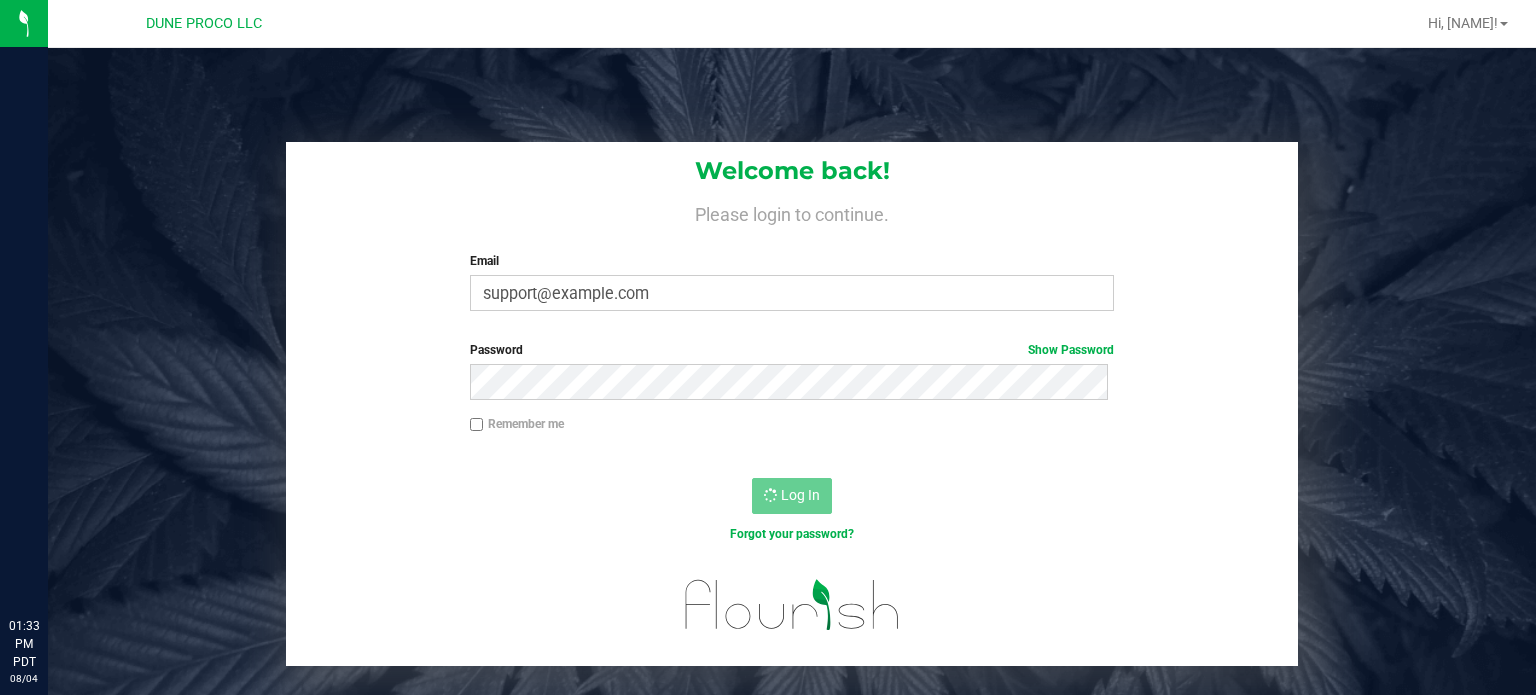 scroll, scrollTop: 0, scrollLeft: 0, axis: both 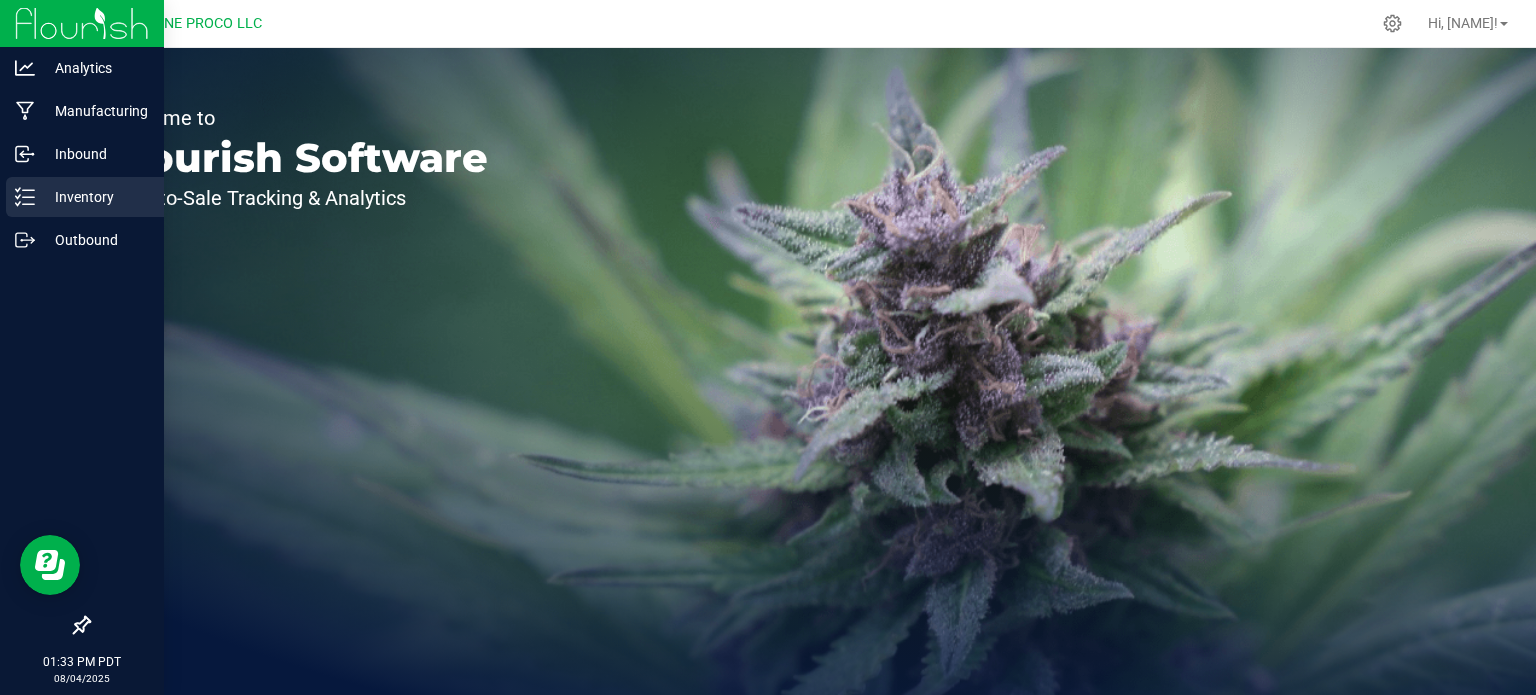 click on "Inventory" at bounding box center (85, 197) 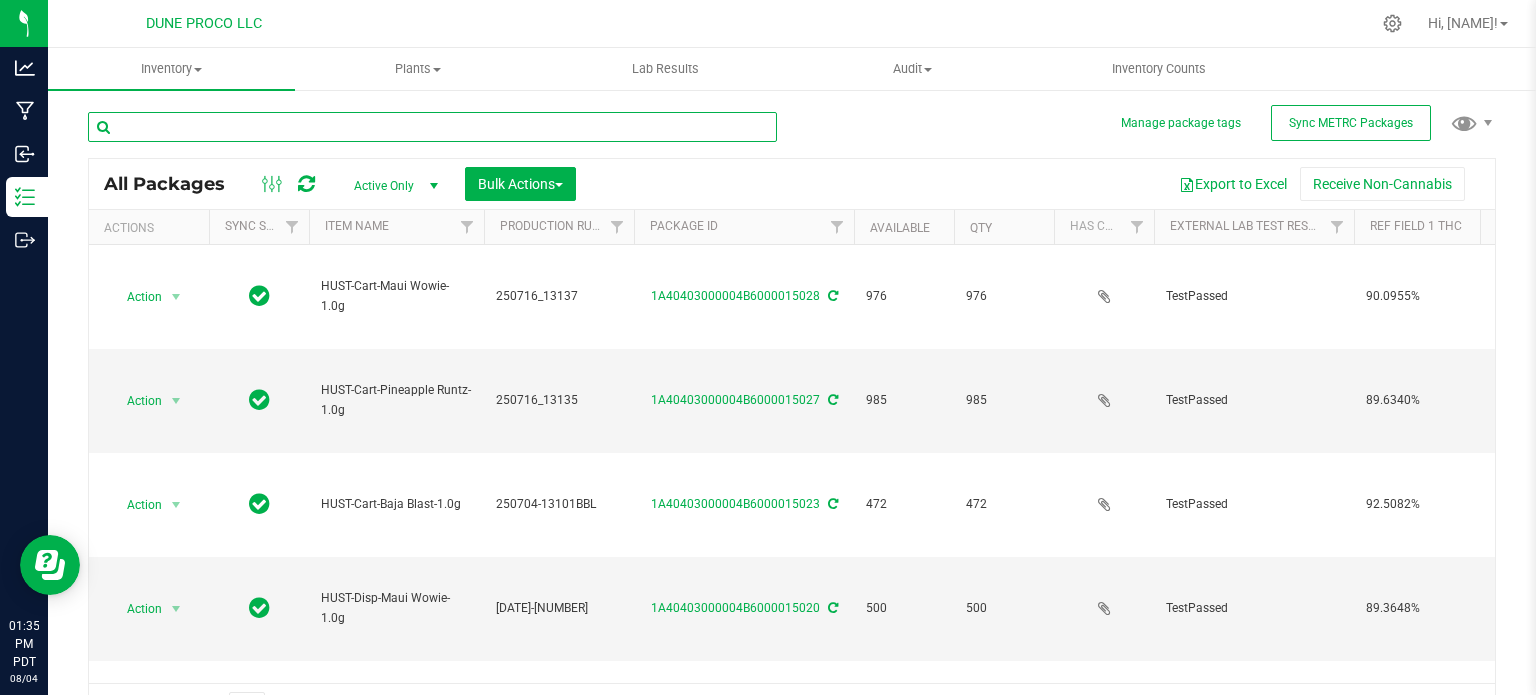 click at bounding box center (432, 127) 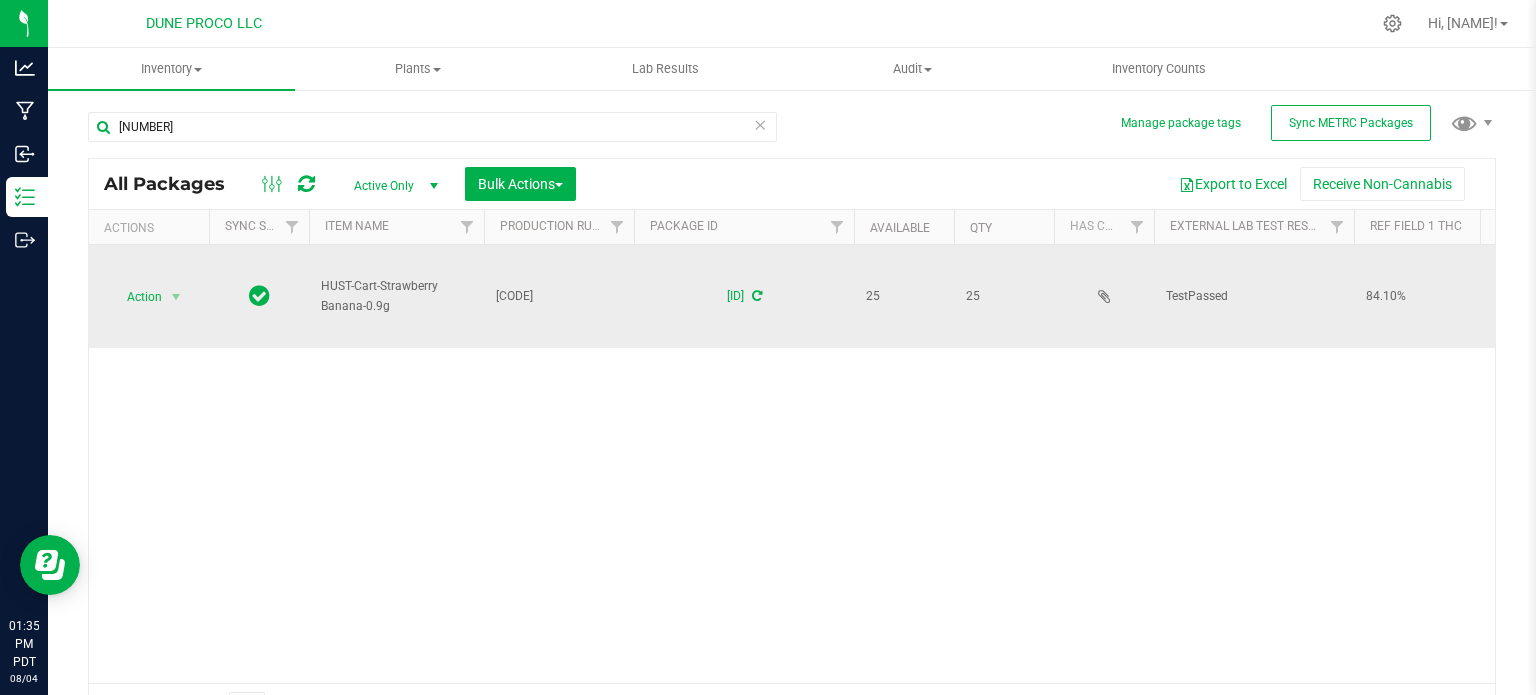 click on "HUST-Cart-Strawberry Banana-0.9g" at bounding box center (396, 296) 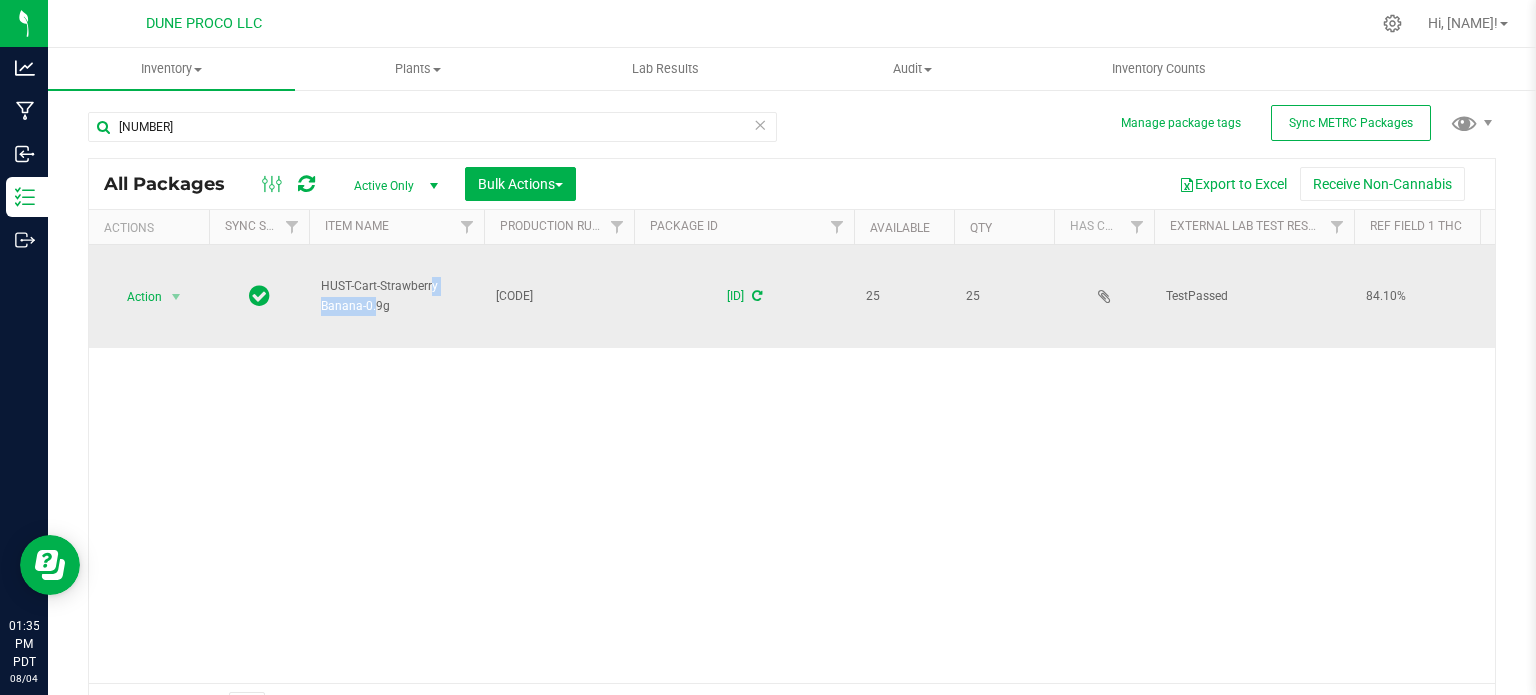 click on "HUST-Cart-Strawberry Banana-0.9g" at bounding box center [396, 296] 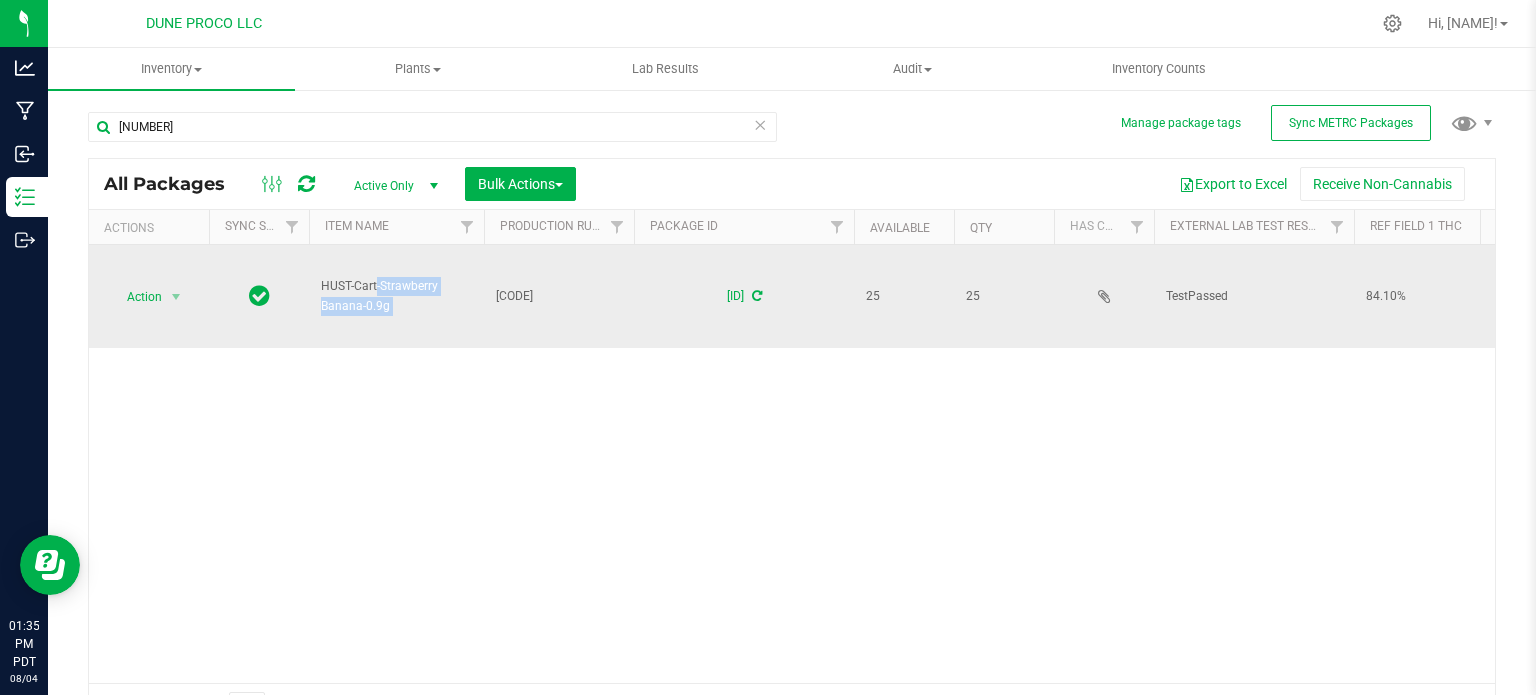 click on "HUST-Cart-Strawberry Banana-0.9g" at bounding box center [396, 296] 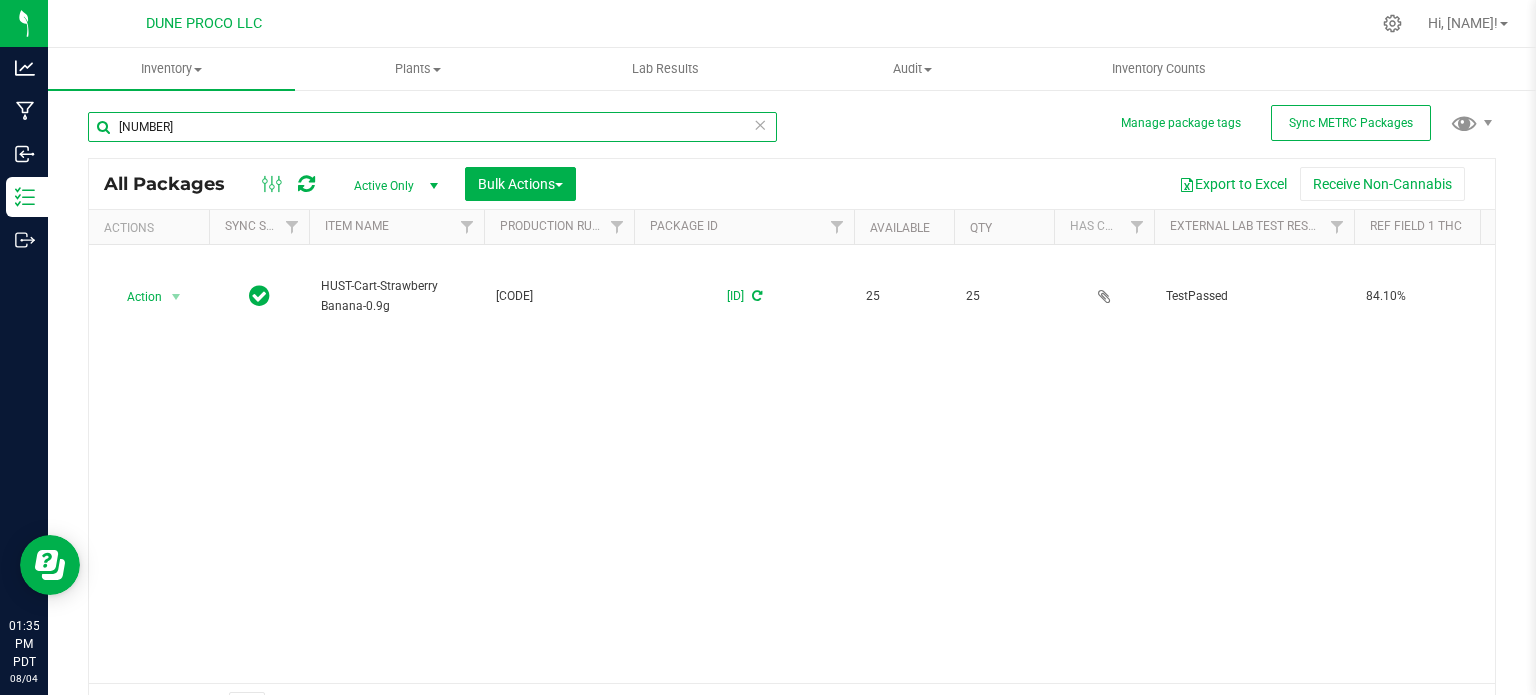 click on "13395" at bounding box center [432, 127] 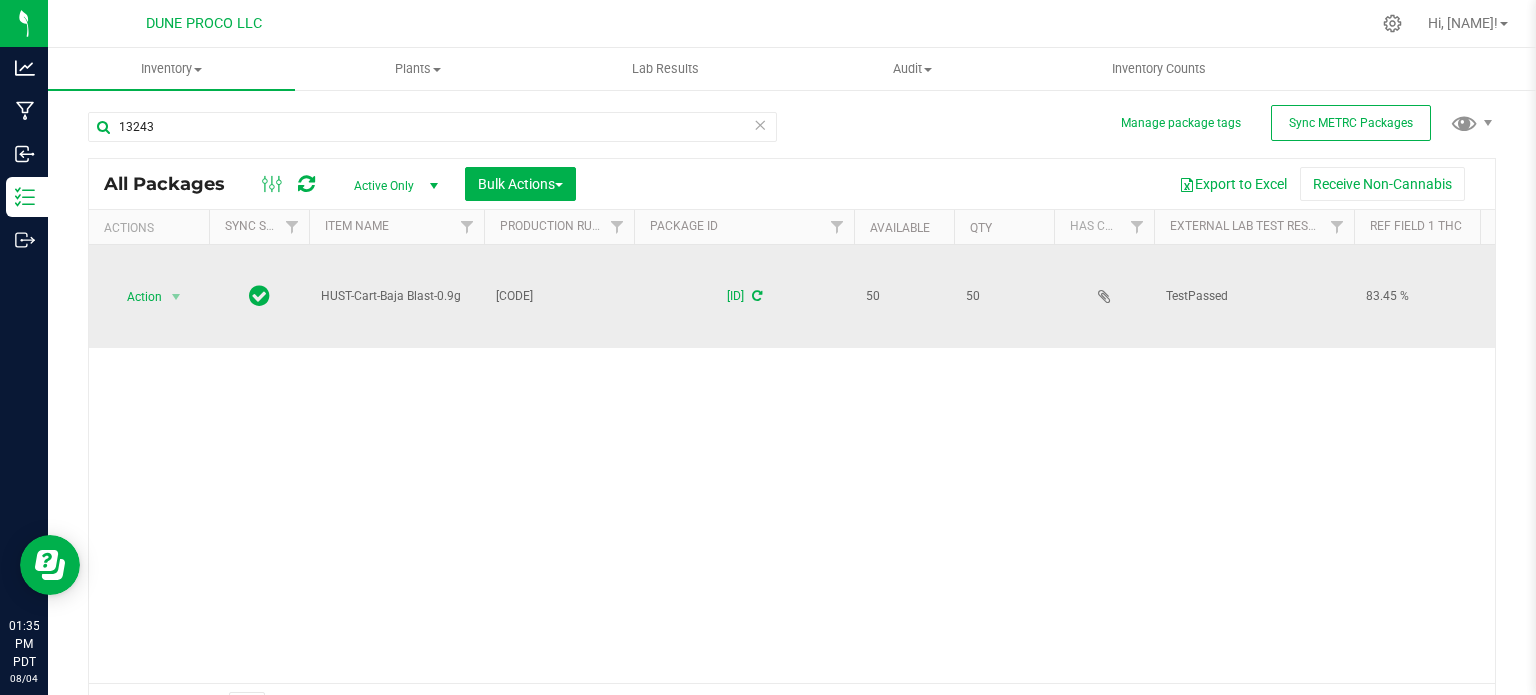 click on "HUST-Cart-Baja Blast-0.9g" at bounding box center [396, 296] 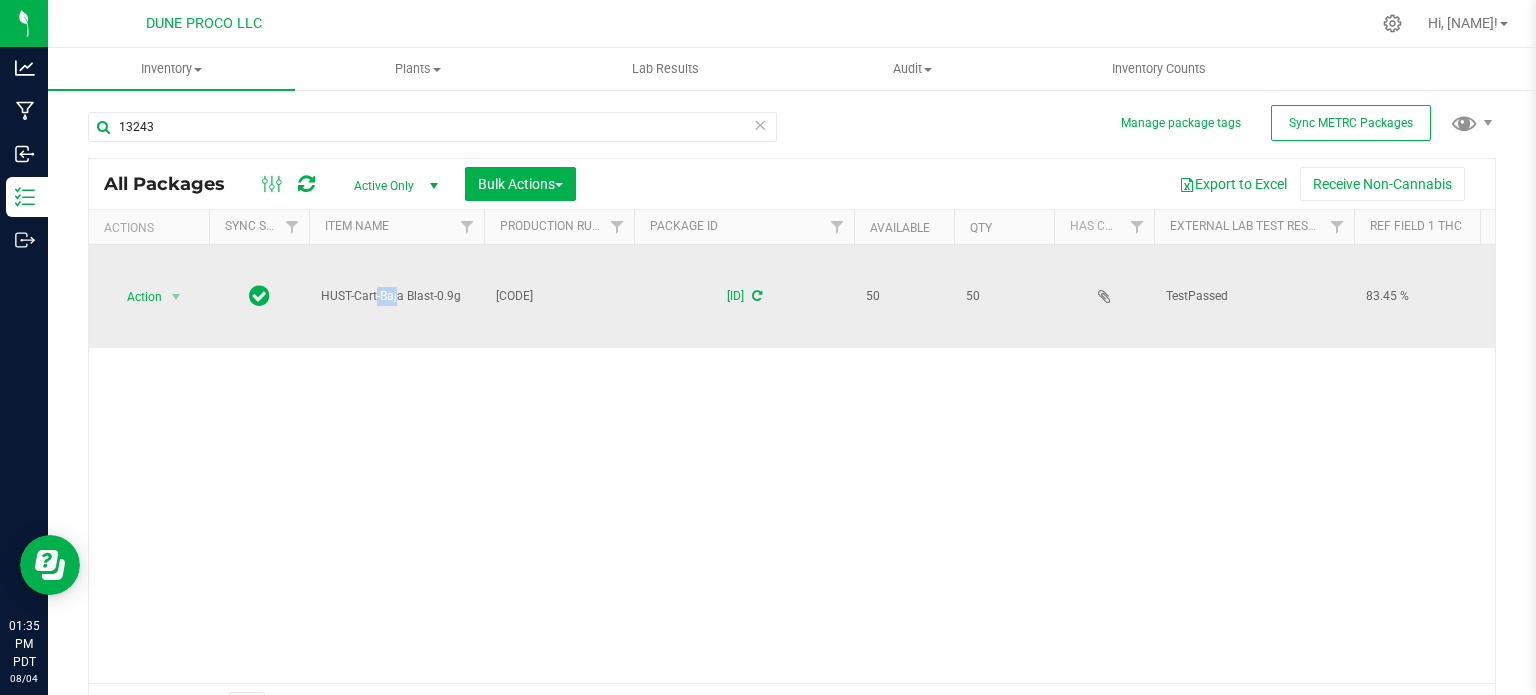 click on "HUST-Cart-Baja Blast-0.9g" at bounding box center [396, 296] 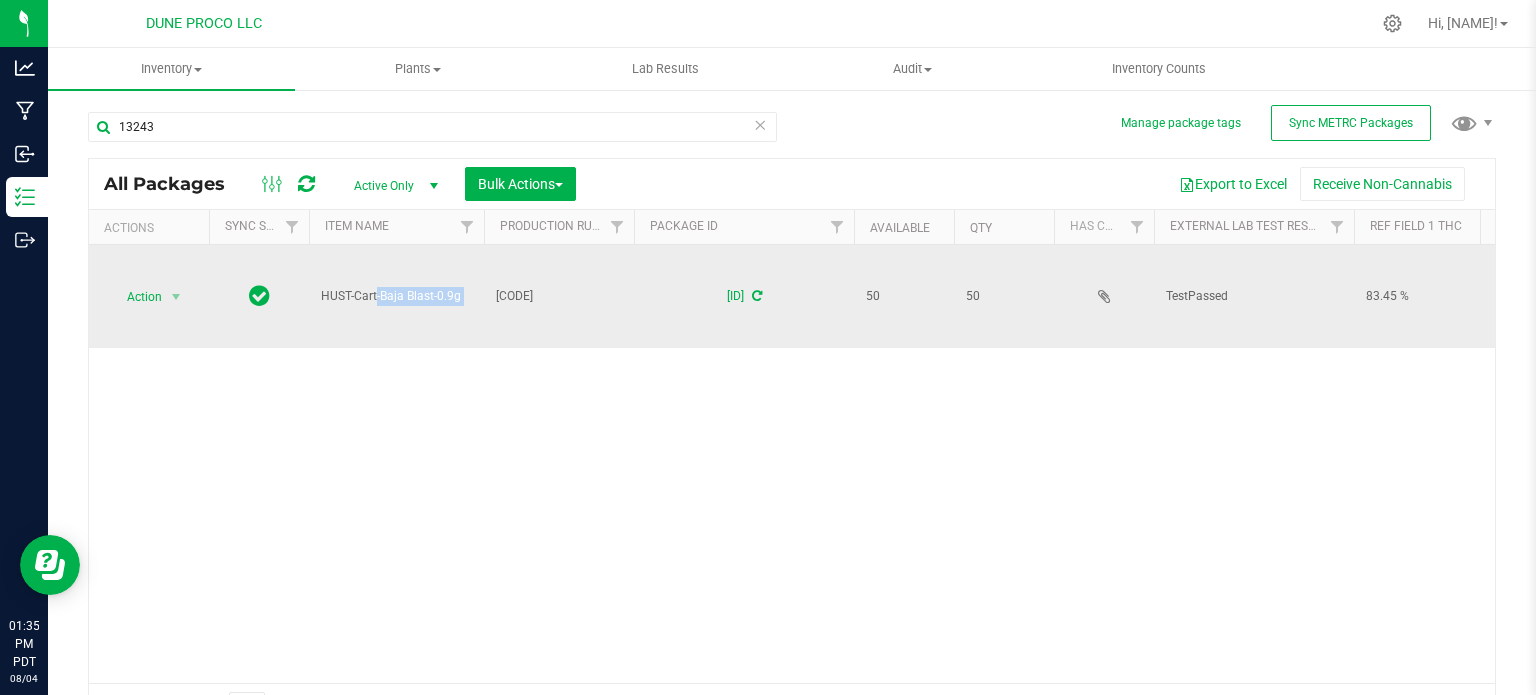 click on "HUST-Cart-Baja Blast-0.9g" at bounding box center (396, 296) 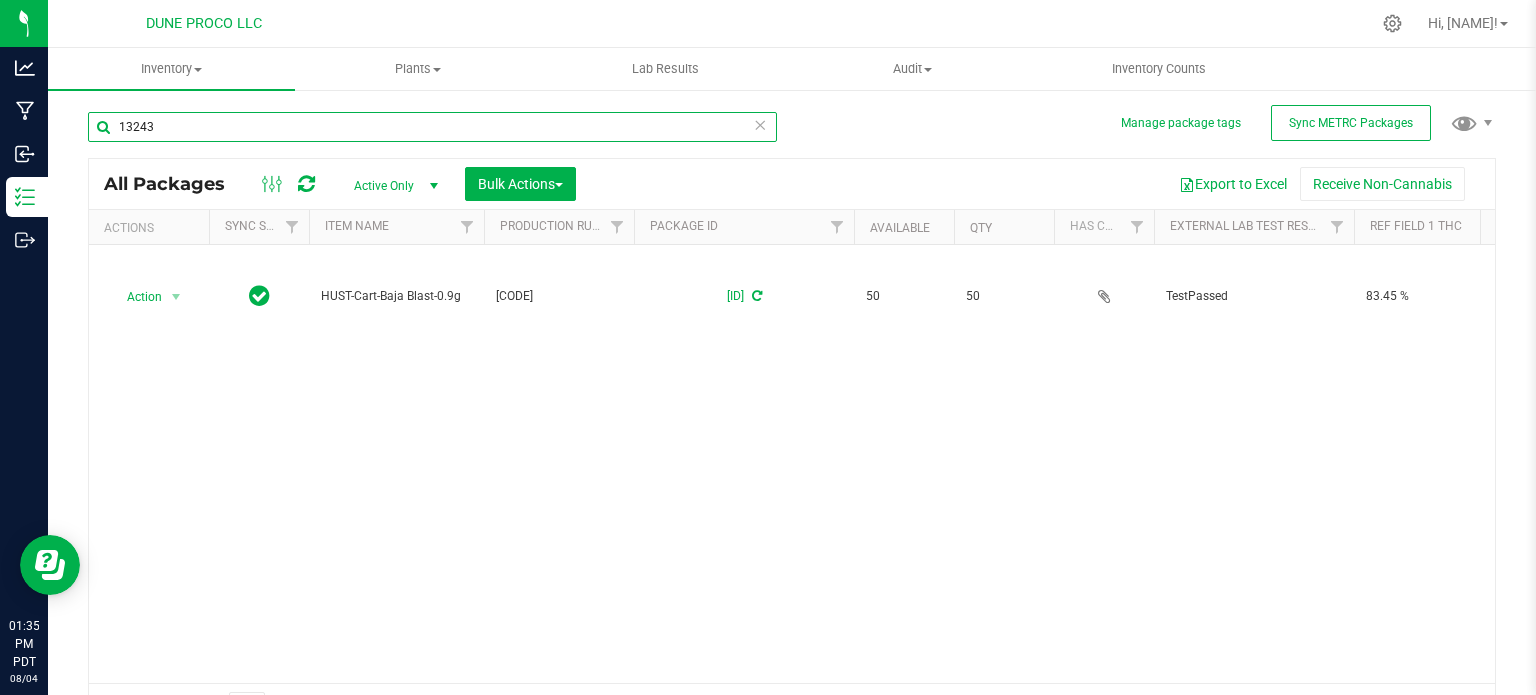 click on "13243" at bounding box center [432, 127] 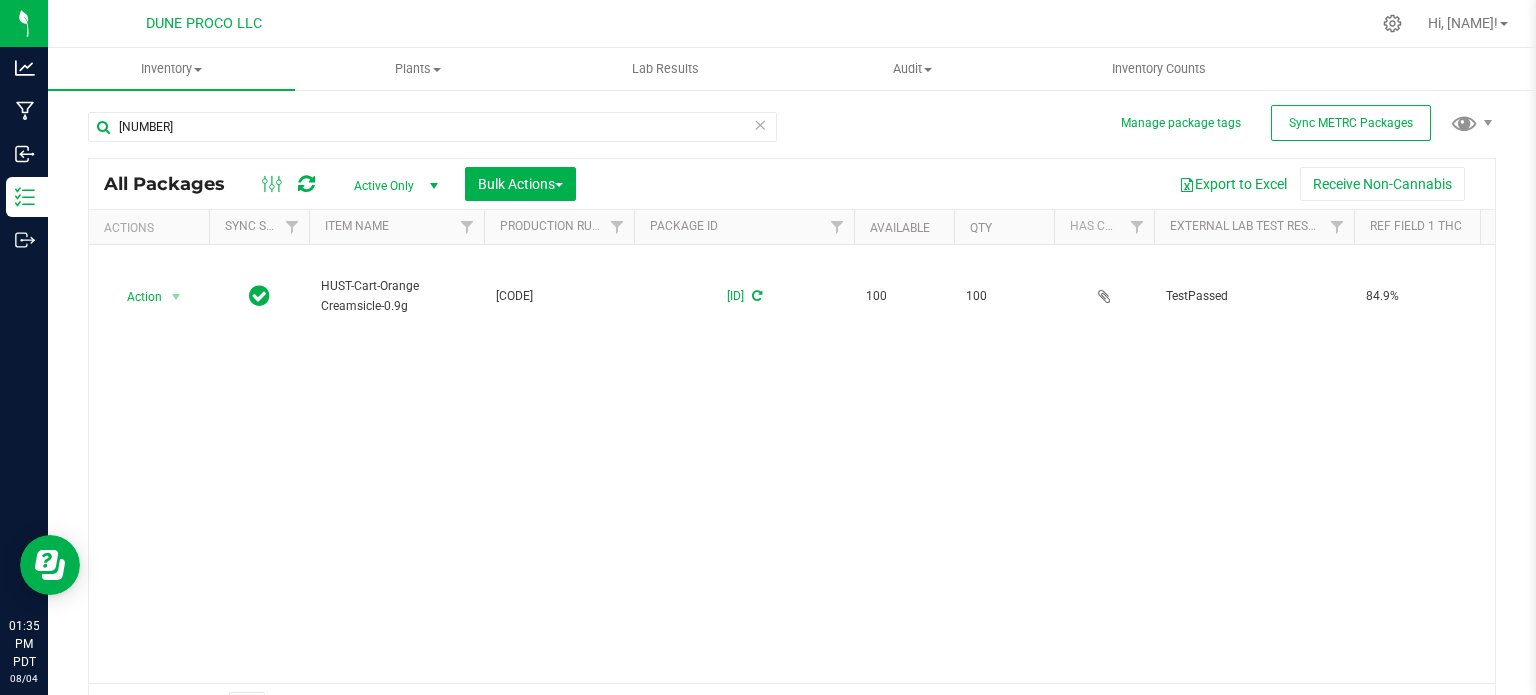 click on "HUST-Cart-Orange Creamsicle-0.9g" at bounding box center [396, 296] 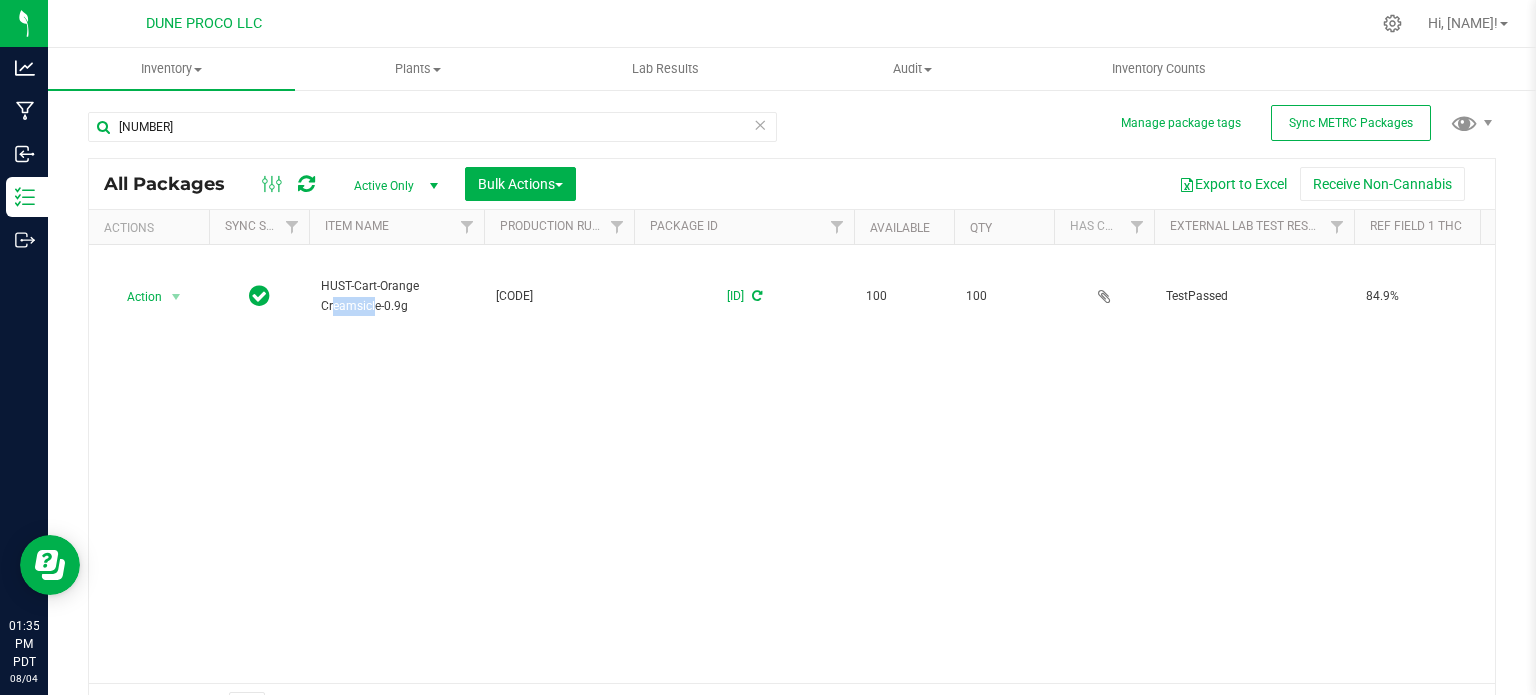 click on "HUST-Cart-Orange Creamsicle-0.9g" at bounding box center [396, 296] 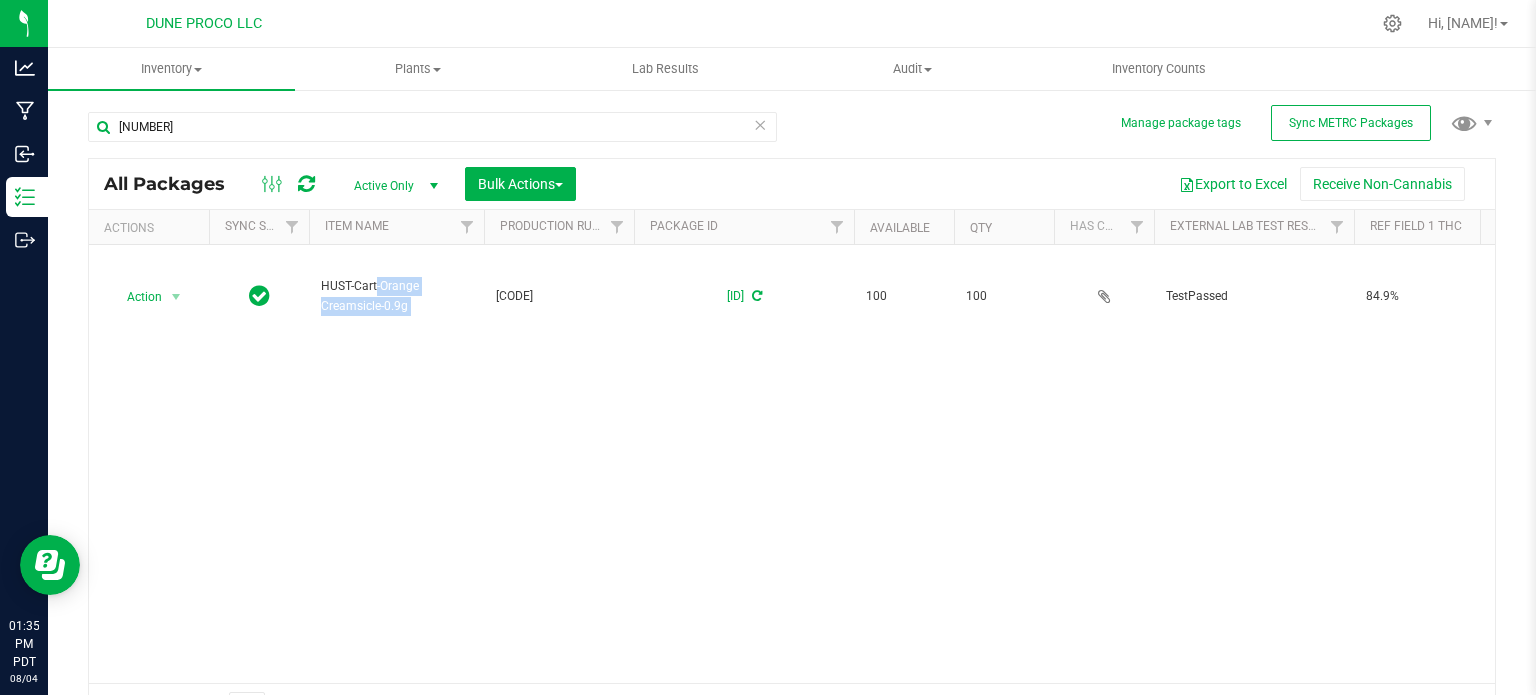 click on "HUST-Cart-Orange Creamsicle-0.9g" at bounding box center (396, 296) 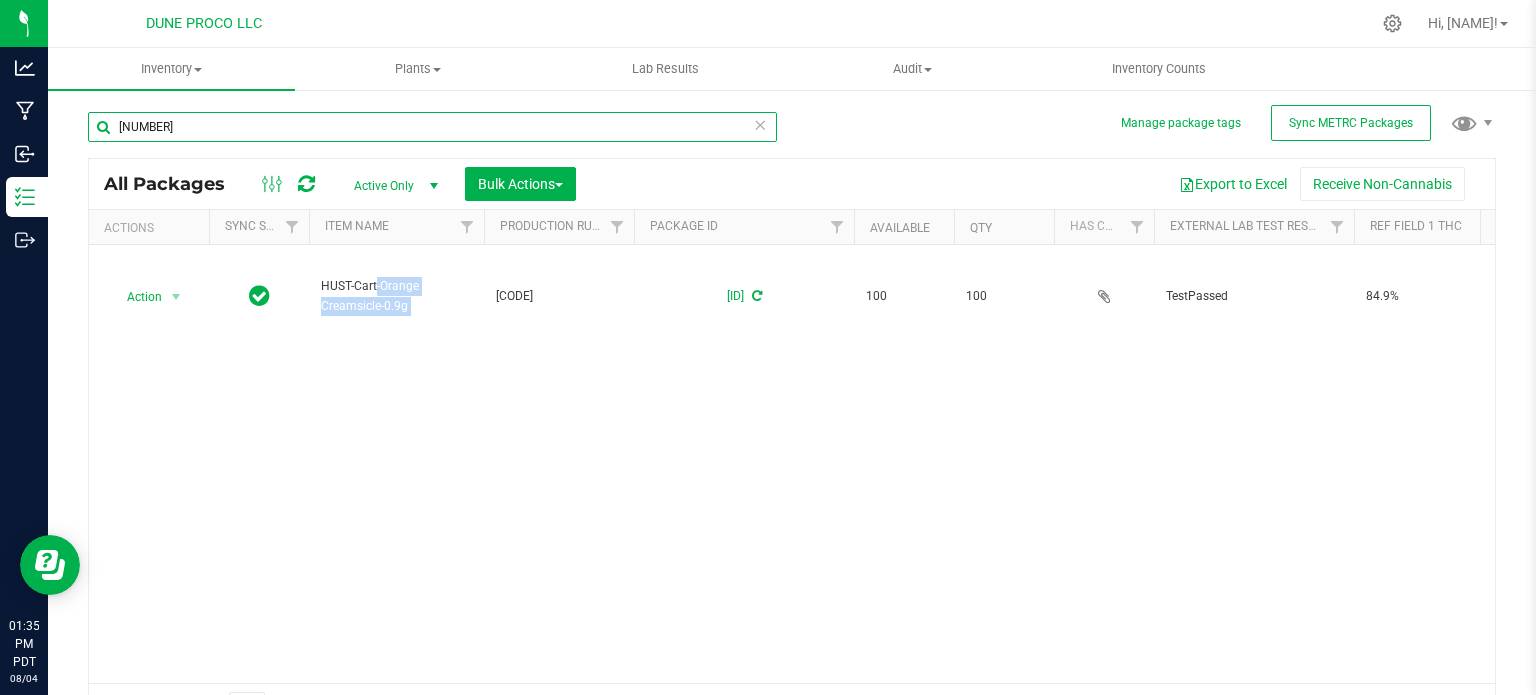 click on "13311" at bounding box center (432, 127) 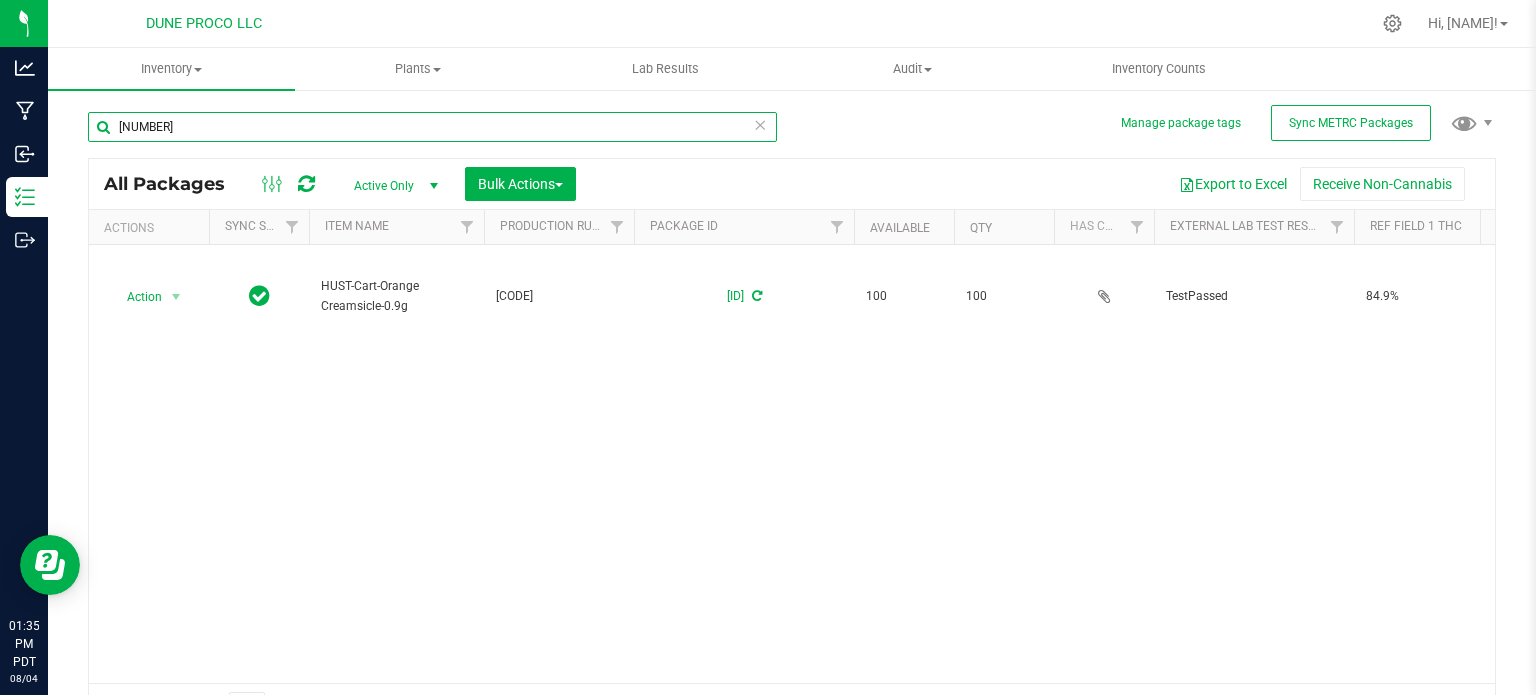 click on "13311" at bounding box center [432, 127] 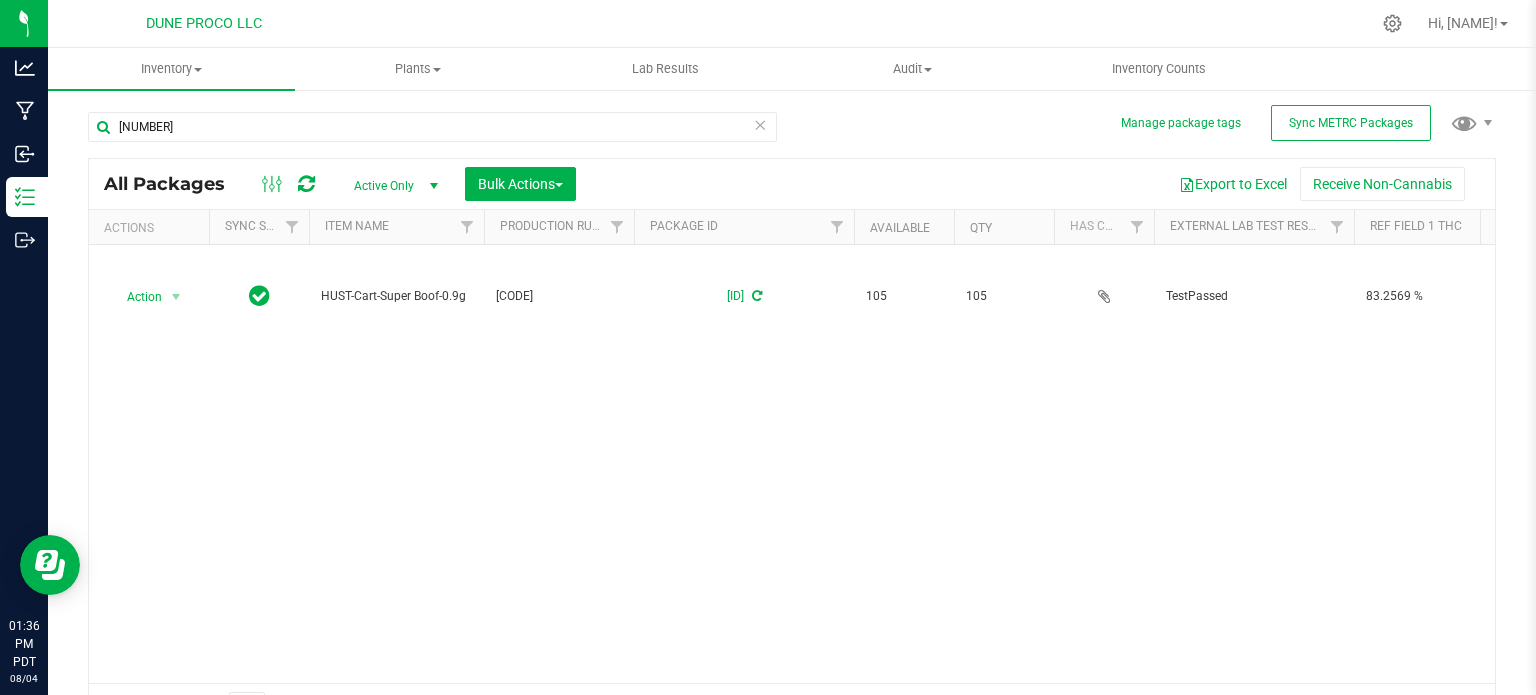click on "HUST-Cart-Super Boof-0.9g" at bounding box center (396, 296) 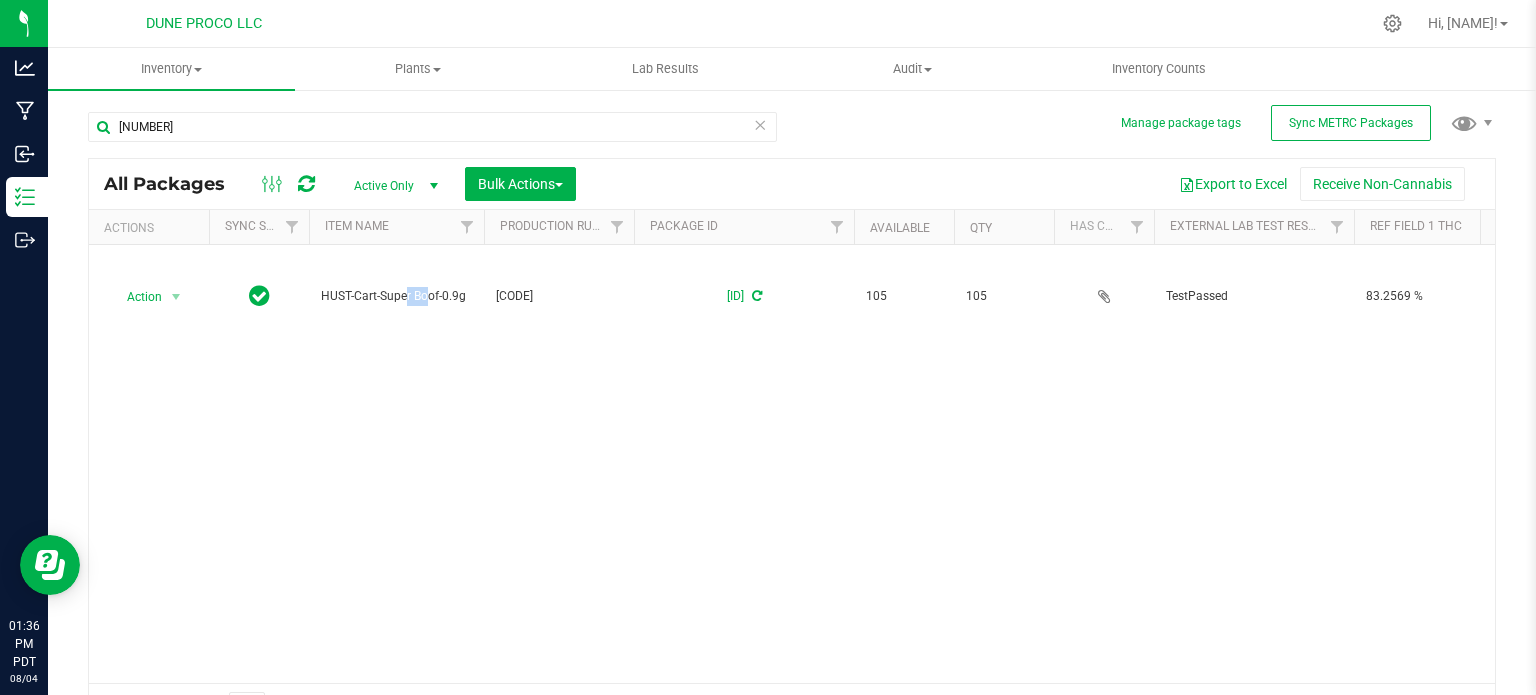 click on "HUST-Cart-Super Boof-0.9g" at bounding box center (396, 296) 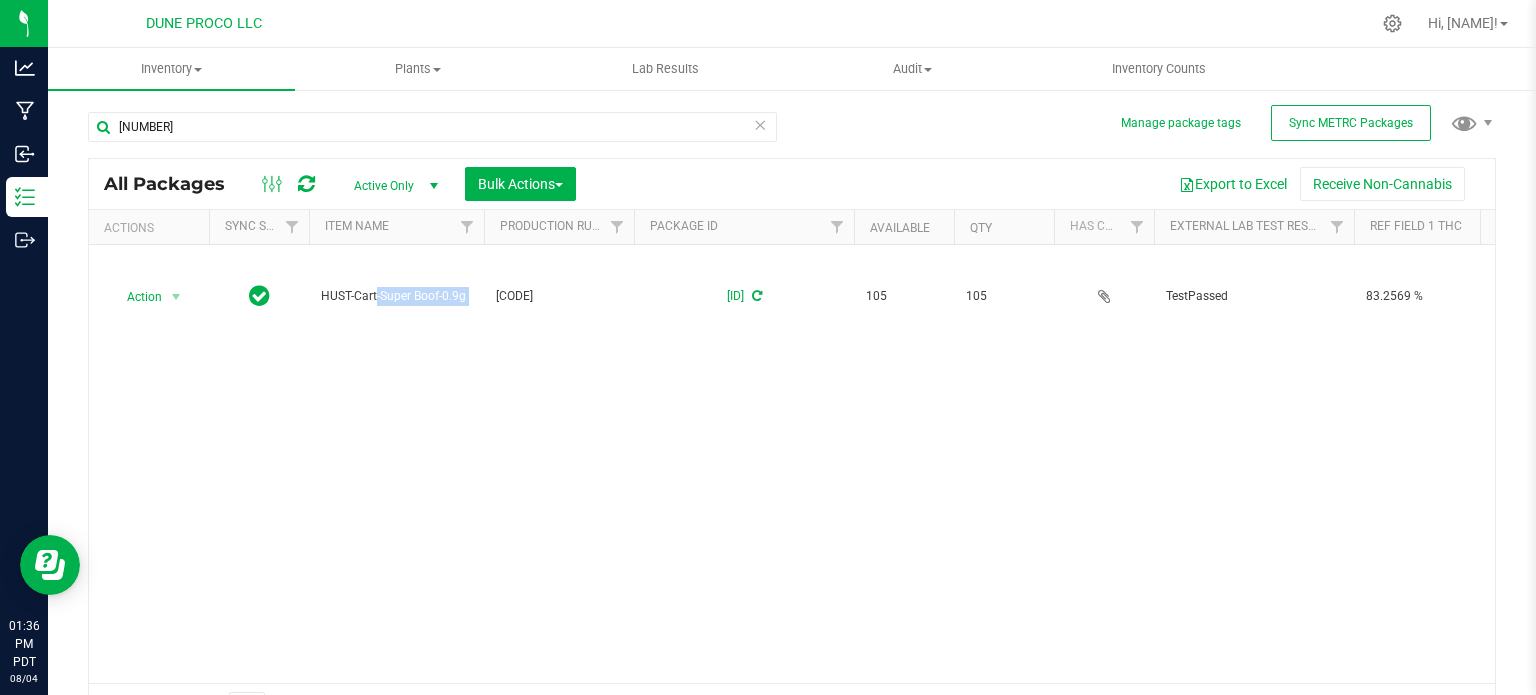 click on "HUST-Cart-Super Boof-0.9g" at bounding box center [396, 296] 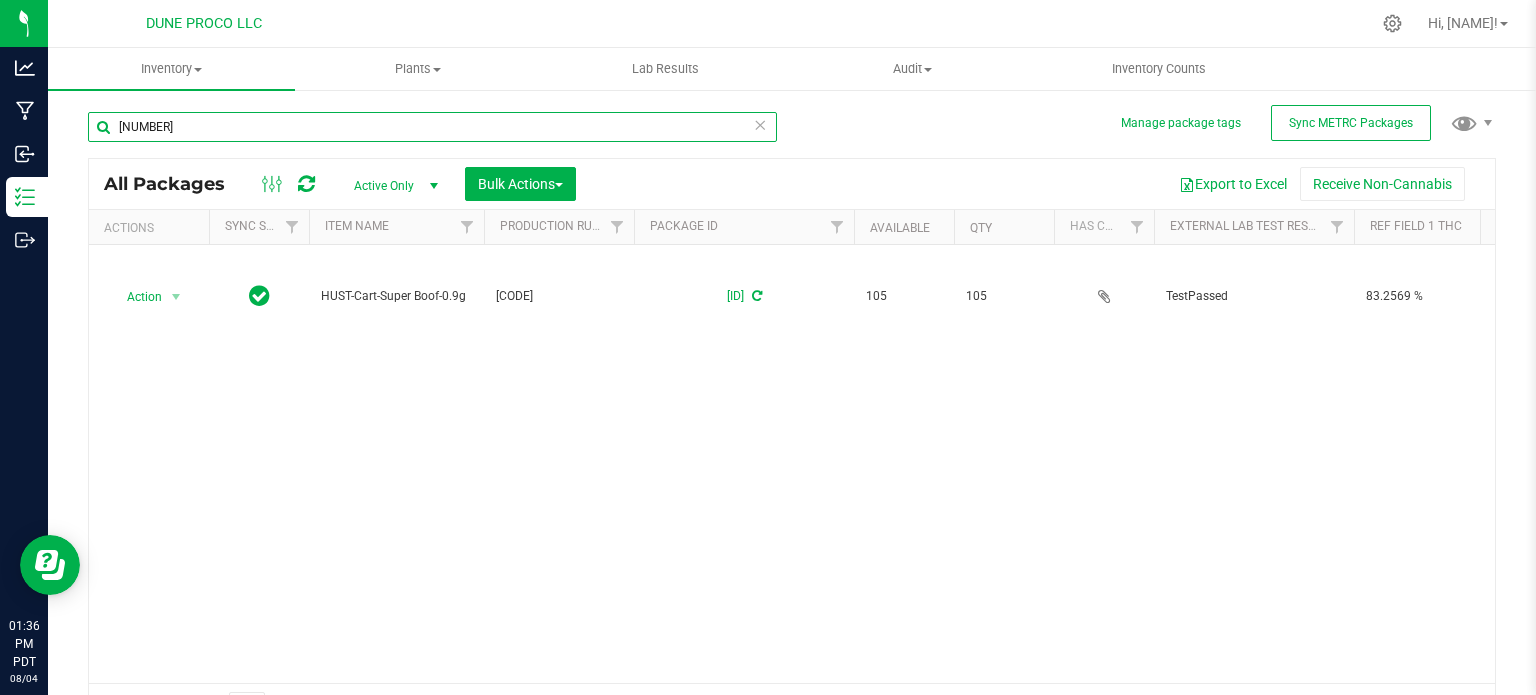 click on "13162" at bounding box center [432, 127] 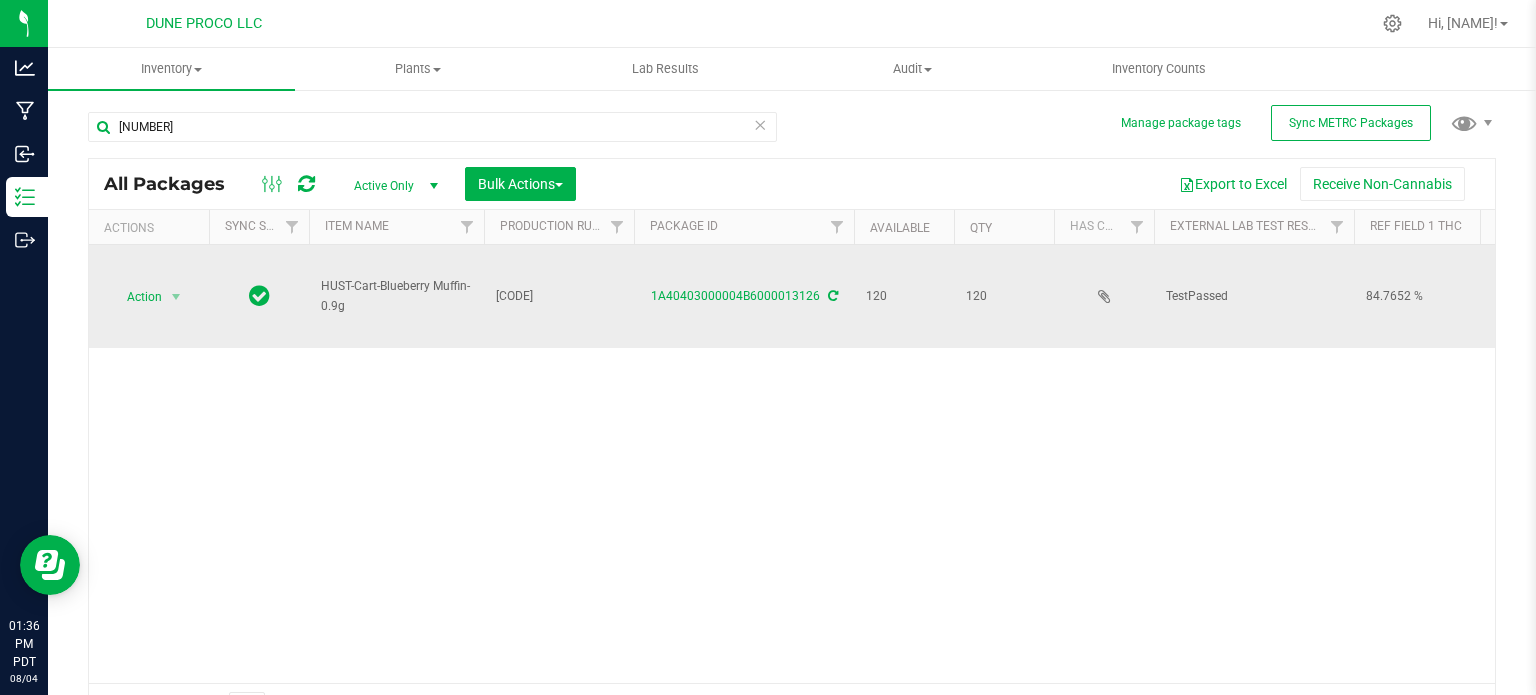 click on "HUST-Cart-Blueberry Muffin-0.9g" at bounding box center (396, 296) 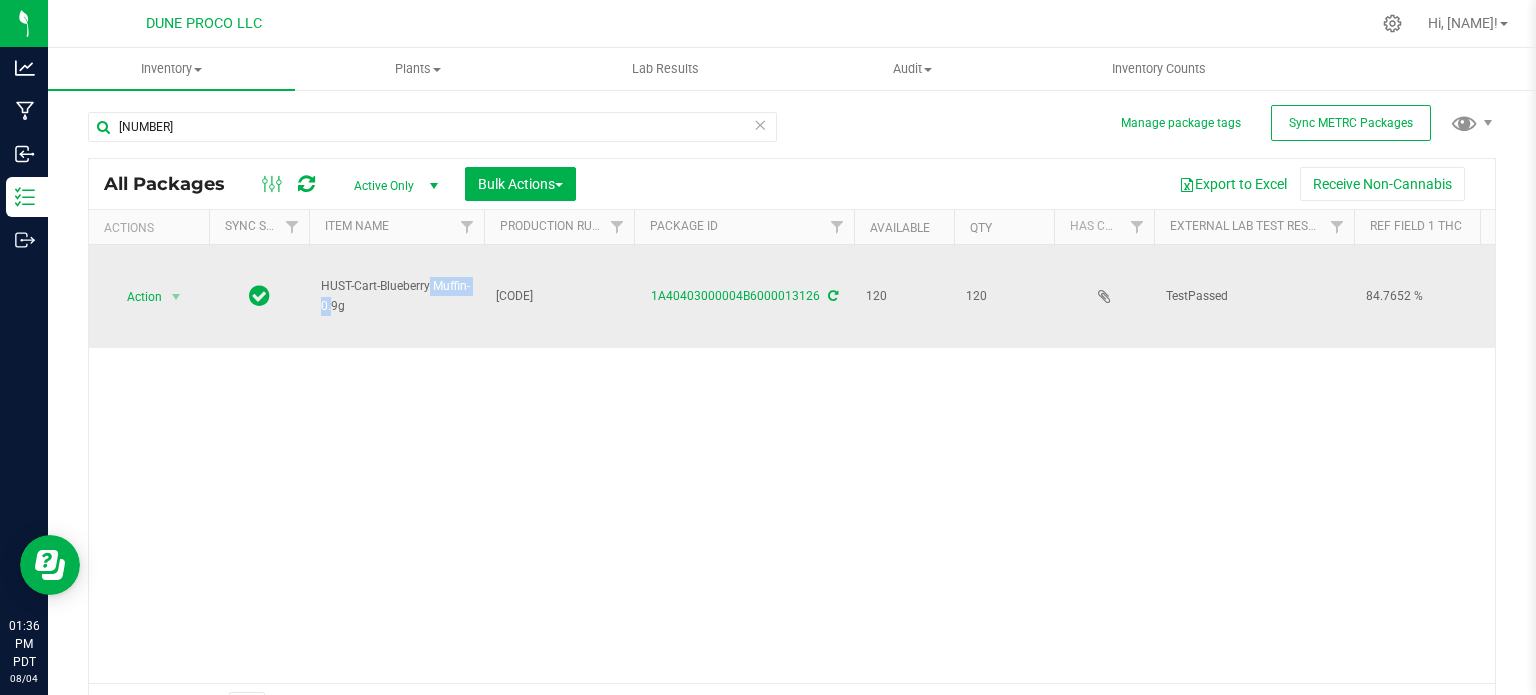 click on "HUST-Cart-Blueberry Muffin-0.9g" at bounding box center (396, 296) 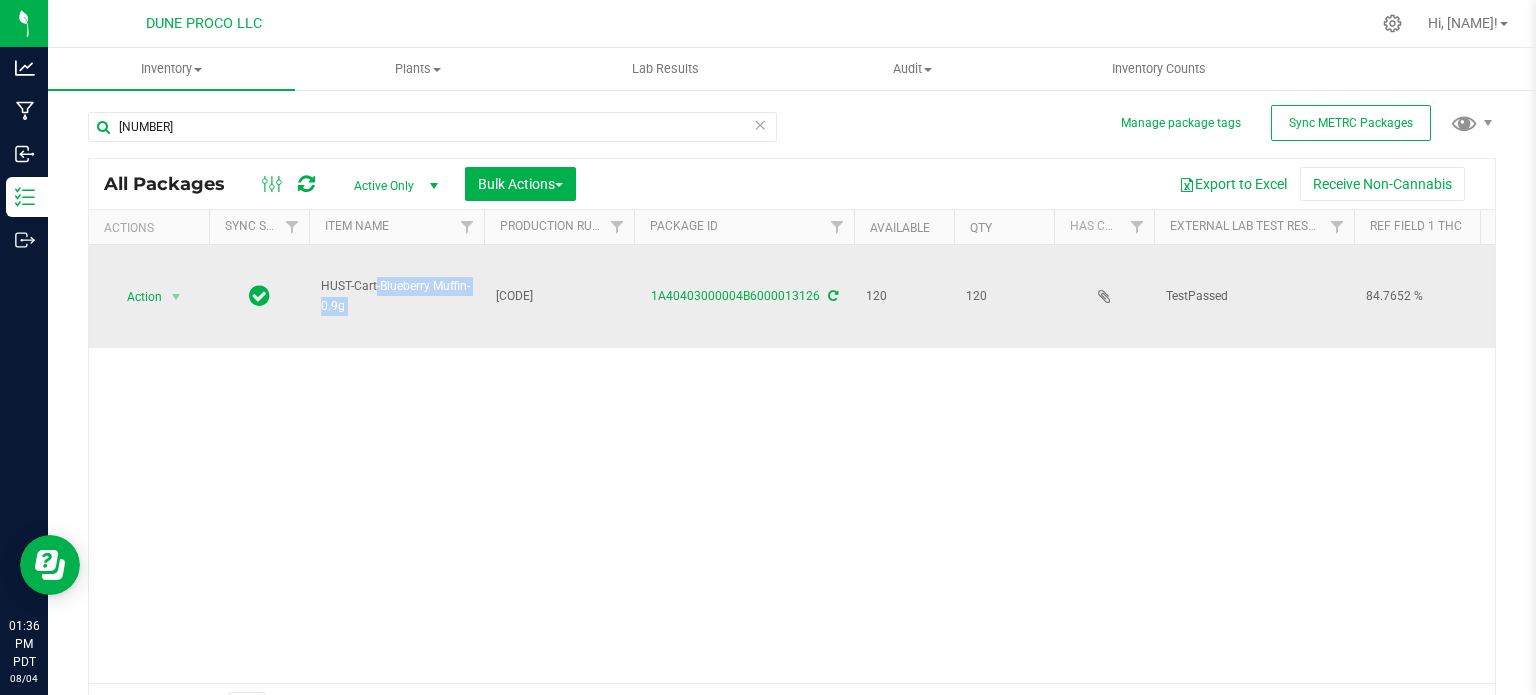 click on "HUST-Cart-Blueberry Muffin-0.9g" at bounding box center (396, 296) 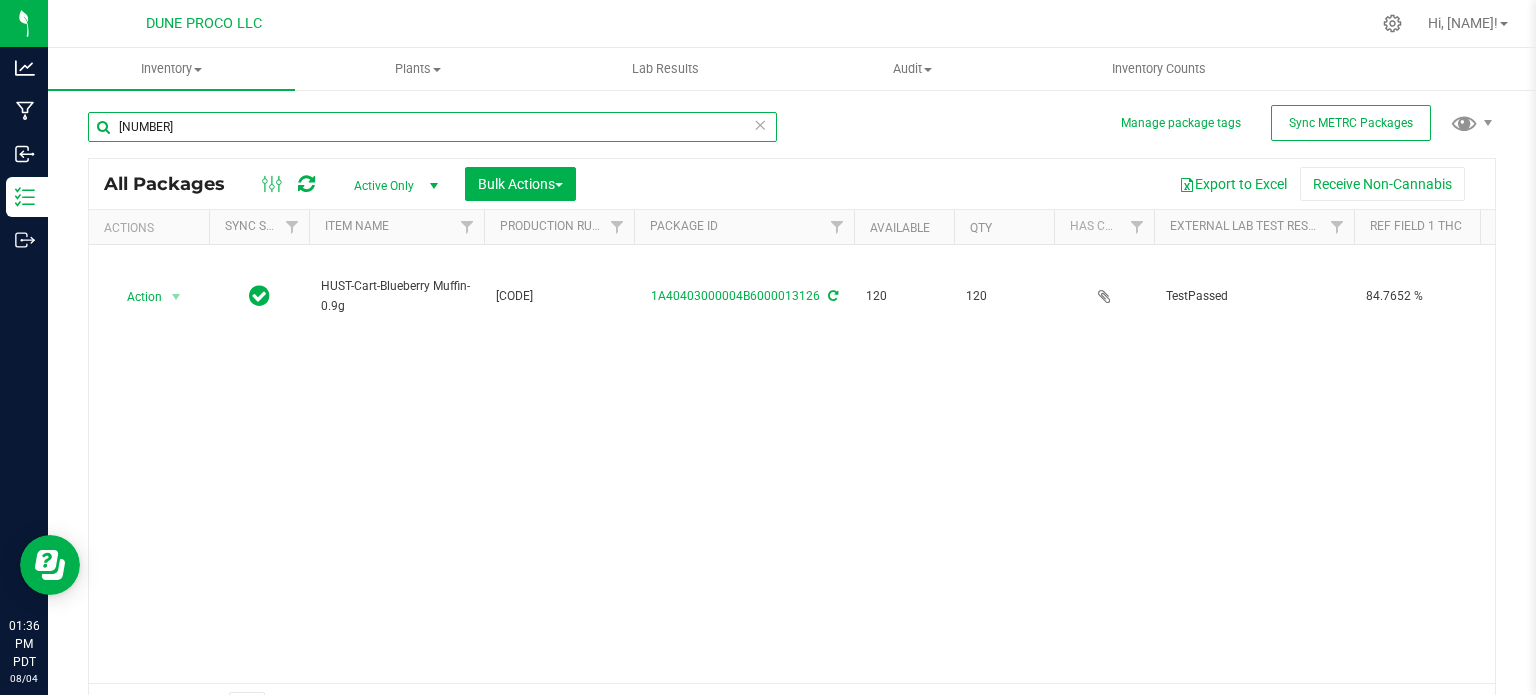 click on "13126" at bounding box center (432, 127) 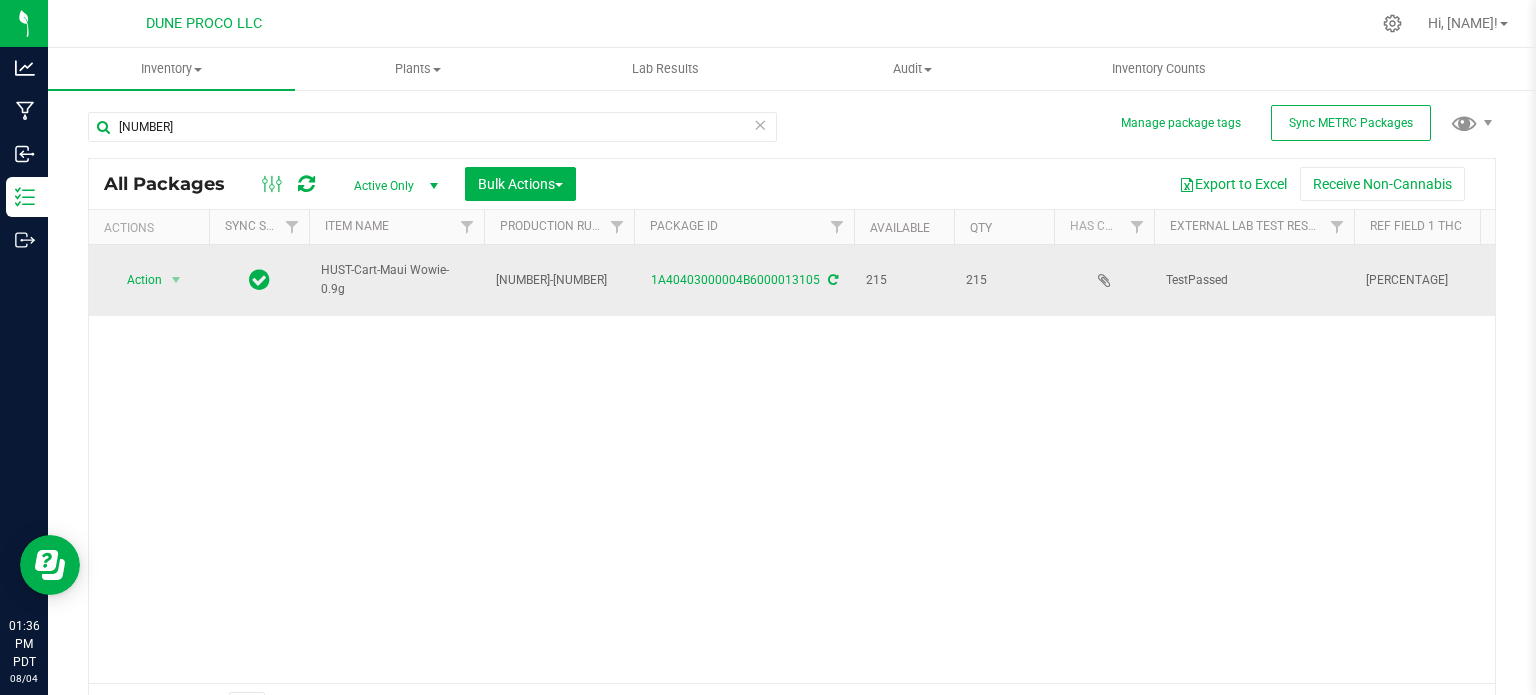 click on "HUST-Cart-Maui Wowie-0.9g" at bounding box center (396, 280) 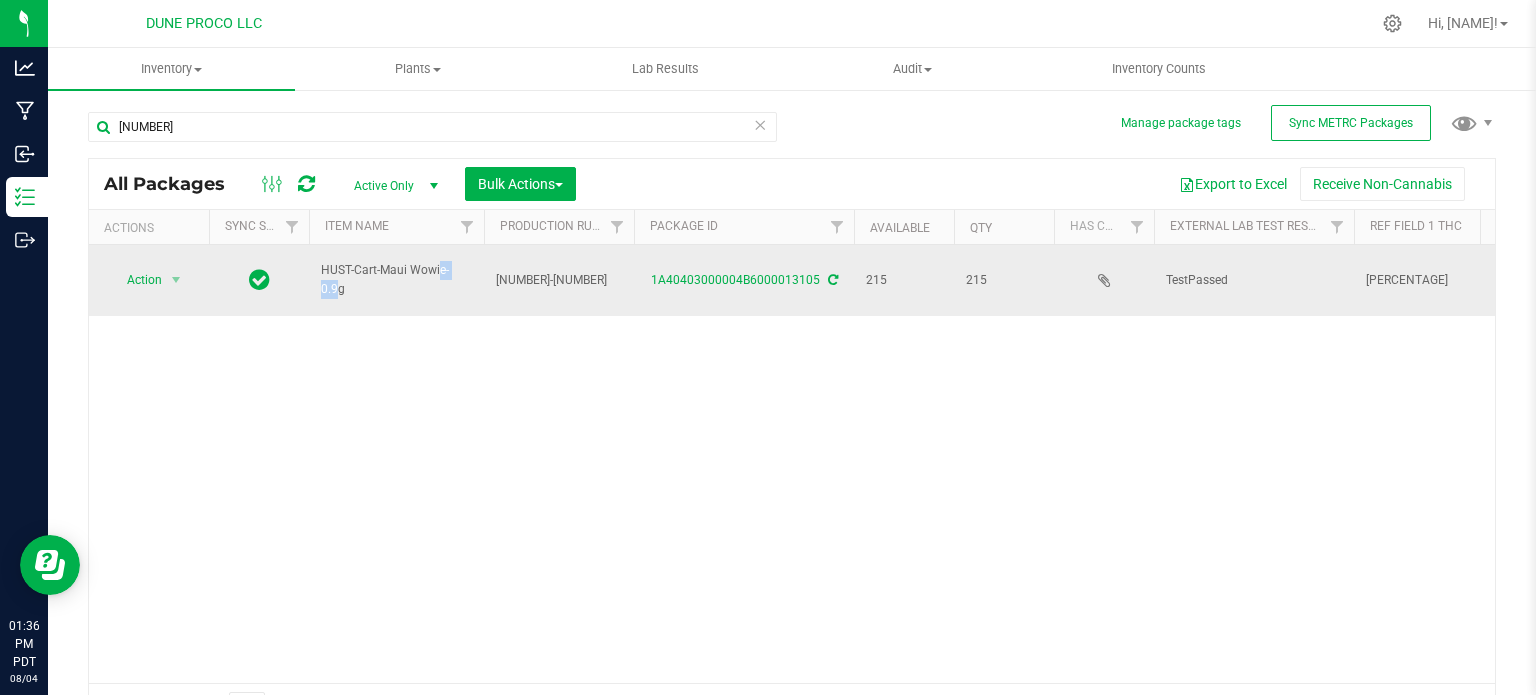 click on "HUST-Cart-Maui Wowie-0.9g" at bounding box center (396, 280) 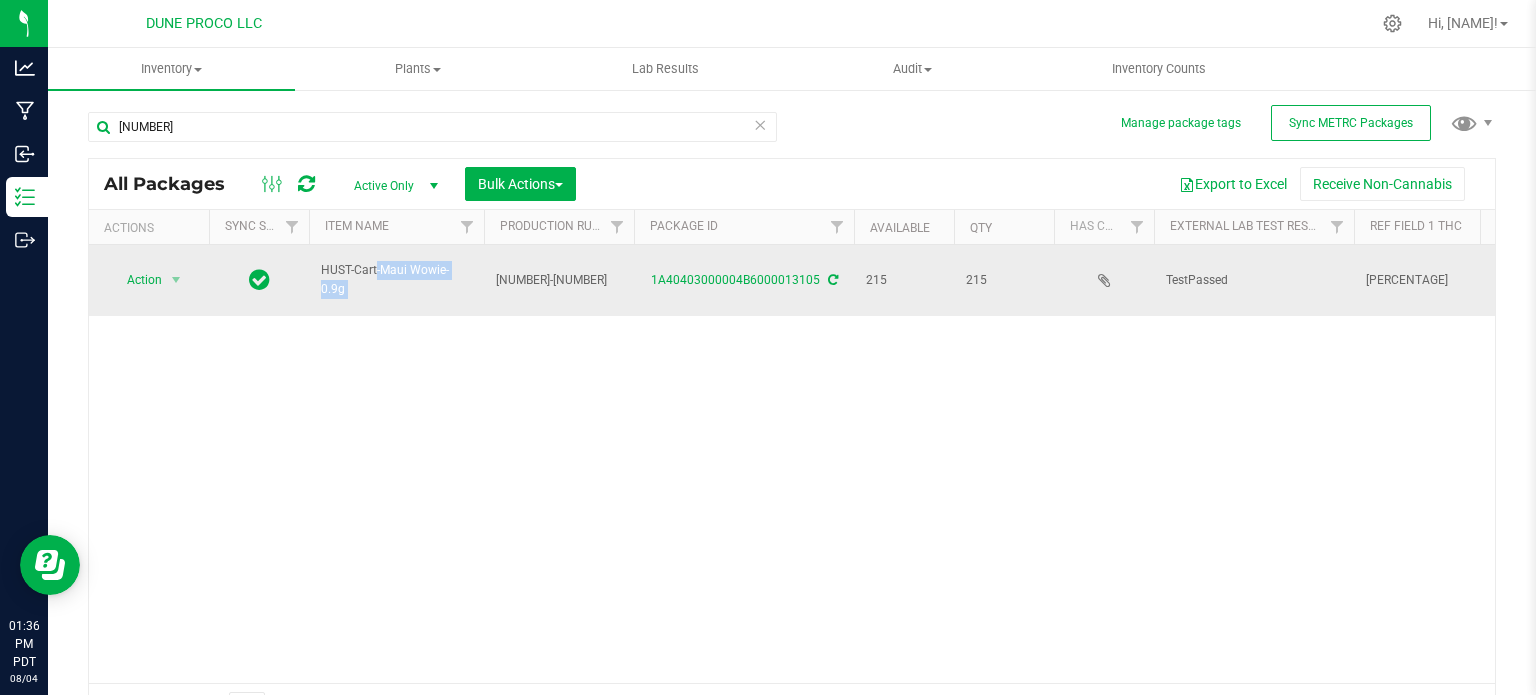 click on "HUST-Cart-Maui Wowie-0.9g" at bounding box center (396, 280) 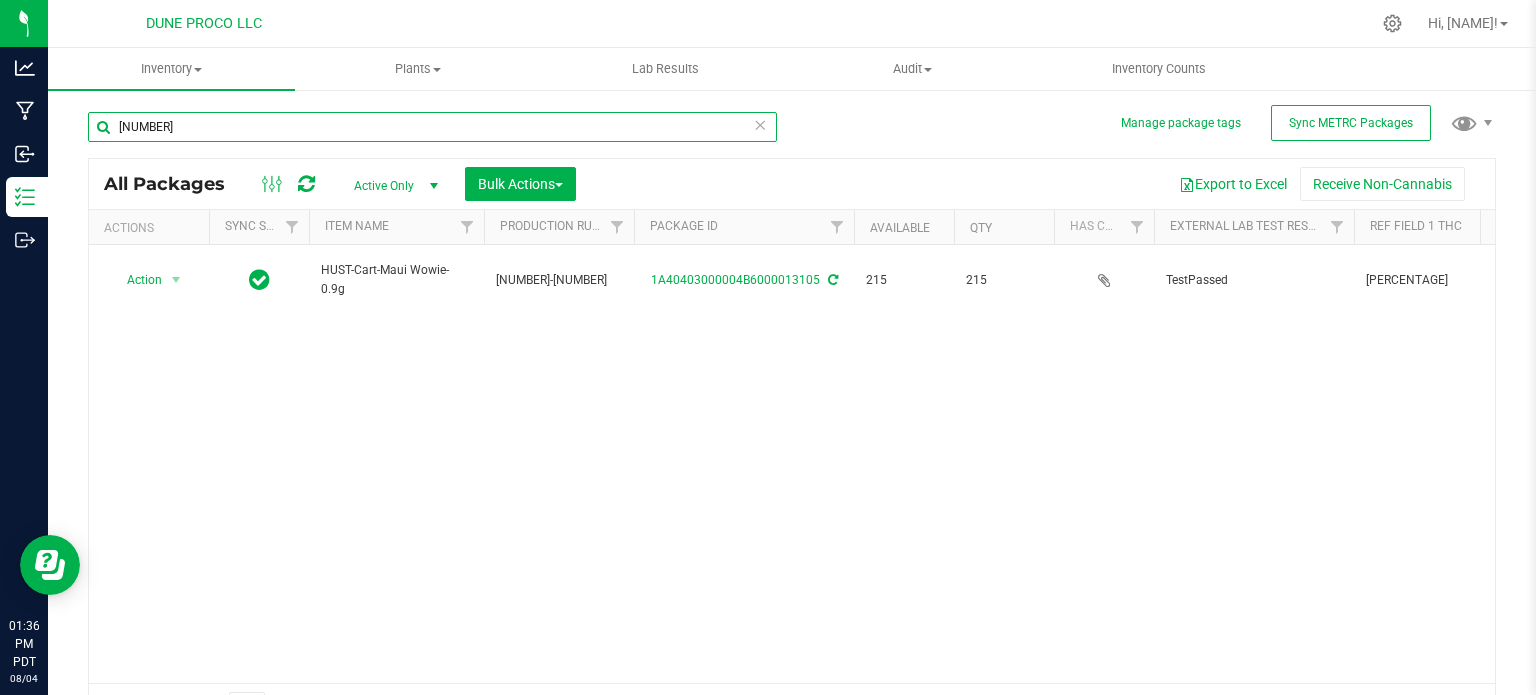 click on "13105" at bounding box center [432, 127] 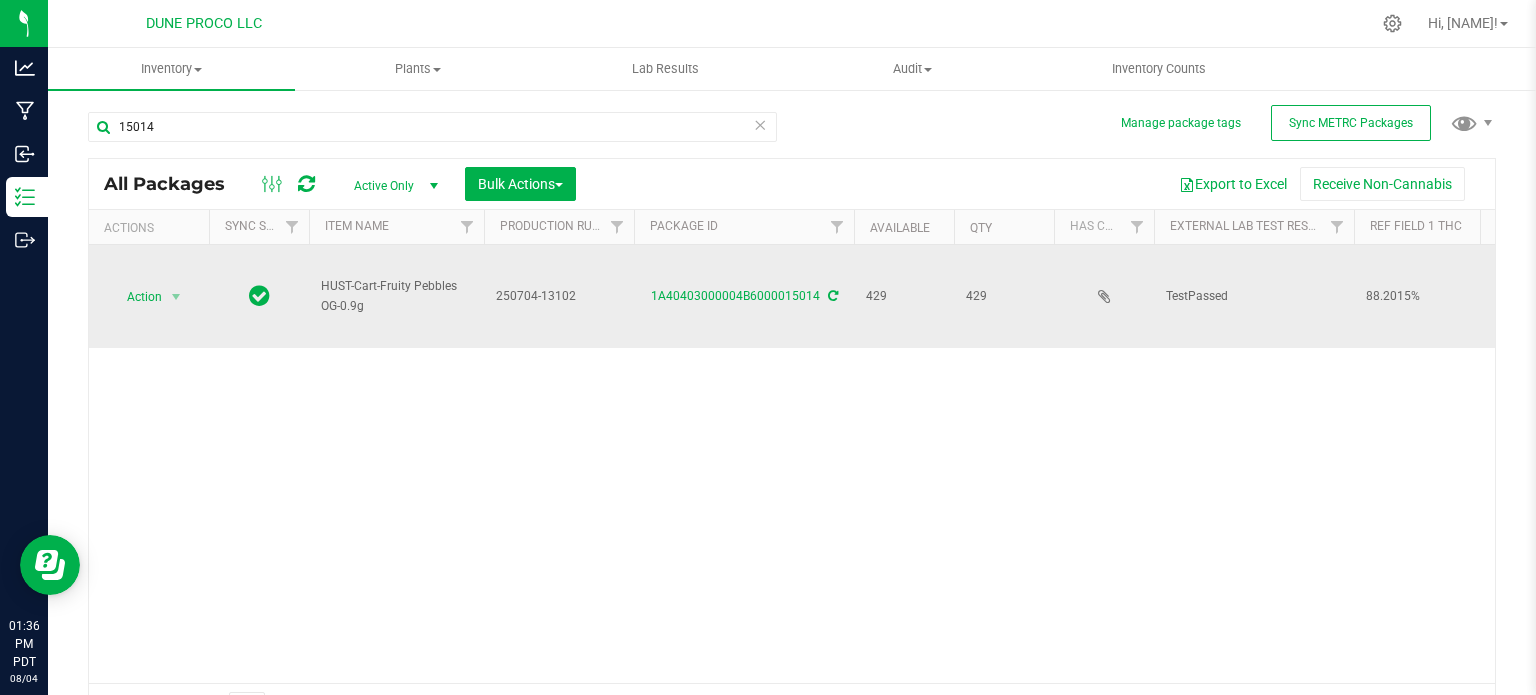 click on "HUST-Cart-Fruity Pebbles OG-0.9g" at bounding box center (396, 296) 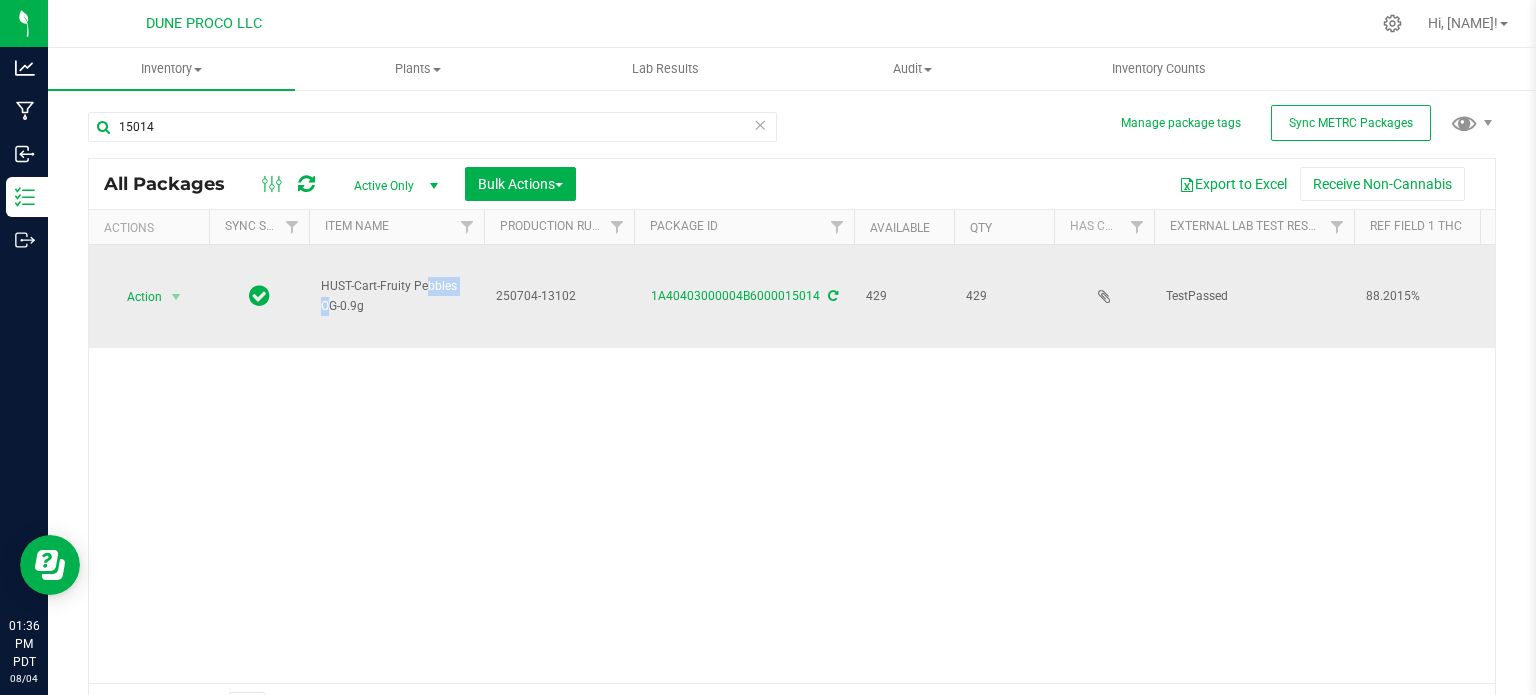 click on "HUST-Cart-Fruity Pebbles OG-0.9g" at bounding box center [396, 296] 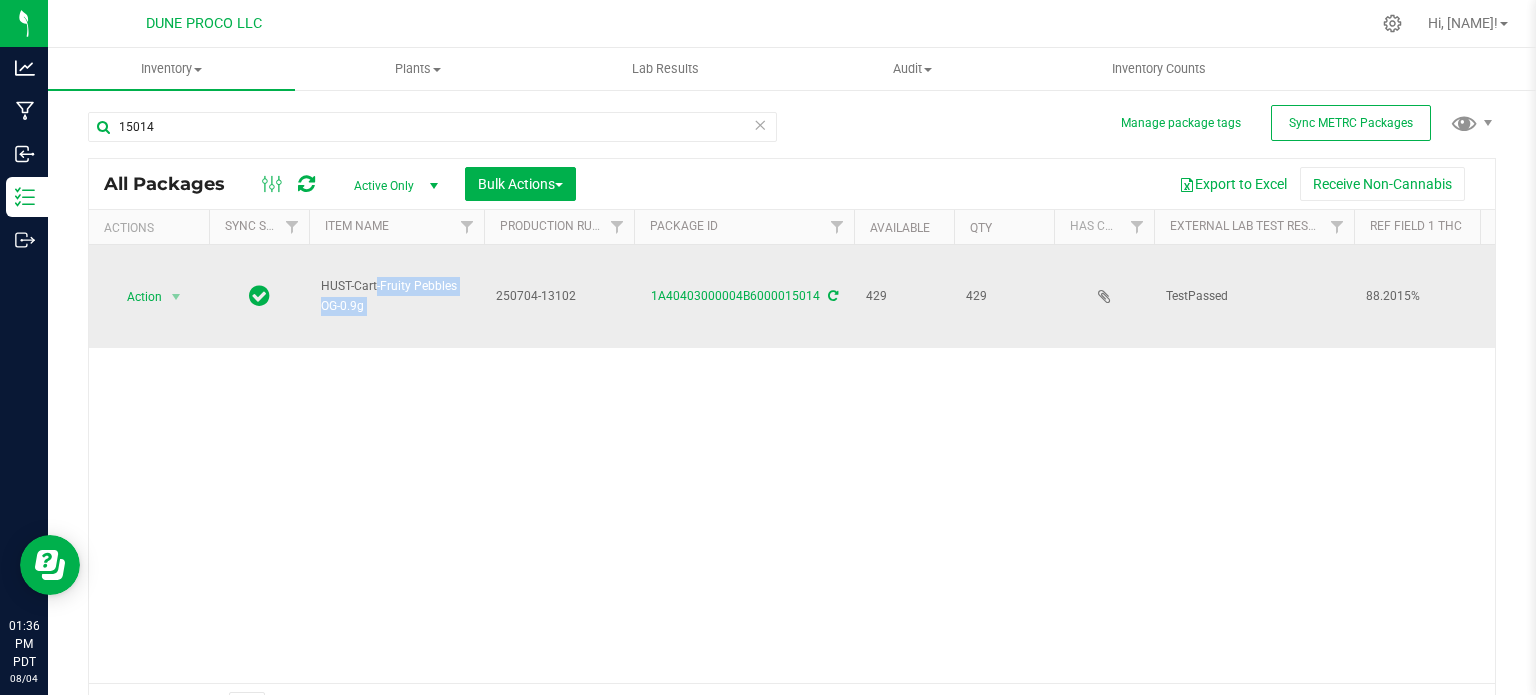 click on "HUST-Cart-Fruity Pebbles OG-0.9g" at bounding box center (396, 296) 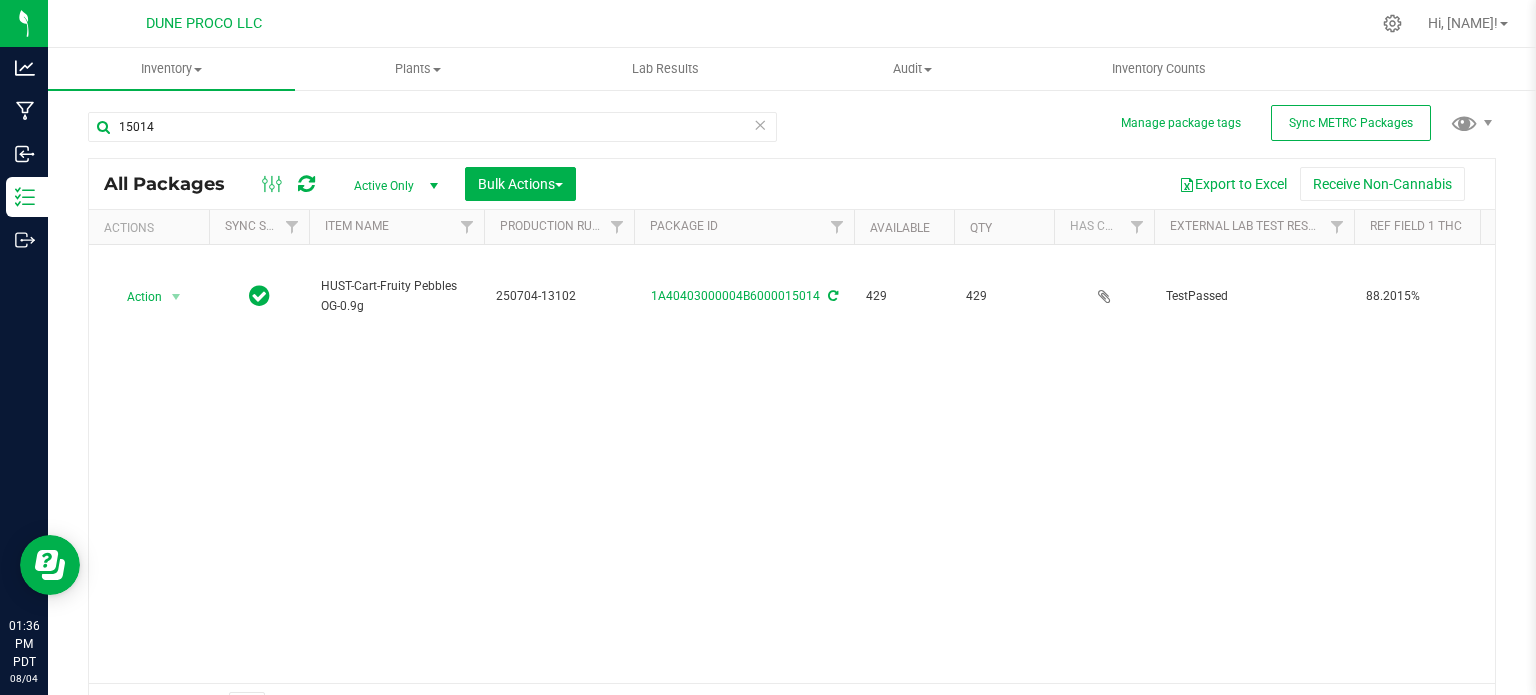 click on "15014" at bounding box center [440, 126] 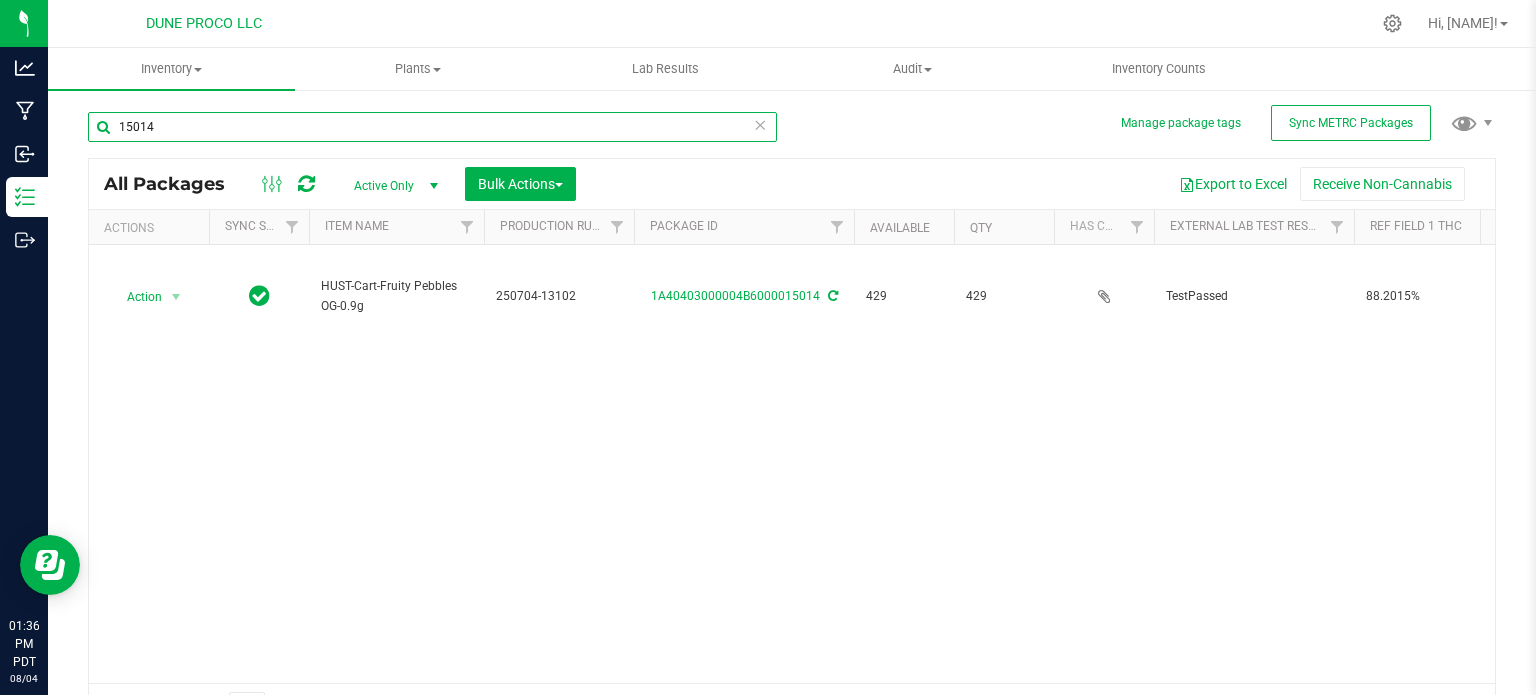 click on "15014" at bounding box center [432, 127] 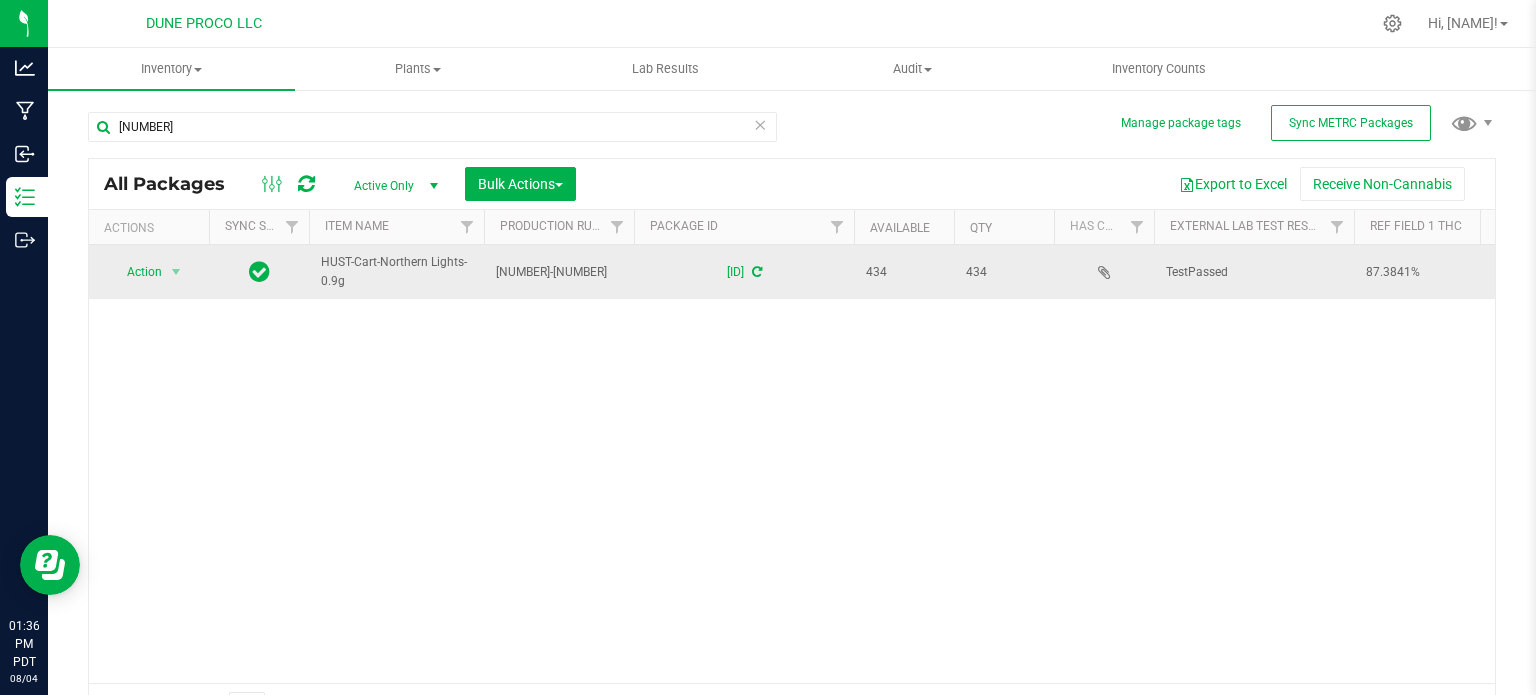 click on "HUST-Cart-Northern Lights-0.9g" at bounding box center [396, 272] 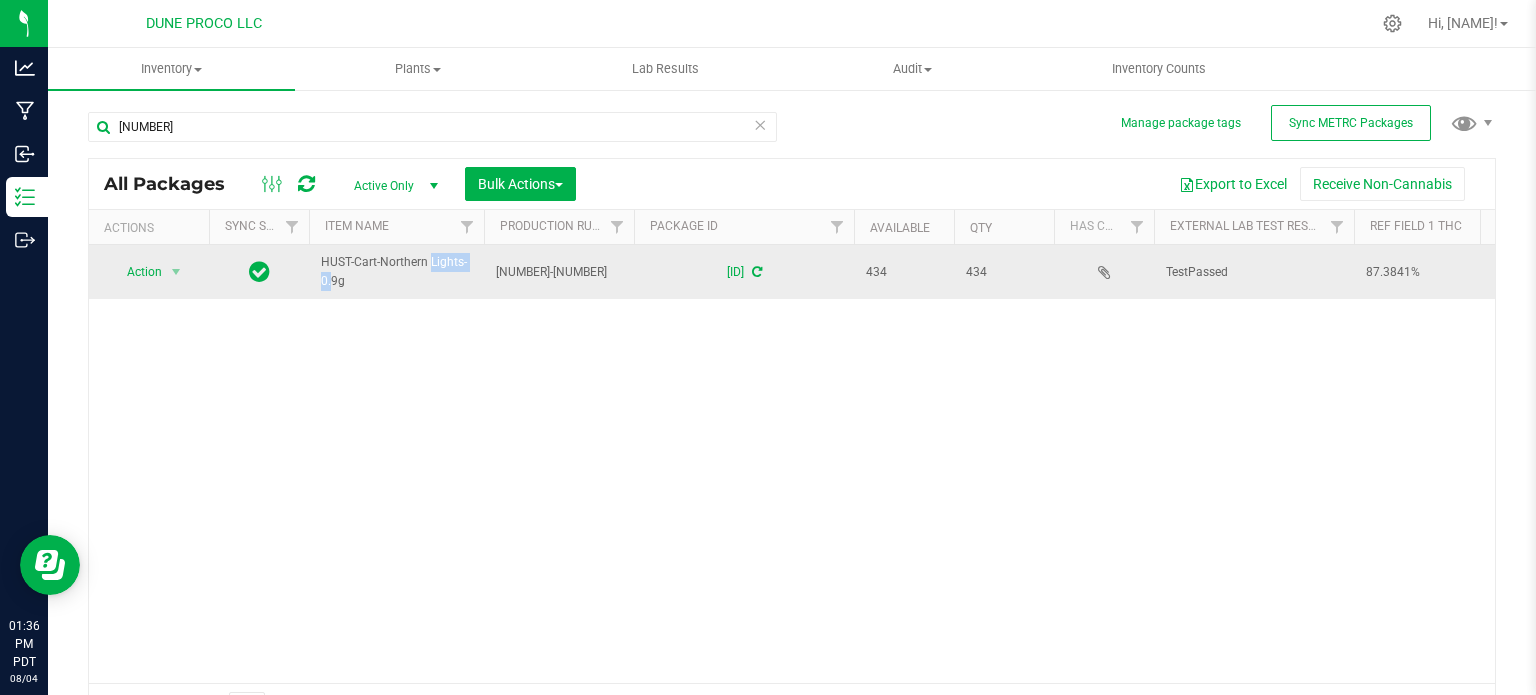 click on "HUST-Cart-Northern Lights-0.9g" at bounding box center (396, 272) 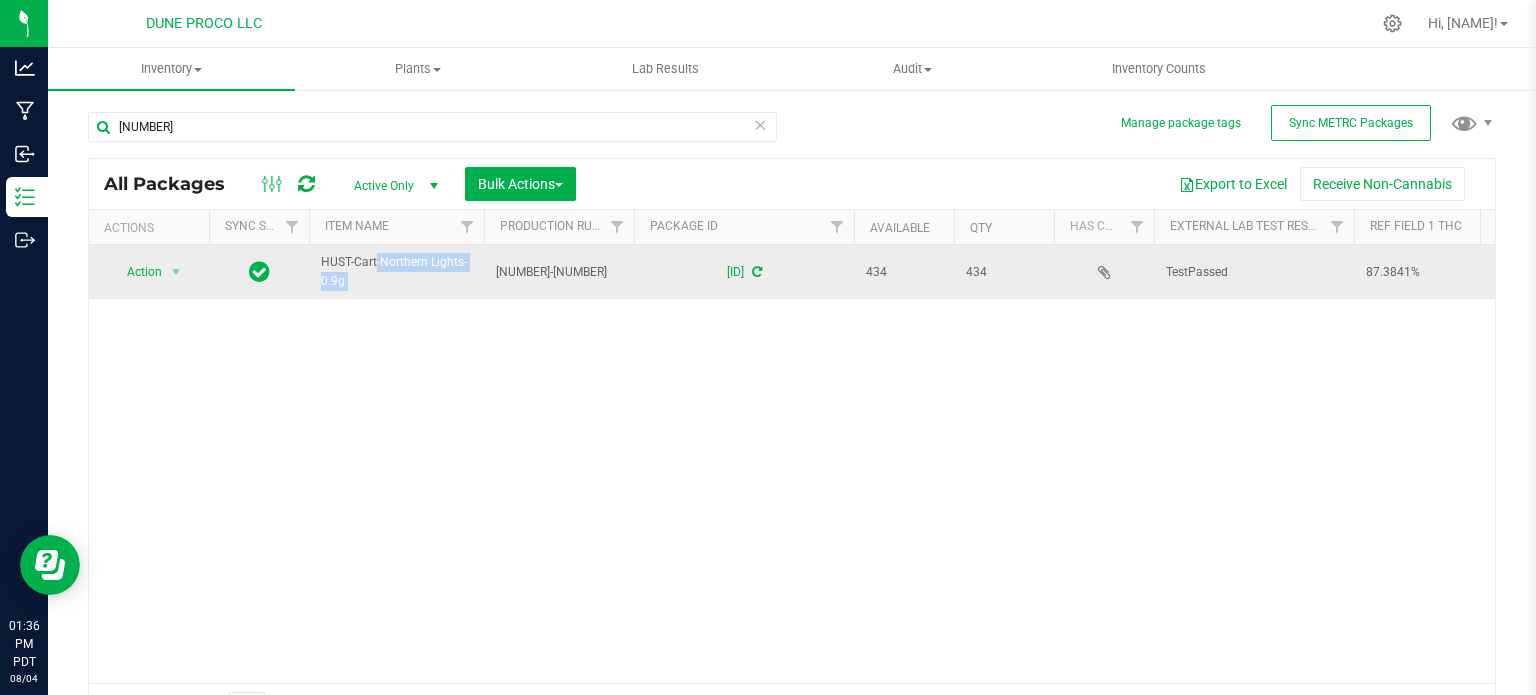 click on "HUST-Cart-Northern Lights-0.9g" at bounding box center (396, 272) 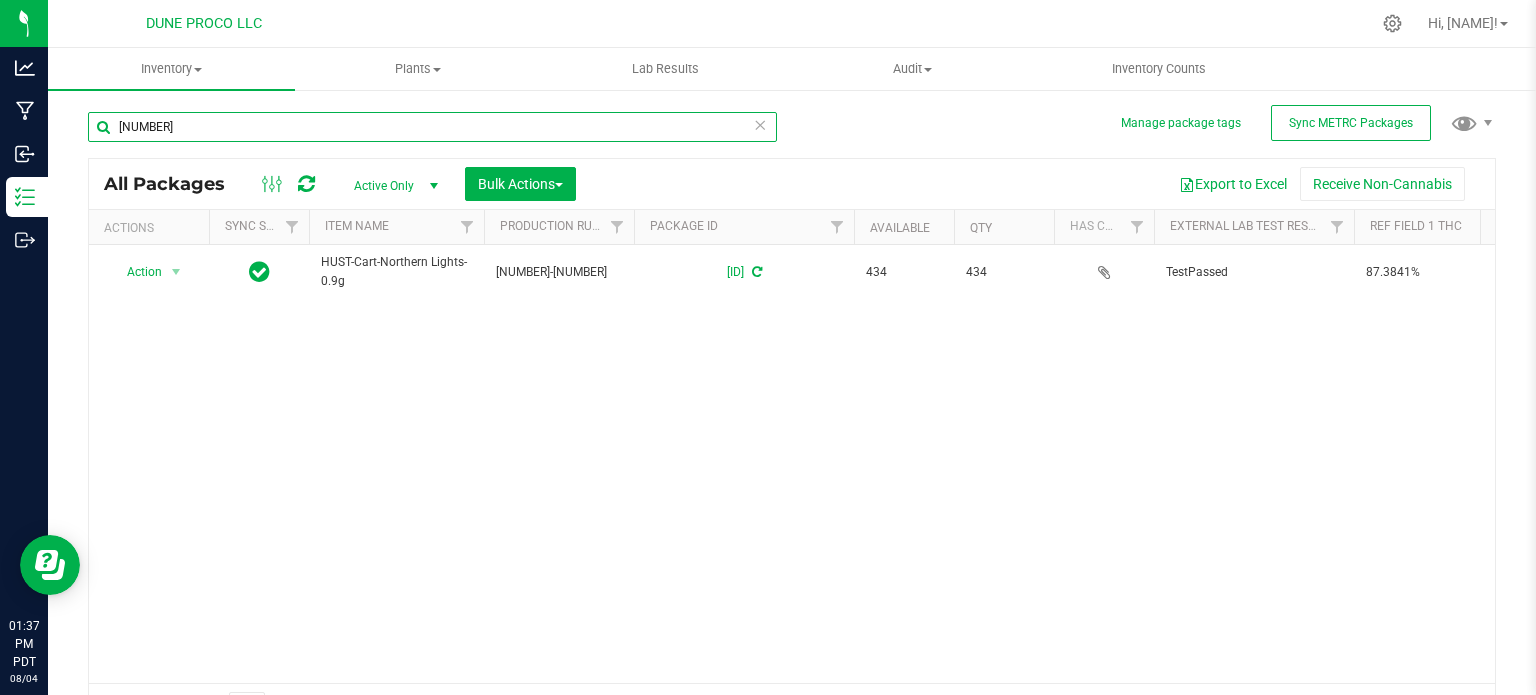 click on "15996" at bounding box center [432, 127] 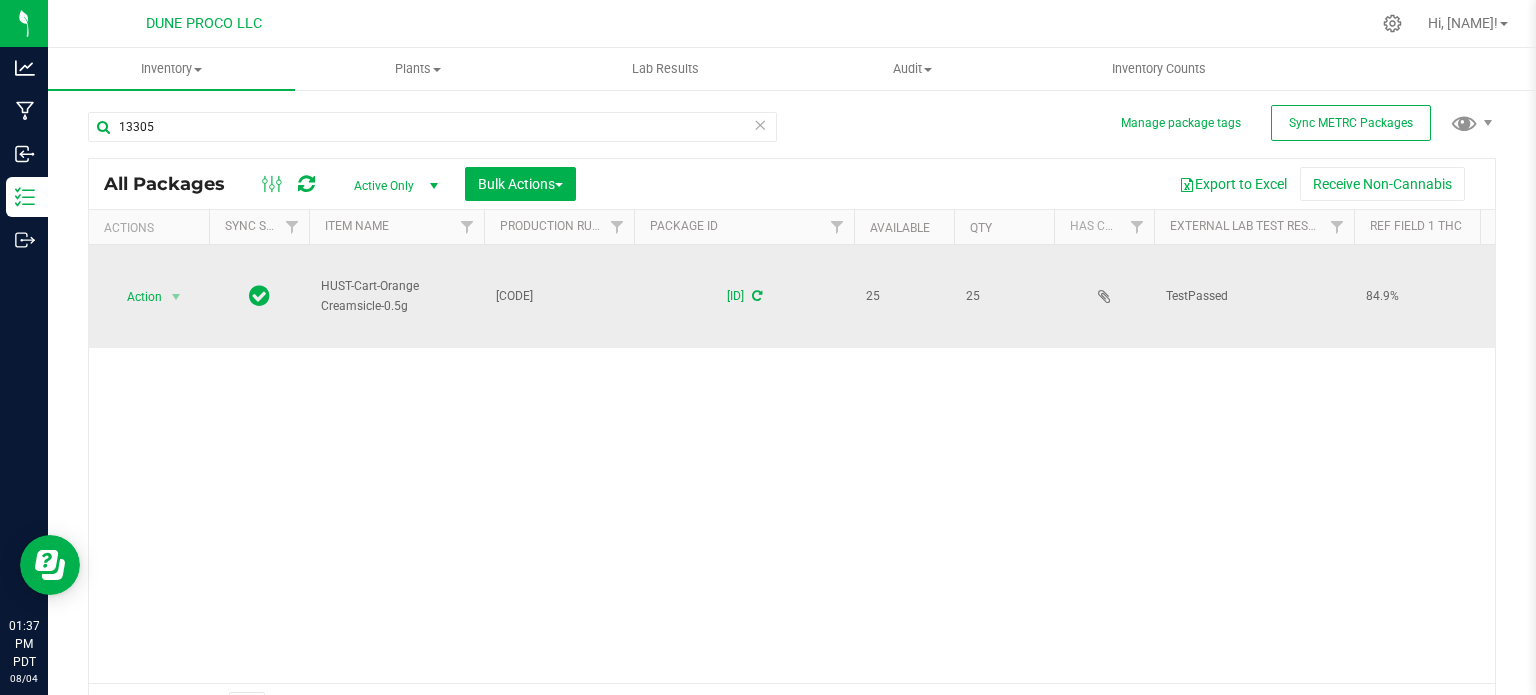 click on "HUST-Cart-Orange Creamsicle-0.5g" at bounding box center [396, 296] 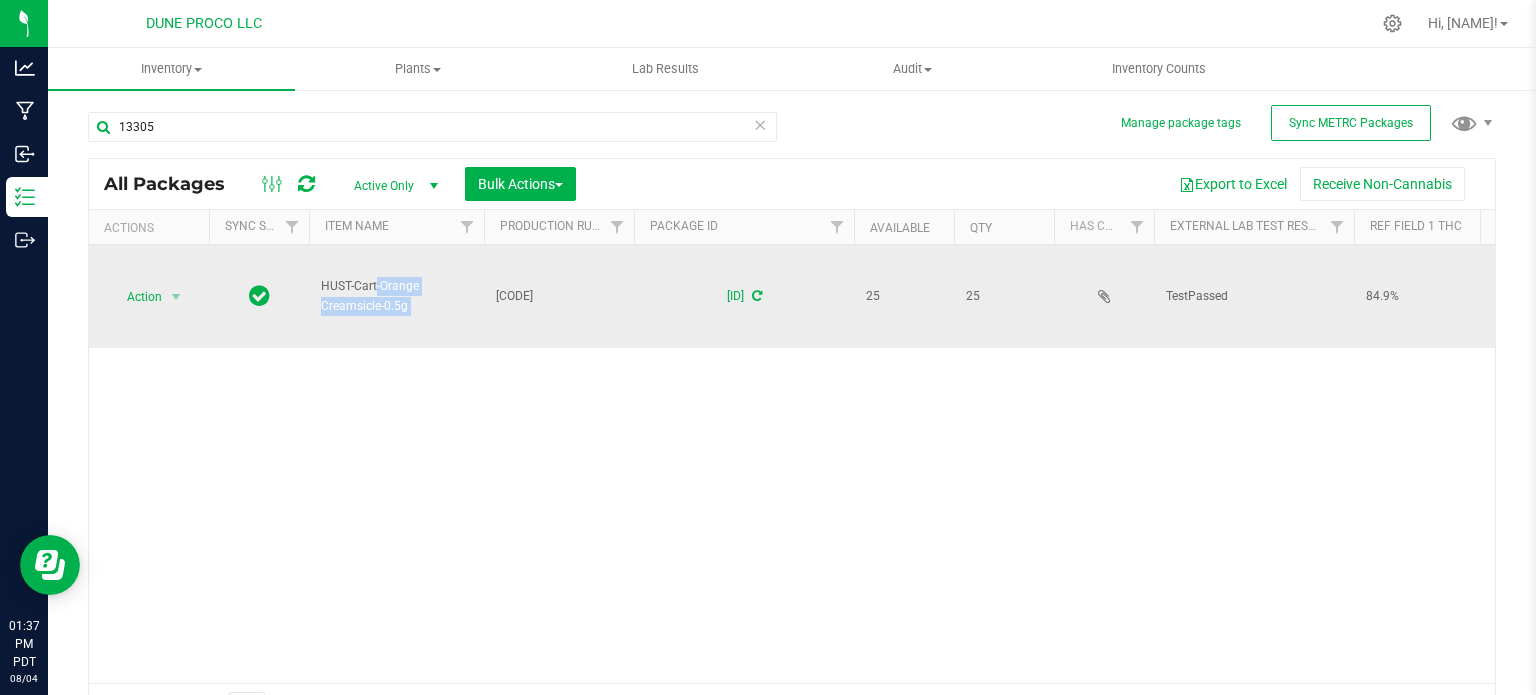 click on "HUST-Cart-Orange Creamsicle-0.5g" at bounding box center [396, 296] 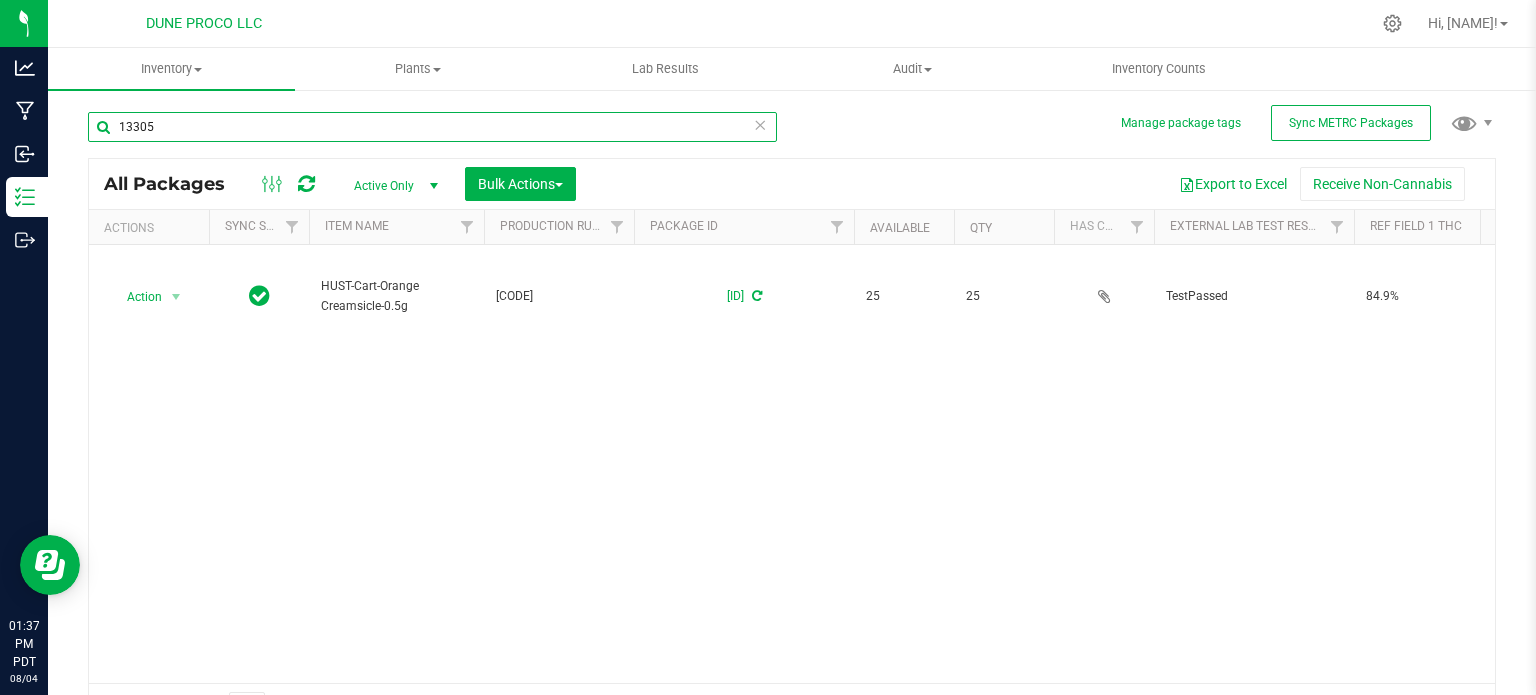 click on "13305" at bounding box center (432, 127) 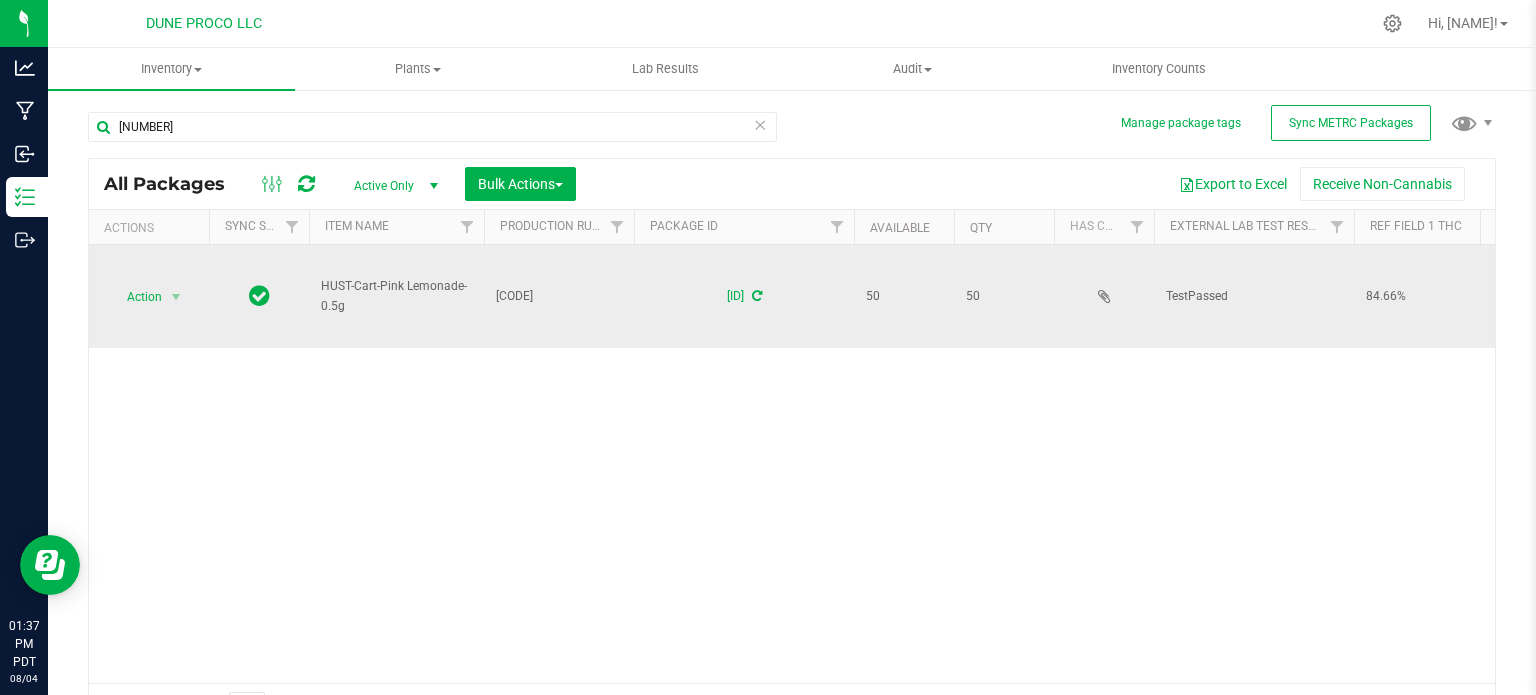 click on "HUST-Cart-Pink Lemonade-0.5g" at bounding box center (396, 296) 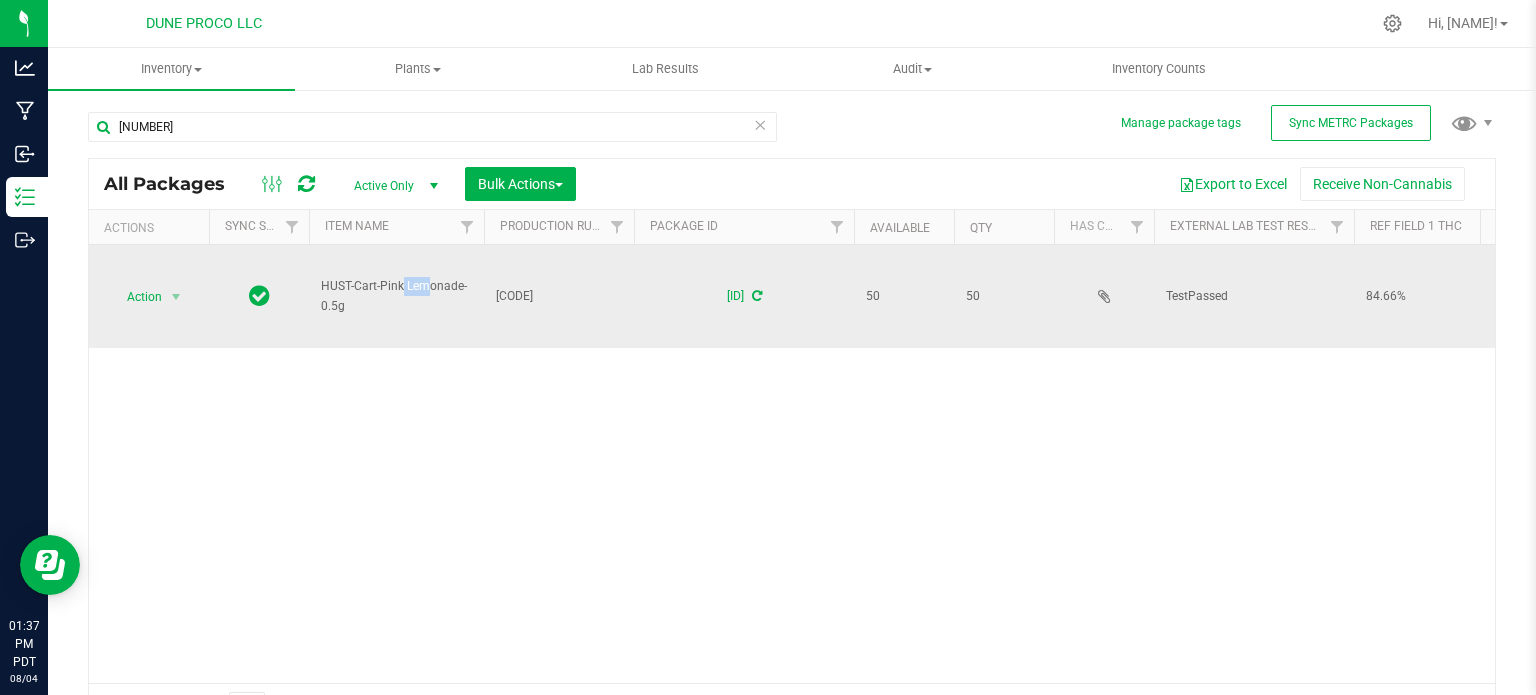 click on "HUST-Cart-Pink Lemonade-0.5g" at bounding box center [396, 296] 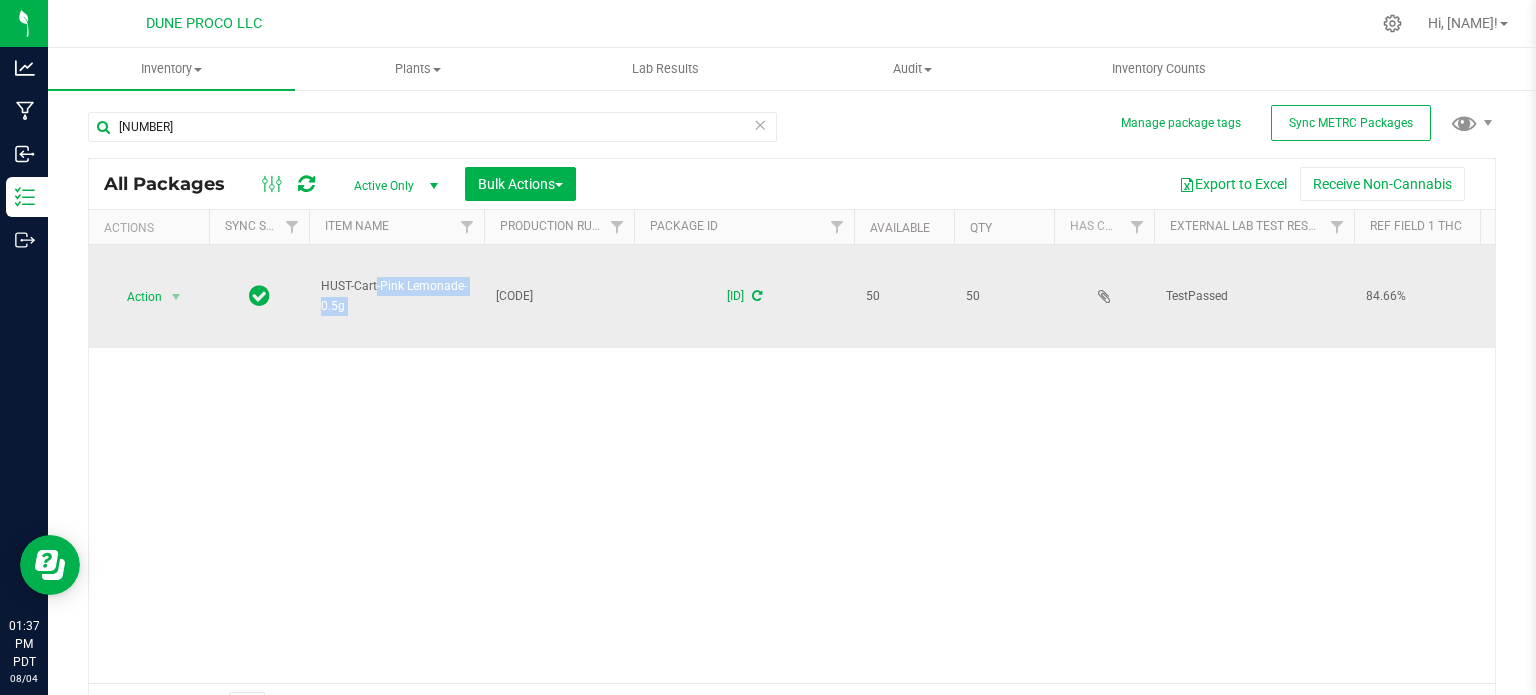click on "HUST-Cart-Pink Lemonade-0.5g" at bounding box center [396, 296] 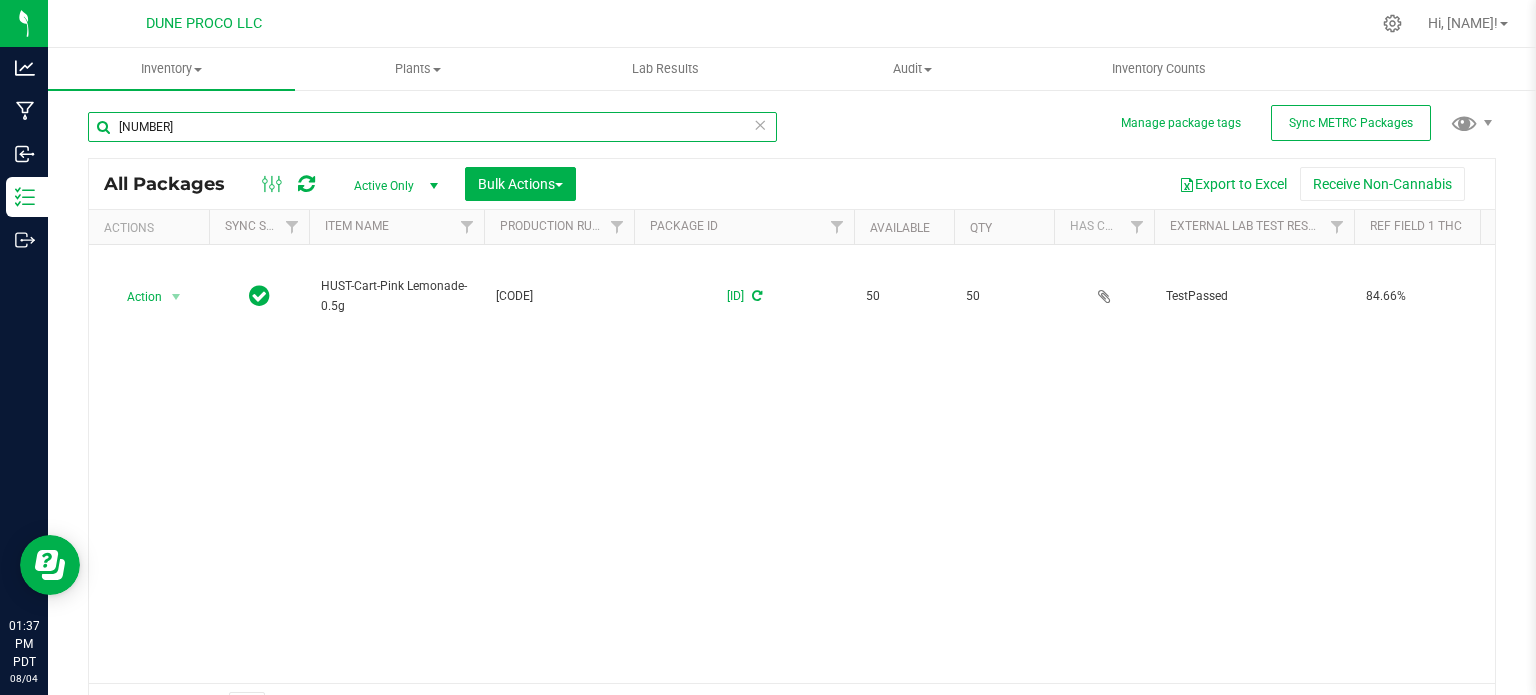 click on "13413" at bounding box center [432, 127] 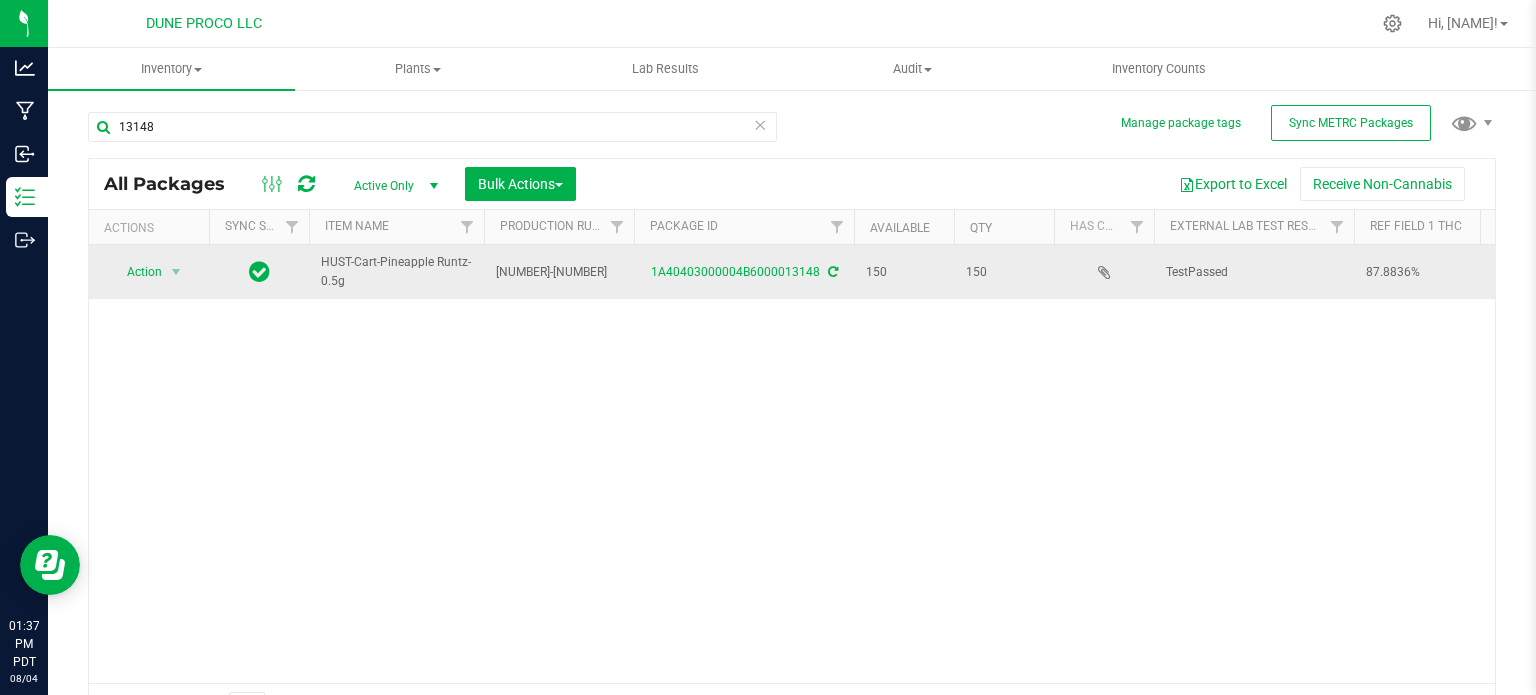 click on "HUST-Cart-Pineapple Runtz-0.5g" at bounding box center (396, 272) 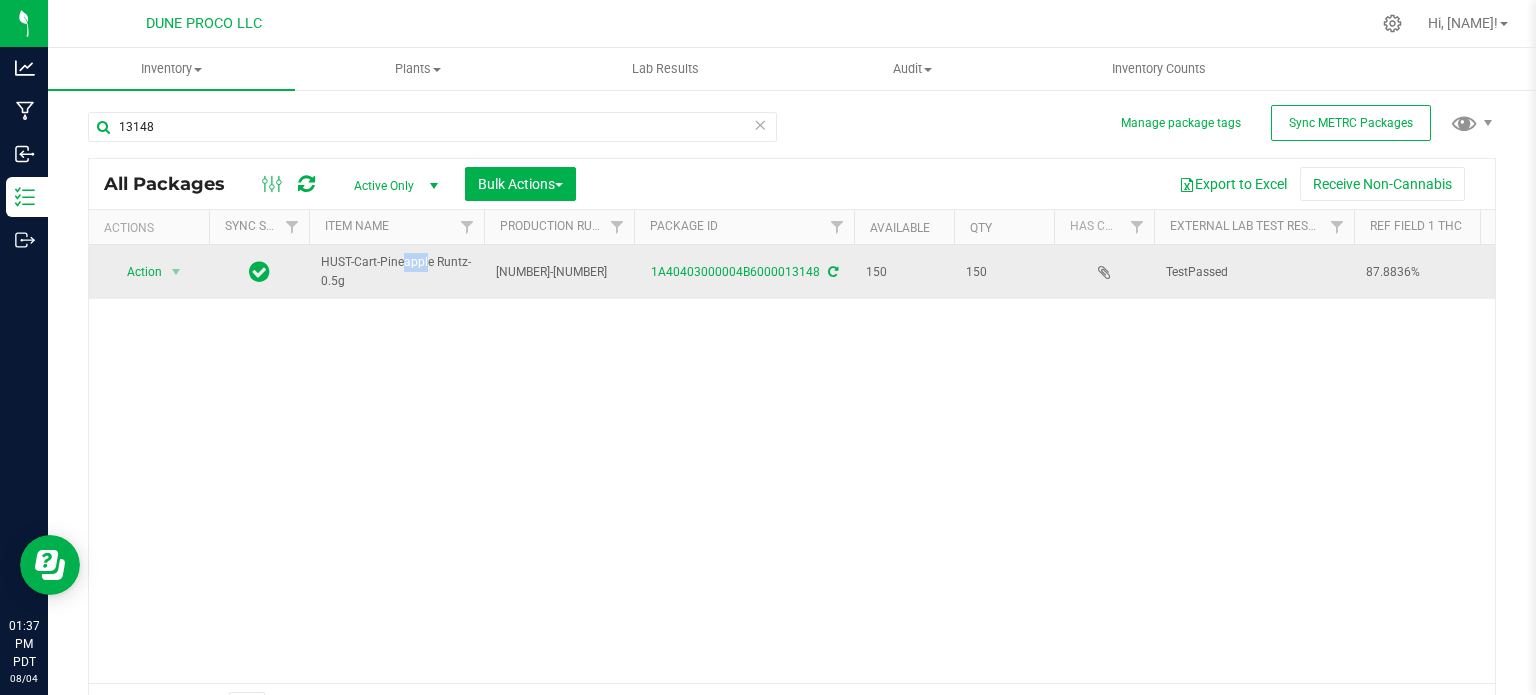 click on "HUST-Cart-Pineapple Runtz-0.5g" at bounding box center (396, 272) 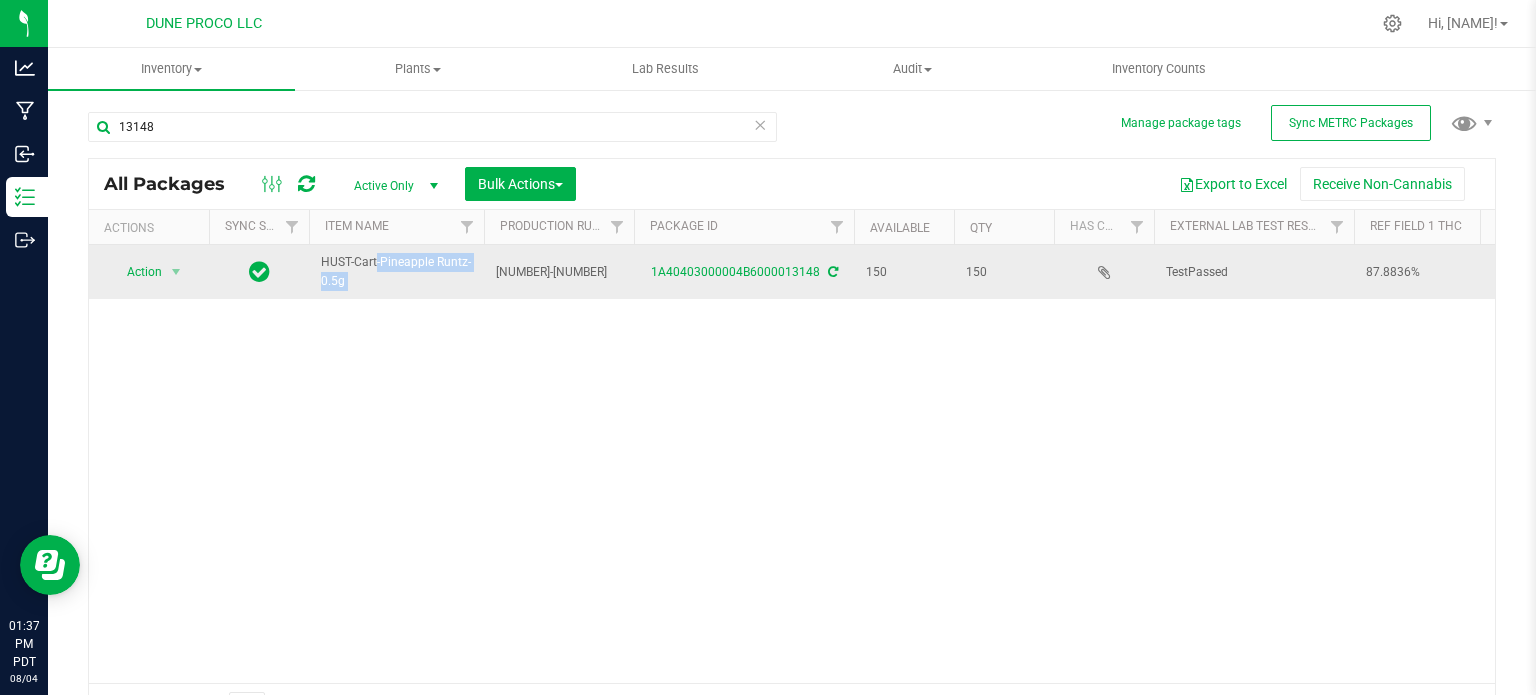 click on "HUST-Cart-Pineapple Runtz-0.5g" at bounding box center (396, 272) 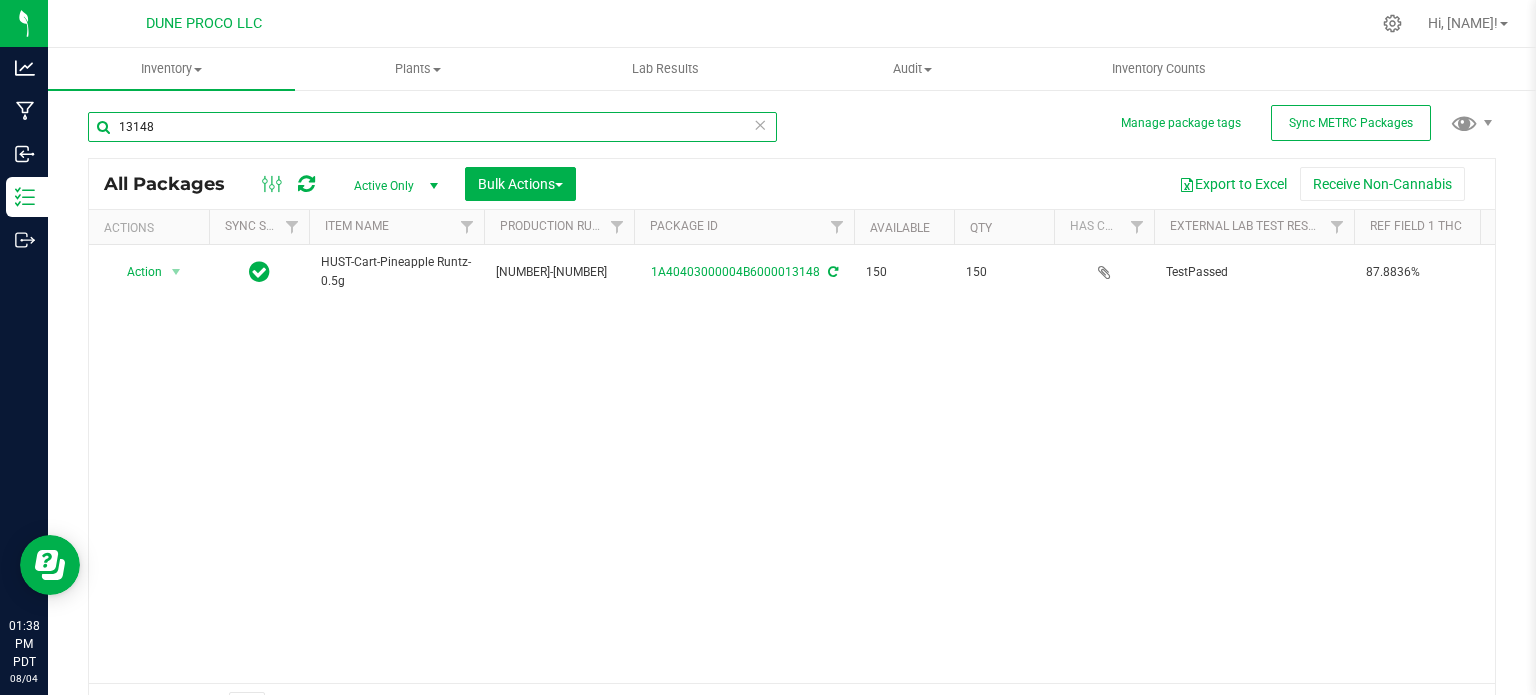 click on "13148" at bounding box center [432, 127] 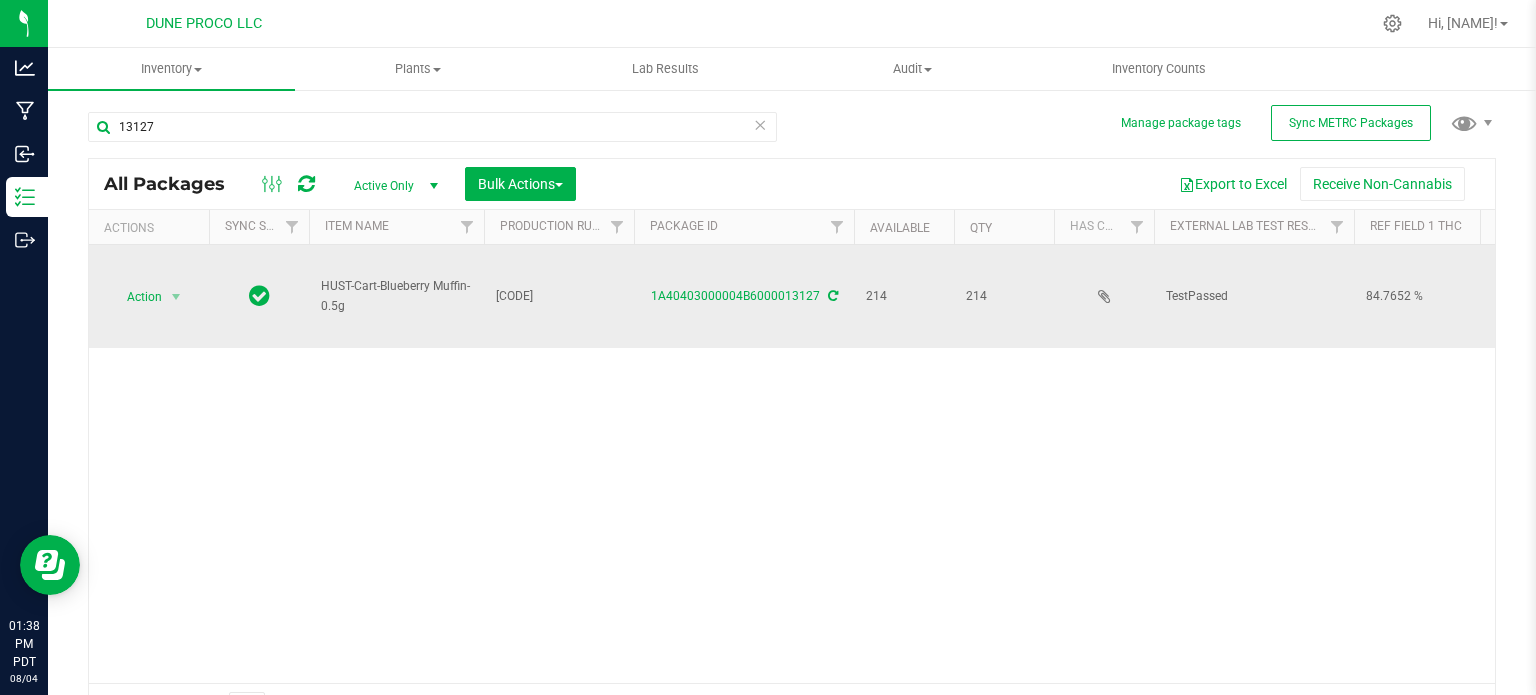 click on "HUST-Cart-Blueberry Muffin-0.5g" at bounding box center [396, 296] 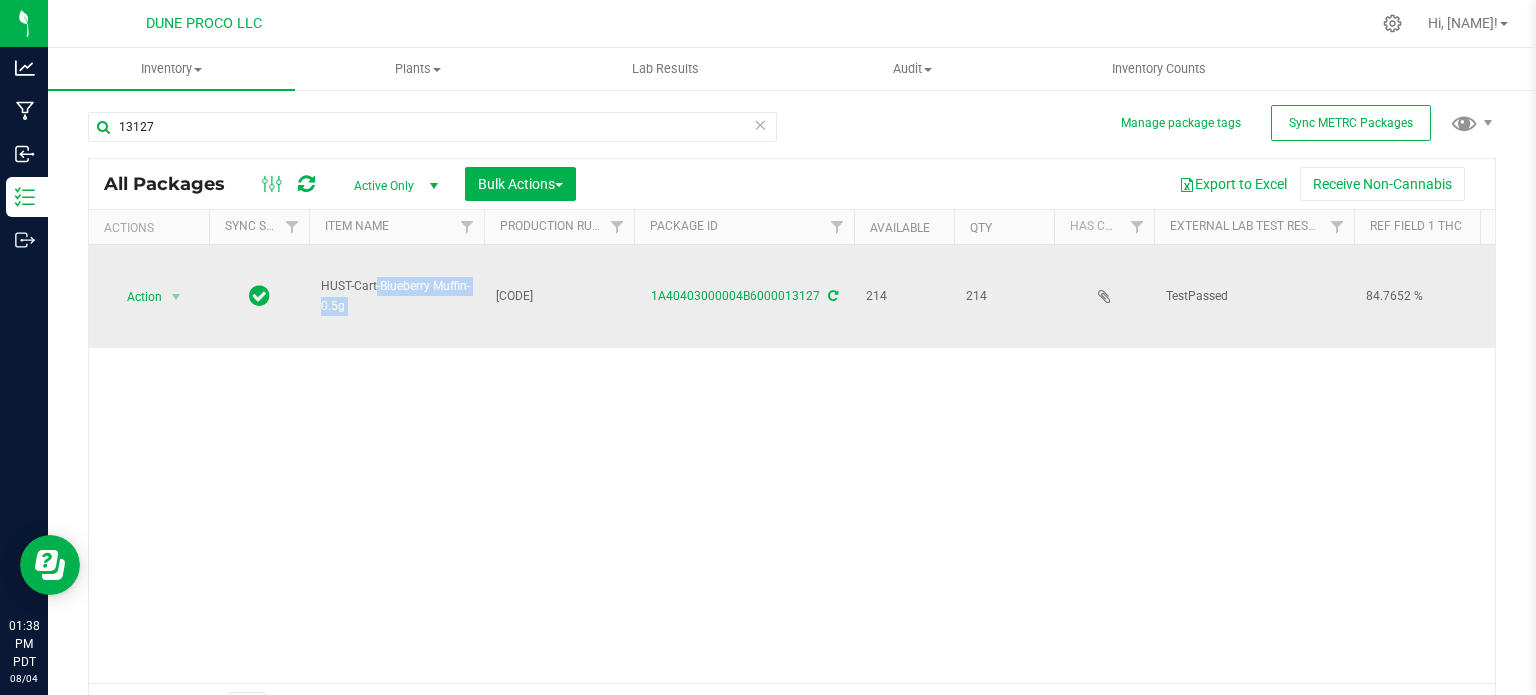 click on "HUST-Cart-Blueberry Muffin-0.5g" at bounding box center (396, 296) 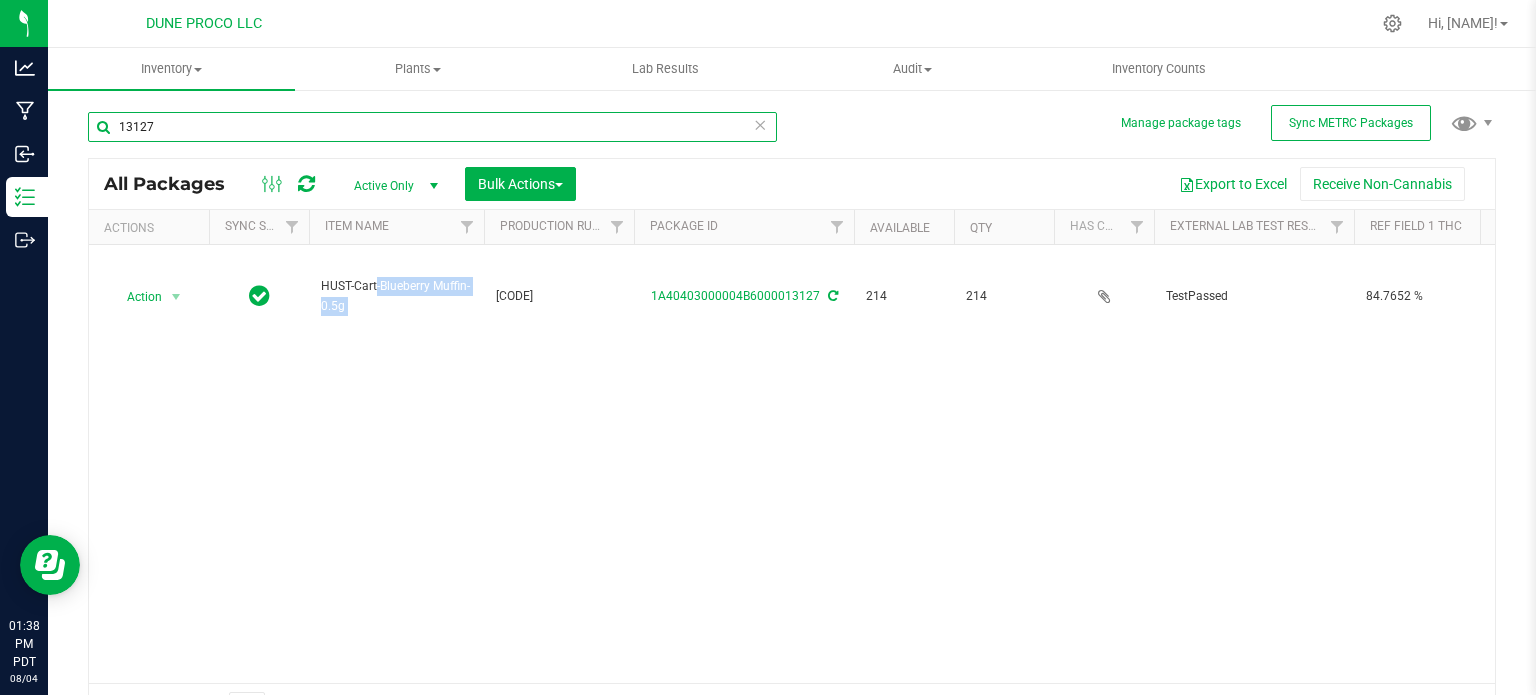 click on "13127" at bounding box center (432, 127) 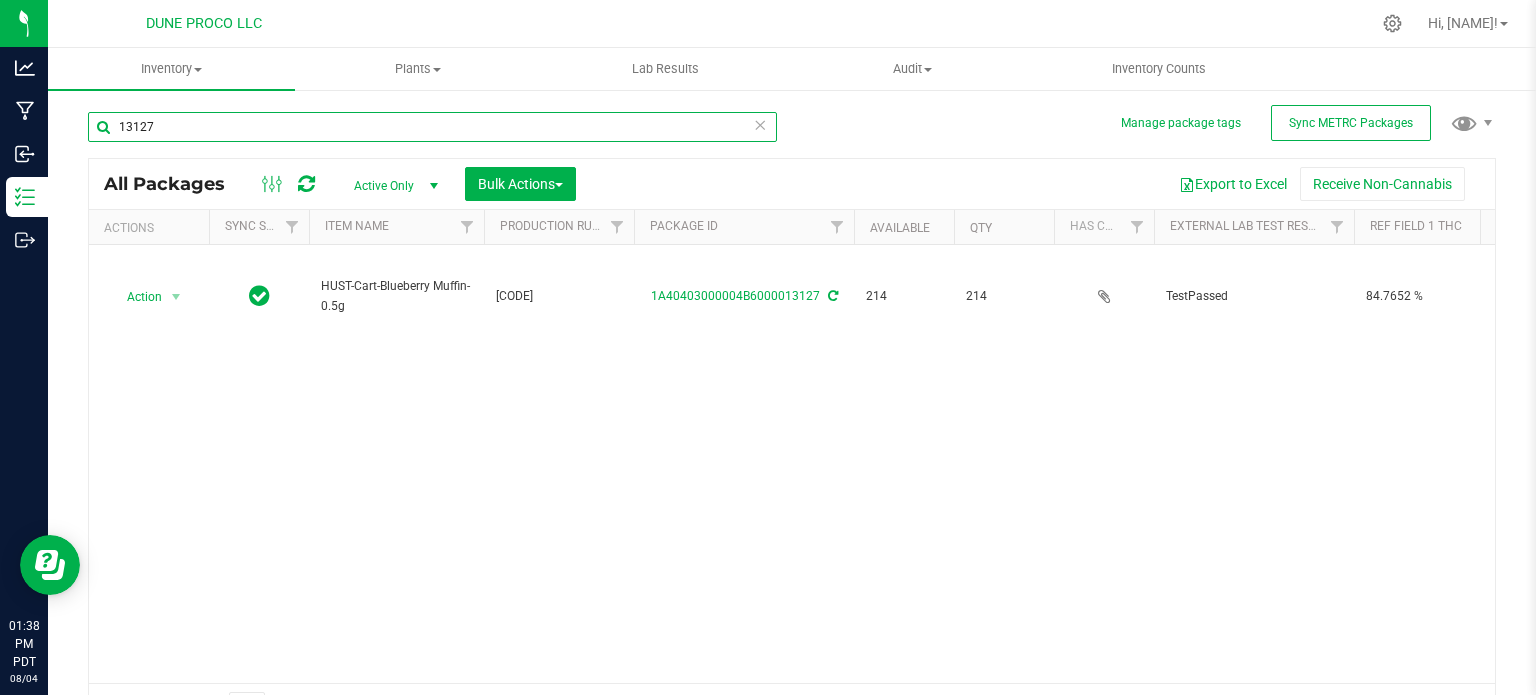 click on "13127" at bounding box center (432, 127) 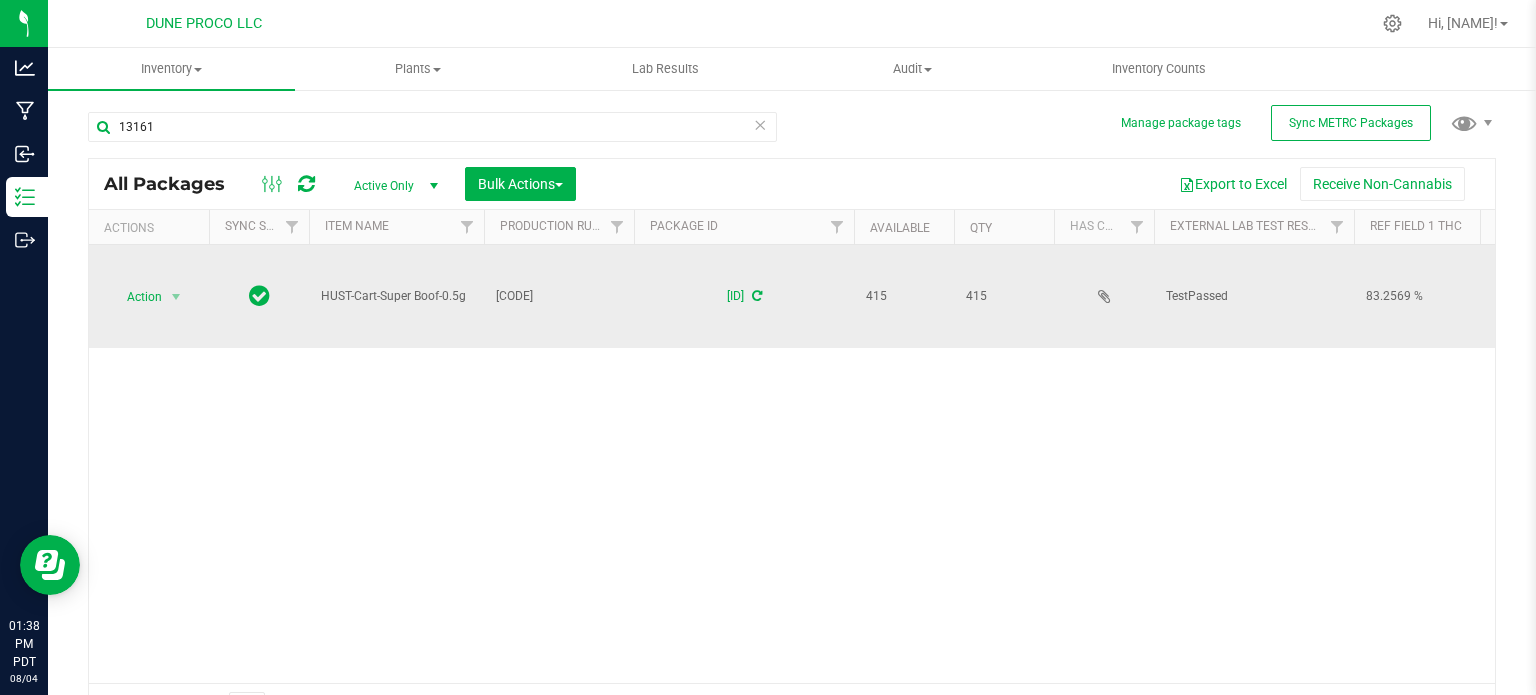 click on "HUST-Cart-Super Boof-0.5g" at bounding box center [396, 296] 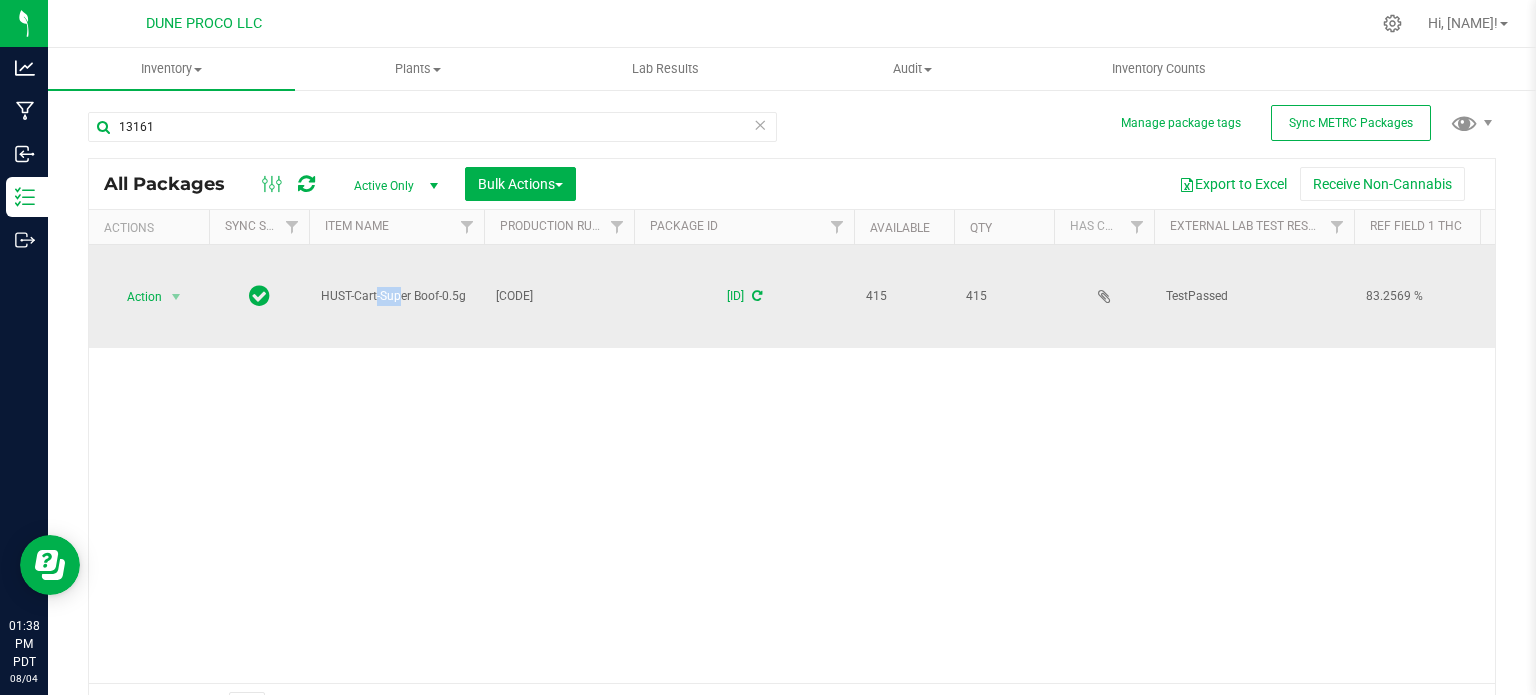 click on "HUST-Cart-Super Boof-0.5g" at bounding box center [396, 296] 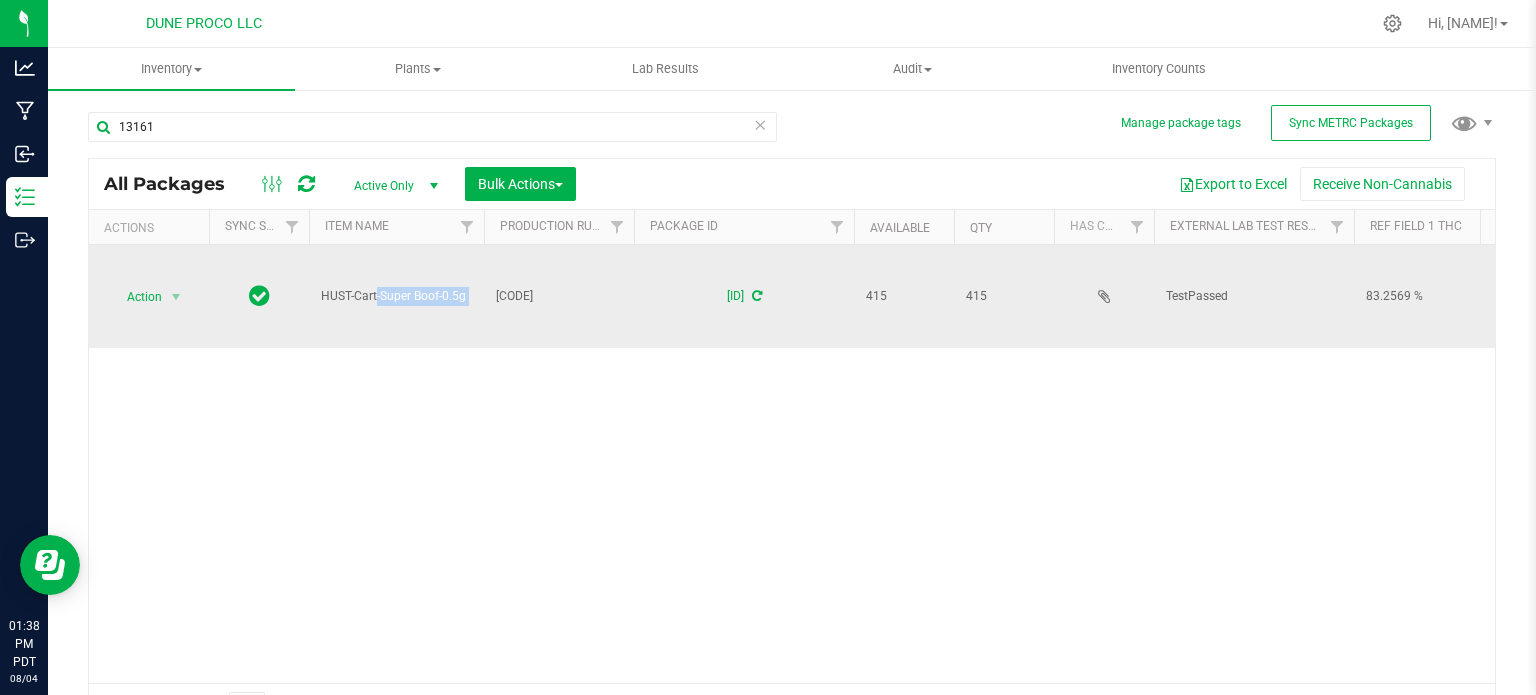 click on "HUST-Cart-Super Boof-0.5g" at bounding box center (396, 296) 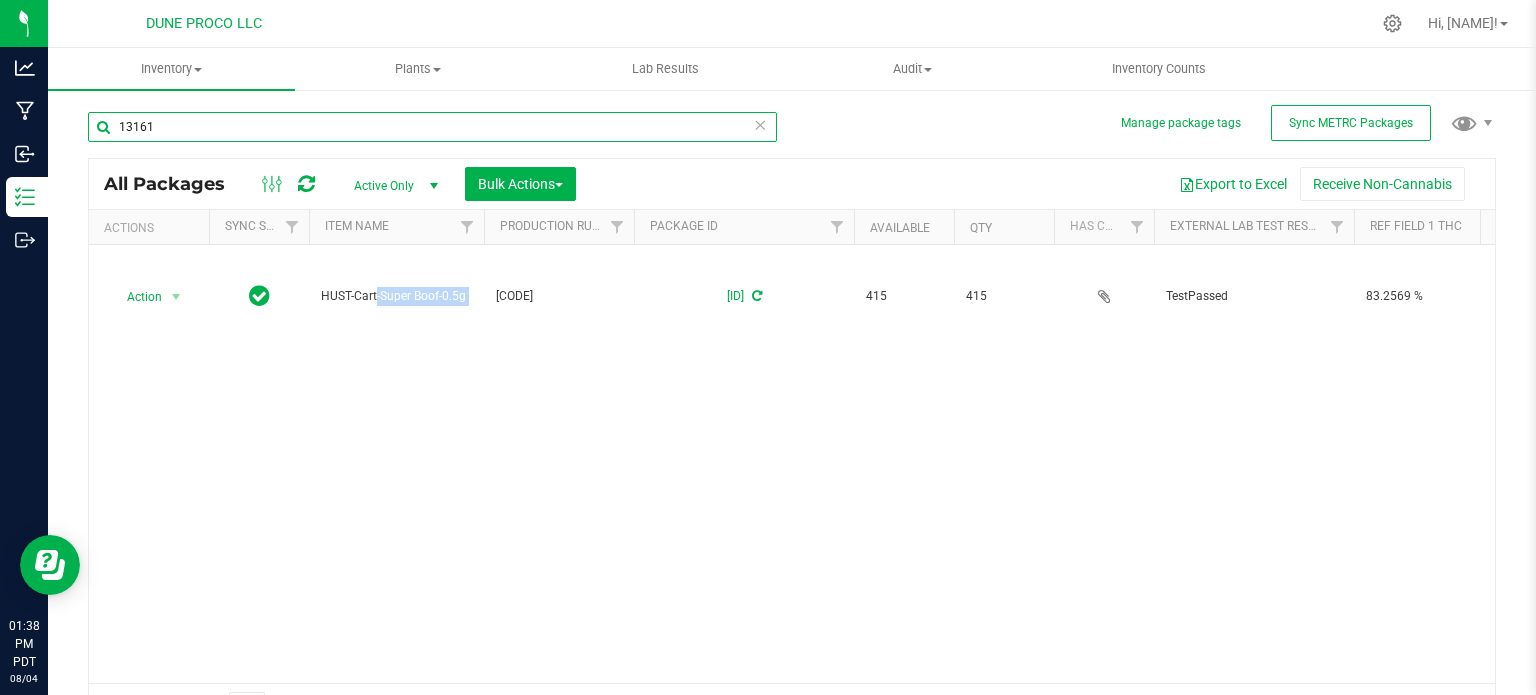 click on "13161" at bounding box center (432, 127) 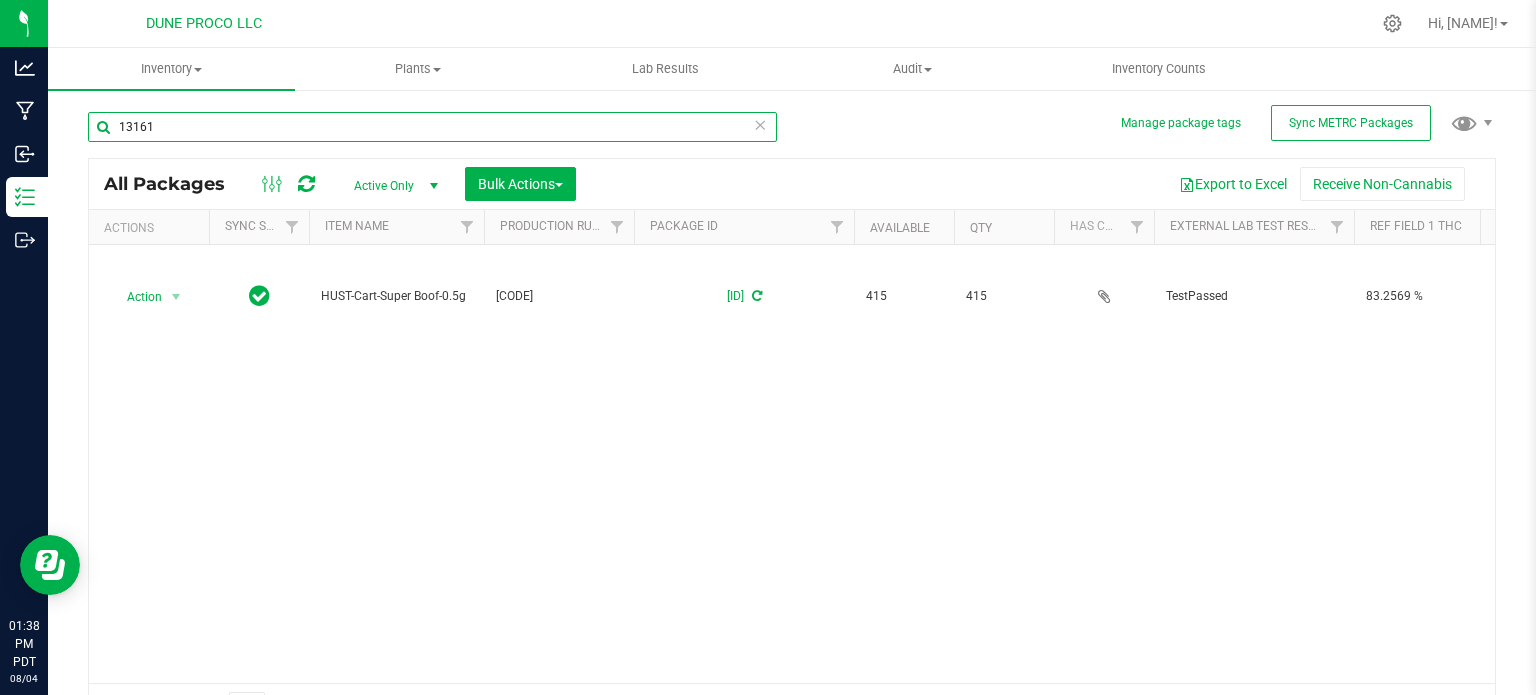 click on "13161" at bounding box center [432, 127] 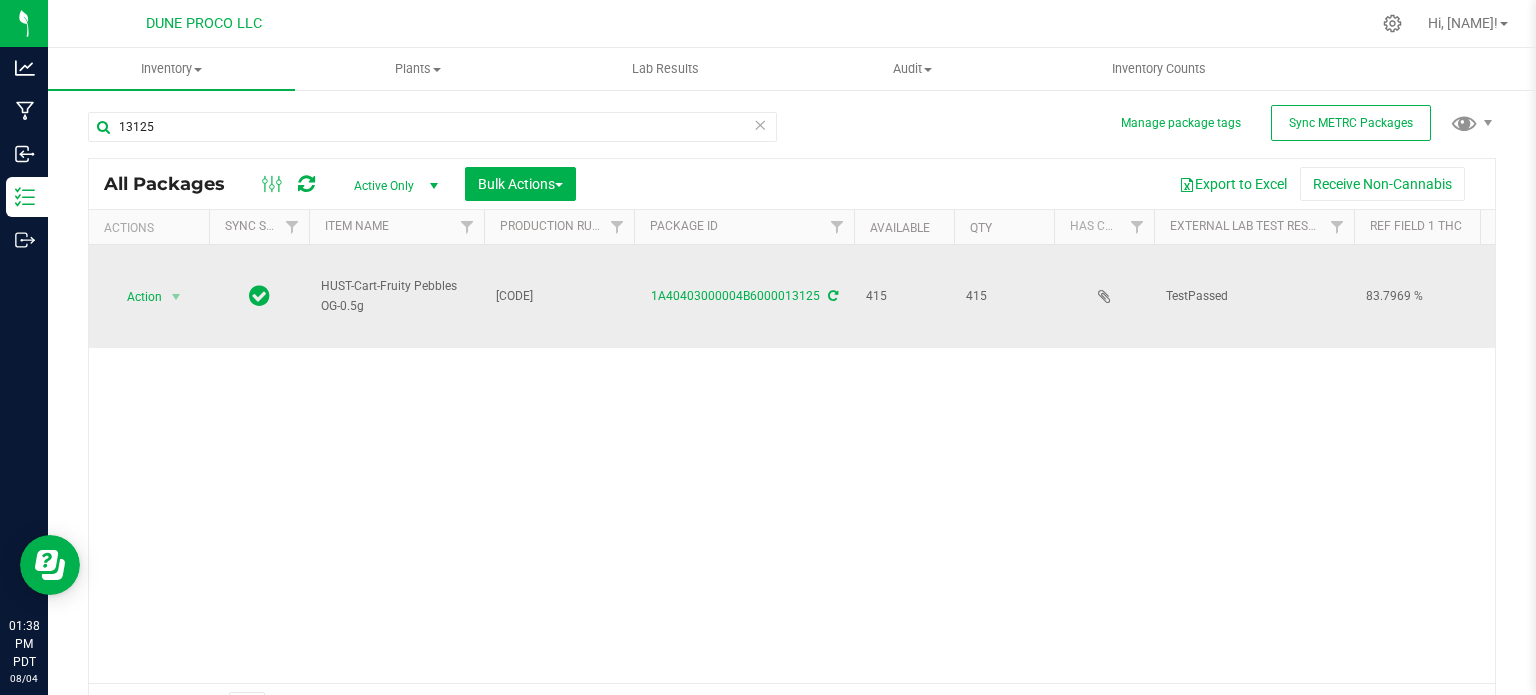 click on "HUST-Cart-Fruity Pebbles OG-0.5g" at bounding box center [396, 296] 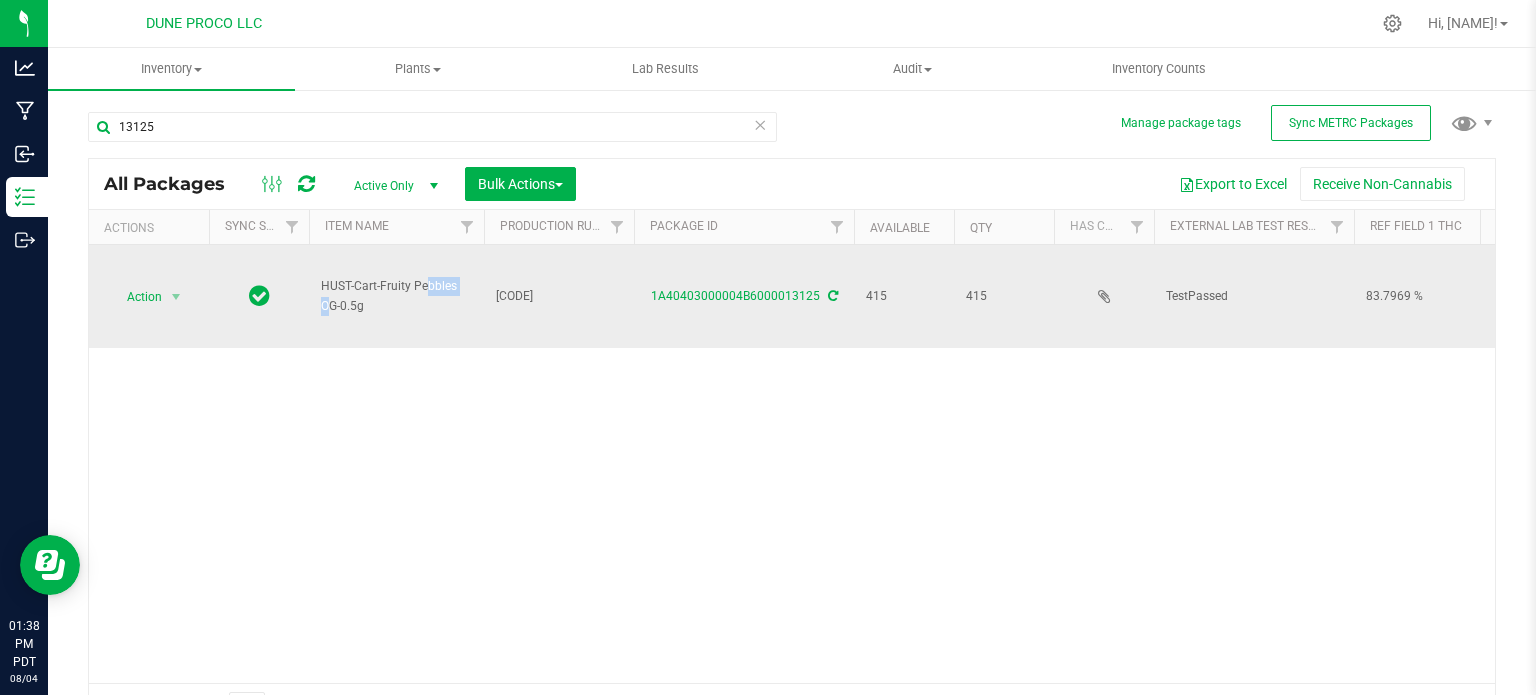 click on "HUST-Cart-Fruity Pebbles OG-0.5g" at bounding box center (396, 296) 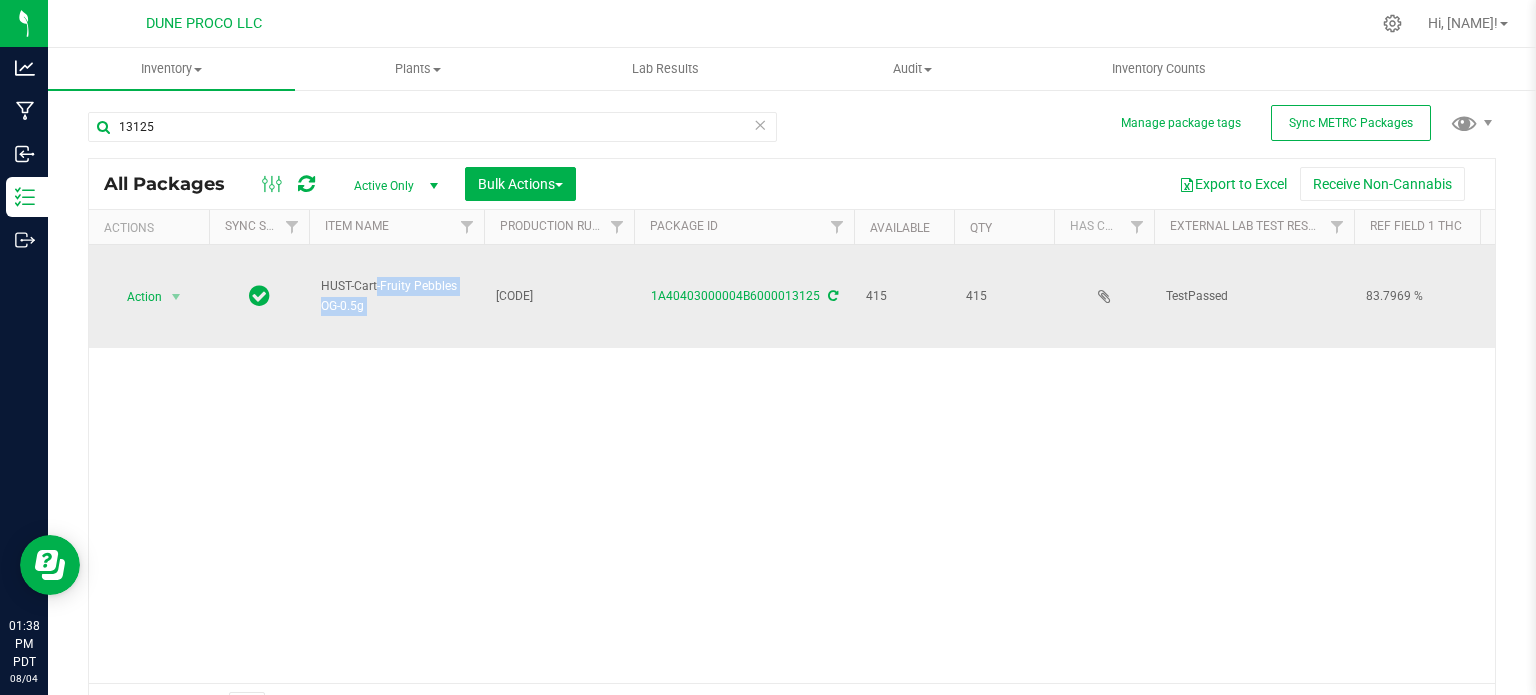 click on "HUST-Cart-Fruity Pebbles OG-0.5g" at bounding box center [396, 296] 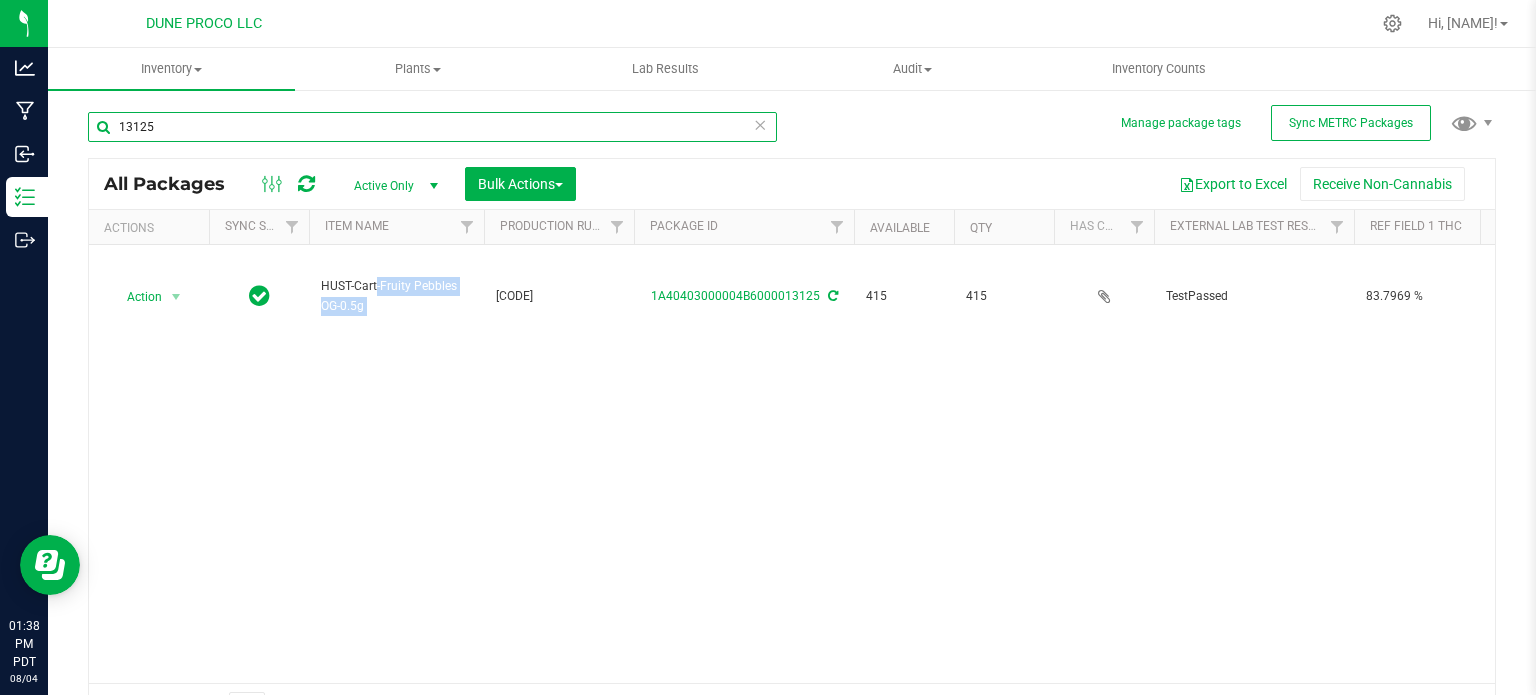 click on "13125" at bounding box center [432, 127] 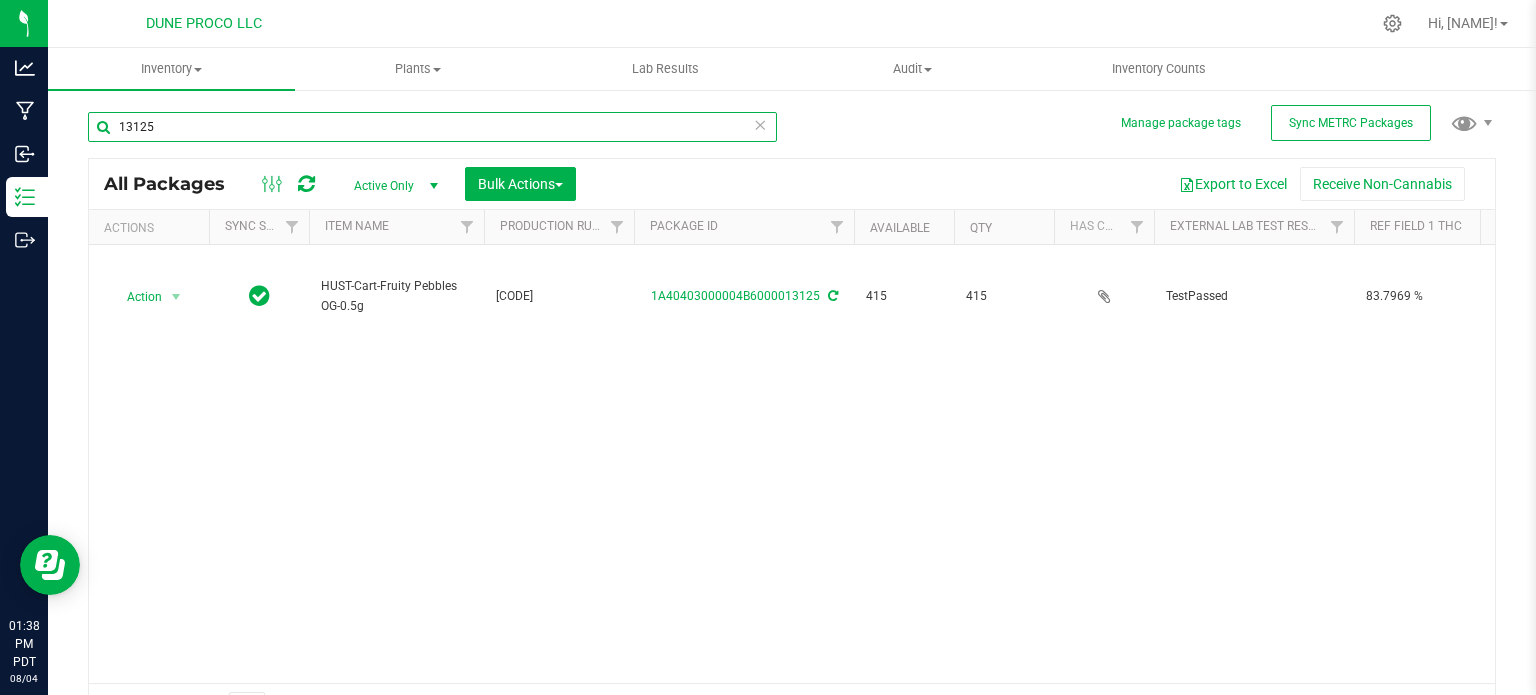 click on "13125" at bounding box center [432, 127] 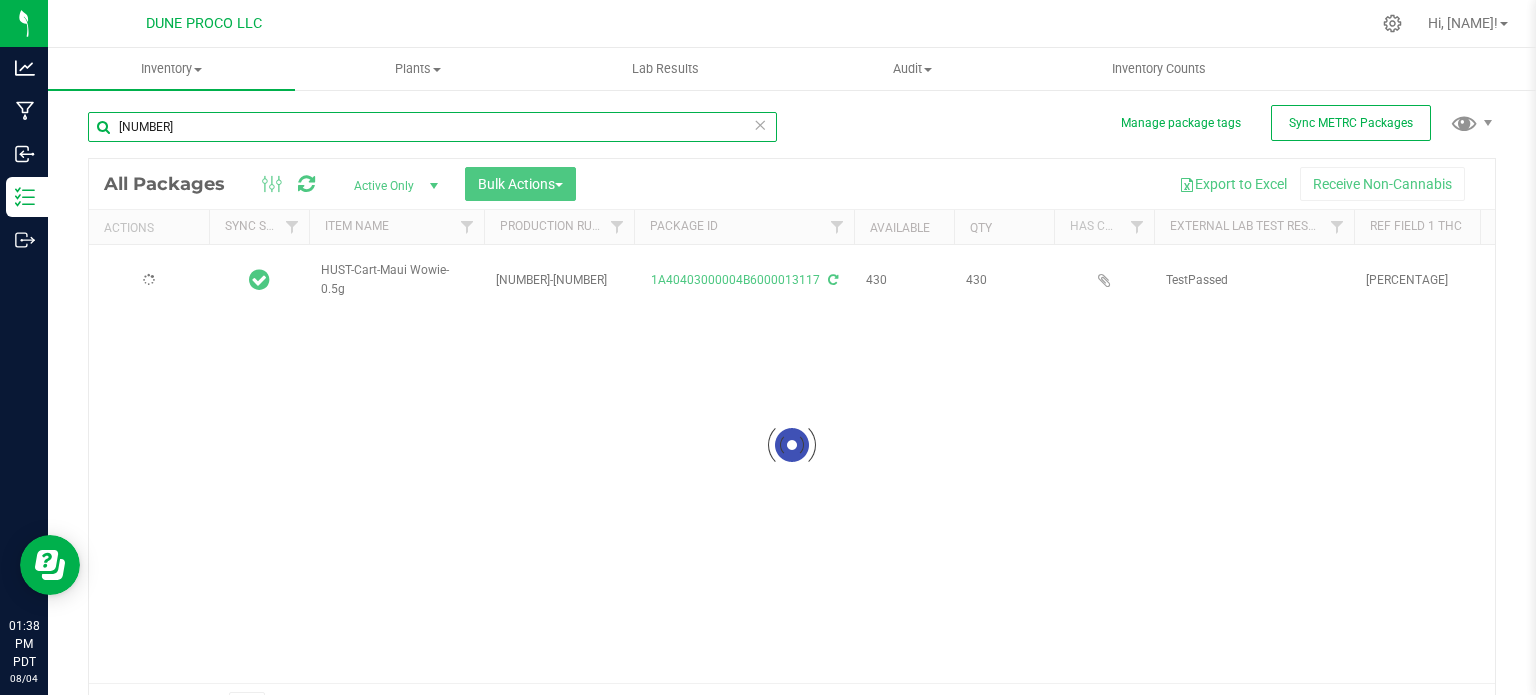 type on "2025-06-19" 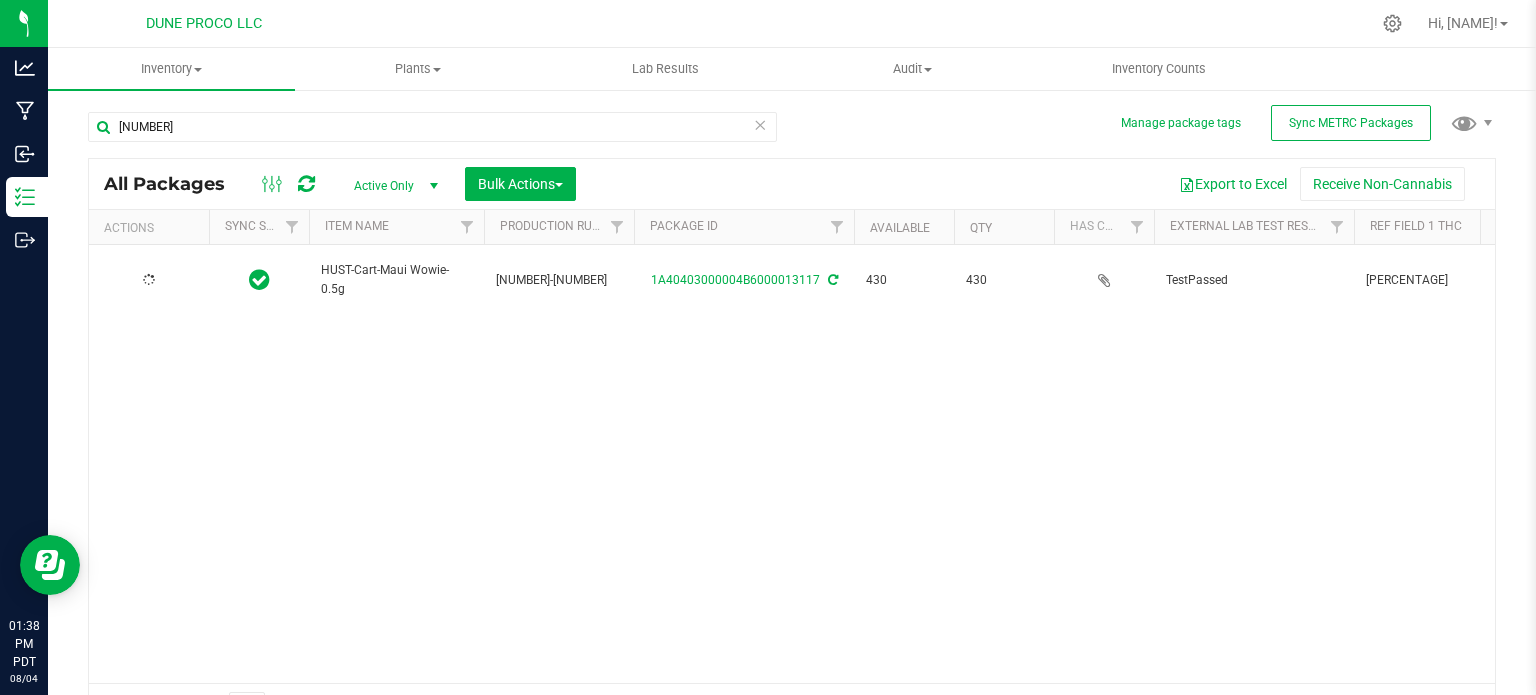 click on "HUST-Cart-Maui Wowie-0.5g" at bounding box center [396, 280] 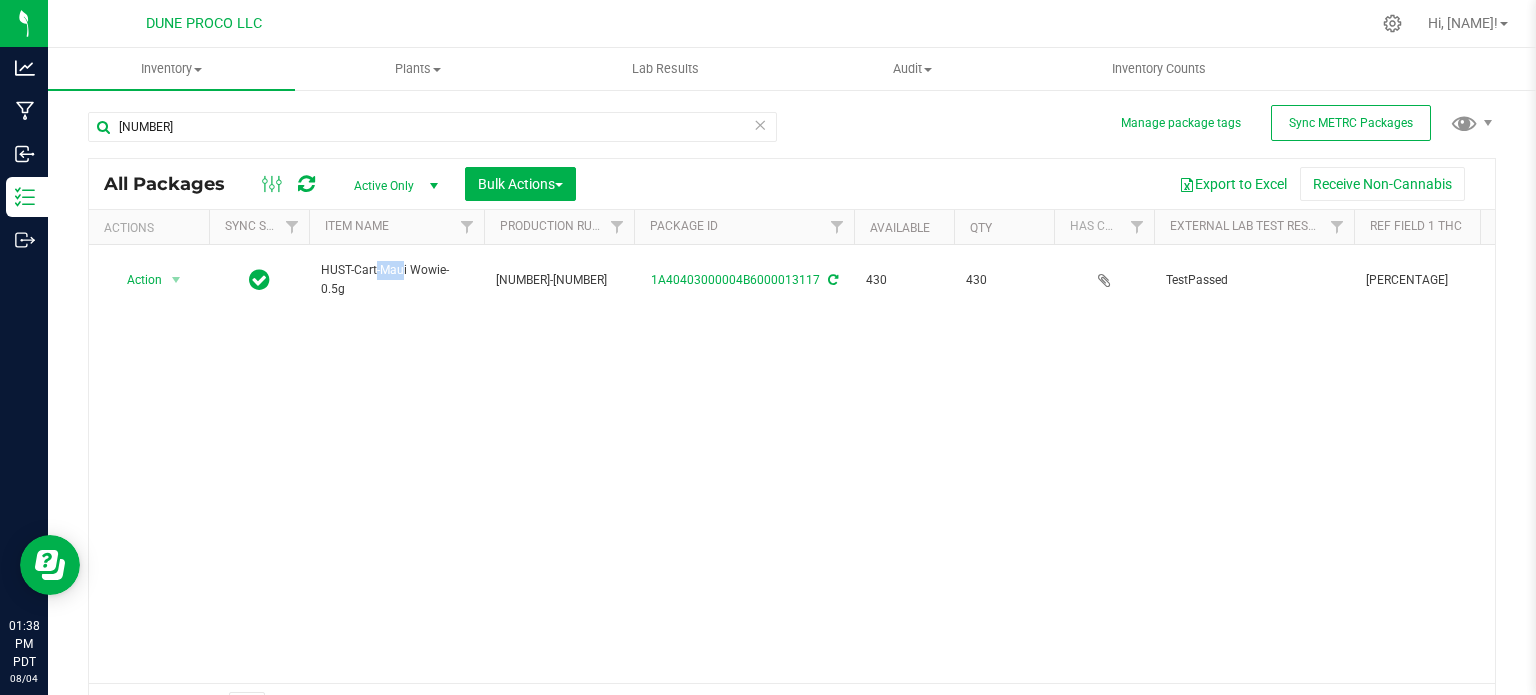 click on "HUST-Cart-Maui Wowie-0.5g" at bounding box center [396, 280] 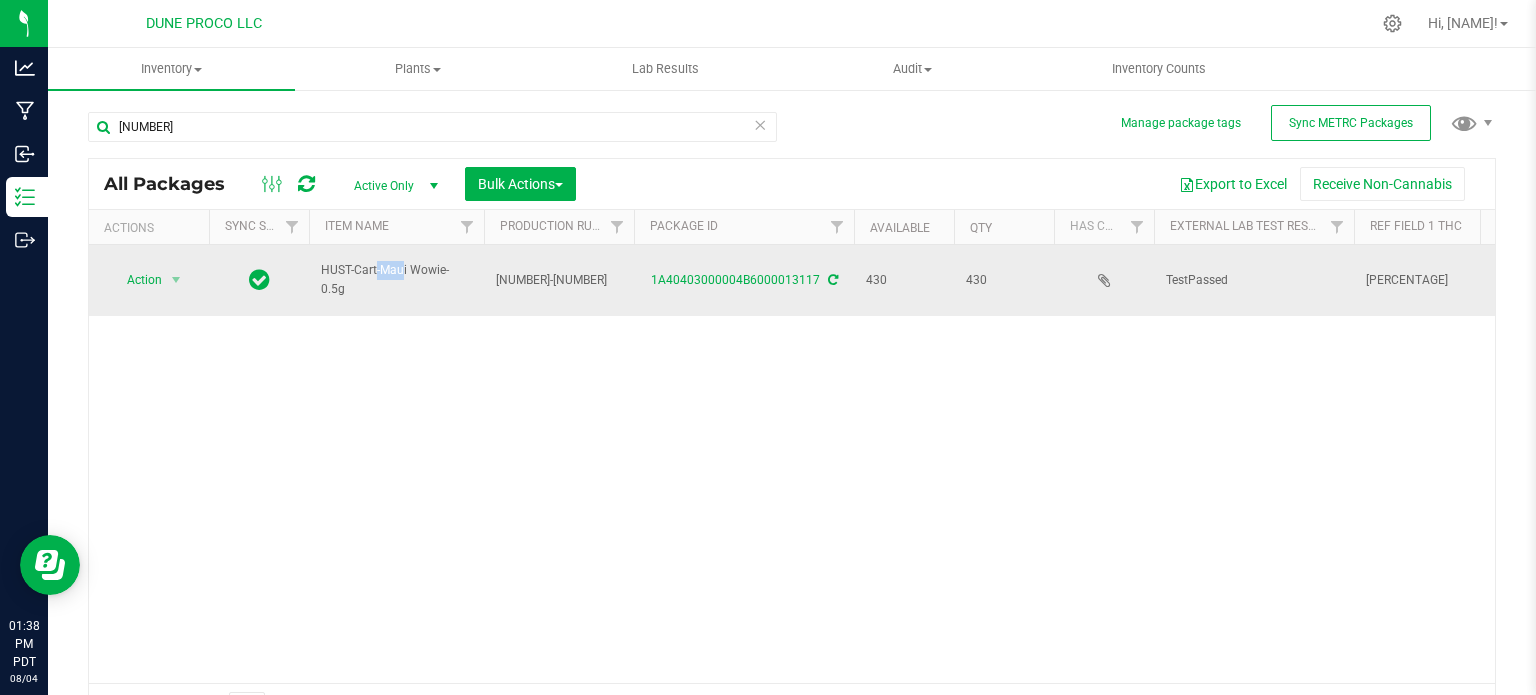 click on "HUST-Cart-Maui Wowie-0.5g" at bounding box center (396, 280) 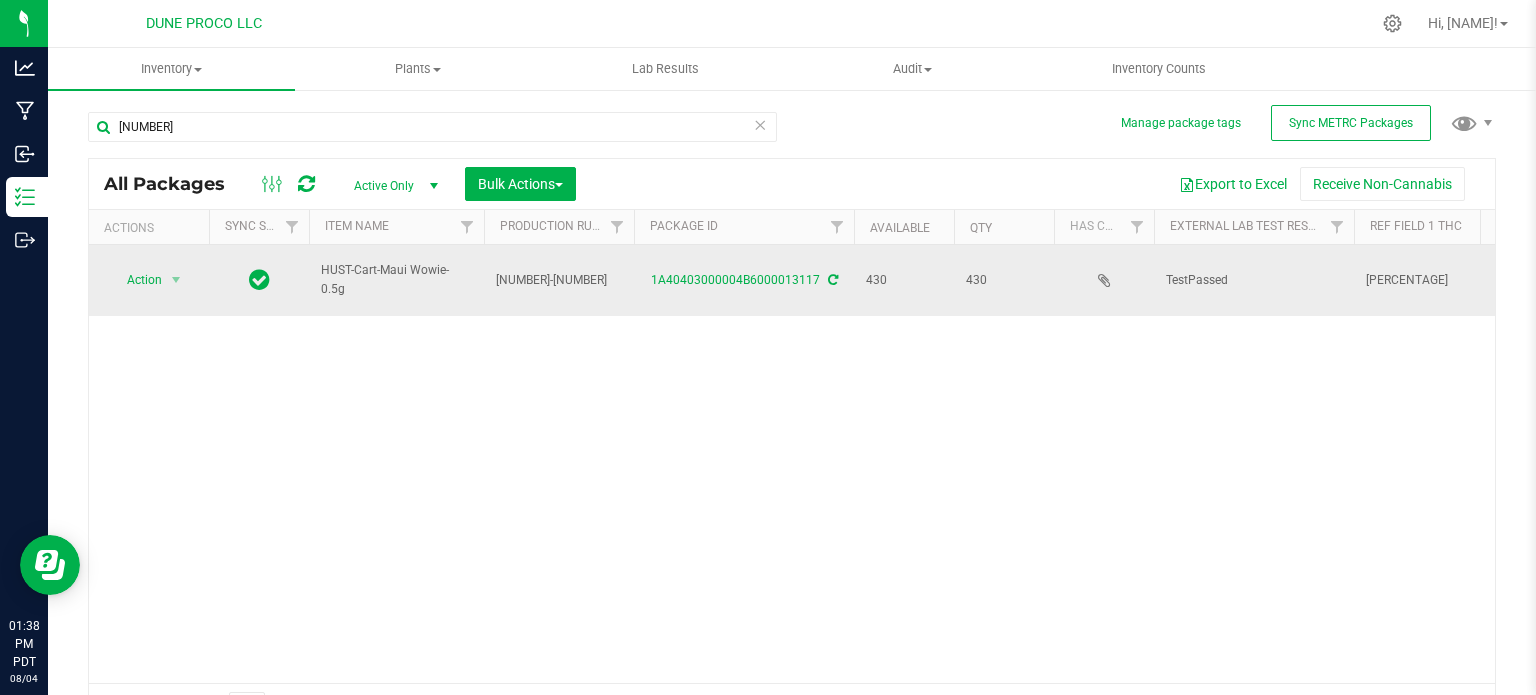 click on "HUST-Cart-Maui Wowie-0.5g" at bounding box center [396, 280] 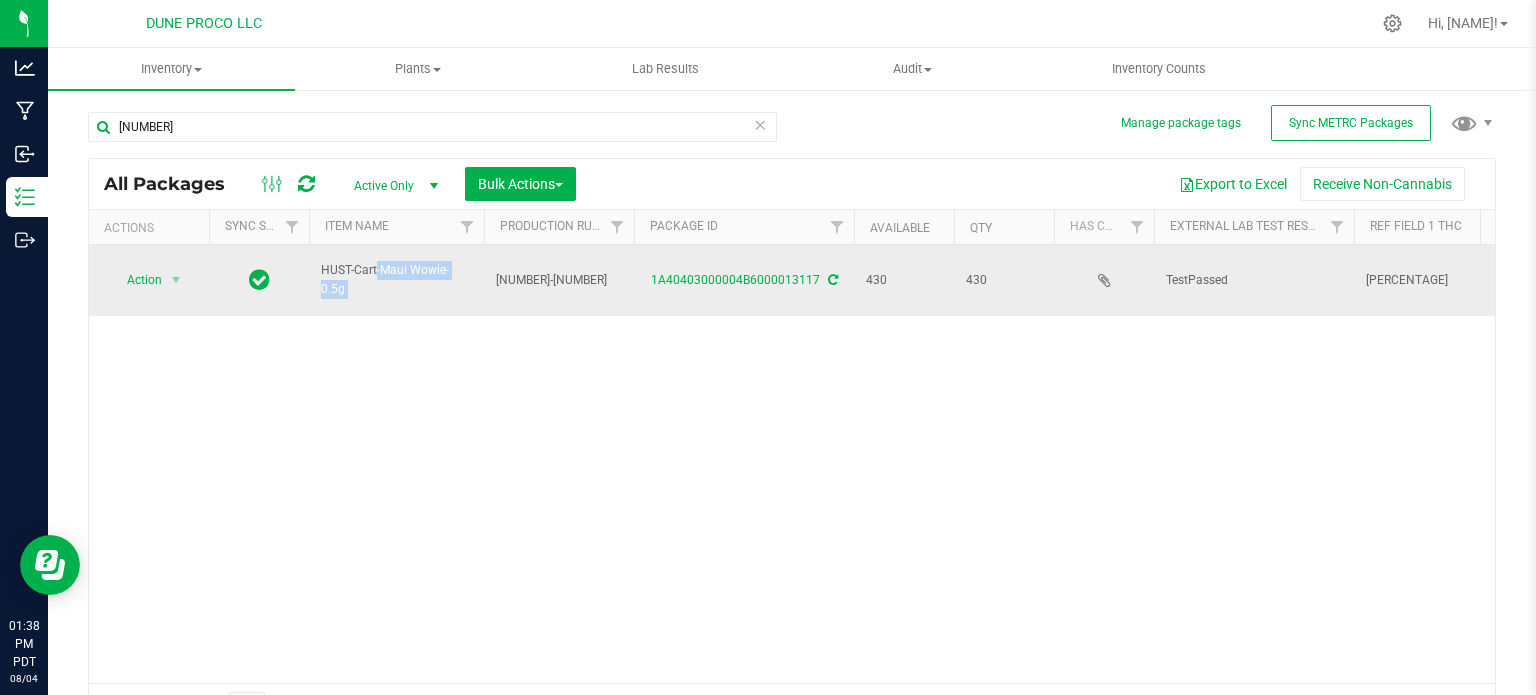 click on "HUST-Cart-Maui Wowie-0.5g" at bounding box center (396, 280) 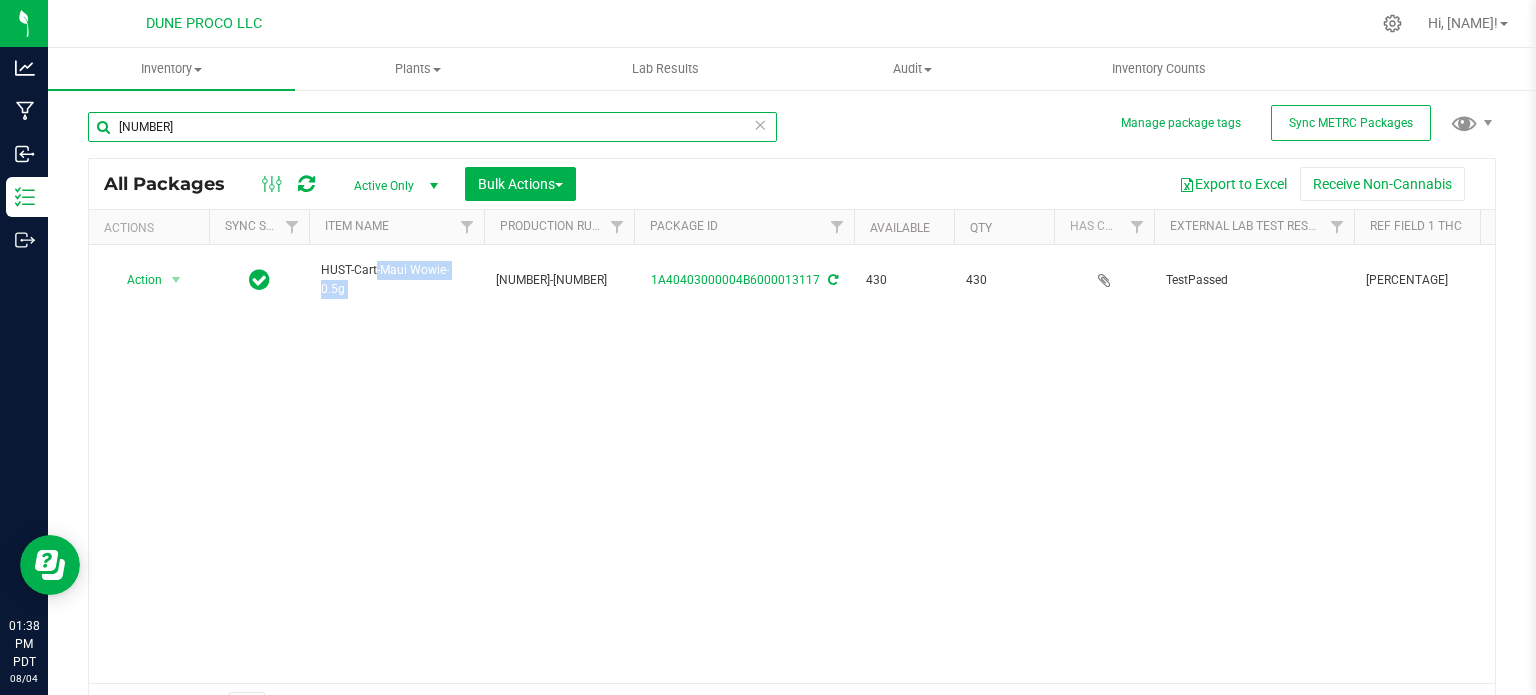 click on "13117" at bounding box center [432, 127] 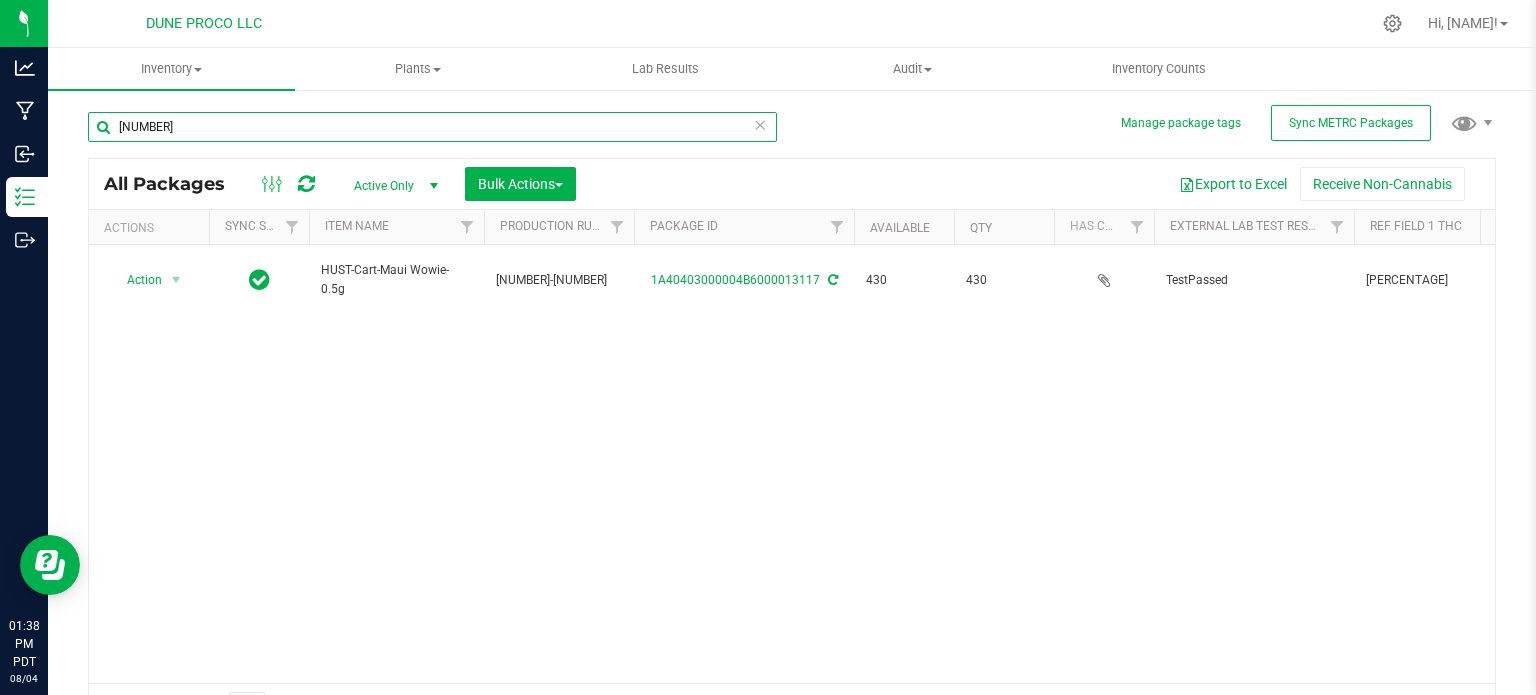 click on "13117" at bounding box center (432, 127) 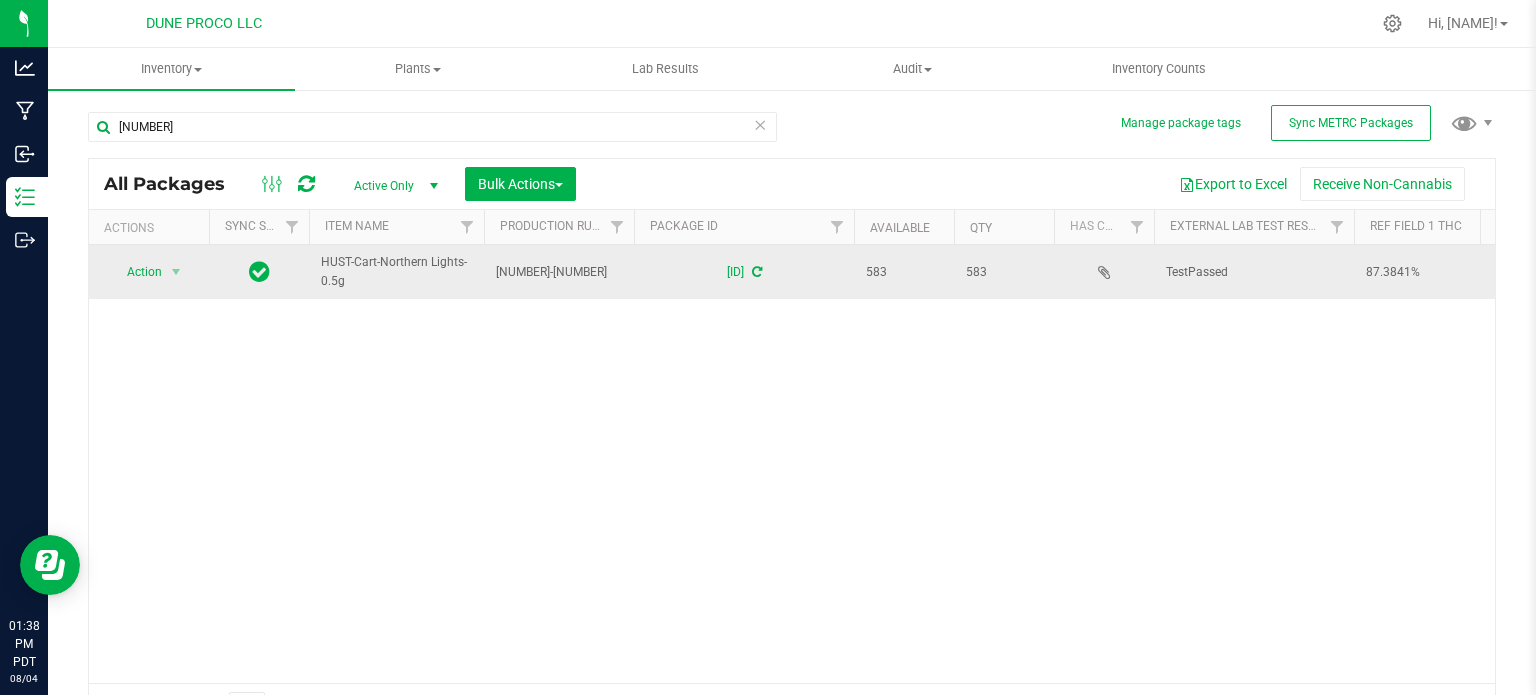 click on "HUST-Cart-Northern Lights-0.5g" at bounding box center (396, 272) 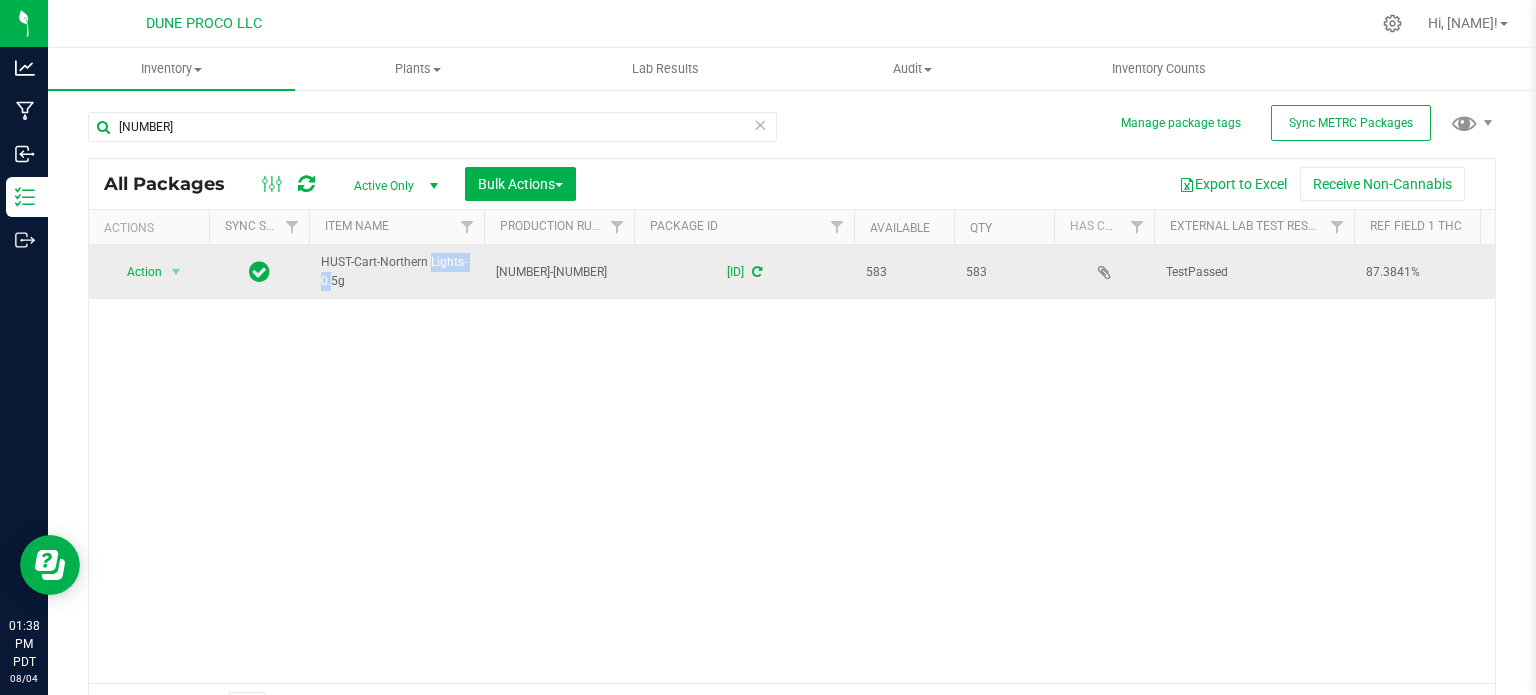 click on "HUST-Cart-Northern Lights-0.5g" at bounding box center [396, 272] 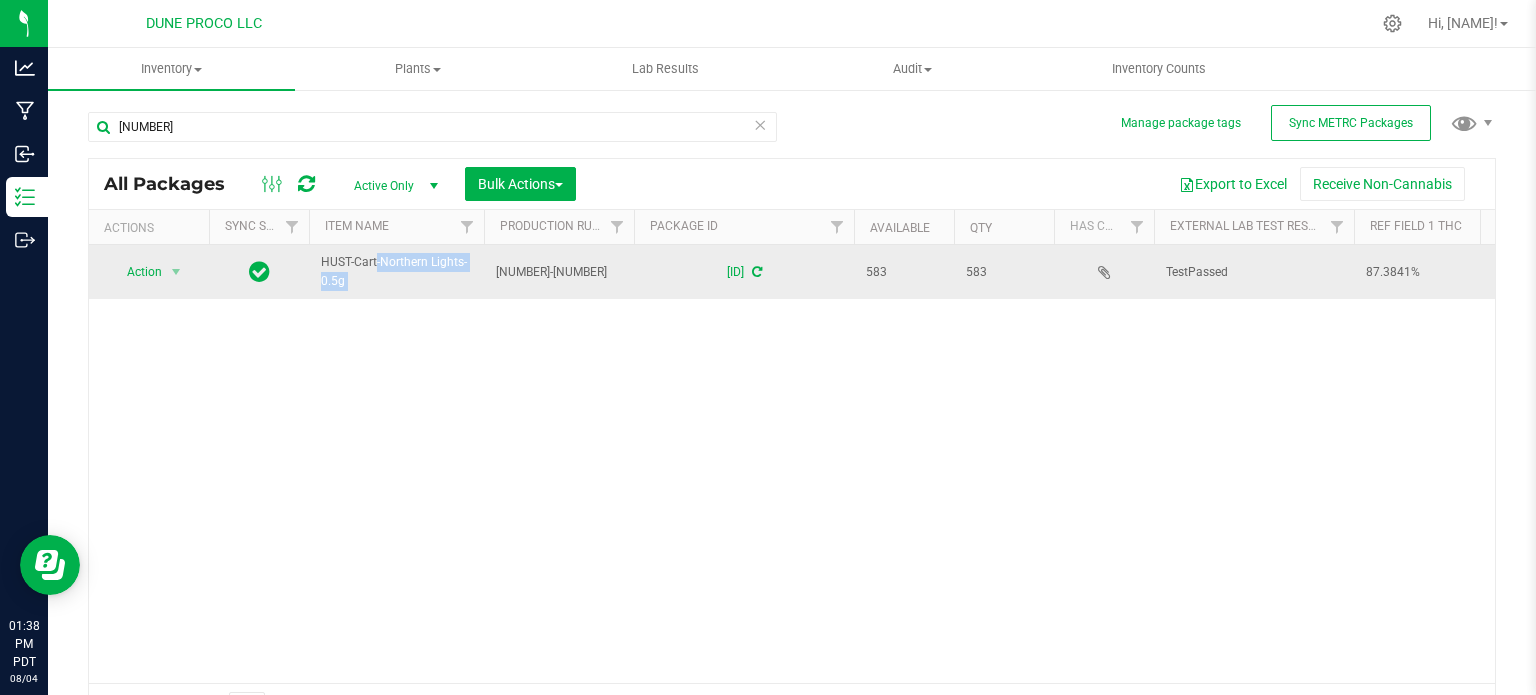 click on "HUST-Cart-Northern Lights-0.5g" at bounding box center (396, 272) 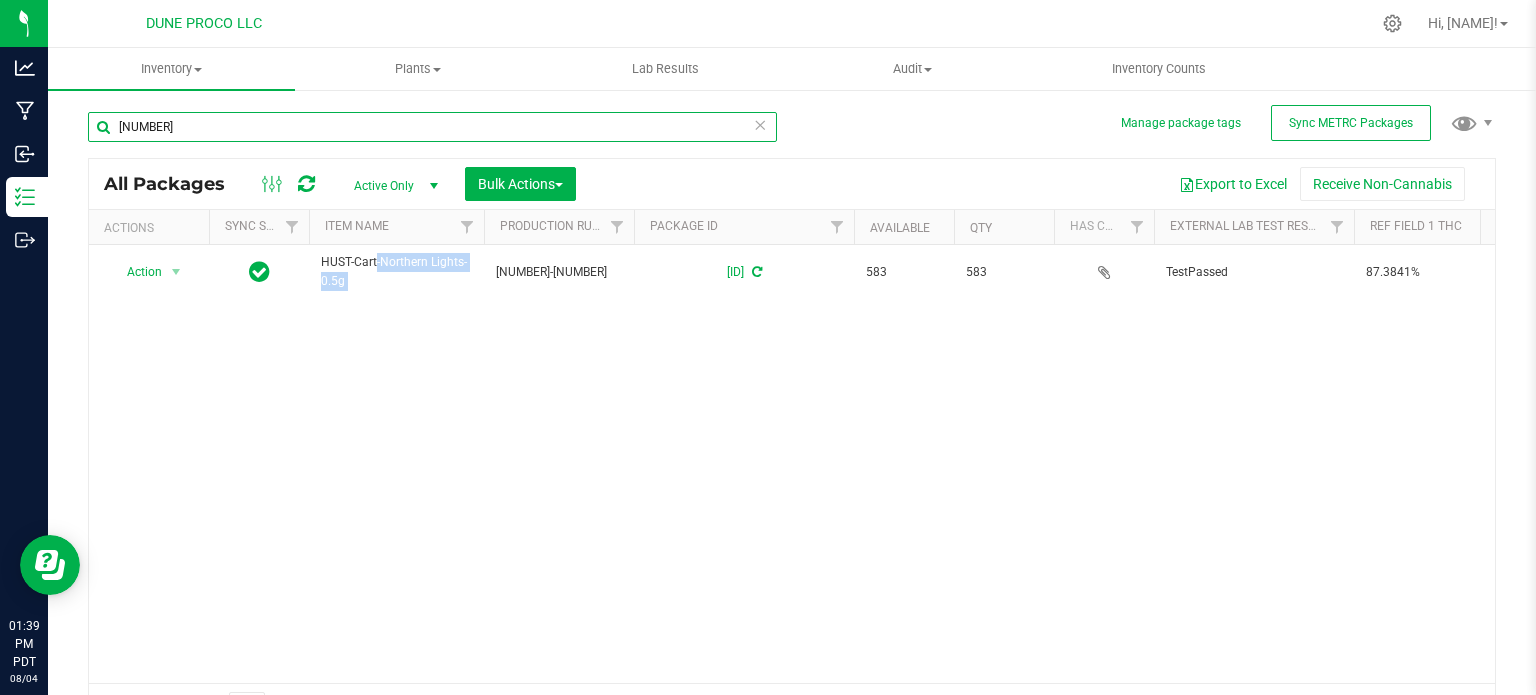 click on "13140" at bounding box center (432, 127) 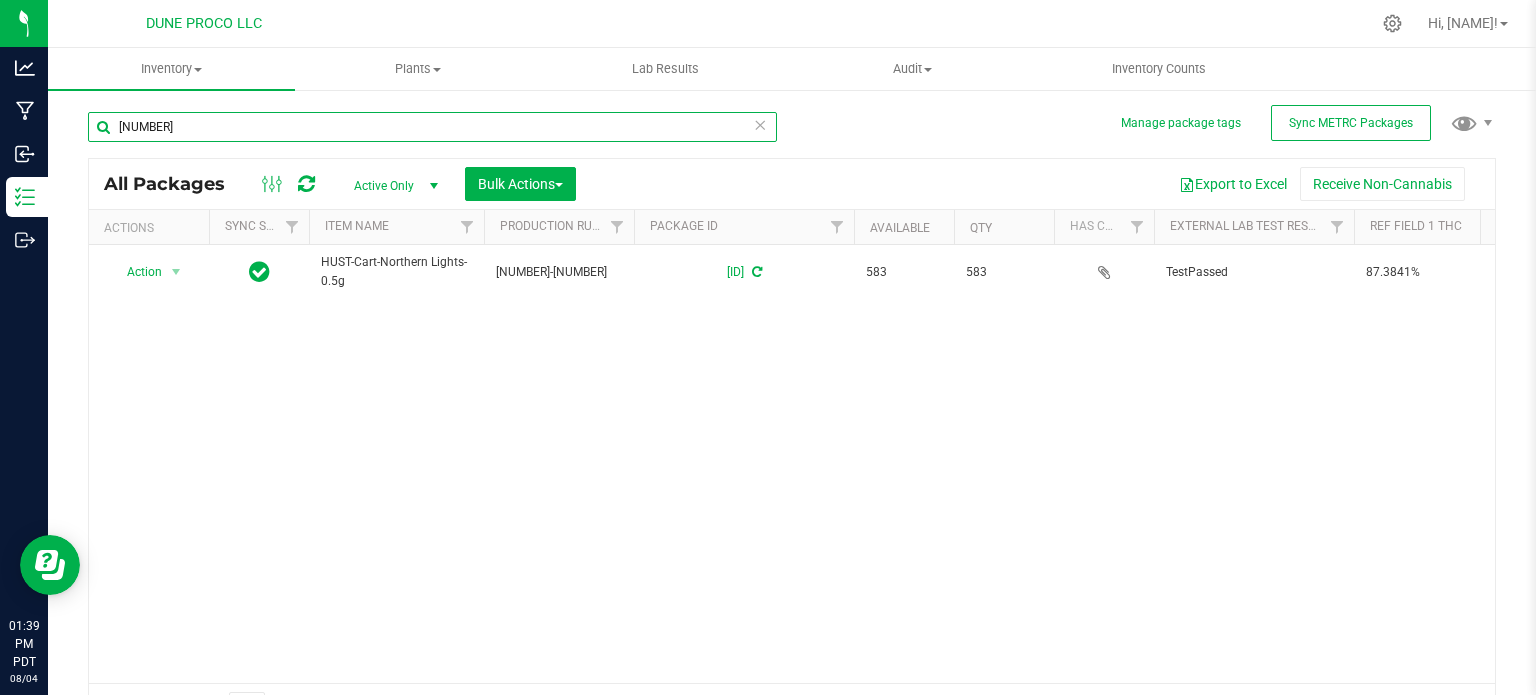 click on "13140" at bounding box center (432, 127) 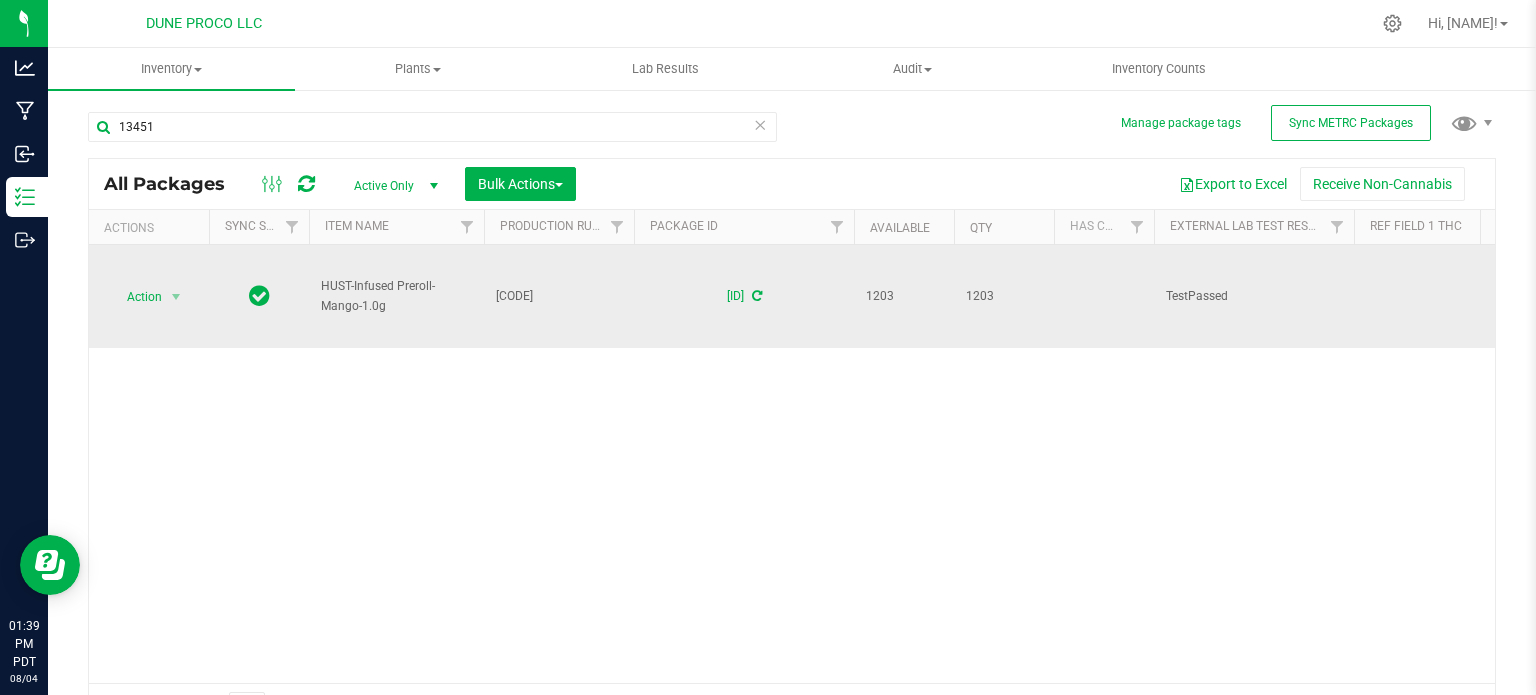click on "HUST-Infused Preroll-Mango-1.0g" at bounding box center [396, 296] 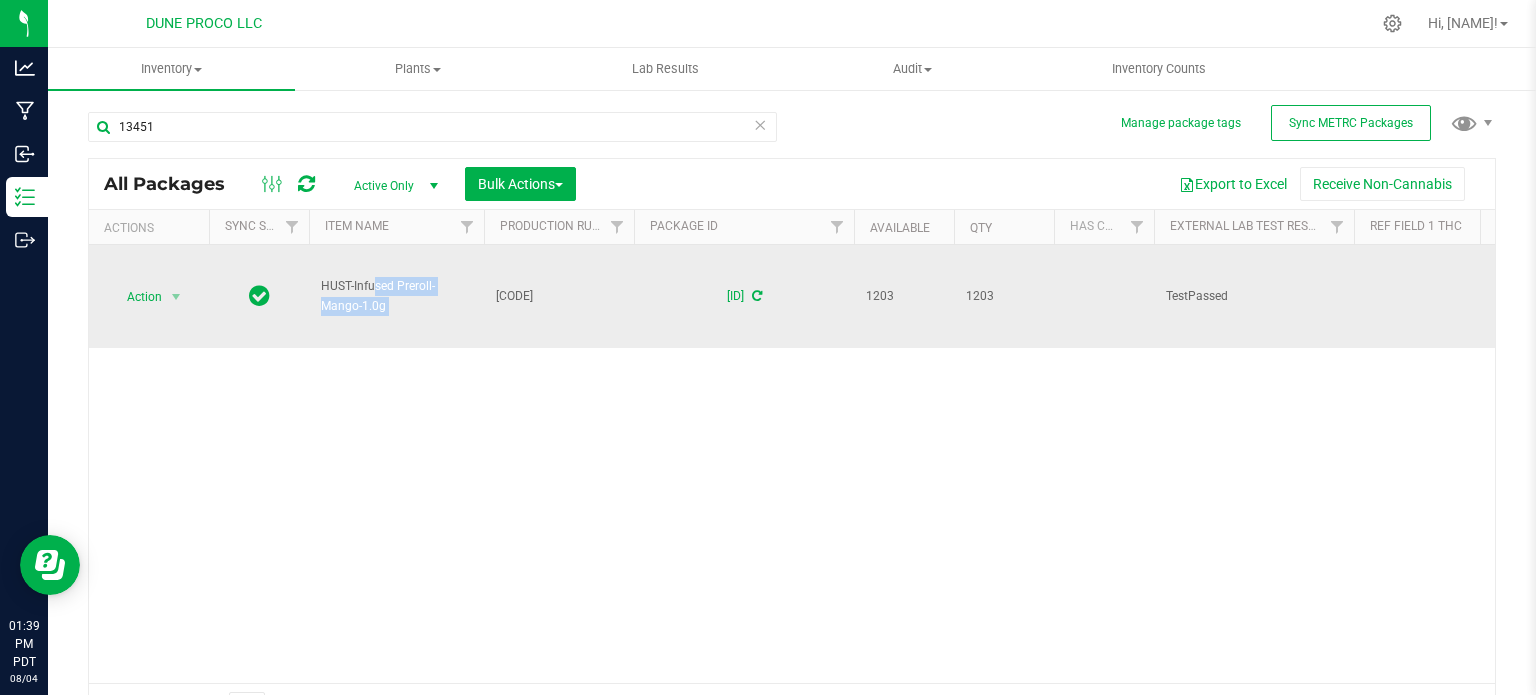 click on "HUST-Infused Preroll-Mango-1.0g" at bounding box center [396, 296] 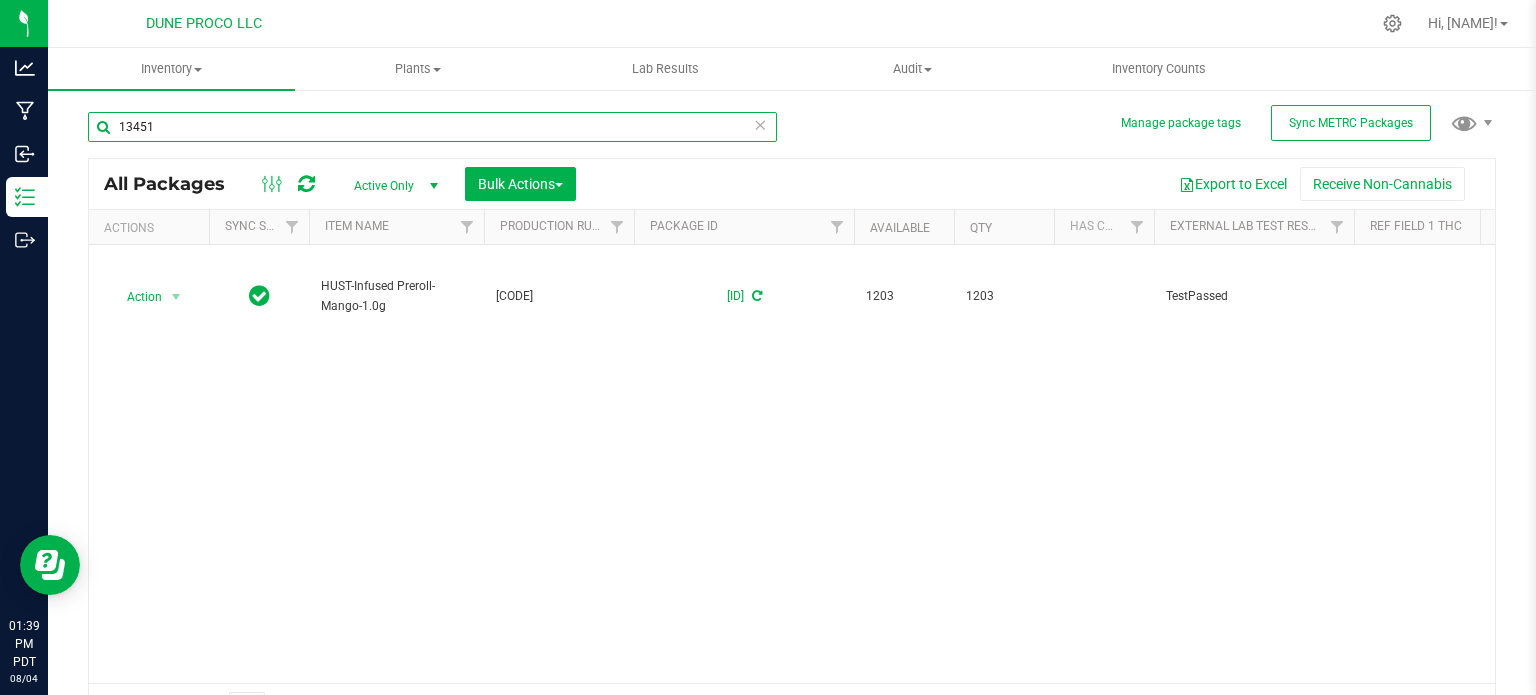 click on "13451" at bounding box center (432, 127) 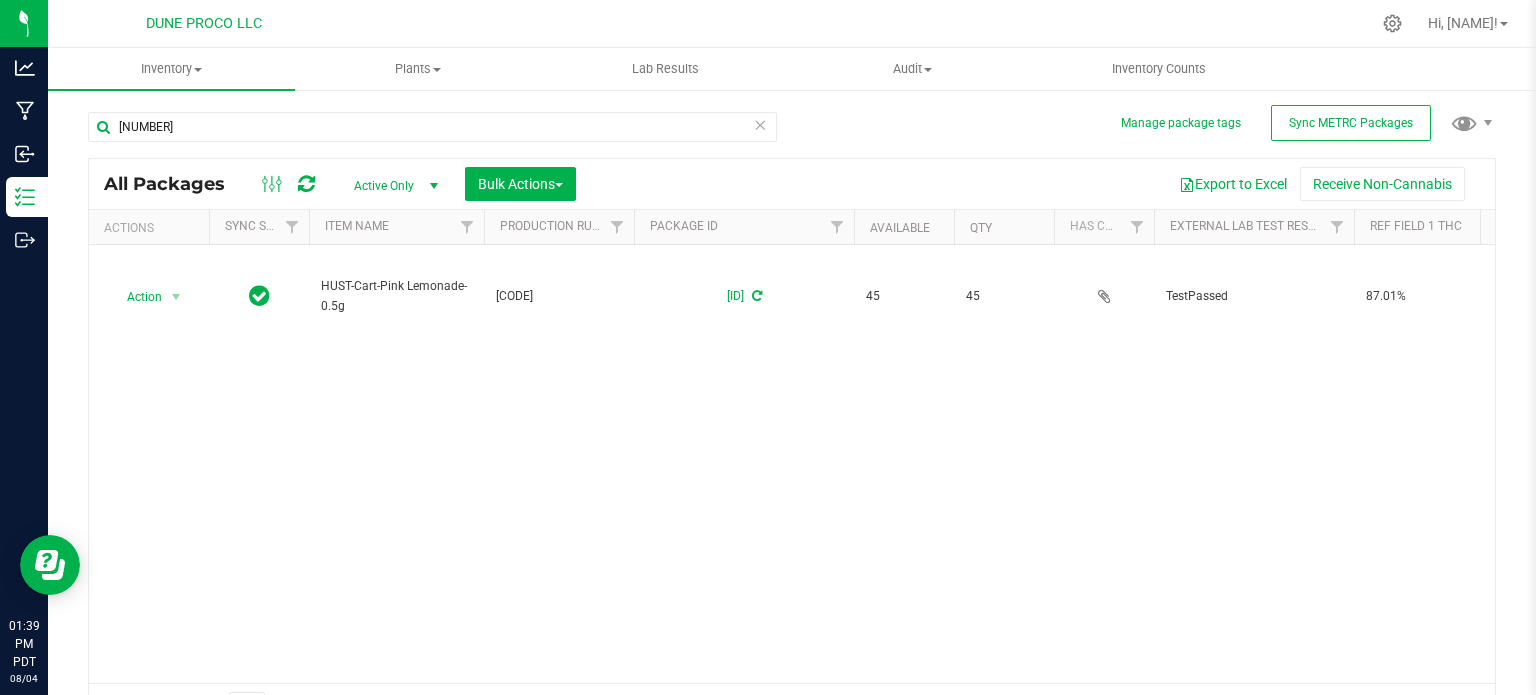 click on "HUST-Cart-Pink Lemonade-0.5g" at bounding box center (396, 296) 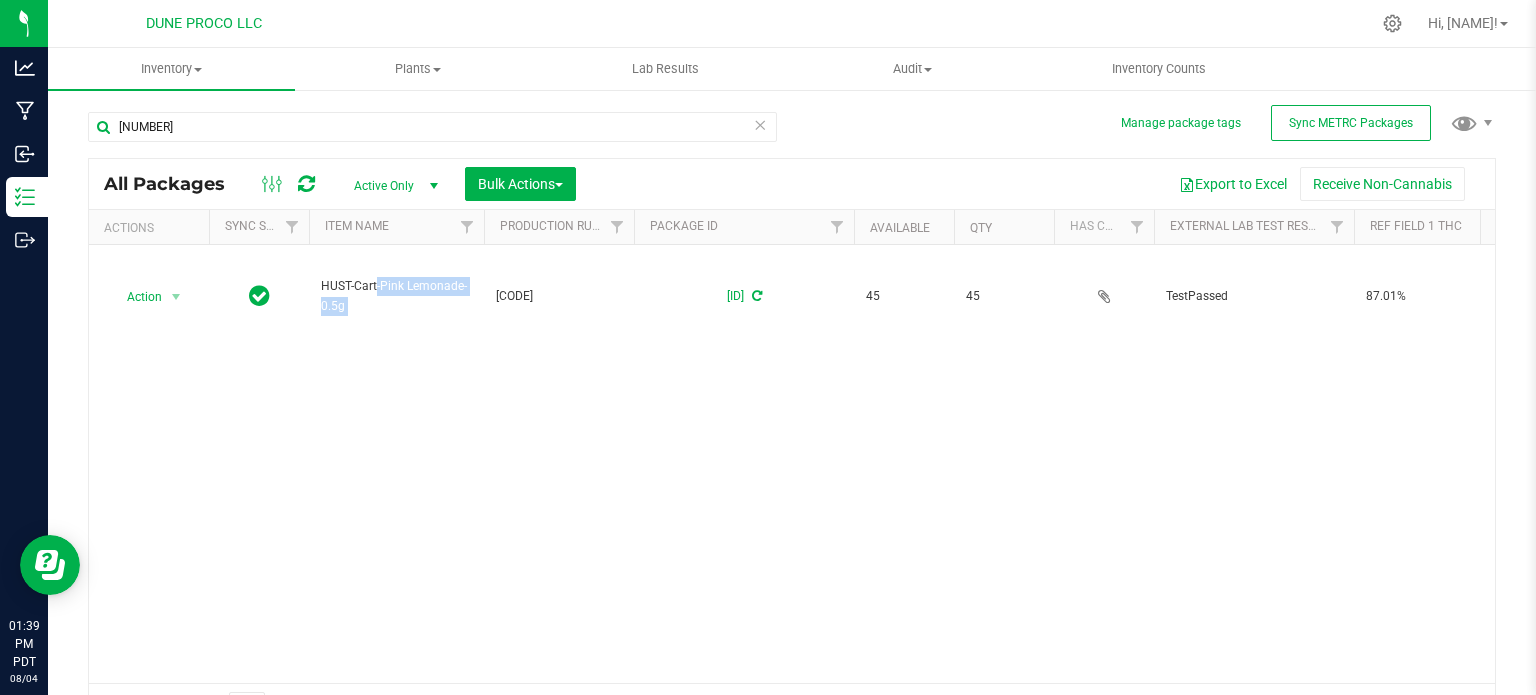 click on "HUST-Cart-Pink Lemonade-0.5g" at bounding box center [396, 296] 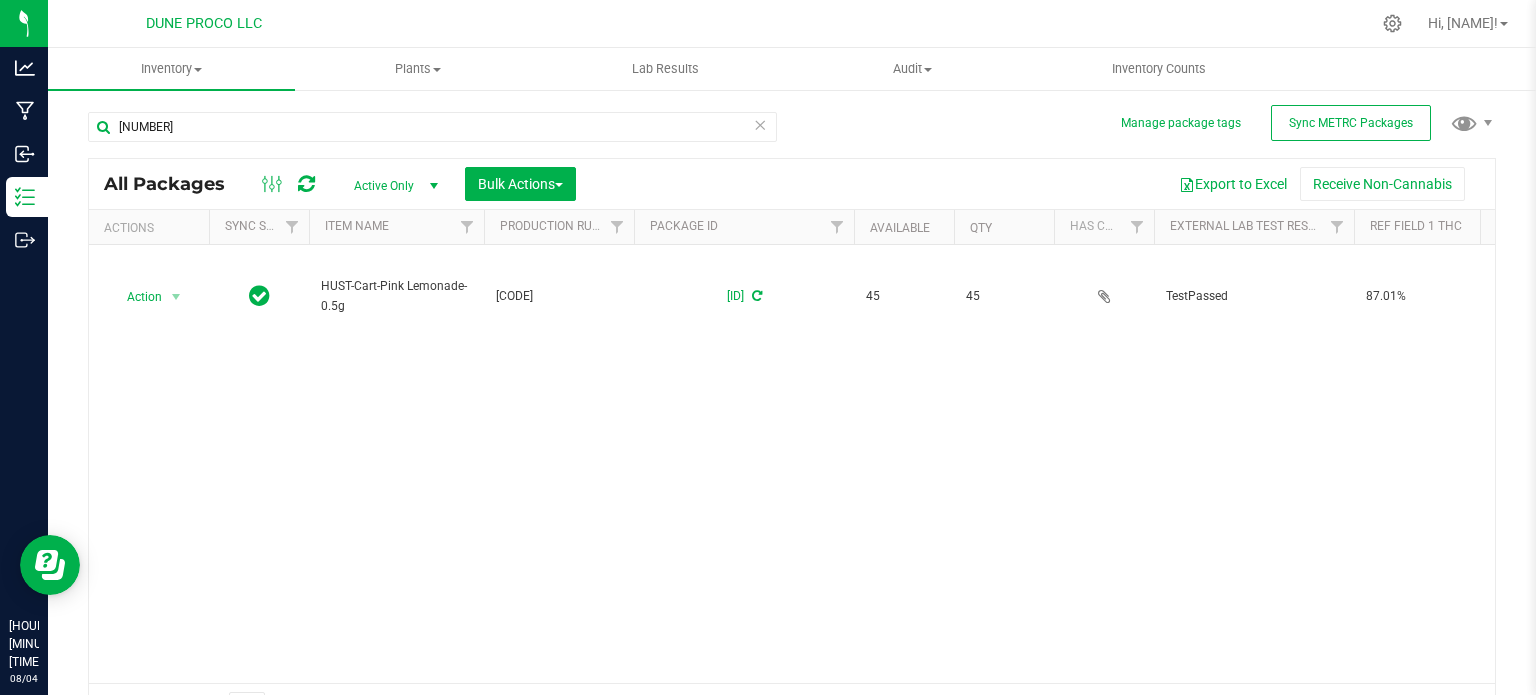 click on "13260" at bounding box center [440, 126] 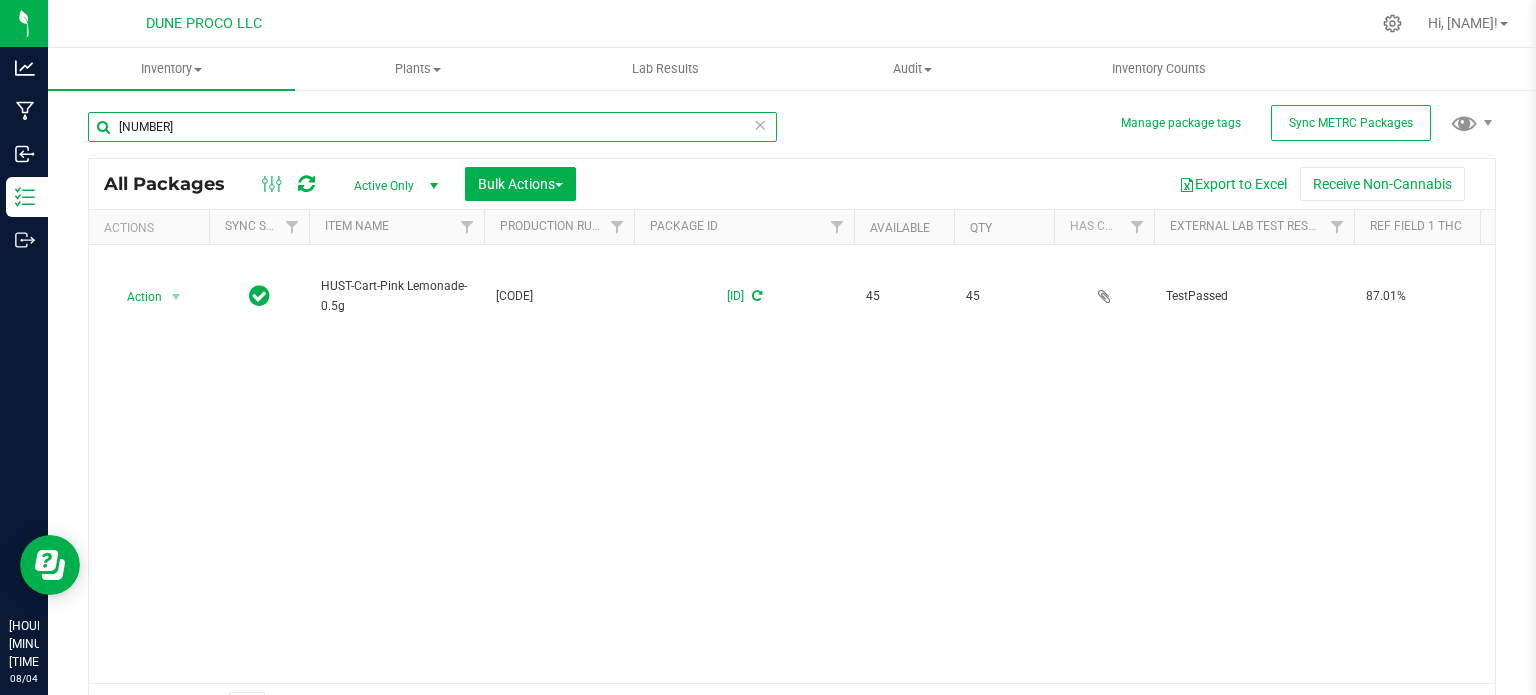 click on "13260" at bounding box center (432, 127) 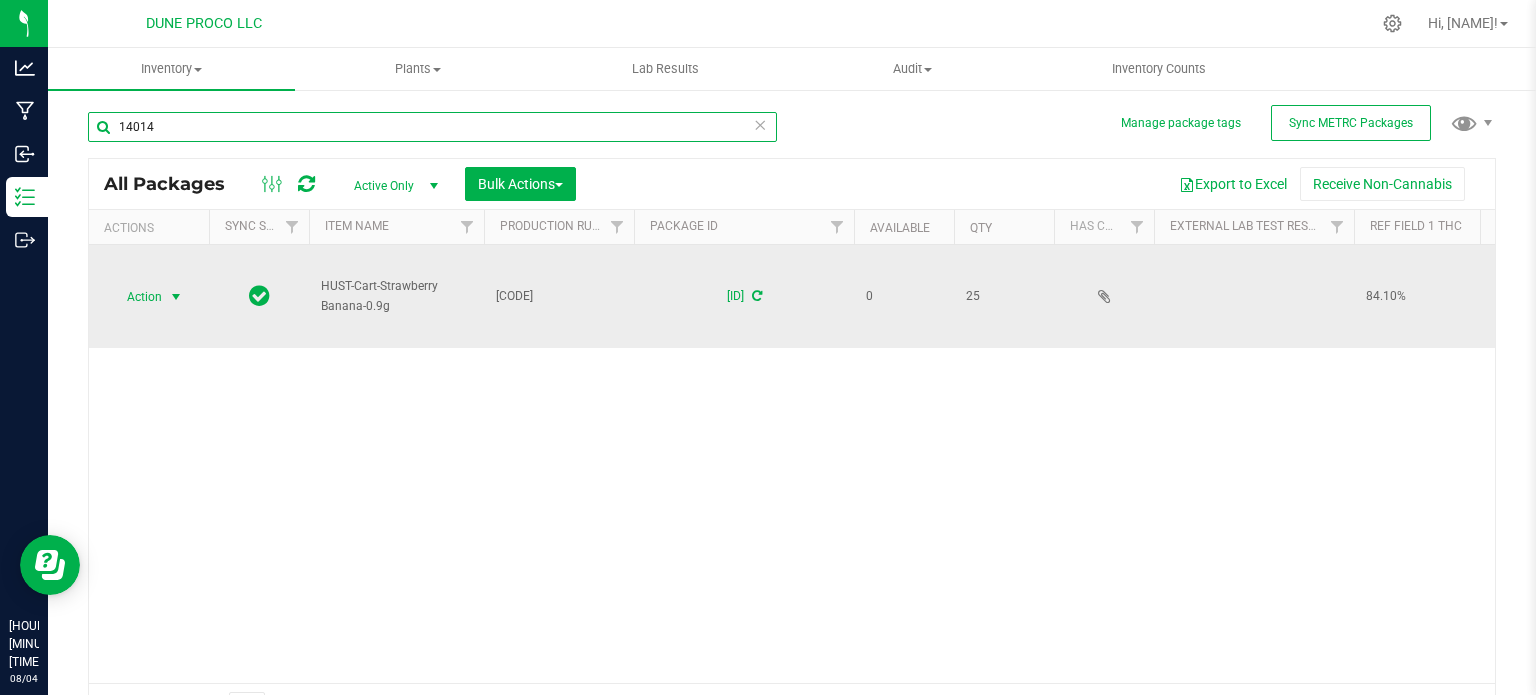 type on "14014" 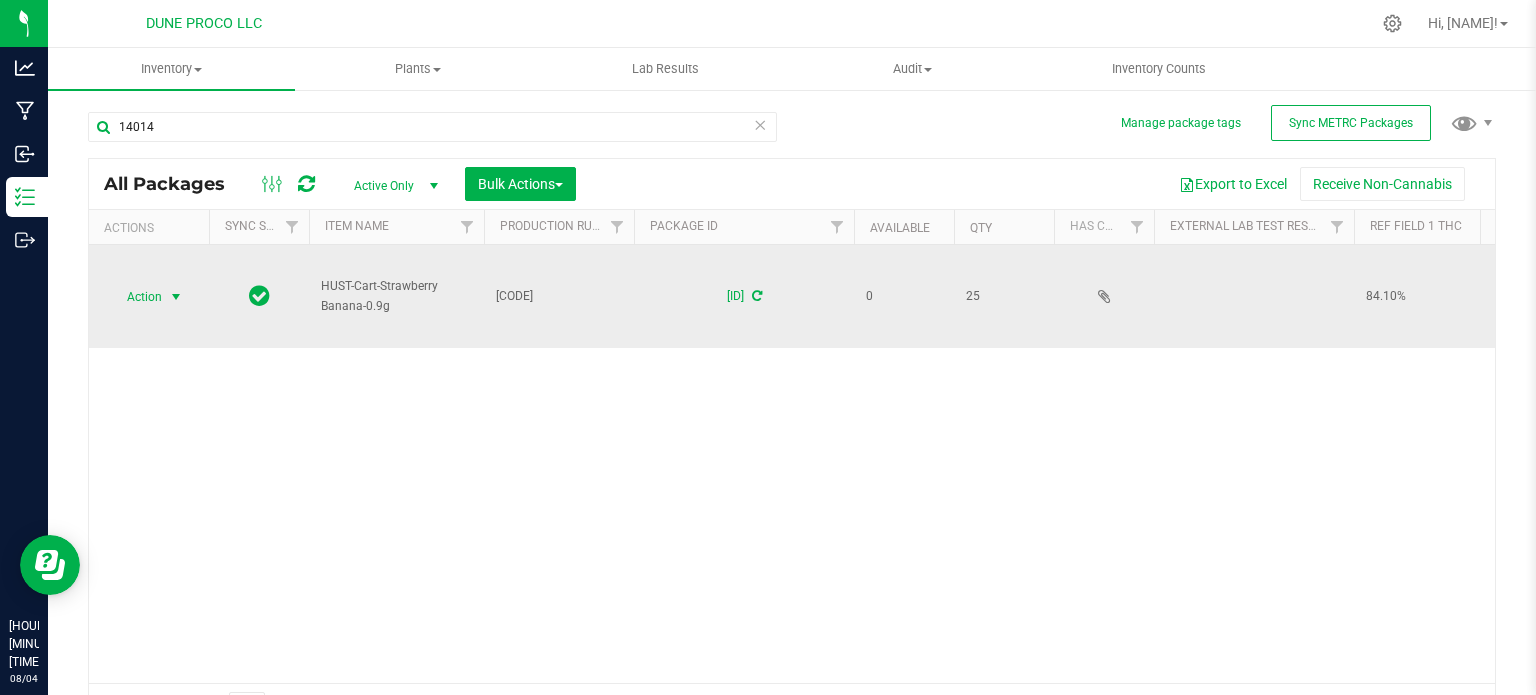 click on "Action" at bounding box center (136, 297) 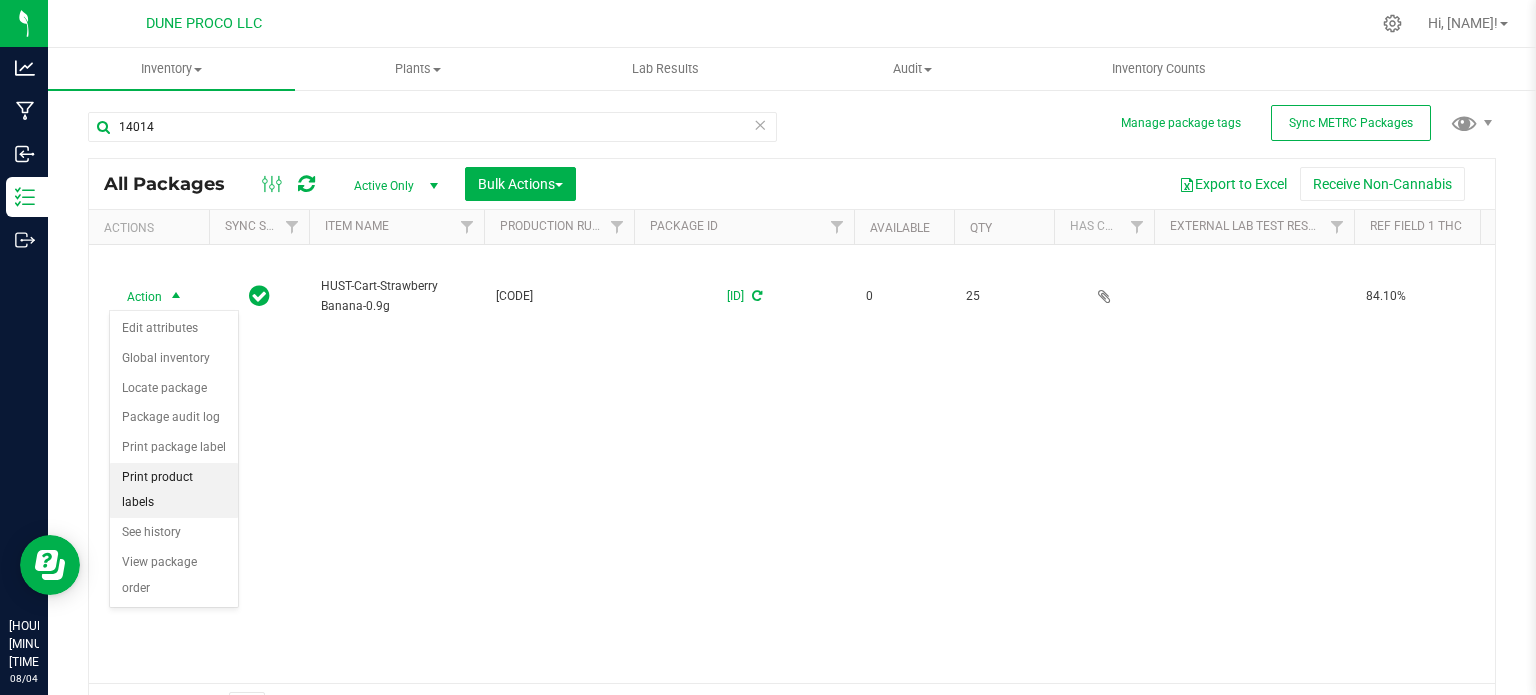 click on "Print product labels" at bounding box center (174, 490) 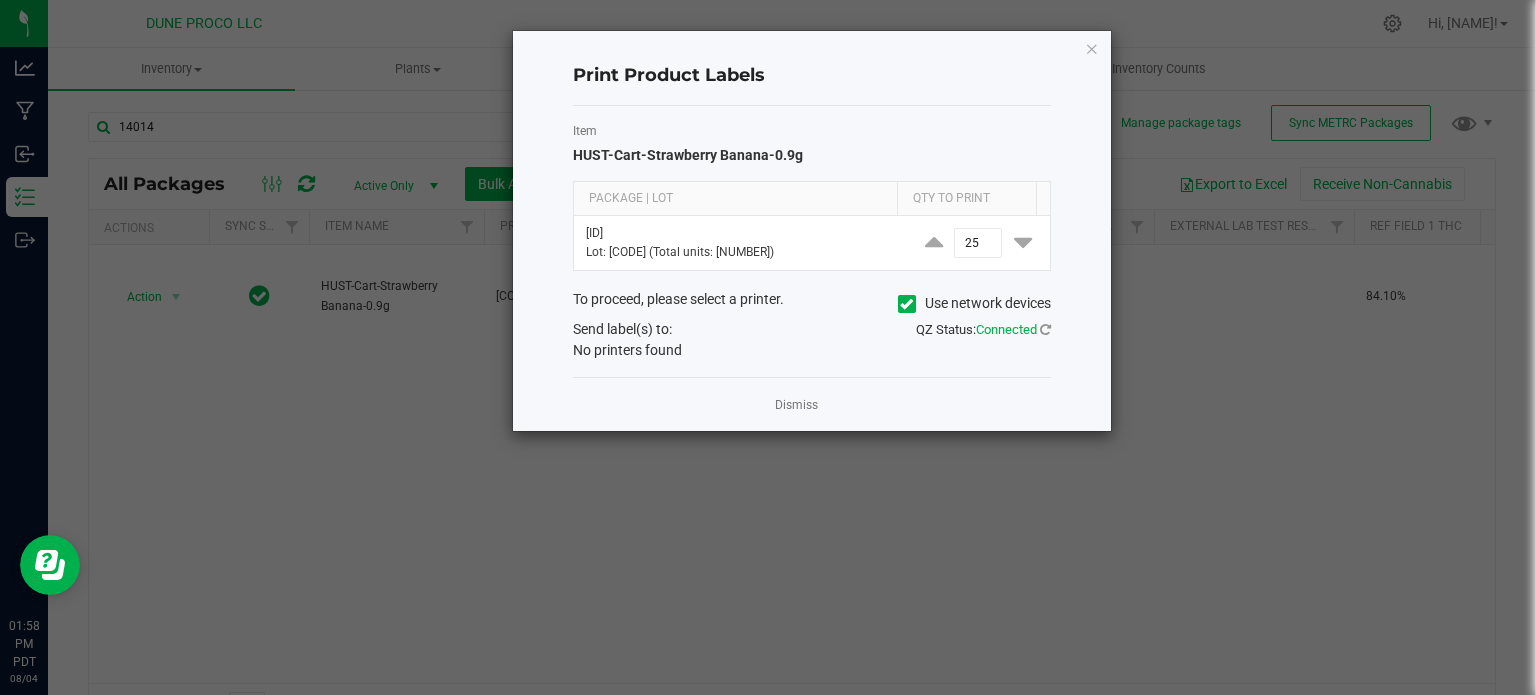 click on "To proceed, please select a printer.   Use network devices" 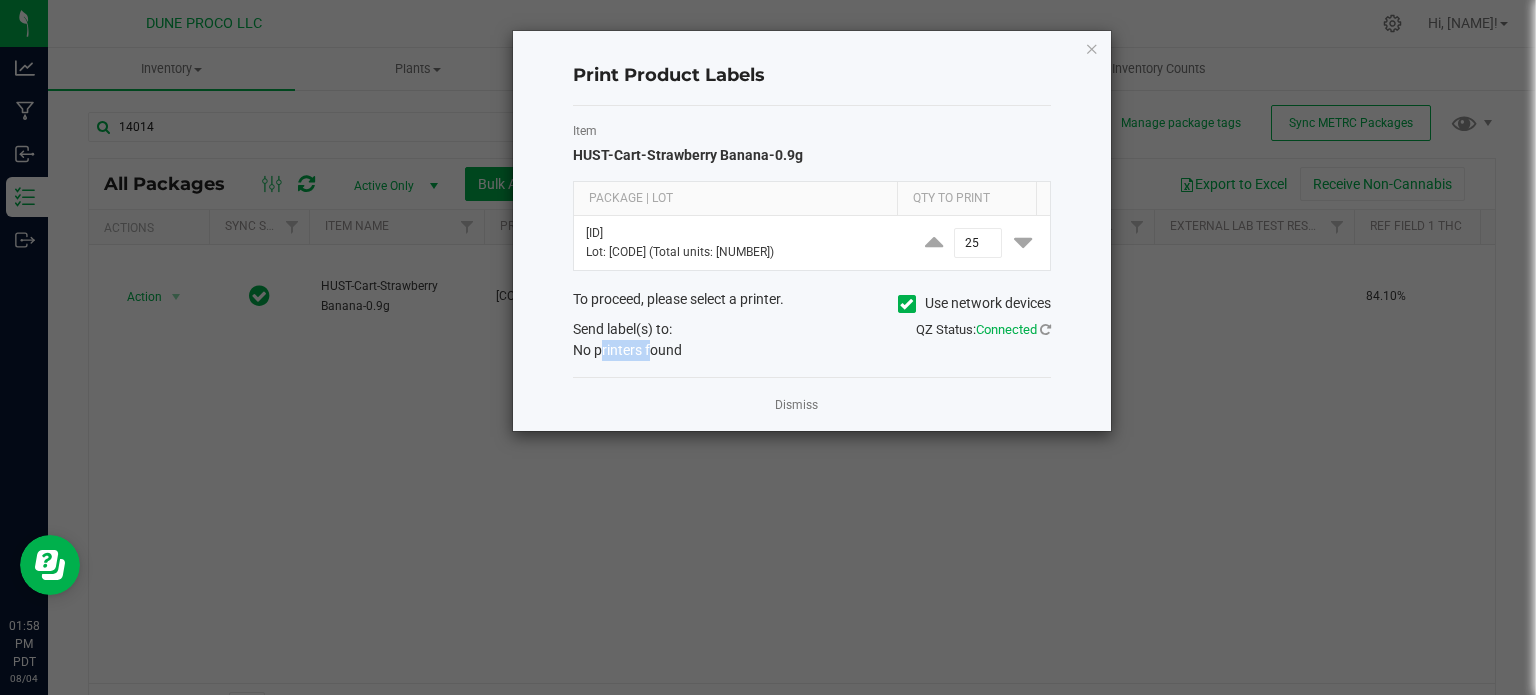 click on "No printers found" 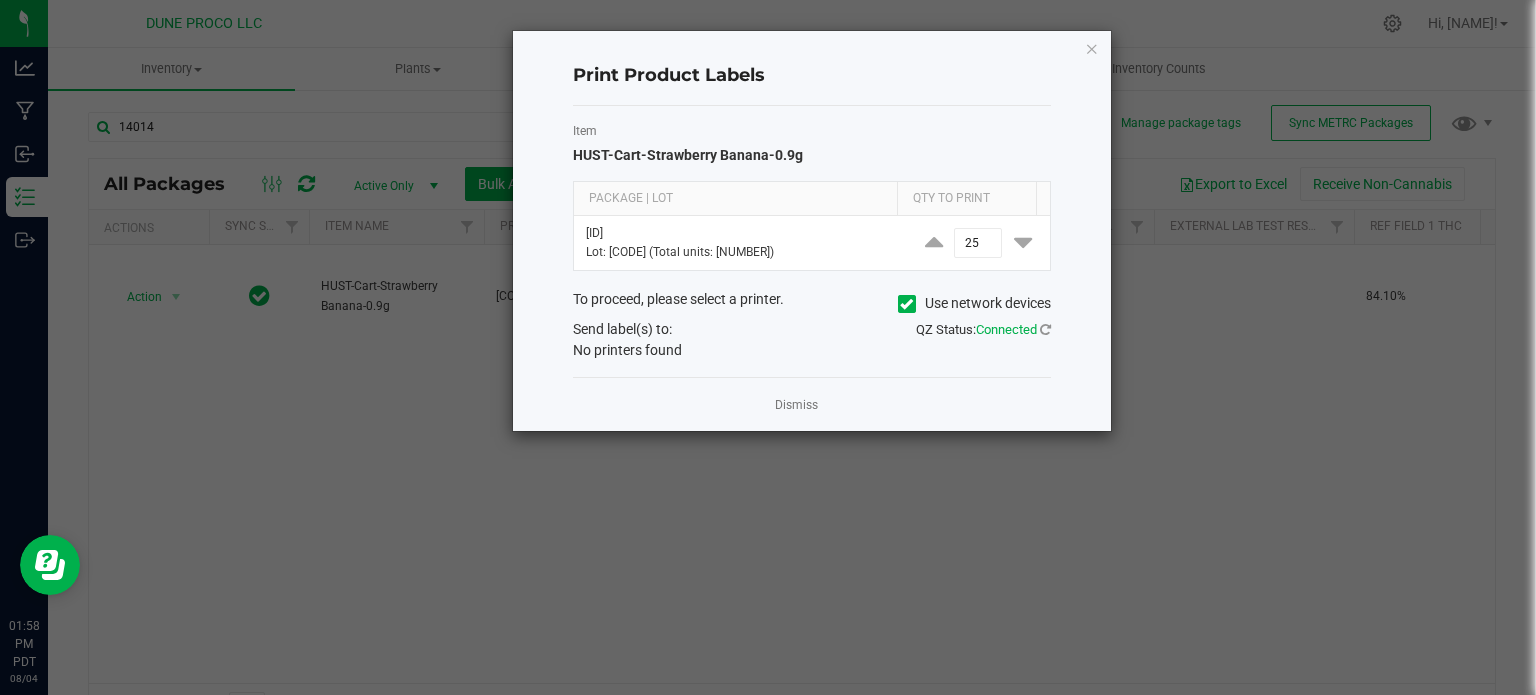 click on "No printers found" 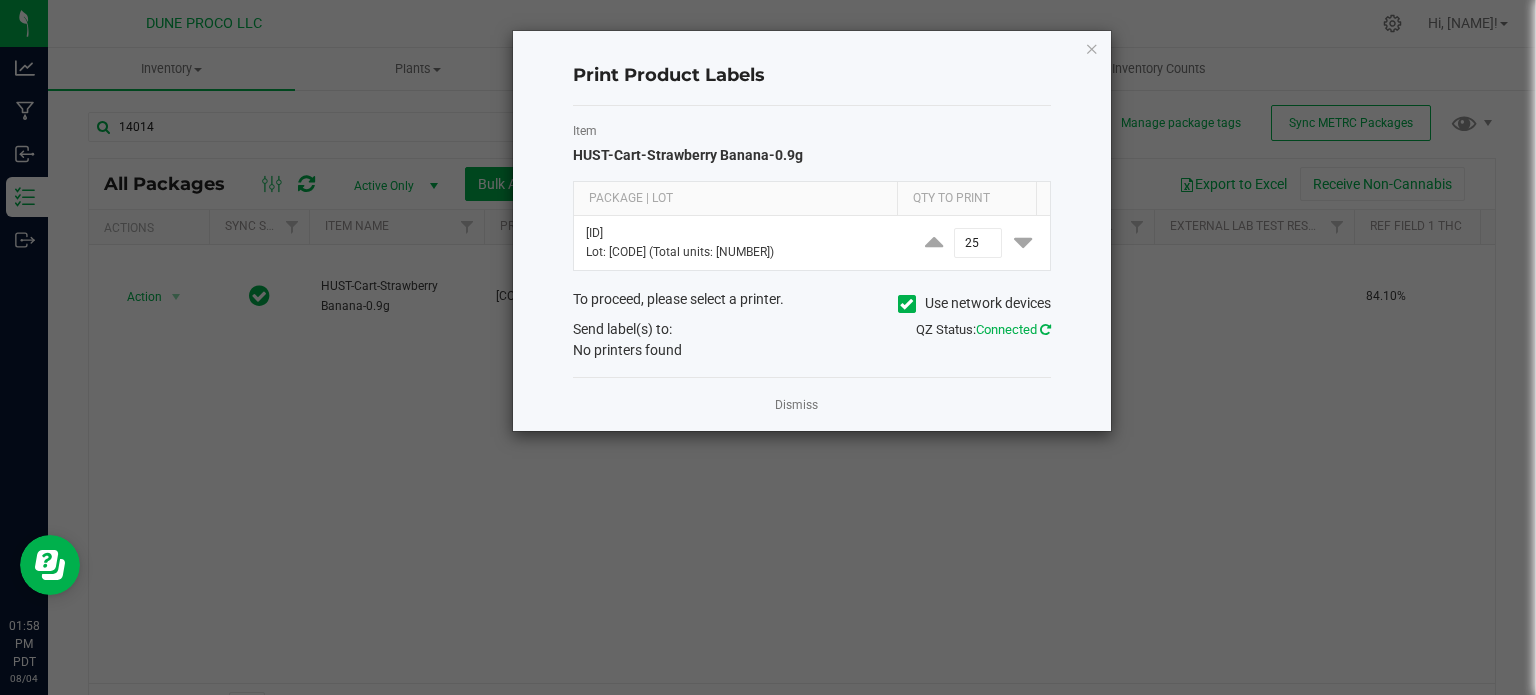 click 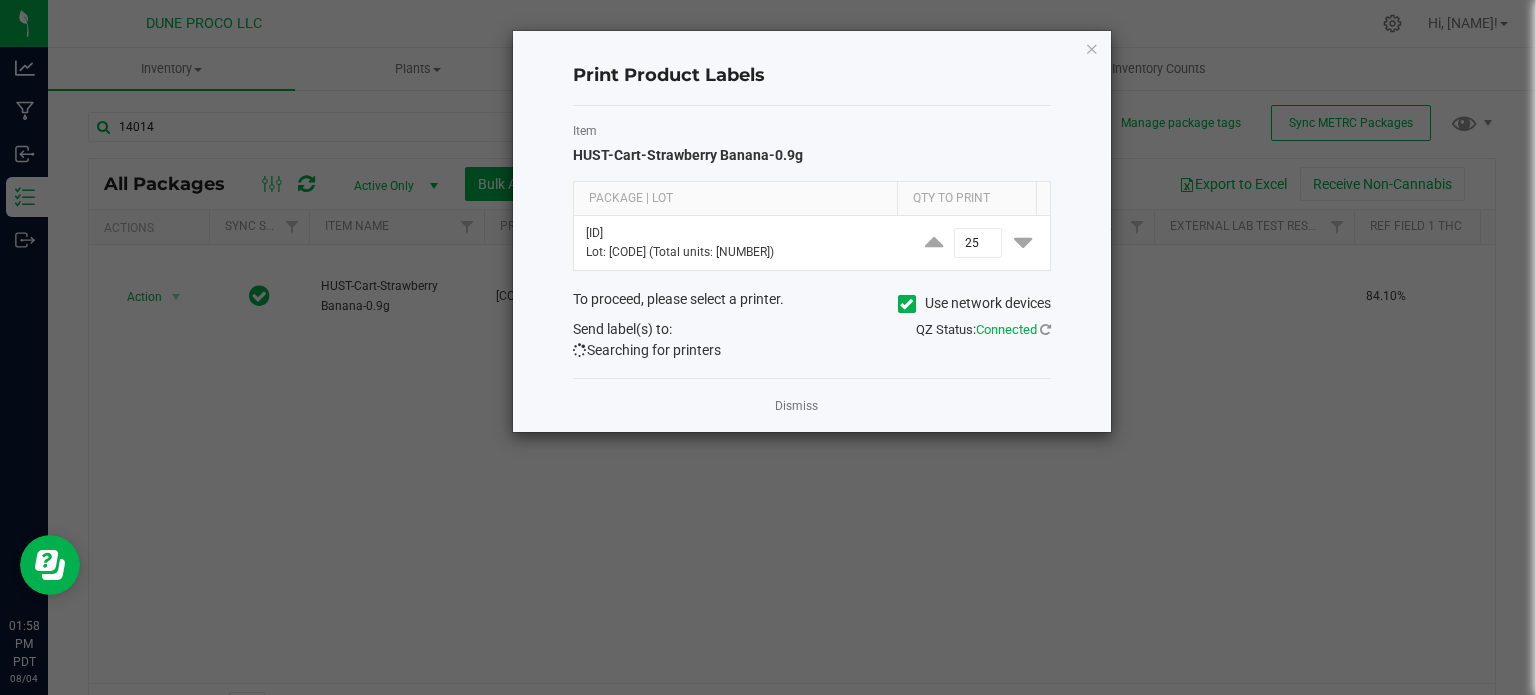 click on "To proceed, please select a printer.   Use network devices" 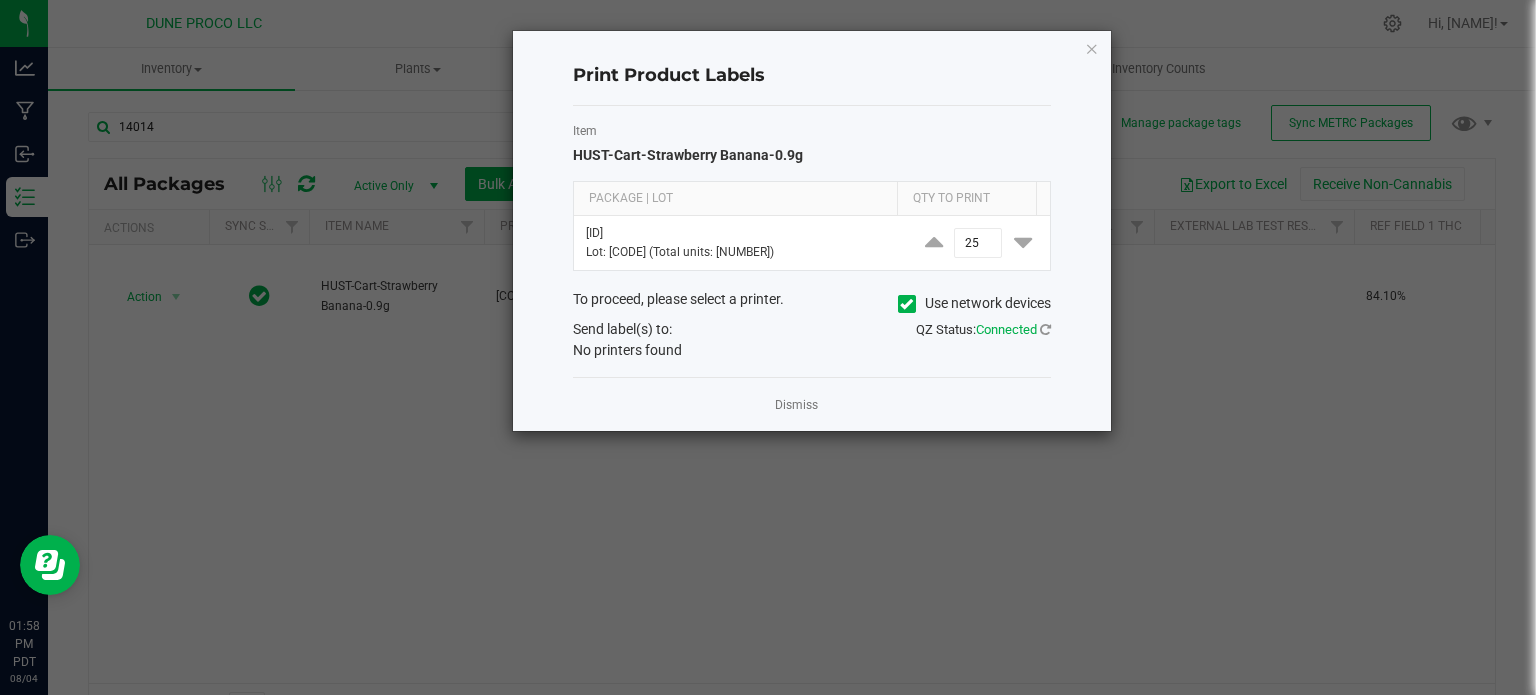 click 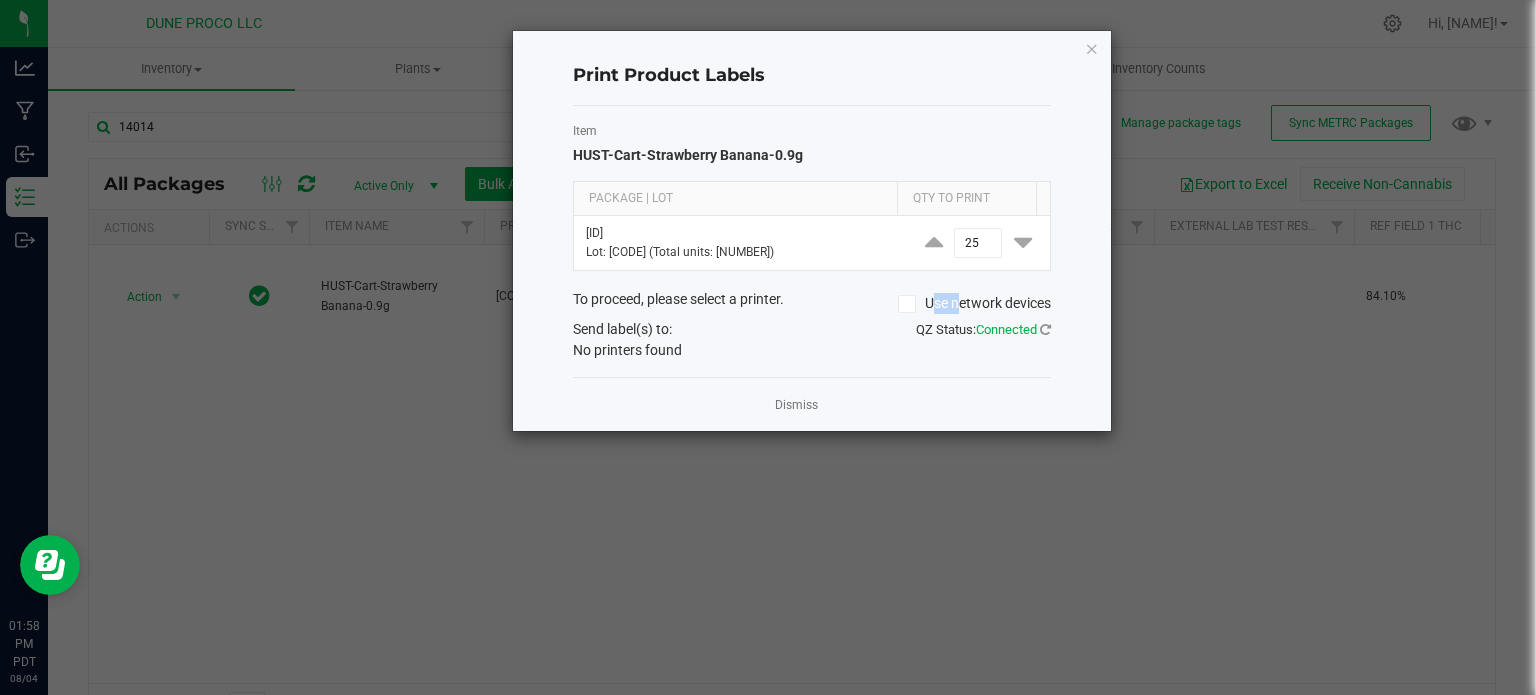 click 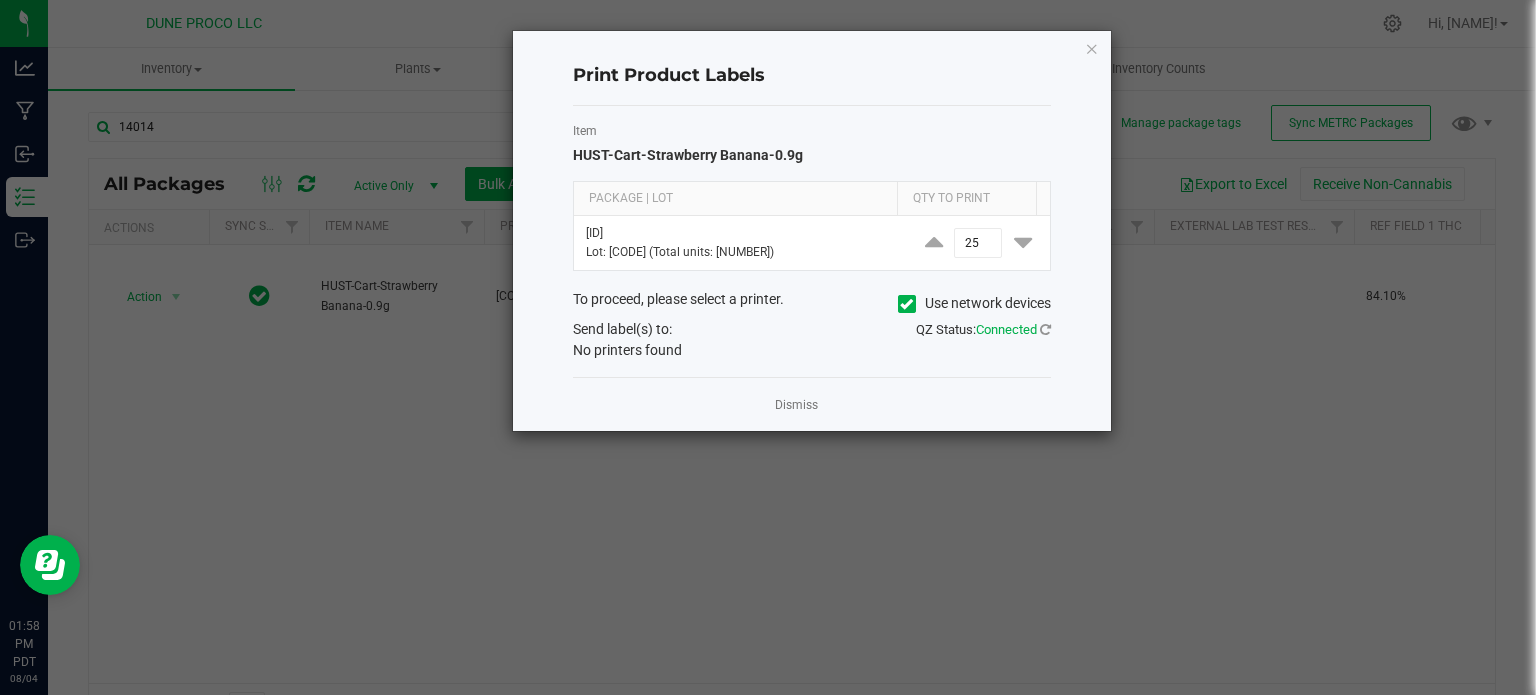 click 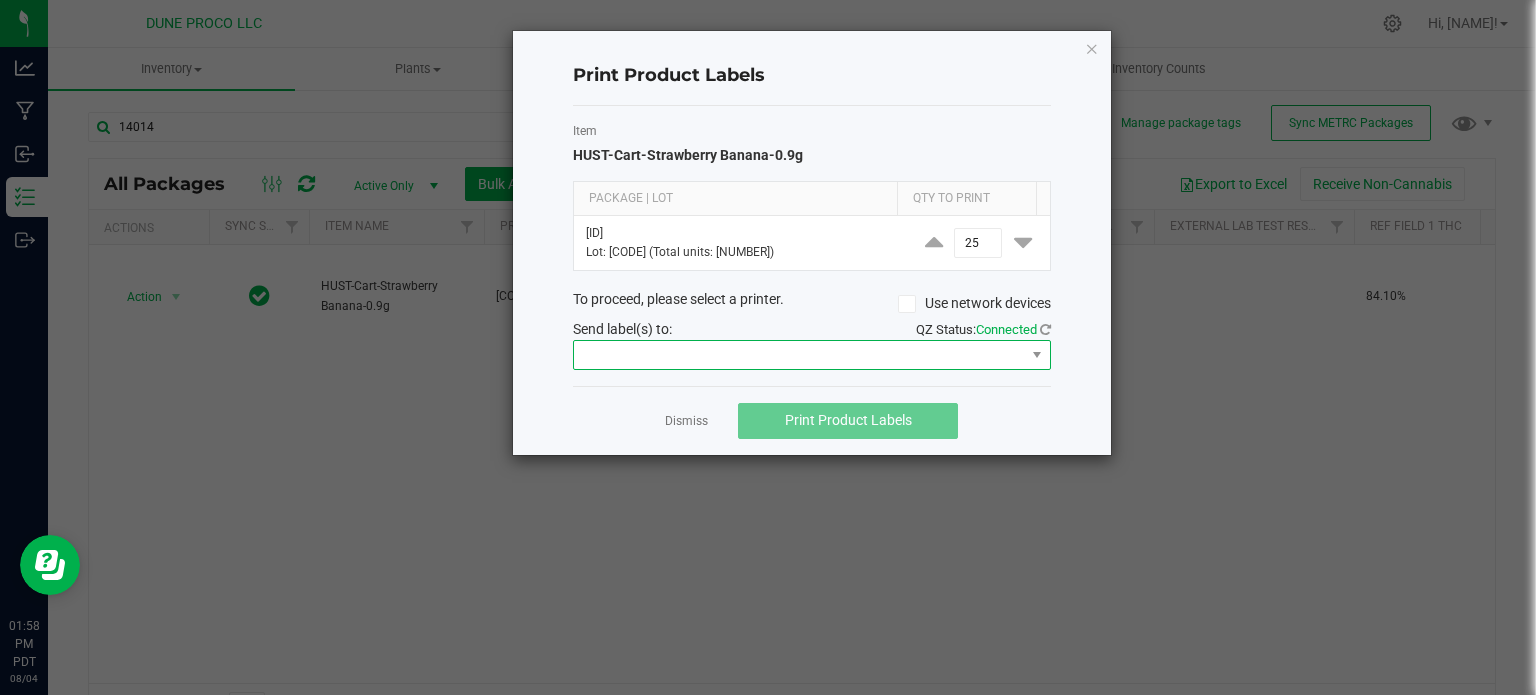 click at bounding box center [799, 355] 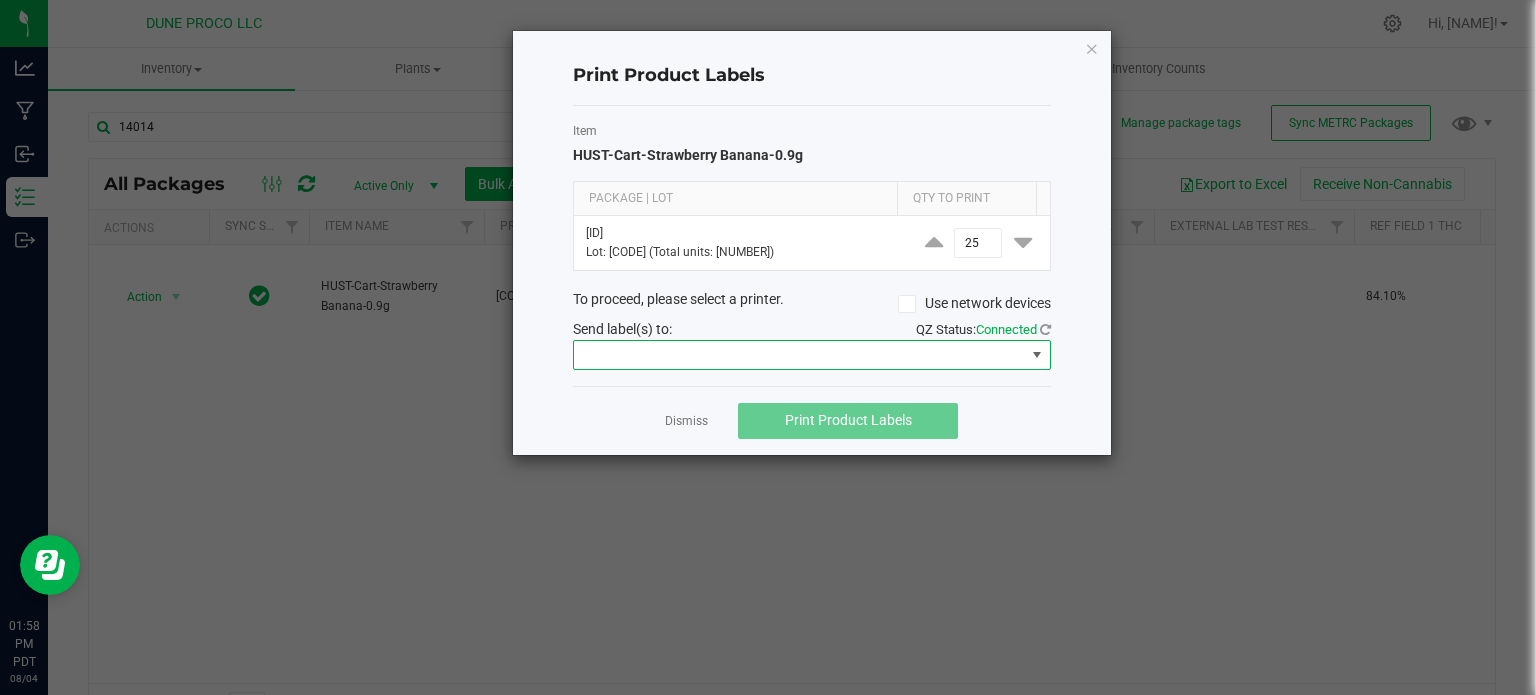 click at bounding box center [799, 355] 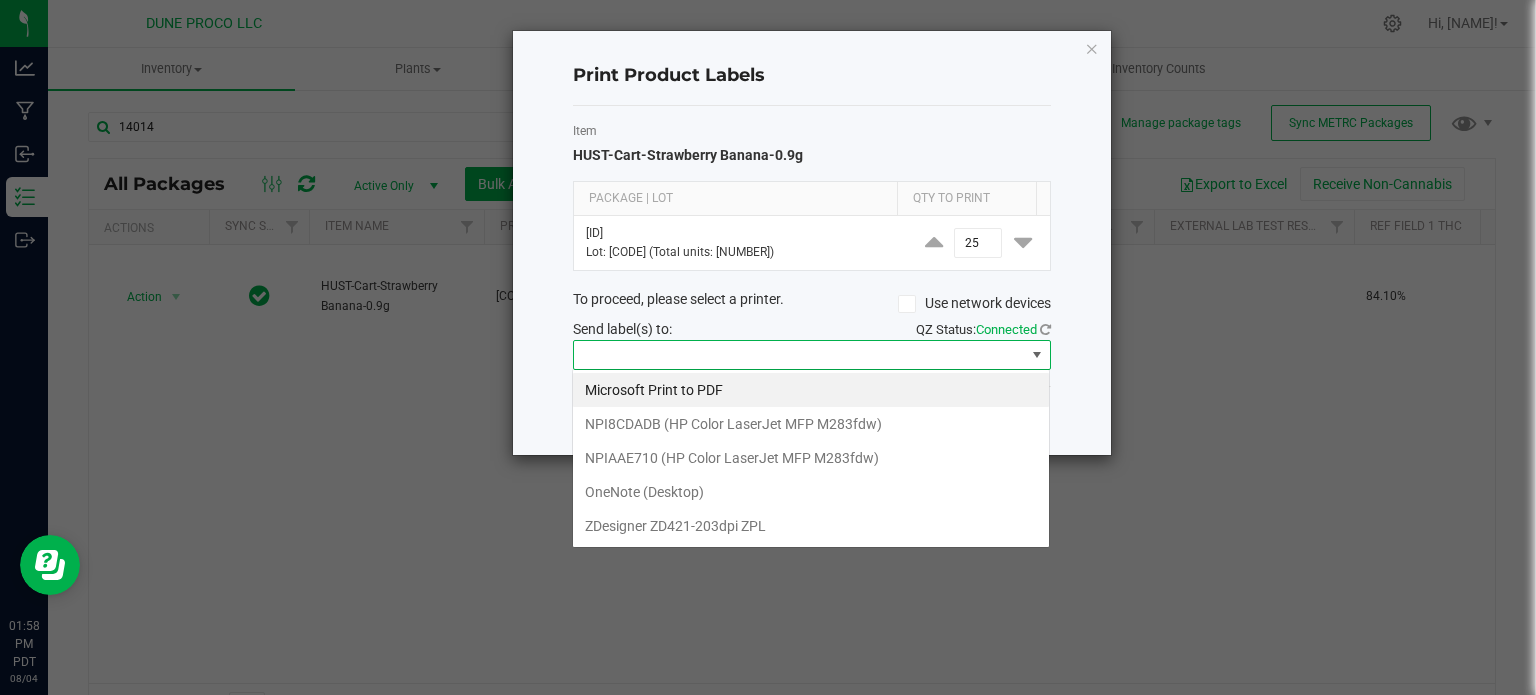 scroll, scrollTop: 99970, scrollLeft: 99521, axis: both 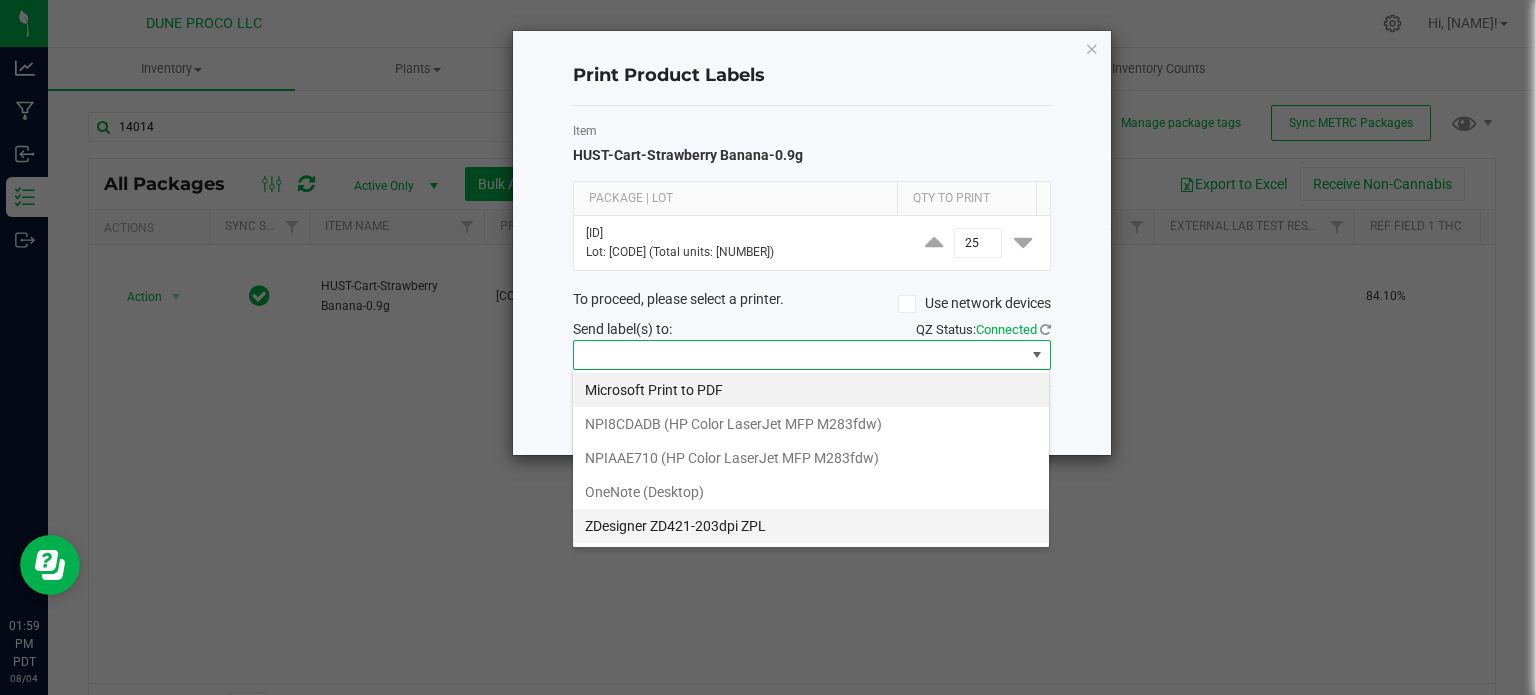 click on "ZDesigner ZD421-203dpi ZPL" at bounding box center [811, 526] 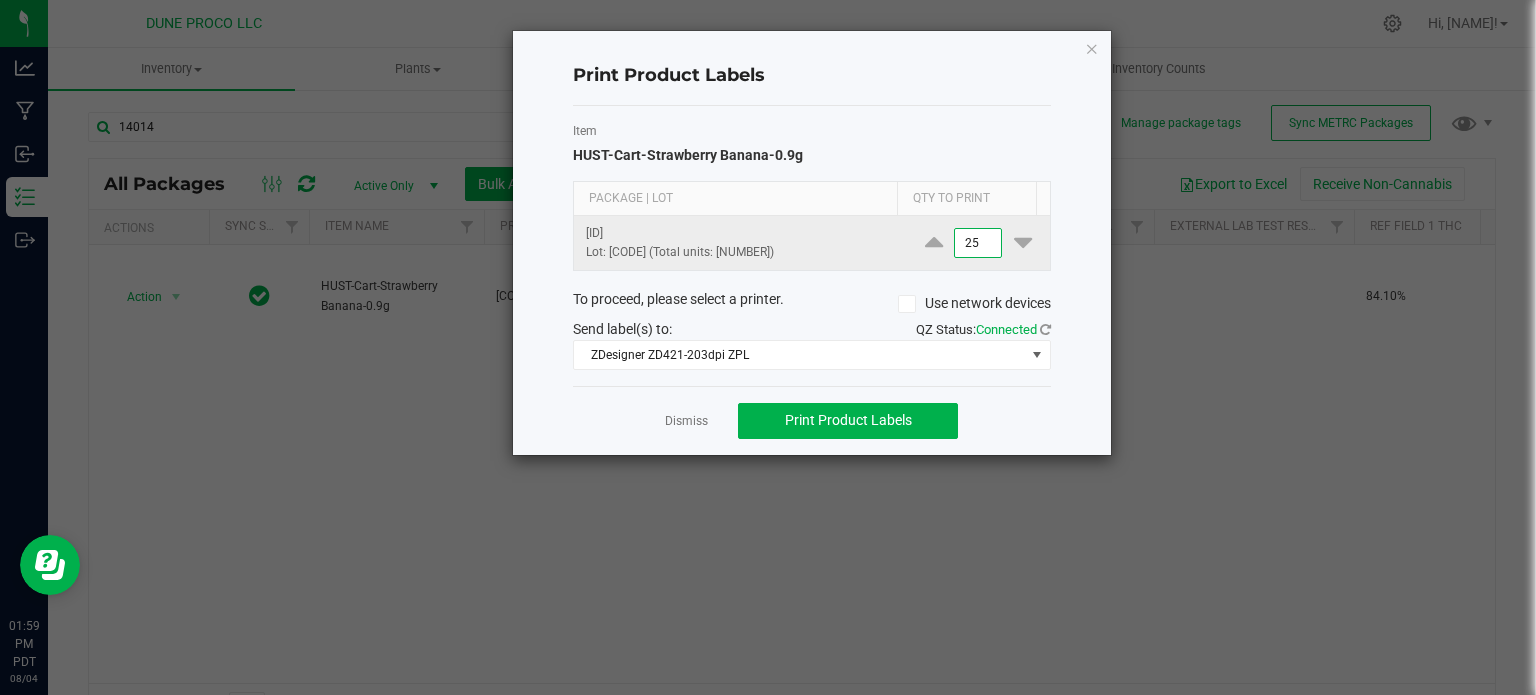 click on "Lot: VO250526SB-2 (Total units: 25)" 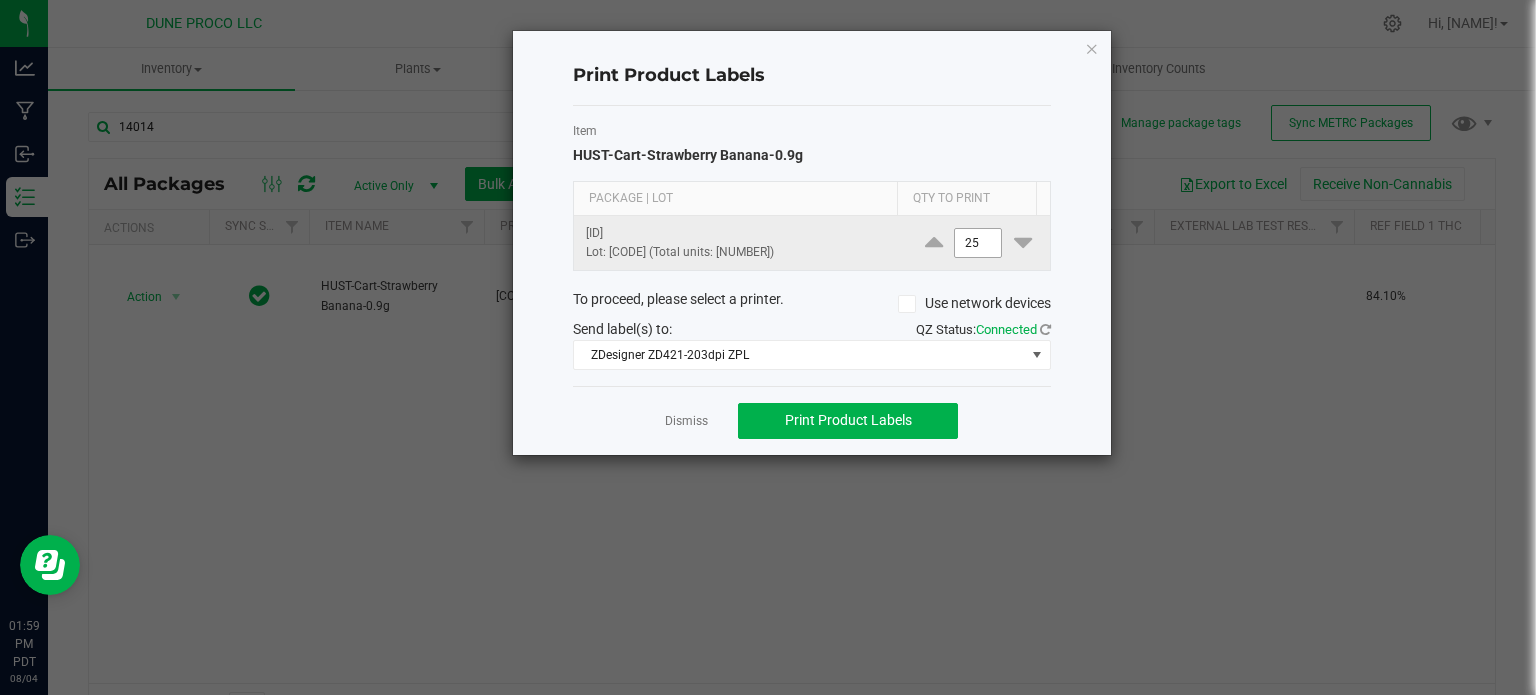 click on "25" at bounding box center (978, 243) 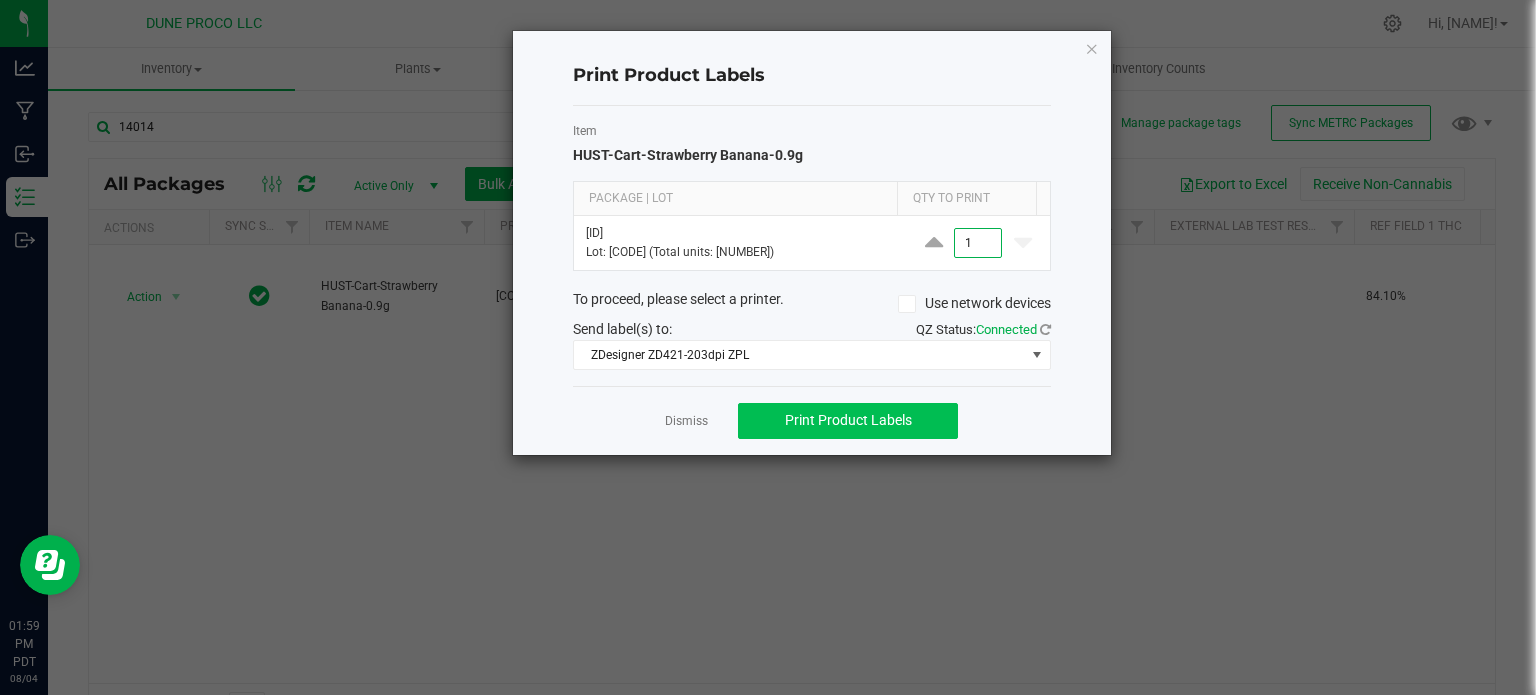 type on "1" 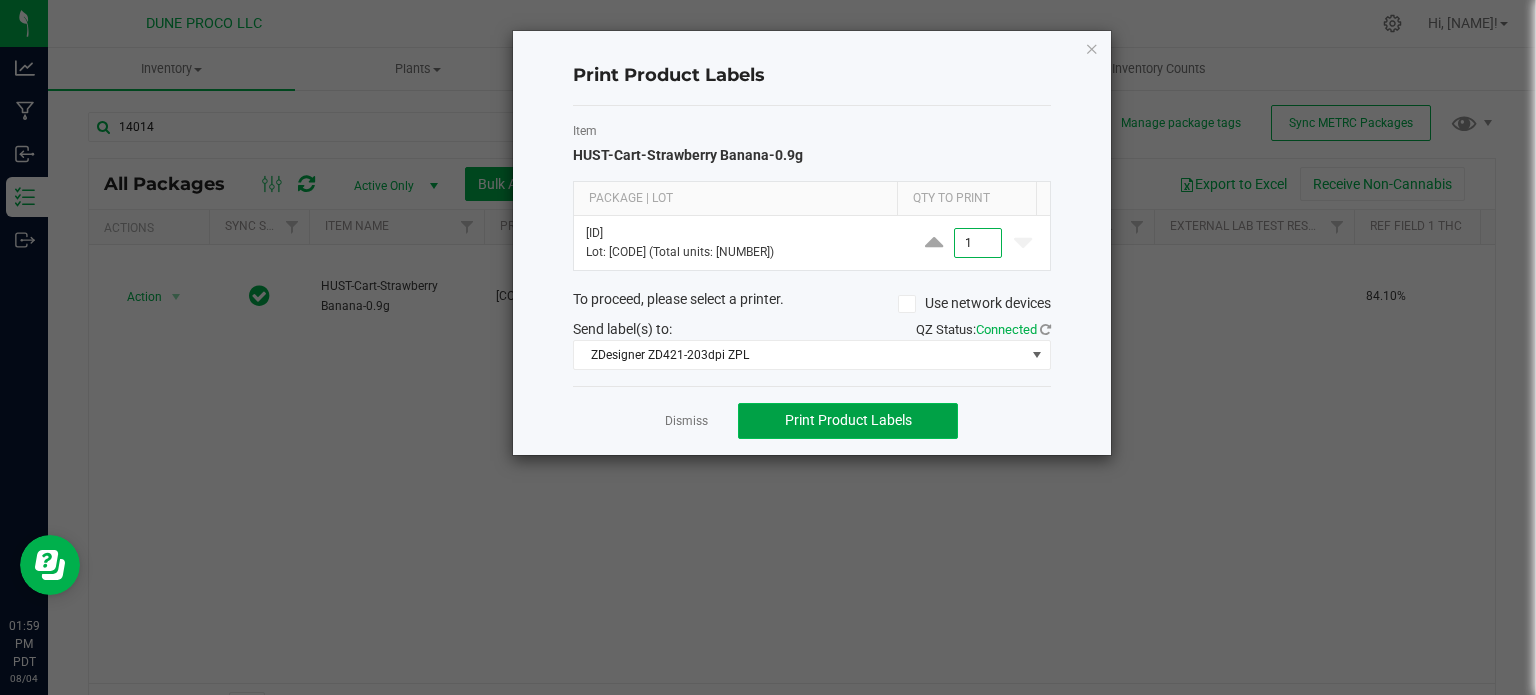 click on "Print Product Labels" 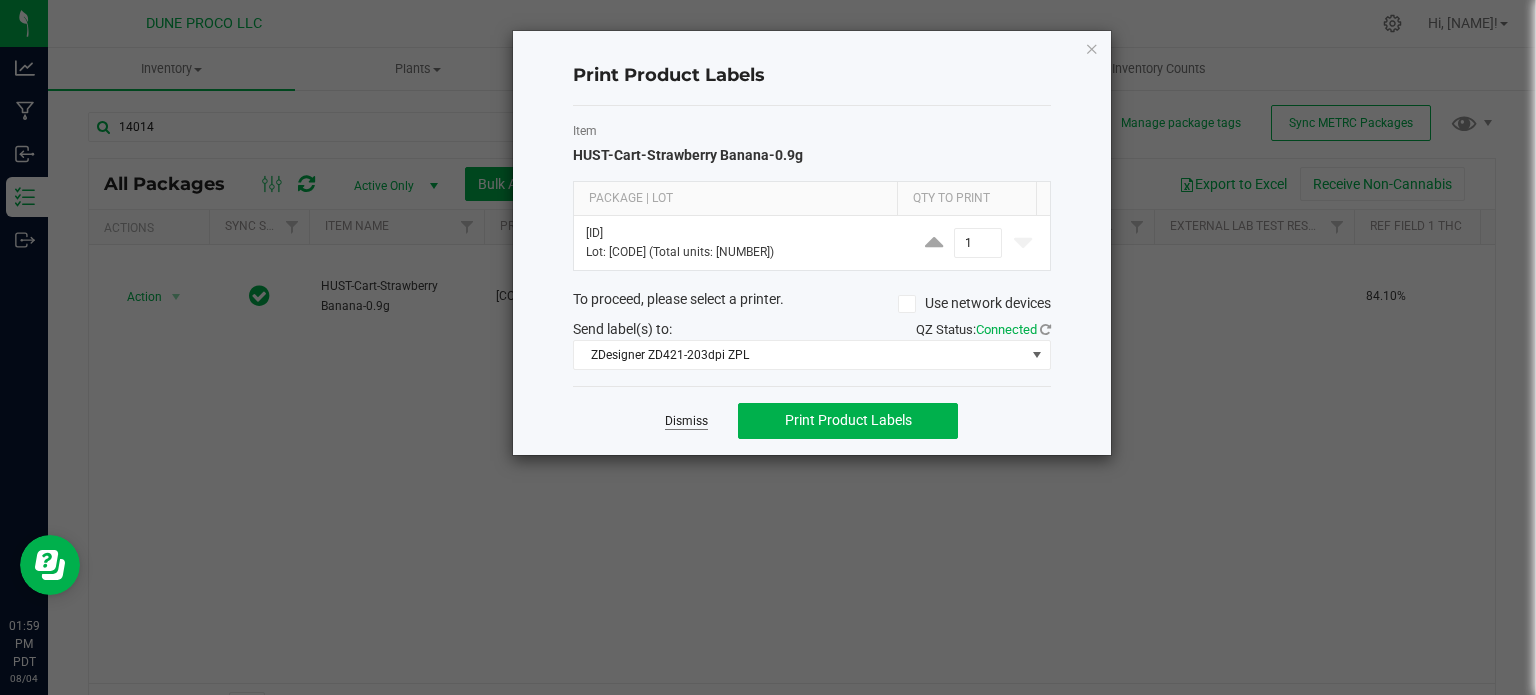 click on "Dismiss" 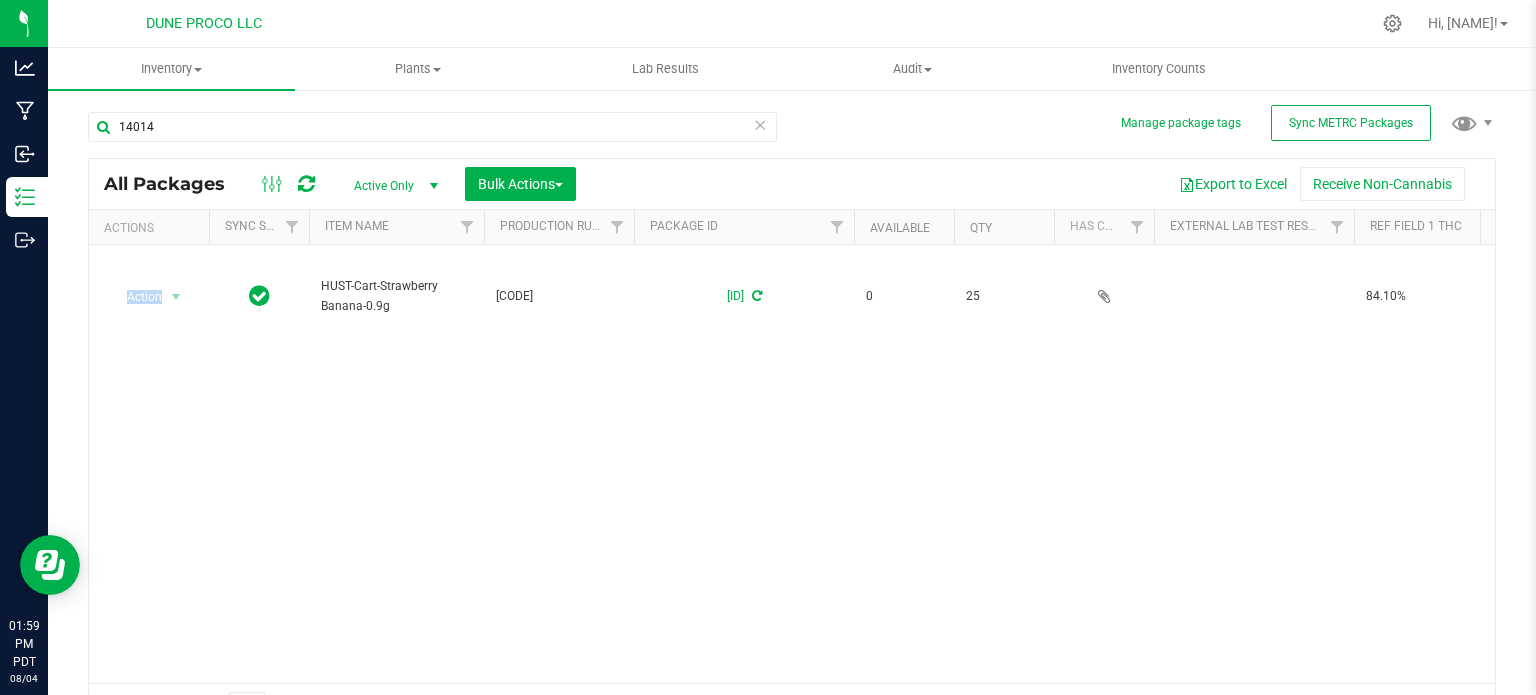 click on "Action Action Edit attributes Global inventory Locate package Package audit log Print package label Print product labels See history View package order
HUST-Cart-Strawberry Banana-0.9g
VO250526SB-2
1A40403000004B6000014014
0
25
84.10%
Assigned To Order
00000091
Each
(0.9 g ea.)
84.1000
Product Packaging
Pass" at bounding box center [792, 464] 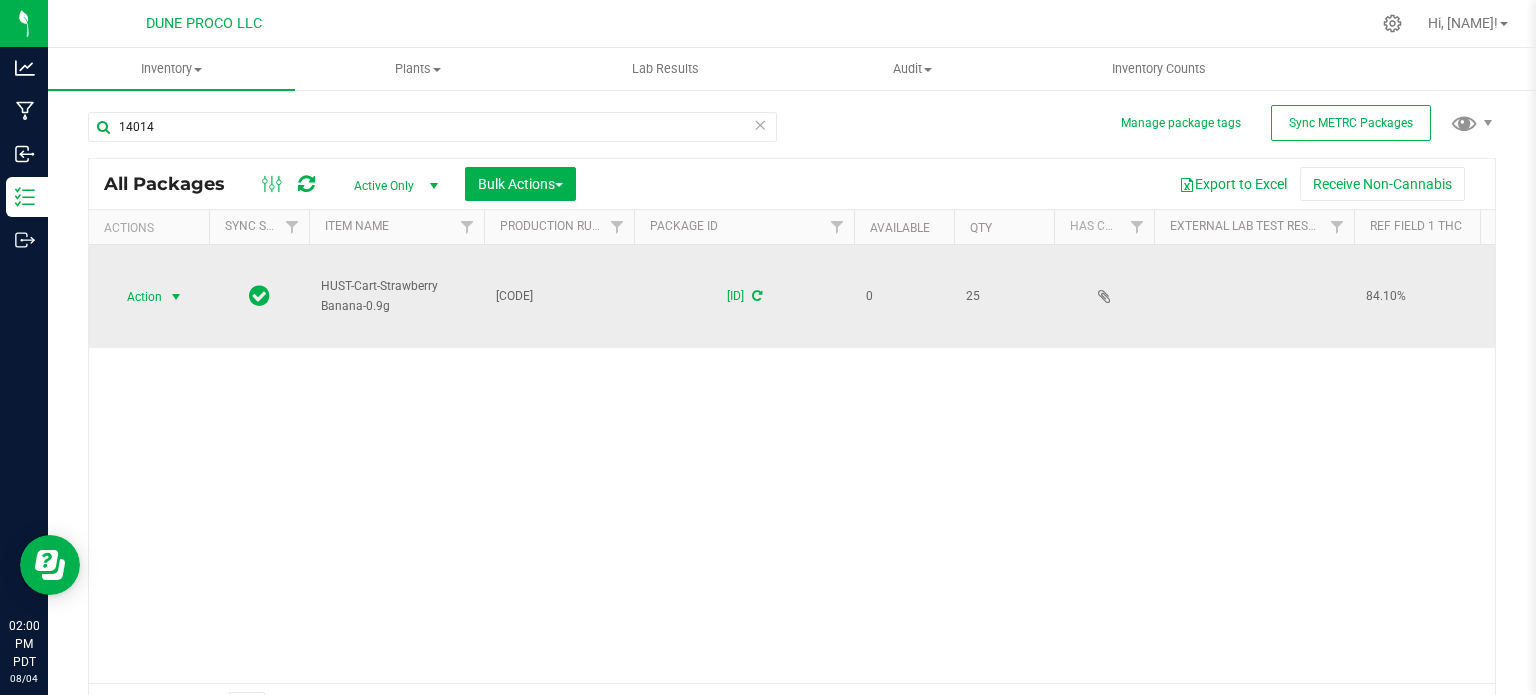 click at bounding box center (176, 297) 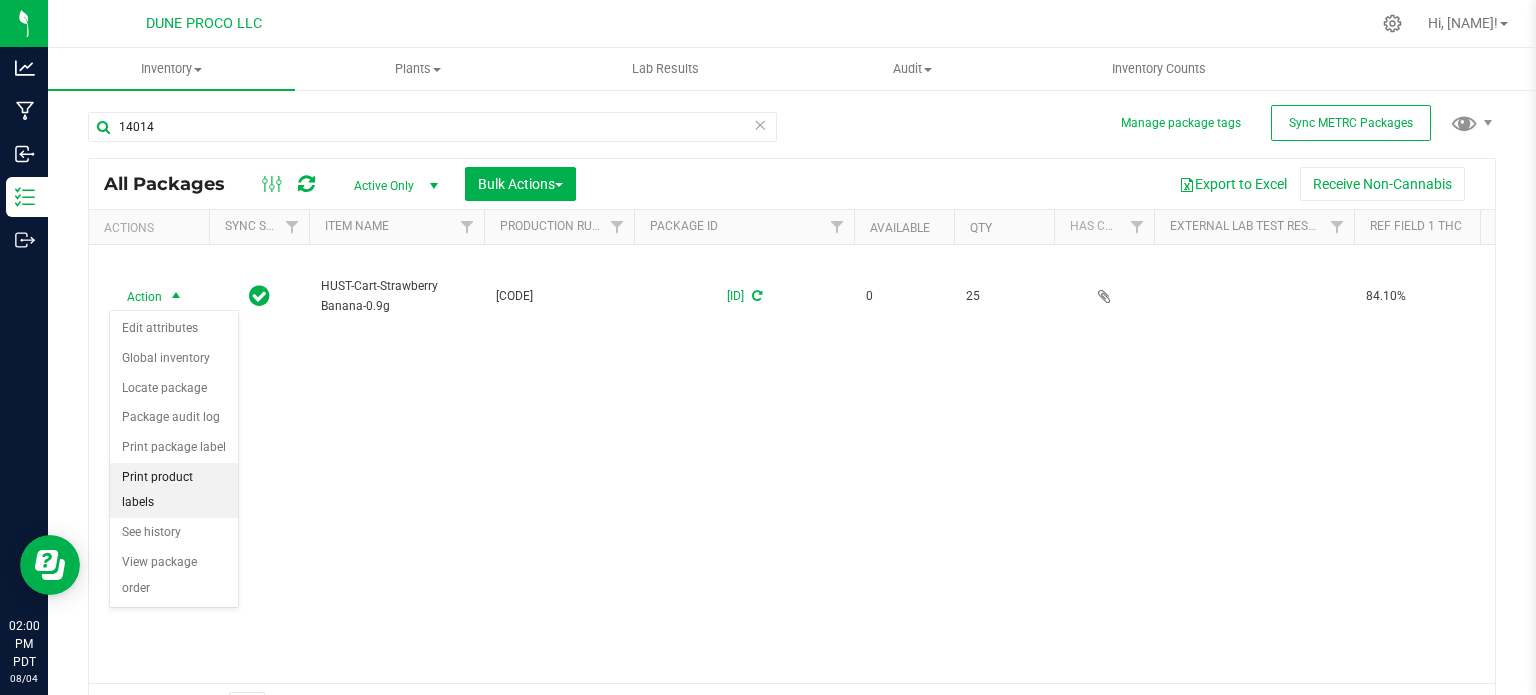 click on "Print product labels" at bounding box center (174, 490) 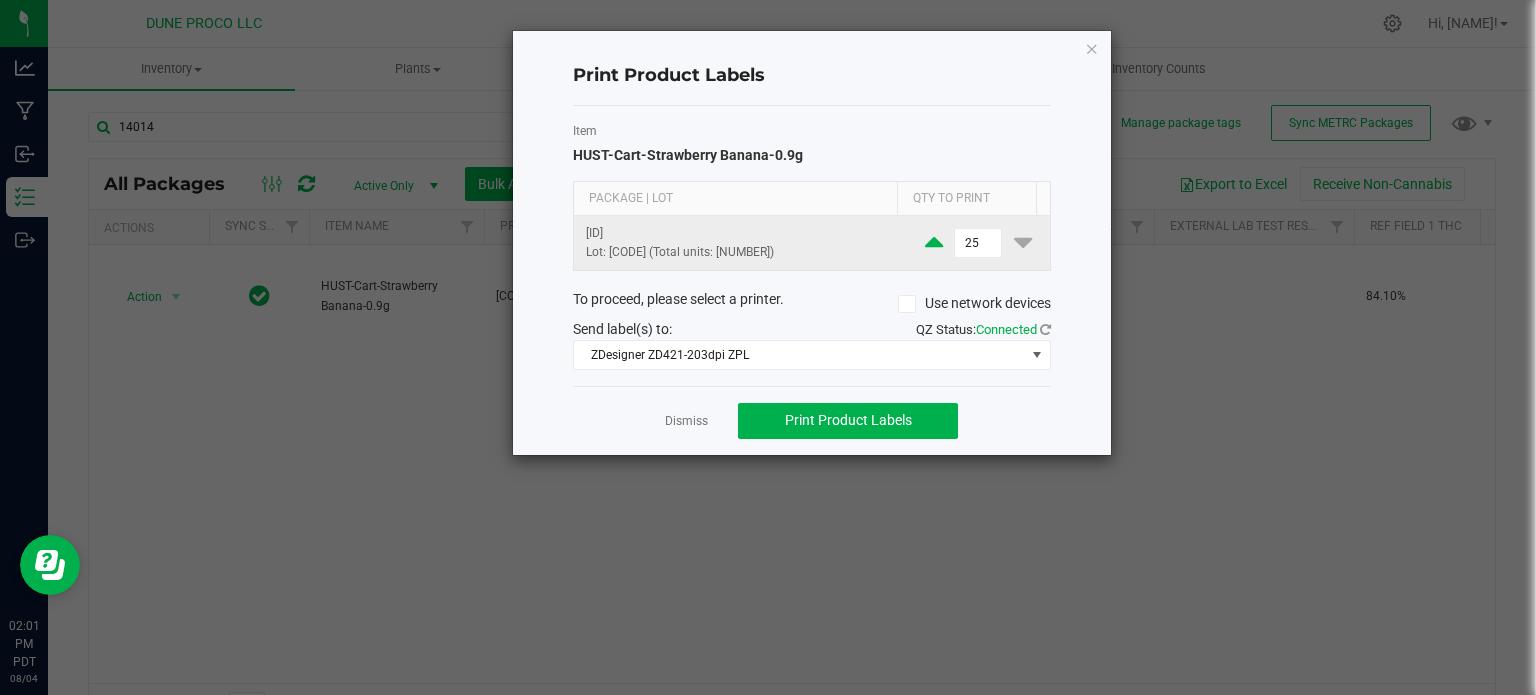 click 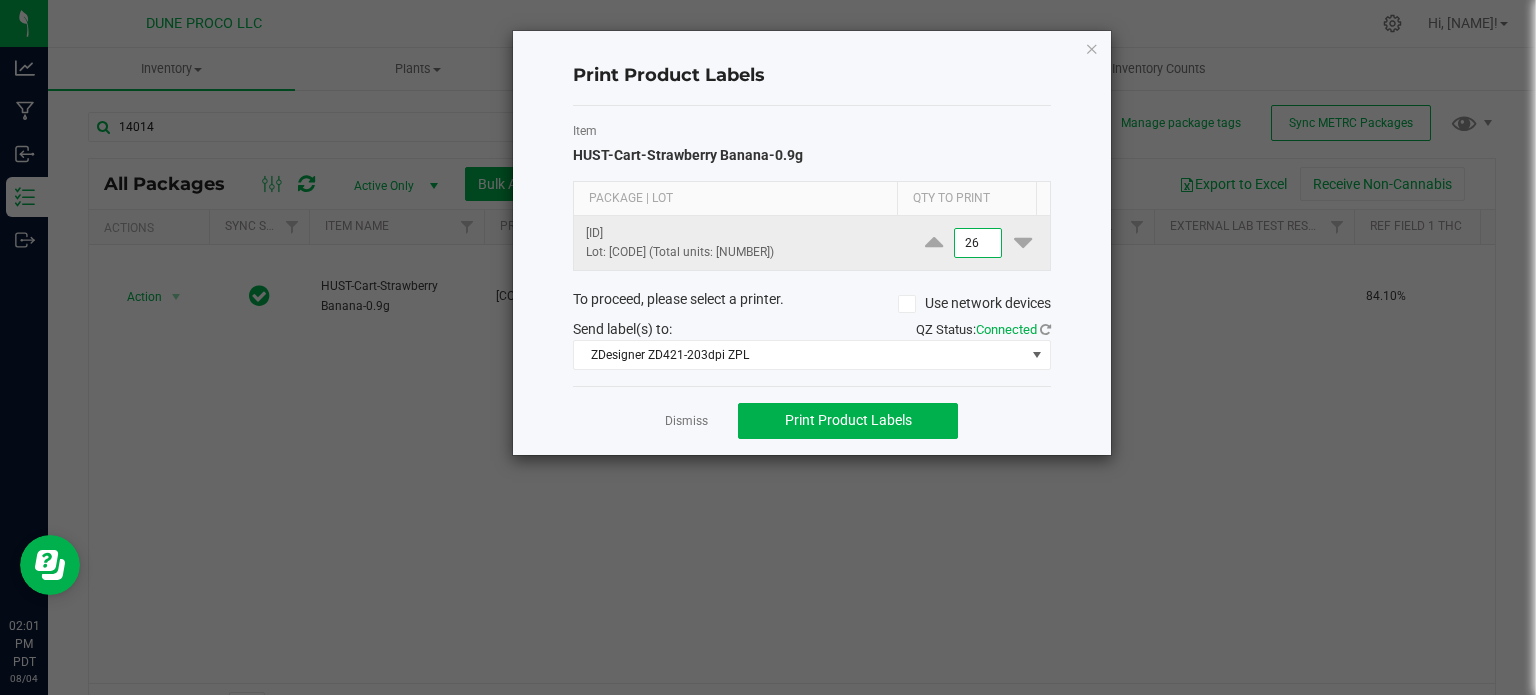 click on "26" at bounding box center (978, 243) 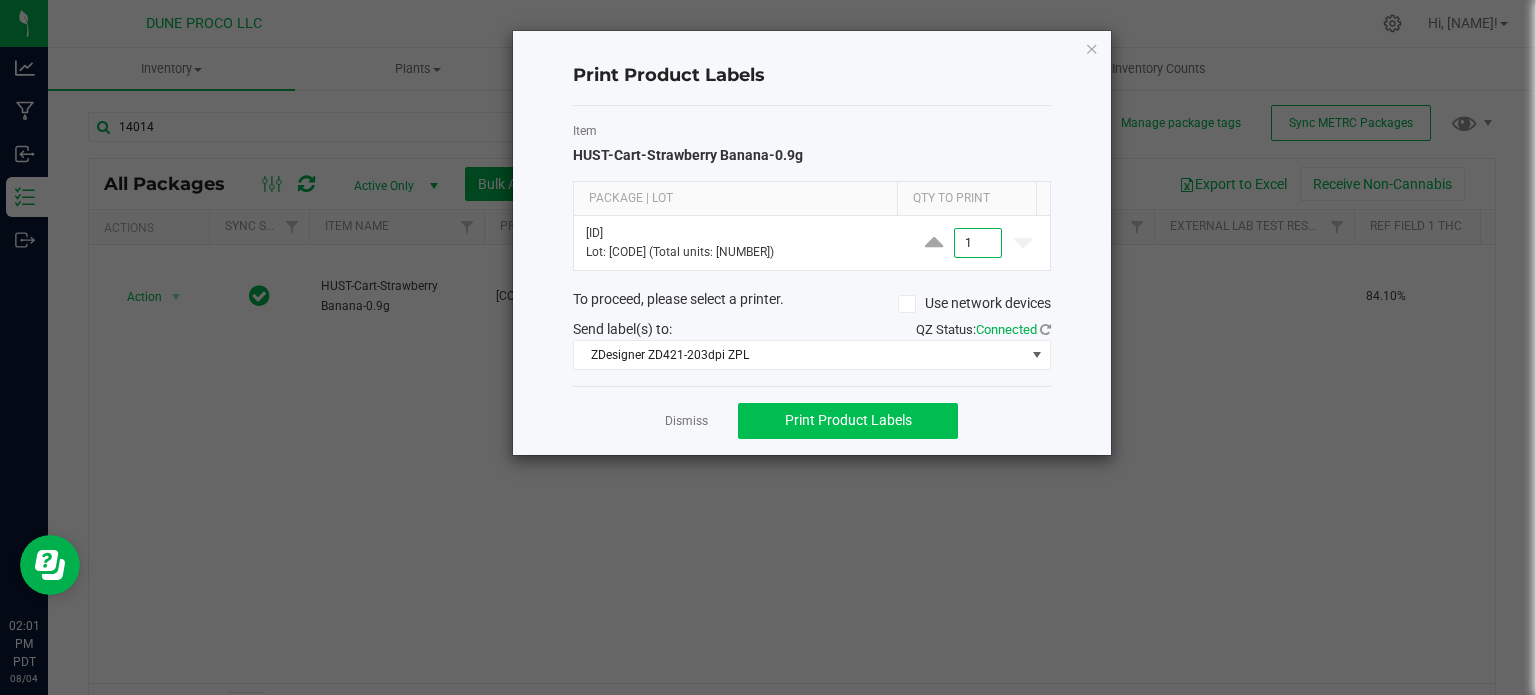 type on "1" 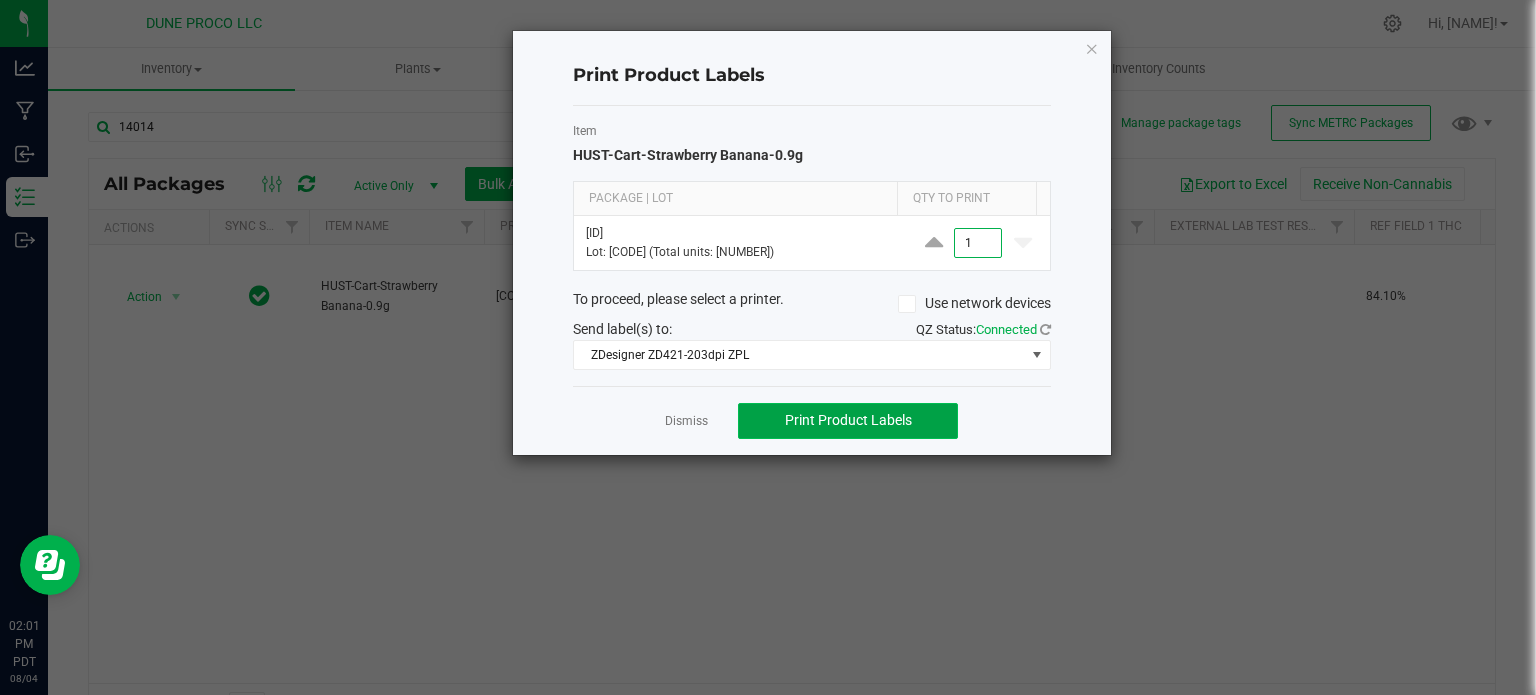 click on "Print Product Labels" 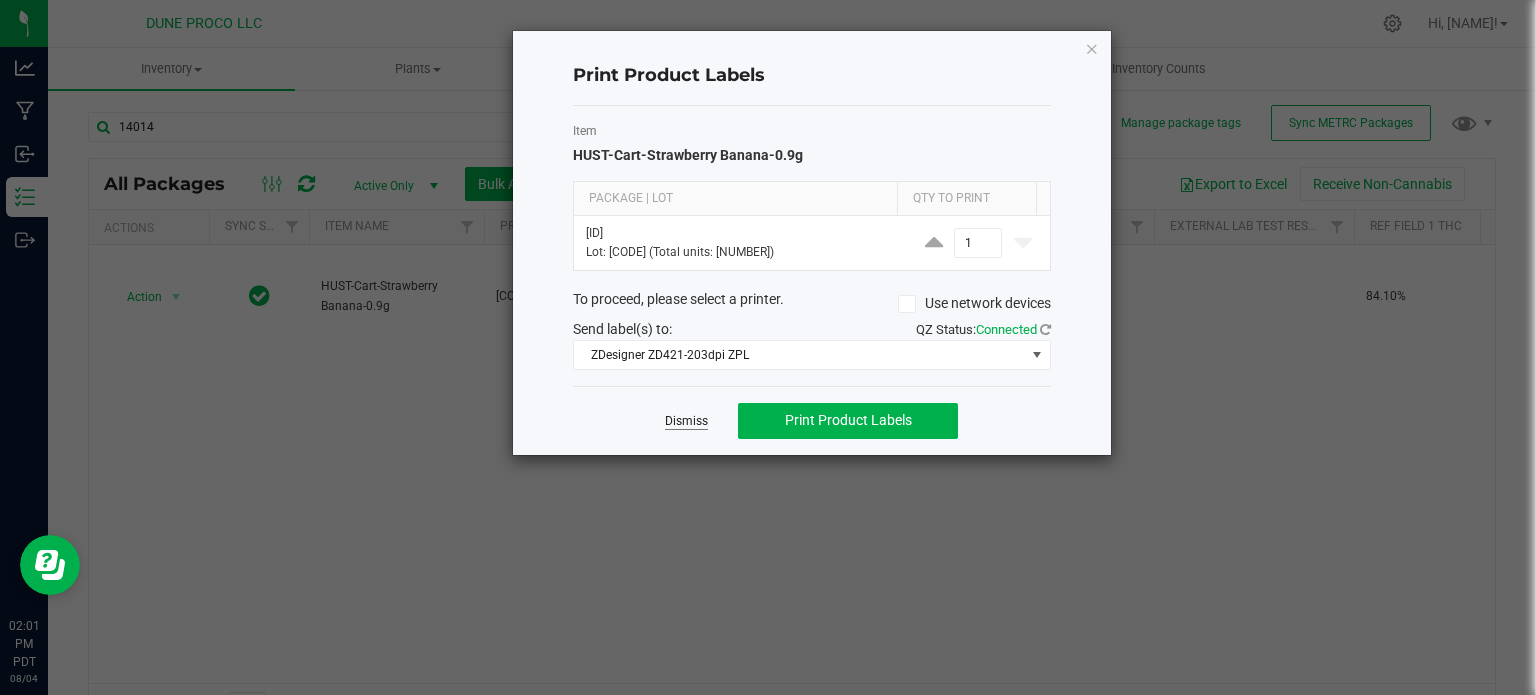 click on "Dismiss" 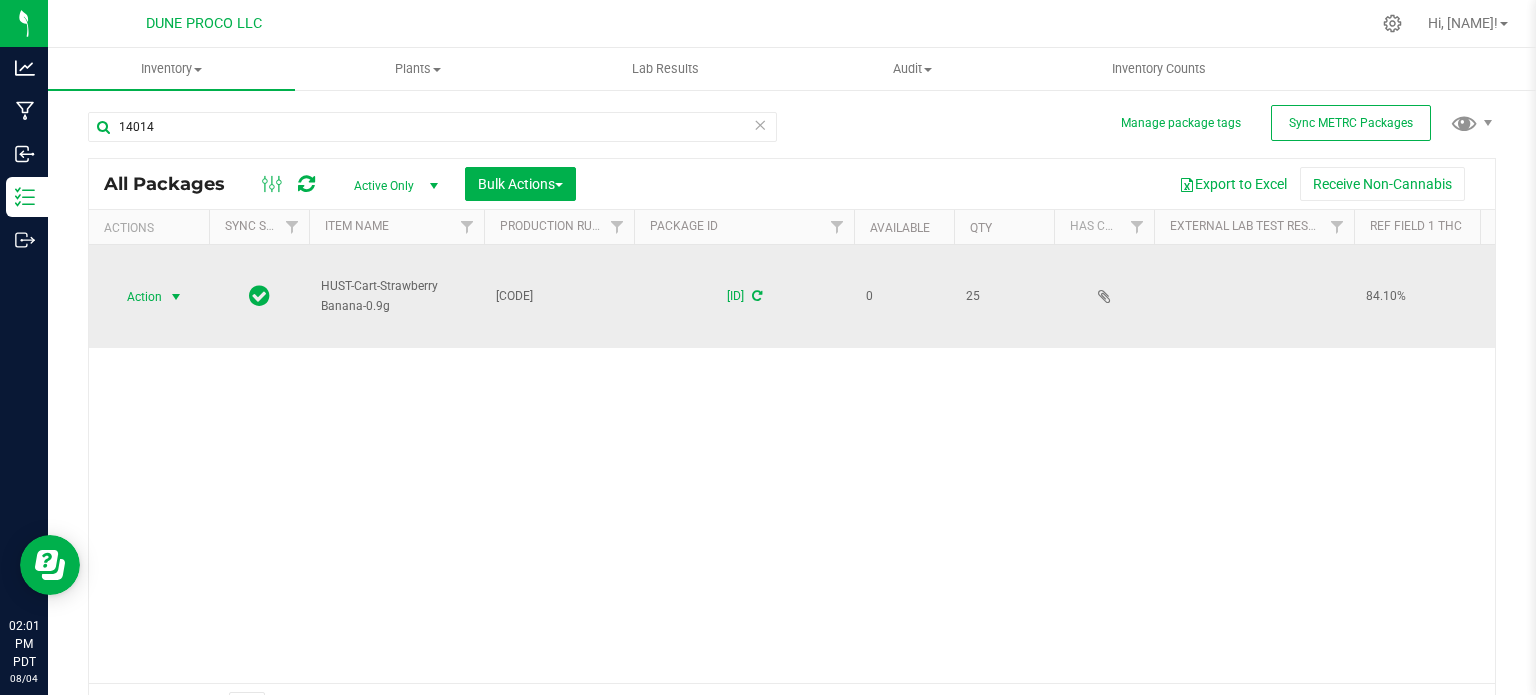 click at bounding box center [176, 297] 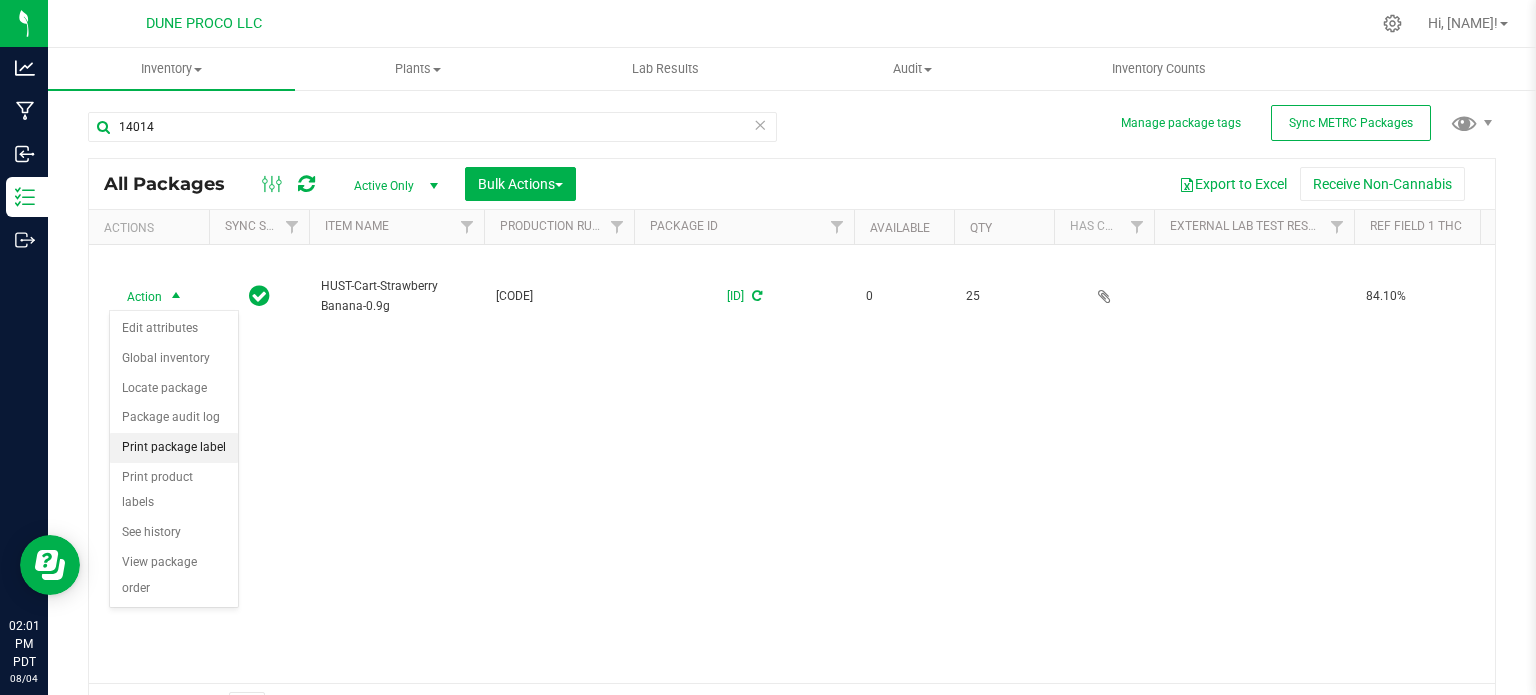 click on "Print package label" at bounding box center (174, 448) 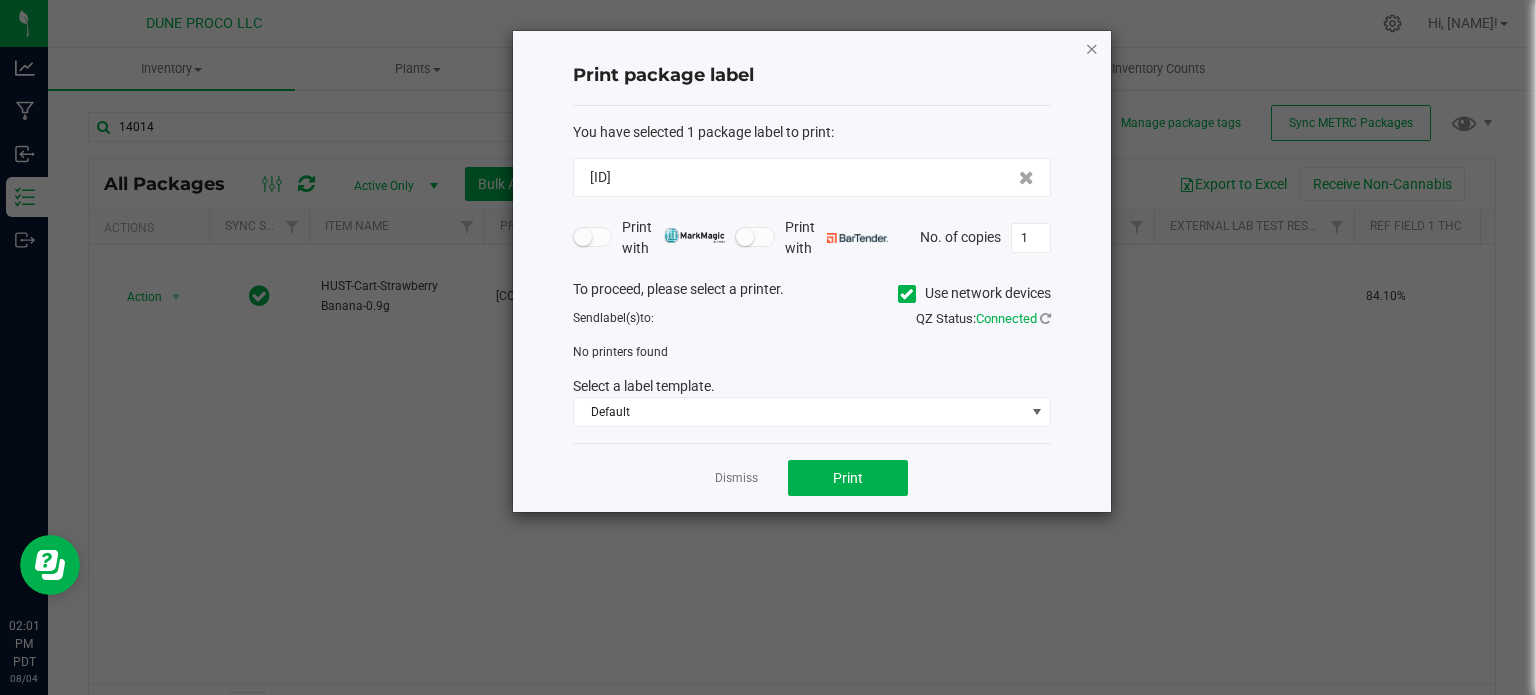 click 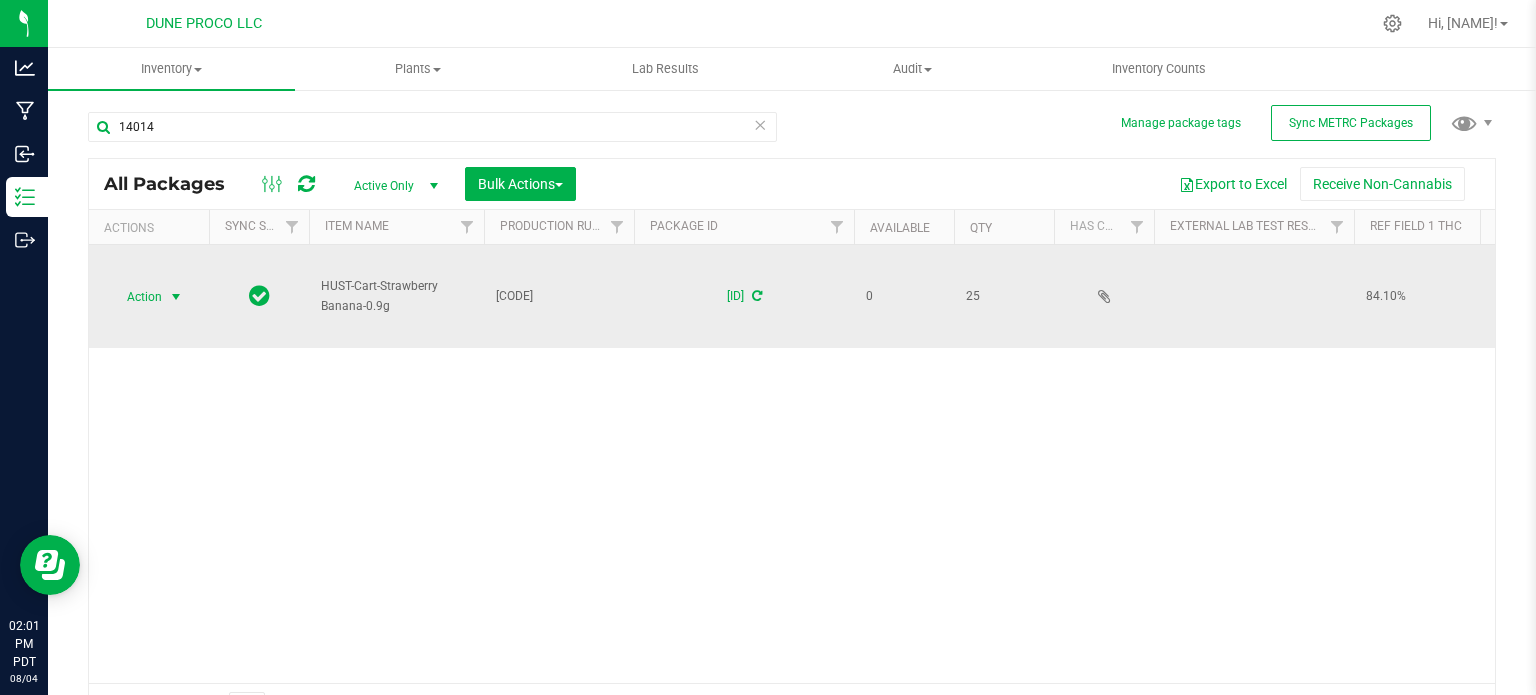 click on "Action" at bounding box center [136, 297] 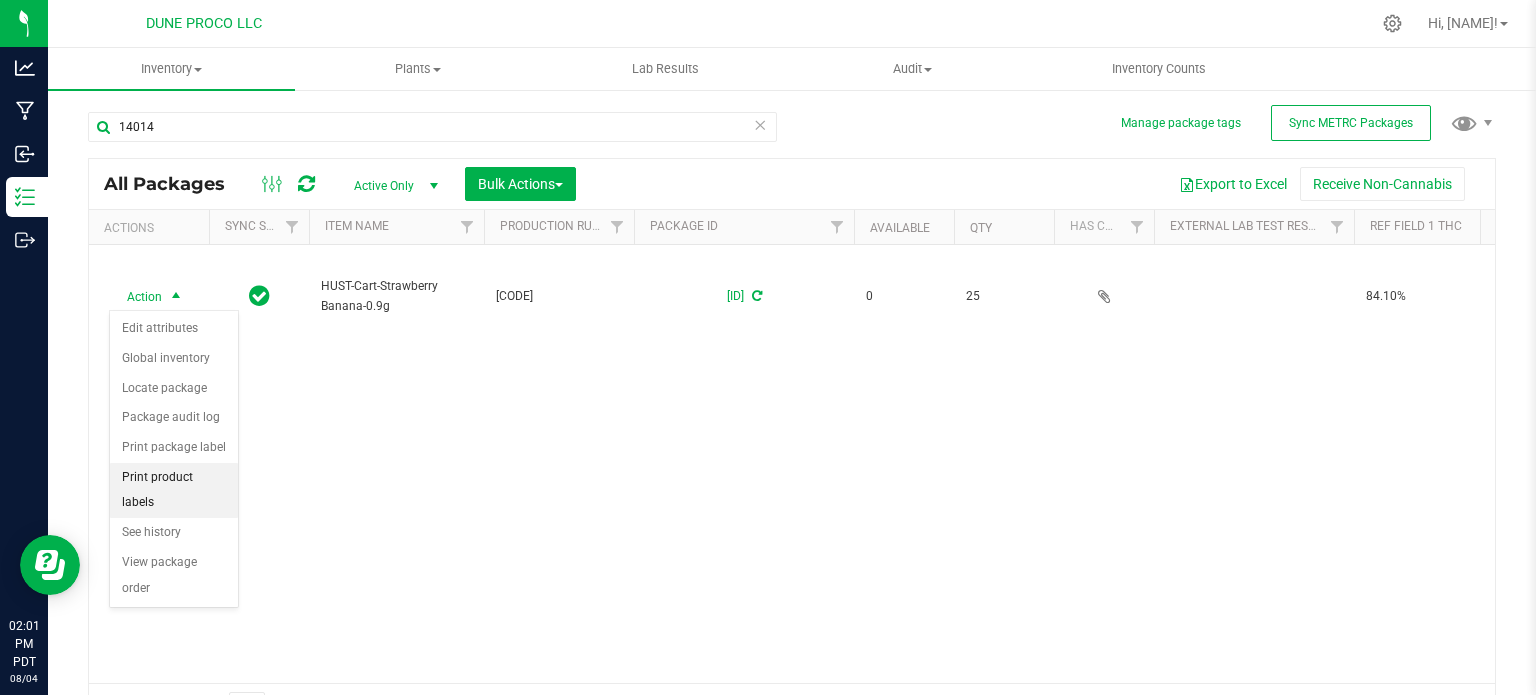click on "Print product labels" at bounding box center [174, 490] 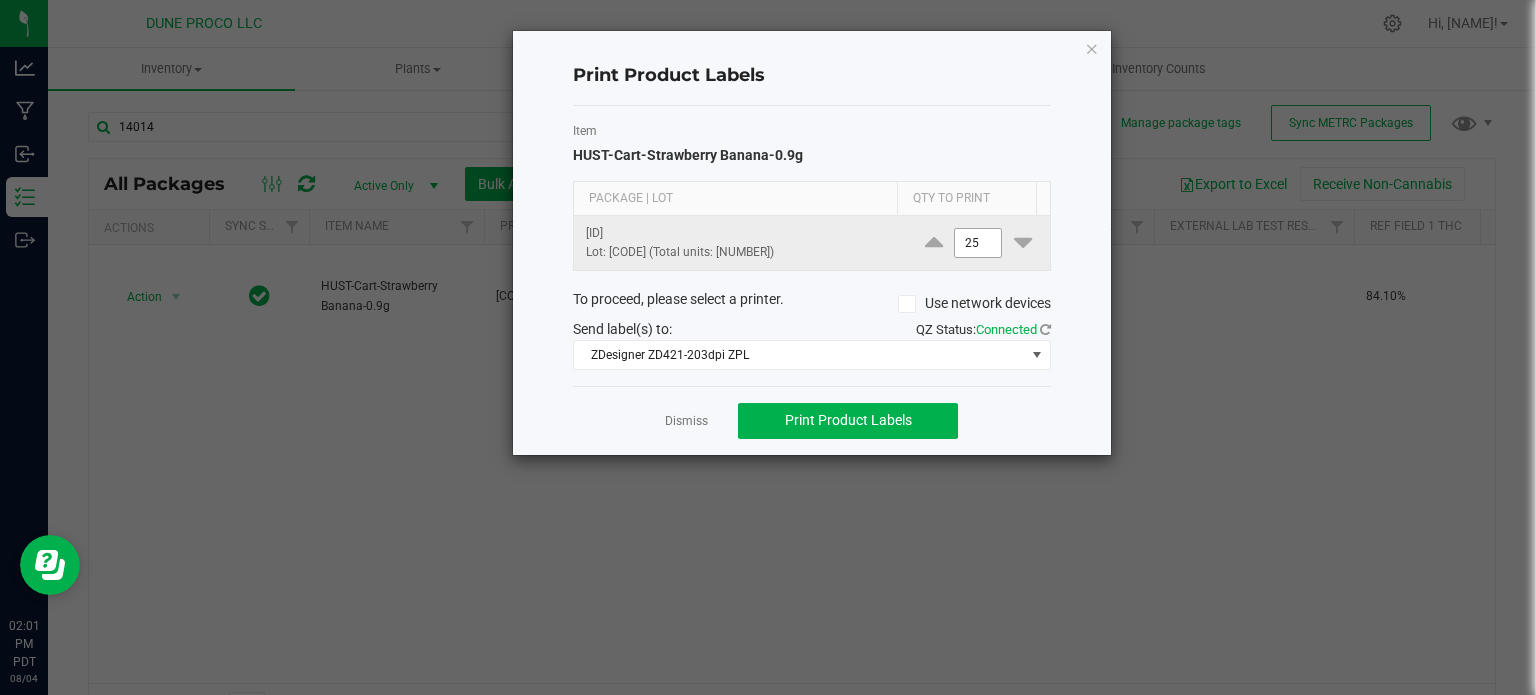 click on "25" at bounding box center (978, 243) 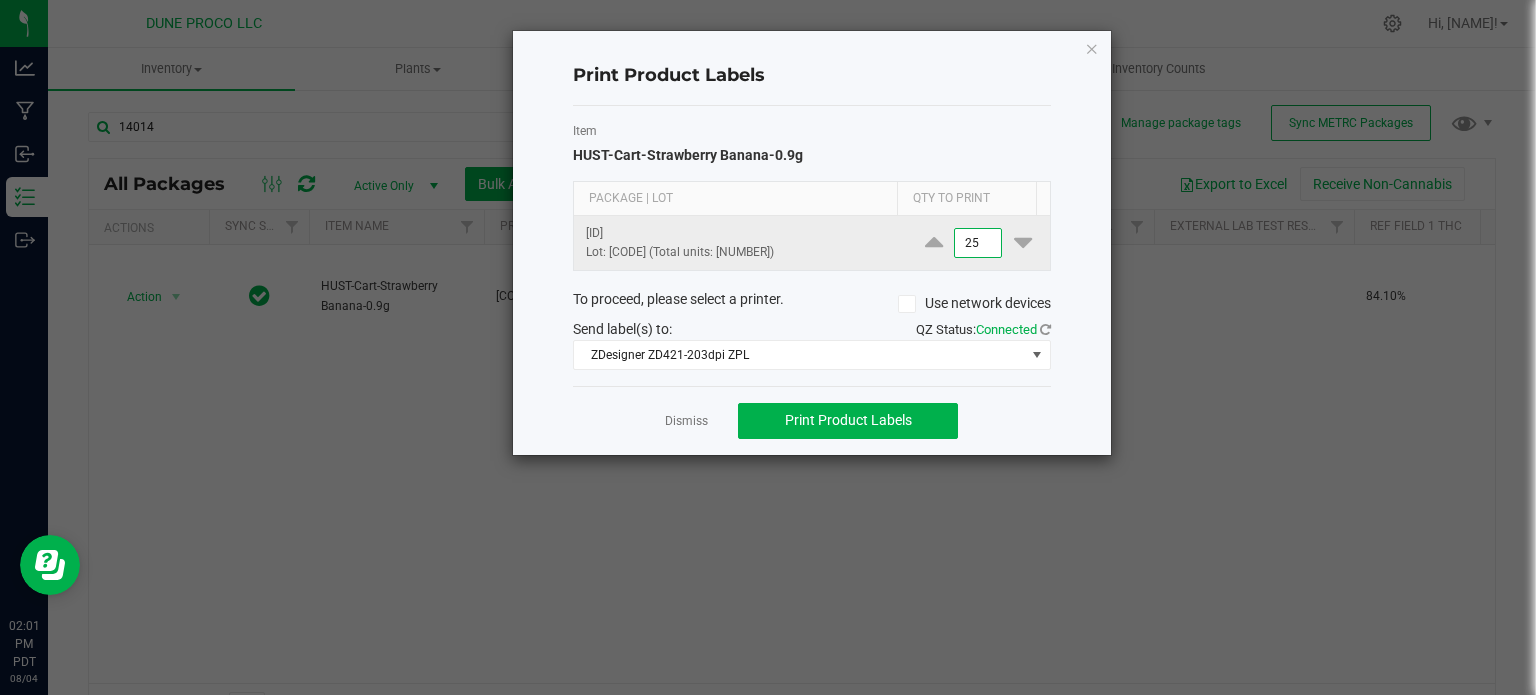 click on "25" at bounding box center (978, 243) 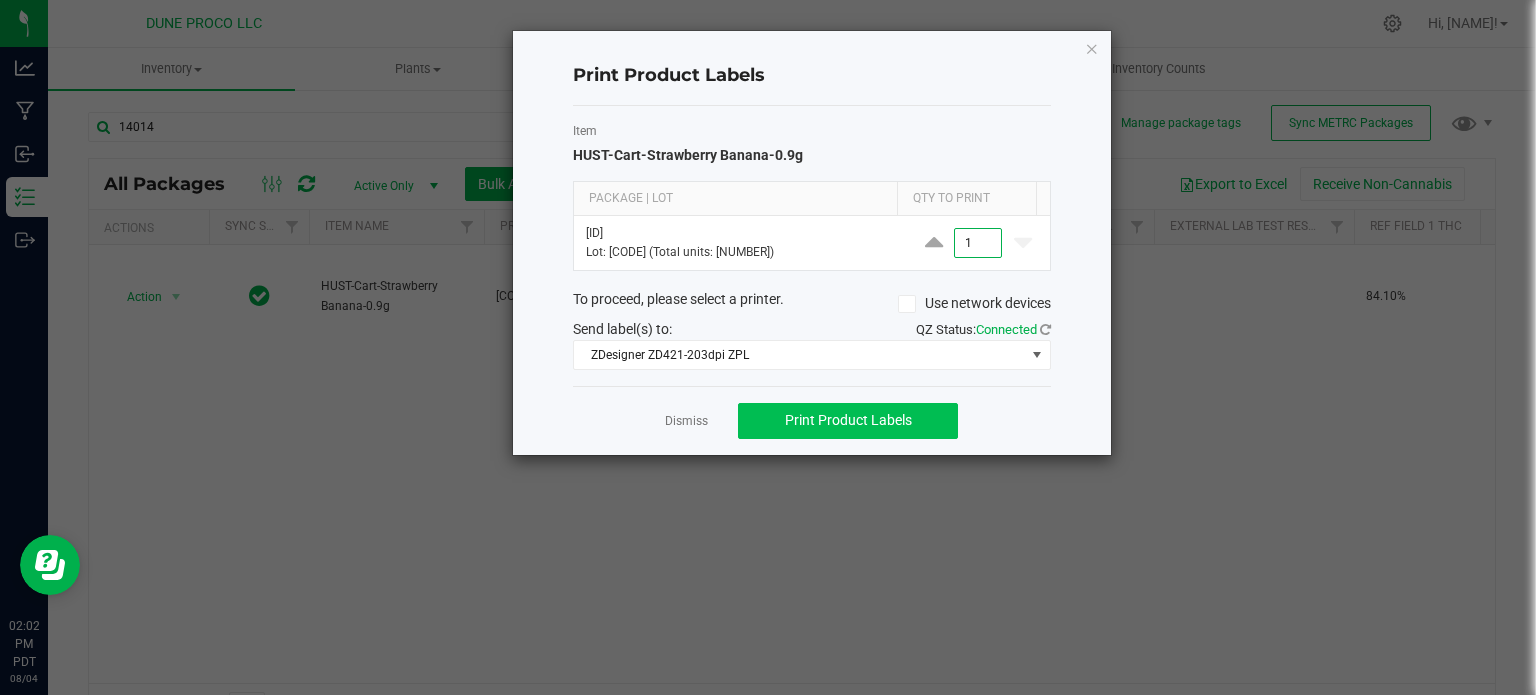 type on "1" 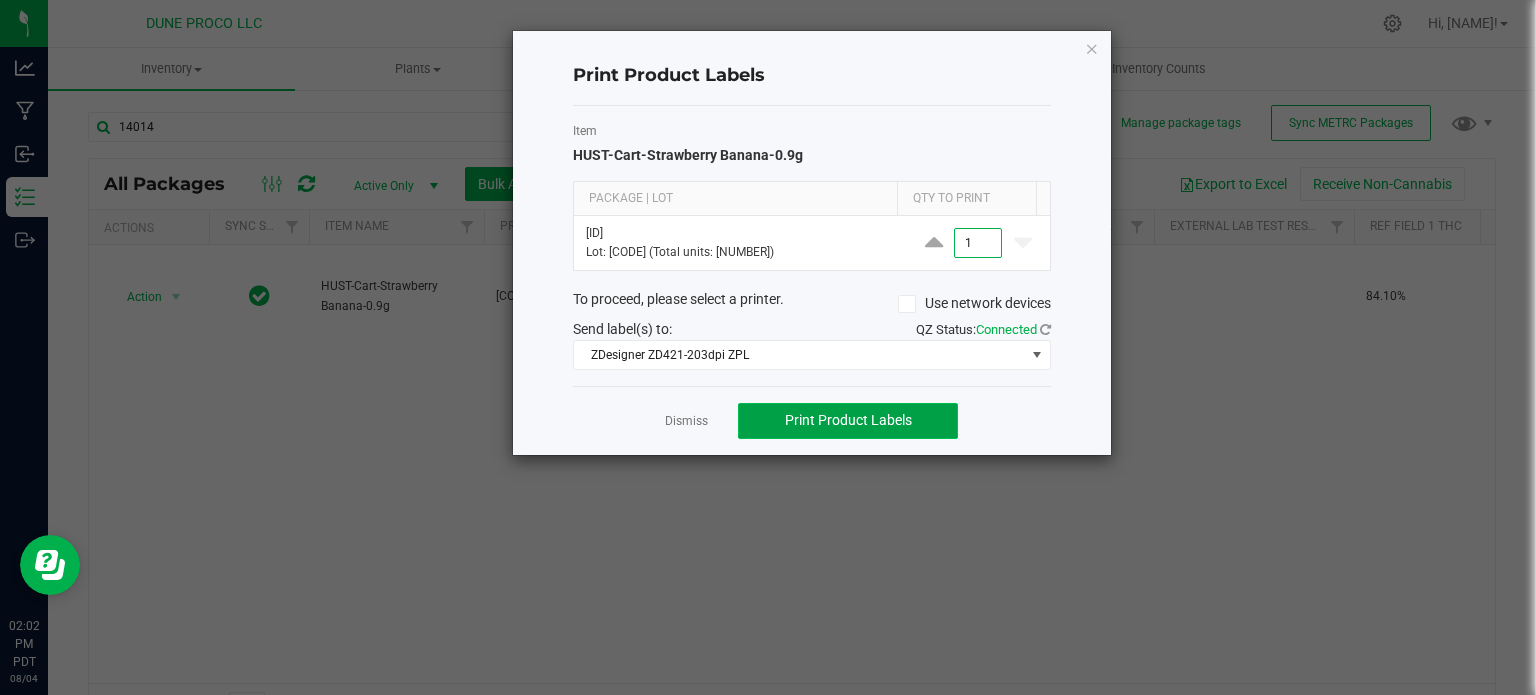 click on "Print Product Labels" 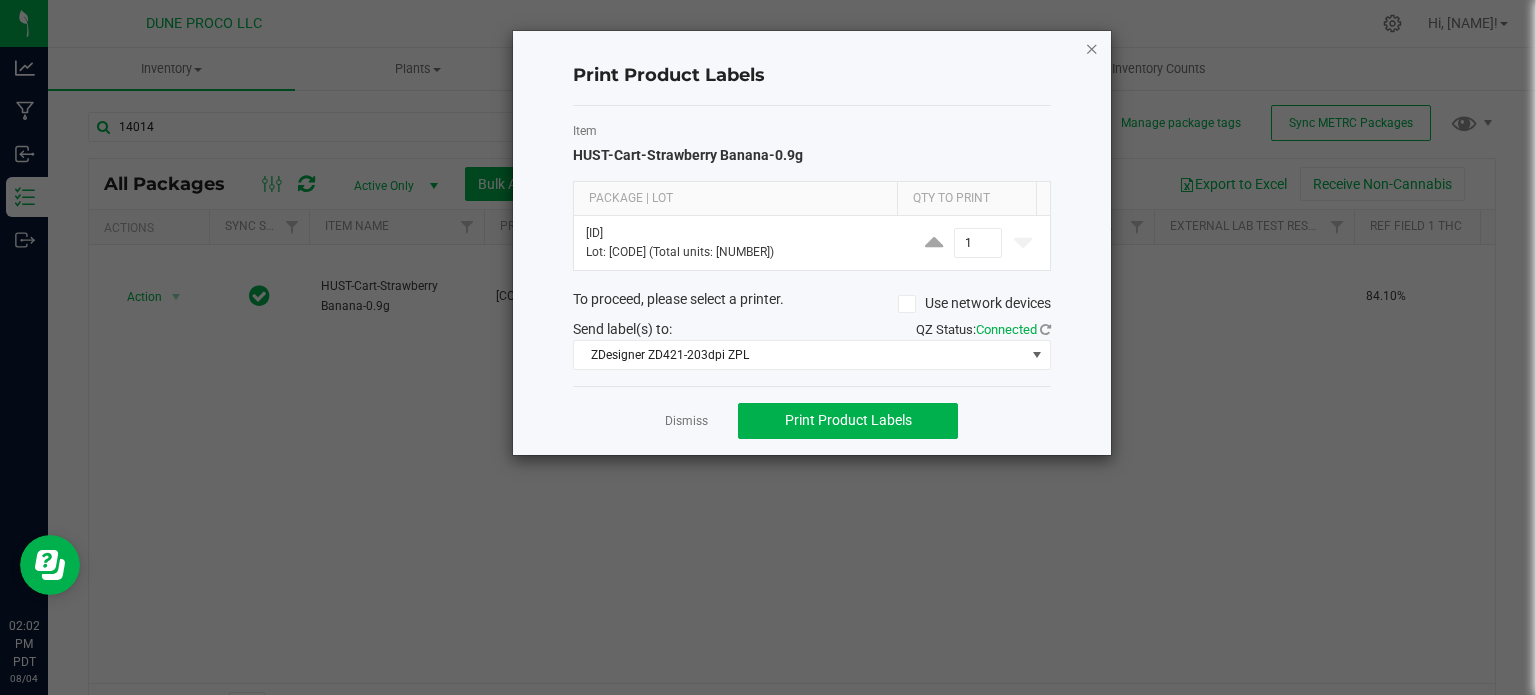 click 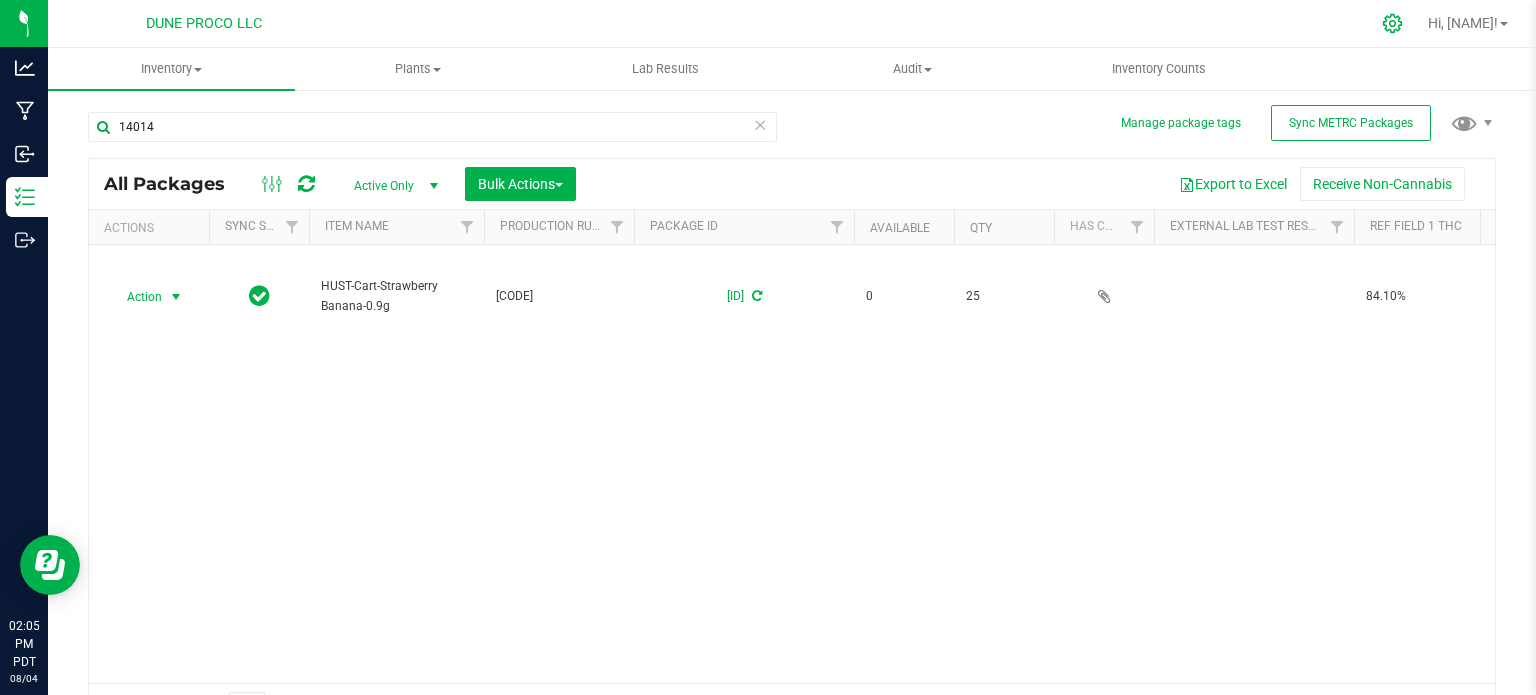 click 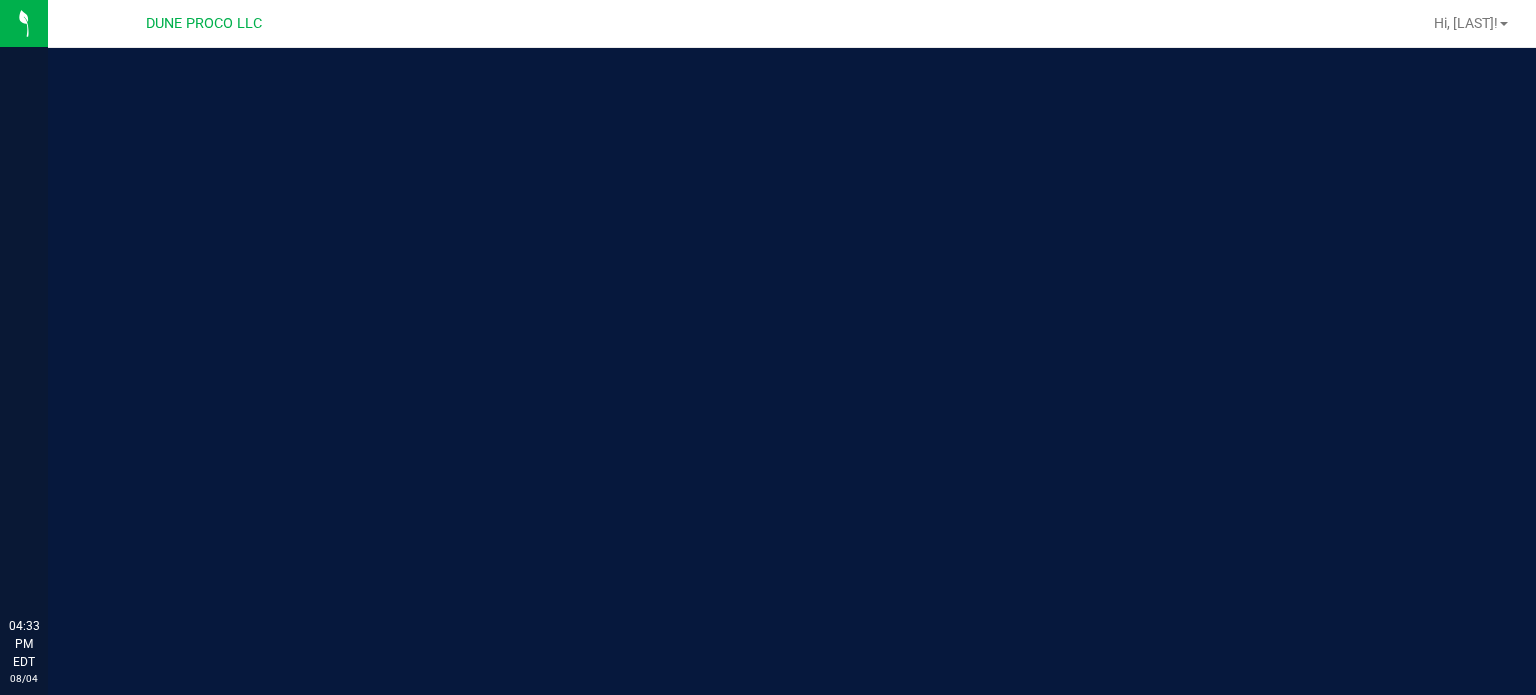 scroll, scrollTop: 0, scrollLeft: 0, axis: both 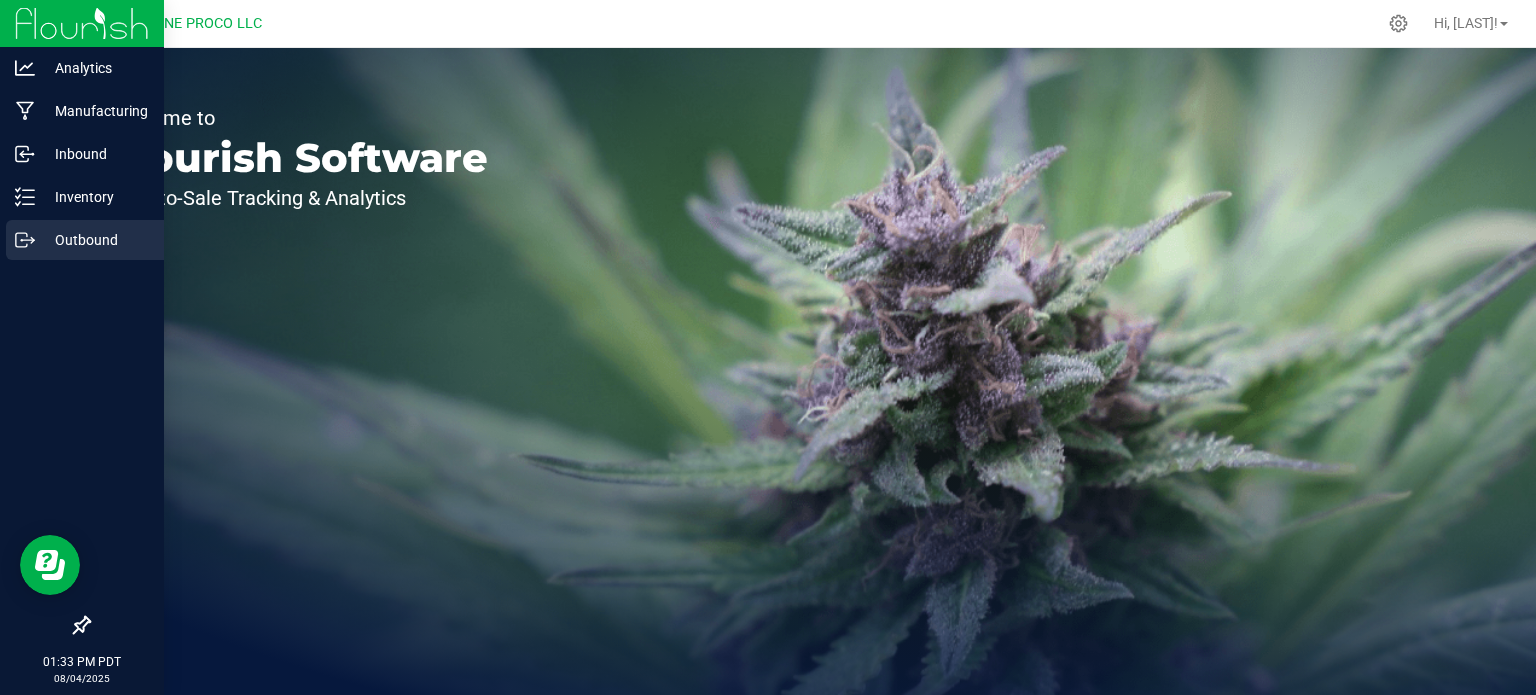 click on "Outbound" at bounding box center (85, 240) 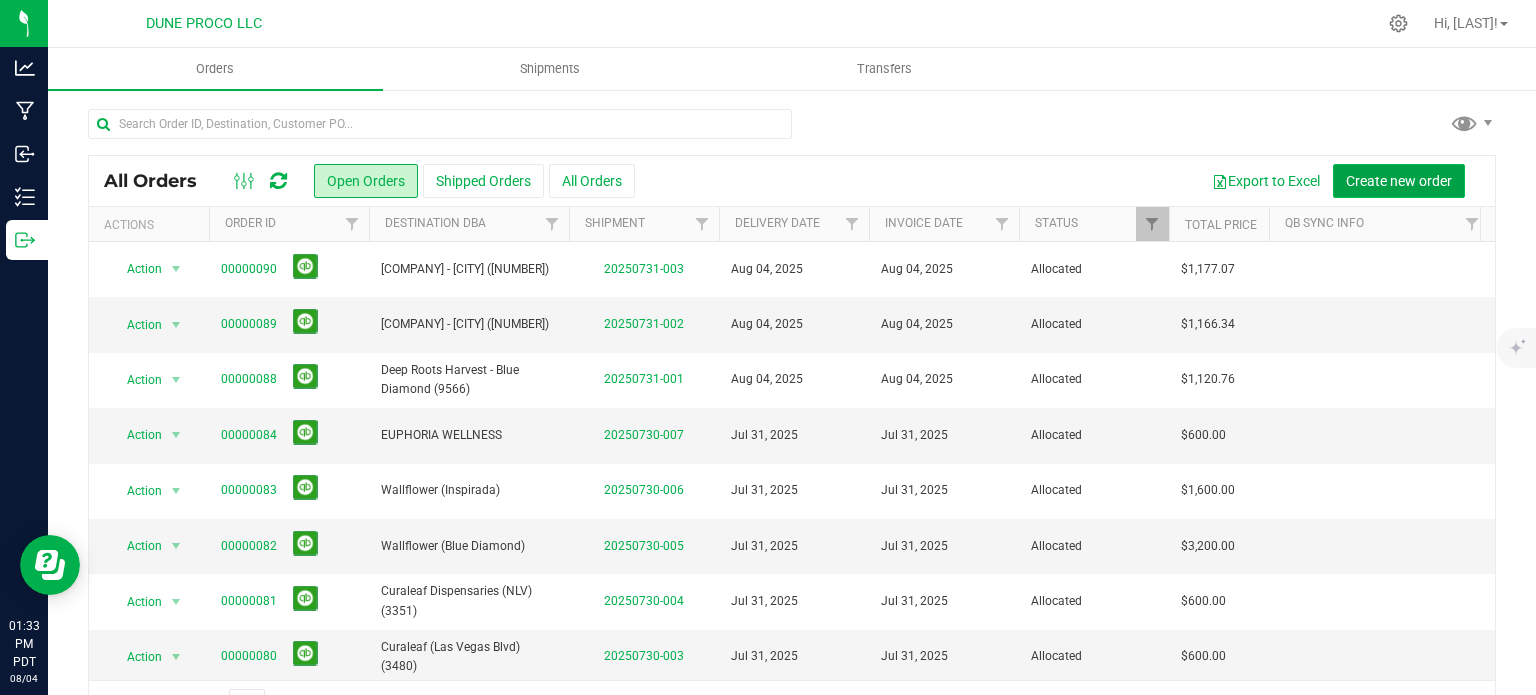 click on "Create new order" at bounding box center [1399, 181] 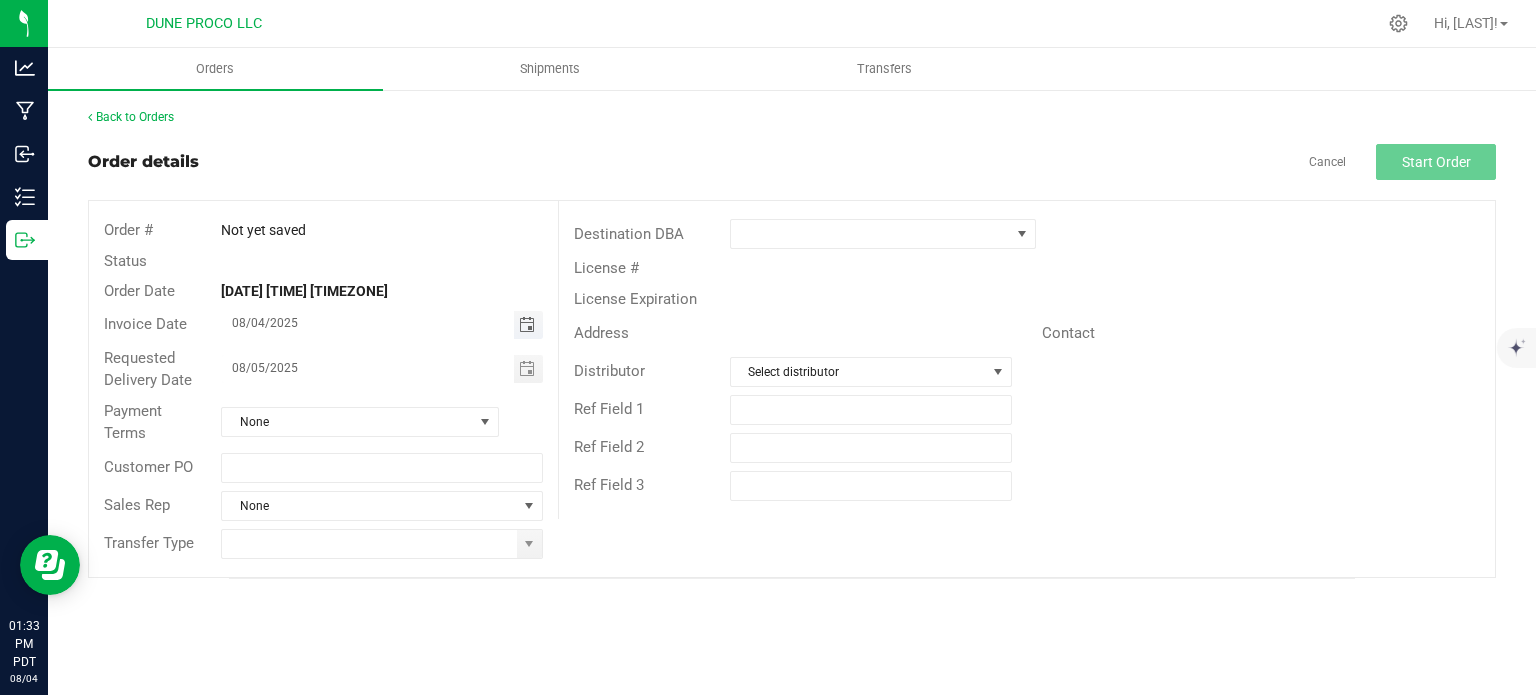 click at bounding box center (527, 325) 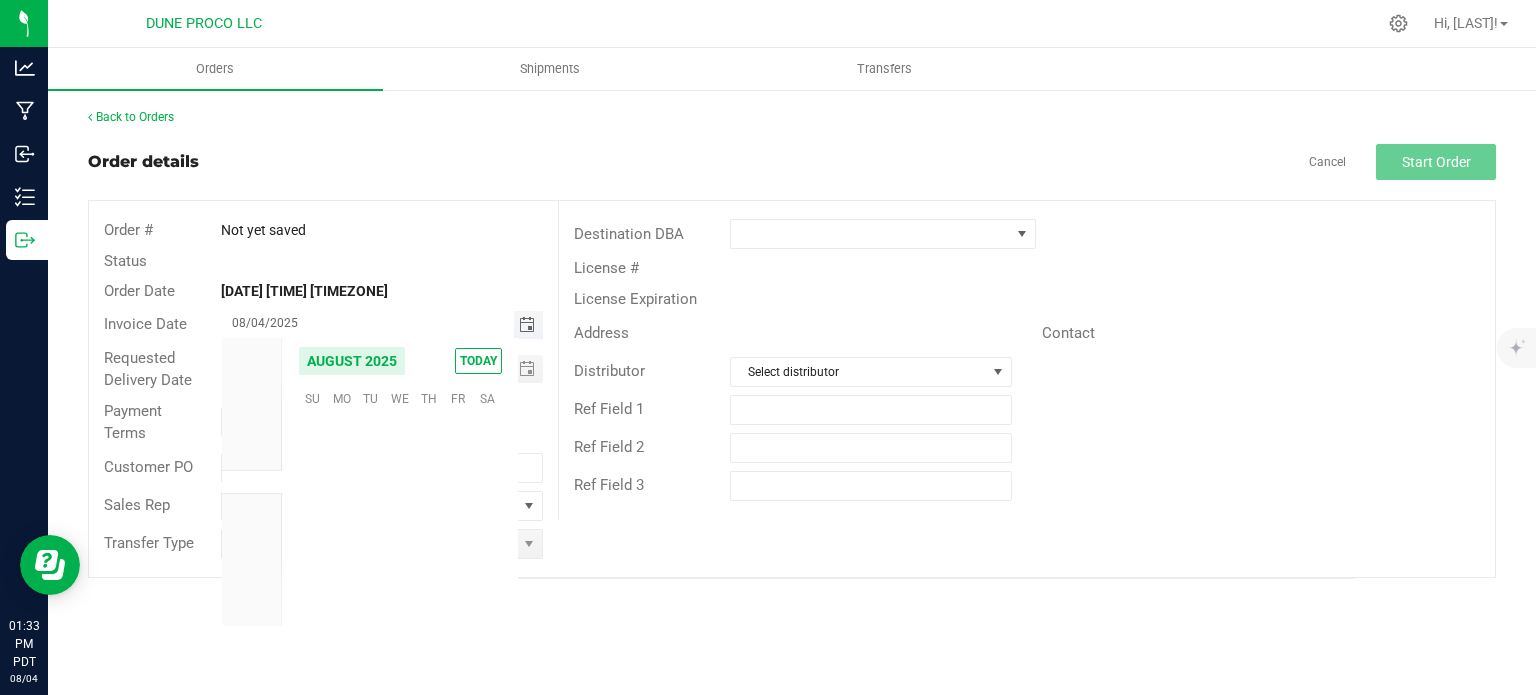 scroll, scrollTop: 36168, scrollLeft: 0, axis: vertical 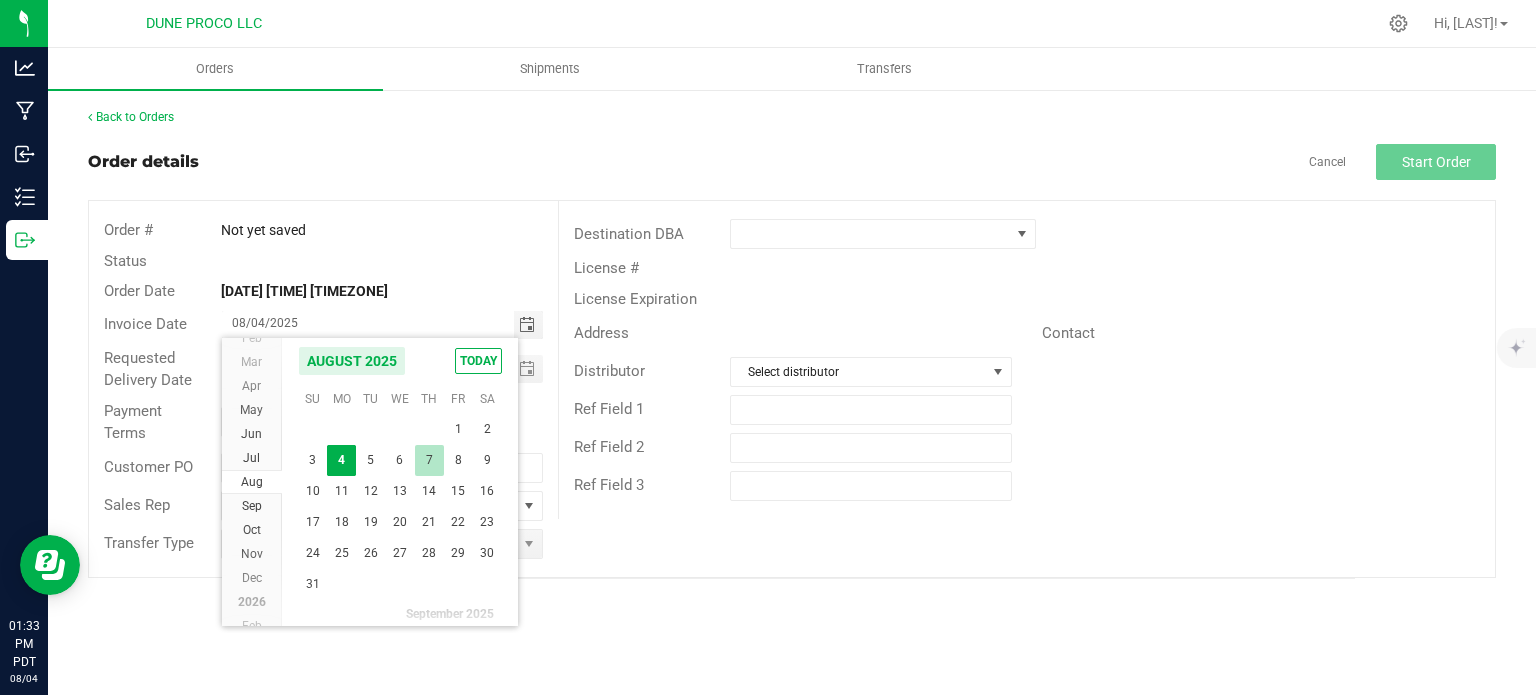 click on "7" at bounding box center [429, 460] 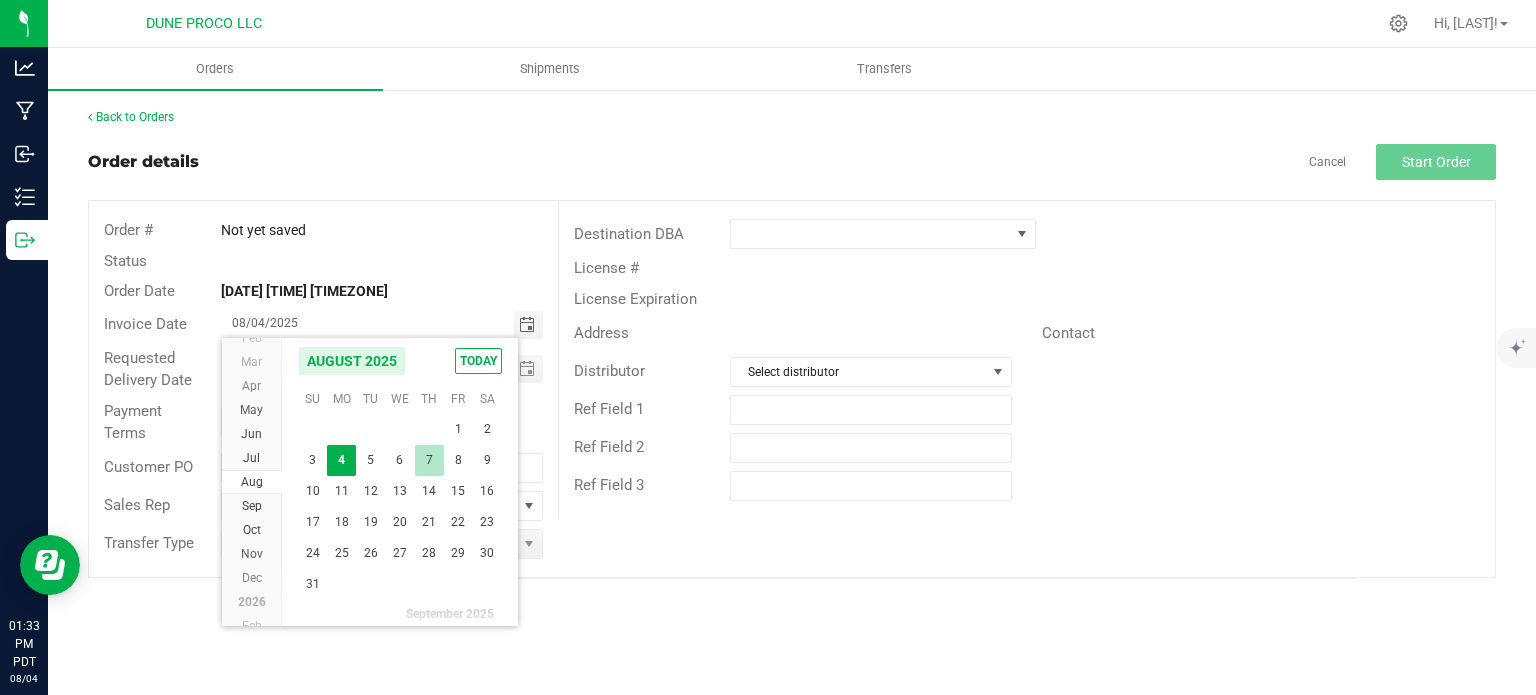 type on "08/07/2025" 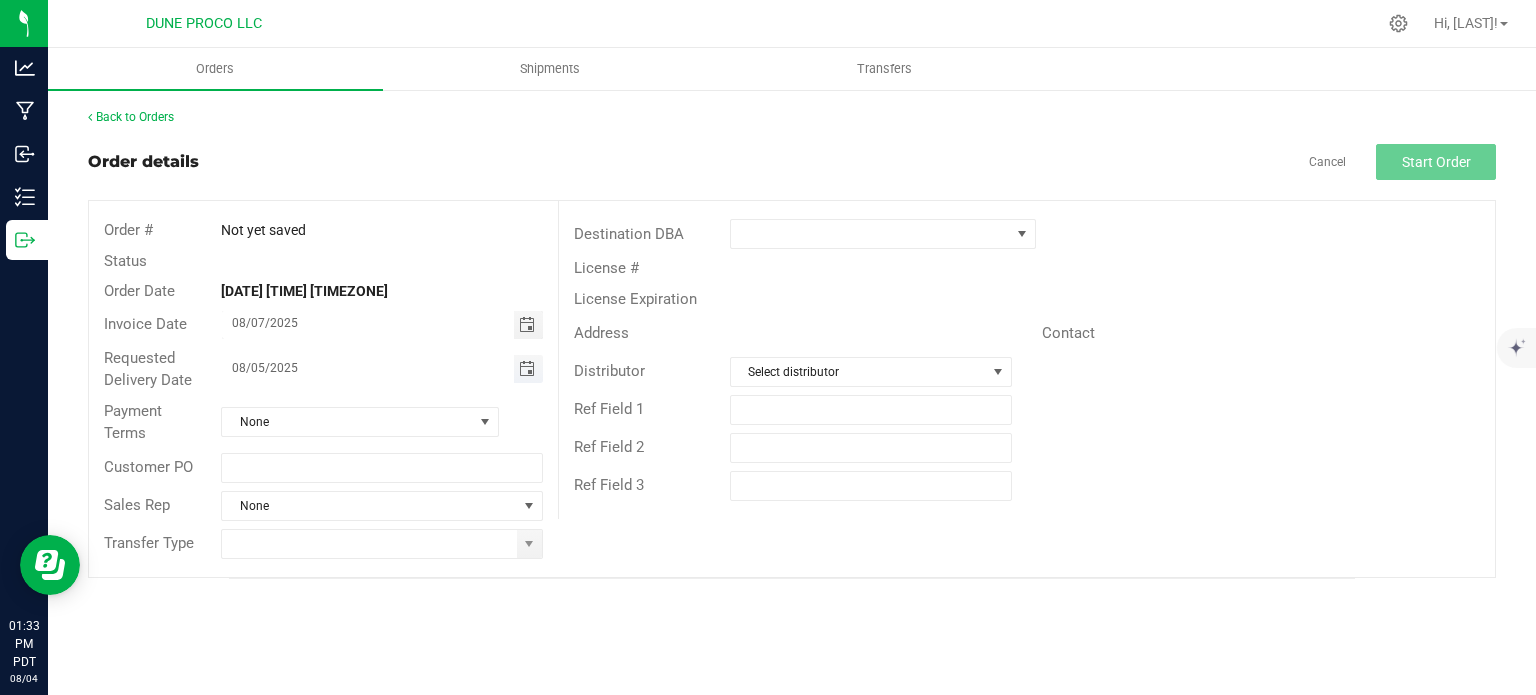 click at bounding box center [527, 369] 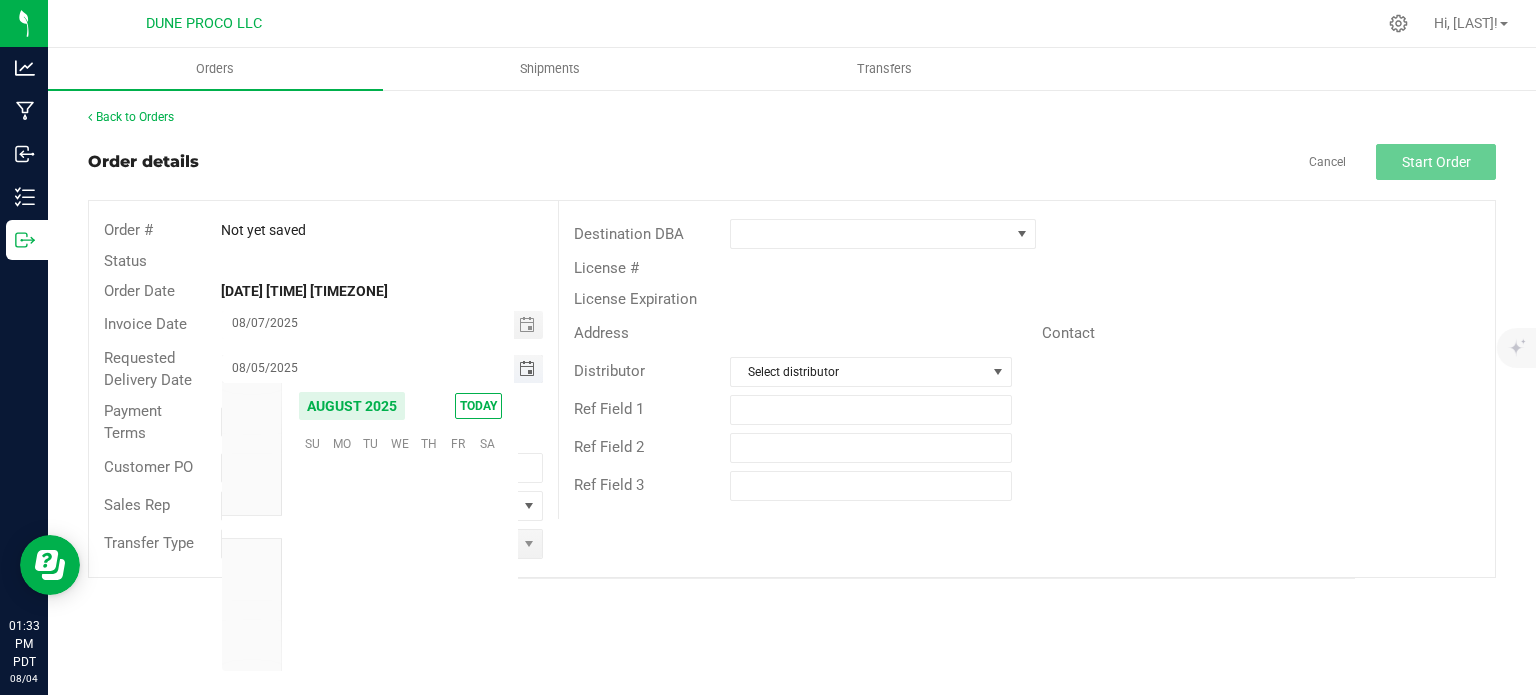 scroll, scrollTop: 36168, scrollLeft: 0, axis: vertical 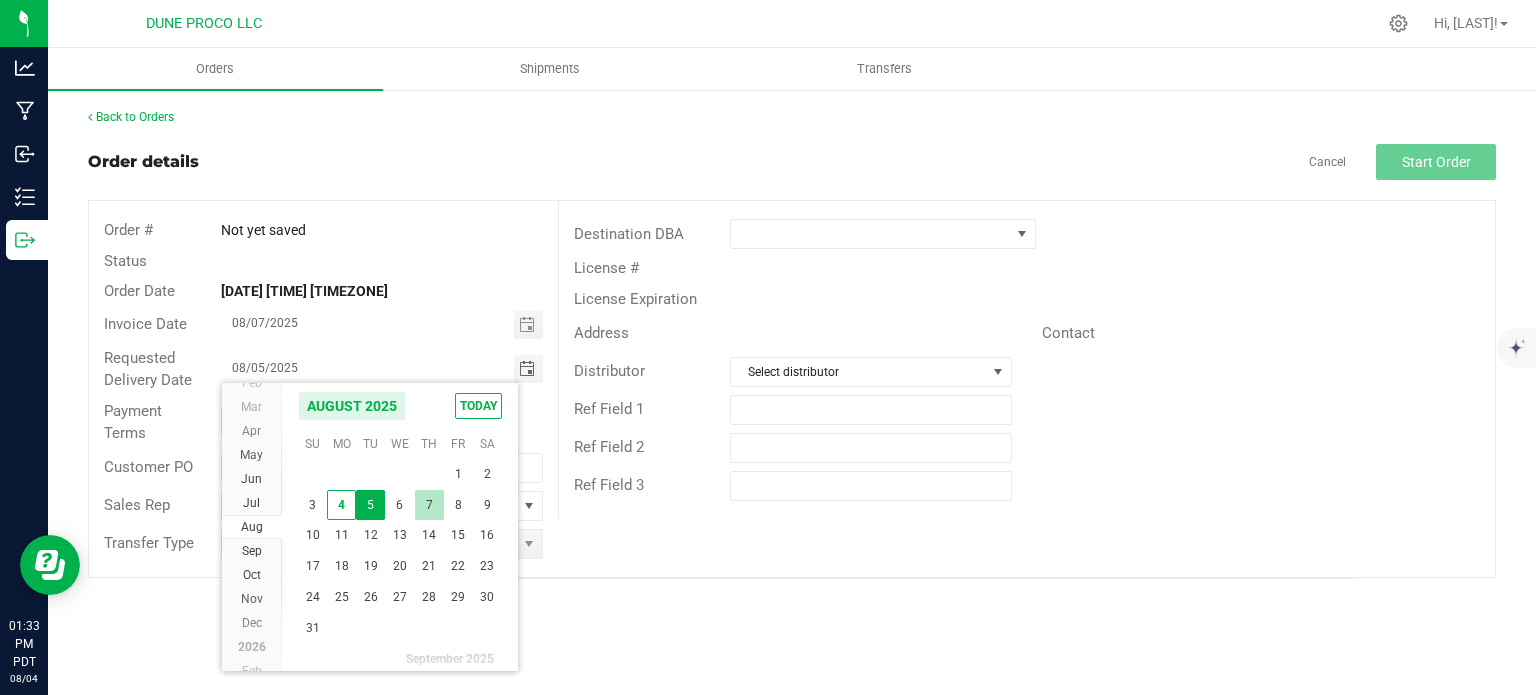 click on "7" at bounding box center [429, 505] 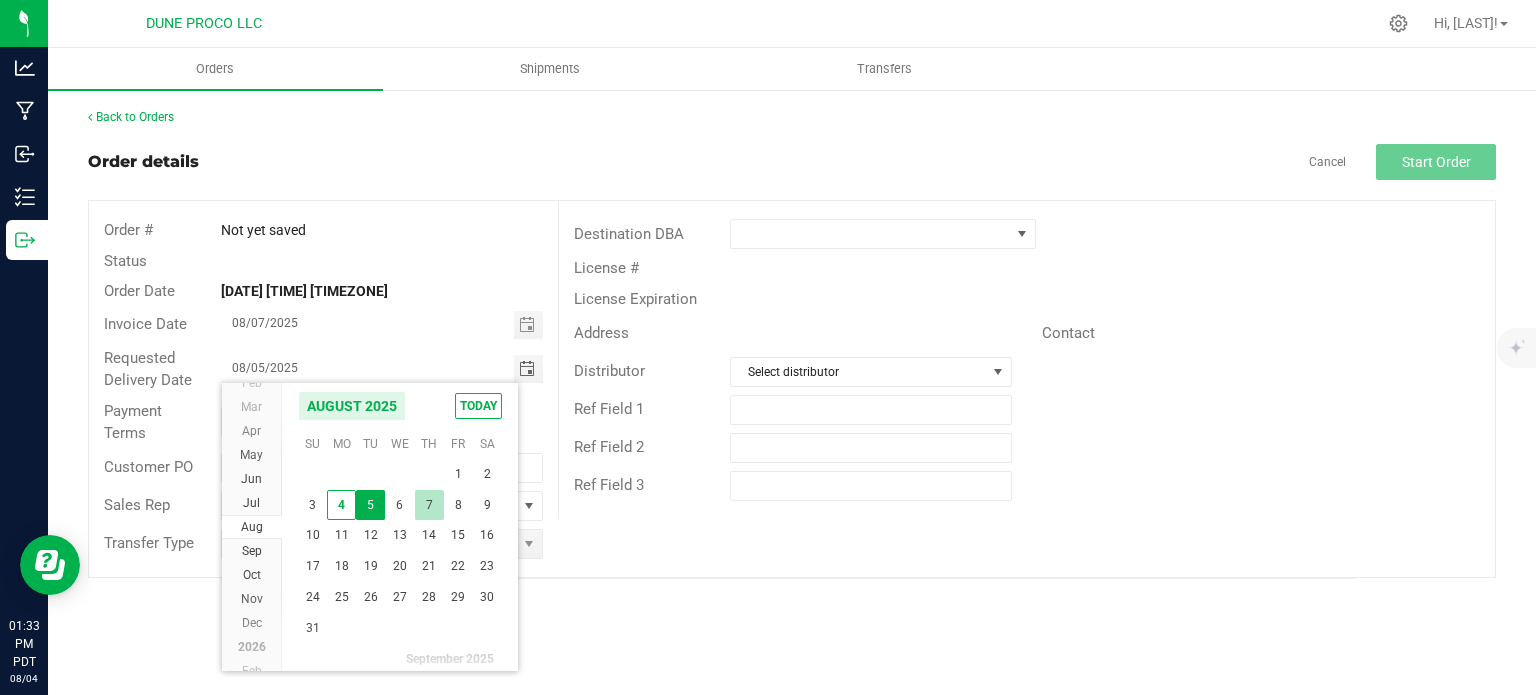 type on "08/07/2025" 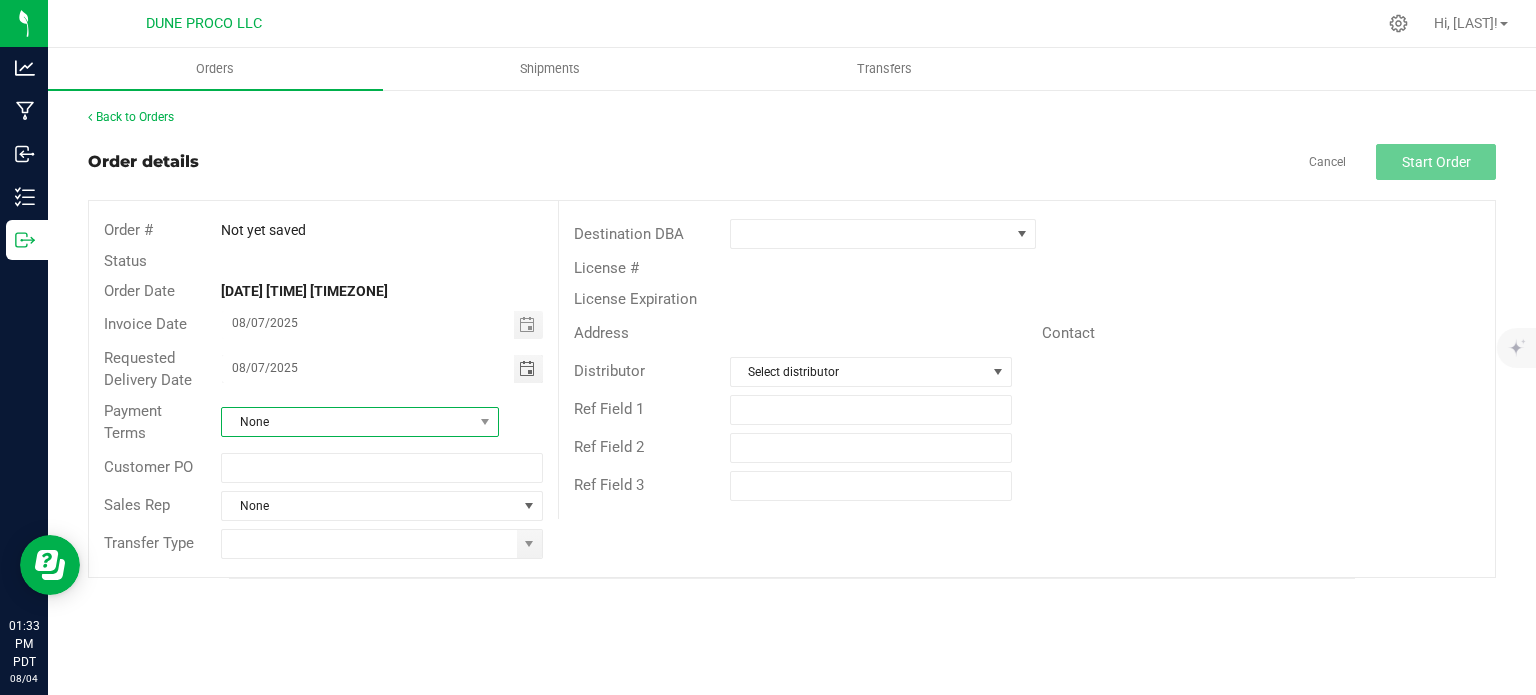 click on "None" at bounding box center [347, 422] 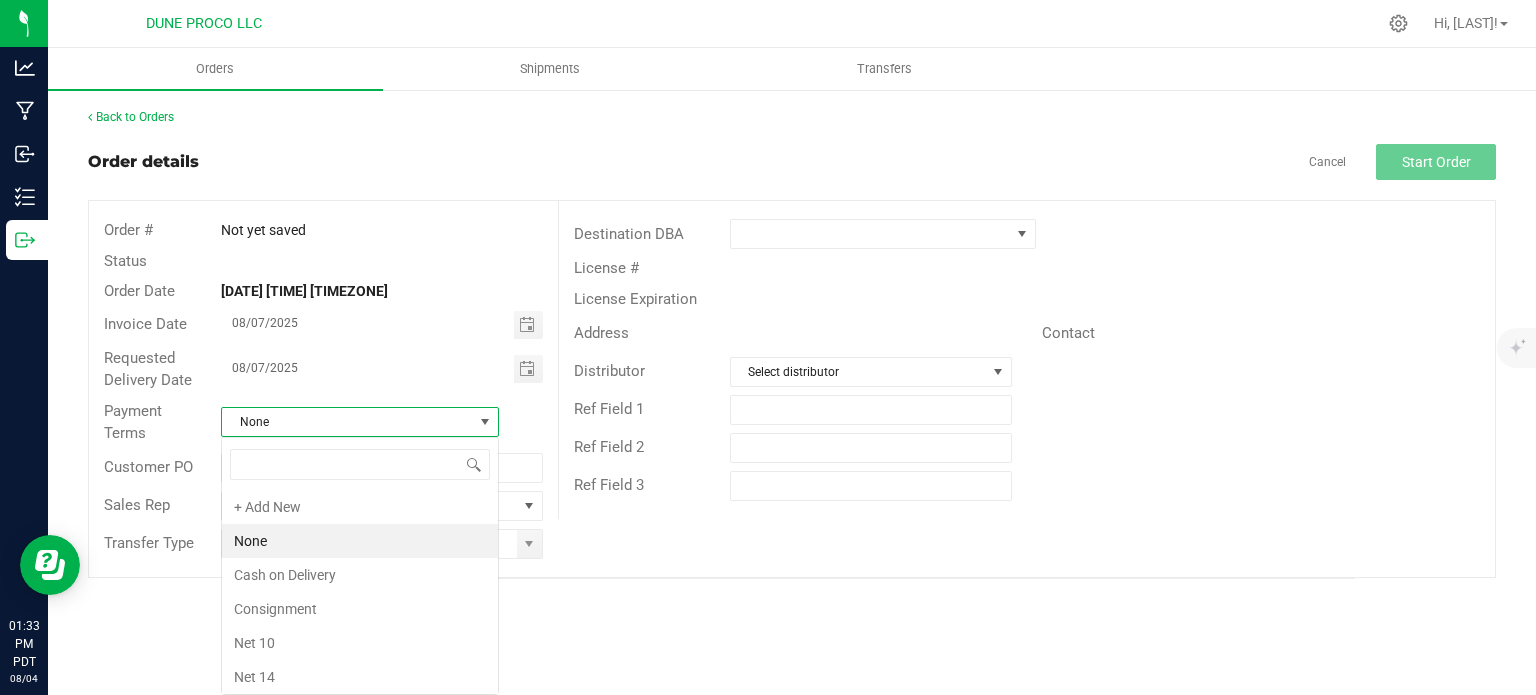 scroll, scrollTop: 99970, scrollLeft: 99722, axis: both 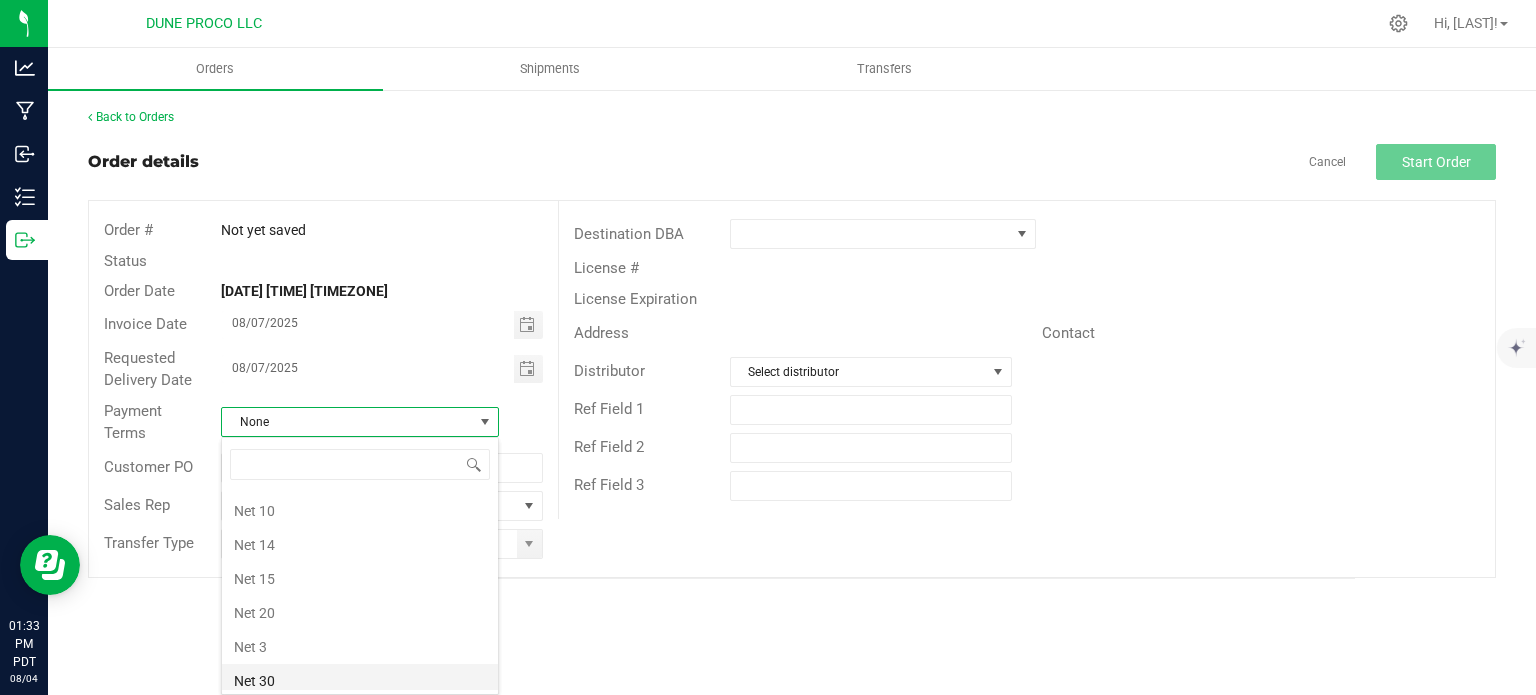 click on "Net 30" at bounding box center (360, 681) 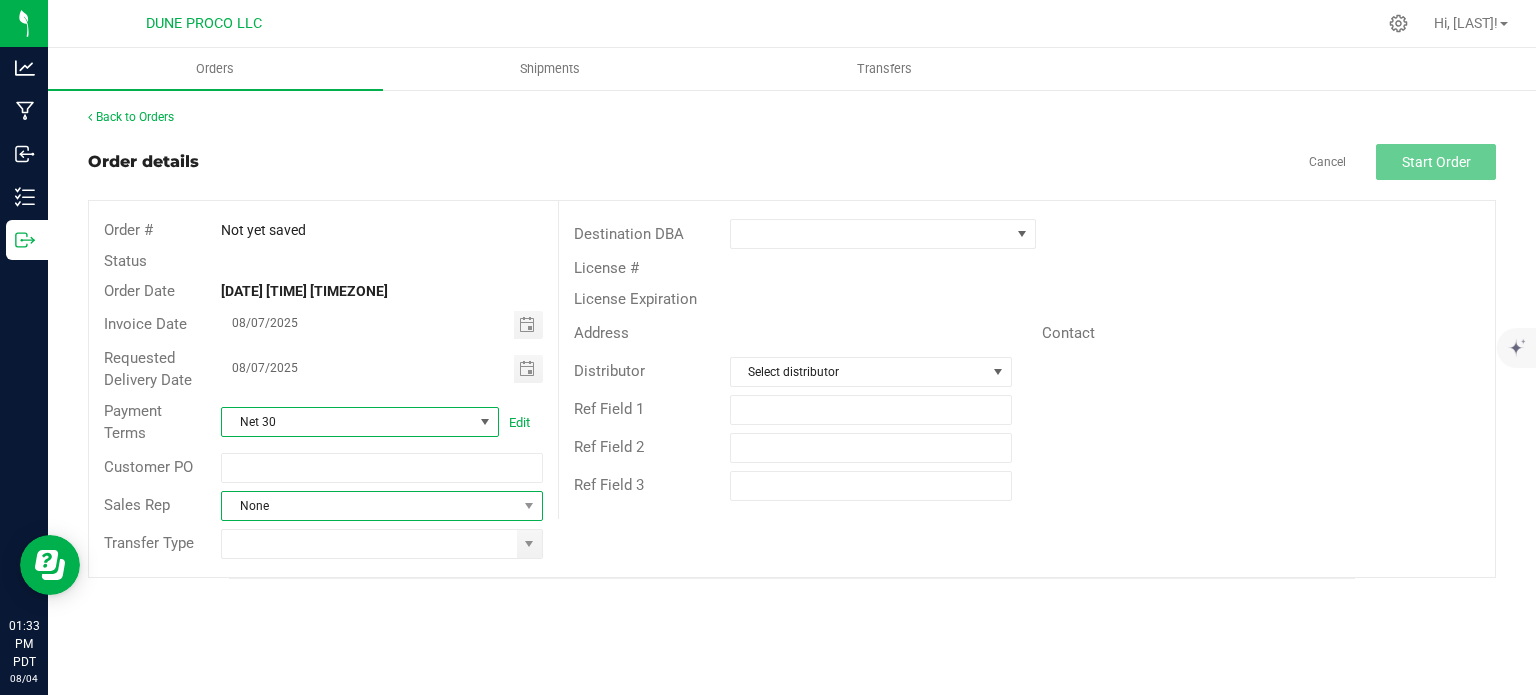 click on "None" at bounding box center (369, 506) 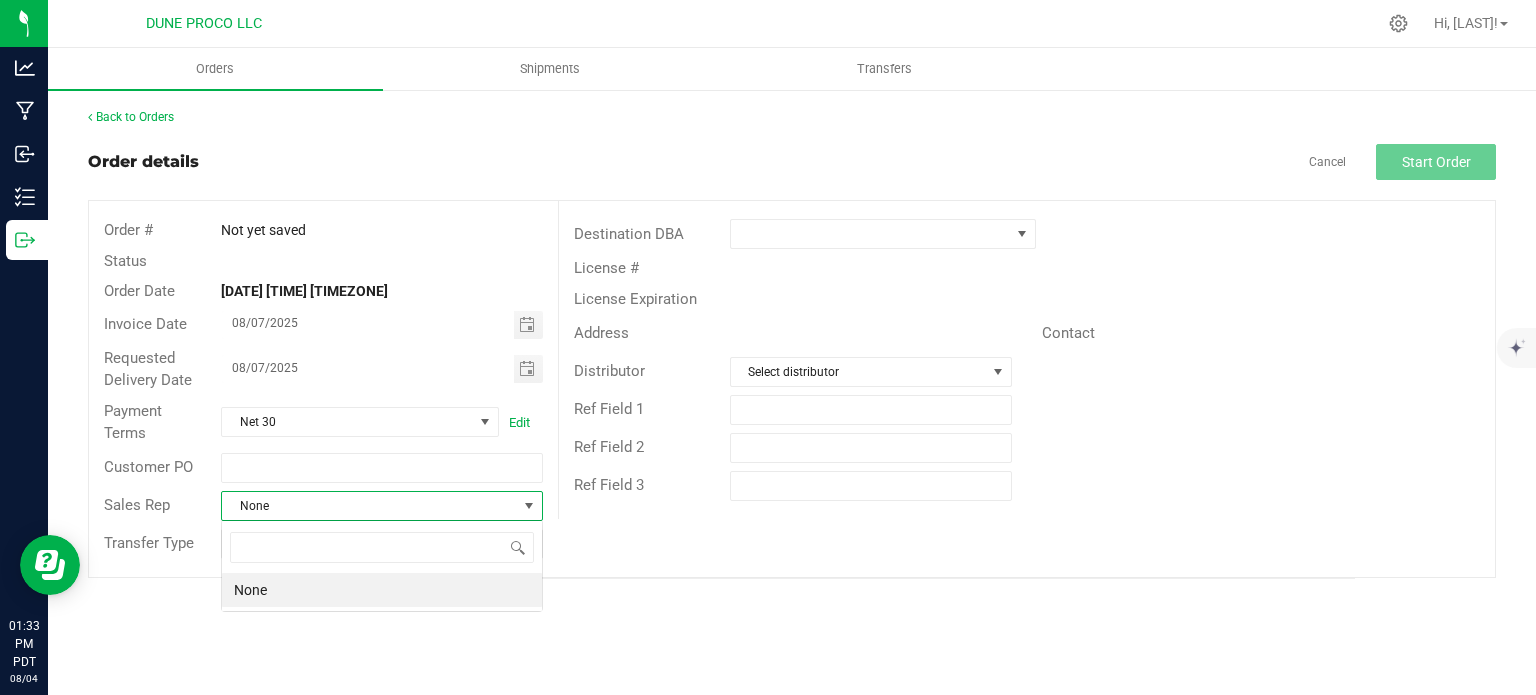 scroll, scrollTop: 99970, scrollLeft: 99678, axis: both 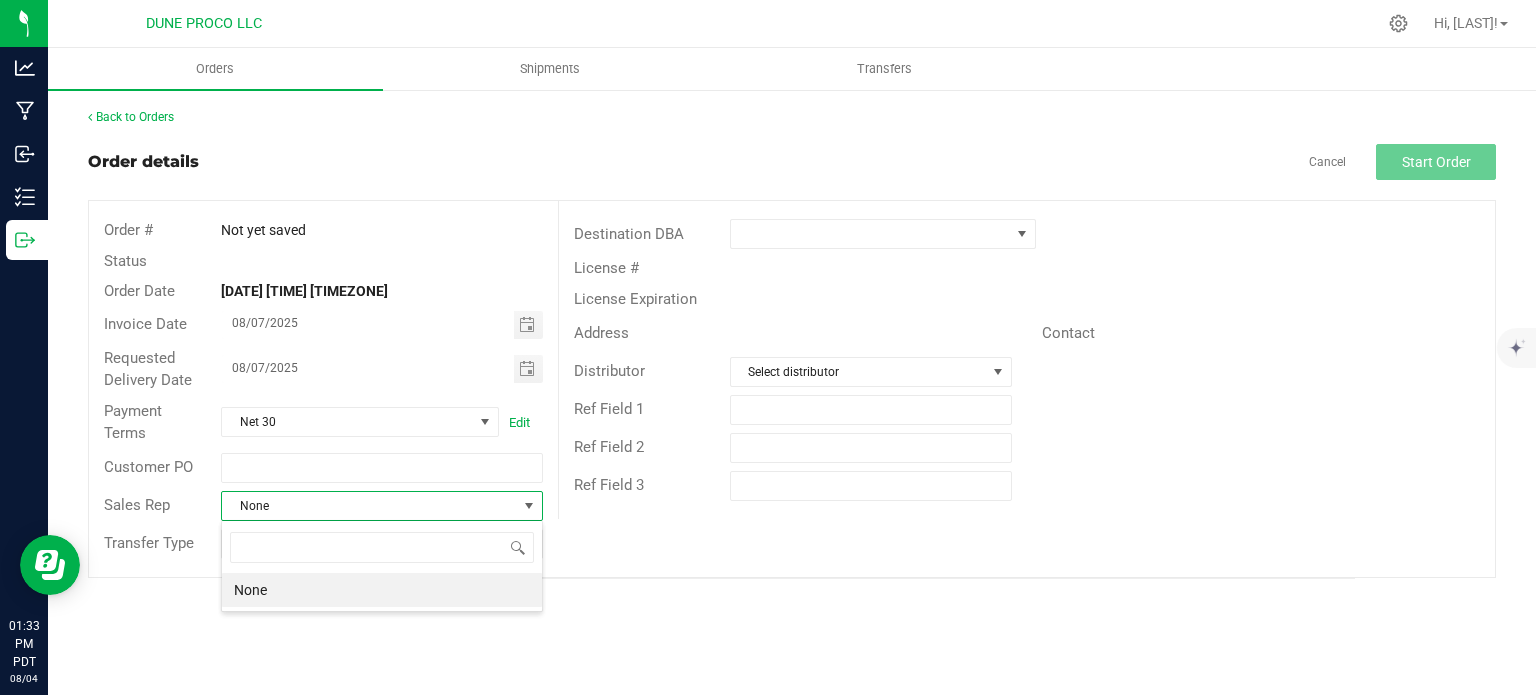 click on "None" at bounding box center [382, 590] 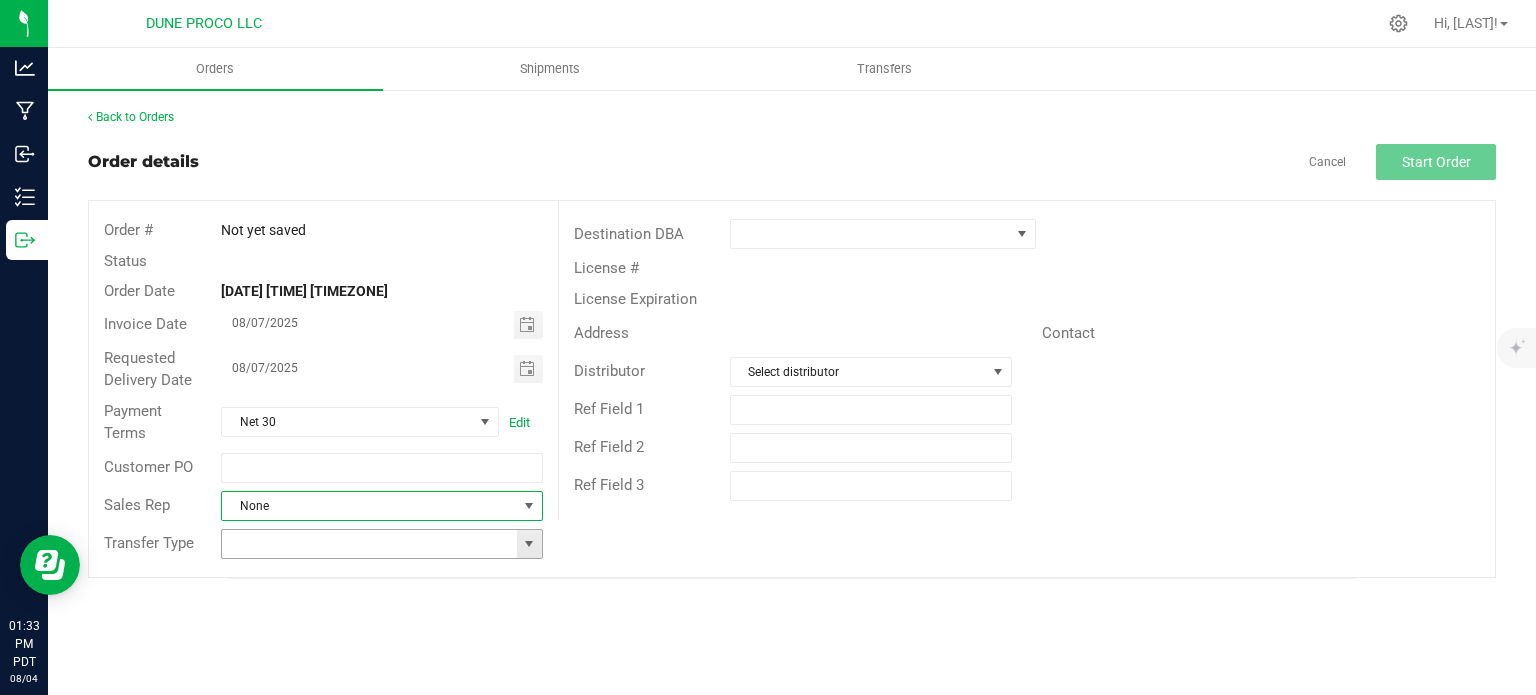 click at bounding box center (529, 544) 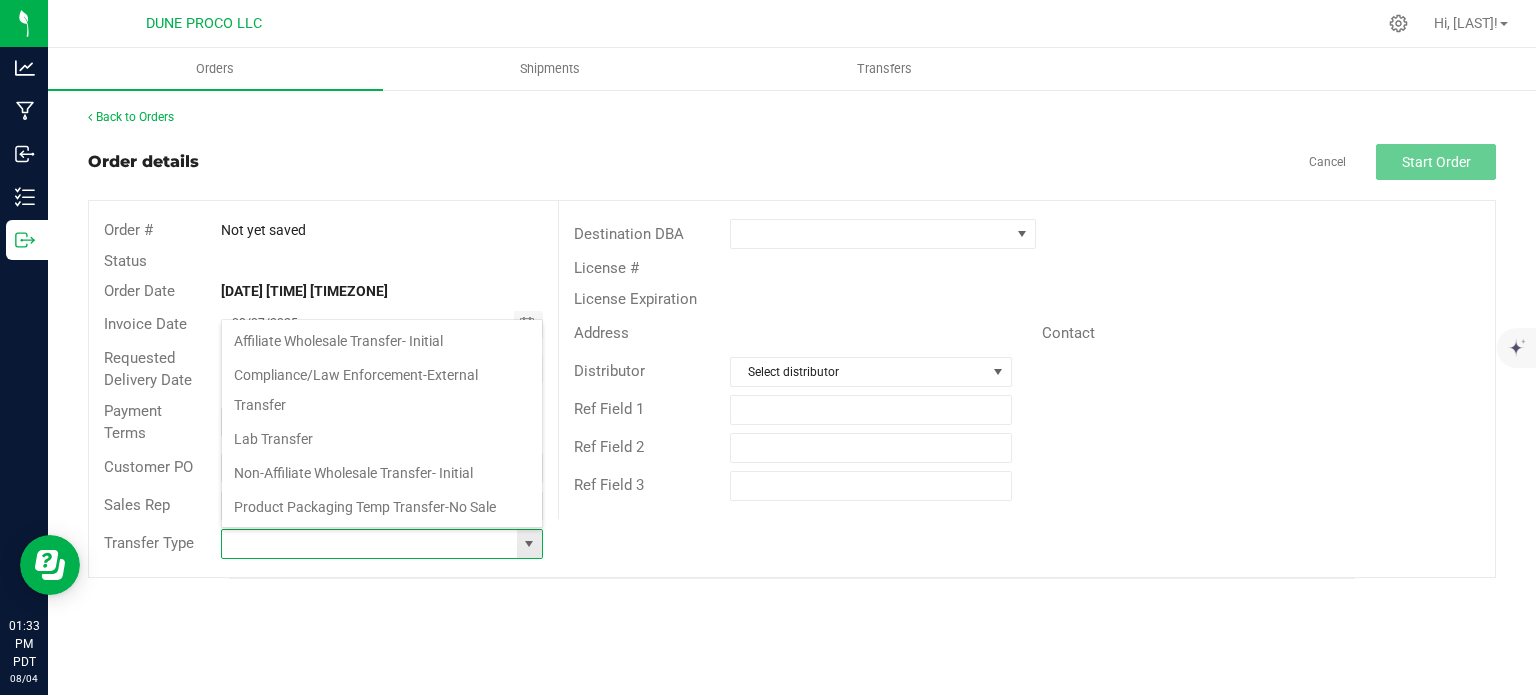 scroll, scrollTop: 99970, scrollLeft: 99678, axis: both 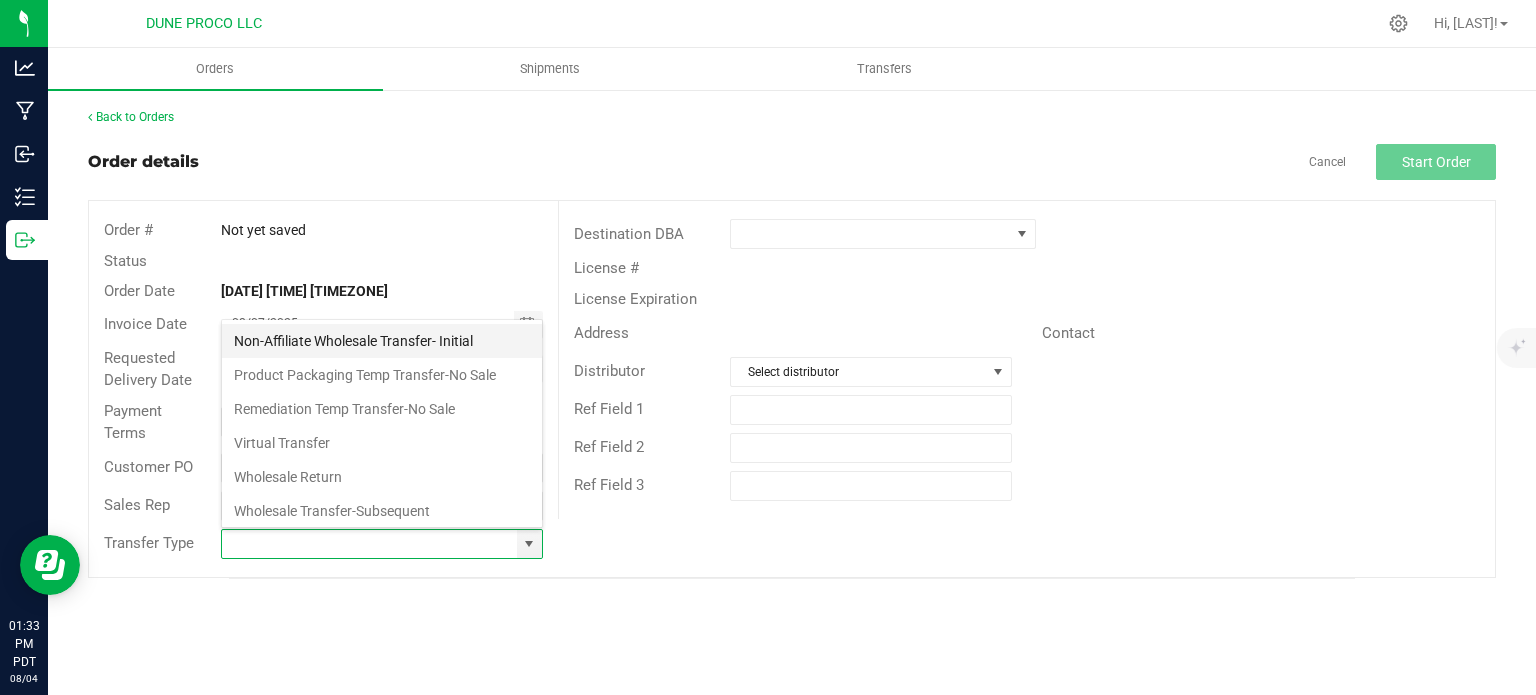 click on "Non-Affiliate Wholesale Transfer- Initial" at bounding box center (382, 341) 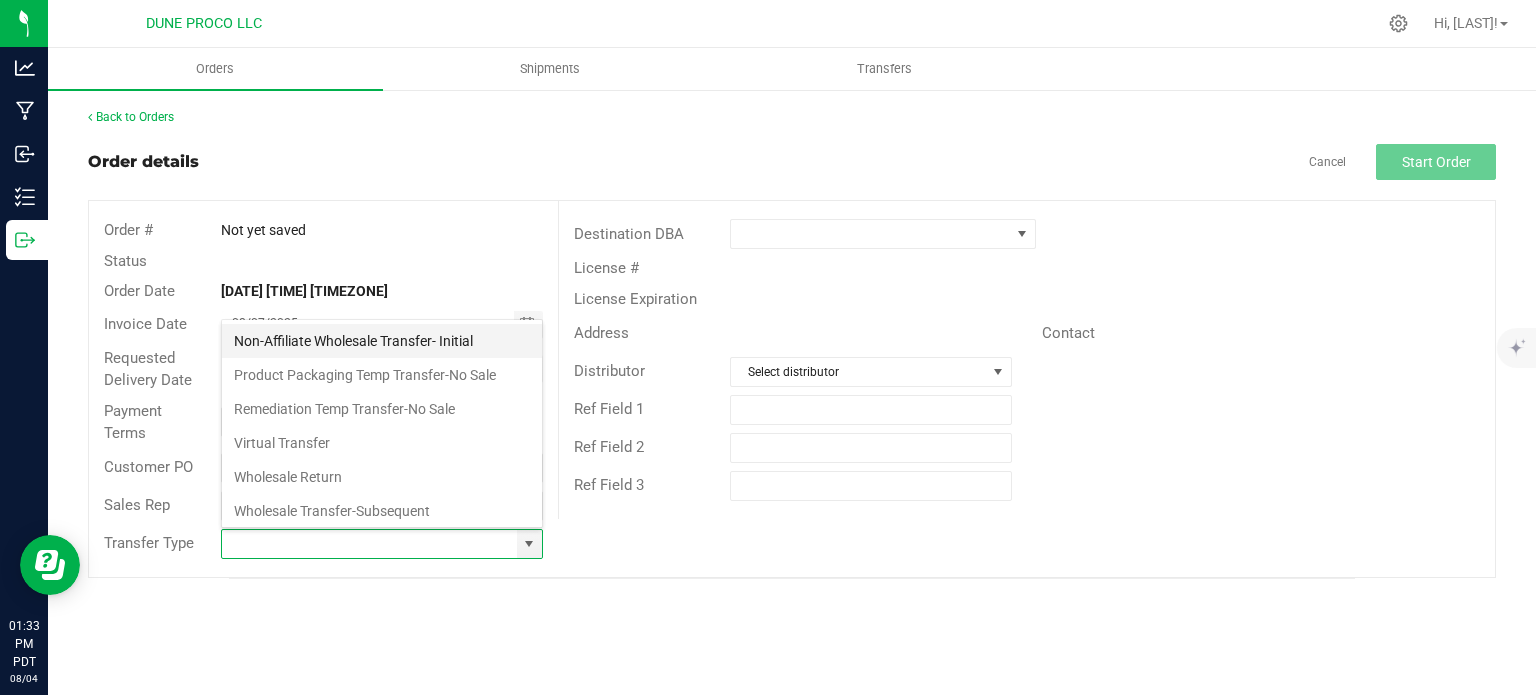 type on "Non-Affiliate Wholesale Transfer- Initial" 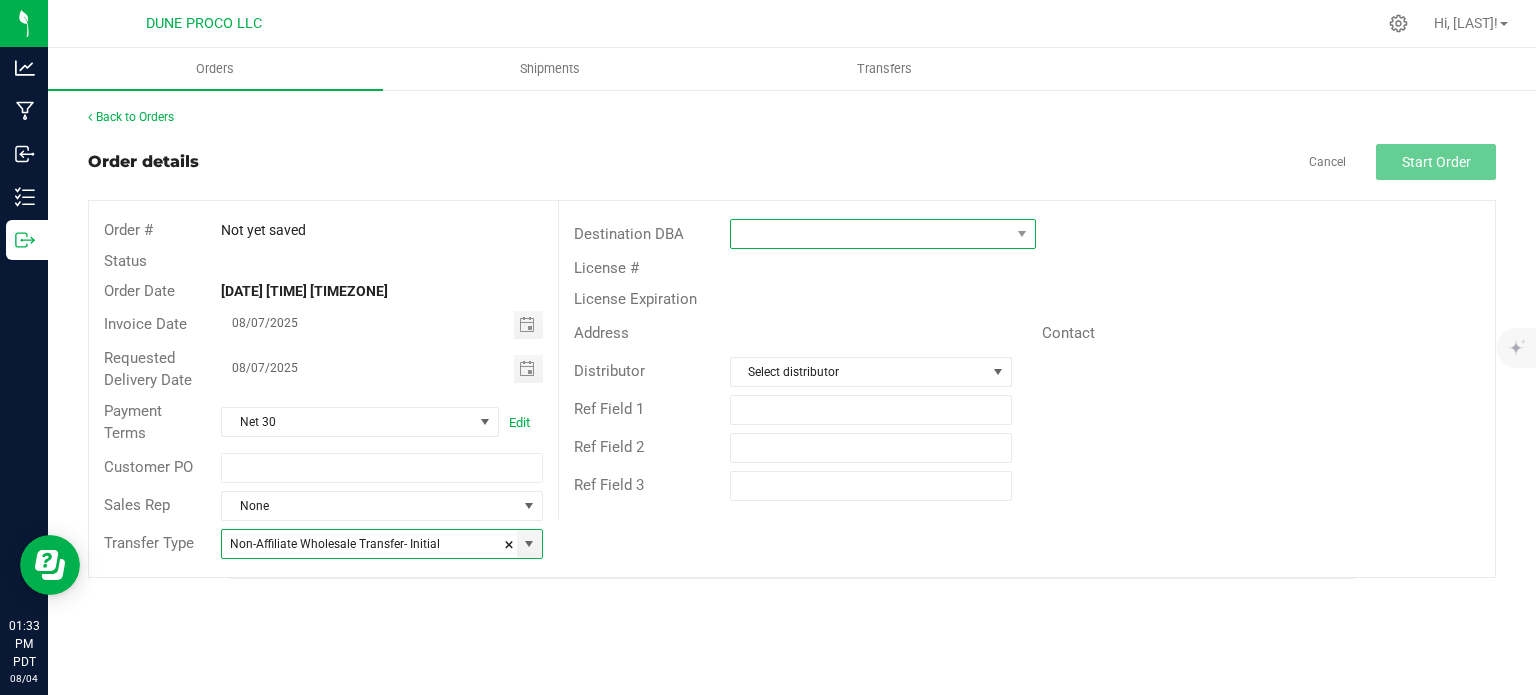 click at bounding box center (870, 234) 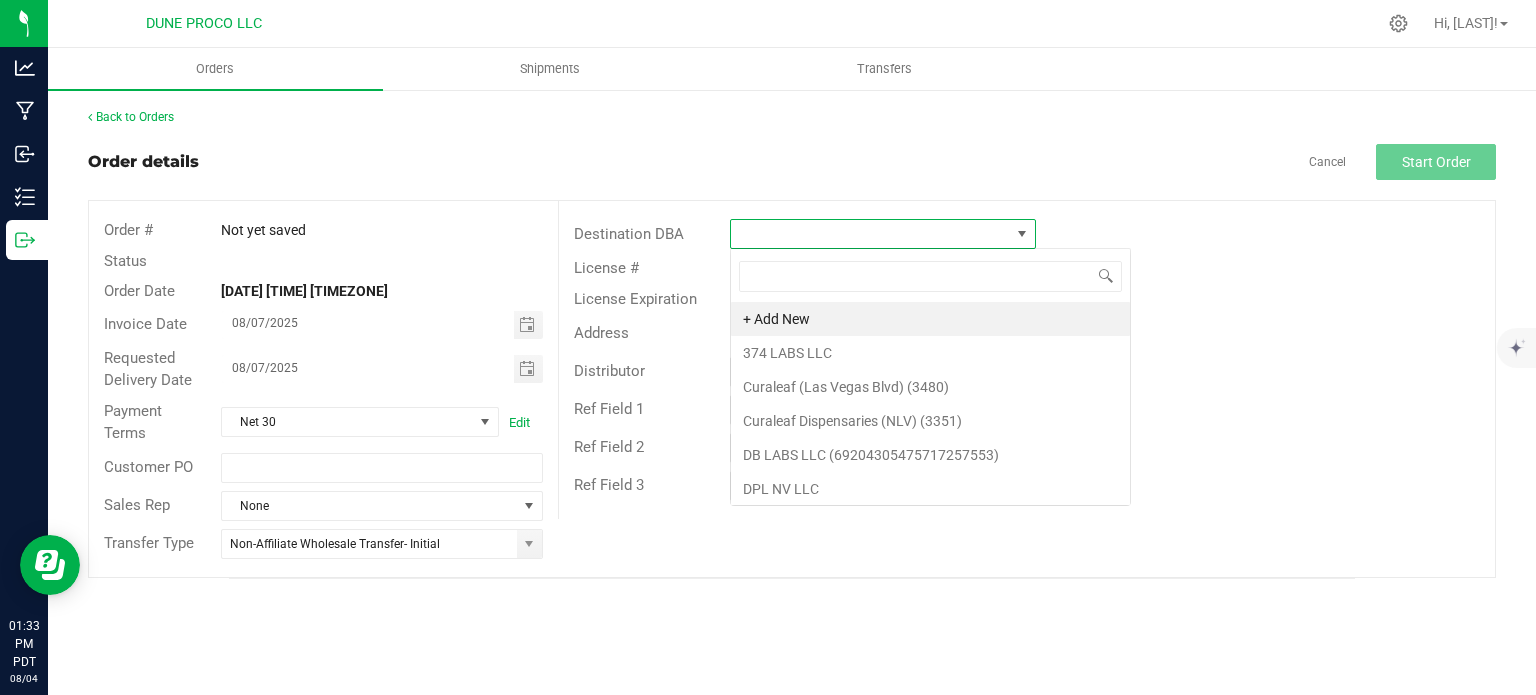 scroll, scrollTop: 99970, scrollLeft: 99693, axis: both 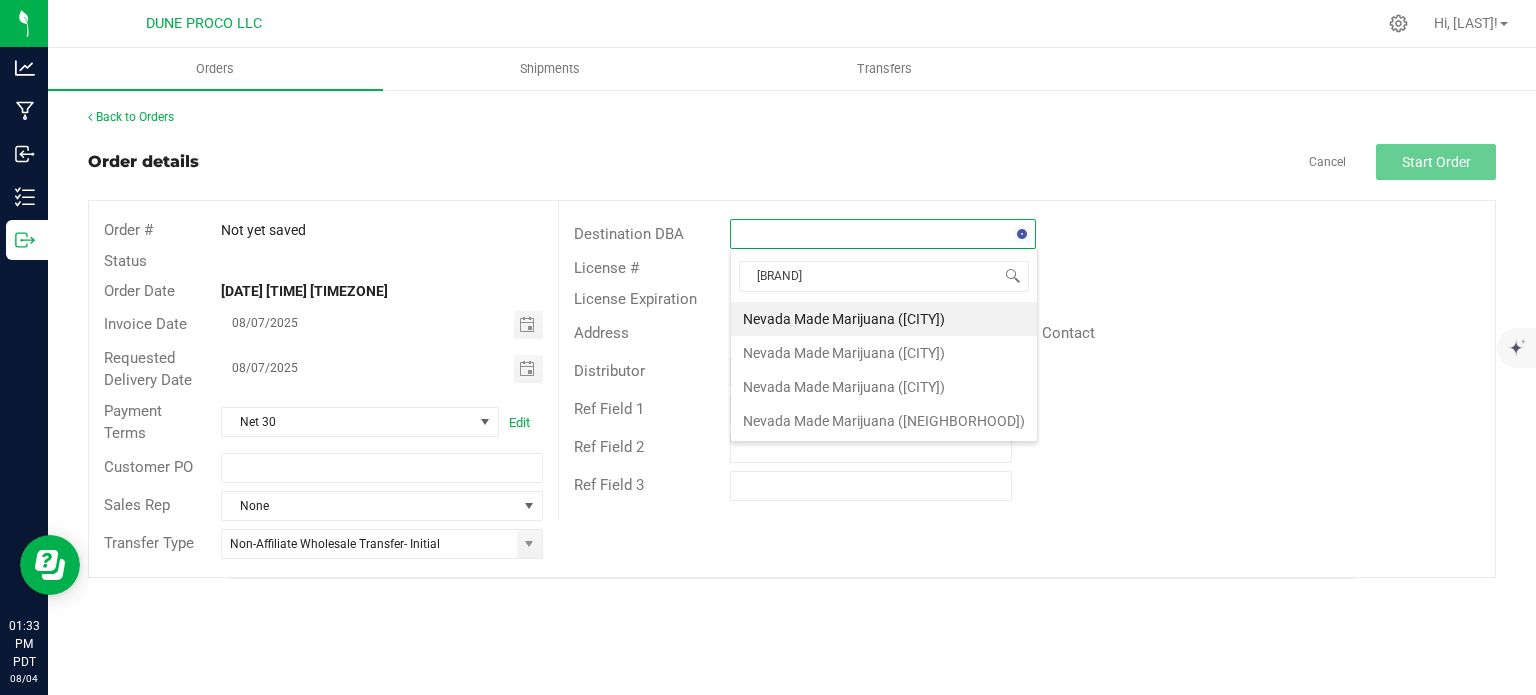 type on "nevada made" 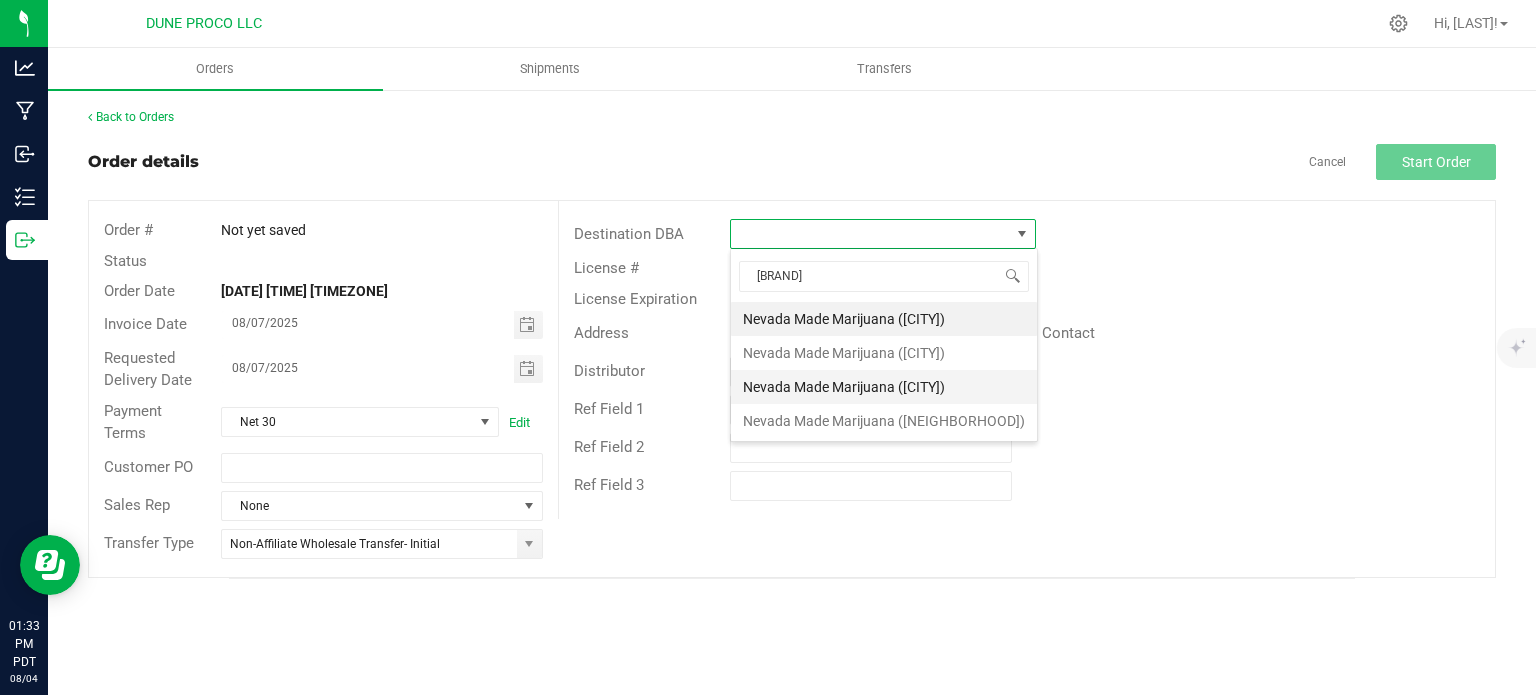 click on "Nevada Made Marijuana (Laughlin)" at bounding box center (884, 387) 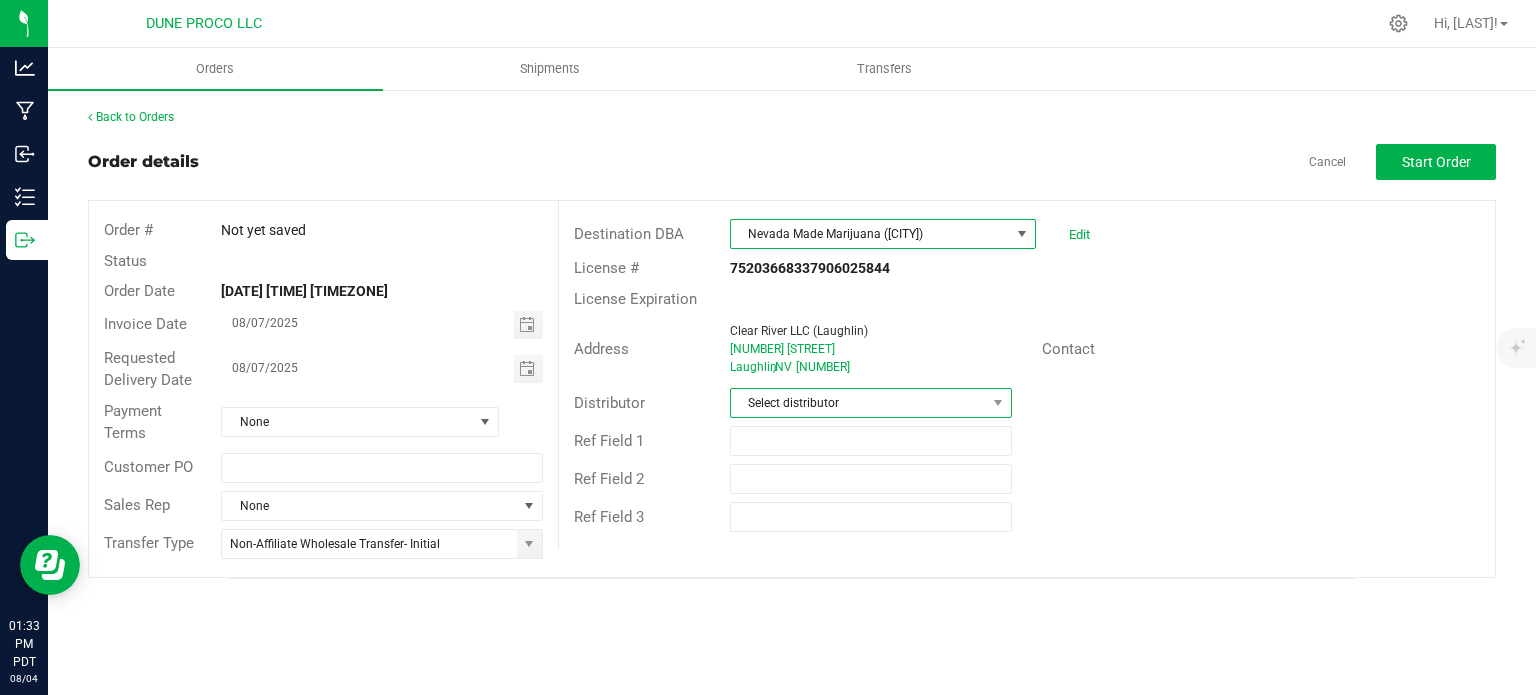 click on "Select distributor" at bounding box center (858, 403) 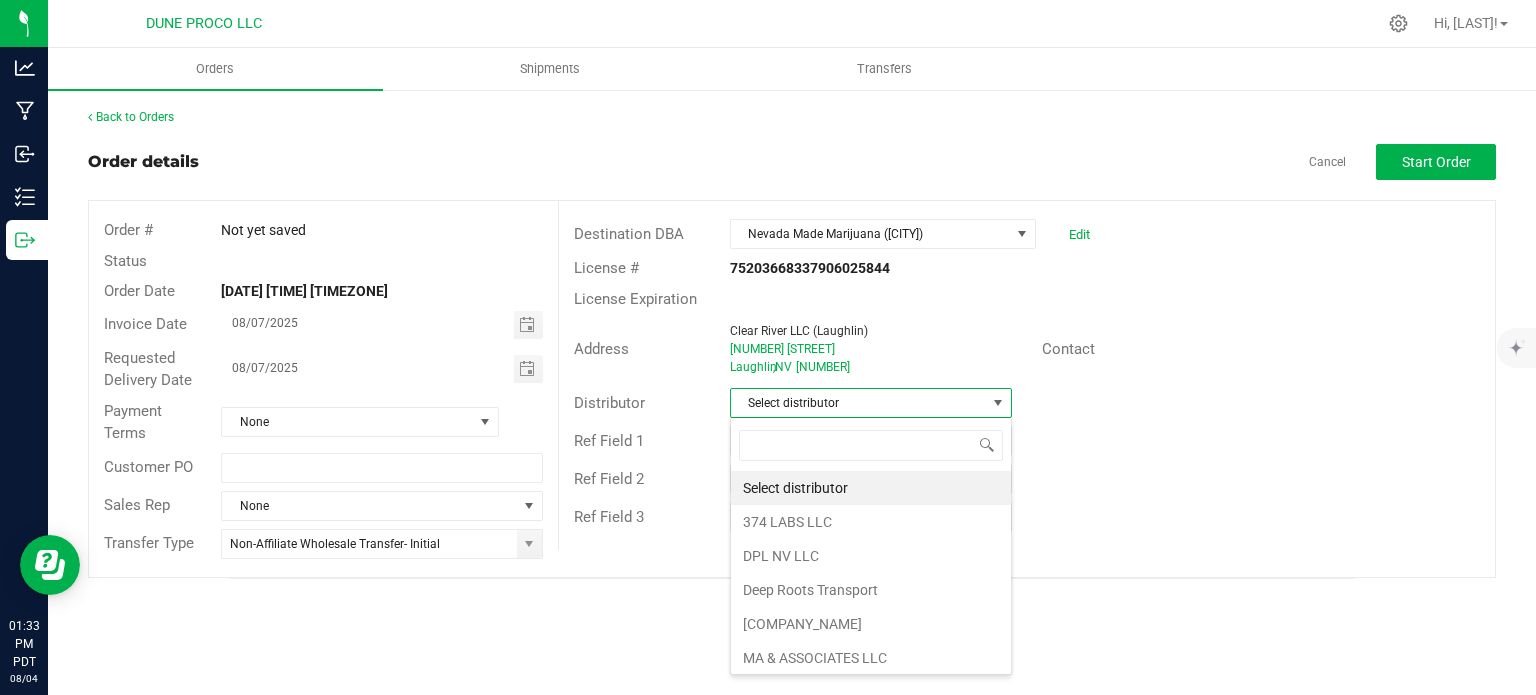 scroll, scrollTop: 99970, scrollLeft: 99717, axis: both 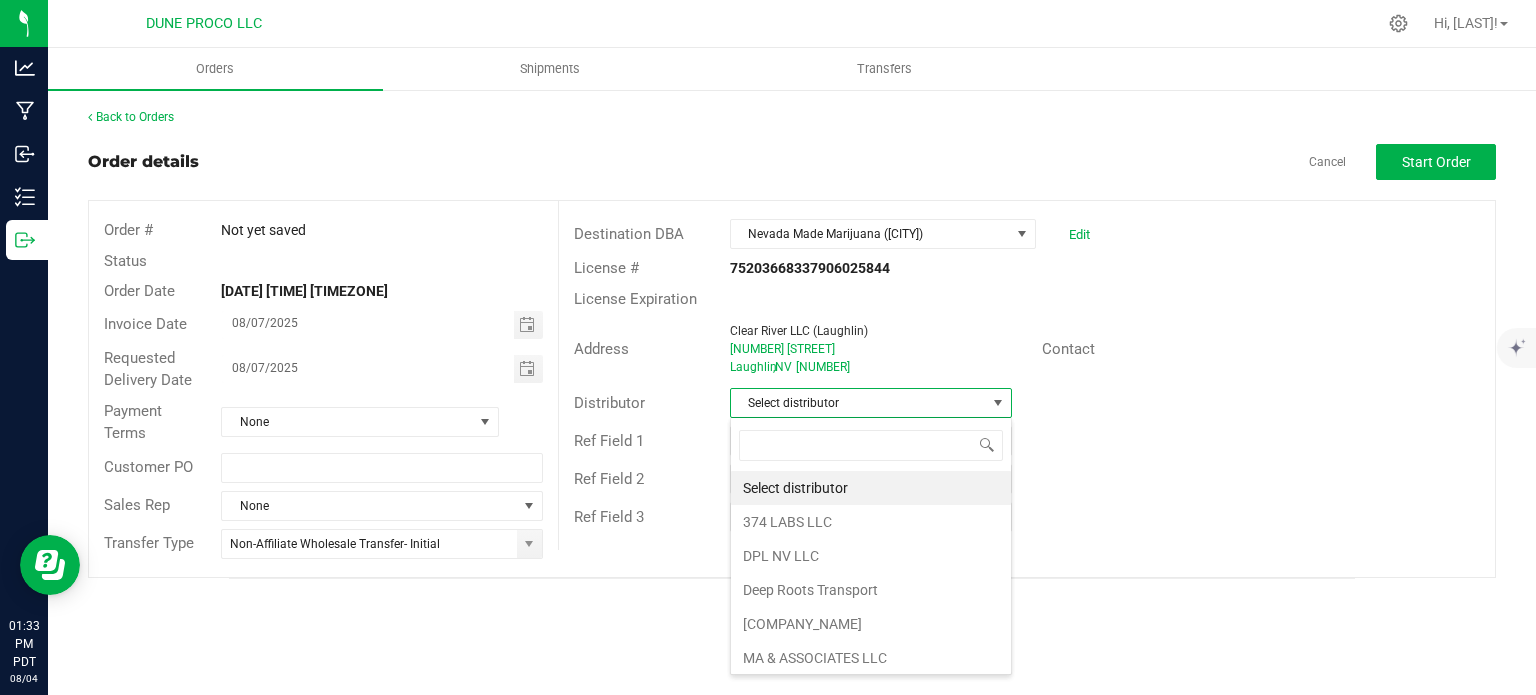 click on "Ref Field 2" at bounding box center [1027, 479] 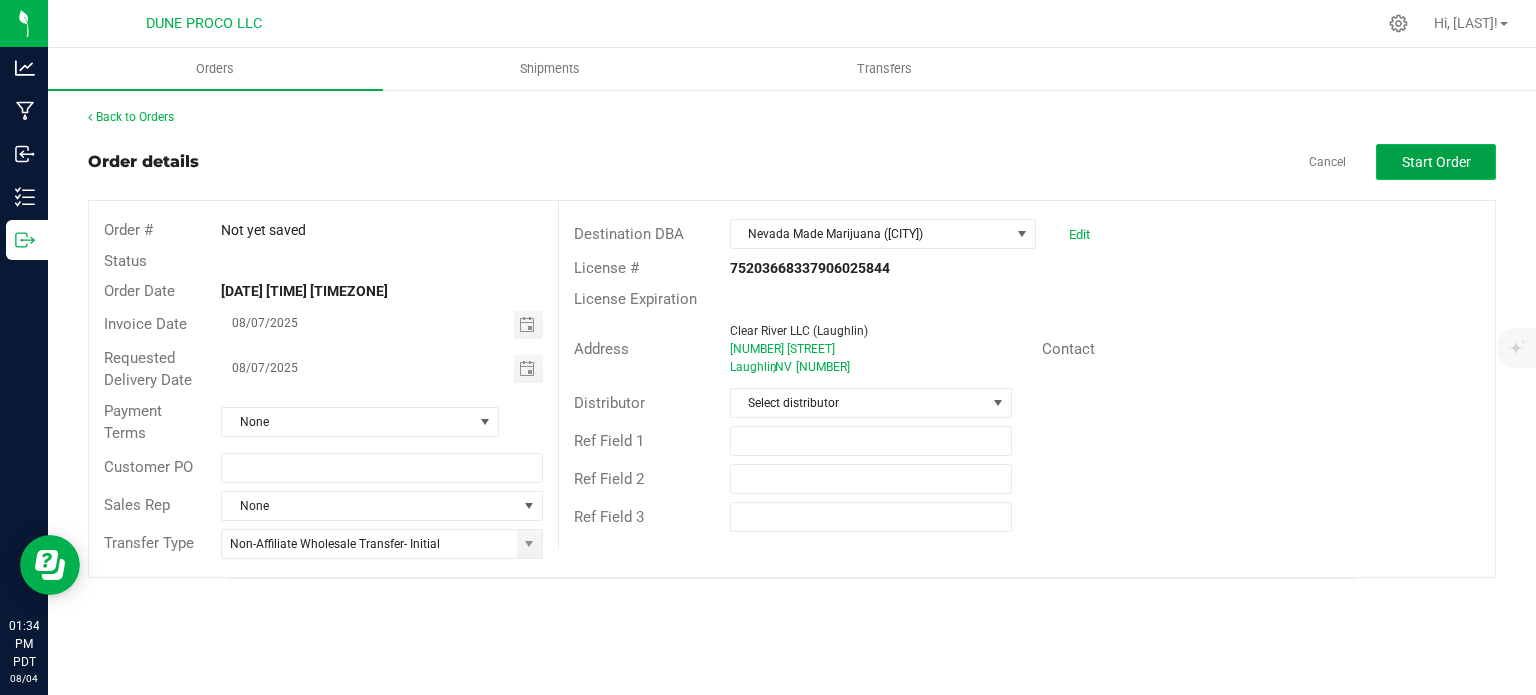 click on "Start Order" at bounding box center (1436, 162) 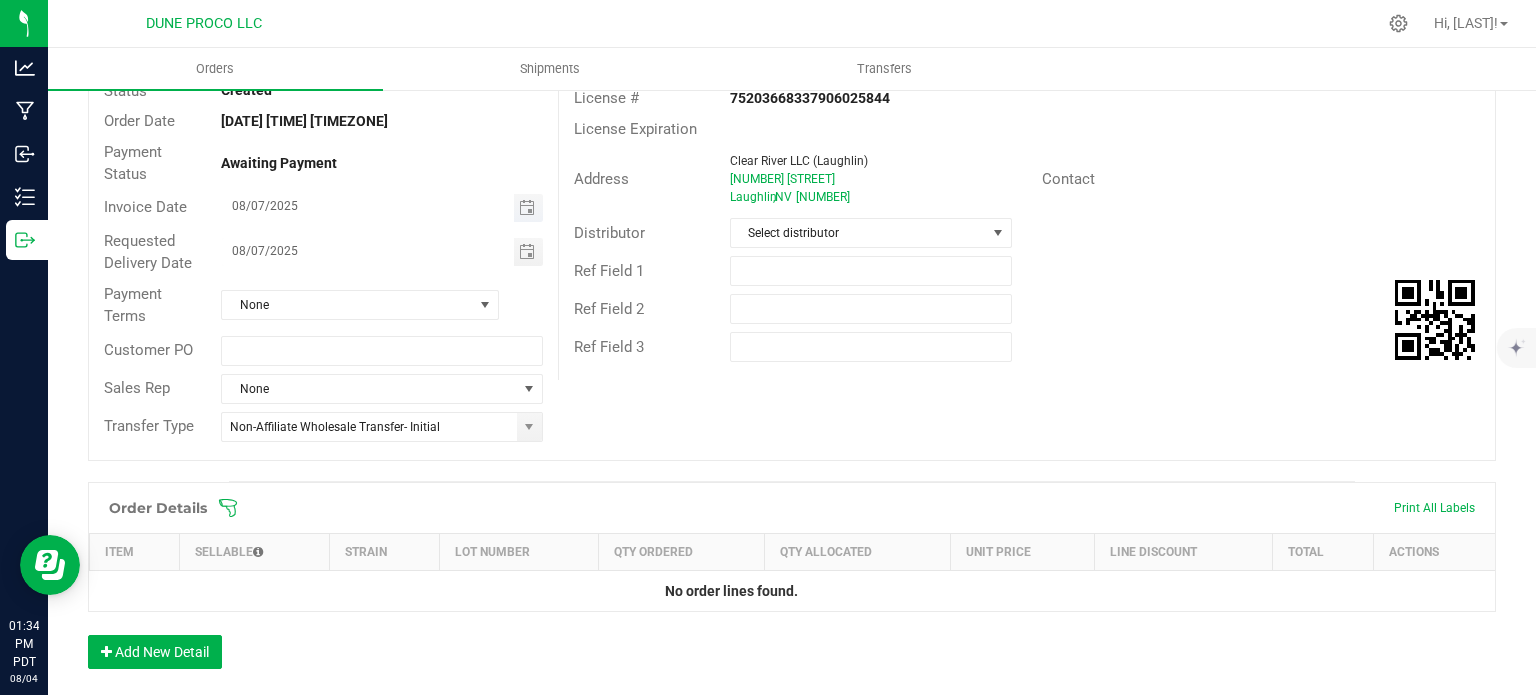 scroll, scrollTop: 172, scrollLeft: 0, axis: vertical 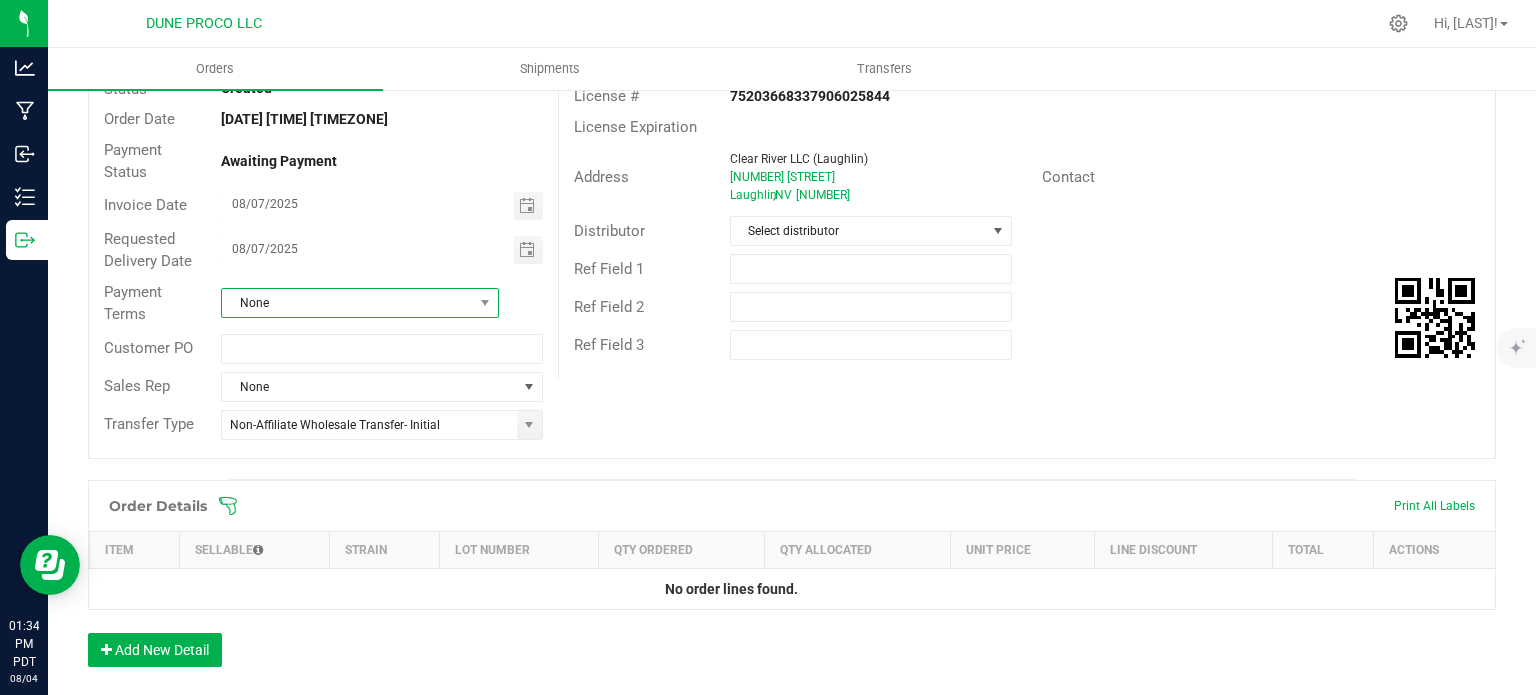 click at bounding box center [485, 303] 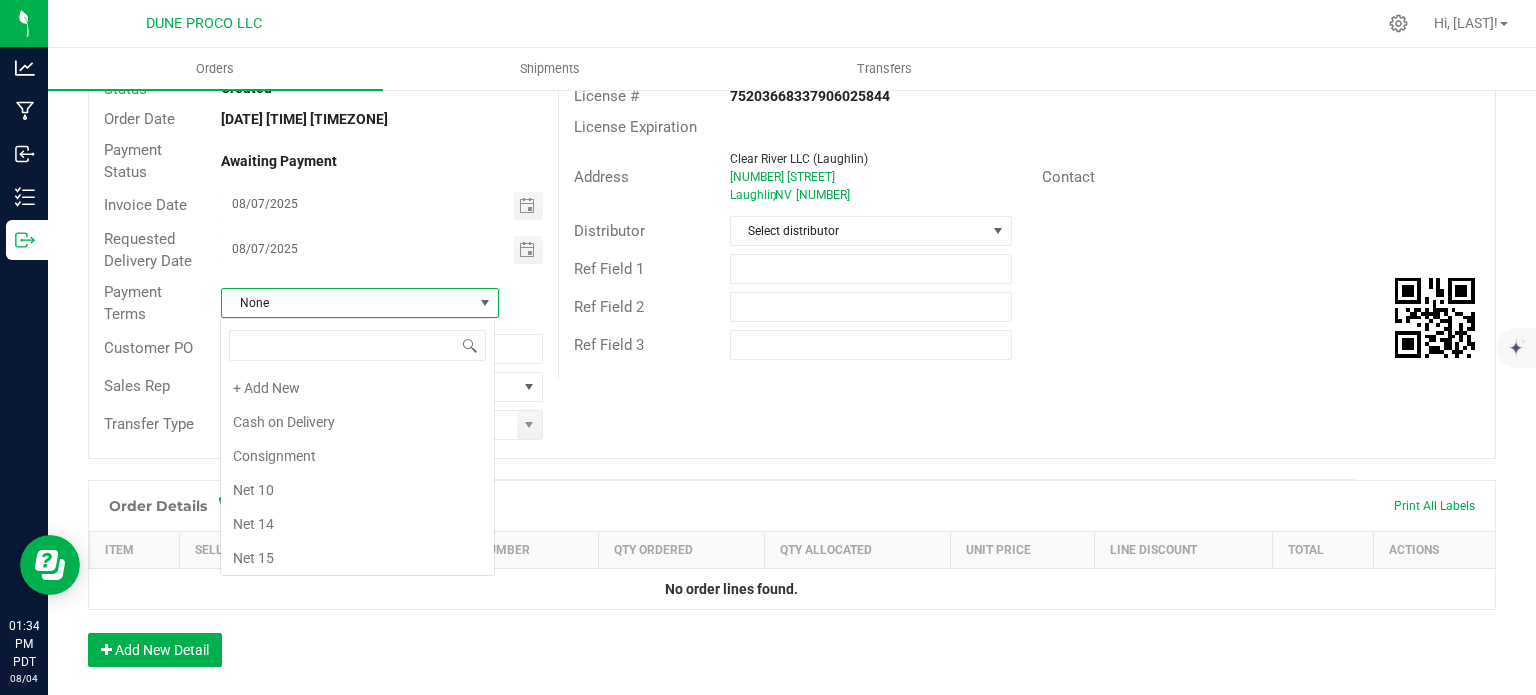 scroll, scrollTop: 99970, scrollLeft: 99724, axis: both 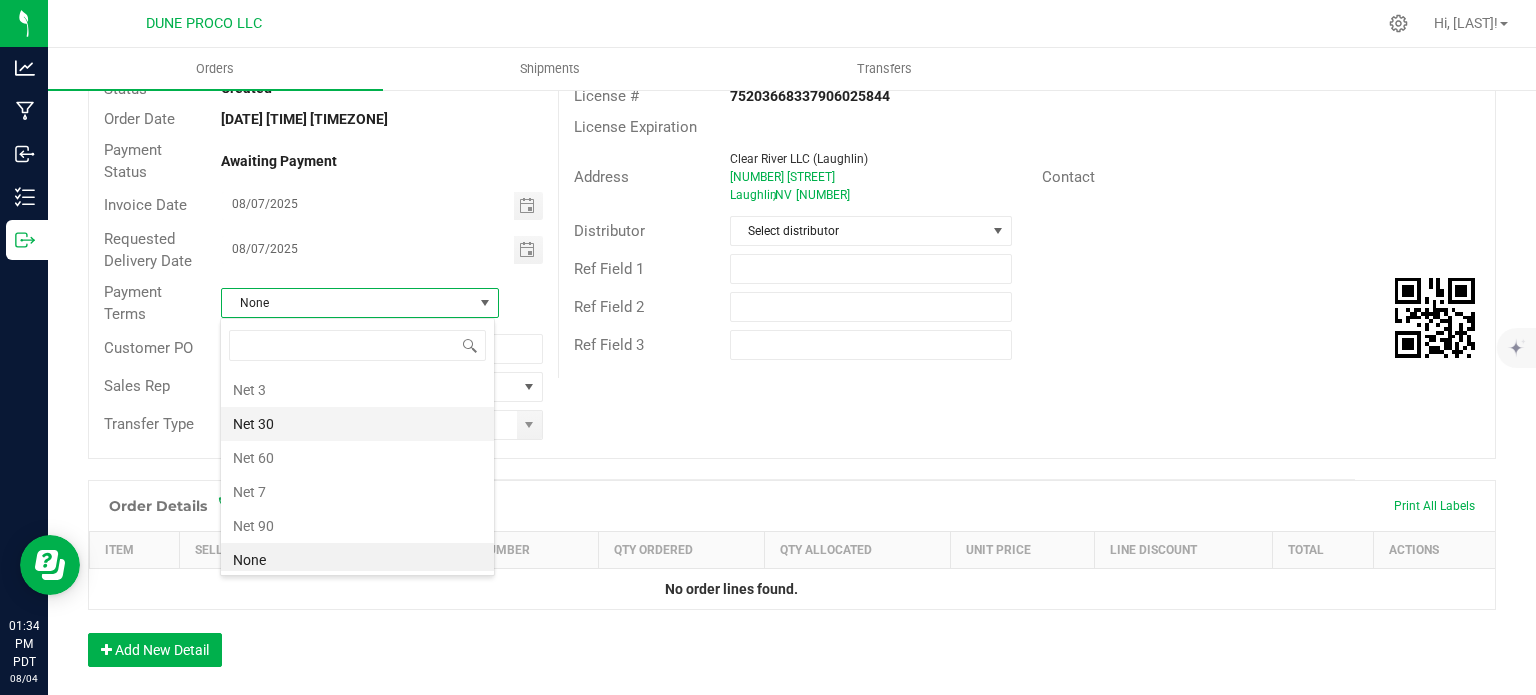 click on "Net 30" at bounding box center [357, 424] 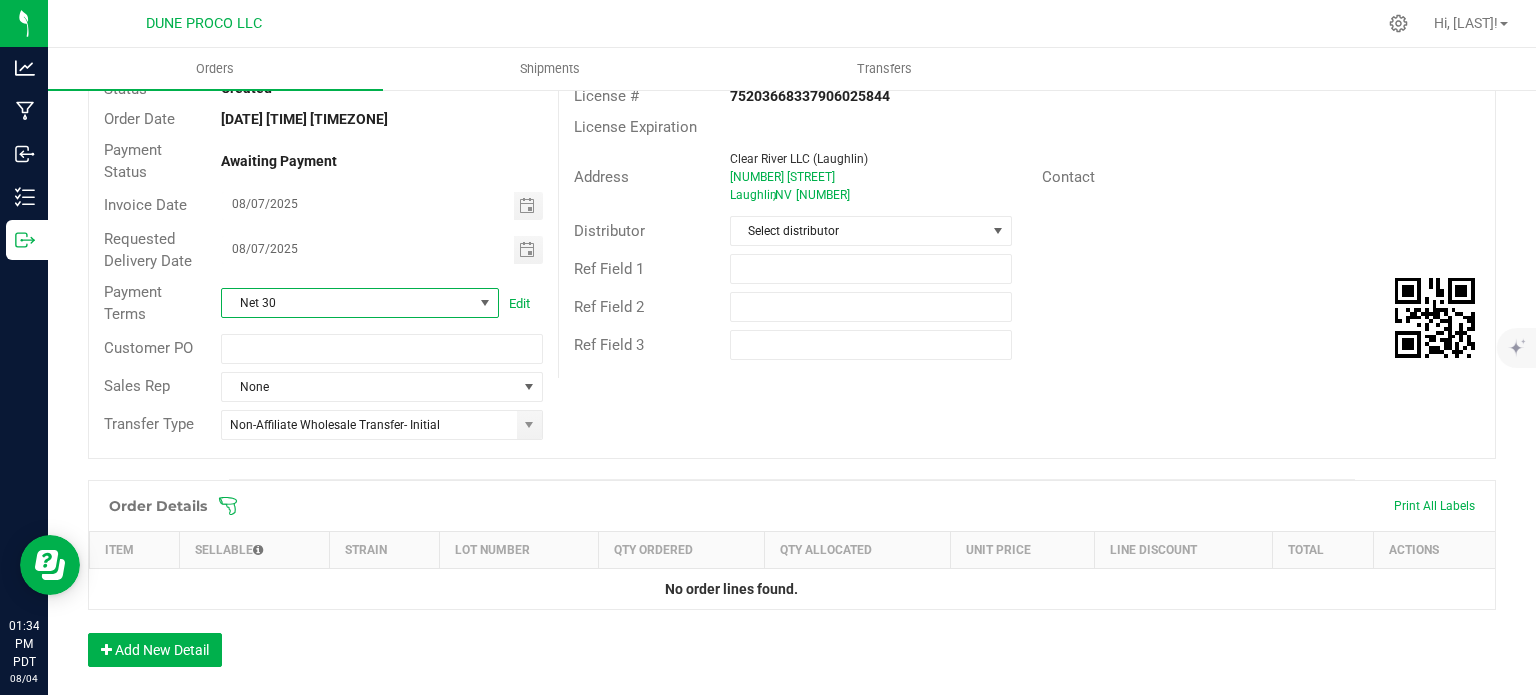 scroll, scrollTop: 0, scrollLeft: 0, axis: both 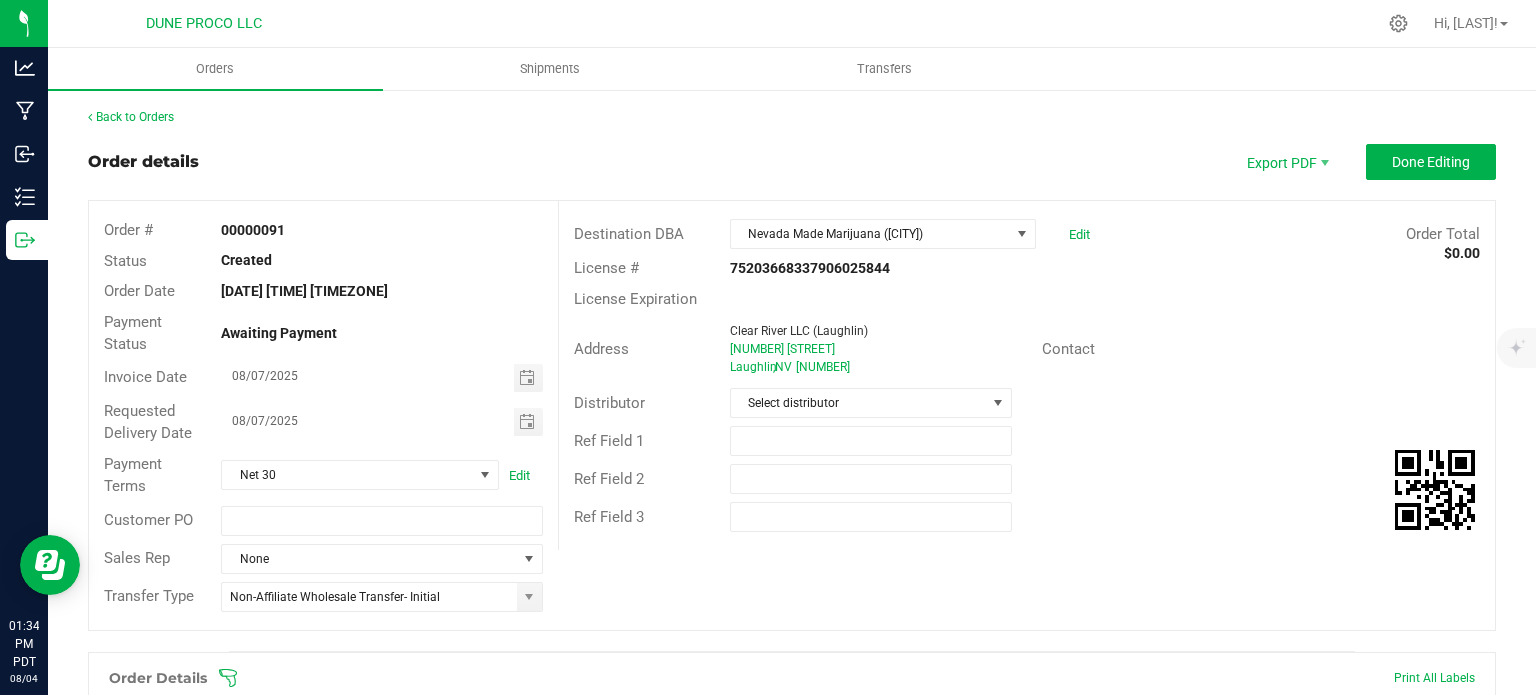 click on "Back to Orders
Order details   Export PDF   Done Editing   Order #   00000091   Status   Created   Order Date   Aug 4, 2025 1:33 PM PDT   Payment Status   Awaiting Payment   Invoice Date  08/07/2025  Requested Delivery Date  08/07/2025  Payment Terms  Net 30  Edit   Customer PO   Sales Rep  None  Transfer Type  Non-Affiliate Wholesale Transfer- Initial  Destination DBA  Nevada Made Marijuana (Laughlin)  Edit   Order Total   $0.00   License #   75203668337906025844   License Expiration   Address  Clear River LLC (Laughlin) 1975 S Casino Dr Laughlin  ,  NV 89029  Contact   Distributor  Select distributor  Ref Field 1   Ref Field 2   Ref Field 3
Order Details Print All Labels Item  Sellable  Strain  Lot Number  Qty Ordered Qty Allocated Unit Price Line Discount Total Actions No order lines found." at bounding box center (792, 637) 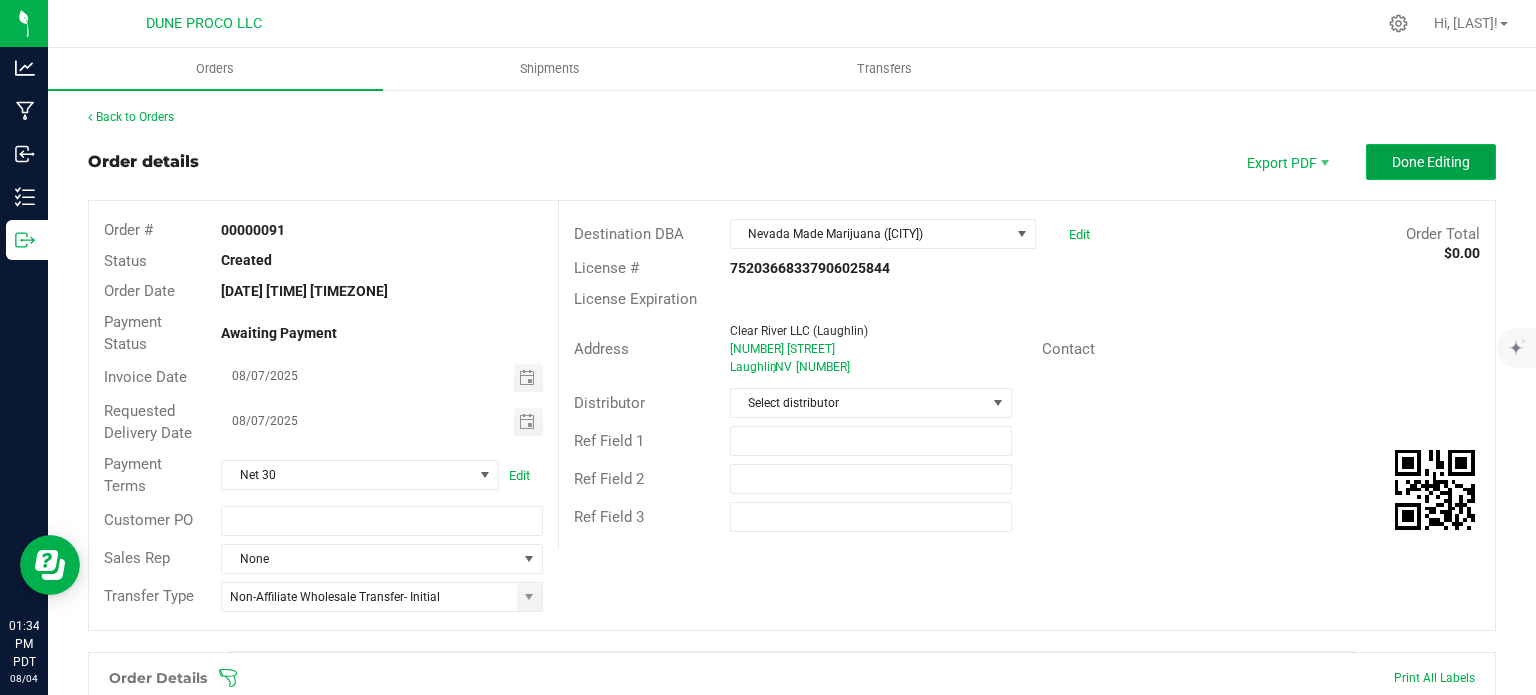click on "Done Editing" at bounding box center (1431, 162) 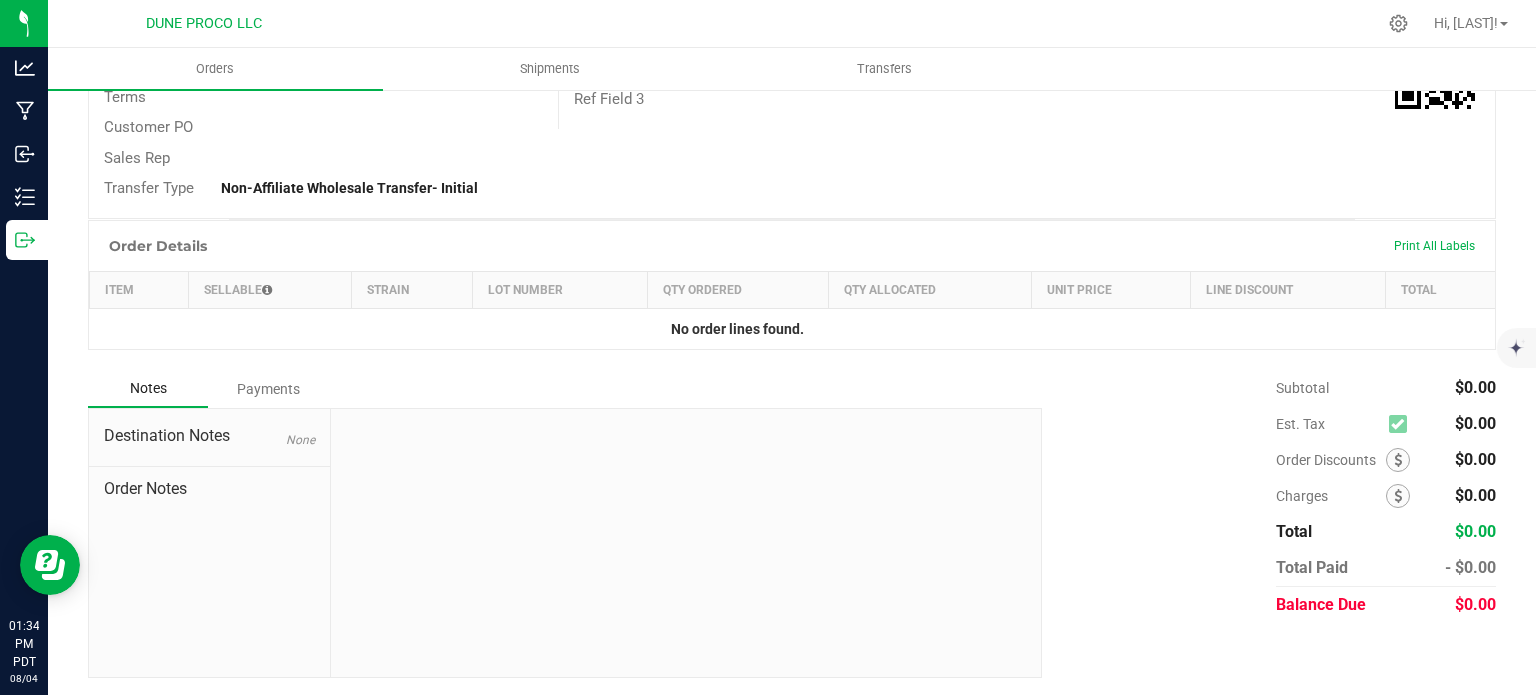 scroll, scrollTop: 0, scrollLeft: 0, axis: both 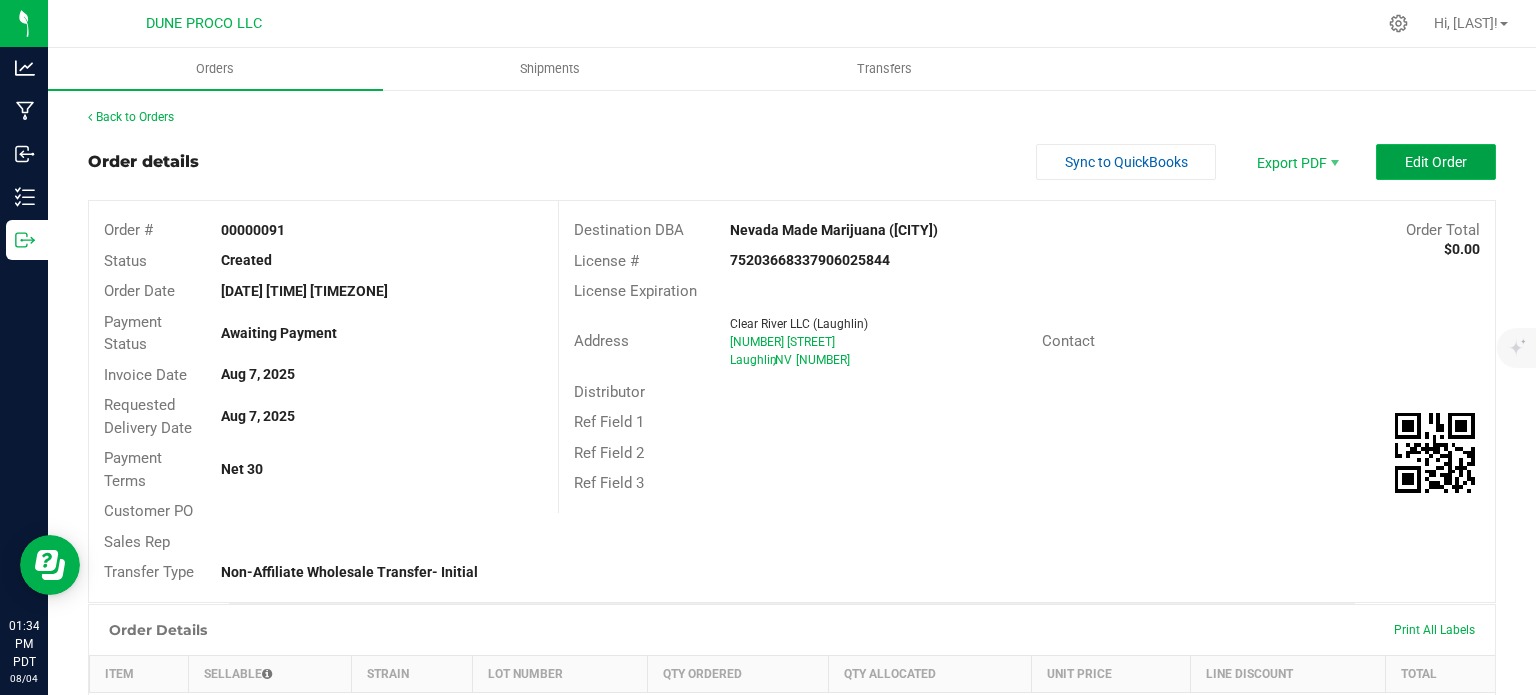click on "Edit Order" at bounding box center (1436, 162) 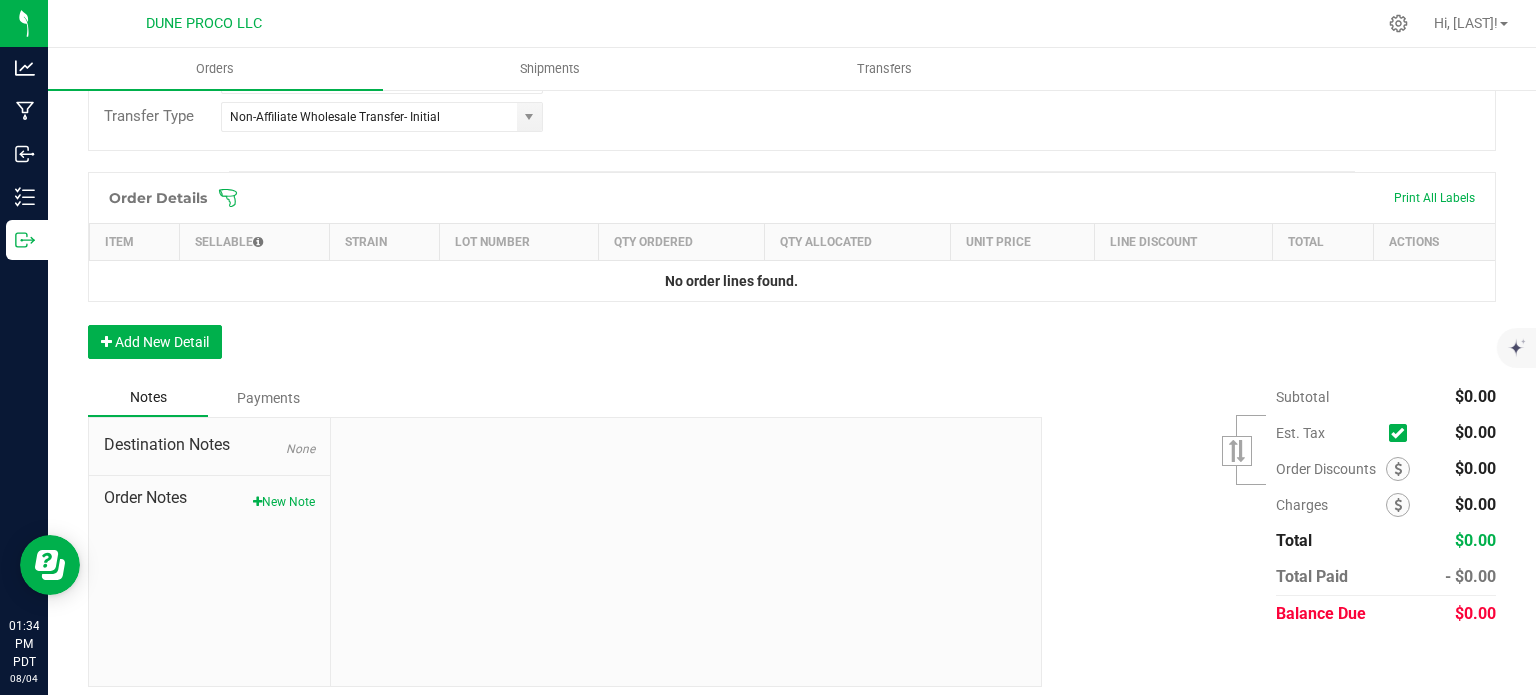 scroll, scrollTop: 482, scrollLeft: 0, axis: vertical 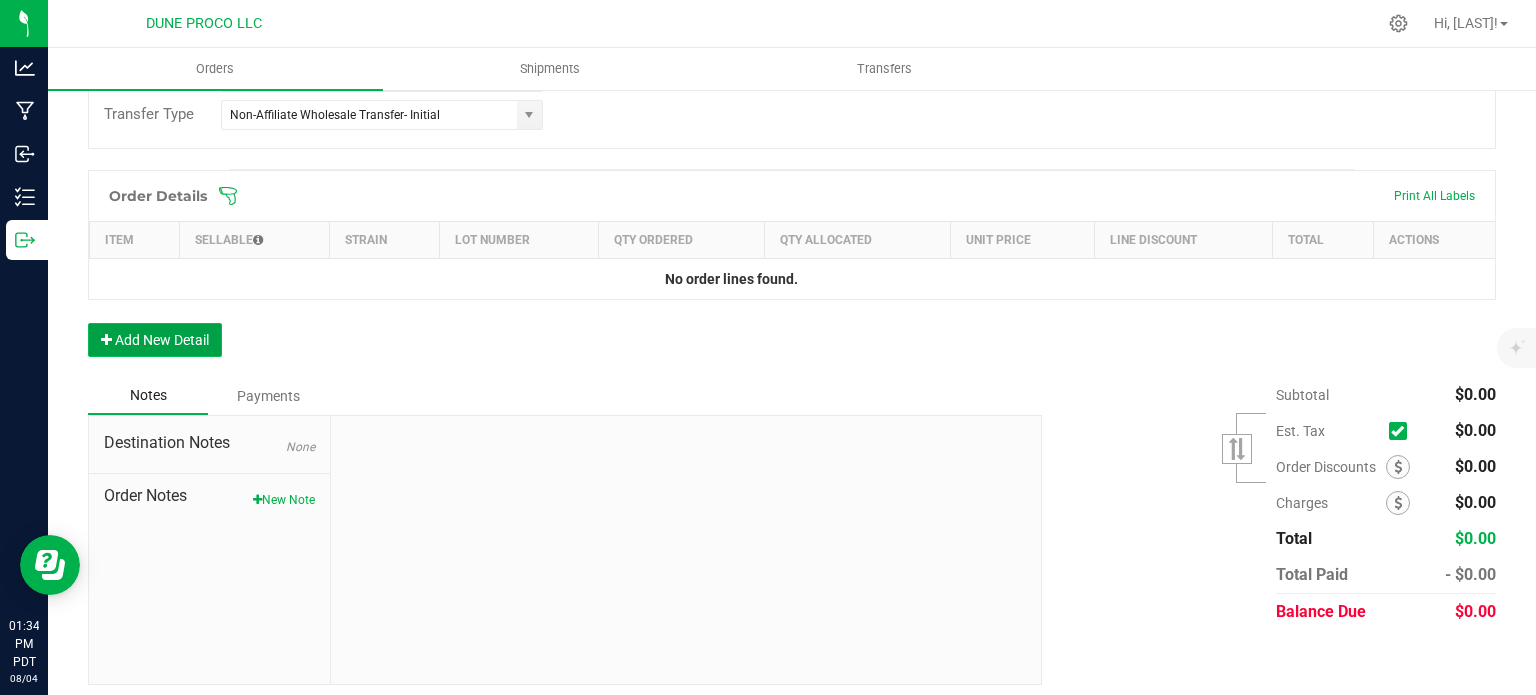 click on "Add New Detail" at bounding box center [155, 340] 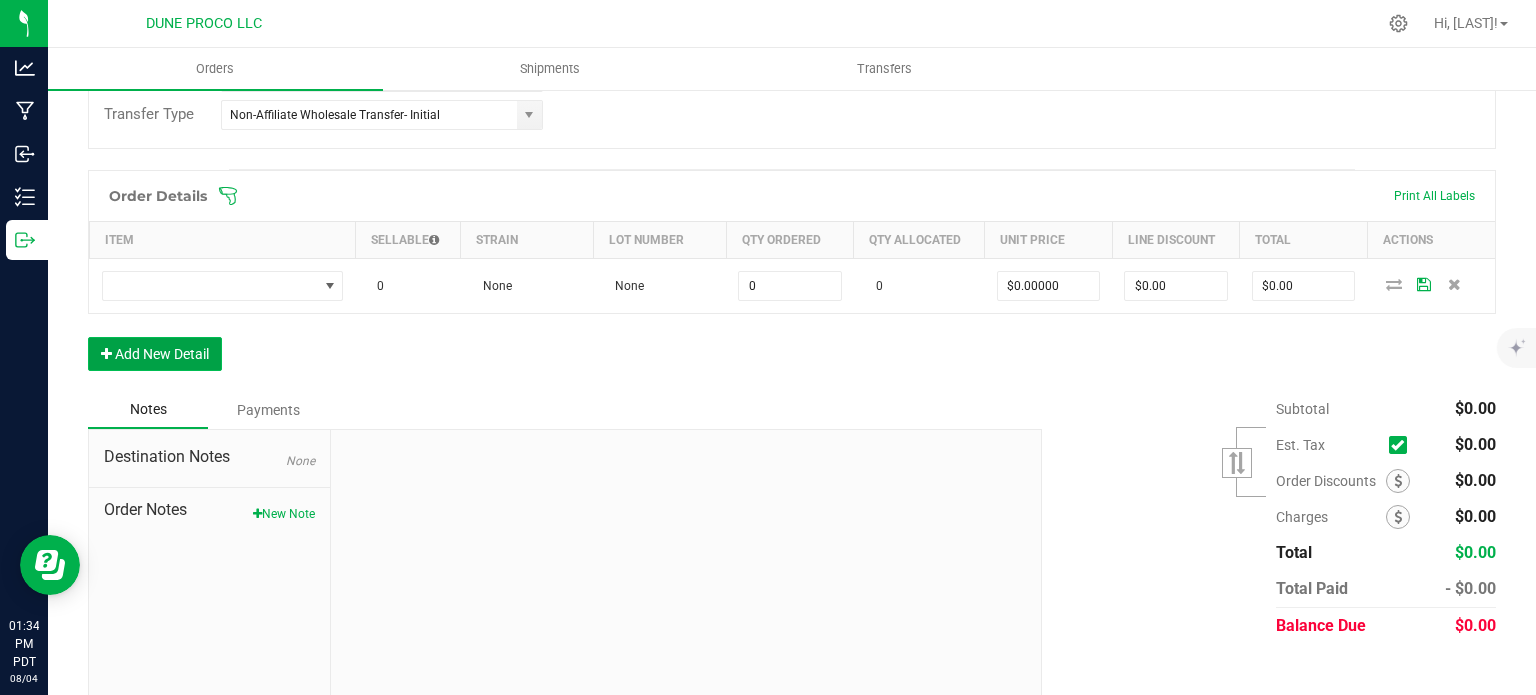 click on "Add New Detail" at bounding box center [155, 354] 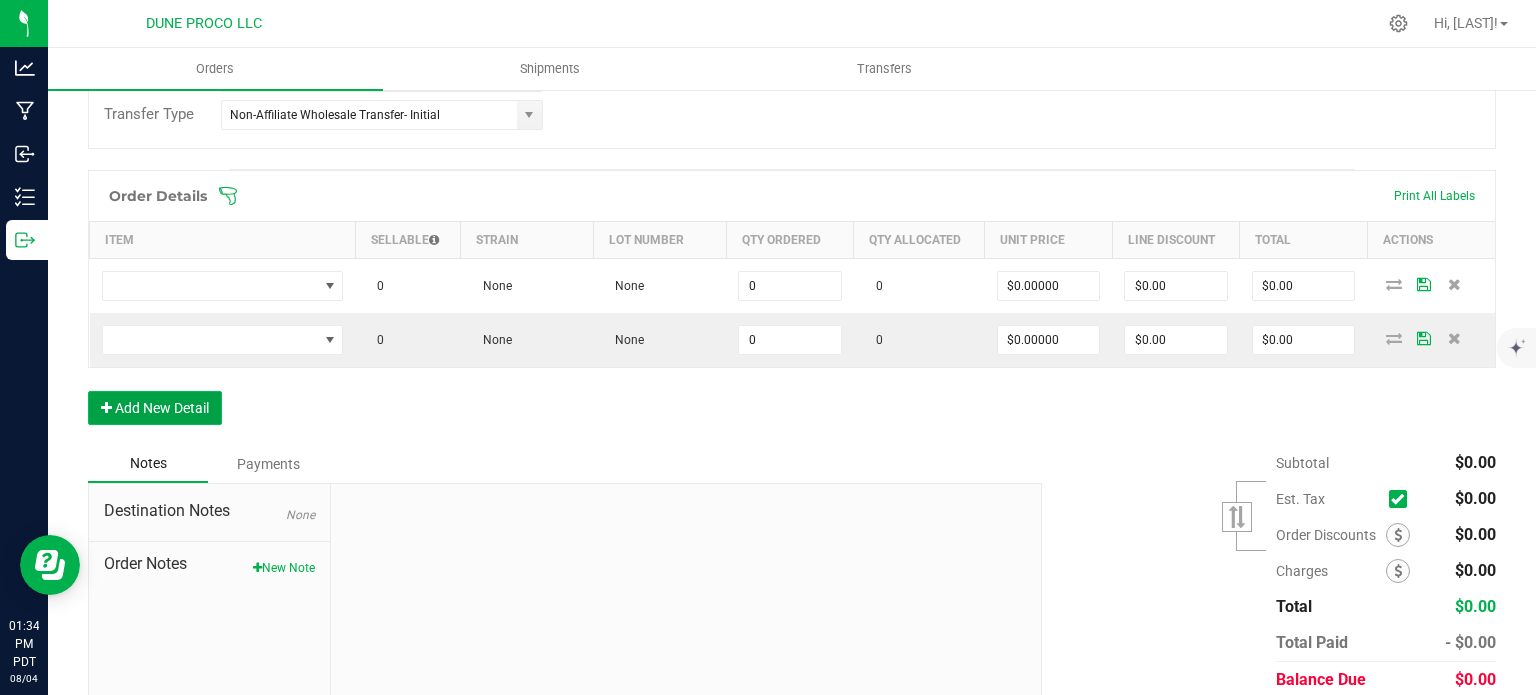 click on "Add New Detail" at bounding box center (155, 408) 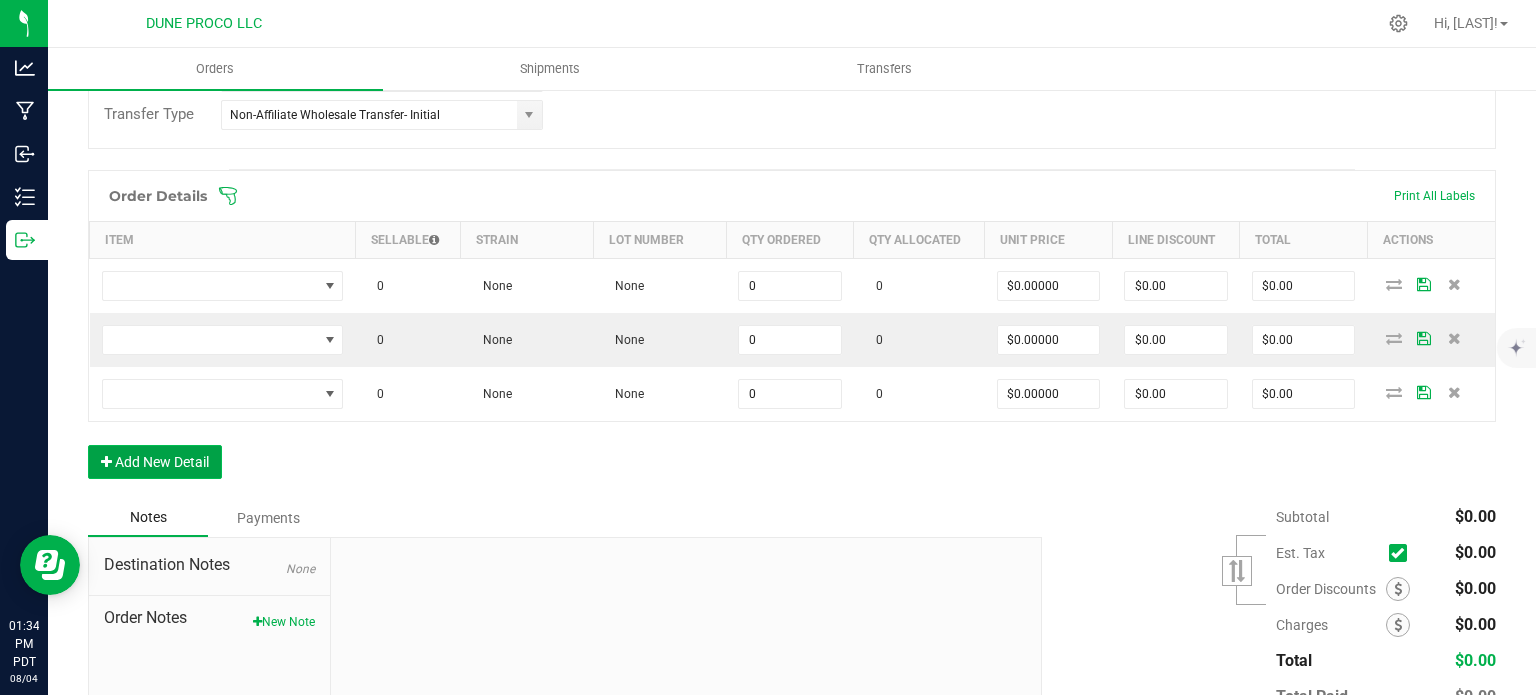 click on "Add New Detail" at bounding box center (155, 462) 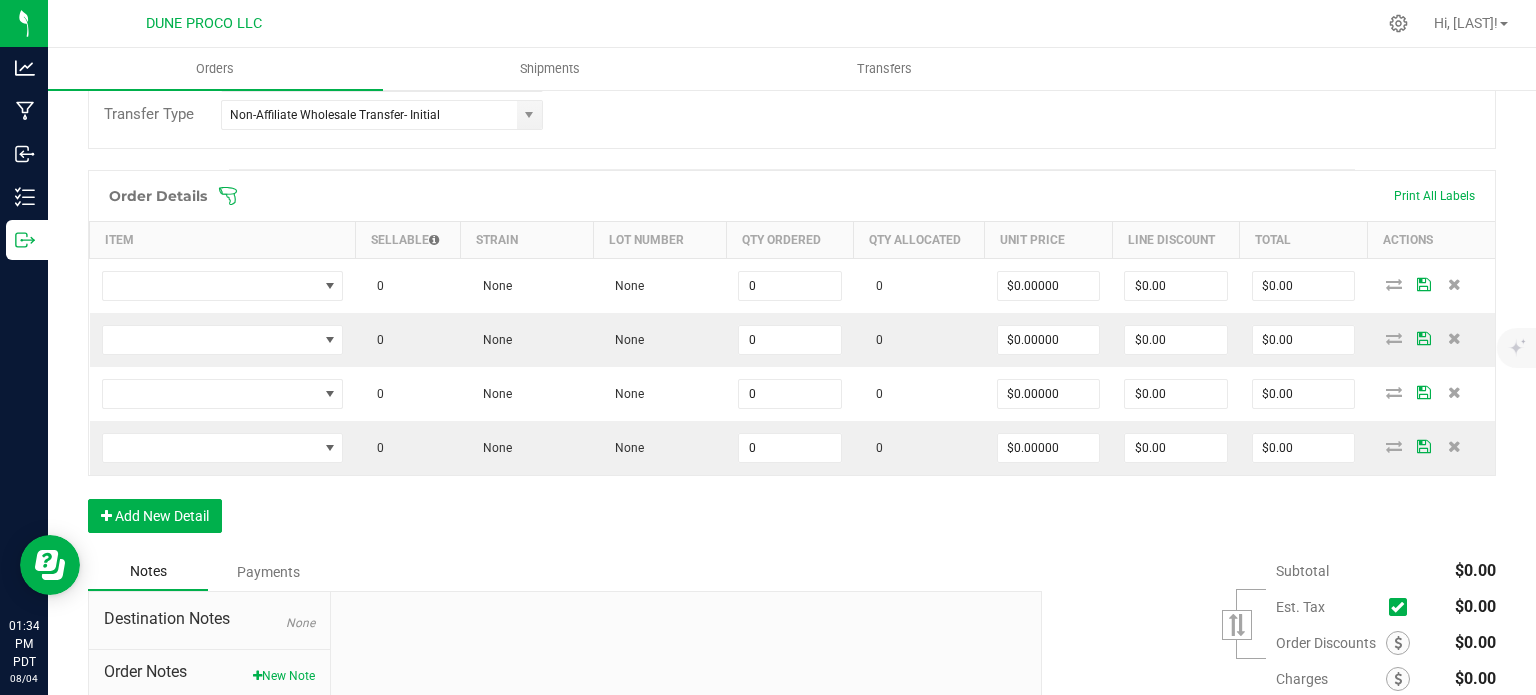 click on "Order Details Print All Labels Item  Sellable  Strain  Lot Number  Qty Ordered Qty Allocated Unit Price Line Discount Total Actions  0    None   None  0  0   $0.00000 $0.00 $0.00  0    None   None  0  0   $0.00000 $0.00 $0.00  0    None   None  0  0   $0.00000 $0.00 $0.00  0    None   None  0  0   $0.00000 $0.00 $0.00
Add New Detail" at bounding box center [792, 361] 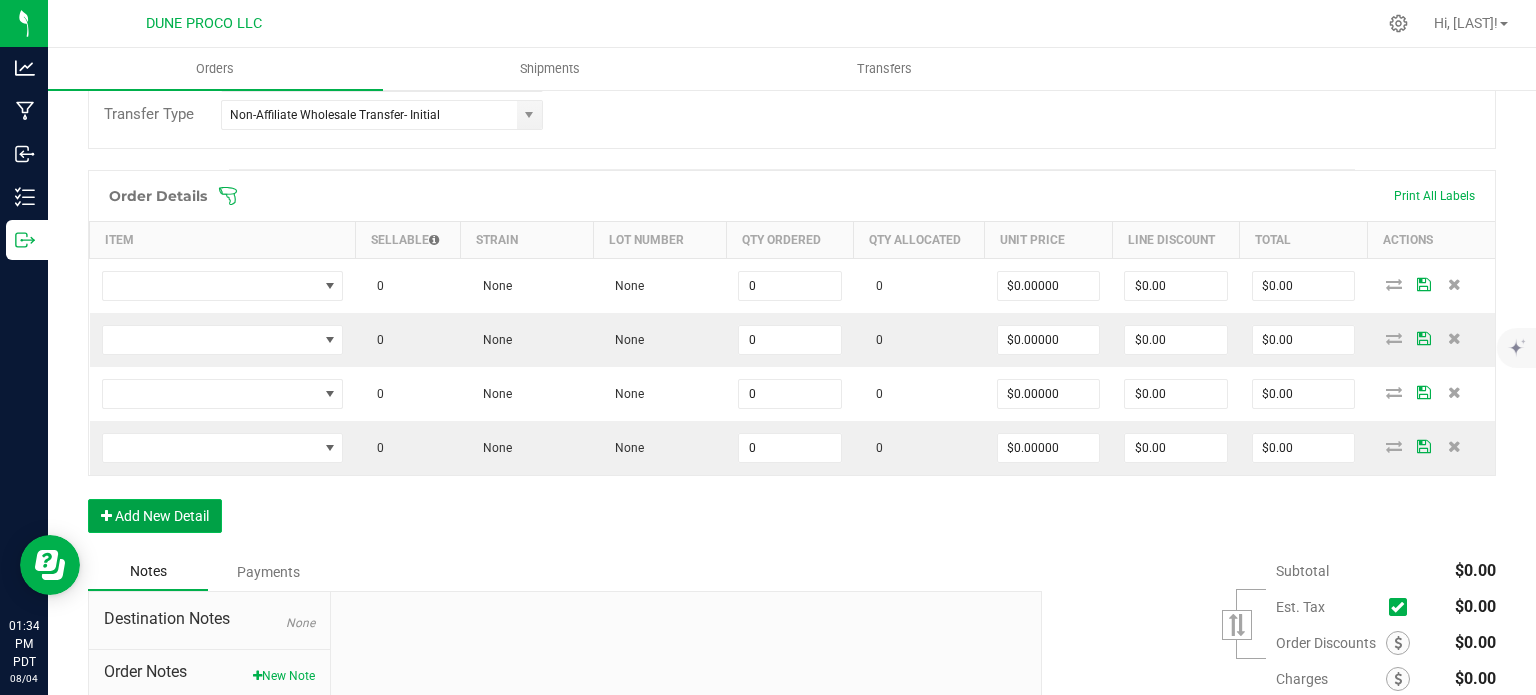 click on "Add New Detail" at bounding box center [155, 516] 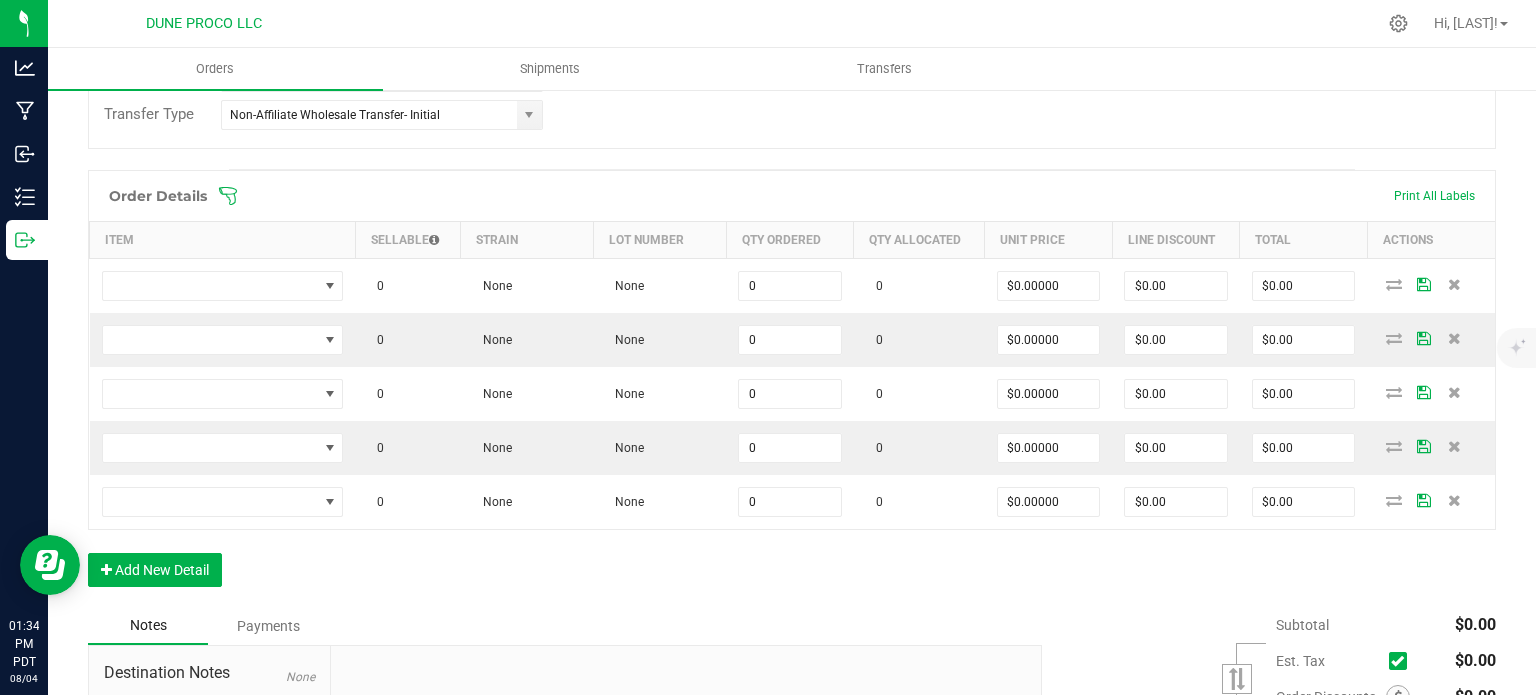 click on "Order Details Print All Labels Item  Sellable  Strain  Lot Number  Qty Ordered Qty Allocated Unit Price Line Discount Total Actions  0    None   None  0  0   $0.00000 $0.00 $0.00  0    None   None  0  0   $0.00000 $0.00 $0.00  0    None   None  0  0   $0.00000 $0.00 $0.00  0    None   None  0  0   $0.00000 $0.00 $0.00  0    None   None  0  0   $0.00000 $0.00 $0.00
Add New Detail" at bounding box center (792, 388) 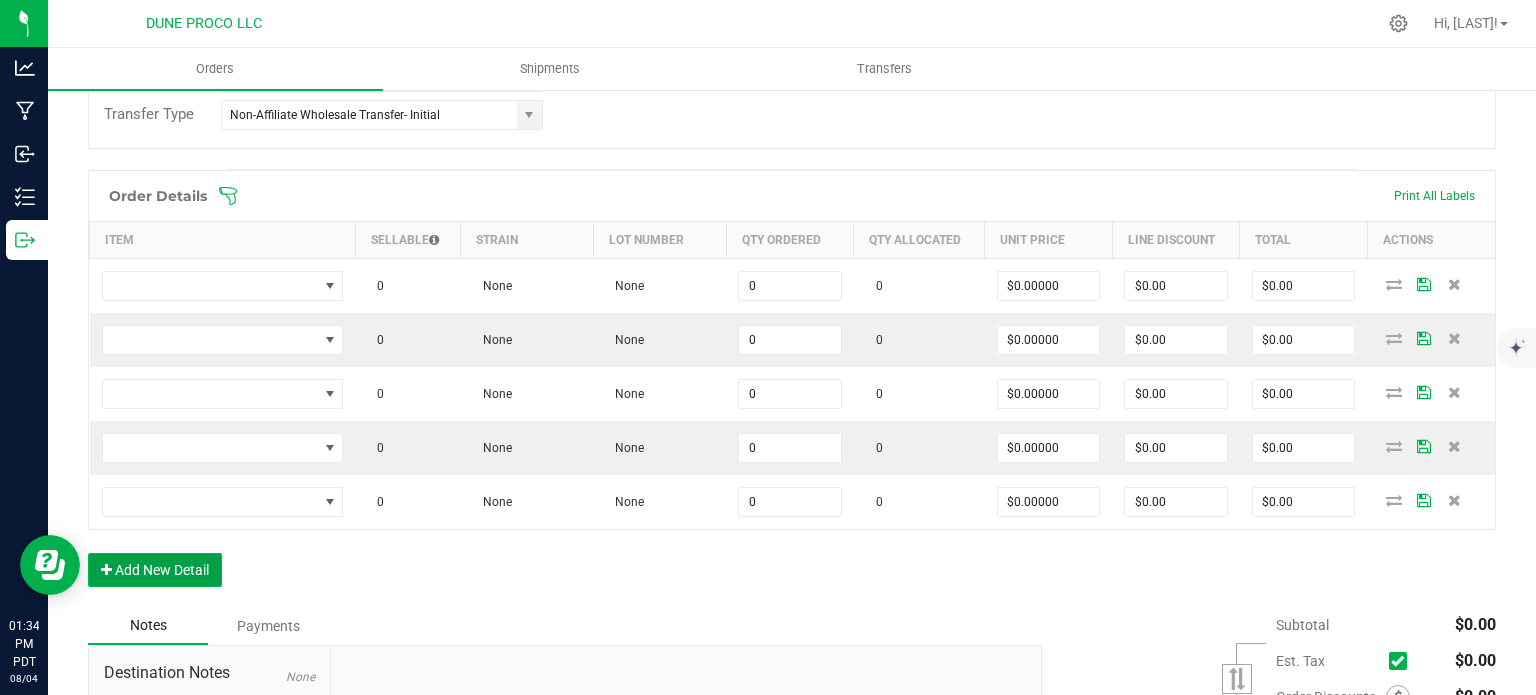 click on "Add New Detail" at bounding box center [155, 570] 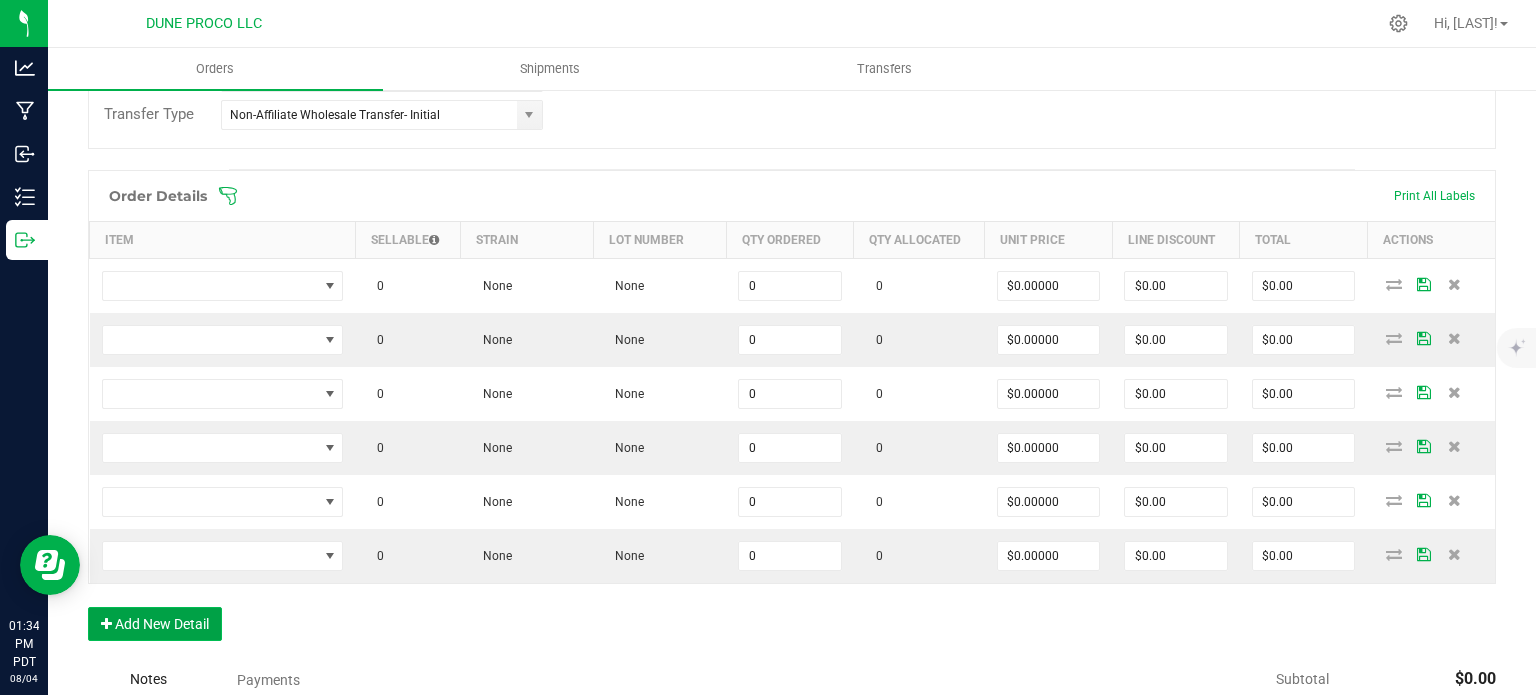 click on "Add New Detail" at bounding box center (155, 624) 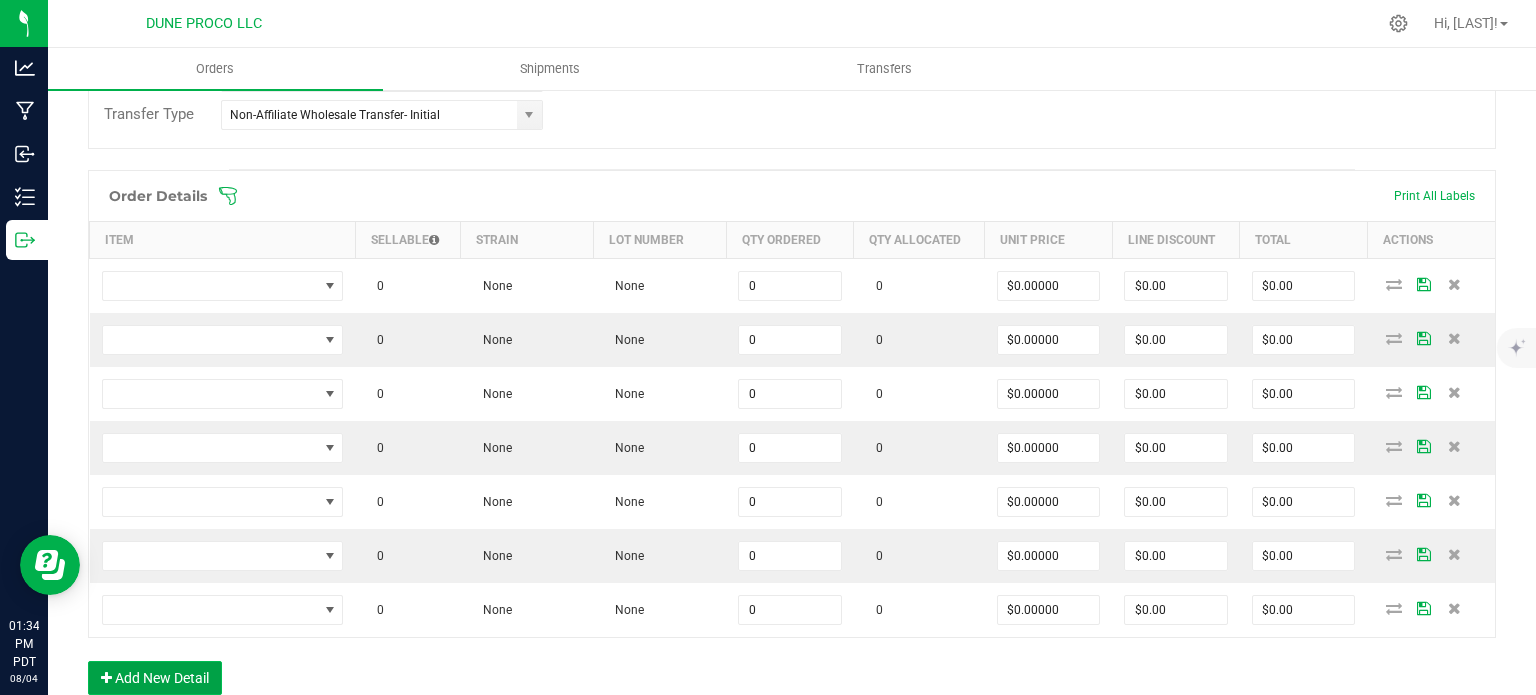 click on "Add New Detail" at bounding box center (155, 678) 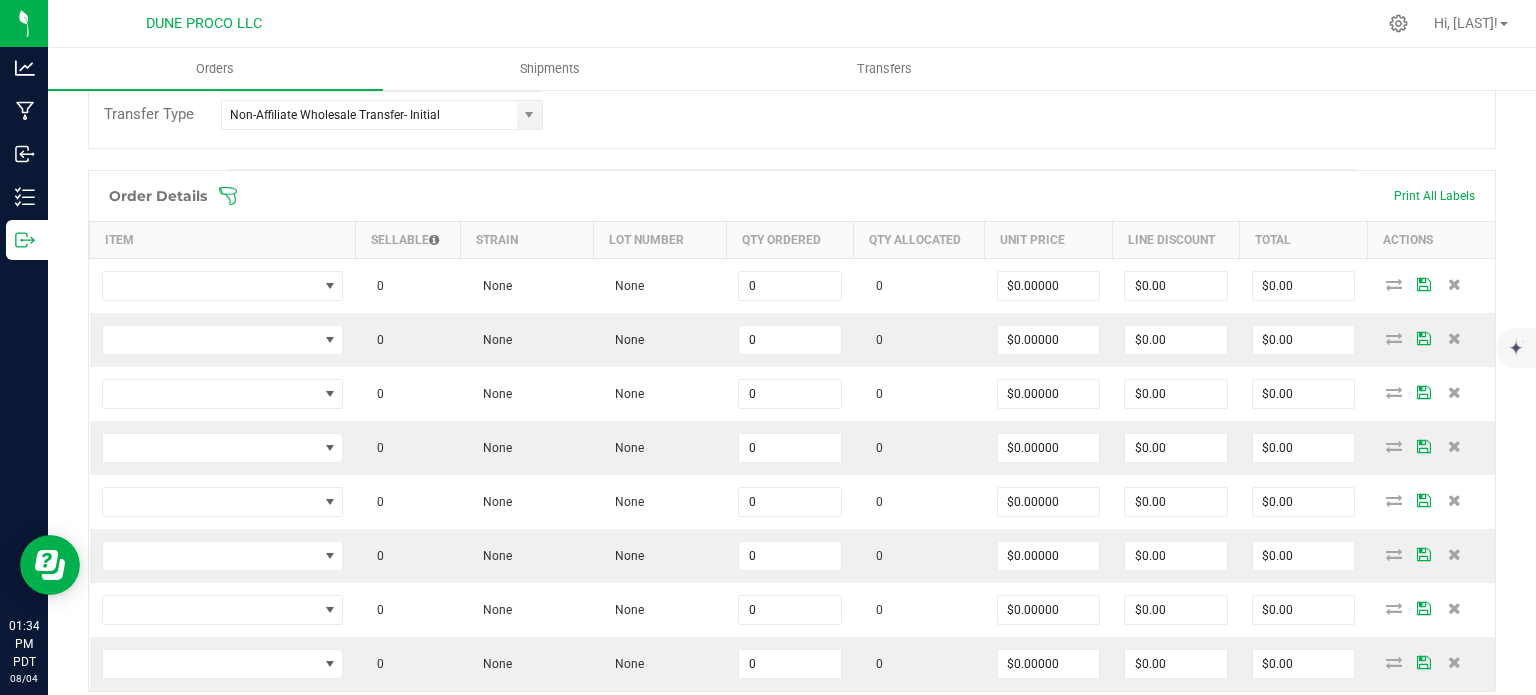 scroll, scrollTop: 0, scrollLeft: 0, axis: both 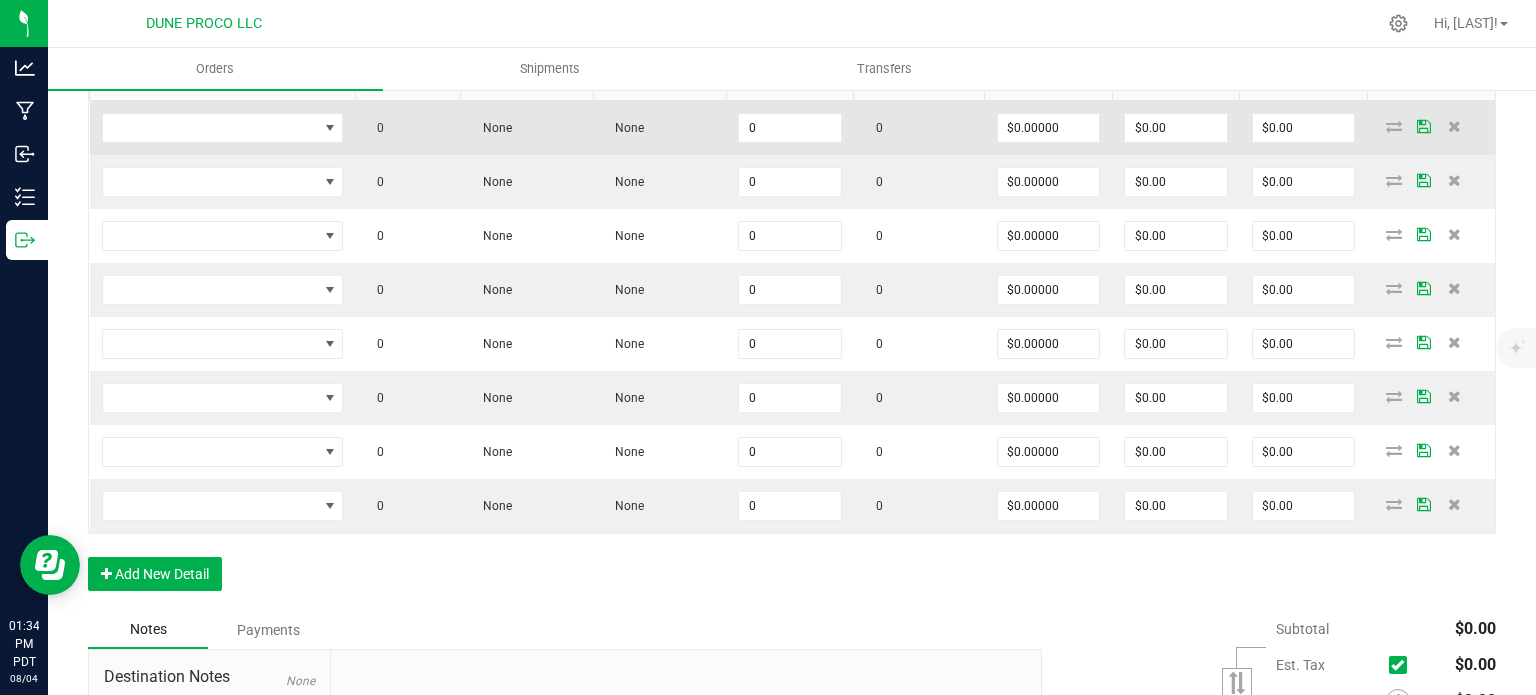 click on "0" at bounding box center (790, 127) 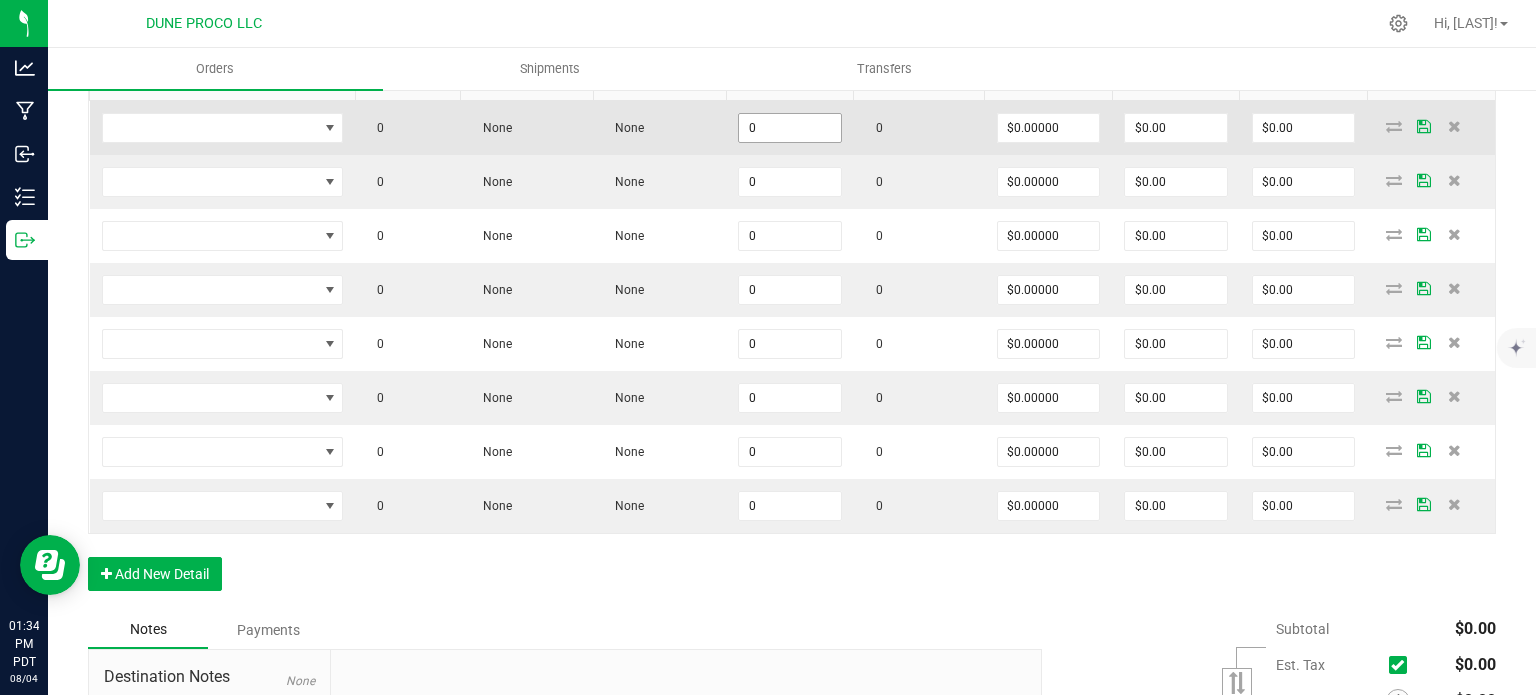 click on "0" at bounding box center [790, 128] 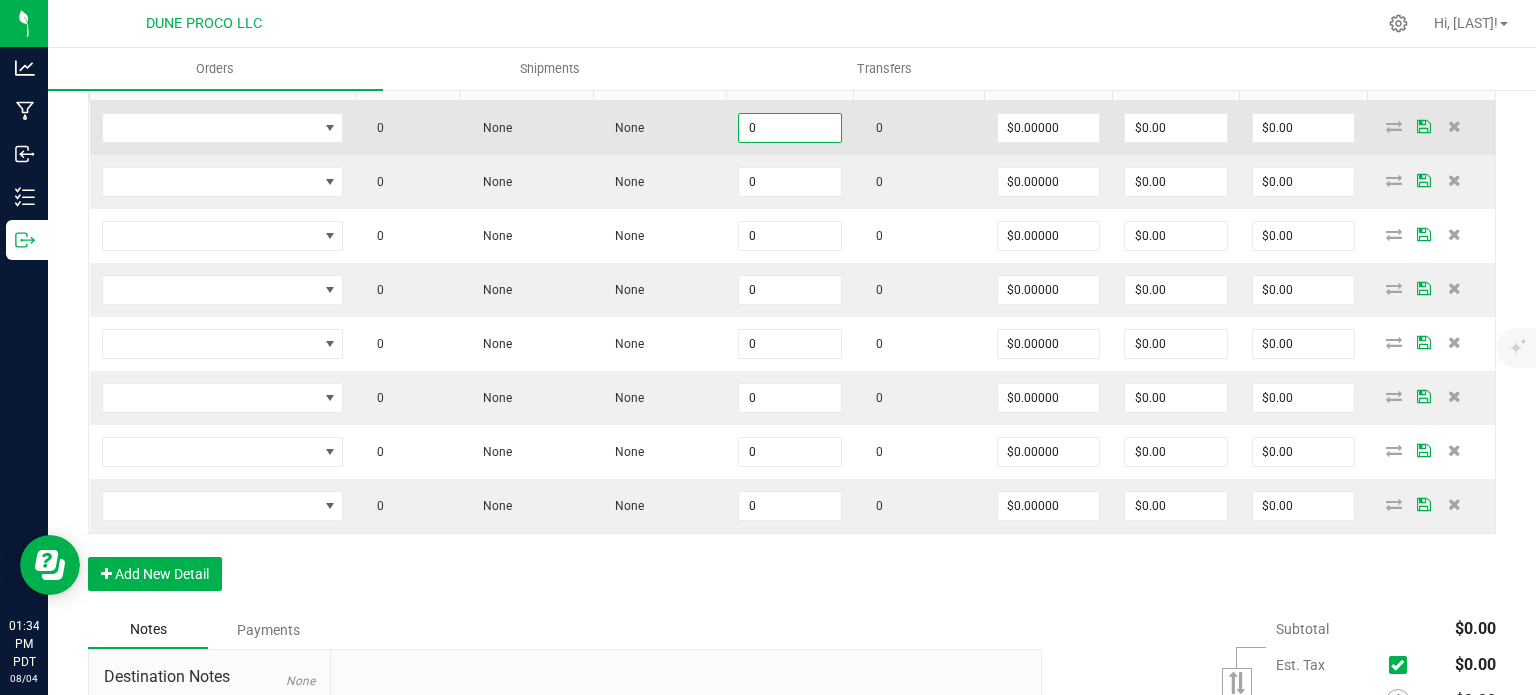 paste on "25" 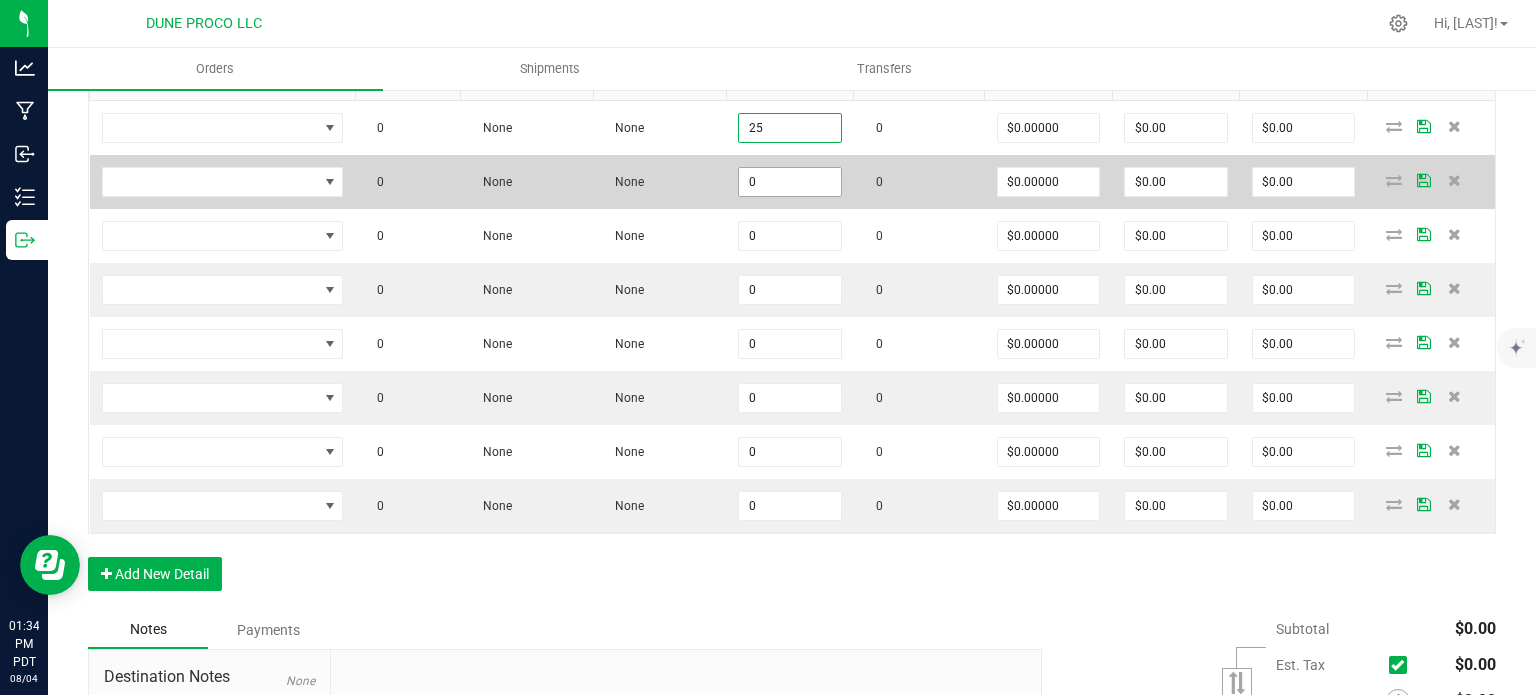 type on "25" 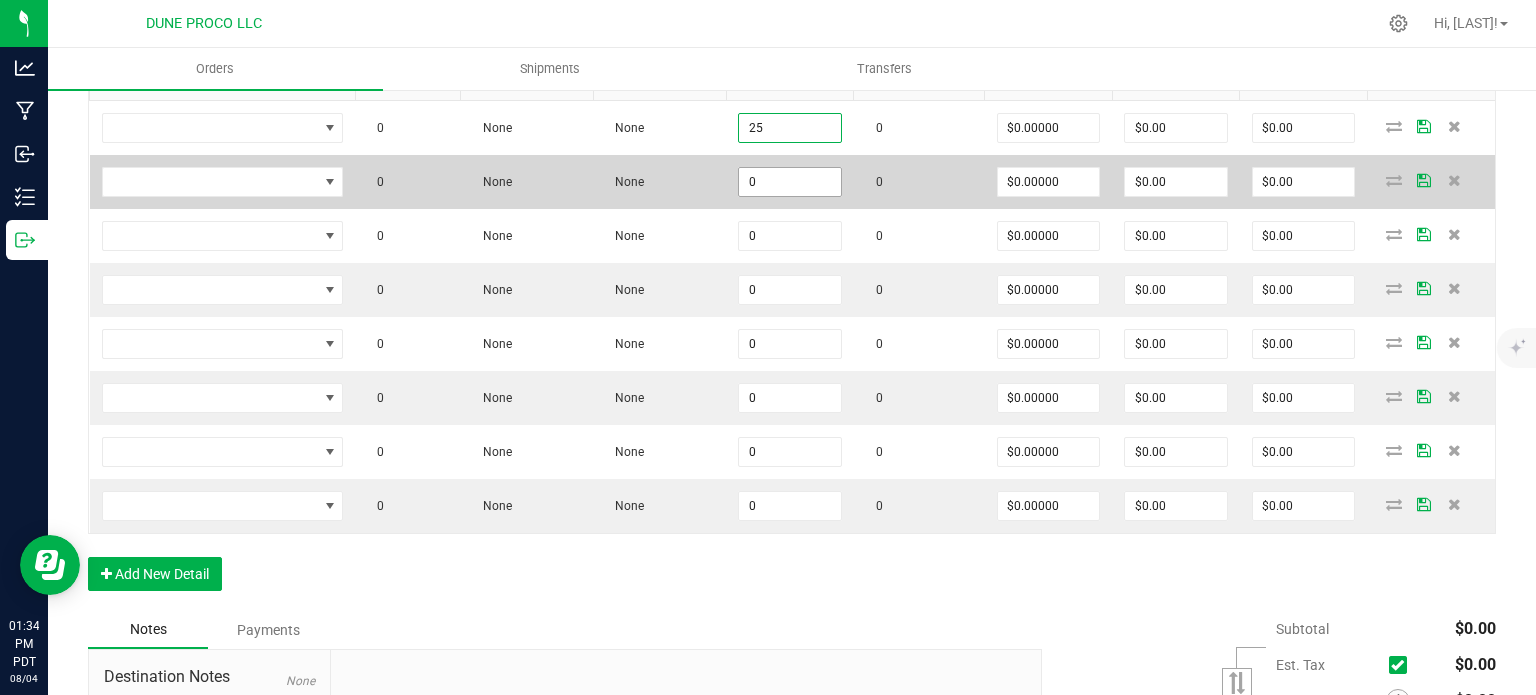 click on "0" at bounding box center [790, 182] 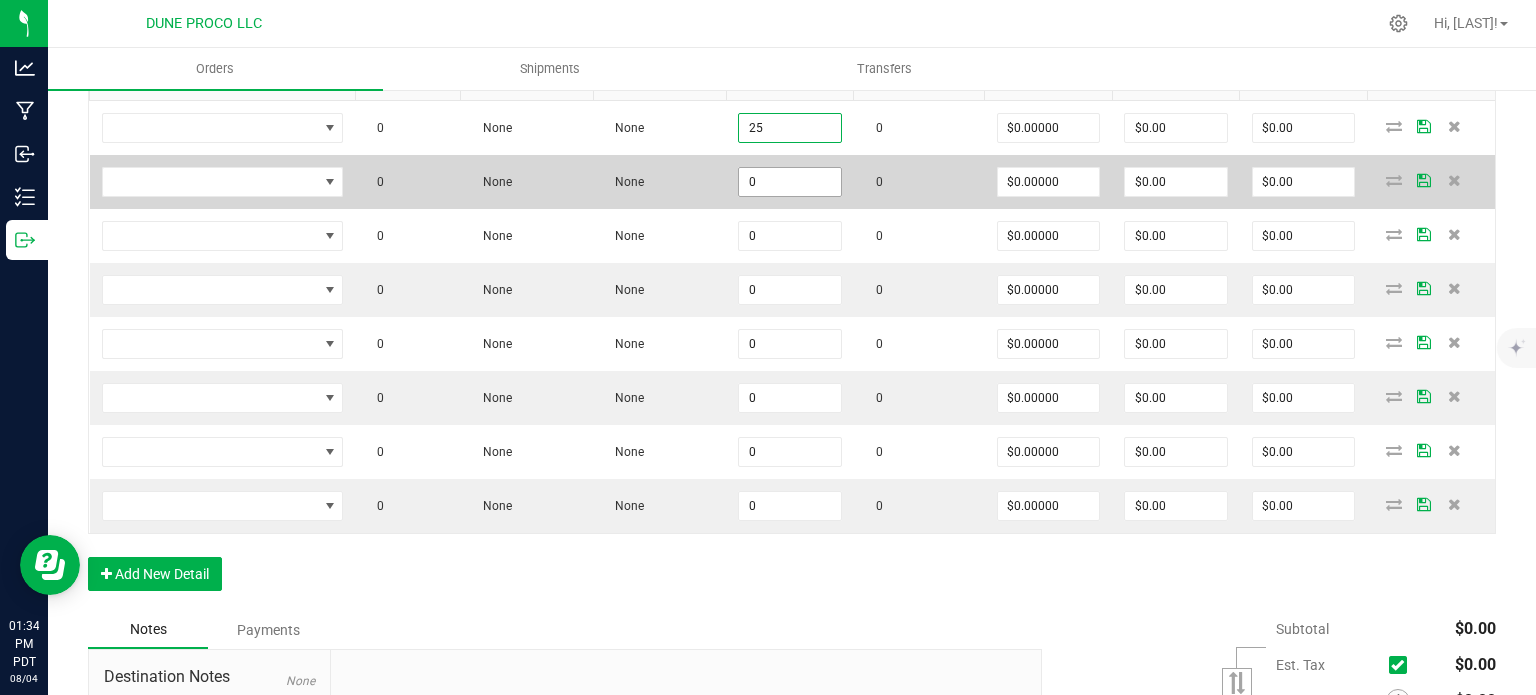 paste on "25" 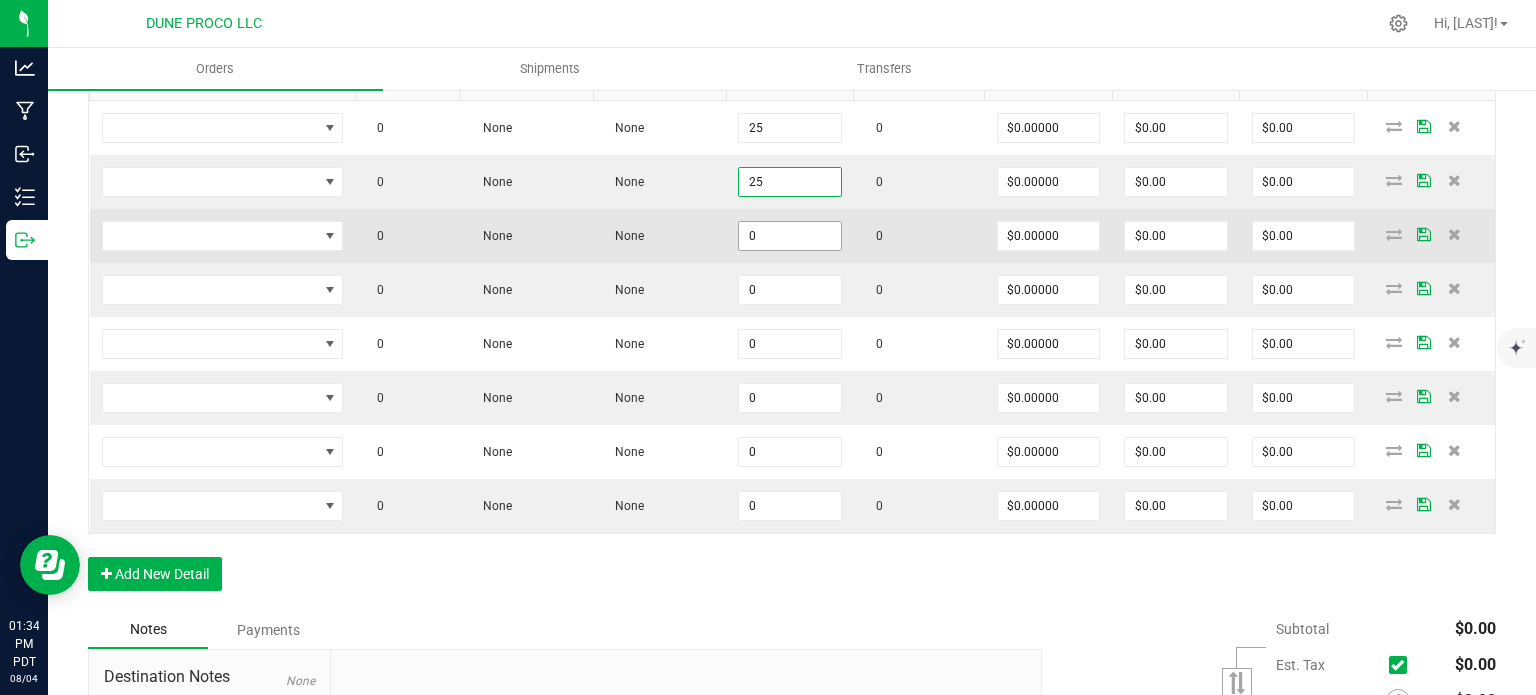 type on "25" 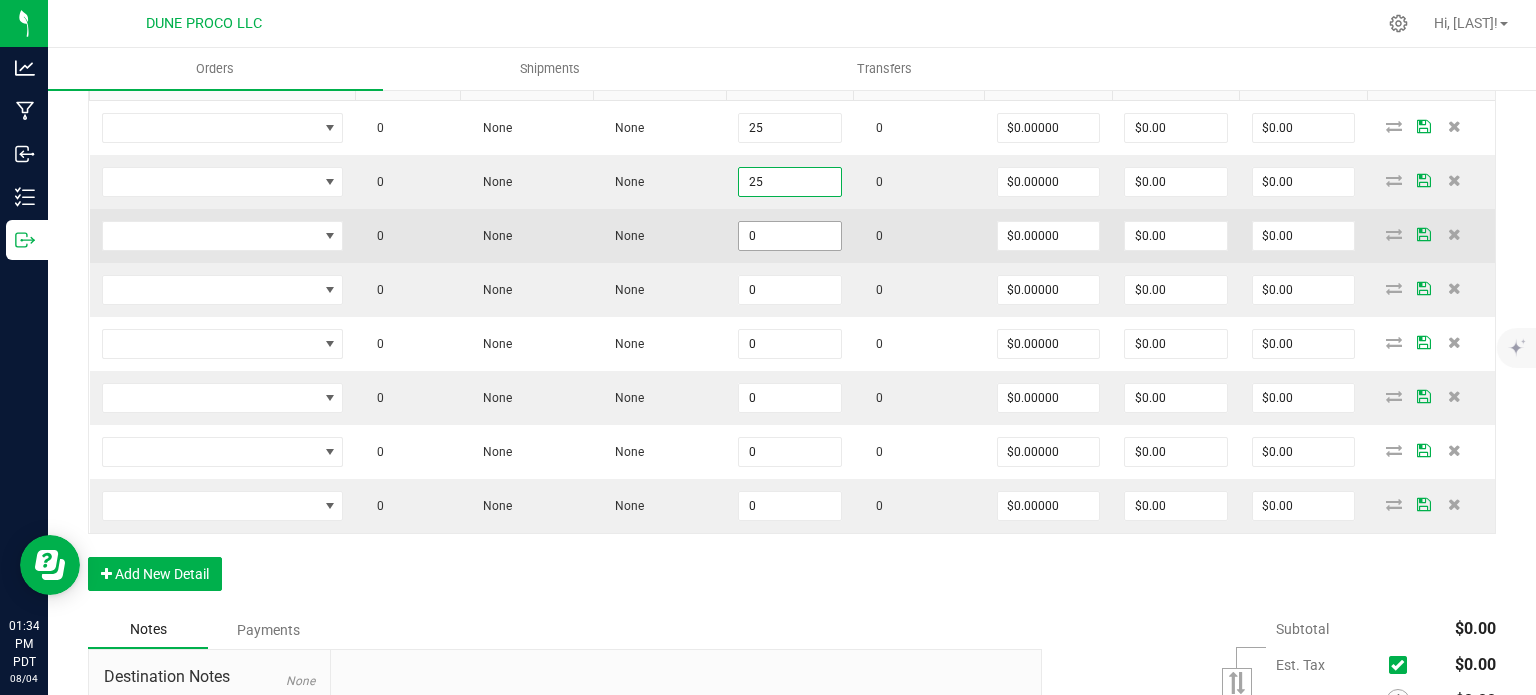 click on "0" at bounding box center [790, 236] 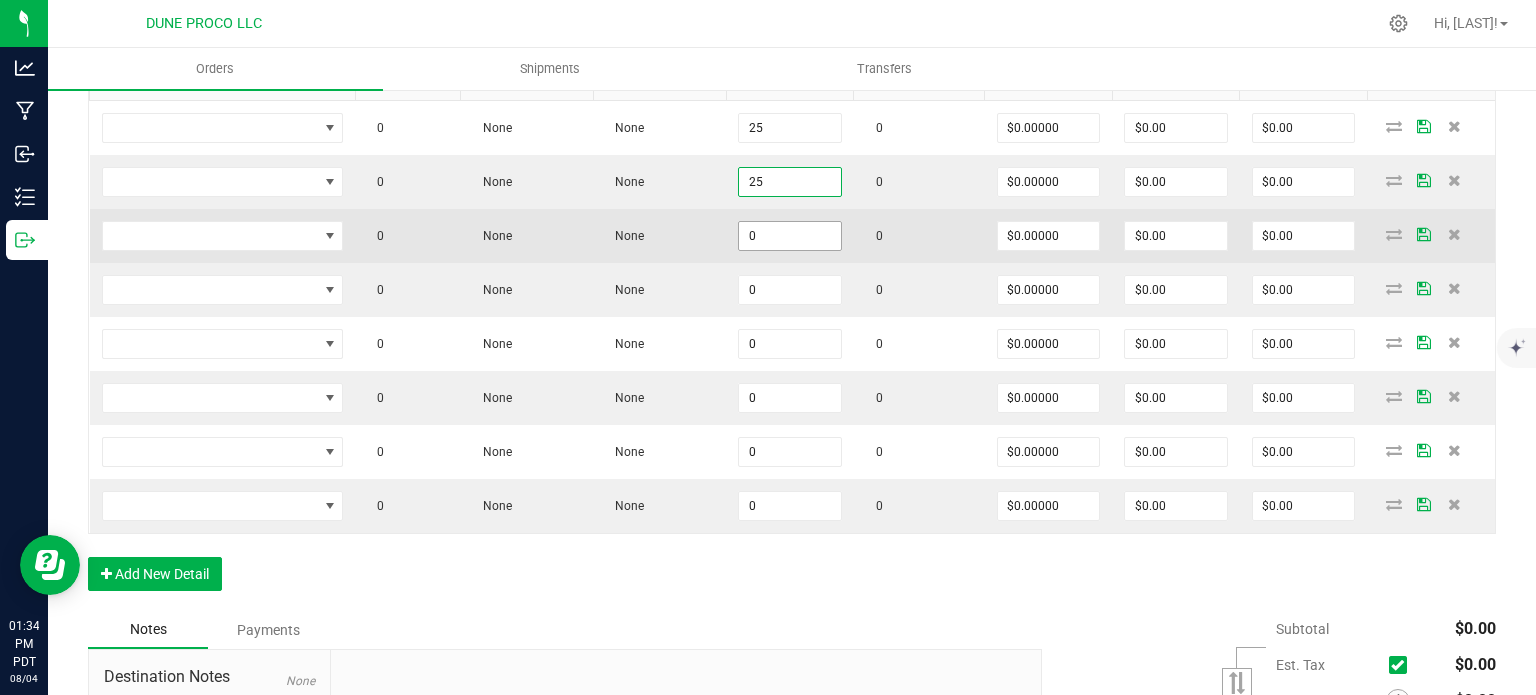 paste on "25" 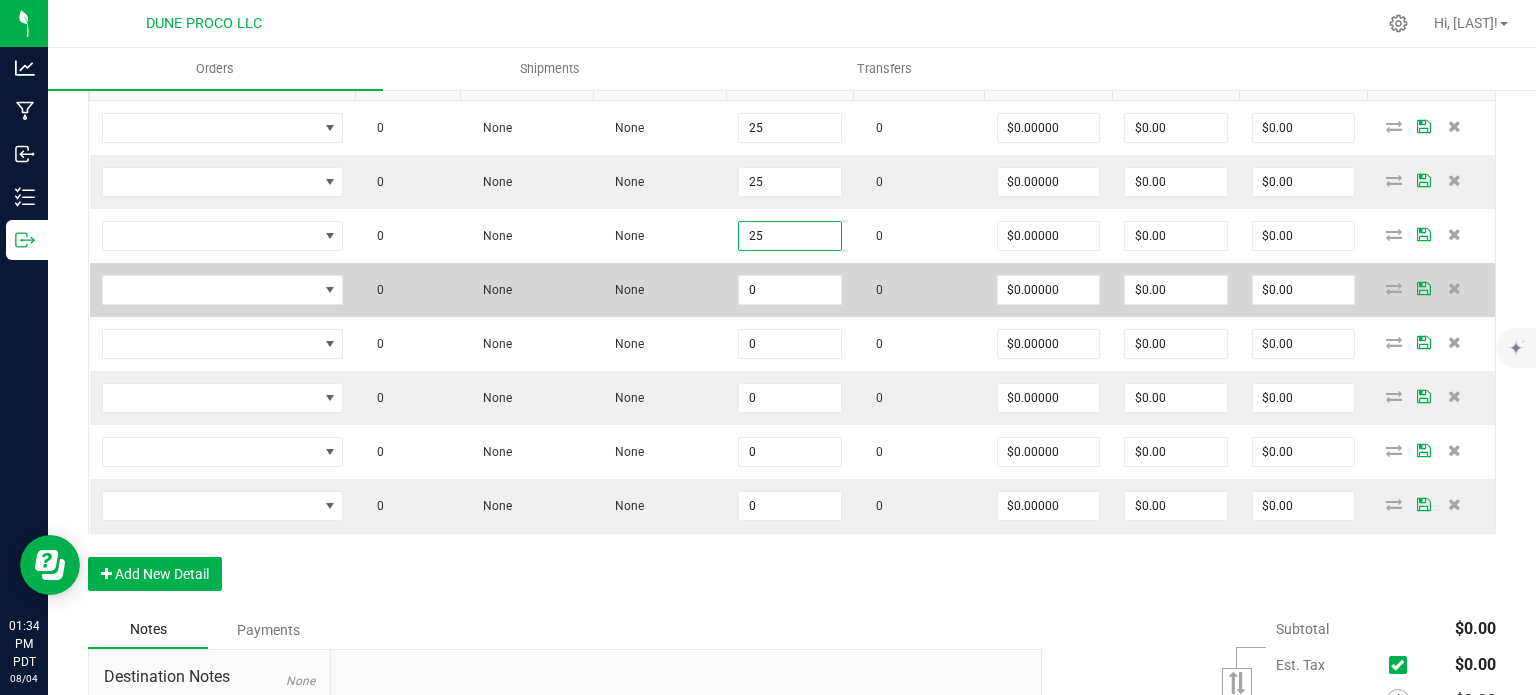 type on "25" 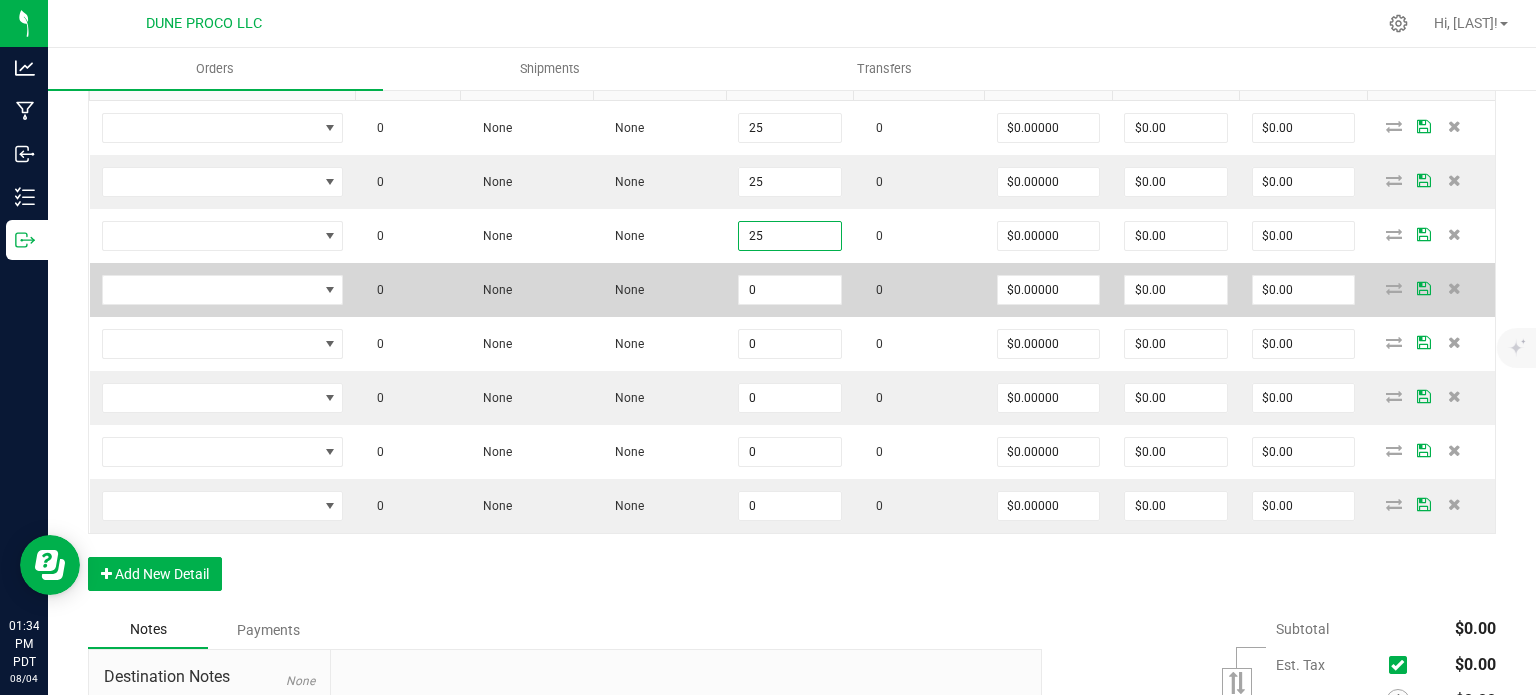 click on "0" at bounding box center (790, 290) 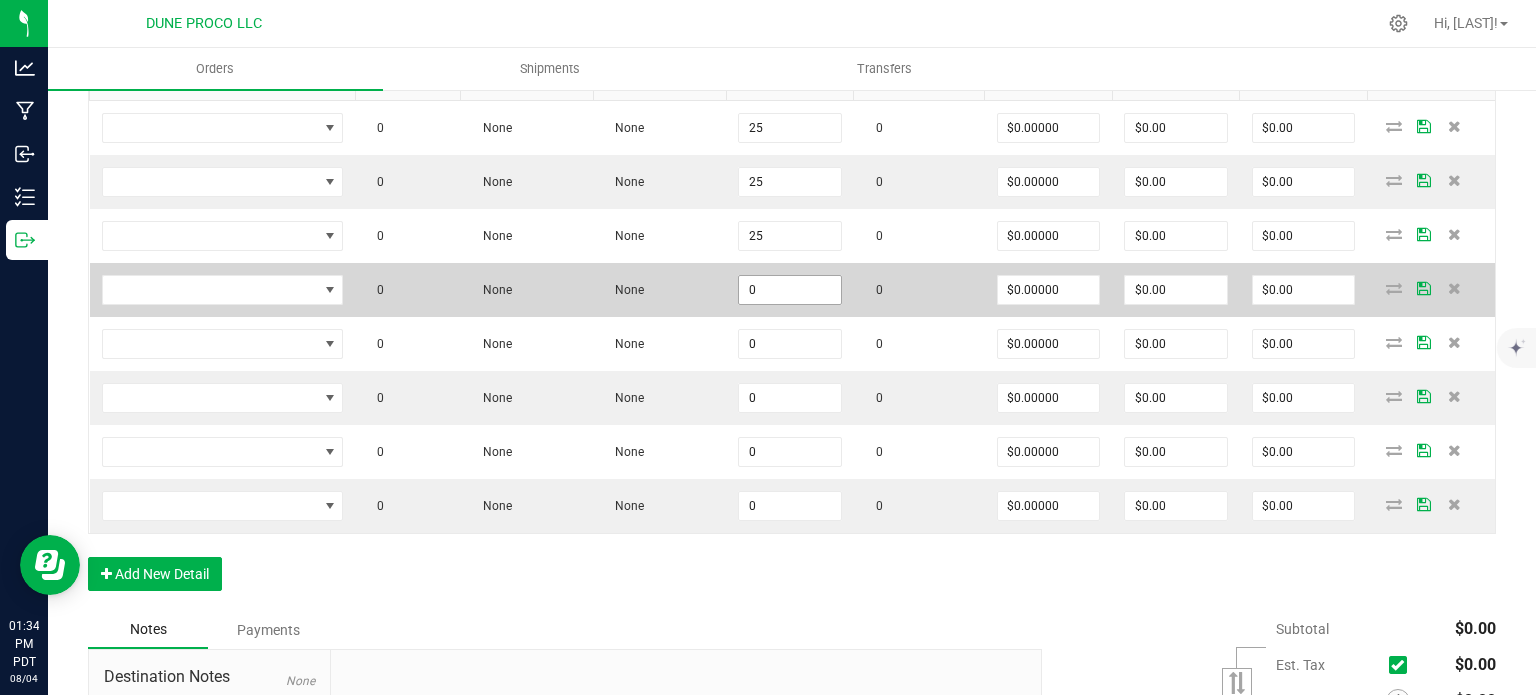 click on "0" at bounding box center [790, 290] 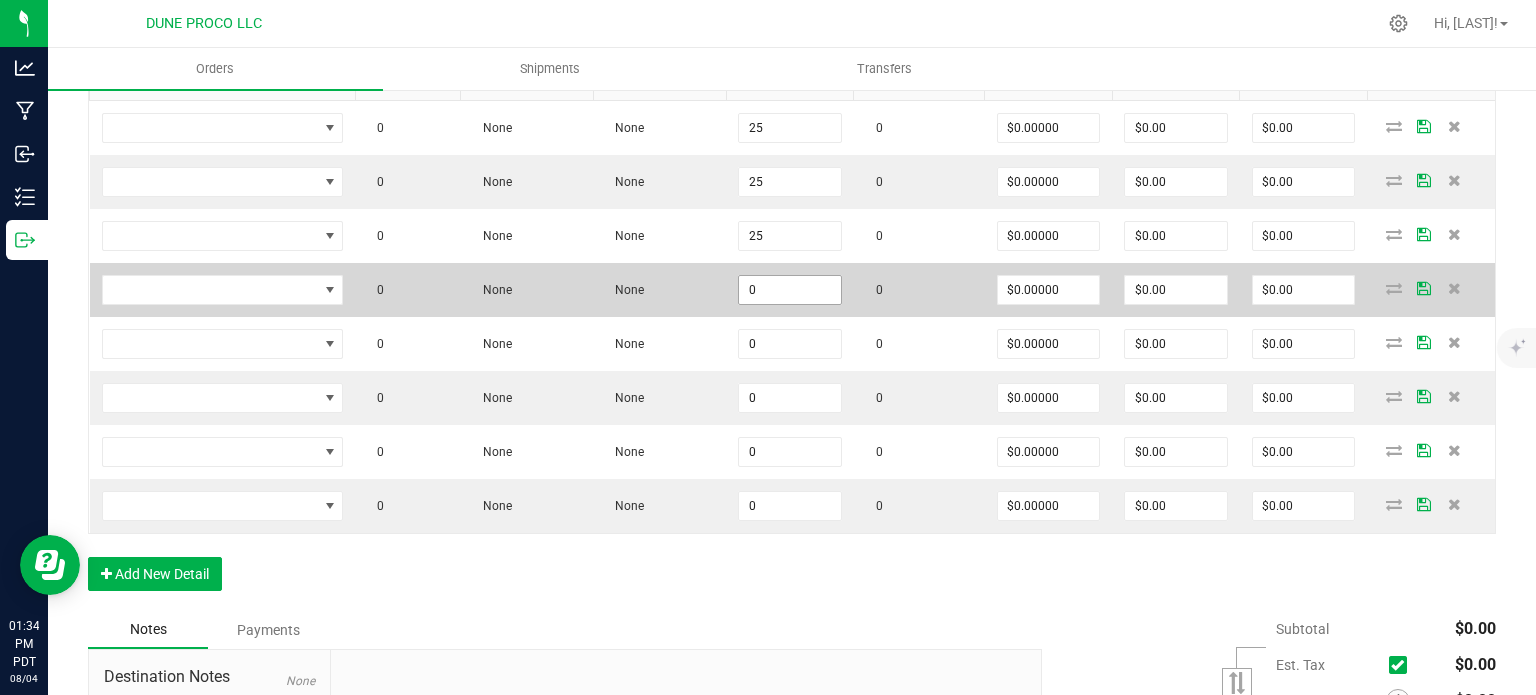 paste on "25" 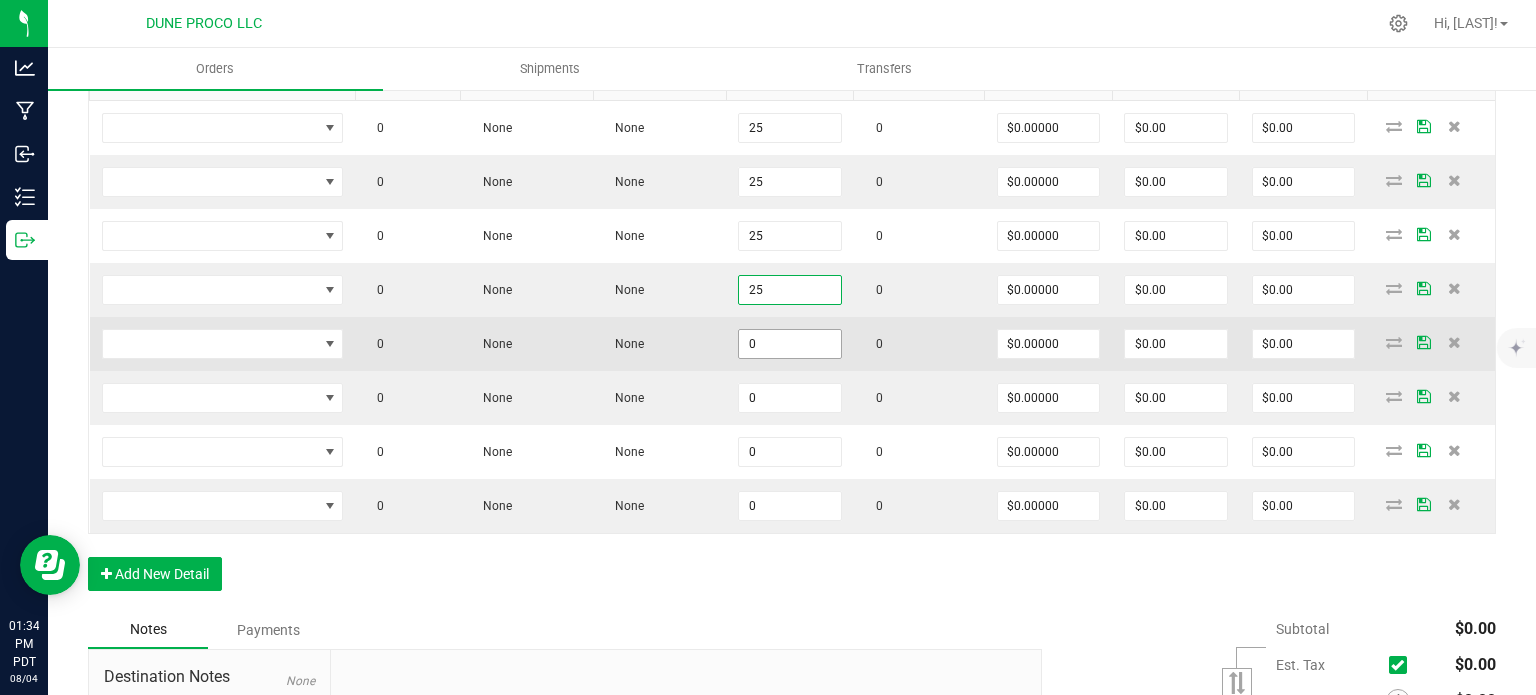type on "25" 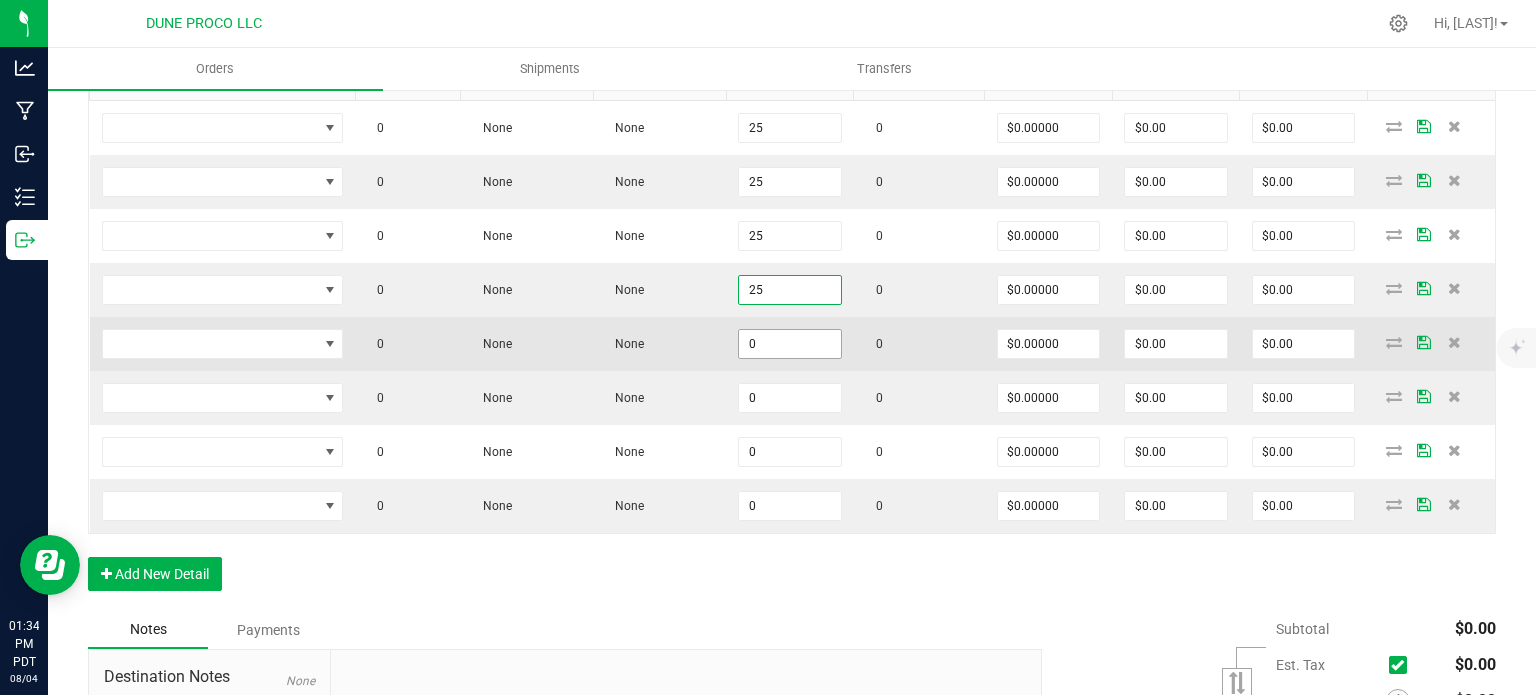 click on "0" at bounding box center (790, 344) 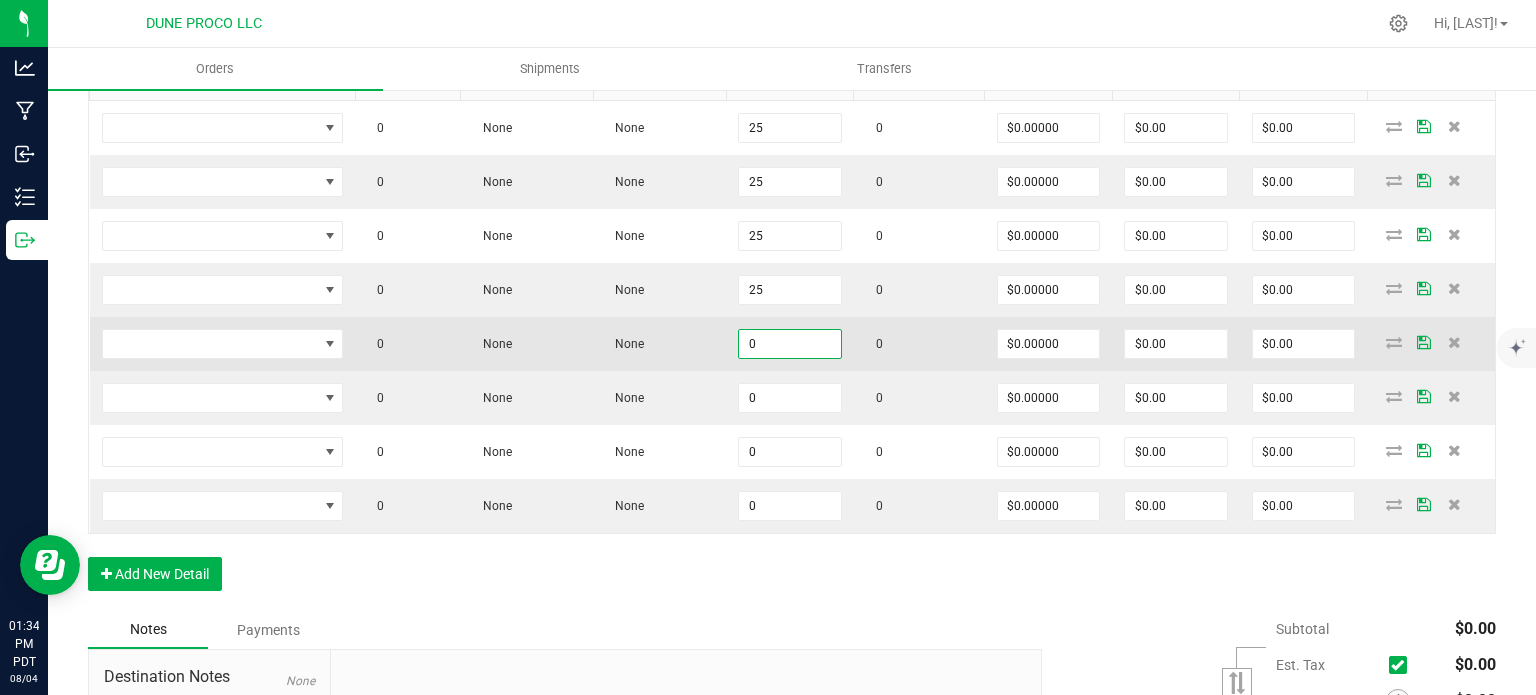 paste on "25" 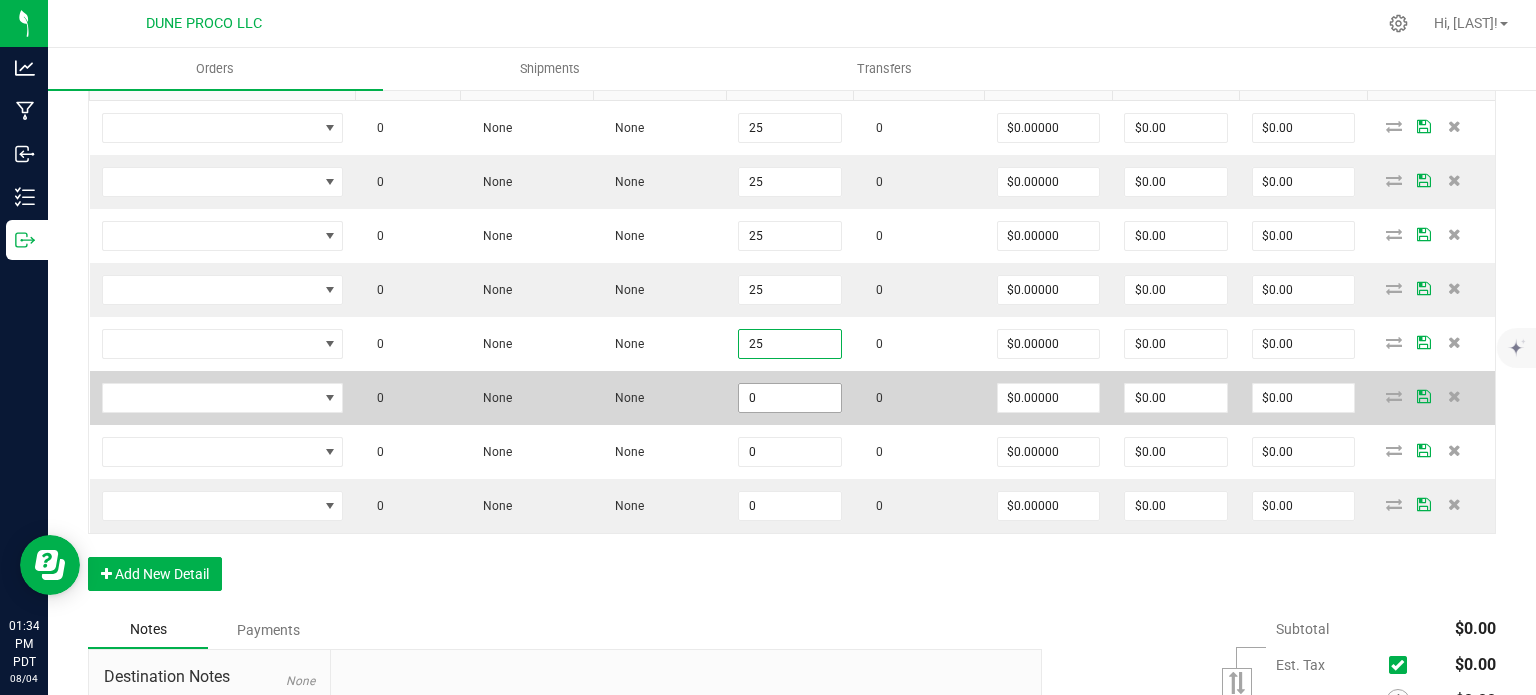 type on "25" 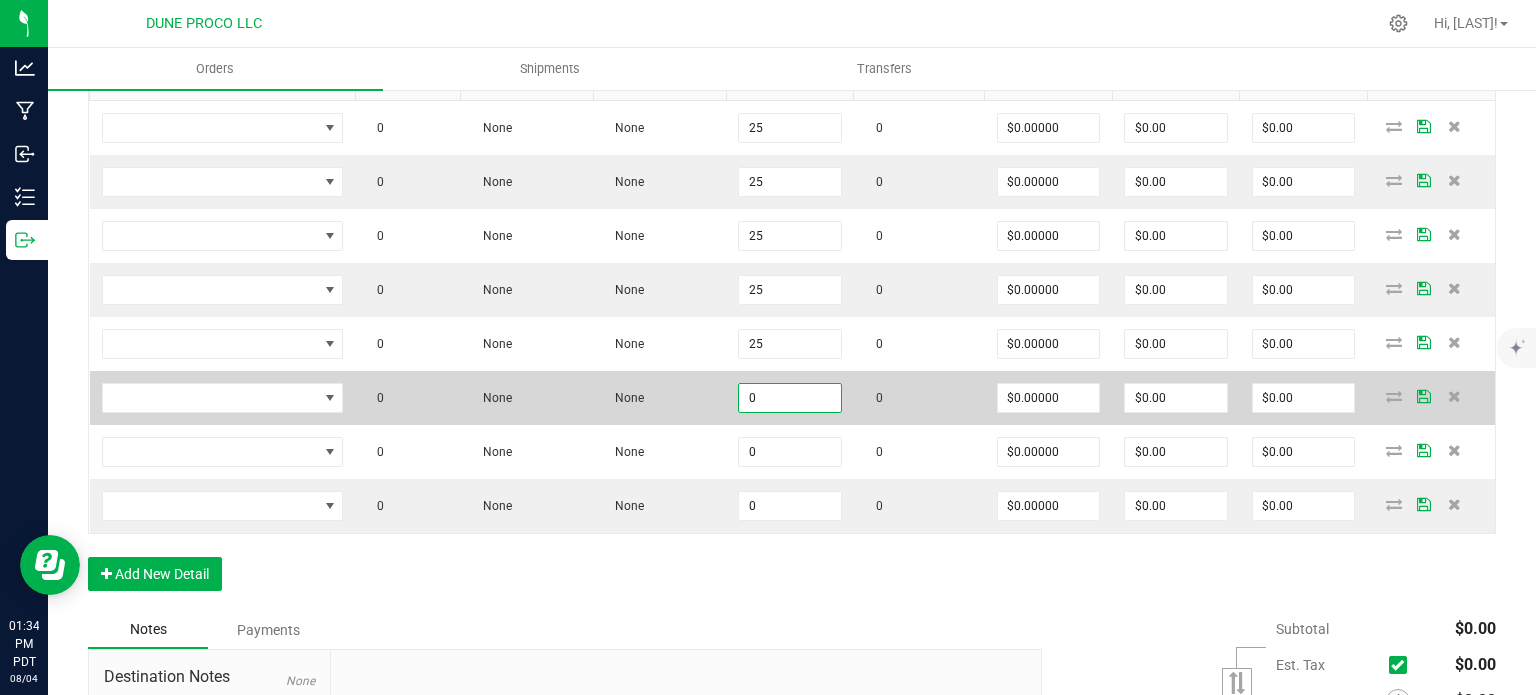 click on "0" at bounding box center [790, 398] 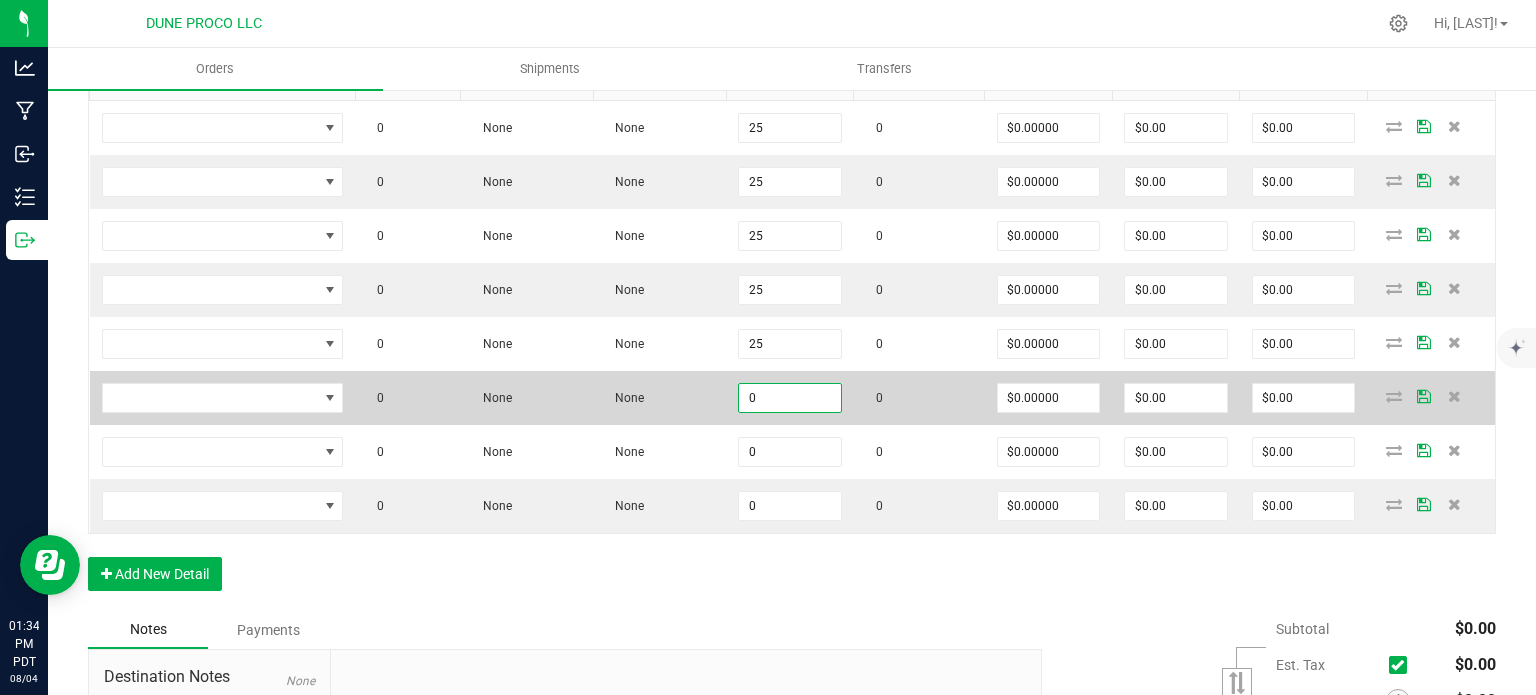 paste on "25" 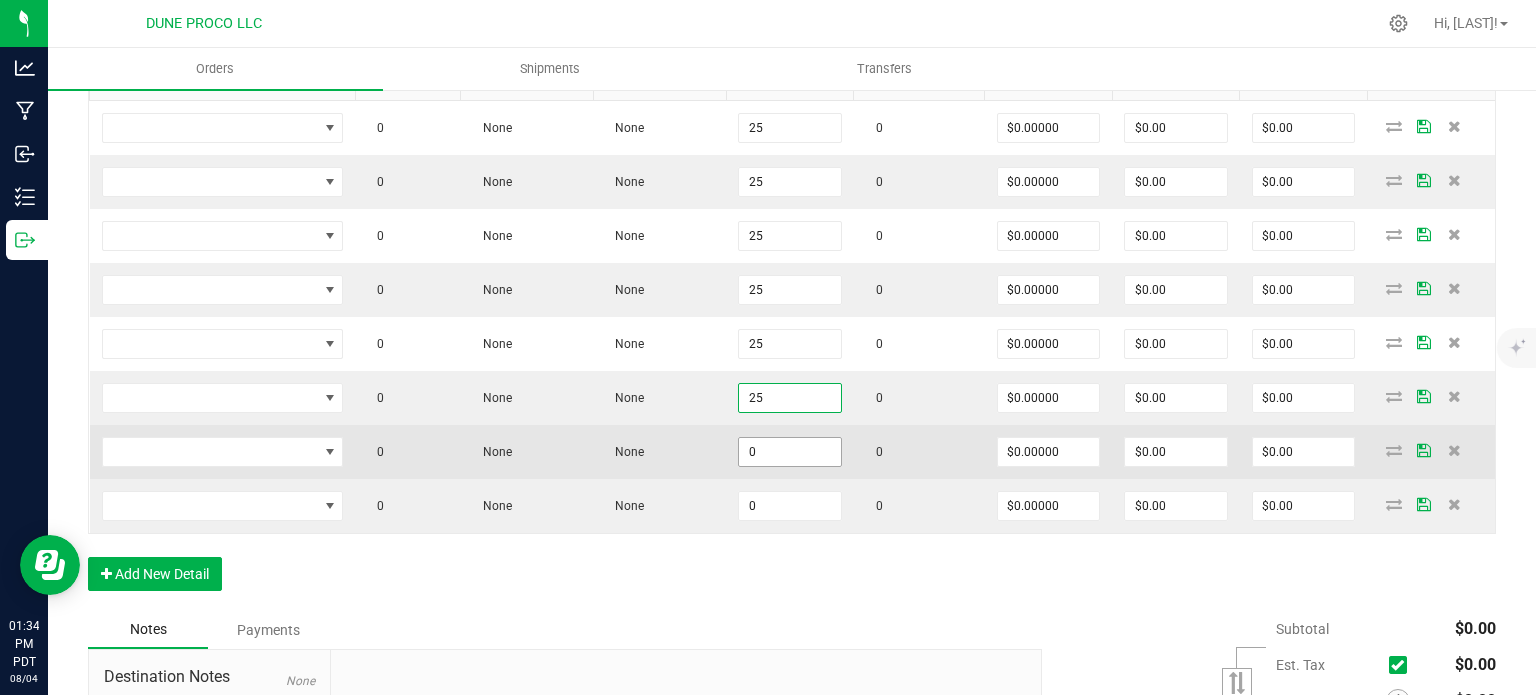 type on "25" 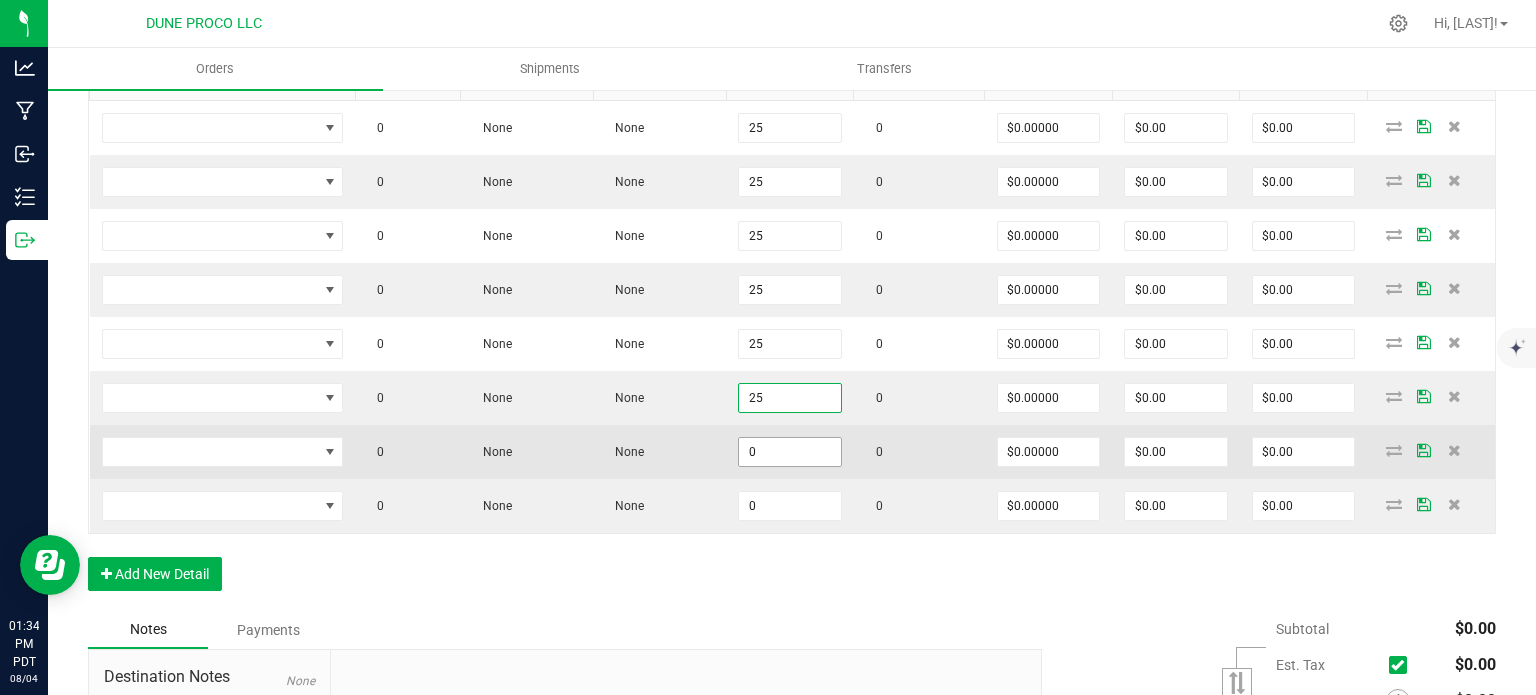 click on "0" at bounding box center (790, 452) 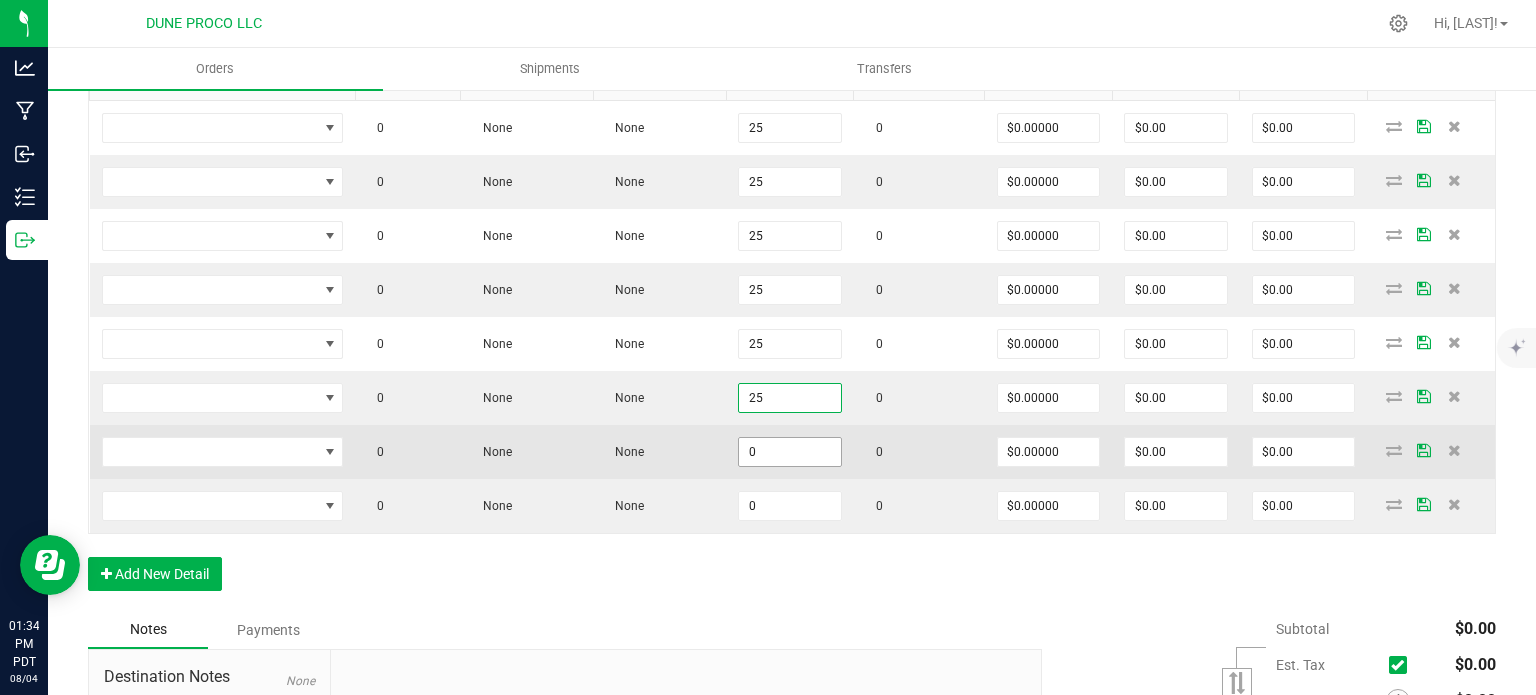 paste on "25" 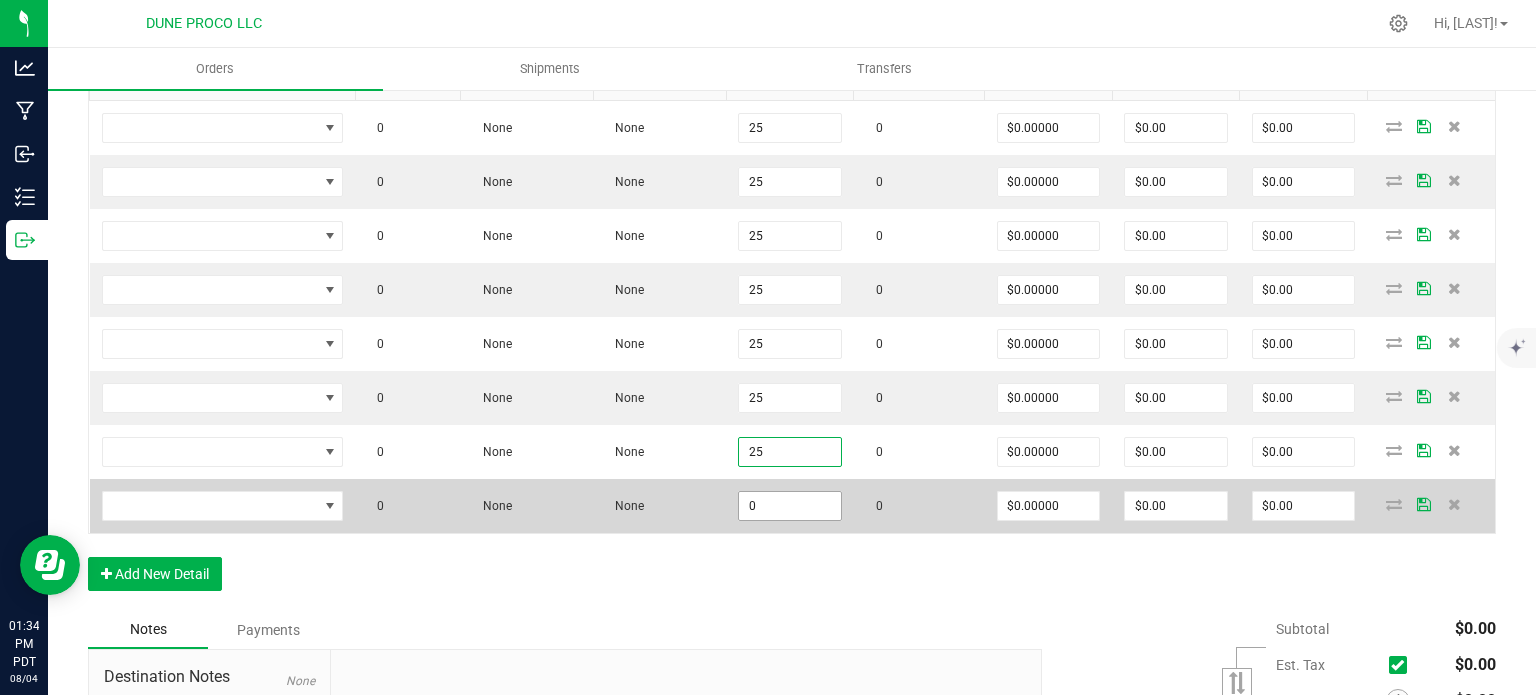 type on "25" 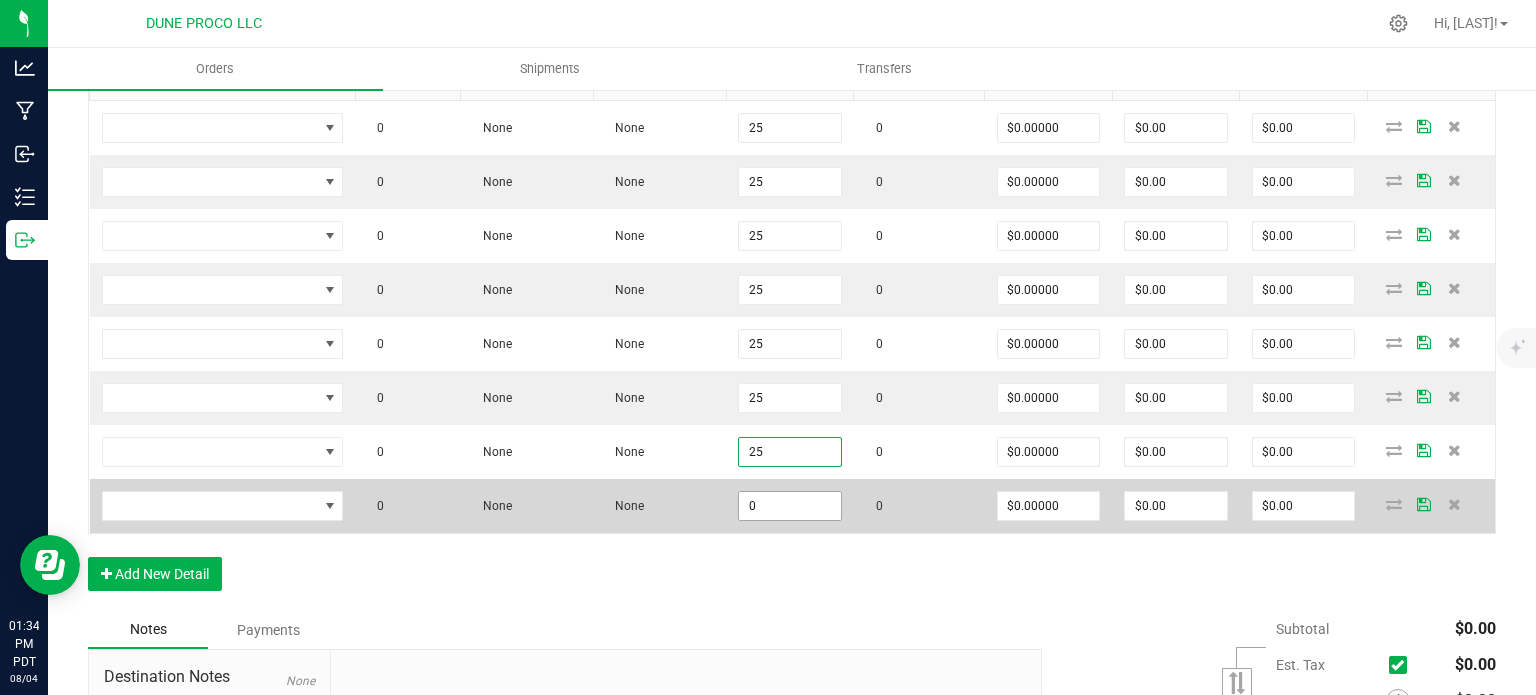 click on "0" at bounding box center [790, 506] 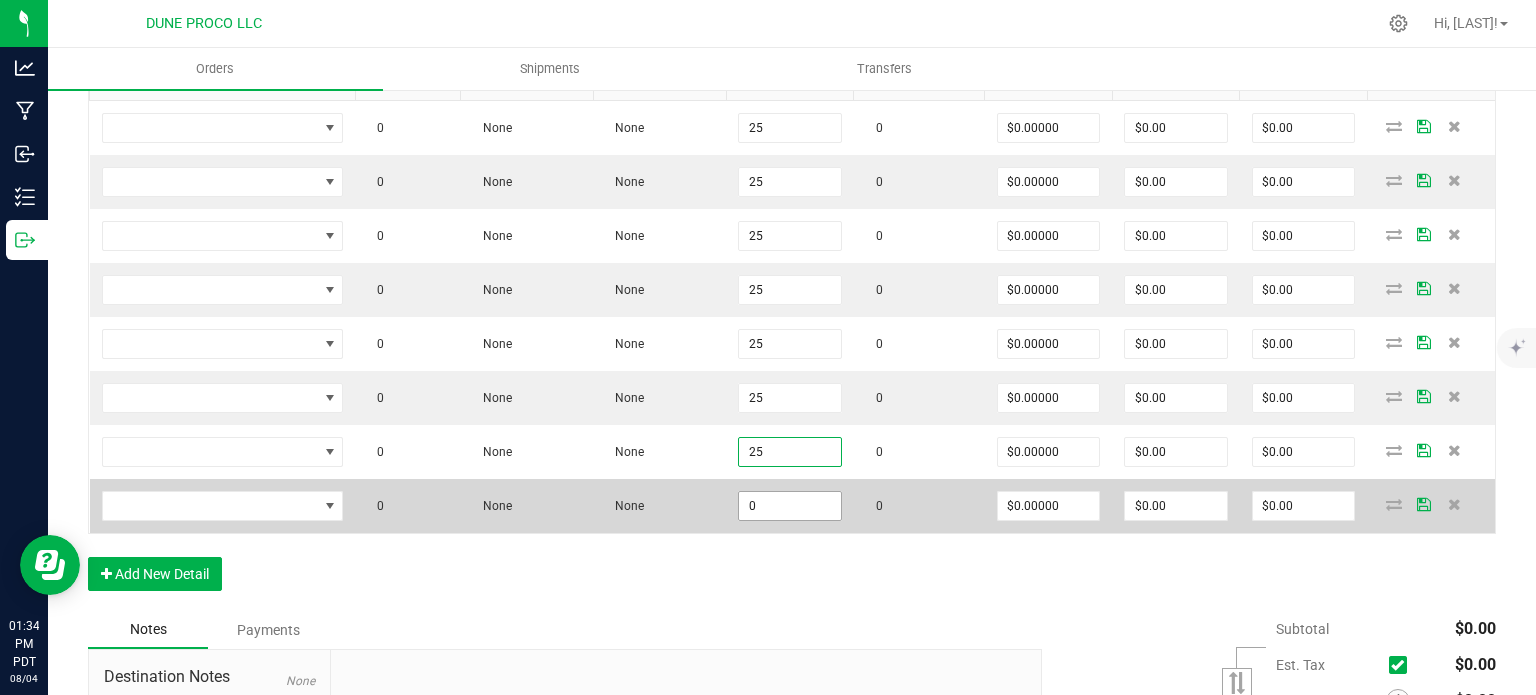 paste on "25" 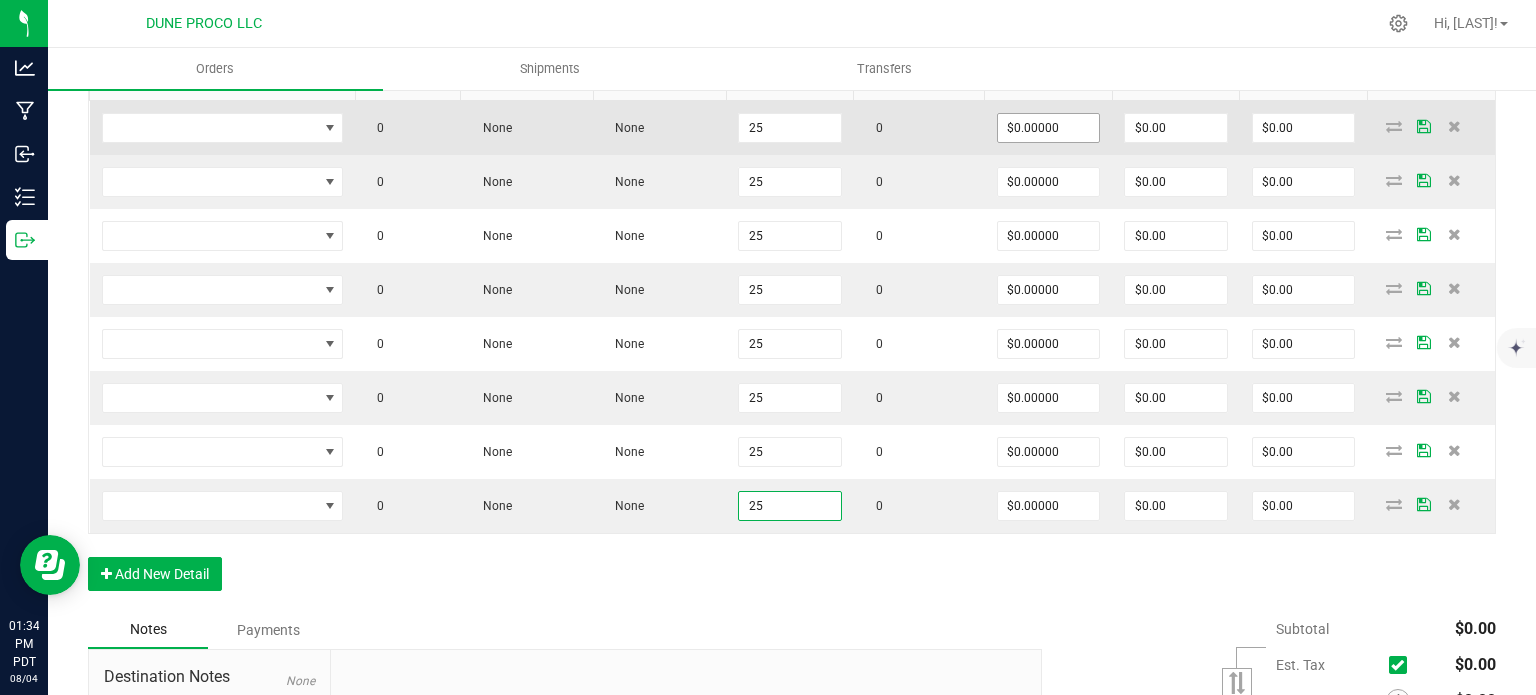 type on "25" 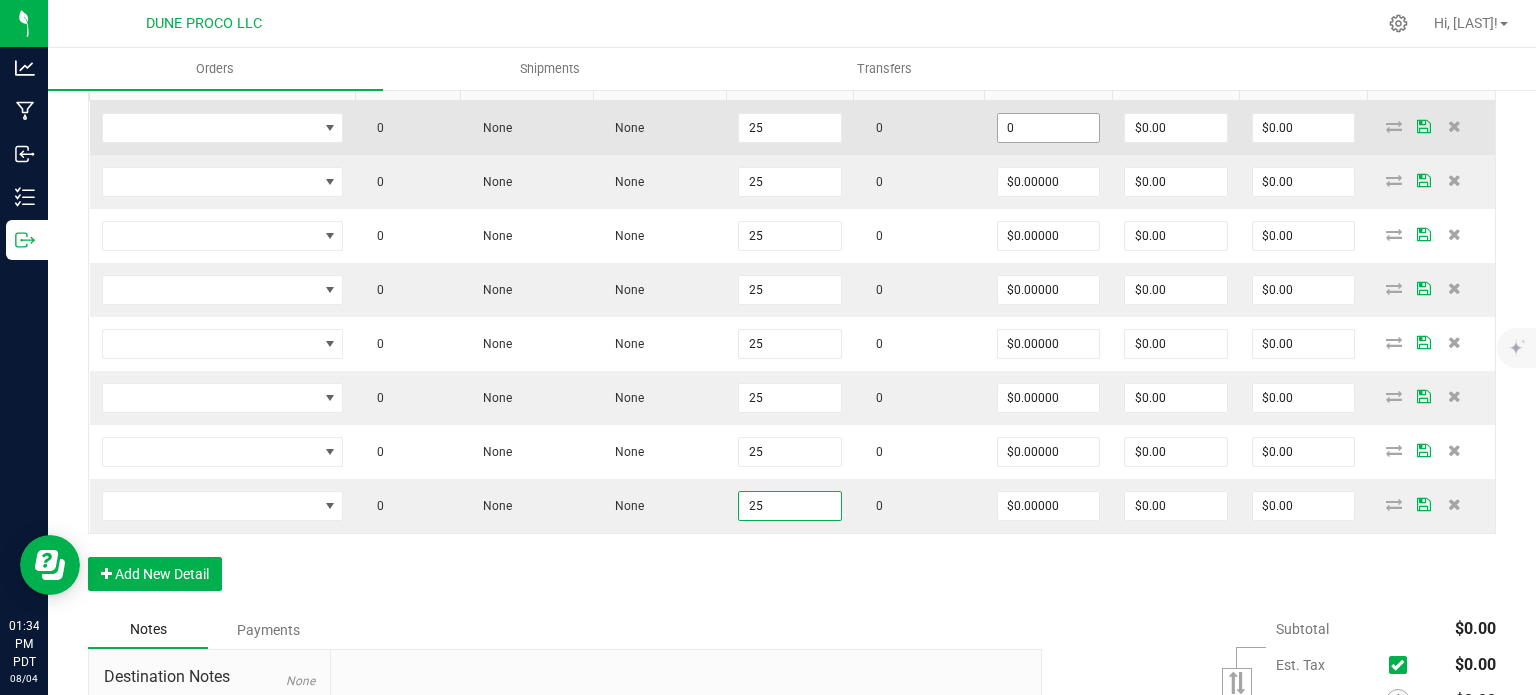click on "0" at bounding box center (1049, 128) 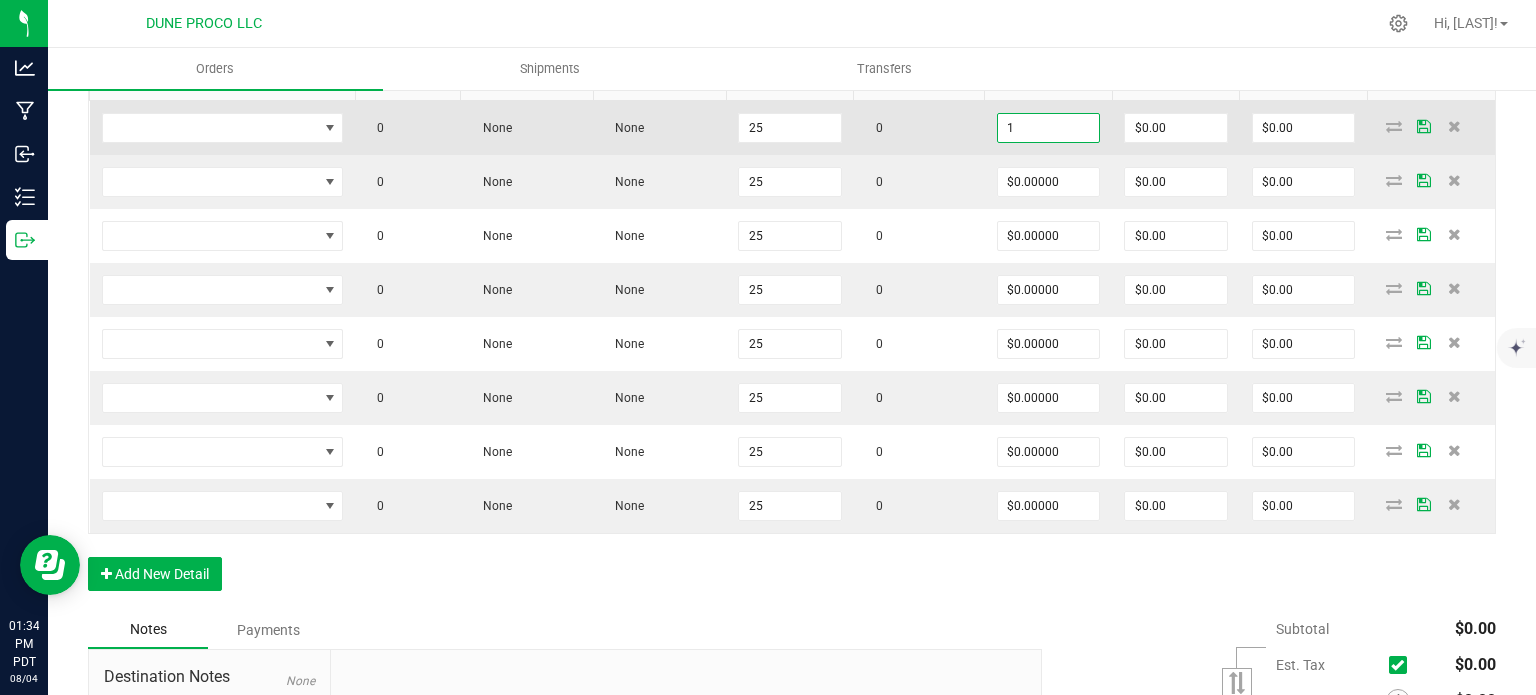 type on "0" 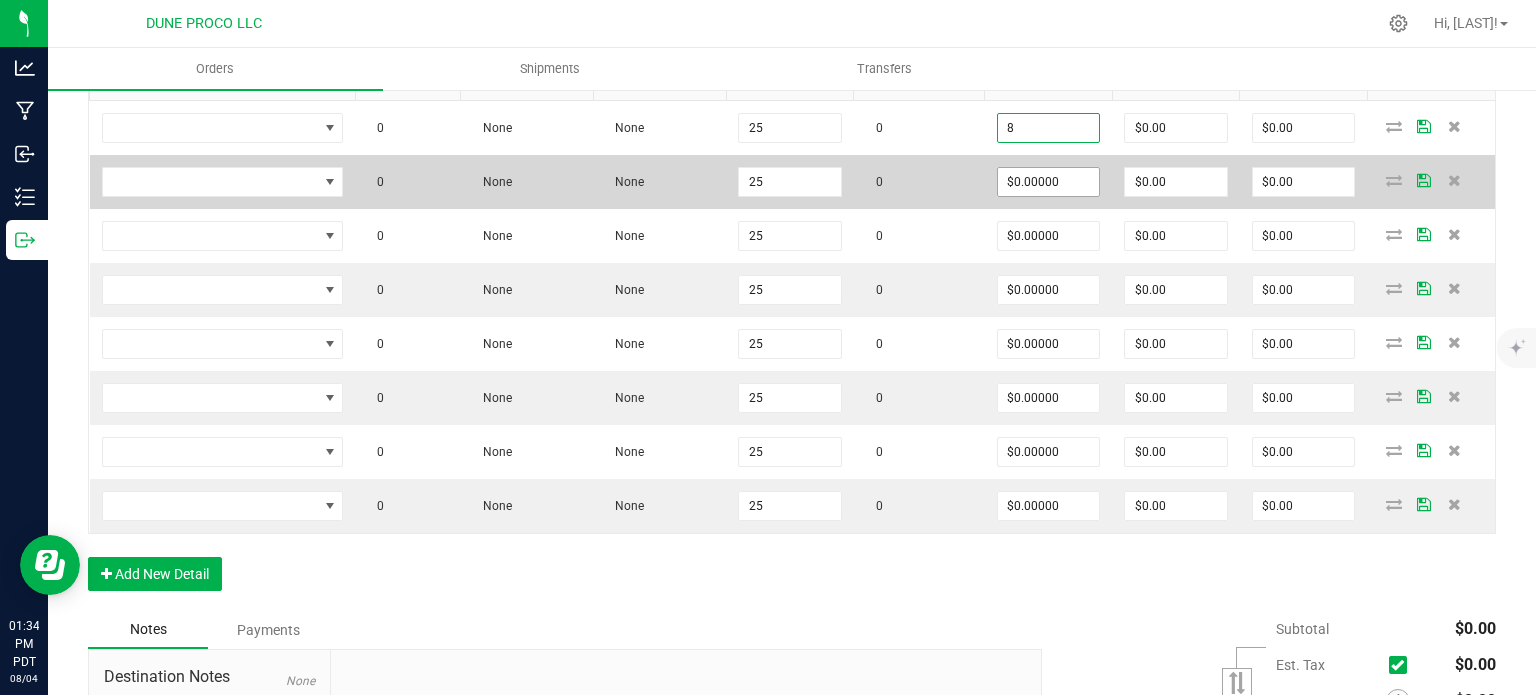 type on "$8.00000" 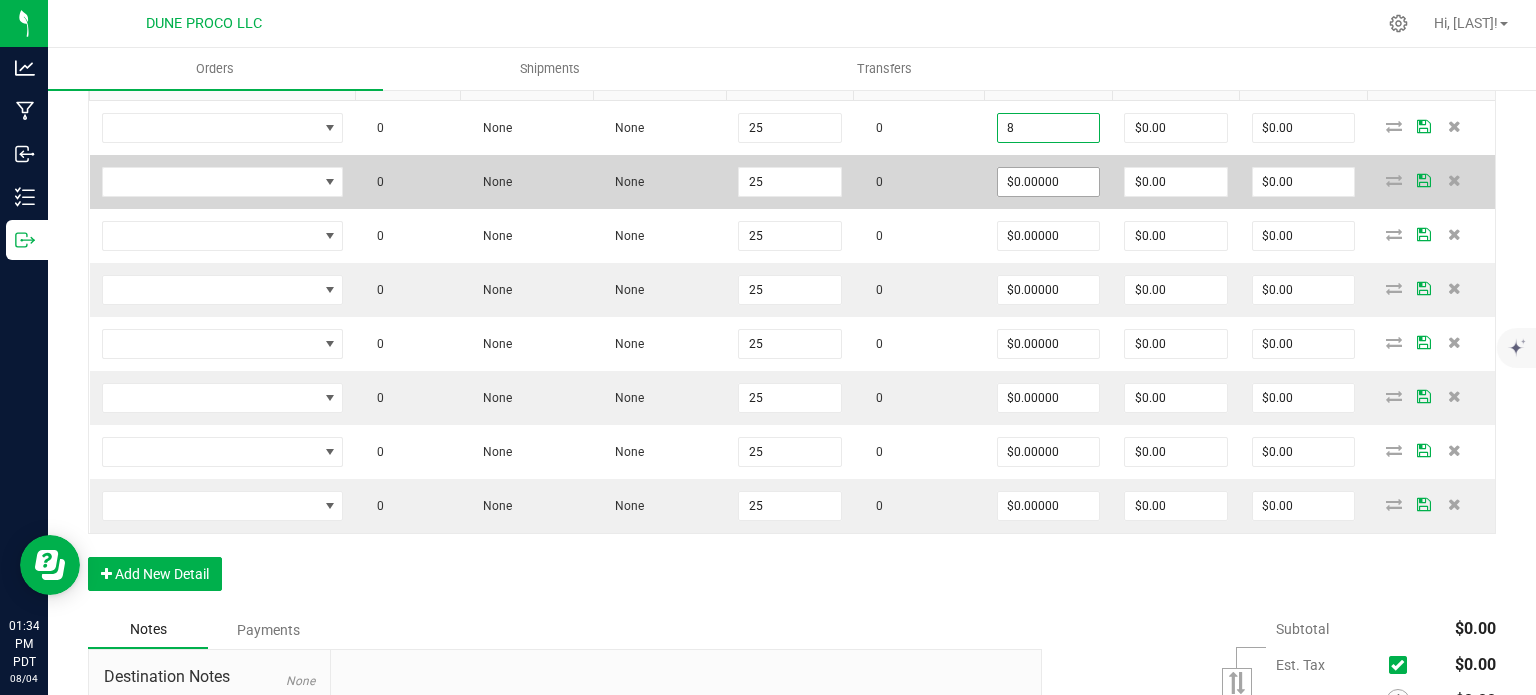 type on "$200.00" 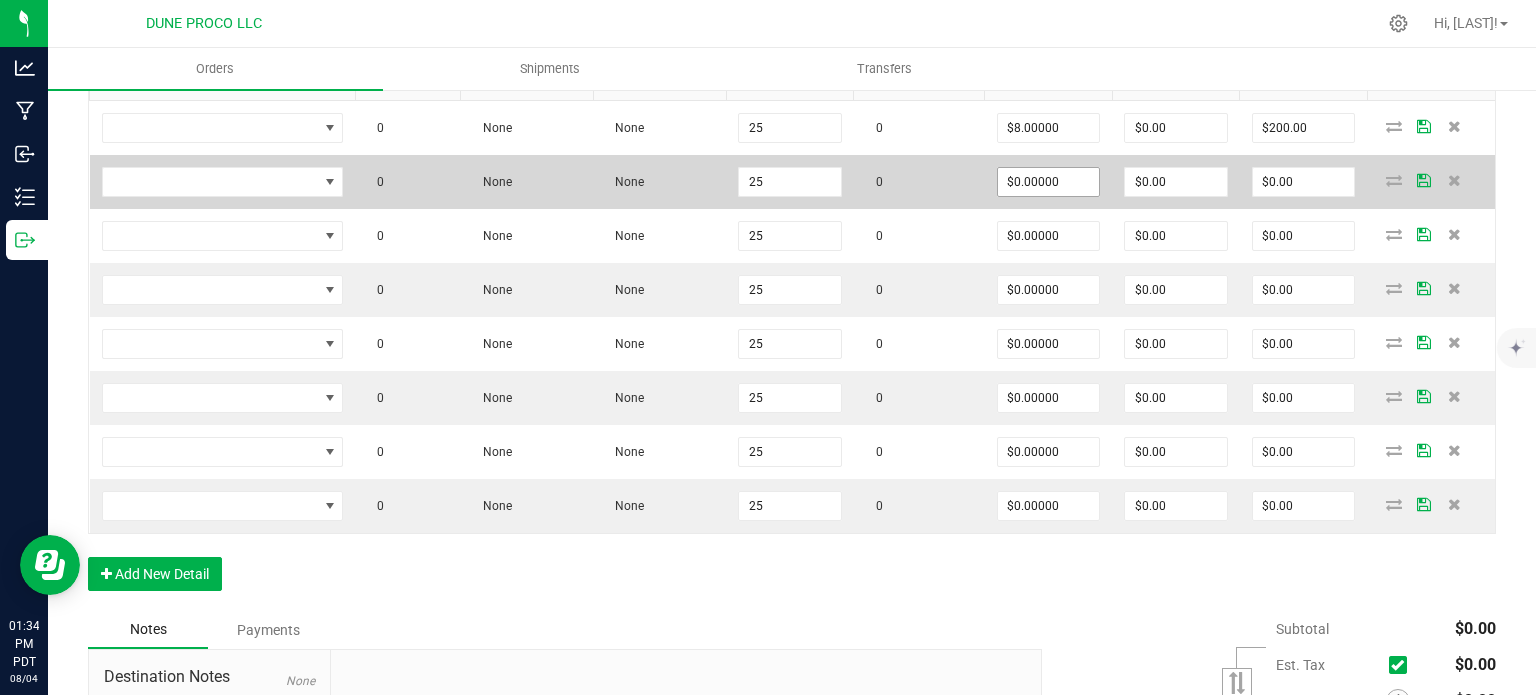 click on "$0.00000" at bounding box center (1049, 182) 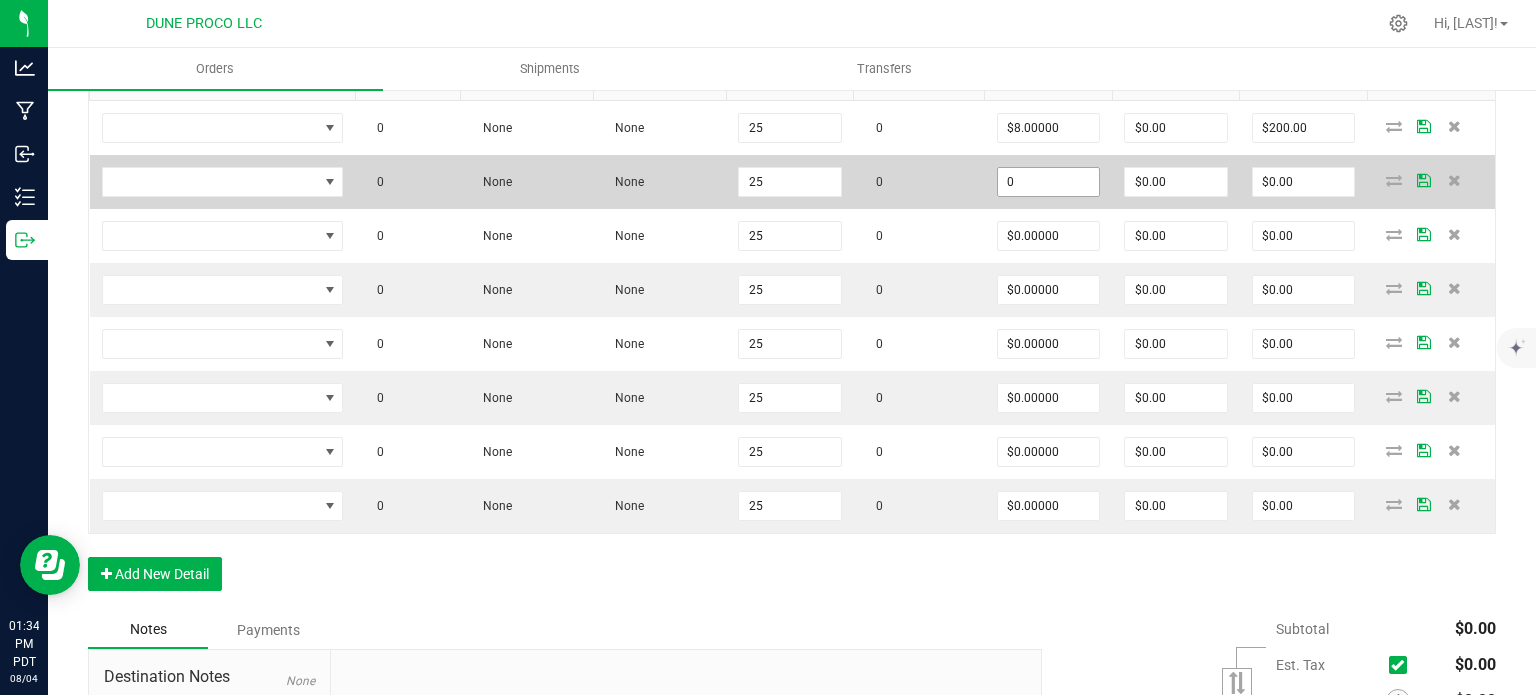 click on "0" at bounding box center (1049, 182) 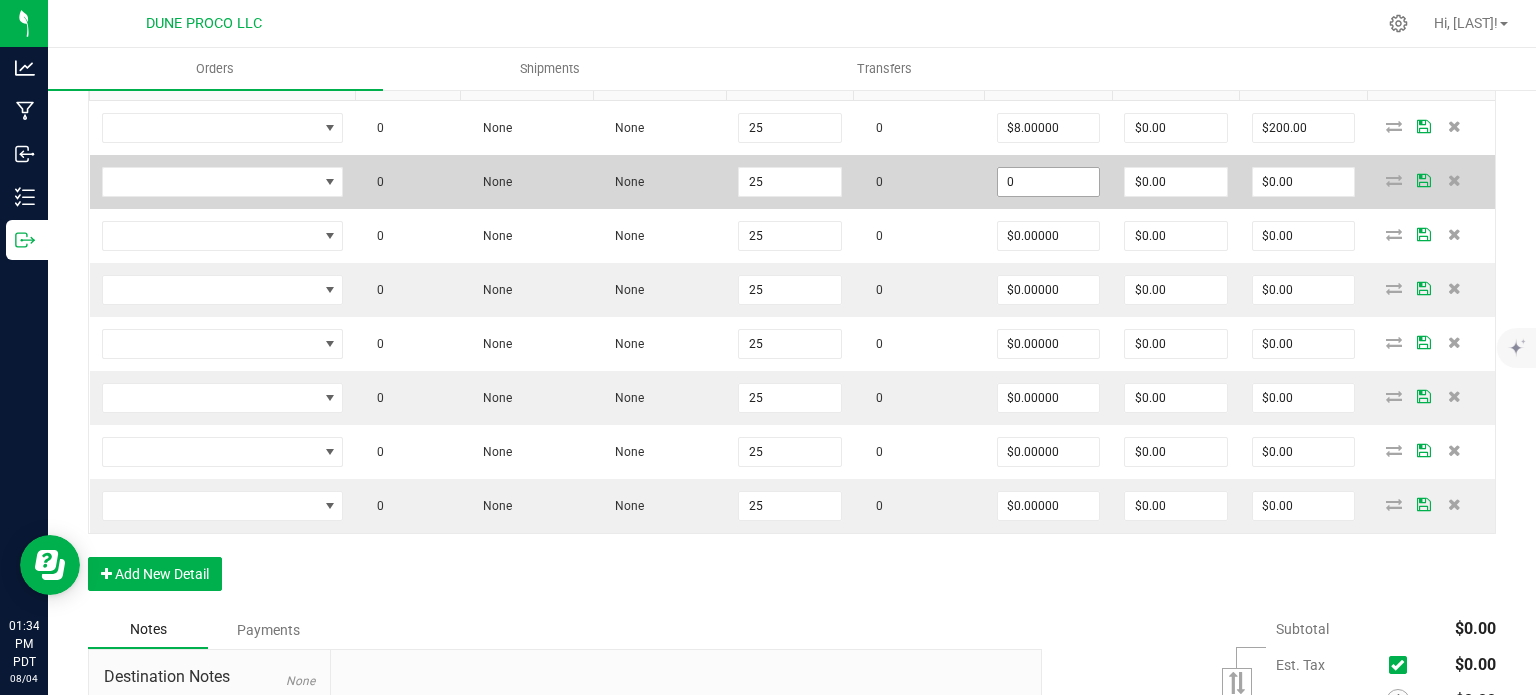 paste on "8" 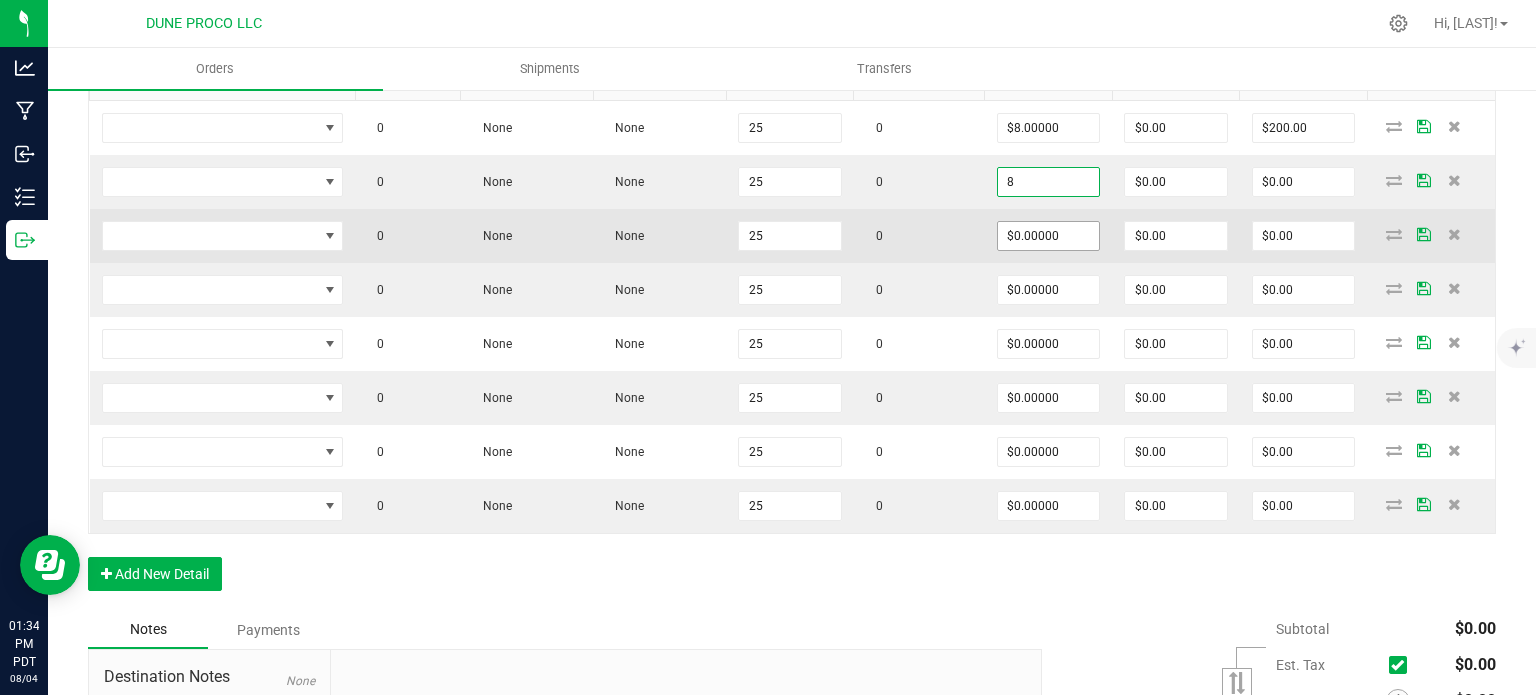 type on "$8.00000" 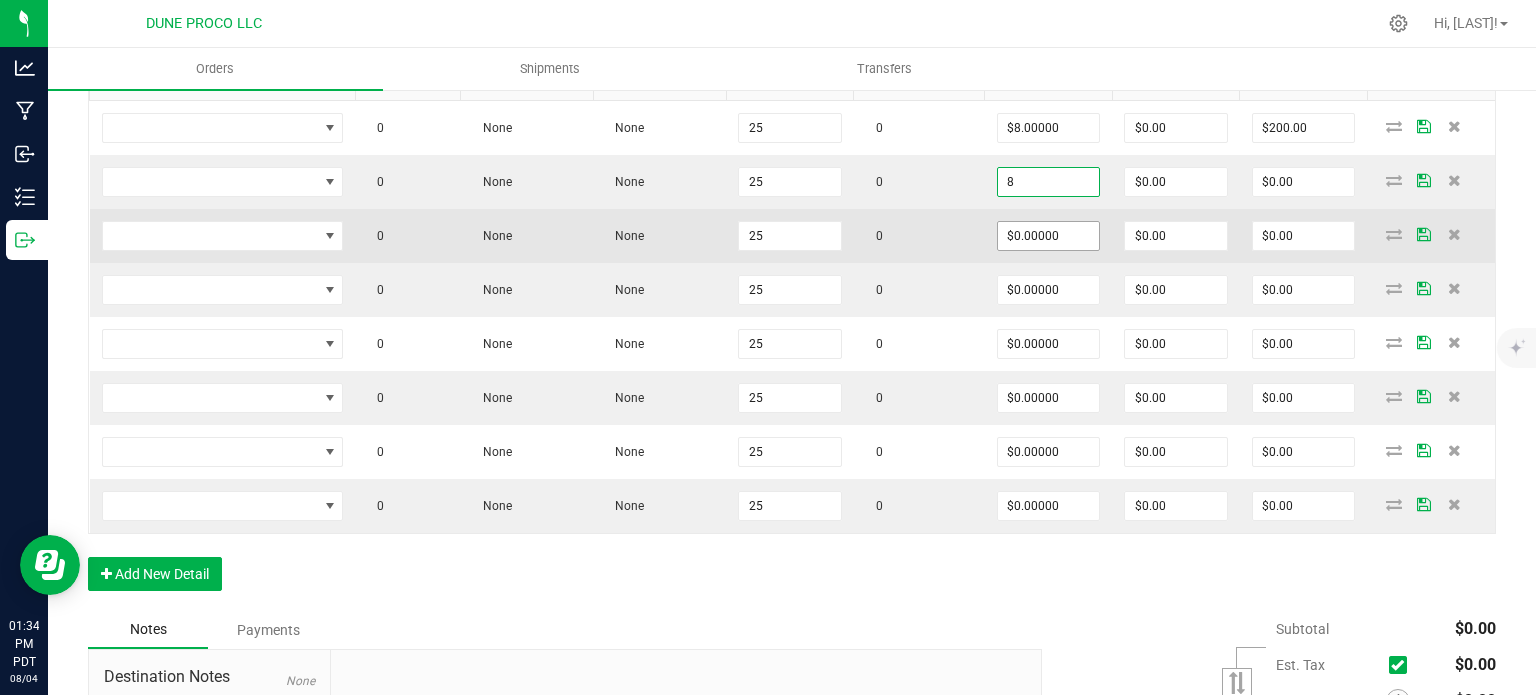 type on "$200.00" 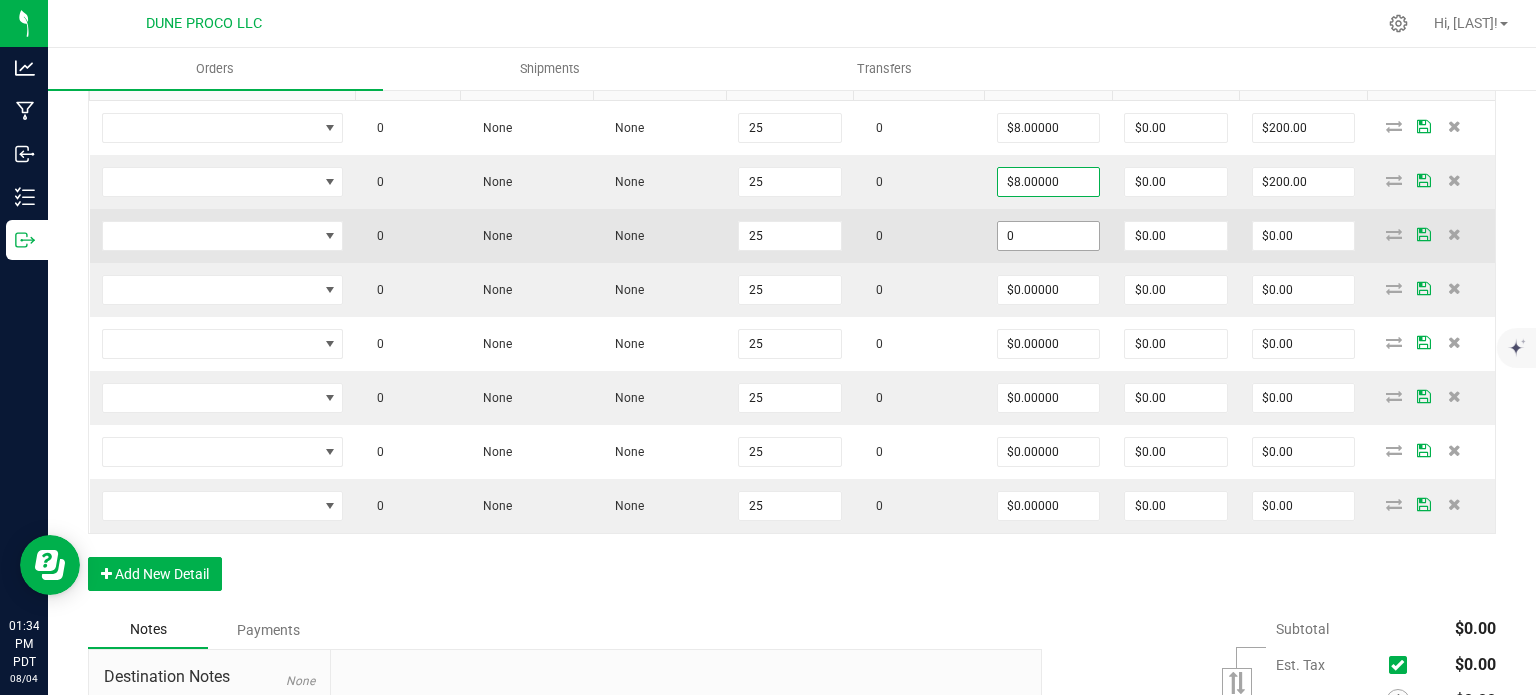 click on "0" at bounding box center (1049, 236) 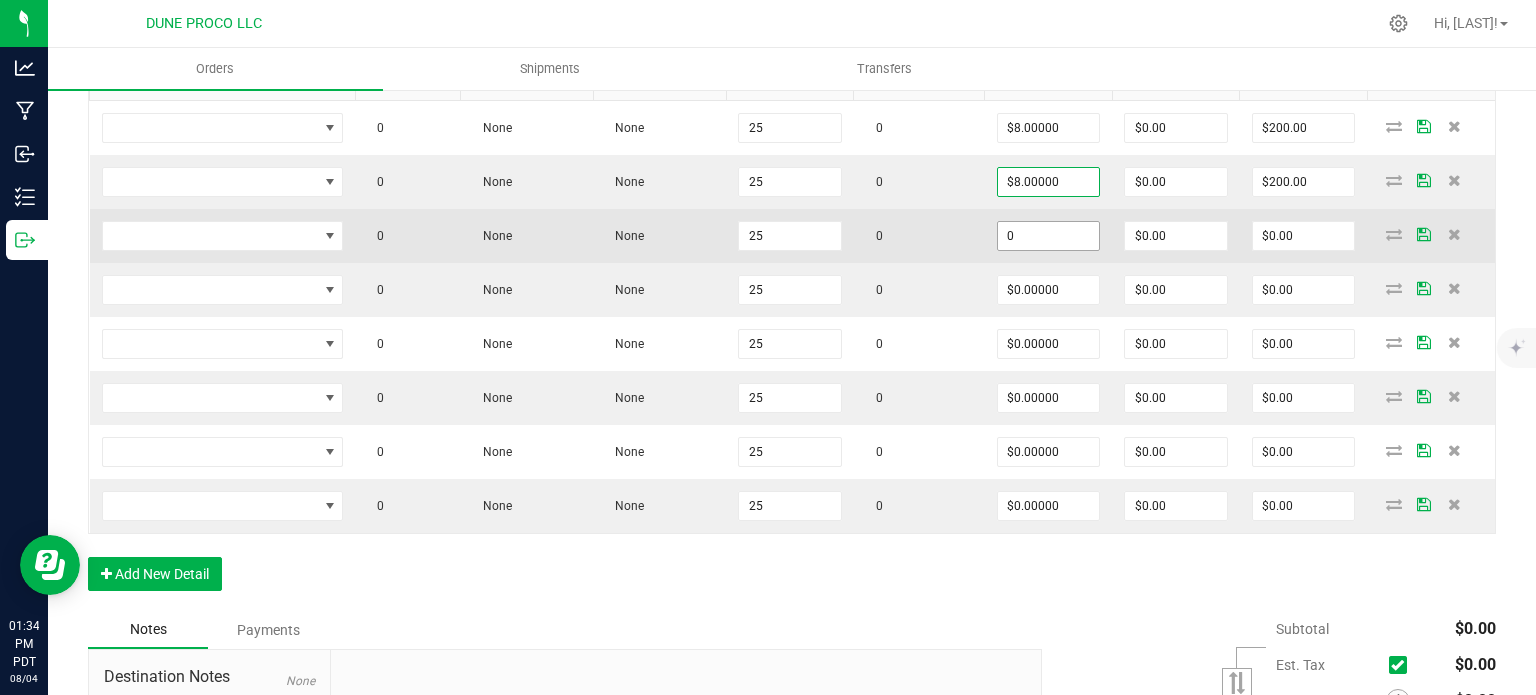 paste on "8" 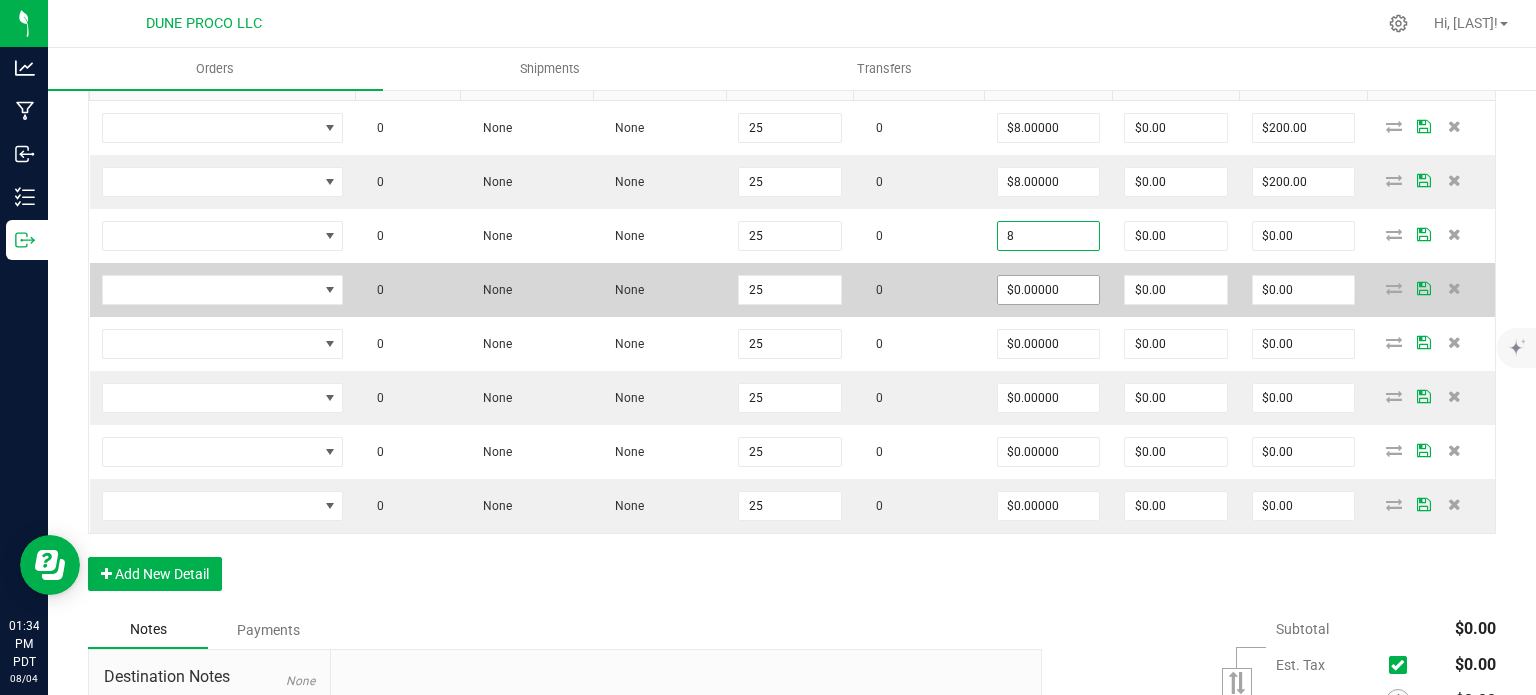 type on "$8.00000" 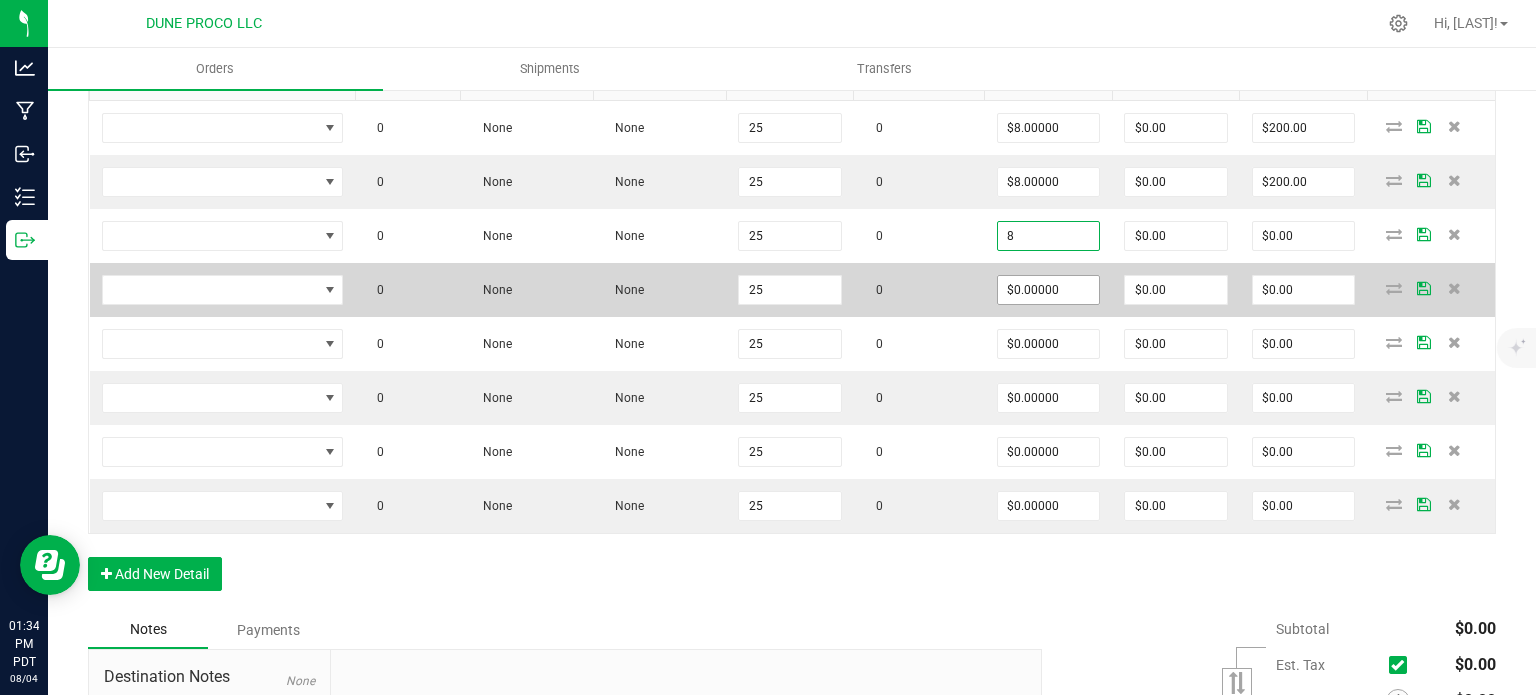 type on "$200.00" 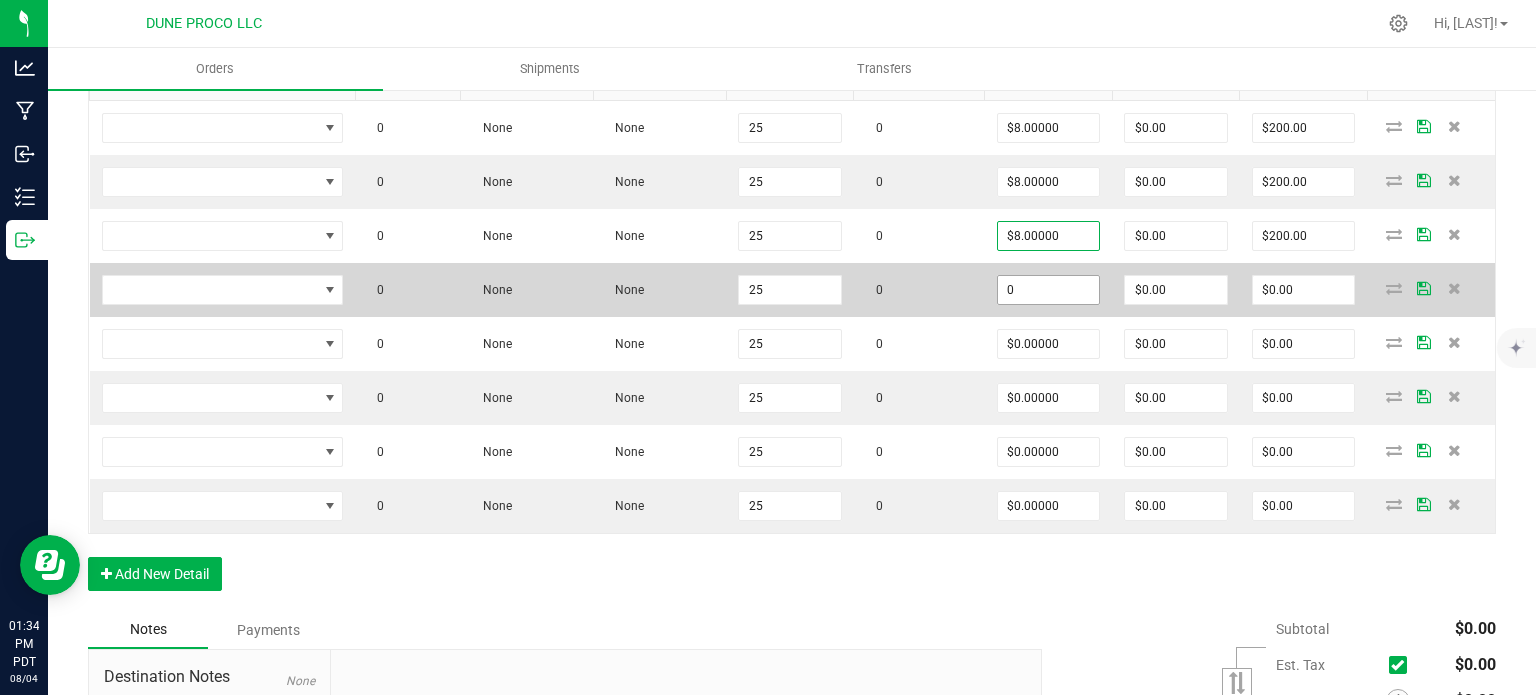 click on "0" at bounding box center [1049, 290] 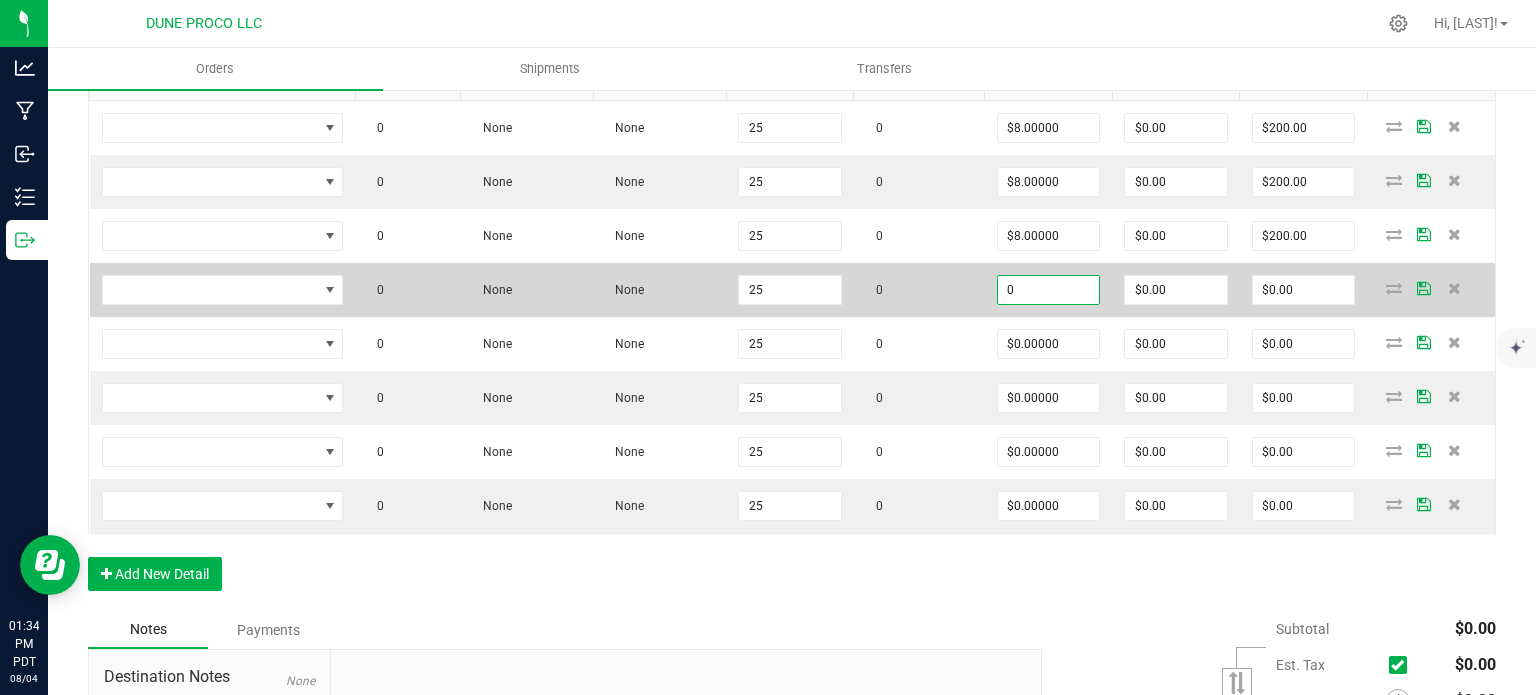 paste on "8" 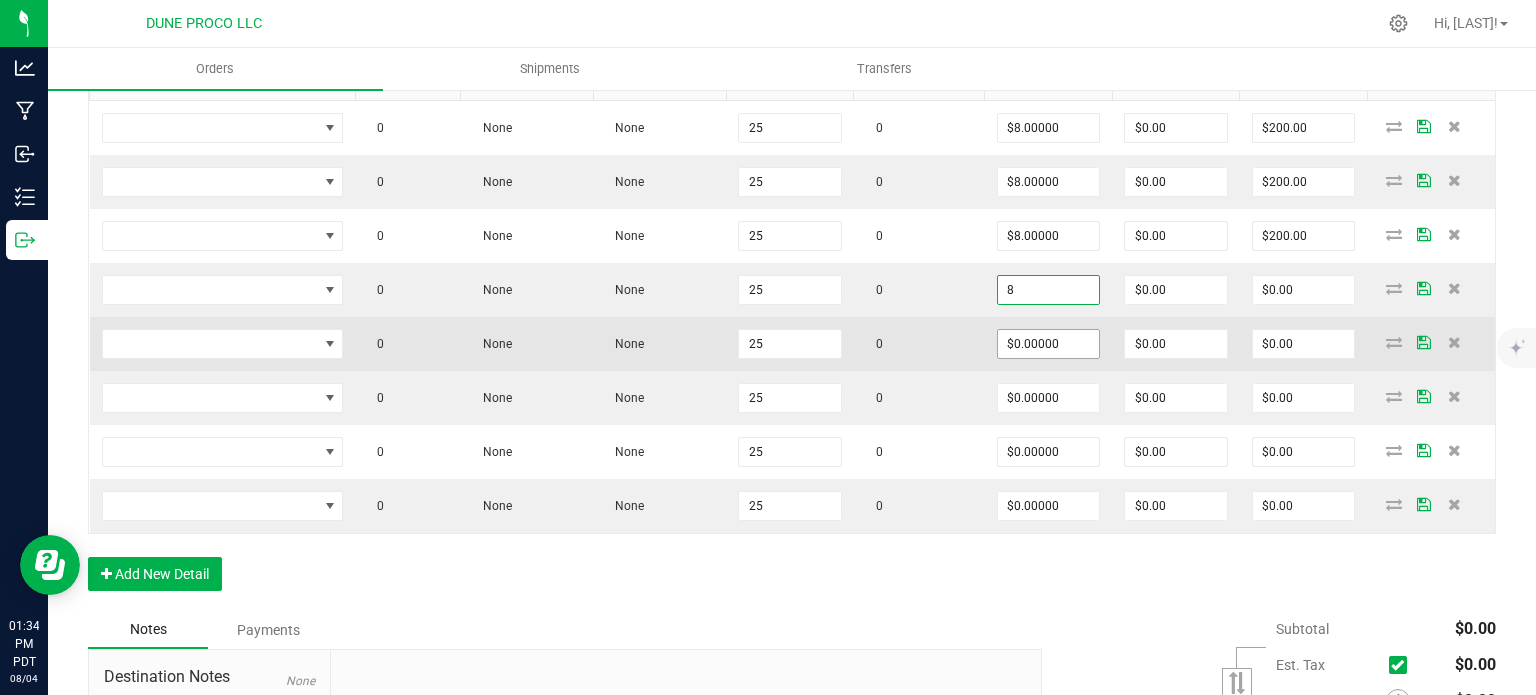 type on "$8.00000" 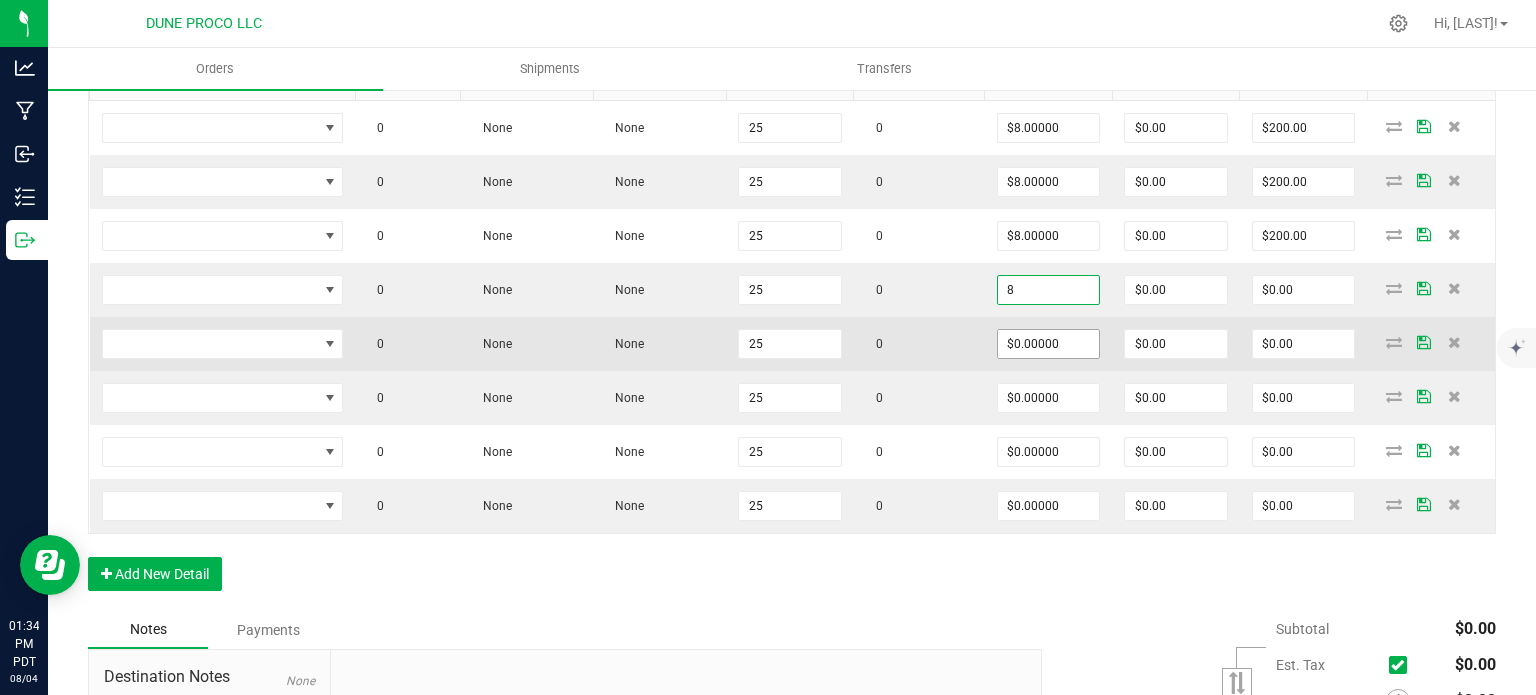 type on "$200.00" 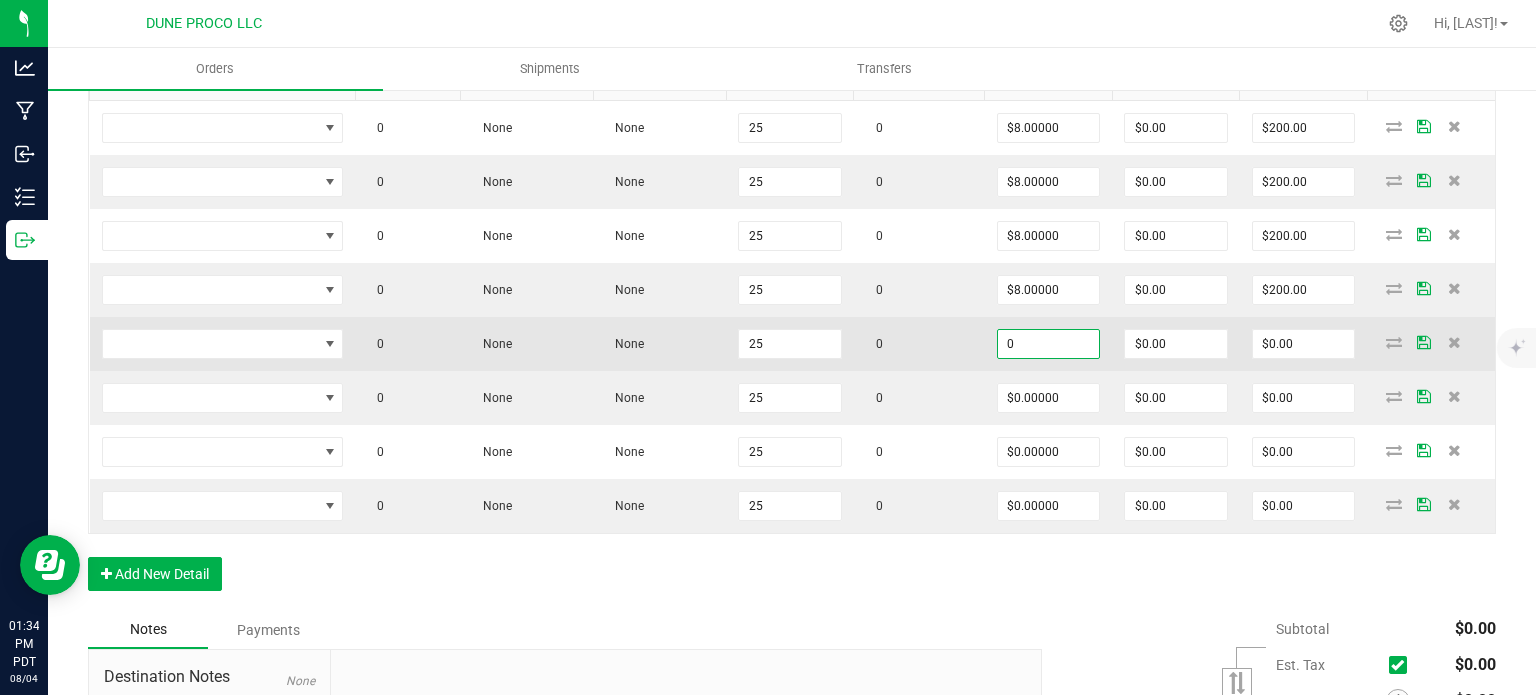click on "0" at bounding box center (1049, 344) 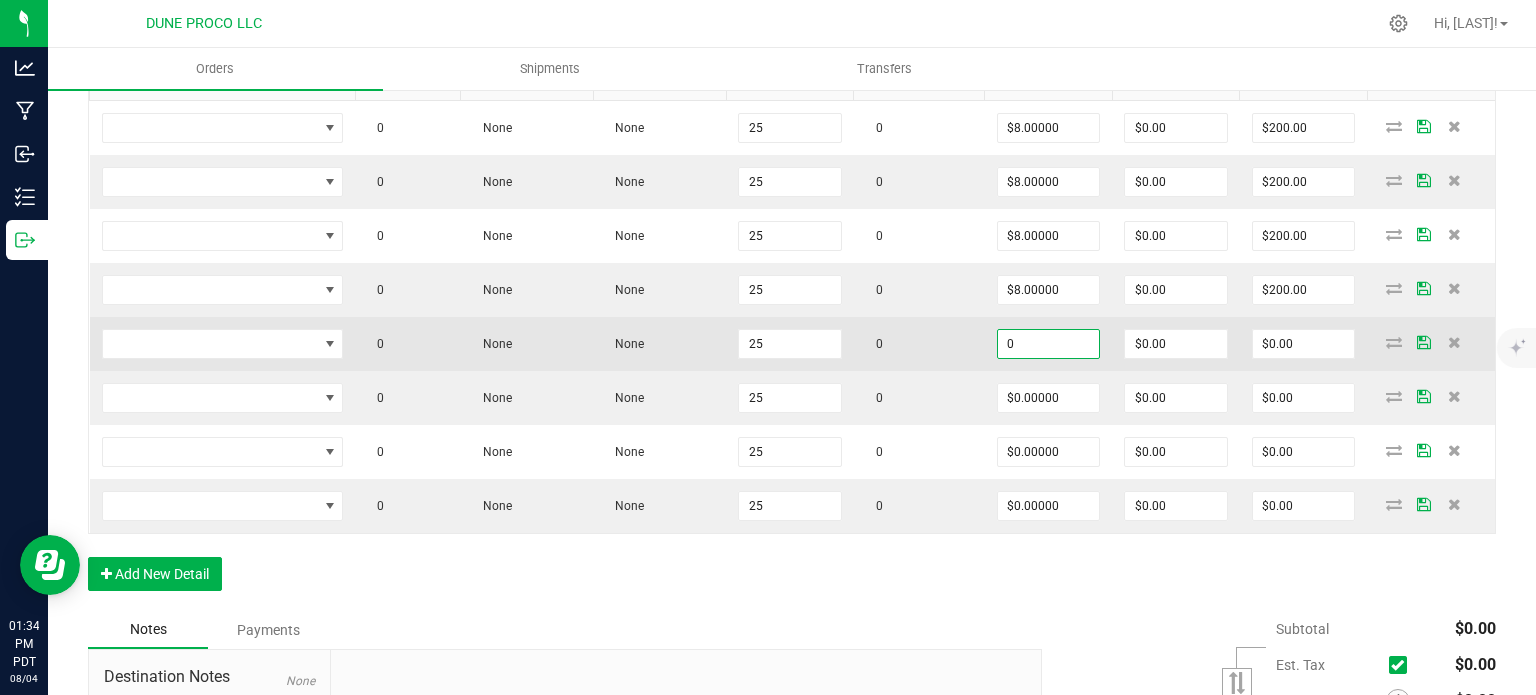 paste on "8" 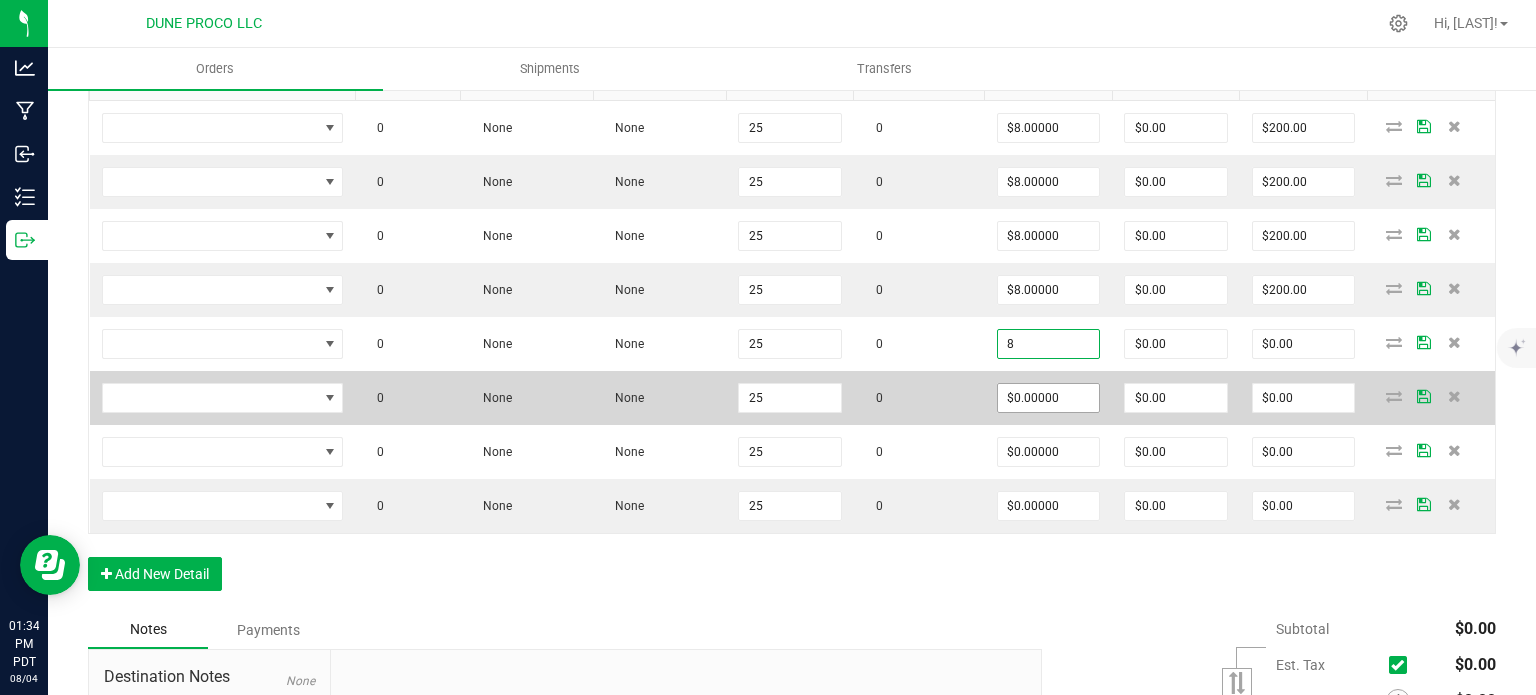 type on "$8.00000" 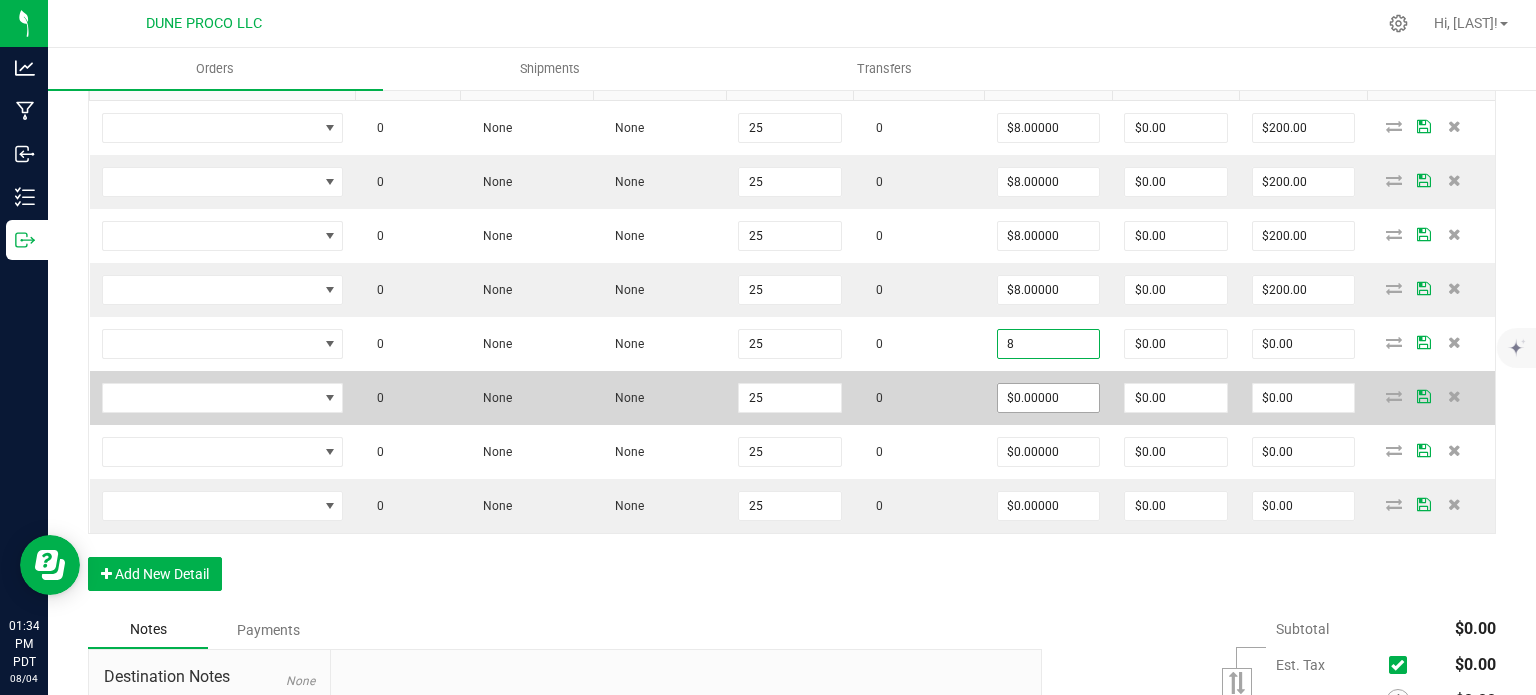 type on "$200.00" 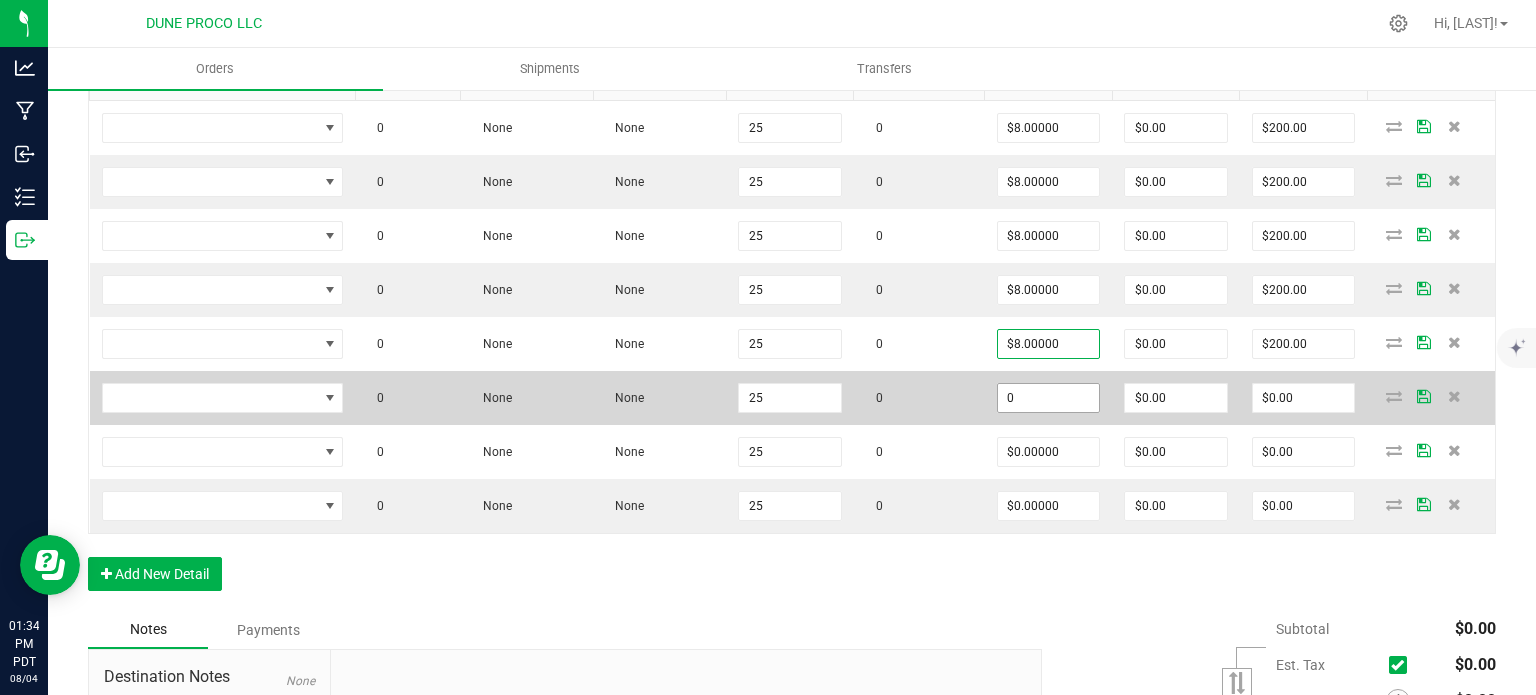 click on "0" at bounding box center [1049, 398] 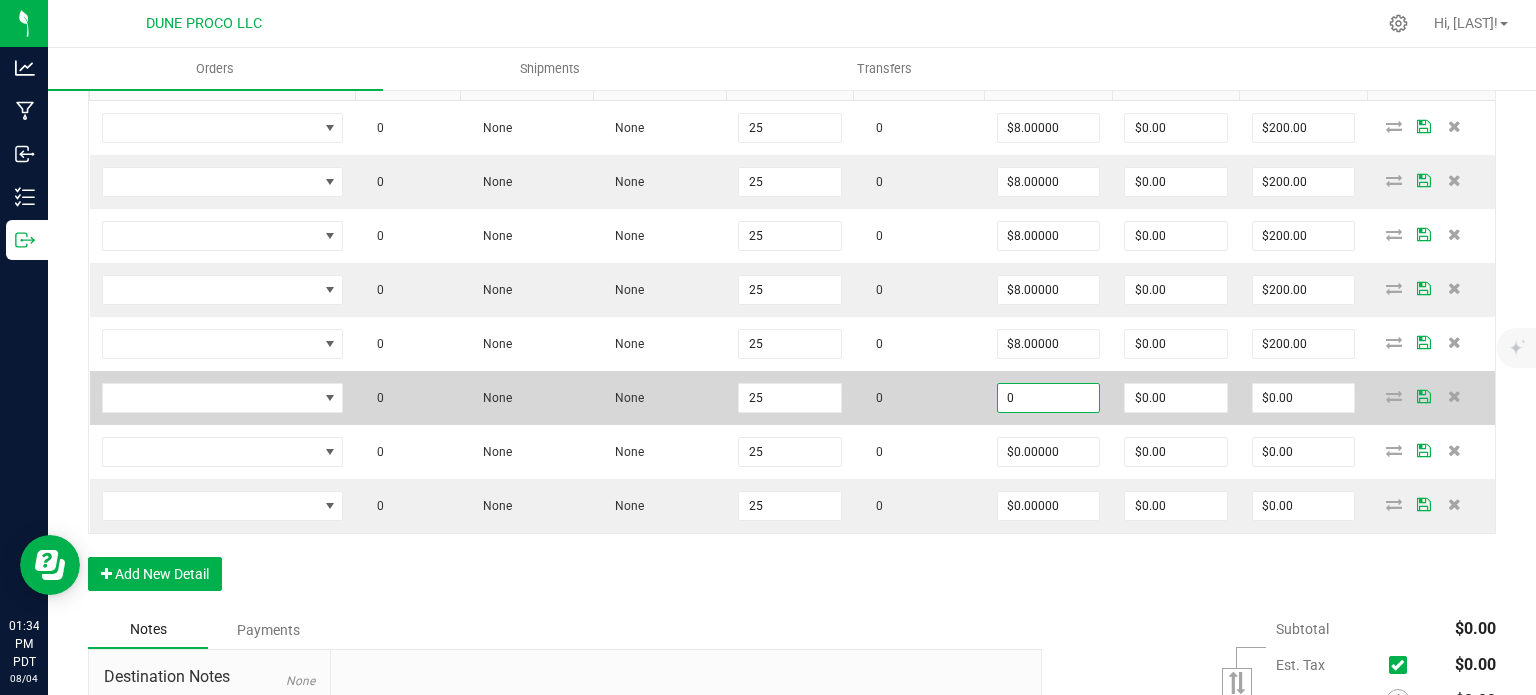 paste on "8" 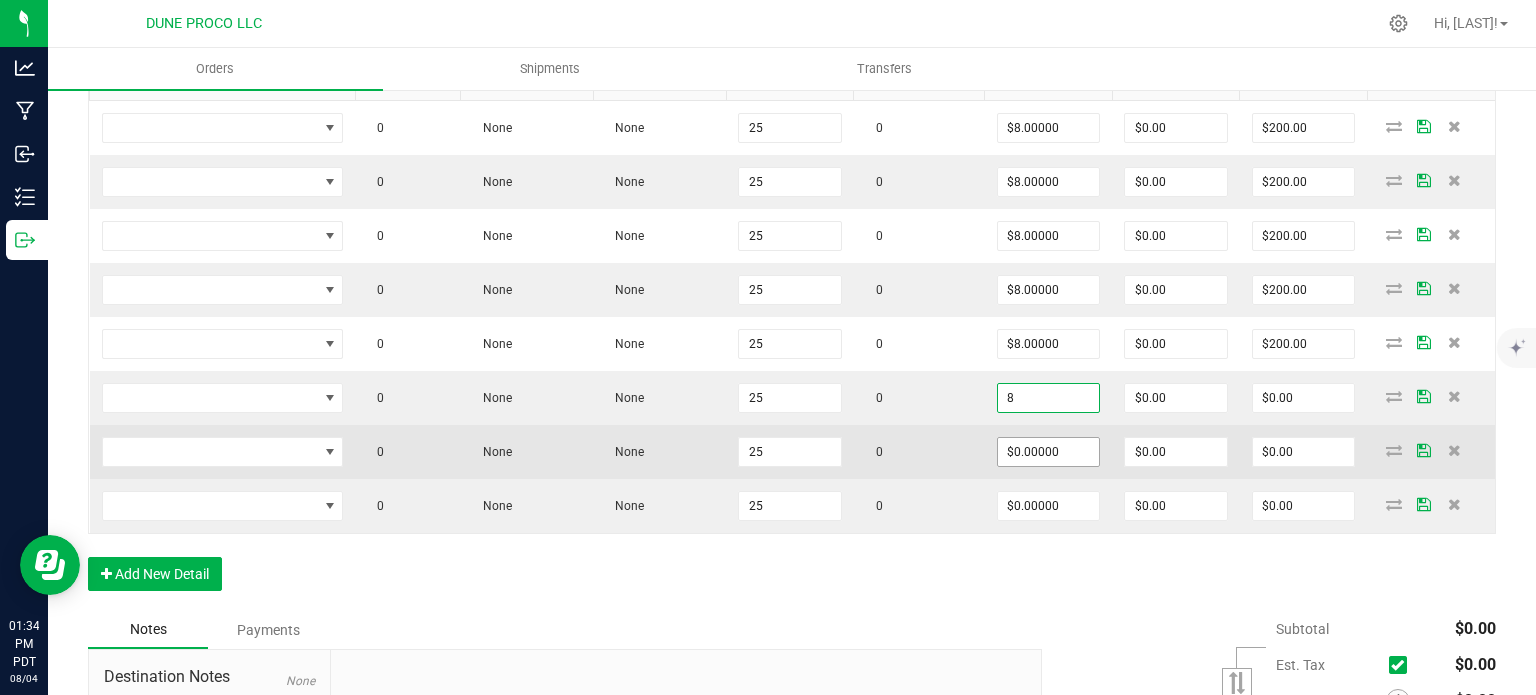 type on "8" 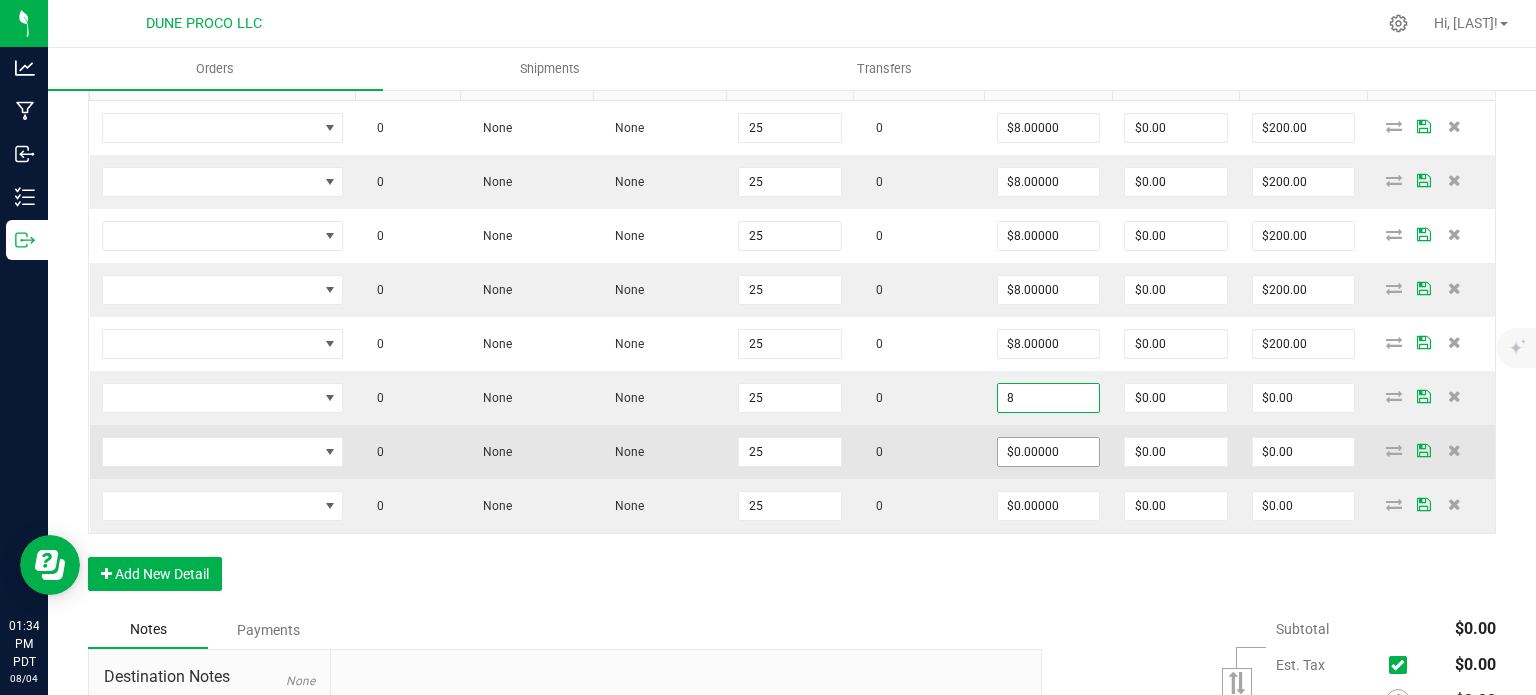 type on "0" 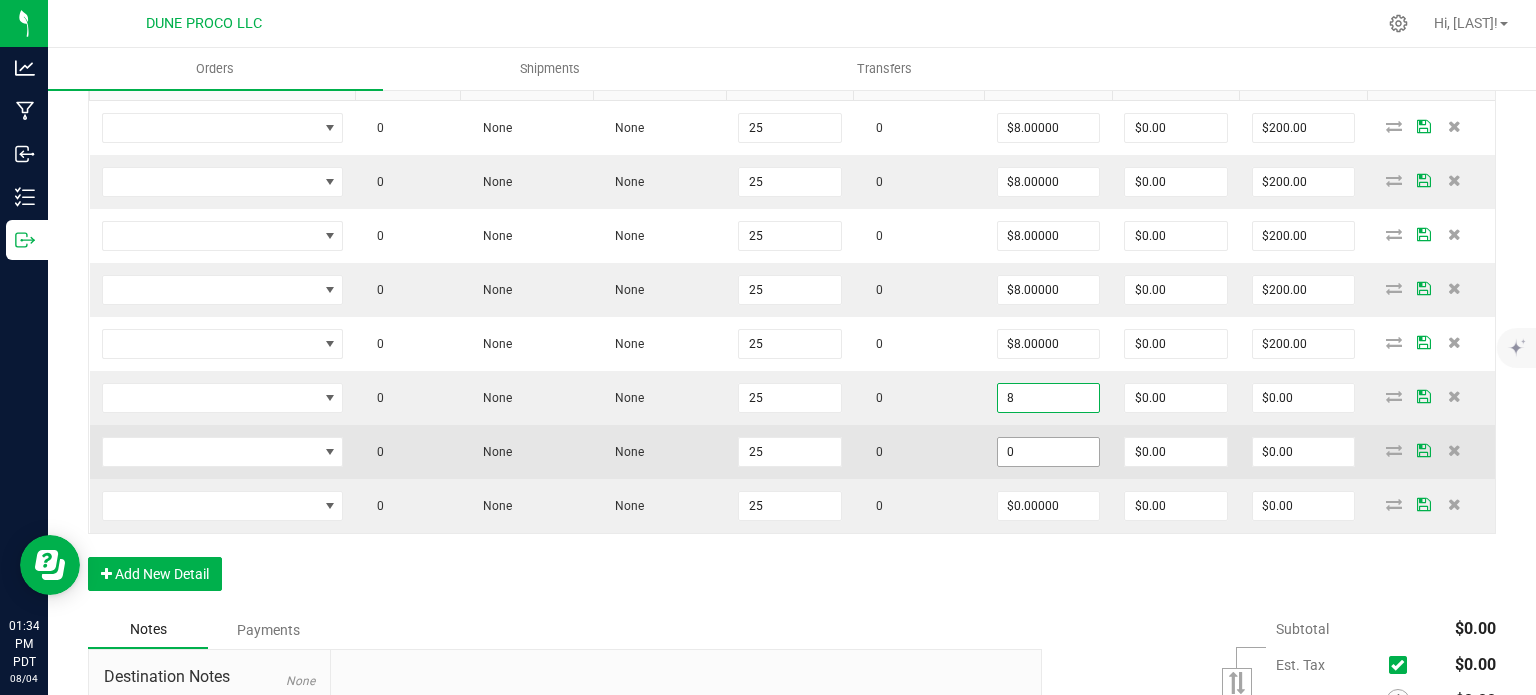 type on "$8.00000" 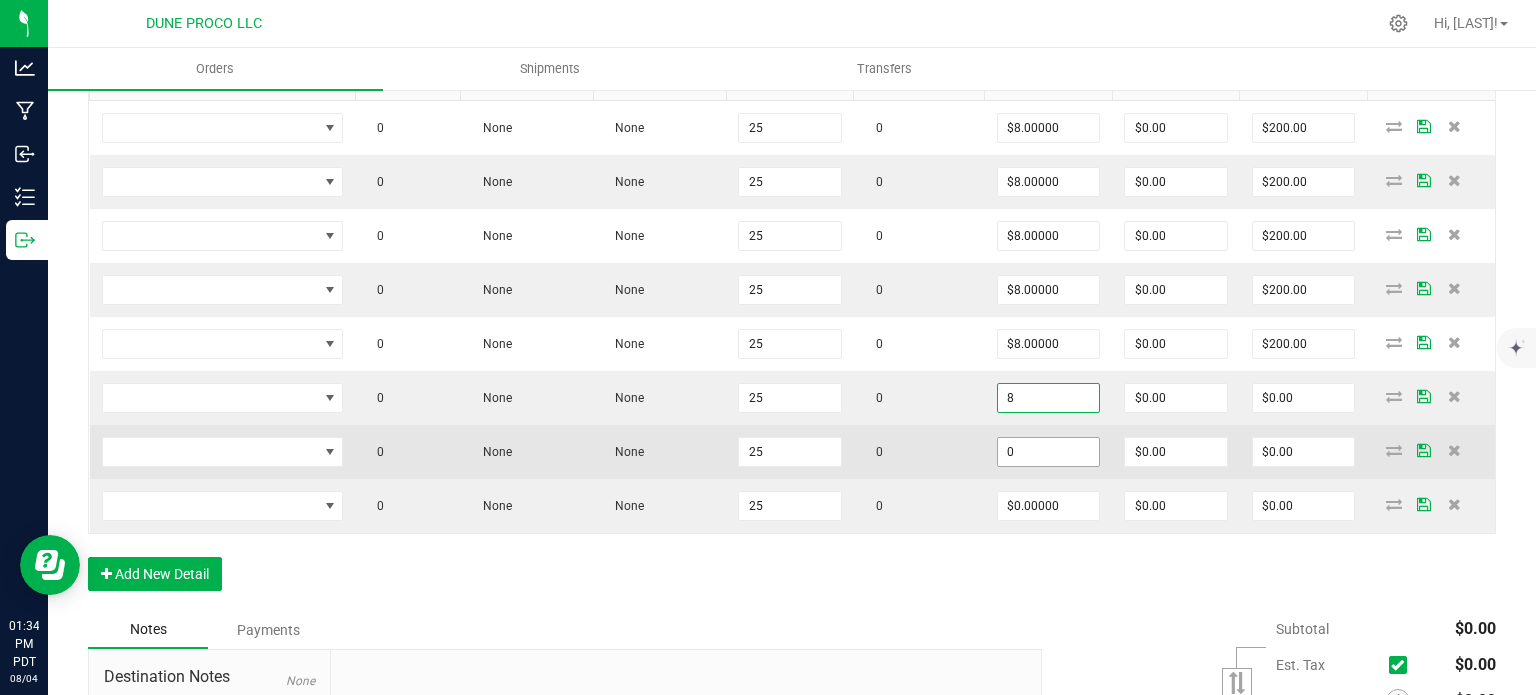 type on "$200.00" 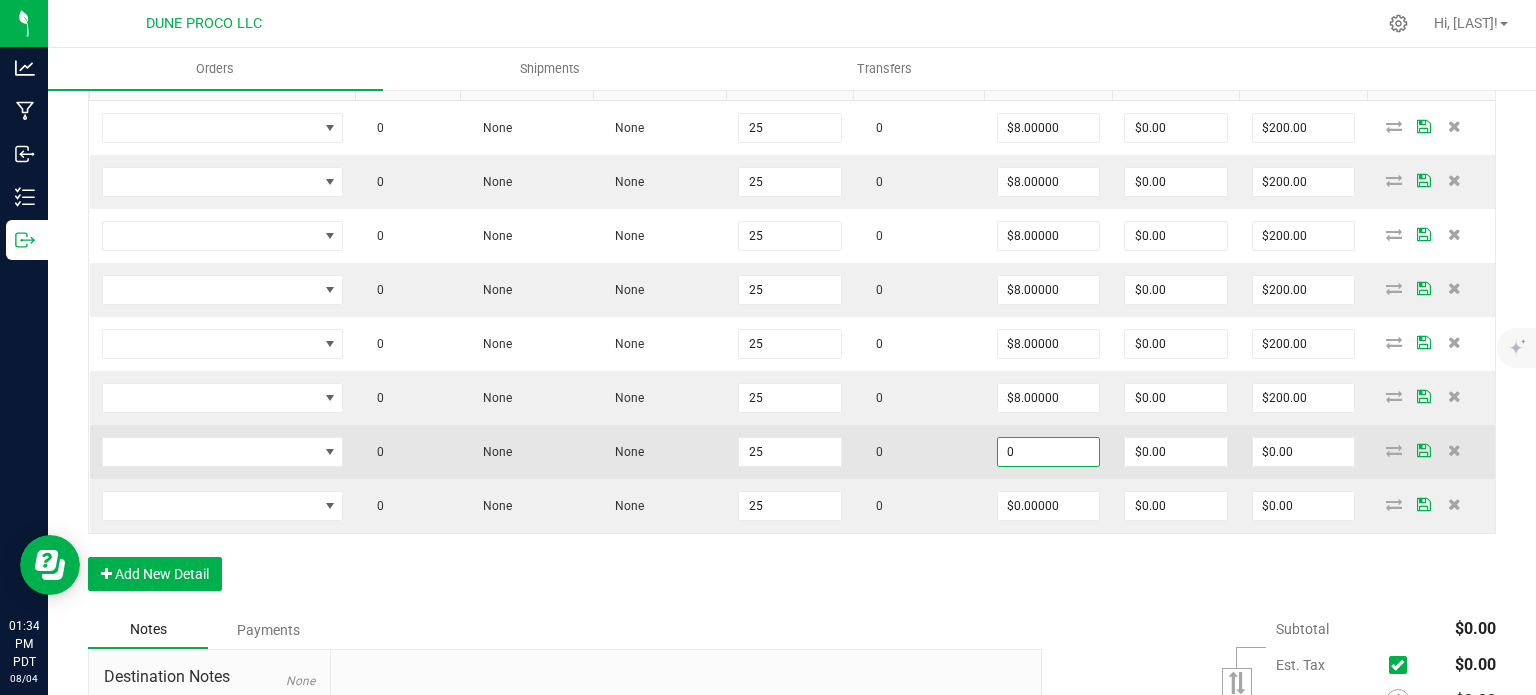 click on "0" at bounding box center [1049, 452] 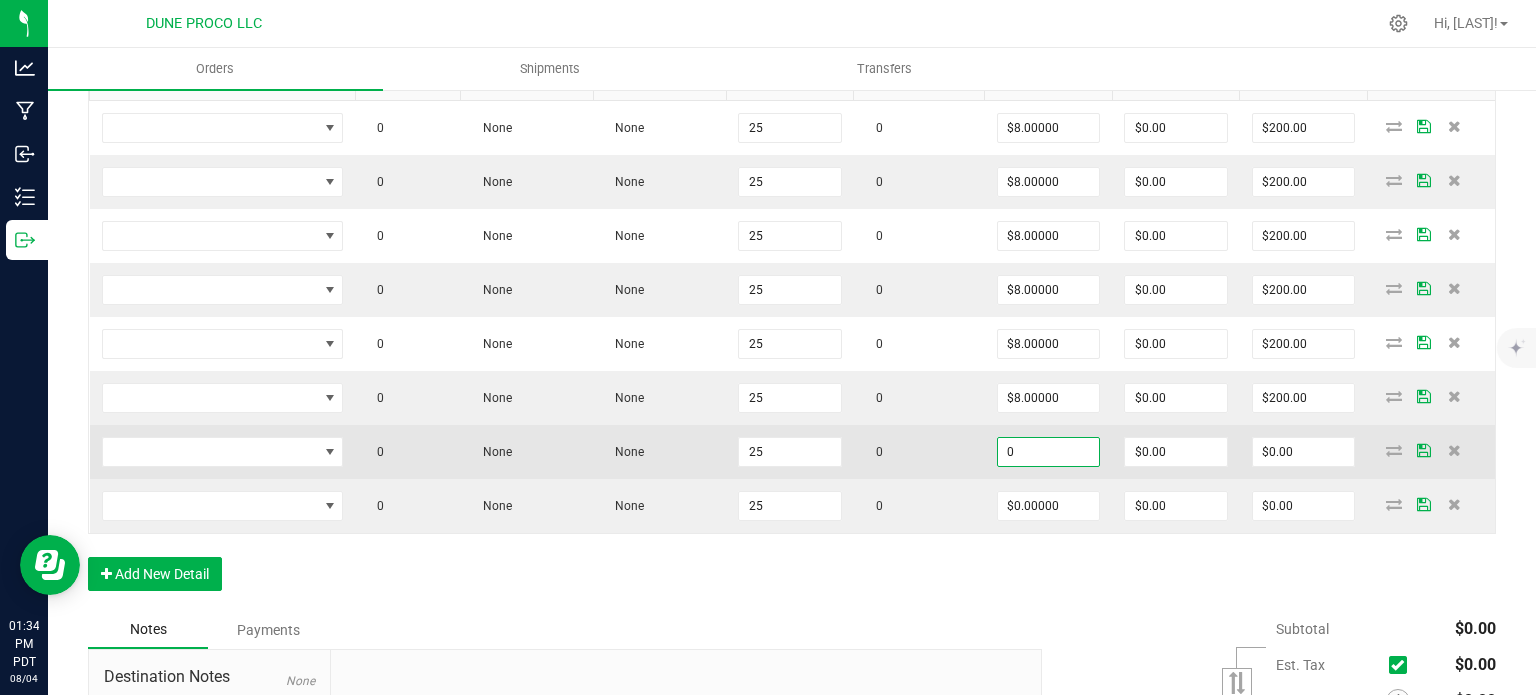 paste on "8" 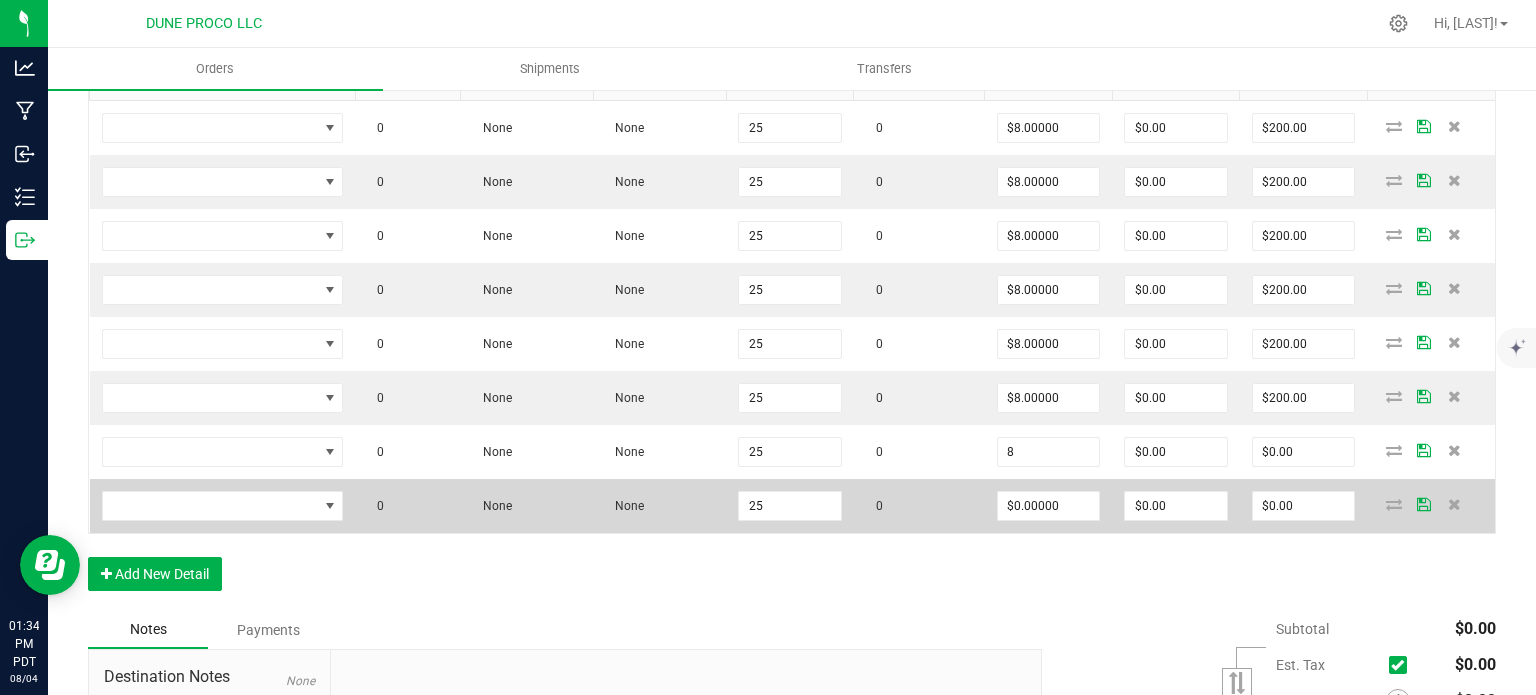type on "$8.00000" 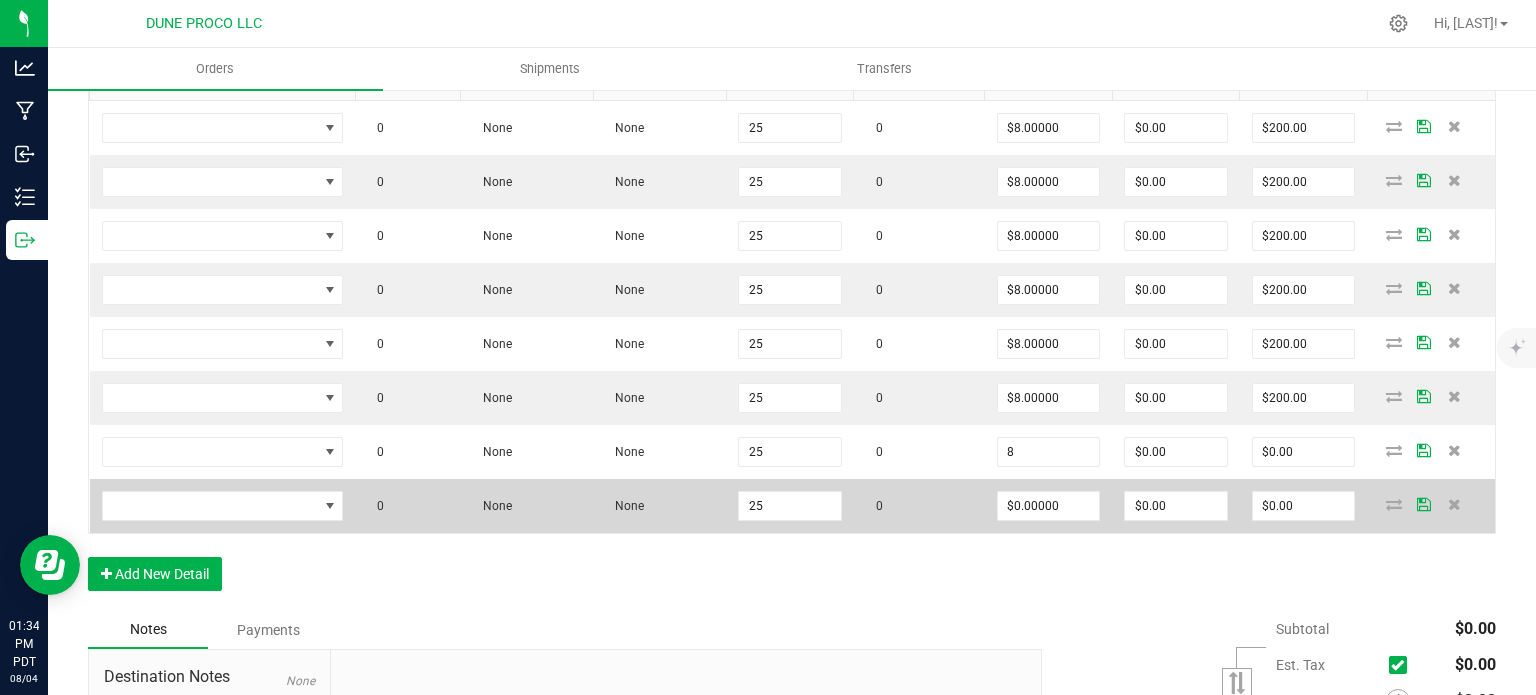 type on "$200.00" 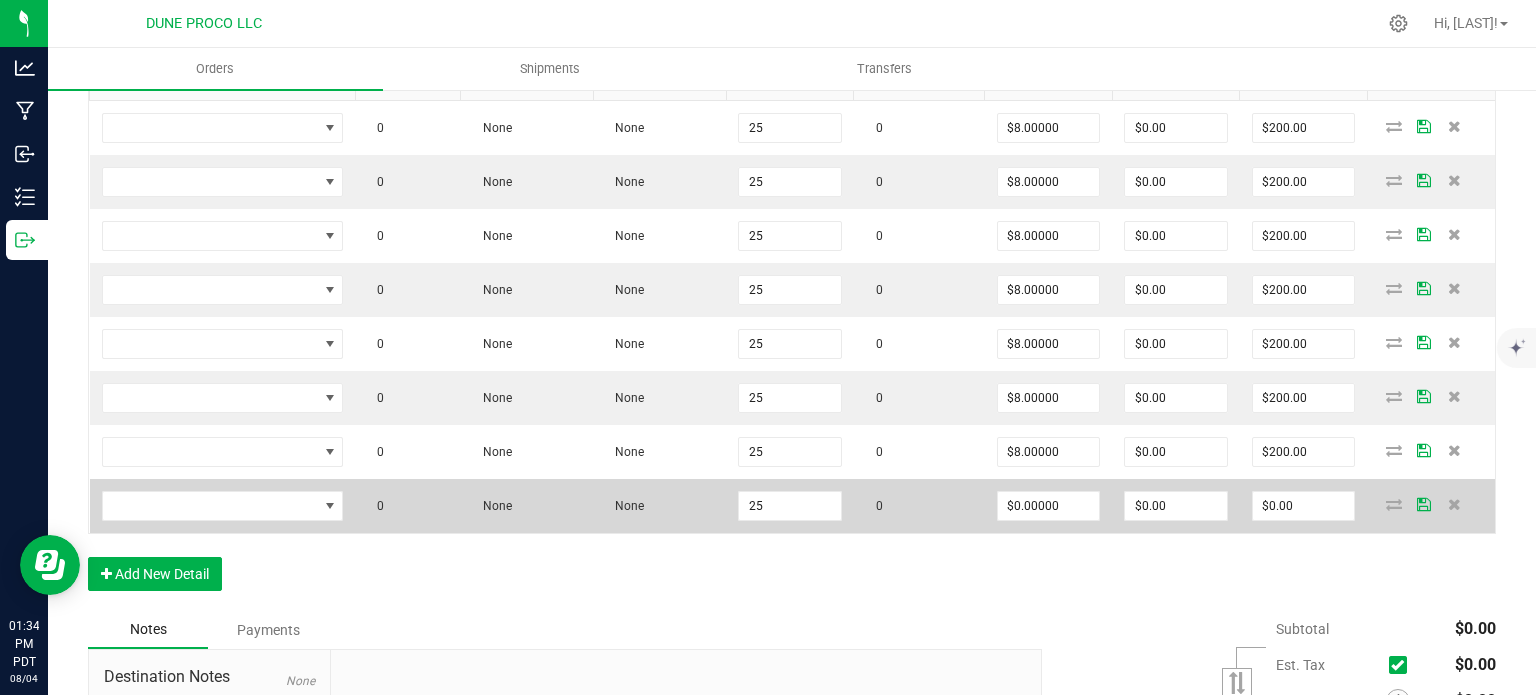click on "$0.00000" at bounding box center [1049, 506] 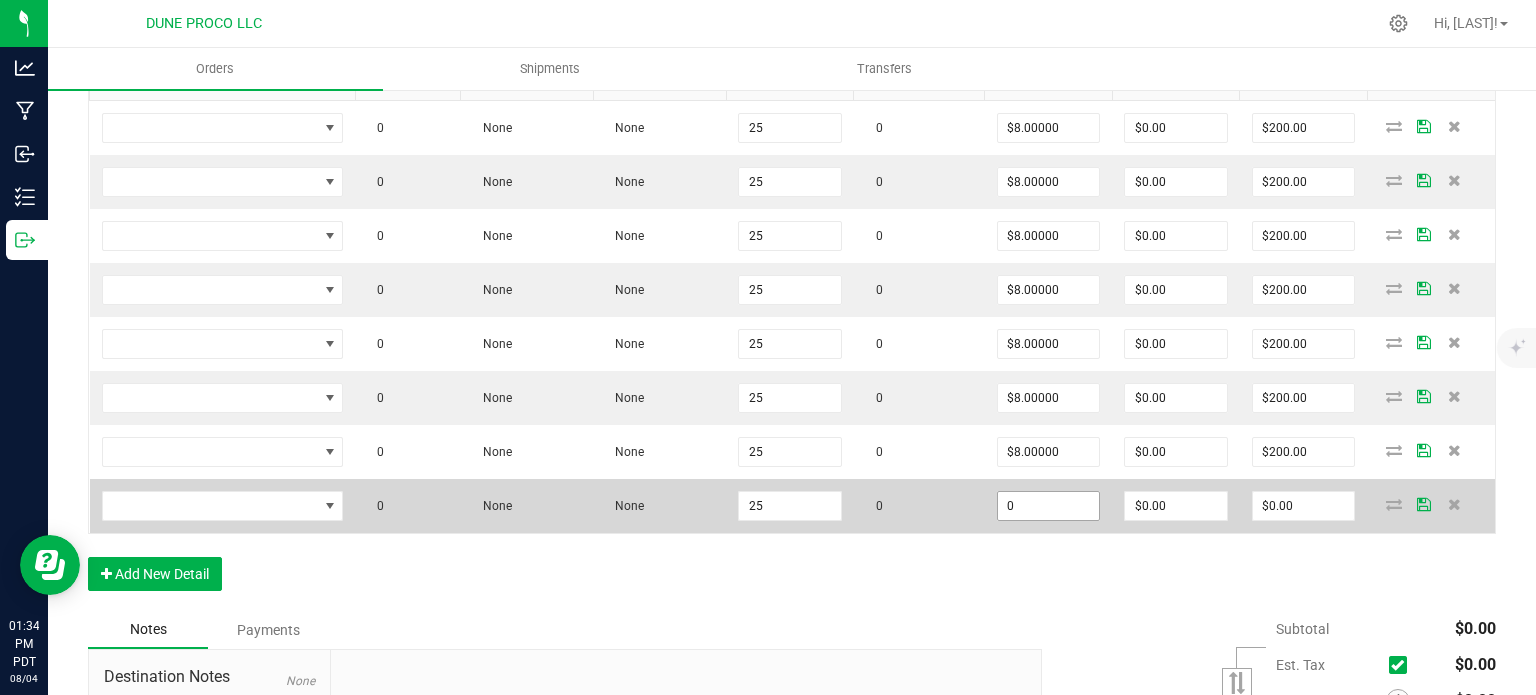 click on "0" at bounding box center [1049, 506] 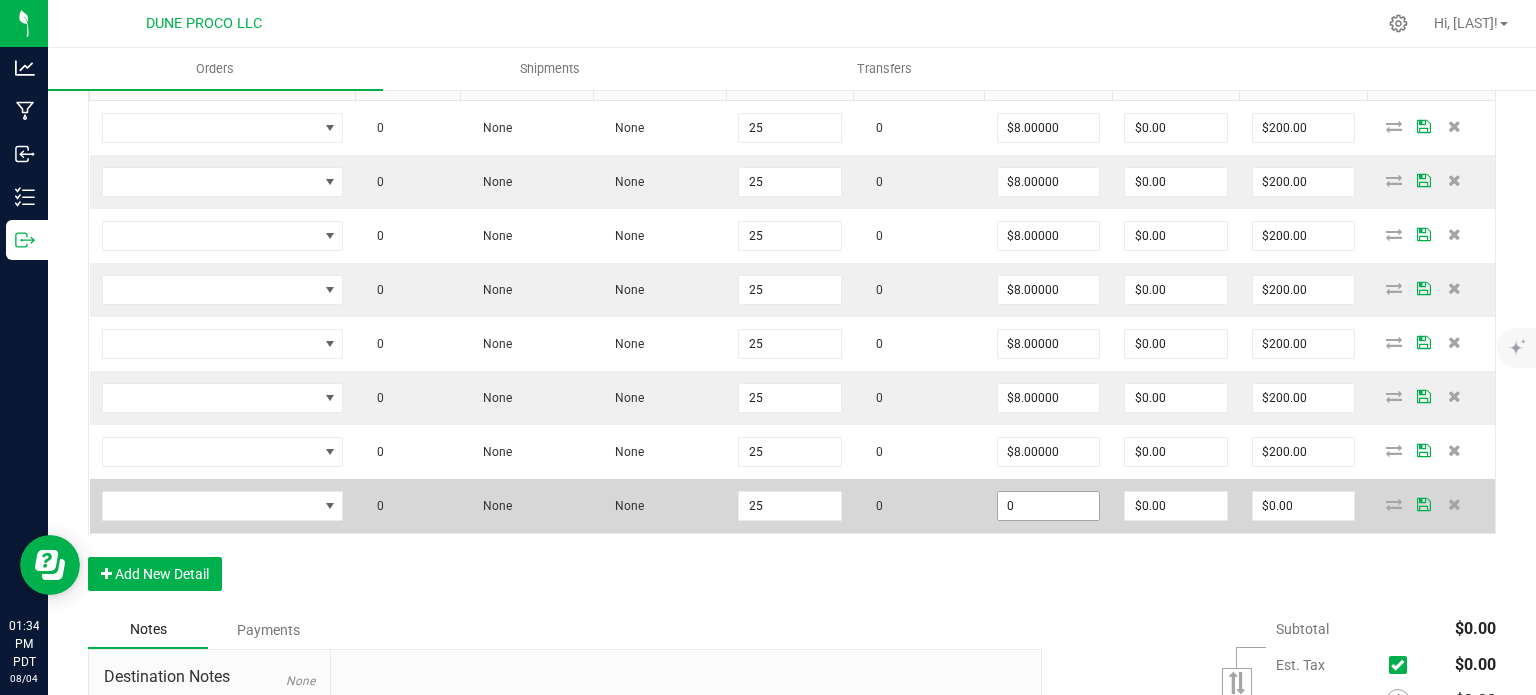 paste on "8" 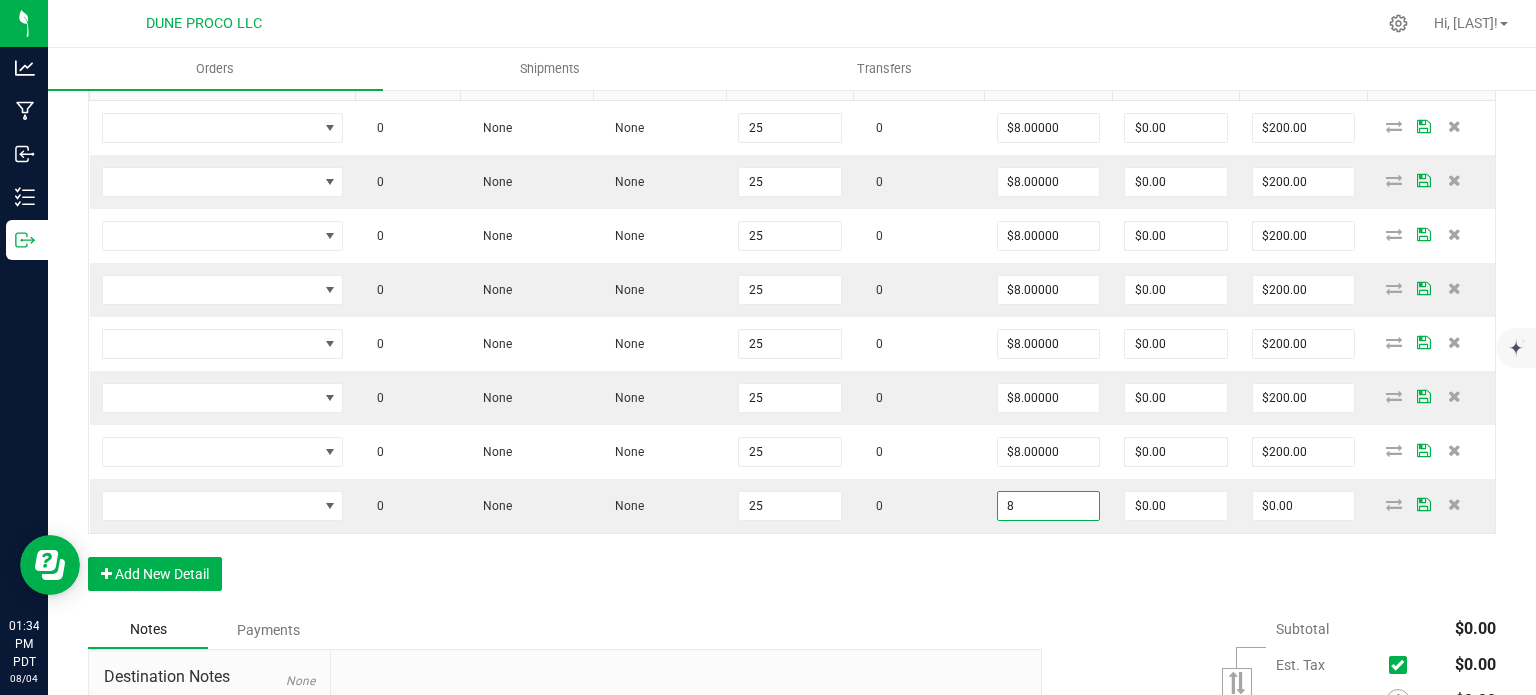 type on "$8.00000" 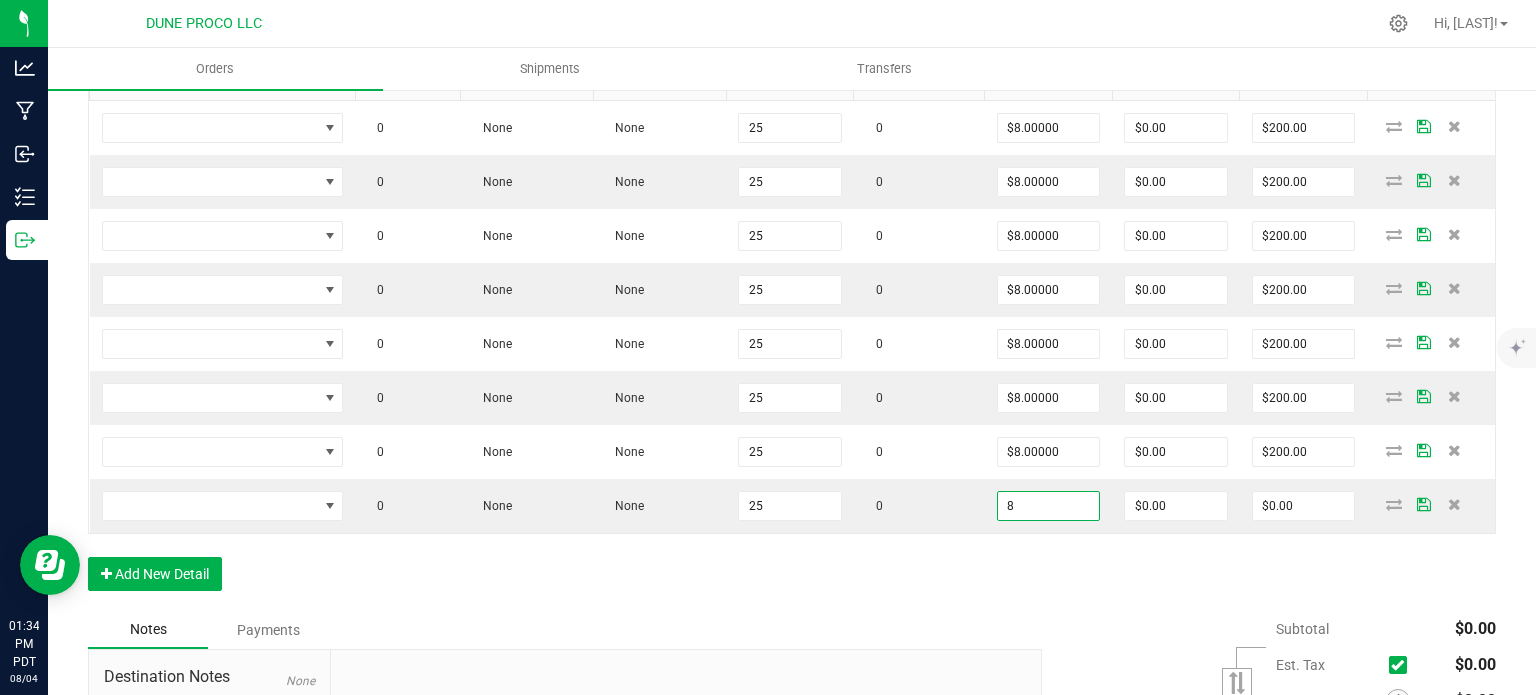 type on "$200.00" 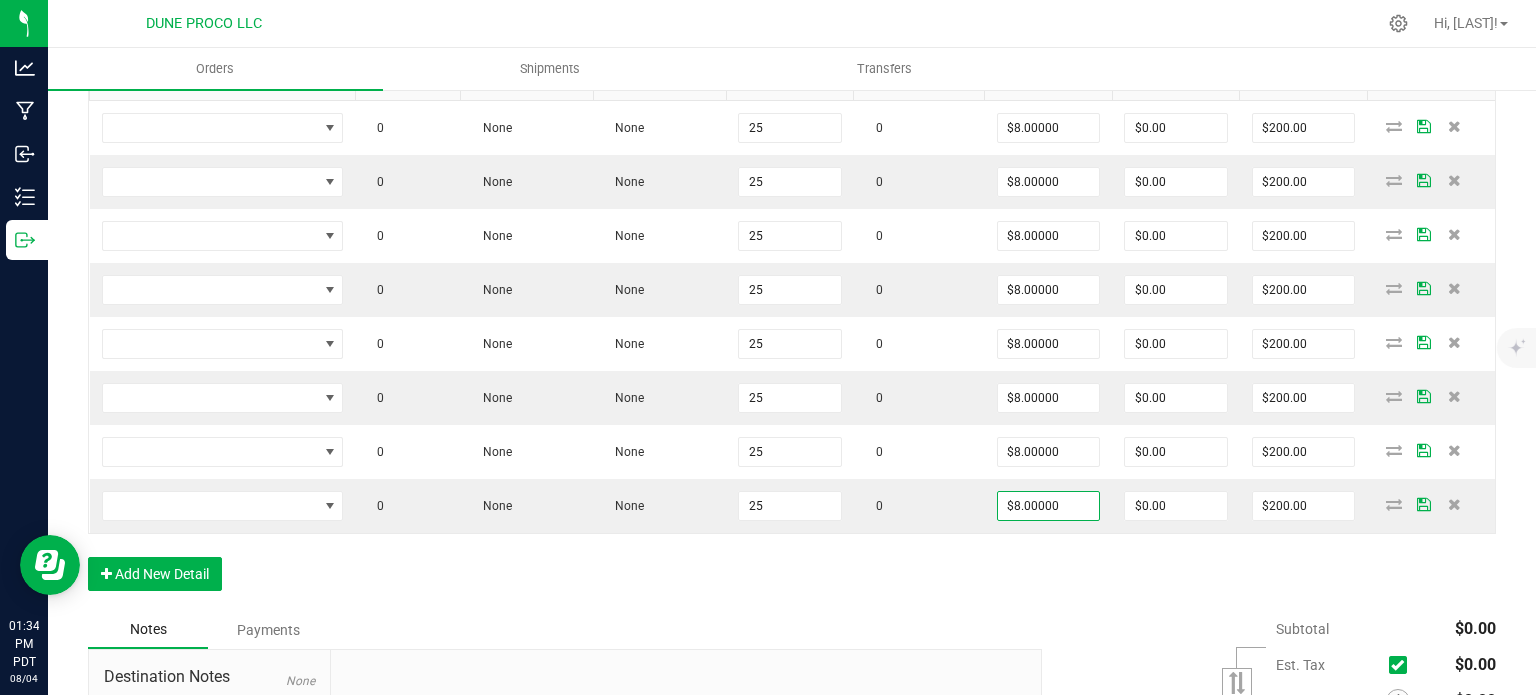 click on "Order Details Print All Labels Item  Sellable  Strain  Lot Number  Qty Ordered Qty Allocated Unit Price Line Discount Total Actions  0    None   None  25  0   $8.00000 $0.00 $200.00  0    None   None  25  0   $8.00000 $0.00 $200.00  0    None   None  25  0   $8.00000 $0.00 $200.00  0    None   None  25  0   $8.00000 $0.00 $200.00  0    None   None  25  0   $8.00000 $0.00 $200.00  0    None   None  25  0   $8.00000 $0.00 $200.00  0    None   None  25  0   $8.00000 $0.00 $200.00  0    None   None  25  0   $8.00000 $0.00 $200.00
Add New Detail" at bounding box center [792, 311] 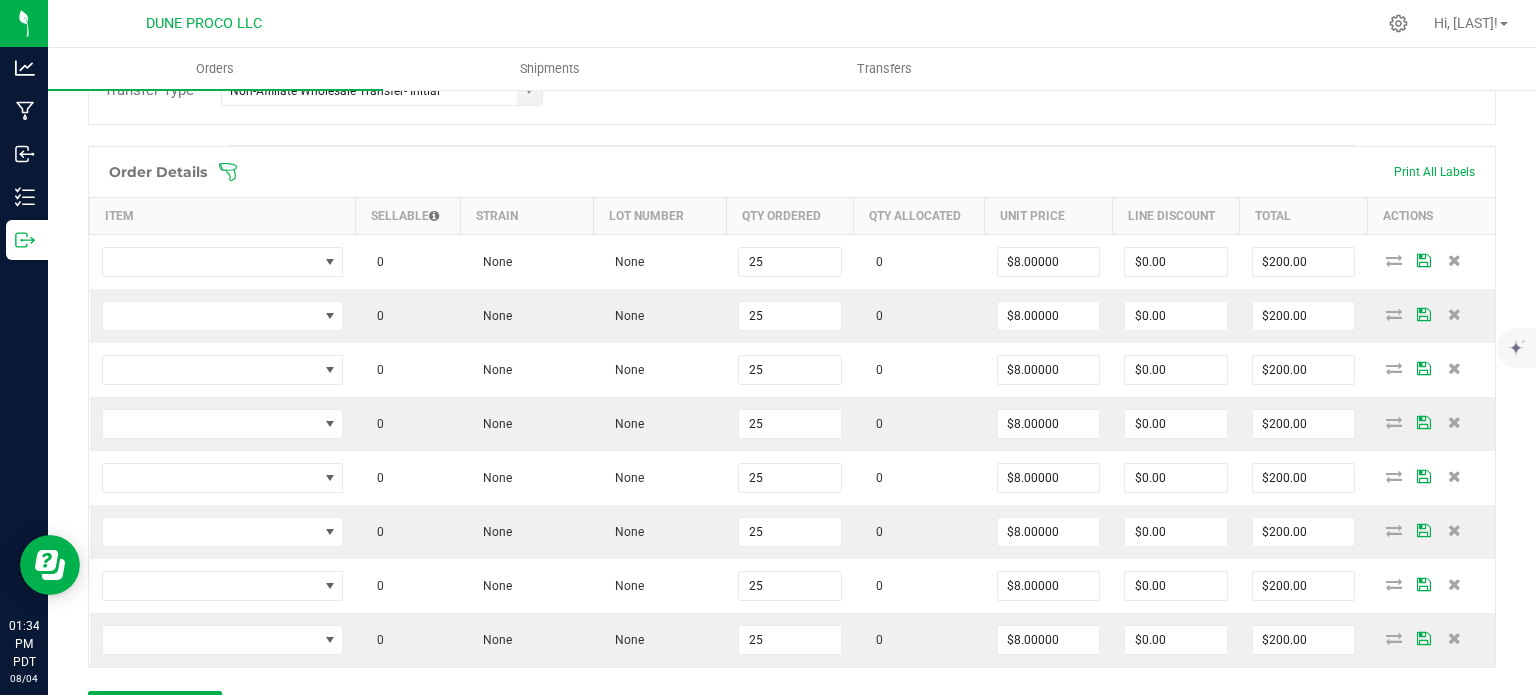 scroll, scrollTop: 540, scrollLeft: 0, axis: vertical 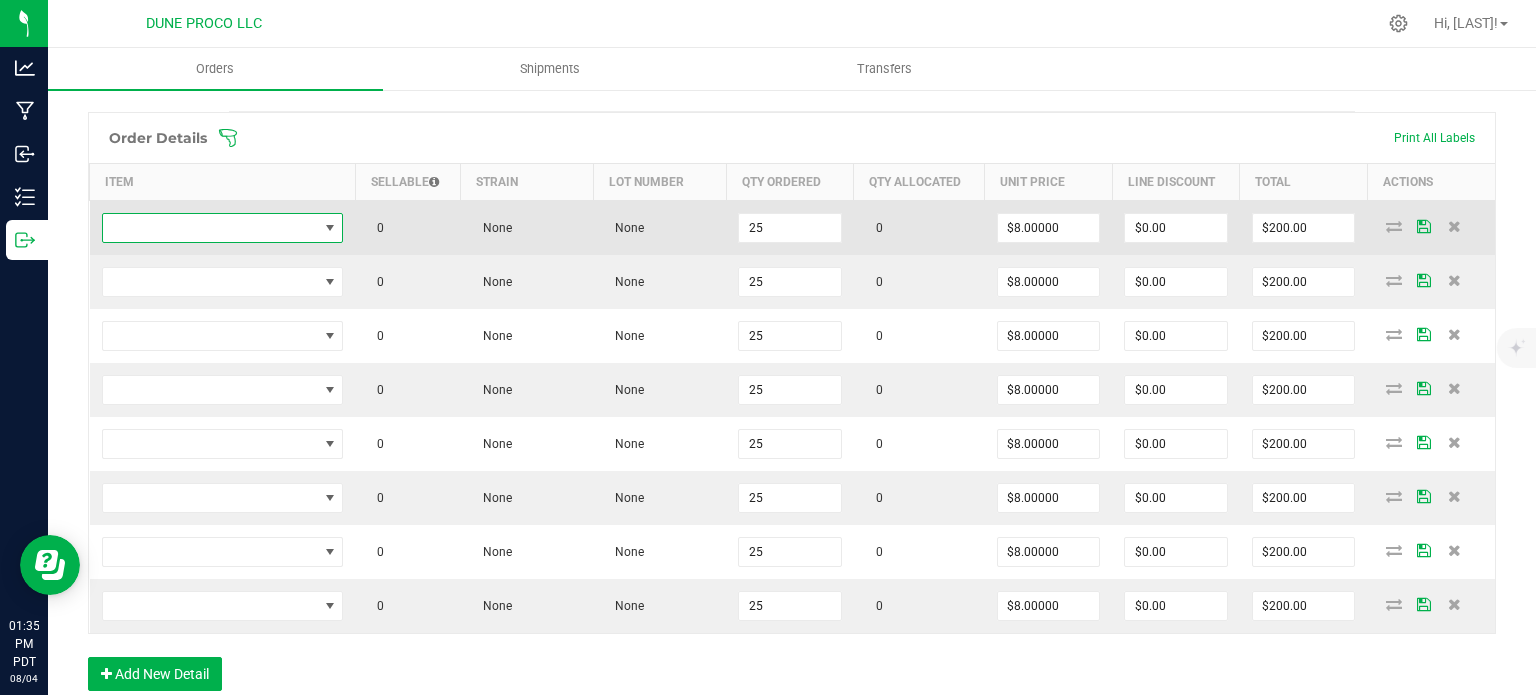 click at bounding box center [210, 228] 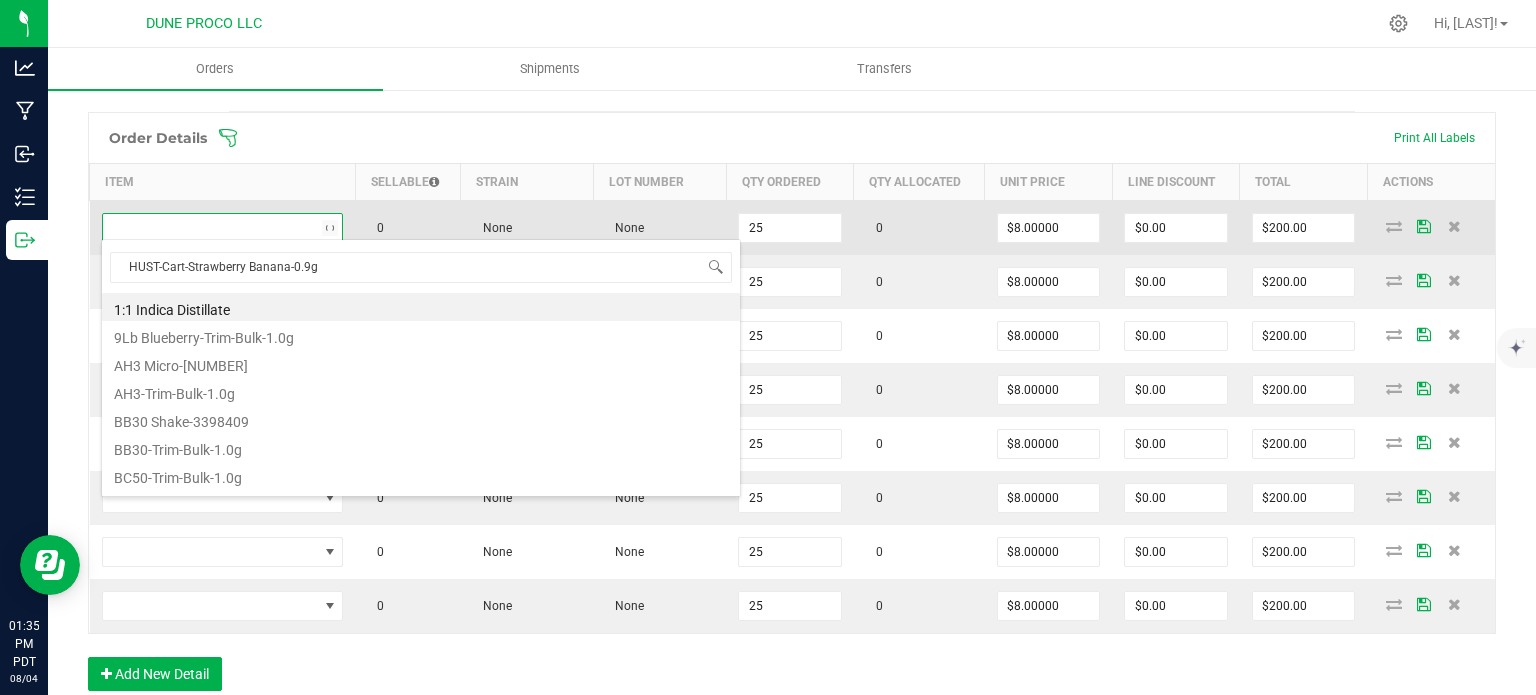 scroll, scrollTop: 99970, scrollLeft: 99761, axis: both 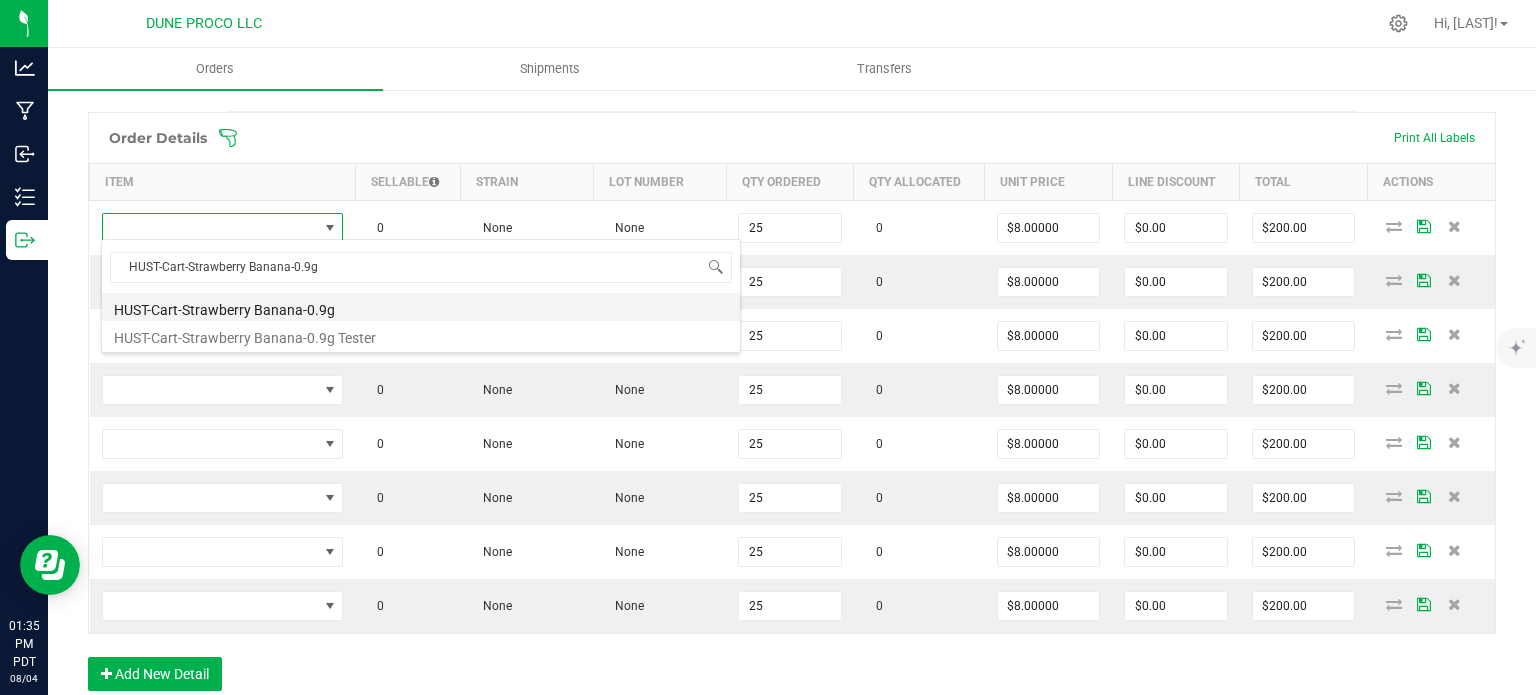click on "HUST-Cart-Strawberry Banana-0.9g" at bounding box center [421, 307] 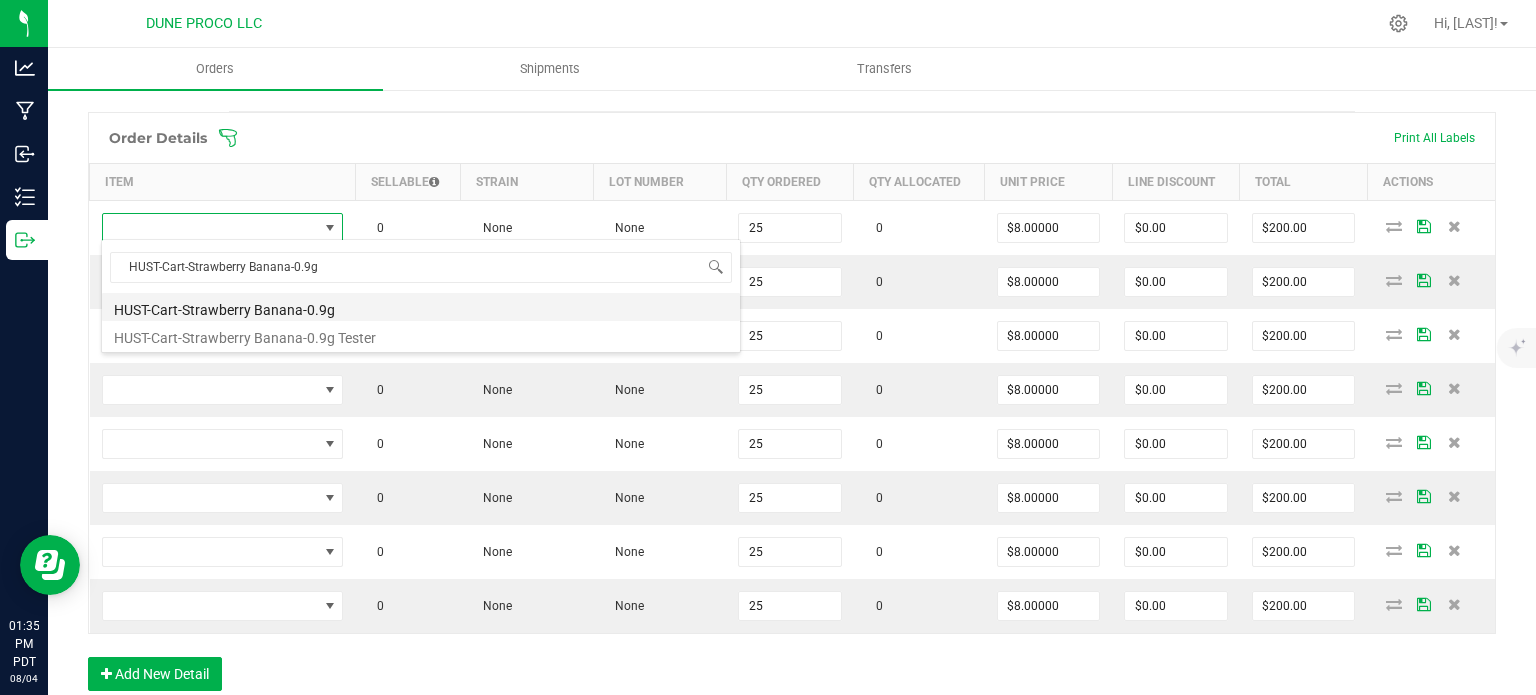 type on "25 ea" 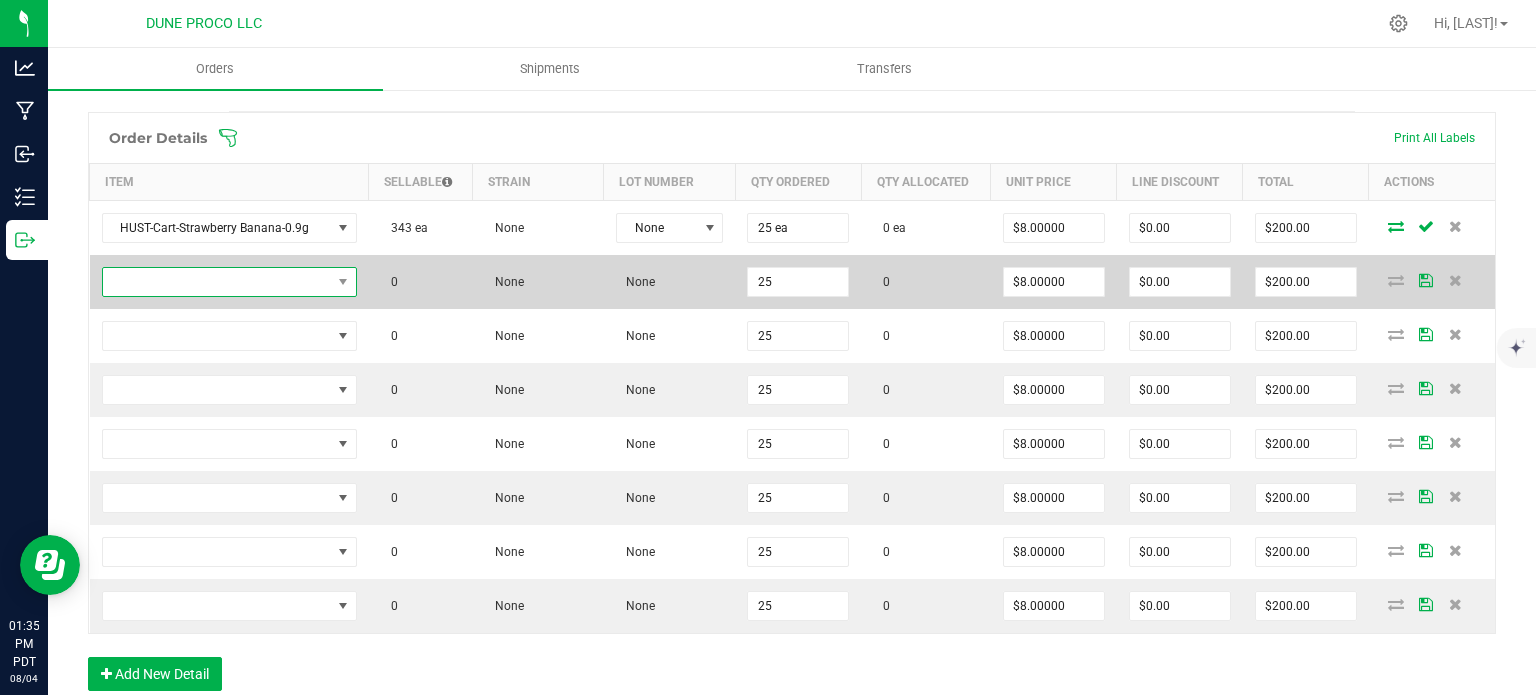 click at bounding box center (217, 282) 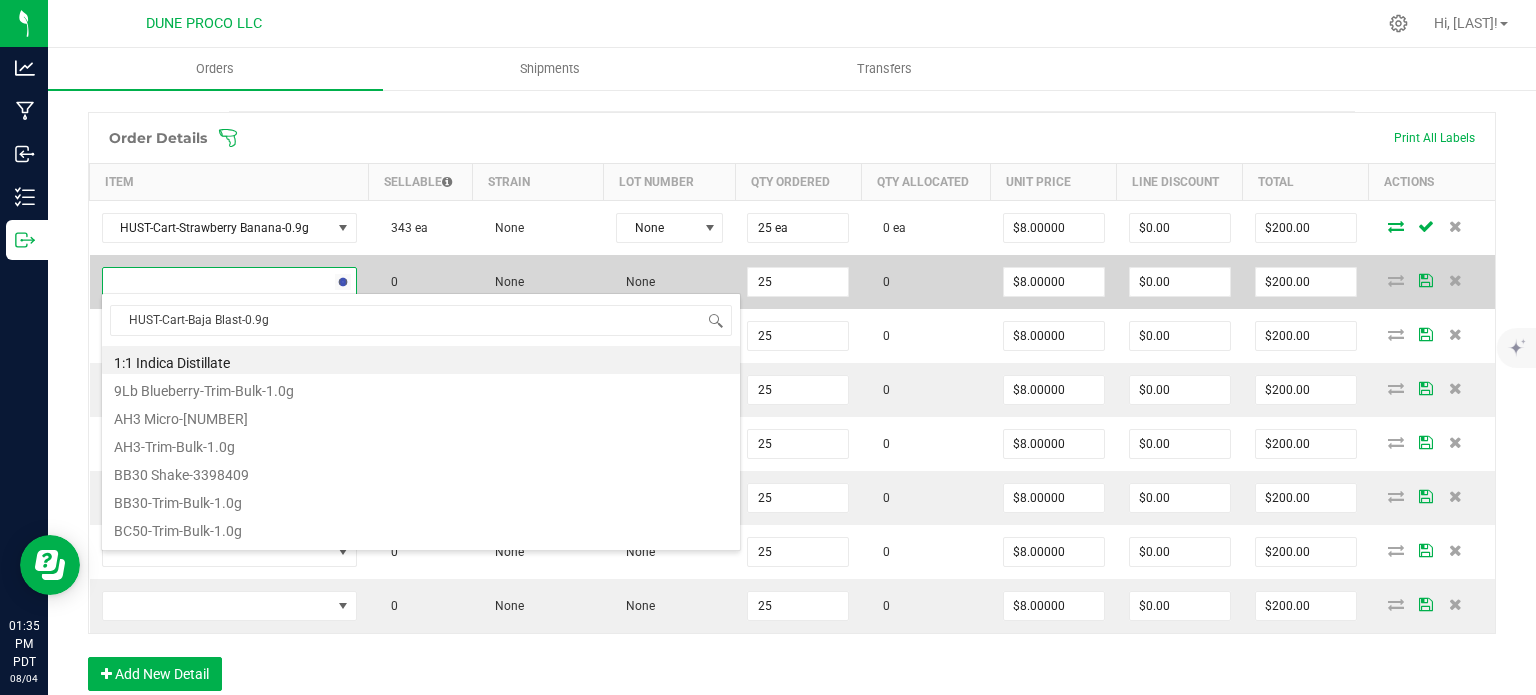 scroll, scrollTop: 99970, scrollLeft: 99751, axis: both 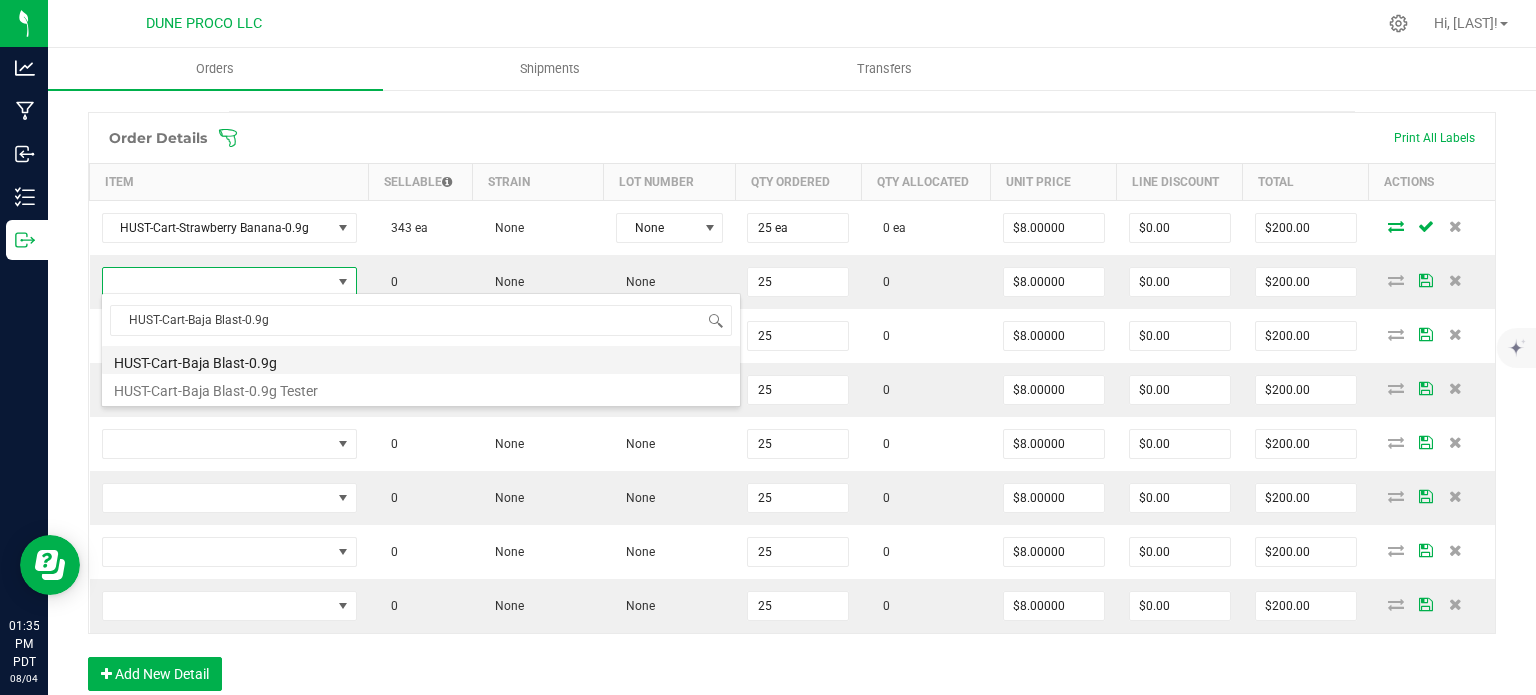 click on "HUST-Cart-Baja Blast-0.9g" at bounding box center (421, 360) 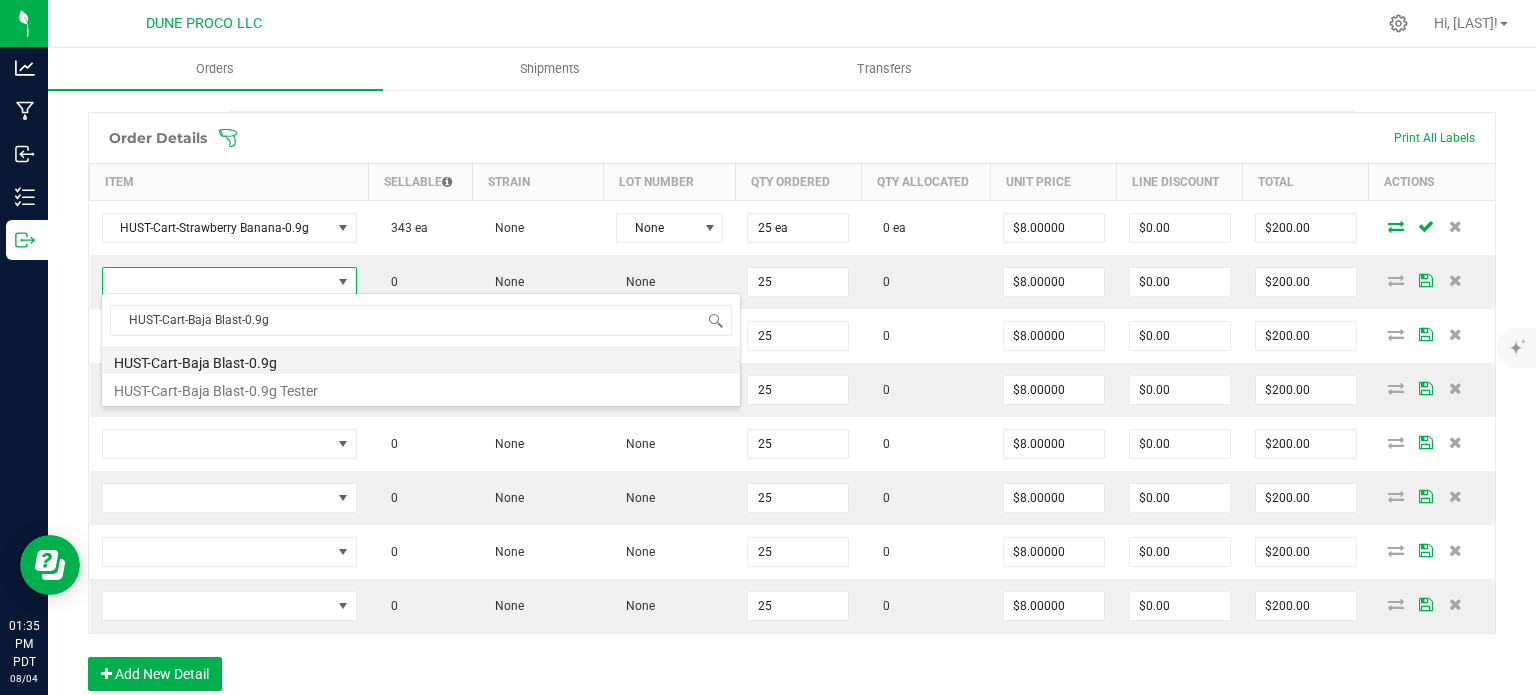 type on "25 ea" 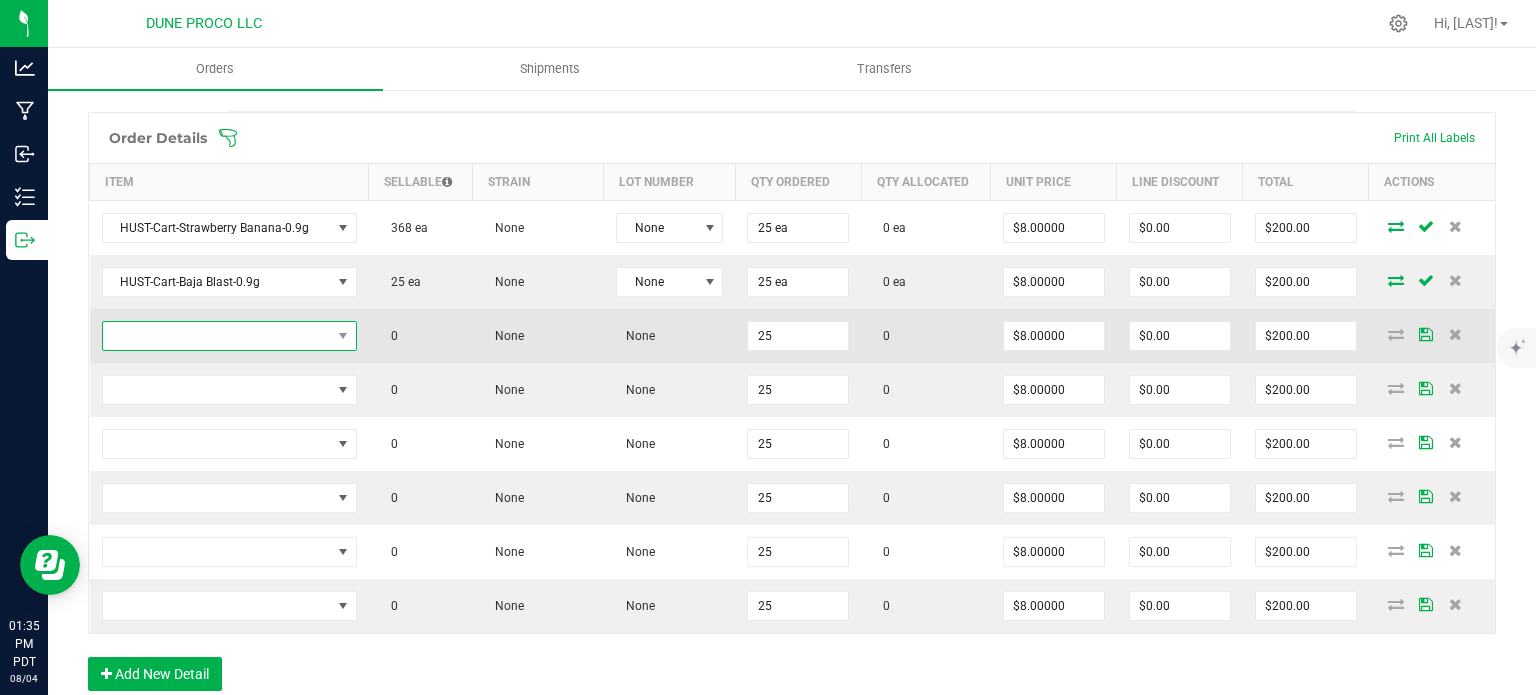 click at bounding box center [217, 336] 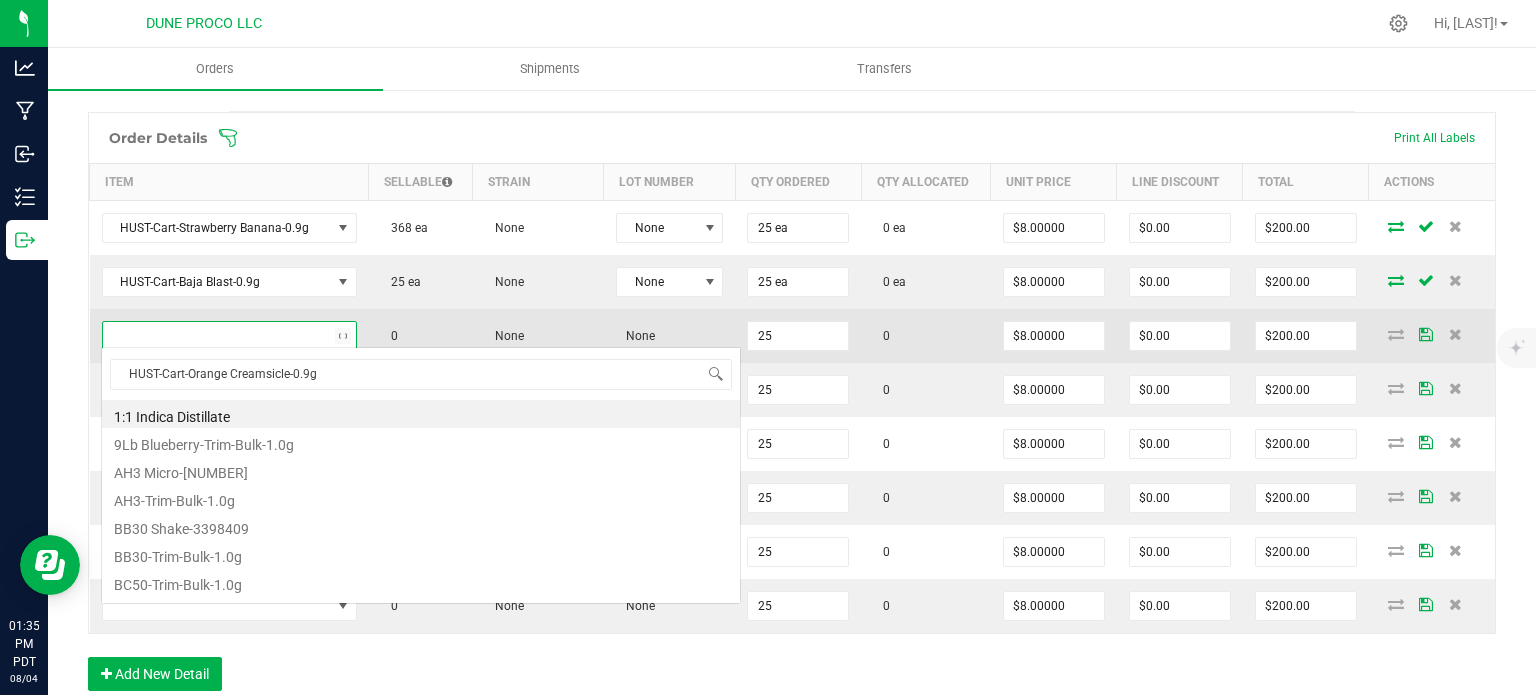 scroll, scrollTop: 99970, scrollLeft: 99751, axis: both 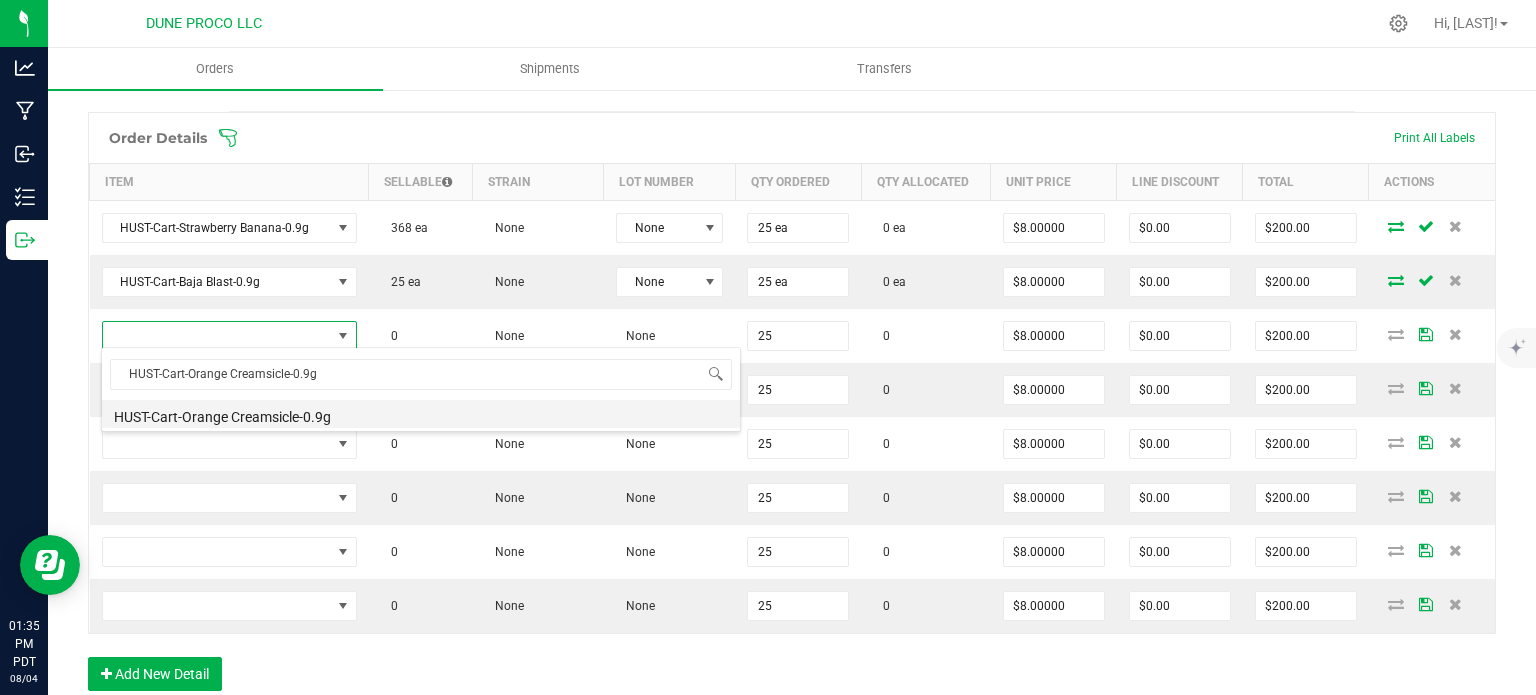 click on "HUST-Cart-Orange Creamsicle-0.9g" at bounding box center (421, 414) 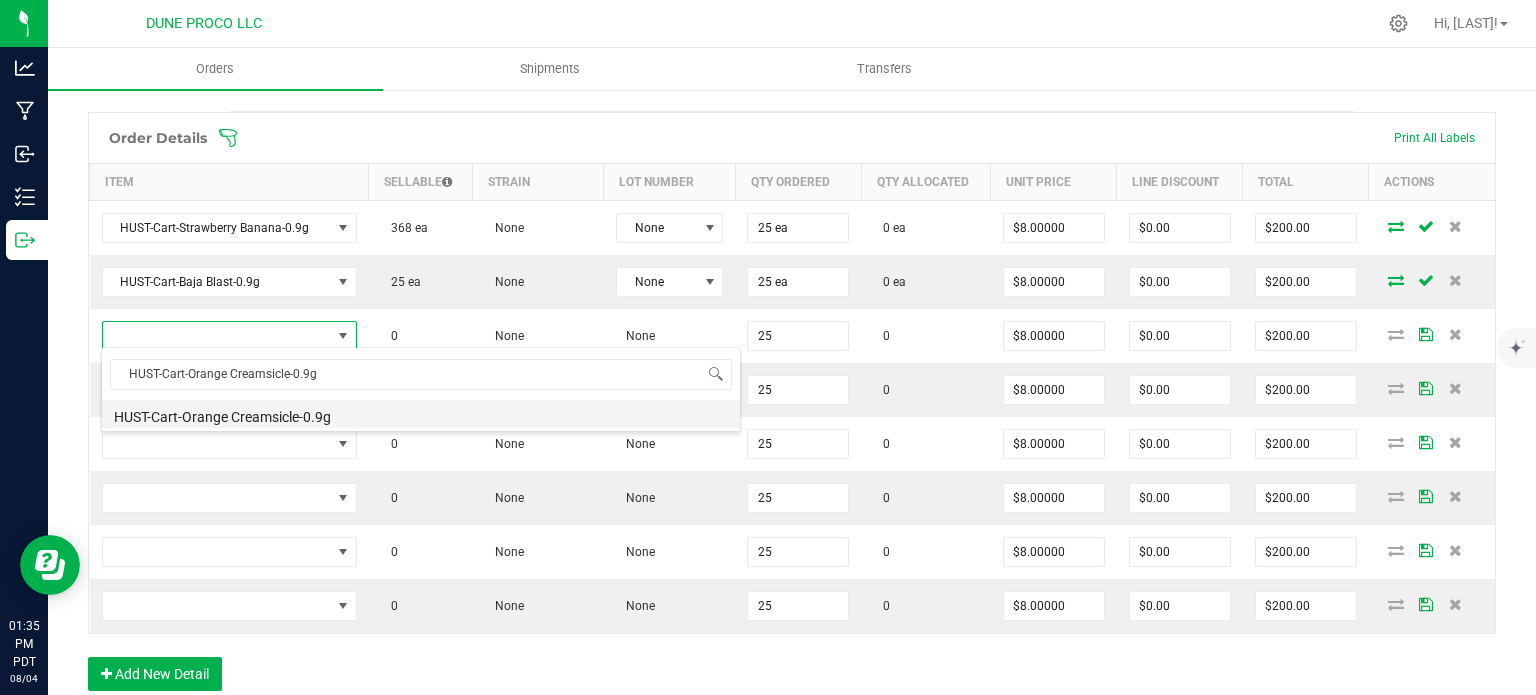 type on "25 ea" 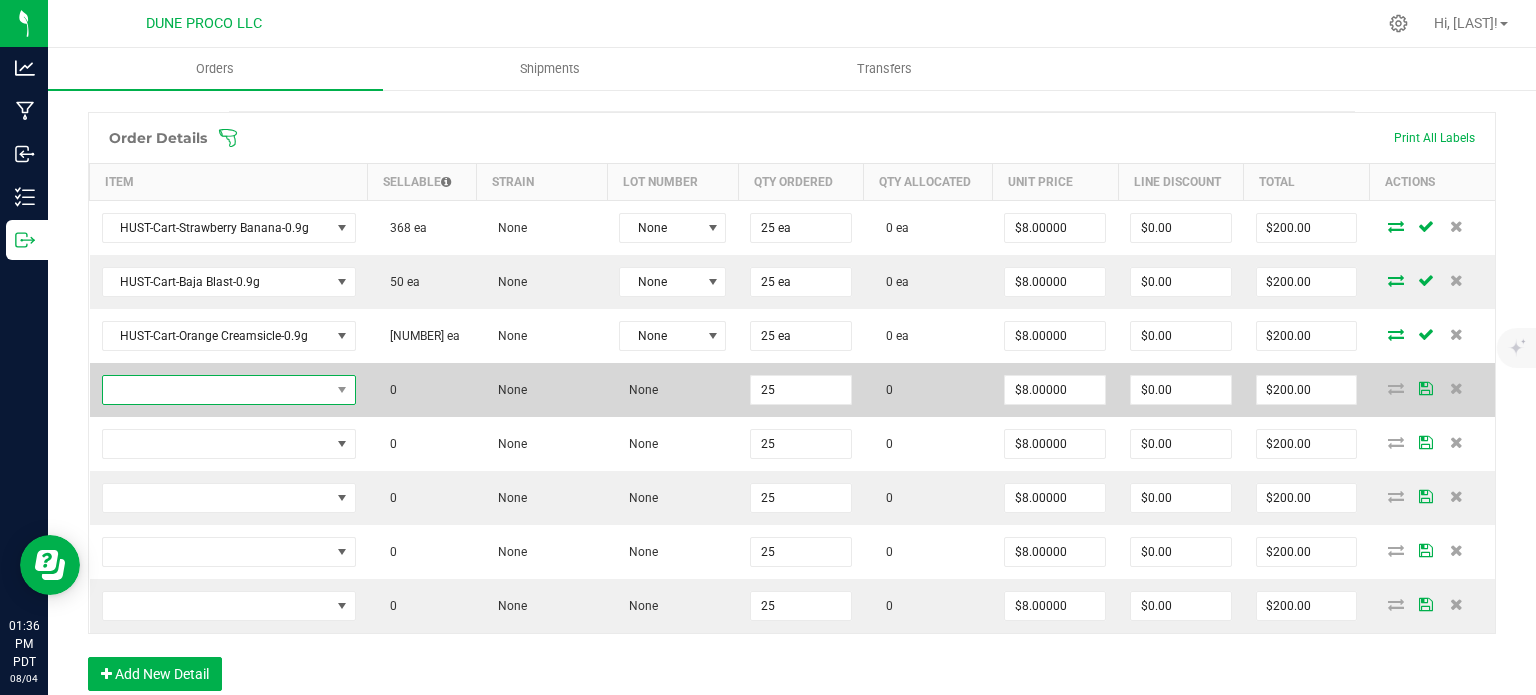 click at bounding box center (216, 390) 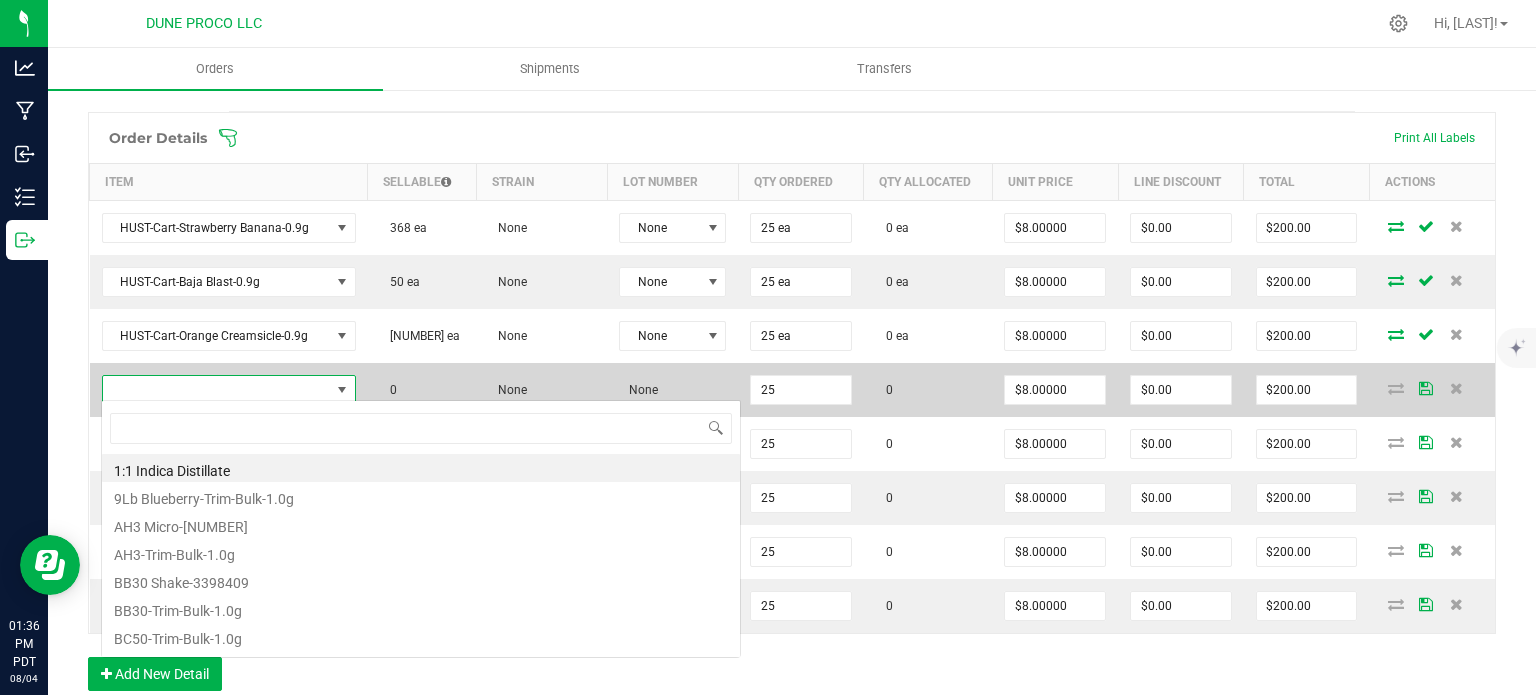 type on "HUST-Cart-Super Boof-0.9g" 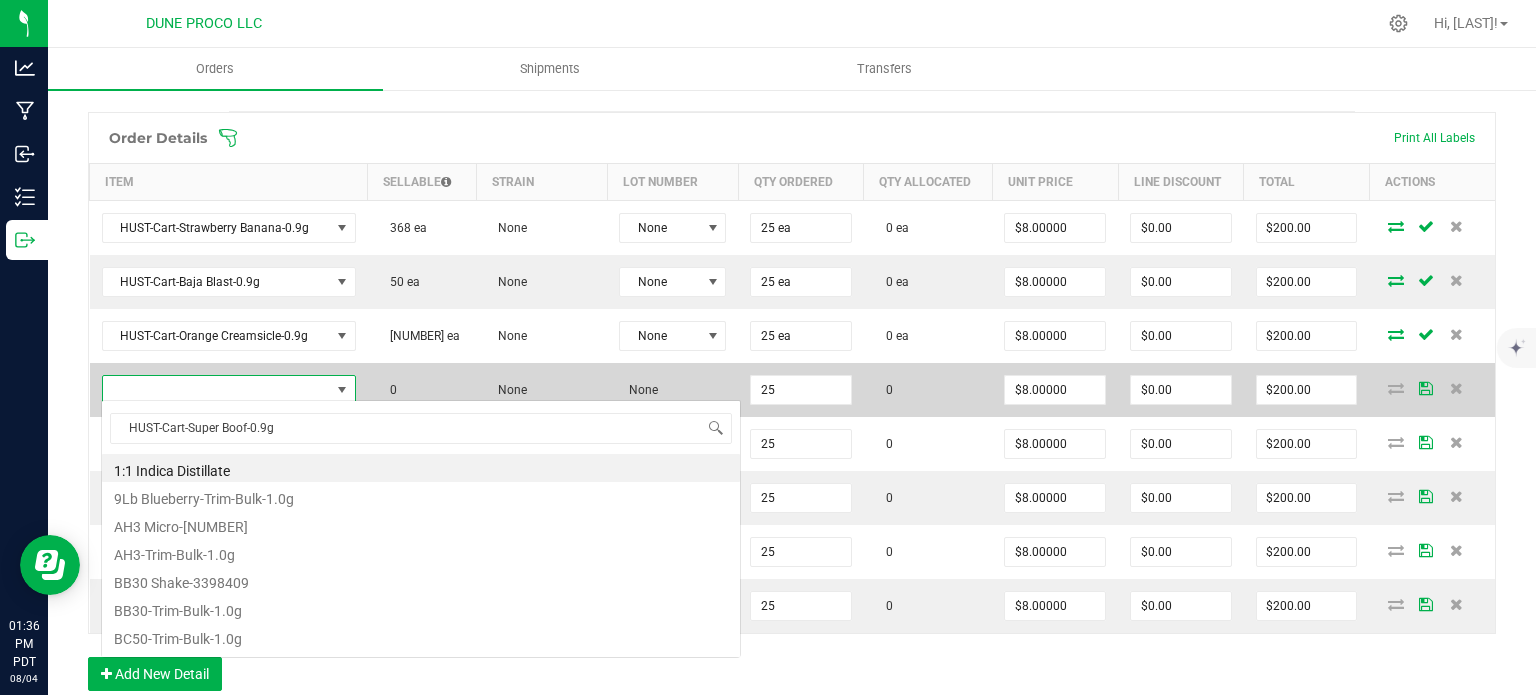 scroll, scrollTop: 99970, scrollLeft: 99750, axis: both 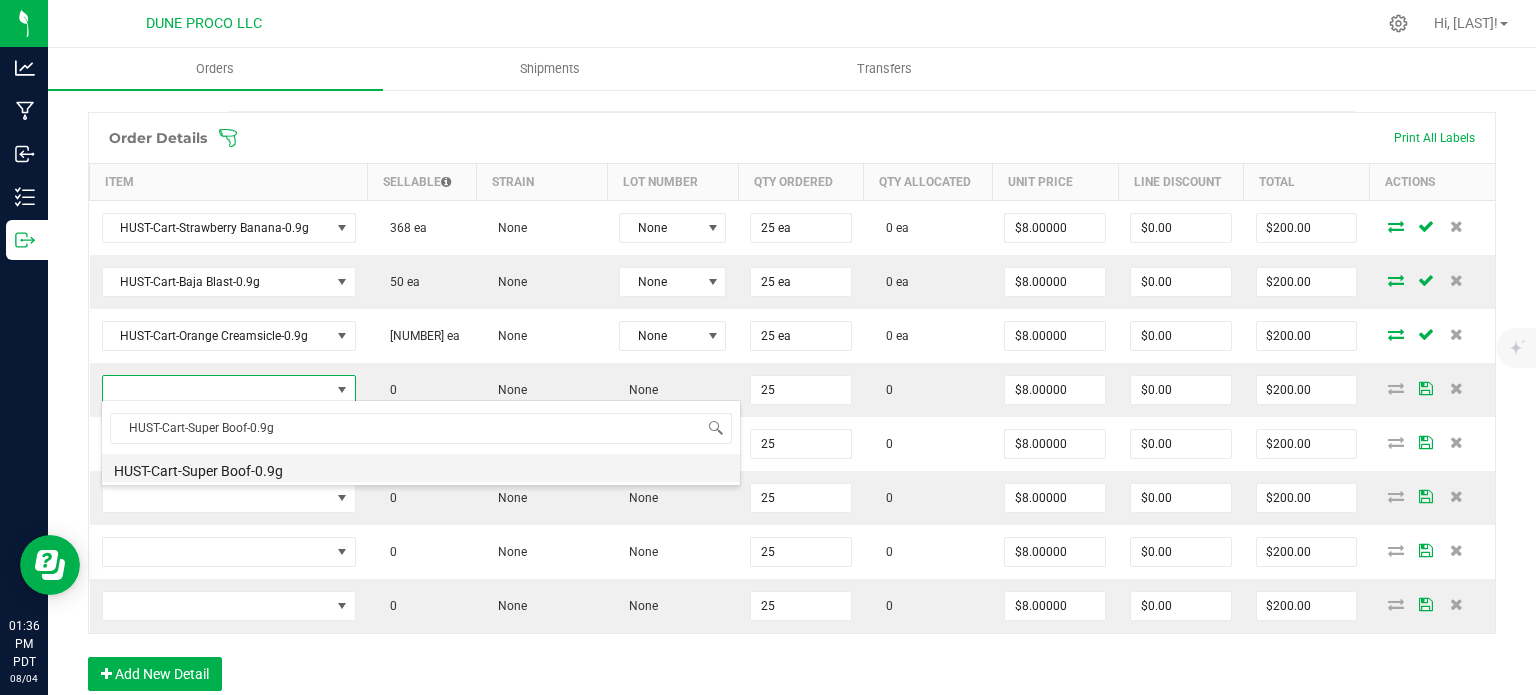click on "HUST-Cart-Super Boof-0.9g" at bounding box center [421, 468] 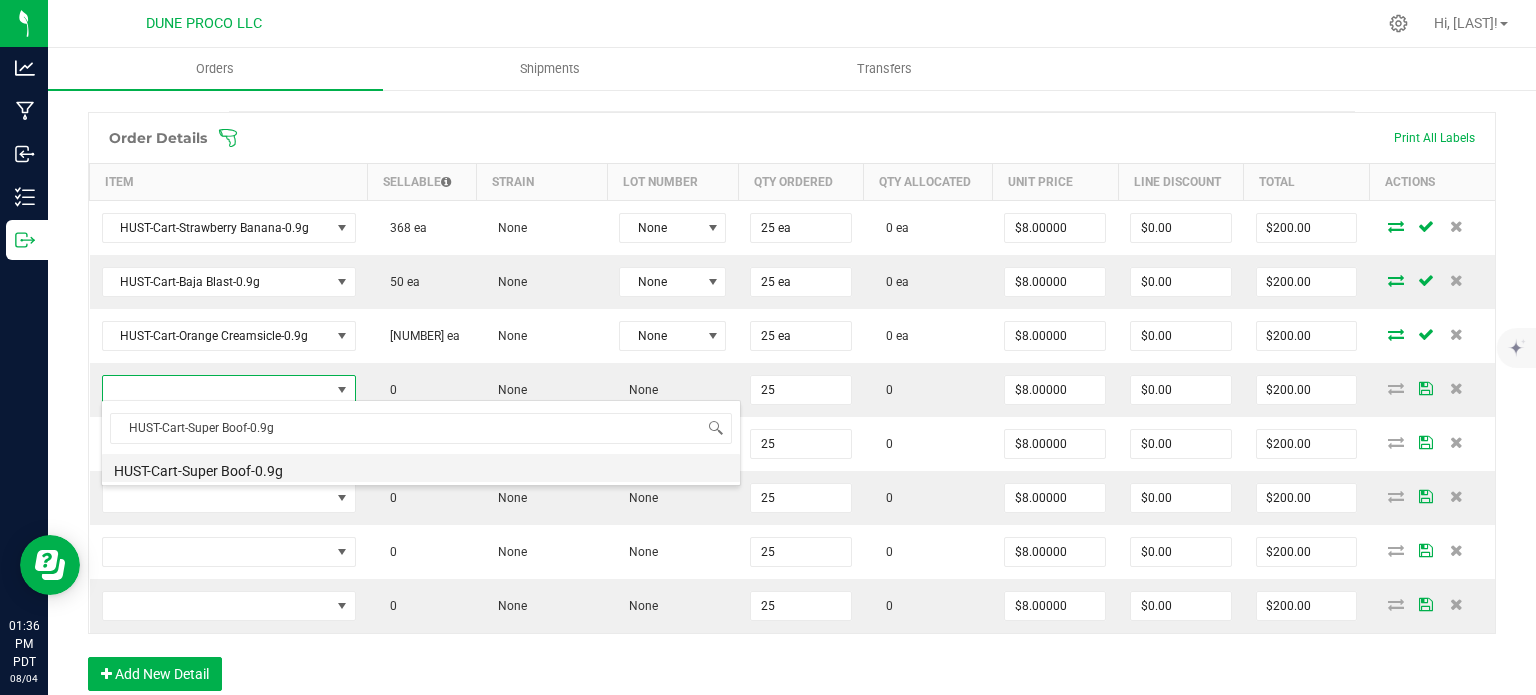 type on "25 ea" 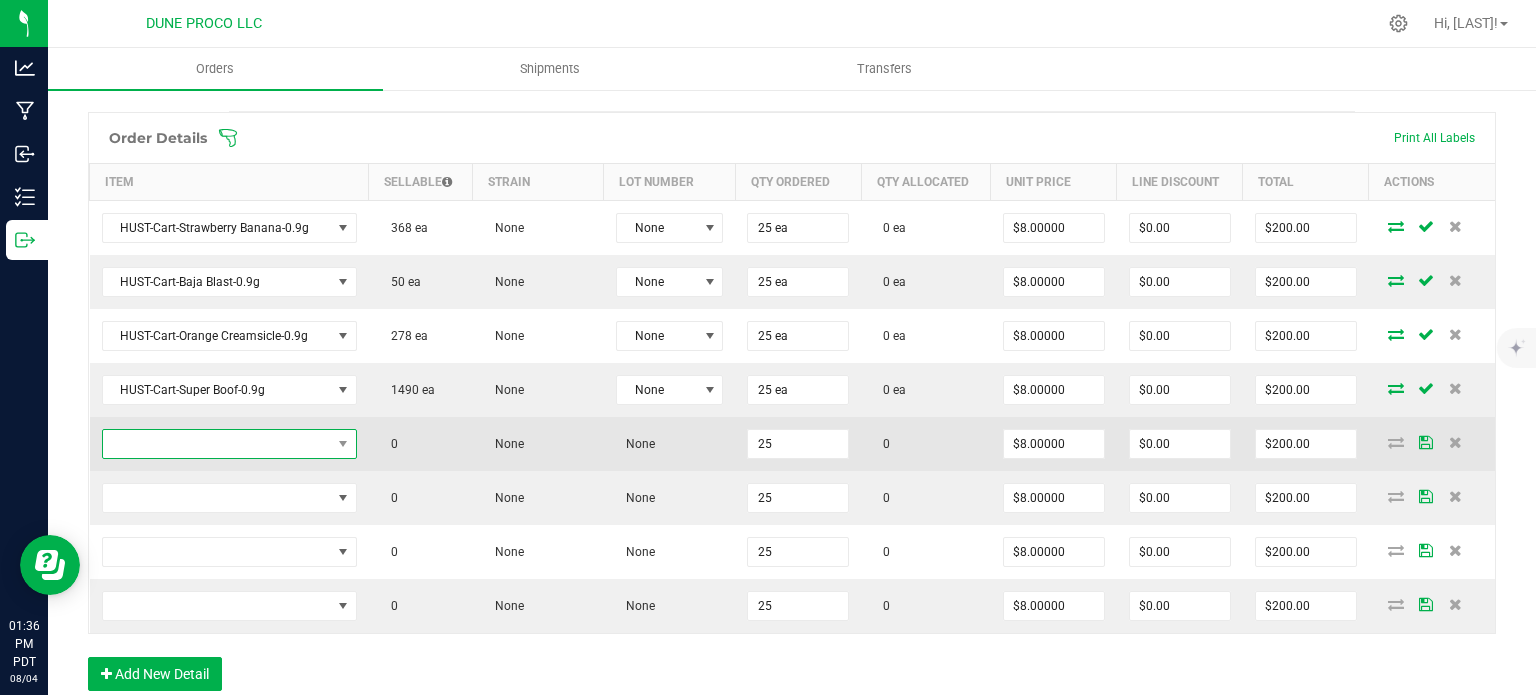 click at bounding box center [342, 444] 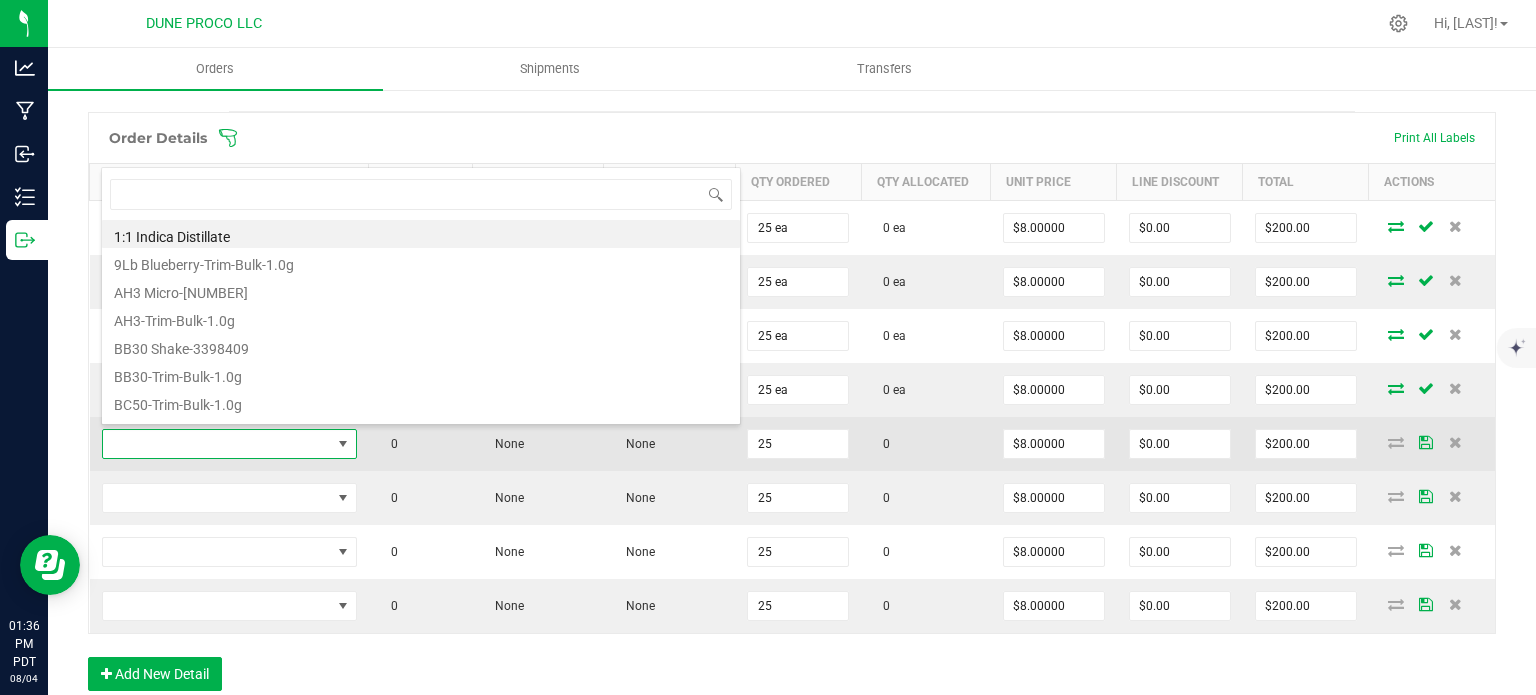 type on "HUST-Cart-Blueberry Muffin-0.9g" 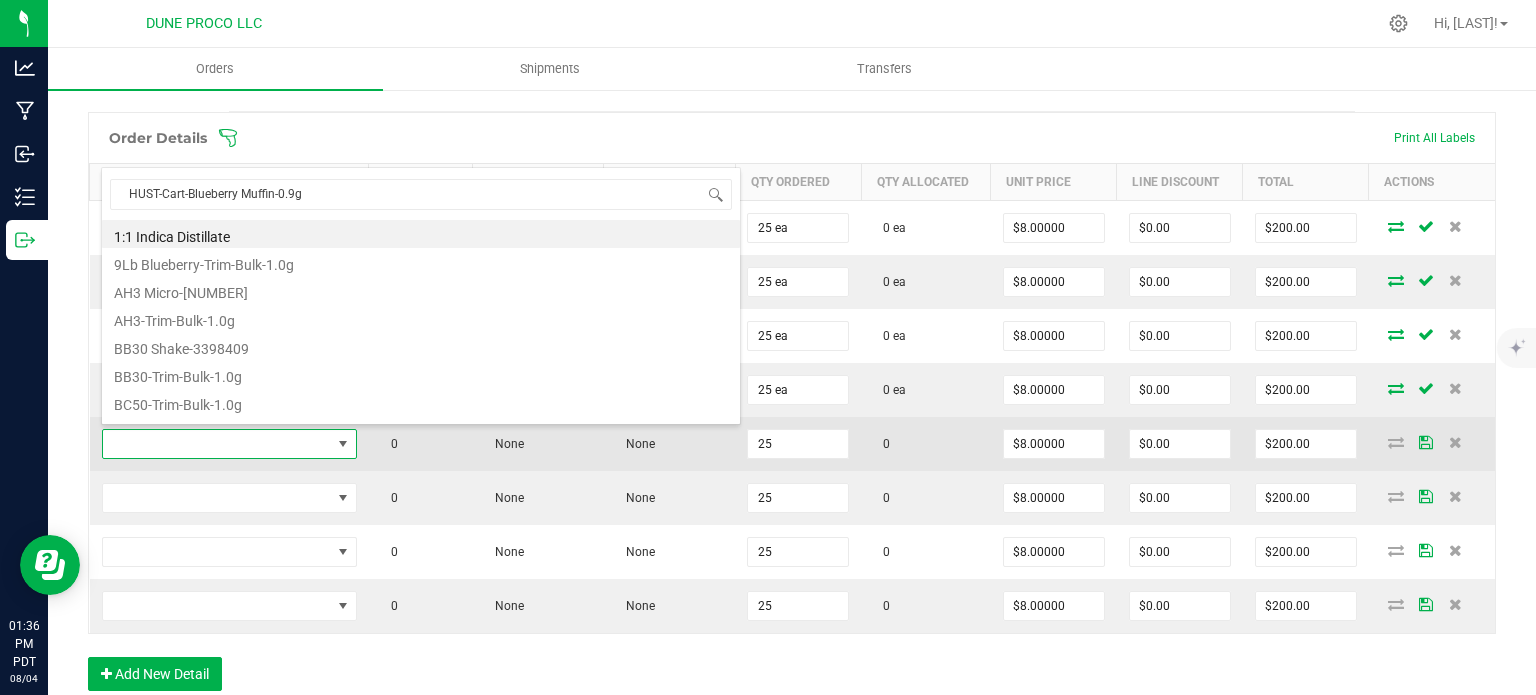 scroll, scrollTop: 99970, scrollLeft: 99750, axis: both 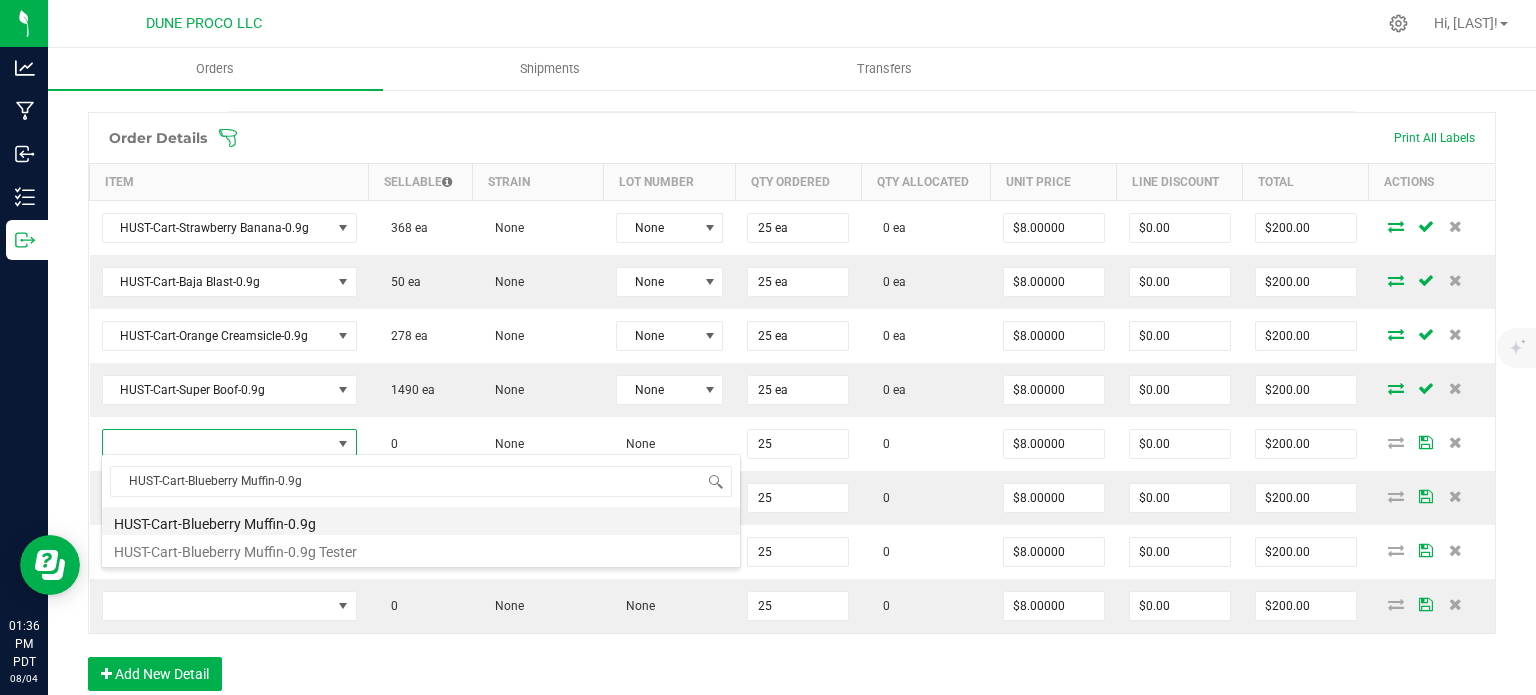 click on "HUST-Cart-Blueberry Muffin-0.9g" at bounding box center (421, 521) 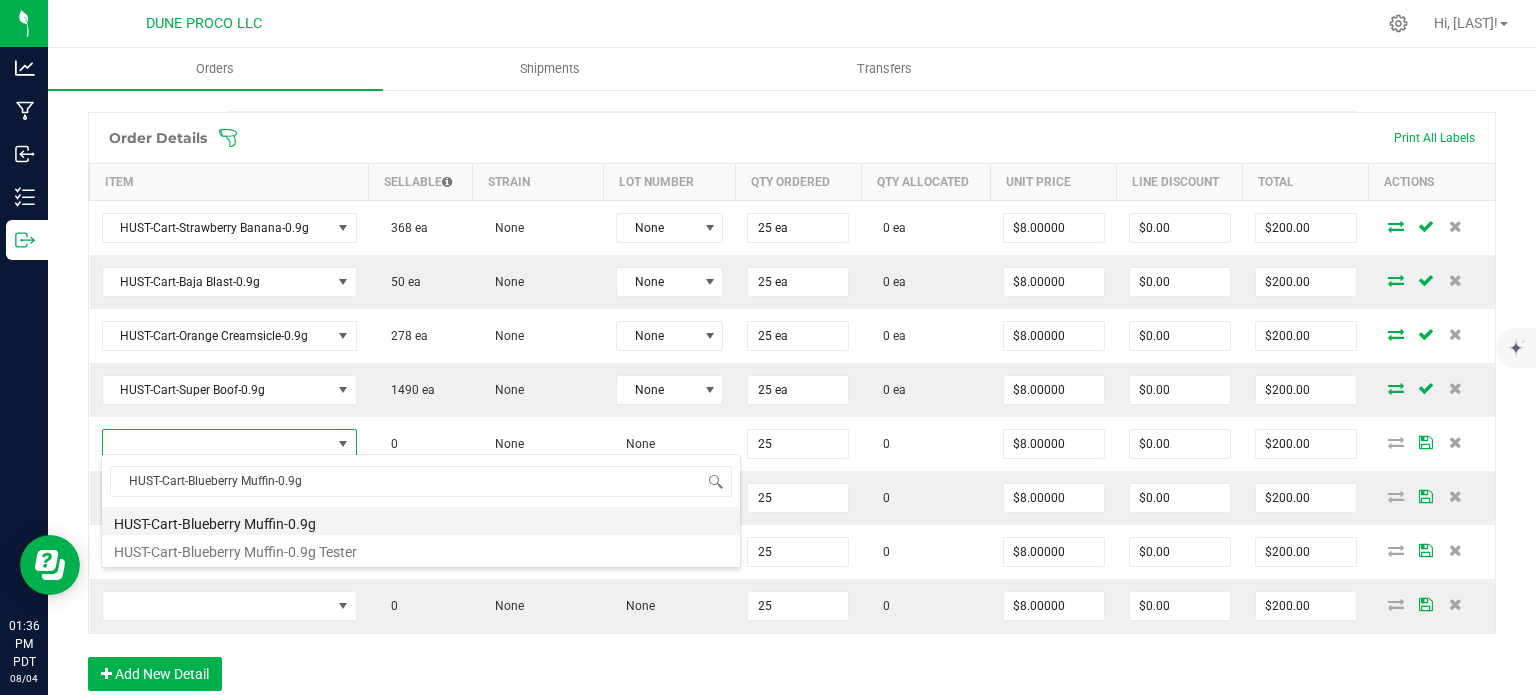 type on "25 ea" 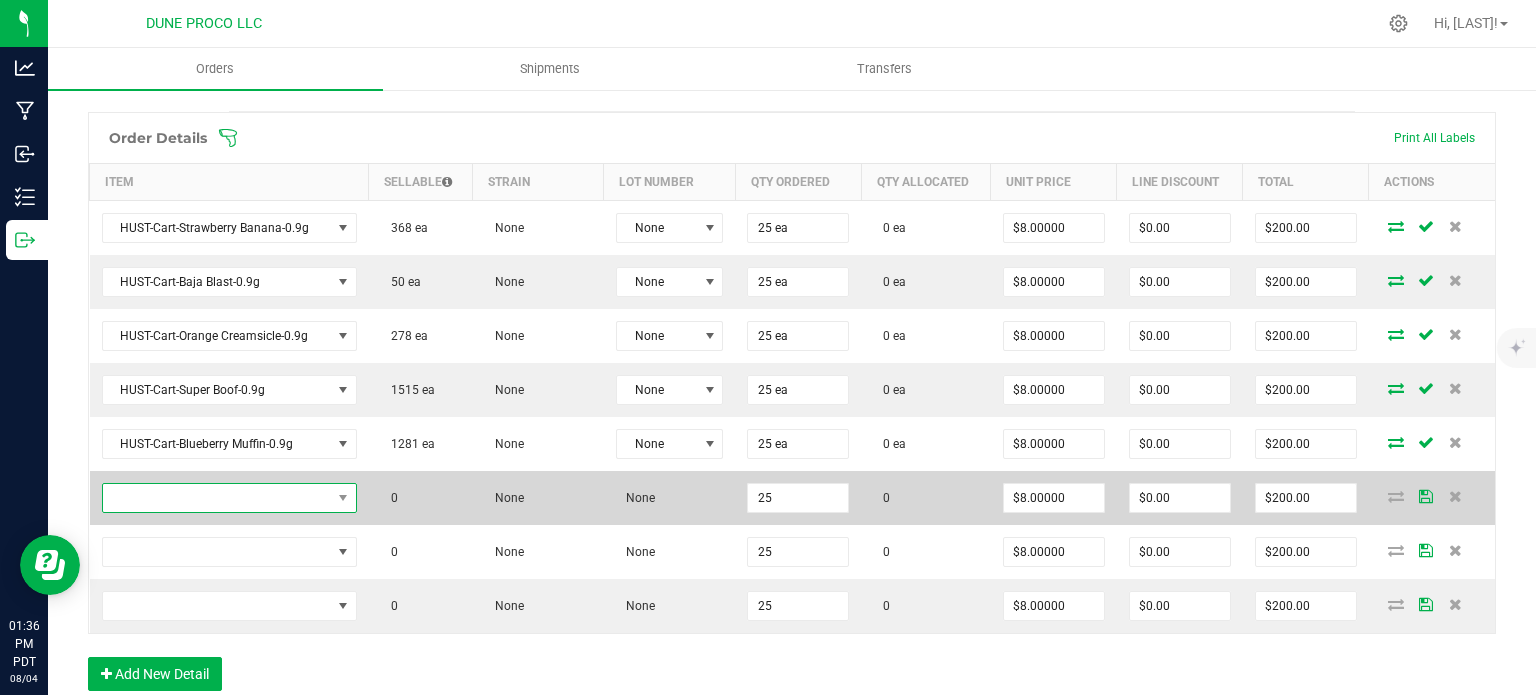 click at bounding box center [217, 498] 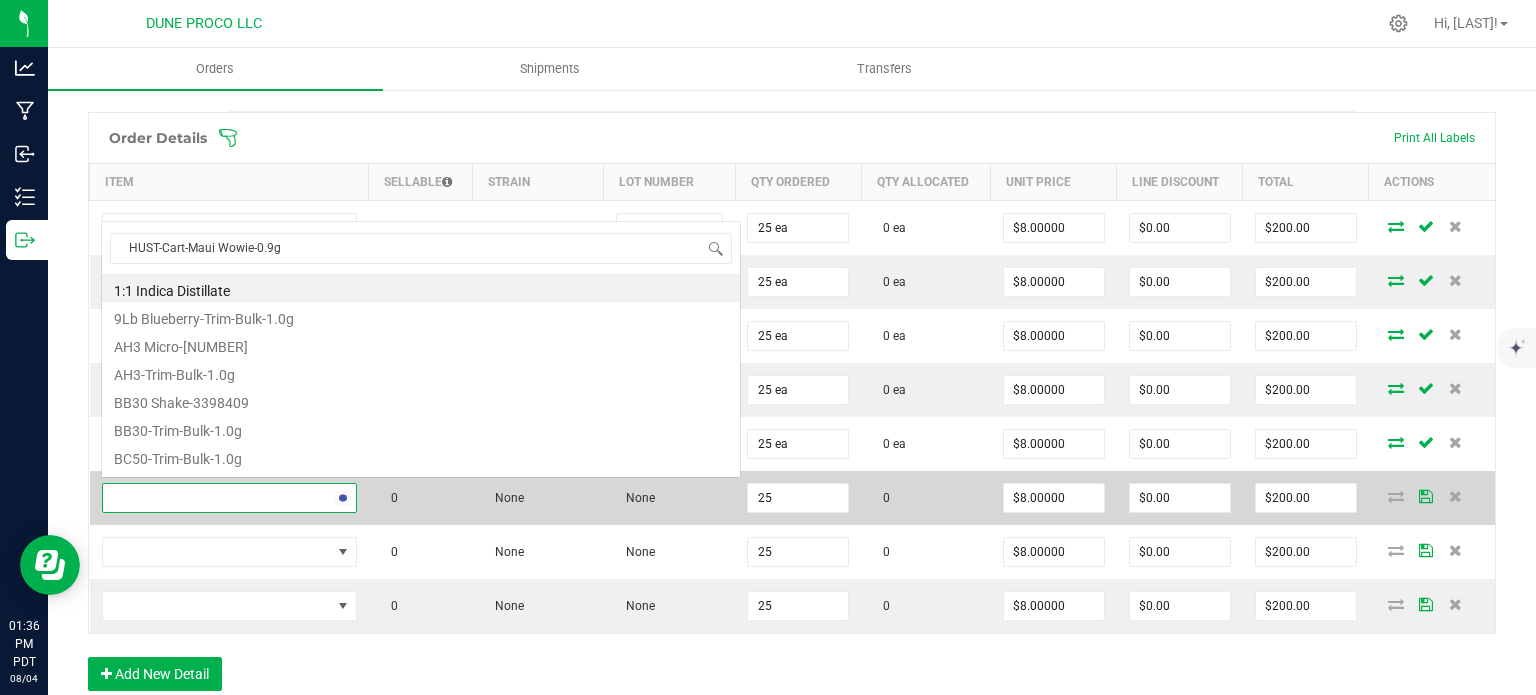 scroll, scrollTop: 0, scrollLeft: 0, axis: both 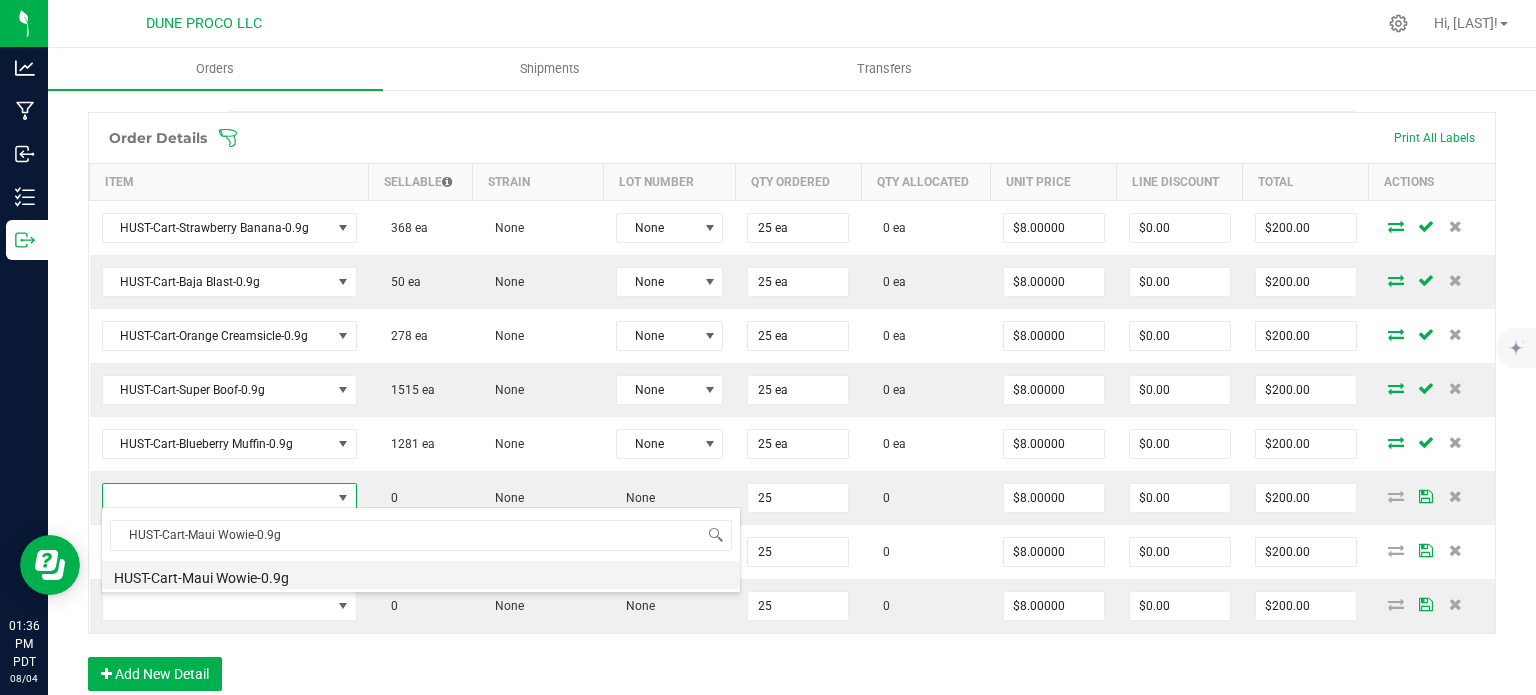 click on "HUST-Cart-Maui Wowie-0.9g" at bounding box center [421, 575] 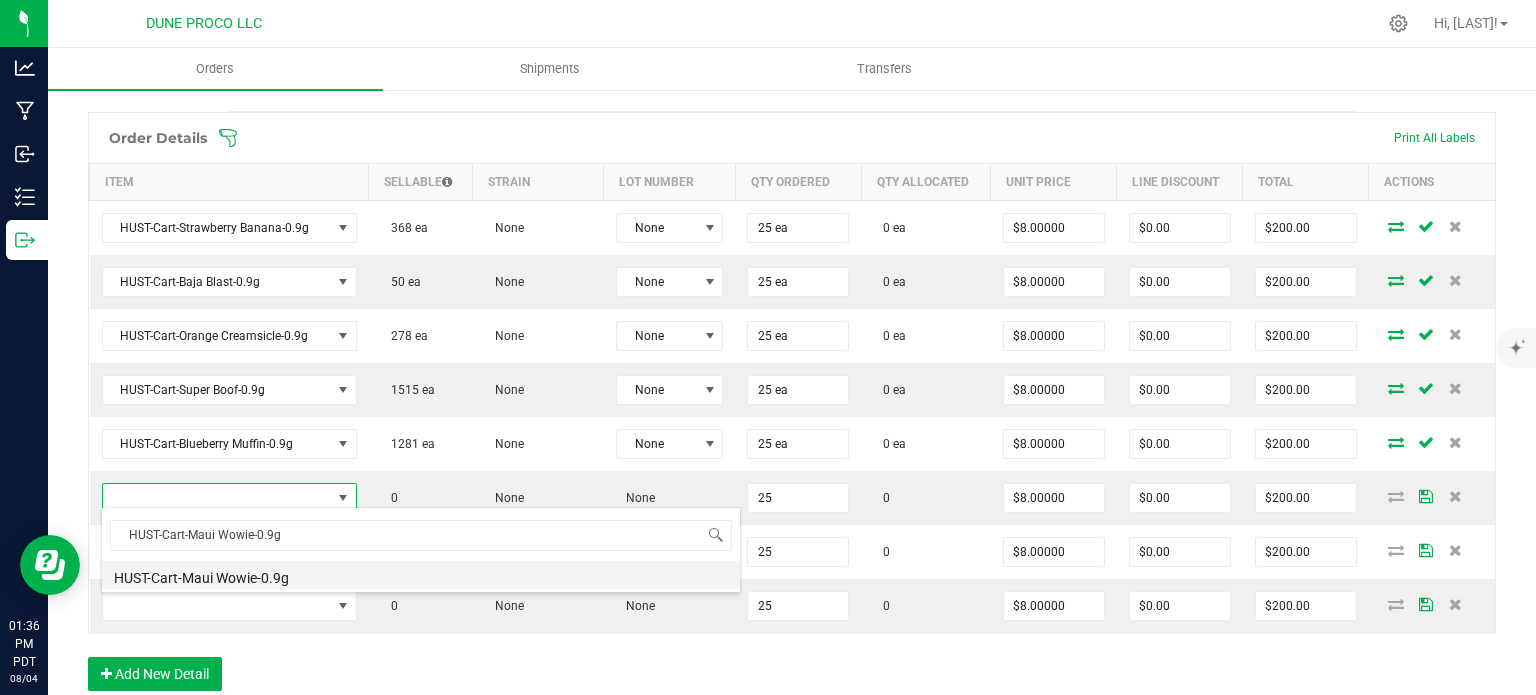 type on "25 ea" 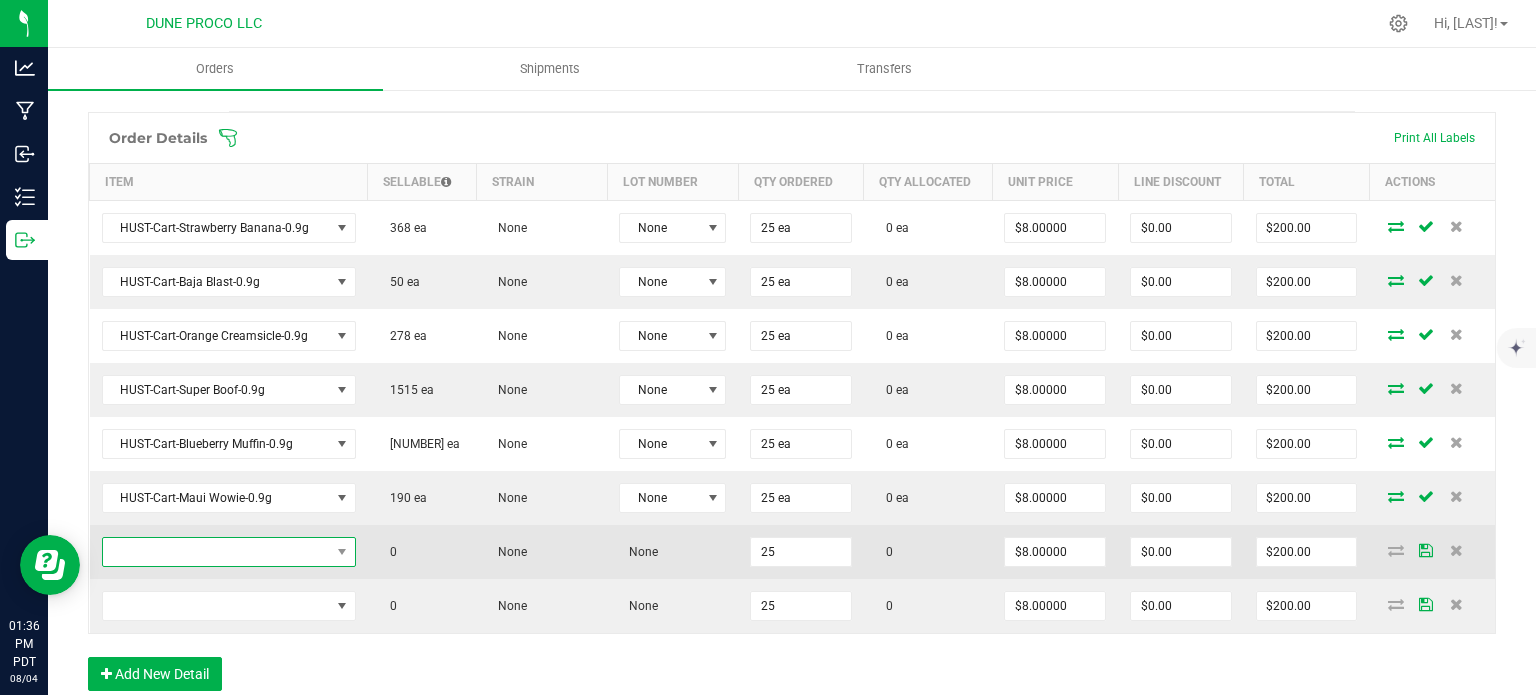 click at bounding box center [216, 552] 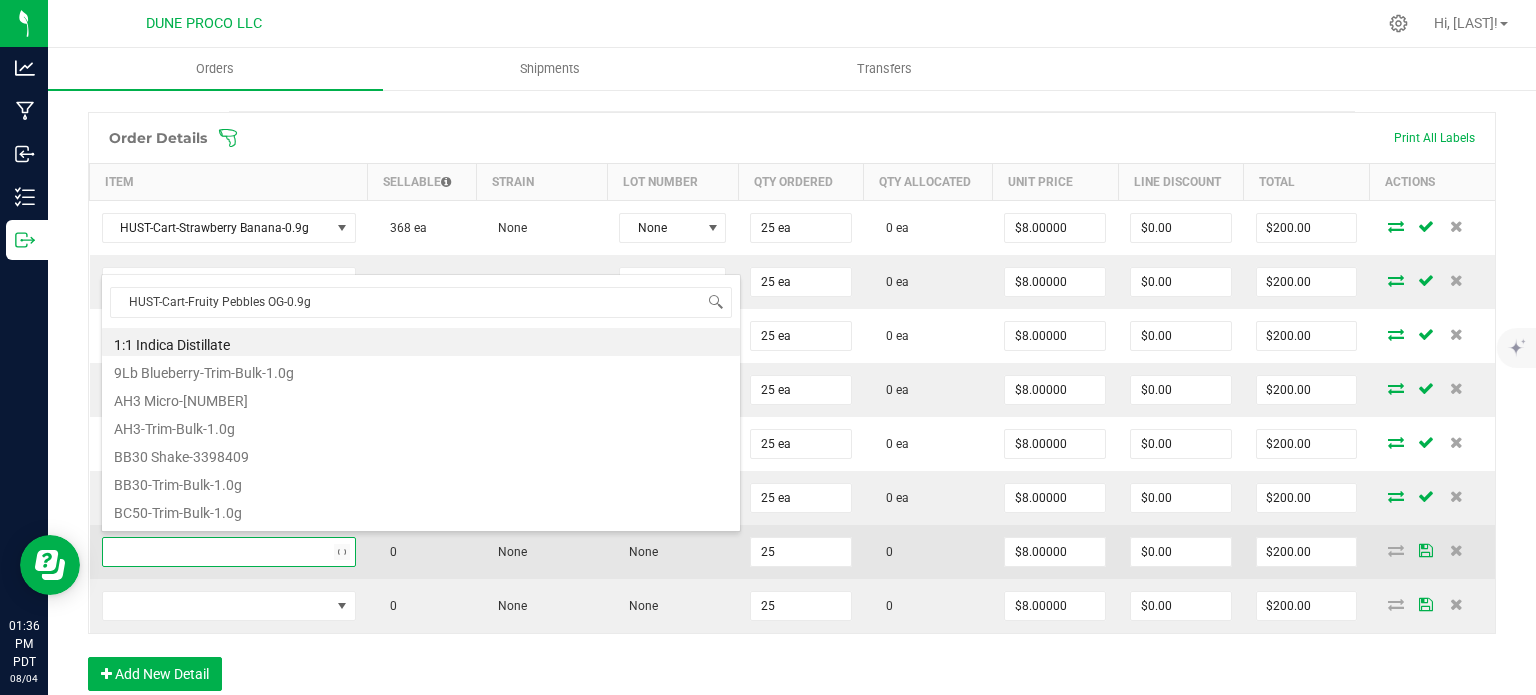scroll, scrollTop: 99970, scrollLeft: 99750, axis: both 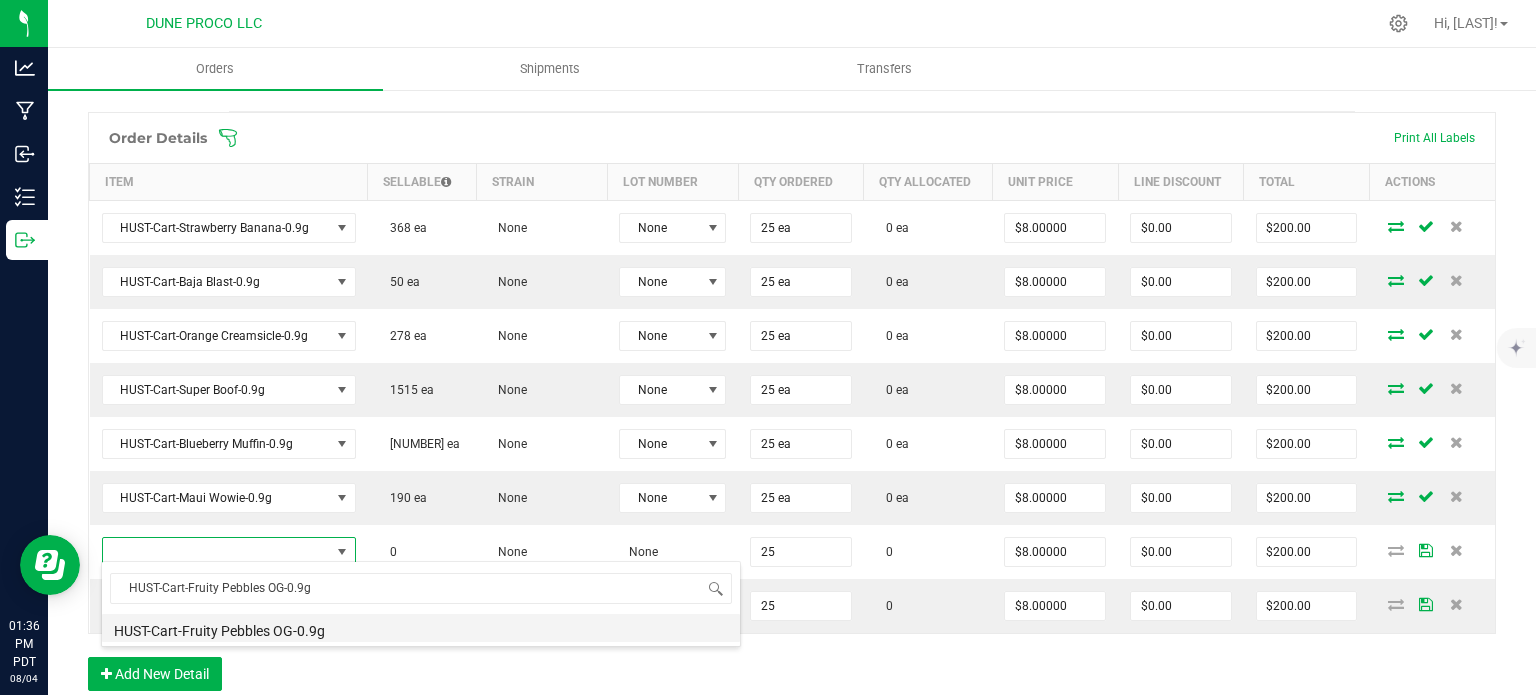 click on "HUST-Cart-Fruity Pebbles OG-0.9g" at bounding box center (421, 628) 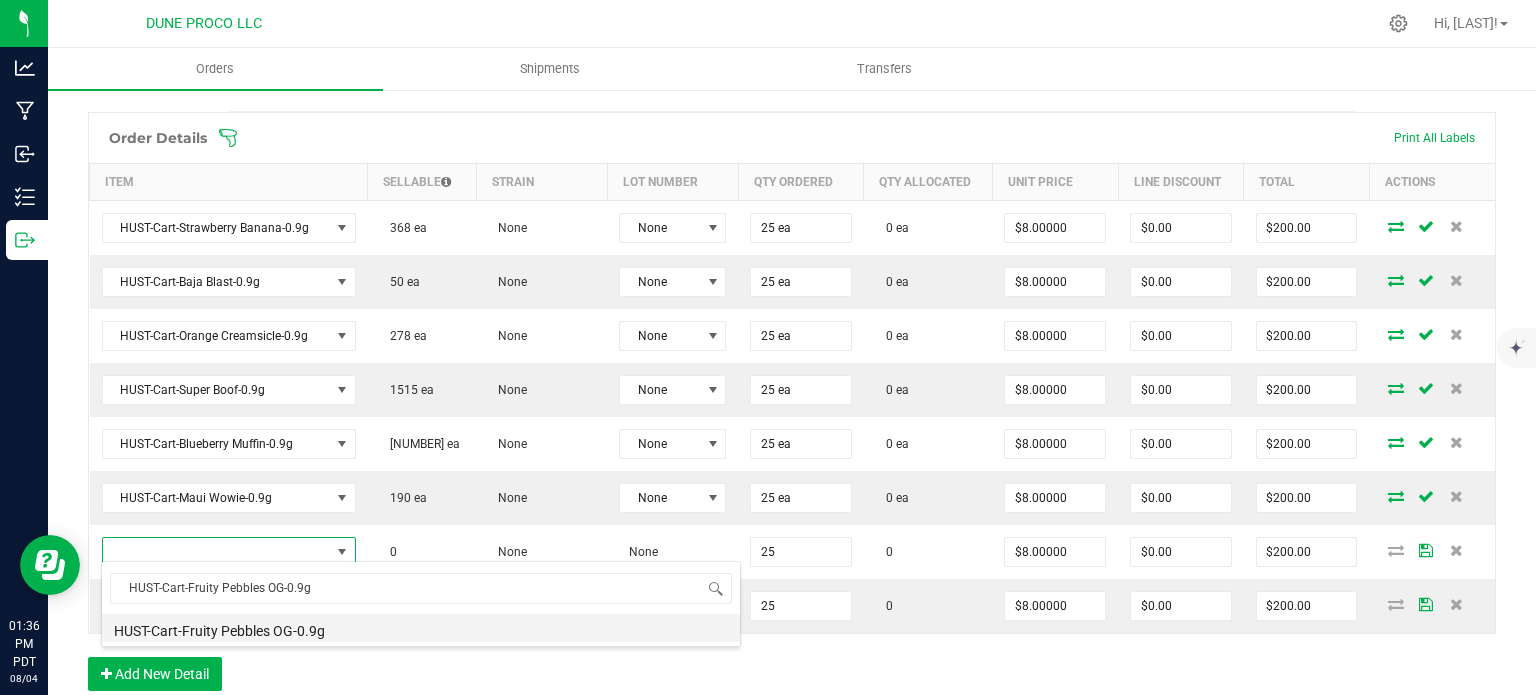type on "25 ea" 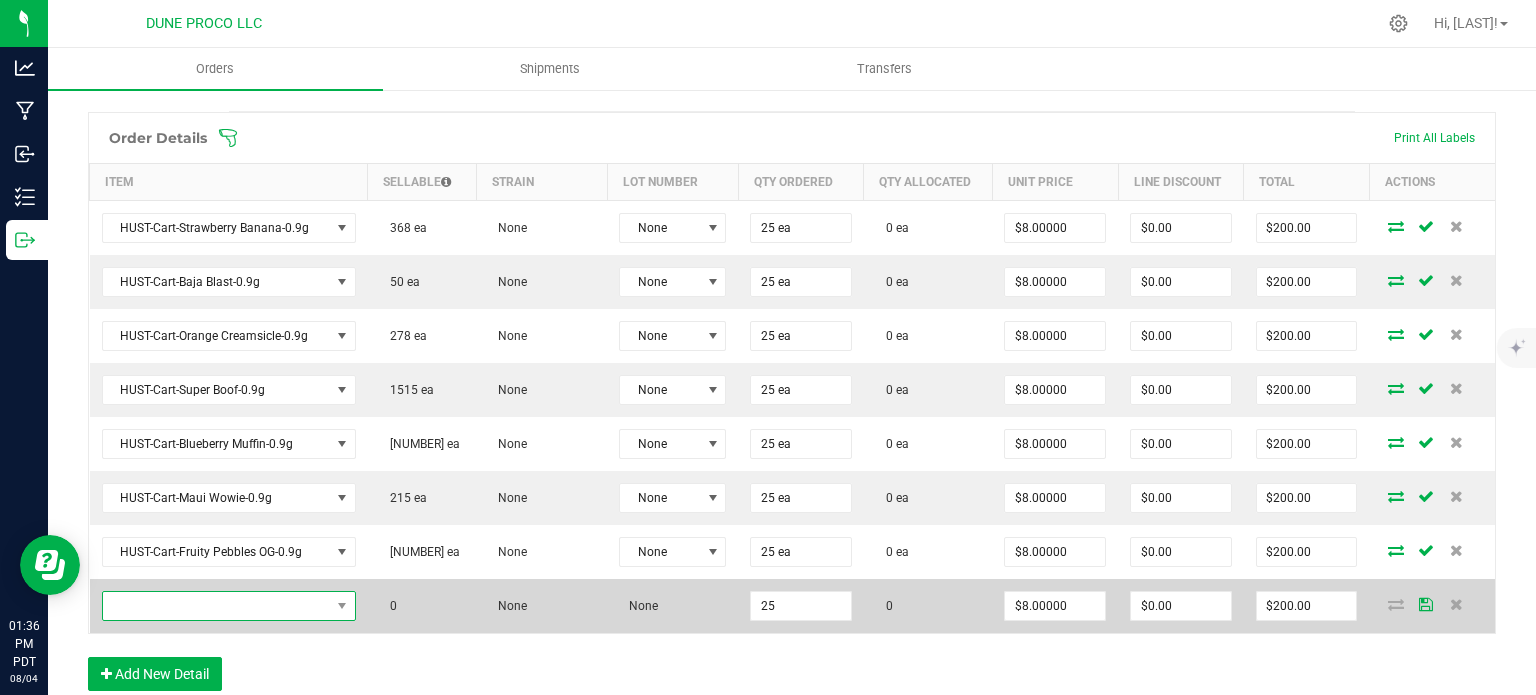 click at bounding box center (216, 606) 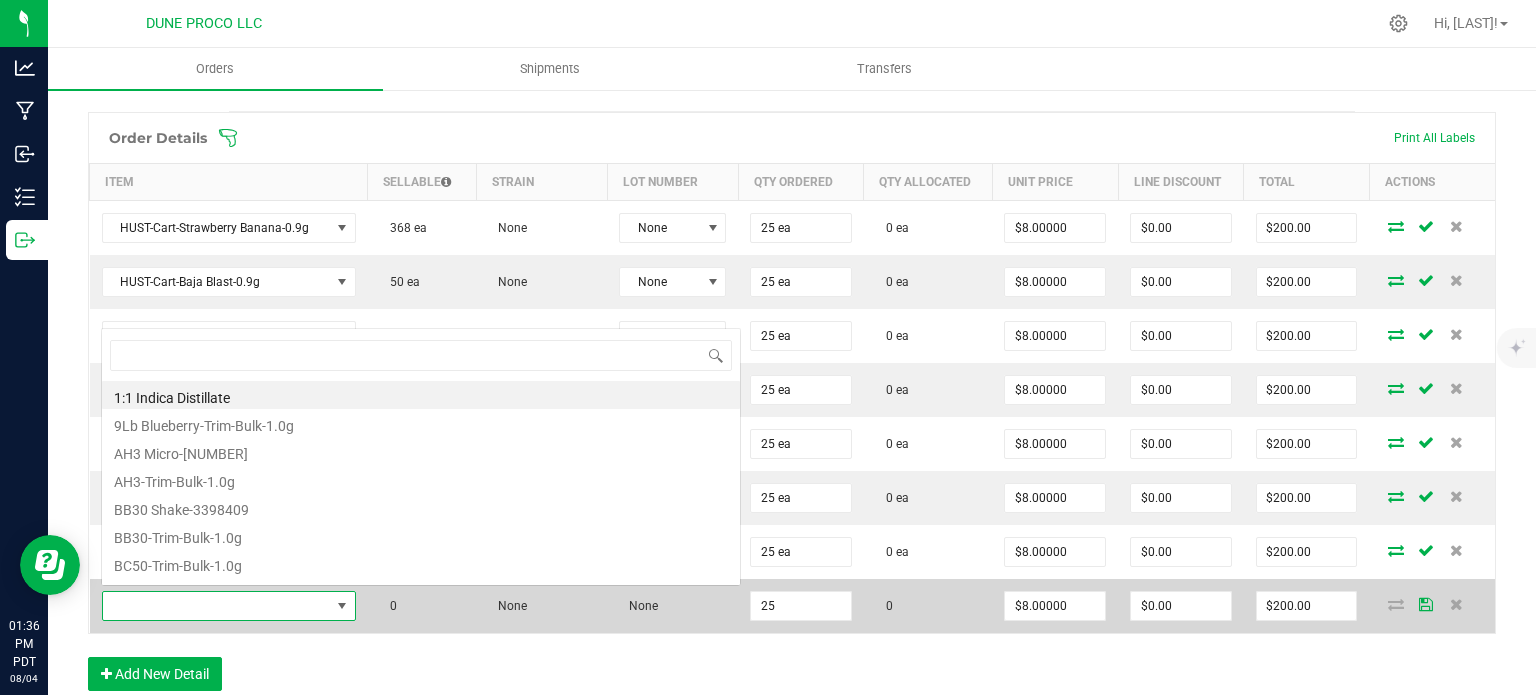 type on "HUST-Cart-Northern Lights-0.9g" 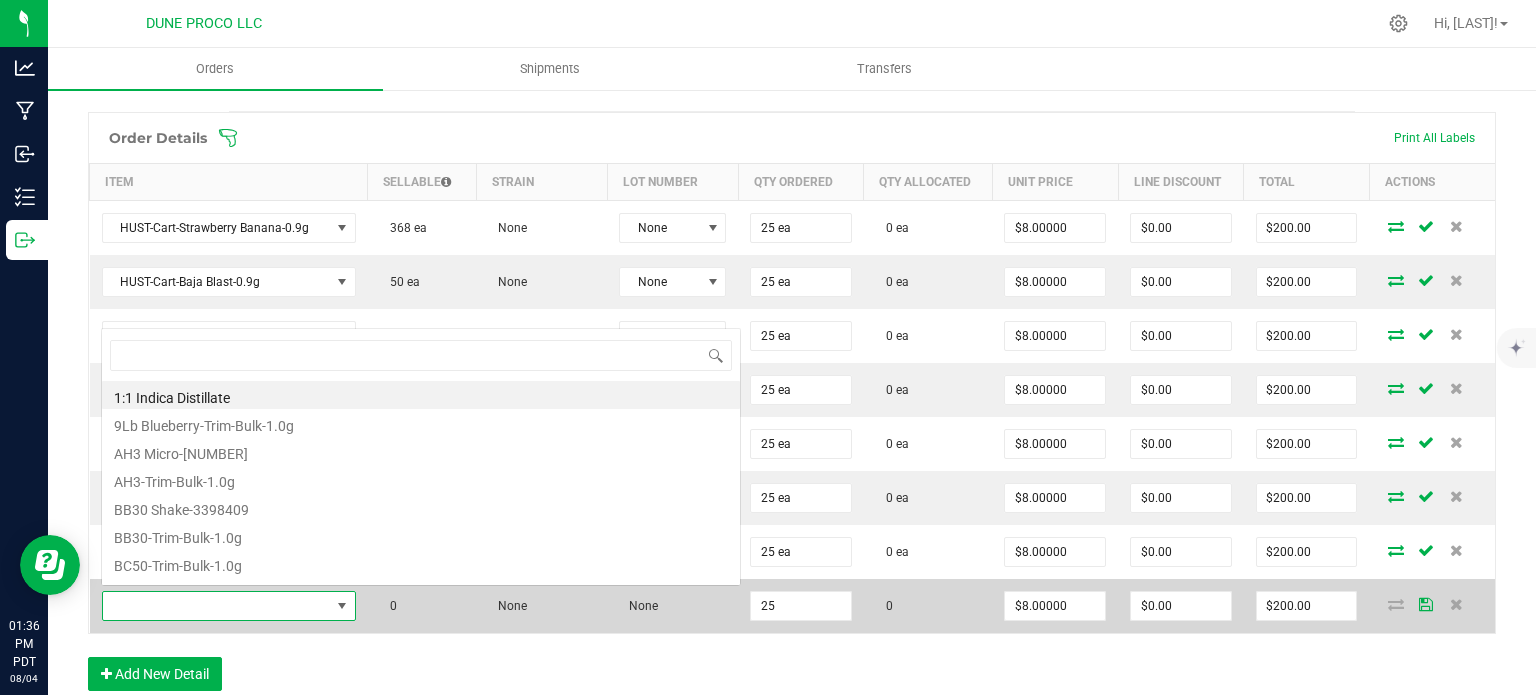 scroll, scrollTop: 0, scrollLeft: 0, axis: both 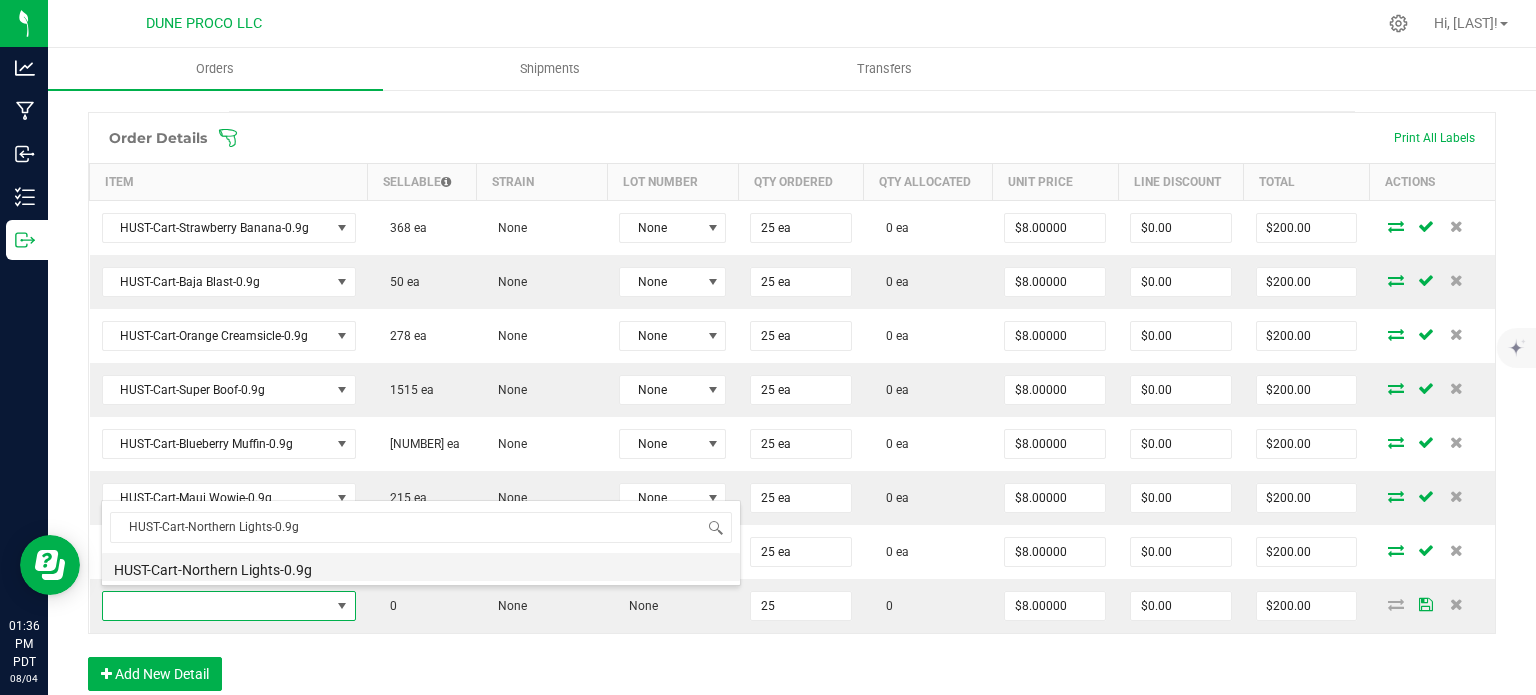 click on "HUST-Cart-Northern Lights-0.9g" at bounding box center (421, 567) 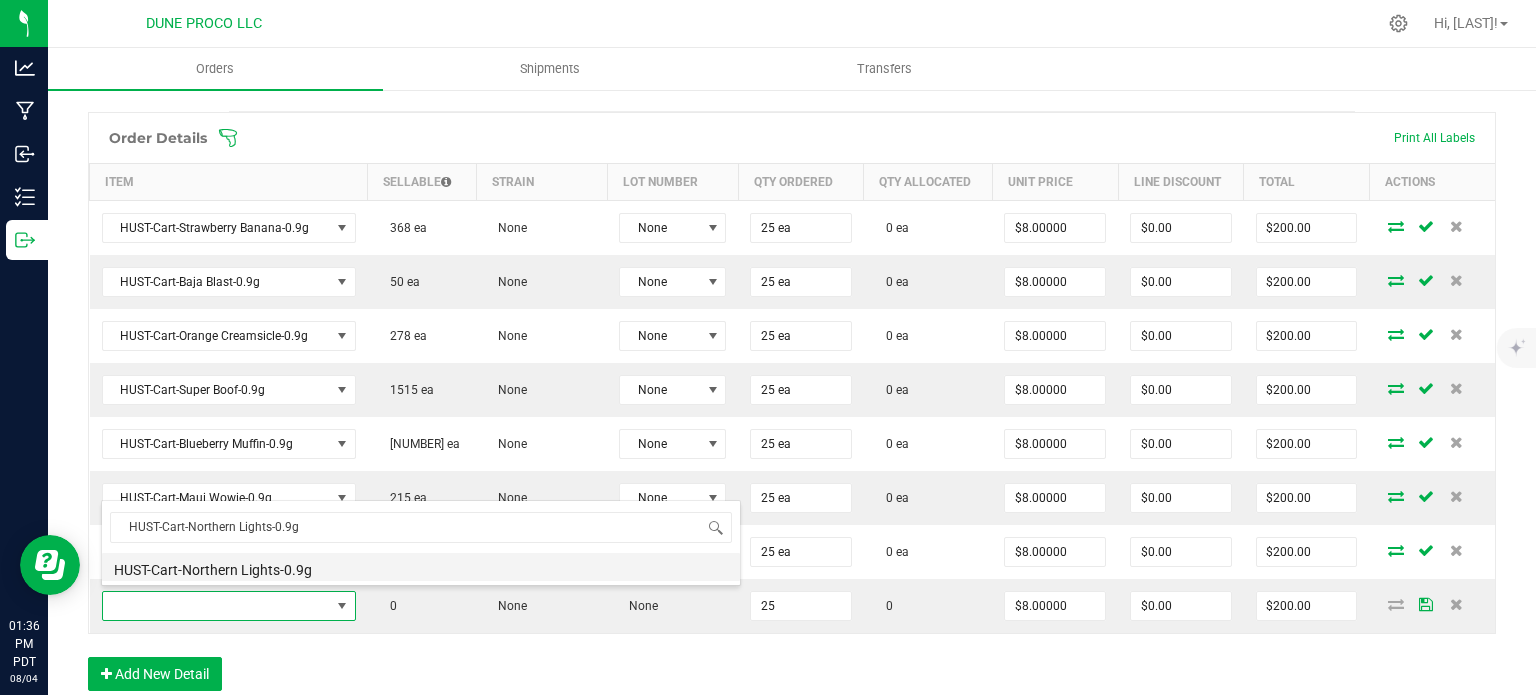 type on "25 ea" 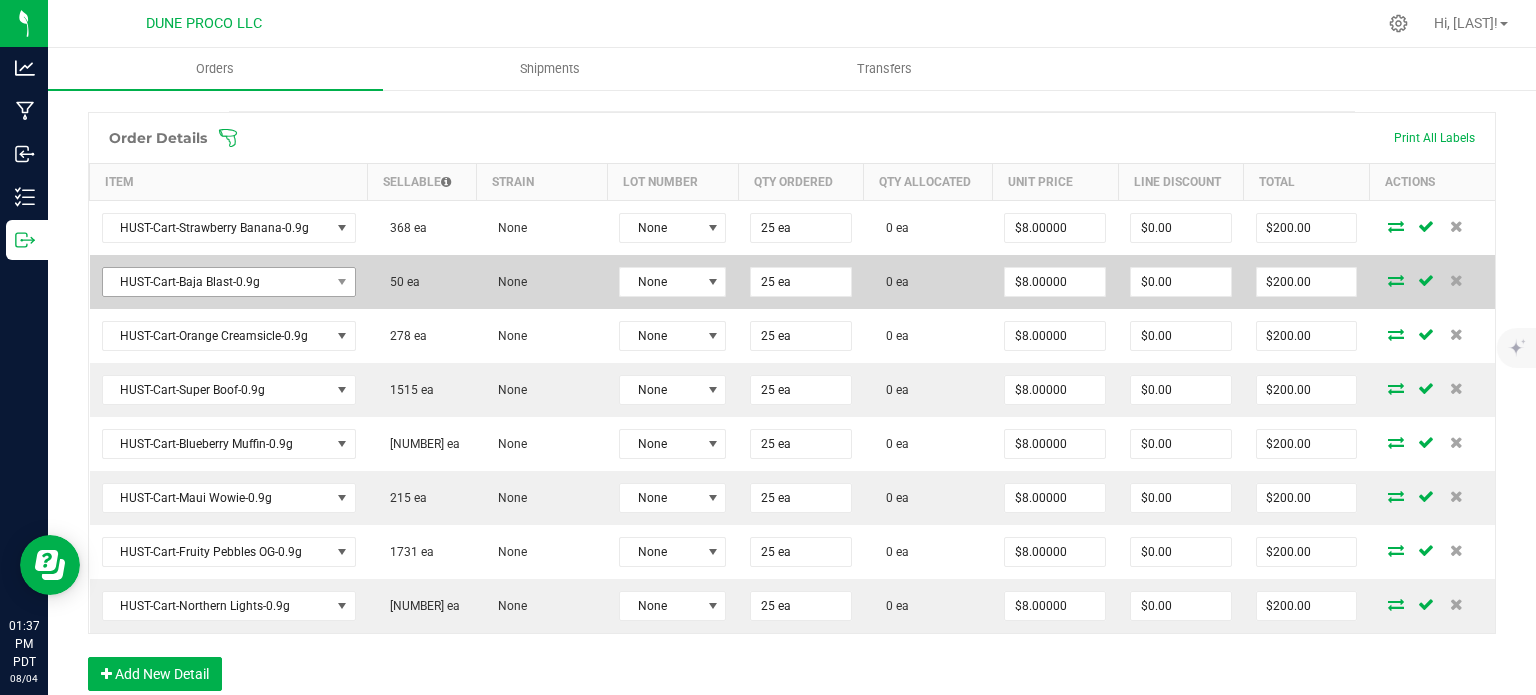 scroll, scrollTop: 876, scrollLeft: 0, axis: vertical 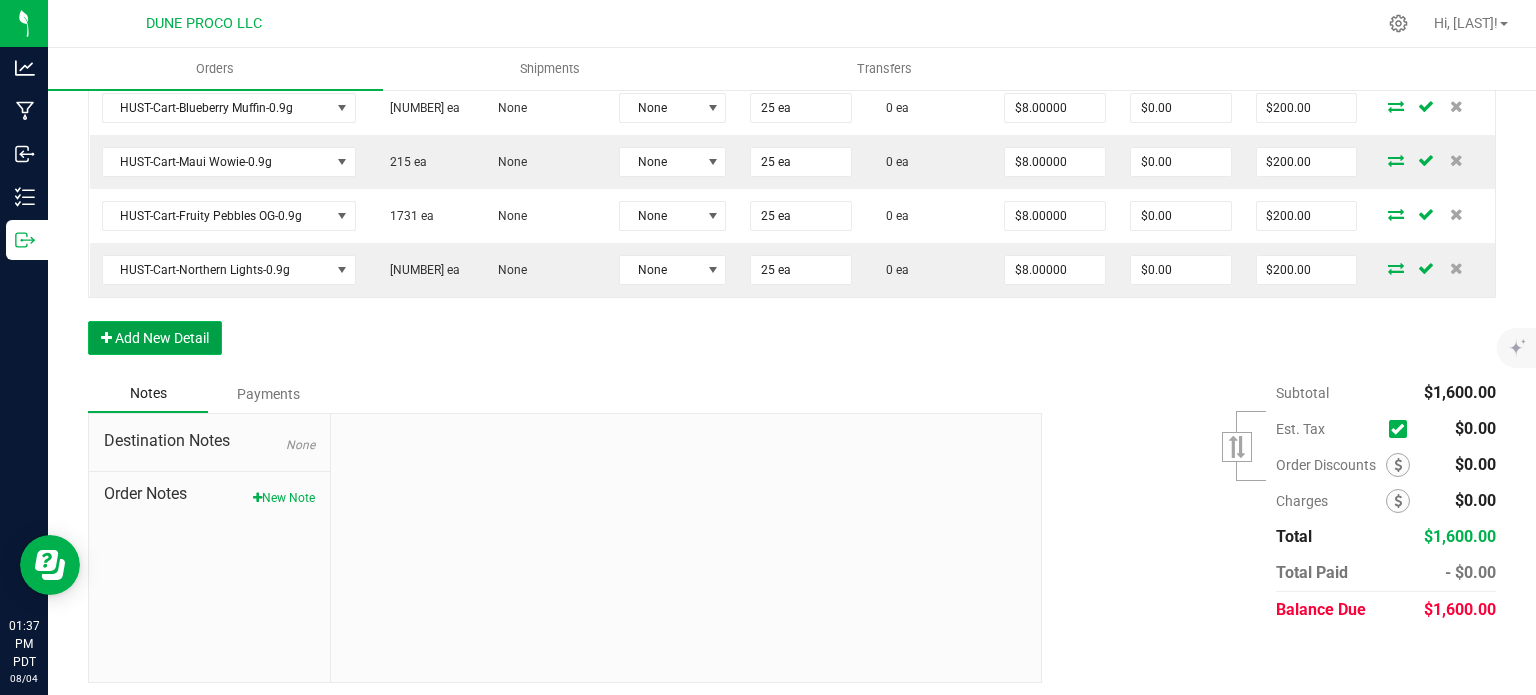 click on "Add New Detail" at bounding box center (155, 338) 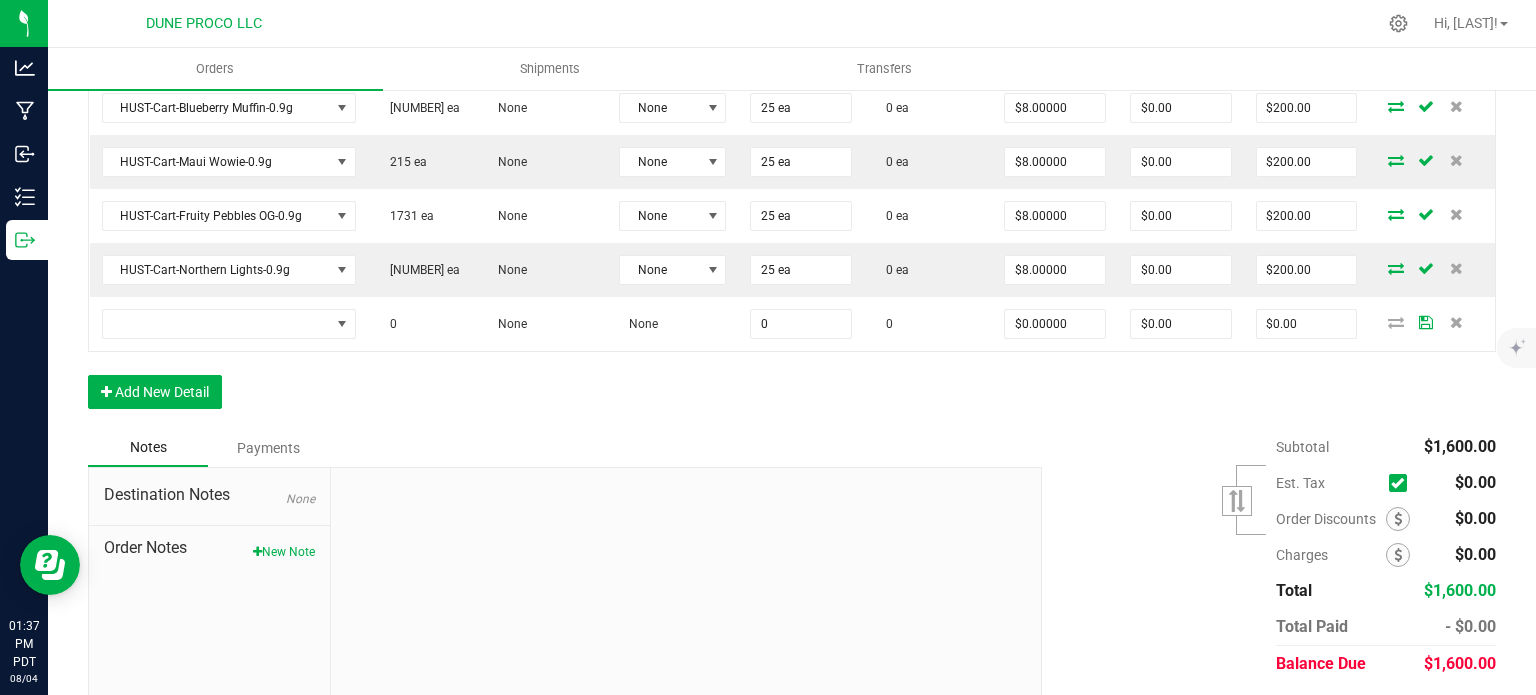 click on "Order Details Print All Labels Item  Sellable  Strain  Lot Number  Qty Ordered Qty Allocated Unit Price Line Discount Total Actions HUST-Cart-Strawberry Banana-0.9g  368 ea   None  None 25 ea  0 ea  $8.00000 $0.00 $200.00 HUST-Cart-Baja Blast-0.9g  50 ea   None  None 25 ea  0 ea  $8.00000 $0.00 $200.00 HUST-Cart-Orange Creamsicle-0.9g  278 ea   None  None 25 ea  0 ea  $8.00000 $0.00 $200.00 HUST-Cart-Super Boof-0.9g  1515 ea   None  None 25 ea  0 ea  $8.00000 $0.00 $200.00 HUST-Cart-Blueberry Muffin-0.9g  1306 ea   None  None 25 ea  0 ea  $8.00000 $0.00 $200.00 HUST-Cart-Maui Wowie-0.9g  215 ea   None  None 25 ea  0 ea  $8.00000 $0.00 $200.00 HUST-Cart-Fruity Pebbles OG-0.9g  1731 ea   None  None 25 ea  0 ea  $8.00000 $0.00 $200.00 HUST-Cart-Northern Lights-0.9g  1641 ea   None  None 25 ea  0 ea  $8.00000 $0.00 $200.00  0    None   None  0  0   $0.00000 $0.00 $0.00" at bounding box center [792, 102] 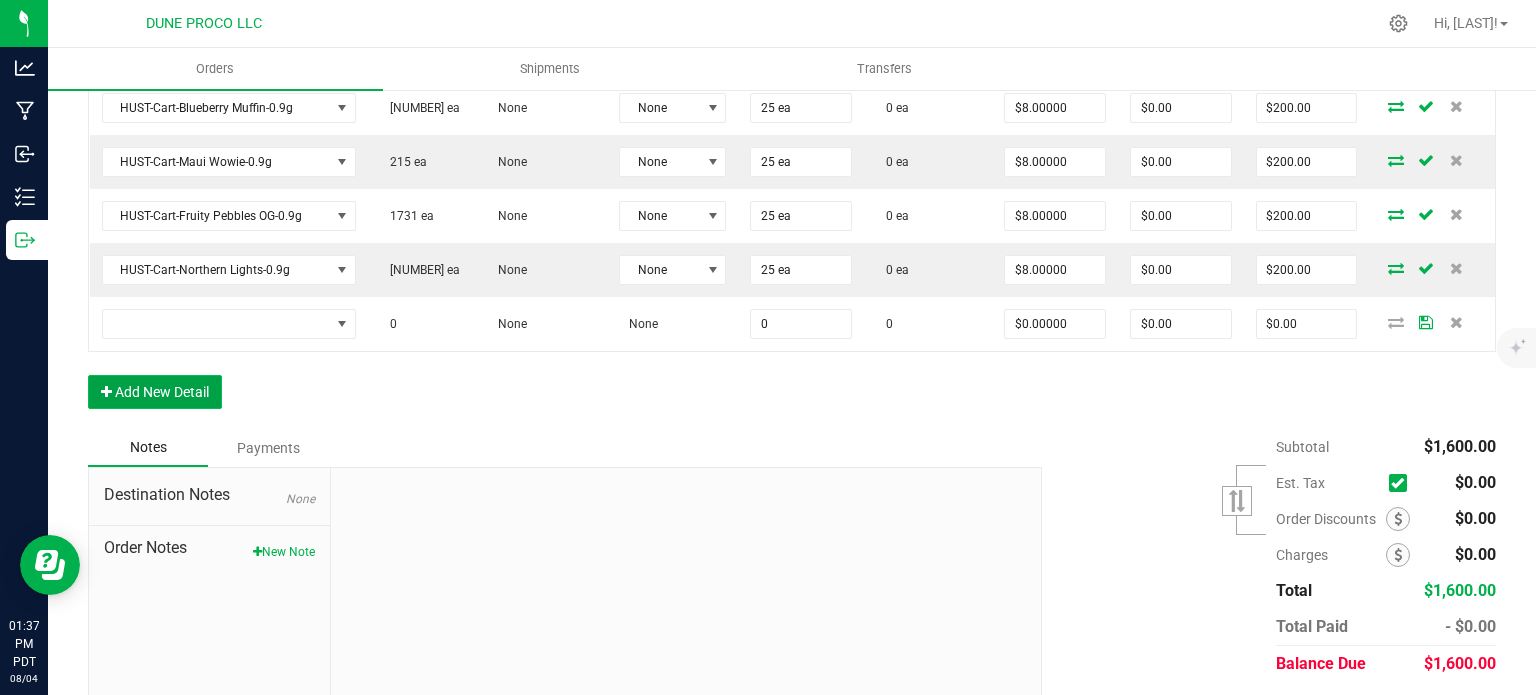 click on "Add New Detail" at bounding box center (155, 392) 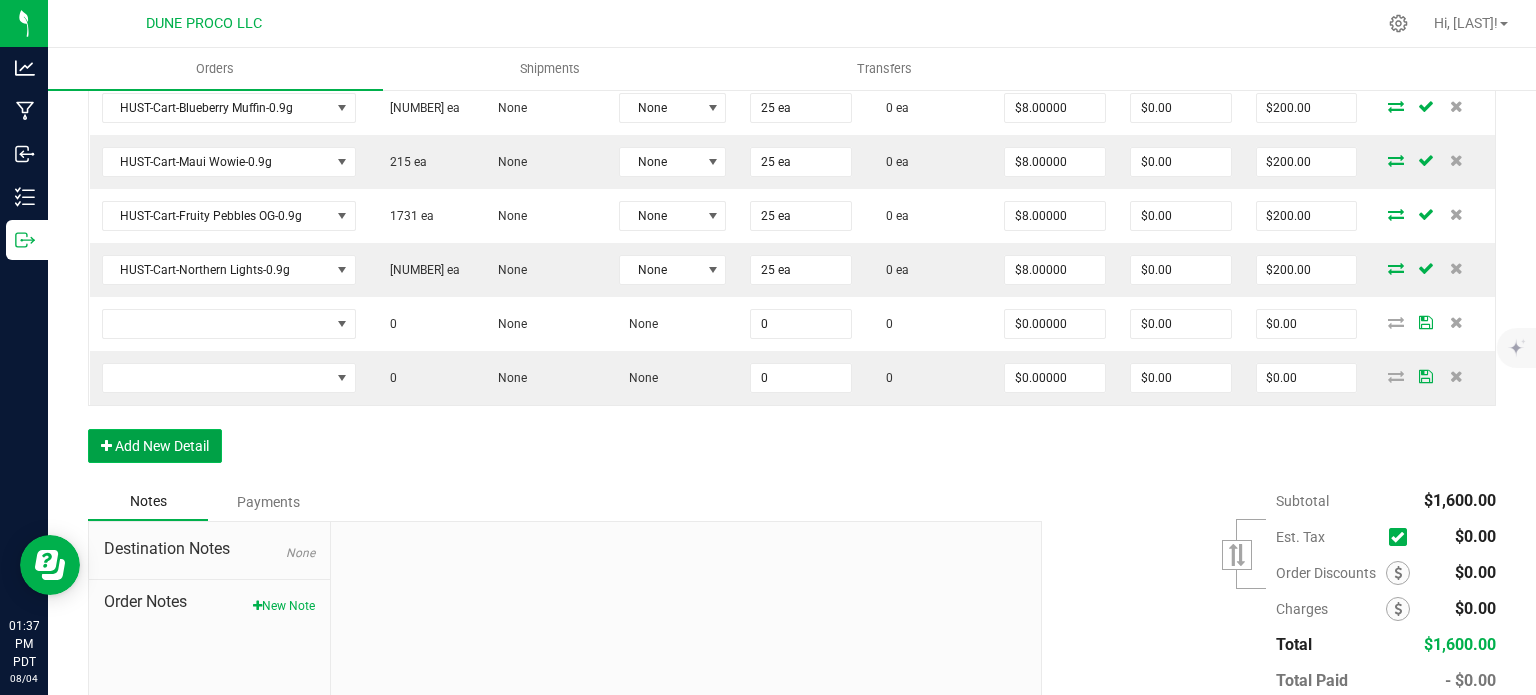 click on "Add New Detail" at bounding box center (155, 446) 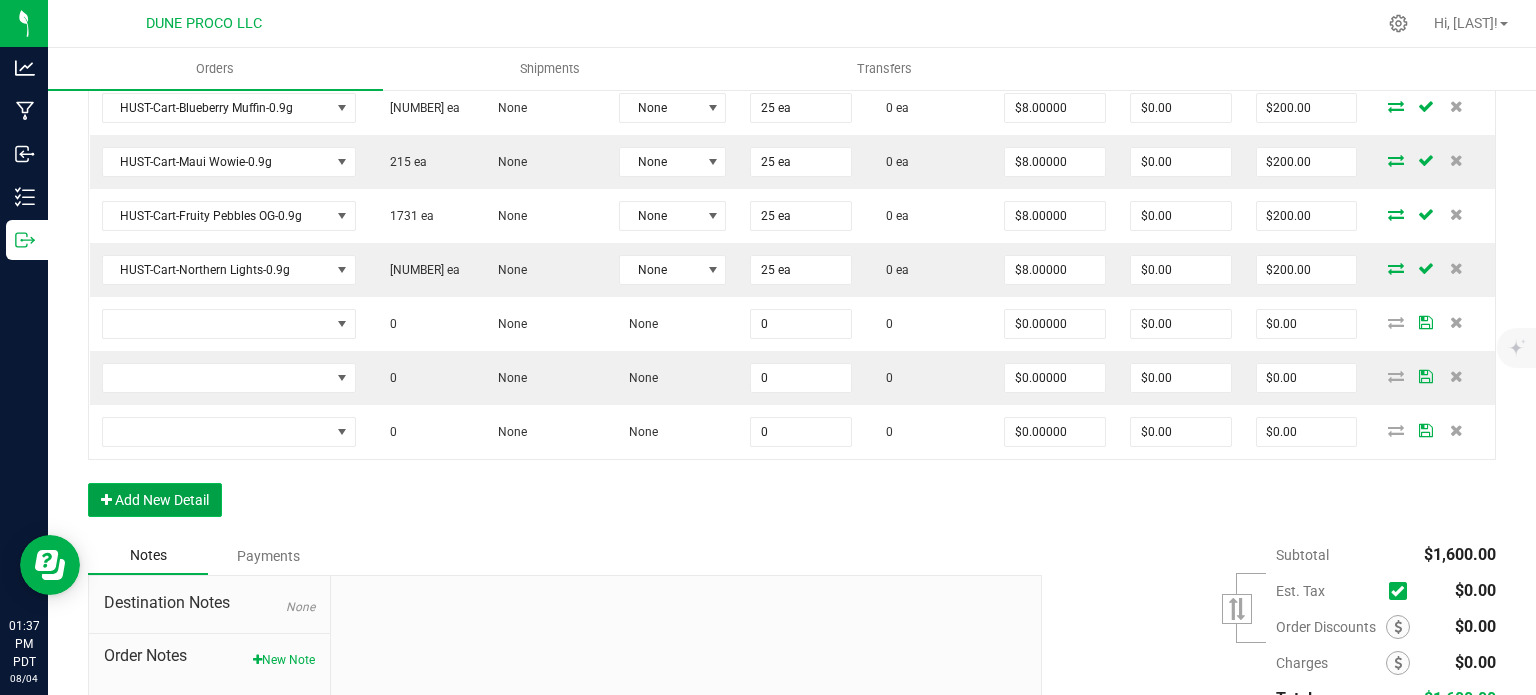 click on "Add New Detail" at bounding box center (155, 500) 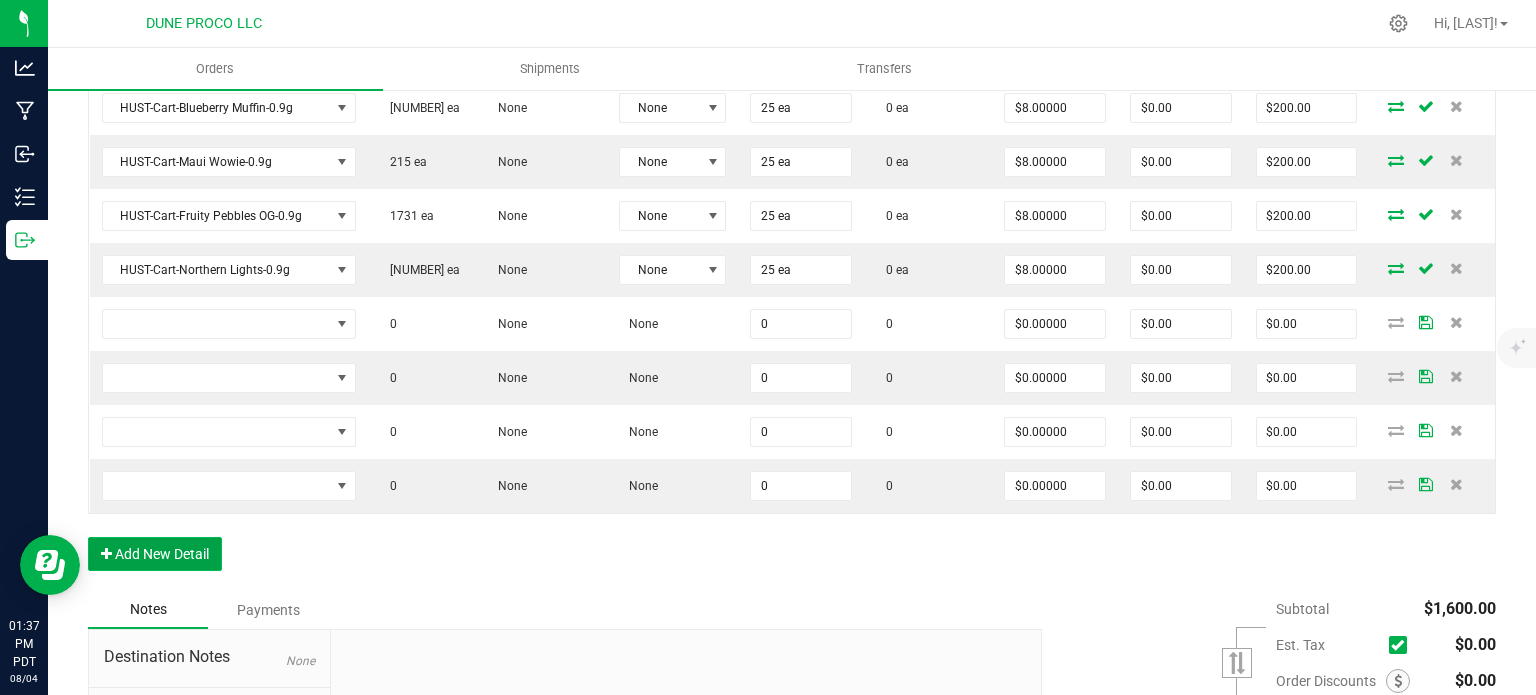 click on "Add New Detail" at bounding box center (155, 554) 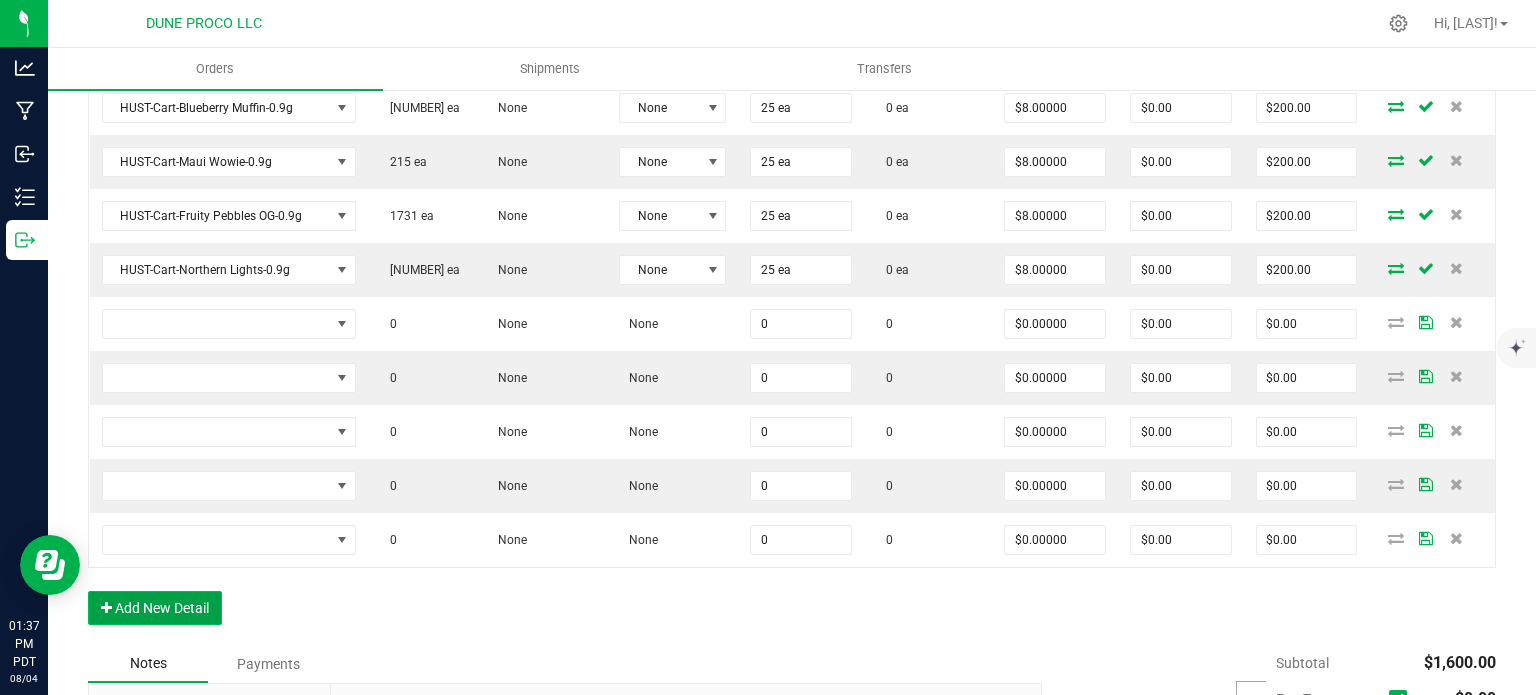 click on "Add New Detail" at bounding box center (155, 608) 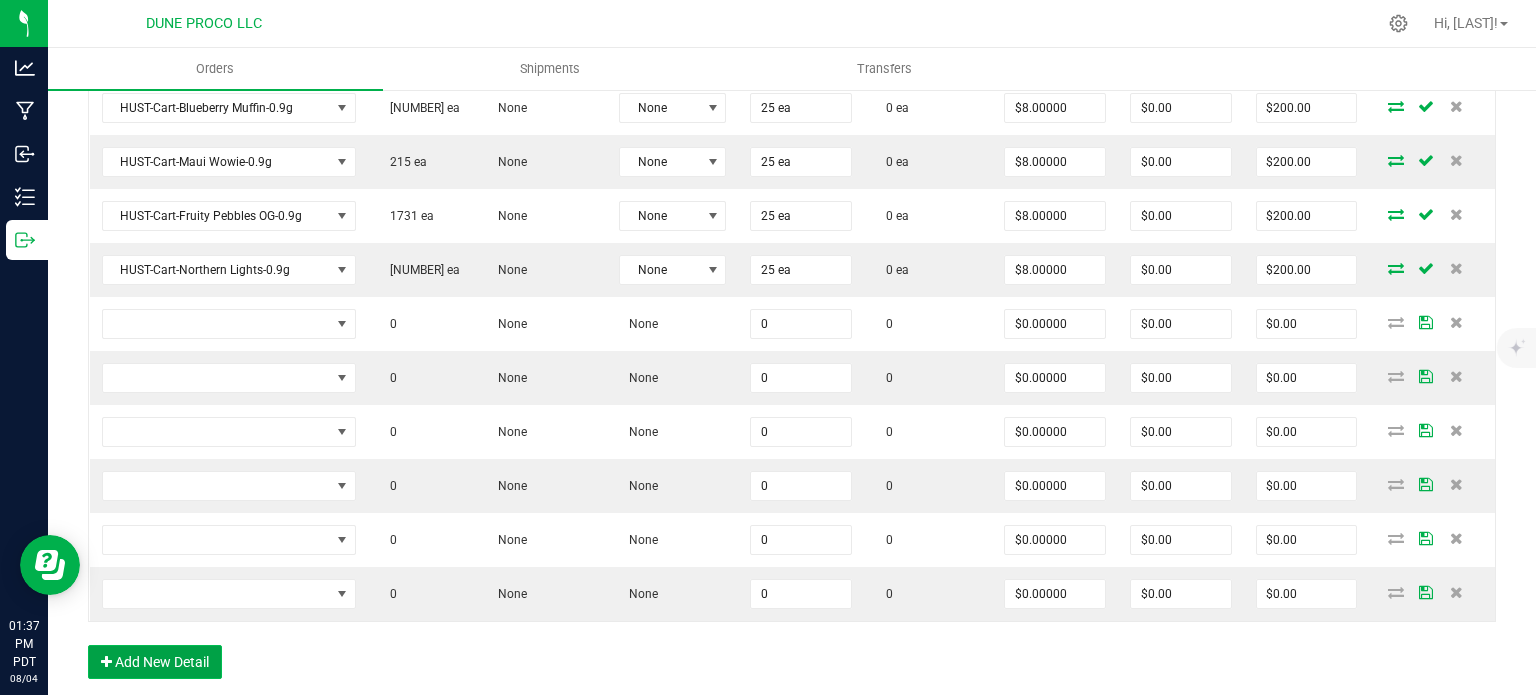scroll, scrollTop: 1198, scrollLeft: 0, axis: vertical 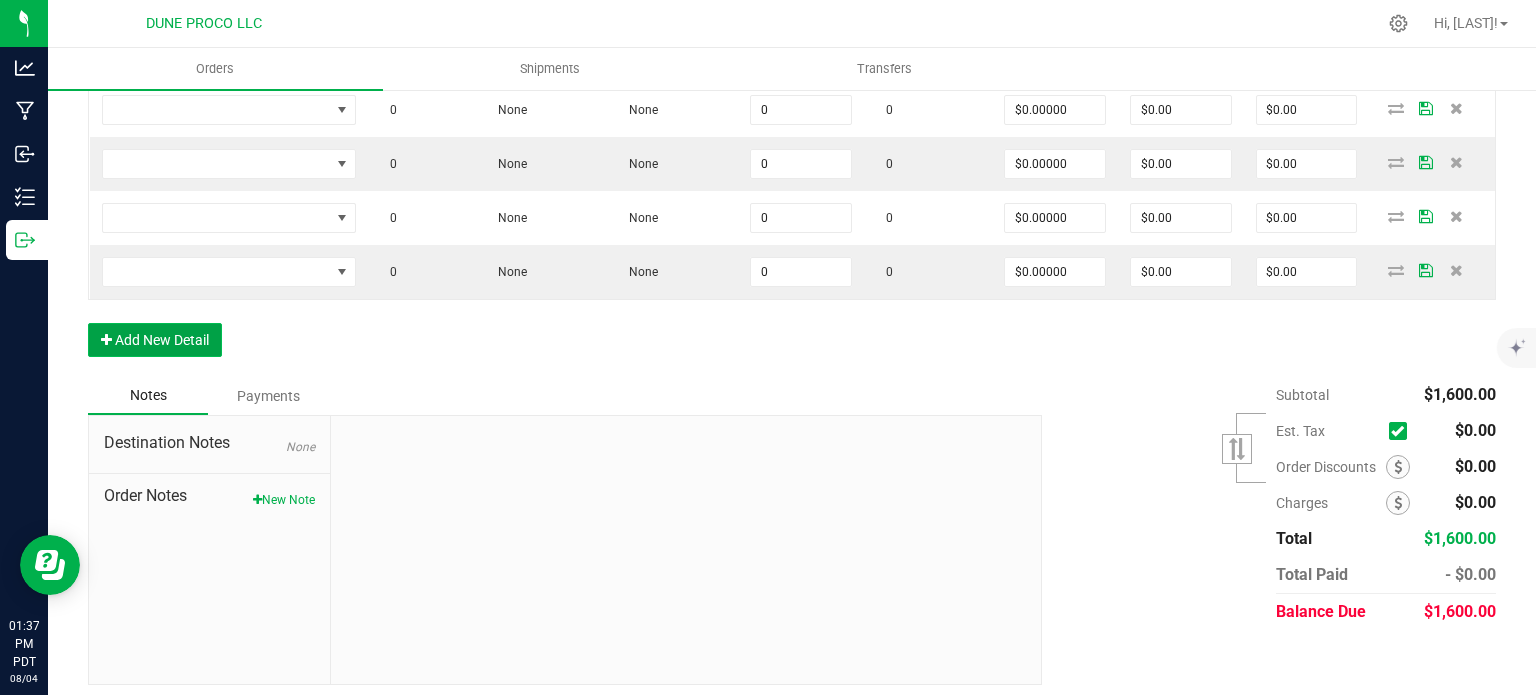 click on "Add New Detail" at bounding box center (155, 340) 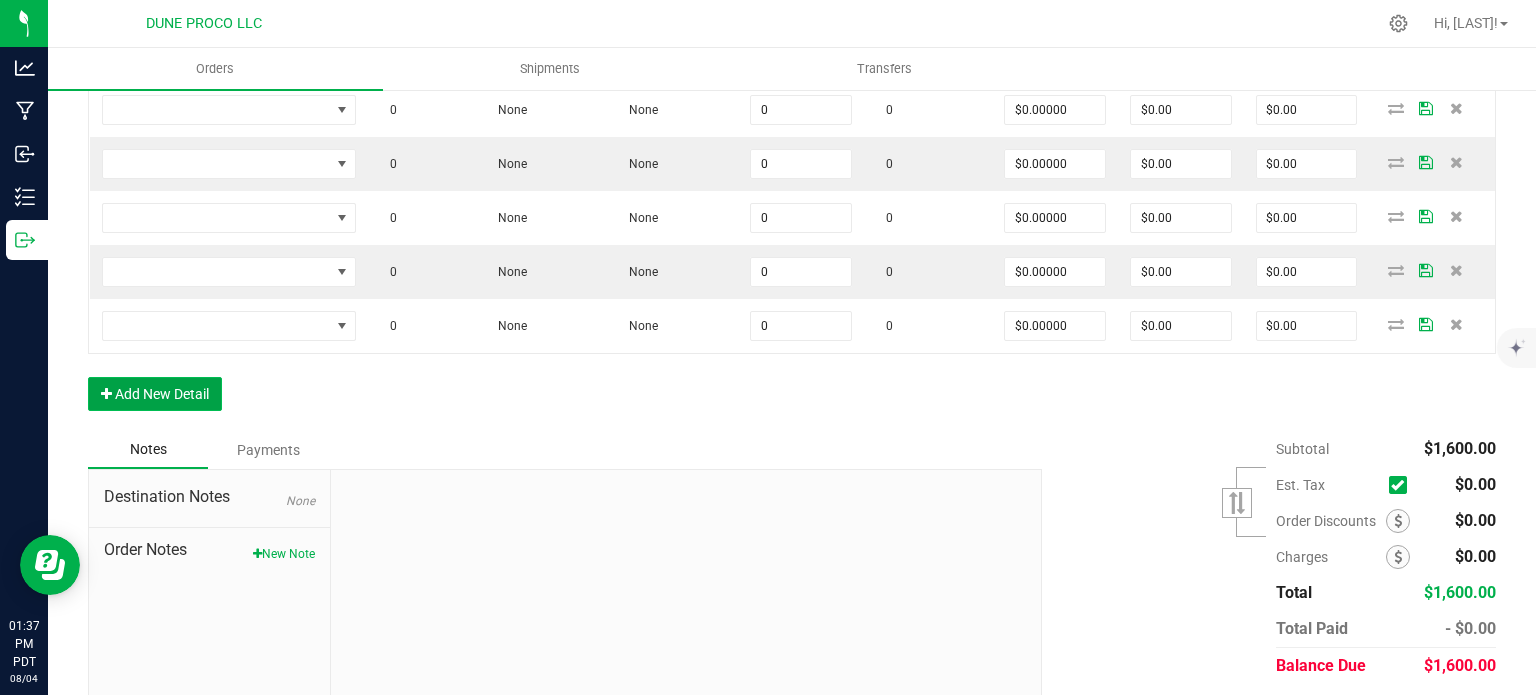 click on "Add New Detail" at bounding box center (155, 394) 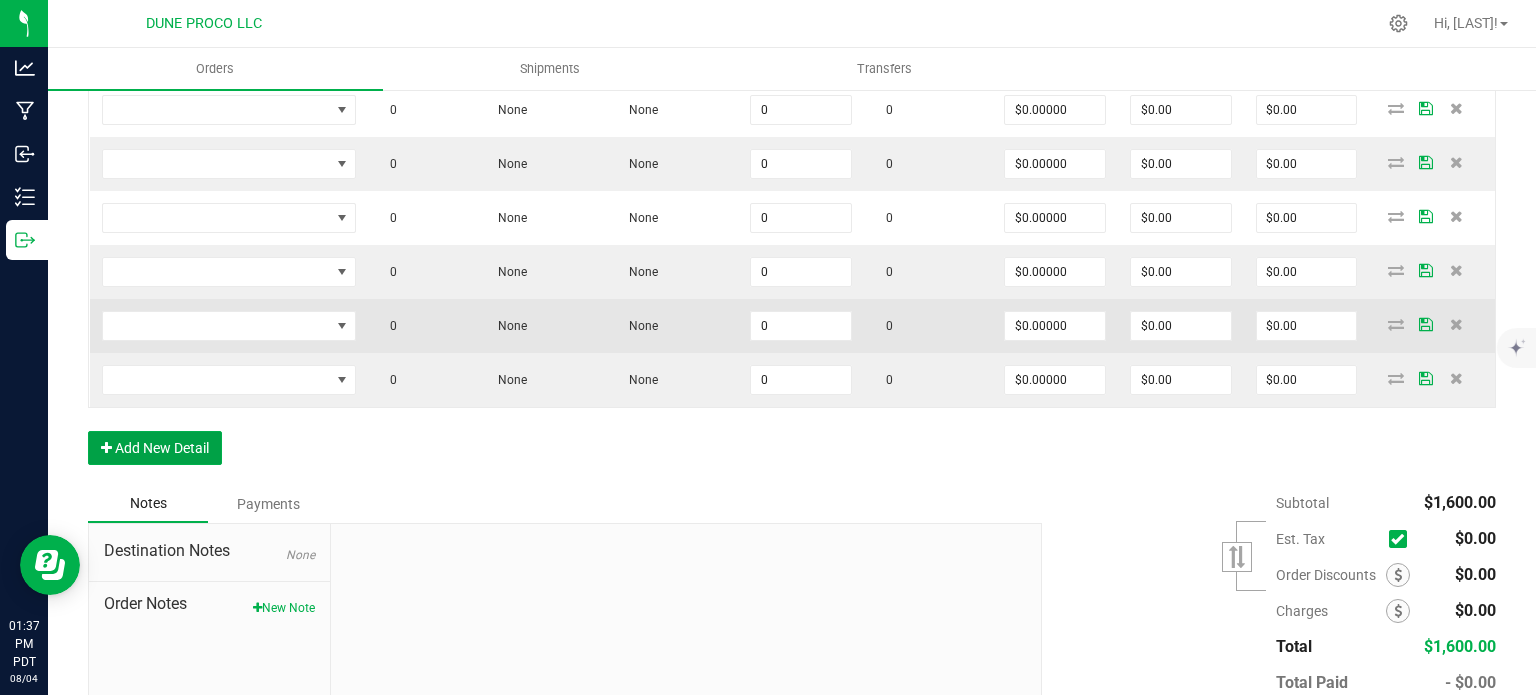 scroll, scrollTop: 840, scrollLeft: 0, axis: vertical 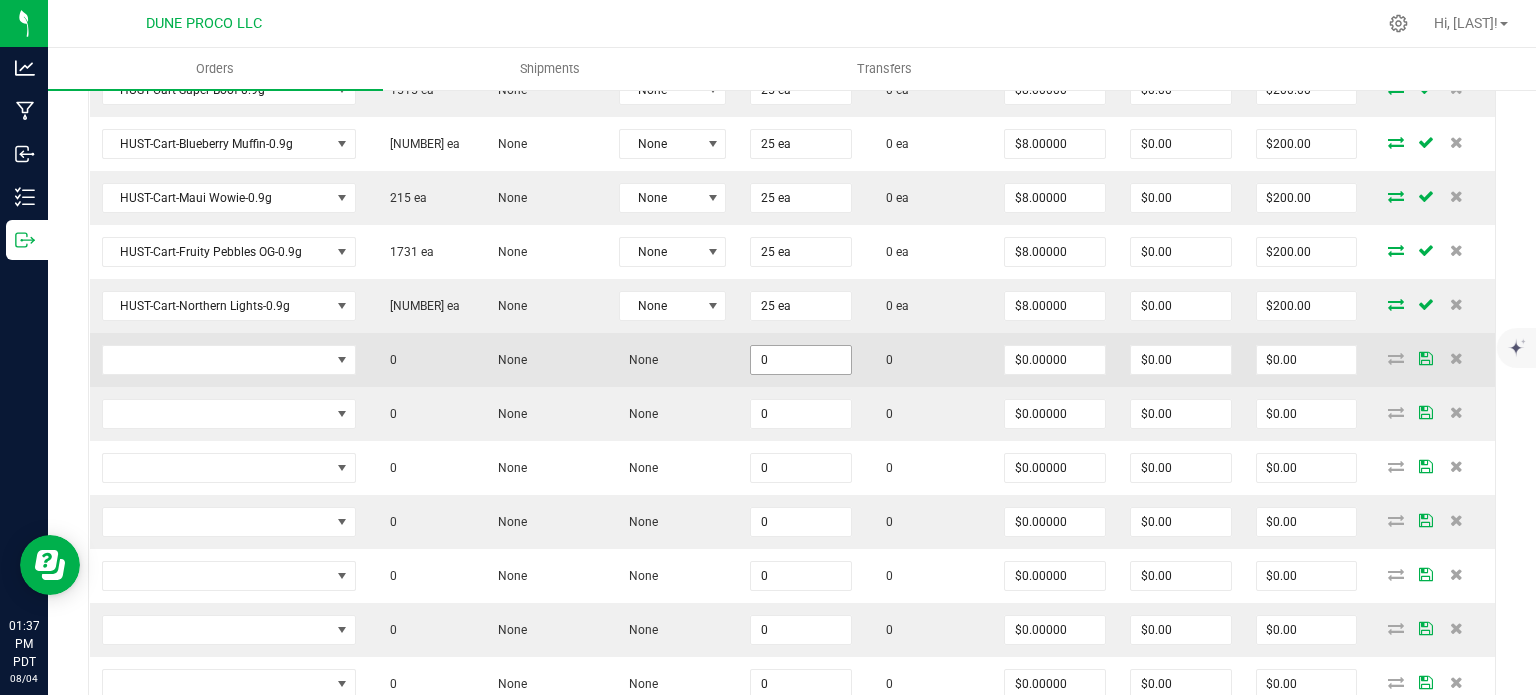 click on "0" at bounding box center [801, 360] 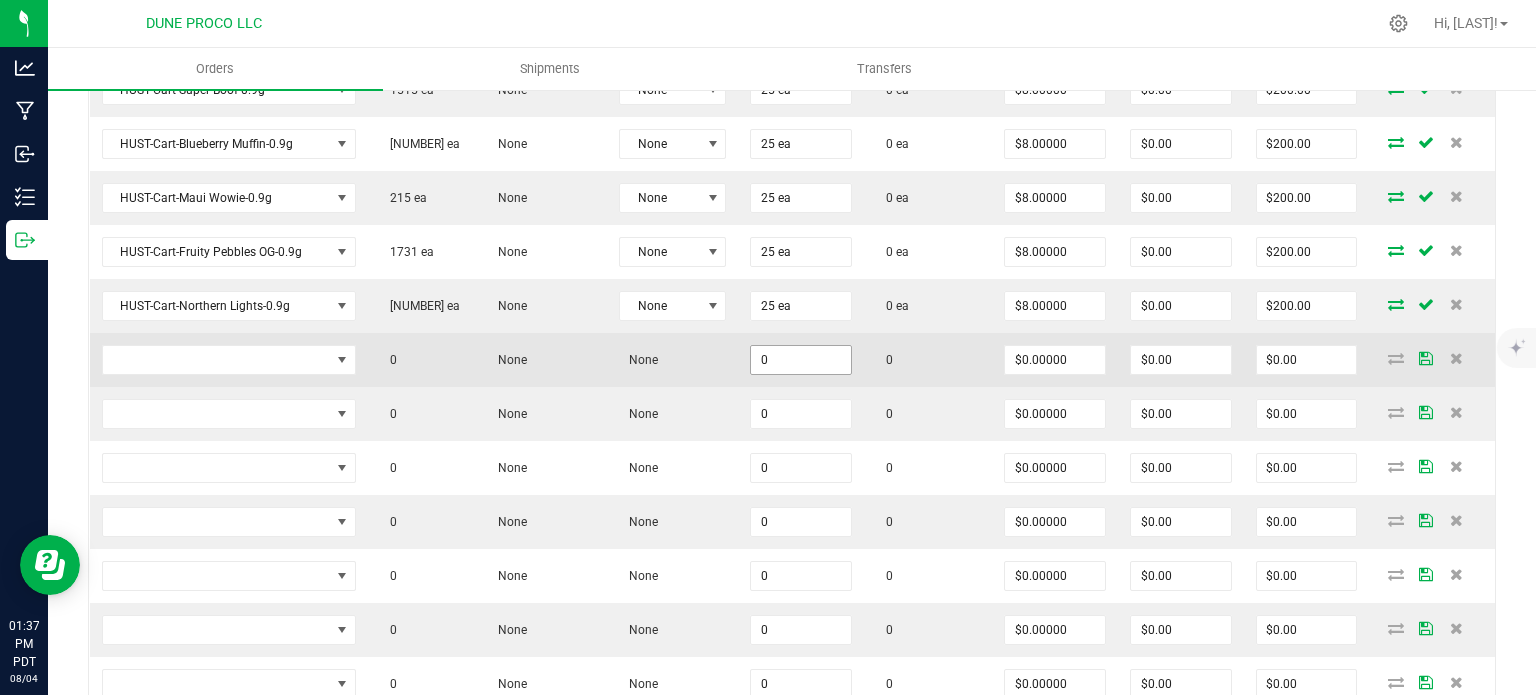 paste on "25" 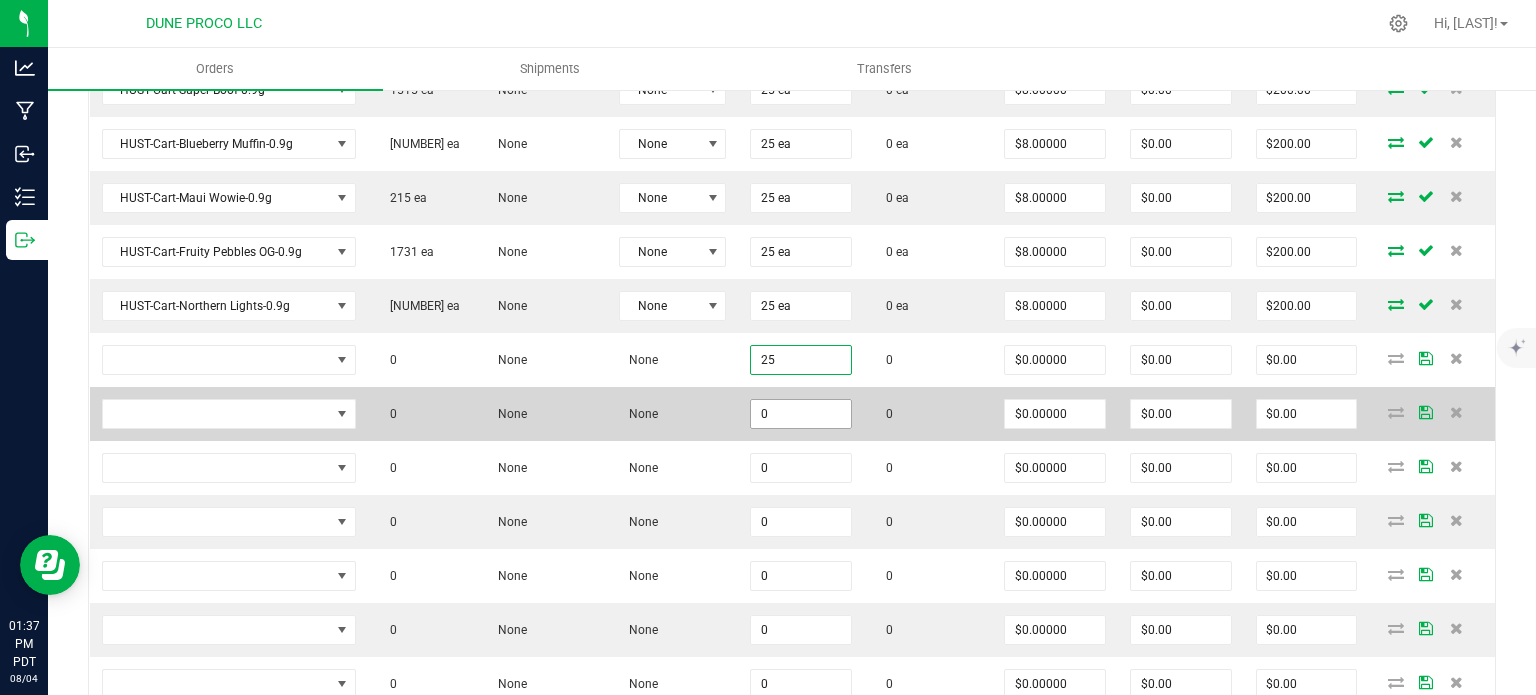 type on "25" 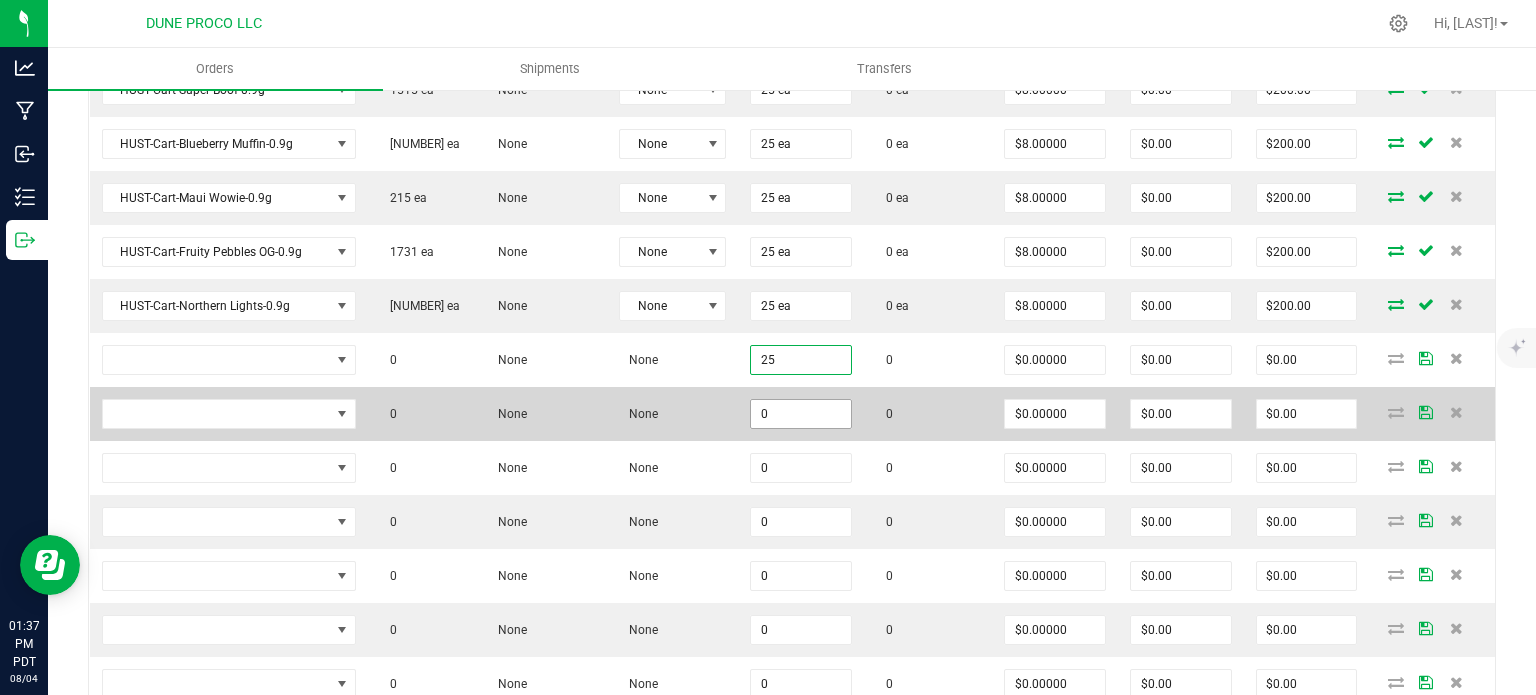click on "0" at bounding box center [801, 414] 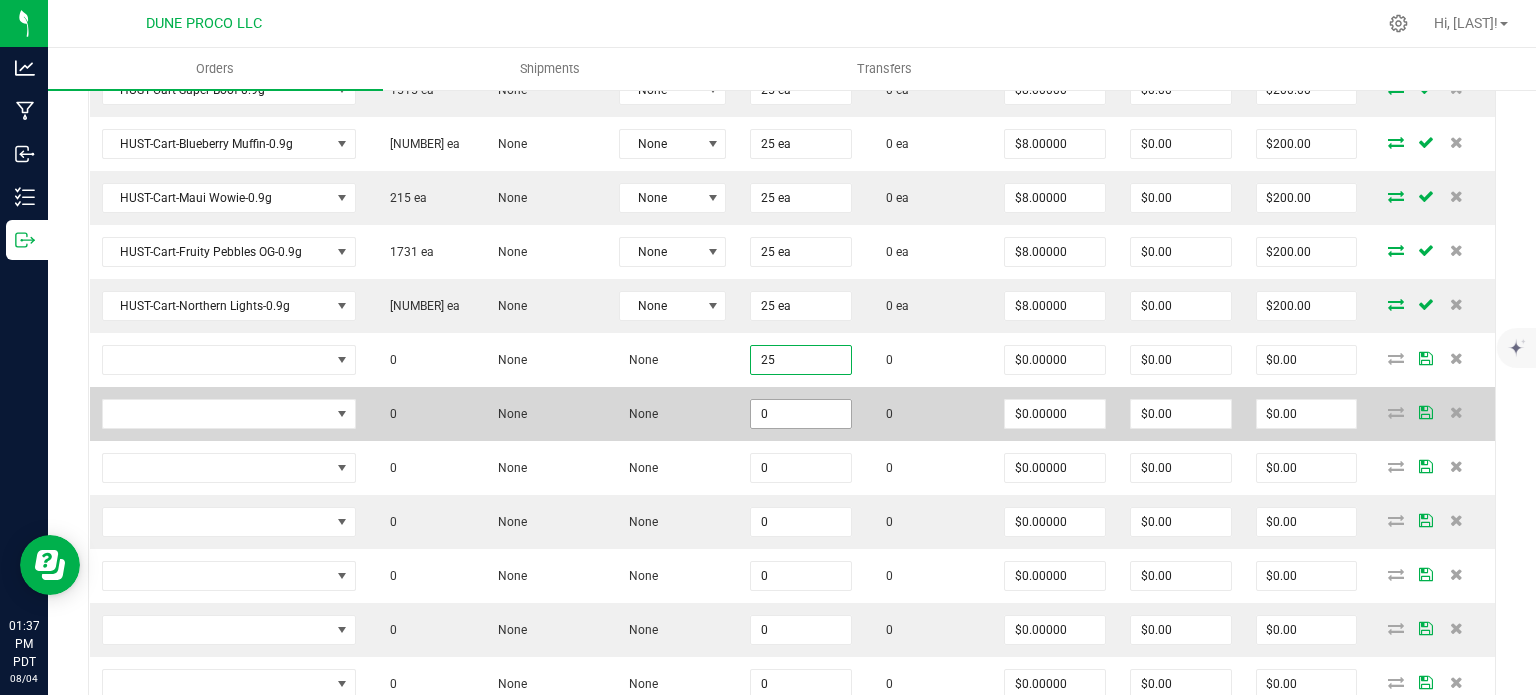 paste on "25" 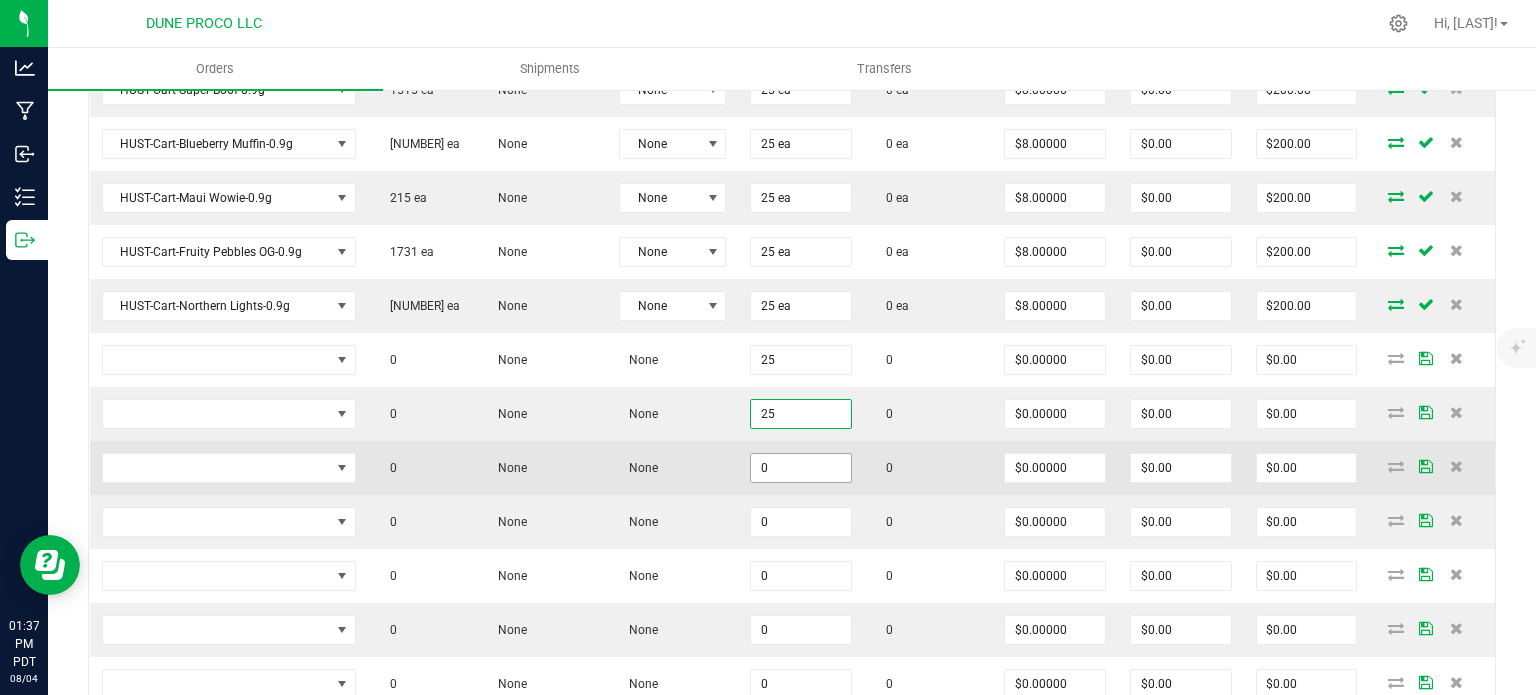 type on "25" 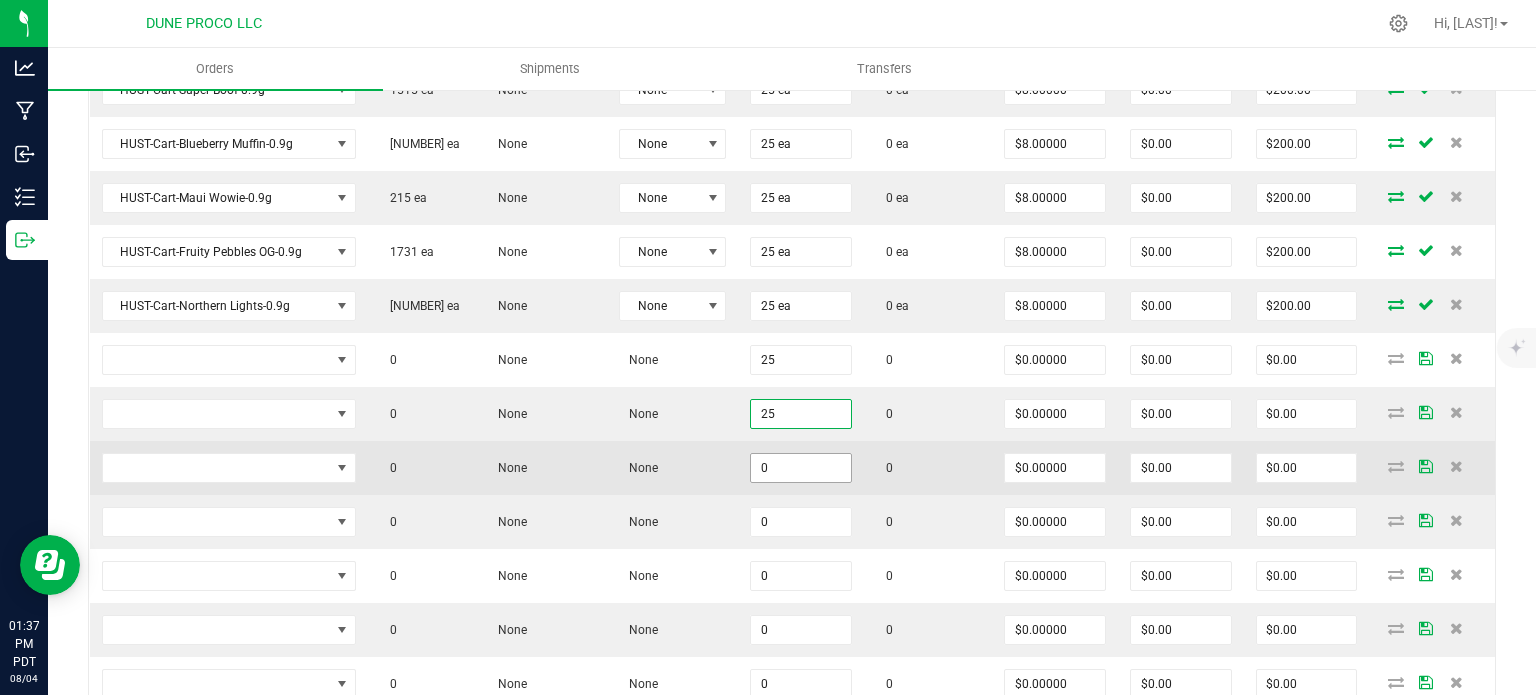 click on "0" at bounding box center [801, 468] 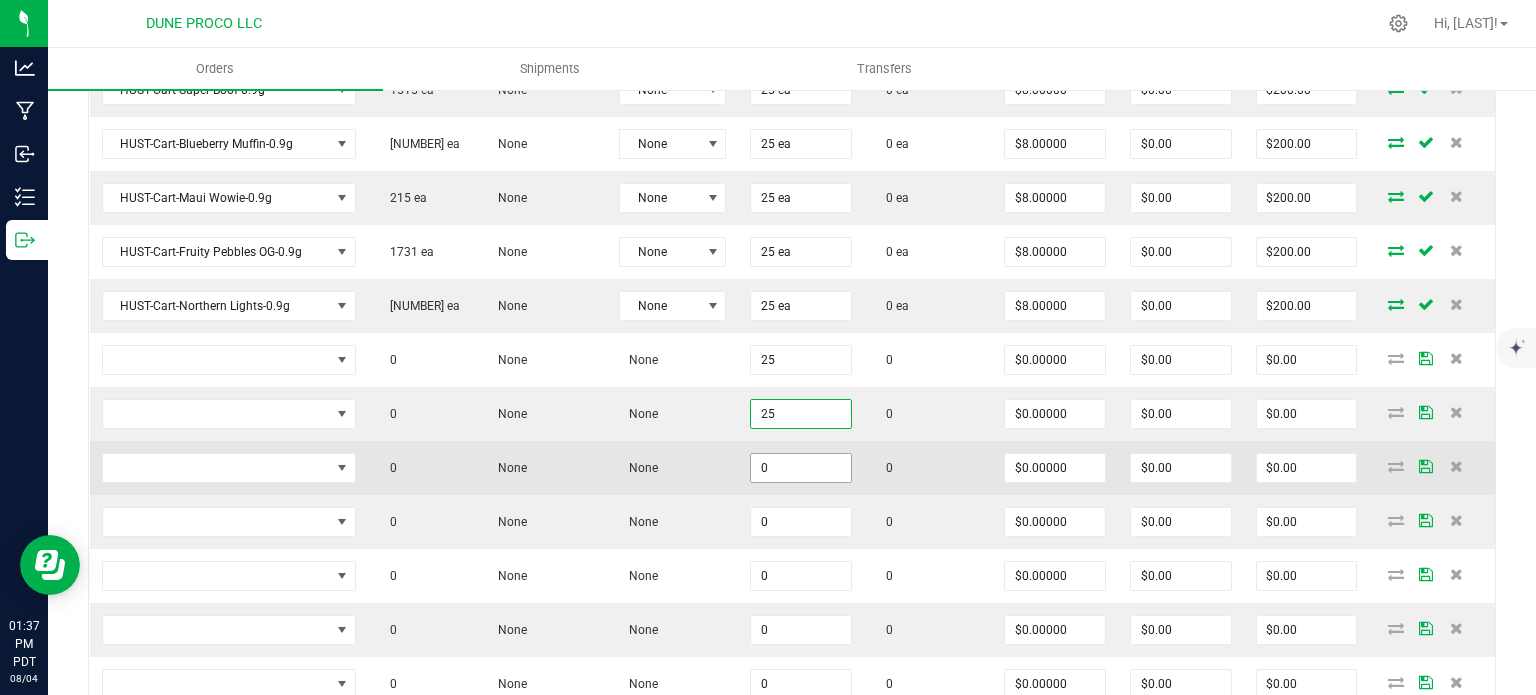 paste on "25" 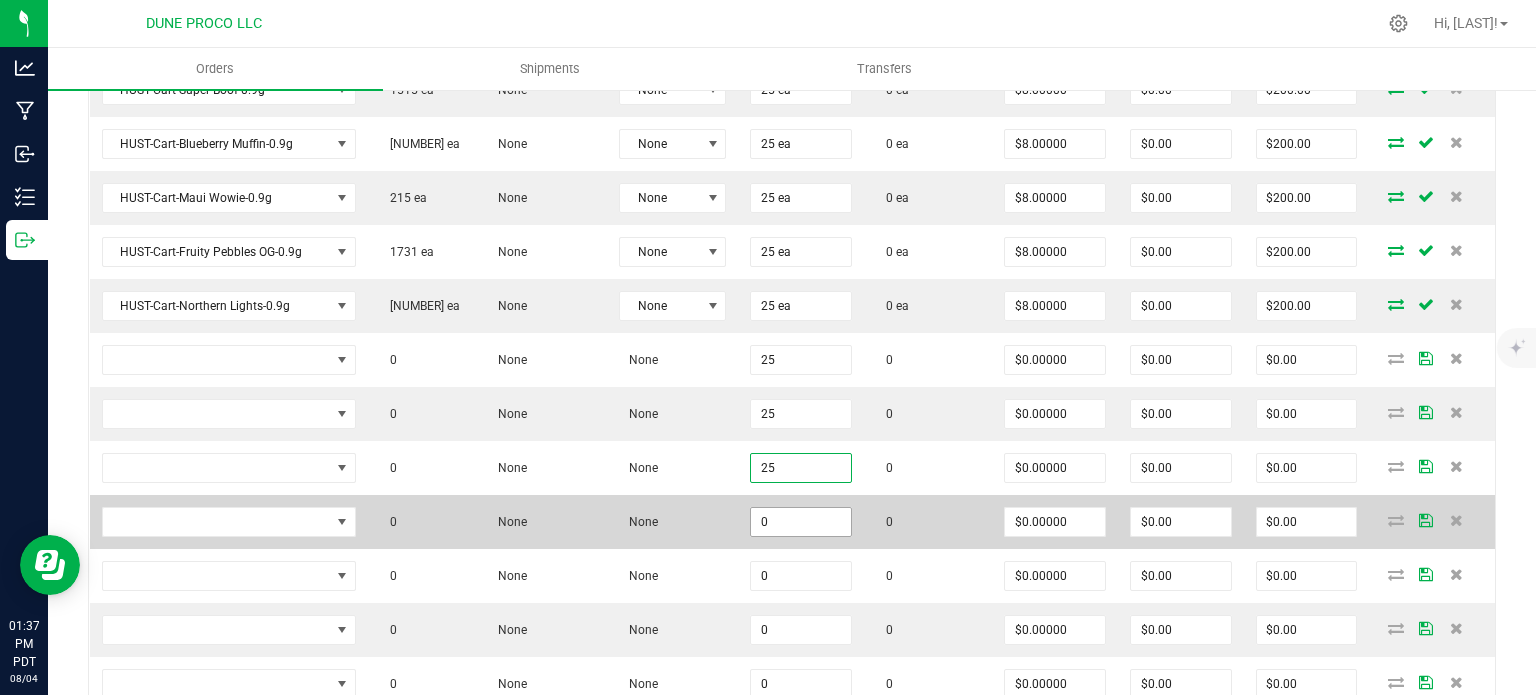 type on "25" 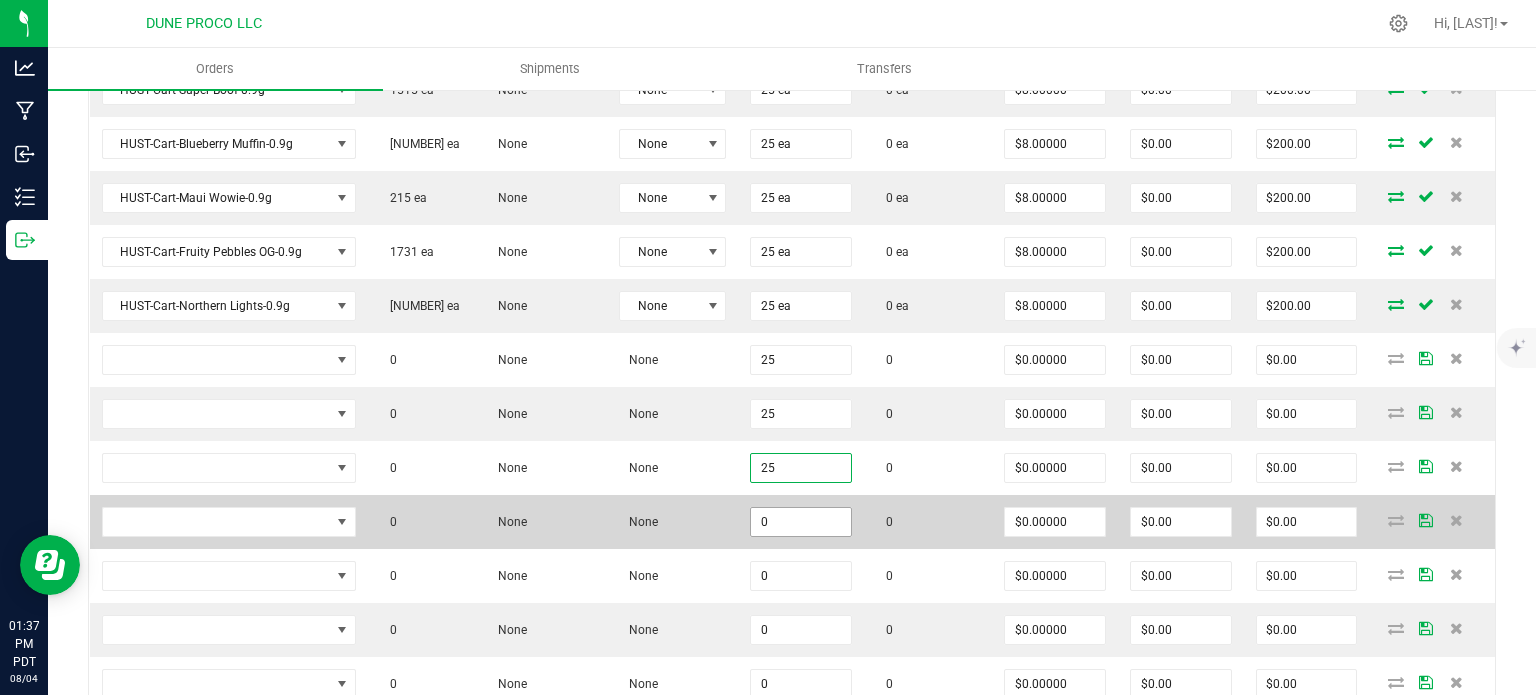 click on "0" at bounding box center (801, 522) 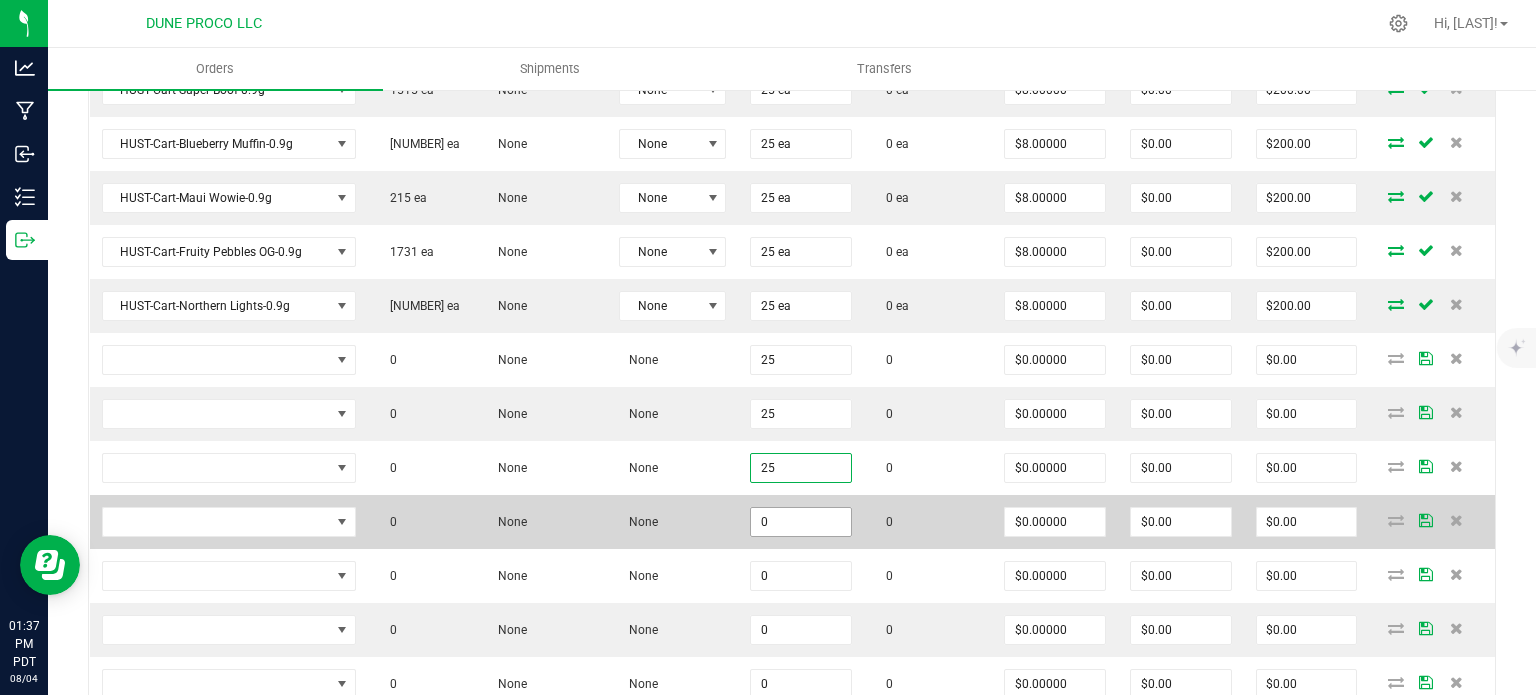 paste on "25" 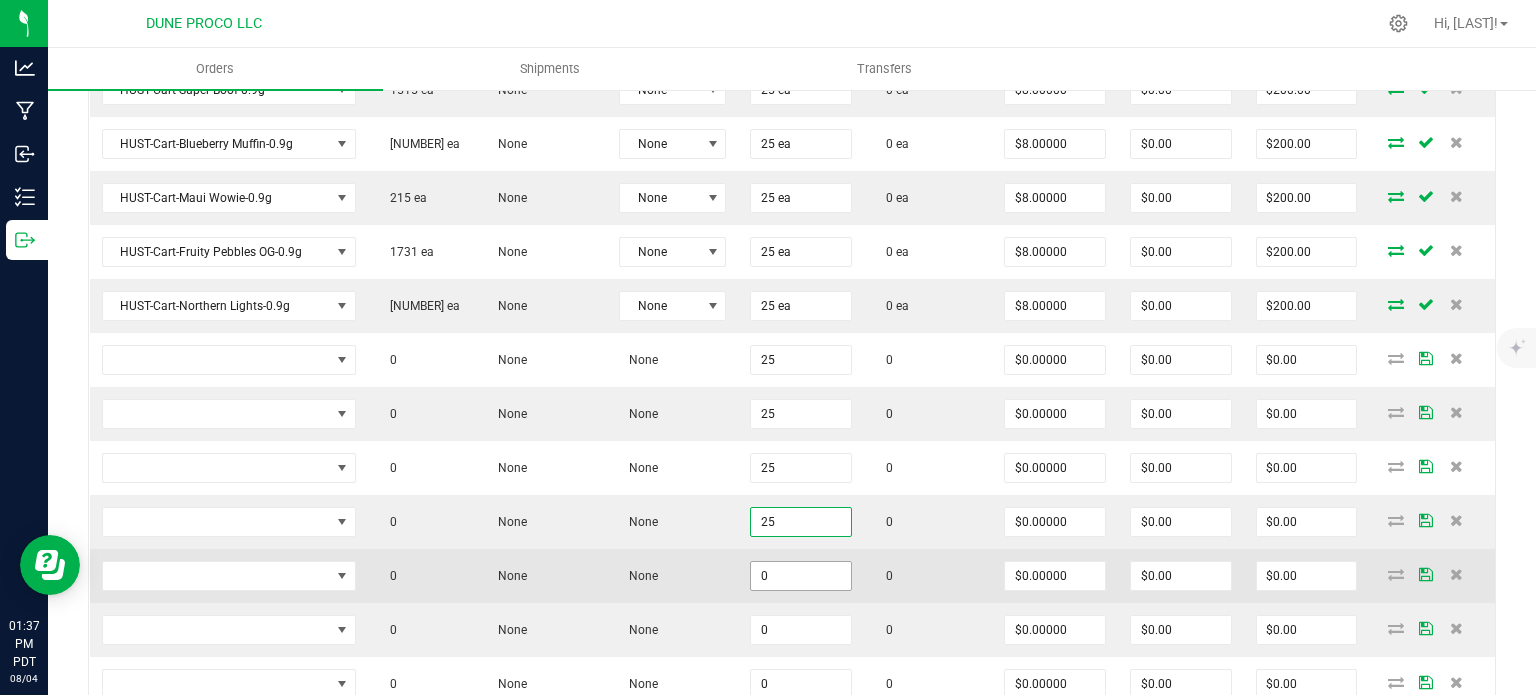 type on "25" 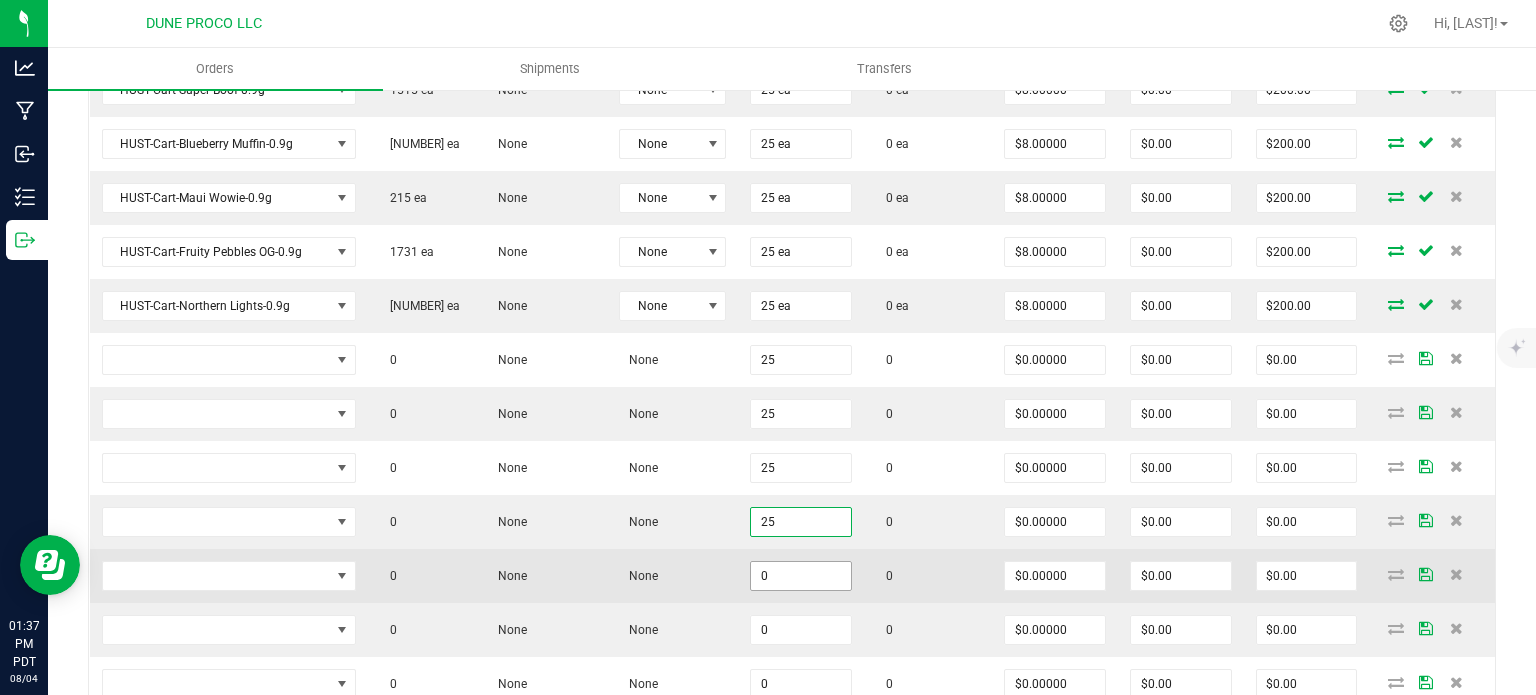 click on "0" at bounding box center (801, 576) 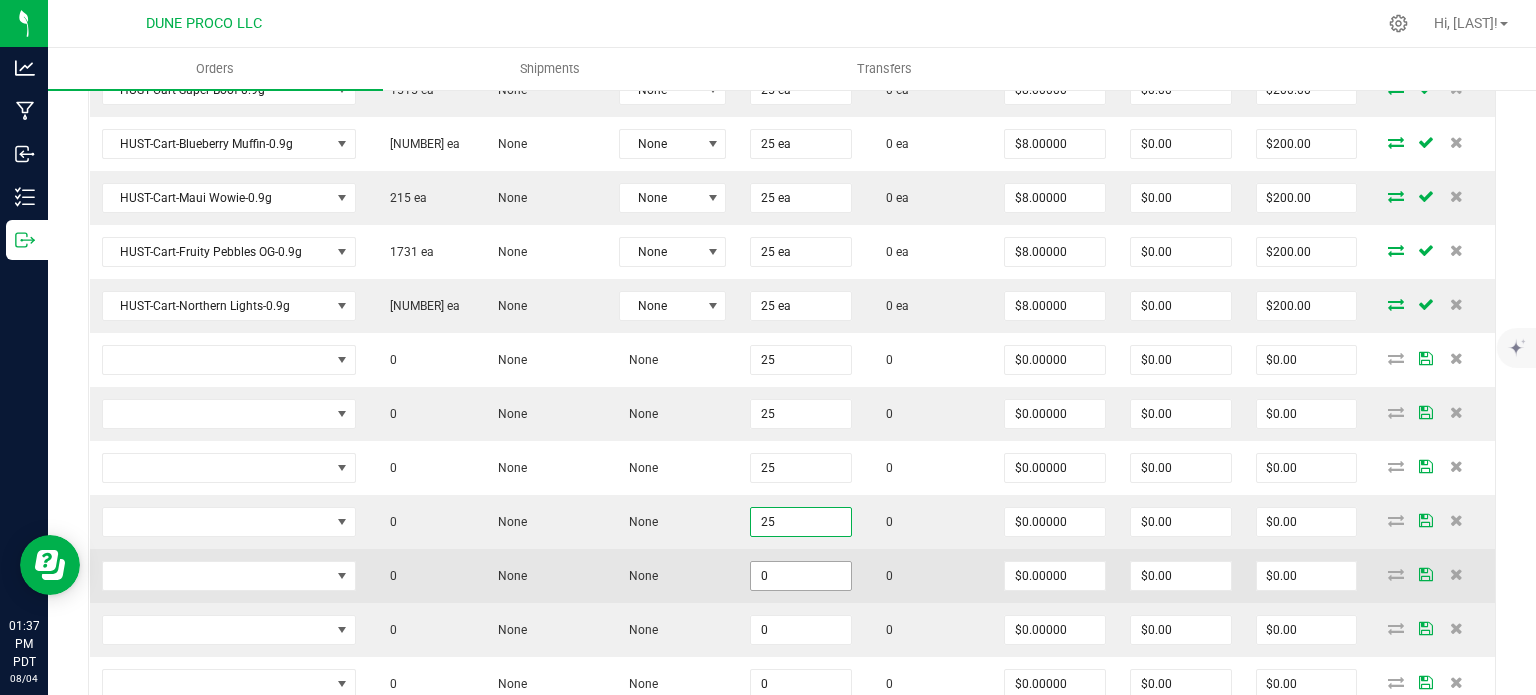 paste on "25" 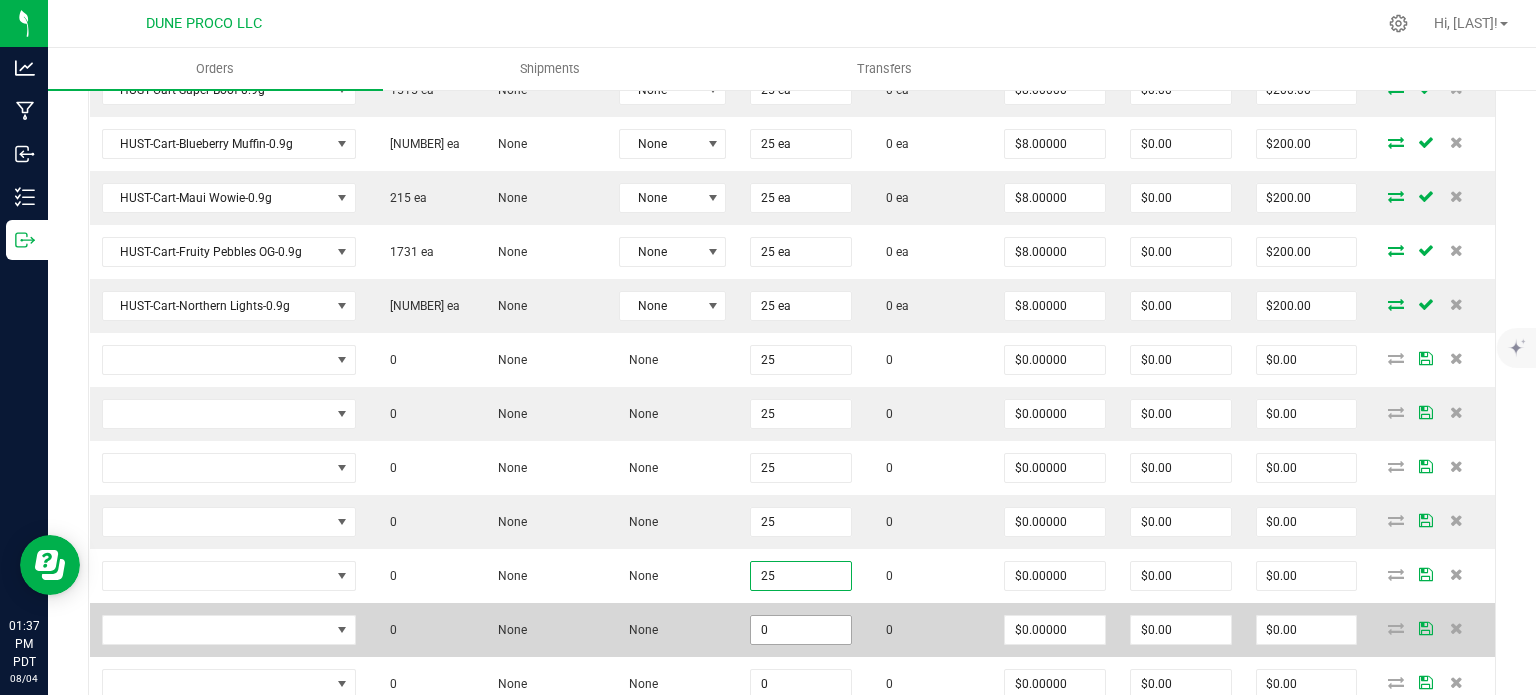 type on "25" 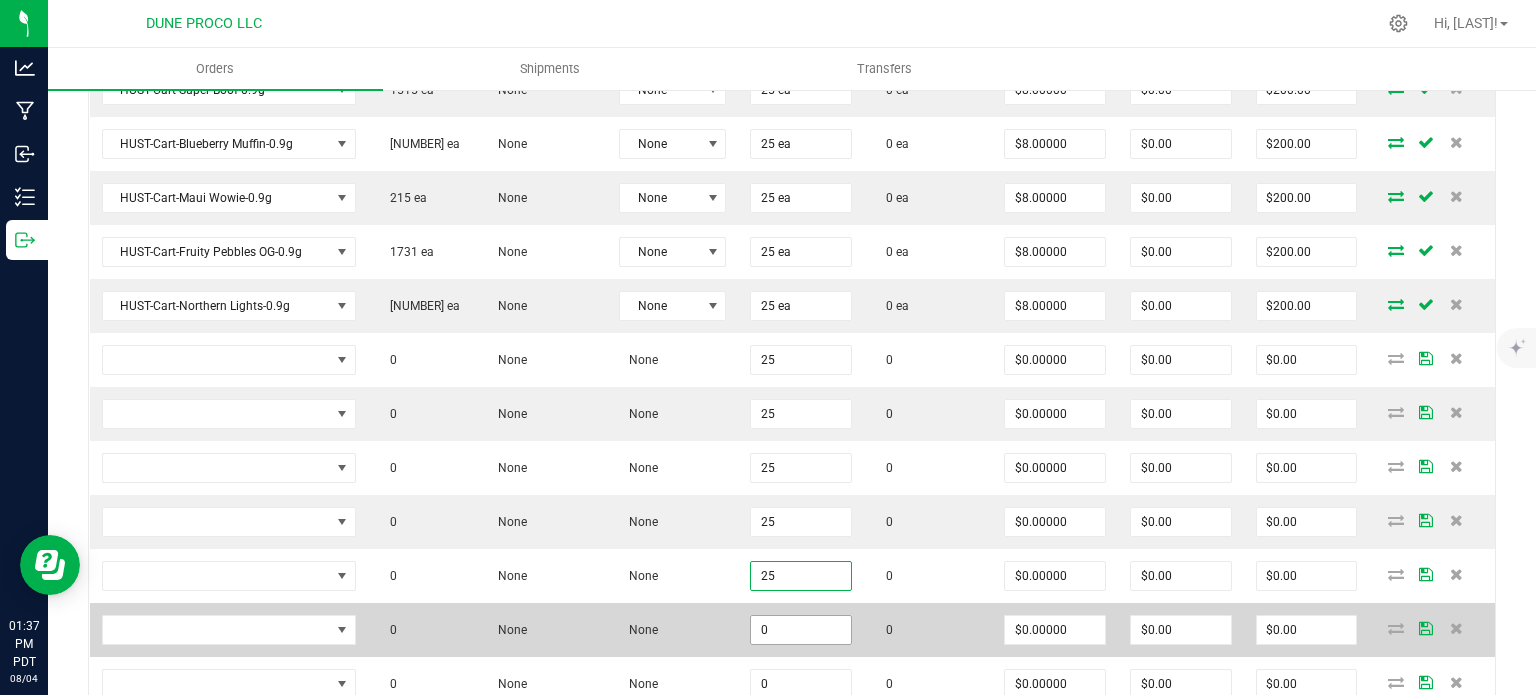 click on "0" at bounding box center [801, 630] 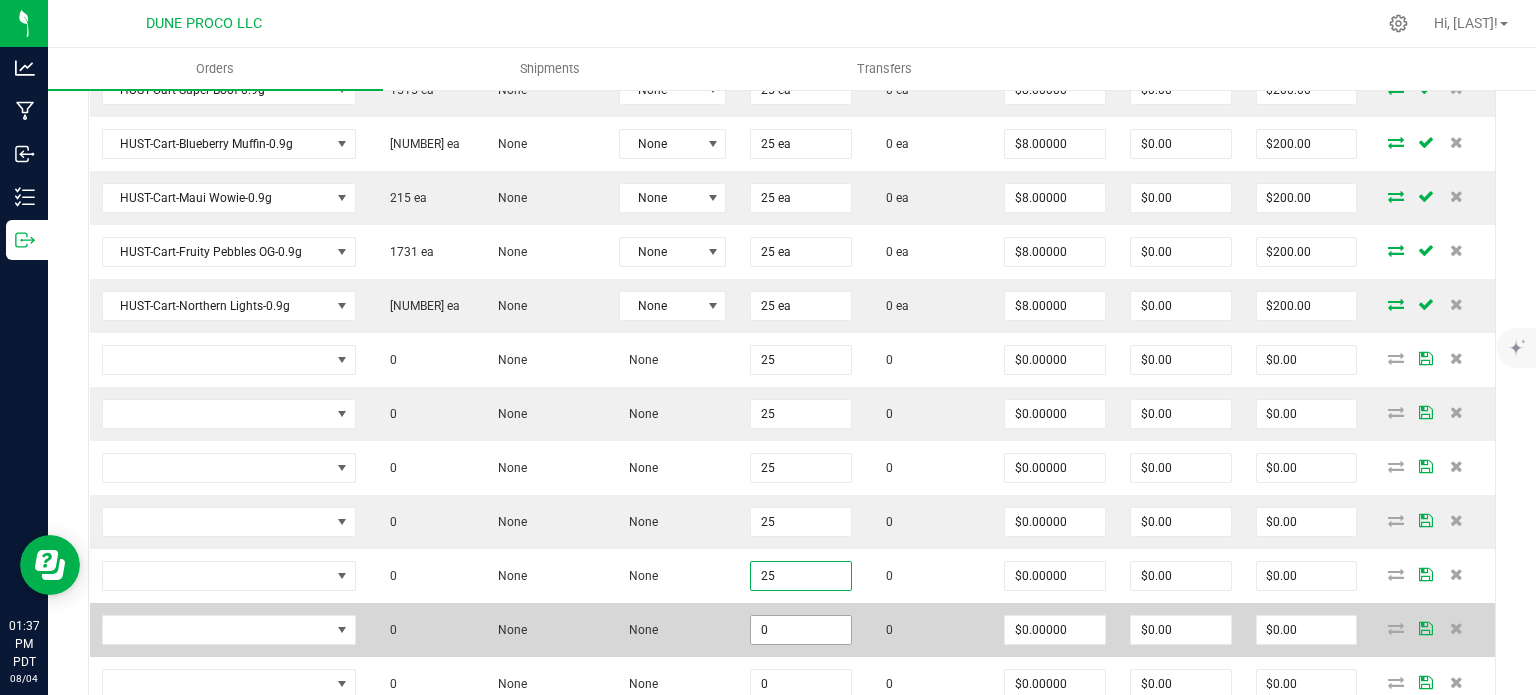 paste on "25" 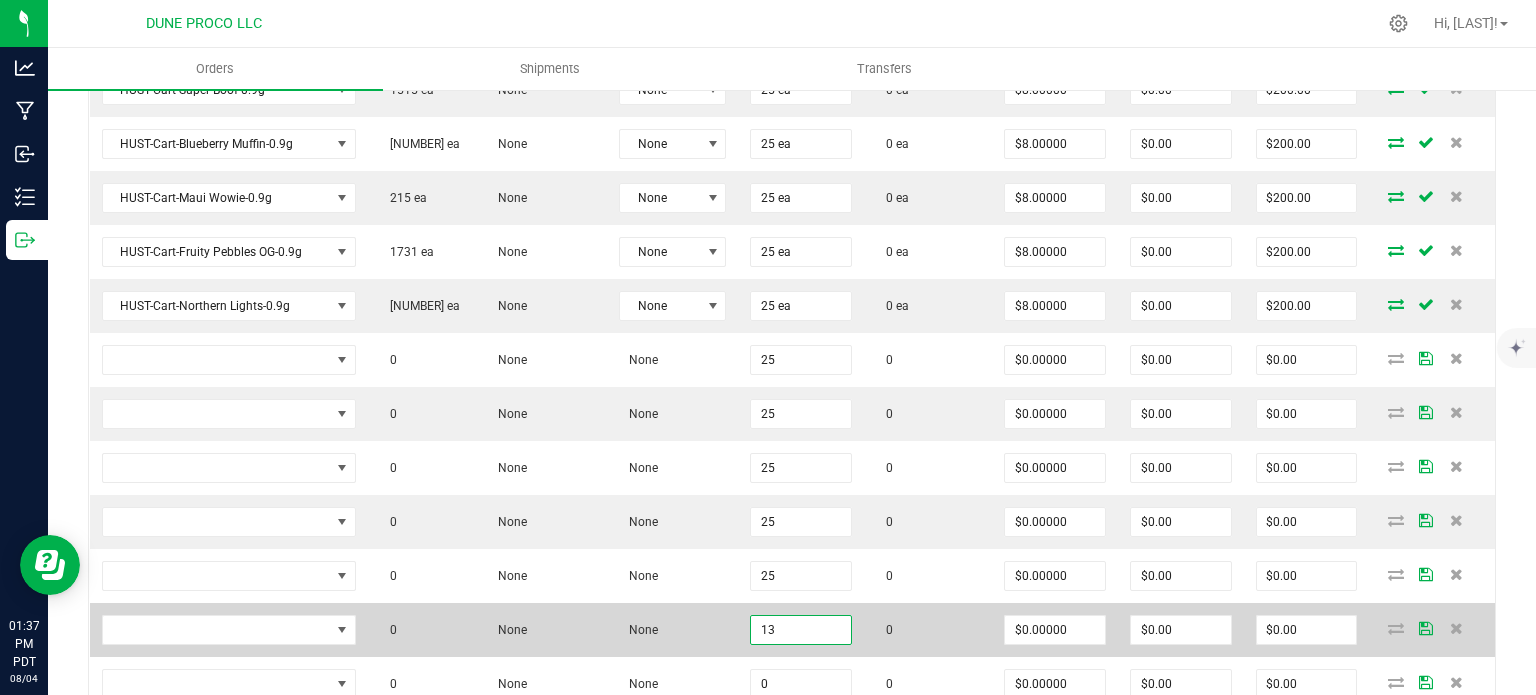 click on "13" at bounding box center [801, 630] 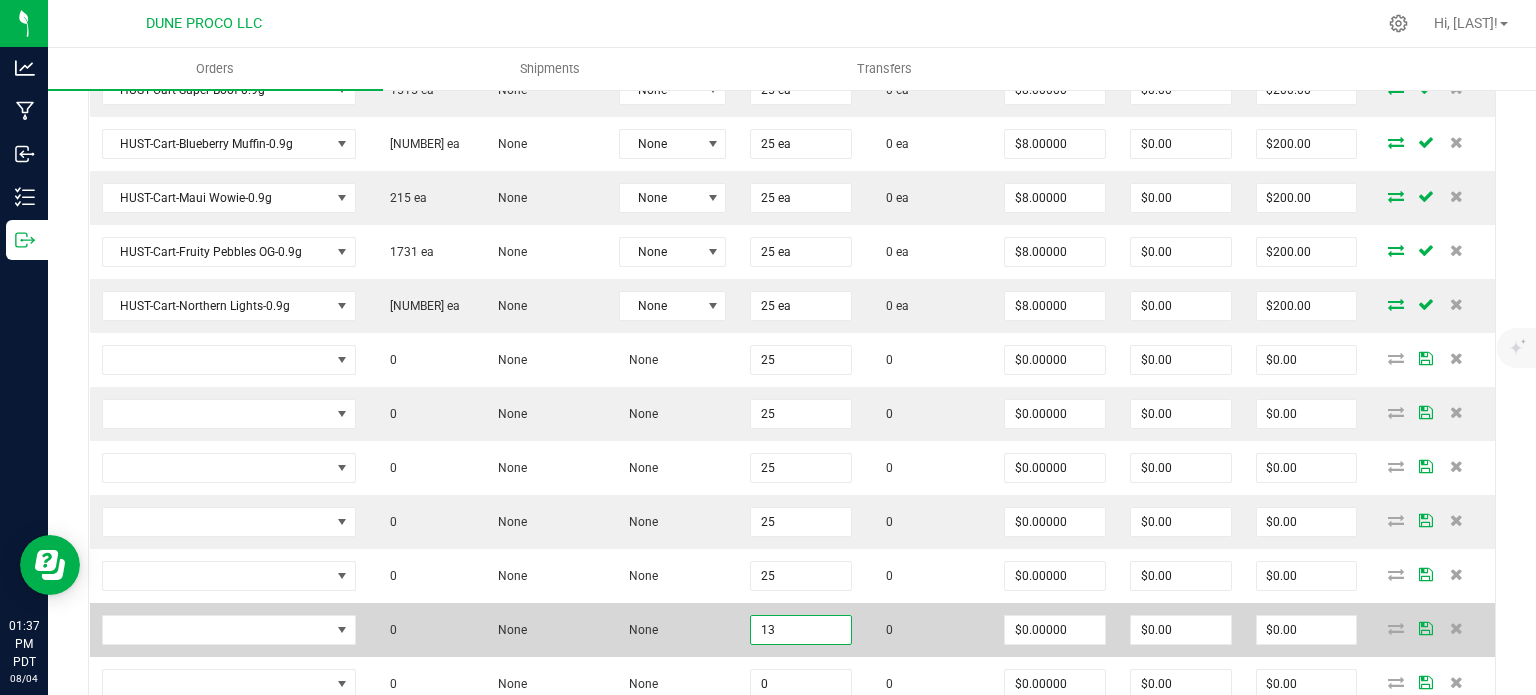 click on "13" at bounding box center [801, 630] 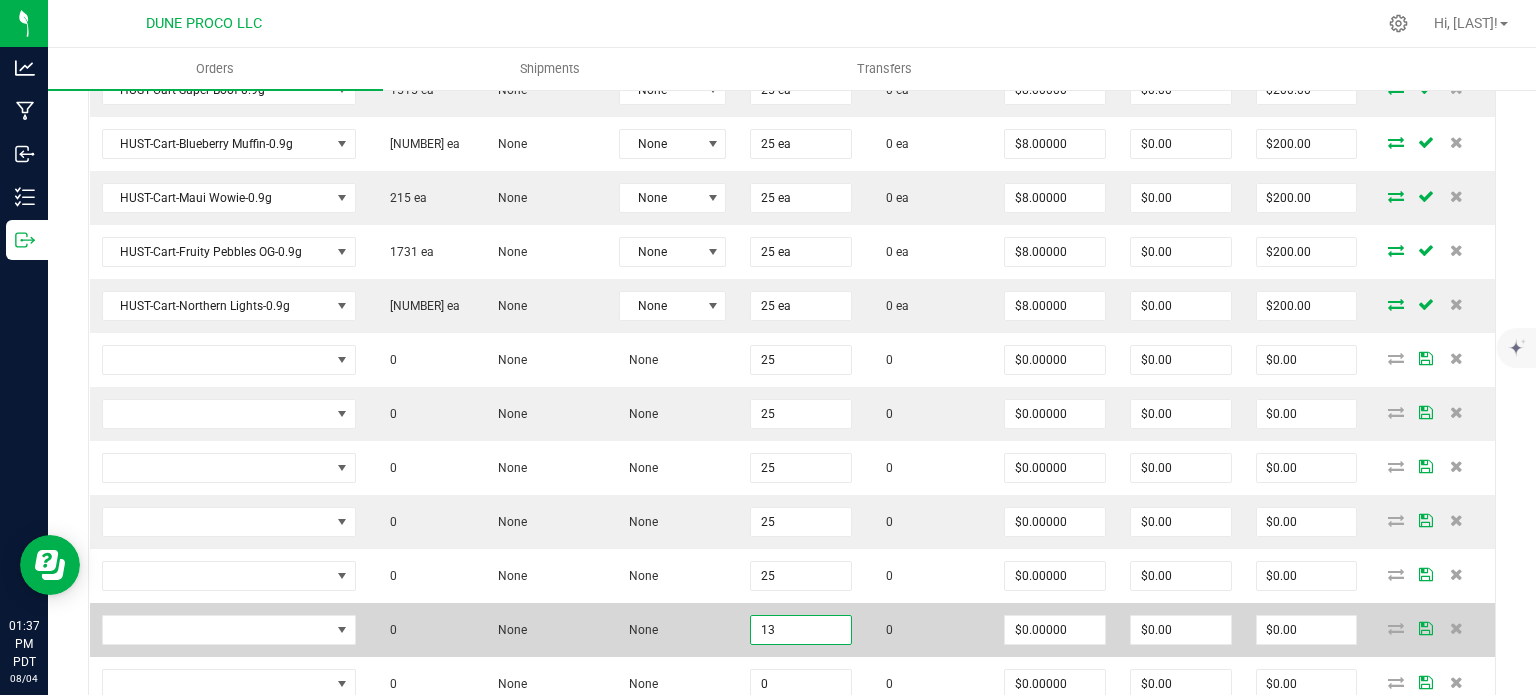 paste on "25" 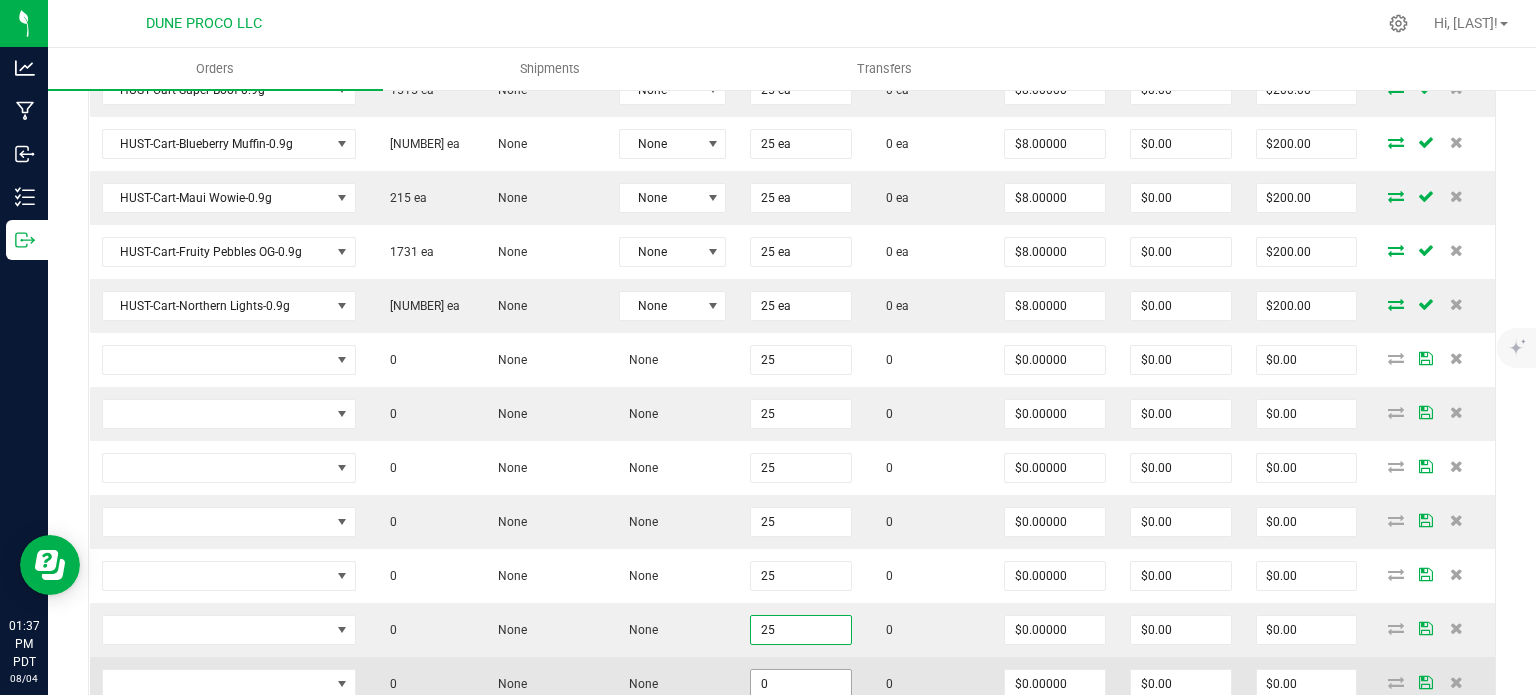 type on "25" 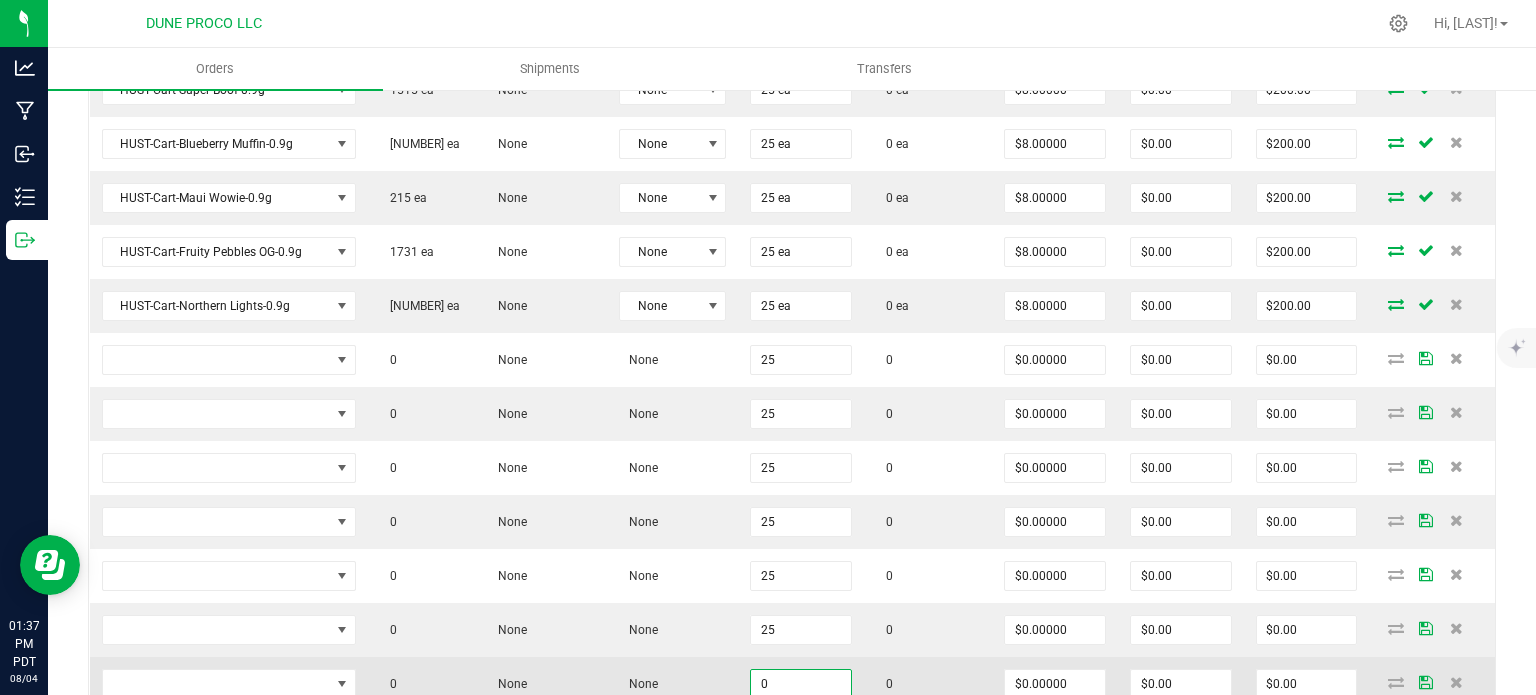 click on "0" at bounding box center [801, 684] 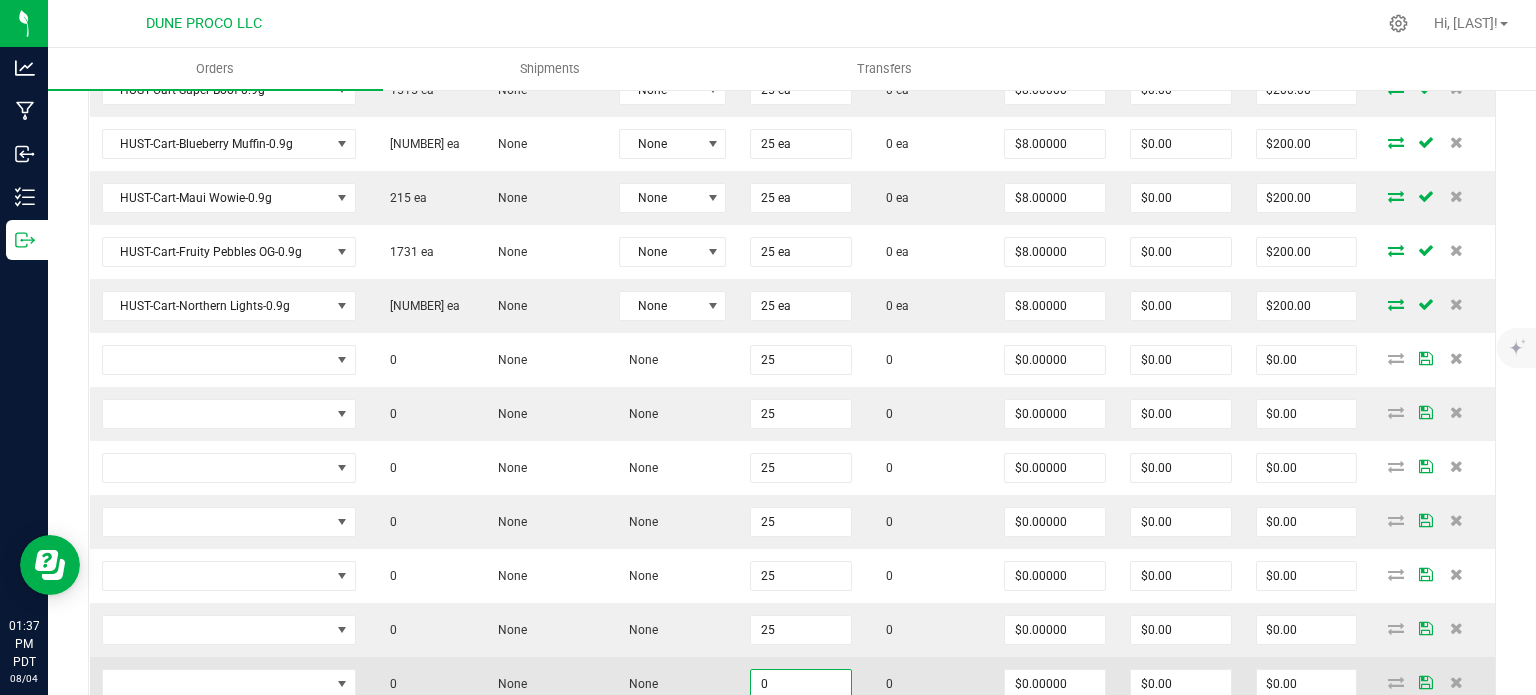 paste on "25" 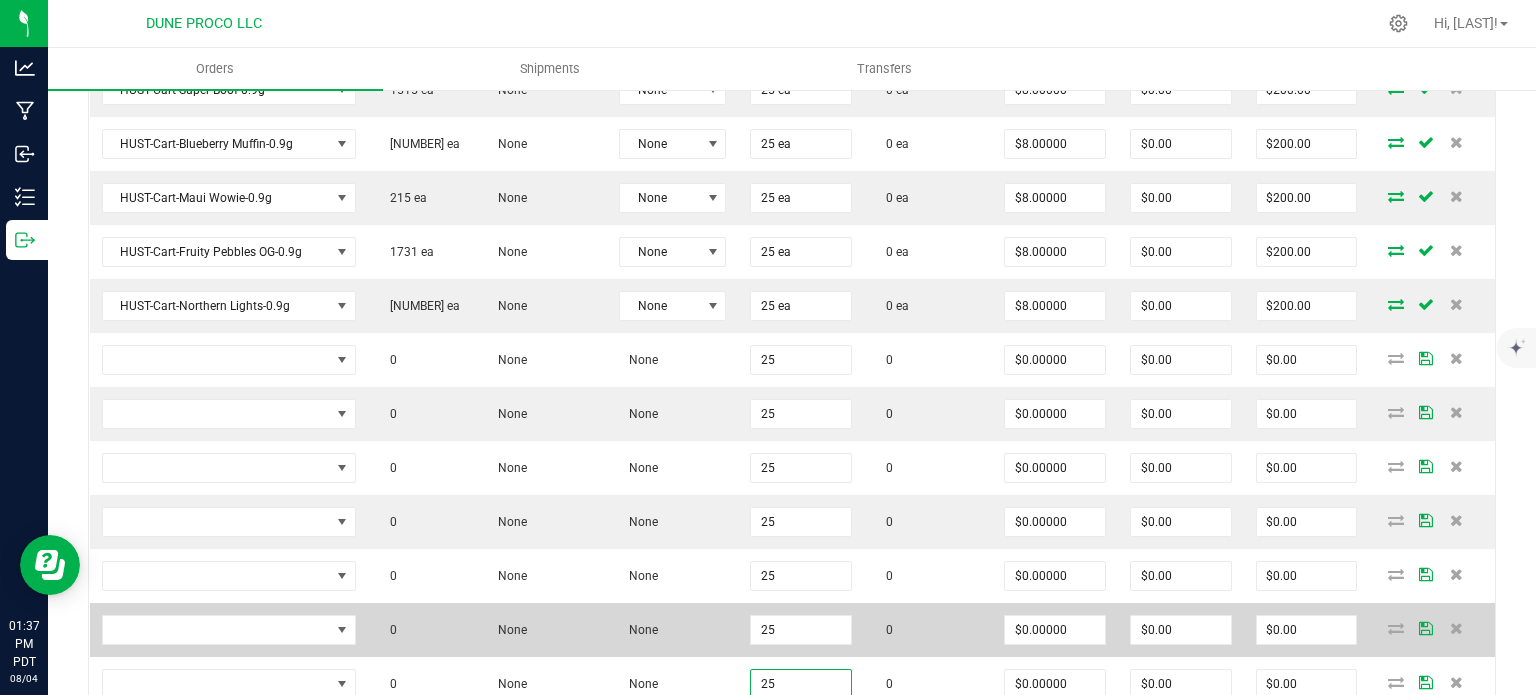 type on "25" 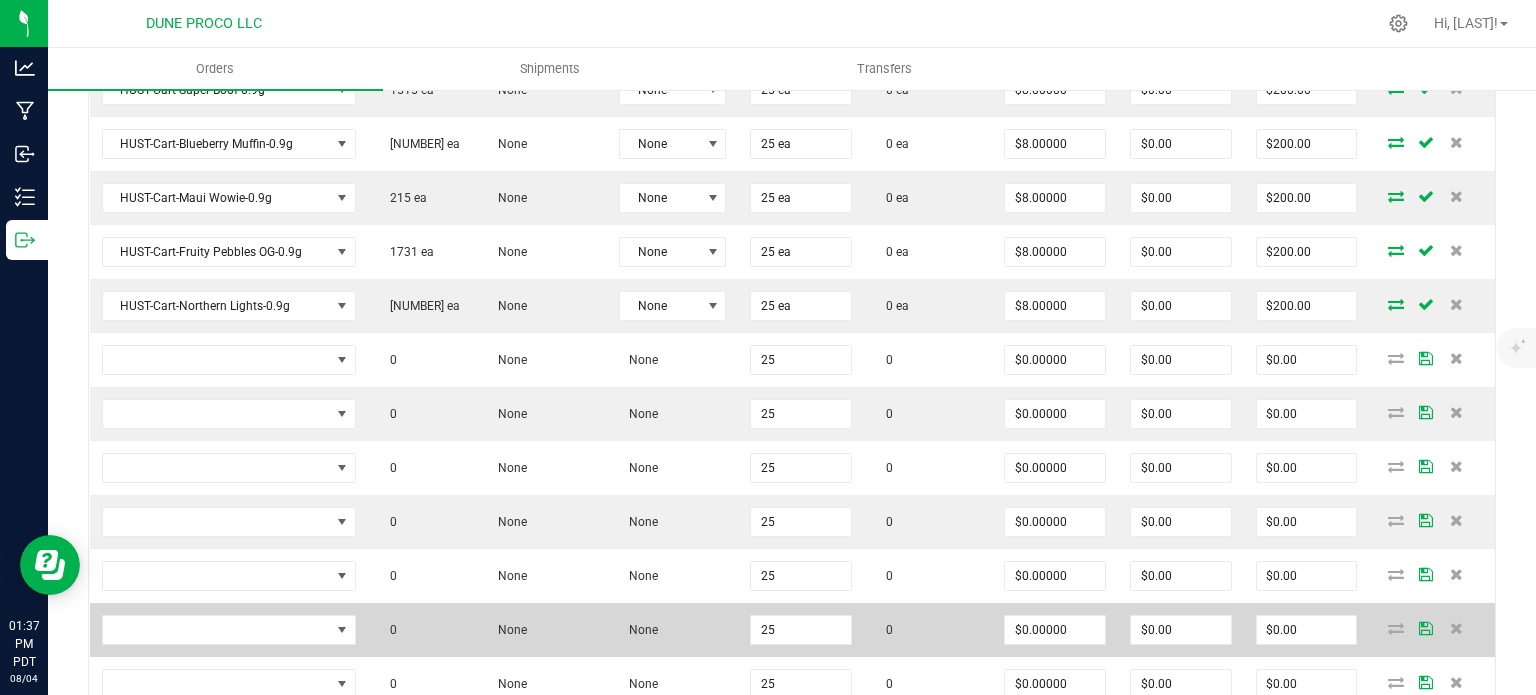 click on "None" at bounding box center (672, 630) 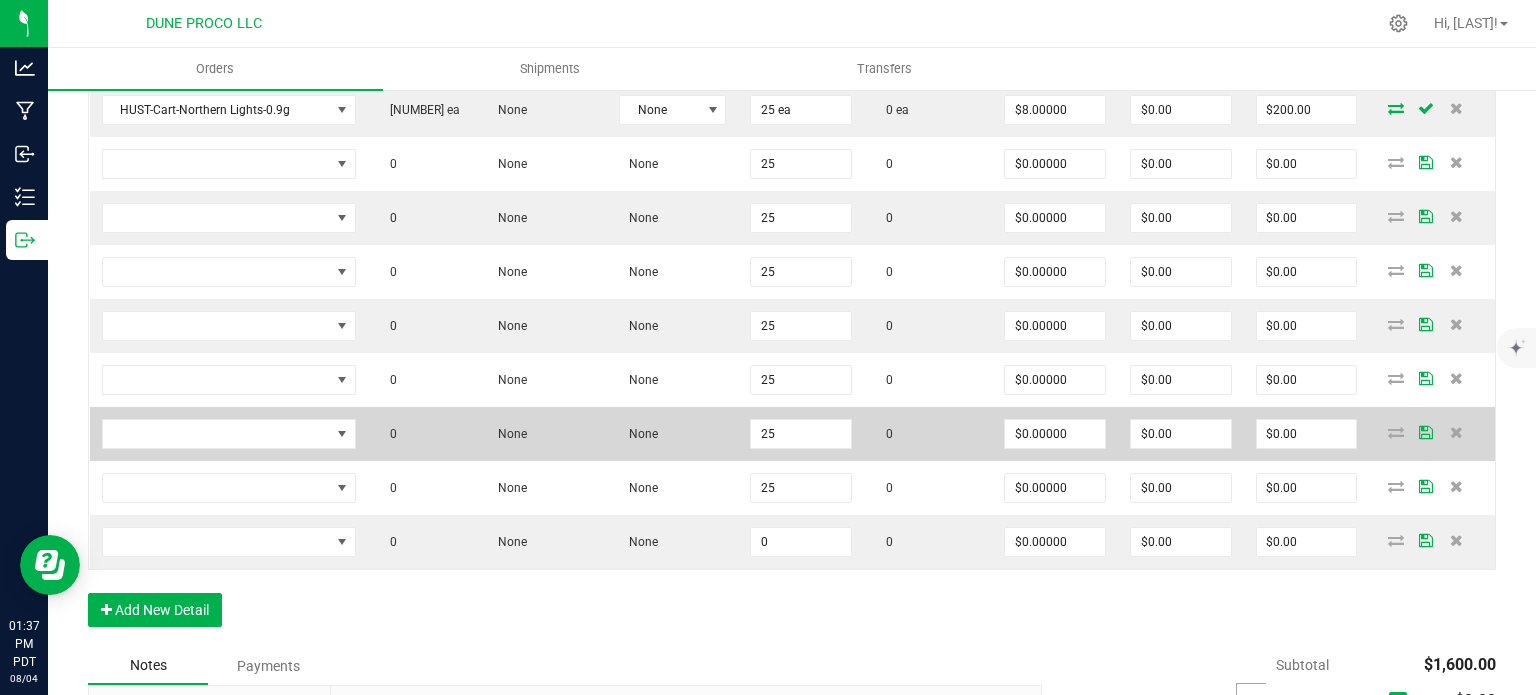 scroll, scrollTop: 1038, scrollLeft: 0, axis: vertical 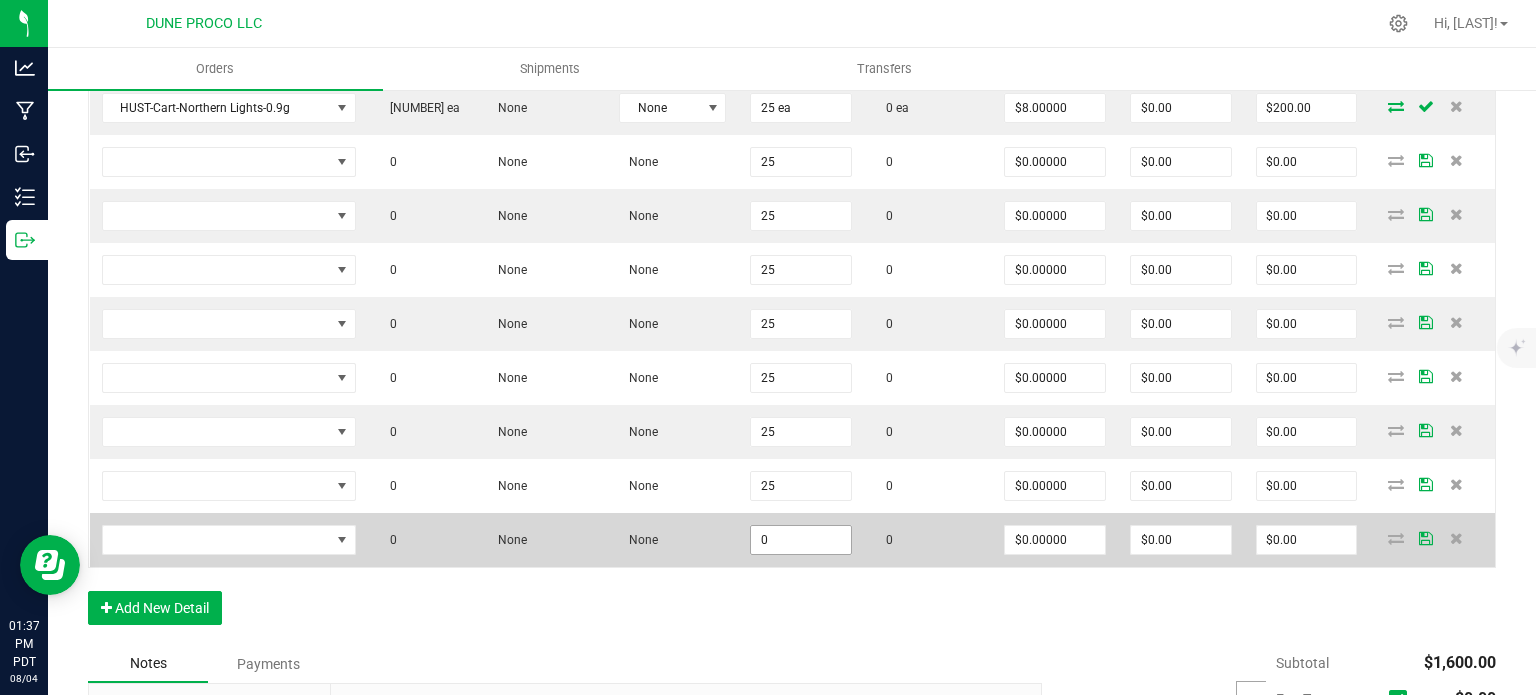click on "0" at bounding box center [801, 540] 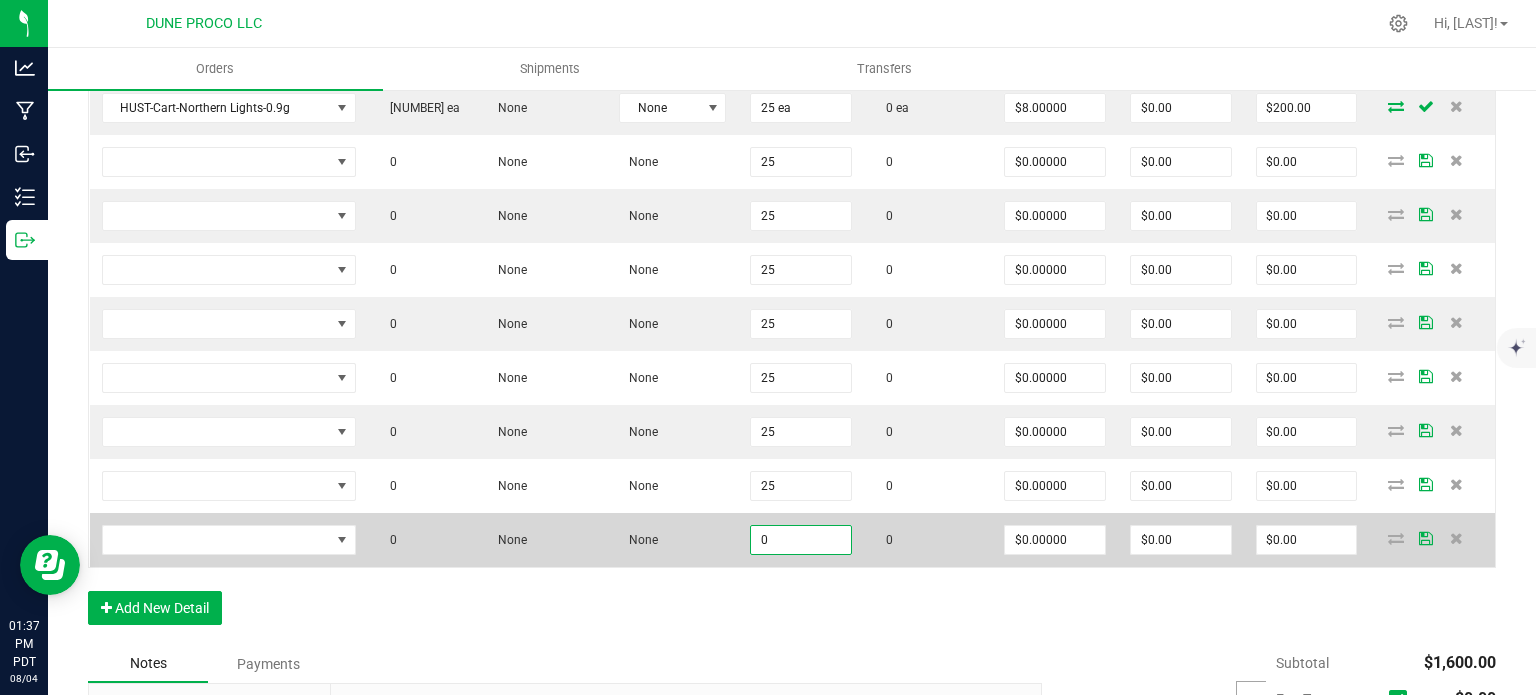 paste on "25" 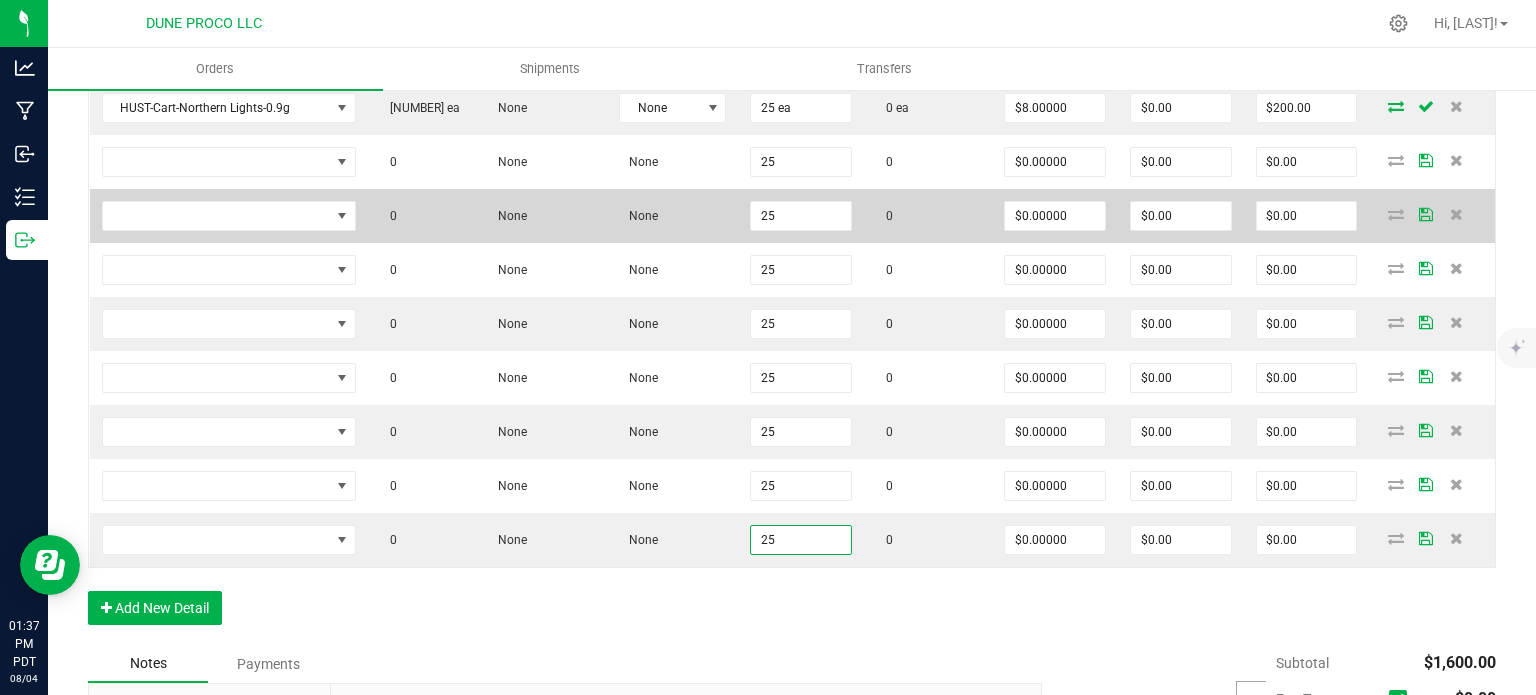scroll, scrollTop: 948, scrollLeft: 0, axis: vertical 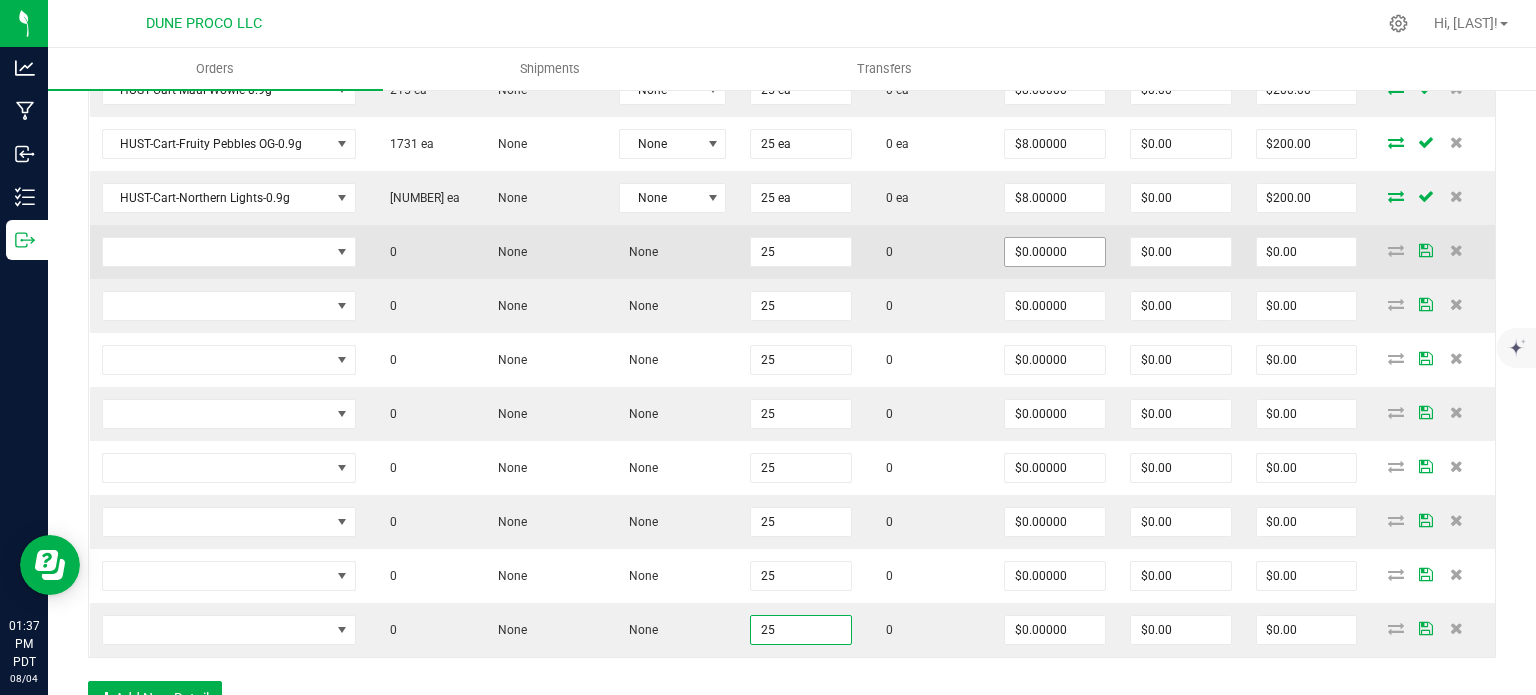 type on "25" 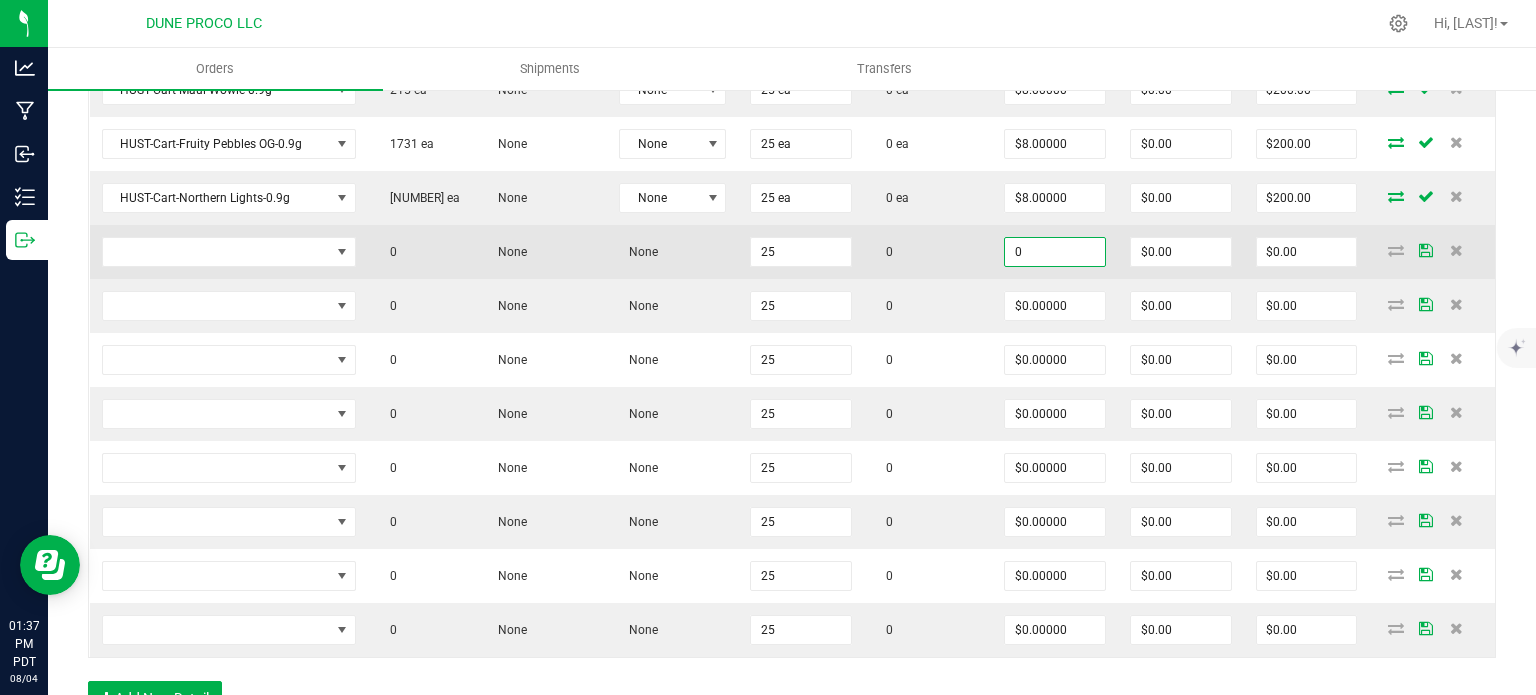 click on "0" at bounding box center (1055, 252) 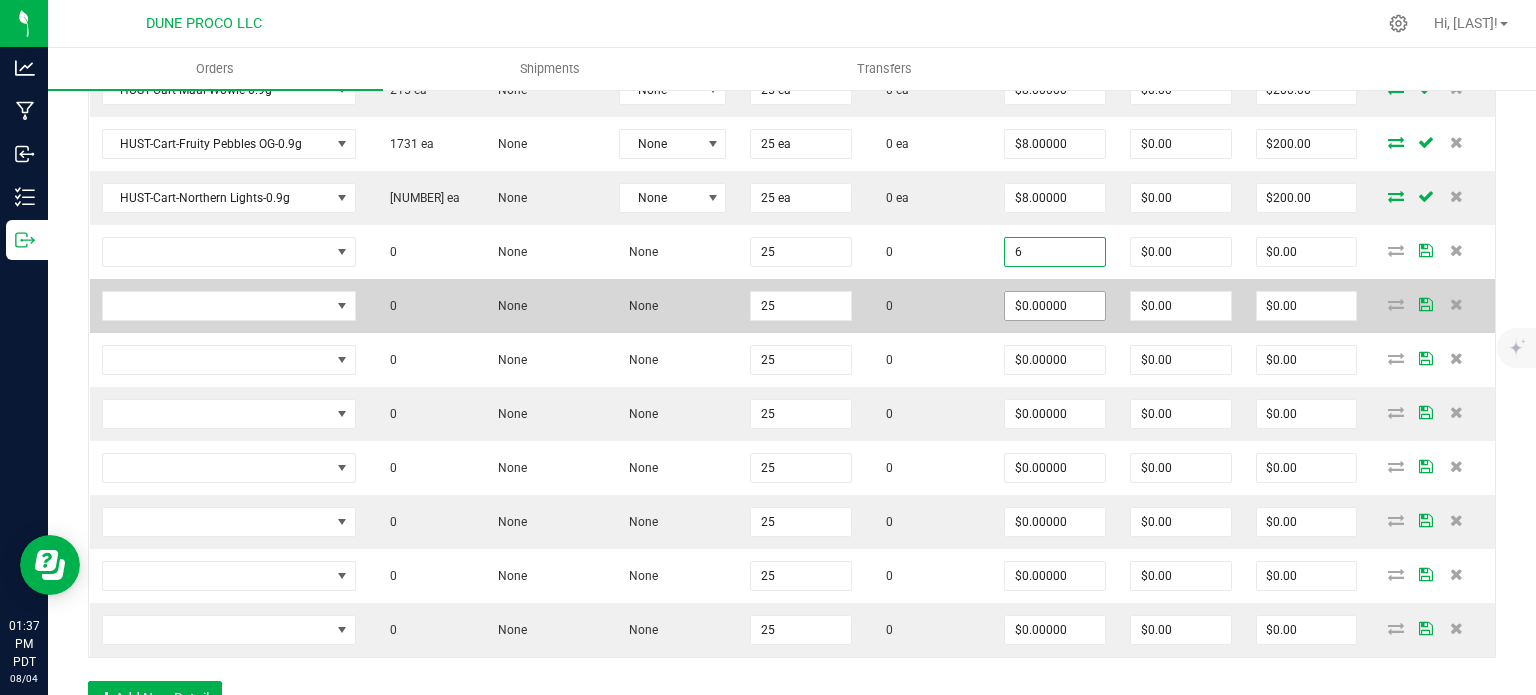 type on "$6.00000" 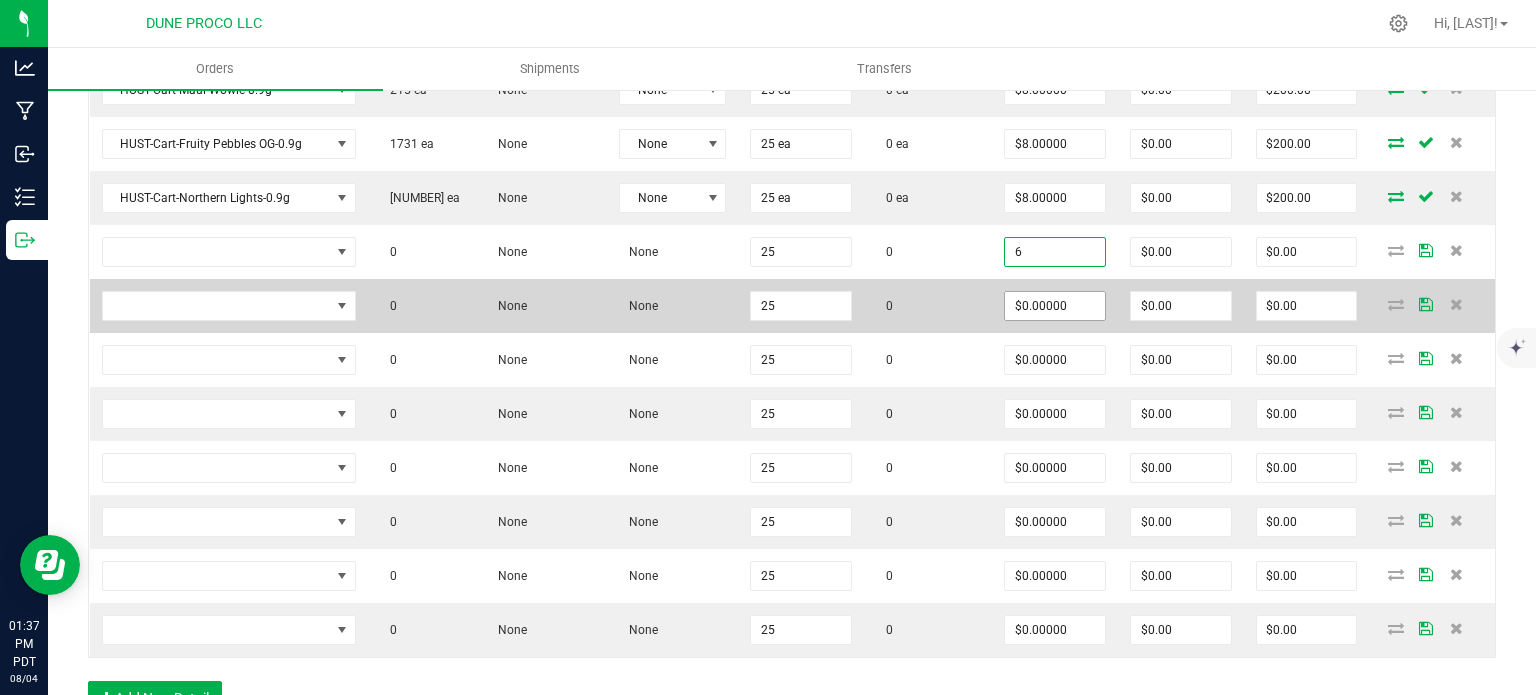 type on "$150.00" 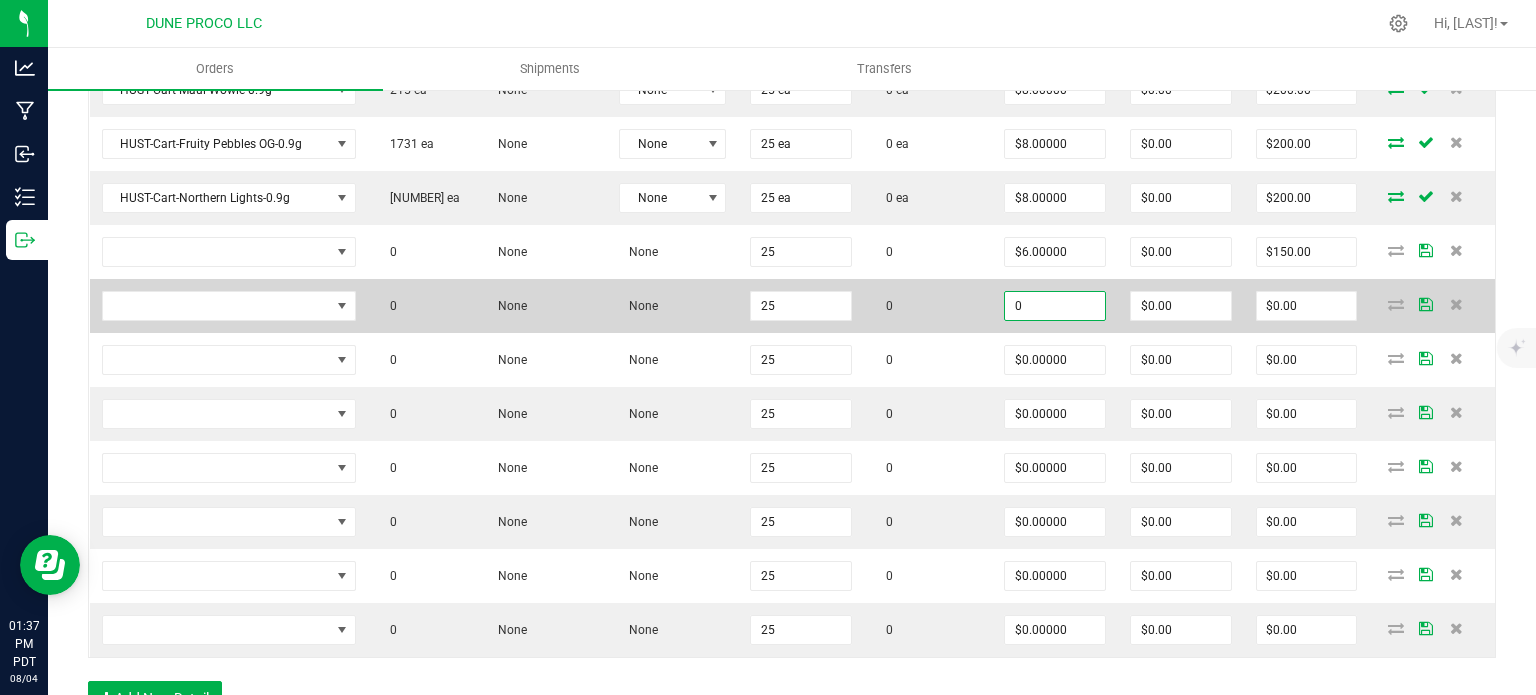 click on "0" at bounding box center [1055, 306] 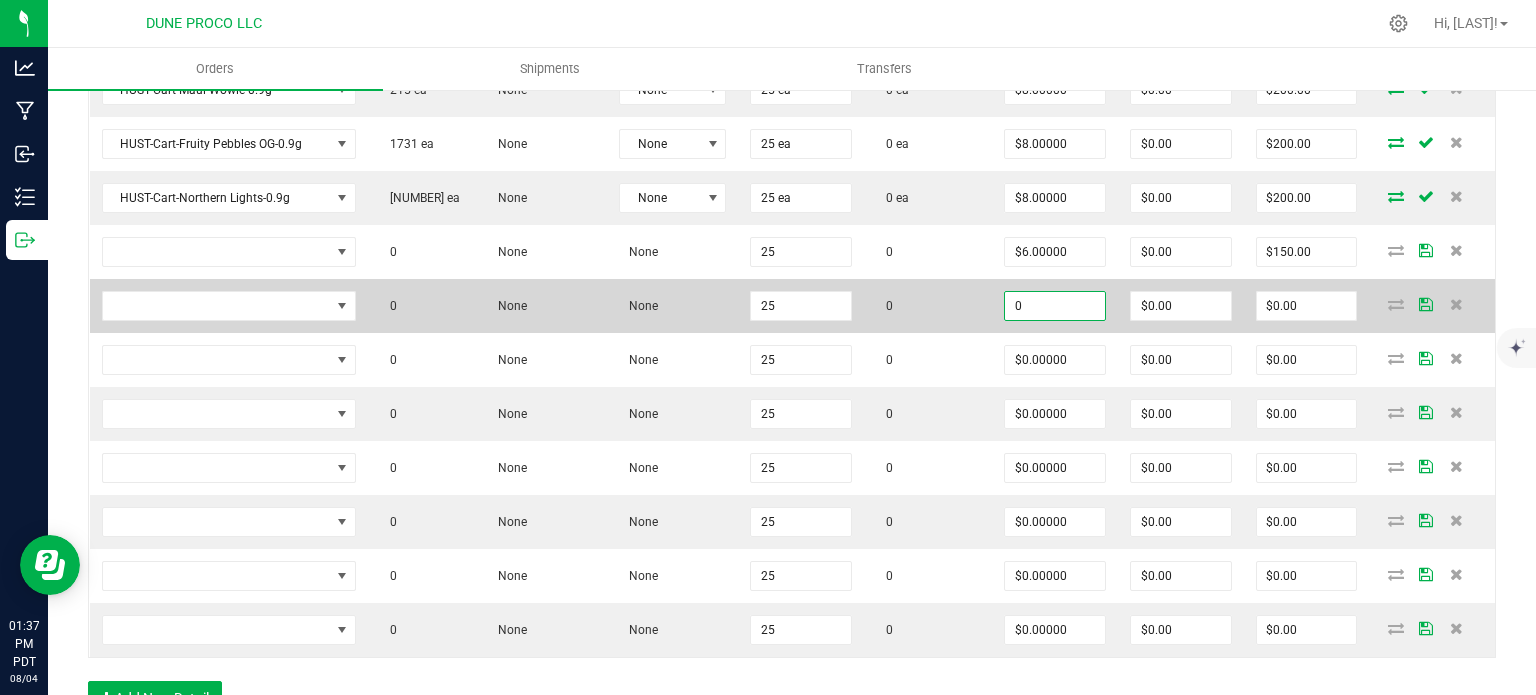 paste on "6" 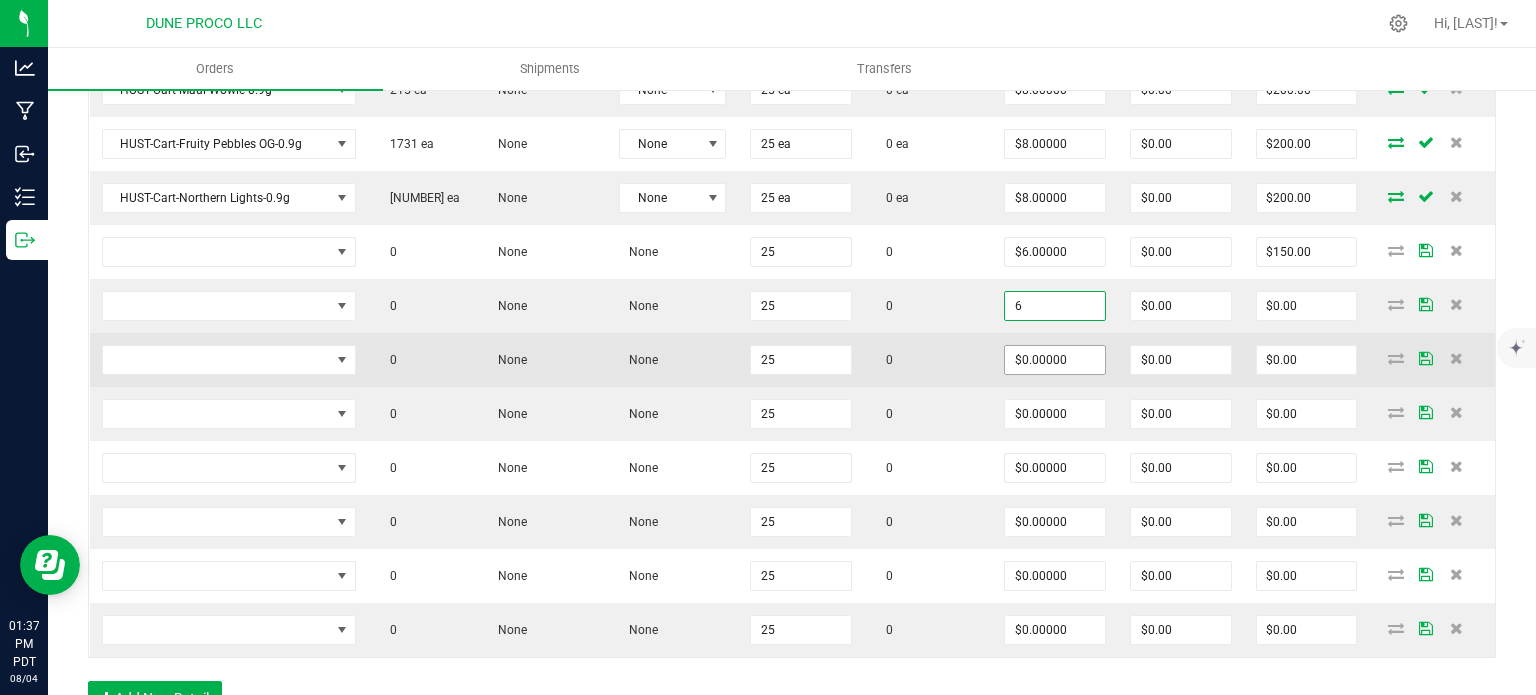 type on "$6.00000" 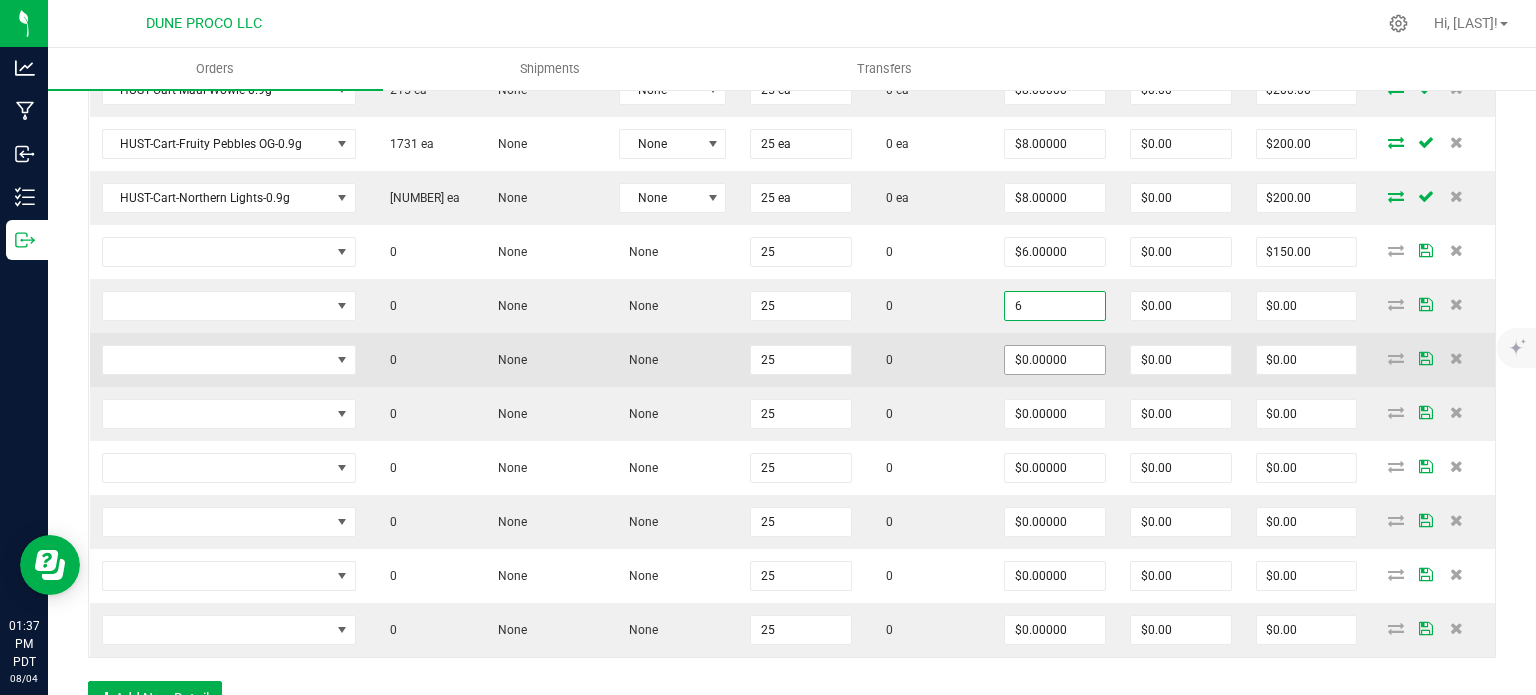type on "$150.00" 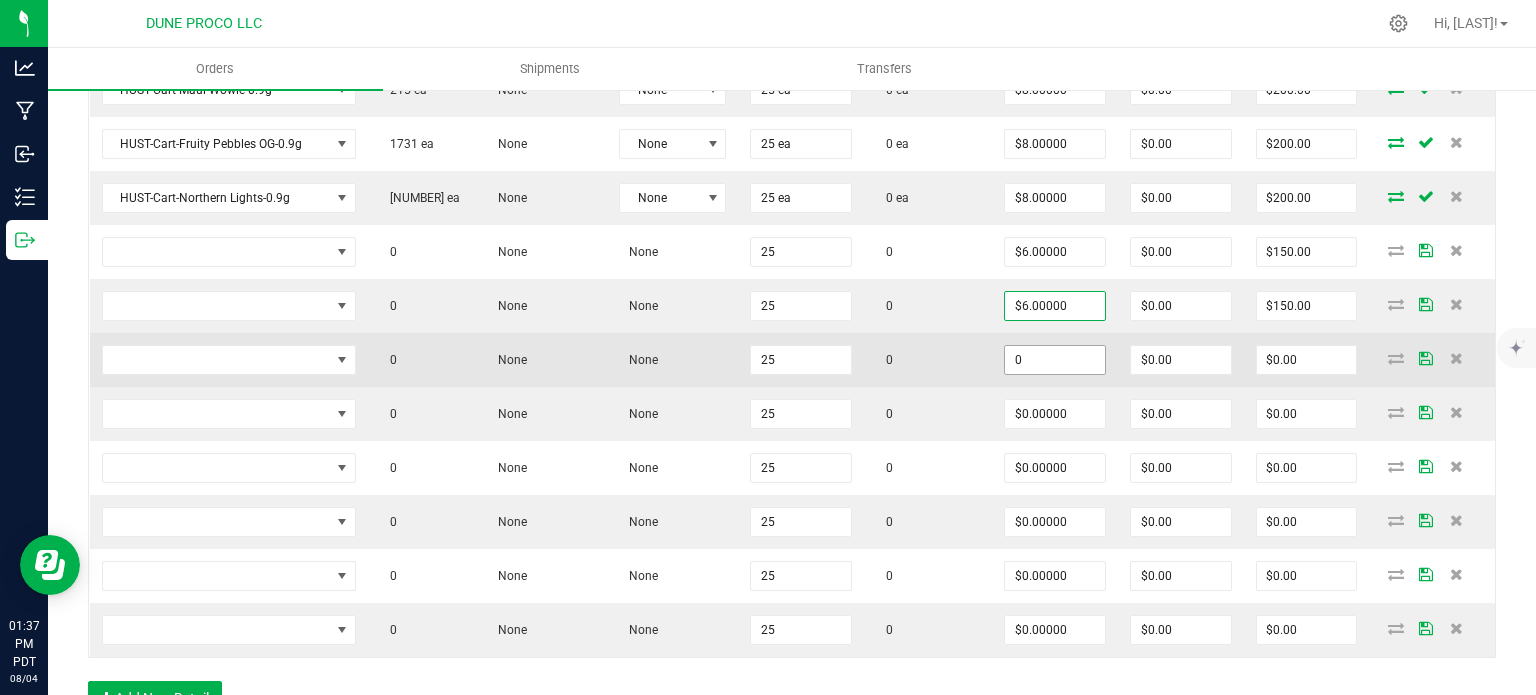 click on "0" at bounding box center [1055, 360] 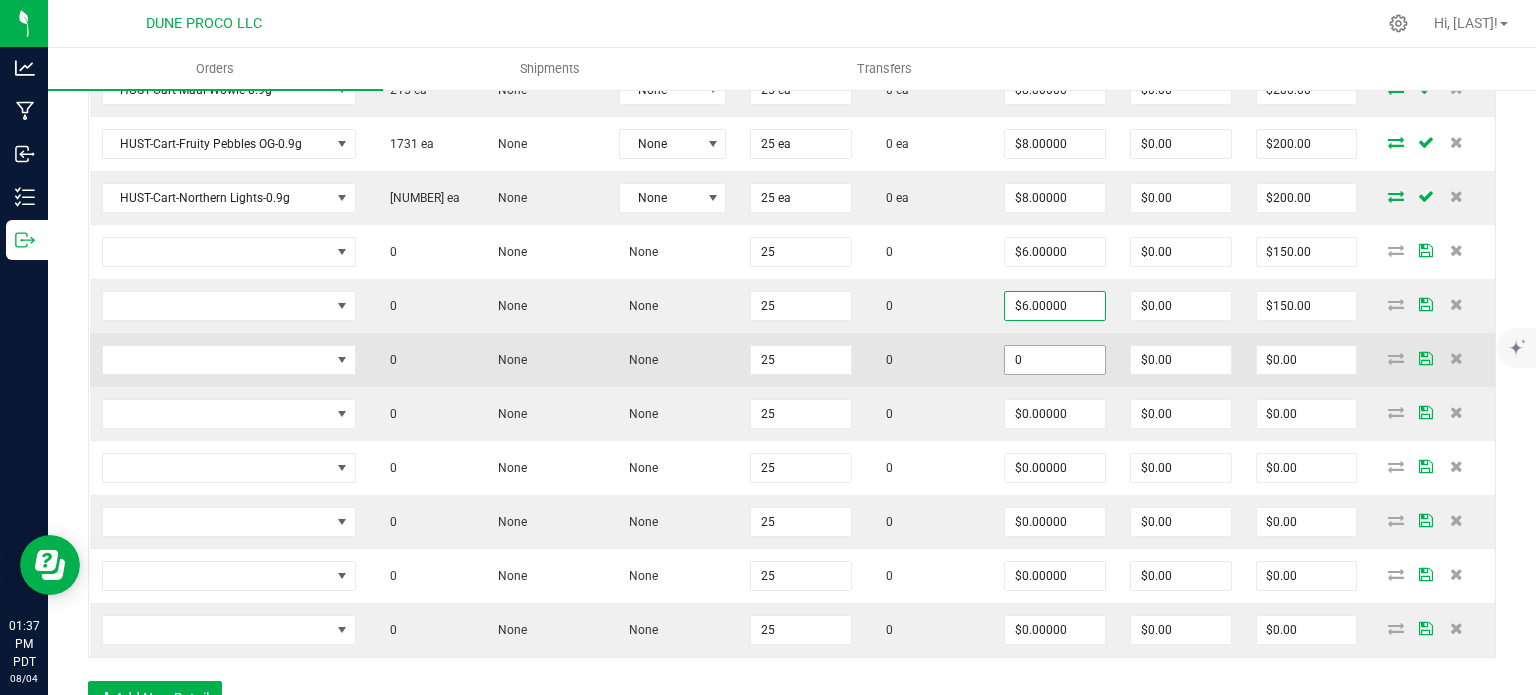 paste on "6" 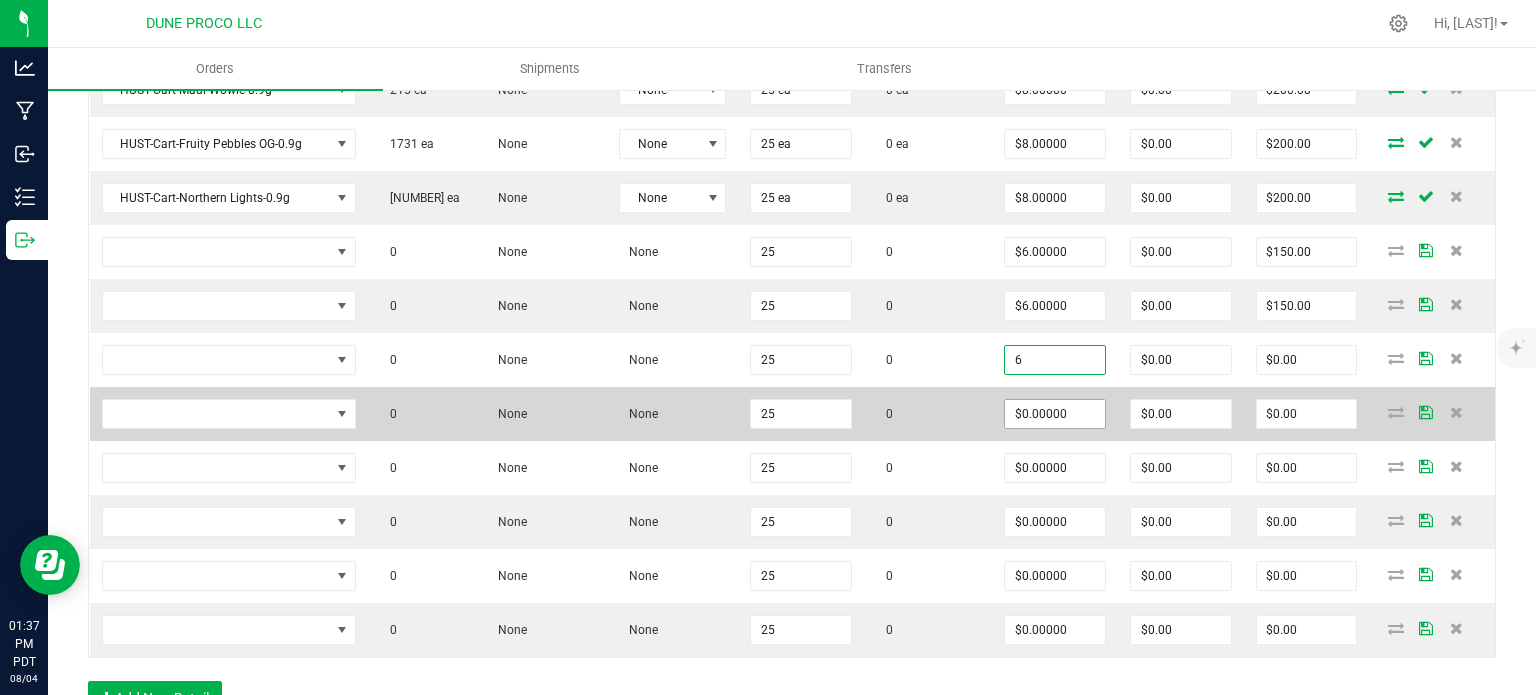 type on "$6.00000" 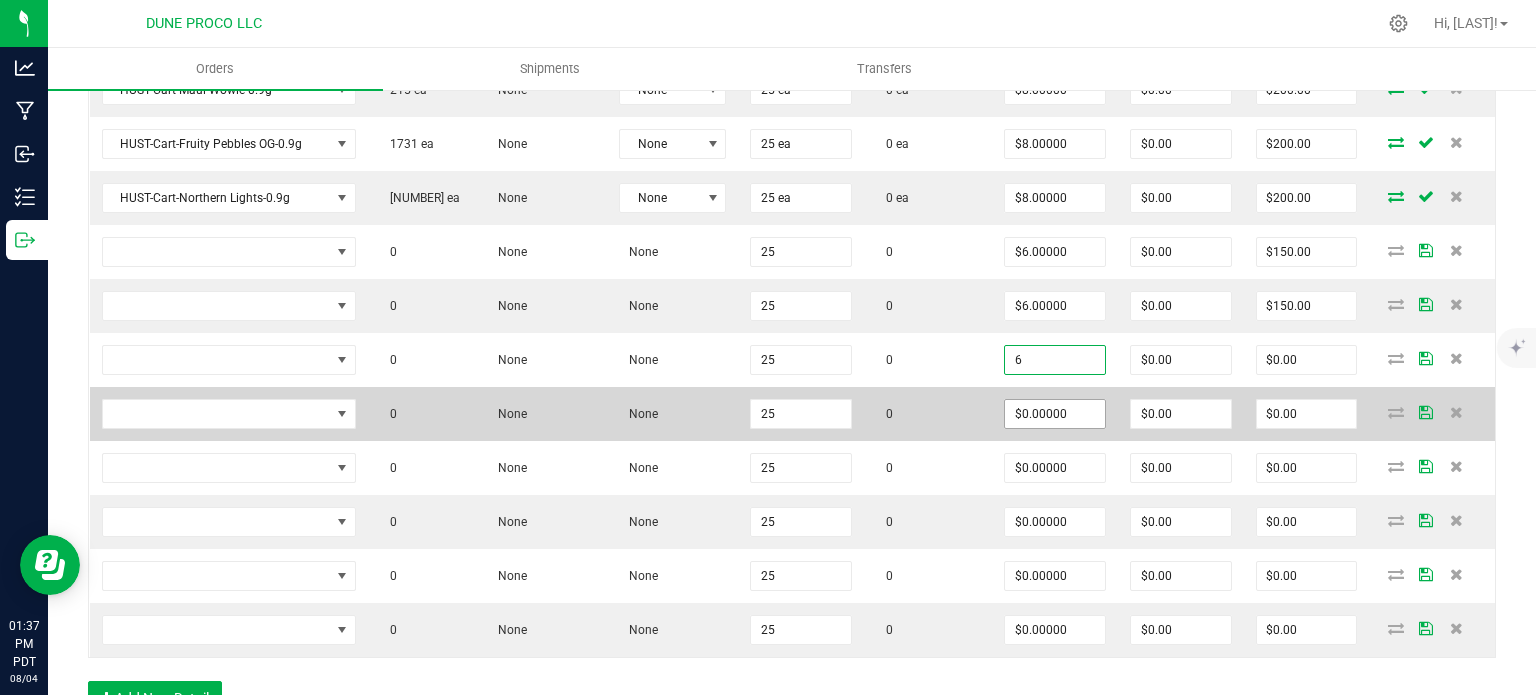 type on "$150.00" 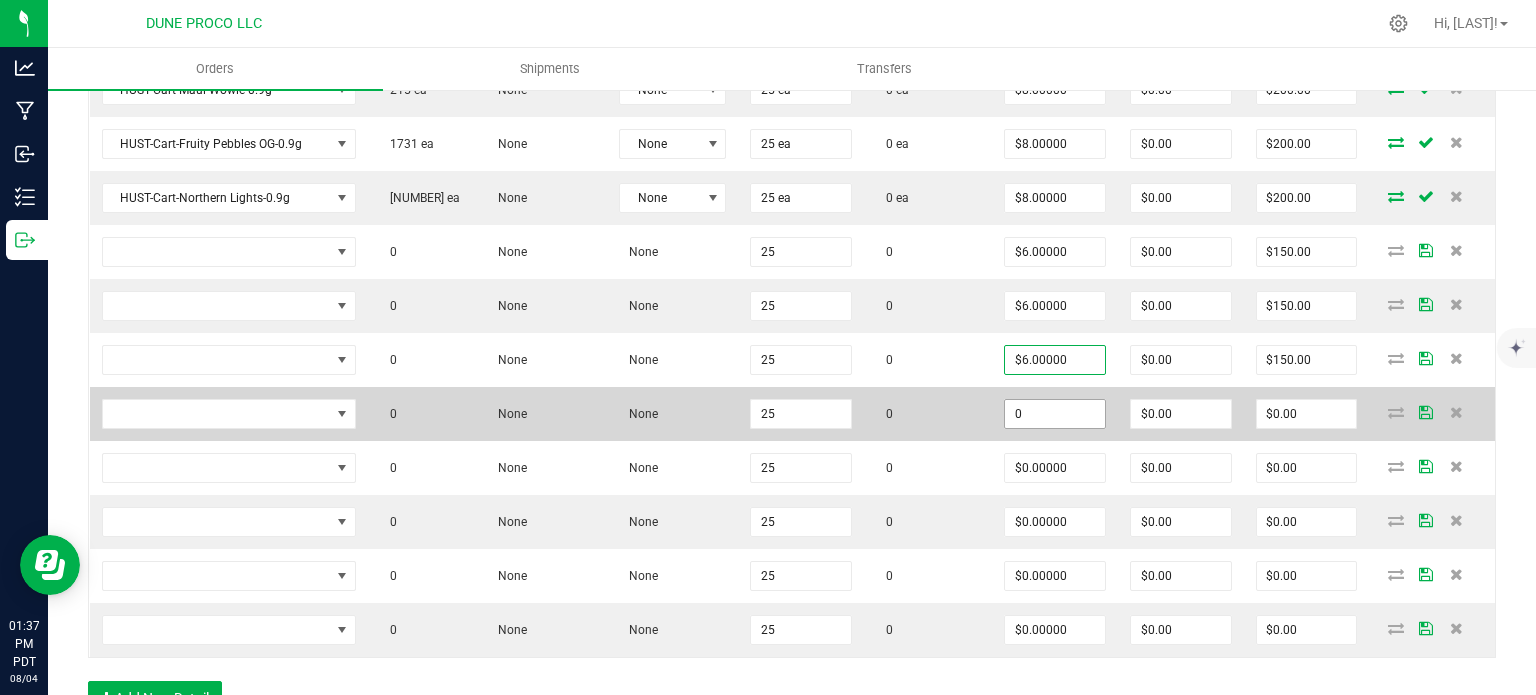 click on "0" at bounding box center [1055, 414] 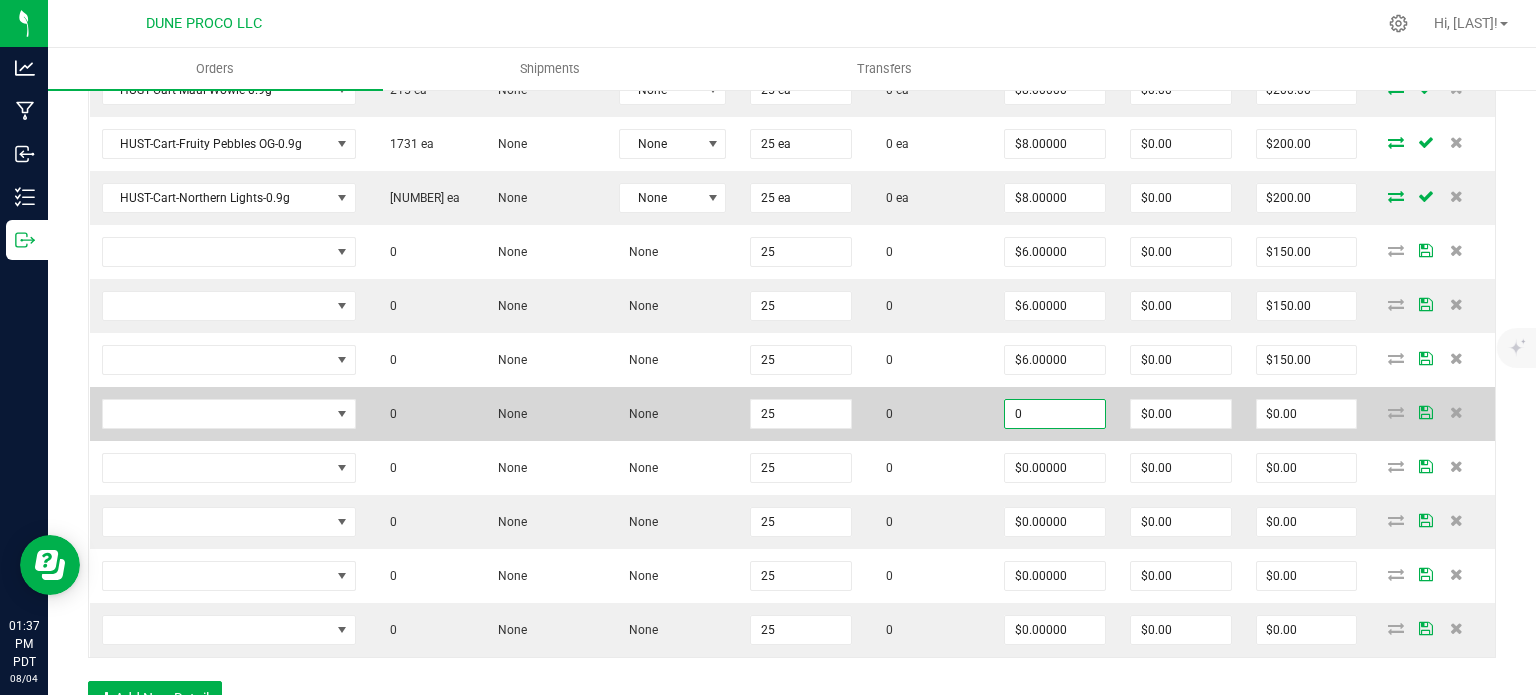 paste on "6" 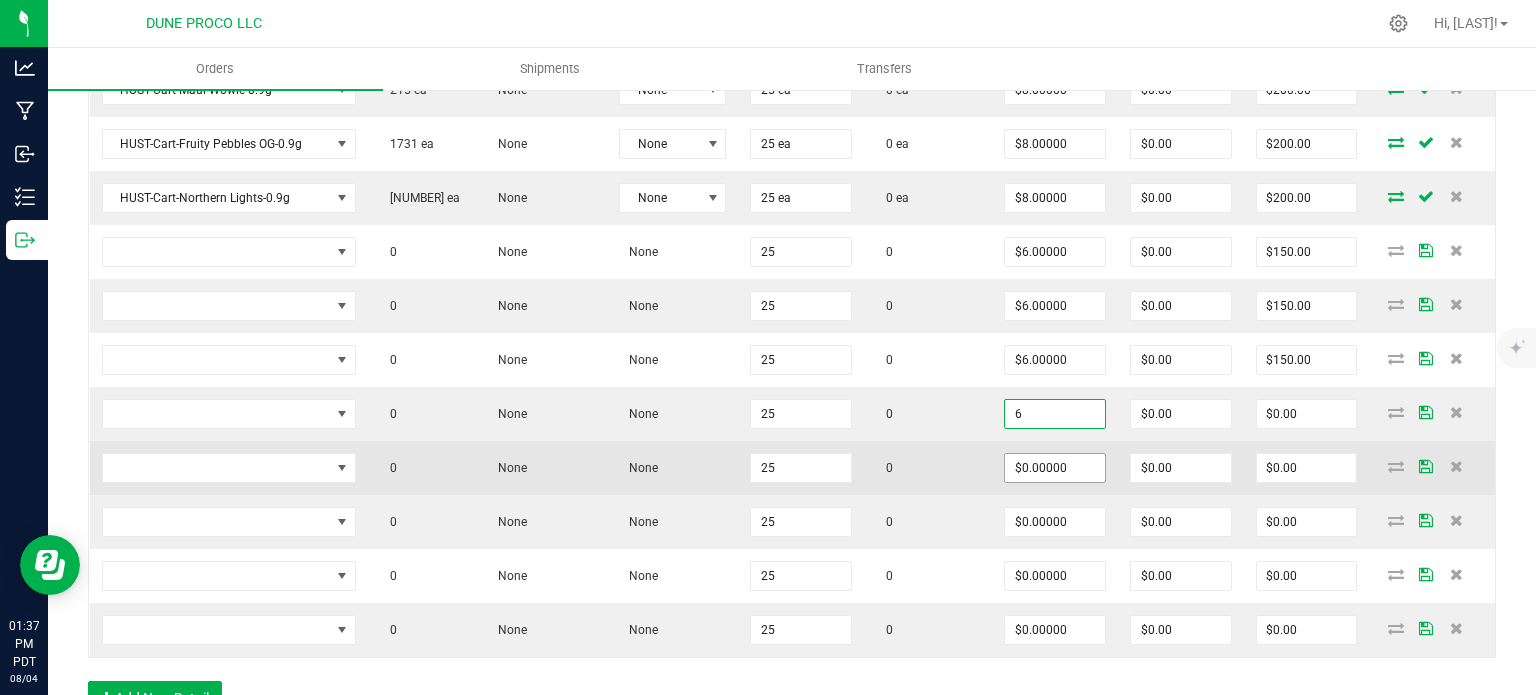 type on "$6.00000" 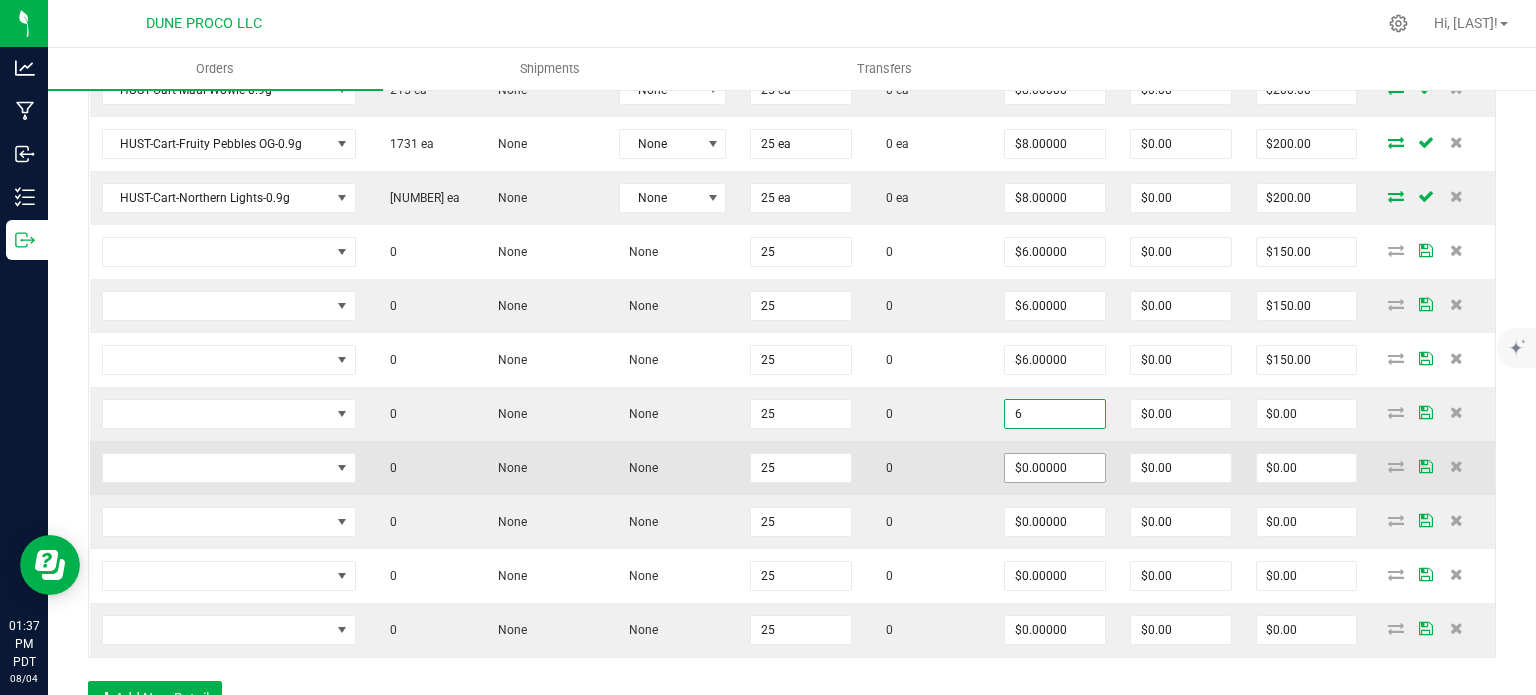 type on "$150.00" 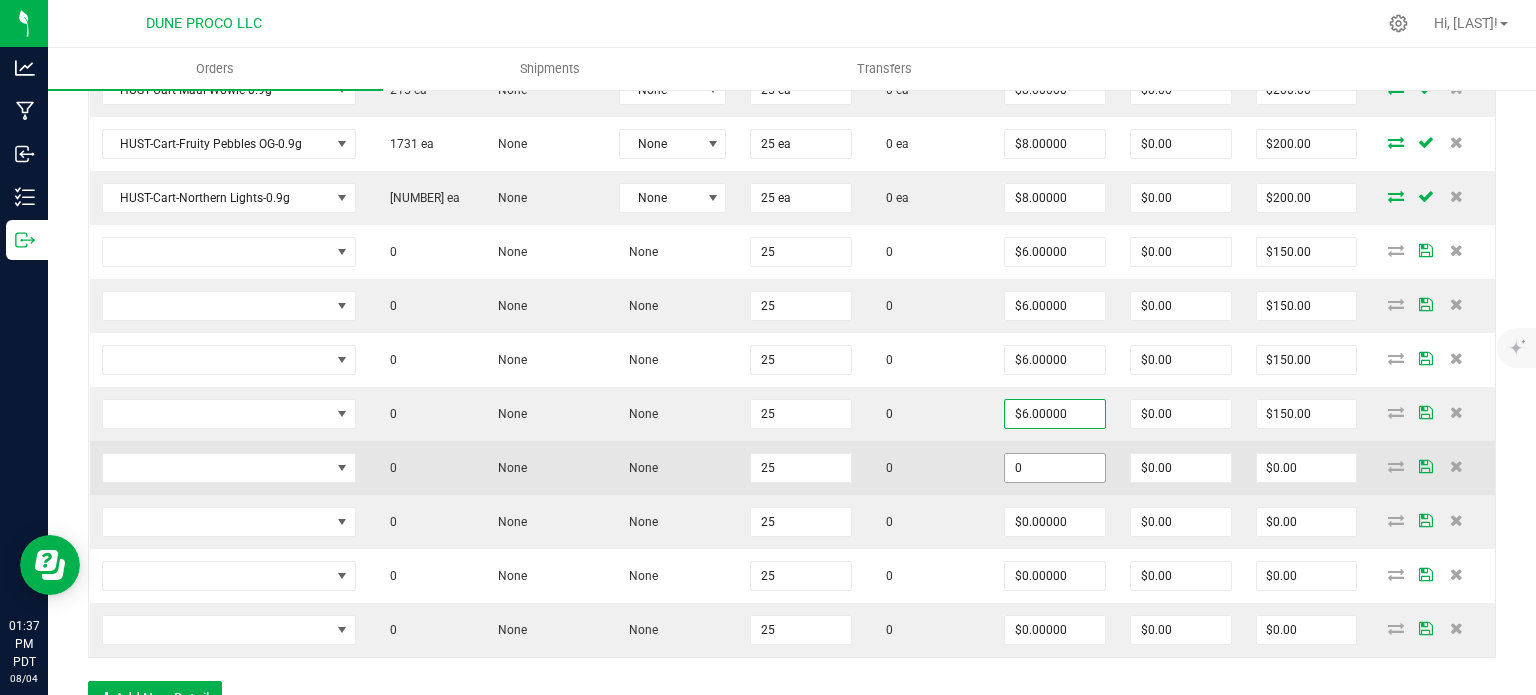click on "0" at bounding box center [1055, 468] 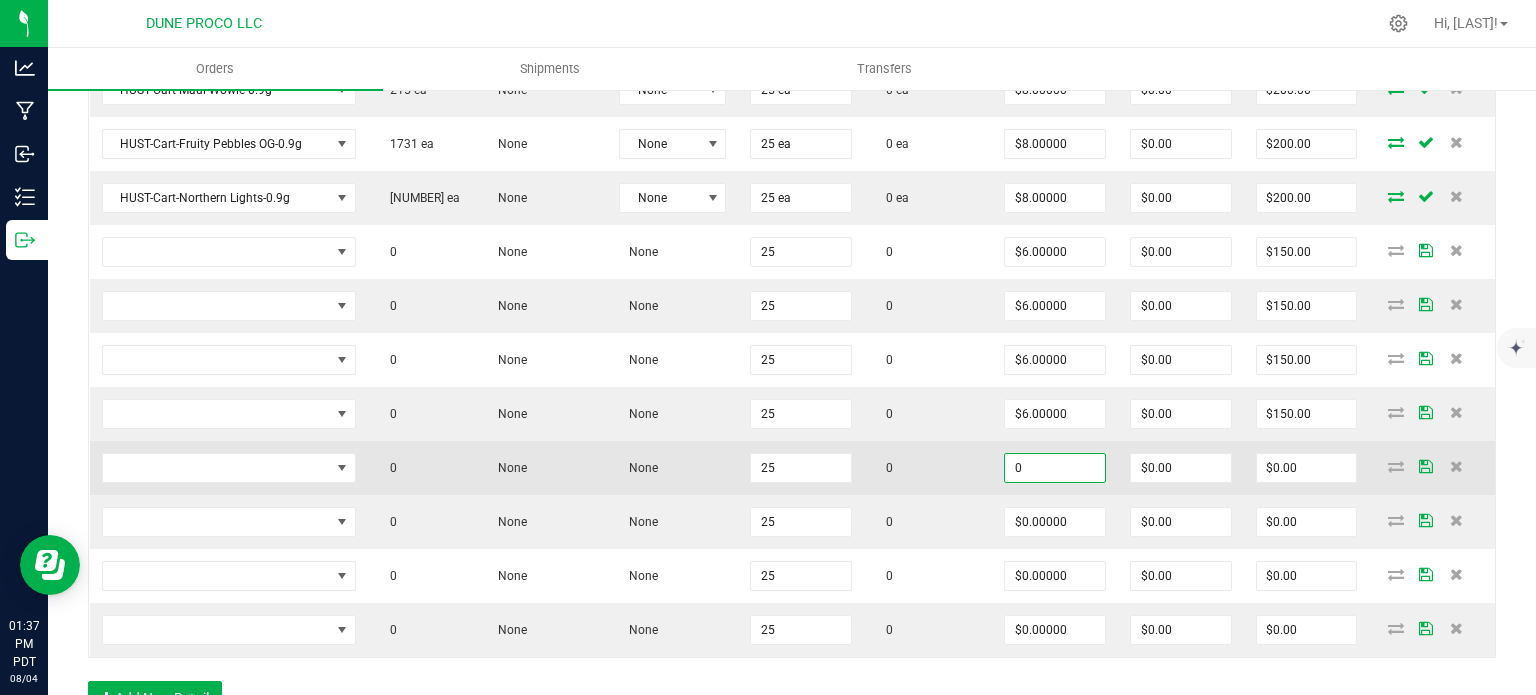 paste on "6" 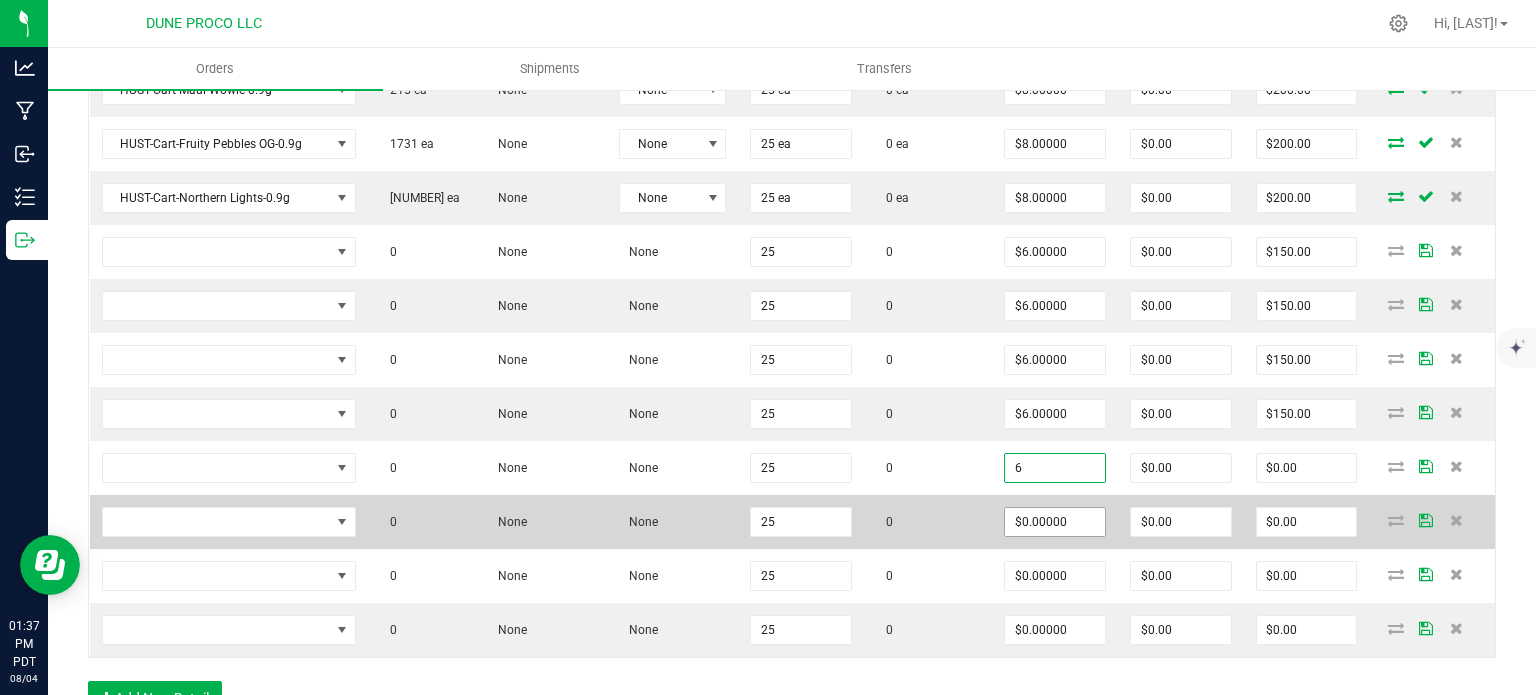 type on "$6.00000" 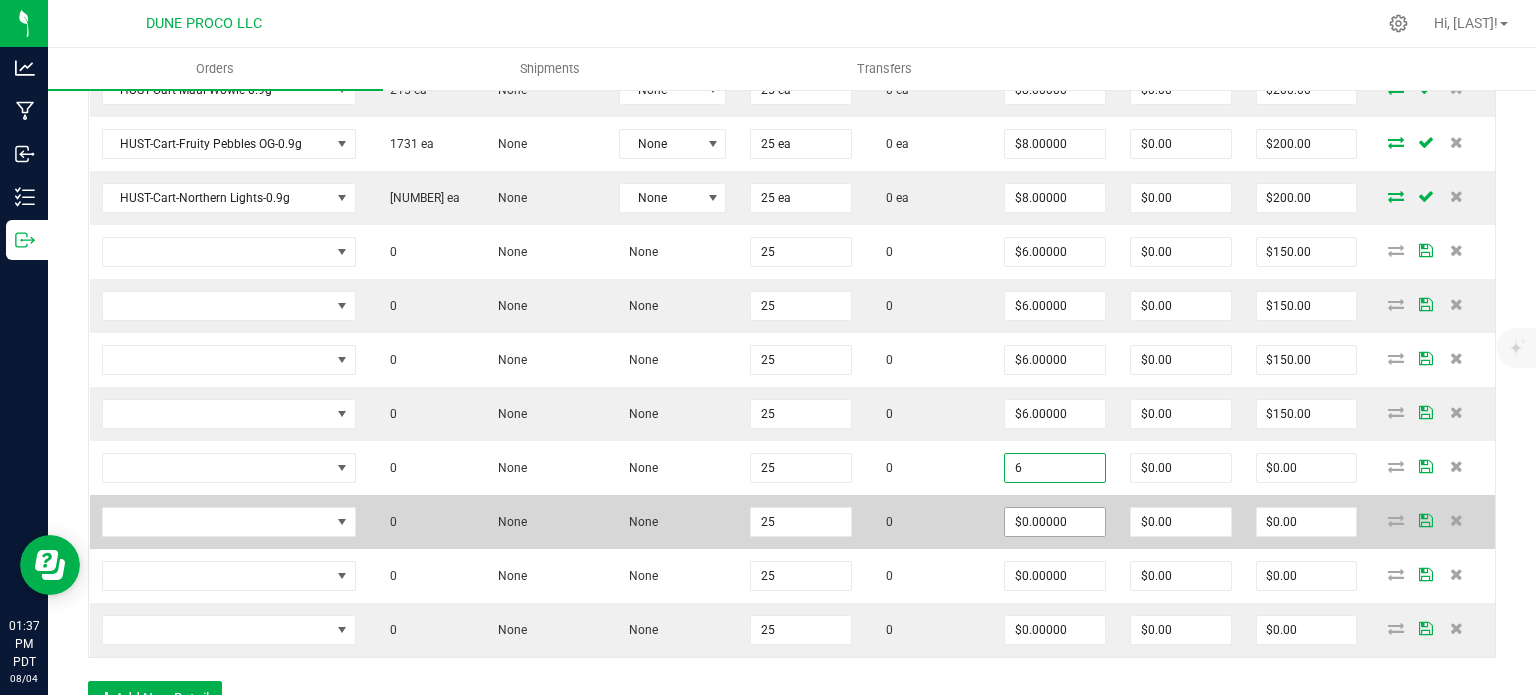 type on "$150.00" 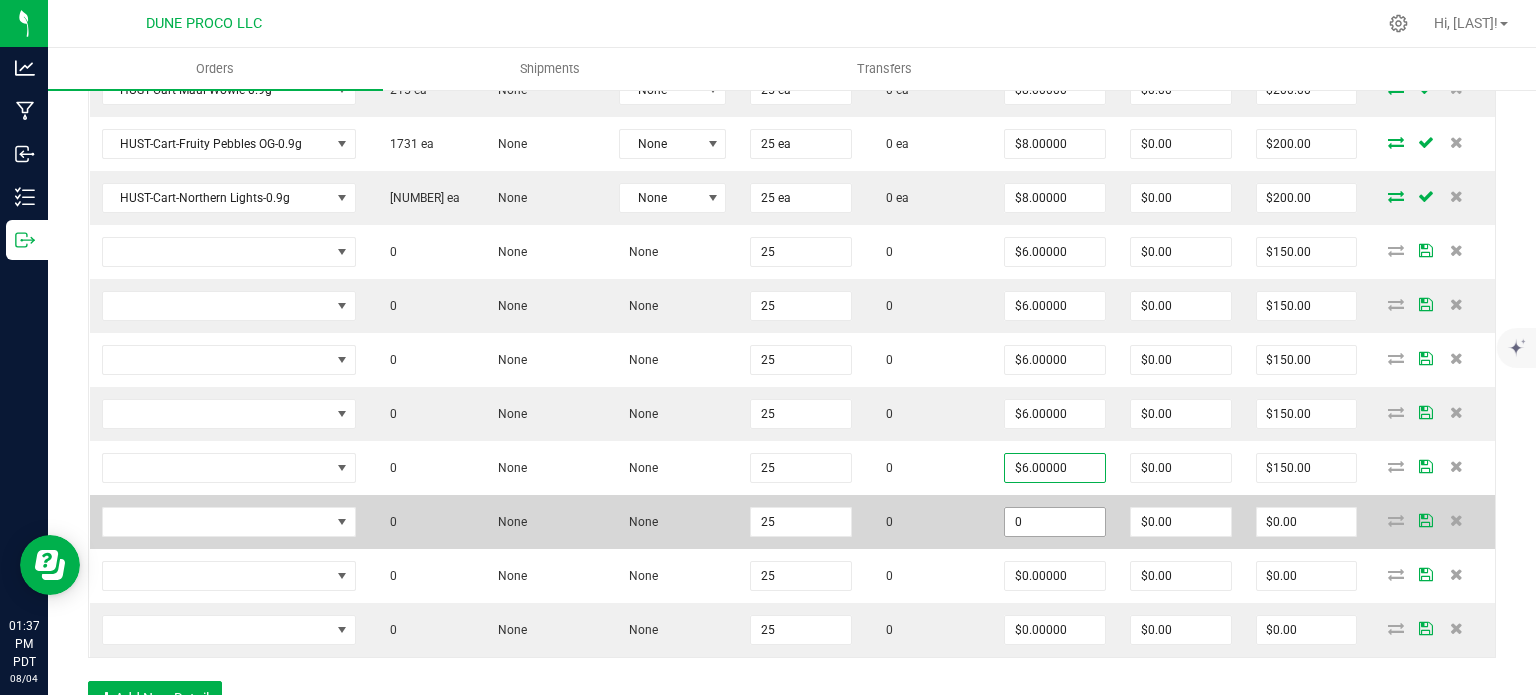 click on "0" at bounding box center [1055, 522] 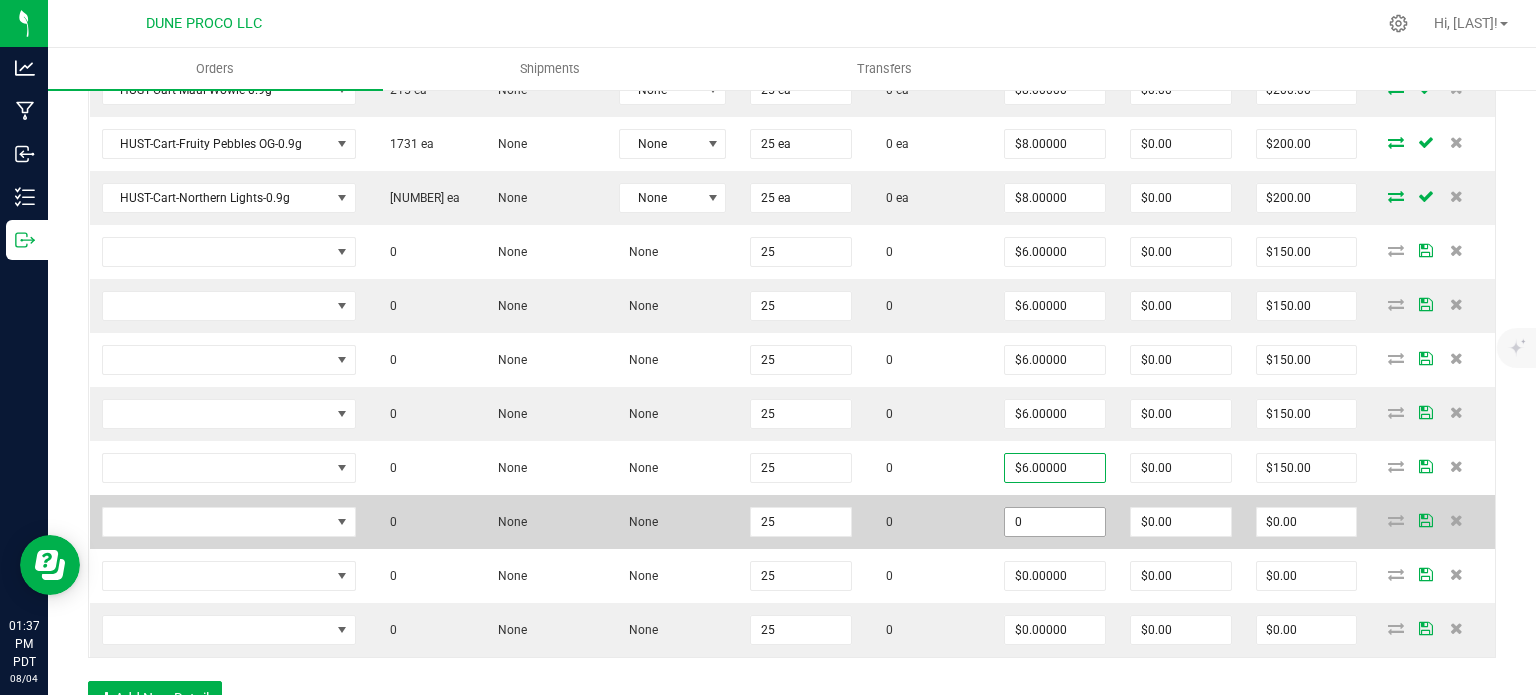 paste on "6" 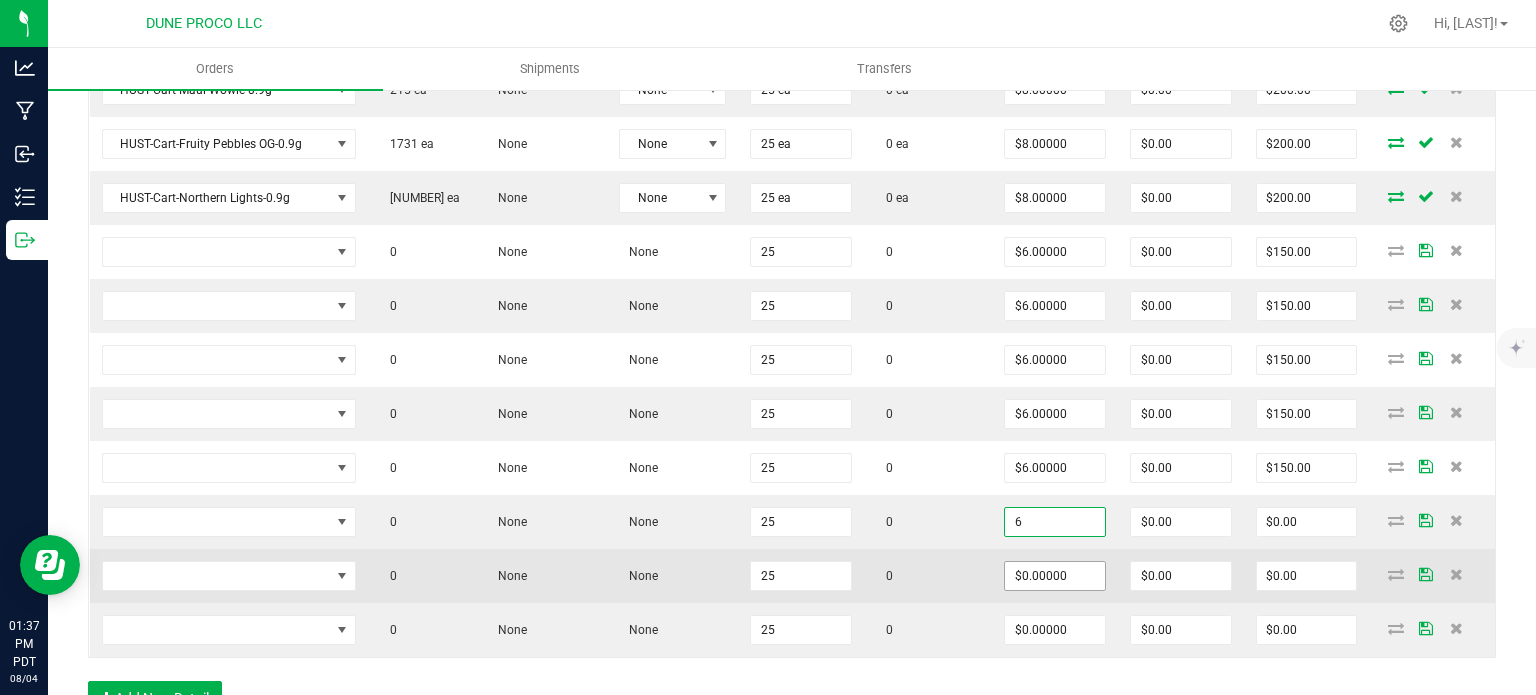 type on "$6.00000" 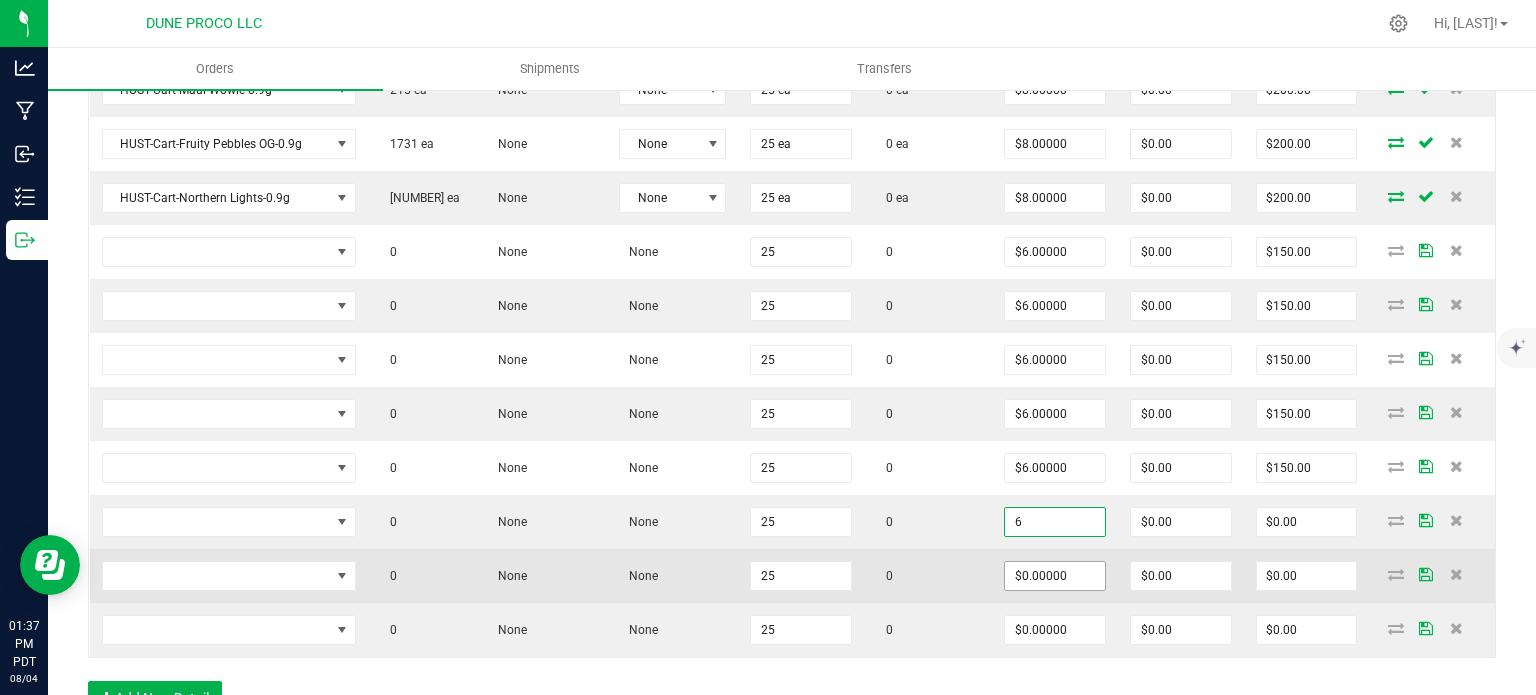 type on "$150.00" 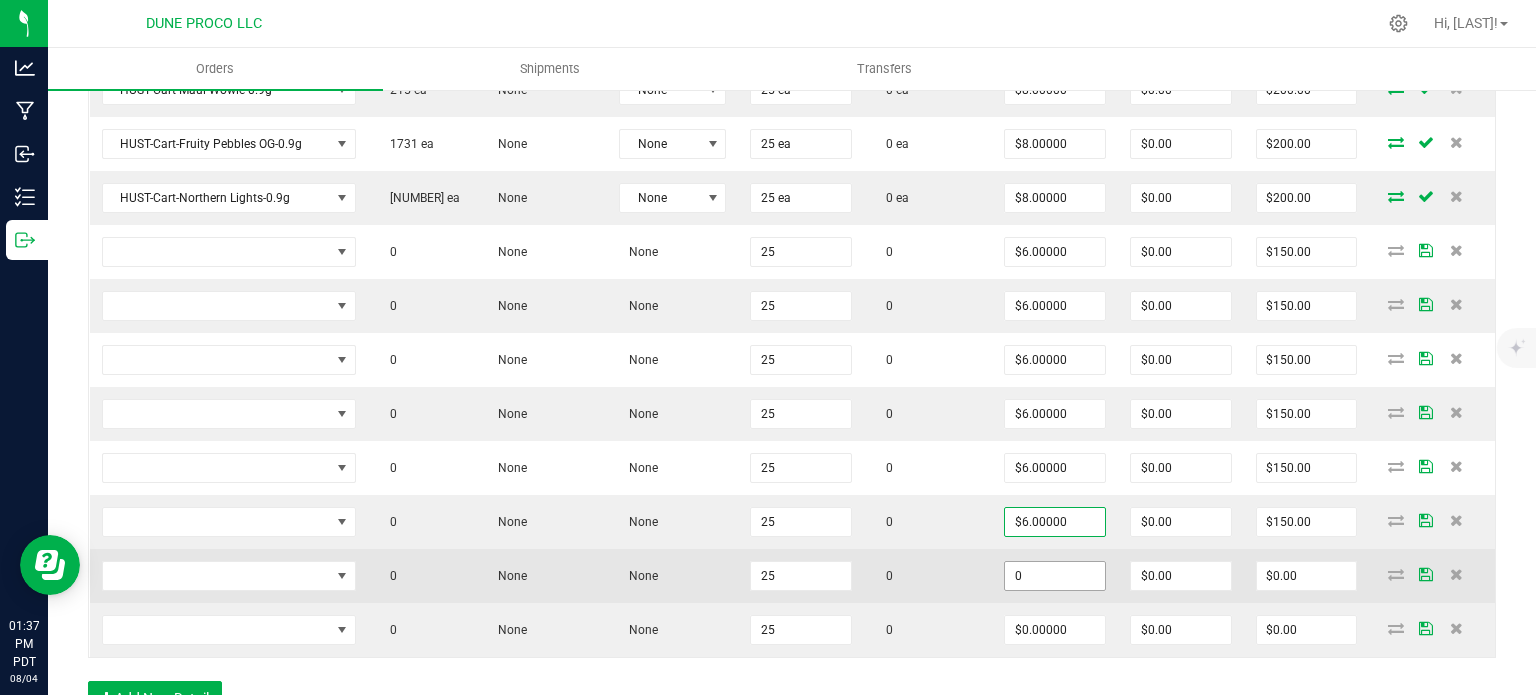 click on "0" at bounding box center (1055, 576) 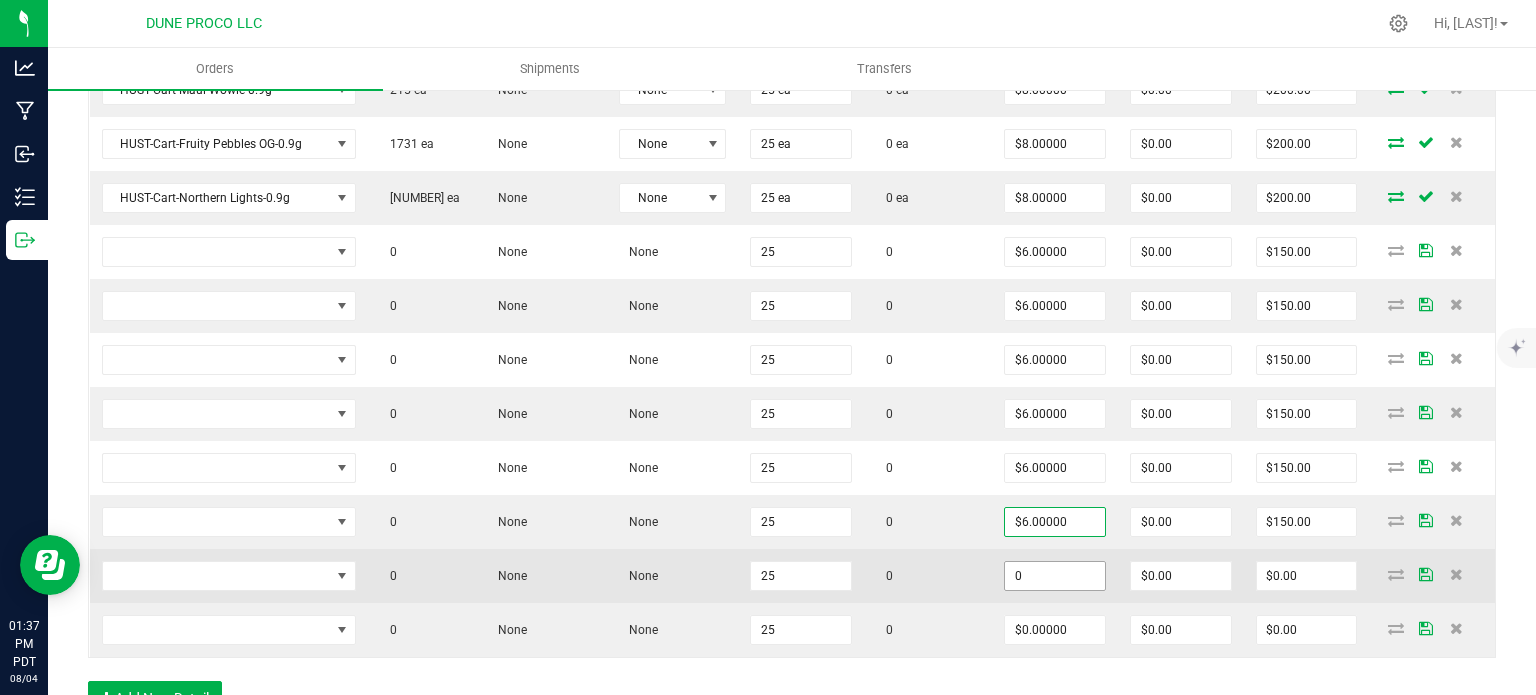 paste on "6" 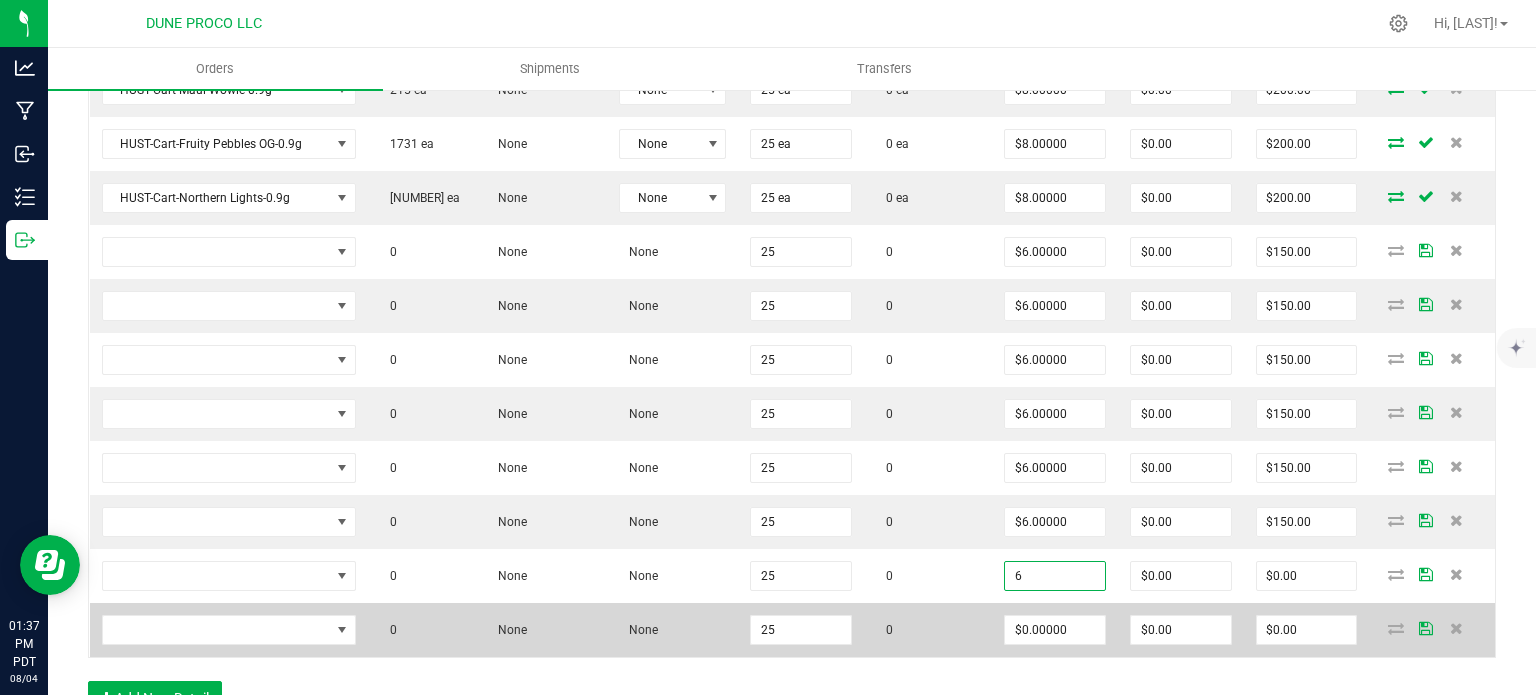 type on "$6.00000" 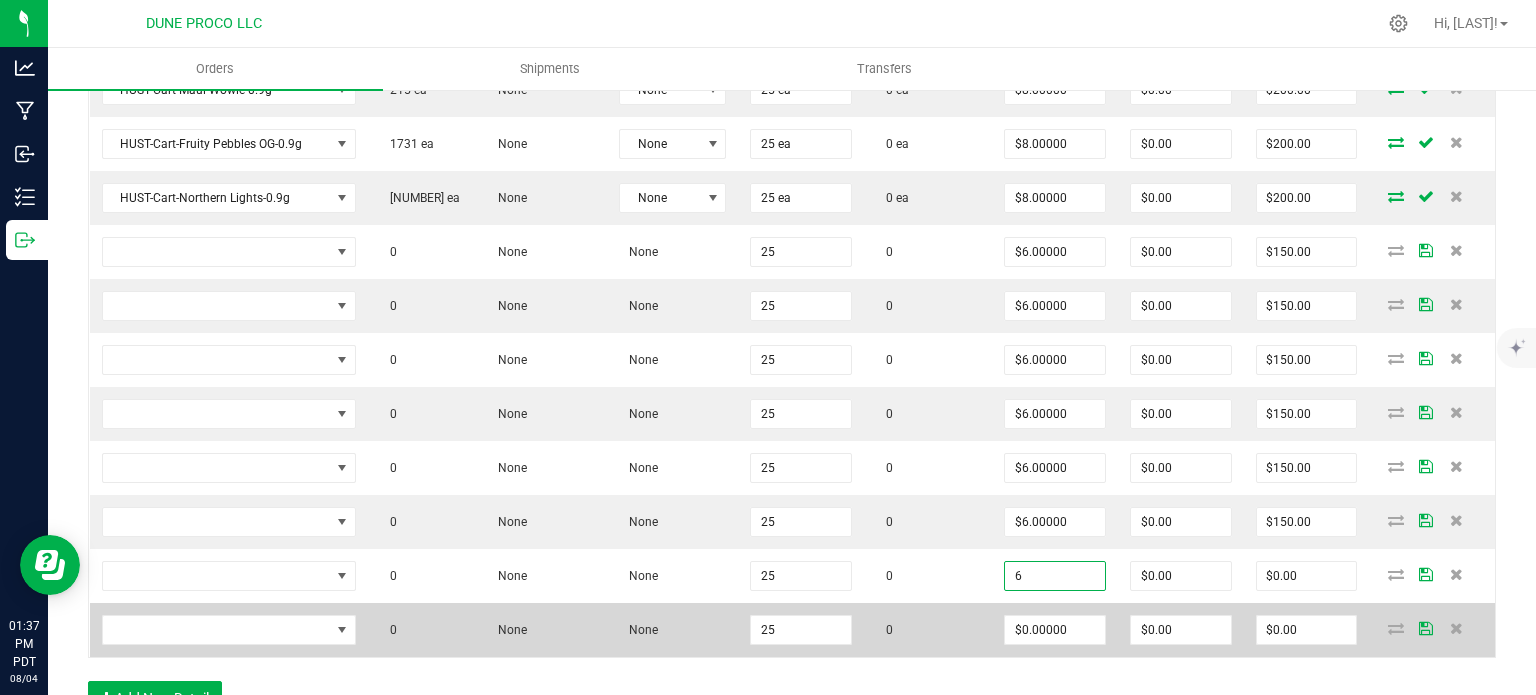 type on "$150.00" 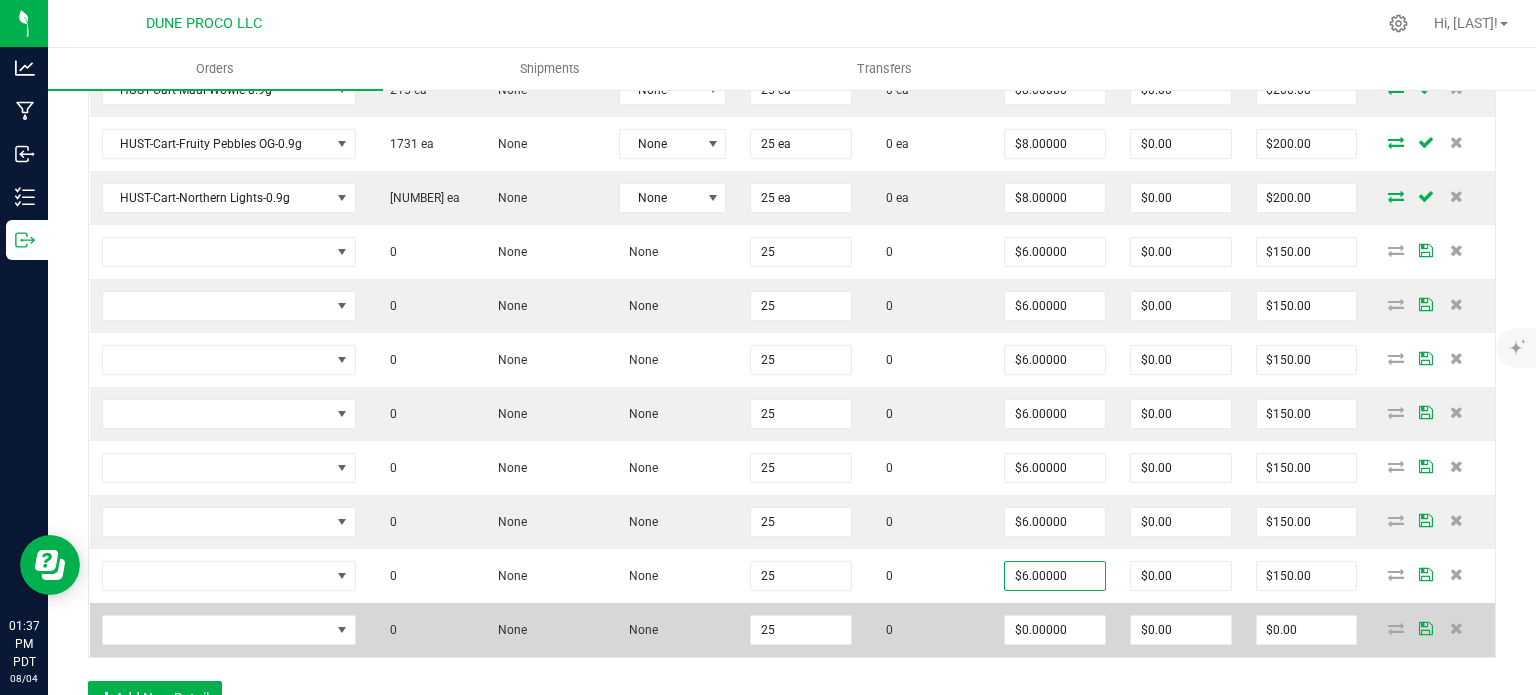 click on "$0.00000" at bounding box center [1055, 630] 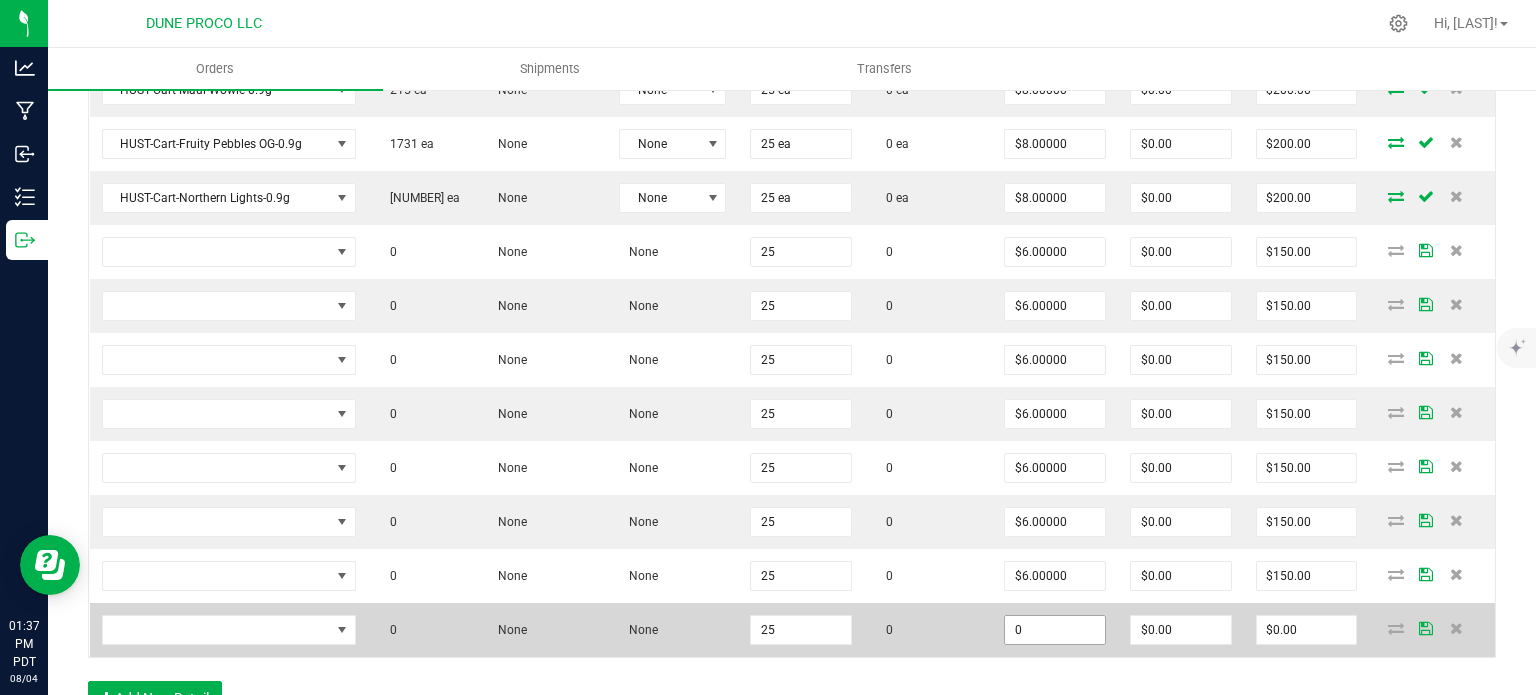 click on "0" at bounding box center (1055, 630) 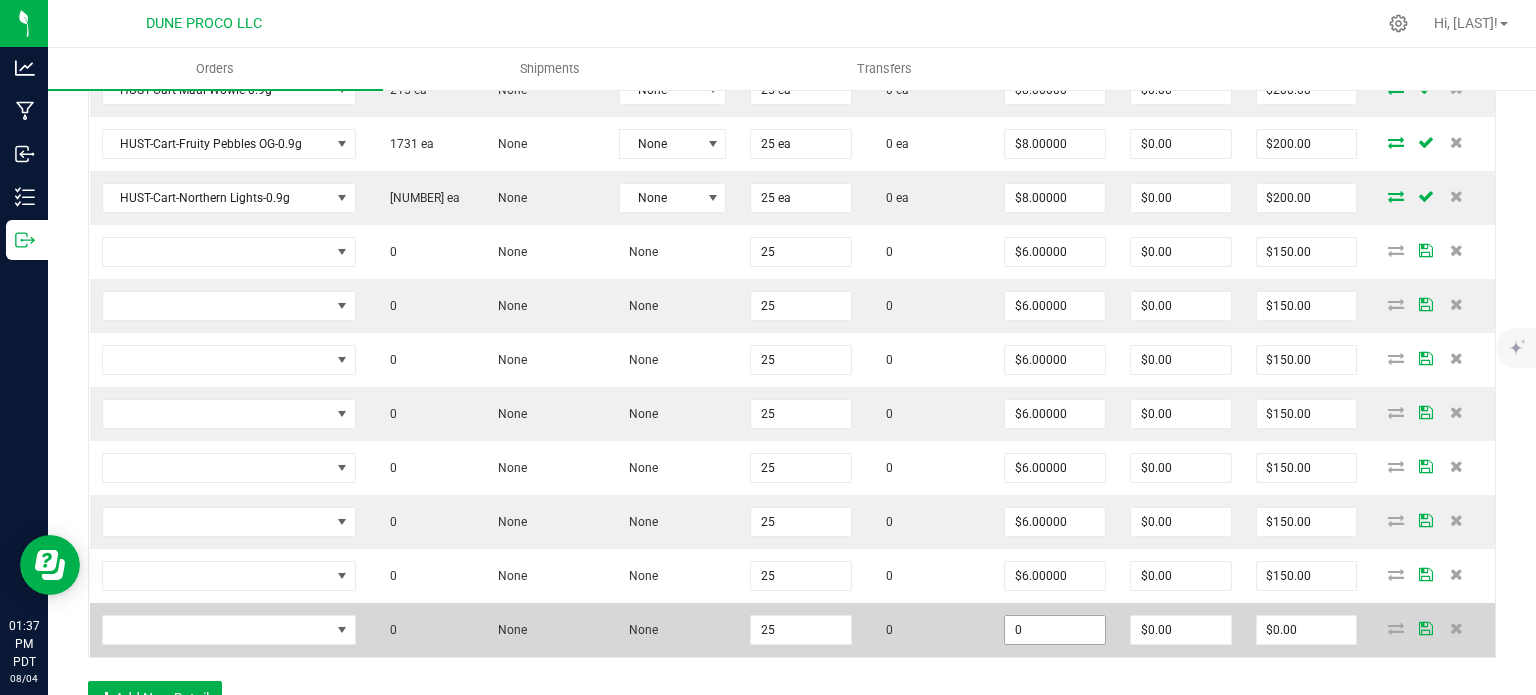 paste on "6" 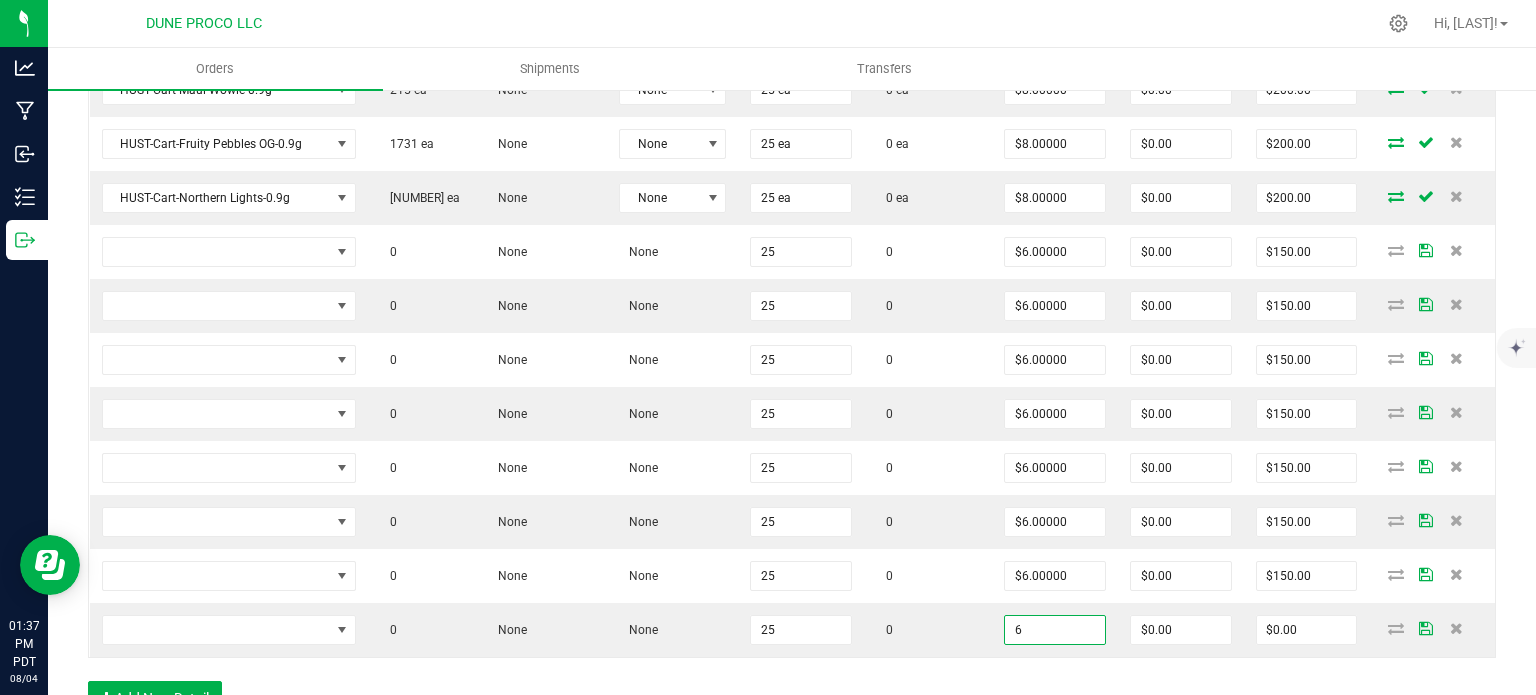 type on "$6.00000" 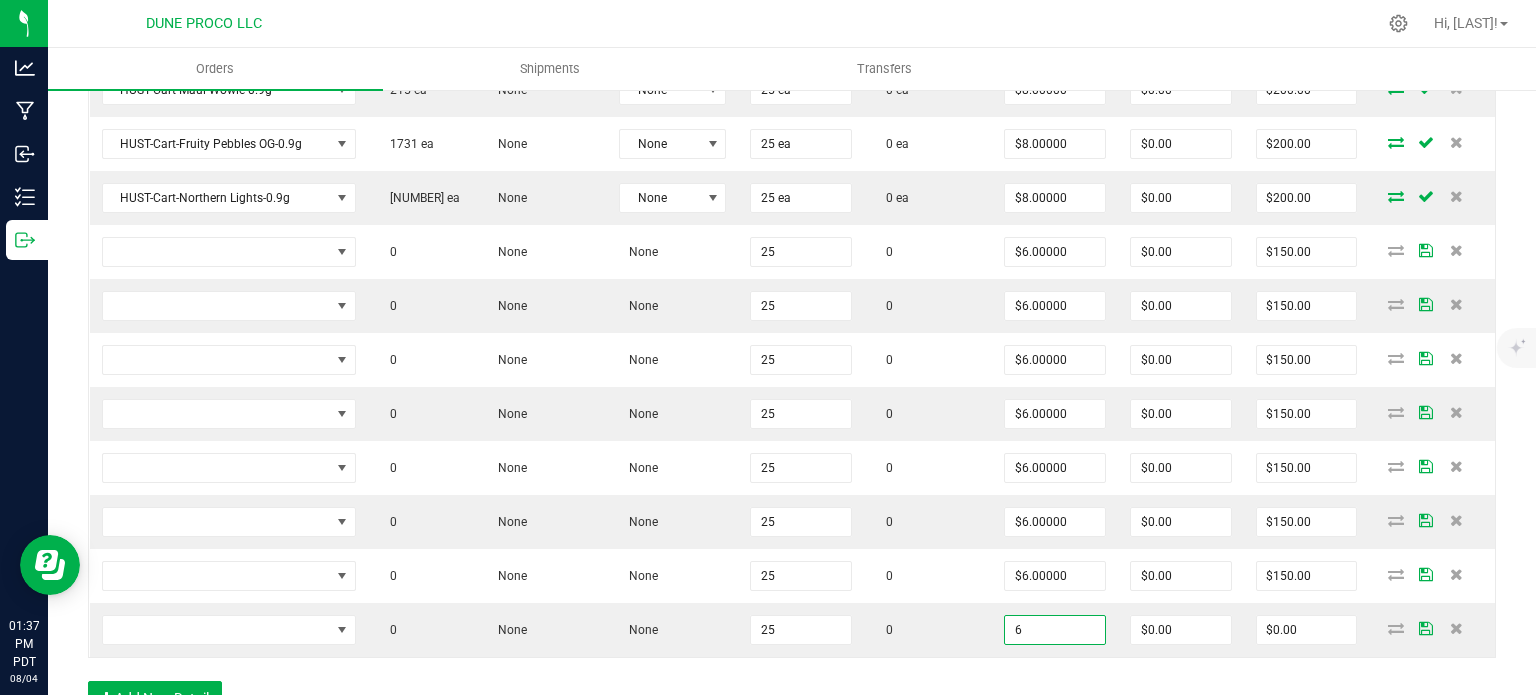 type on "$150.00" 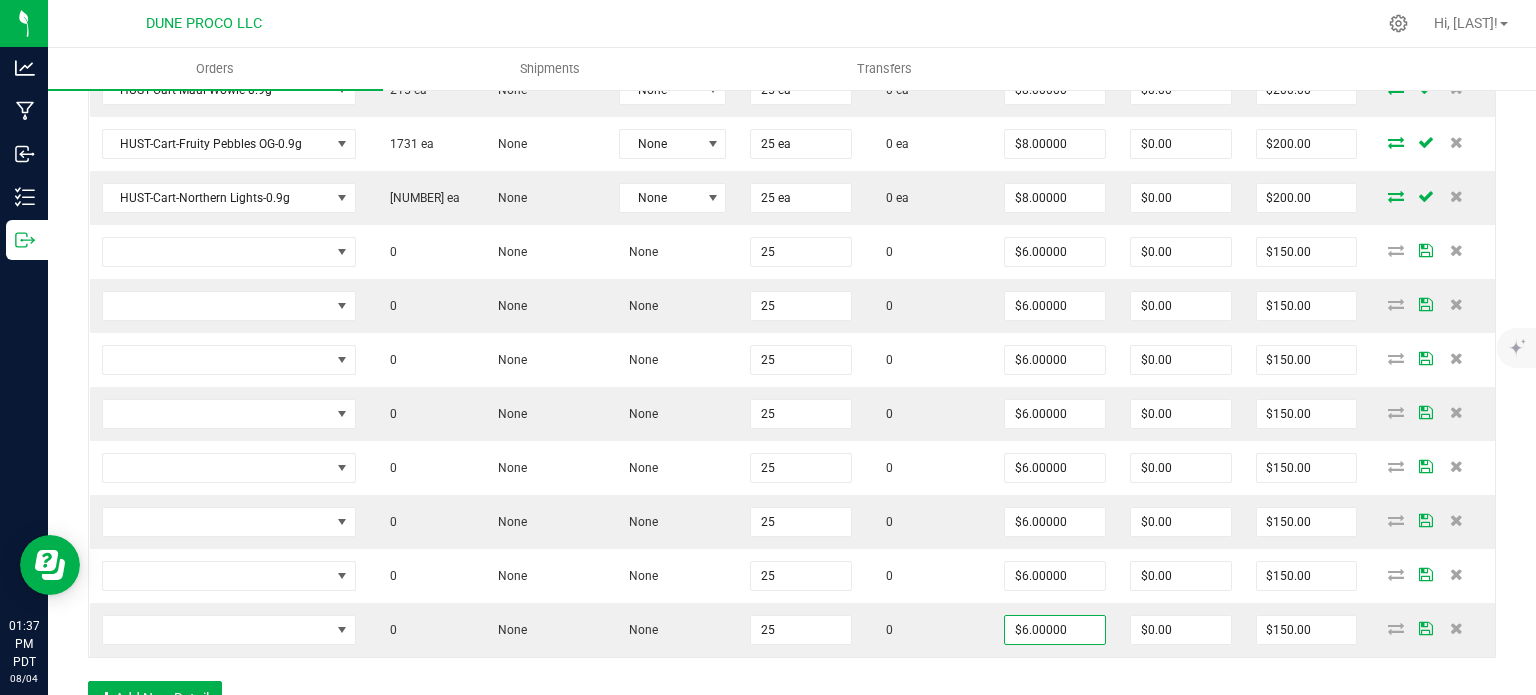 click on "Order Details Print All Labels Item  Sellable  Strain  Lot Number  Qty Ordered Qty Allocated Unit Price Line Discount Total Actions HUST-Cart-Strawberry Banana-0.9g  368 ea   None  None 25 ea  0 ea  $8.00000 $0.00 $200.00 HUST-Cart-Baja Blast-0.9g  50 ea   None  None 25 ea  0 ea  $8.00000 $0.00 $200.00 HUST-Cart-Orange Creamsicle-0.9g  278 ea   None  None 25 ea  0 ea  $8.00000 $0.00 $200.00 HUST-Cart-Super Boof-0.9g  1515 ea   None  None 25 ea  0 ea  $8.00000 $0.00 $200.00 HUST-Cart-Blueberry Muffin-0.9g  1306 ea   None  None 25 ea  0 ea  $8.00000 $0.00 $200.00 HUST-Cart-Maui Wowie-0.9g  215 ea   None  None 25 ea  0 ea  $8.00000 $0.00 $200.00 HUST-Cart-Fruity Pebbles OG-0.9g  1731 ea   None  None 25 ea  0 ea  $8.00000 $0.00 $200.00 HUST-Cart-Northern Lights-0.9g  1641 ea   None  None 25 ea  0 ea  $8.00000 $0.00 $200.00  0    None   None  25  0   $6.00000 $0.00 $150.00  0    None   None  25  0   $6.00000 $0.00 $150.00  0    None   None  25  0   $6.00000 $0.00 $150.00  0   25" at bounding box center (792, 219) 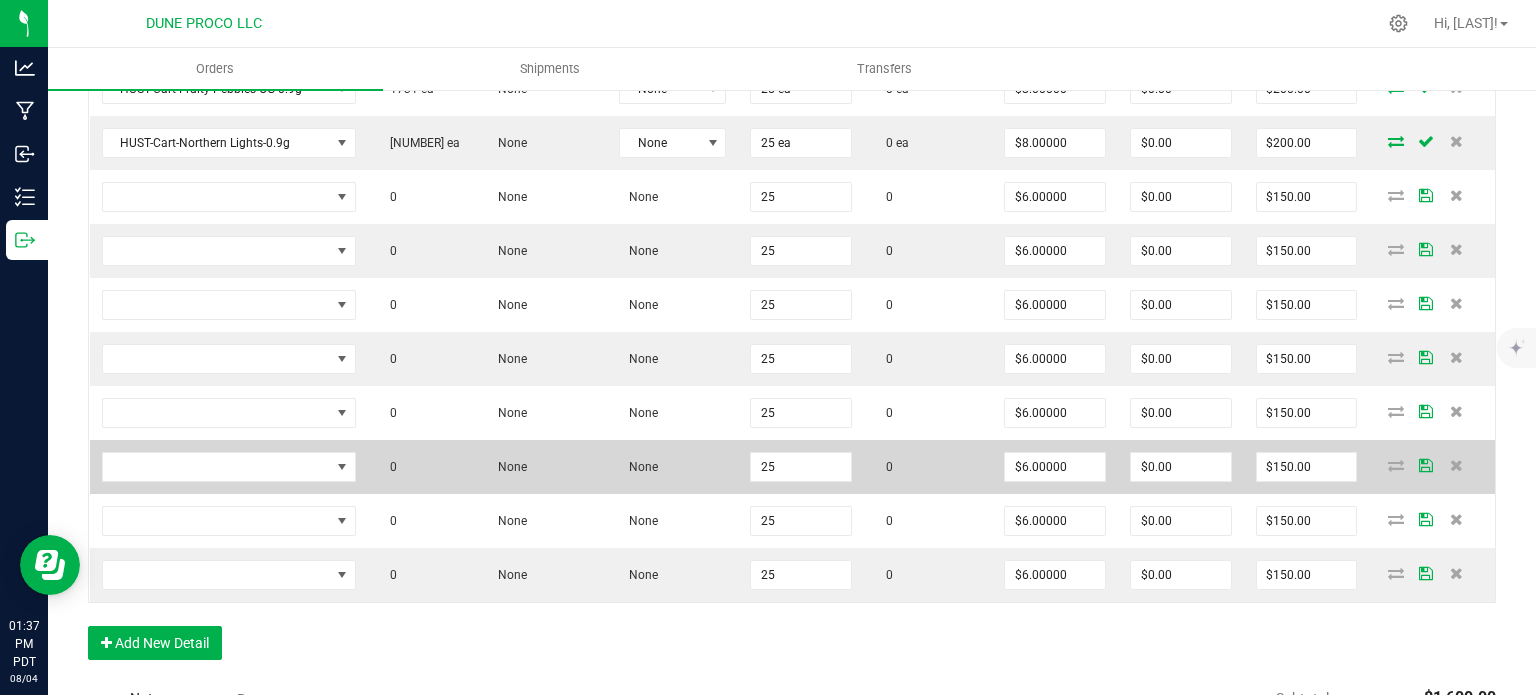 scroll, scrollTop: 1004, scrollLeft: 0, axis: vertical 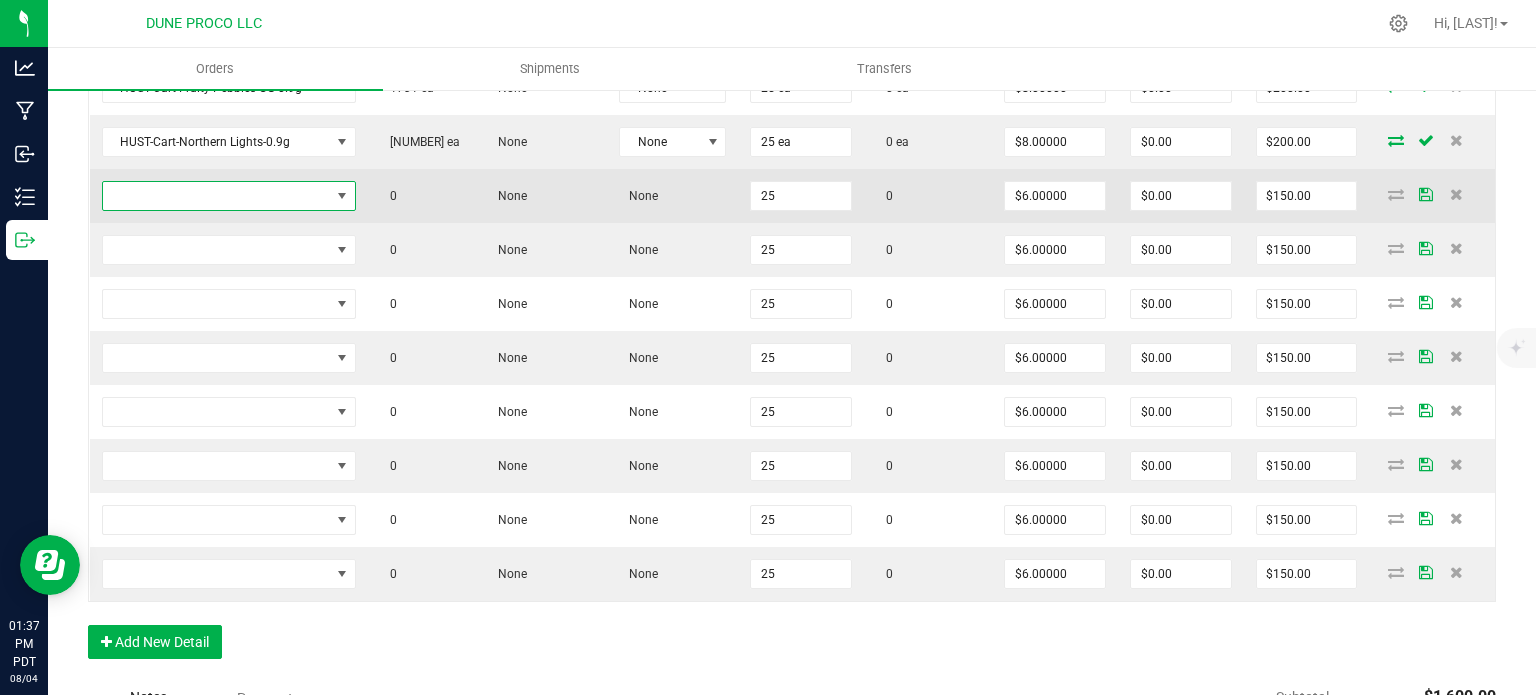 click at bounding box center [216, 196] 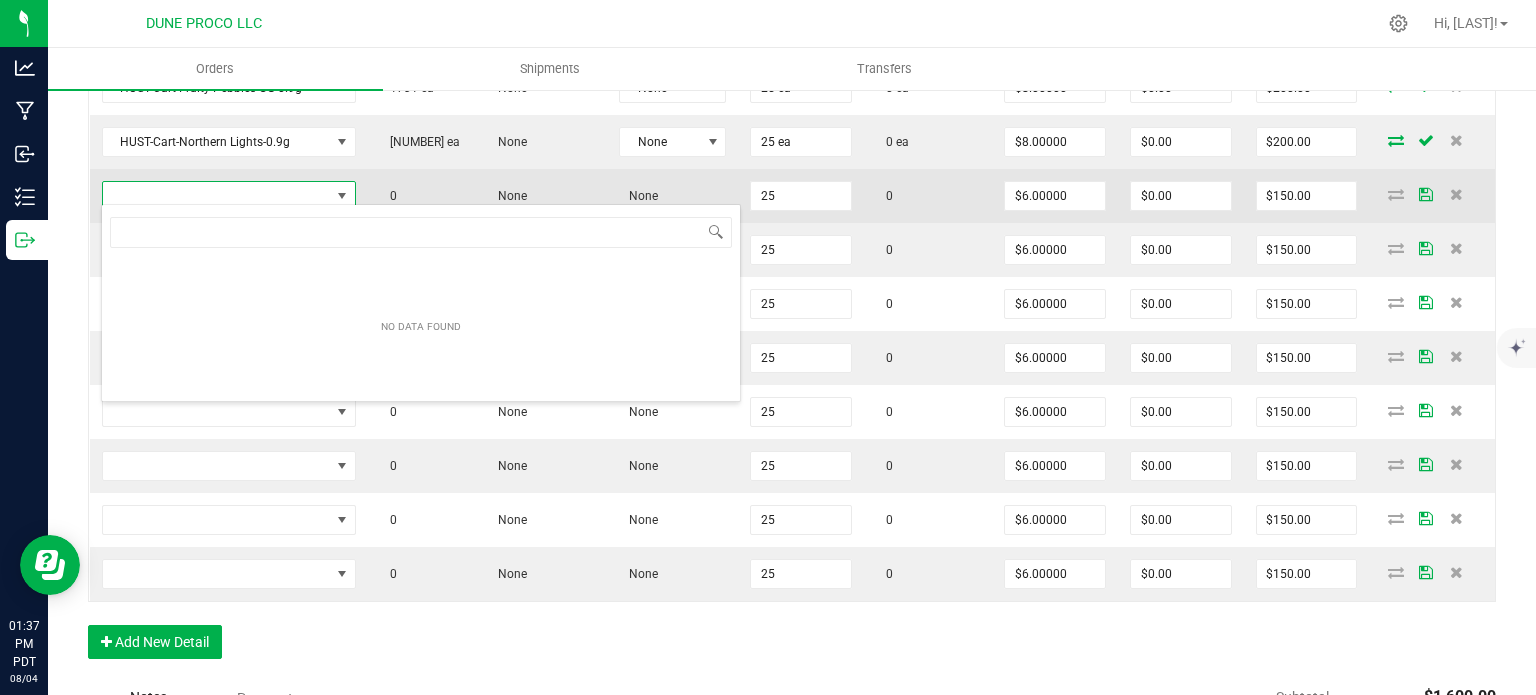 type on "HUST-Cart-Orange Creamsicle-0.5g" 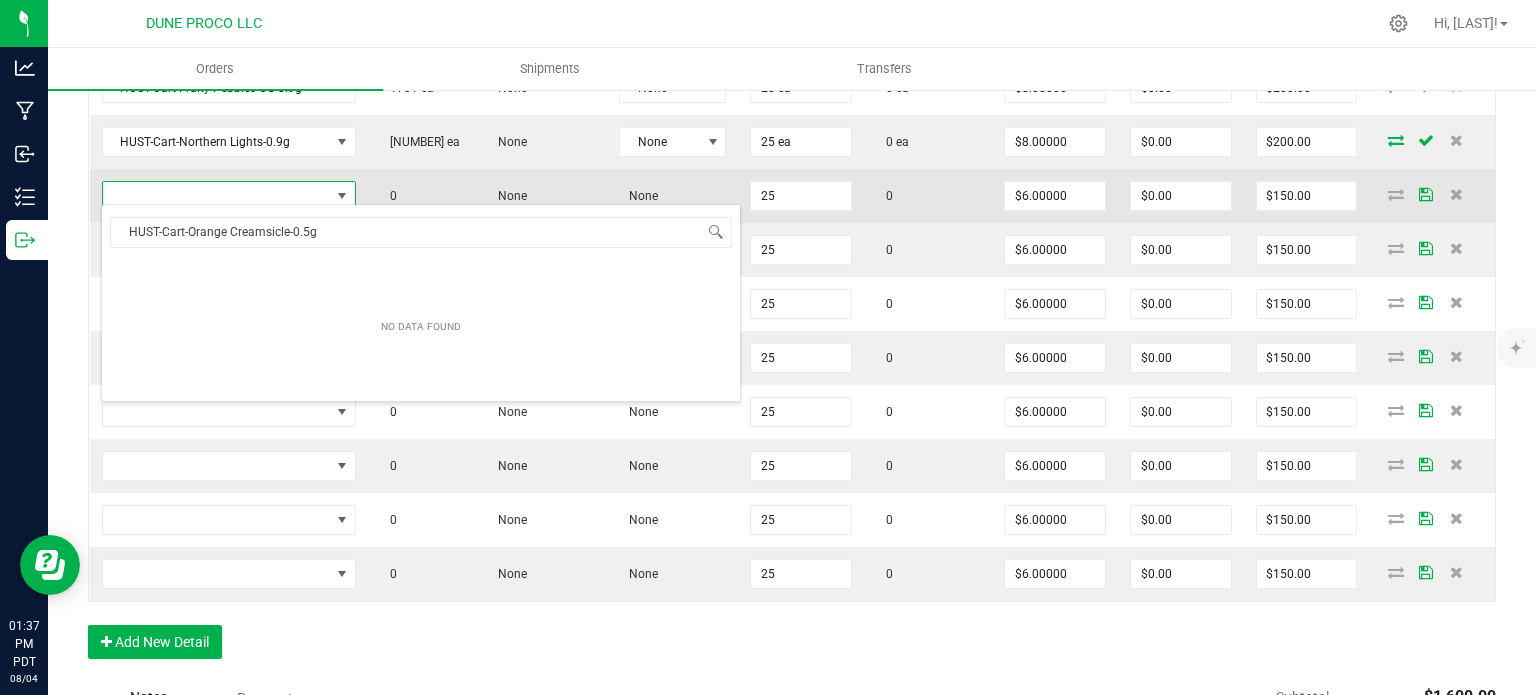 scroll, scrollTop: 99970, scrollLeft: 99750, axis: both 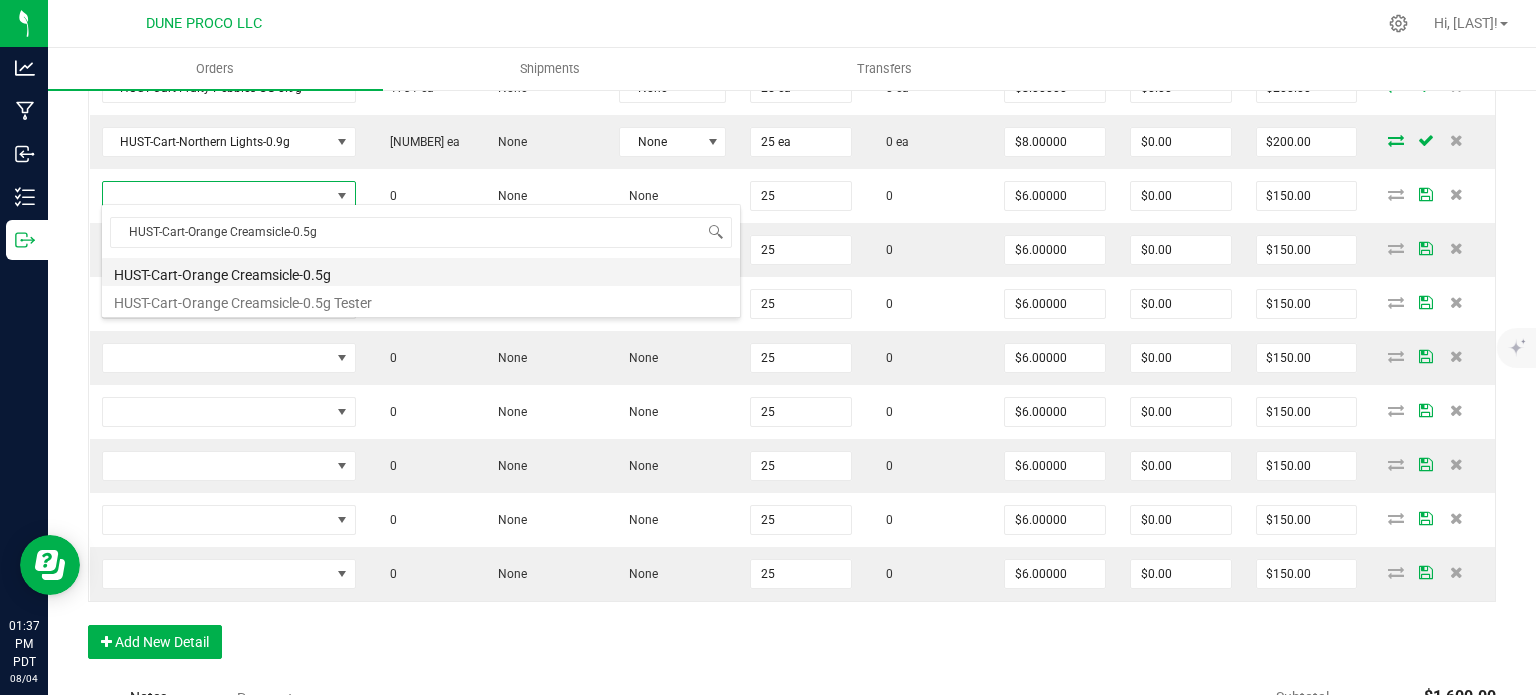 click on "HUST-Cart-Orange Creamsicle-0.5g" at bounding box center (421, 272) 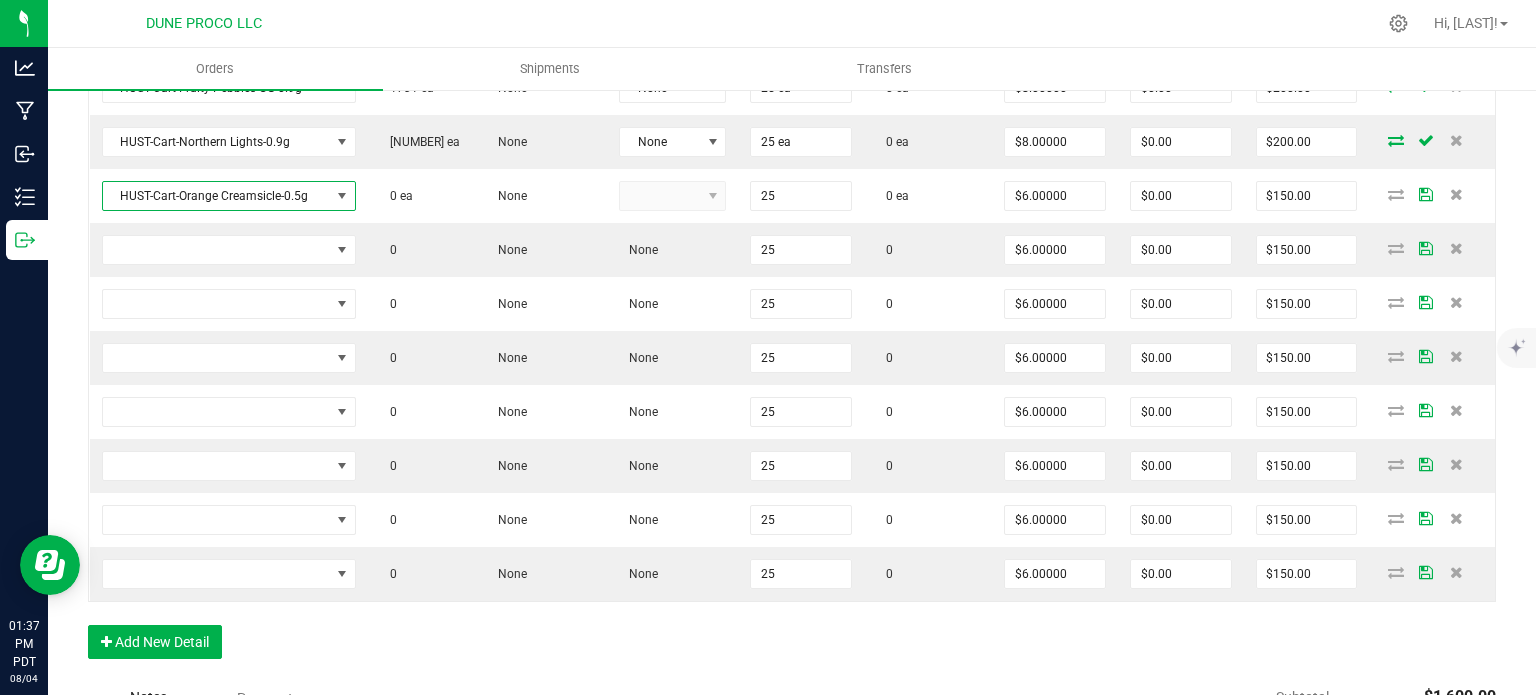 type on "25 ea" 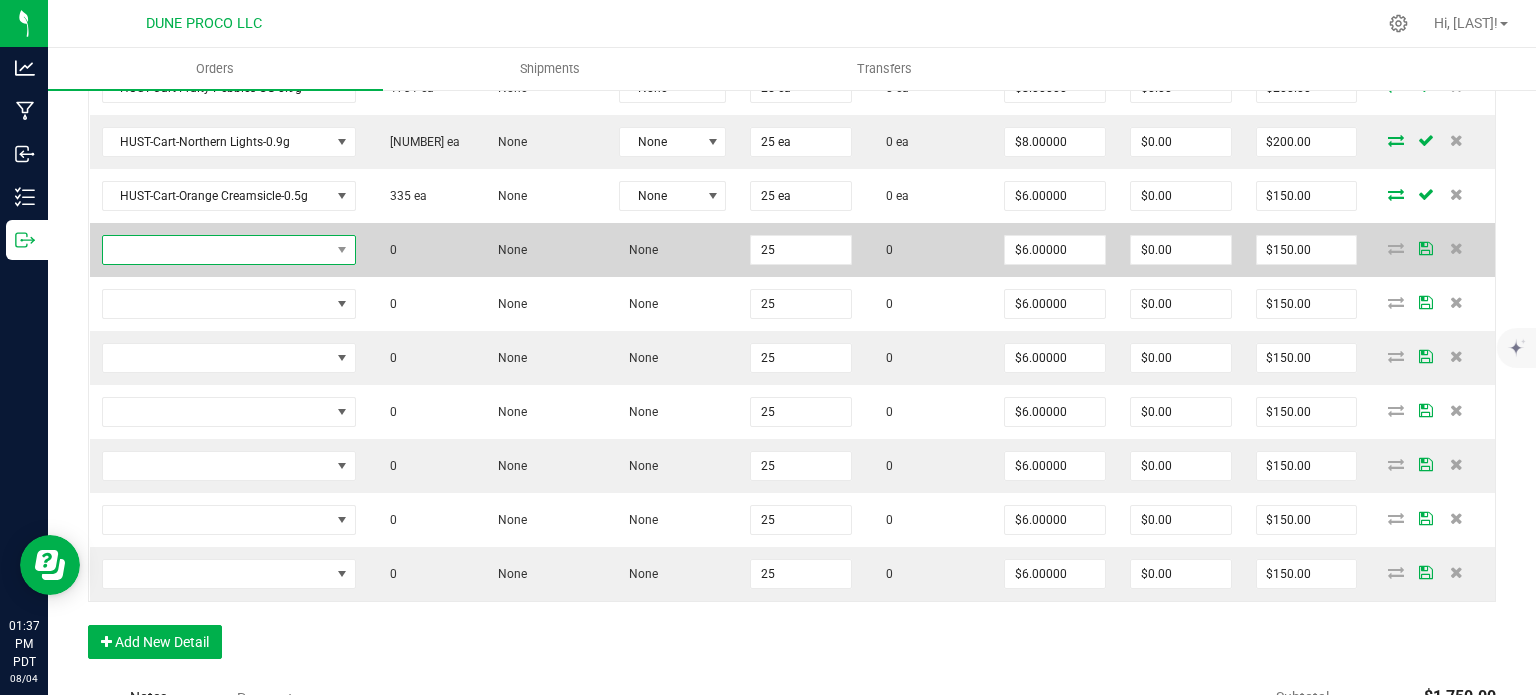 click at bounding box center (216, 250) 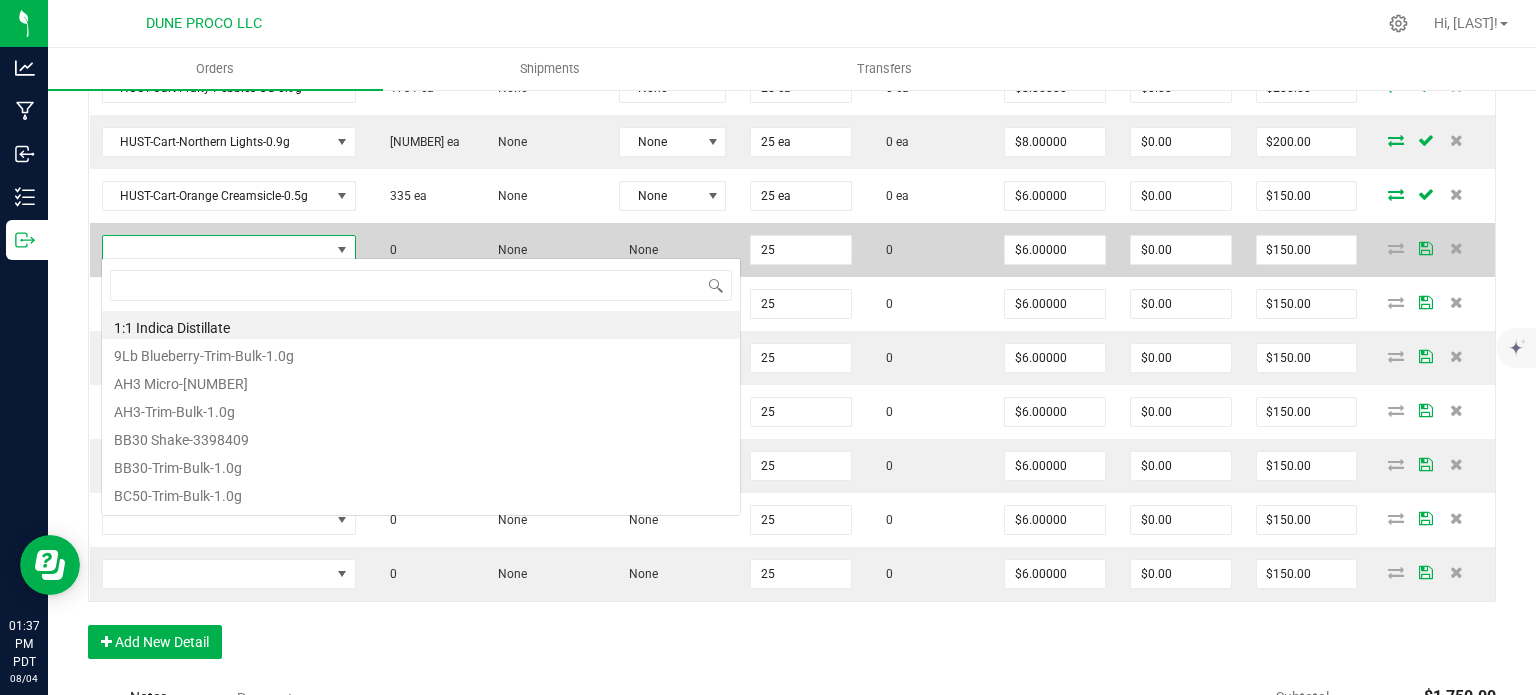 type on "HUST-Cart-Pink Lemonade-0.5g" 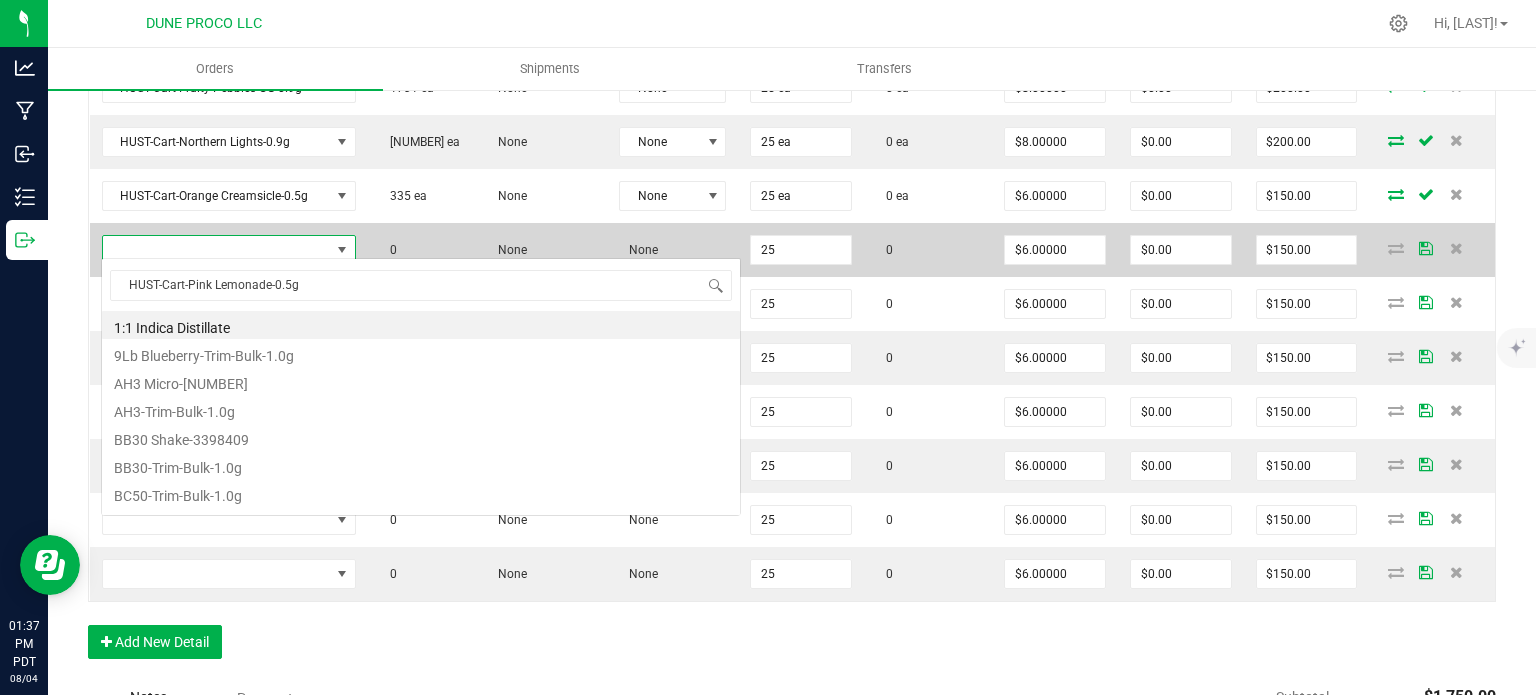 scroll, scrollTop: 99970, scrollLeft: 99750, axis: both 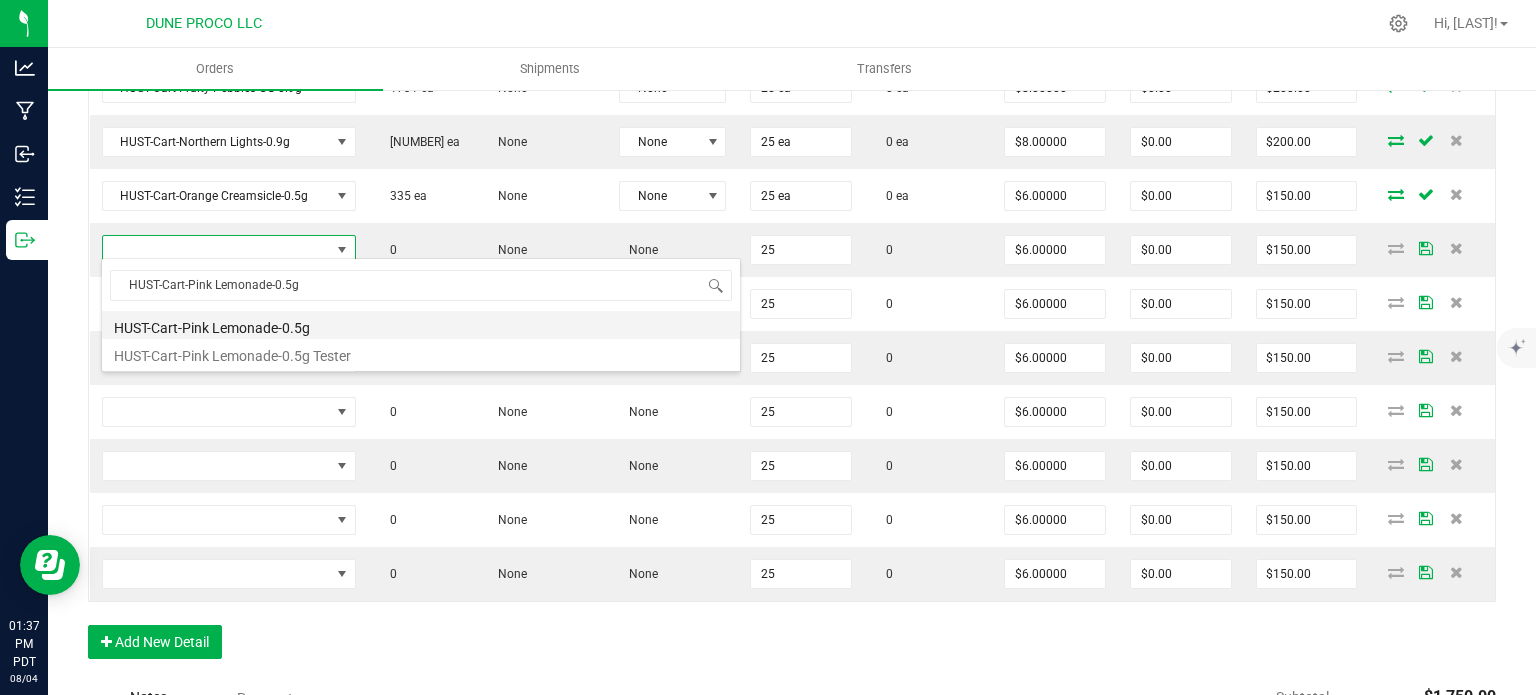 click on "HUST-Cart-Pink Lemonade-0.5g" at bounding box center [421, 325] 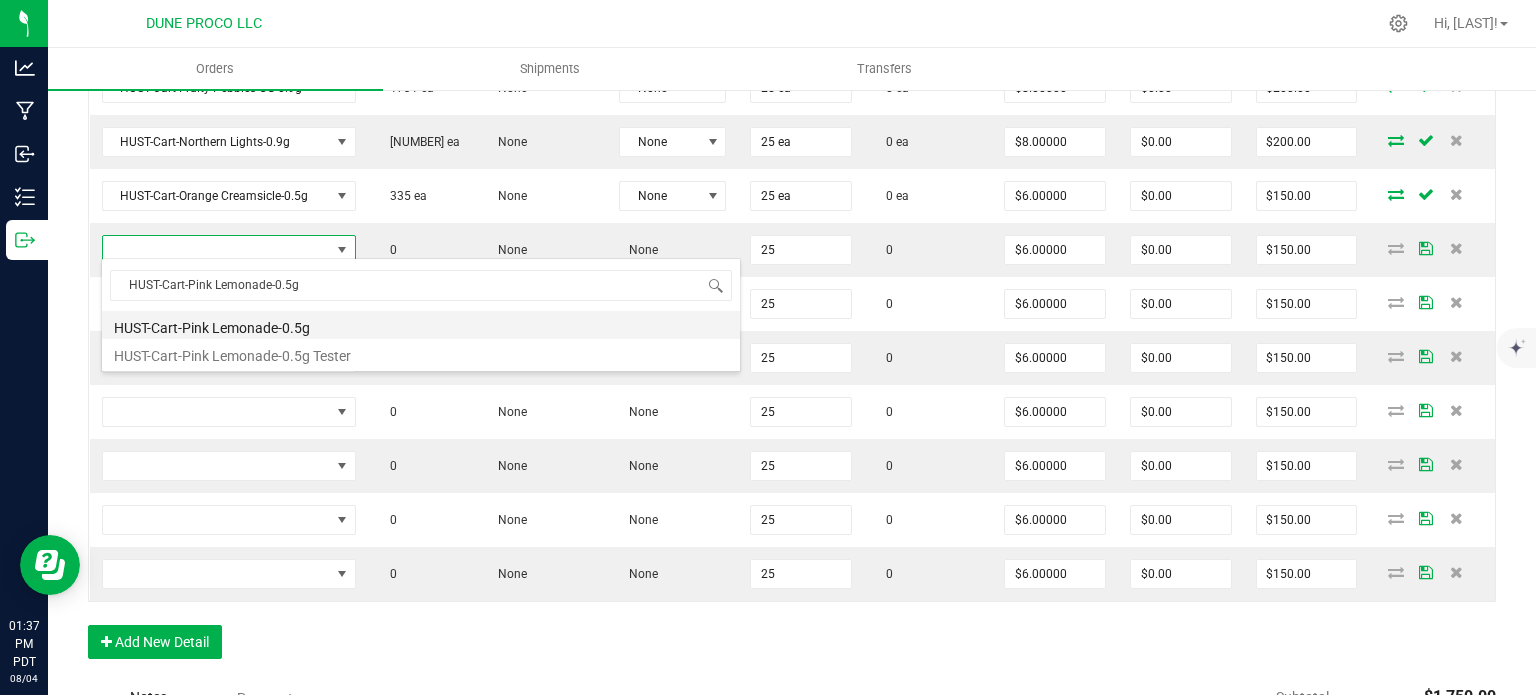 type on "25 ea" 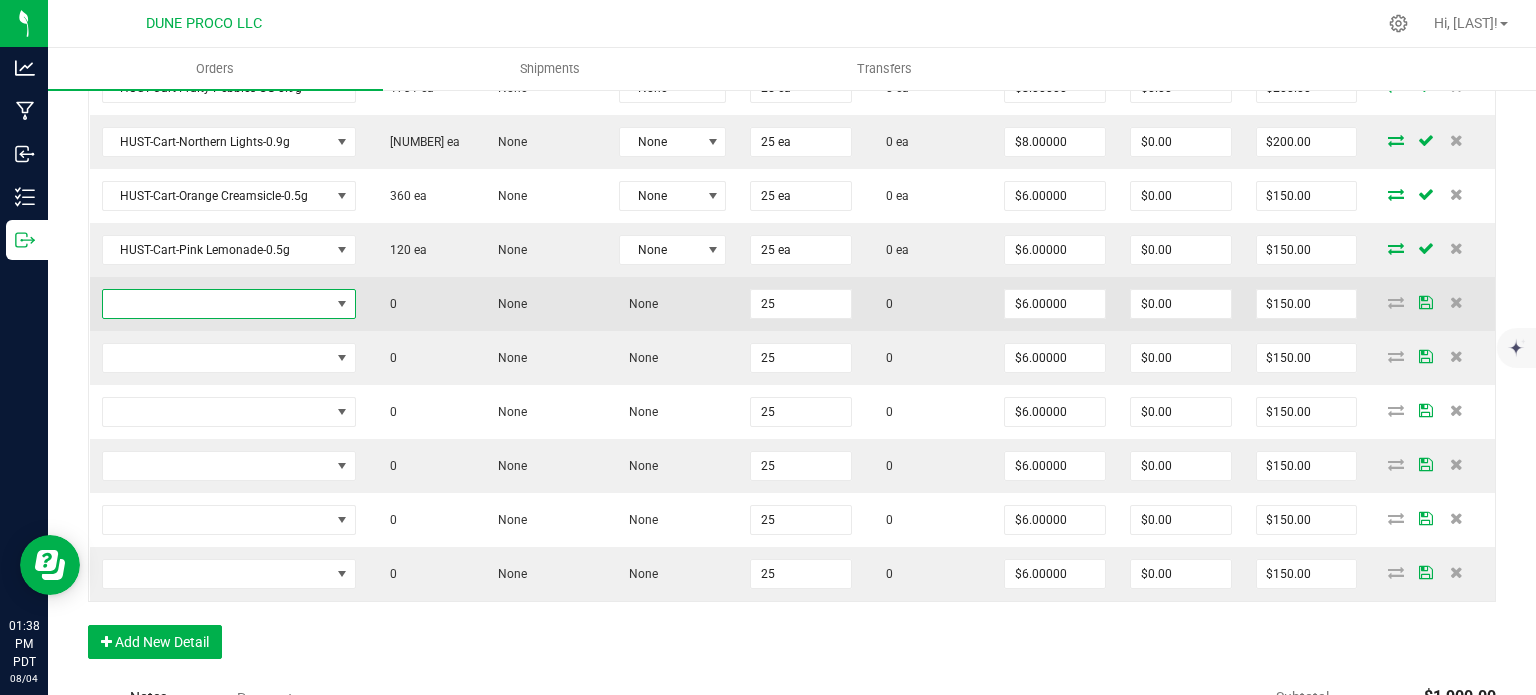 click at bounding box center [216, 304] 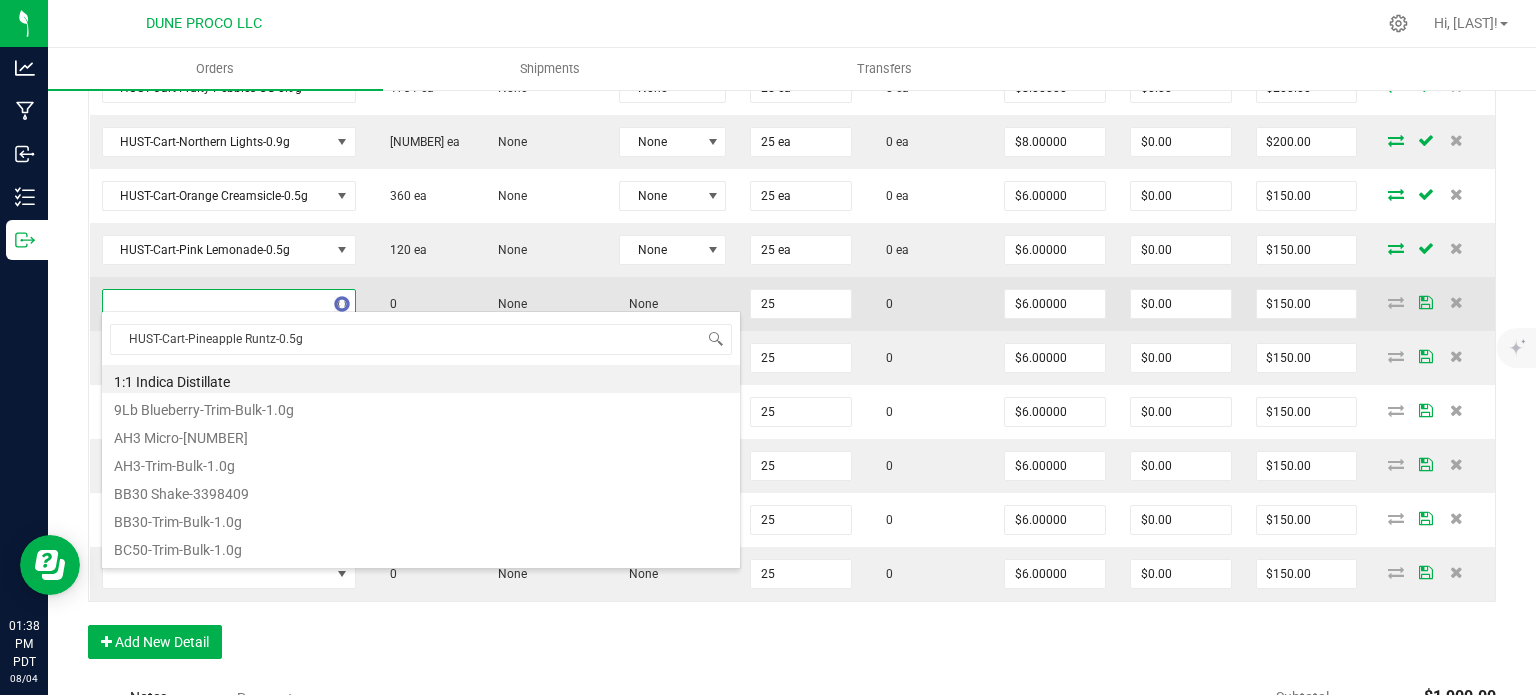 scroll, scrollTop: 99970, scrollLeft: 99750, axis: both 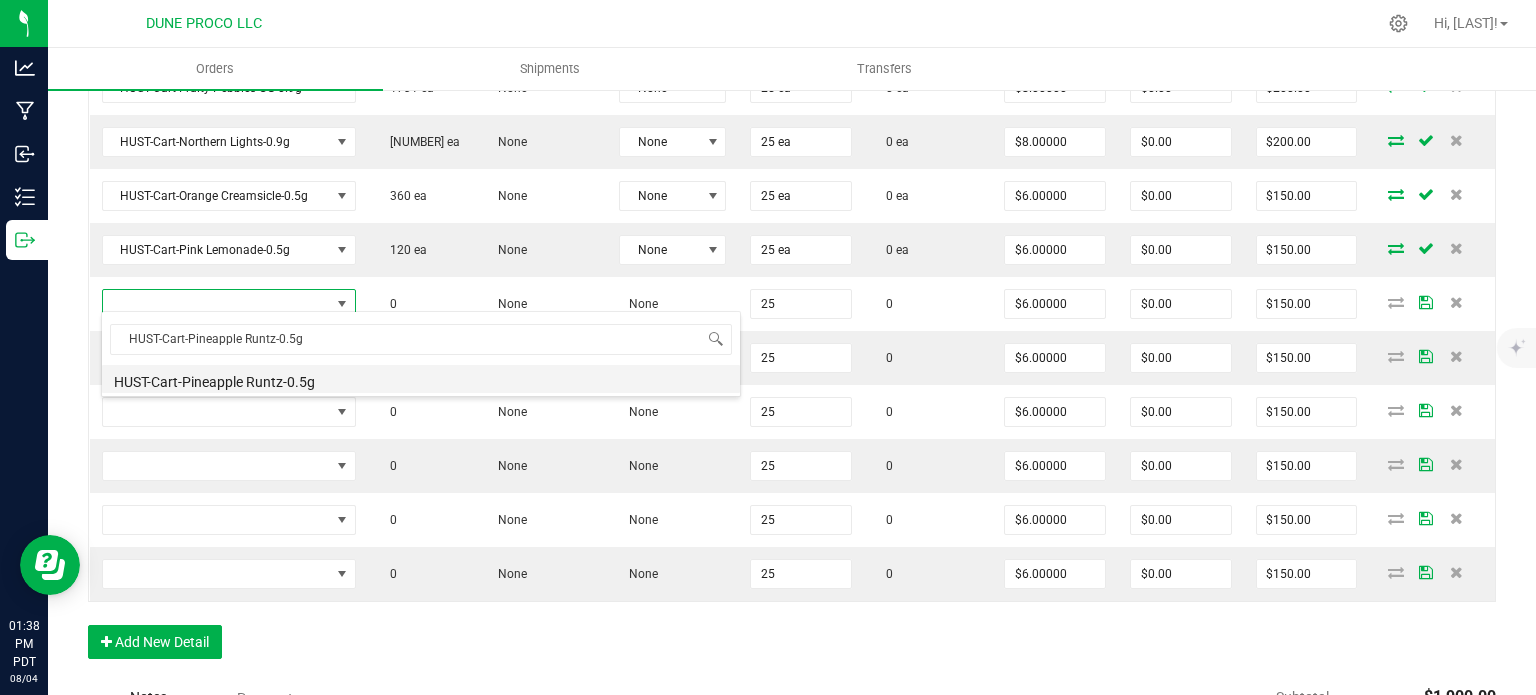 click on "HUST-Cart-Pineapple Runtz-0.5g" at bounding box center [421, 379] 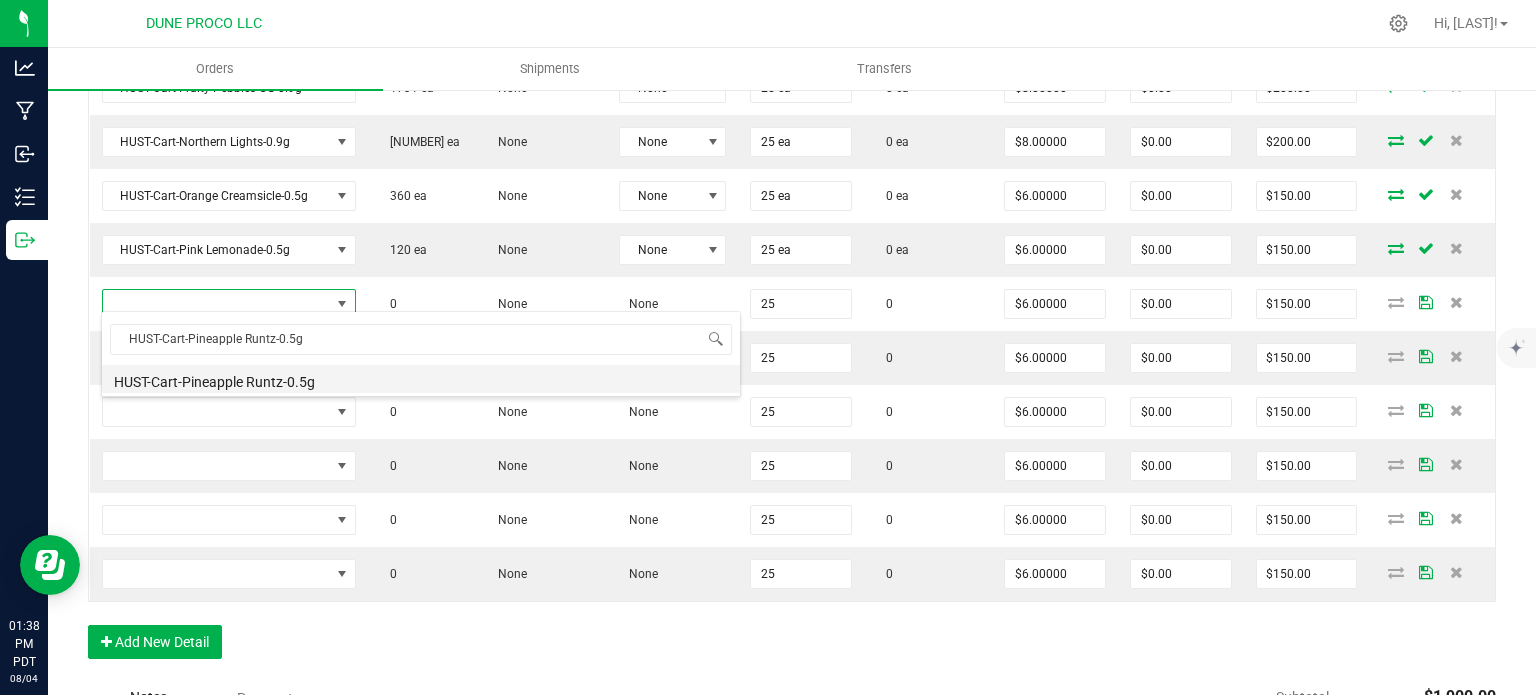type on "25 ea" 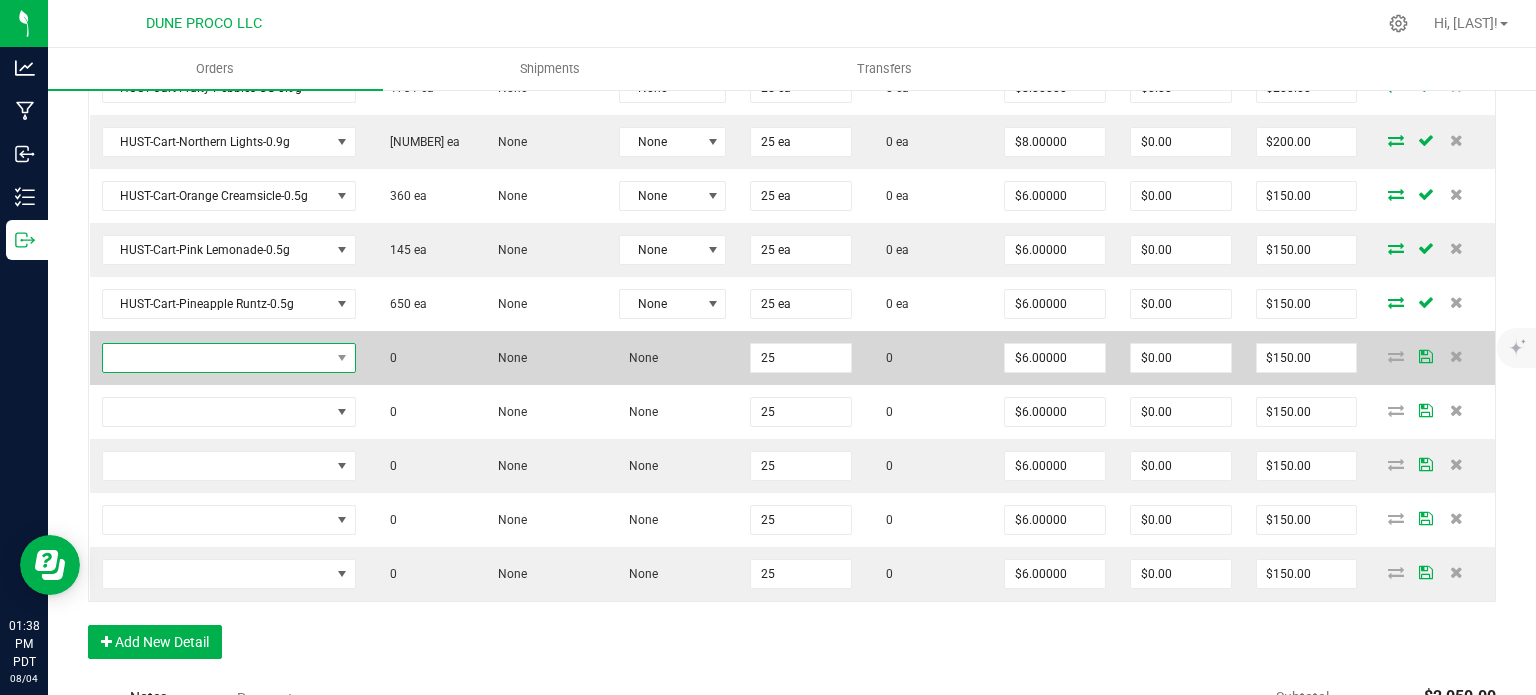 click at bounding box center [216, 358] 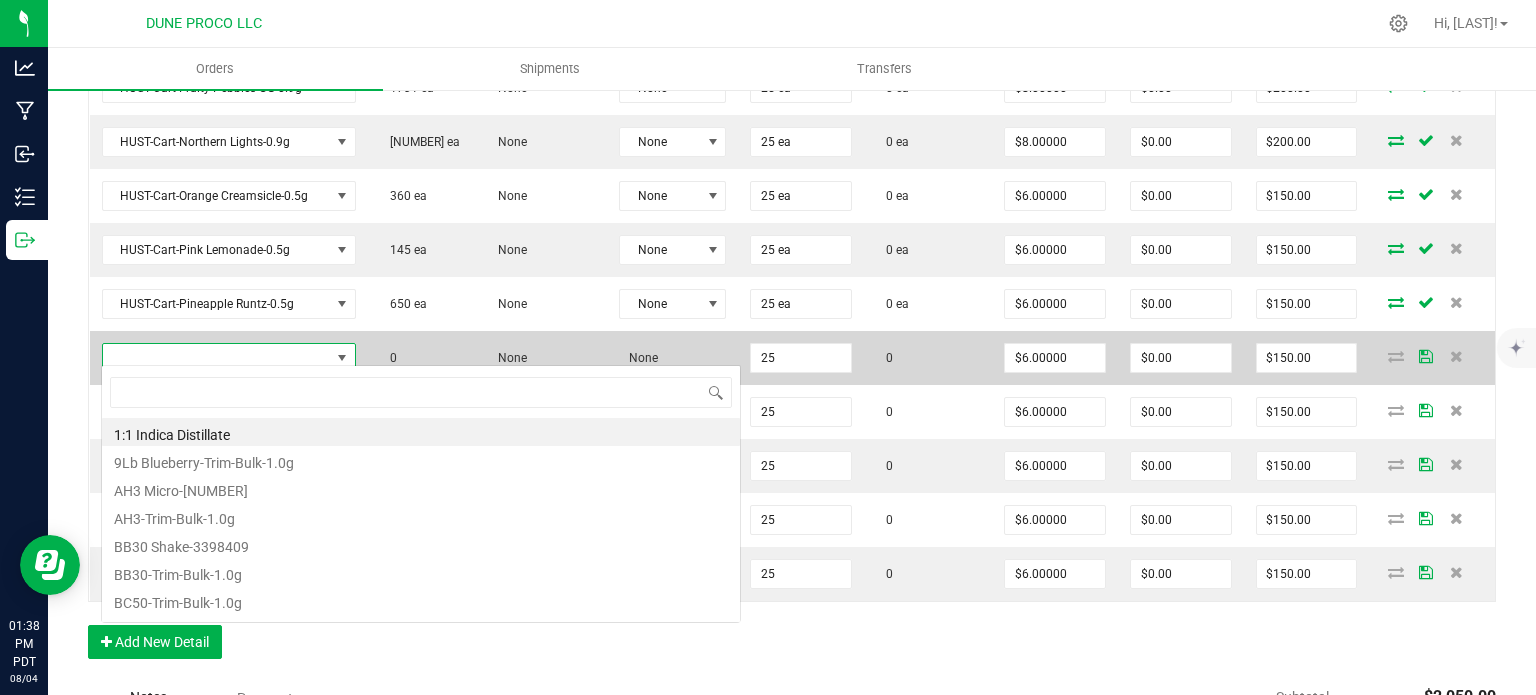 type on "HUST-Cart-Blueberry Muffin-0.5g" 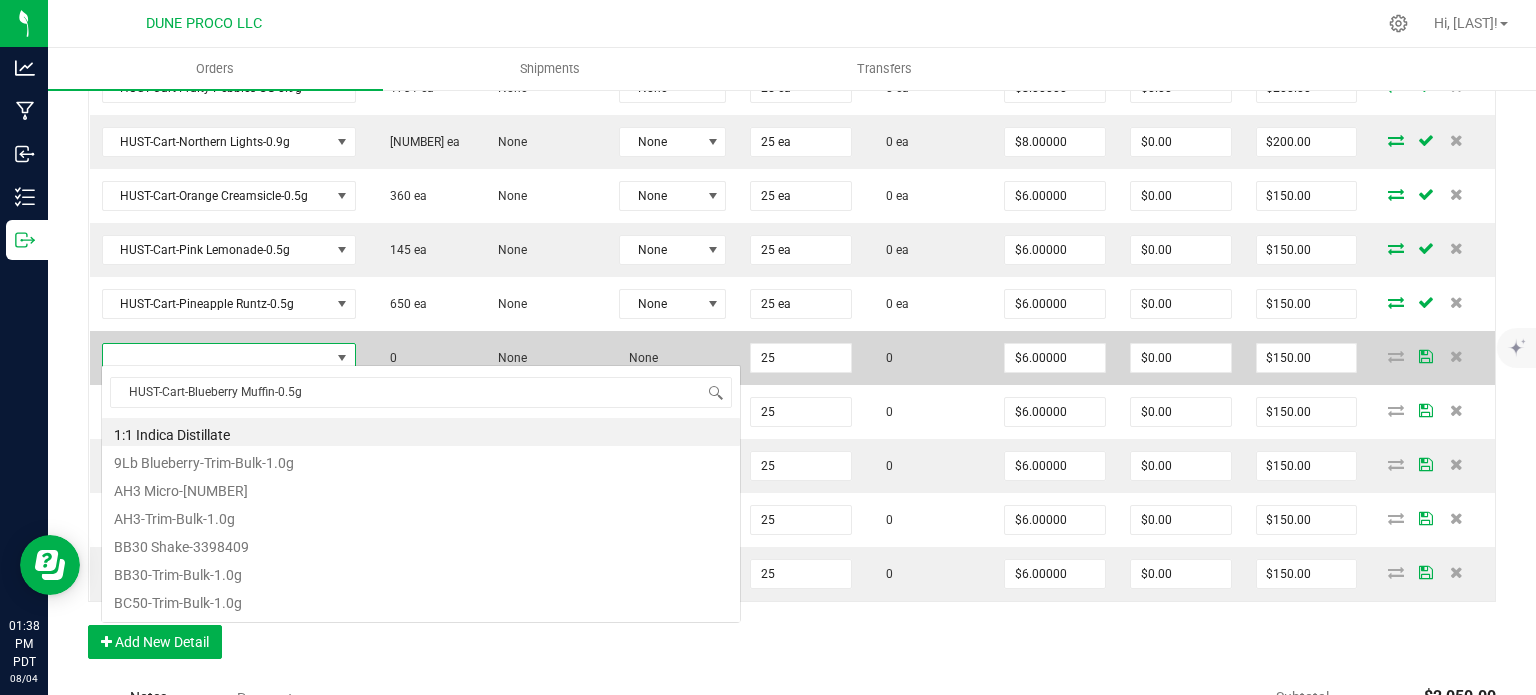 scroll, scrollTop: 99970, scrollLeft: 99750, axis: both 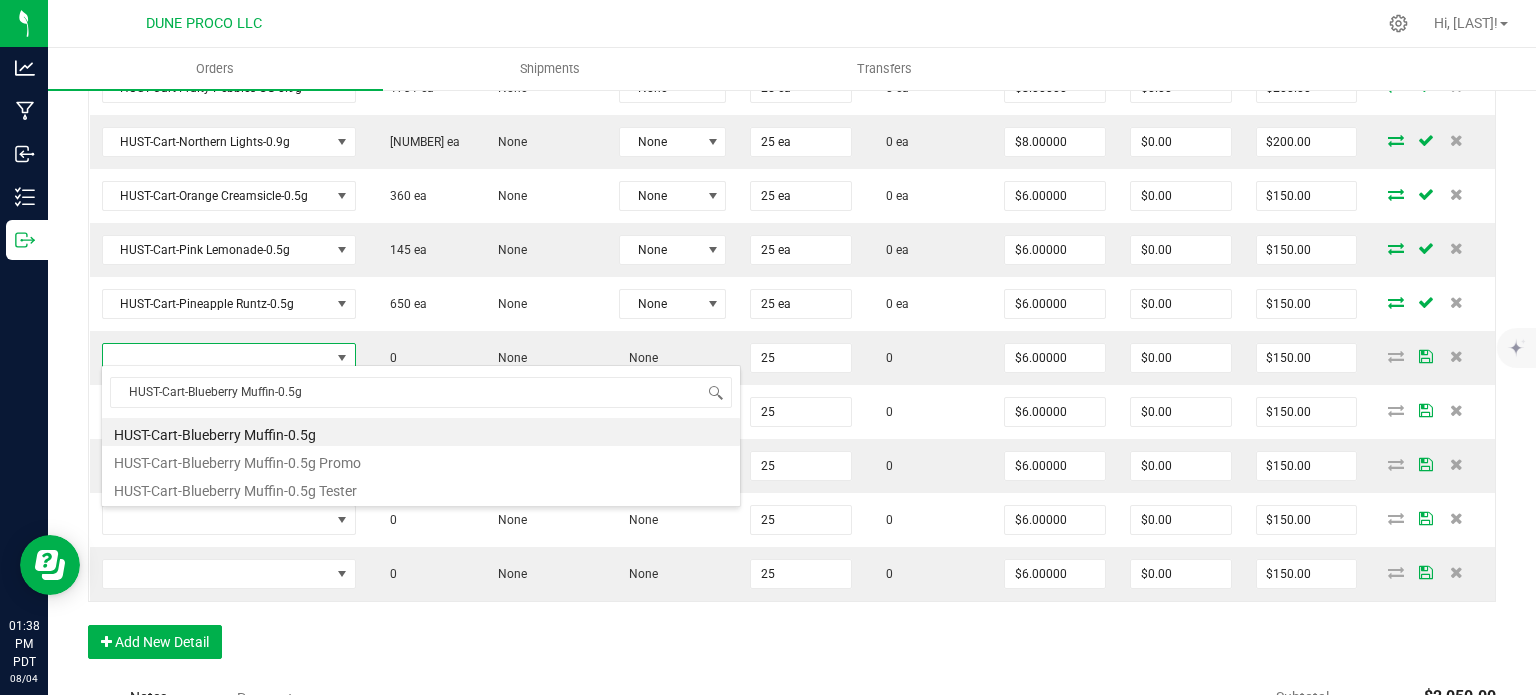 click on "HUST-Cart-Blueberry Muffin-0.5g" at bounding box center [421, 432] 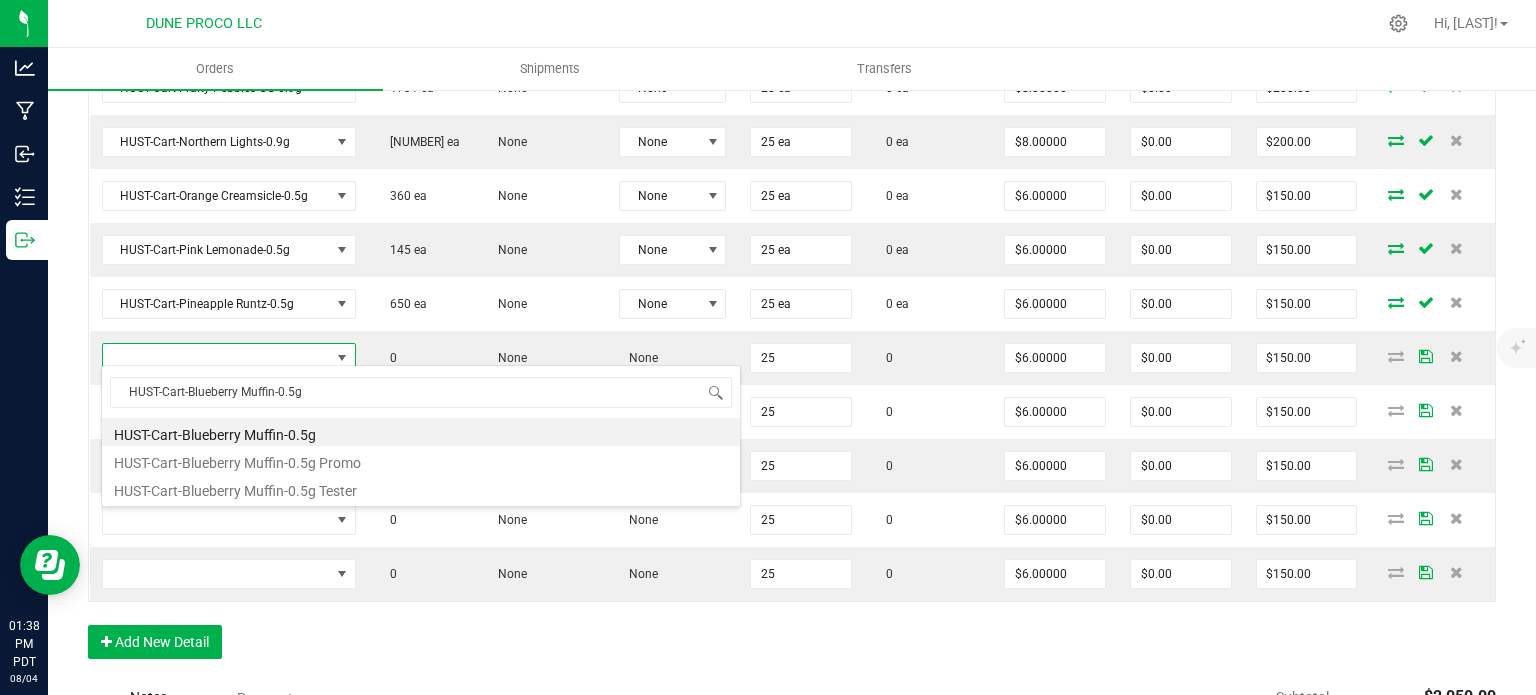 type on "25 ea" 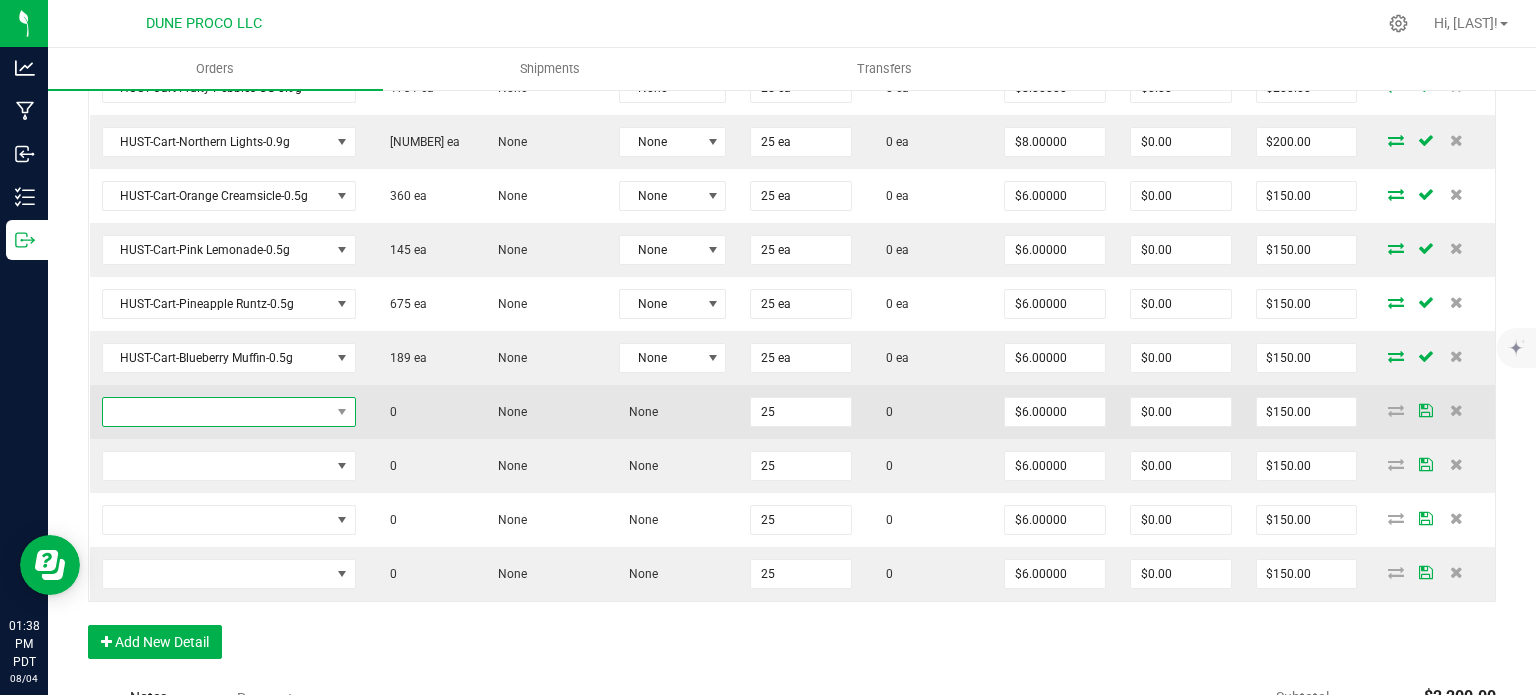 click at bounding box center (216, 412) 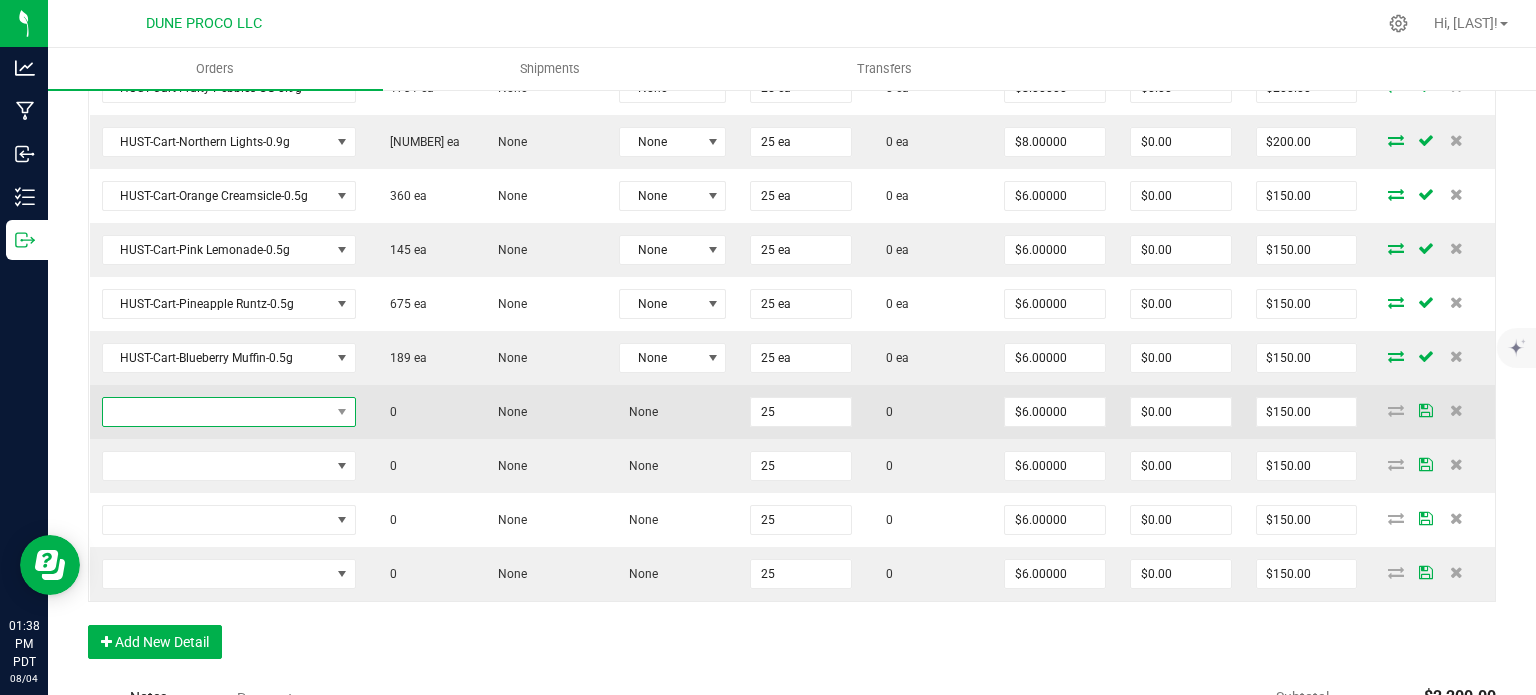 click at bounding box center [216, 412] 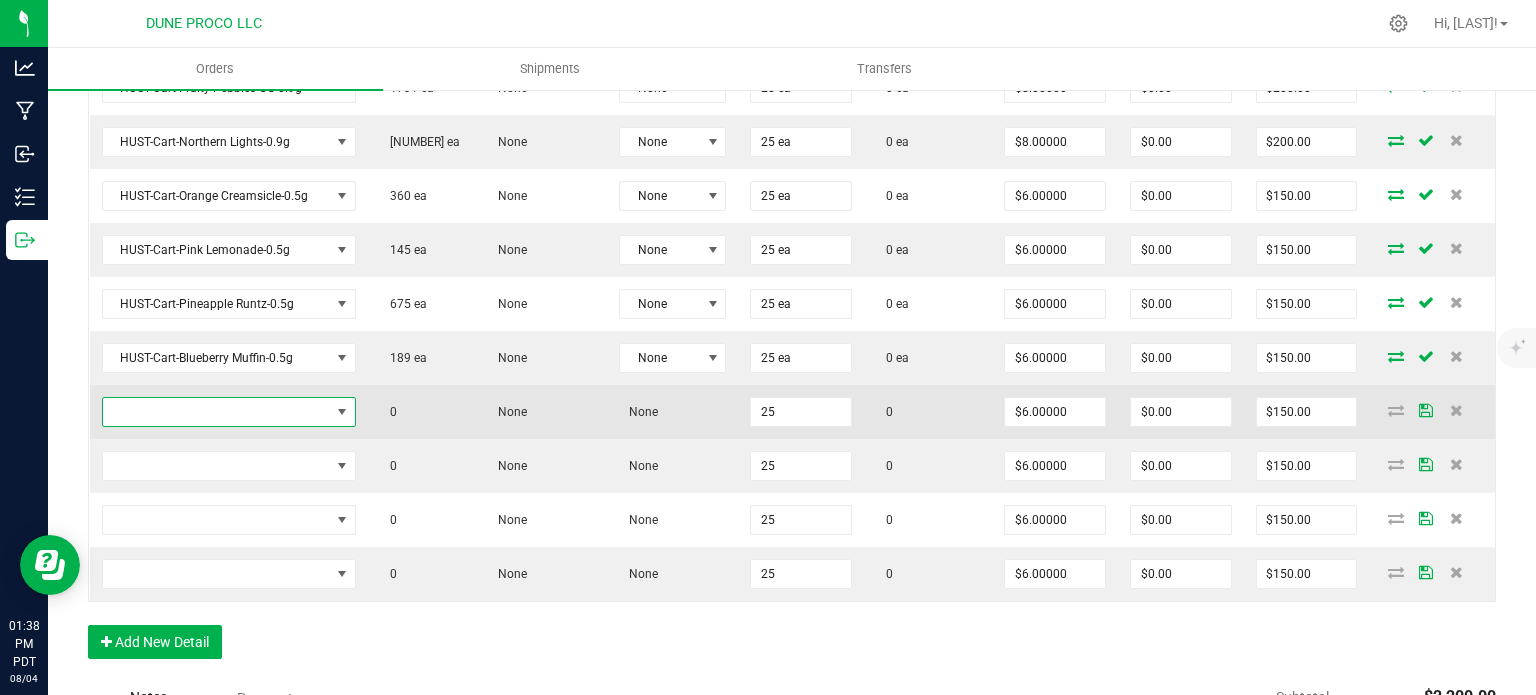 click at bounding box center (216, 412) 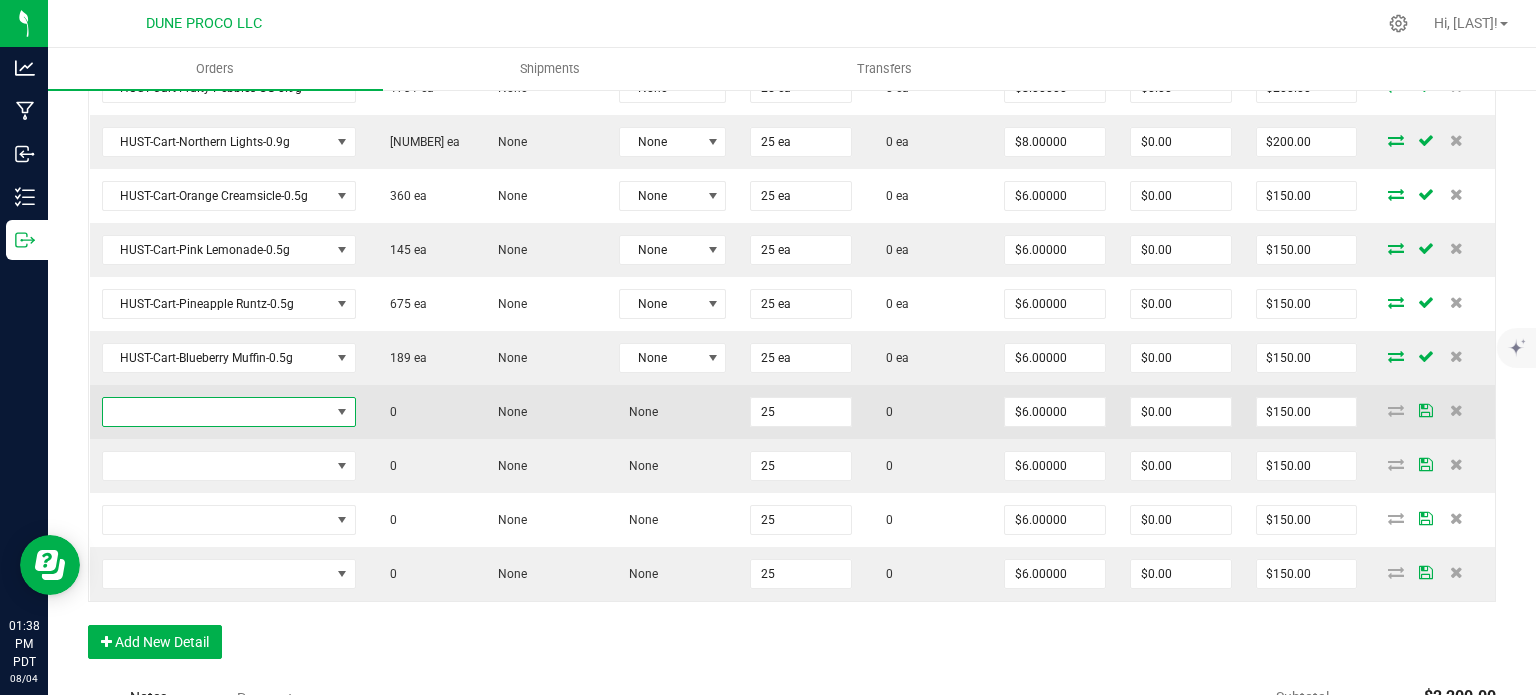 click at bounding box center [216, 412] 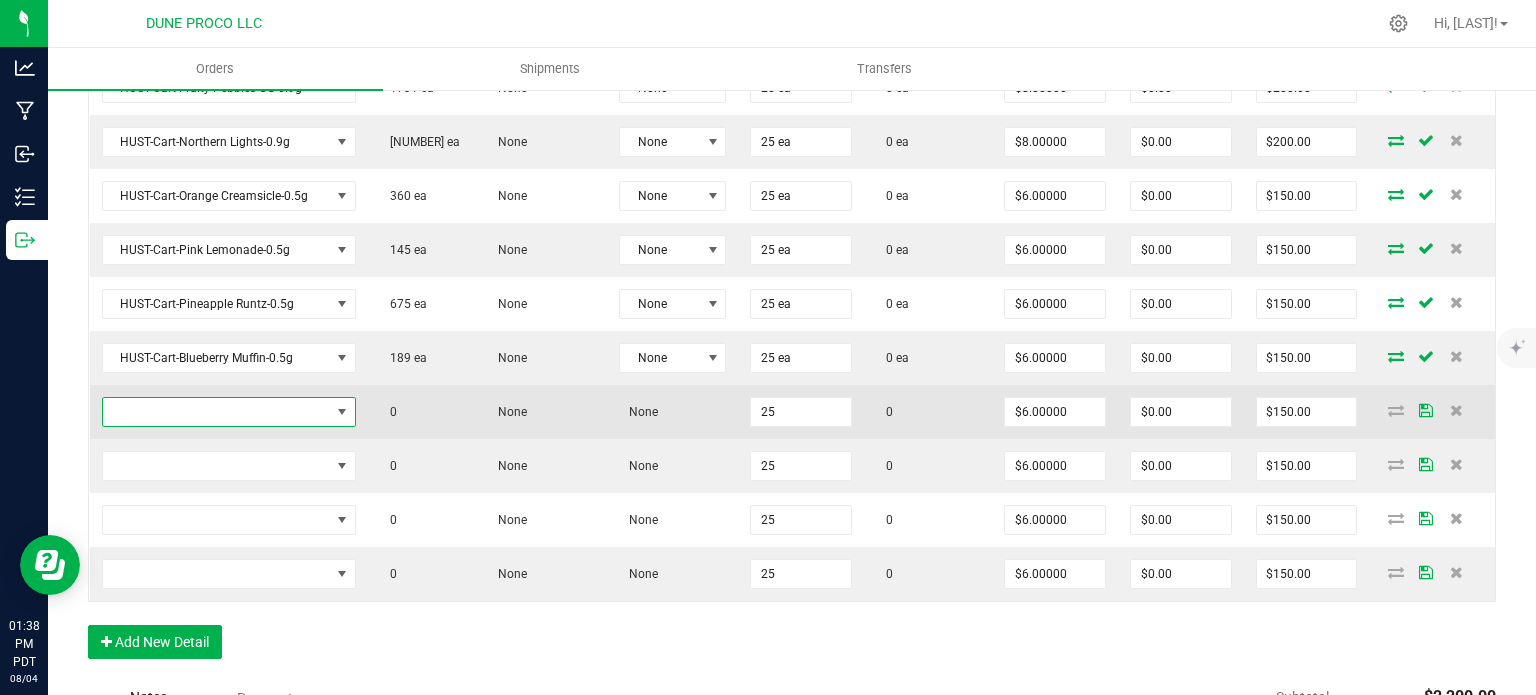 click at bounding box center (216, 412) 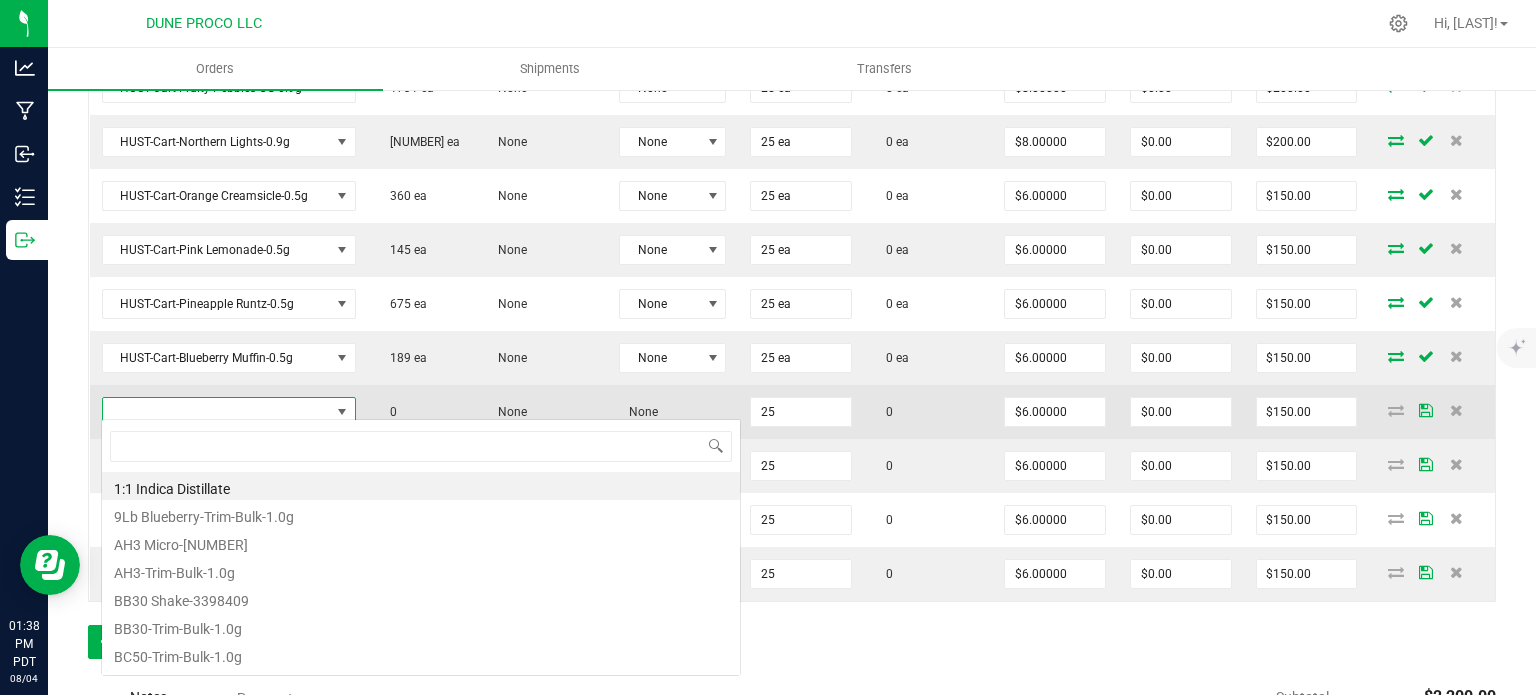 scroll, scrollTop: 99970, scrollLeft: 99750, axis: both 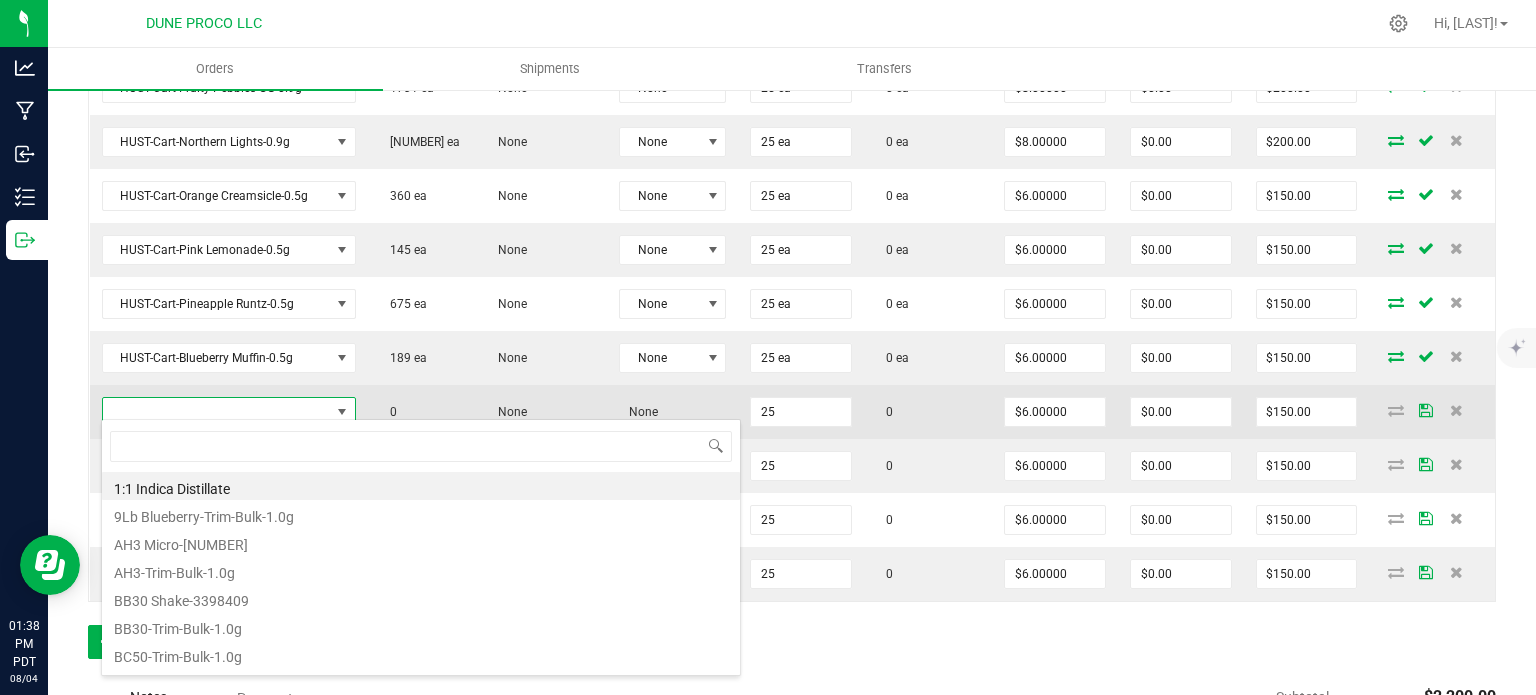 type on "HUST-Cart-Super Boof-0.5g" 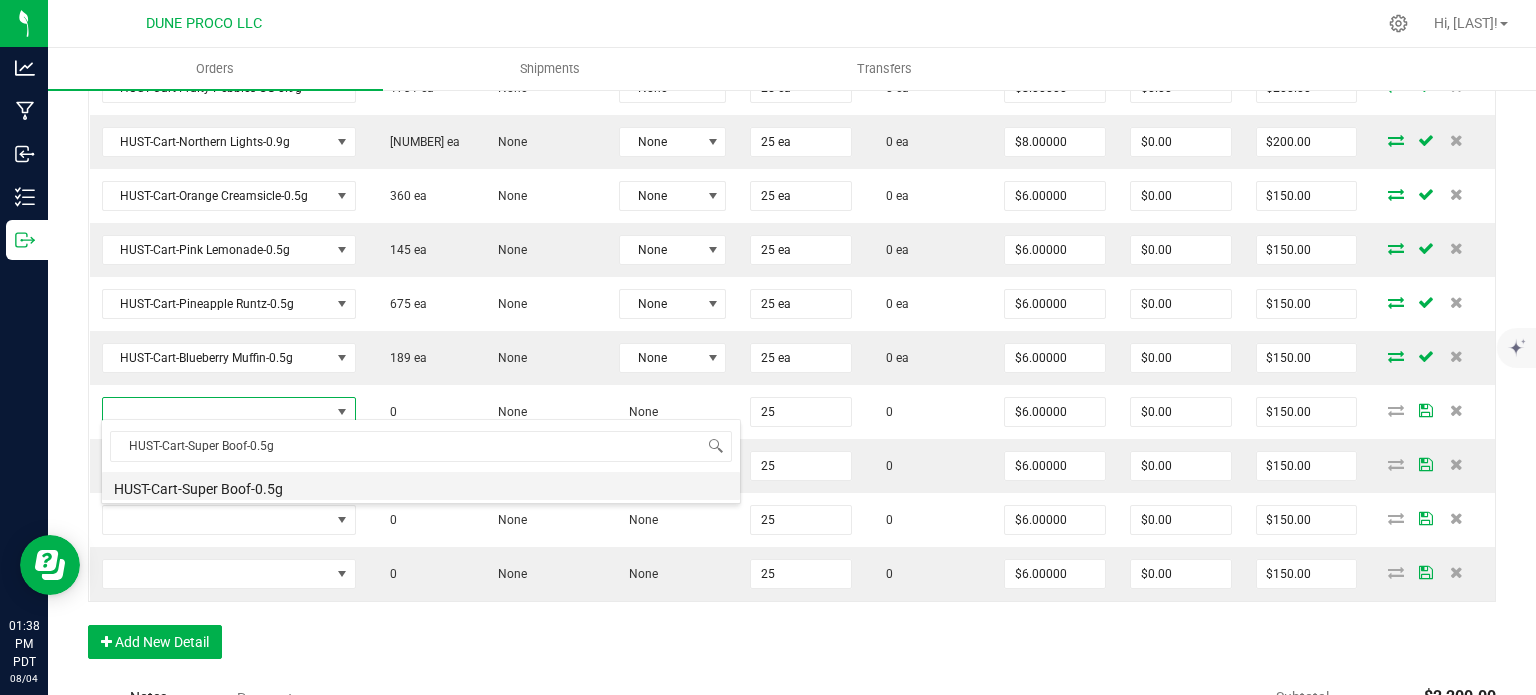 click on "HUST-Cart-Super Boof-0.5g" at bounding box center (421, 486) 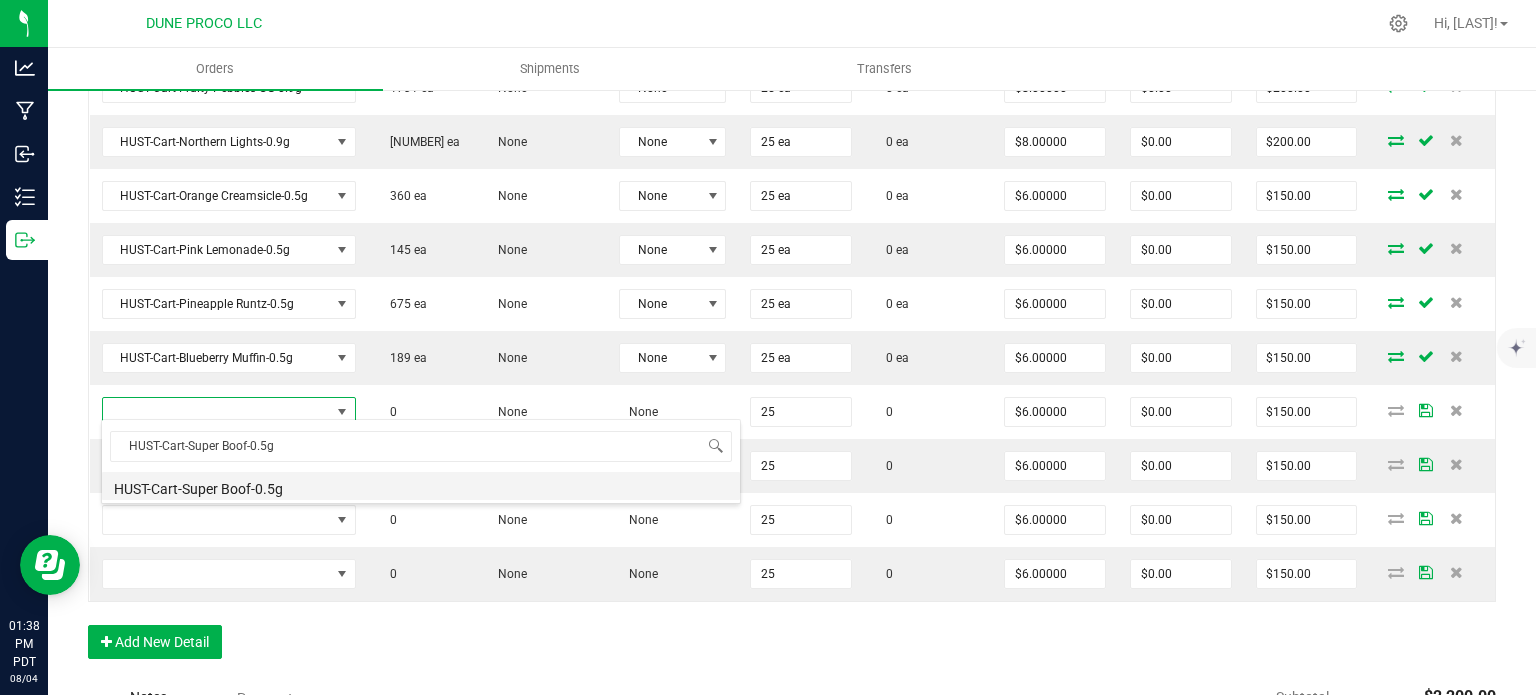 type on "25 ea" 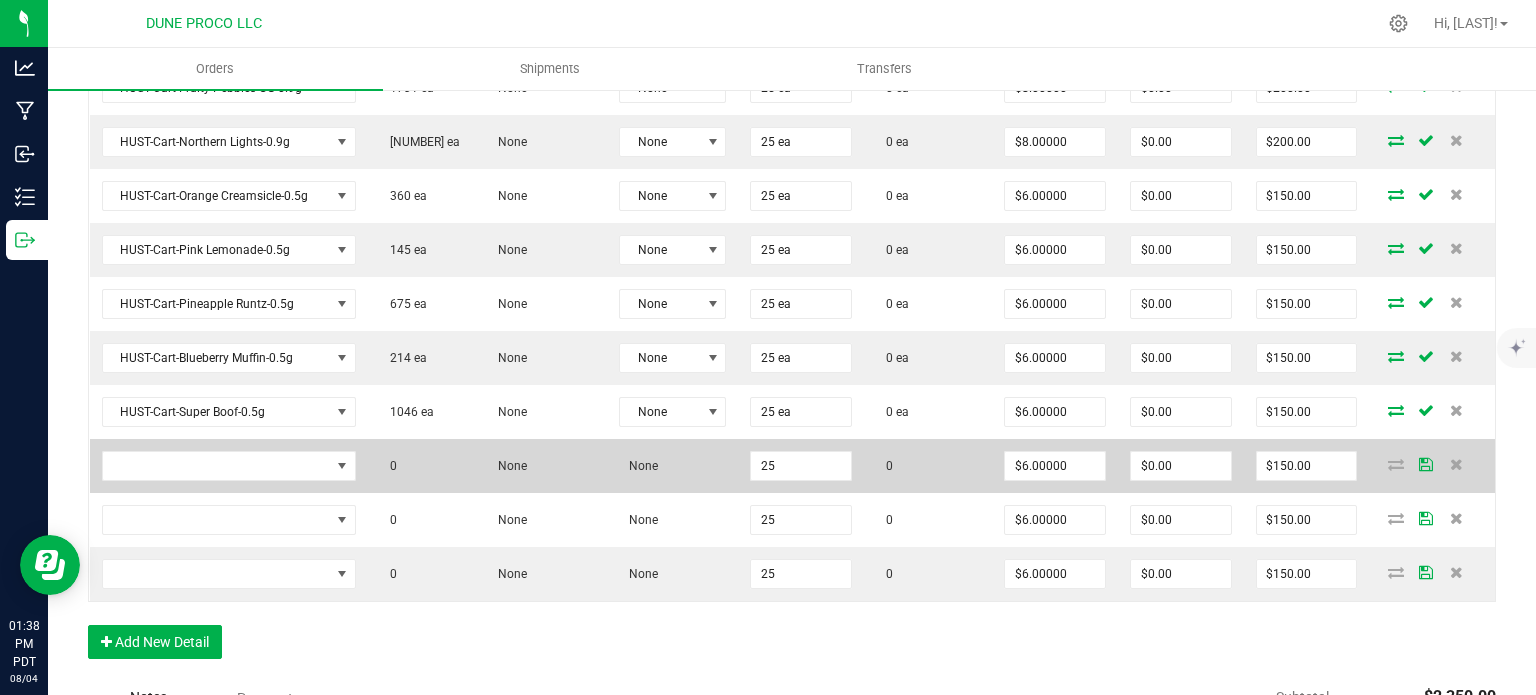click at bounding box center (229, 466) 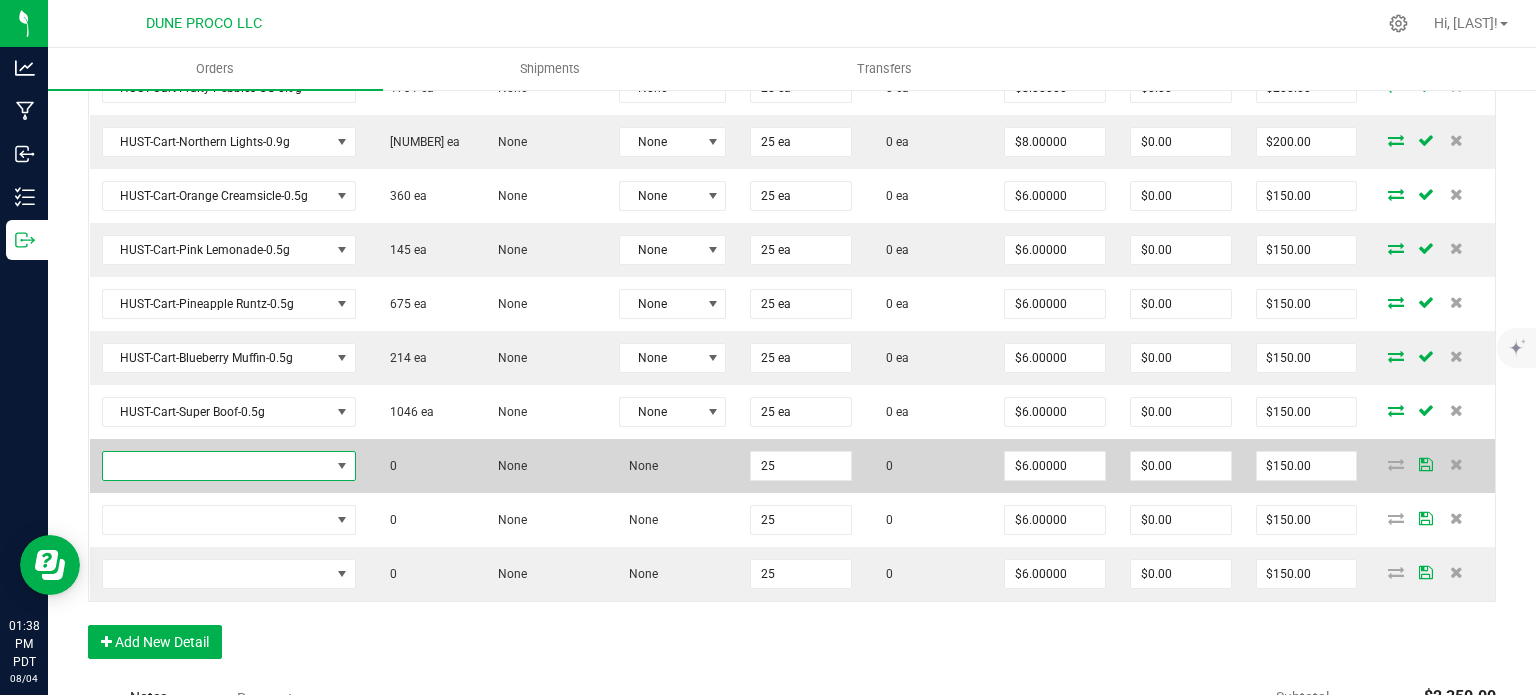 click at bounding box center (216, 466) 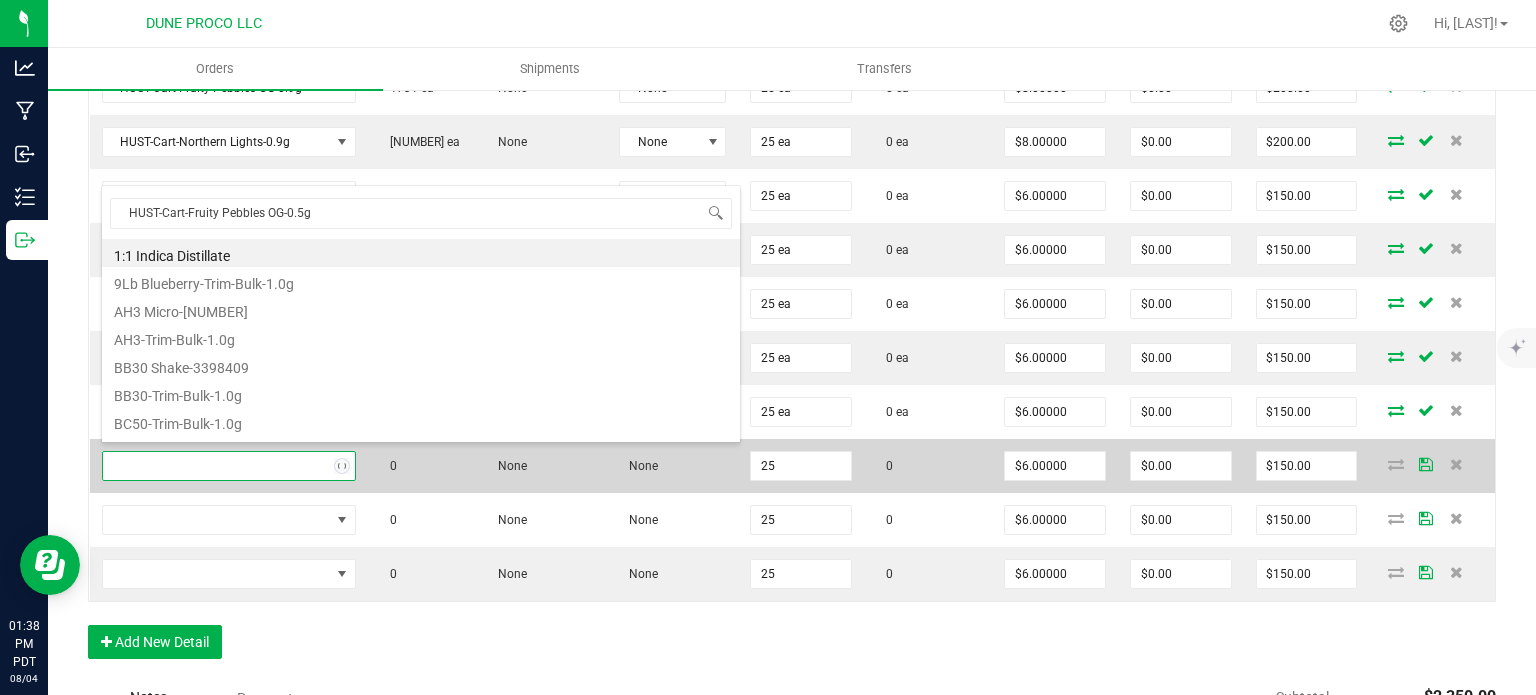 scroll, scrollTop: 99970, scrollLeft: 99750, axis: both 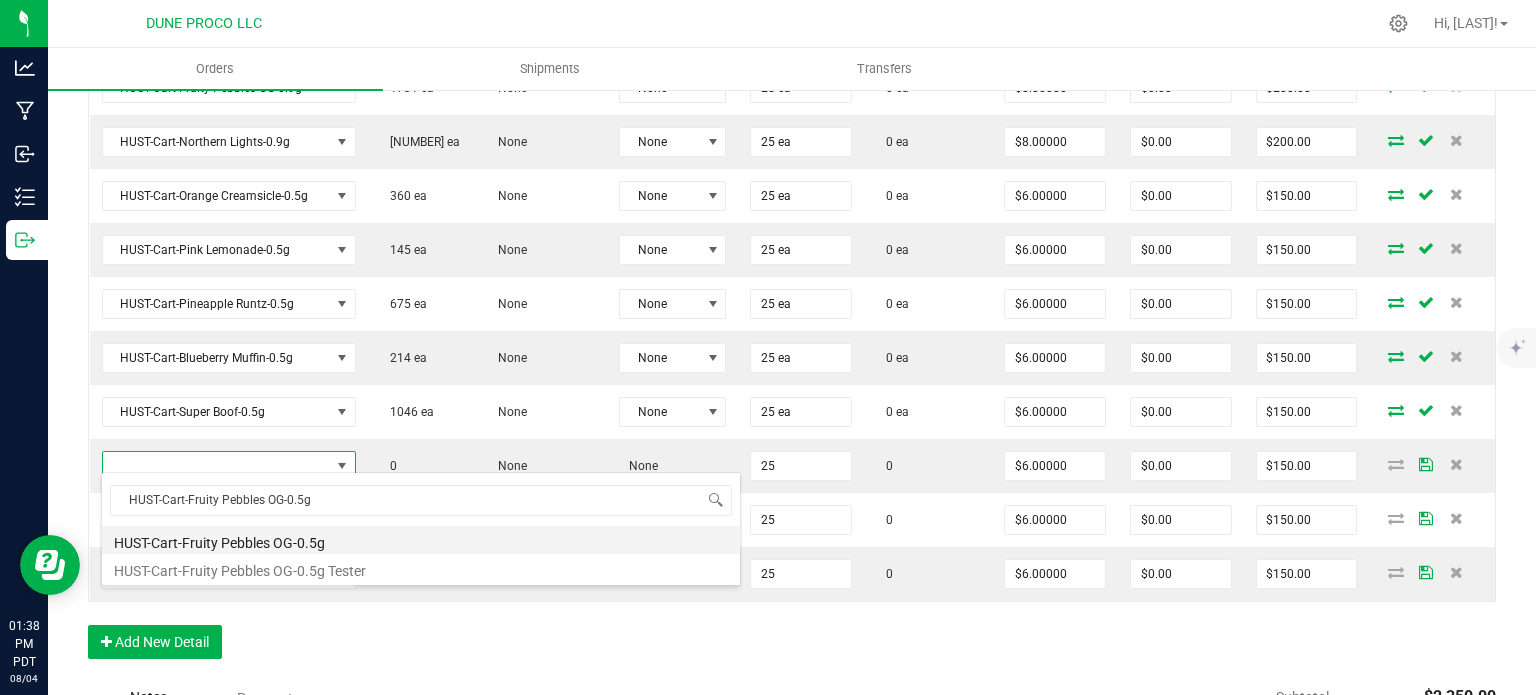 click on "HUST-Cart-Fruity Pebbles OG-0.5g" at bounding box center (421, 540) 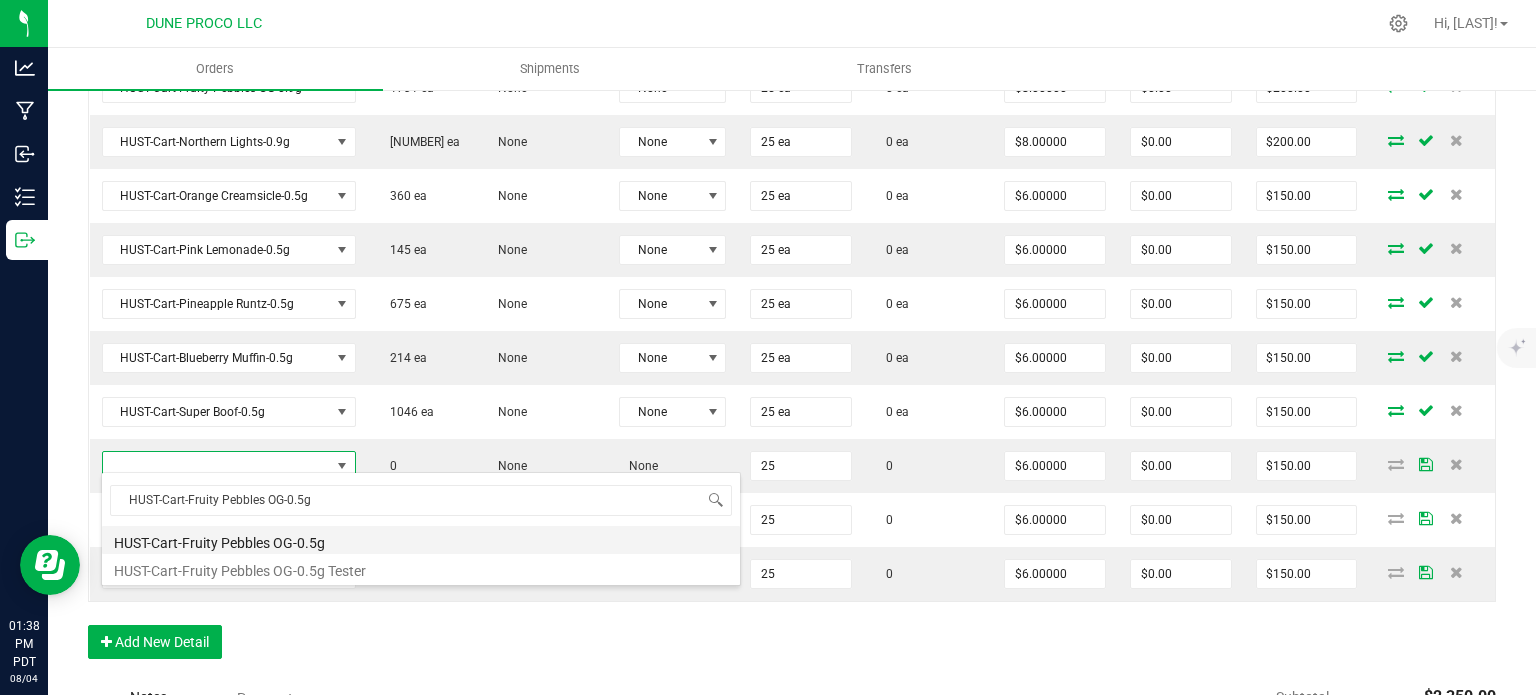 type on "25 ea" 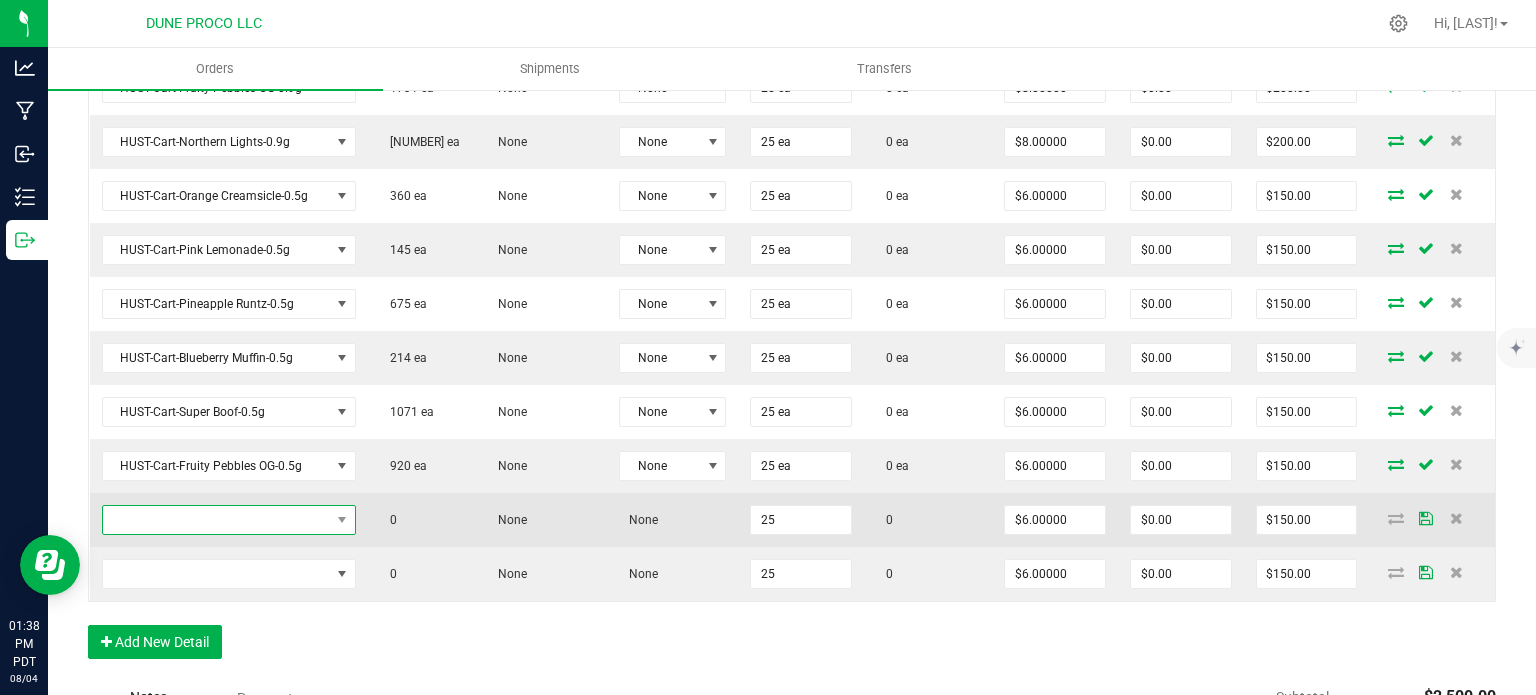 click at bounding box center [216, 520] 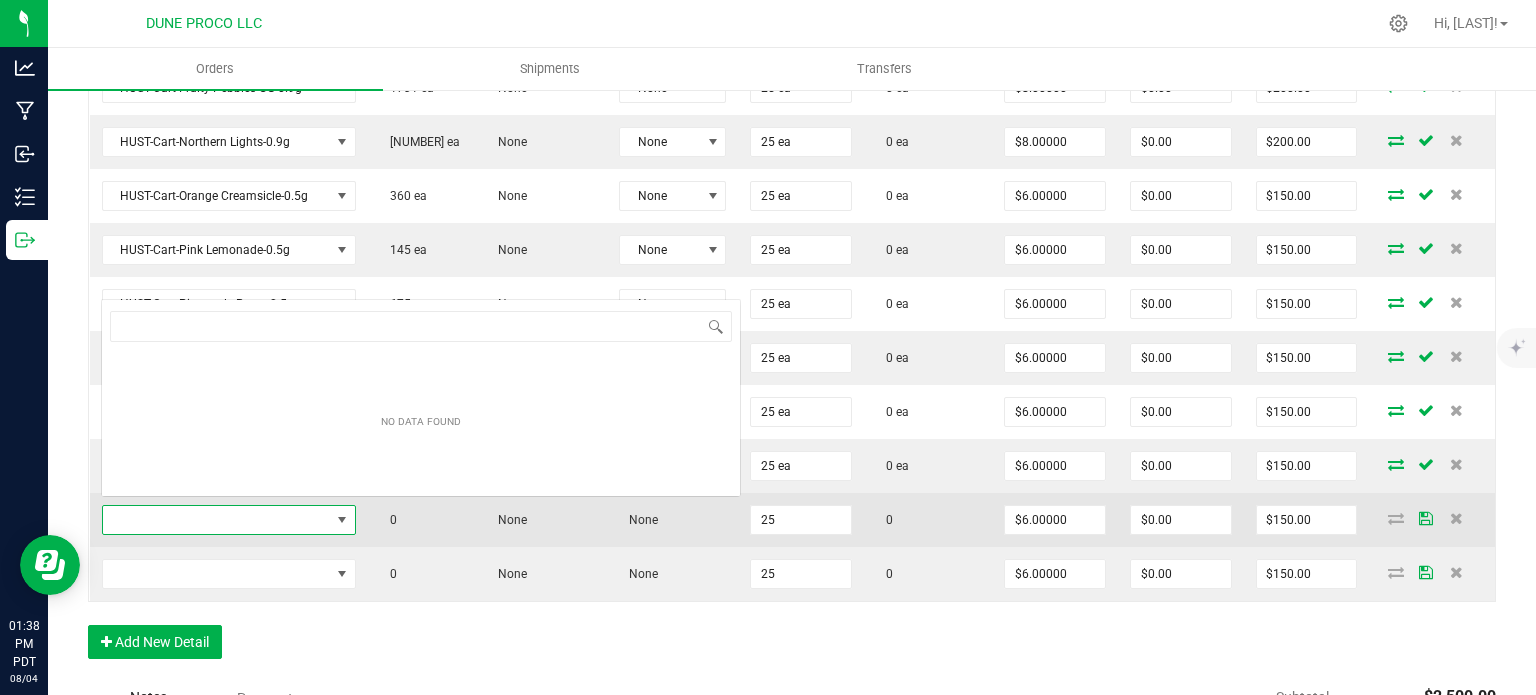 type on "HUST-Cart-Maui Wowie-0.5g" 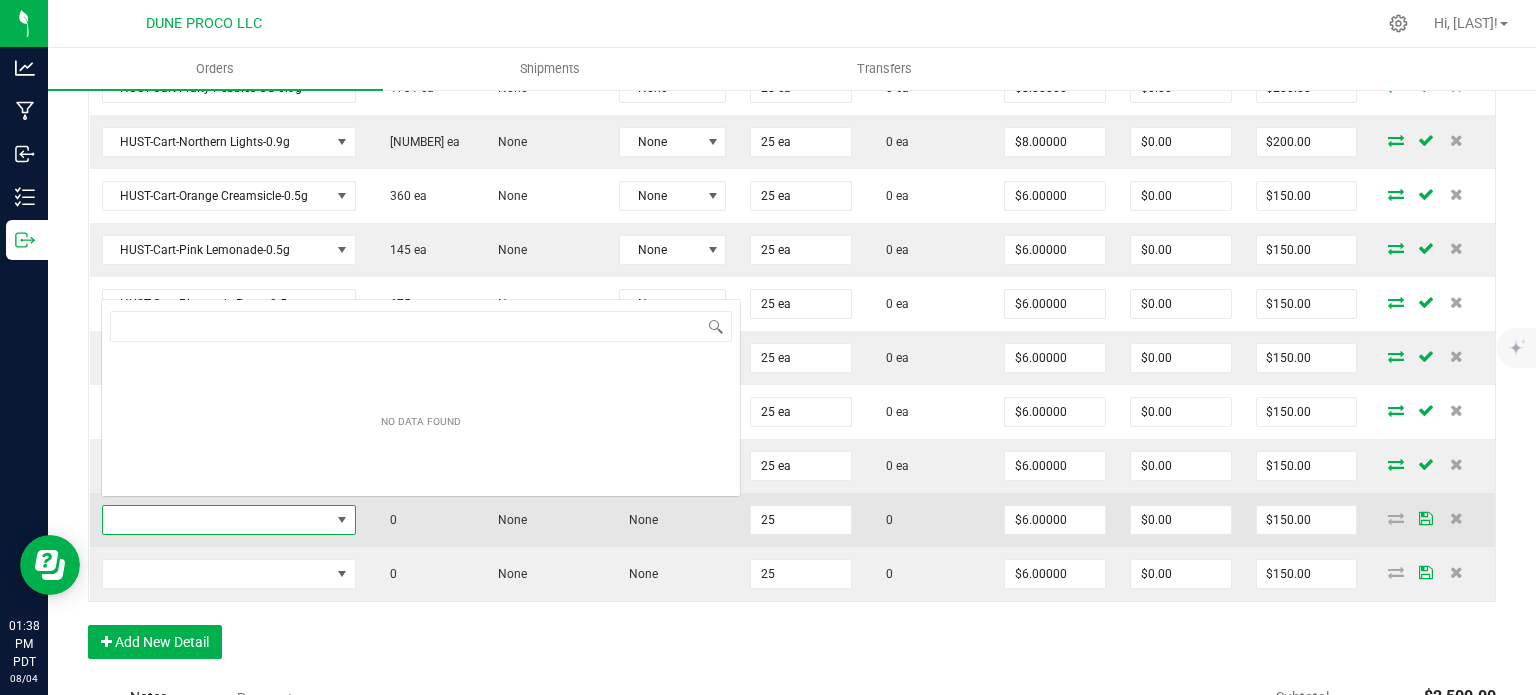 scroll, scrollTop: 0, scrollLeft: 0, axis: both 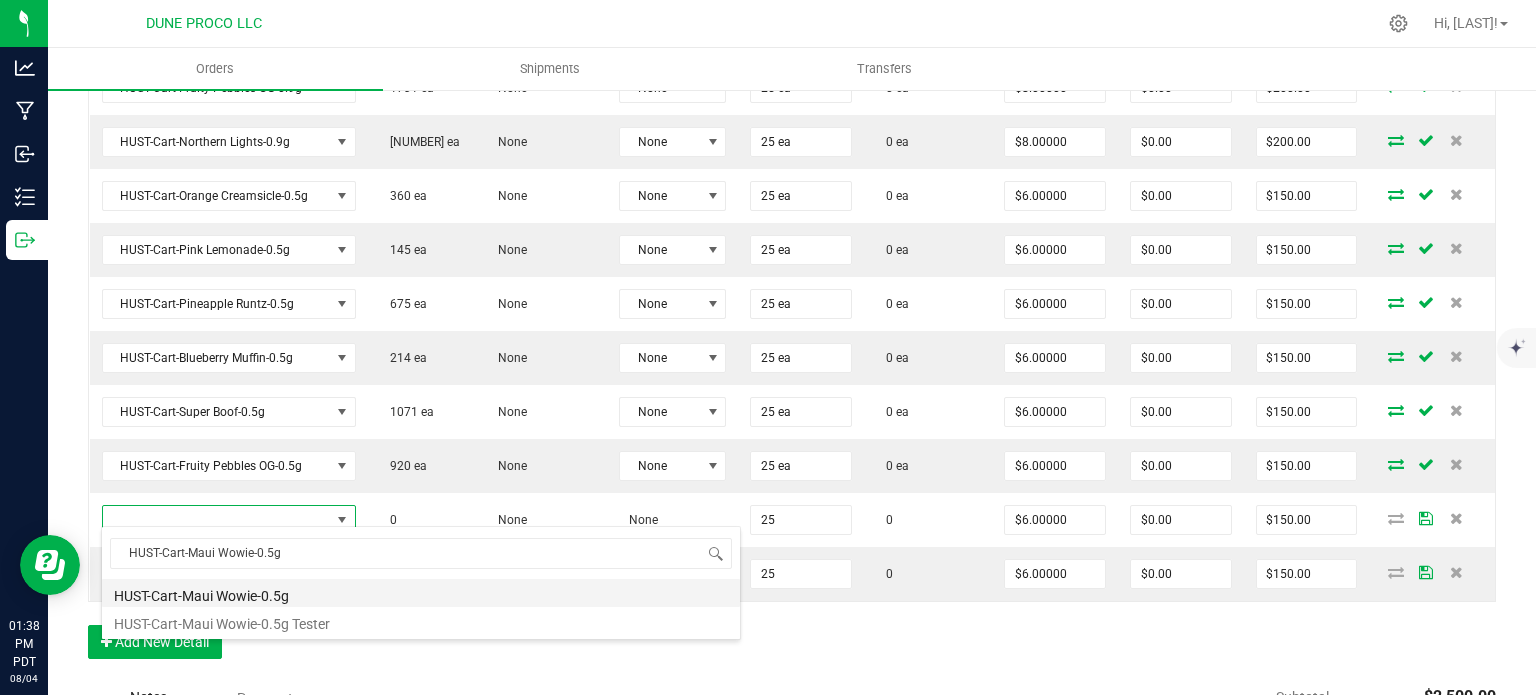 click on "HUST-Cart-Maui Wowie-0.5g" at bounding box center (421, 593) 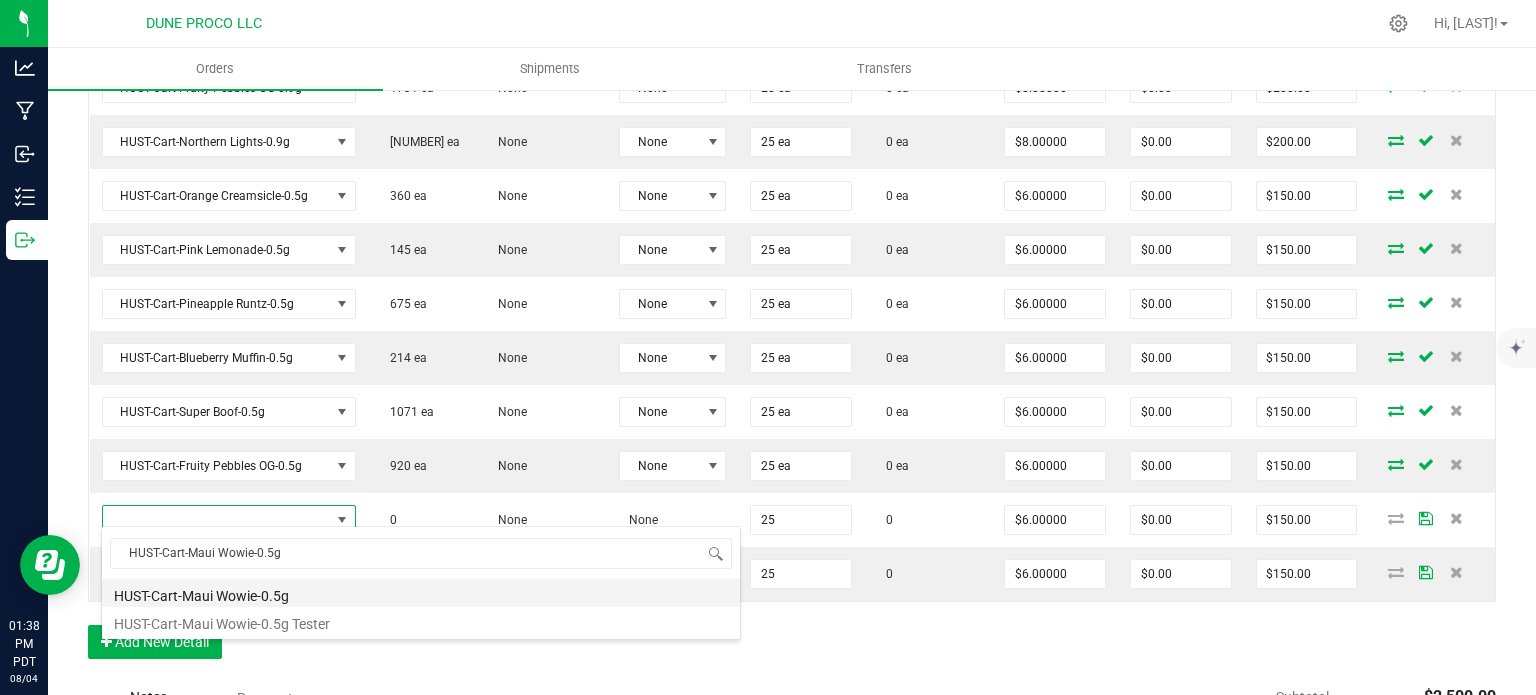 type on "25 ea" 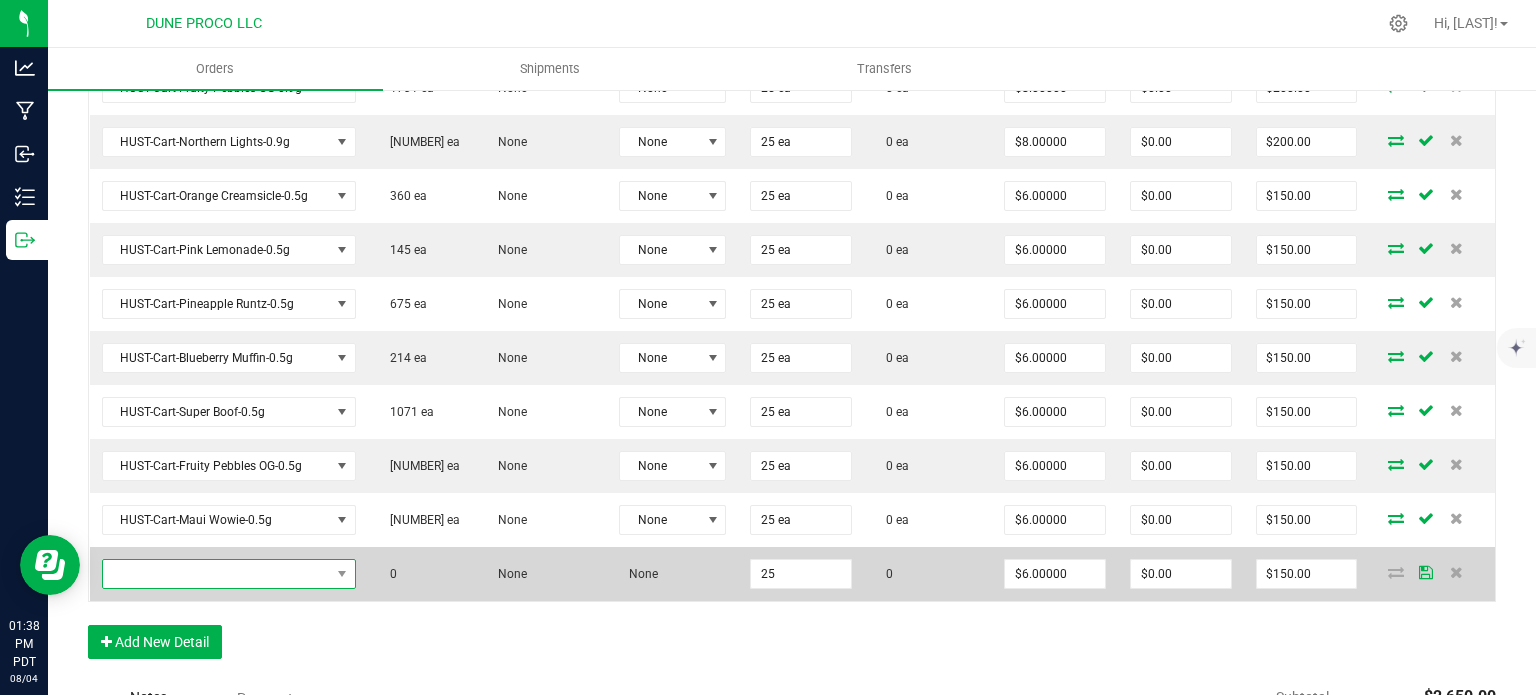 click at bounding box center [216, 574] 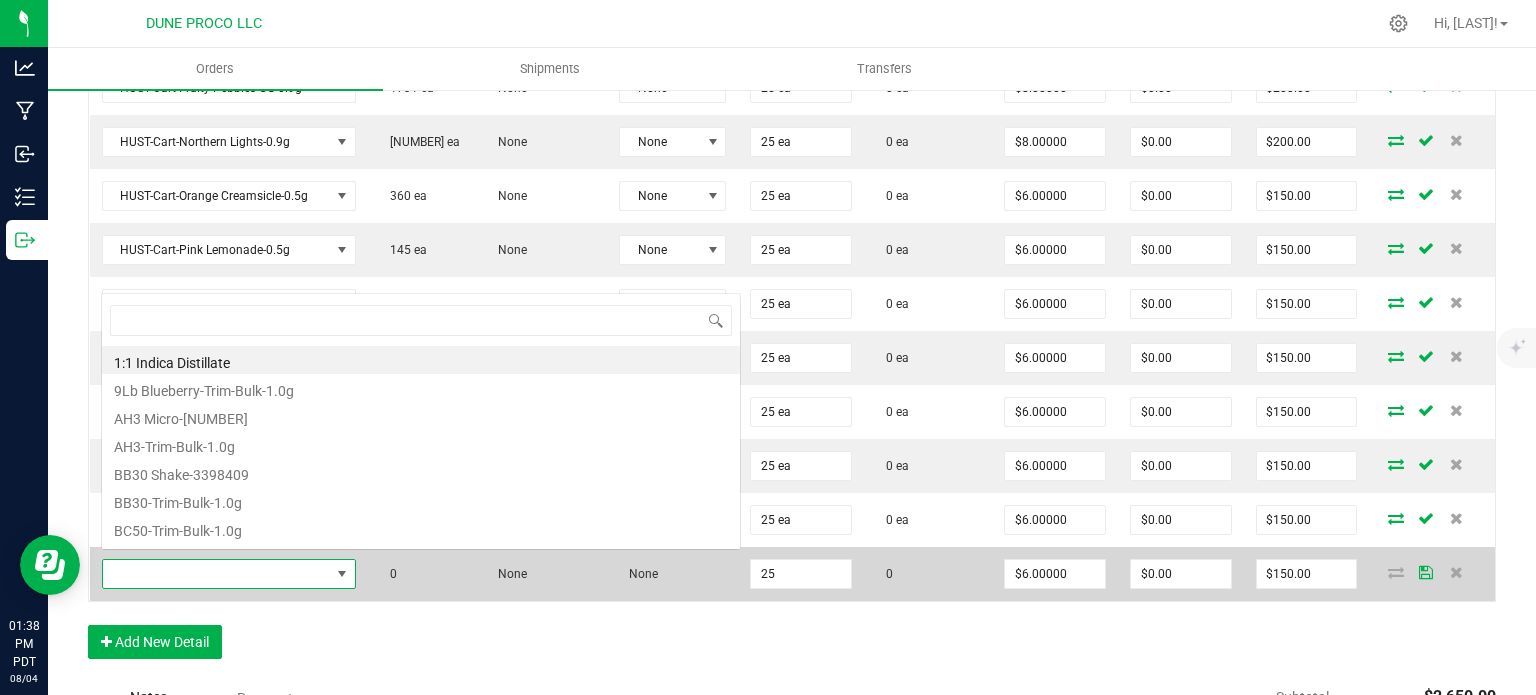 type on "HUST-Cart-Northern Lights-0.5g" 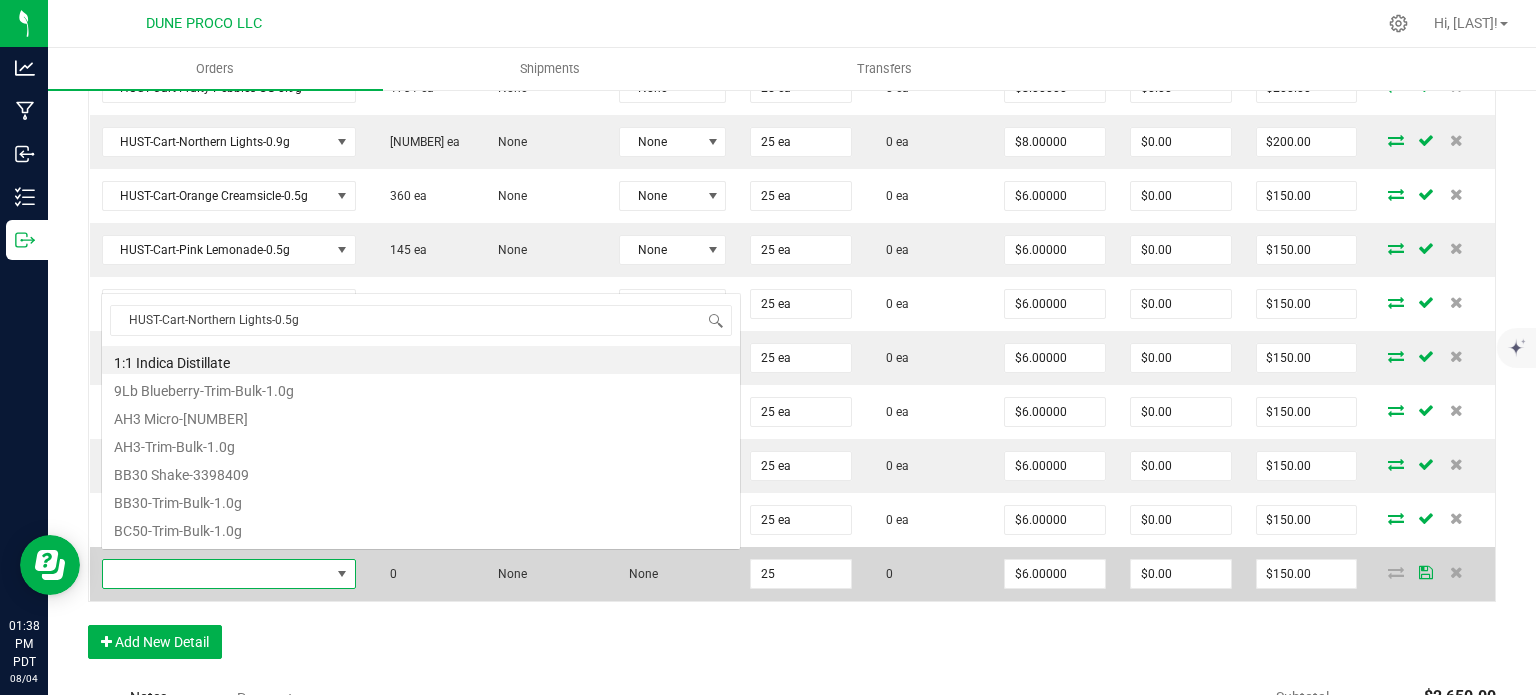 scroll, scrollTop: 0, scrollLeft: 0, axis: both 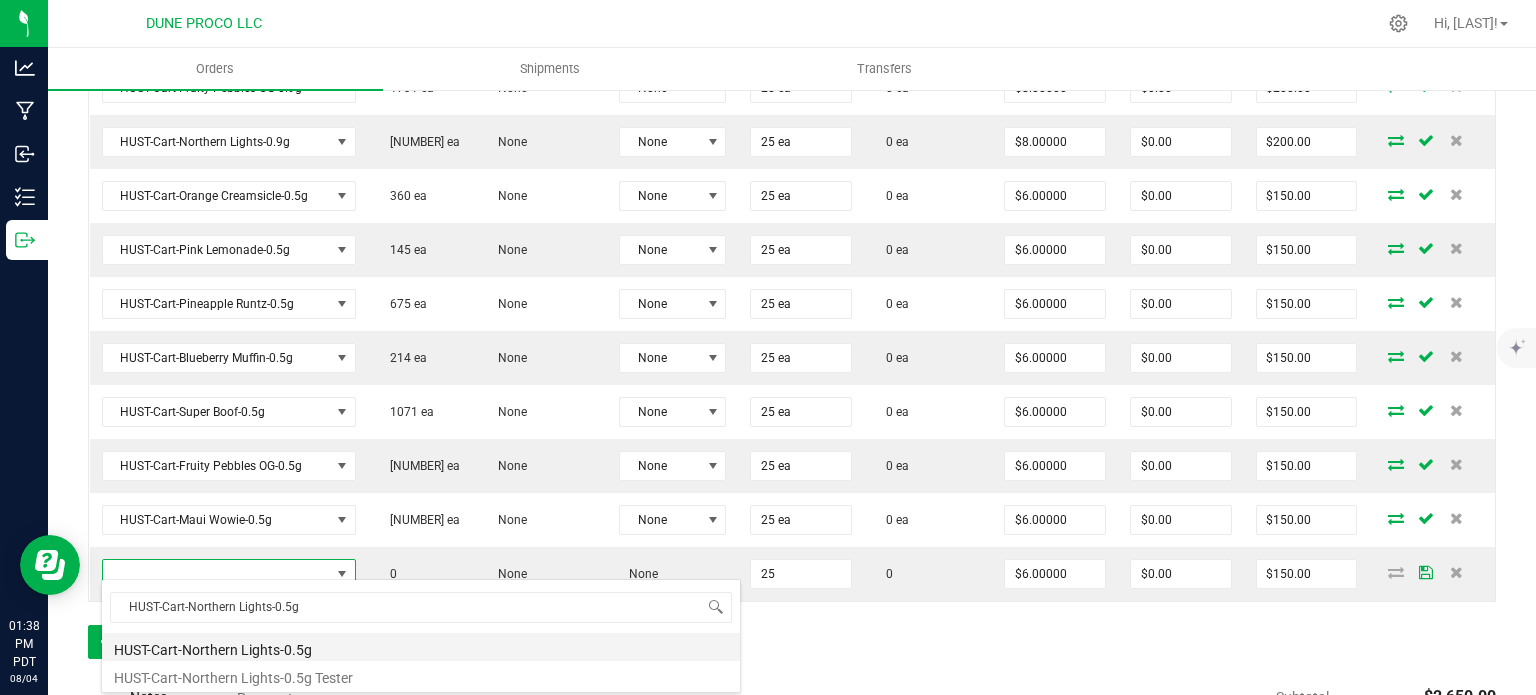 click on "HUST-Cart-Northern Lights-0.5g" at bounding box center [421, 647] 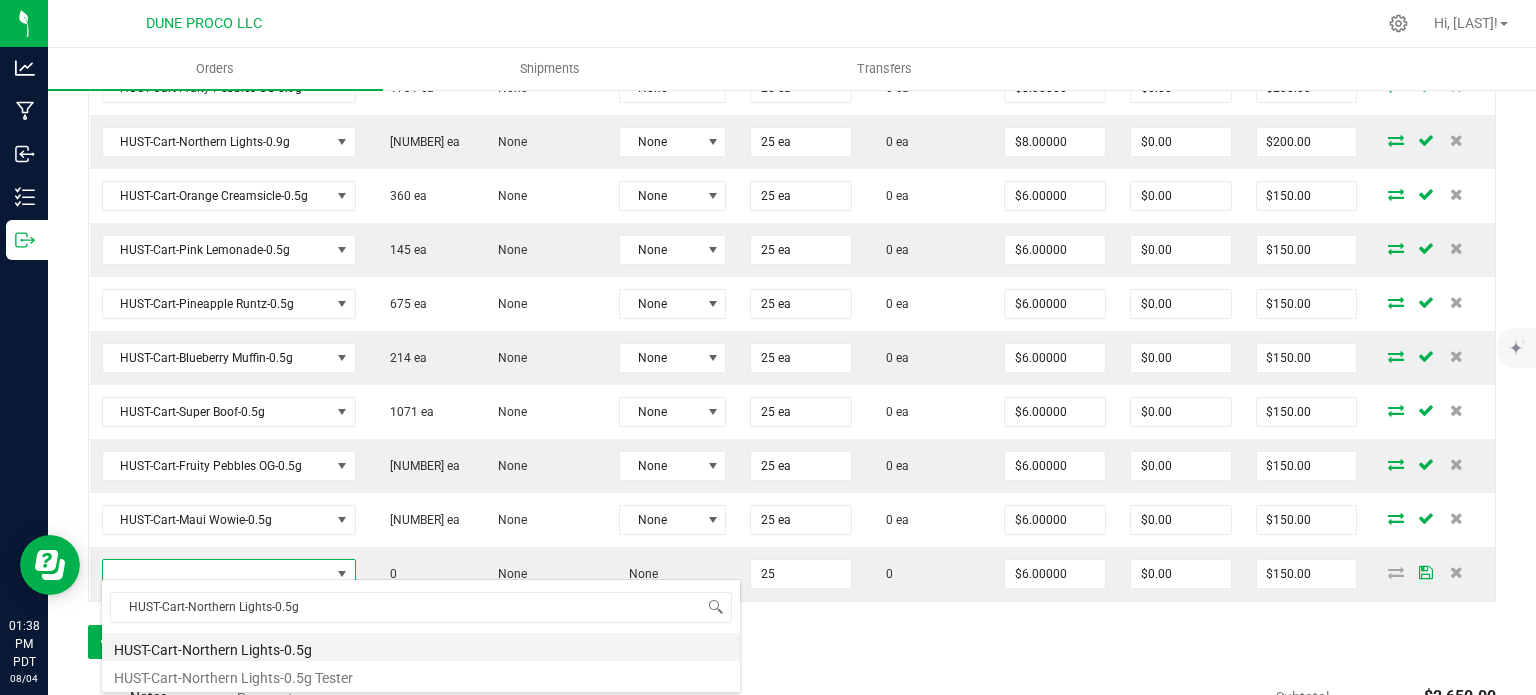type on "25 ea" 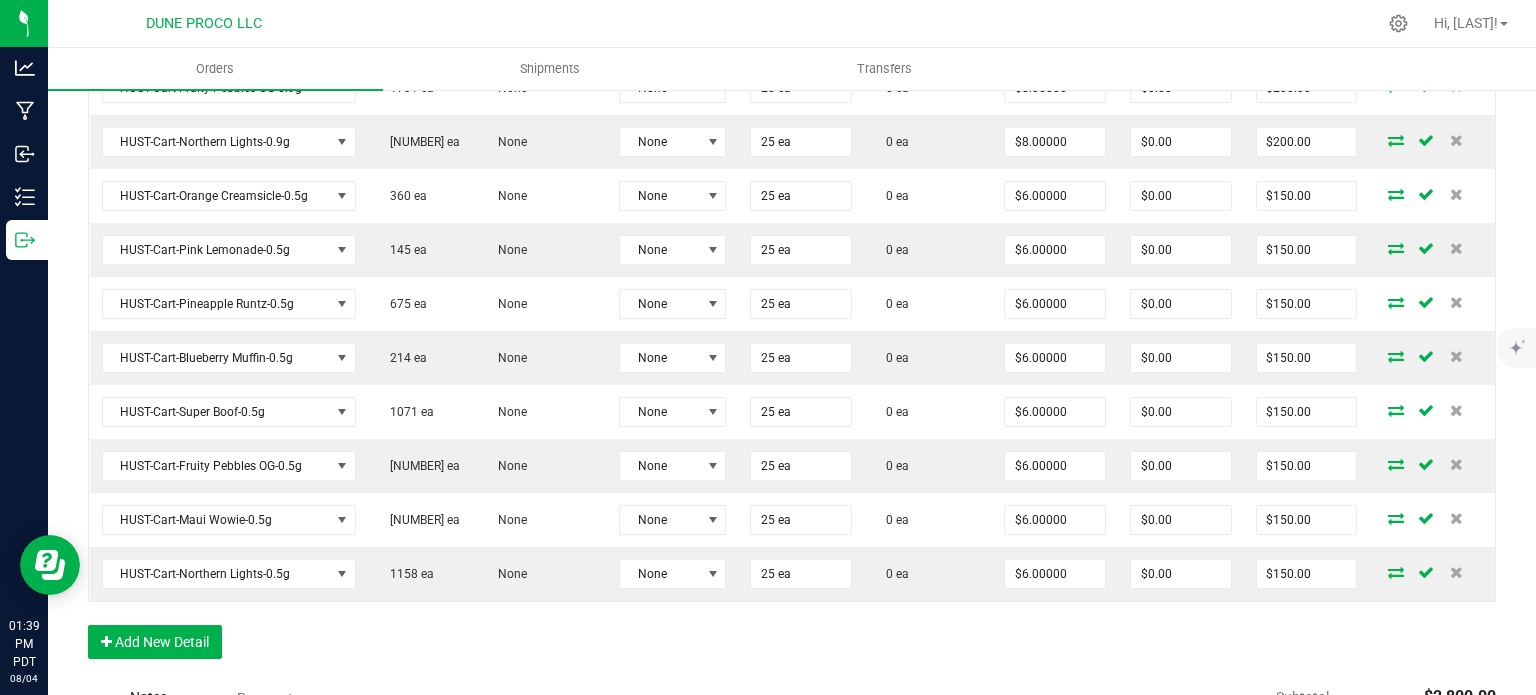 click on "Order Details Print All Labels Item  Sellable  Strain  Lot Number  Qty Ordered Qty Allocated Unit Price Line Discount Total Actions HUST-Cart-Strawberry Banana-0.9g  368 ea   None  None 25 ea  0 ea  $8.00000 $0.00 $200.00 HUST-Cart-Baja Blast-0.9g  50 ea   None  None 25 ea  0 ea  $8.00000 $0.00 $200.00 HUST-Cart-Orange Creamsicle-0.9g  278 ea   None  None 25 ea  0 ea  $8.00000 $0.00 $200.00 HUST-Cart-Super Boof-0.9g  1515 ea   None  None 25 ea  0 ea  $8.00000 $0.00 $200.00 HUST-Cart-Blueberry Muffin-0.9g  1306 ea   None  None 25 ea  0 ea  $8.00000 $0.00 $200.00 HUST-Cart-Maui Wowie-0.9g  215 ea   None  None 25 ea  0 ea  $8.00000 $0.00 $200.00 HUST-Cart-Fruity Pebbles OG-0.9g  1731 ea   None  None 25 ea  0 ea  $8.00000 $0.00 $200.00 HUST-Cart-Northern Lights-0.9g  1666 ea   None  None 25 ea  0 ea  $8.00000 $0.00 $200.00 HUST-Cart-Orange Creamsicle-0.5g  360 ea   None  None 25 ea  0 ea  $6.00000 $0.00 $150.00 HUST-Cart-Pink Lemonade-0.5g  145 ea   None  None 25 ea  0 ea  $0.00" at bounding box center (792, 163) 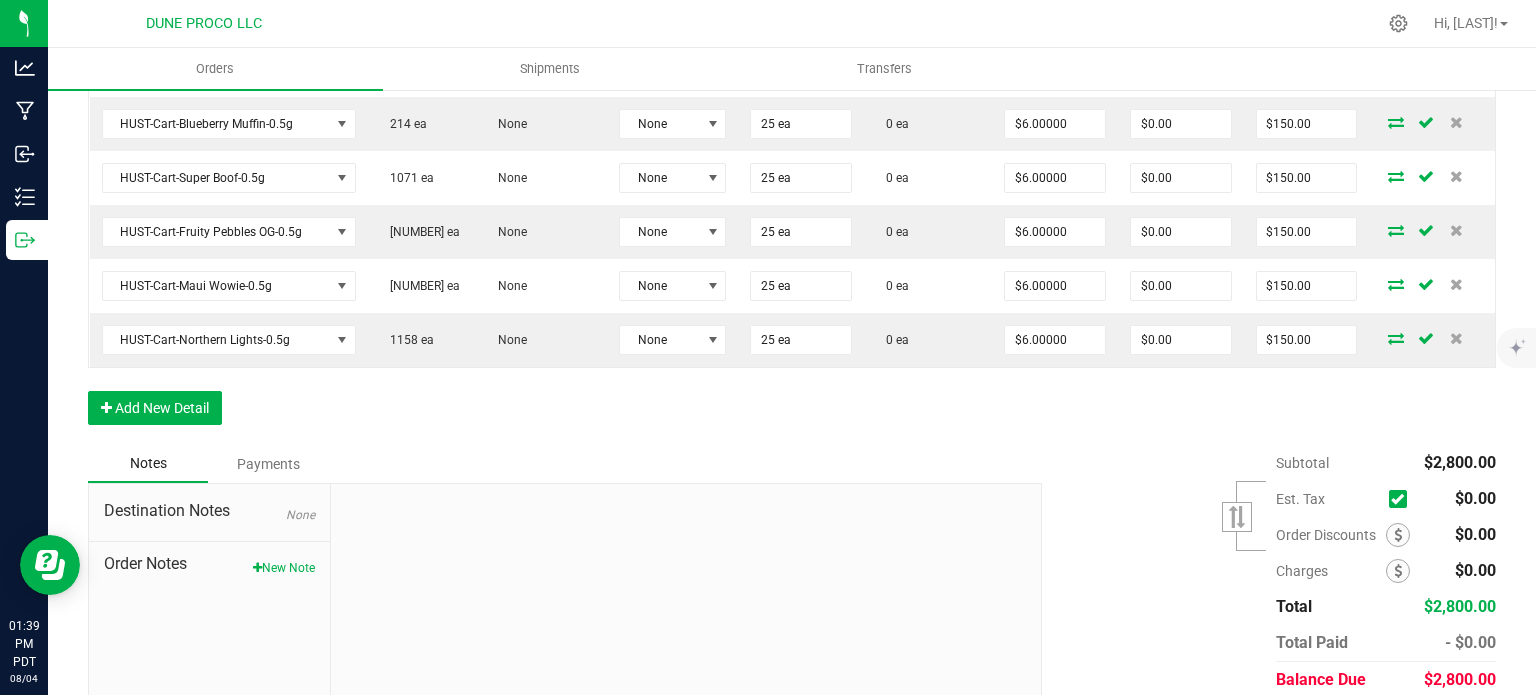 scroll, scrollTop: 1304, scrollLeft: 0, axis: vertical 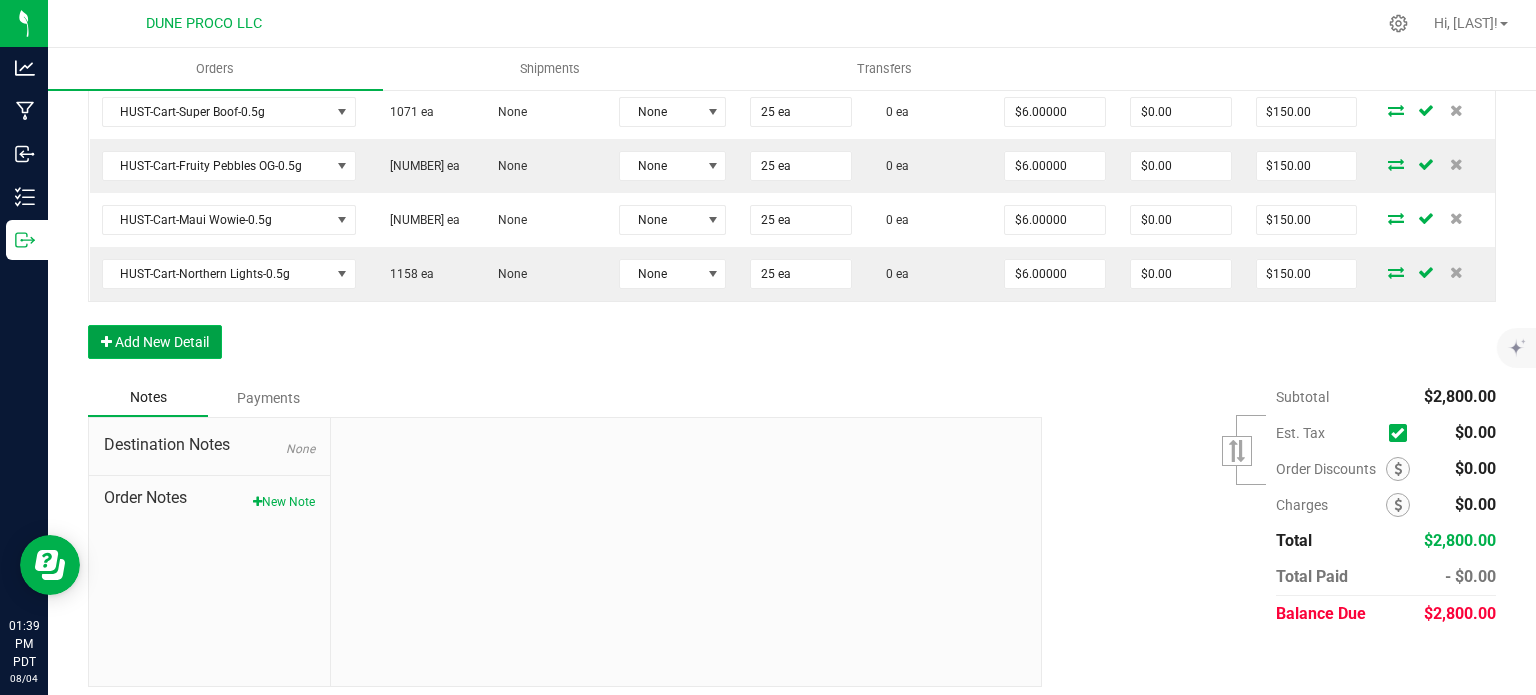 click on "Add New Detail" at bounding box center [155, 342] 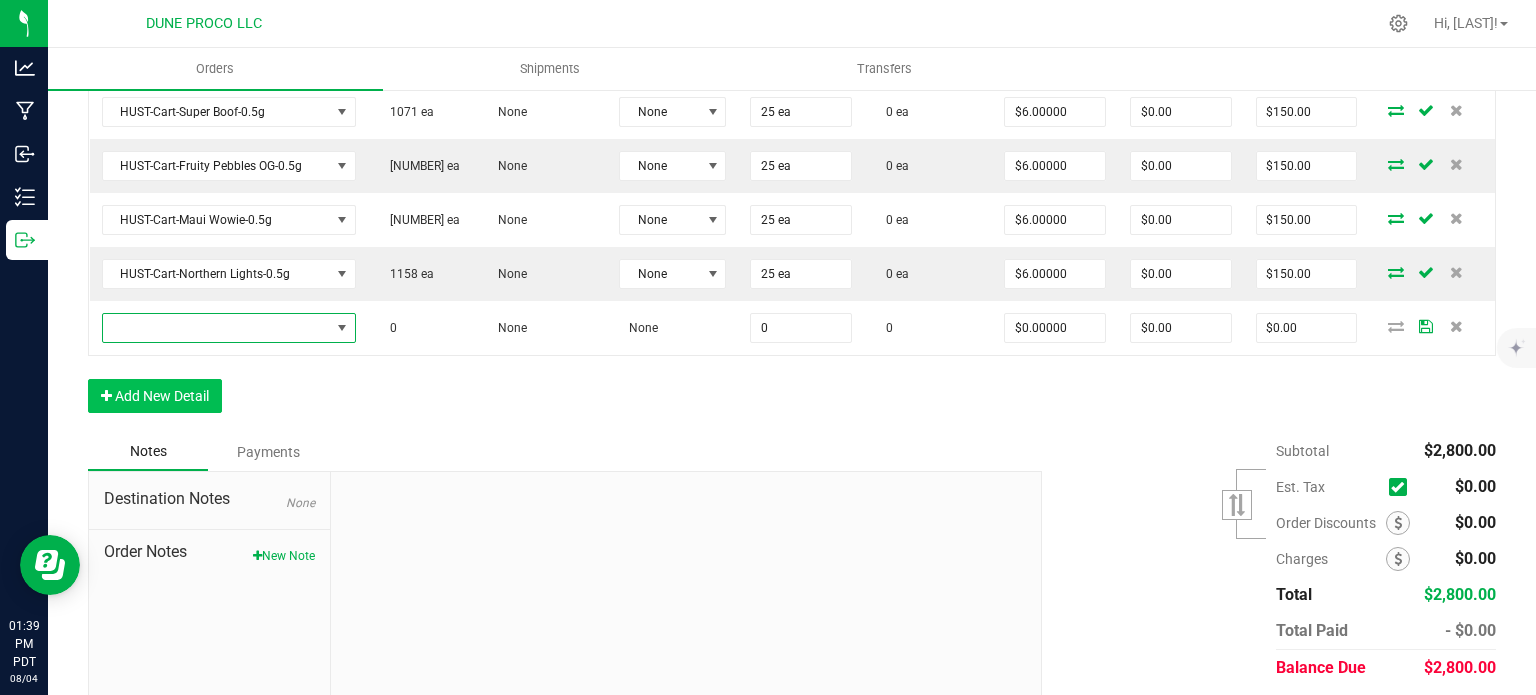 click at bounding box center [216, 328] 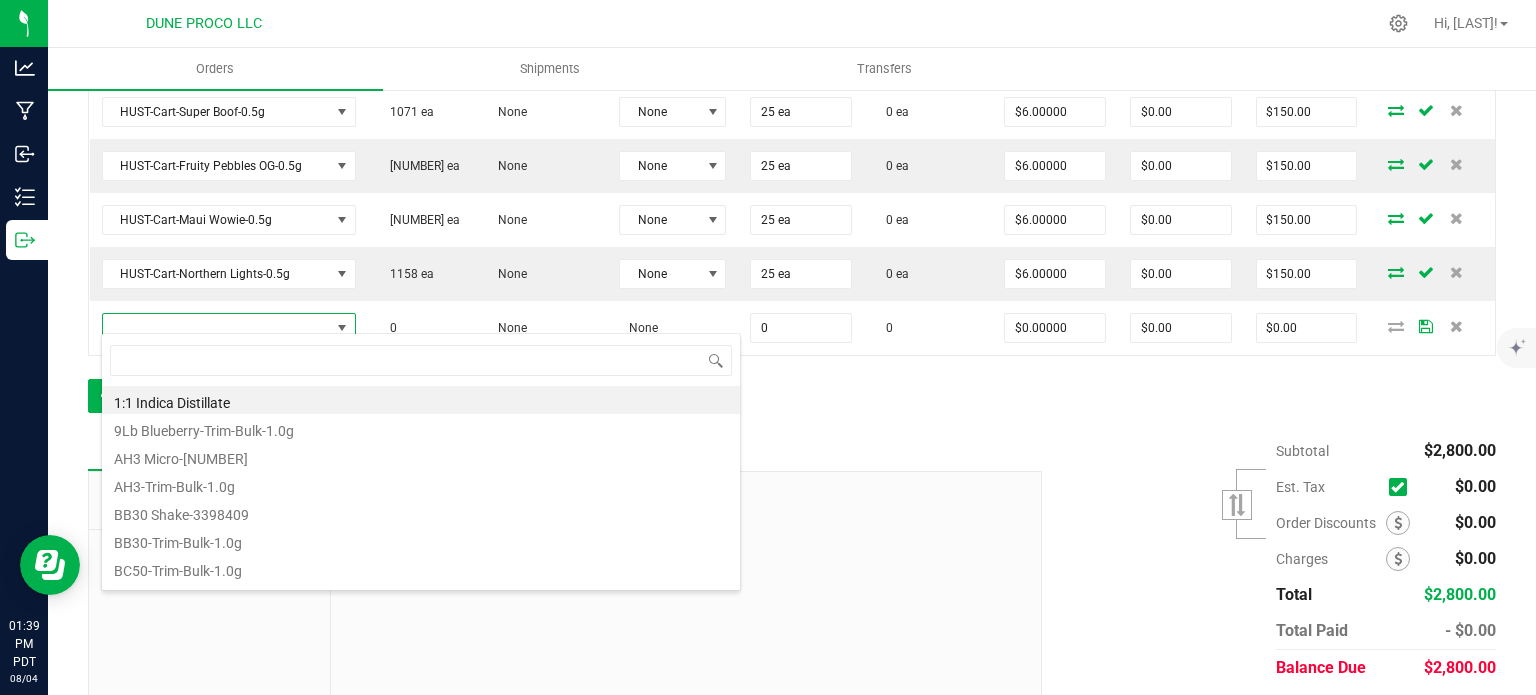scroll, scrollTop: 99970, scrollLeft: 99750, axis: both 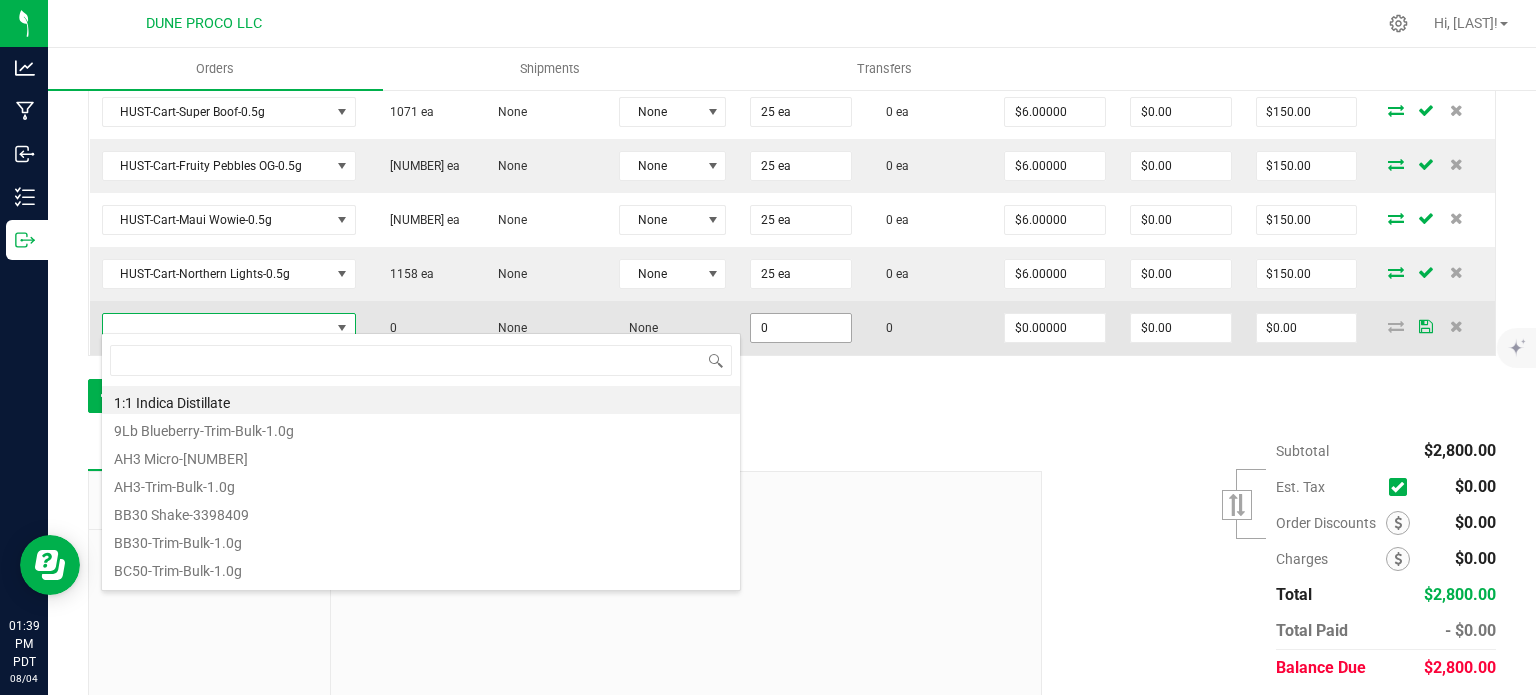 click on "0" at bounding box center [801, 328] 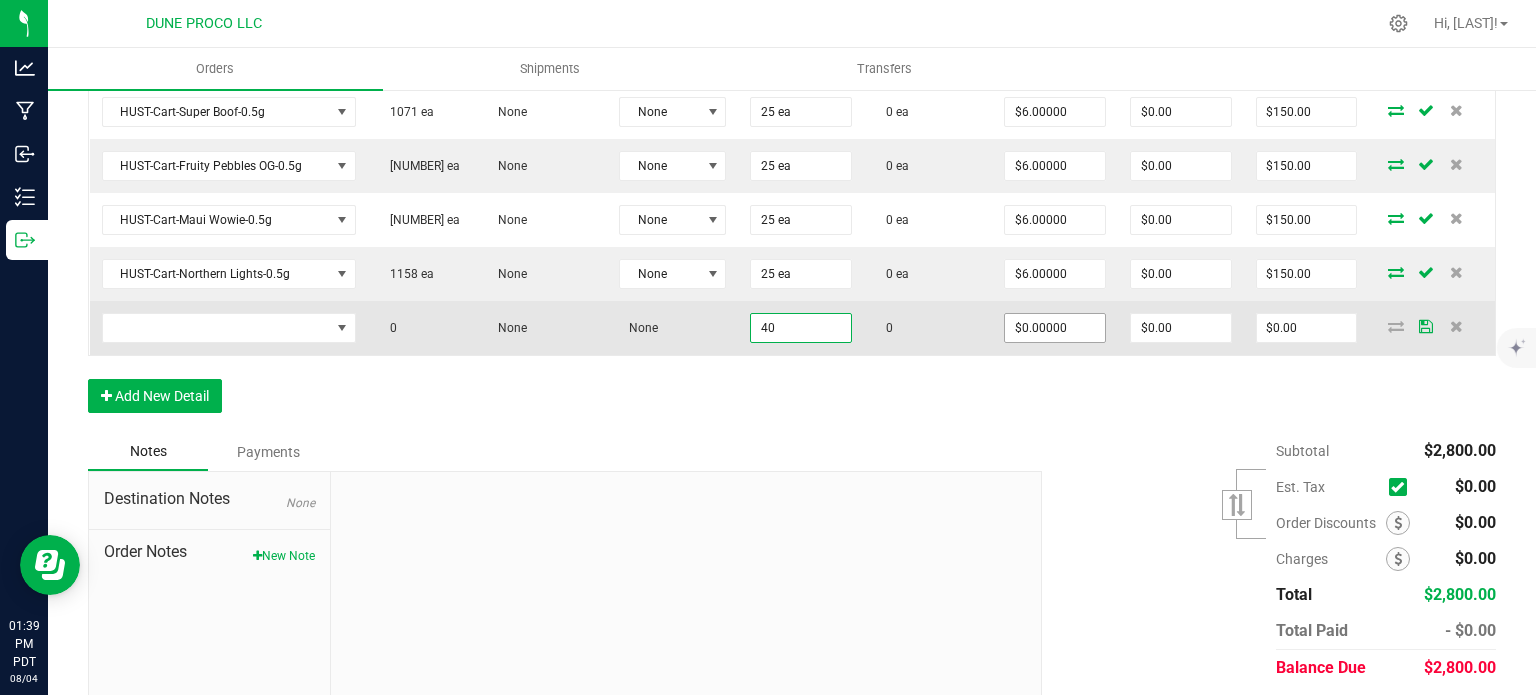 type on "40" 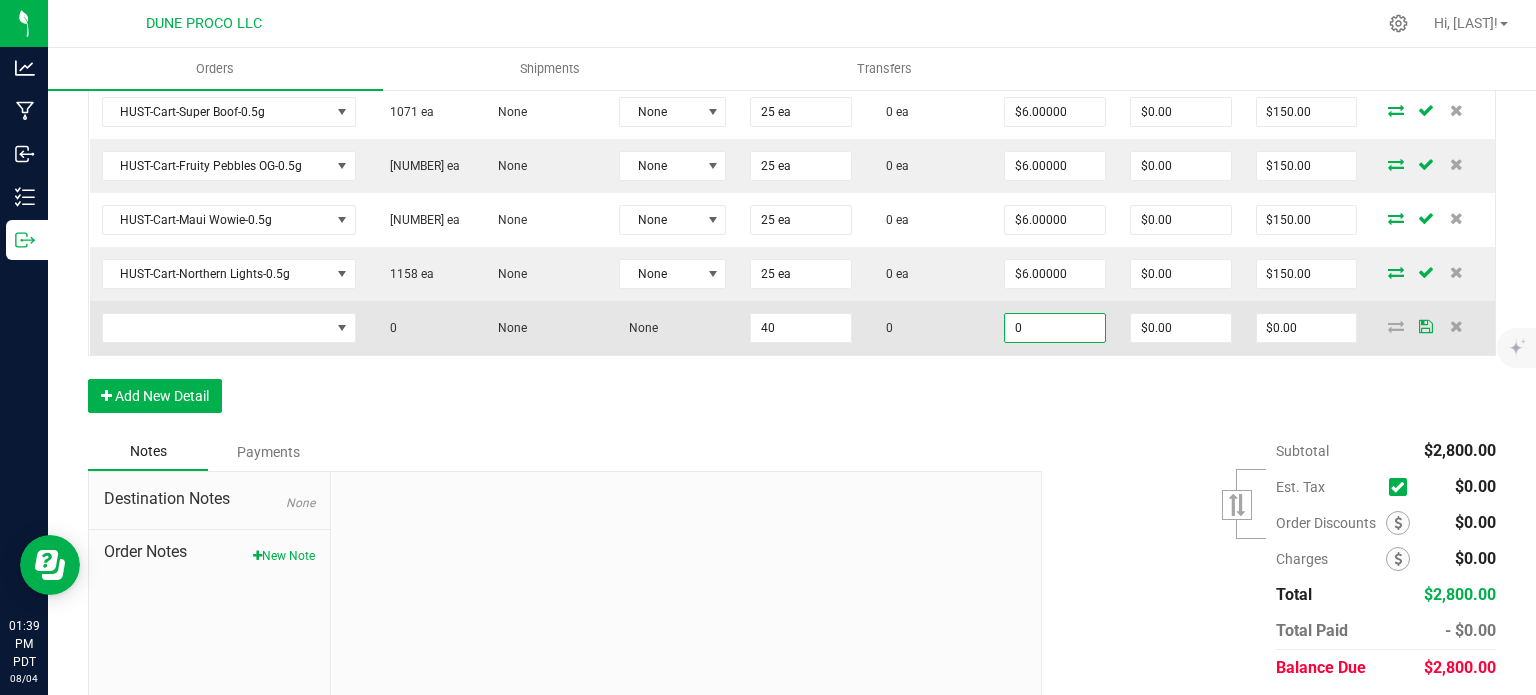 click on "0" at bounding box center [1055, 328] 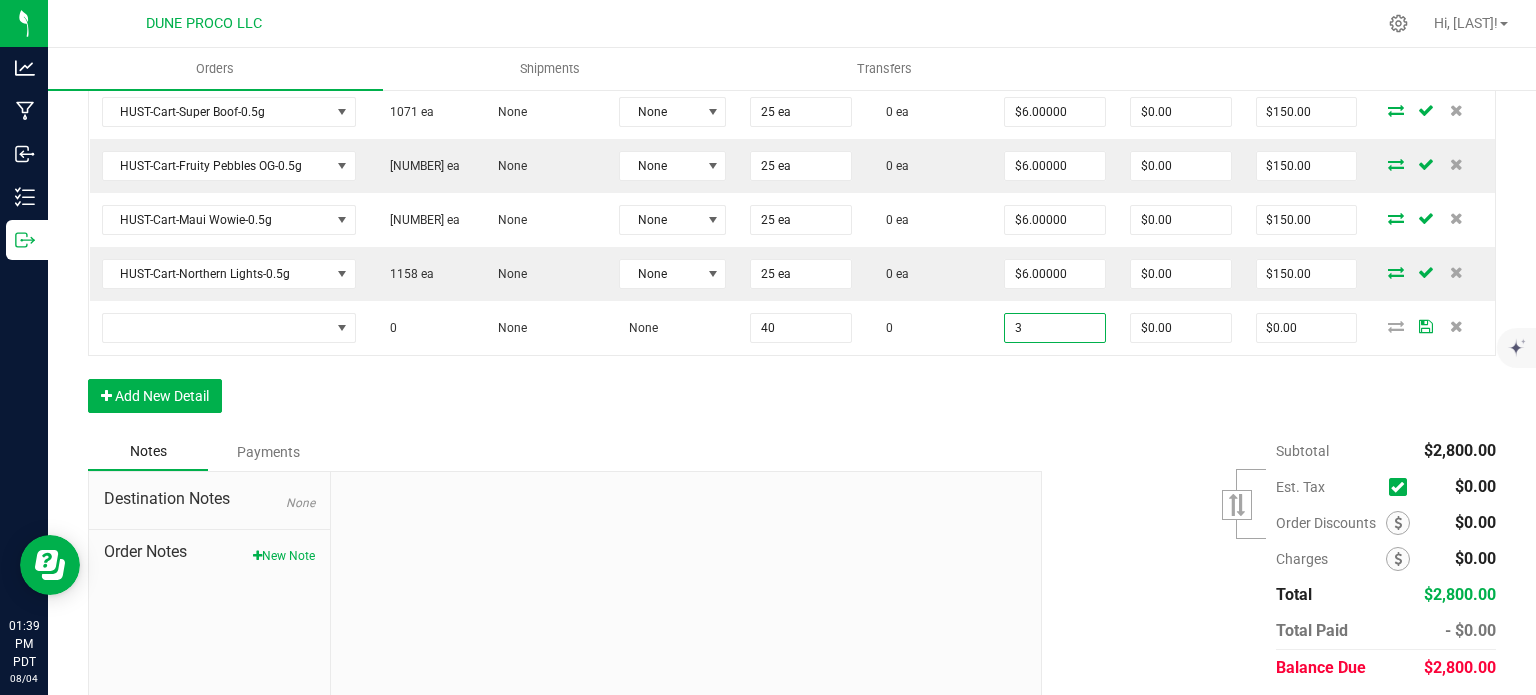 click on "Notes
Payments" at bounding box center (557, 452) 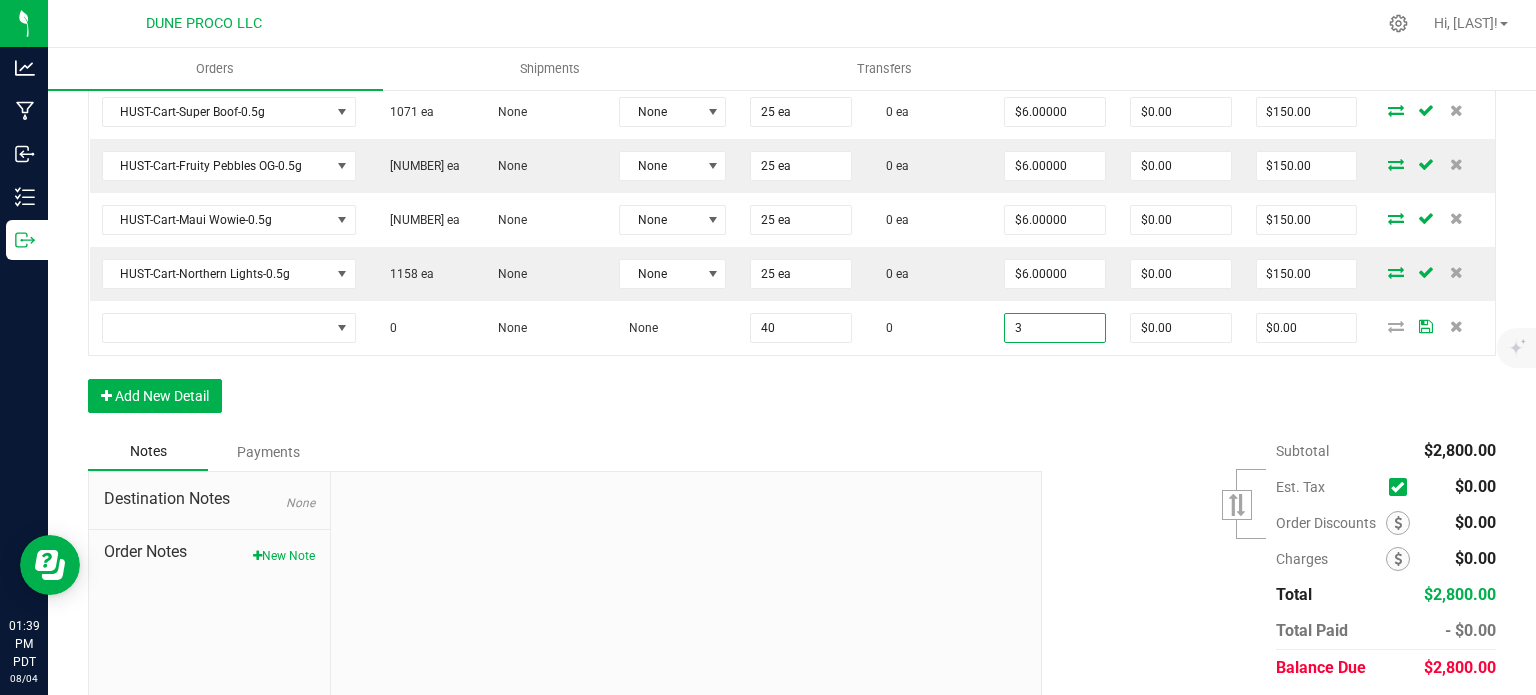 type on "$3.00000" 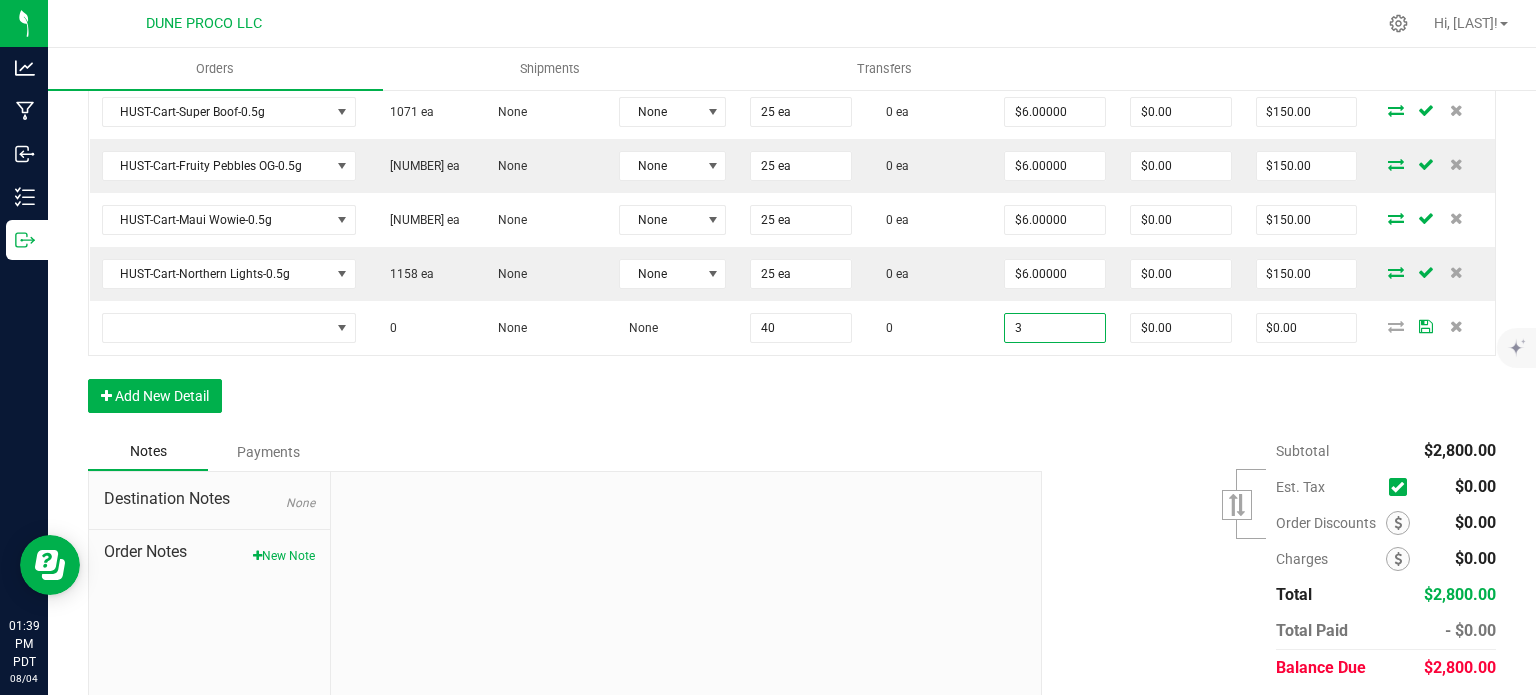 type on "$120.00" 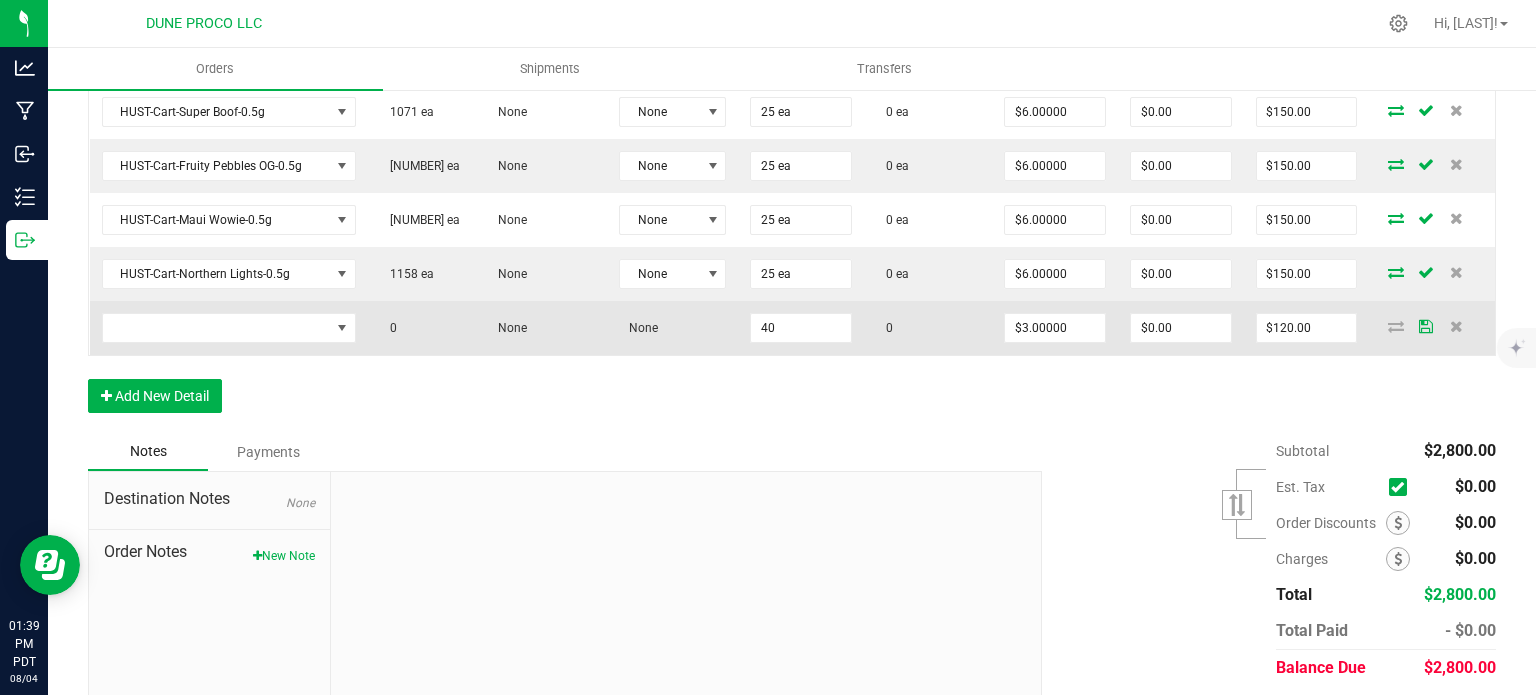 click at bounding box center (229, 328) 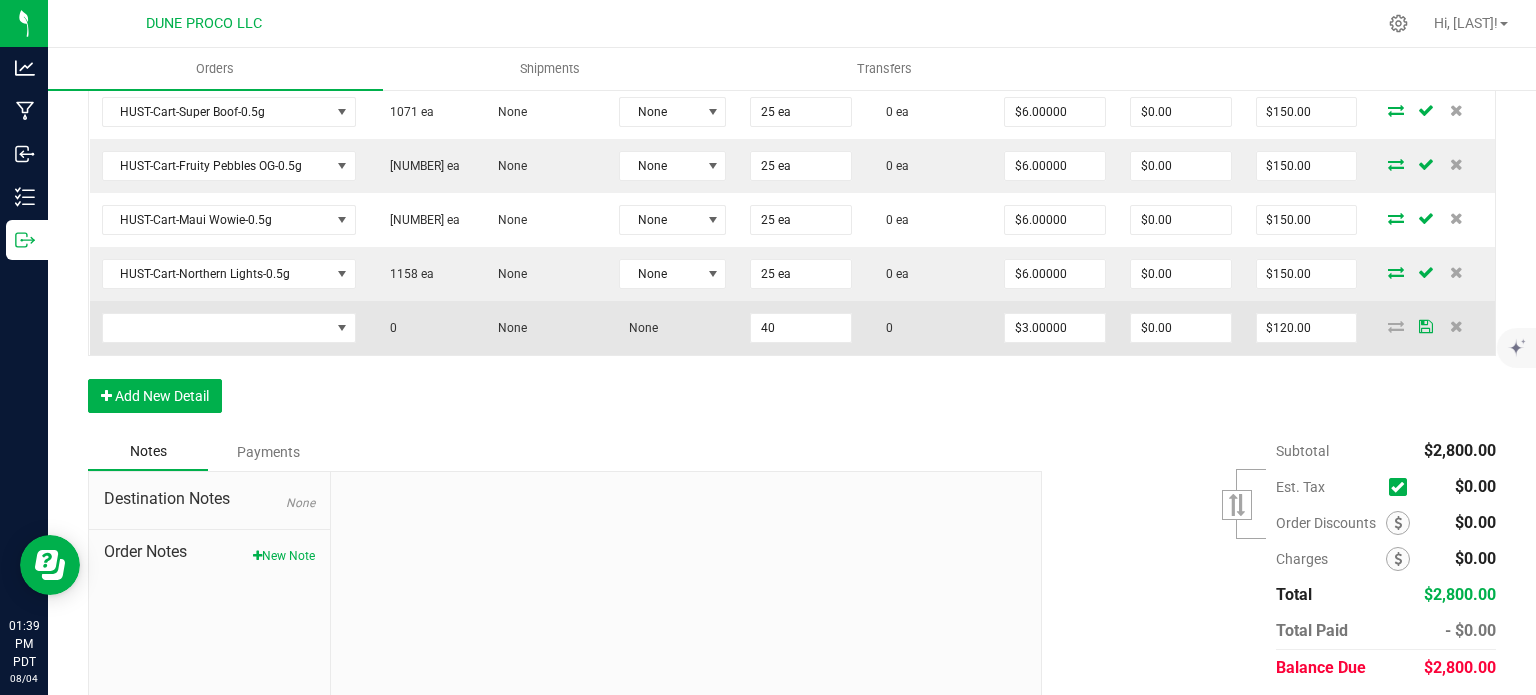 click at bounding box center (229, 328) 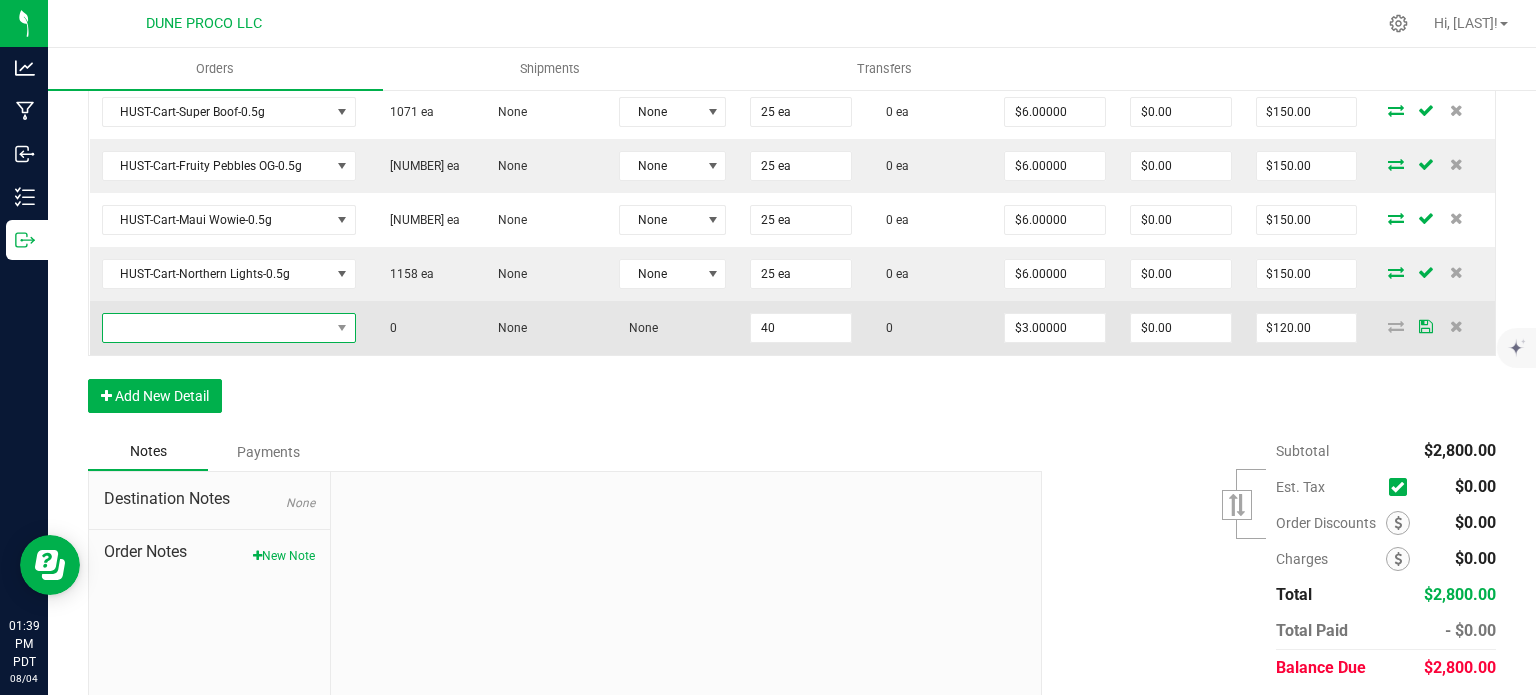 click at bounding box center [216, 328] 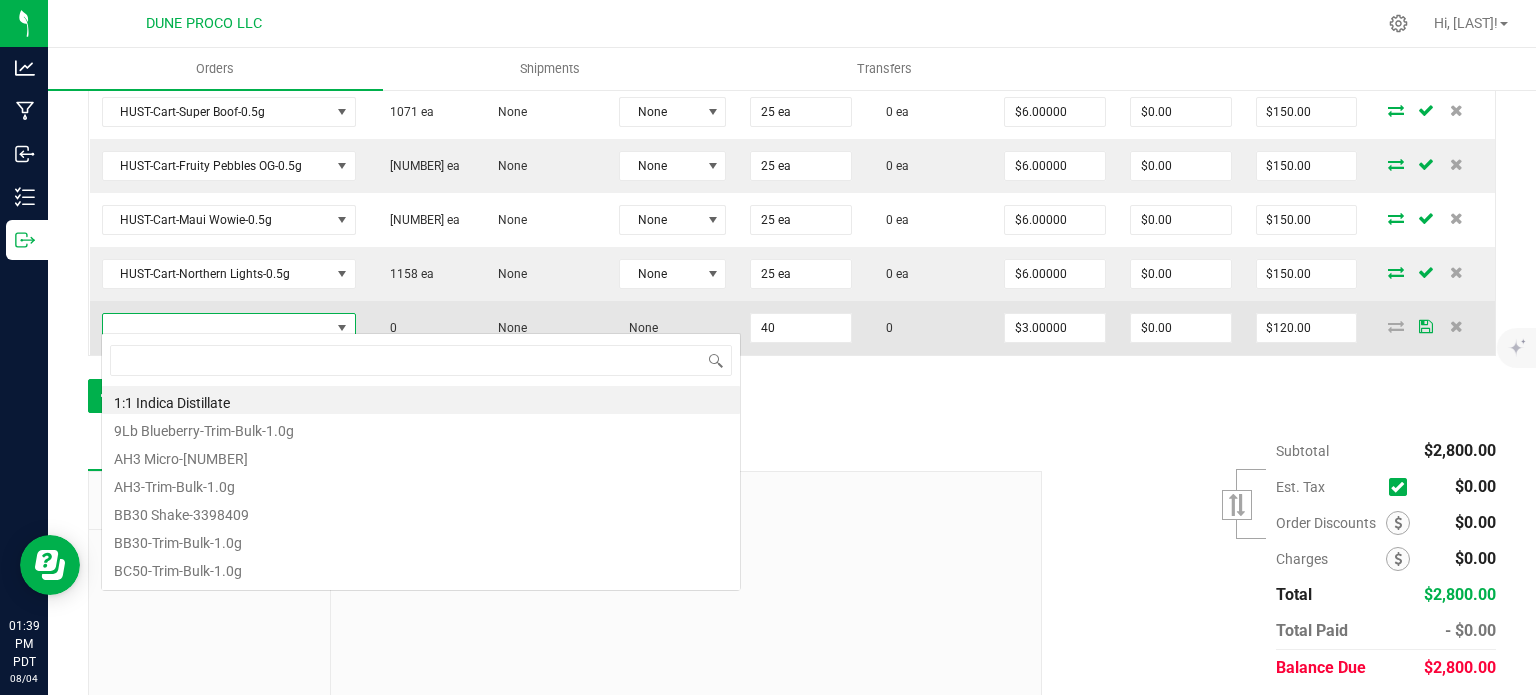 scroll, scrollTop: 99970, scrollLeft: 99750, axis: both 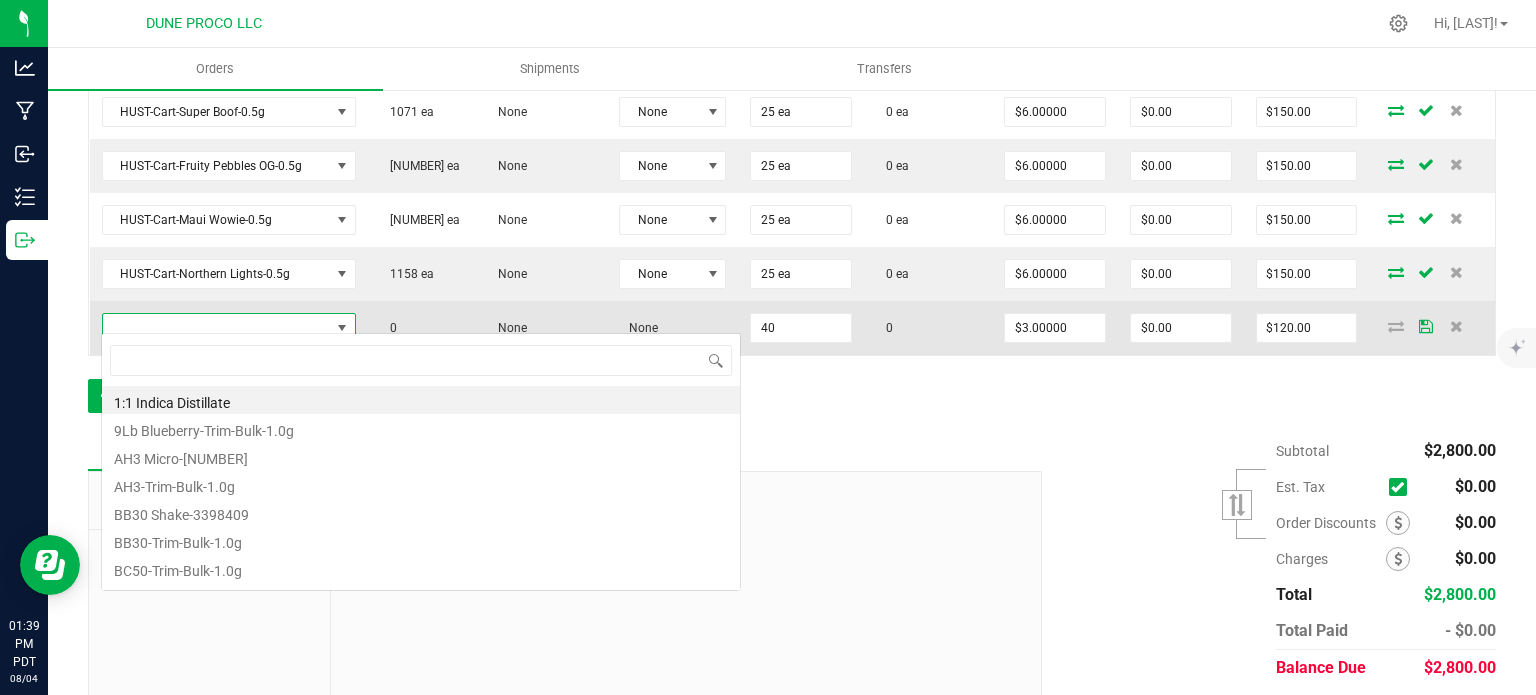 type on "HUST-Infused Preroll-Mango-1.0g" 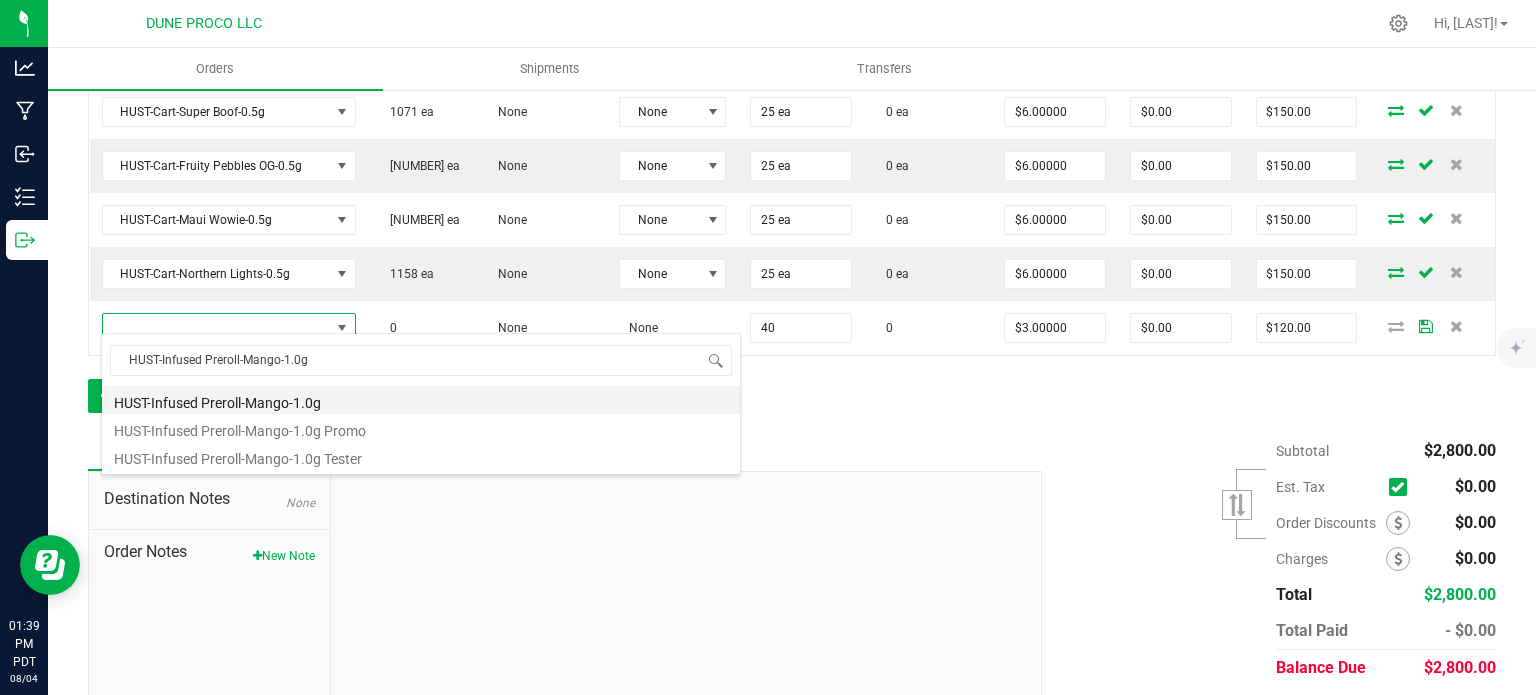click on "HUST-Infused Preroll-Mango-1.0g" at bounding box center (421, 400) 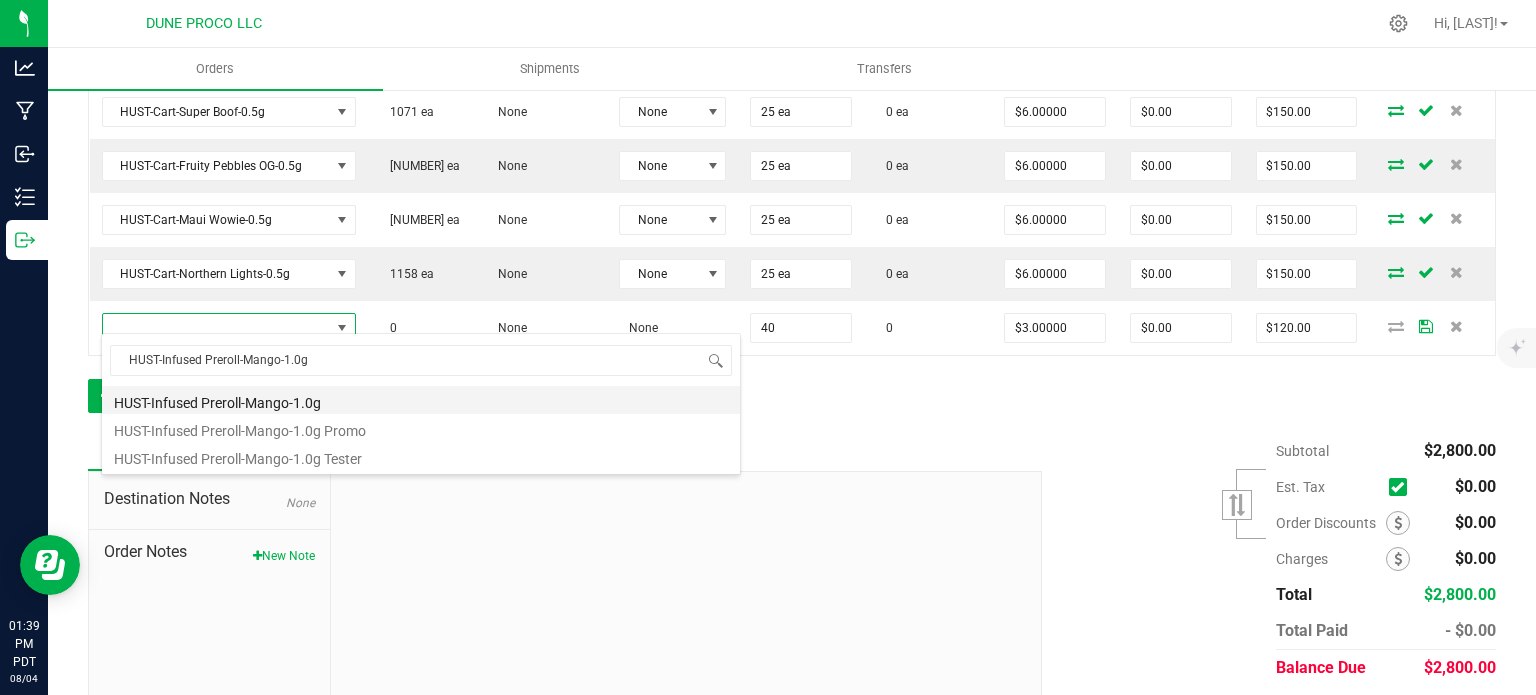 type on "40 ea" 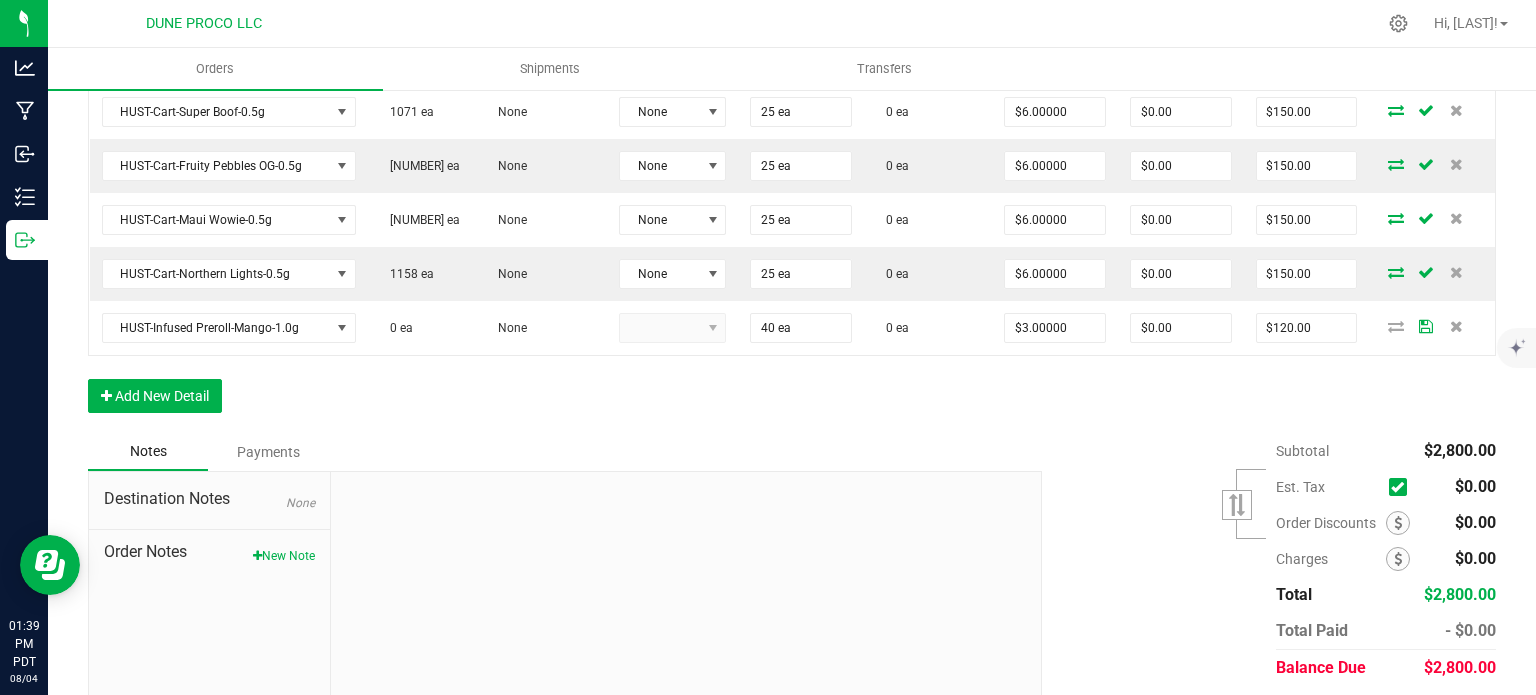 click on "Order Details Print All Labels Item  Sellable  Strain  Lot Number  Qty Ordered Qty Allocated Unit Price Line Discount Total Actions HUST-Cart-Strawberry Banana-0.9g  368 ea   None  None 25 ea  0 ea  $8.00000 $0.00 $200.00 HUST-Cart-Baja Blast-0.9g  50 ea   None  None 25 ea  0 ea  $8.00000 $0.00 $200.00 HUST-Cart-Orange Creamsicle-0.9g  278 ea   None  None 25 ea  0 ea  $8.00000 $0.00 $200.00 HUST-Cart-Super Boof-0.9g  1515 ea   None  None 25 ea  0 ea  $8.00000 $0.00 $200.00 HUST-Cart-Blueberry Muffin-0.9g  1306 ea   None  None 25 ea  0 ea  $8.00000 $0.00 $200.00 HUST-Cart-Maui Wowie-0.9g  215 ea   None  None 25 ea  0 ea  $8.00000 $0.00 $200.00 HUST-Cart-Fruity Pebbles OG-0.9g  1731 ea   None  None 25 ea  0 ea  $8.00000 $0.00 $200.00 HUST-Cart-Northern Lights-0.9g  1666 ea   None  None 25 ea  0 ea  $8.00000 $0.00 $200.00 HUST-Cart-Orange Creamsicle-0.5g  360 ea   None  None 25 ea  0 ea  $6.00000 $0.00 $150.00 HUST-Cart-Pink Lemonade-0.5g  145 ea   None  None 25 ea  0 ea  $0.00" at bounding box center (792, -110) 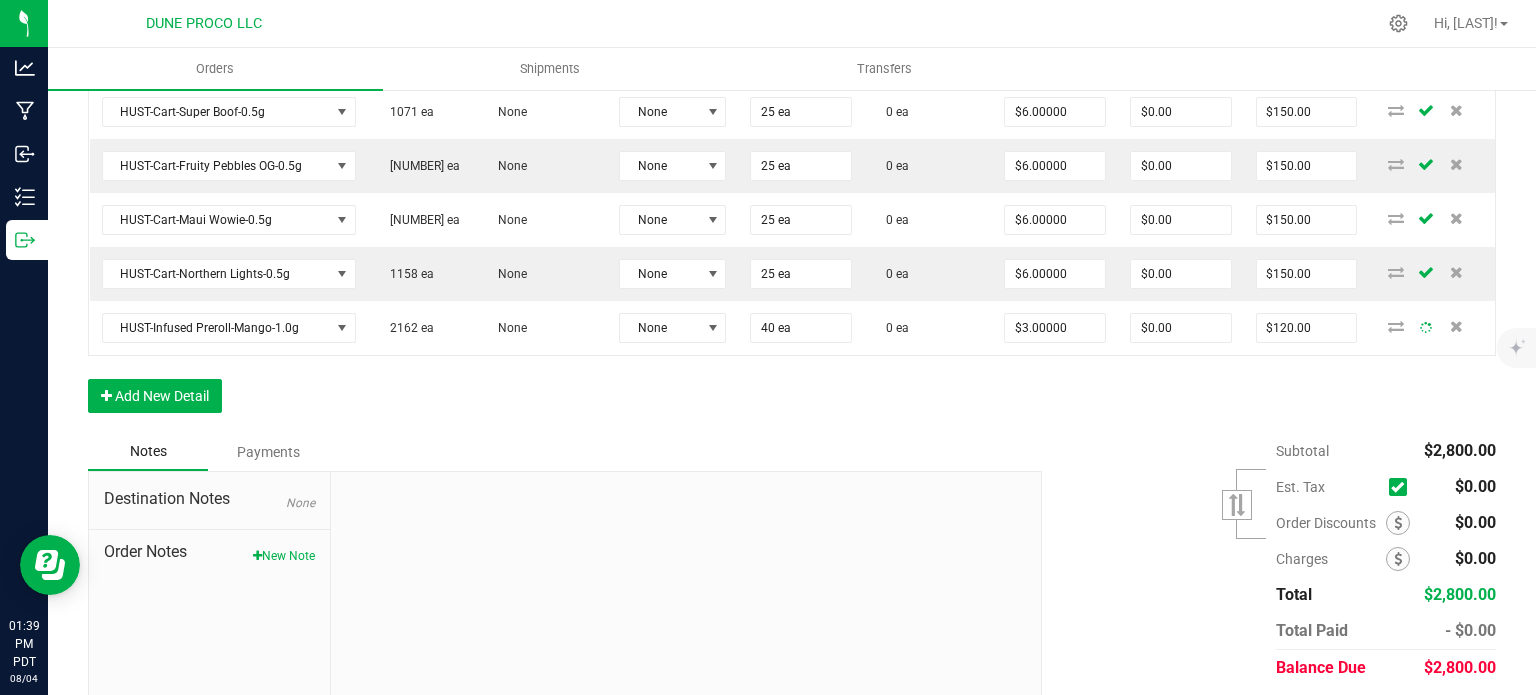 click on "Order Details Print All Labels Item  Sellable  Strain  Lot Number  Qty Ordered Qty Allocated Unit Price Line Discount Total Actions HUST-Cart-Strawberry Banana-0.9g  368 ea   None  None 25 ea  0 ea  $8.00000 $0.00 $200.00 HUST-Cart-Baja Blast-0.9g  50 ea   None  None 25 ea  0 ea  $8.00000 $0.00 $200.00 HUST-Cart-Orange Creamsicle-0.9g  278 ea   None  None 25 ea  0 ea  $8.00000 $0.00 $200.00 HUST-Cart-Super Boof-0.9g  1515 ea   None  None 25 ea  0 ea  $8.00000 $0.00 $200.00 HUST-Cart-Blueberry Muffin-0.9g  1306 ea   None  None 25 ea  0 ea  $8.00000 $0.00 $200.00 HUST-Cart-Maui Wowie-0.9g  215 ea   None  None 25 ea  0 ea  $8.00000 $0.00 $200.00 HUST-Cart-Fruity Pebbles OG-0.9g  1731 ea   None  None 25 ea  0 ea  $8.00000 $0.00 $200.00 HUST-Cart-Northern Lights-0.9g  1666 ea   None  None 25 ea  0 ea  $8.00000 $0.00 $200.00 HUST-Cart-Orange Creamsicle-0.5g  360 ea   None  None 25 ea  0 ea  $6.00000 $0.00 $150.00 HUST-Cart-Pink Lemonade-0.5g  145 ea   None  None 25 ea  0 ea  $0.00" at bounding box center [792, -110] 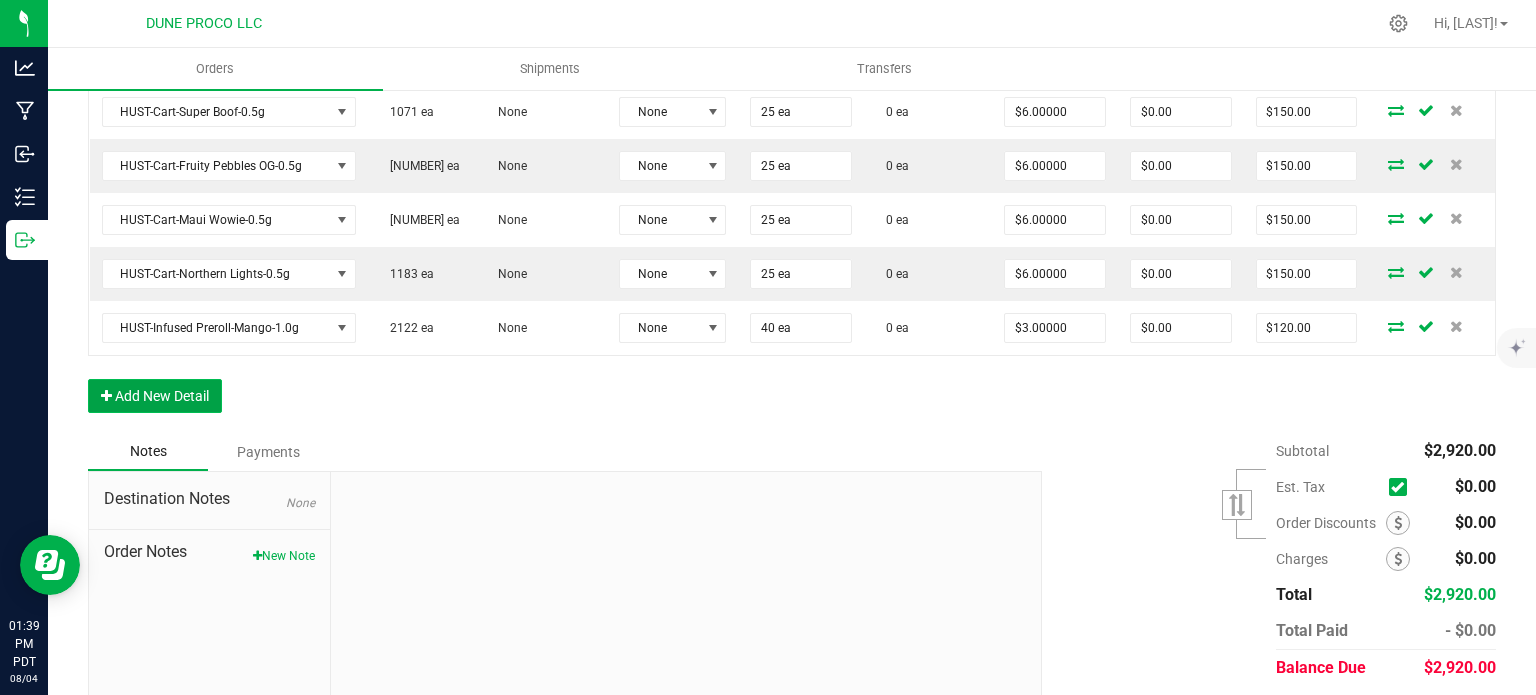 click on "Add New Detail" at bounding box center (155, 396) 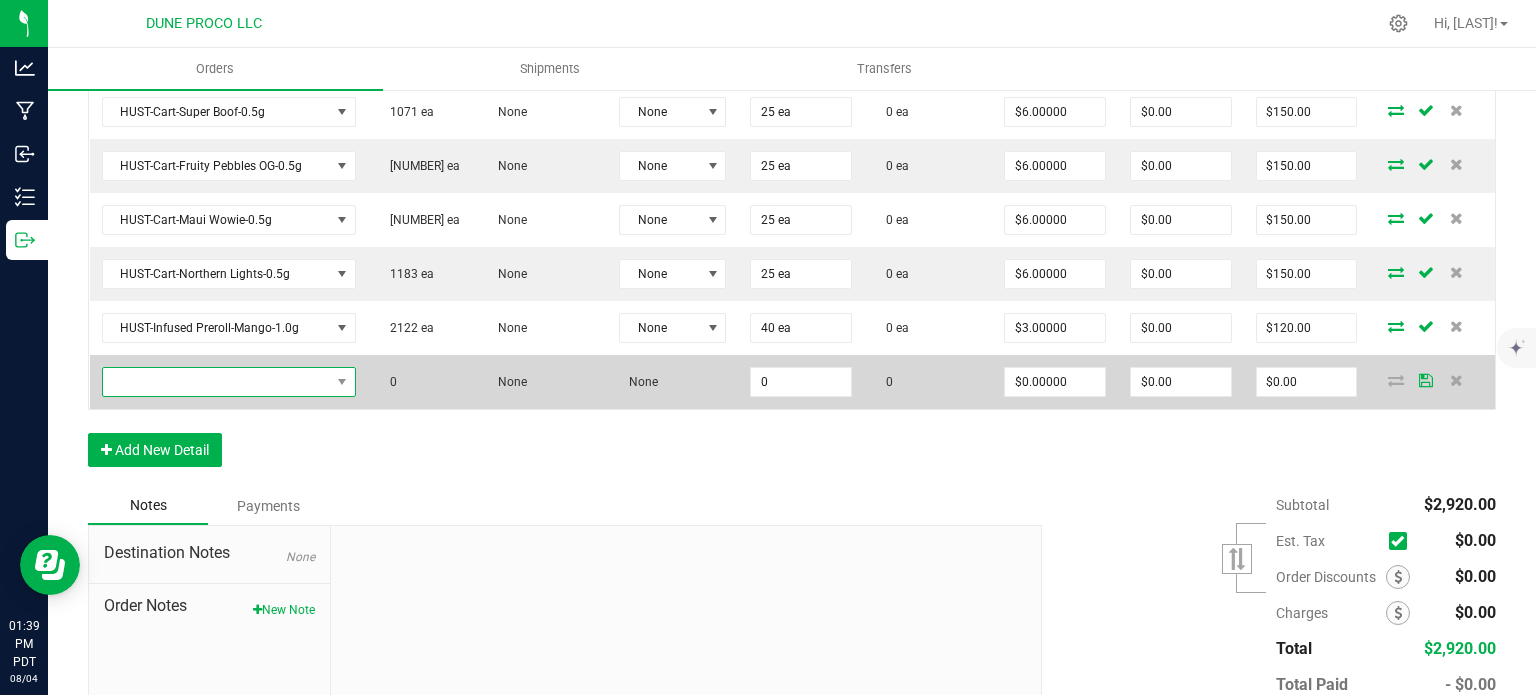 click at bounding box center [216, 382] 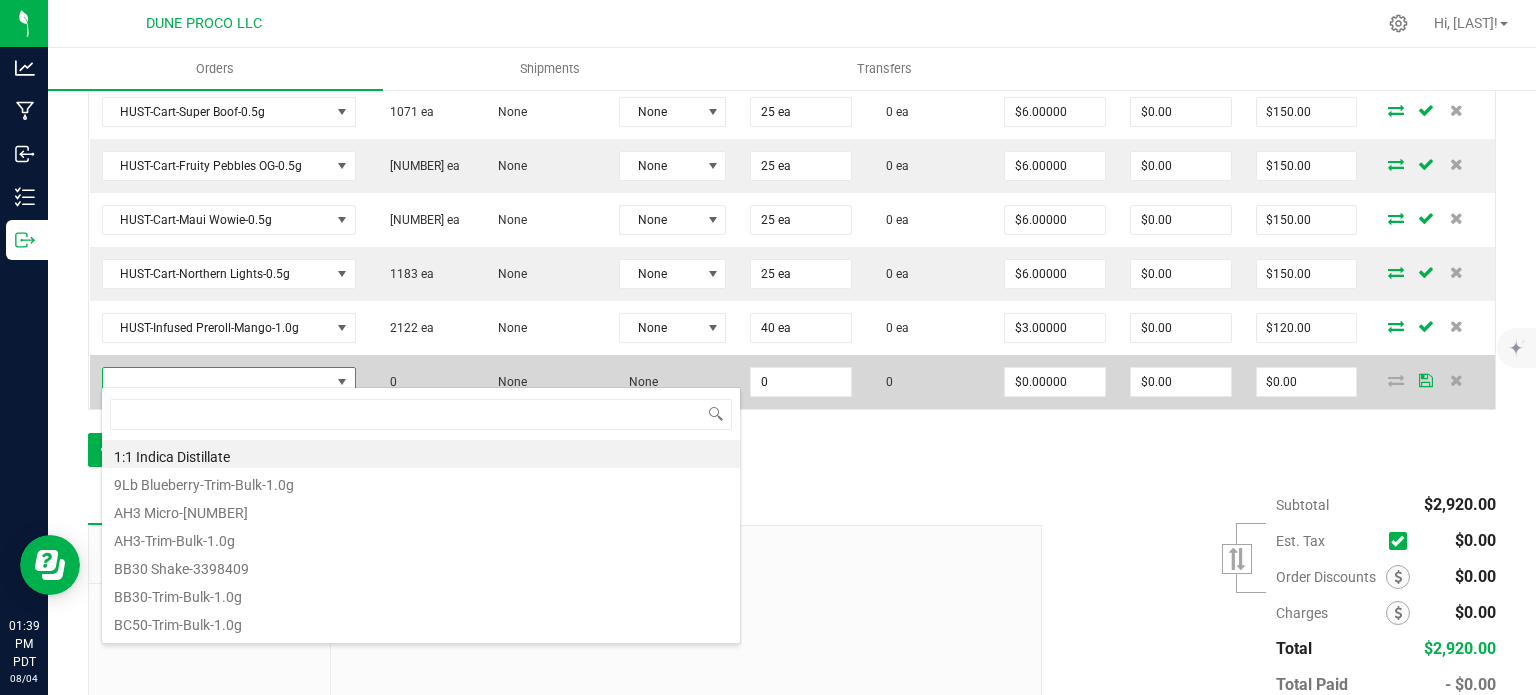 type on "HUST-Cart-Pink Lemonade-0.5g" 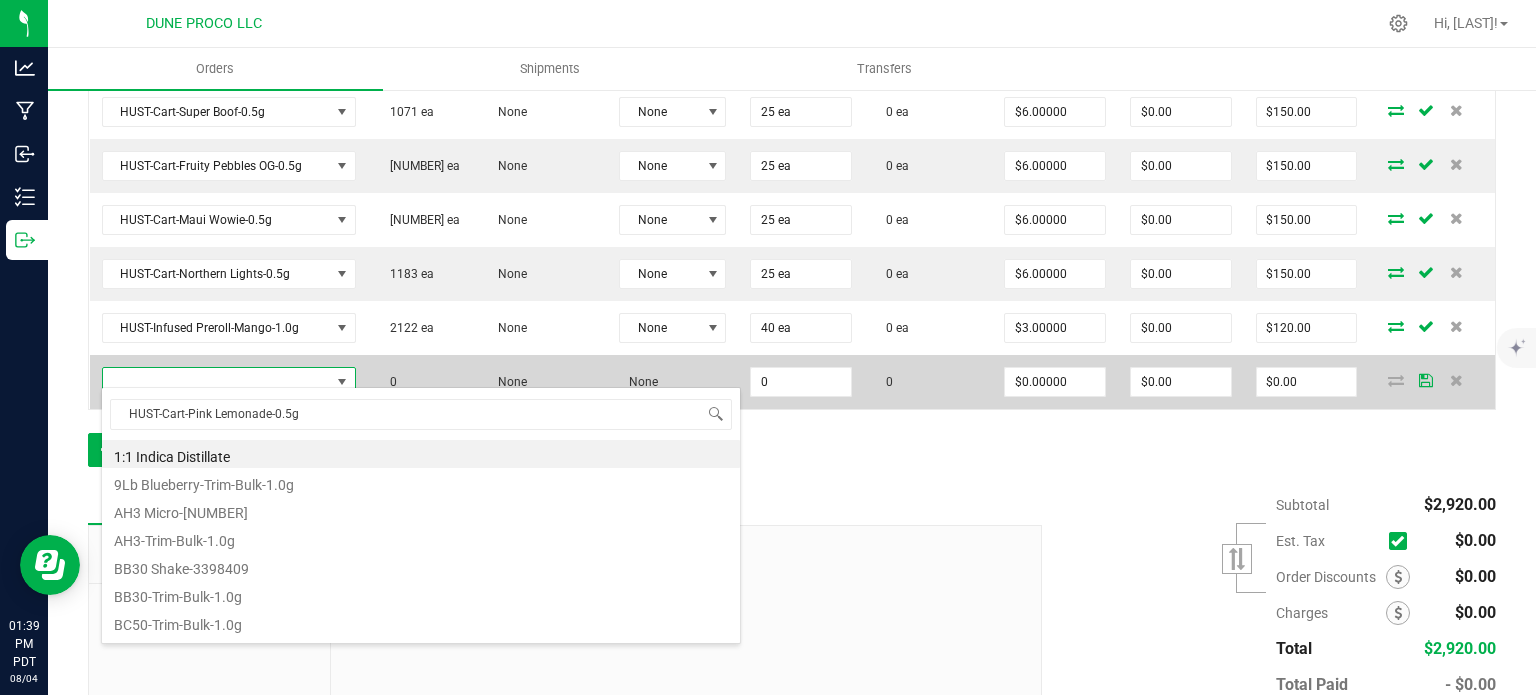 scroll, scrollTop: 99970, scrollLeft: 99750, axis: both 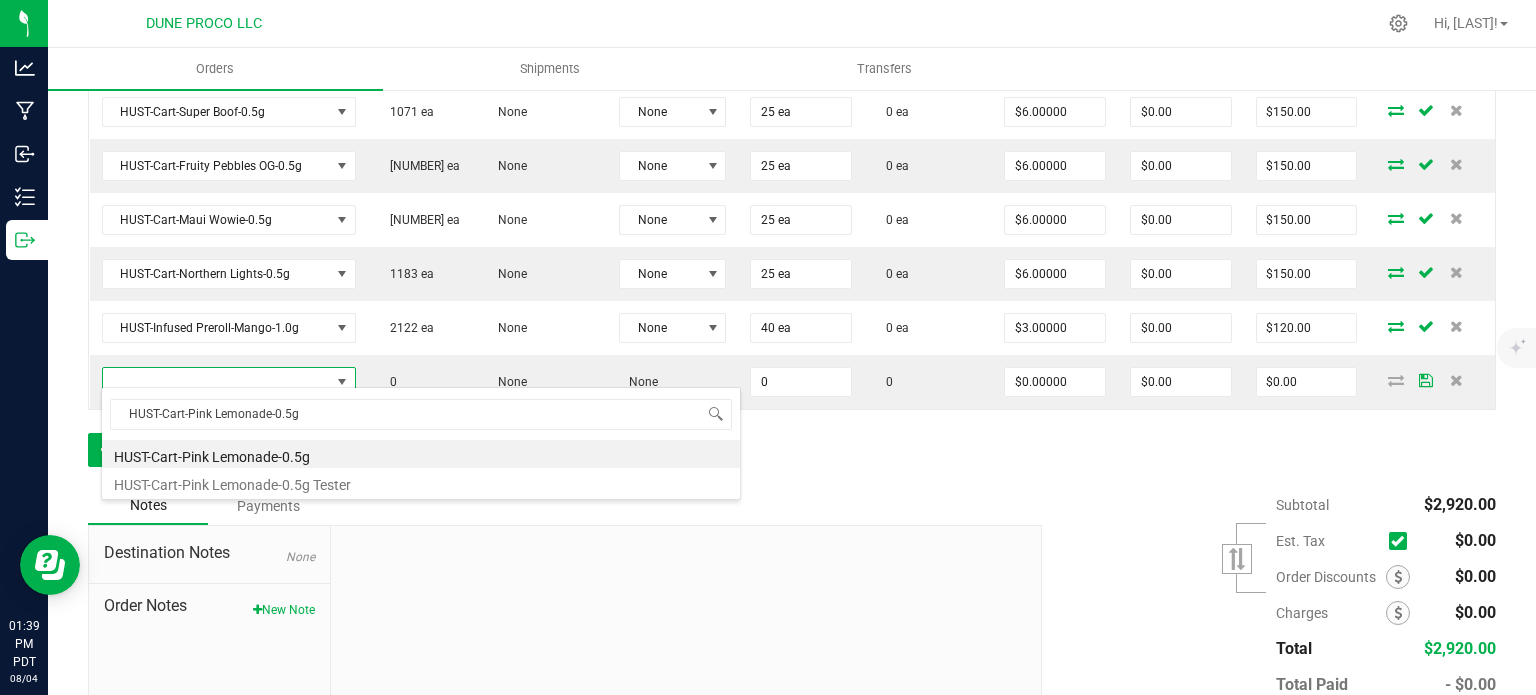 click on "HUST-Cart-Pink Lemonade-0.5g" at bounding box center (421, 454) 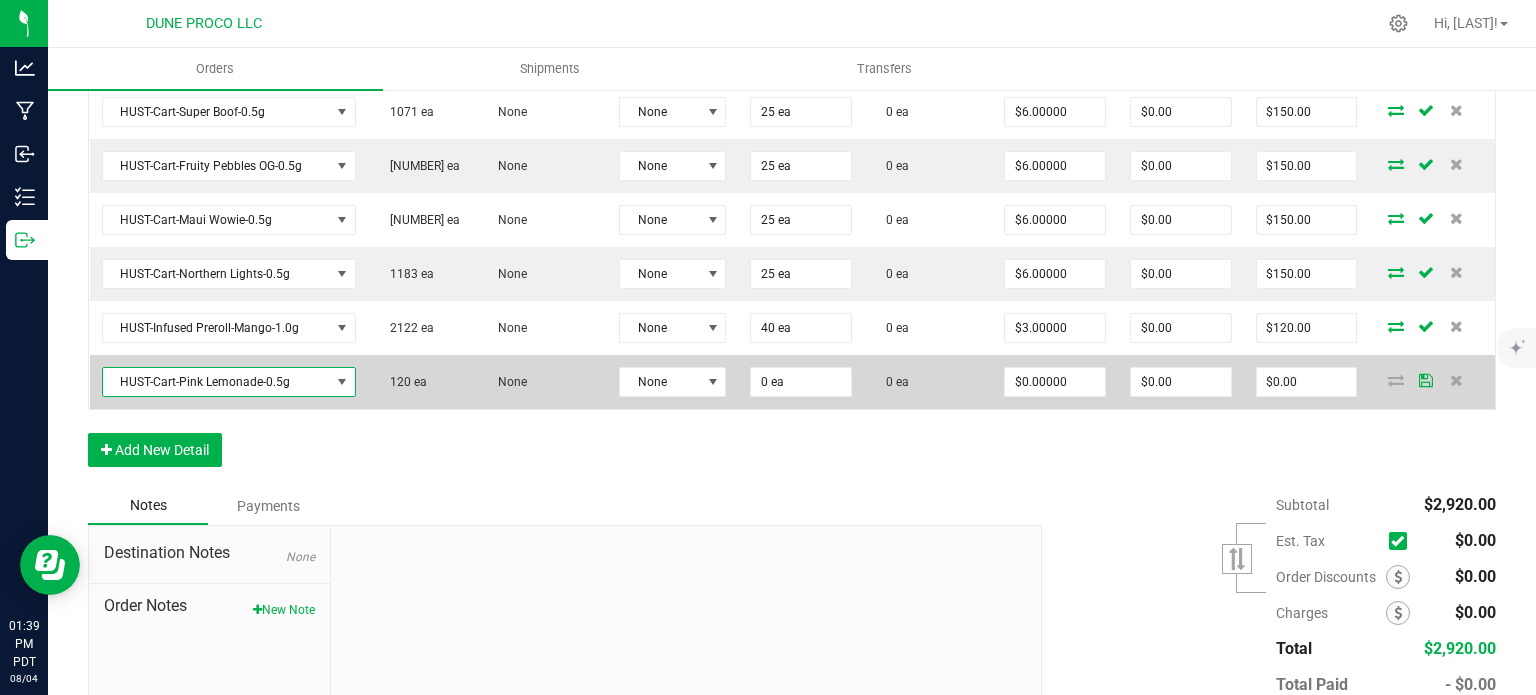click on "0 ea" at bounding box center [801, 382] 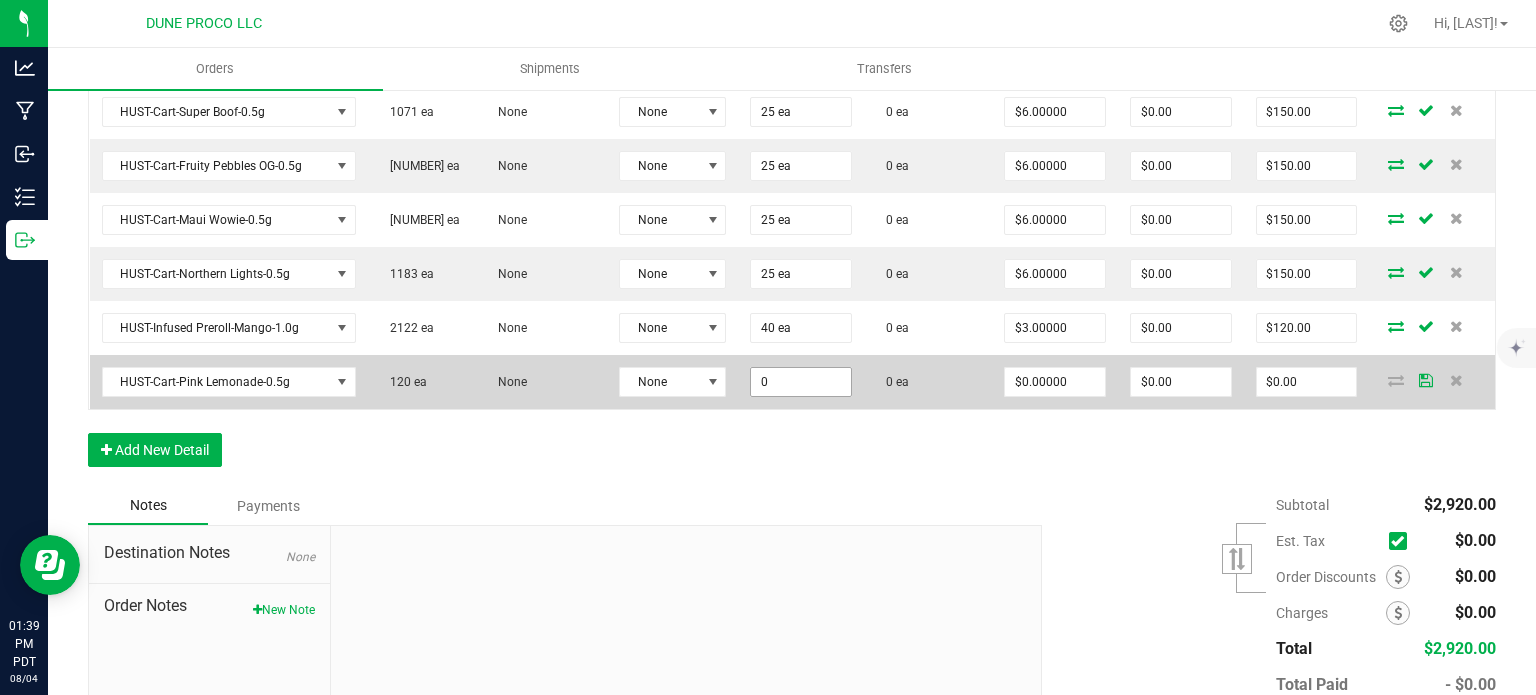 click on "0" at bounding box center (801, 382) 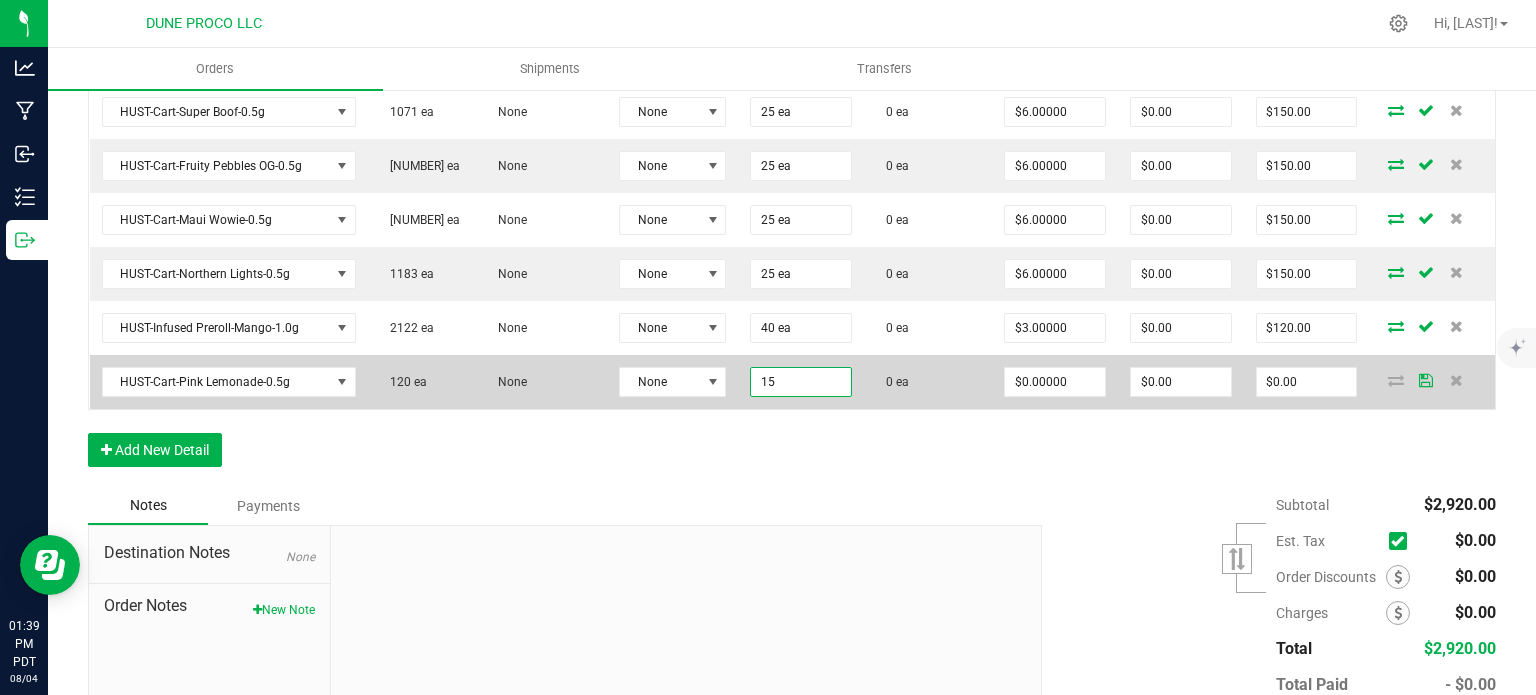 type on "15 ea" 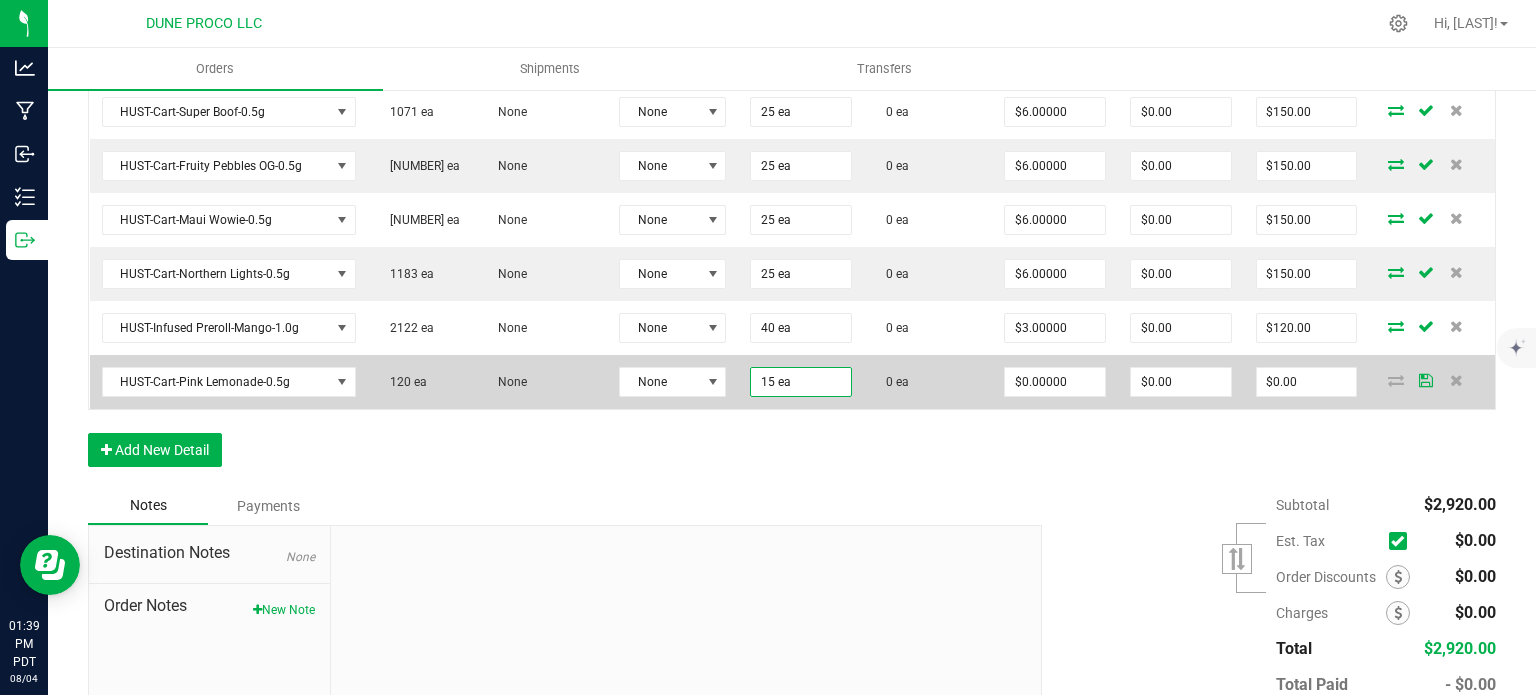 click on "$0.00000" at bounding box center [1055, 382] 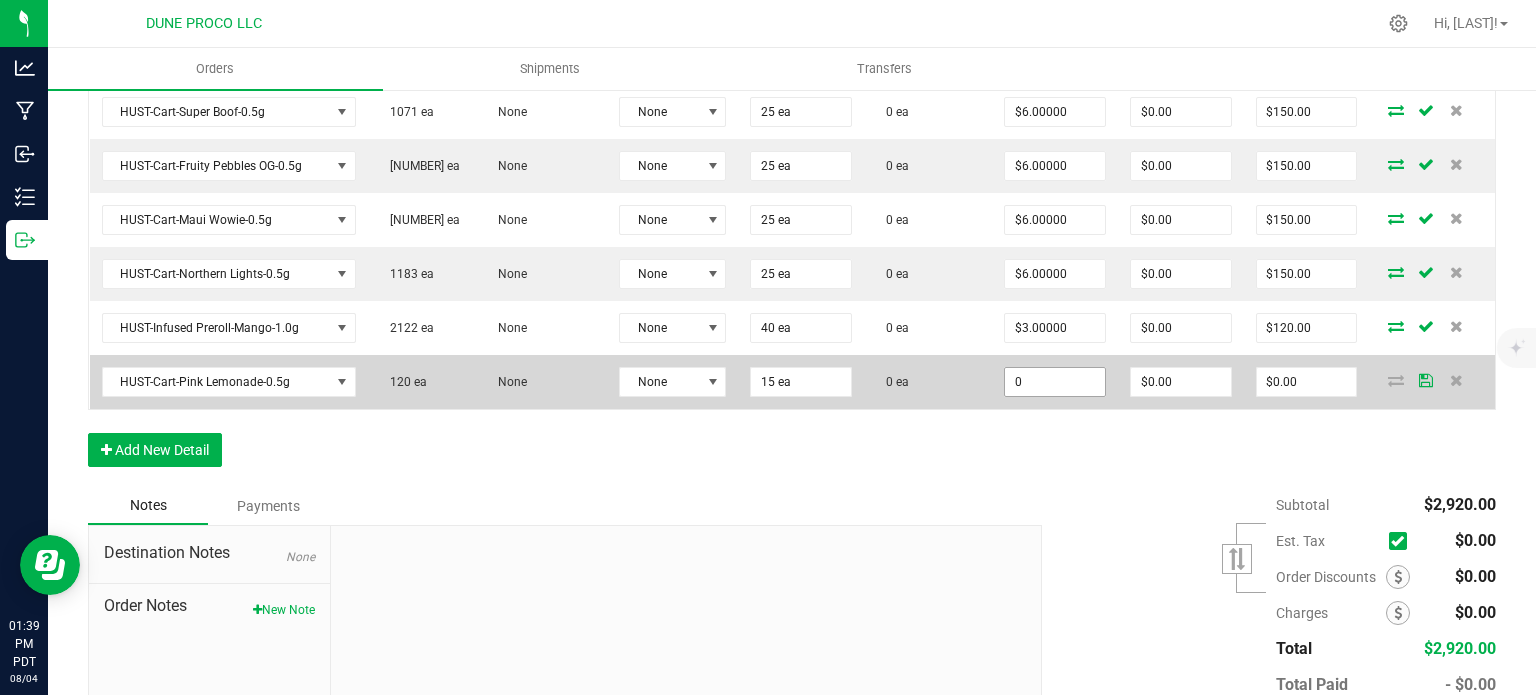 click on "0" at bounding box center [1055, 382] 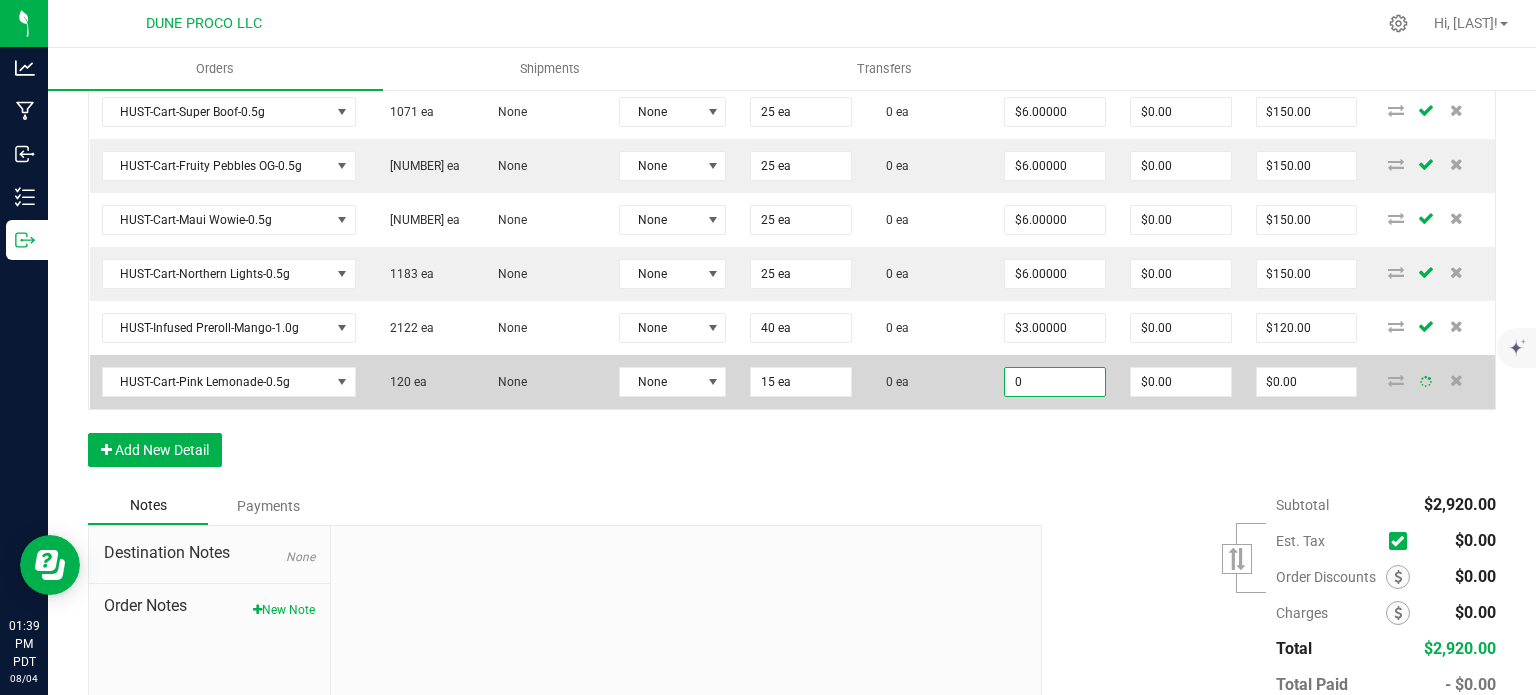 type on "." 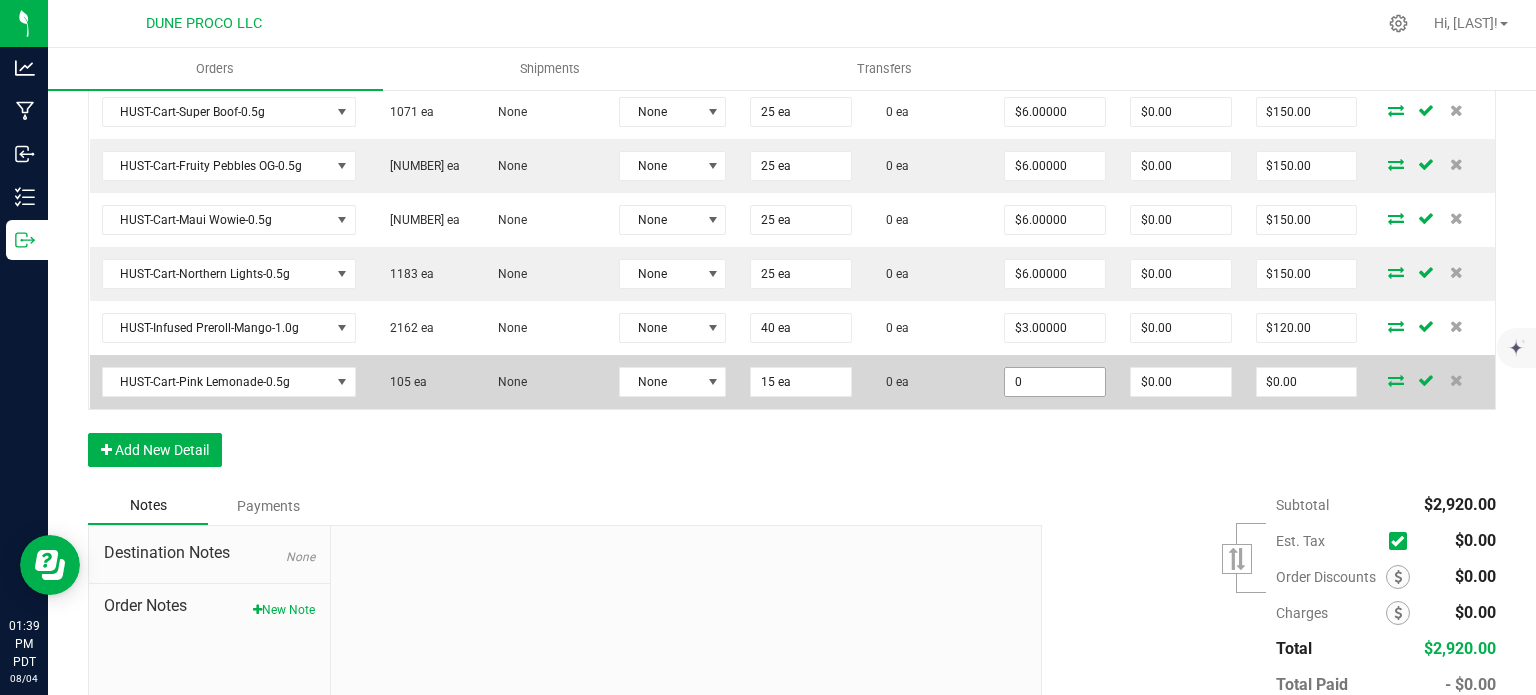 click on "0" at bounding box center (1055, 382) 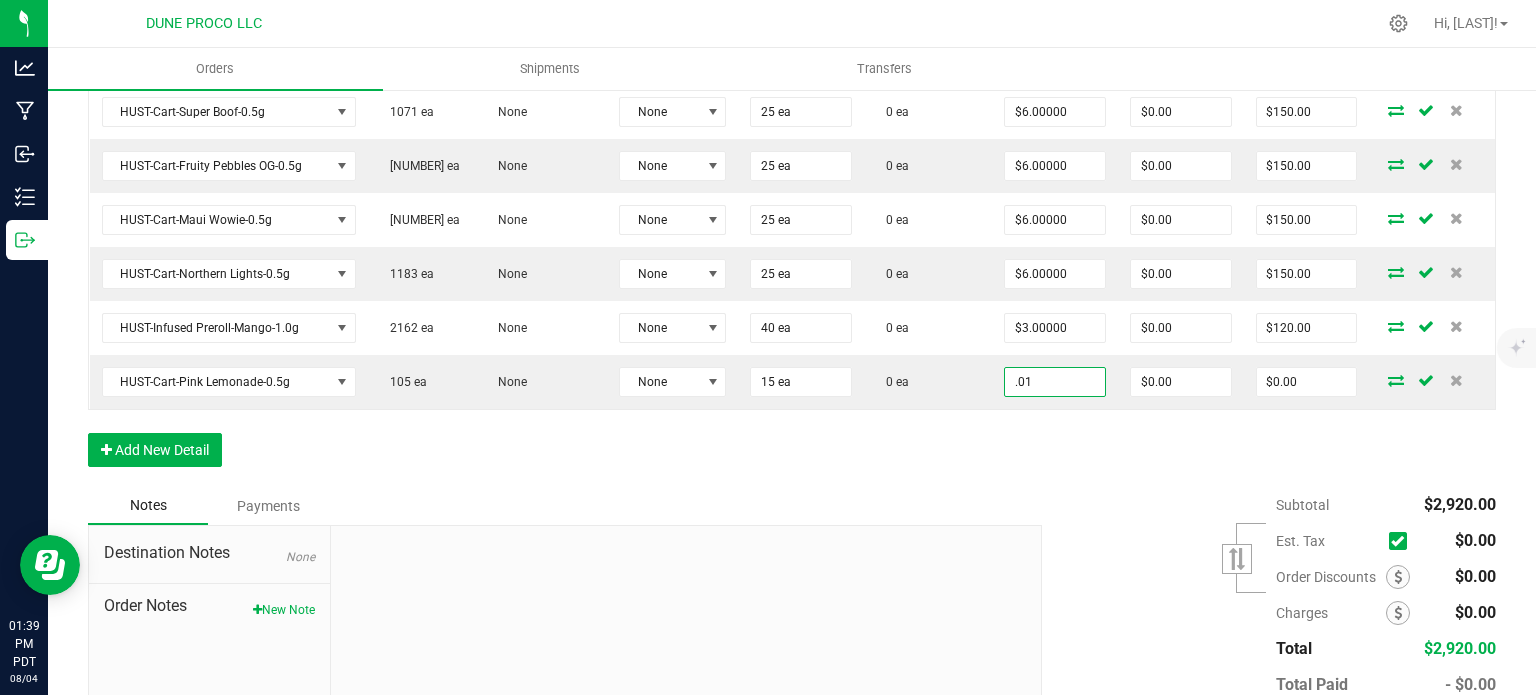 type on "$0.01000" 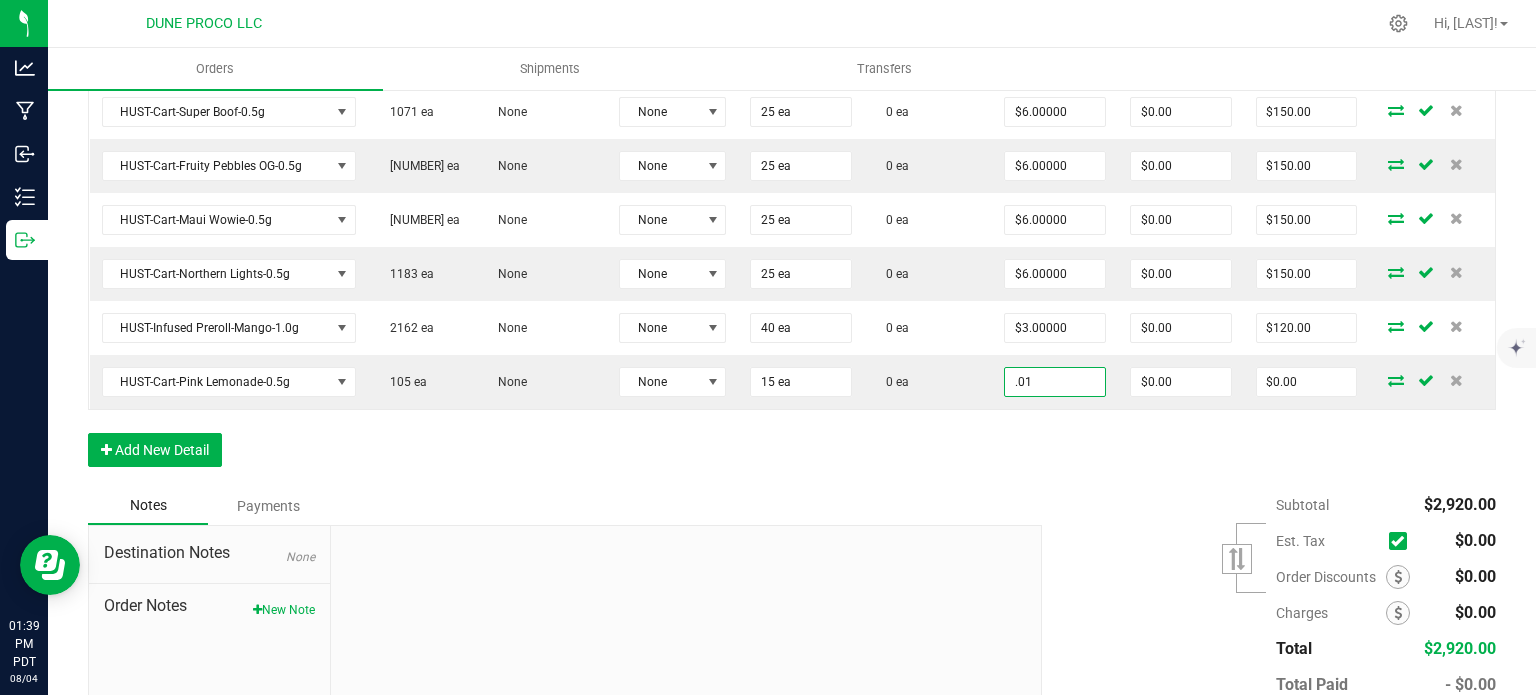 type on "$0.15" 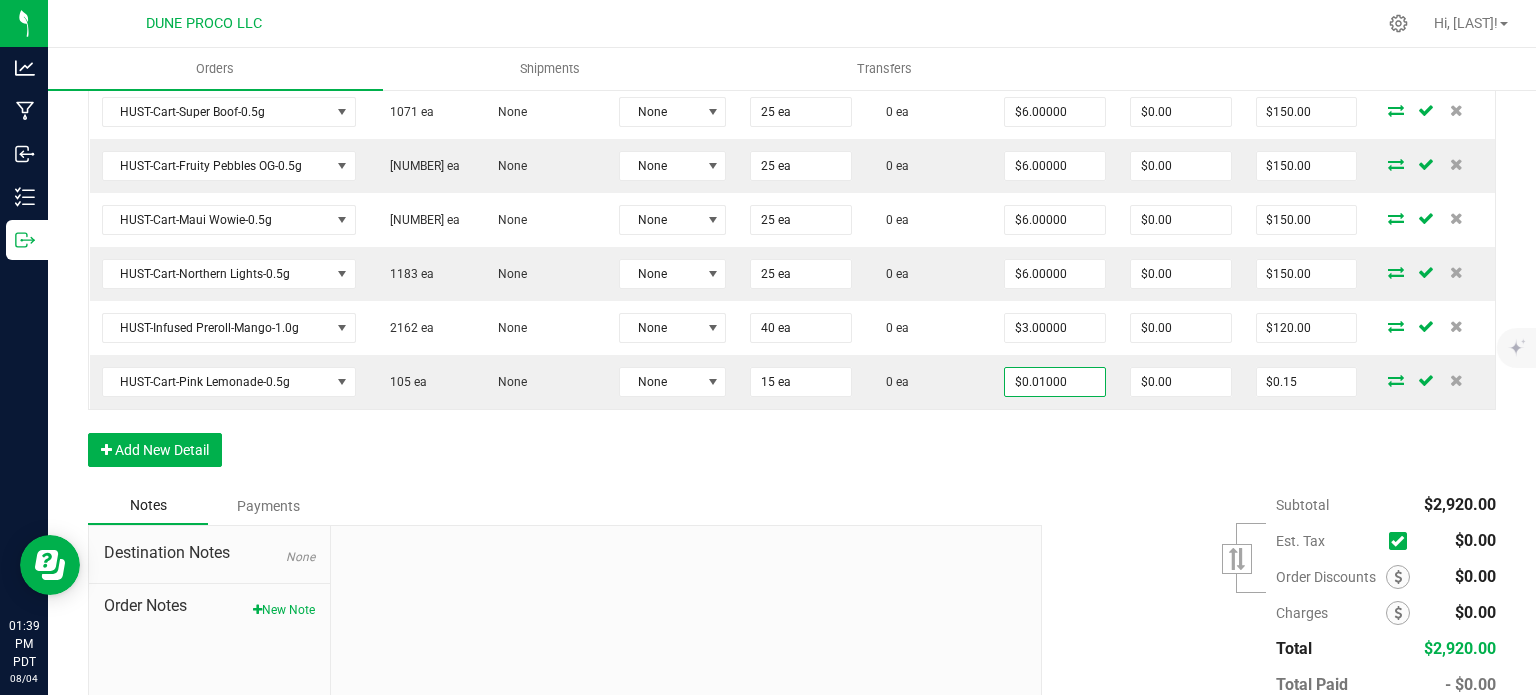 click on "Order Details Print All Labels Item  Sellable  Strain  Lot Number  Qty Ordered Qty Allocated Unit Price Line Discount Total Actions HUST-Cart-Strawberry Banana-0.9g  368 ea   None  None 25 ea  0 ea  $8.00000 $0.00 $200.00 HUST-Cart-Baja Blast-0.9g  50 ea   None  None 25 ea  0 ea  $8.00000 $0.00 $200.00 HUST-Cart-Orange Creamsicle-0.9g  278 ea   None  None 25 ea  0 ea  $8.00000 $0.00 $200.00 HUST-Cart-Super Boof-0.9g  1515 ea   None  None 25 ea  0 ea  $8.00000 $0.00 $200.00 HUST-Cart-Blueberry Muffin-0.9g  1306 ea   None  None 25 ea  0 ea  $8.00000 $0.00 $200.00 HUST-Cart-Maui Wowie-0.9g  215 ea   None  None 25 ea  0 ea  $8.00000 $0.00 $200.00 HUST-Cart-Fruity Pebbles OG-0.9g  1731 ea   None  None 25 ea  0 ea  $8.00000 $0.00 $200.00 HUST-Cart-Northern Lights-0.9g  1666 ea   None  None 25 ea  0 ea  $8.00000 $0.00 $200.00 HUST-Cart-Orange Creamsicle-0.5g  360 ea   None  None 25 ea  0 ea  $6.00000 $0.00 $150.00 HUST-Cart-Pink Lemonade-0.5g  105 ea   None  None 25 ea  0 ea  $0.00" at bounding box center [792, -83] 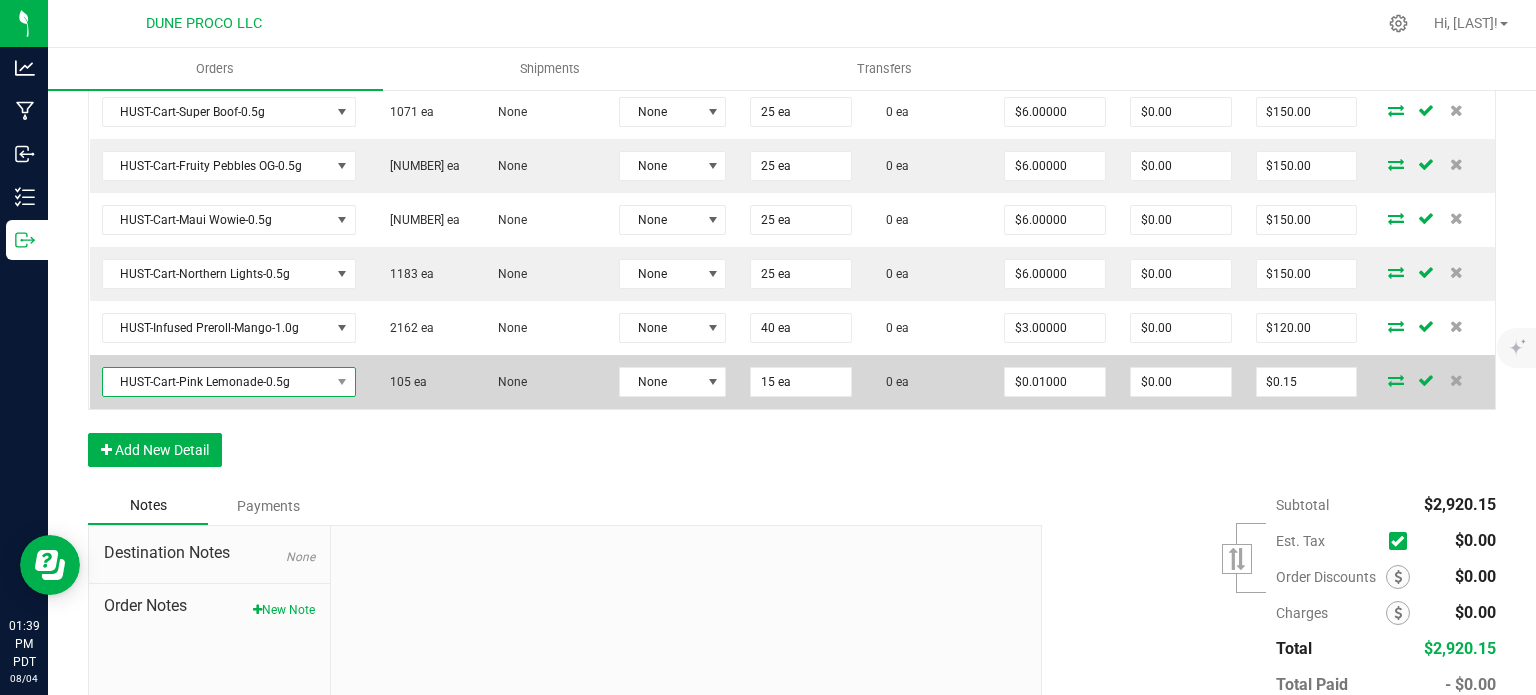 click on "HUST-Cart-Pink Lemonade-0.5g" at bounding box center (216, 382) 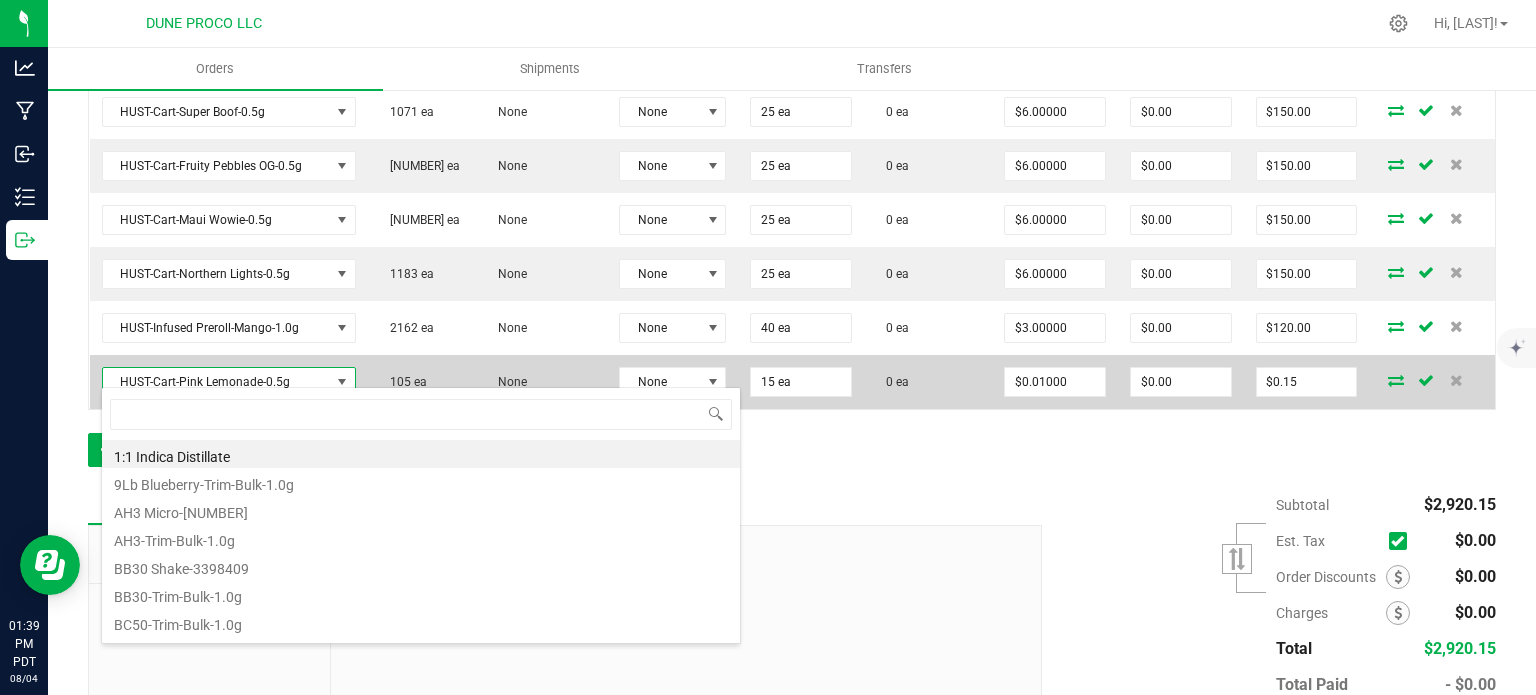 scroll, scrollTop: 99970, scrollLeft: 99750, axis: both 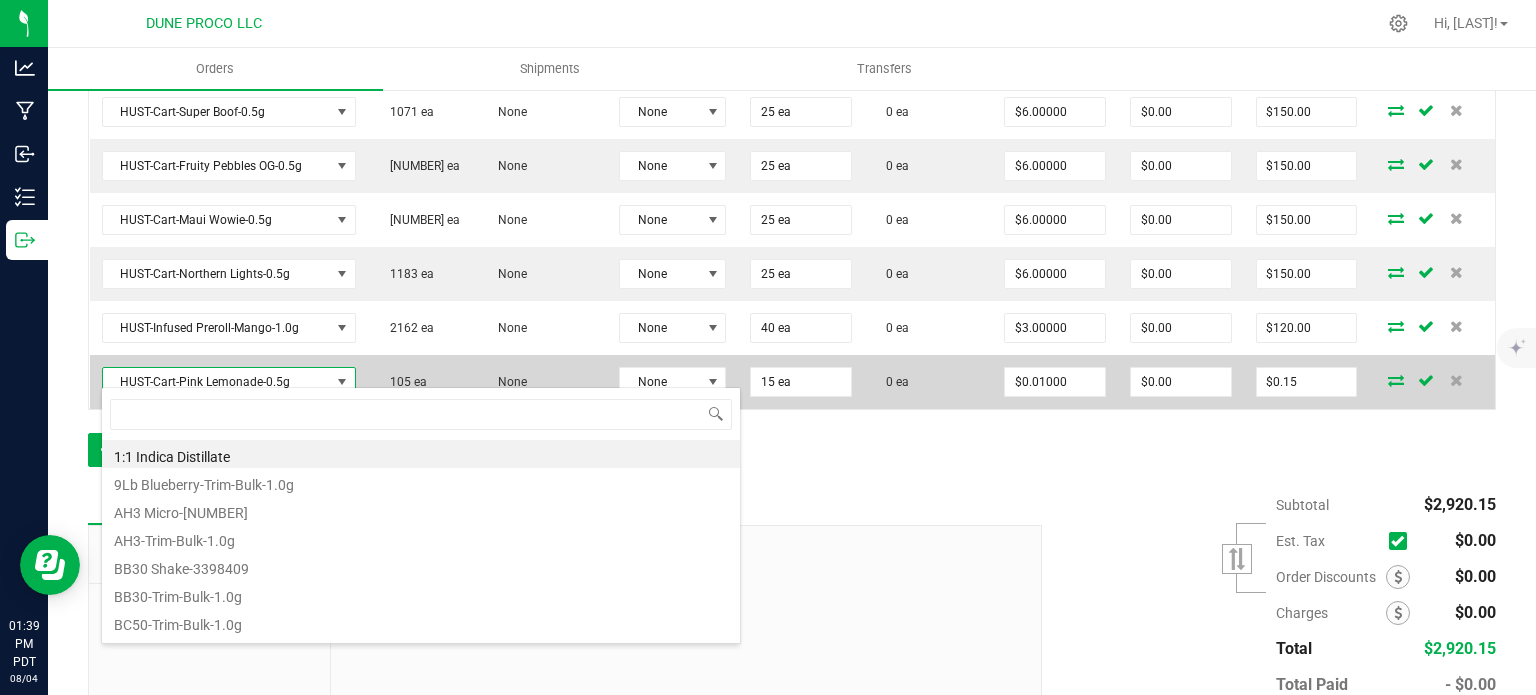 type on "HUST-Cart-Pink Lemonade-0.5g" 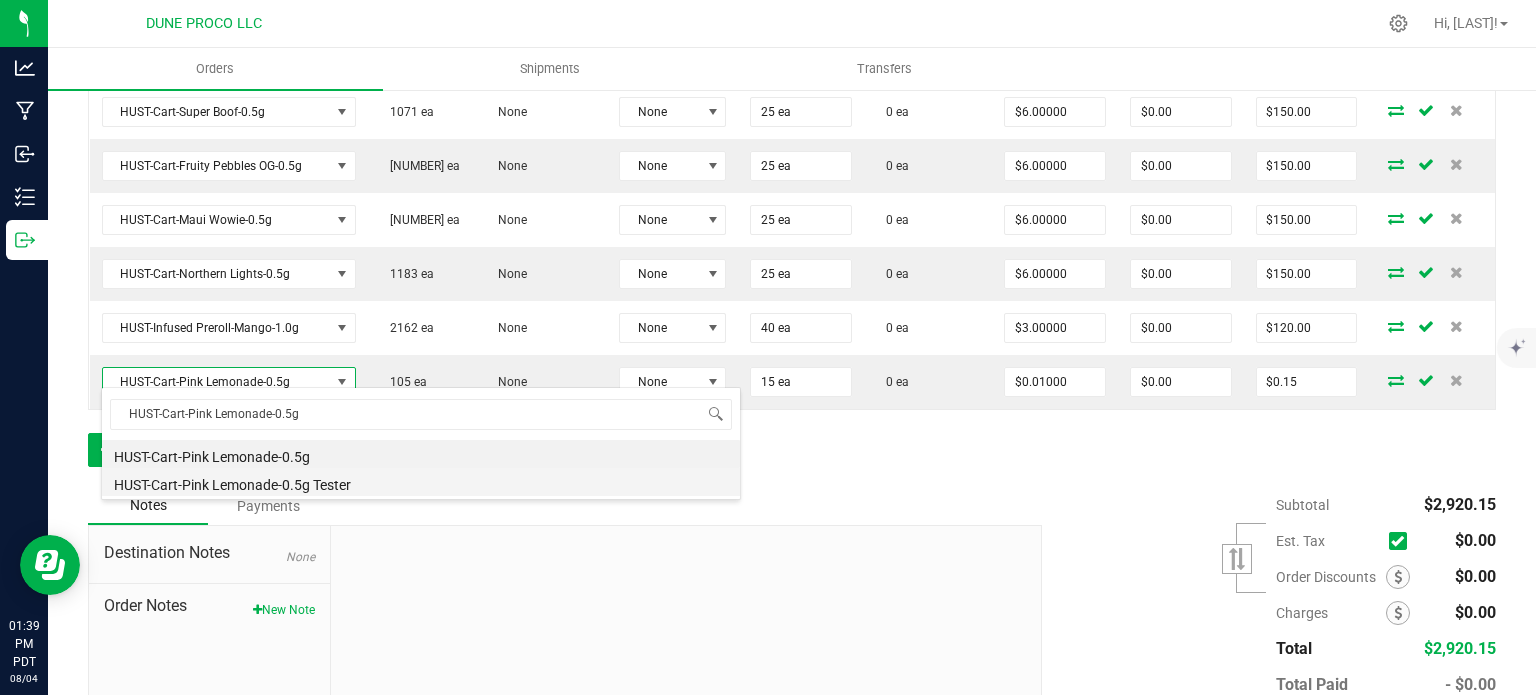 click on "HUST-Cart-Pink Lemonade-0.5g Tester" at bounding box center [421, 482] 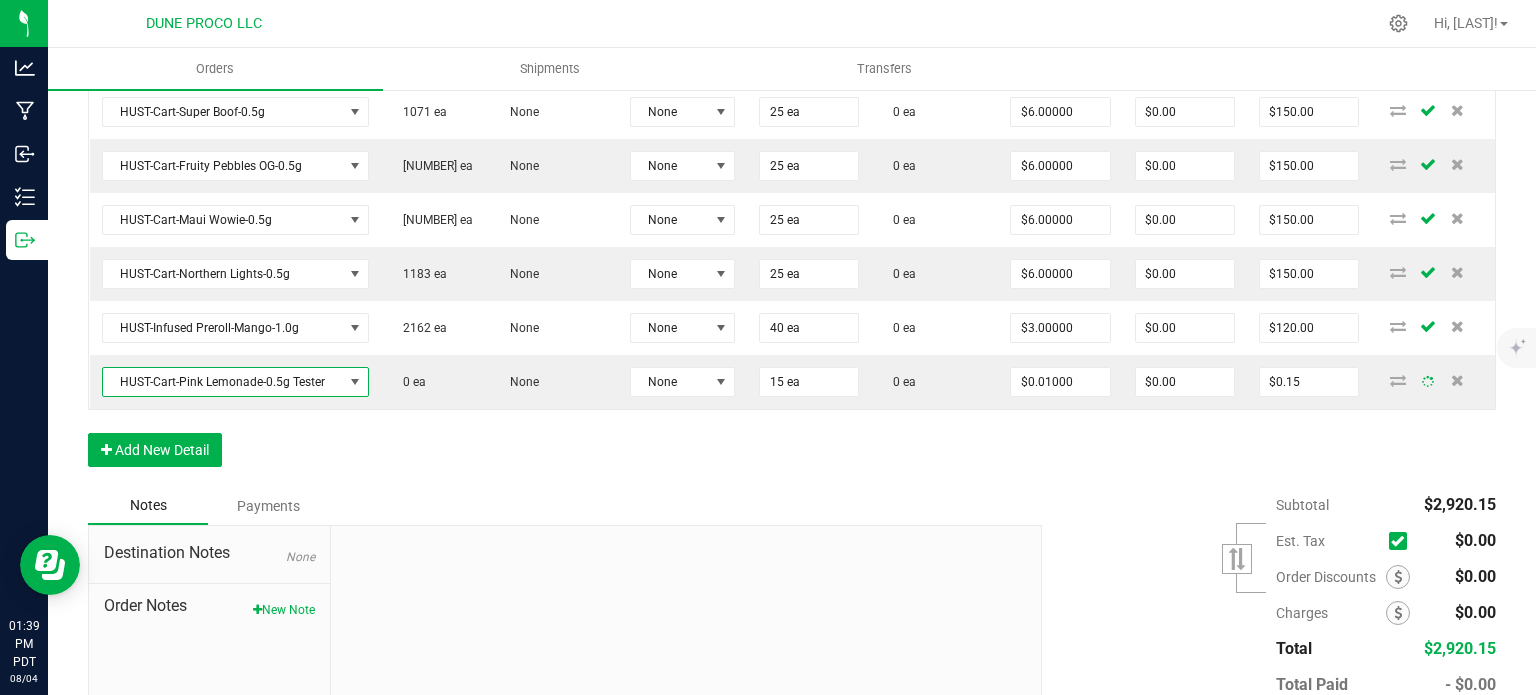 click on "Order Details Print All Labels Item  Sellable  Strain  Lot Number  Qty Ordered Qty Allocated Unit Price Line Discount Total Actions HUST-Cart-Strawberry Banana-0.9g  368 ea   None  None 25 ea  0 ea  $8.00000 $0.00 $200.00 HUST-Cart-Baja Blast-0.9g  50 ea   None  None 25 ea  0 ea  $8.00000 $0.00 $200.00 HUST-Cart-Orange Creamsicle-0.9g  278 ea   None  None 25 ea  0 ea  $8.00000 $0.00 $200.00 HUST-Cart-Super Boof-0.9g  1515 ea   None  None 25 ea  0 ea  $8.00000 $0.00 $200.00 HUST-Cart-Blueberry Muffin-0.9g  1306 ea   None  None 25 ea  0 ea  $8.00000 $0.00 $200.00 HUST-Cart-Maui Wowie-0.9g  215 ea   None  None 25 ea  0 ea  $8.00000 $0.00 $200.00 HUST-Cart-Fruity Pebbles OG-0.9g  1731 ea   None  None 25 ea  0 ea  $8.00000 $0.00 $200.00 HUST-Cart-Northern Lights-0.9g  1666 ea   None  None 25 ea  0 ea  $8.00000 $0.00 $200.00 HUST-Cart-Orange Creamsicle-0.5g  360 ea   None  None 25 ea  0 ea  $6.00000 $0.00 $150.00 HUST-Cart-Pink Lemonade-0.5g  105 ea   None  None 25 ea  0 ea  $0.00" at bounding box center (792, -83) 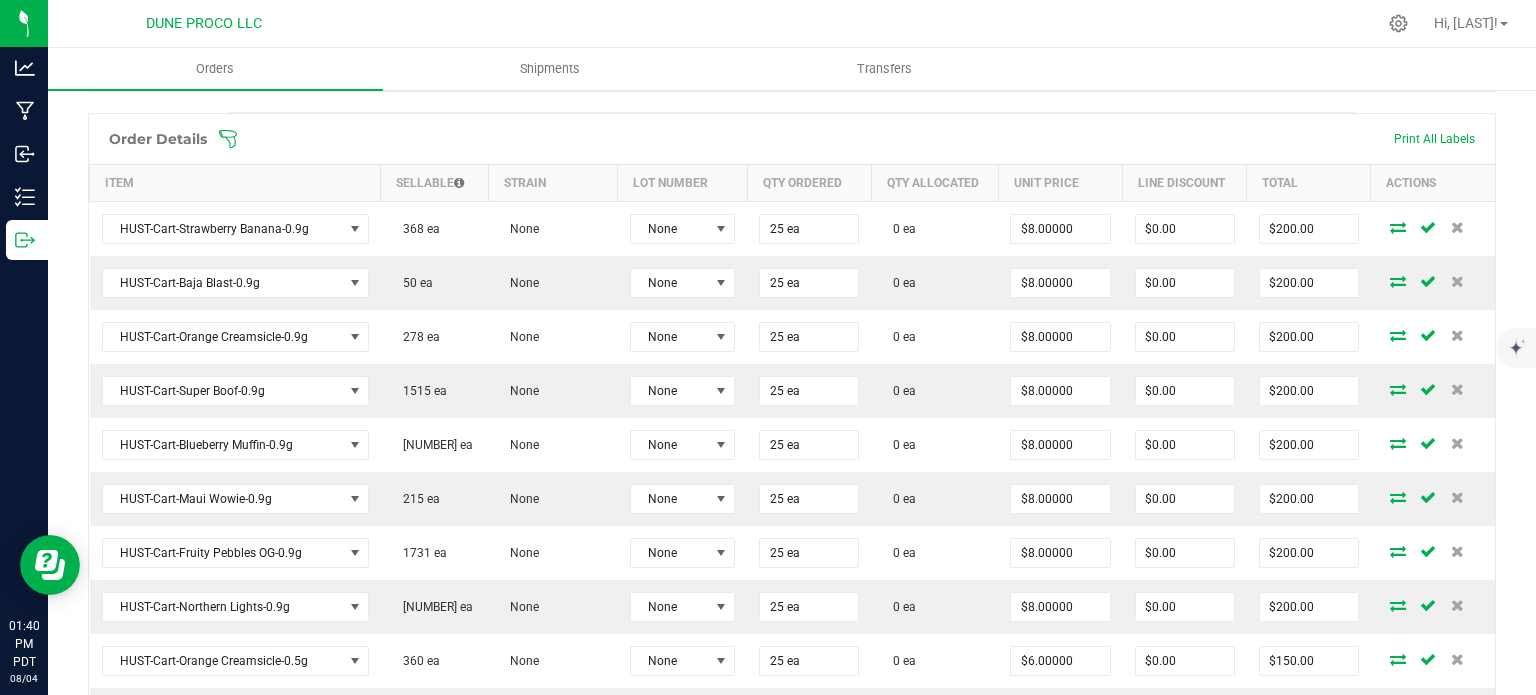 scroll, scrollTop: 504, scrollLeft: 0, axis: vertical 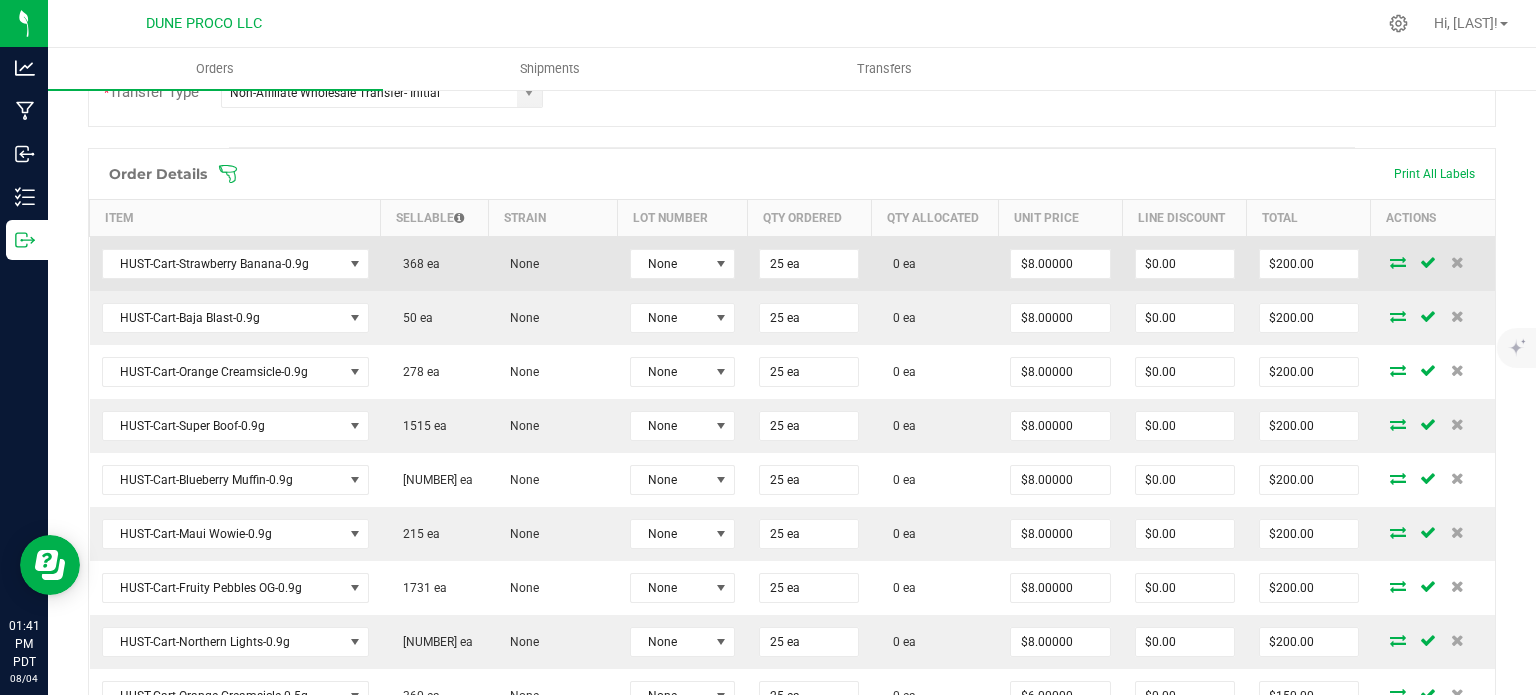click at bounding box center (1398, 262) 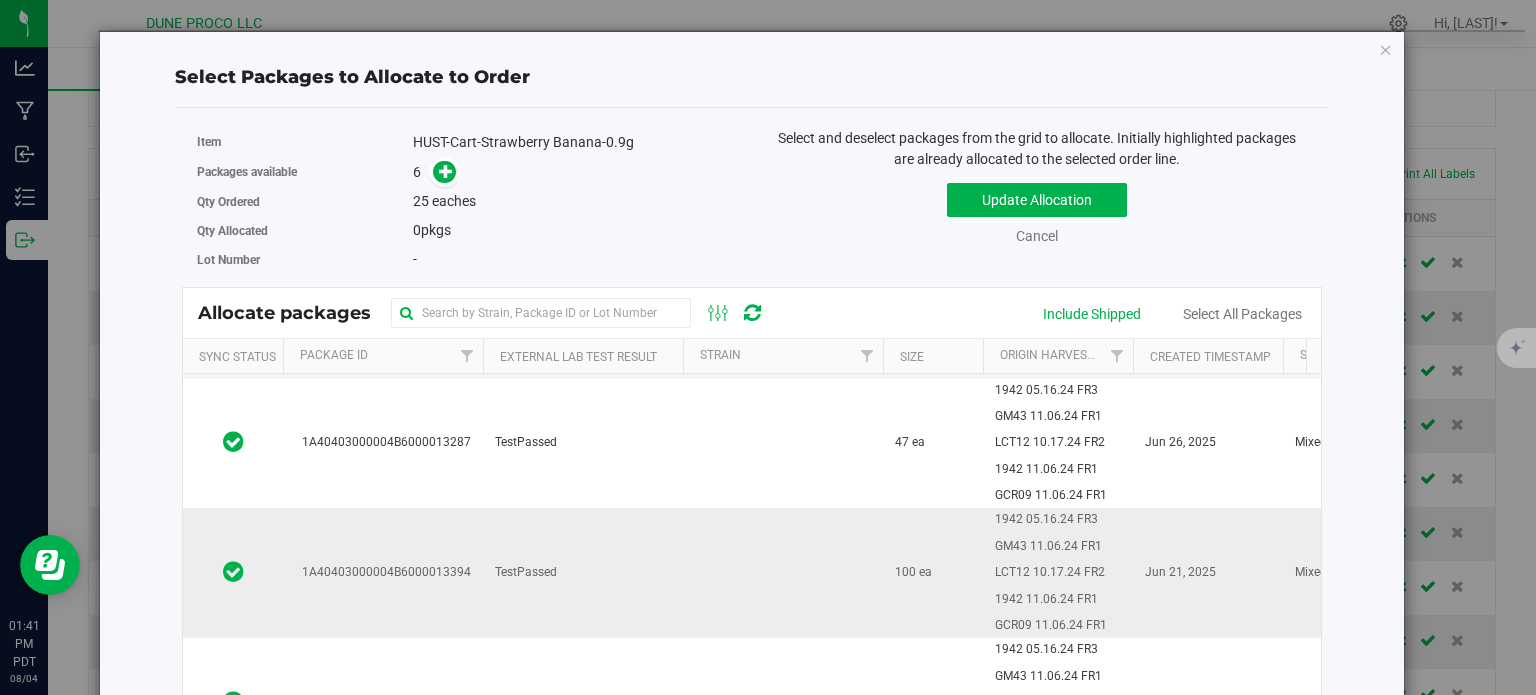 scroll, scrollTop: 344, scrollLeft: 0, axis: vertical 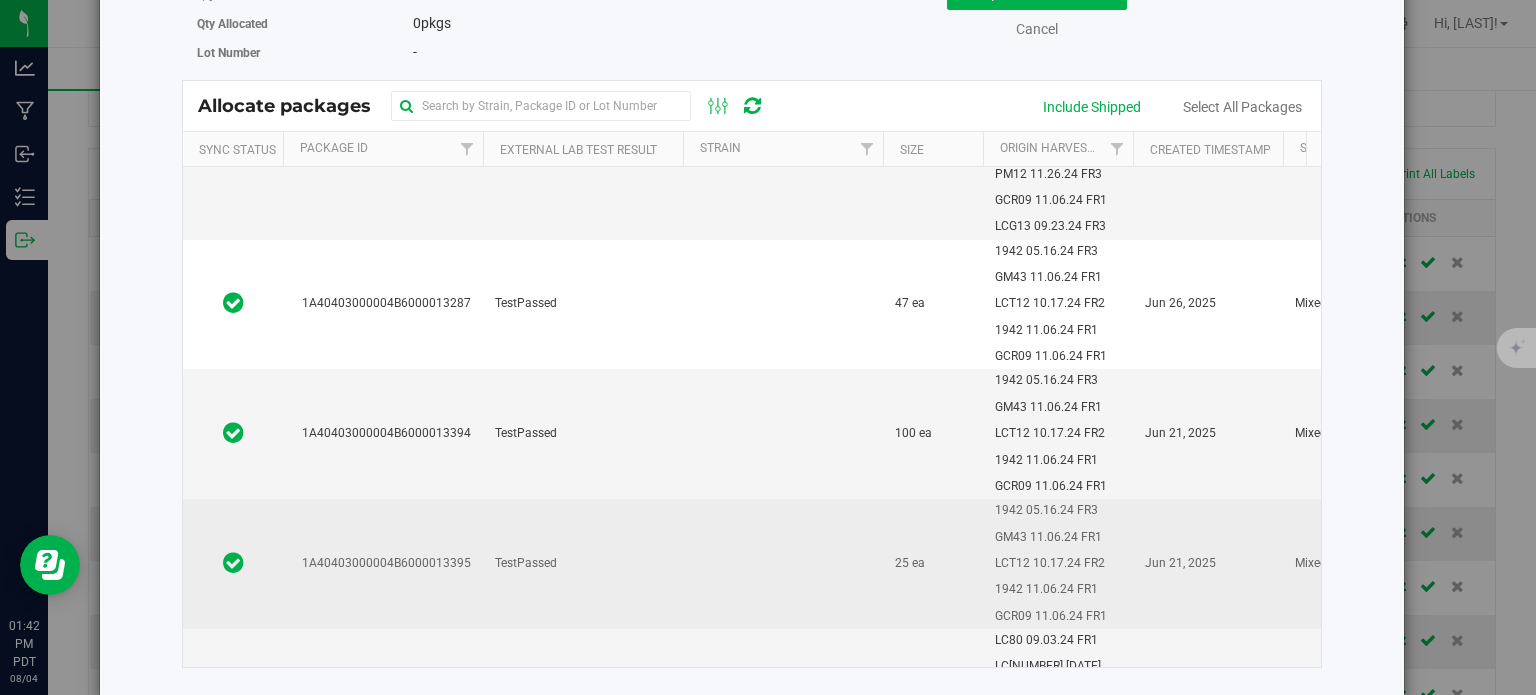 click on "TestPassed" at bounding box center (583, 564) 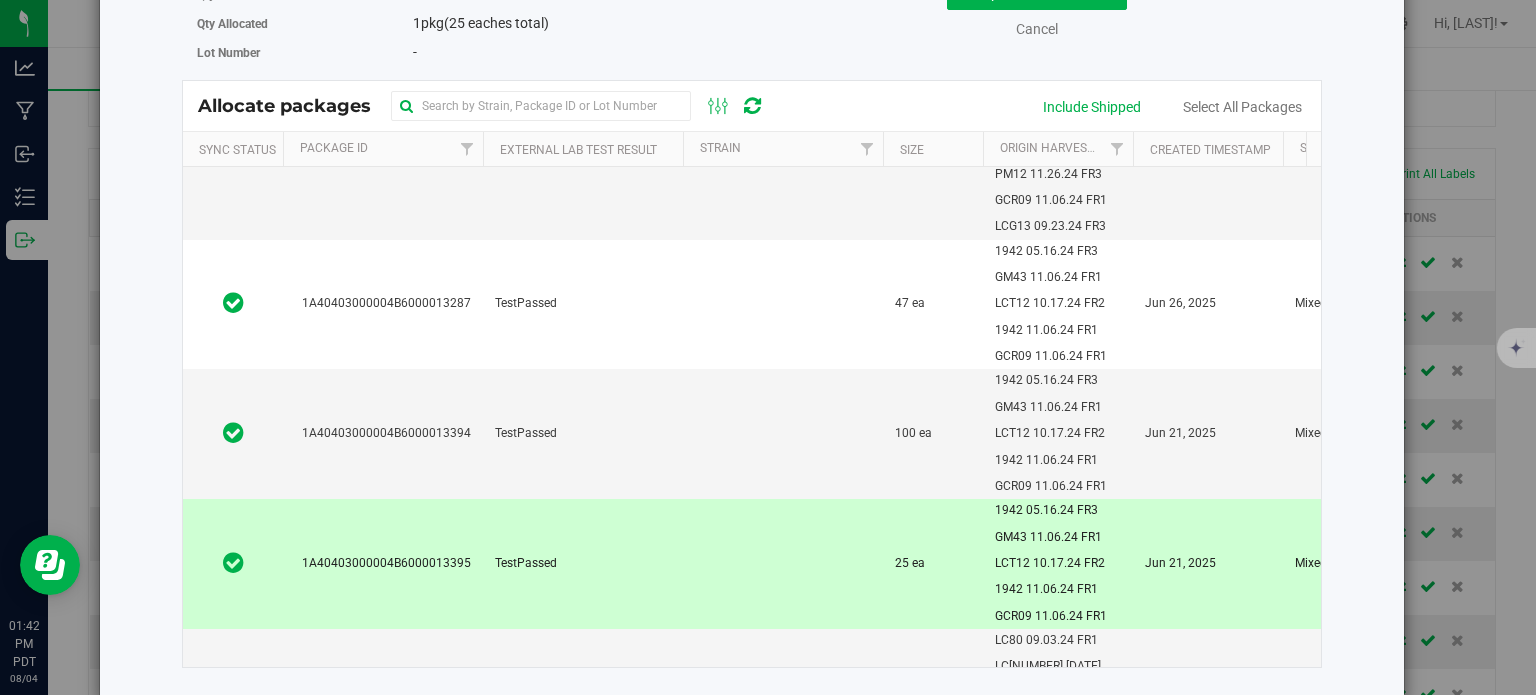 scroll, scrollTop: 0, scrollLeft: 0, axis: both 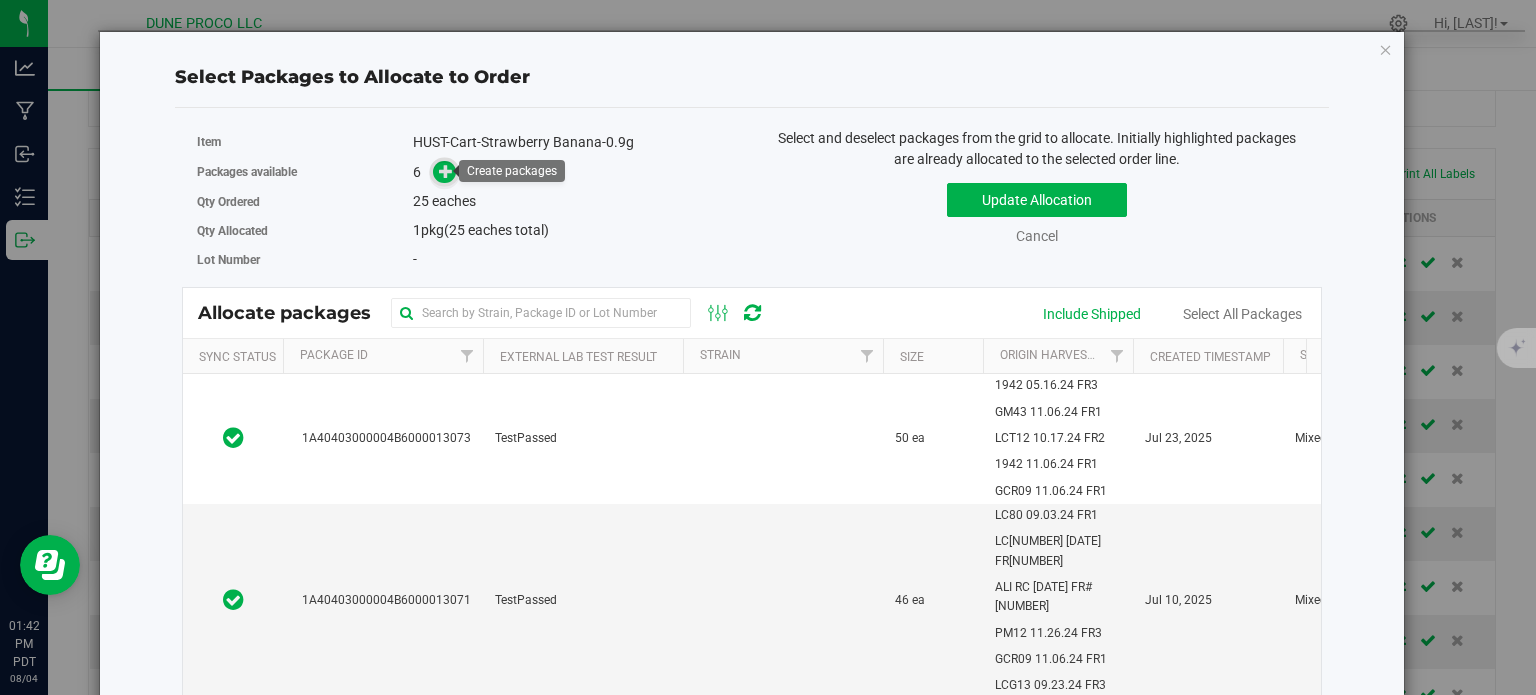 click at bounding box center (444, 172) 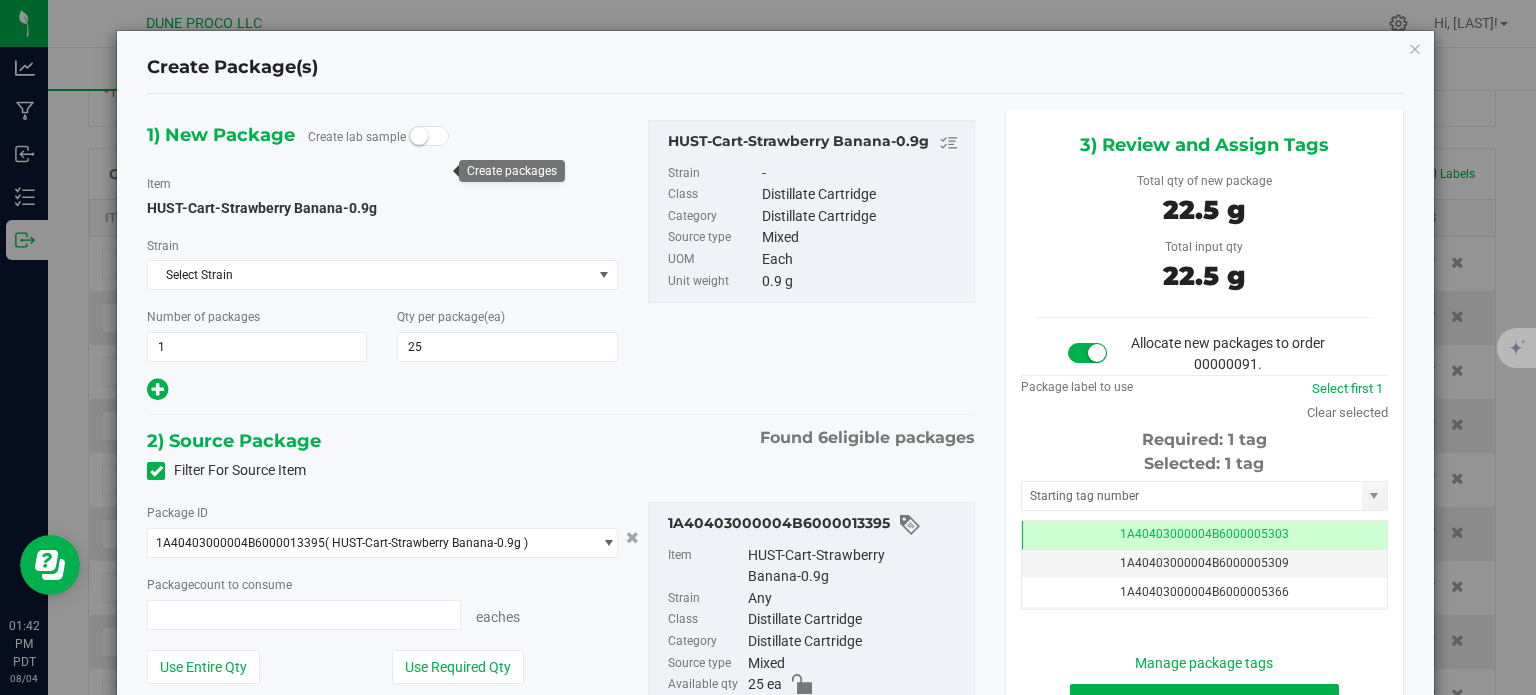 type on "25 ea" 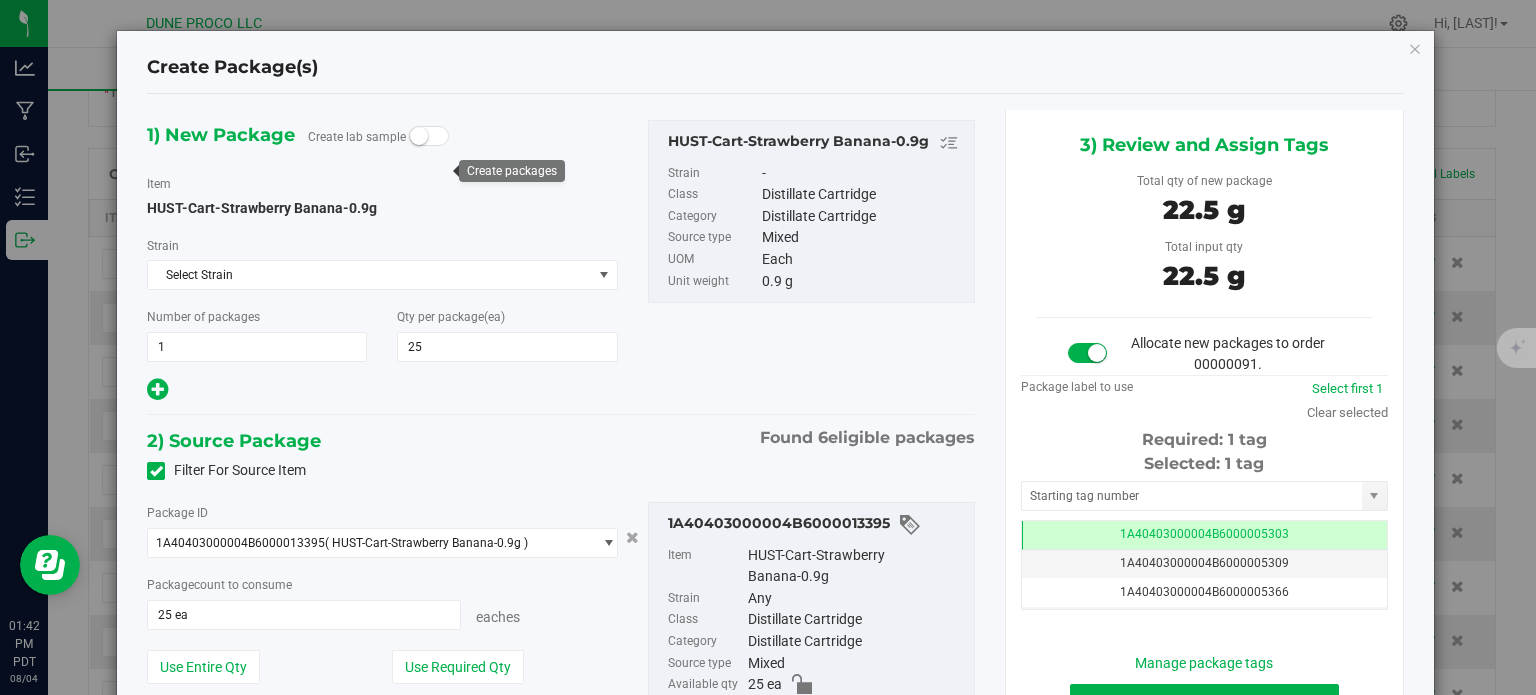scroll, scrollTop: 0, scrollLeft: 0, axis: both 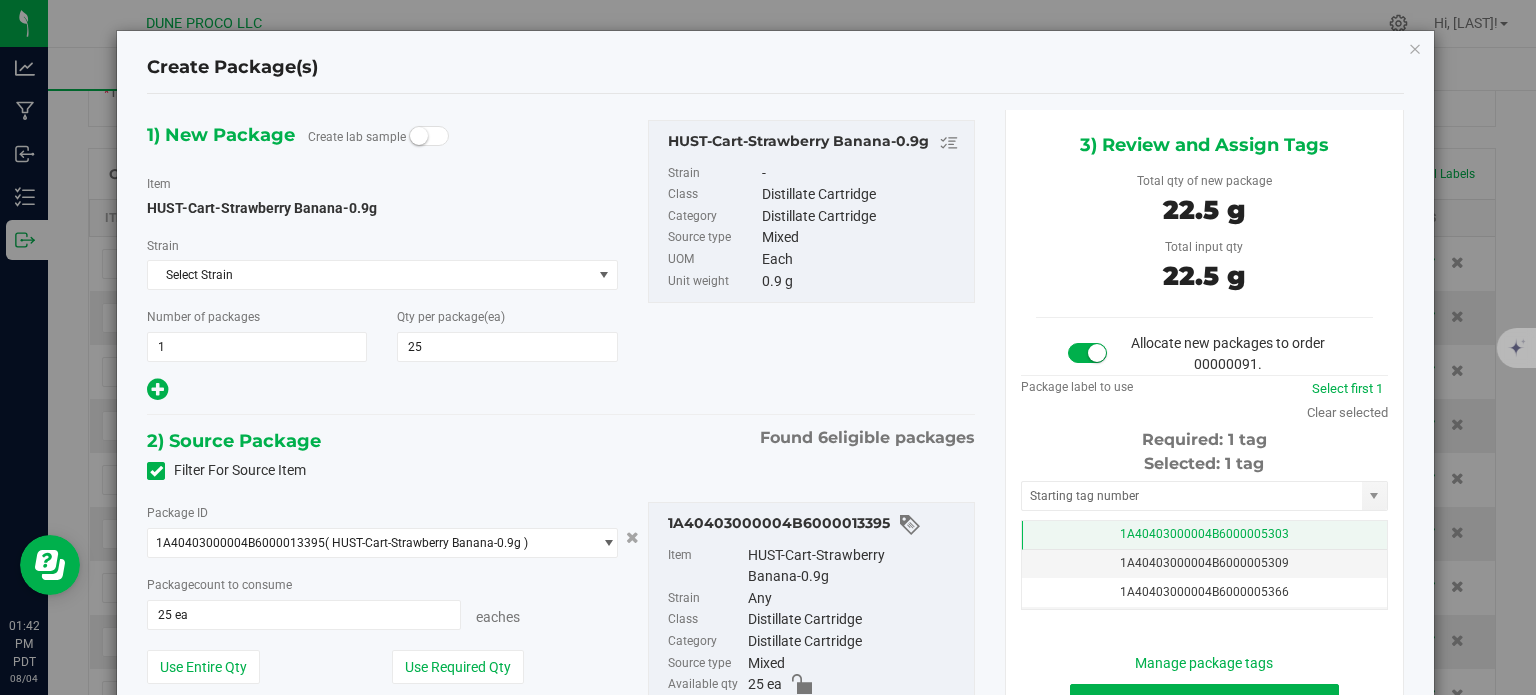 click on "1A40403000004B6000005303" at bounding box center [1204, 535] 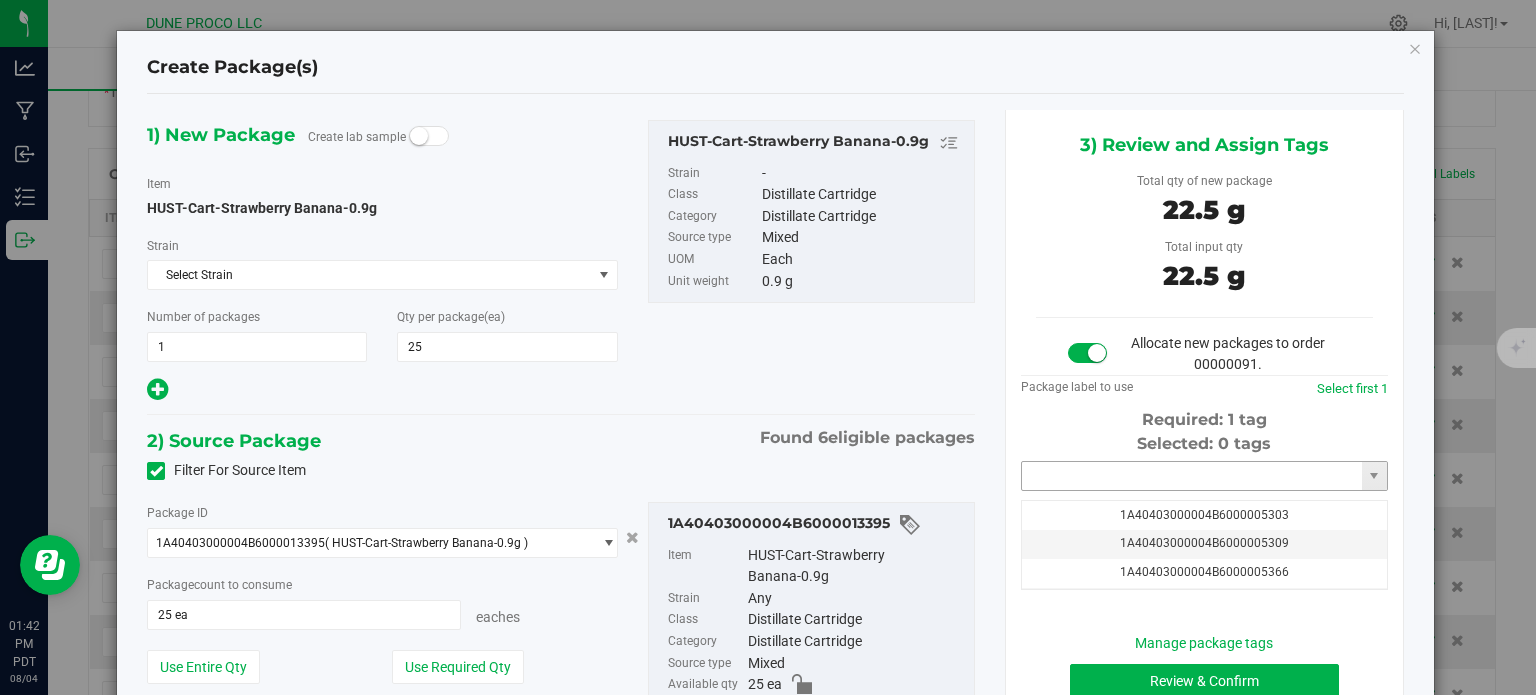 click at bounding box center [1192, 476] 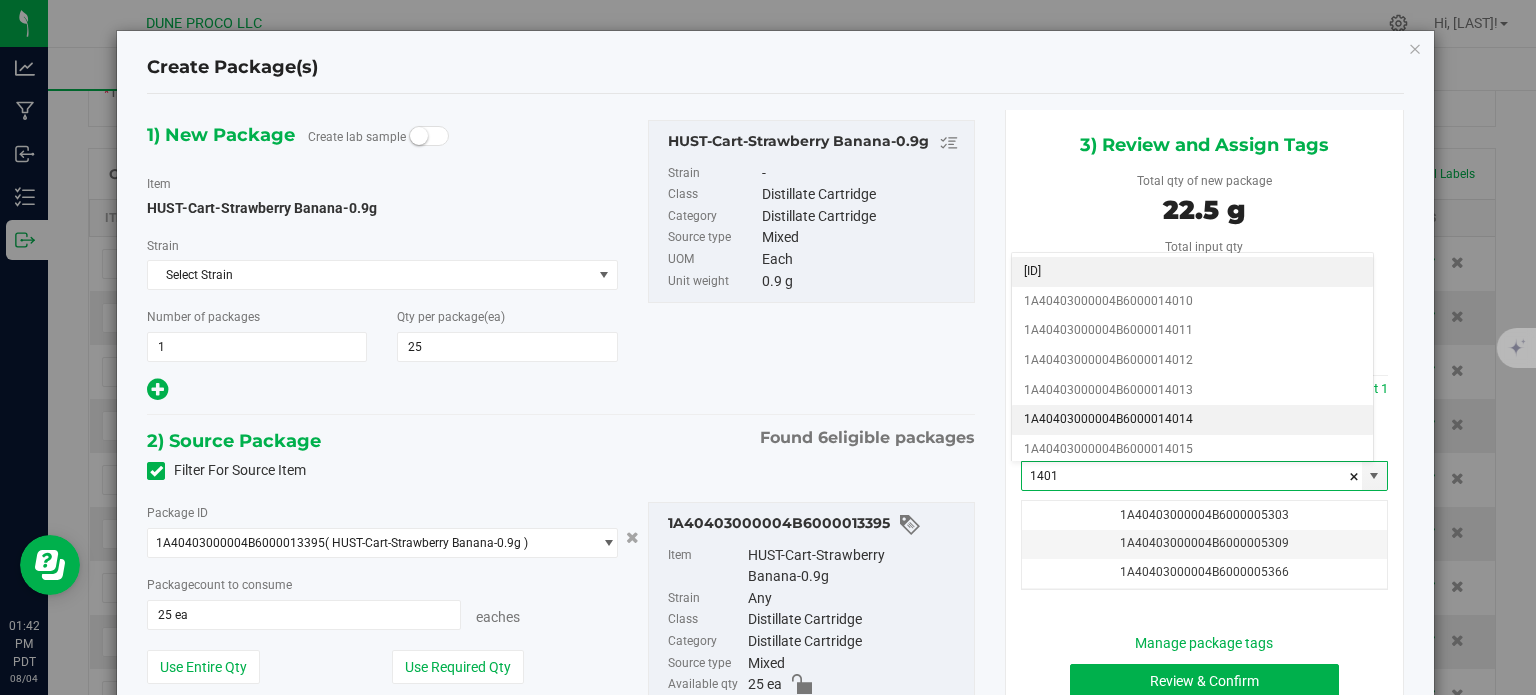 click on "1A40403000004B6000014014" at bounding box center (1192, 420) 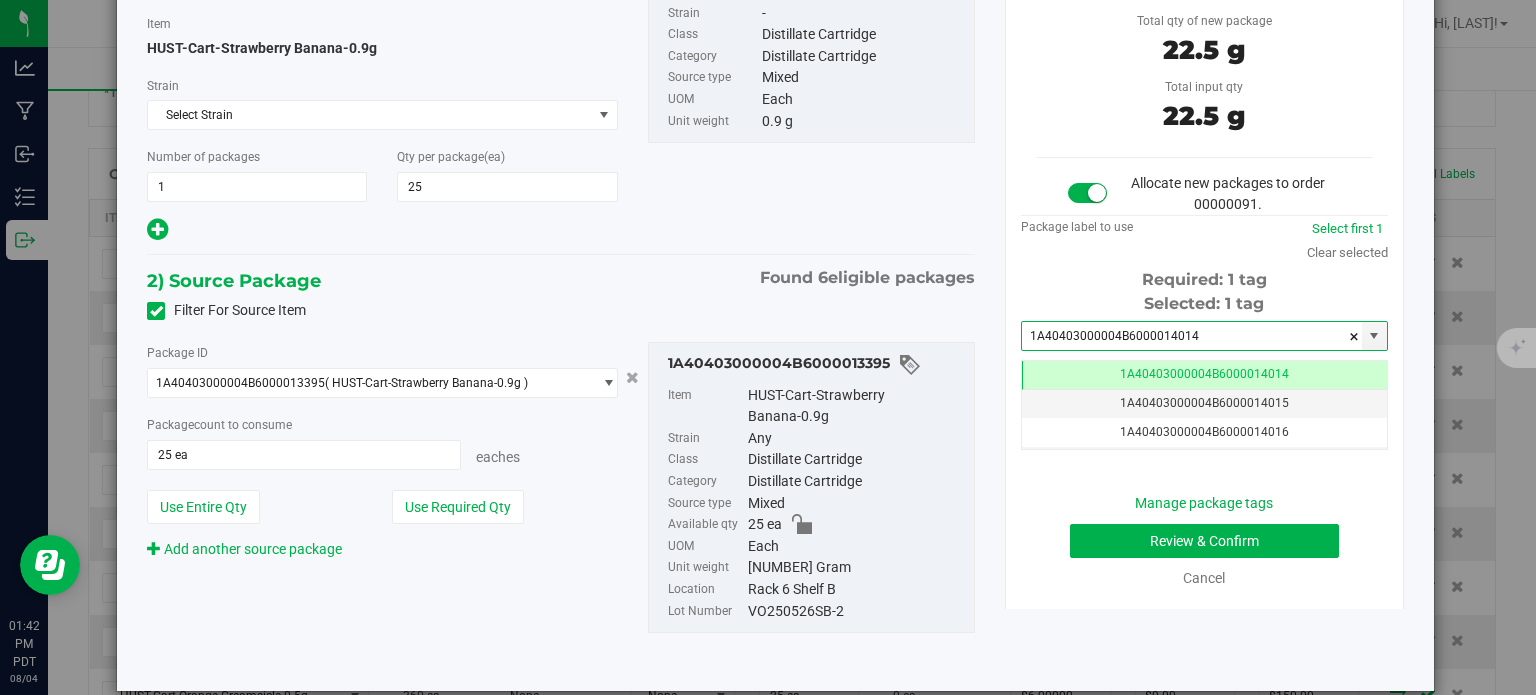 type on "1A40403000004B6000014014" 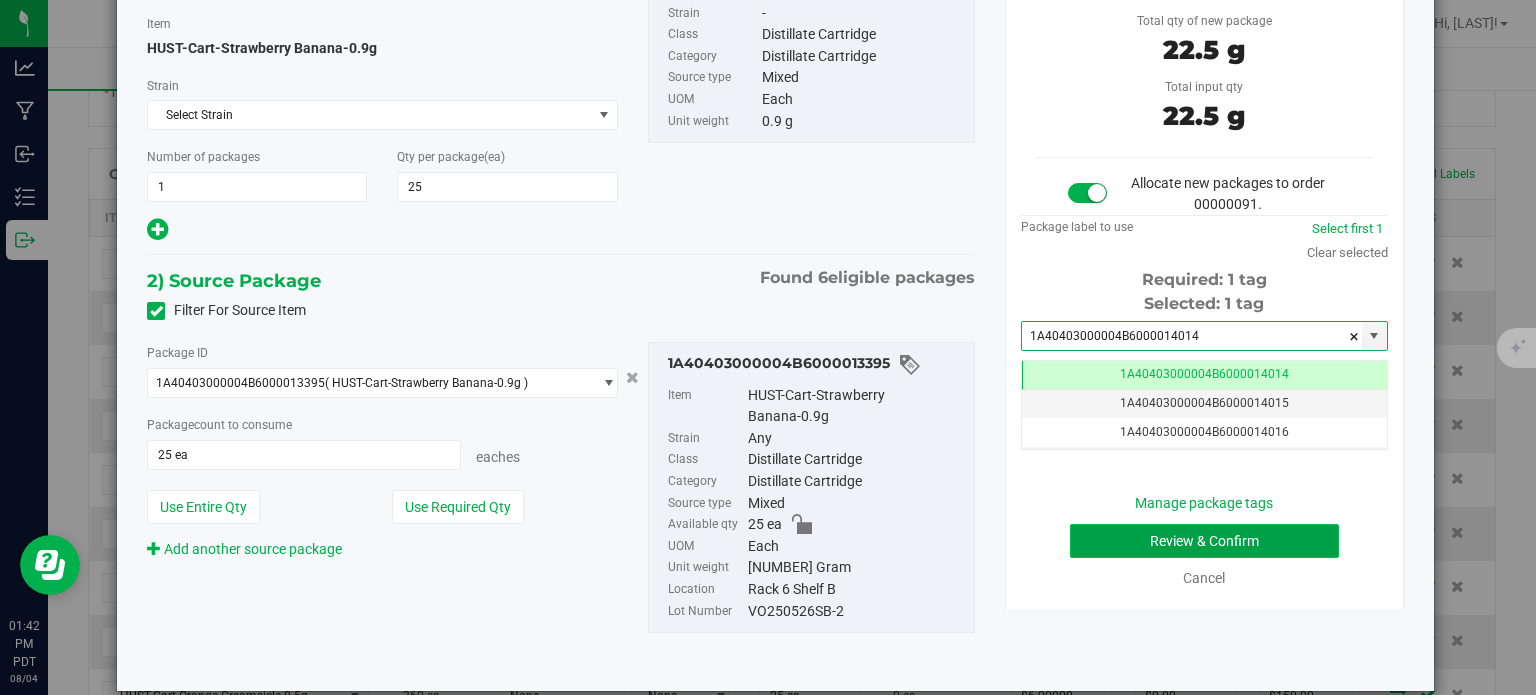 click on "Review & Confirm" at bounding box center [1204, 541] 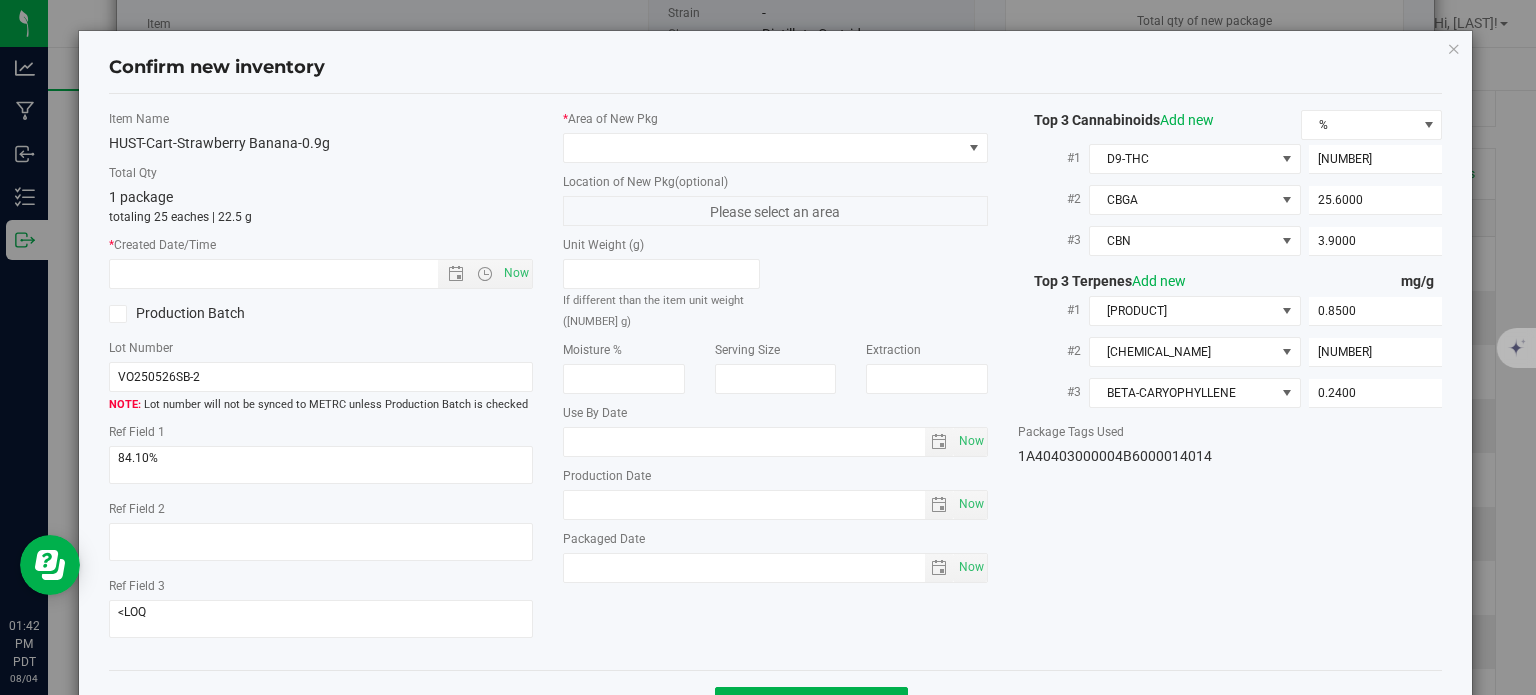 type on "[DATE]" 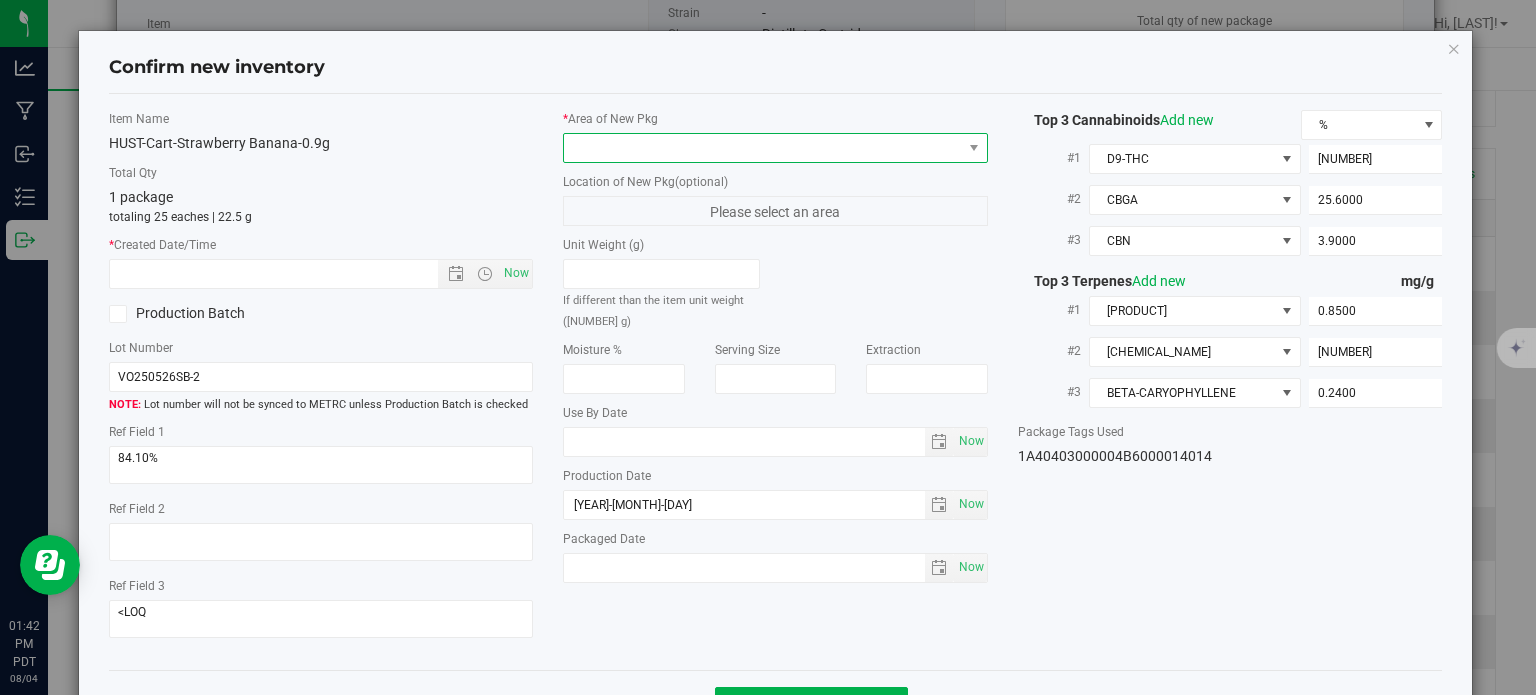click at bounding box center [763, 148] 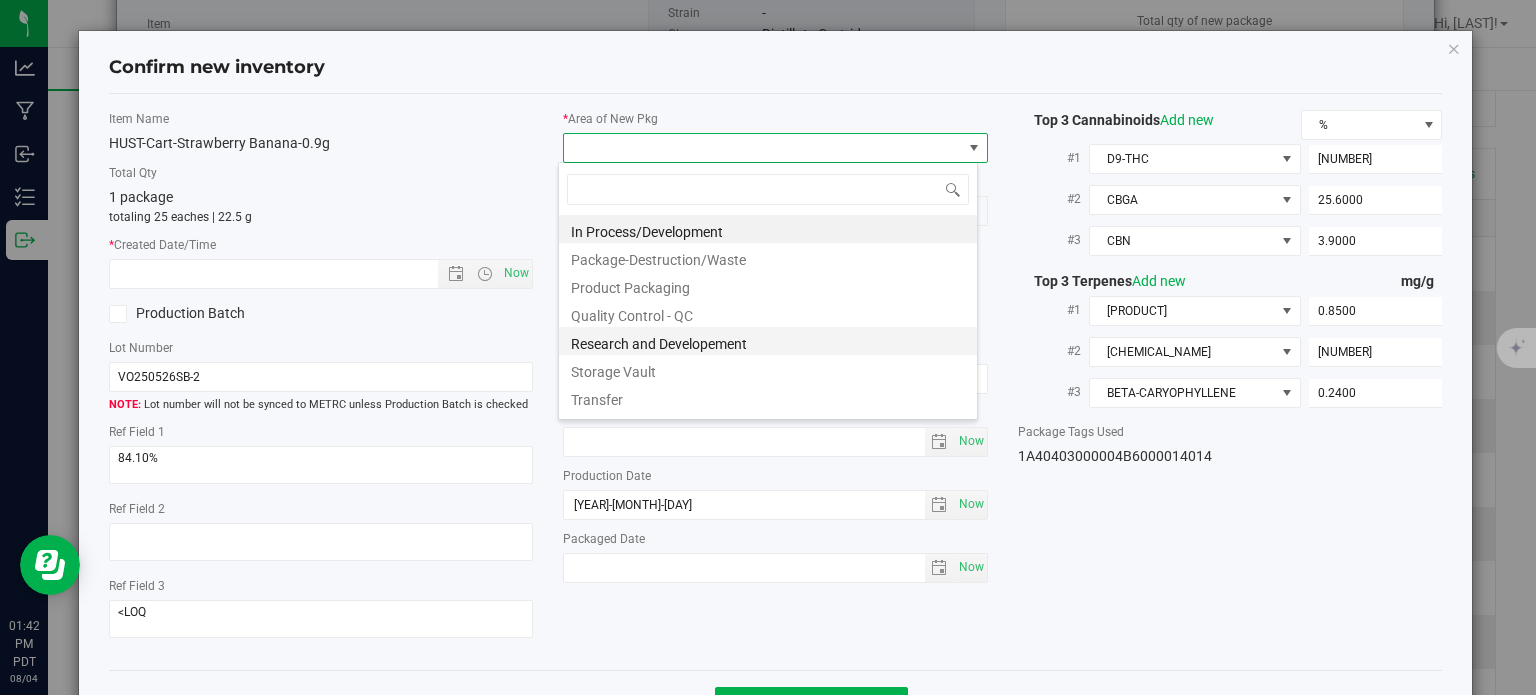 click on "Research and Developement" at bounding box center (768, 341) 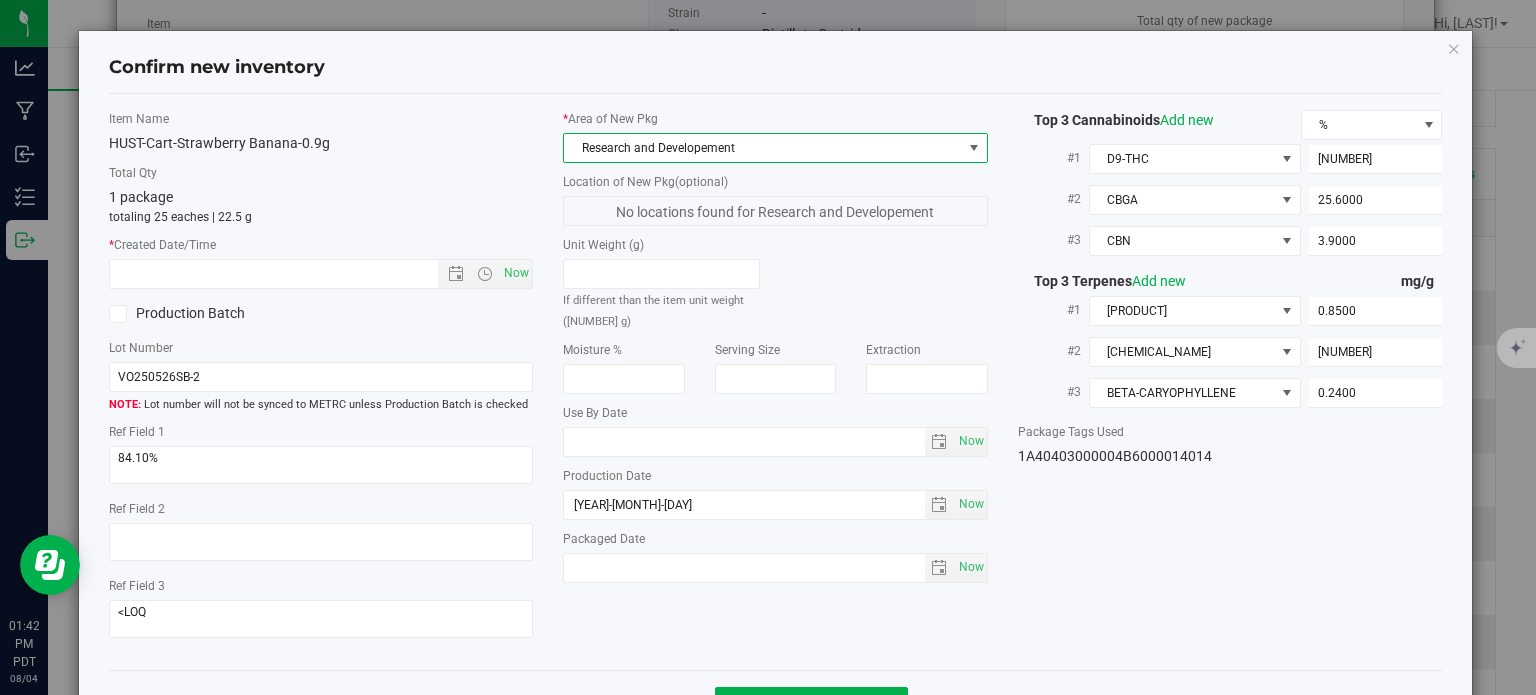click on "Research and Developement" at bounding box center [763, 148] 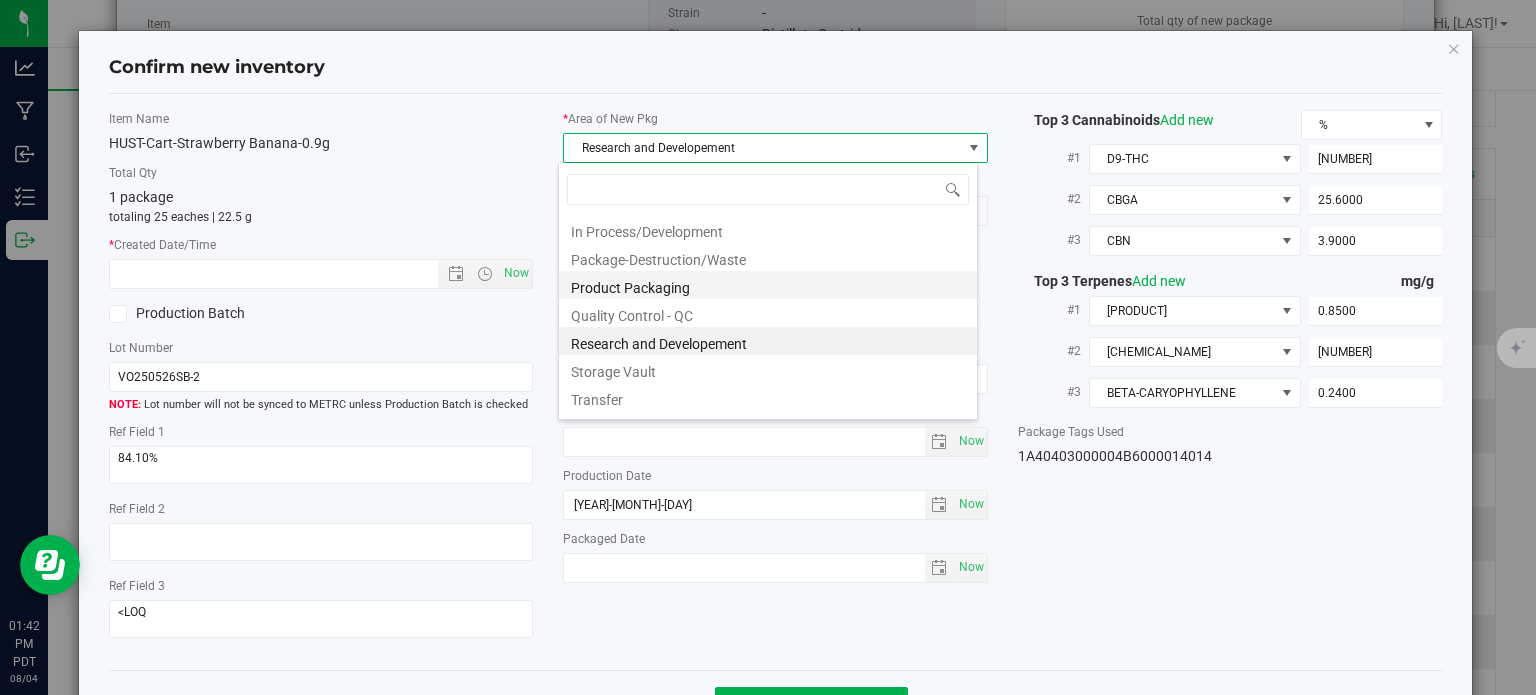 click on "Product Packaging" at bounding box center [768, 285] 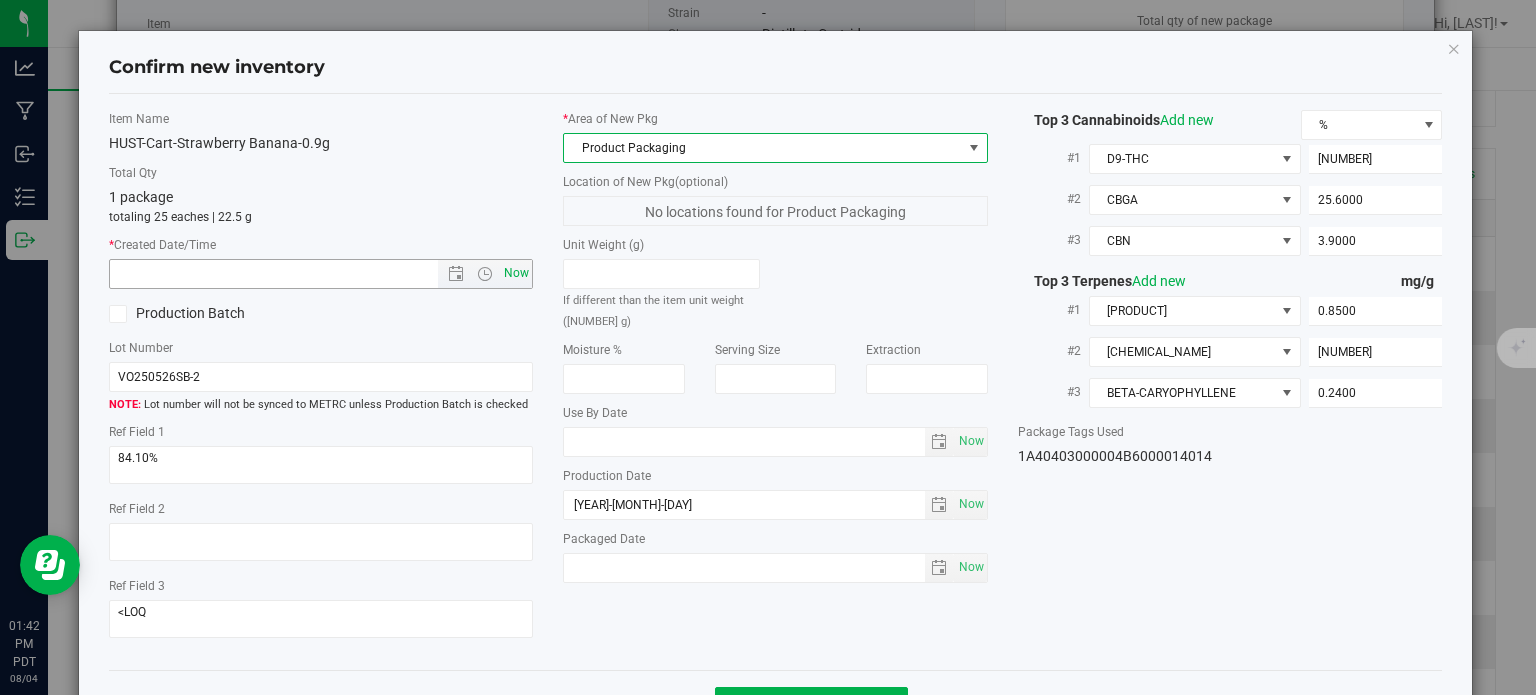 click on "Now" at bounding box center [517, 273] 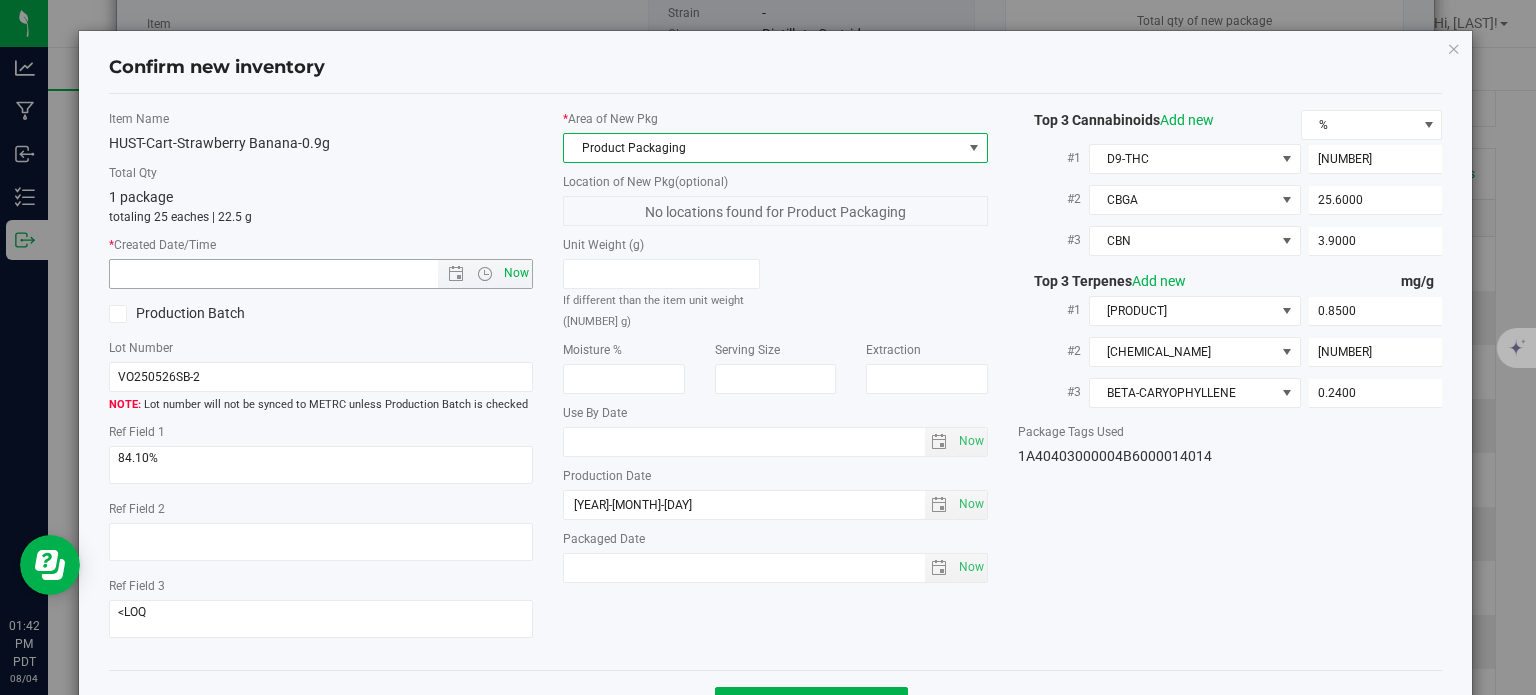 type on "8/4/2025 1:42 PM" 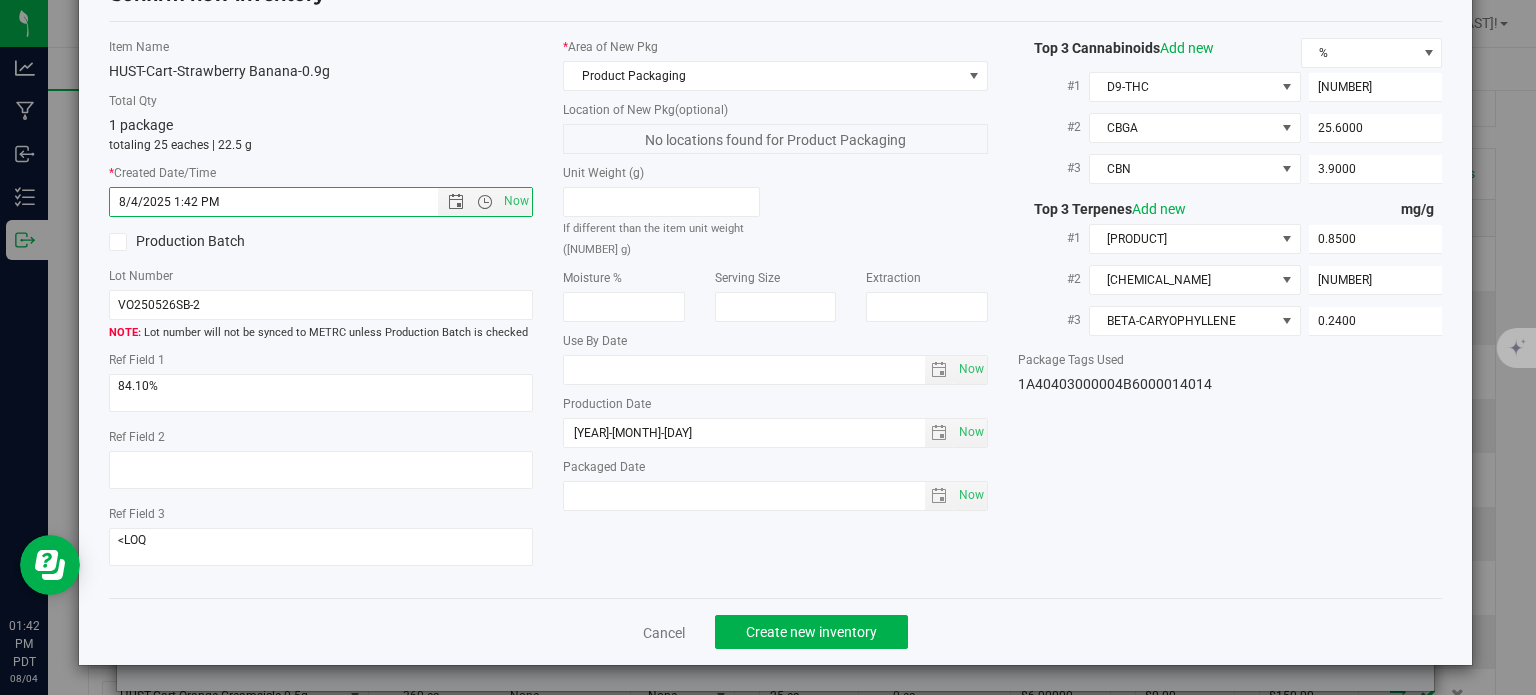 click on "Cancel
Create new inventory" at bounding box center [776, 631] 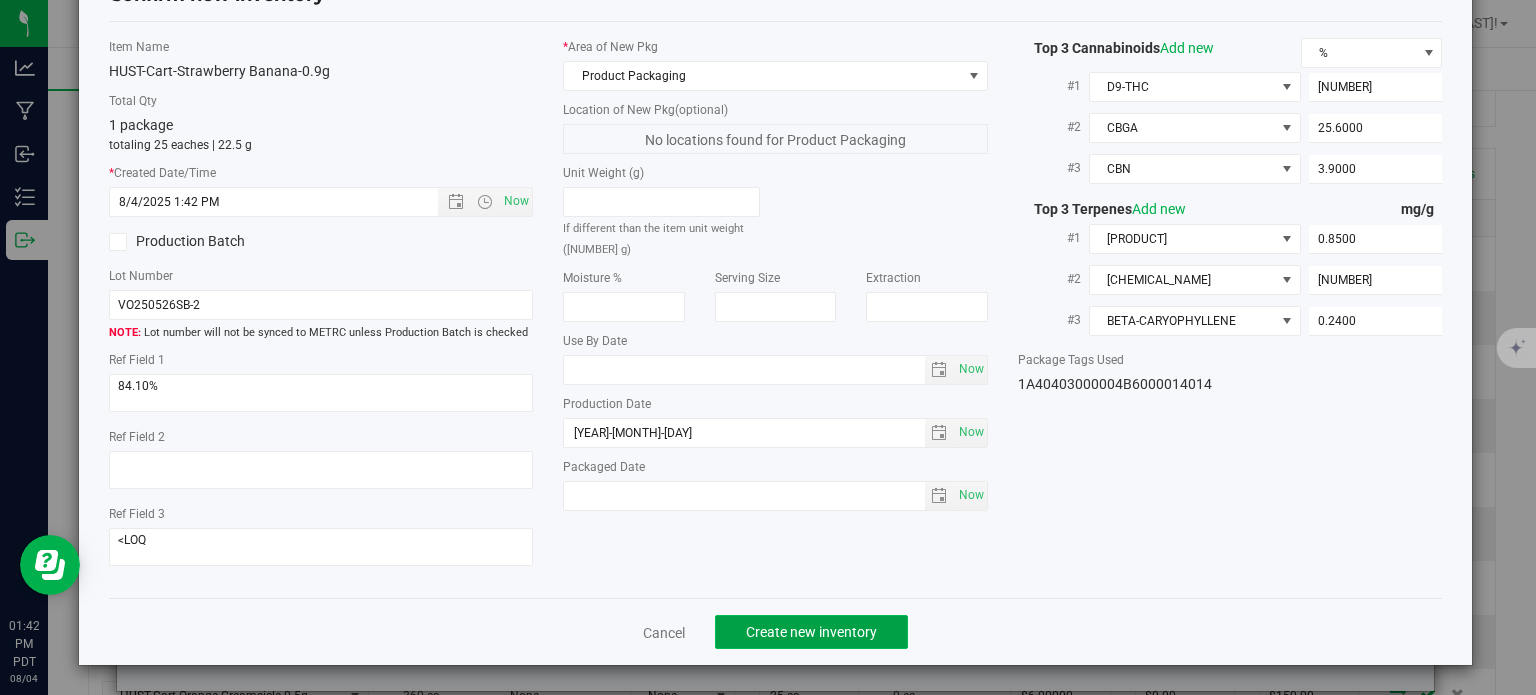 click on "Create new inventory" 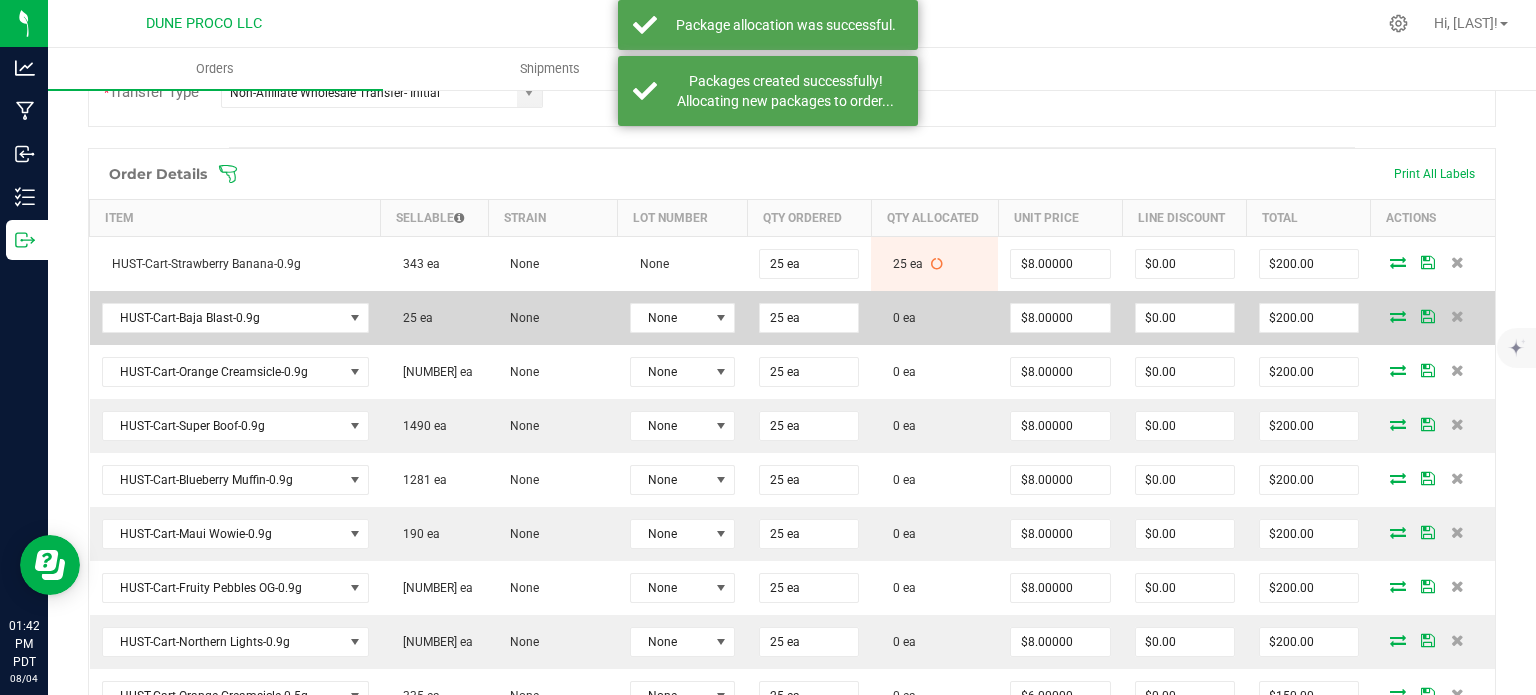 click at bounding box center [1398, 316] 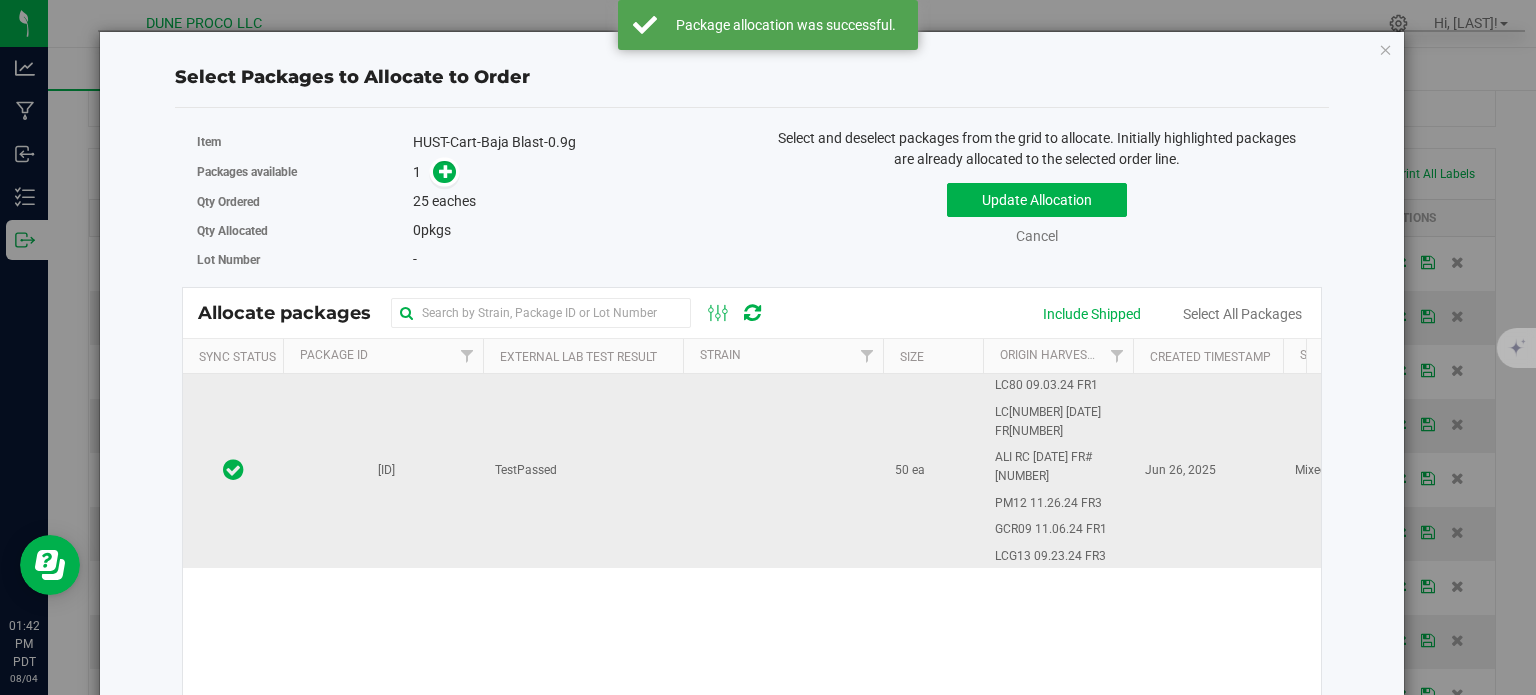 click on "TestPassed" at bounding box center (583, 471) 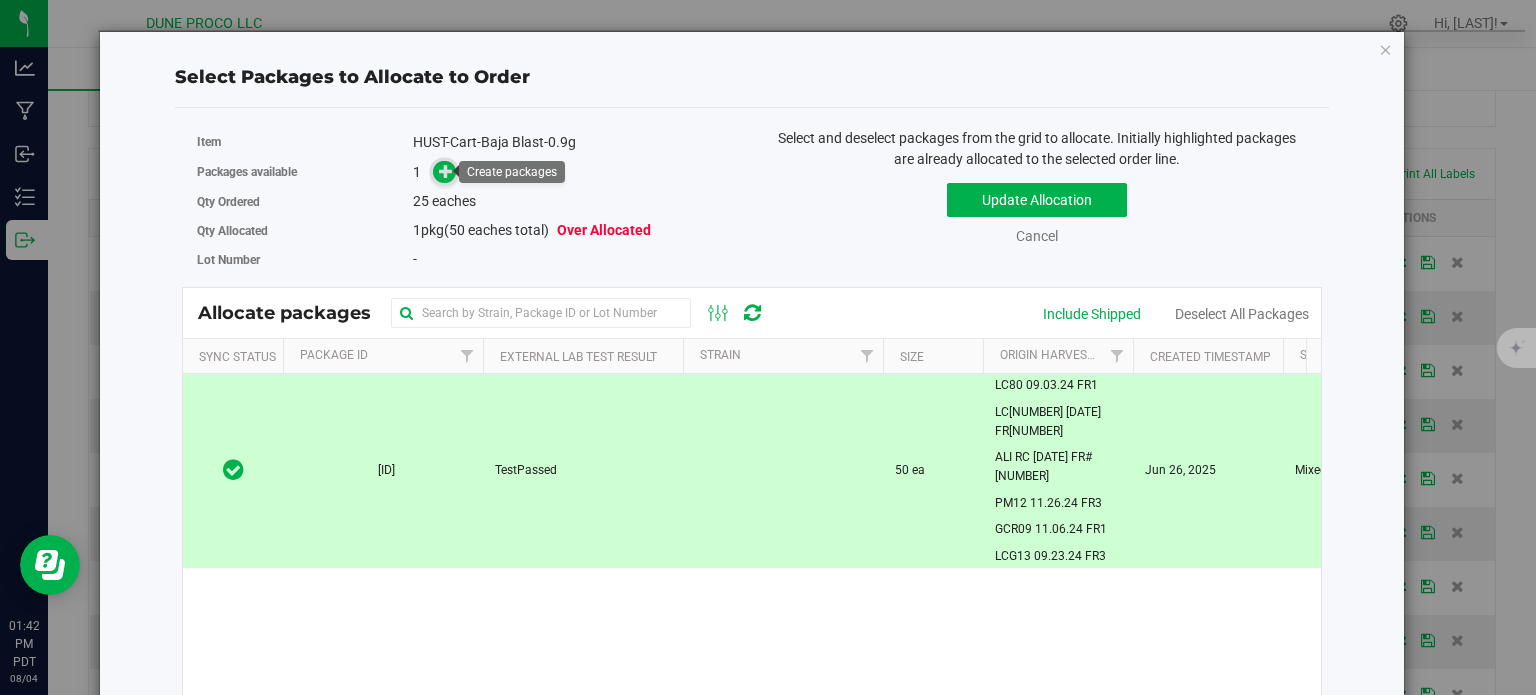 click at bounding box center [446, 171] 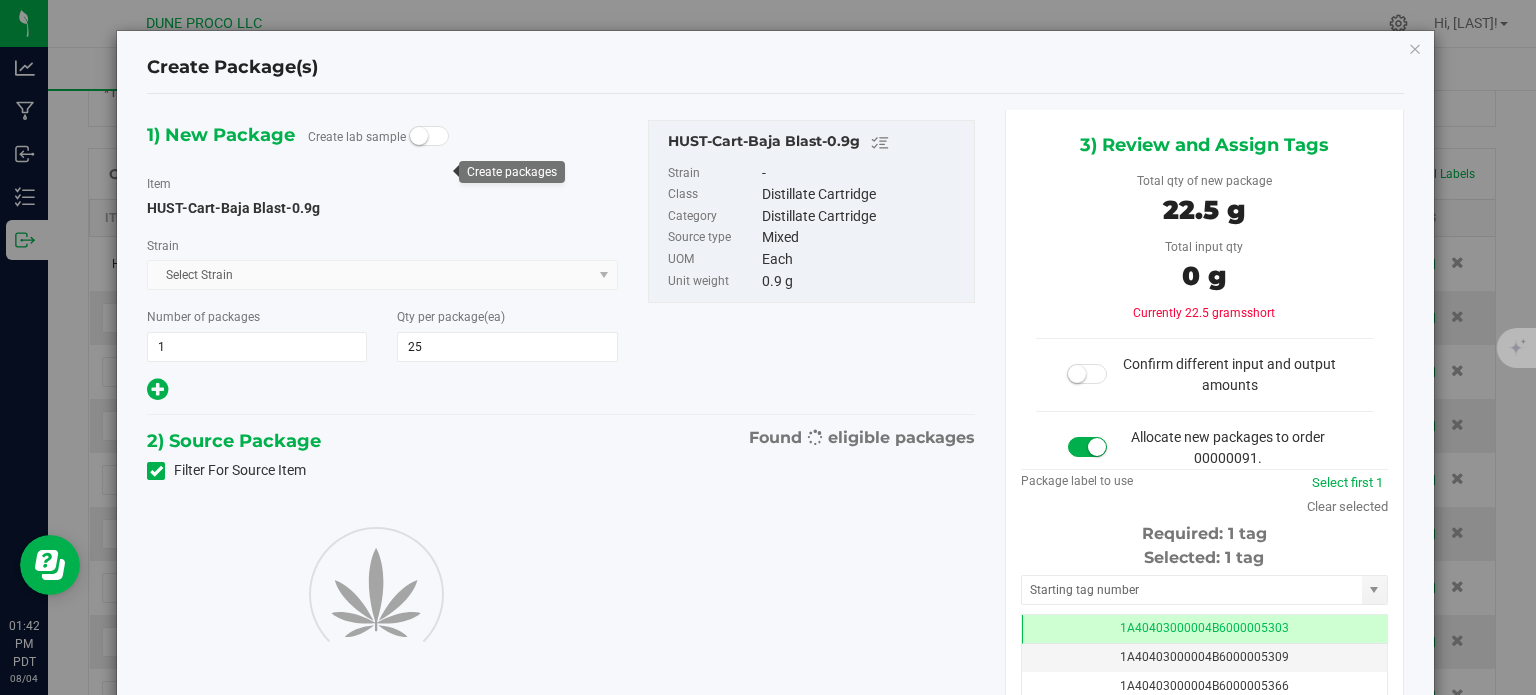 type on "25" 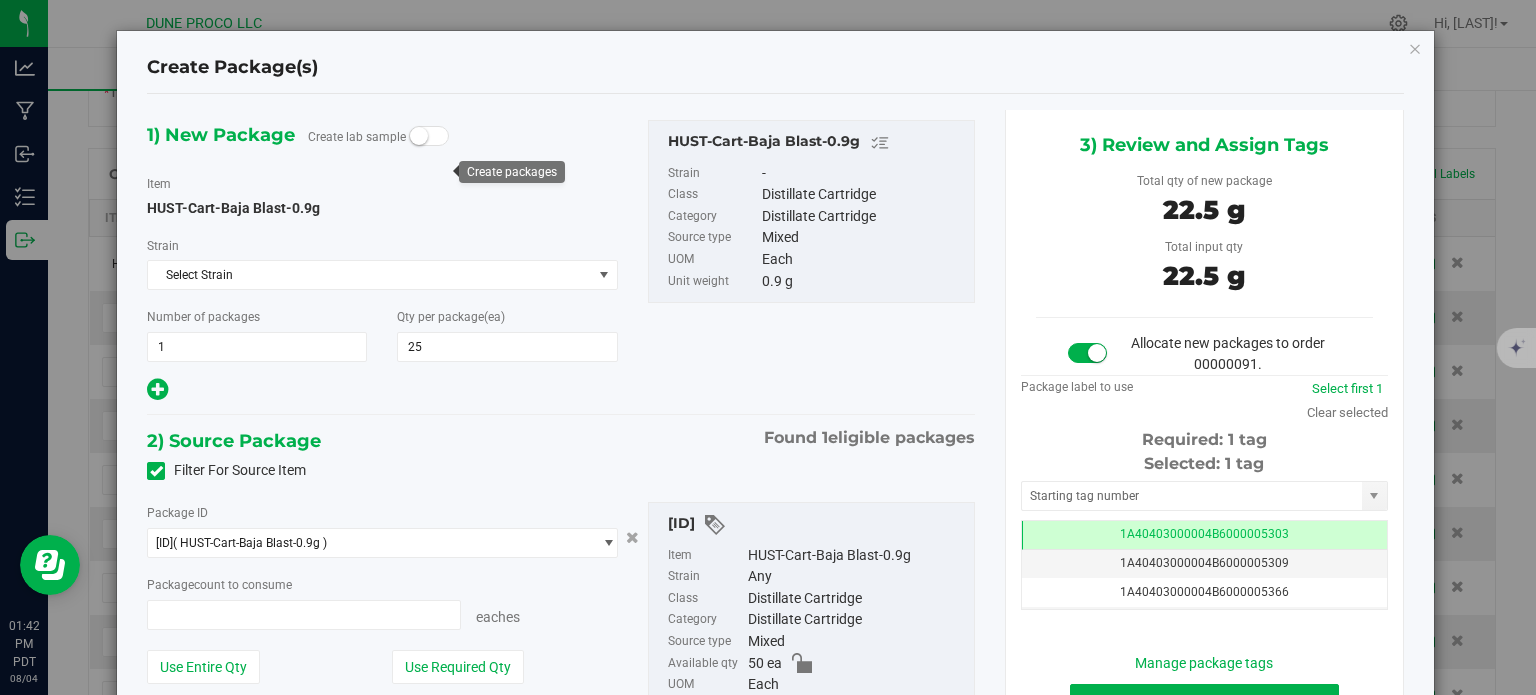 type on "25 ea" 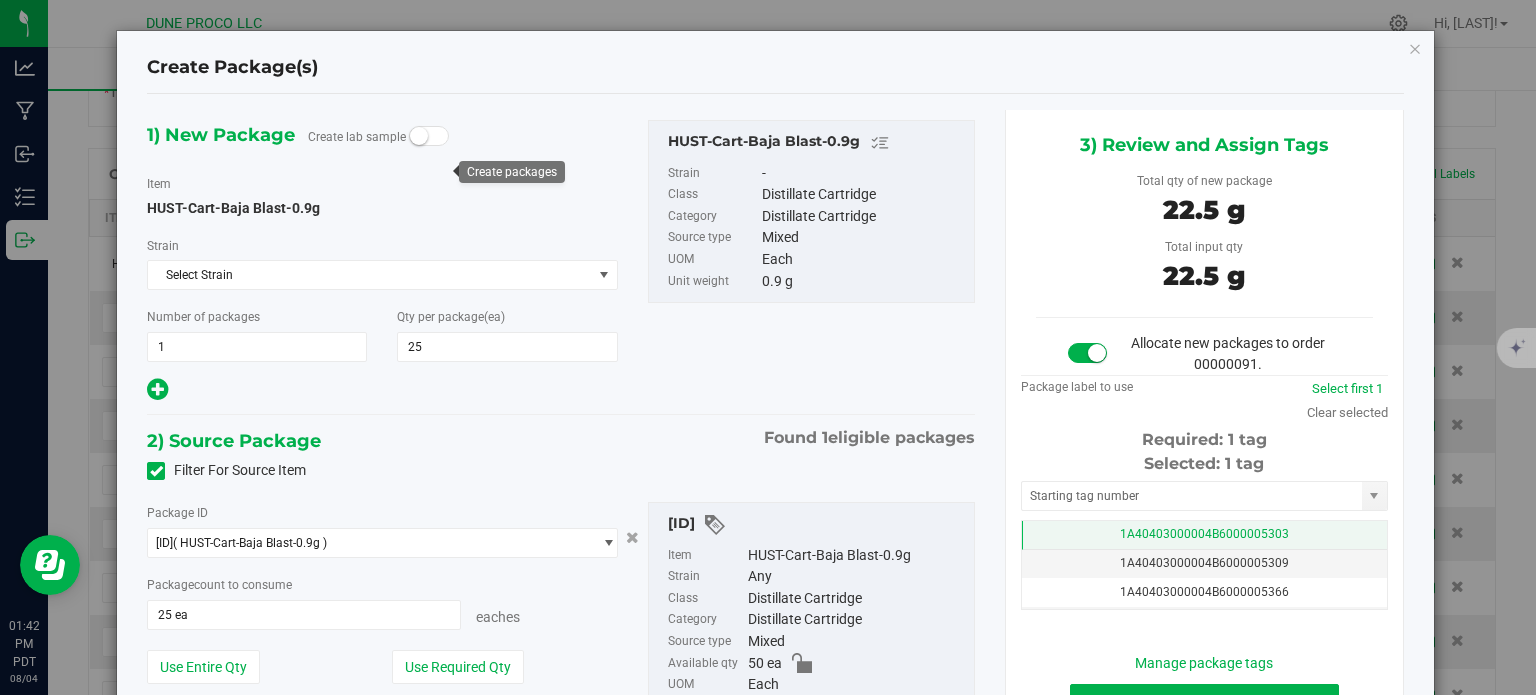 click on "1A40403000004B6000005303" at bounding box center (1204, 535) 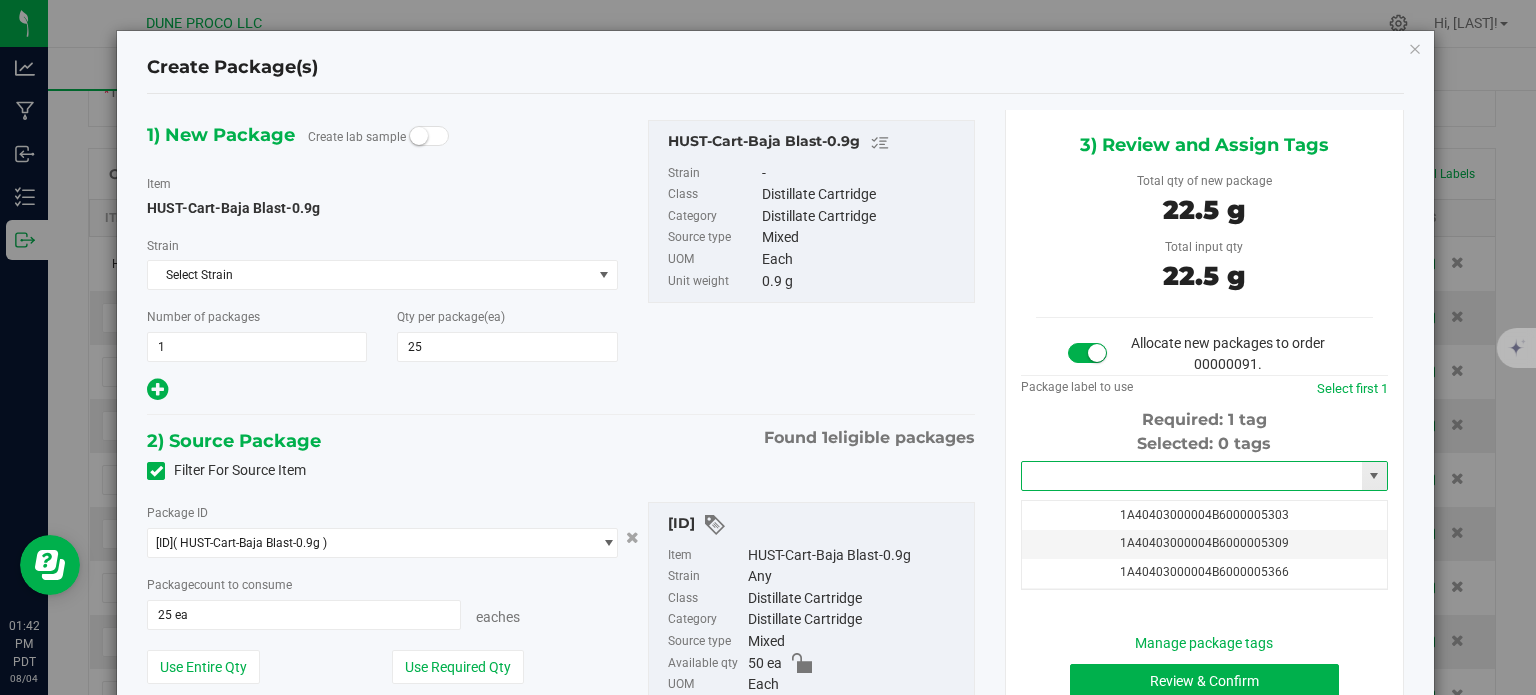 click at bounding box center [1192, 476] 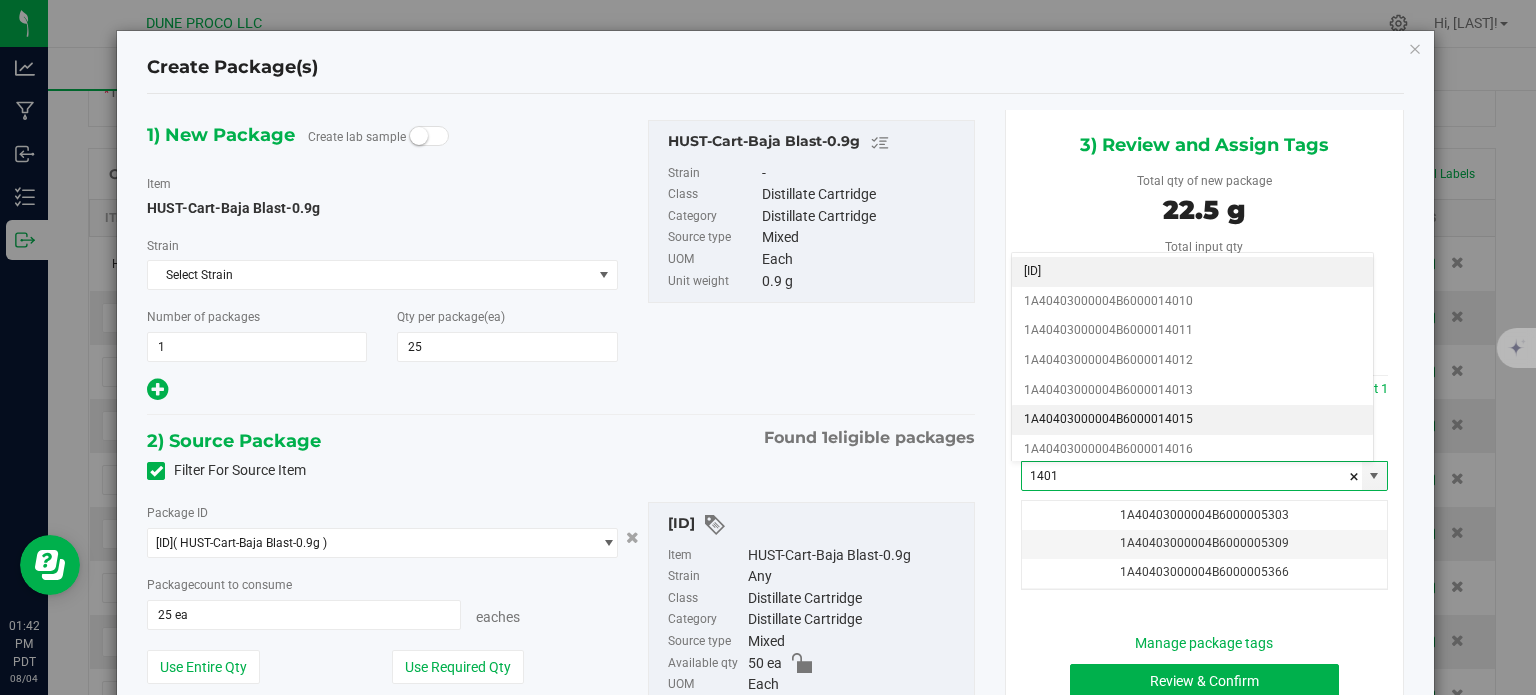 click on "1A40403000004B6000014015" at bounding box center (1192, 420) 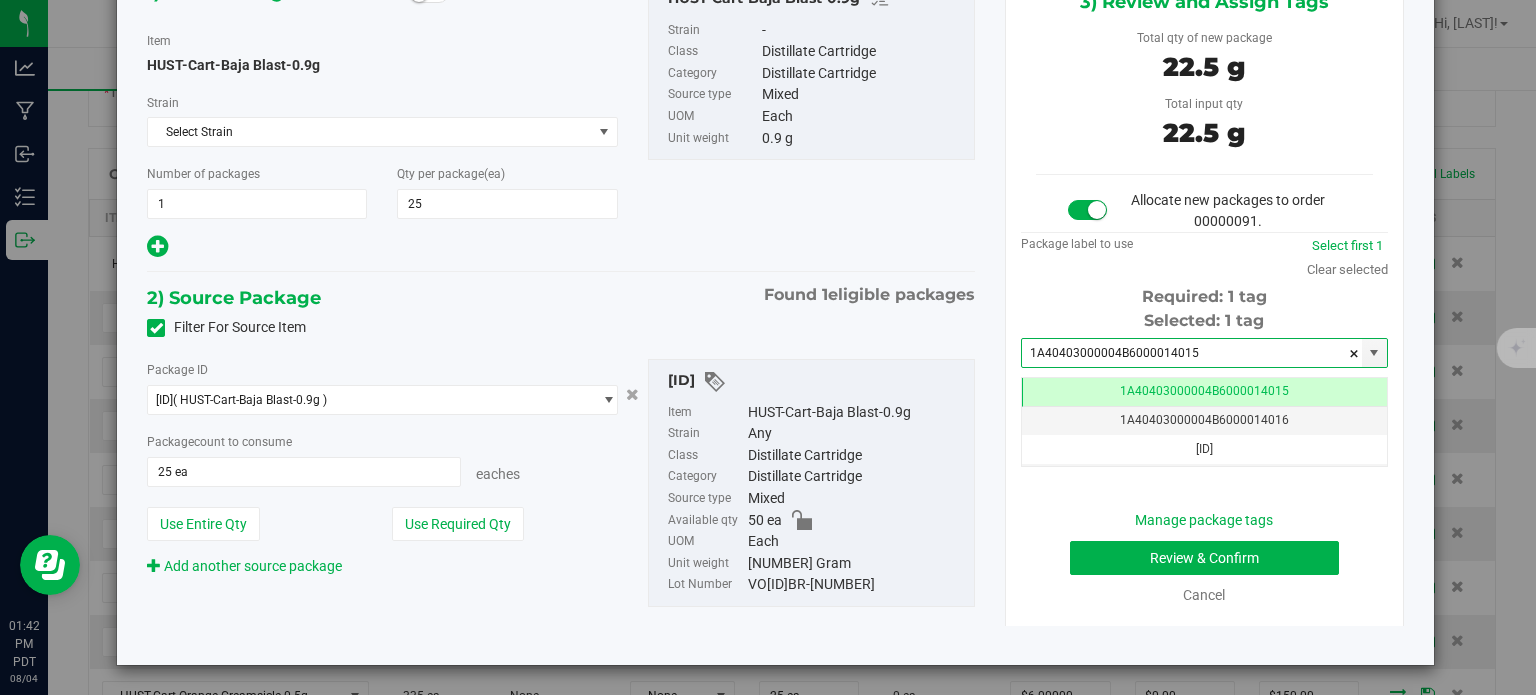 type on "1A40403000004B6000014015" 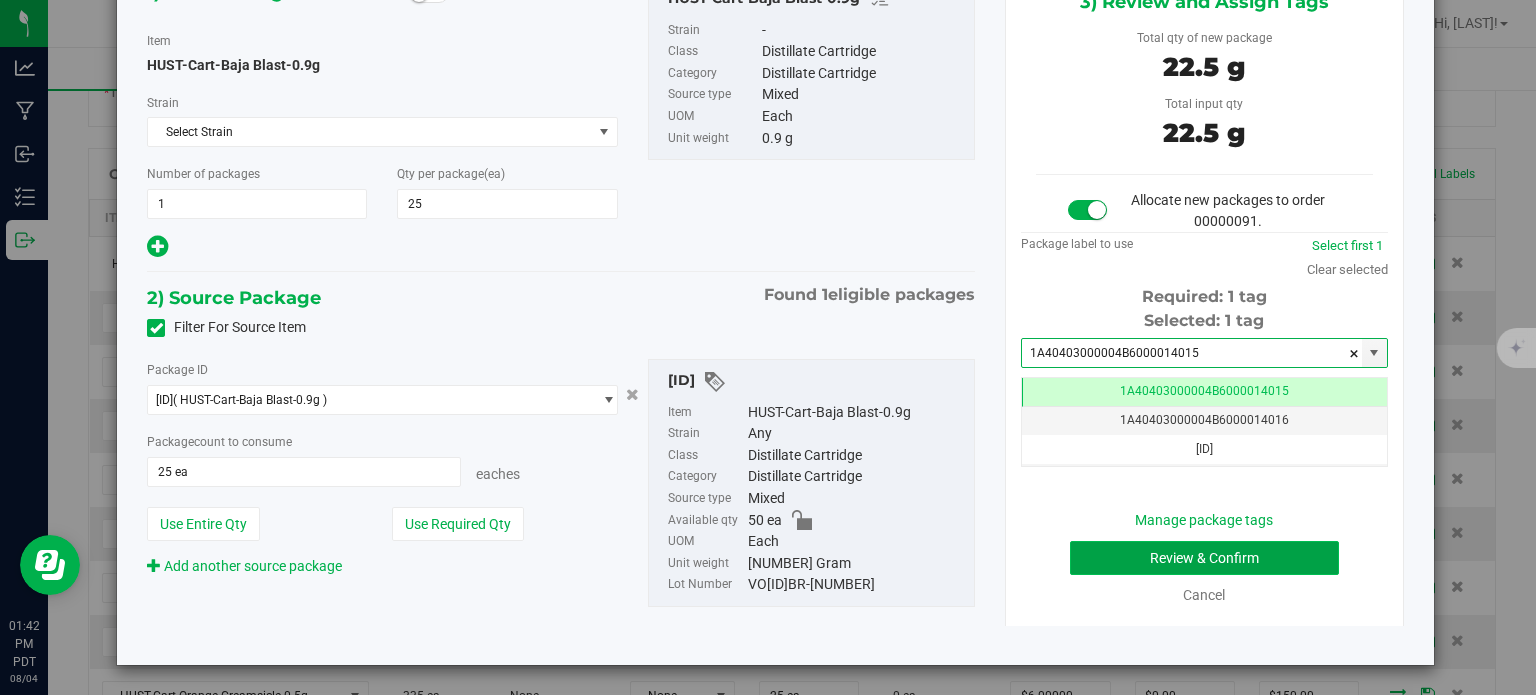 click on "Review & Confirm" at bounding box center (1204, 558) 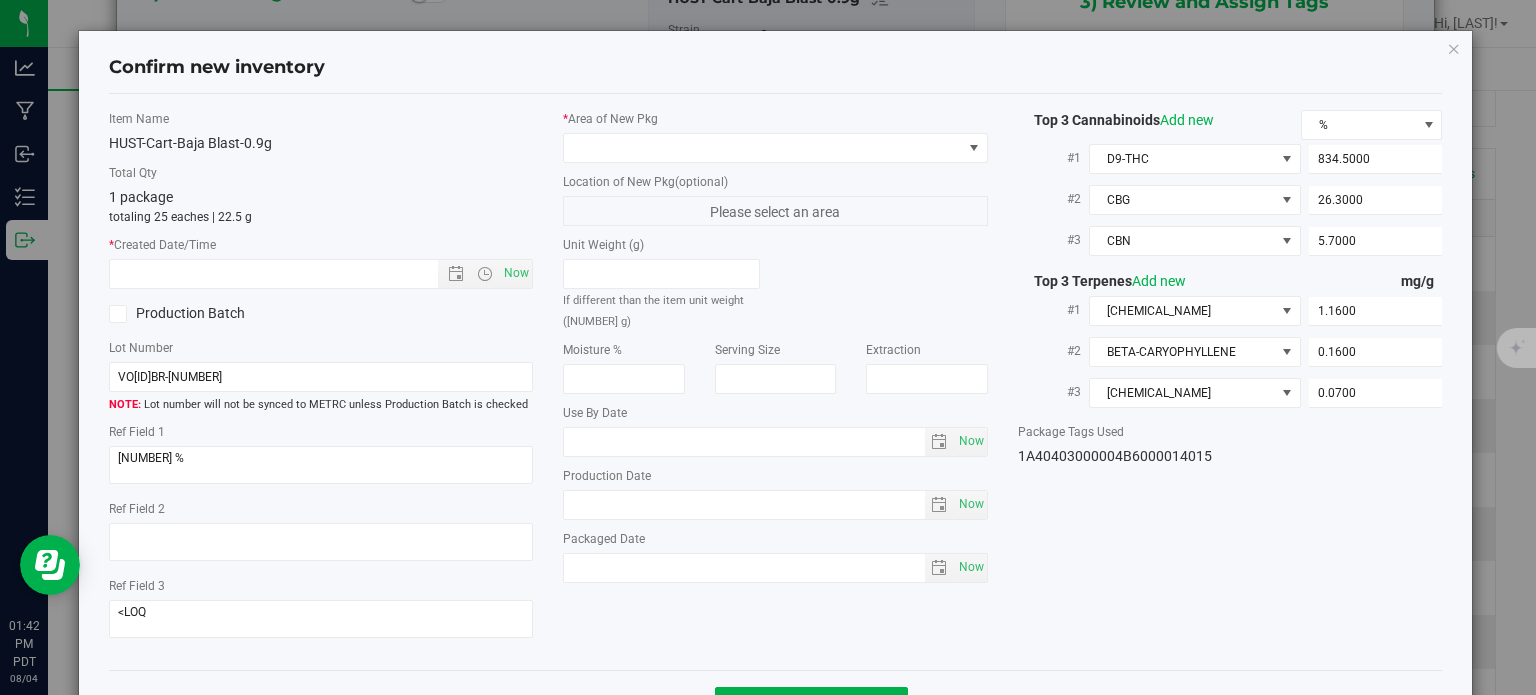 type on "[DATE]" 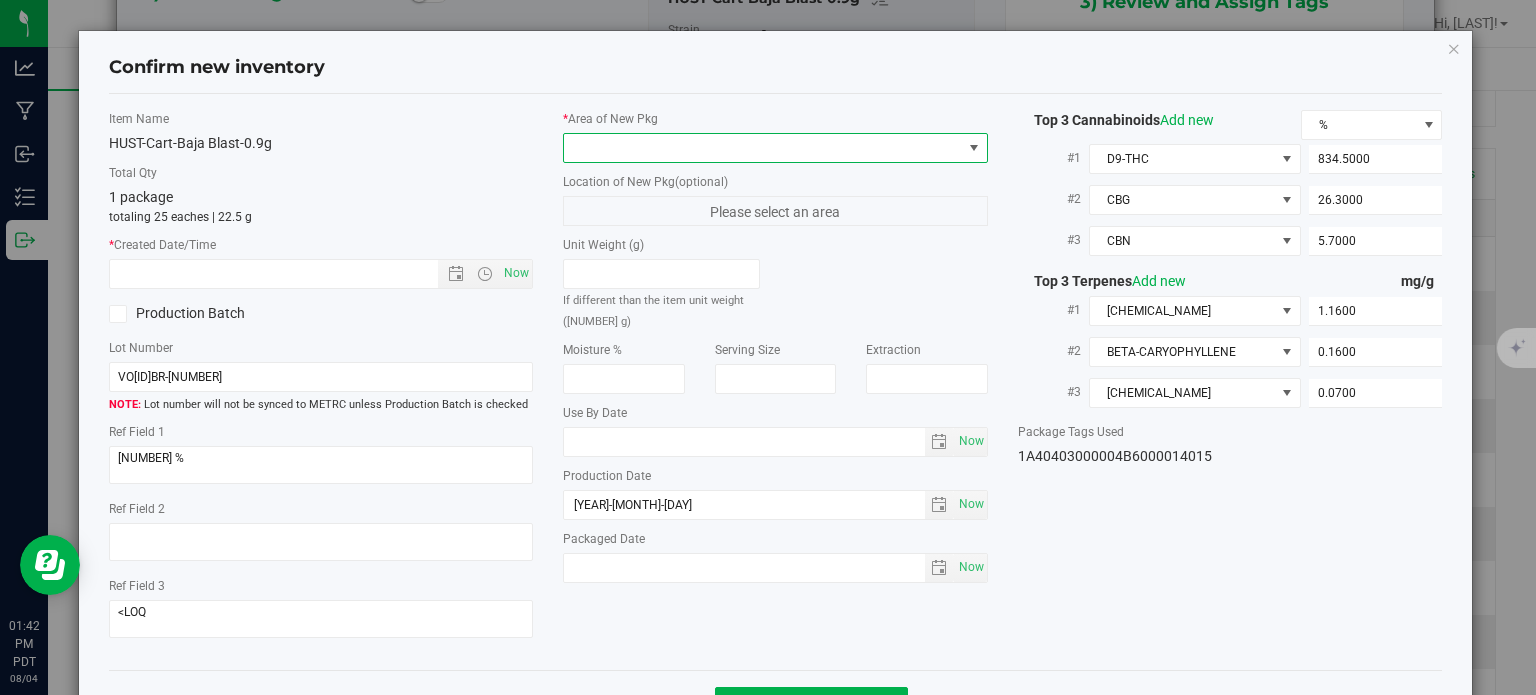 click at bounding box center (763, 148) 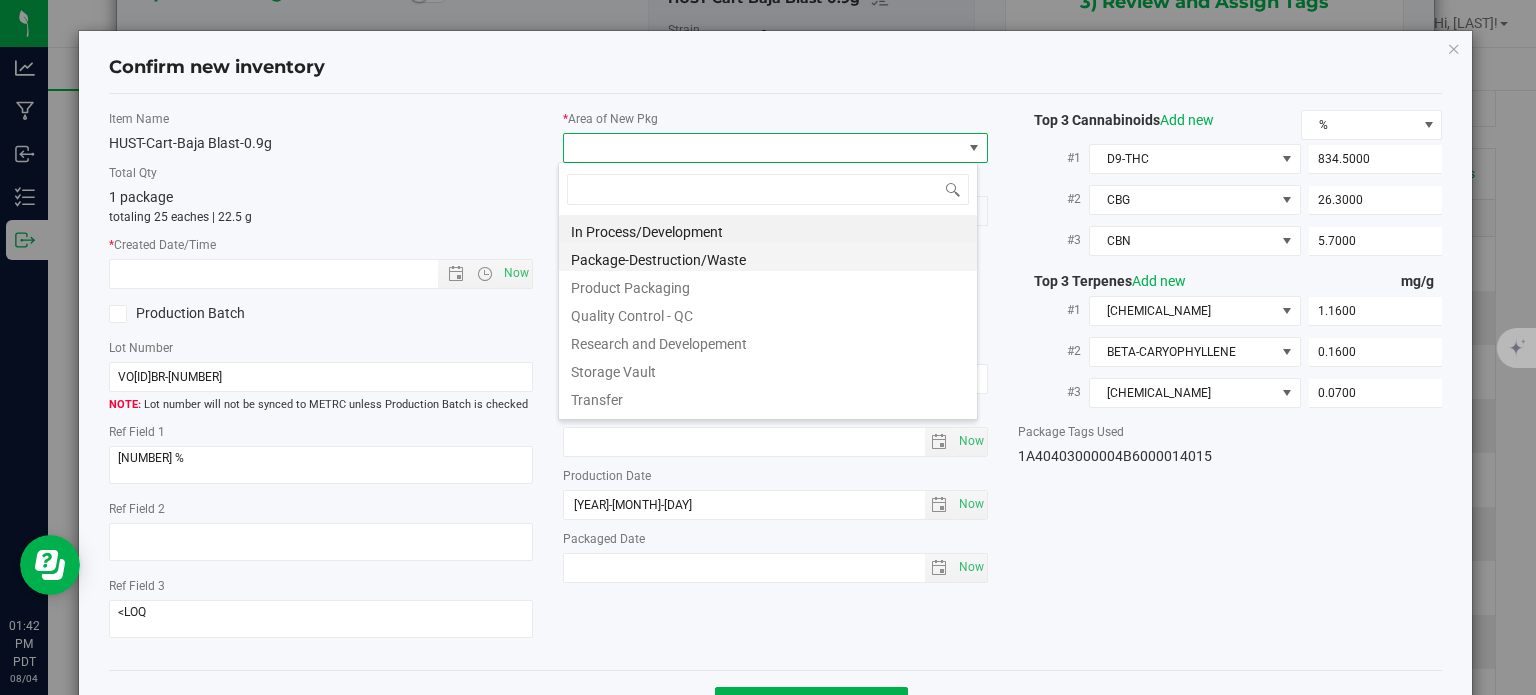 click on "Package-Destruction/Waste" at bounding box center [768, 257] 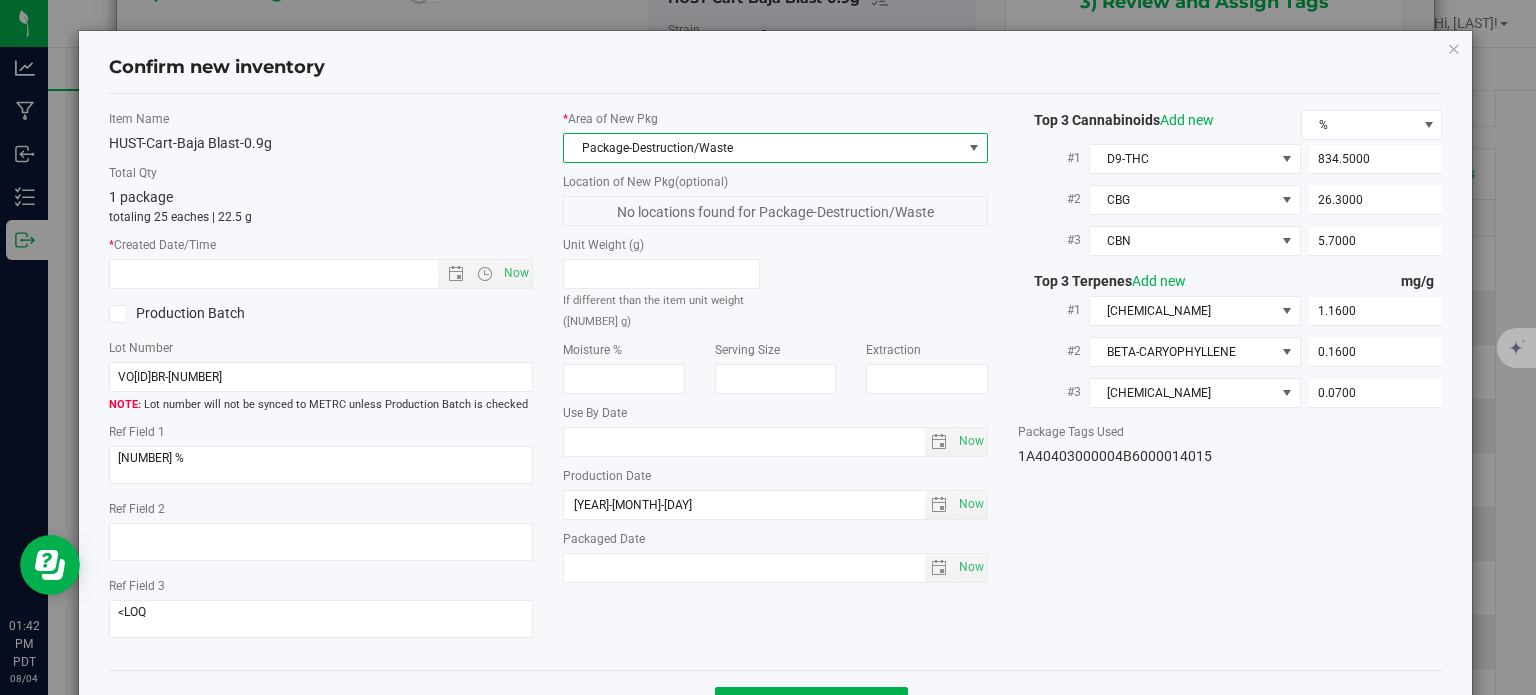 click on "Item Name
HUST-Cart-Baja Blast-0.9g
Total Qty
1 package  totaling 25 eaches | 22.5 g
*
Created Date/Time
Now
Production Batch
Lot Number
VO250526BR-2" at bounding box center (321, 382) 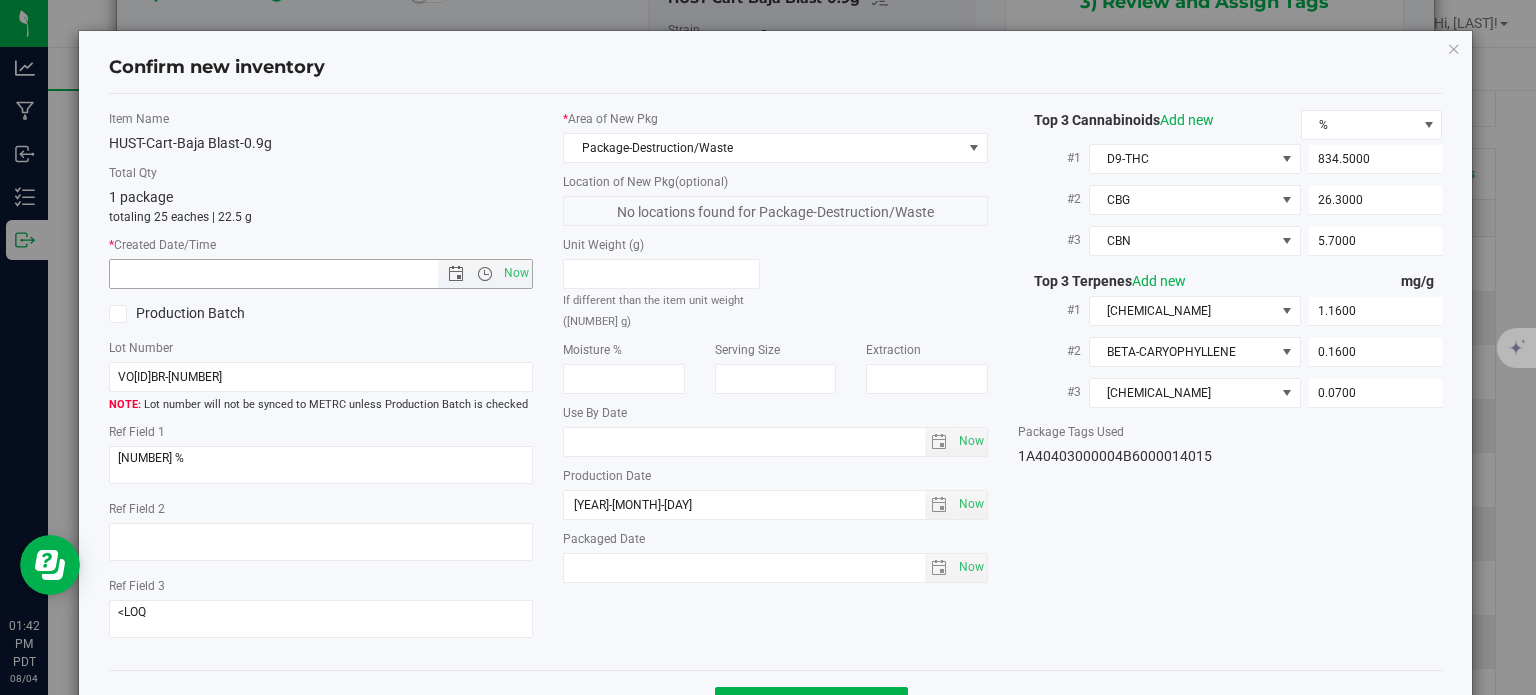 click on "Now" at bounding box center (321, 274) 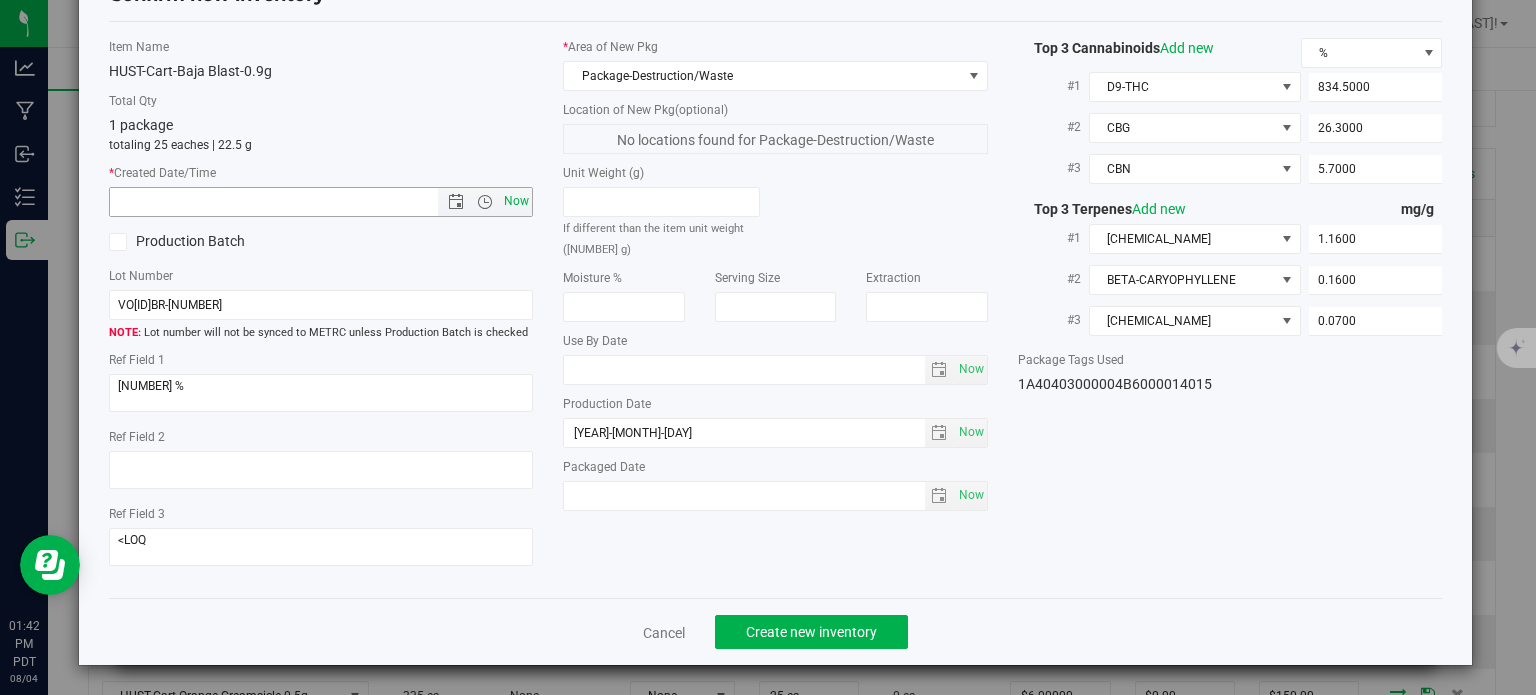 click on "Now" at bounding box center [517, 201] 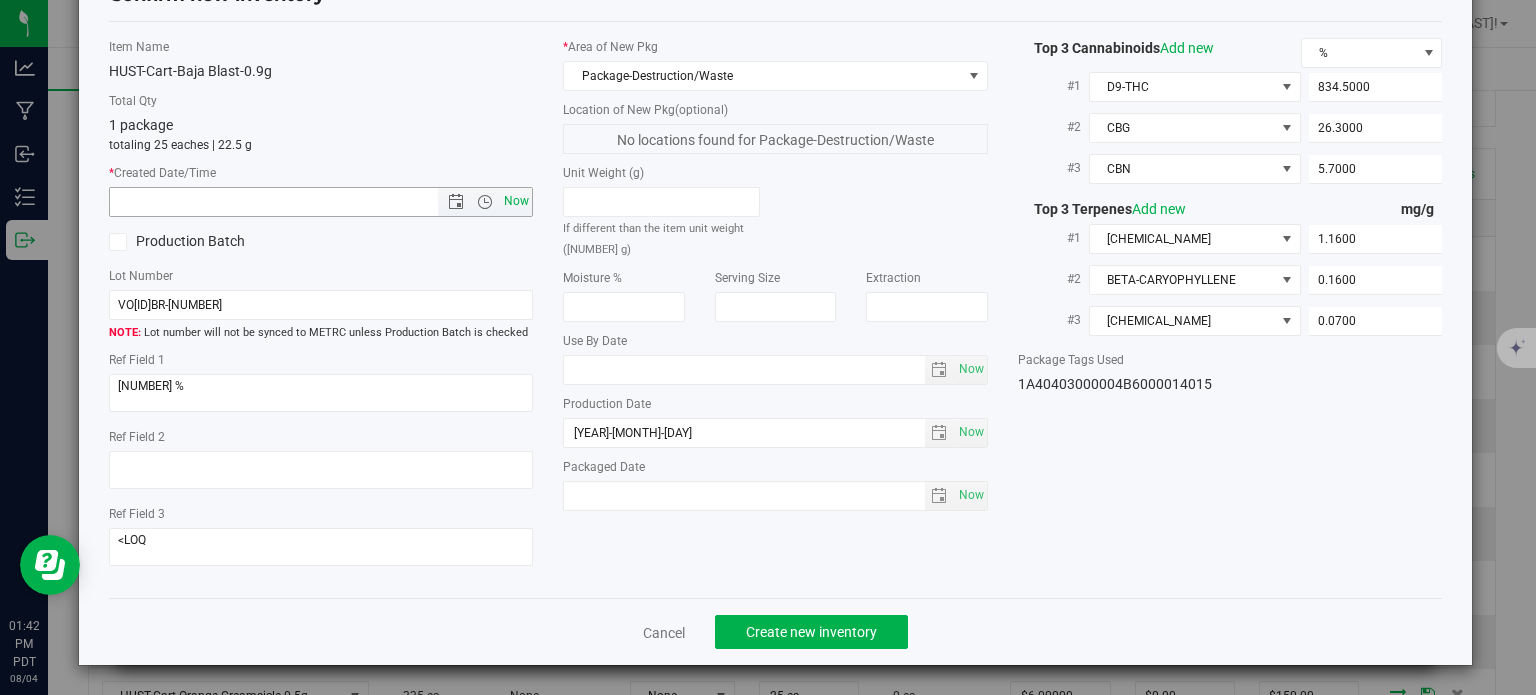 type on "8/4/2025 1:42 PM" 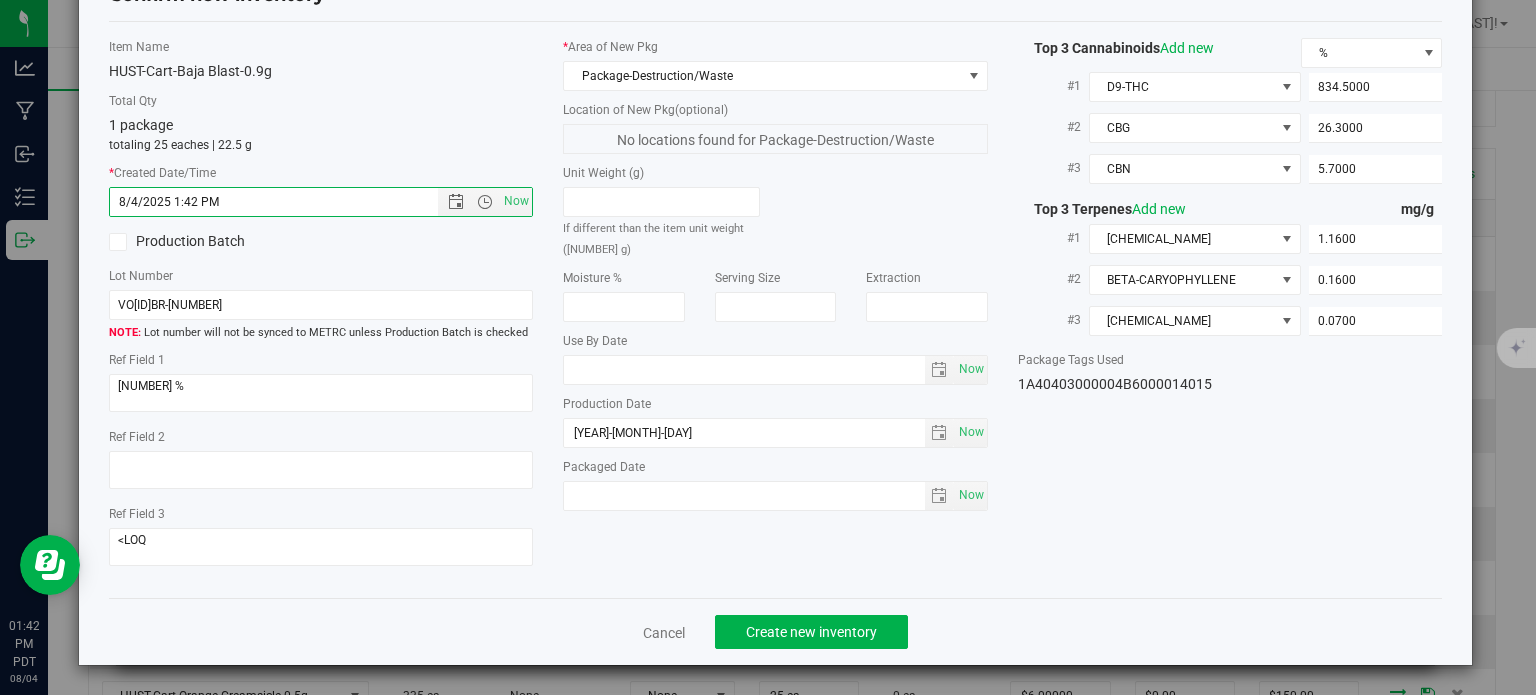 click on "Cancel
Create new inventory" at bounding box center [776, 631] 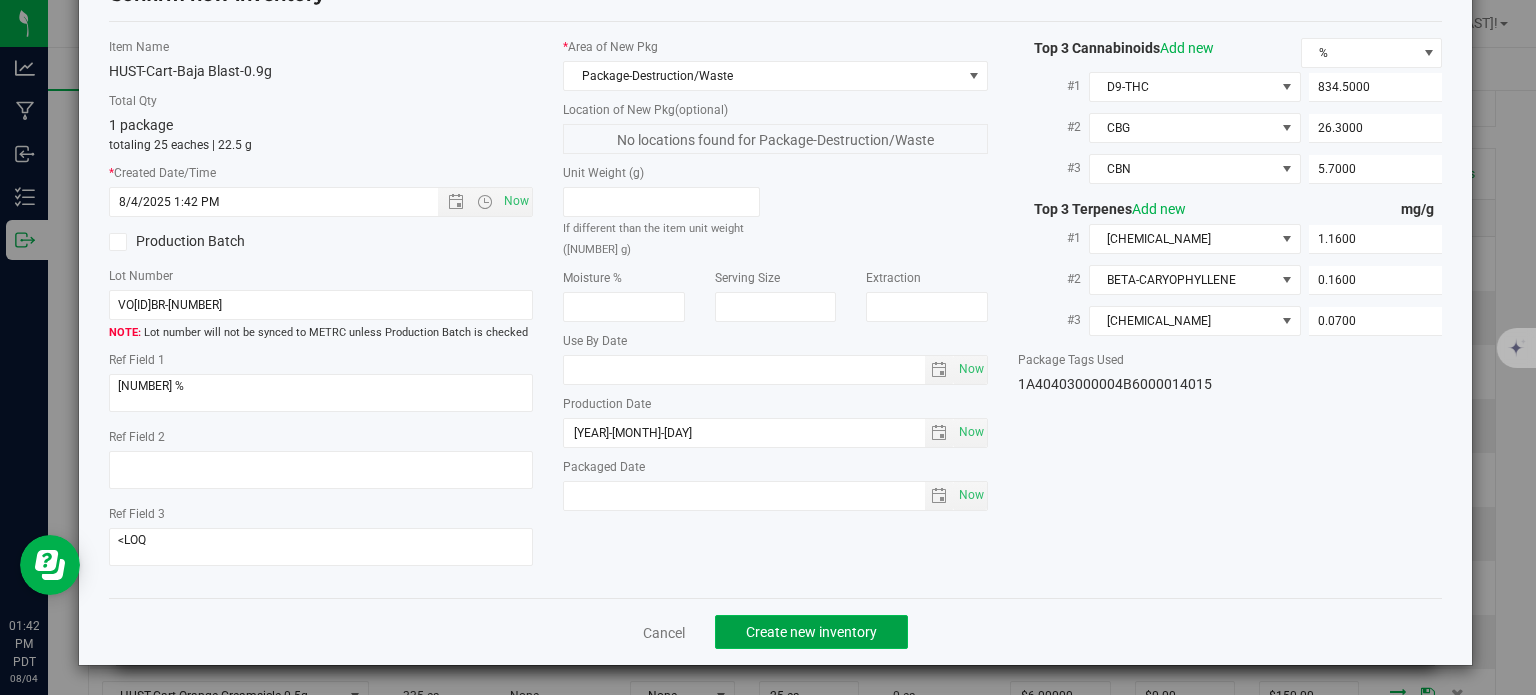 click on "Create new inventory" 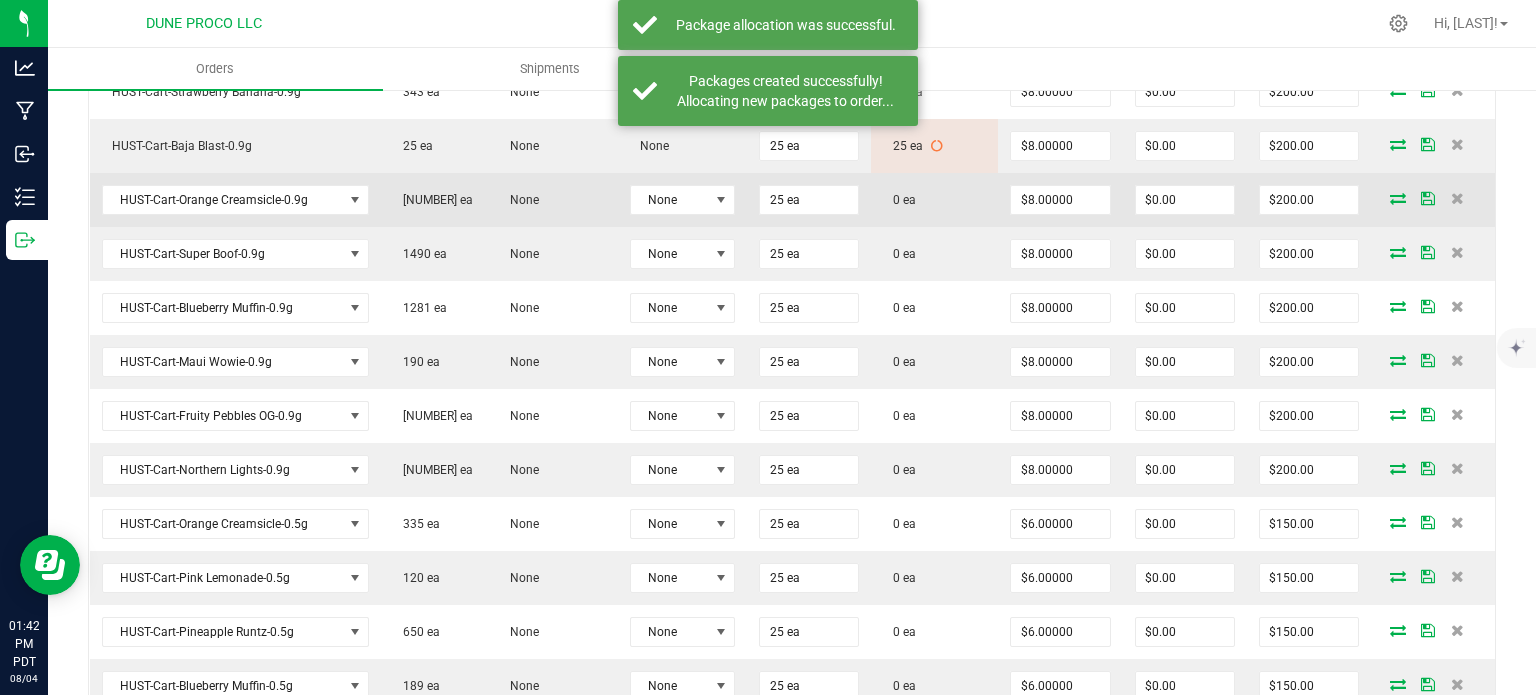 click at bounding box center (1398, 198) 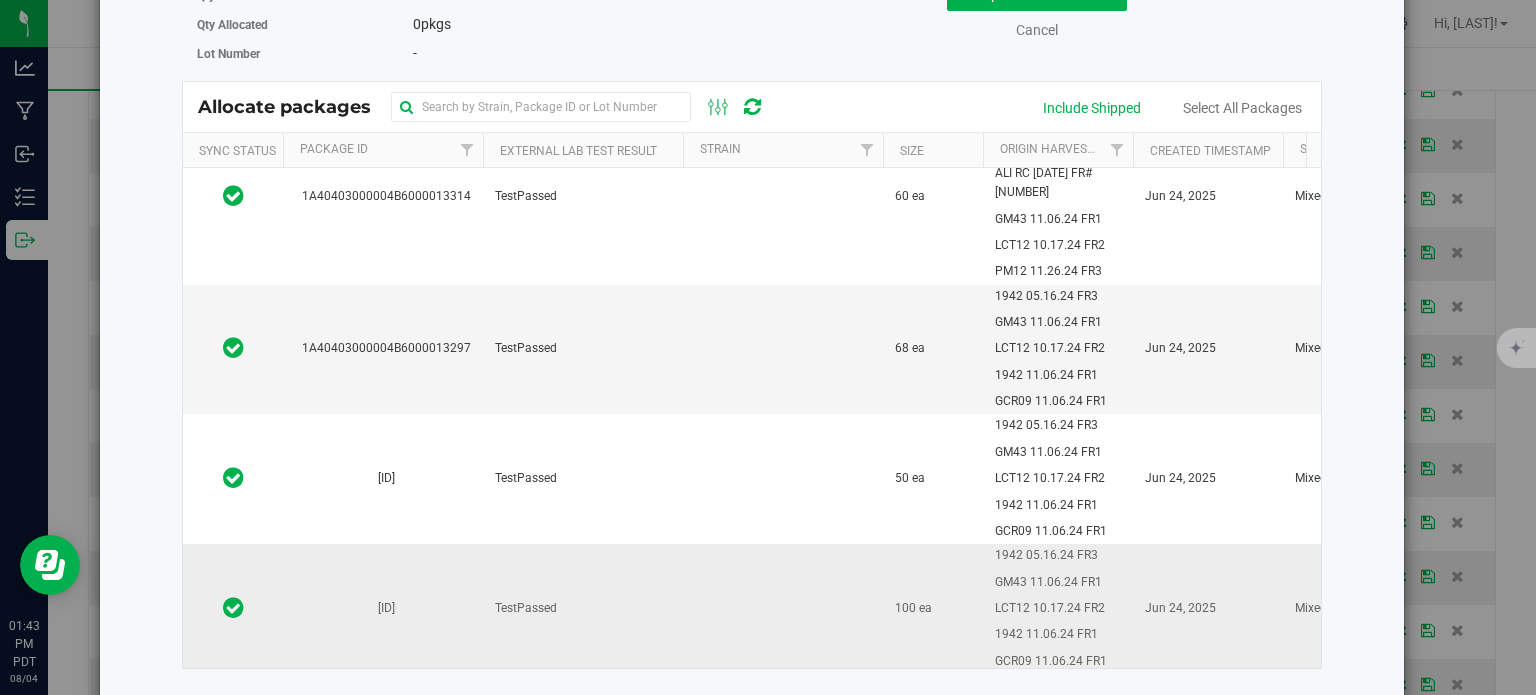 click on "TestPassed" at bounding box center (526, 608) 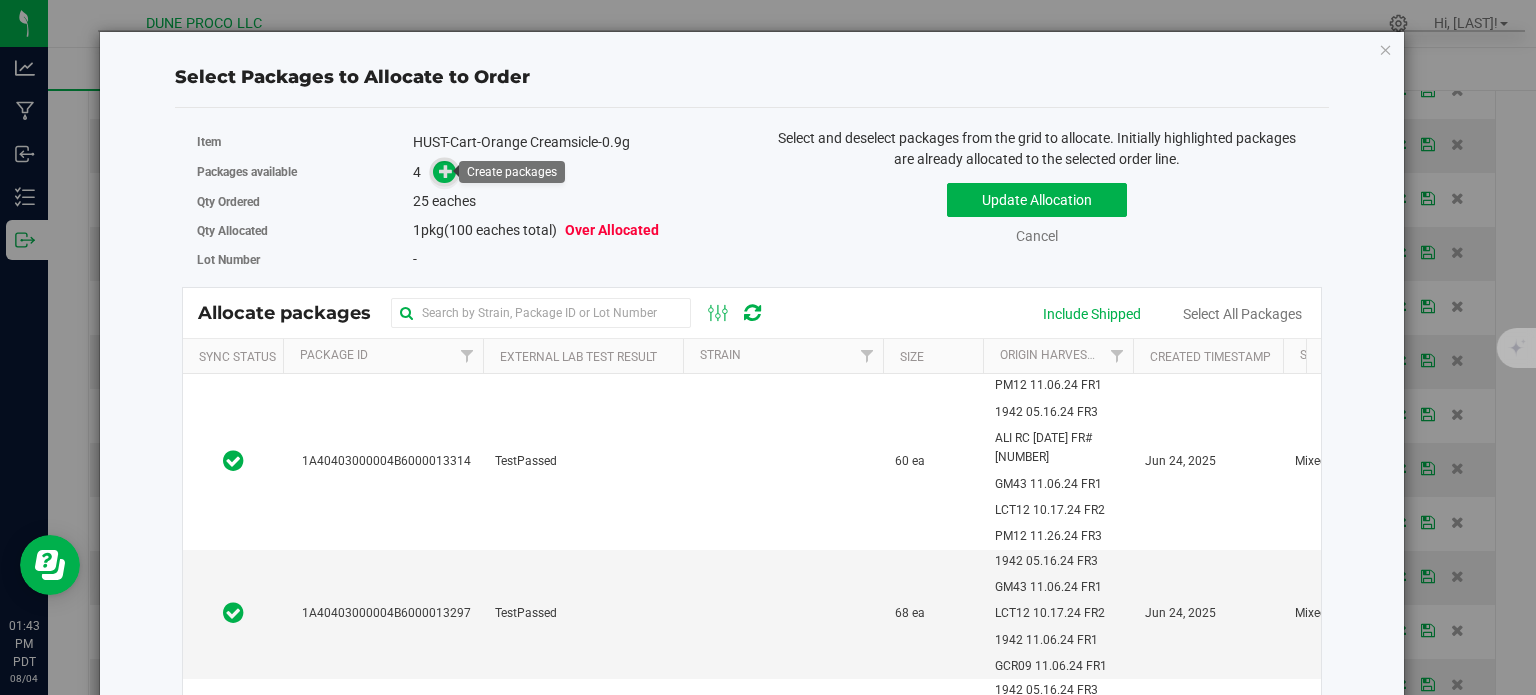 click at bounding box center (446, 171) 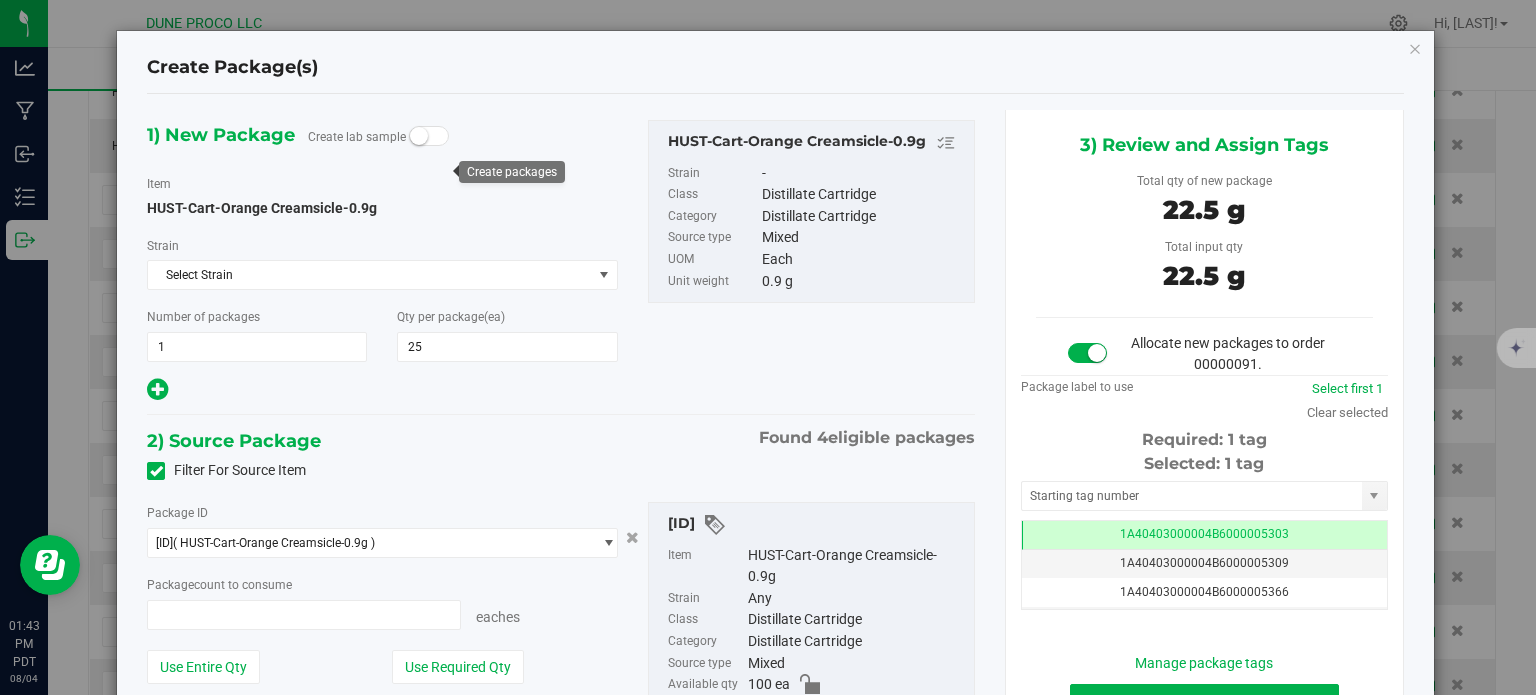 type on "25" 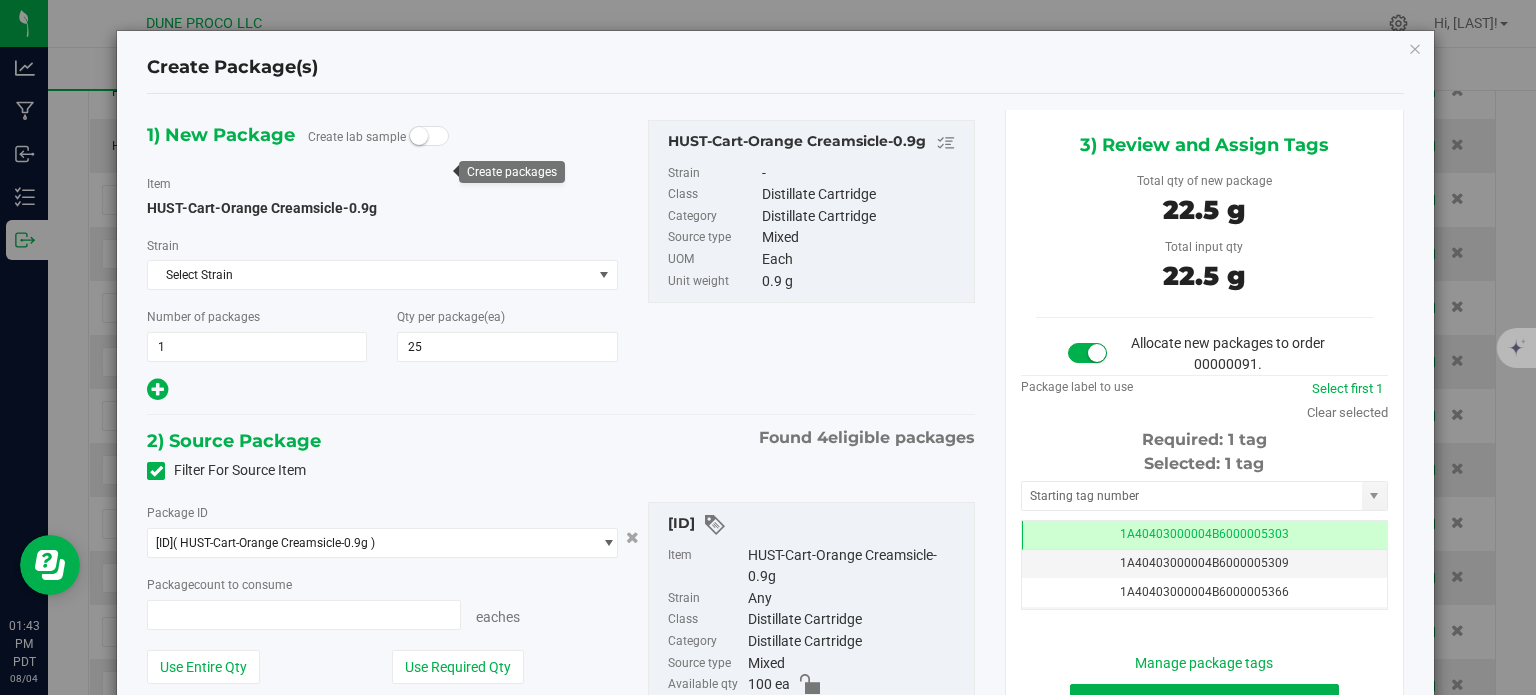 type on "25 ea" 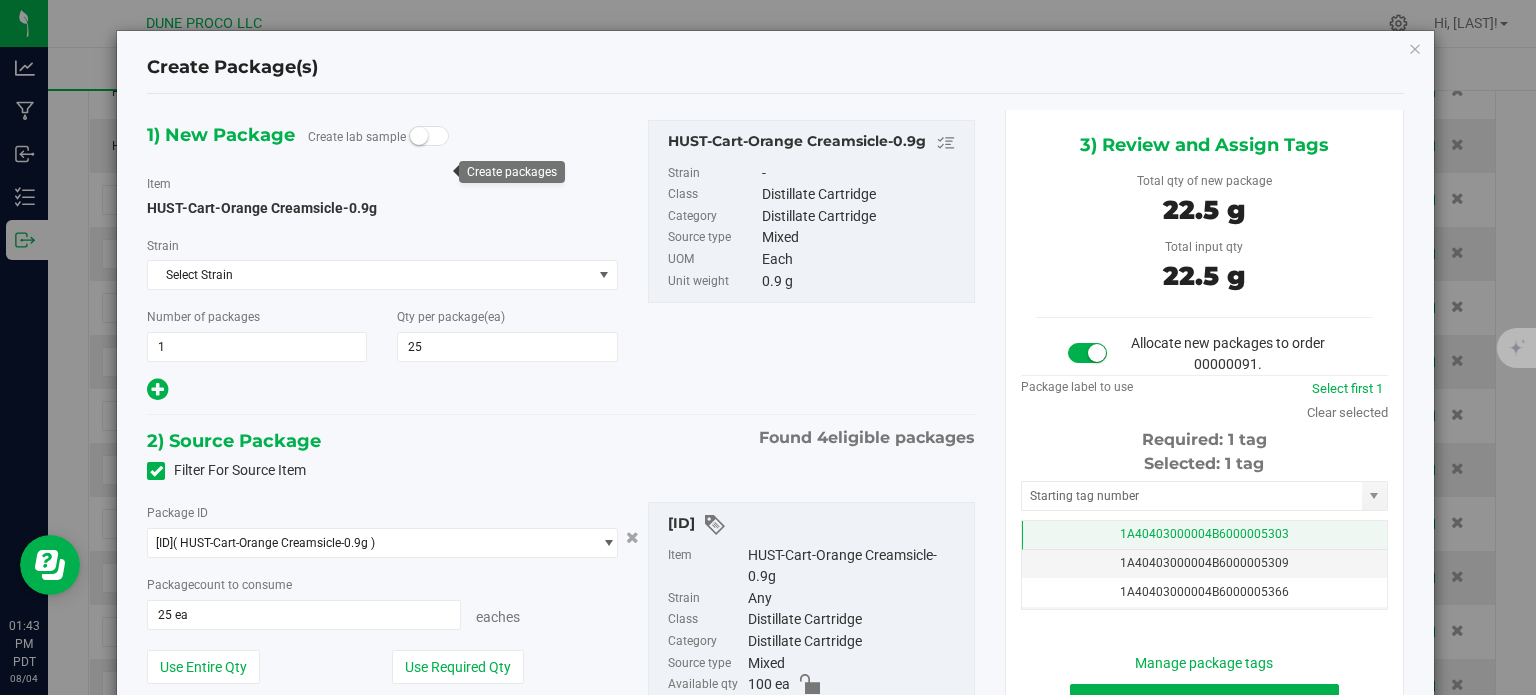 click on "1A40403000004B6000005303" at bounding box center (1204, 535) 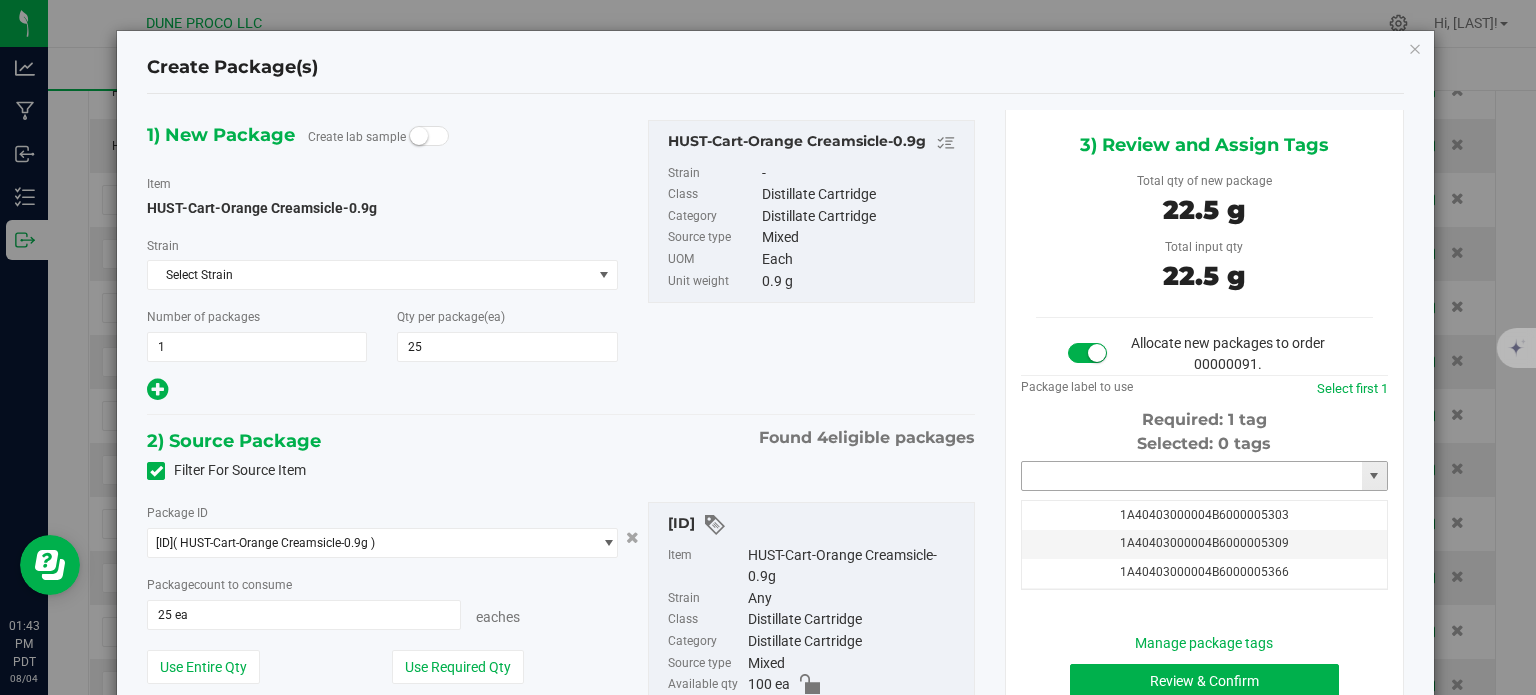 click at bounding box center [1192, 476] 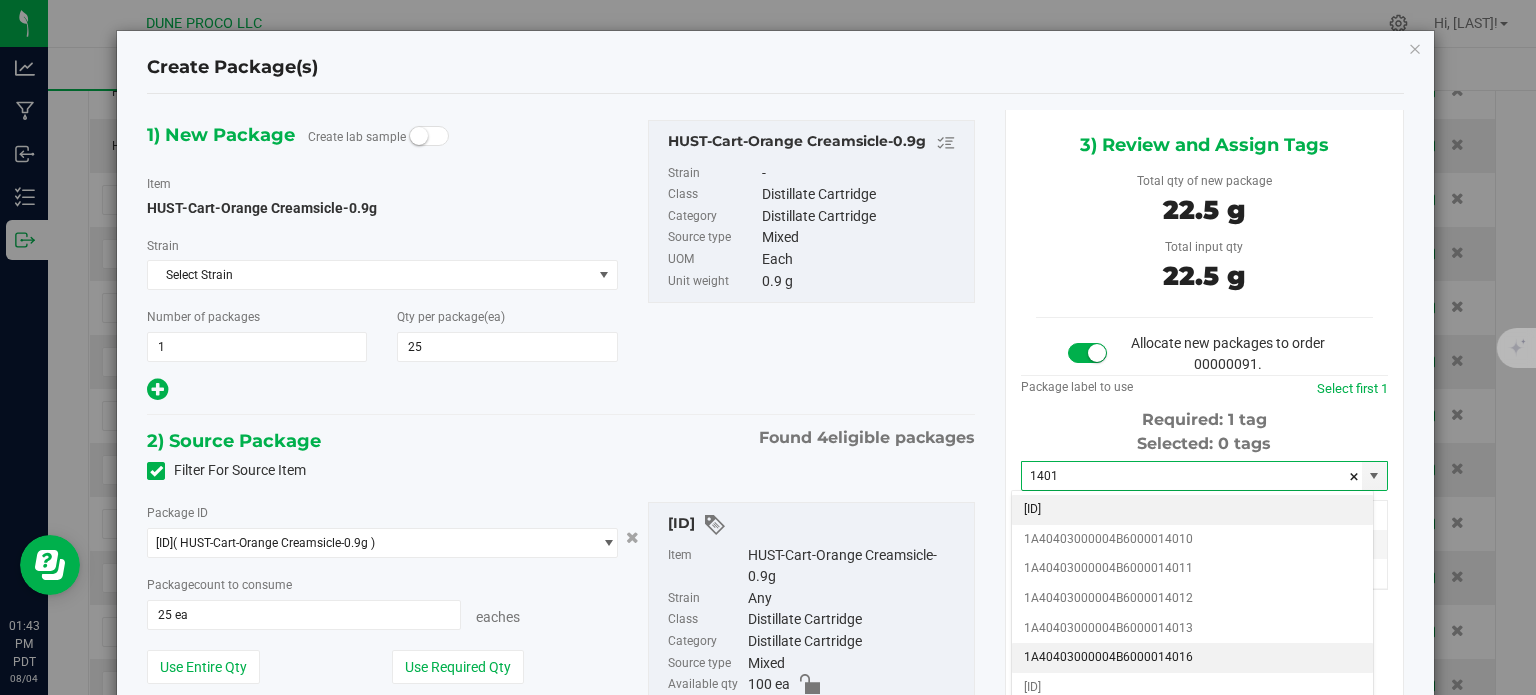 click on "1A40403000004B6000014016" at bounding box center [1192, 658] 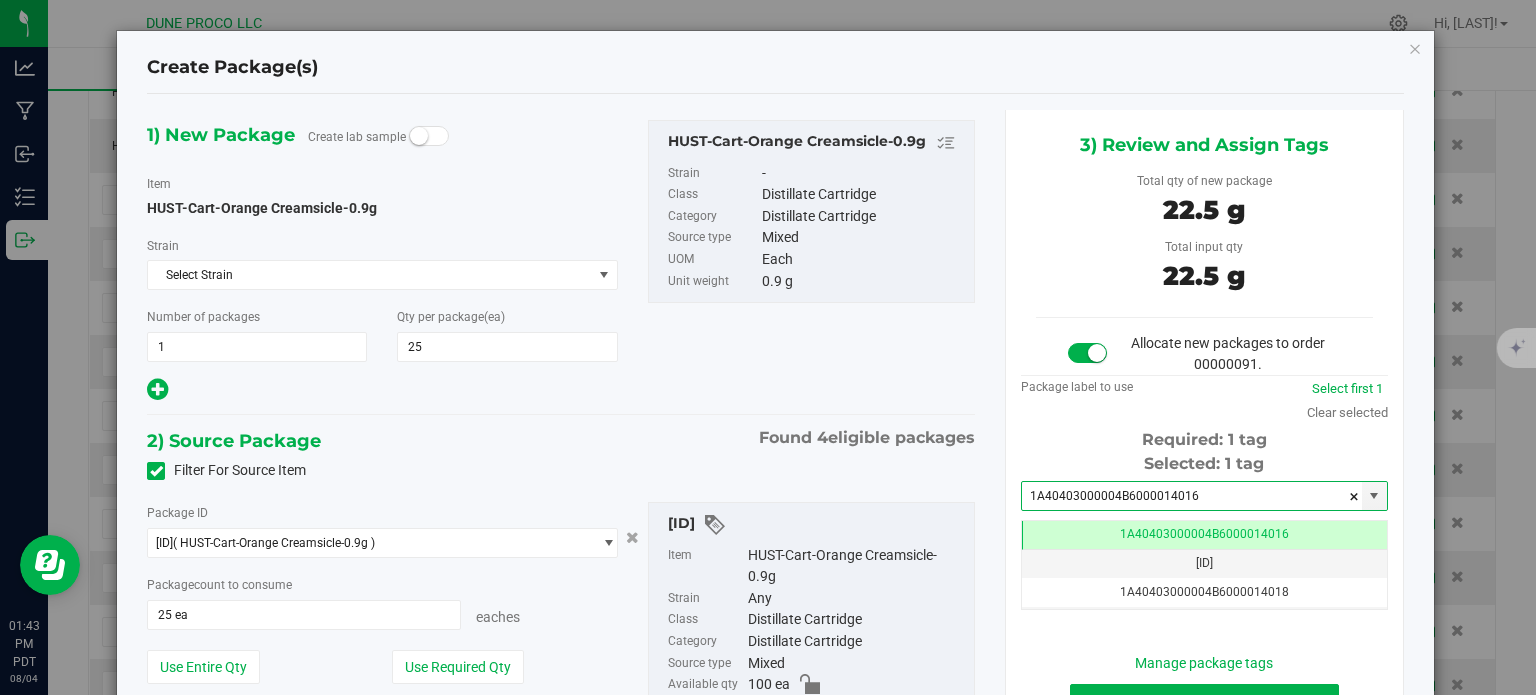 type on "1A40403000004B6000014016" 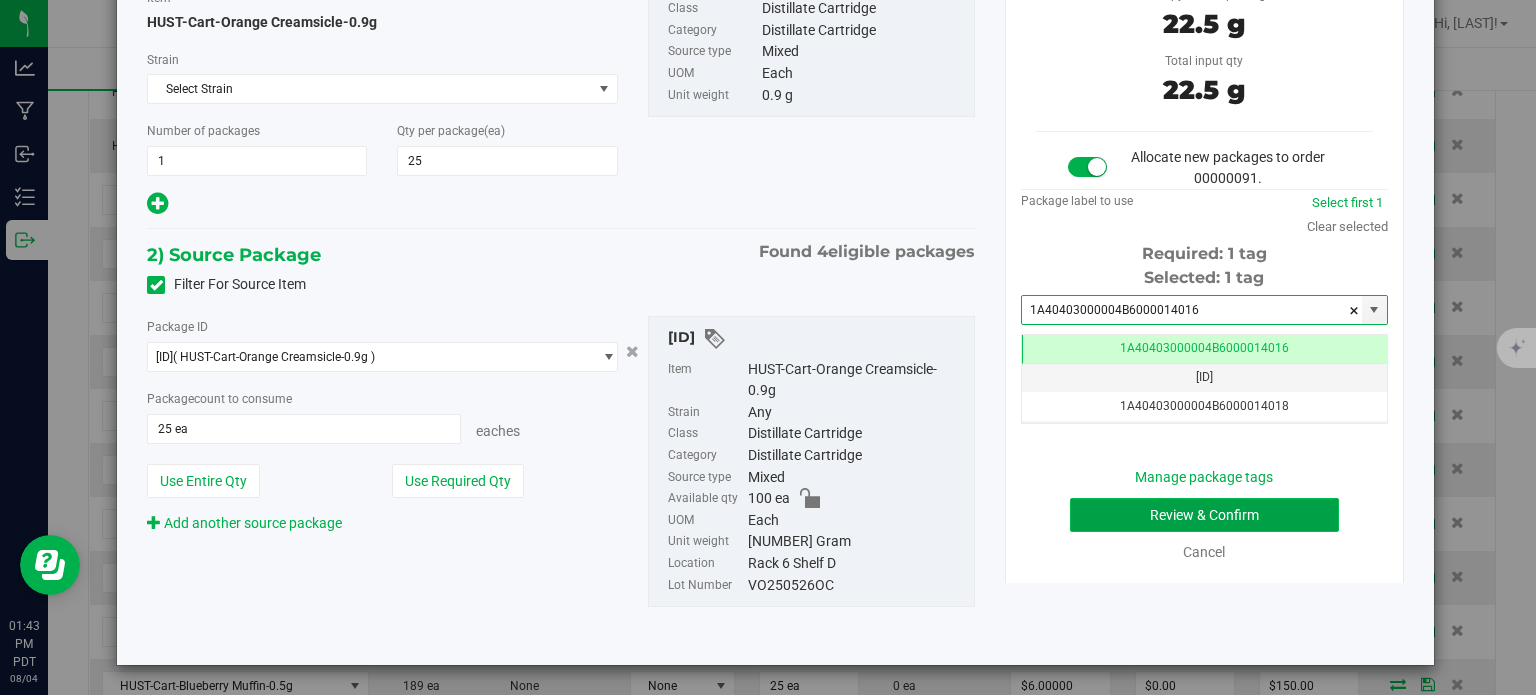 click on "Review & Confirm" at bounding box center (1204, 515) 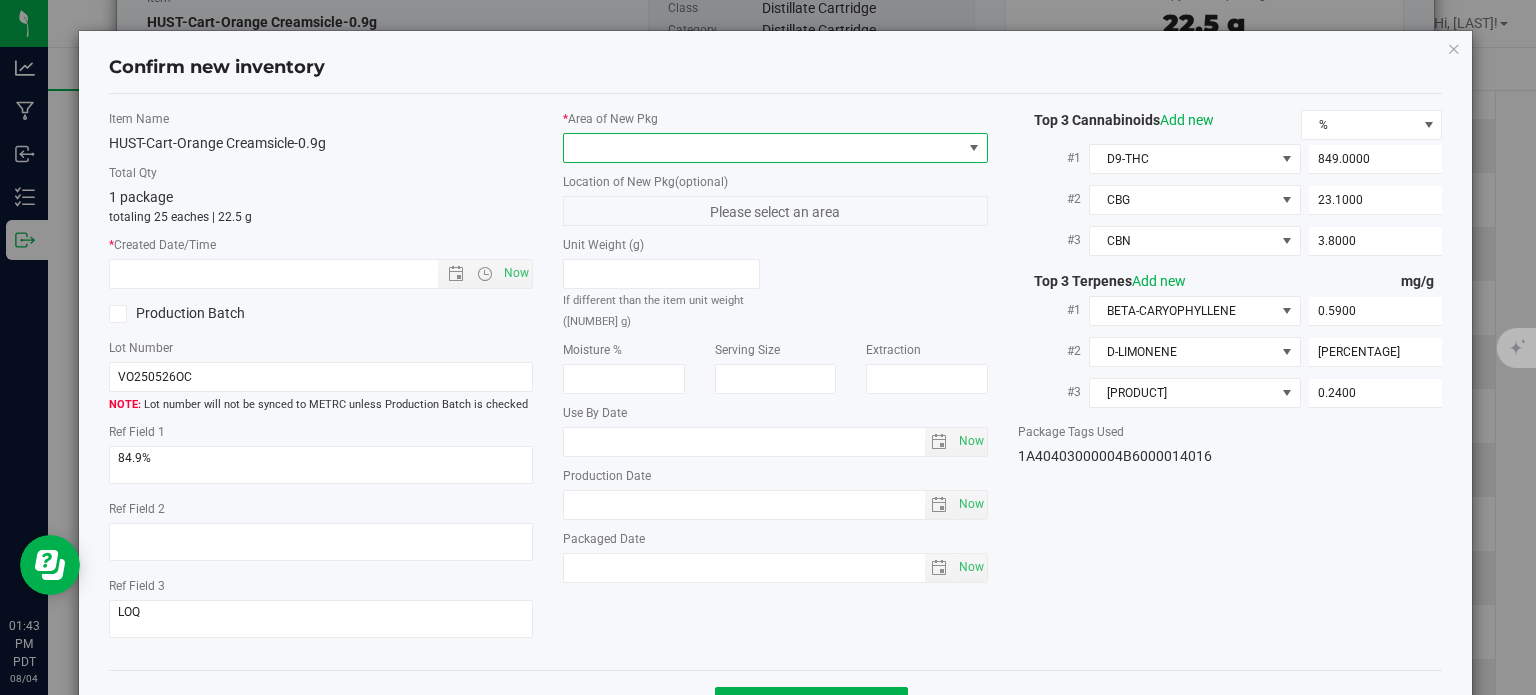 click at bounding box center [763, 148] 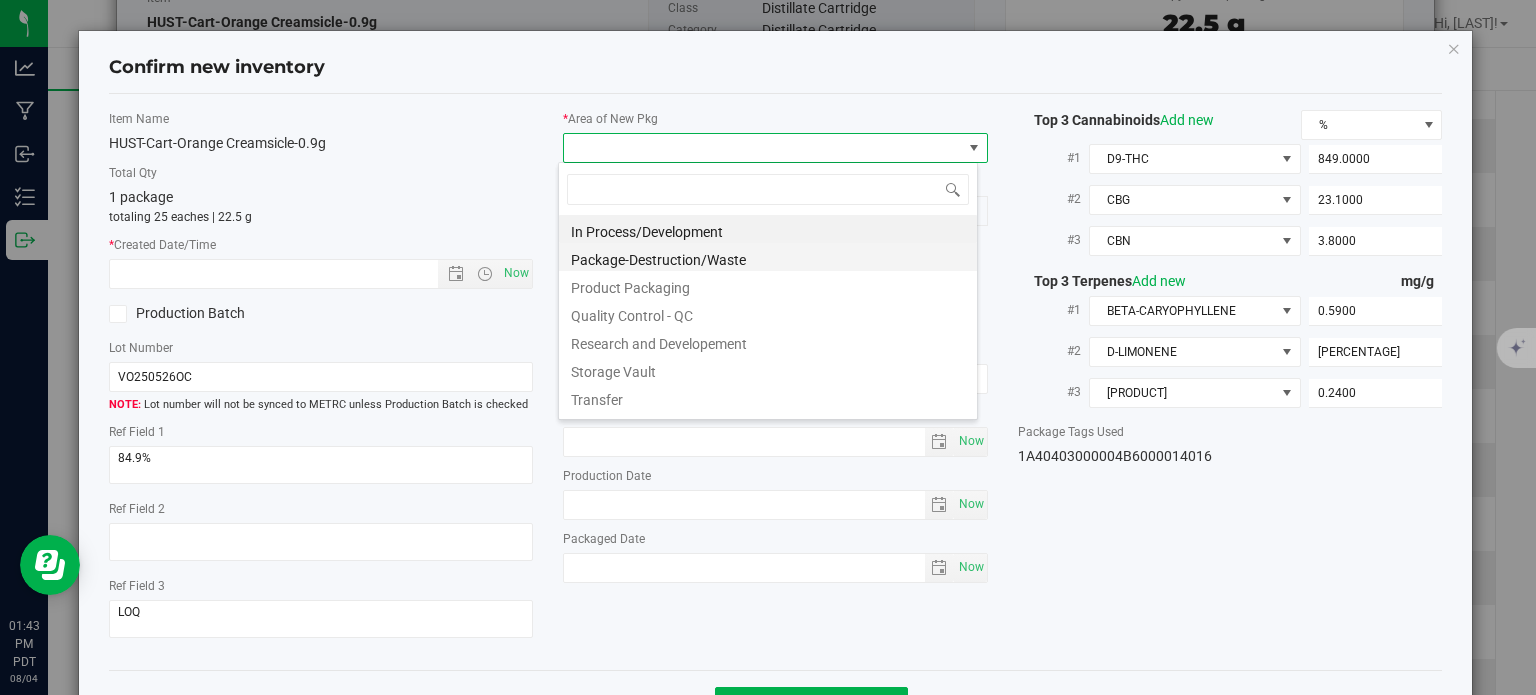 click on "Package-Destruction/Waste" at bounding box center [768, 257] 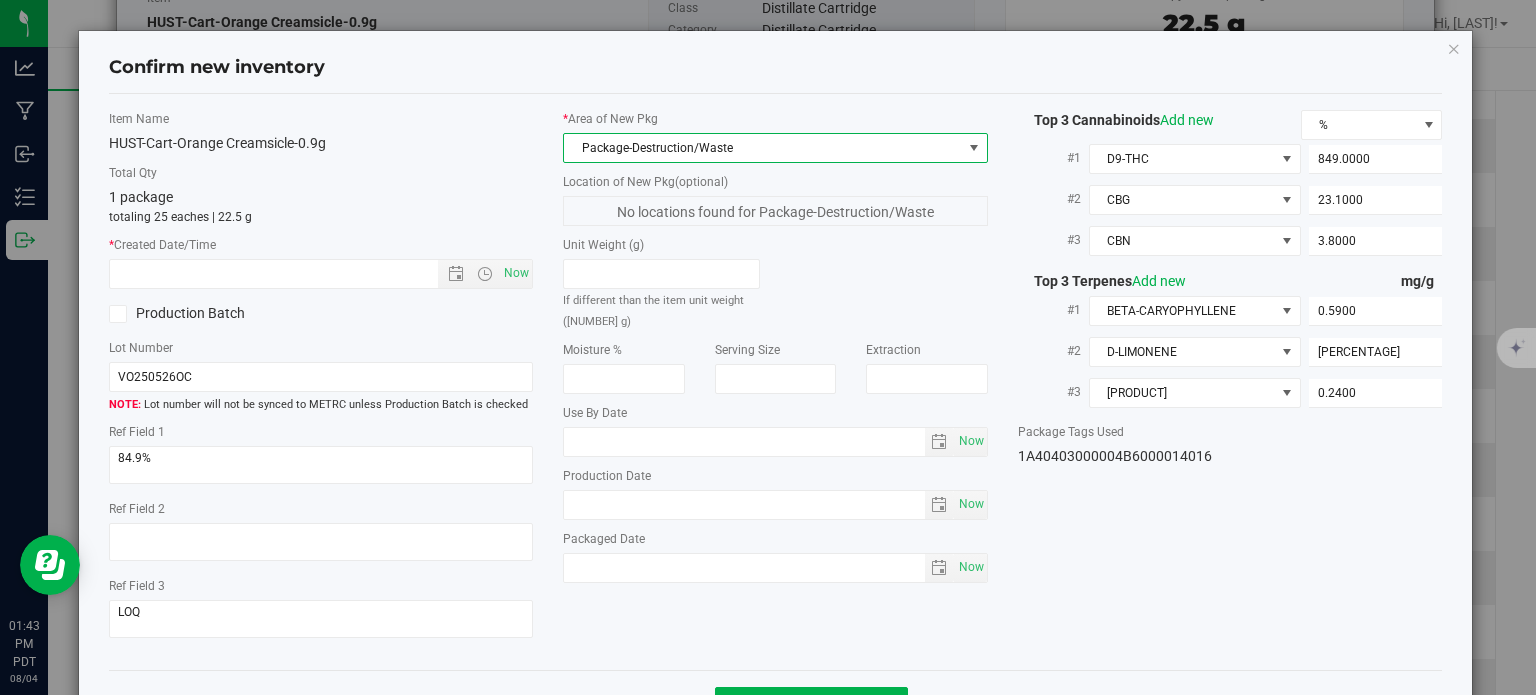 click on "Package-Destruction/Waste" at bounding box center (763, 148) 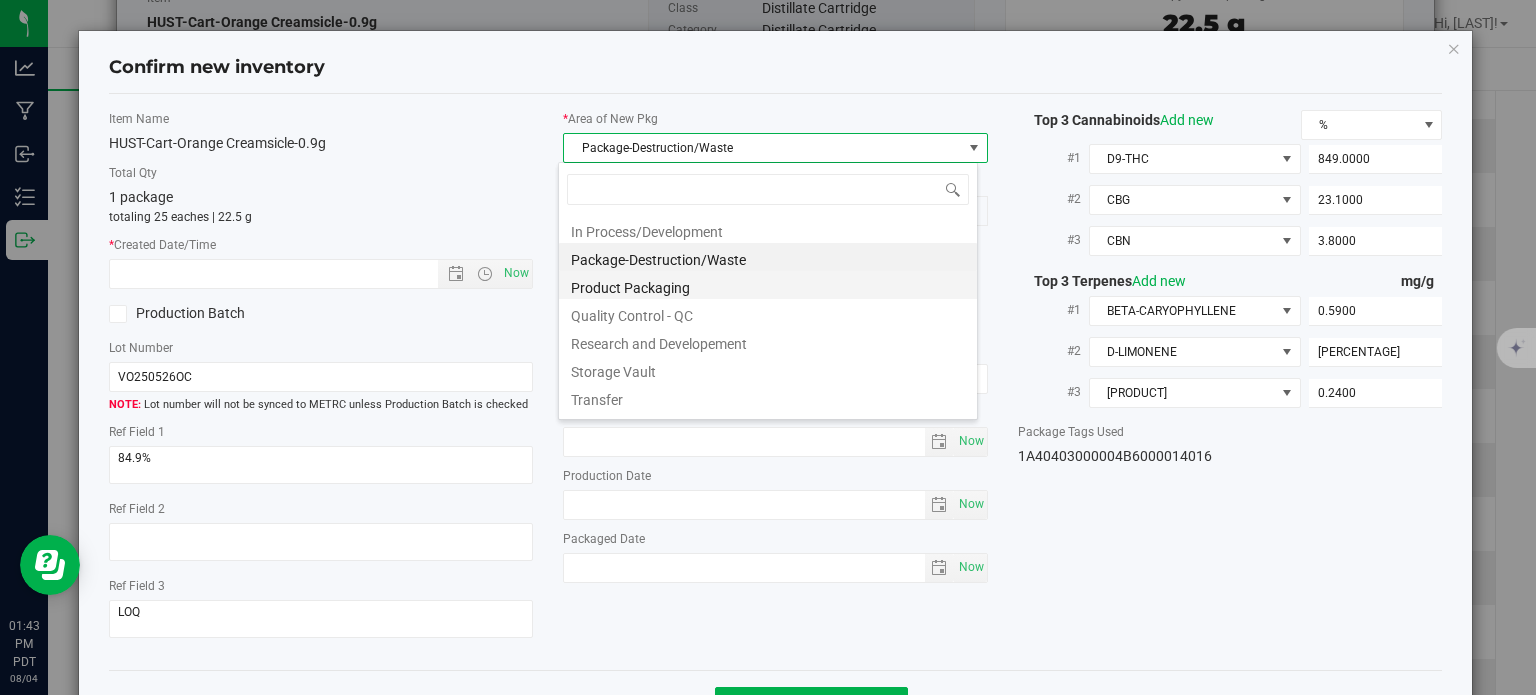 click on "Product Packaging" at bounding box center [768, 285] 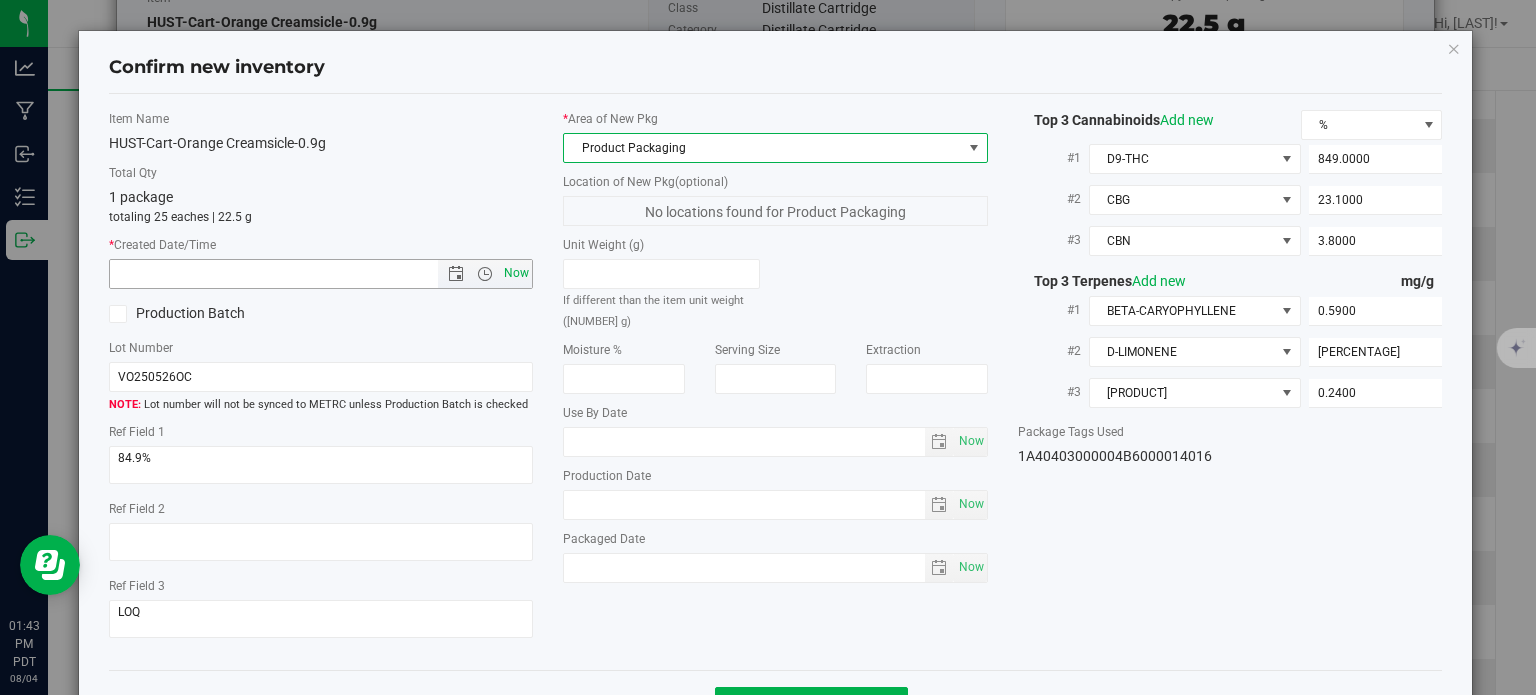 click on "Now" at bounding box center (517, 273) 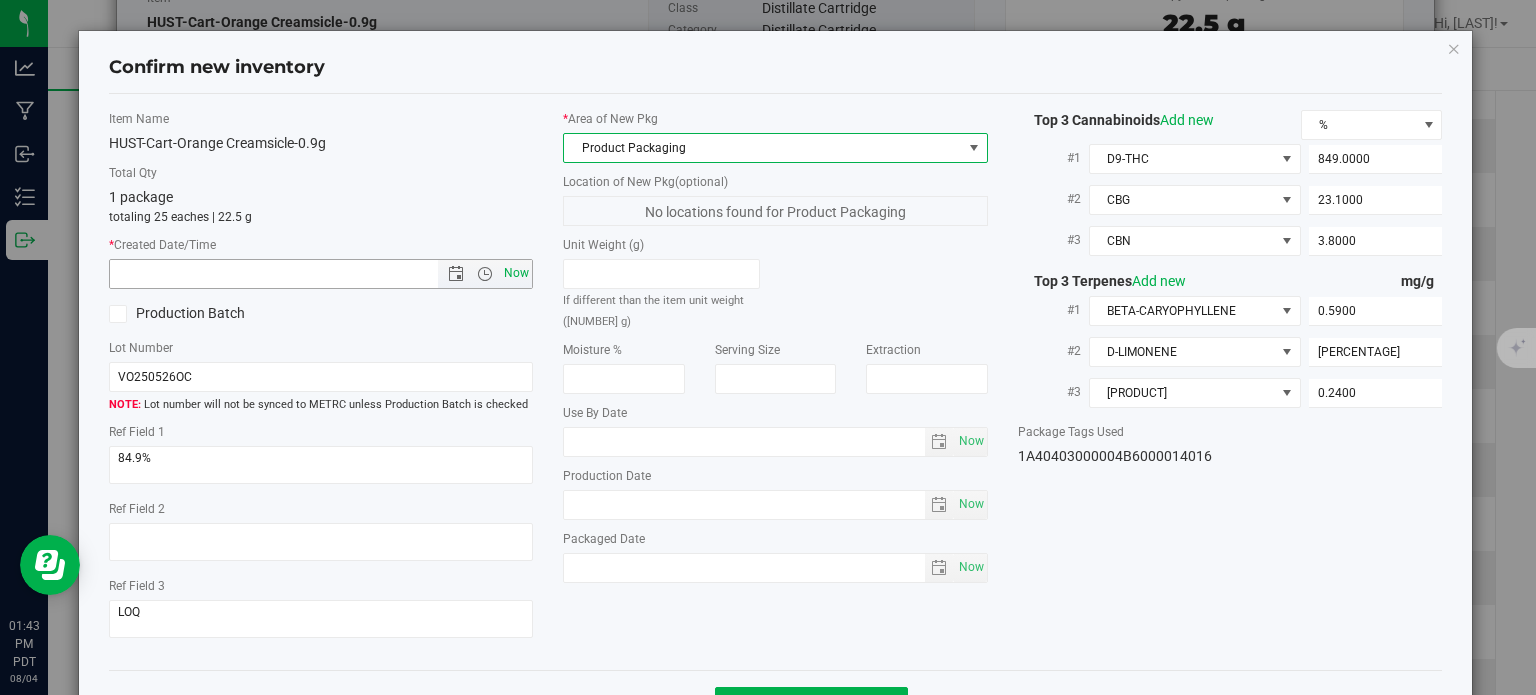 type on "8/4/2025 1:43 PM" 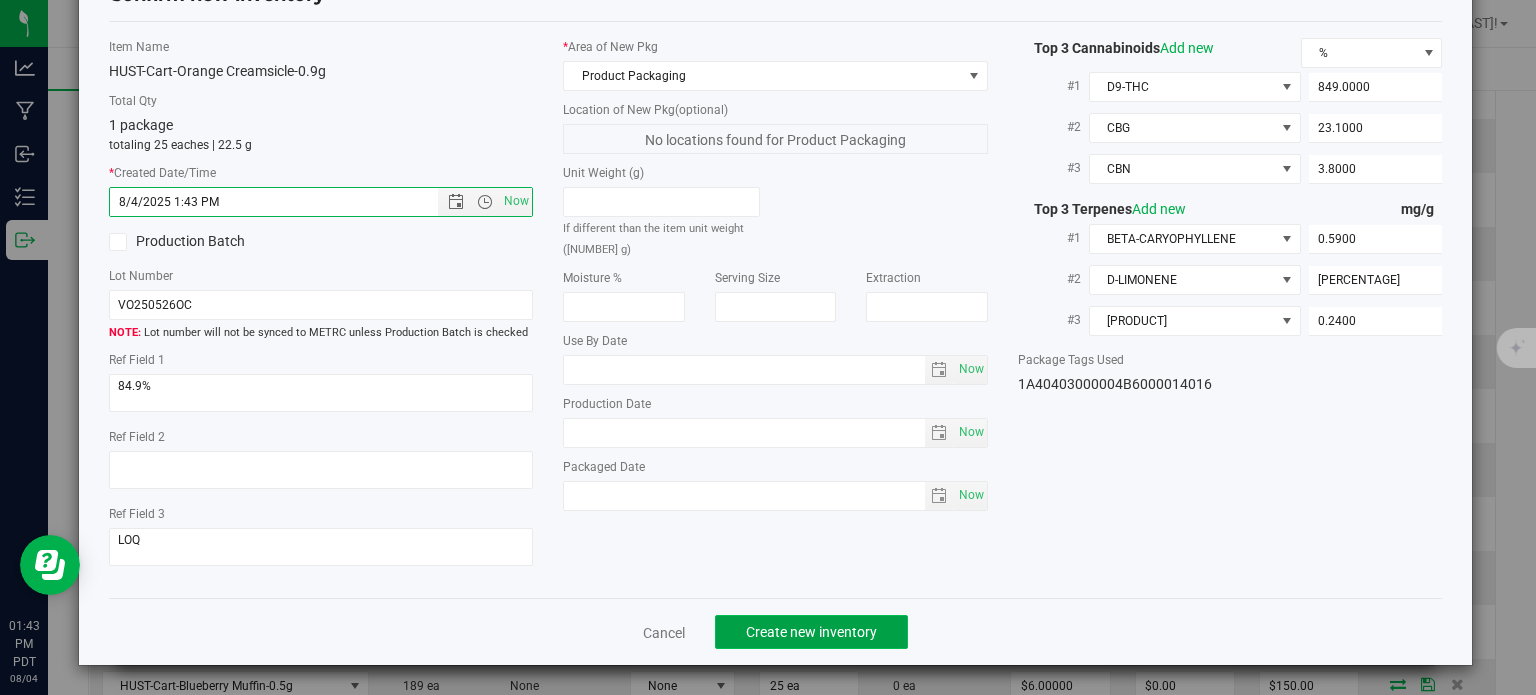 click on "Create new inventory" 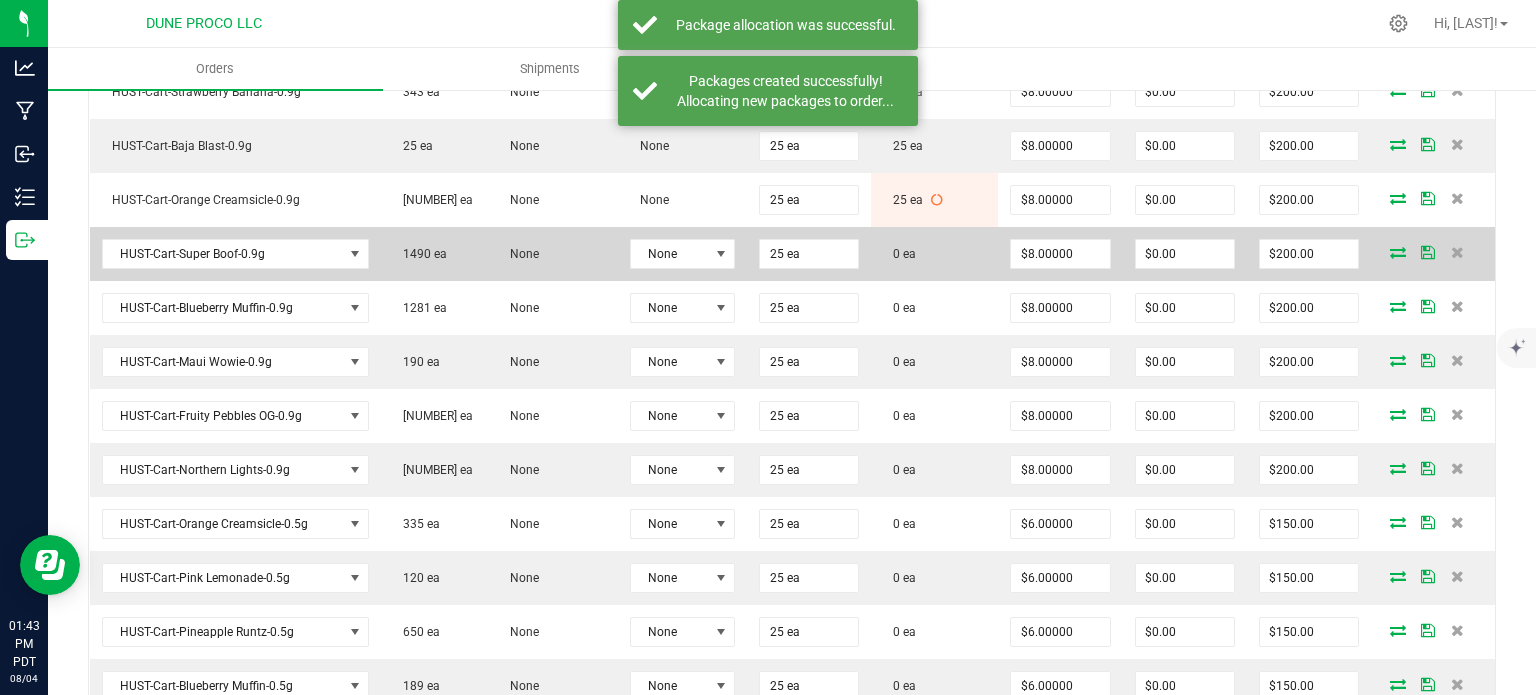 click at bounding box center (1398, 252) 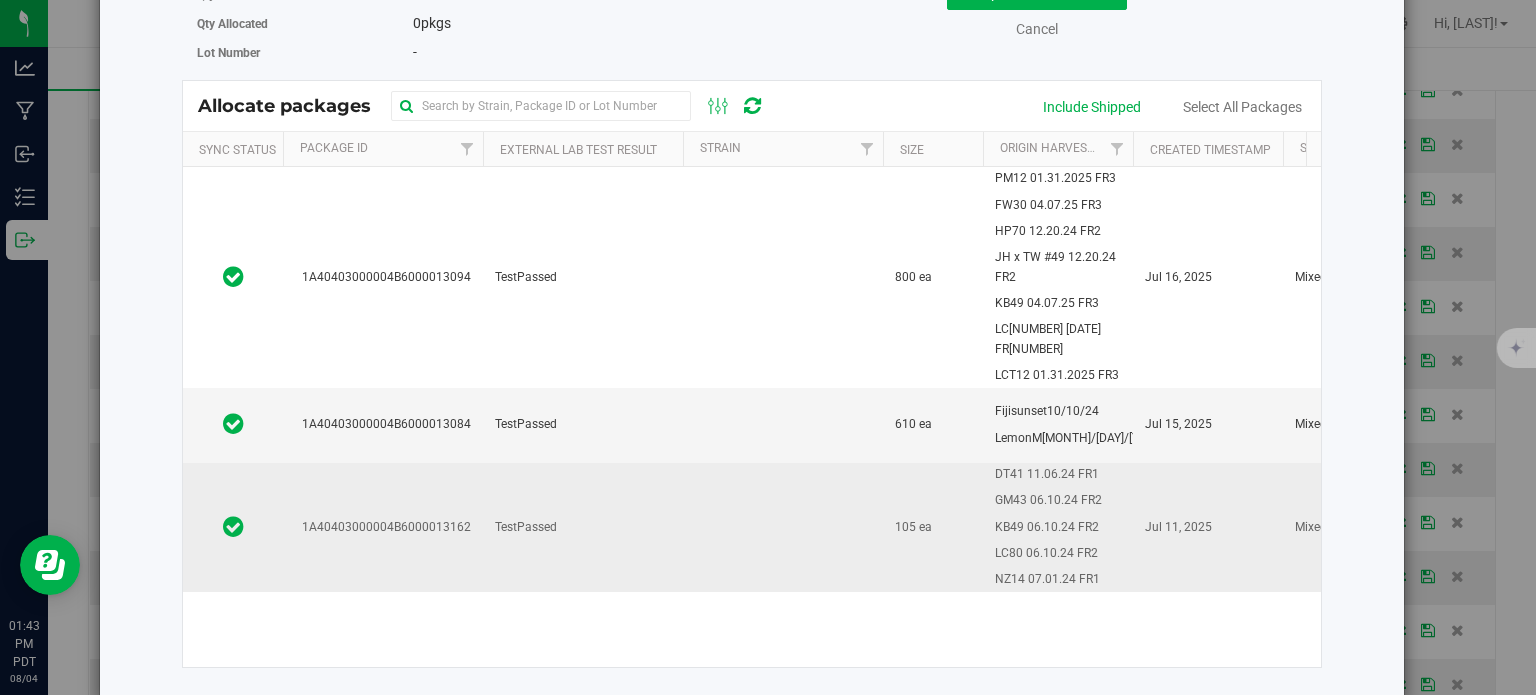 click on "1A40403000004B6000013162" at bounding box center [383, 527] 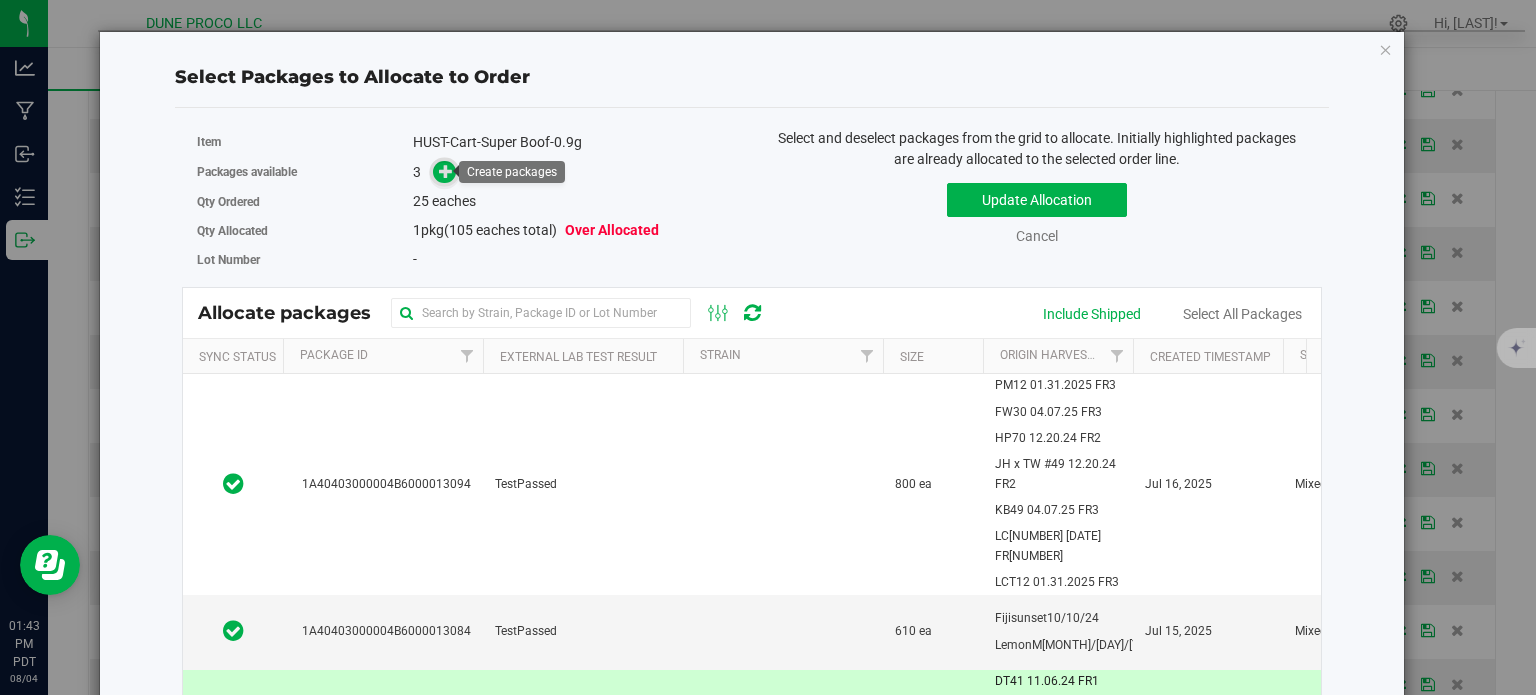 click at bounding box center [446, 171] 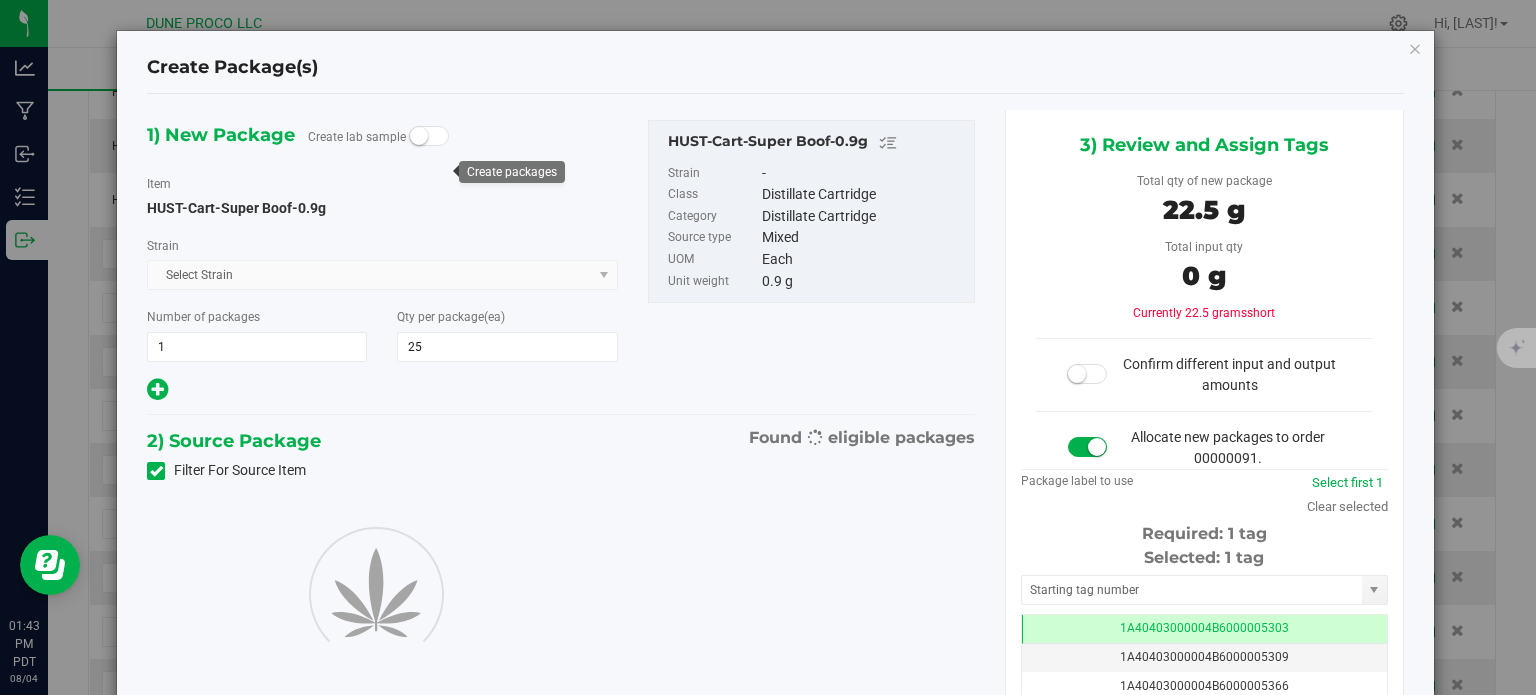 type on "25" 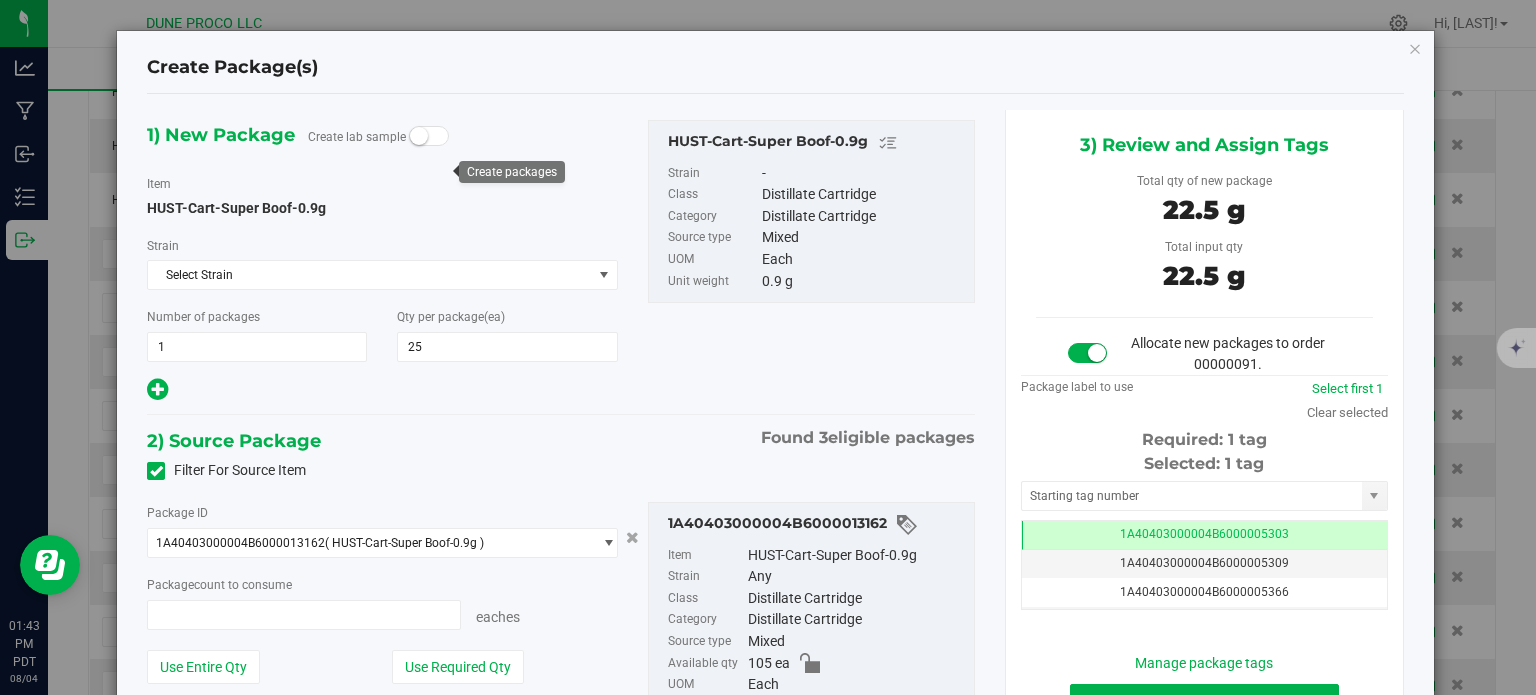 type on "25 ea" 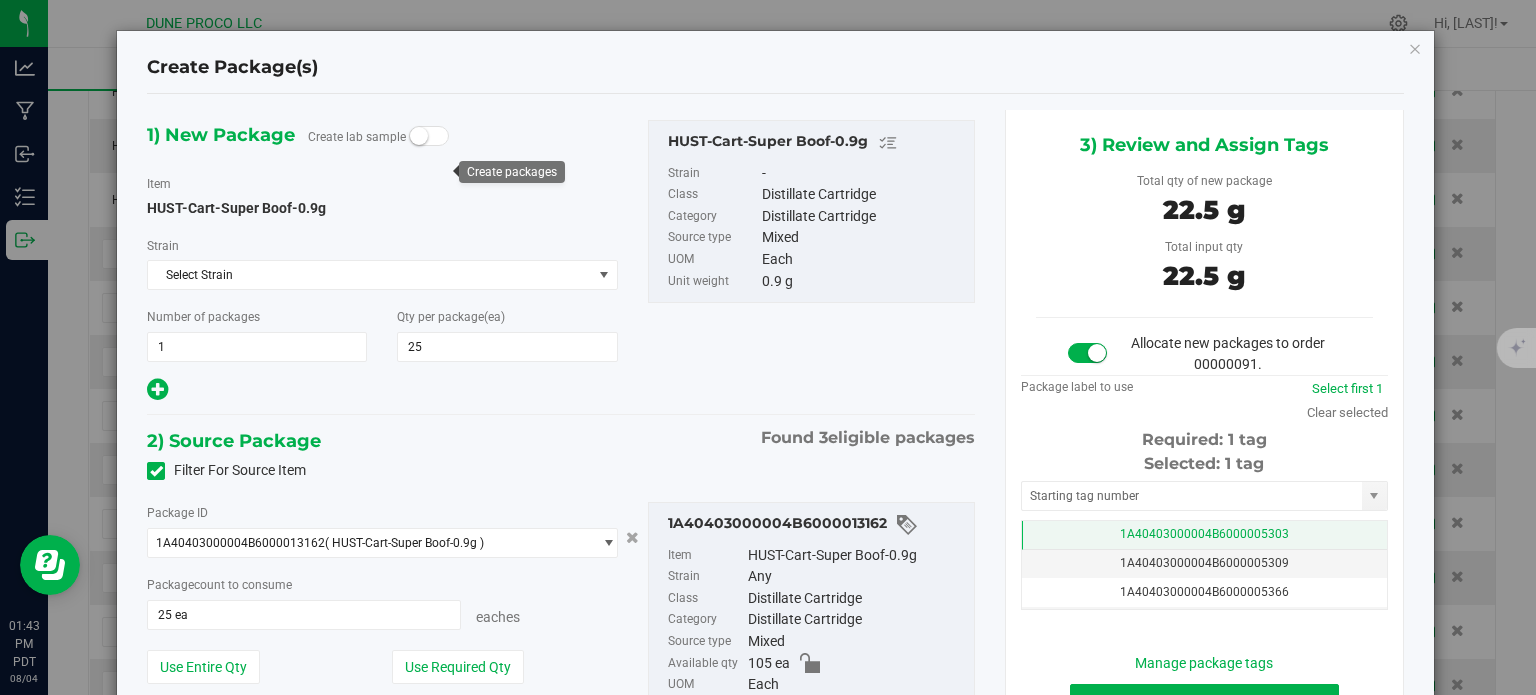click on "1A40403000004B6000005303" at bounding box center [1204, 535] 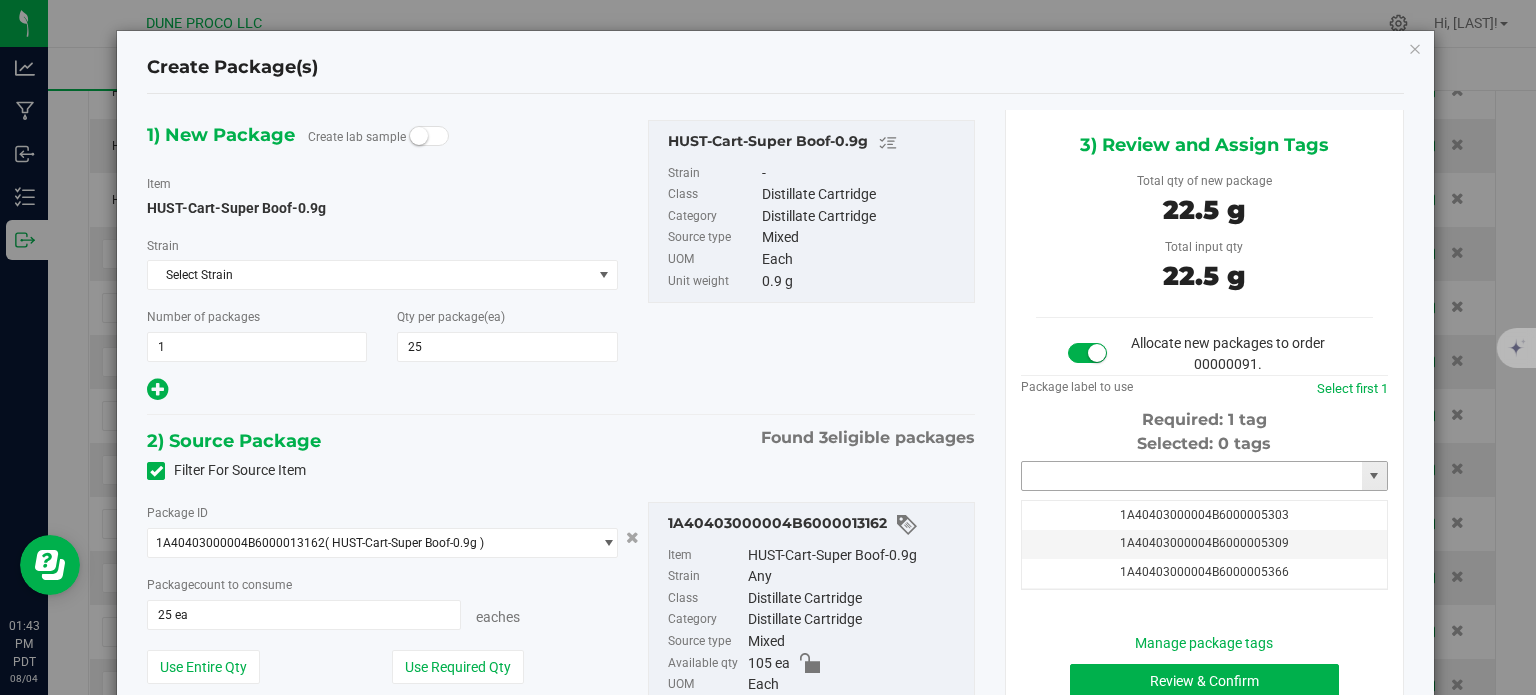 click at bounding box center (1192, 476) 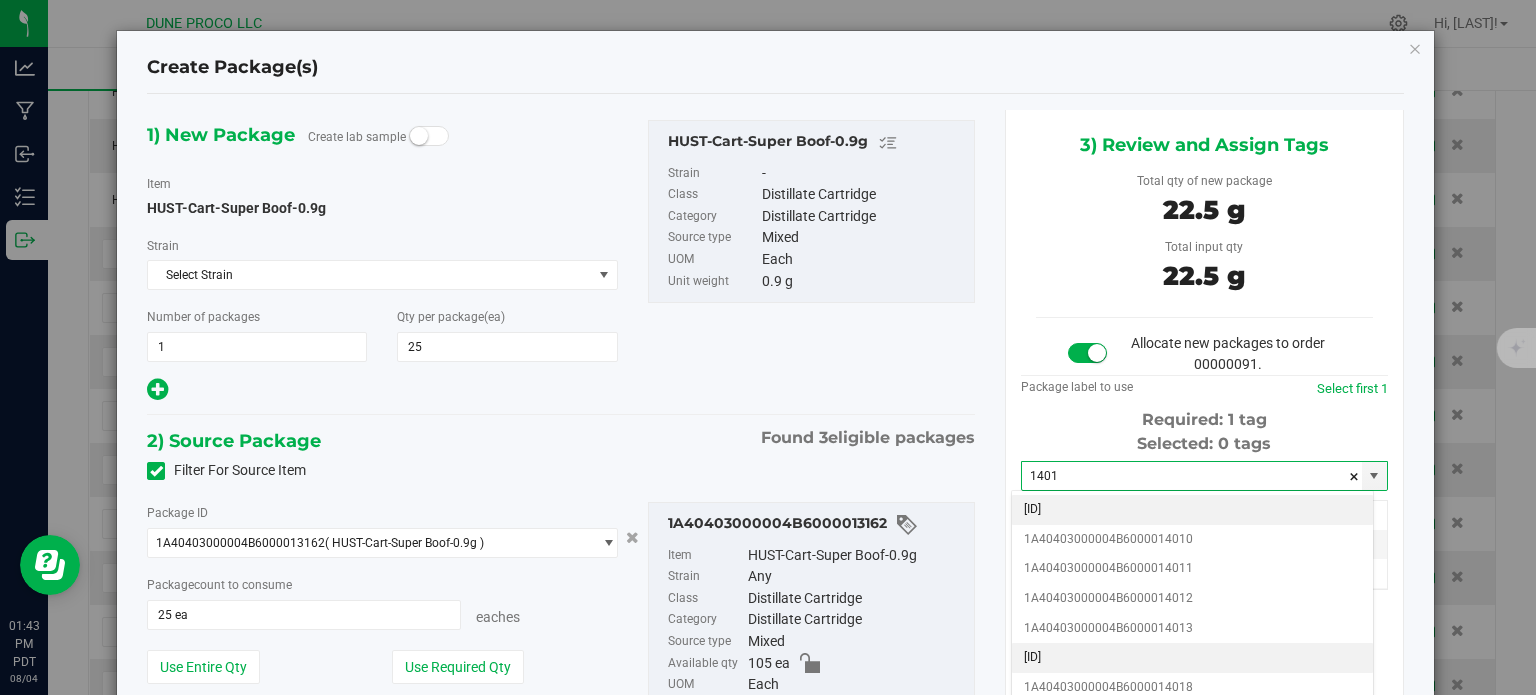 click on "1A40403000004B6000014017" at bounding box center [1192, 658] 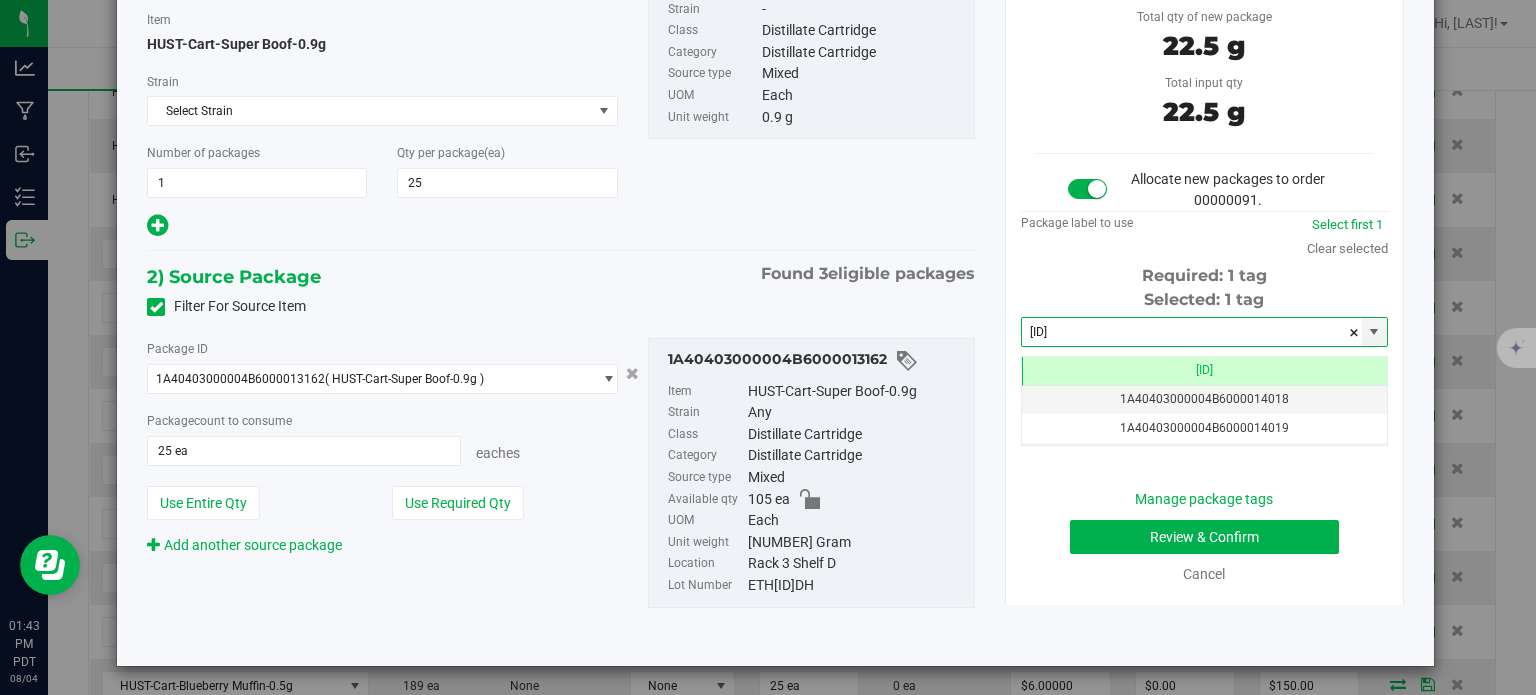 type on "1A40403000004B6000014017" 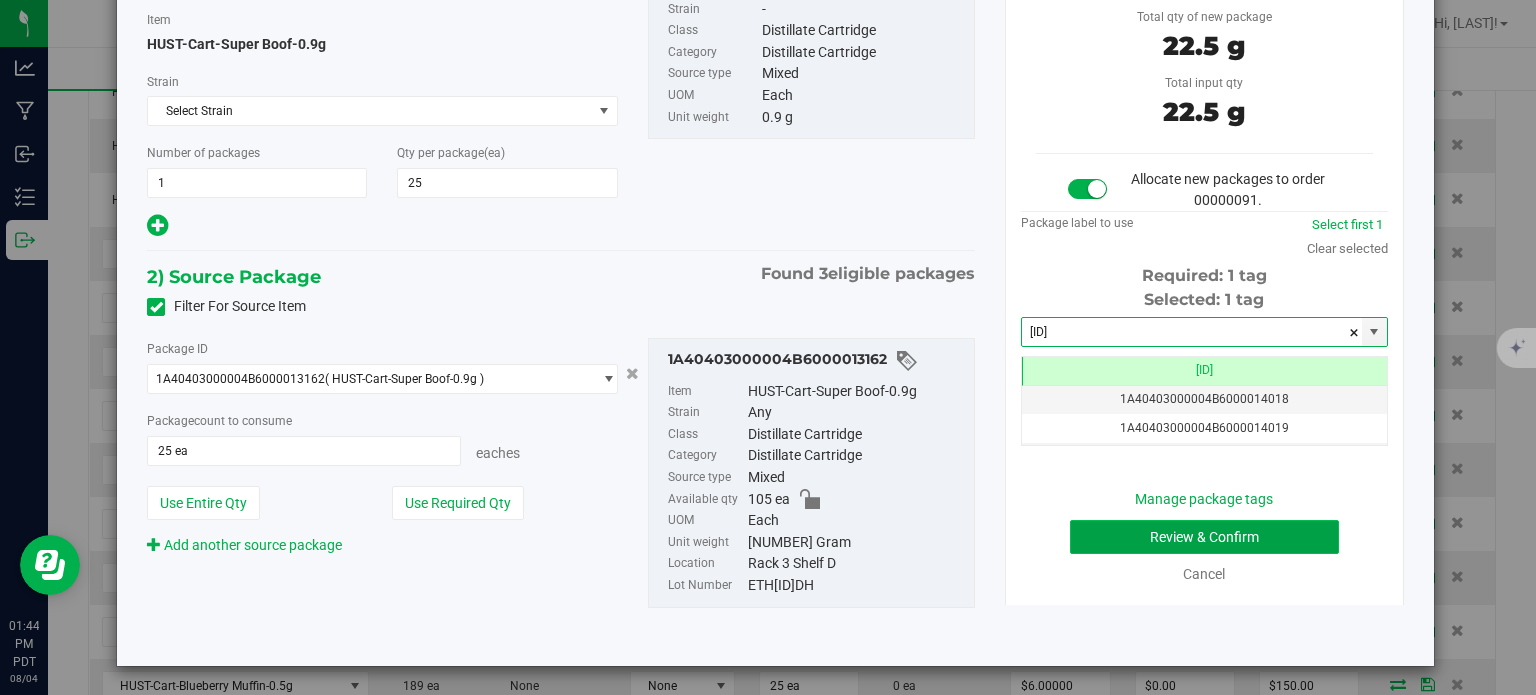 click on "Review & Confirm" at bounding box center (1204, 537) 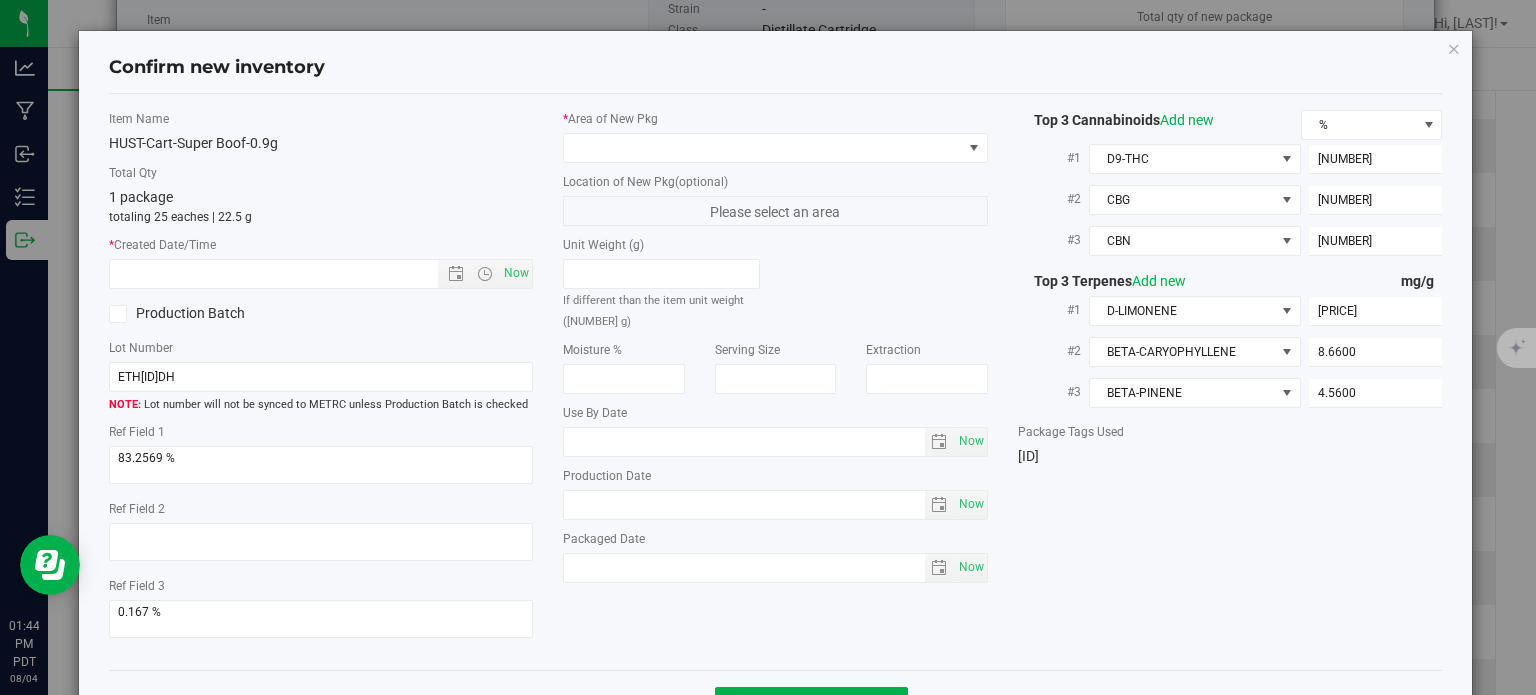 type on "2025-06-12" 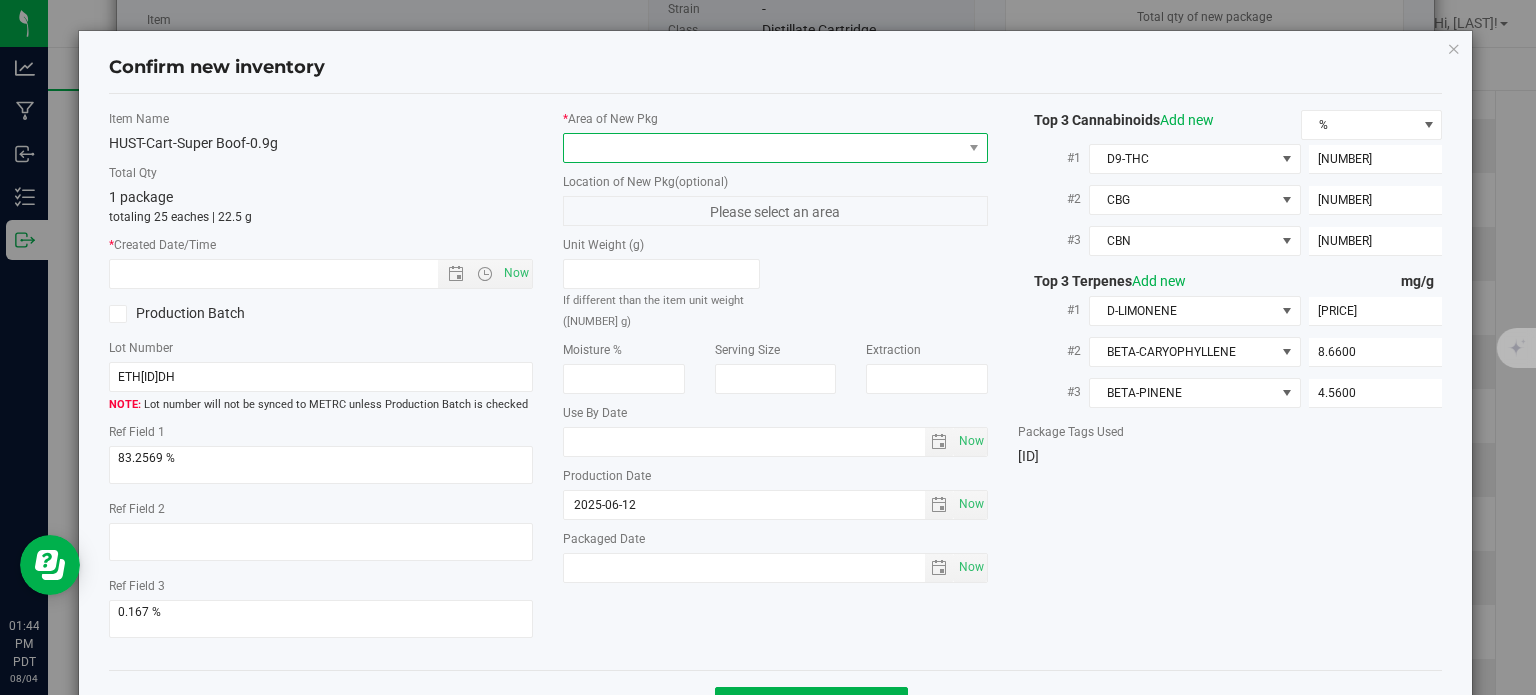 click at bounding box center [763, 148] 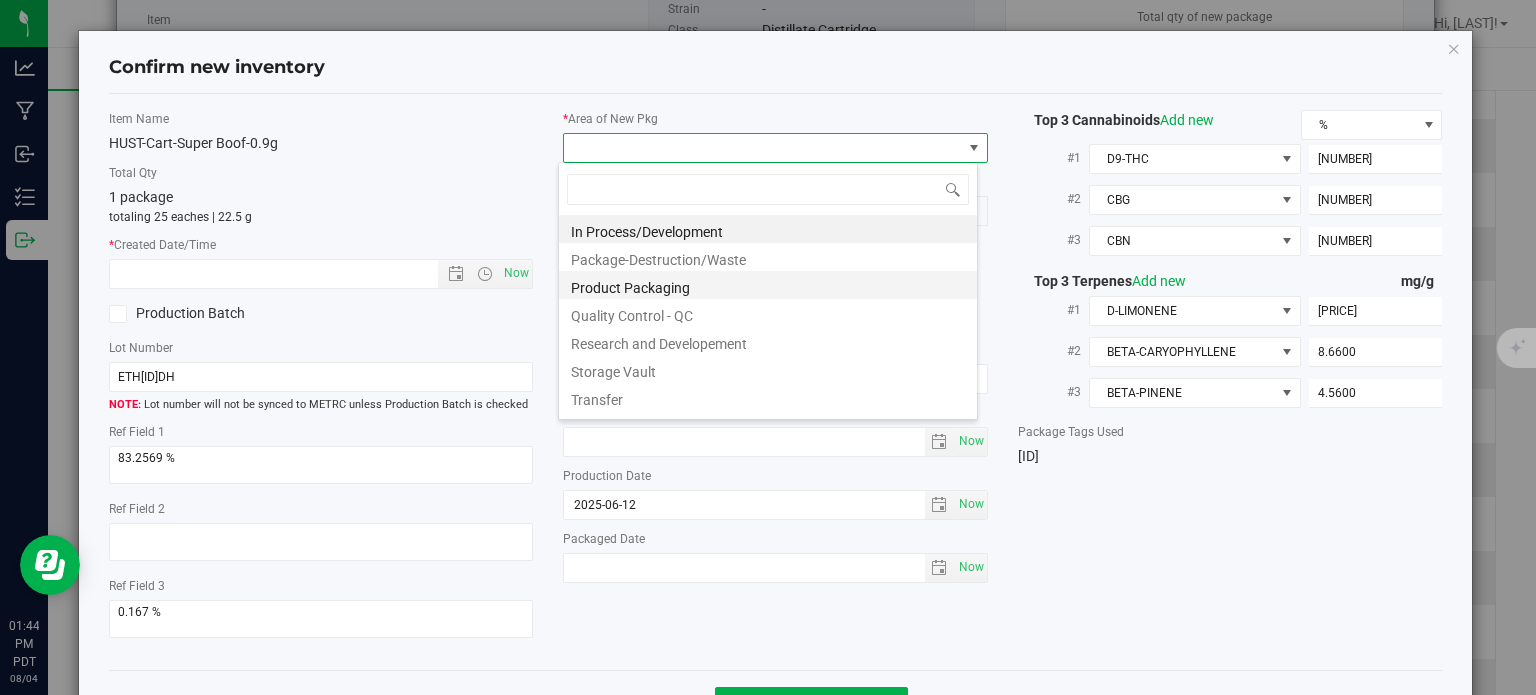 click on "Product Packaging" at bounding box center [768, 285] 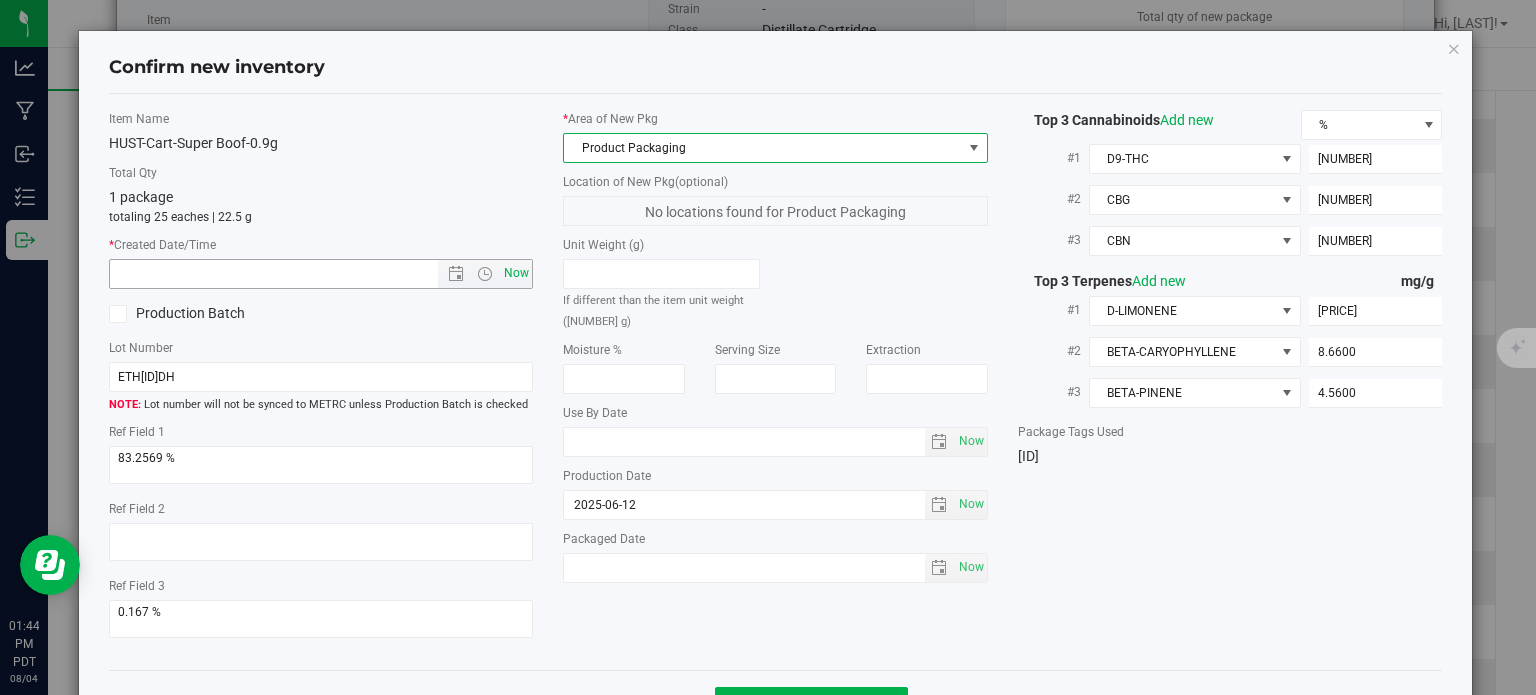 click on "Now" at bounding box center (517, 273) 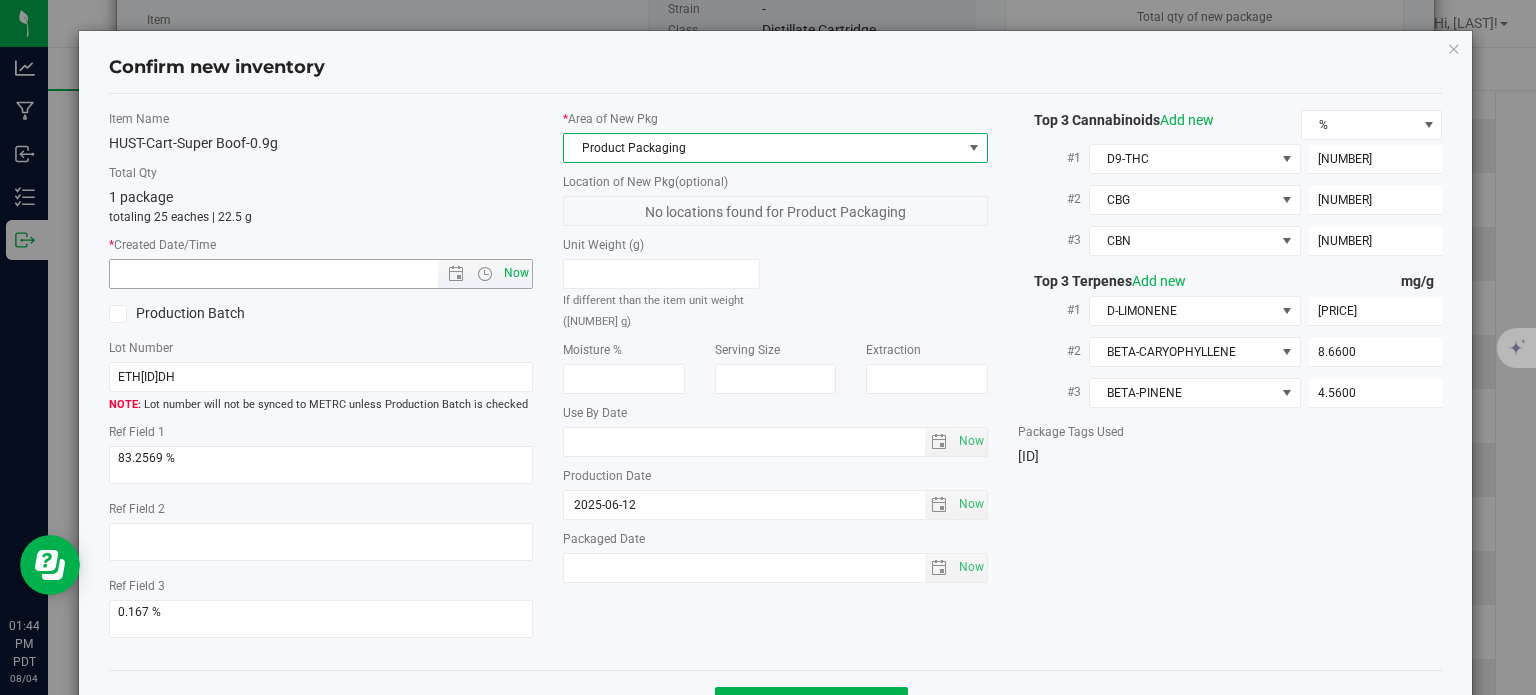 type on "8/4/2025 1:44 PM" 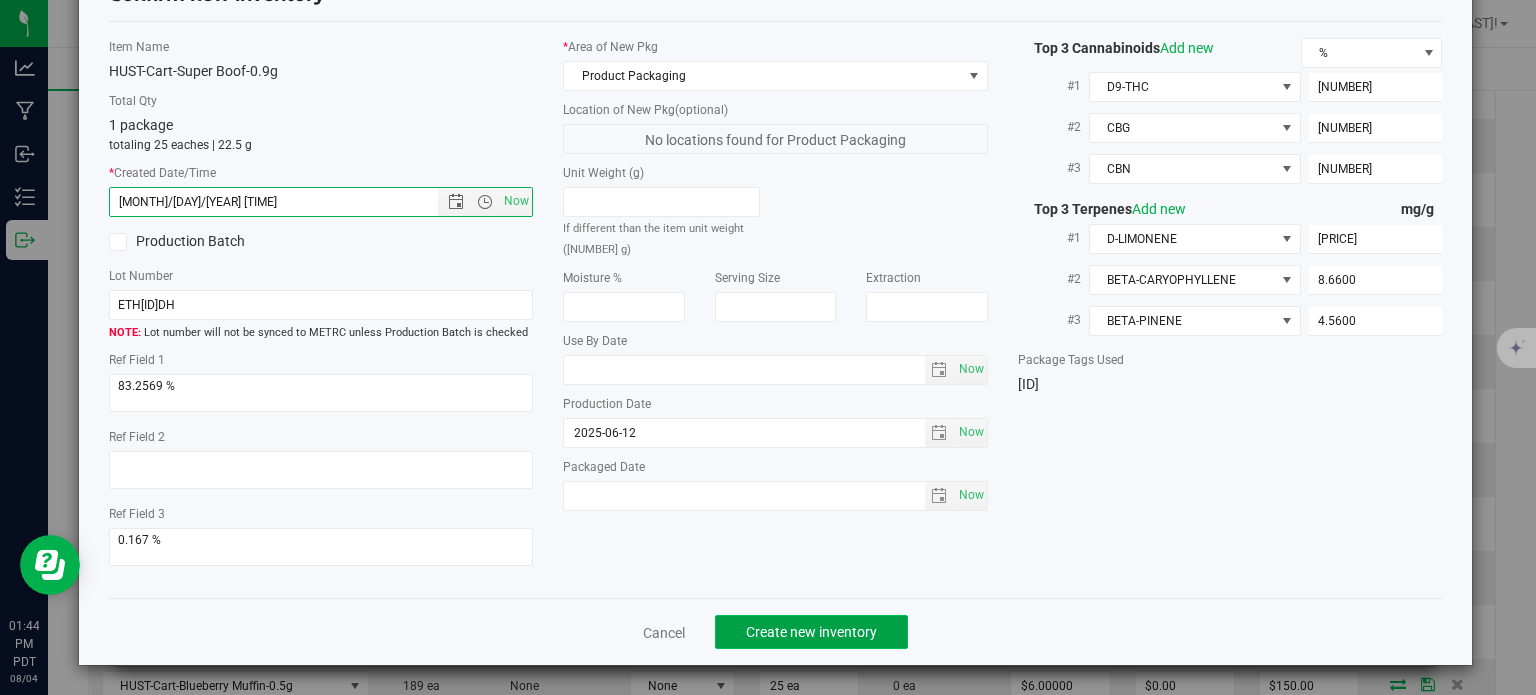 click on "Create new inventory" 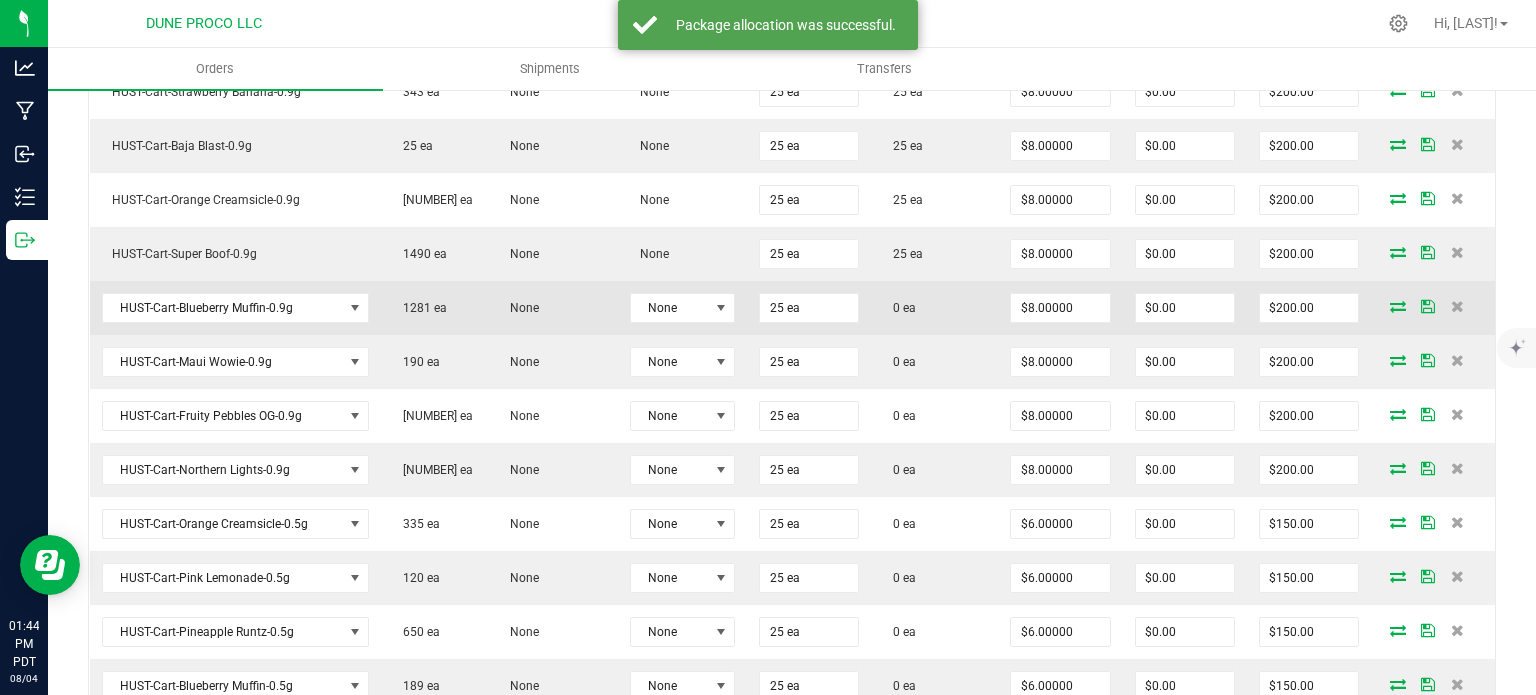 click at bounding box center [1398, 306] 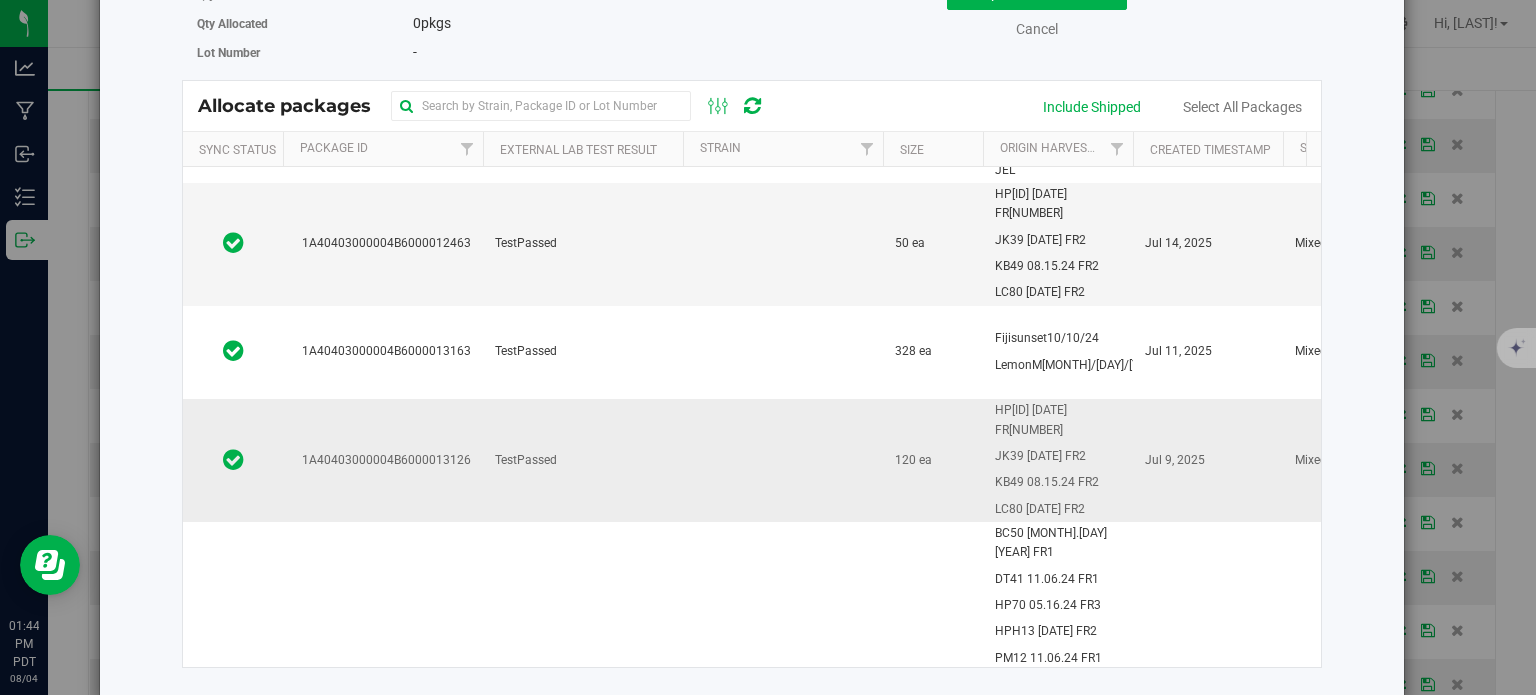 click on "1A40403000004B6000013126" at bounding box center [383, 460] 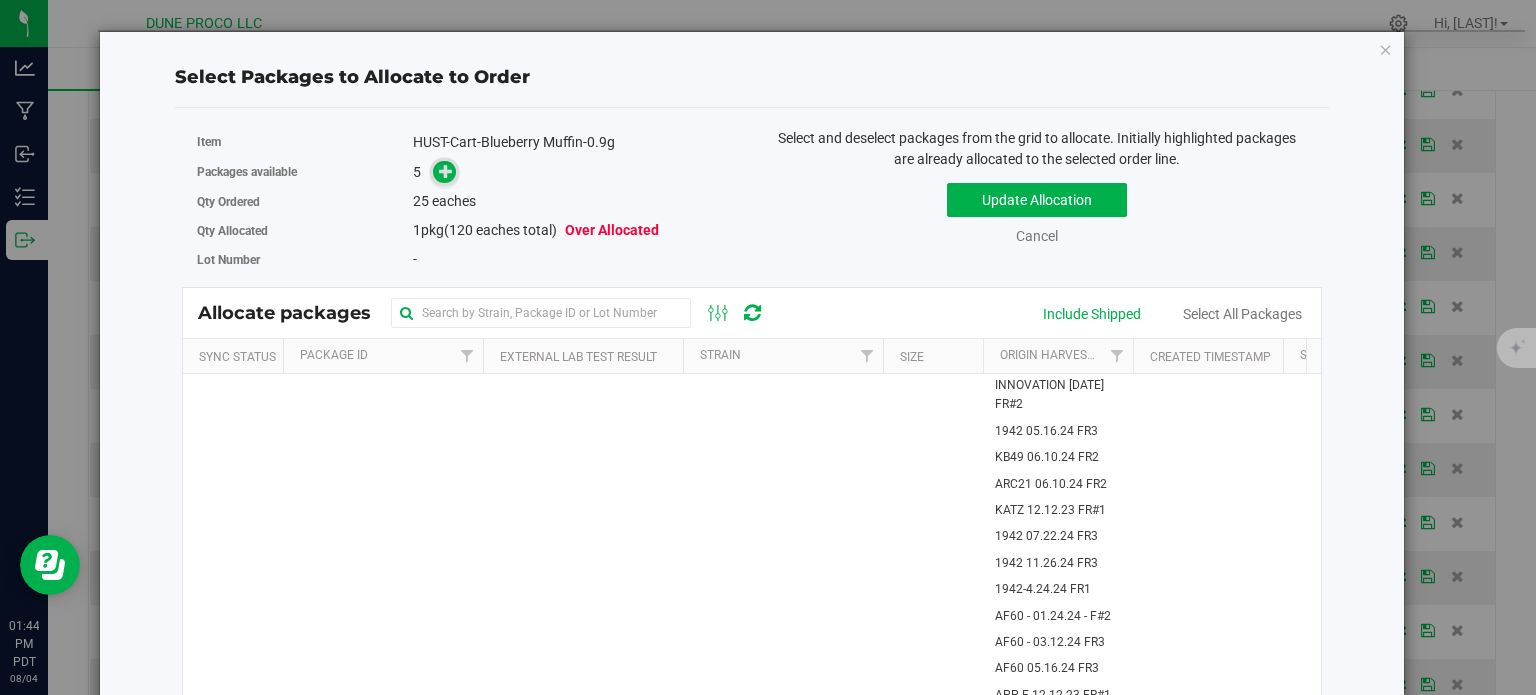 click at bounding box center [446, 171] 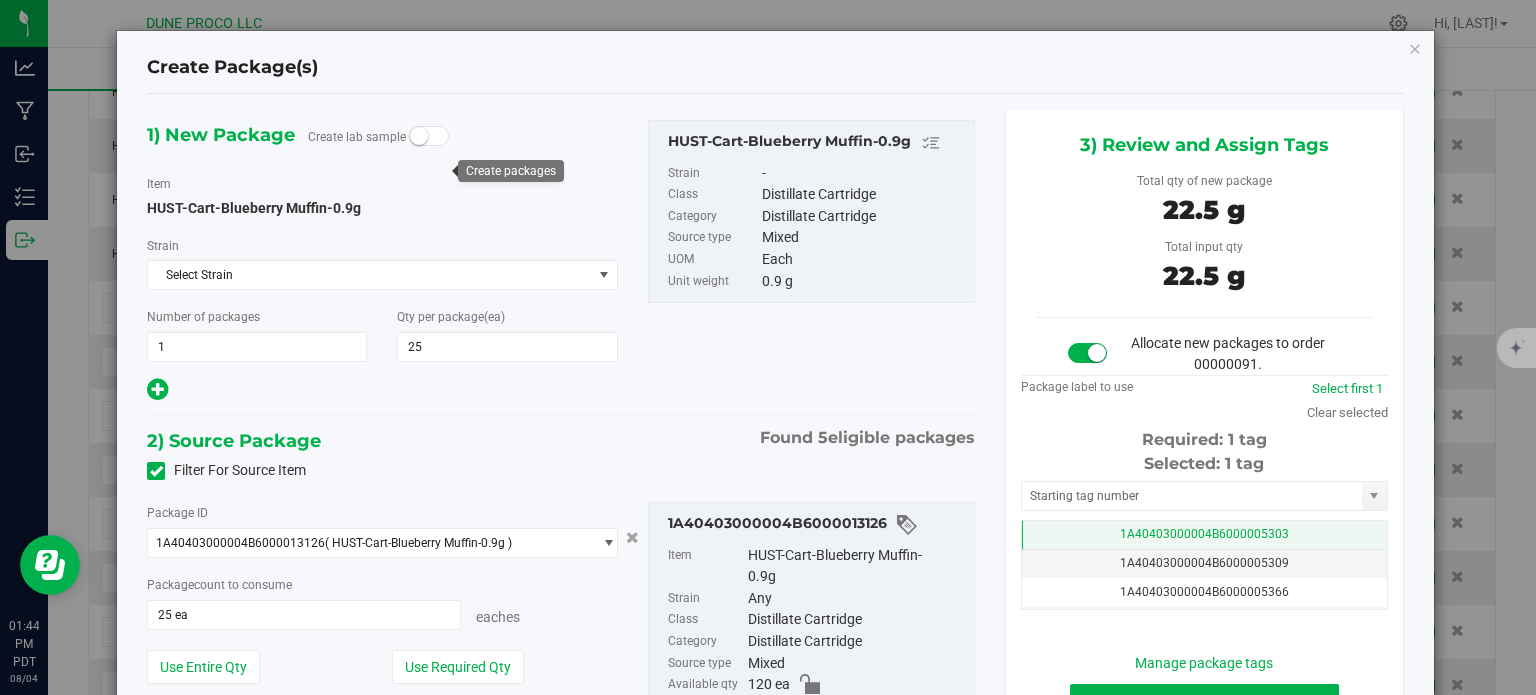 click on "1A40403000004B6000005303" at bounding box center (1204, 534) 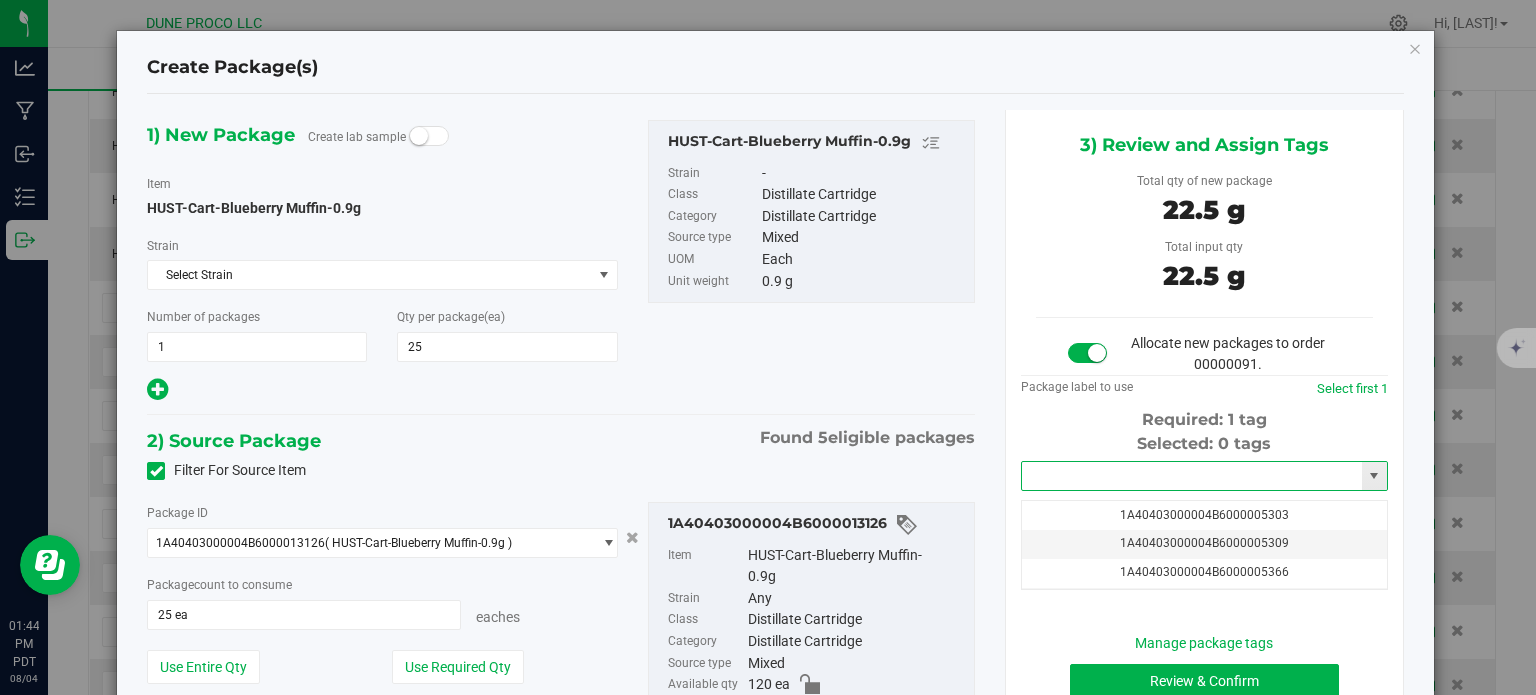 click at bounding box center (1192, 476) 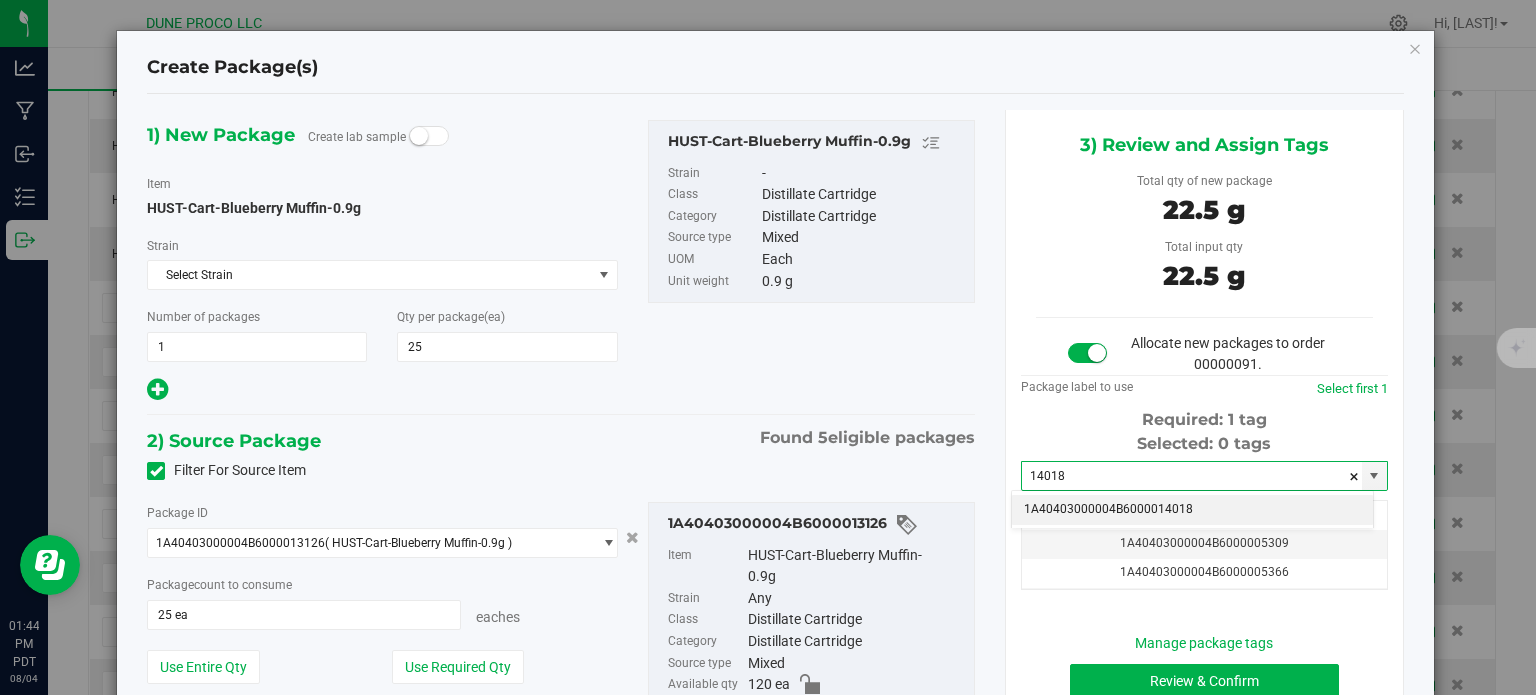 click on "1A40403000004B6000014018" at bounding box center [1192, 510] 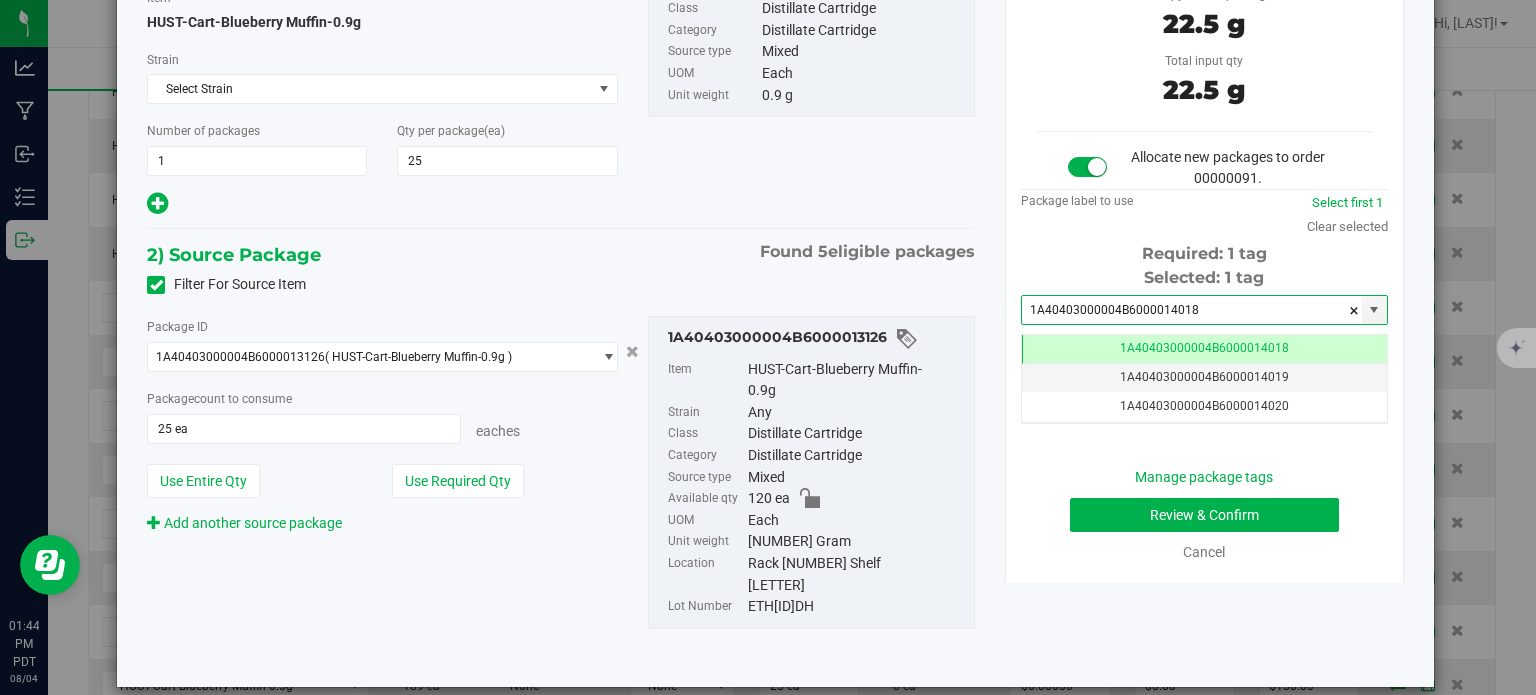 type on "1A40403000004B6000014018" 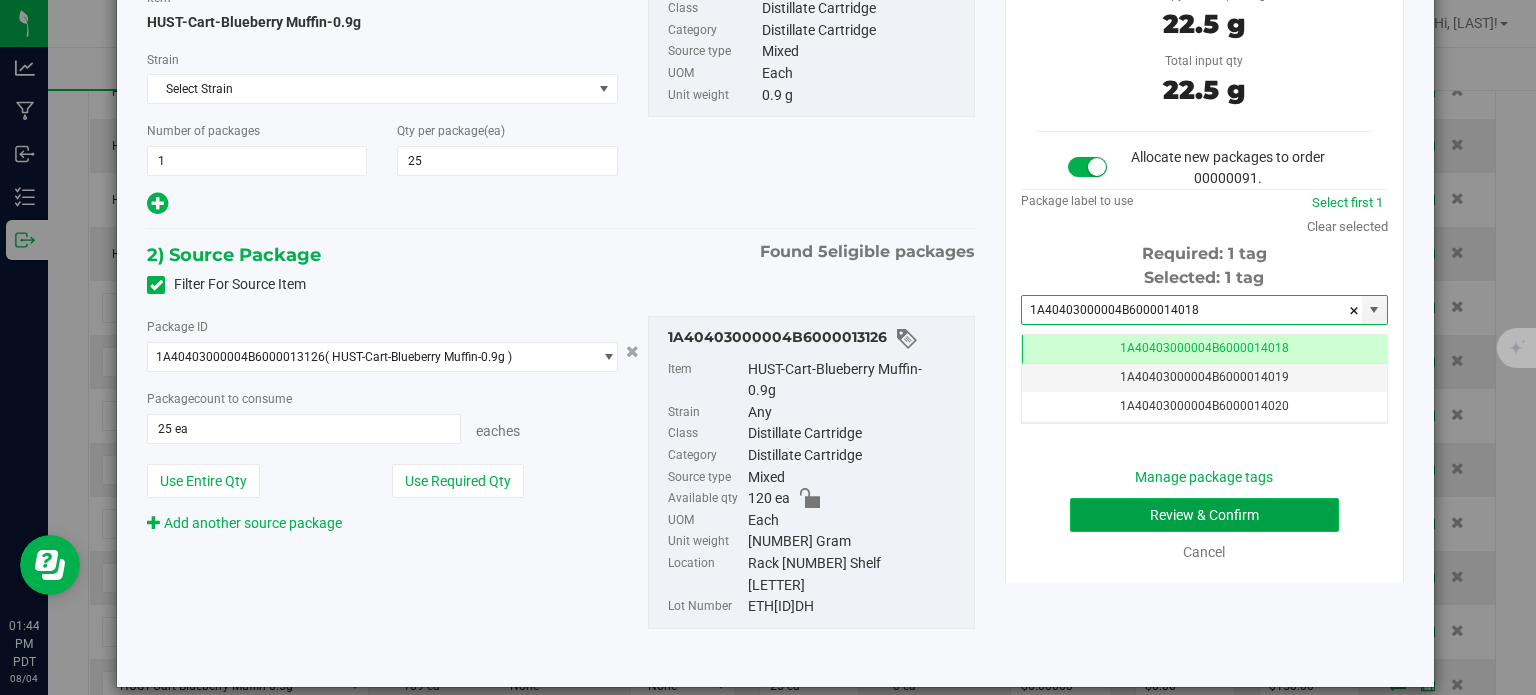 click on "Review & Confirm" at bounding box center (1204, 515) 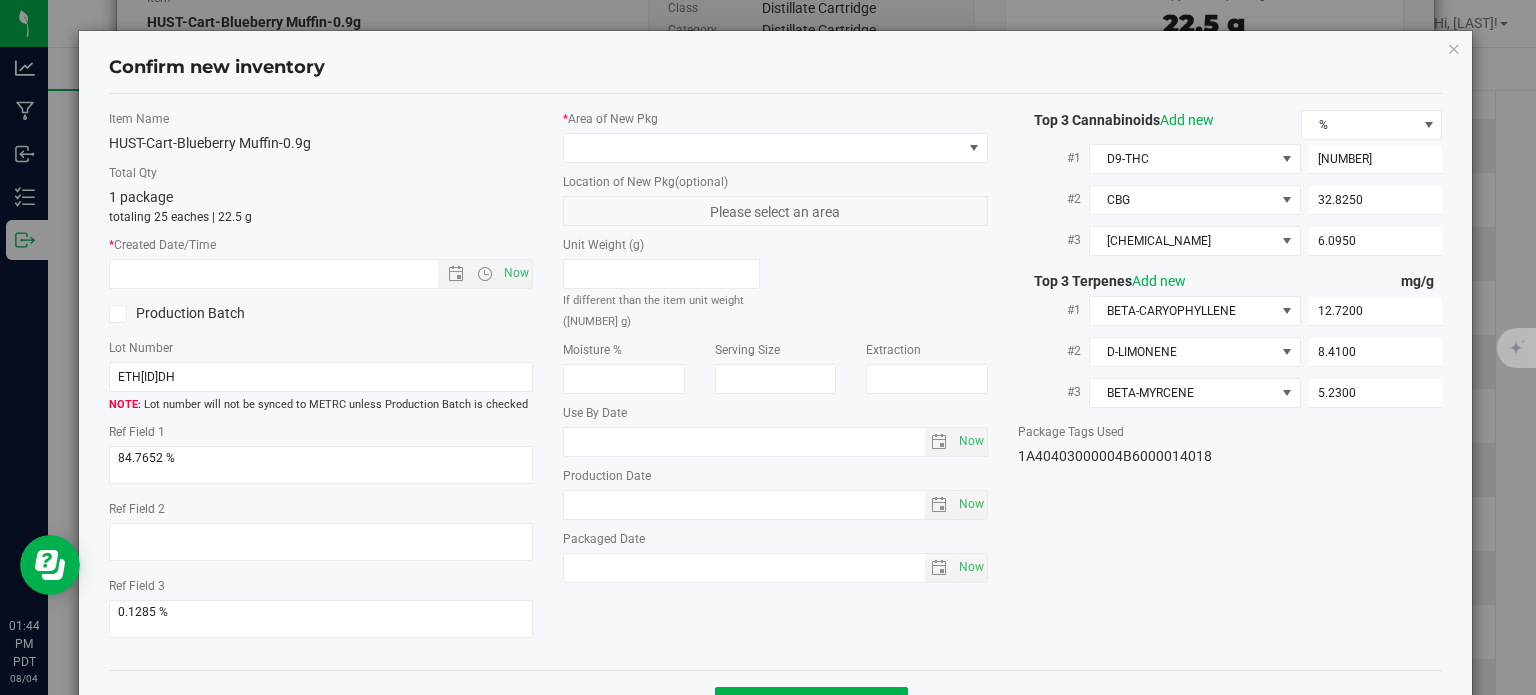 type on "2025-06-12" 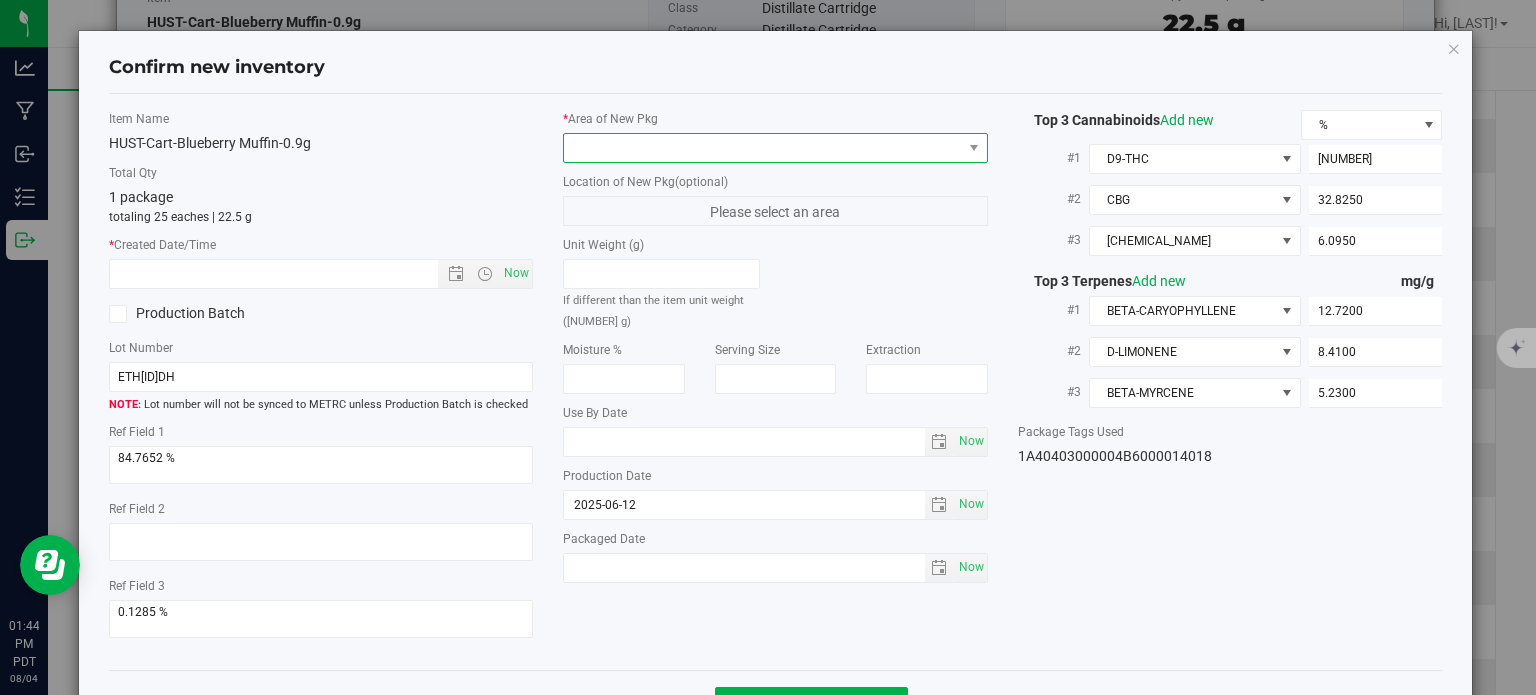 click at bounding box center (763, 148) 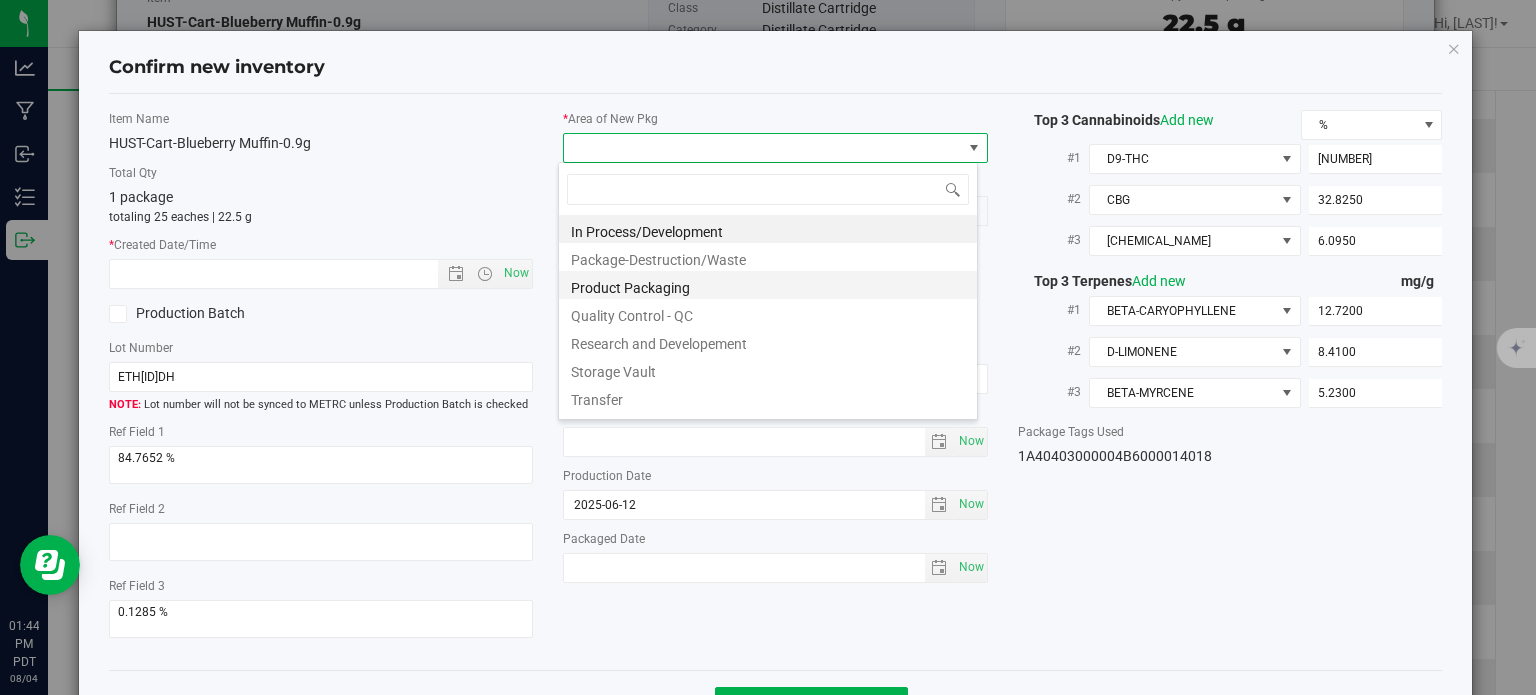 click on "Product Packaging" at bounding box center (768, 285) 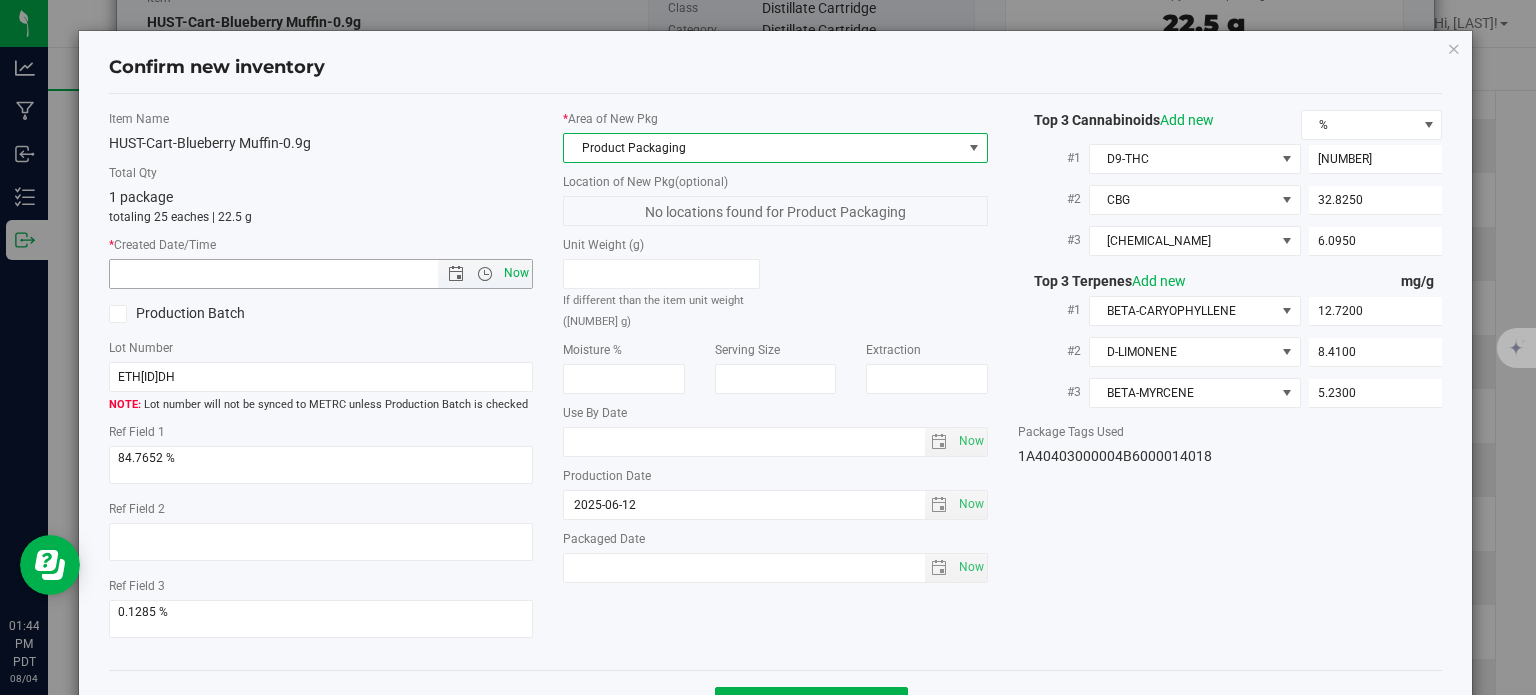 click on "Now" at bounding box center (517, 273) 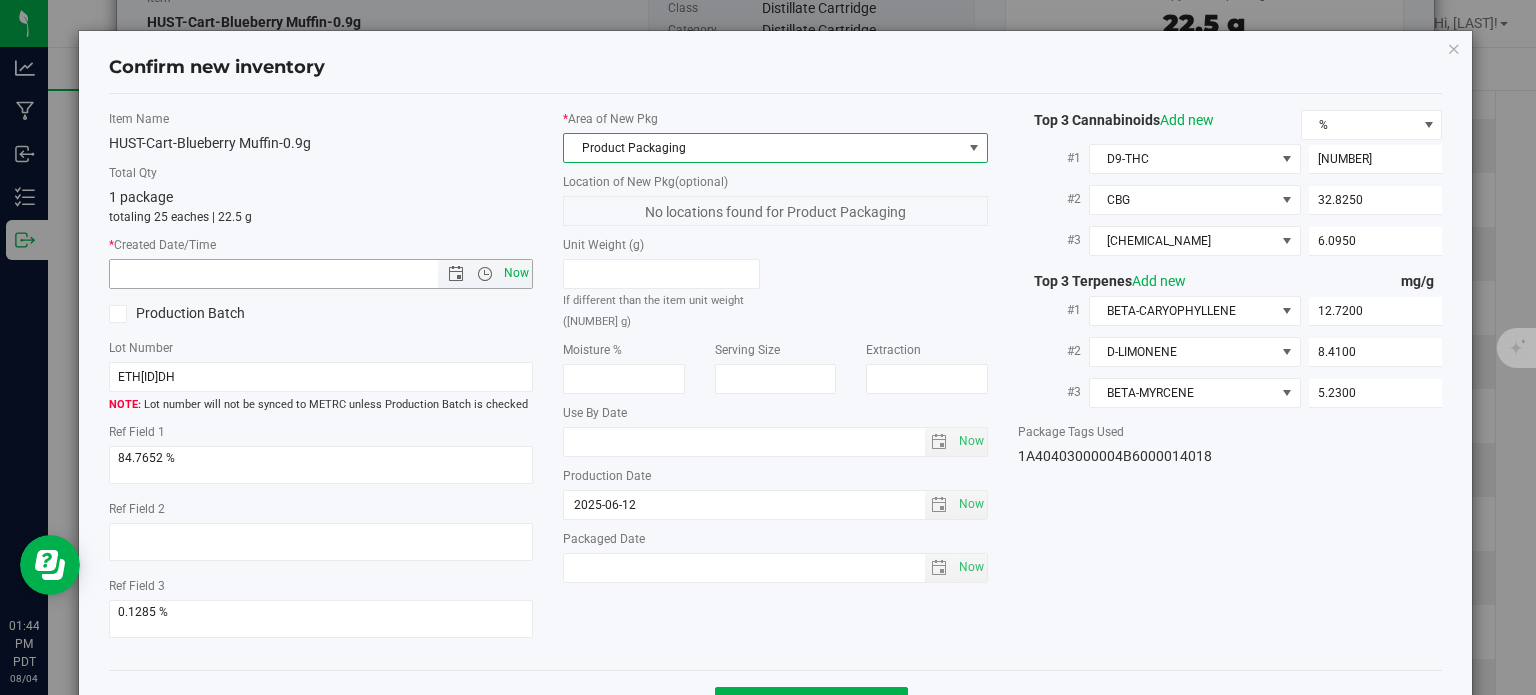 type on "8/4/2025 1:44 PM" 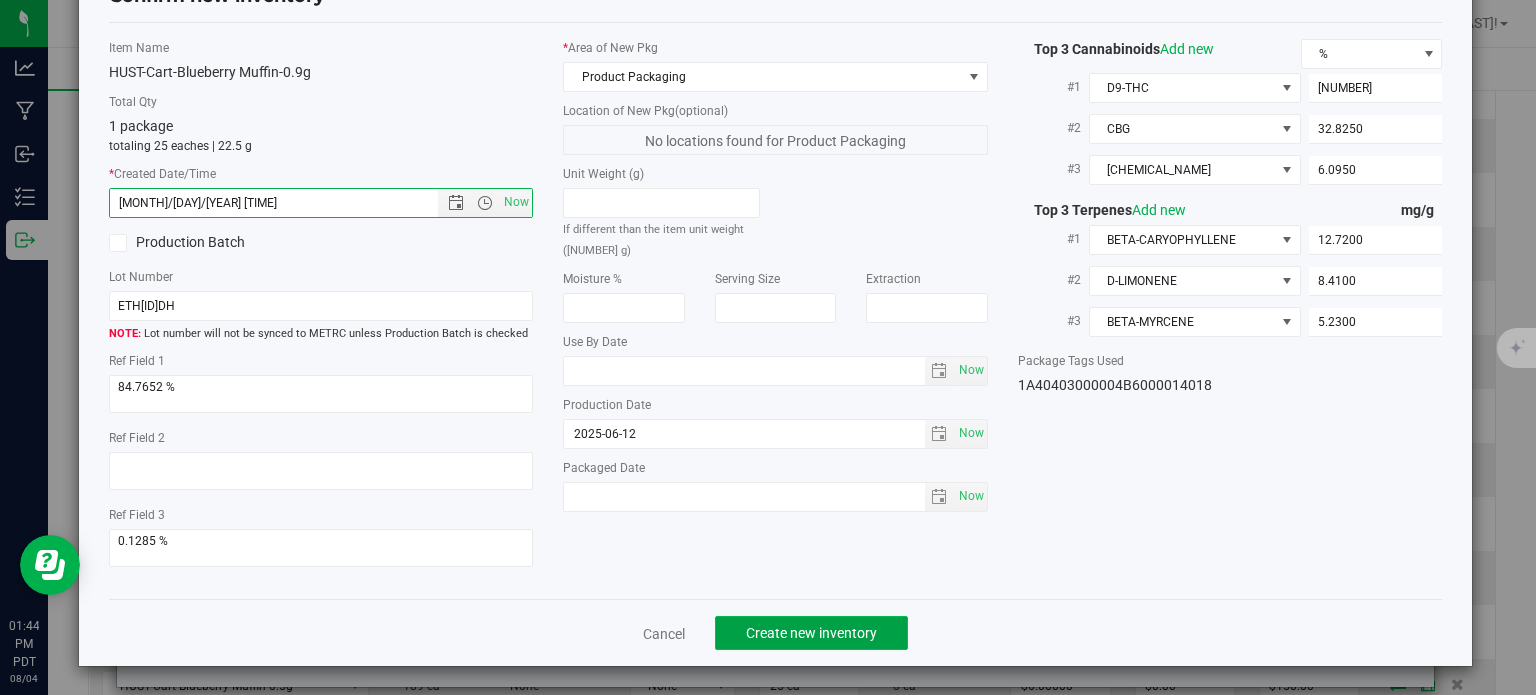 click on "Create new inventory" 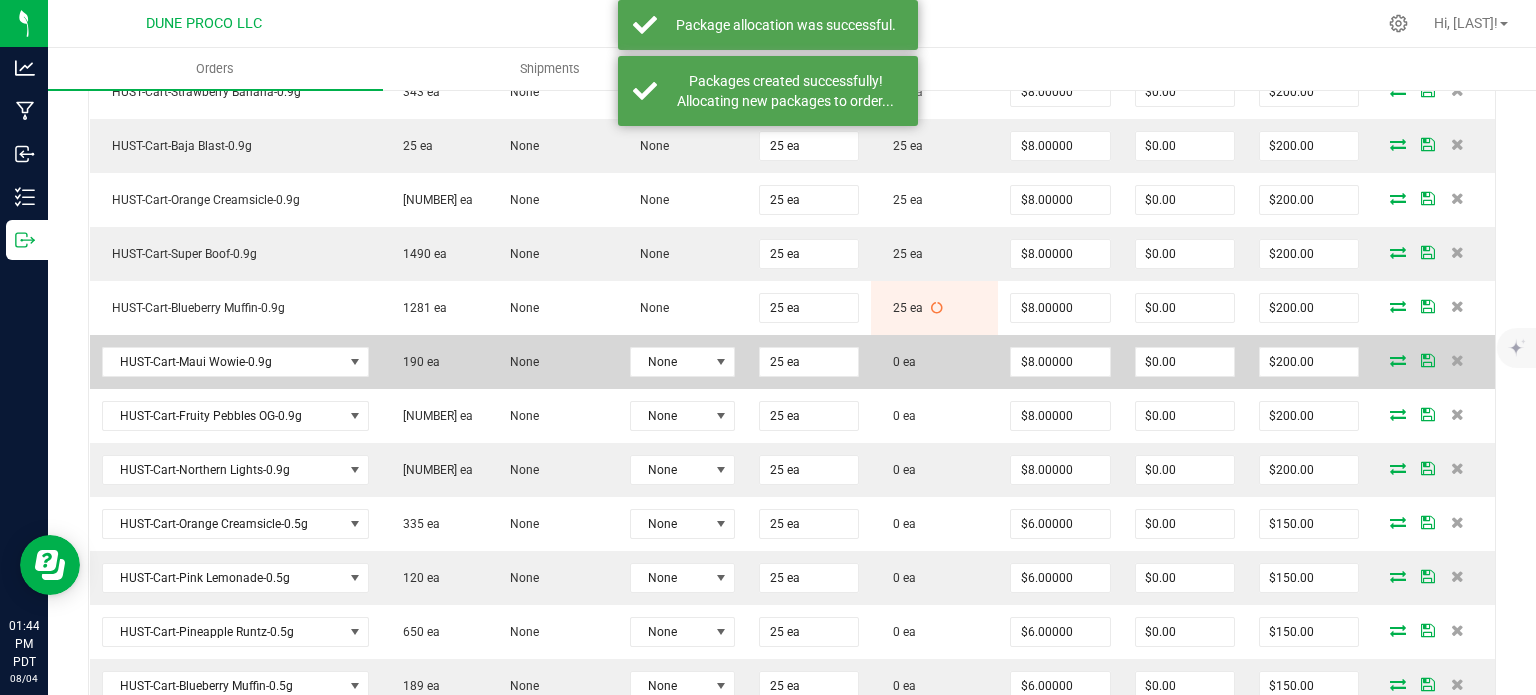 click at bounding box center (1398, 360) 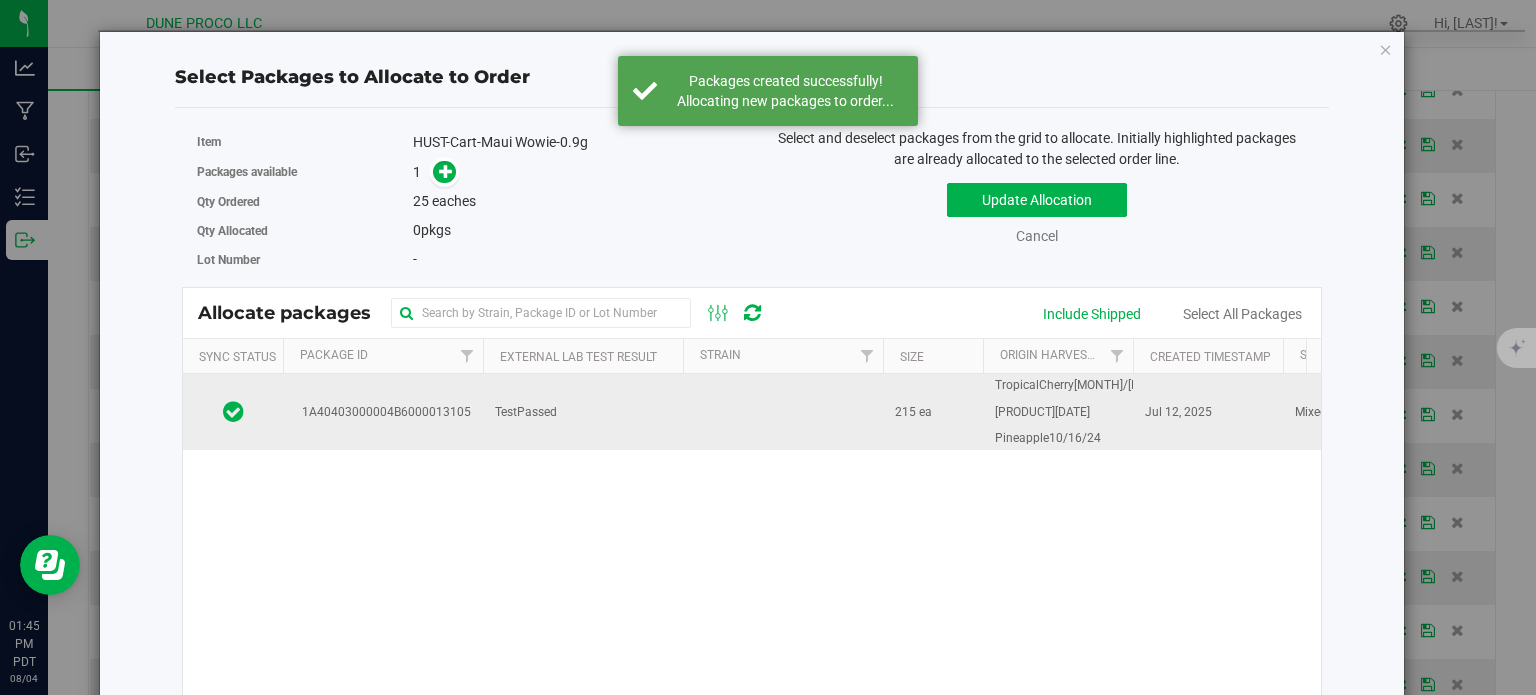 click on "1A40403000004B6000013105" at bounding box center [383, 412] 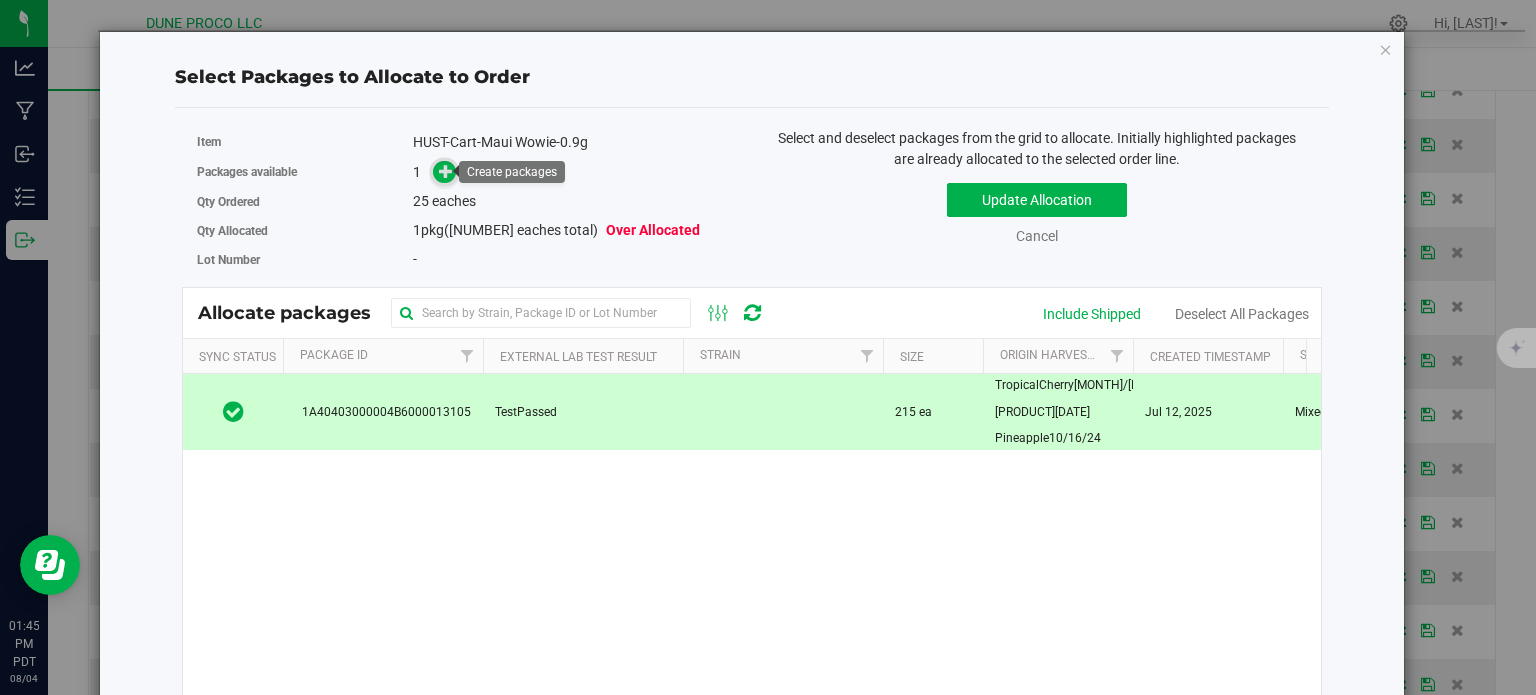 click at bounding box center (446, 171) 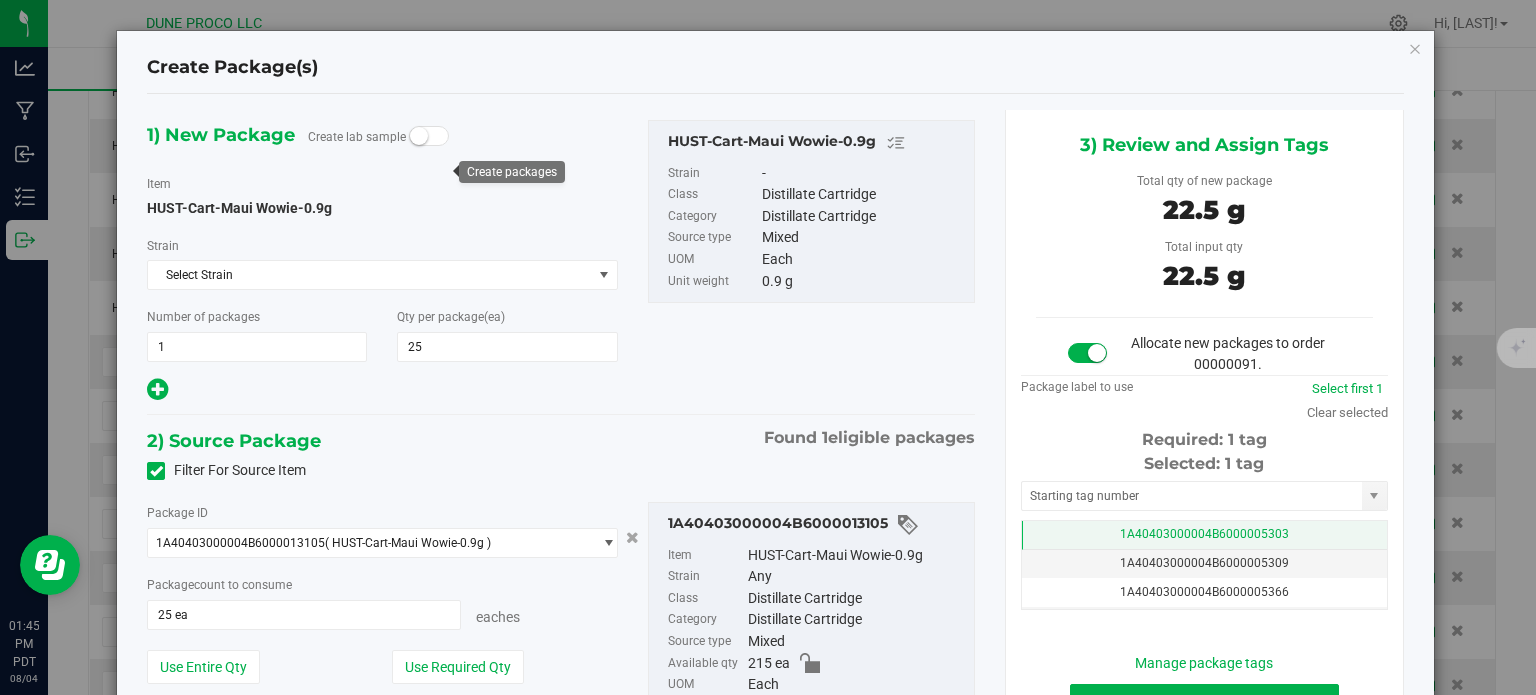 click on "1A40403000004B6000005303" at bounding box center [1204, 535] 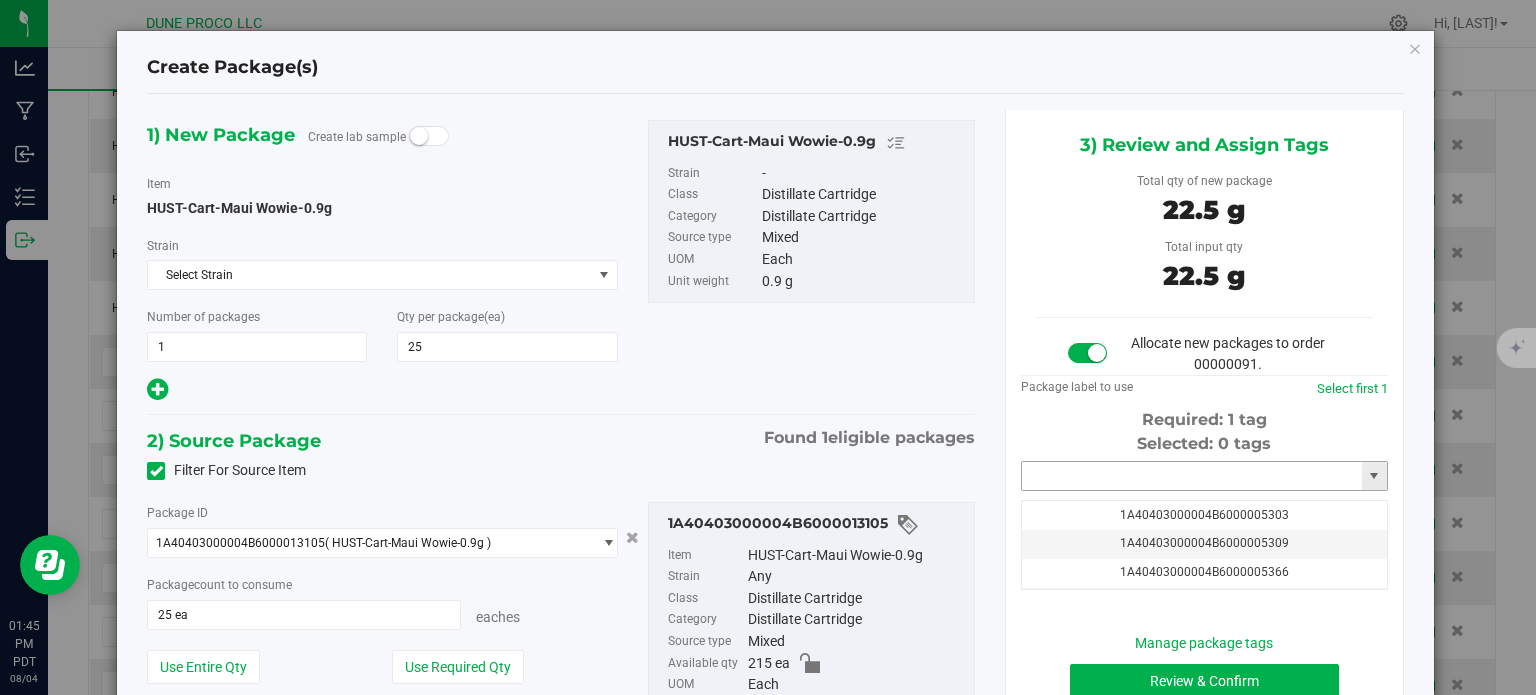 click at bounding box center (1192, 476) 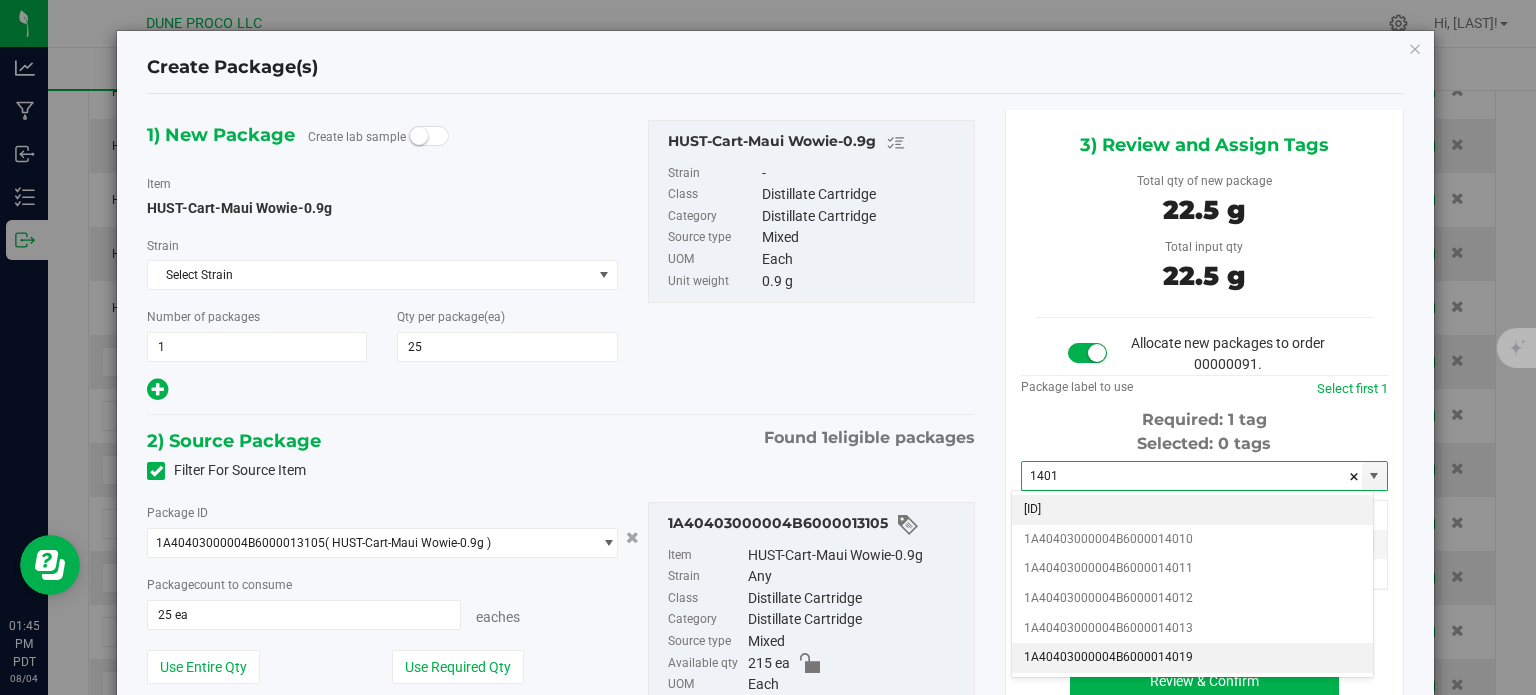 click on "1A40403000004B6000014019" at bounding box center [1192, 658] 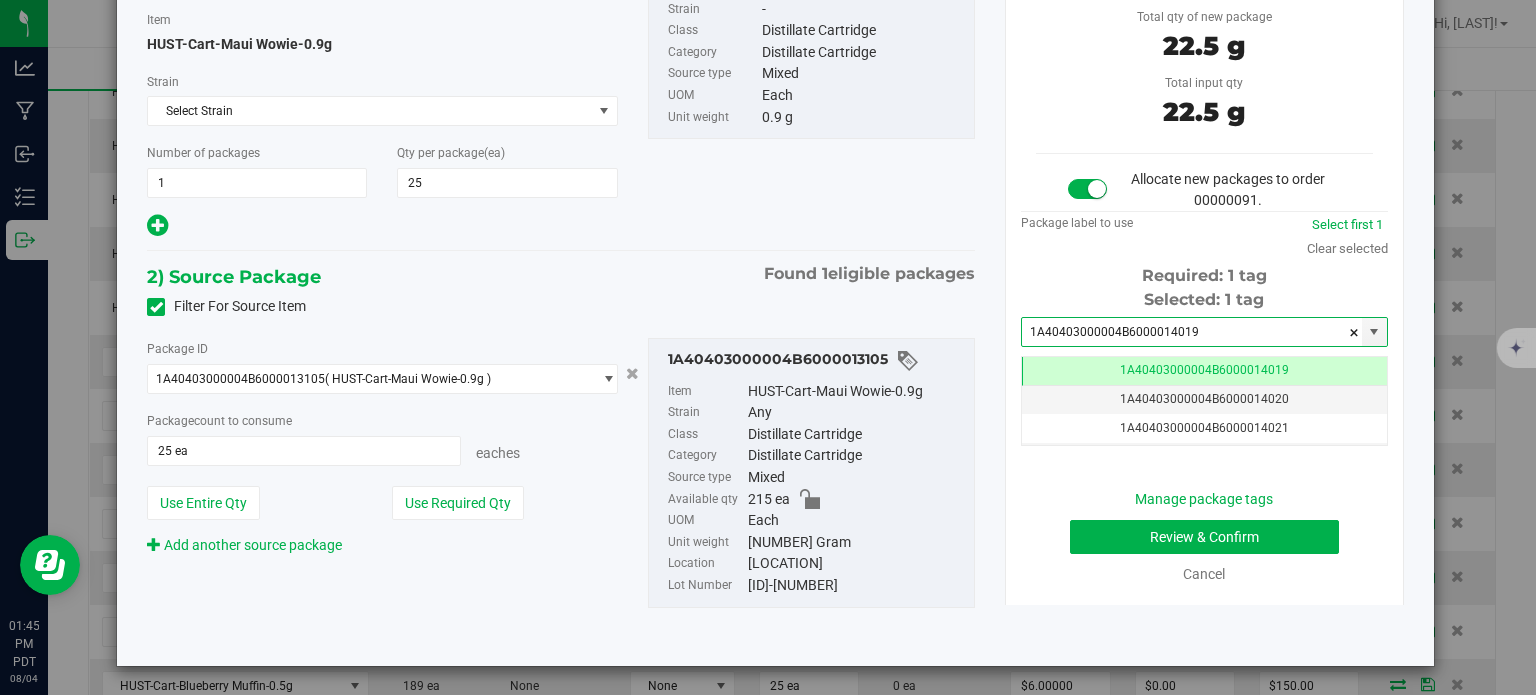 type on "1A40403000004B6000014019" 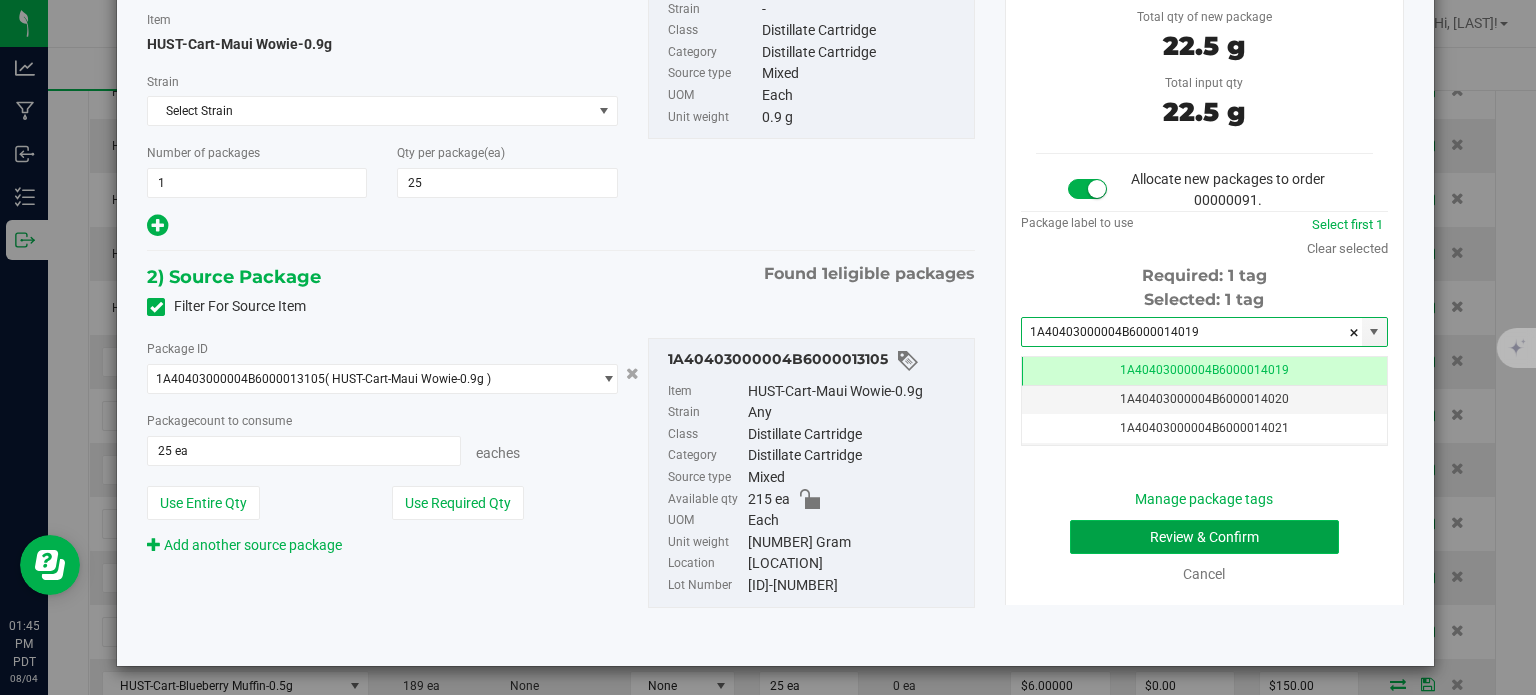 click on "Review & Confirm" at bounding box center (1204, 537) 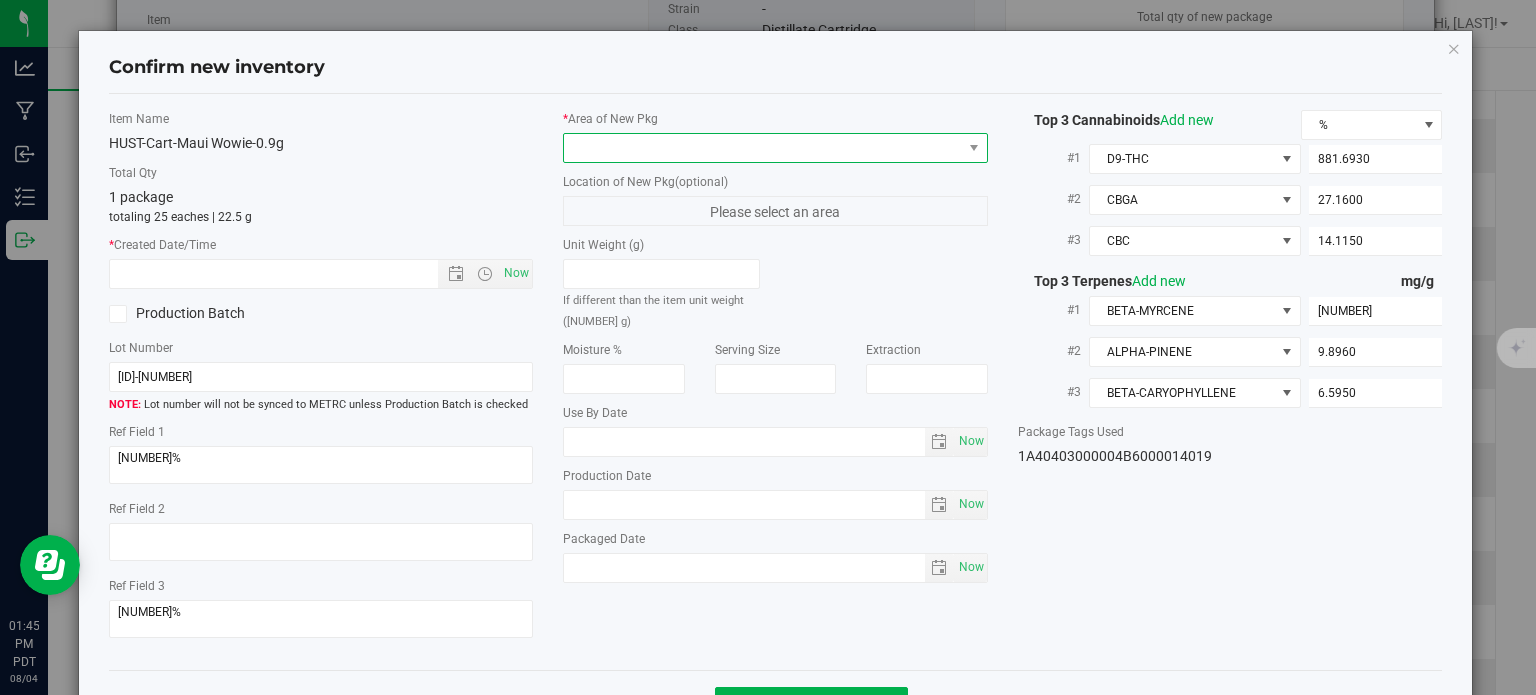 click at bounding box center [763, 148] 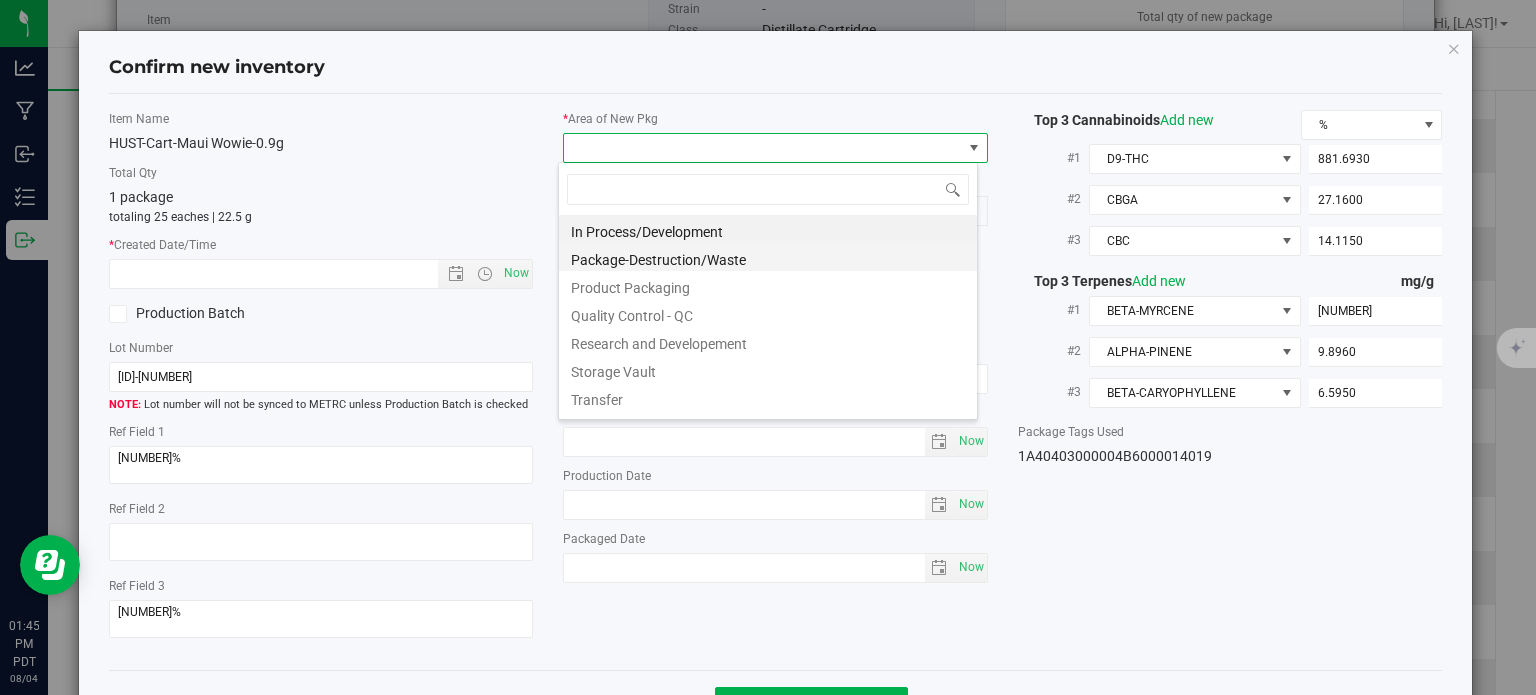click on "Package-Destruction/Waste" at bounding box center (768, 257) 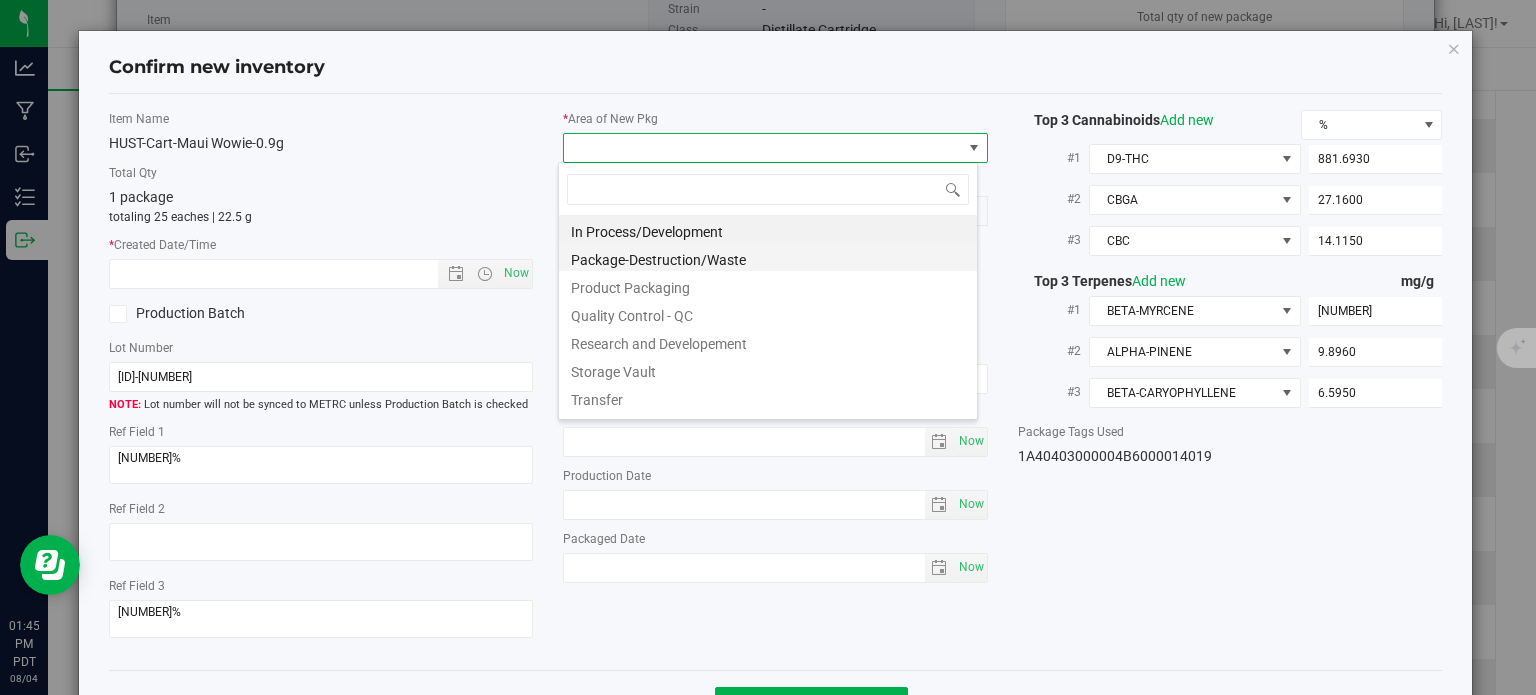 click at bounding box center [661, 274] 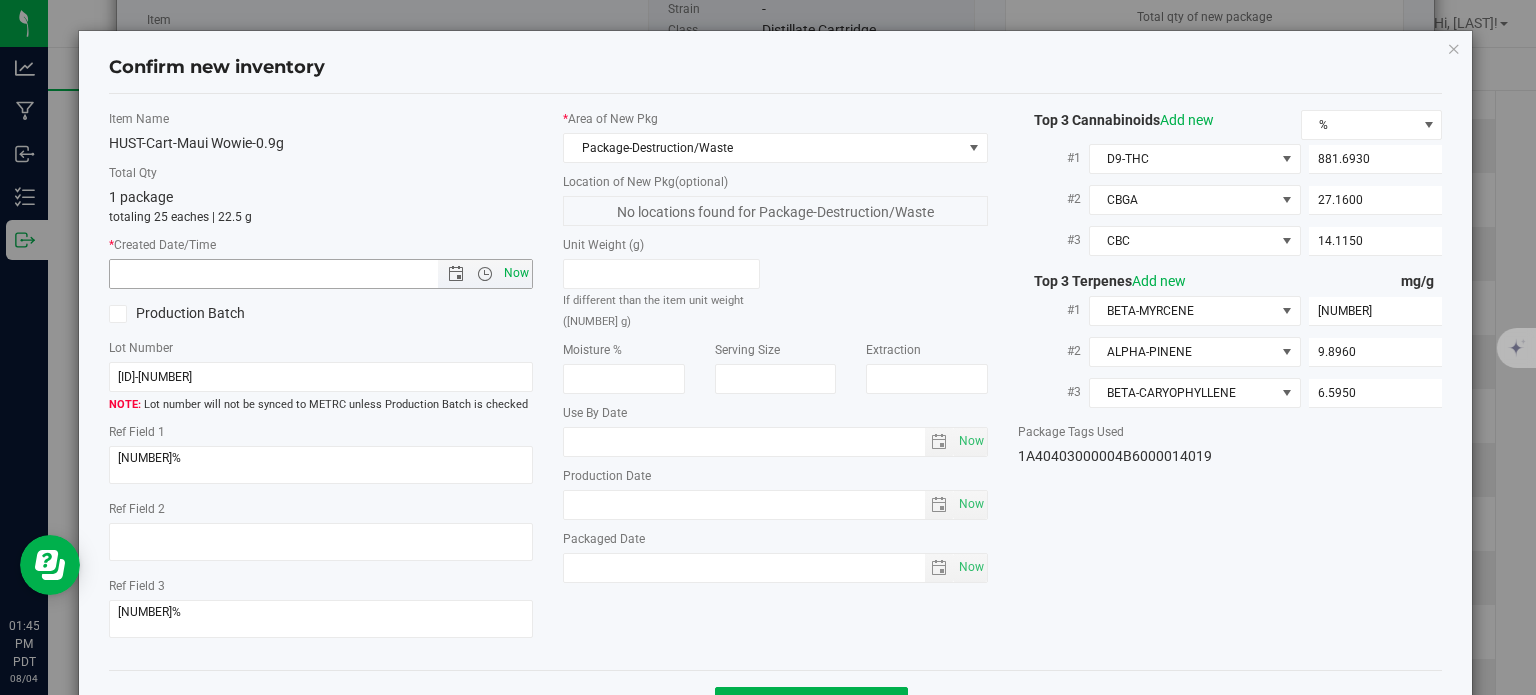 click on "Now" at bounding box center (517, 273) 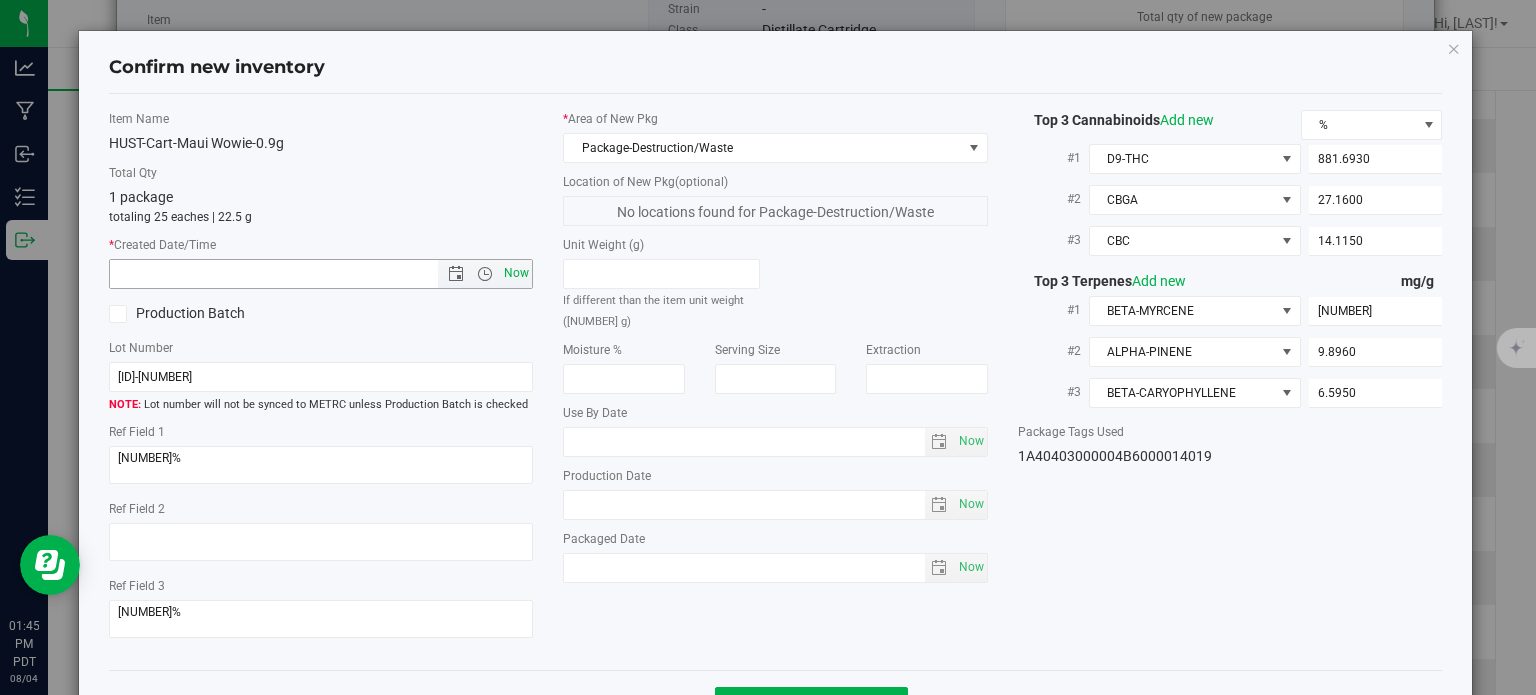 type on "8/4/2025 1:45 PM" 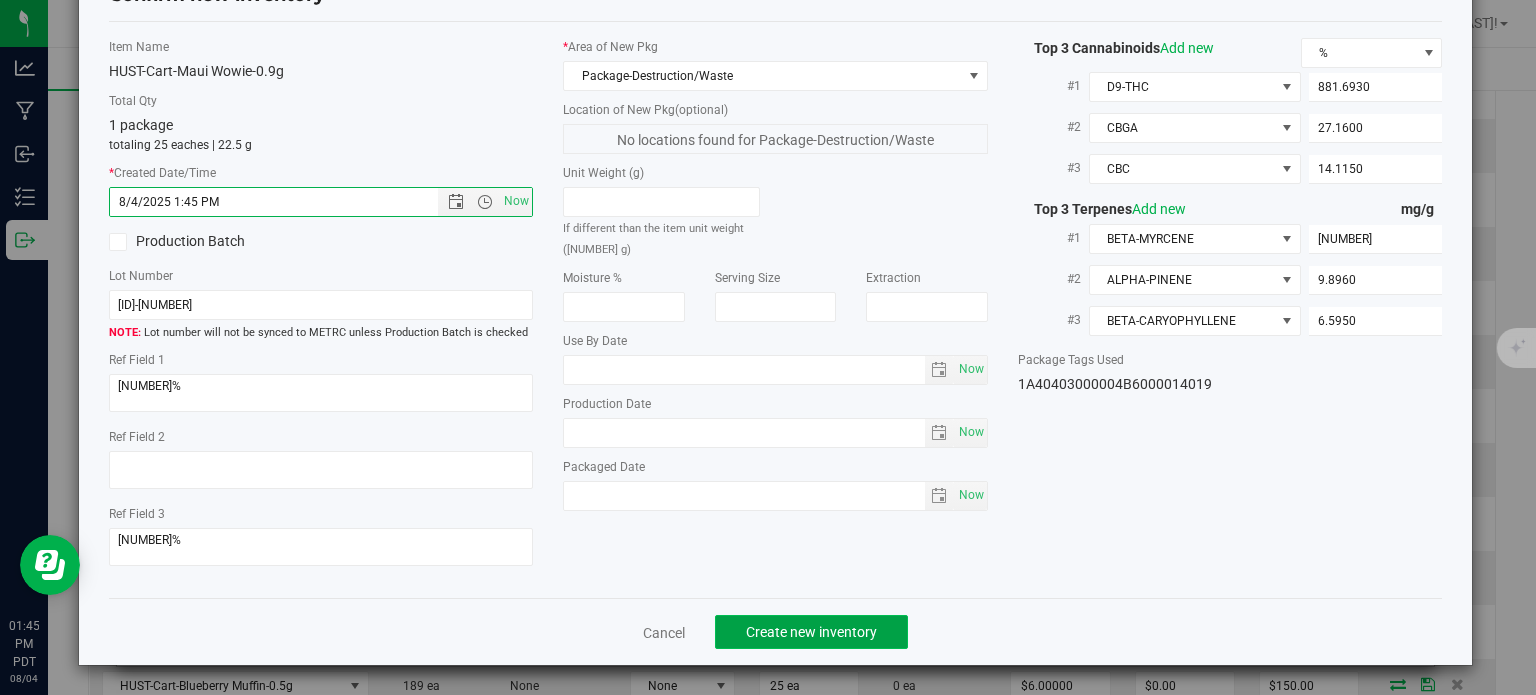 click on "Create new inventory" 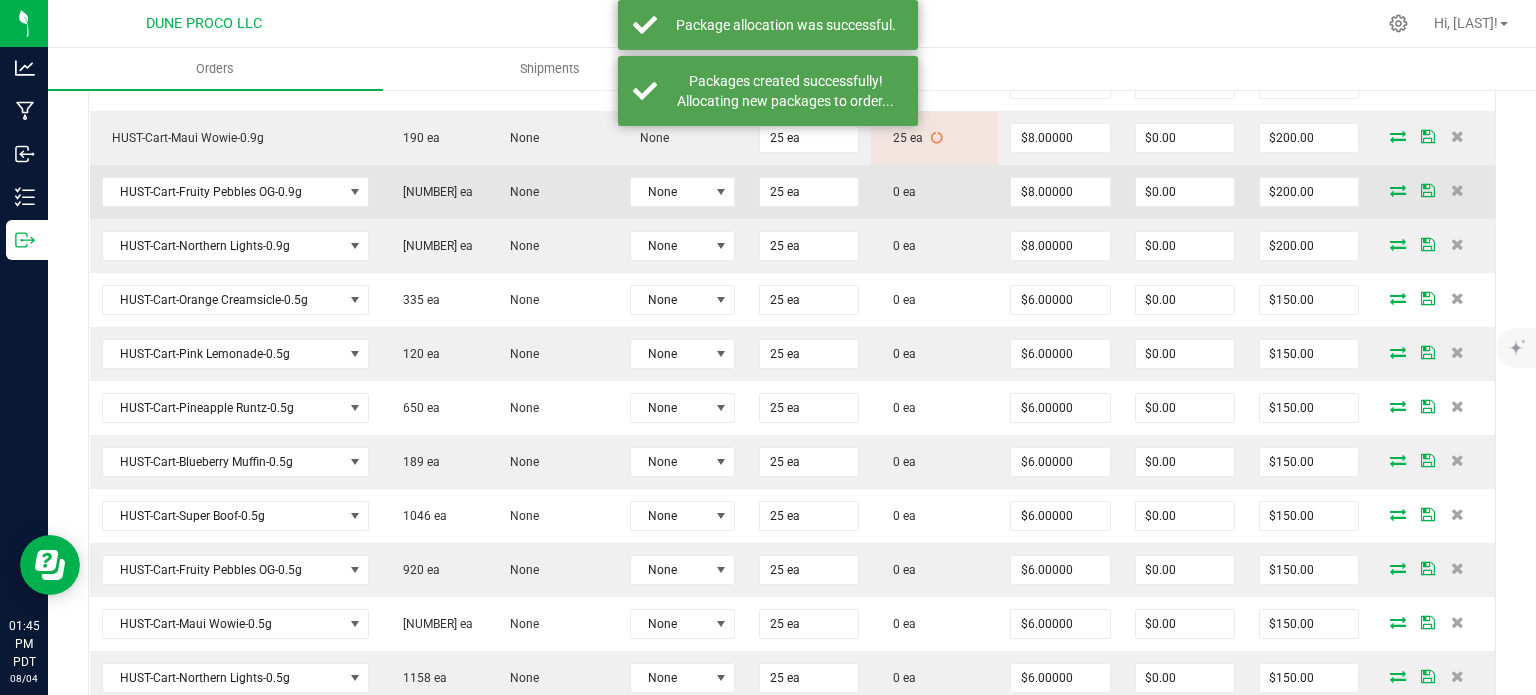 click at bounding box center (1398, 190) 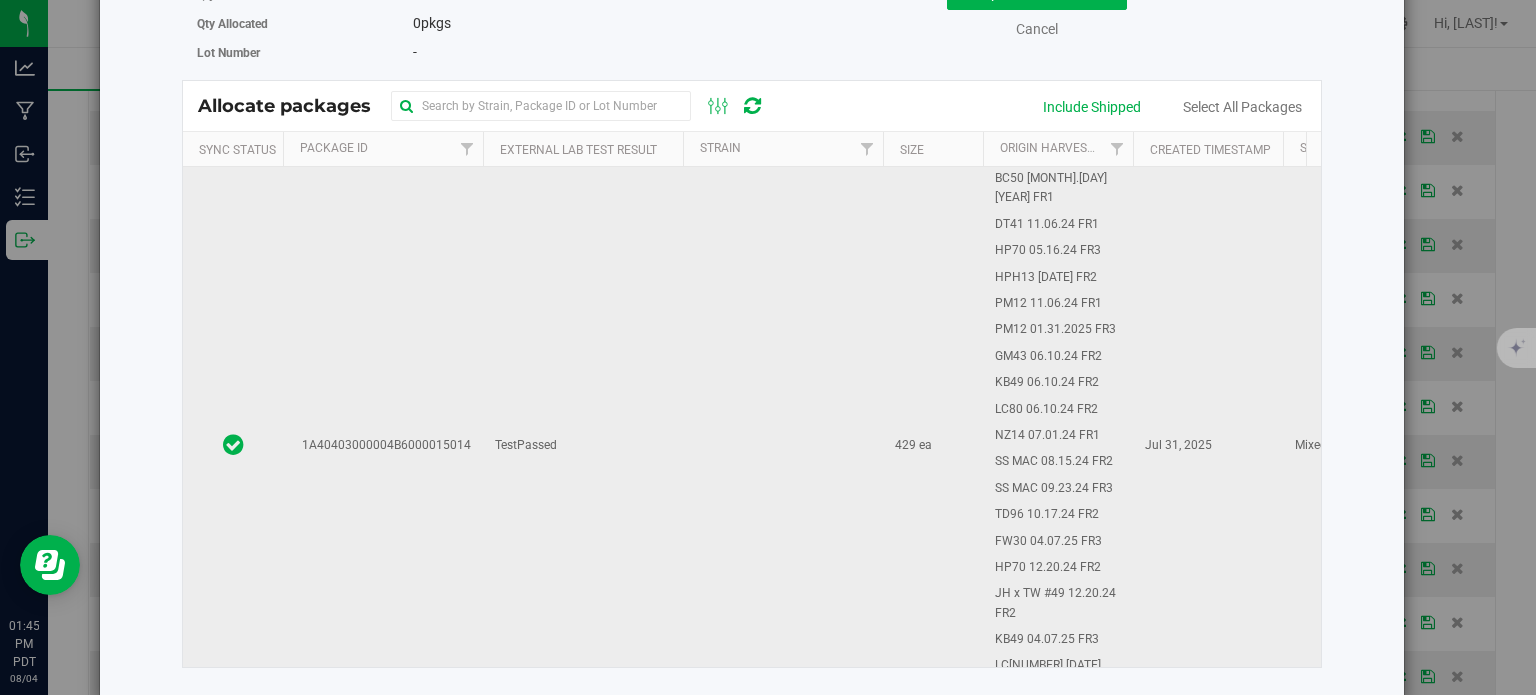 click on "TestPassed" at bounding box center [583, 445] 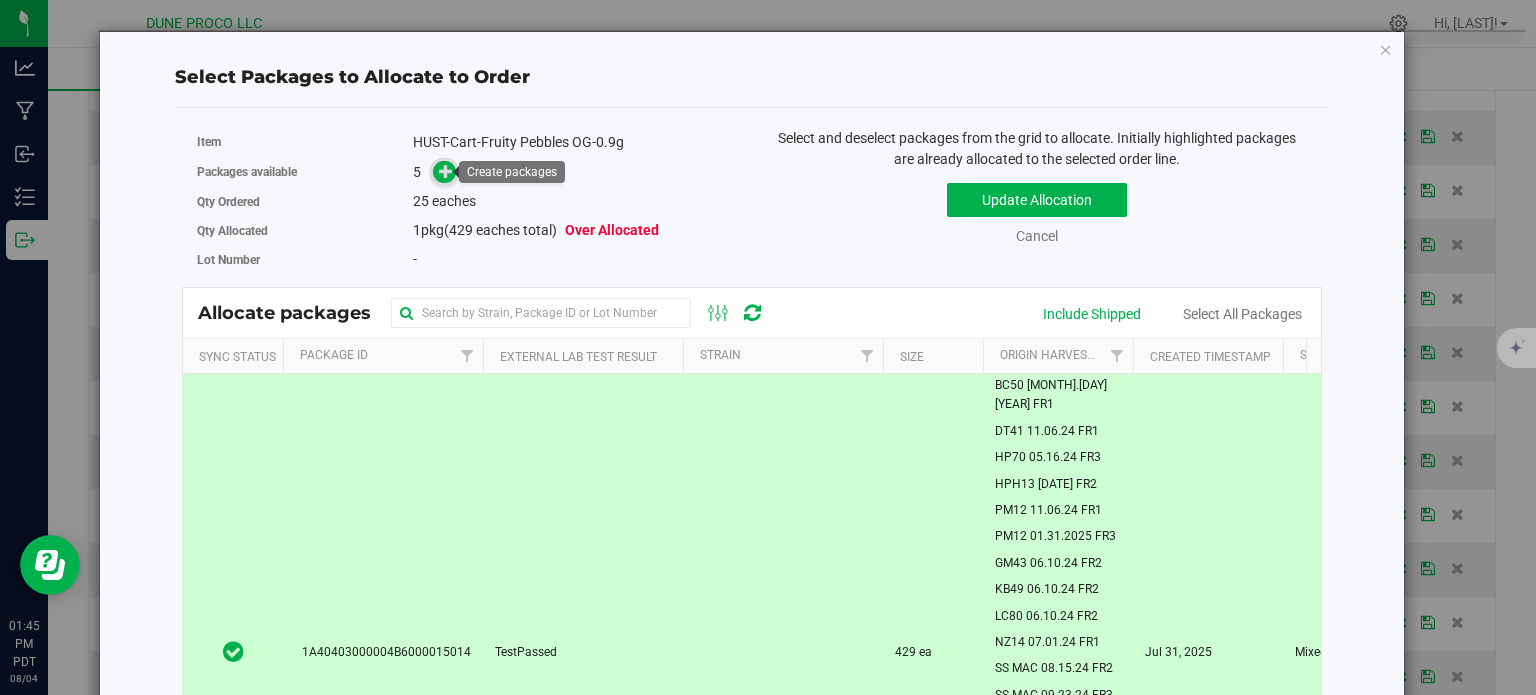 click at bounding box center [446, 171] 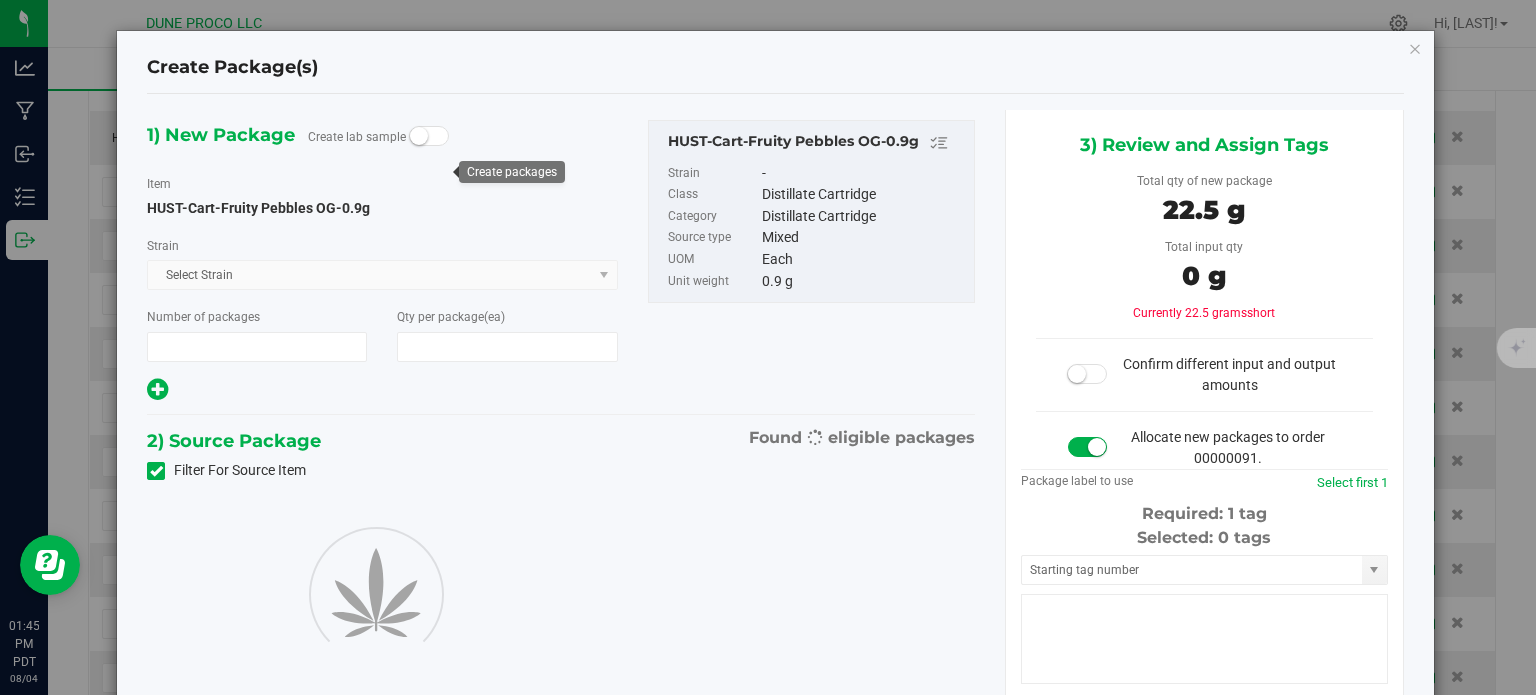type on "1" 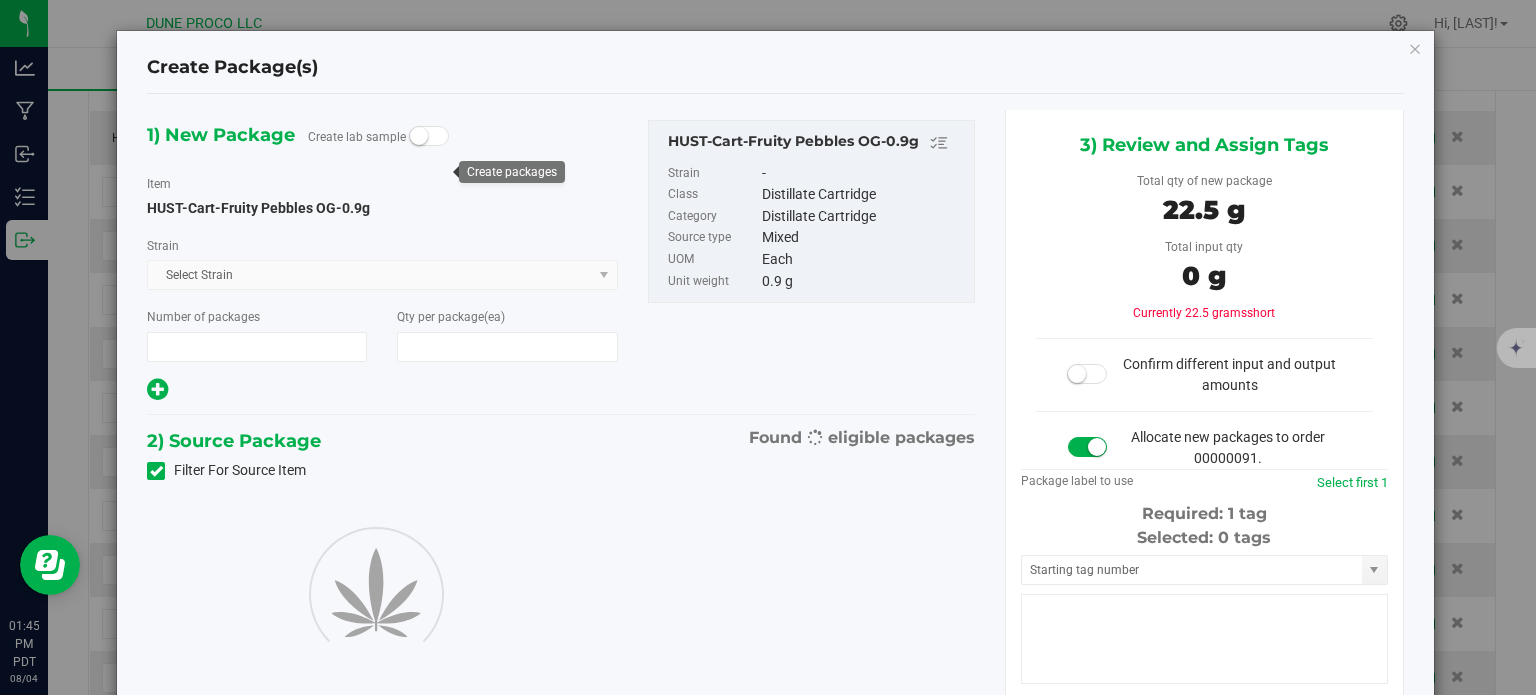 type on "25" 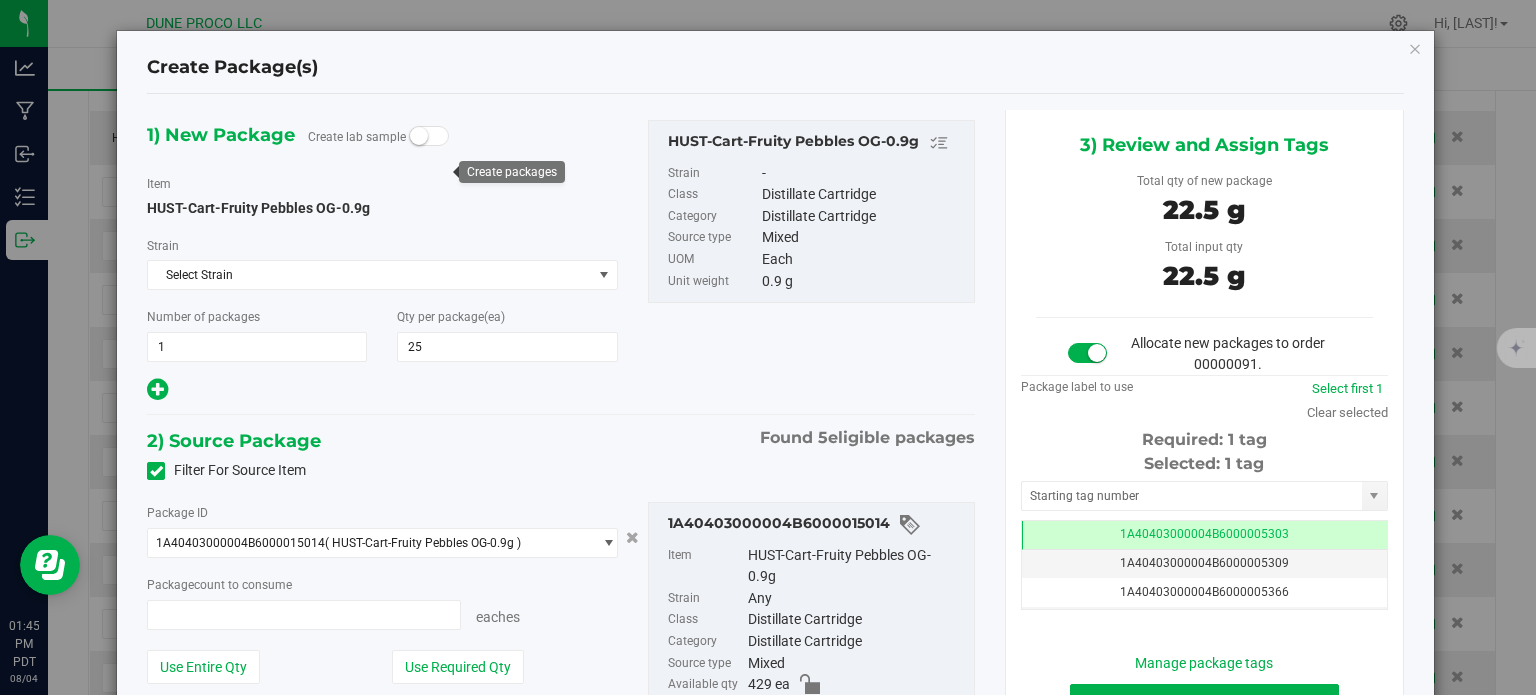 type on "25 ea" 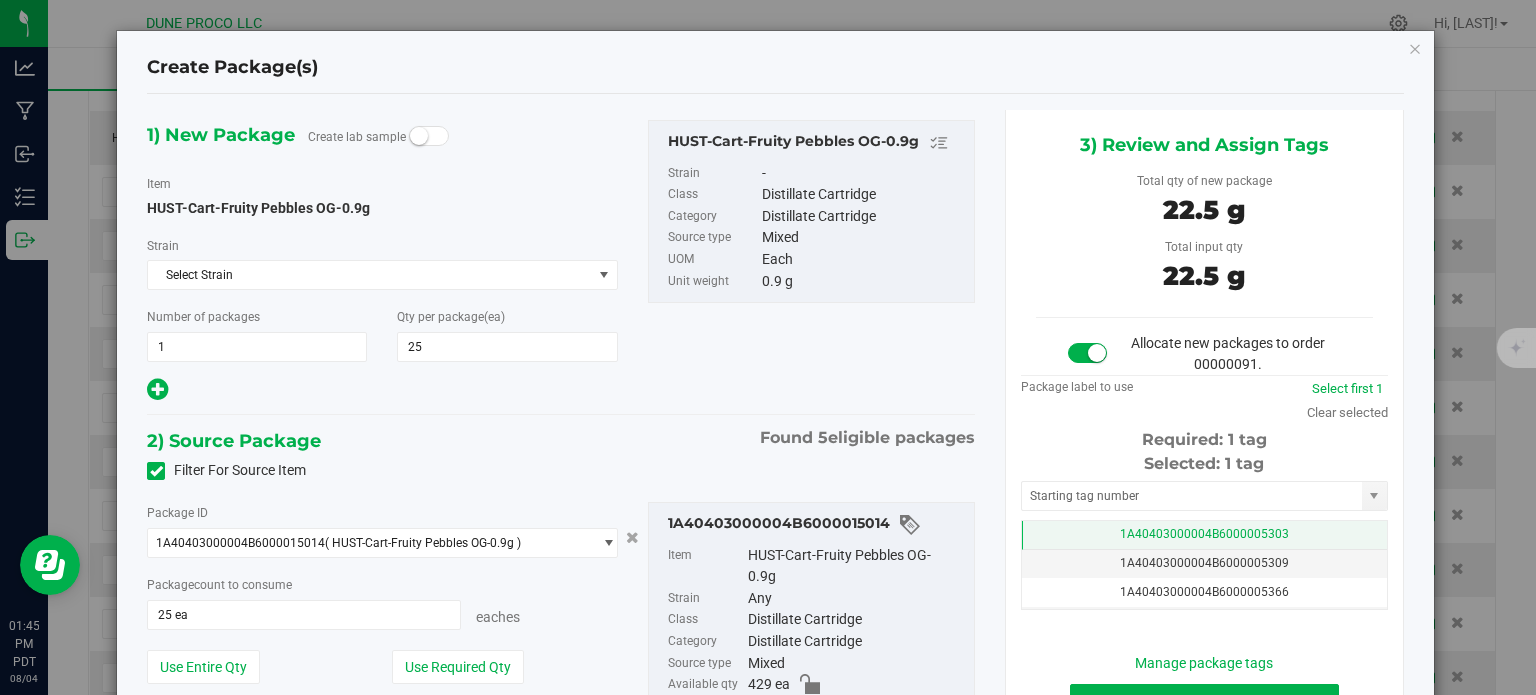 click on "1A40403000004B6000005303" at bounding box center [1204, 535] 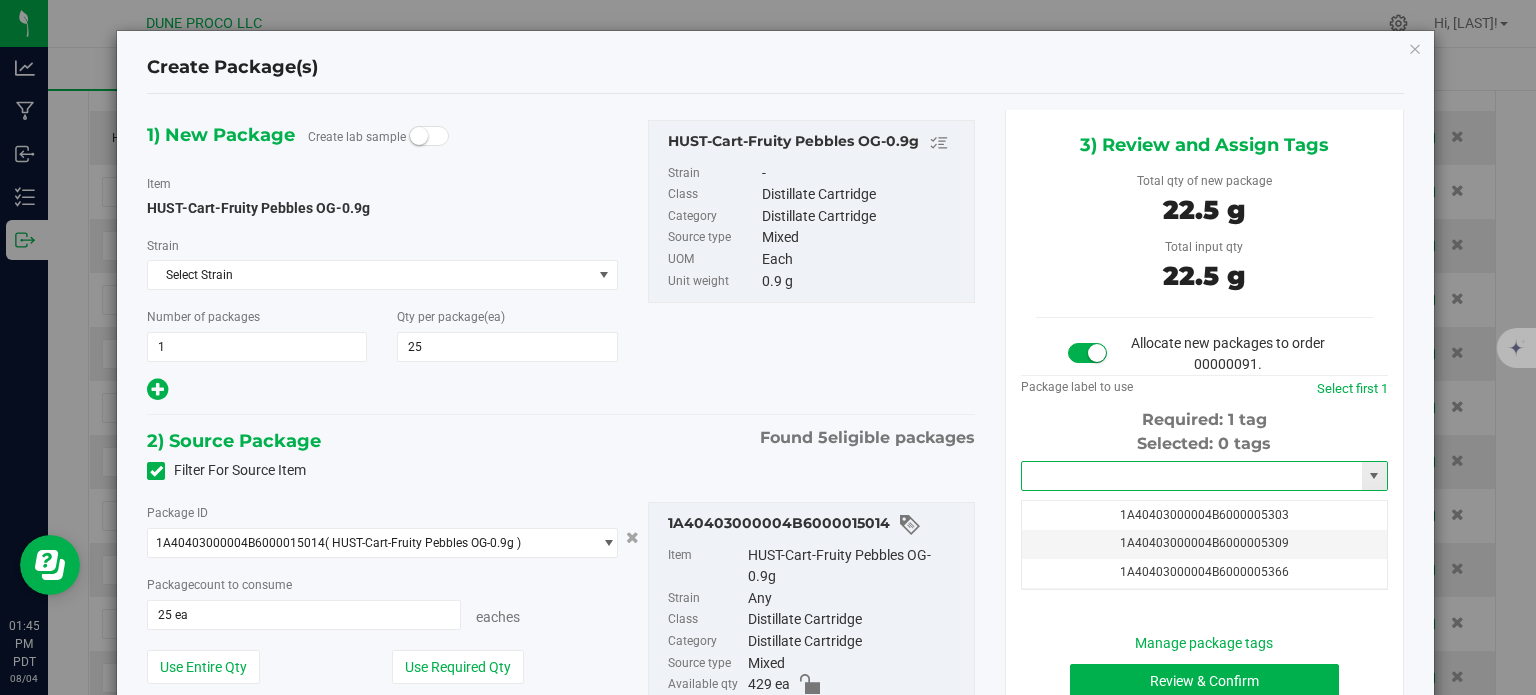 click at bounding box center (1192, 476) 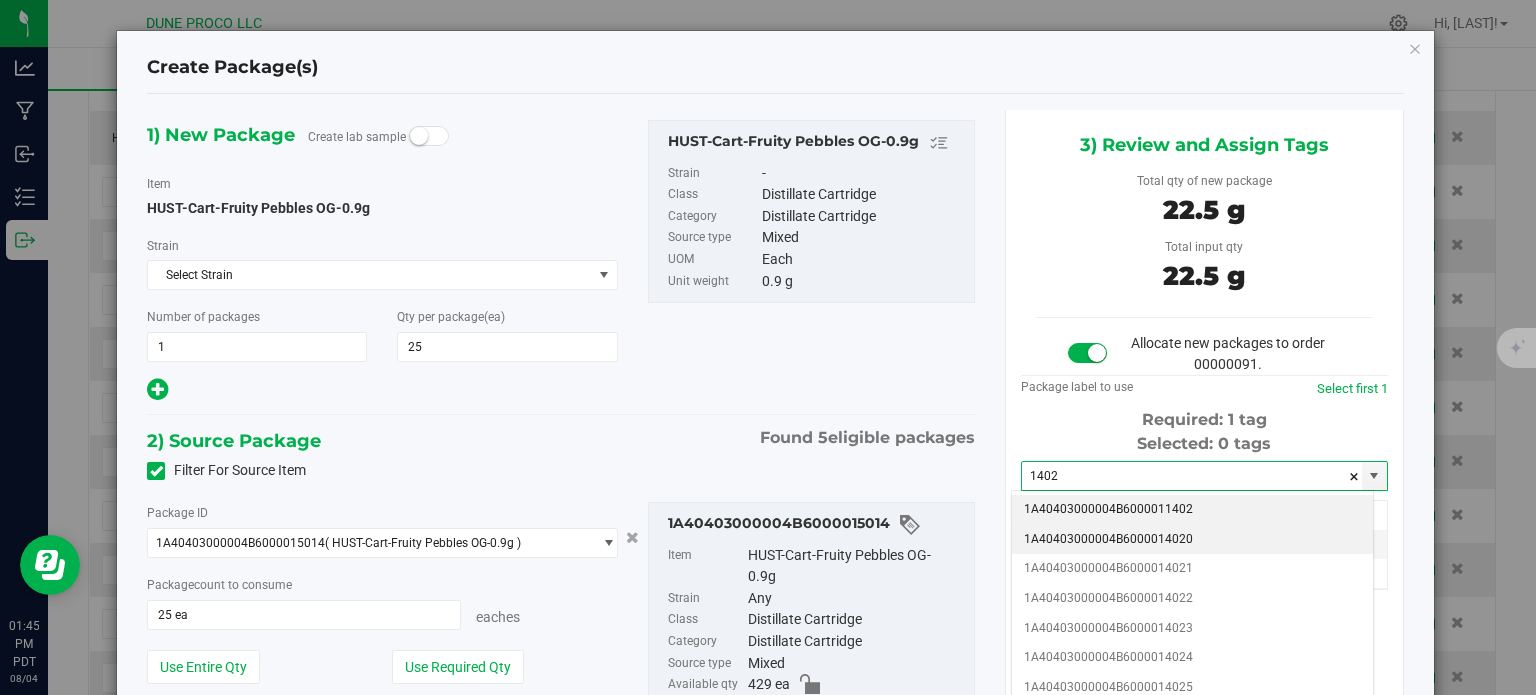 click on "1A40403000004B6000014020" at bounding box center (1192, 540) 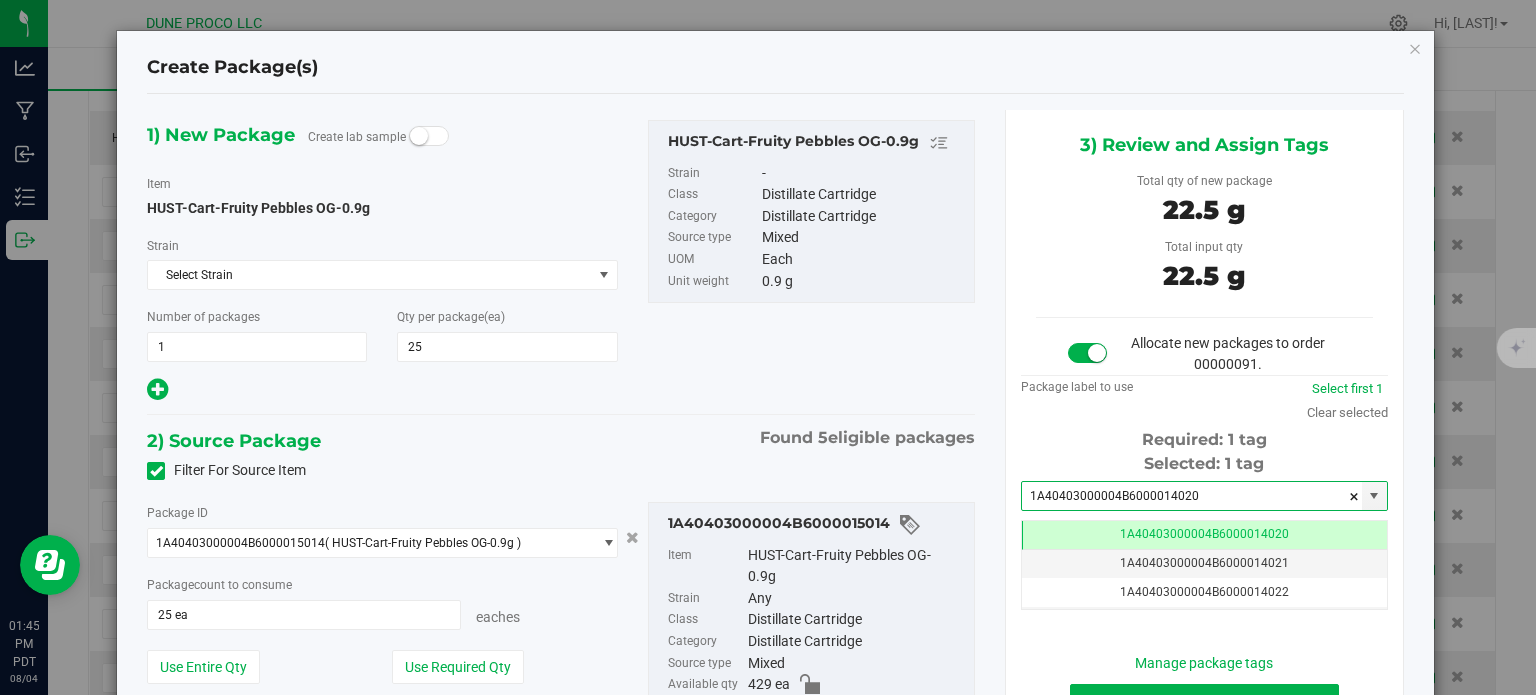 type on "1A40403000004B6000014020" 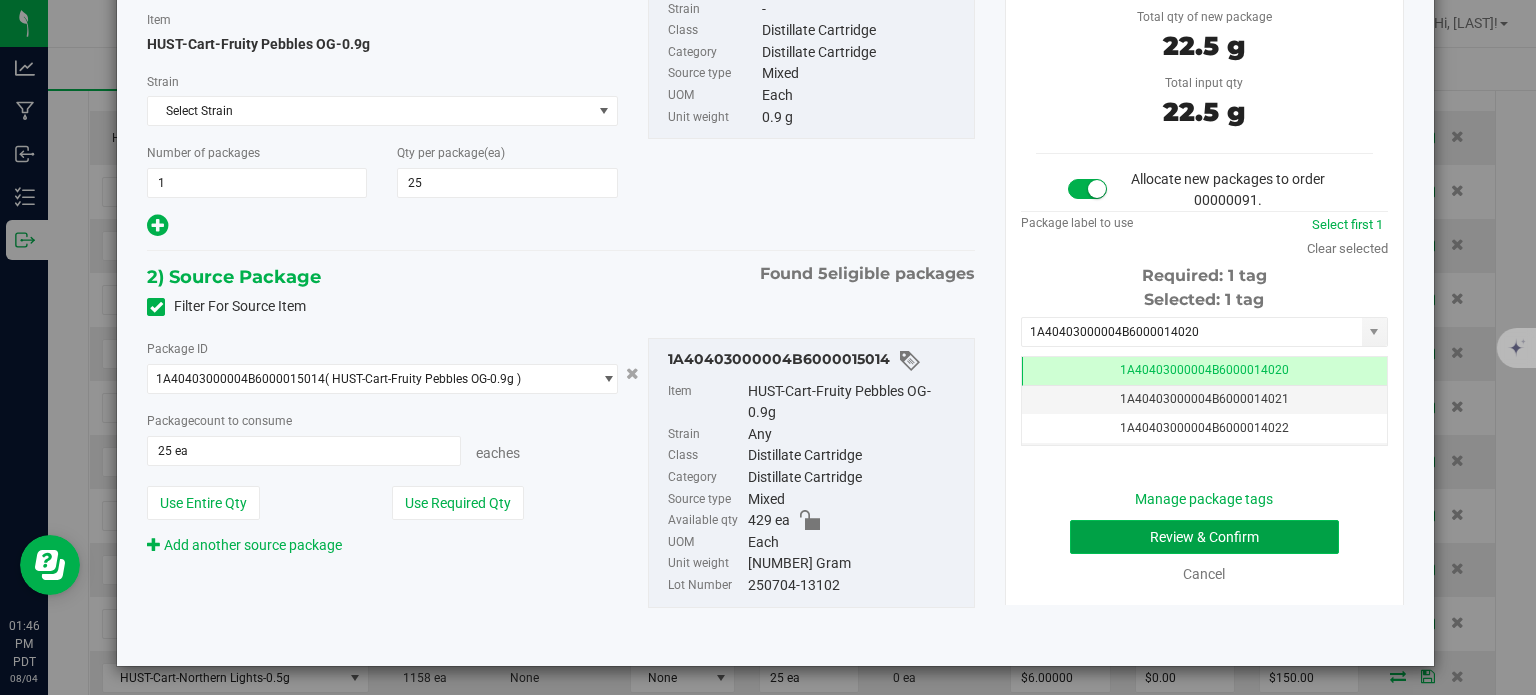 click on "Review & Confirm" at bounding box center [1204, 537] 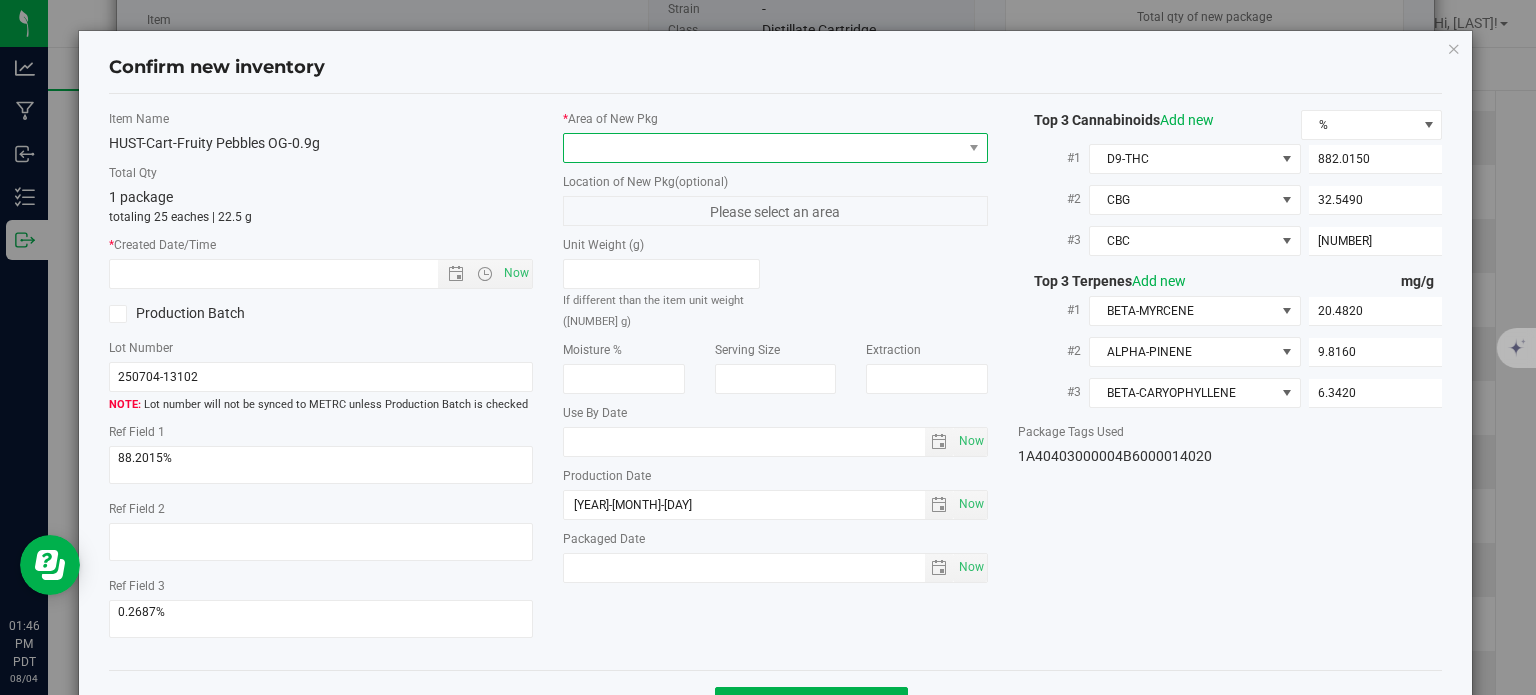 click at bounding box center (763, 148) 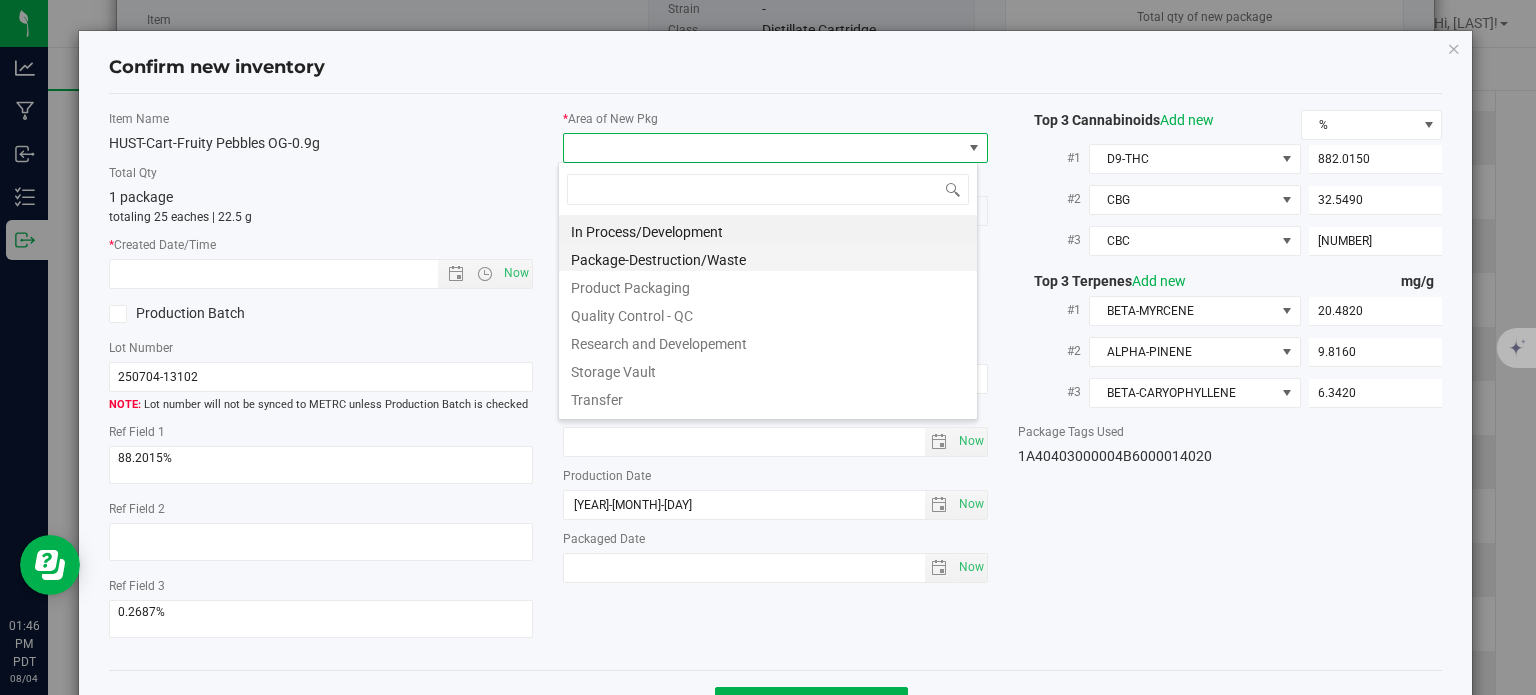 click on "Package-Destruction/Waste" at bounding box center (768, 257) 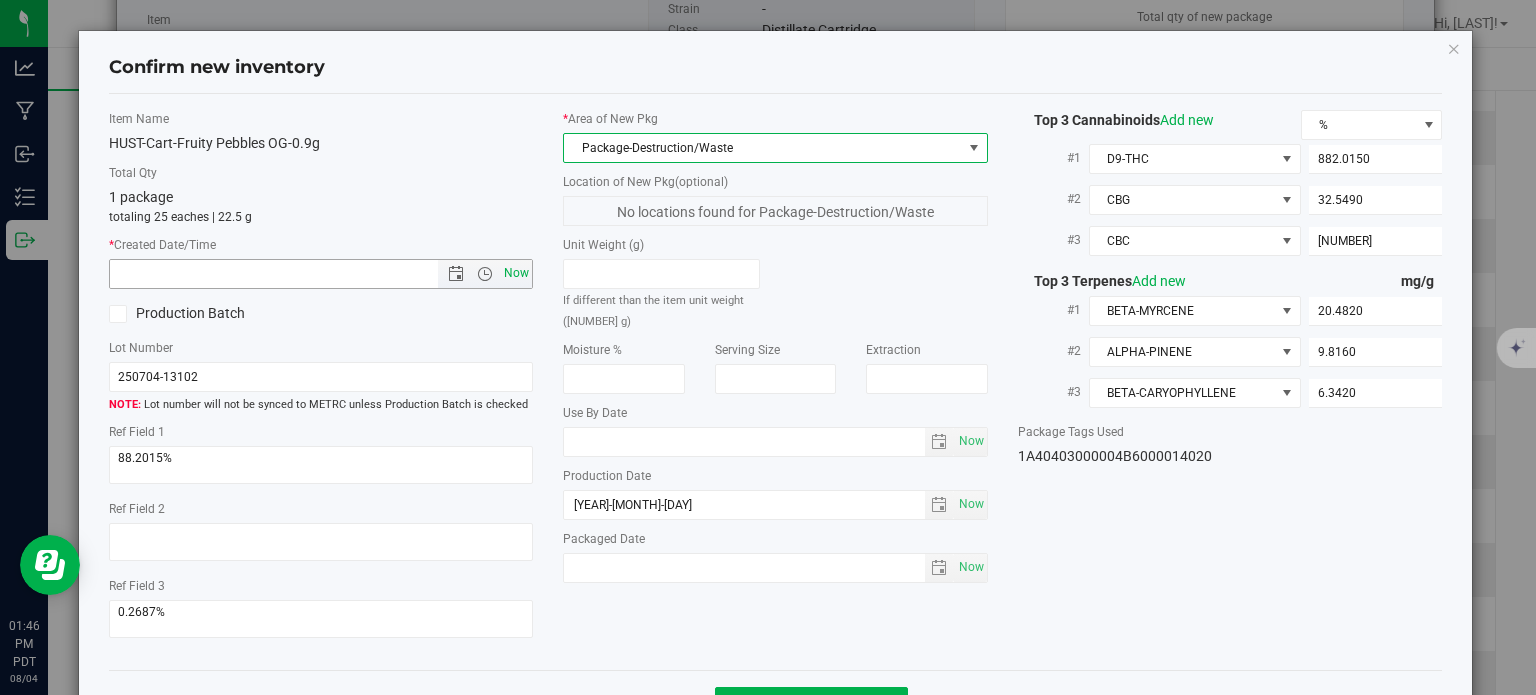 click on "Now" at bounding box center (517, 273) 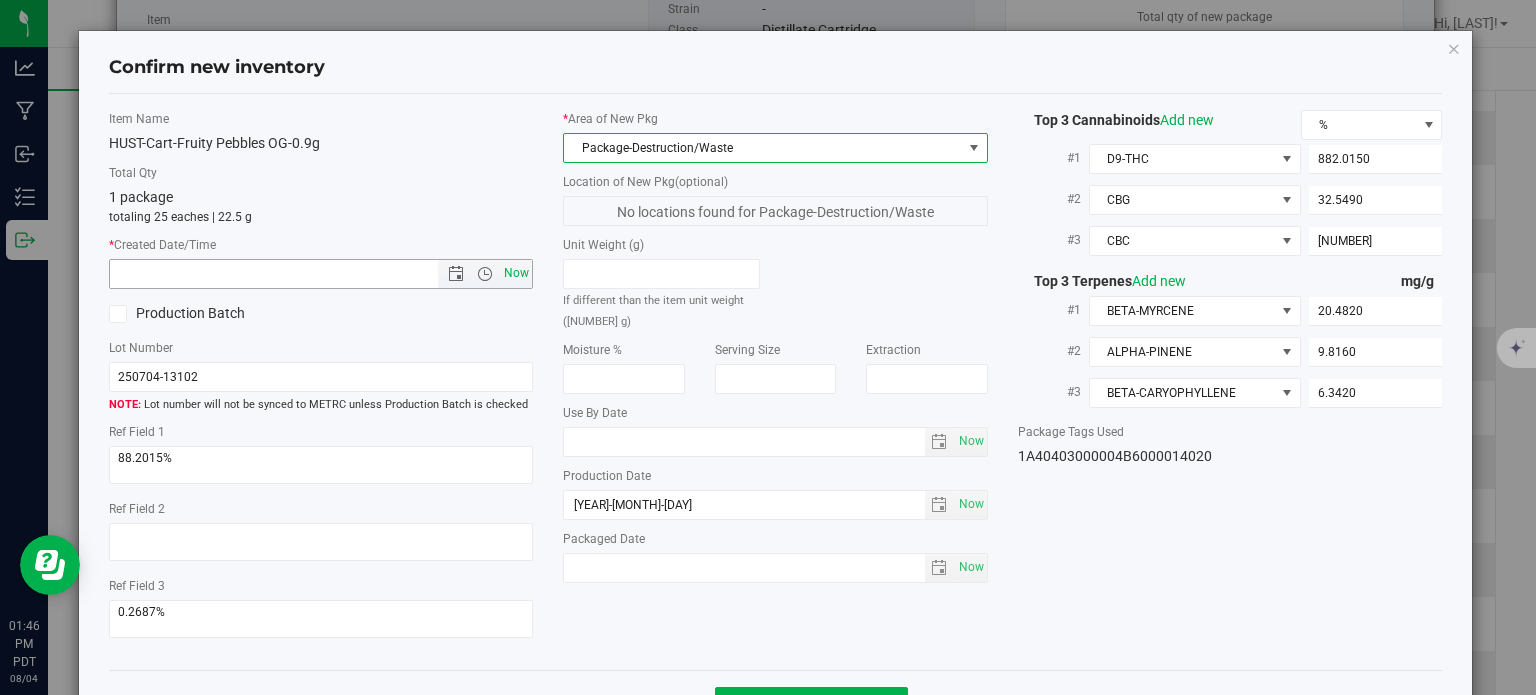 type on "8/4/2025 1:46 PM" 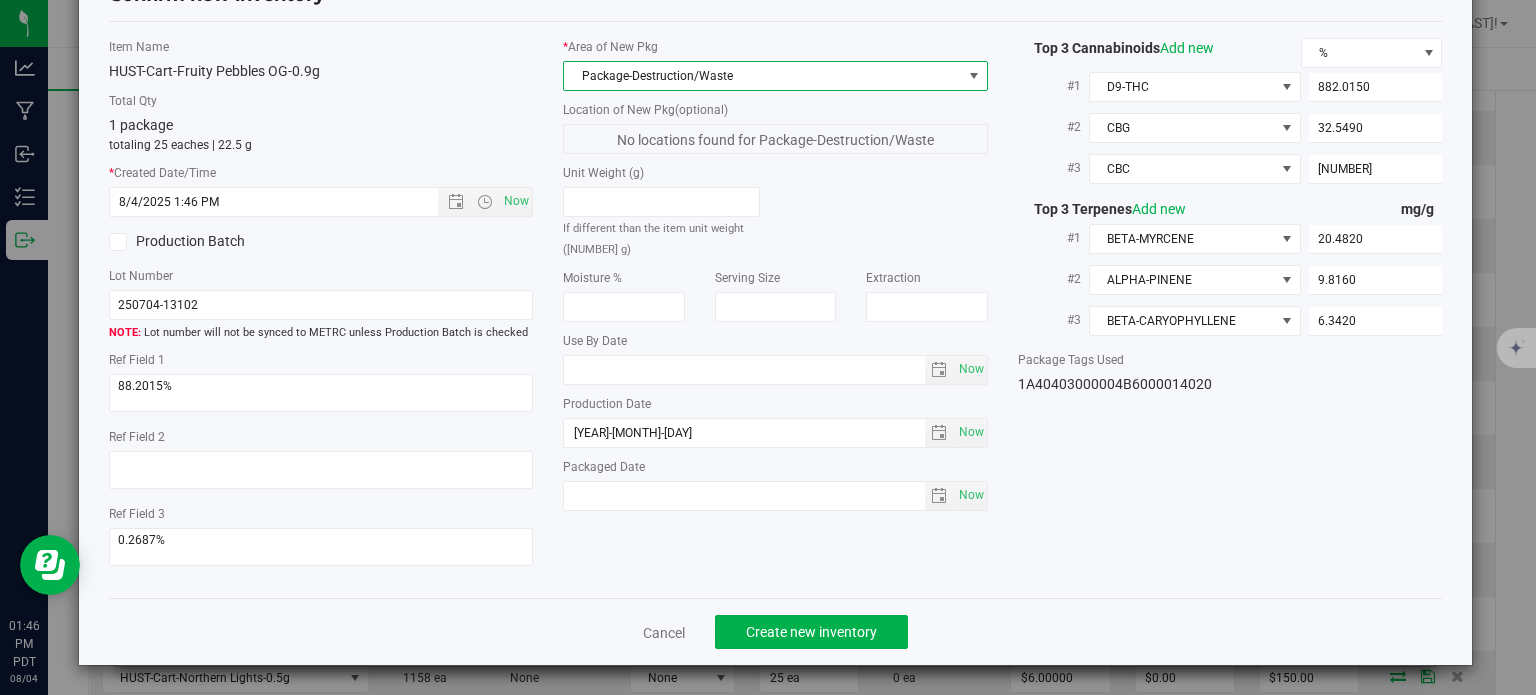 click on "Package-Destruction/Waste" at bounding box center (763, 76) 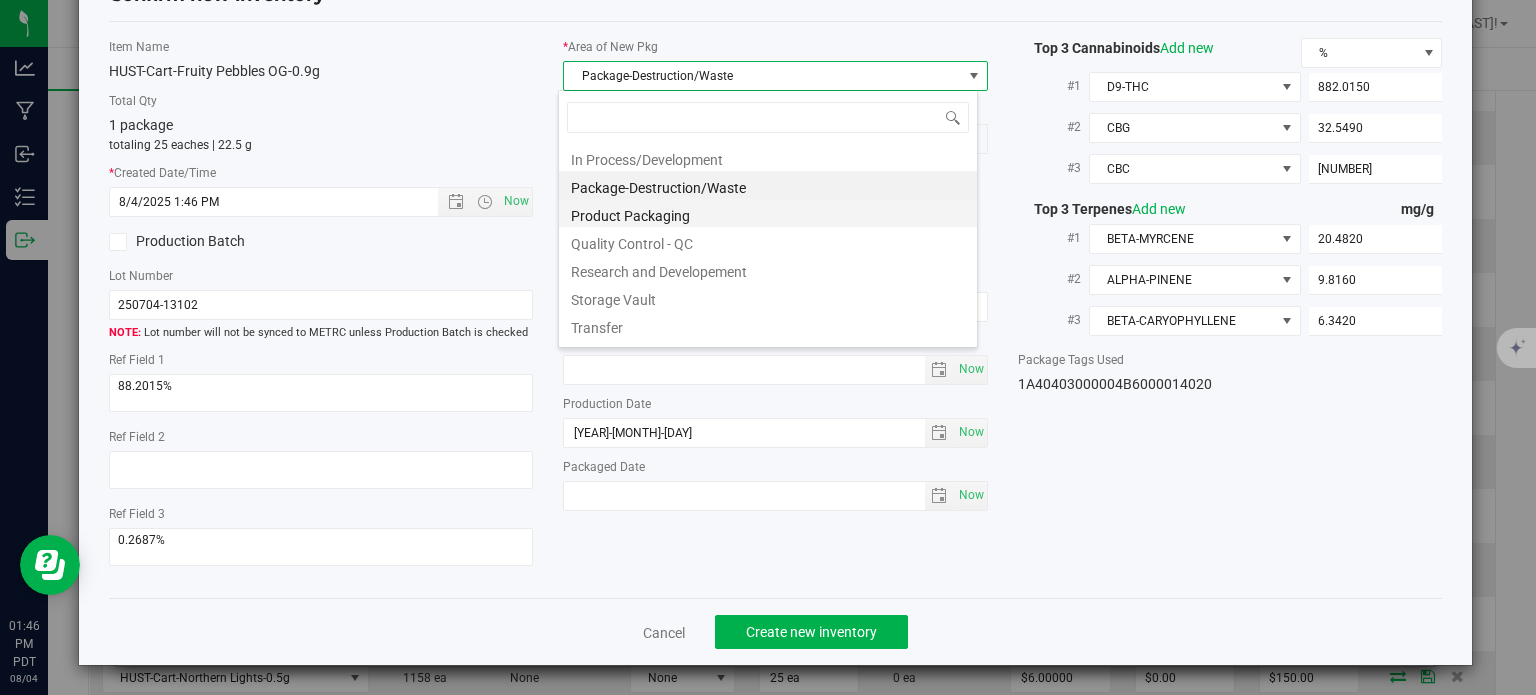 click on "Product Packaging" at bounding box center (768, 213) 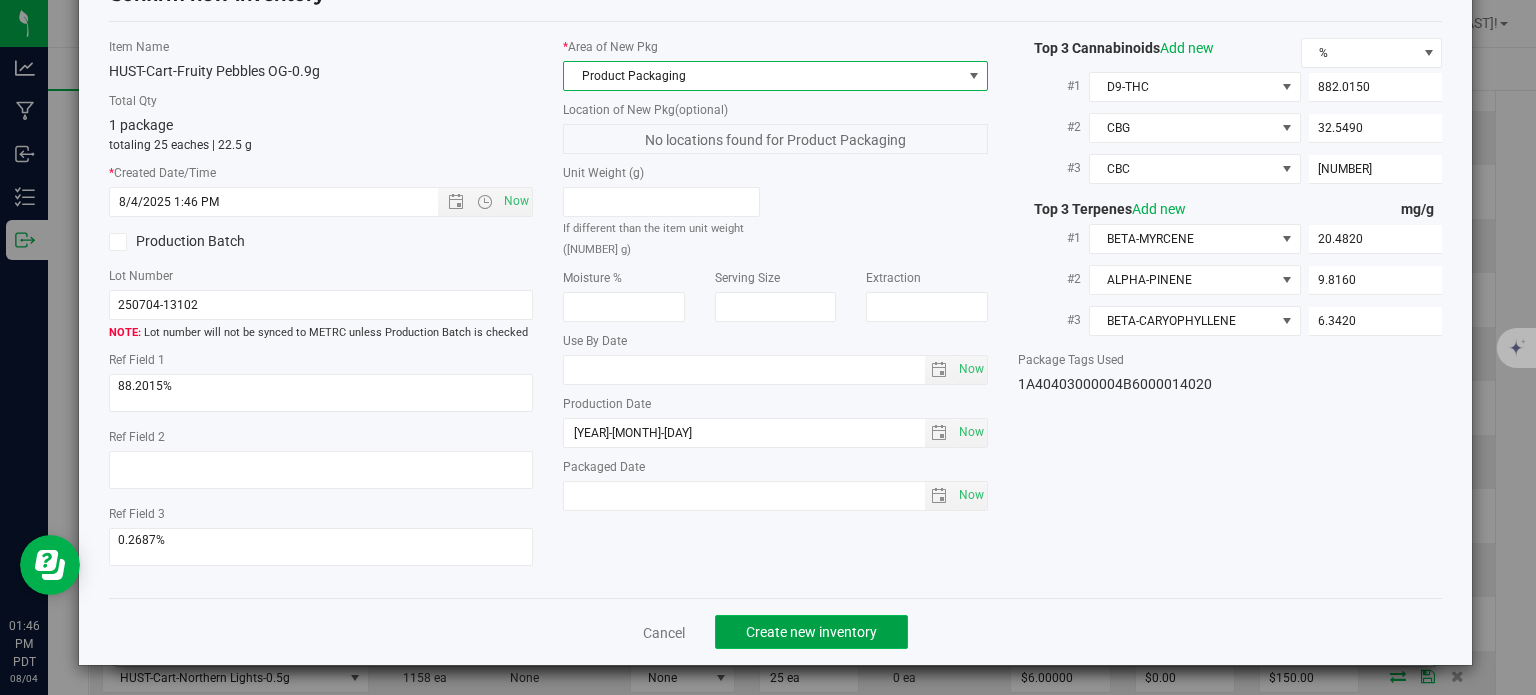 click on "Create new inventory" 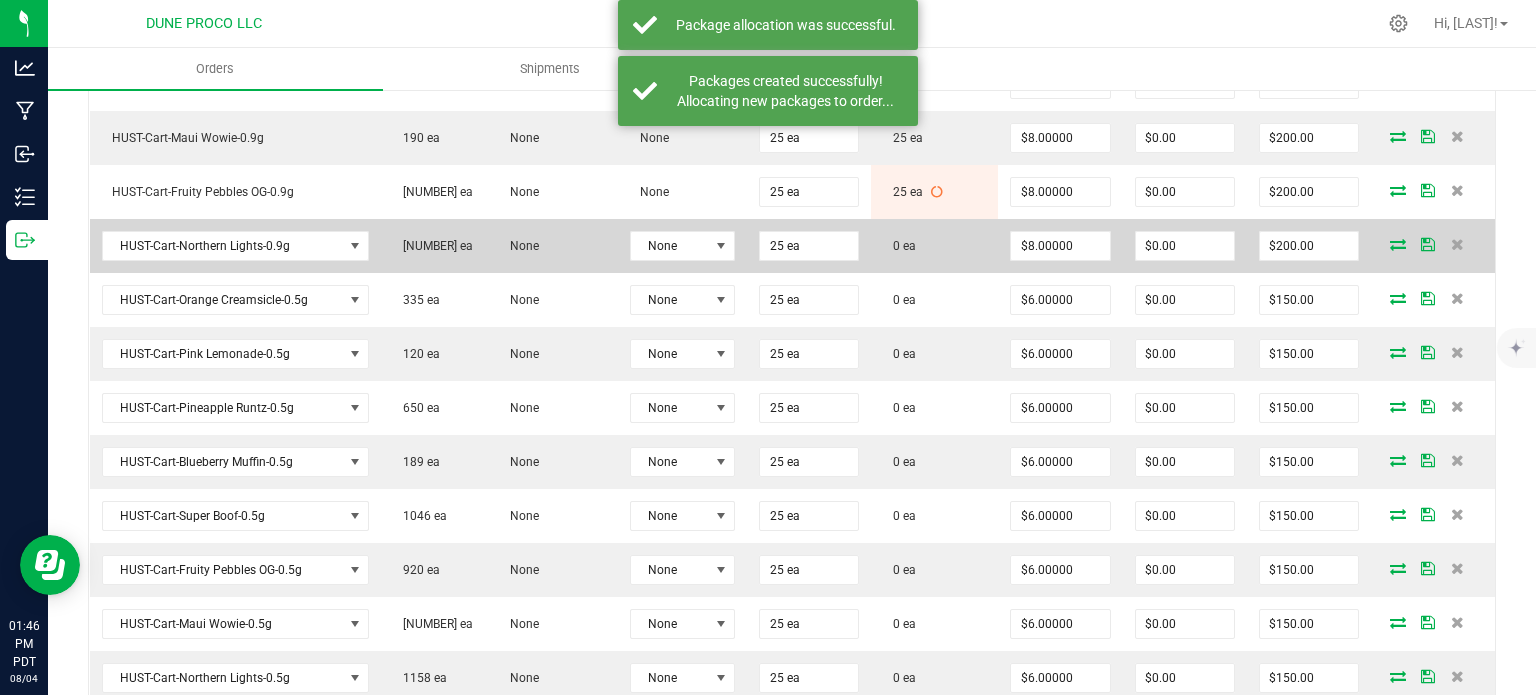 click at bounding box center (1398, 244) 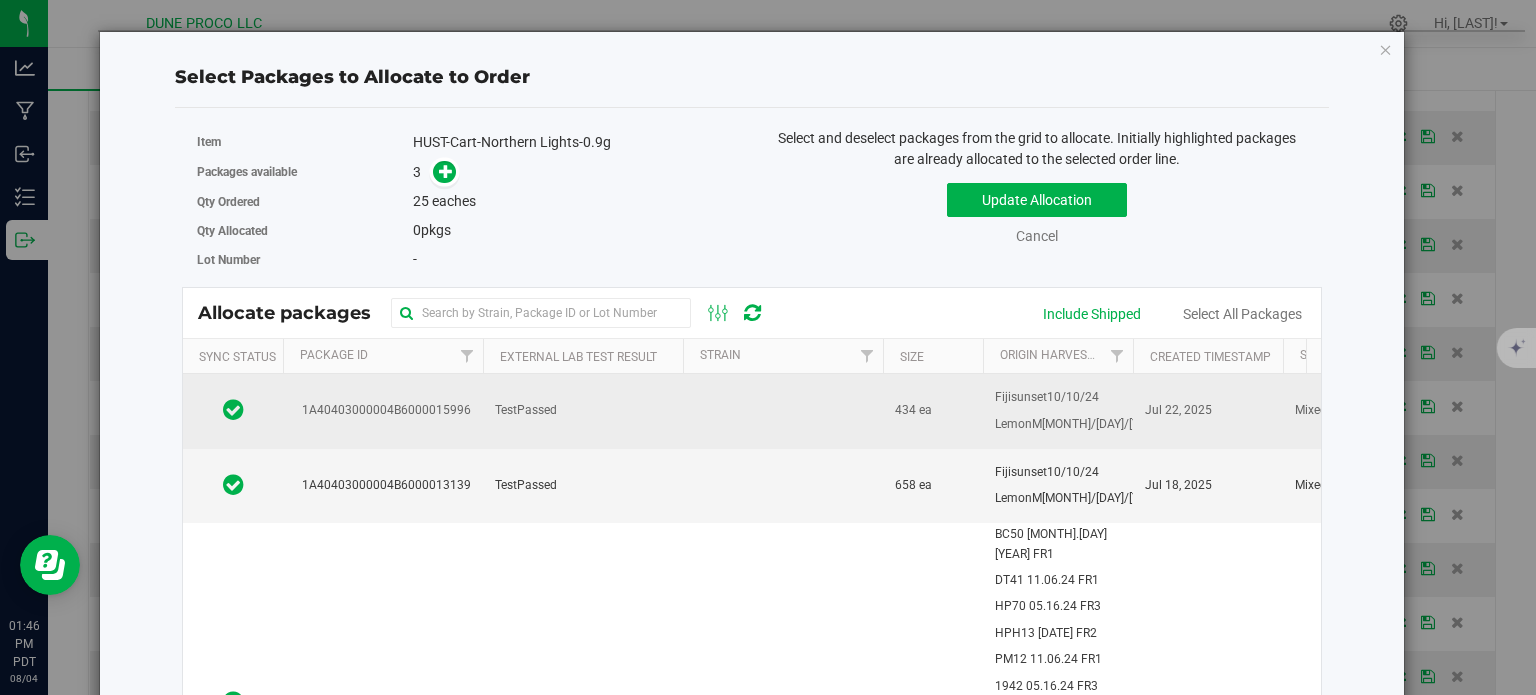 click on "1A40403000004B6000015996" at bounding box center (383, 410) 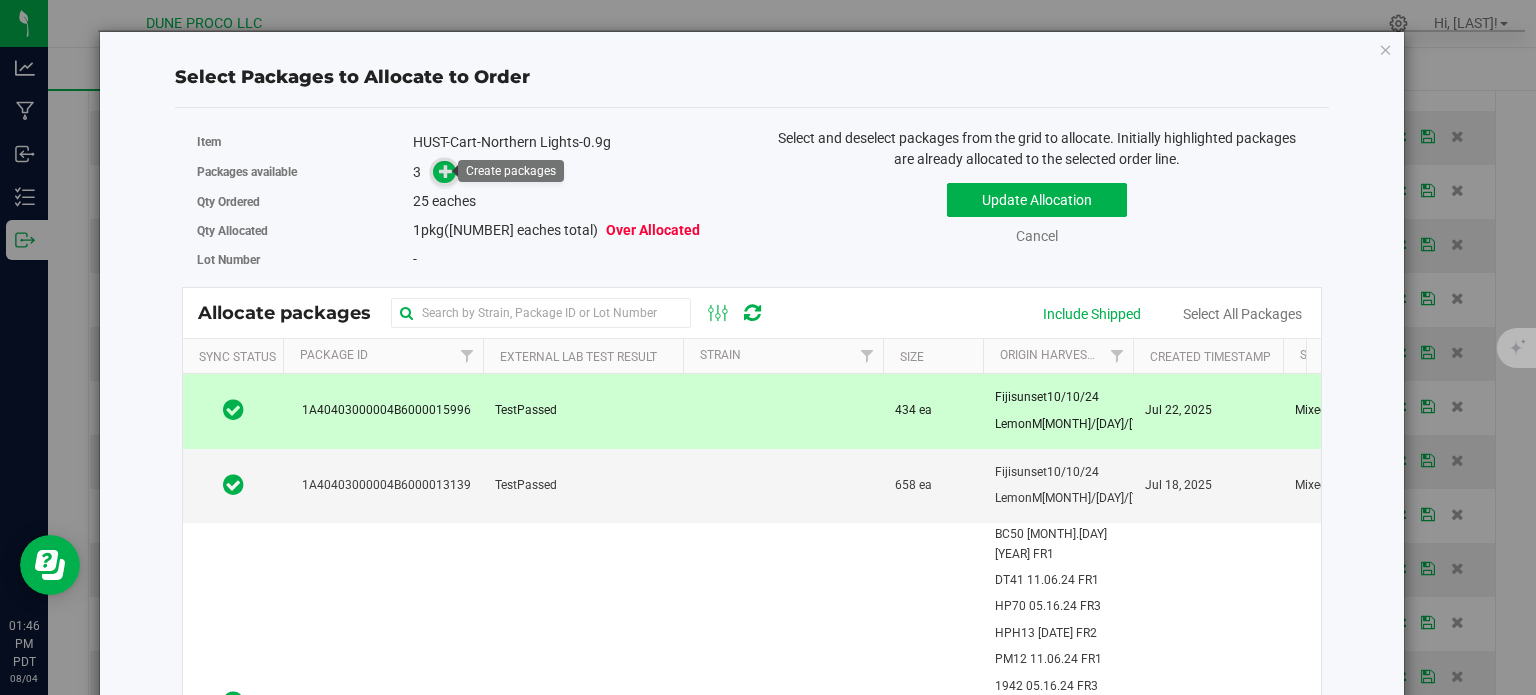 click at bounding box center [446, 171] 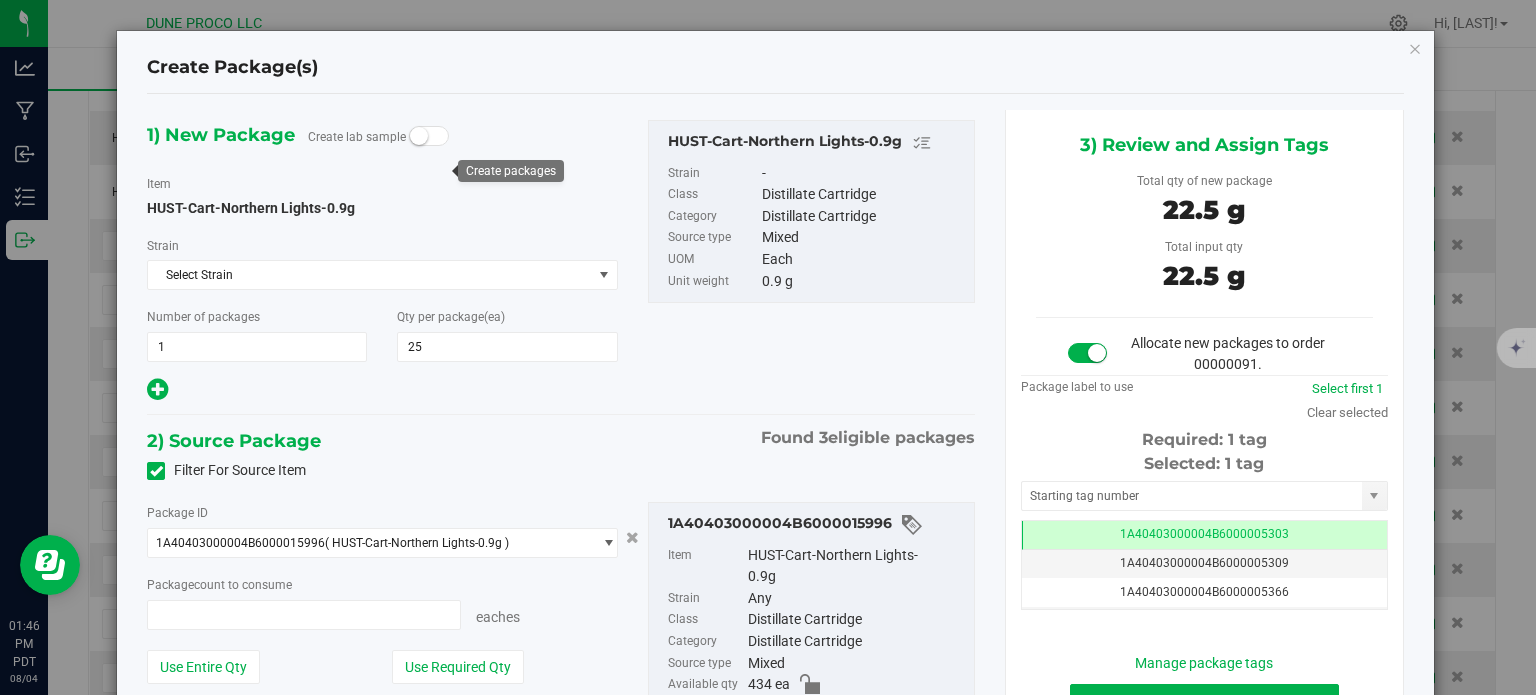 type on "25 ea" 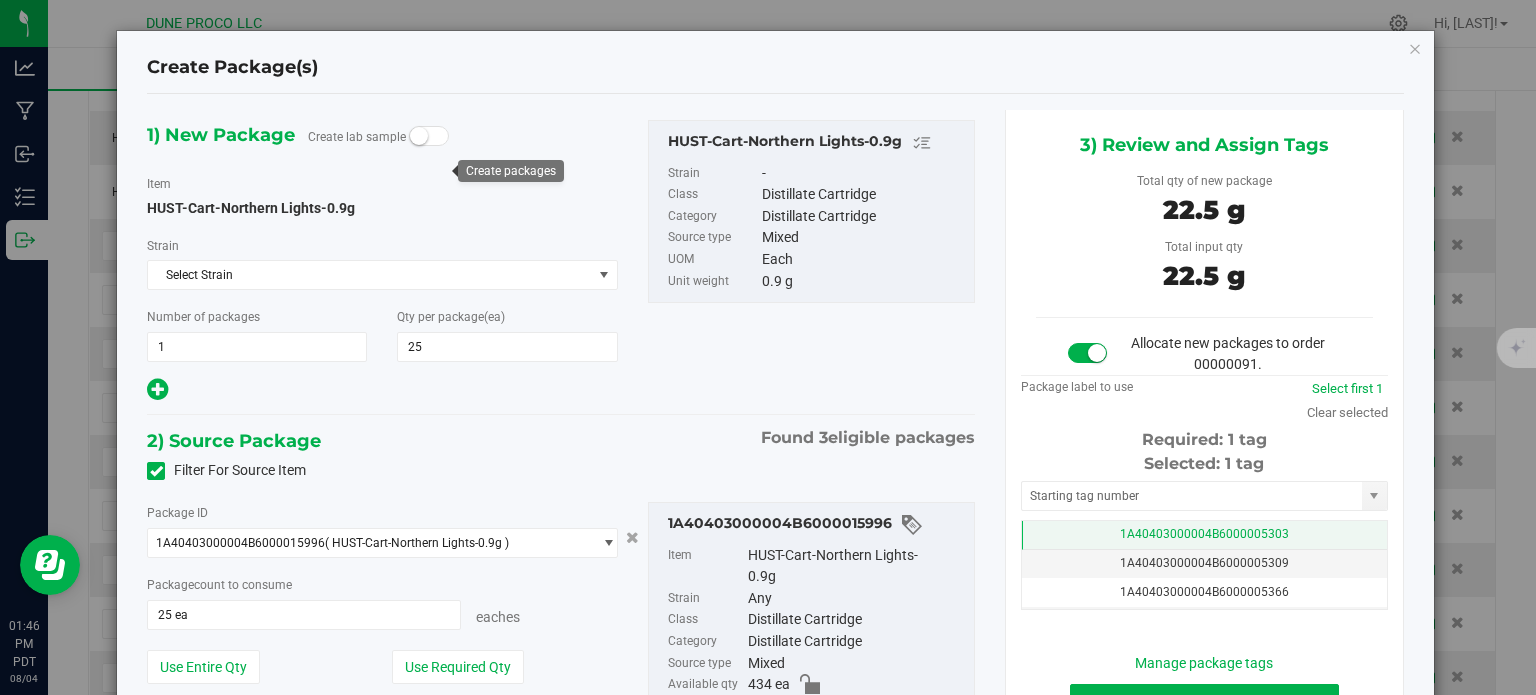 click on "1A40403000004B6000005303" at bounding box center [1204, 534] 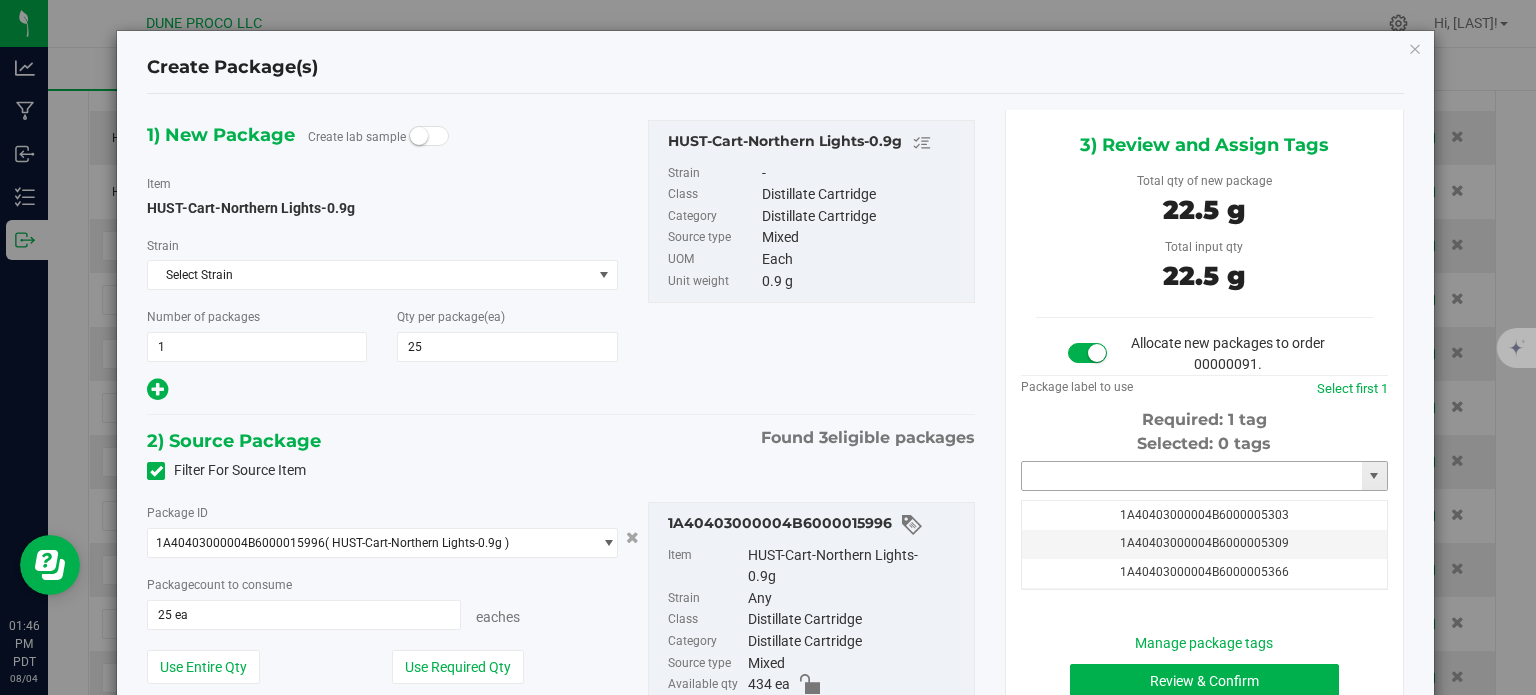 click at bounding box center (1192, 476) 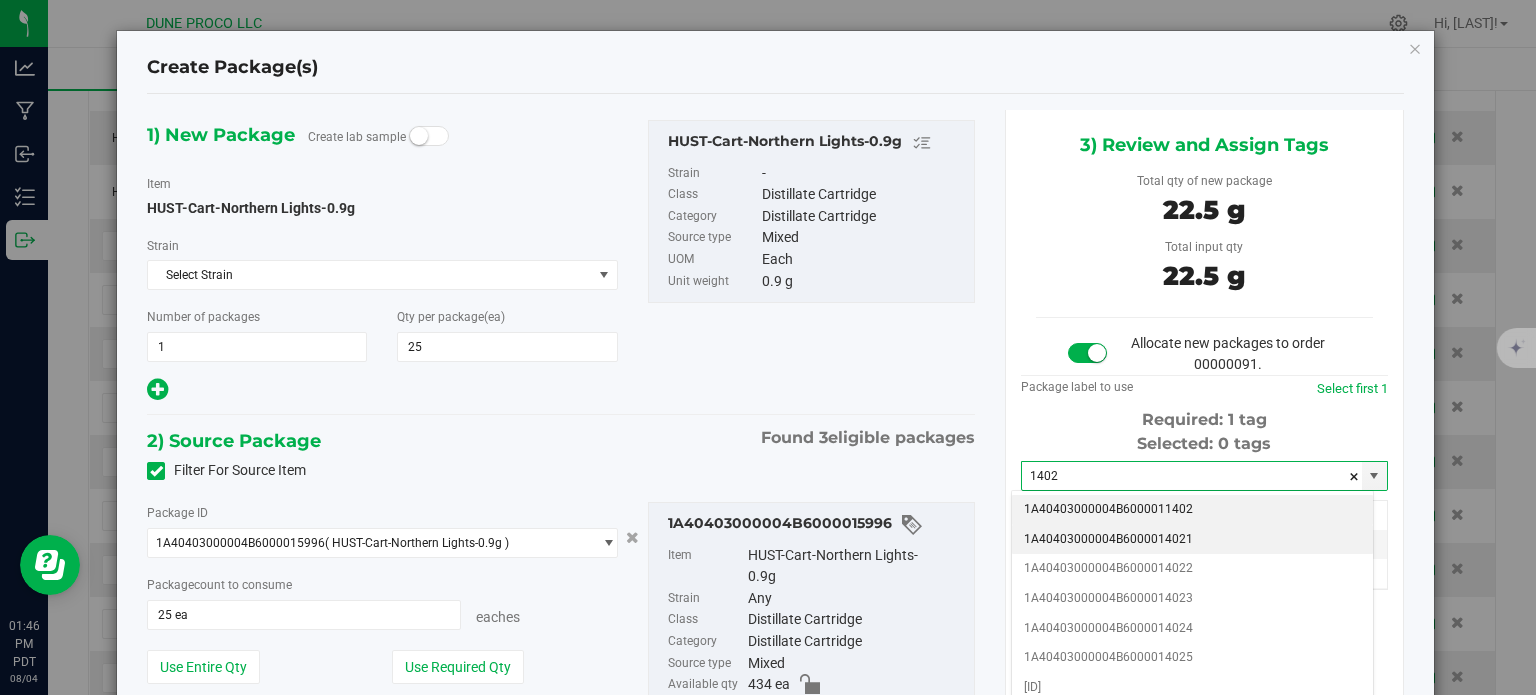 click on "1A40403000004B6000014021" at bounding box center [1192, 540] 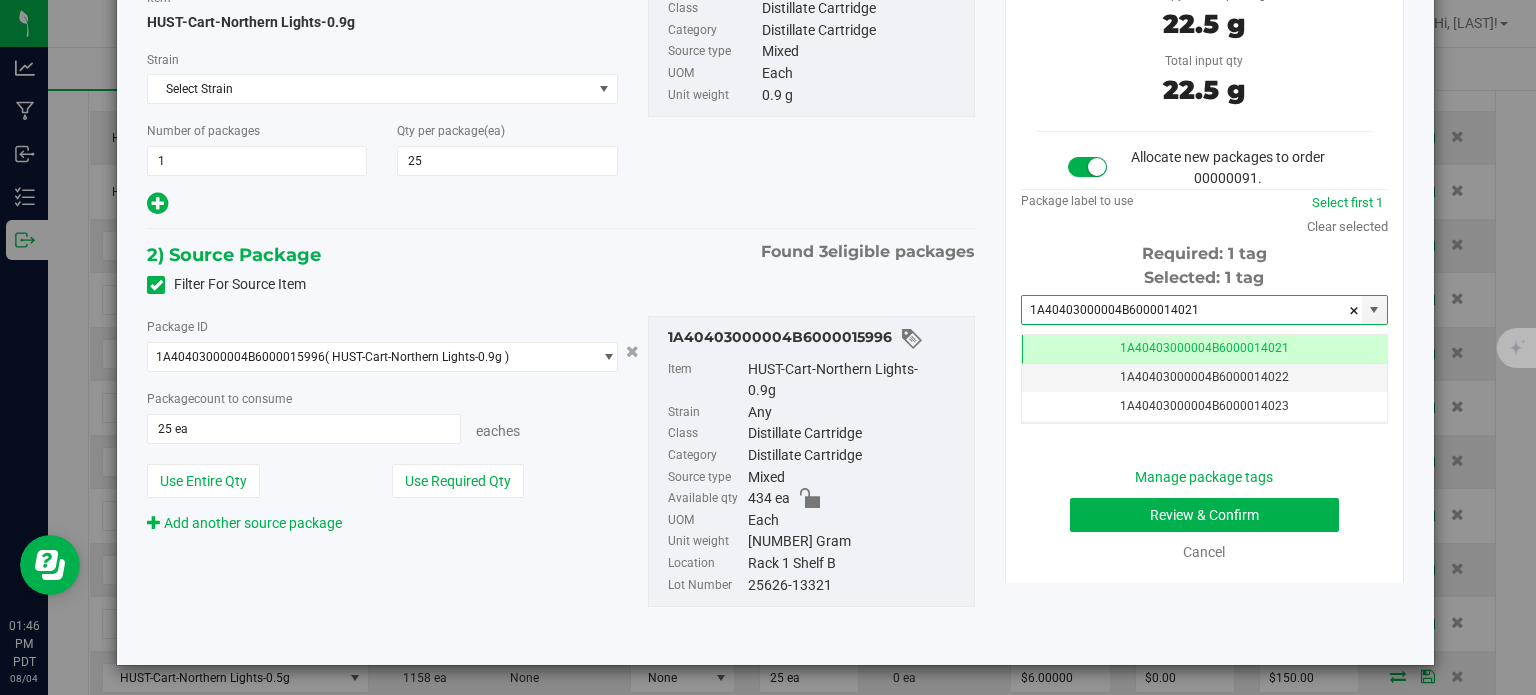 type on "1A40403000004B6000014021" 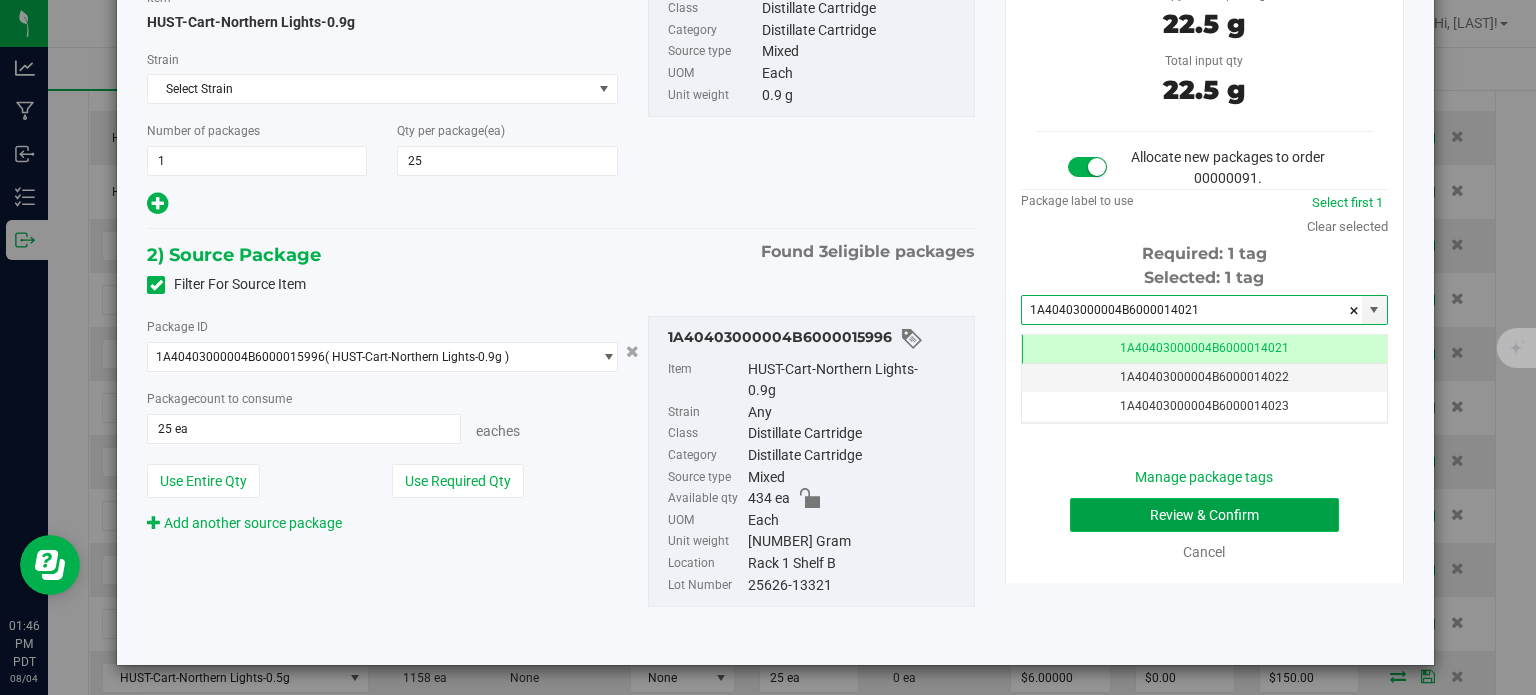 click on "Review & Confirm" at bounding box center (1204, 515) 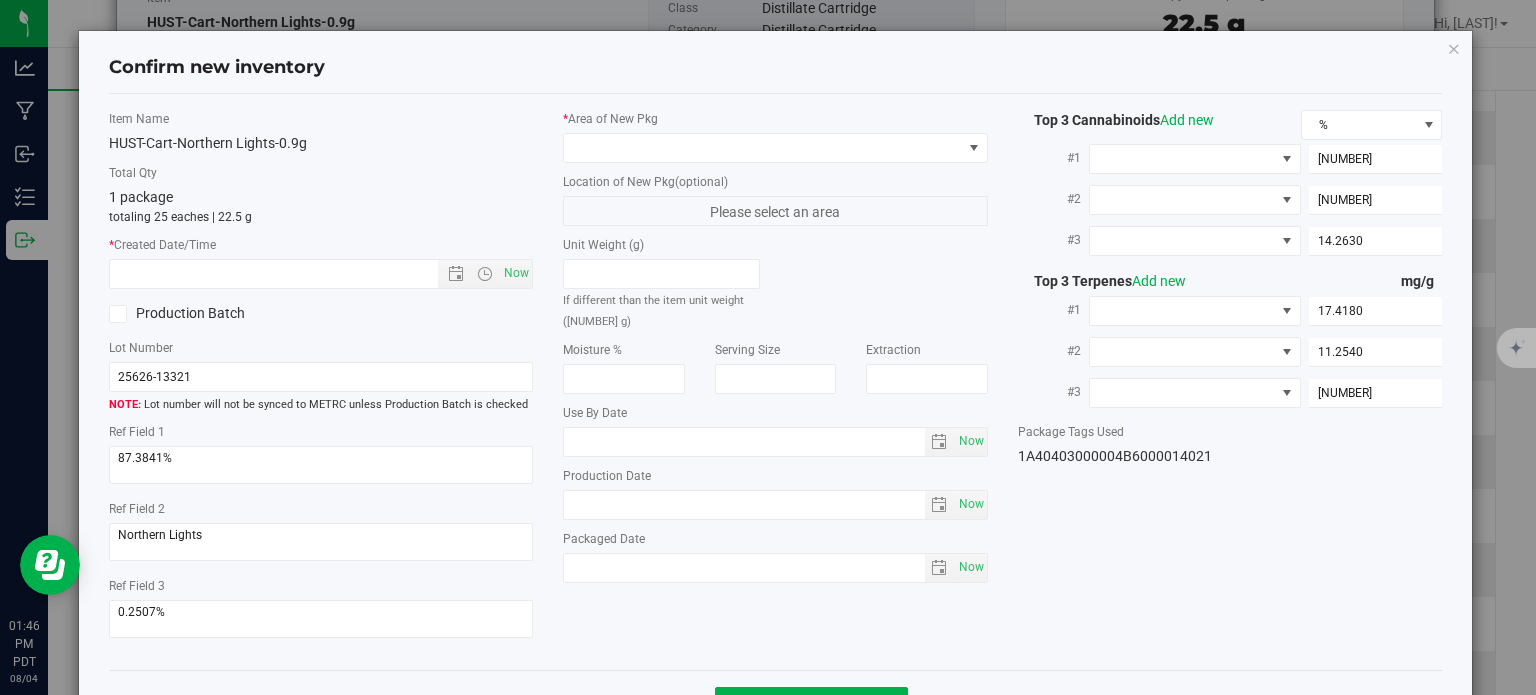 type on "2025-06-24" 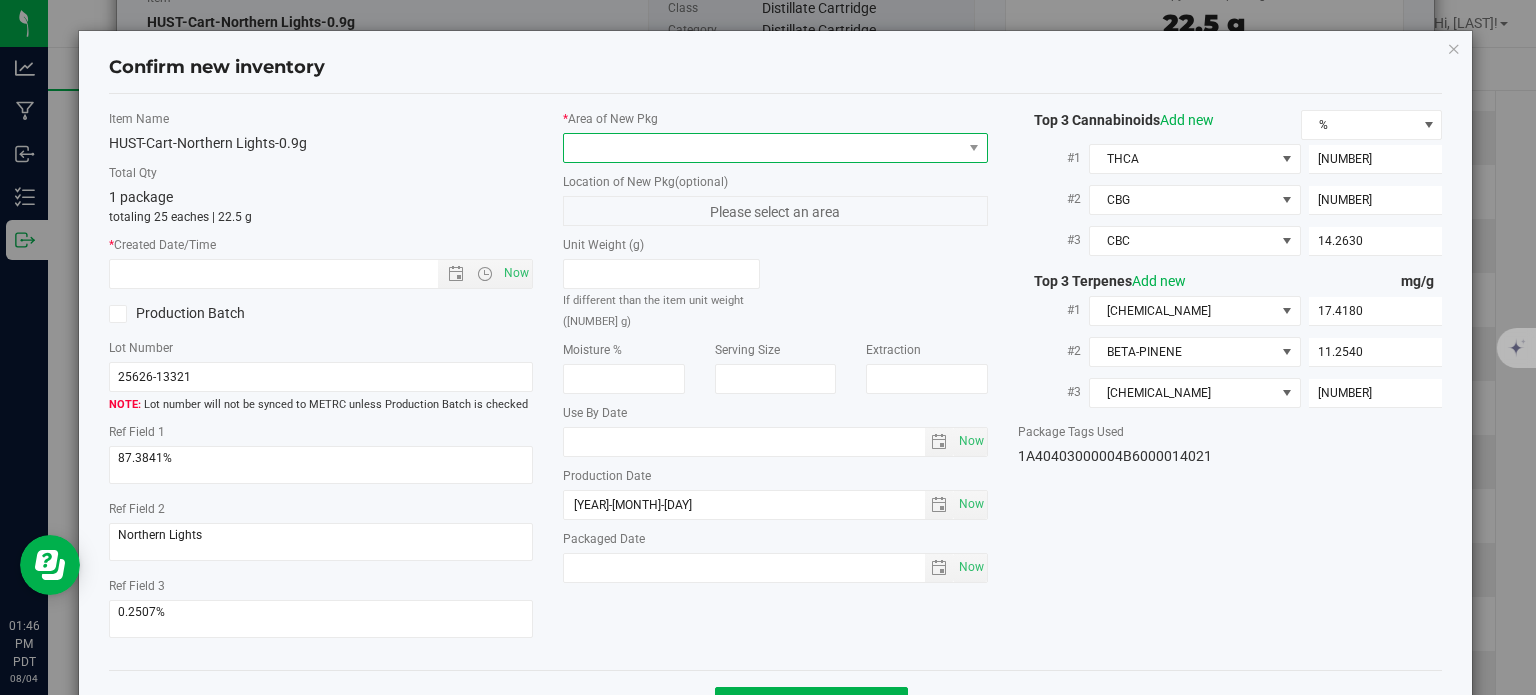 click at bounding box center (763, 148) 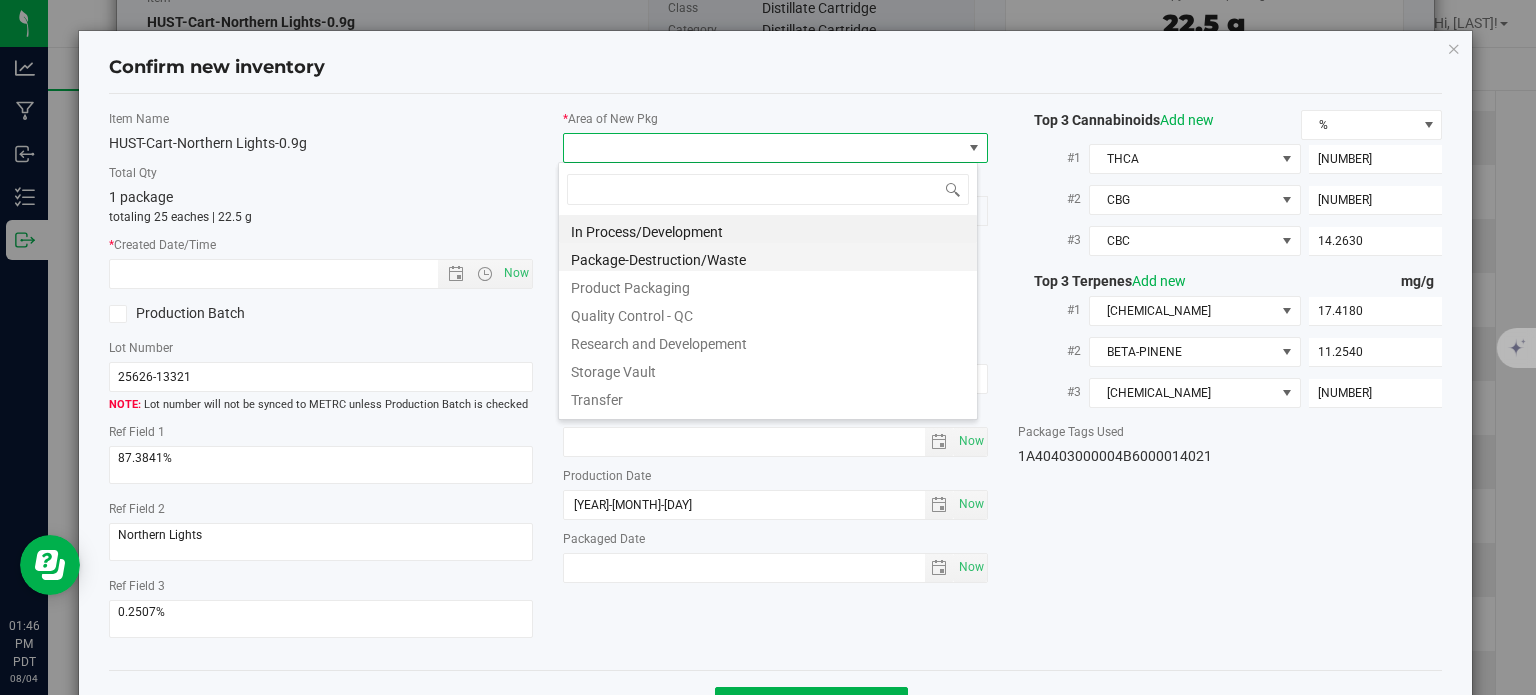click on "Package-Destruction/Waste" at bounding box center [768, 257] 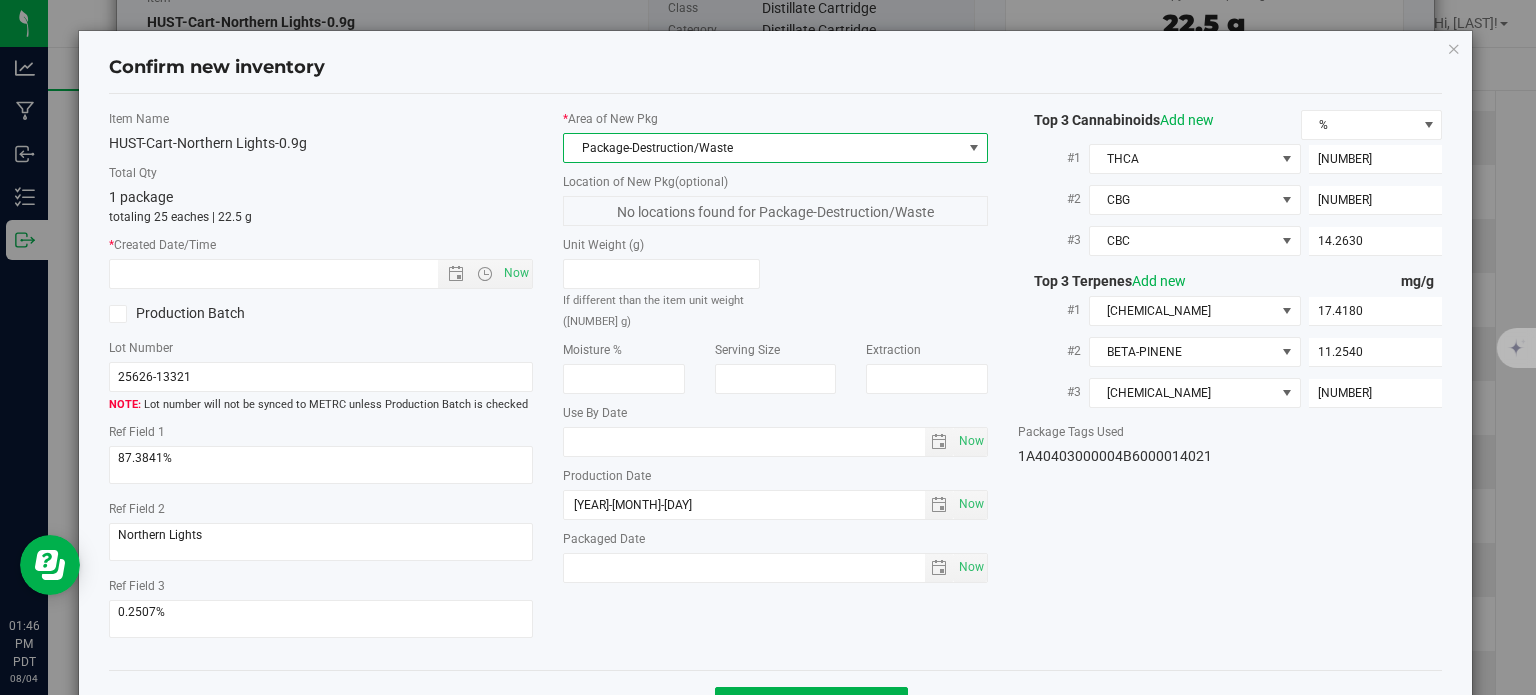 click on "Package-Destruction/Waste" at bounding box center (763, 148) 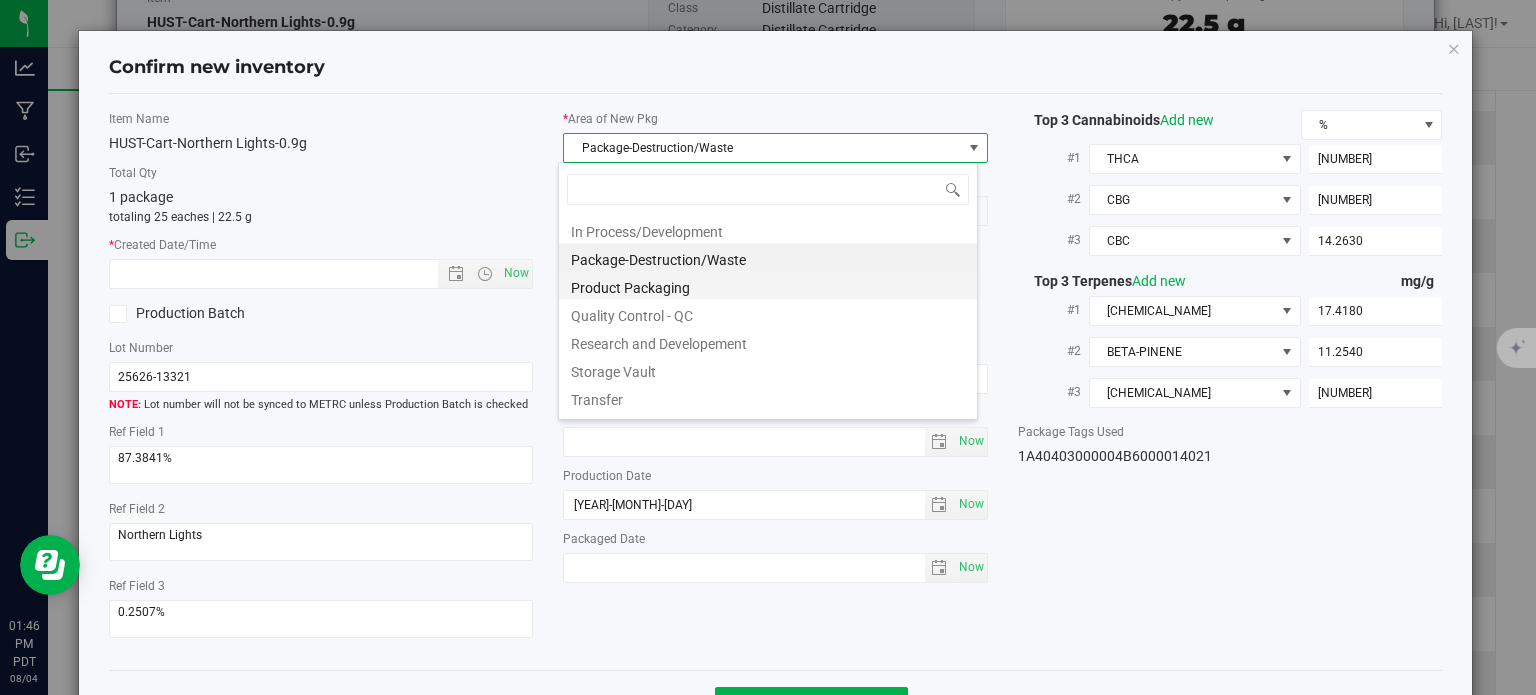click on "Product Packaging" at bounding box center [768, 285] 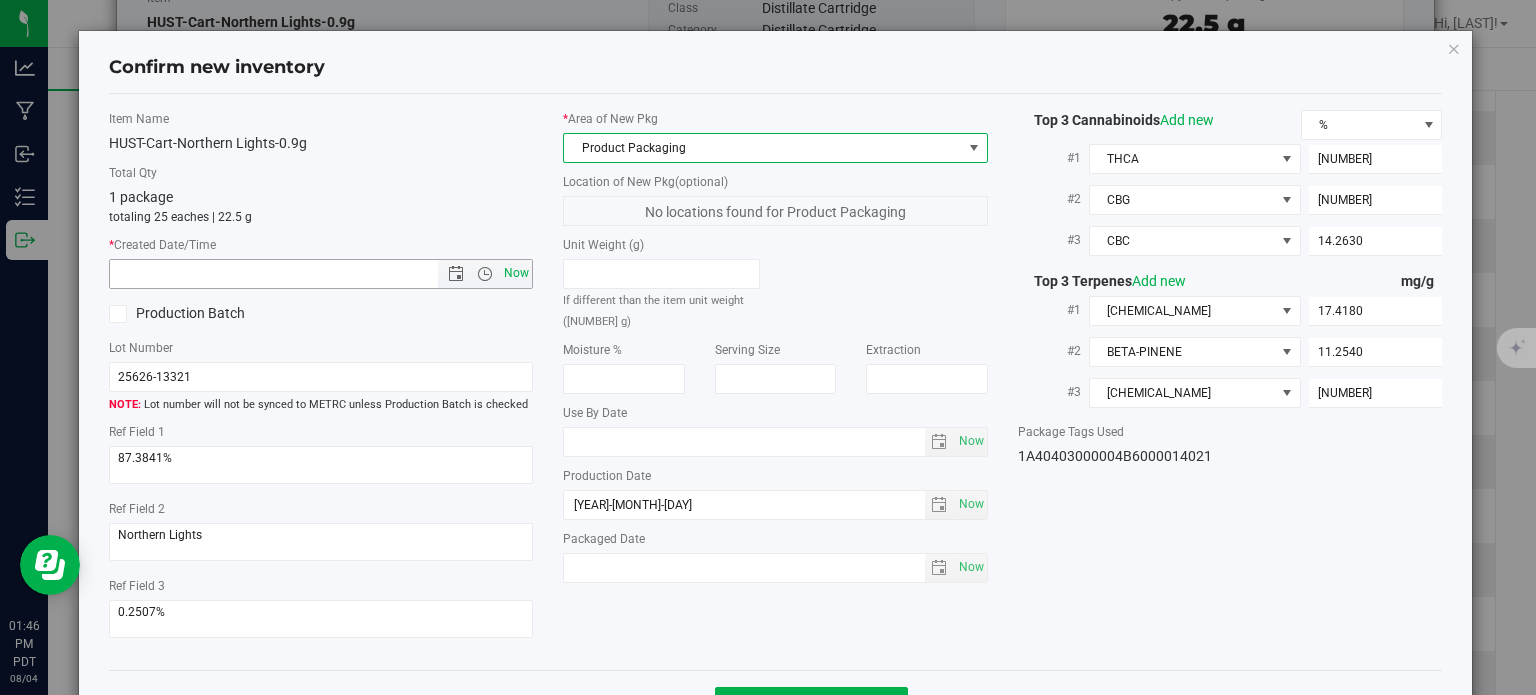 click on "Now" at bounding box center (517, 273) 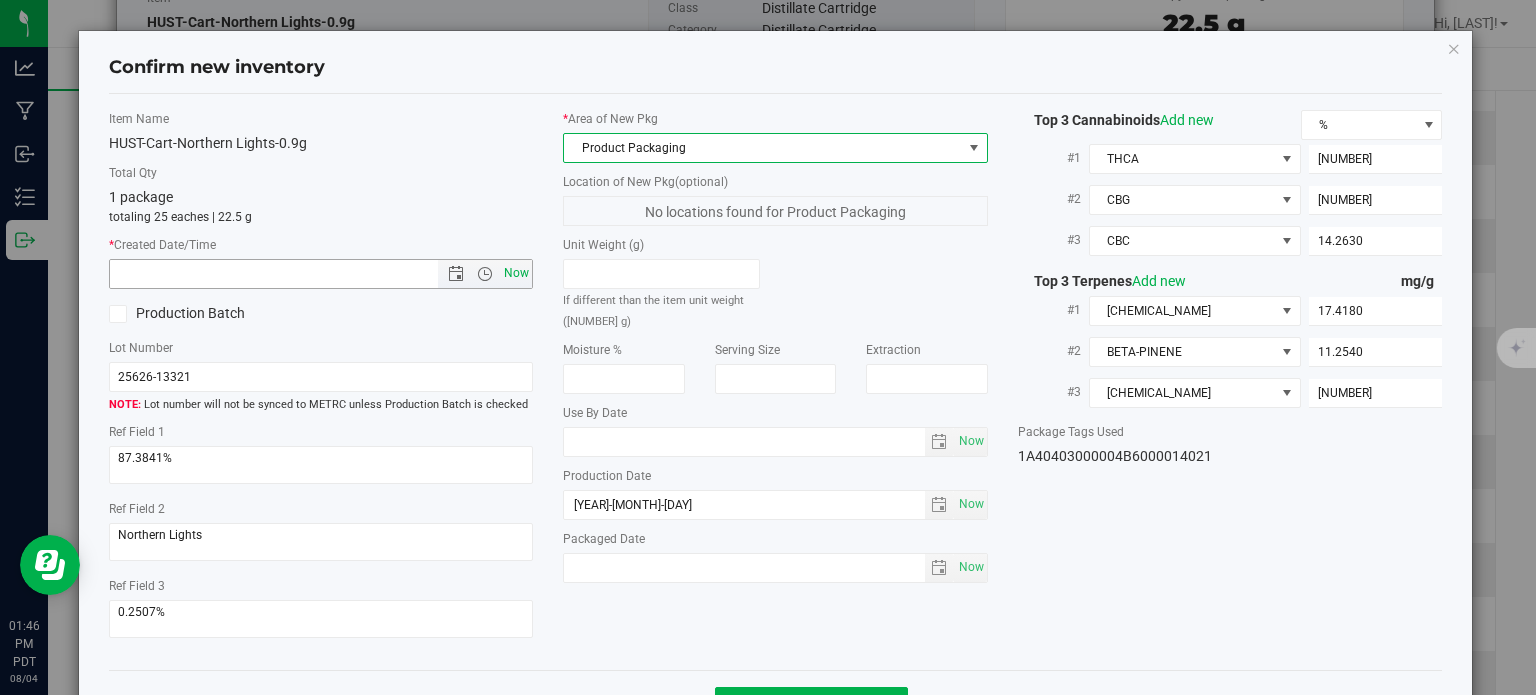 type on "8/4/2025 1:46 PM" 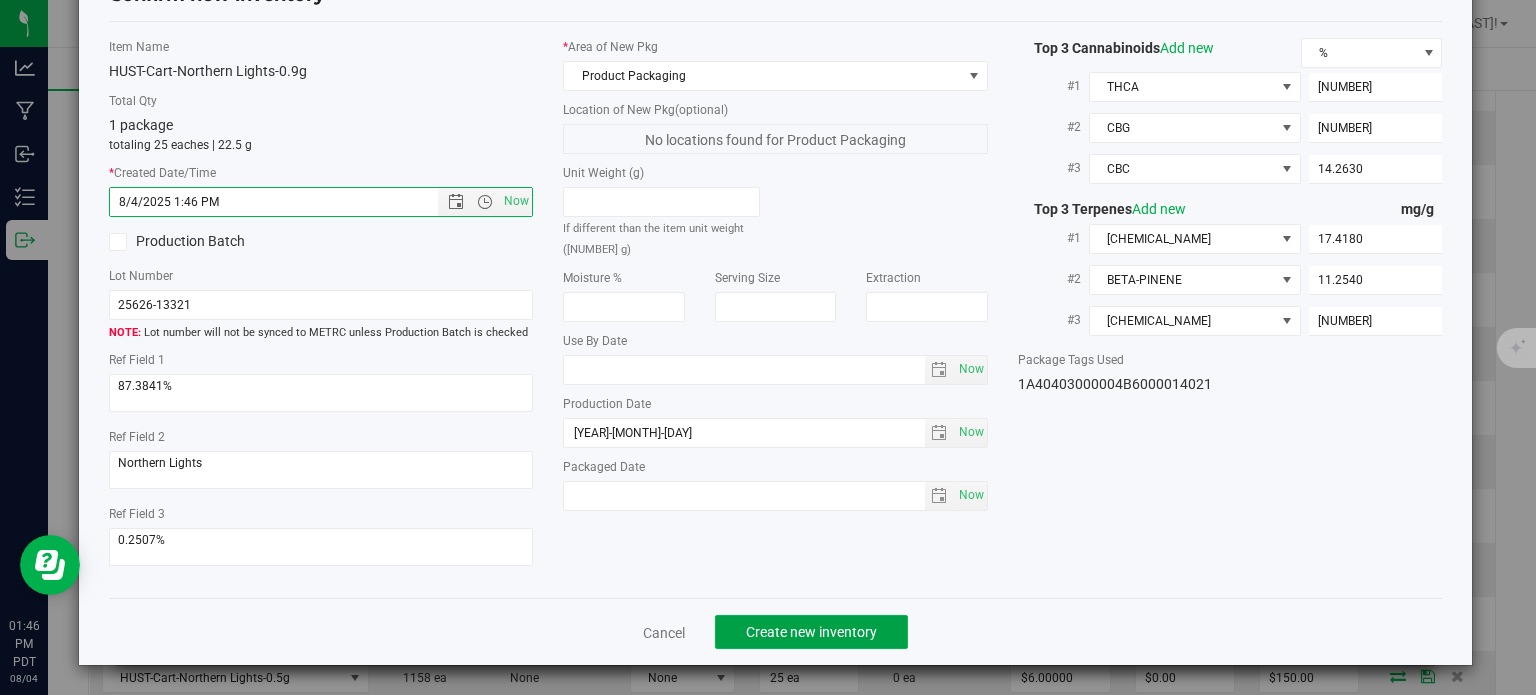 click on "Create new inventory" 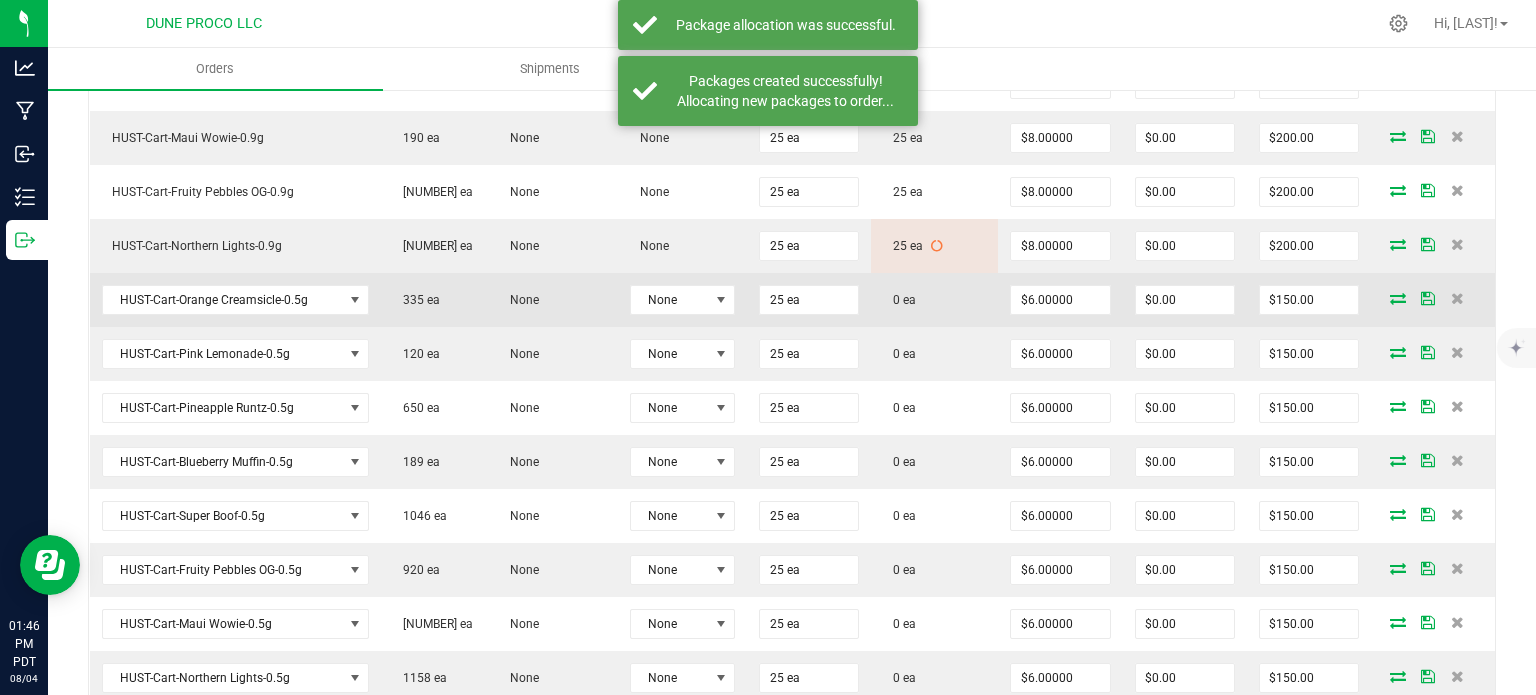click at bounding box center [1398, 298] 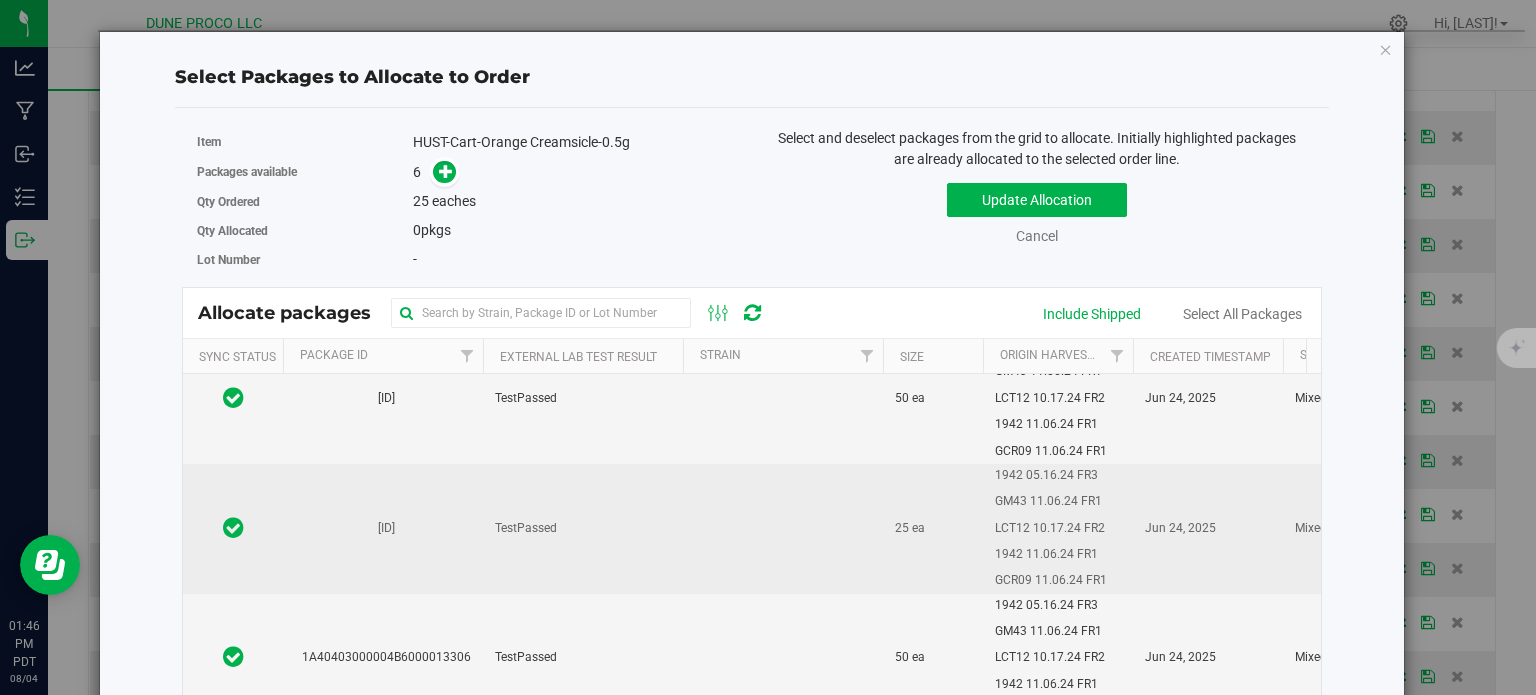 click on "1A40403000004B6000013305" at bounding box center [383, 528] 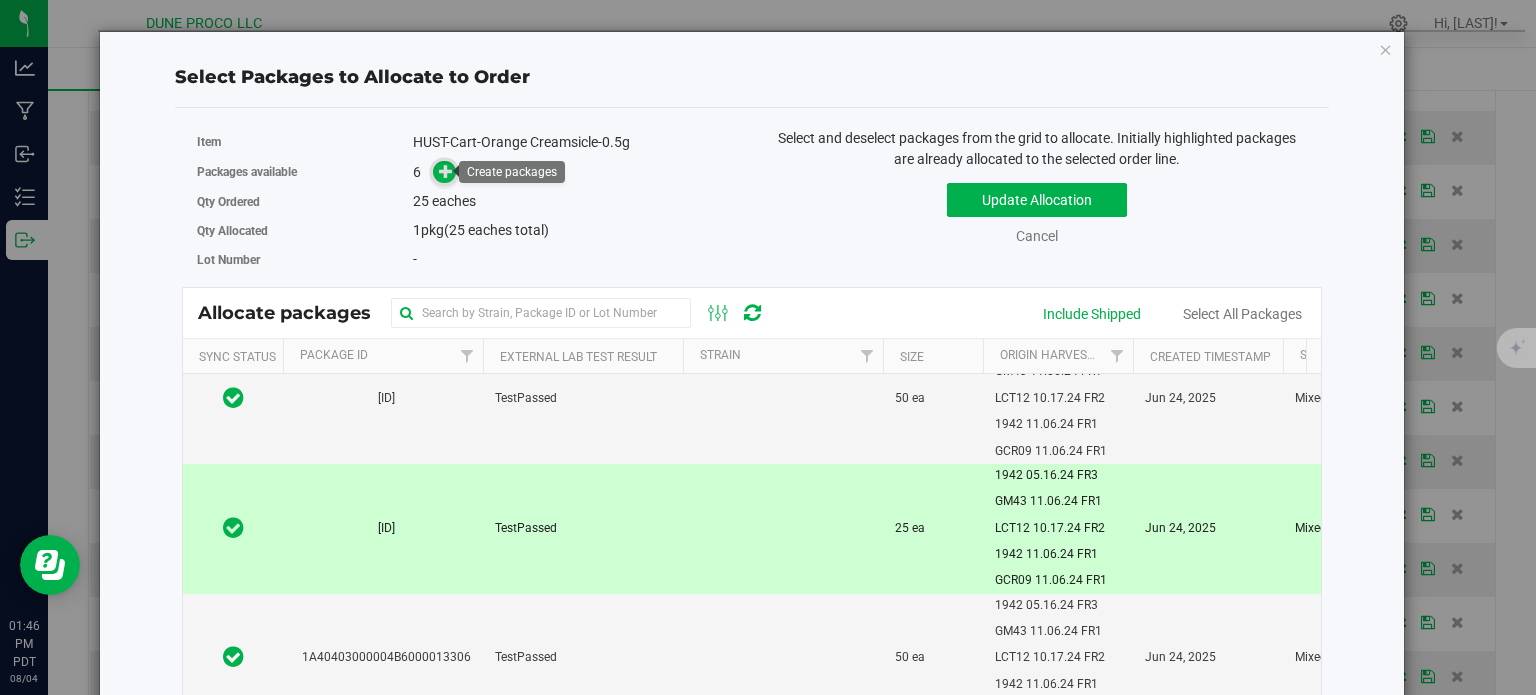 click at bounding box center (446, 171) 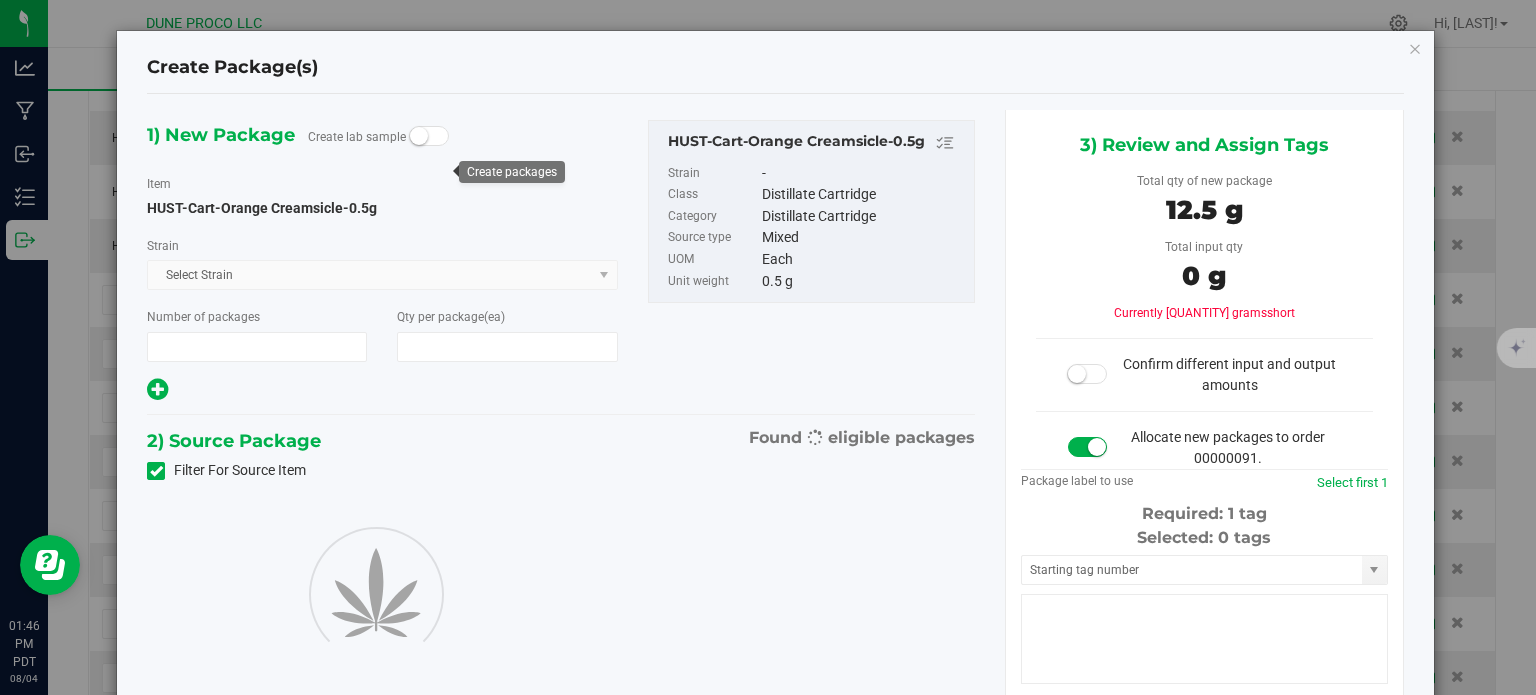 type on "1" 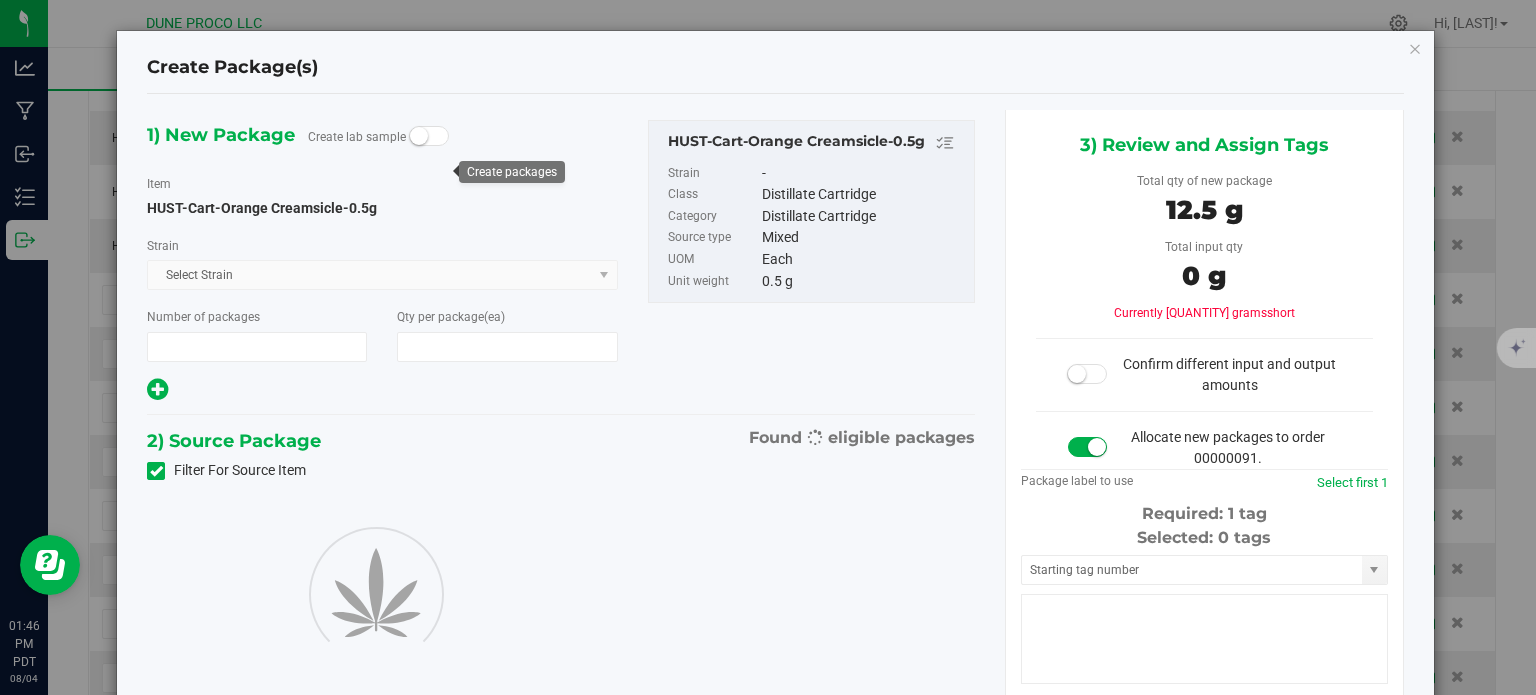 type on "25" 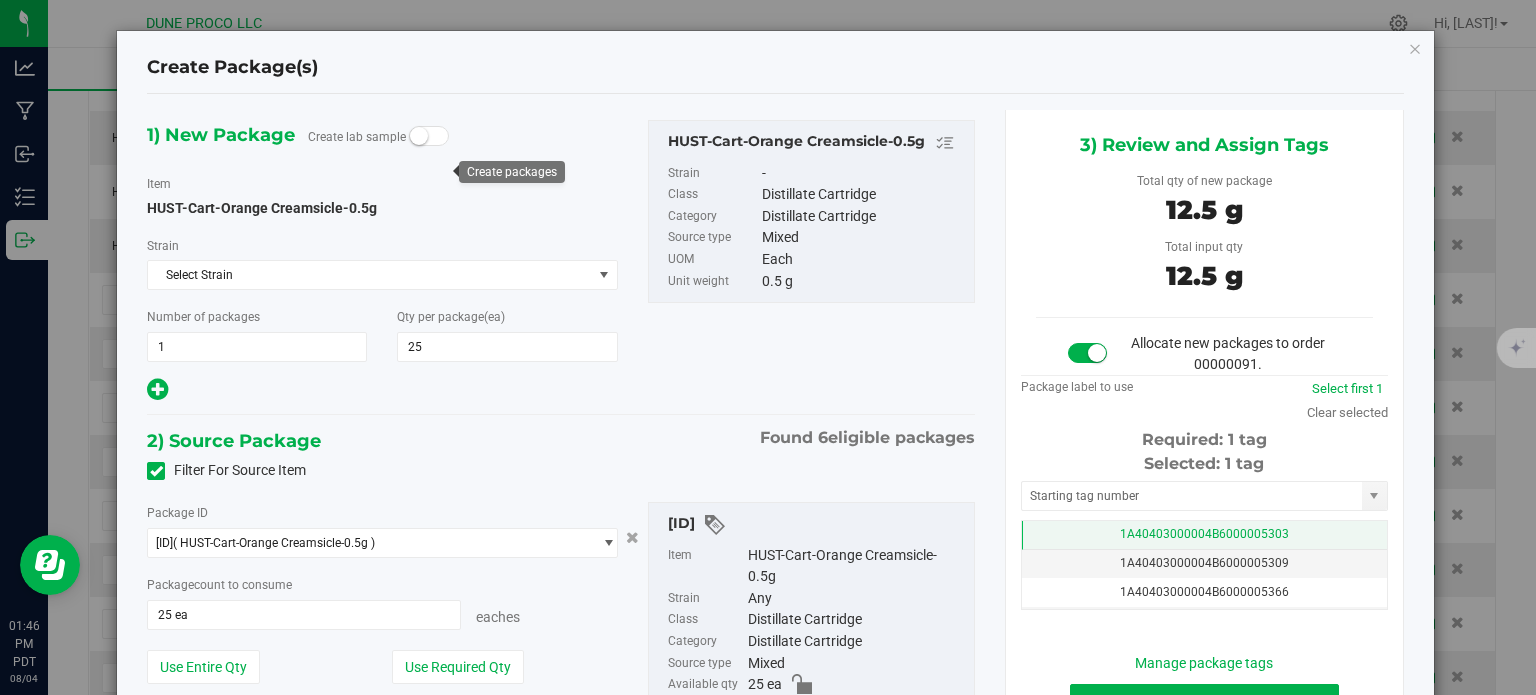 click on "1A40403000004B6000005303" at bounding box center (1204, 535) 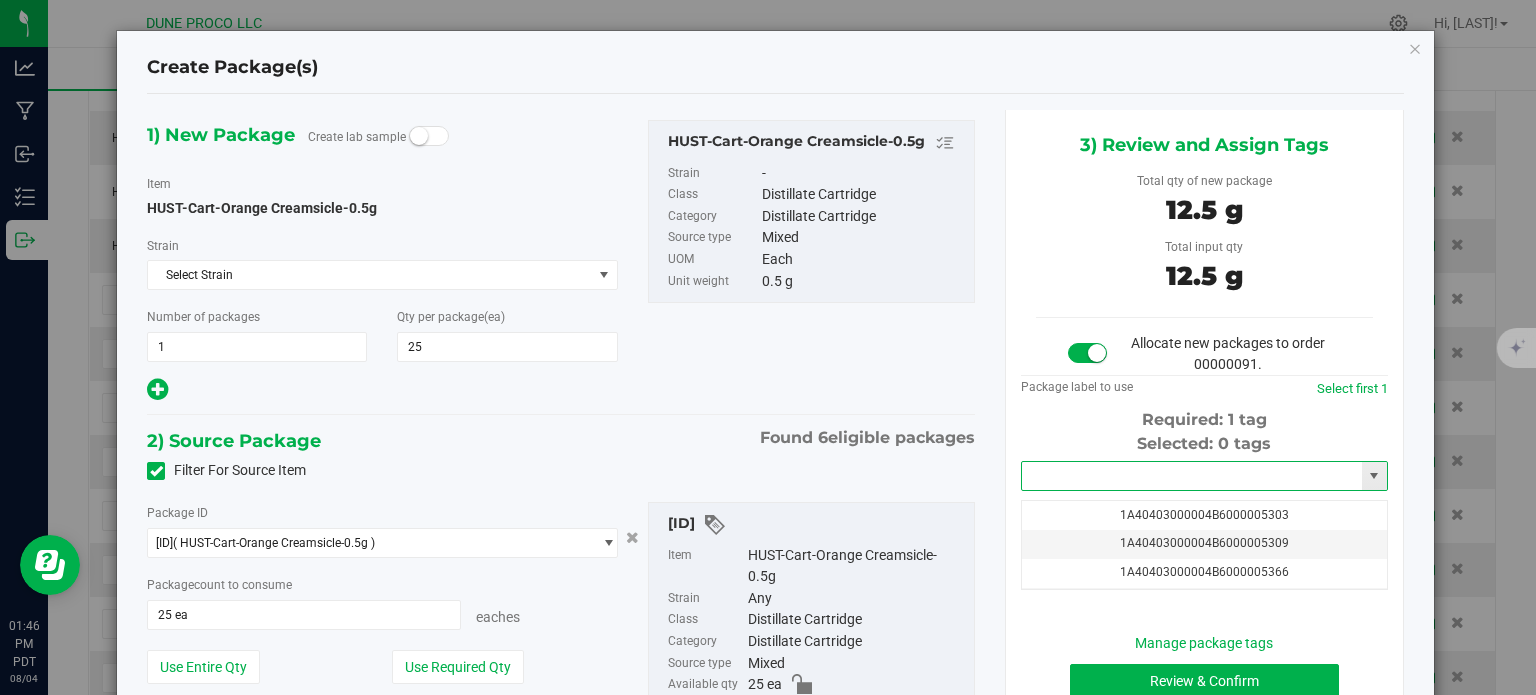 click at bounding box center [1192, 476] 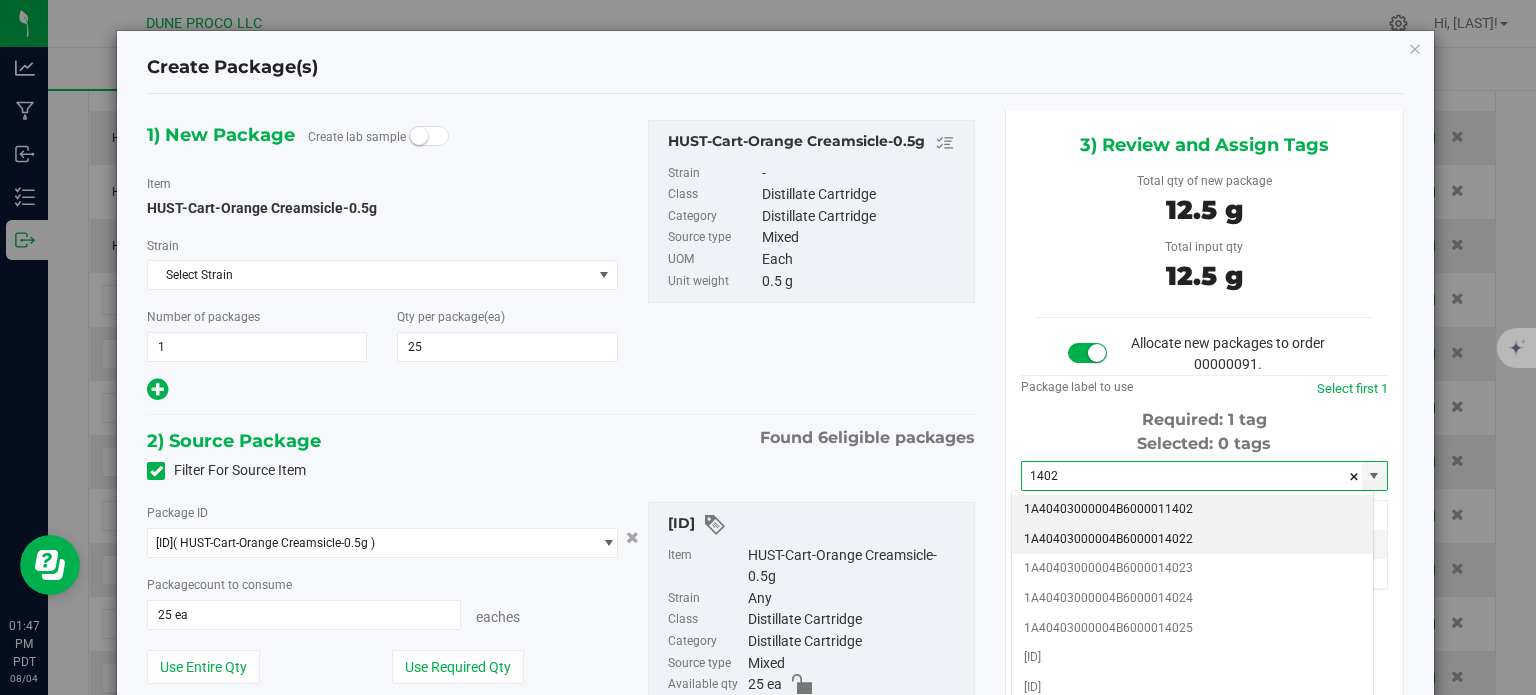 click on "1A40403000004B6000014022" at bounding box center [1192, 540] 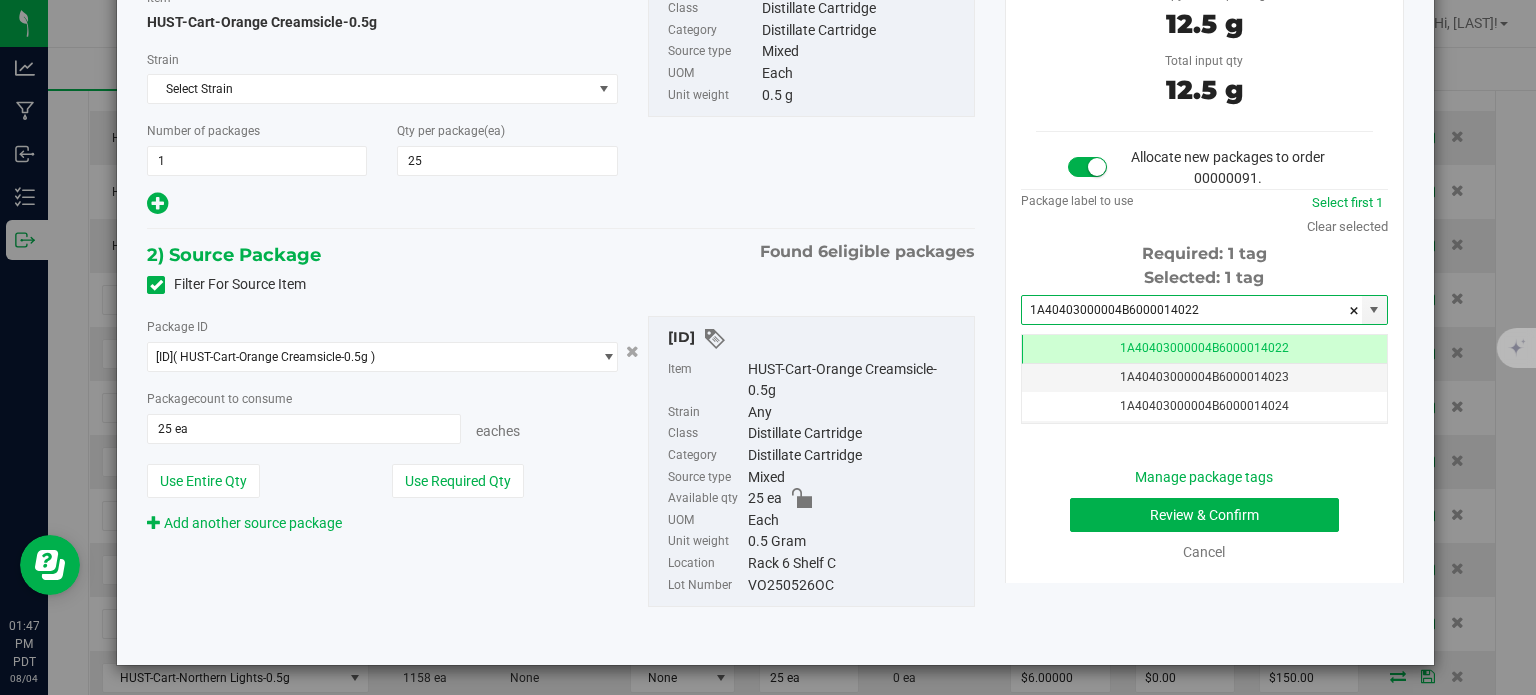 type on "1A40403000004B6000014022" 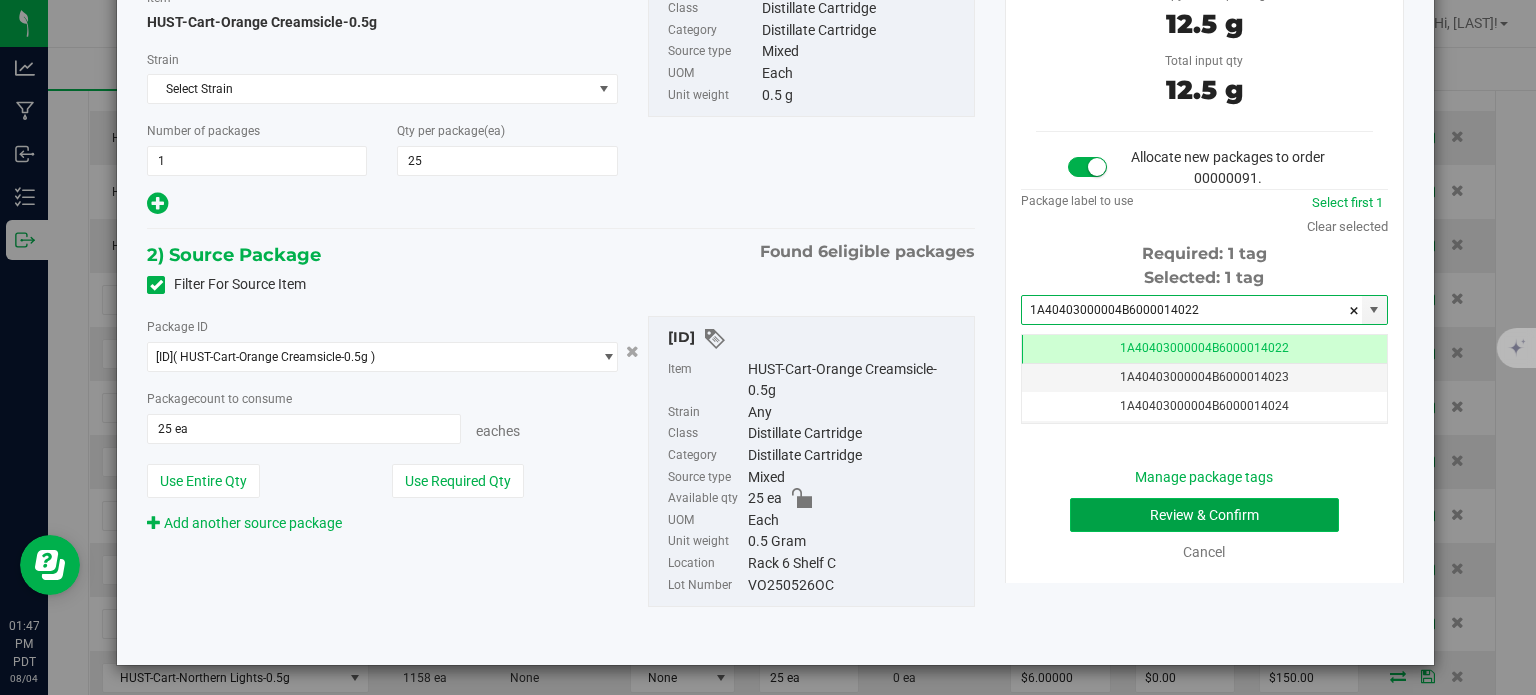 click on "Review & Confirm" at bounding box center (1204, 515) 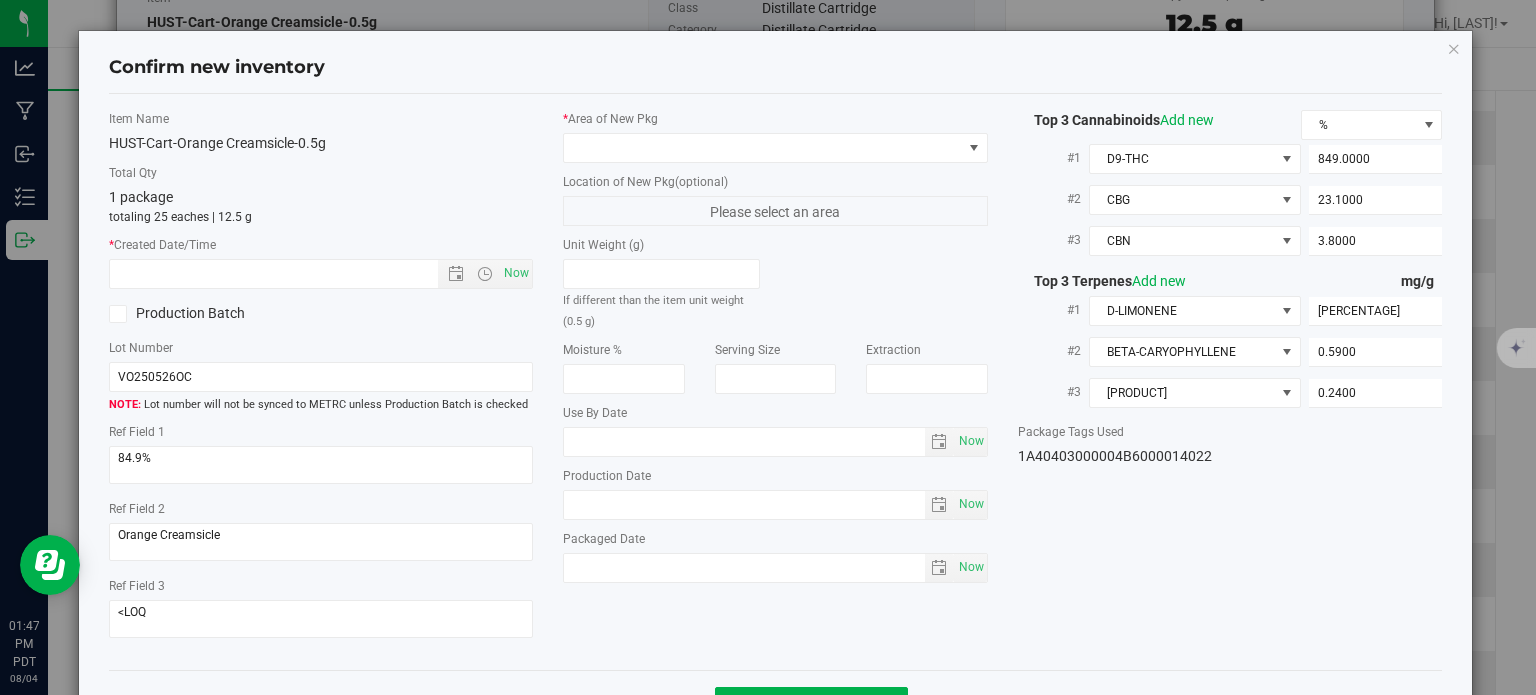 type on "2025-06-23" 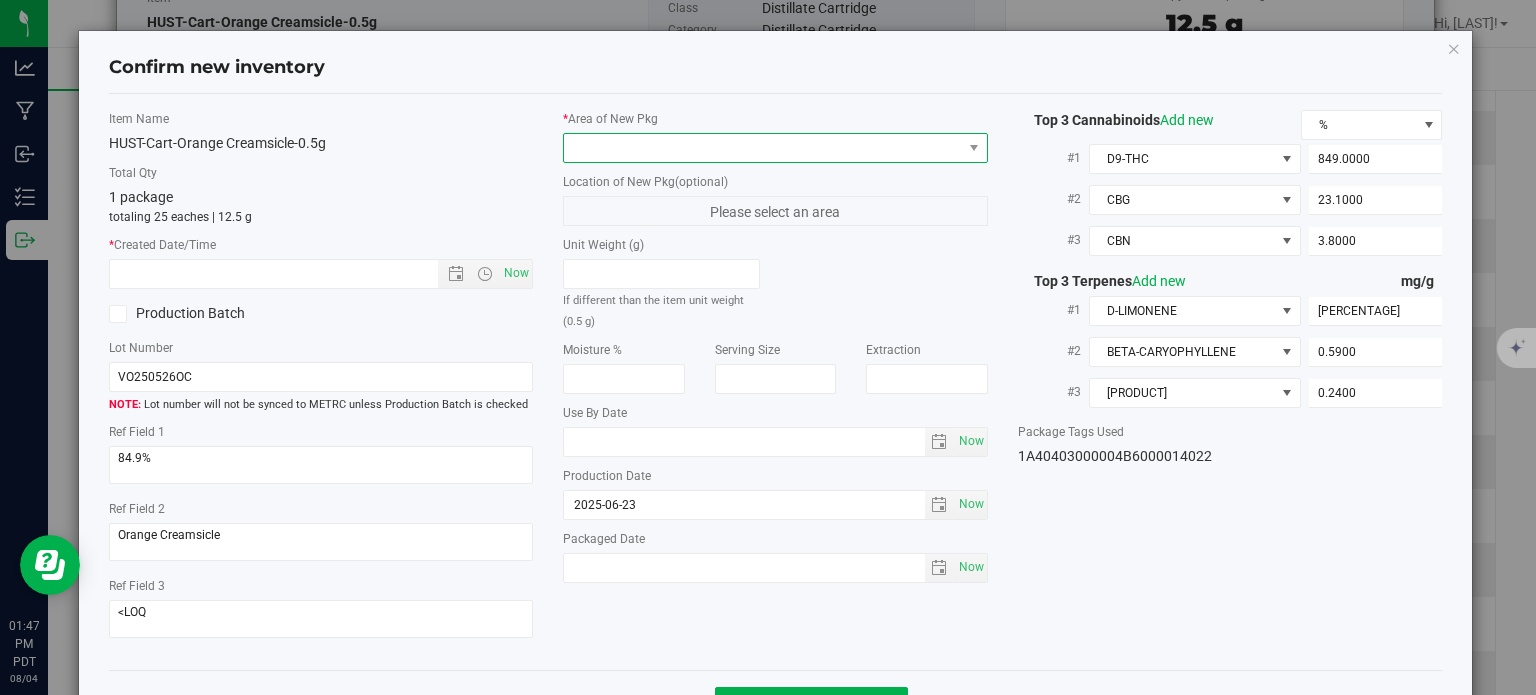 click at bounding box center (763, 148) 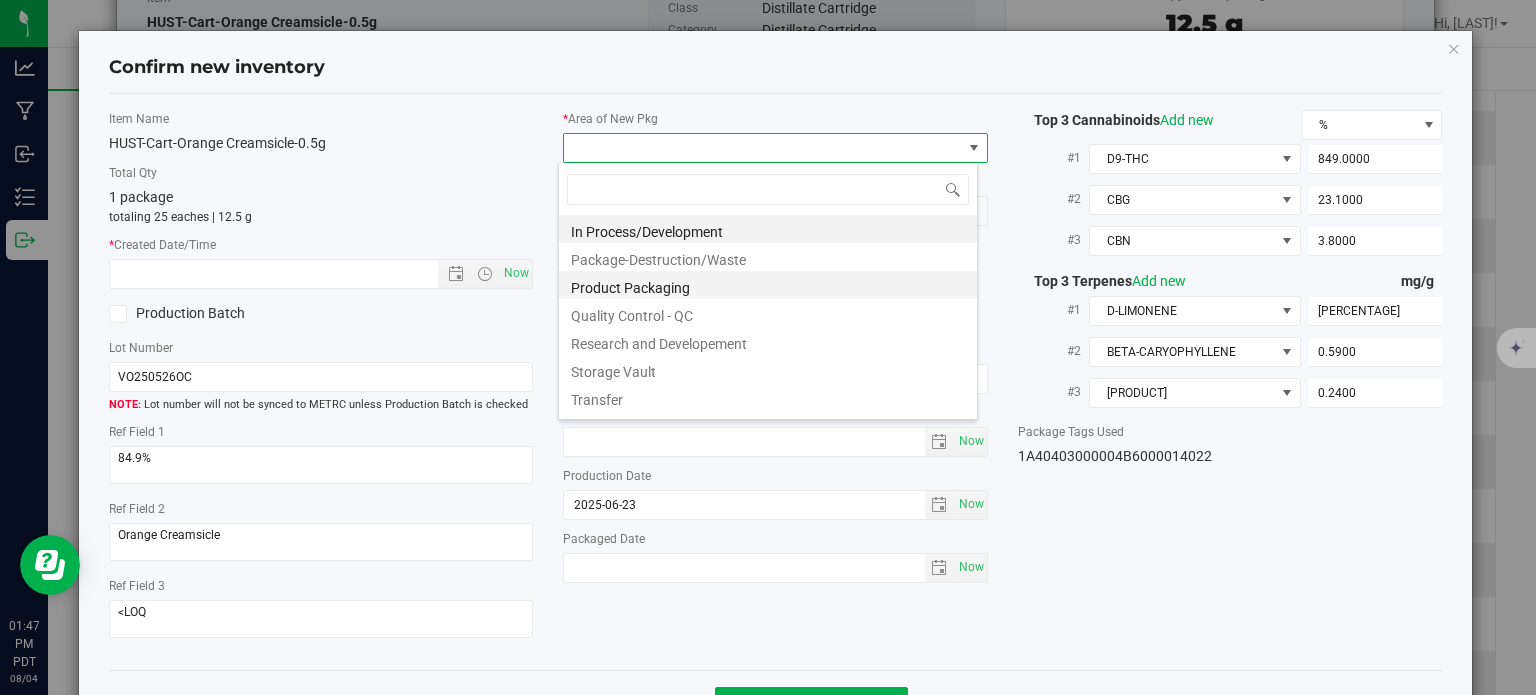 click on "Product Packaging" at bounding box center [768, 285] 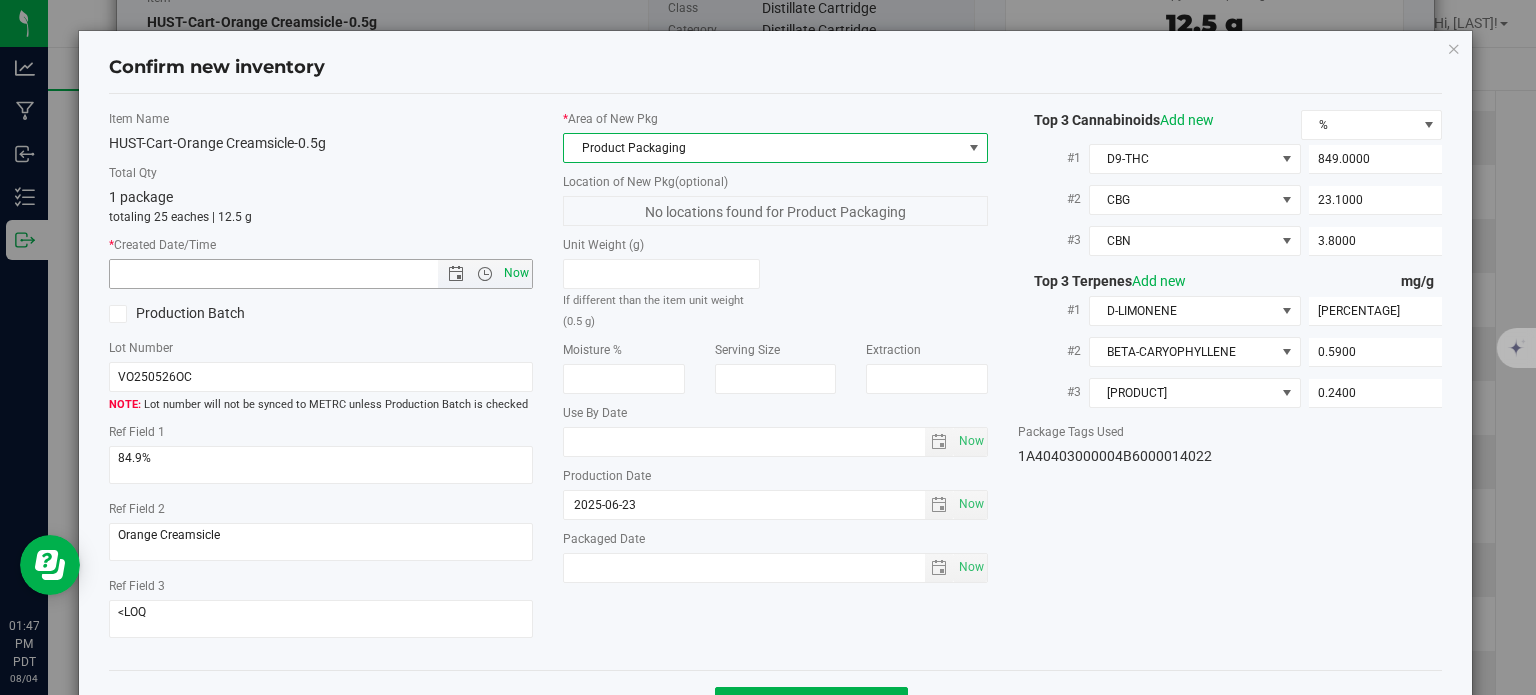 click on "Now" at bounding box center [517, 273] 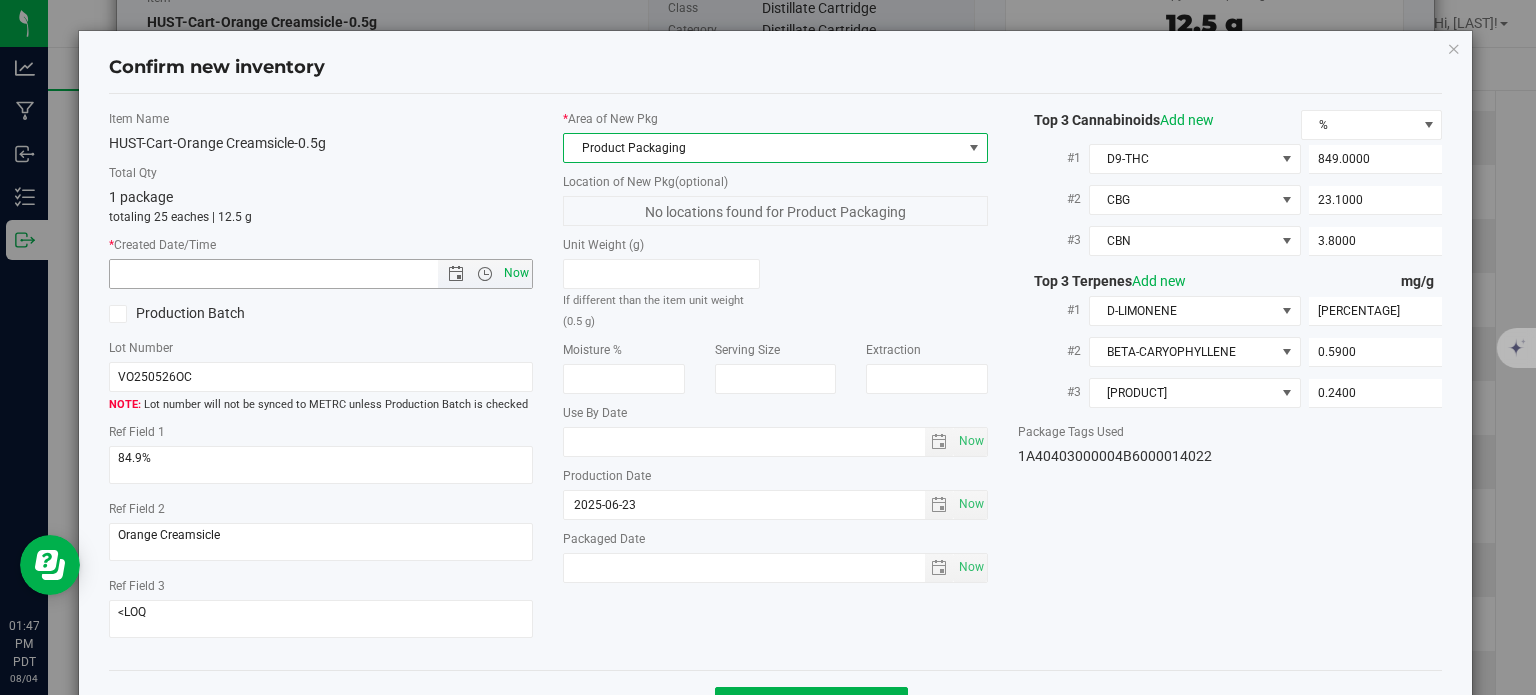 type on "8/4/2025 1:47 PM" 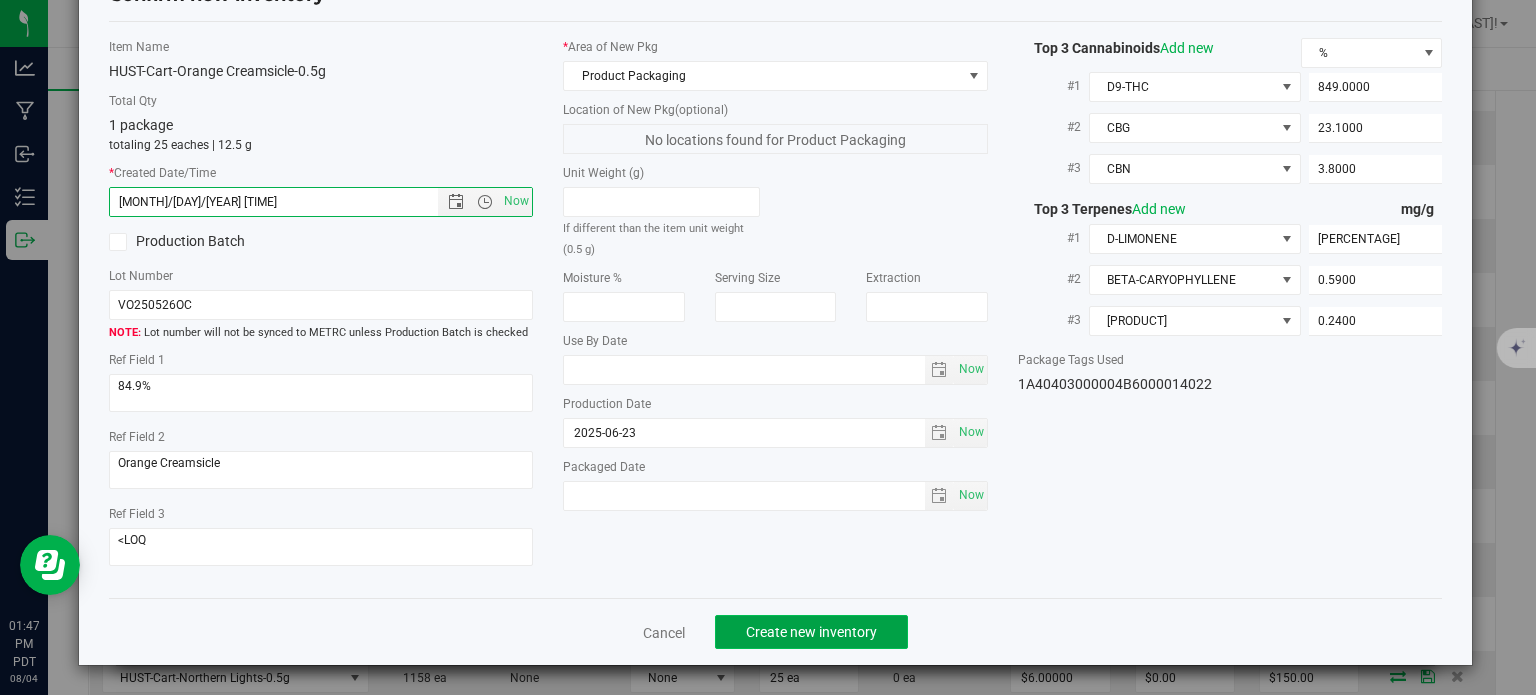 click on "Create new inventory" 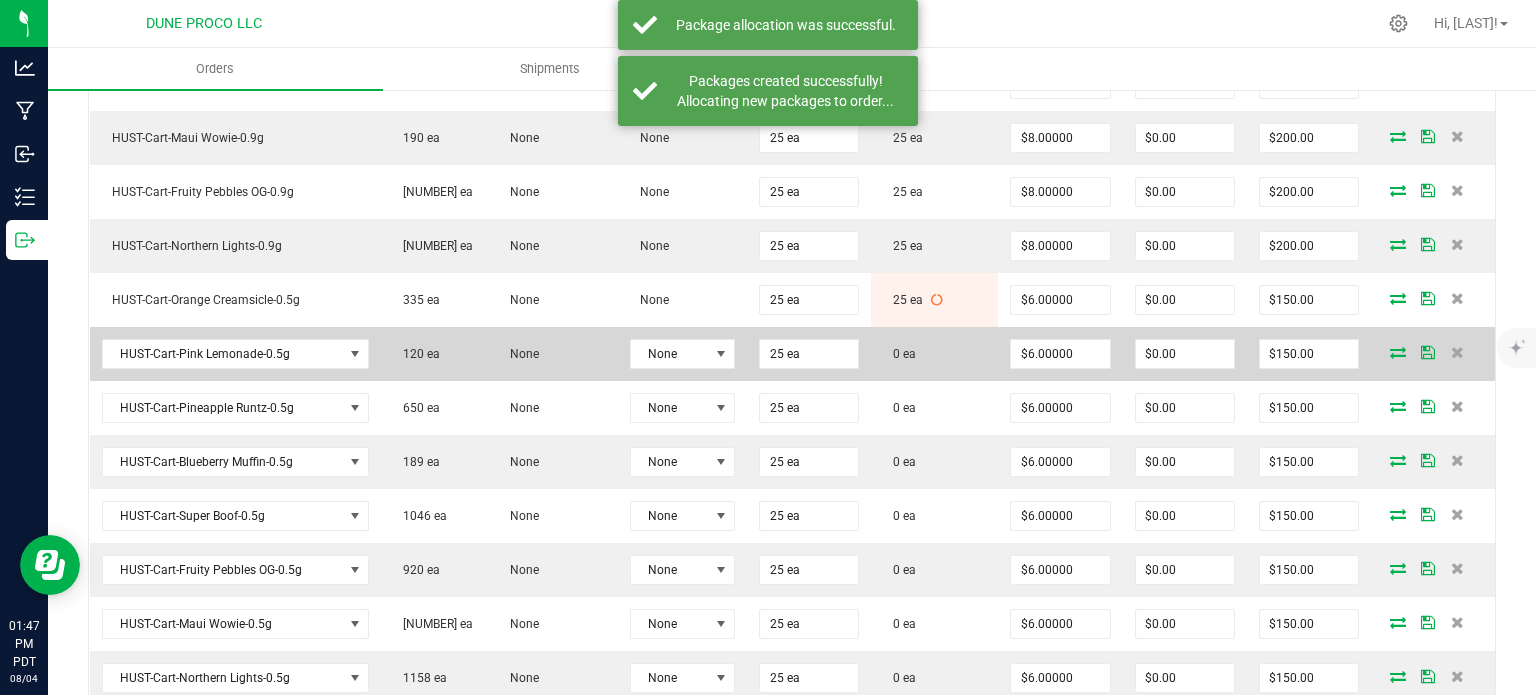 click at bounding box center (1398, 352) 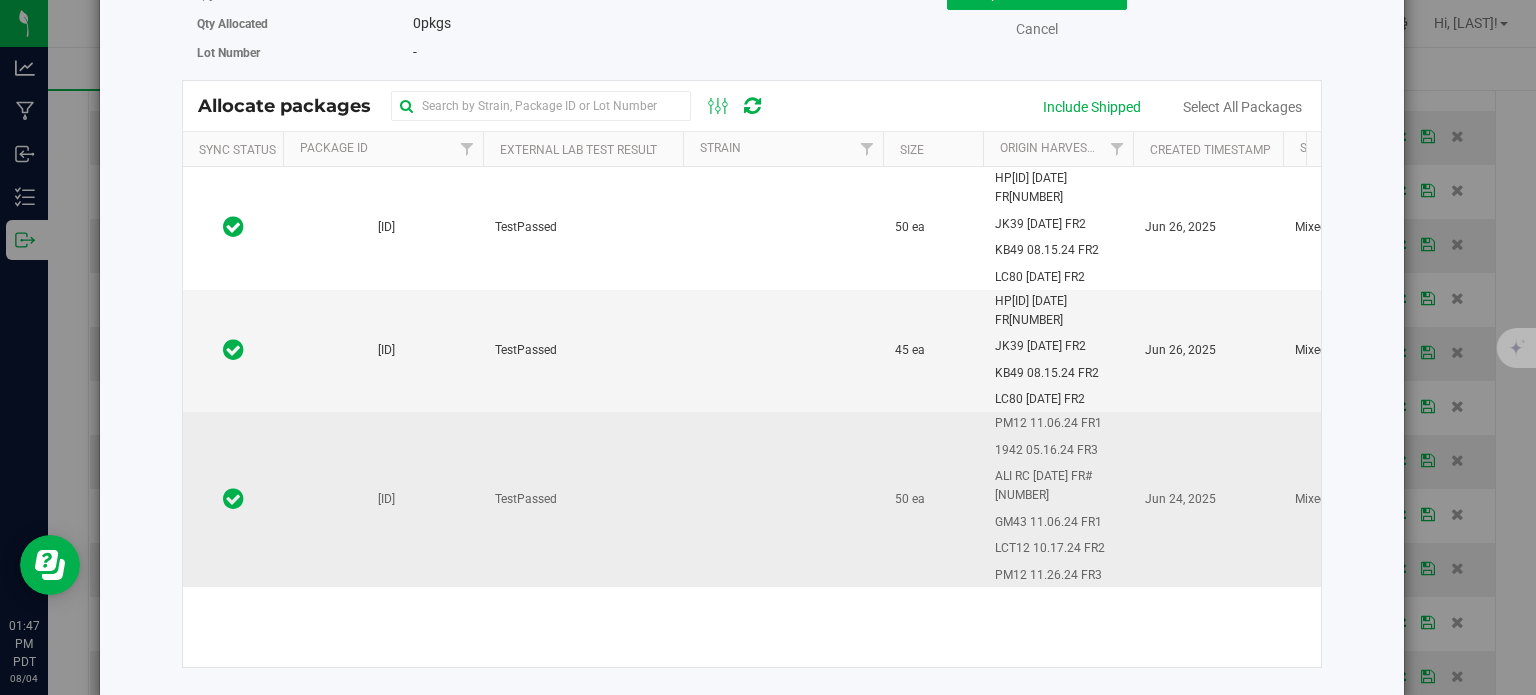 click on "1A40403000004B6000013413" at bounding box center [383, 499] 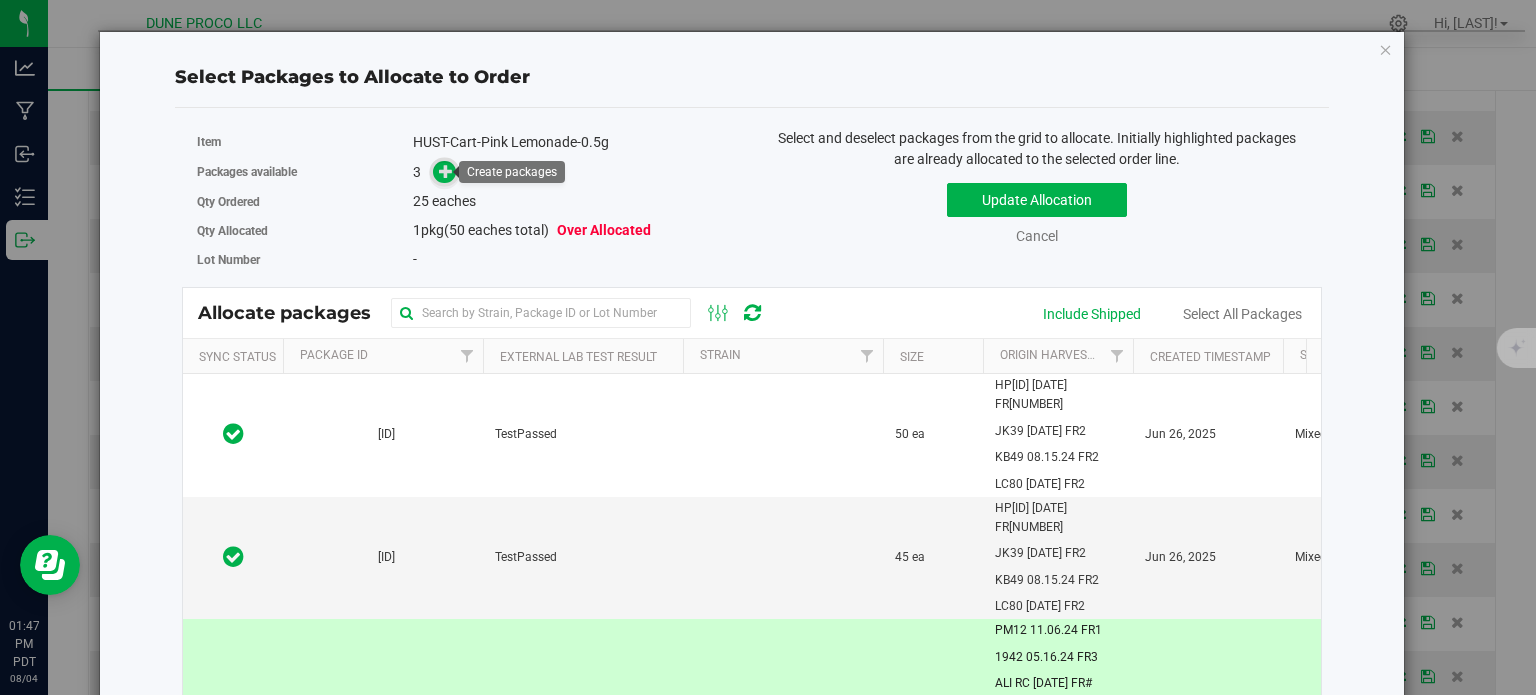click at bounding box center [444, 172] 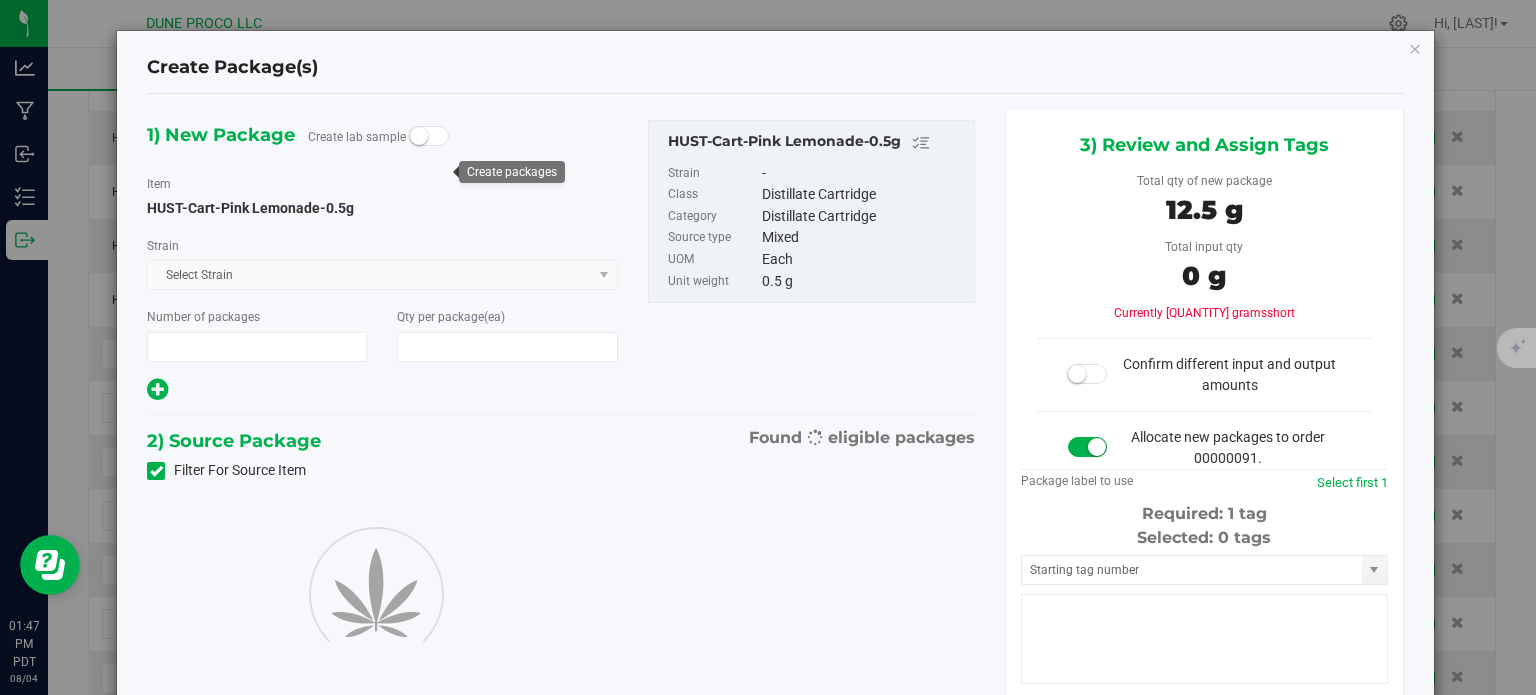 type on "1" 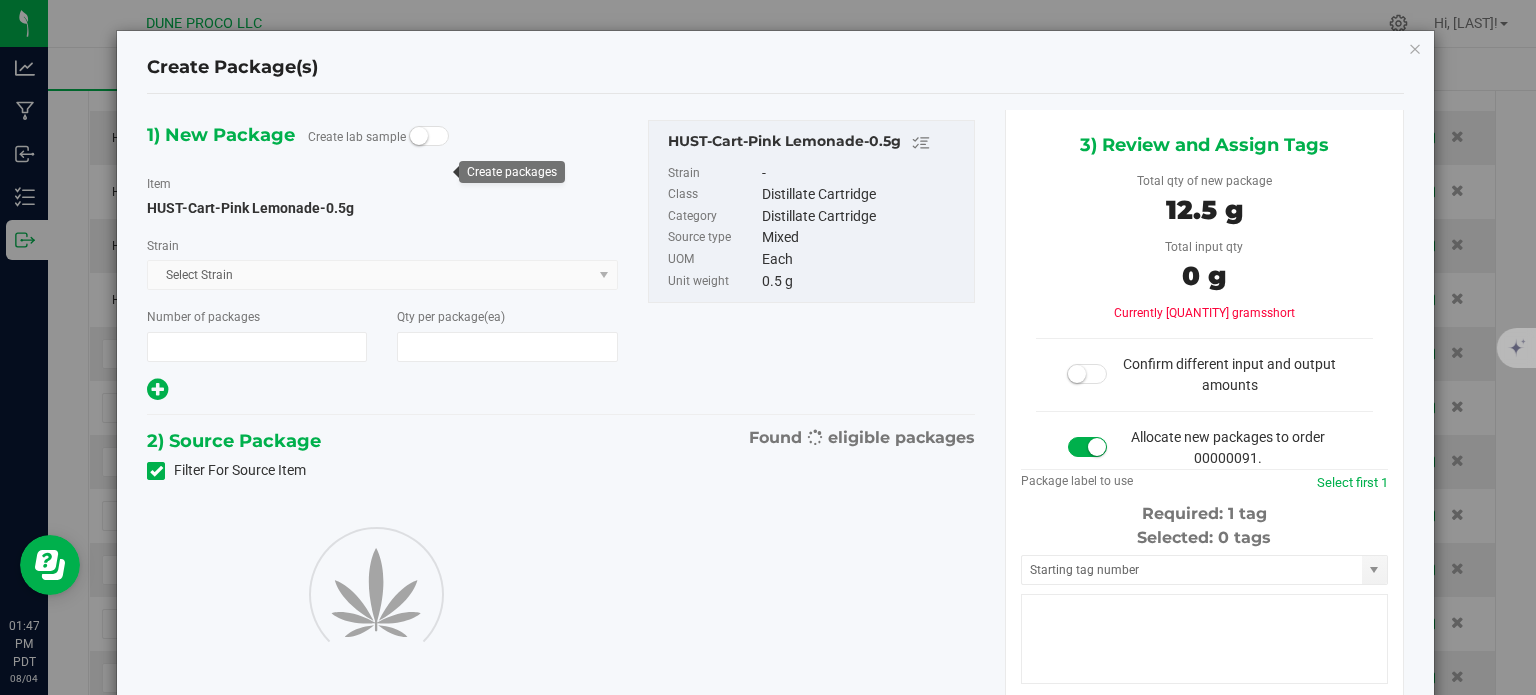 type on "25" 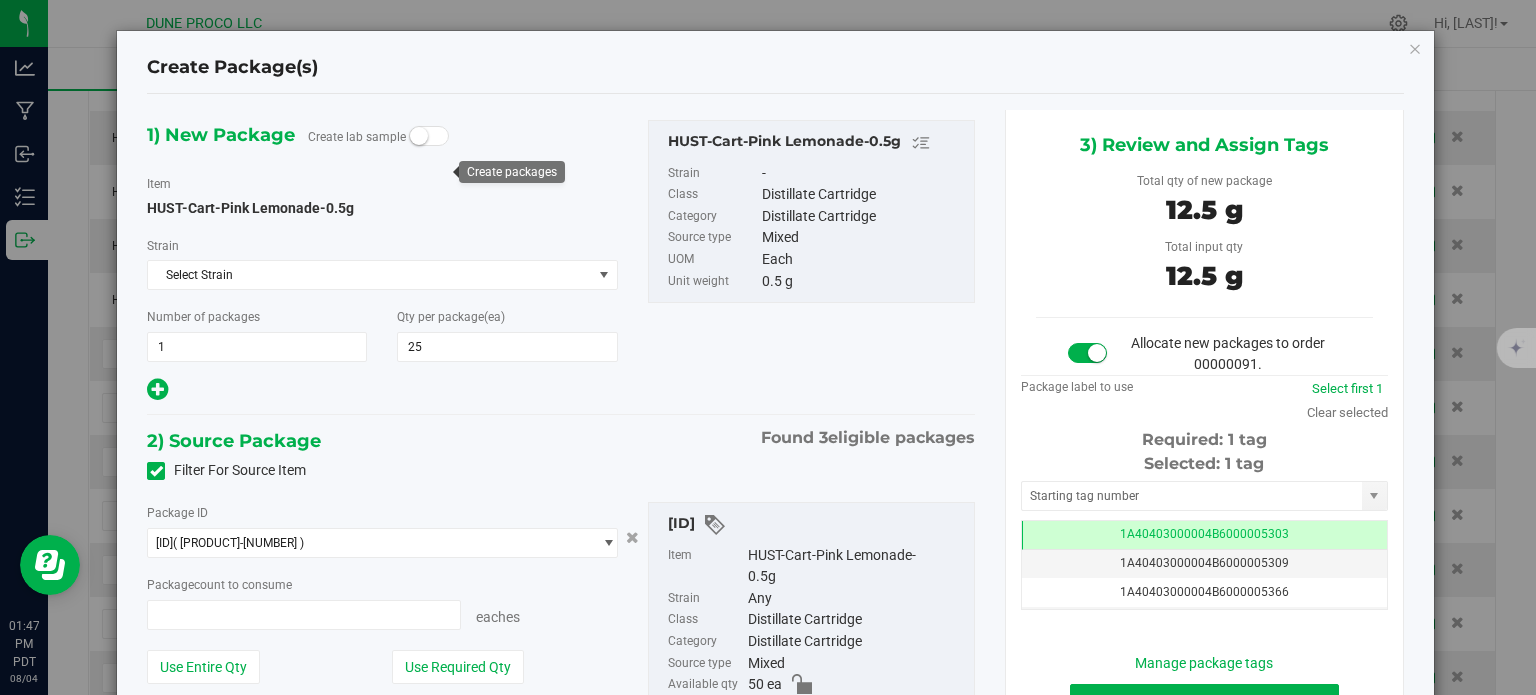 type on "25 ea" 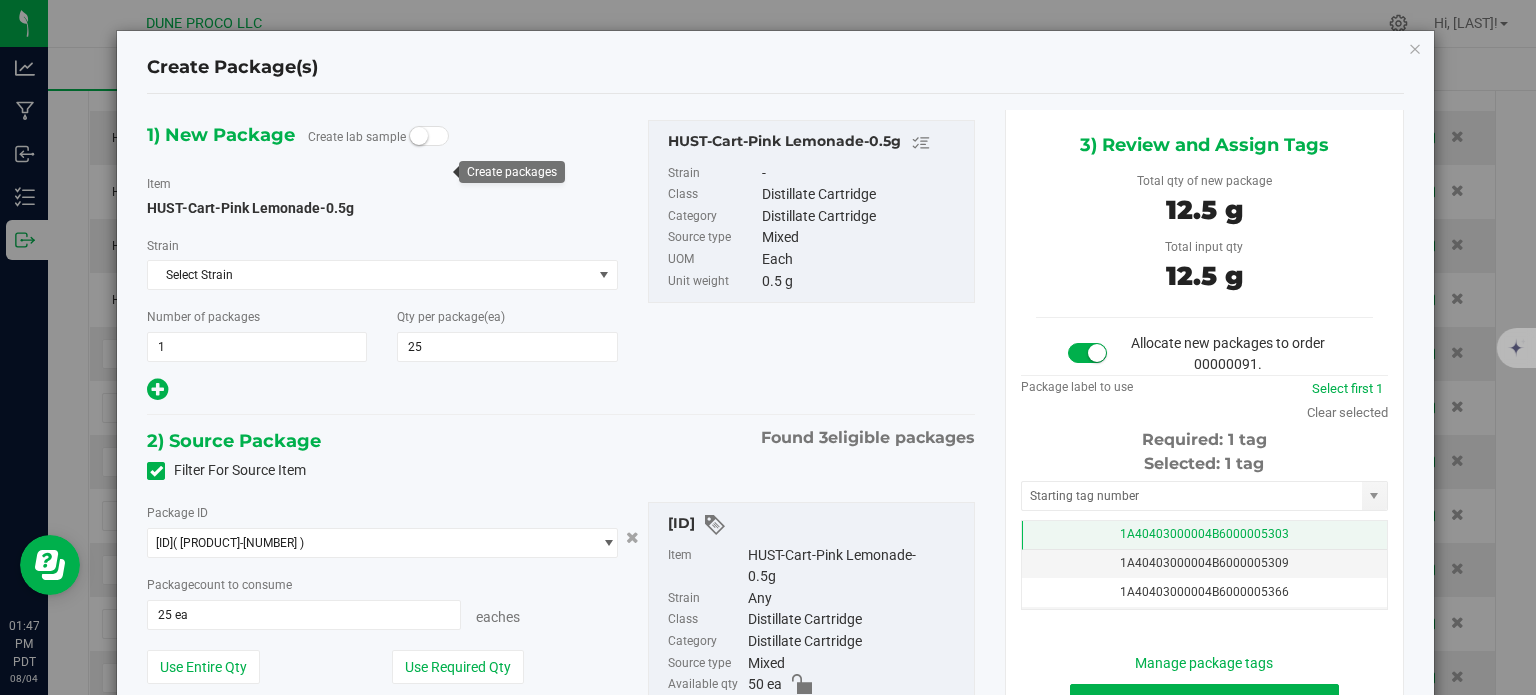 click on "1A40403000004B6000005303" at bounding box center [1204, 534] 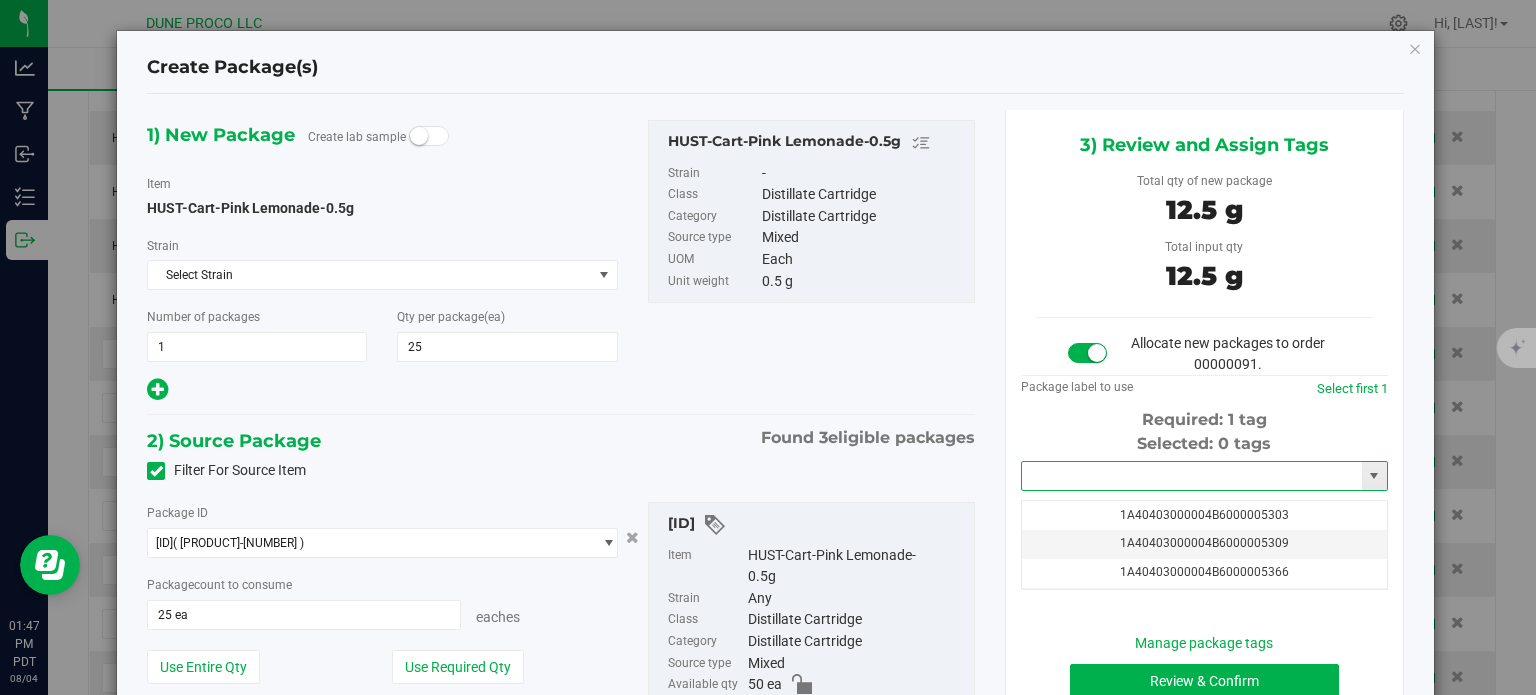 click at bounding box center (1192, 476) 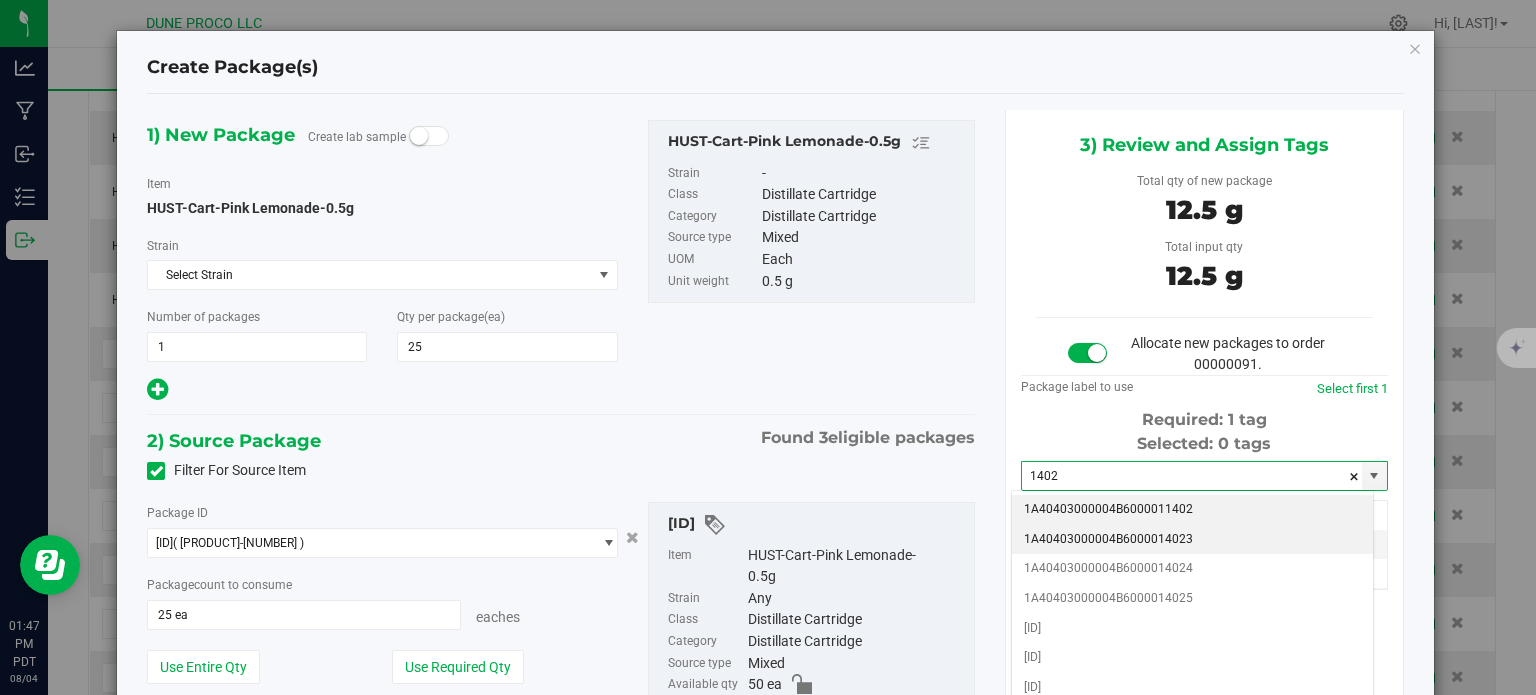 click on "1A40403000004B6000014023" at bounding box center (1192, 540) 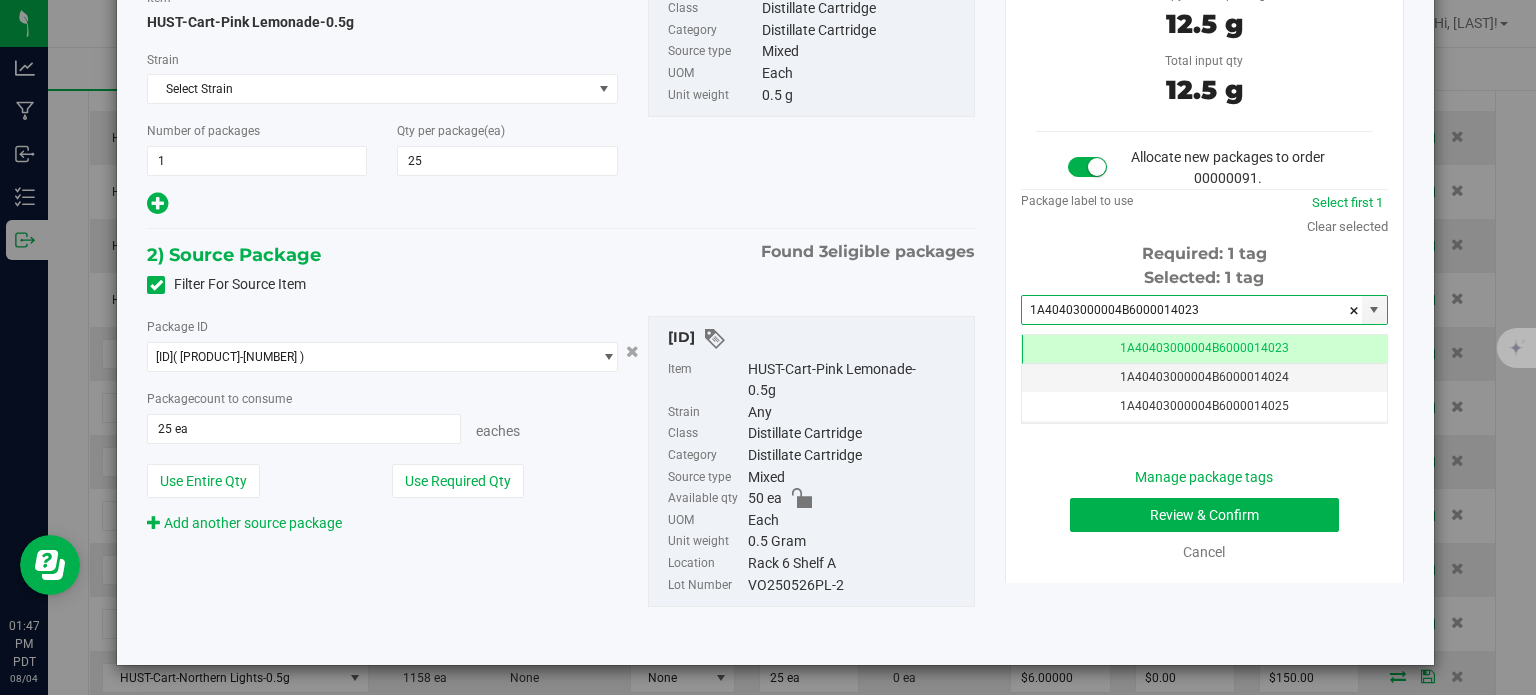 type on "1A40403000004B6000014023" 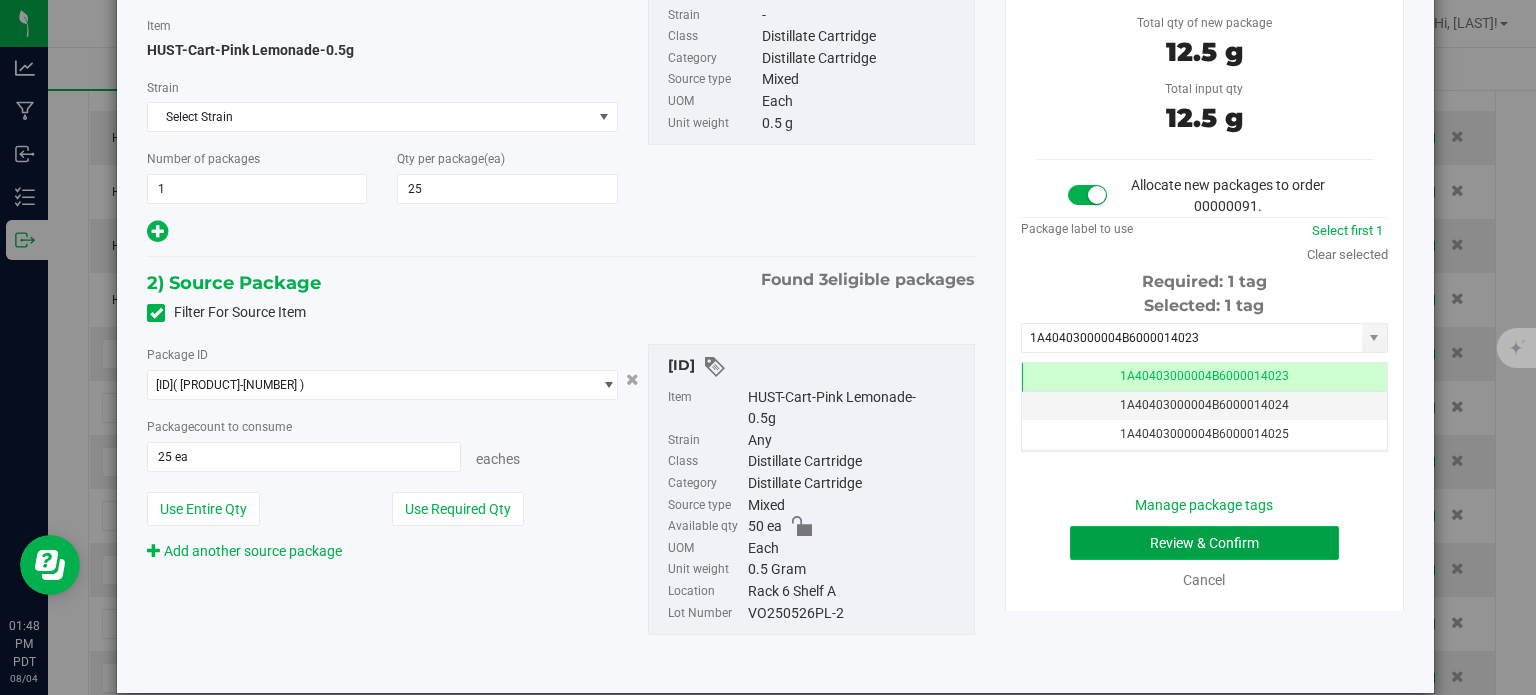 click on "Review & Confirm" at bounding box center [1204, 543] 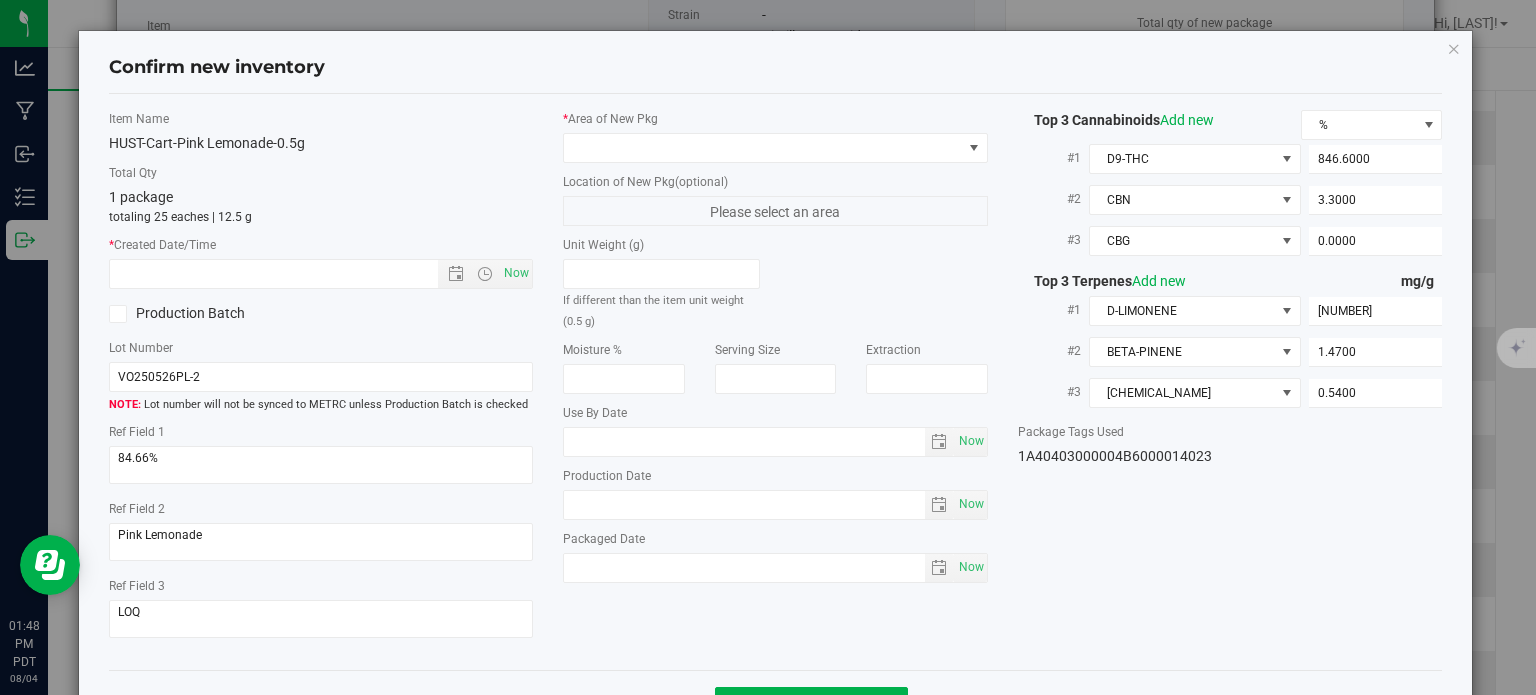 type on "2025-06-22" 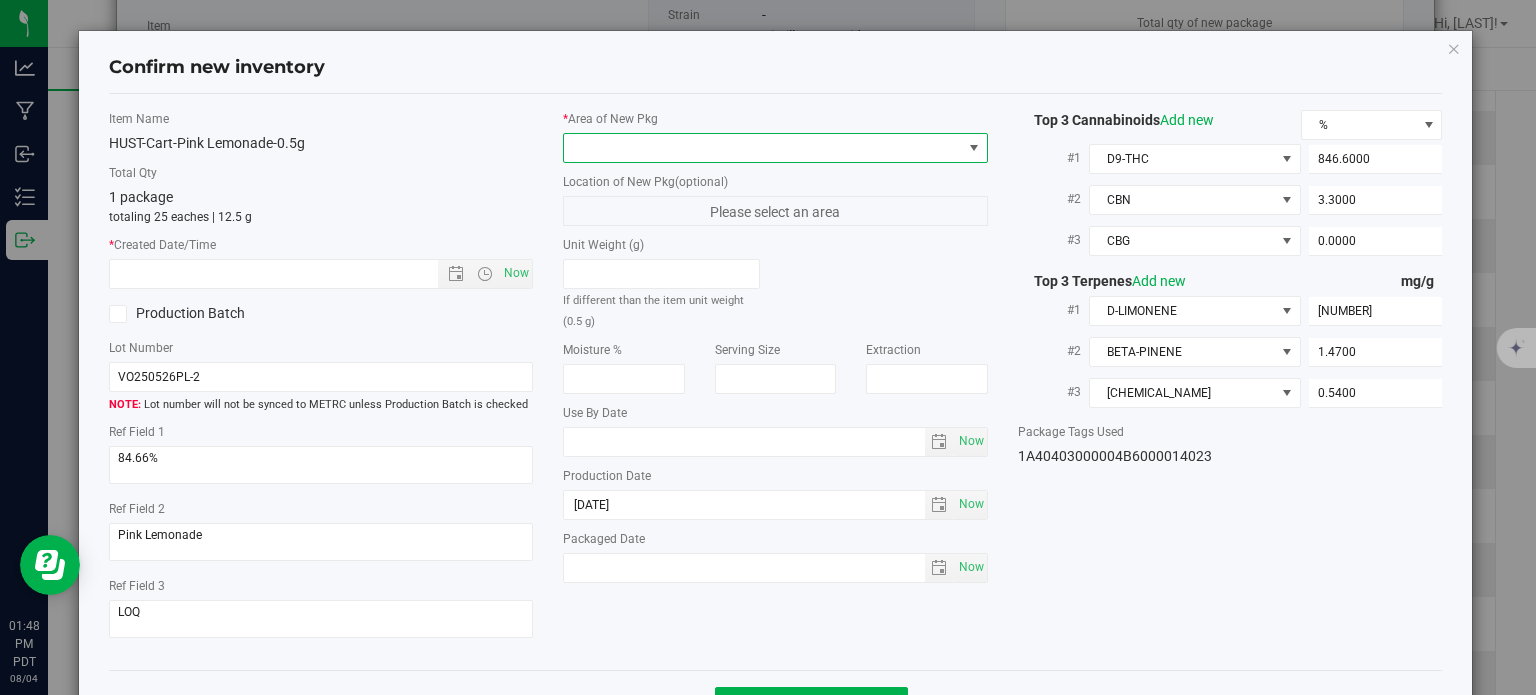 click at bounding box center (763, 148) 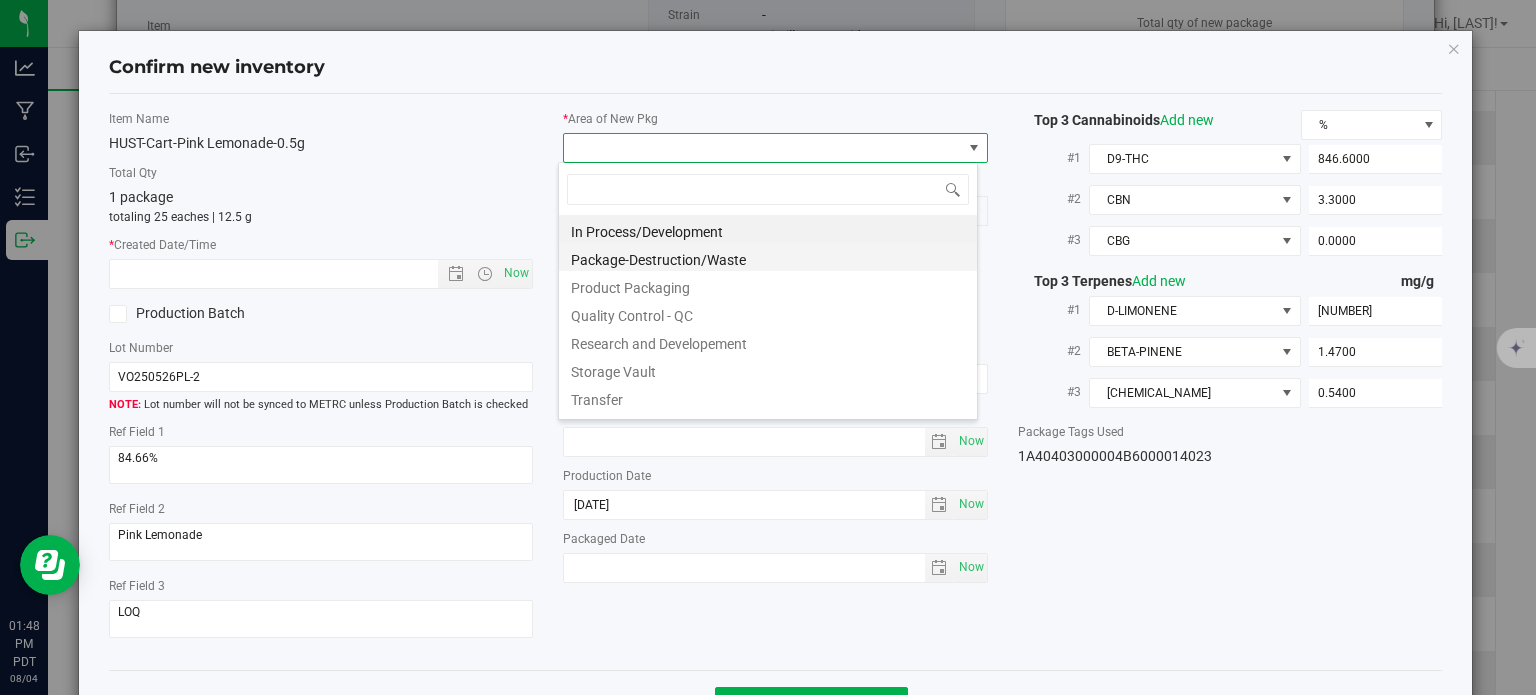 click on "Package-Destruction/Waste" at bounding box center [768, 257] 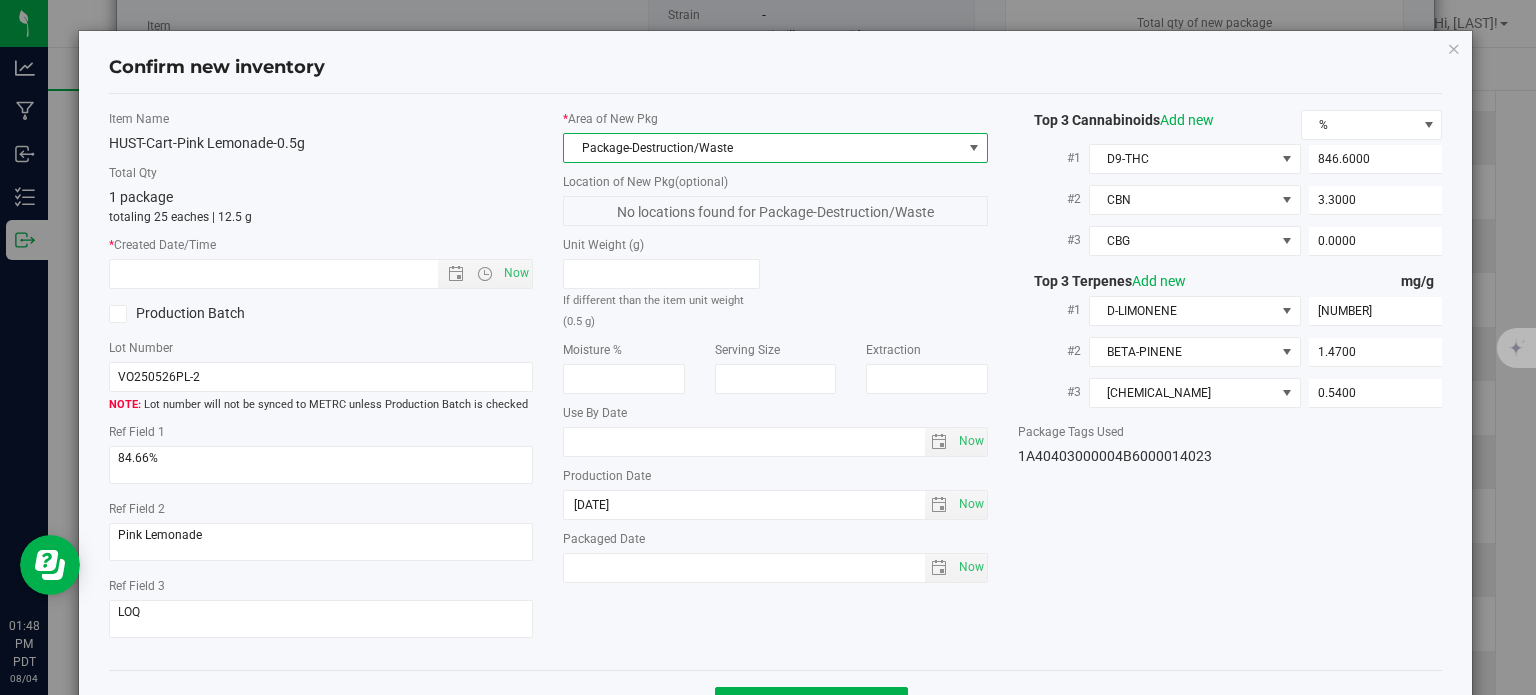click on "Package-Destruction/Waste" at bounding box center (763, 148) 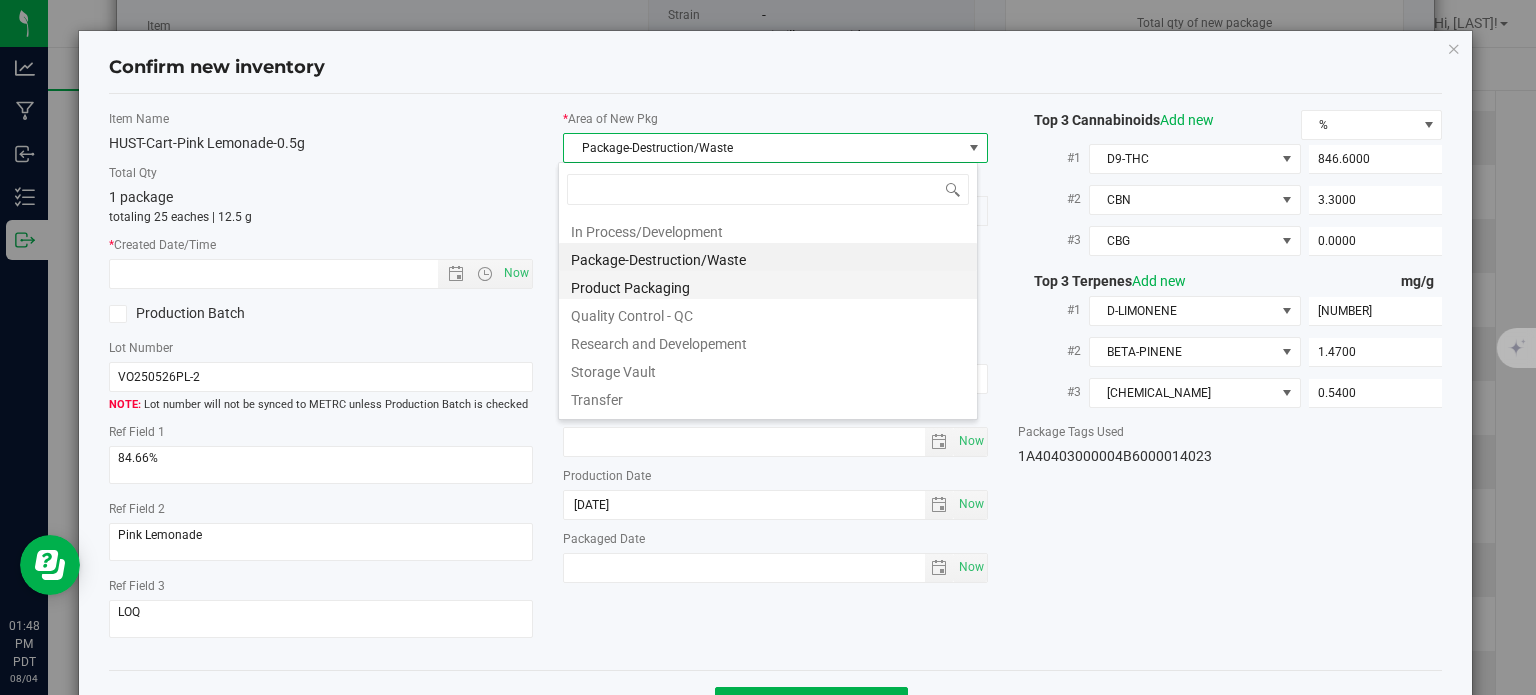 click on "Product Packaging" at bounding box center (768, 285) 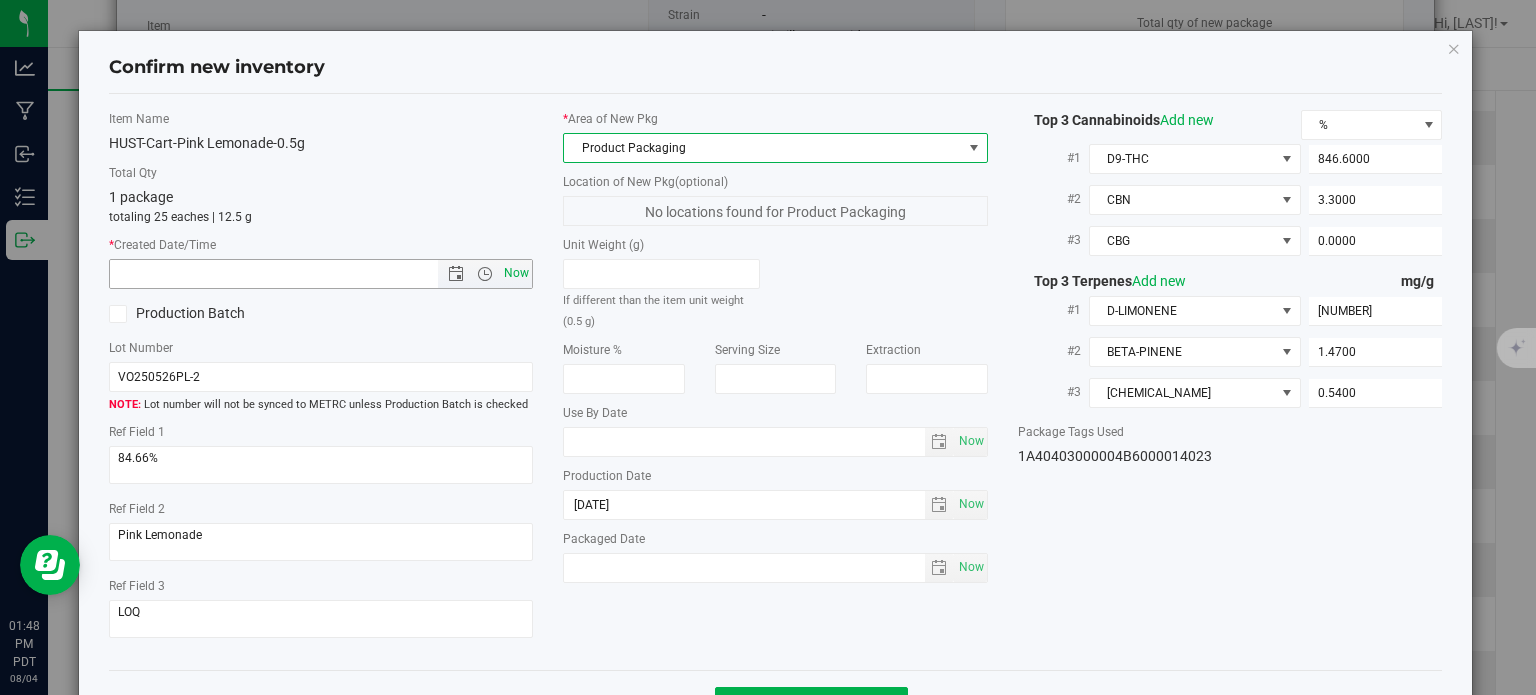 click on "Now" at bounding box center [517, 273] 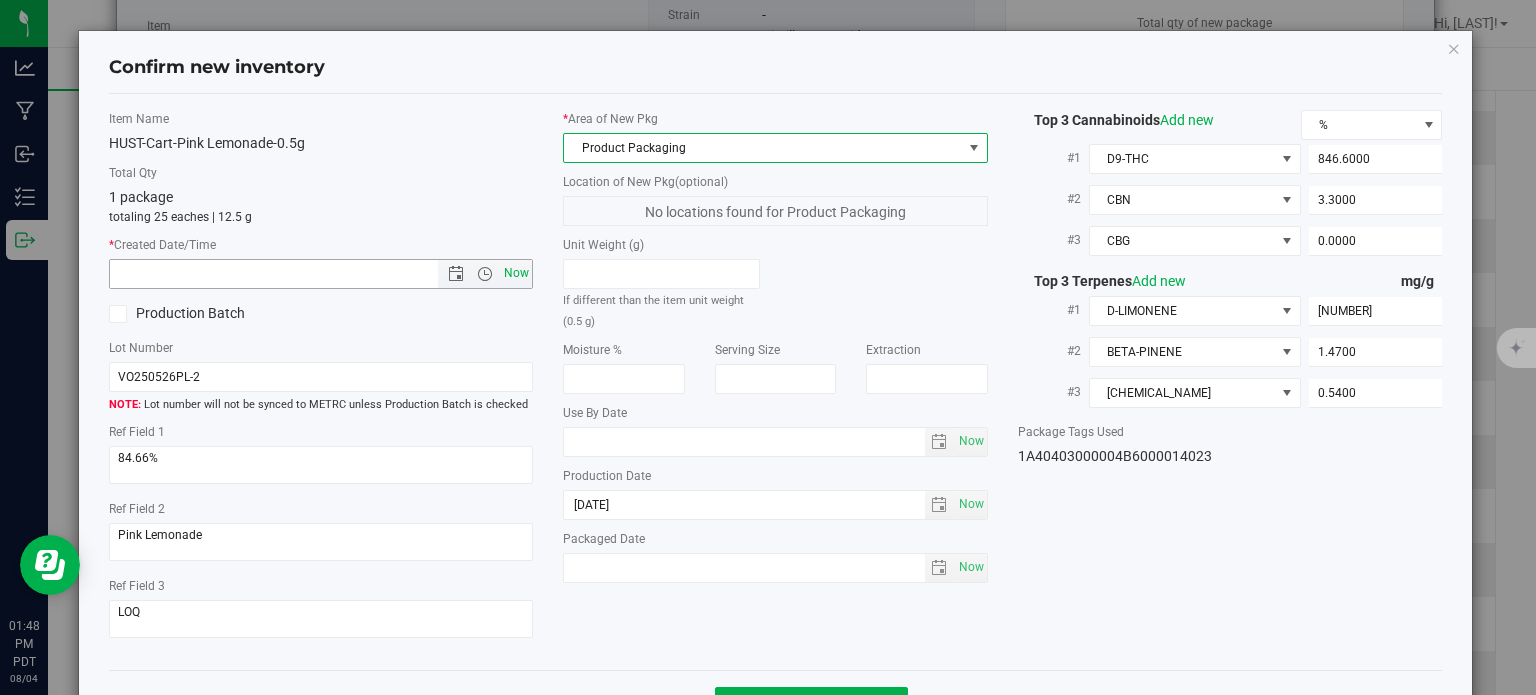 type on "8/4/2025 1:48 PM" 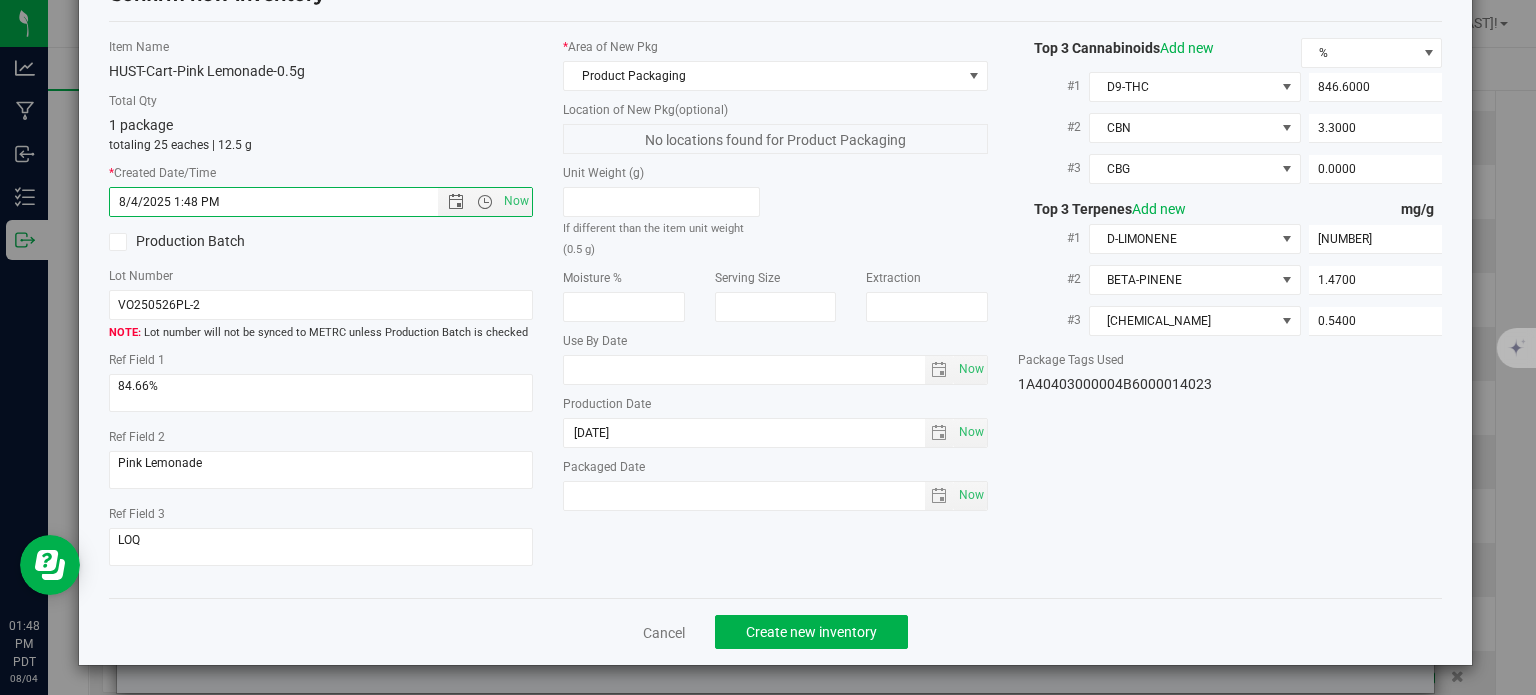 click on "Cancel
Create new inventory" at bounding box center (776, 631) 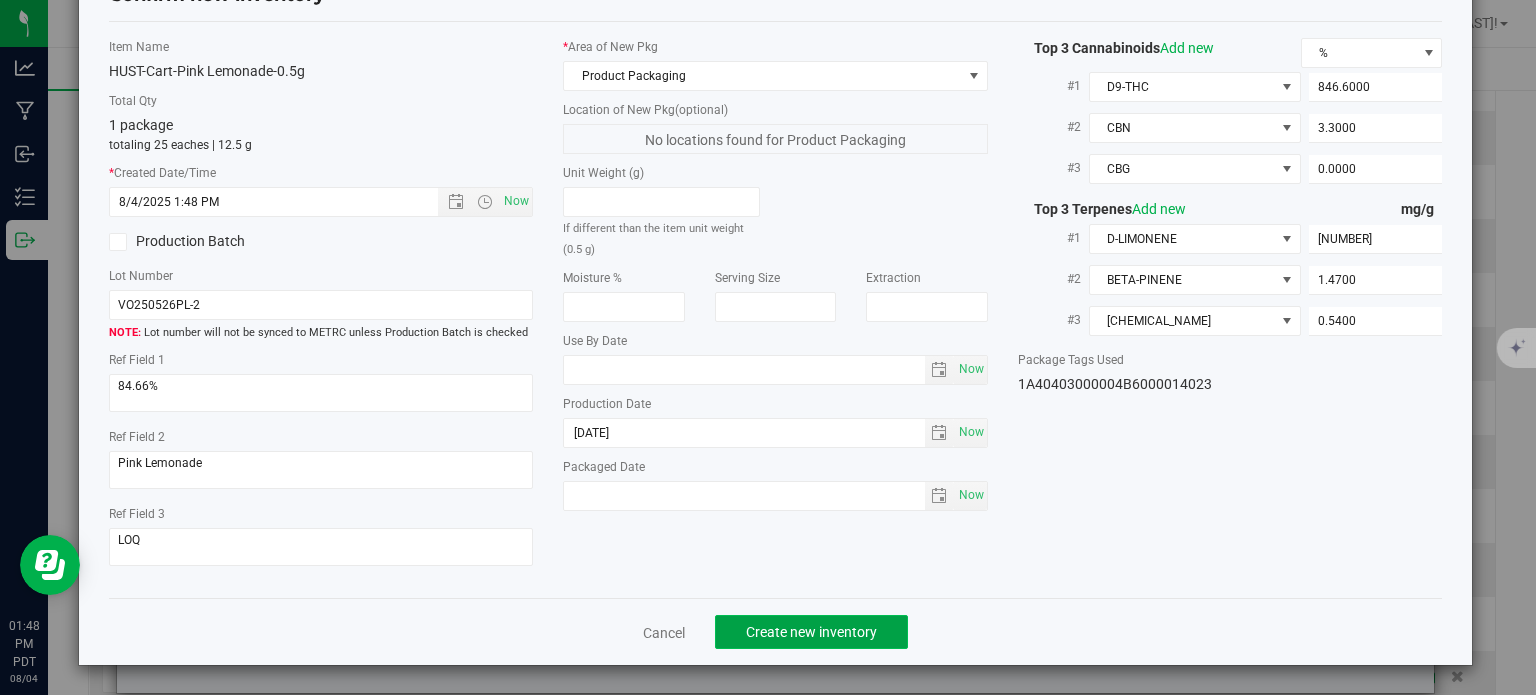 click on "Create new inventory" 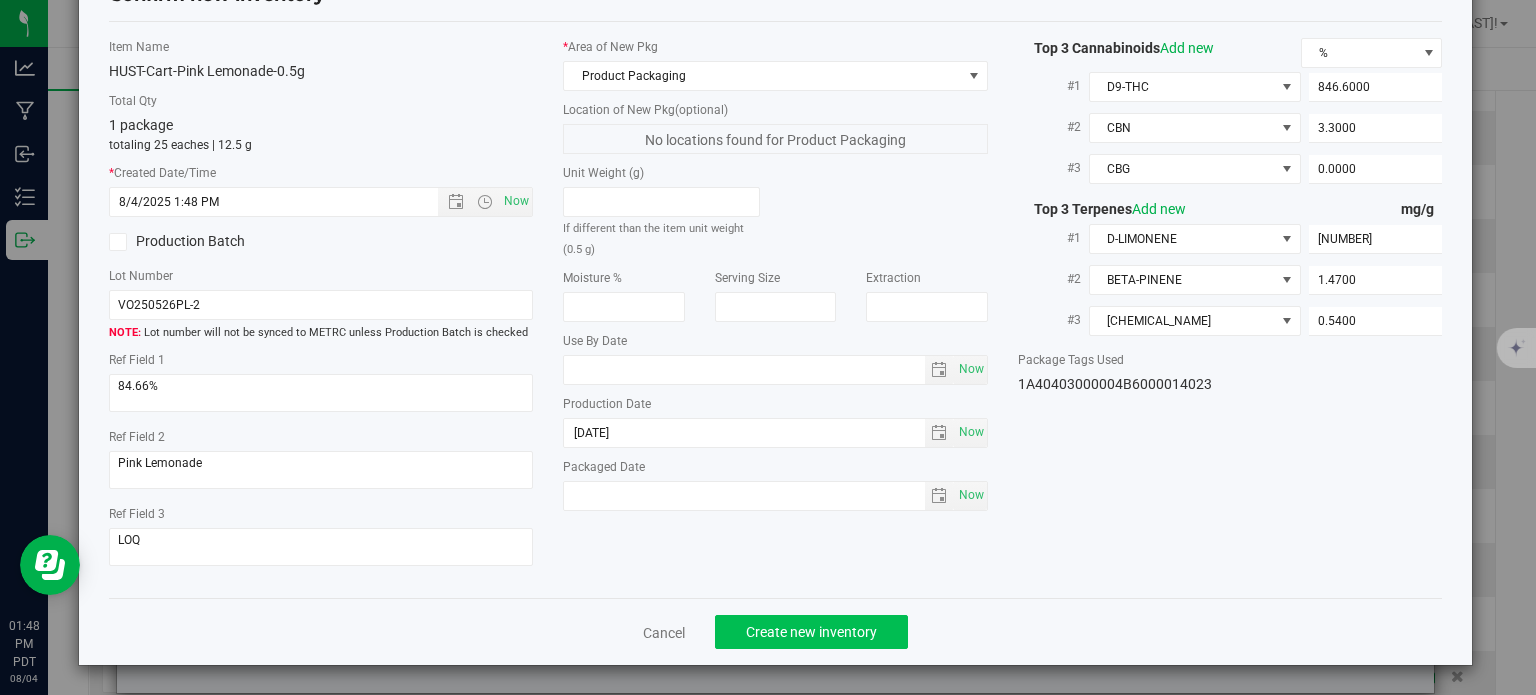 type 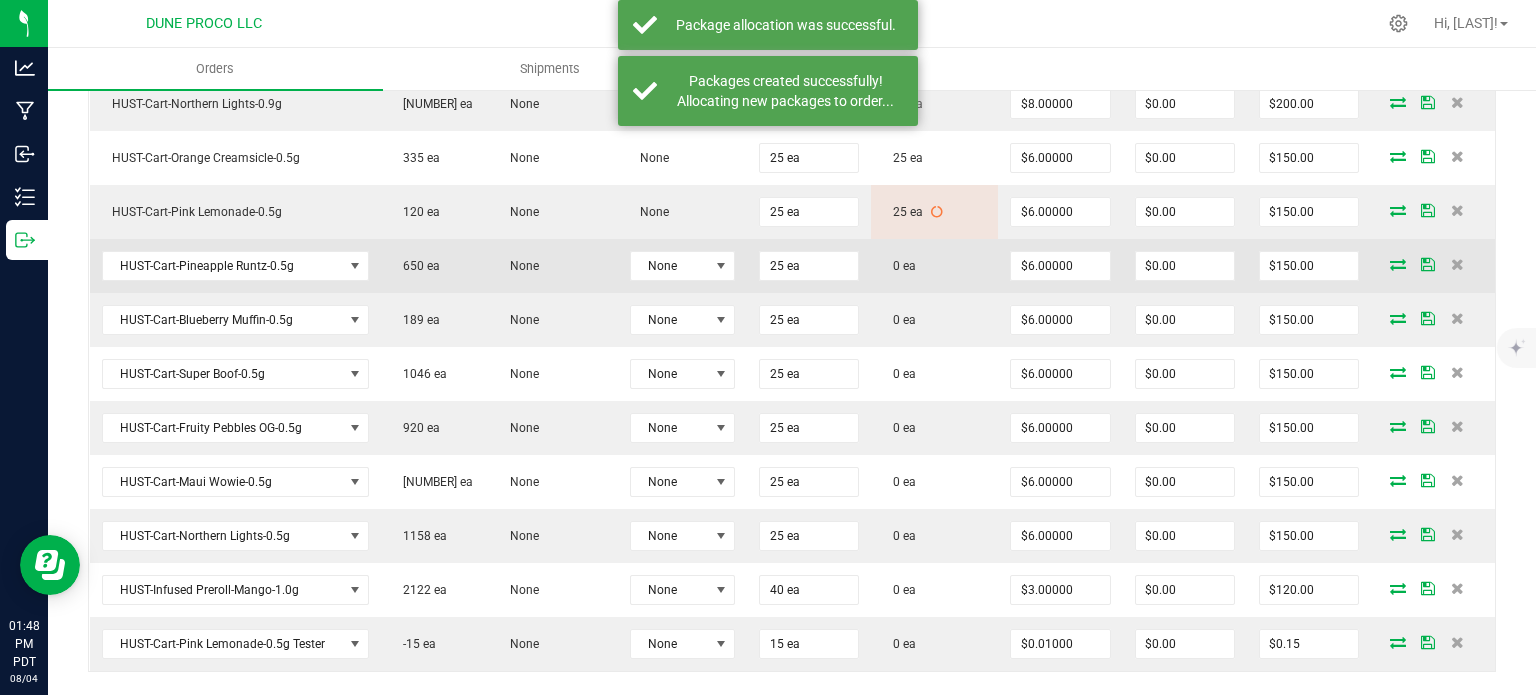 click at bounding box center [1398, 264] 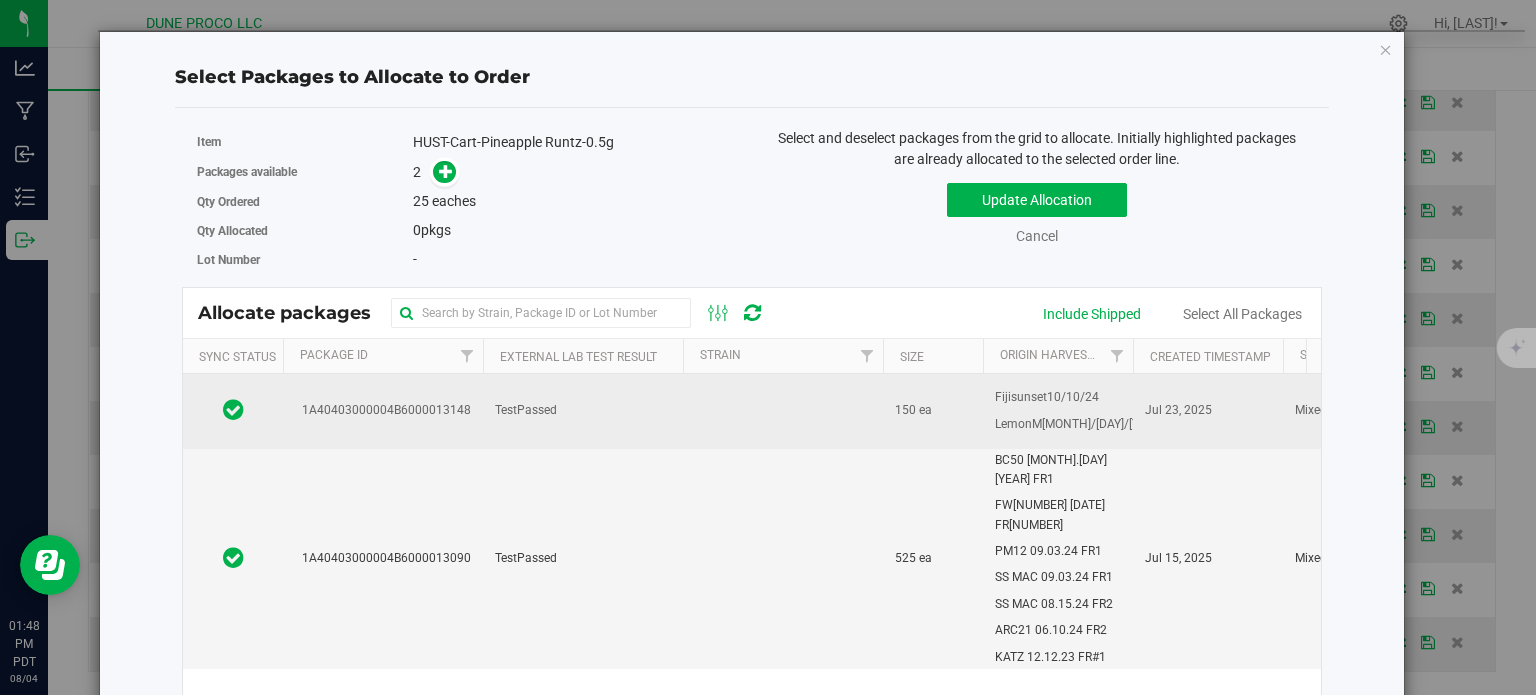 click on "1A40403000004B6000013148" at bounding box center [383, 410] 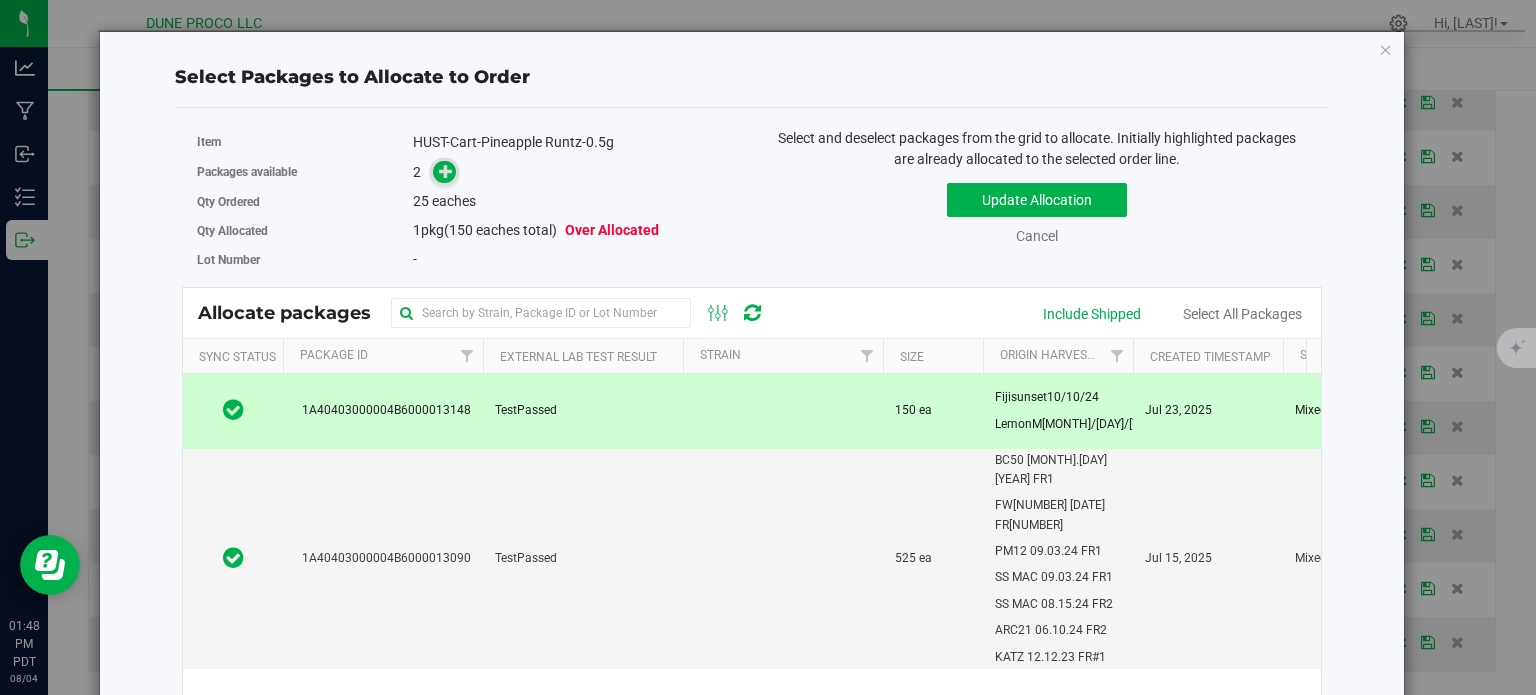 click at bounding box center (446, 171) 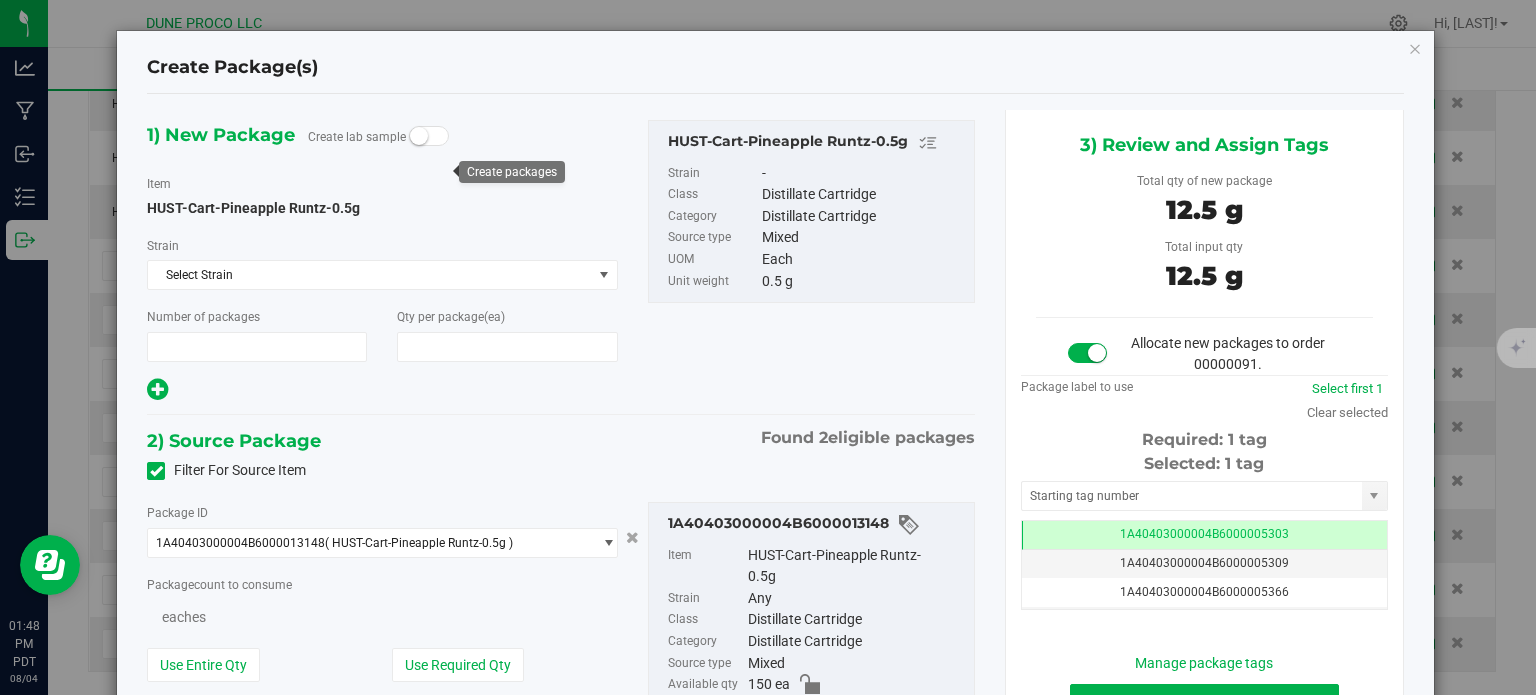 type on "1" 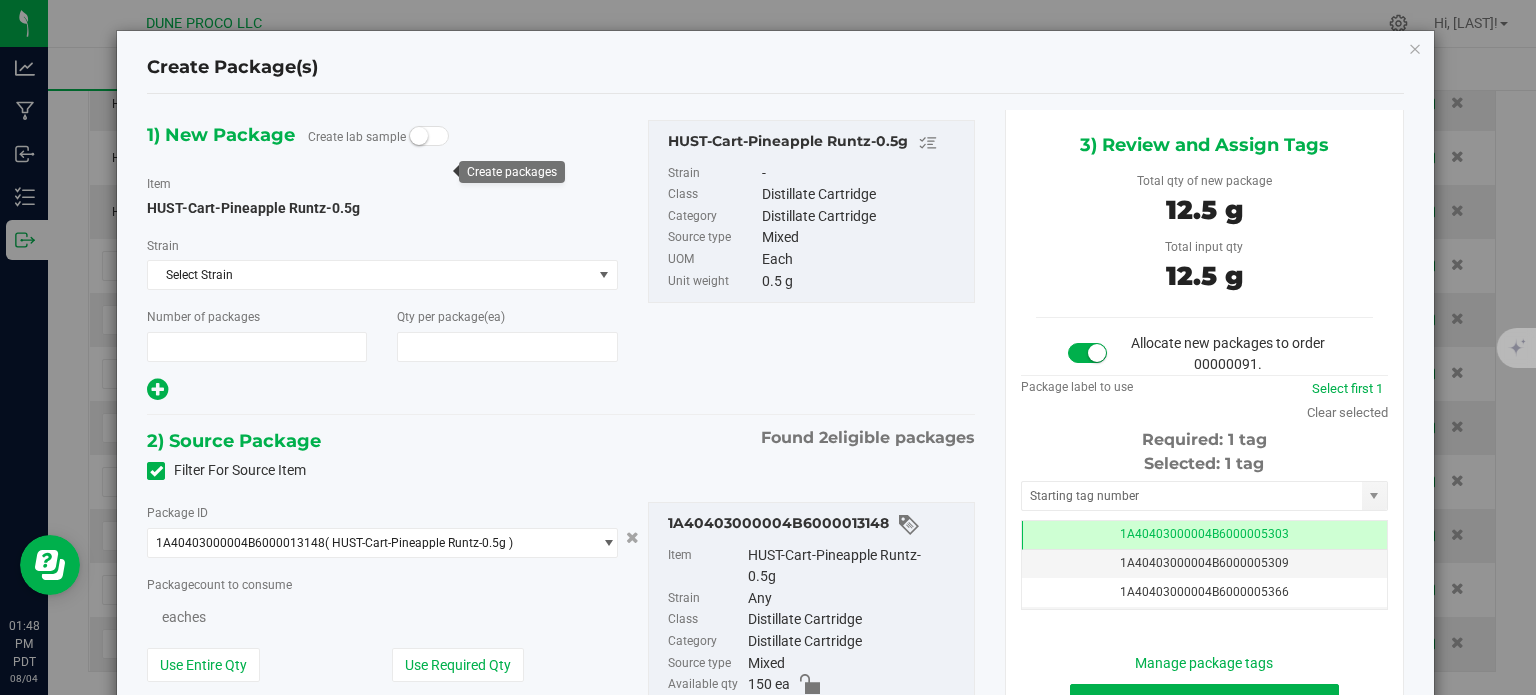 type on "25" 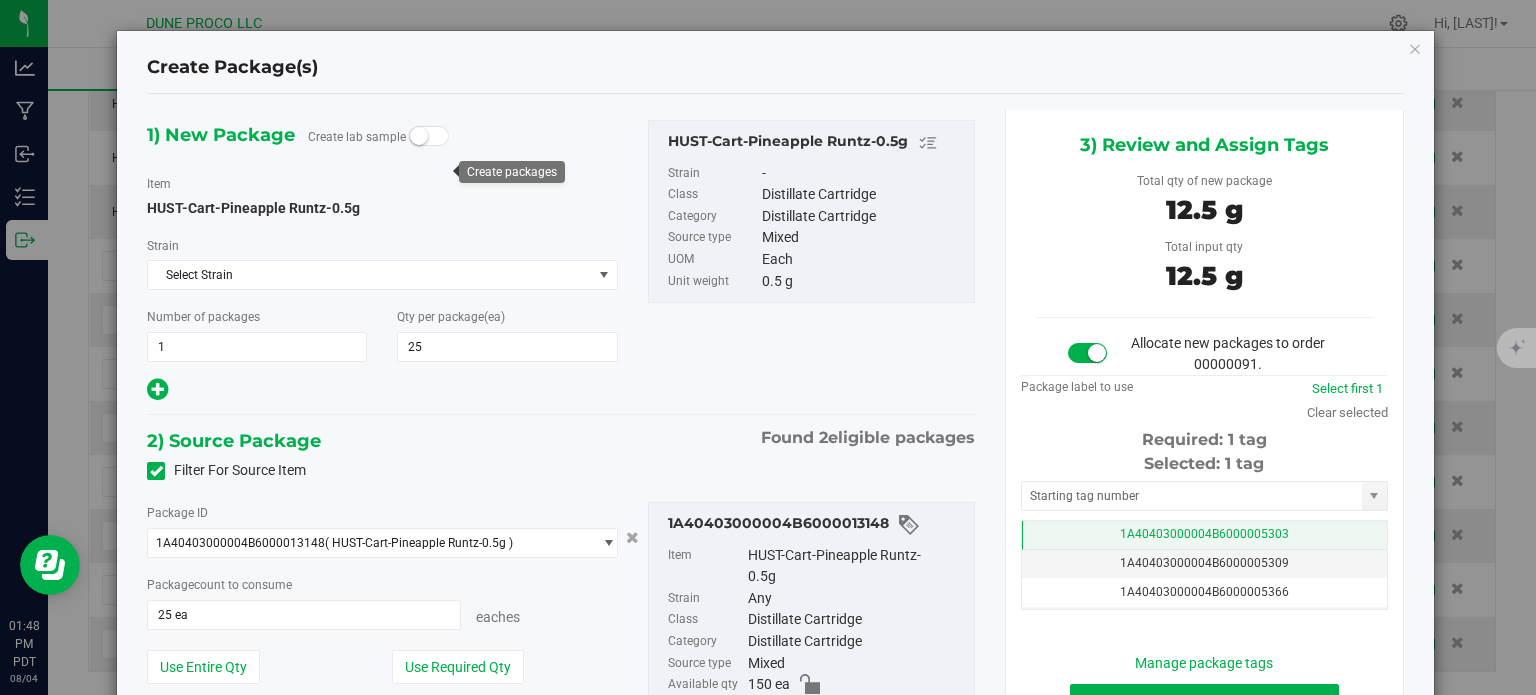 click on "1A40403000004B6000005303" at bounding box center (1204, 534) 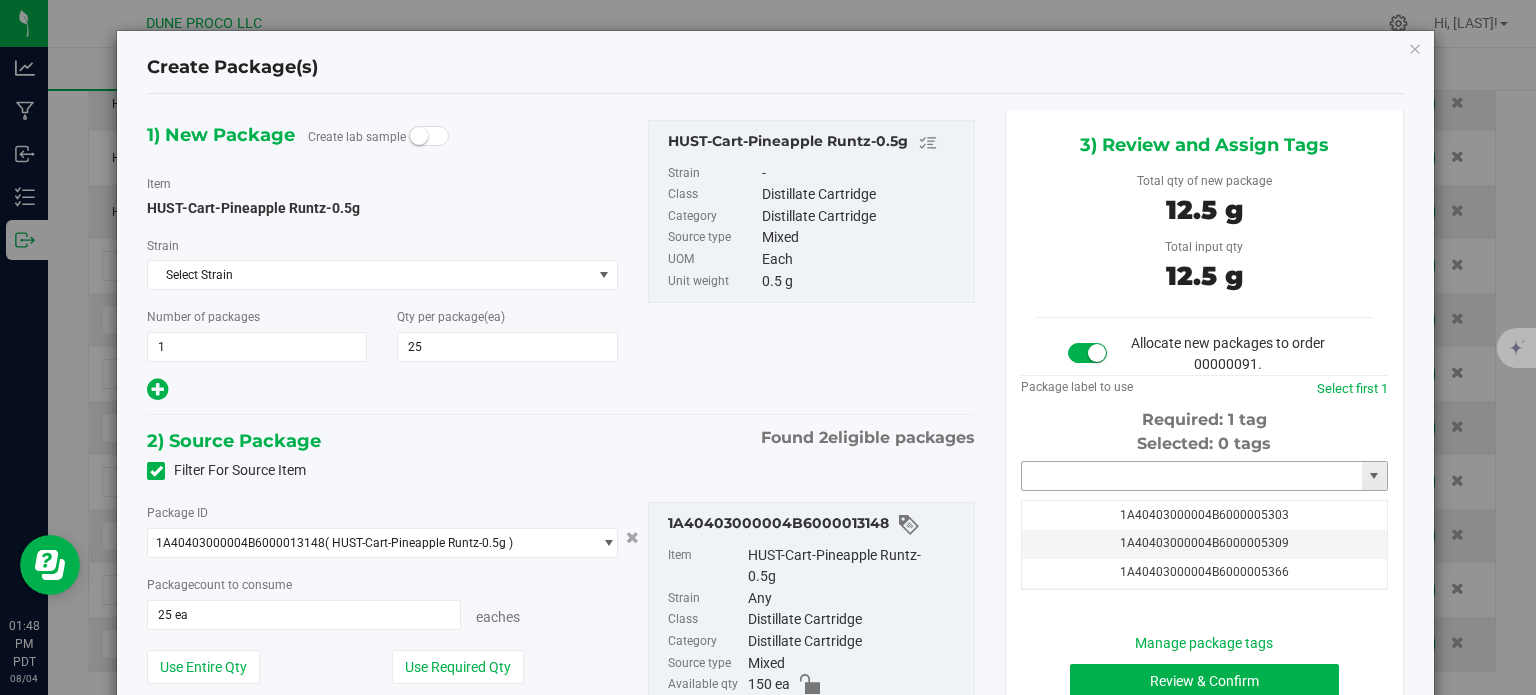 click at bounding box center (1192, 476) 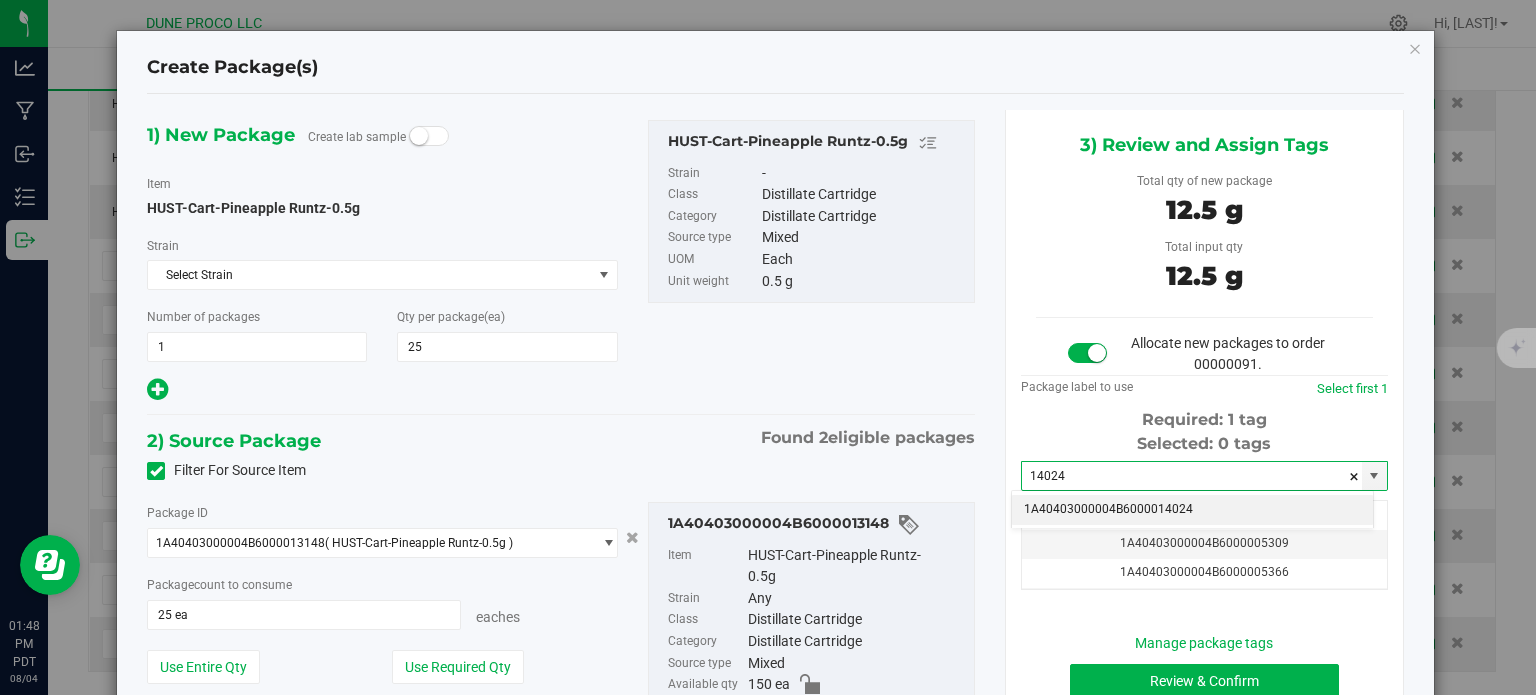 click on "1A40403000004B6000014024" at bounding box center [1192, 510] 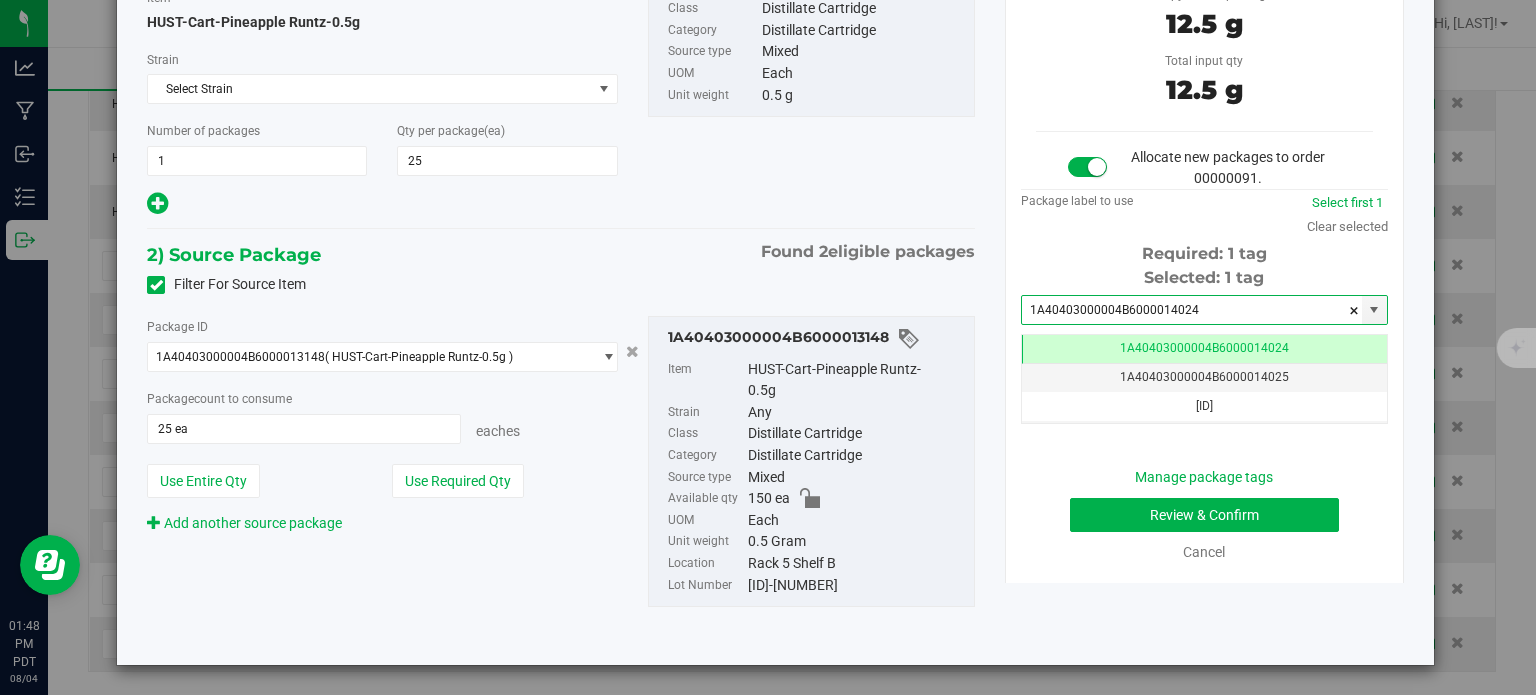 type on "1A40403000004B6000014024" 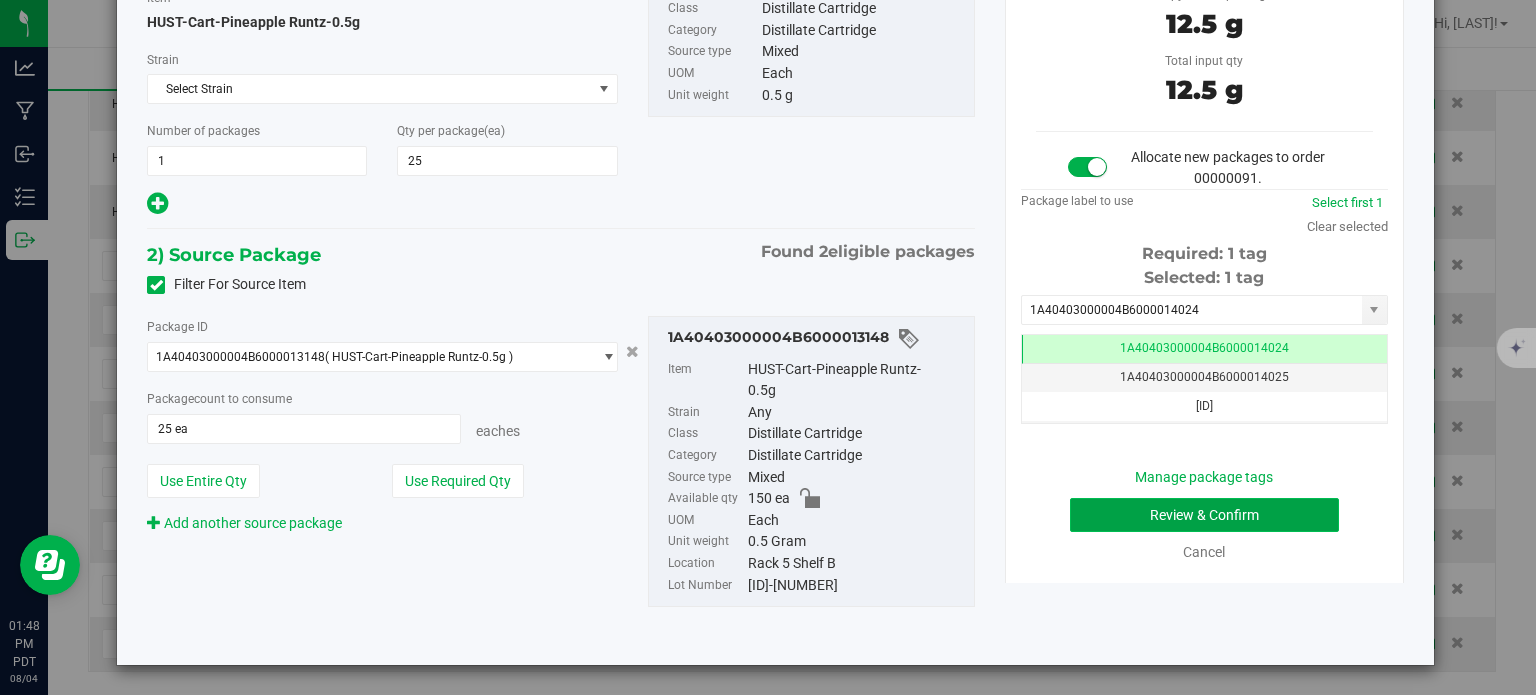 click on "Review & Confirm" at bounding box center [1204, 515] 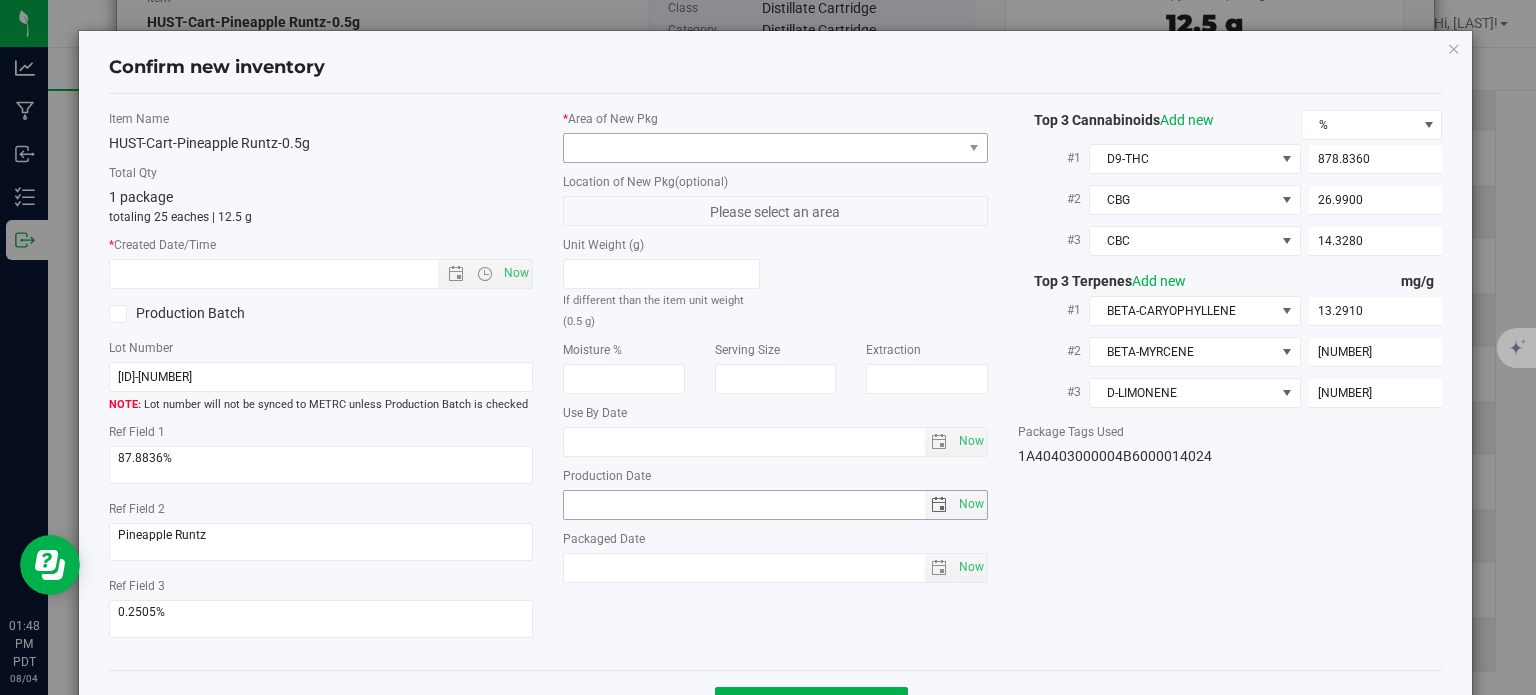 type on "2025-06-18" 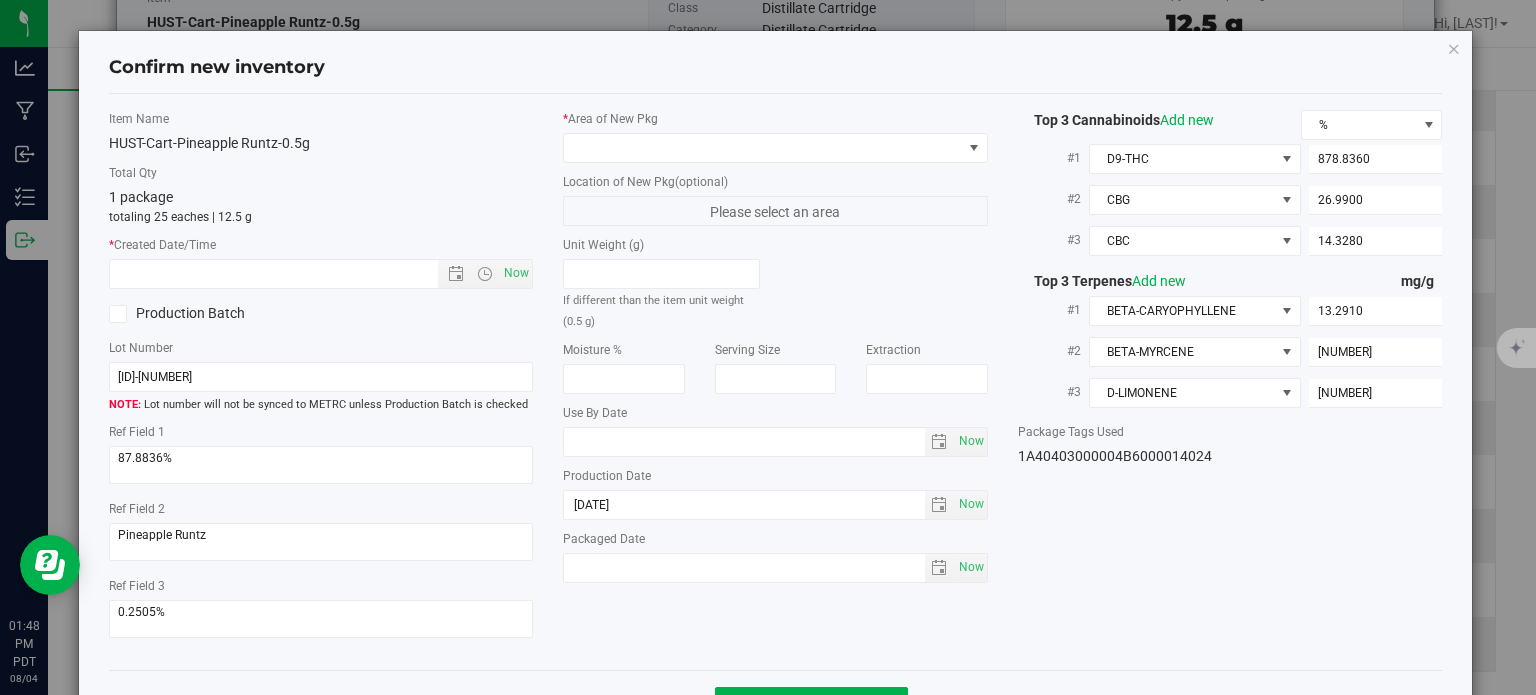 click on "*
Area of New Pkg" at bounding box center [775, 136] 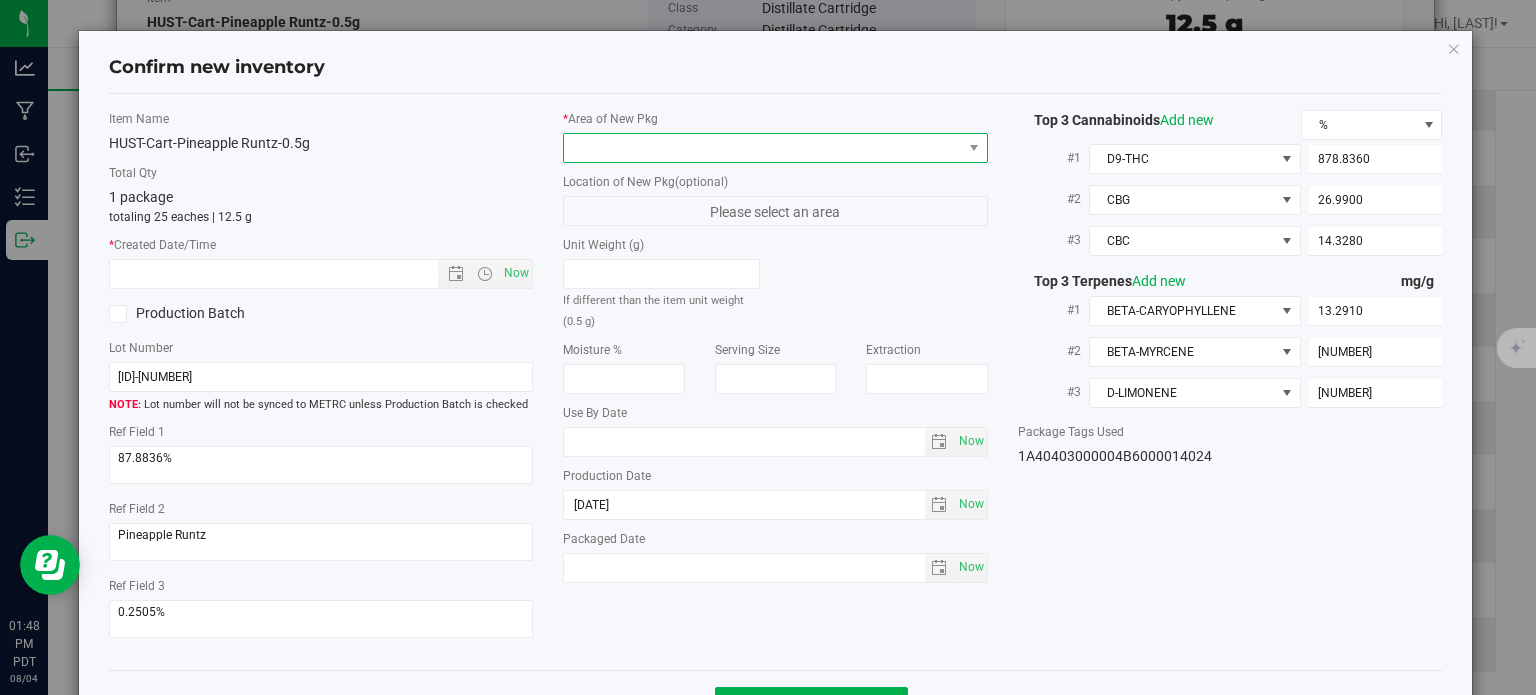 click at bounding box center (763, 148) 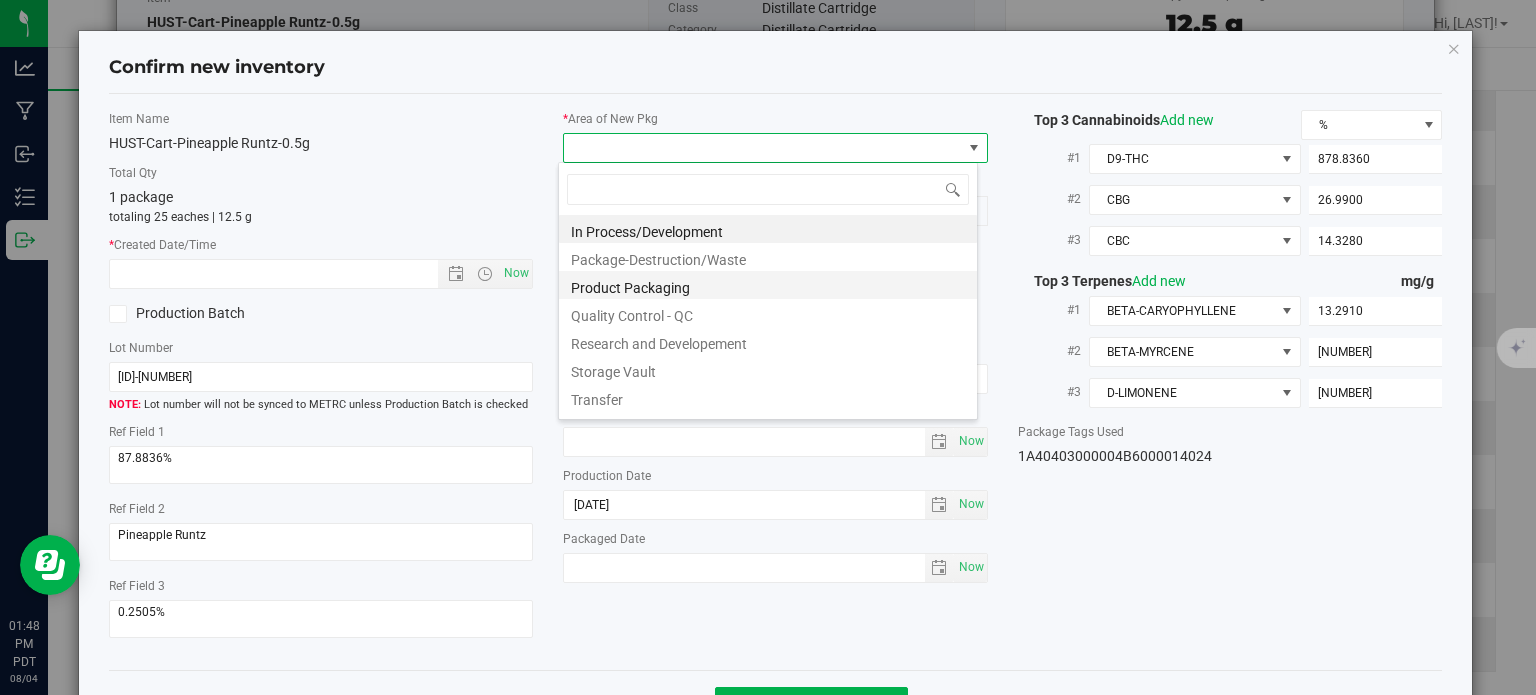 click on "Product Packaging" at bounding box center (768, 285) 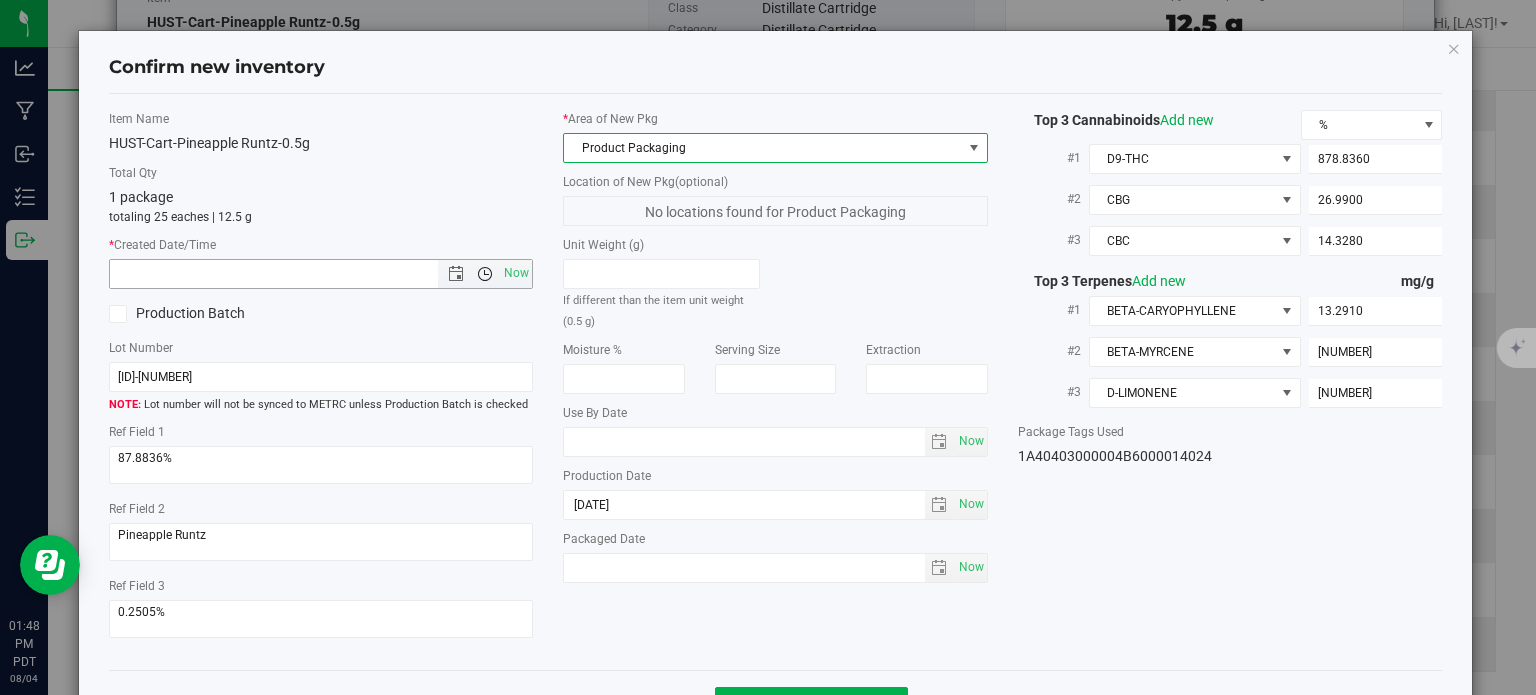 click at bounding box center [485, 274] 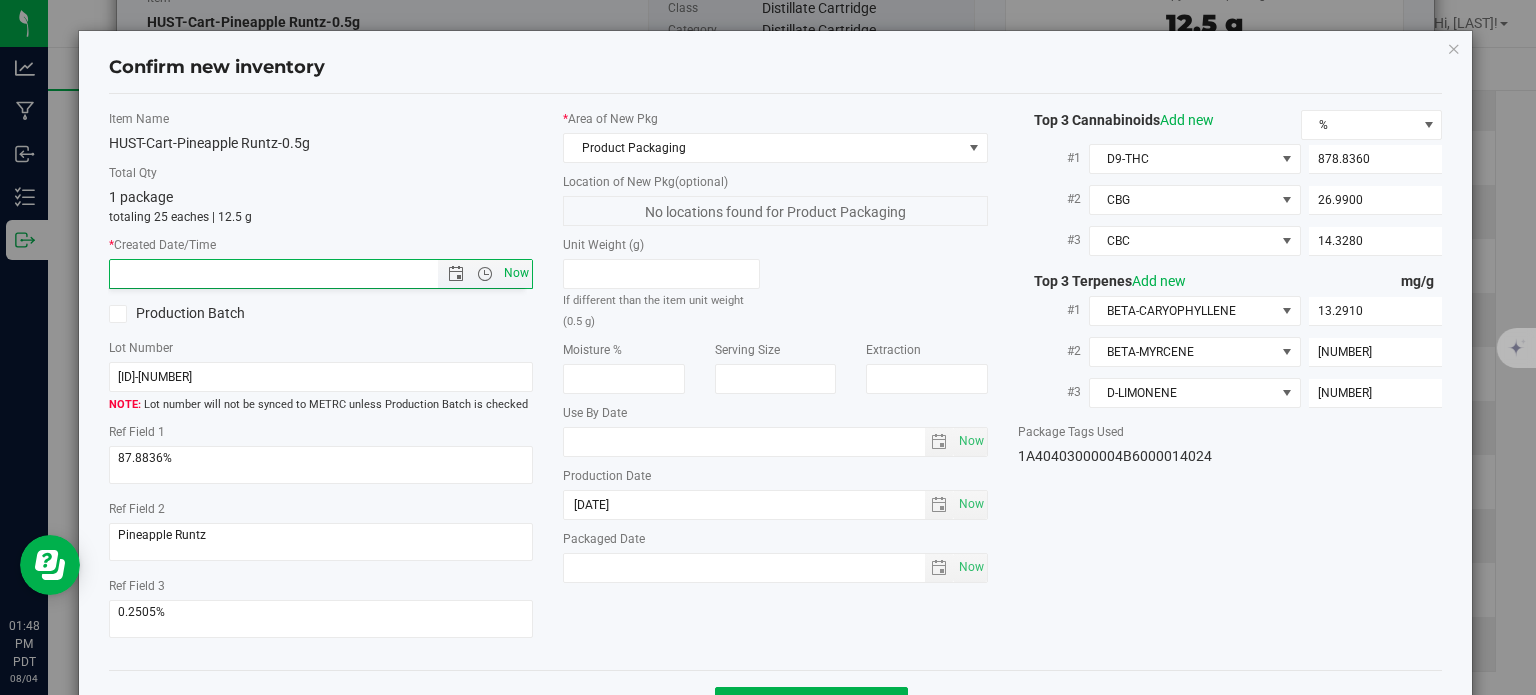 click on "Now" at bounding box center [517, 273] 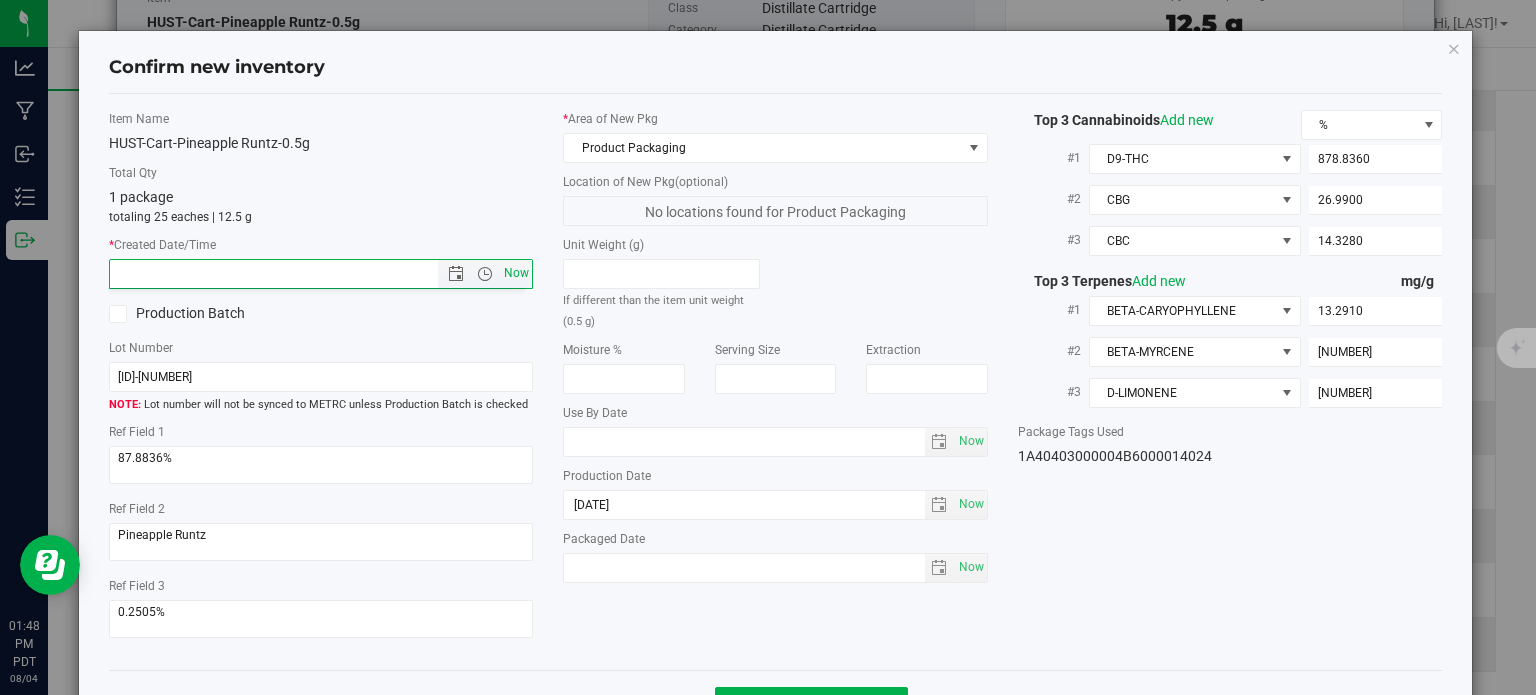 type on "8/4/2025 1:48 PM" 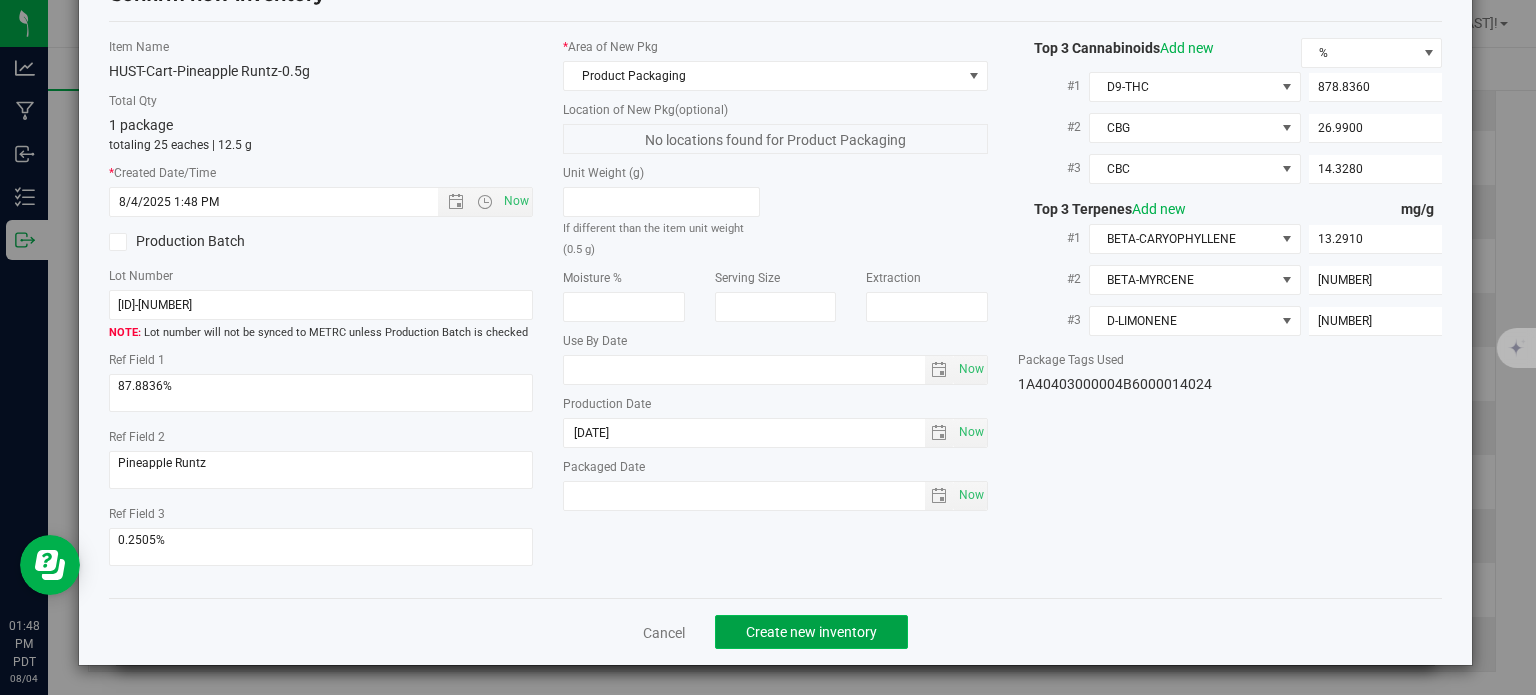 click on "Create new inventory" 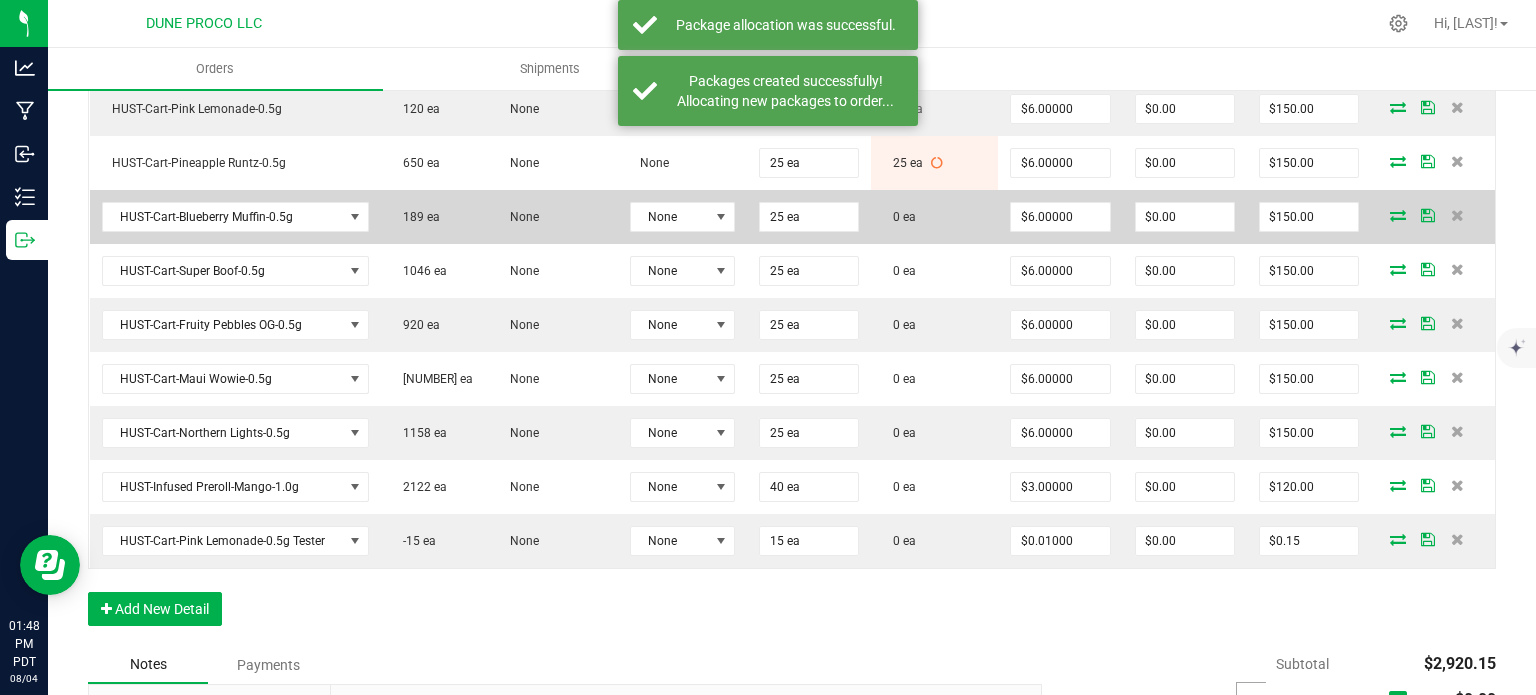 click at bounding box center (1398, 215) 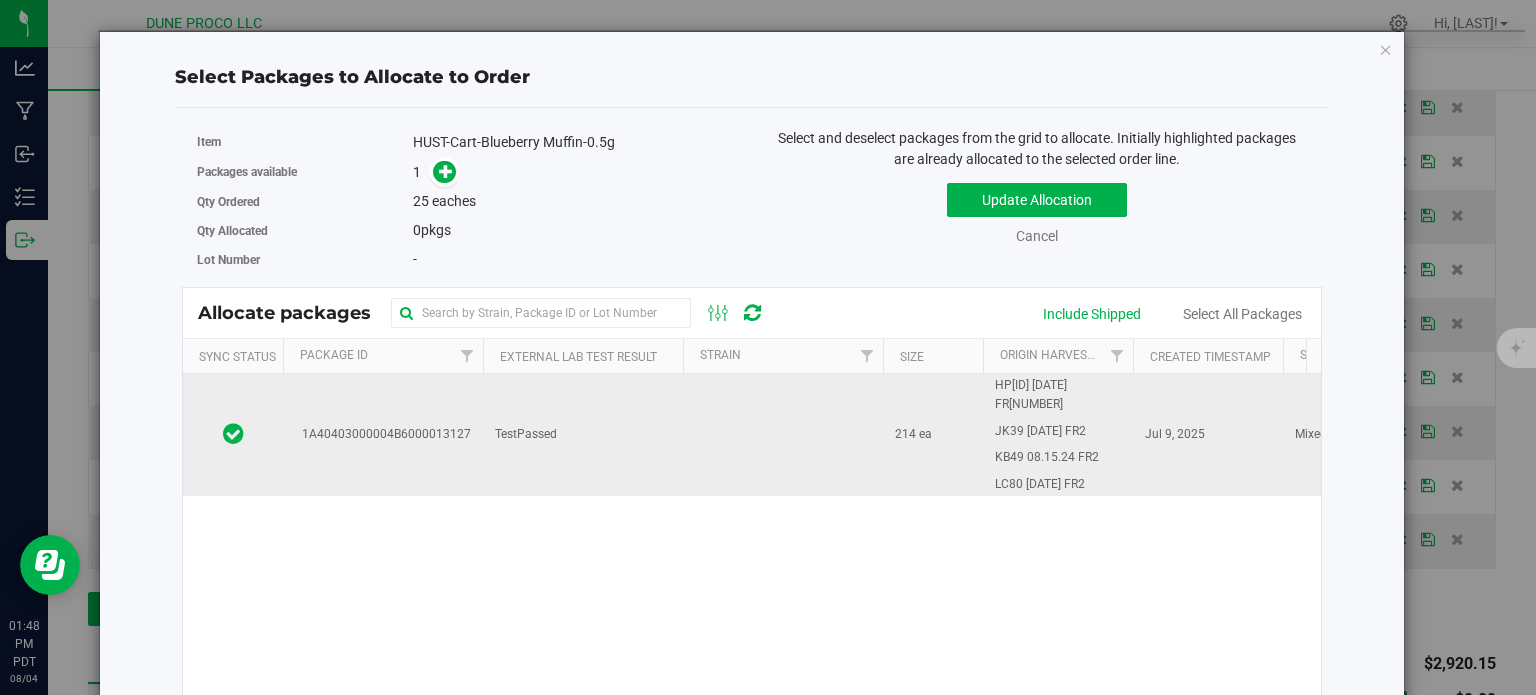 click on "1A40403000004B6000013127" at bounding box center (383, 435) 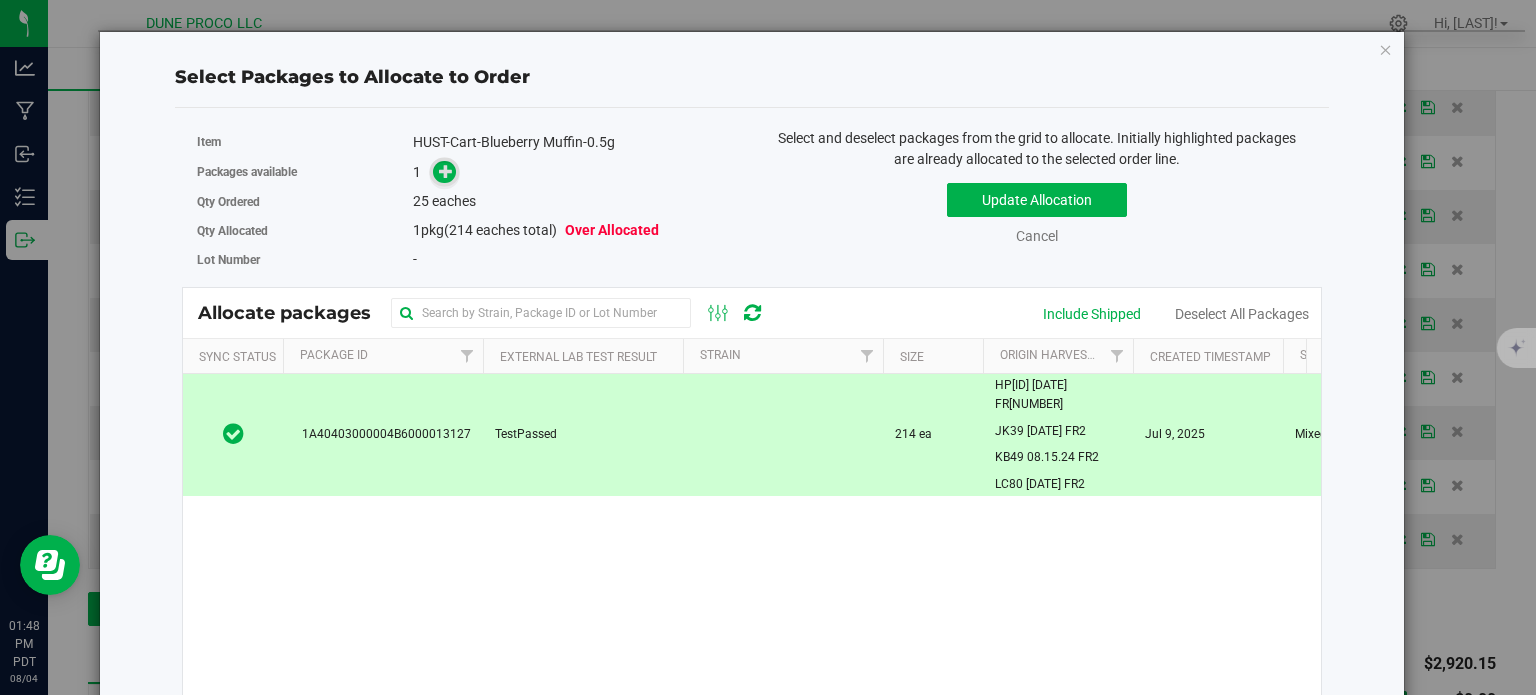 click at bounding box center [444, 172] 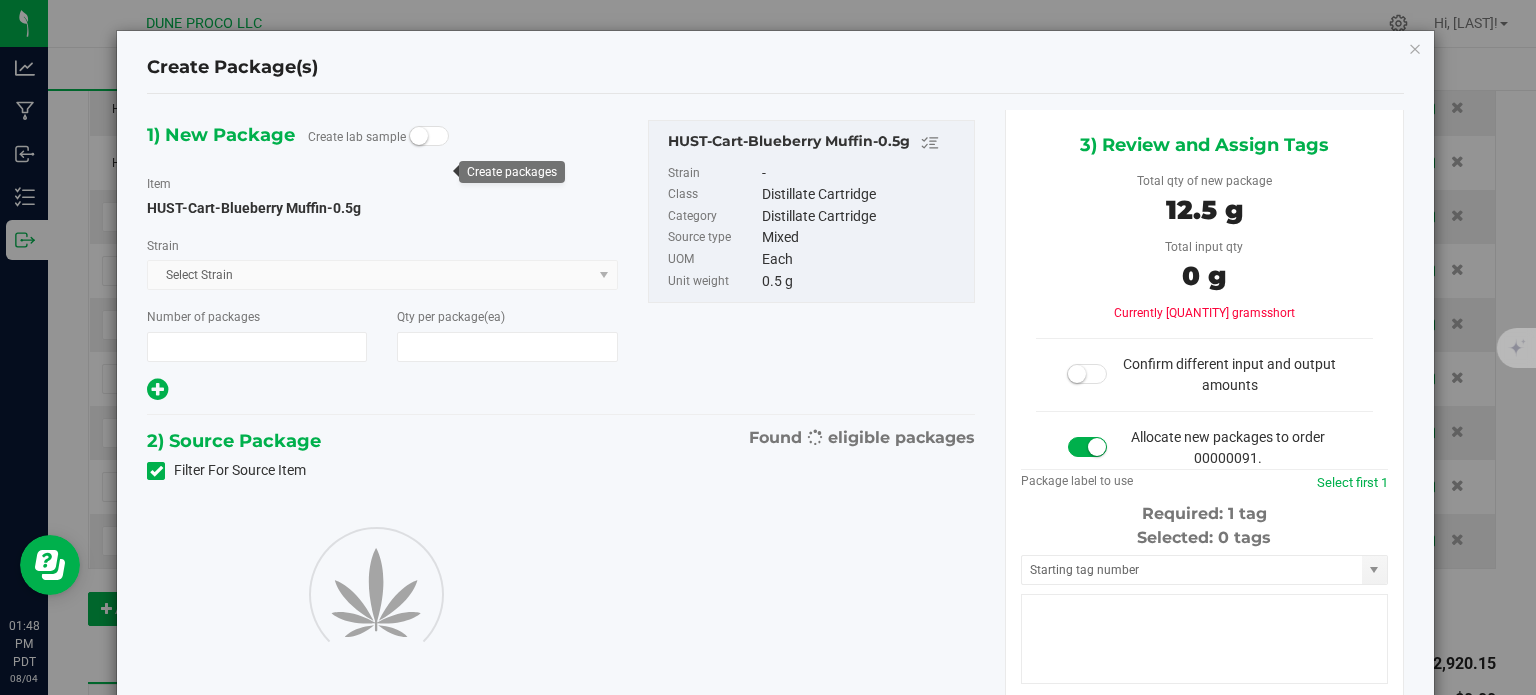 type on "1" 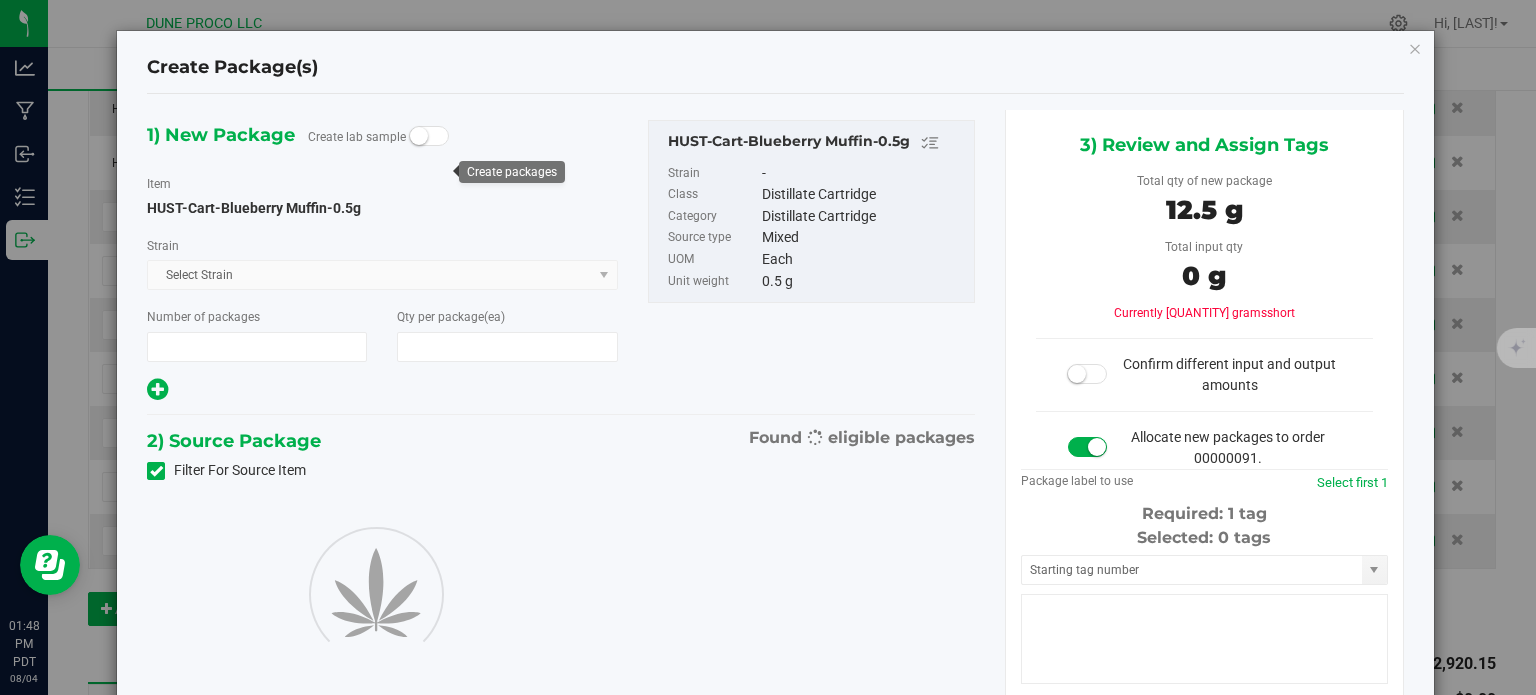 type on "25" 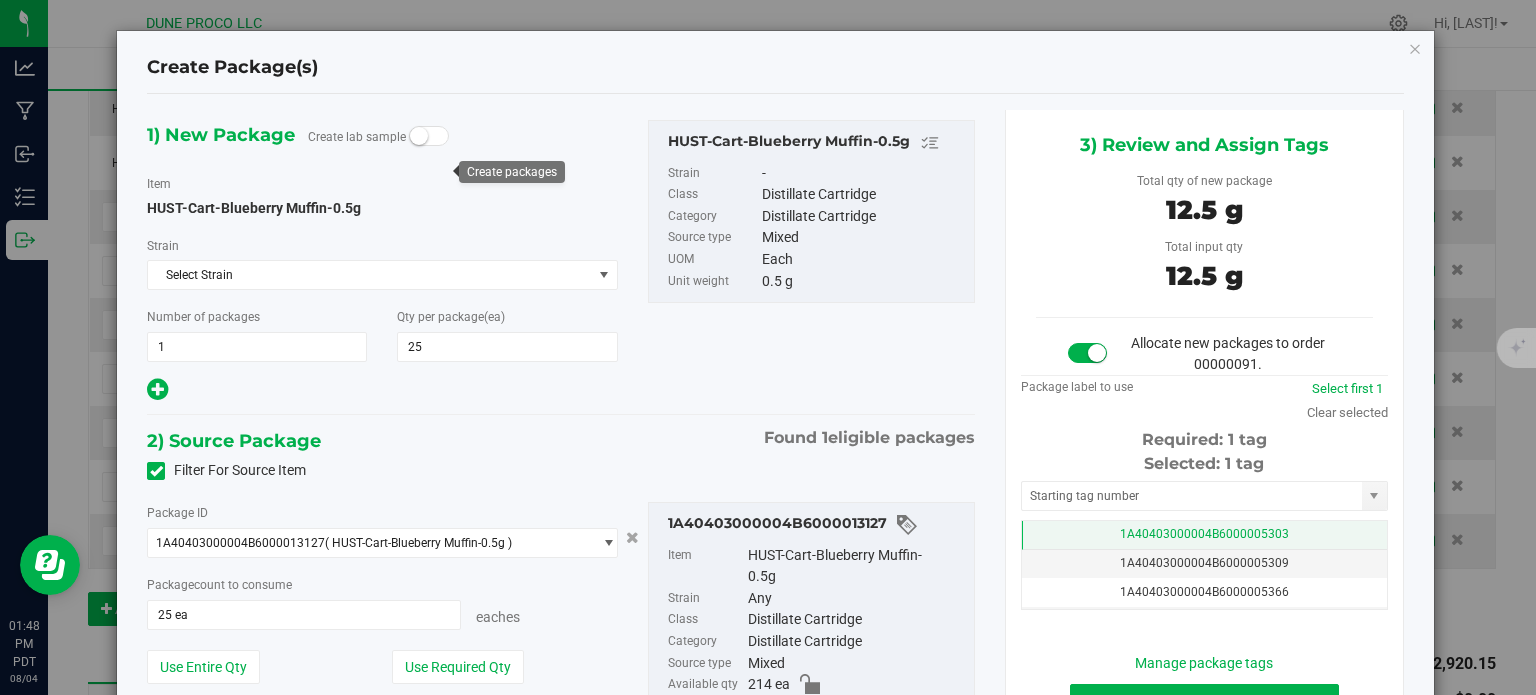click on "1A40403000004B6000005303" at bounding box center [1204, 535] 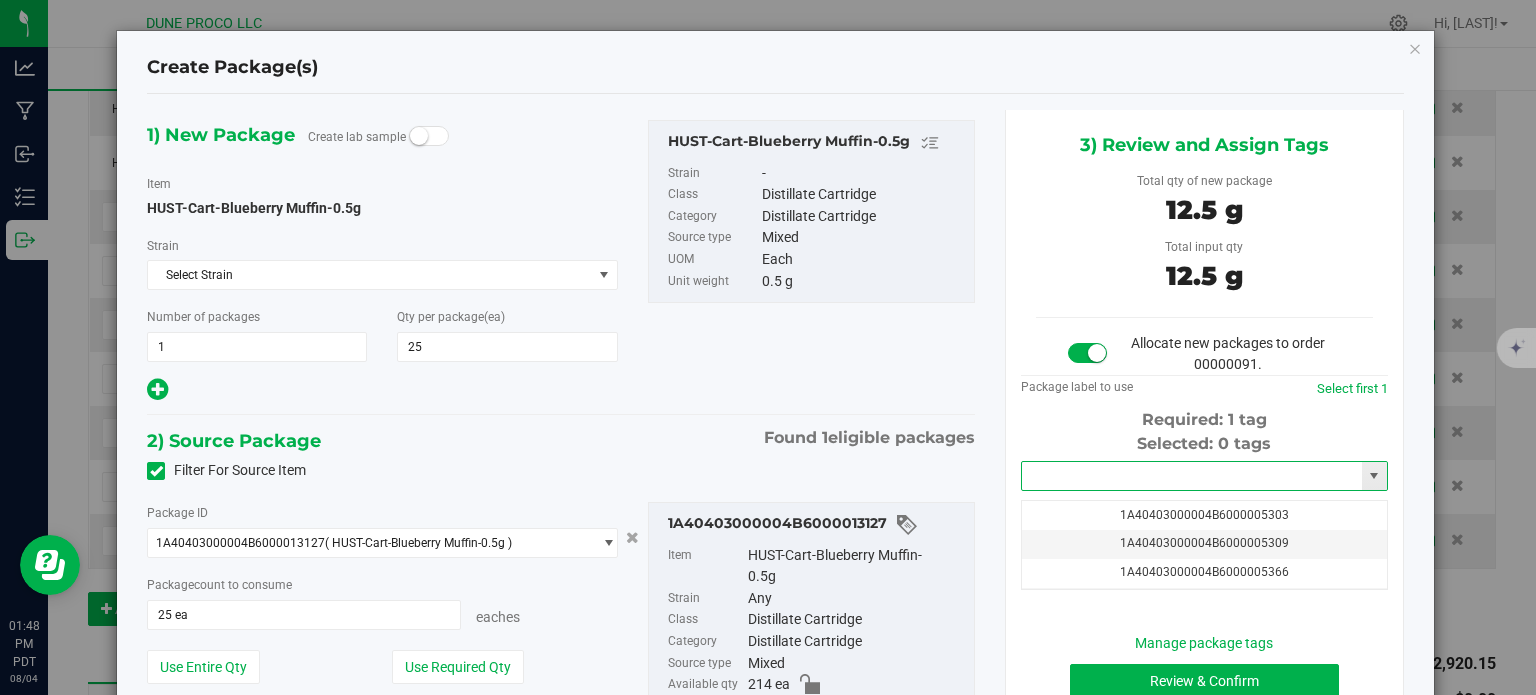 click at bounding box center (1192, 476) 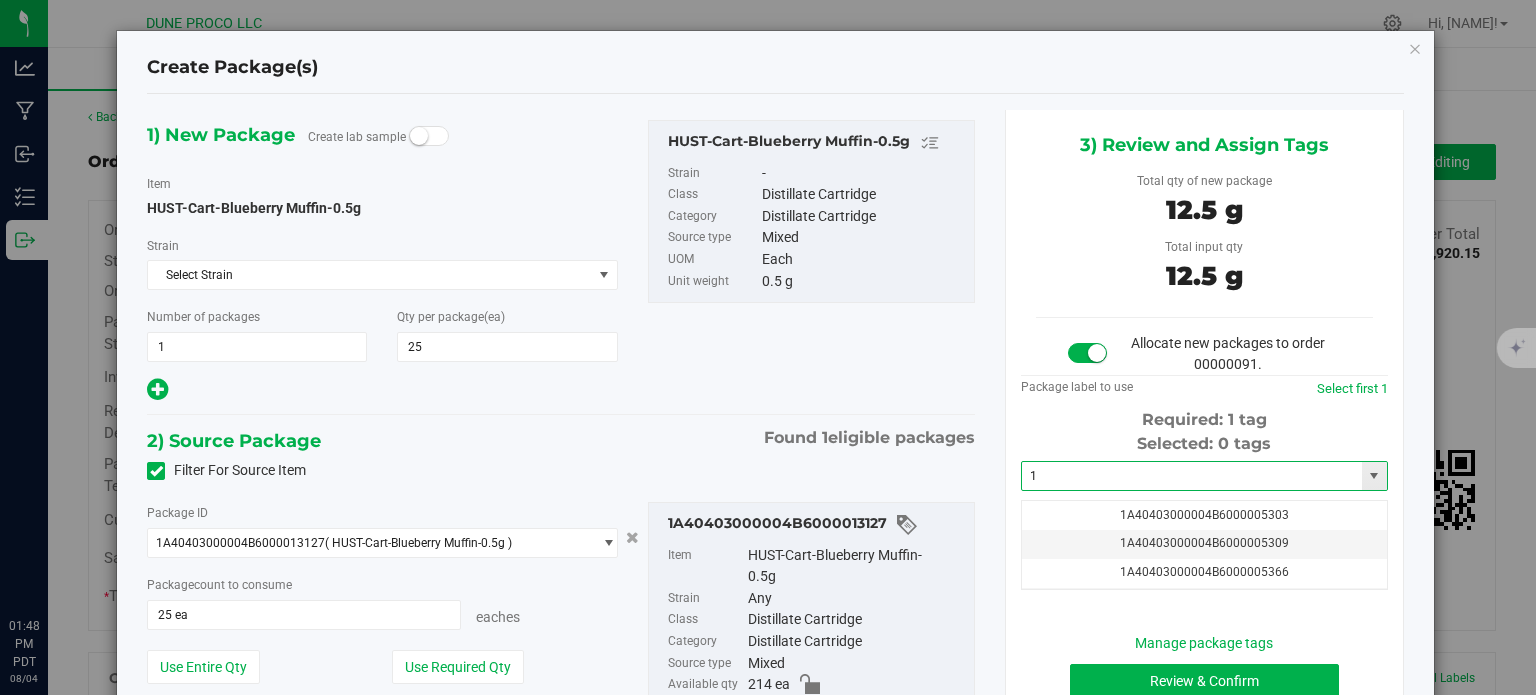 scroll, scrollTop: 0, scrollLeft: 0, axis: both 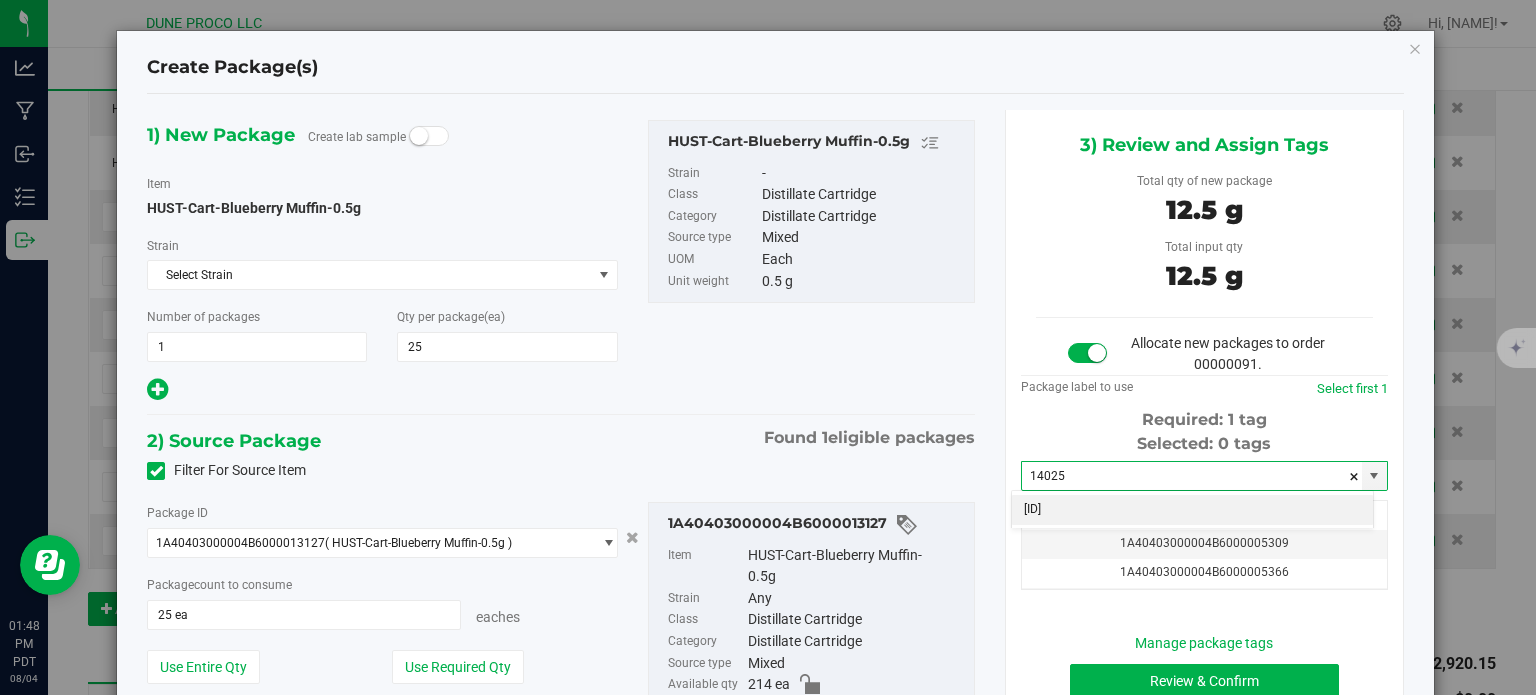 click on "1A40403000004B6000014025" at bounding box center [1192, 510] 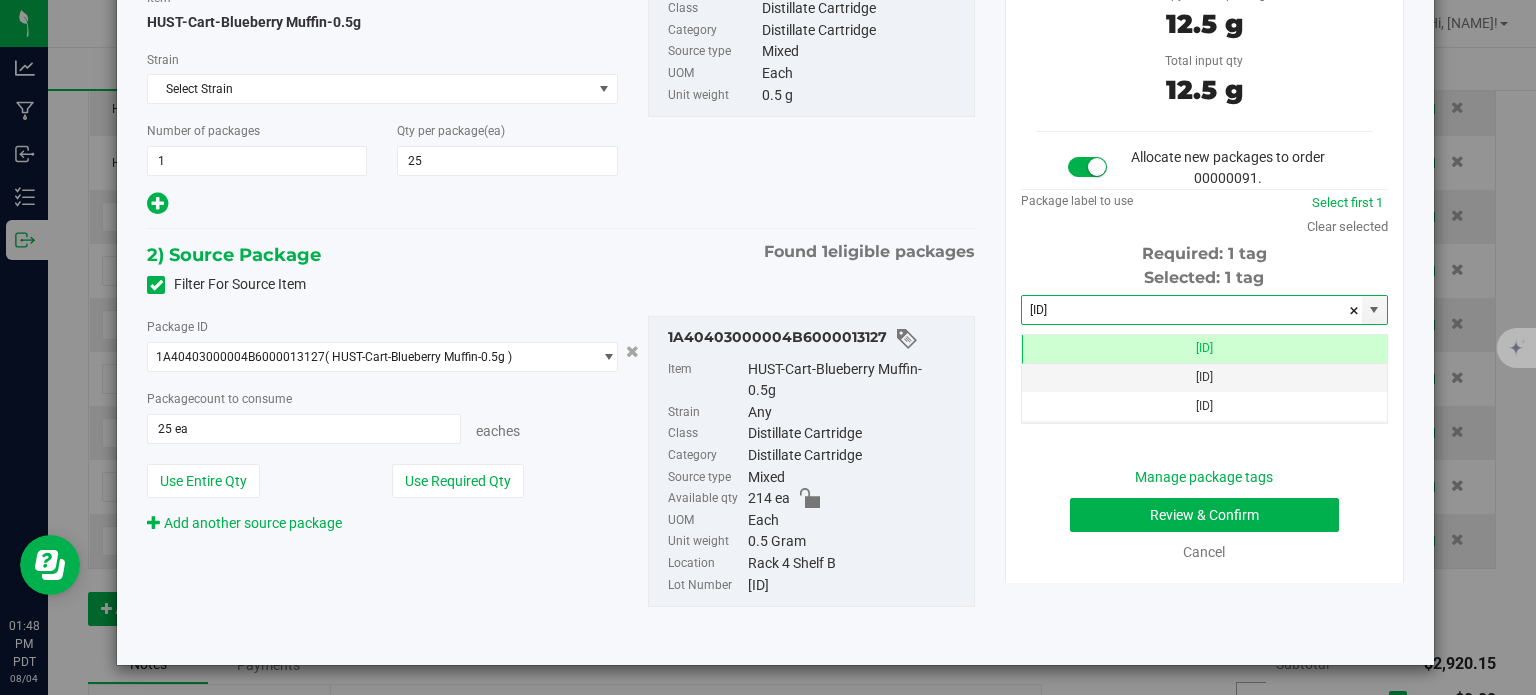 type on "1A40403000004B6000014025" 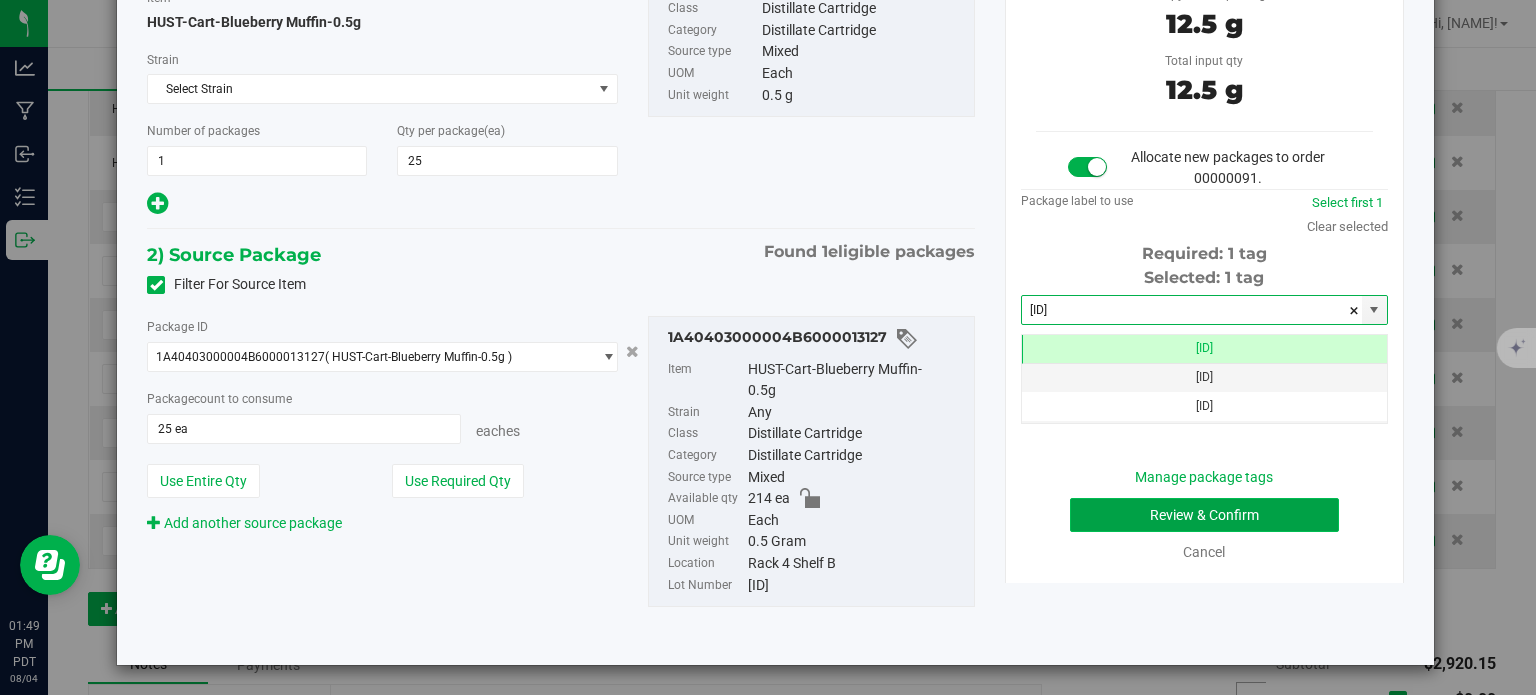 click on "Review & Confirm" at bounding box center (1204, 515) 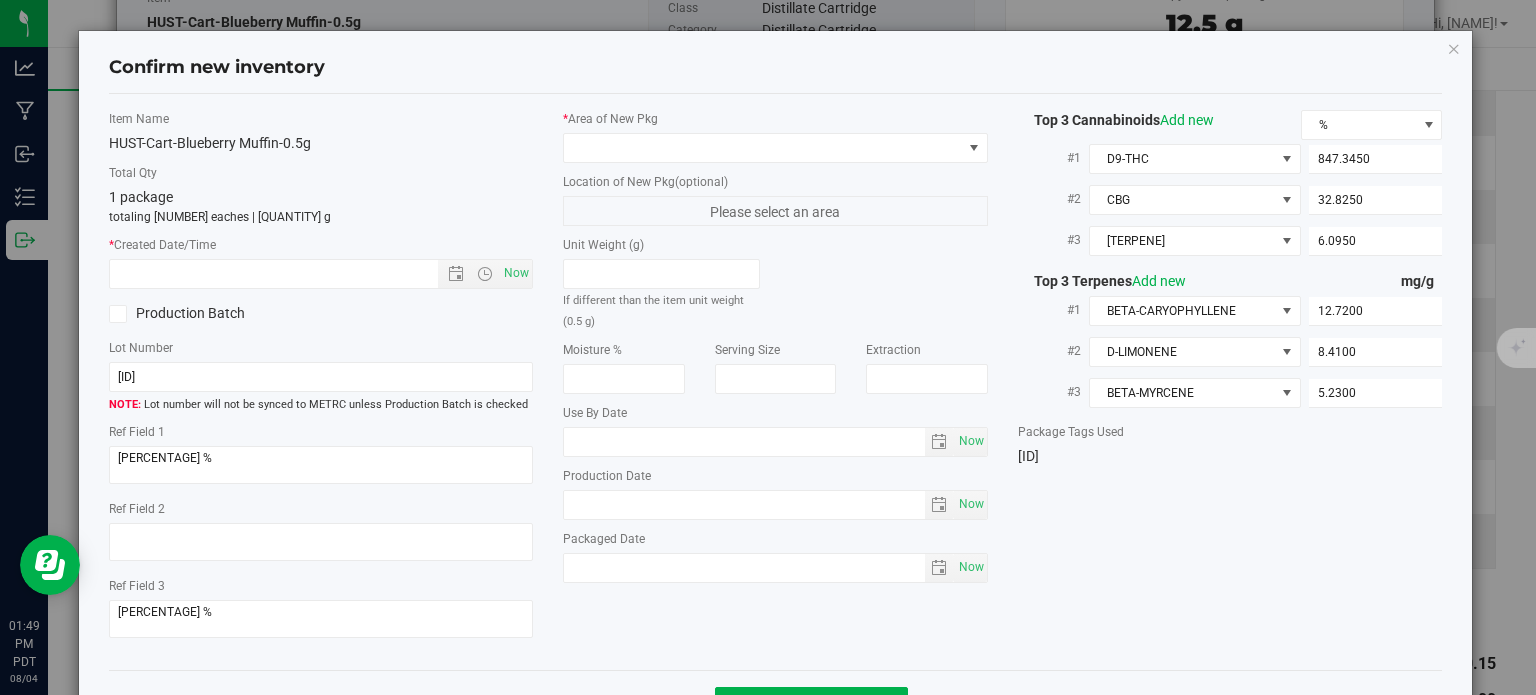 type on "2025-06-12" 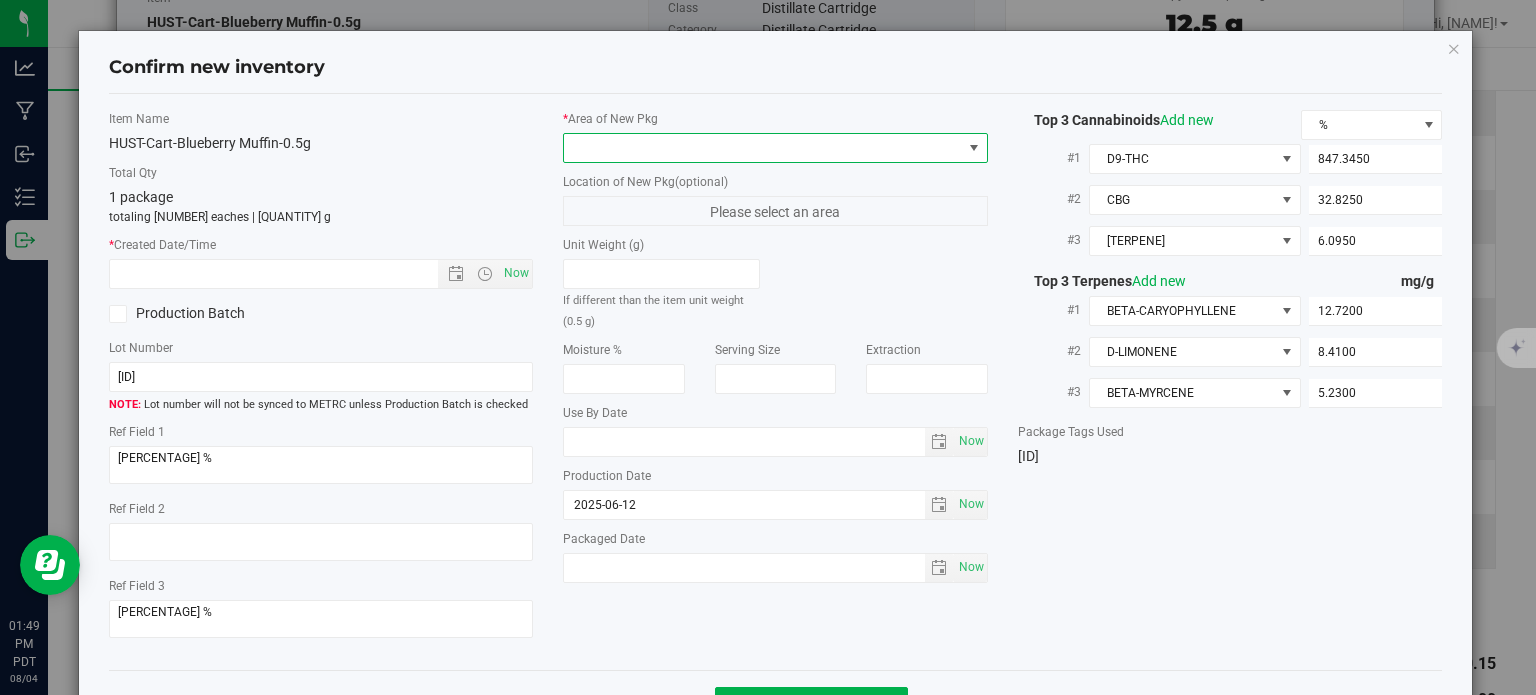 click at bounding box center [763, 148] 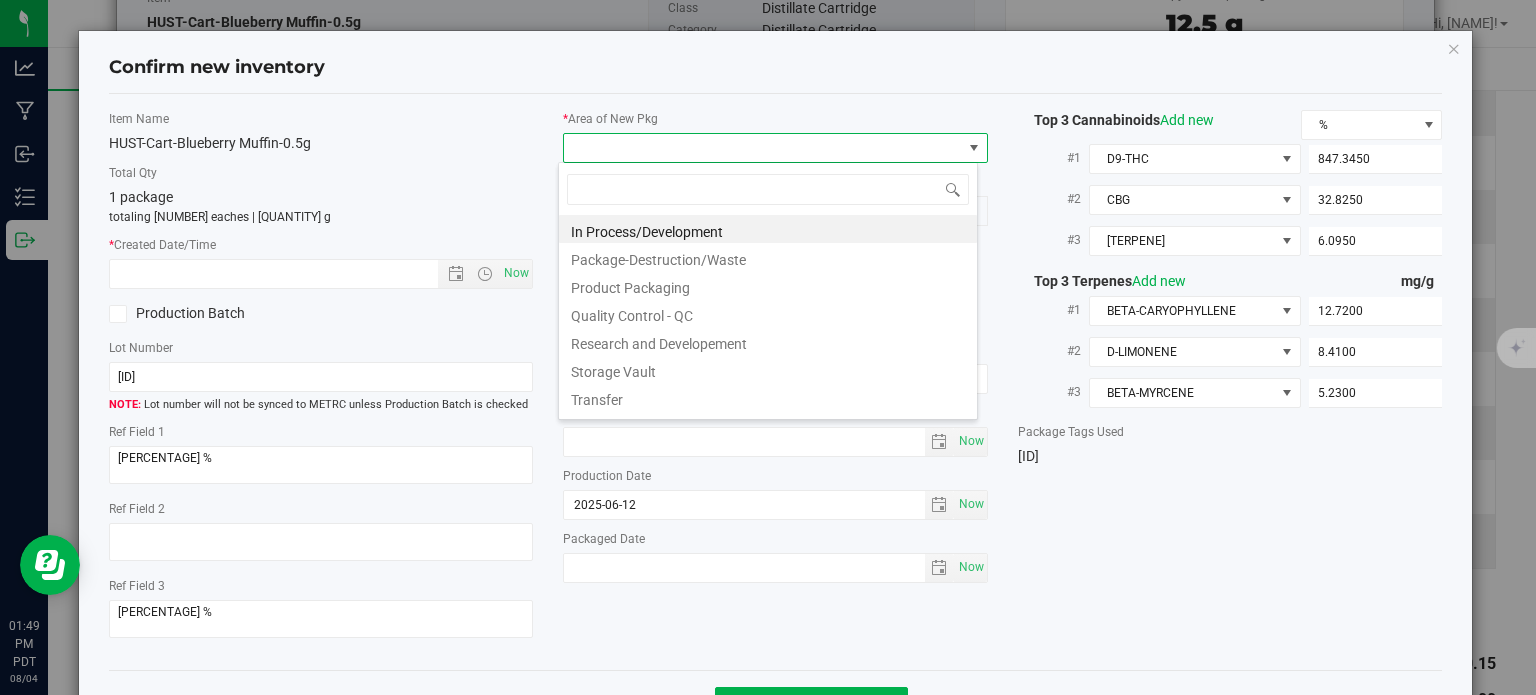 drag, startPoint x: 657, startPoint y: 293, endPoint x: 607, endPoint y: 280, distance: 51.662365 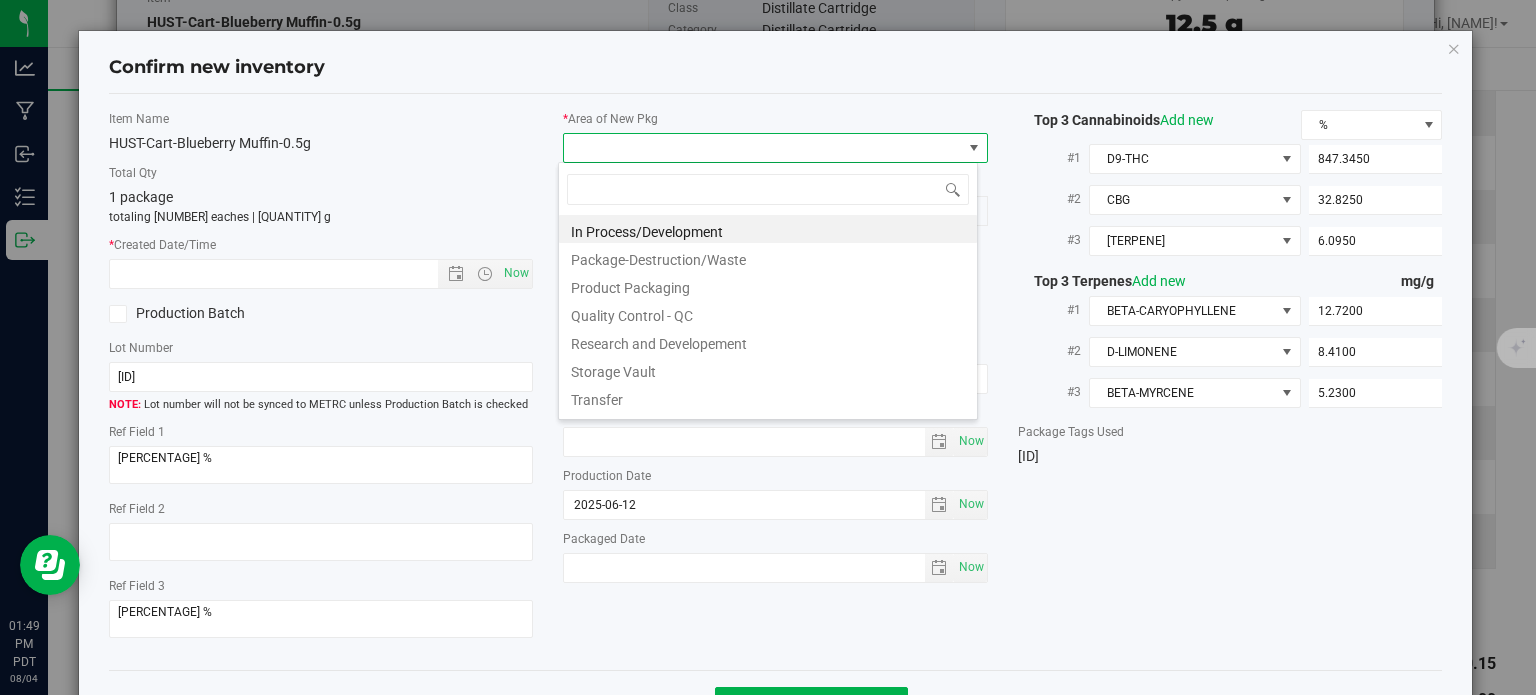 click on "Product Packaging" at bounding box center [768, 285] 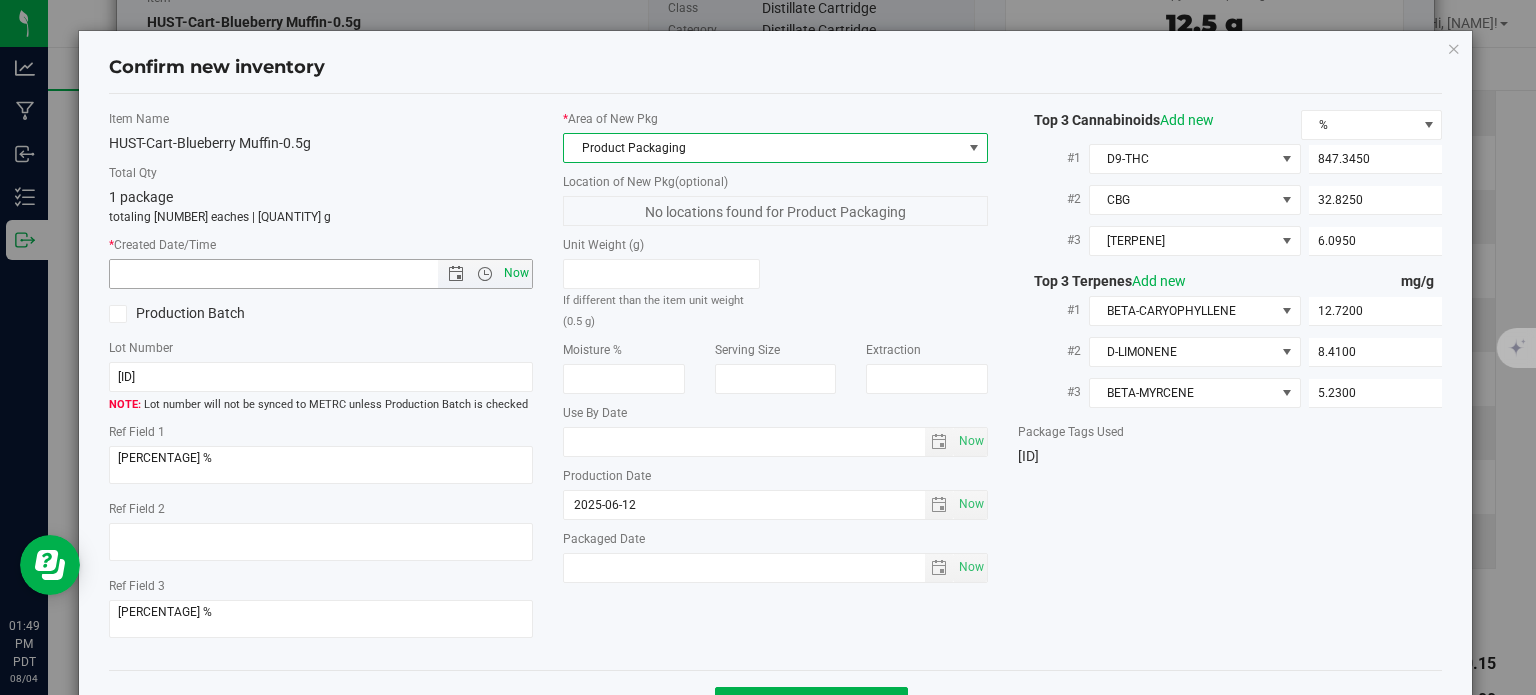 click on "Now" at bounding box center [517, 273] 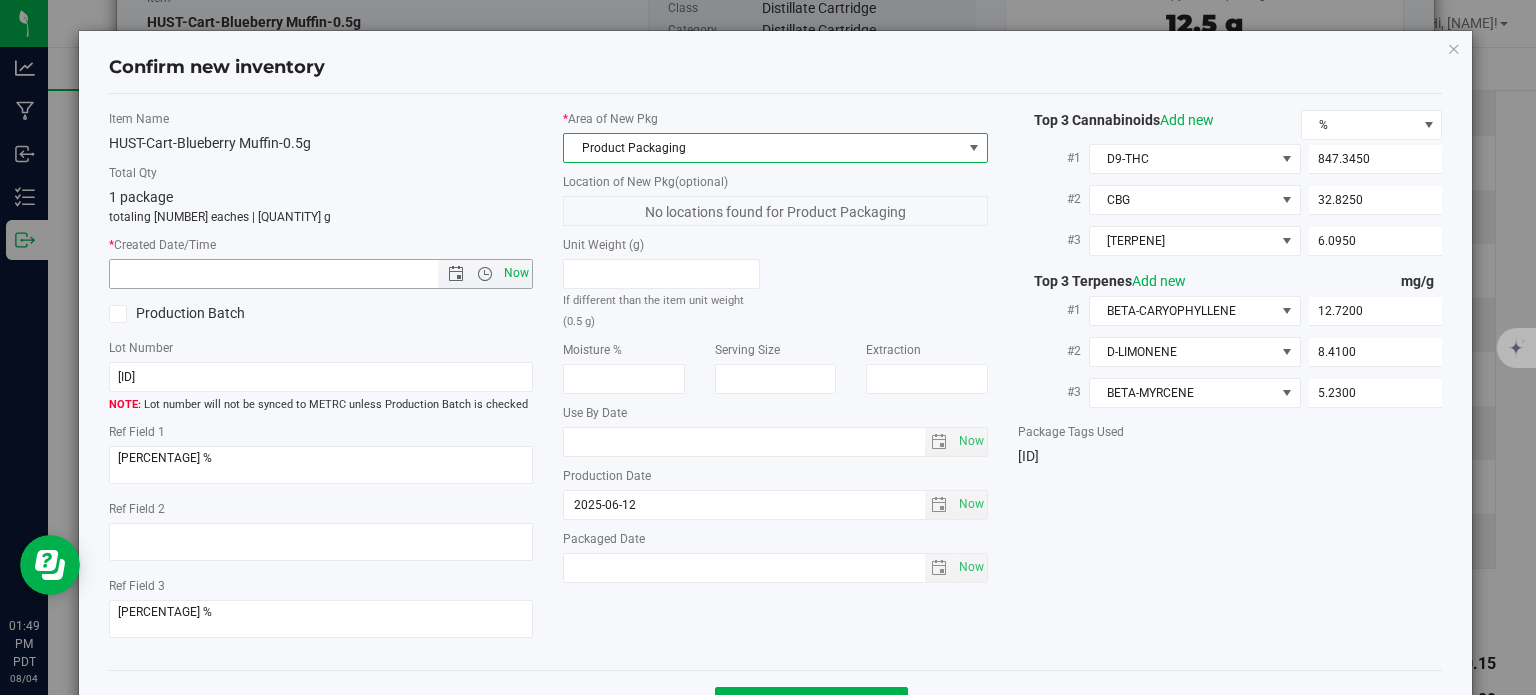 type on "8/4/2025 1:49 PM" 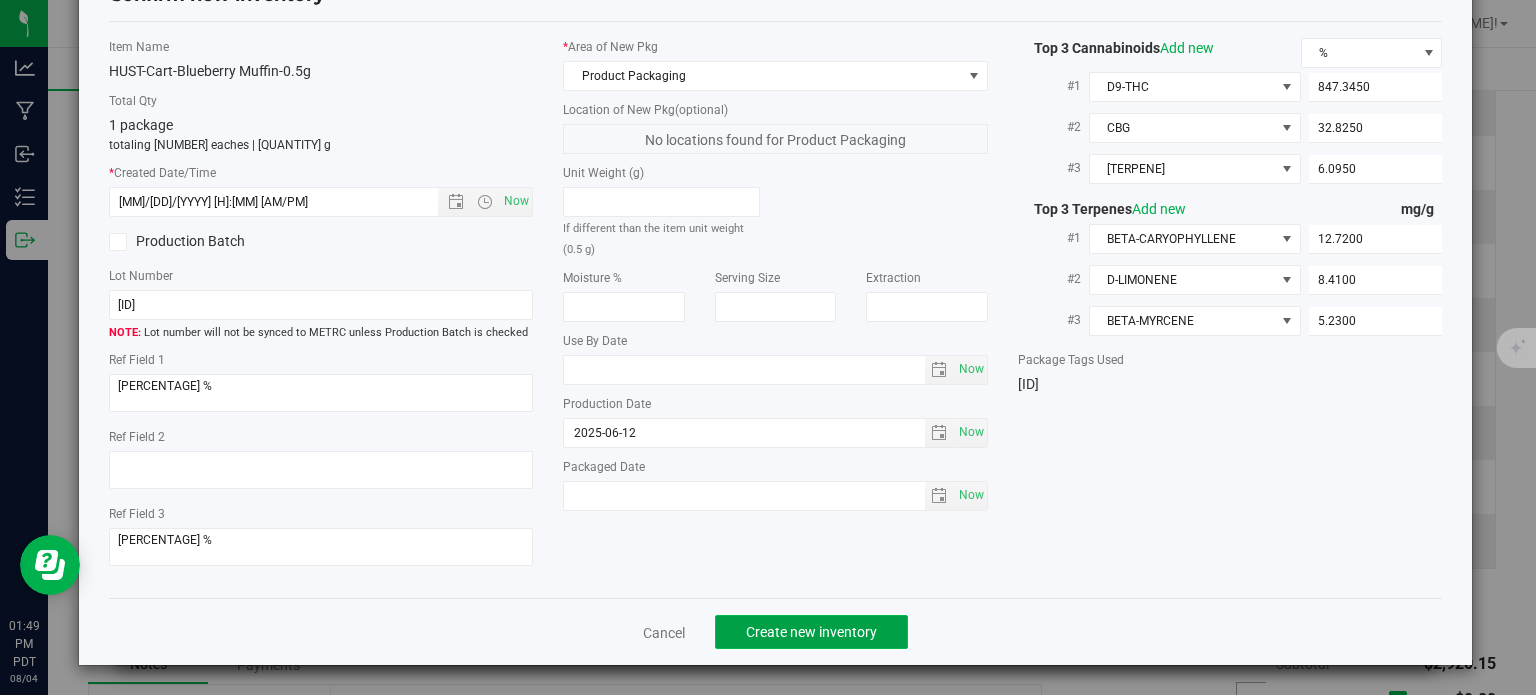 click on "Create new inventory" 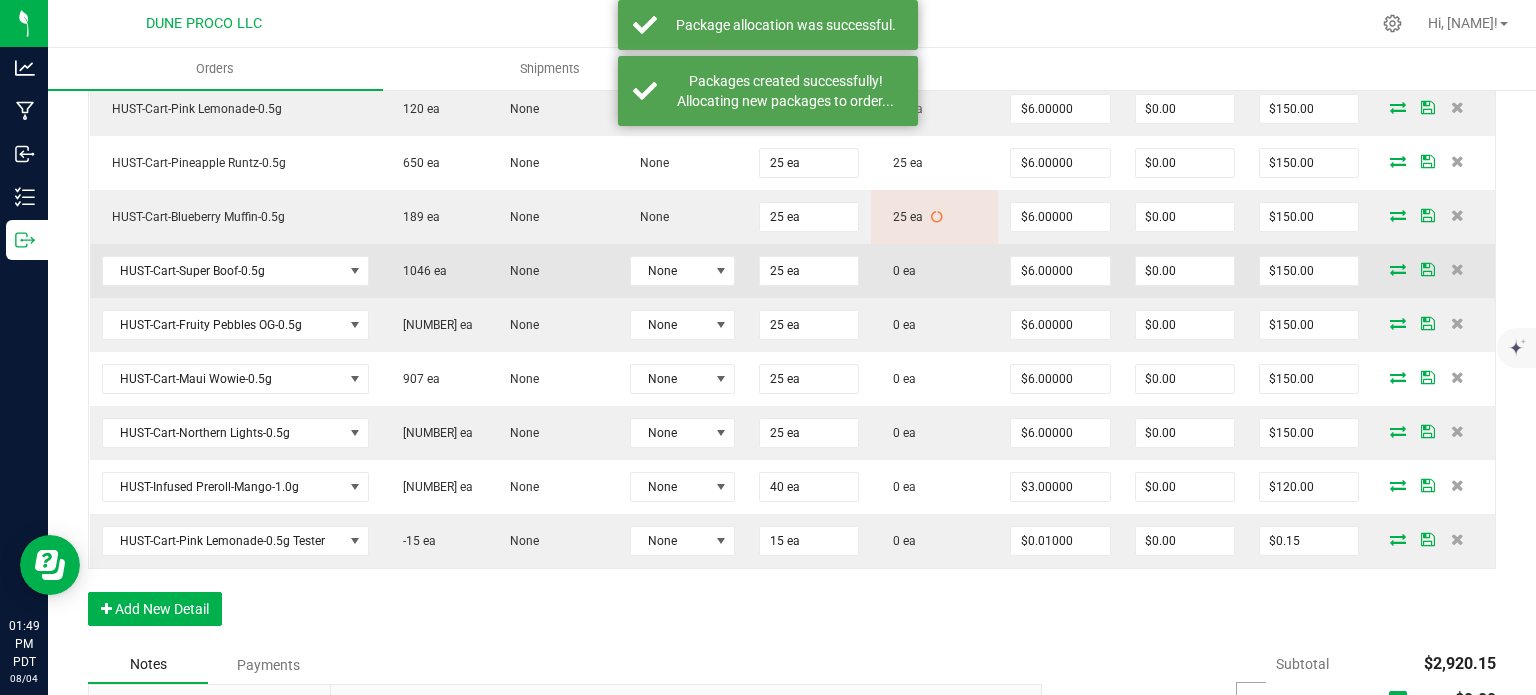 click at bounding box center (1398, 269) 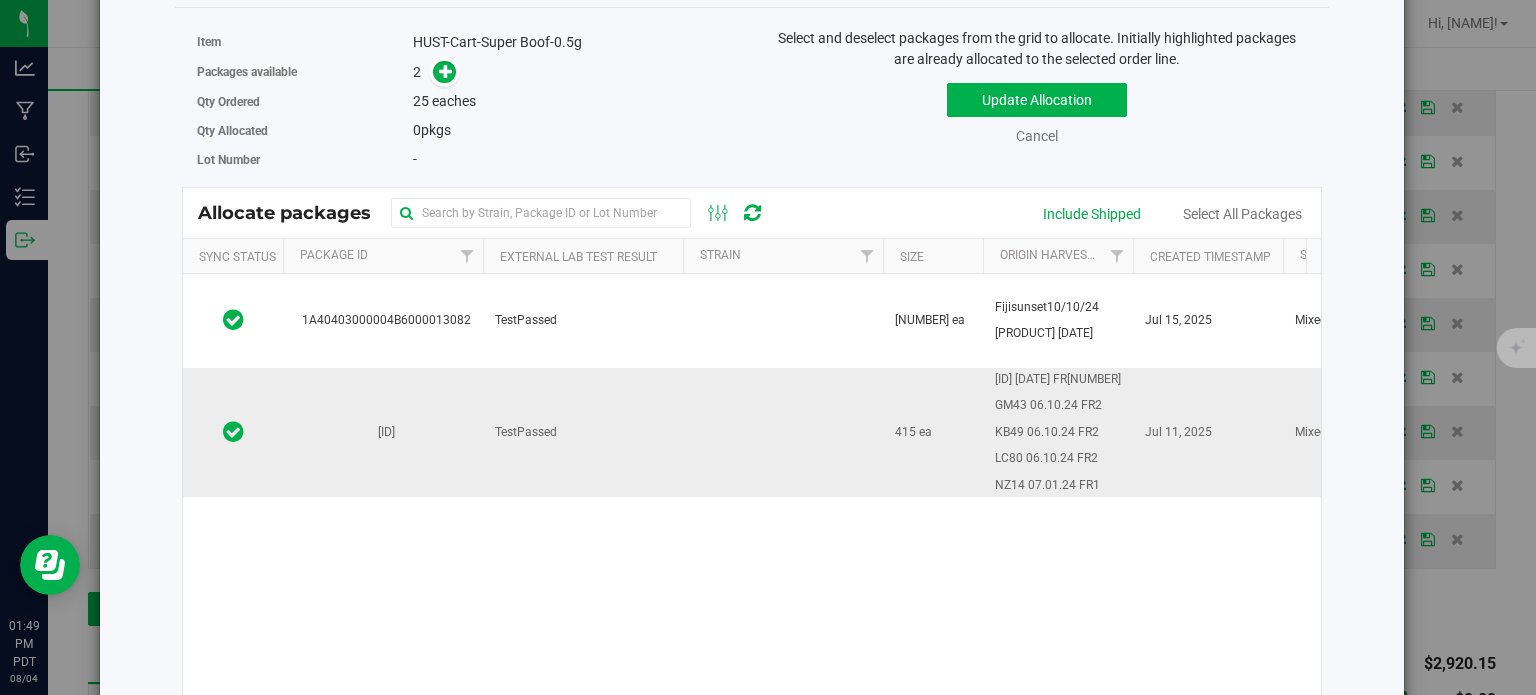 click on "1A40403000004B6000013161" at bounding box center [383, 432] 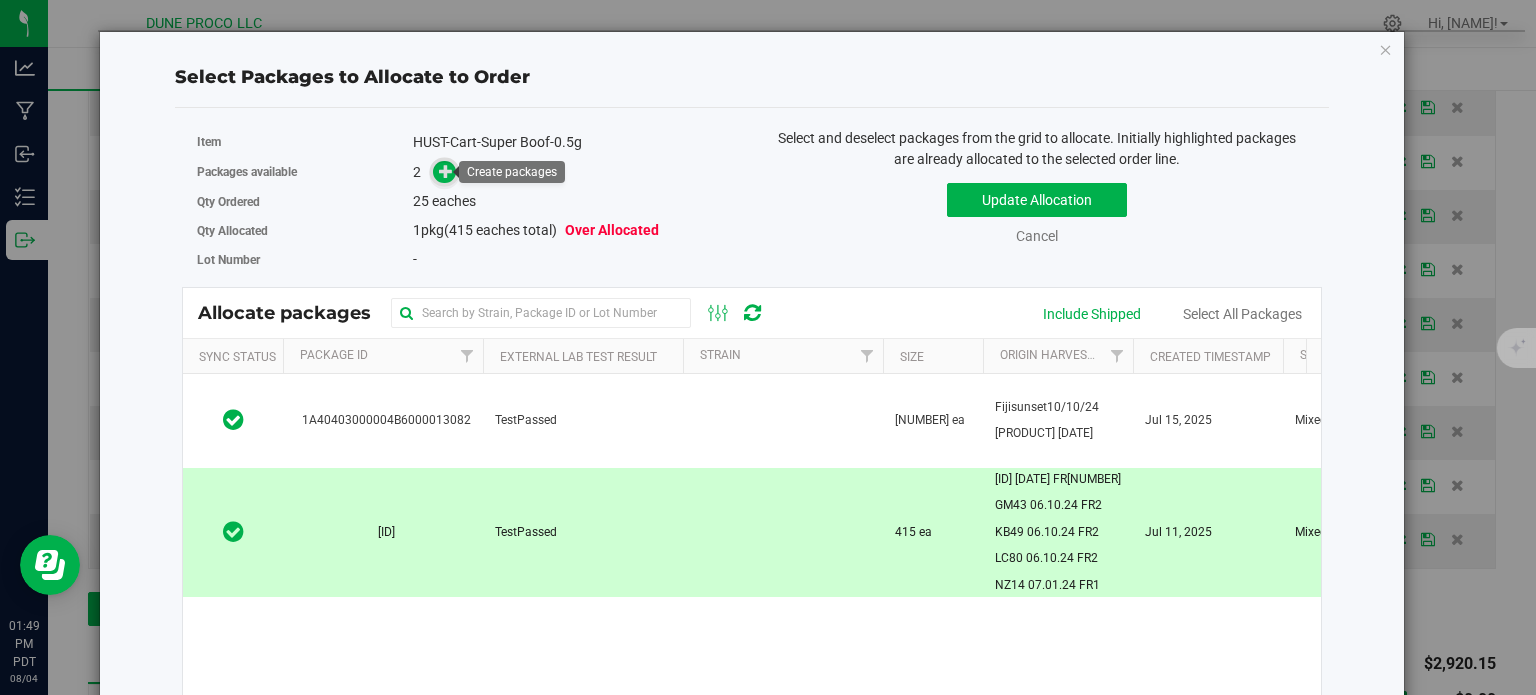 click at bounding box center [444, 172] 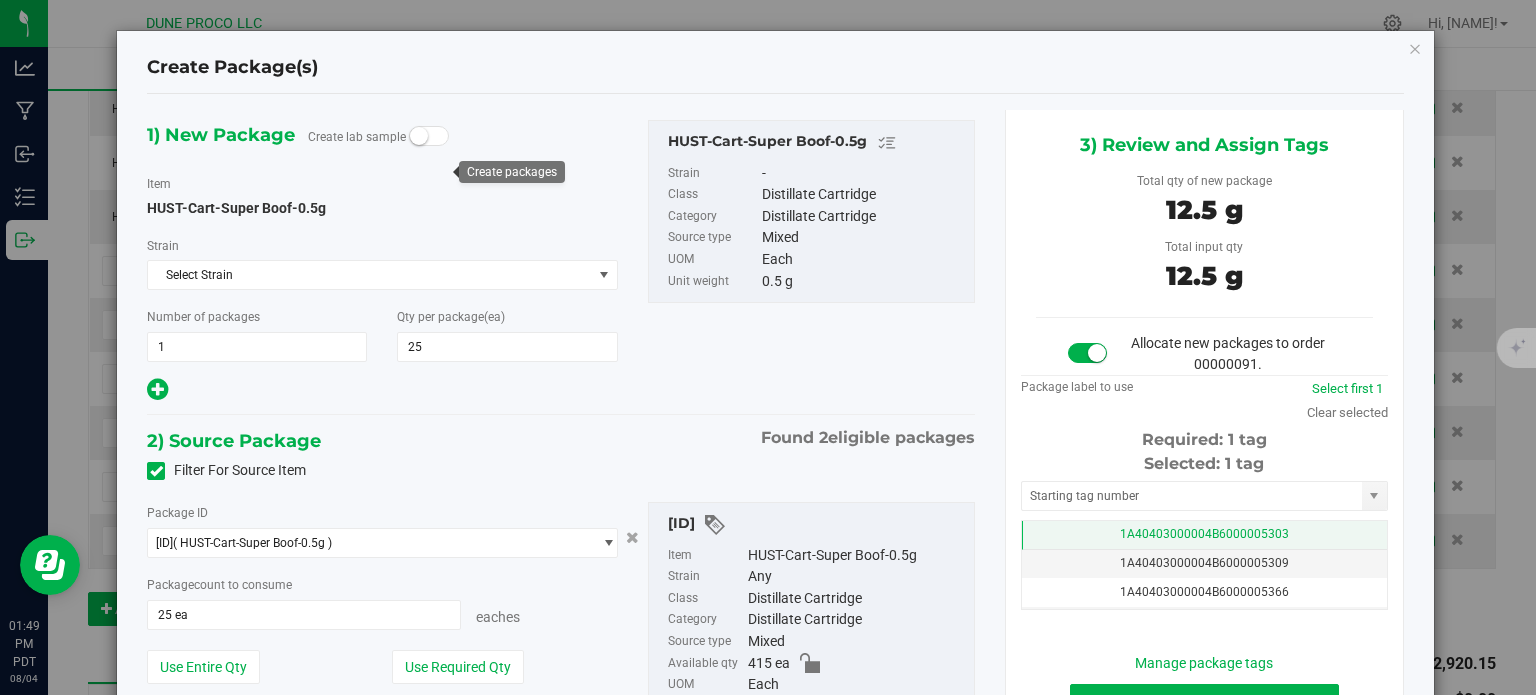 click on "1A40403000004B6000005303" at bounding box center (1204, 535) 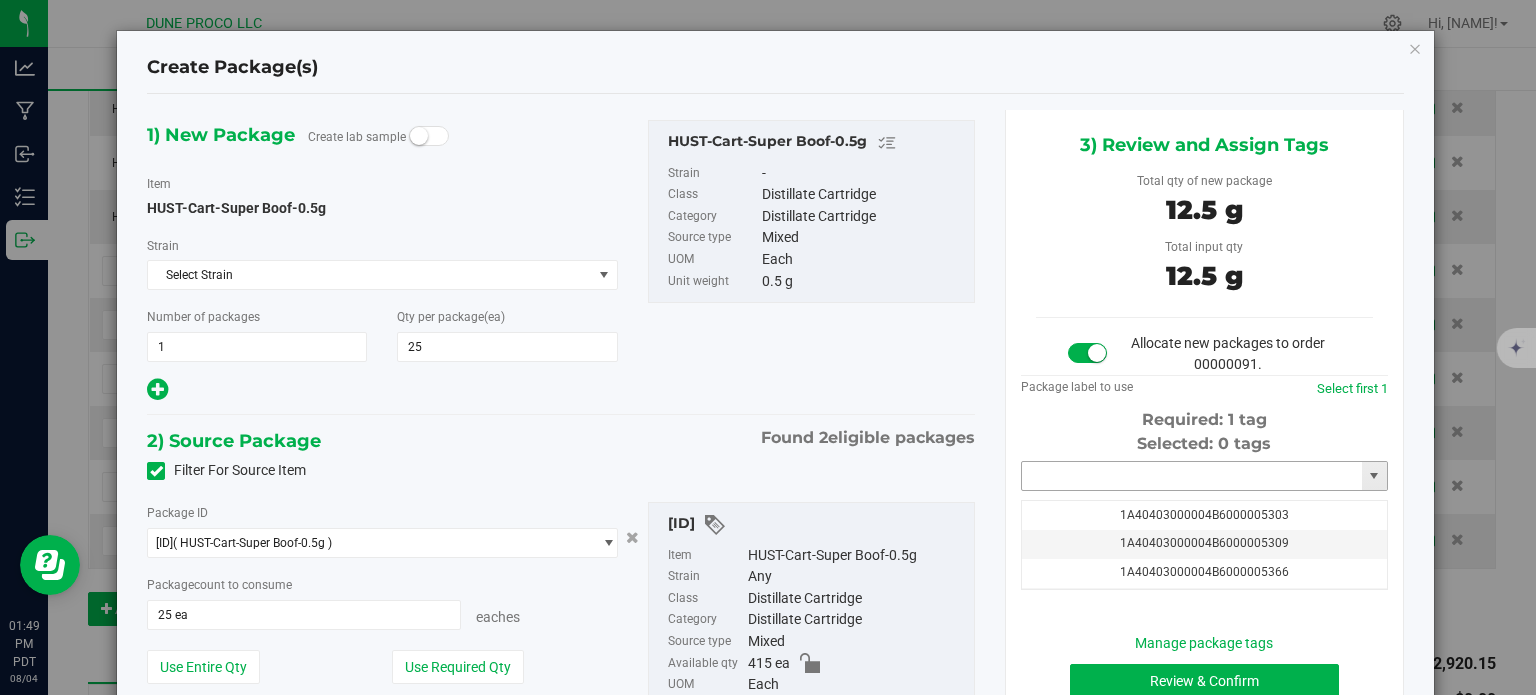 click at bounding box center [1192, 476] 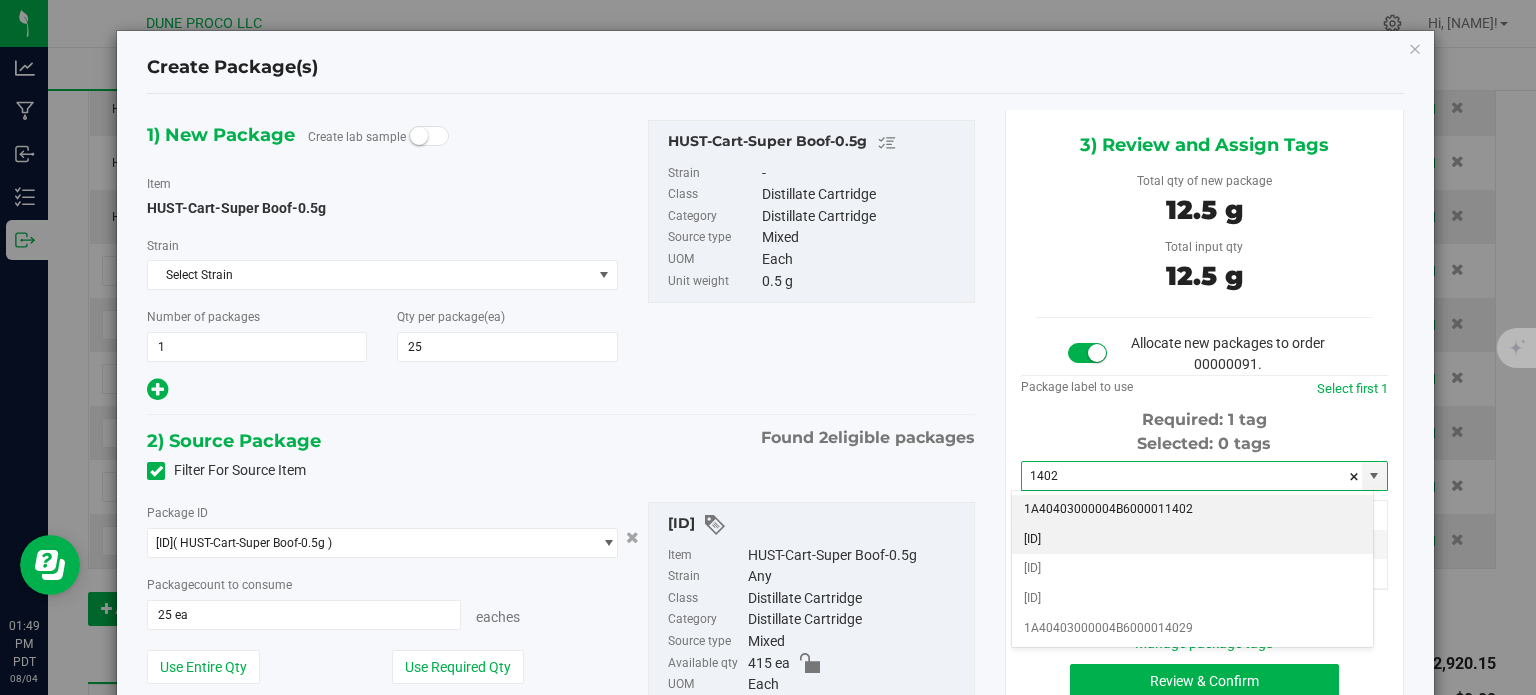 click on "1A40403000004B6000014026" at bounding box center (1192, 540) 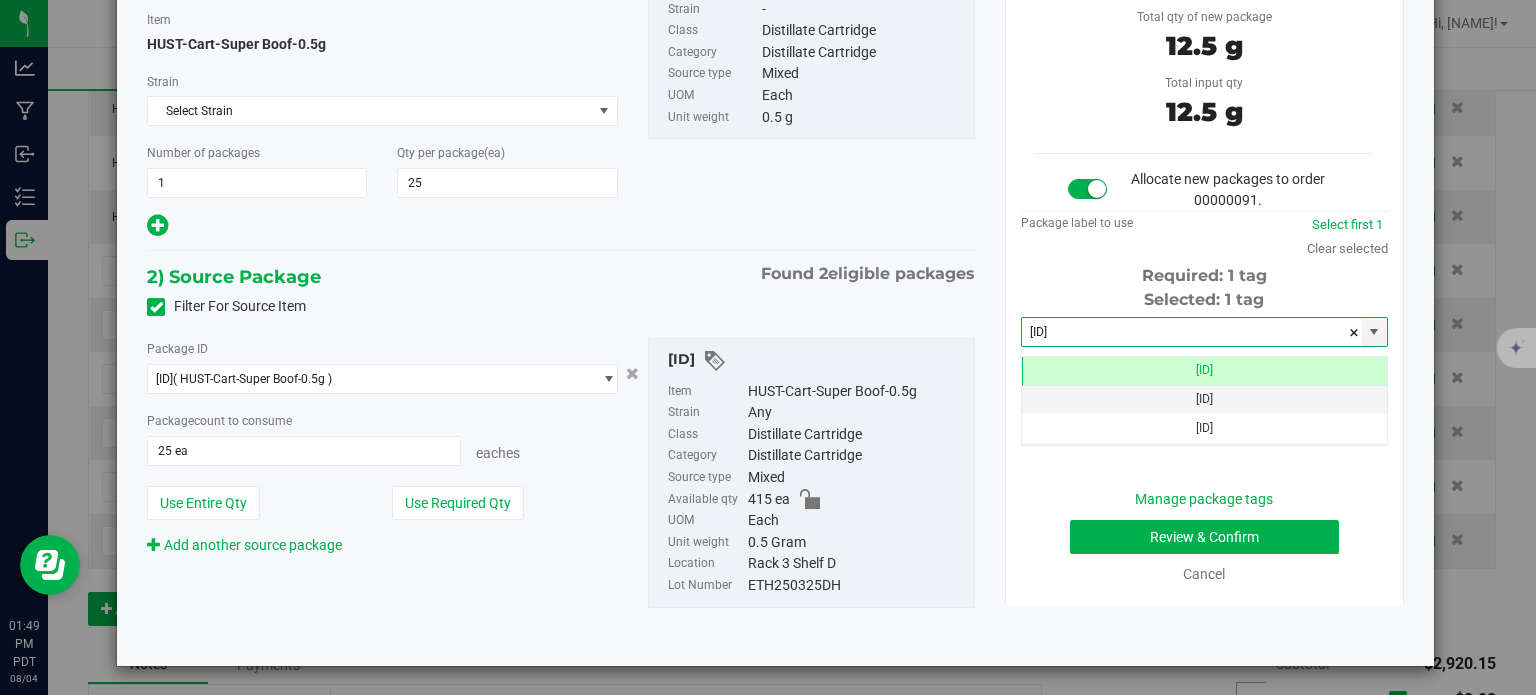 type on "1A40403000004B6000014026" 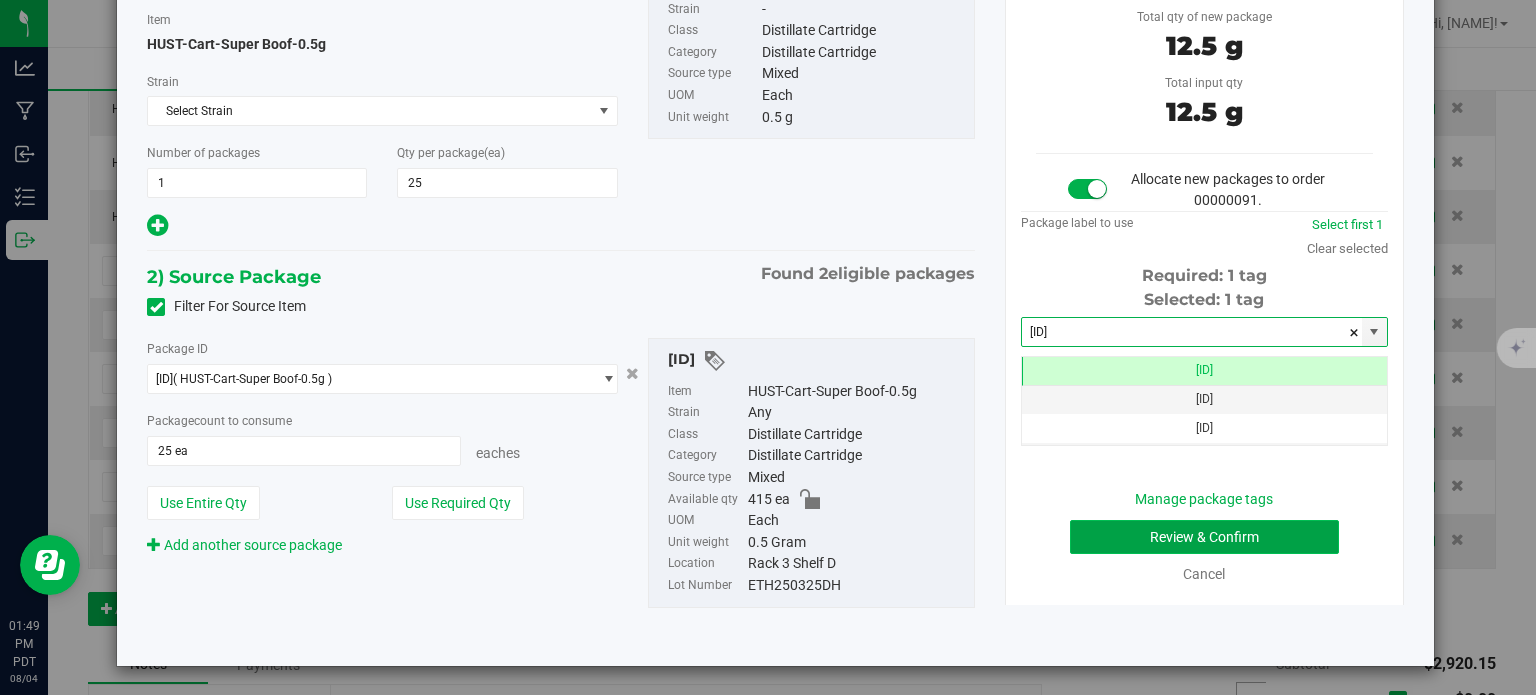 click on "Review & Confirm" at bounding box center (1204, 537) 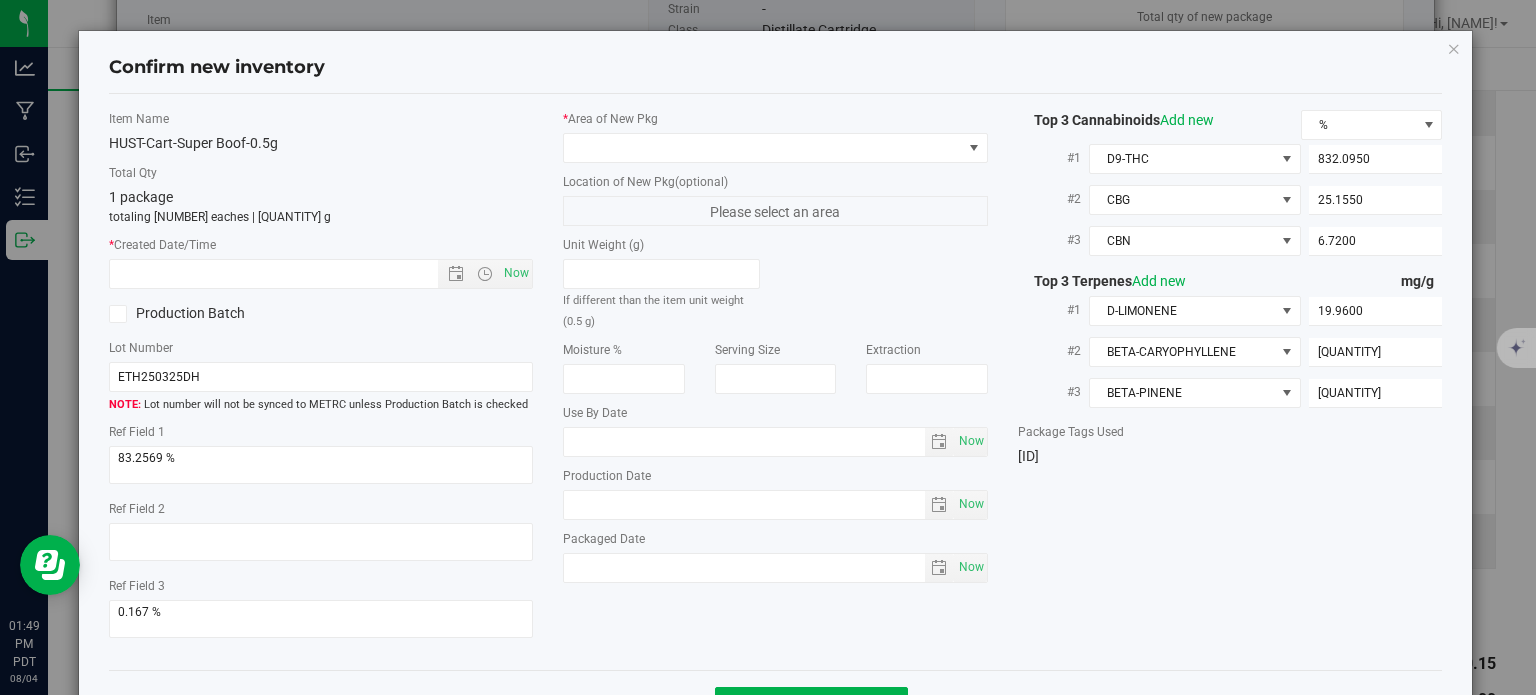 type on "2025-06-12" 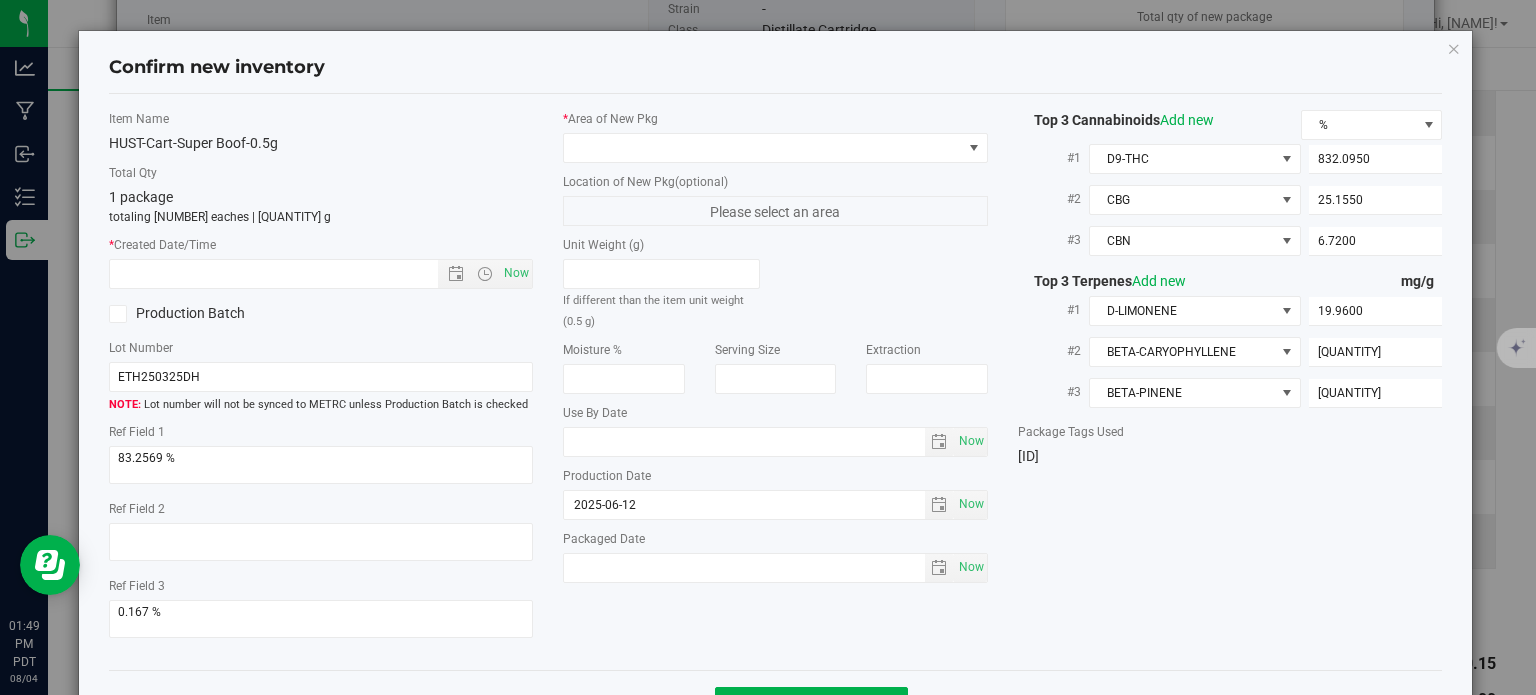 click on "Location of New Pkg
(optional)" at bounding box center [775, 182] 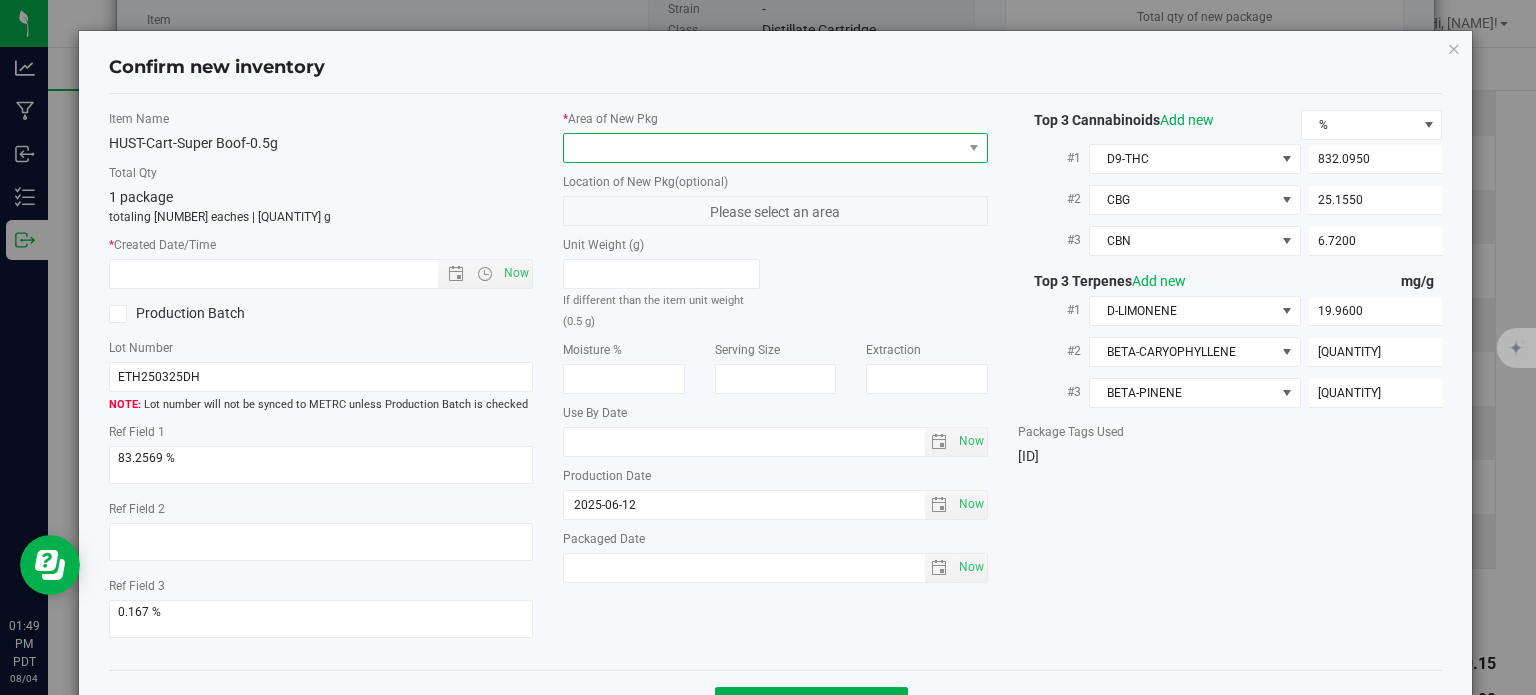 click at bounding box center [763, 148] 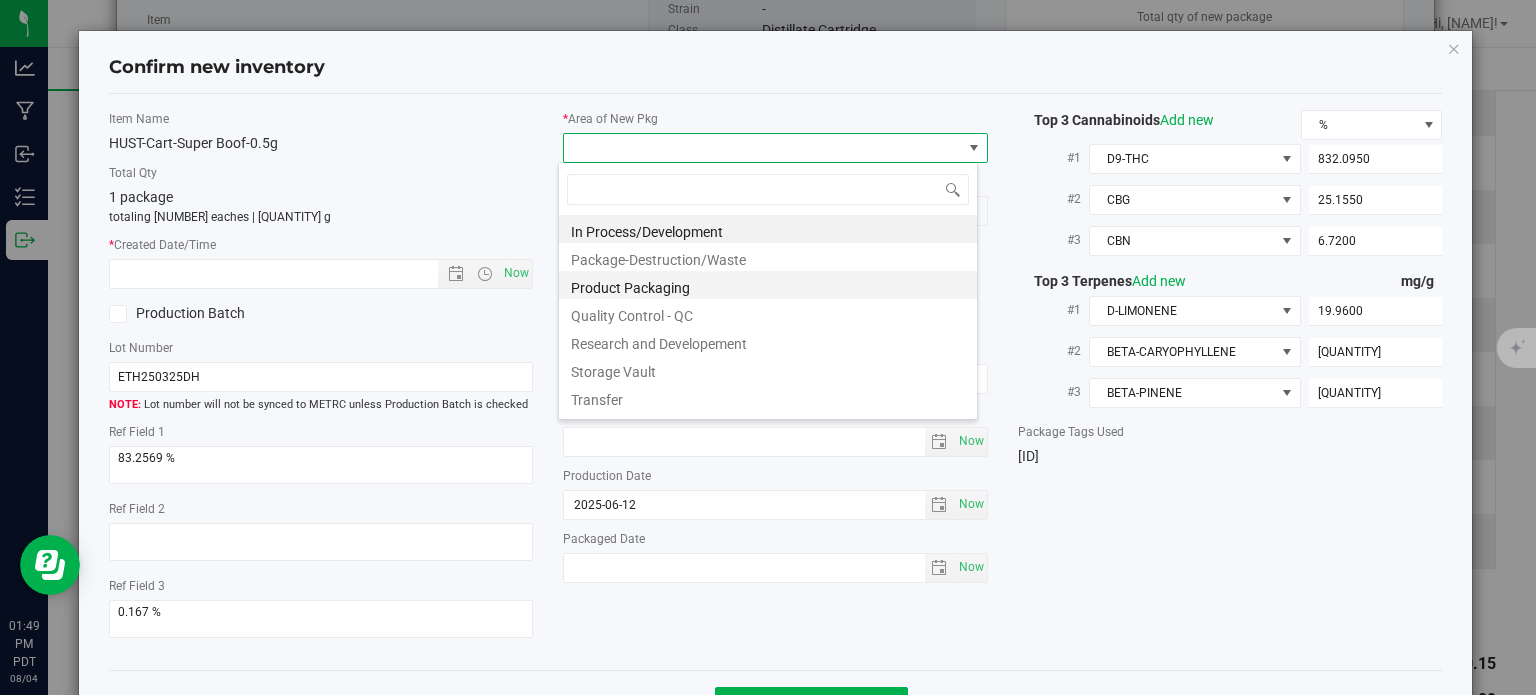 click on "Product Packaging" at bounding box center [768, 285] 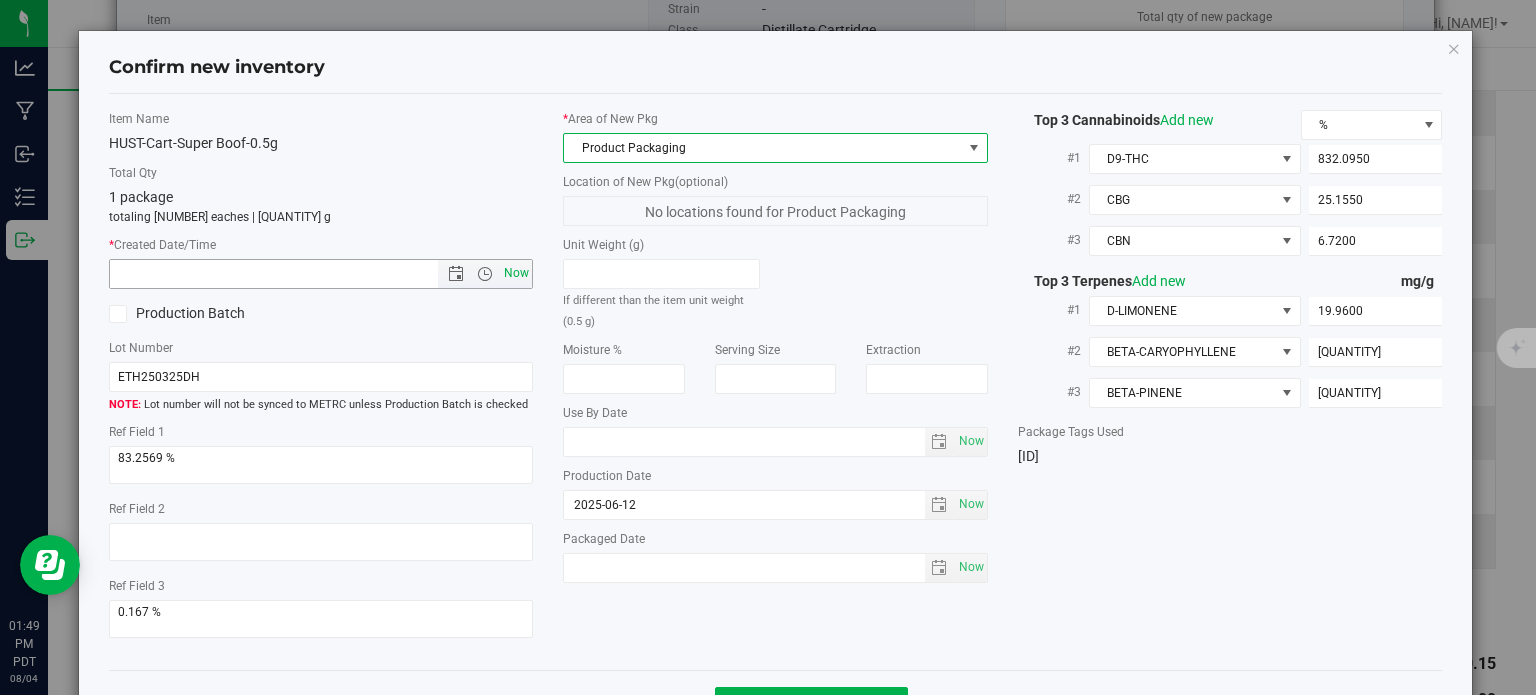 click on "Now" at bounding box center (517, 273) 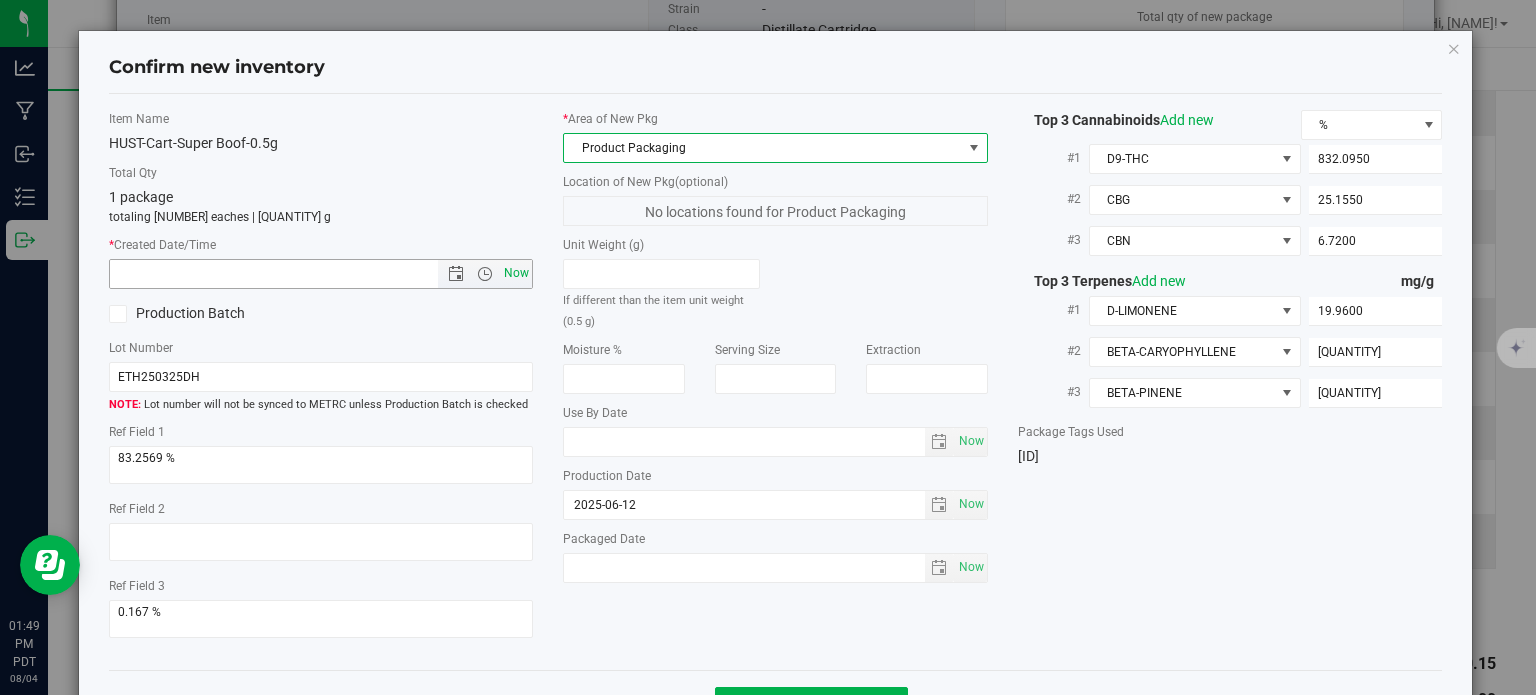 type on "8/4/2025 1:49 PM" 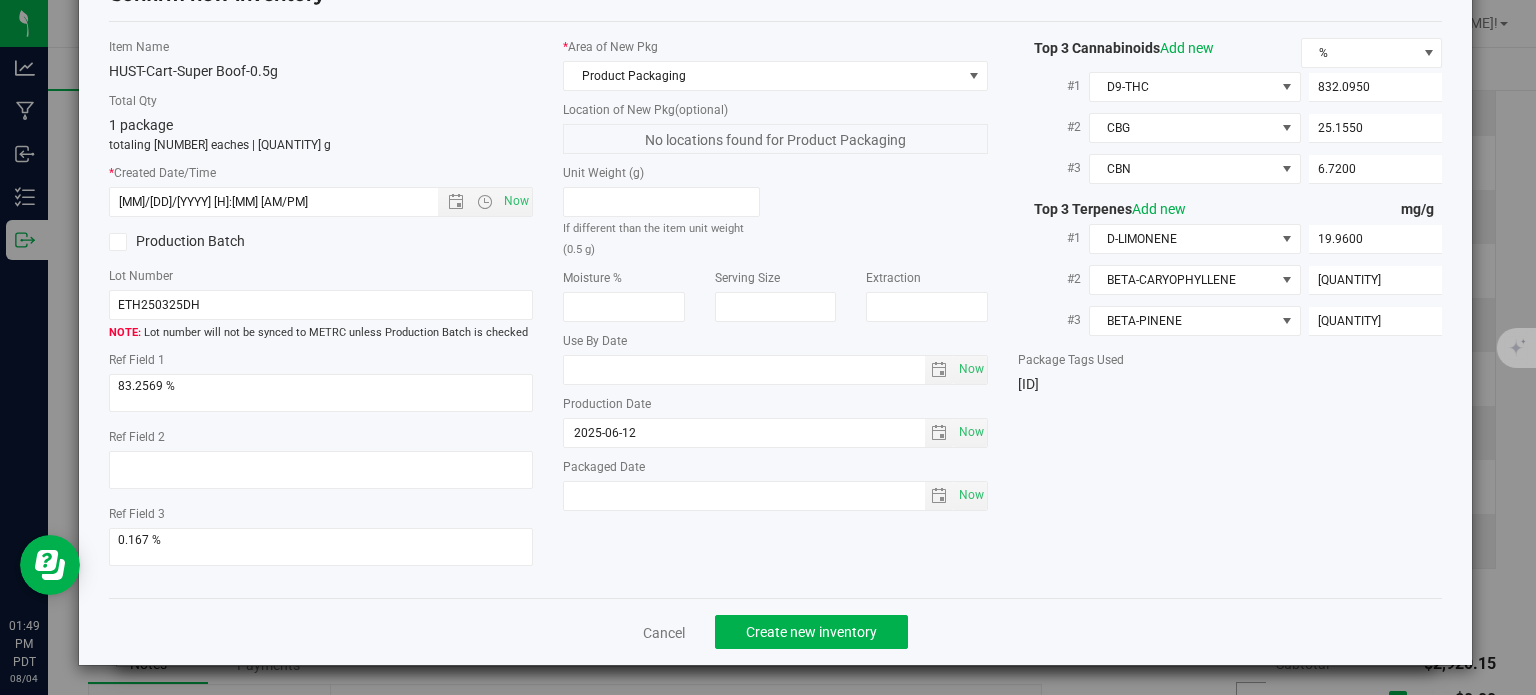 click on "Cancel
Create new inventory" at bounding box center [776, 631] 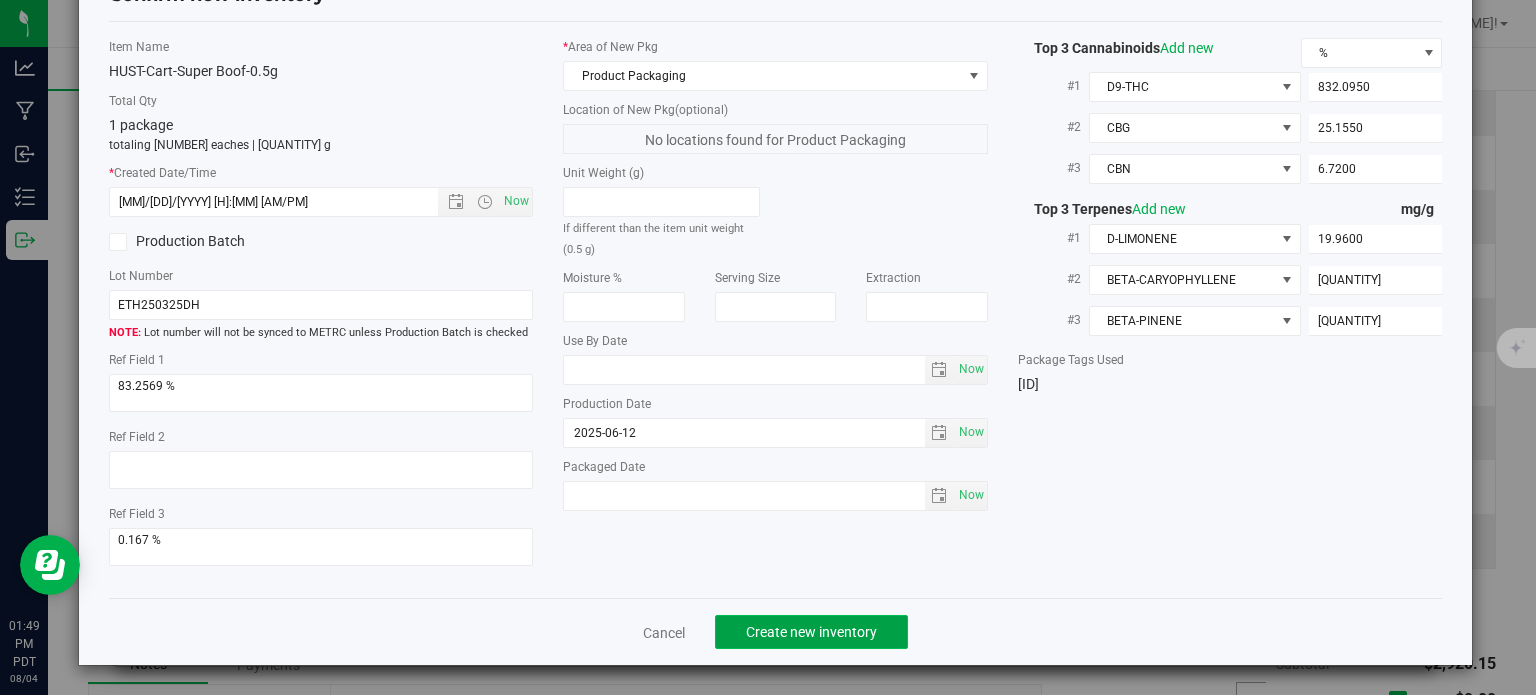 click on "Create new inventory" 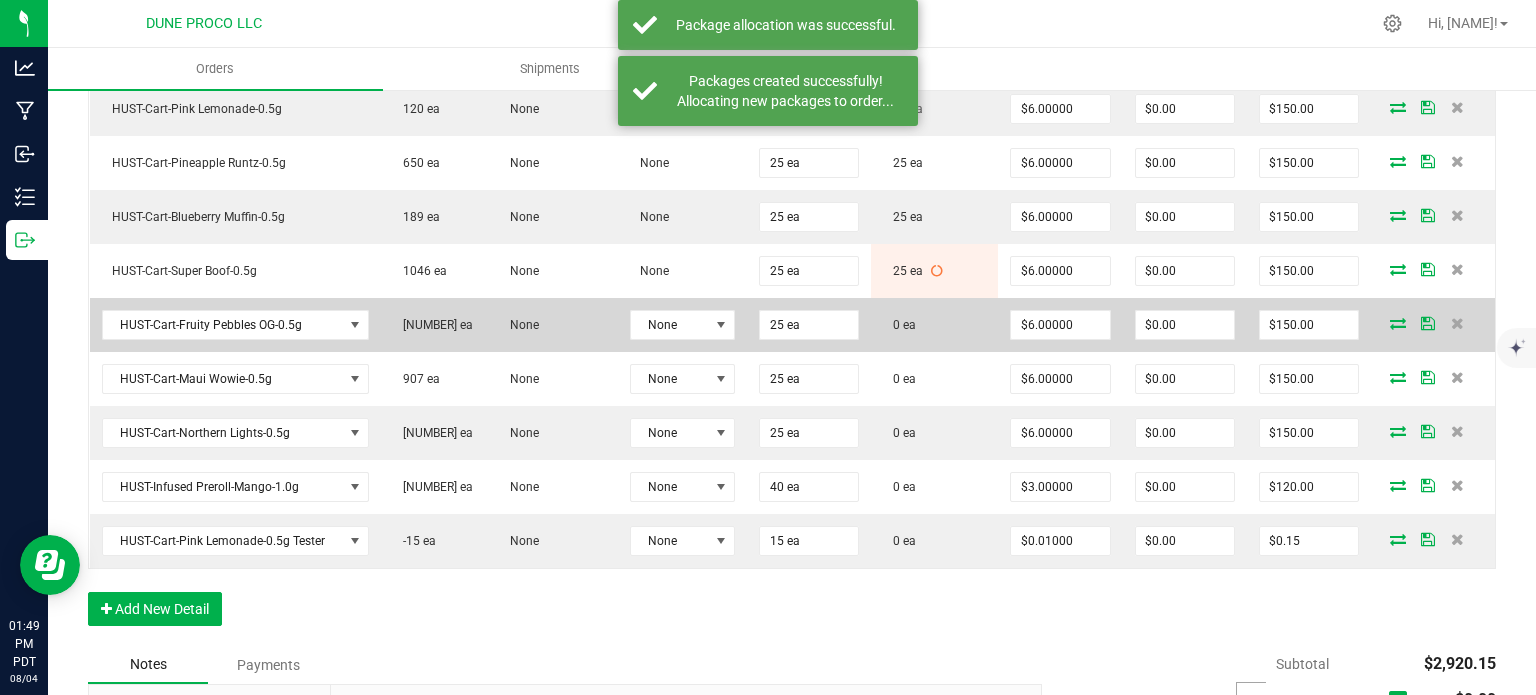 click at bounding box center (1398, 323) 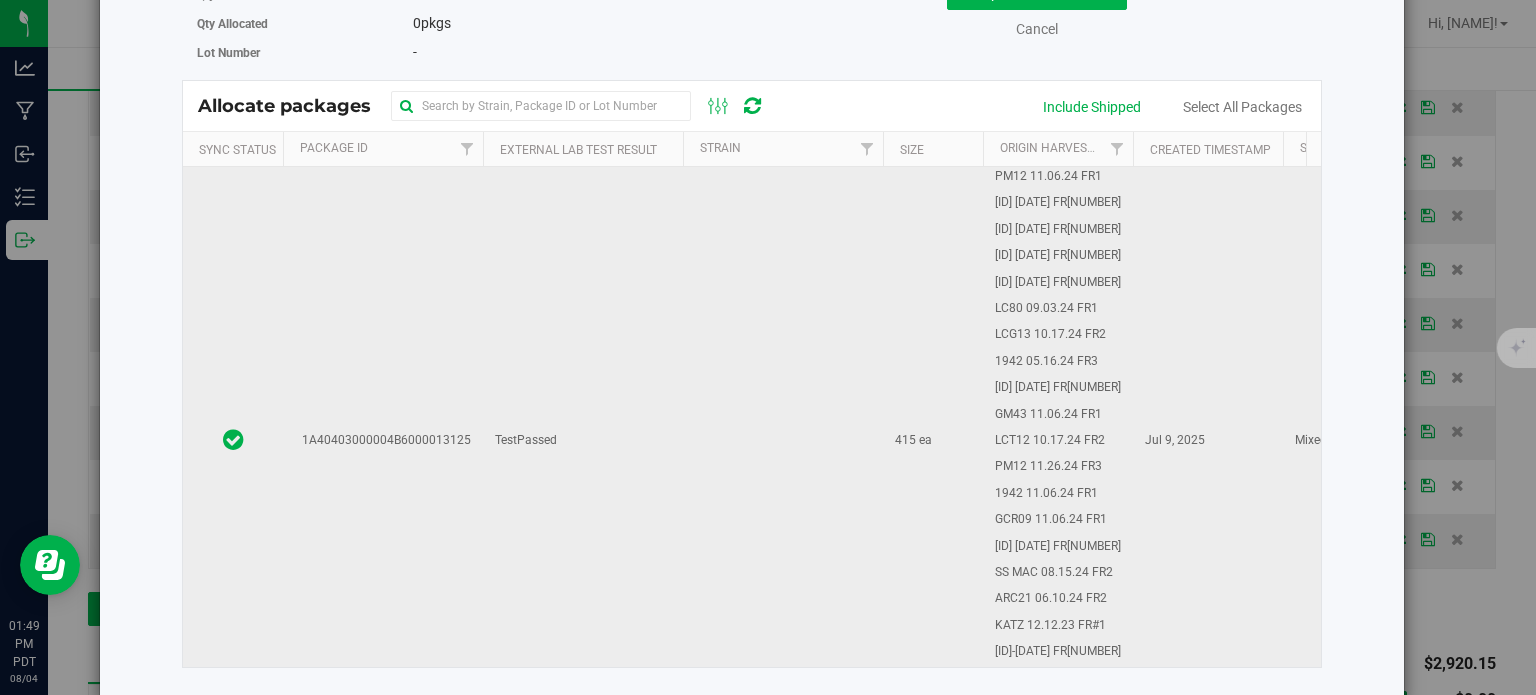 click on "1A40403000004B6000013125" at bounding box center (383, 441) 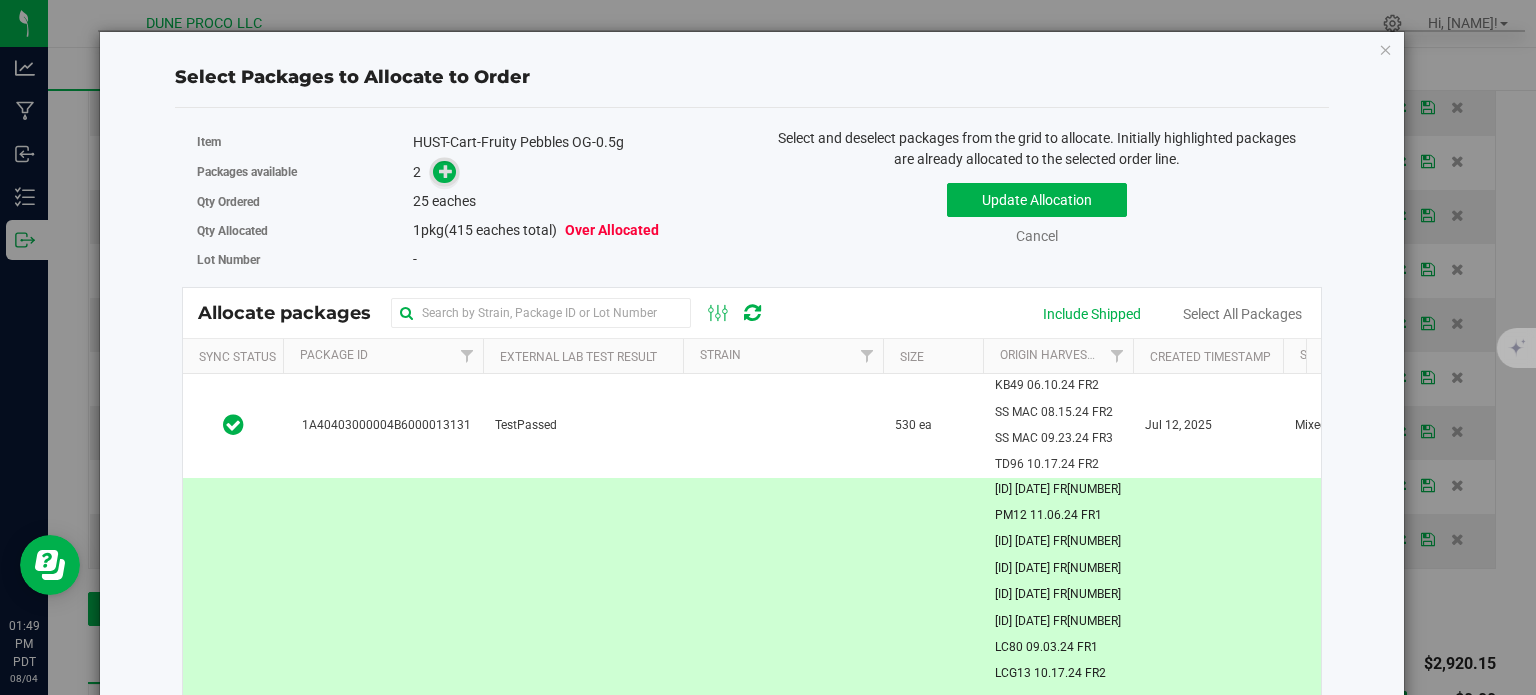 click at bounding box center (446, 171) 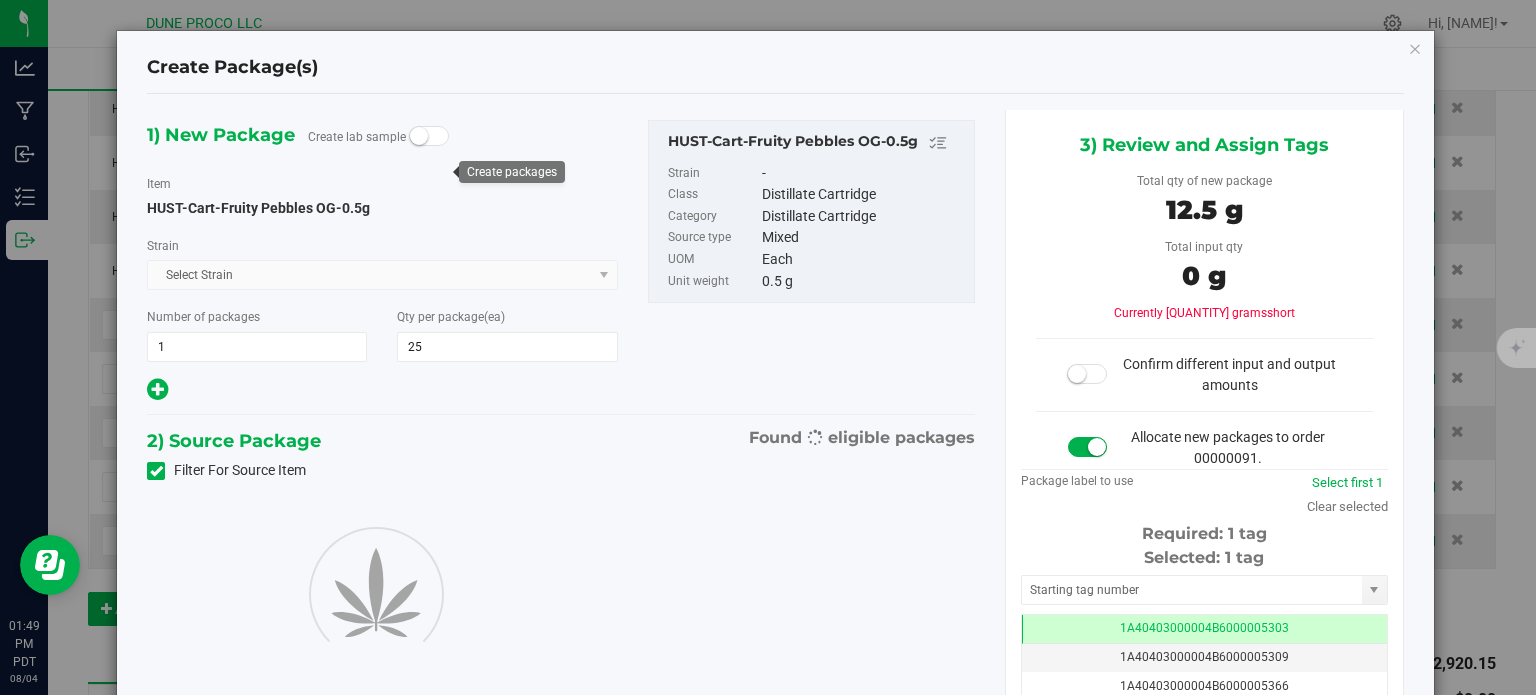 type on "25" 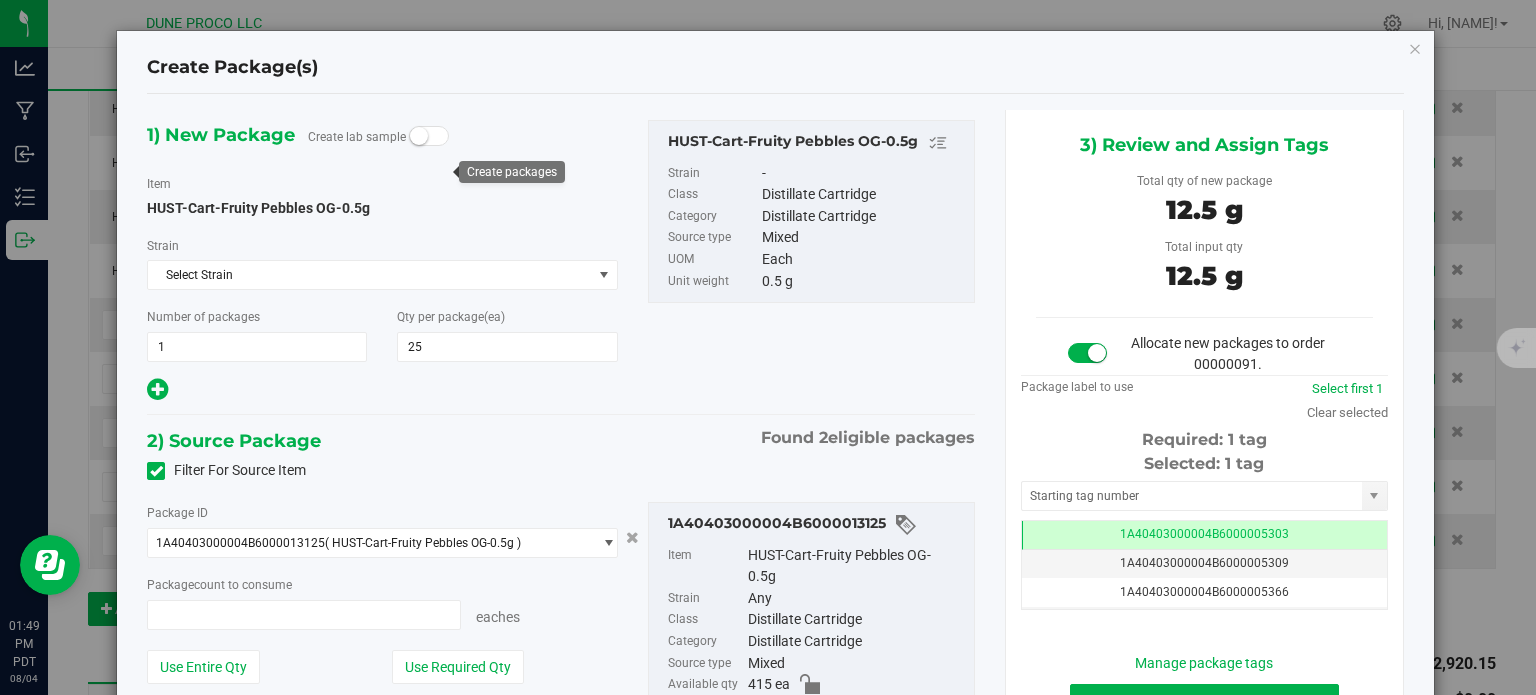 type on "25 ea" 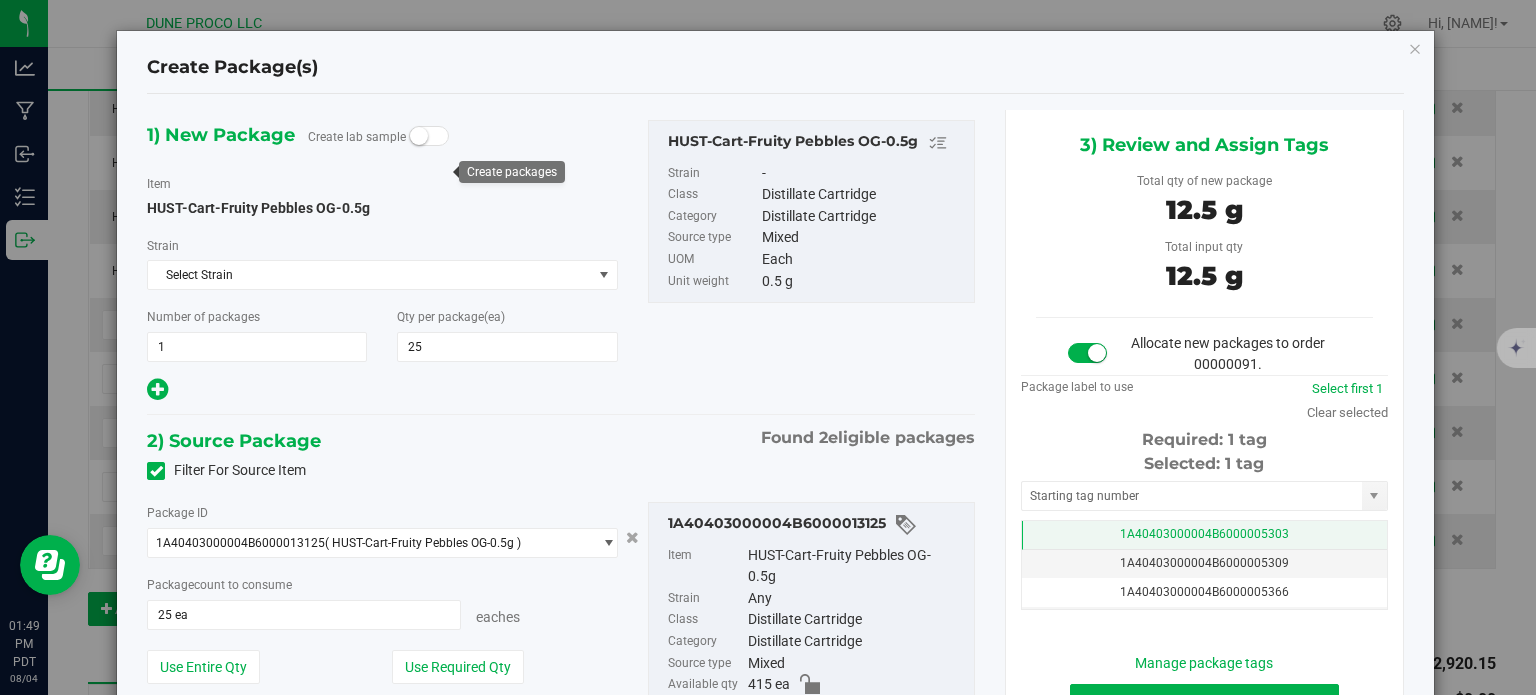 click on "1A40403000004B6000005303" at bounding box center [1204, 535] 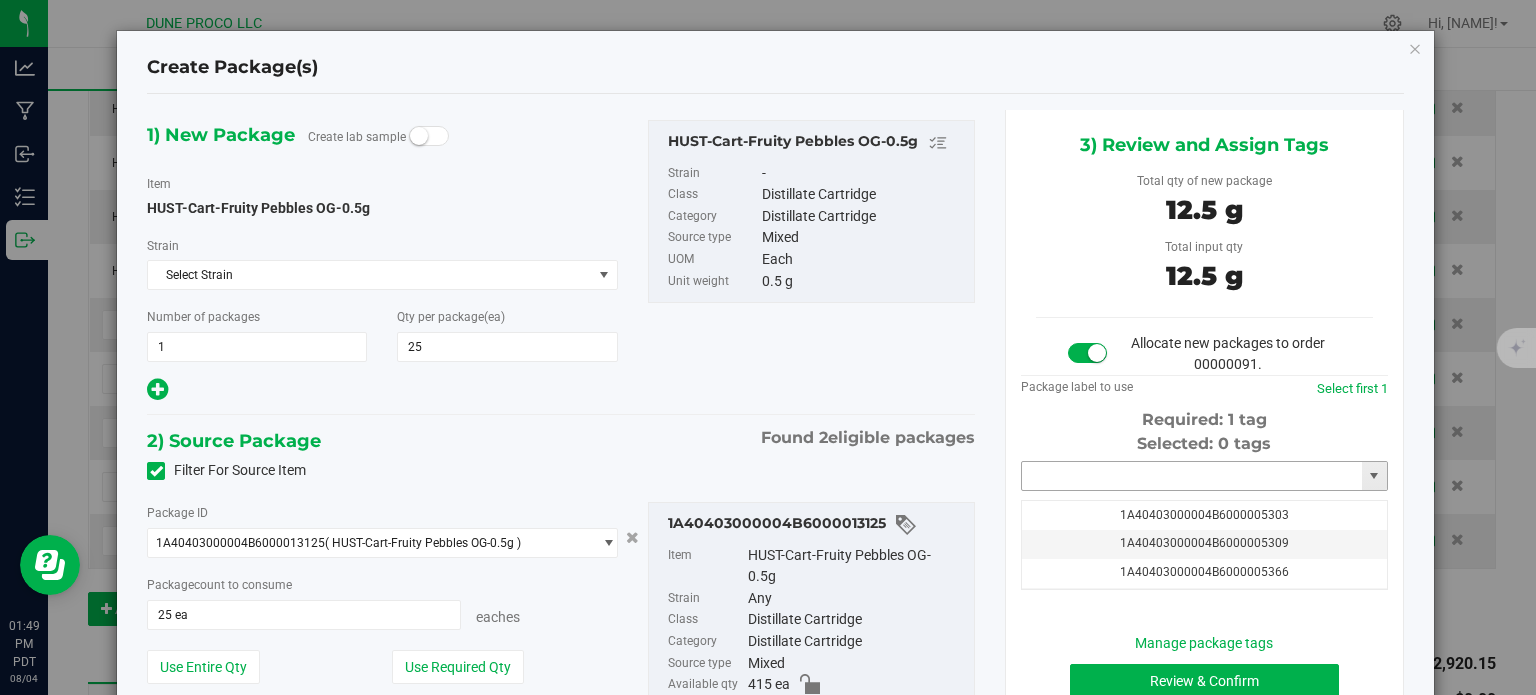 click at bounding box center [1192, 476] 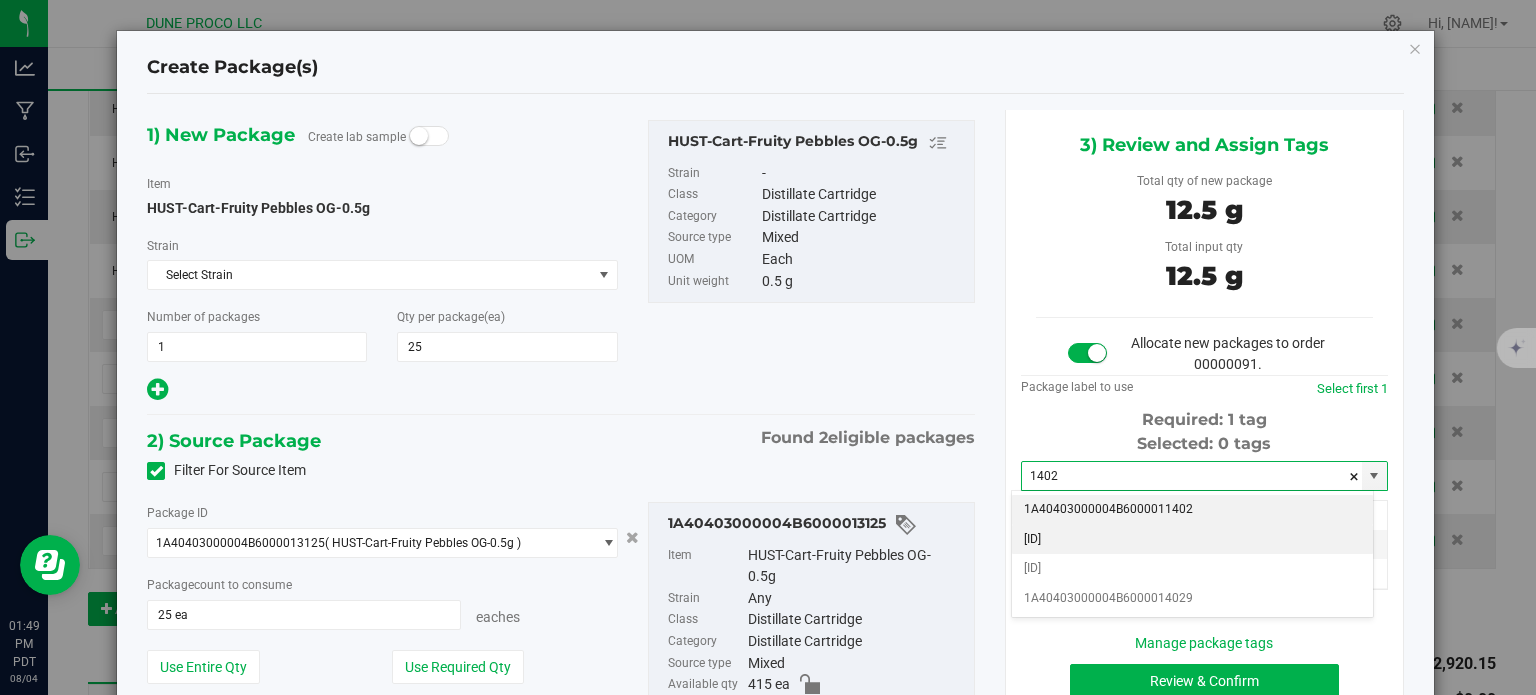 click on "[ID_NUMBER]" at bounding box center [1192, 540] 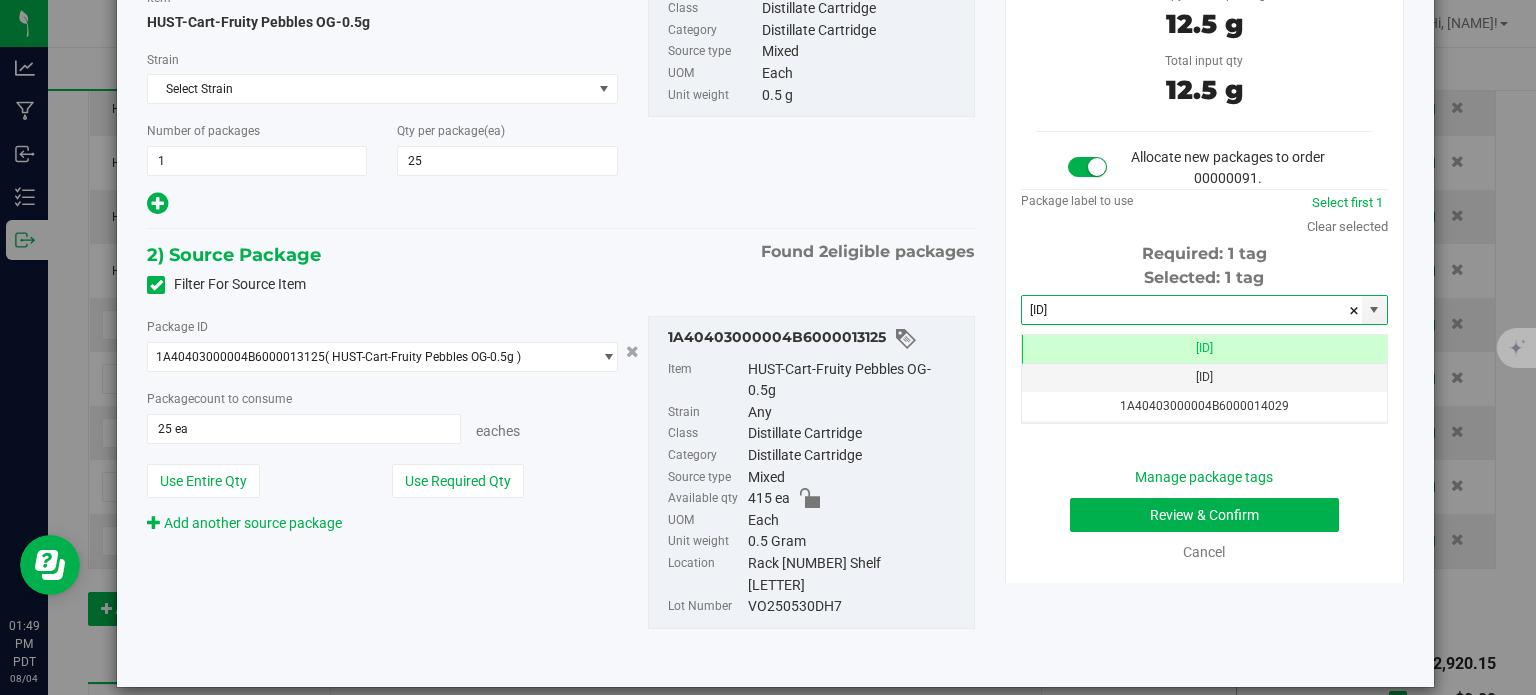 type on "[ID_NUMBER]" 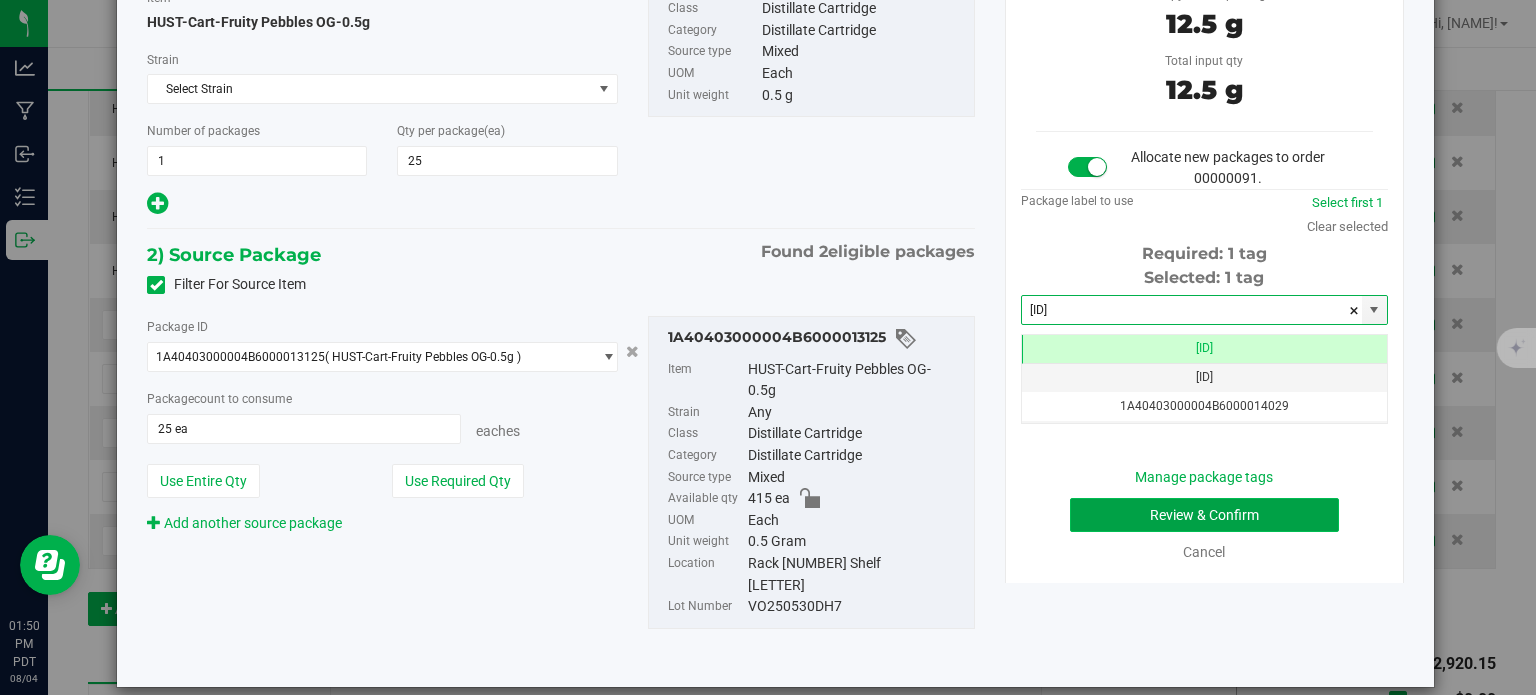 click on "Review & Confirm" at bounding box center (1204, 515) 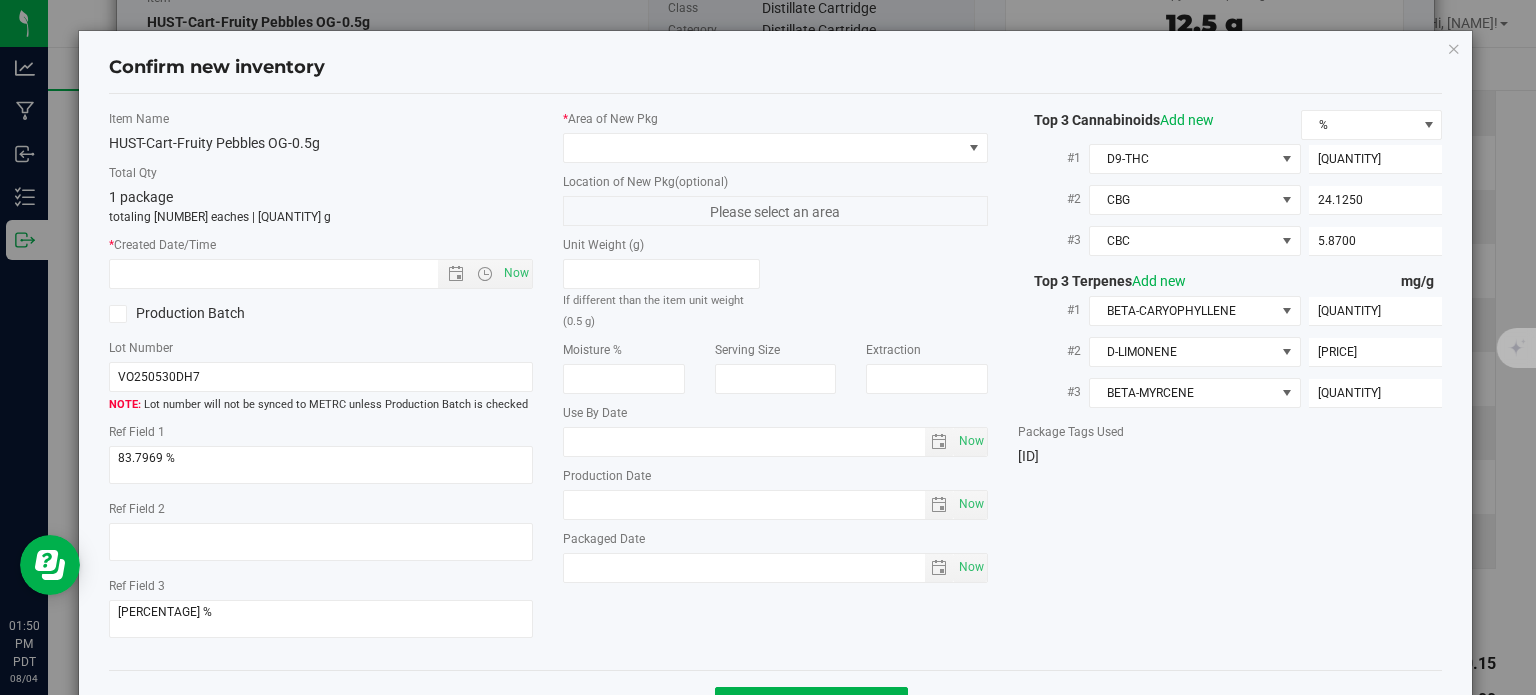 type on "2025-05-30" 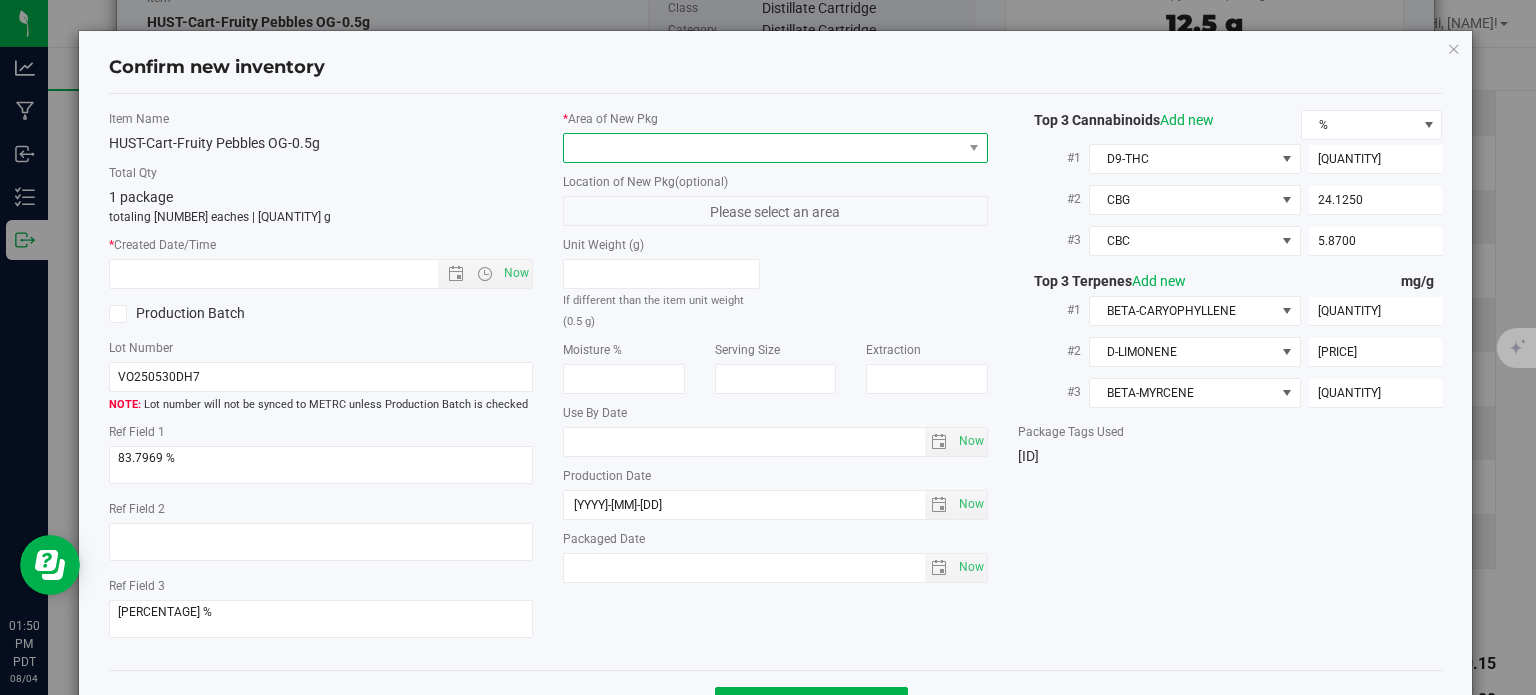click at bounding box center [763, 148] 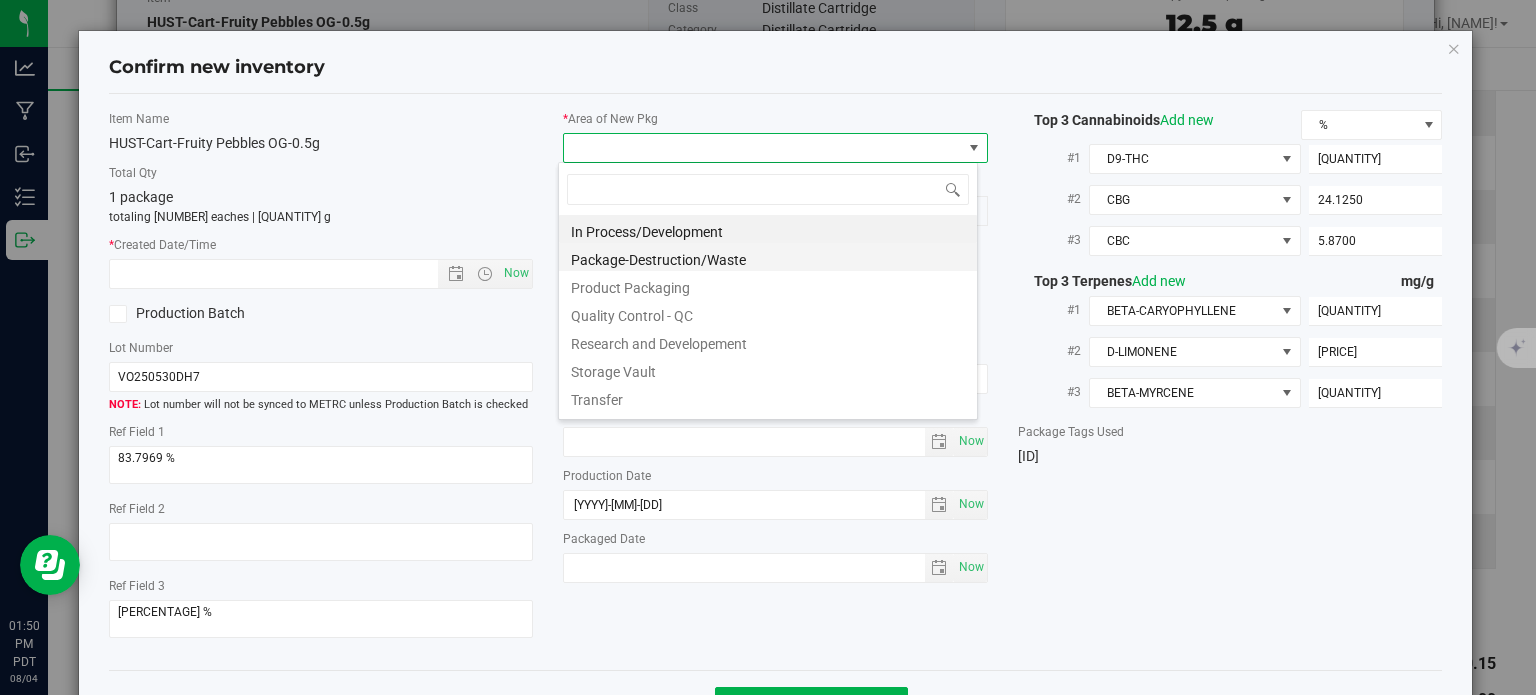 click on "Package-Destruction/Waste" at bounding box center [768, 257] 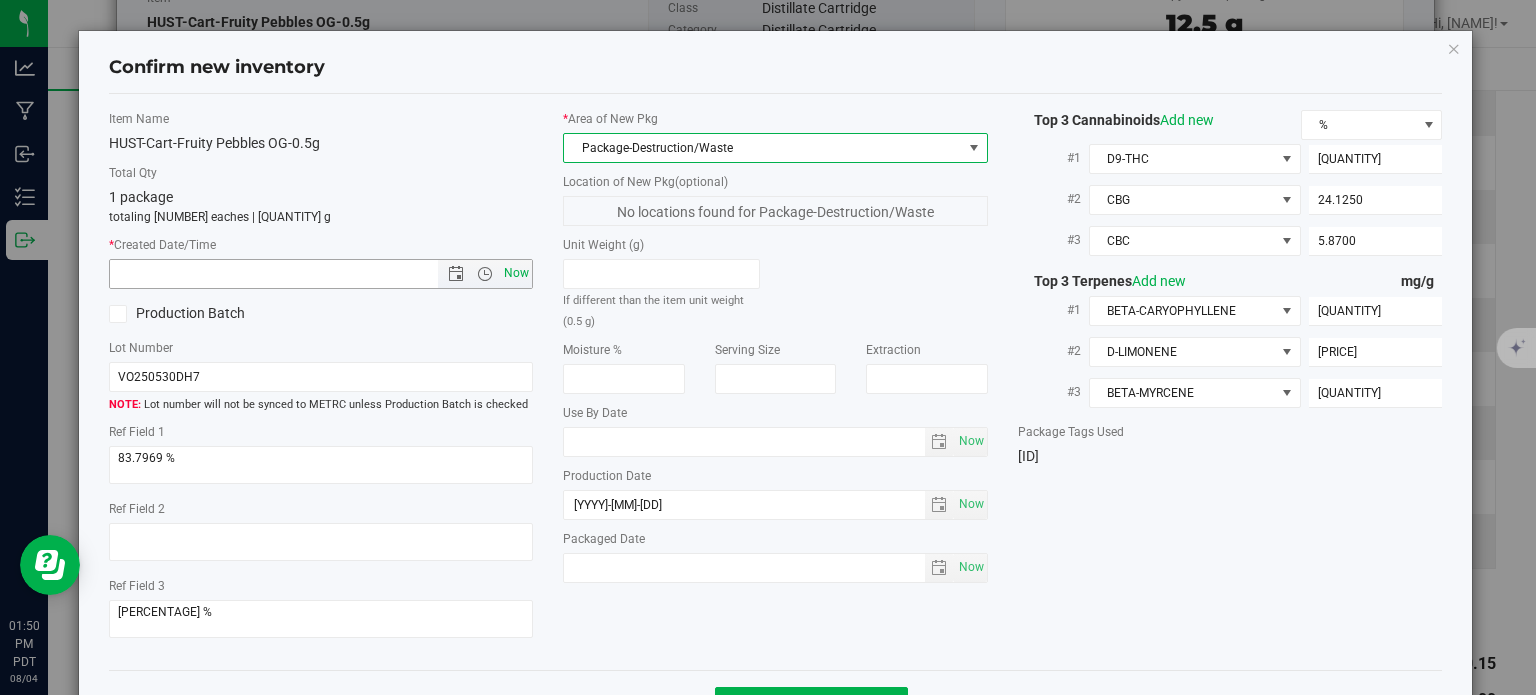 click on "Now" at bounding box center (517, 273) 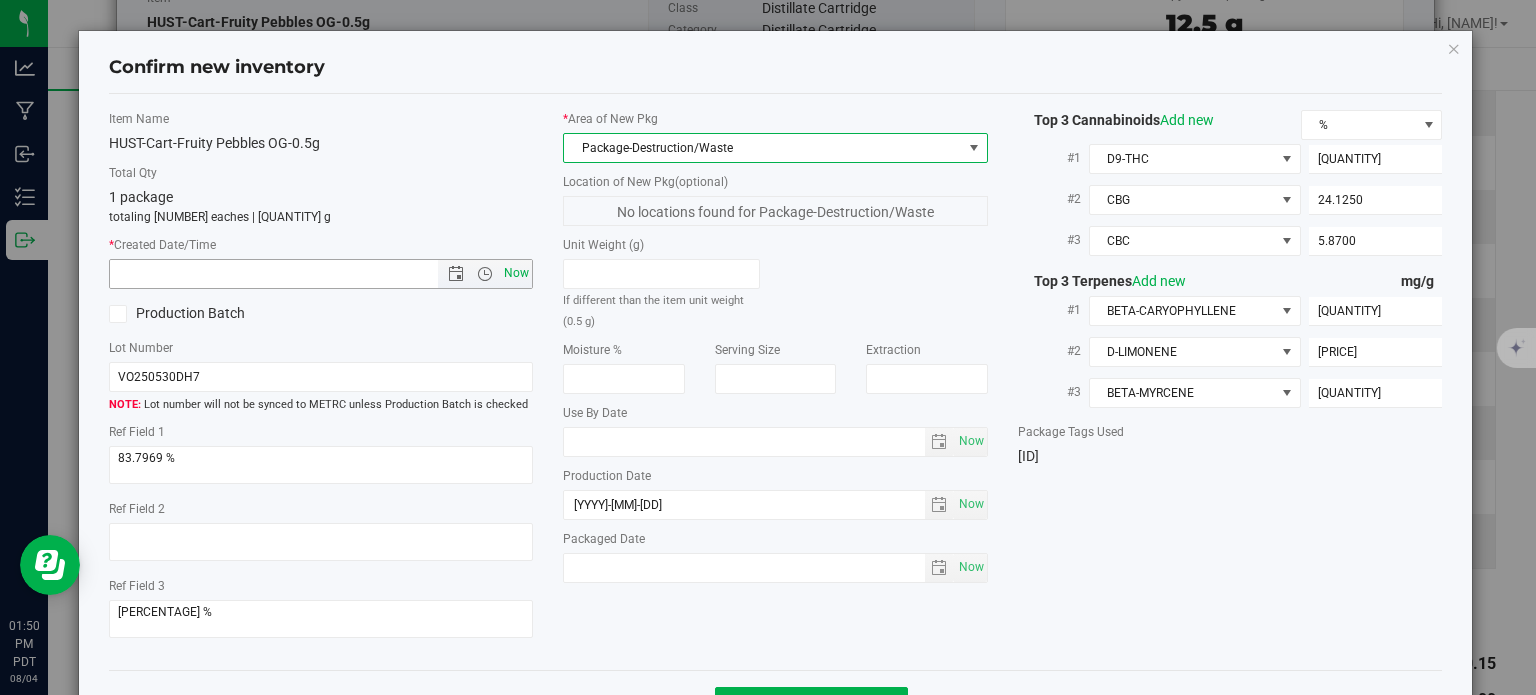 type on "8/4/2025 1:50 PM" 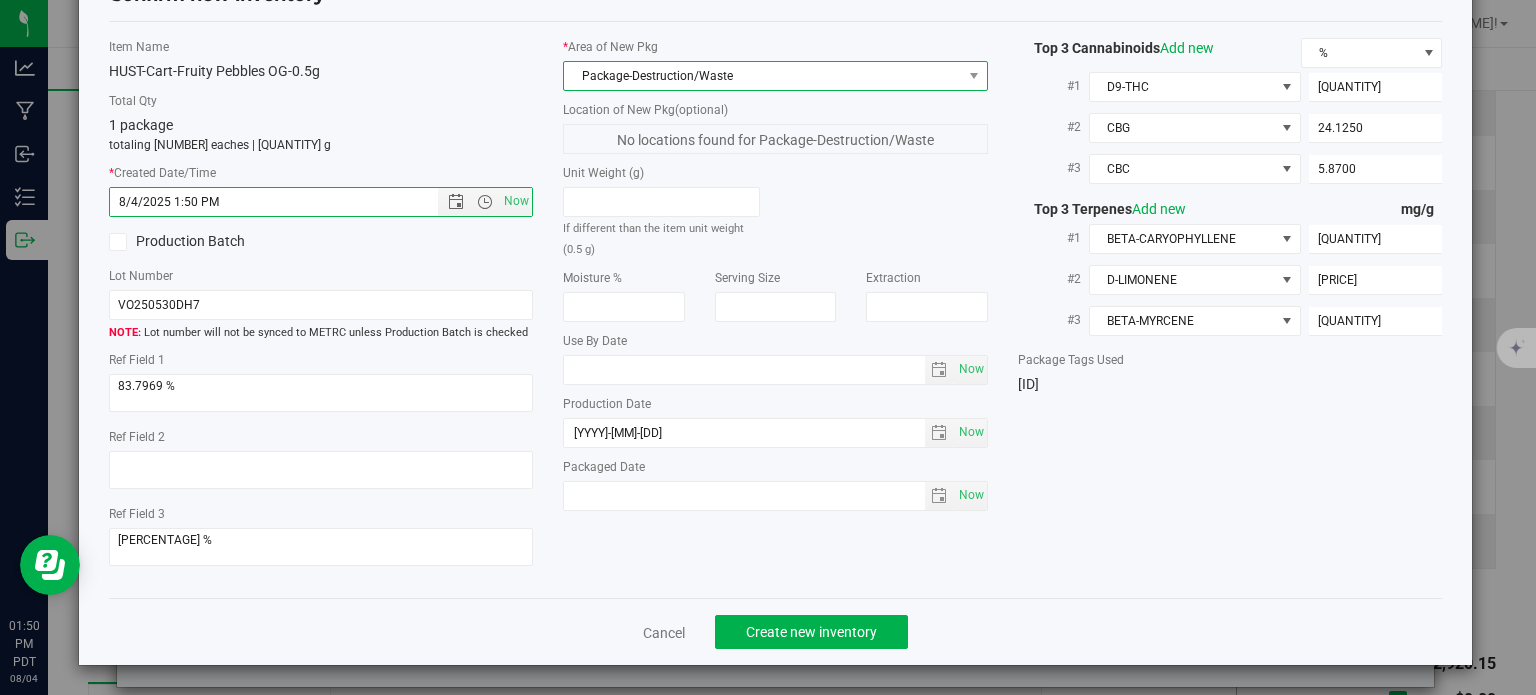 click on "Package-Destruction/Waste" at bounding box center [763, 76] 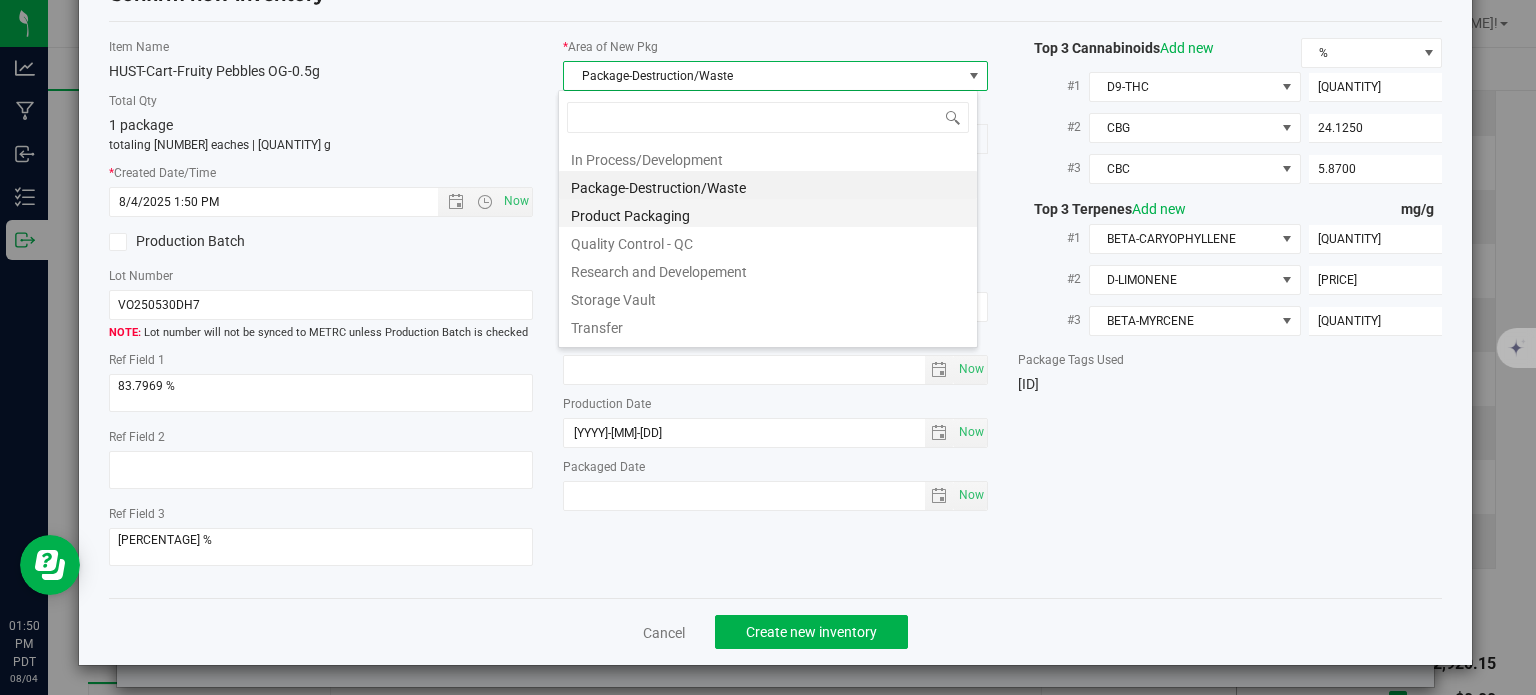 click on "Product Packaging" at bounding box center [768, 213] 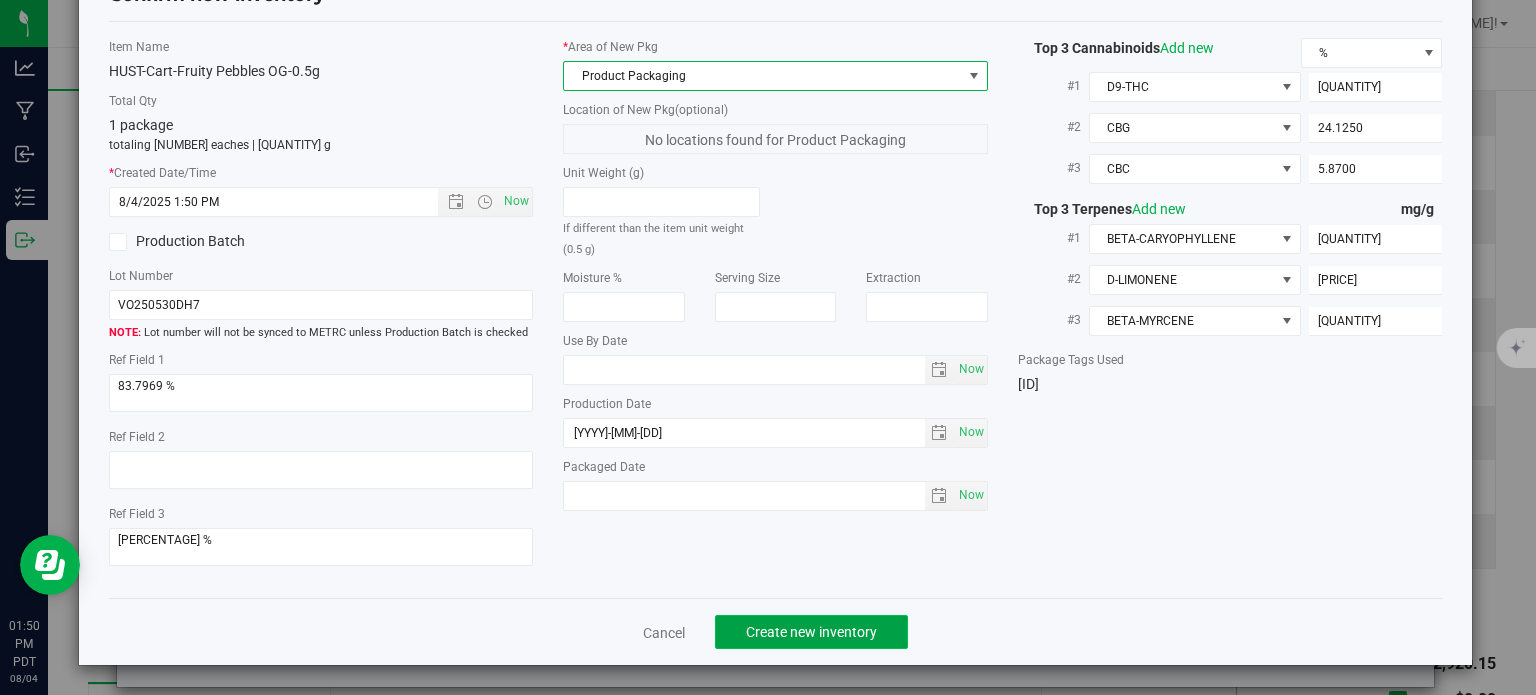 click on "Create new inventory" 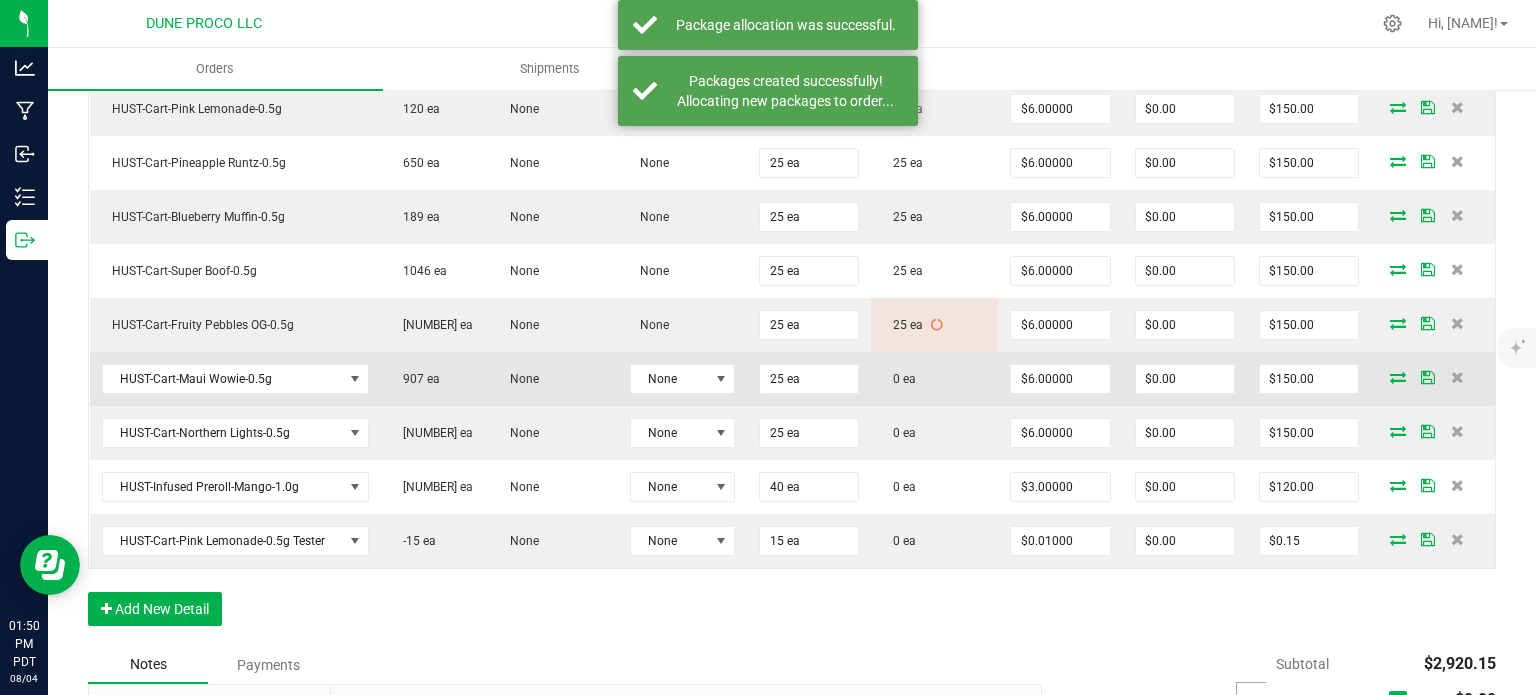 click at bounding box center (1398, 377) 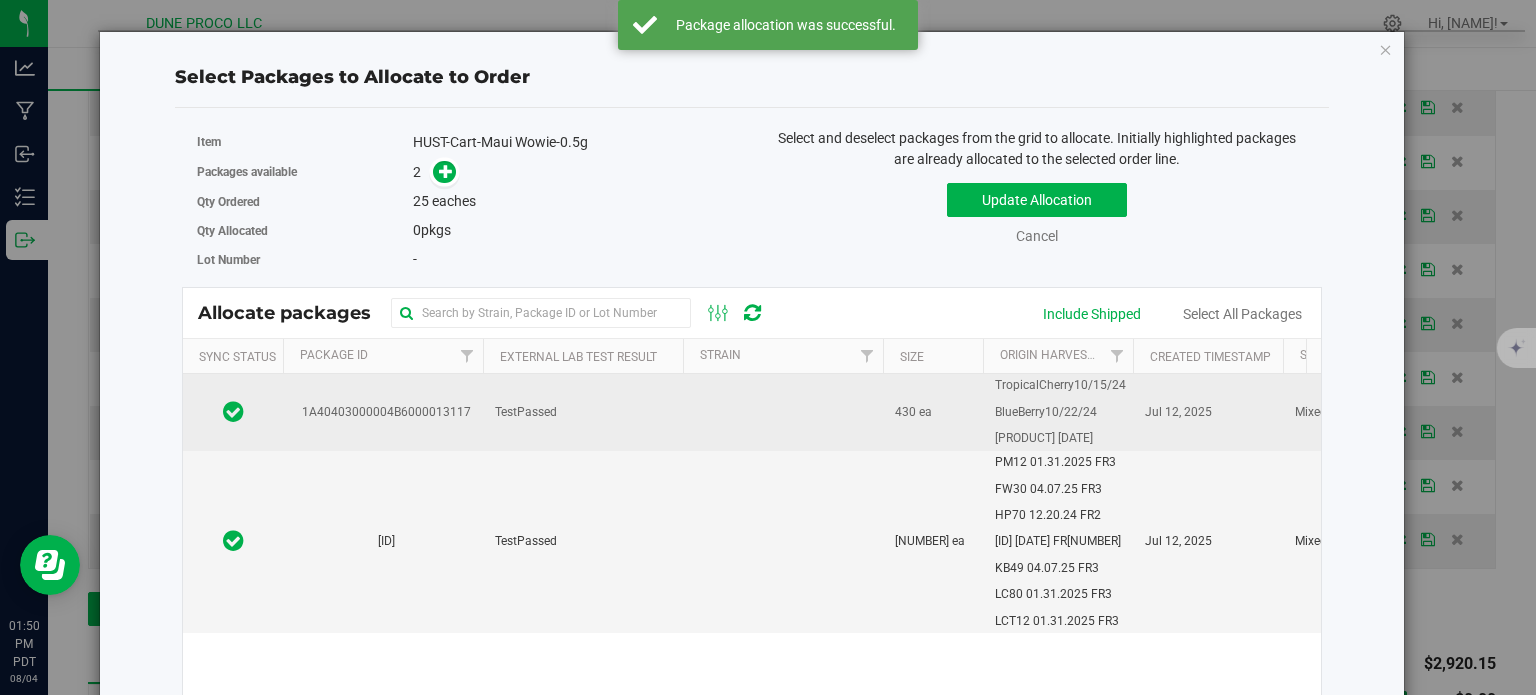 click on "1A40403000004B6000013117" at bounding box center [383, 412] 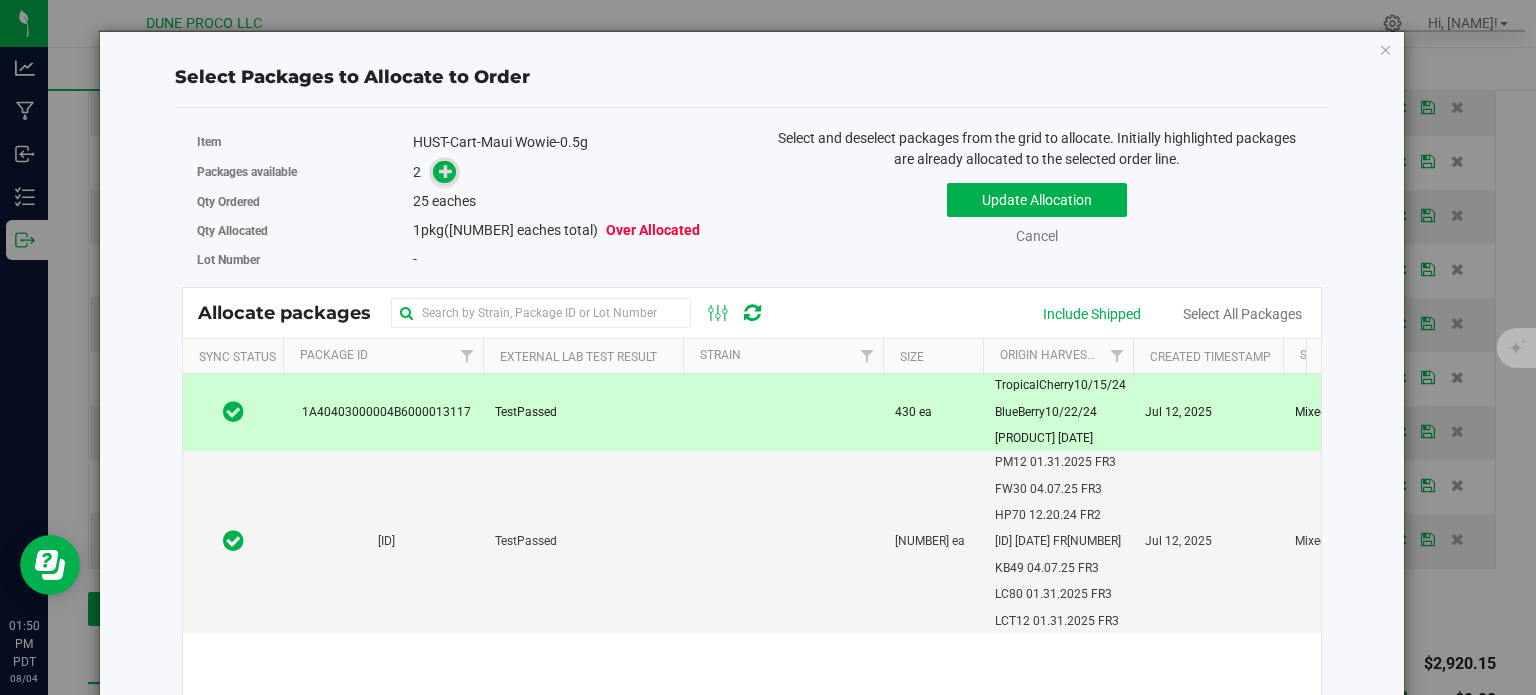 click at bounding box center [446, 171] 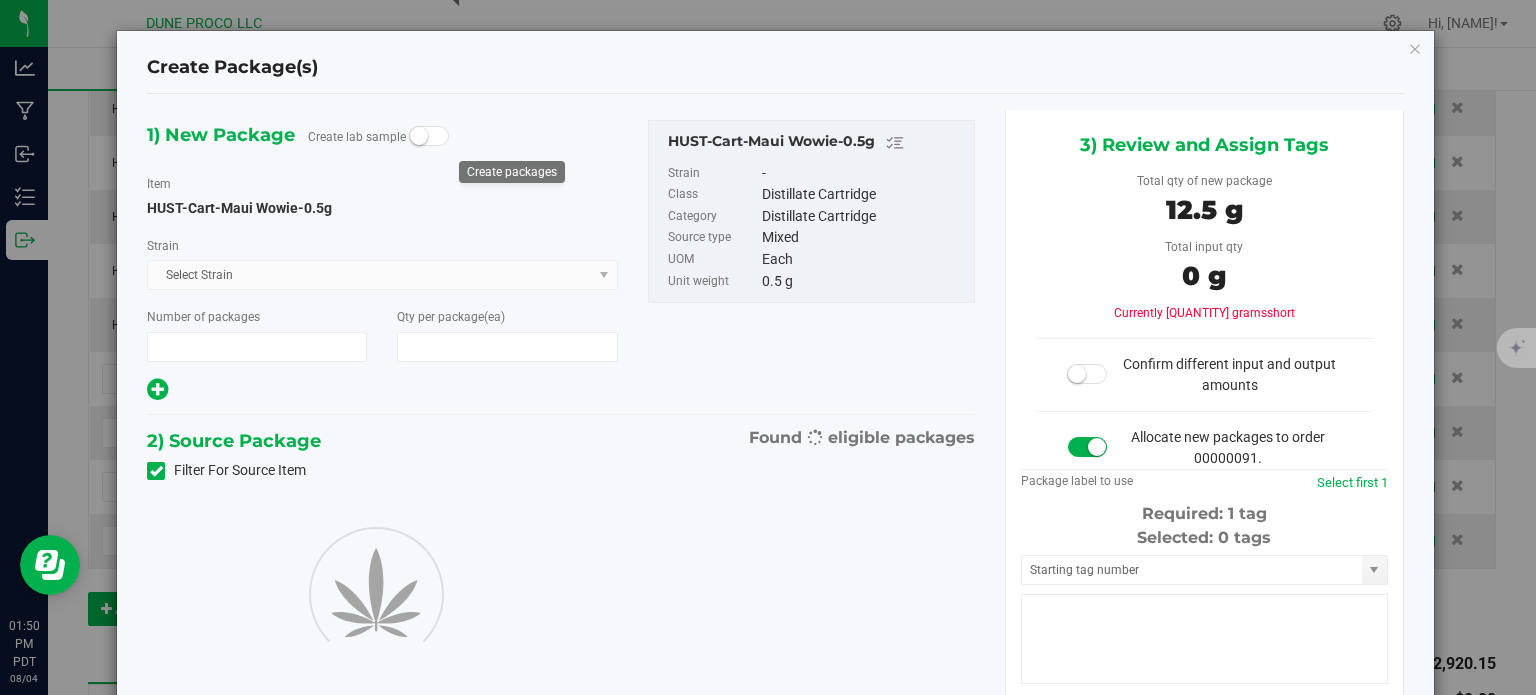 type on "1" 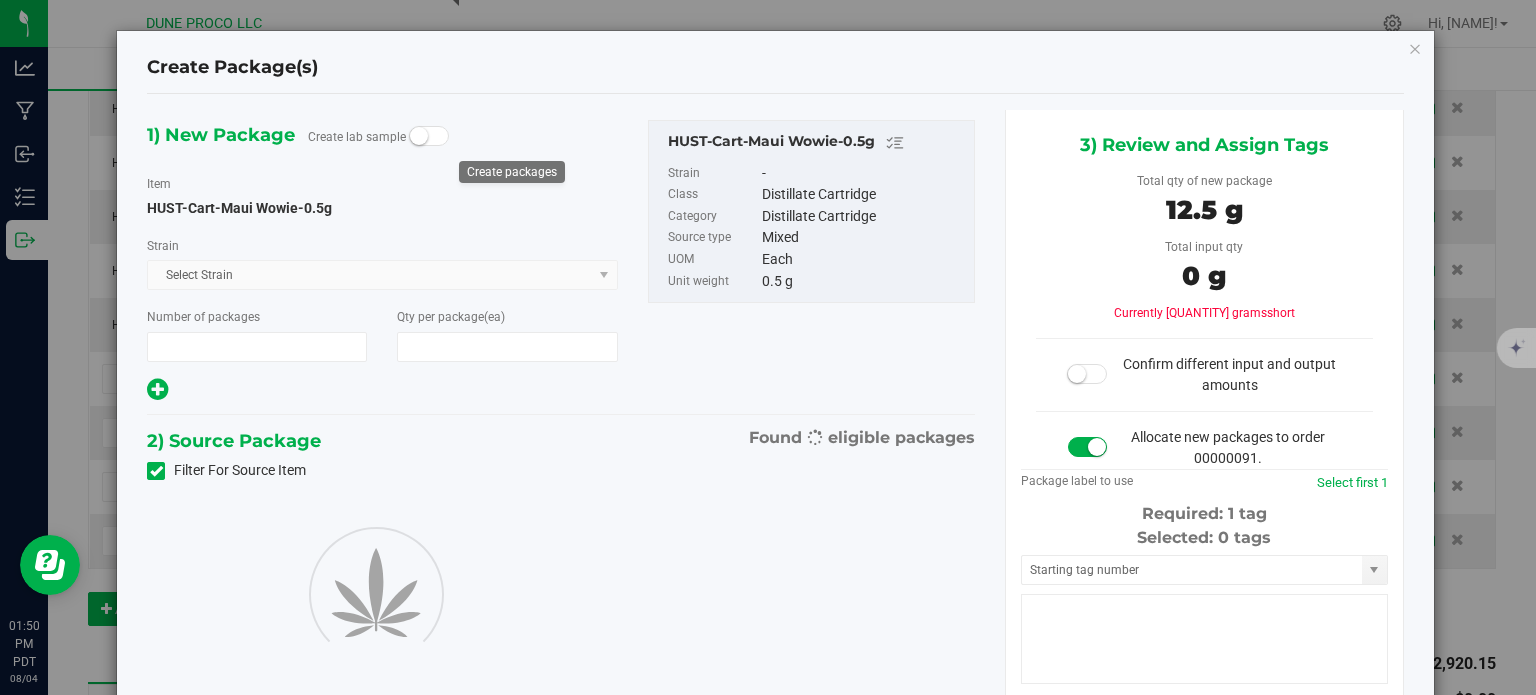 type on "25" 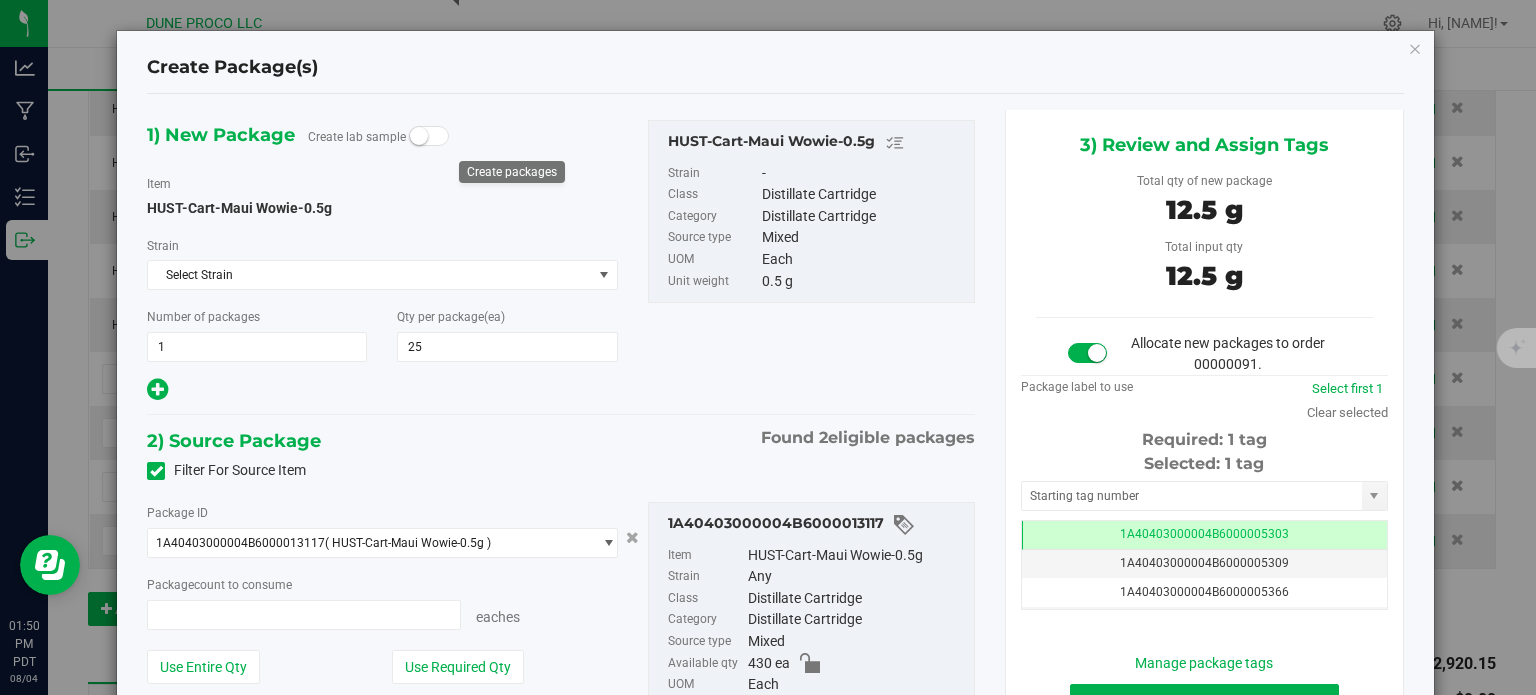 type on "25 ea" 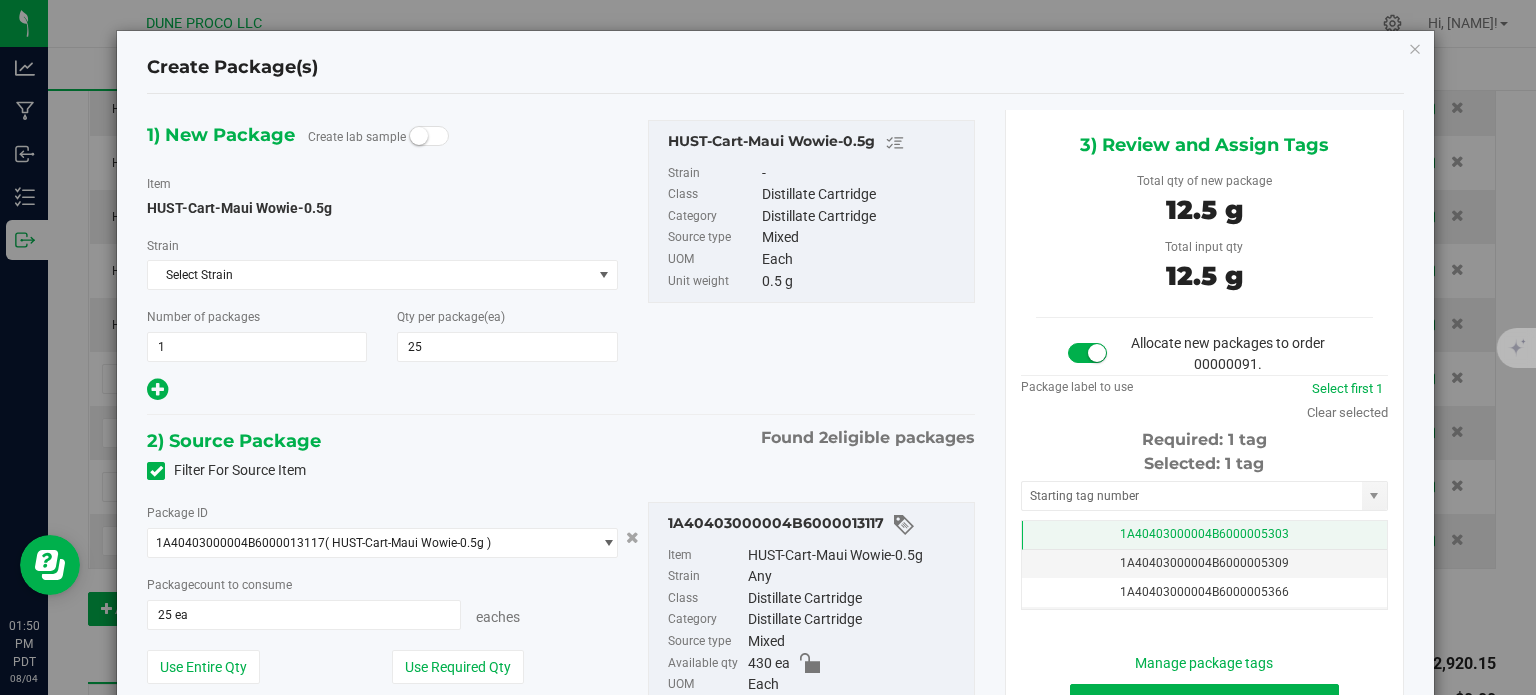 click on "1A40403000004B6000005303" at bounding box center [1204, 535] 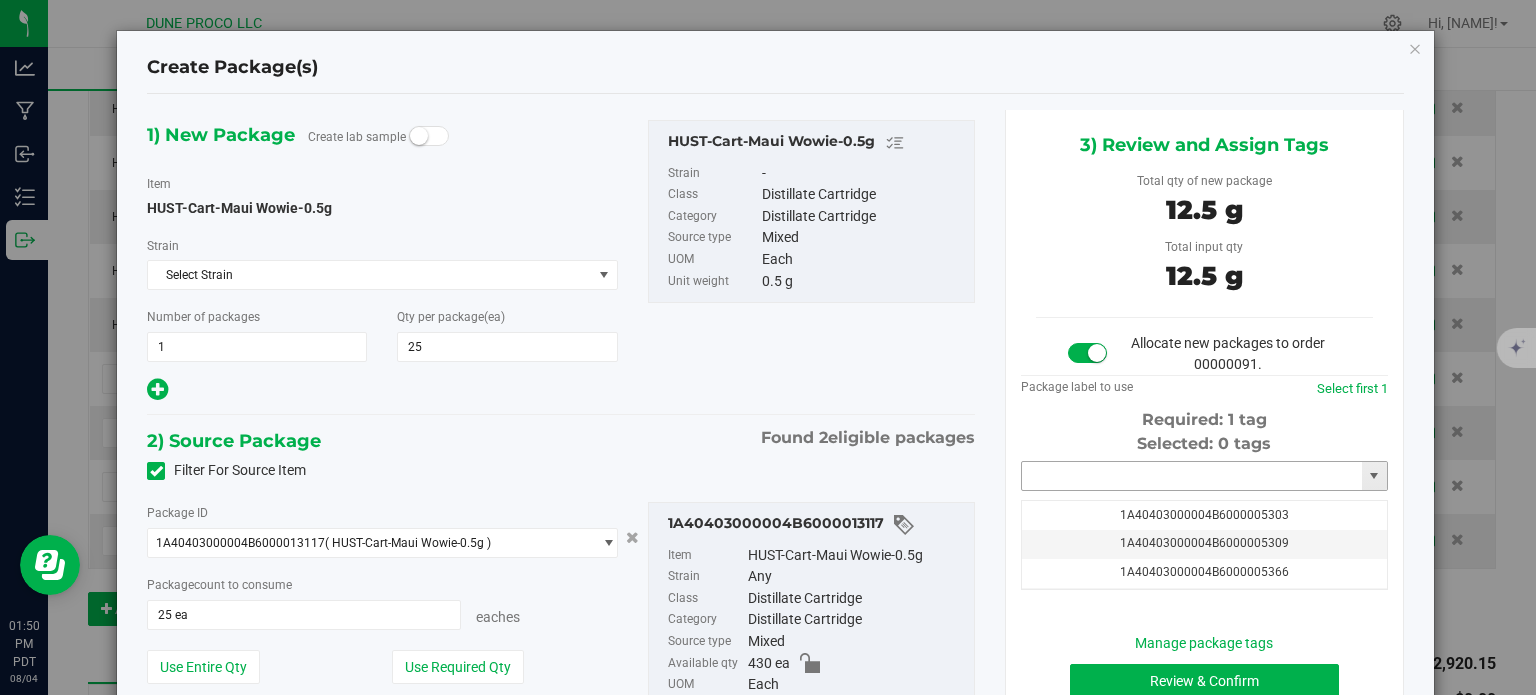 click at bounding box center (1192, 476) 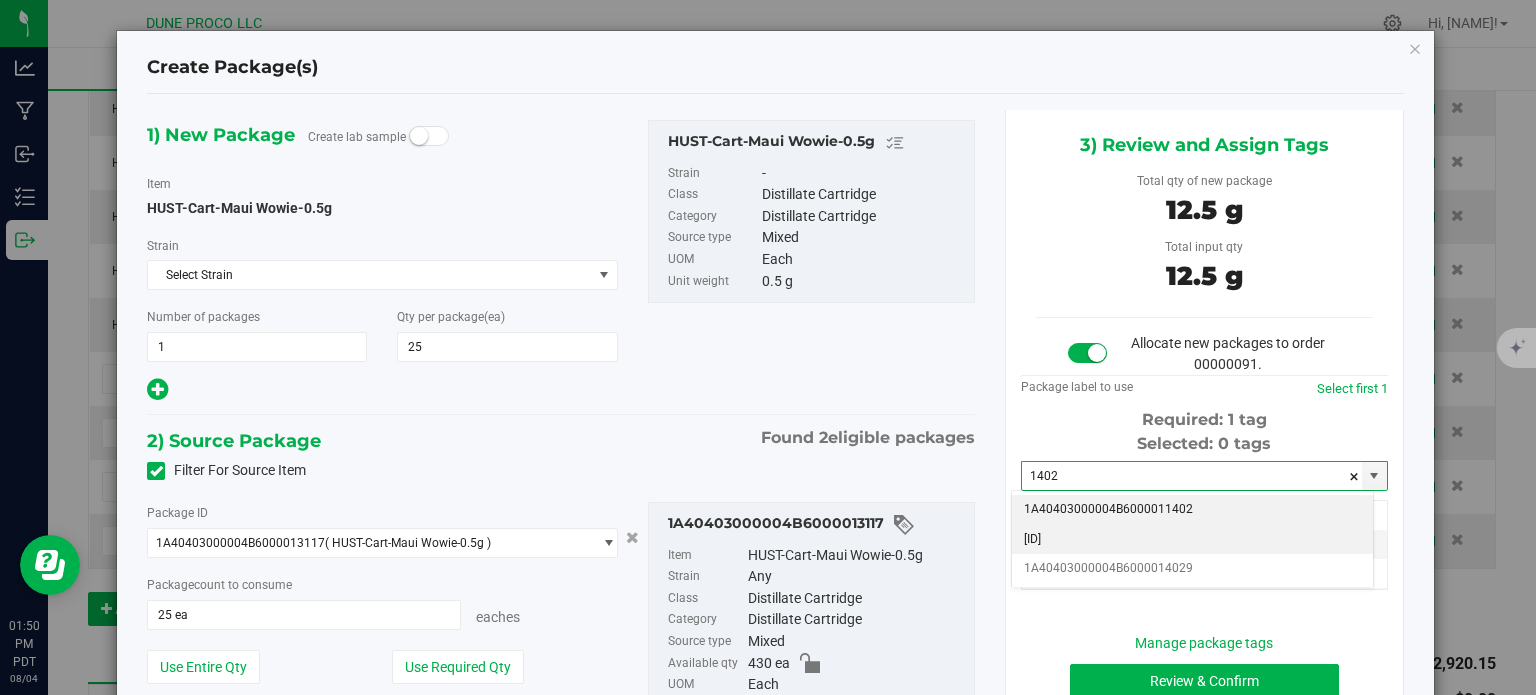 click on "1A40403000004B6000014028" at bounding box center (1192, 540) 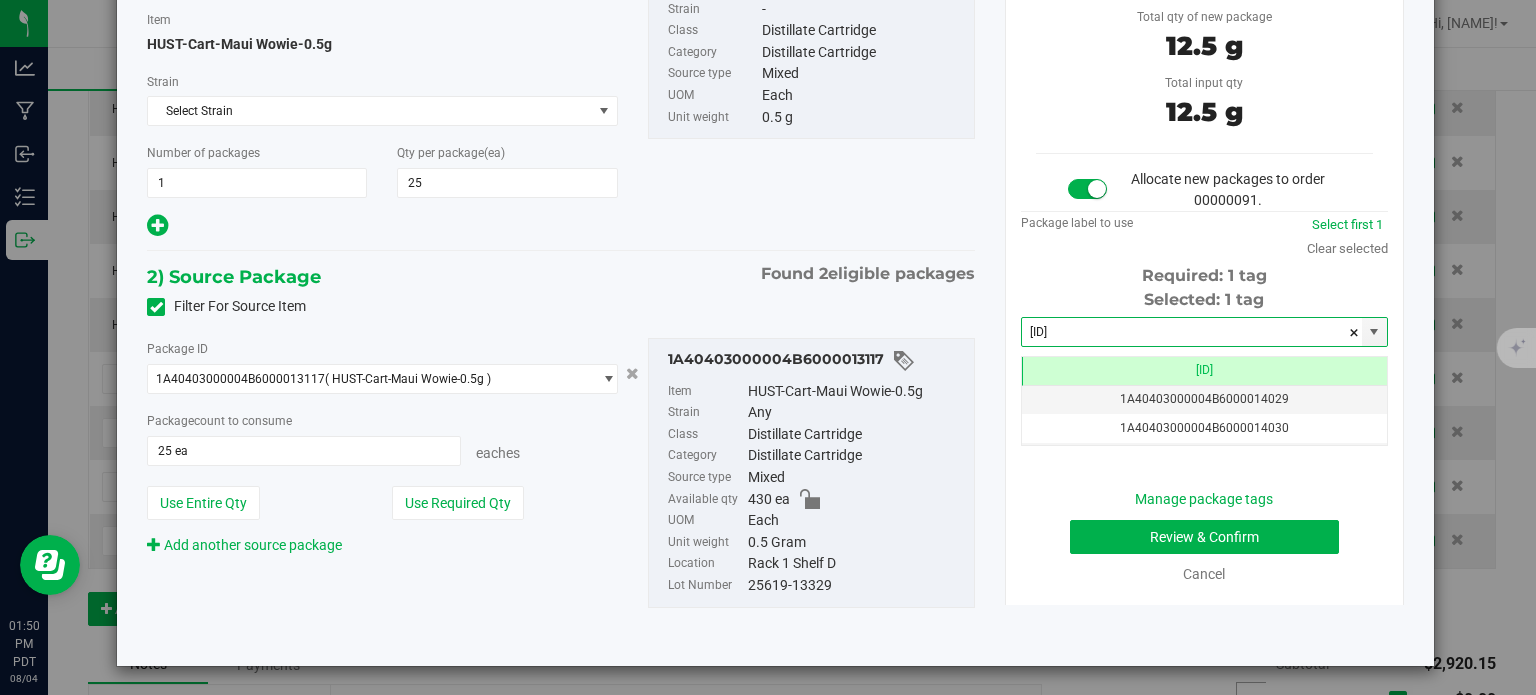 type on "1A40403000004B6000014028" 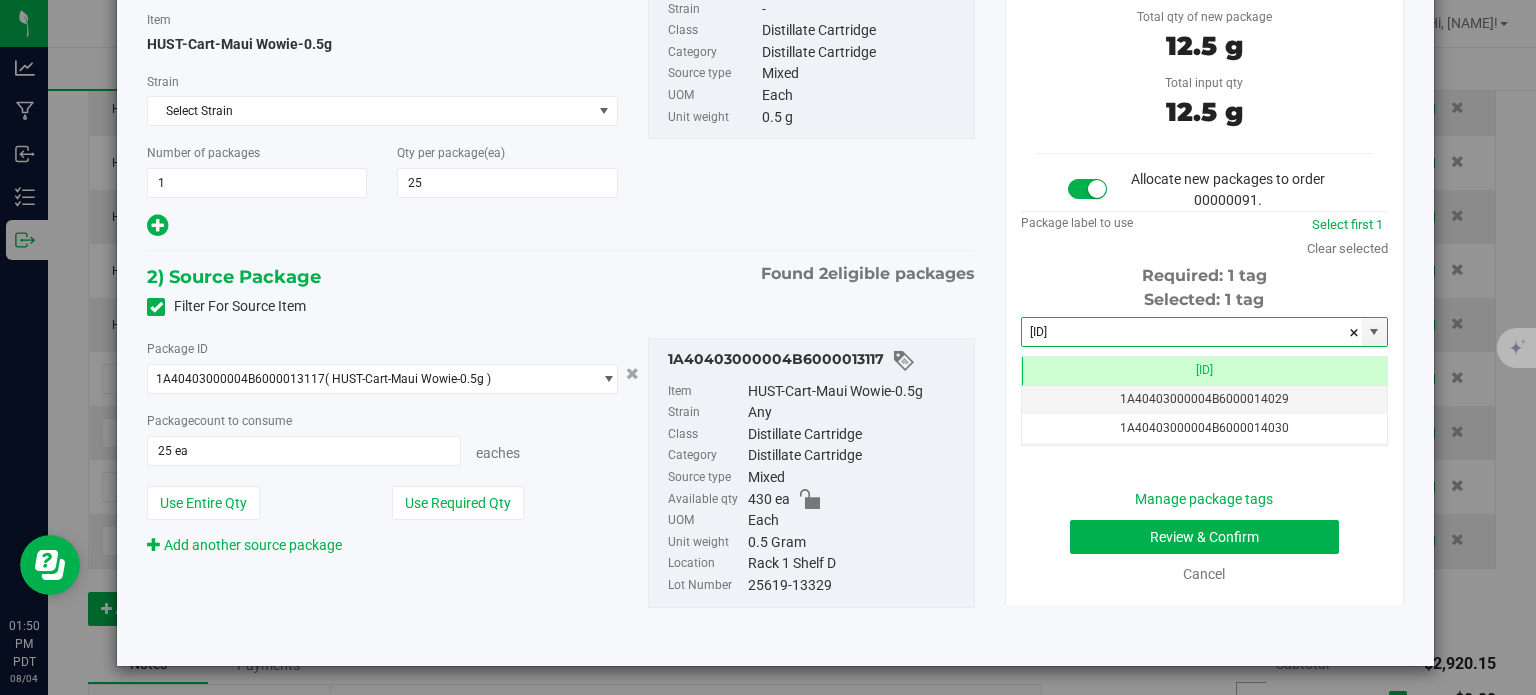 click on "Manage package tags
Review & Confirm
Cancel" at bounding box center [1204, 537] 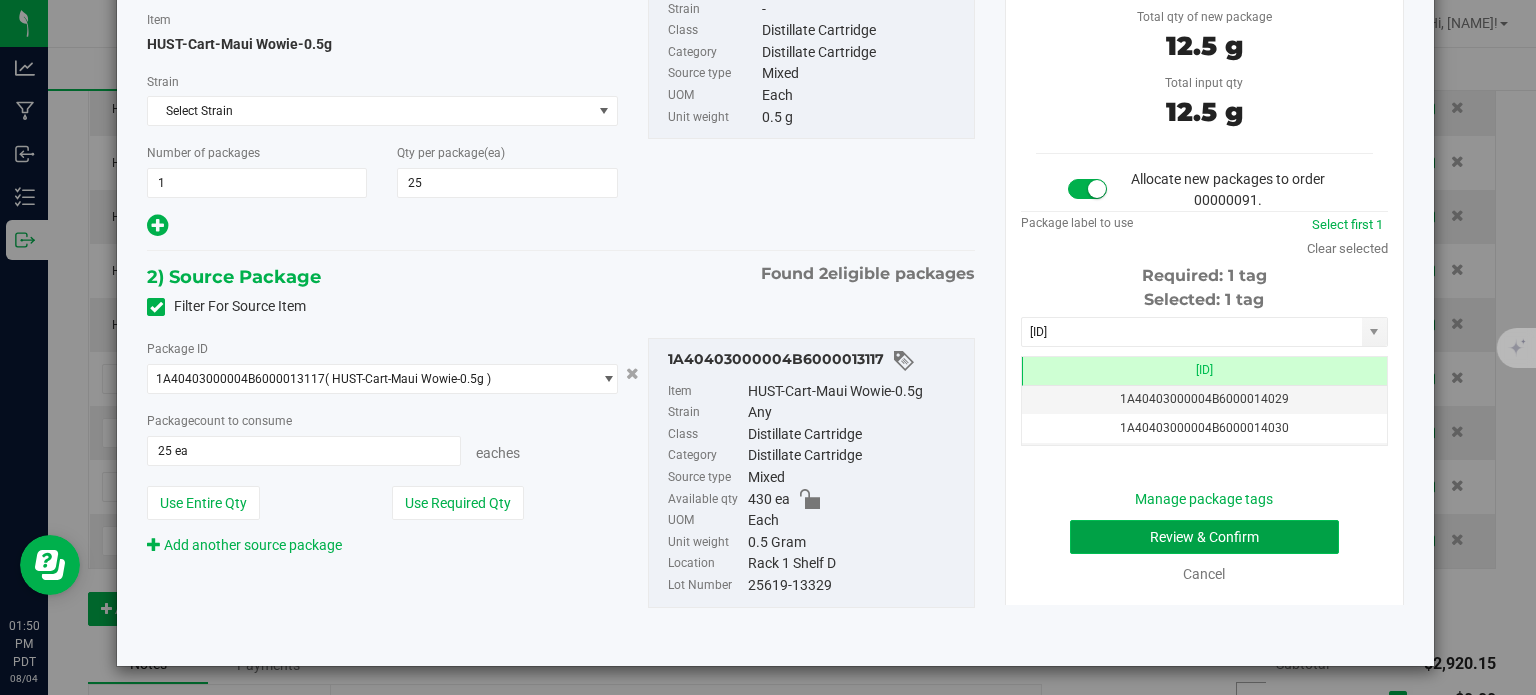 click on "Review & Confirm" at bounding box center (1204, 537) 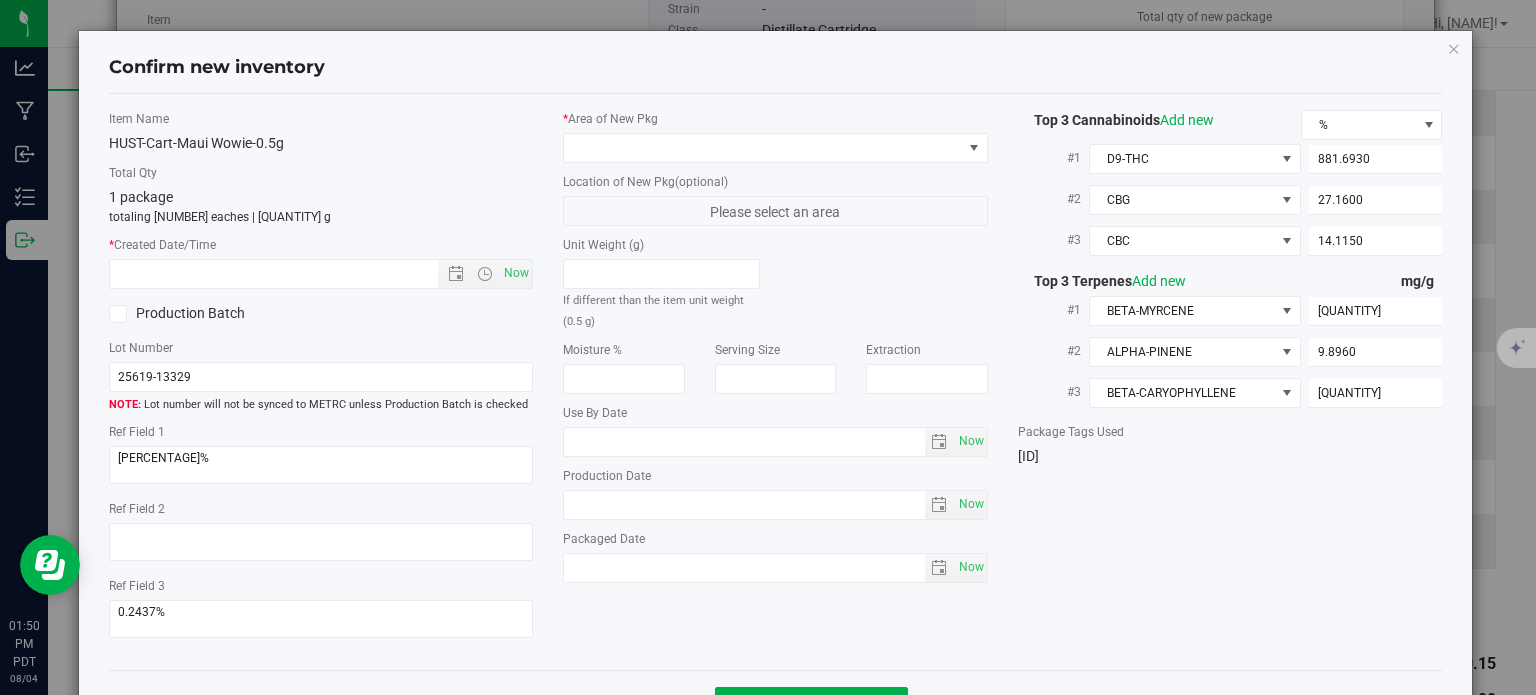type on "2025-06-19" 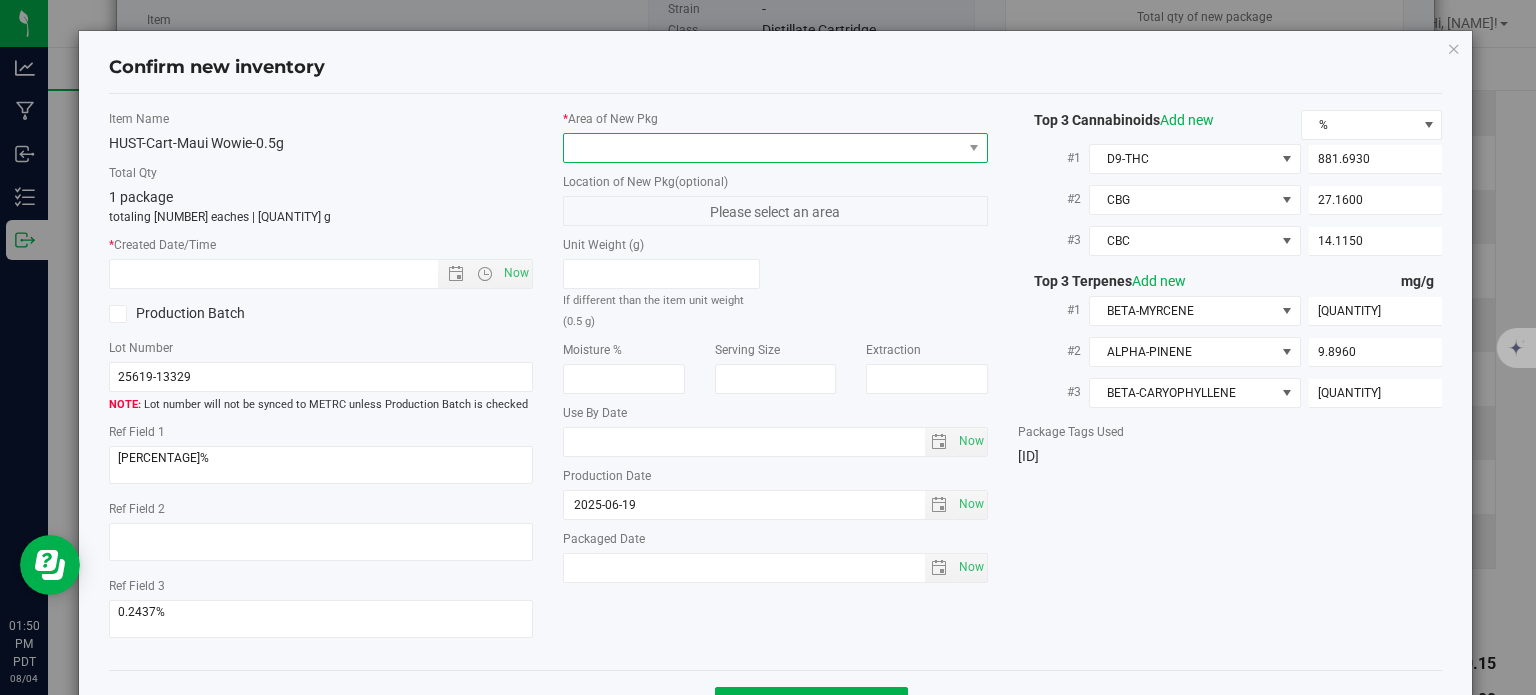click at bounding box center [763, 148] 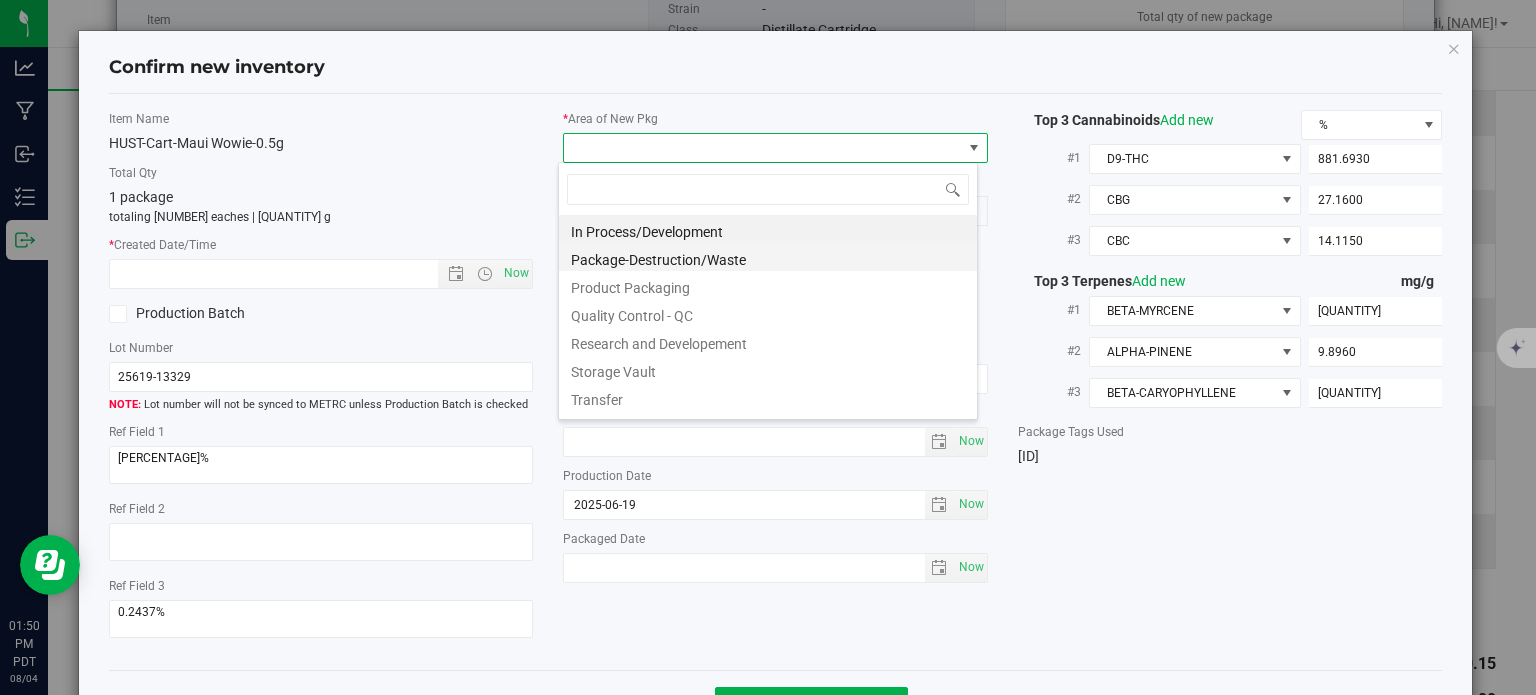 click on "Package-Destruction/Waste" at bounding box center [768, 257] 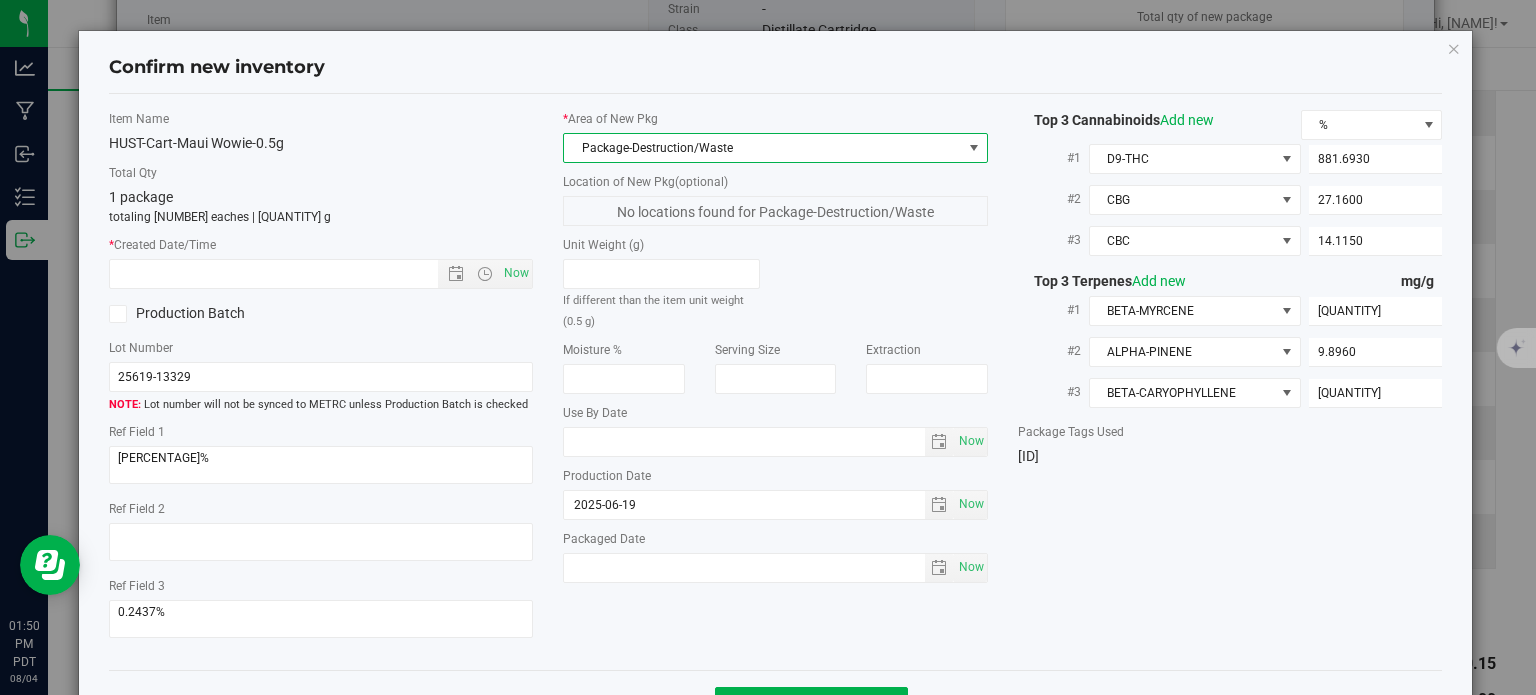 click on "Package-Destruction/Waste" at bounding box center [763, 148] 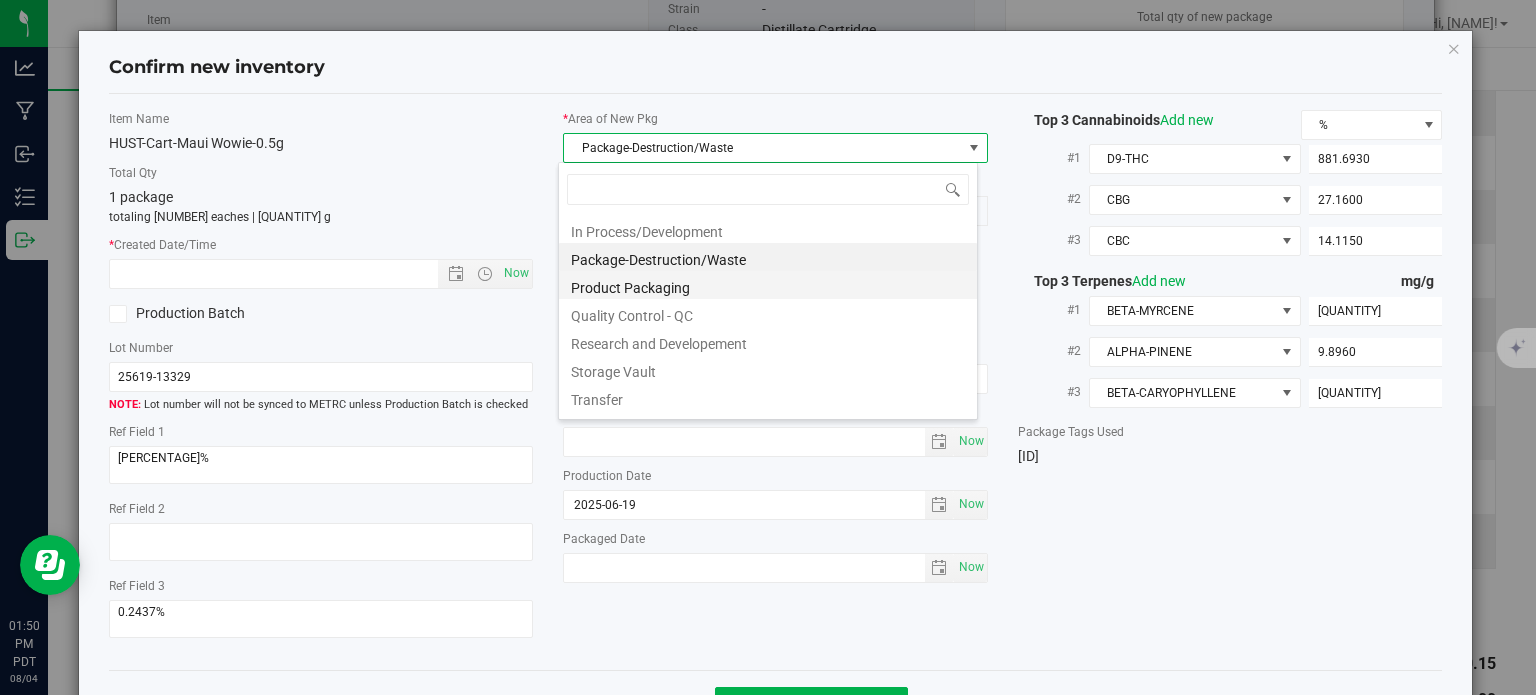 click on "Product Packaging" at bounding box center (768, 285) 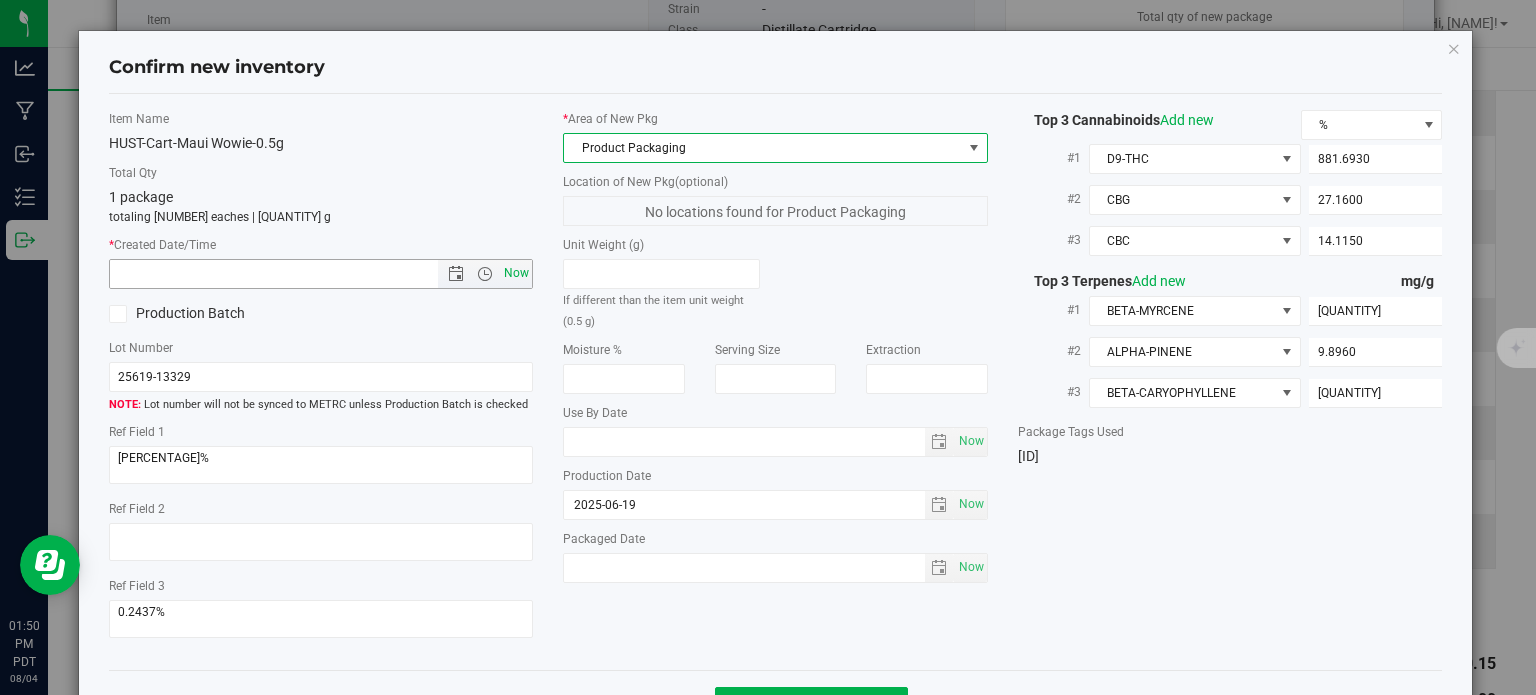 click on "Now" at bounding box center [517, 273] 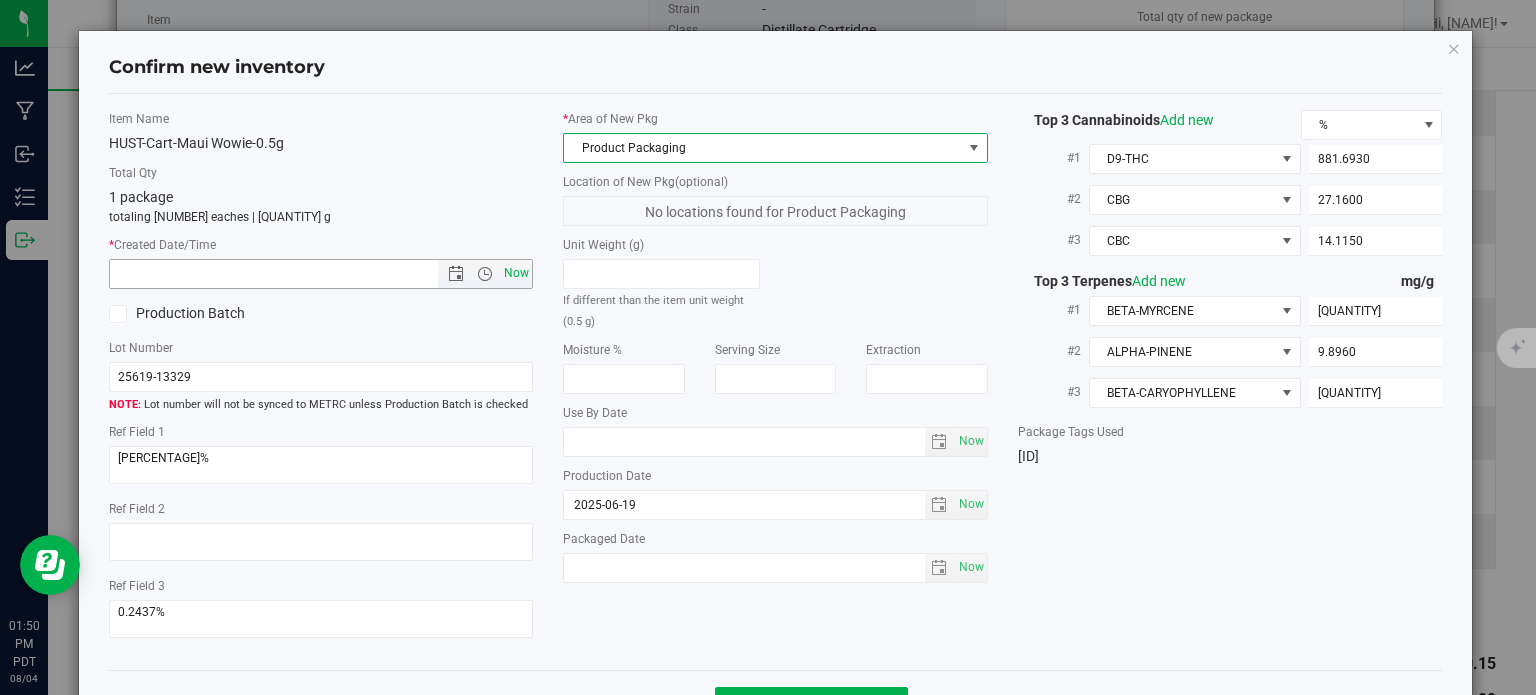 type on "8/4/2025 1:50 PM" 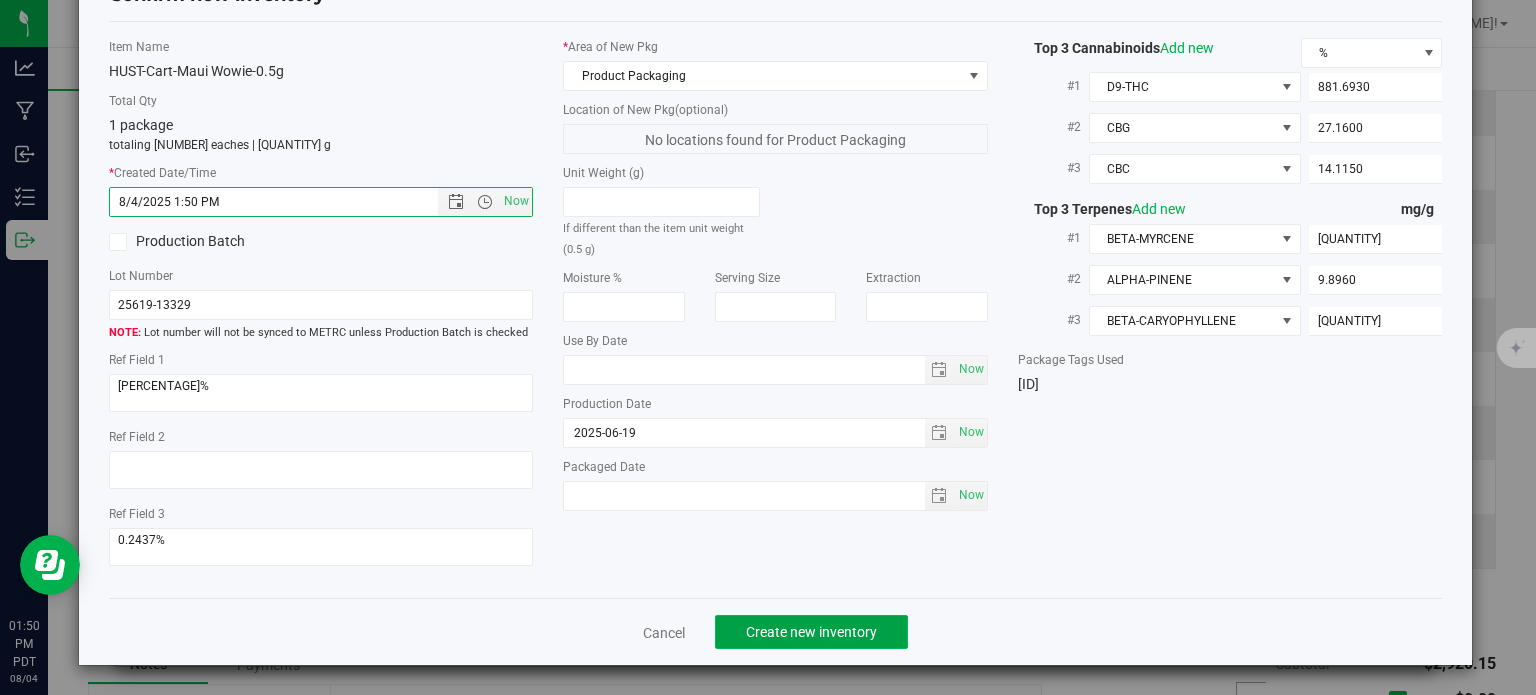 click on "Create new inventory" 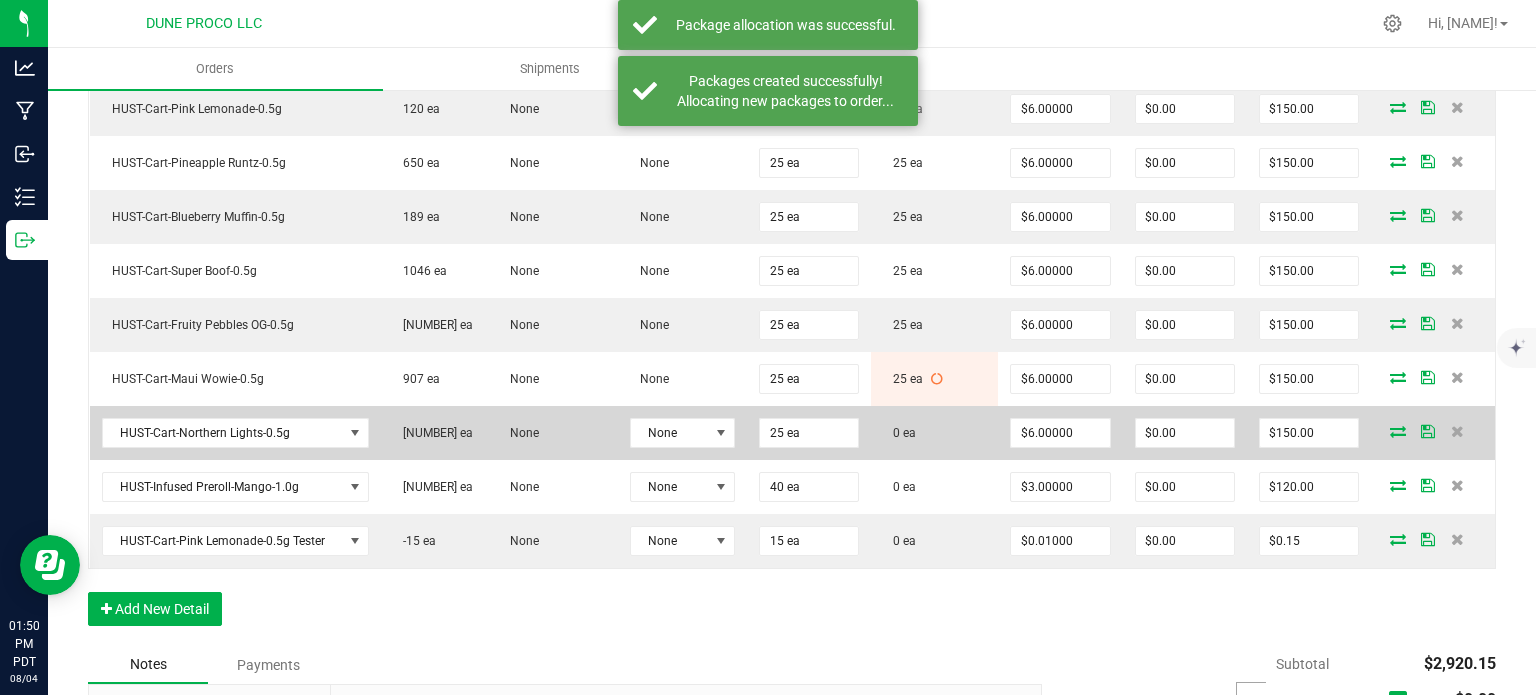 click at bounding box center [1398, 431] 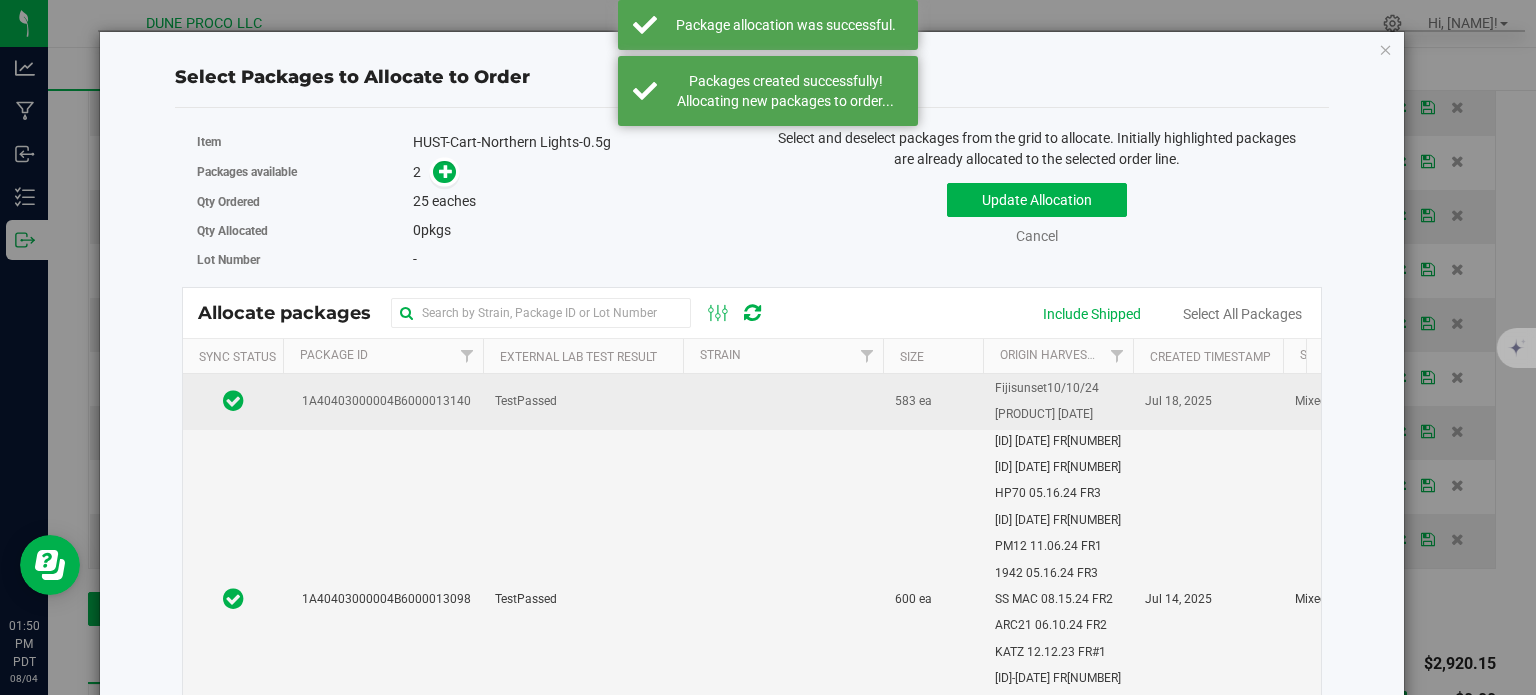 click on "TestPassed" at bounding box center (583, 401) 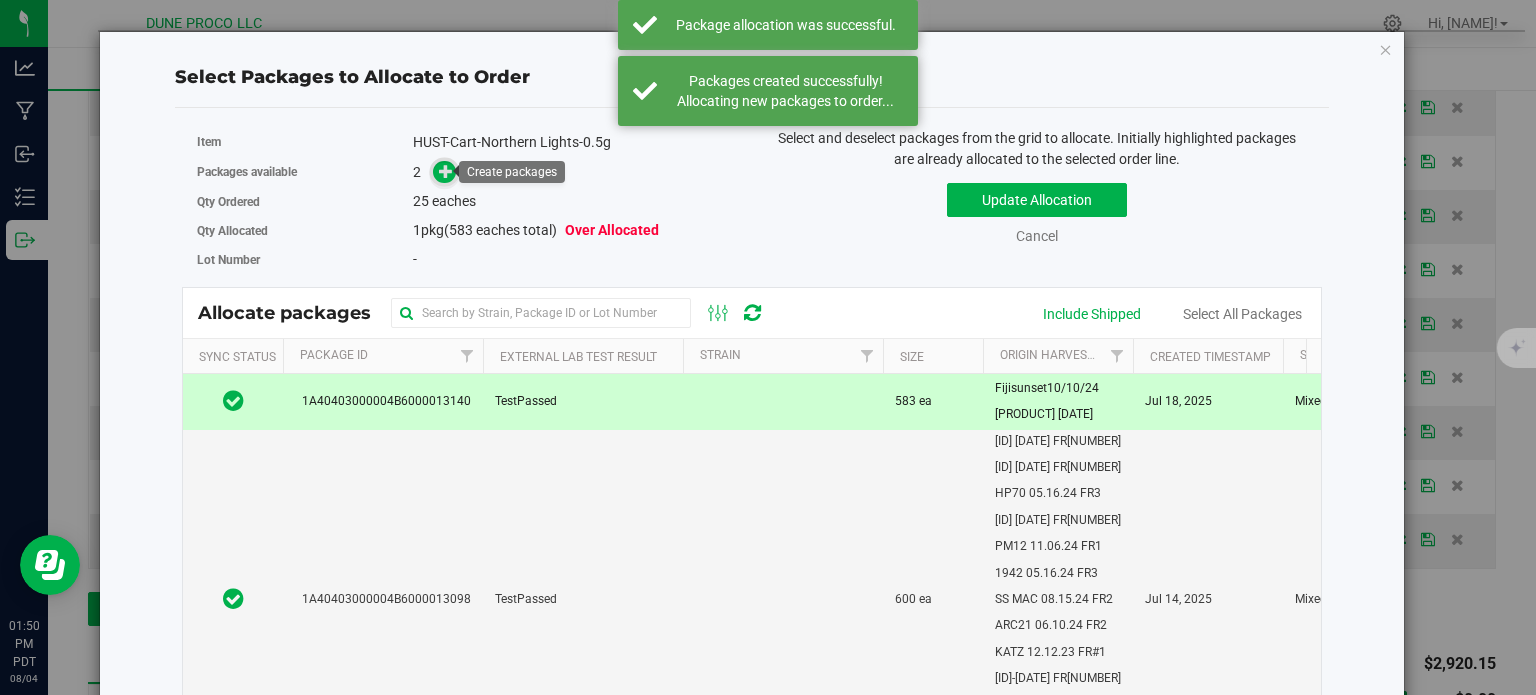 click at bounding box center [446, 171] 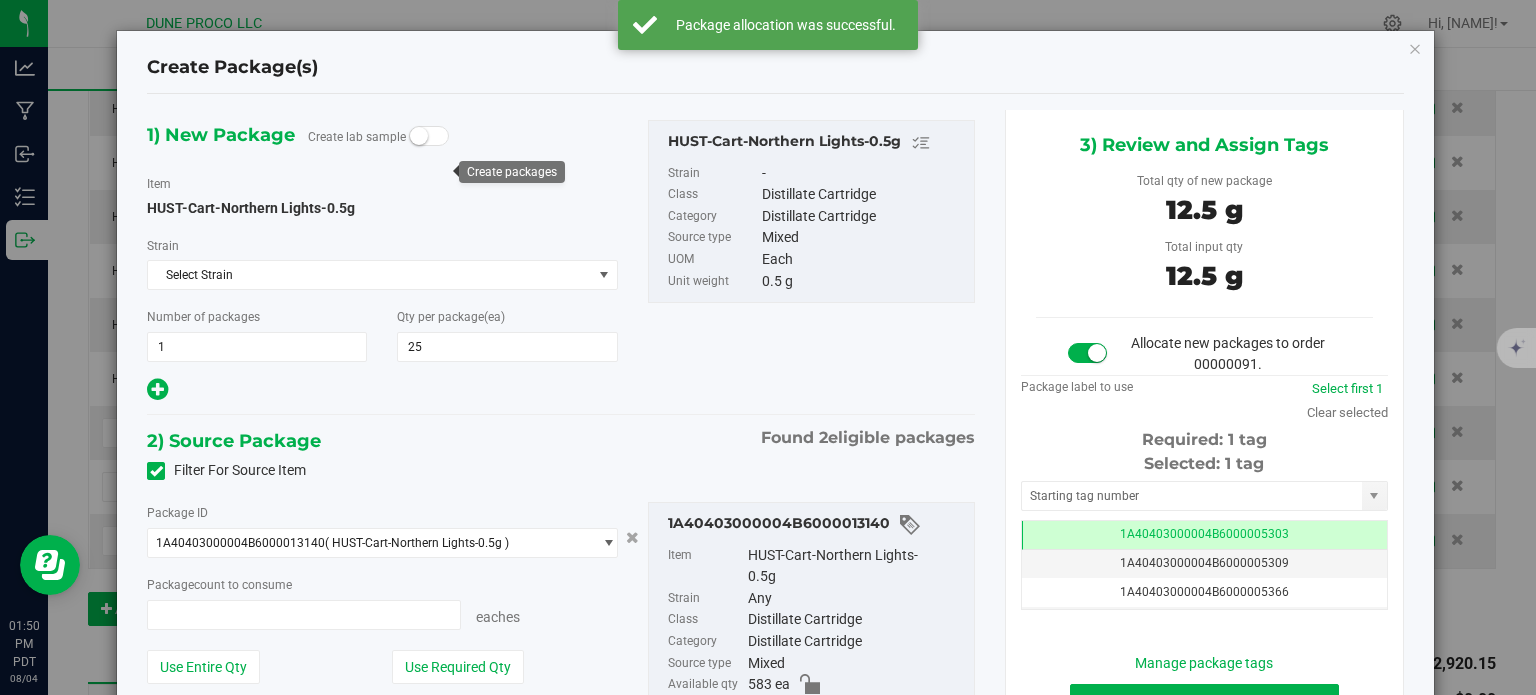 type on "25 ea" 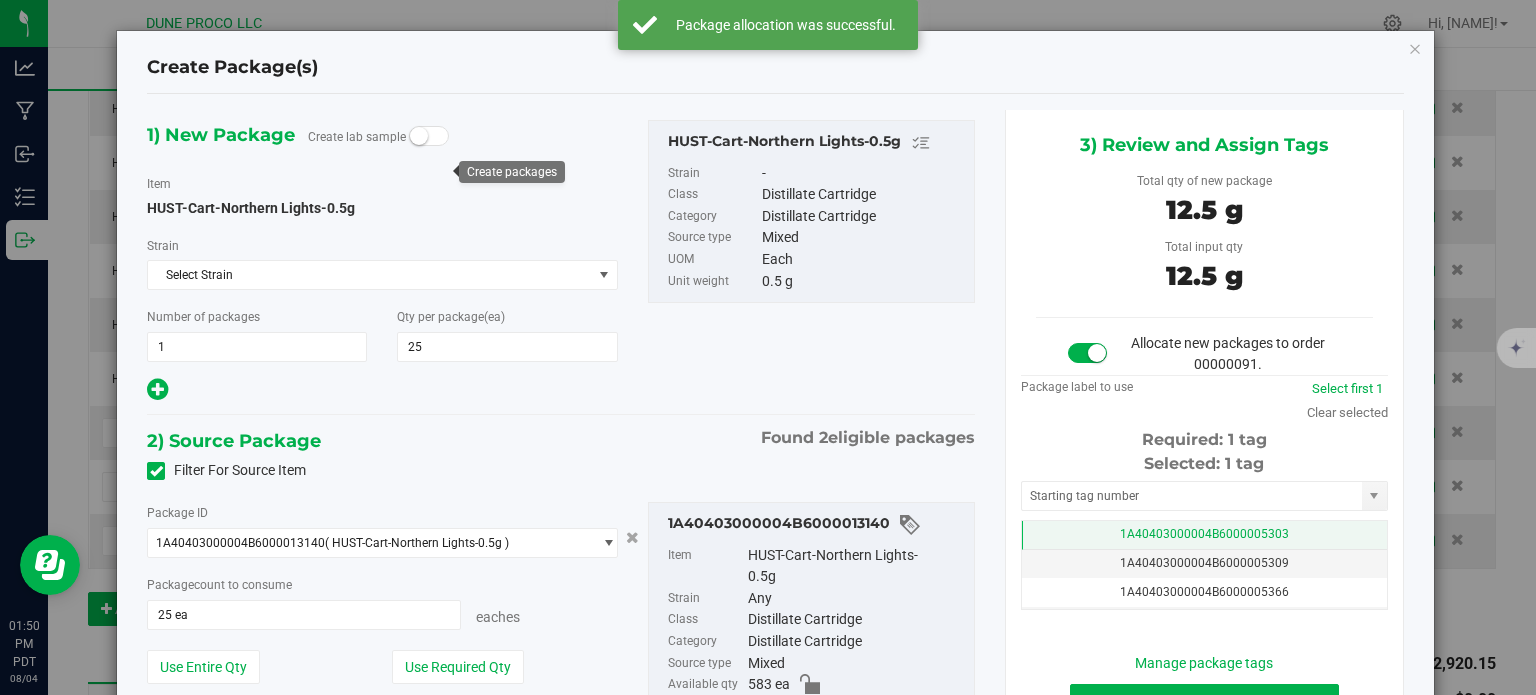 click on "1A40403000004B6000005303" at bounding box center [1204, 535] 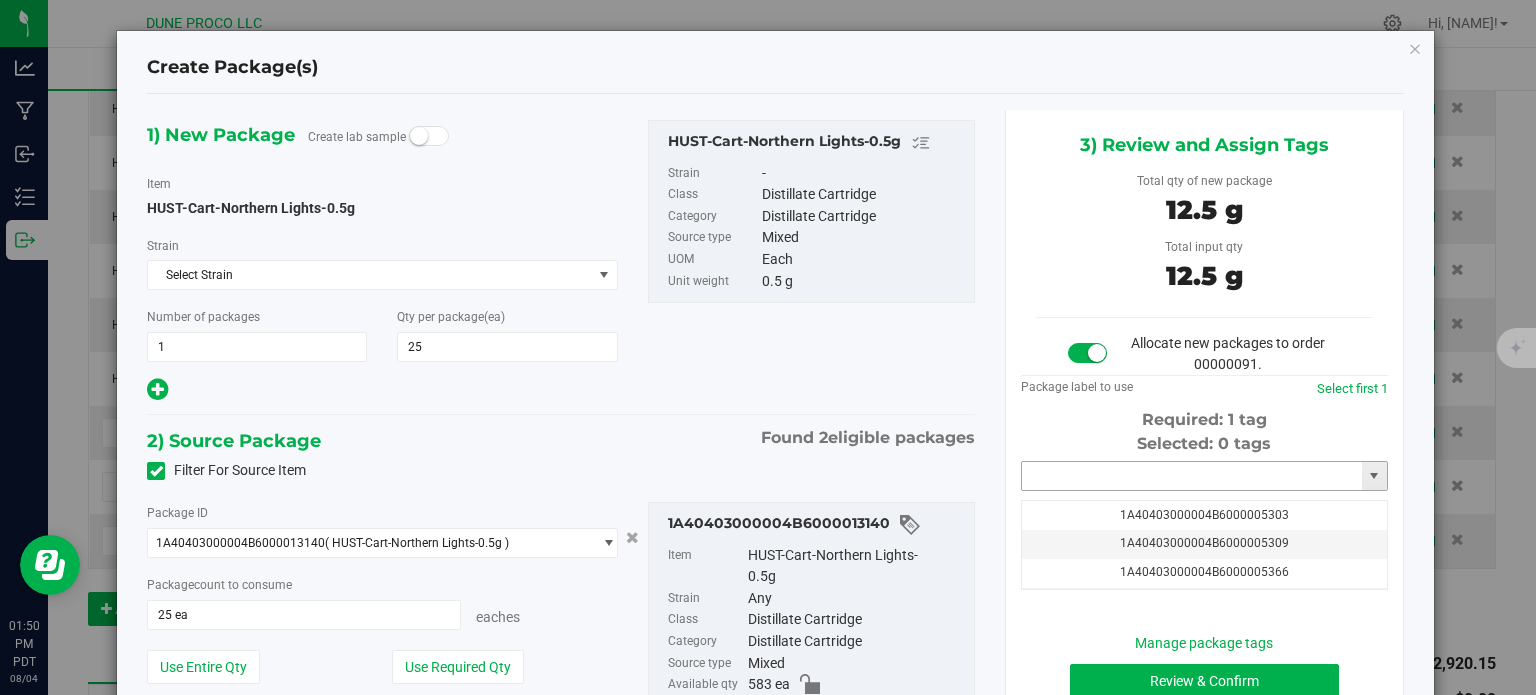 click at bounding box center [1192, 476] 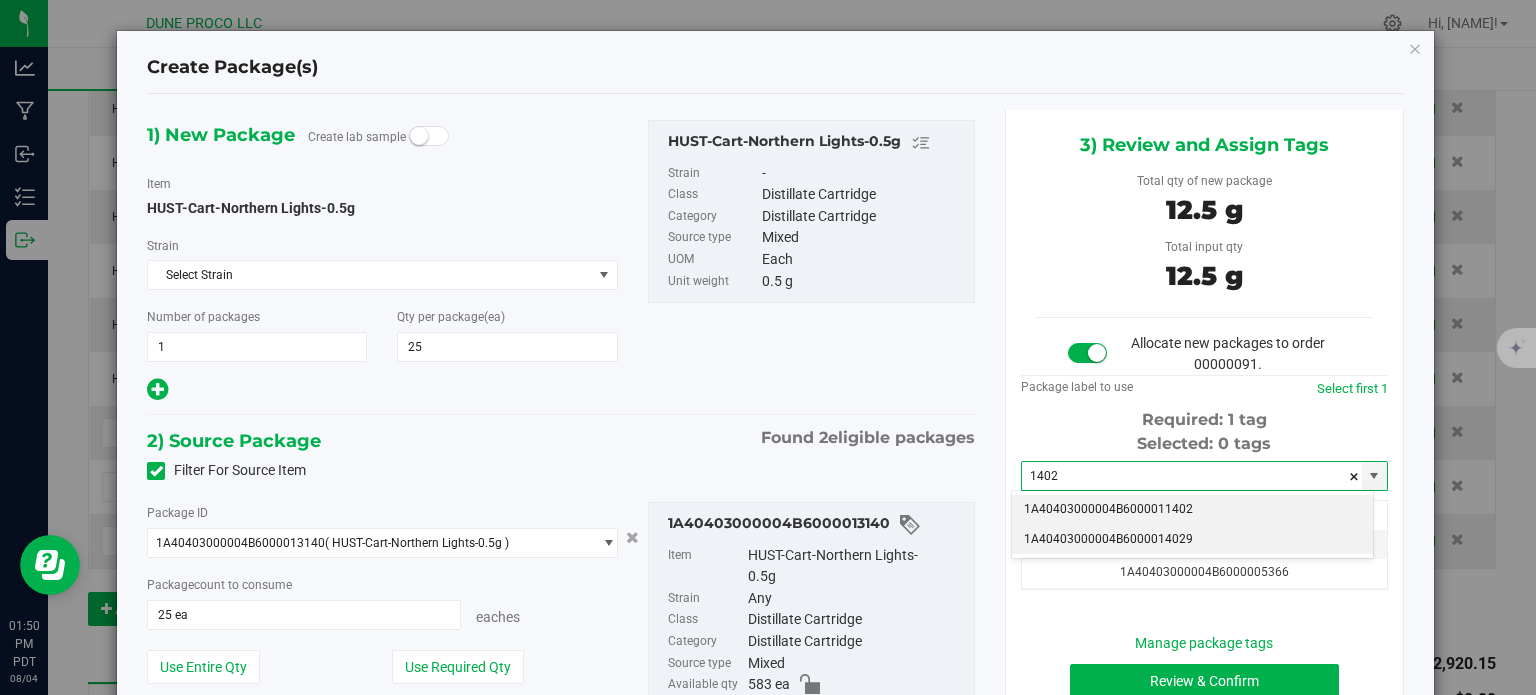 click on "1A40403000004B6000014029" at bounding box center [1192, 540] 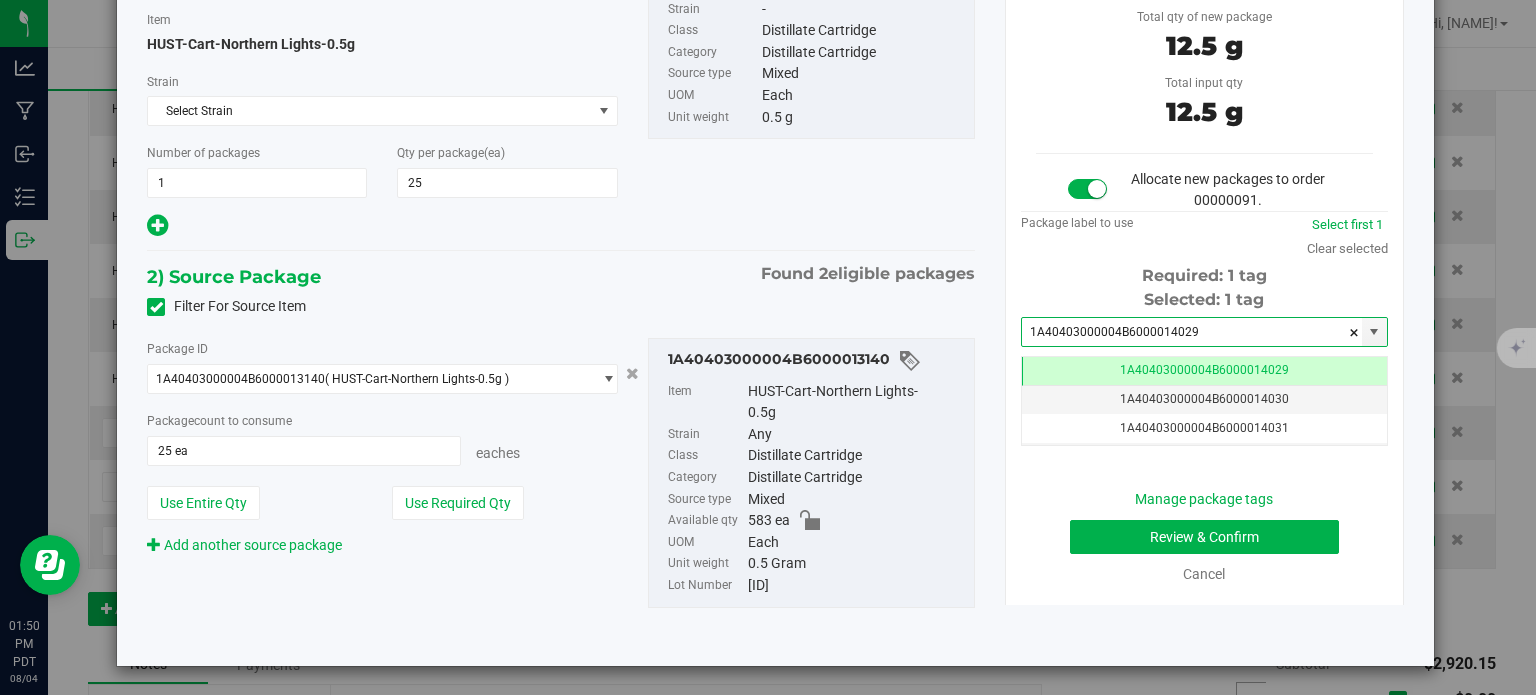 type on "1A40403000004B6000014029" 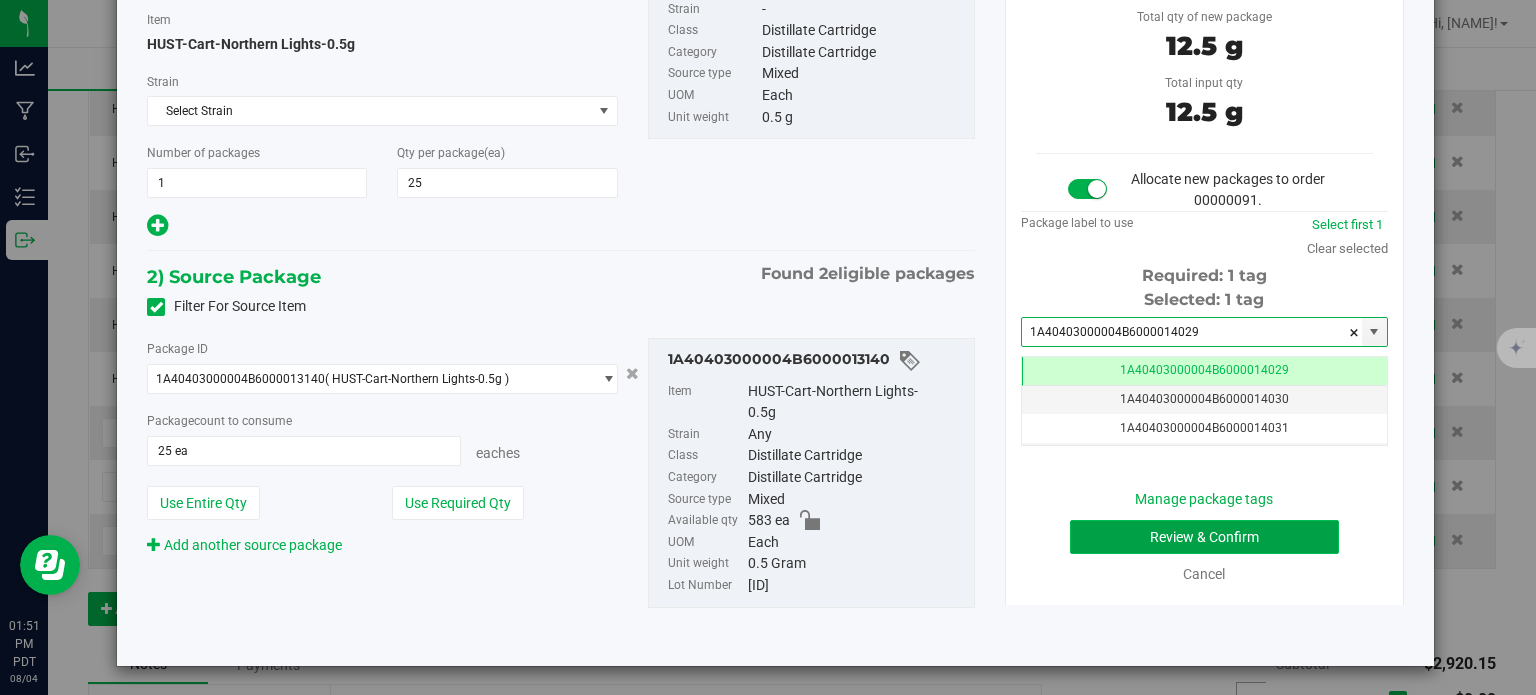 click on "Review & Confirm" at bounding box center (1204, 537) 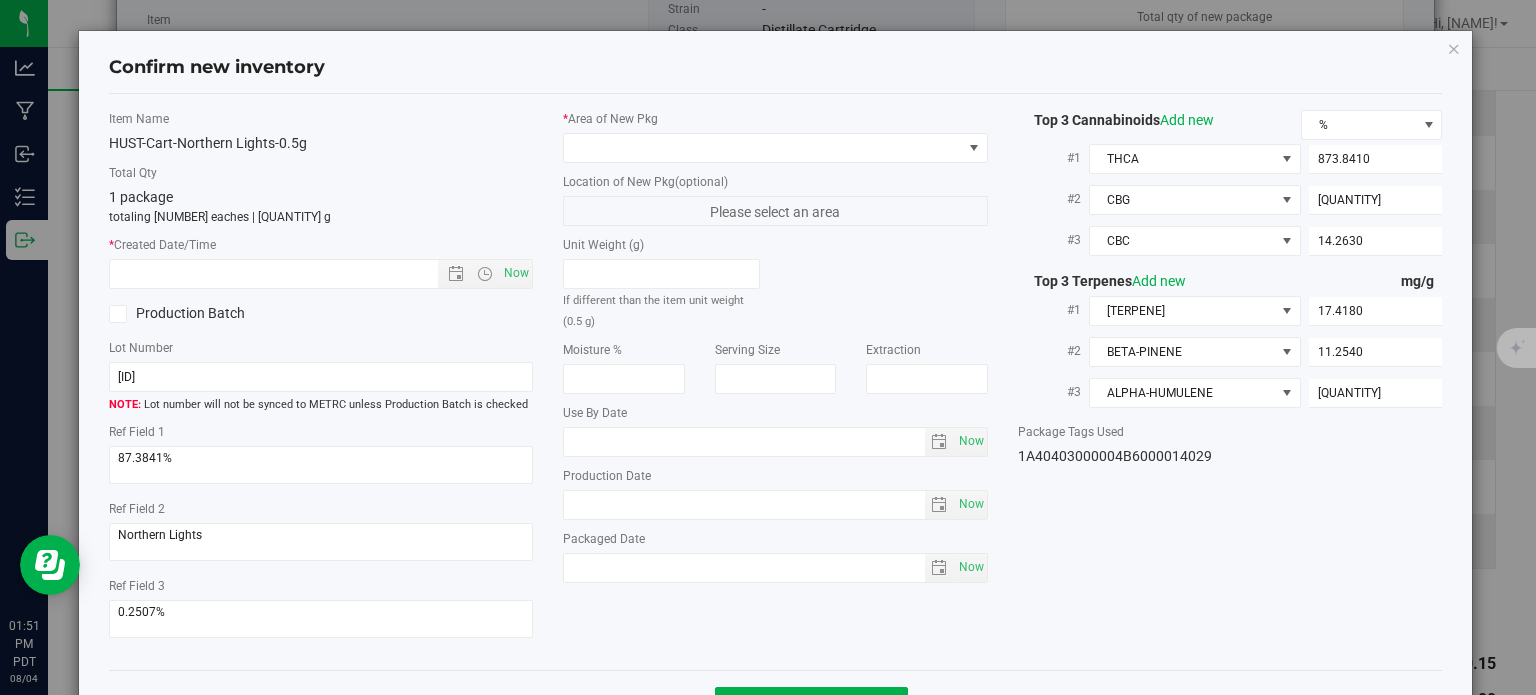 type on "2025-06-24" 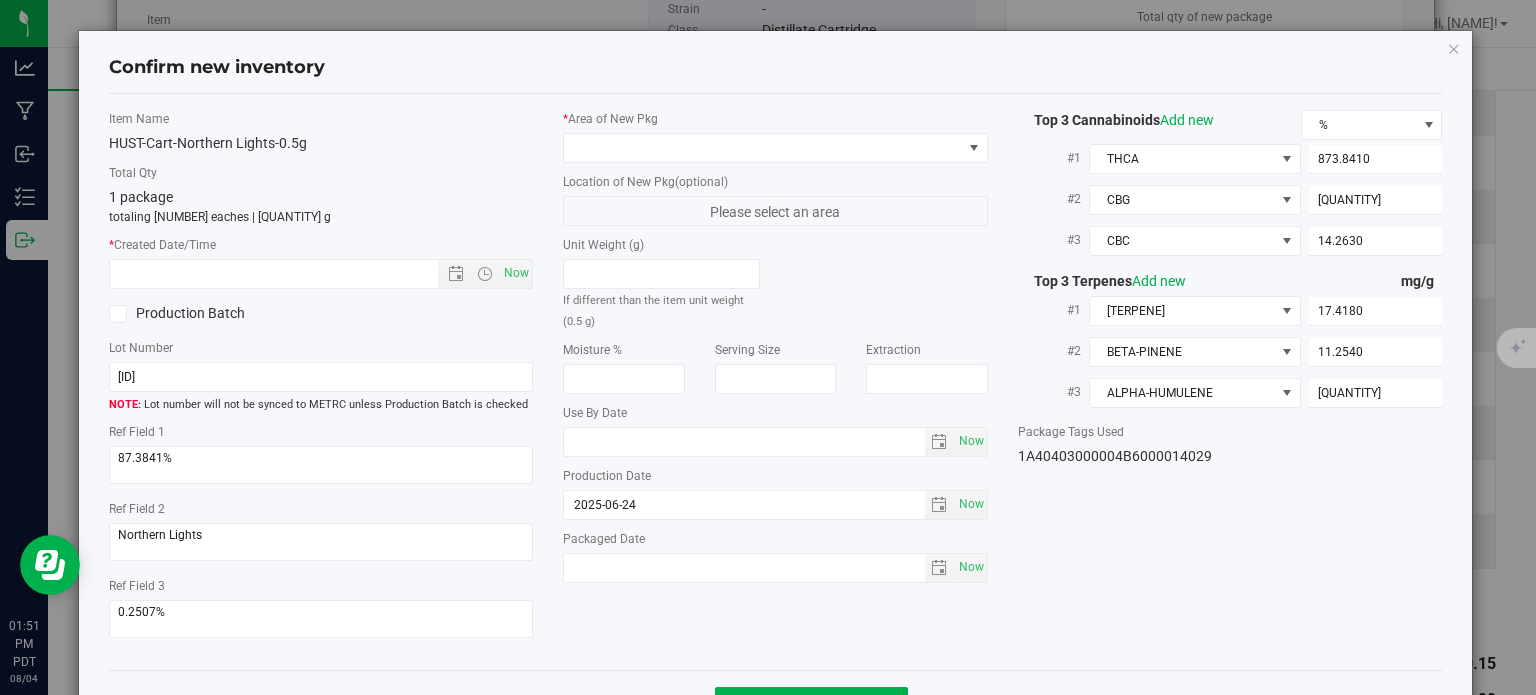 click on "*
Area of New Pkg" at bounding box center (775, 119) 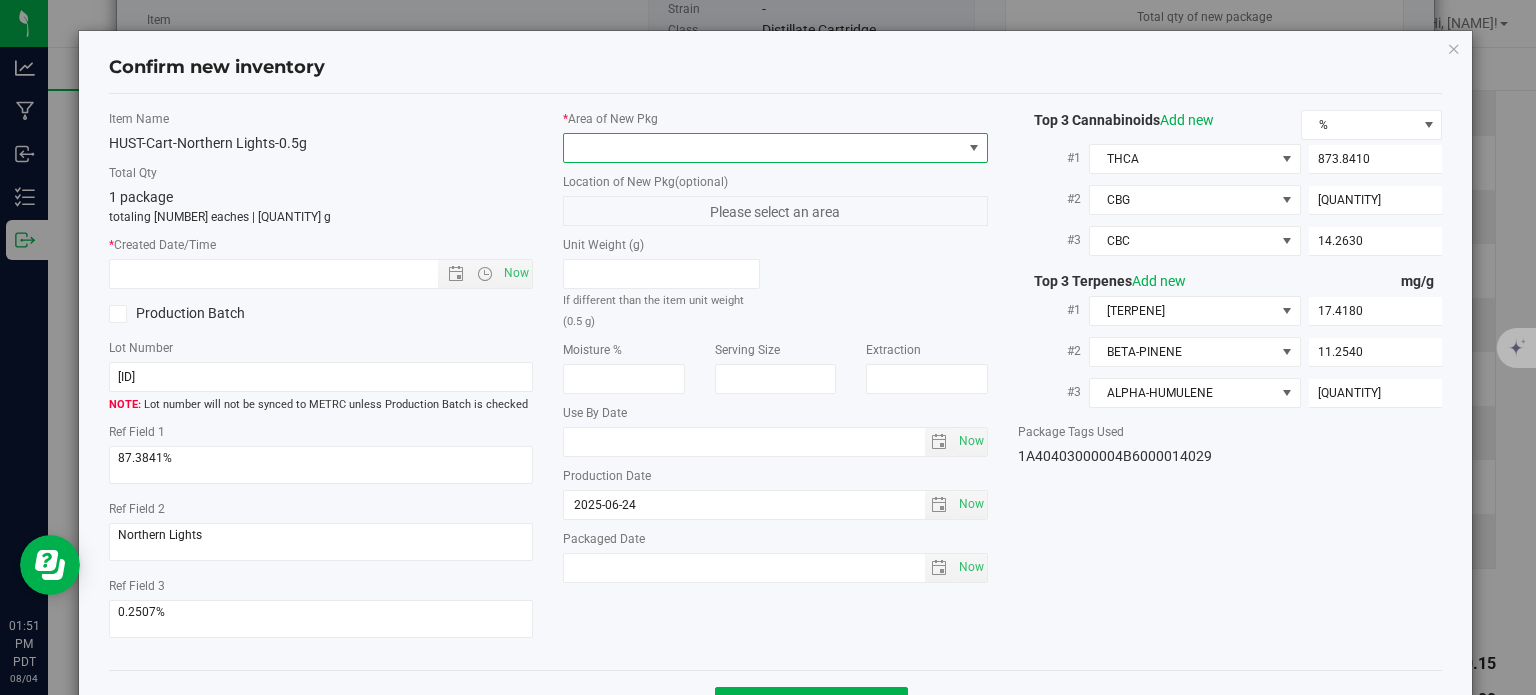 click at bounding box center [763, 148] 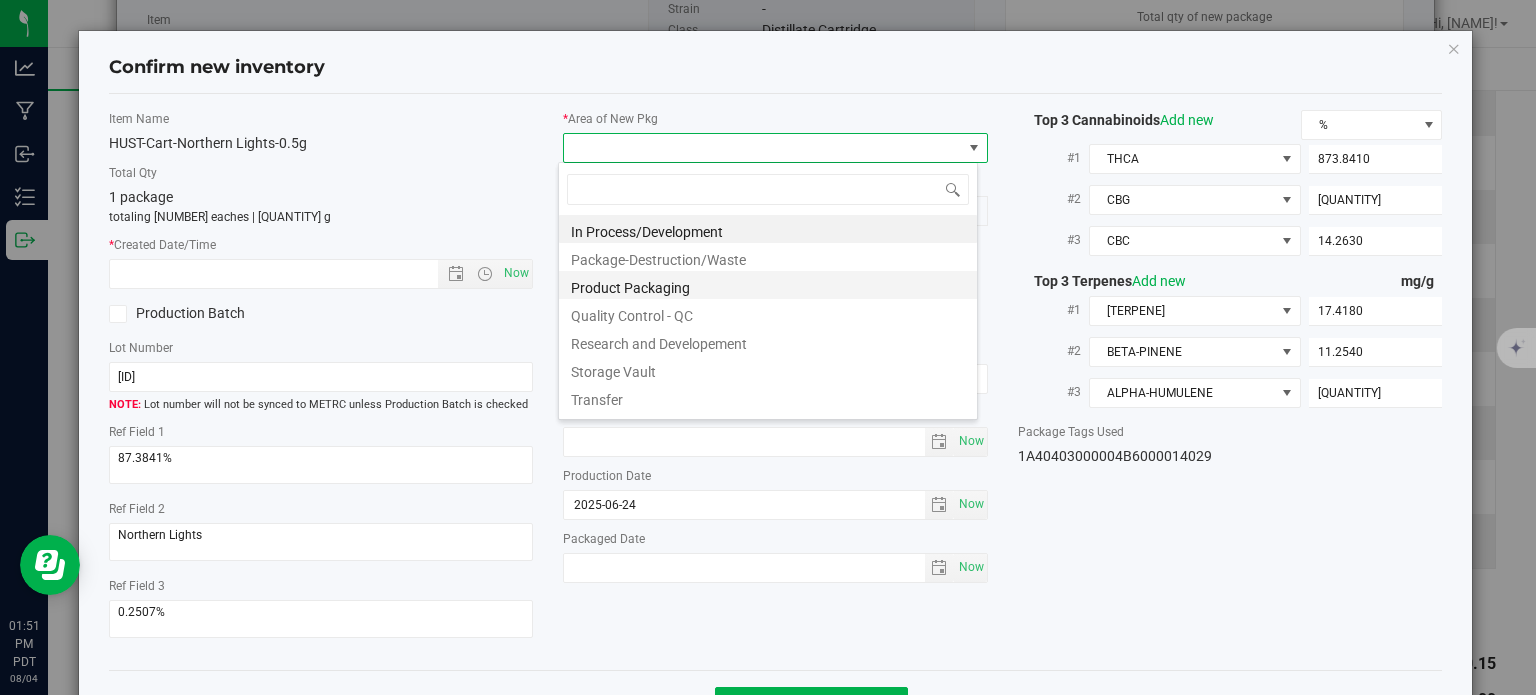 click on "Product Packaging" at bounding box center [768, 285] 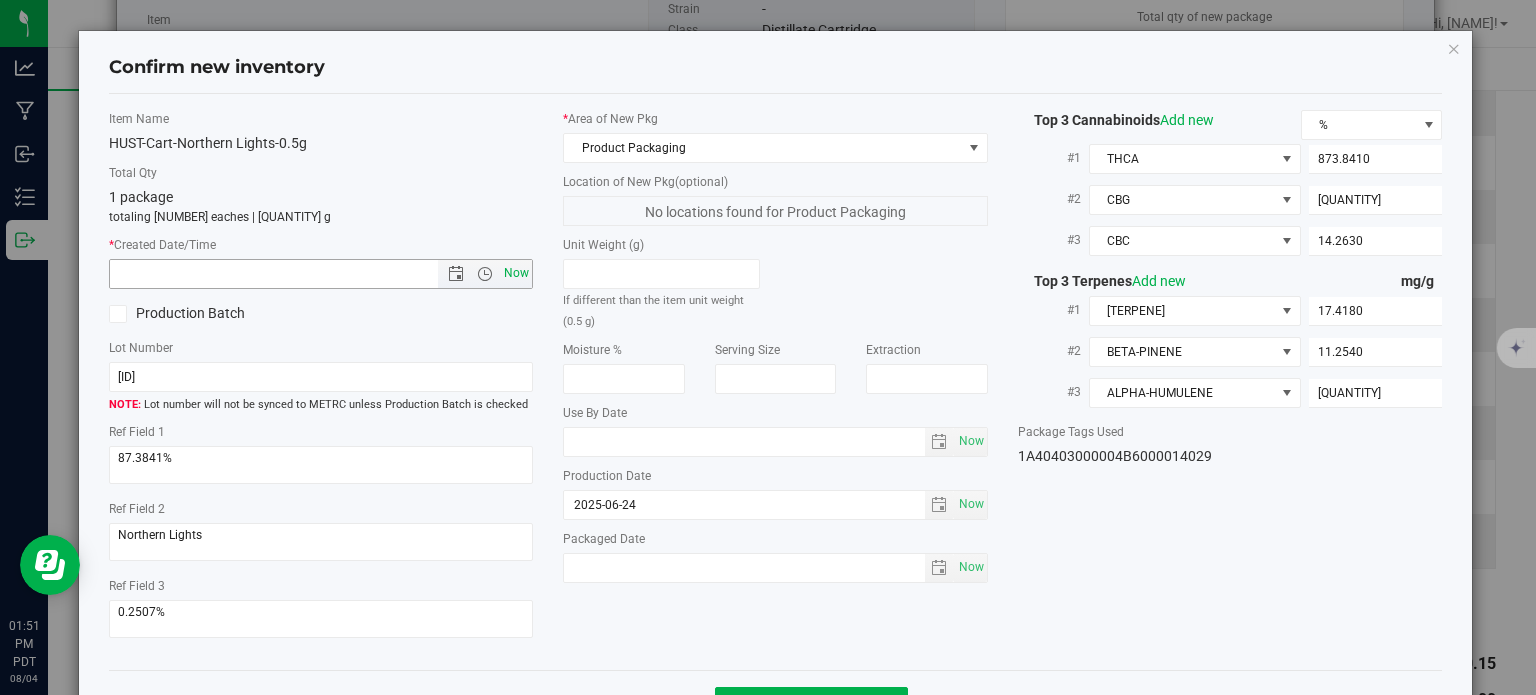 click on "Now" at bounding box center [517, 273] 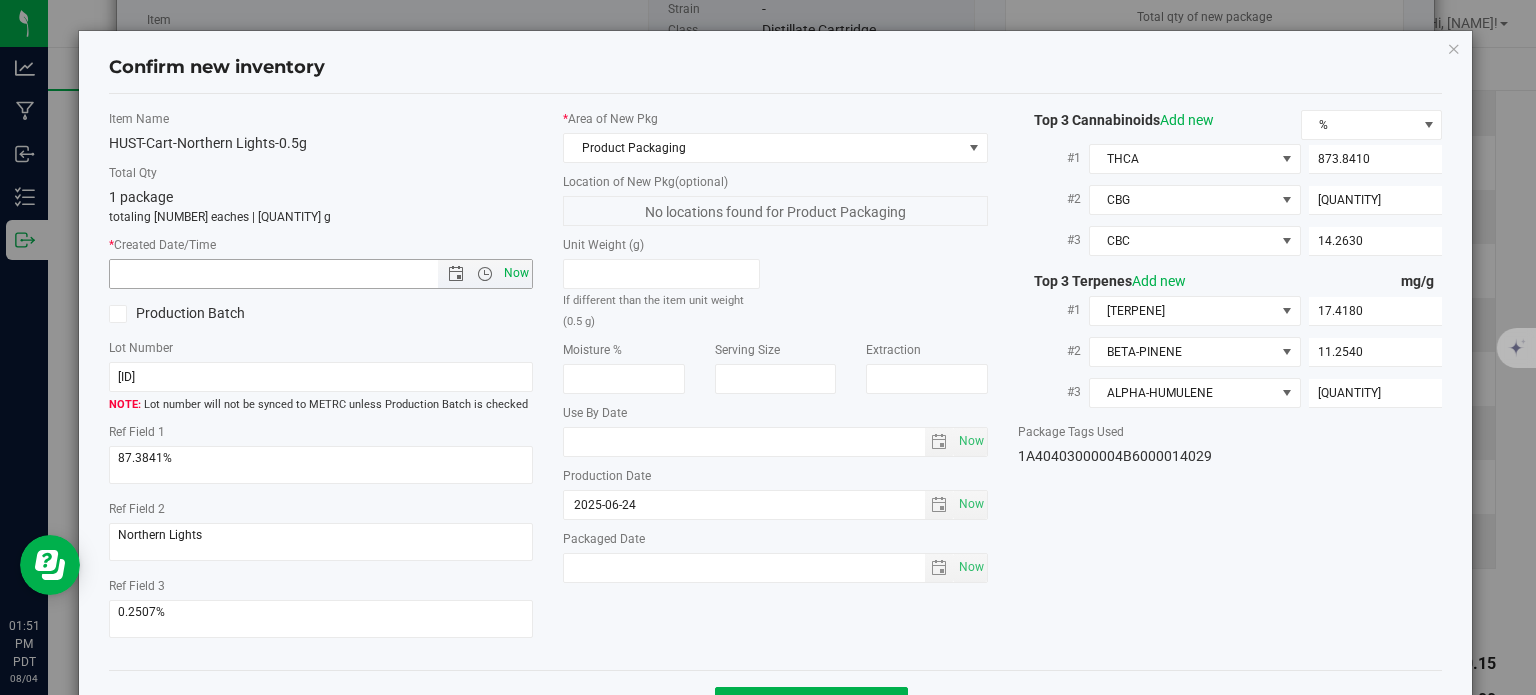 type on "8/4/2025 1:51 PM" 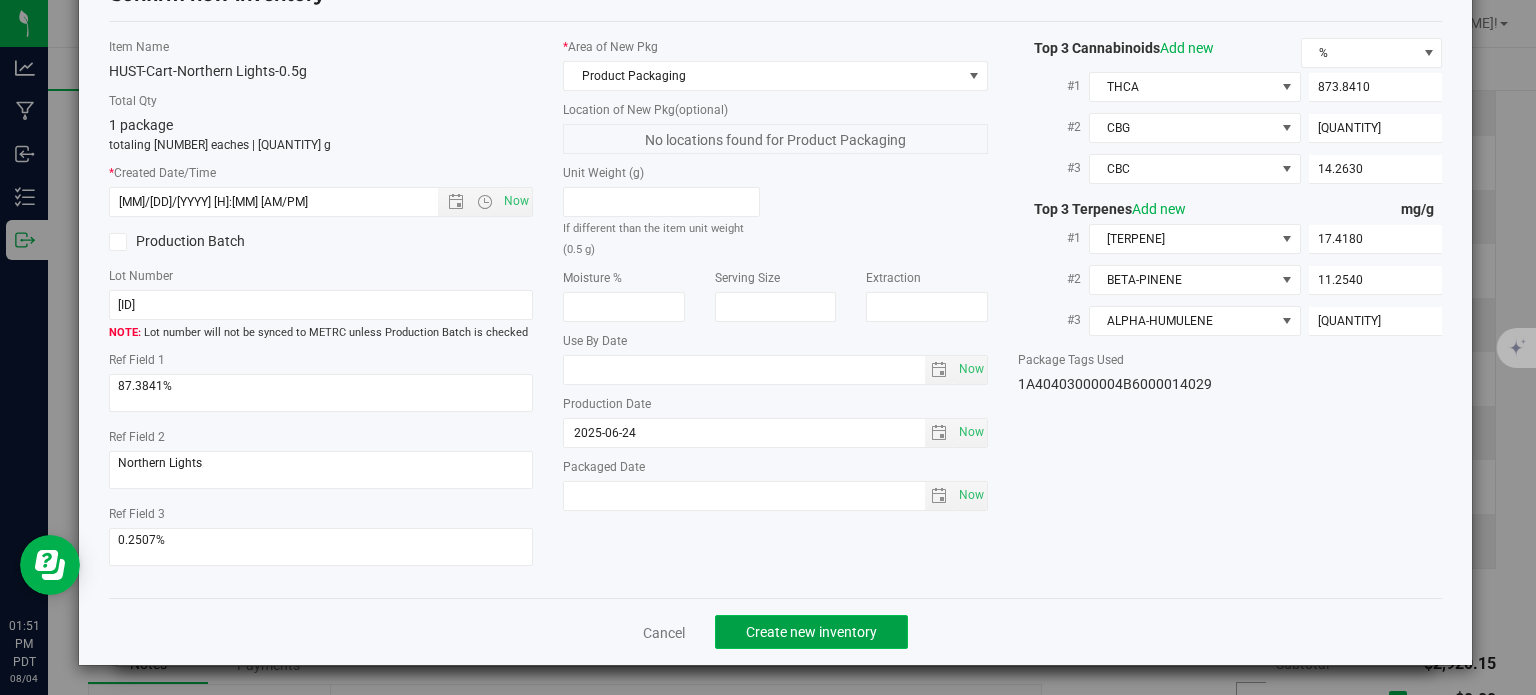click on "Create new inventory" 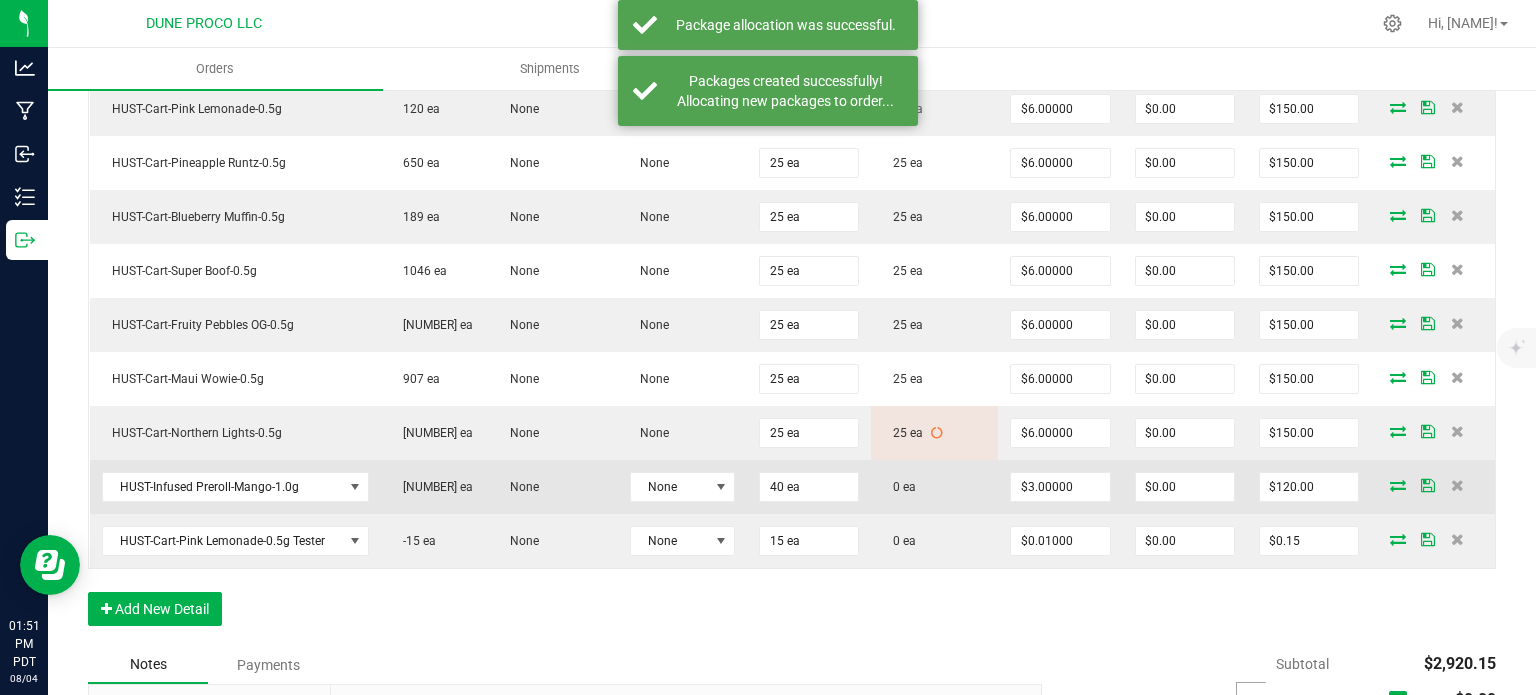 click at bounding box center (1398, 485) 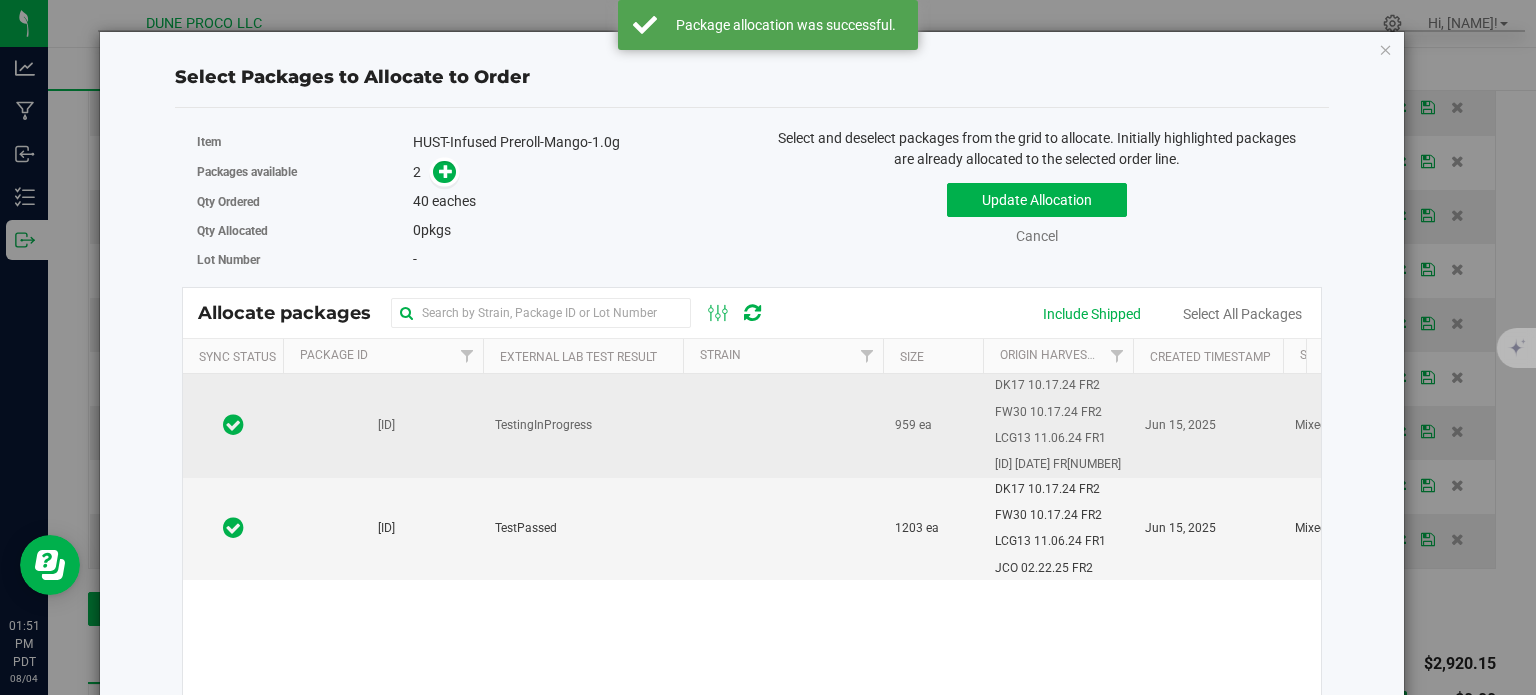 click on "1A40403000004B6000013461" at bounding box center [383, 425] 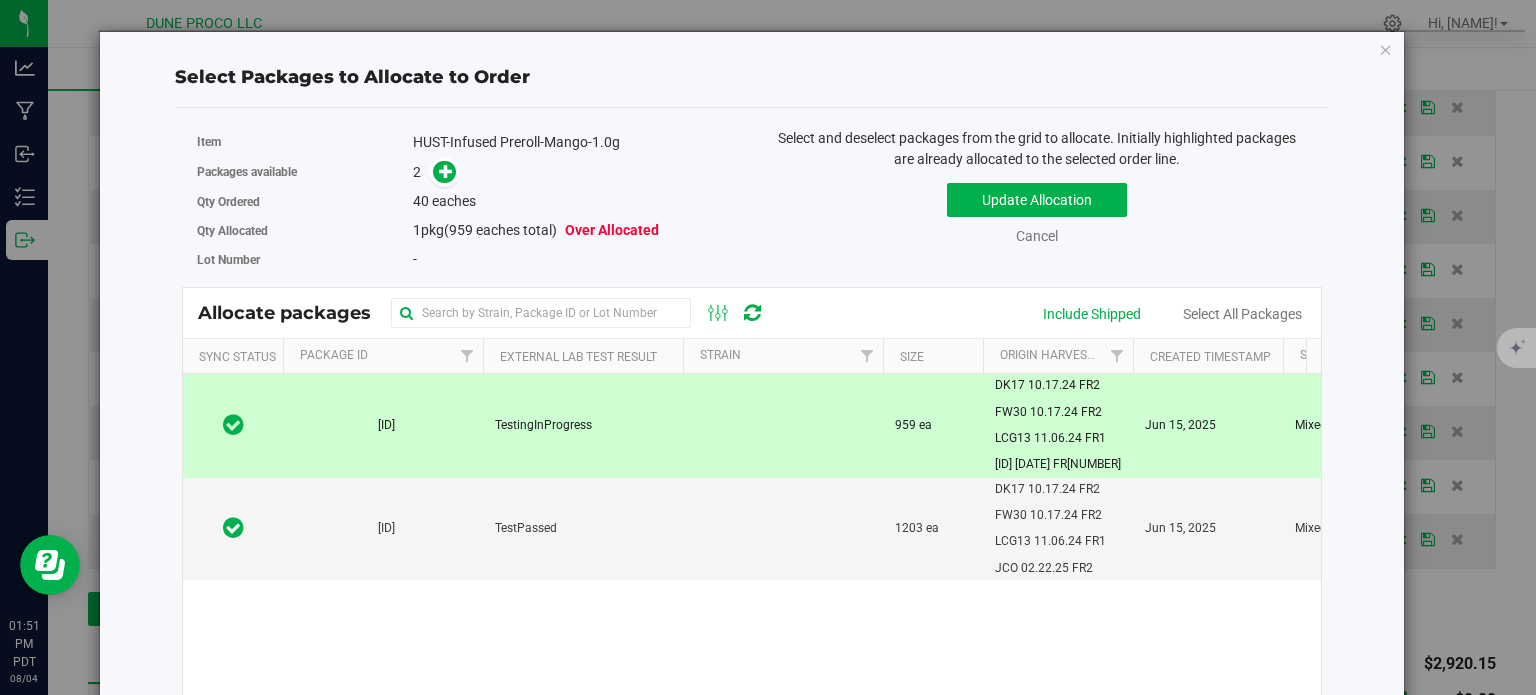 click on "1A40403000004B6000013461" at bounding box center [383, 425] 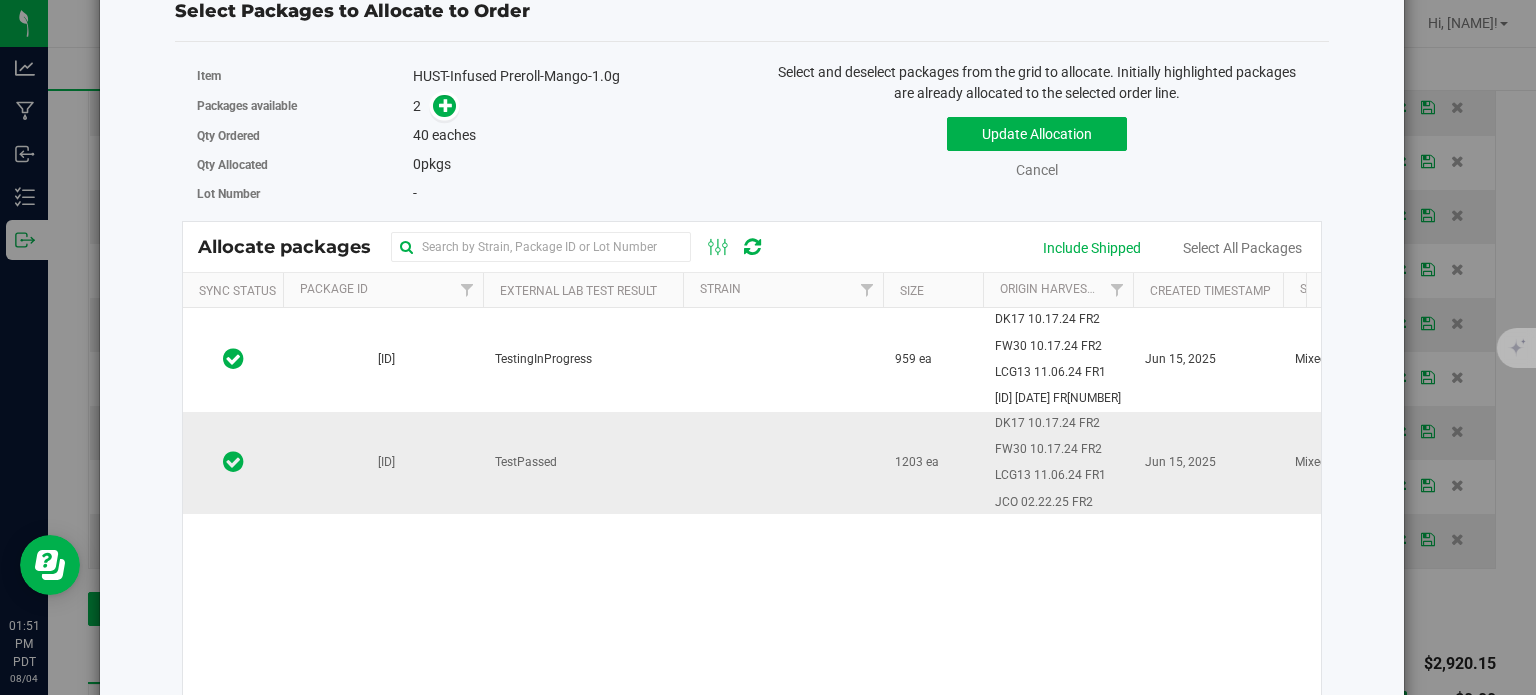 click on "1A40403000004B6000013451" at bounding box center [383, 463] 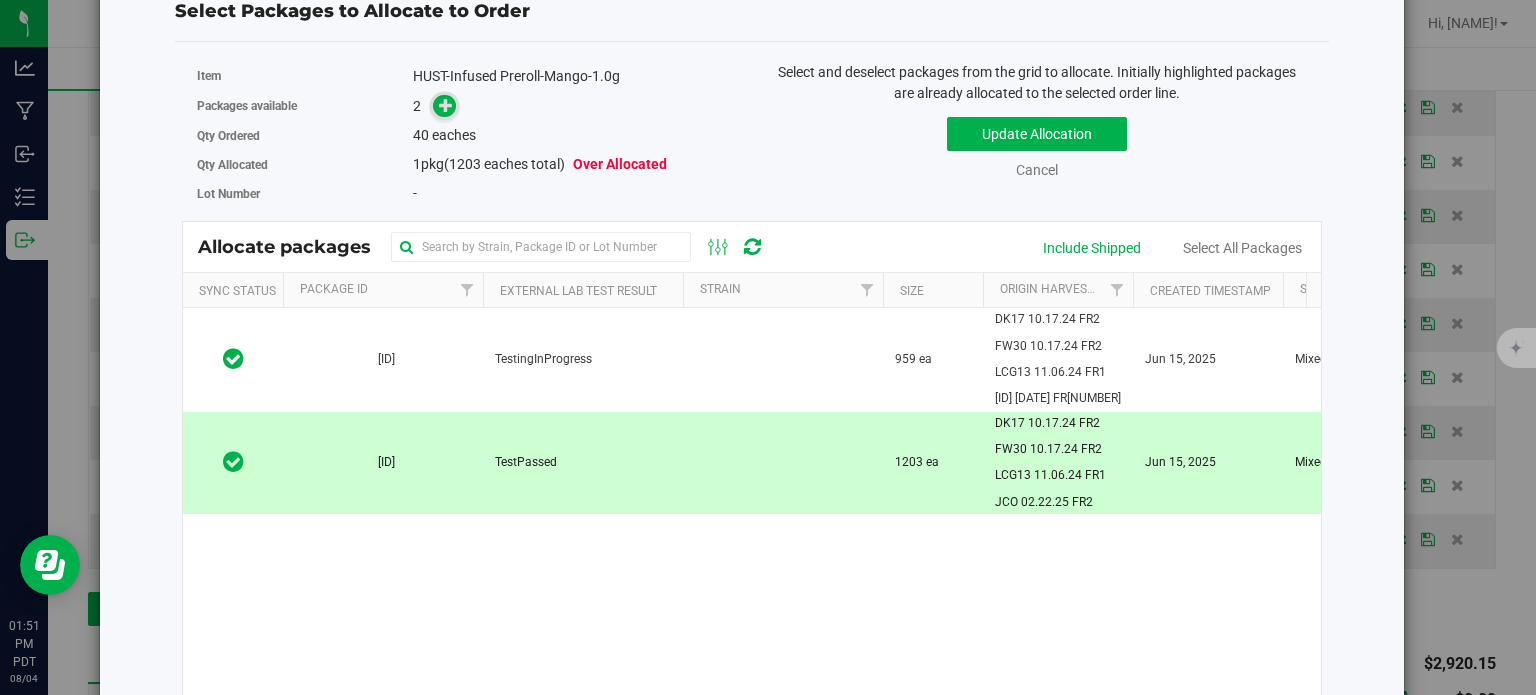 click at bounding box center [446, 105] 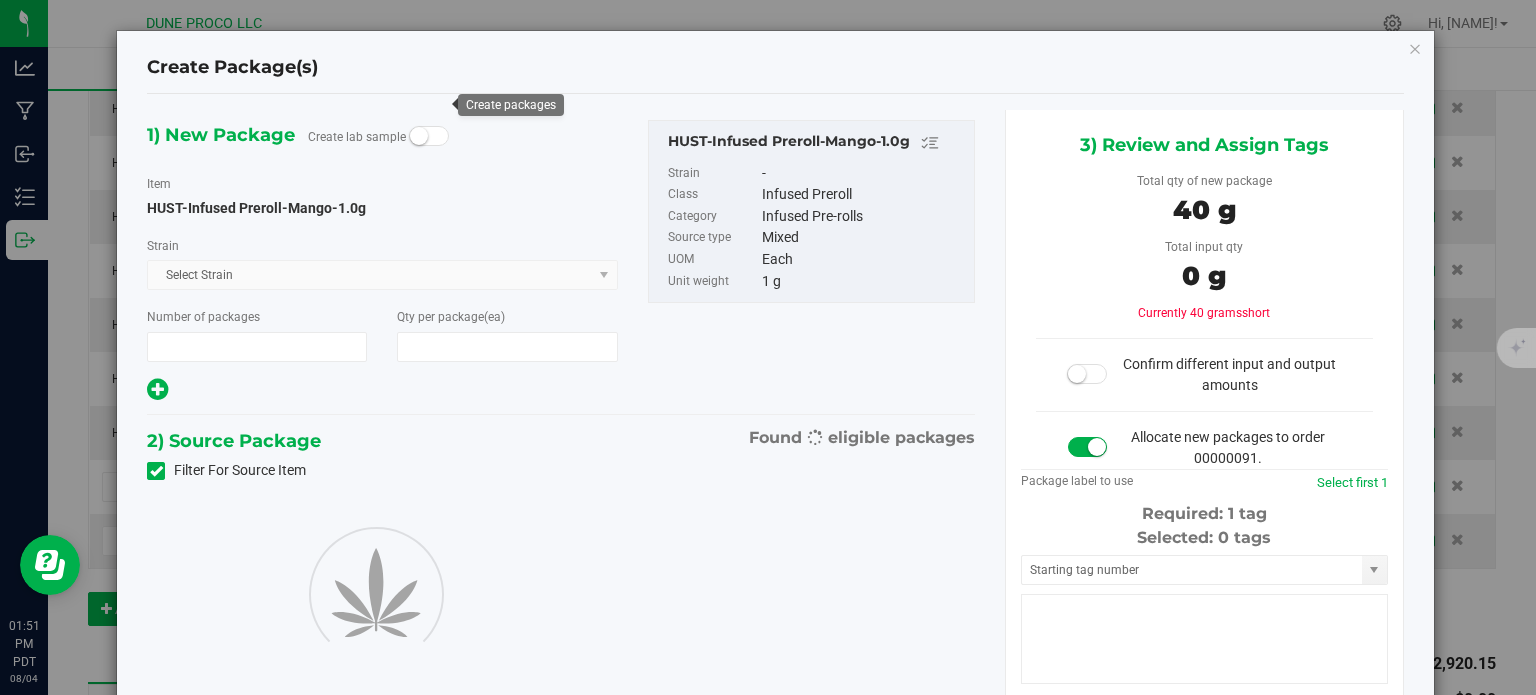 type on "1" 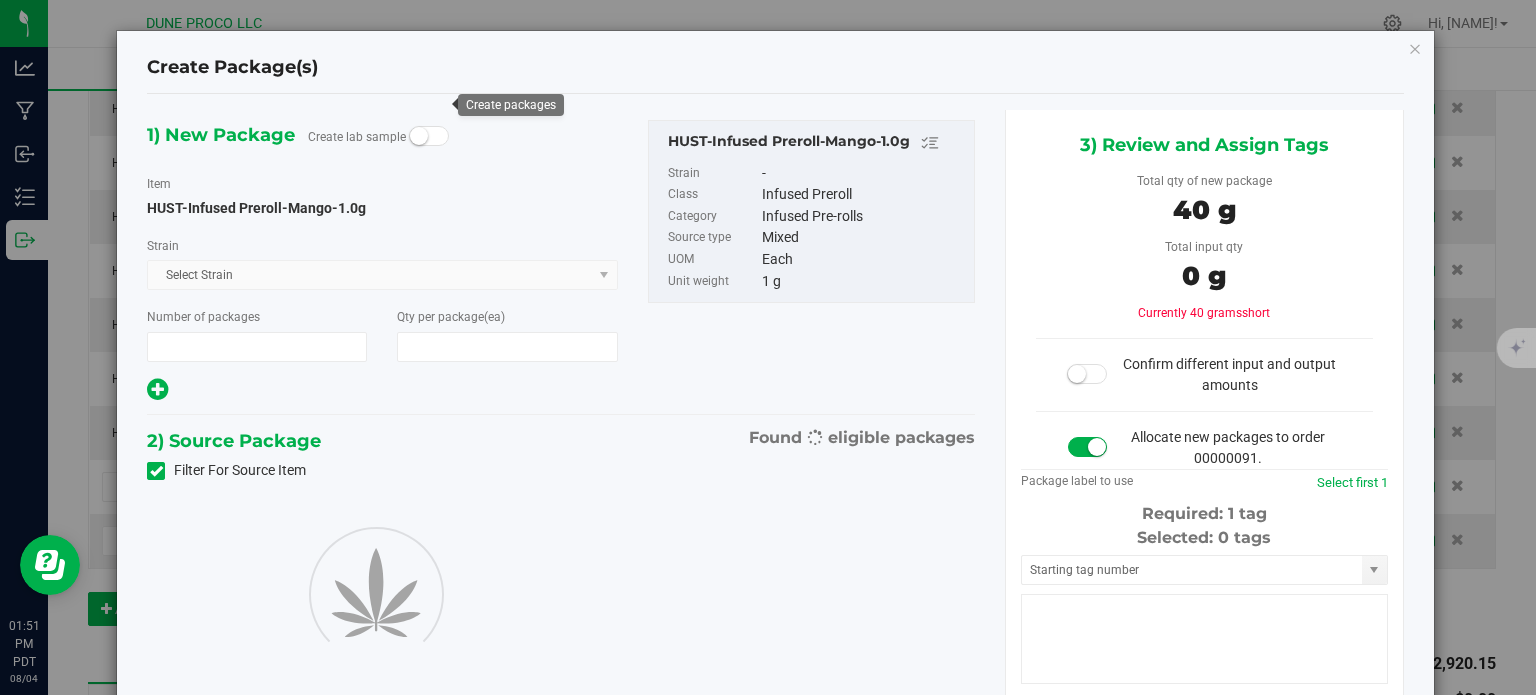 type on "40" 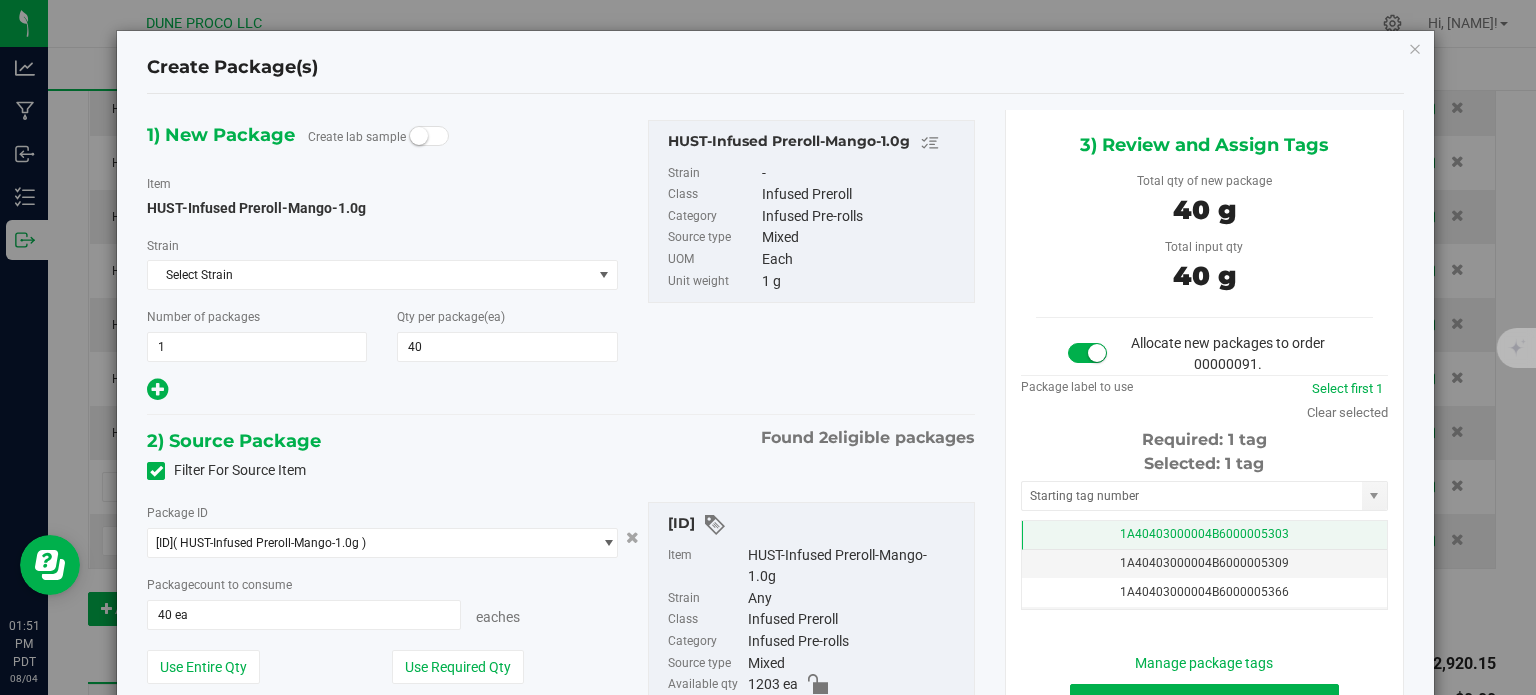 click on "1A40403000004B6000005303" at bounding box center (1204, 535) 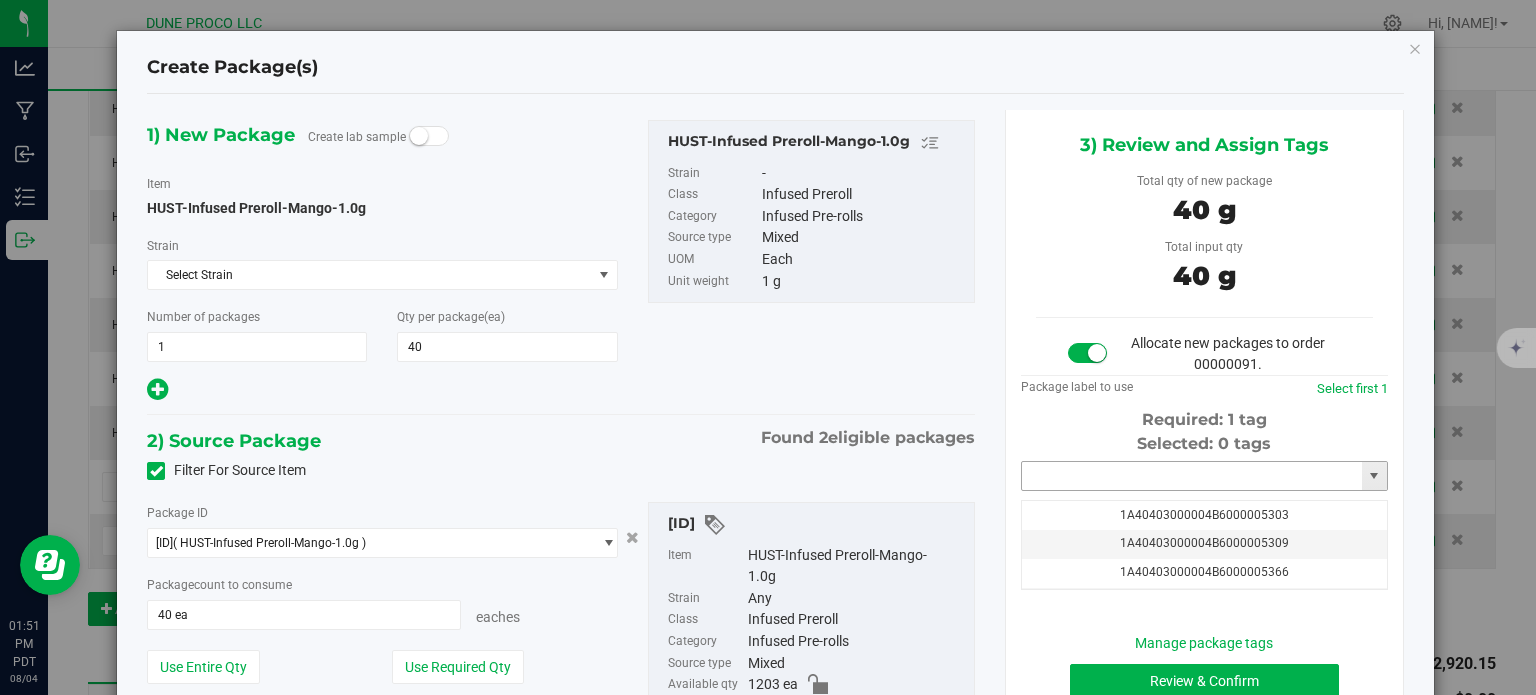 click at bounding box center (1192, 476) 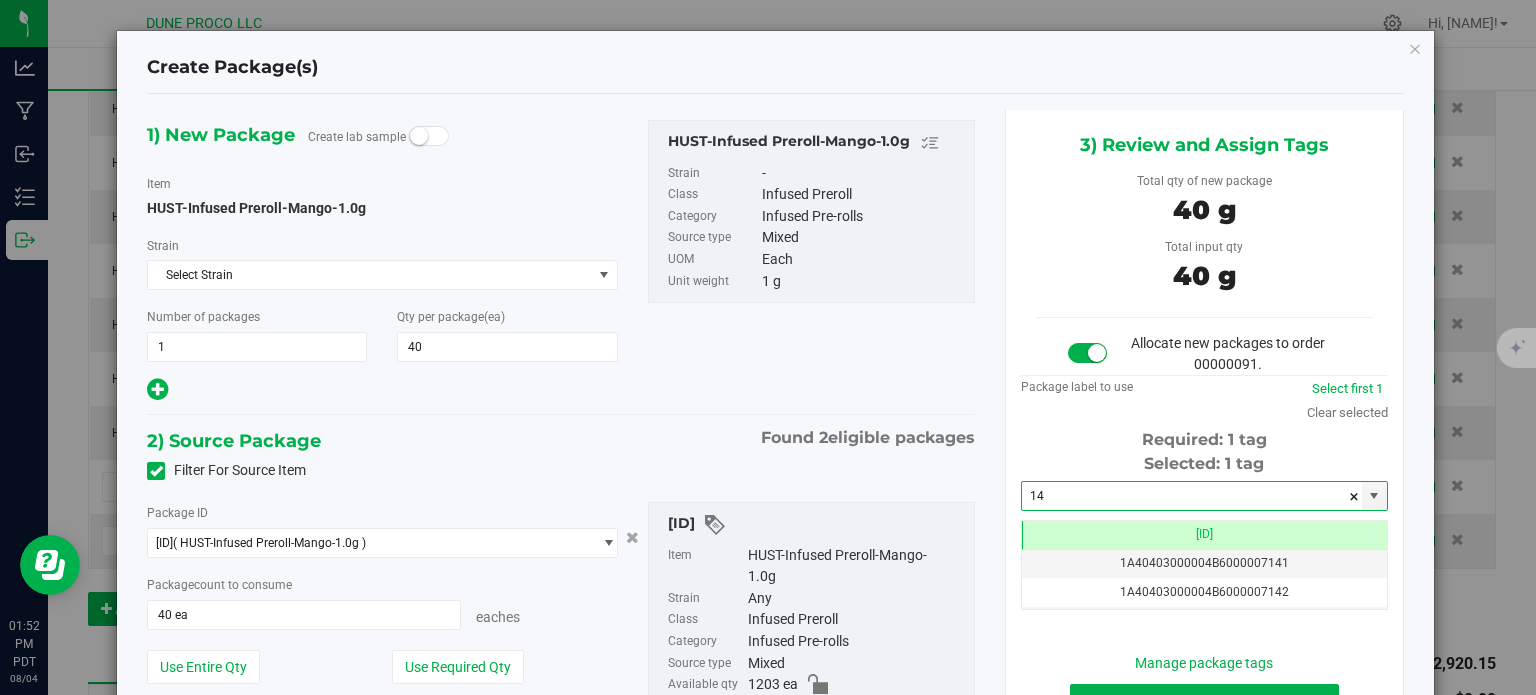 scroll, scrollTop: 0, scrollLeft: 0, axis: both 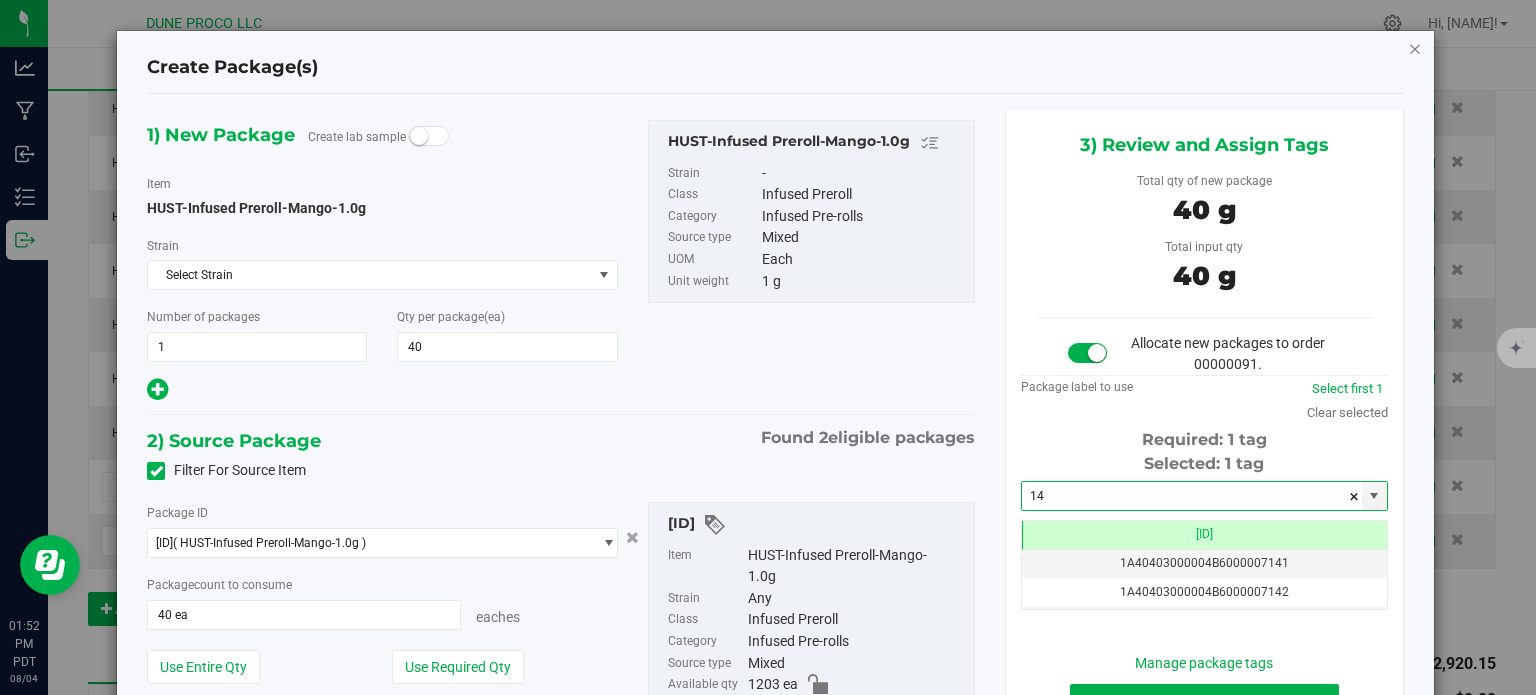 type on "14" 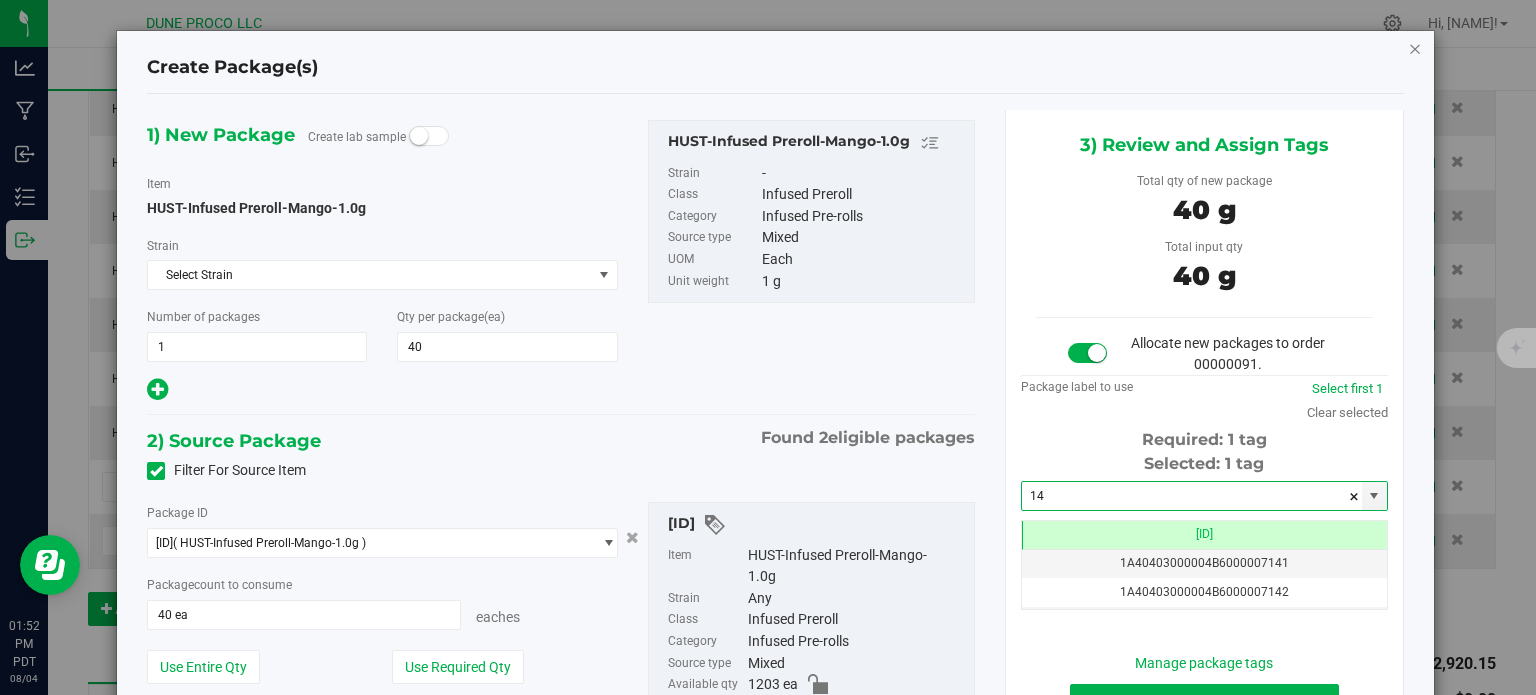click at bounding box center [1415, 48] 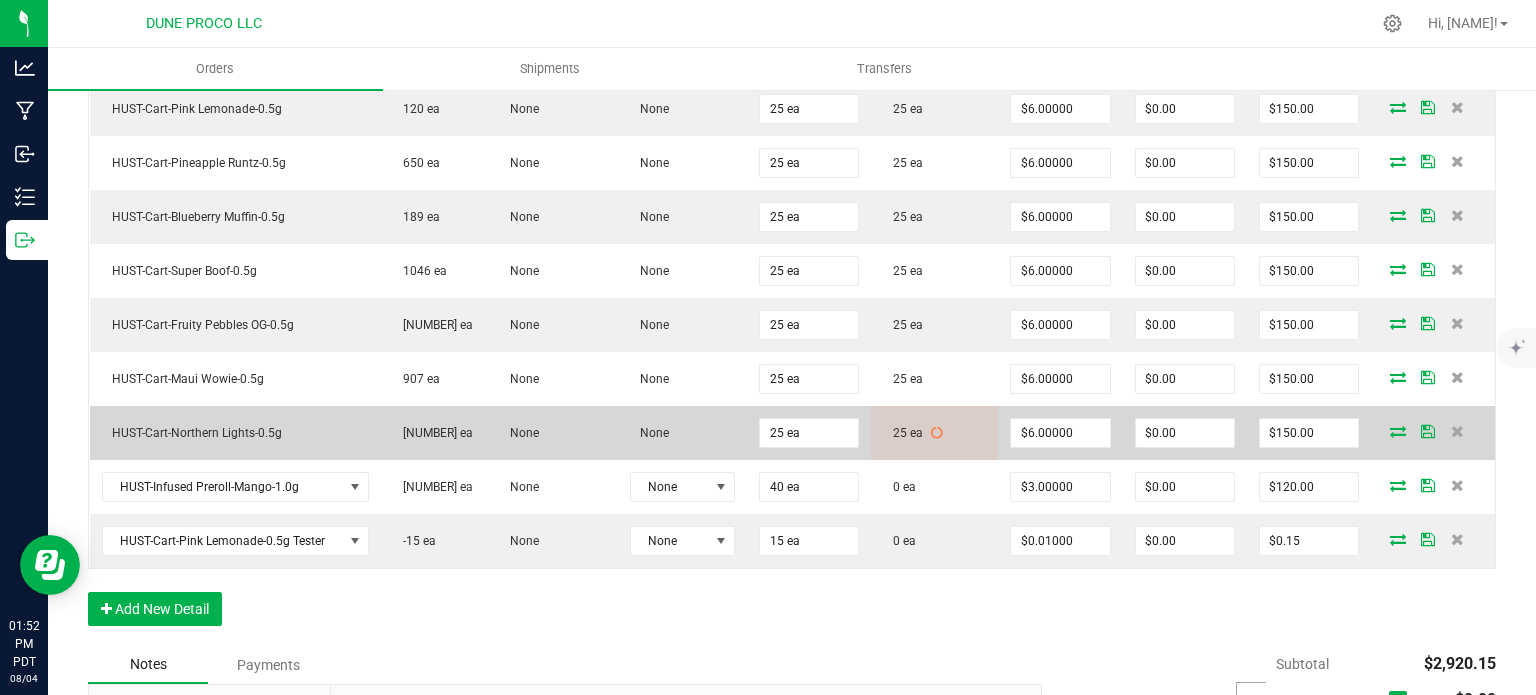 click at bounding box center (1398, 431) 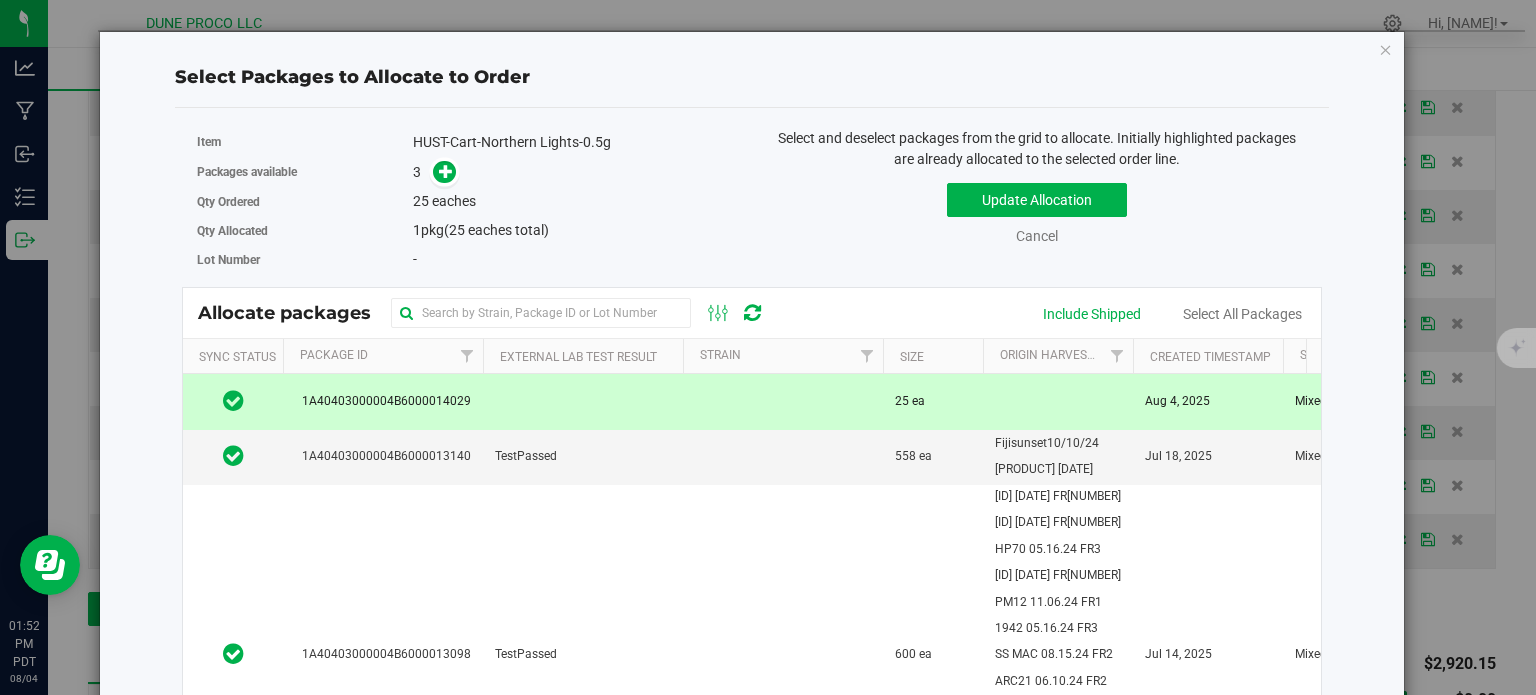 click on "Select Packages to Allocate to Order
Item
HUST-Cart-Northern Lights-0.5g
Packages available
3
Qty Ordered
25
eaches" at bounding box center [752, 468] 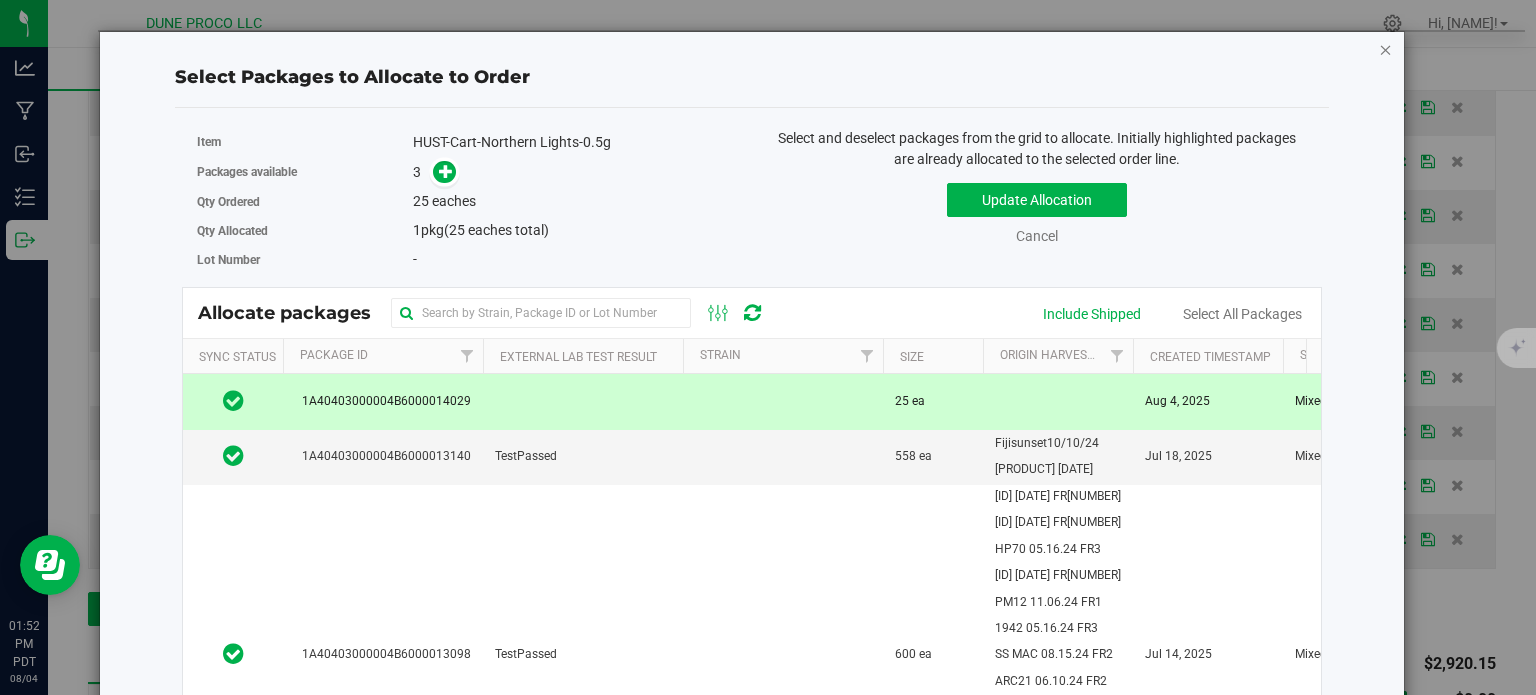click at bounding box center [1386, 49] 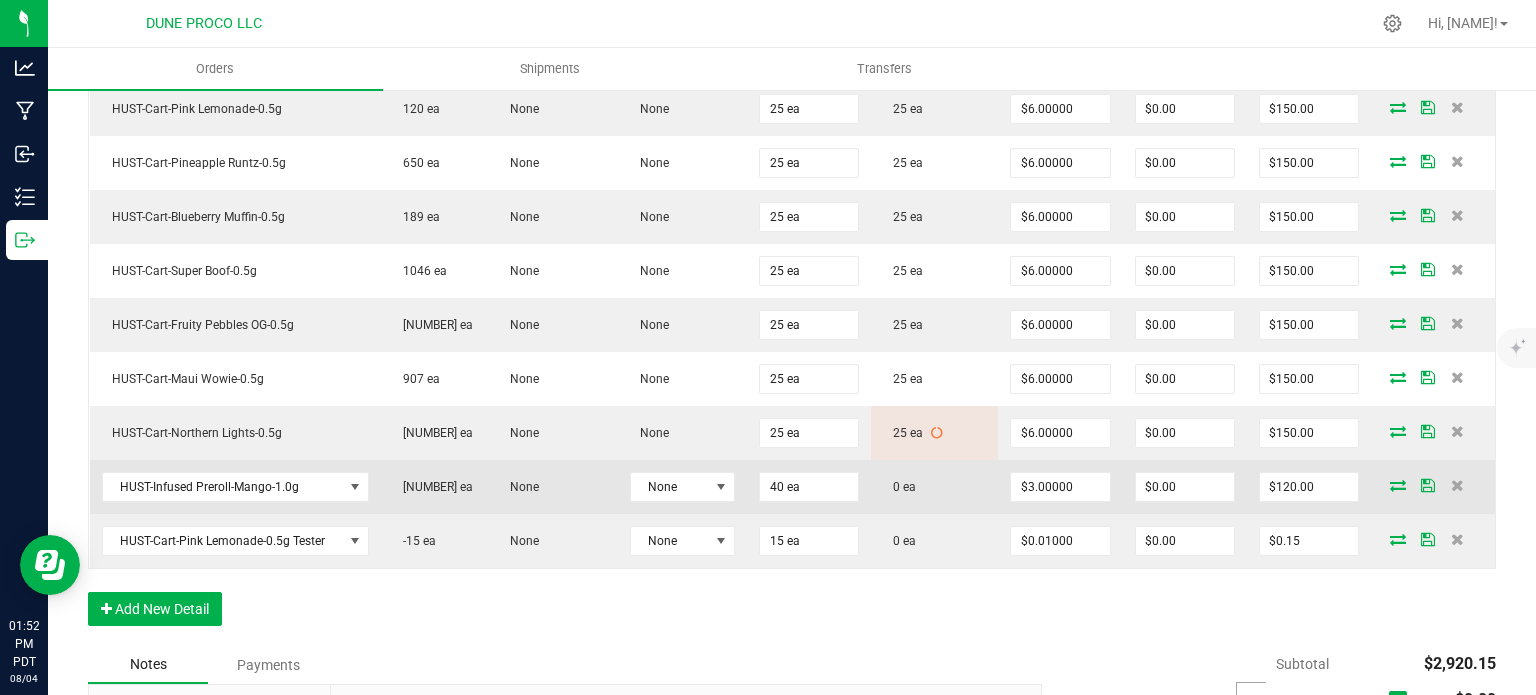 click at bounding box center [1398, 485] 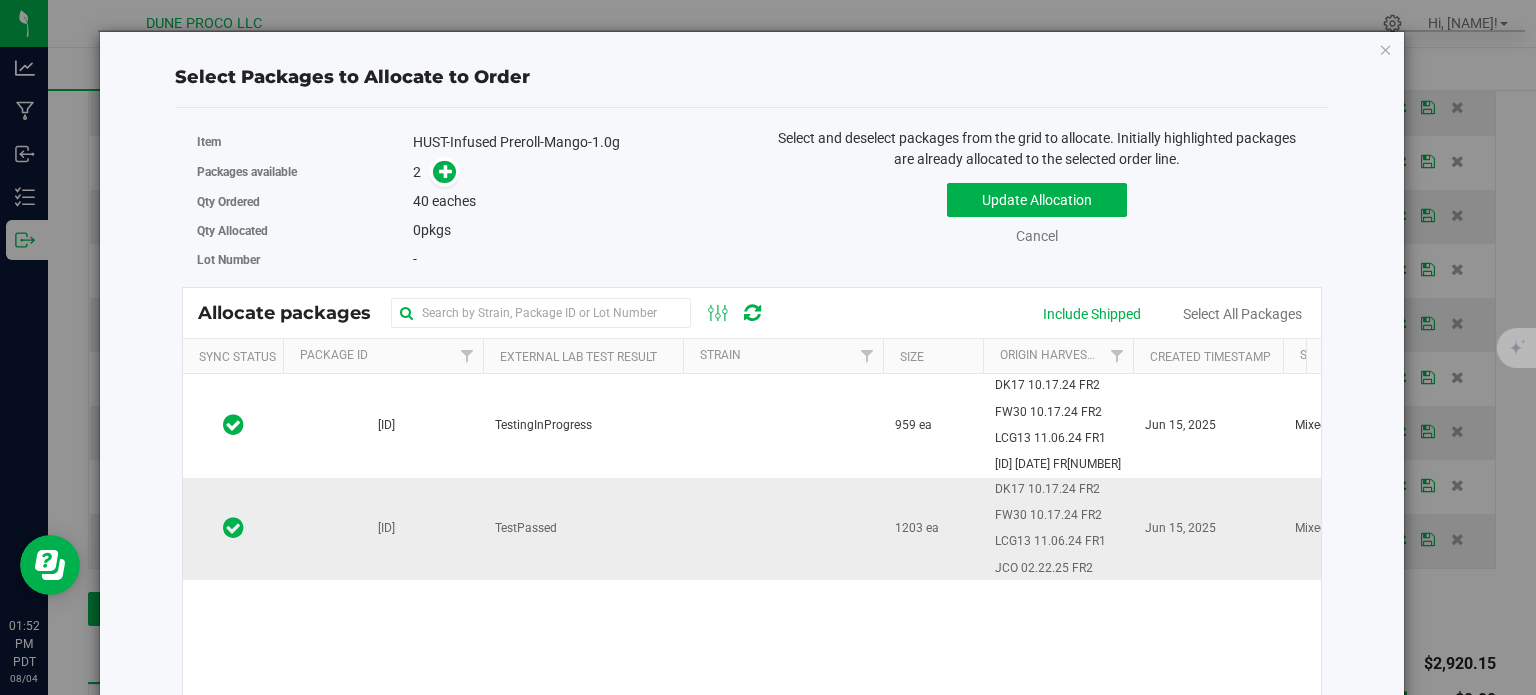 click on "TestPassed" at bounding box center [583, 529] 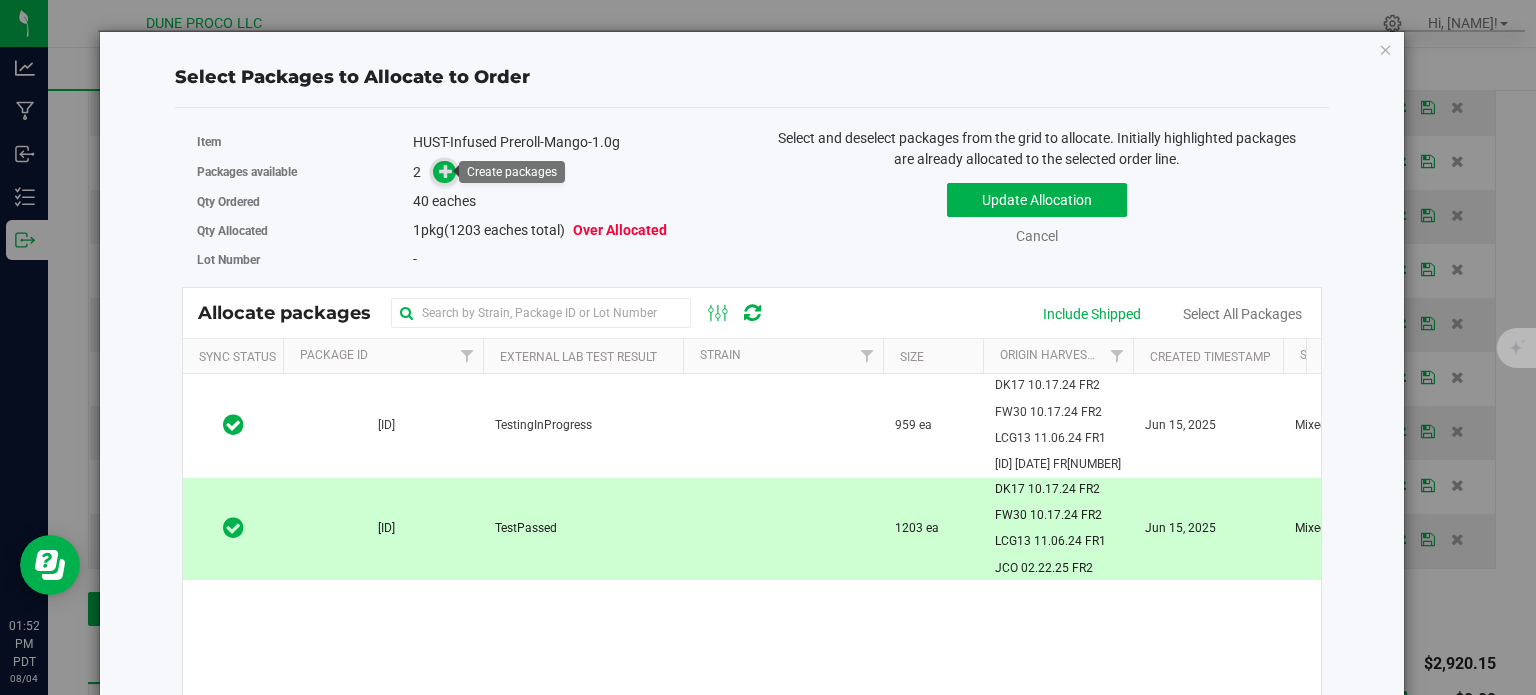 click at bounding box center (446, 171) 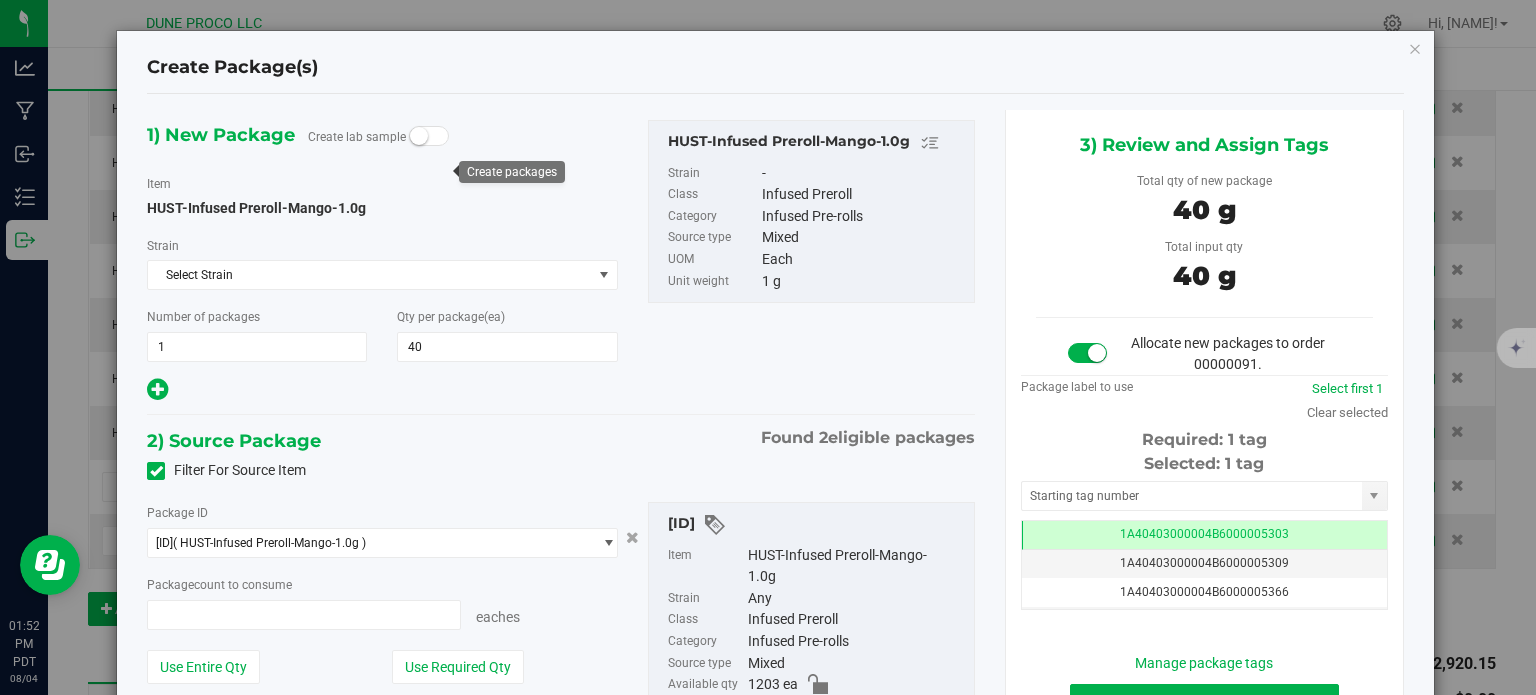 type on "40 ea" 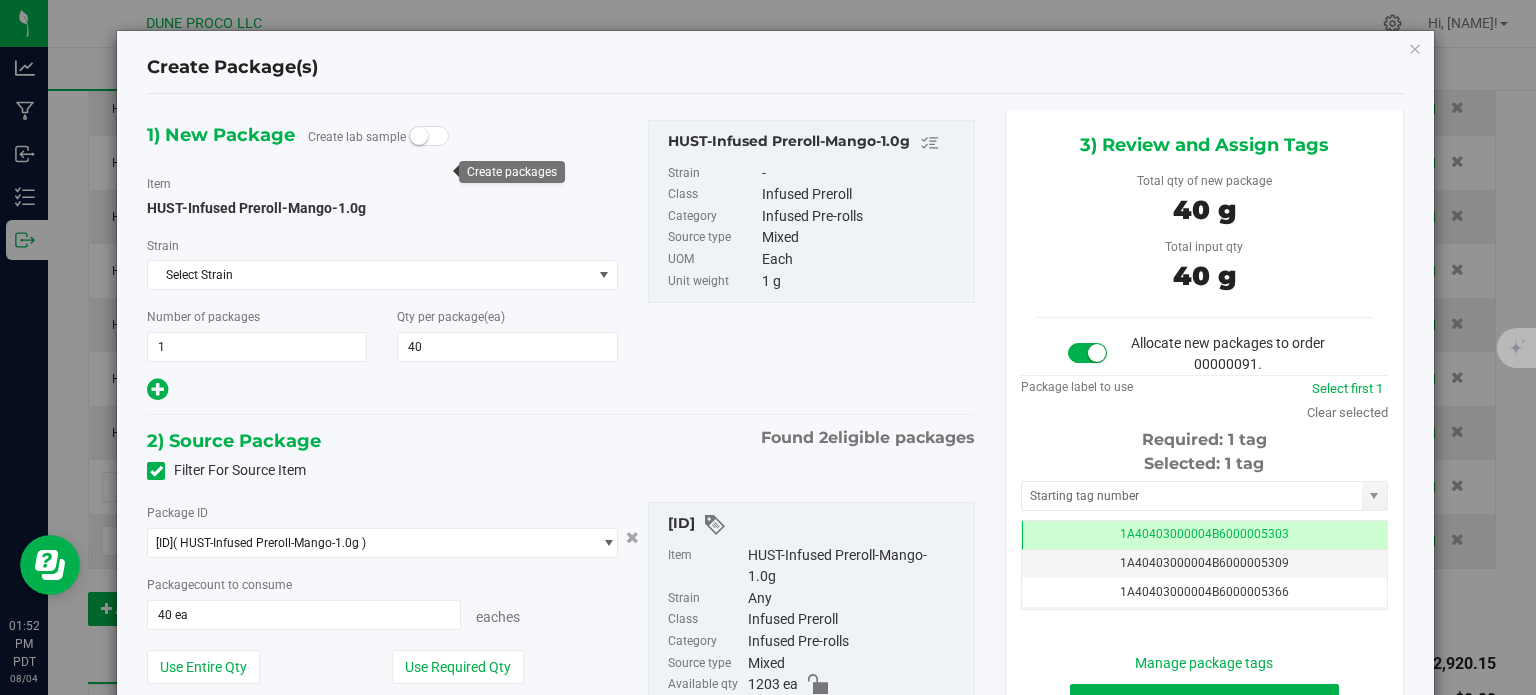 scroll, scrollTop: 0, scrollLeft: 0, axis: both 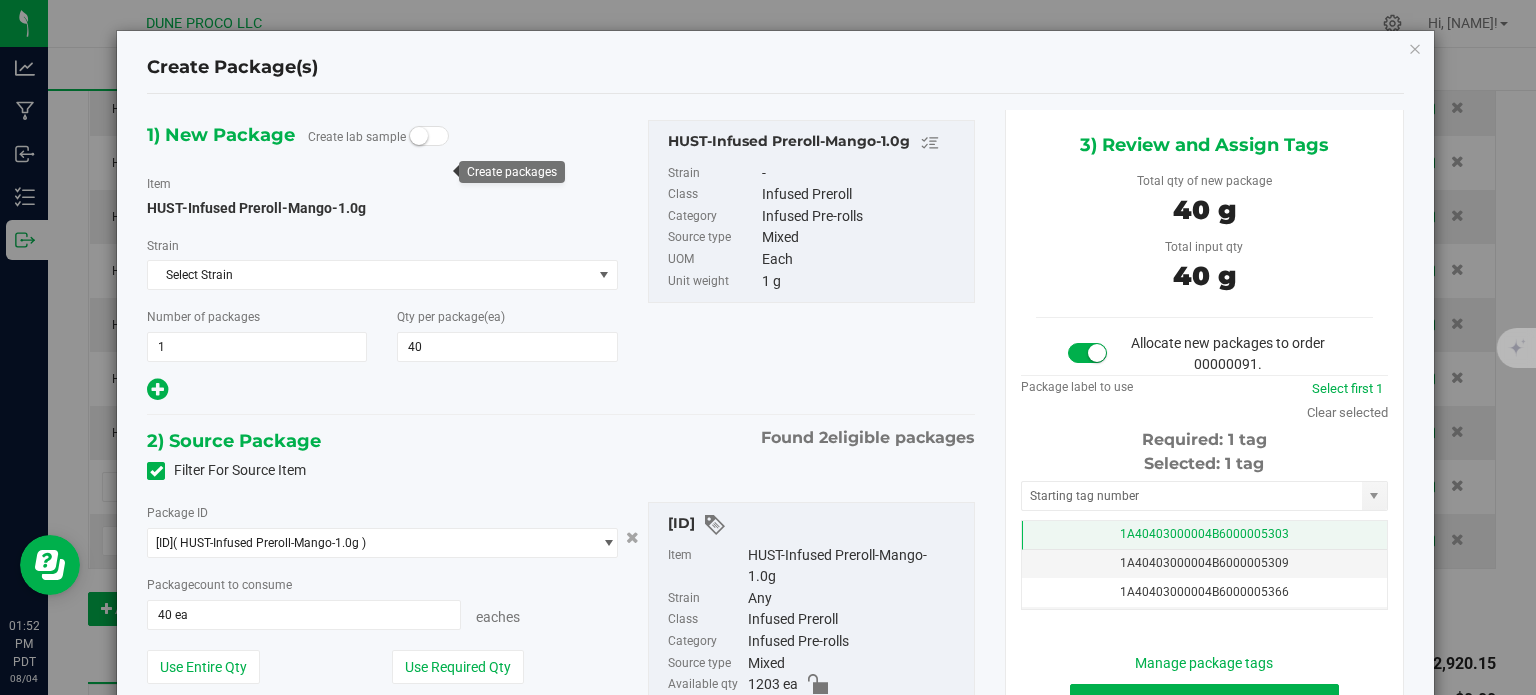 click on "1A40403000004B6000005303" at bounding box center [1204, 535] 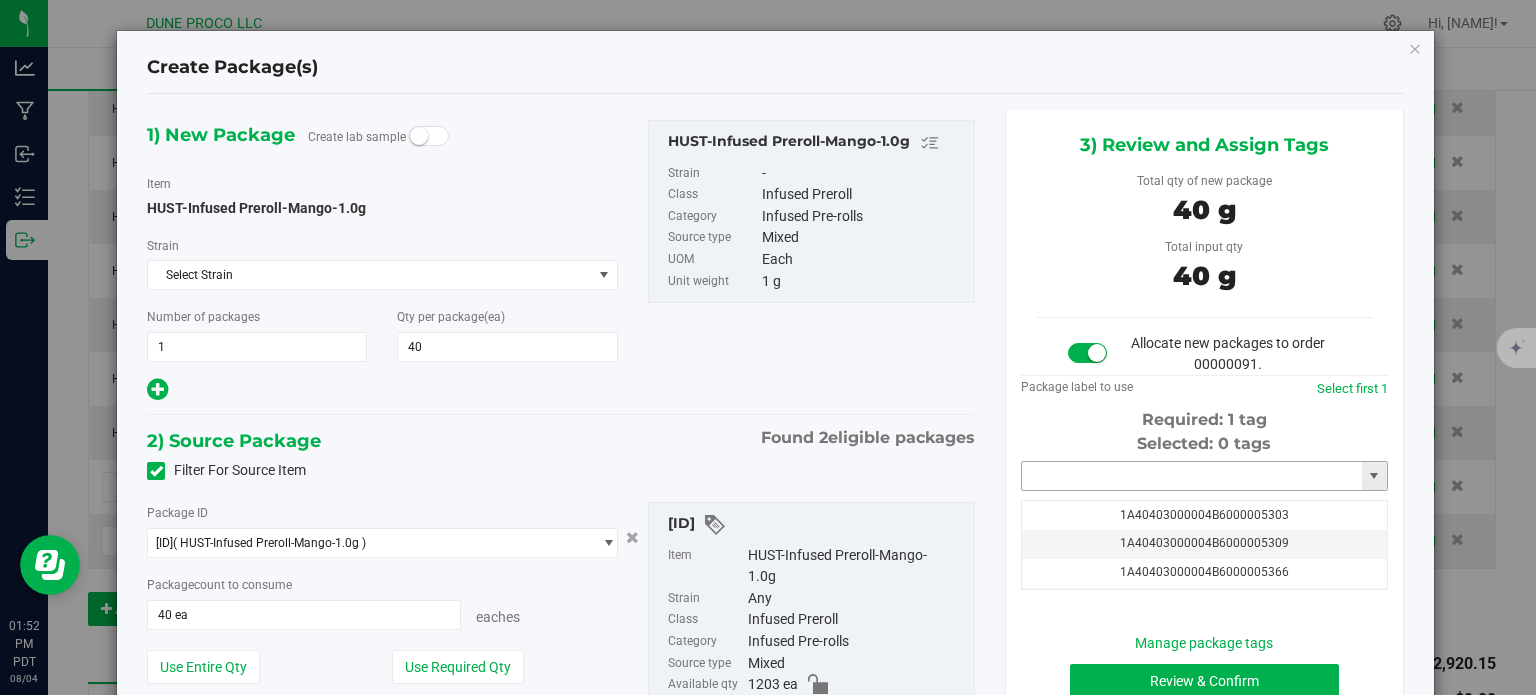 click at bounding box center (1192, 476) 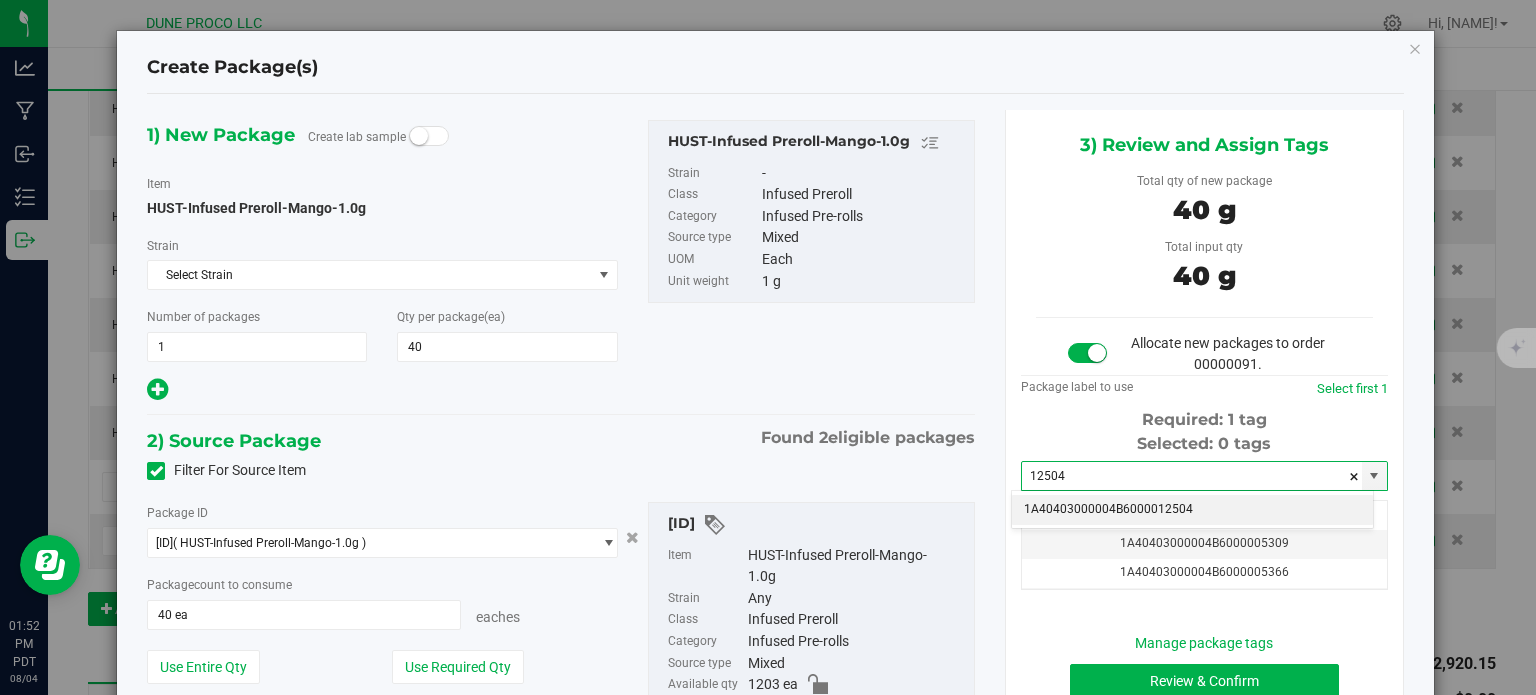 click on "1A40403000004B6000012504" at bounding box center [1192, 510] 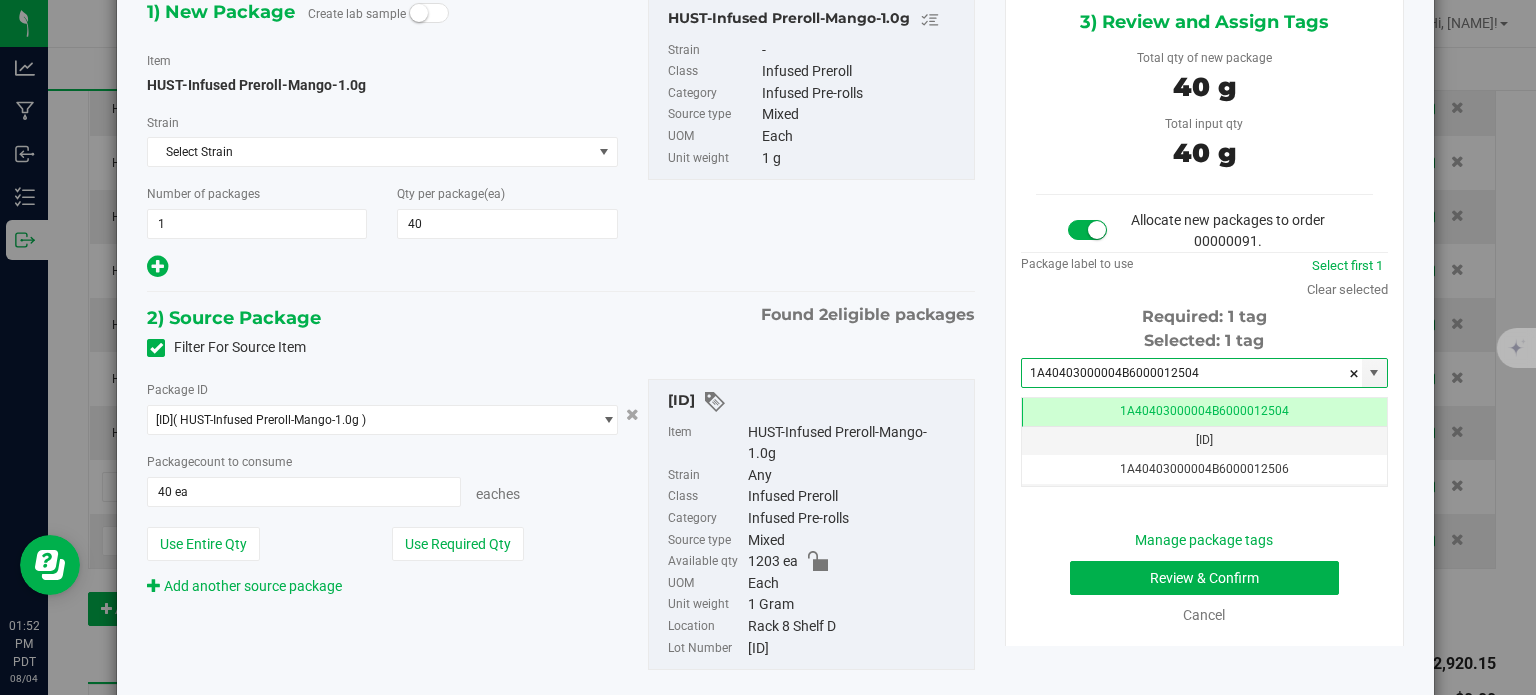 type on "1A40403000004B6000012504" 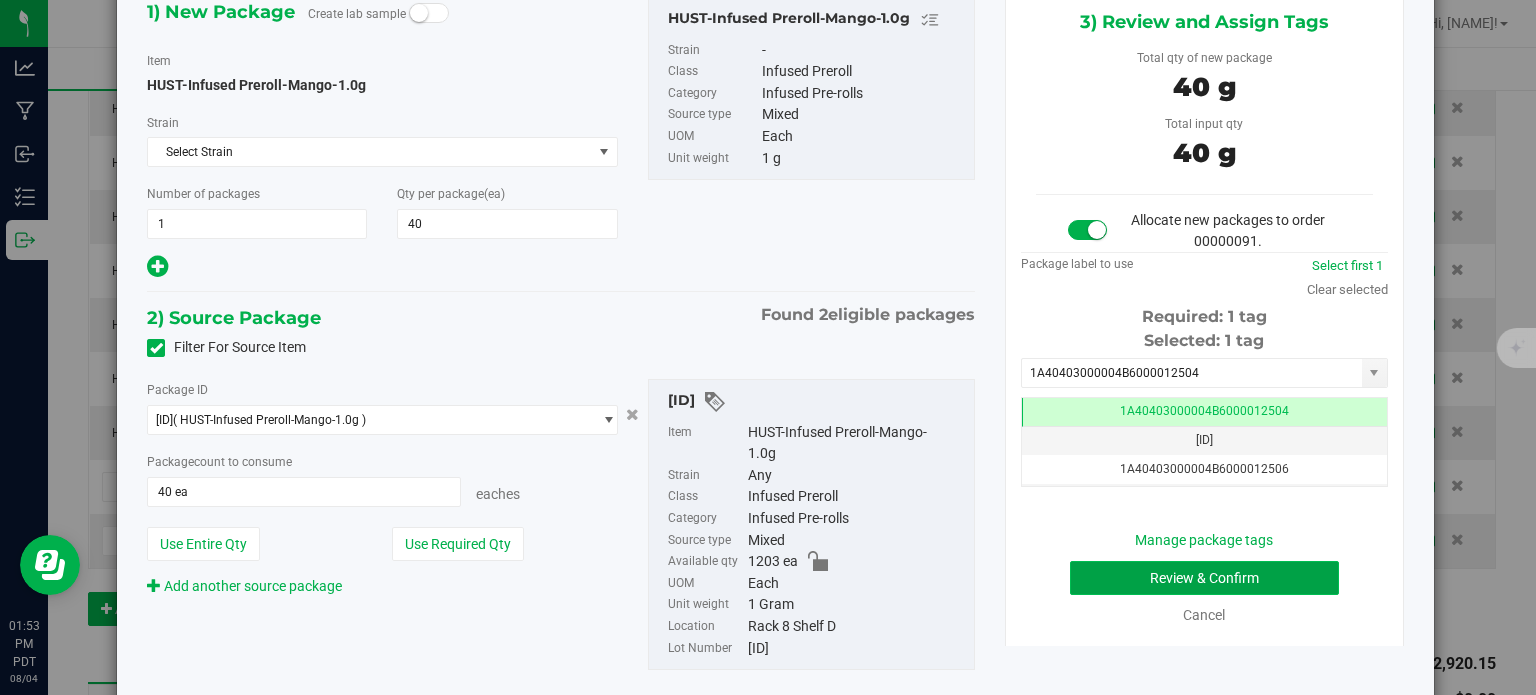 click on "Review & Confirm" at bounding box center (1204, 578) 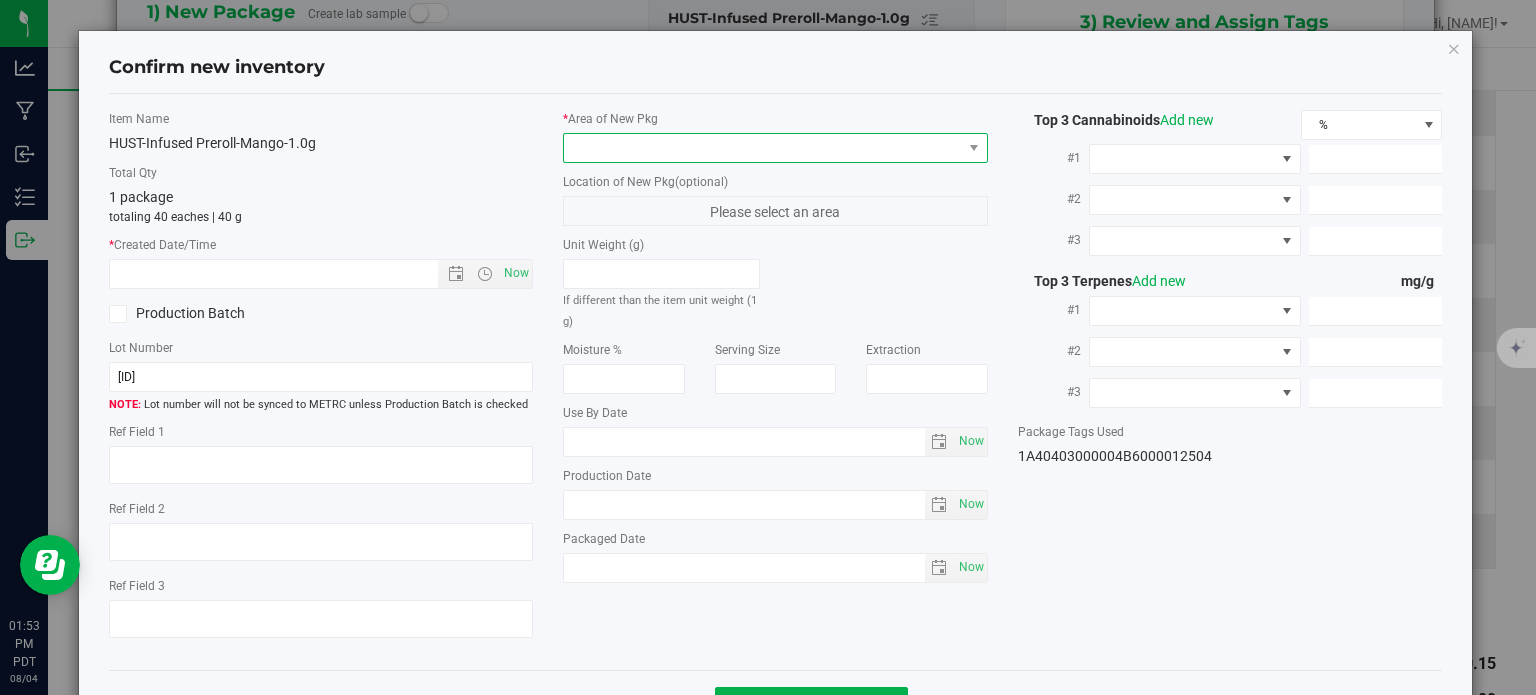 click at bounding box center [763, 148] 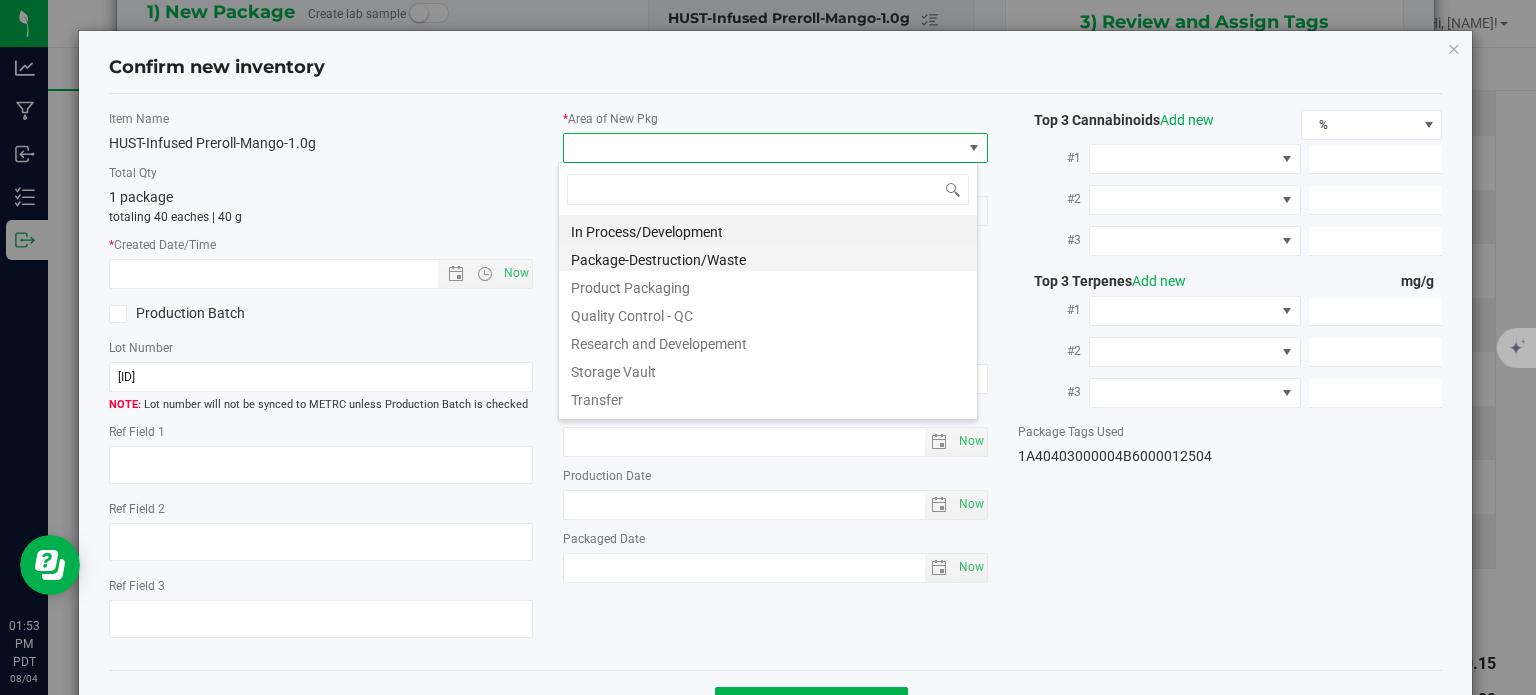click on "Package-Destruction/Waste" at bounding box center (768, 257) 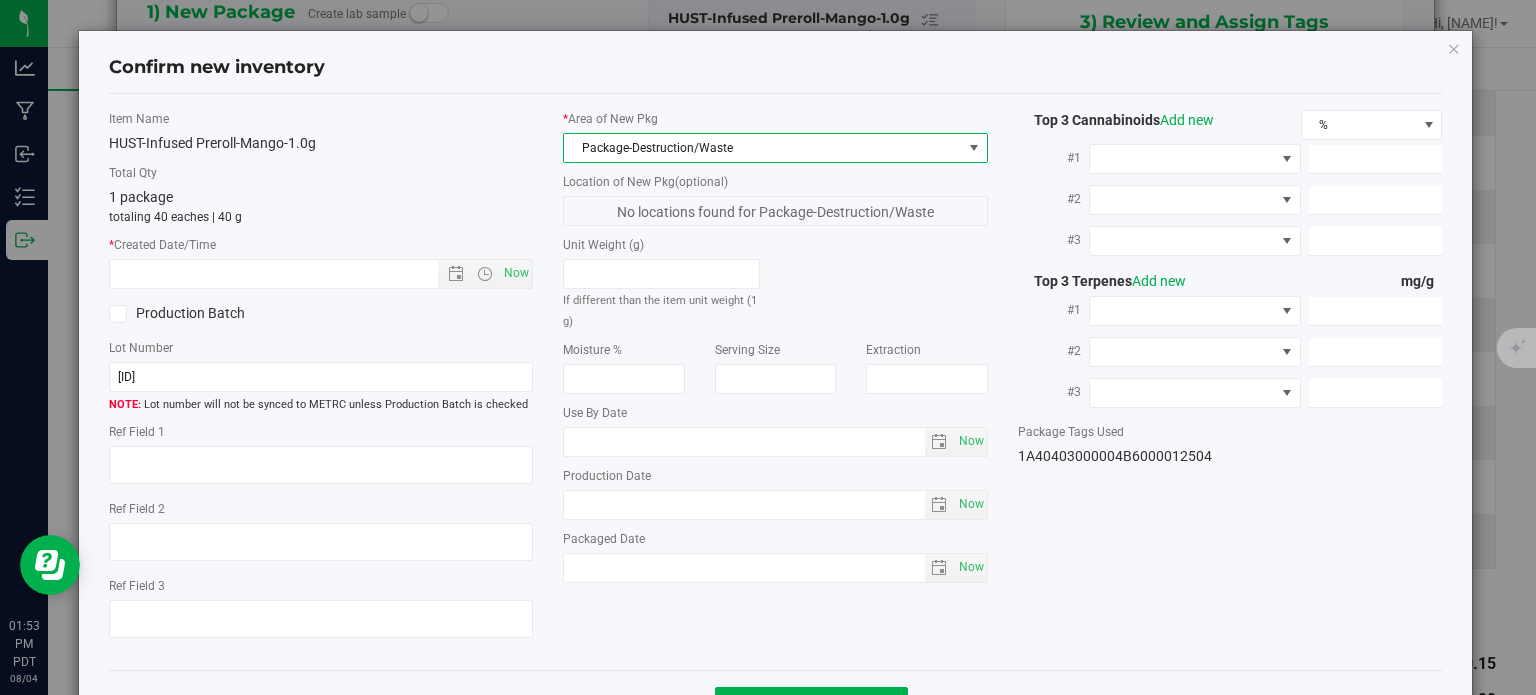 click on "Package-Destruction/Waste" at bounding box center [763, 148] 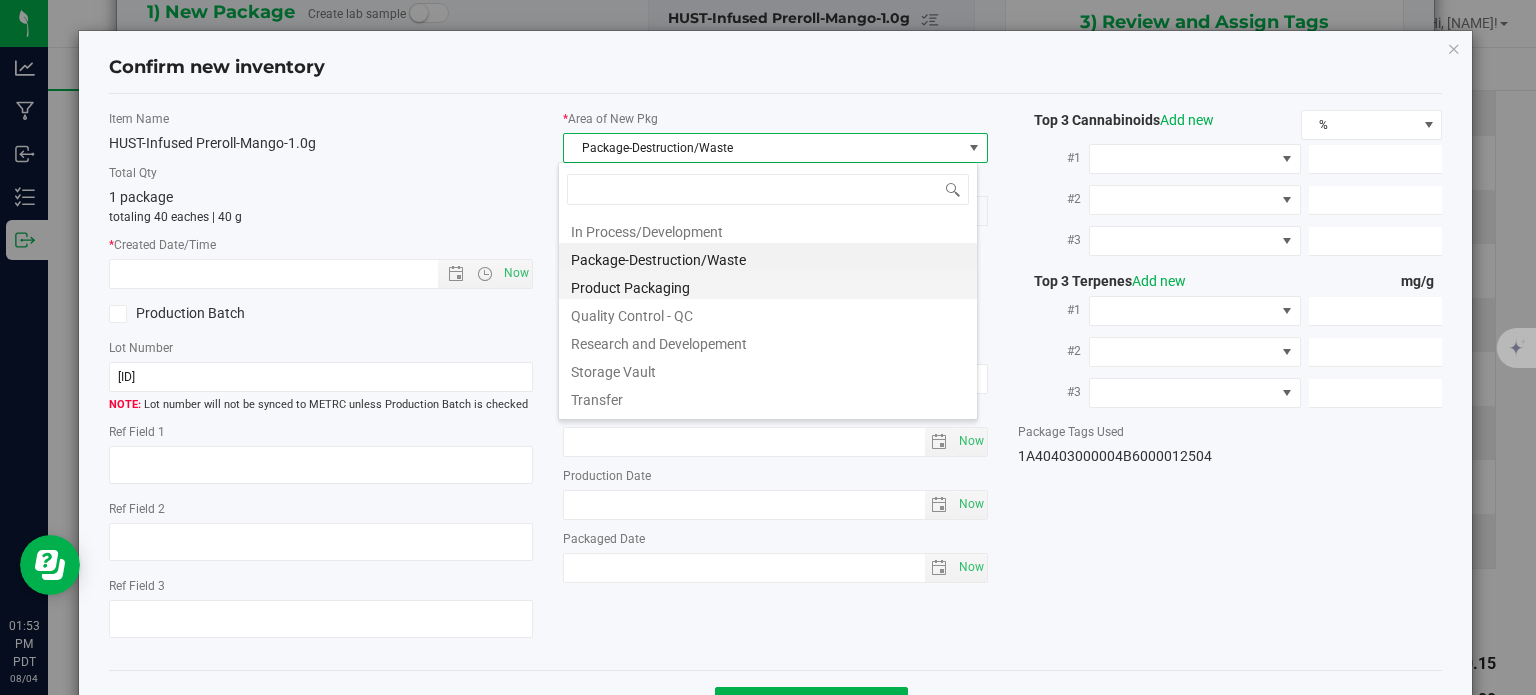 click on "Product Packaging" at bounding box center (768, 285) 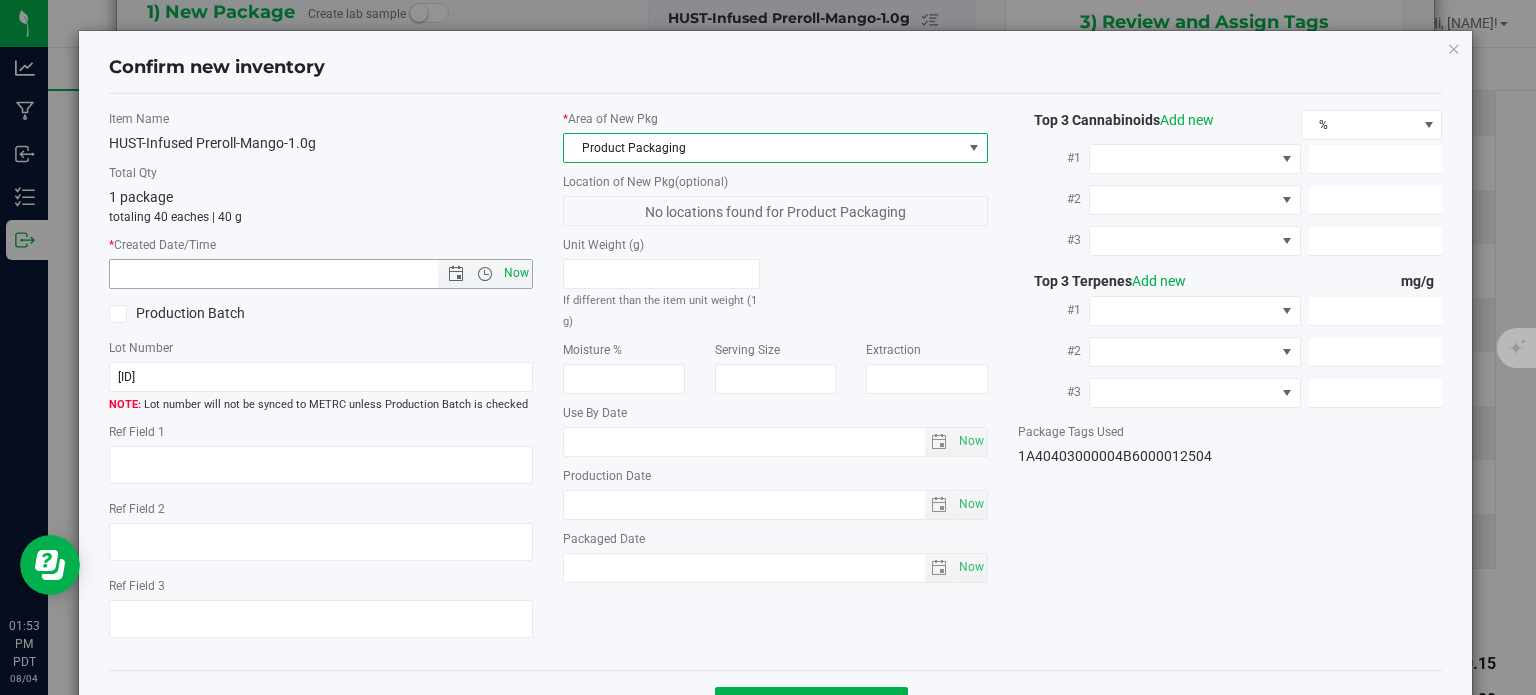 click on "Now" at bounding box center [517, 273] 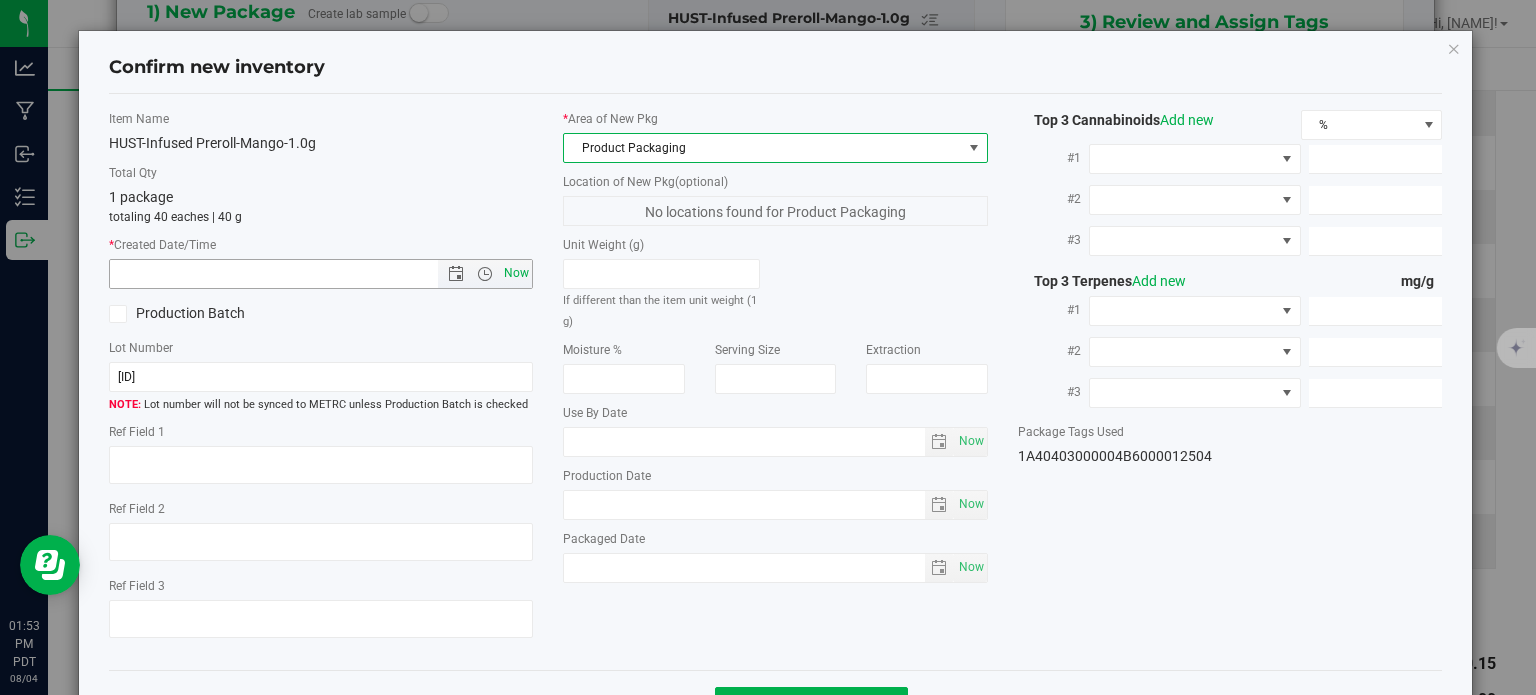 type on "8/4/2025 1:53 PM" 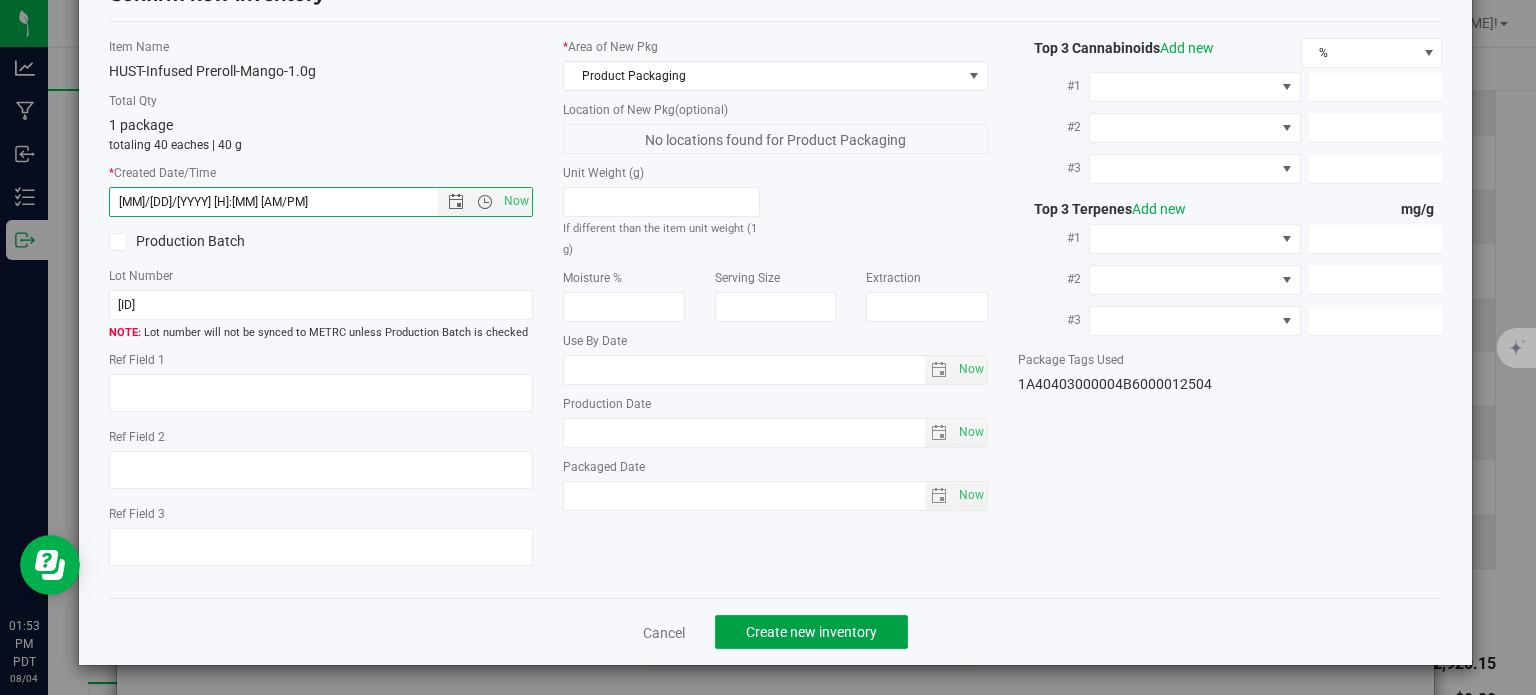 click on "Create new inventory" 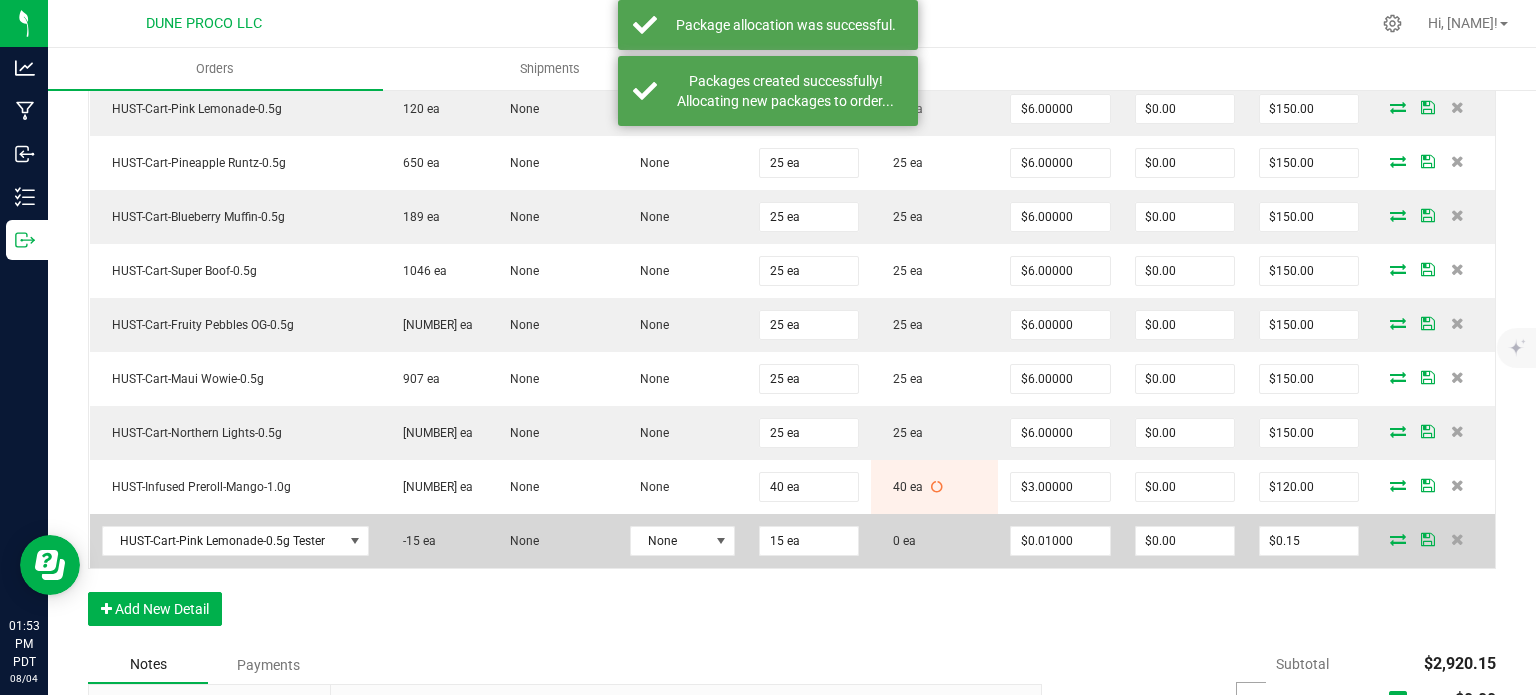 click at bounding box center (1398, 539) 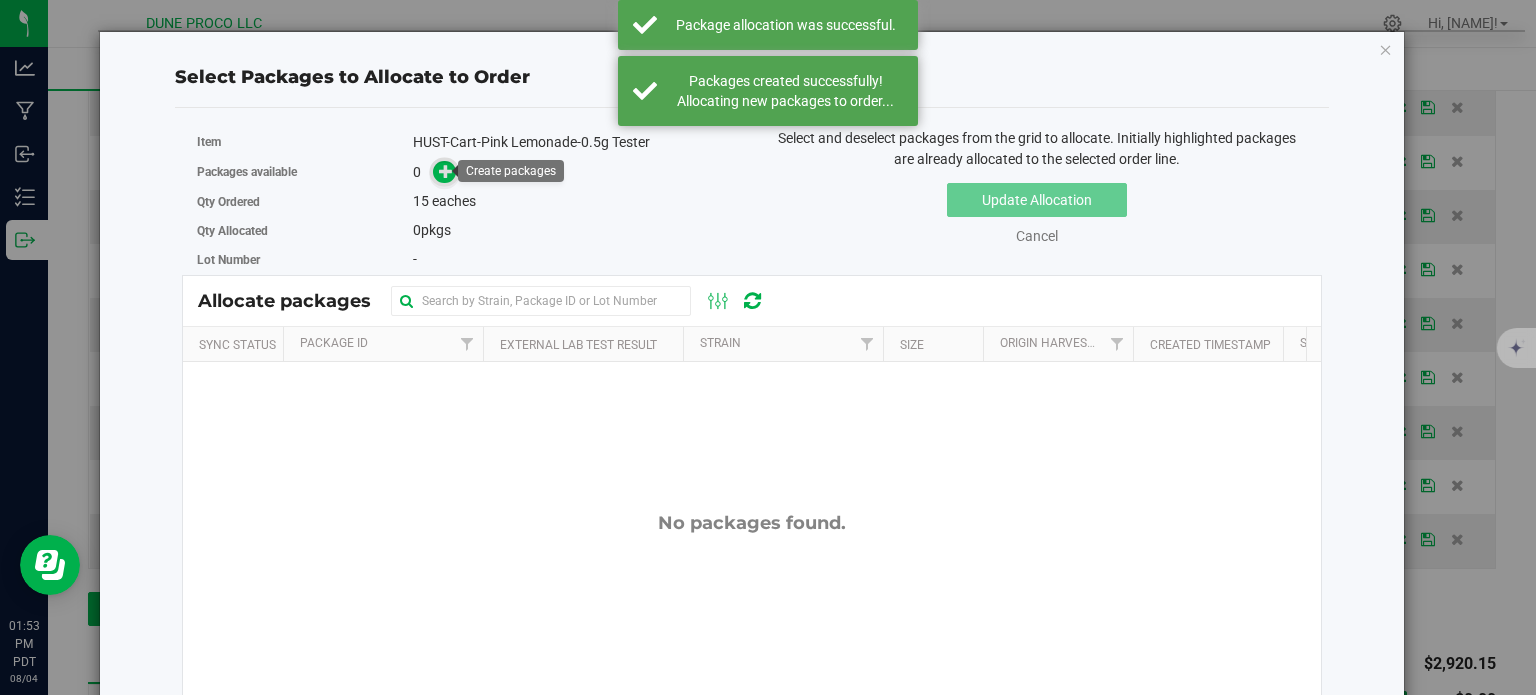 click at bounding box center [444, 172] 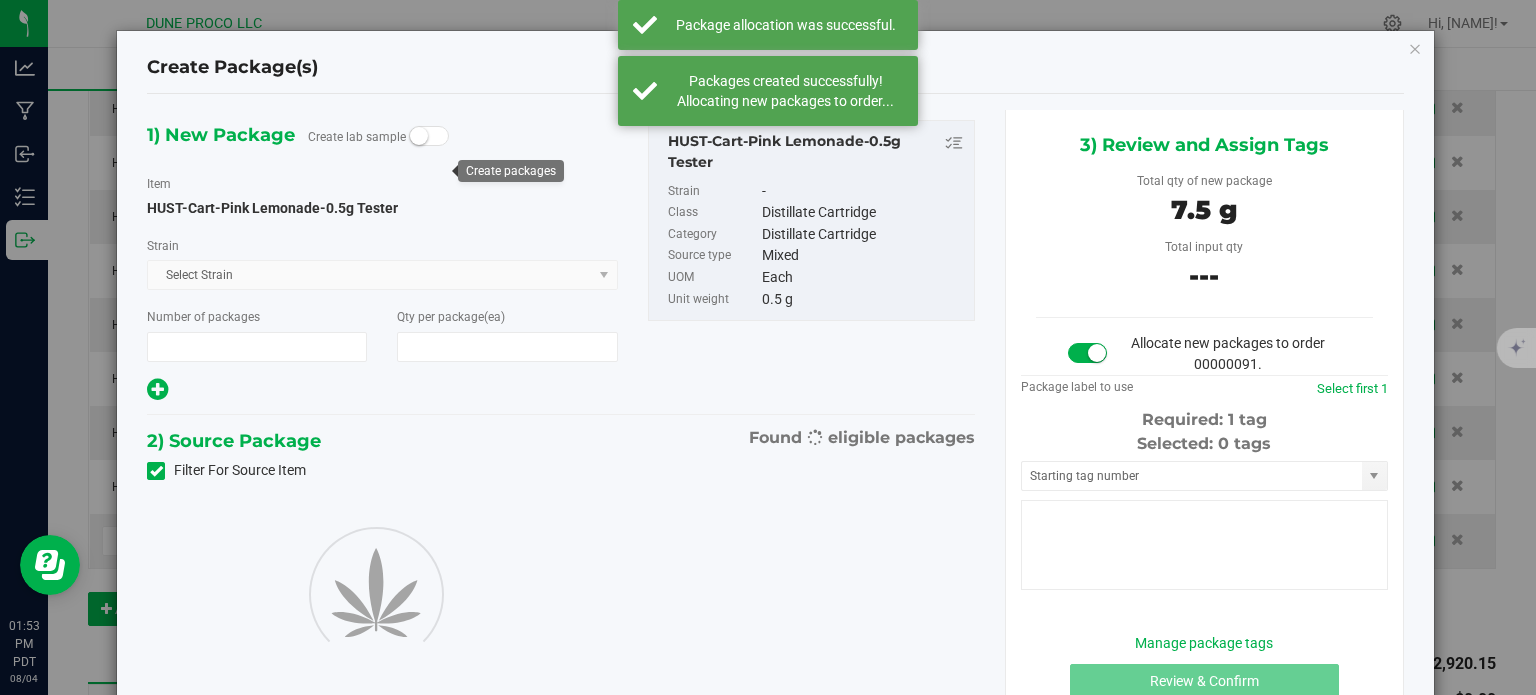 type on "1" 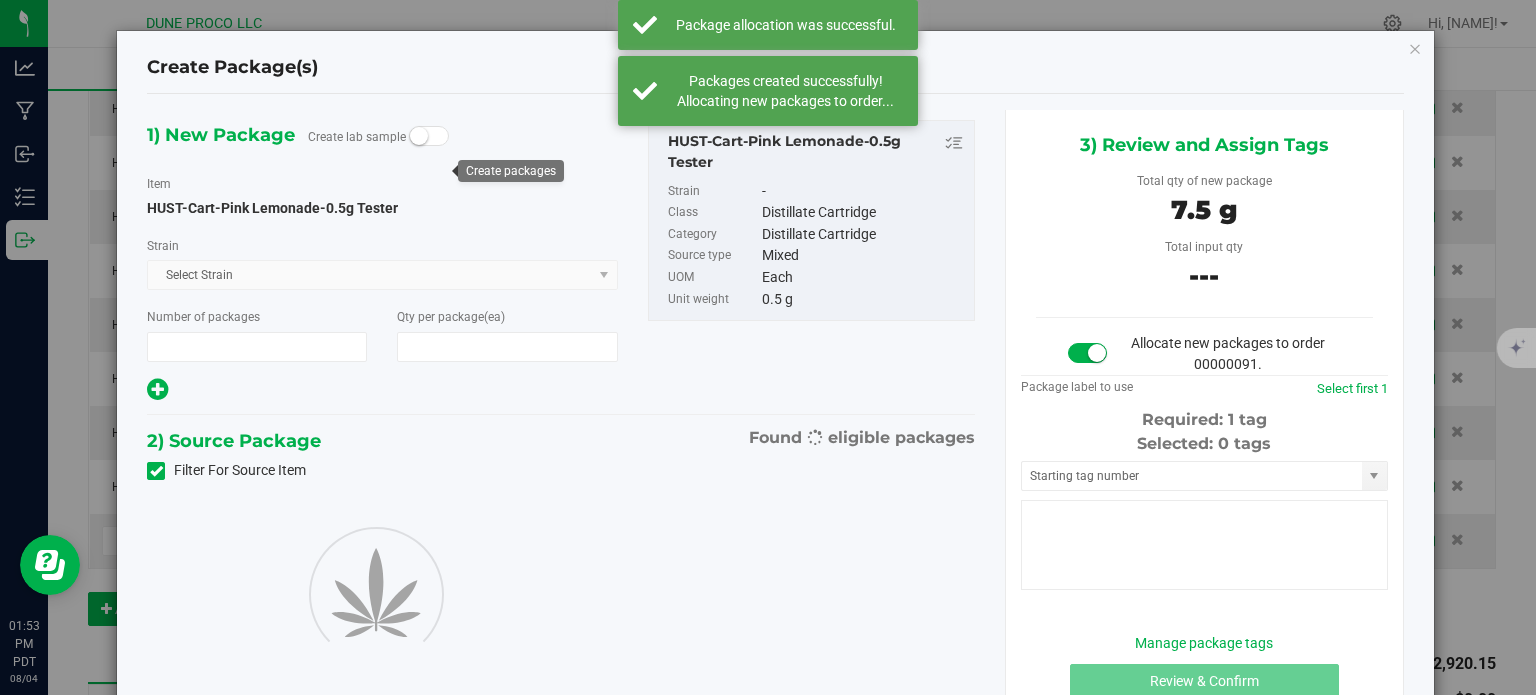 type on "15" 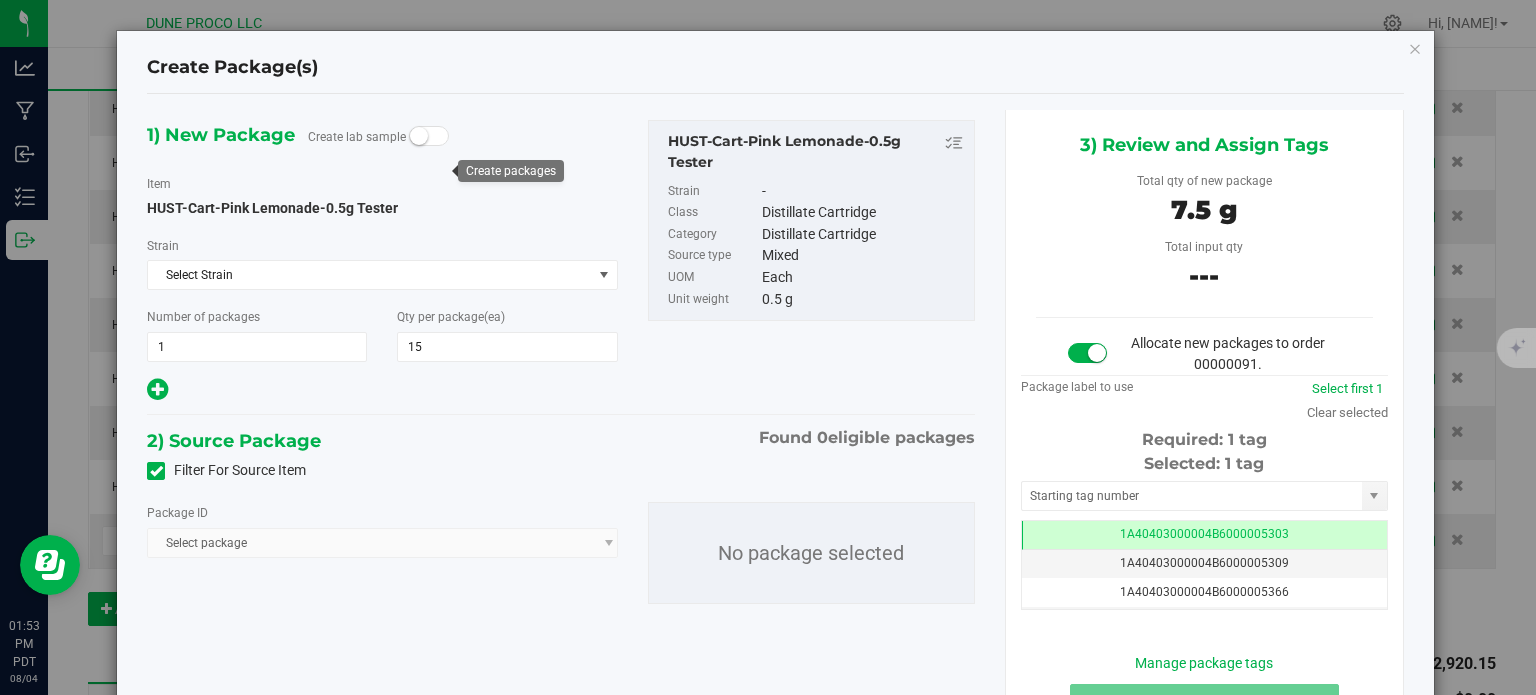 click on "Select package" at bounding box center [382, 543] 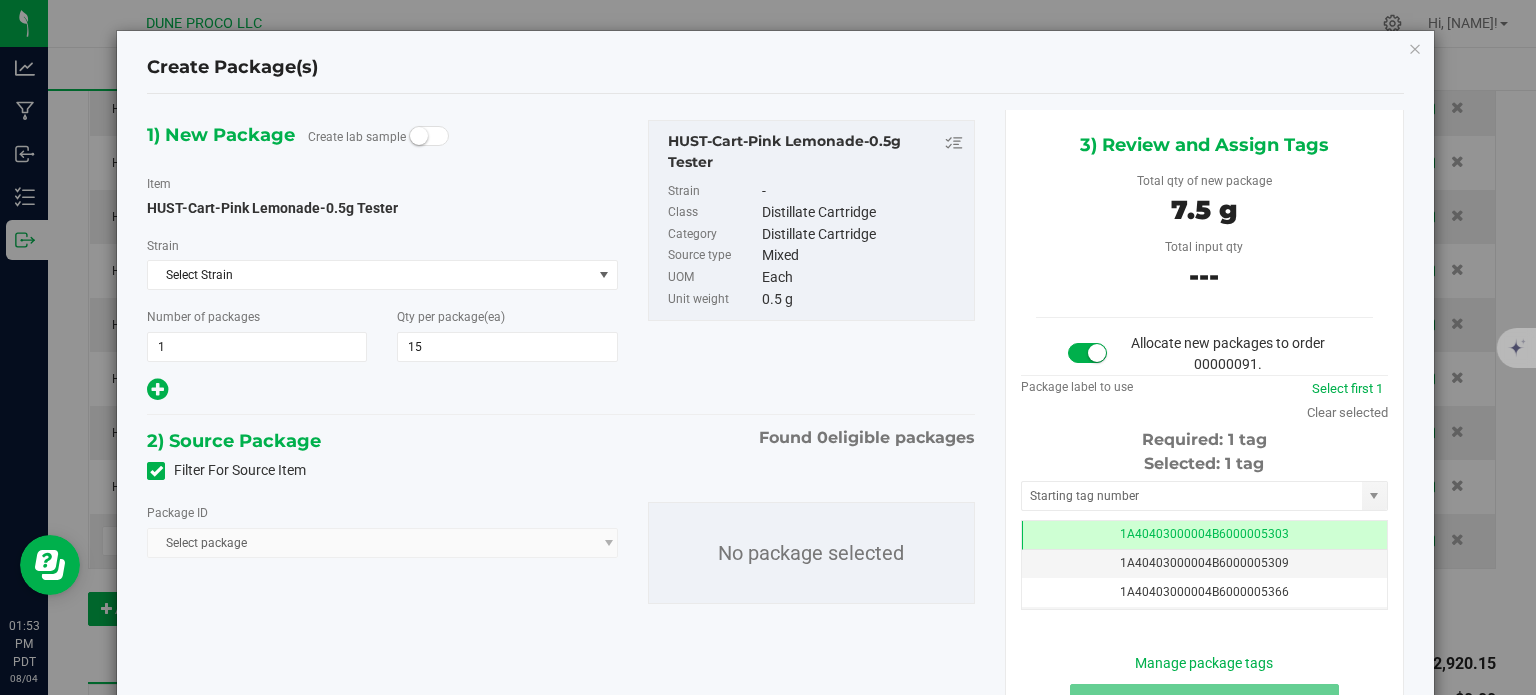 click at bounding box center (156, 471) 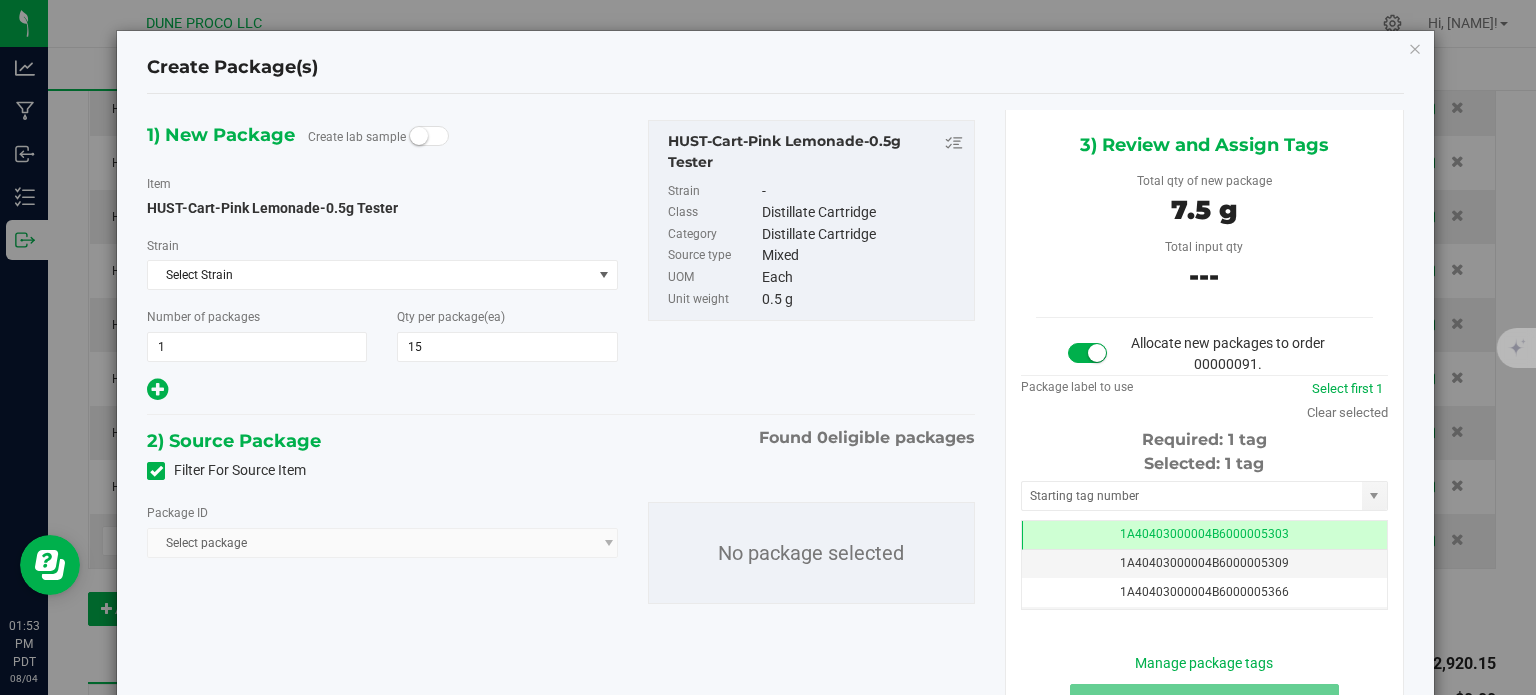 click on "Filter For Source Item" at bounding box center [0, 0] 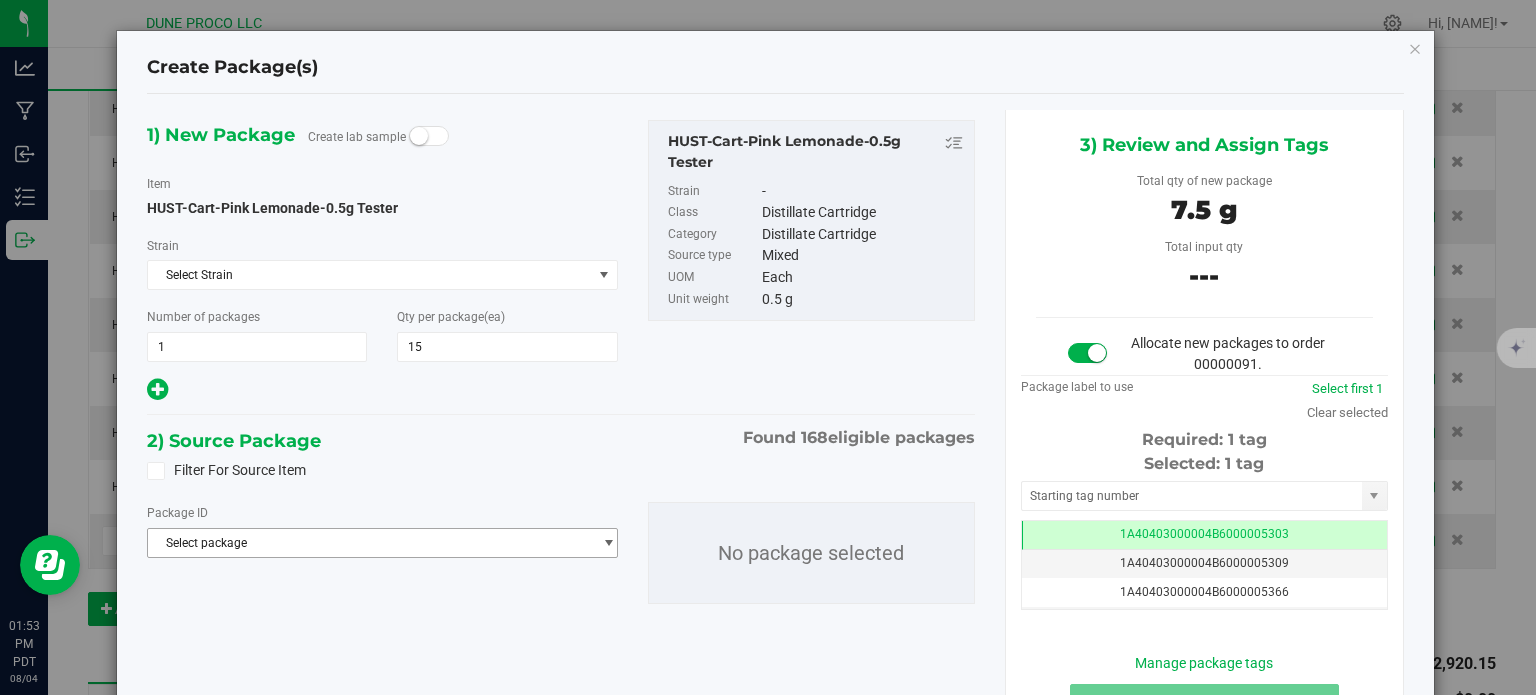 click on "Select package" at bounding box center [369, 543] 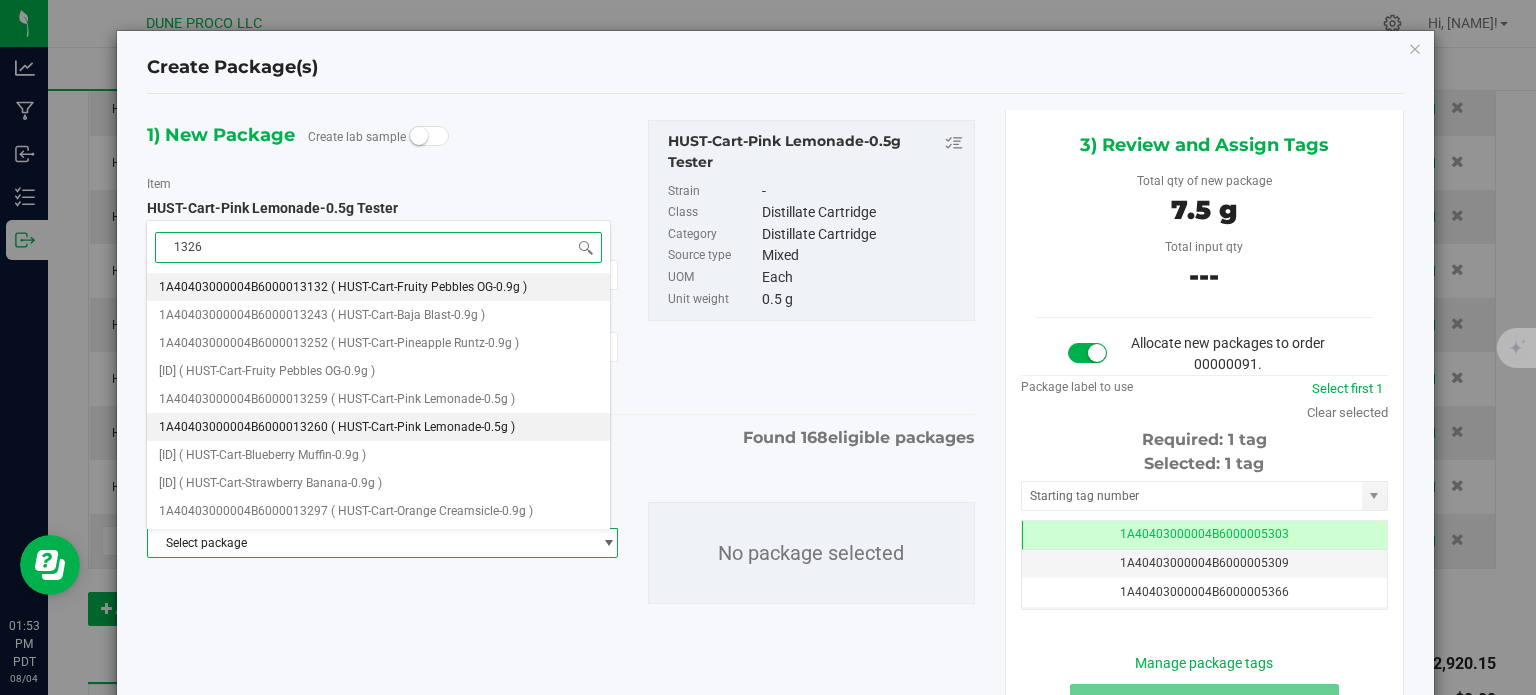 type on "13260" 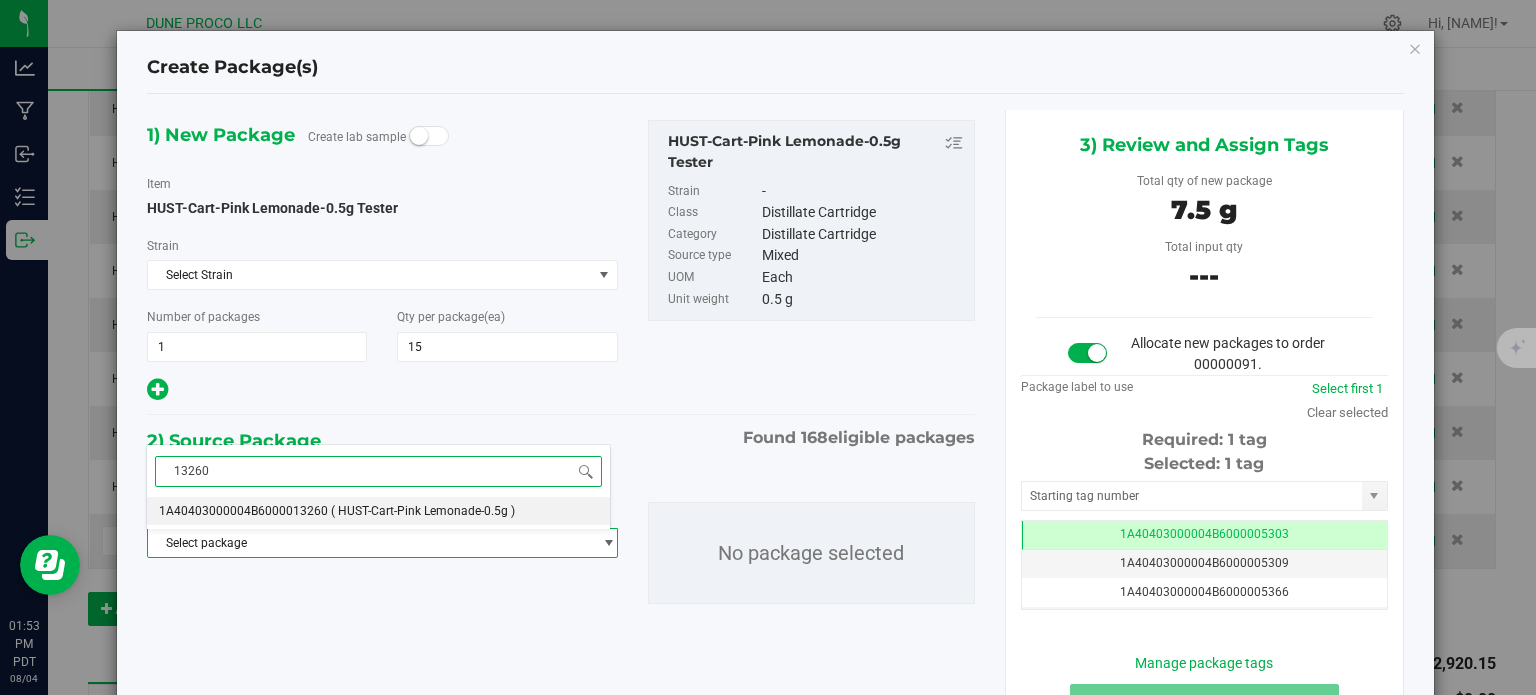 click on "1A40403000004B6000013260" at bounding box center [243, 511] 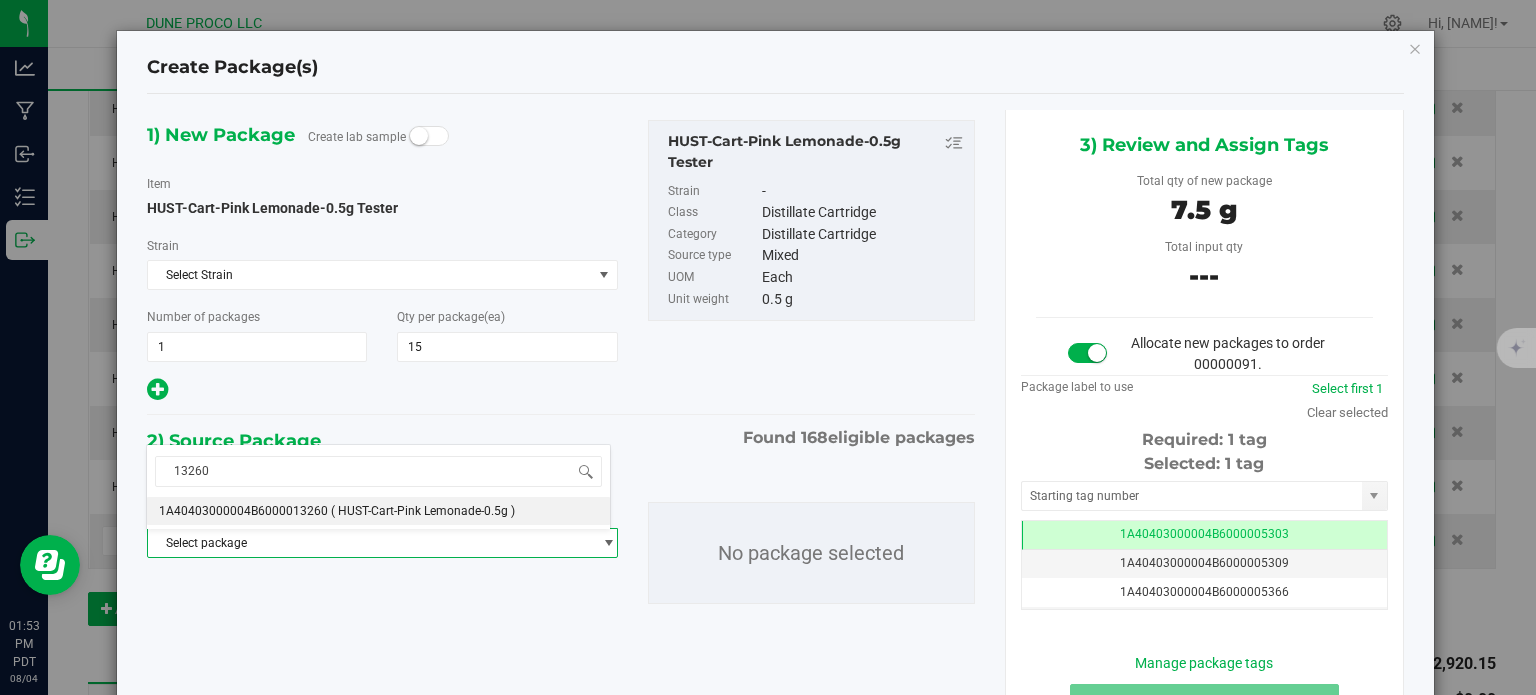 type 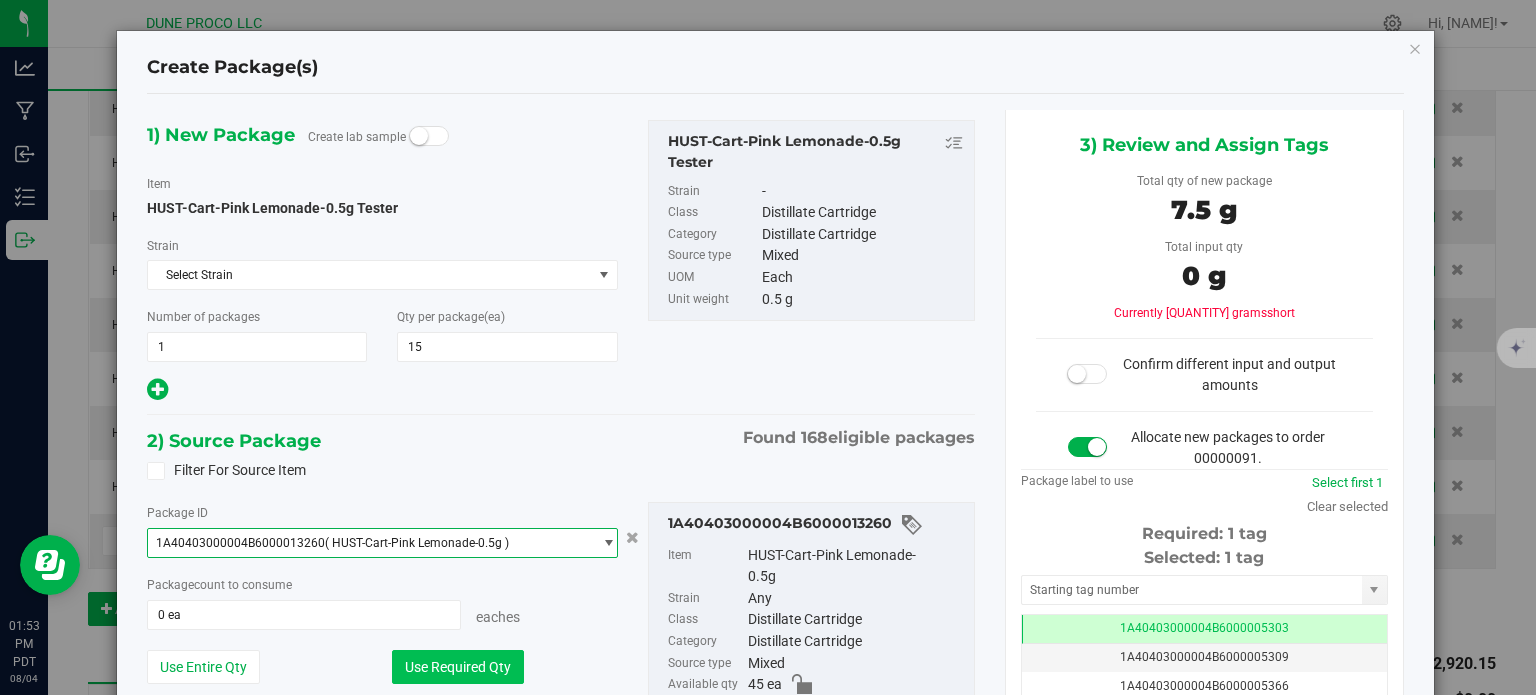 click on "Use Required Qty" at bounding box center (458, 667) 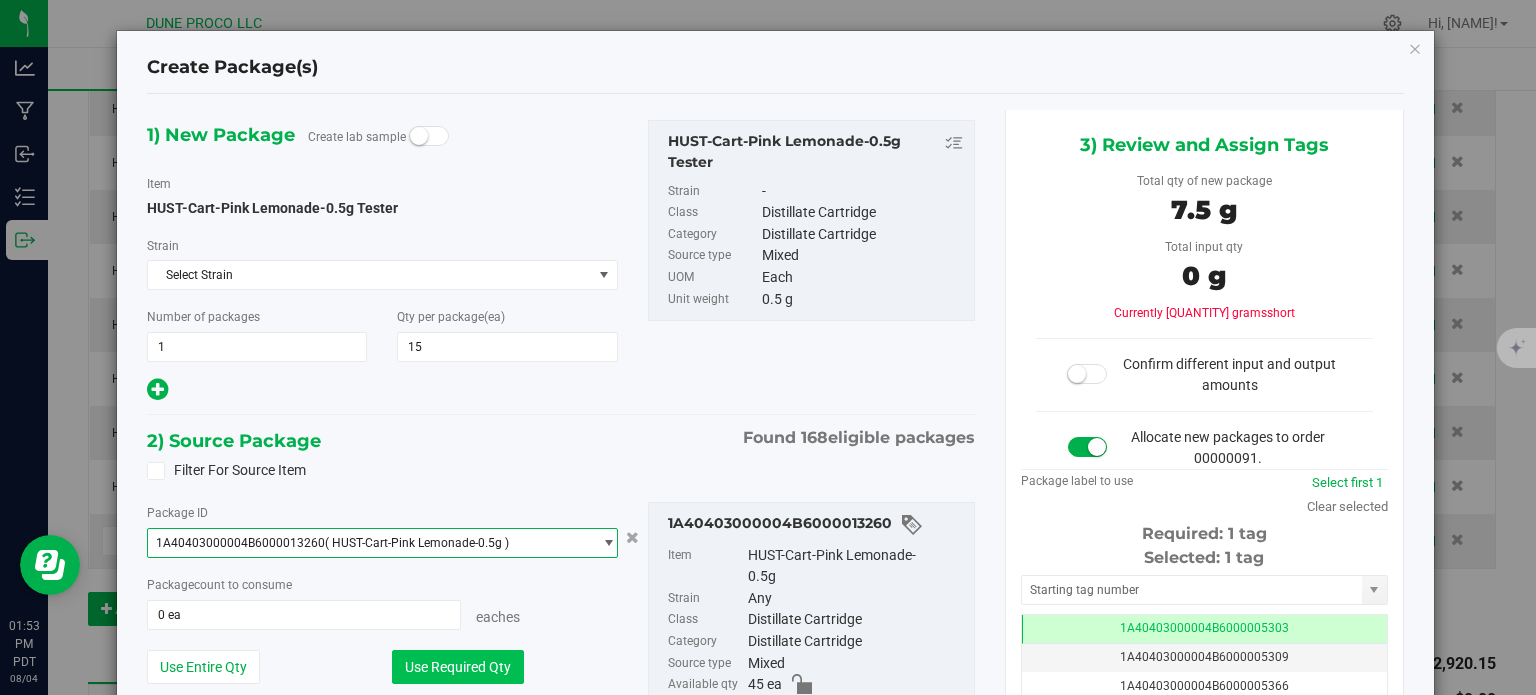 type on "15 ea" 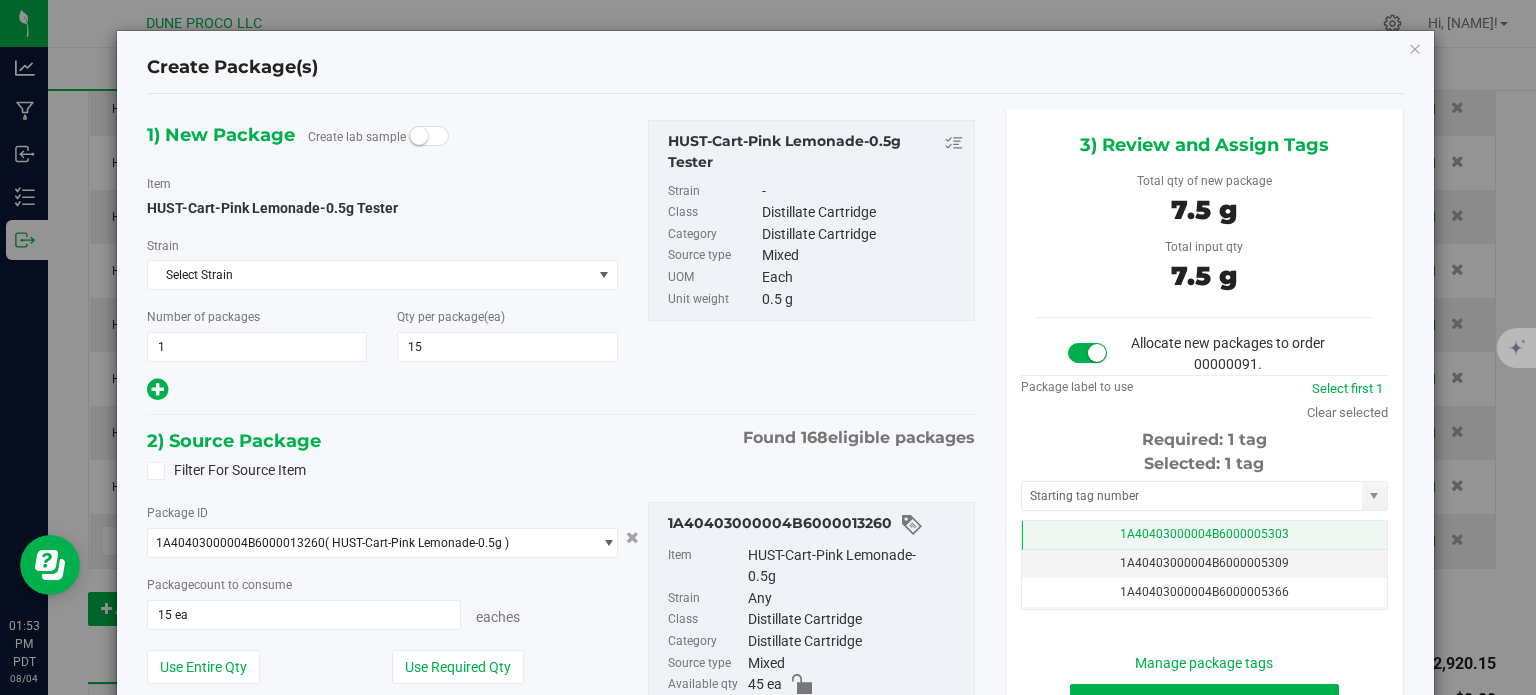 click on "1A40403000004B6000005303" at bounding box center [1204, 535] 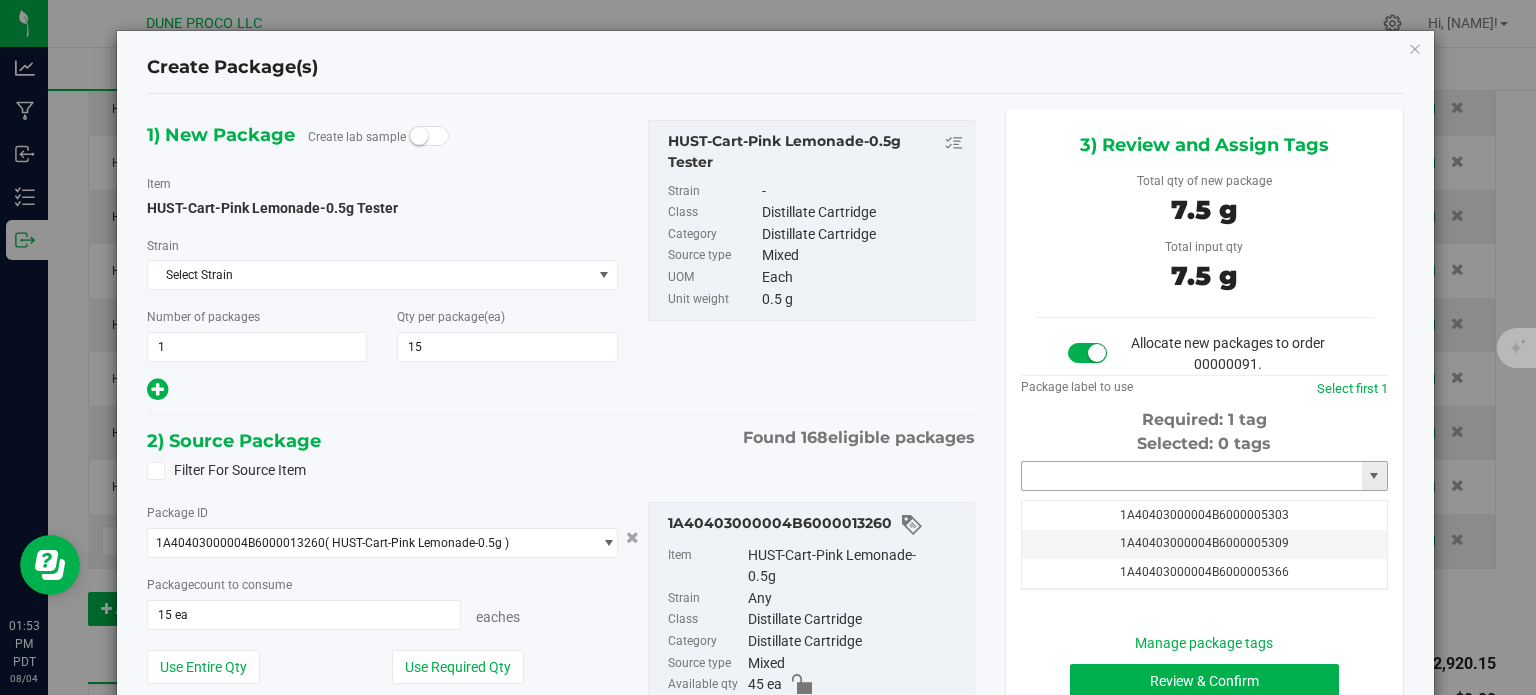 click at bounding box center [1192, 476] 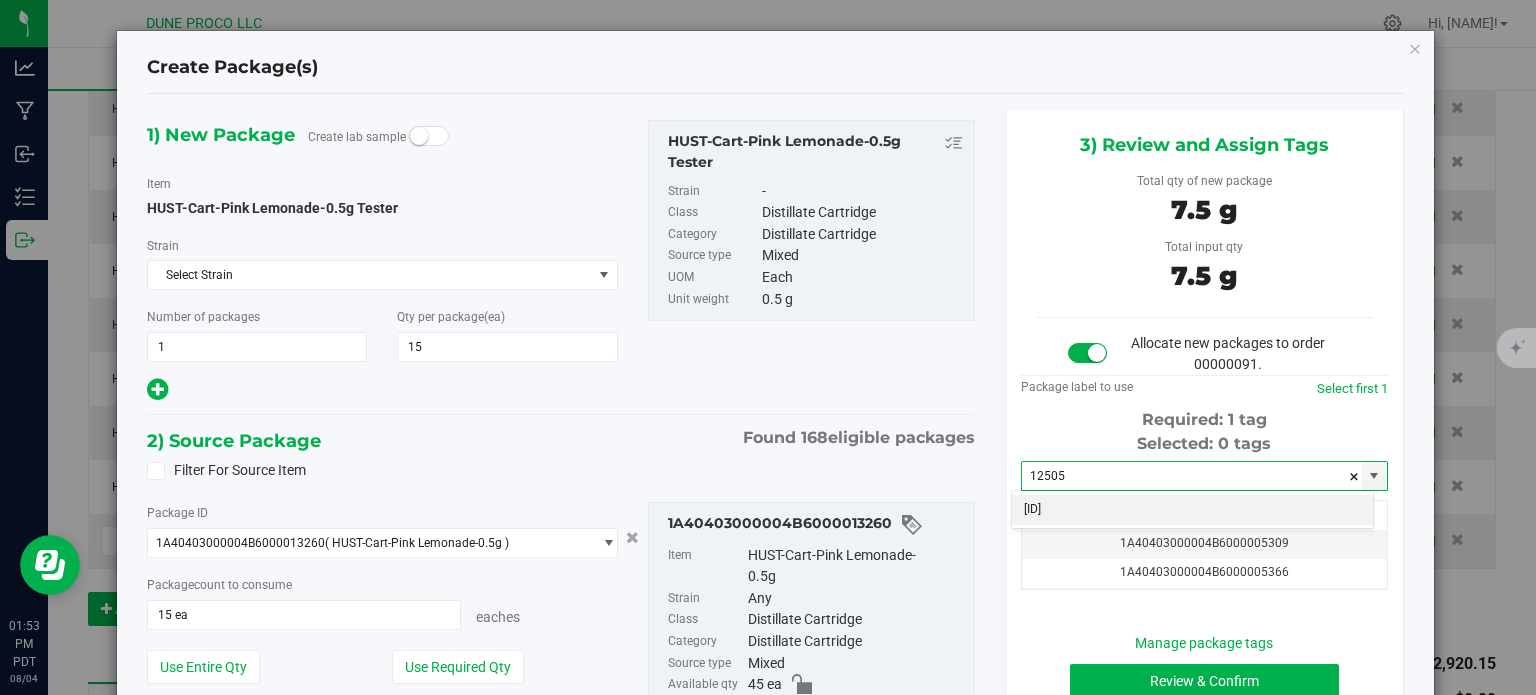 drag, startPoint x: 1104, startPoint y: 511, endPoint x: 1077, endPoint y: 511, distance: 27 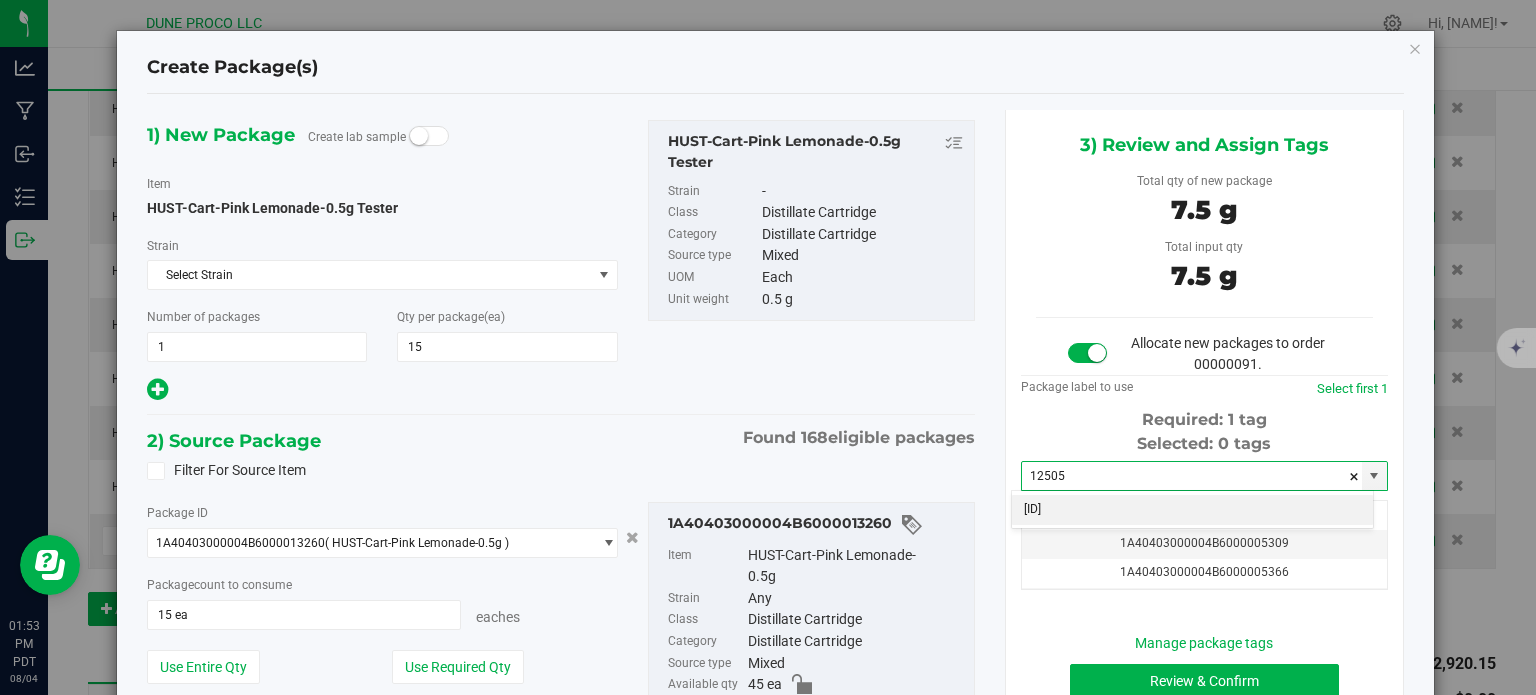 click on "1A40403000004B6000012505" at bounding box center (1192, 510) 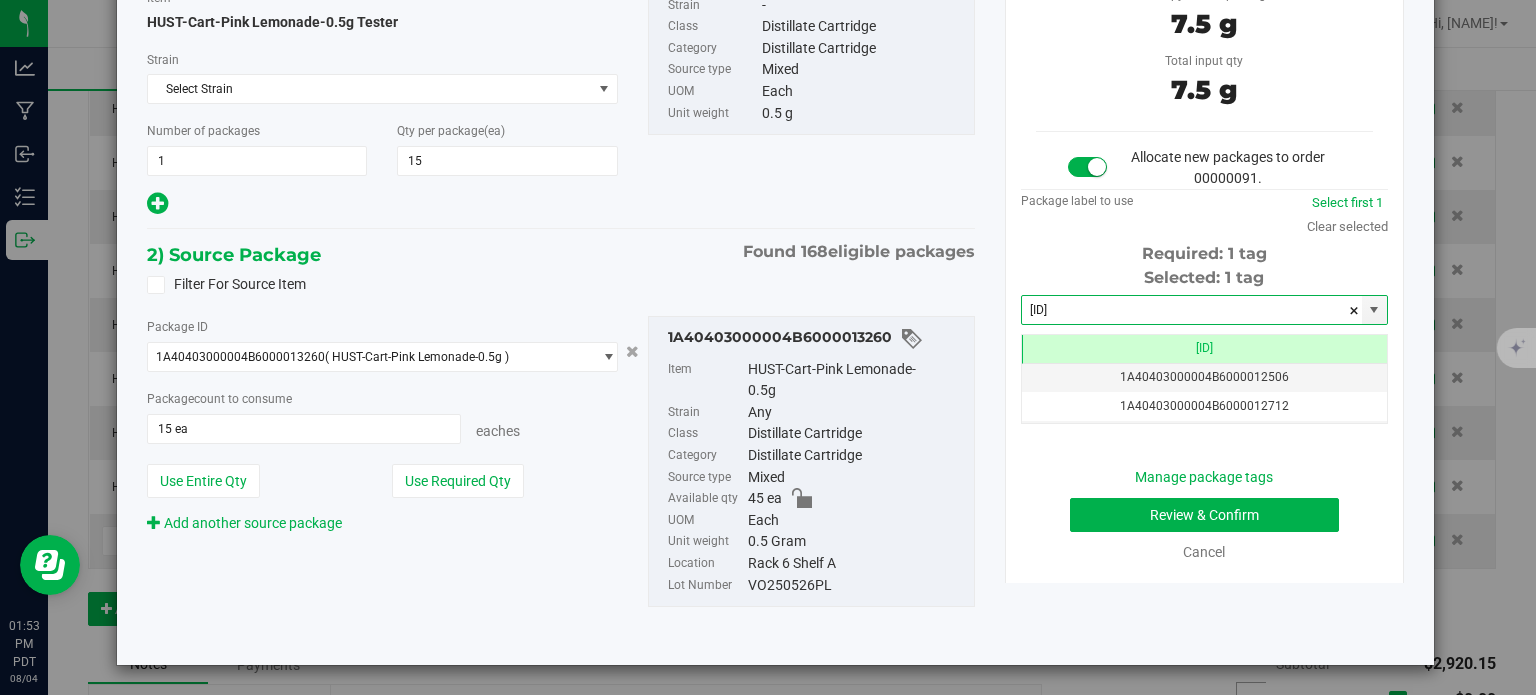 type on "1A40403000004B6000012505" 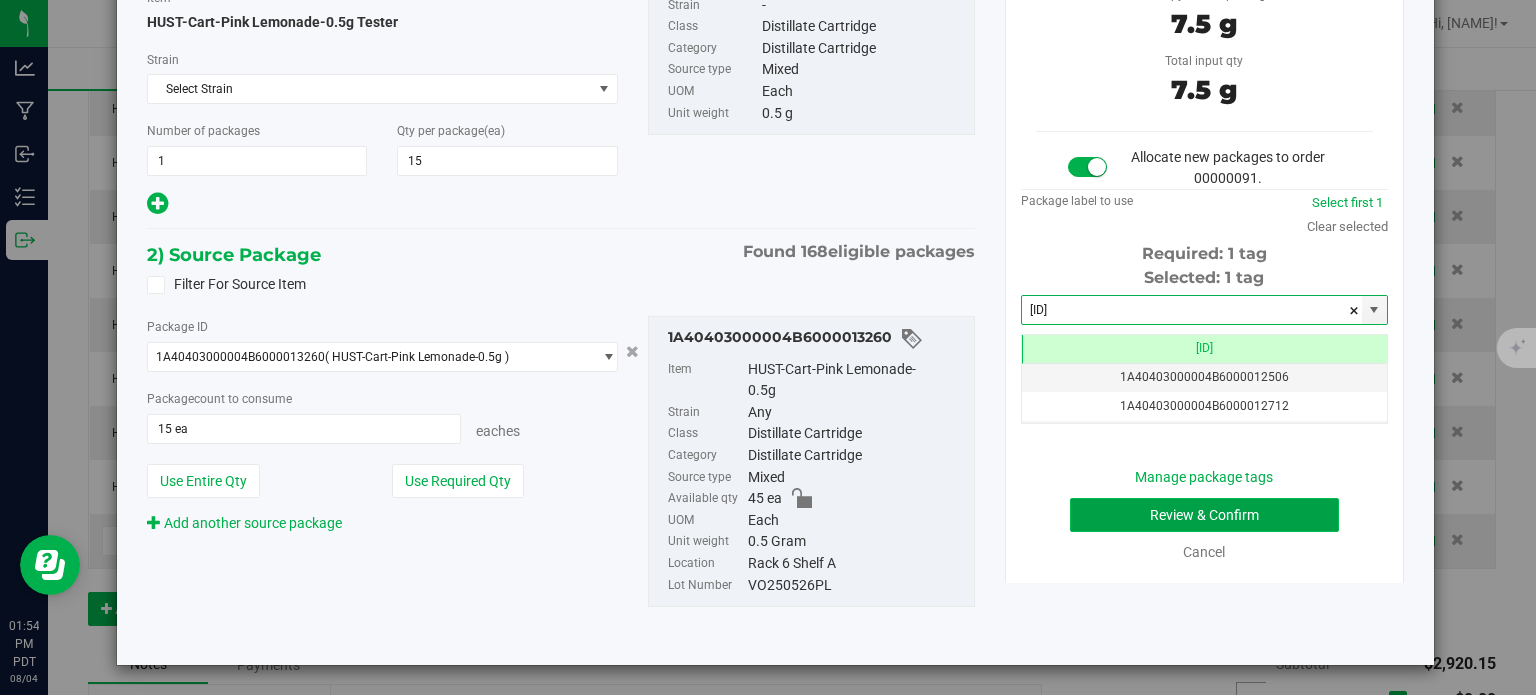 click on "Review & Confirm" at bounding box center [1204, 515] 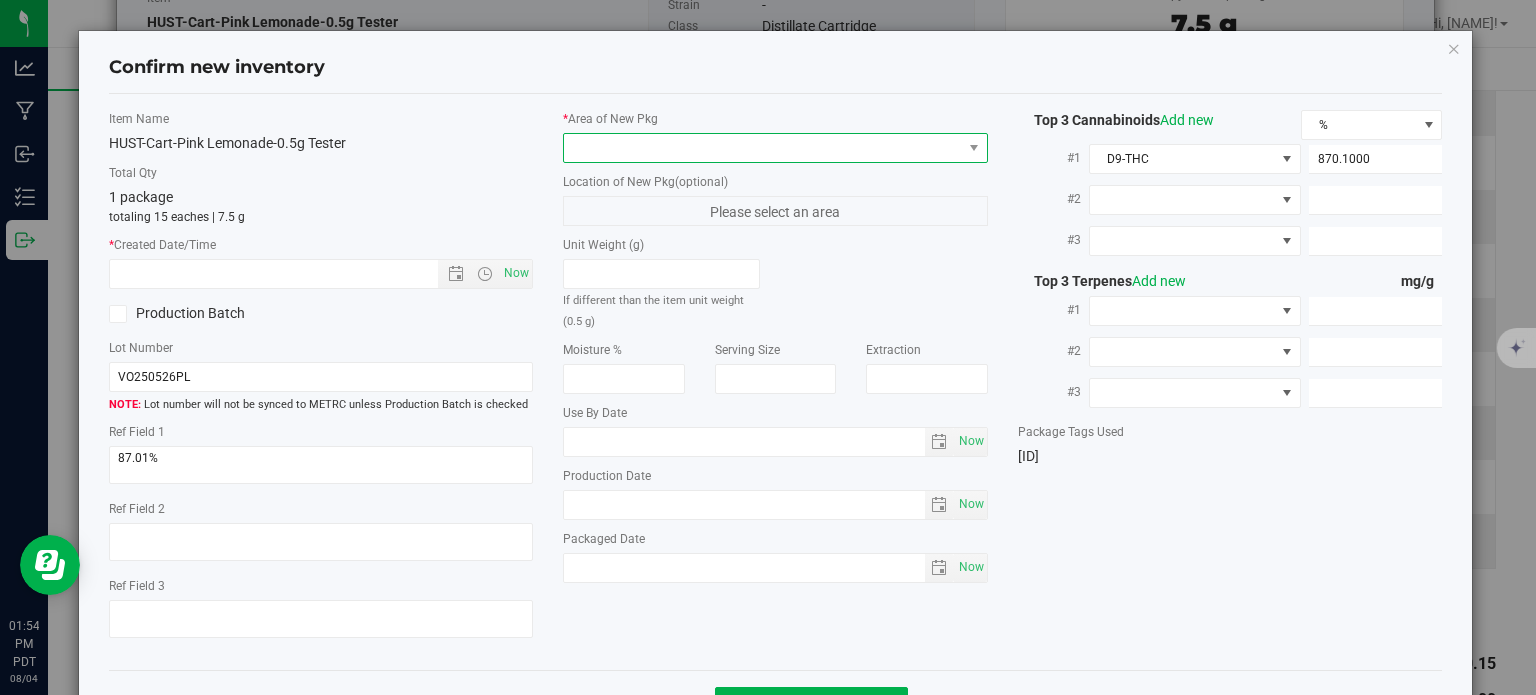 click at bounding box center (763, 148) 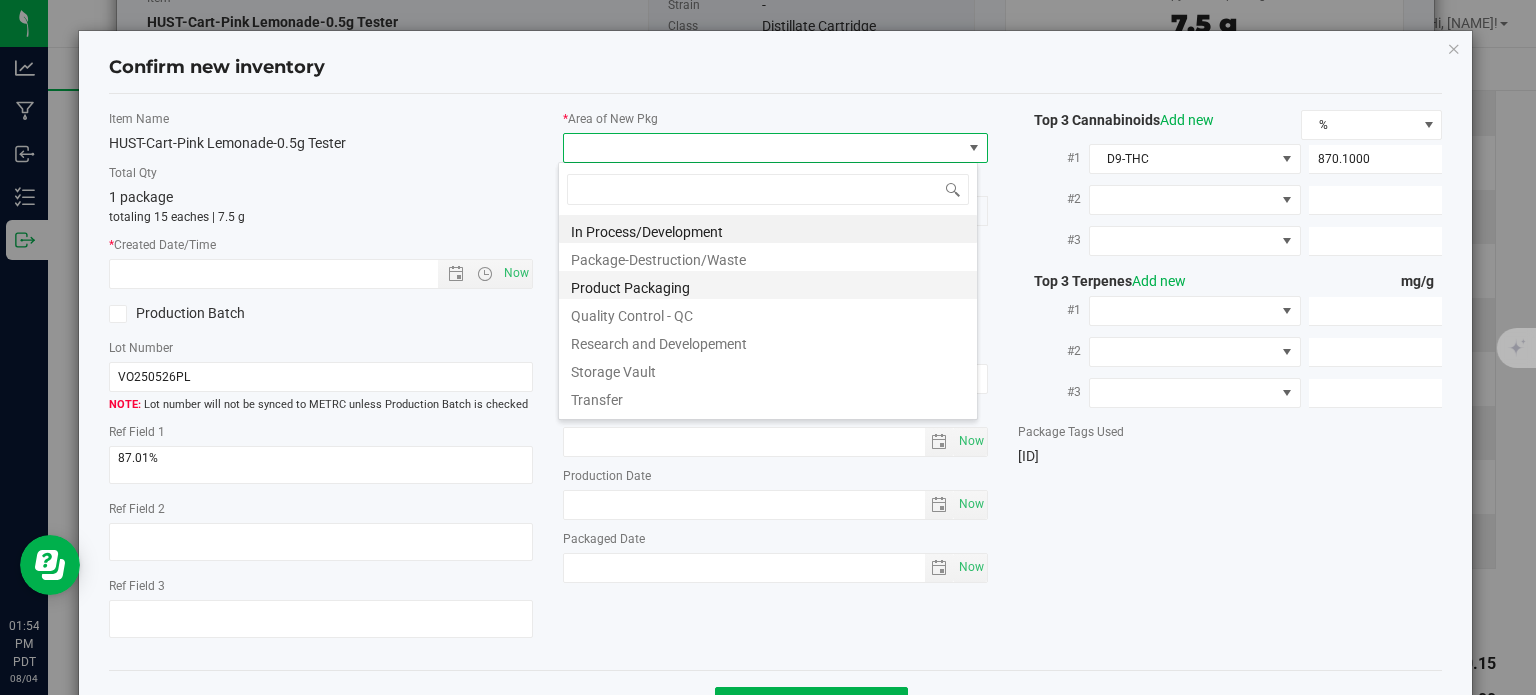click on "Product Packaging" at bounding box center (768, 285) 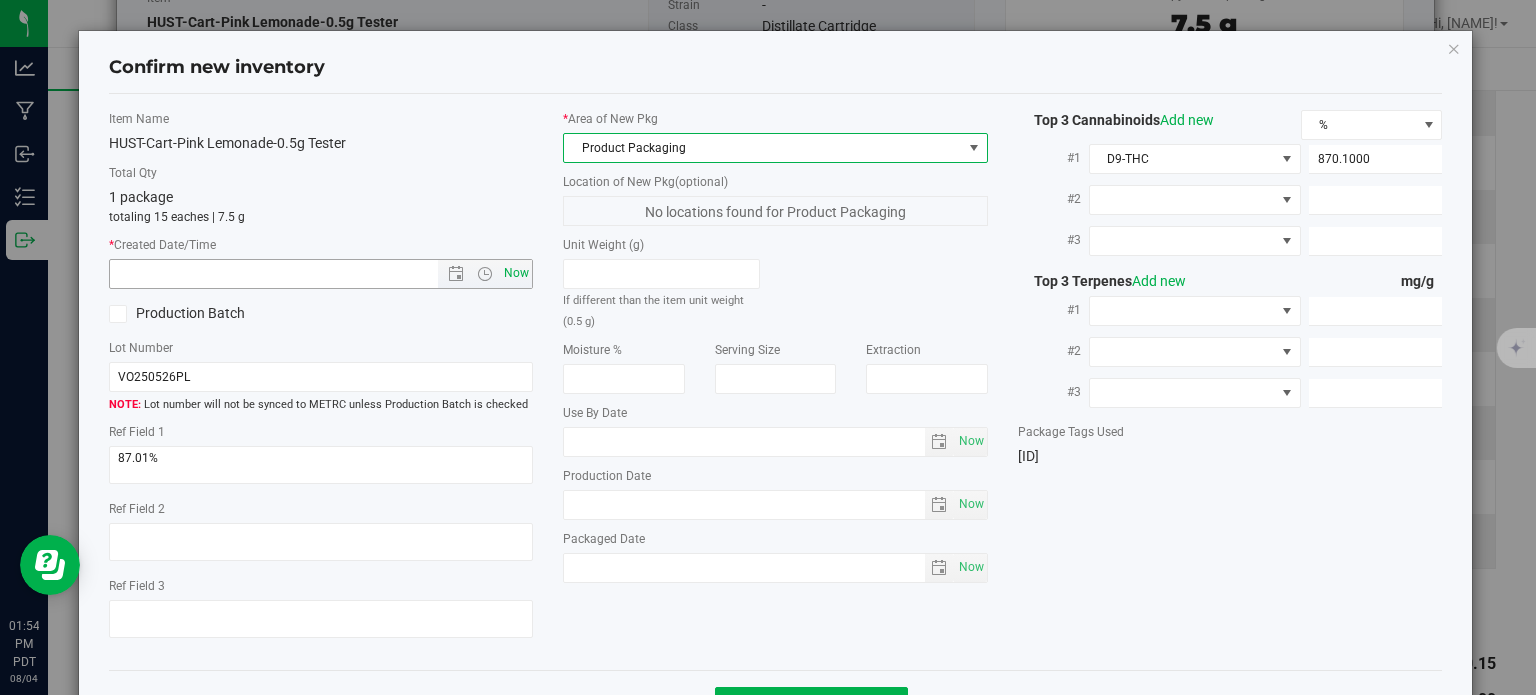 click on "Now" at bounding box center (517, 273) 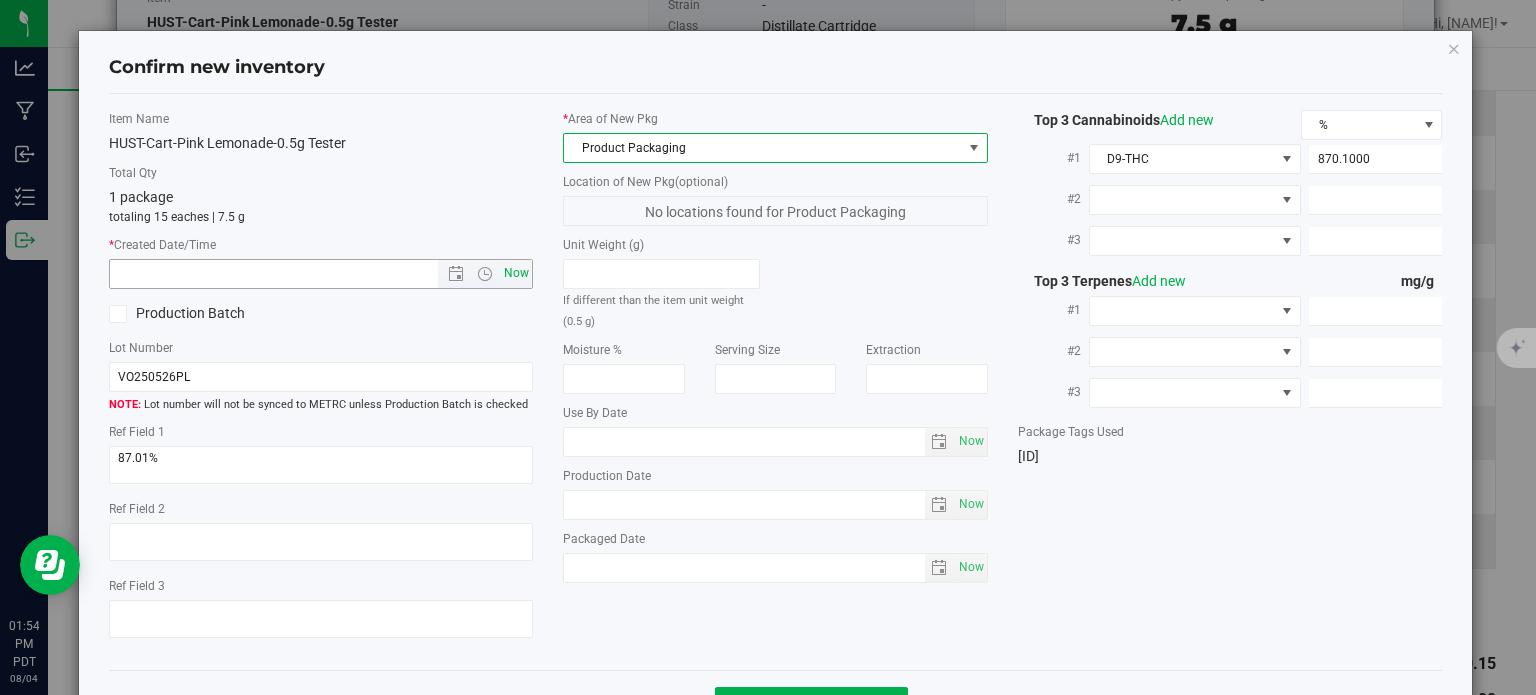 type on "8/4/2025 1:54 PM" 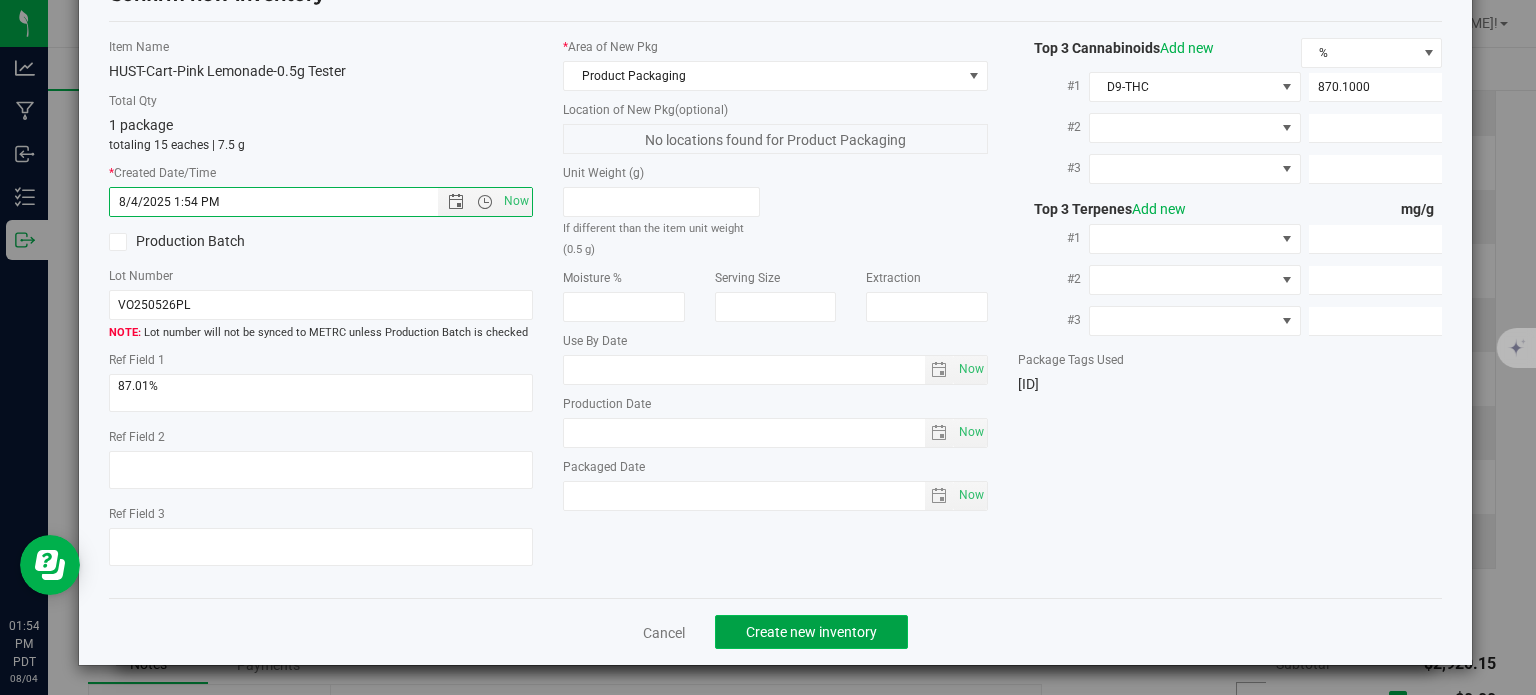 click on "Create new inventory" 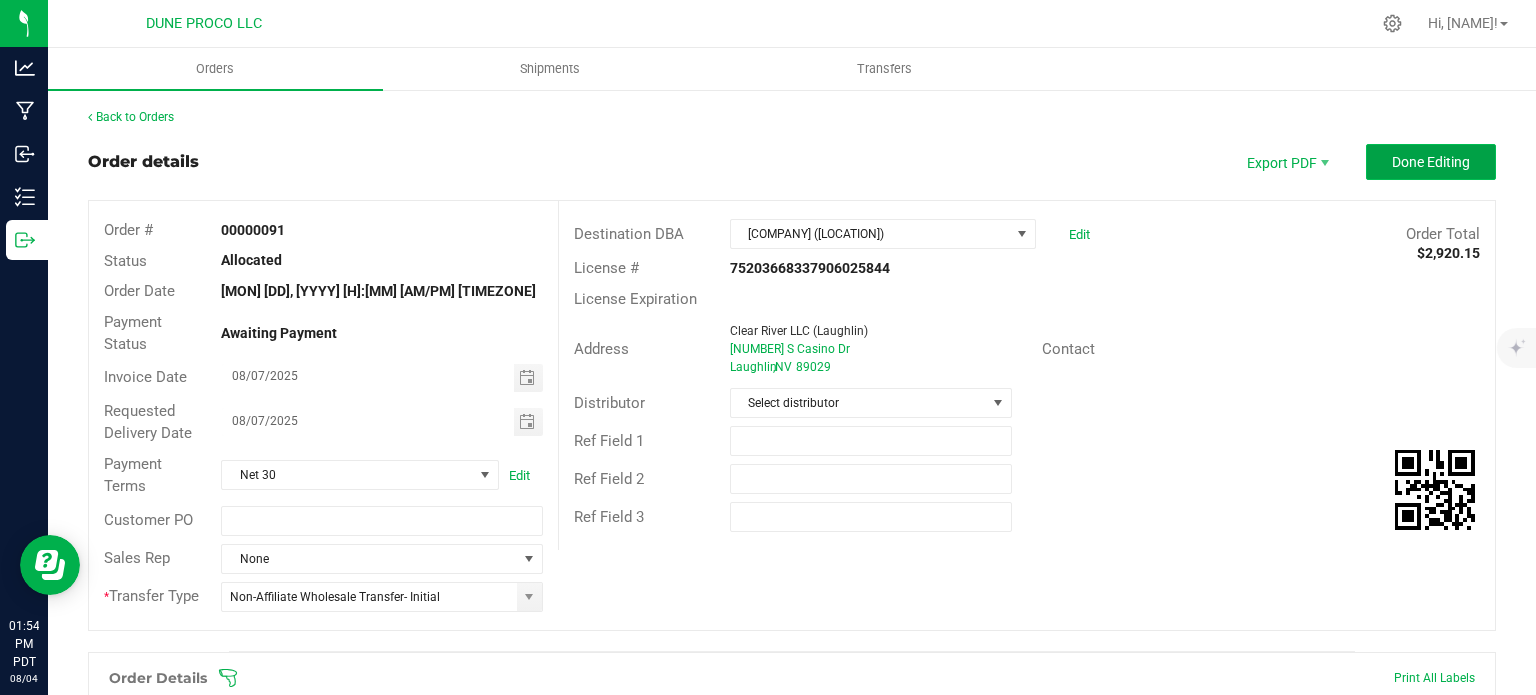 click on "Done Editing" at bounding box center (1431, 162) 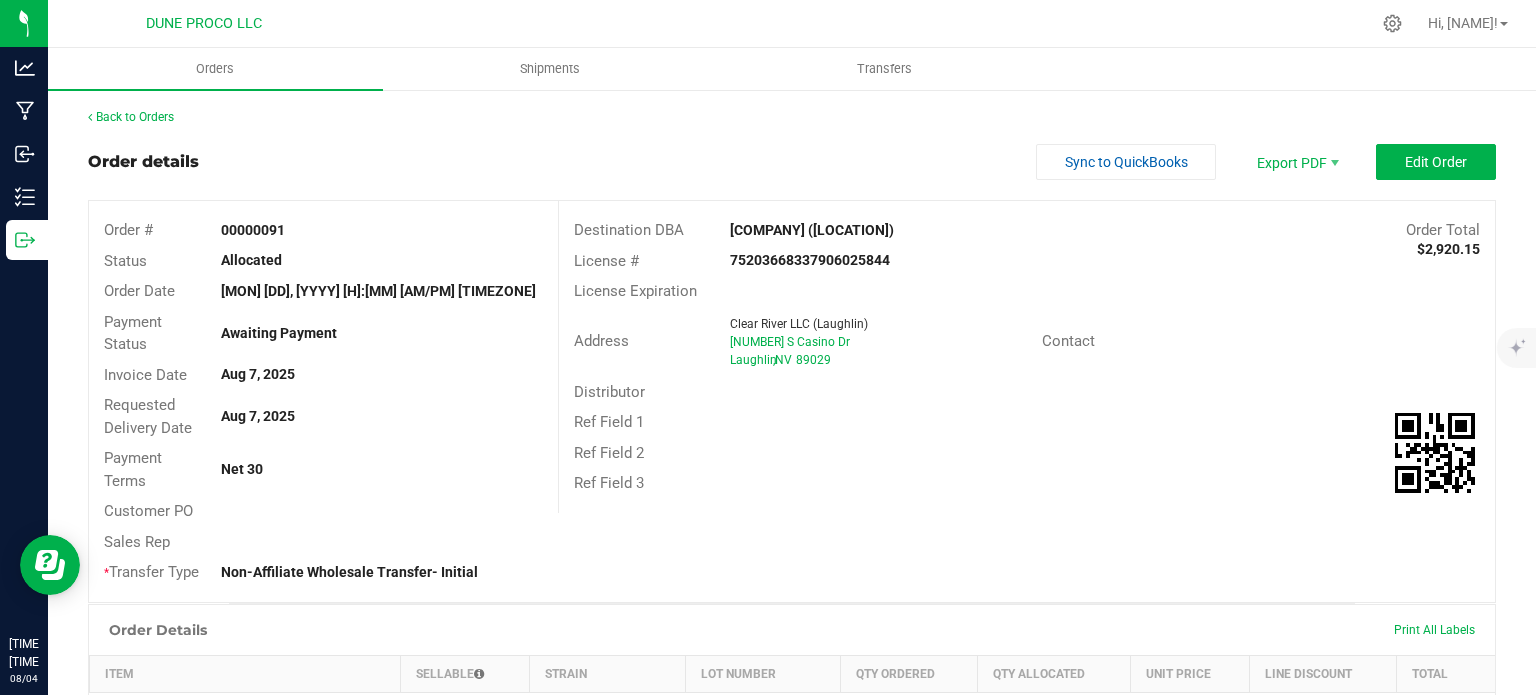 click on "Order #   00000091   Status   Allocated   Order Date   Aug 4, 2025 1:33 PM PDT   Payment Status   Awaiting Payment   Invoice Date   Aug 7, 2025   Requested Delivery Date   Aug 7, 2025   Payment Terms   Net 30   Customer PO      Sales Rep      *  Transfer Type   Non-Affiliate Wholesale Transfer- Initial   Destination DBA   Nevada Made Marijuana (Laughlin)   Order Total   $2,920.15   License #   75203668337906025844   License Expiration   Address  Clear River LLC (Laughlin) 1975 S Casino Dr Laughlin  ,  NV 89029  Contact   Distributor      Ref Field 1      Ref Field 2      Ref Field 3" at bounding box center [792, 401] 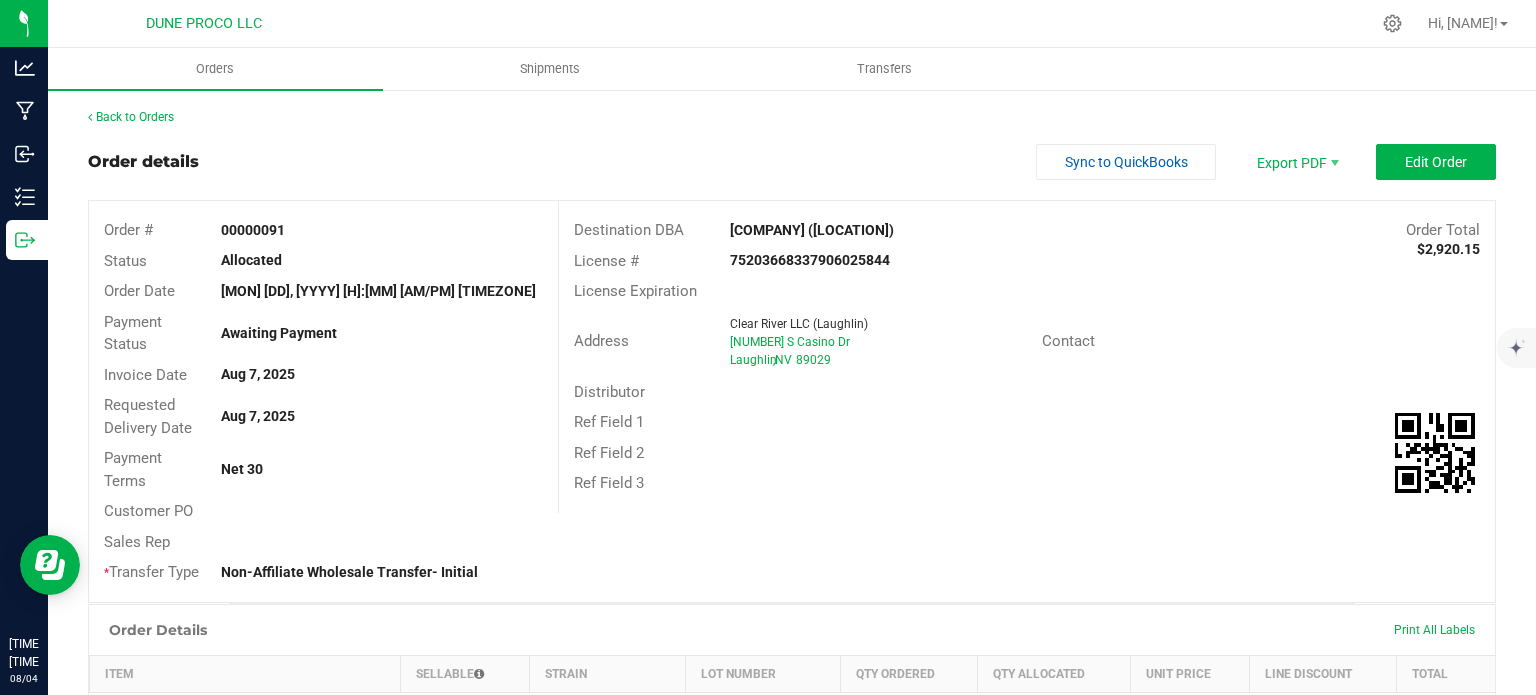 scroll, scrollTop: 1100, scrollLeft: 0, axis: vertical 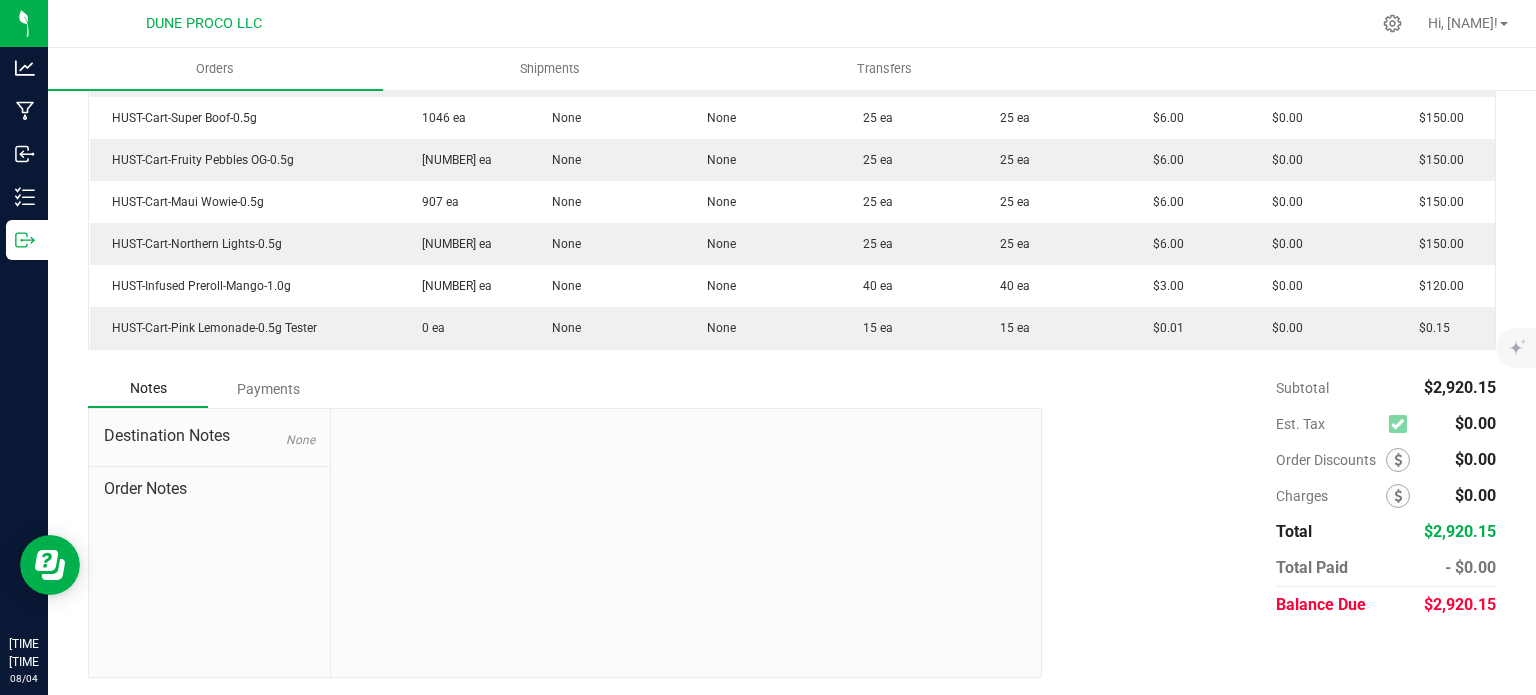 click on "$2,920.15" at bounding box center (1460, 604) 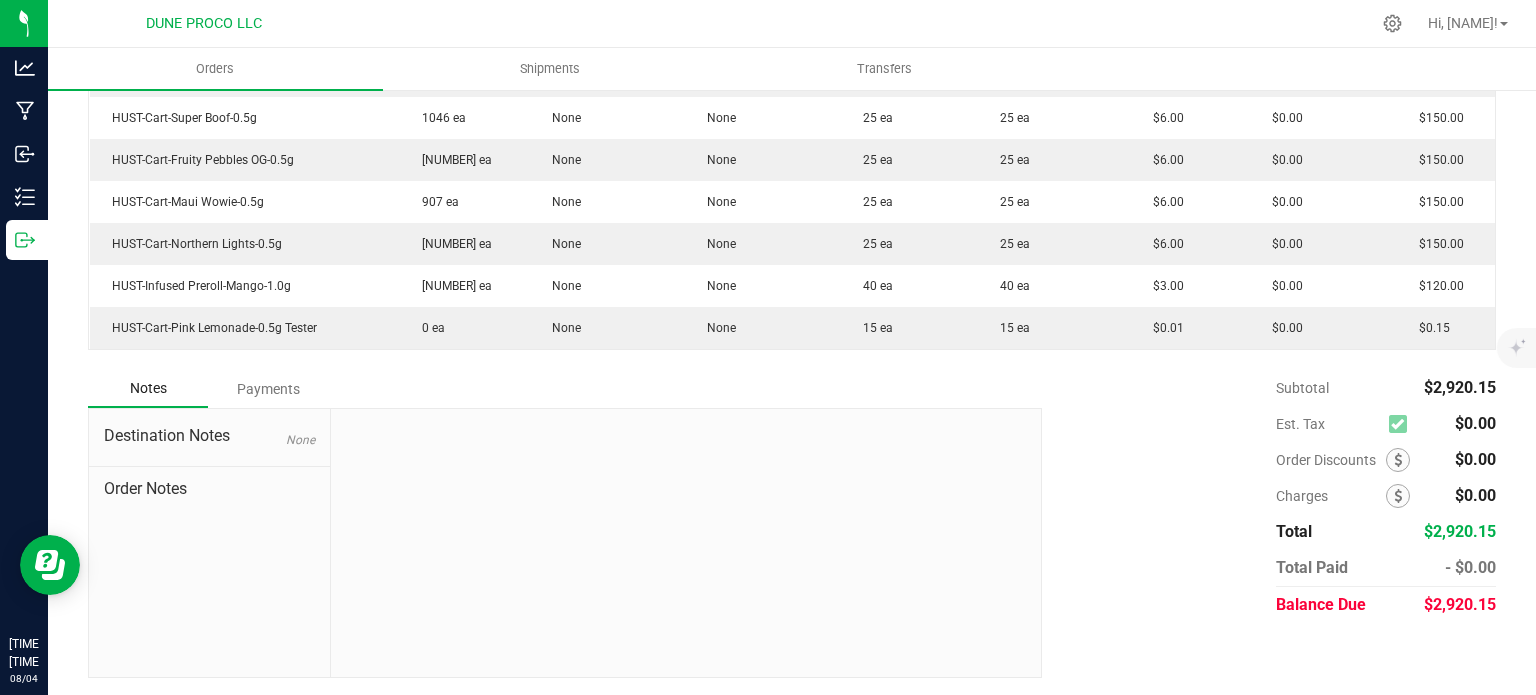 click on "$2,920.15" at bounding box center (1460, 604) 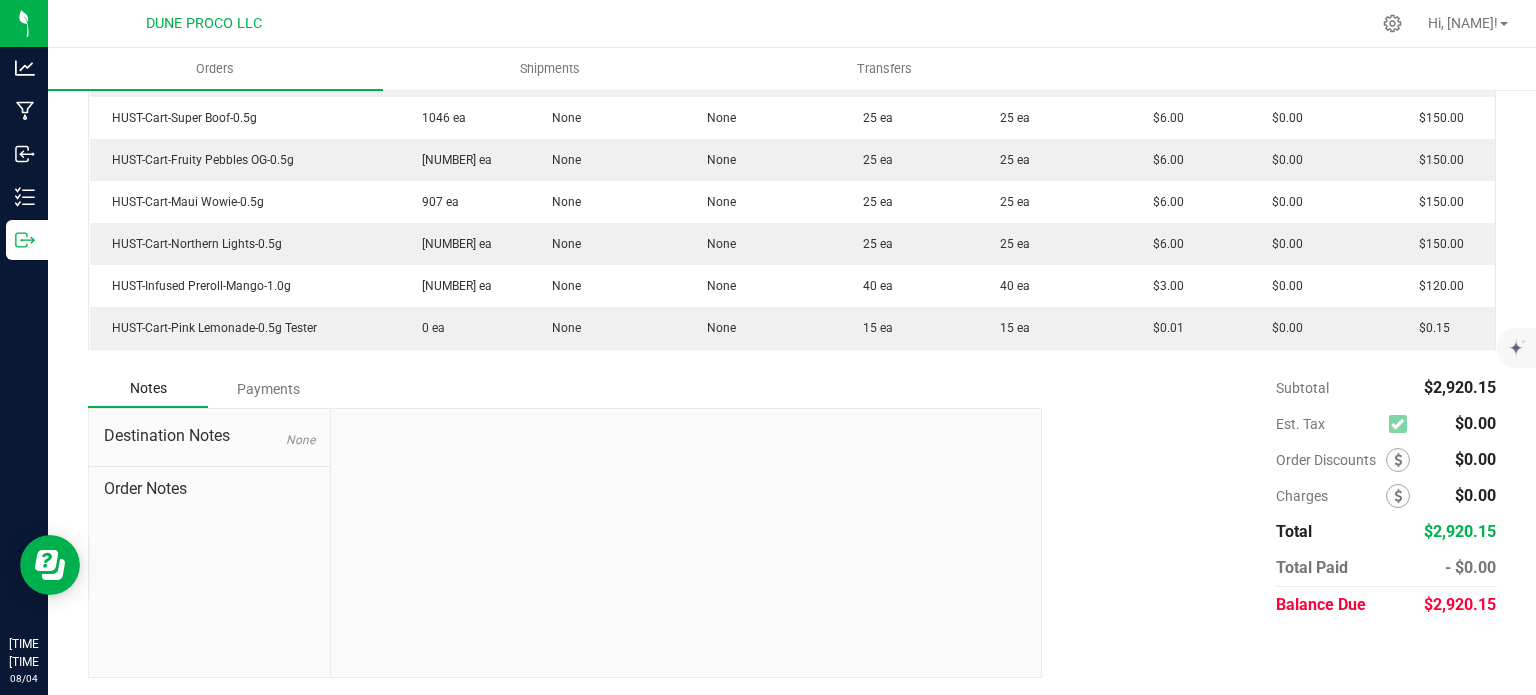 copy on "2,920.15" 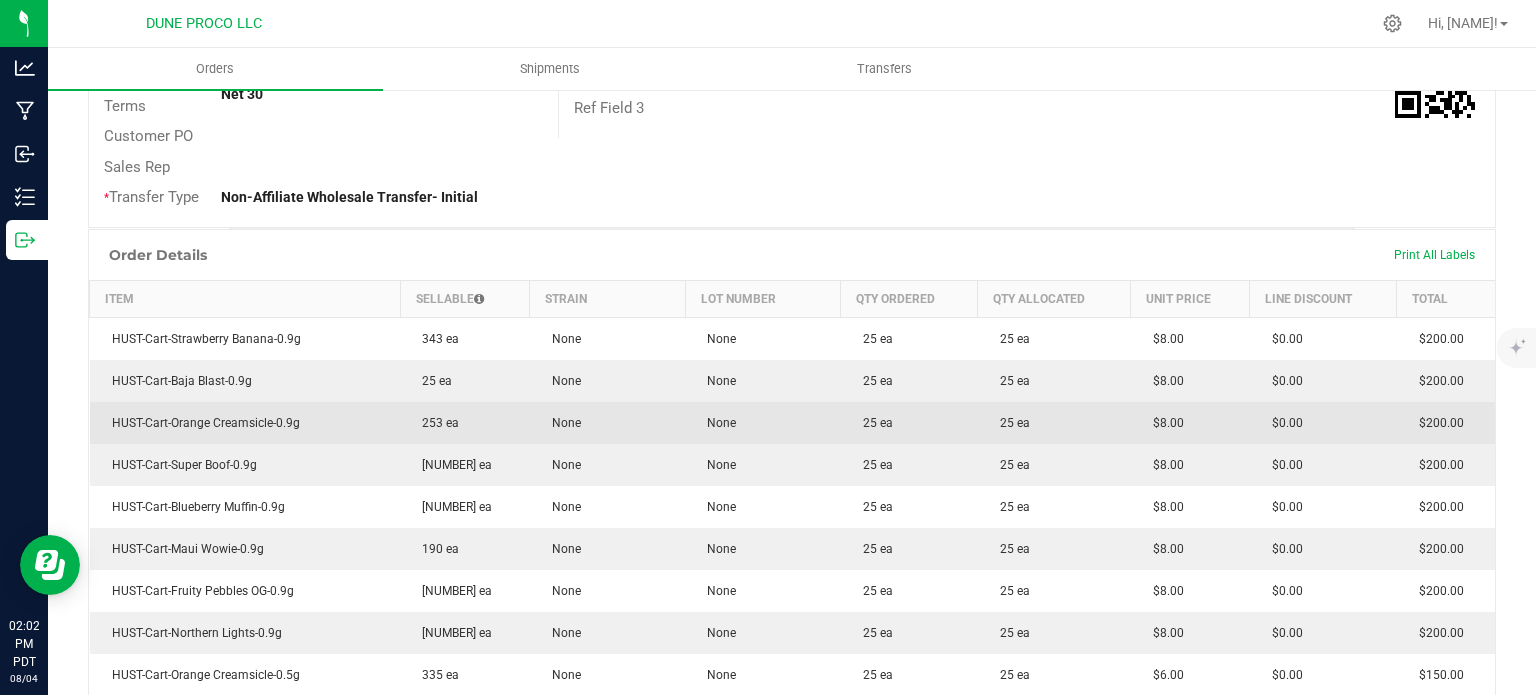 scroll, scrollTop: 259, scrollLeft: 0, axis: vertical 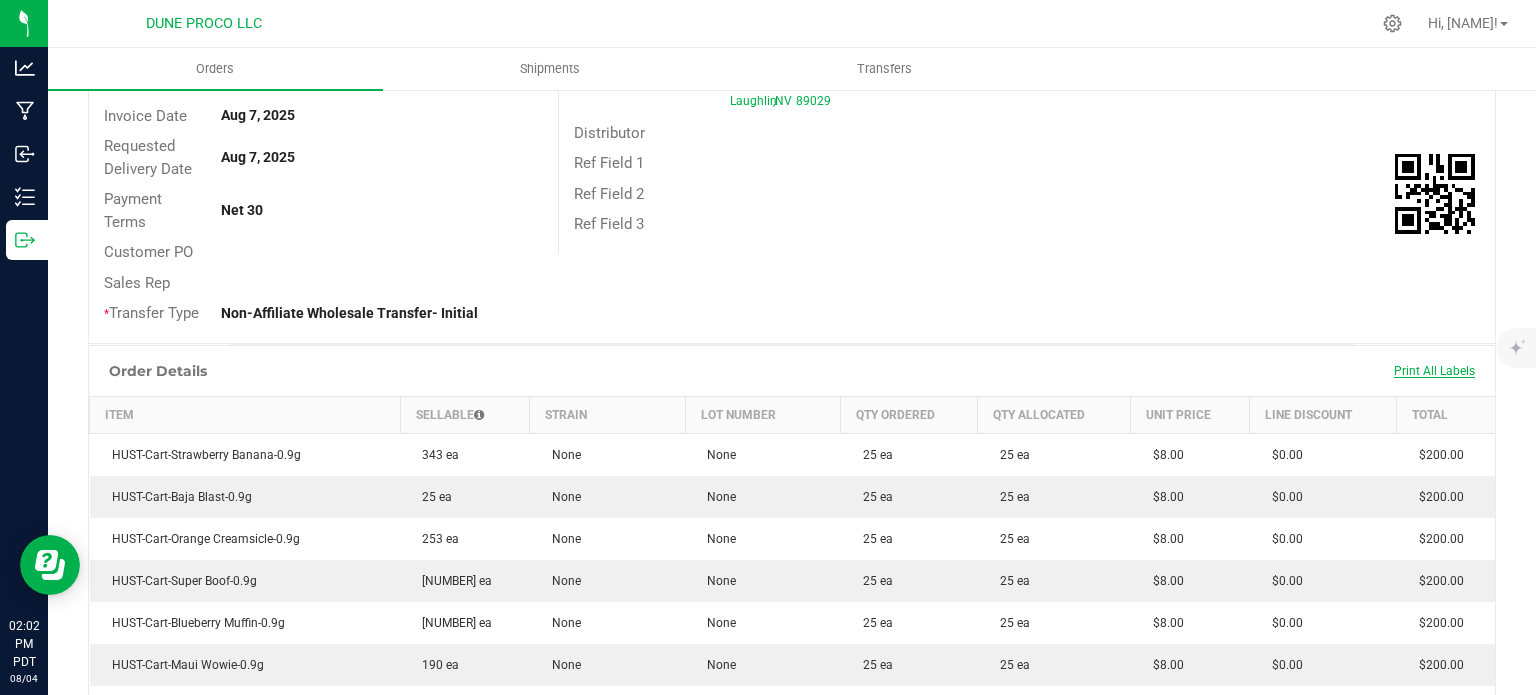 click on "Print All Labels" at bounding box center [1434, 371] 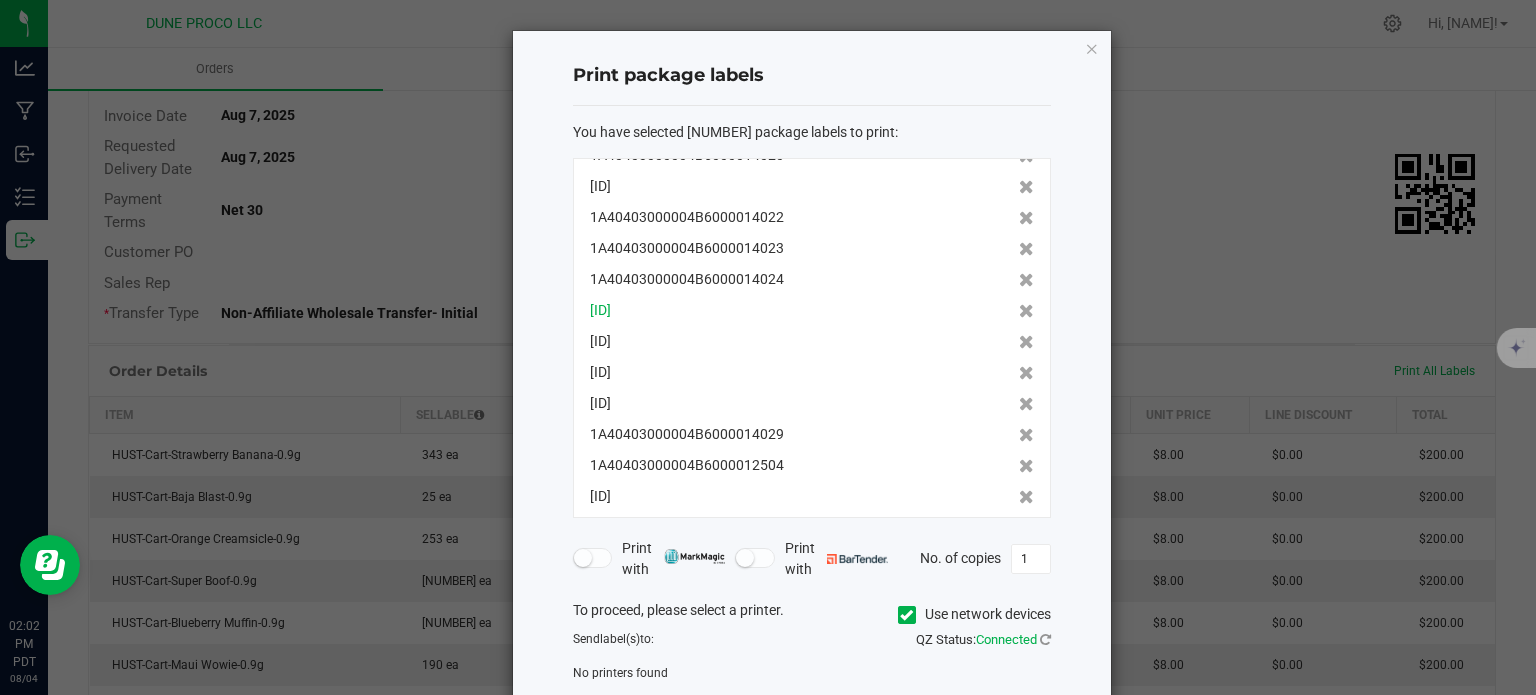scroll, scrollTop: 215, scrollLeft: 0, axis: vertical 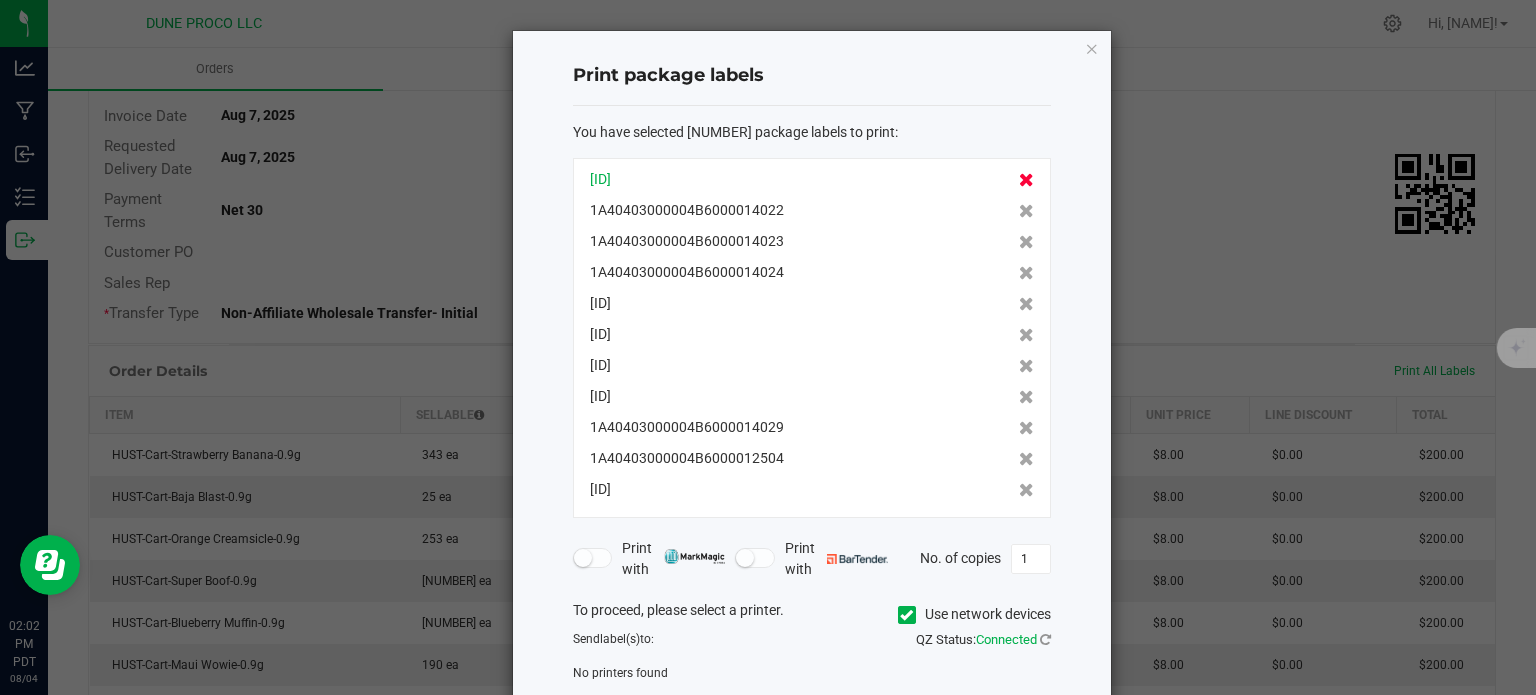 click 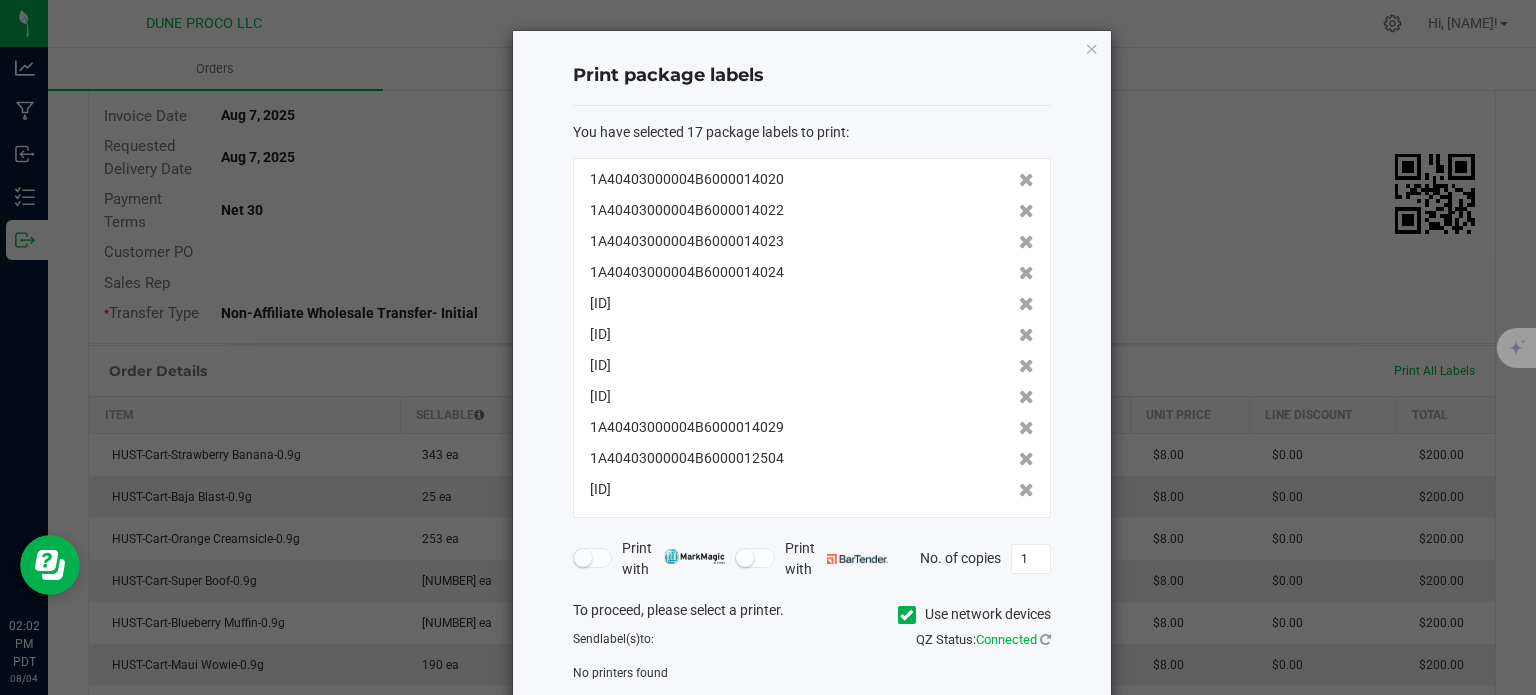click 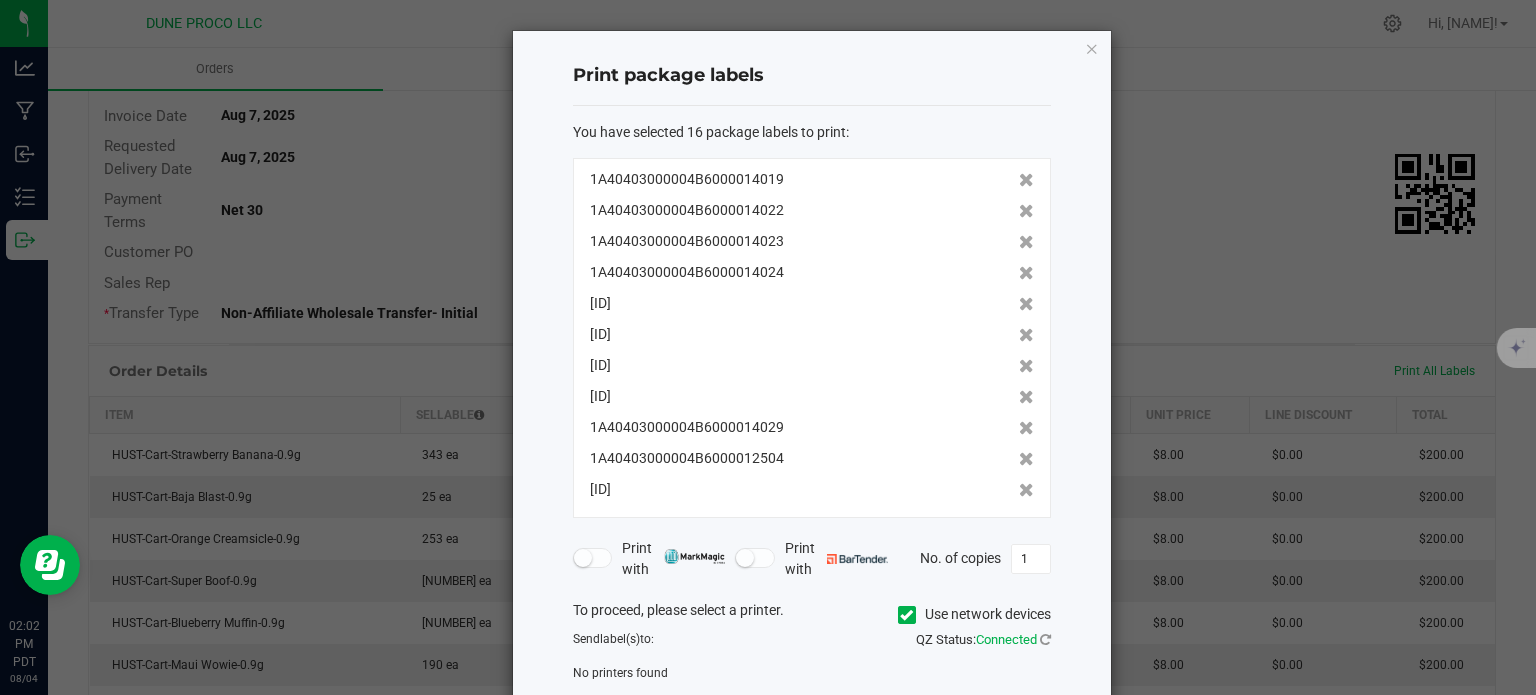 click 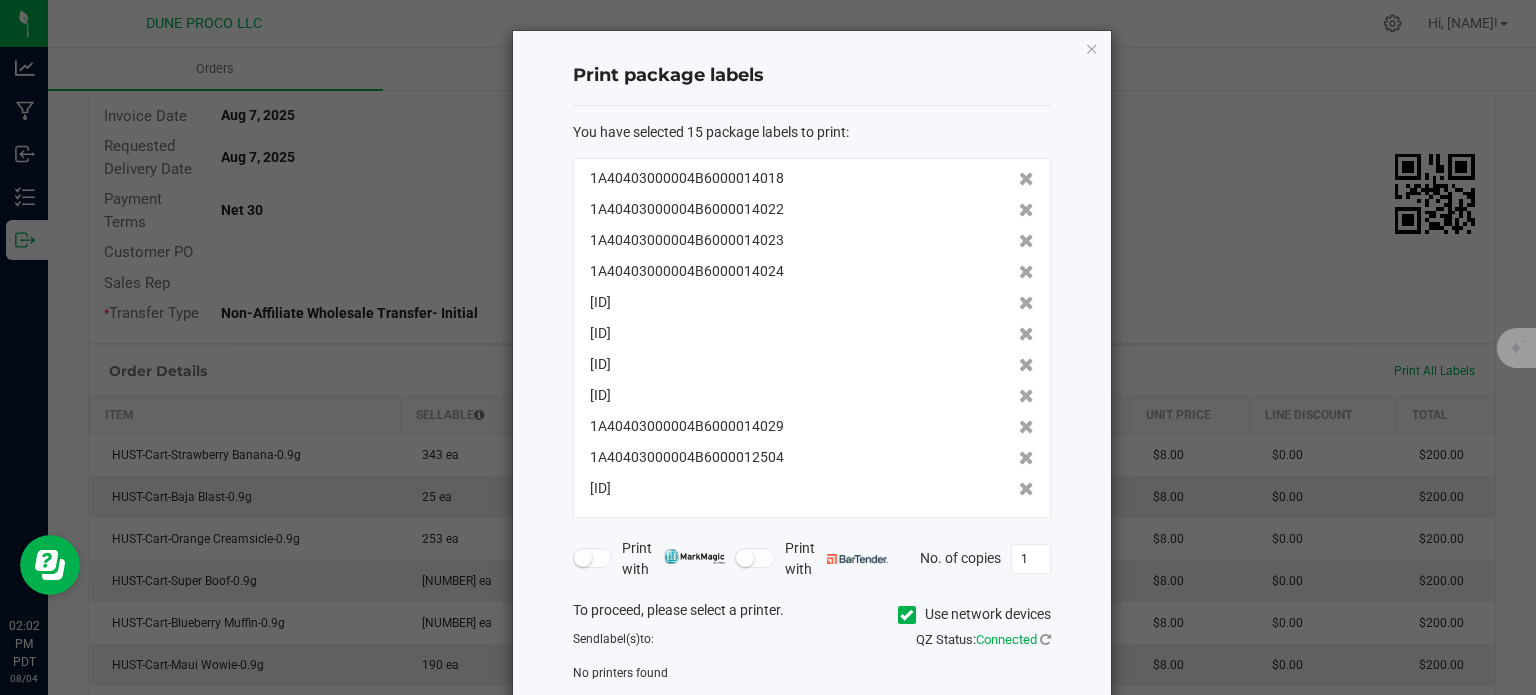 scroll, scrollTop: 122, scrollLeft: 0, axis: vertical 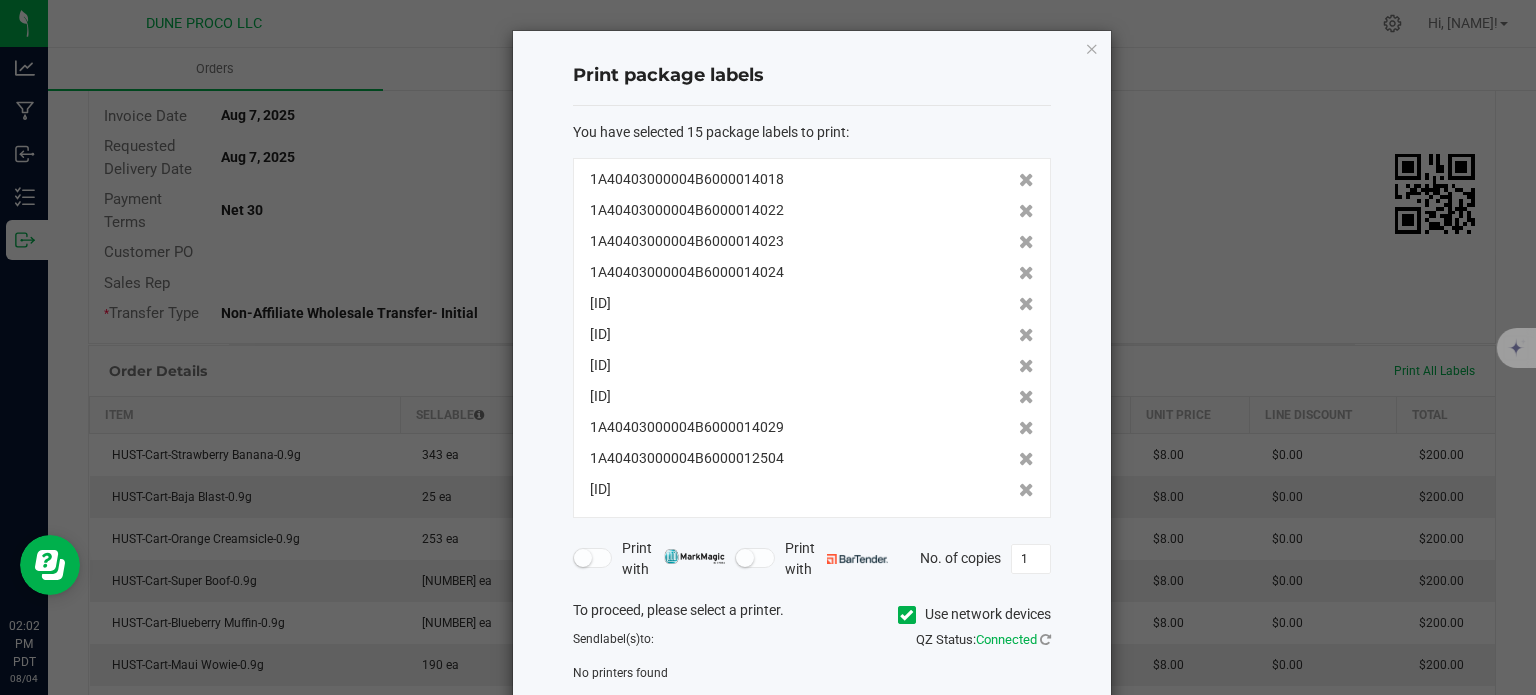 click 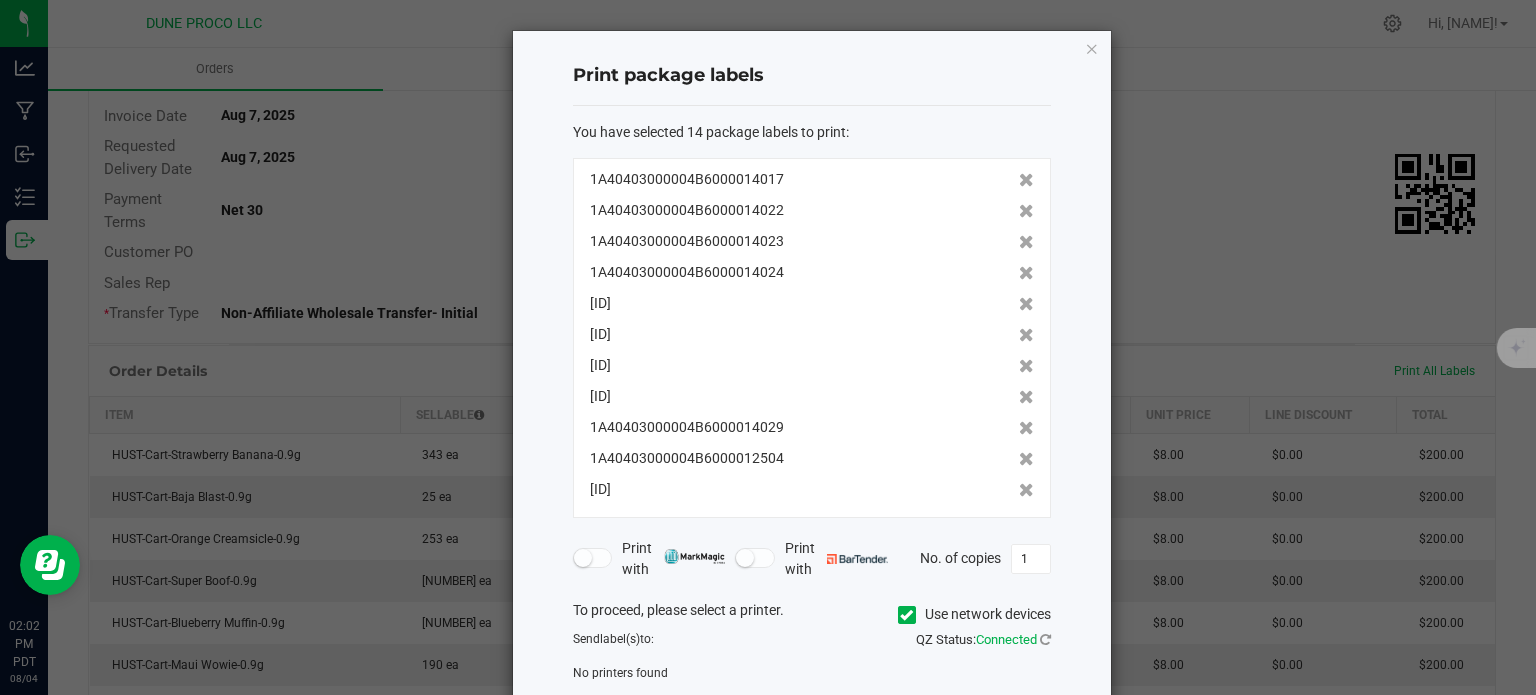 click 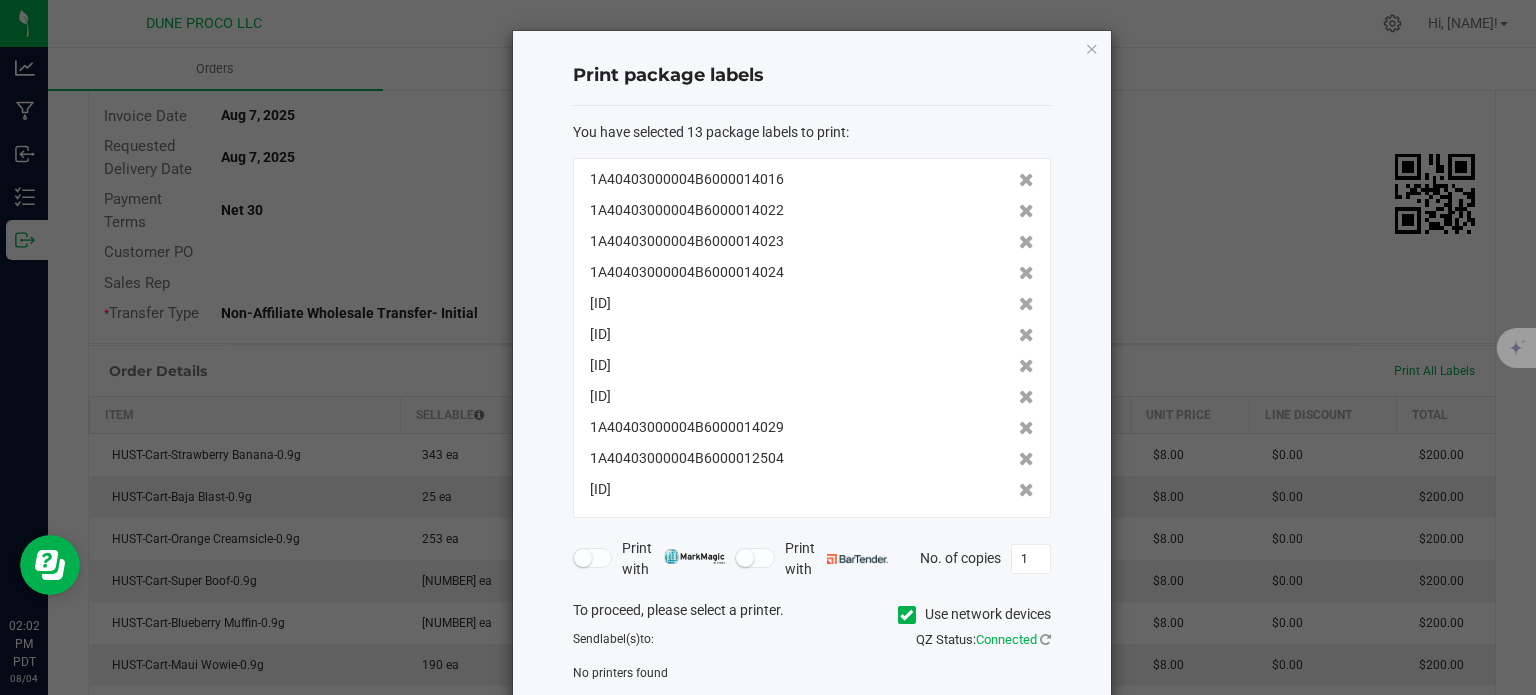 click 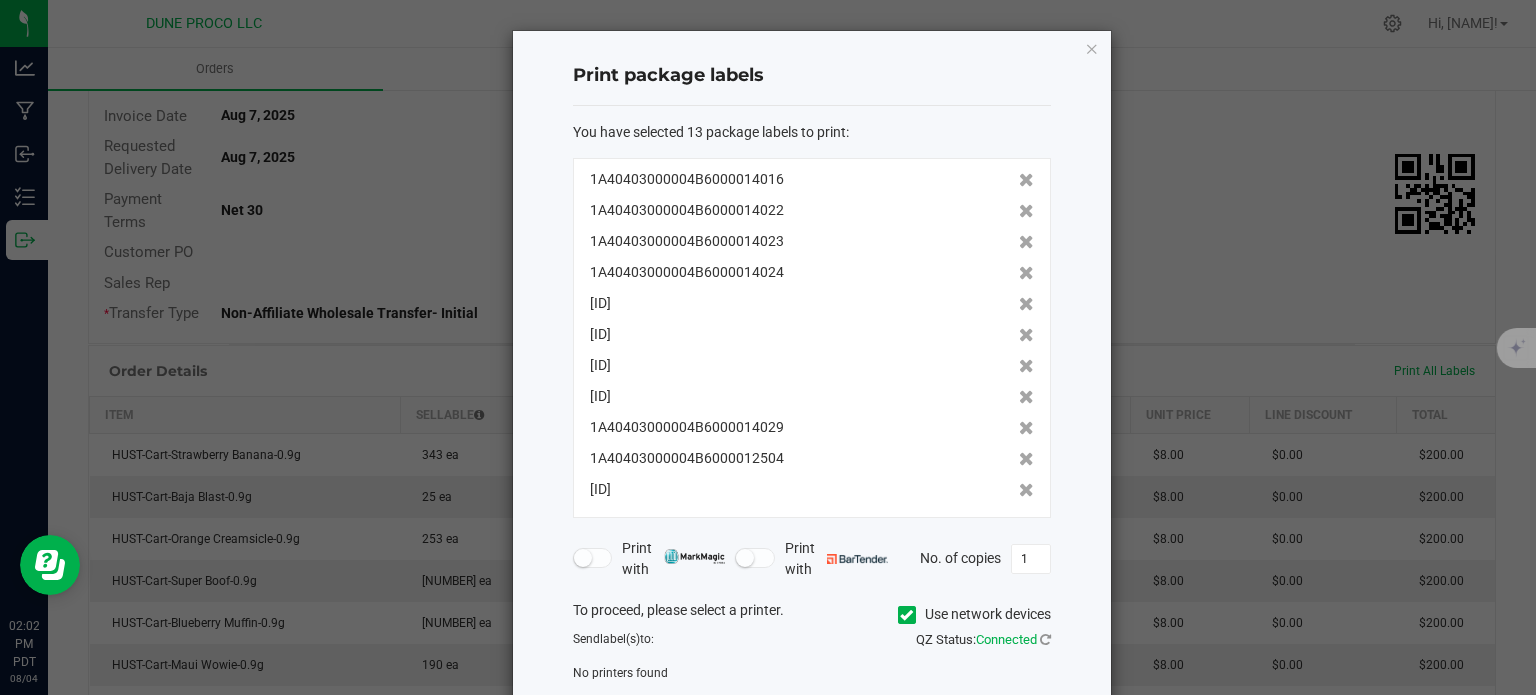 scroll, scrollTop: 29, scrollLeft: 0, axis: vertical 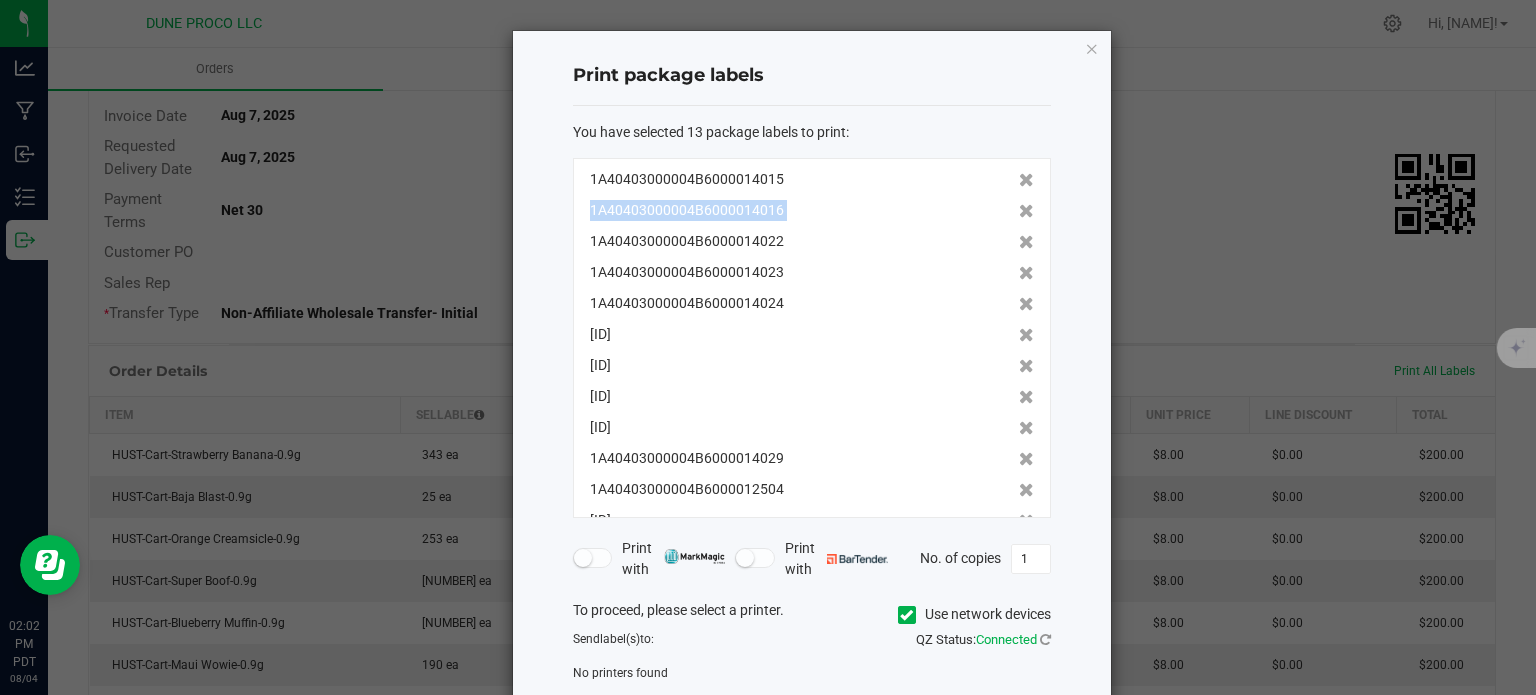 click 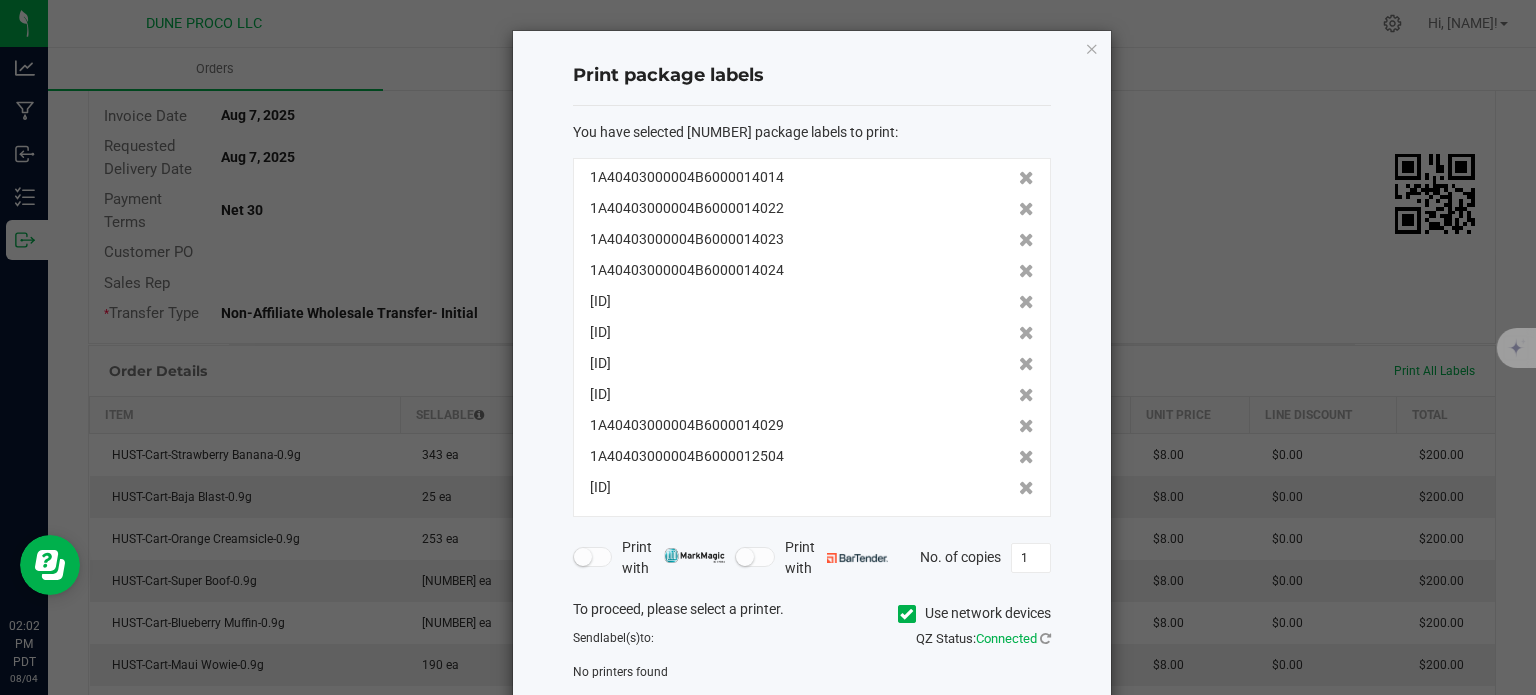 scroll, scrollTop: 0, scrollLeft: 0, axis: both 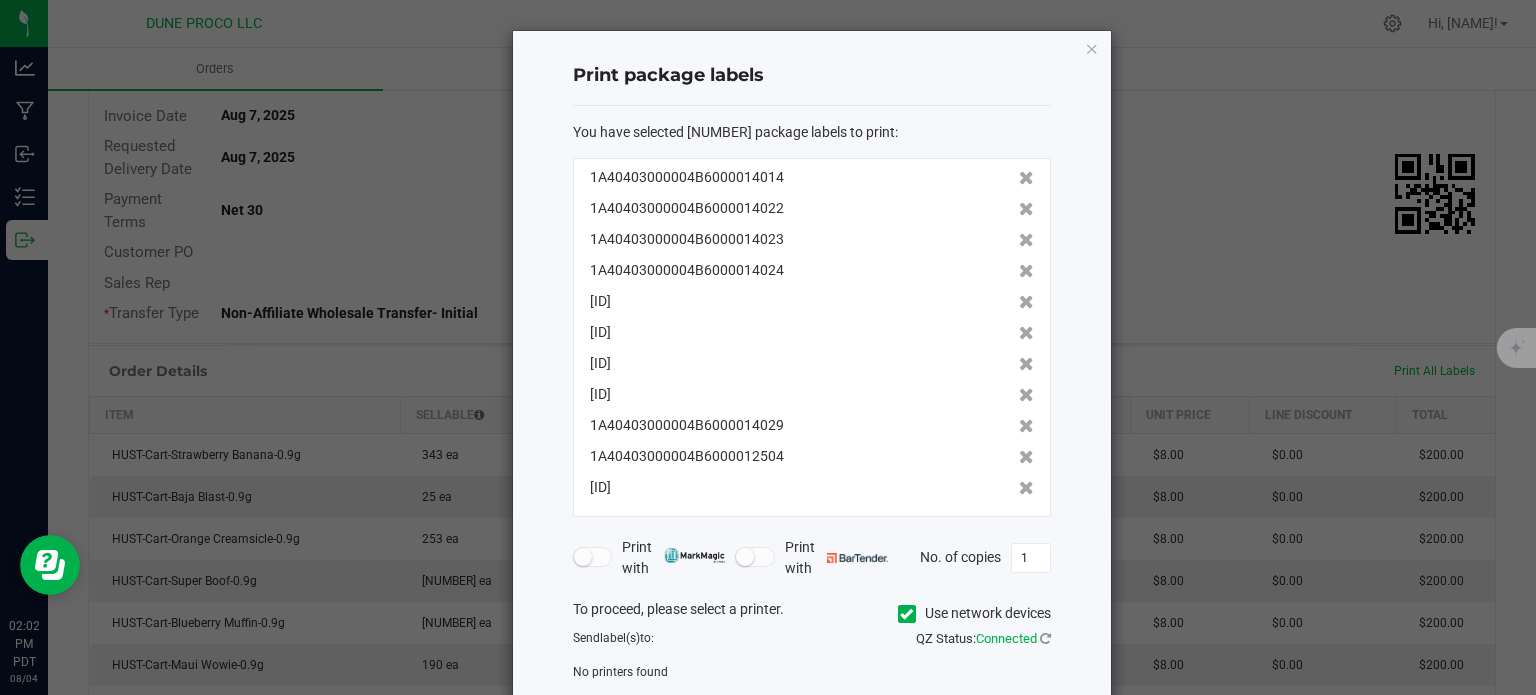 click 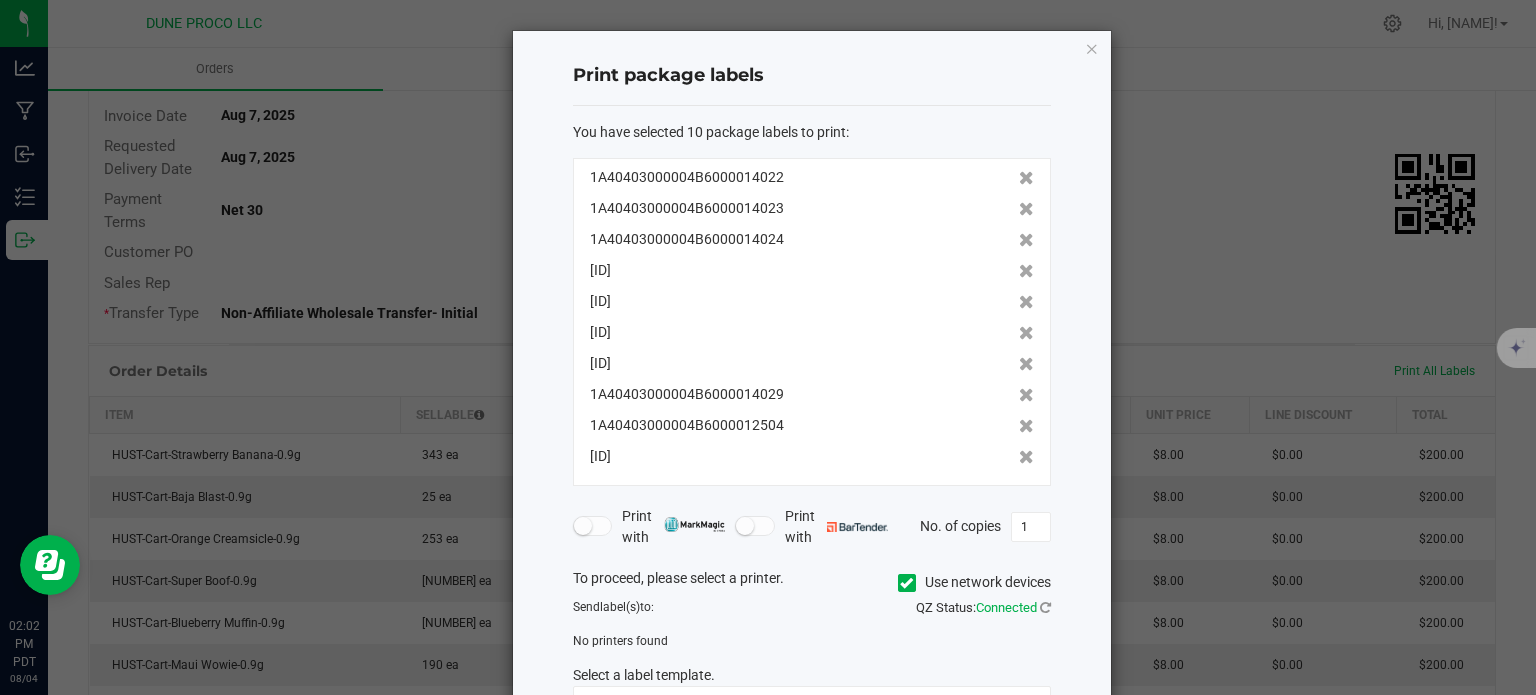 click 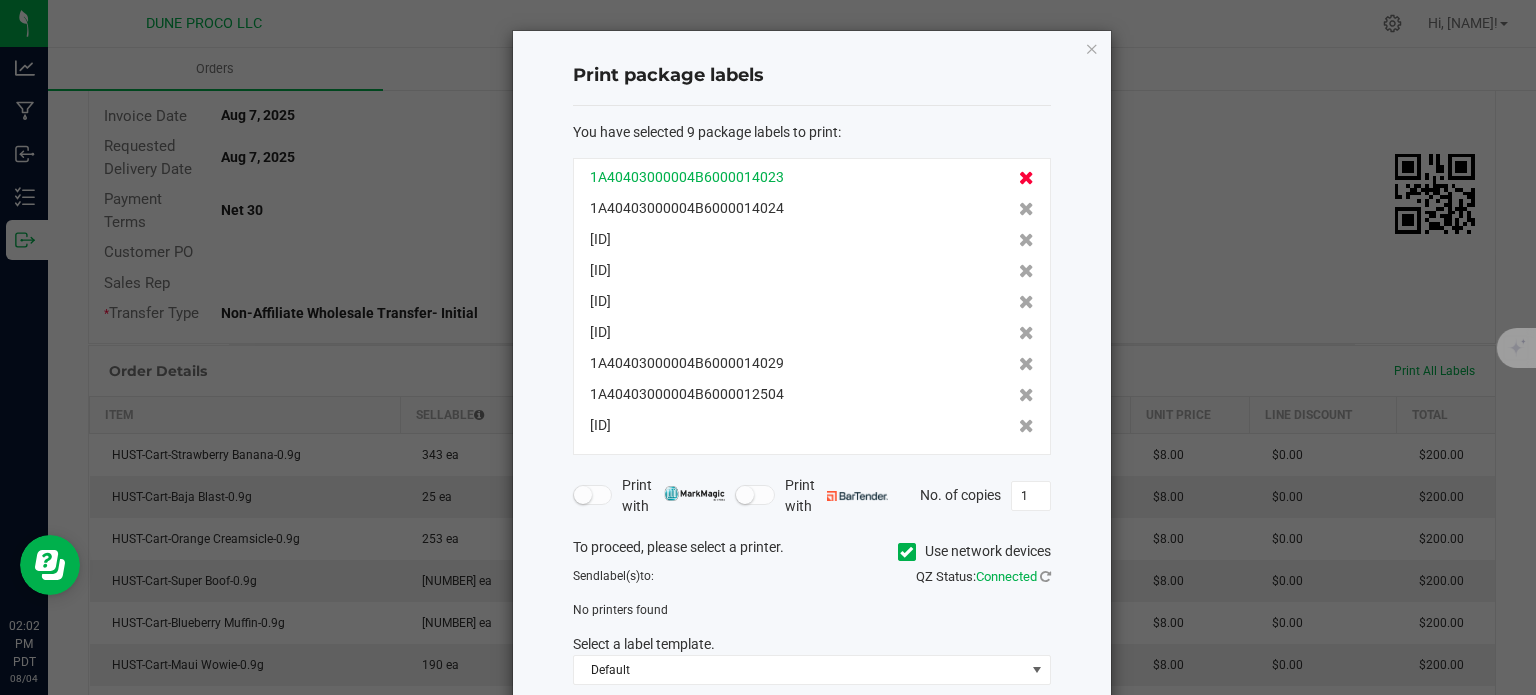 click 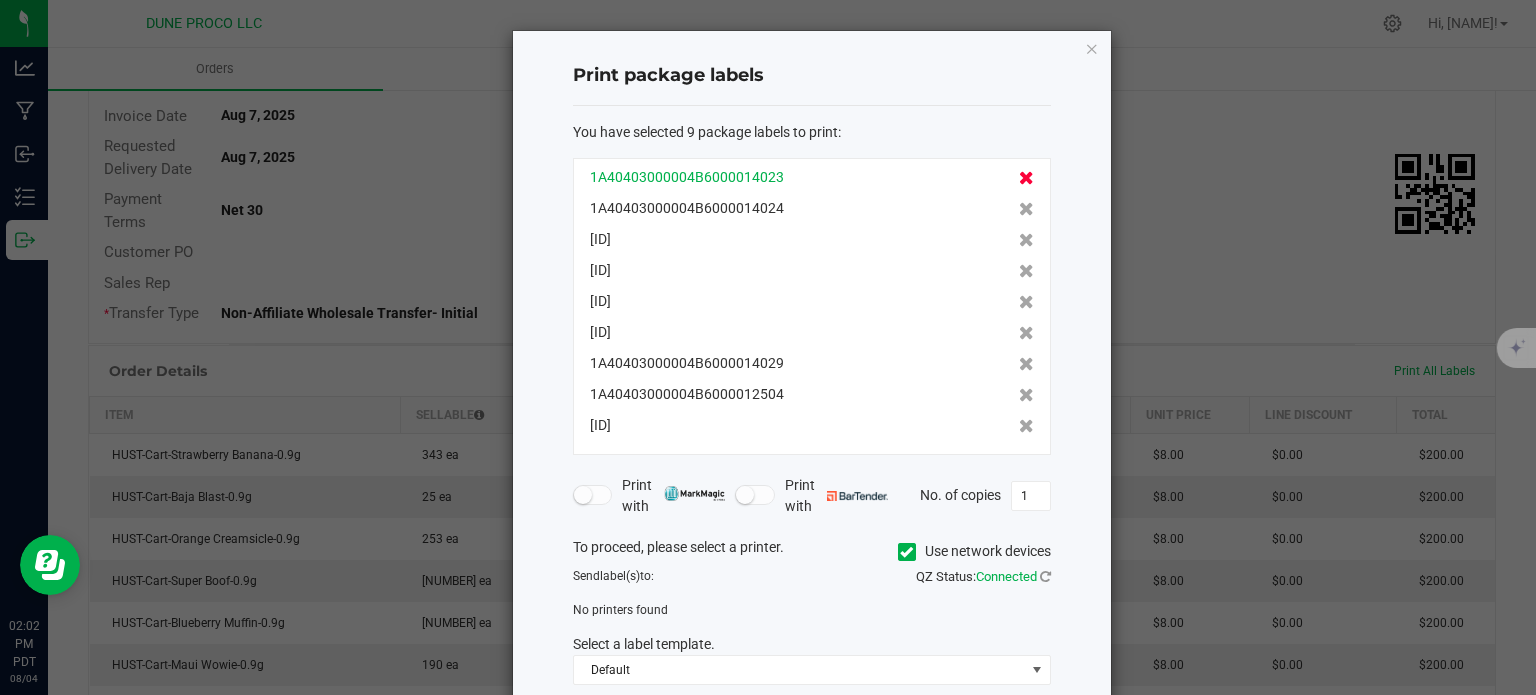 click 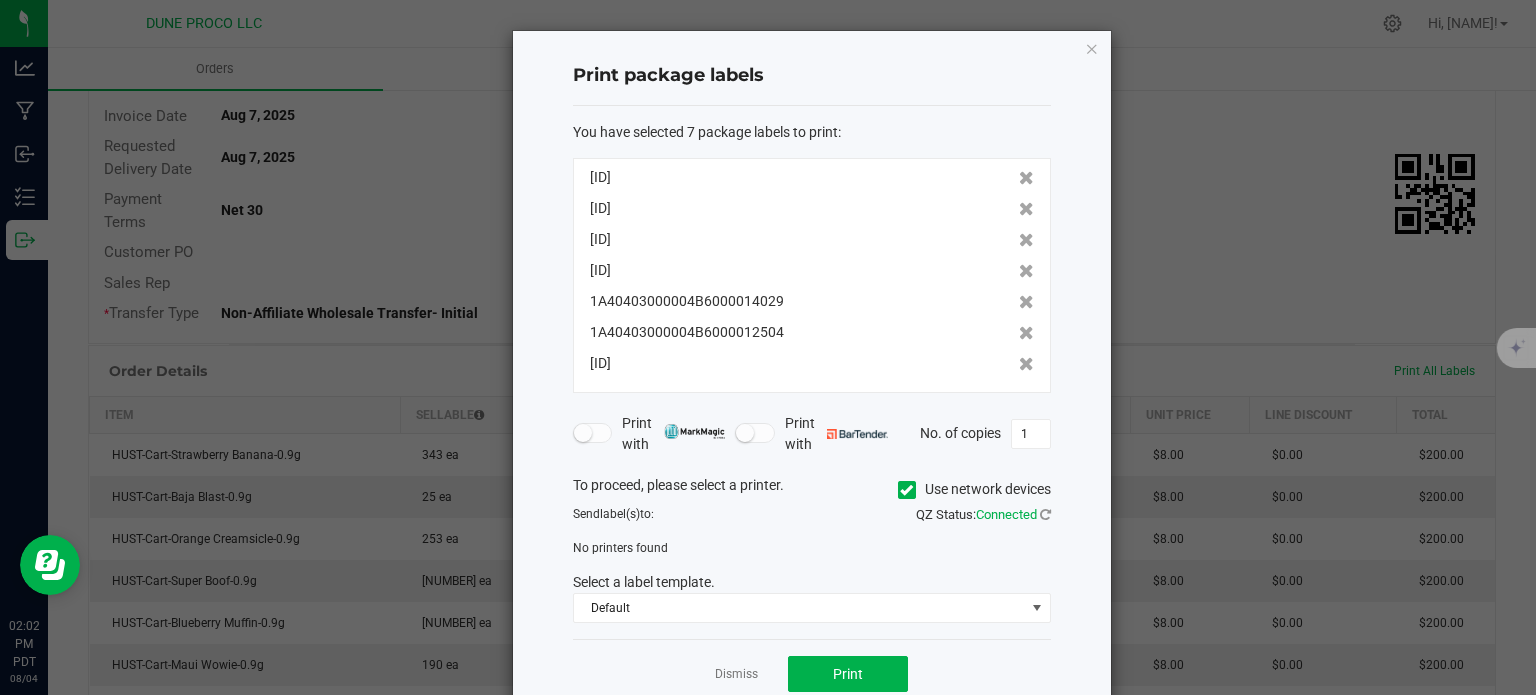 click 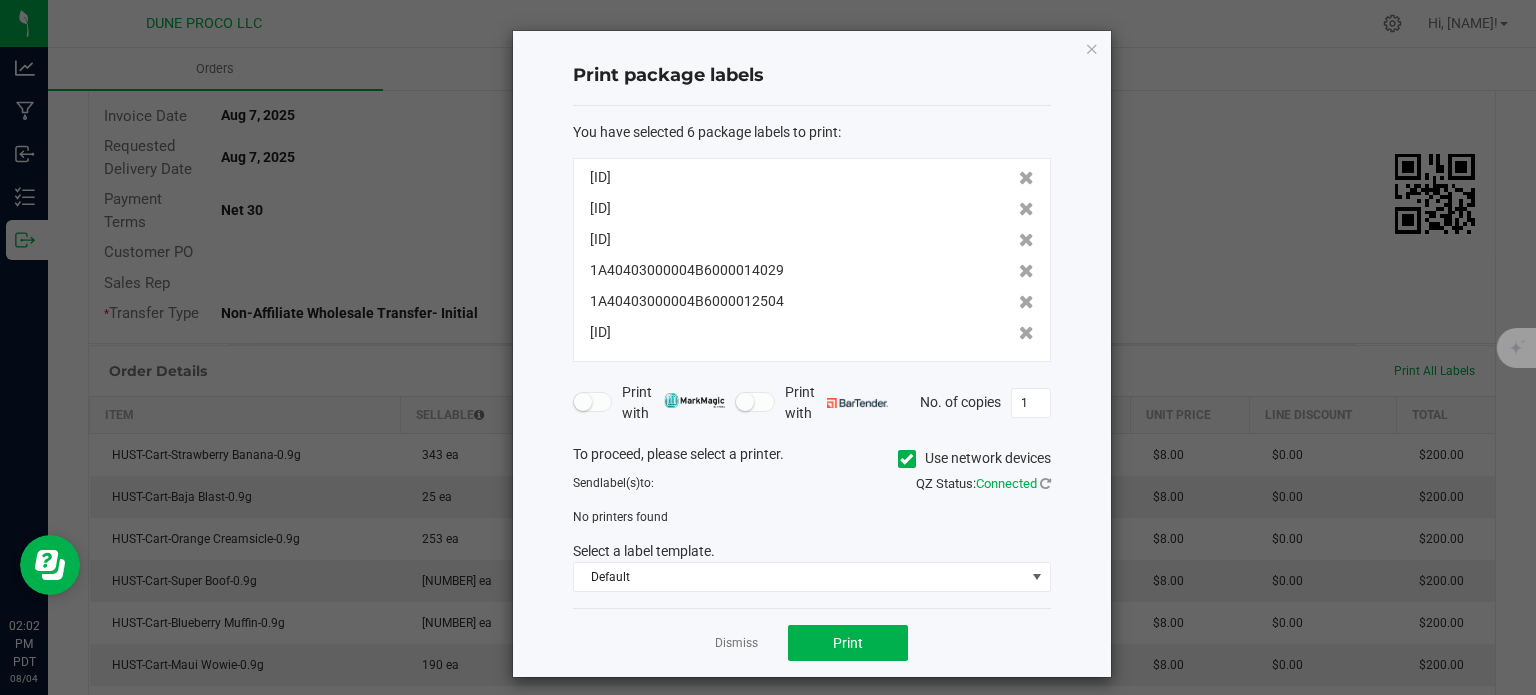 click 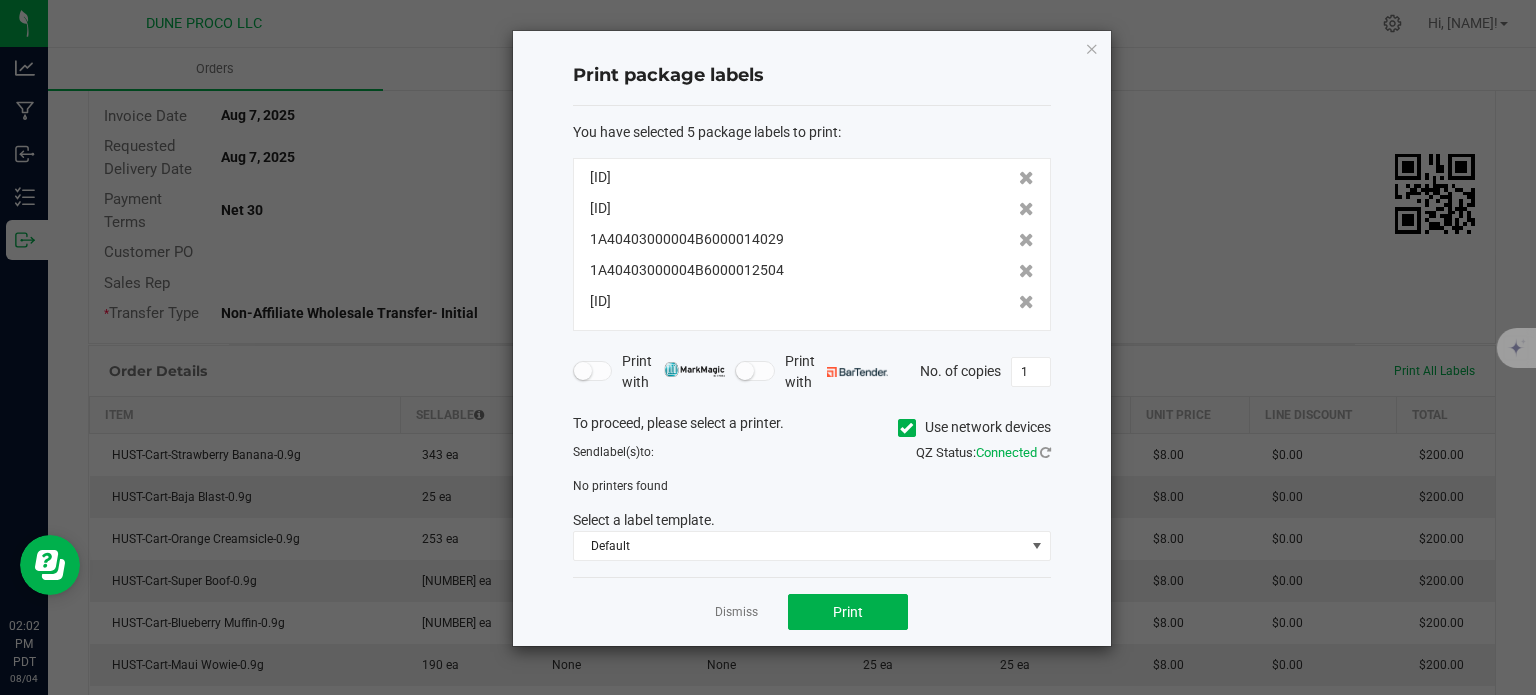 click on "1A40403000004B6000014027" 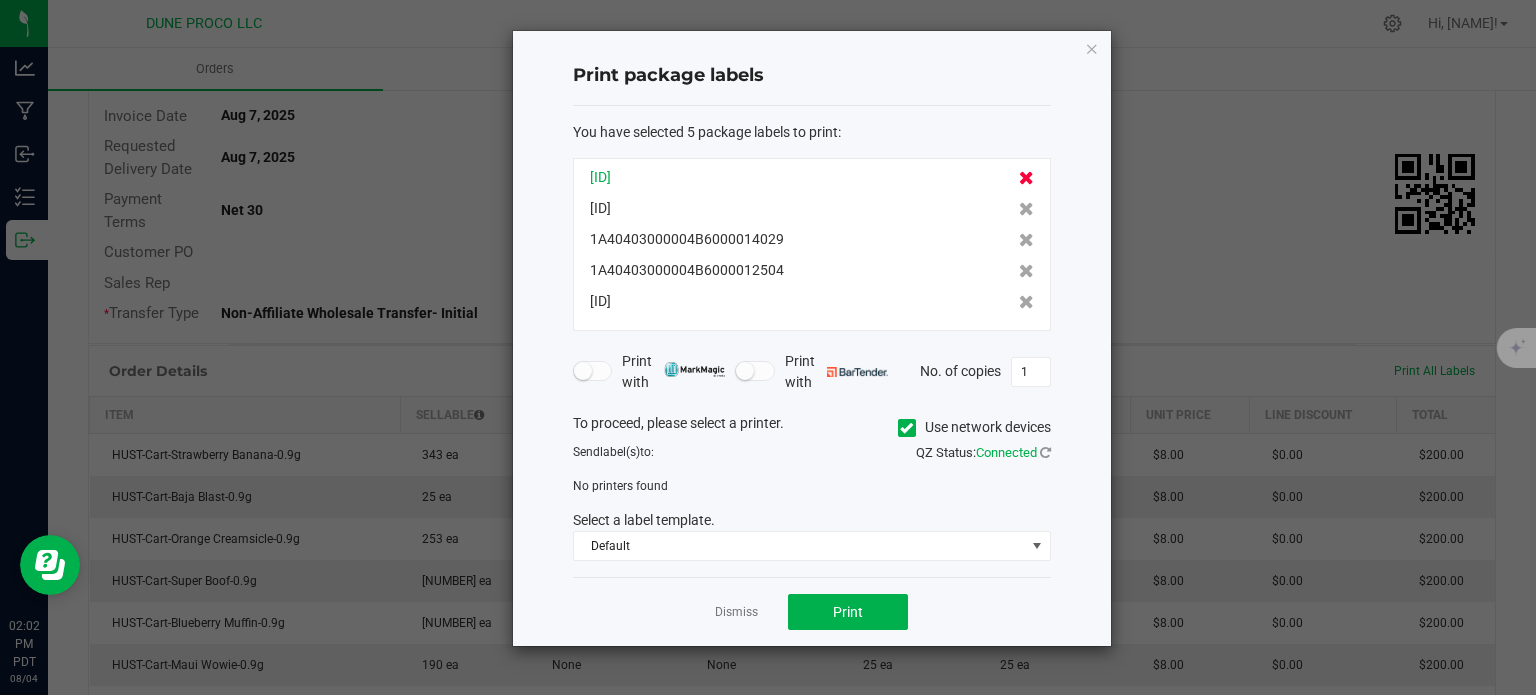 click 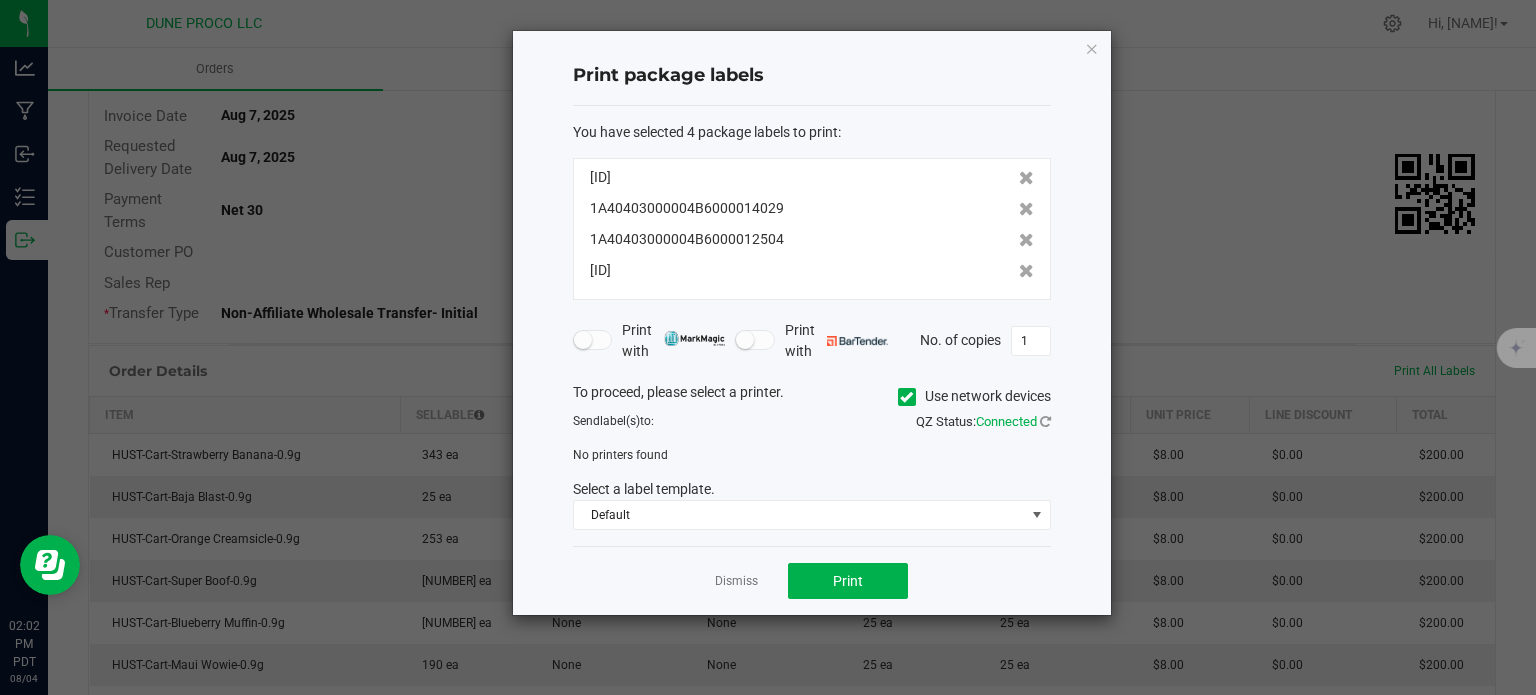 click 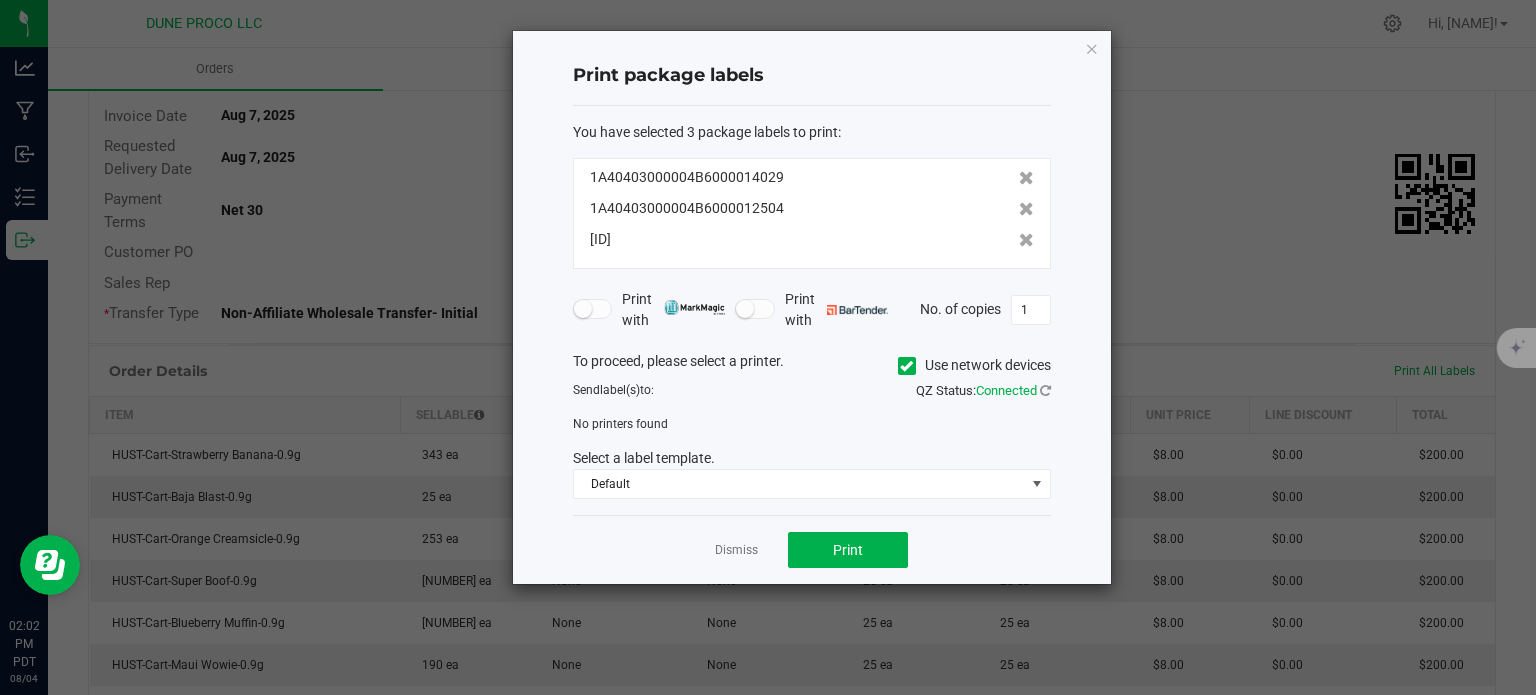 click 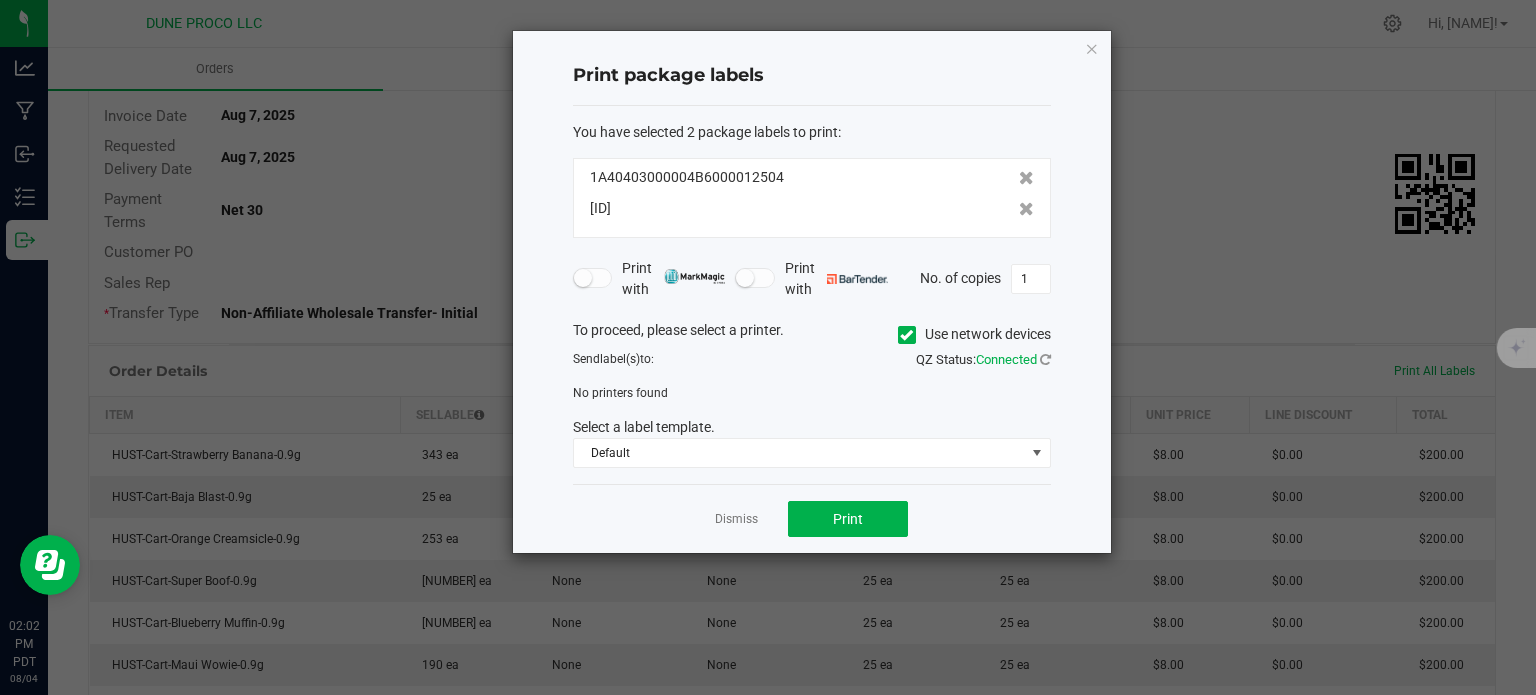 click 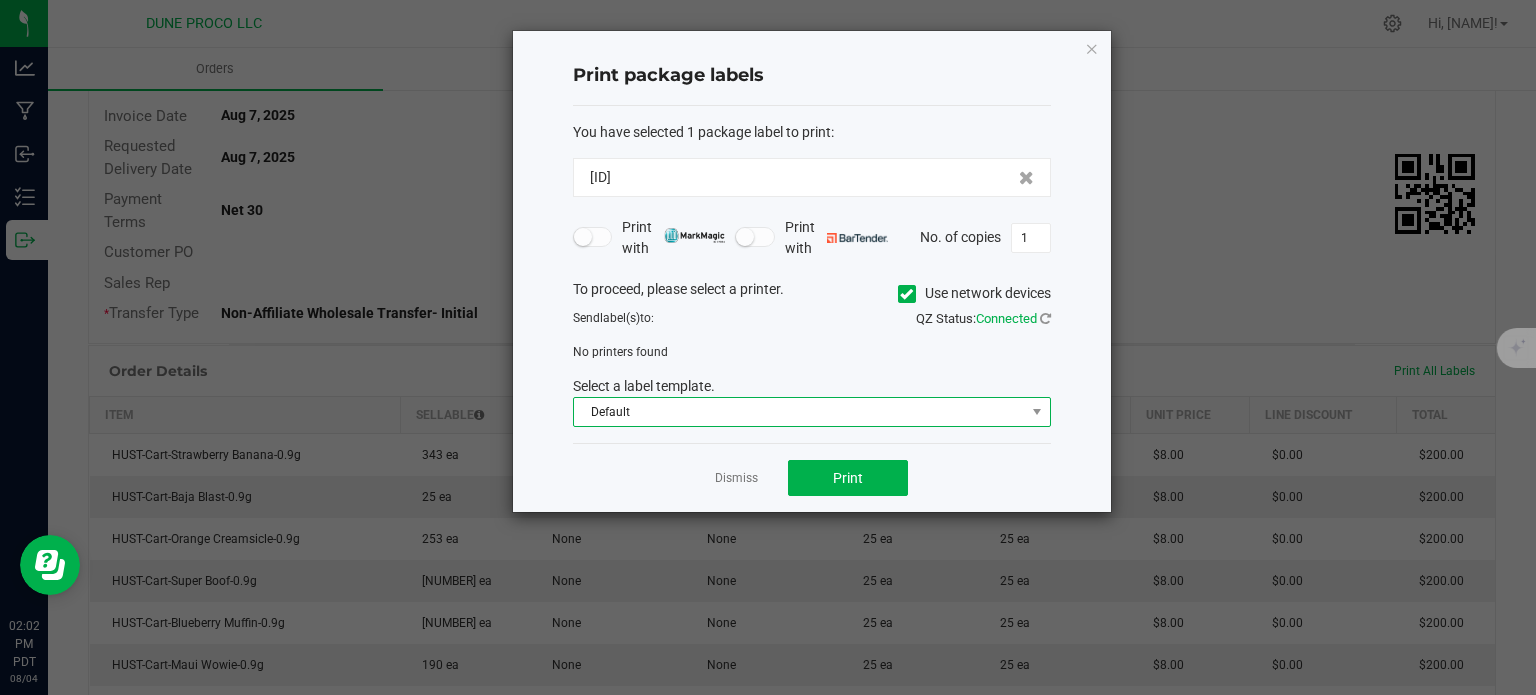 click on "Default" at bounding box center [799, 412] 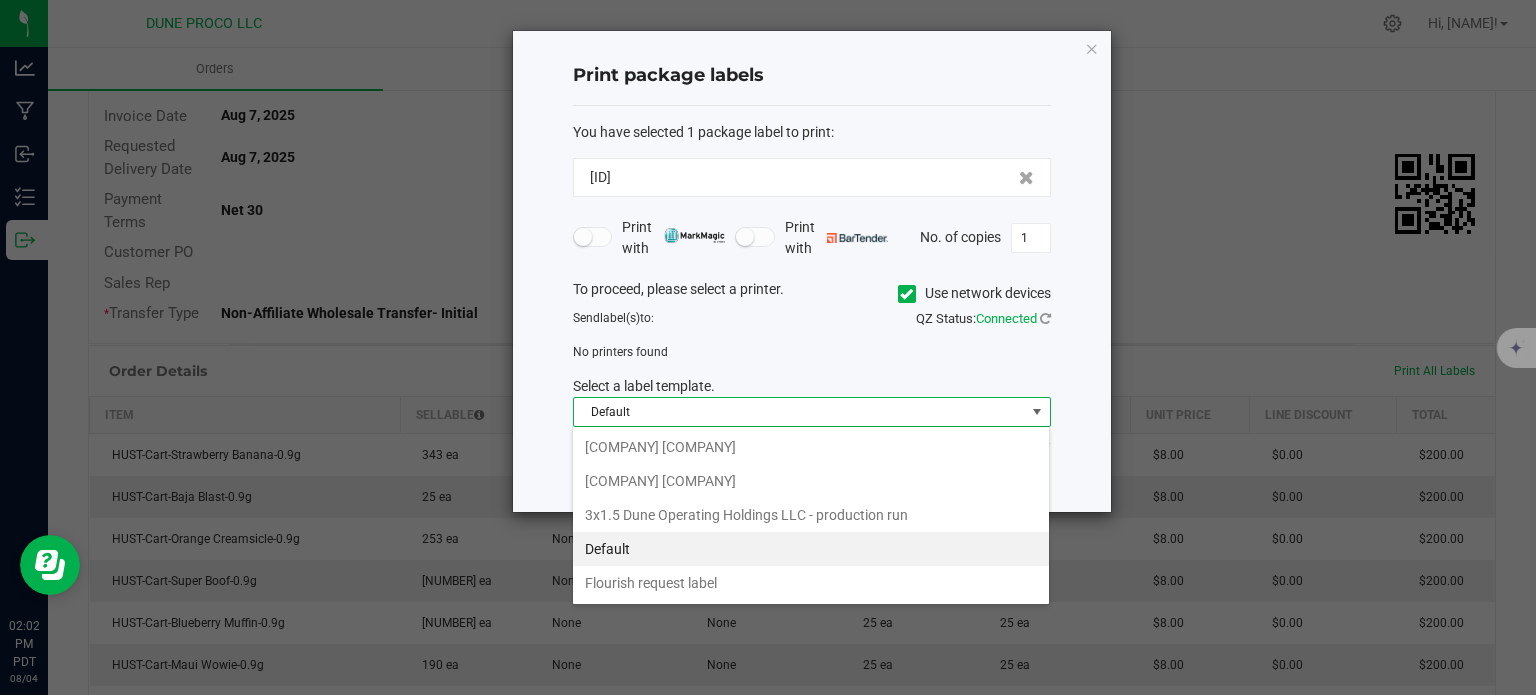 scroll, scrollTop: 99970, scrollLeft: 99521, axis: both 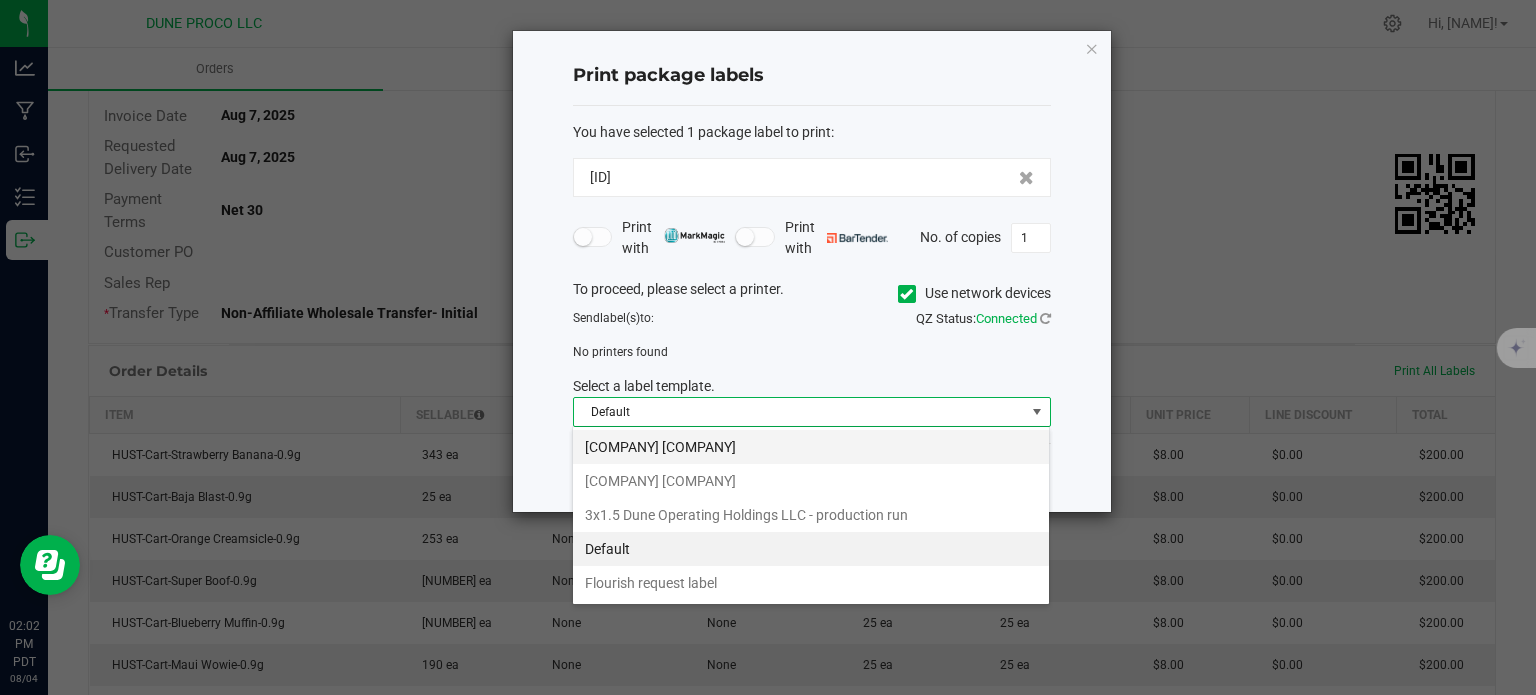 click on "2x2 Dune Operating Holdings LLC" at bounding box center (811, 447) 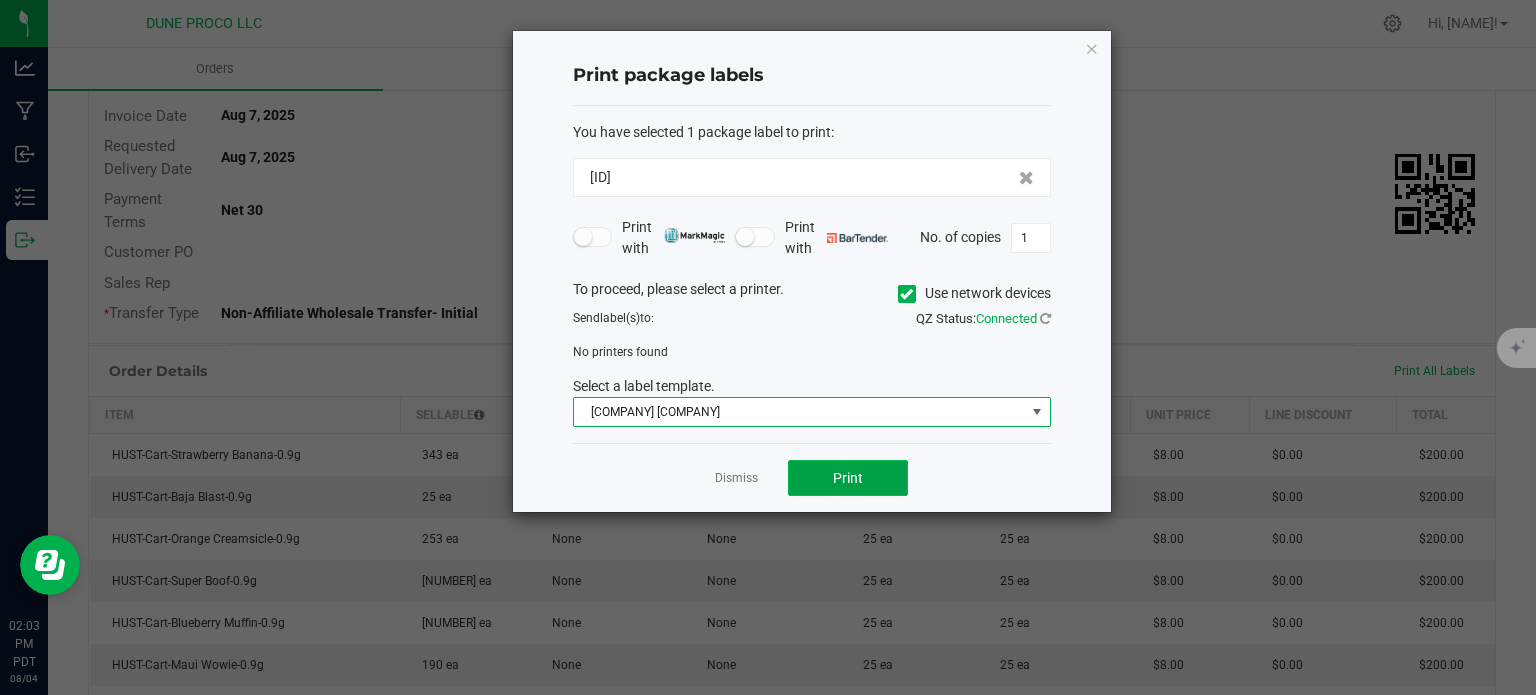 click on "Print" 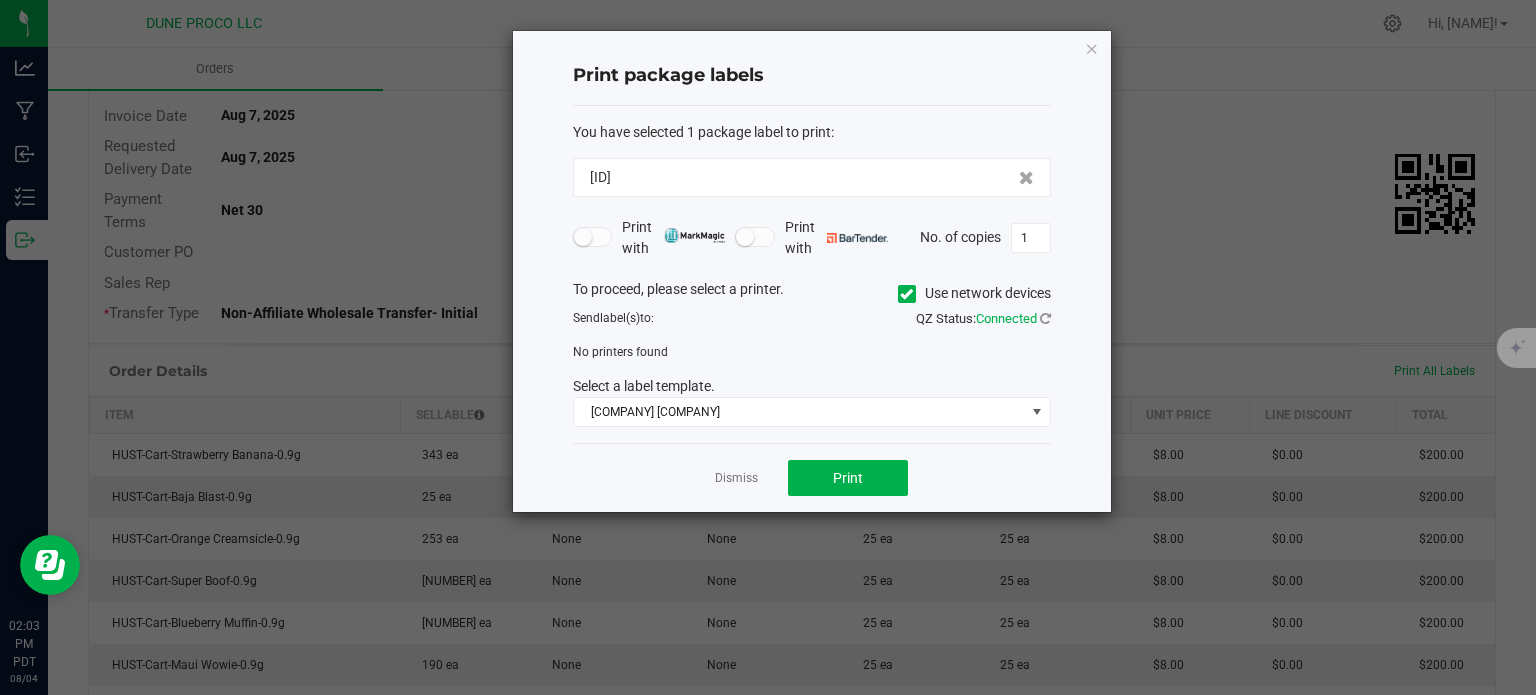 click on "Send  label(s)  to:" 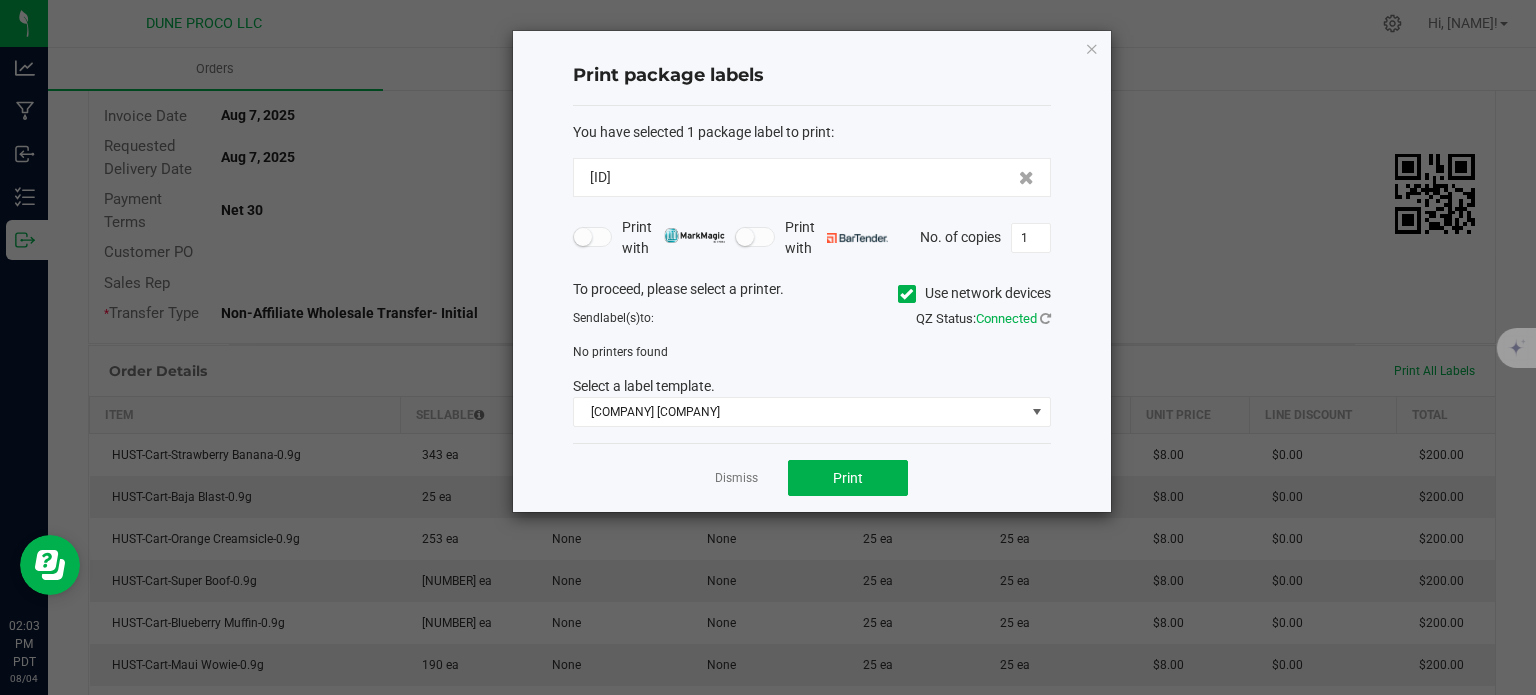 click on "To proceed, please select a printer.   Use network devices" 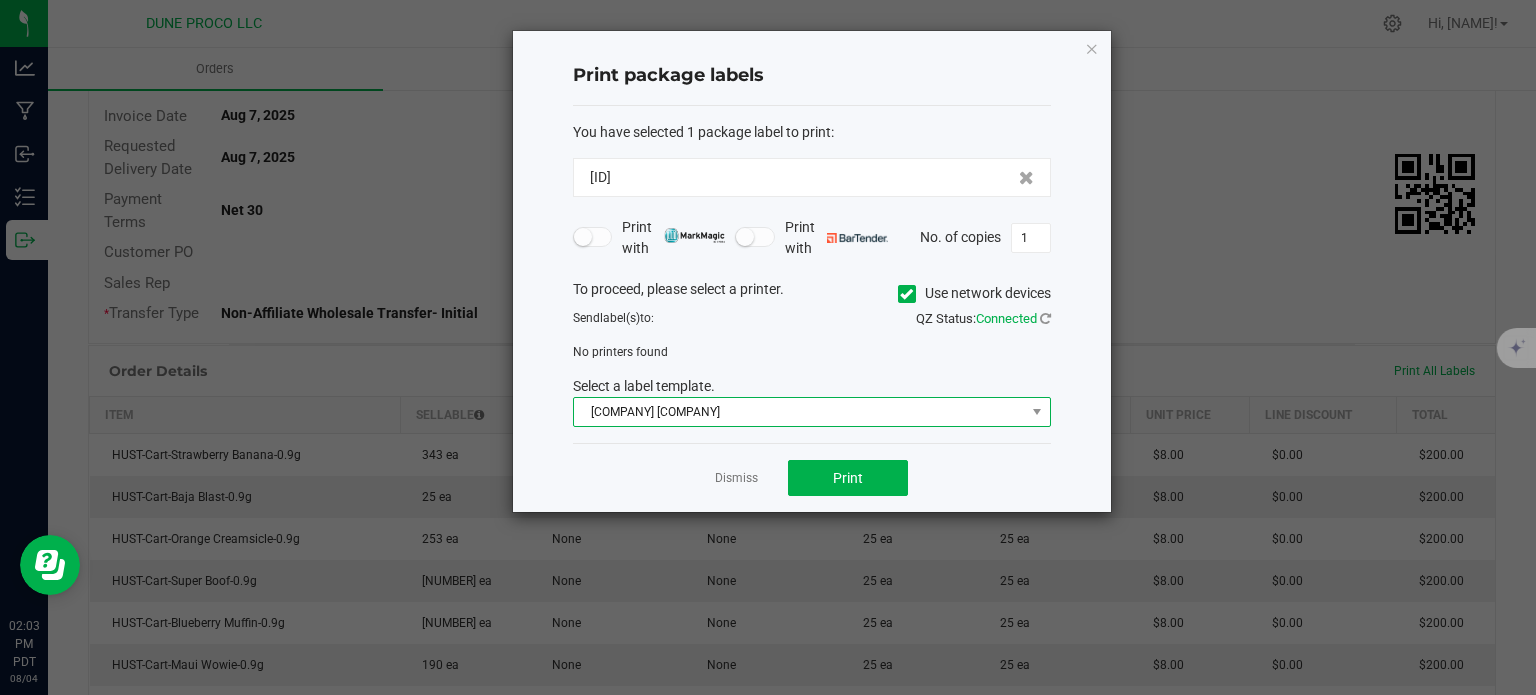 click on "2x2 Dune Operating Holdings LLC" at bounding box center (799, 412) 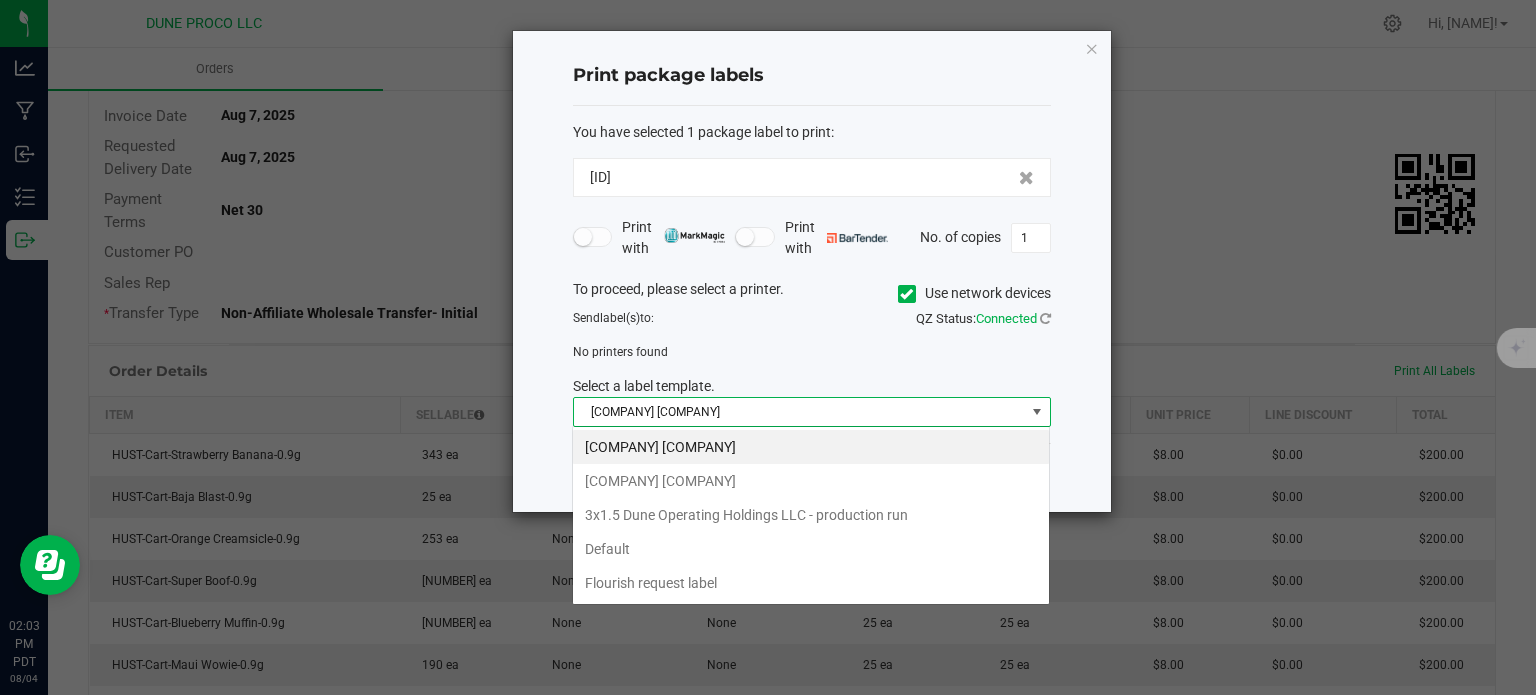 scroll, scrollTop: 99970, scrollLeft: 99521, axis: both 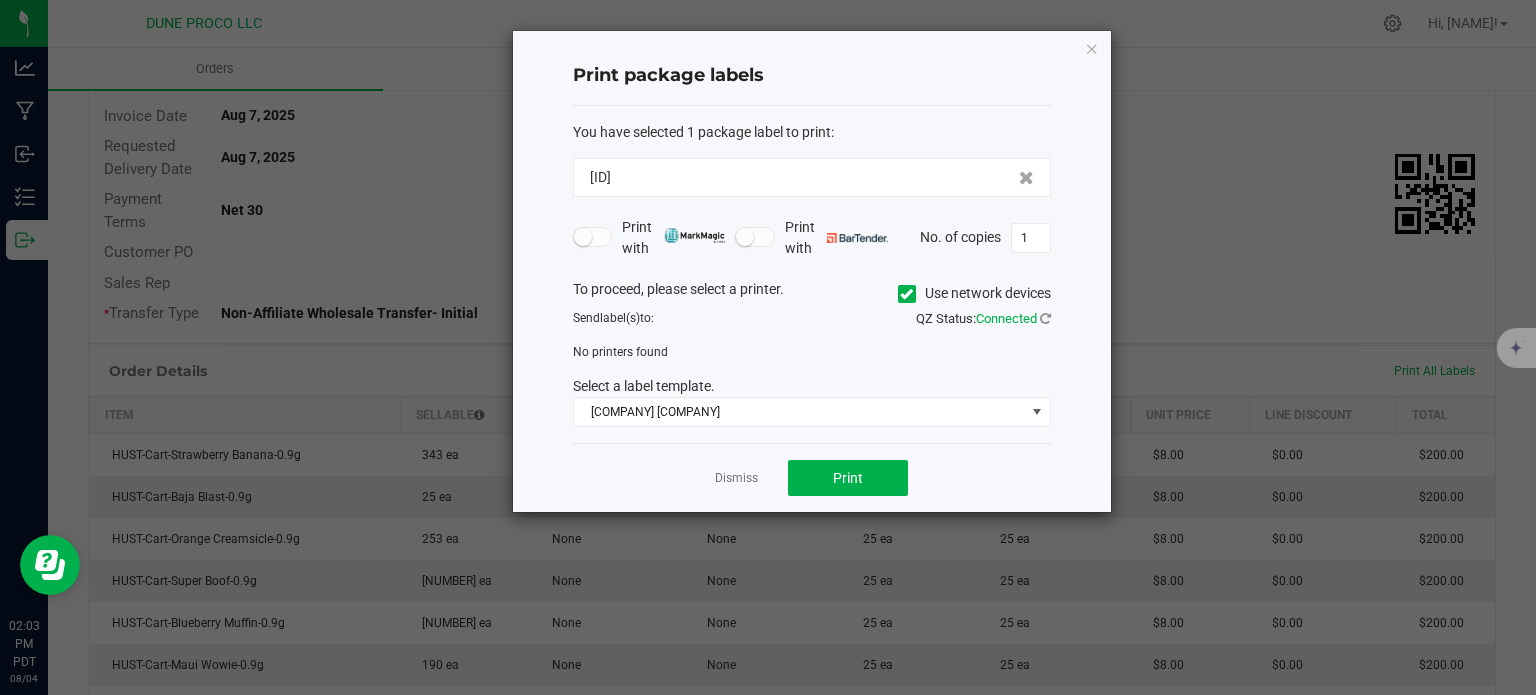 click on "No printers found" 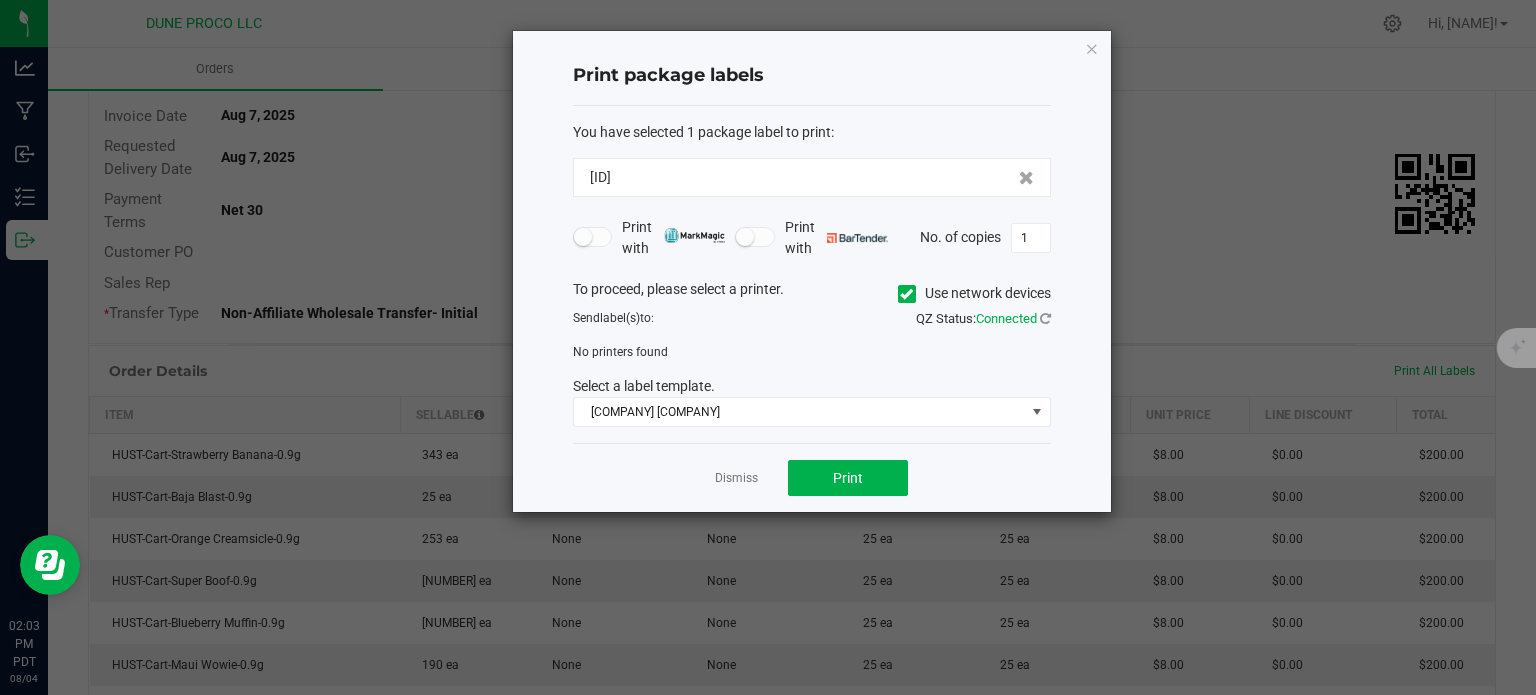 click 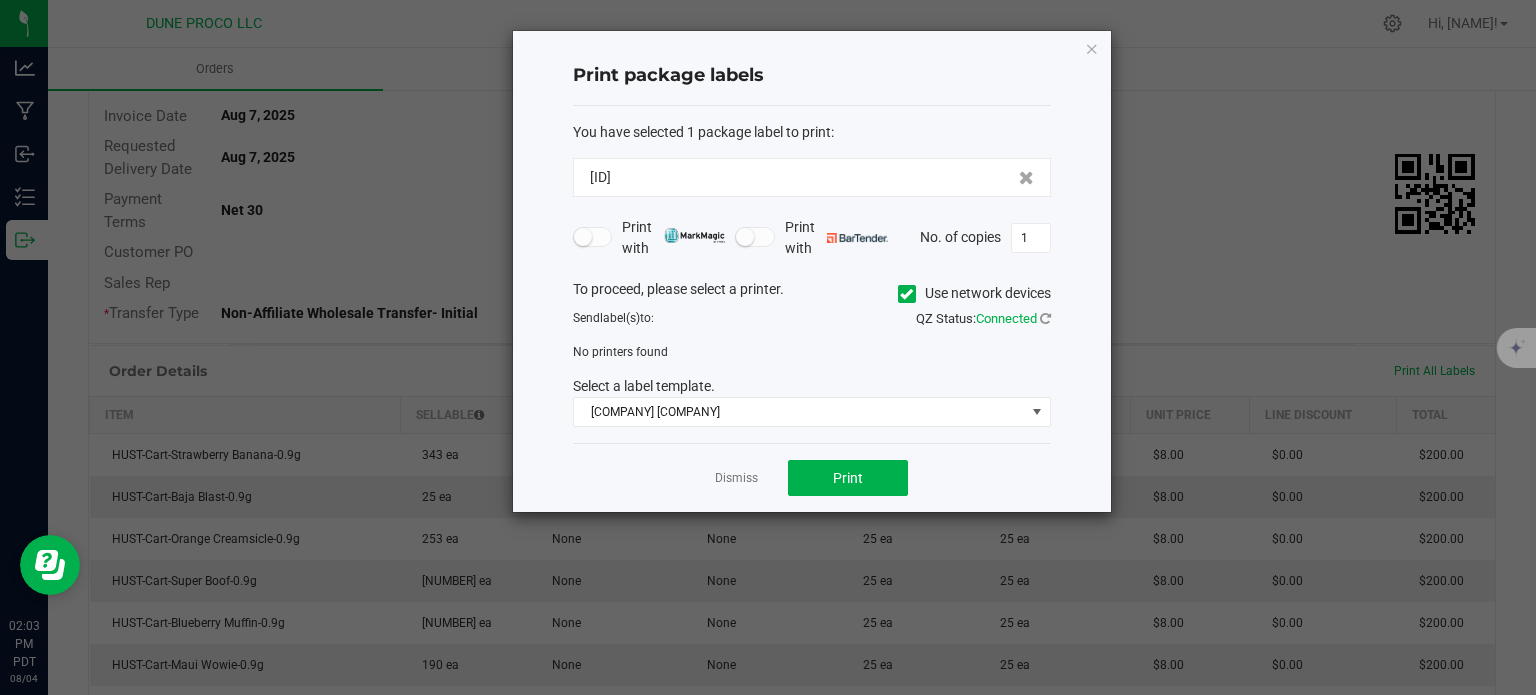 click on "Use network devices" 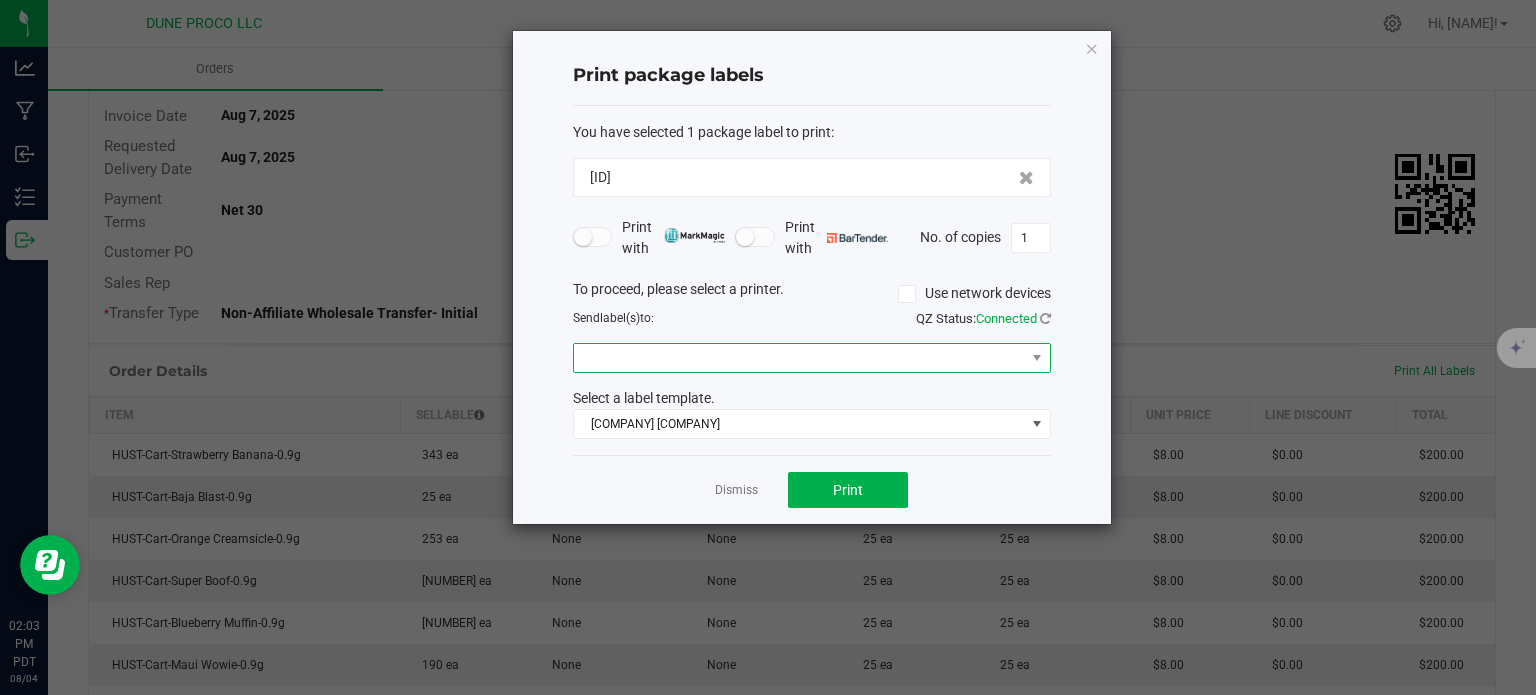 click at bounding box center (799, 358) 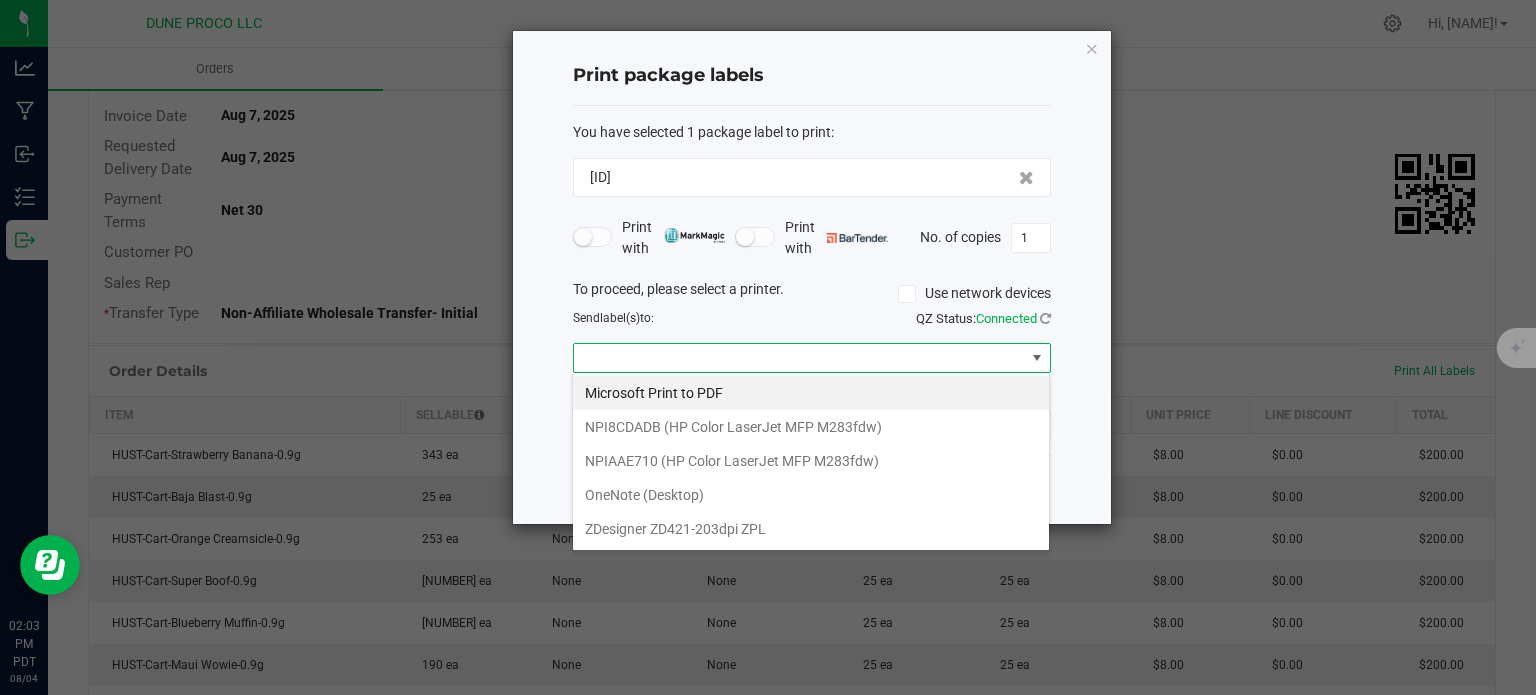 scroll, scrollTop: 99970, scrollLeft: 99521, axis: both 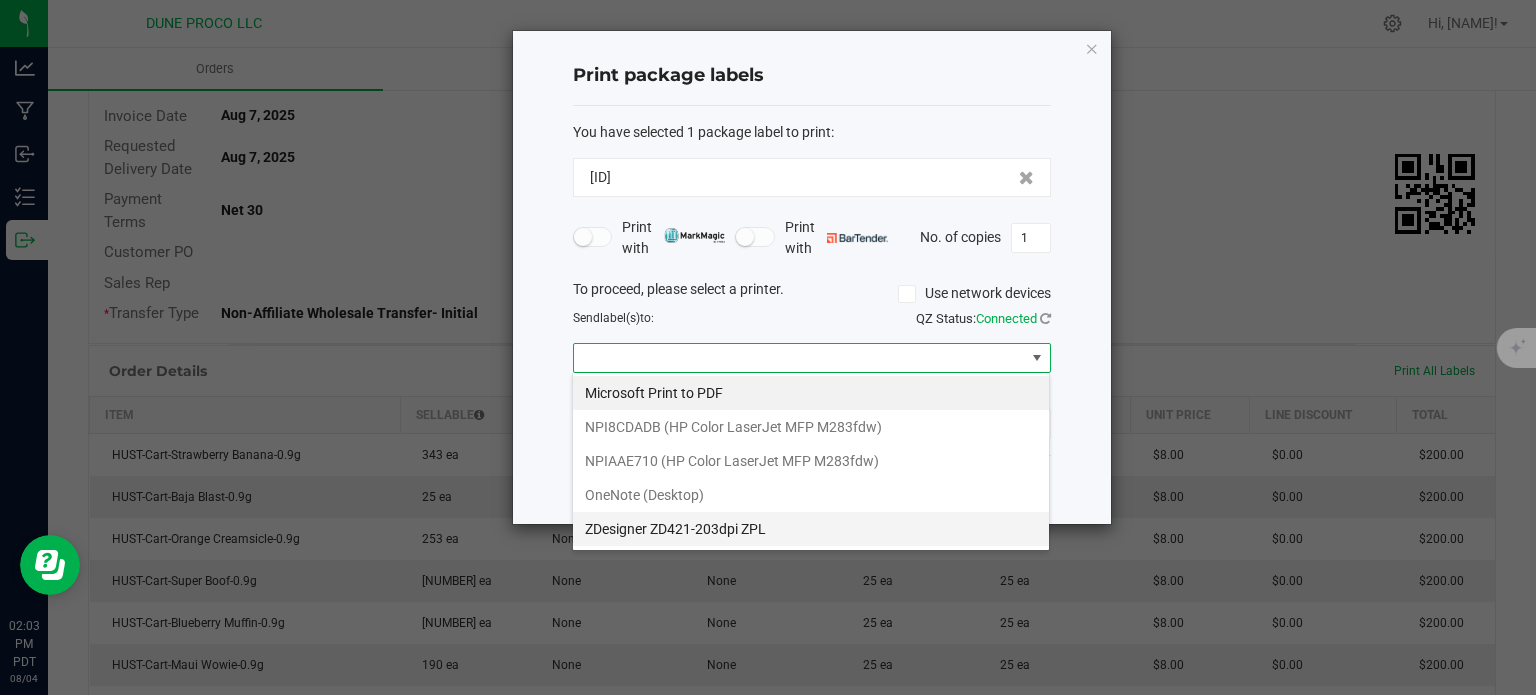 click on "ZDesigner ZD421-203dpi ZPL" at bounding box center [811, 529] 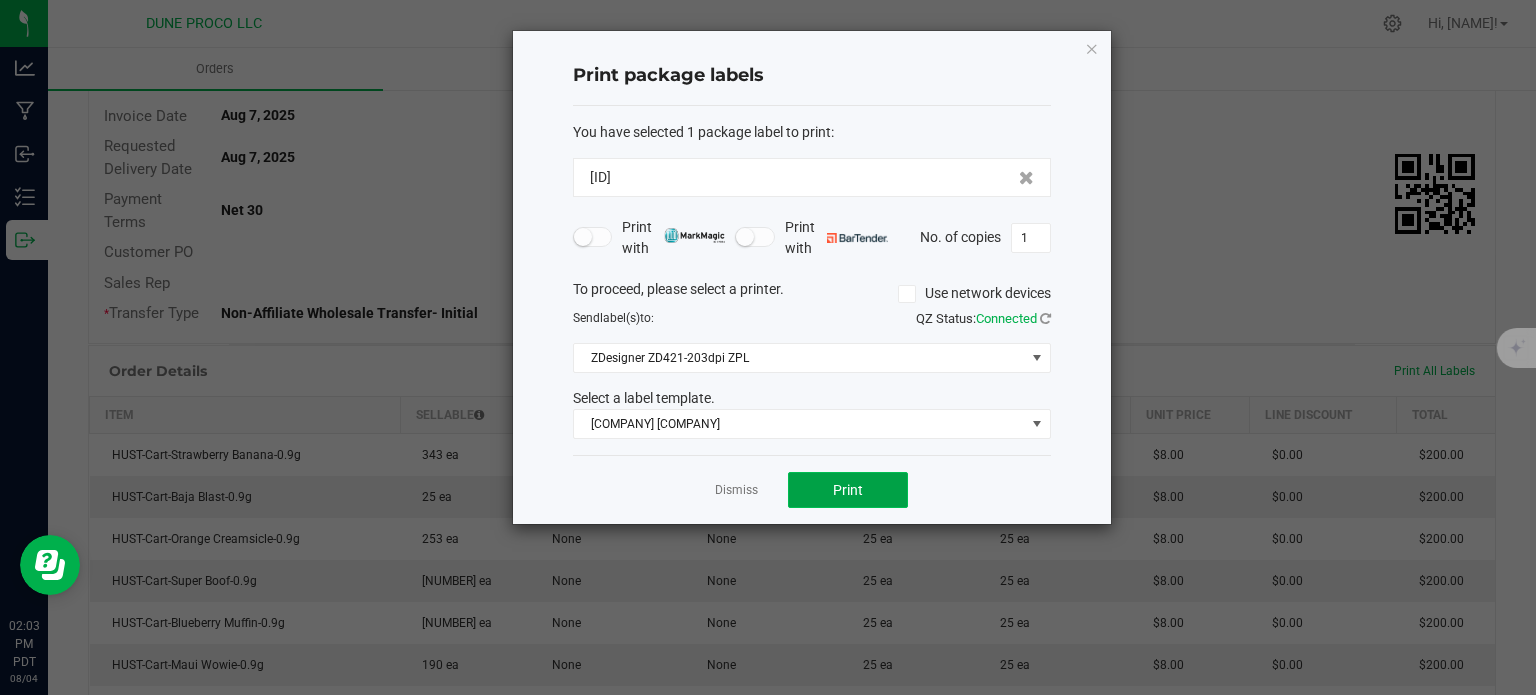 click on "Print" 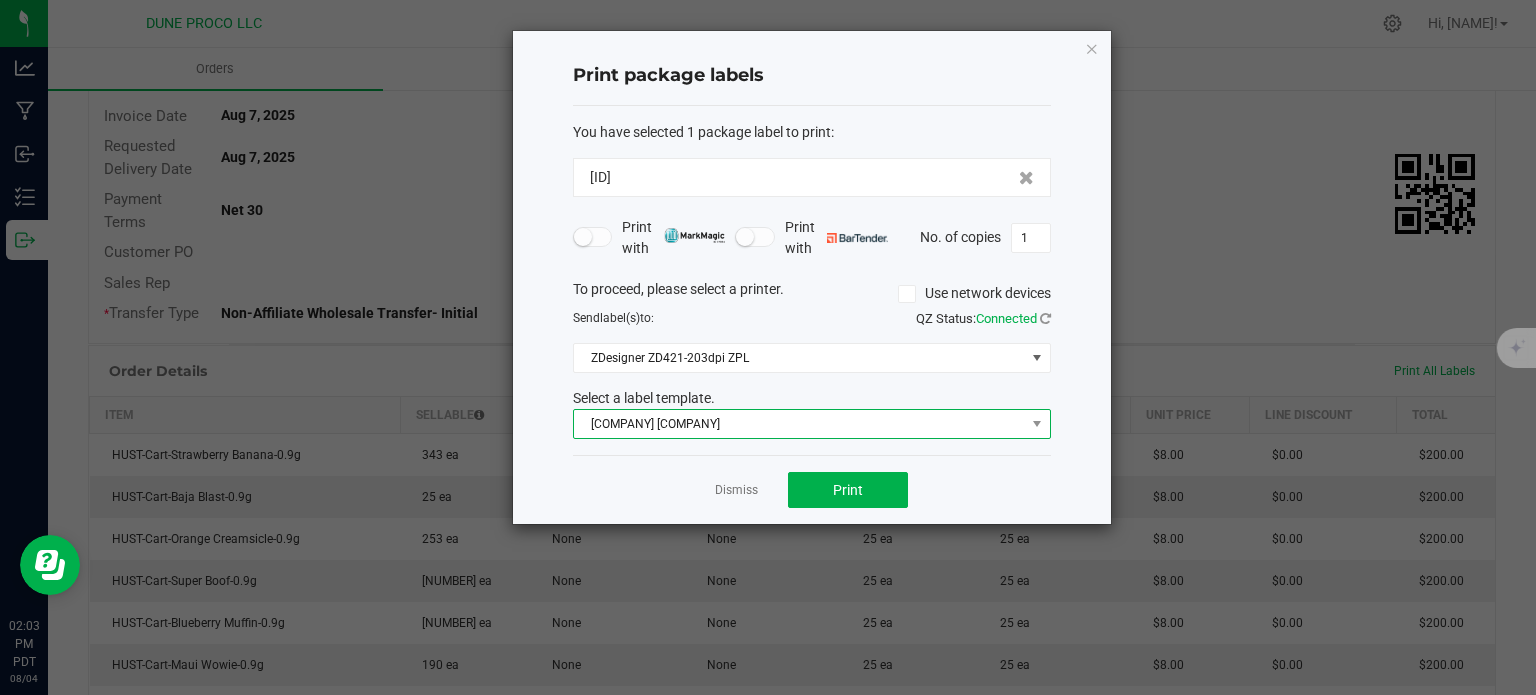 click on "2x2 Dune Operating Holdings LLC" at bounding box center [799, 424] 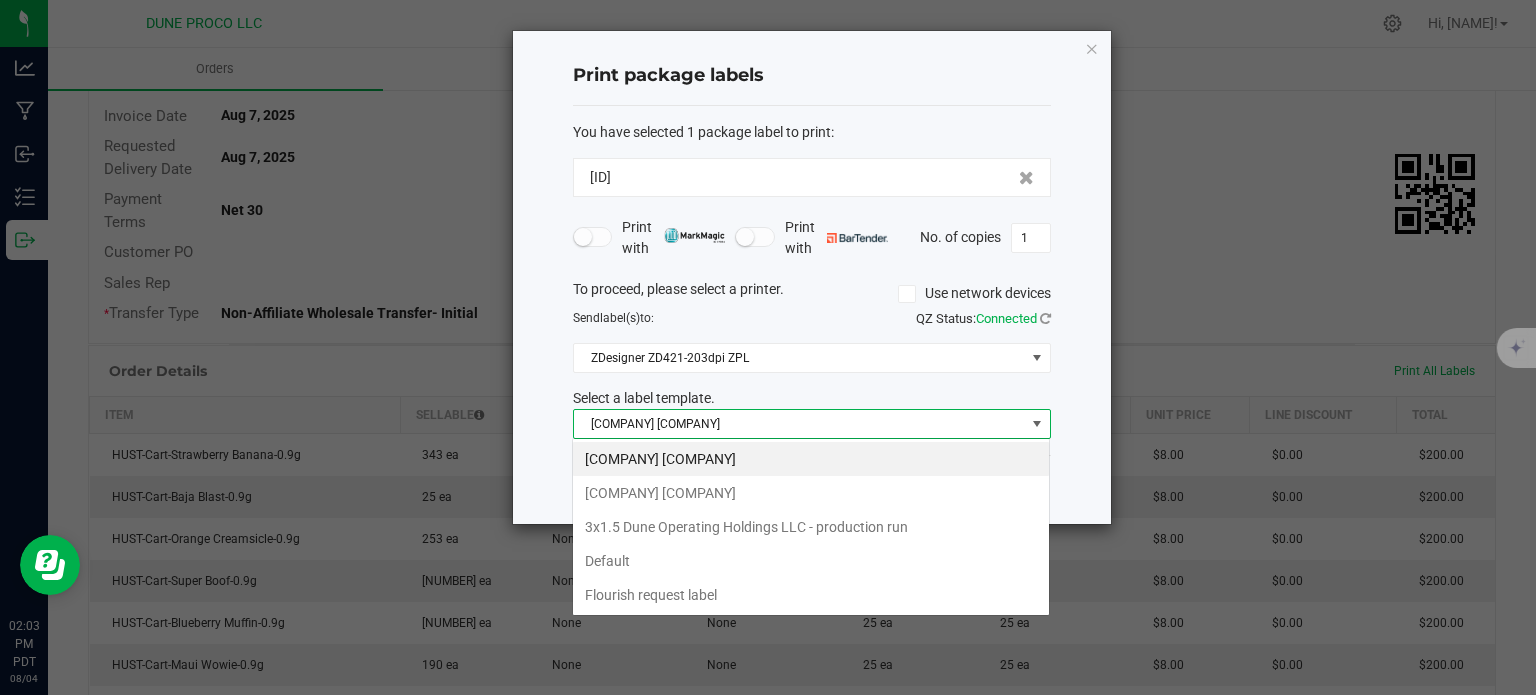 scroll, scrollTop: 99970, scrollLeft: 99521, axis: both 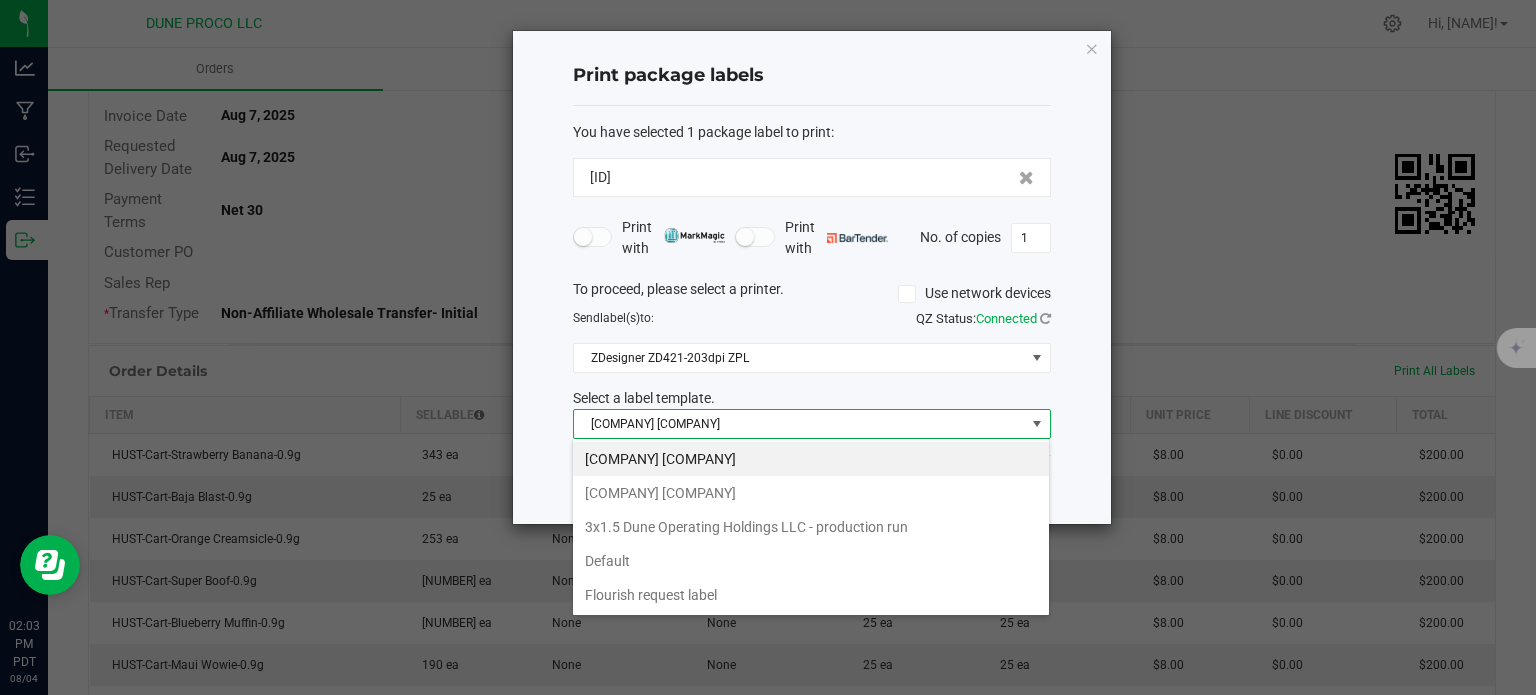 click on "Select a label template." 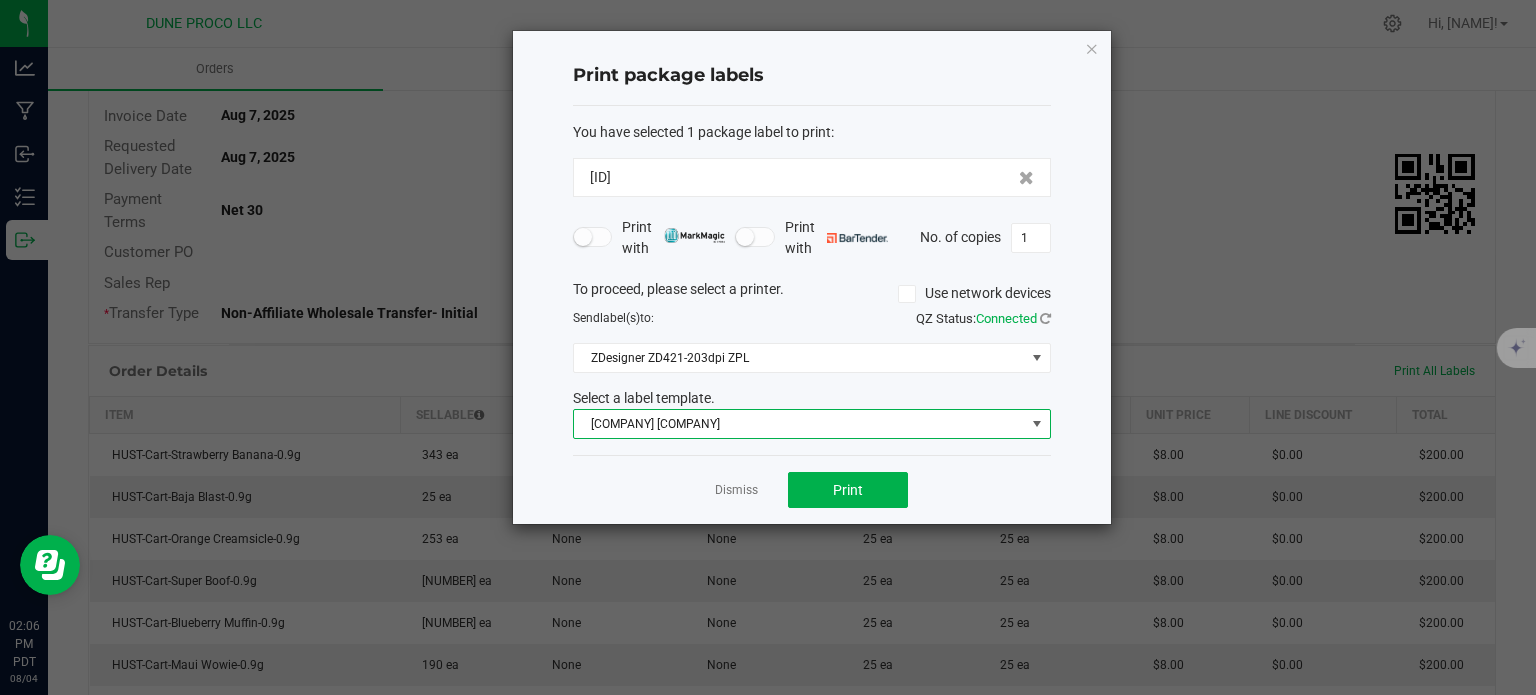 click on "2x2 Dune Operating Holdings LLC" at bounding box center [799, 424] 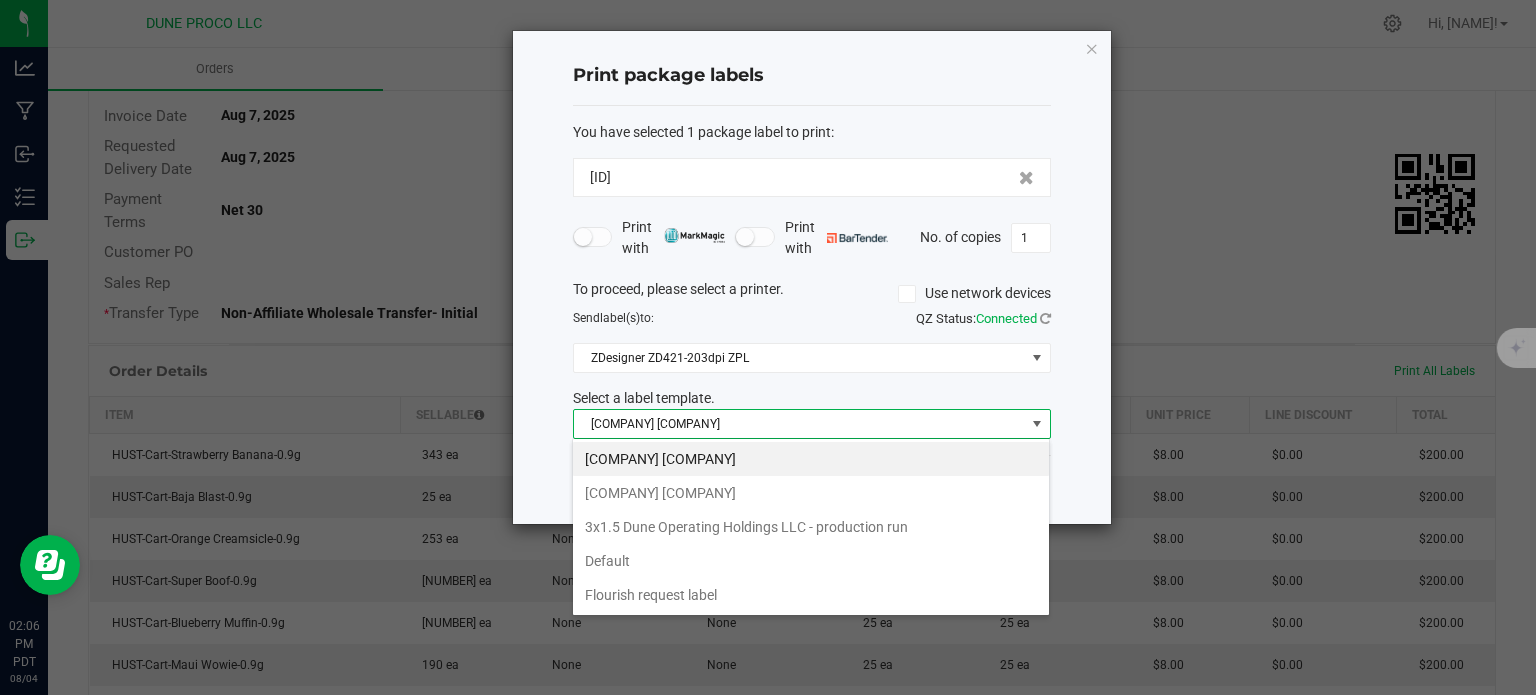 scroll, scrollTop: 99970, scrollLeft: 99521, axis: both 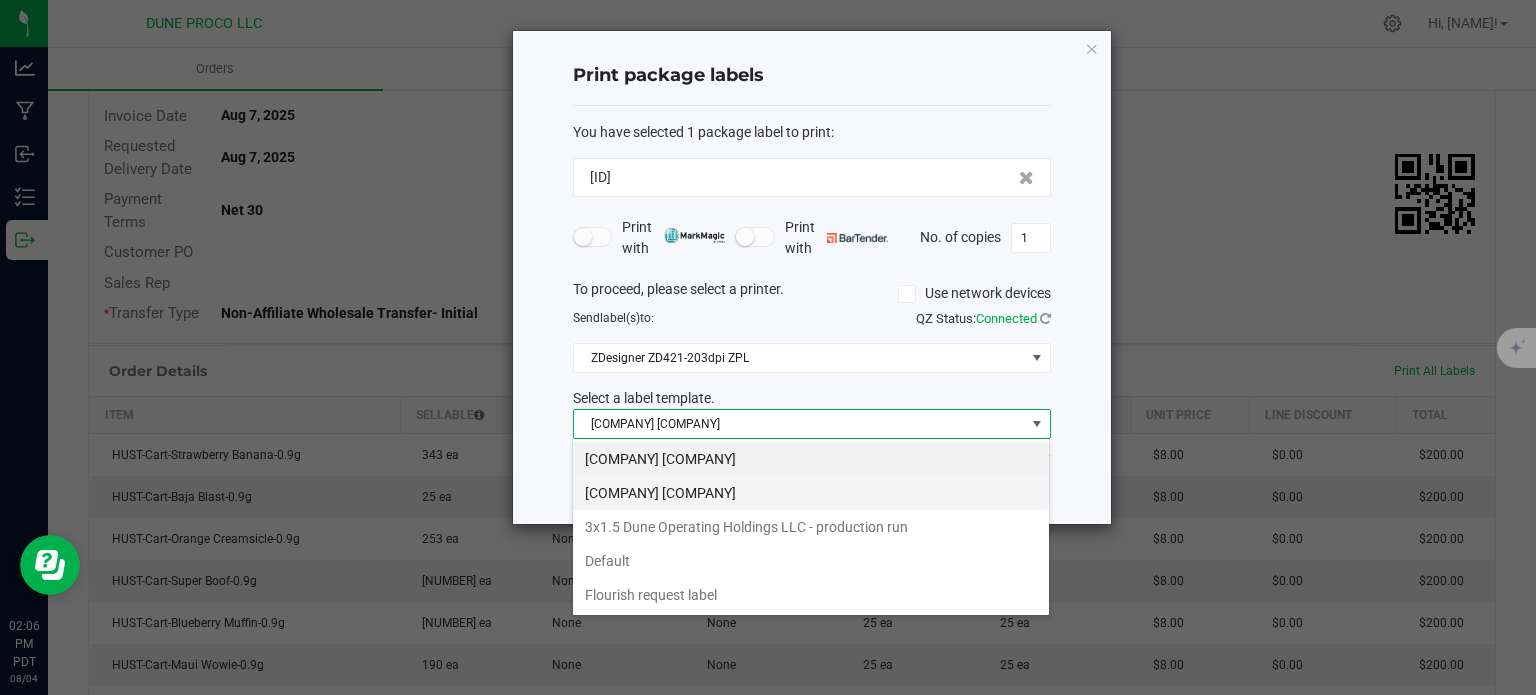 click on "3x1.5 Dune 2x2 Dune Operating Holdings LLC" at bounding box center (811, 493) 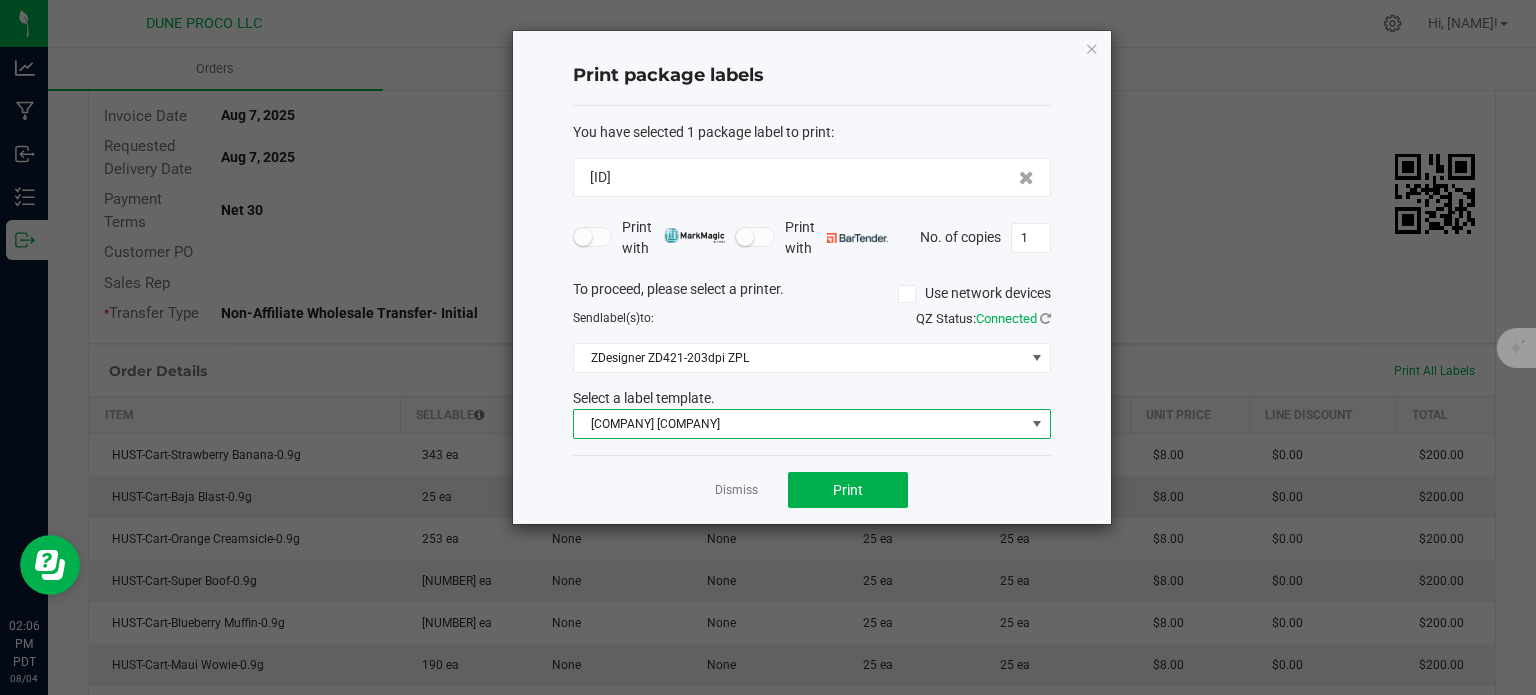 click on "3x1.5 Dune 2x2 Dune Operating Holdings LLC" at bounding box center (799, 424) 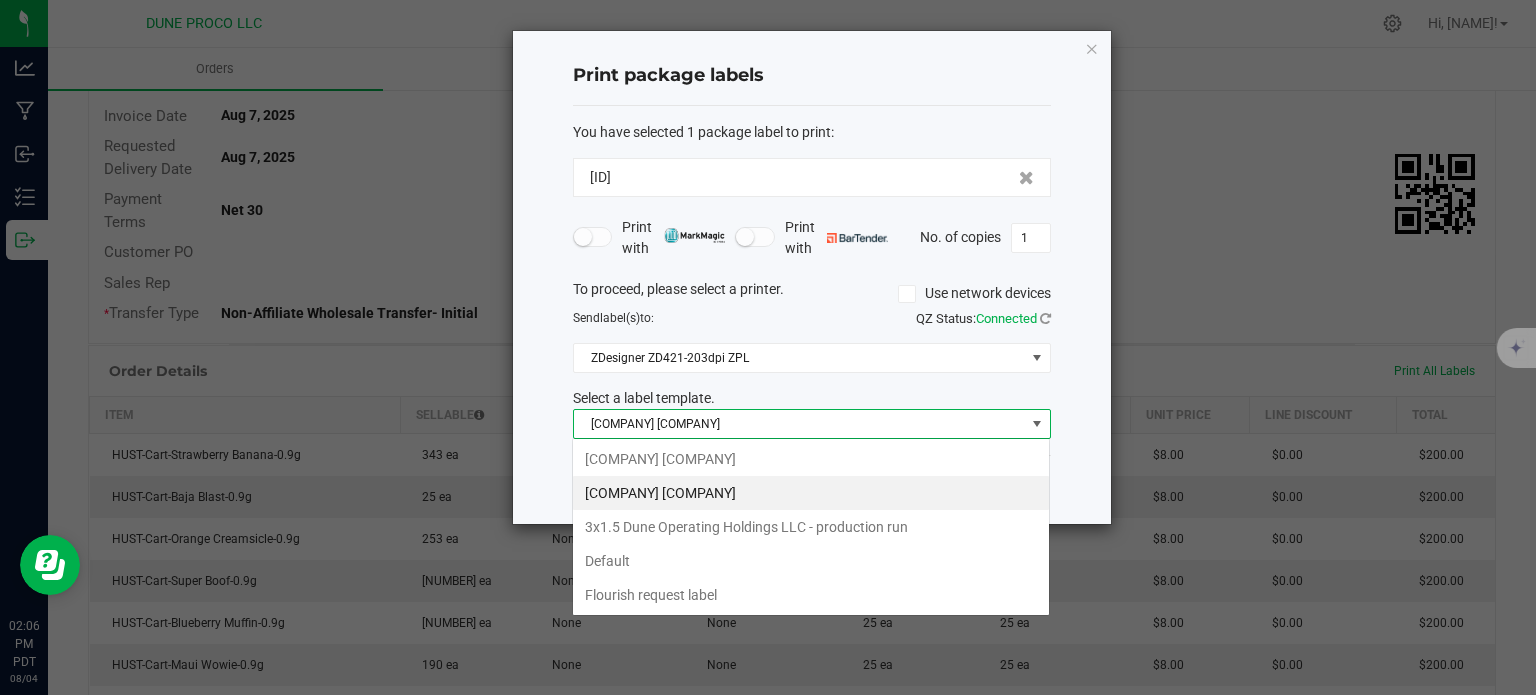 scroll, scrollTop: 99970, scrollLeft: 99521, axis: both 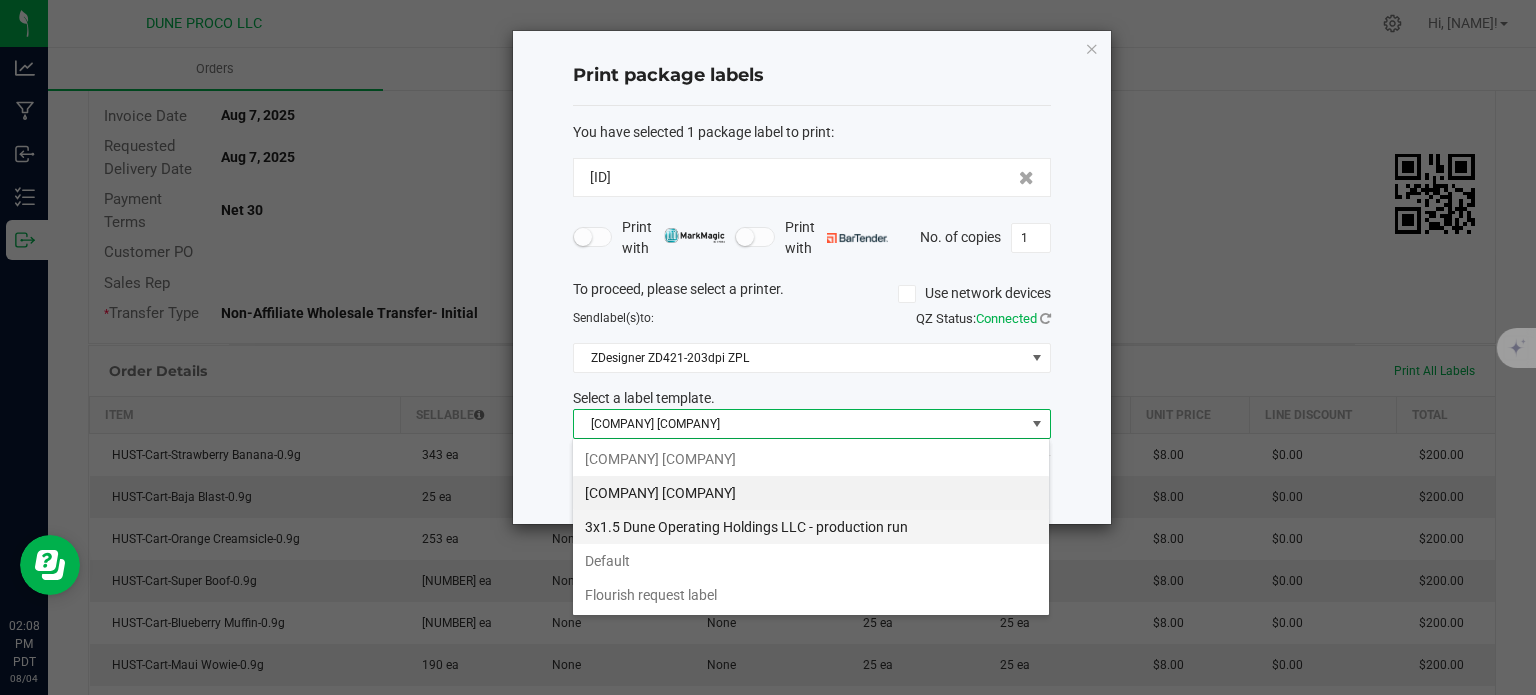 click on "3x1.5 Dune Operating Holdings LLC - production run" at bounding box center (811, 527) 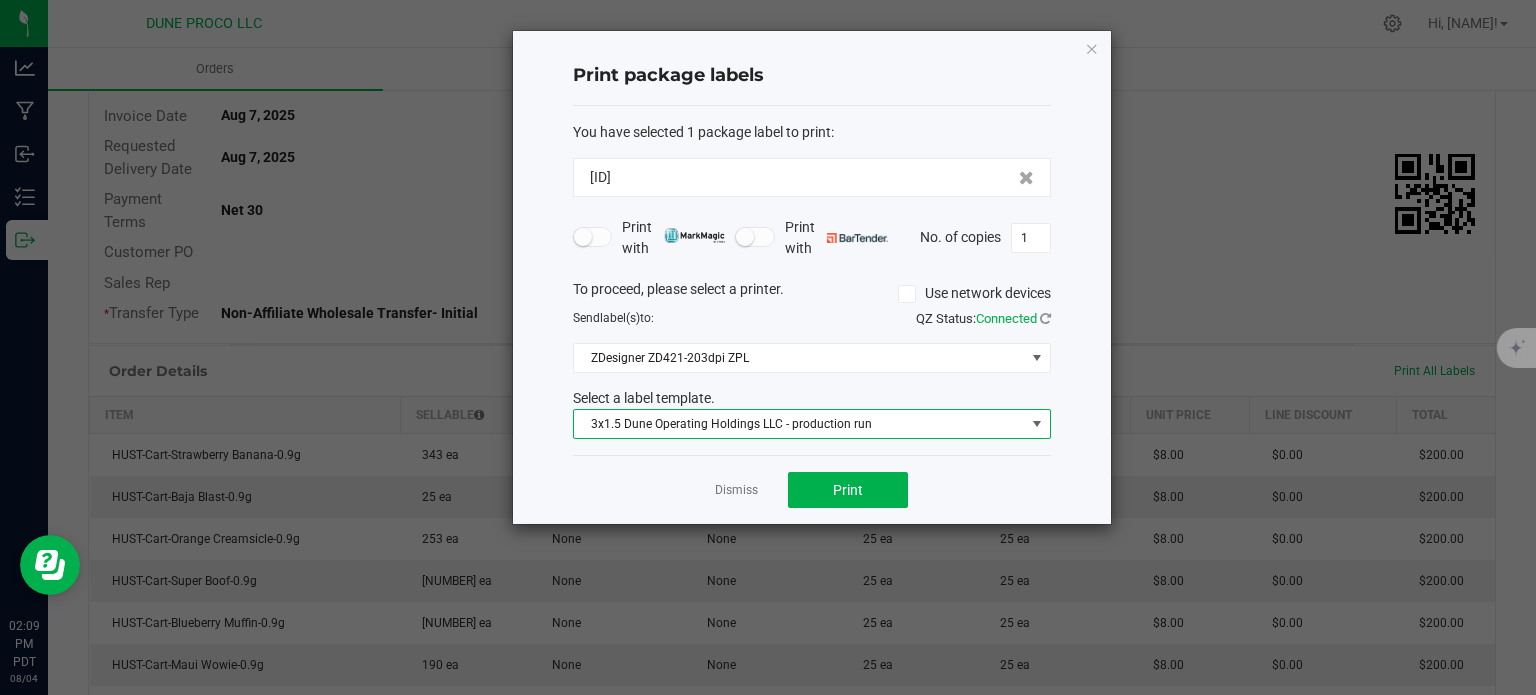 click on "Print package labels  You have selected 1 package label to print  :   1A40403000004B6000012505   Print with   Print with   No. of copies  1  To proceed, please select a printer.   Use network devices  Send  label(s)  to:  QZ Status:   Connected  ZDesigner ZD421-203dpi ZPL  Select a label template.  3x1.5 Dune Operating Holdings LLC - production run  Dismiss   Print" 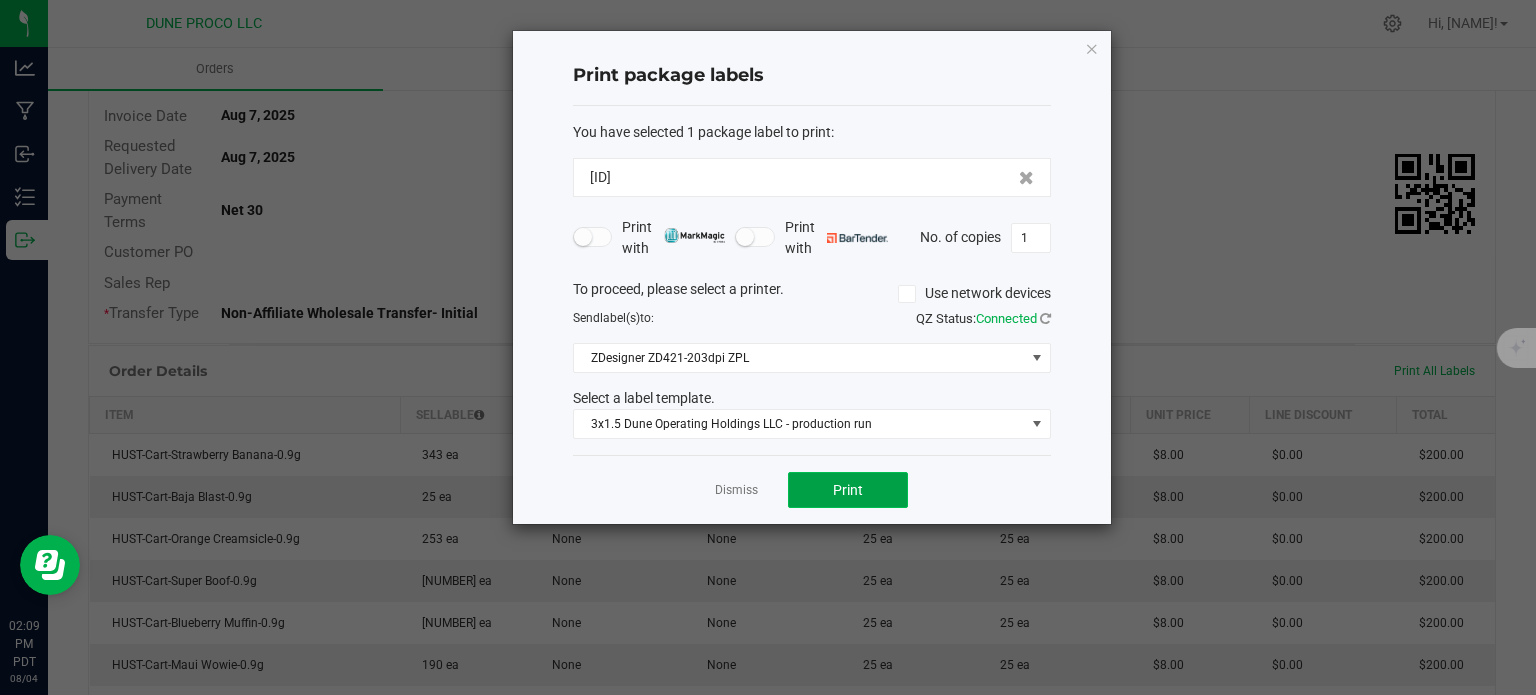 click on "Print" 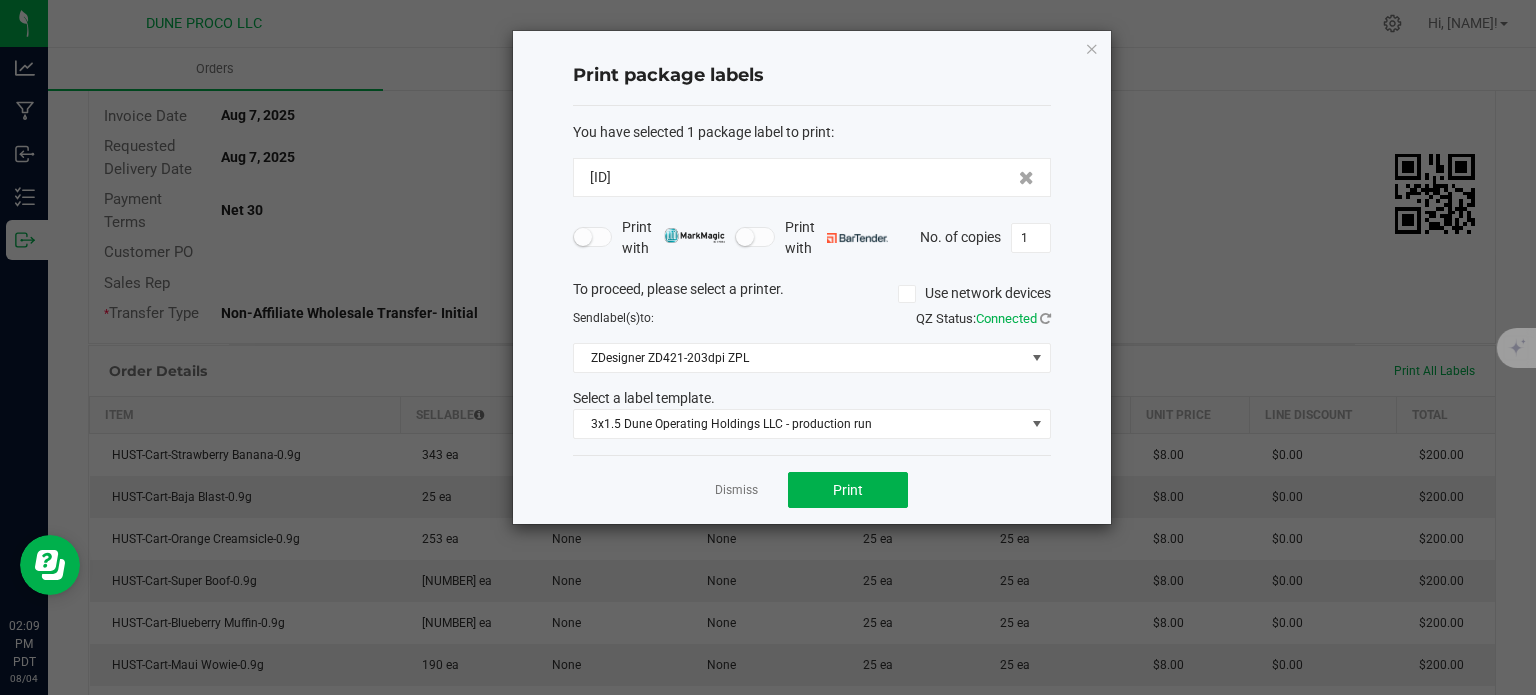 click on "Print package labels  You have selected 1 package label to print  :   1A40403000004B6000012505   Print with   Print with   No. of copies  1  To proceed, please select a printer.   Use network devices  Send  label(s)  to:  QZ Status:   Connected  ZDesigner ZD421-203dpi ZPL  Select a label template.  3x1.5 Dune Operating Holdings LLC - production run  Dismiss   Print" 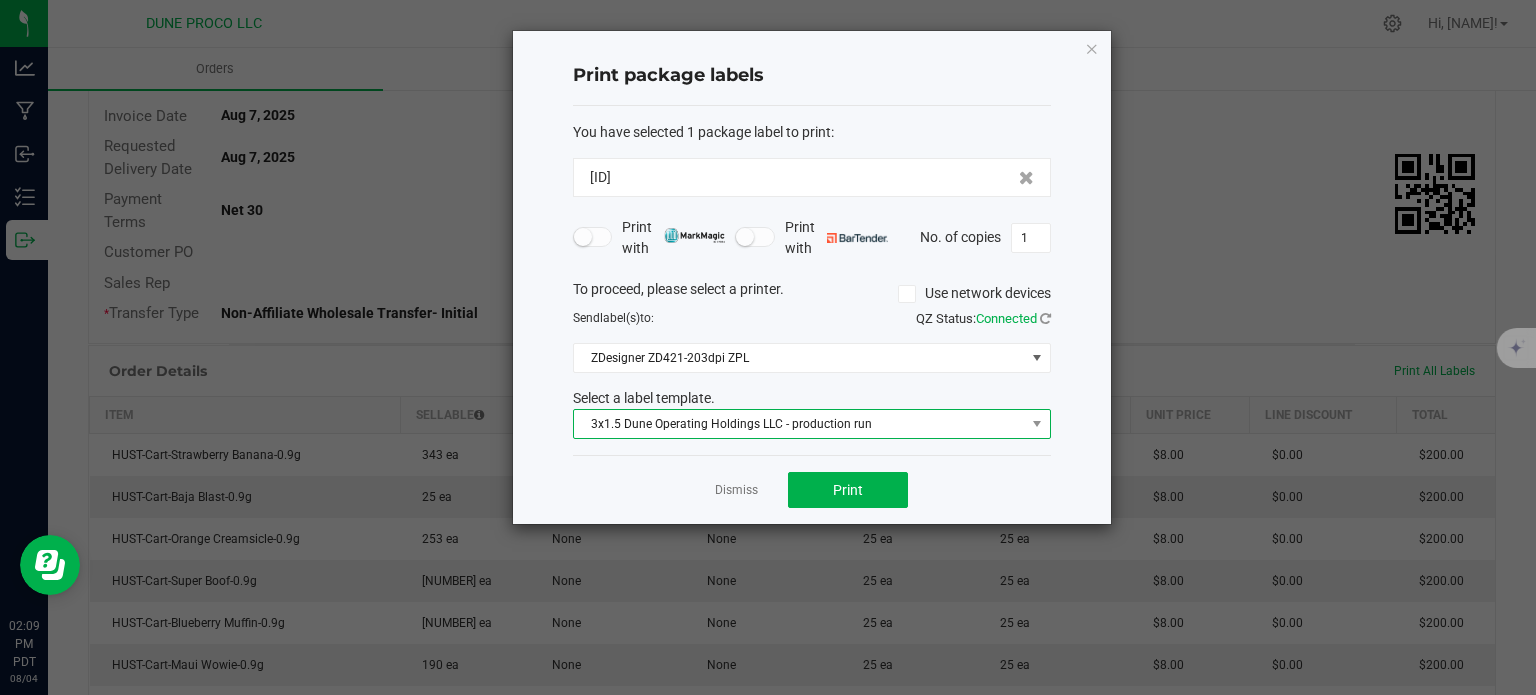 click on "3x1.5 Dune Operating Holdings LLC - production run" at bounding box center (799, 424) 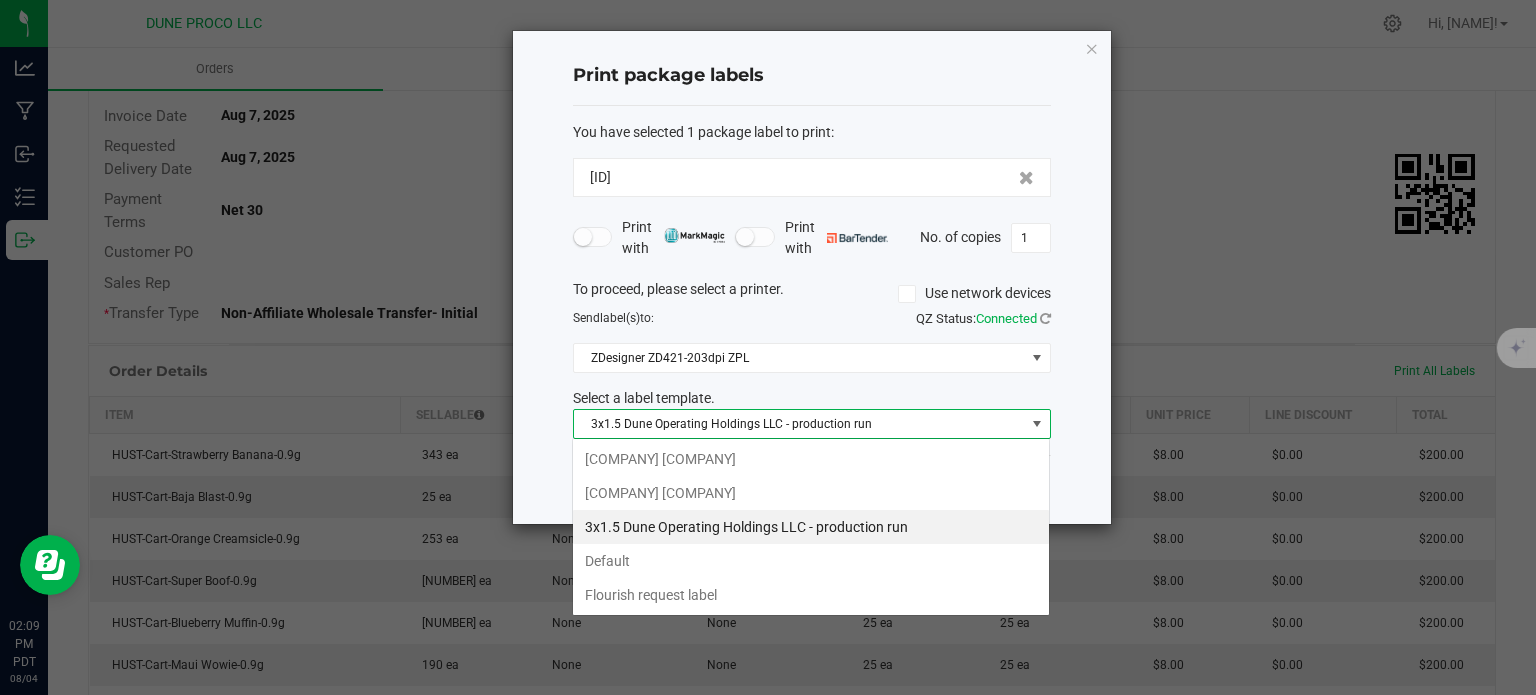 scroll, scrollTop: 99970, scrollLeft: 99521, axis: both 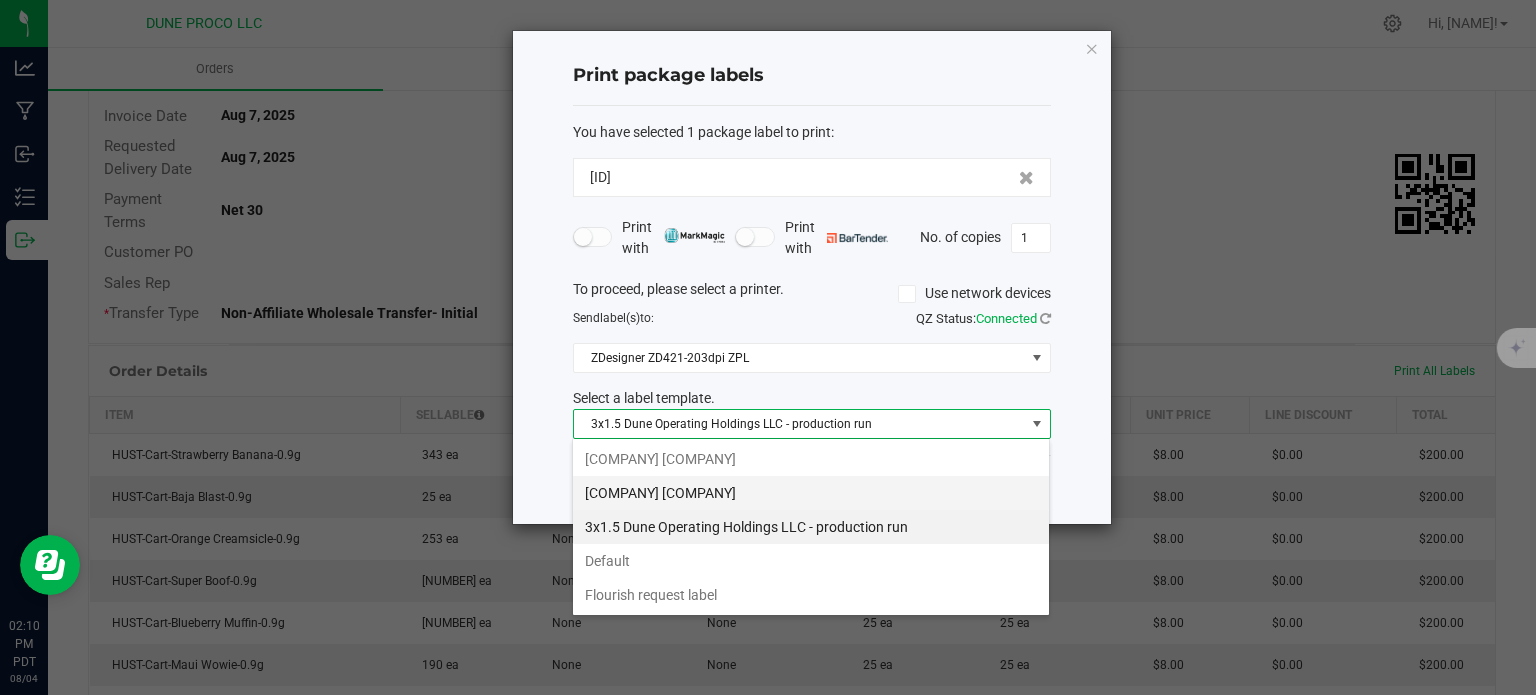 click on "3x1.5 Dune 2x2 Dune Operating Holdings LLC" at bounding box center (811, 493) 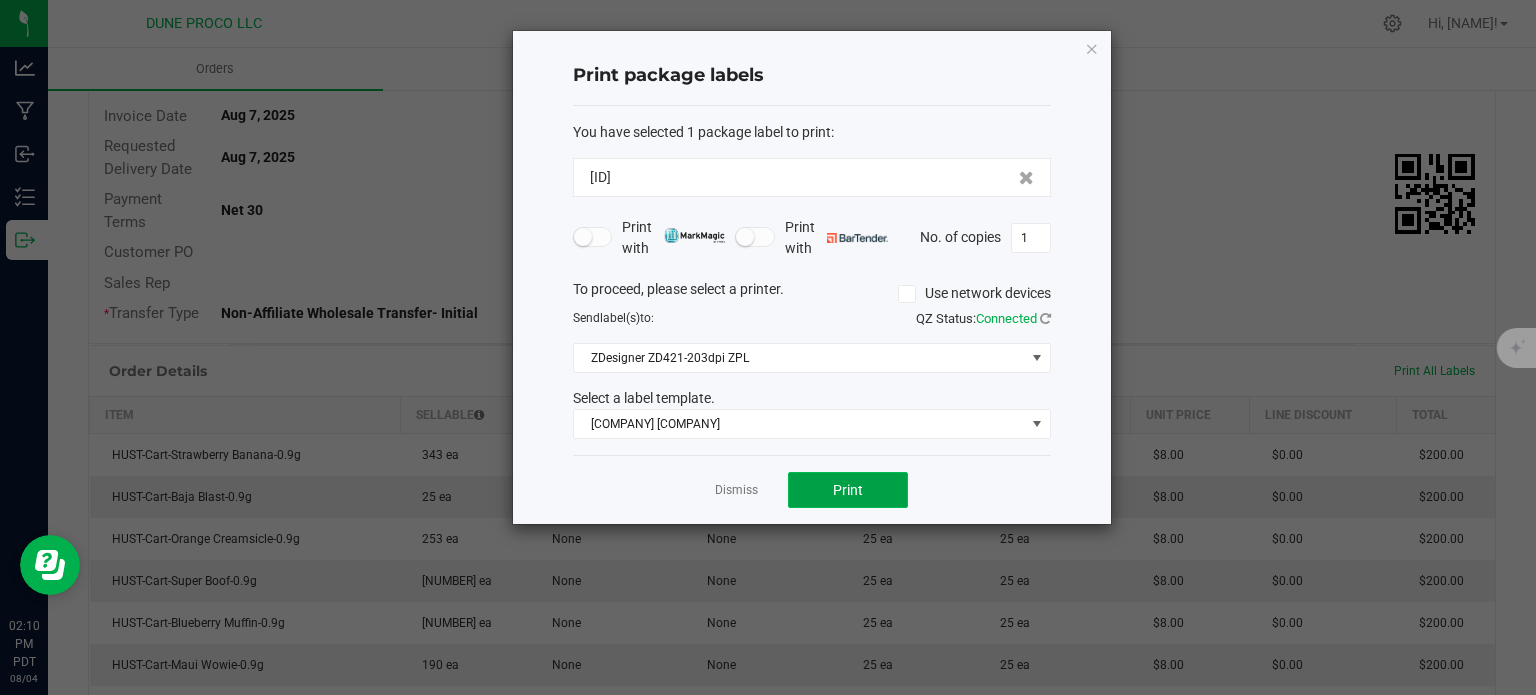 click on "Print" 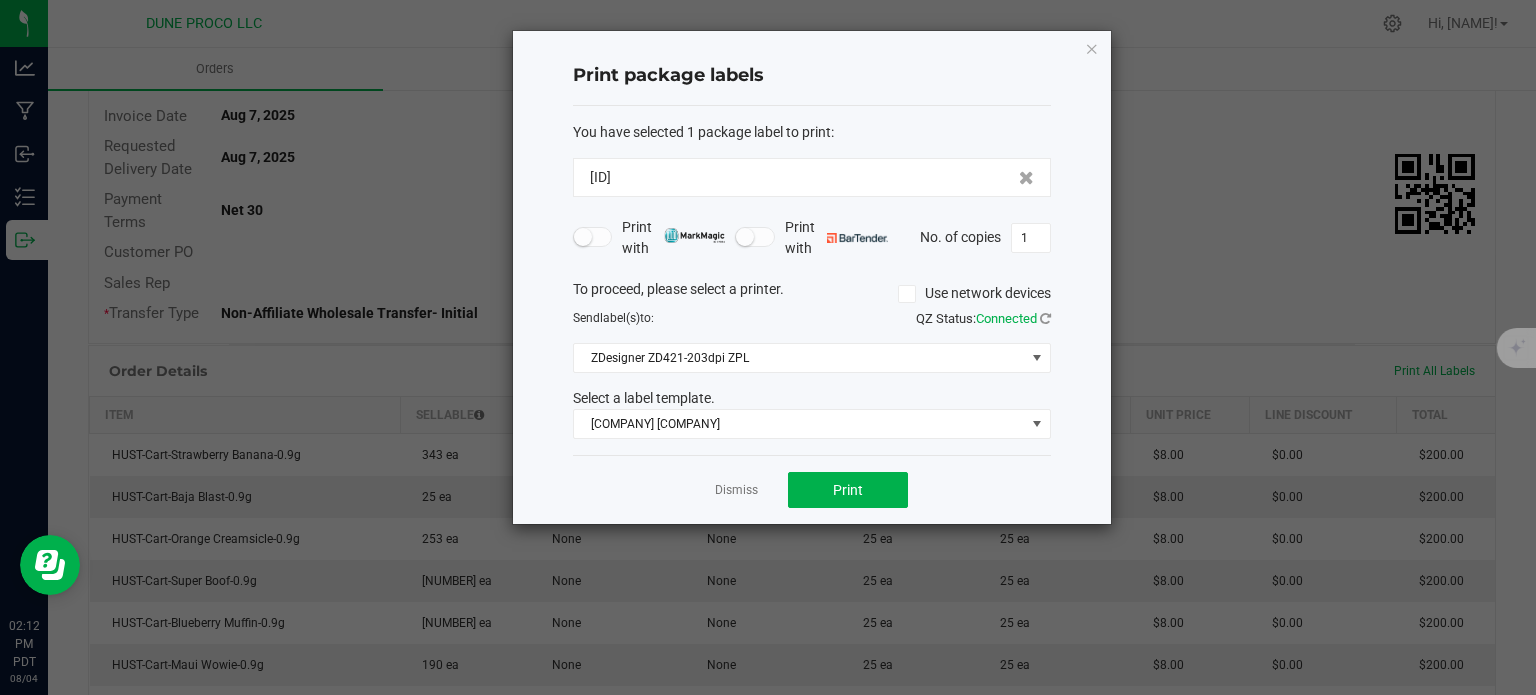 click on "Print package labels  You have selected 1 package label to print  :   1A40403000004B6000012505   Print with   Print with   No. of copies  1  To proceed, please select a printer.   Use network devices  Send  label(s)  to:  QZ Status:   Connected  ZDesigner ZD421-203dpi ZPL  Select a label template.  3x1.5 Dune 2x2 Dune Operating Holdings LLC  Dismiss   Print" 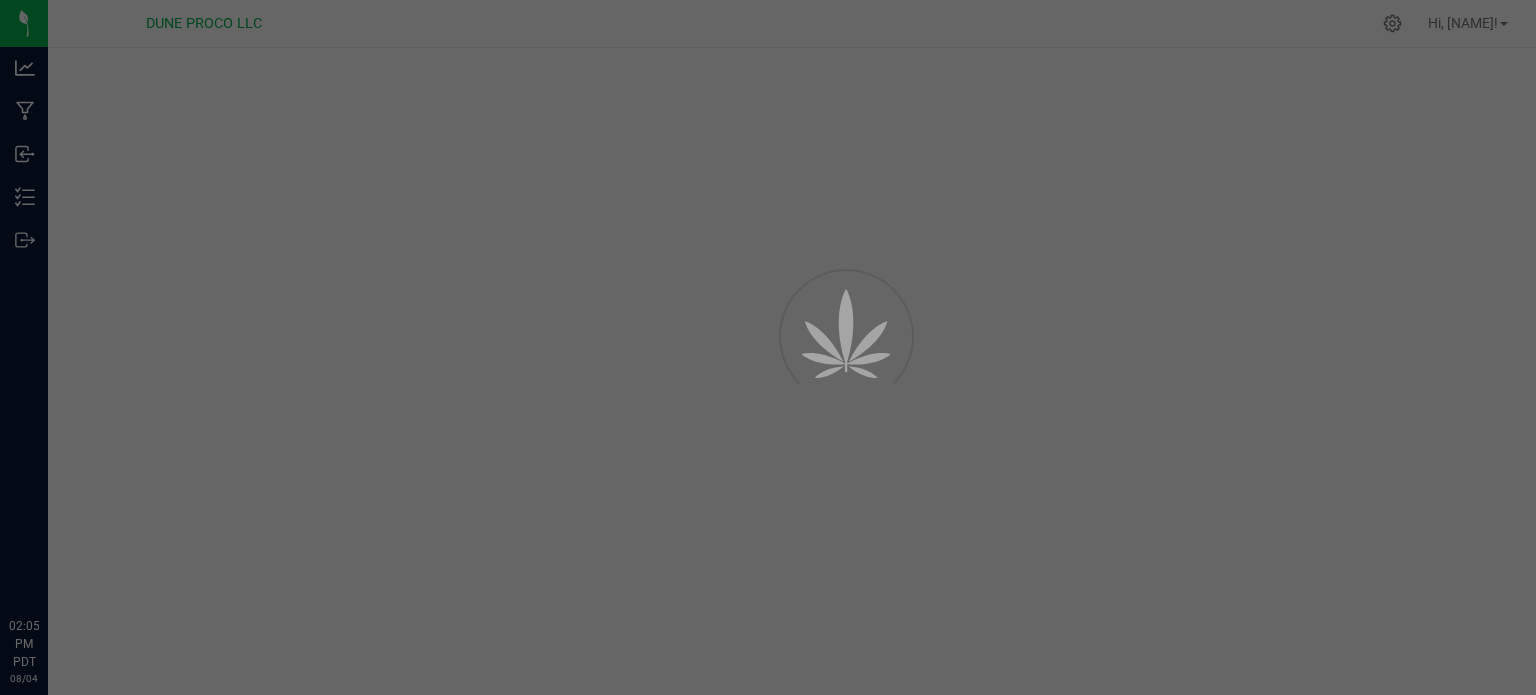 scroll, scrollTop: 0, scrollLeft: 0, axis: both 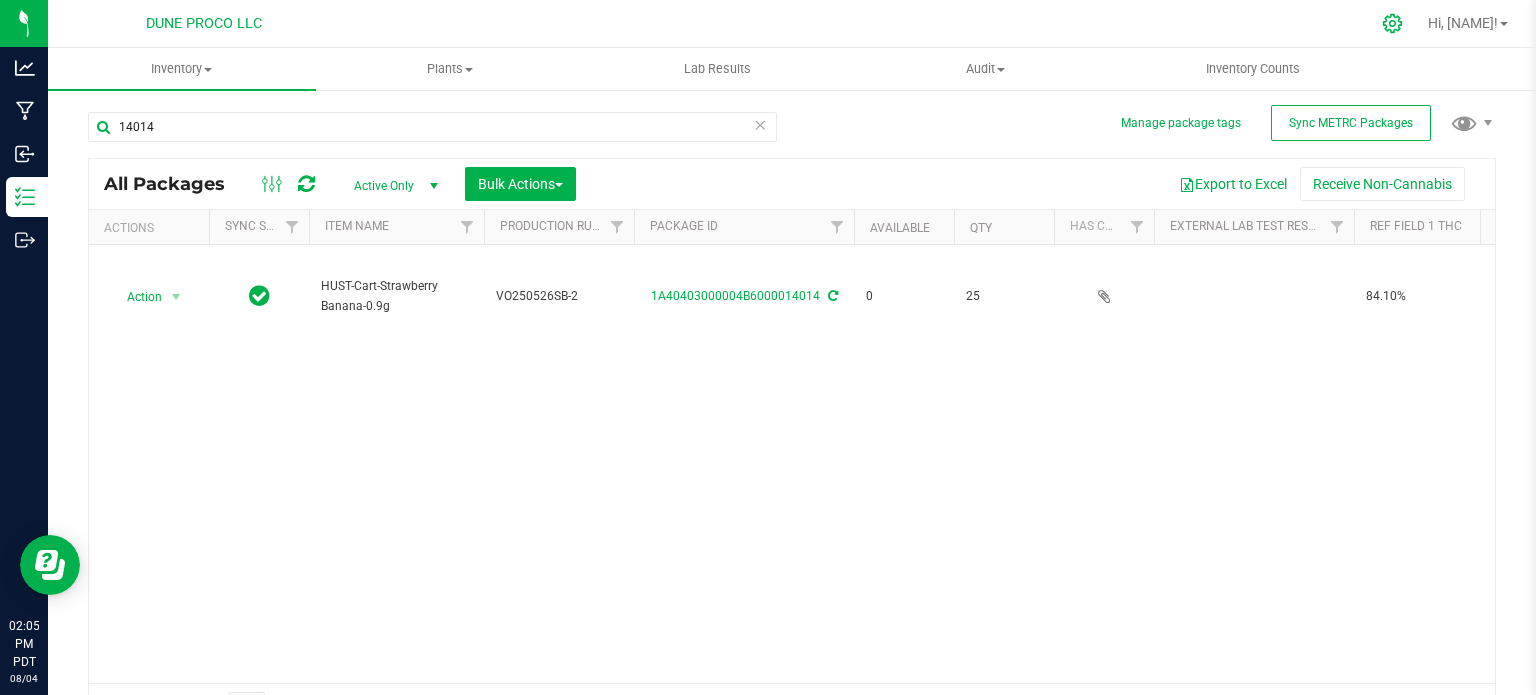 click at bounding box center (1393, 23) 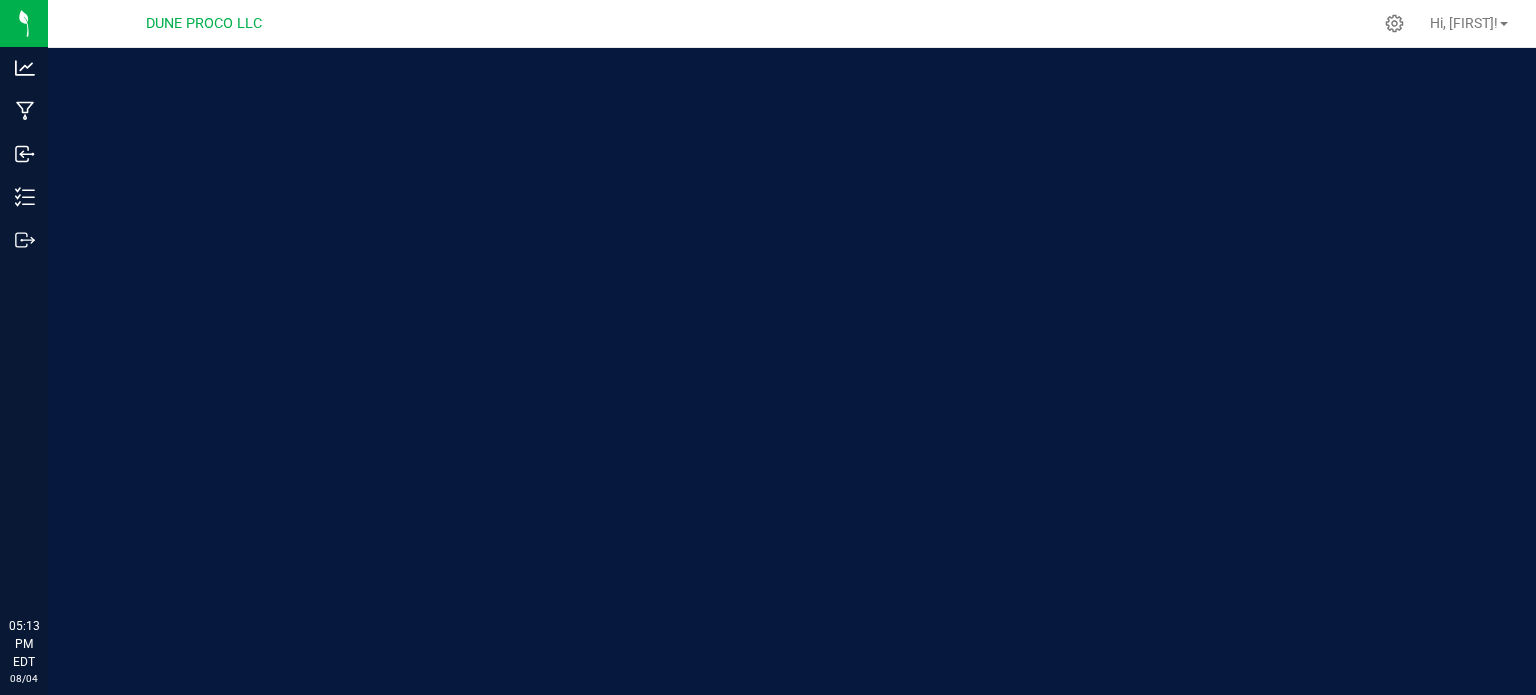 scroll, scrollTop: 0, scrollLeft: 0, axis: both 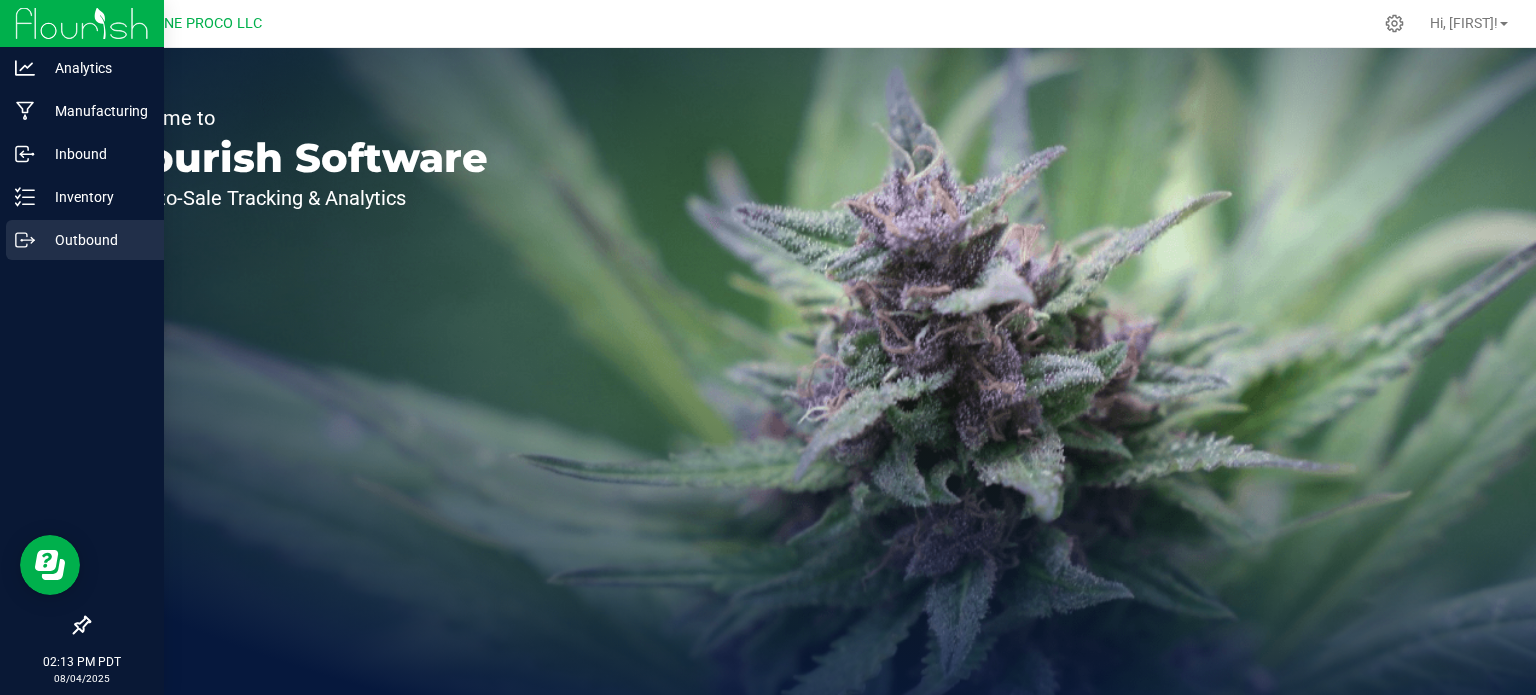 click on "Outbound" at bounding box center (95, 240) 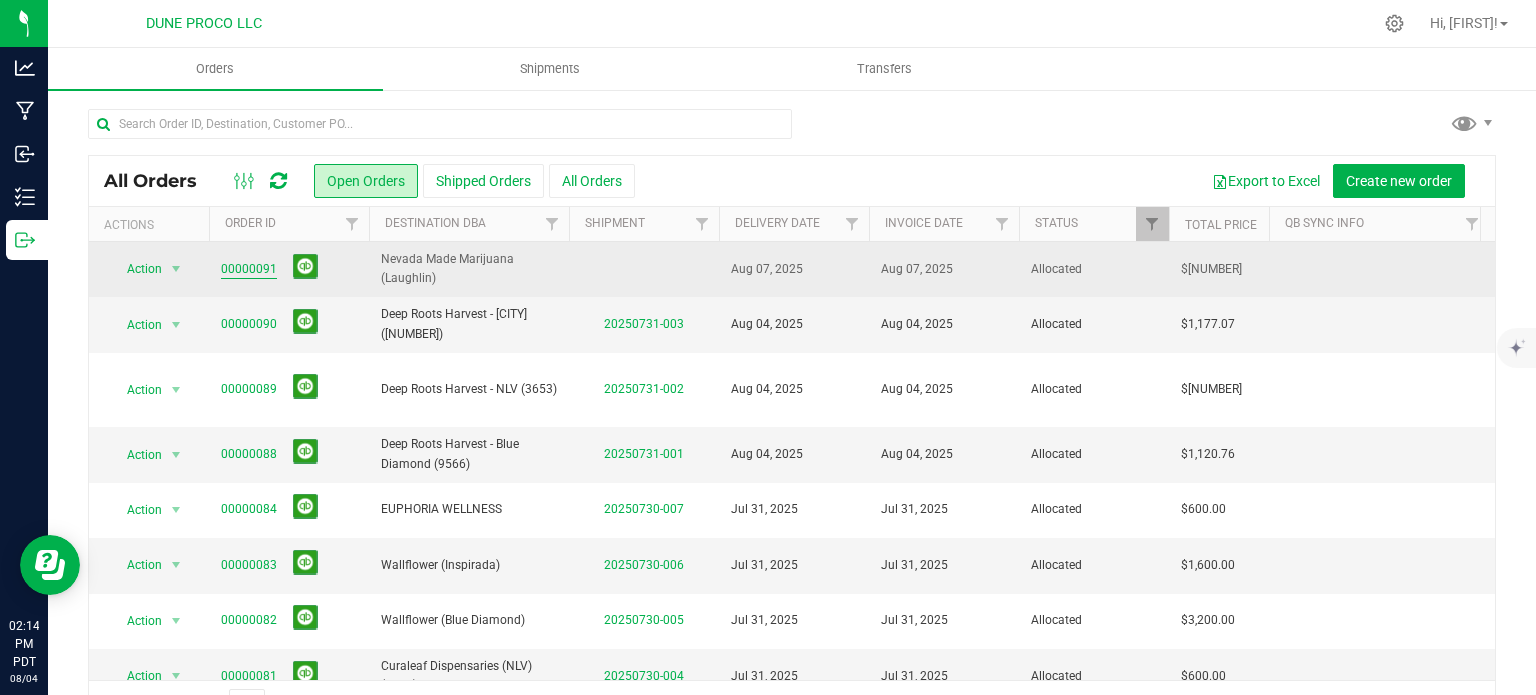click on "00000091" at bounding box center [249, 269] 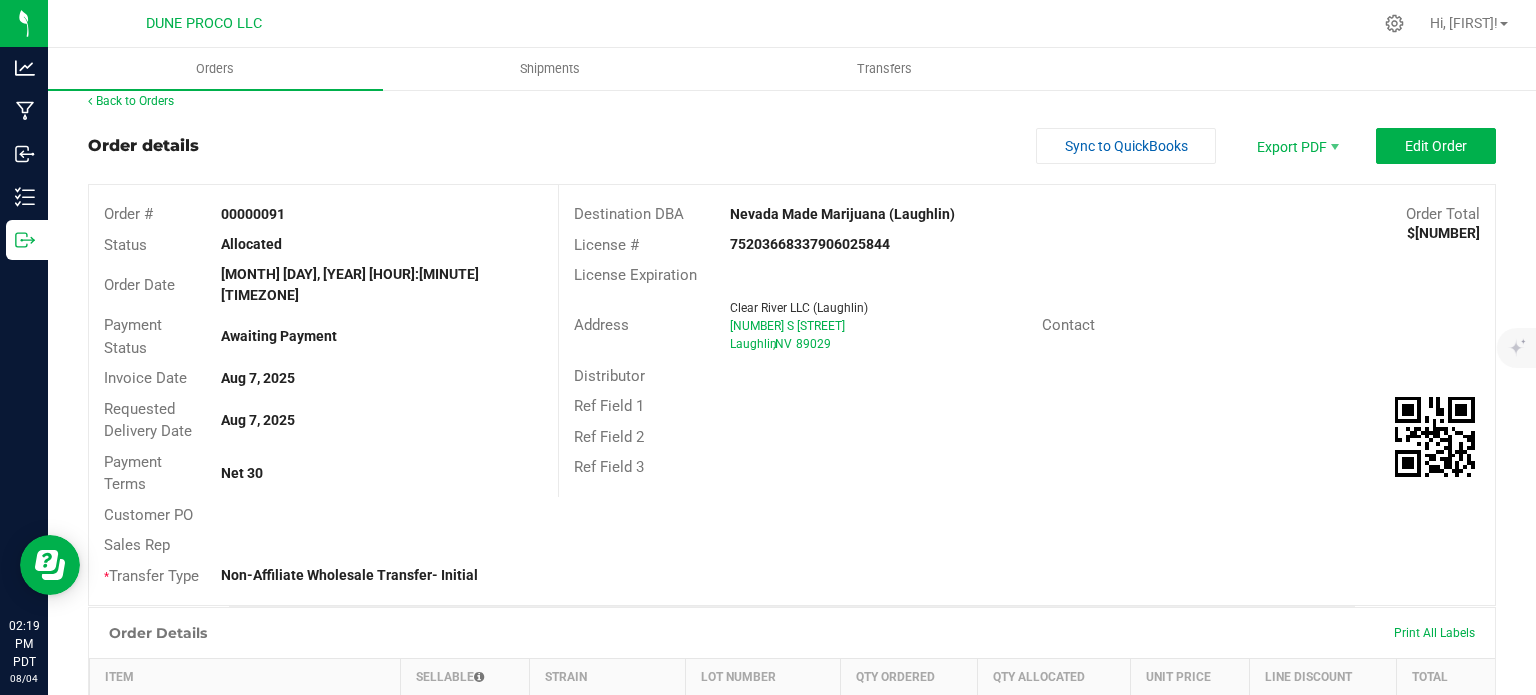 scroll, scrollTop: 0, scrollLeft: 0, axis: both 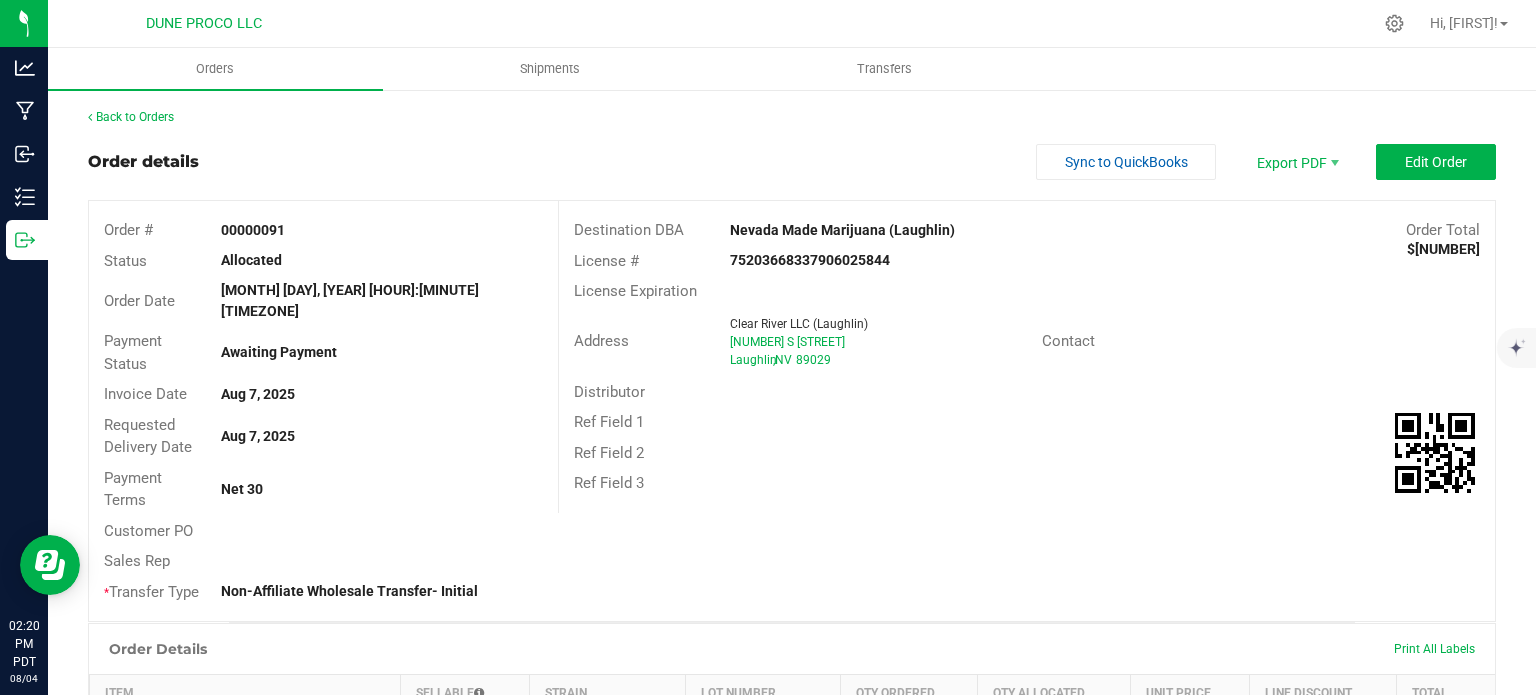 click on "License Expiration" at bounding box center [1027, 291] 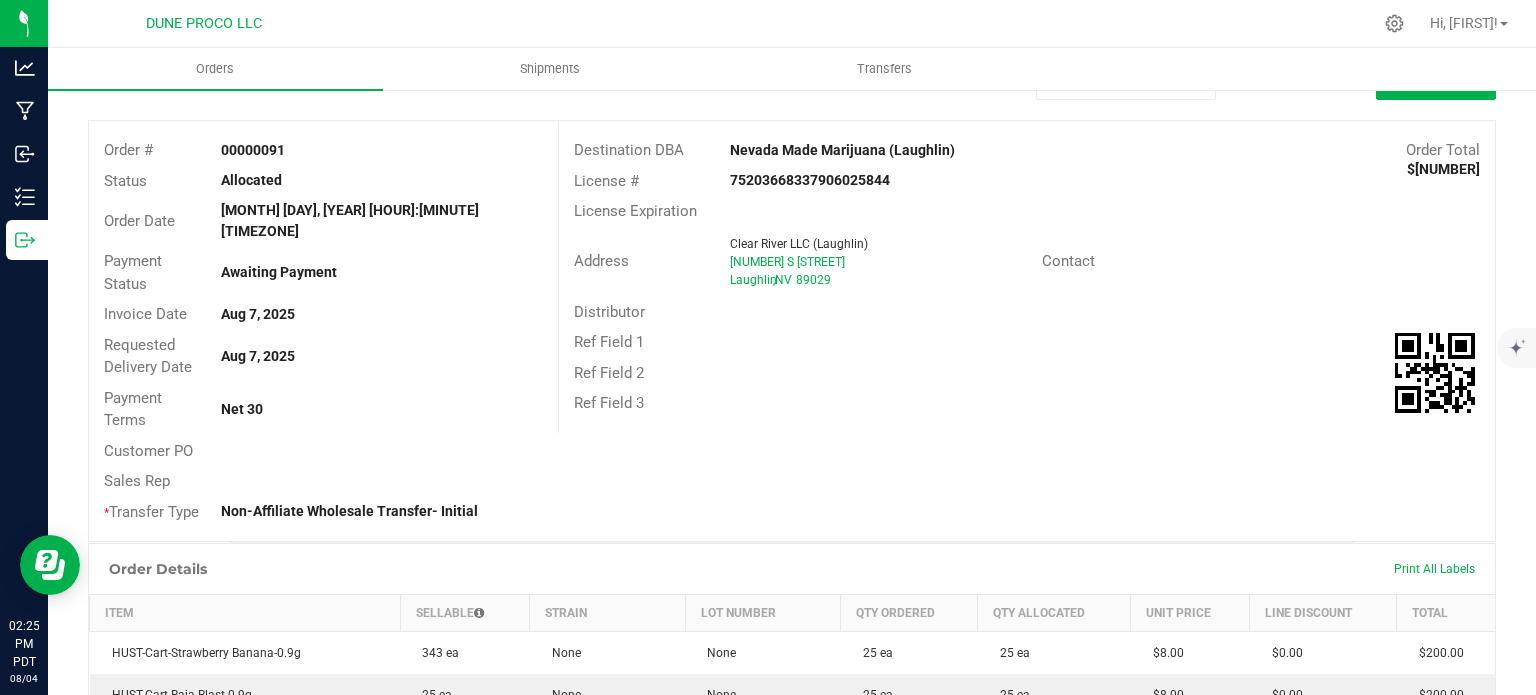 scroll, scrollTop: 236, scrollLeft: 0, axis: vertical 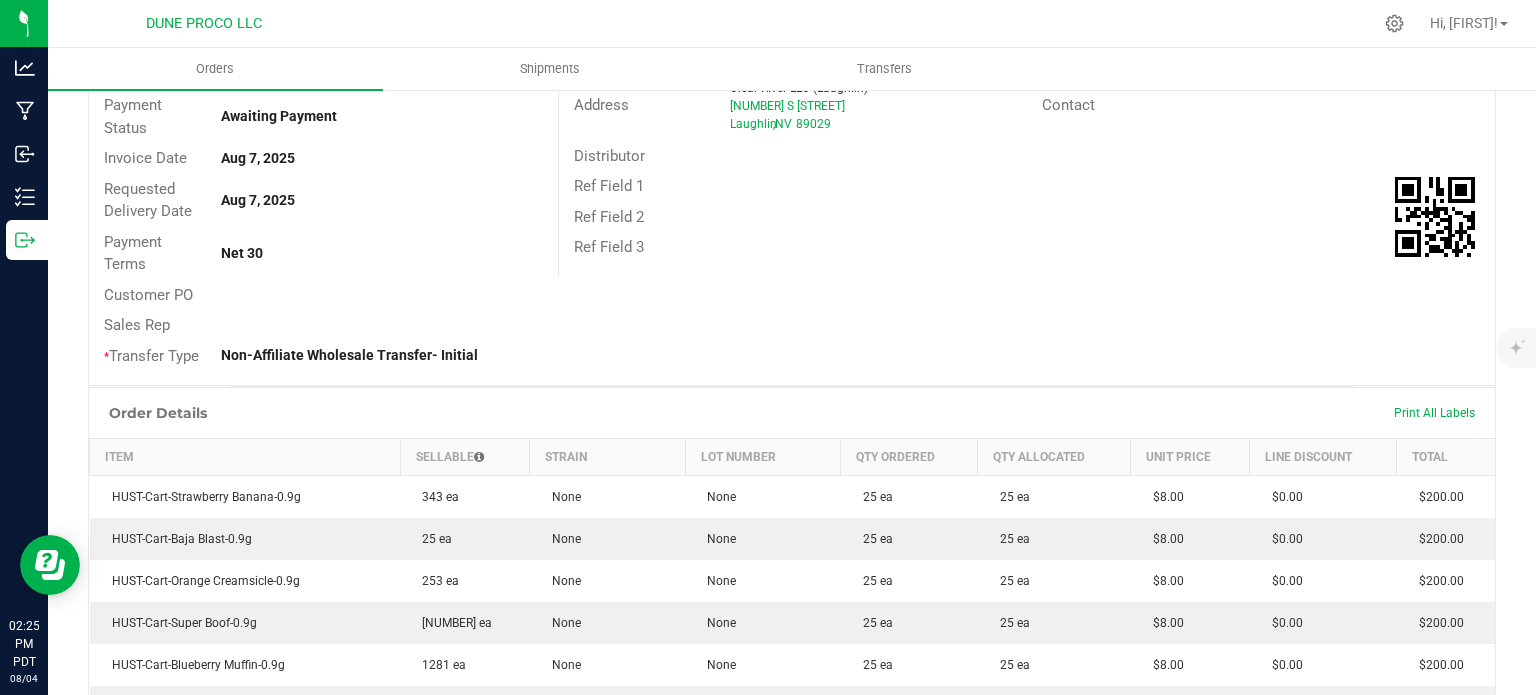 click on "Print All Labels" at bounding box center (1434, 413) 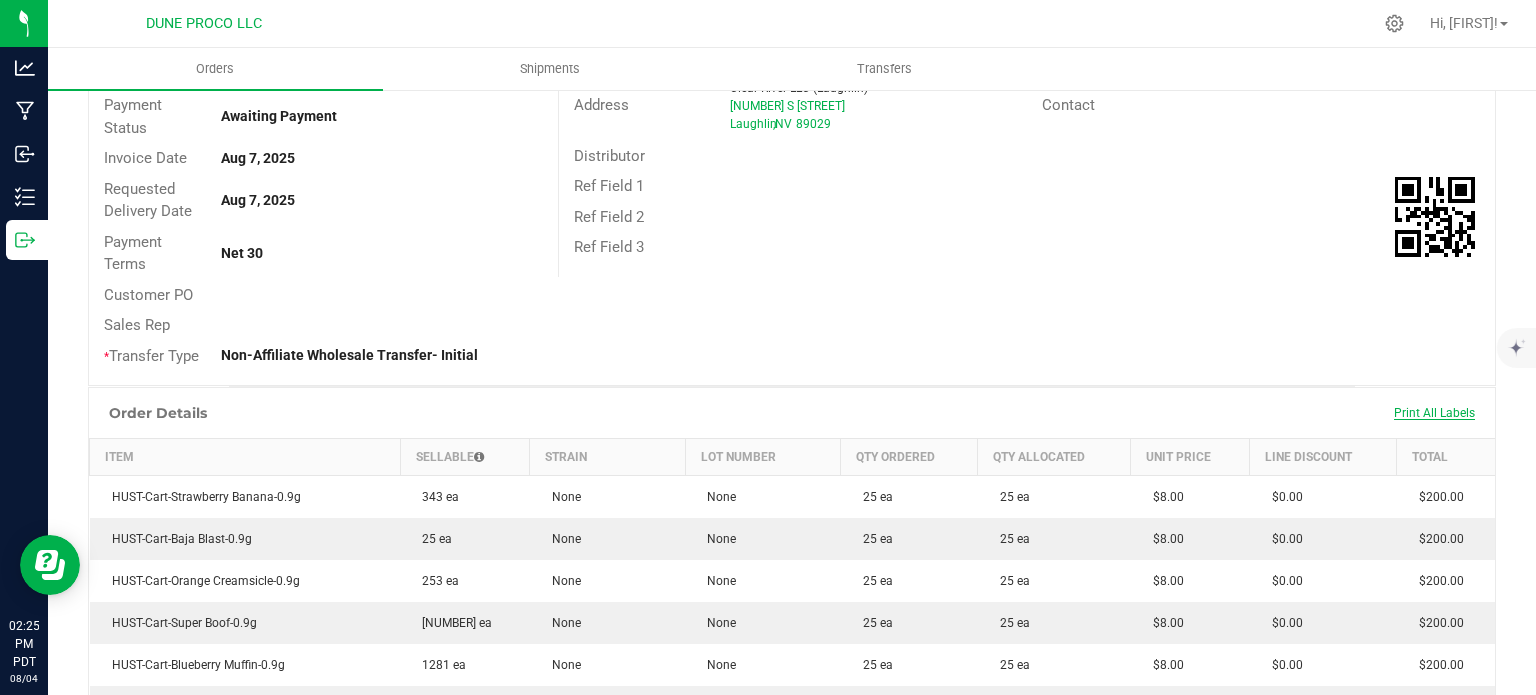 click on "Print All Labels" at bounding box center [1434, 413] 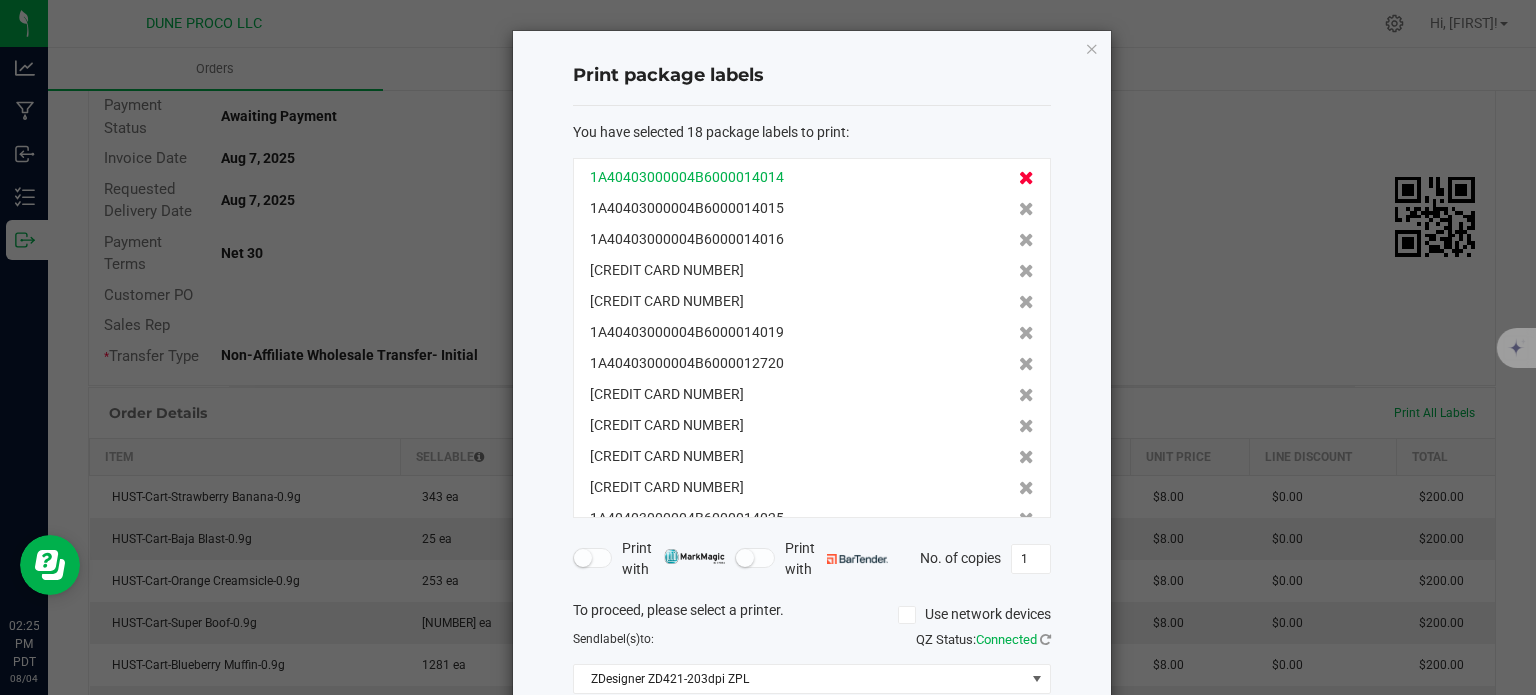 click 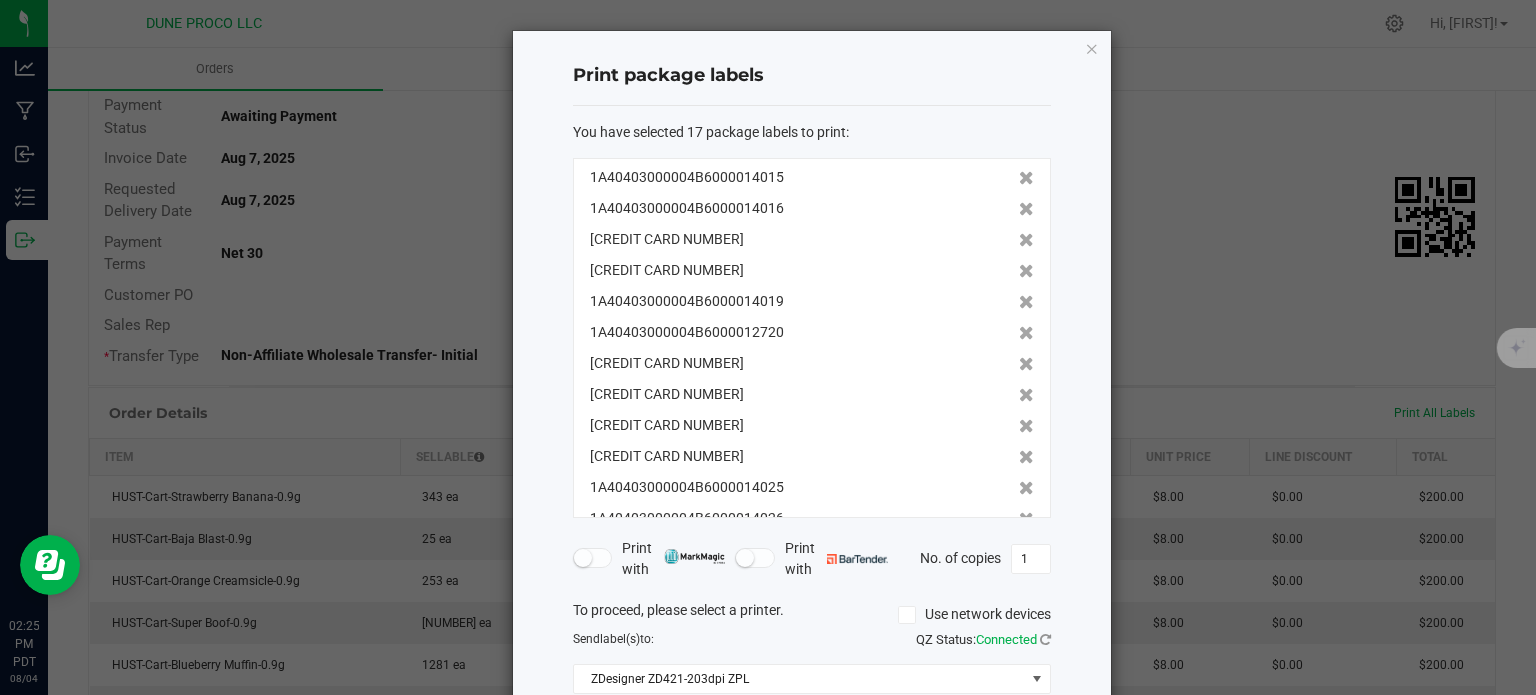 click 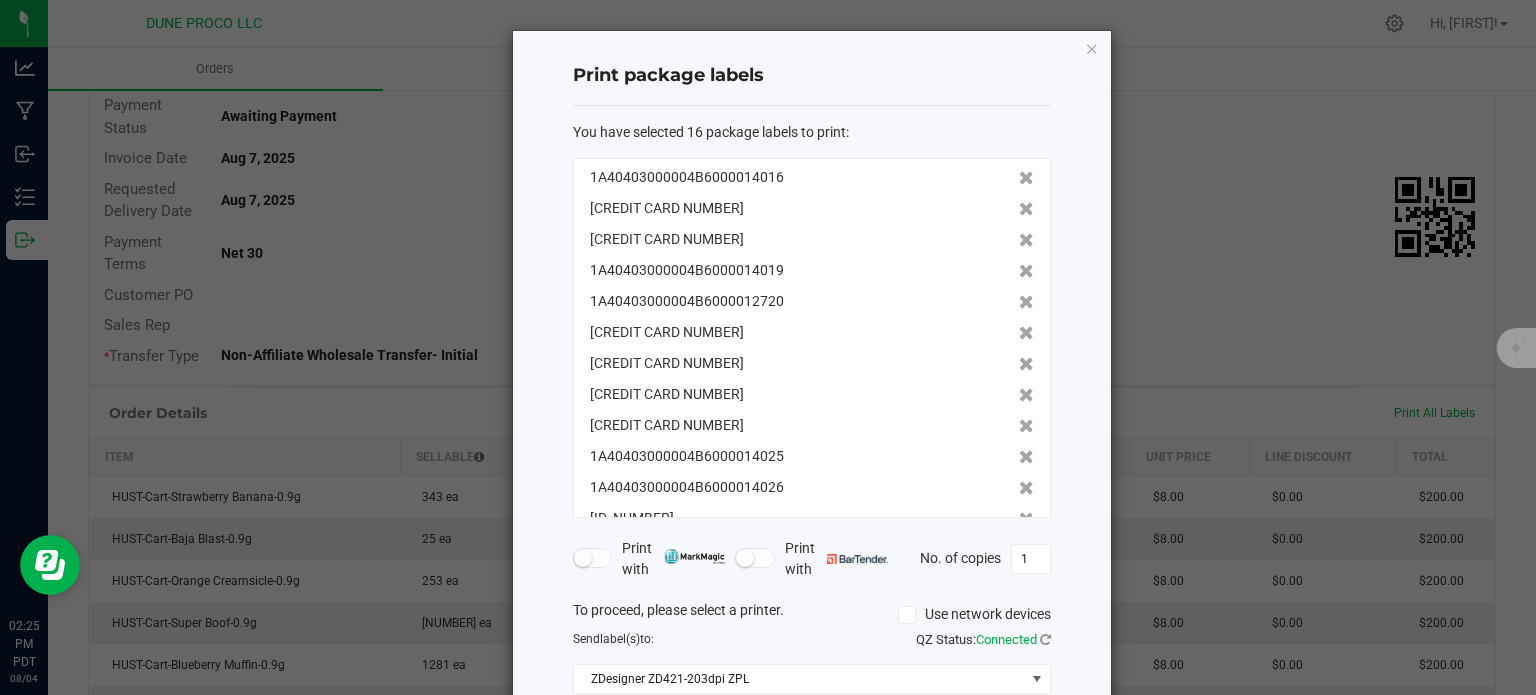 click 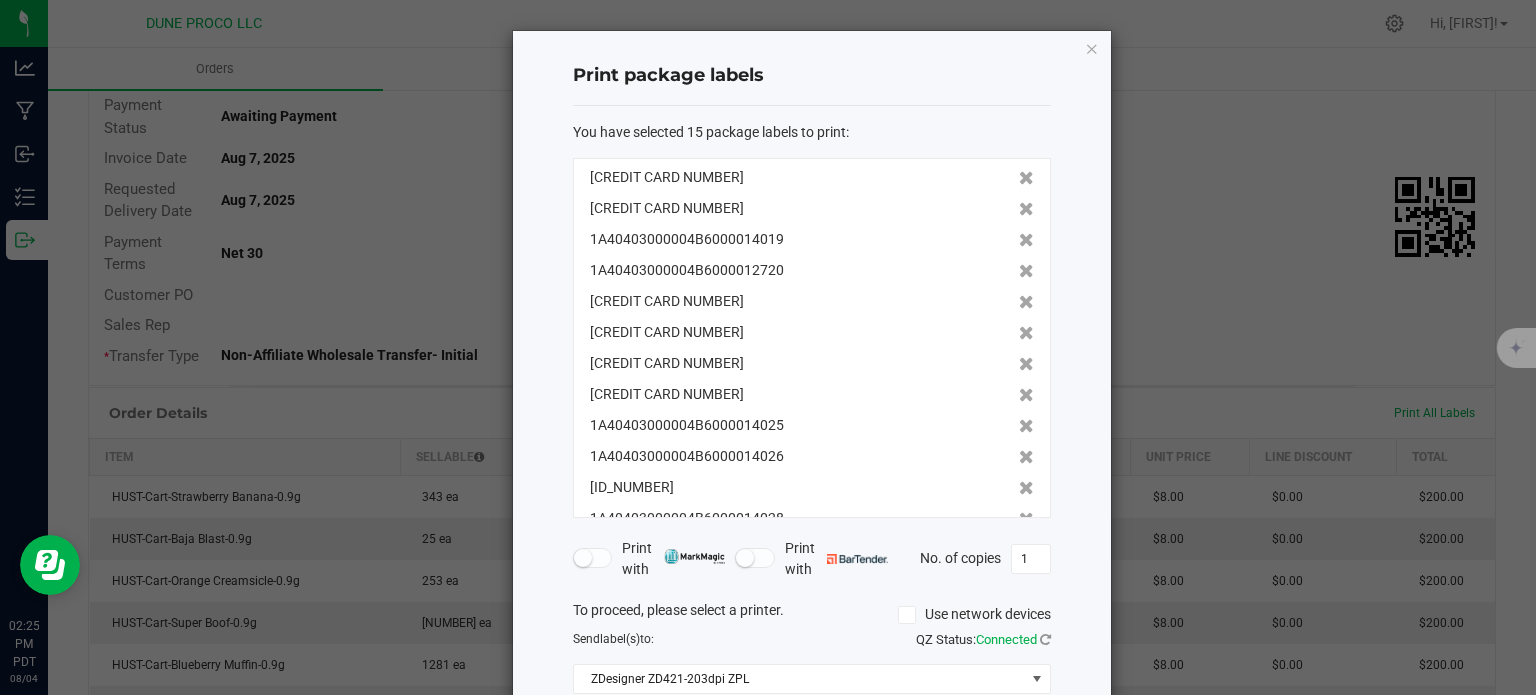 click 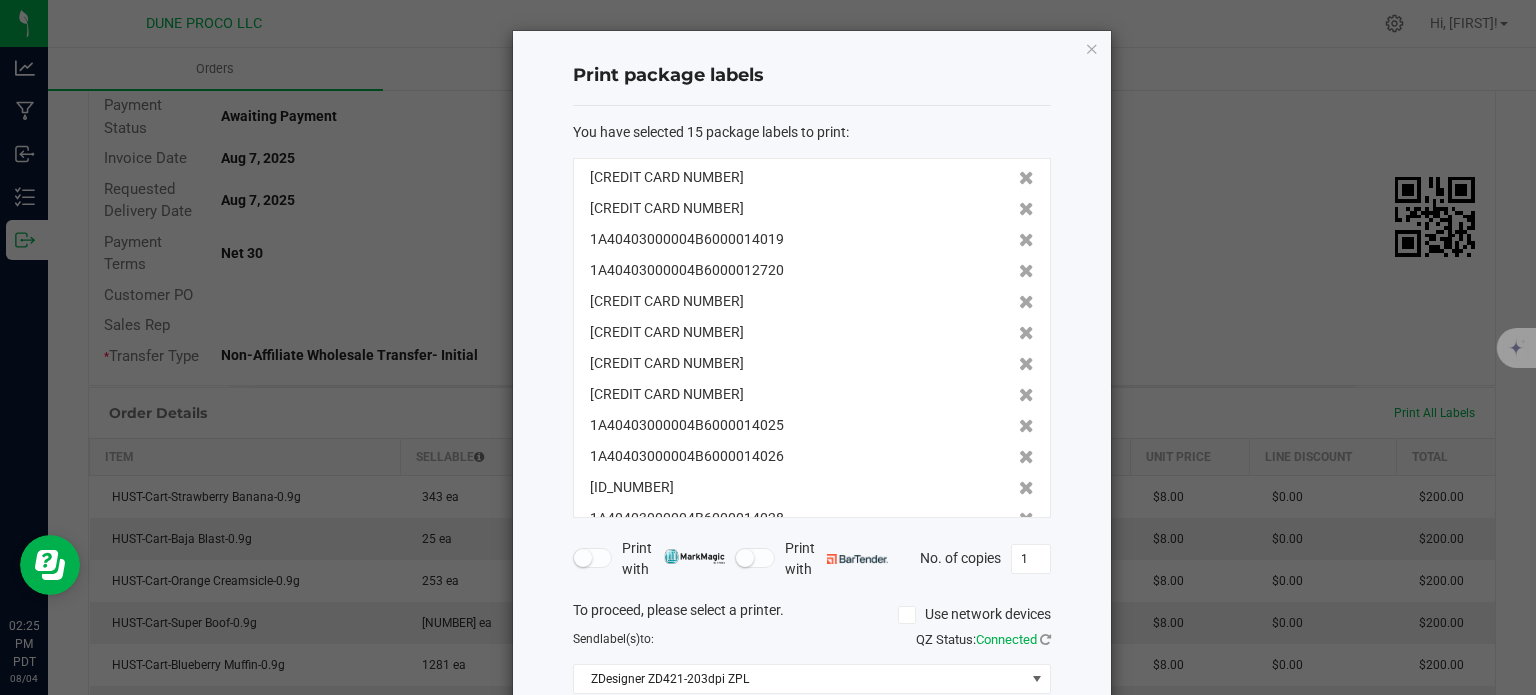 click 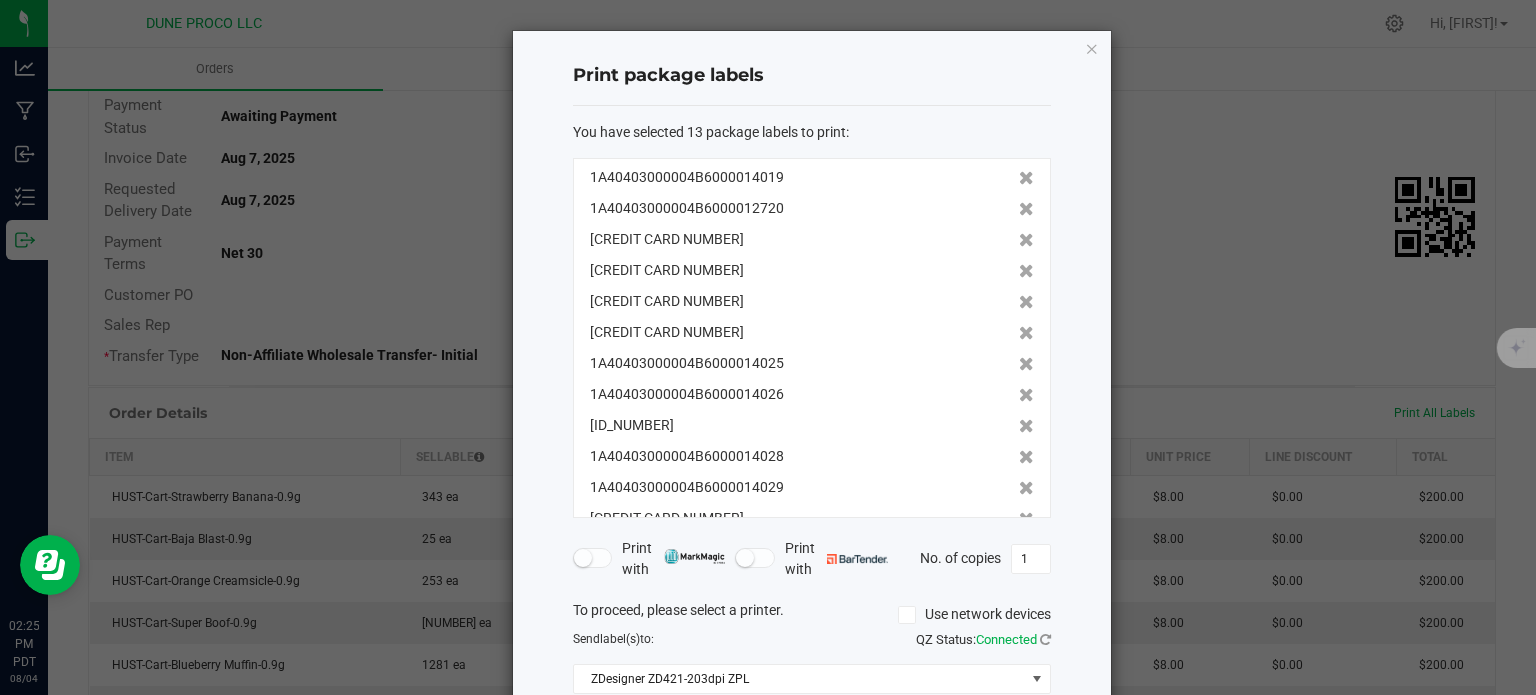 click 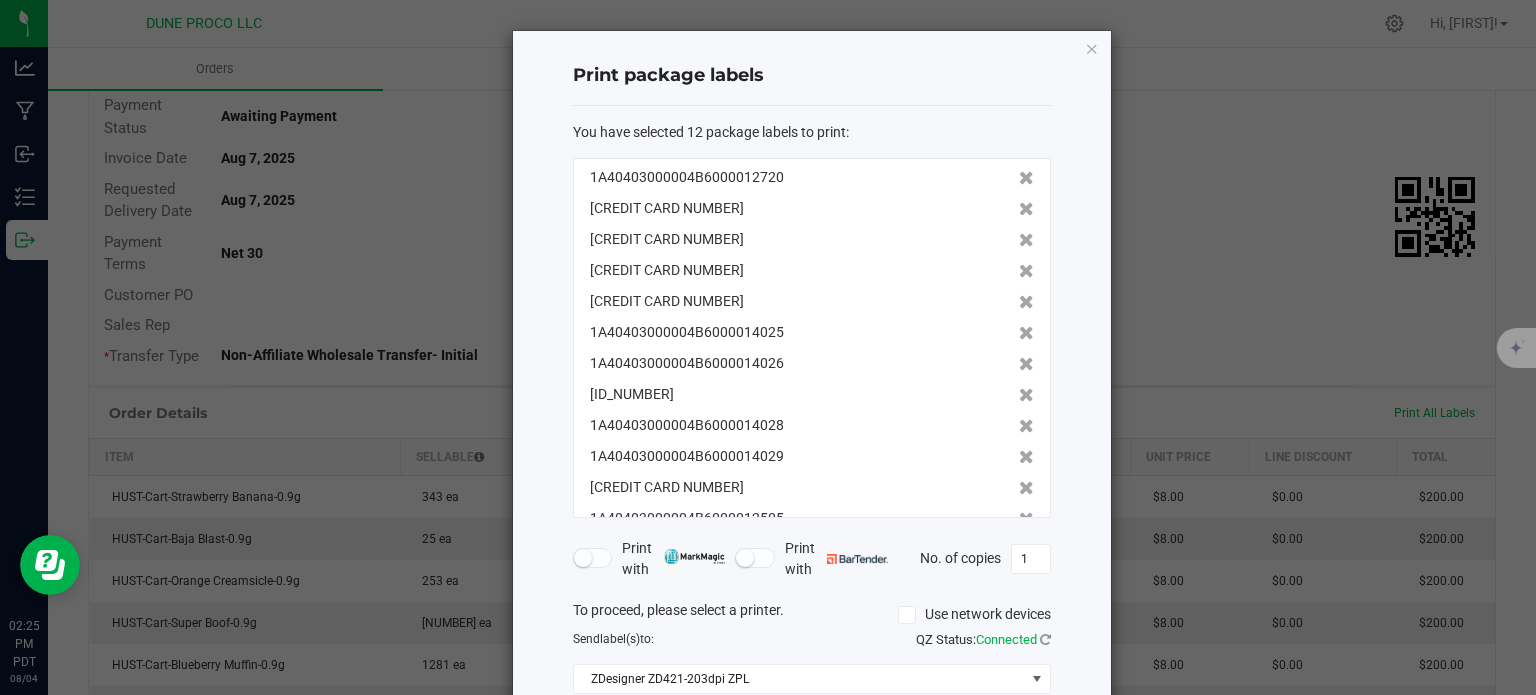 click 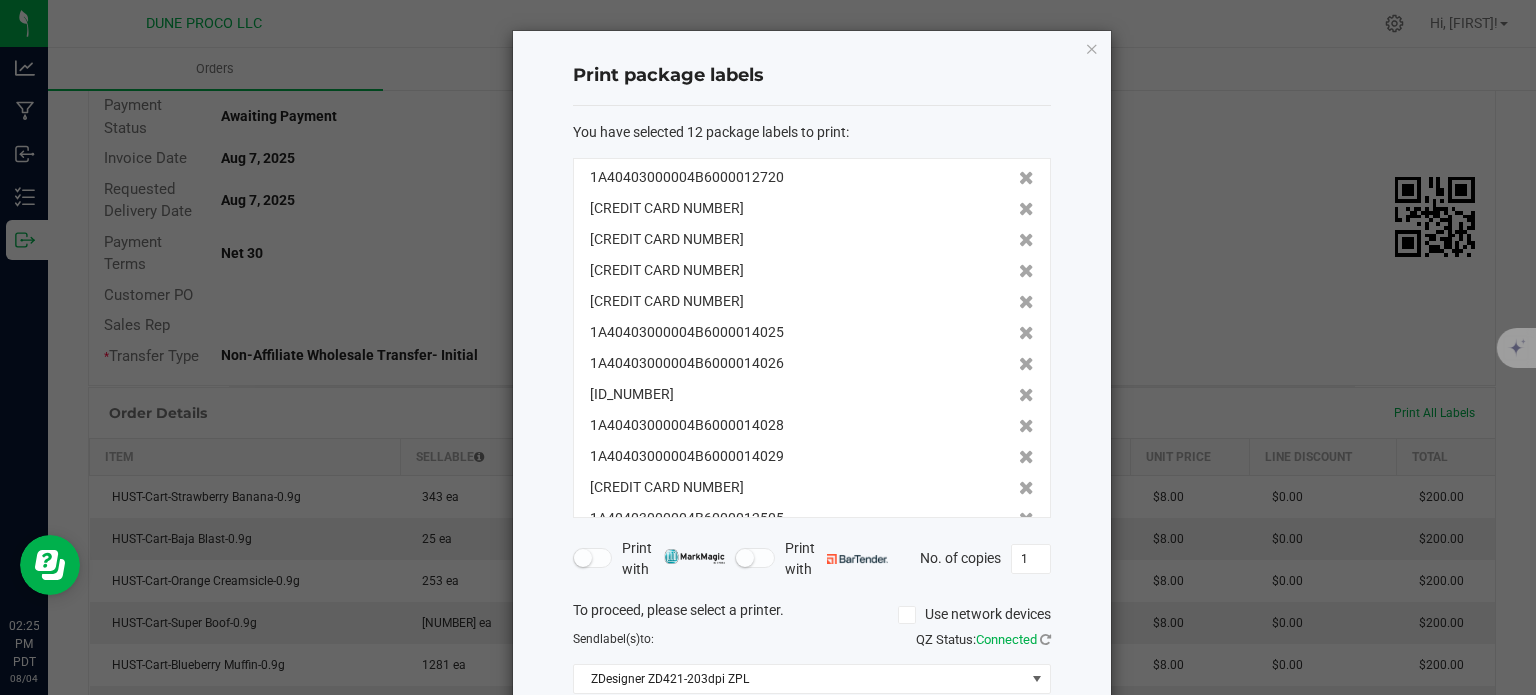 click 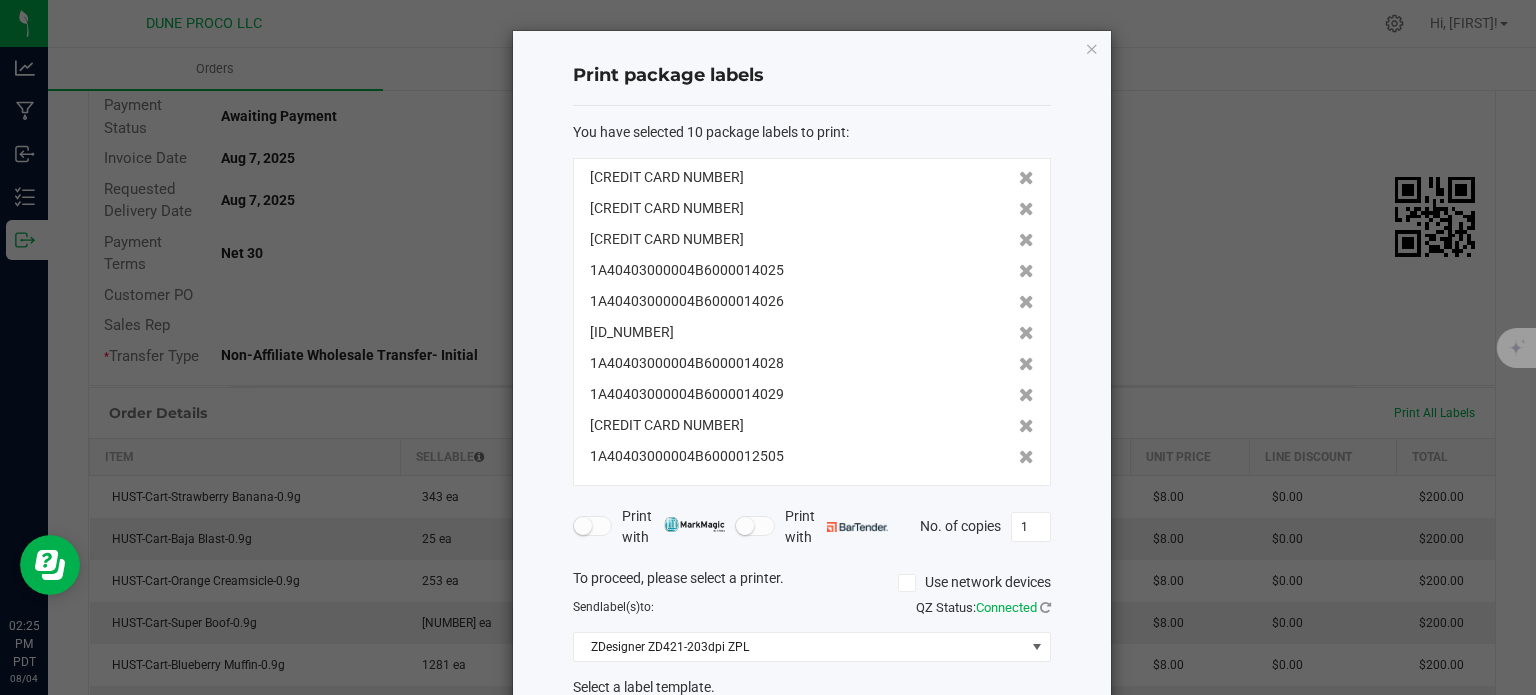 click 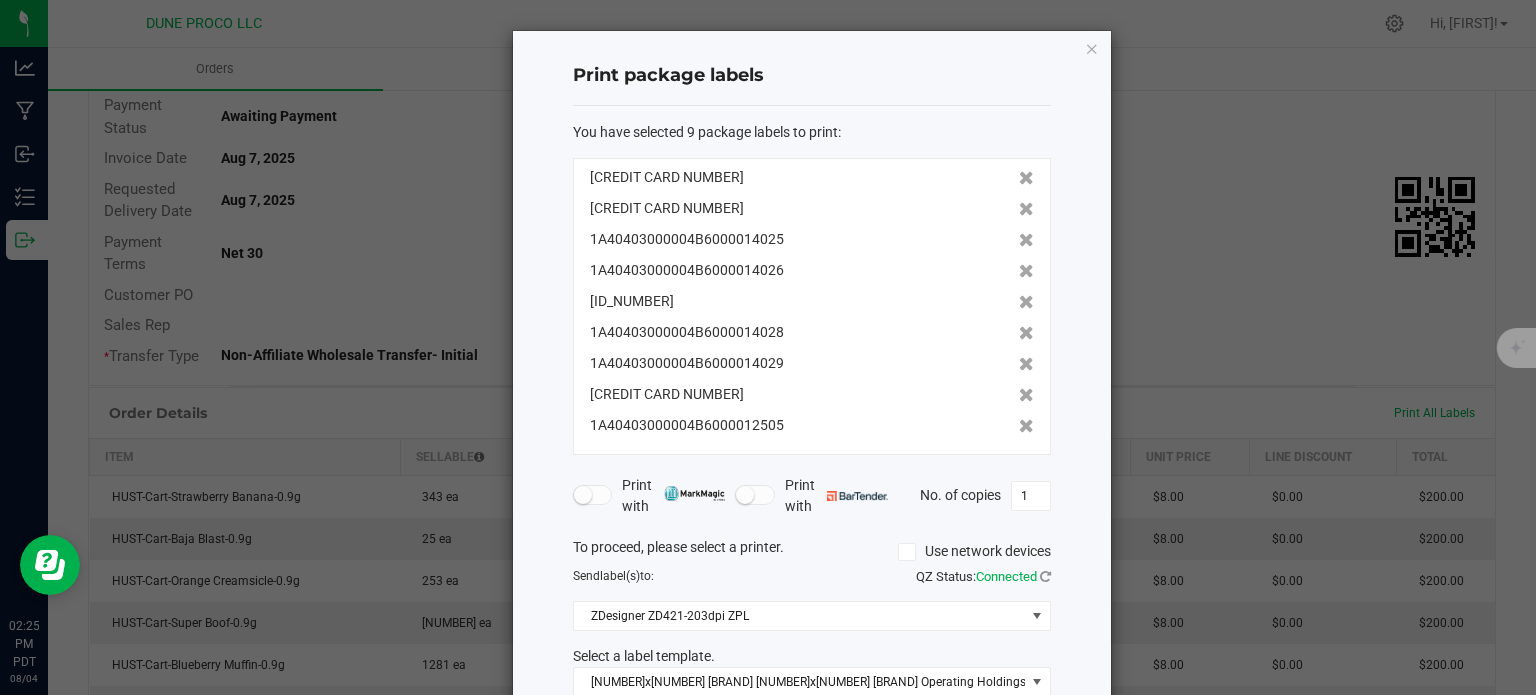 click 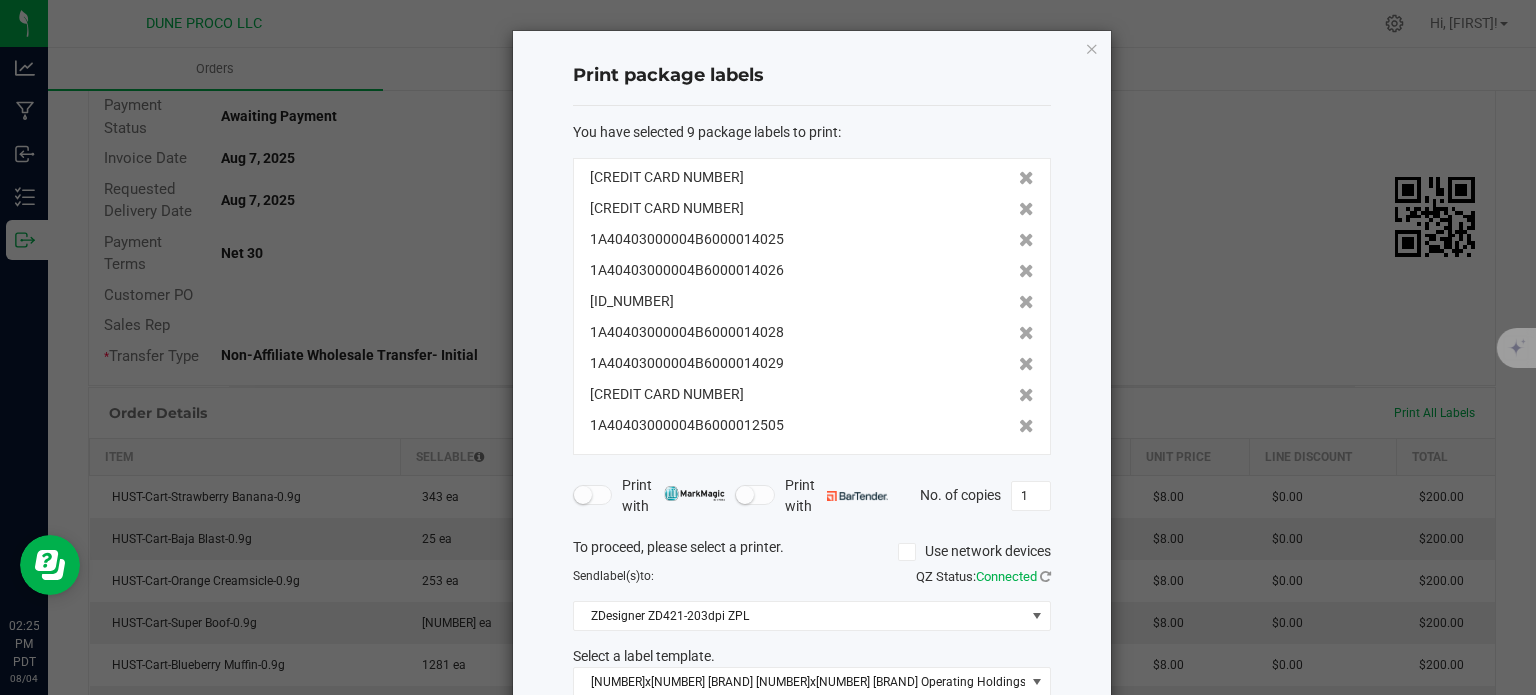 click 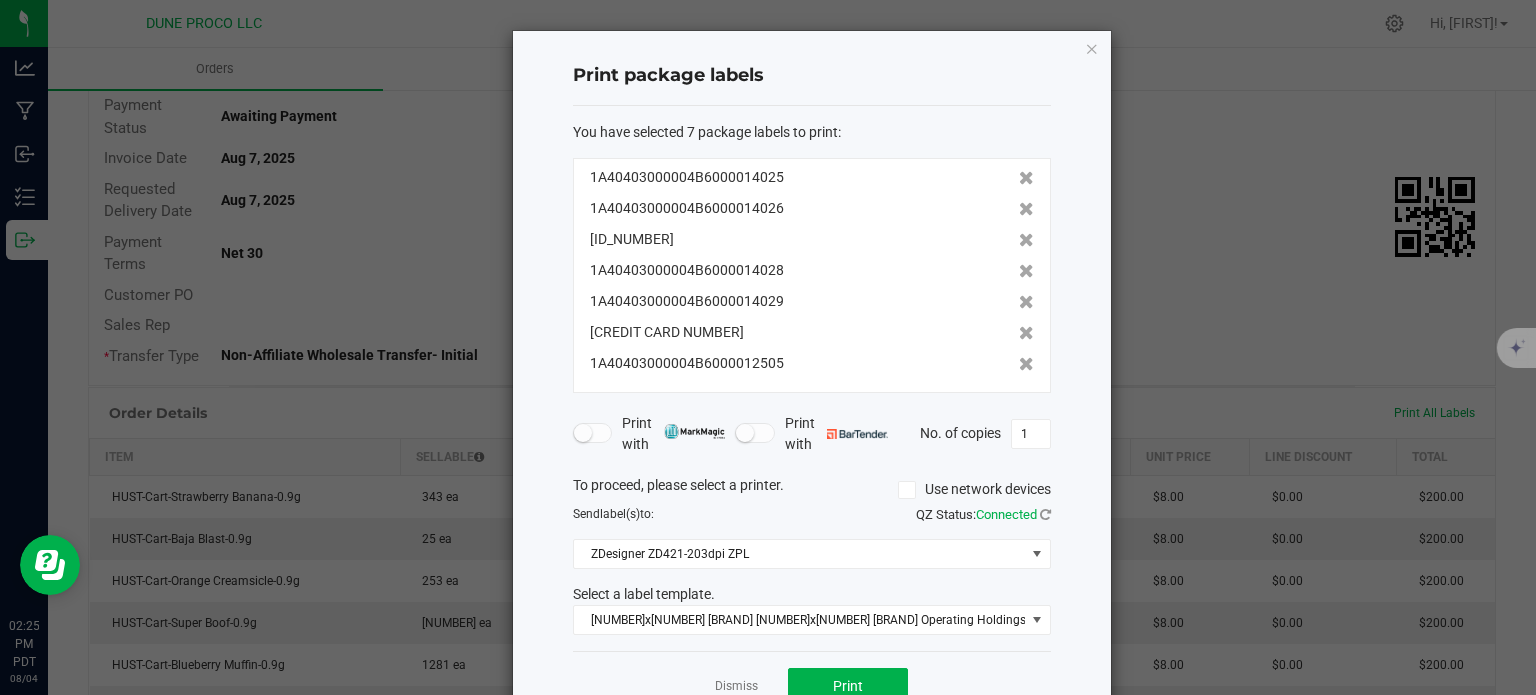 click 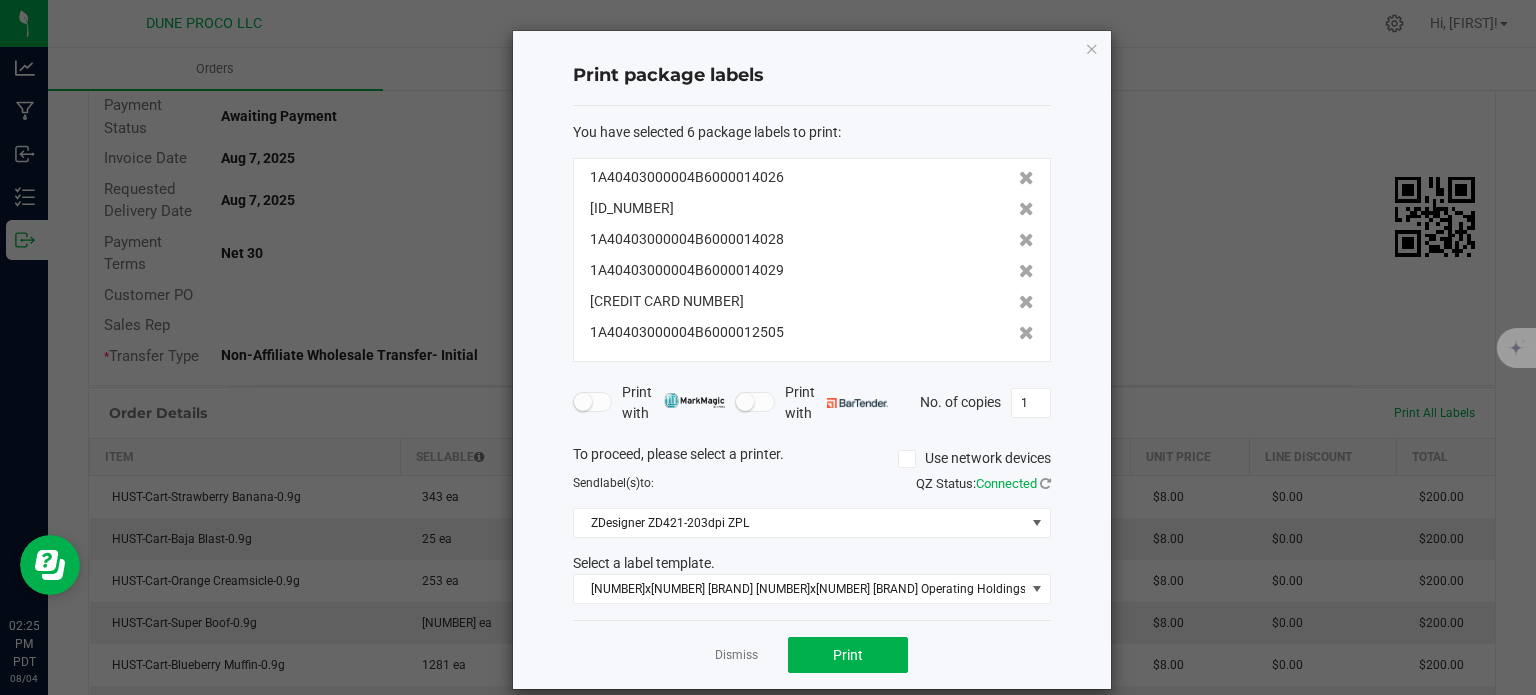 click 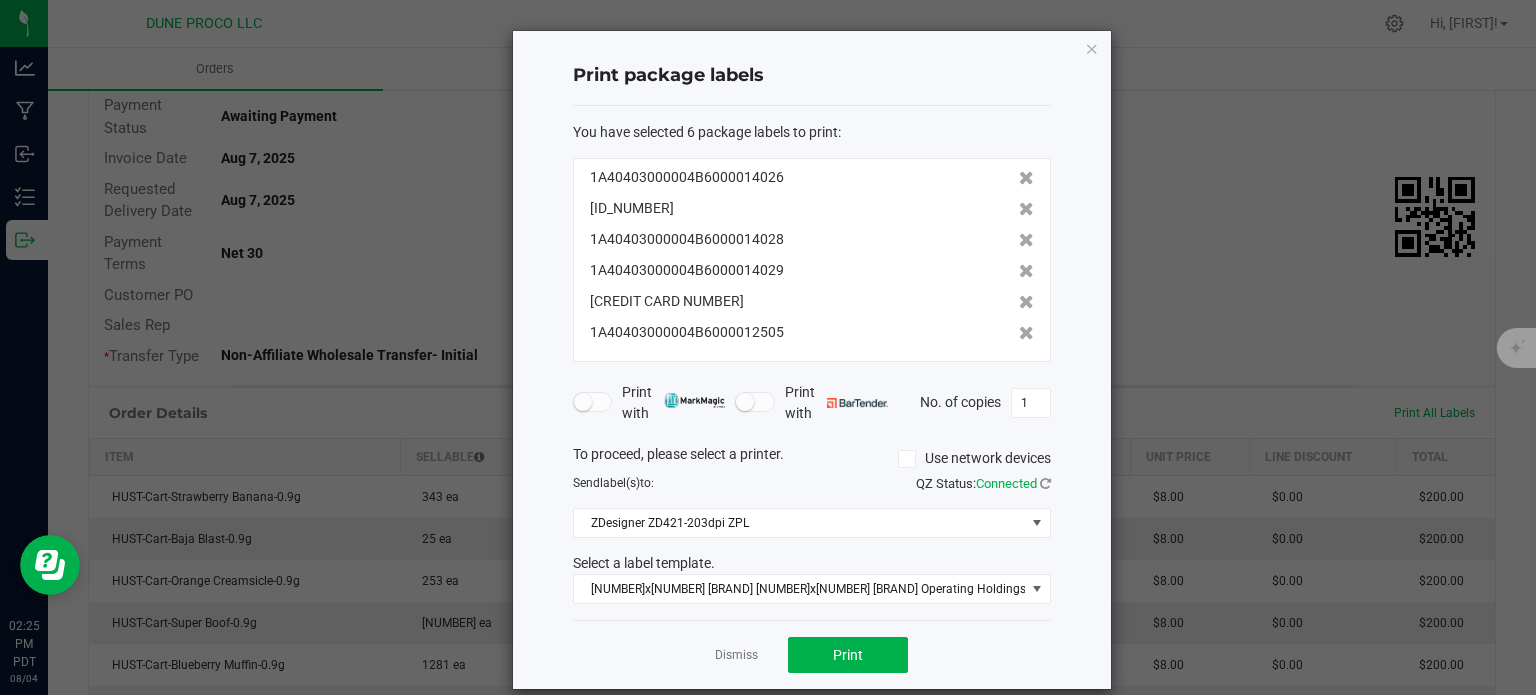 click 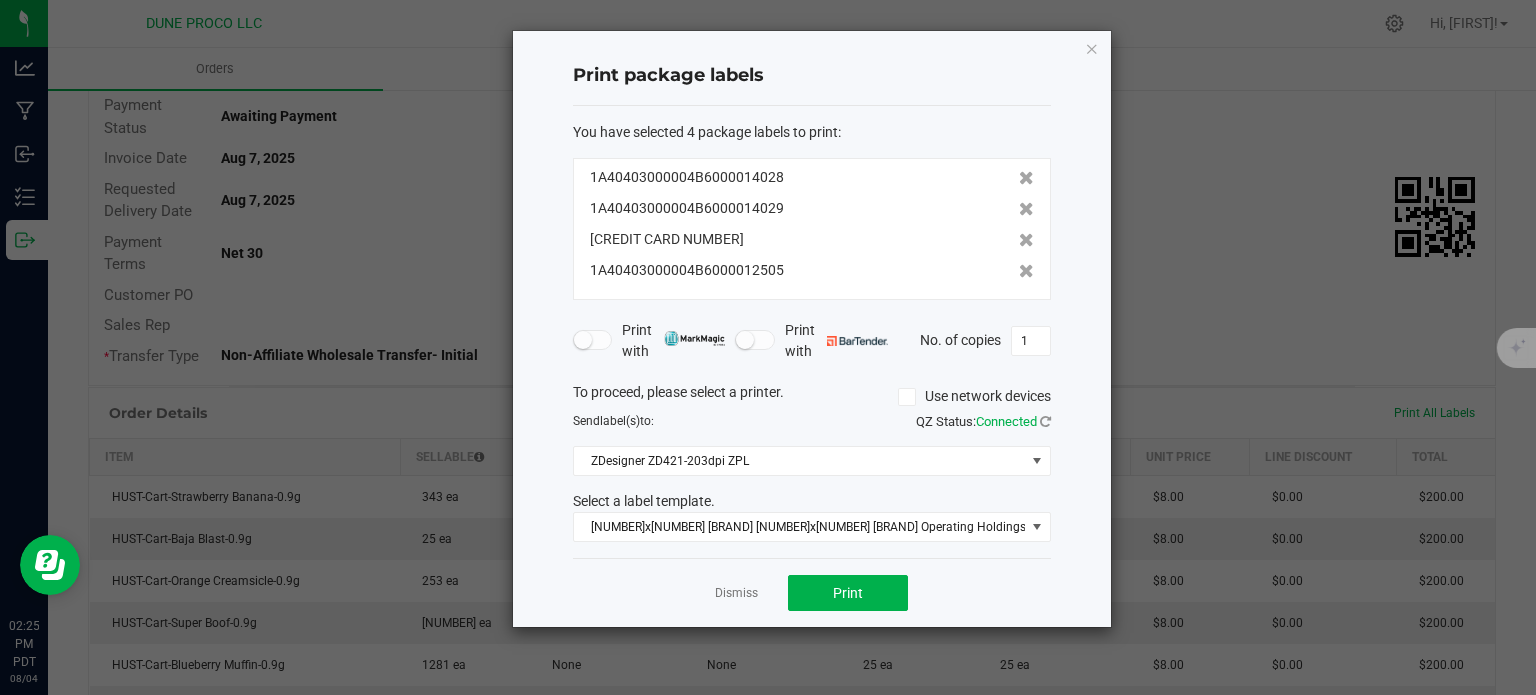 click 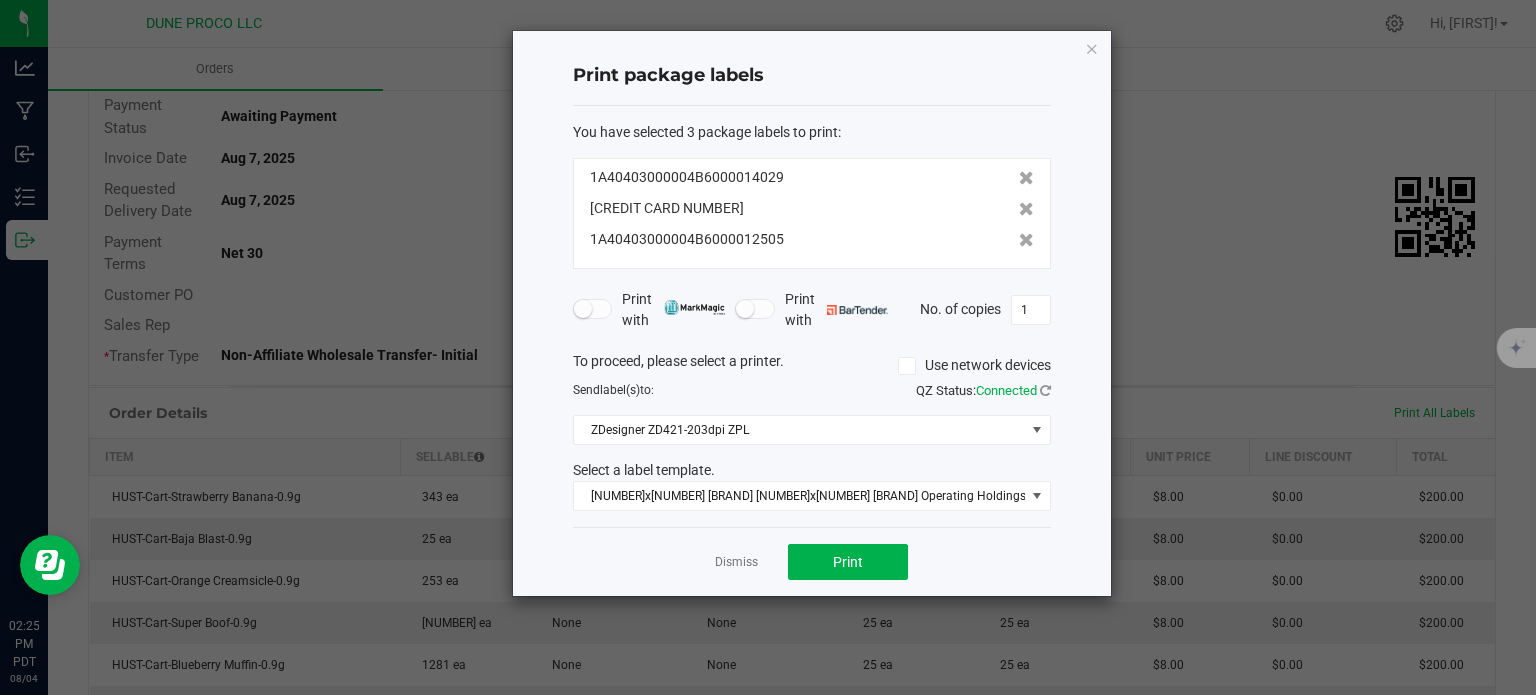 click 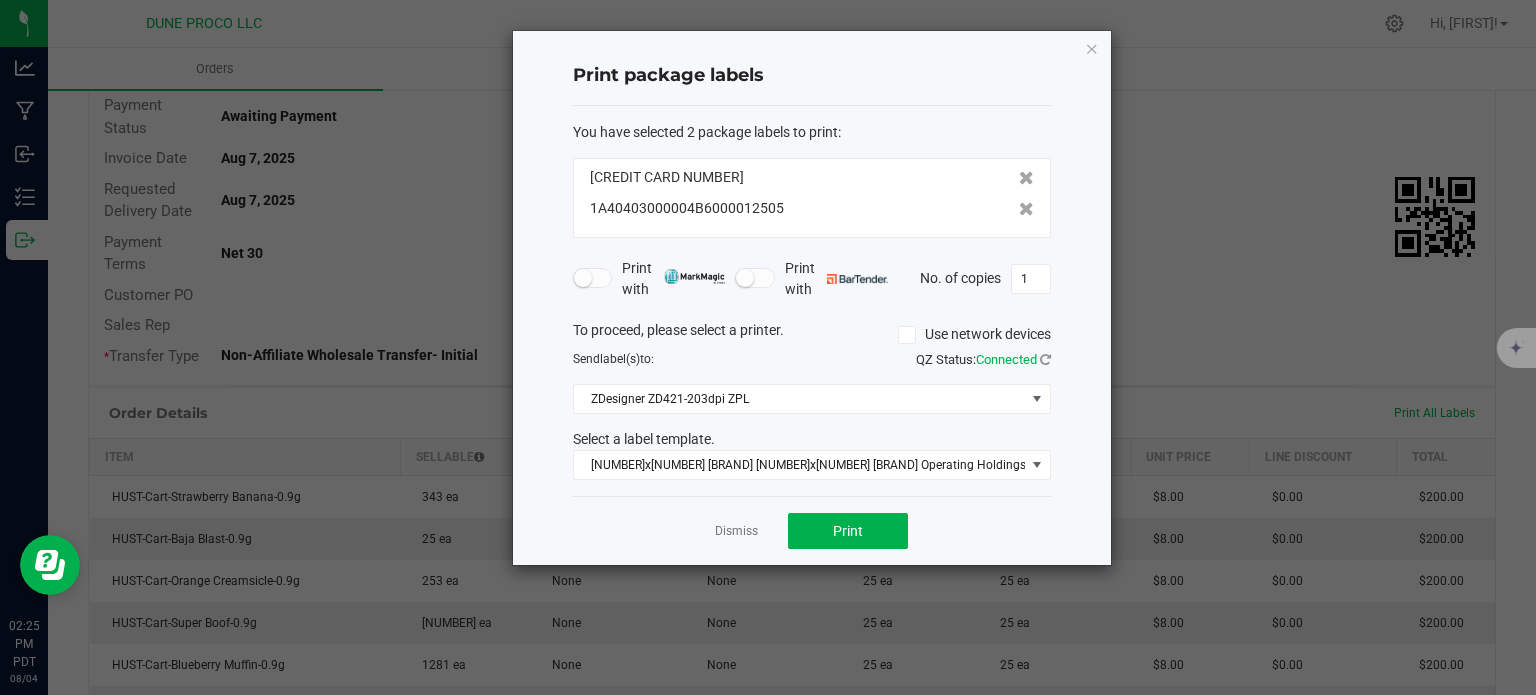 click 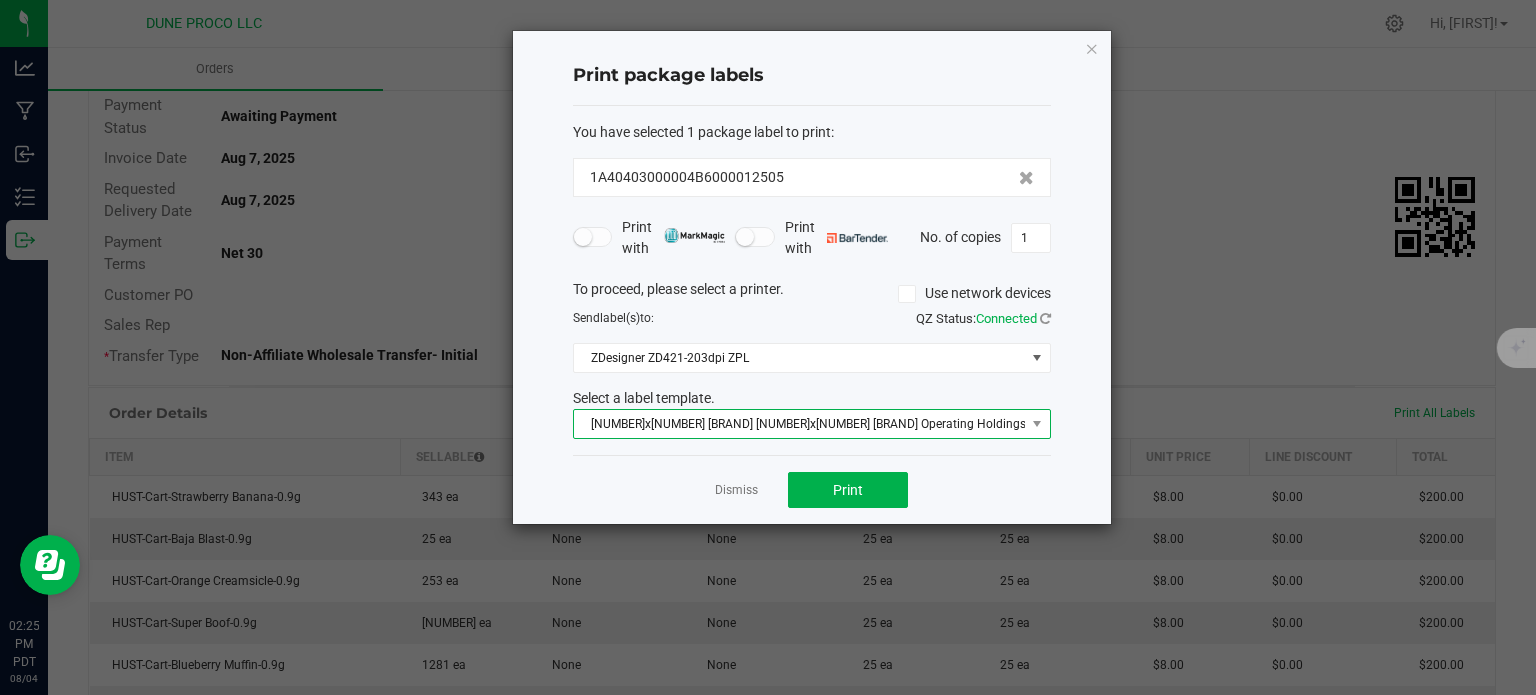 click on "[NUMBER]x[NUMBER] [BRAND] [NUMBER]x[NUMBER] [BRAND] Operating Holdings LLC" at bounding box center [799, 424] 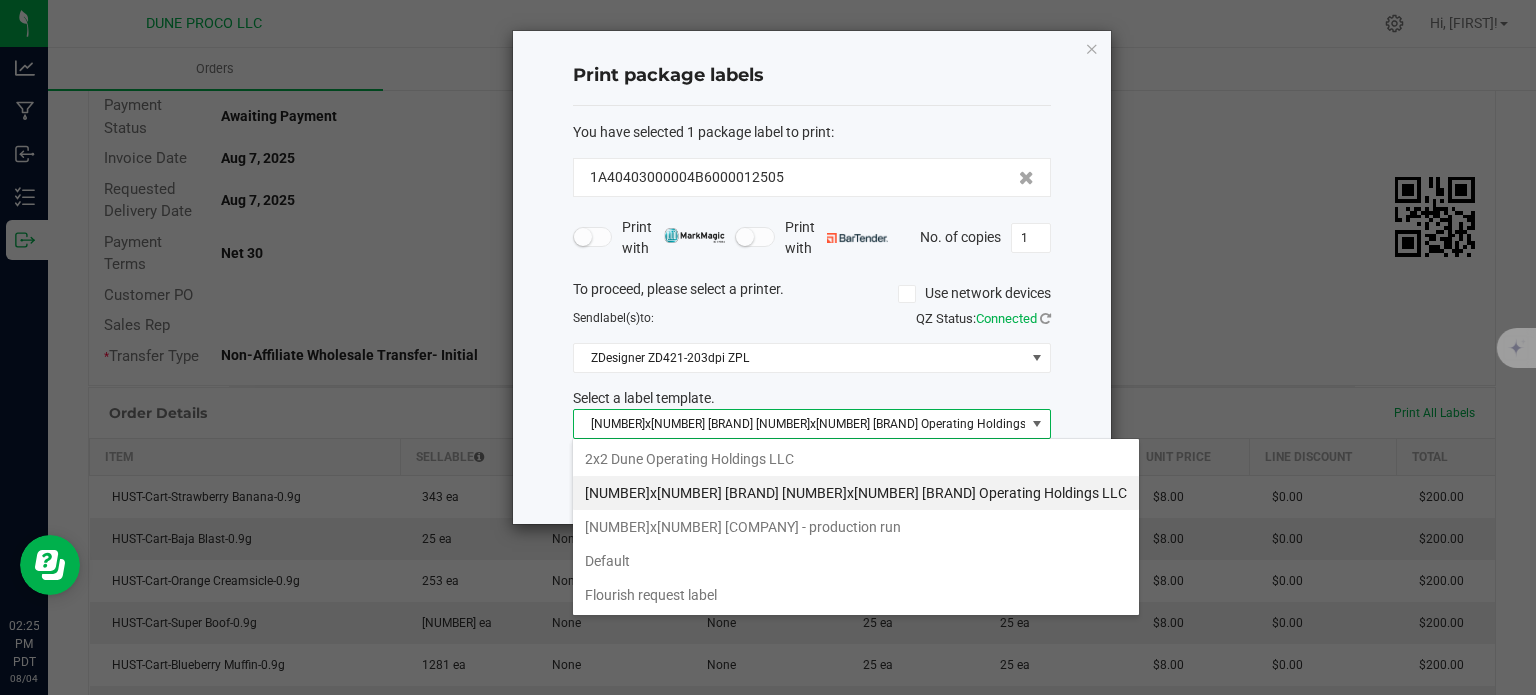scroll, scrollTop: 99970, scrollLeft: 99521, axis: both 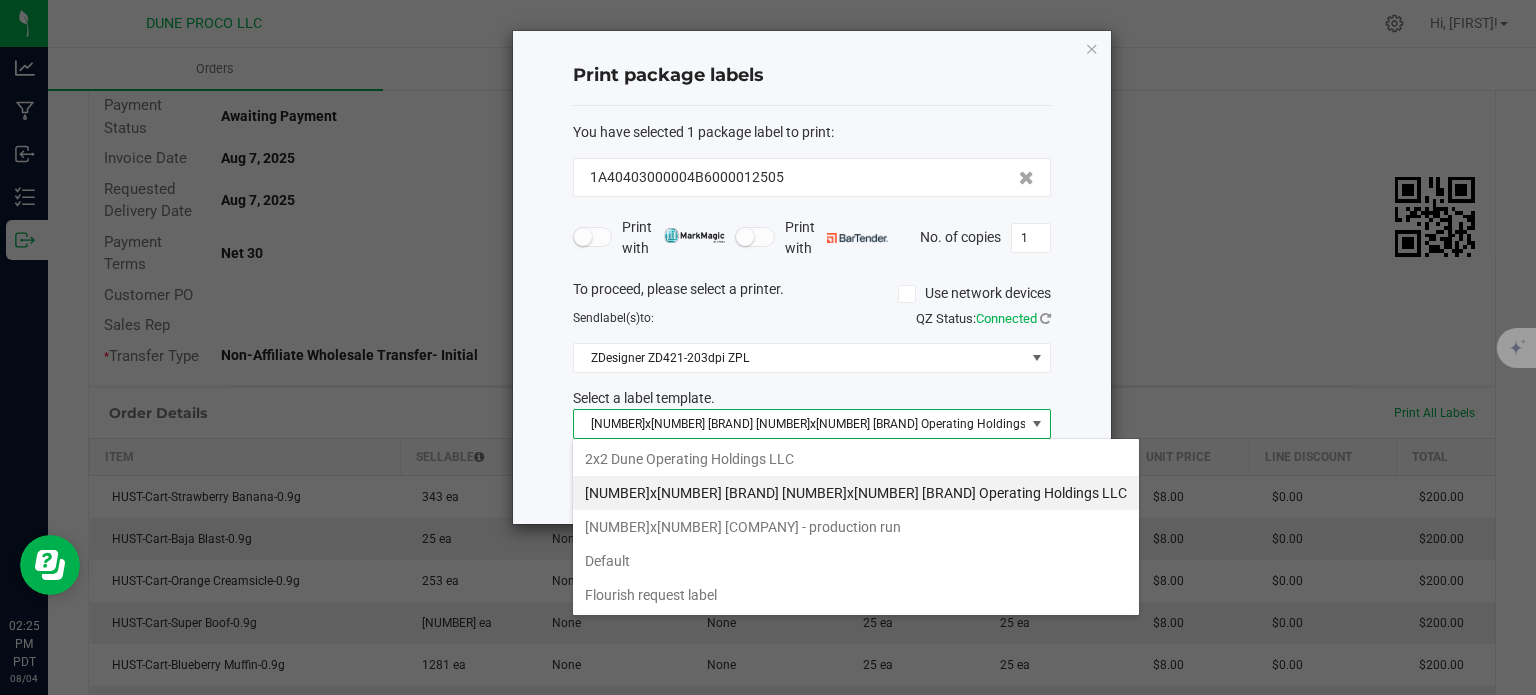 click on "[NUMBER]x[NUMBER] [BRAND] [NUMBER]x[NUMBER] [BRAND] Operating Holdings LLC" at bounding box center (856, 493) 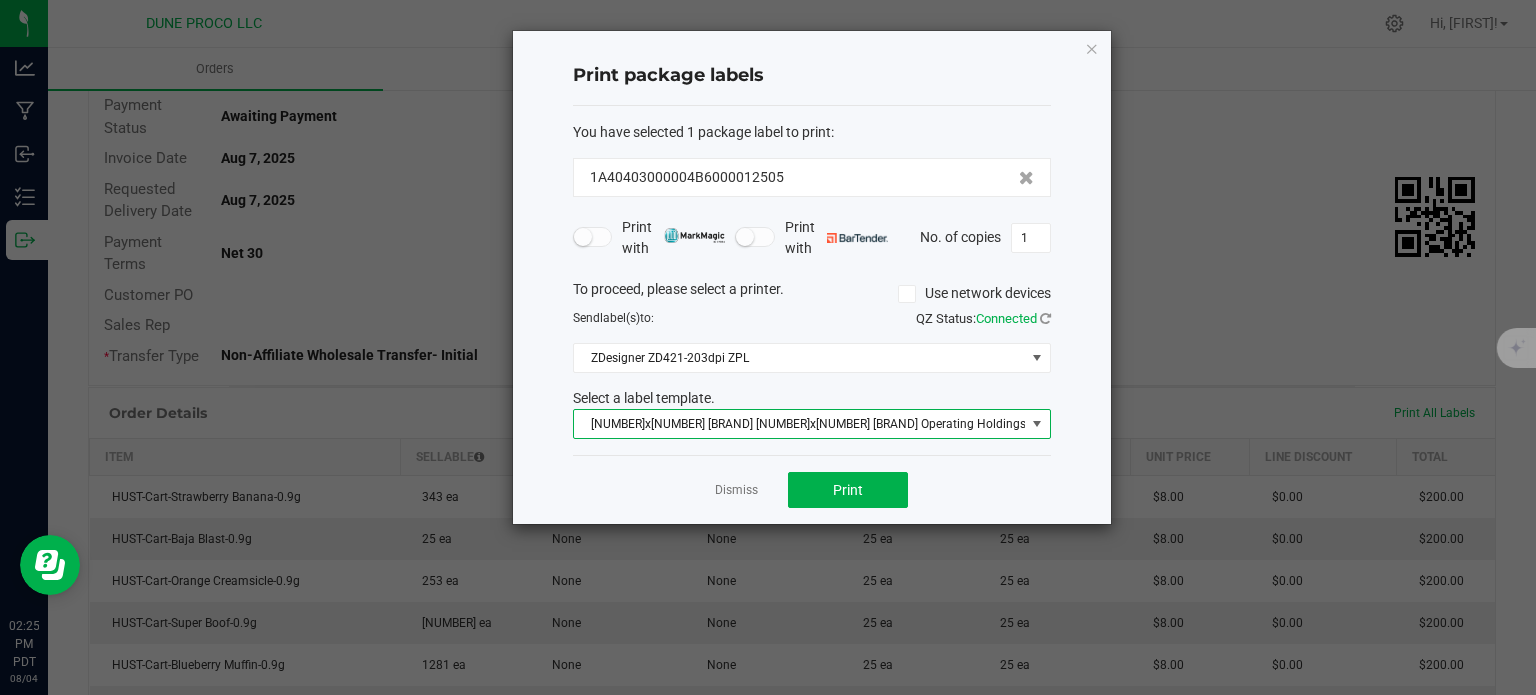click on "[NUMBER]x[NUMBER] [BRAND] [NUMBER]x[NUMBER] [BRAND] Operating Holdings LLC" at bounding box center [799, 424] 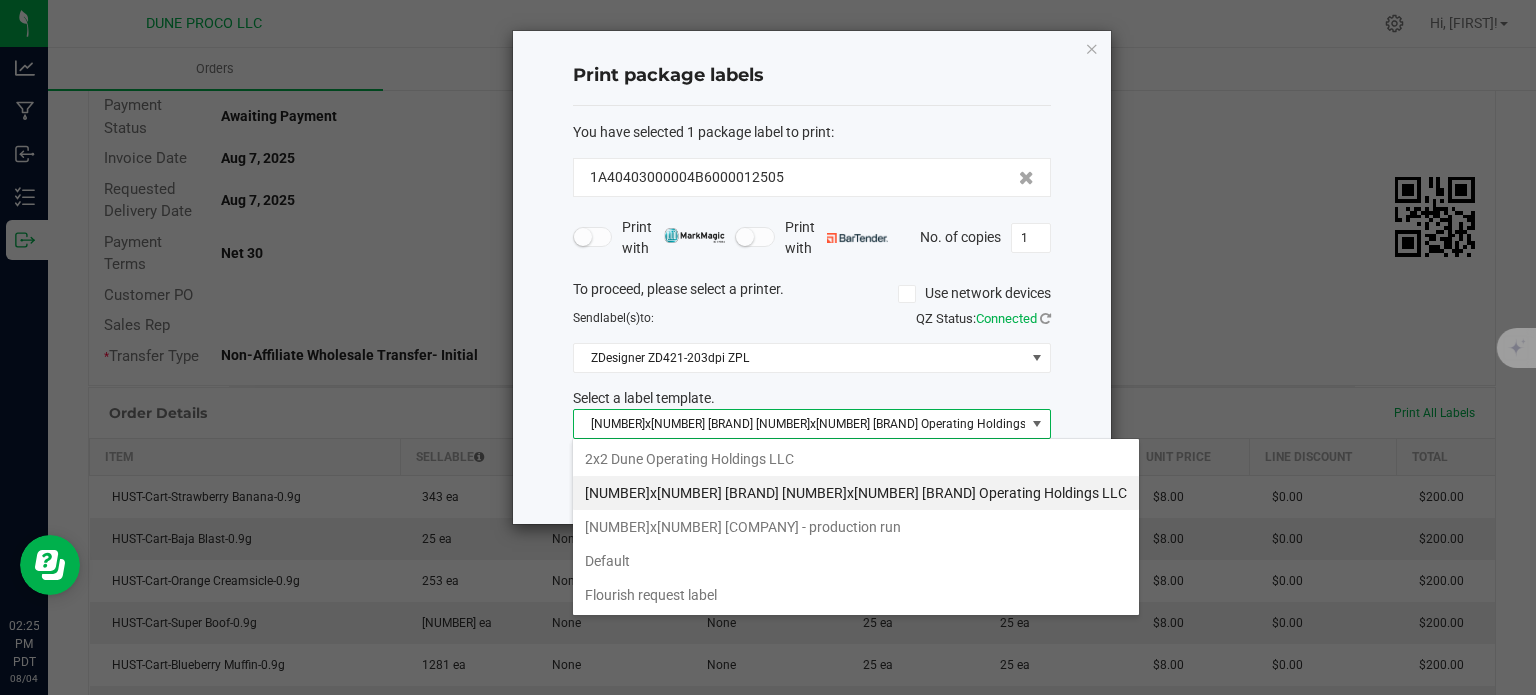 scroll, scrollTop: 99970, scrollLeft: 99521, axis: both 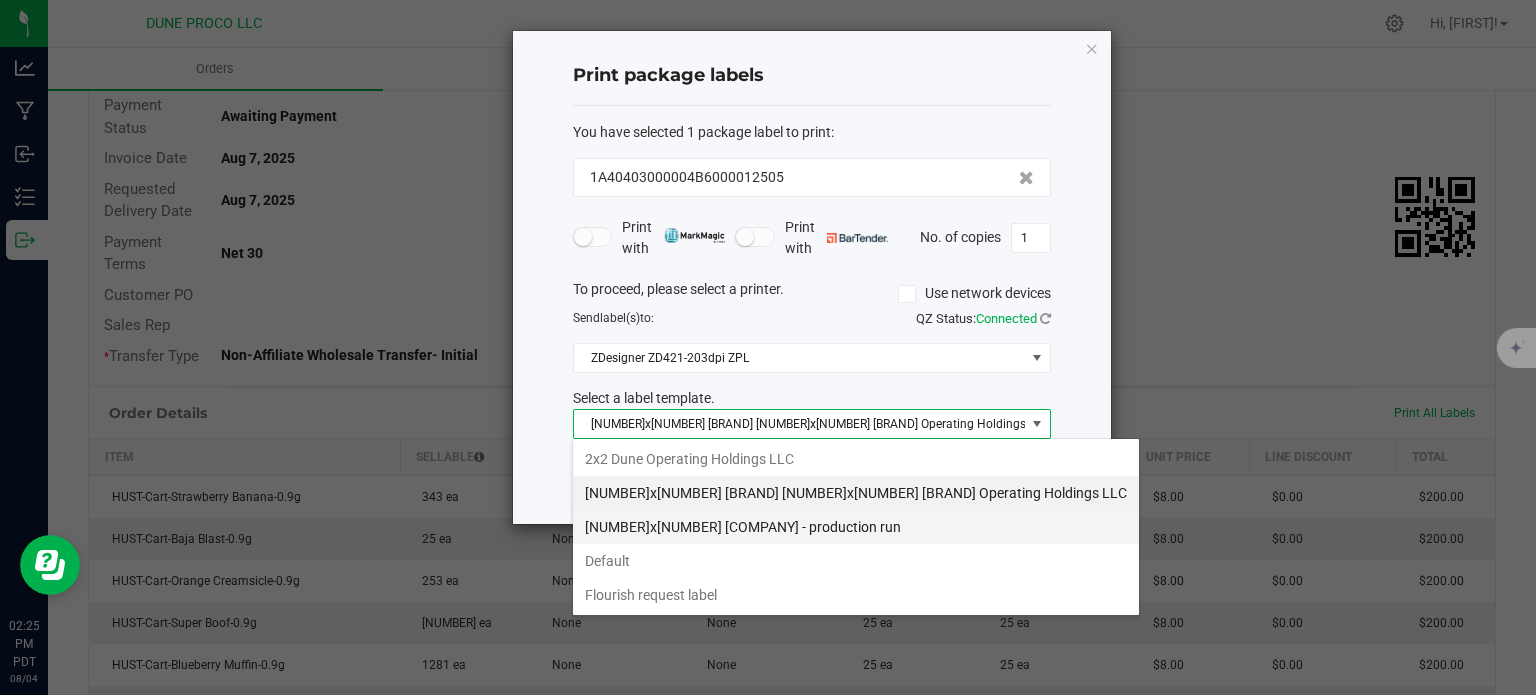 click on "[NUMBER]x[NUMBER] [COMPANY] - production run" at bounding box center (856, 527) 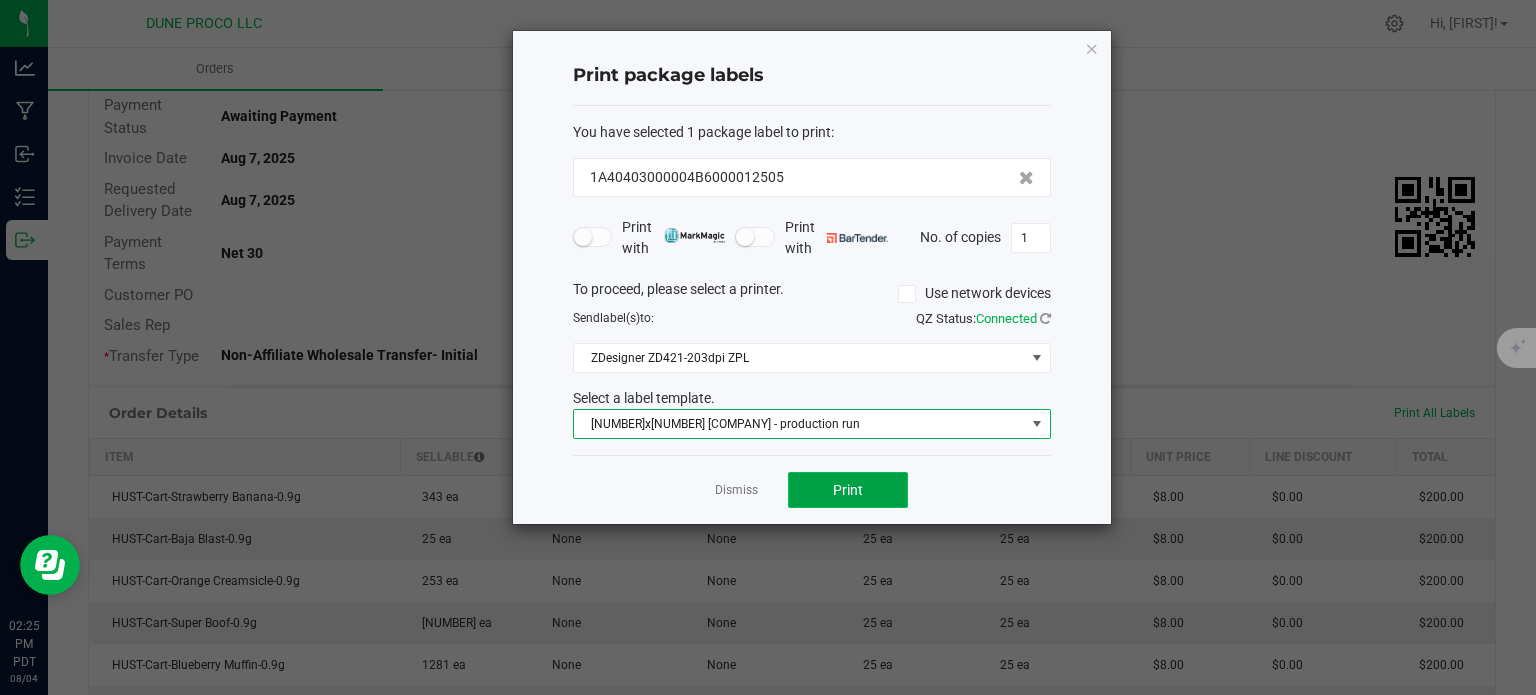 click on "Print" 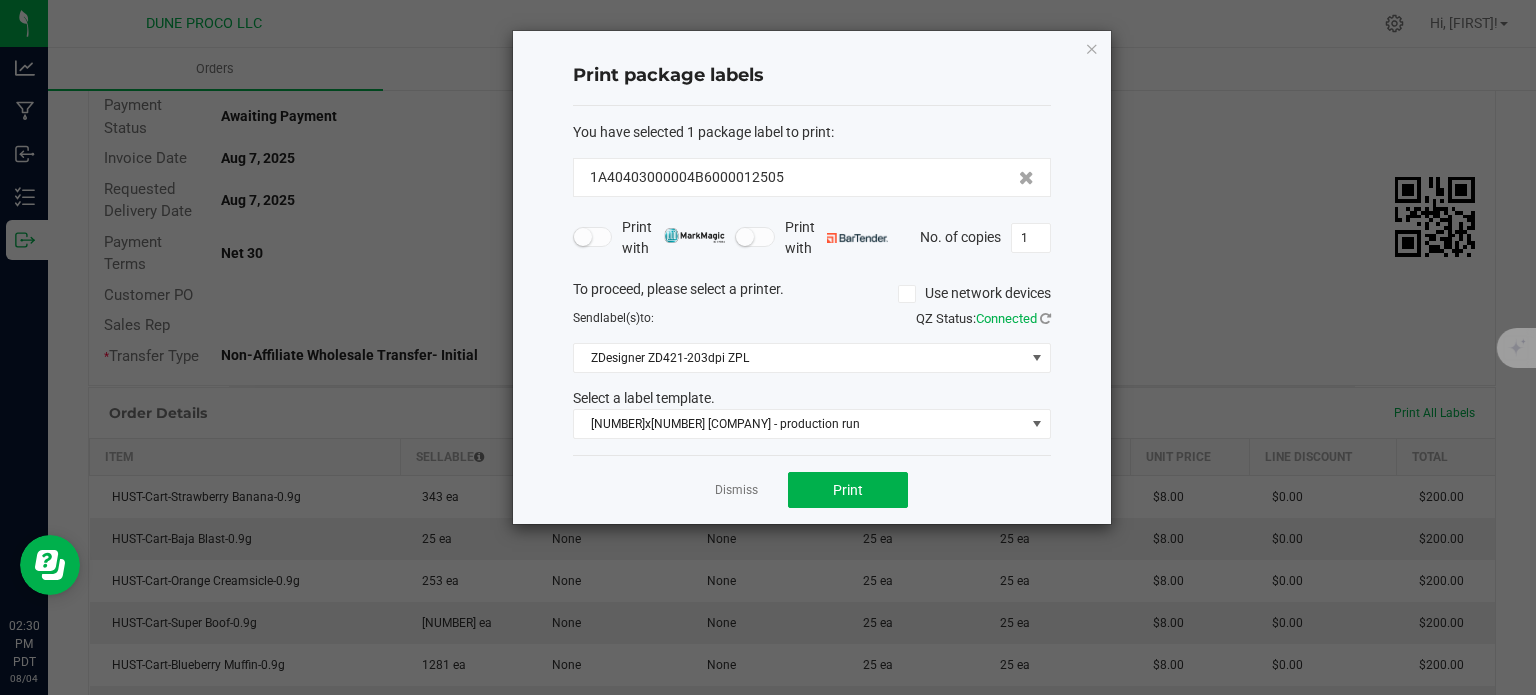 click on "Print package labels  You have selected 1 package label to print  :   1A40403000004B6000012505   Print with   Print with   No. of copies  1  To proceed, please select a printer.   Use network devices  Send  label(s)  to:  QZ Status:   Connected  ZDesigner ZD421-203dpi ZPL  Select a label template.  3x1.5 Dune Operating Holdings LLC - production run  Dismiss   Print" 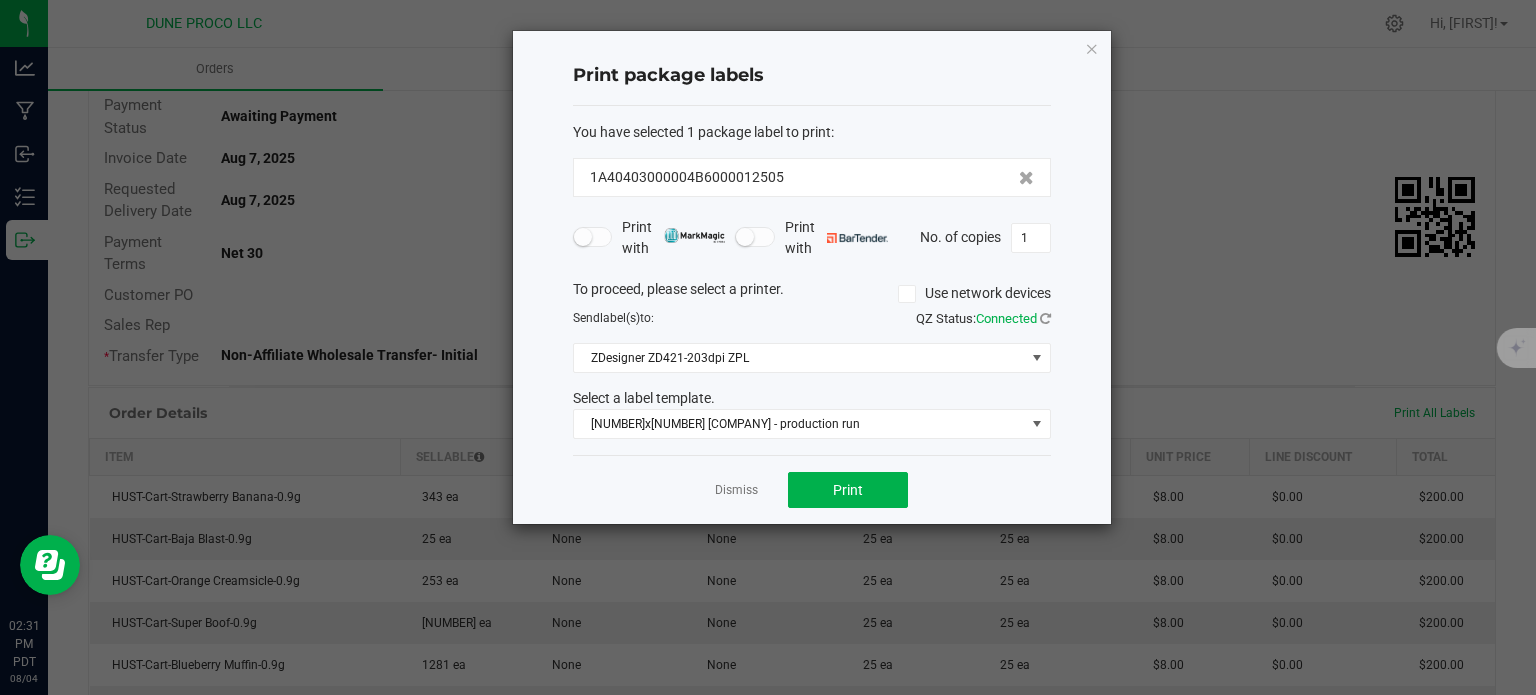 click 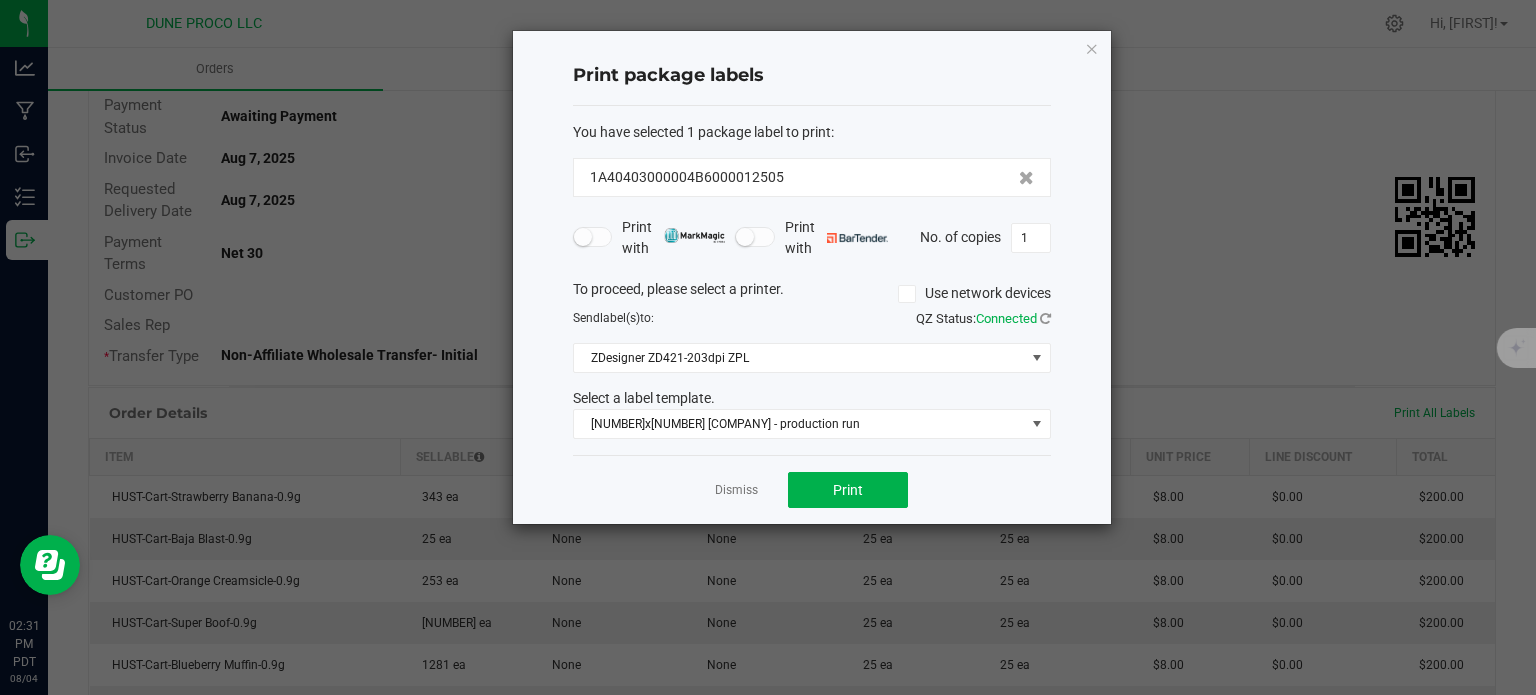 click on "Use network devices" 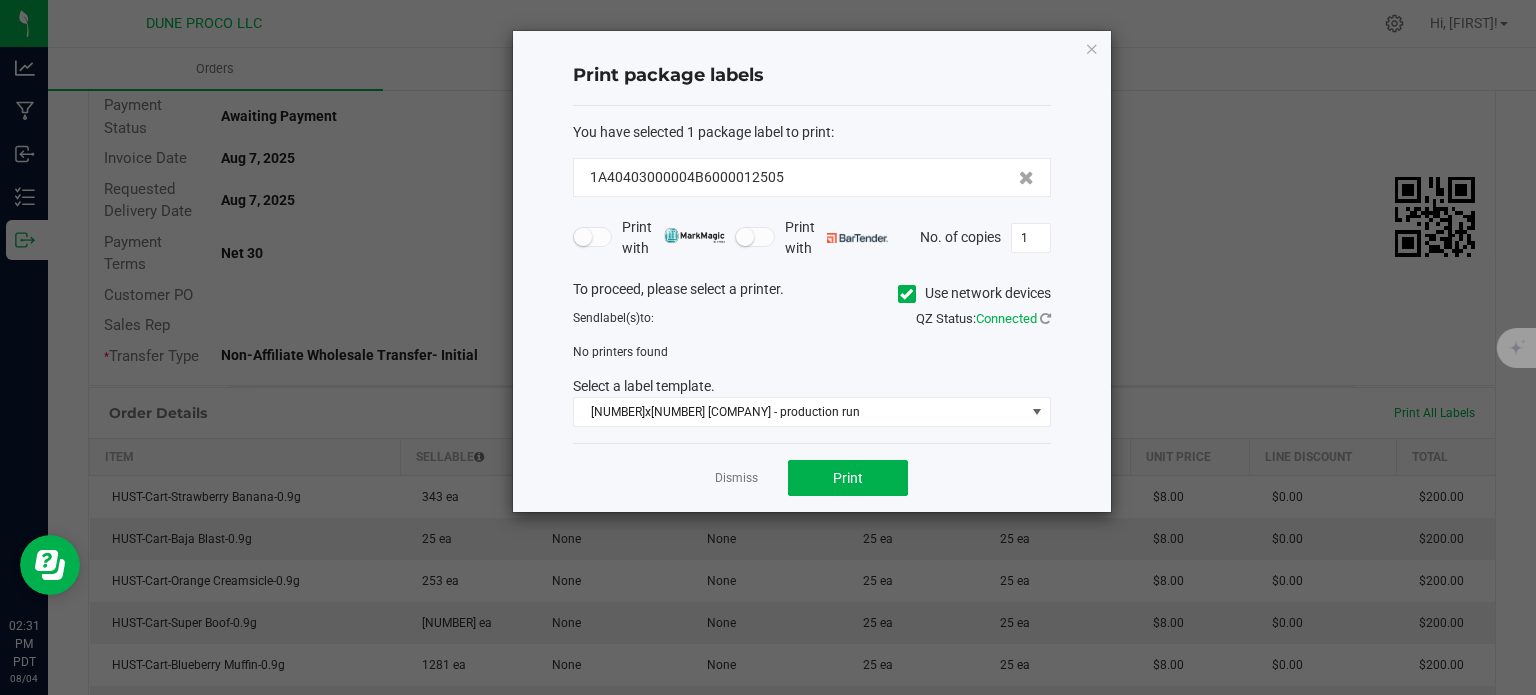 click 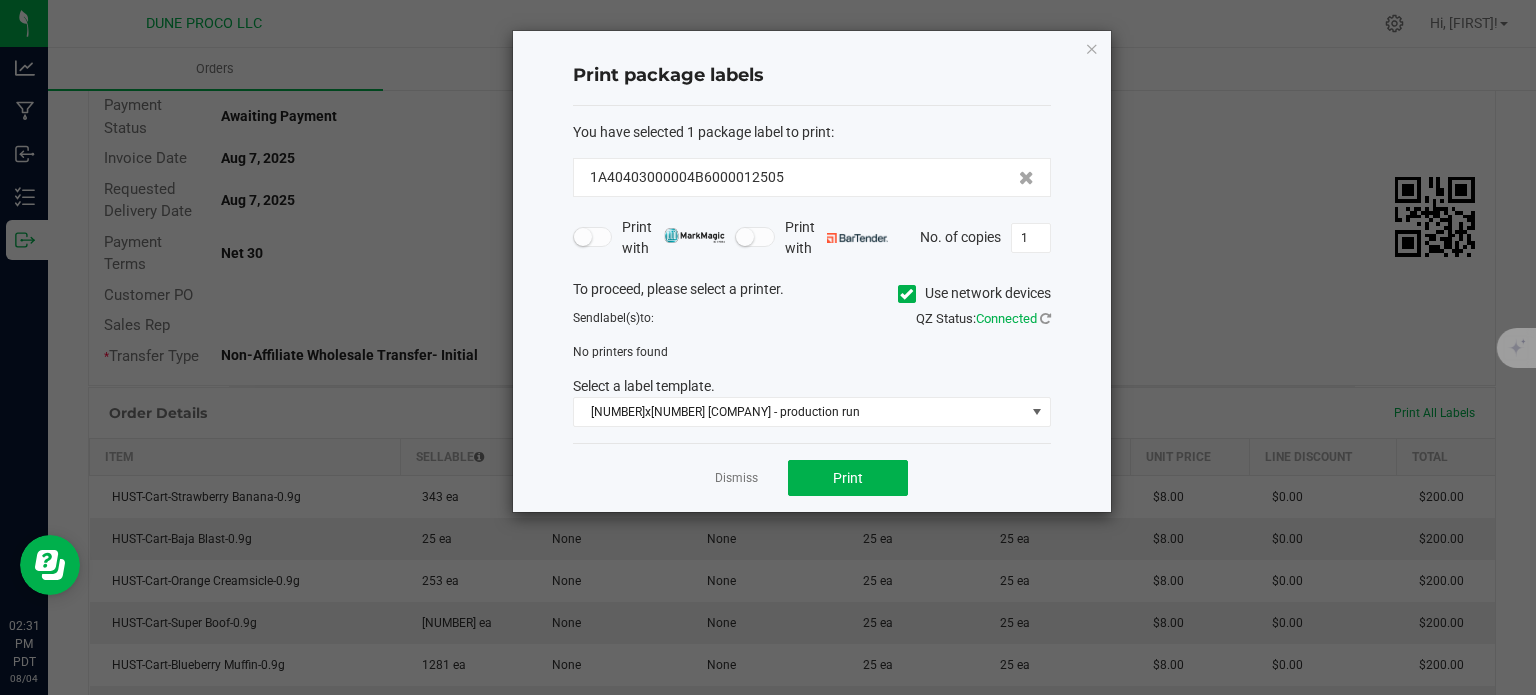 click on "Use network devices" 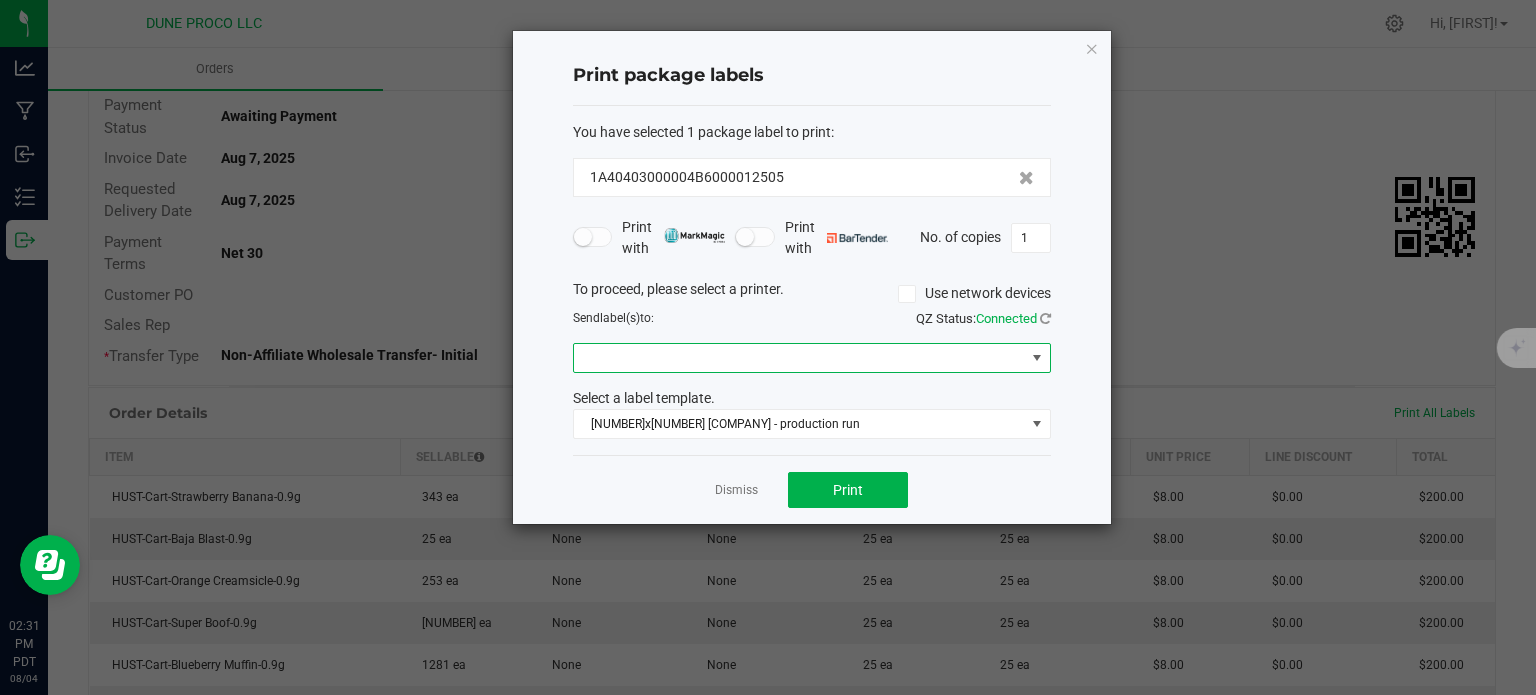 click at bounding box center (799, 358) 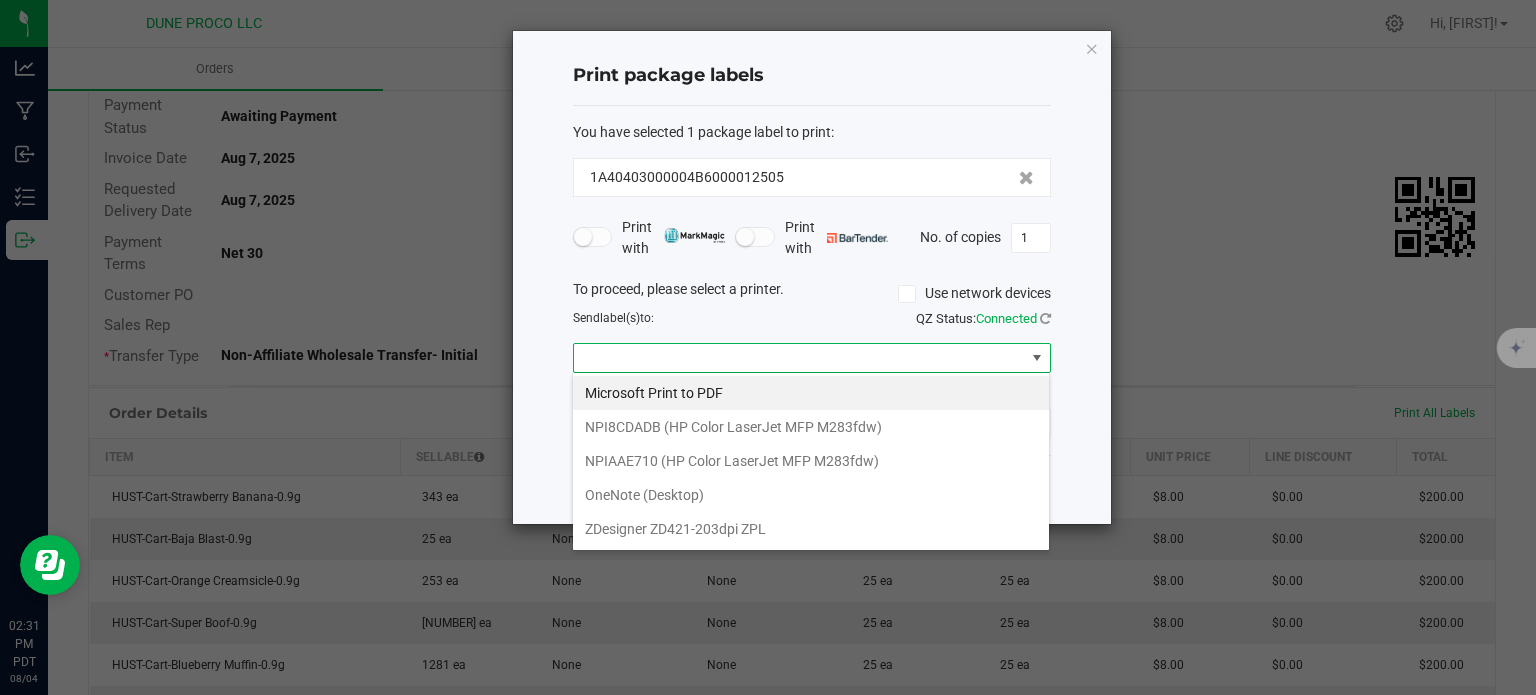 scroll, scrollTop: 99970, scrollLeft: 99521, axis: both 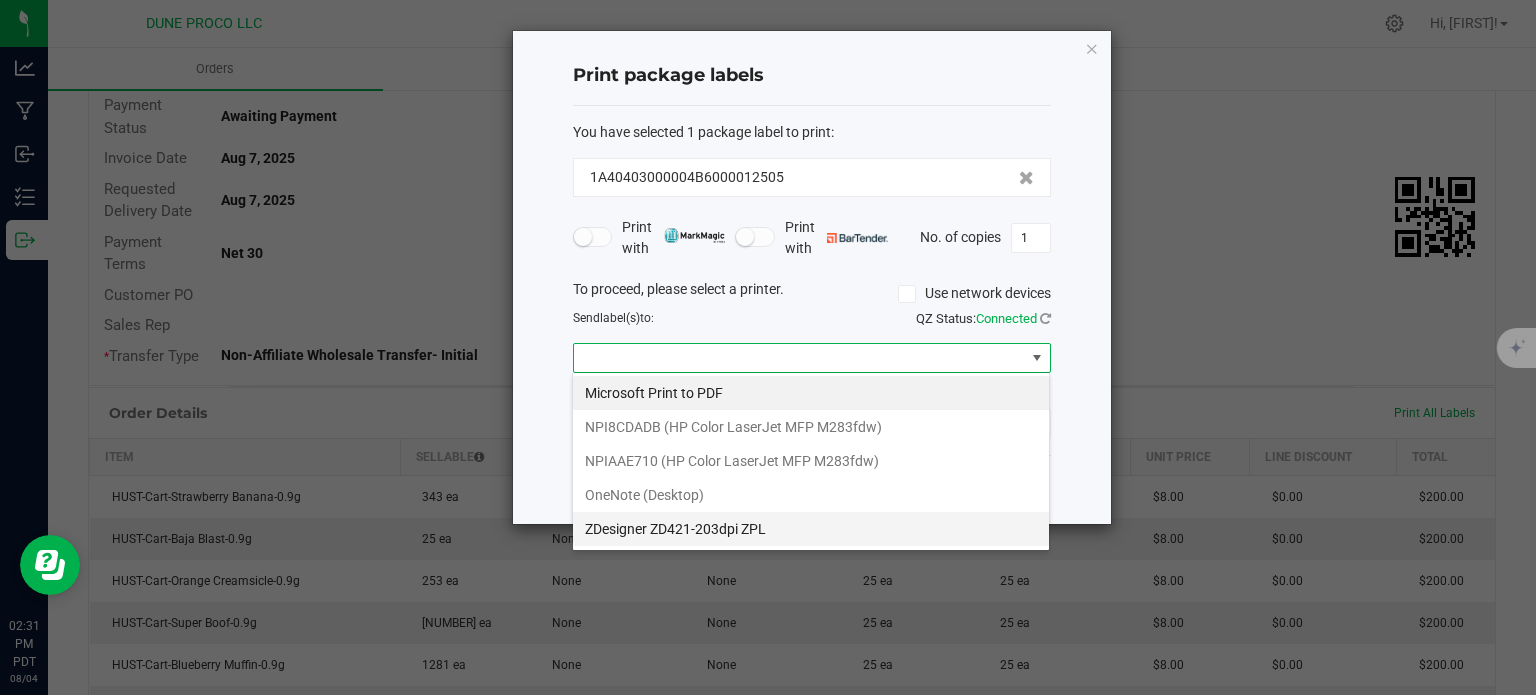 click on "ZDesigner ZD421-203dpi ZPL" at bounding box center [811, 529] 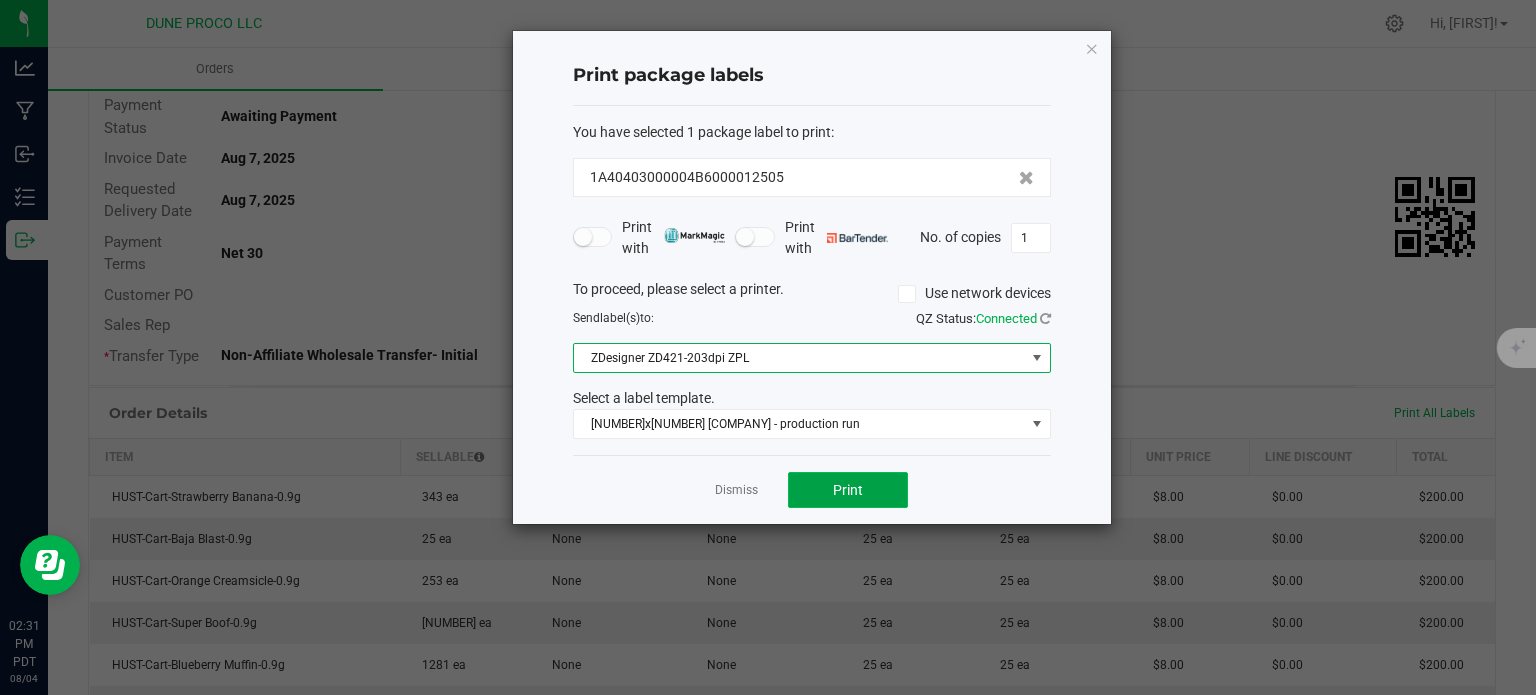 click on "Print" 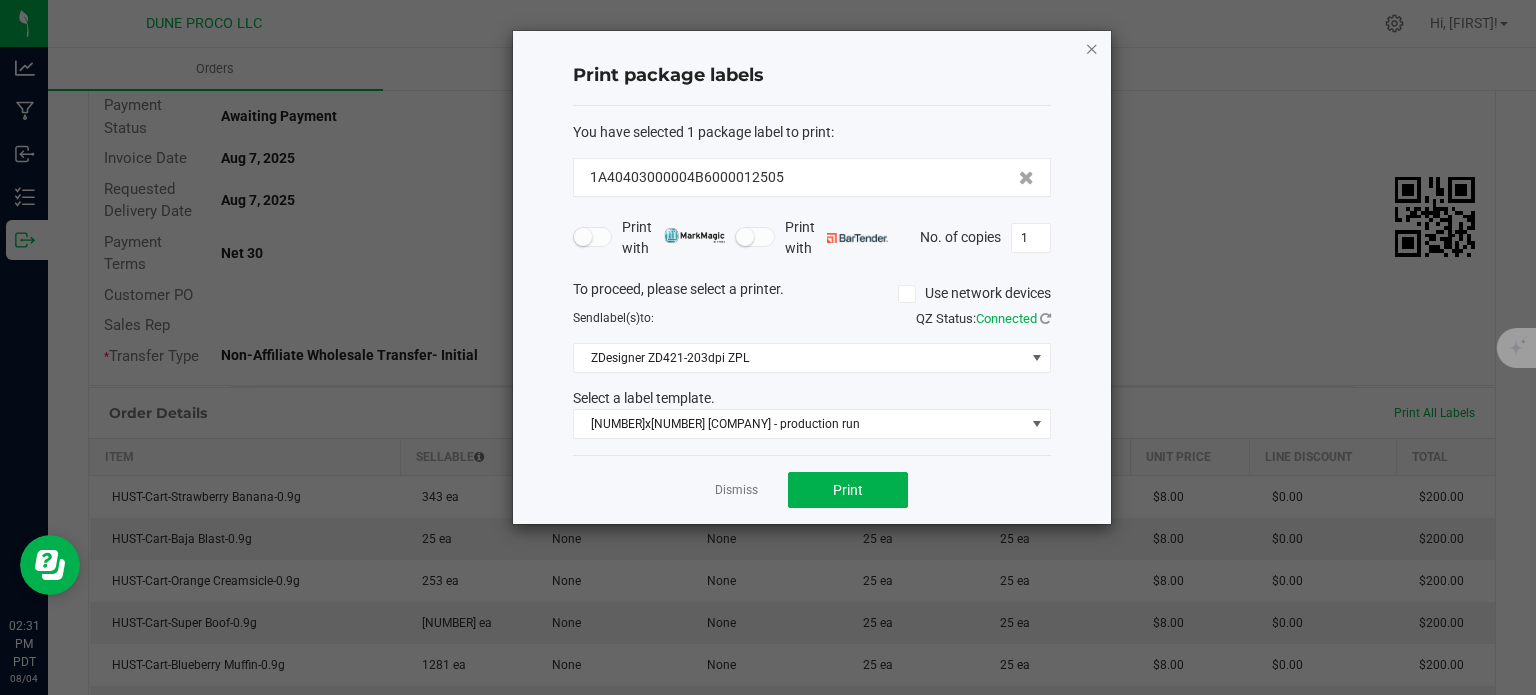 click 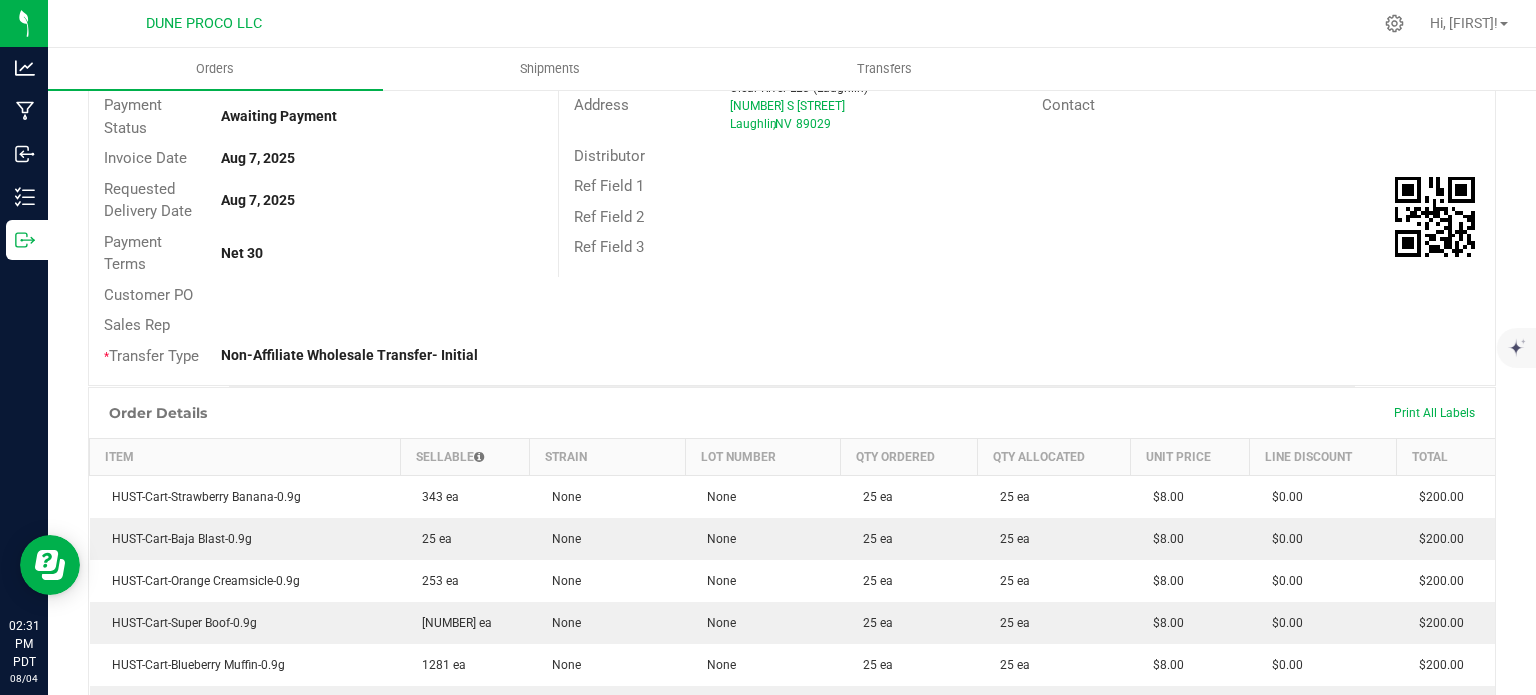 click on "Ref Field 1" at bounding box center [1027, 186] 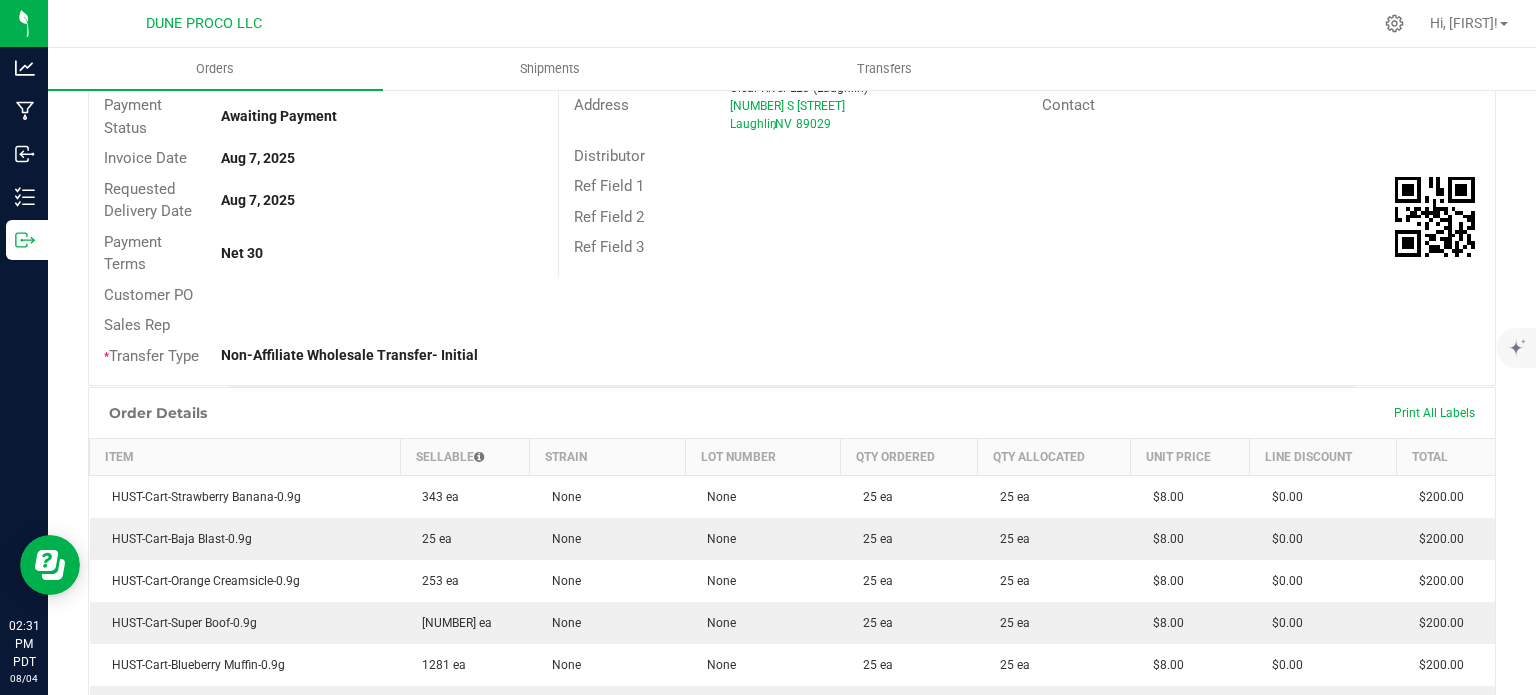 scroll, scrollTop: 0, scrollLeft: 0, axis: both 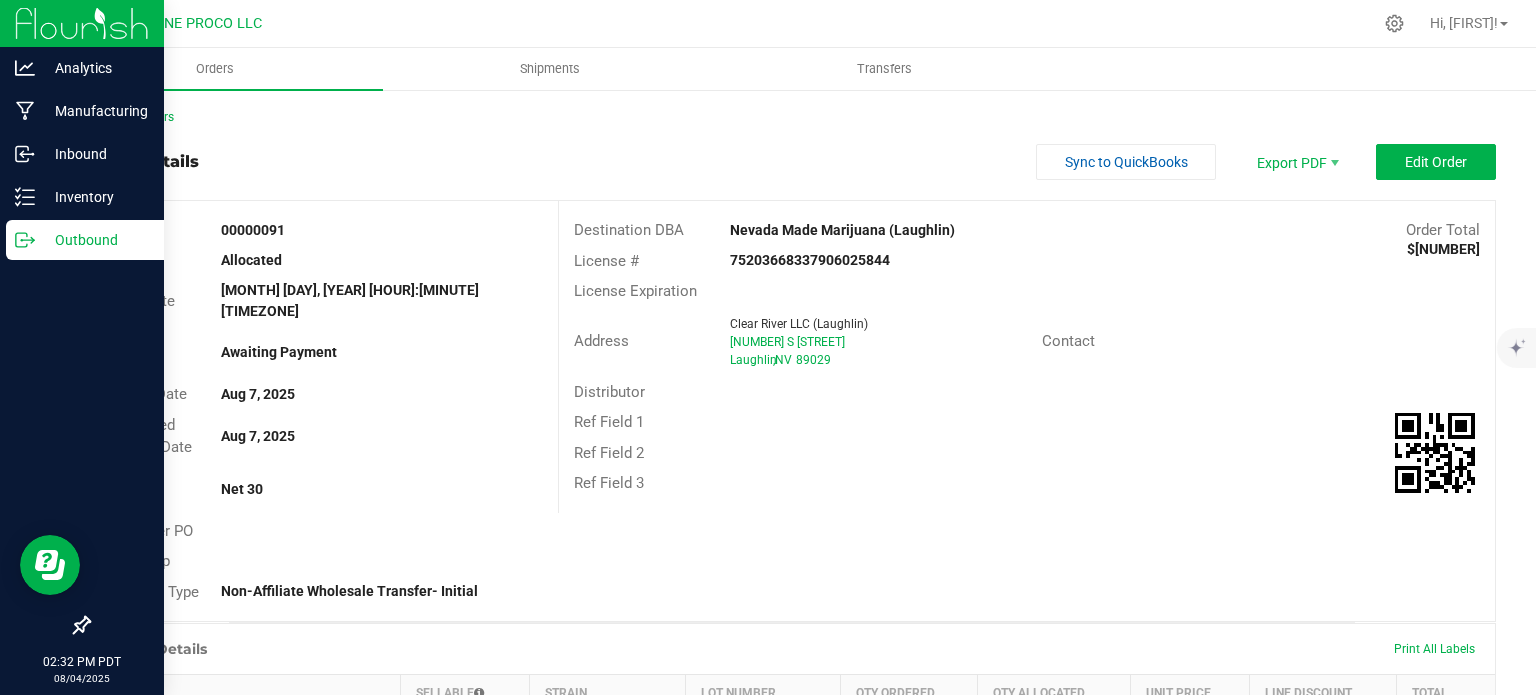 click on "Outbound" at bounding box center [95, 240] 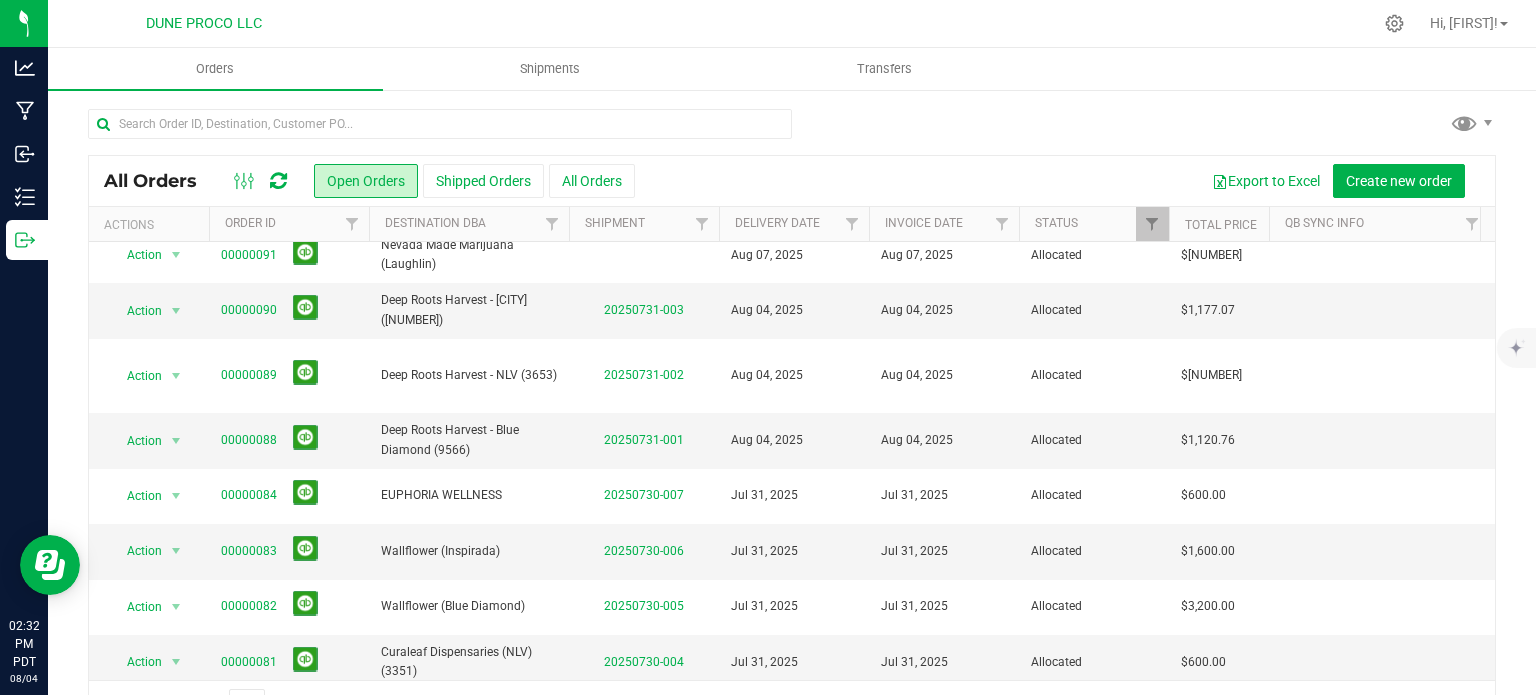 scroll, scrollTop: 0, scrollLeft: 0, axis: both 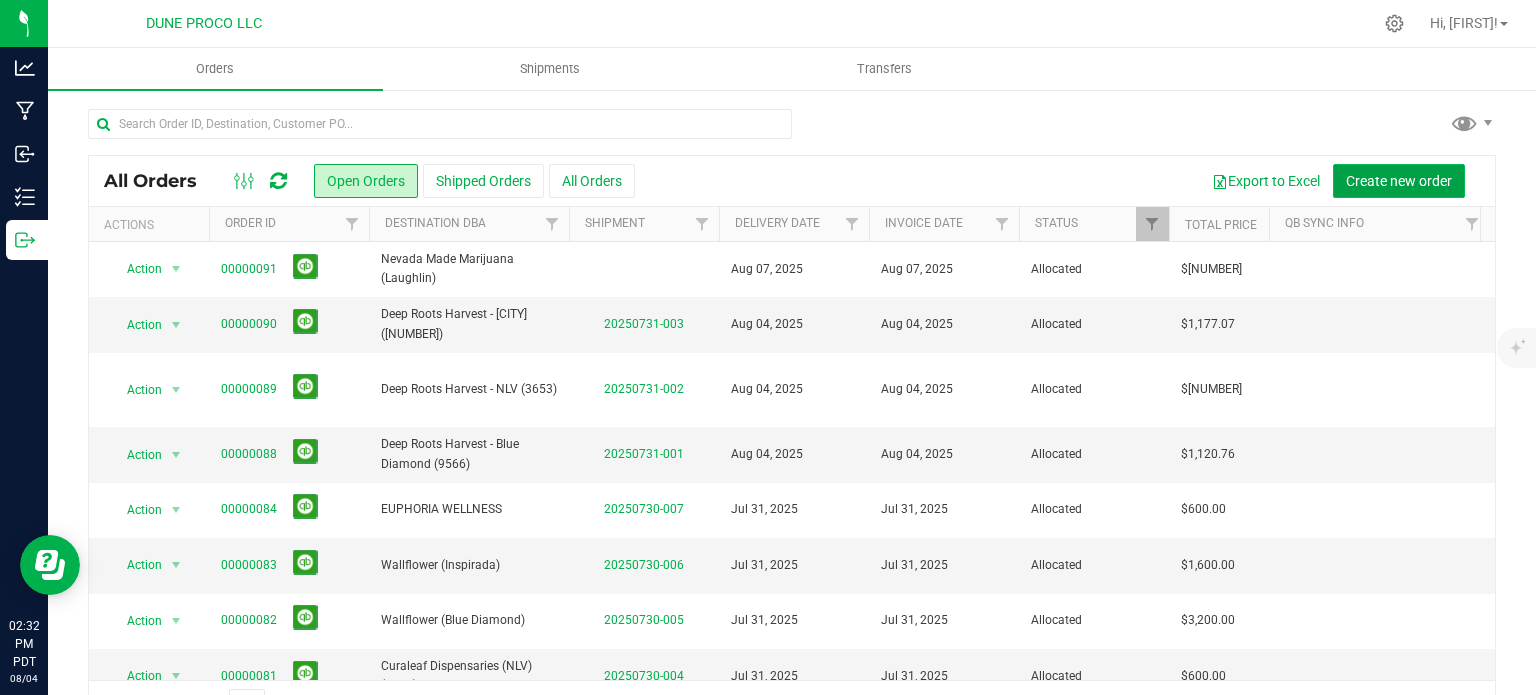 click on "Create new order" at bounding box center (1399, 181) 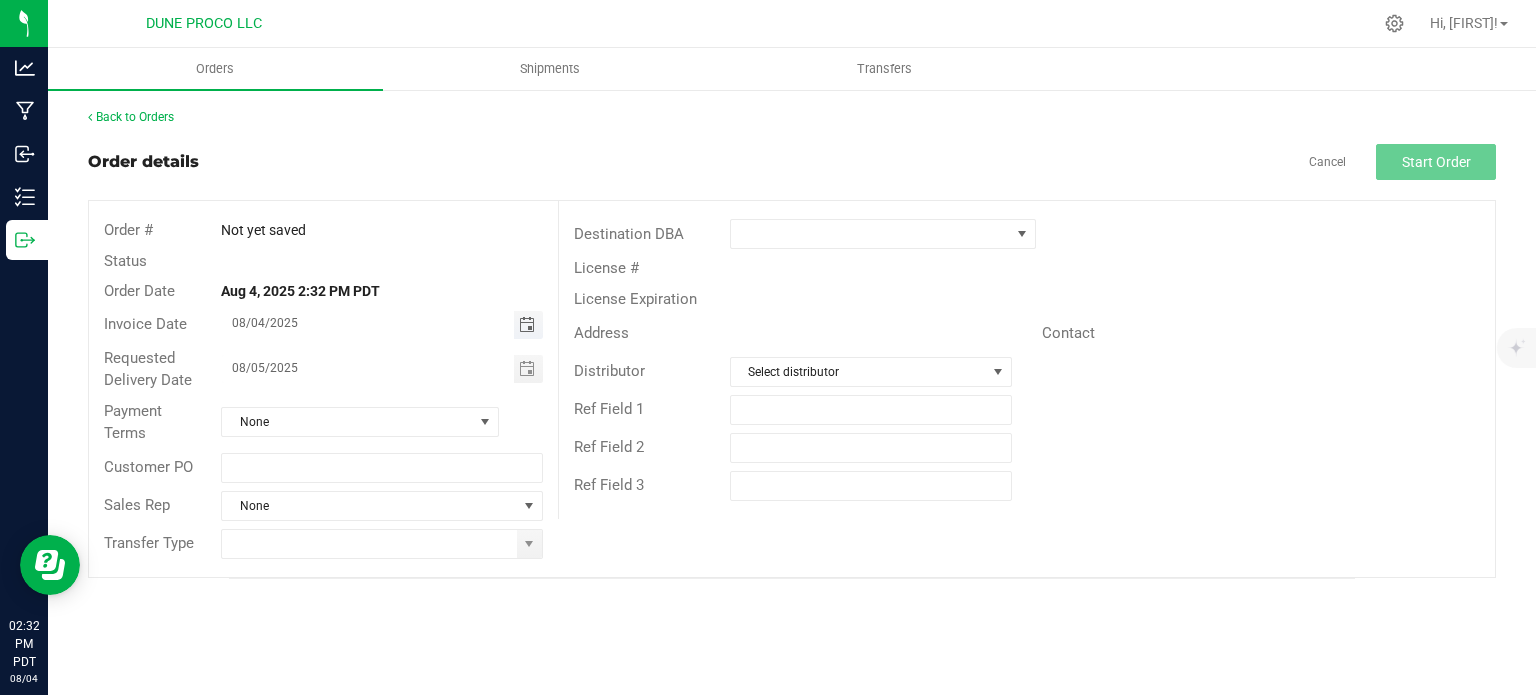 click at bounding box center [527, 325] 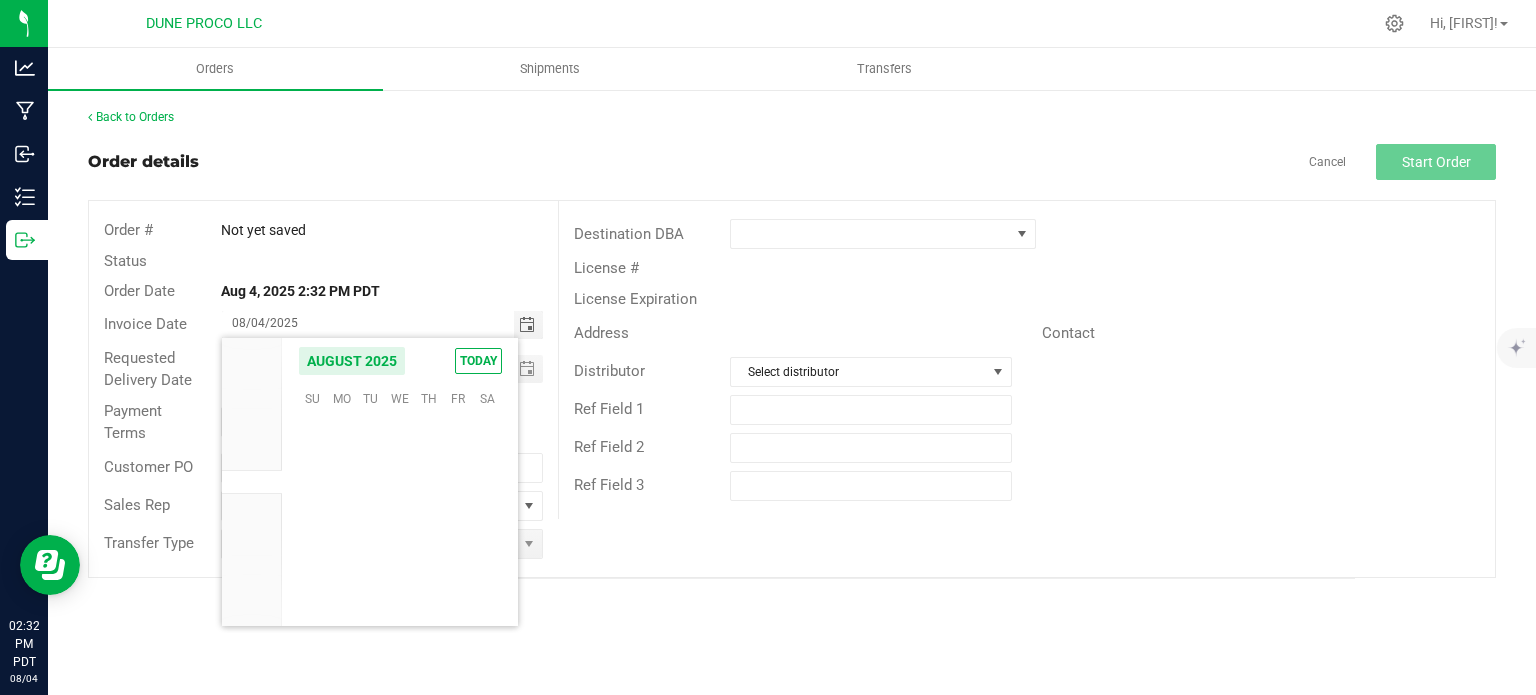 scroll, scrollTop: 36168, scrollLeft: 0, axis: vertical 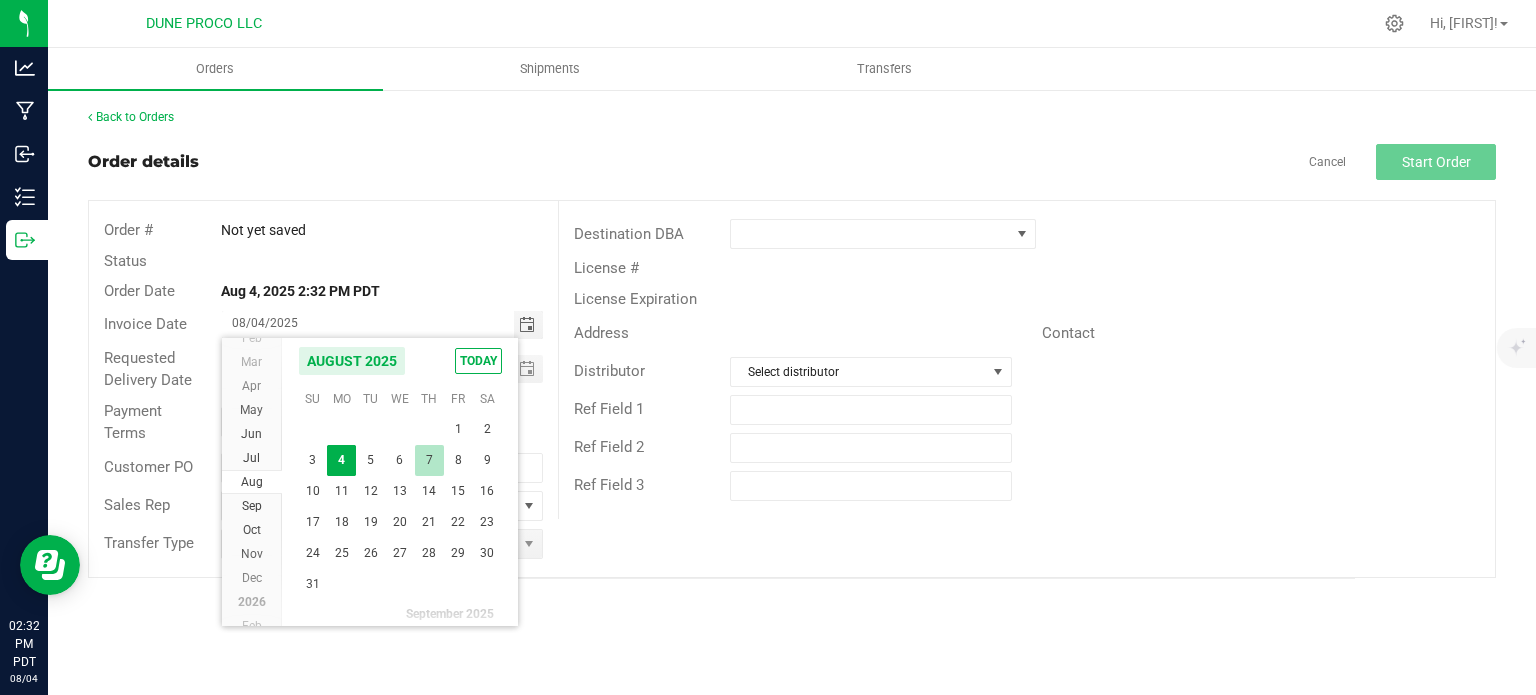 click on "7" at bounding box center (429, 460) 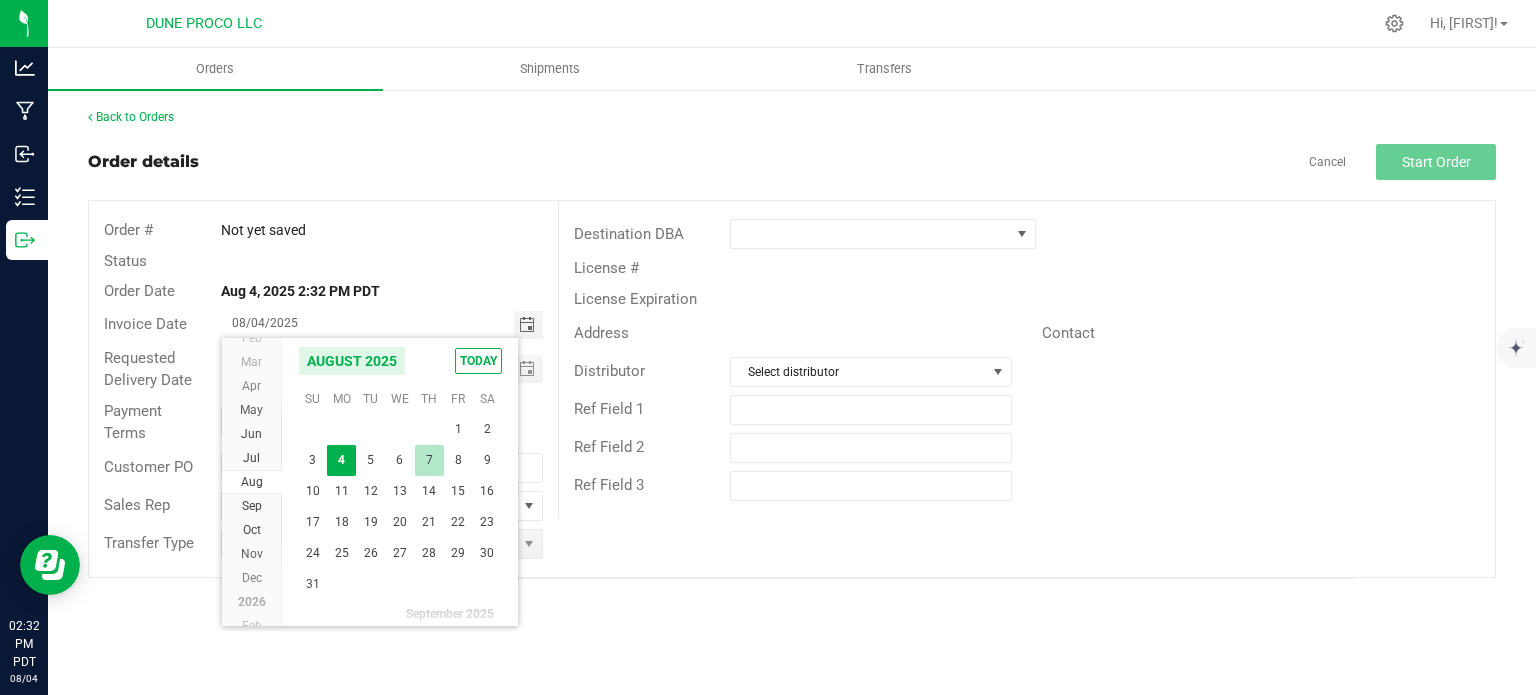 type on "08/07/2025" 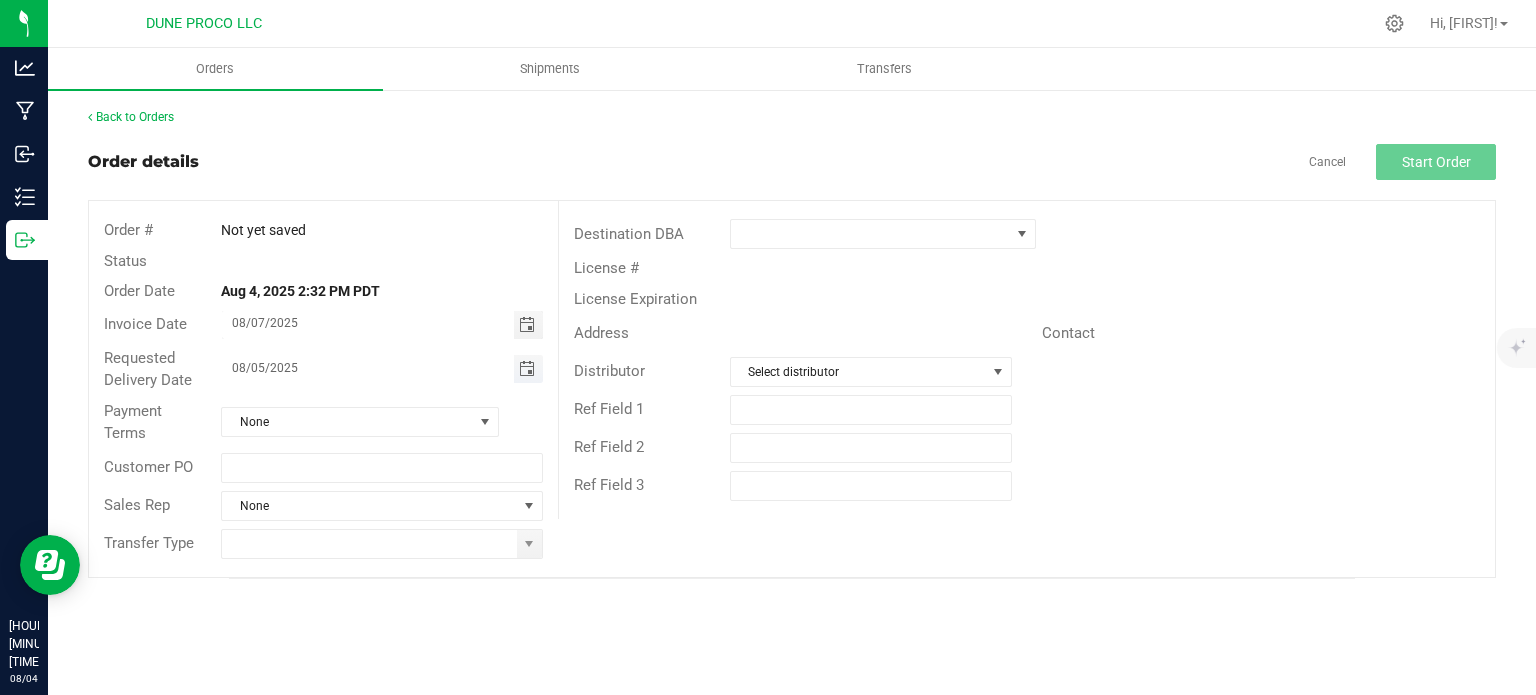 click at bounding box center [527, 369] 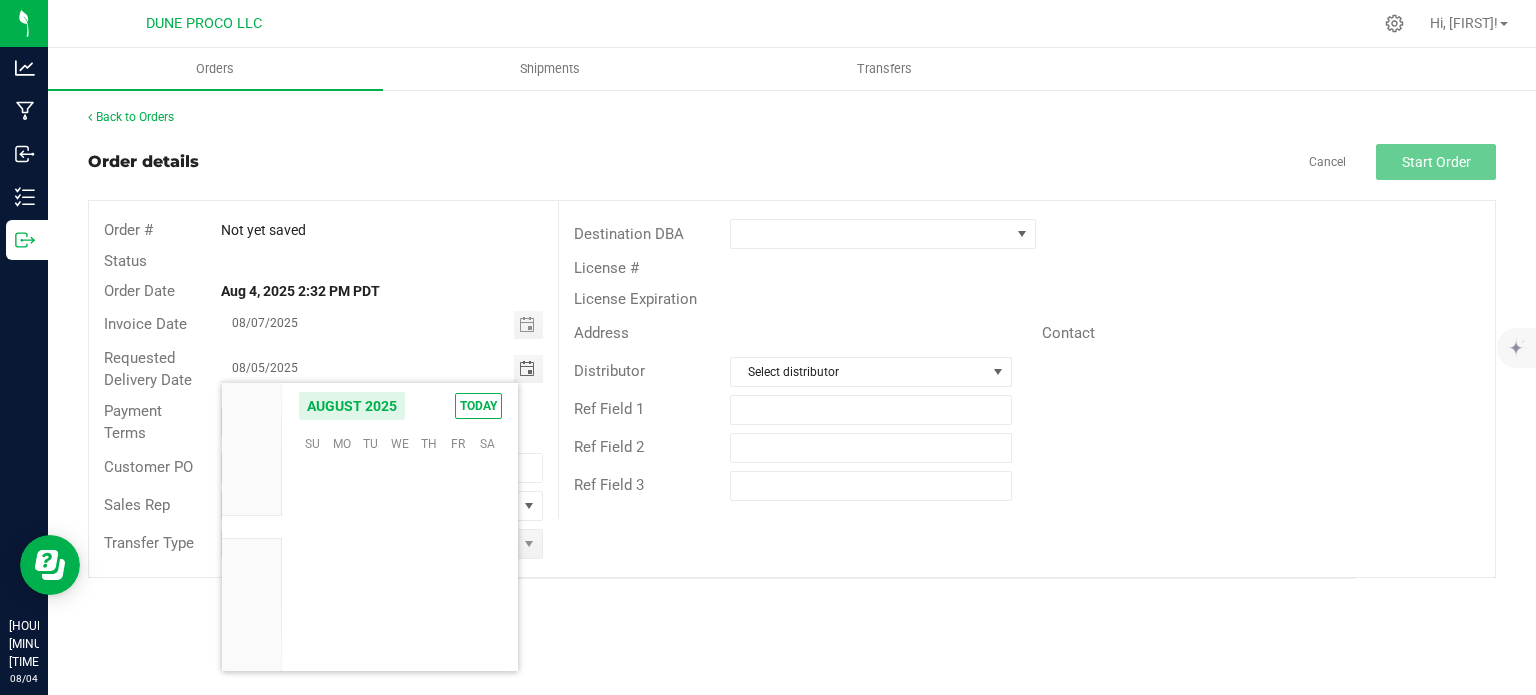 scroll, scrollTop: 36168, scrollLeft: 0, axis: vertical 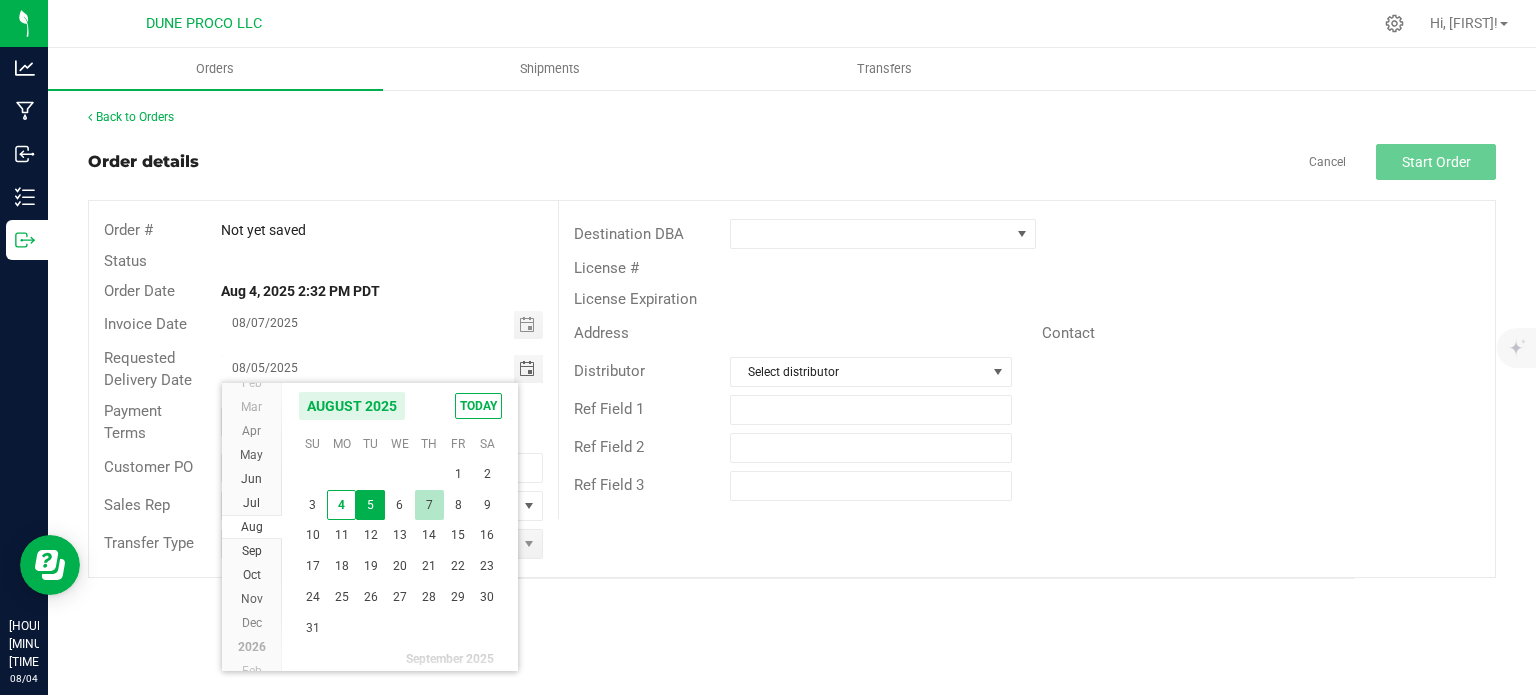 click on "7" at bounding box center (429, 505) 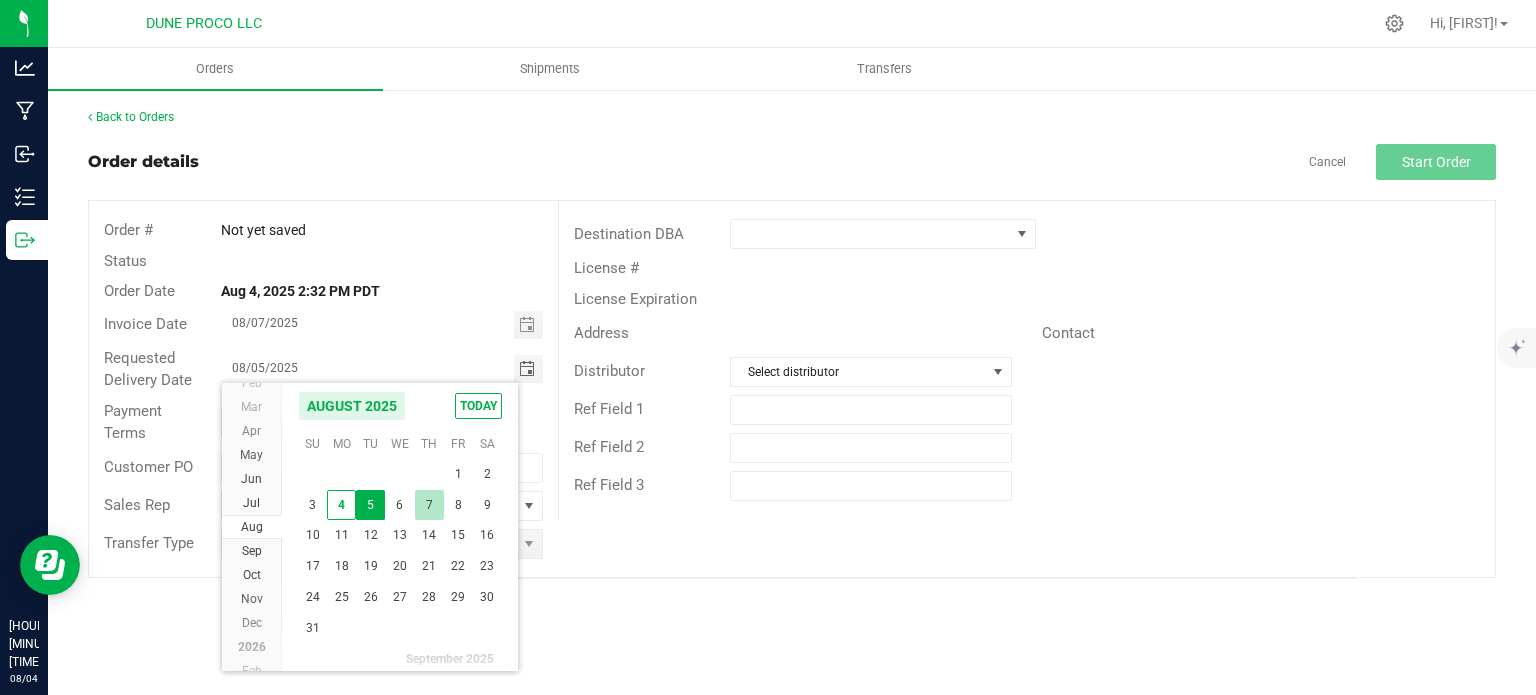type on "08/07/2025" 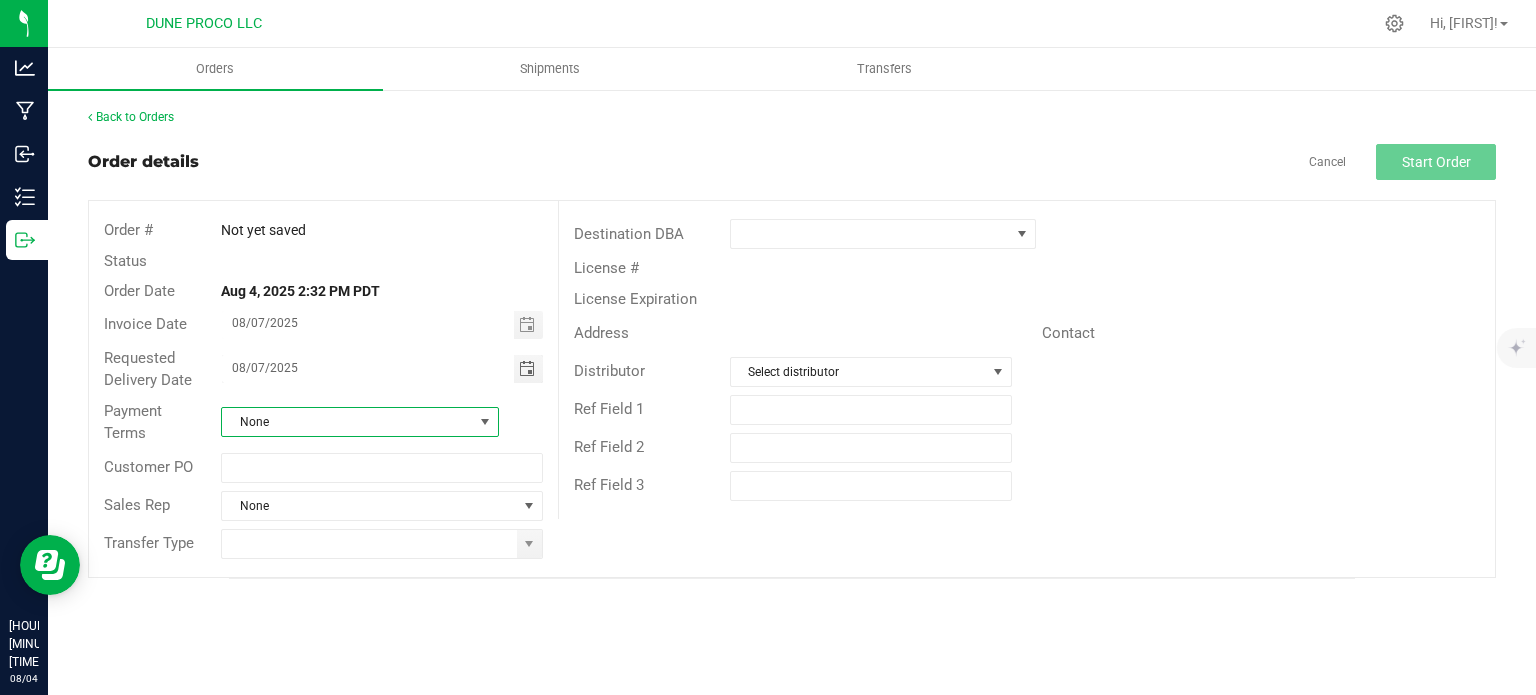 click at bounding box center (485, 422) 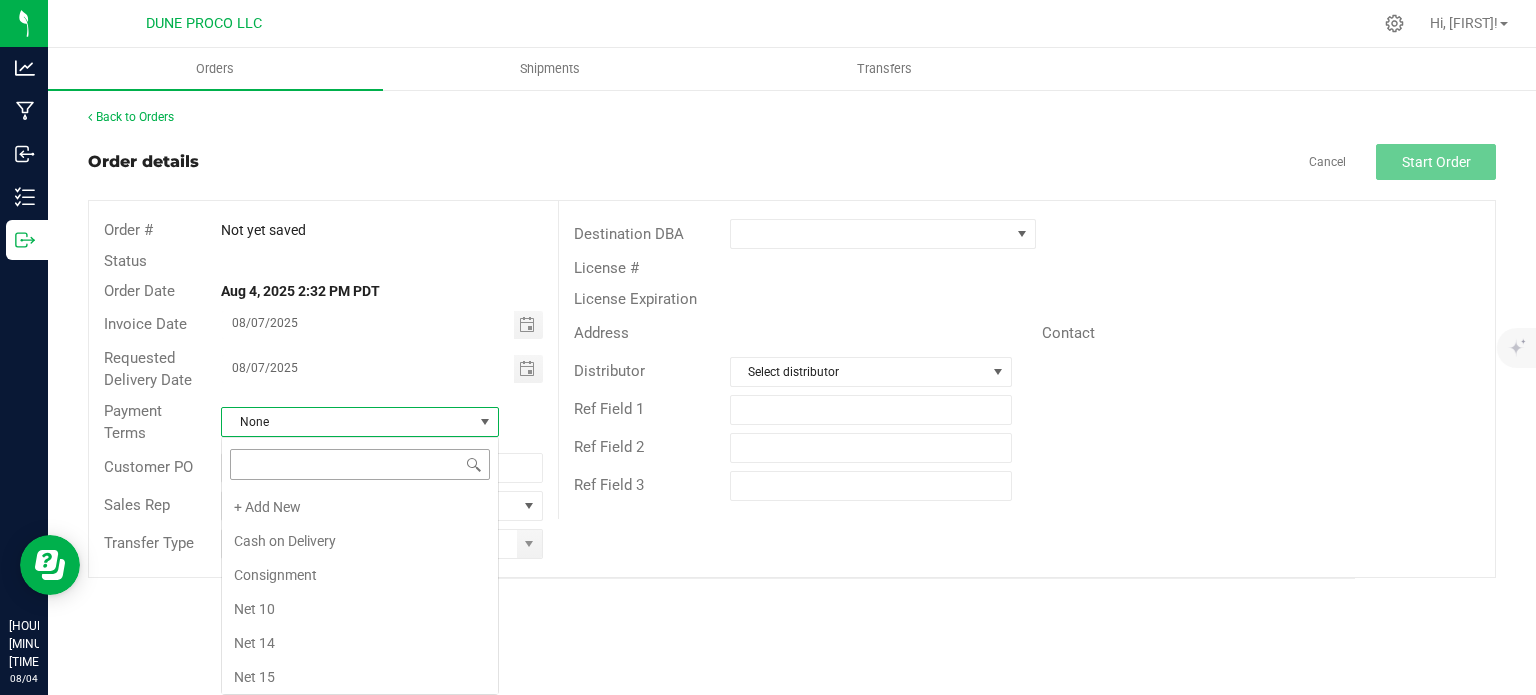 scroll, scrollTop: 236, scrollLeft: 0, axis: vertical 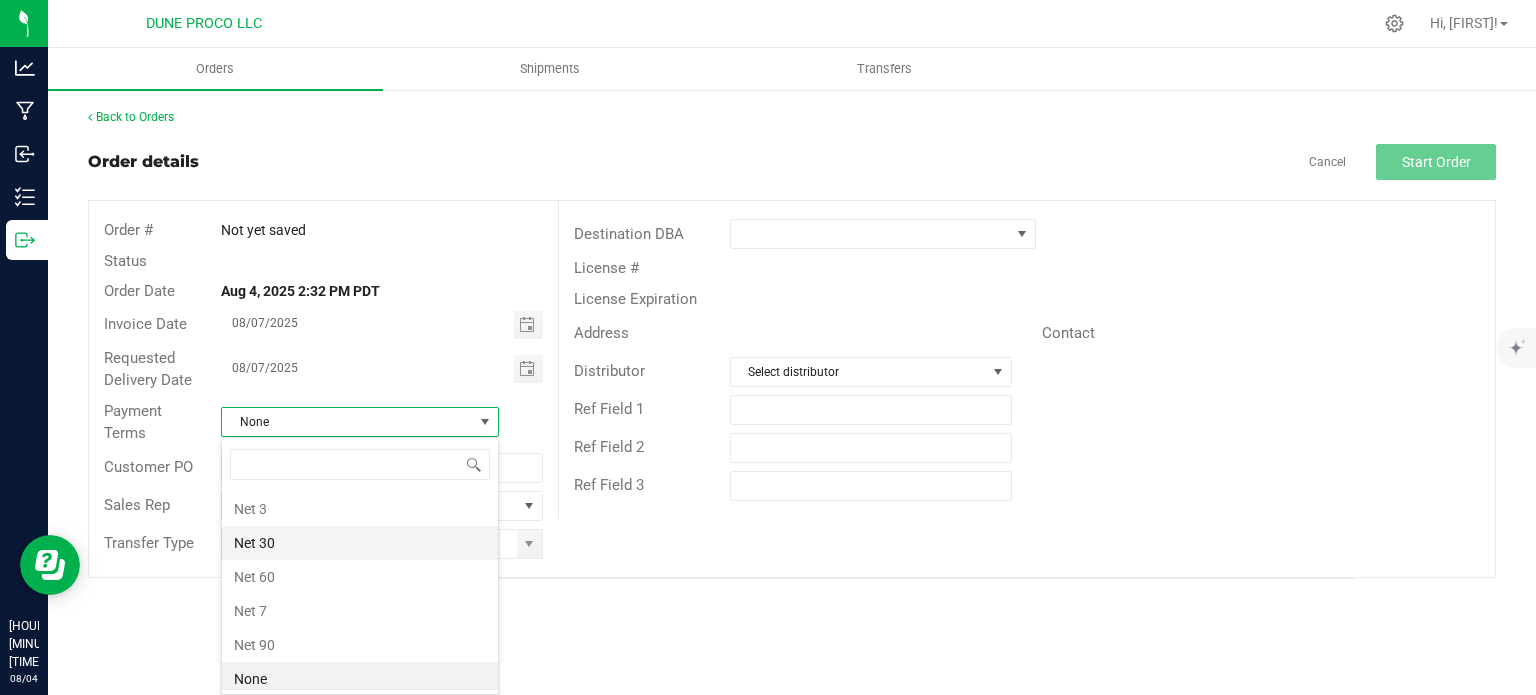 click on "Net 30" at bounding box center (360, 543) 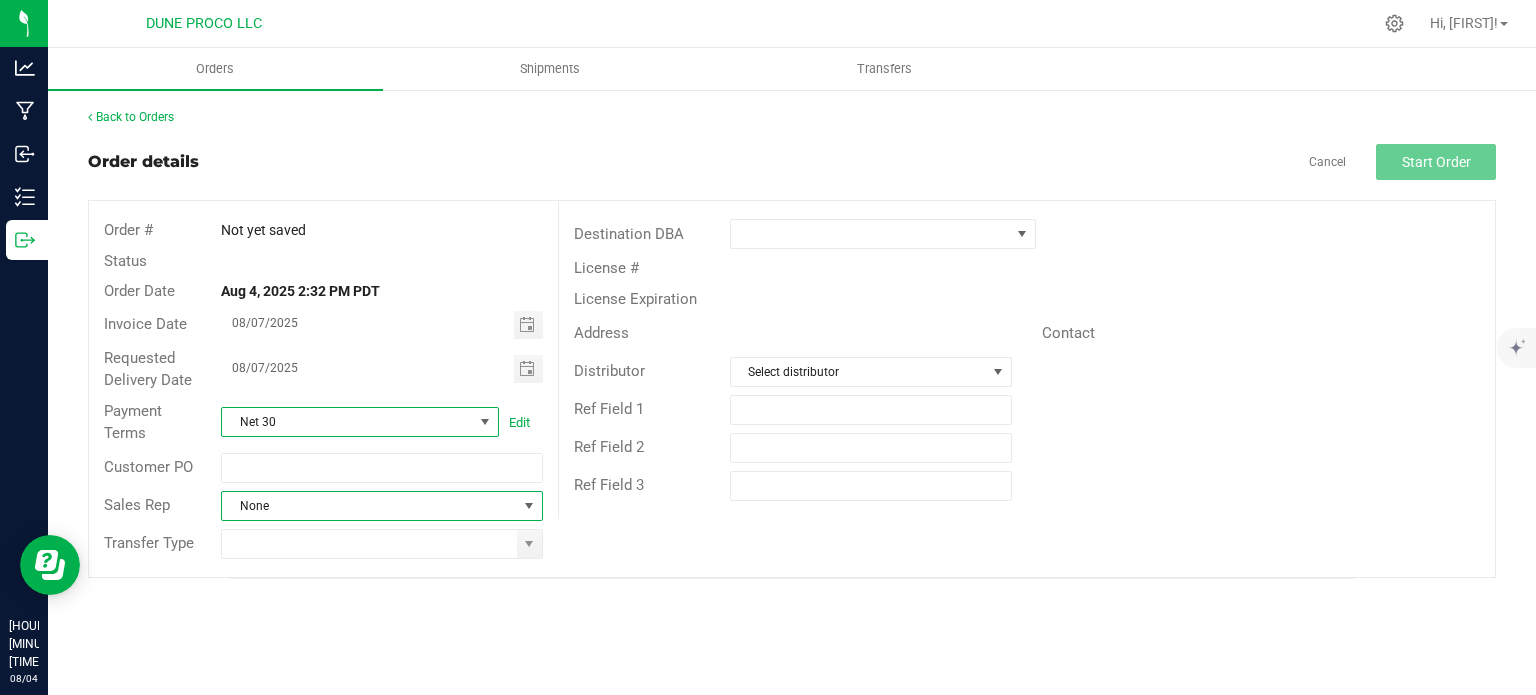 click at bounding box center (529, 506) 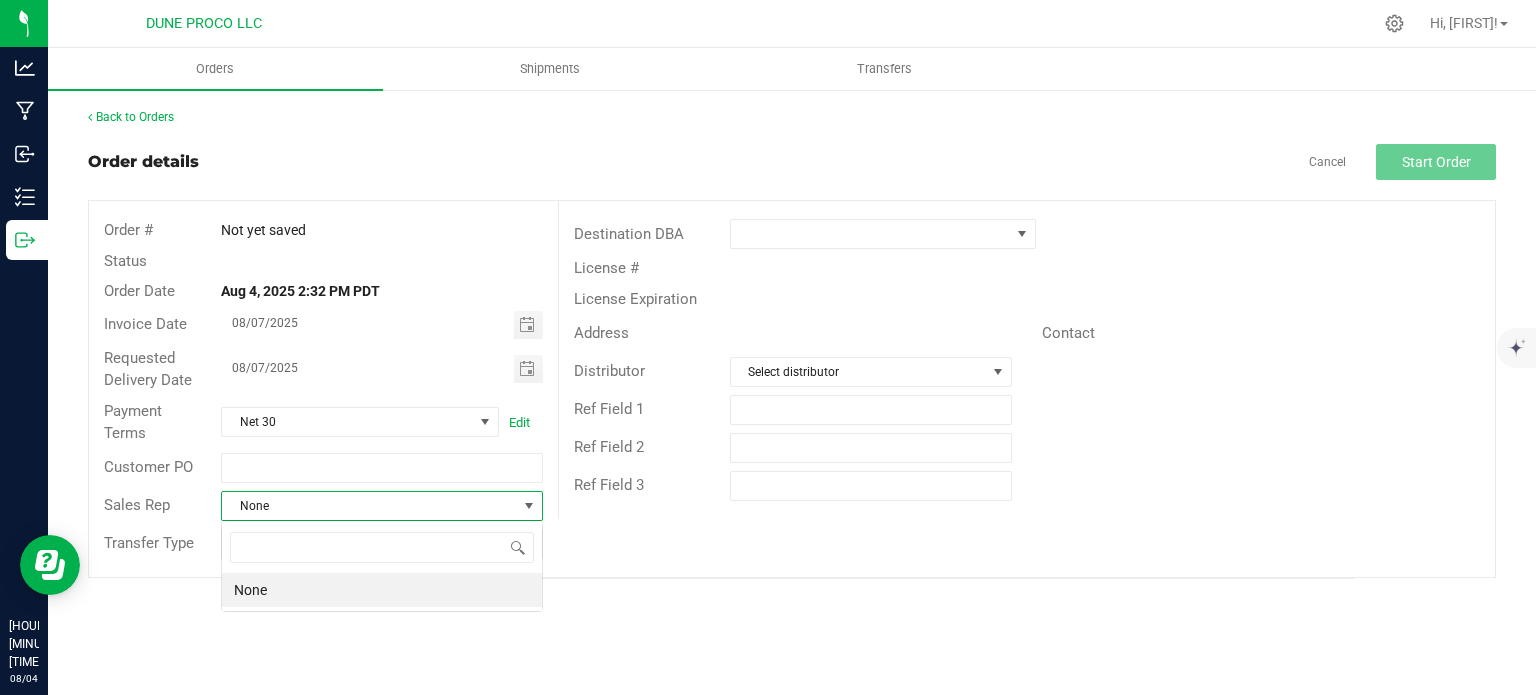scroll, scrollTop: 99970, scrollLeft: 99678, axis: both 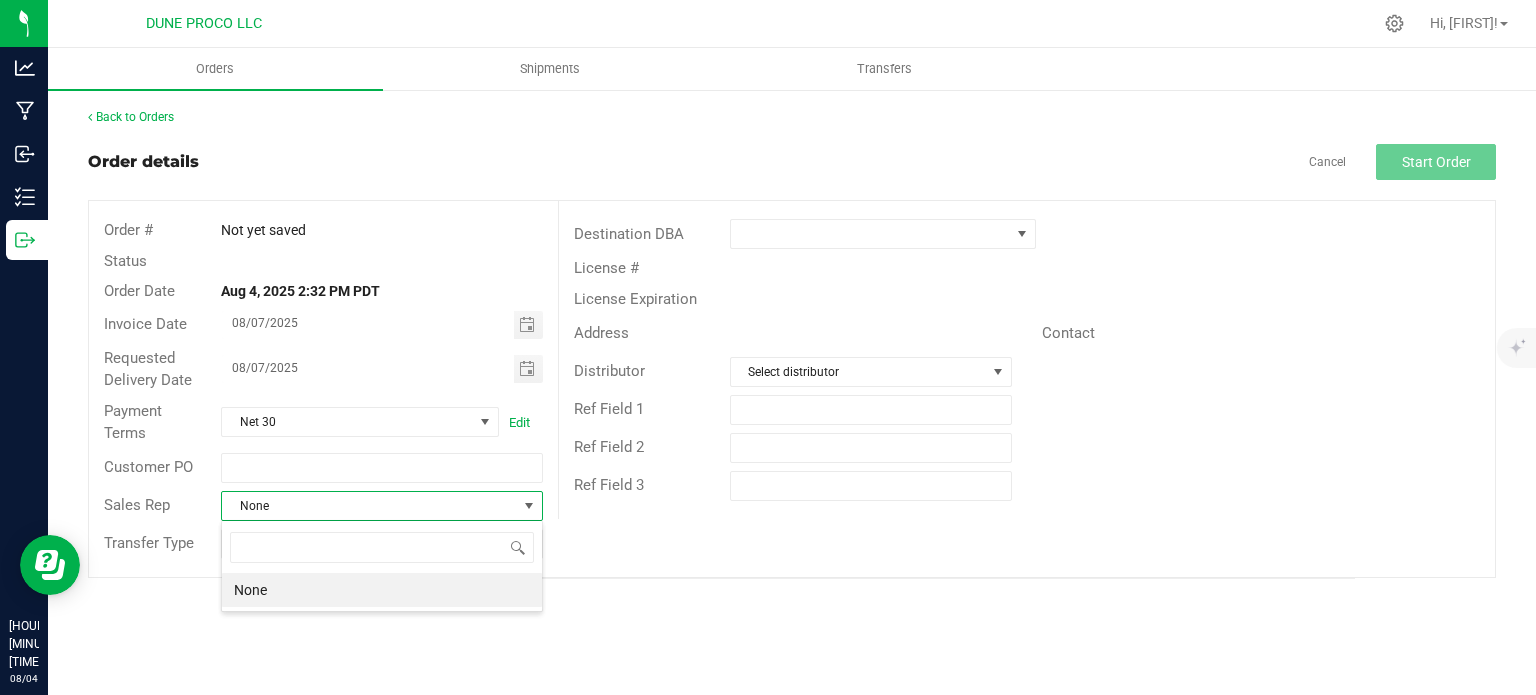 click on "Order #   Not yet saved   Status      Order Date   Aug 4, 2025 2:32 PM PDT   Invoice Date  08/07/2025  Requested Delivery Date  08/07/2025  Payment Terms  Net 30  Edit   Customer PO   Sales Rep  None  Transfer Type   Destination DBA   License #   License Expiration   Address   Contact   Distributor  Select distributor  Ref Field 1   Ref Field 2   Ref Field 3" at bounding box center [792, 389] 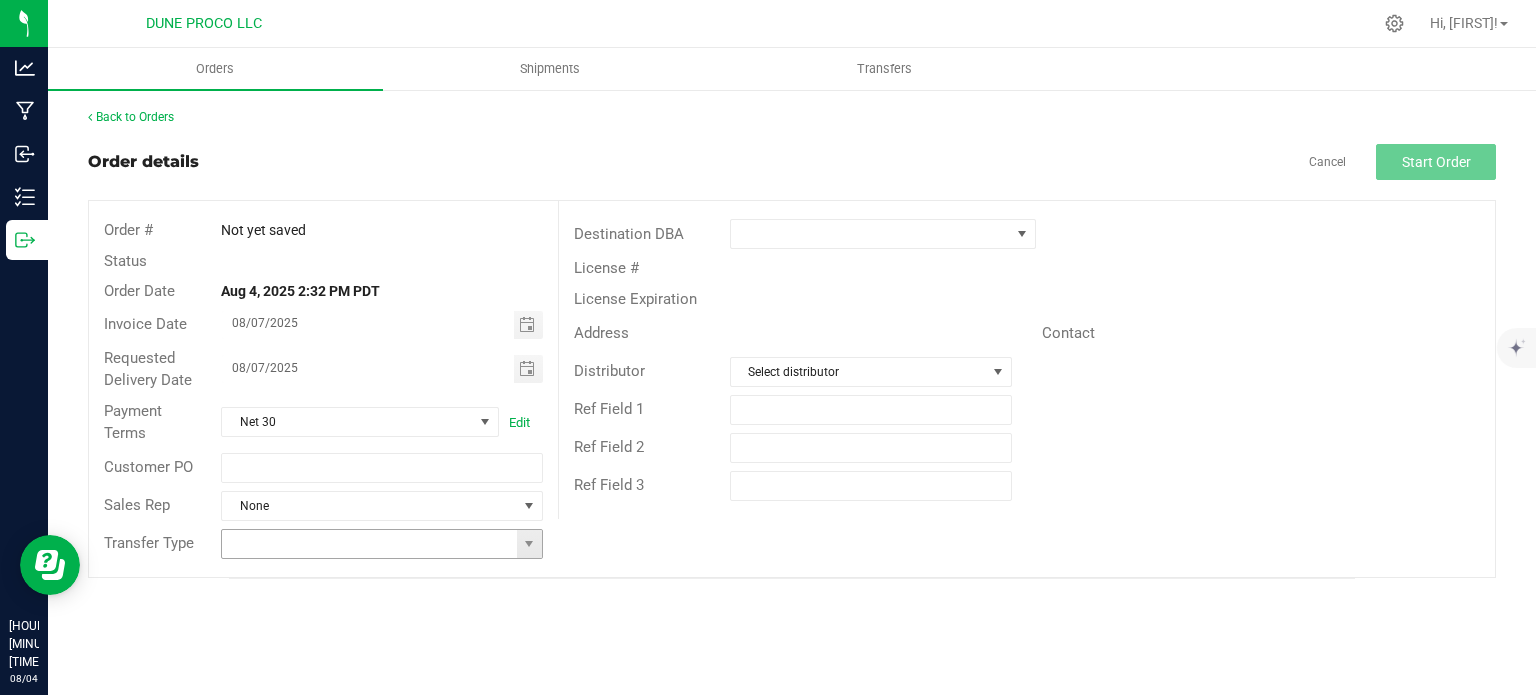 click at bounding box center [369, 544] 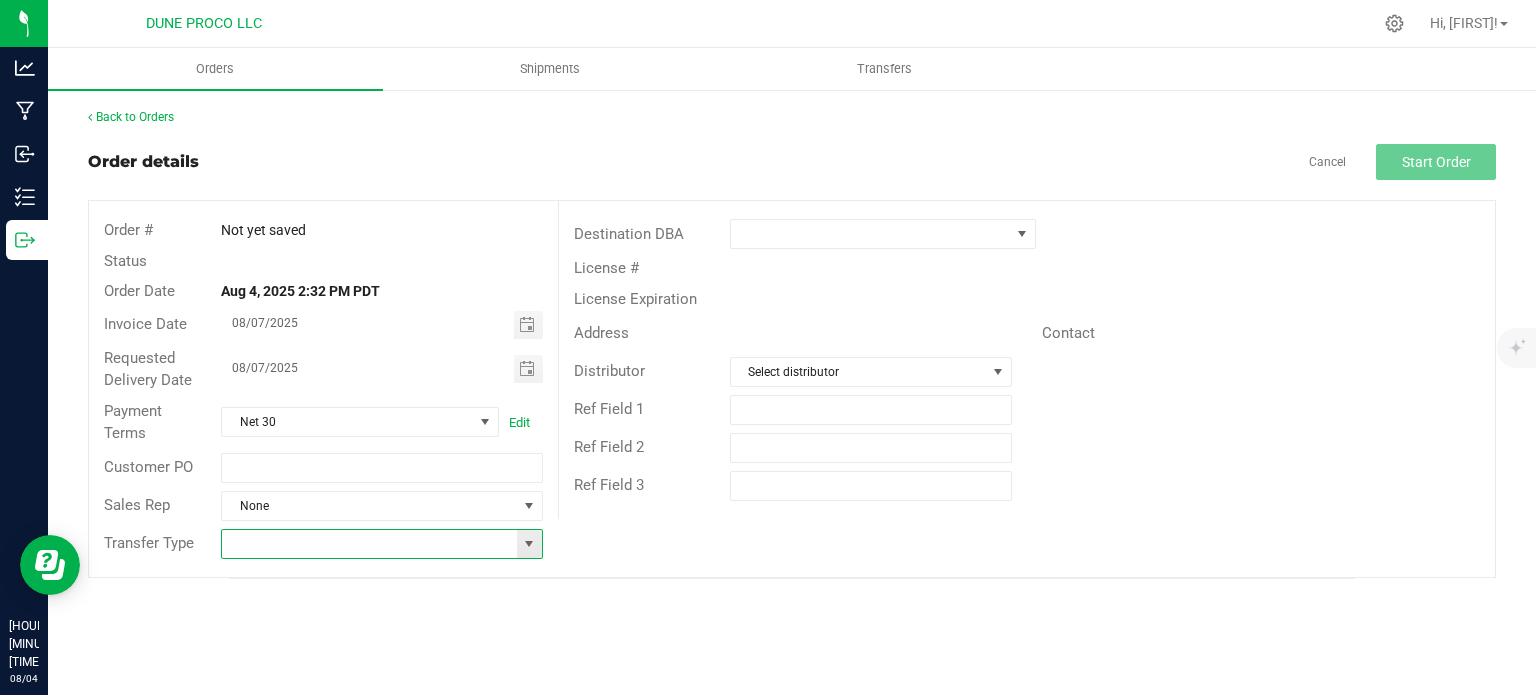 click at bounding box center (529, 544) 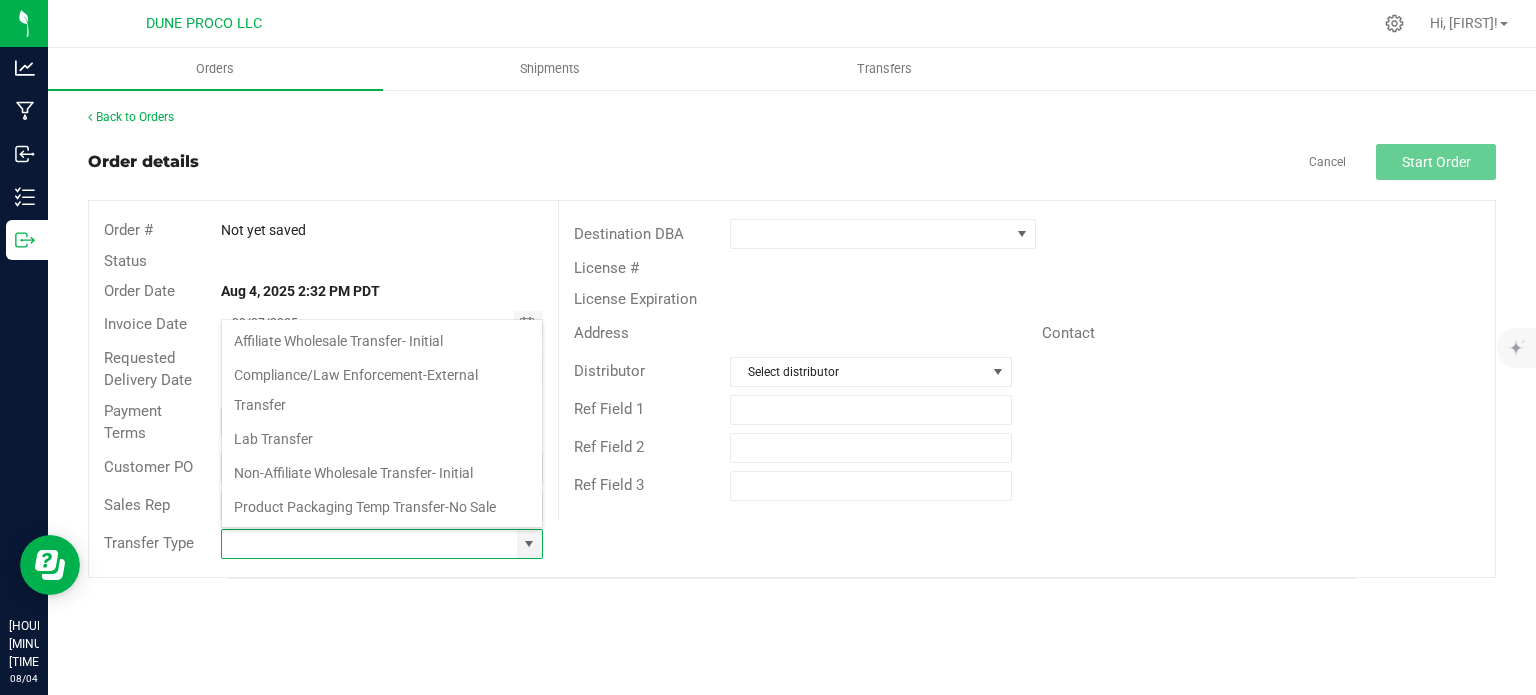 scroll, scrollTop: 99970, scrollLeft: 99678, axis: both 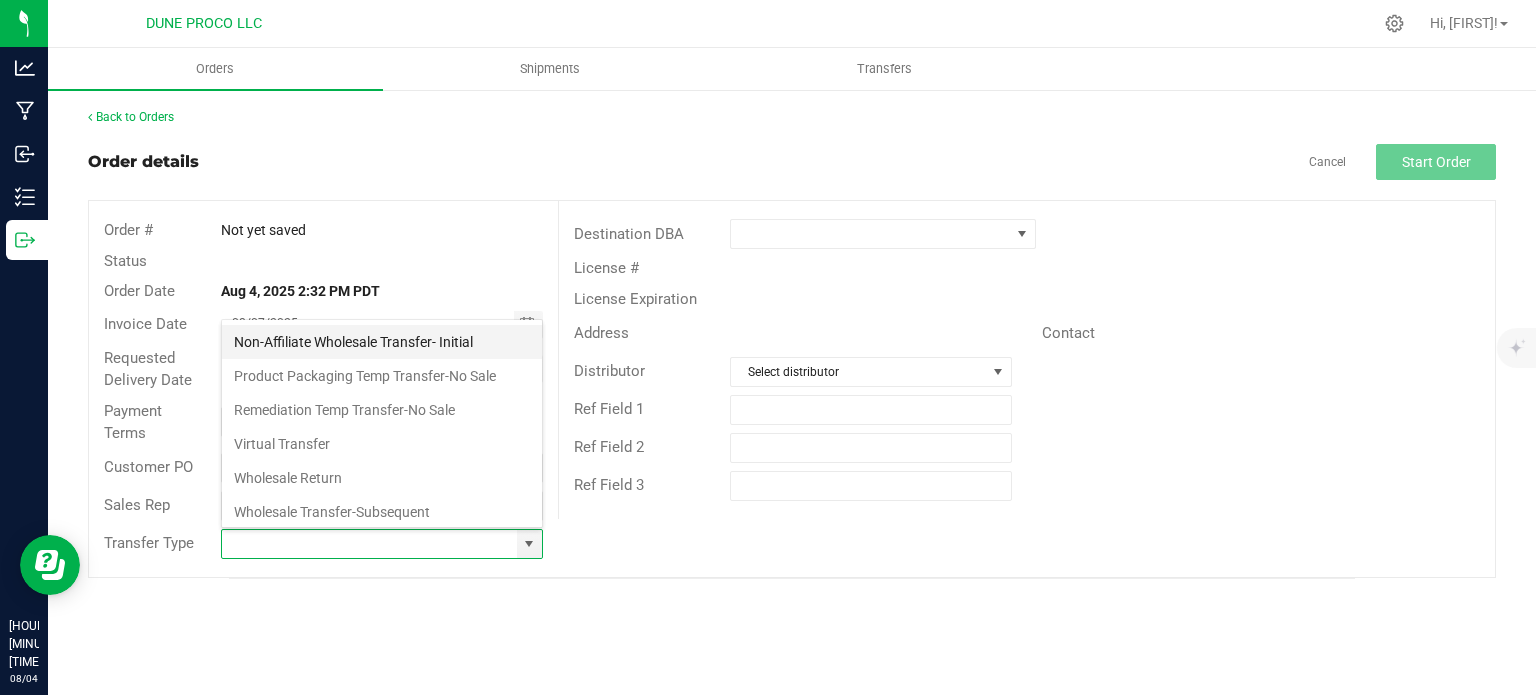 click on "Non-Affiliate Wholesale Transfer- Initial" at bounding box center [382, 342] 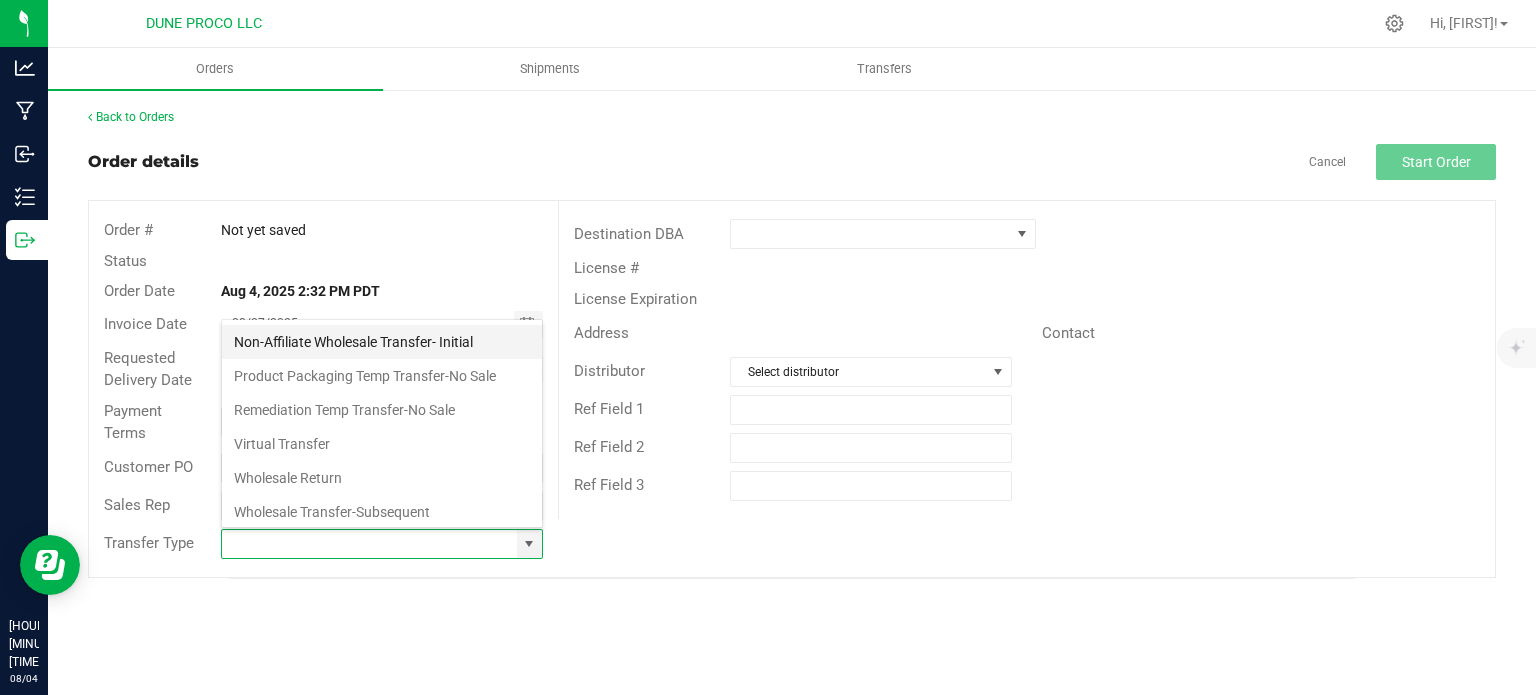 type on "Non-Affiliate Wholesale Transfer- Initial" 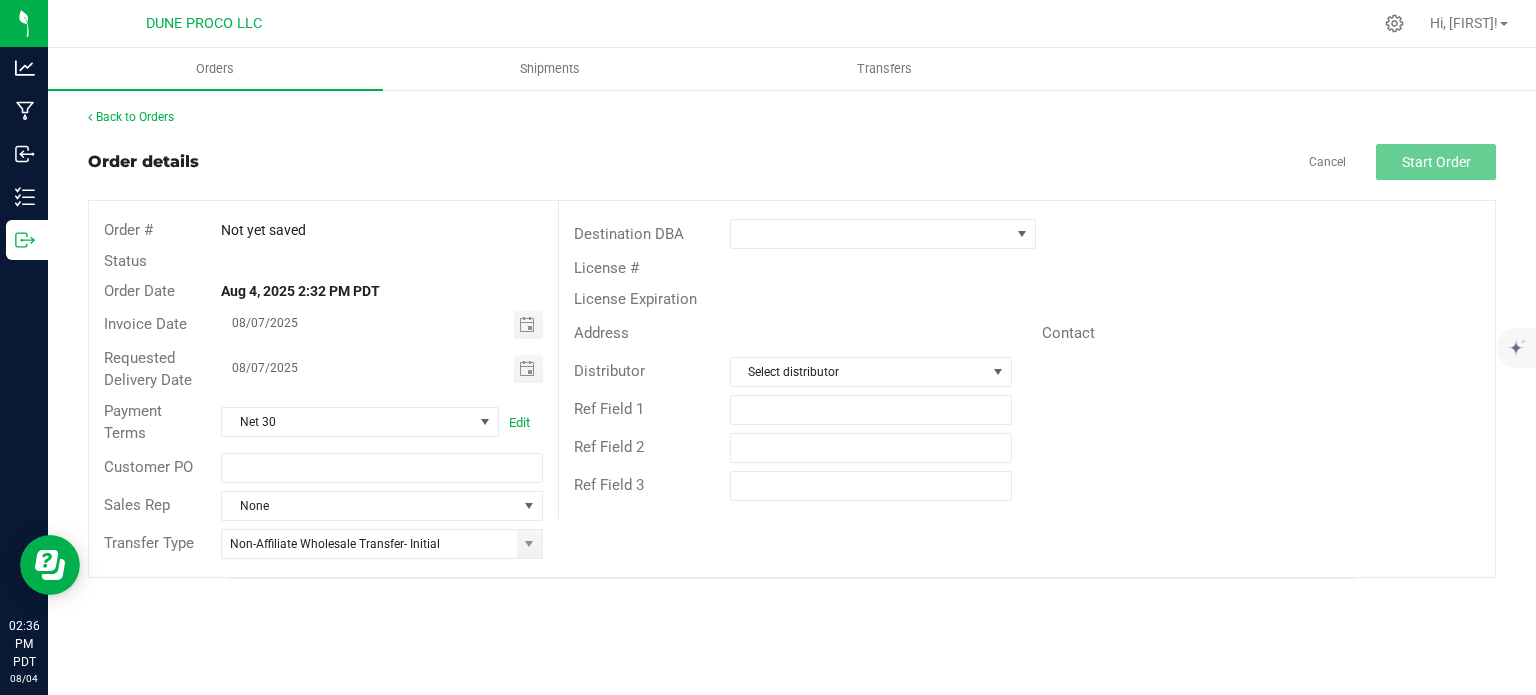 click on "Back to Orders
Order details   Cancel   Start Order   Order #   Not yet saved   Status      Order Date   Aug 4, 2025 2:32 PM PDT   Invoice Date  08/07/2025  Requested Delivery Date  08/07/2025  Payment Terms  Net 30  Edit   Customer PO   Sales Rep  None  Transfer Type  Non-Affiliate Wholesale Transfer- Initial  Destination DBA   License #   License Expiration   Address   Contact   Distributor  Select distributor  Ref Field 1   Ref Field 2   Ref Field 3" at bounding box center (792, 343) 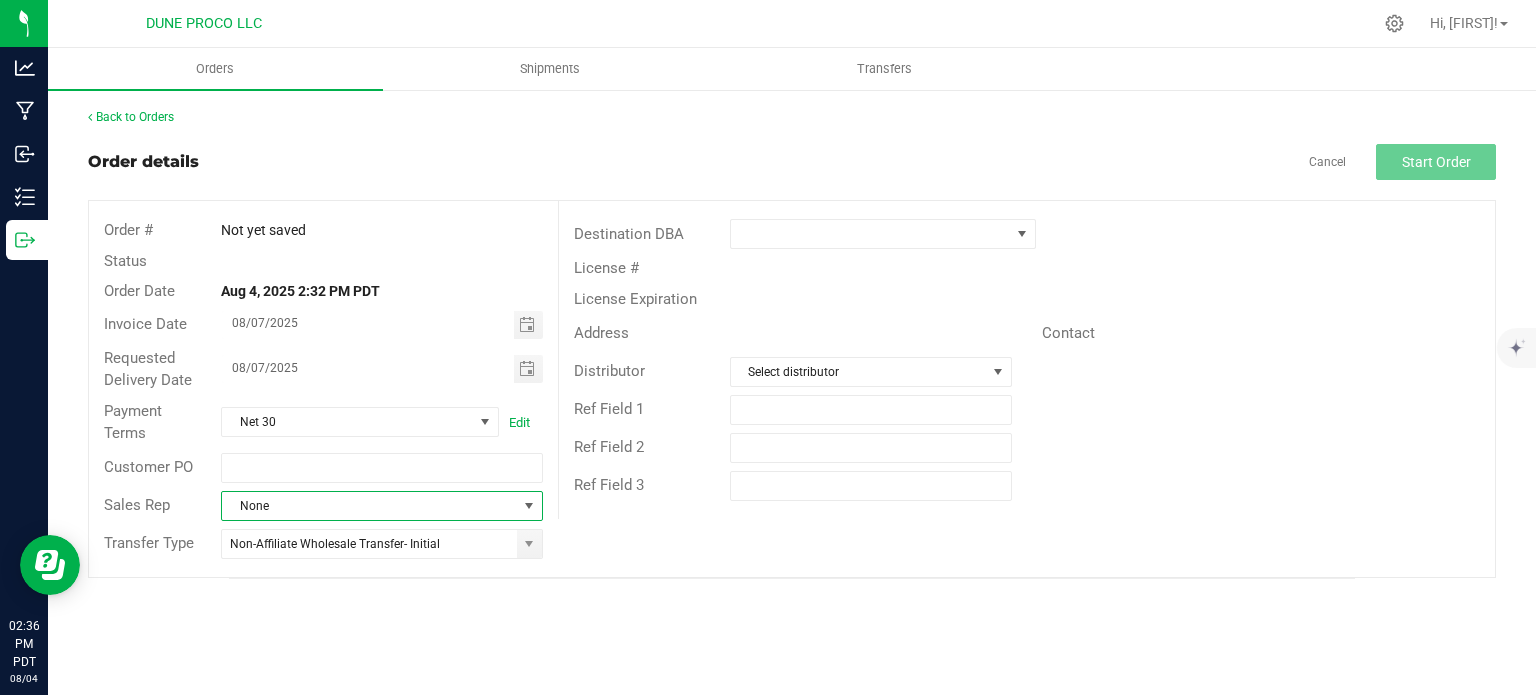 click on "None" at bounding box center (369, 506) 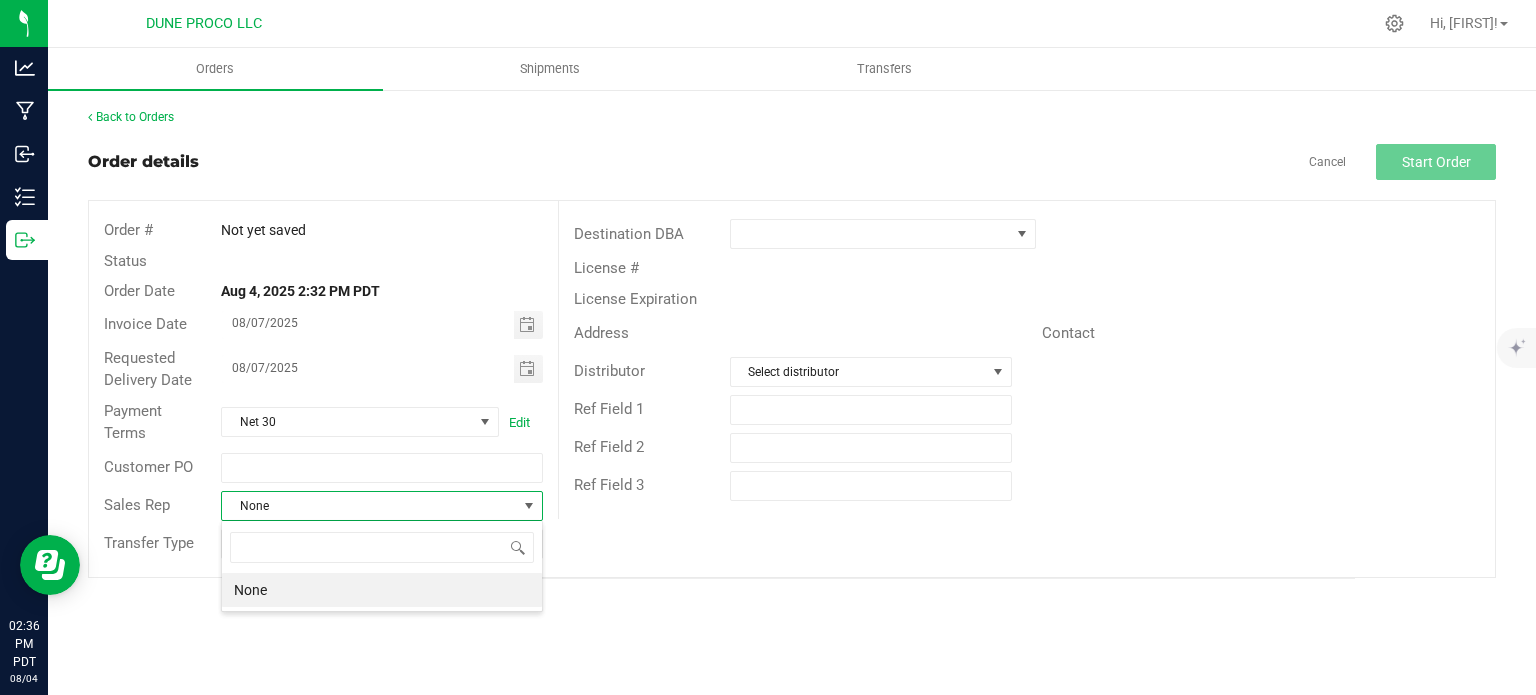 scroll, scrollTop: 99970, scrollLeft: 99678, axis: both 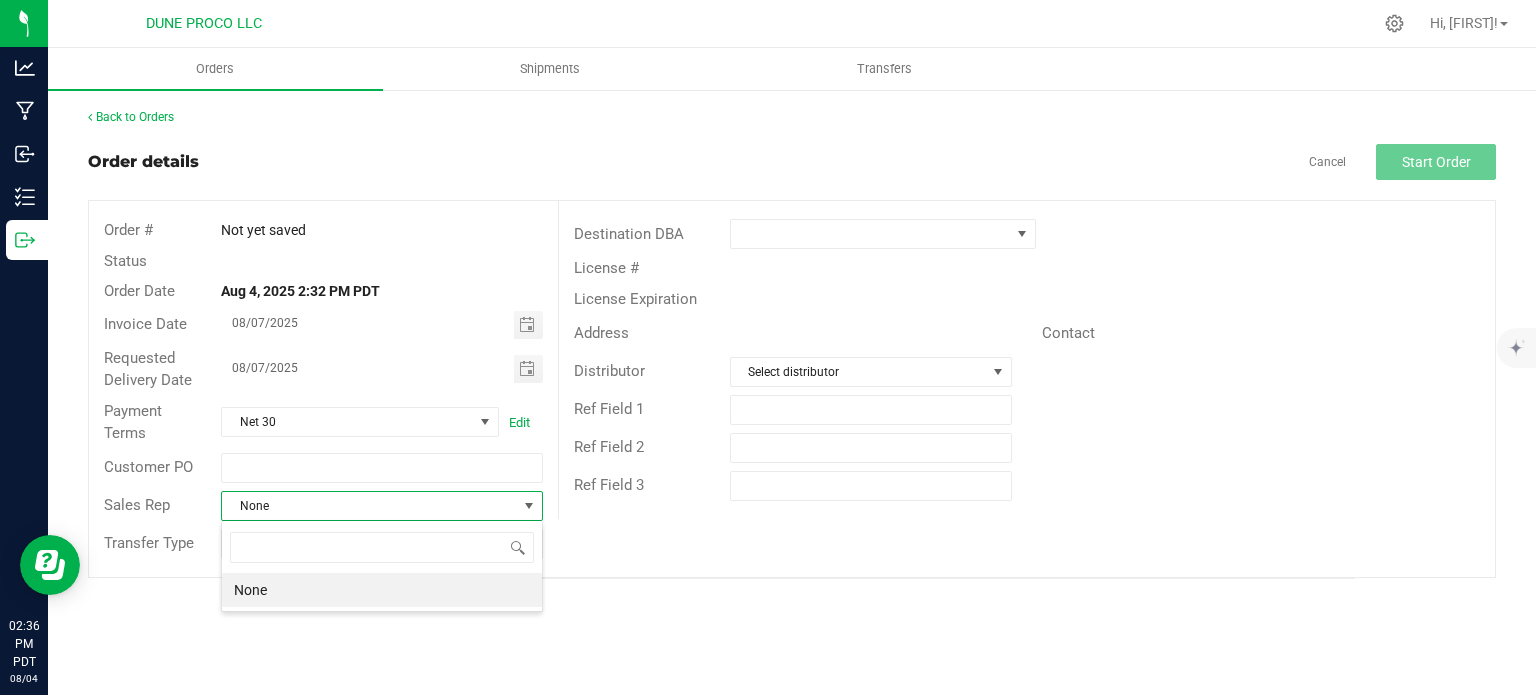 click on "Order #   Not yet saved   Status      Order Date   Aug 4, 2025 2:32 PM PDT   Invoice Date  08/07/2025  Requested Delivery Date  08/07/2025  Payment Terms  Net 30  Edit   Customer PO   Sales Rep  None  Transfer Type  Non-Affiliate Wholesale Transfer- Initial  Destination DBA   License #   License Expiration   Address   Contact   Distributor  Select distributor  Ref Field 1   Ref Field 2   Ref Field 3" at bounding box center [792, 389] 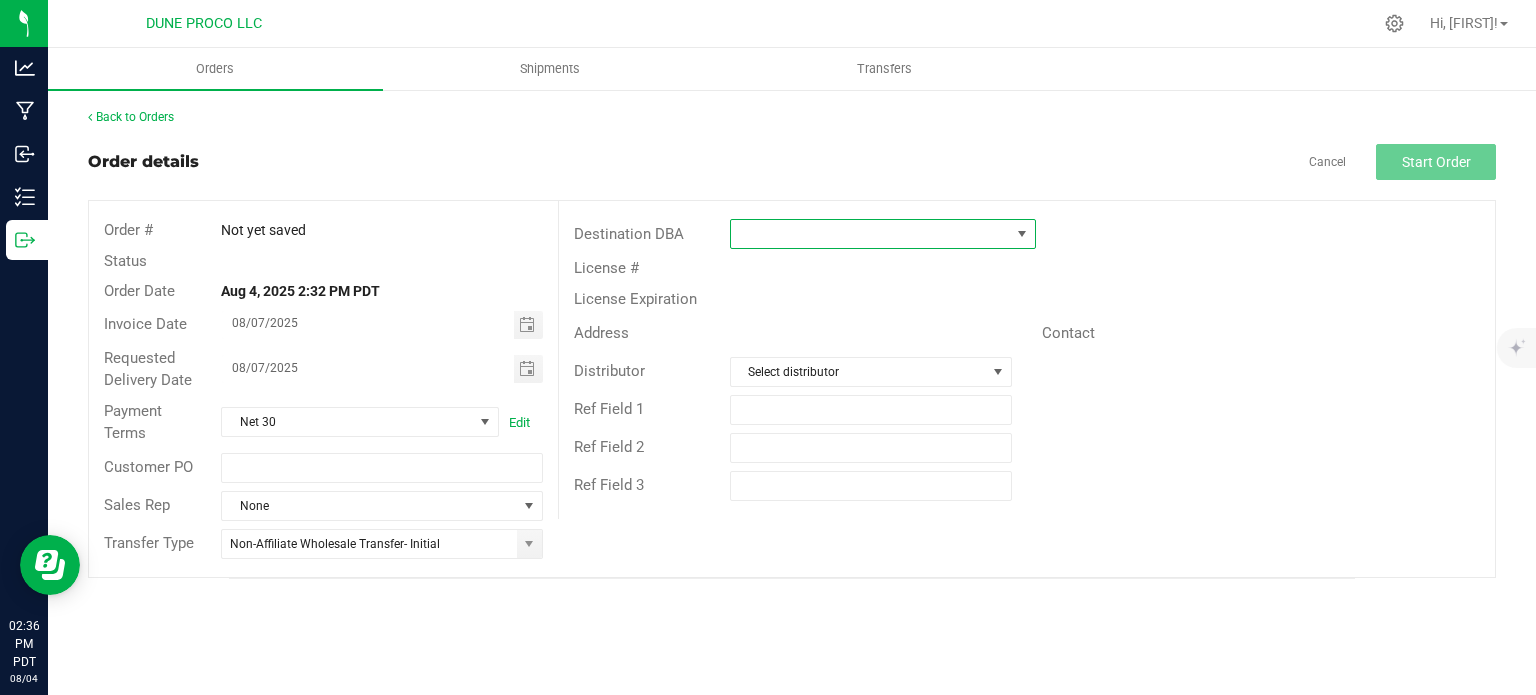 click at bounding box center (870, 234) 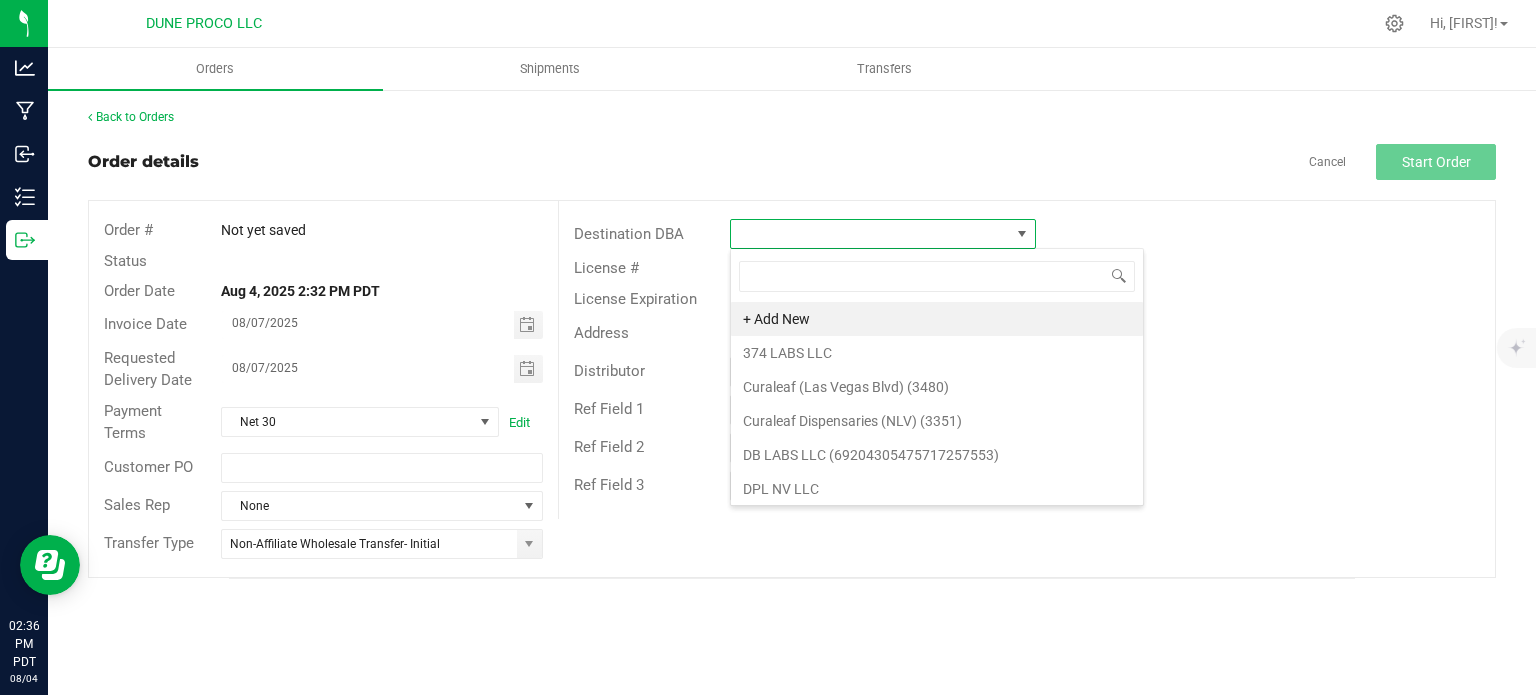 scroll, scrollTop: 99970, scrollLeft: 99693, axis: both 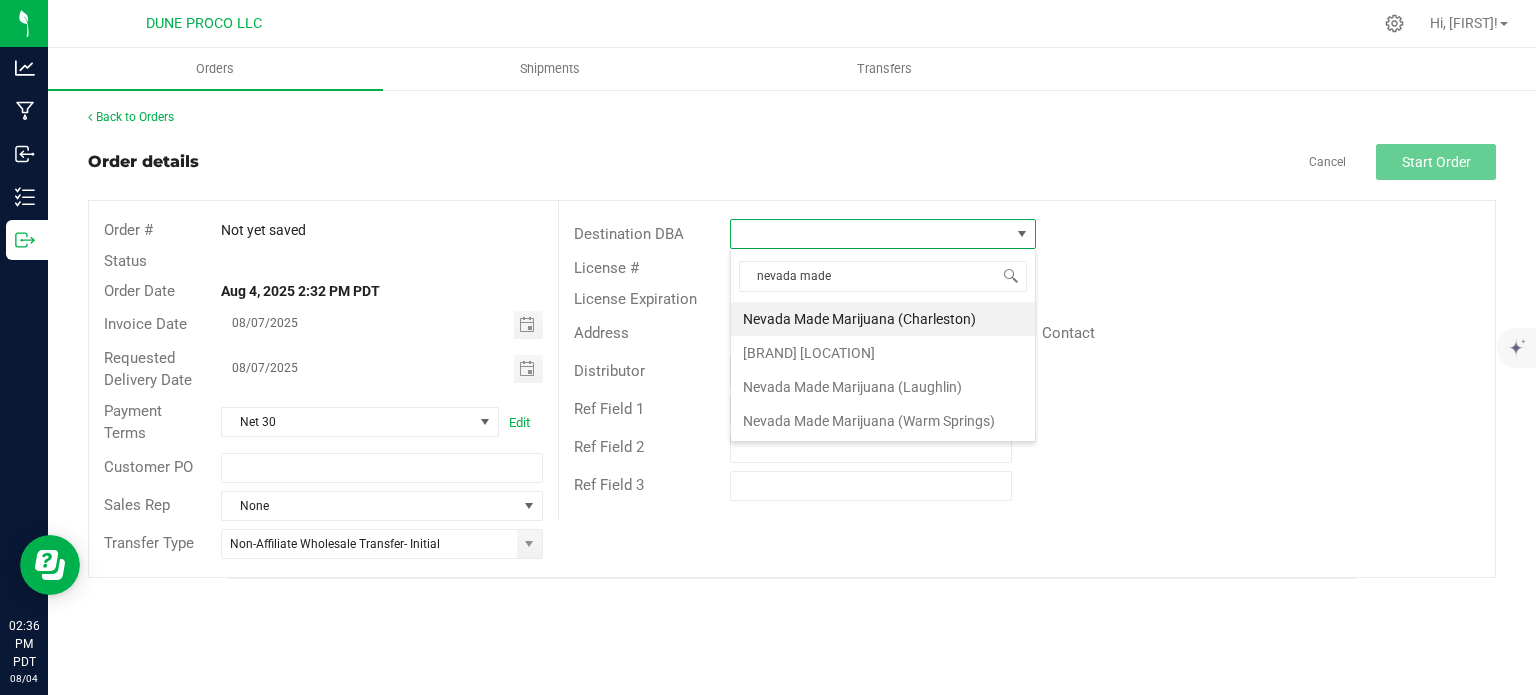 type on "nevada made" 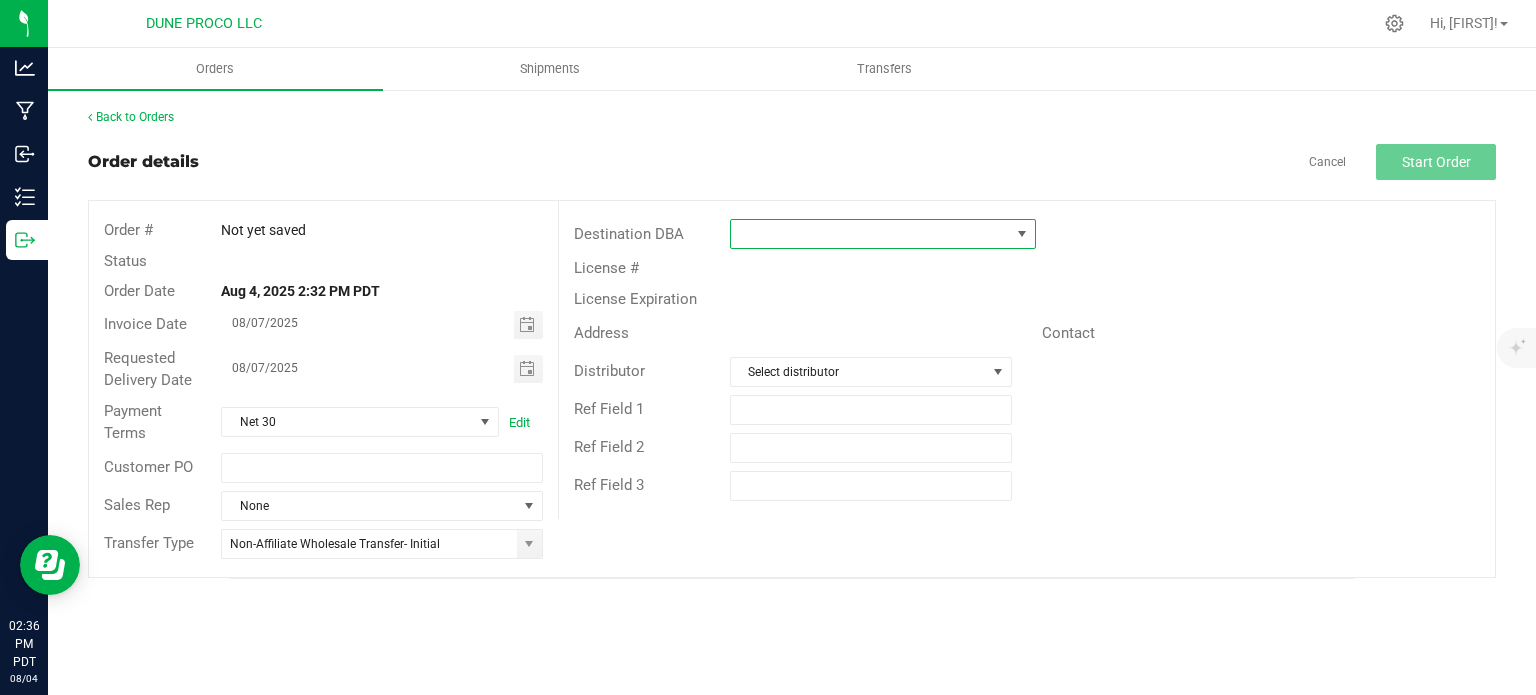 click at bounding box center (870, 234) 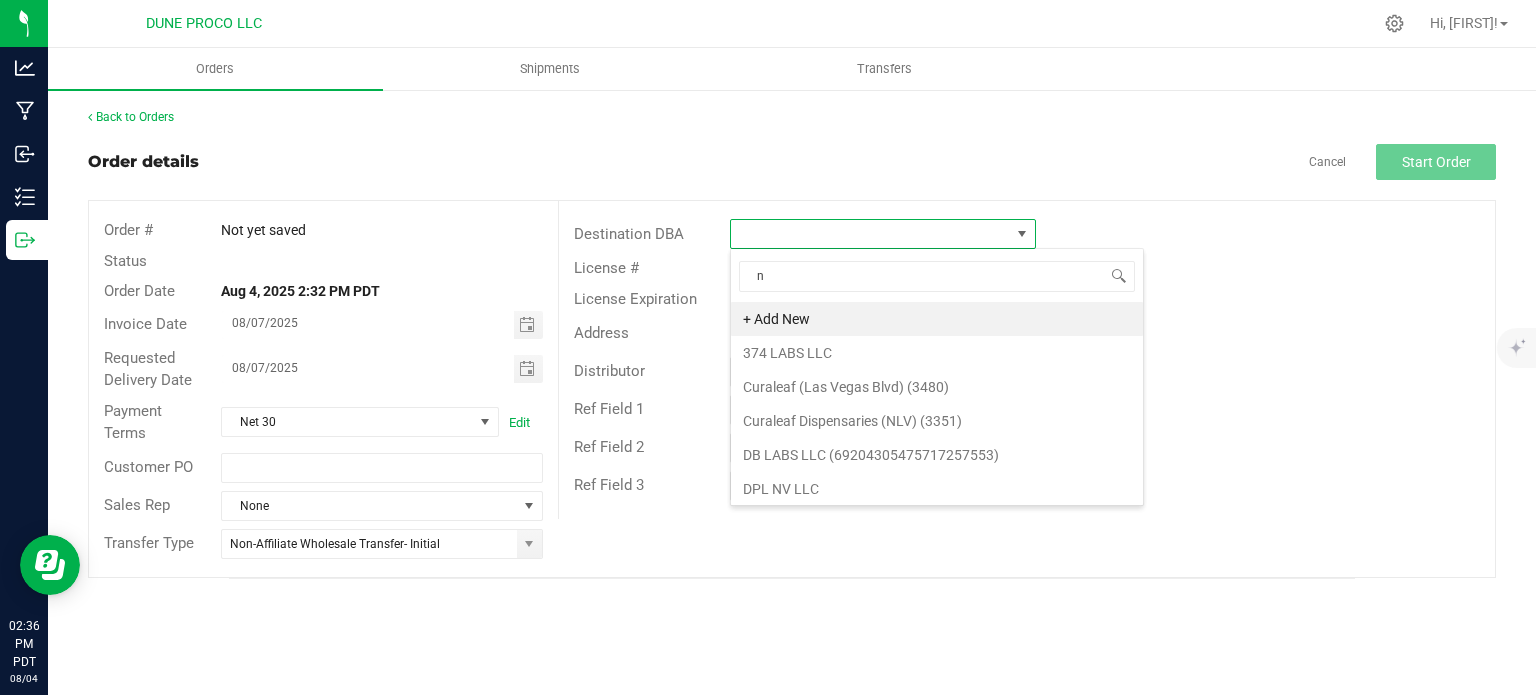 scroll, scrollTop: 99970, scrollLeft: 99693, axis: both 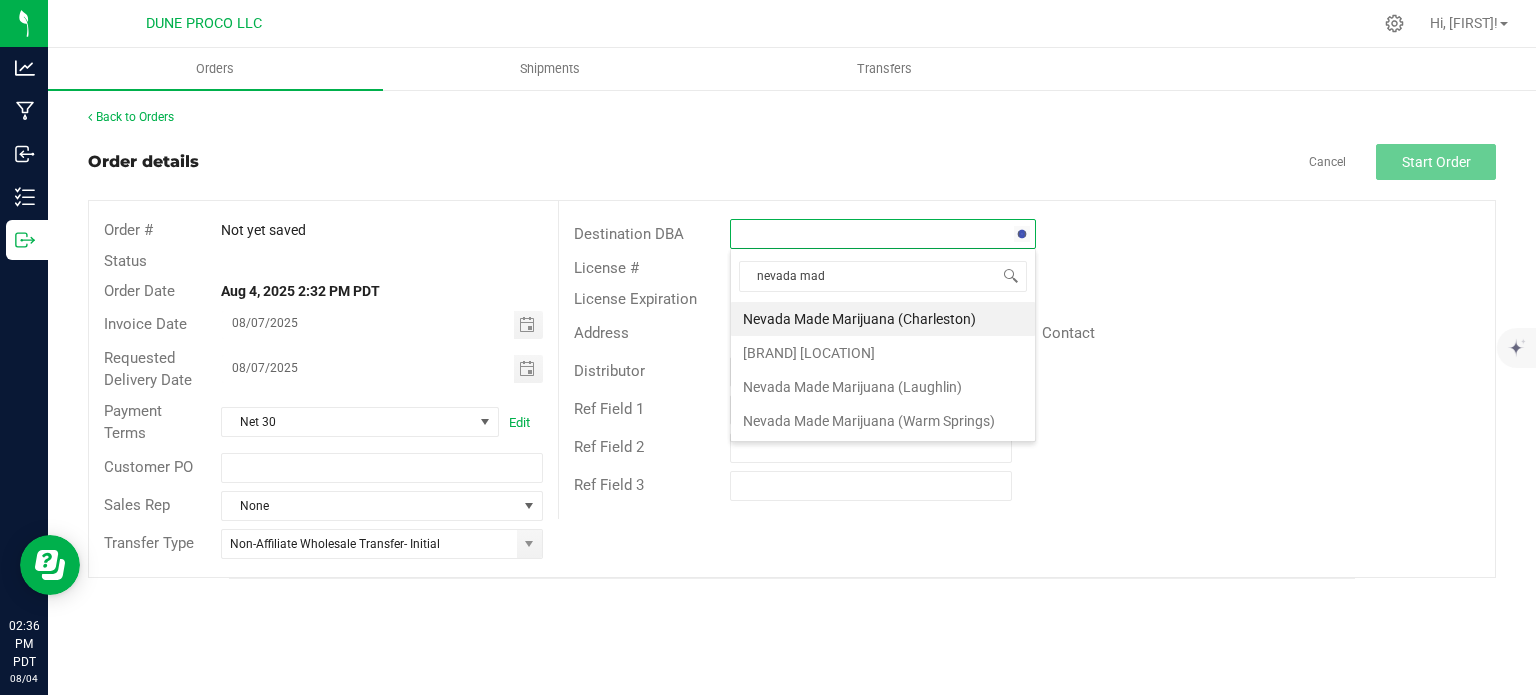 type on "nevada made" 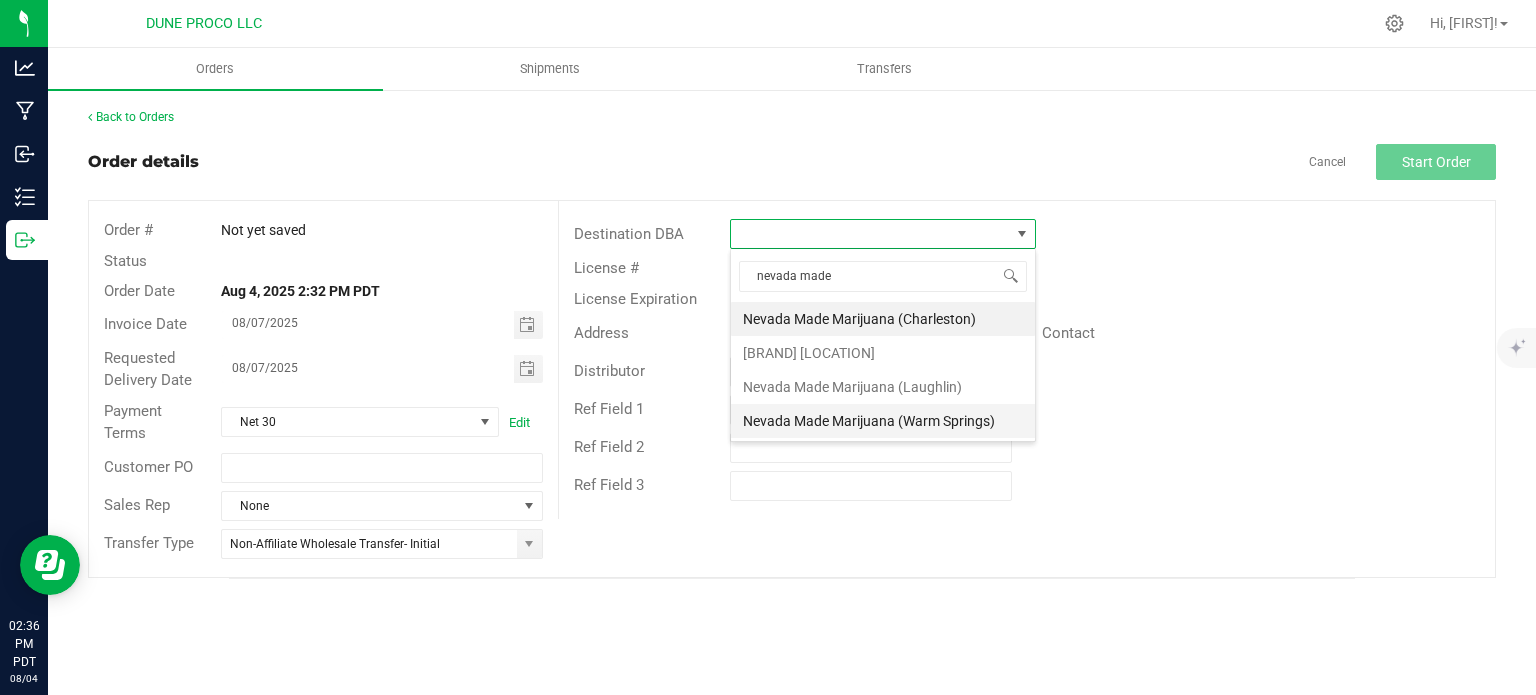 click on "Nevada Made Marijuana (Warm Springs)" at bounding box center (883, 421) 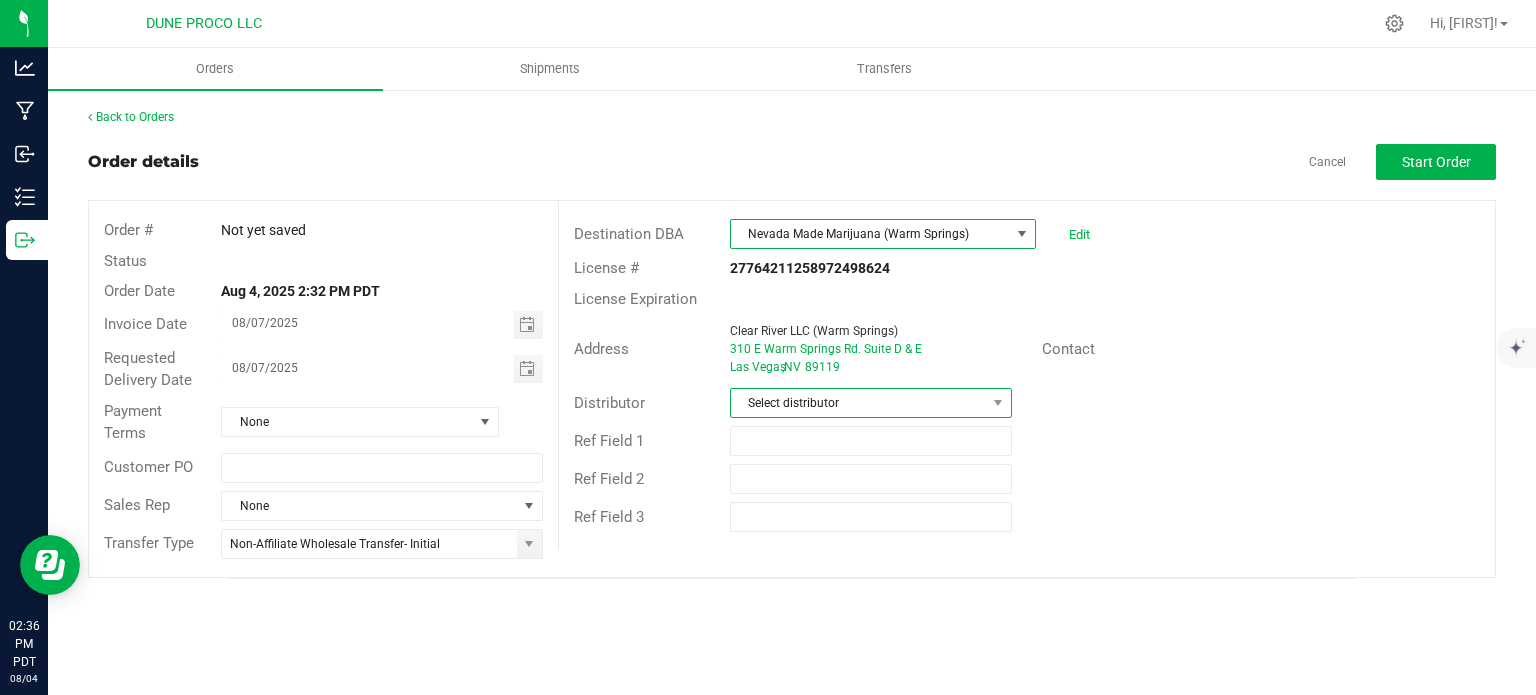 click on "Select distributor" at bounding box center (858, 403) 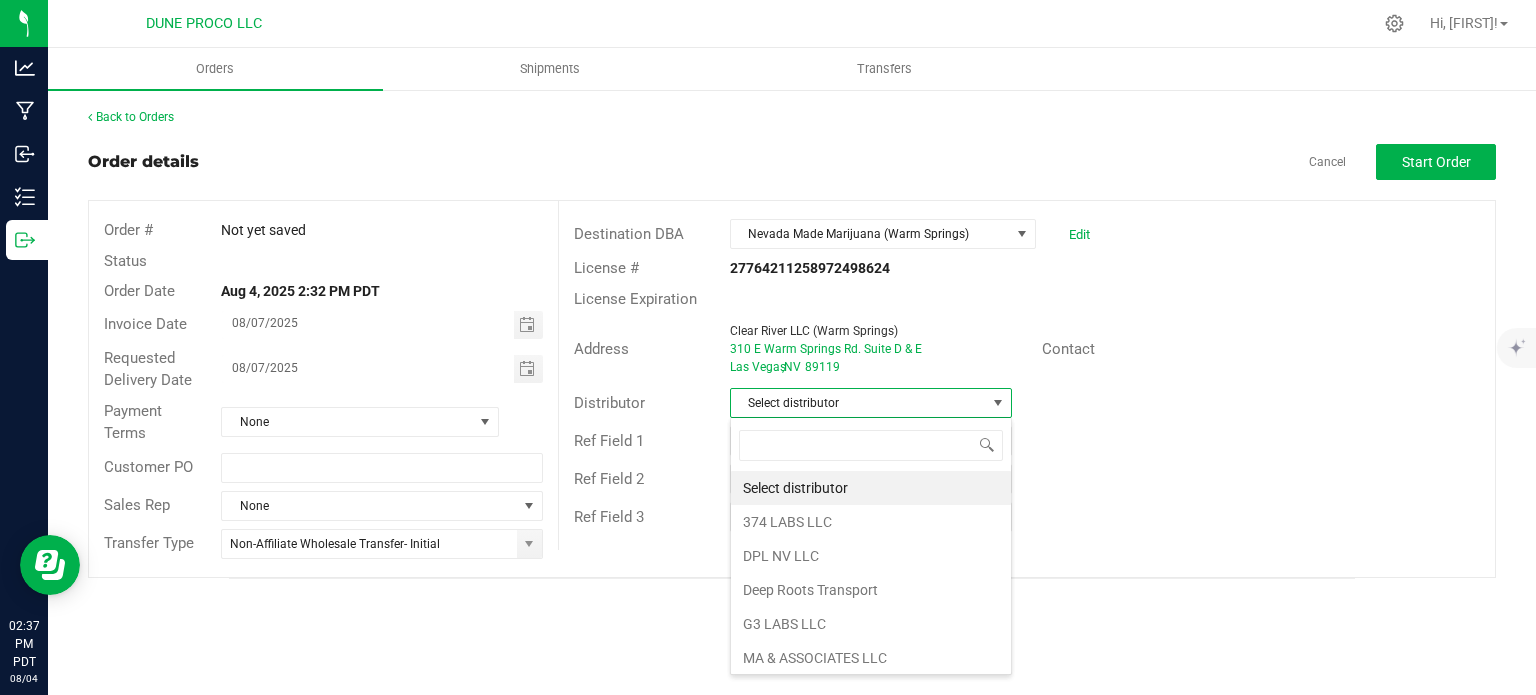 scroll, scrollTop: 99970, scrollLeft: 99717, axis: both 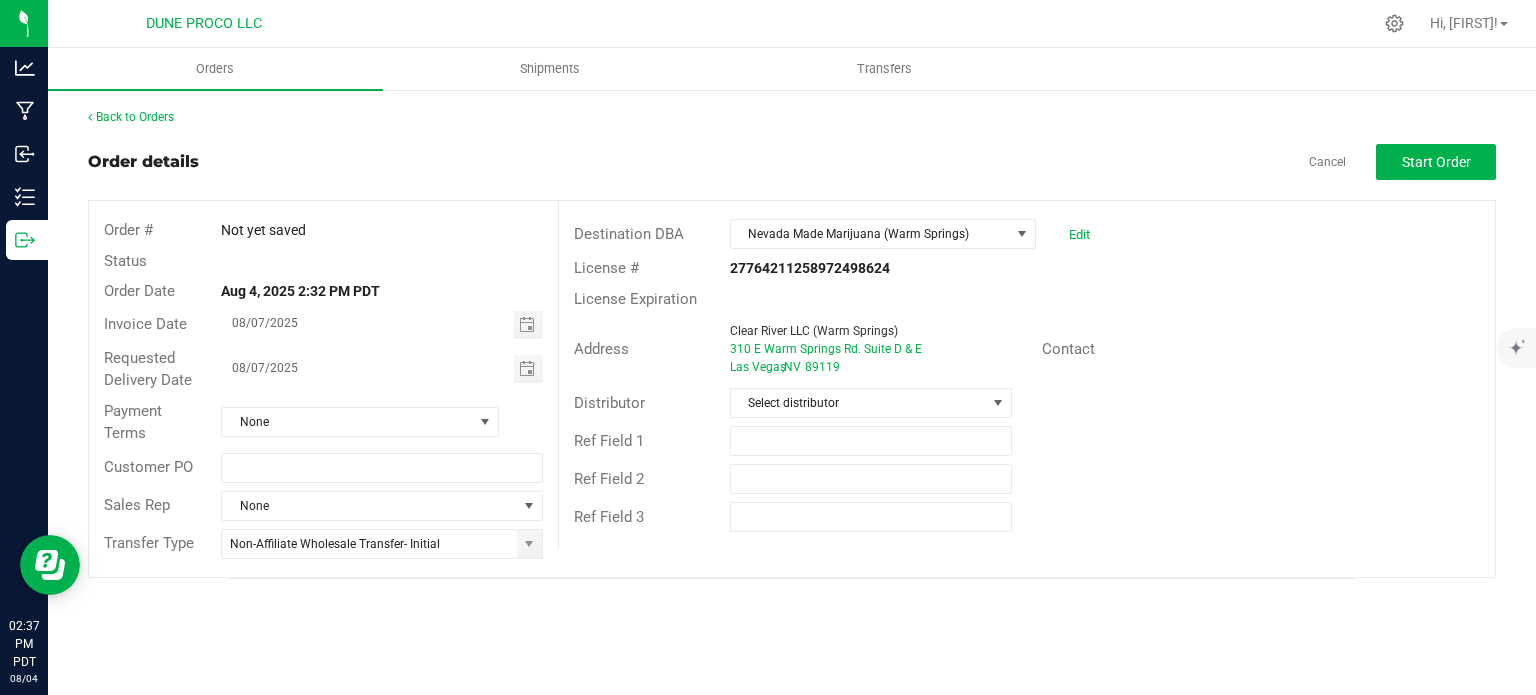 click on "Distributor  Select distributor" at bounding box center [1027, 403] 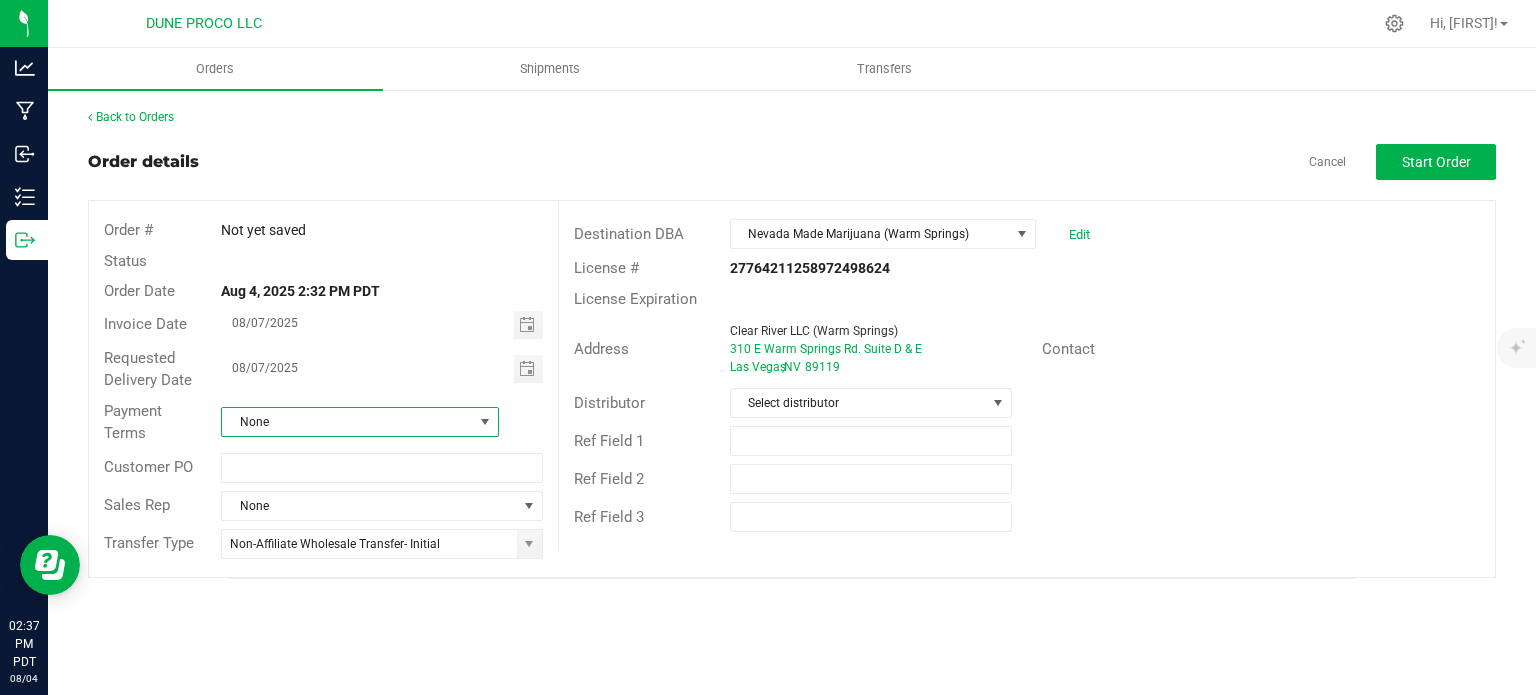 click on "None" at bounding box center [347, 422] 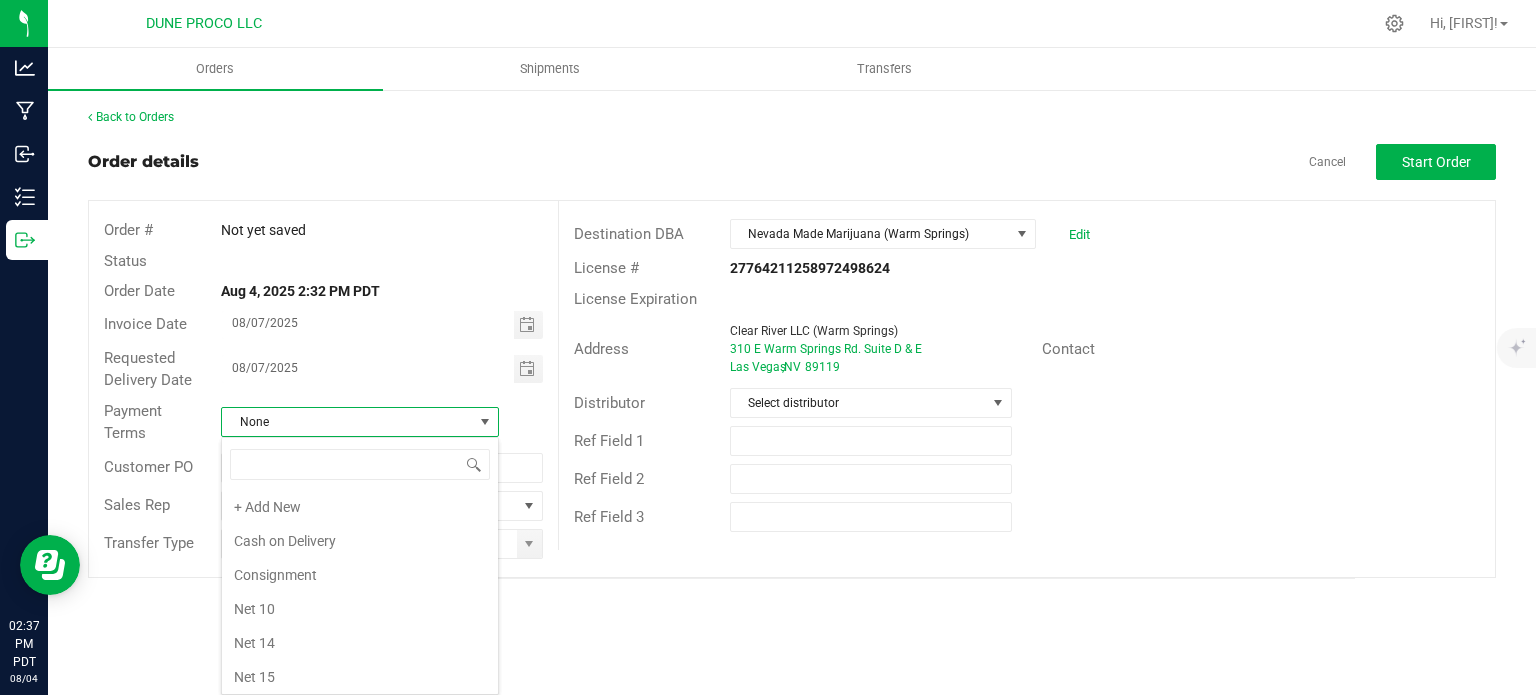 scroll, scrollTop: 236, scrollLeft: 0, axis: vertical 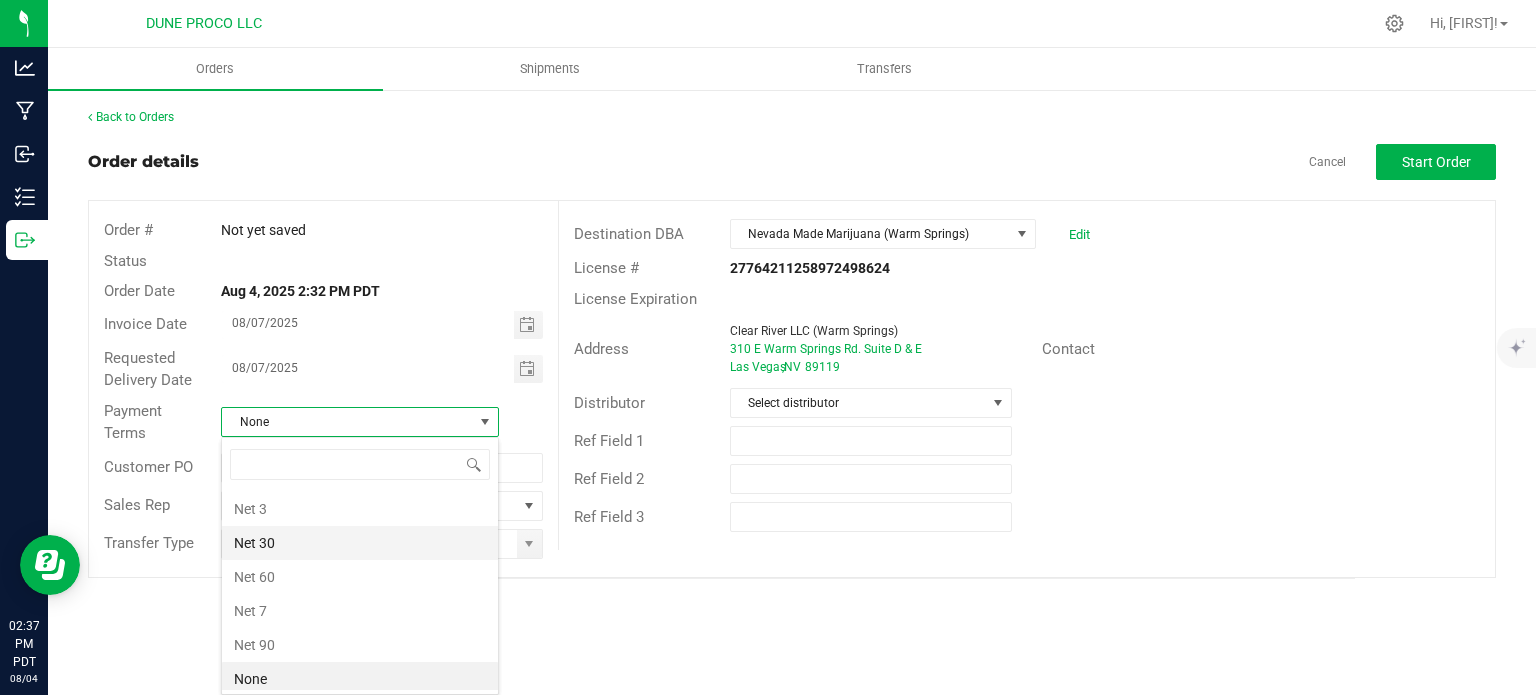 click on "Net 30" at bounding box center (360, 543) 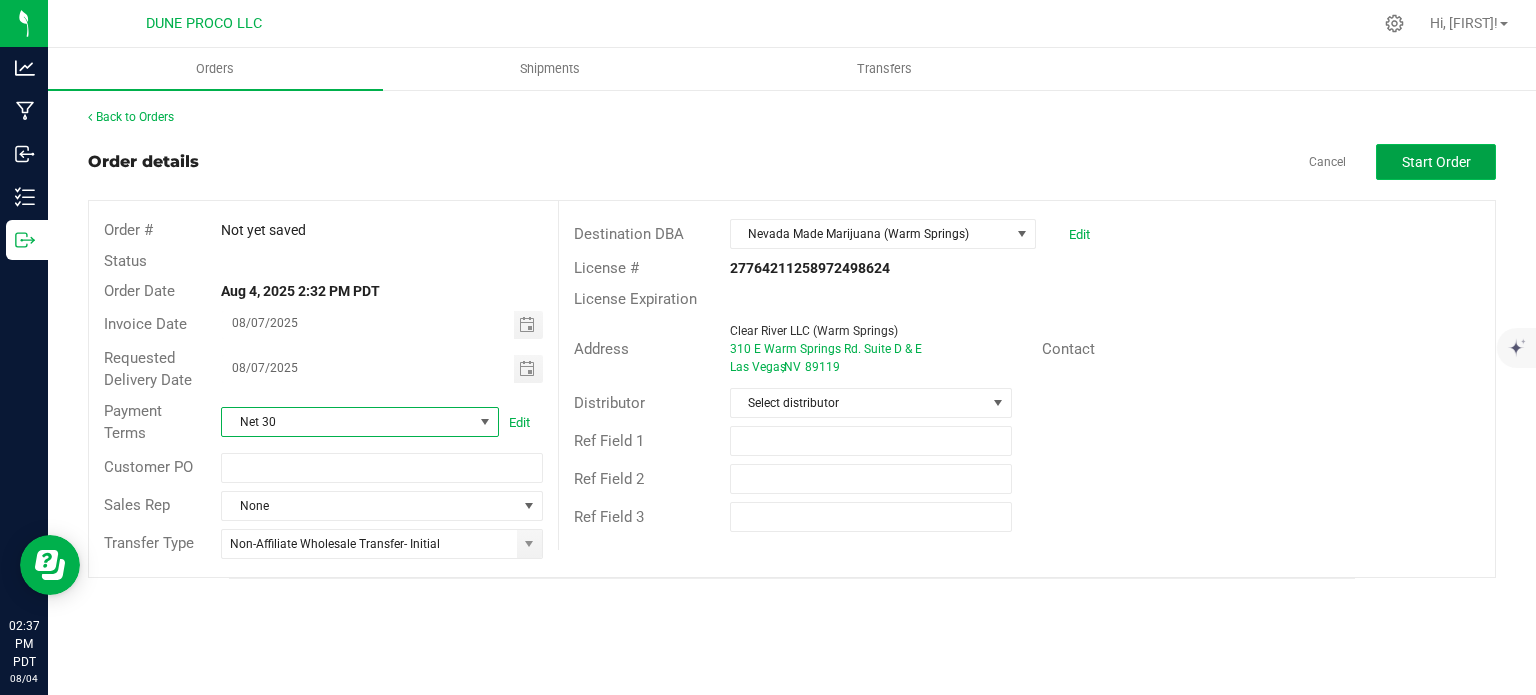 click on "Start Order" at bounding box center (1436, 162) 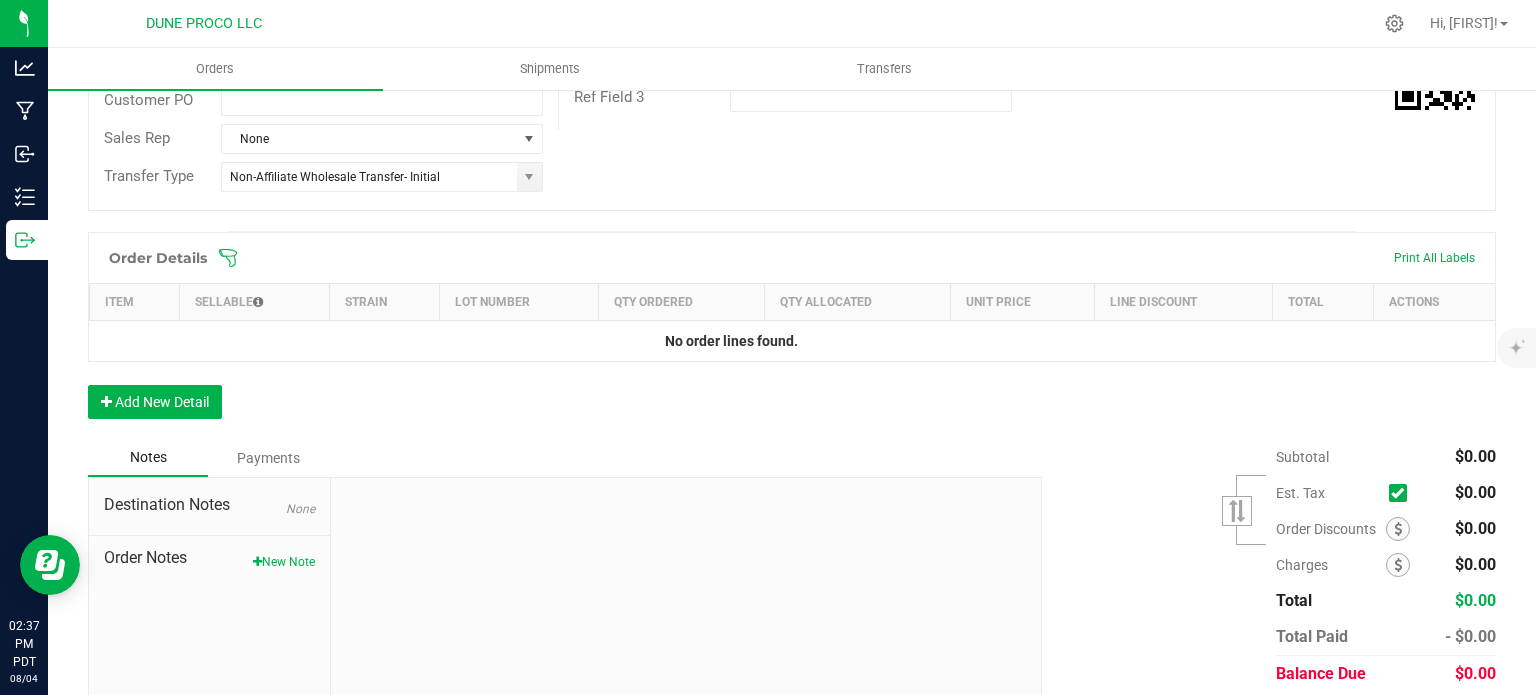scroll, scrollTop: 0, scrollLeft: 0, axis: both 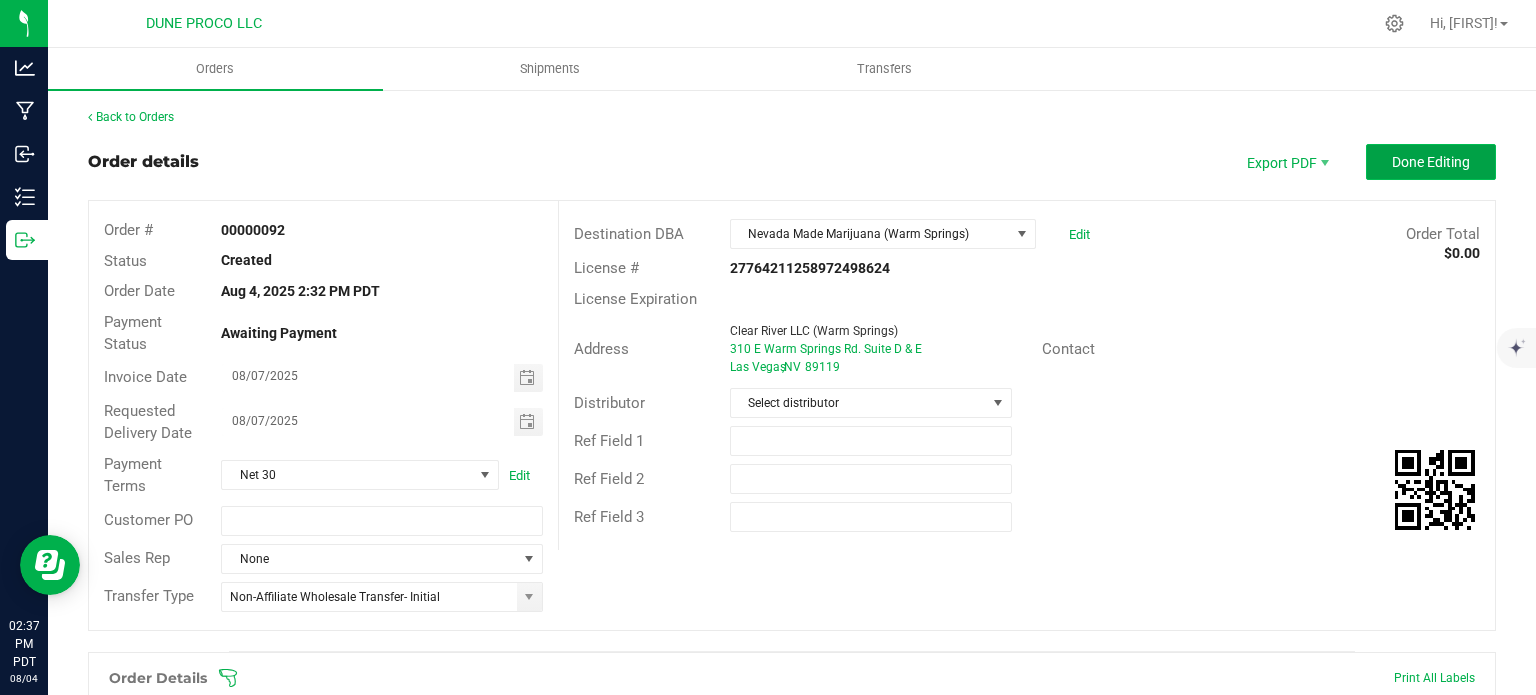 click on "Done Editing" at bounding box center (1431, 162) 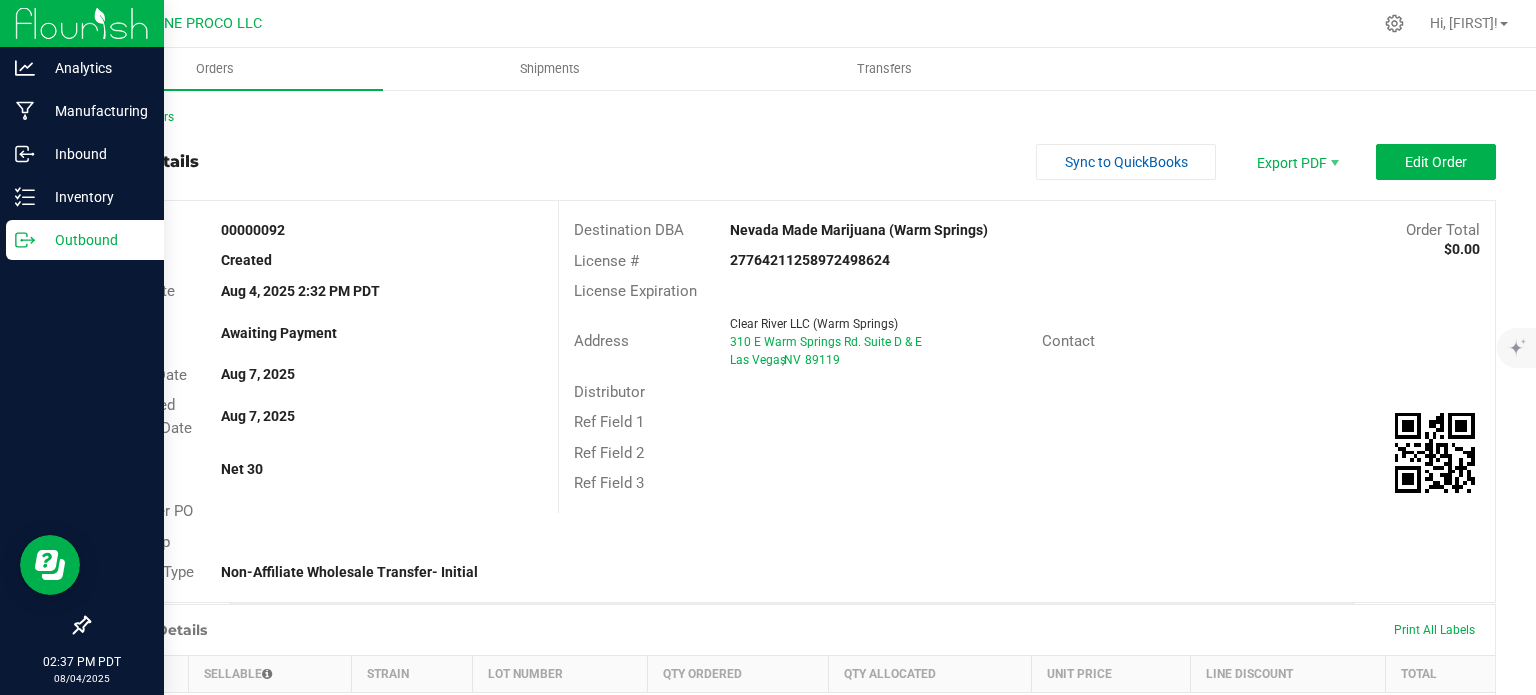 click 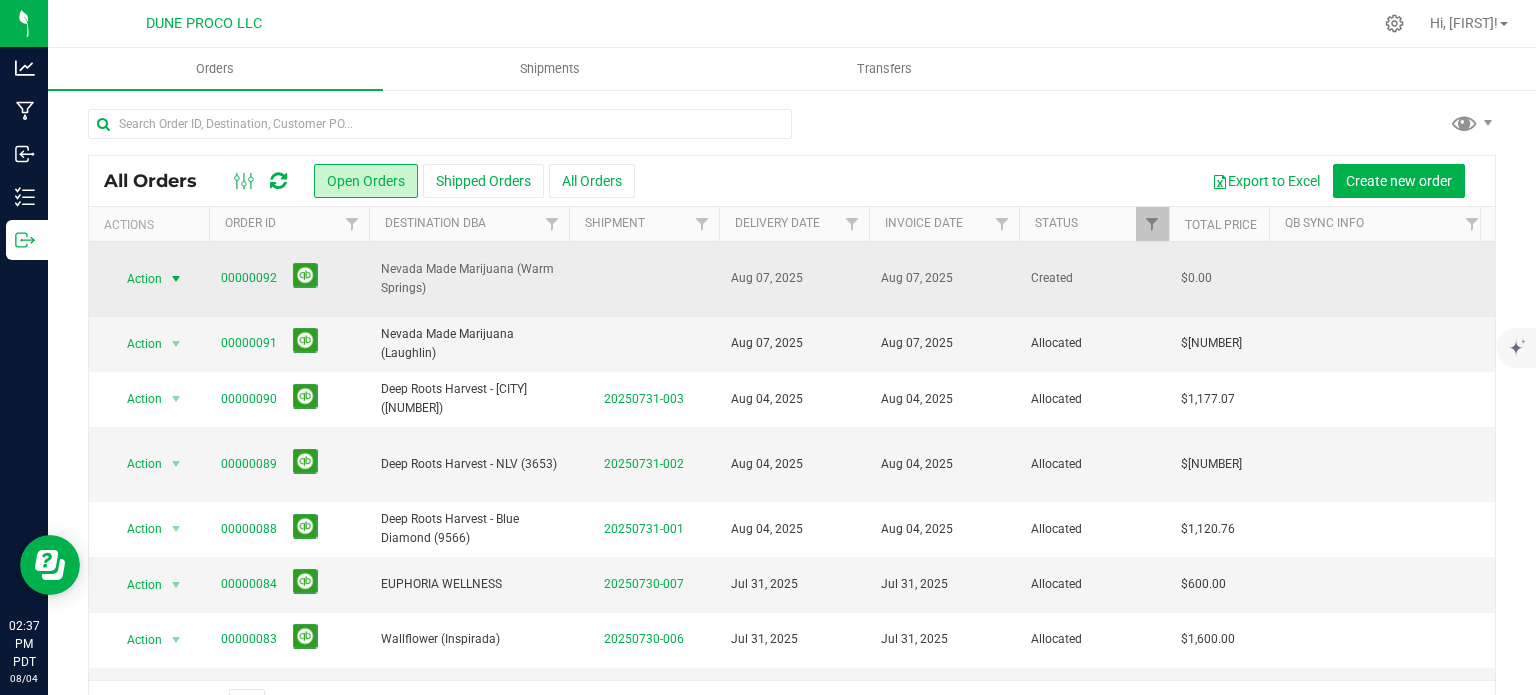 click on "Action" at bounding box center (136, 279) 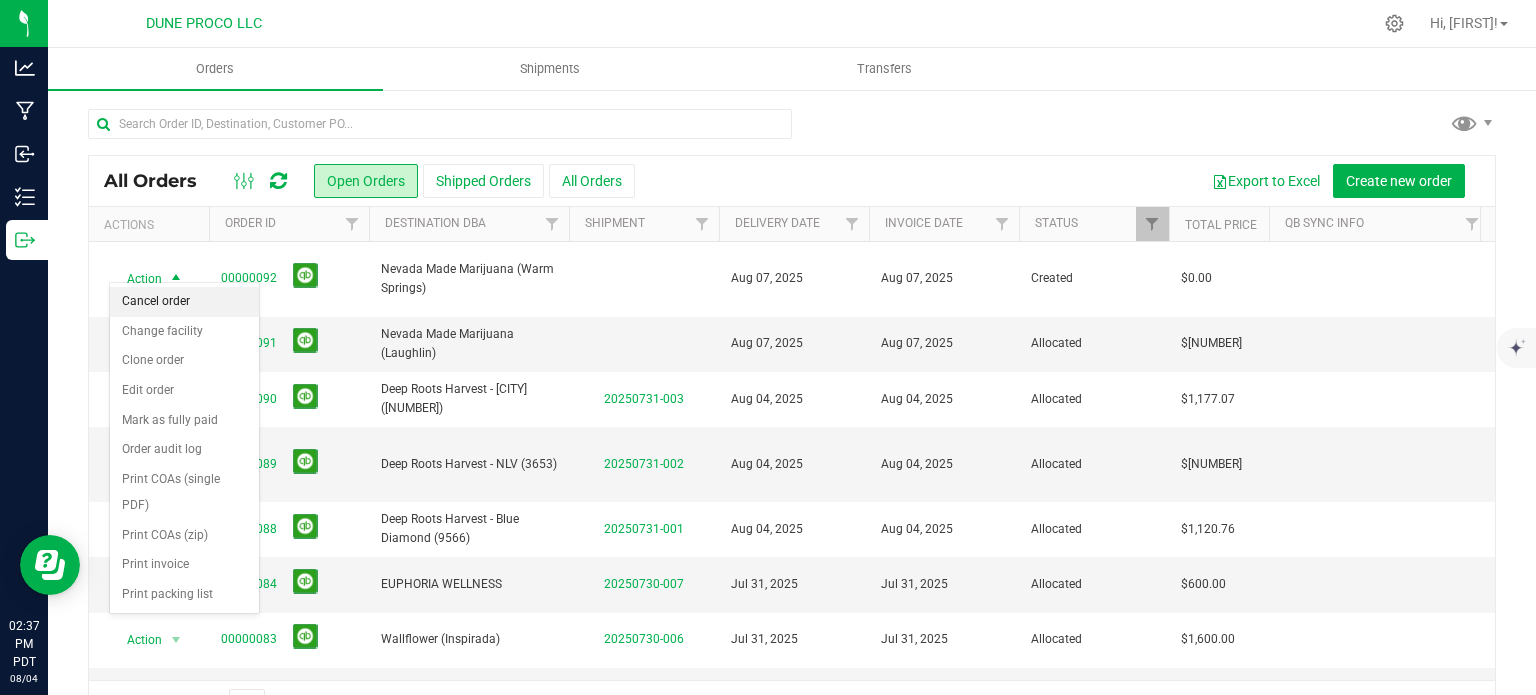 click on "Cancel order" at bounding box center (184, 302) 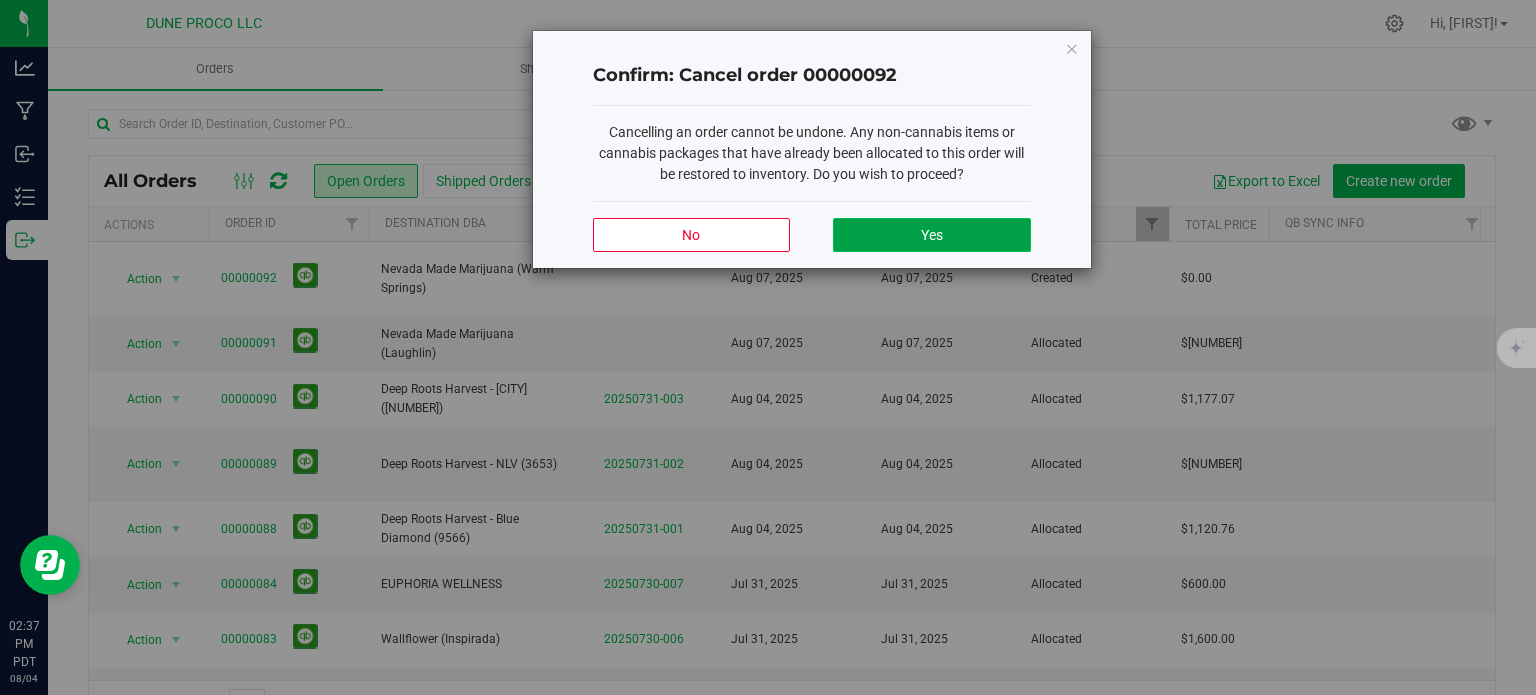 click on "Yes" at bounding box center (931, 235) 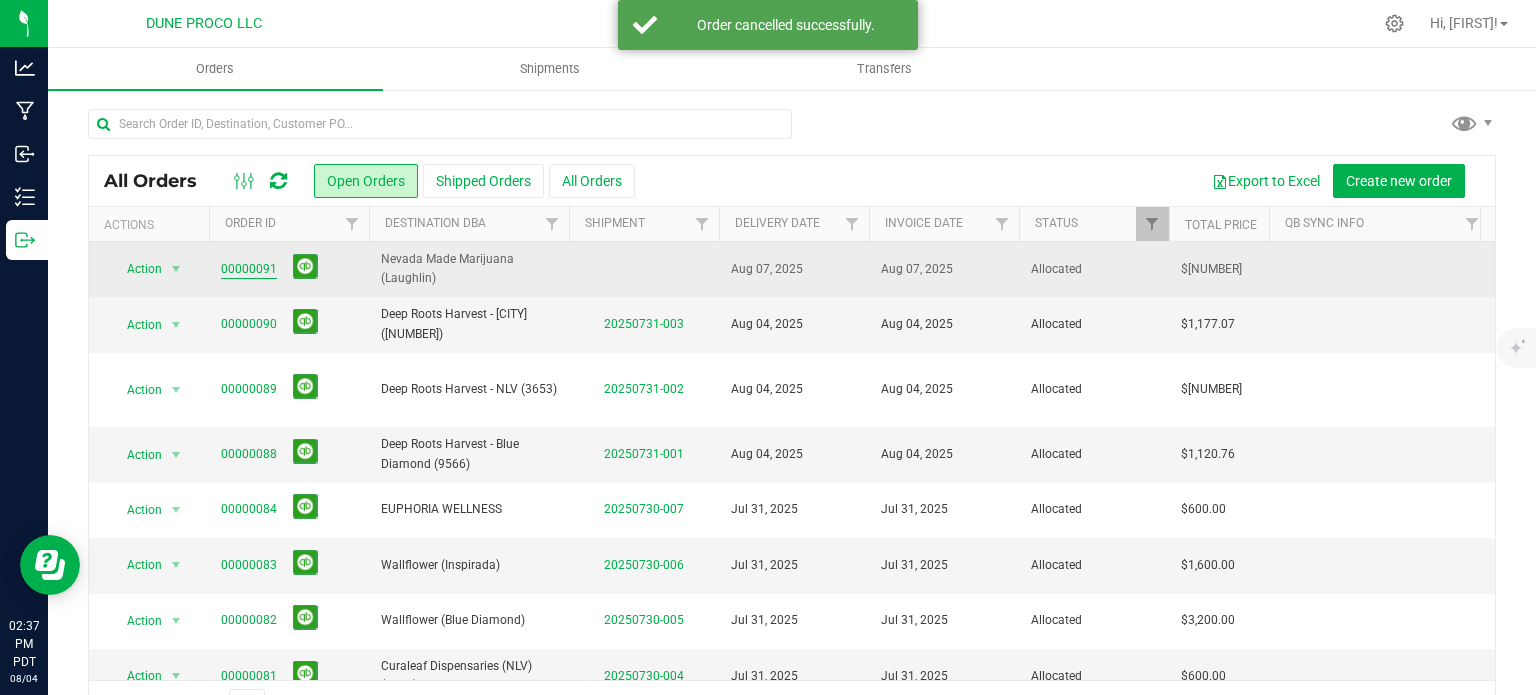 click on "00000091" at bounding box center [249, 269] 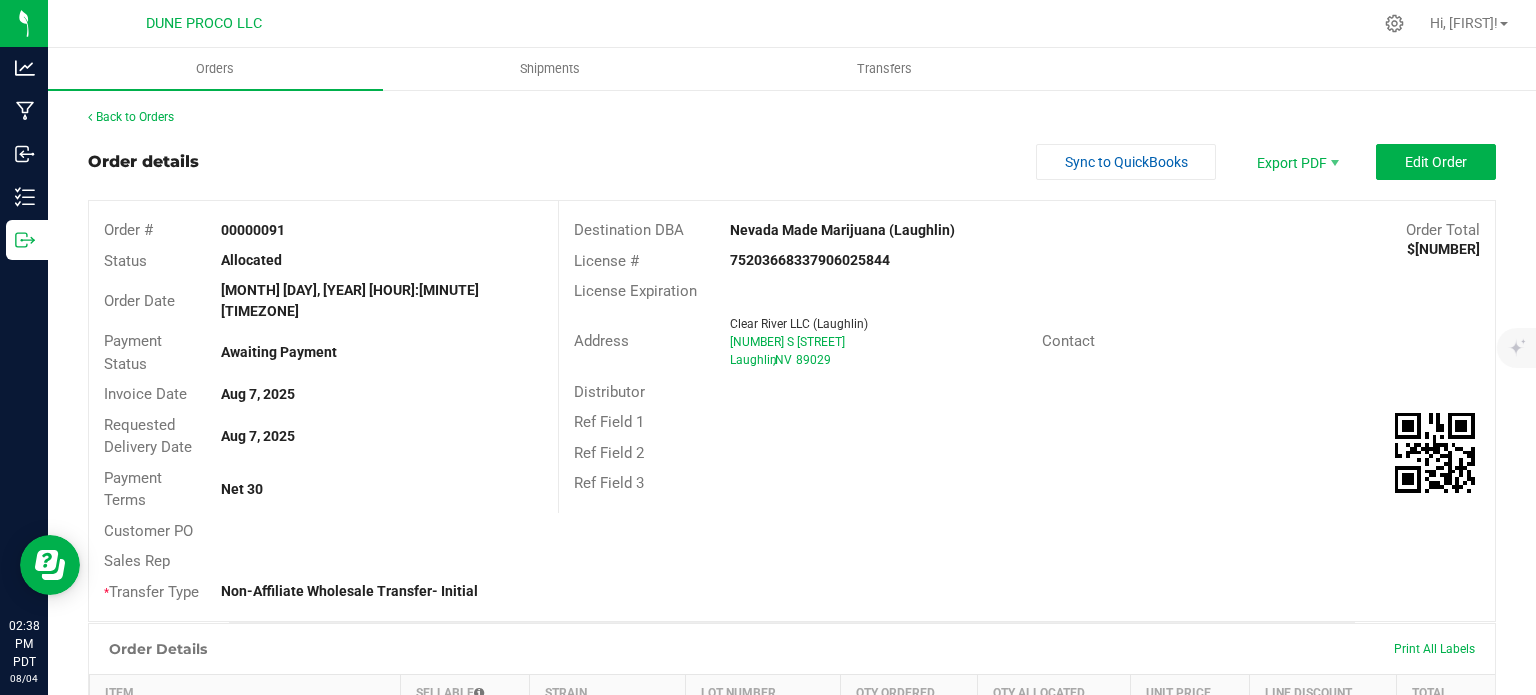 click on "Order details   Sync to QuickBooks   Export PDF   Edit Order" at bounding box center [792, 162] 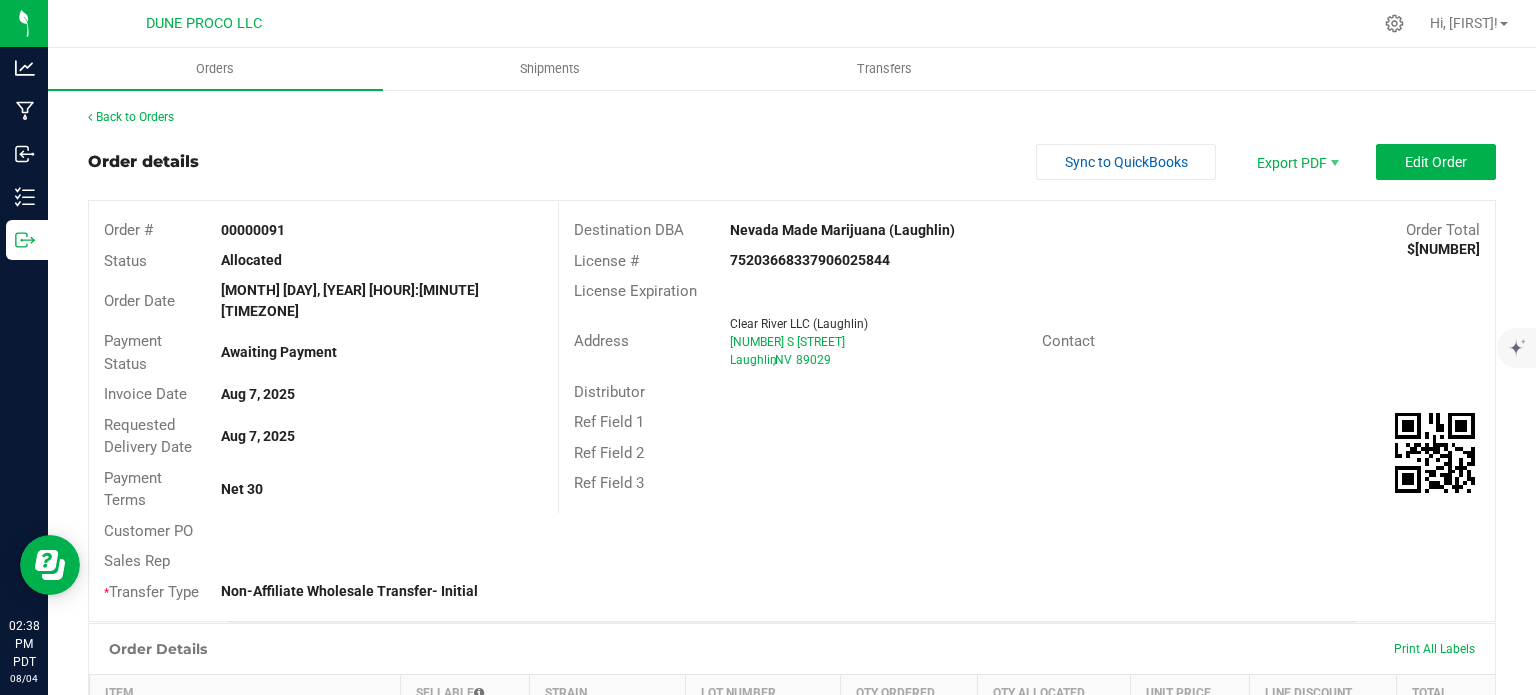 click on "Back to Orders
Order details   Sync to QuickBooks   Export PDF   Edit Order   Order #   00000091   Status   Allocated   Order Date   Aug 4, 2025 1:33 PM PDT   Payment Status   Awaiting Payment   Invoice Date   Aug 7, 2025   Requested Delivery Date   Aug 7, 2025   Payment Terms   Net 30   Customer PO      Sales Rep      *  Transfer Type   Non-Affiliate Wholesale Transfer- Initial   Destination DBA   Nevada Made Marijuana ([CITY])   Order Total   $2,920.15   License #   75203668337906025844   License Expiration   Address  Clear River LLC ([CITY]) 1975 S Casino Dr Laughlin  ,  NV 89029  Contact   Distributor      Ref Field 1      Ref Field 2      Ref Field 3
Order Details Print All Labels Item  Sellable  Strain  Lot Number  Qty Ordered Qty Allocated Unit Price Line Discount Total  HUST-Cart-Strawberry Banana-0.9g   343 ea   None" at bounding box center (792, 952) 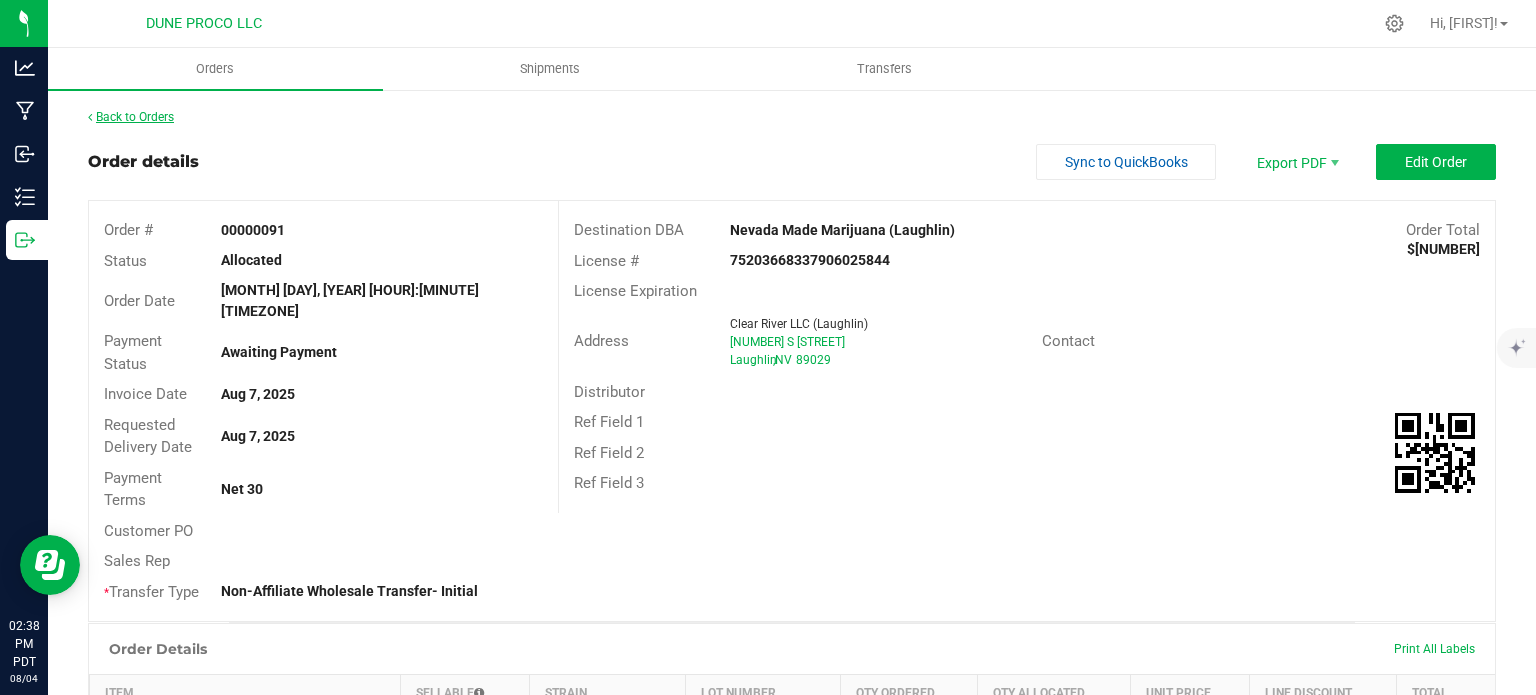 click on "Back to Orders" at bounding box center [131, 117] 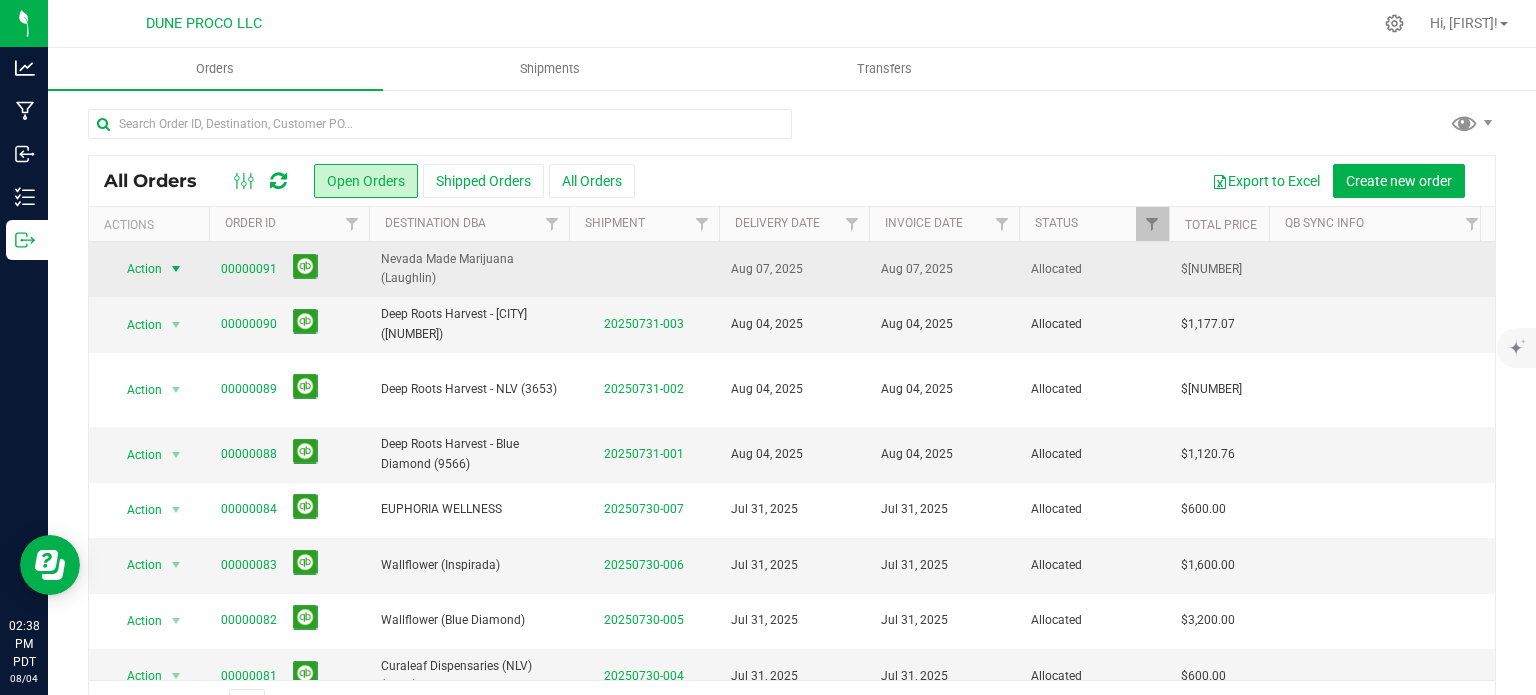 click on "Action" at bounding box center [136, 269] 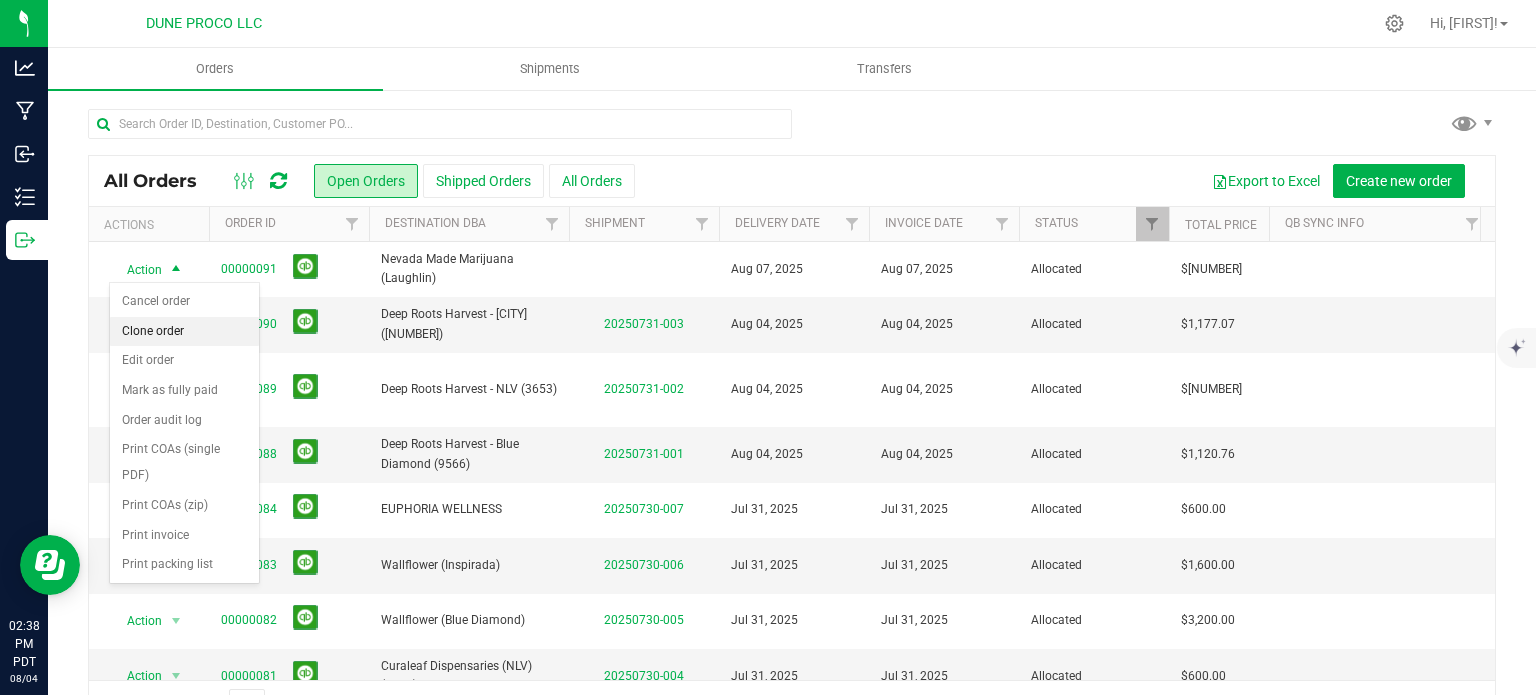 click on "Clone order" at bounding box center (184, 332) 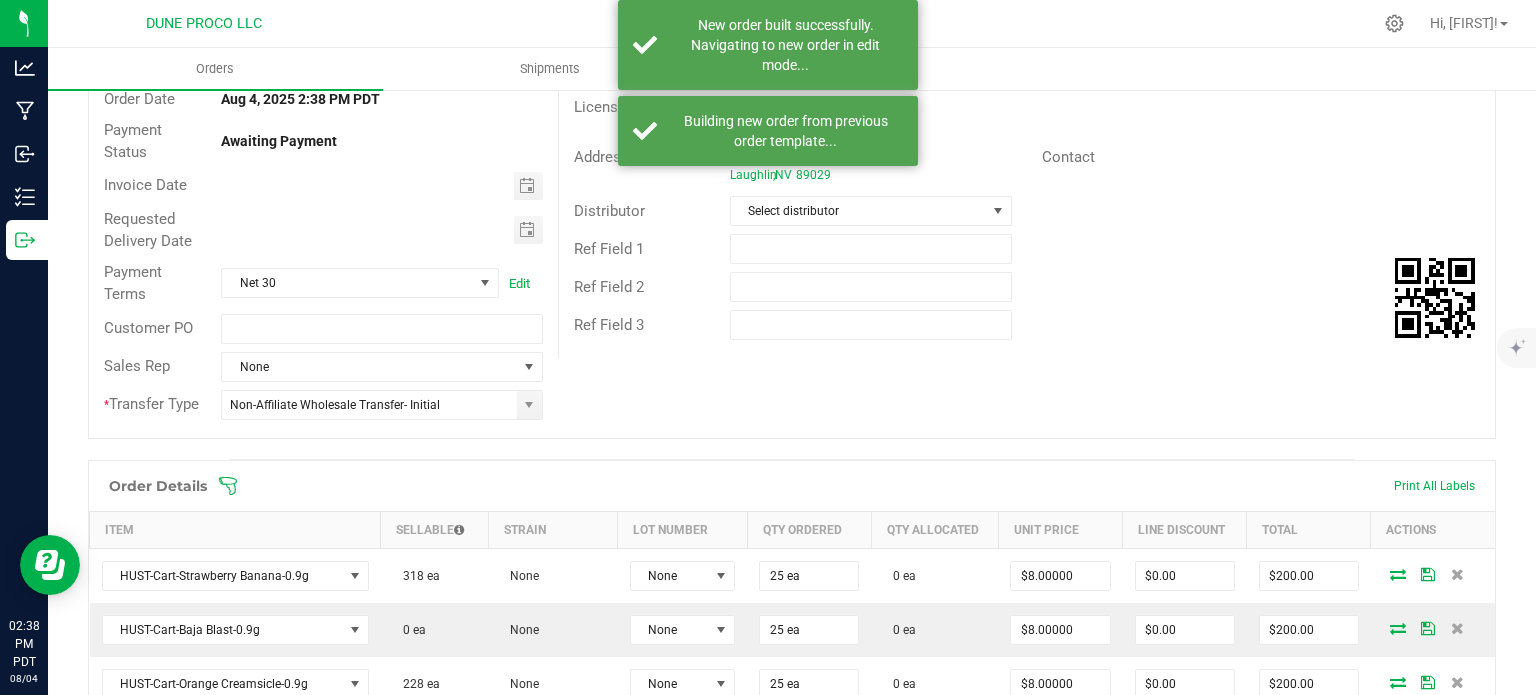 scroll, scrollTop: 0, scrollLeft: 0, axis: both 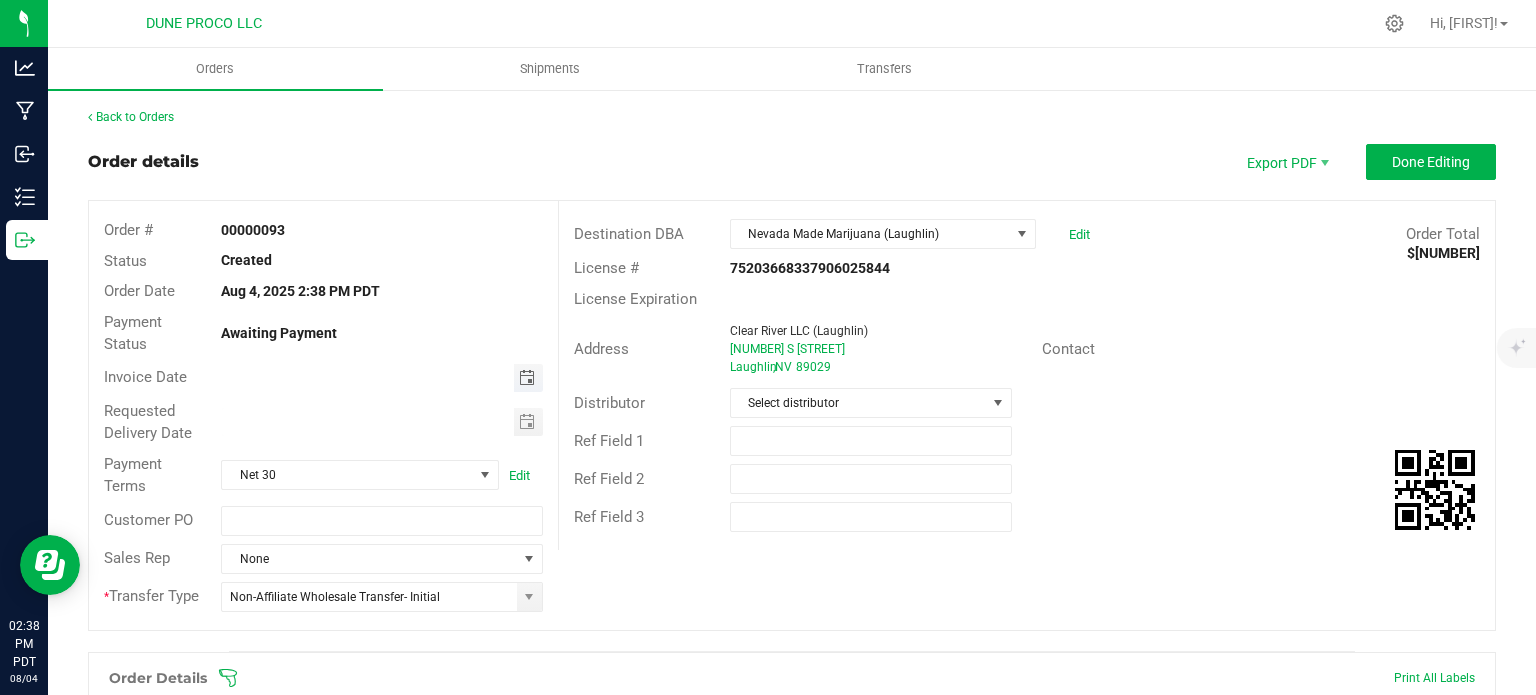 click at bounding box center (527, 378) 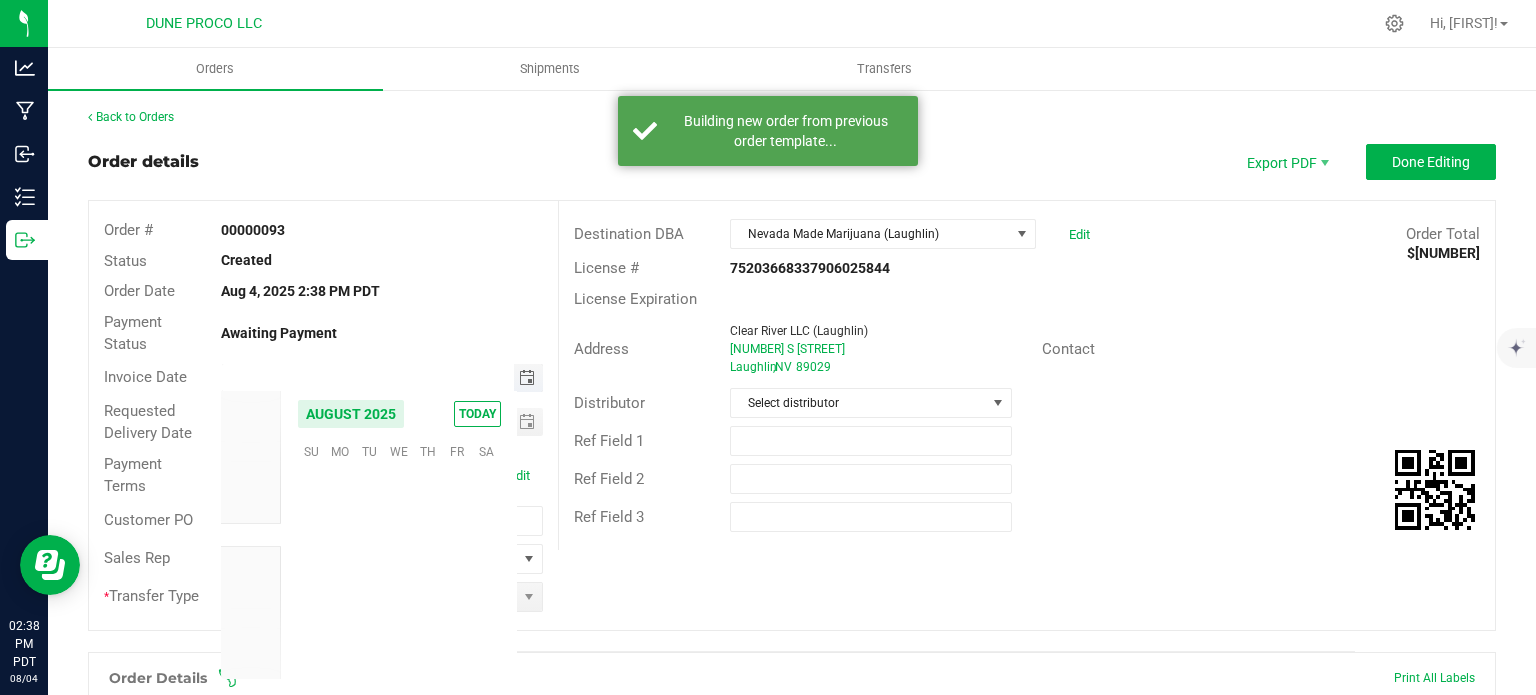 scroll, scrollTop: 36168, scrollLeft: 0, axis: vertical 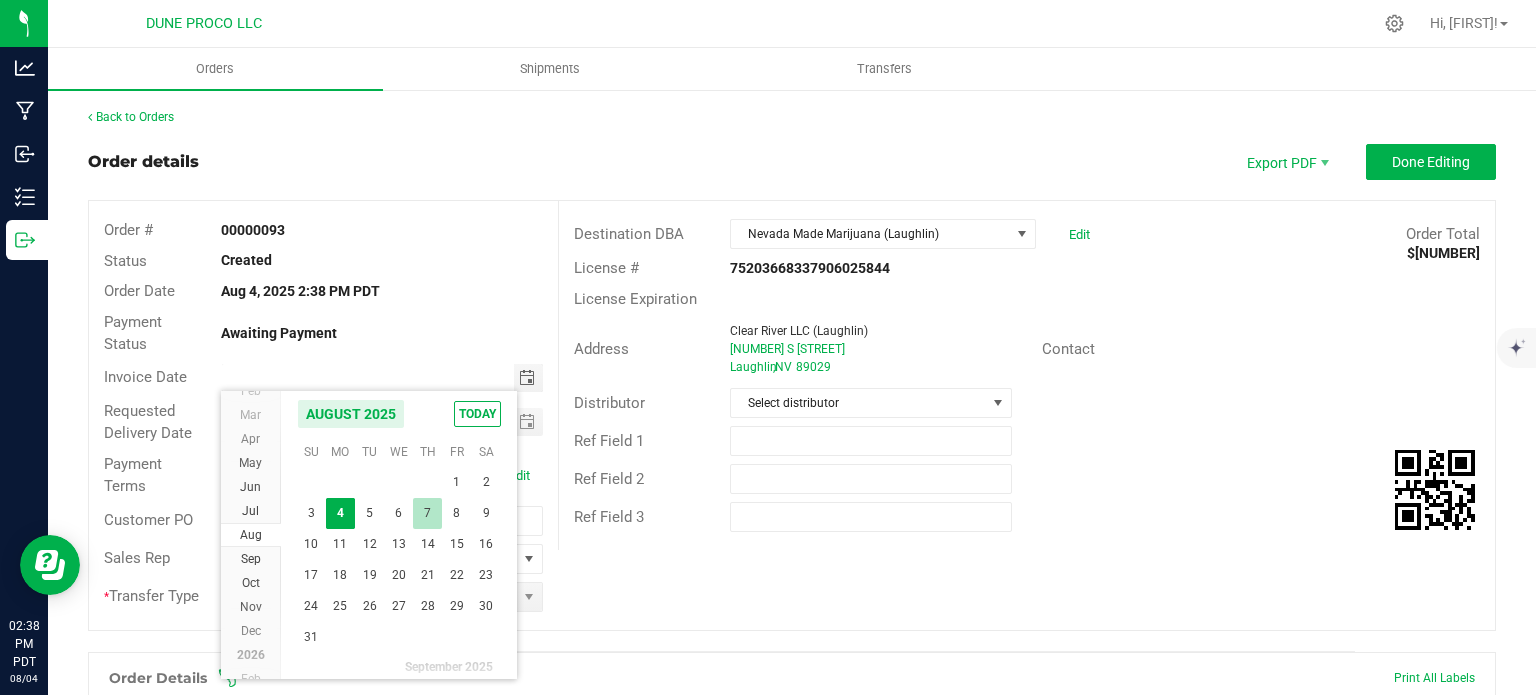 click on "7" at bounding box center (427, 513) 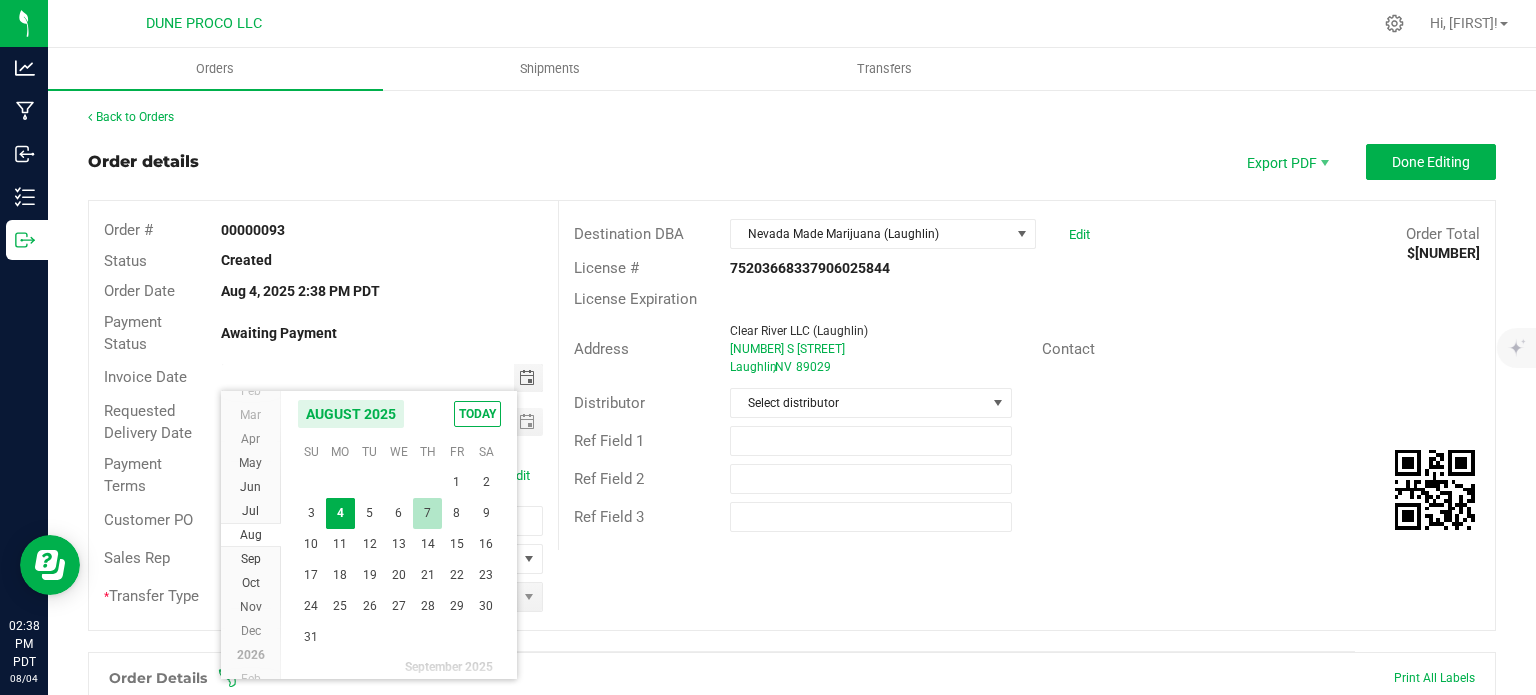 type on "08/07/2025" 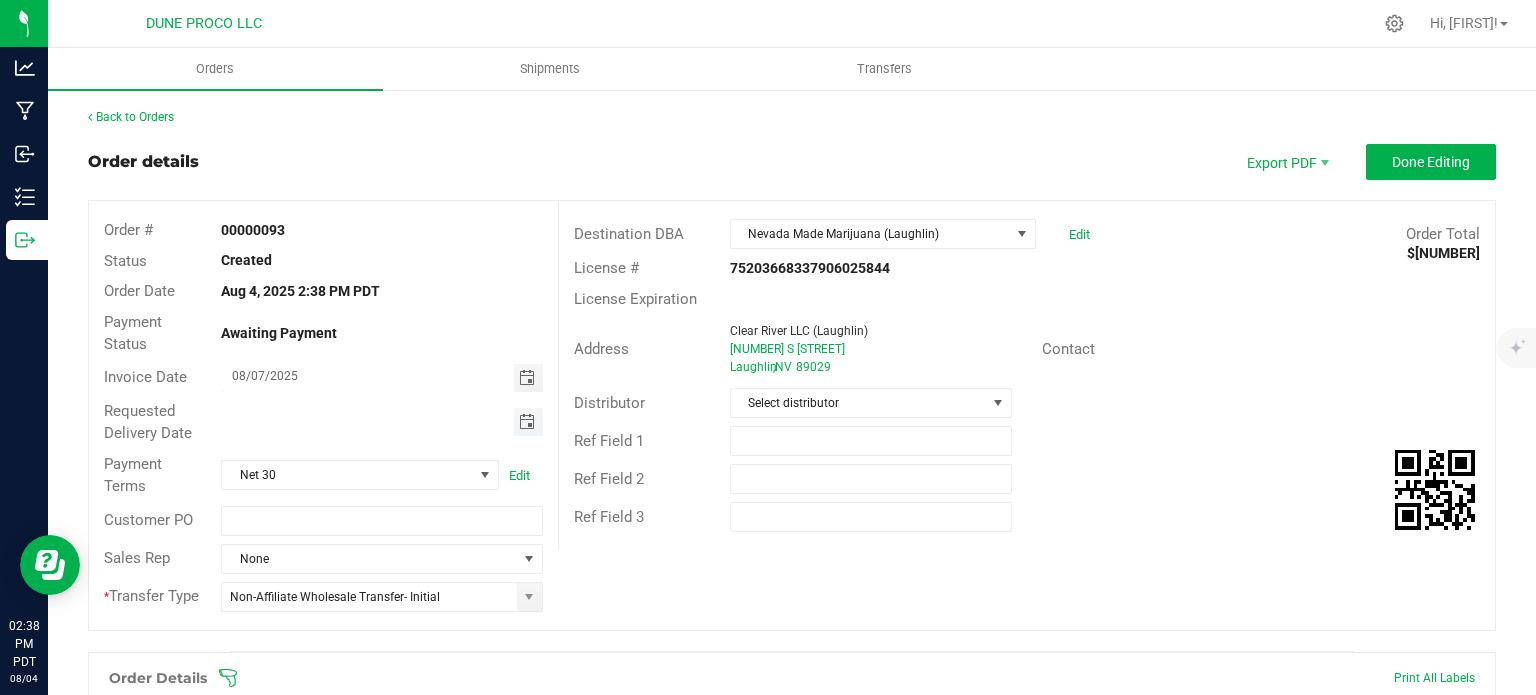 click at bounding box center (527, 422) 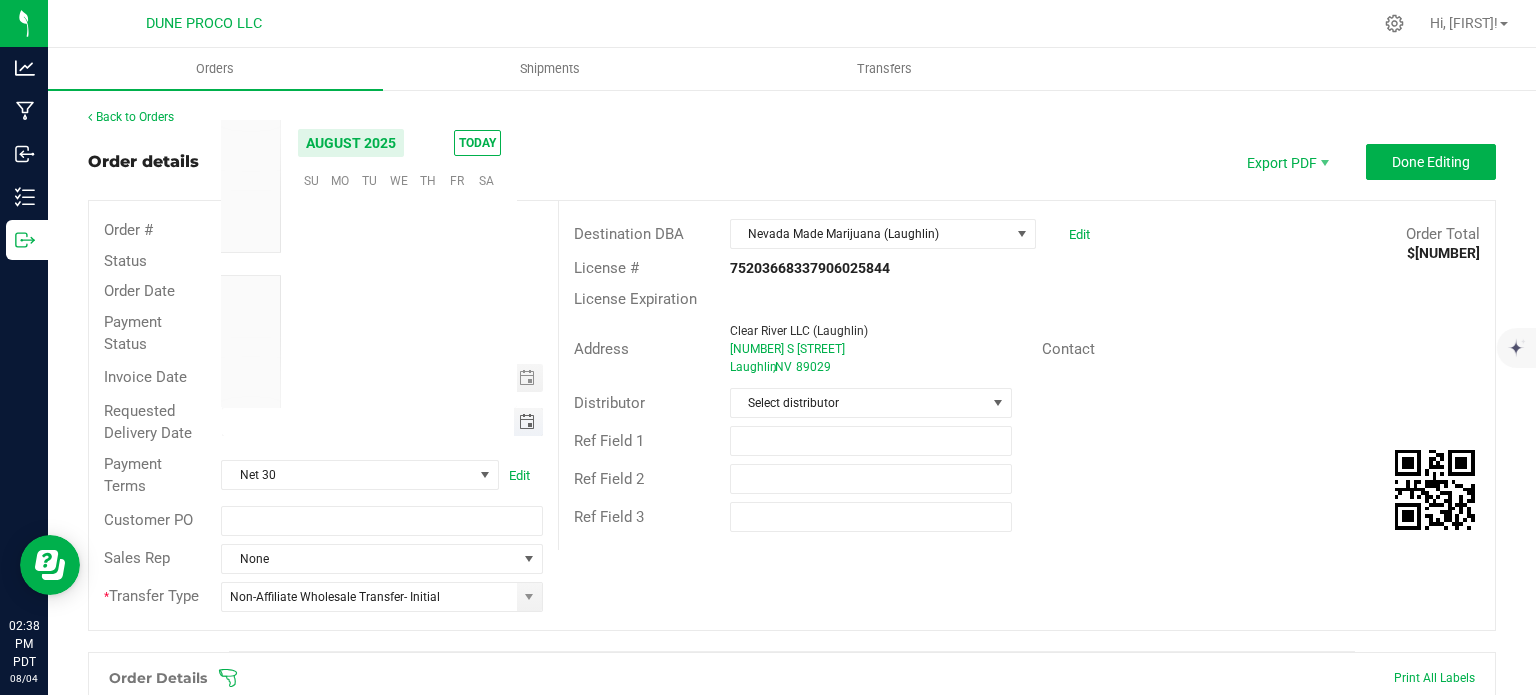 scroll, scrollTop: 0, scrollLeft: 0, axis: both 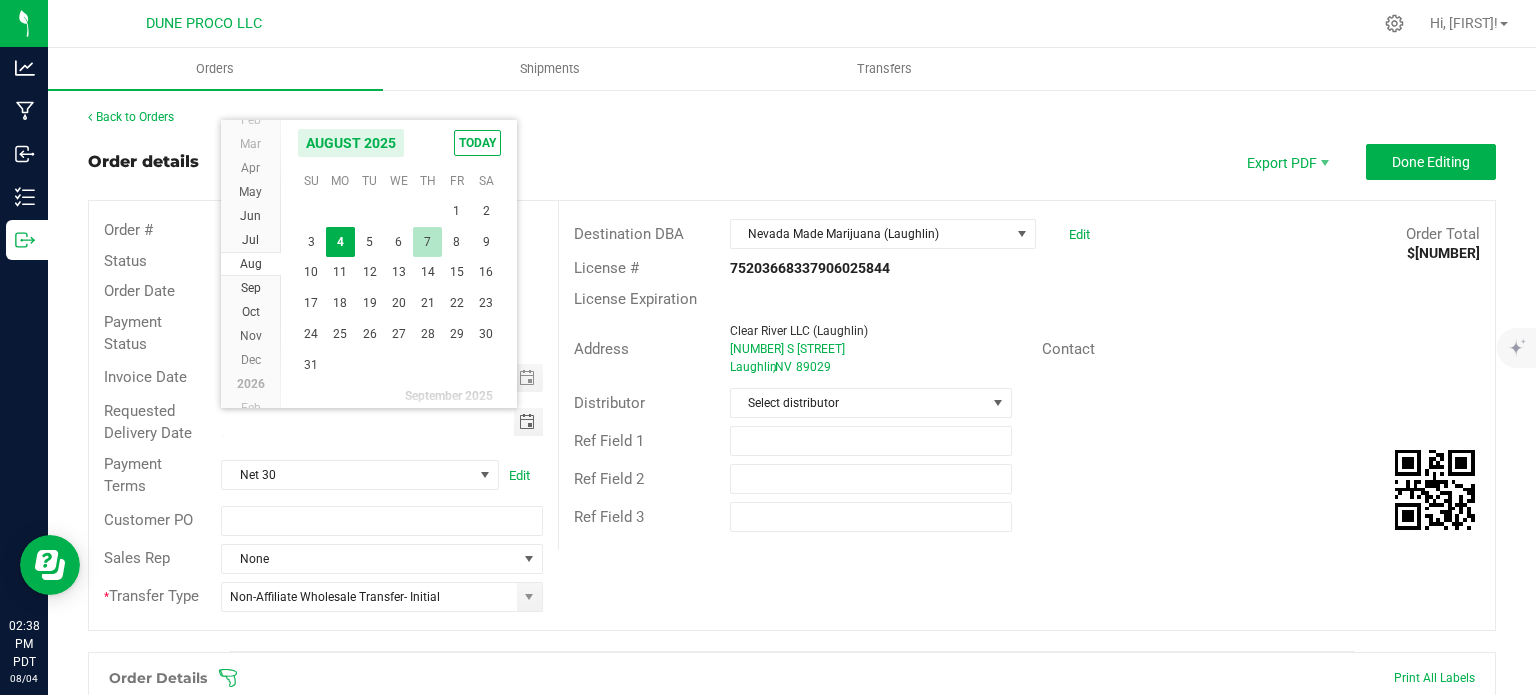 click on "7" at bounding box center (427, 242) 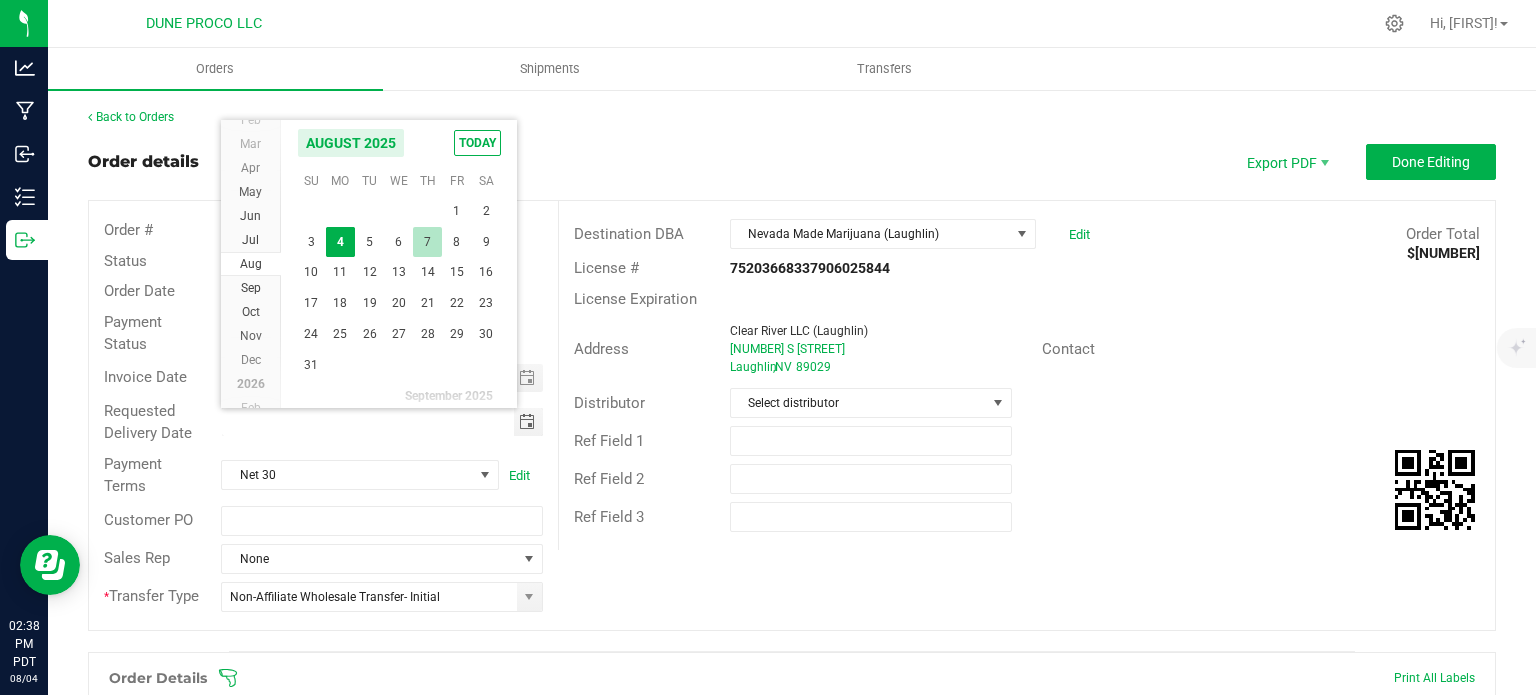 type on "08/07/2025" 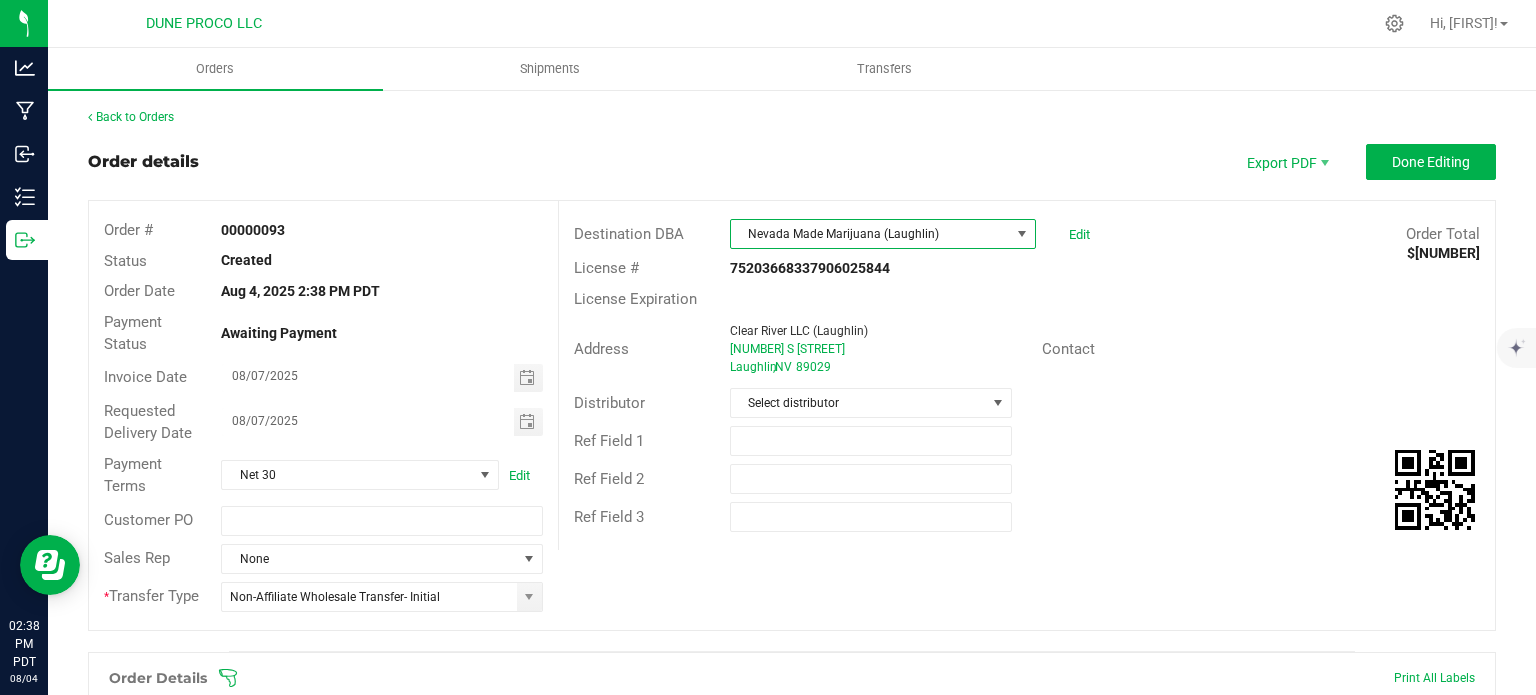 click on "Nevada Made Marijuana (Laughlin)" at bounding box center [870, 234] 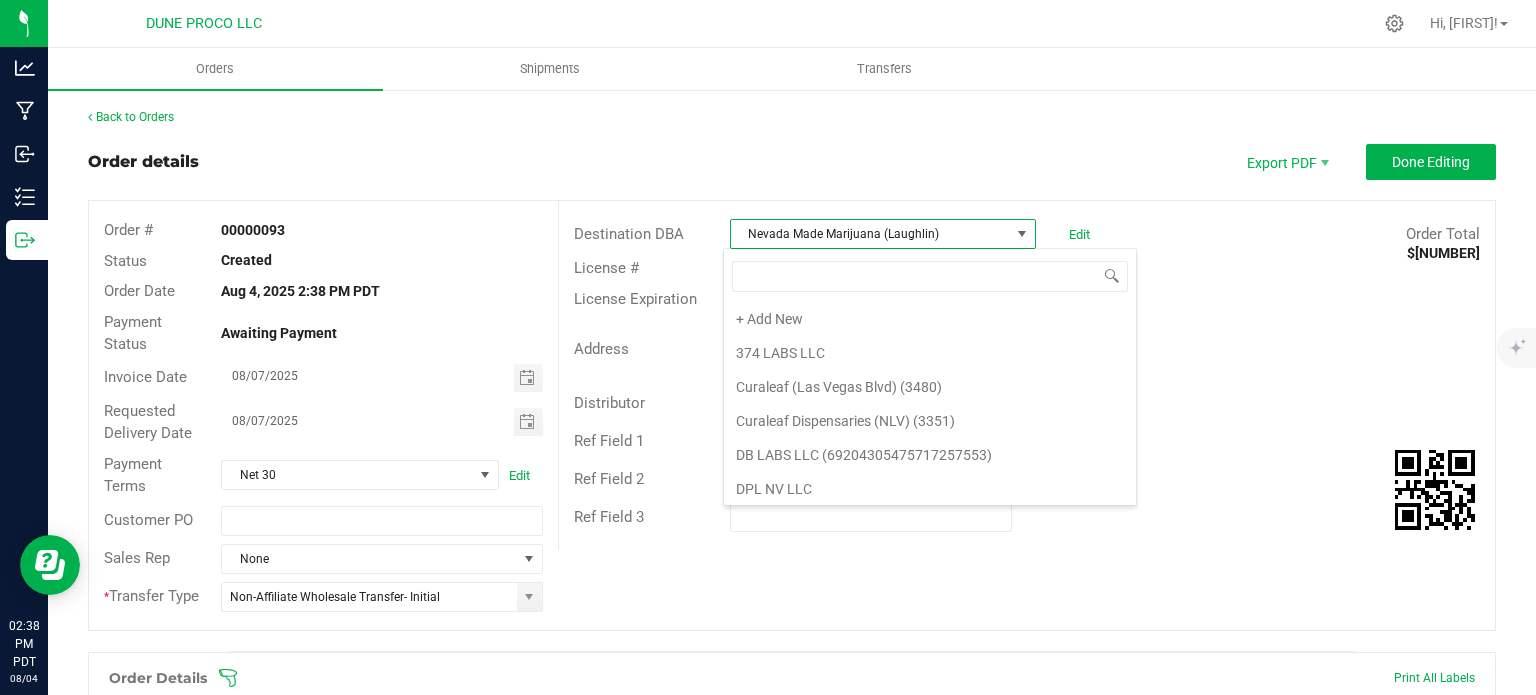 scroll, scrollTop: 842, scrollLeft: 0, axis: vertical 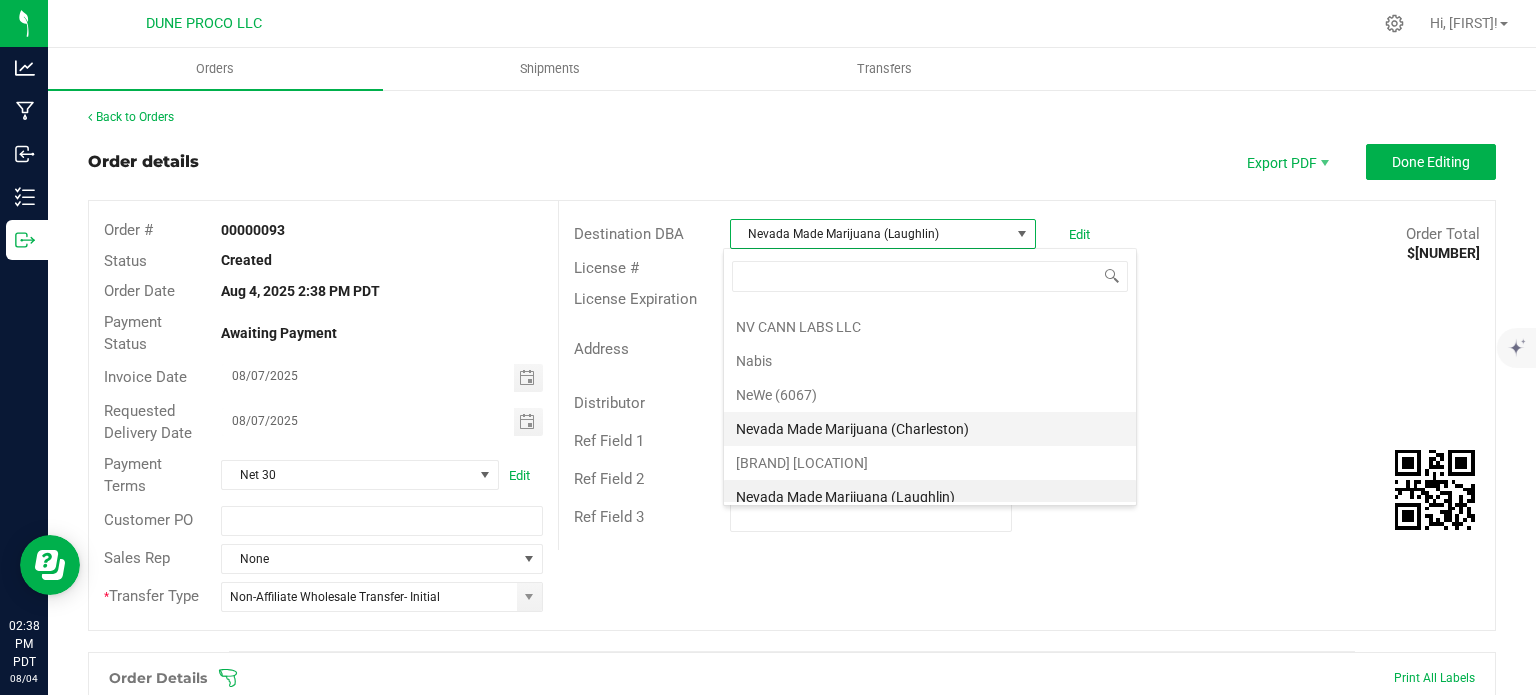 click on "Nevada Made Marijuana (Charleston)" at bounding box center [930, 429] 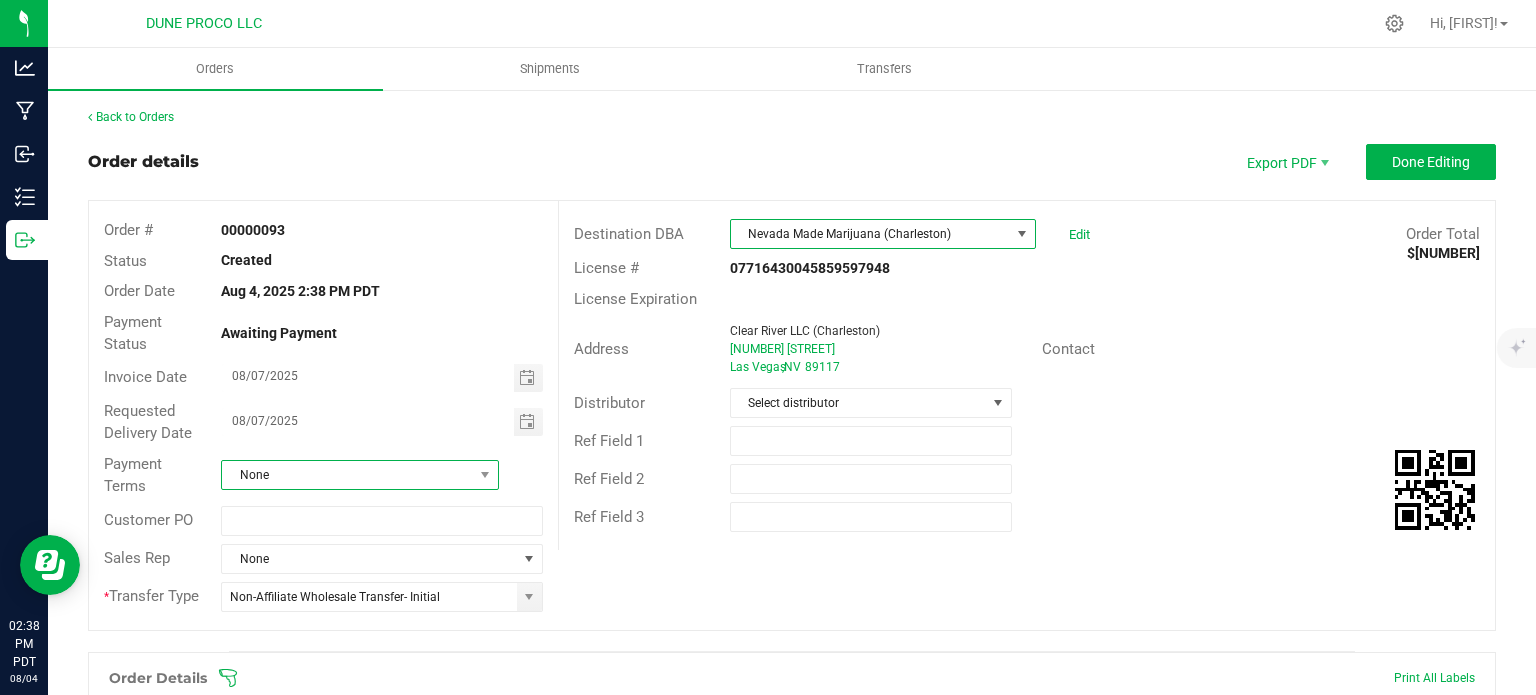 click on "None" at bounding box center (347, 475) 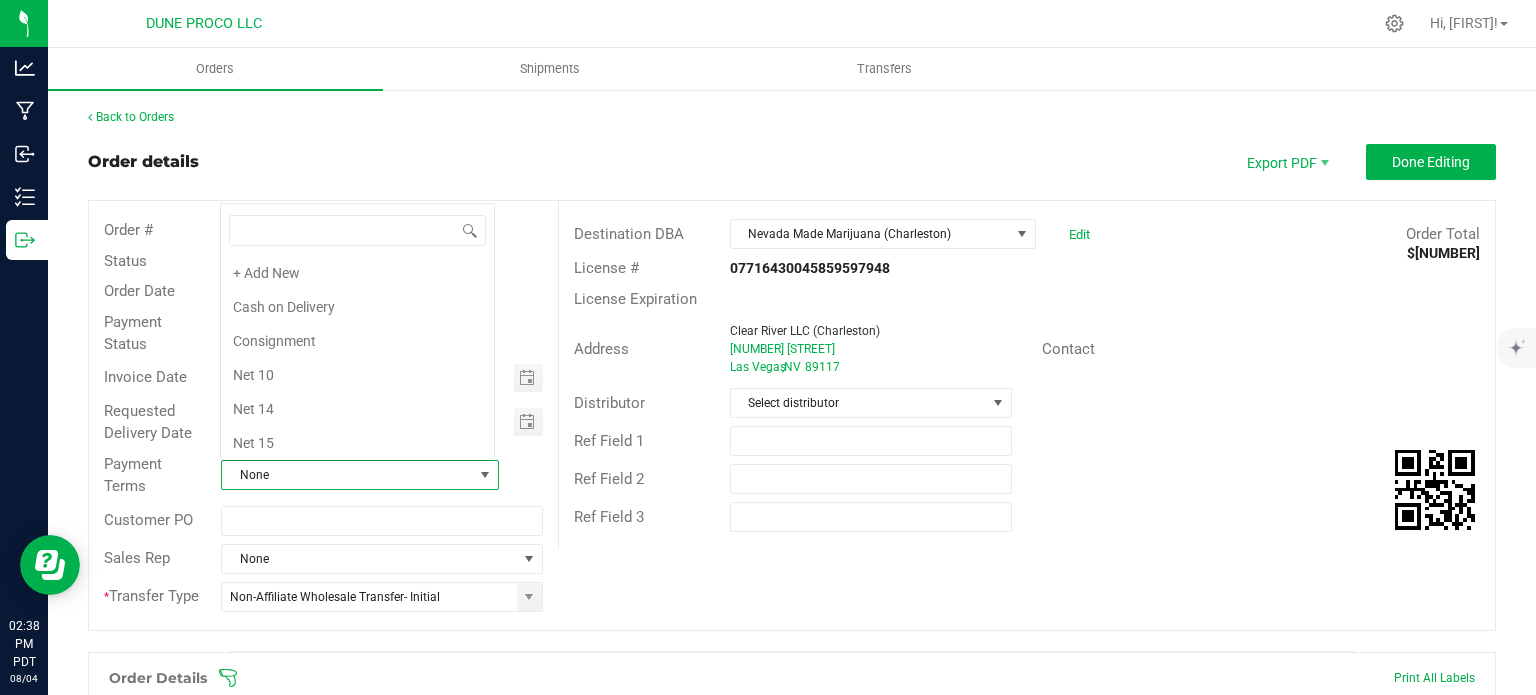 scroll, scrollTop: 0, scrollLeft: 0, axis: both 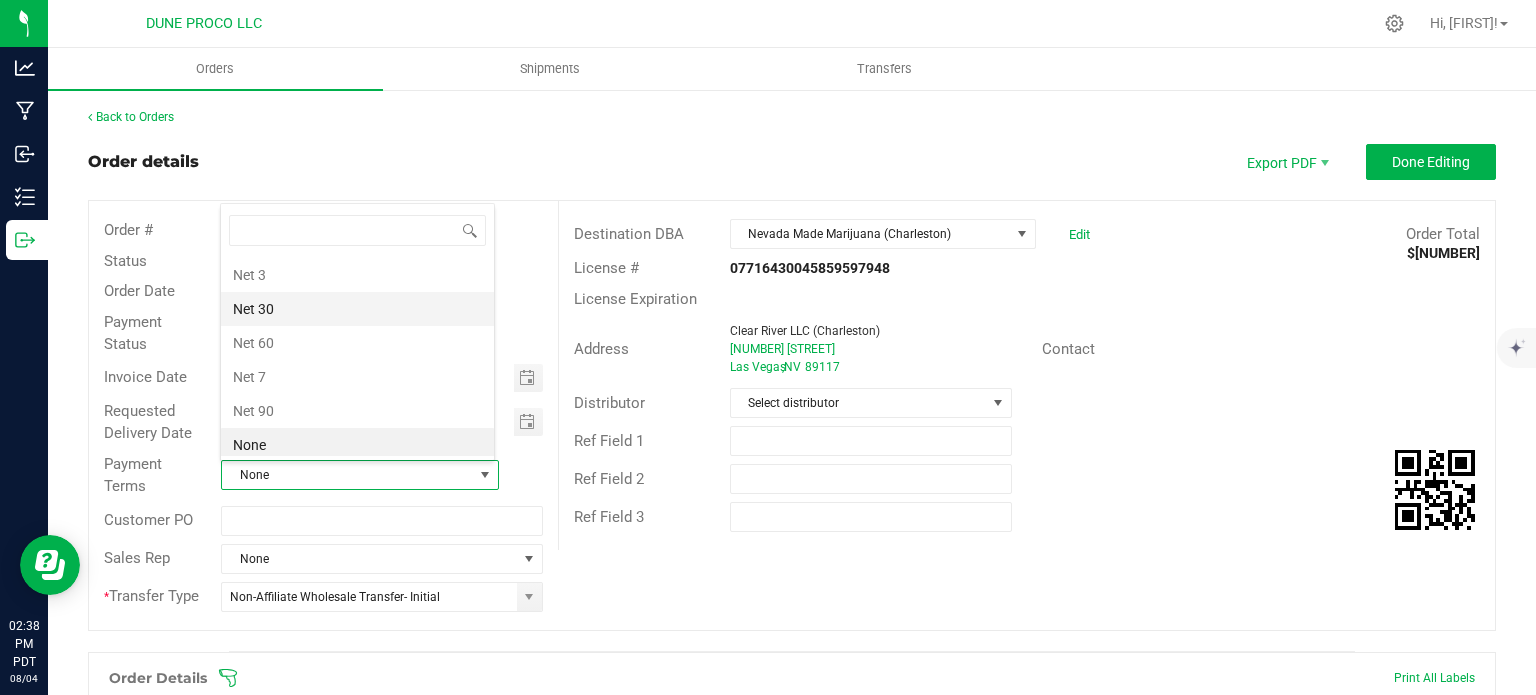 click on "Net 30" at bounding box center [357, 309] 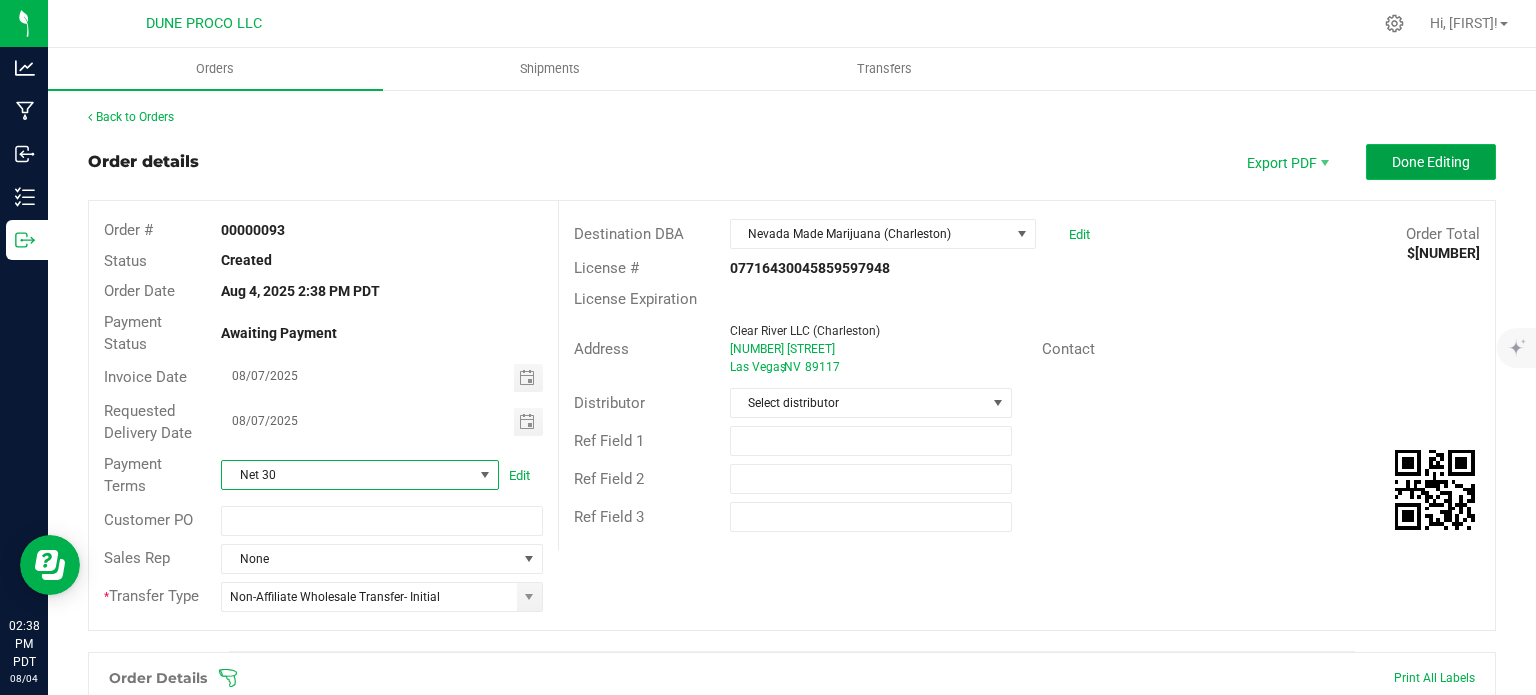 click on "Done Editing" at bounding box center [1431, 162] 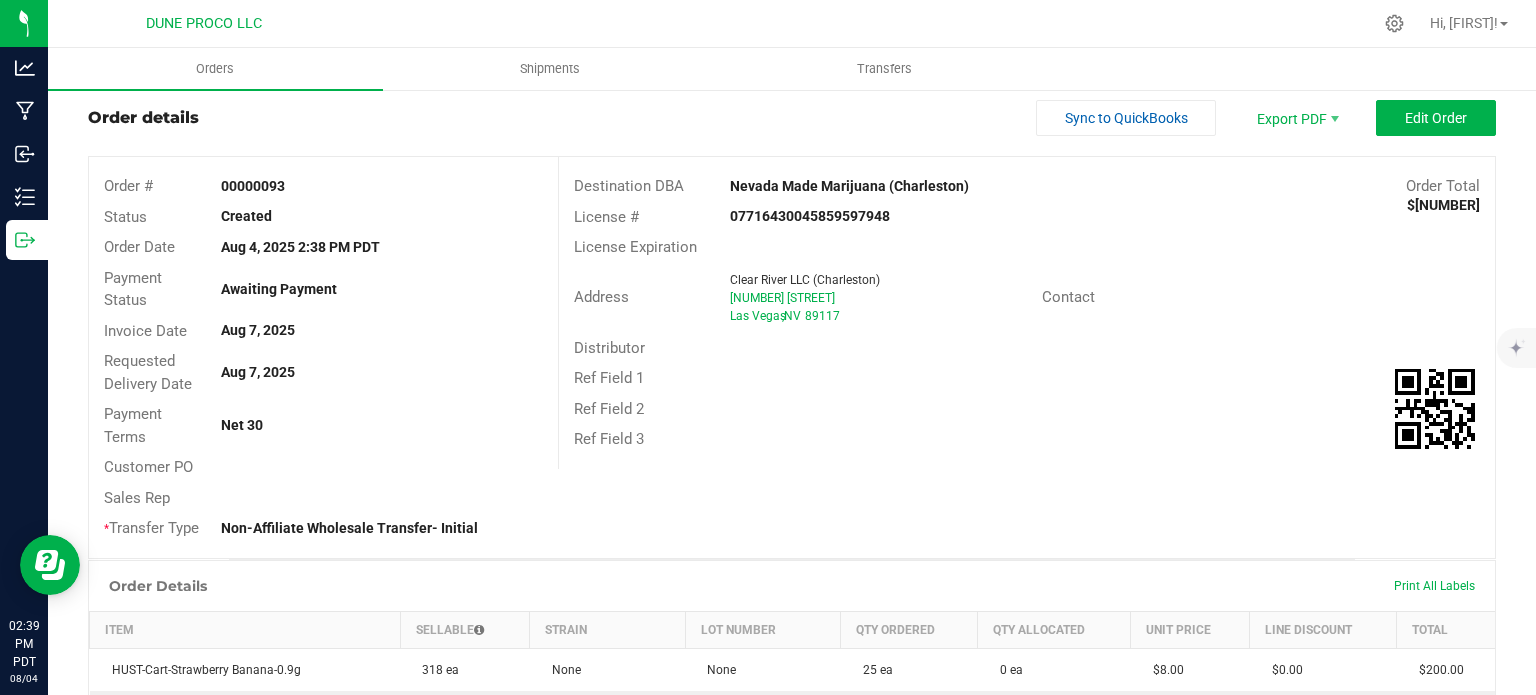 scroll, scrollTop: 0, scrollLeft: 0, axis: both 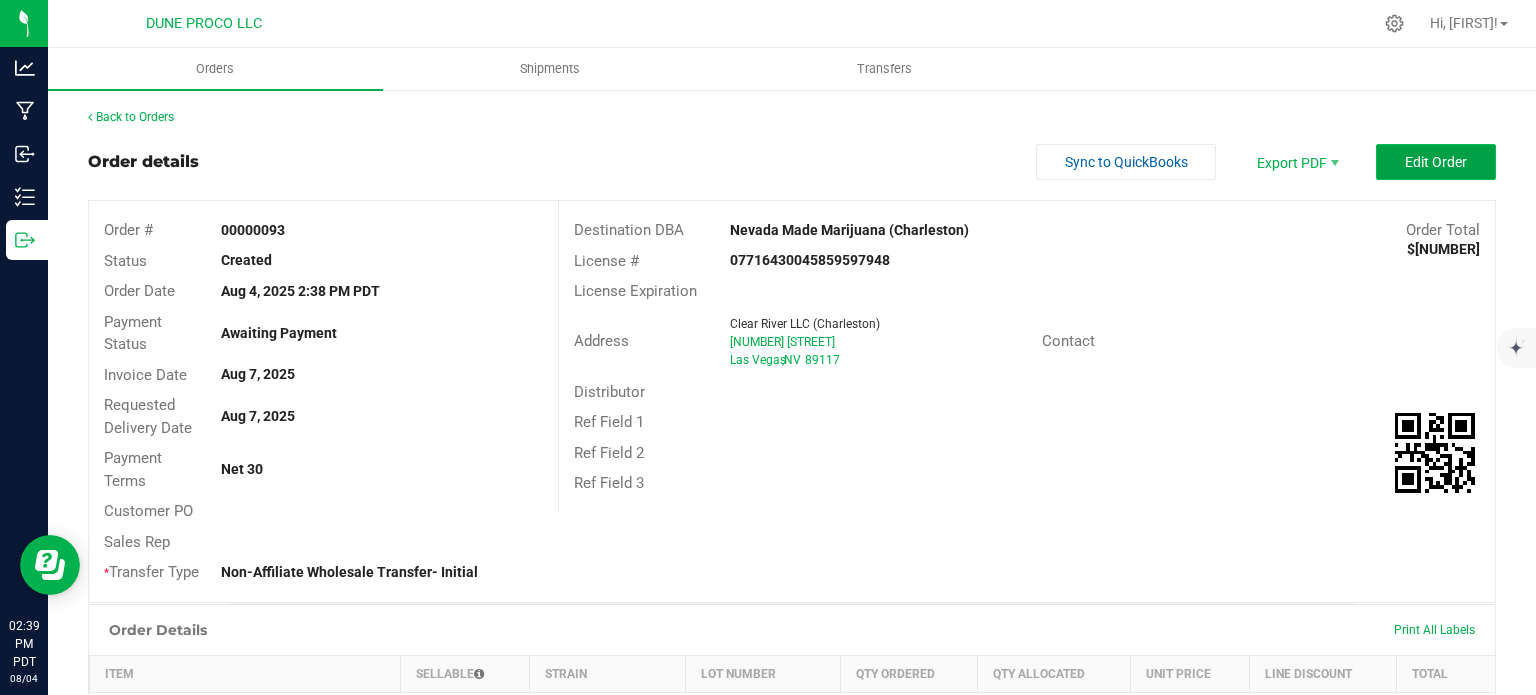 click on "Edit Order" at bounding box center [1436, 162] 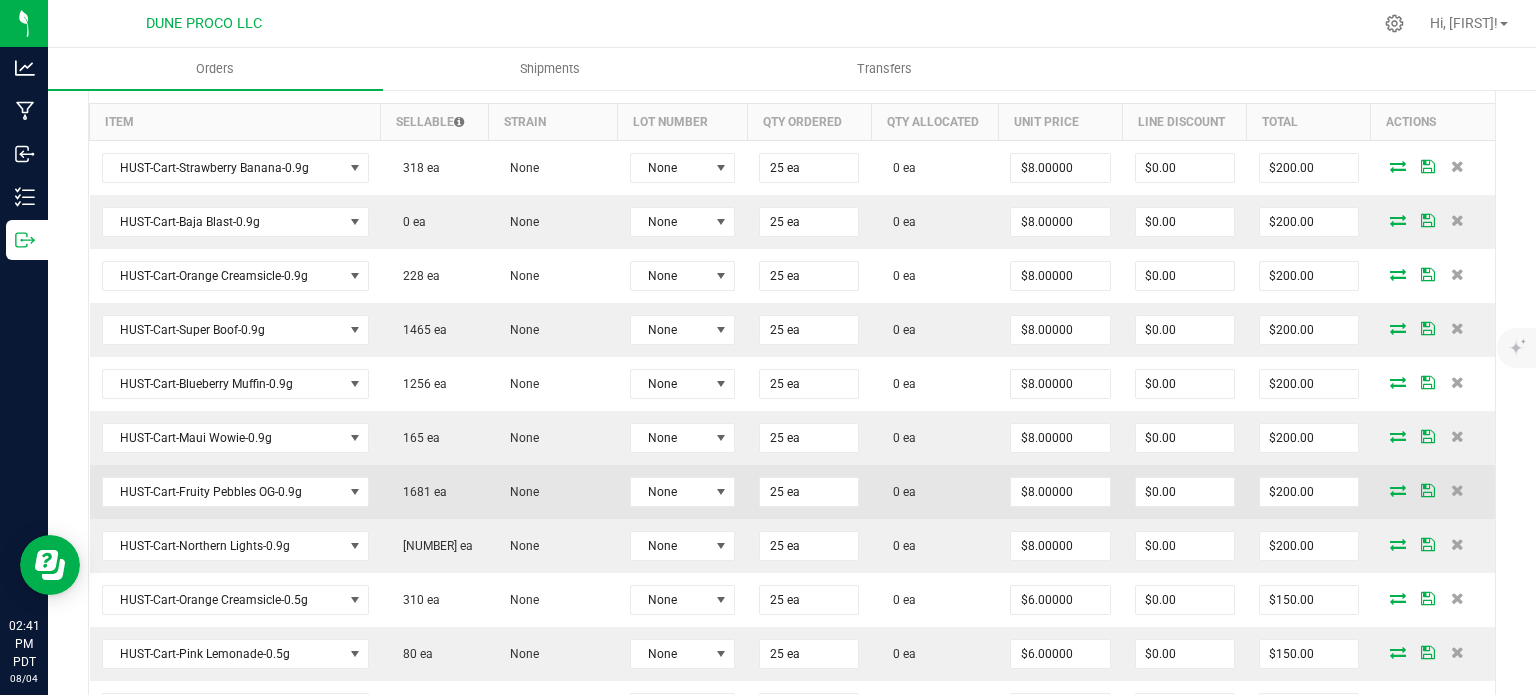 scroll, scrollTop: 560, scrollLeft: 0, axis: vertical 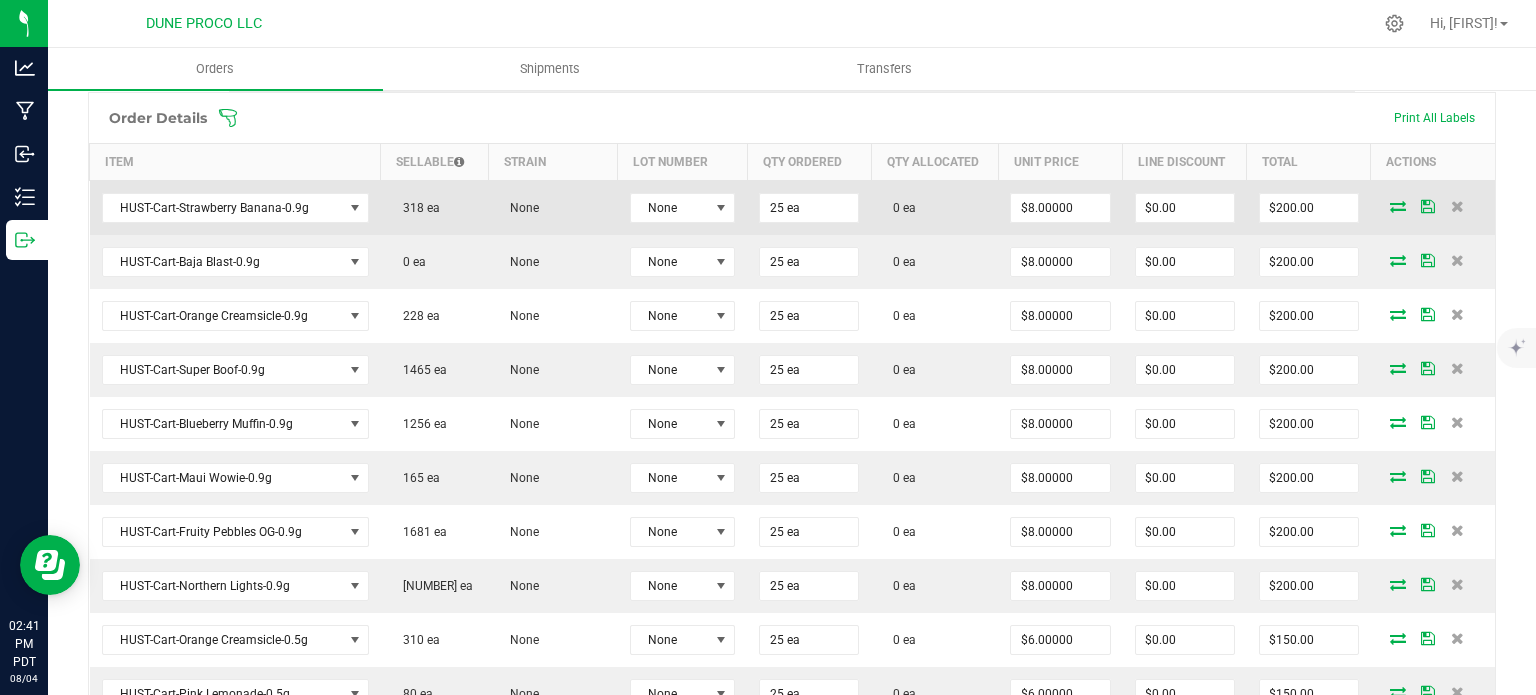 click at bounding box center (1398, 206) 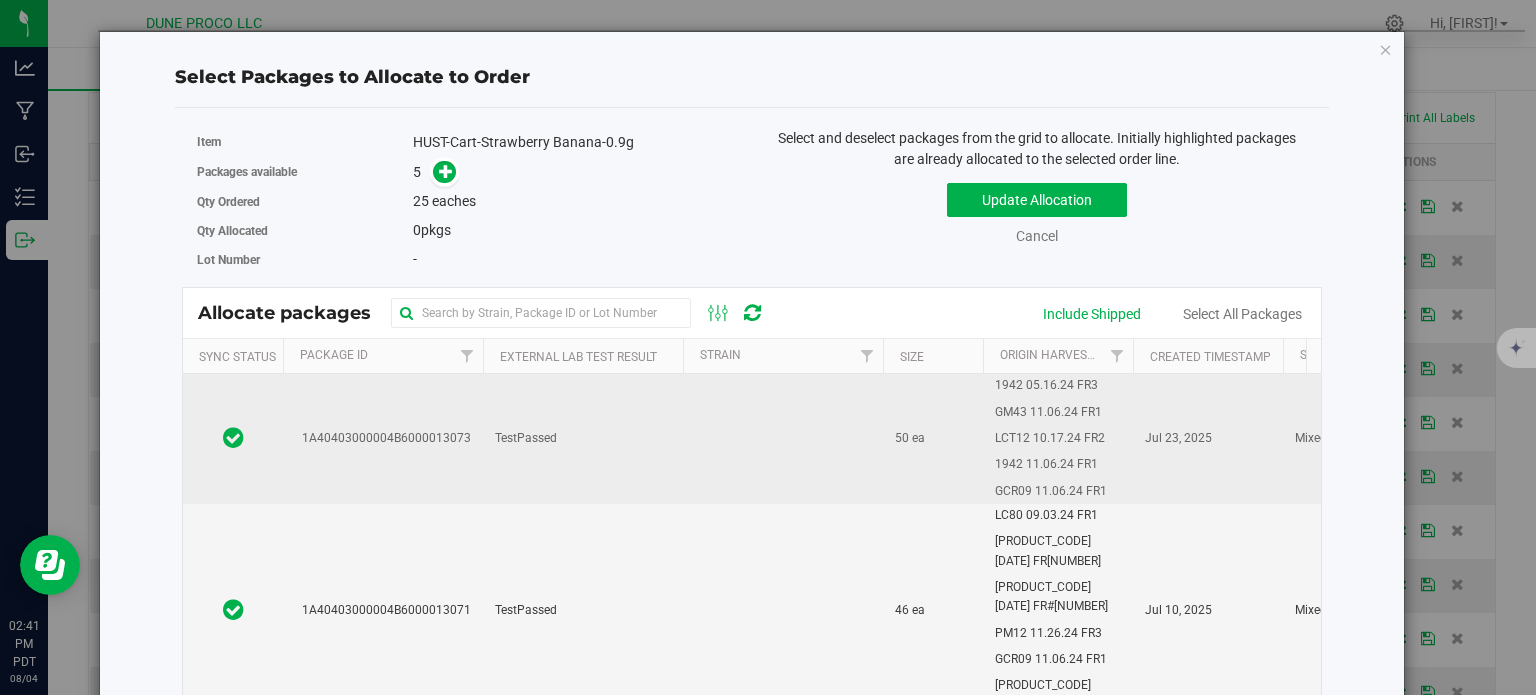 click on "1A40403000004B6000013073" at bounding box center [383, 439] 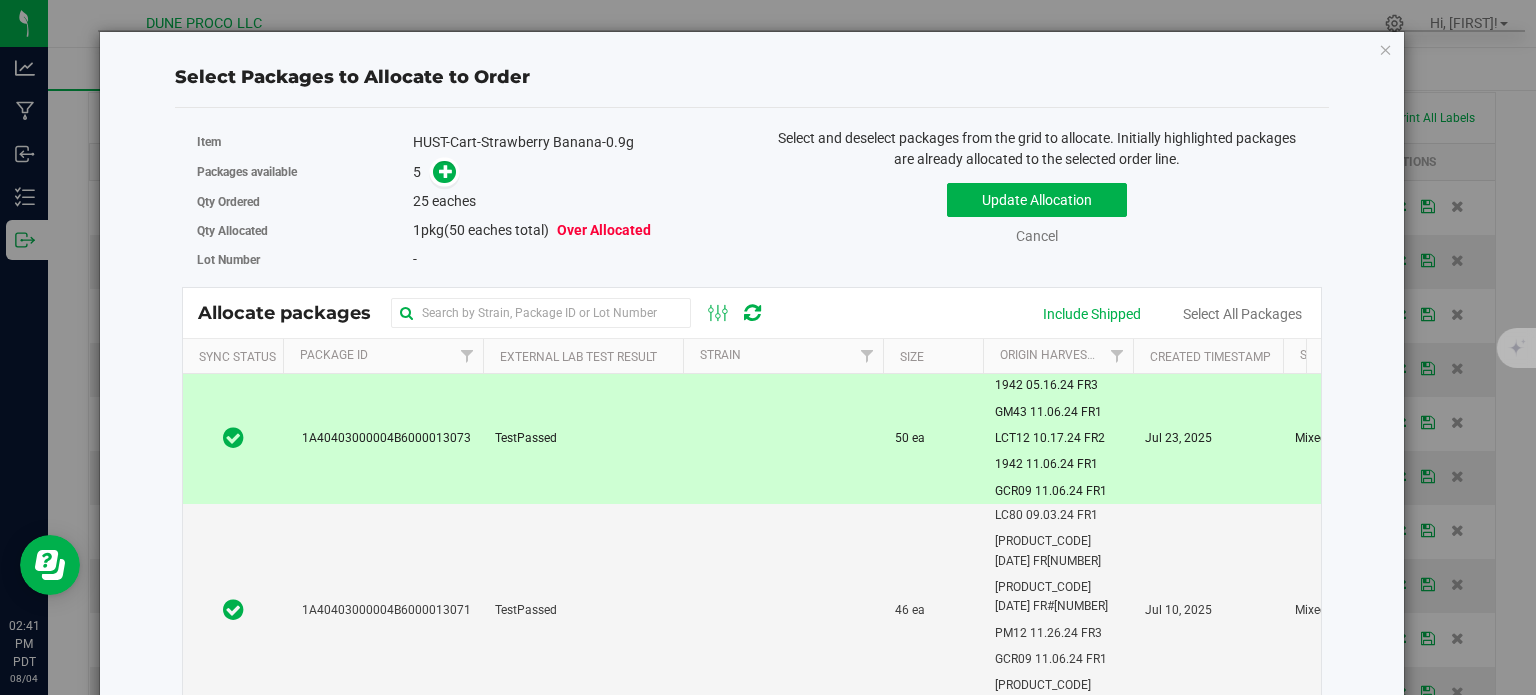 click at bounding box center [440, 172] 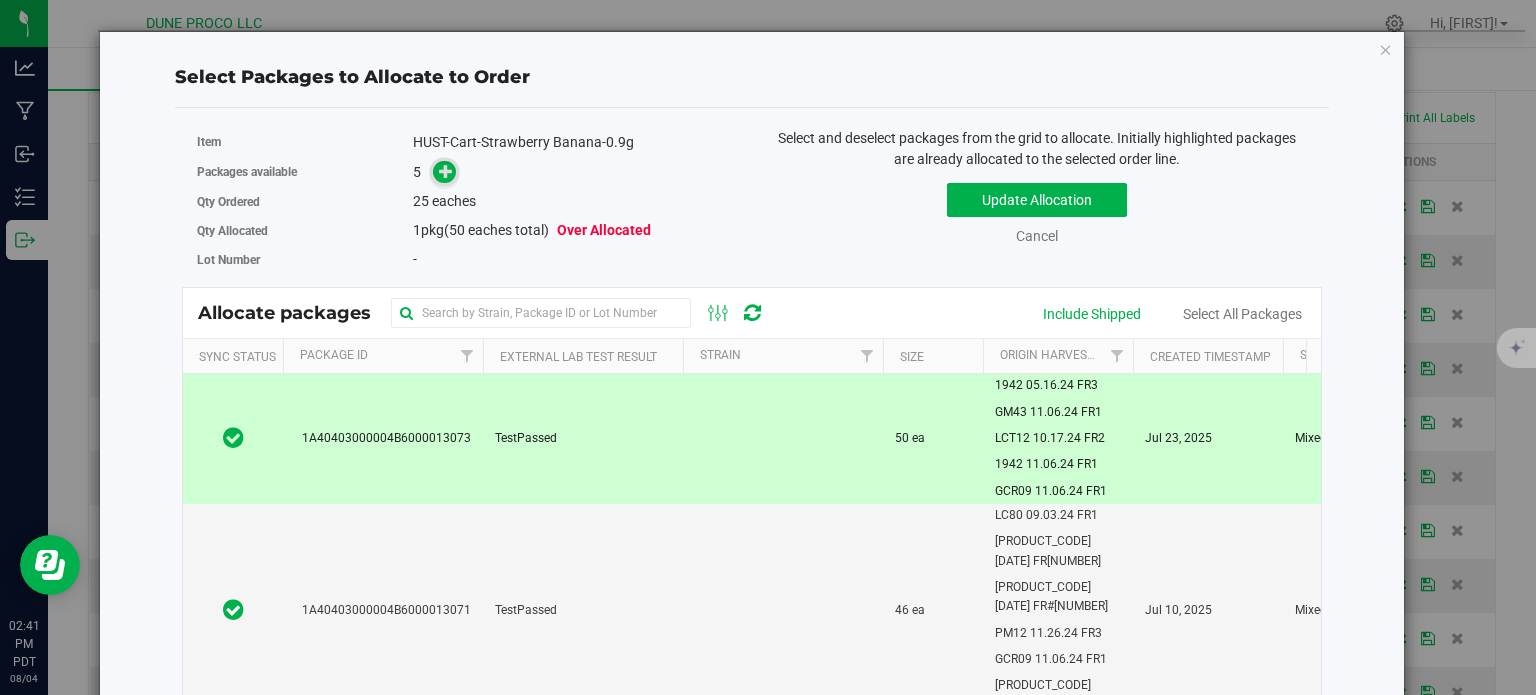 click at bounding box center (446, 171) 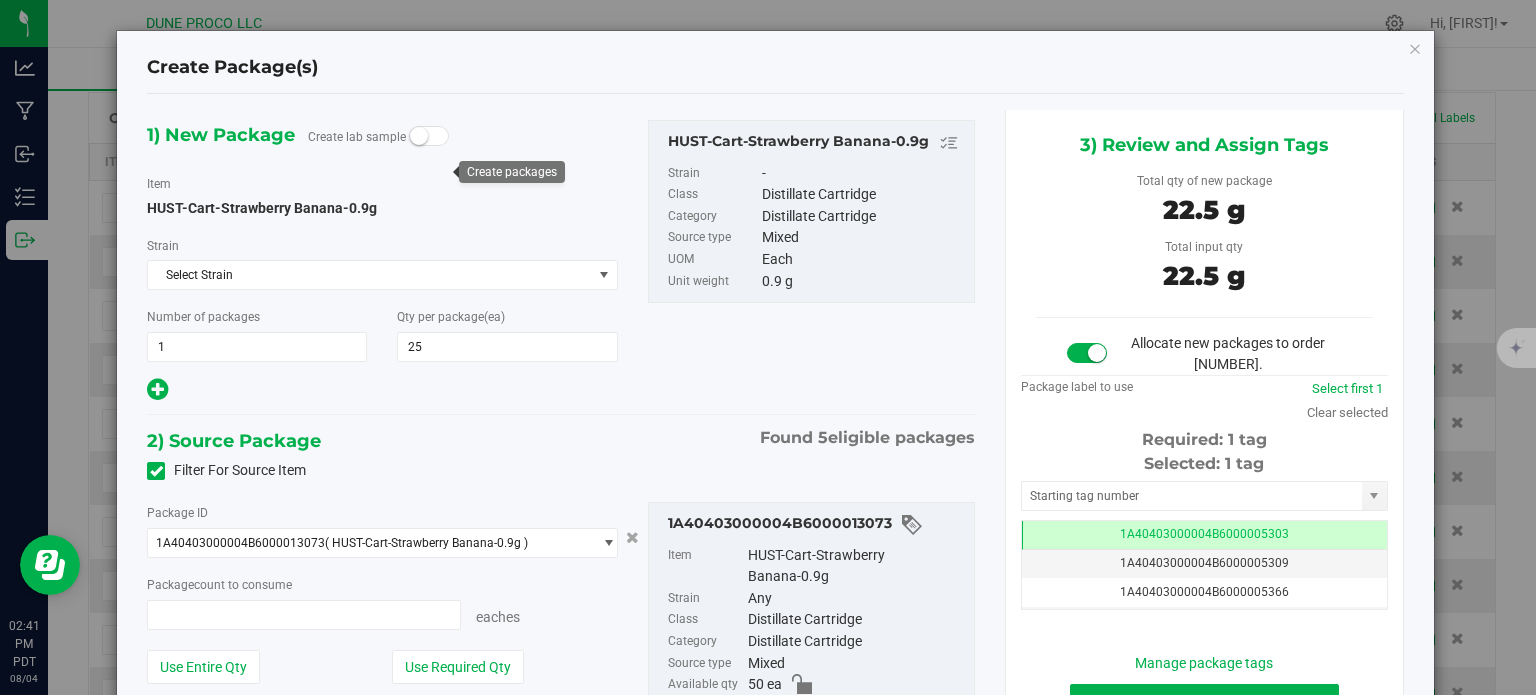 type on "25 ea" 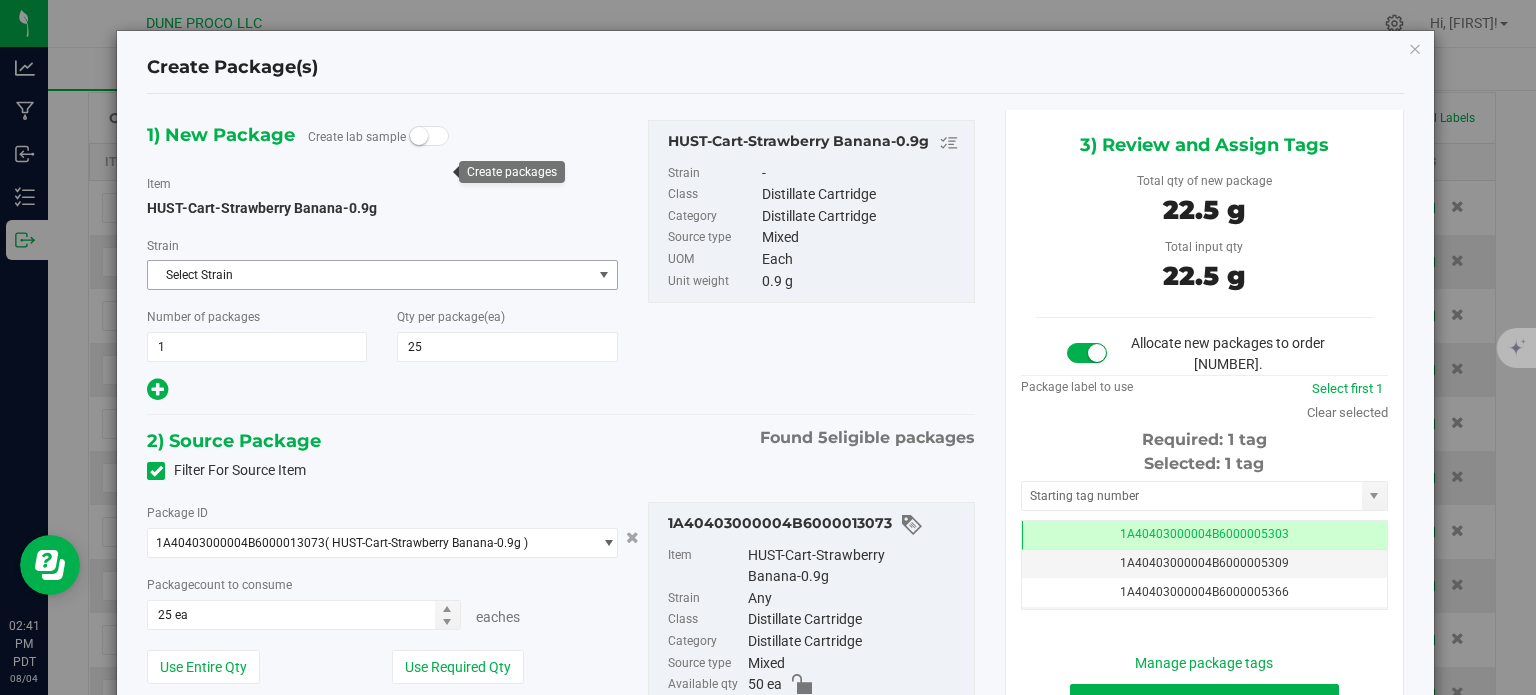 scroll, scrollTop: 0, scrollLeft: 0, axis: both 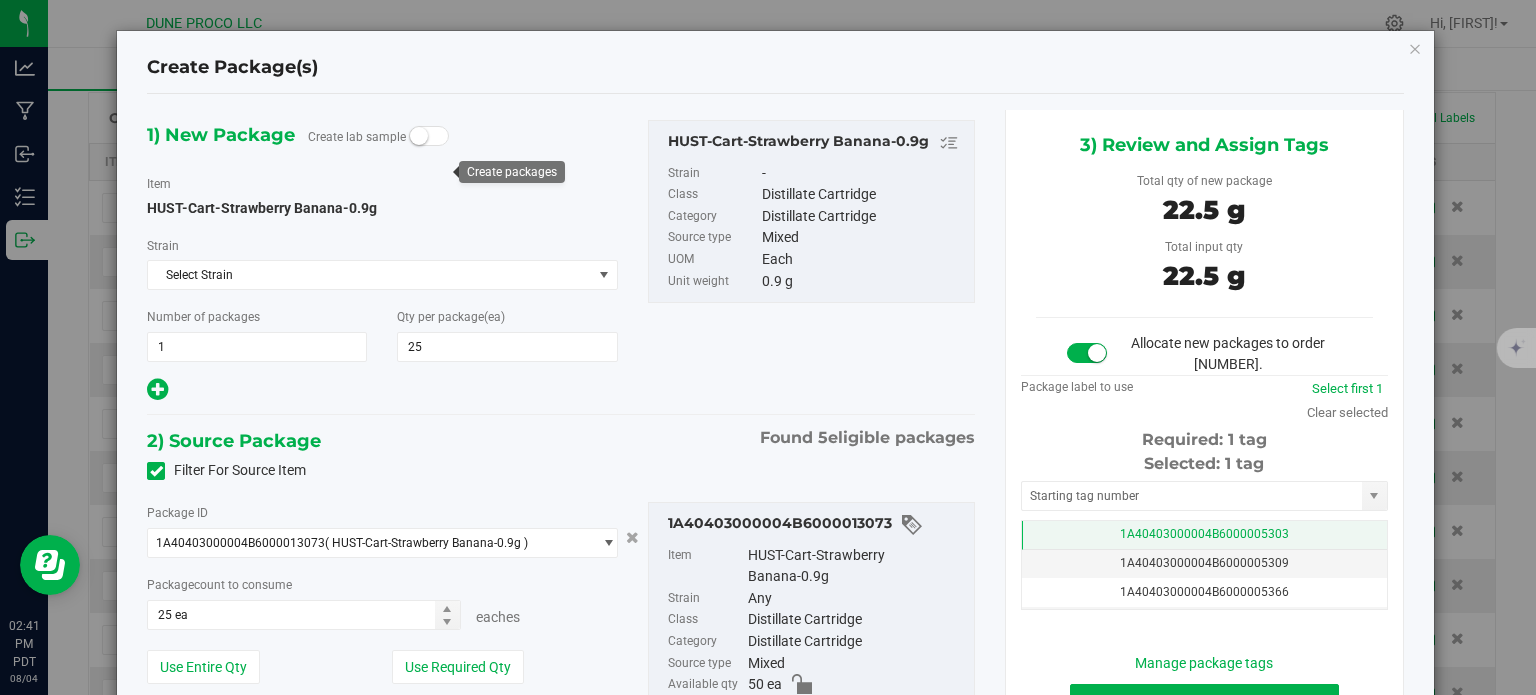 click on "1A40403000004B6000005303" at bounding box center (1204, 535) 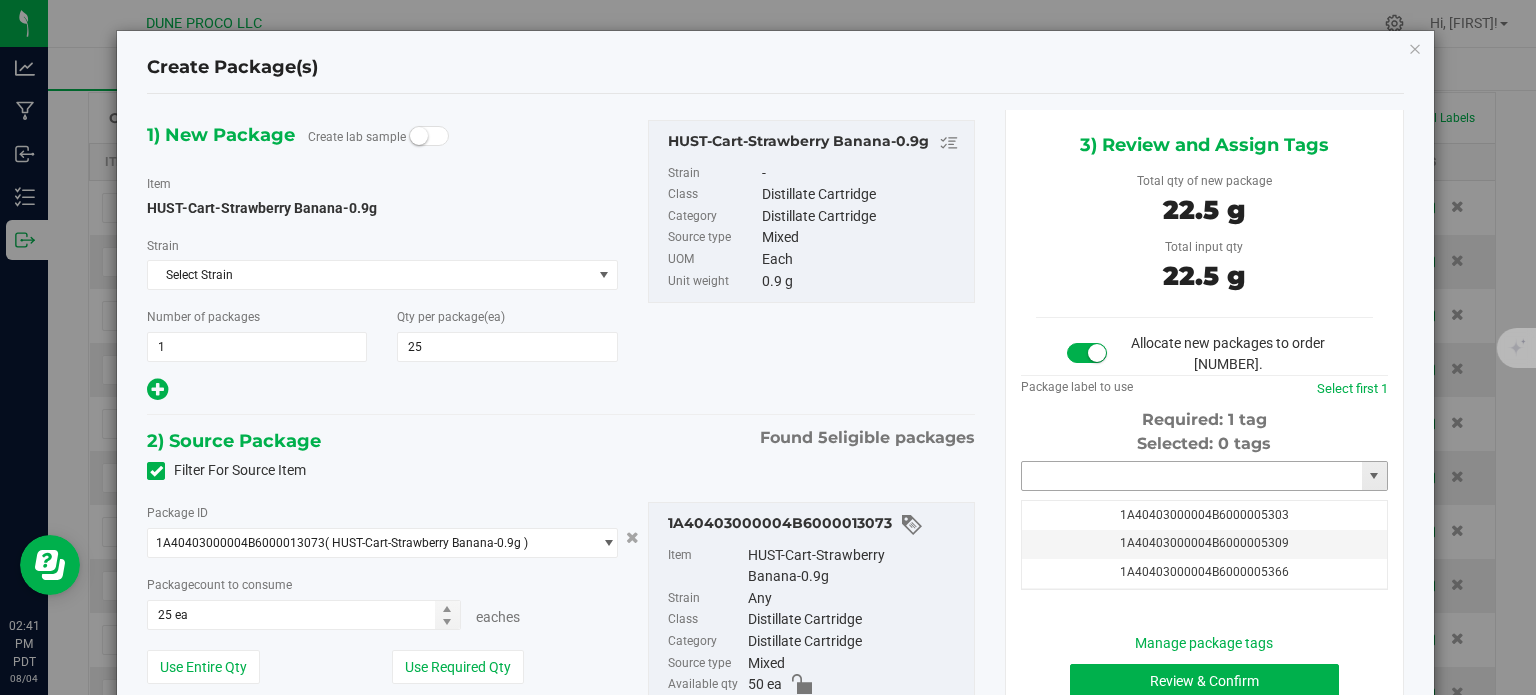 click at bounding box center [1192, 476] 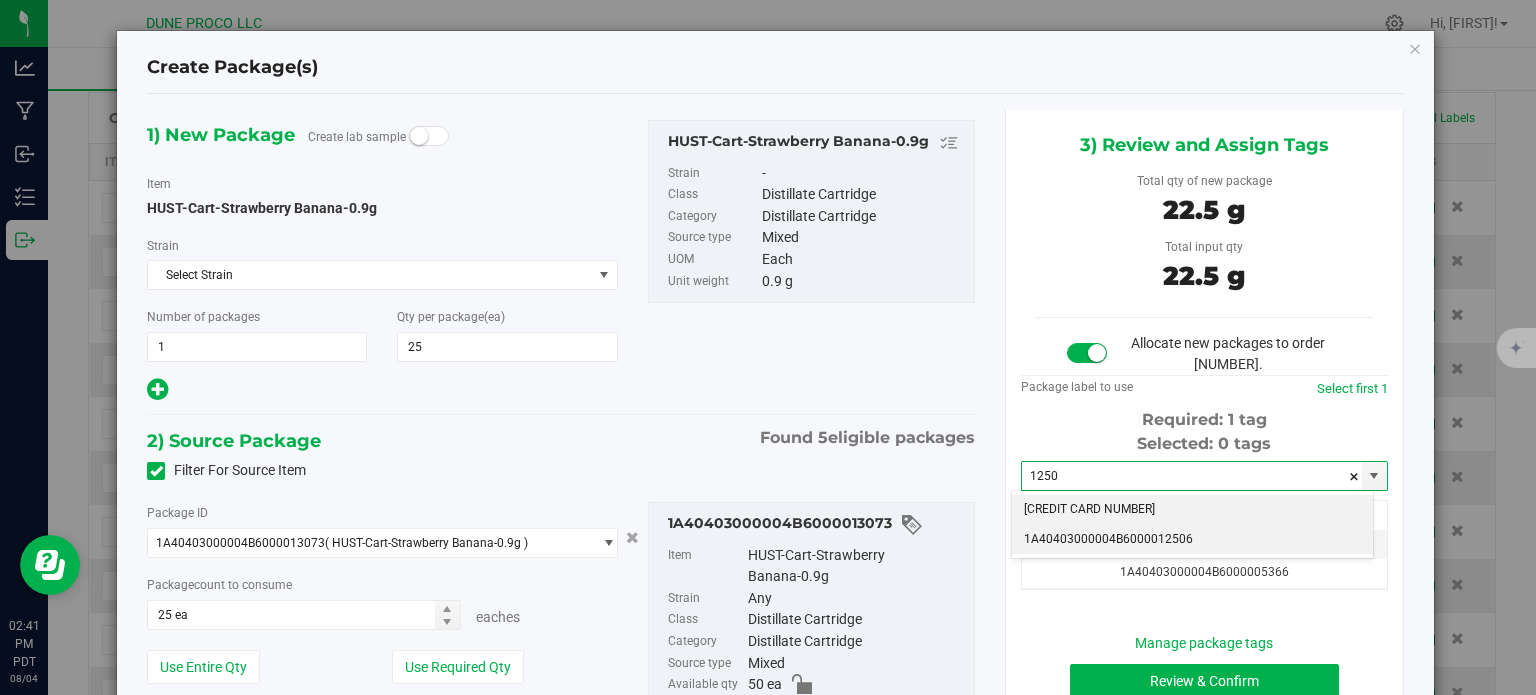 click on "1A40403000004B6000012506" at bounding box center [1192, 540] 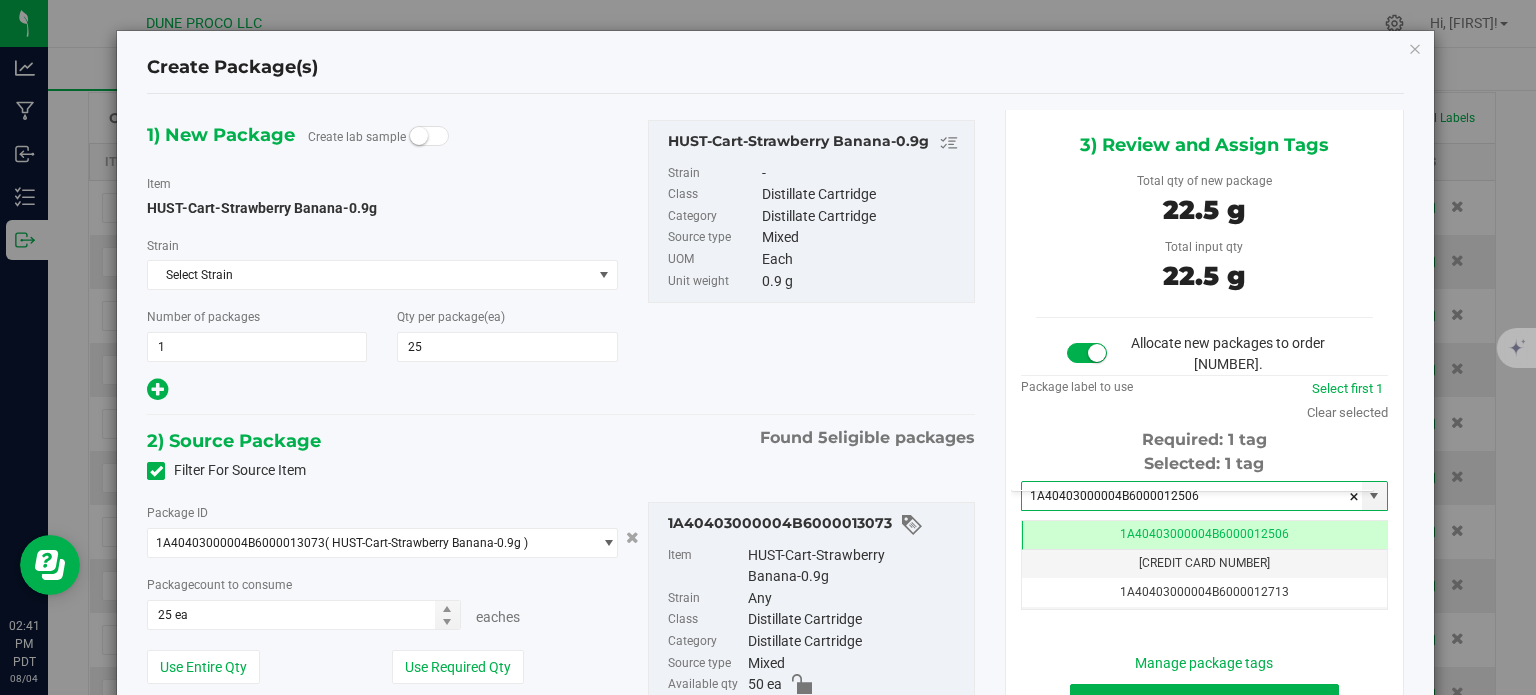 scroll, scrollTop: 0, scrollLeft: 0, axis: both 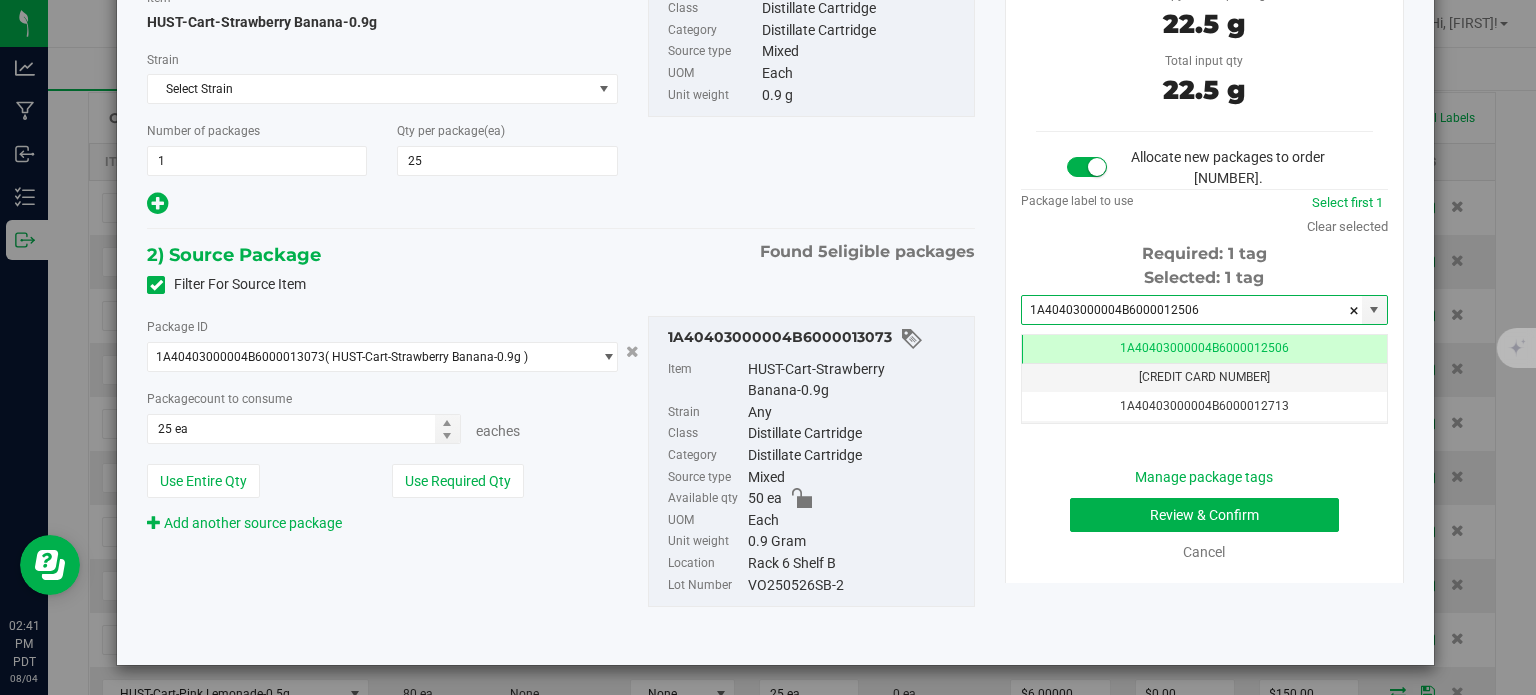 type on "1A40403000004B6000012506" 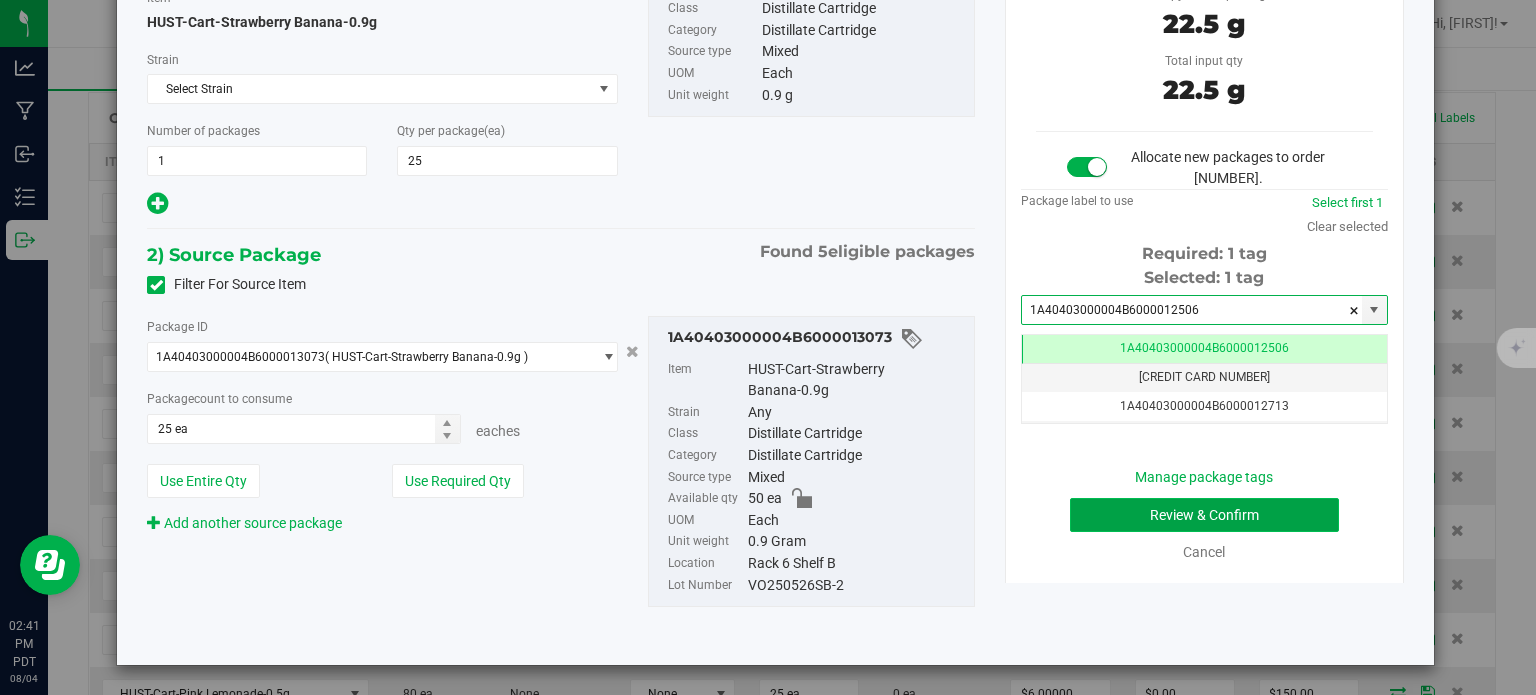 click on "Review & Confirm" at bounding box center [1204, 515] 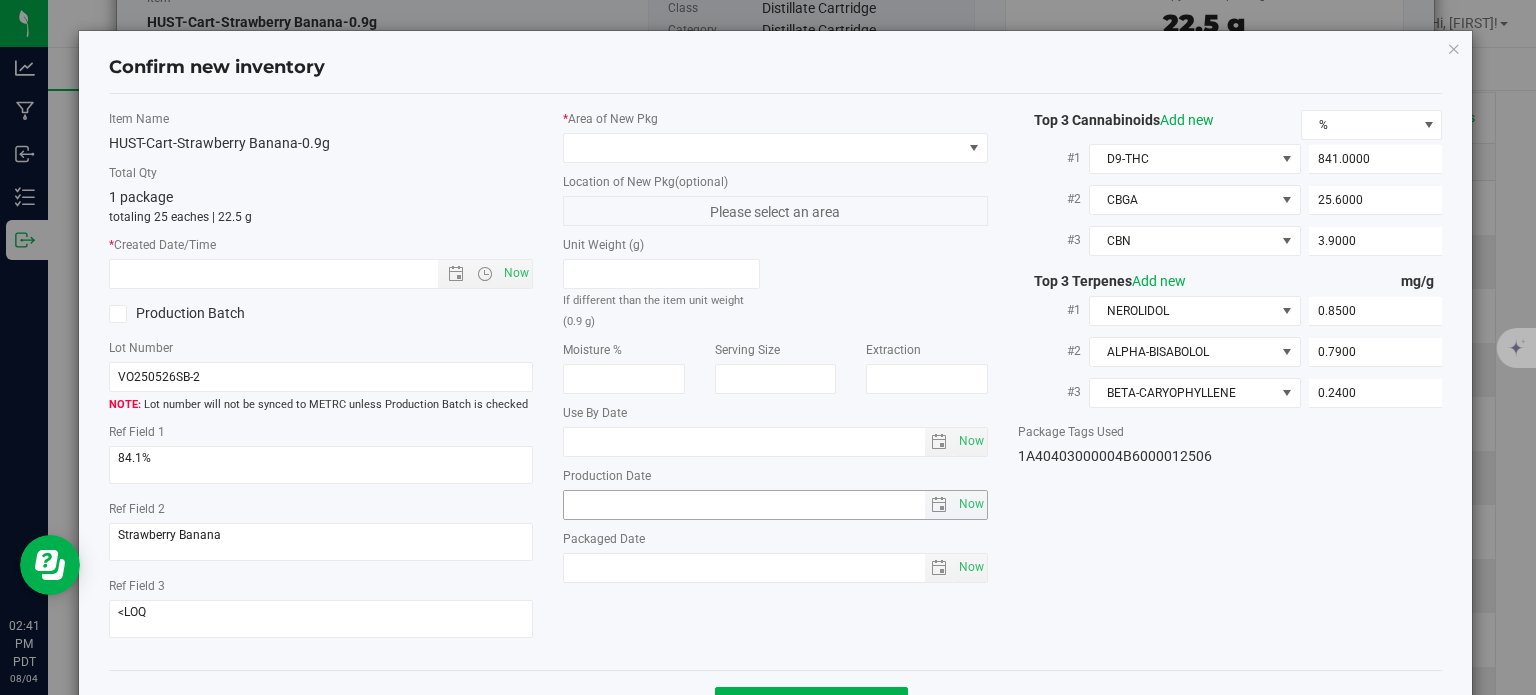 type on "2025-05-25" 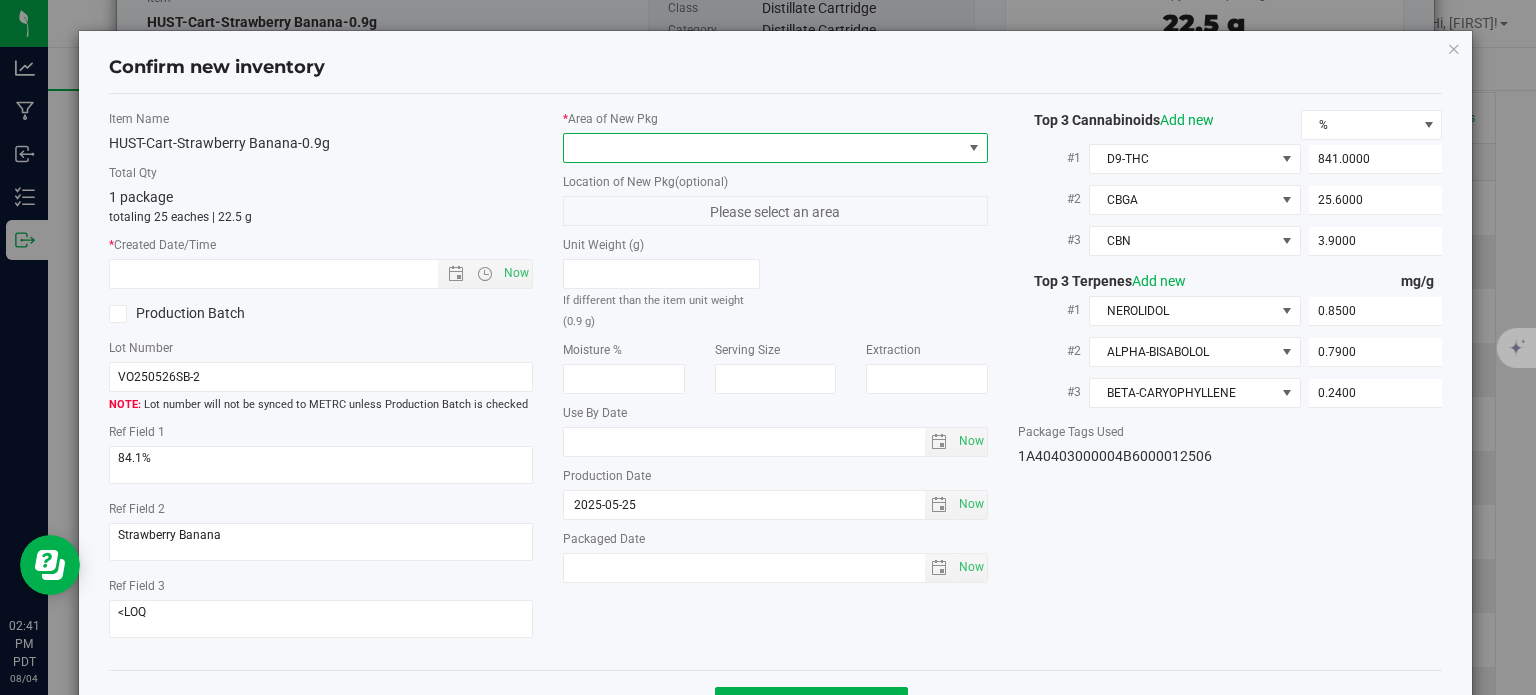 click at bounding box center [763, 148] 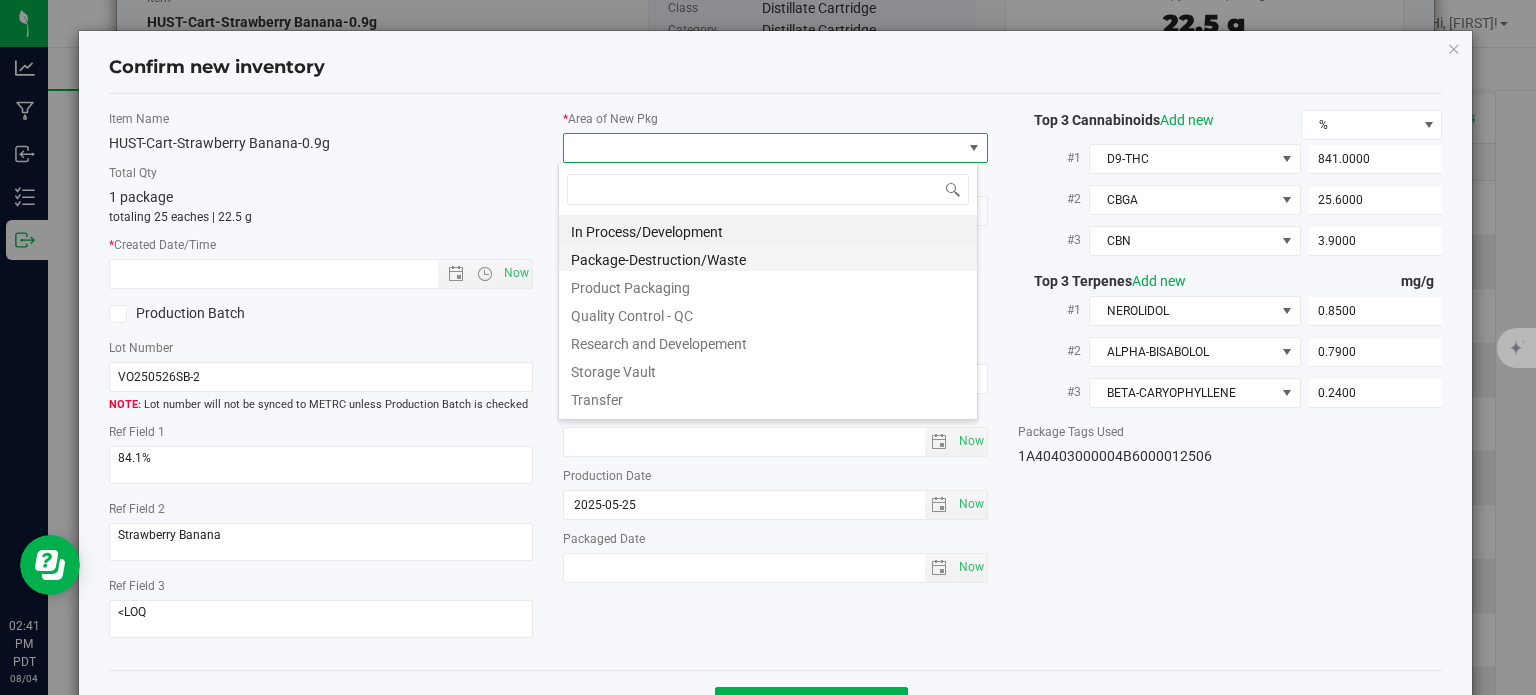 click on "Package-Destruction/Waste" at bounding box center [768, 257] 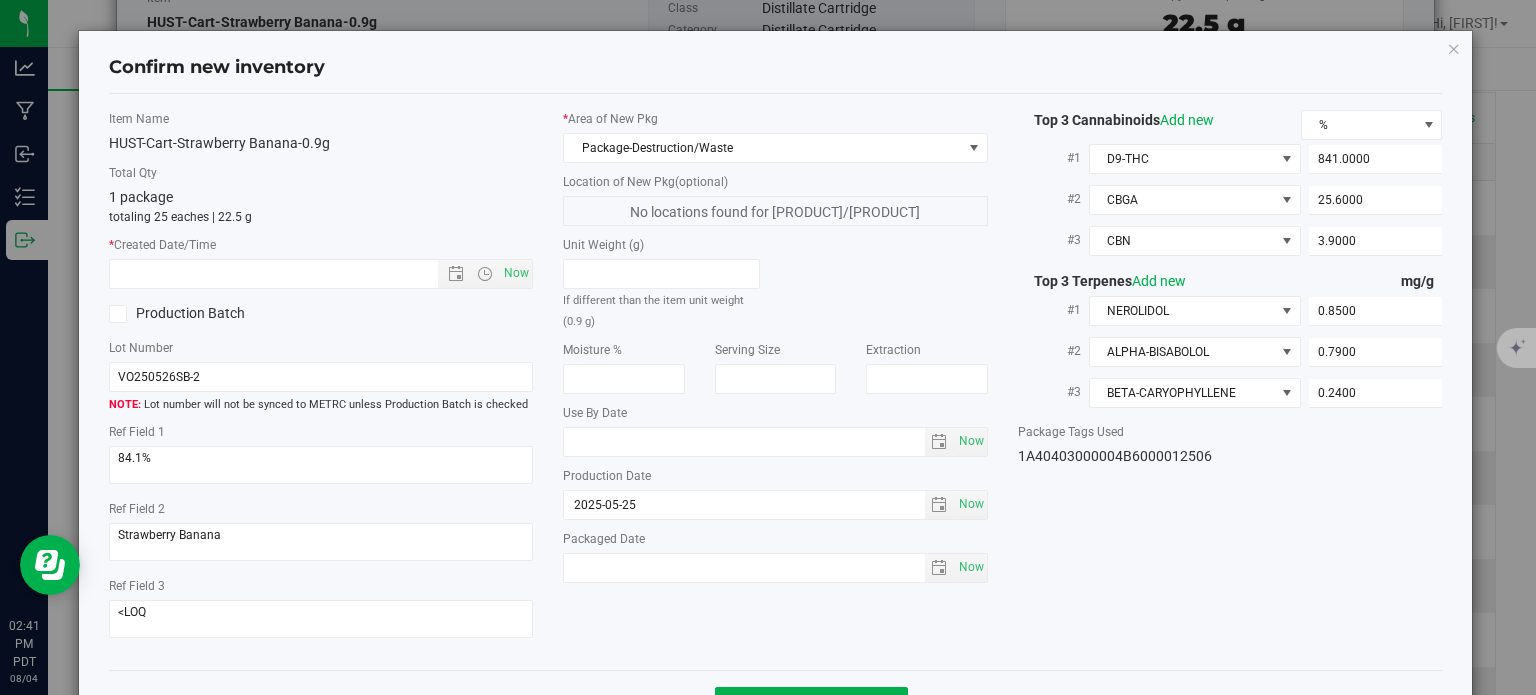 click on "*
Area of New Pkg
Package-Destruction/Waste
Location of New Pkg
(optional)
No locations found for Package-Destruction/Waste
Unit Weight (g)
If different than the item unit weight (0.9 g)
Moisture %" at bounding box center [775, 351] 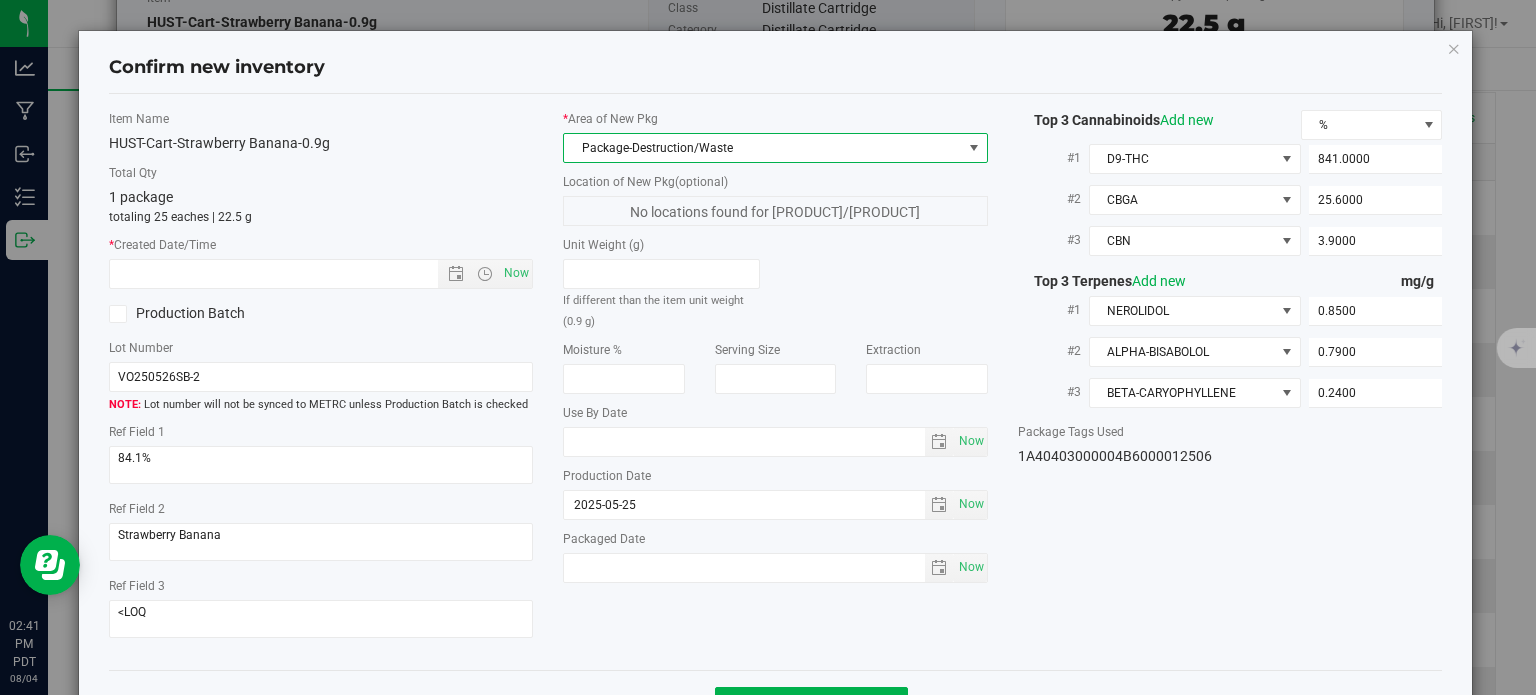 click on "Package-Destruction/Waste" at bounding box center [763, 148] 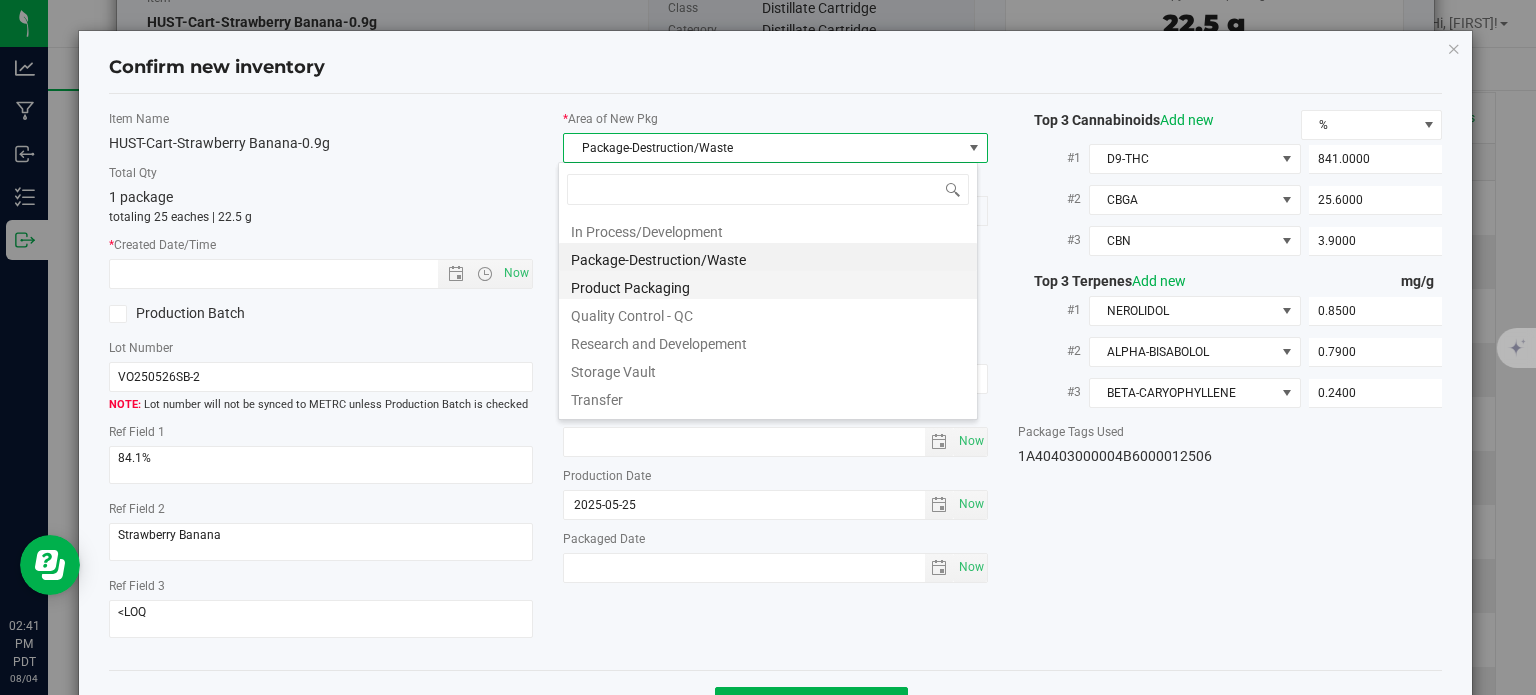 click on "Product Packaging" at bounding box center (768, 285) 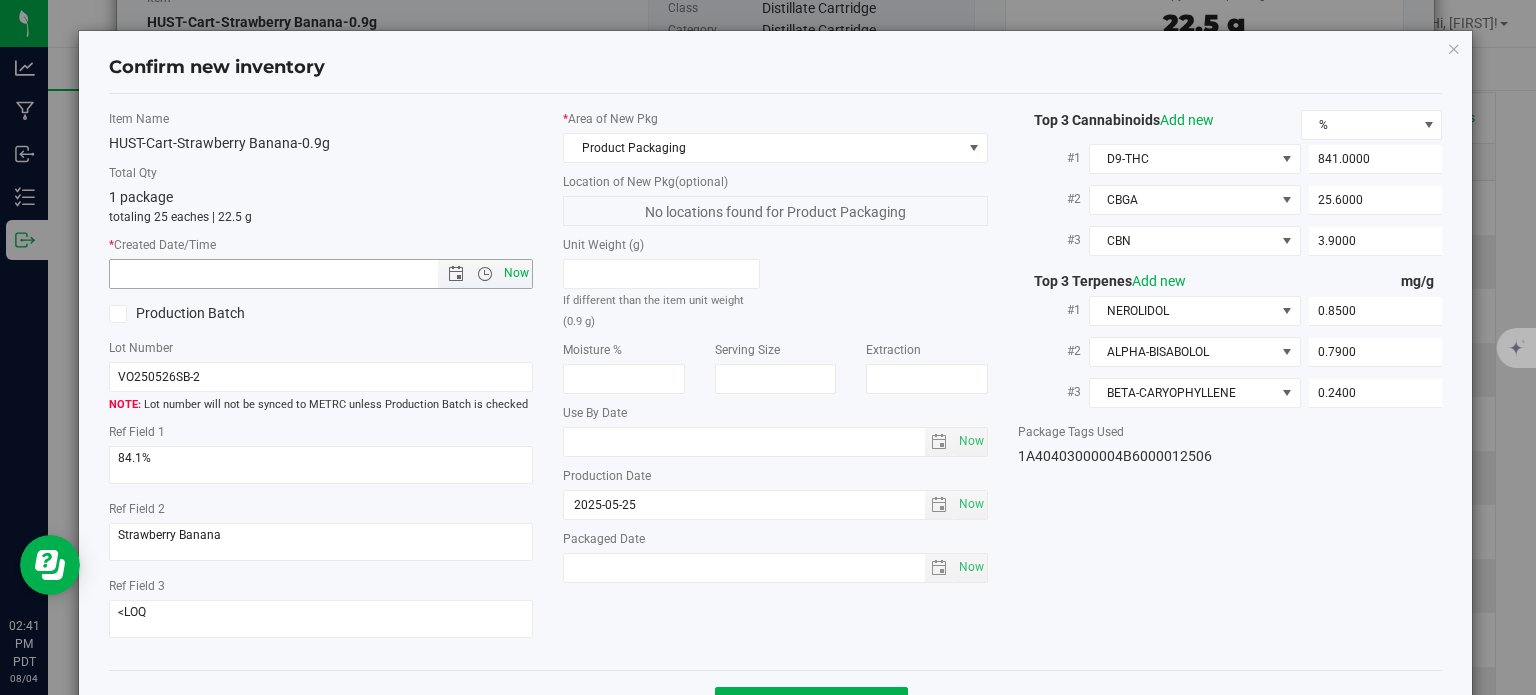 click on "Now" at bounding box center (517, 273) 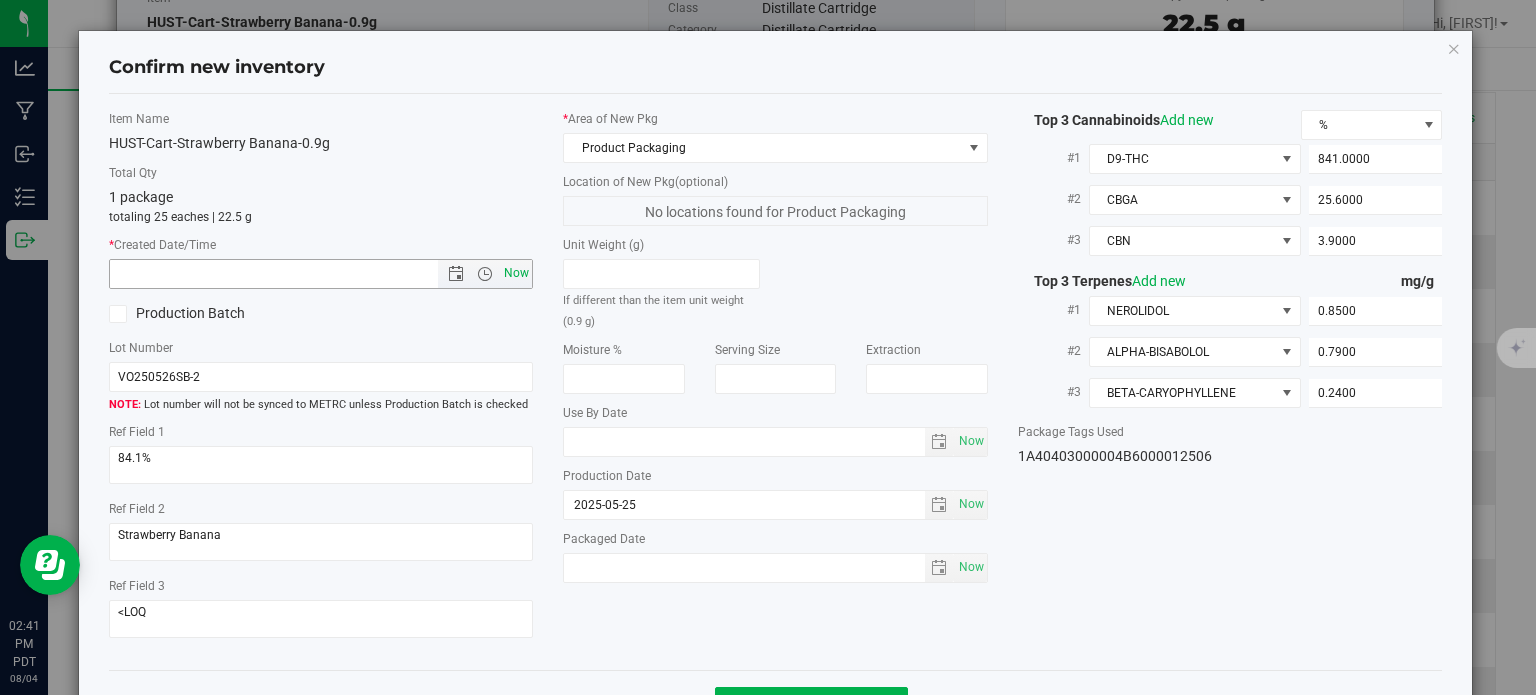 type on "8/4/2025 2:41 PM" 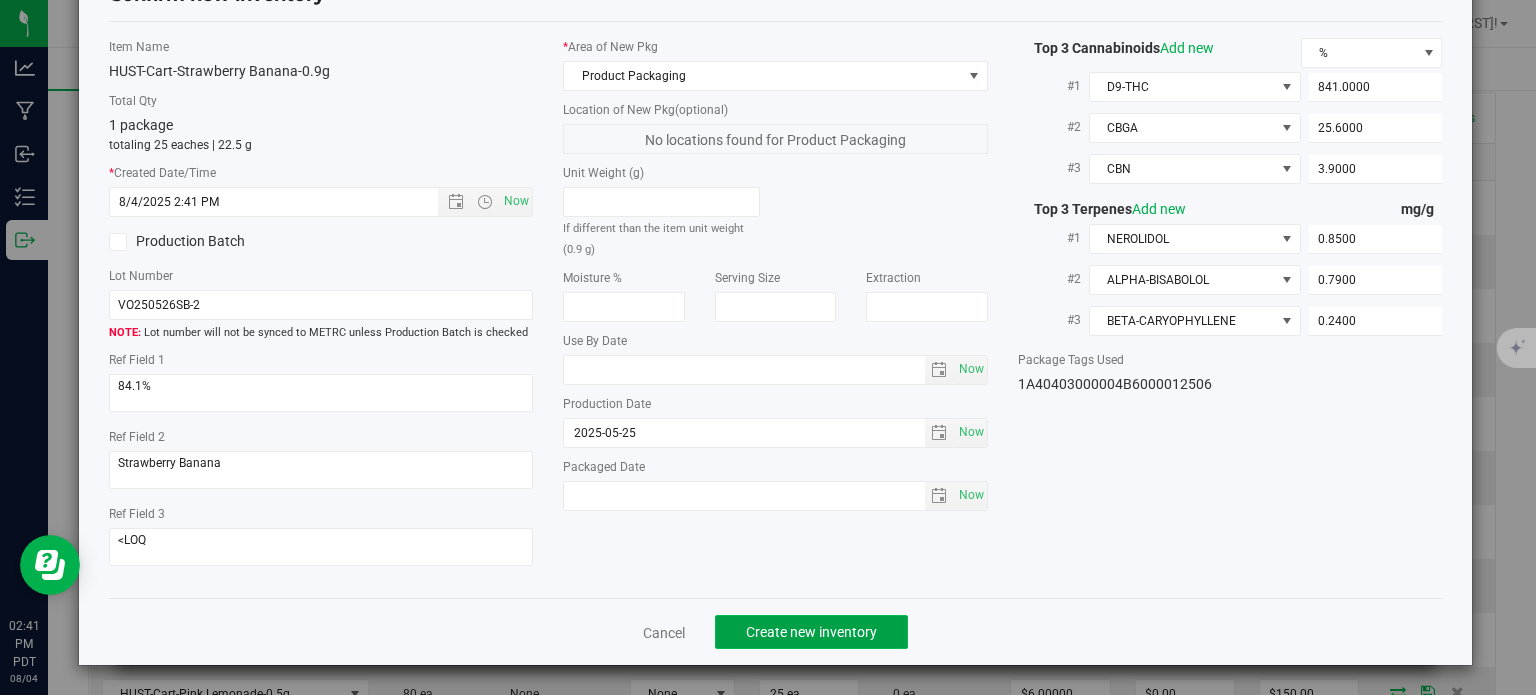 click on "Create new inventory" 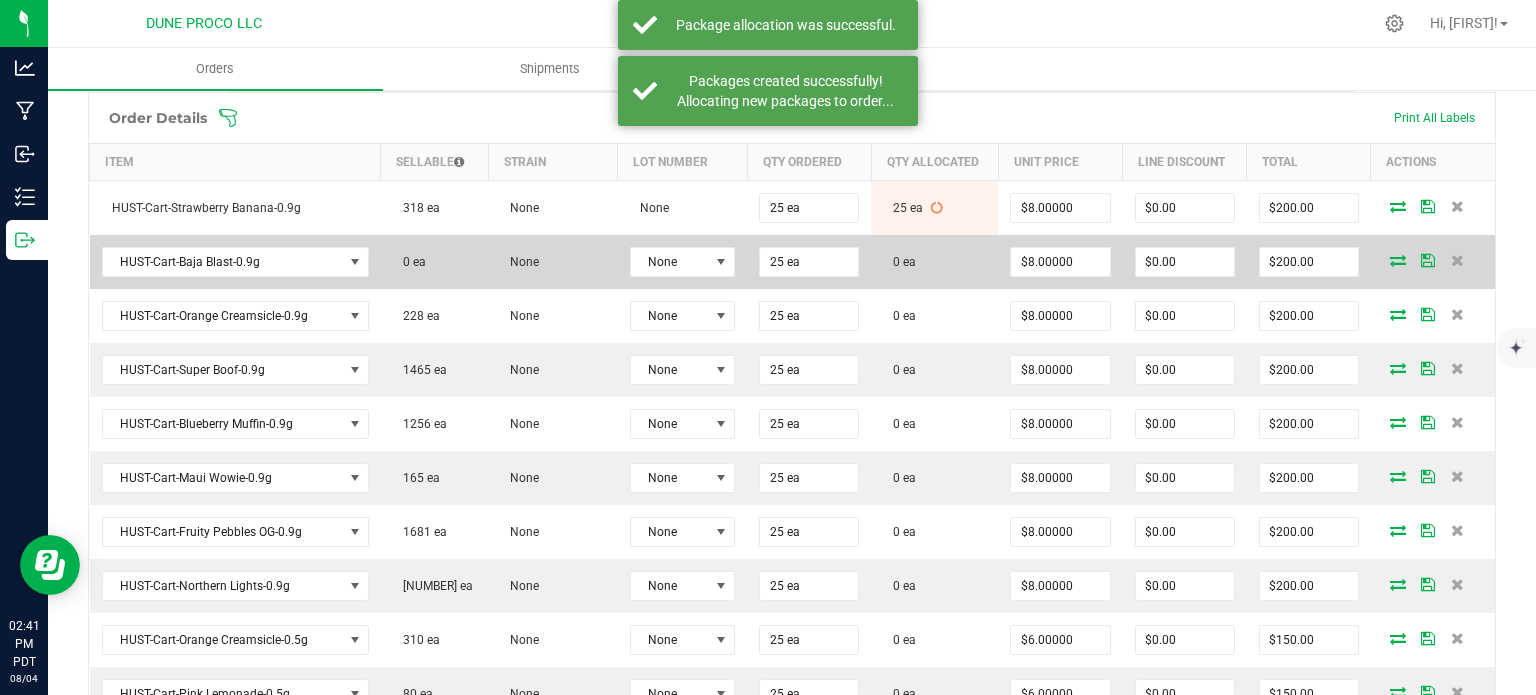 click at bounding box center [1398, 260] 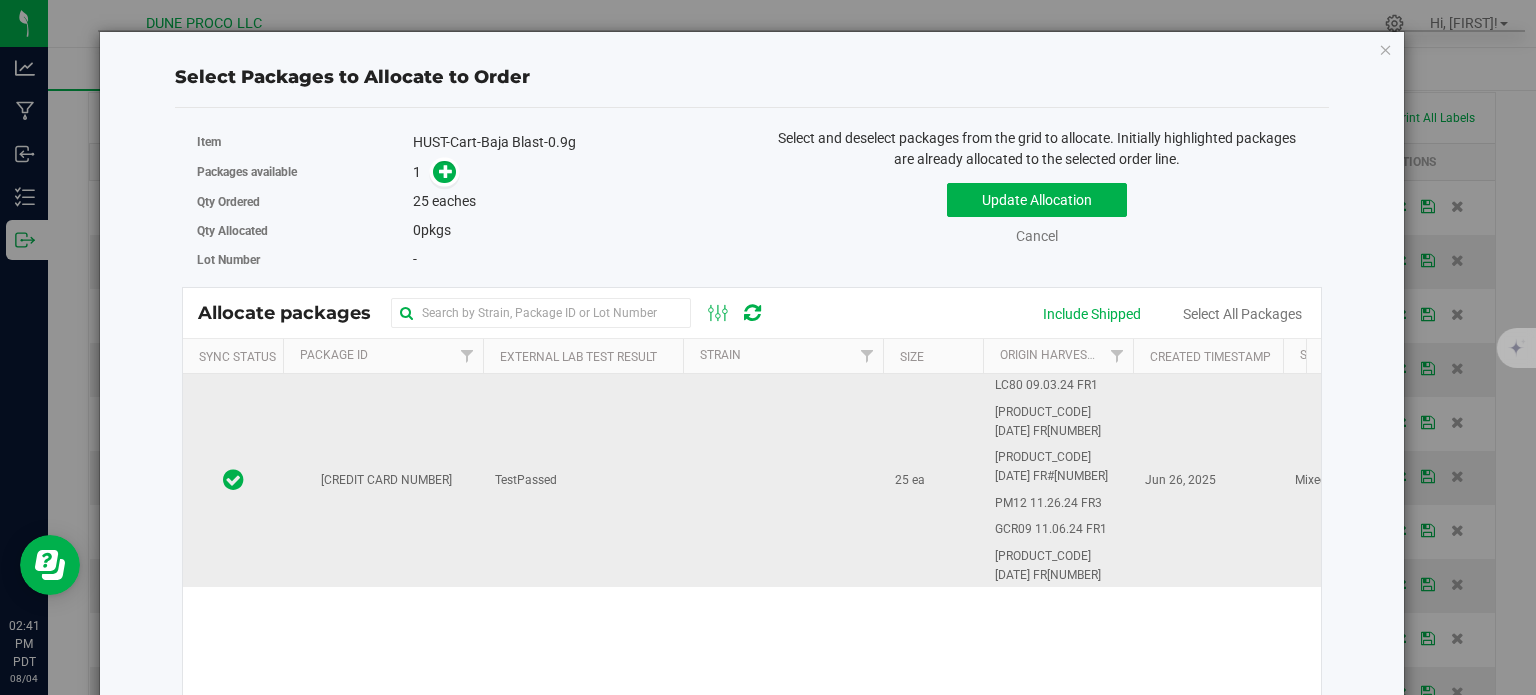 click on "1A40403000004B6000013243" at bounding box center (383, 480) 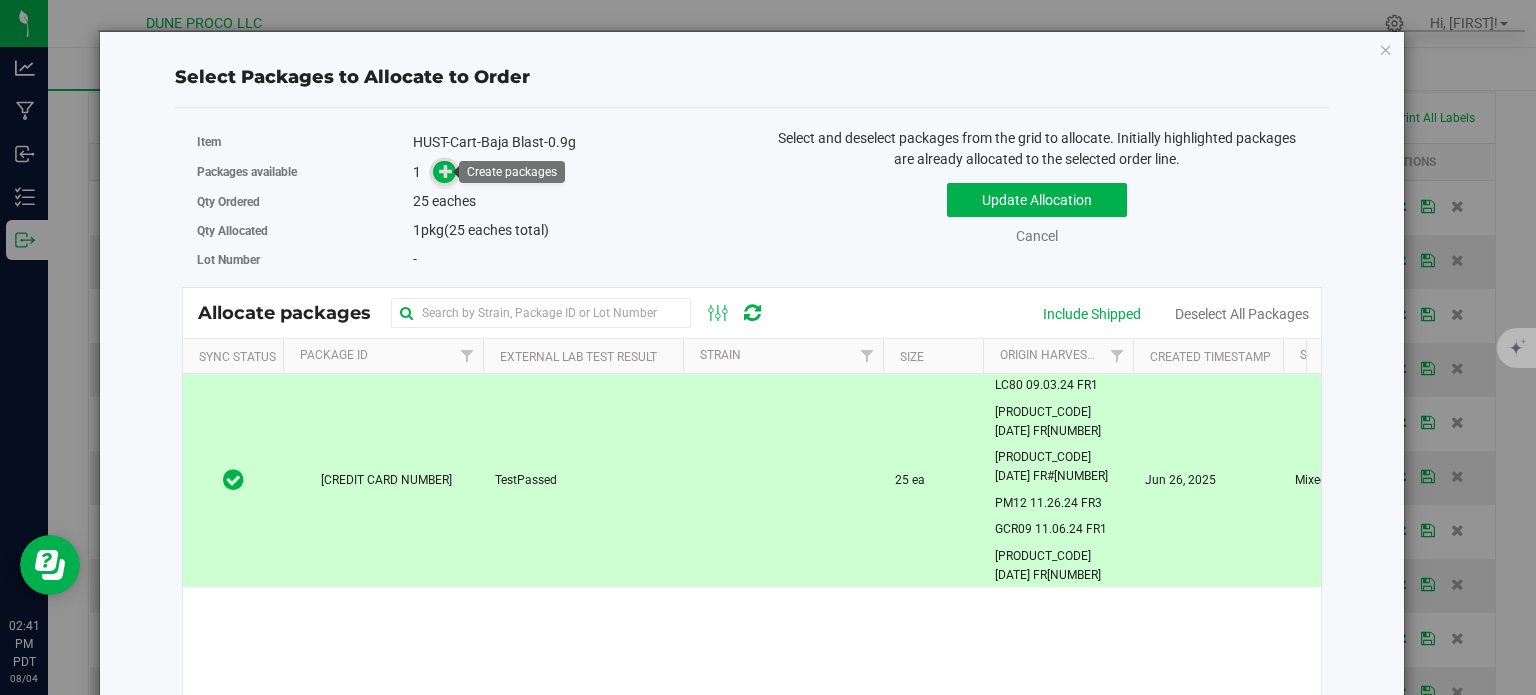 click at bounding box center (446, 171) 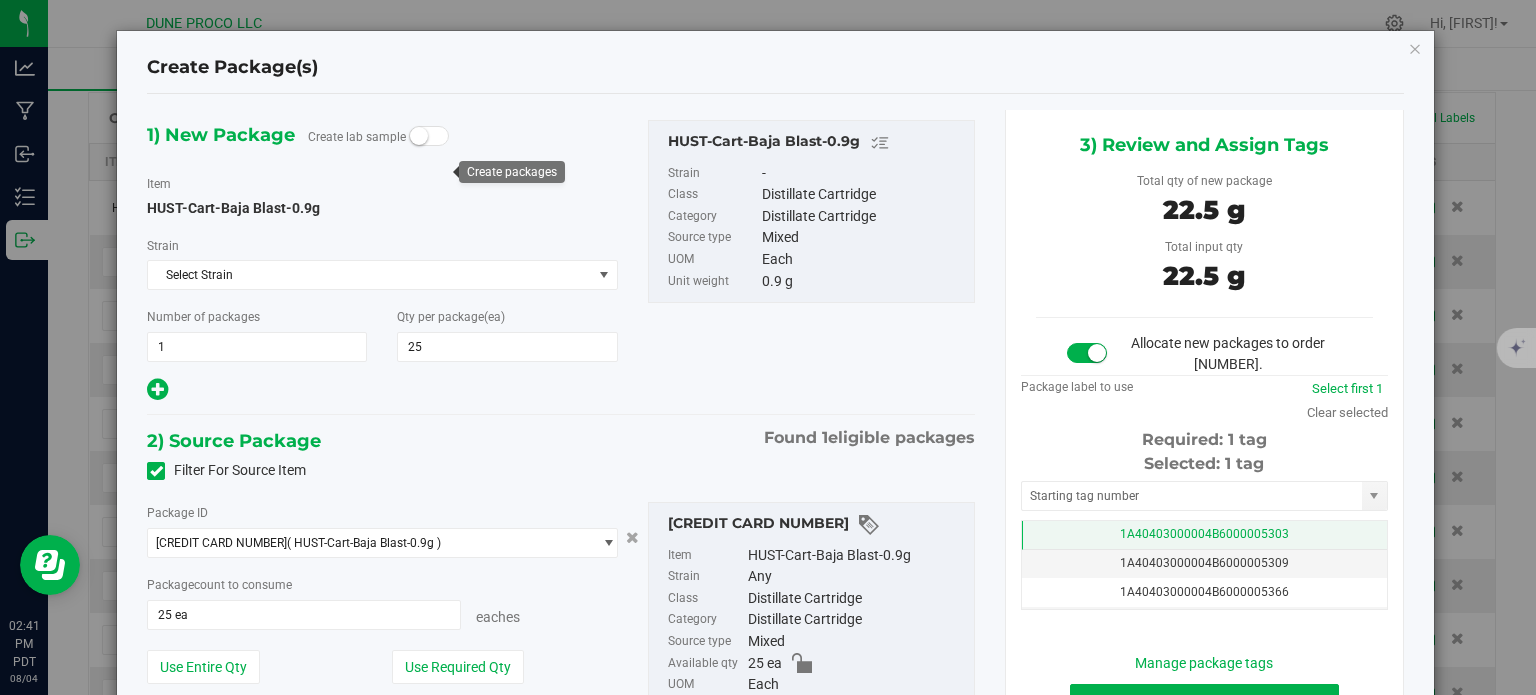 click on "1A40403000004B6000005303" at bounding box center [1204, 535] 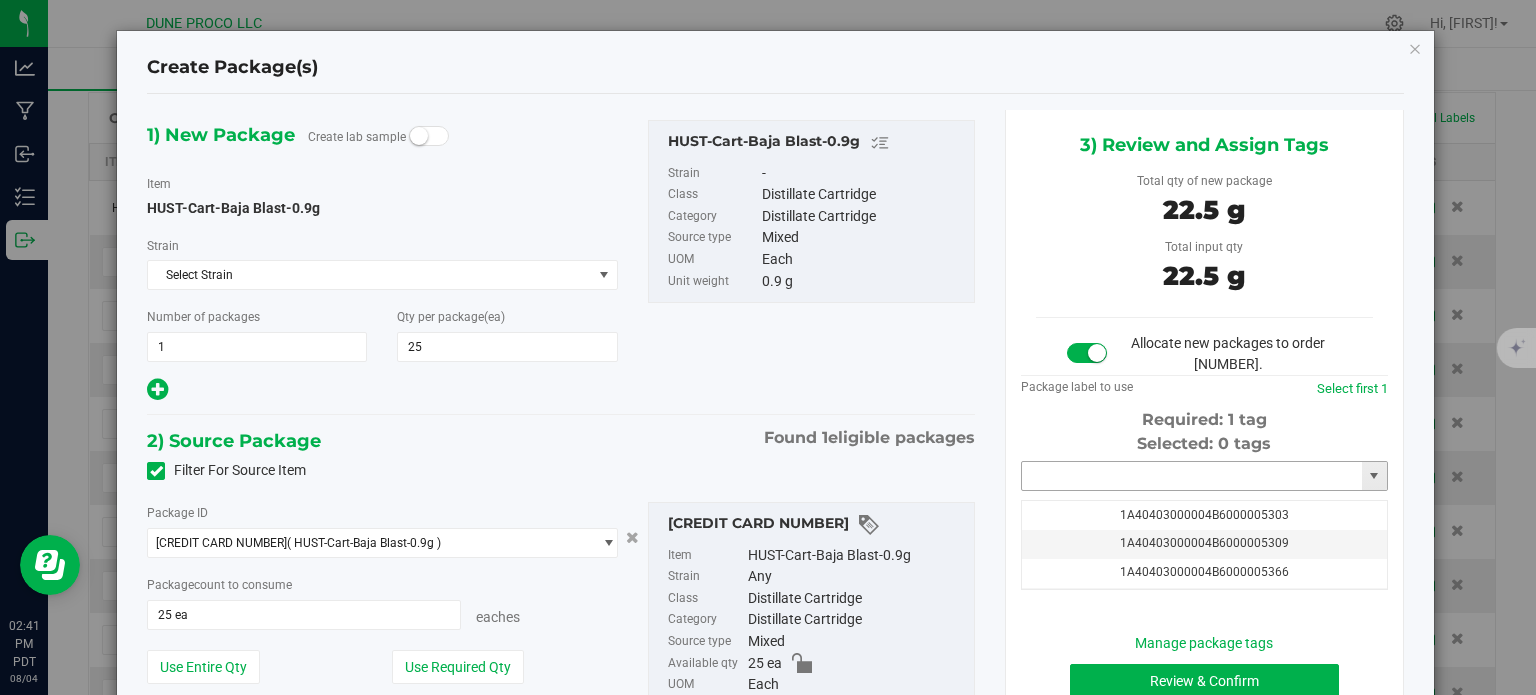 click at bounding box center [1192, 476] 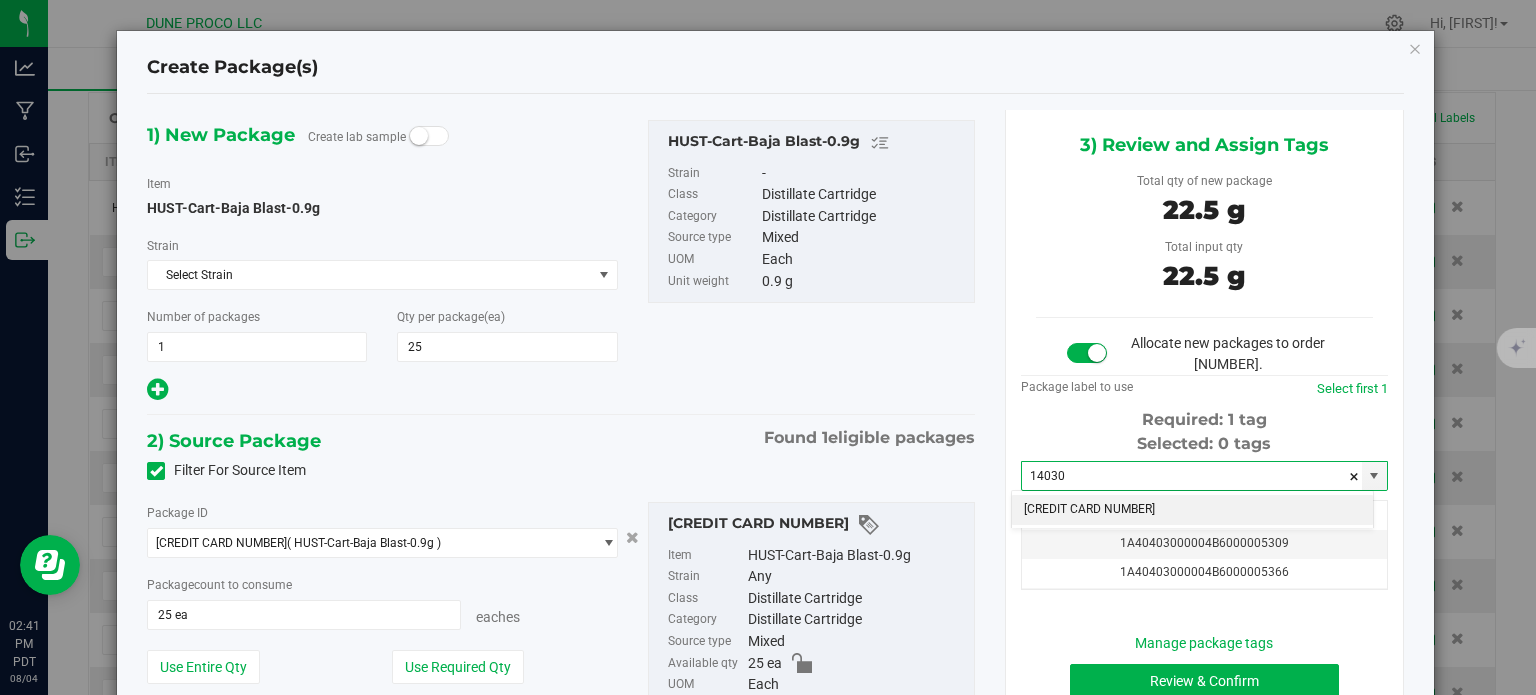 click on "1A40403000004B6000014030" at bounding box center (1192, 510) 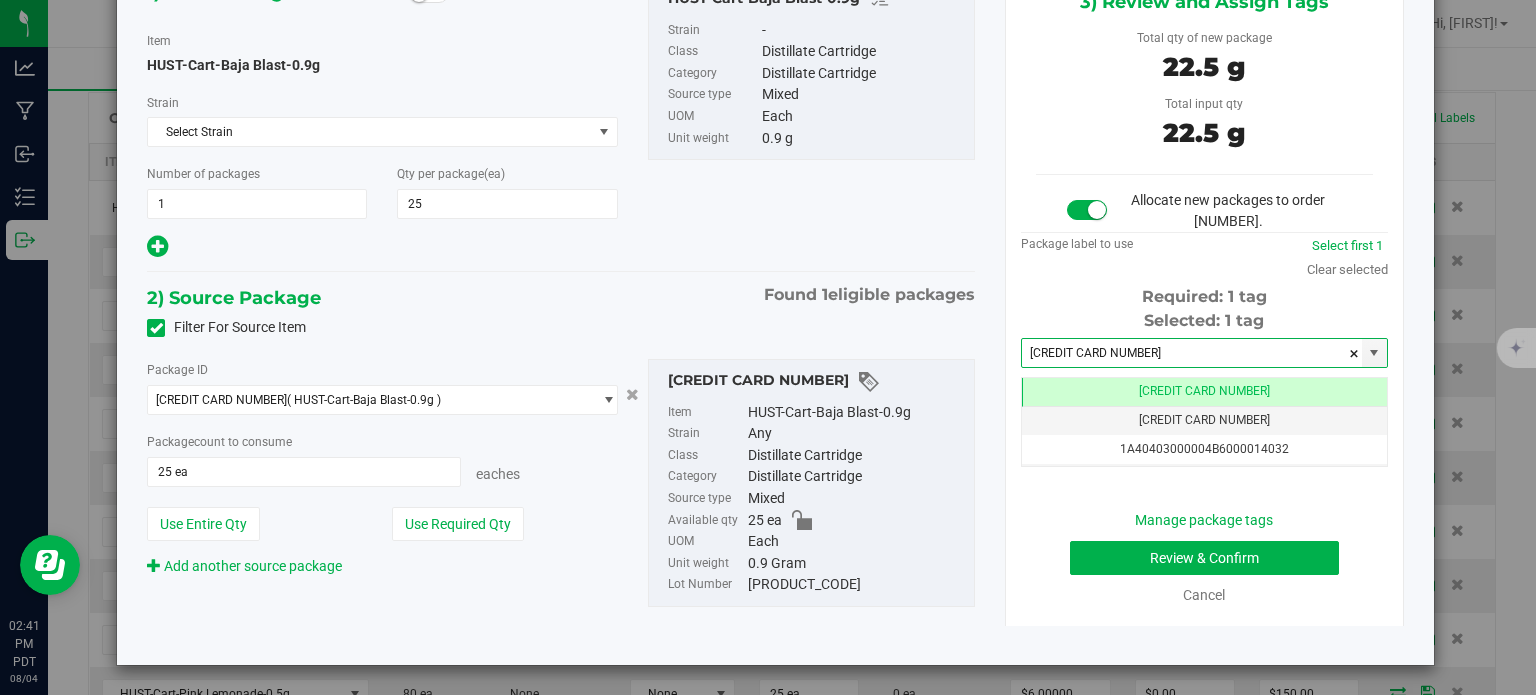 type on "1A40403000004B6000014030" 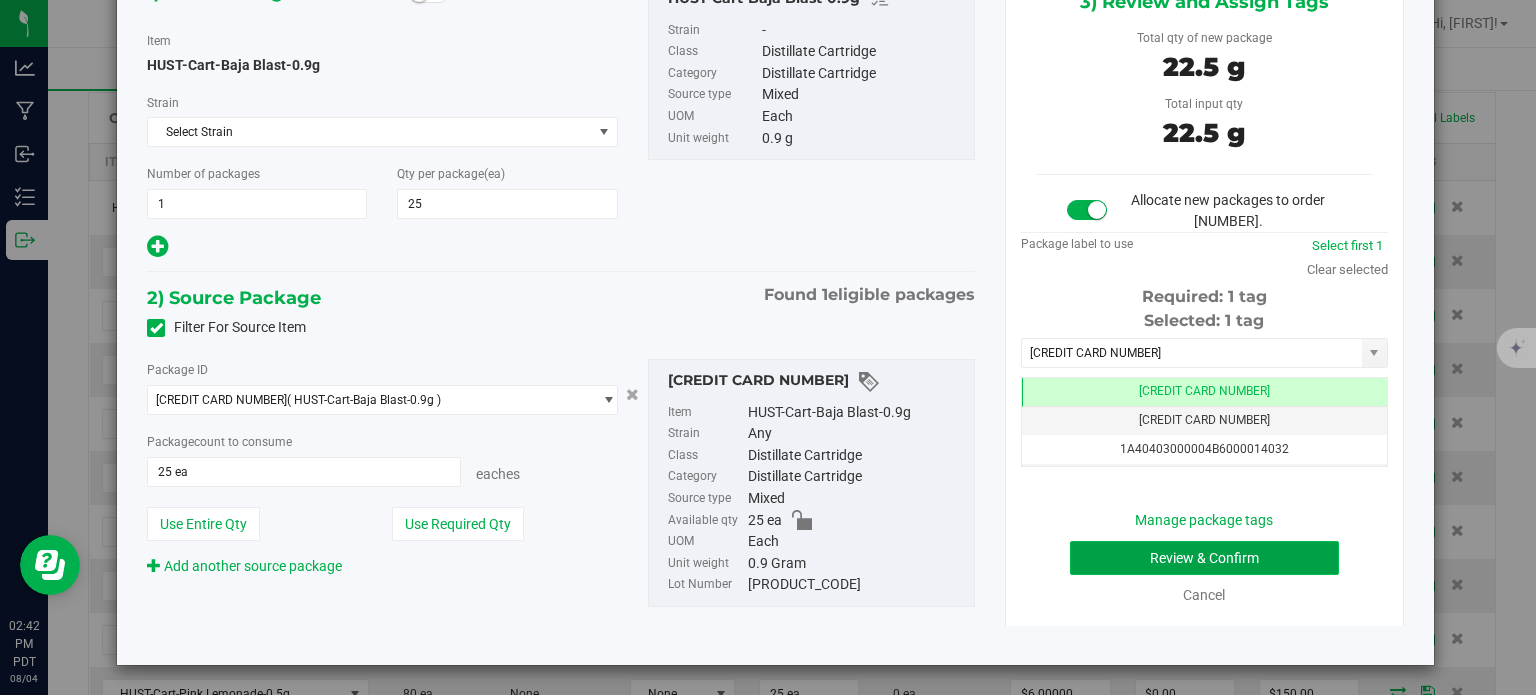 click on "Review & Confirm" at bounding box center [1204, 558] 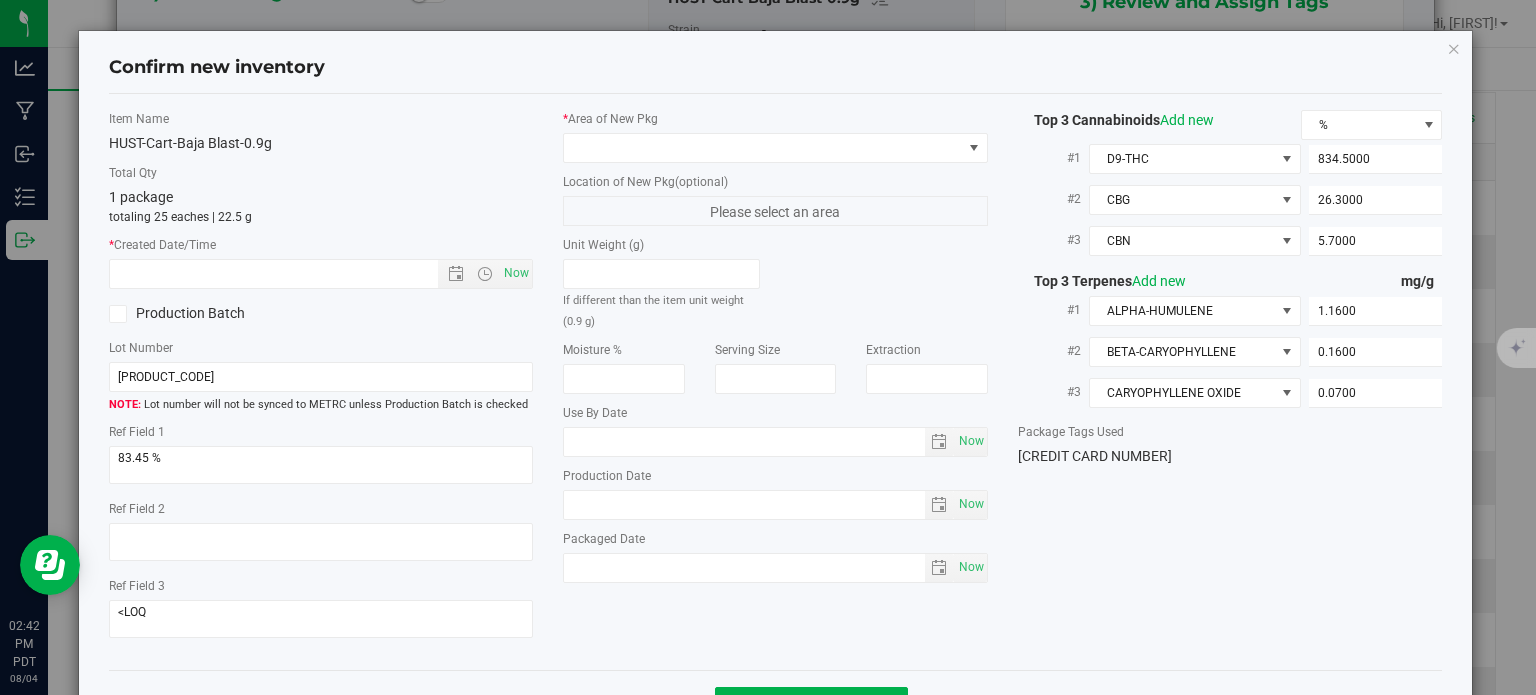 type on "[DATE]" 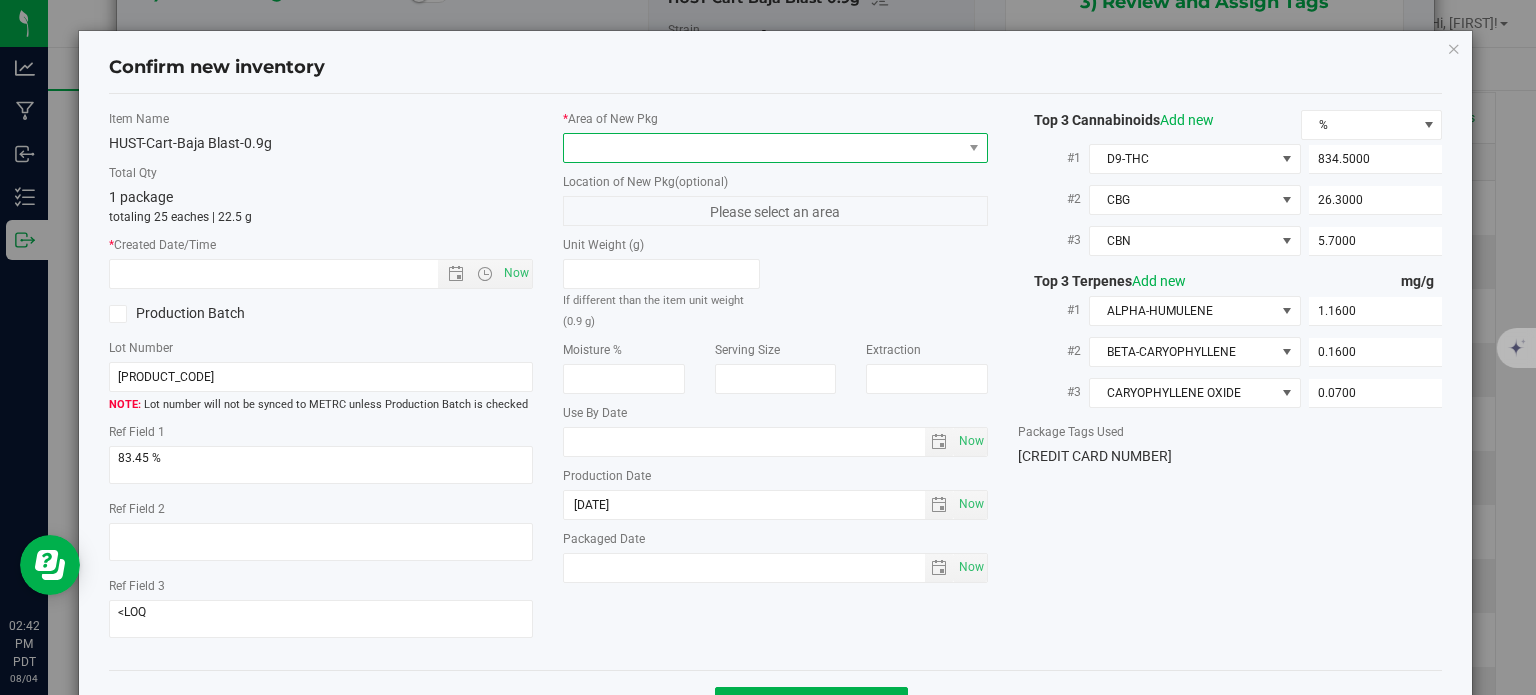 click at bounding box center [763, 148] 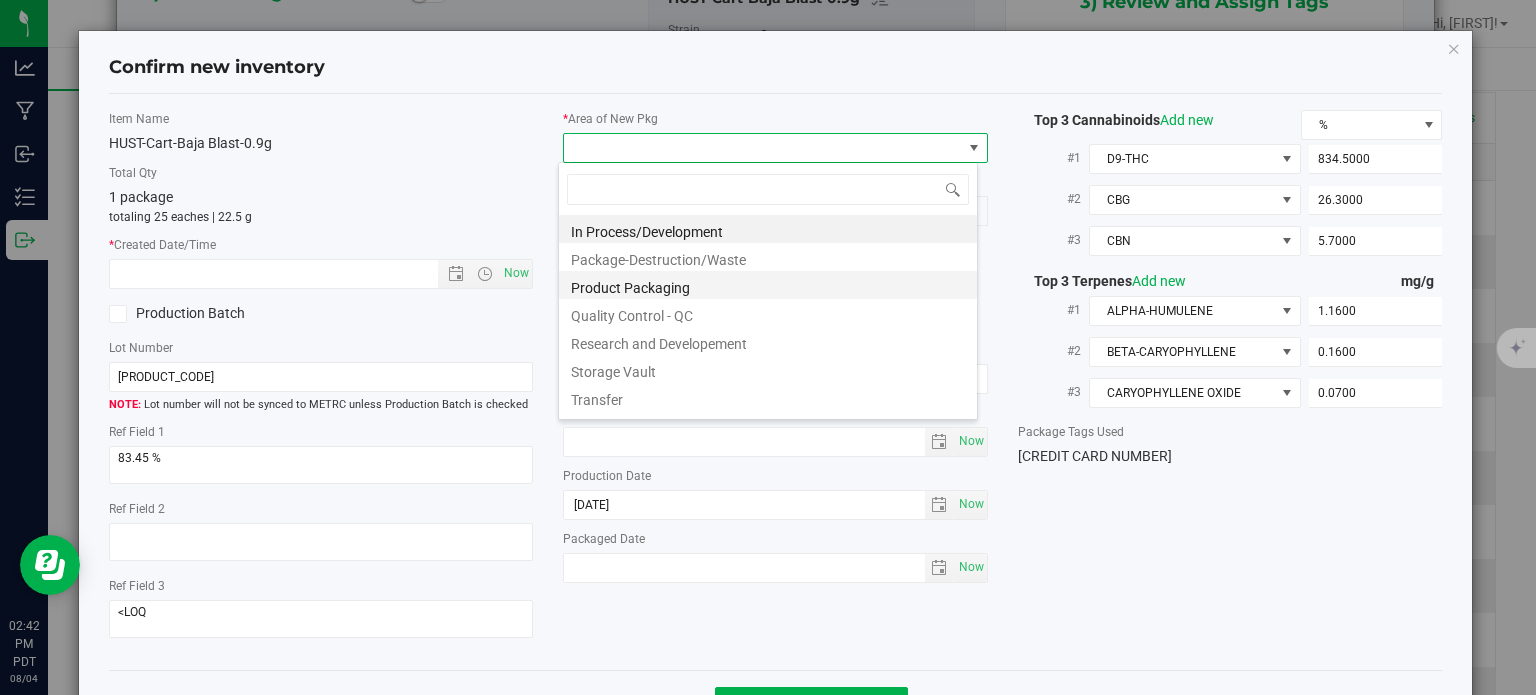 click on "Product Packaging" at bounding box center [768, 285] 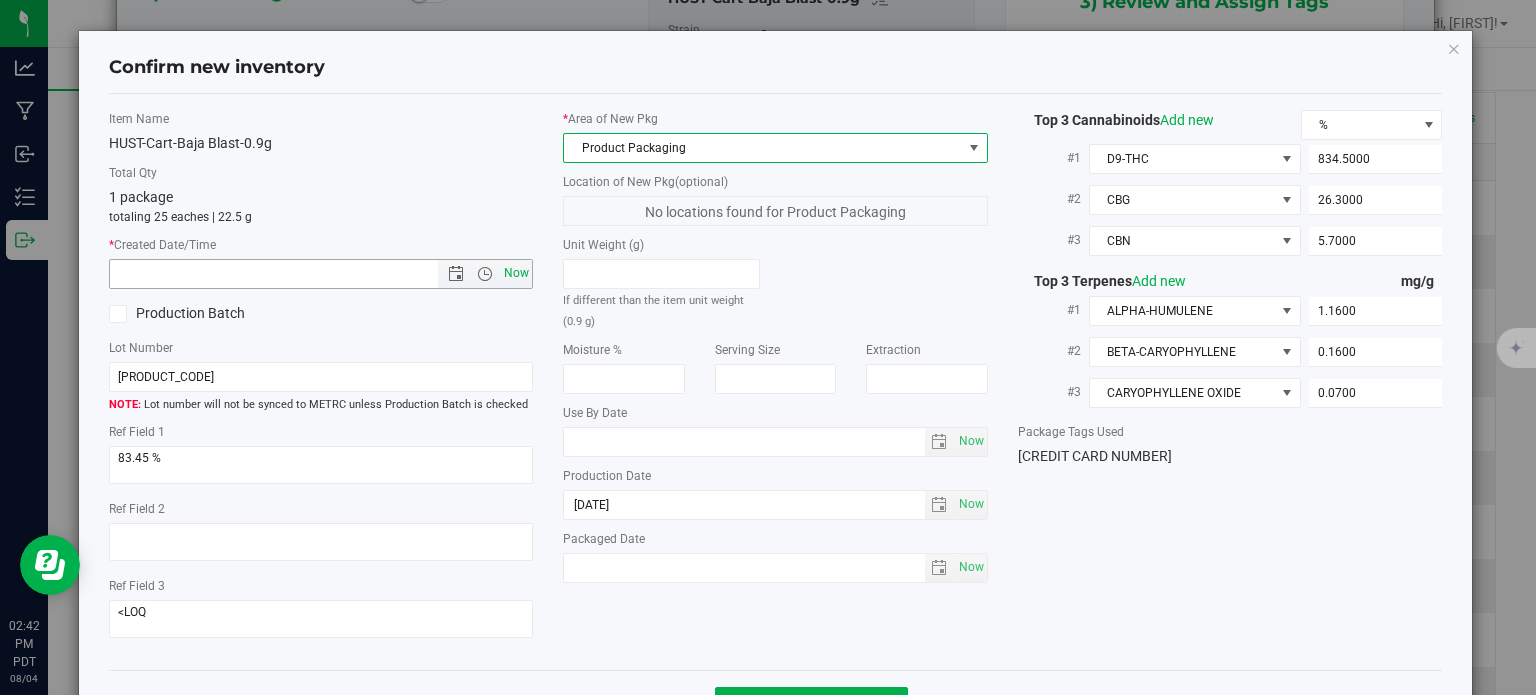 click on "Now" at bounding box center (517, 273) 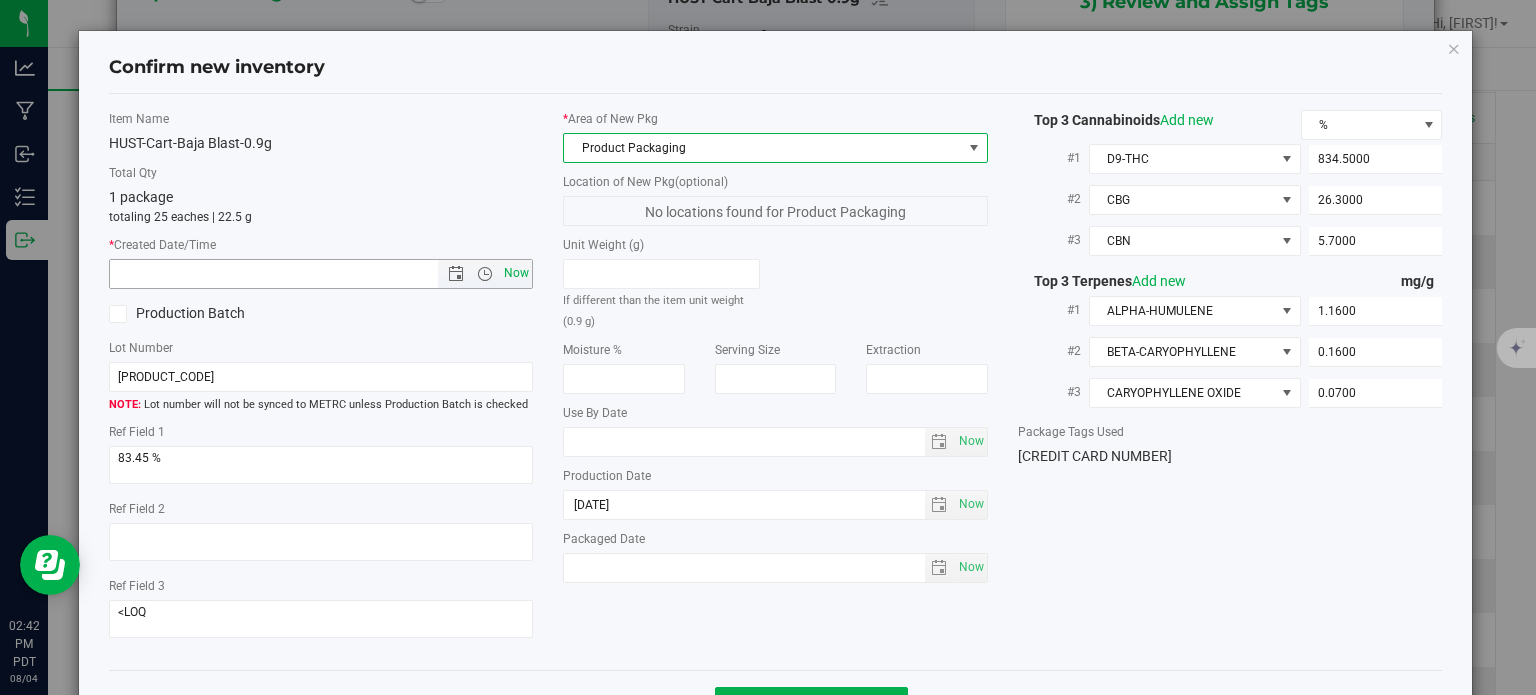 type on "8/4/2025 2:42 PM" 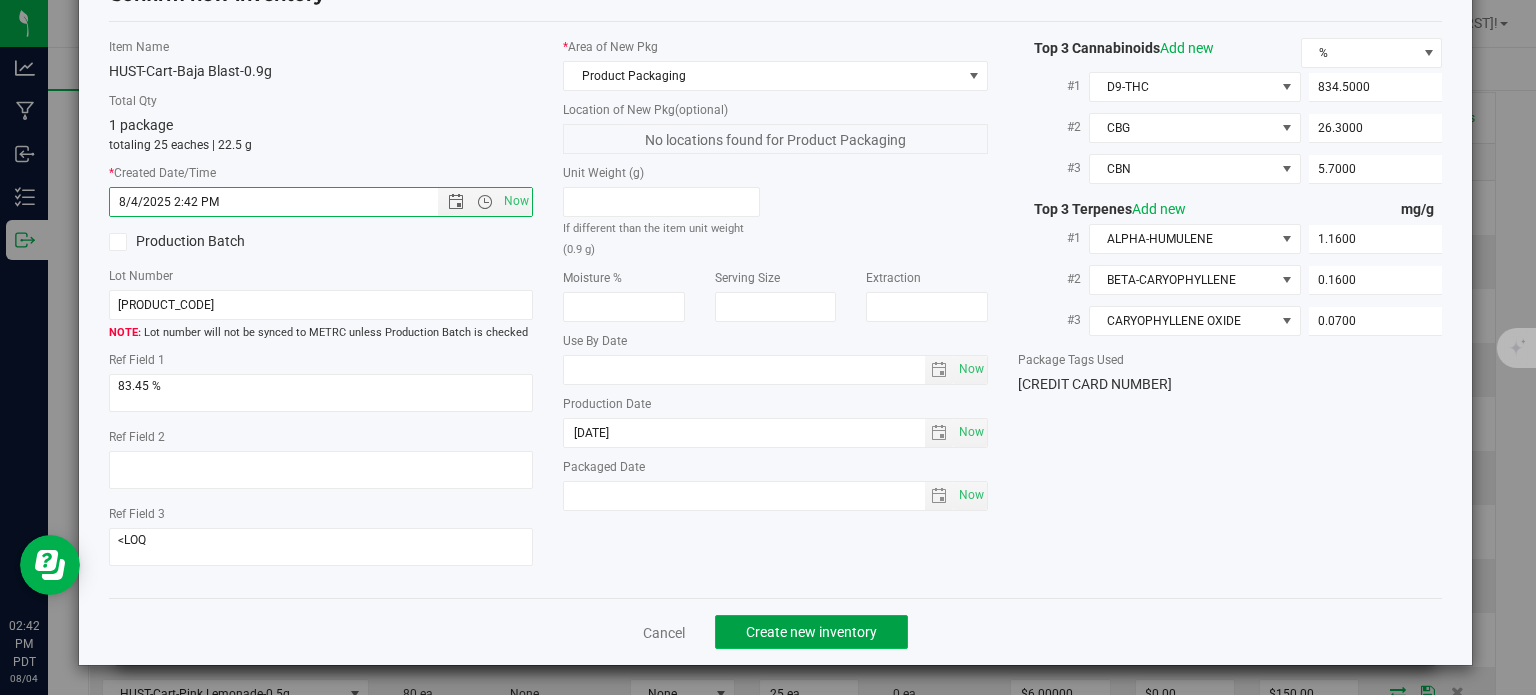 click on "Create new inventory" 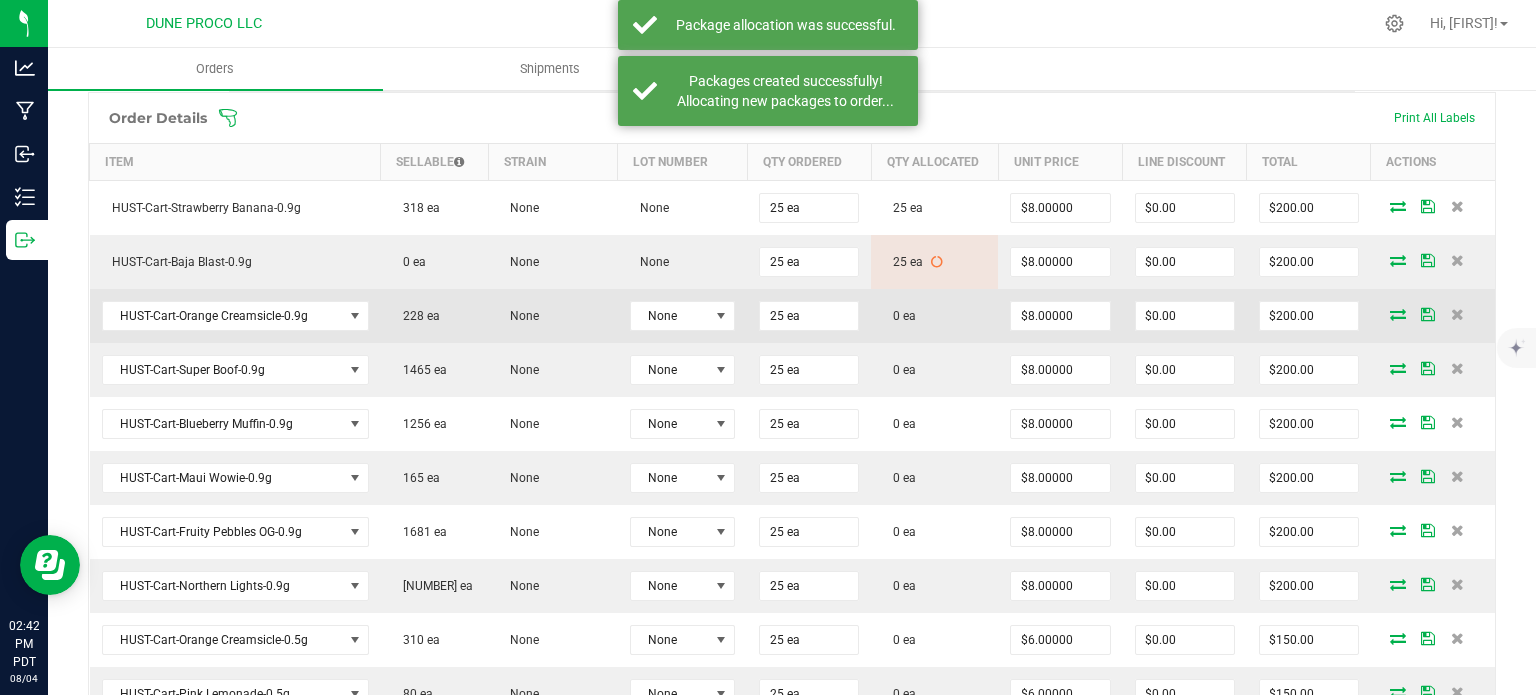 click at bounding box center (1398, 314) 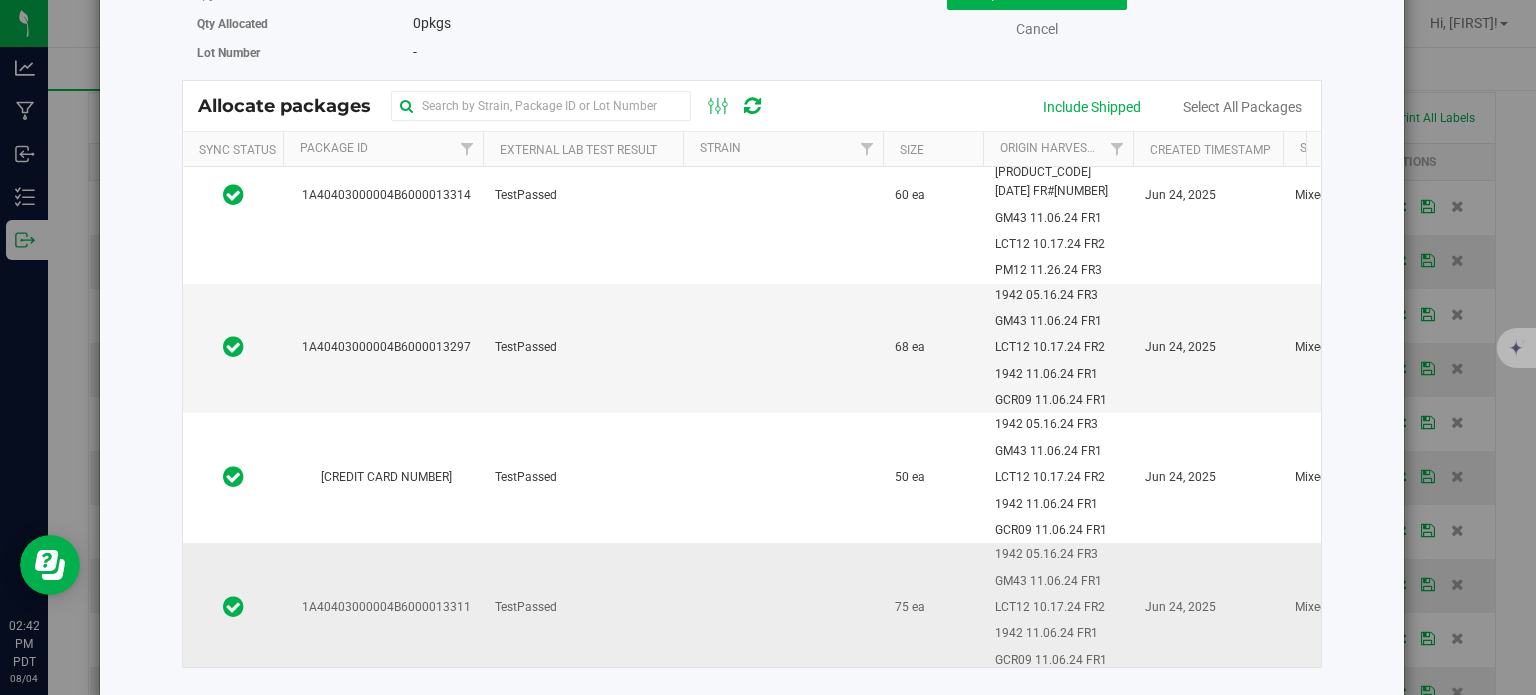 click on "1A40403000004B6000013311" at bounding box center [383, 607] 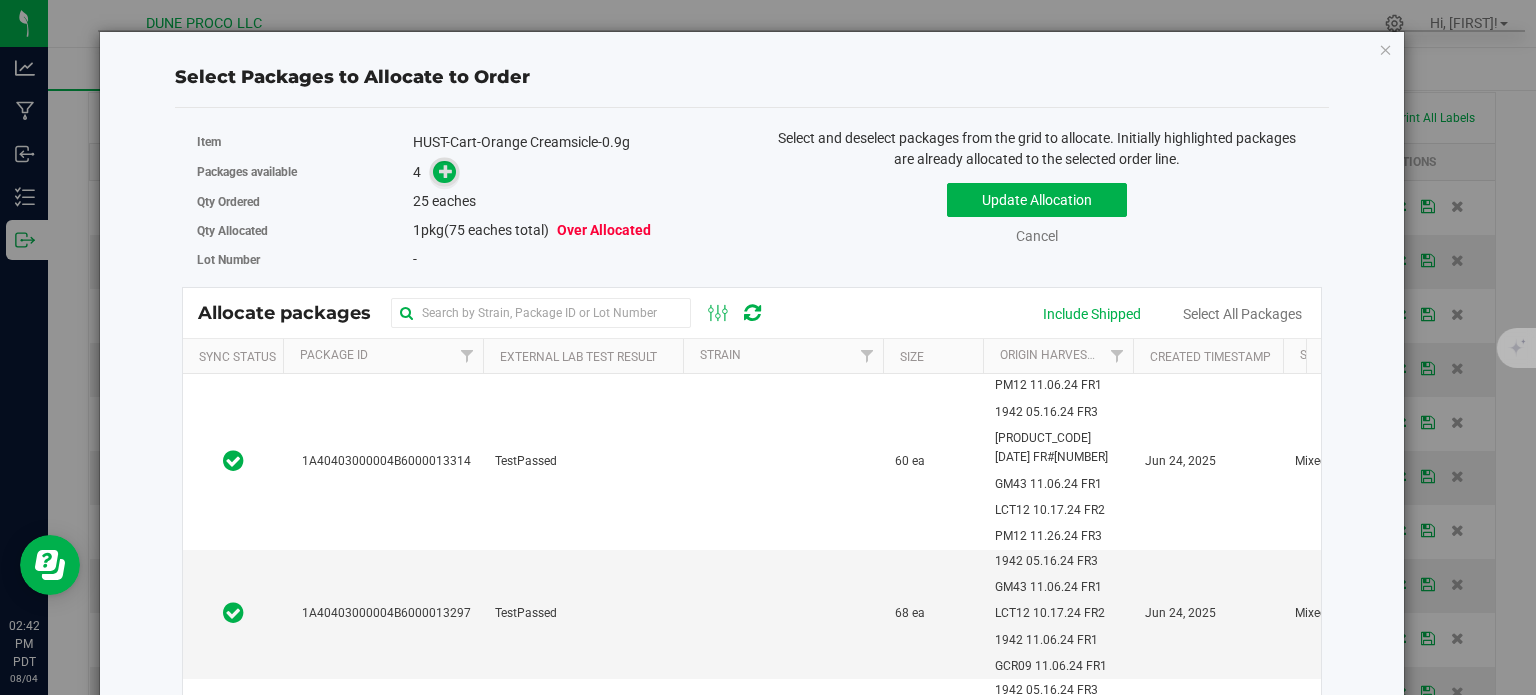 click at bounding box center [446, 171] 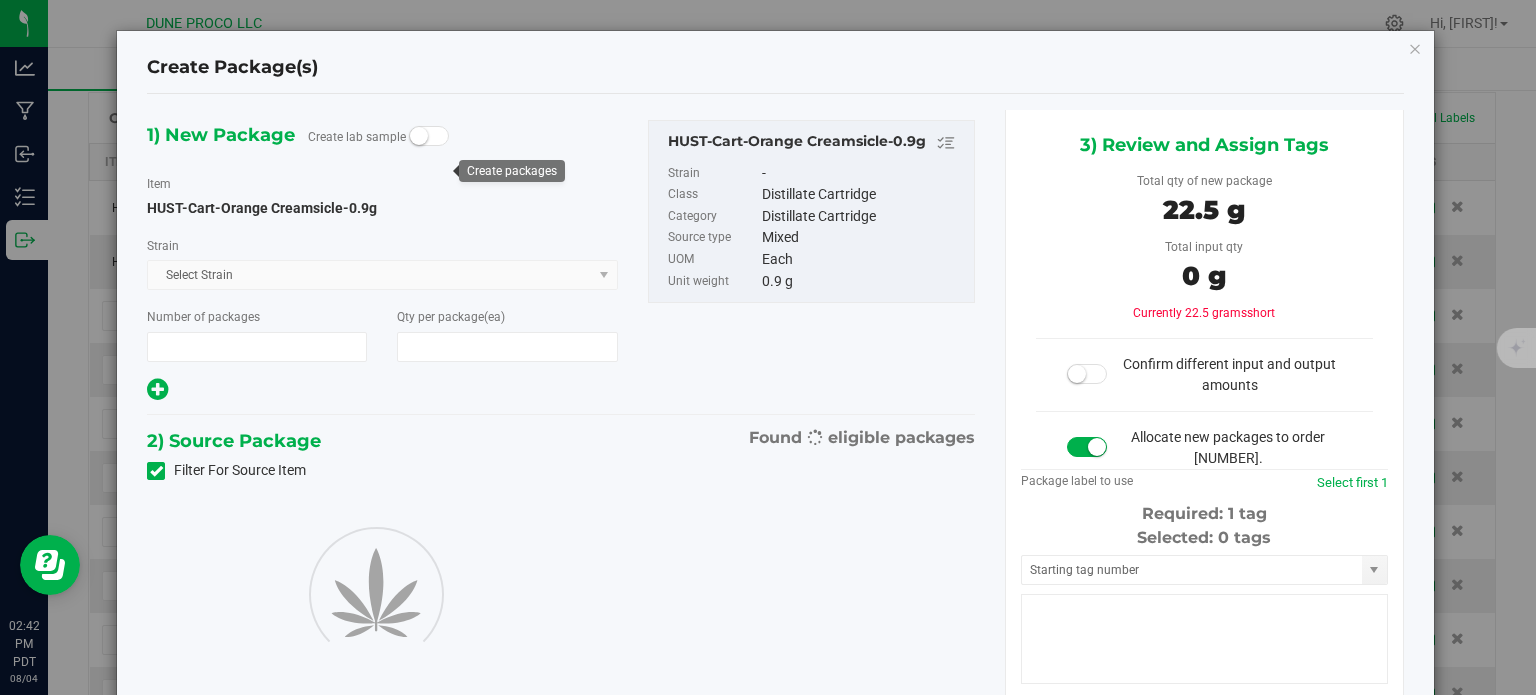 type on "1" 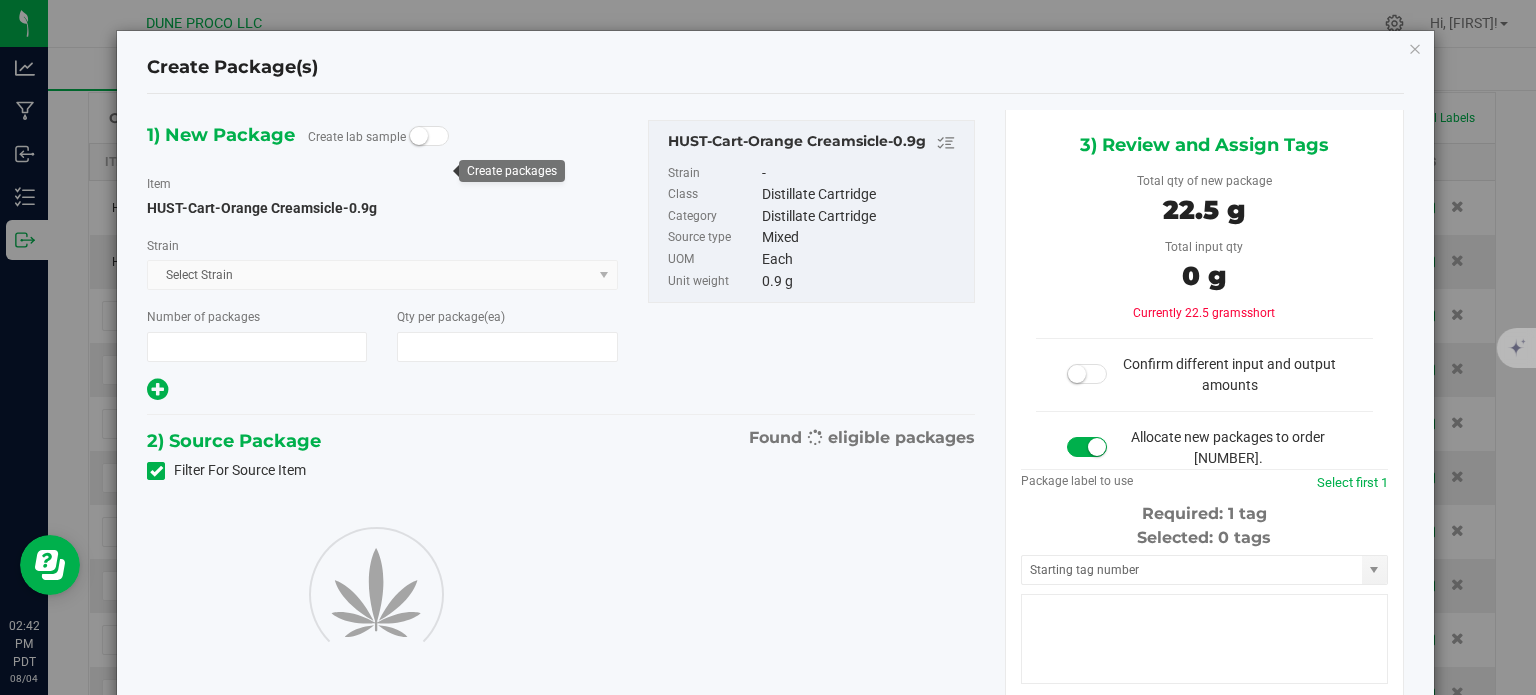 type on "25" 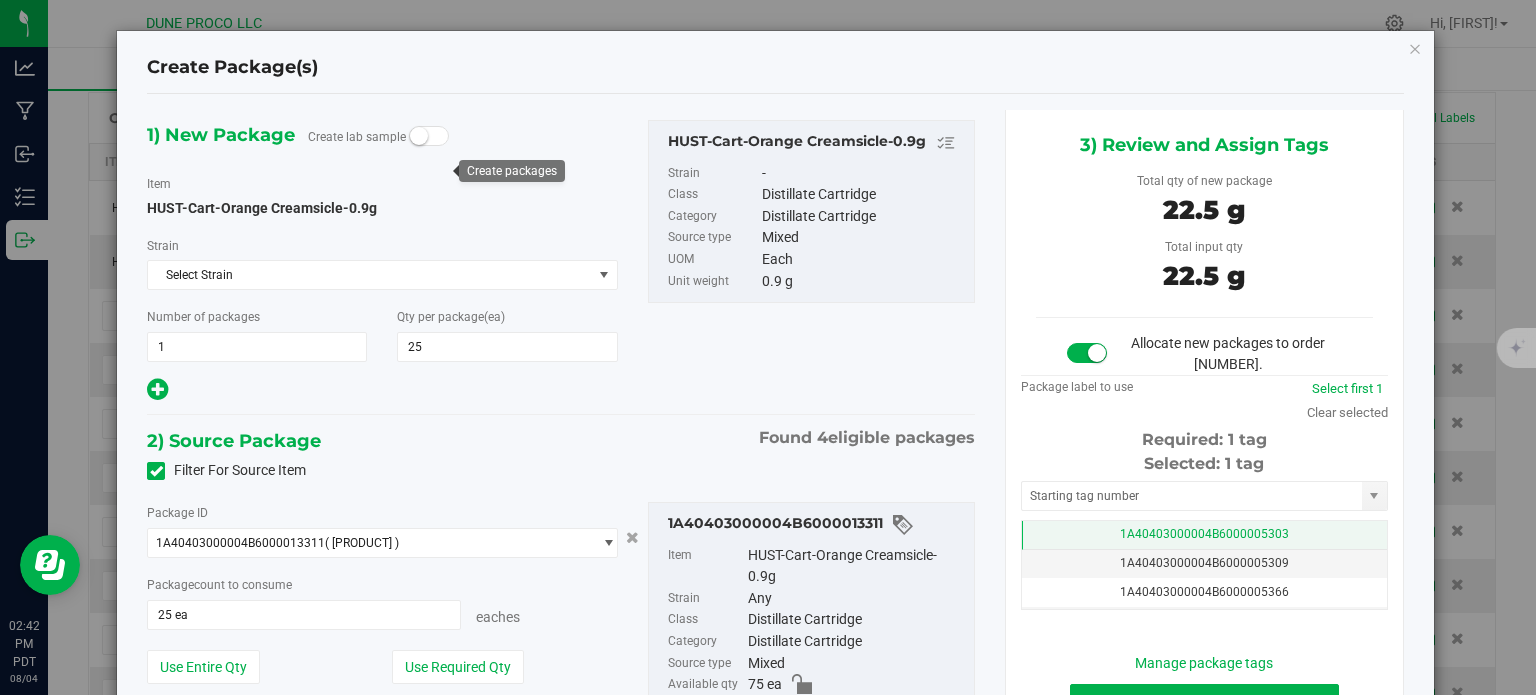 click on "1A40403000004B6000005303" at bounding box center (1204, 535) 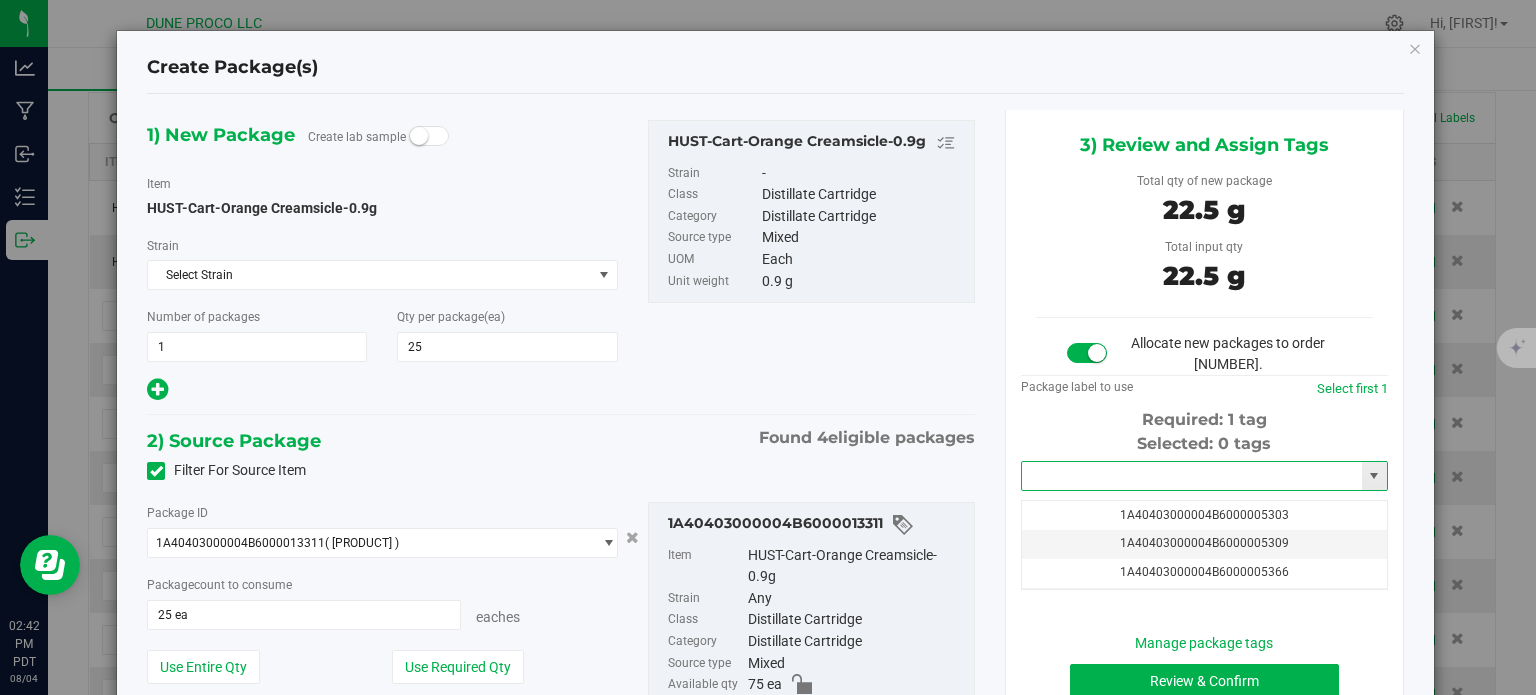 click at bounding box center [1192, 476] 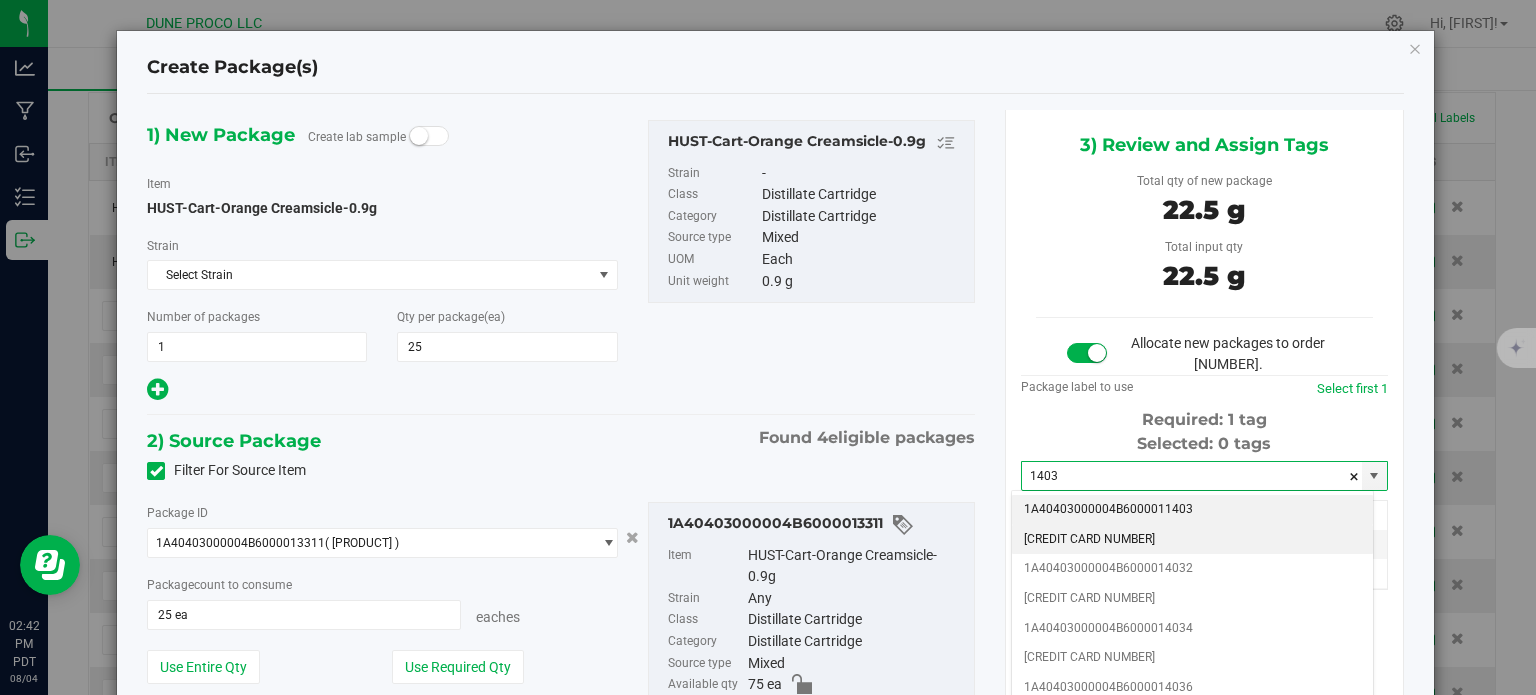click on "1A40403000004B6000014031" at bounding box center [1192, 540] 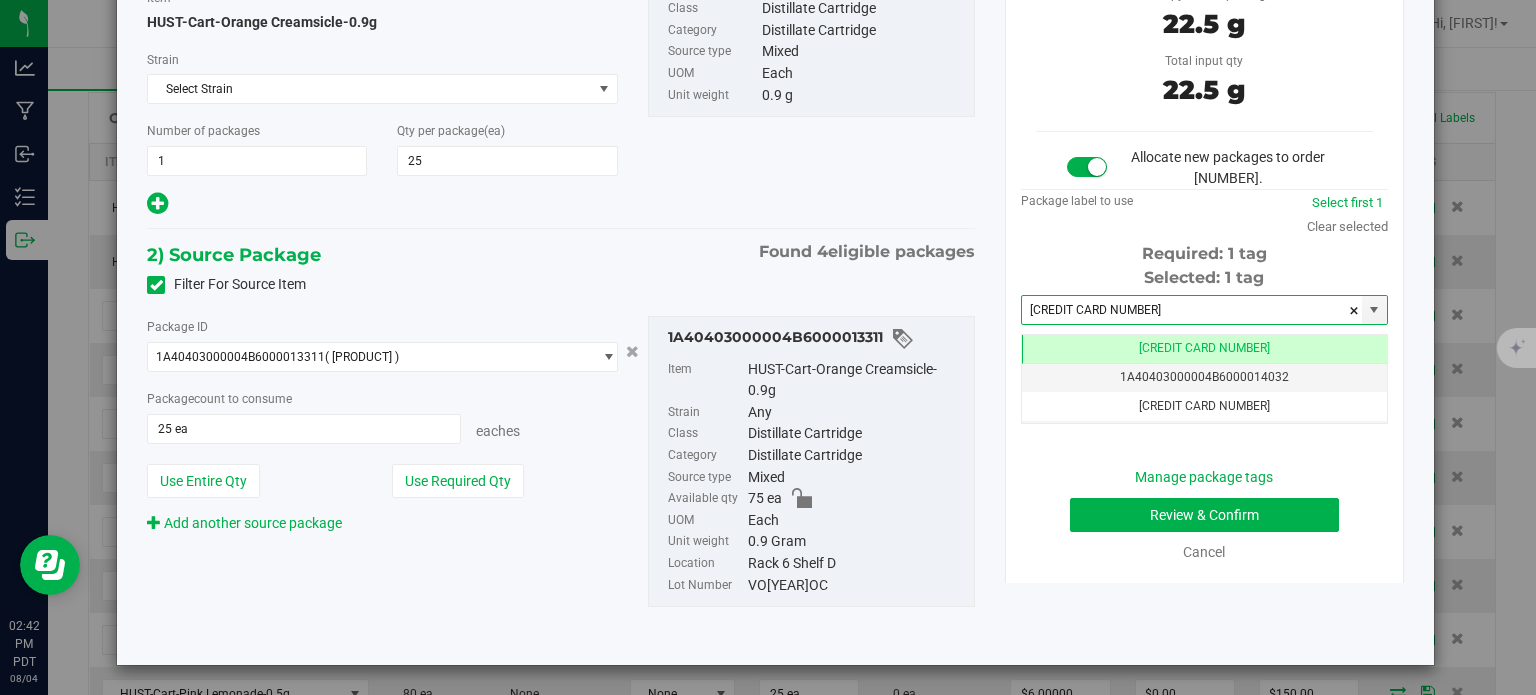 type on "1A40403000004B6000014031" 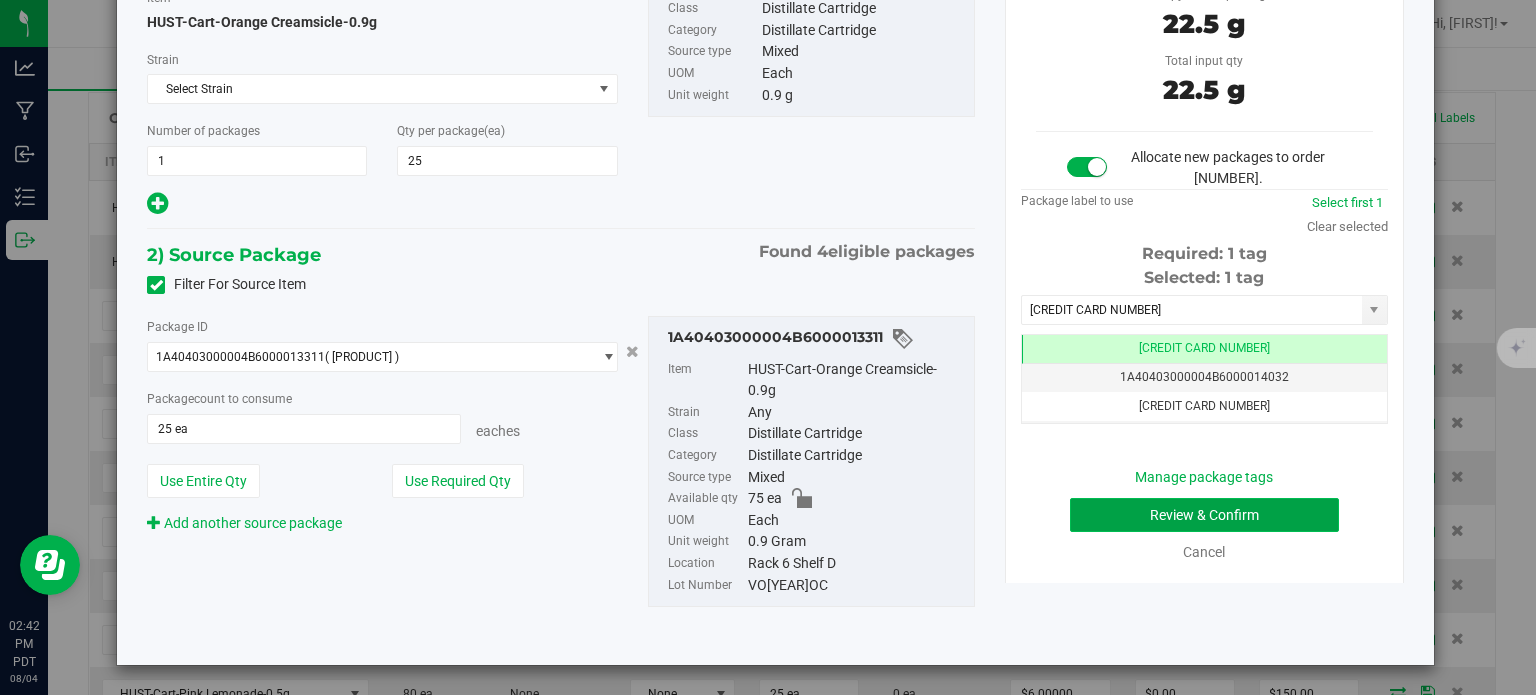 click on "Review & Confirm" at bounding box center (1204, 515) 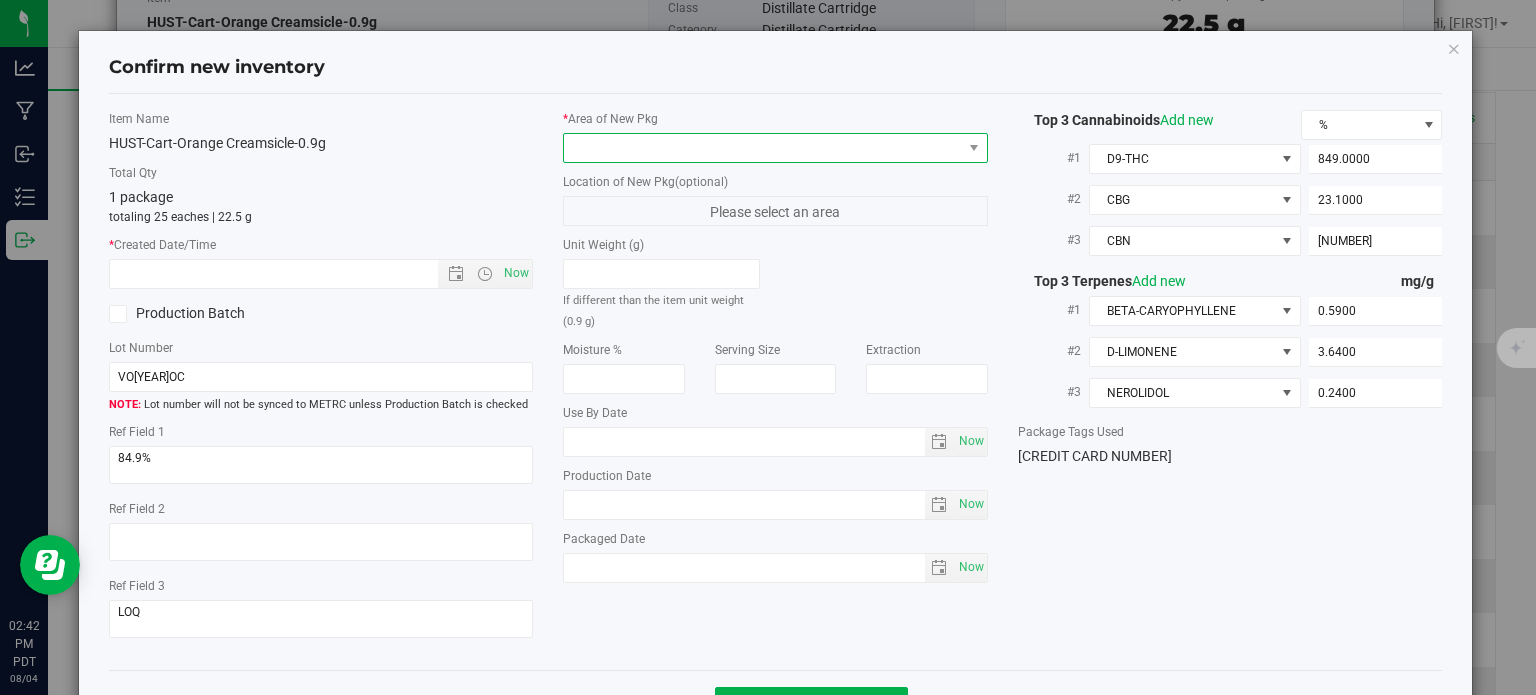 click at bounding box center [775, 148] 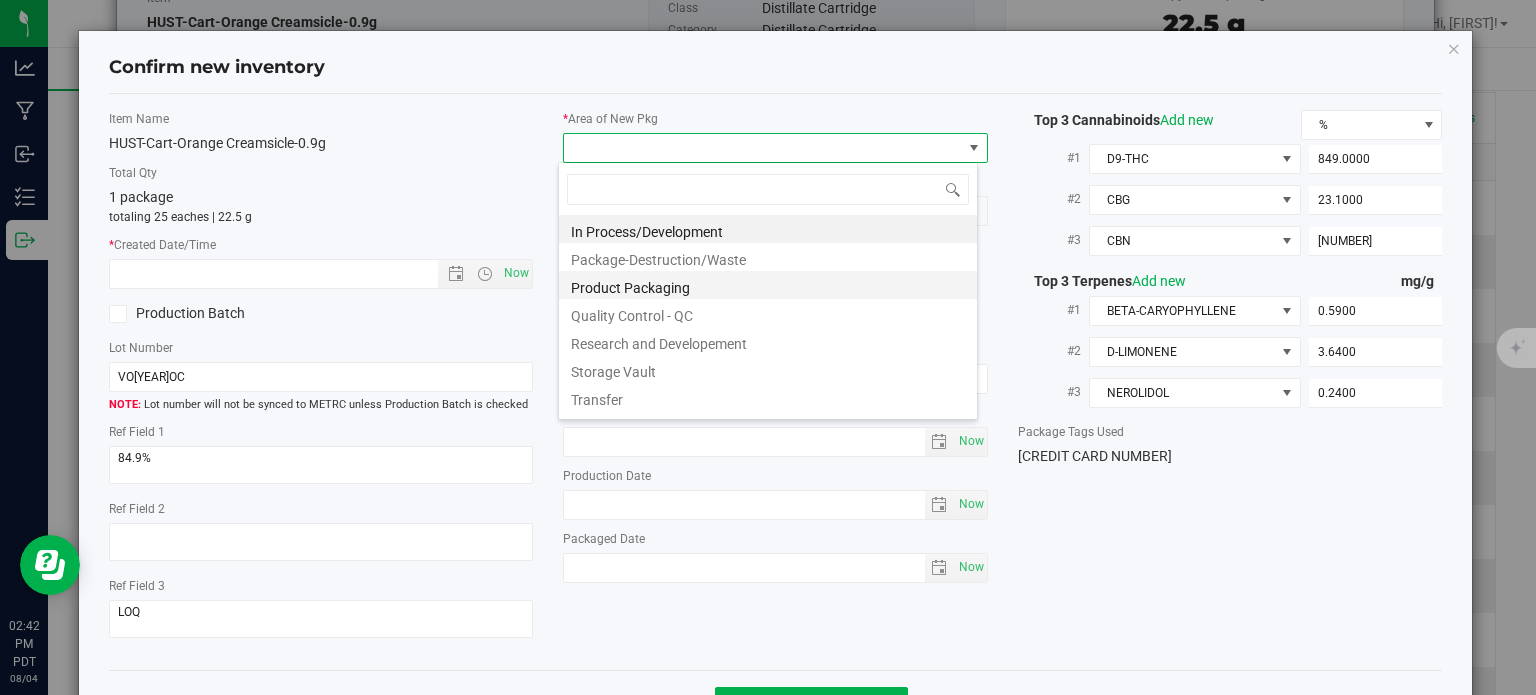 click on "Product Packaging" at bounding box center (768, 285) 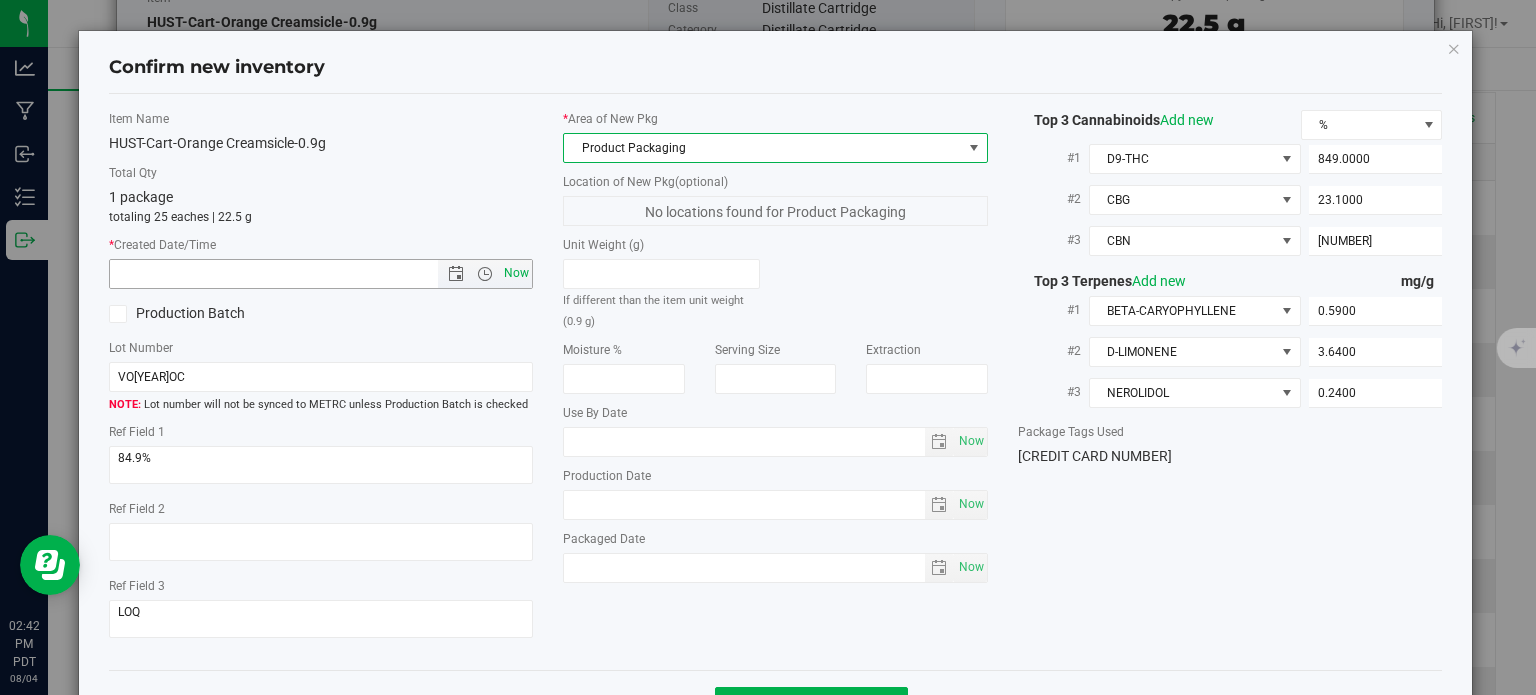 click on "Now" at bounding box center [517, 273] 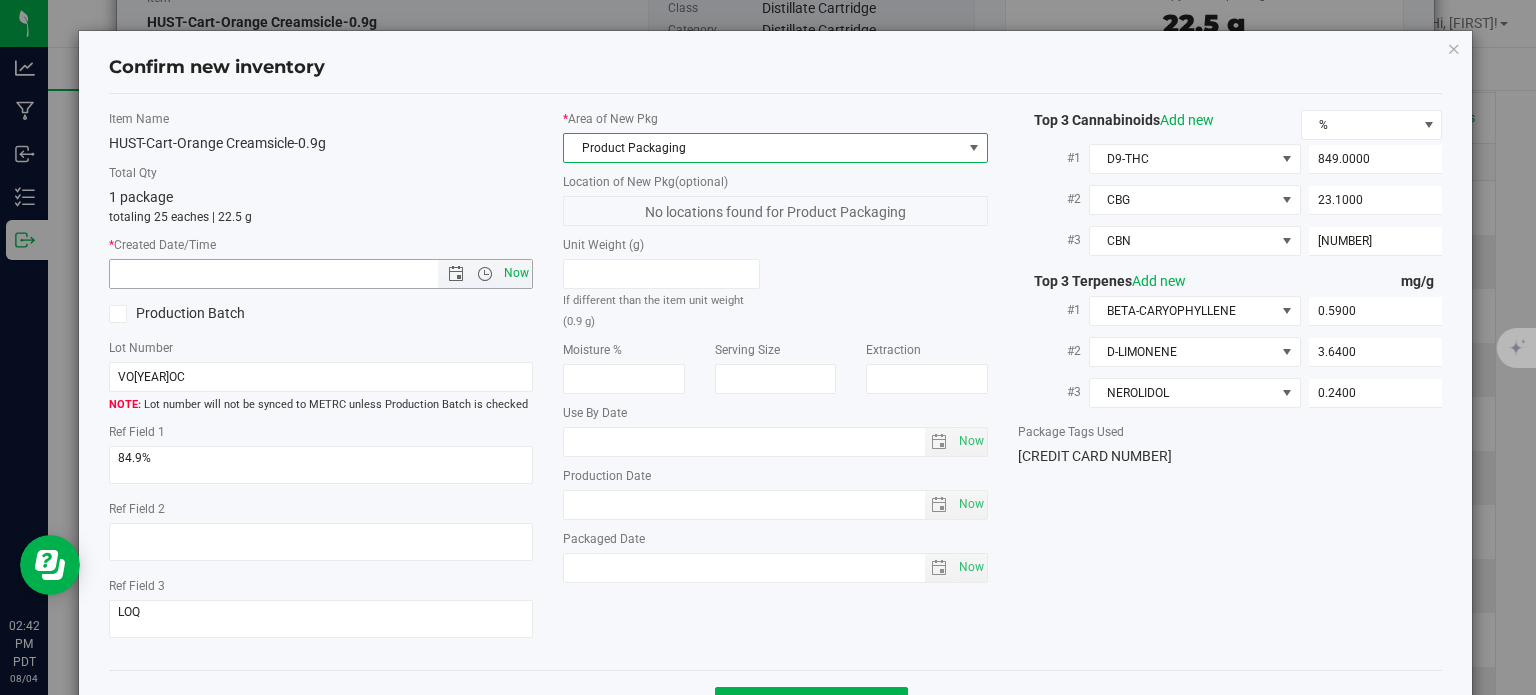 type on "8/4/2025 2:42 PM" 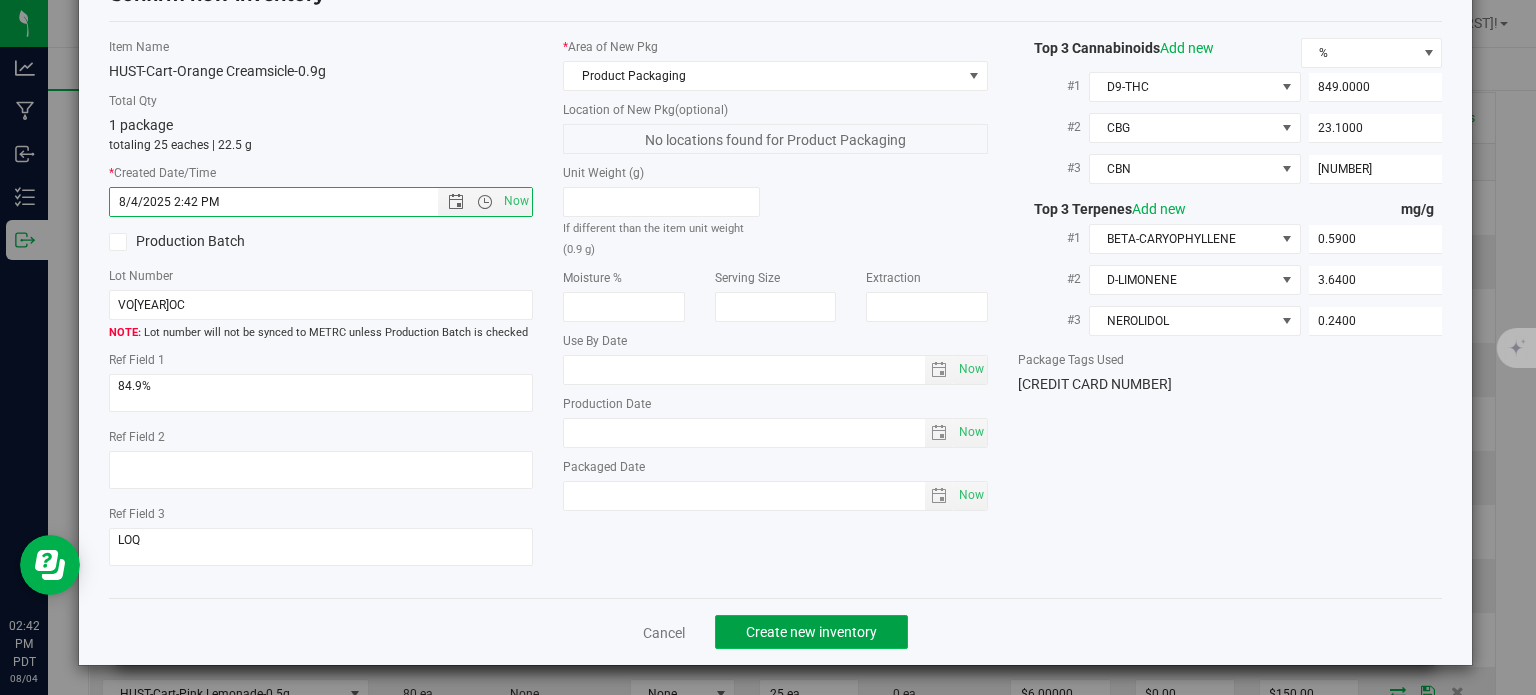 click on "Create new inventory" 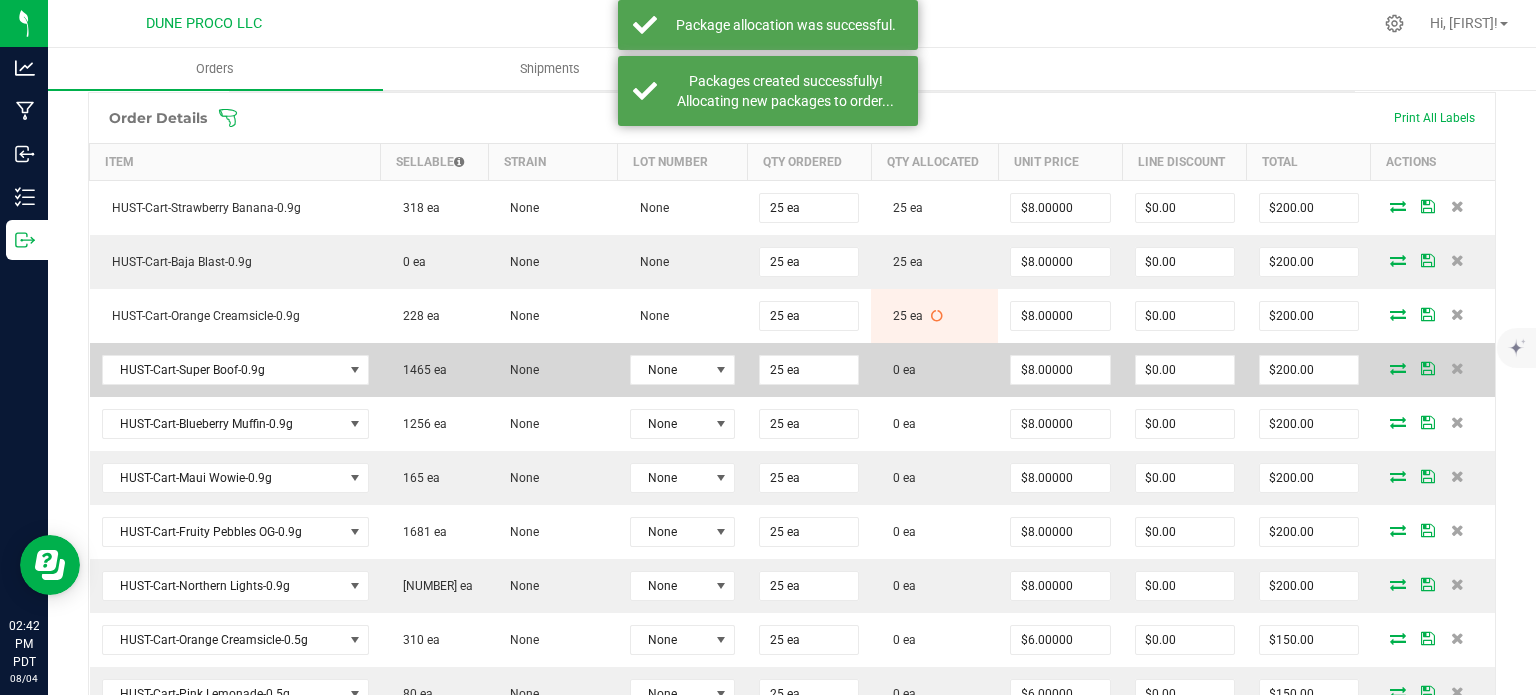 click at bounding box center (1398, 368) 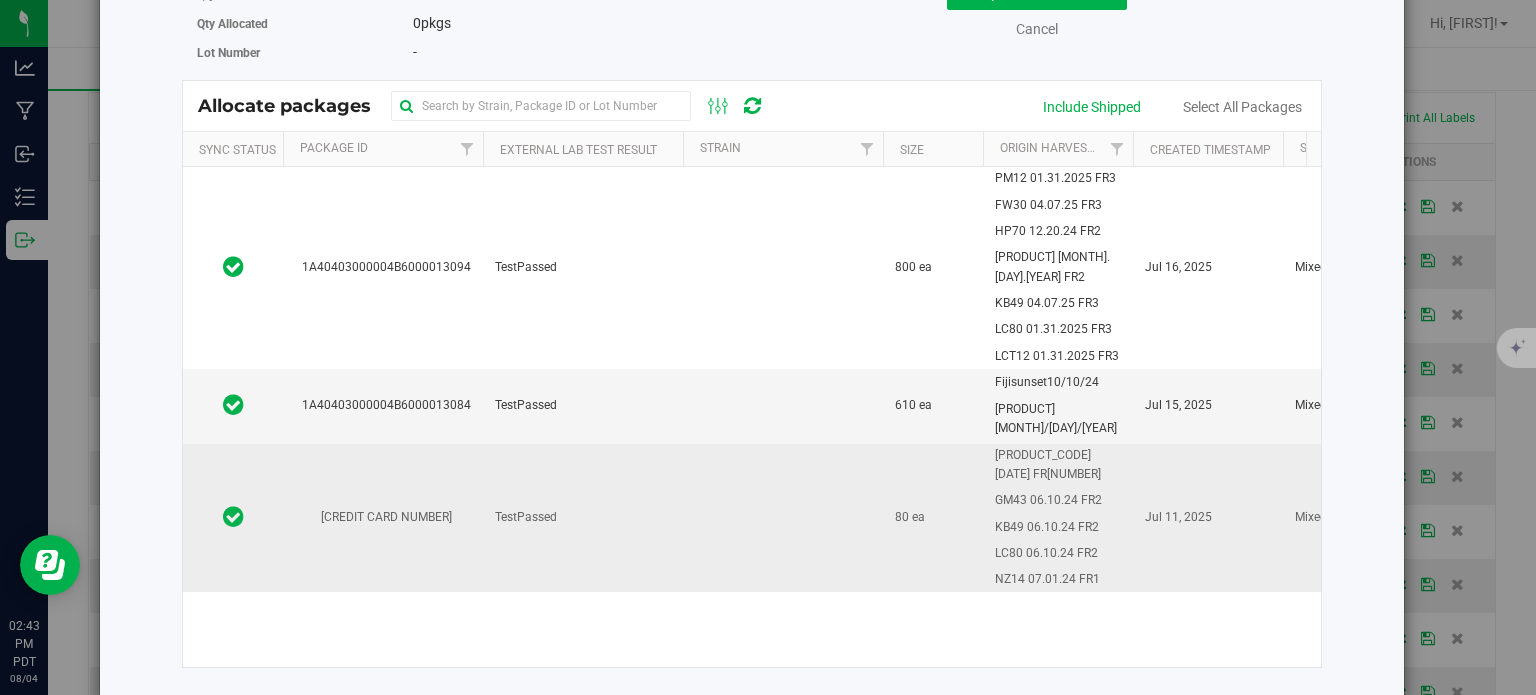 click on "1A40403000004B6000013162" at bounding box center [383, 518] 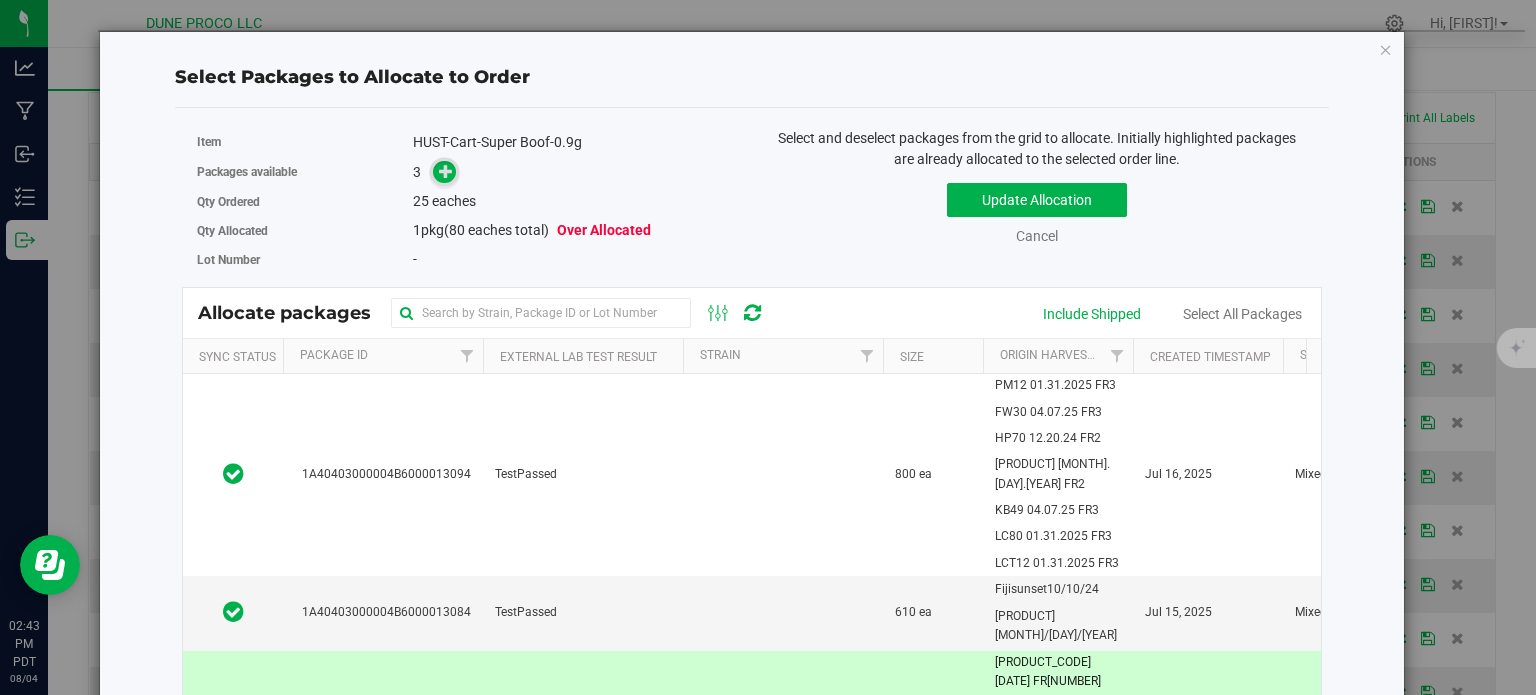 click at bounding box center (446, 171) 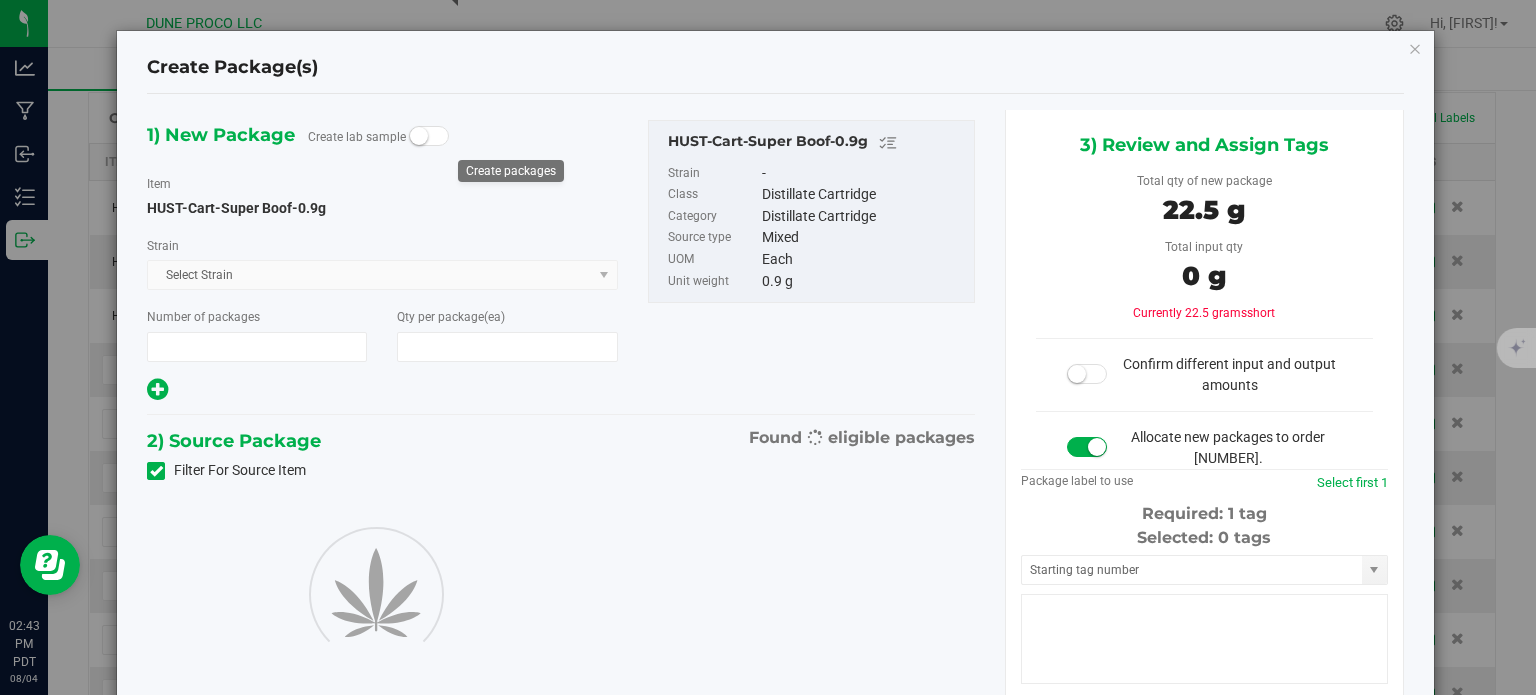 type on "1" 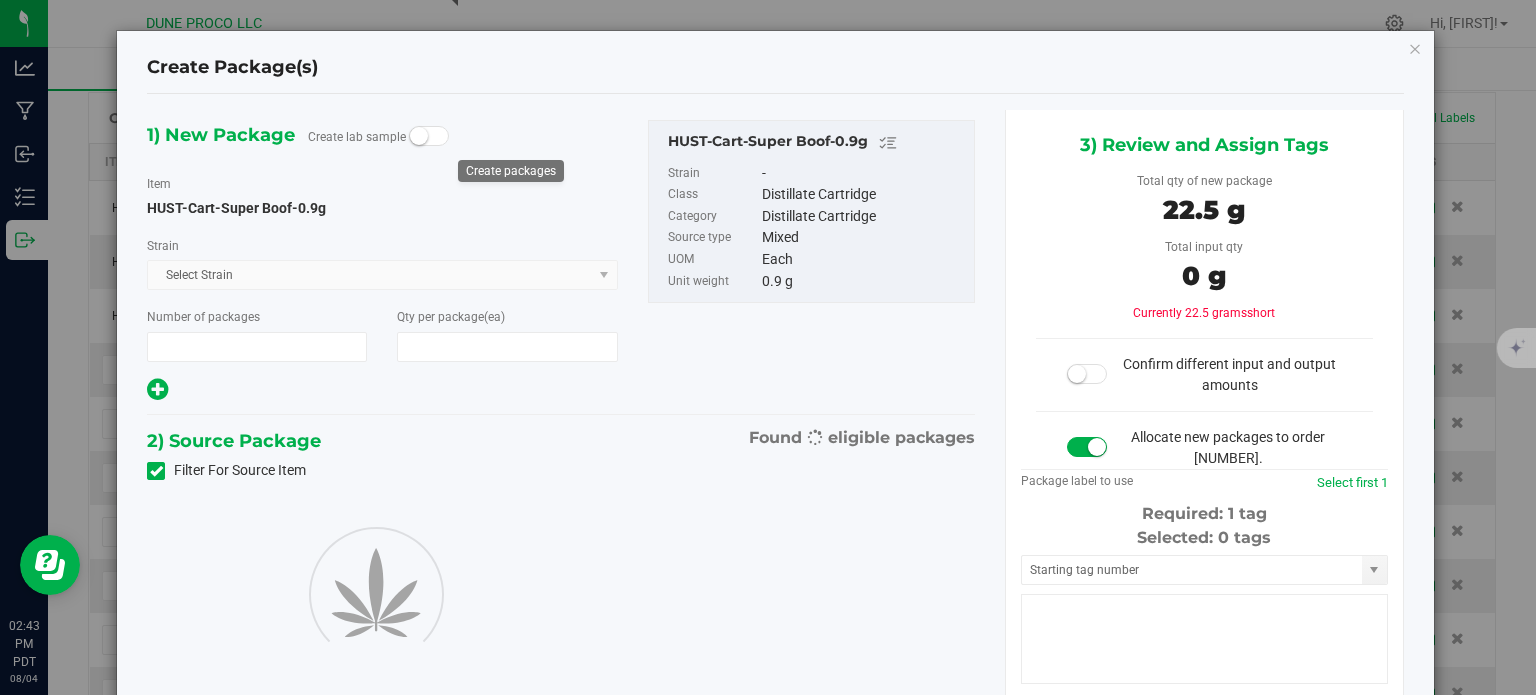 type on "25" 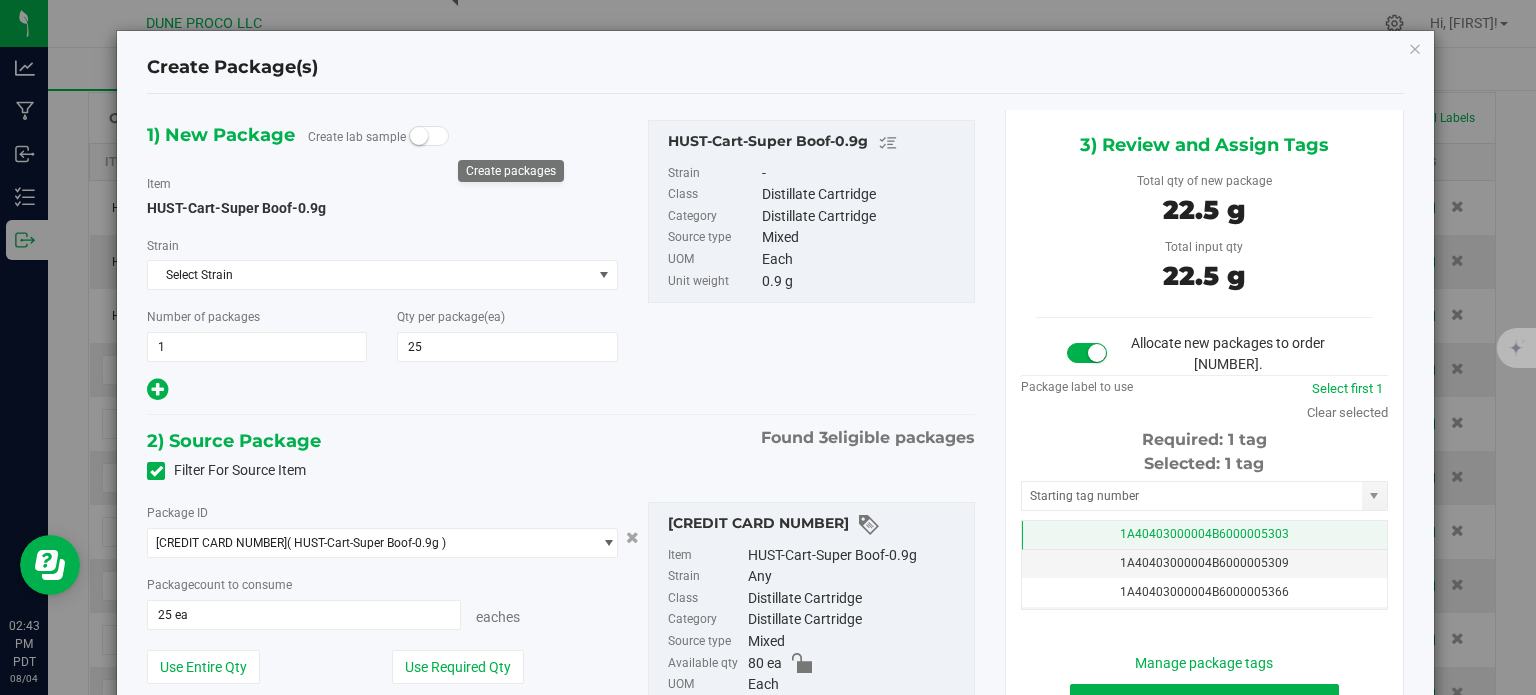 click on "1A40403000004B6000005303" at bounding box center [1204, 535] 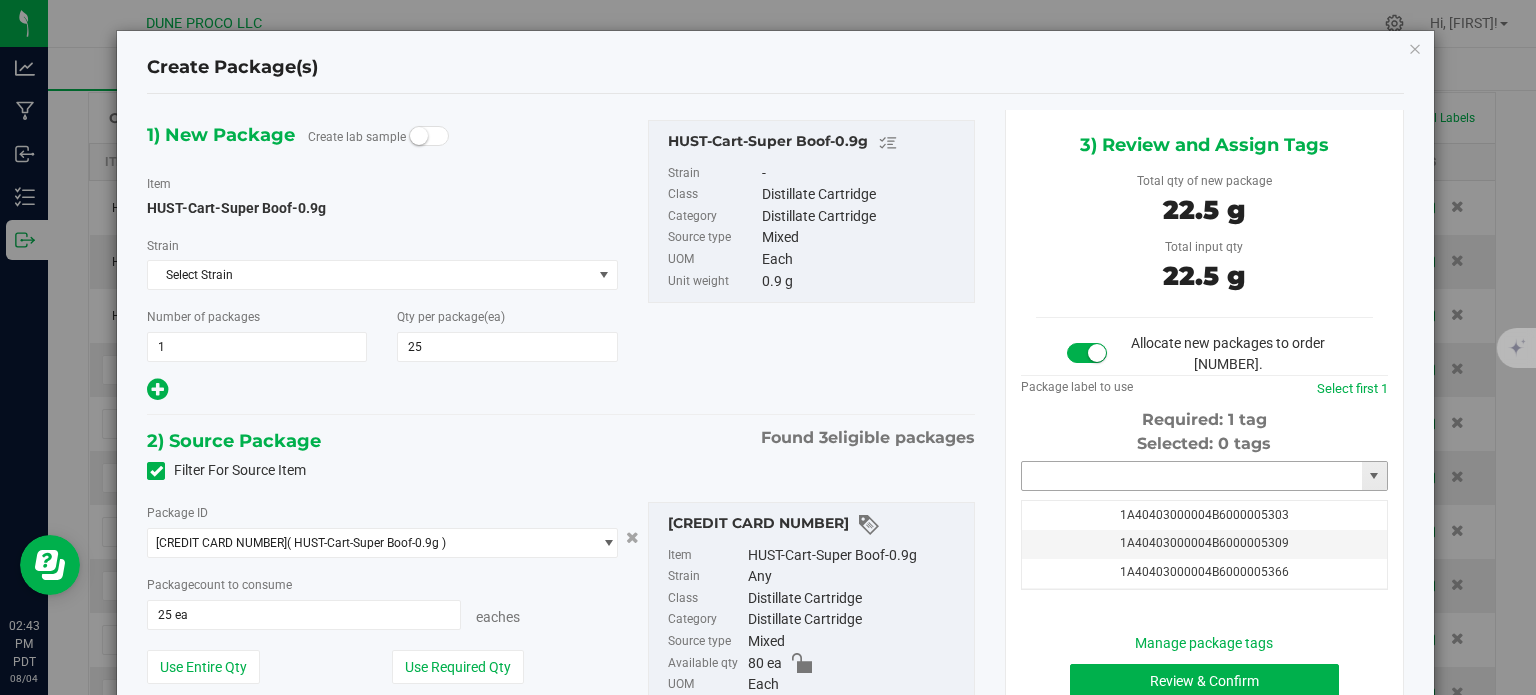 click at bounding box center [1192, 476] 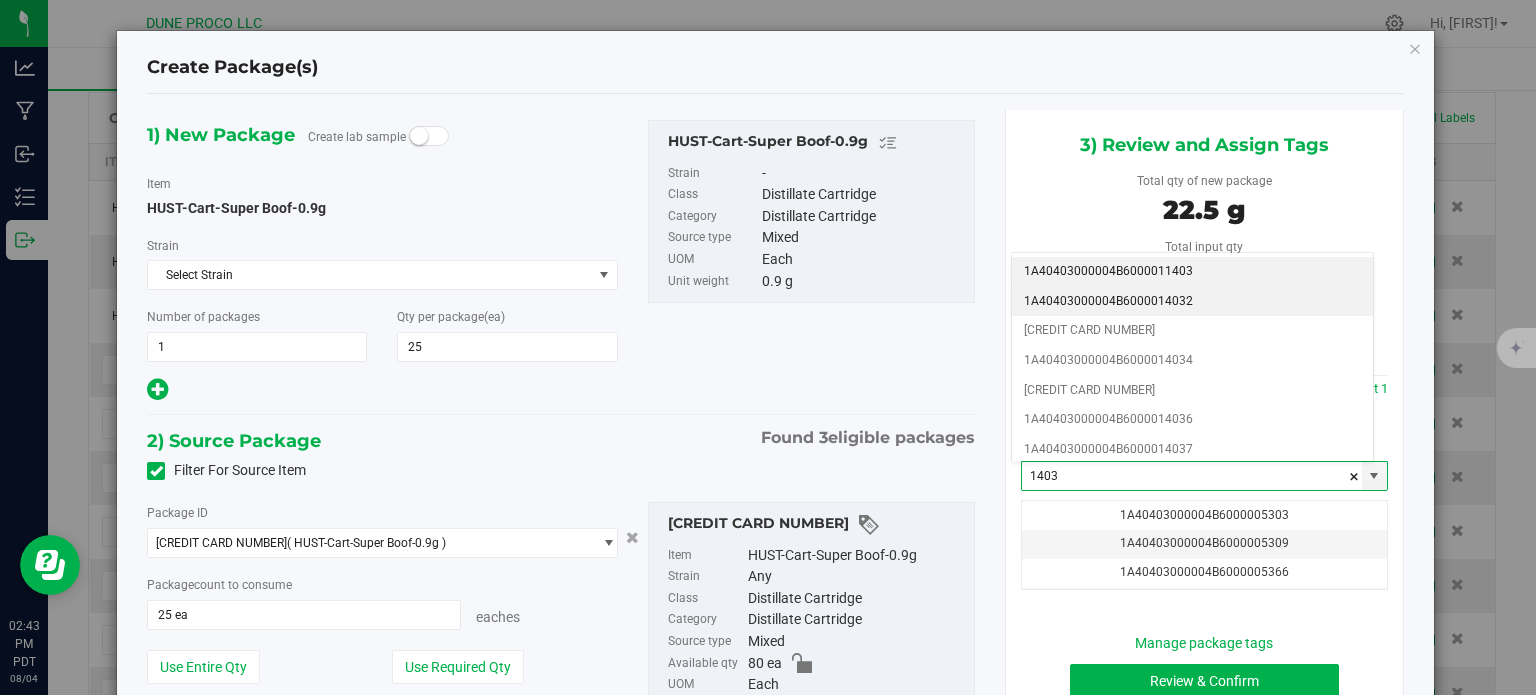 click on "1A40403000004B6000014032" at bounding box center [1192, 302] 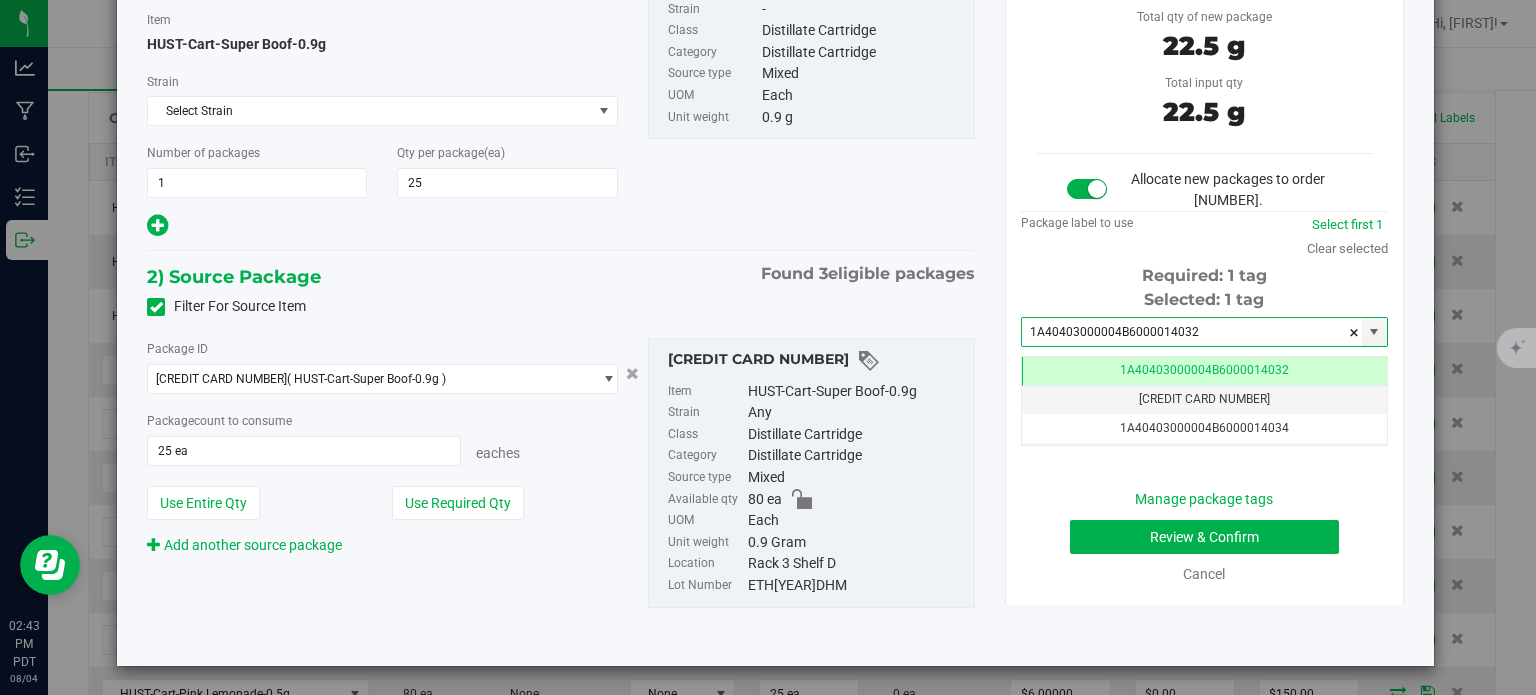 type on "1A40403000004B6000014032" 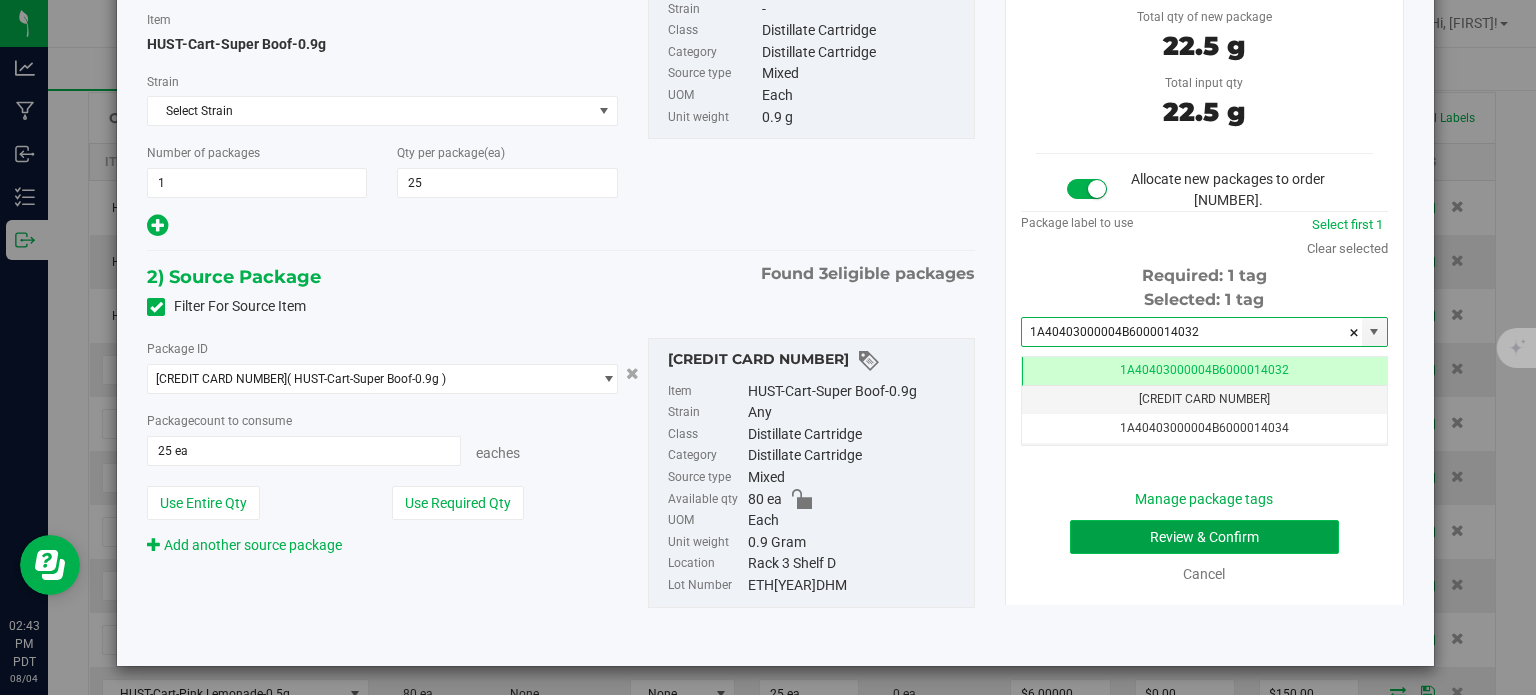 click on "Review & Confirm" at bounding box center (1204, 537) 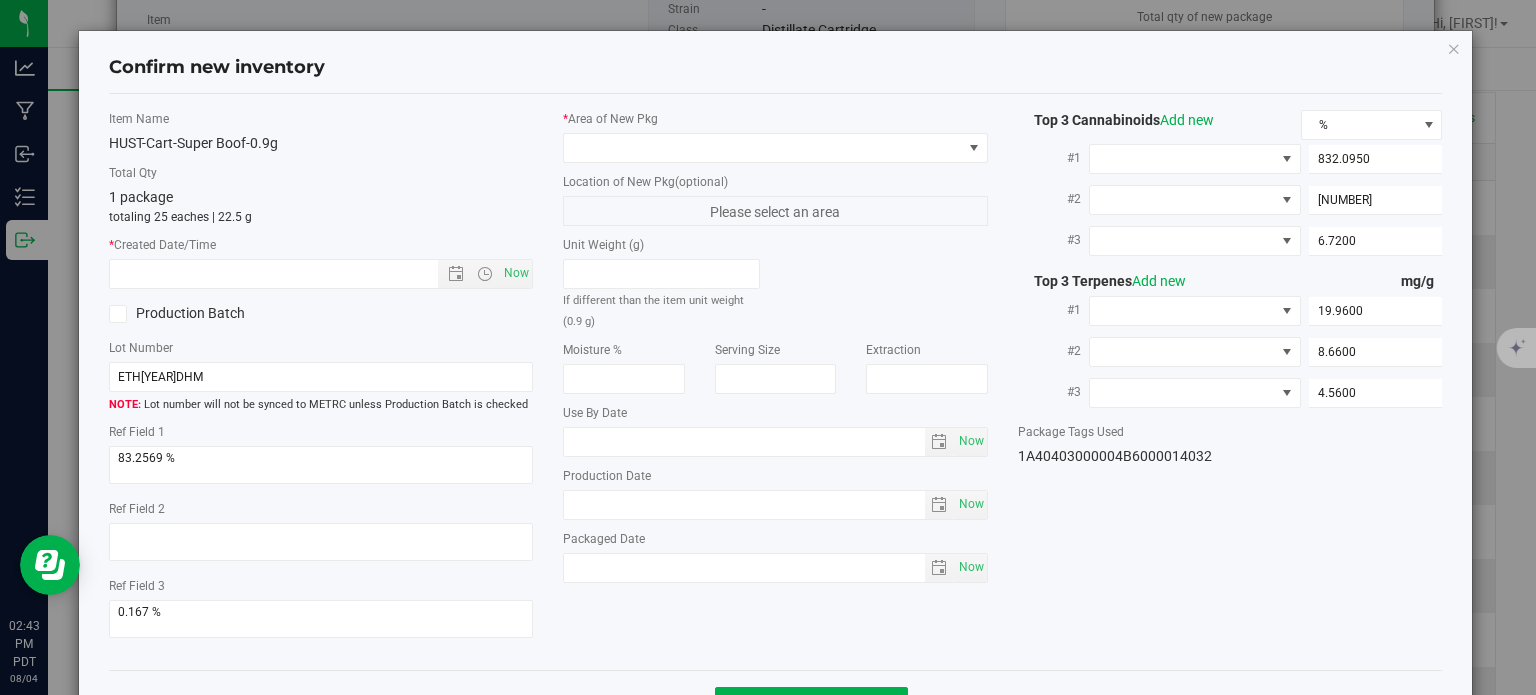 type on "2025-06-12" 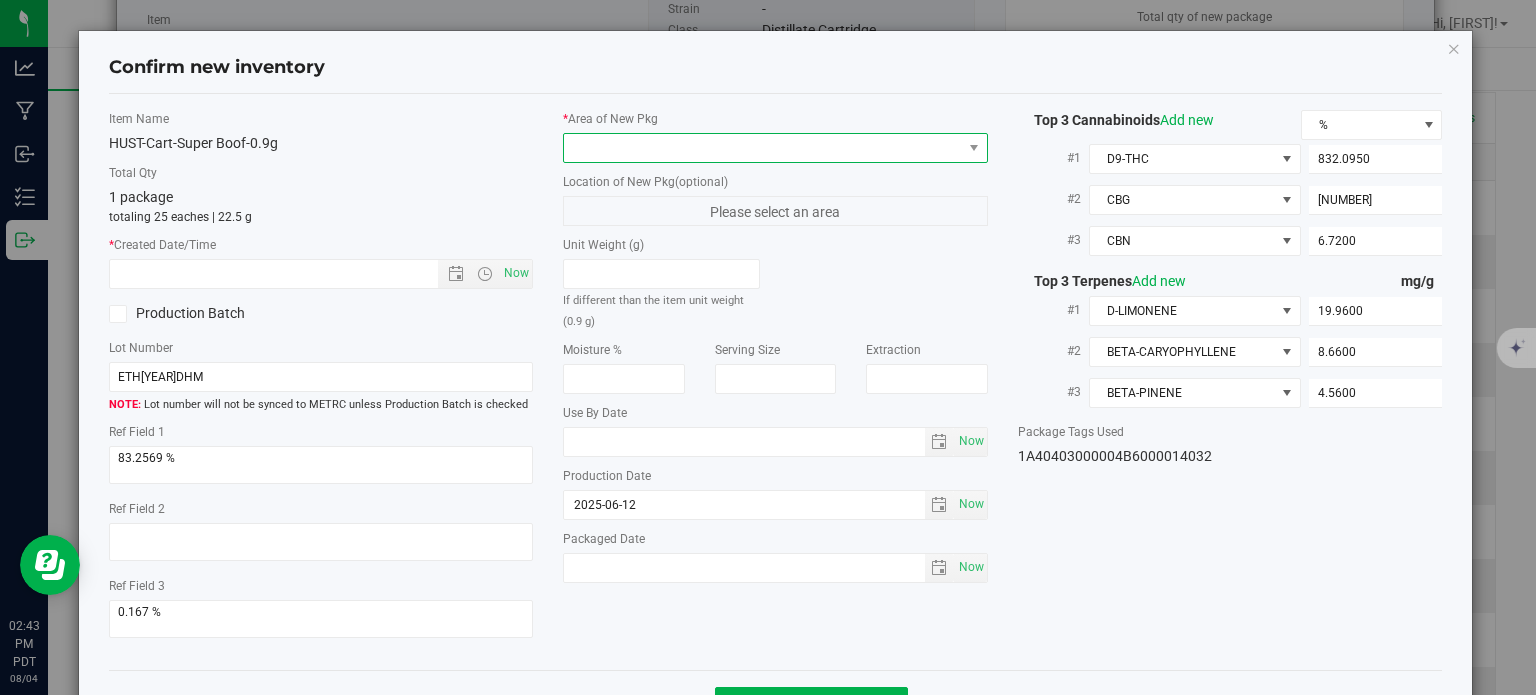 click at bounding box center [763, 148] 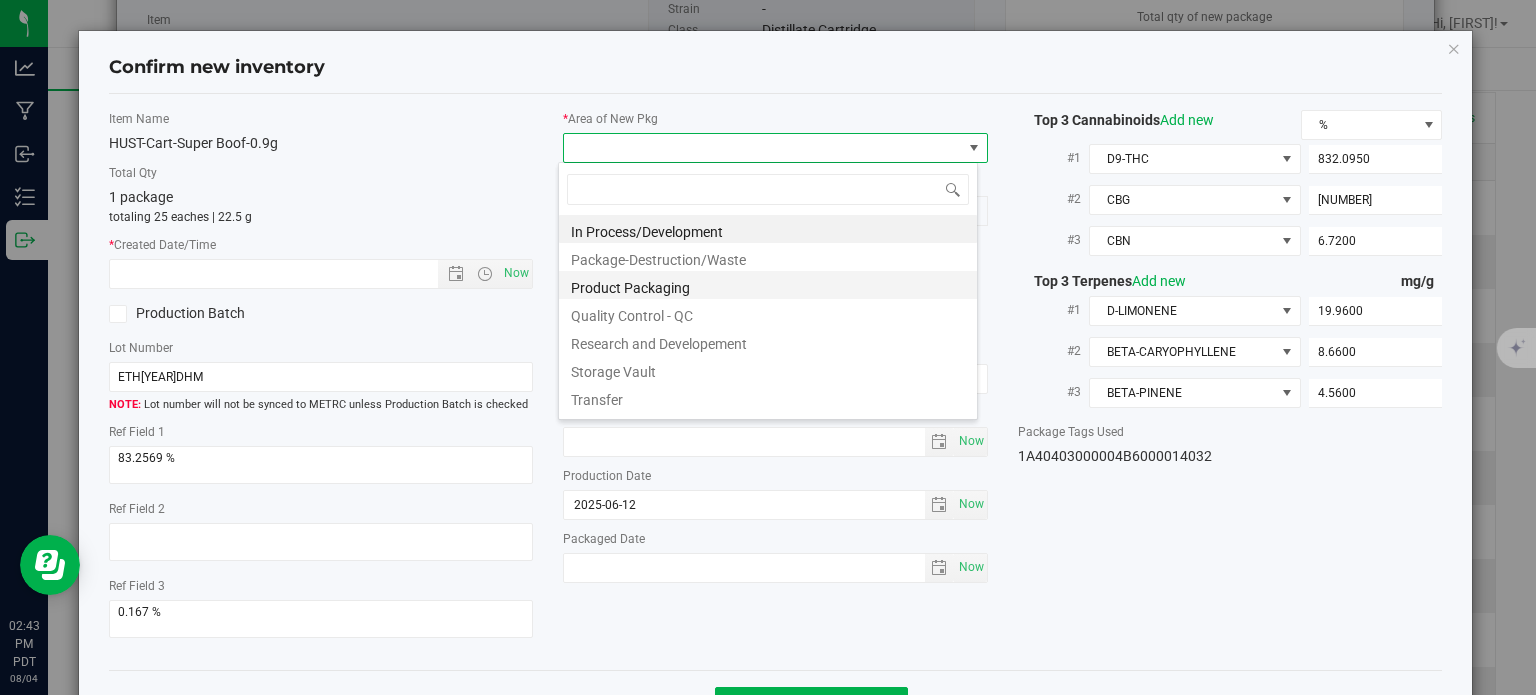 click on "Product Packaging" at bounding box center [768, 285] 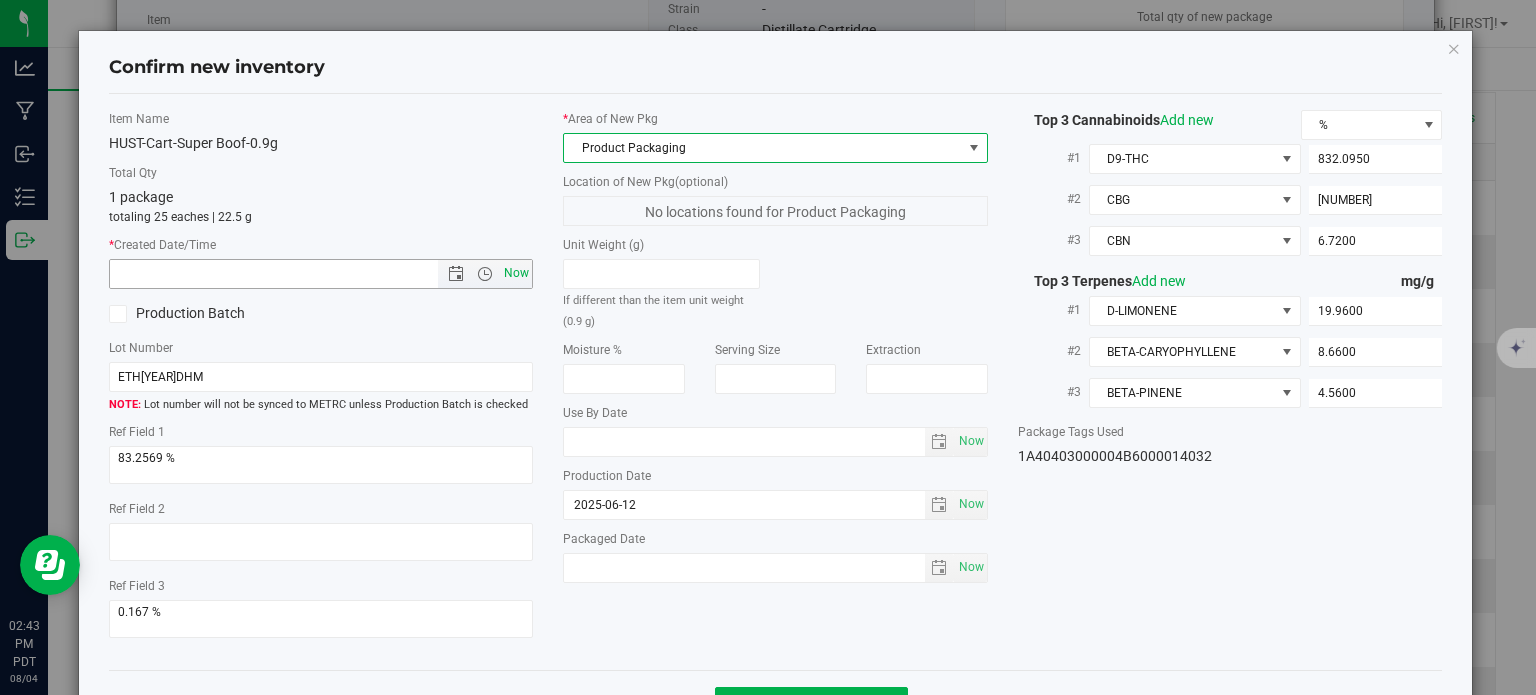 click on "Now" at bounding box center (517, 273) 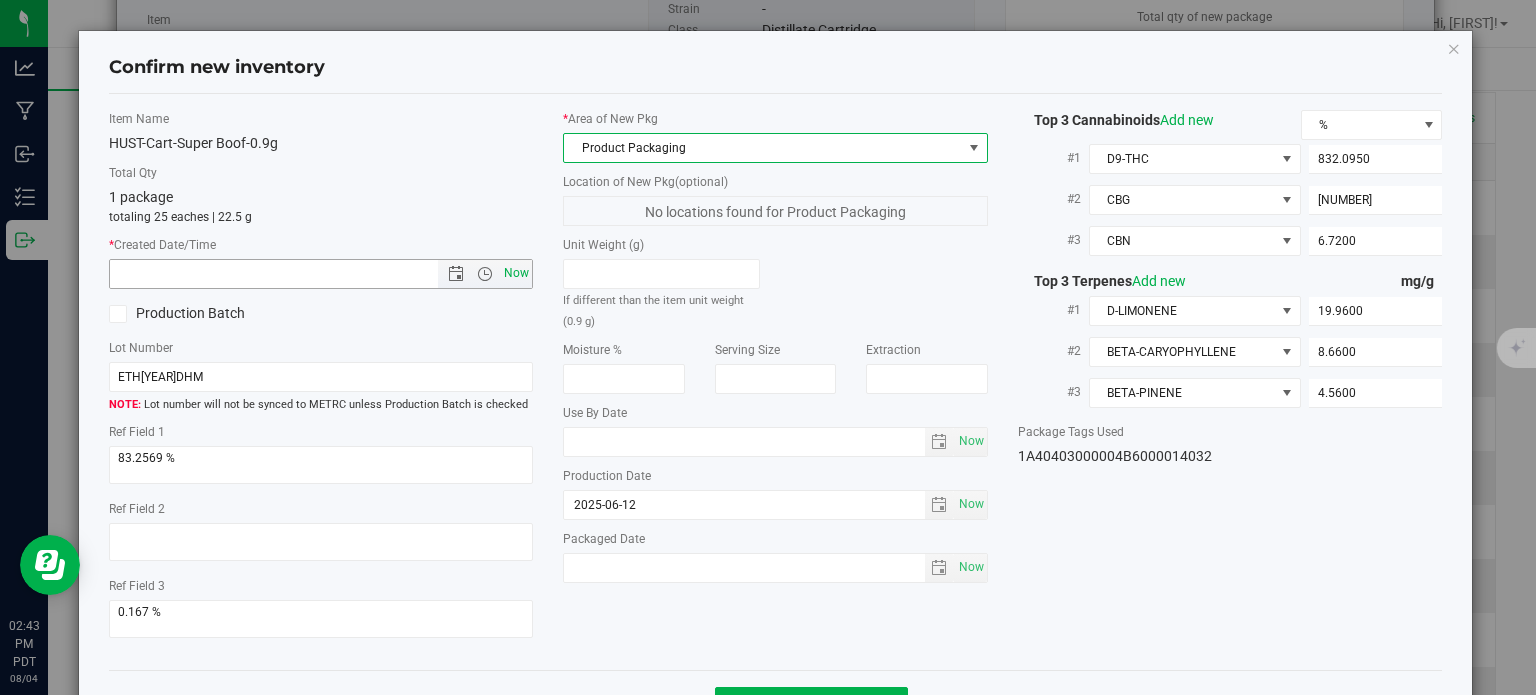 type on "8/4/2025 2:43 PM" 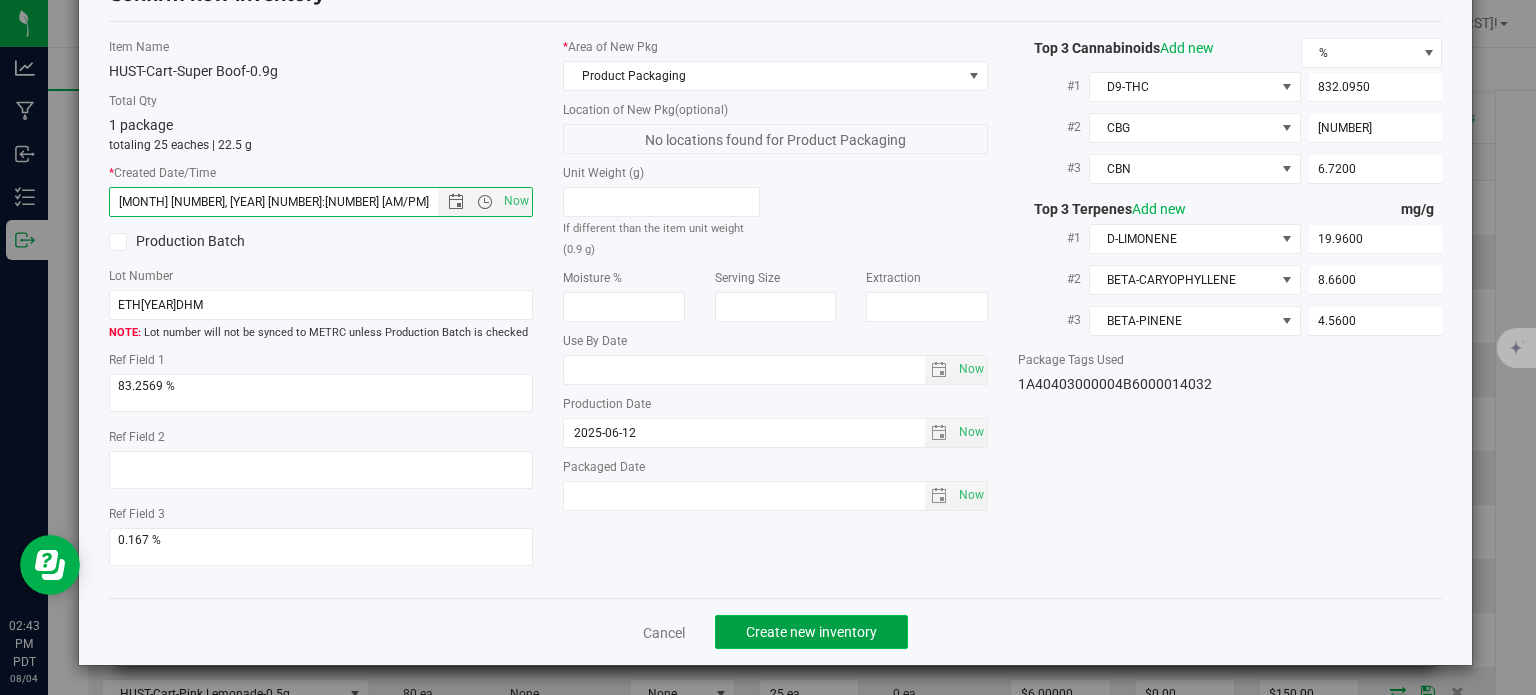 click on "Create new inventory" 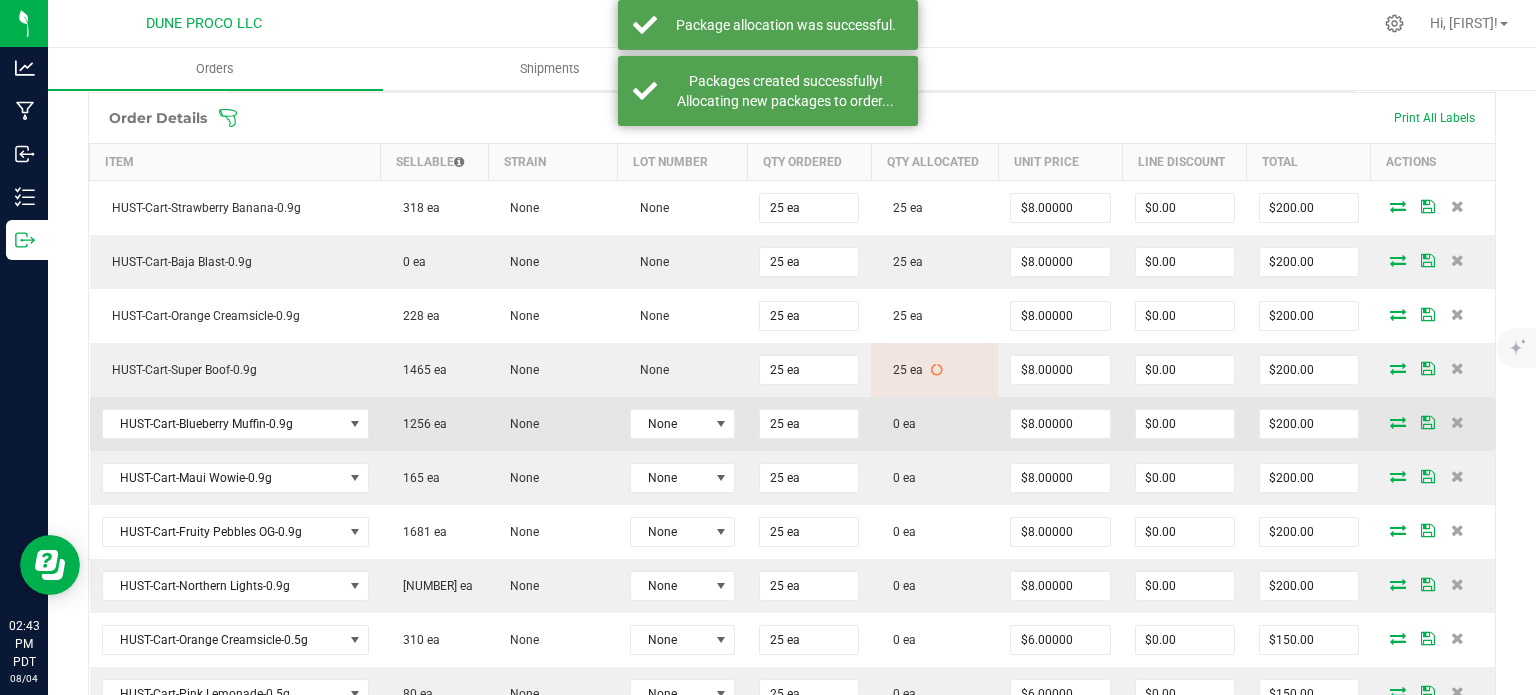 click at bounding box center (1398, 422) 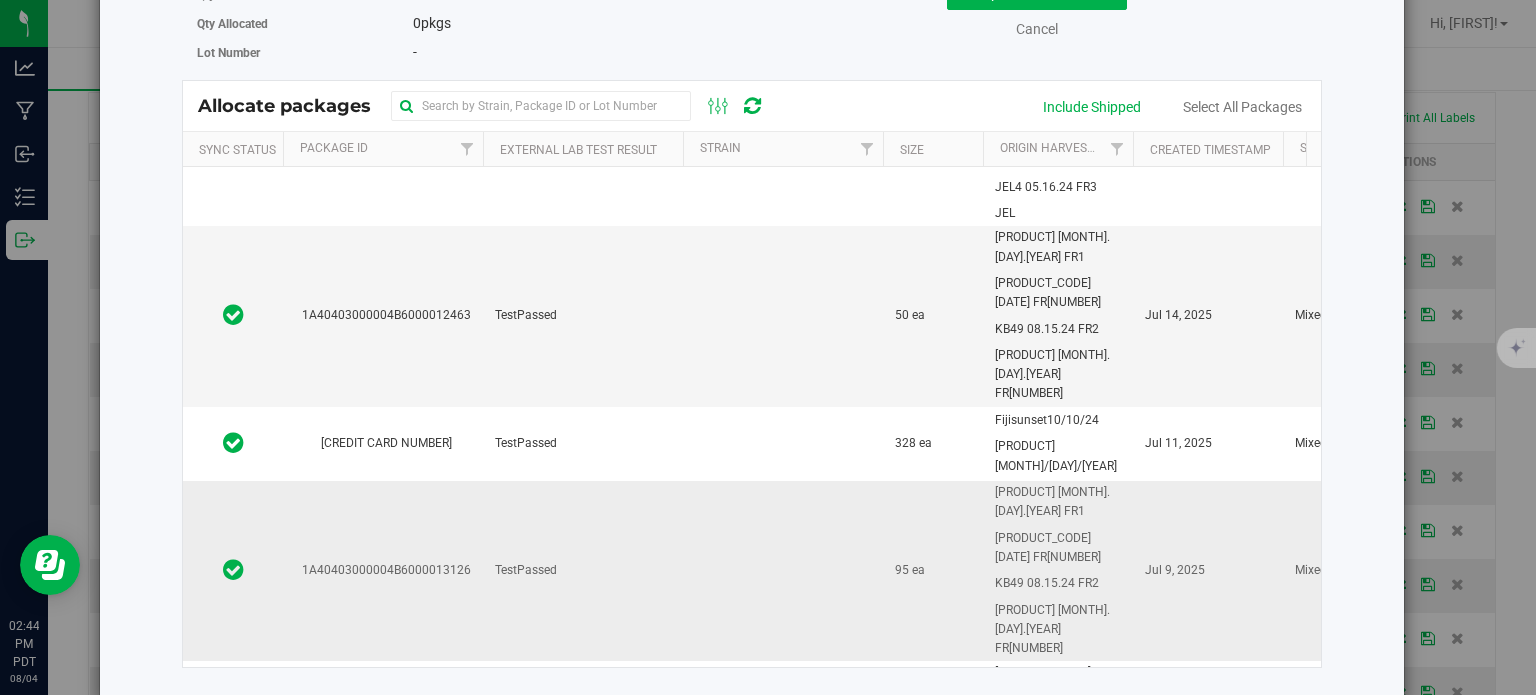 click on "1A40403000004B6000013126" at bounding box center (383, 571) 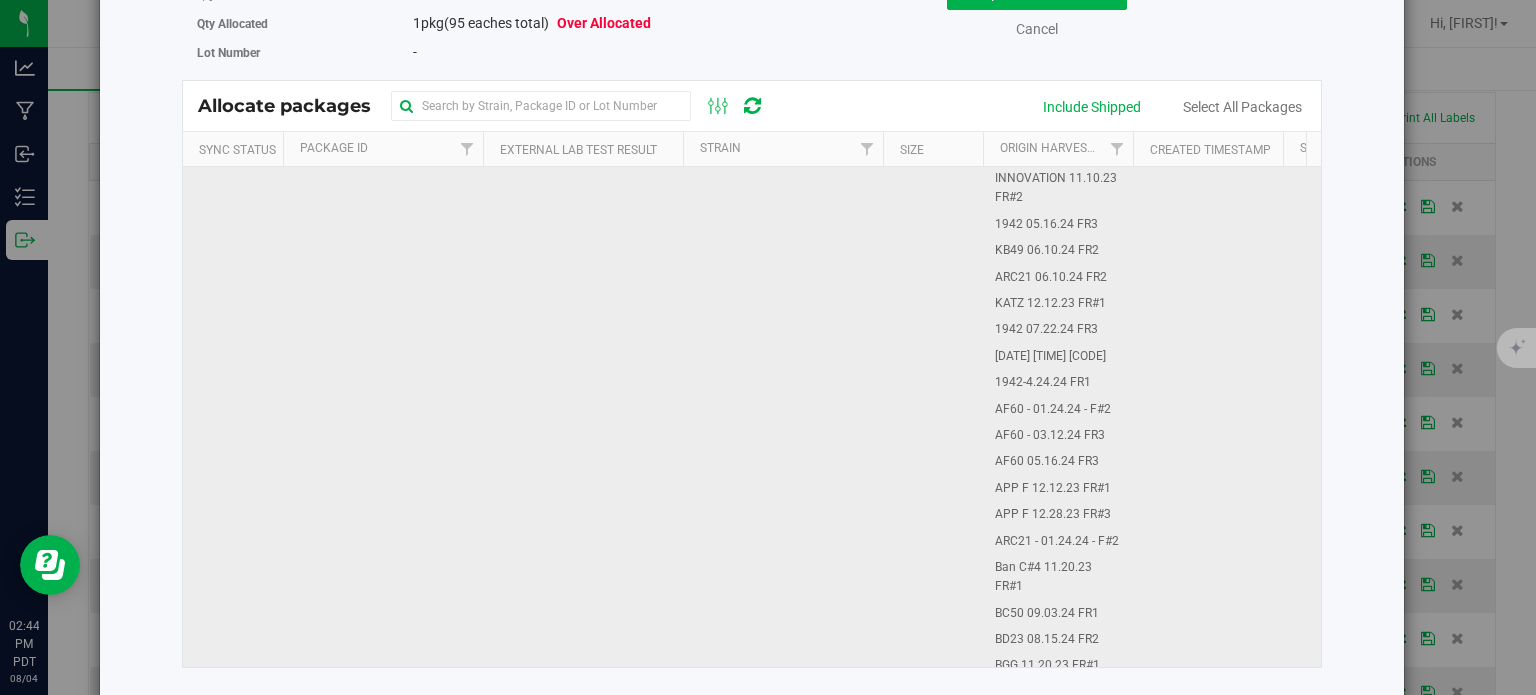 scroll, scrollTop: 0, scrollLeft: 0, axis: both 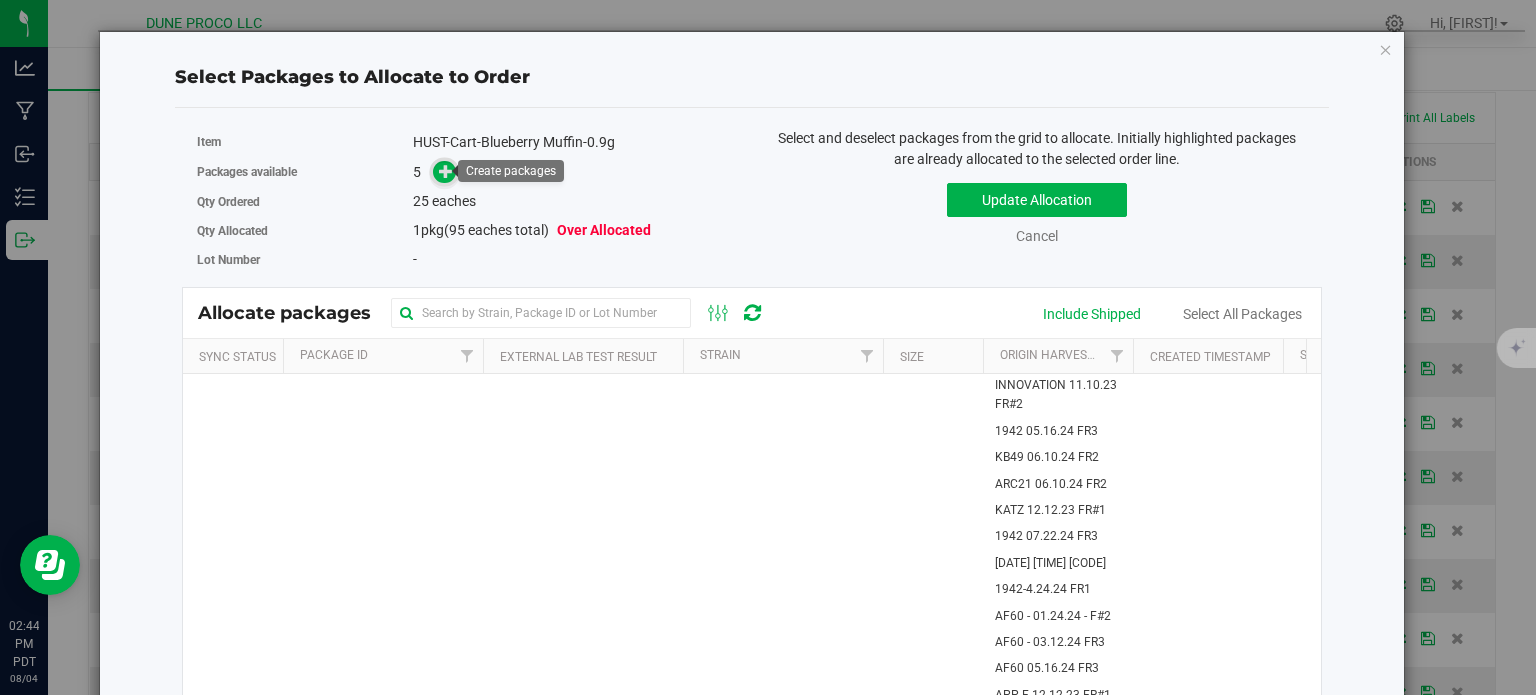 click at bounding box center (446, 171) 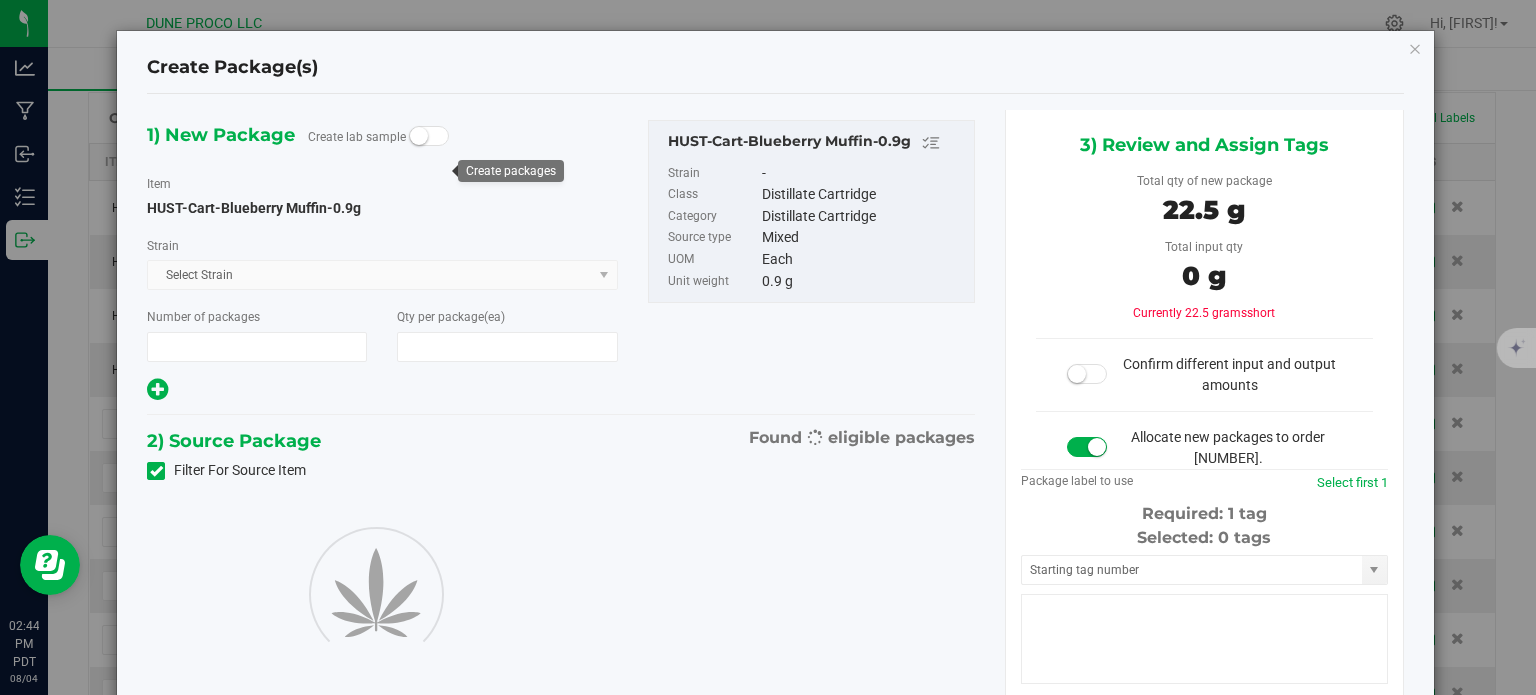 type on "1" 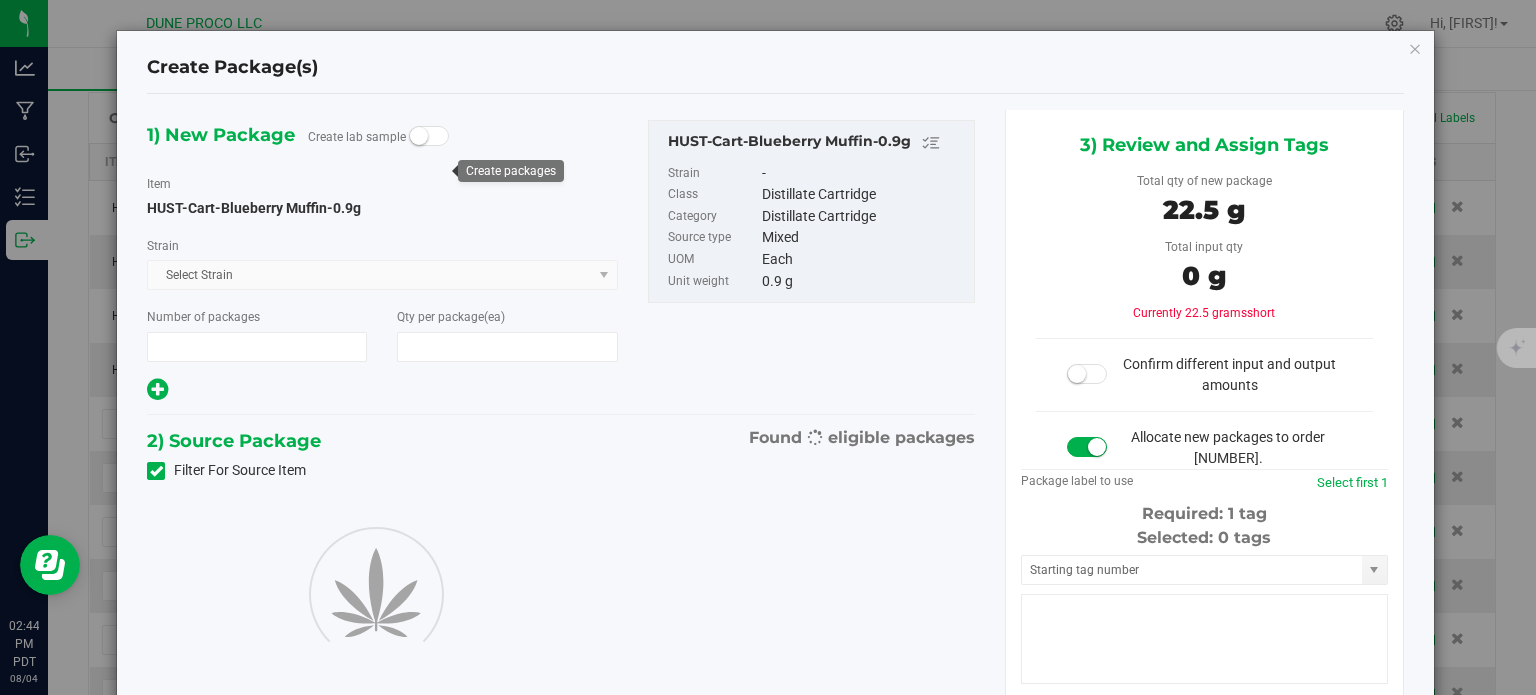 type on "25" 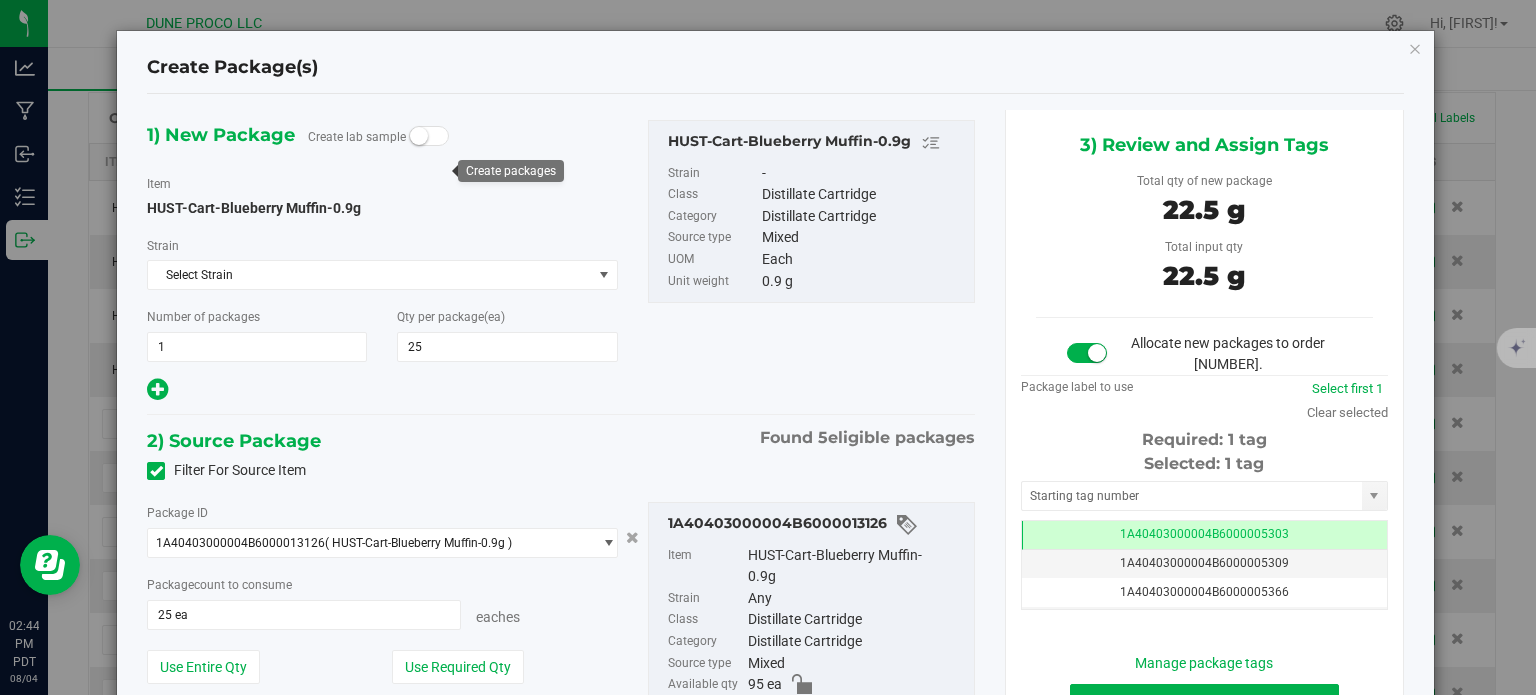 scroll, scrollTop: 0, scrollLeft: 0, axis: both 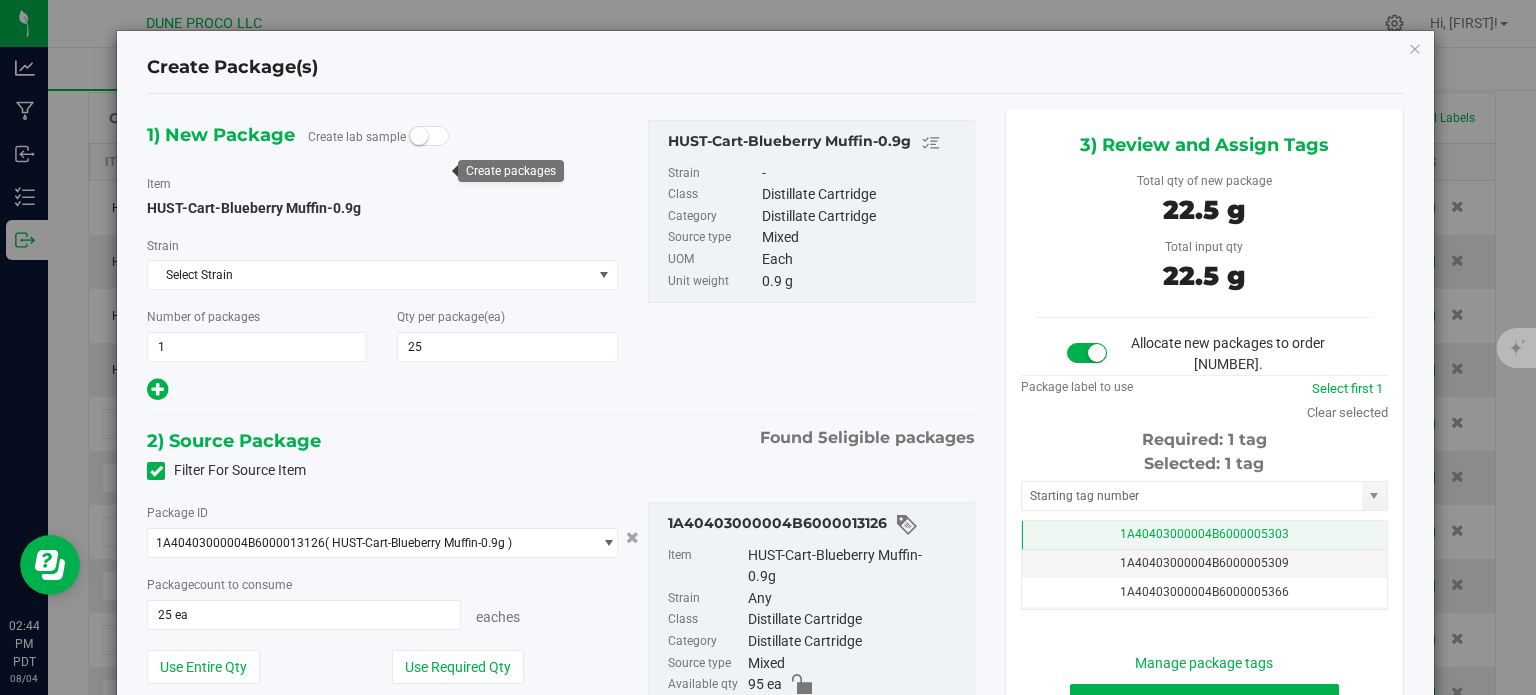 click on "1A40403000004B6000005303" at bounding box center (1204, 535) 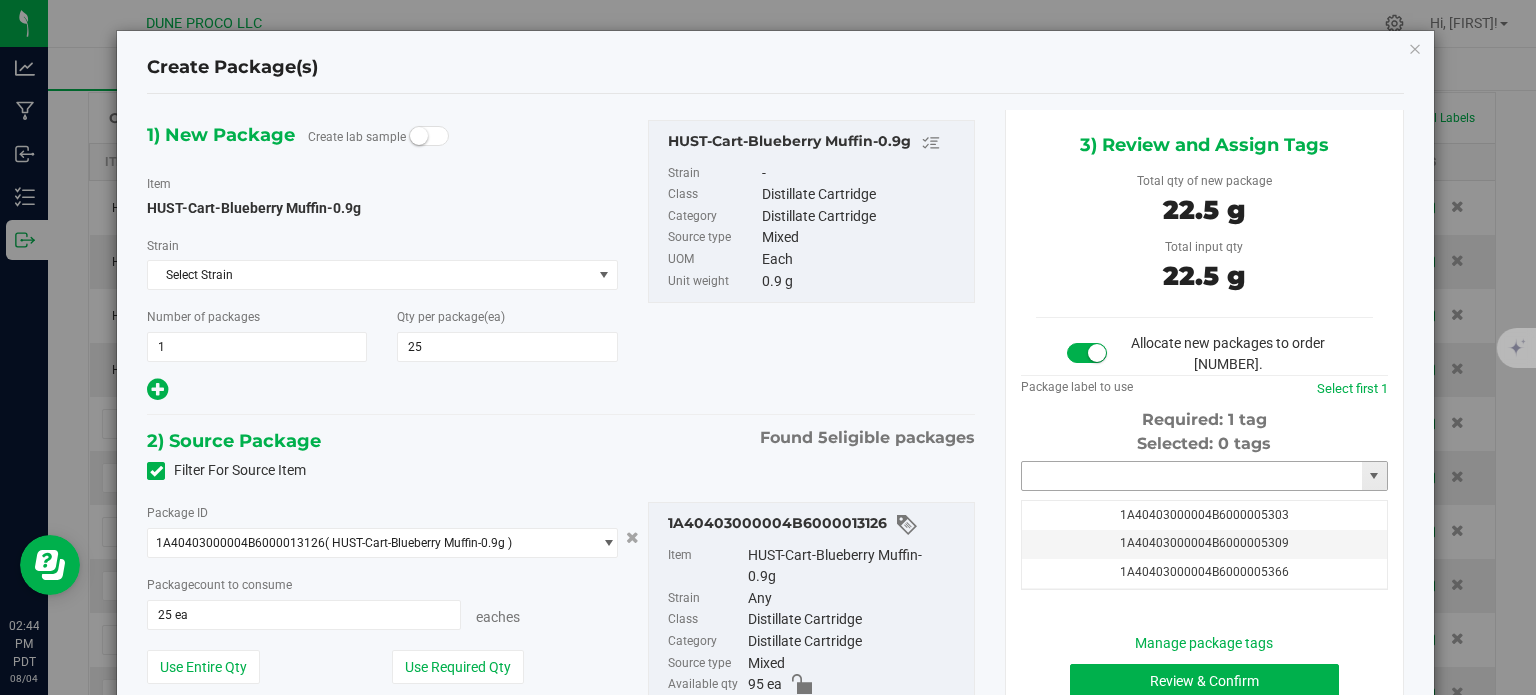 click at bounding box center [1192, 476] 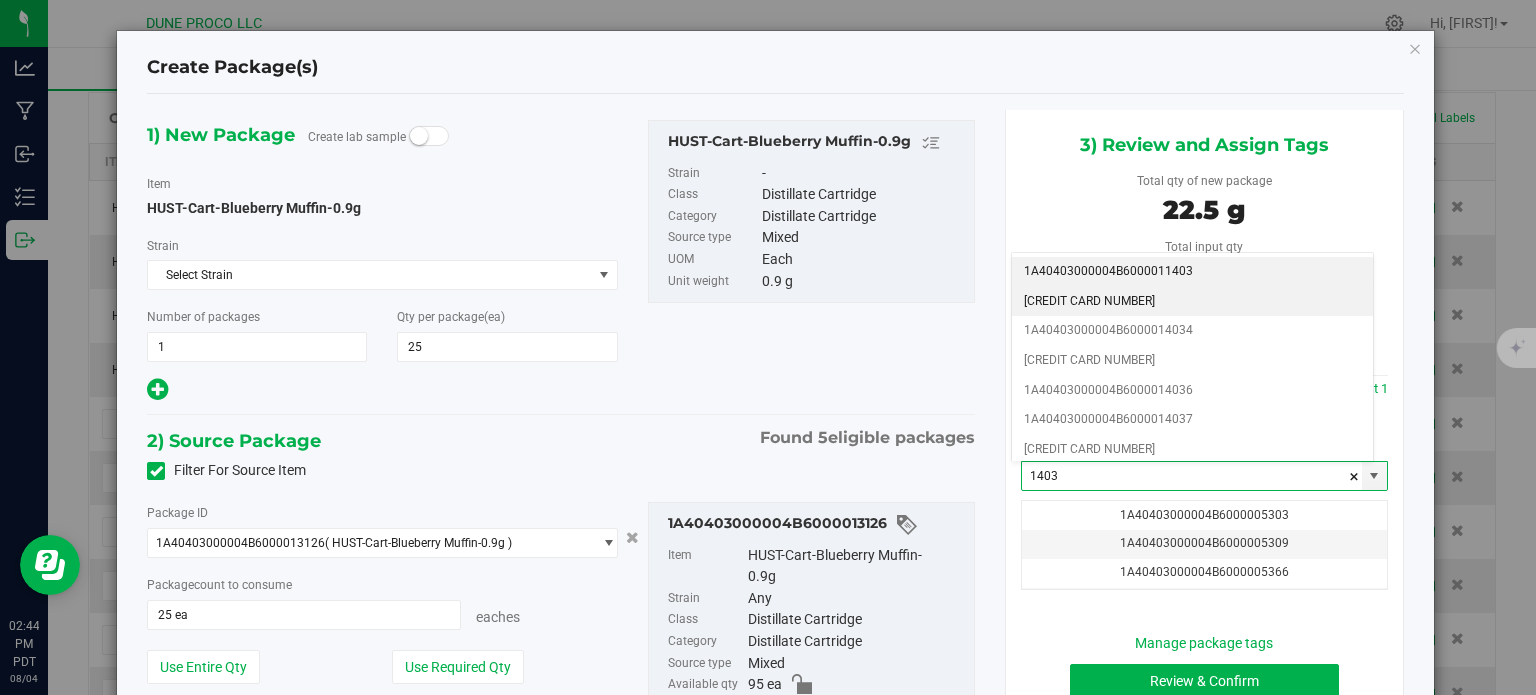 click on "1A40403000004B6000014033" at bounding box center (1192, 302) 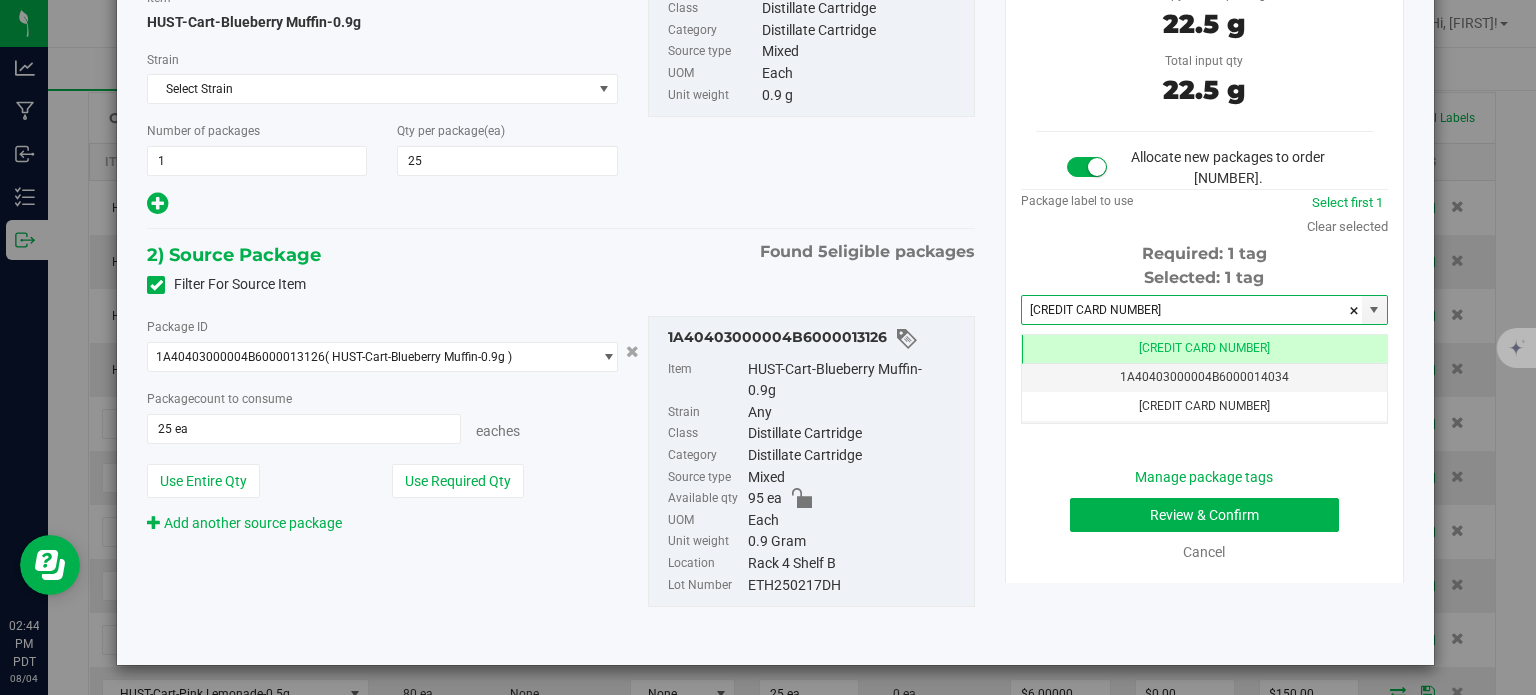 type on "1A40403000004B6000014033" 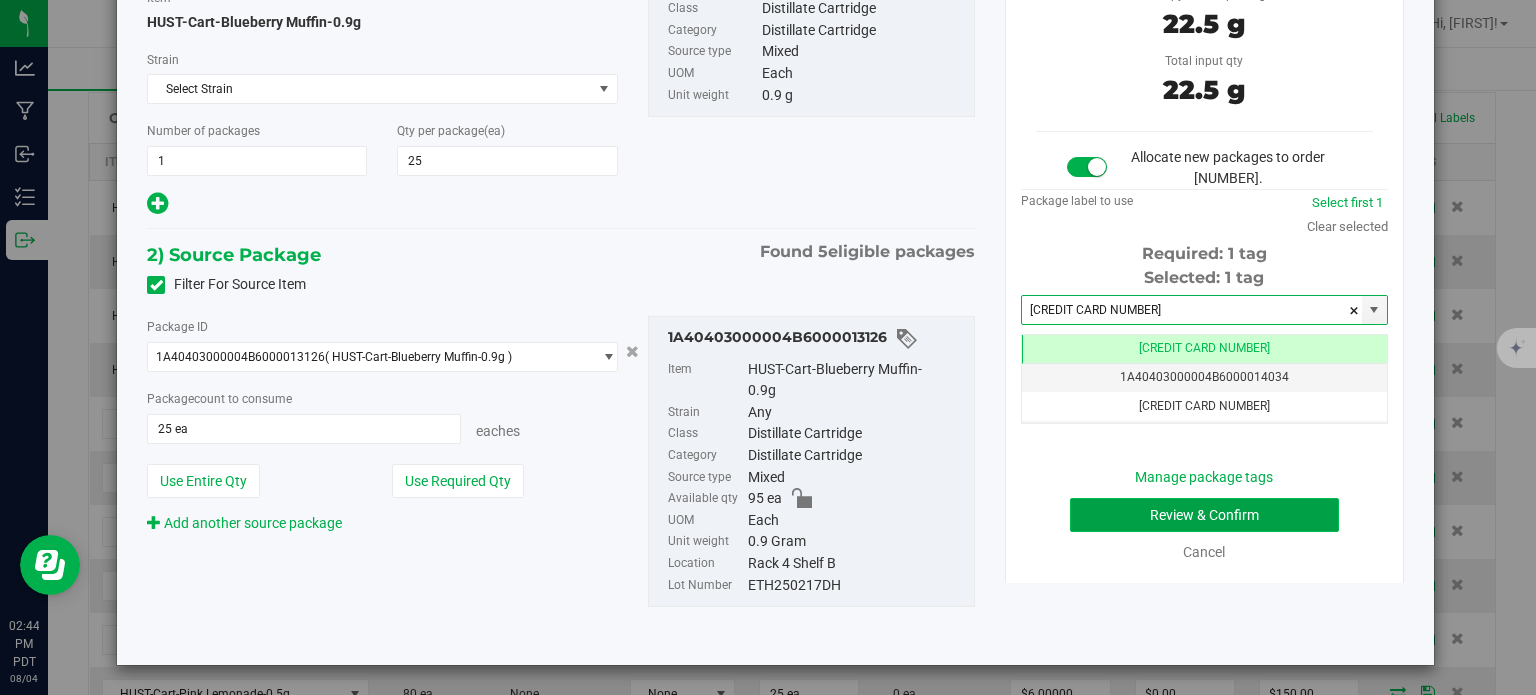 click on "Review & Confirm" at bounding box center [1204, 515] 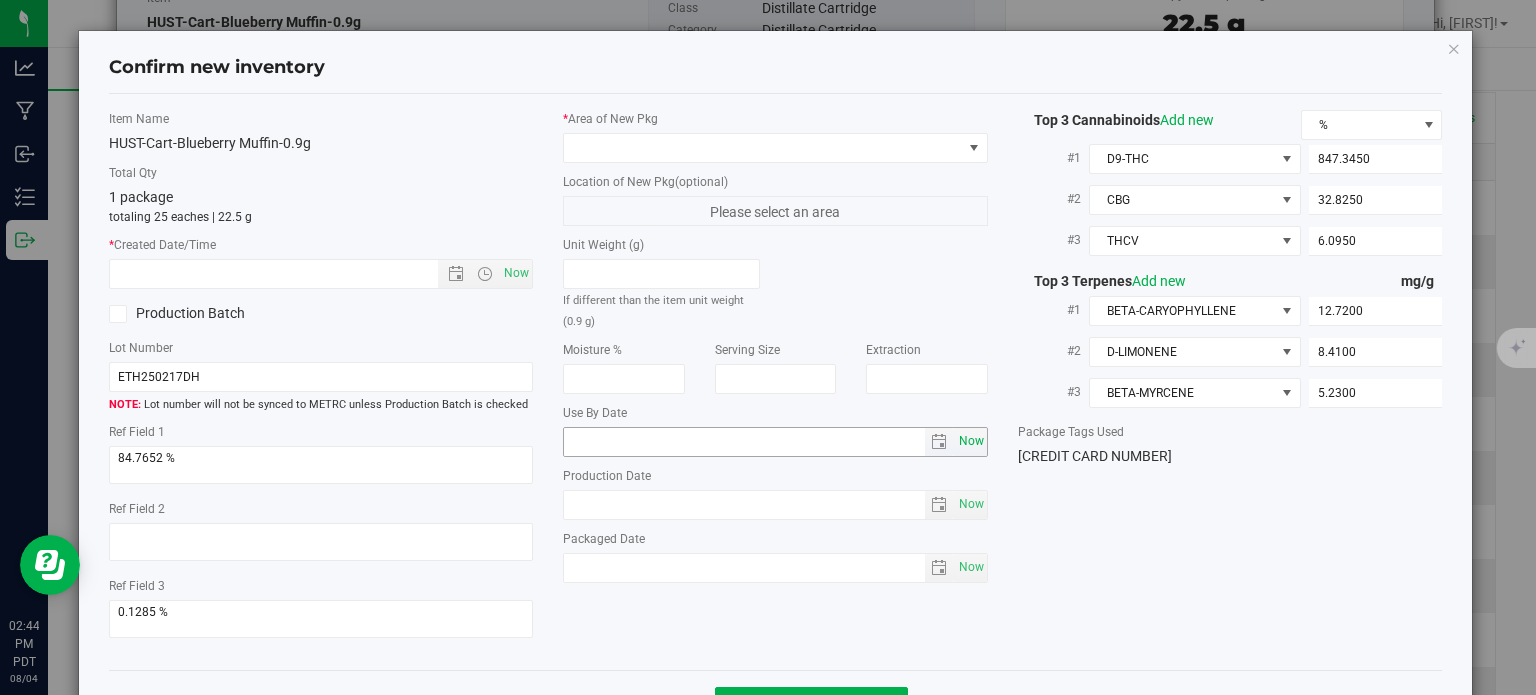 type on "2025-06-12" 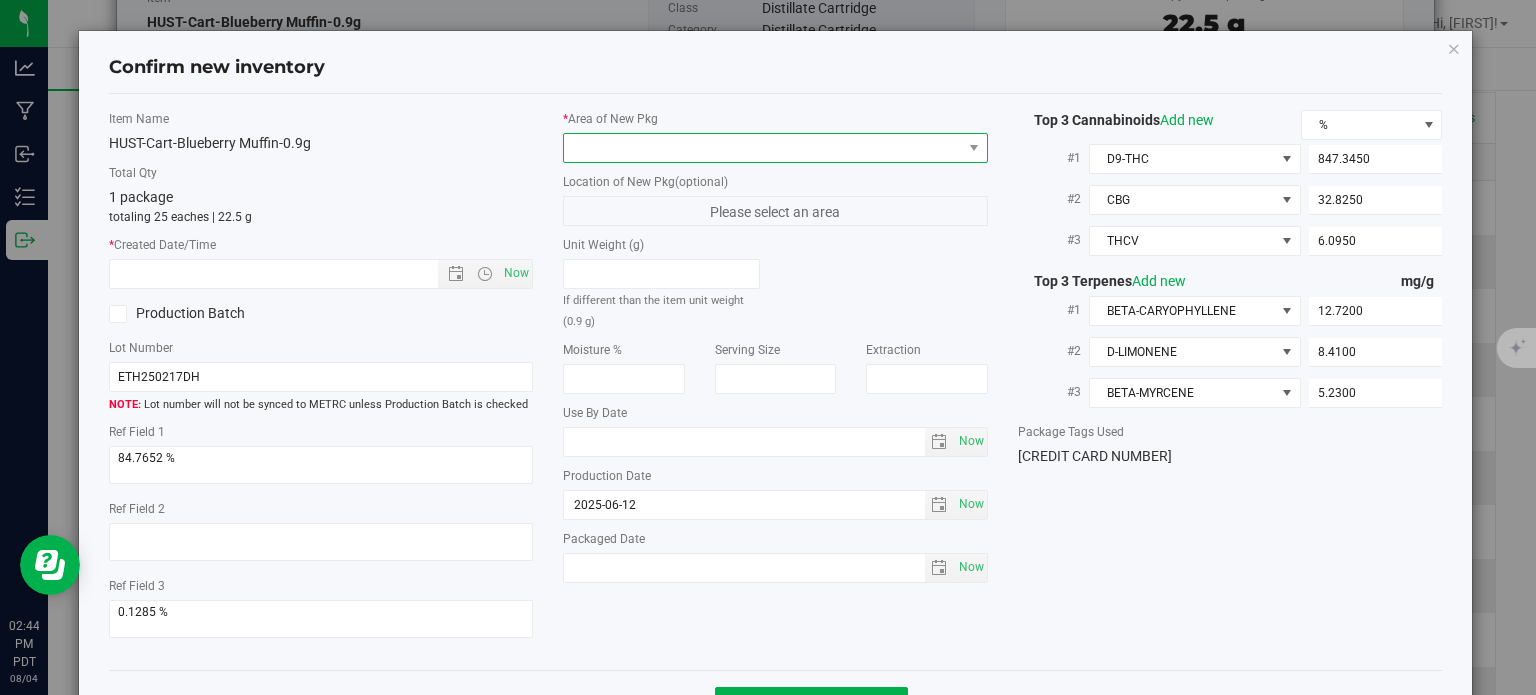 click at bounding box center (763, 148) 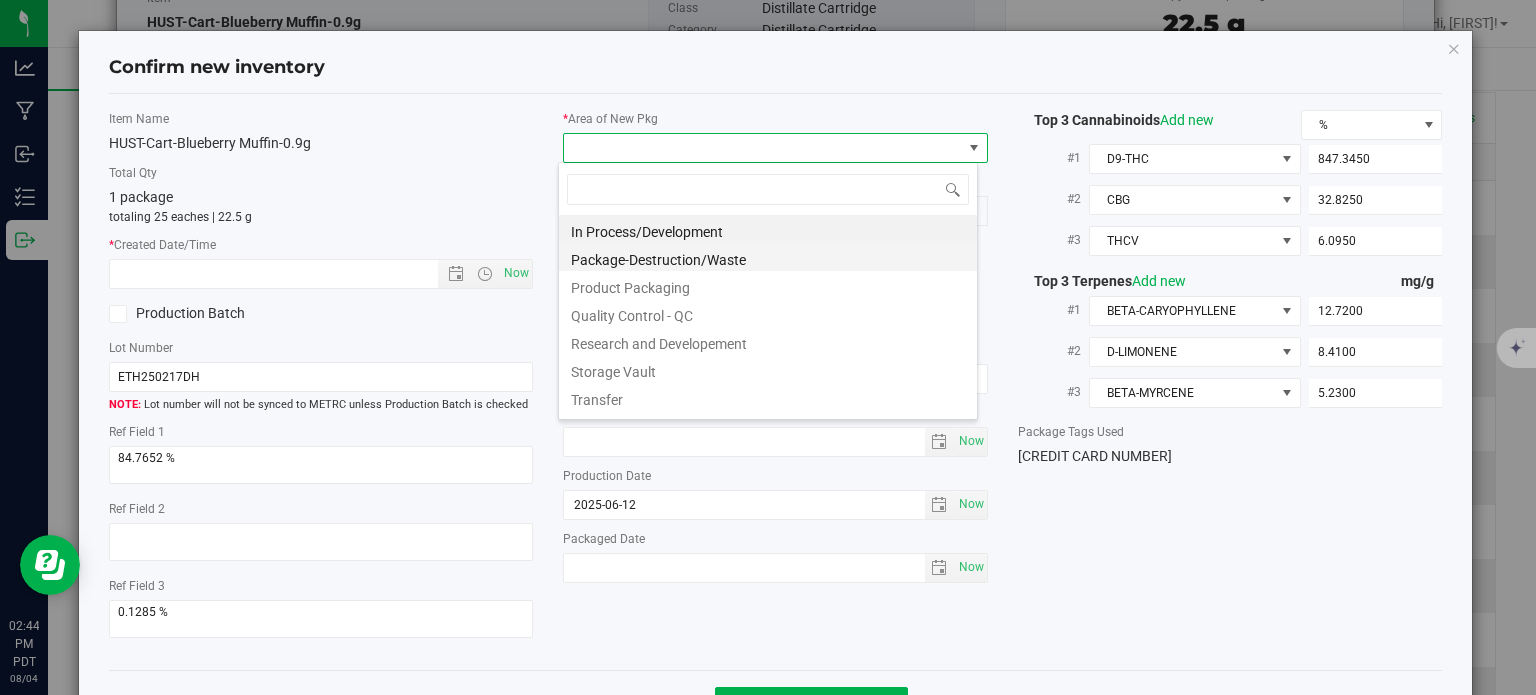 click on "Package-Destruction/Waste" at bounding box center (768, 257) 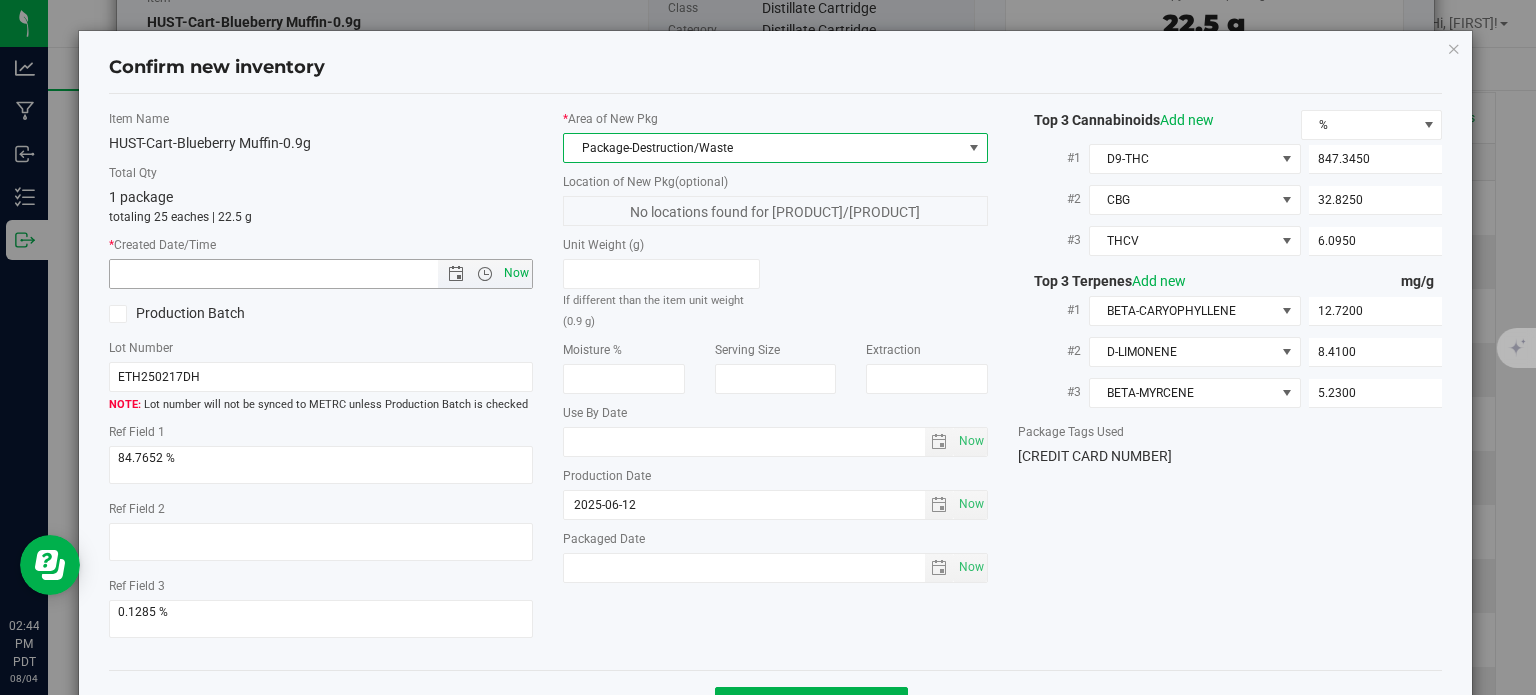 click on "Now" at bounding box center [517, 273] 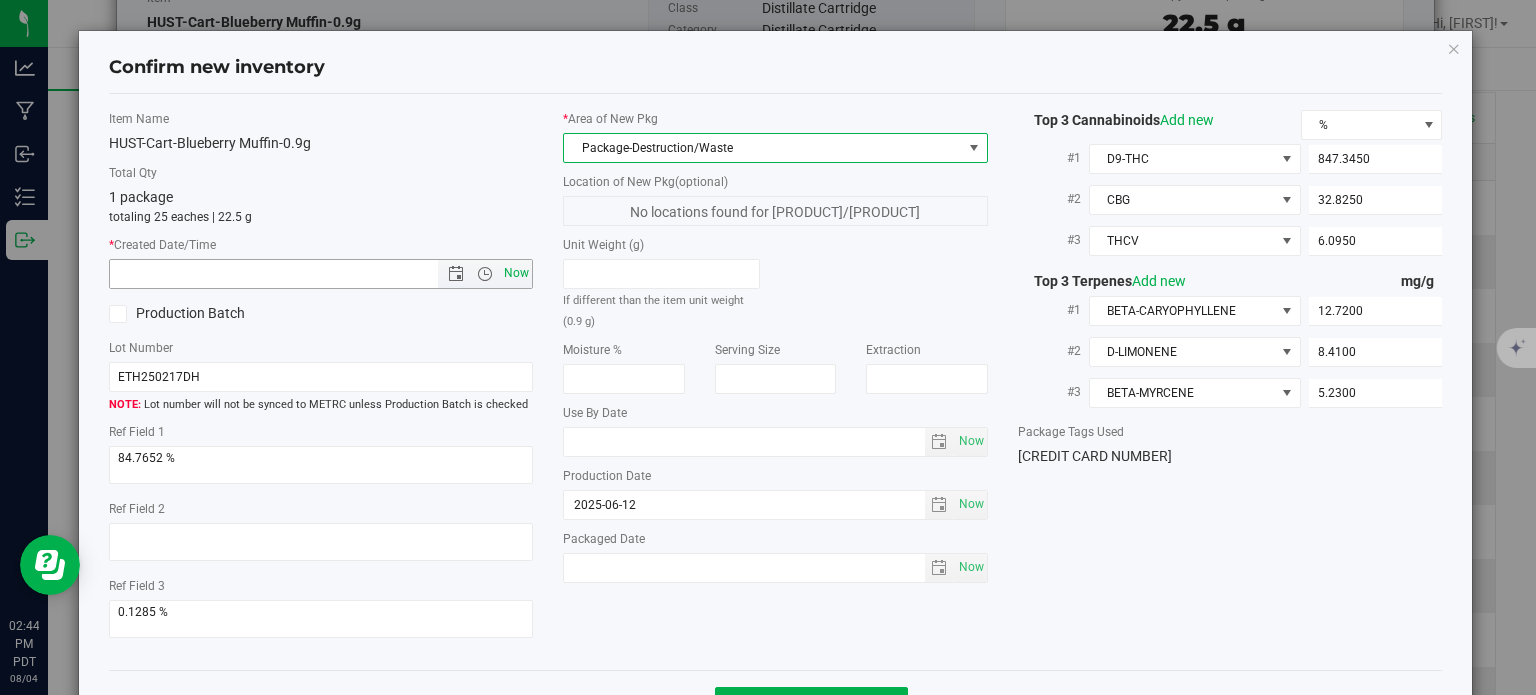 type on "8/4/2025 2:44 PM" 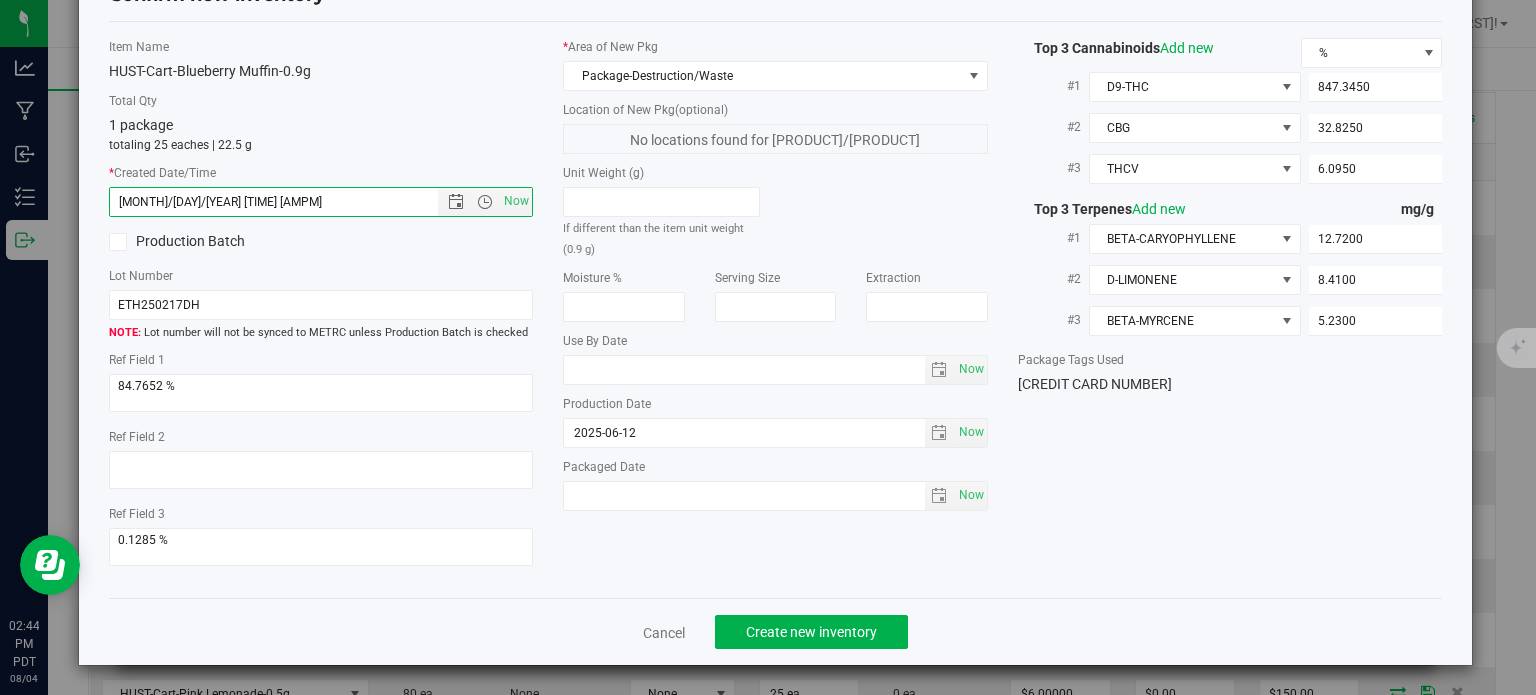 click on "*
Area of New Pkg
Package-Destruction/Waste
Location of New Pkg
(optional)
No locations found for Package-Destruction/Waste
Unit Weight (g)
If different than the item unit weight (0.9 g)
Moisture %" at bounding box center [775, 279] 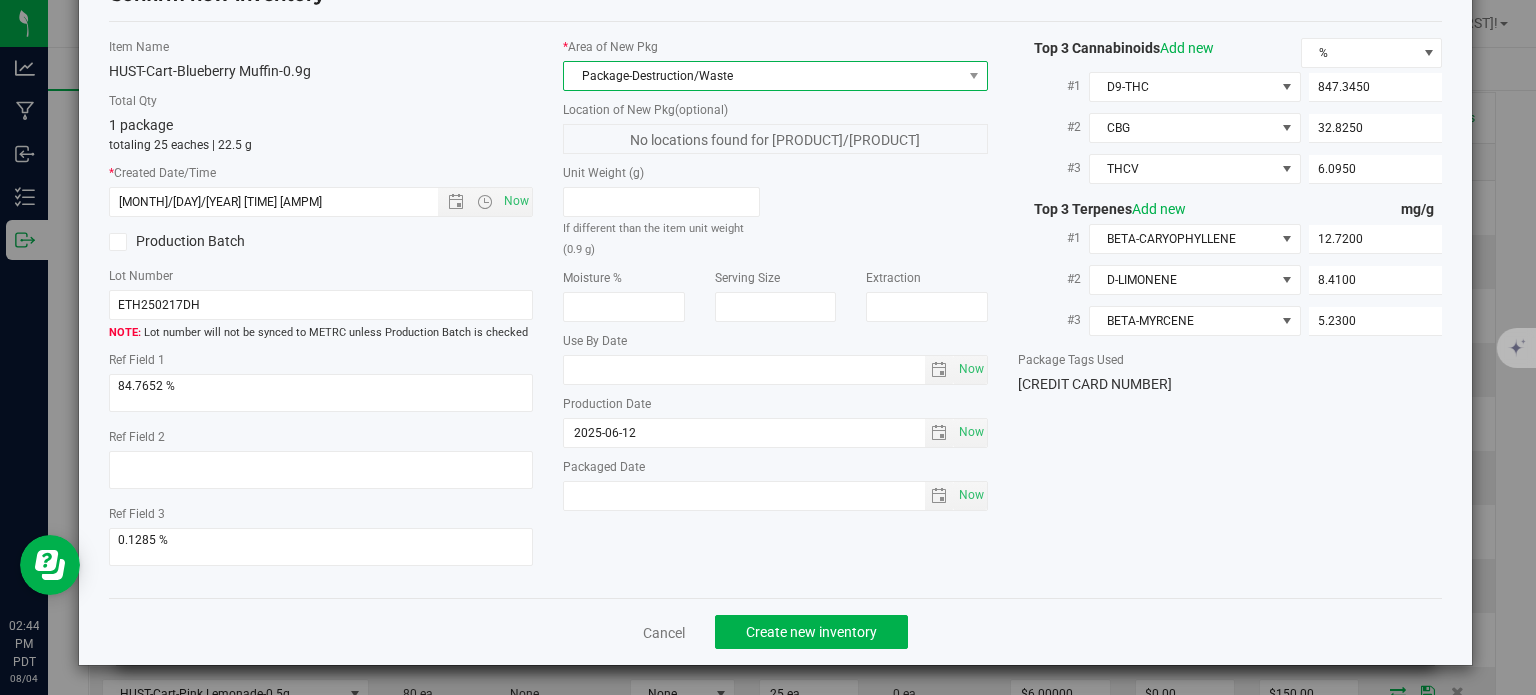 click on "Package-Destruction/Waste" at bounding box center (763, 76) 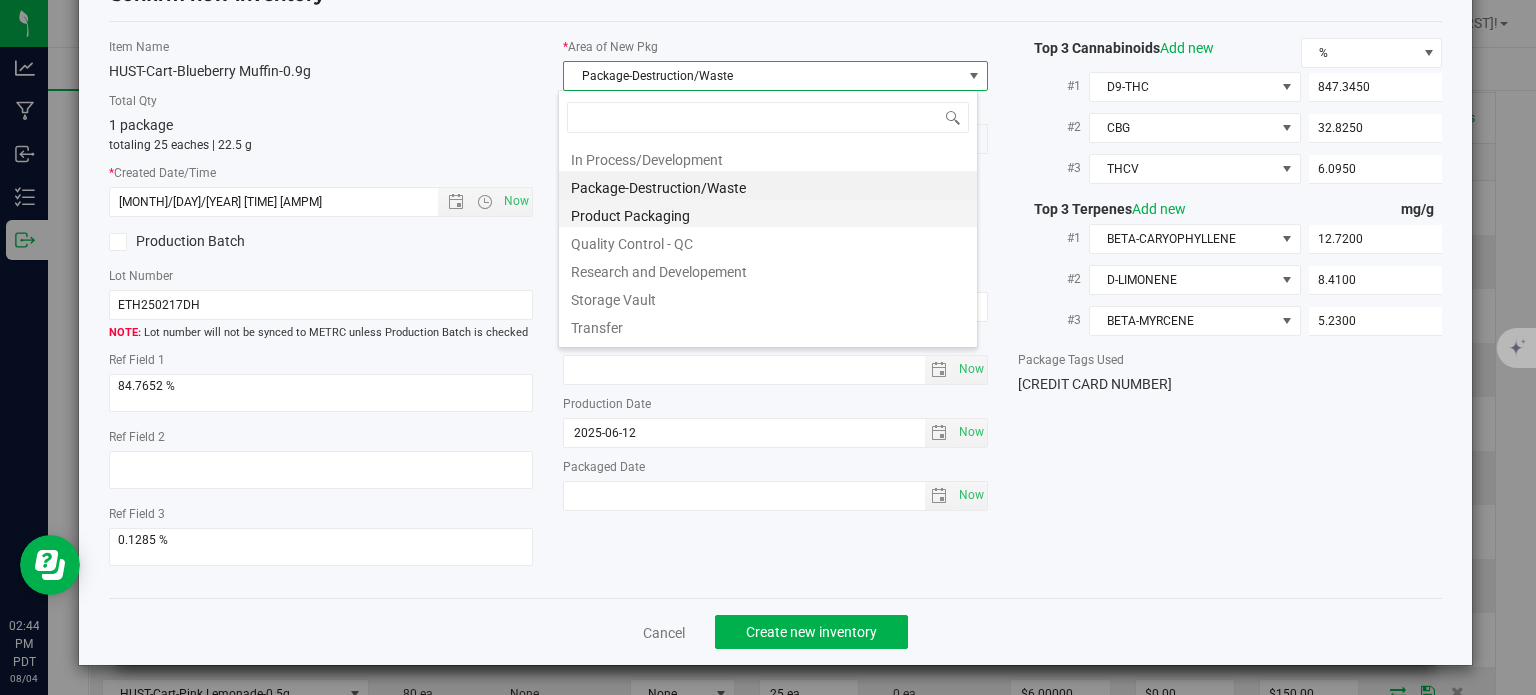 click on "Product Packaging" at bounding box center [768, 213] 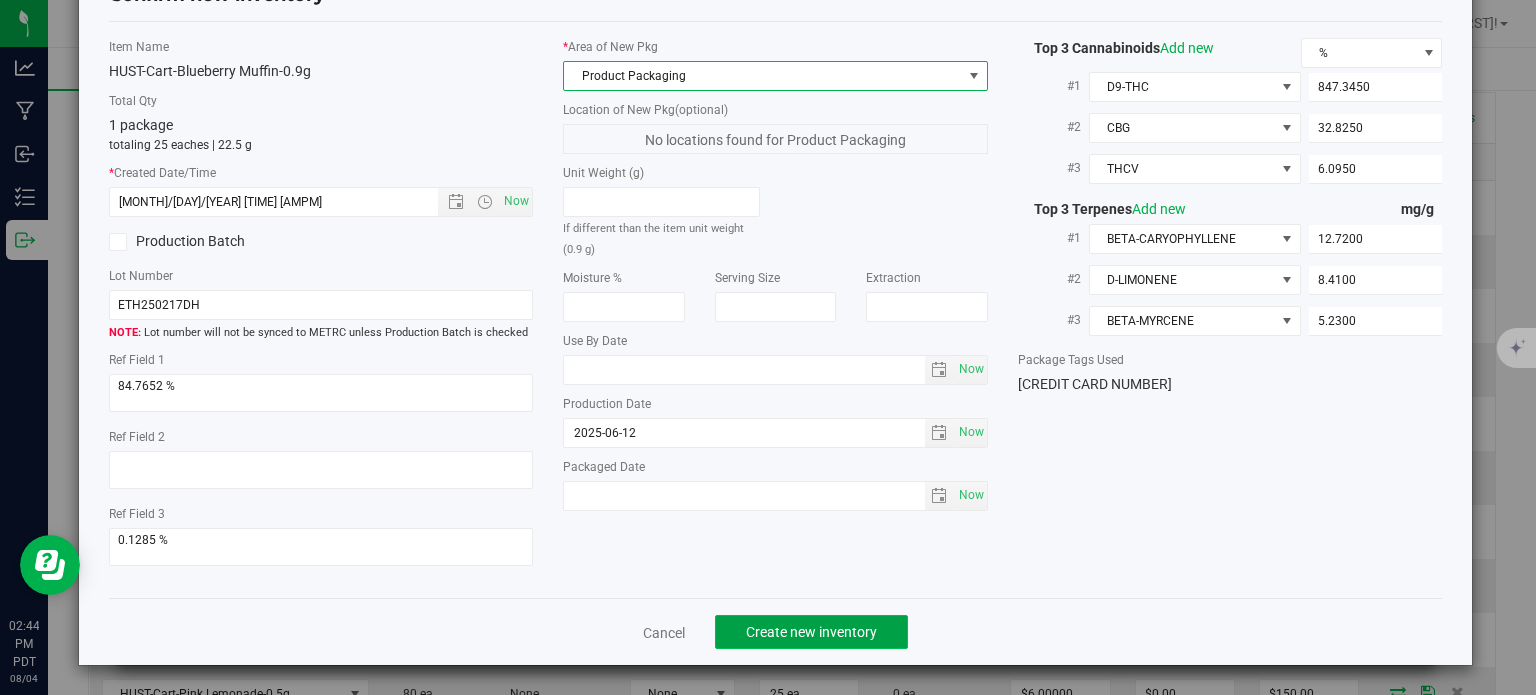 click on "Create new inventory" 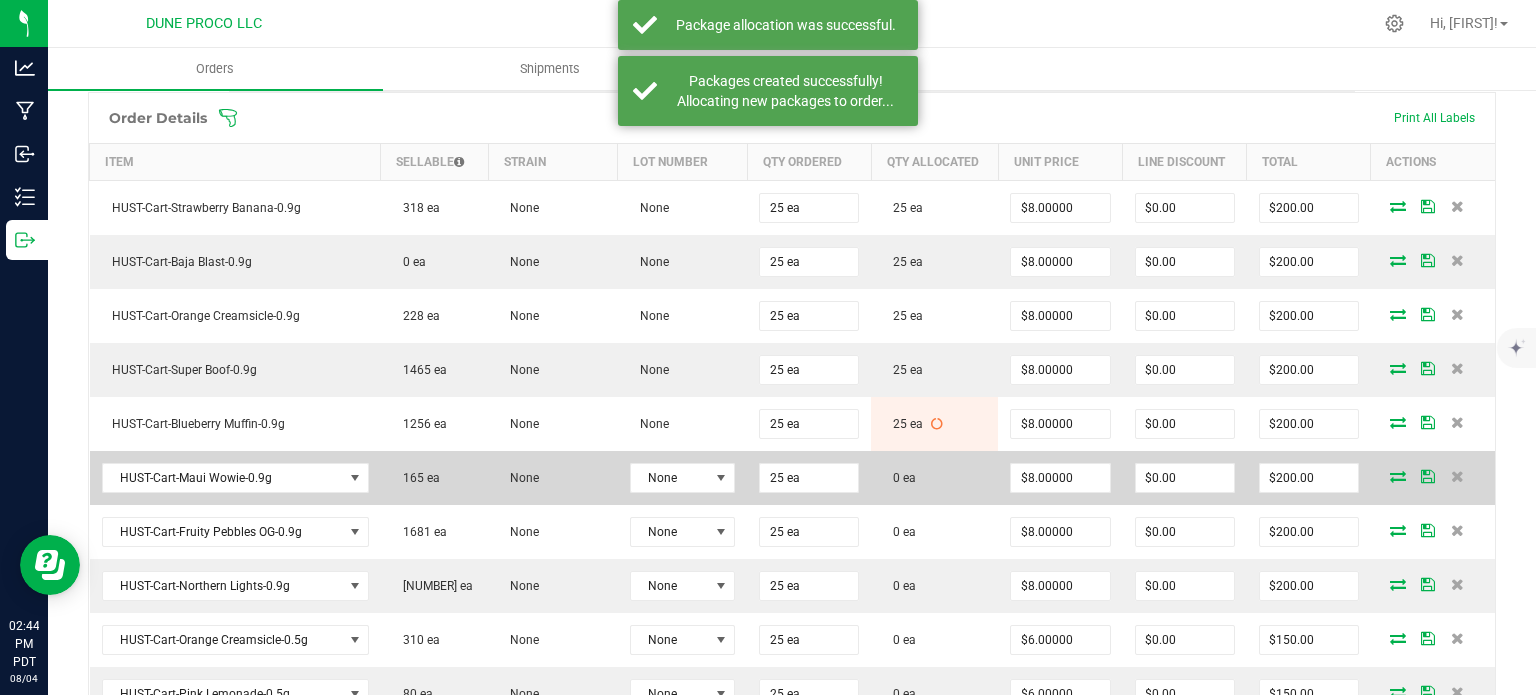 click at bounding box center [1398, 476] 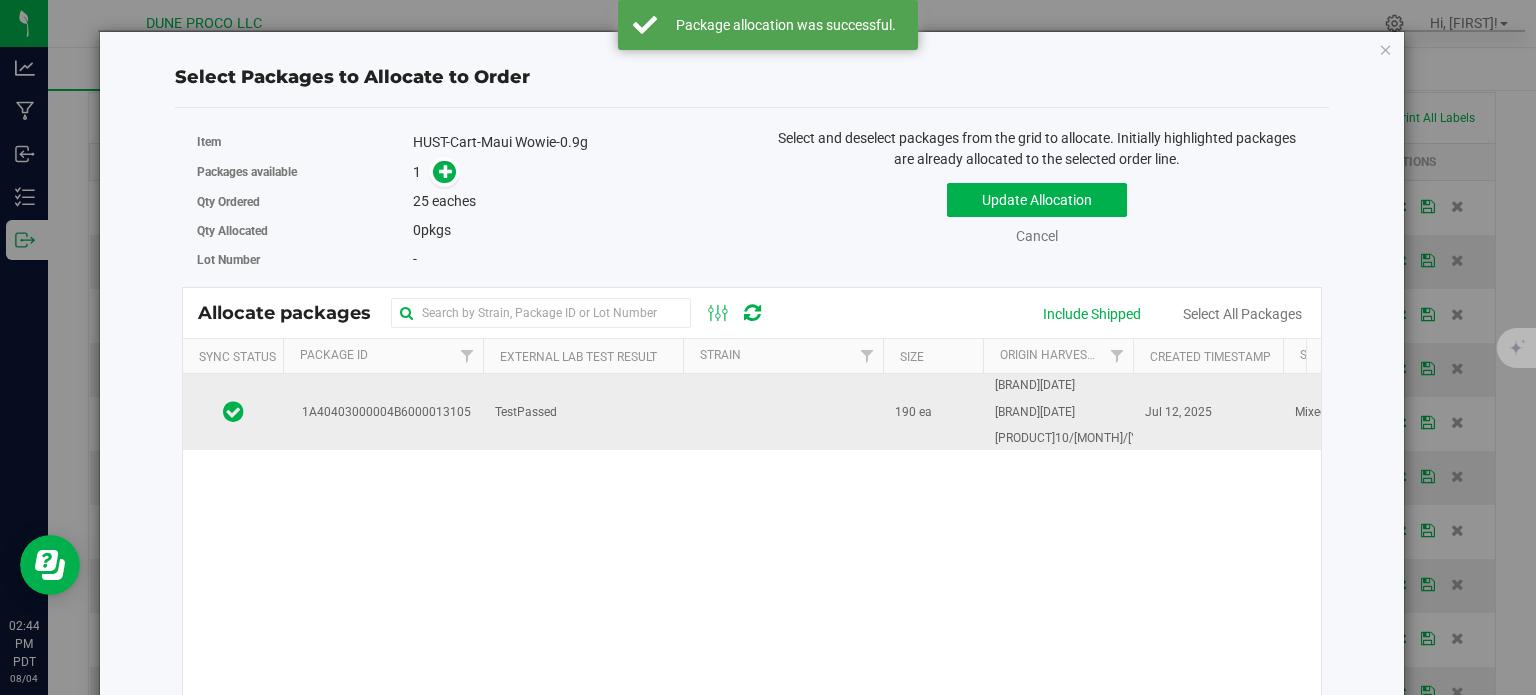 click on "1A40403000004B6000013105" at bounding box center [383, 412] 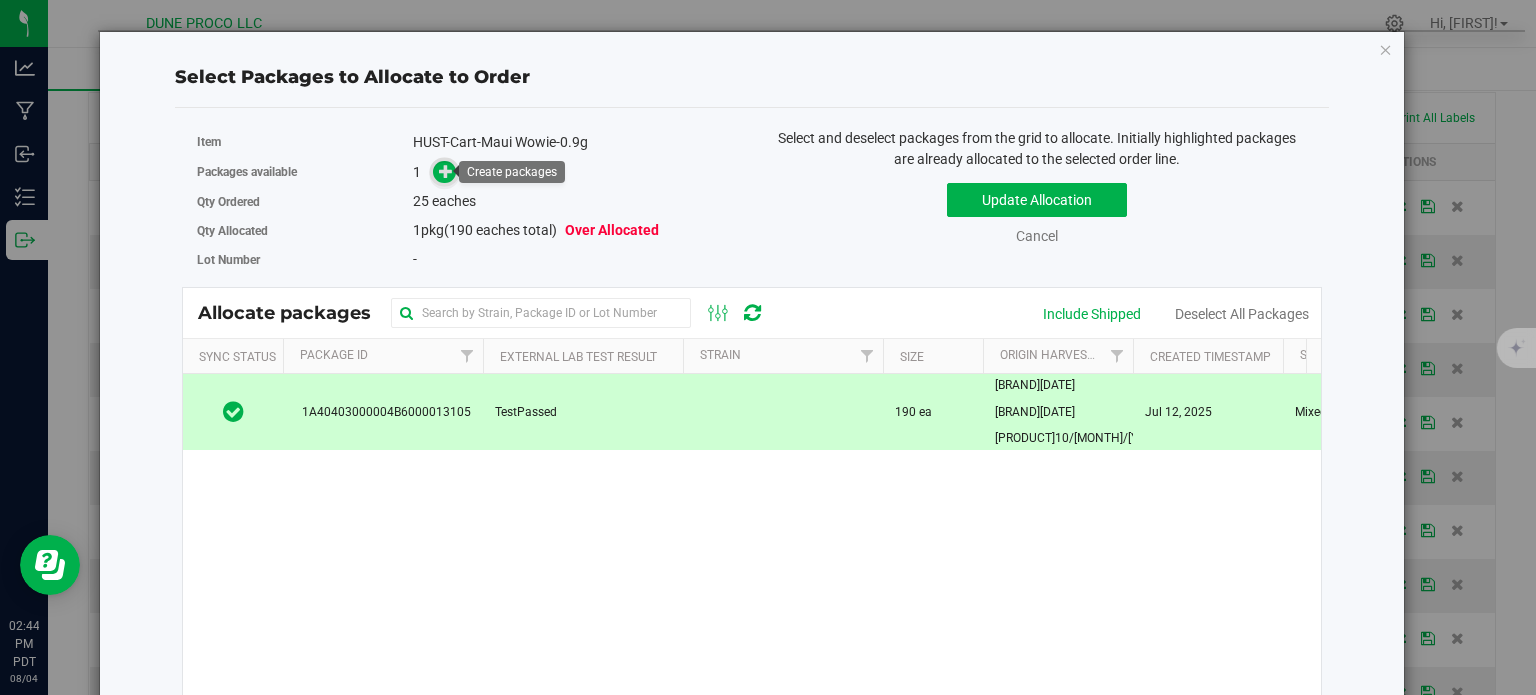 click at bounding box center (446, 171) 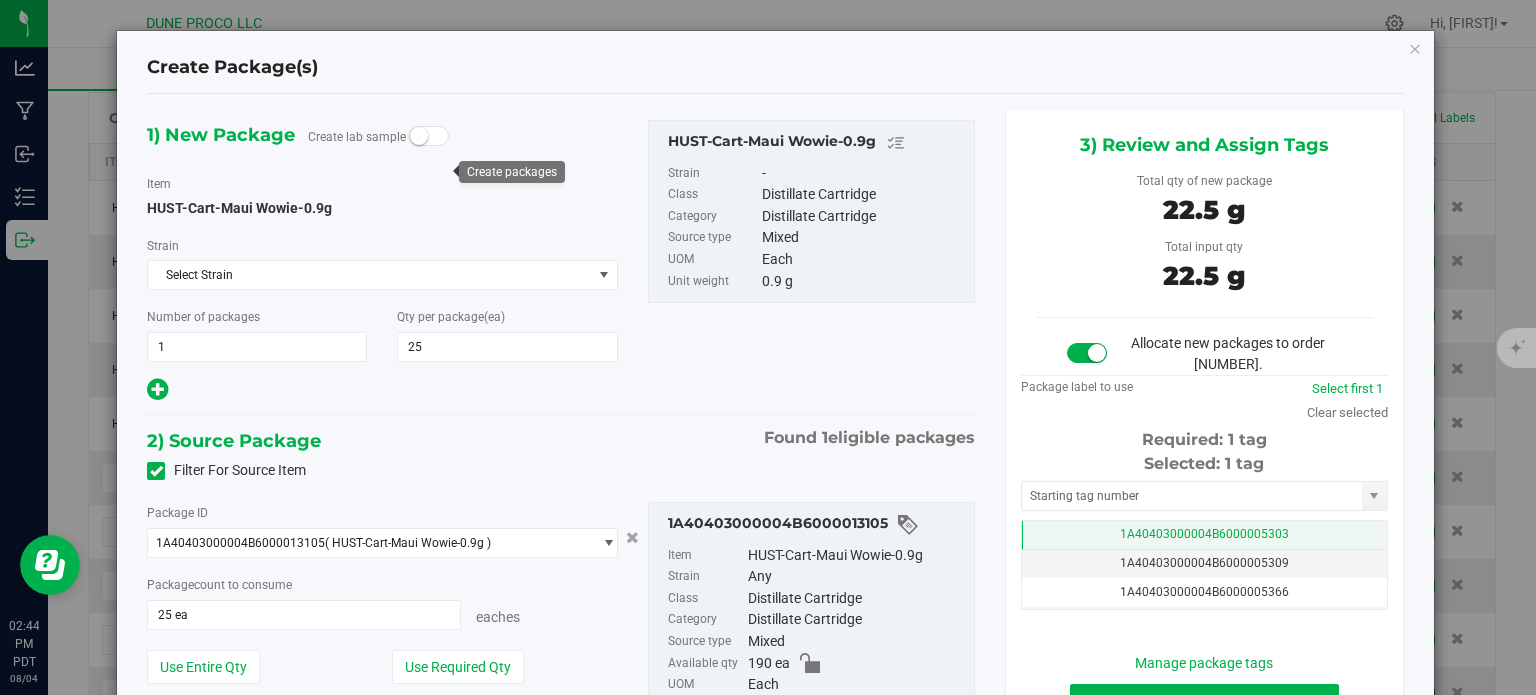 click on "1A40403000004B6000005303" at bounding box center [1204, 535] 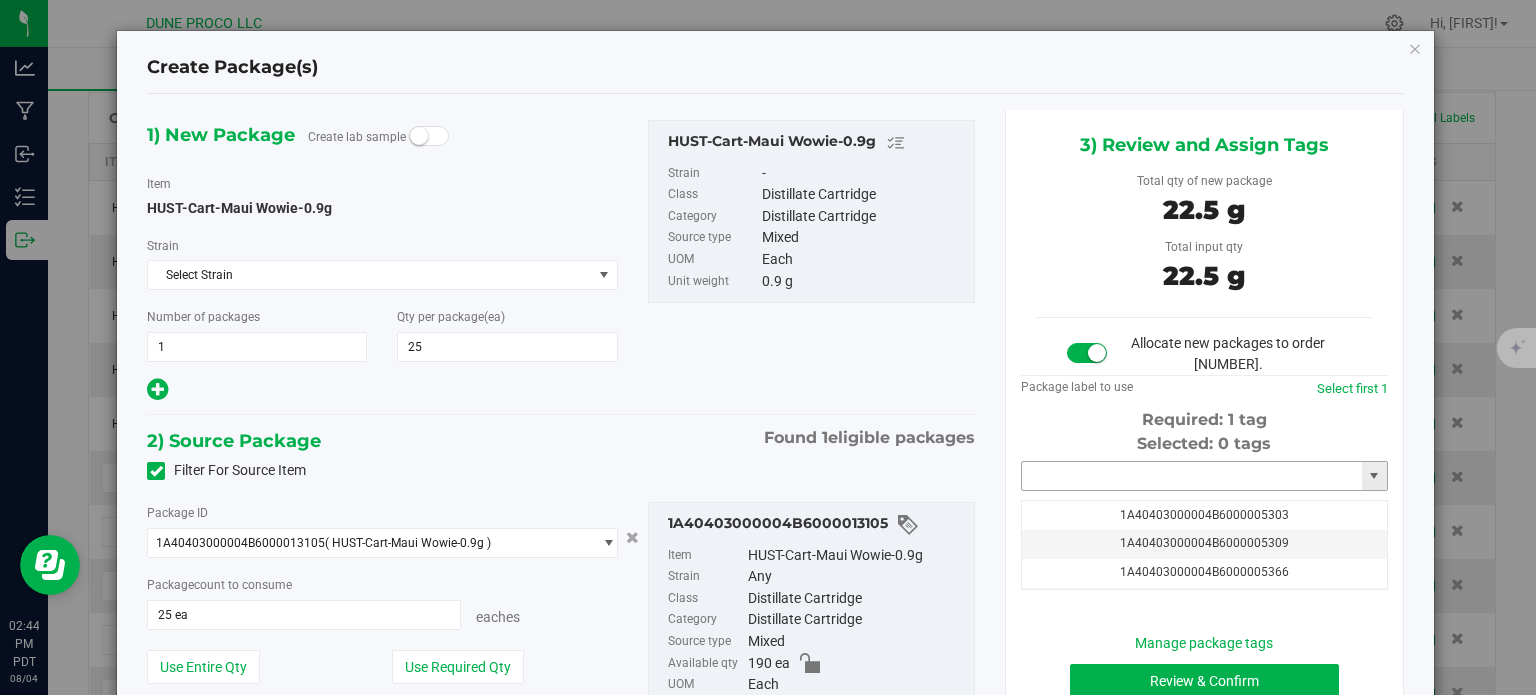 click at bounding box center (1192, 476) 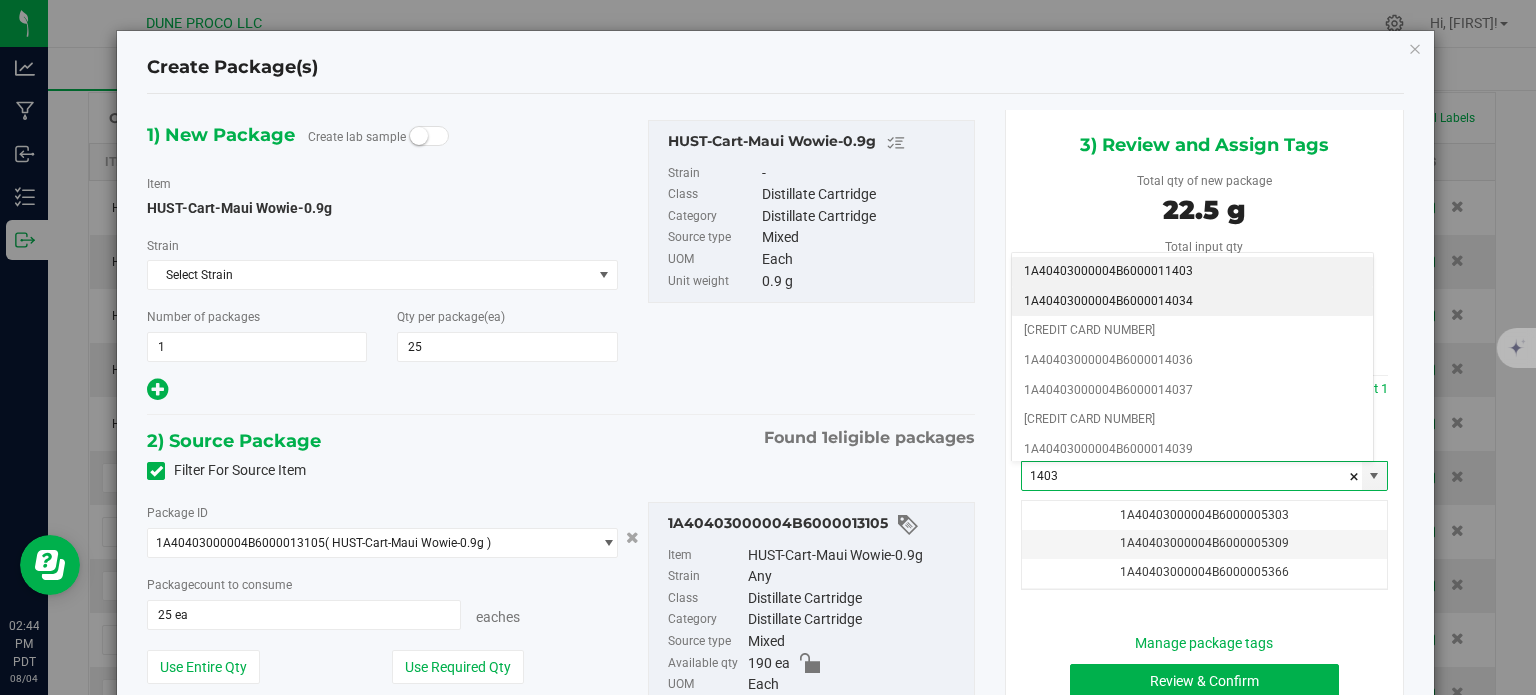 click on "1A40403000004B6000014034" at bounding box center (1192, 302) 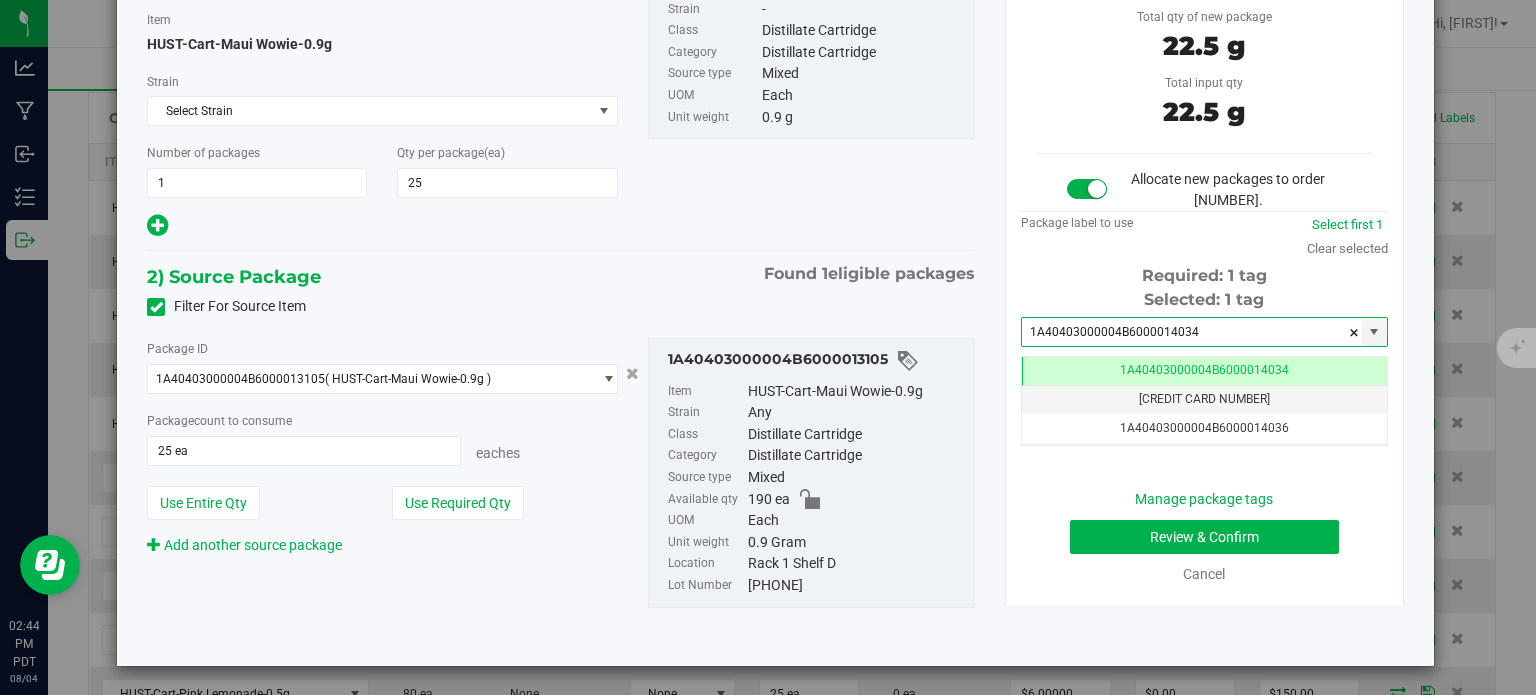 type on "1A40403000004B6000014034" 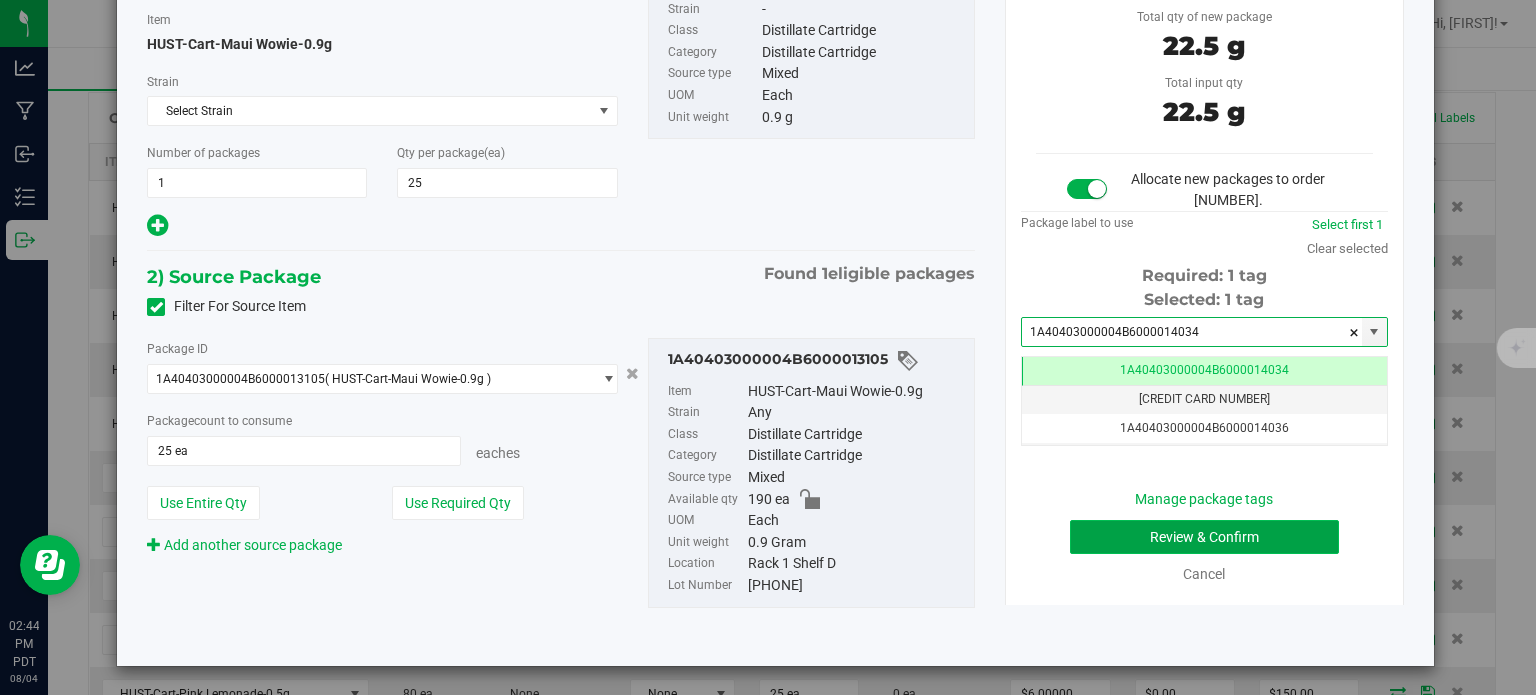 click on "Review & Confirm" at bounding box center (1204, 537) 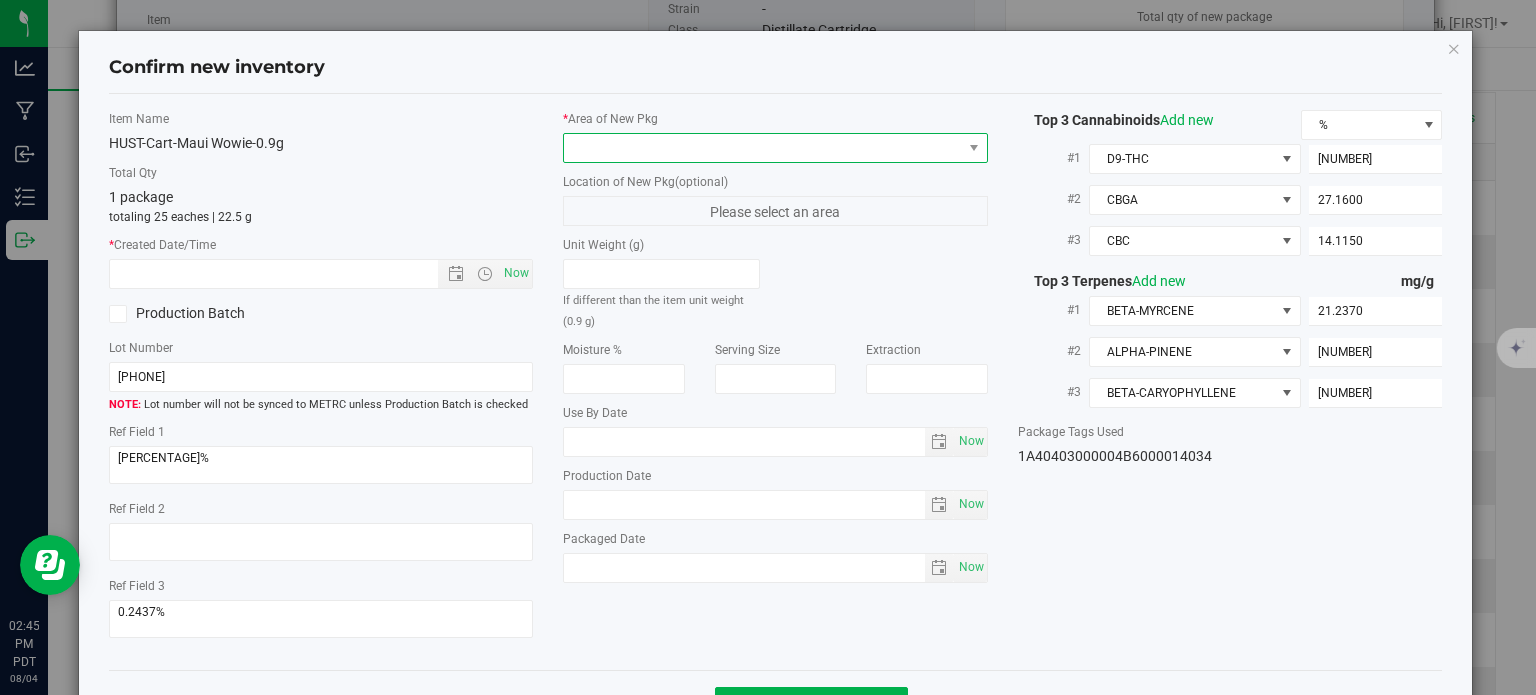 click at bounding box center (763, 148) 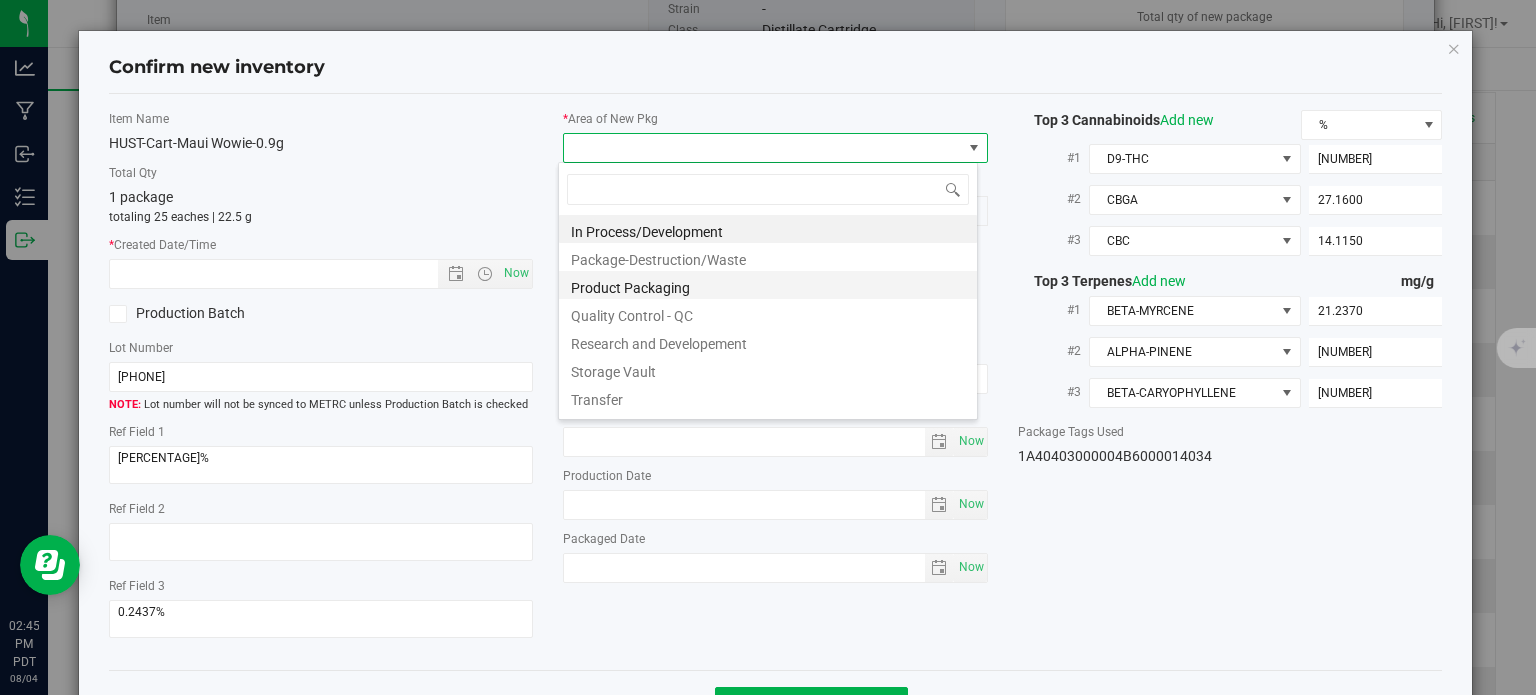click on "Product Packaging" at bounding box center [768, 285] 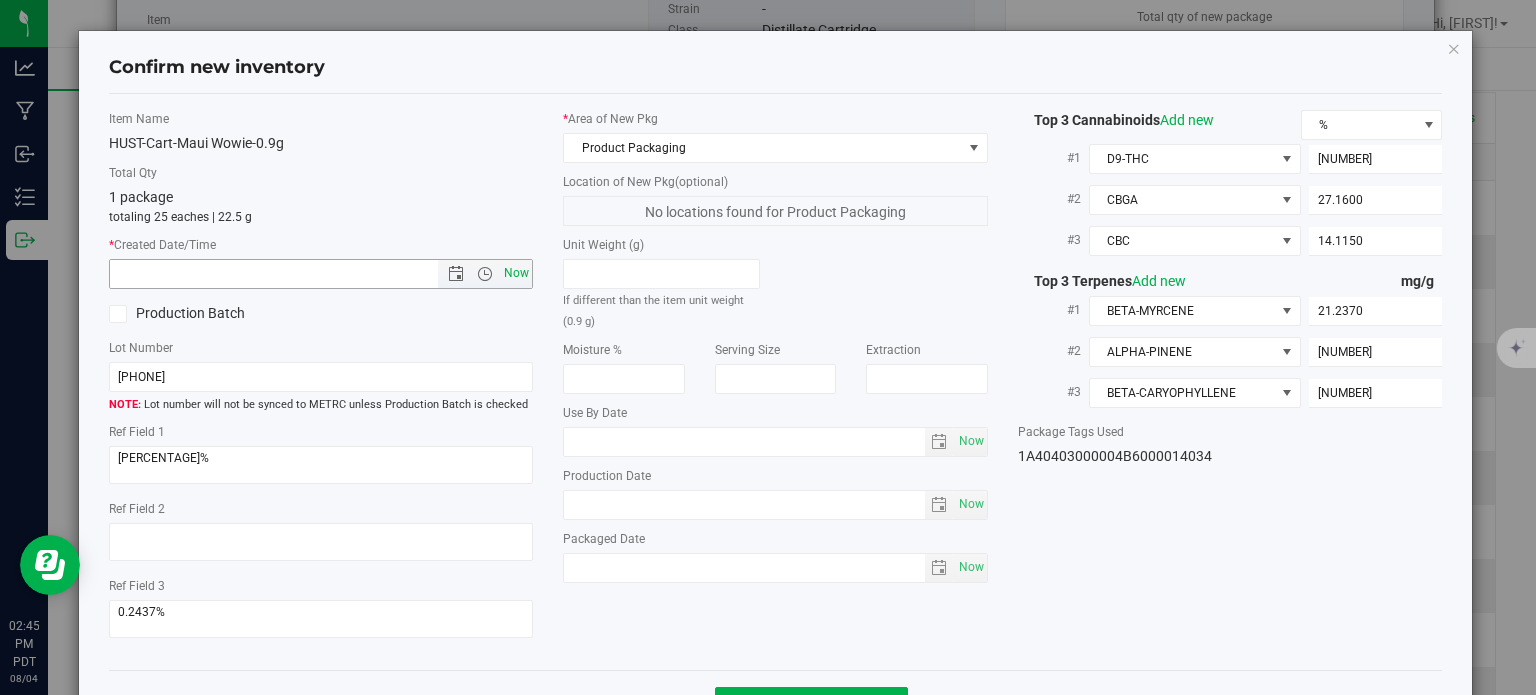 click on "Now" at bounding box center [517, 273] 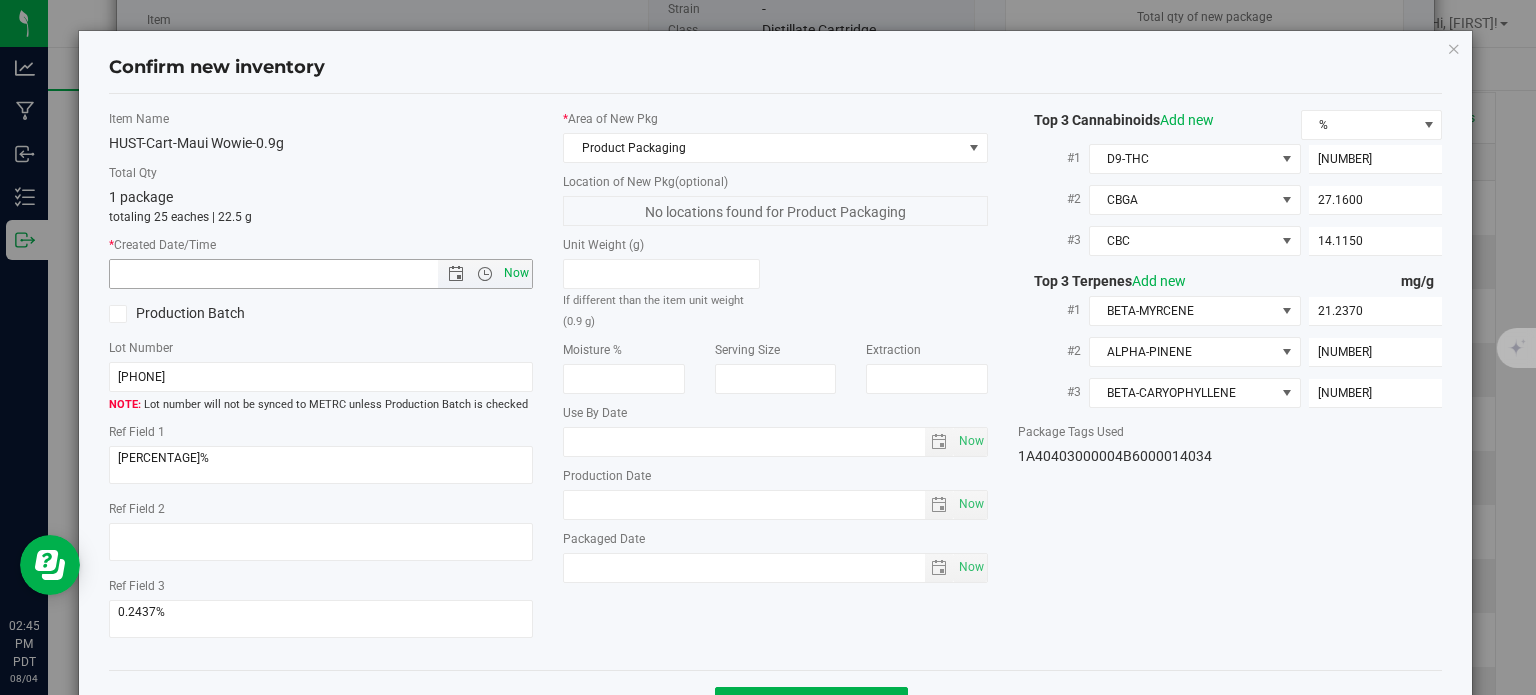 type on "8/4/2025 2:45 PM" 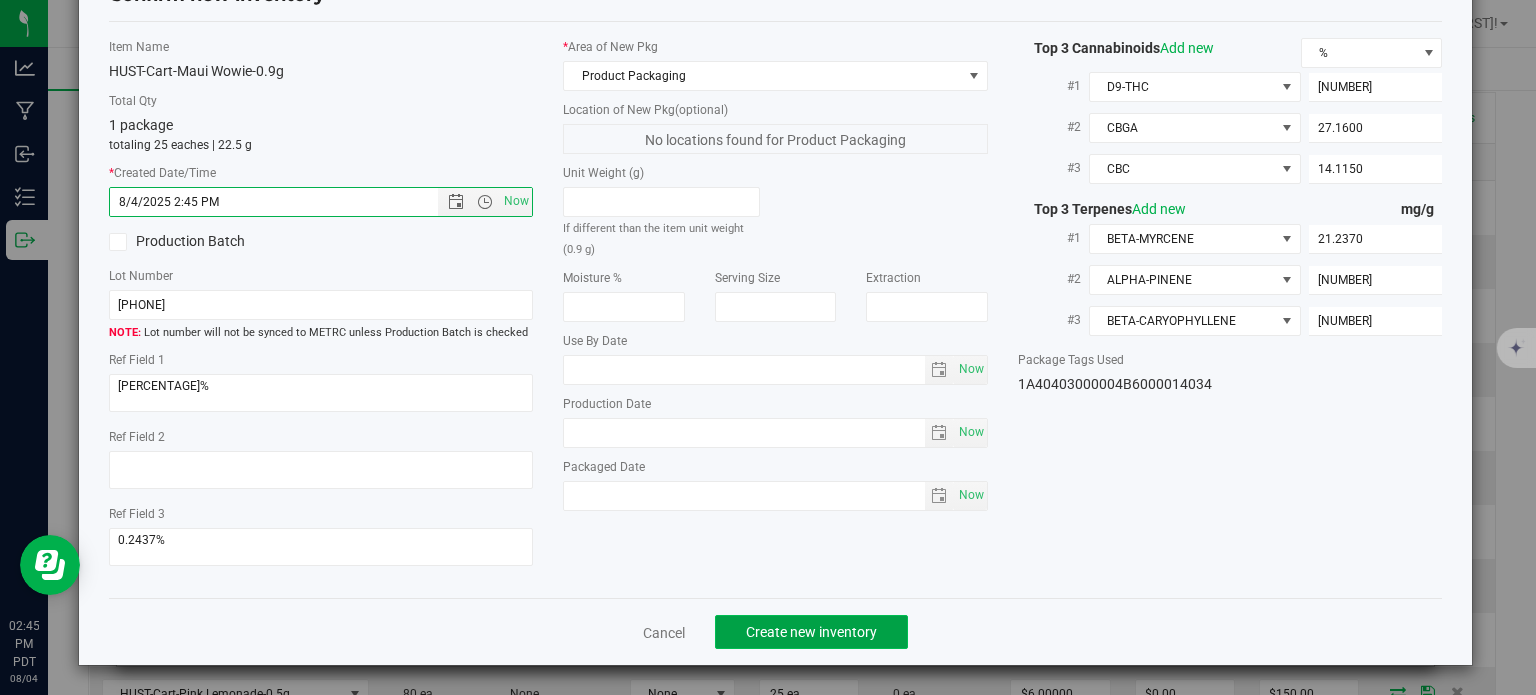click on "Create new inventory" 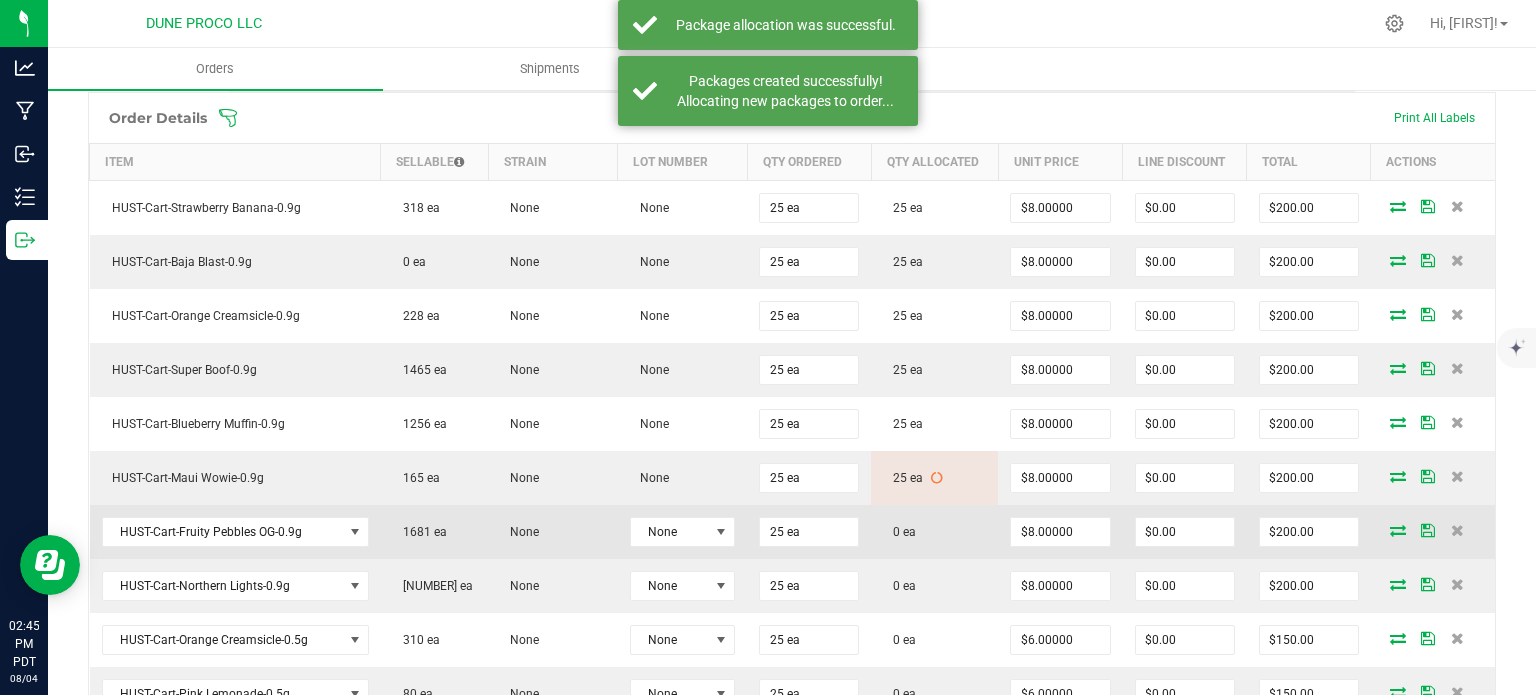 click at bounding box center [1398, 530] 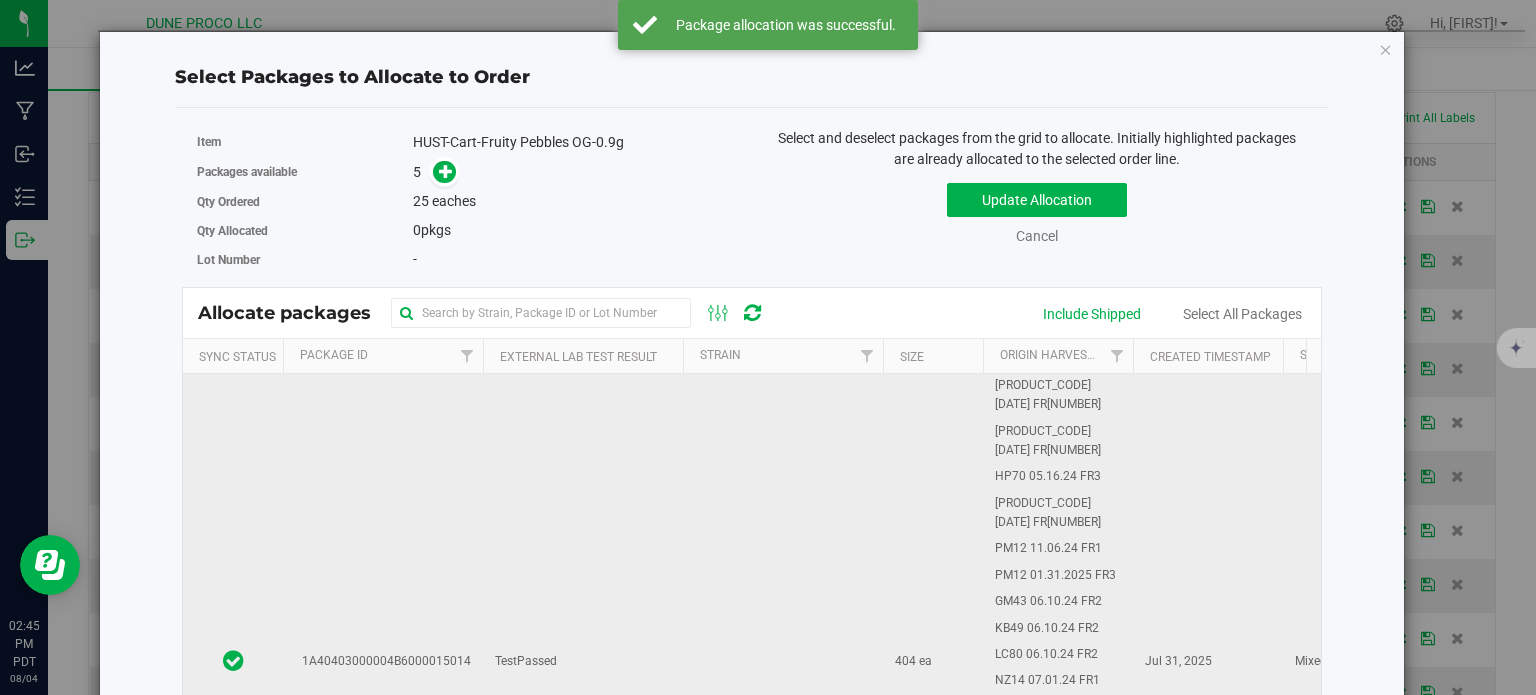 click on "1A40403000004B6000015014" at bounding box center [383, 662] 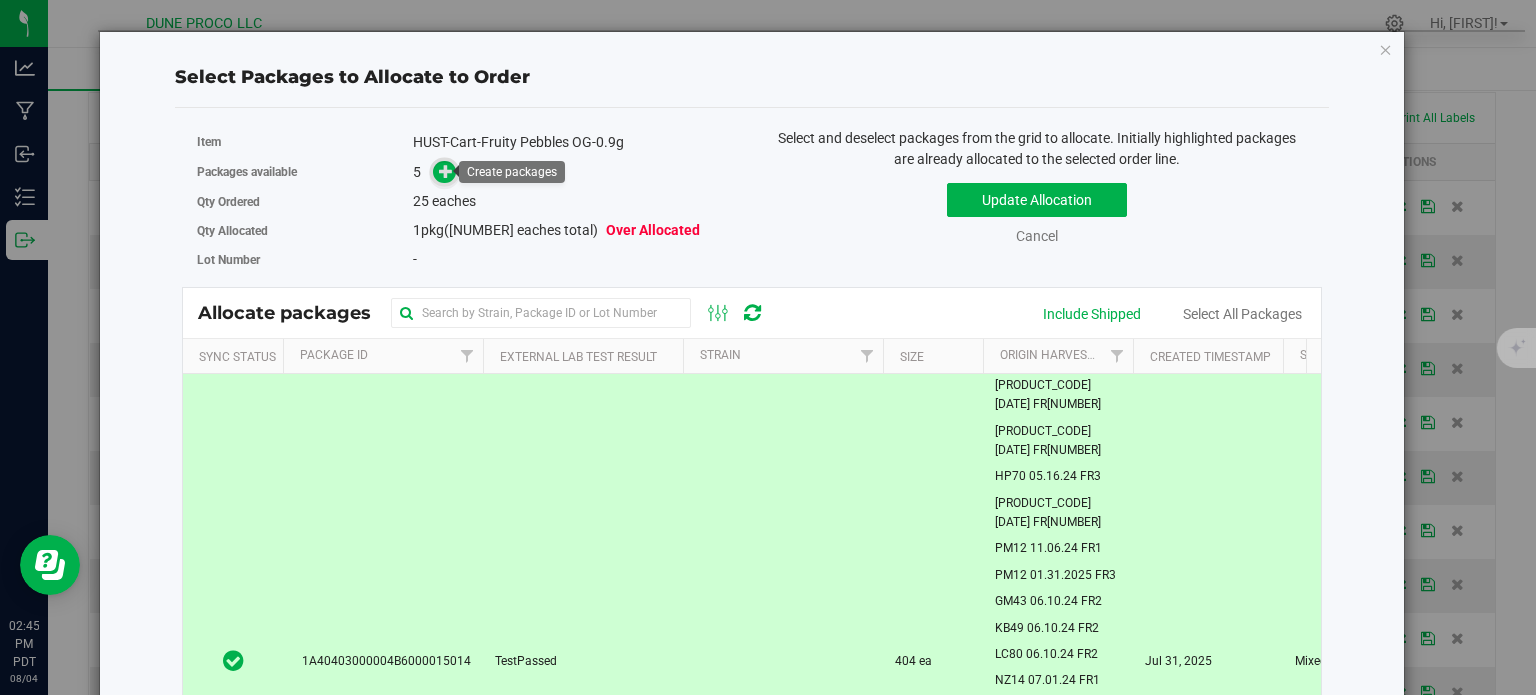 click at bounding box center [444, 172] 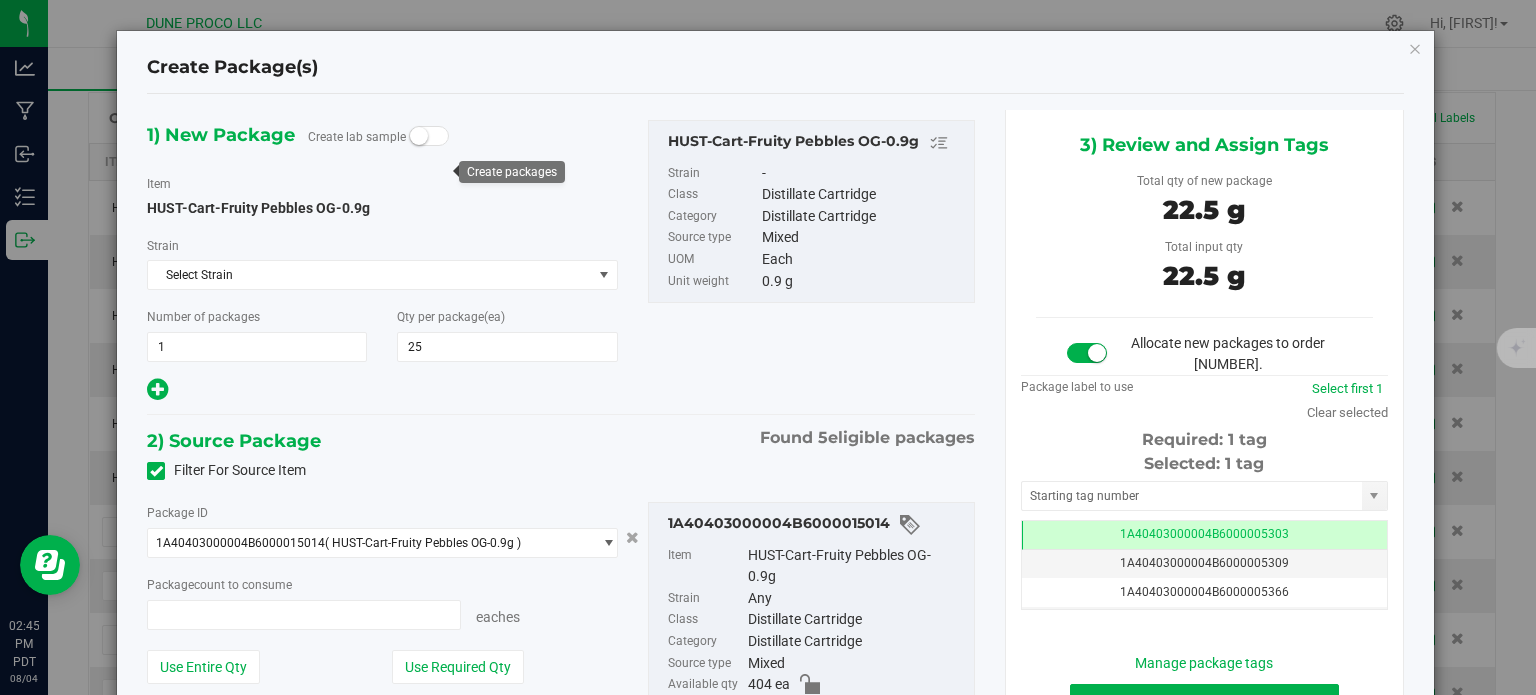 type on "25 ea" 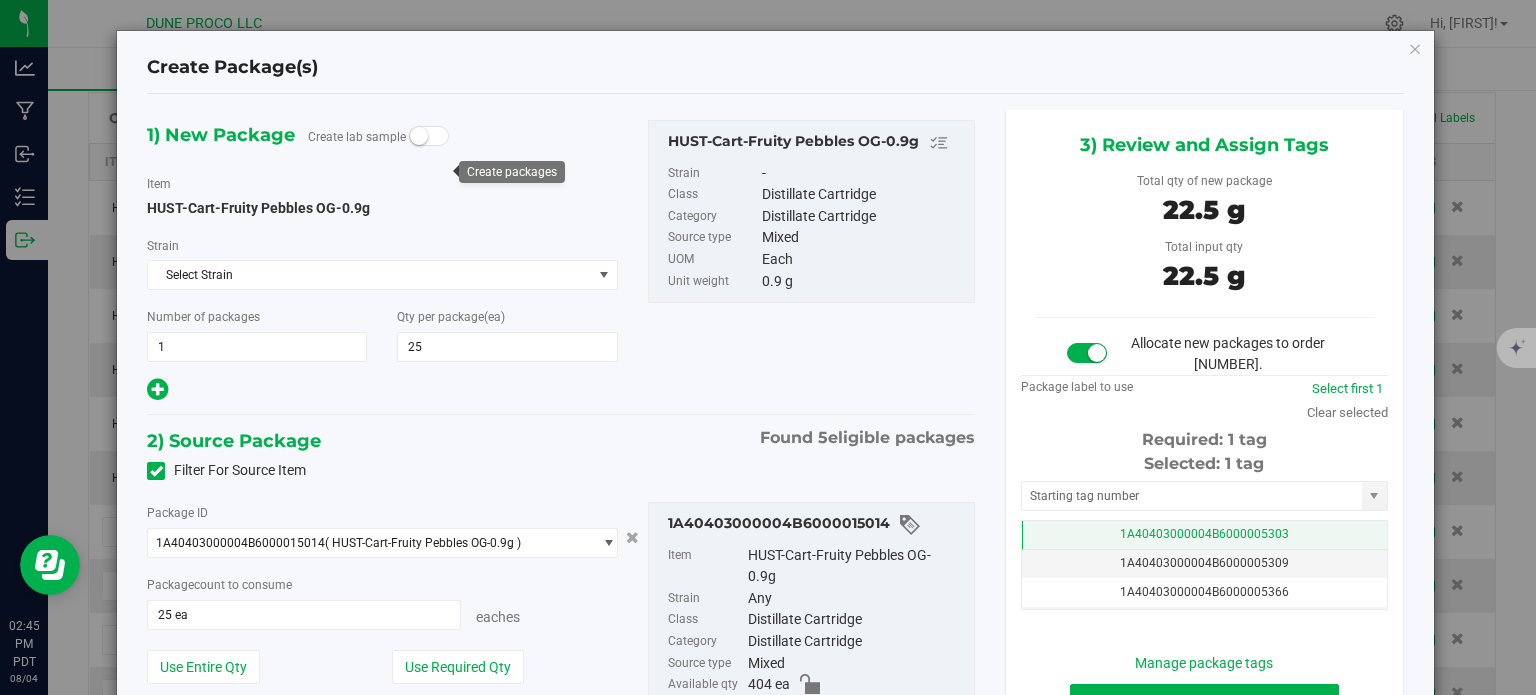 click on "1A40403000004B6000005303" at bounding box center [1204, 535] 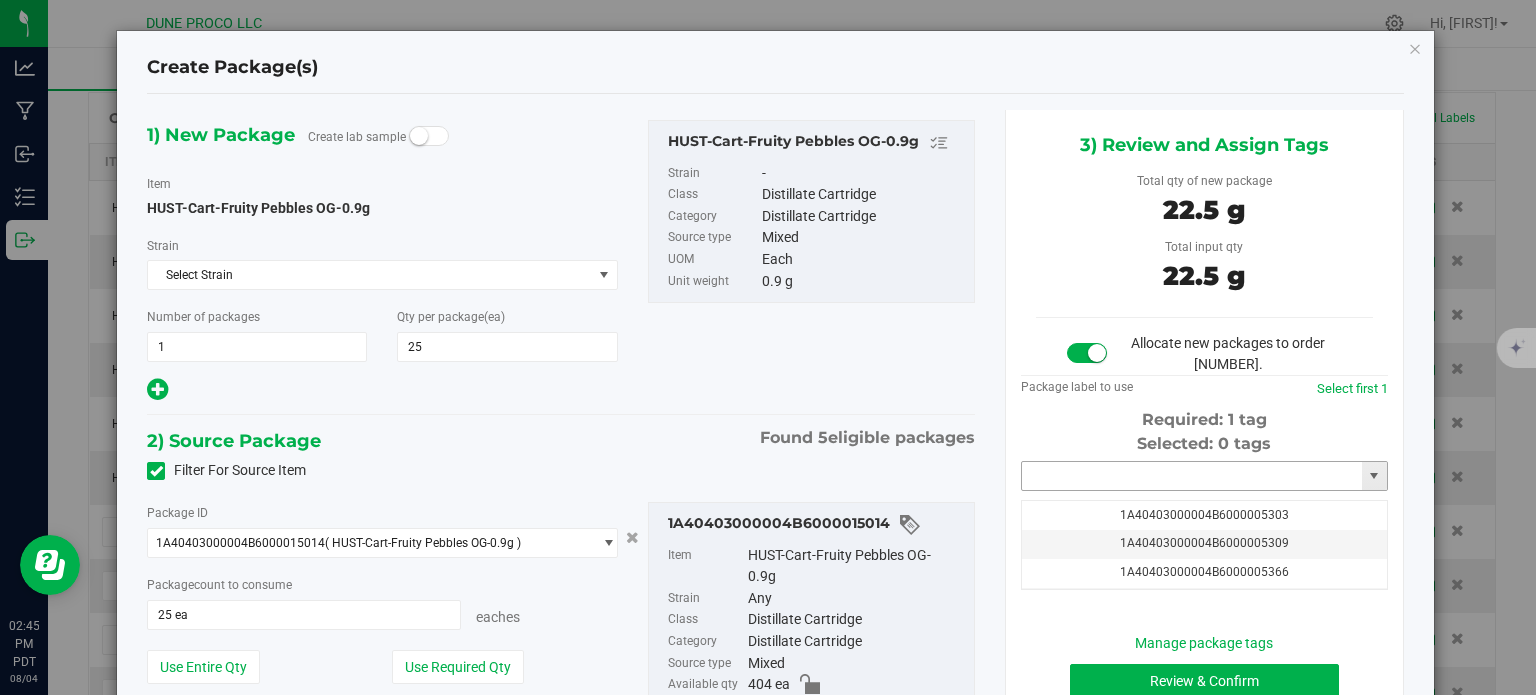 click at bounding box center [1192, 476] 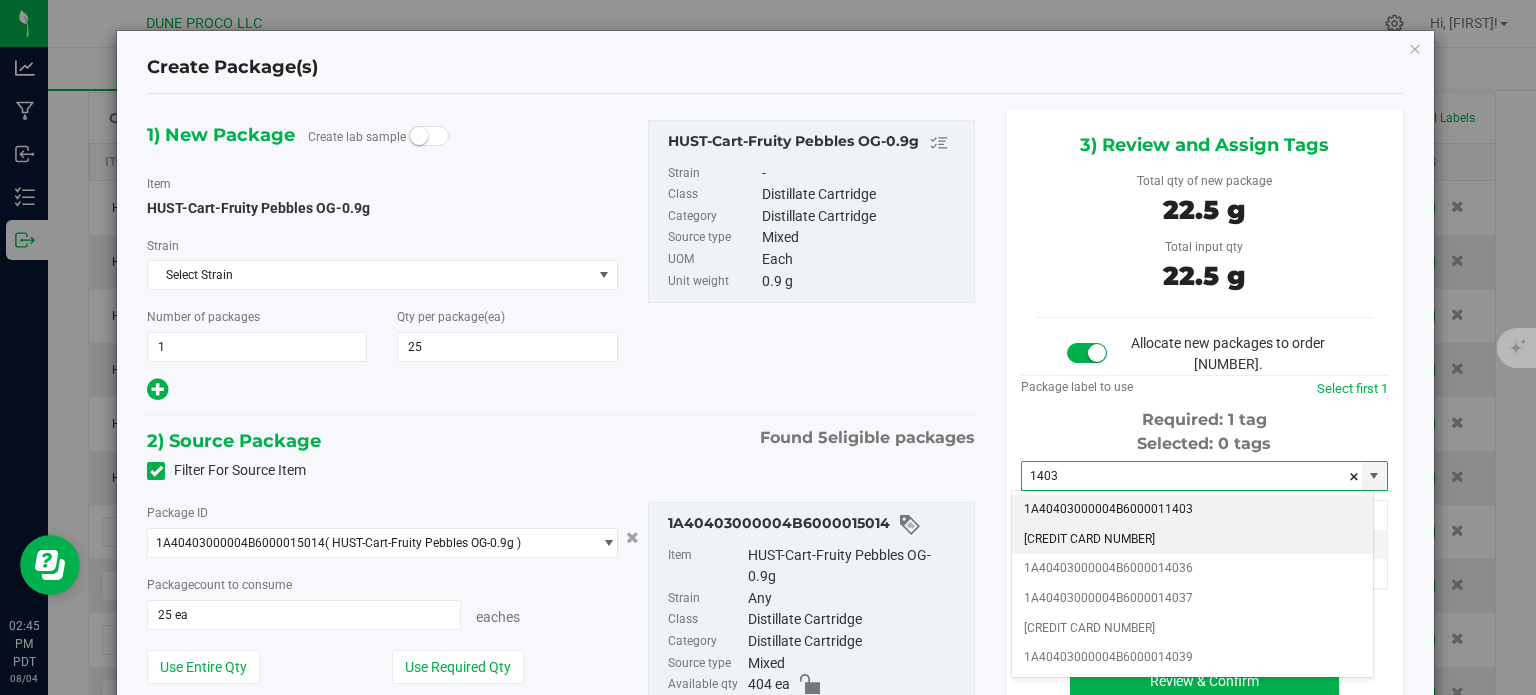 click on "1A40403000004B6000014035" at bounding box center [1192, 540] 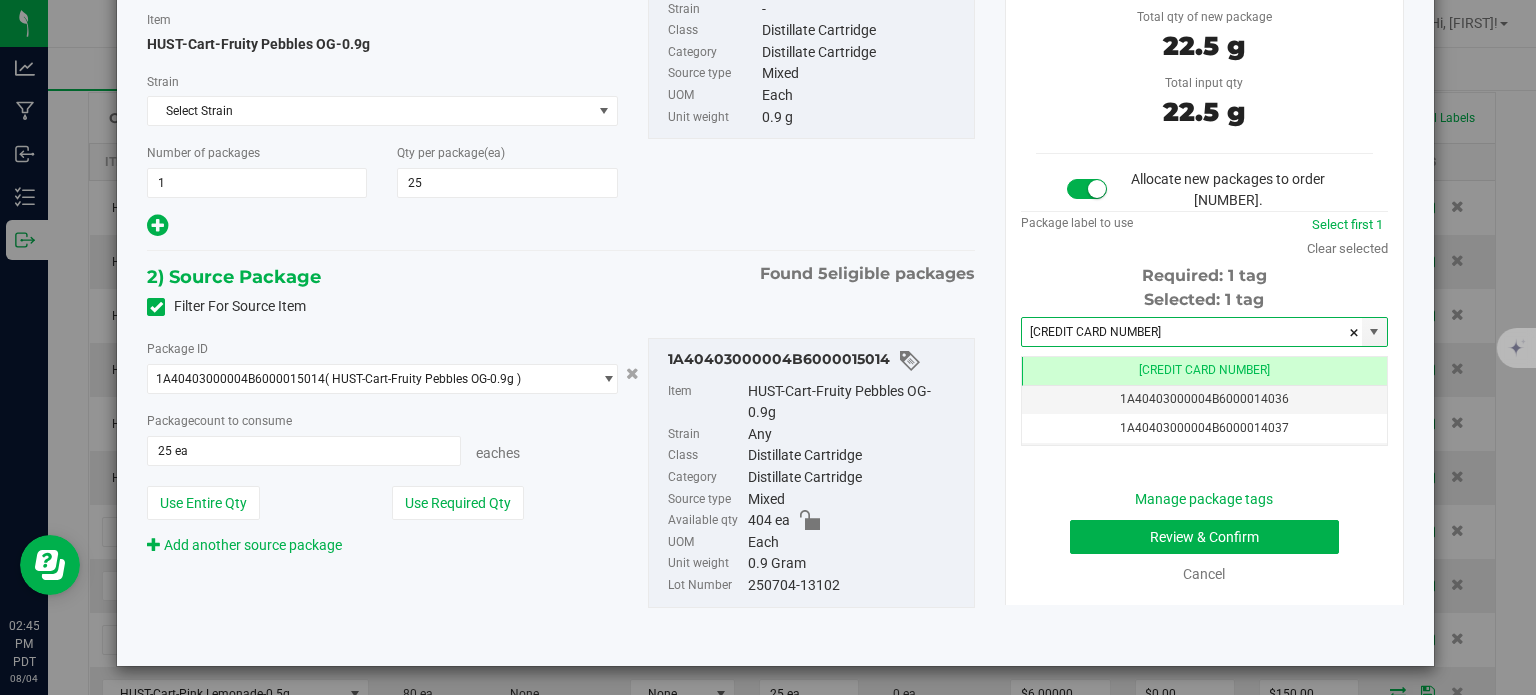 type on "1A40403000004B6000014035" 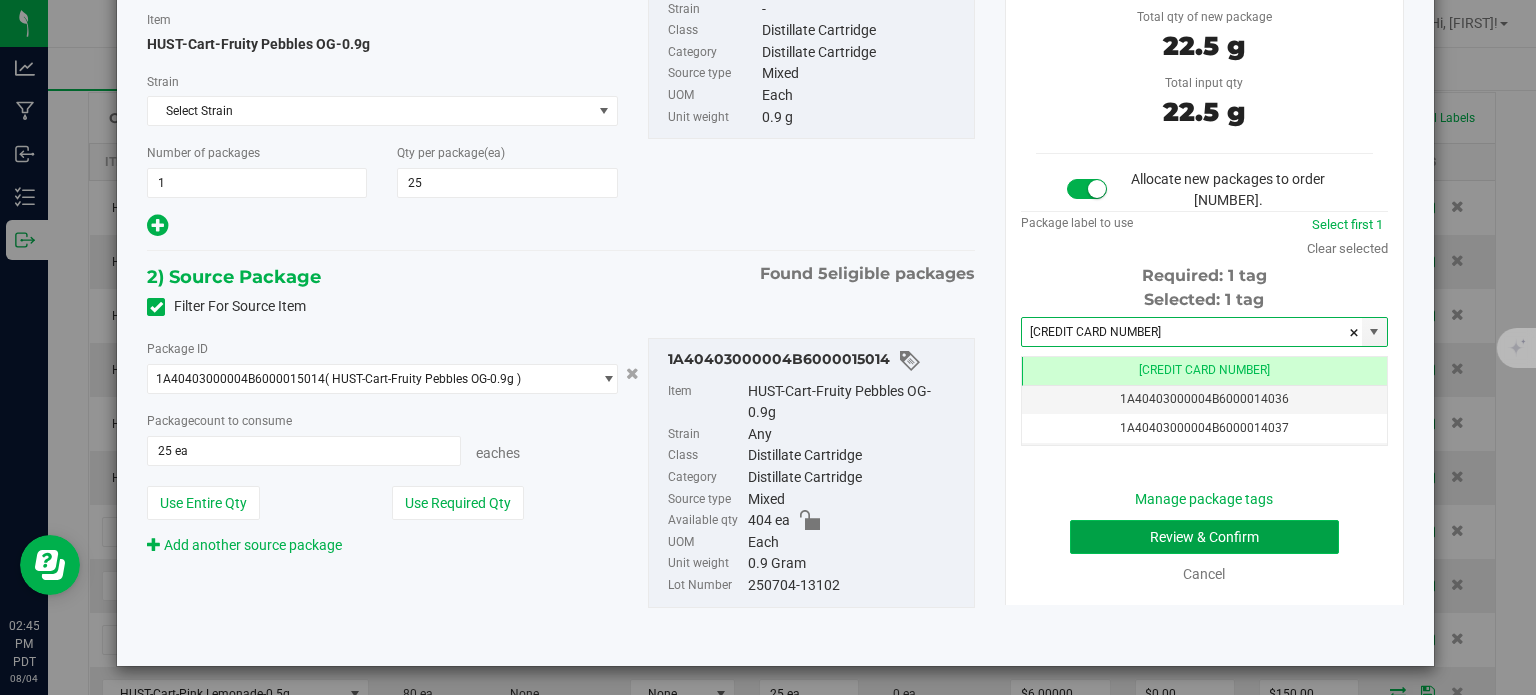 click on "Review & Confirm" at bounding box center (1204, 537) 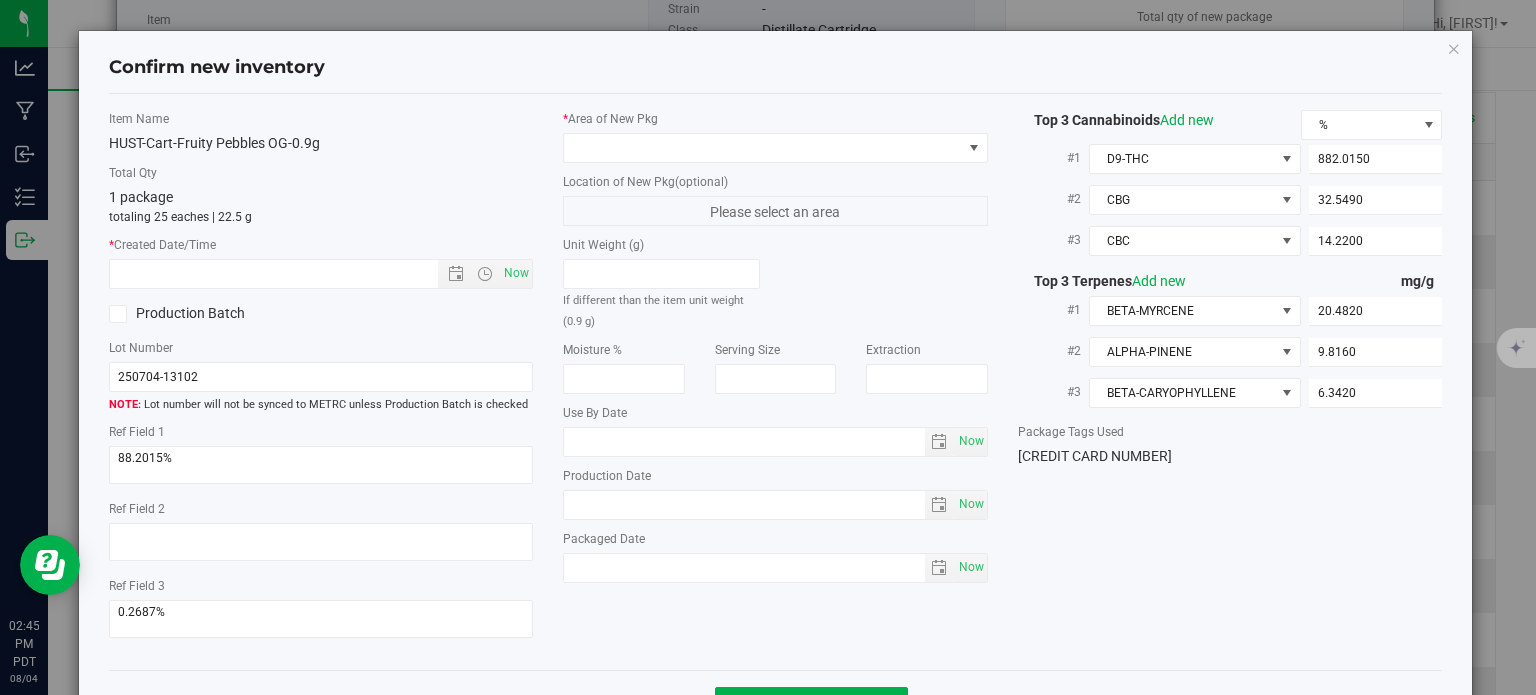 type on "[DATE]" 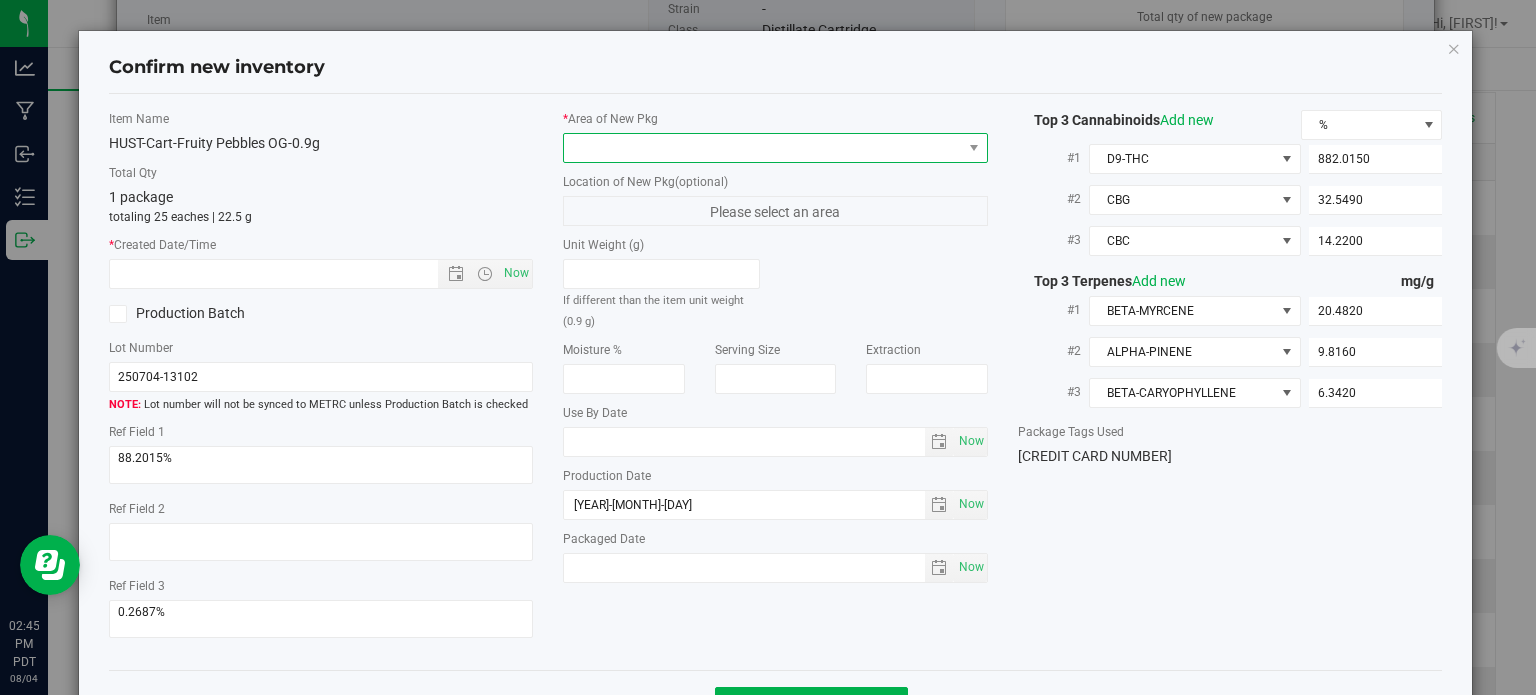 click at bounding box center (763, 148) 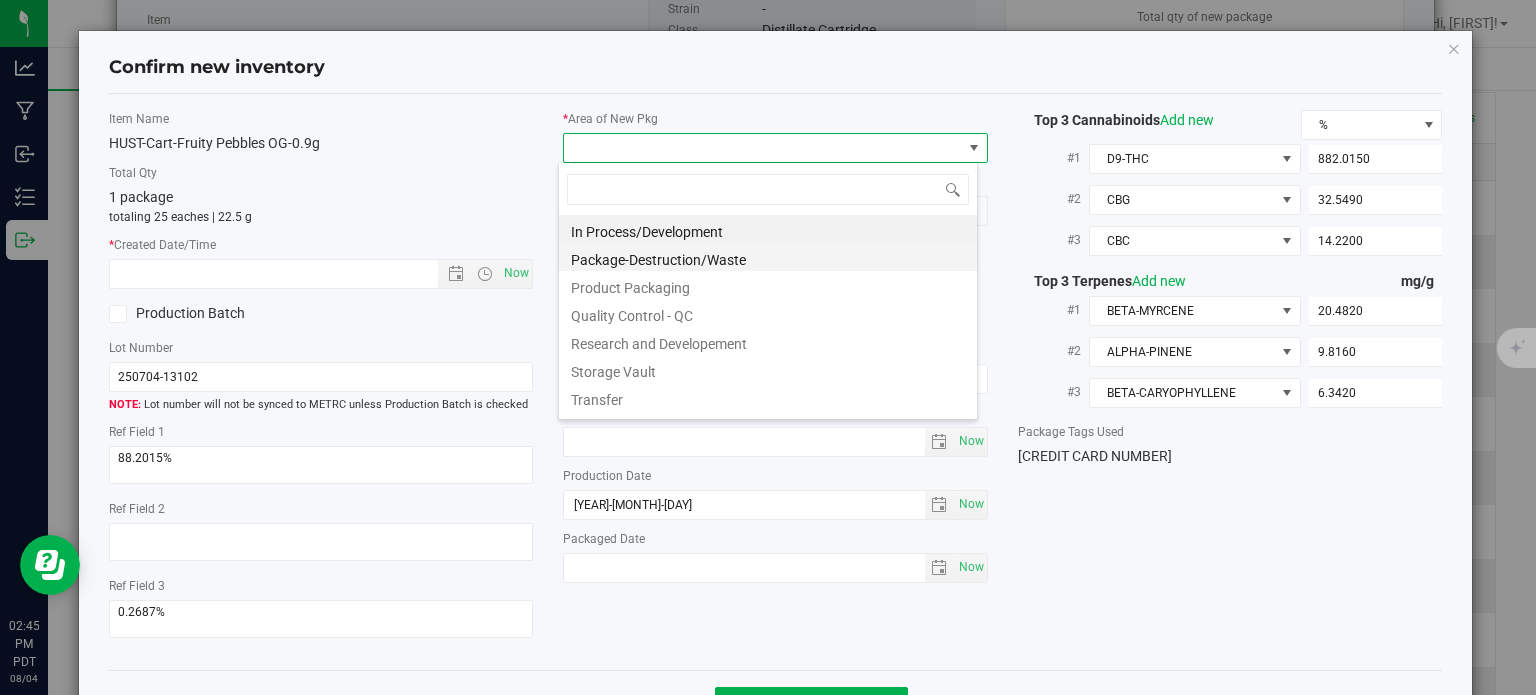 click on "Package-Destruction/Waste" at bounding box center (768, 257) 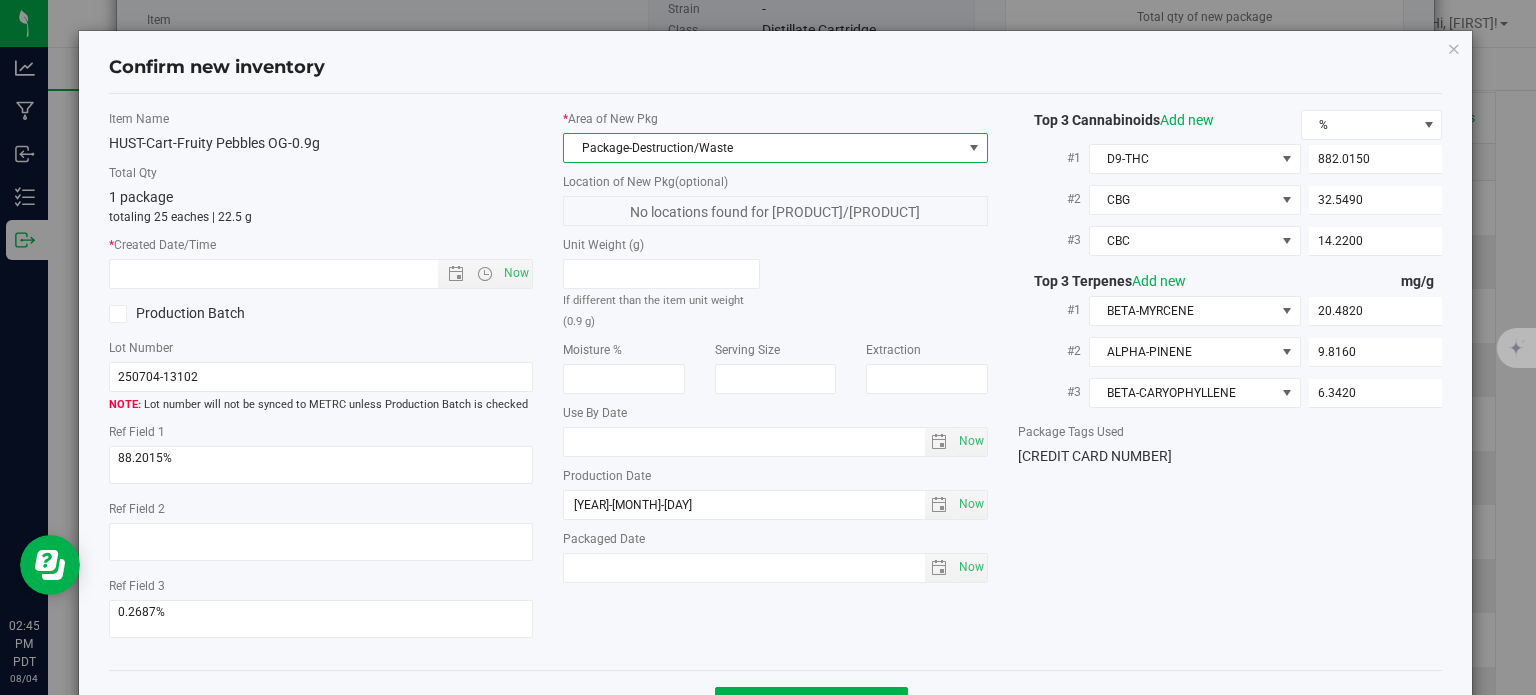 click on "Package-Destruction/Waste" at bounding box center (763, 148) 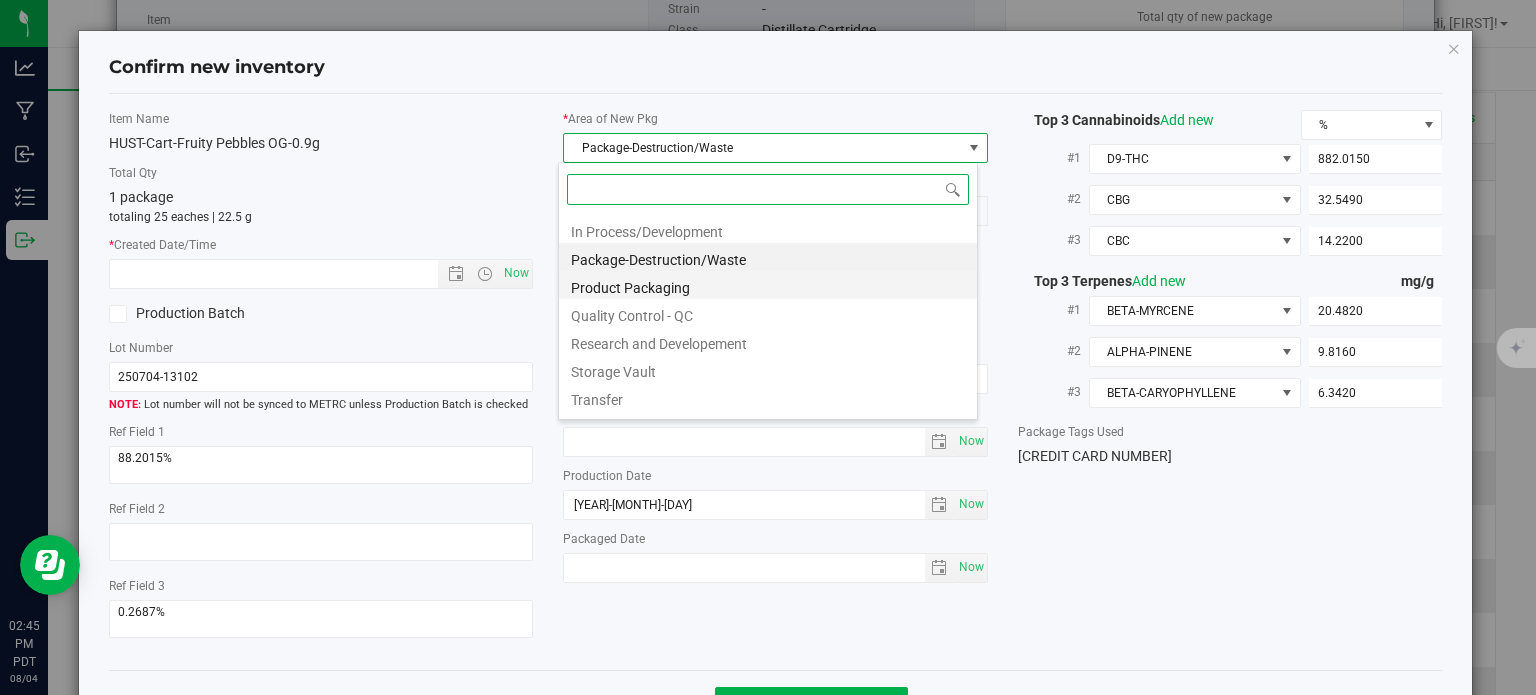 click on "Product Packaging" at bounding box center [768, 285] 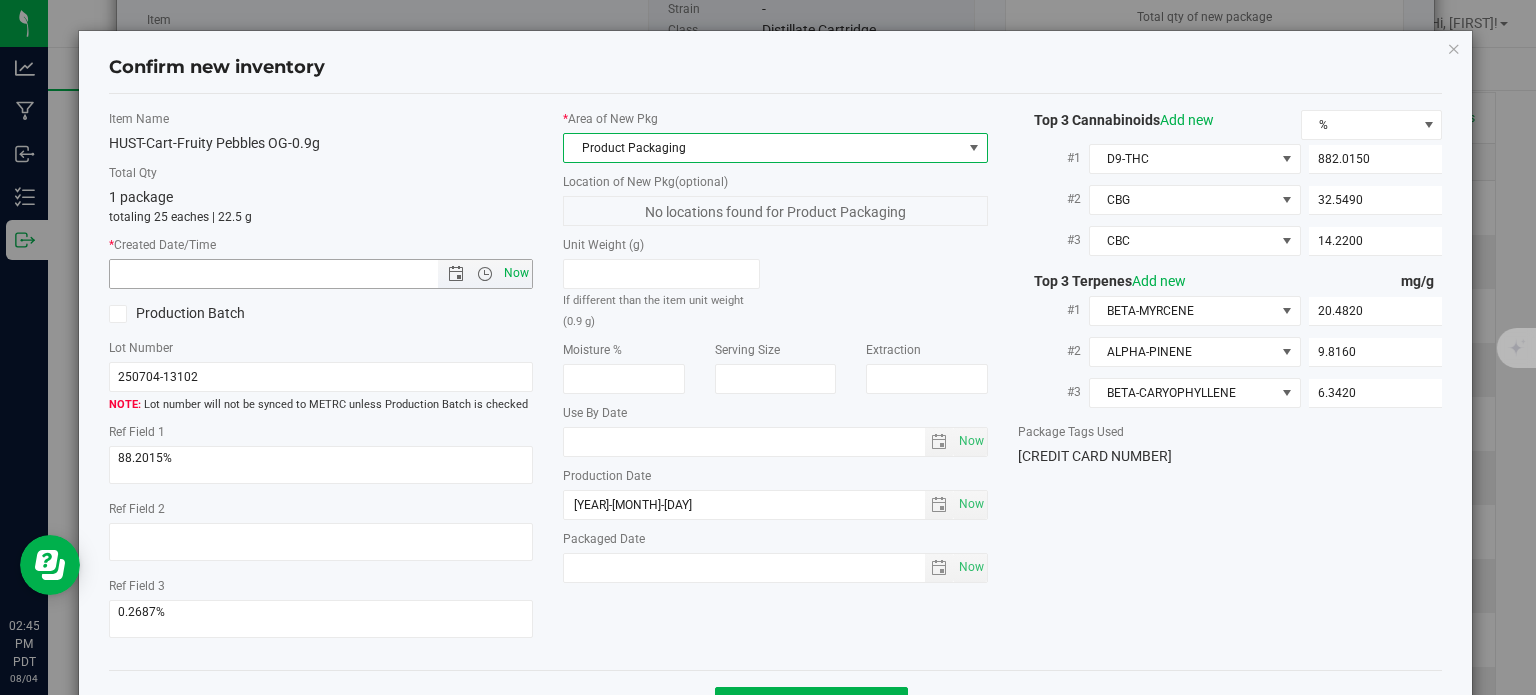 click on "Now" at bounding box center [517, 273] 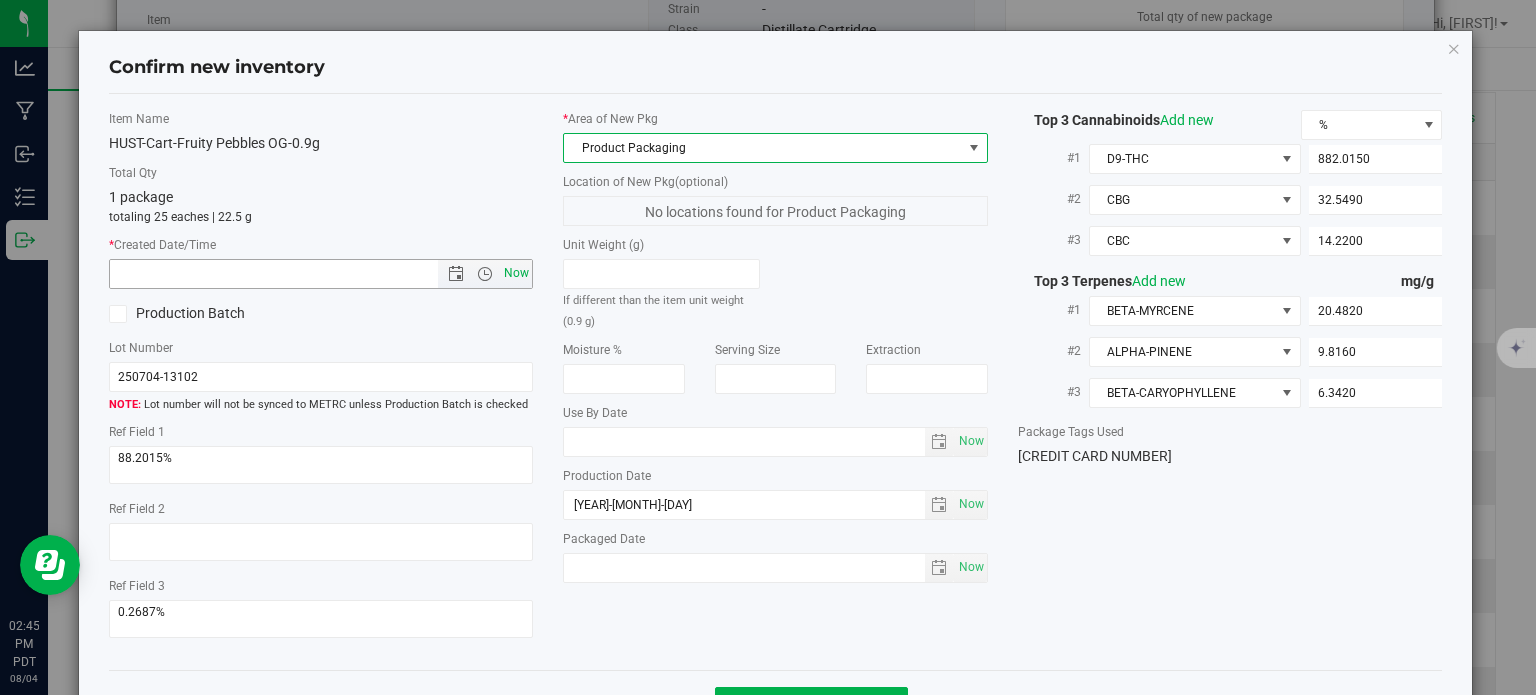 type on "8/4/2025 2:45 PM" 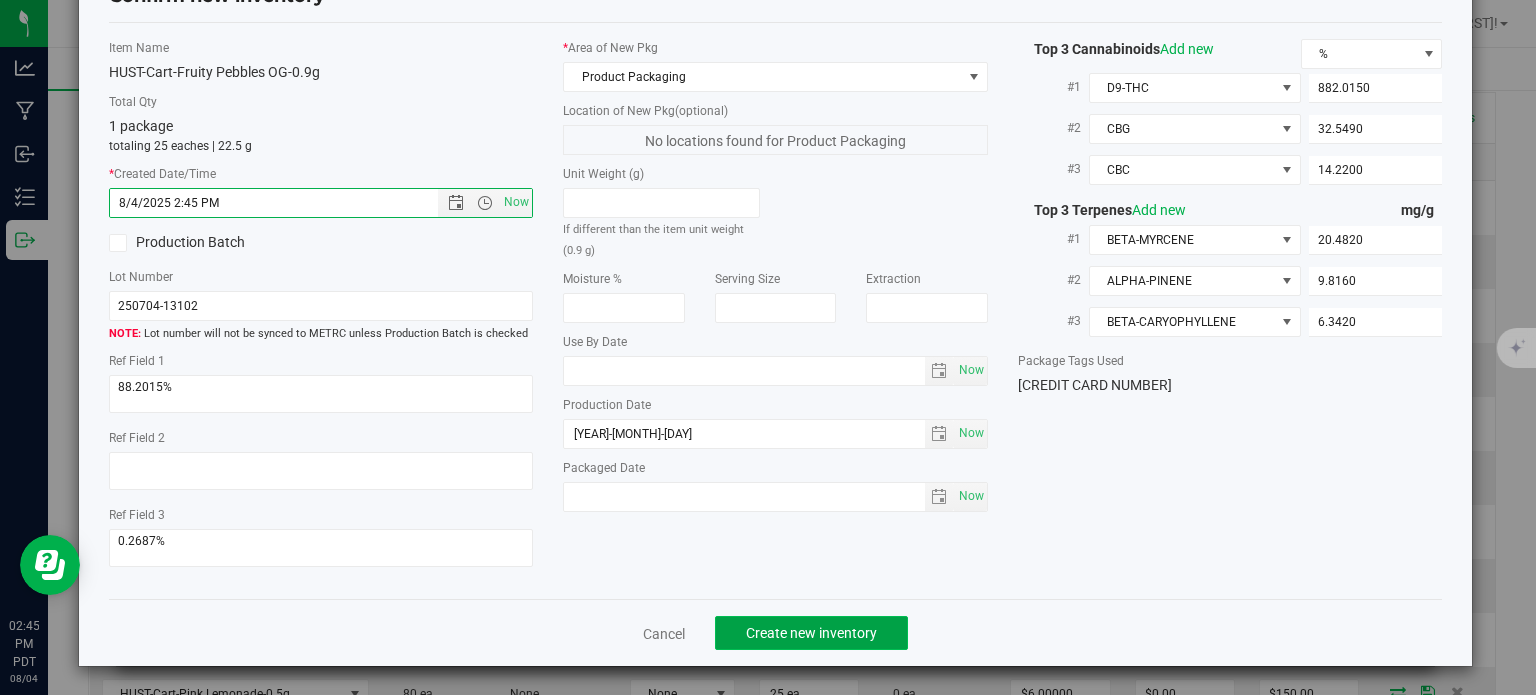 click on "Create new inventory" 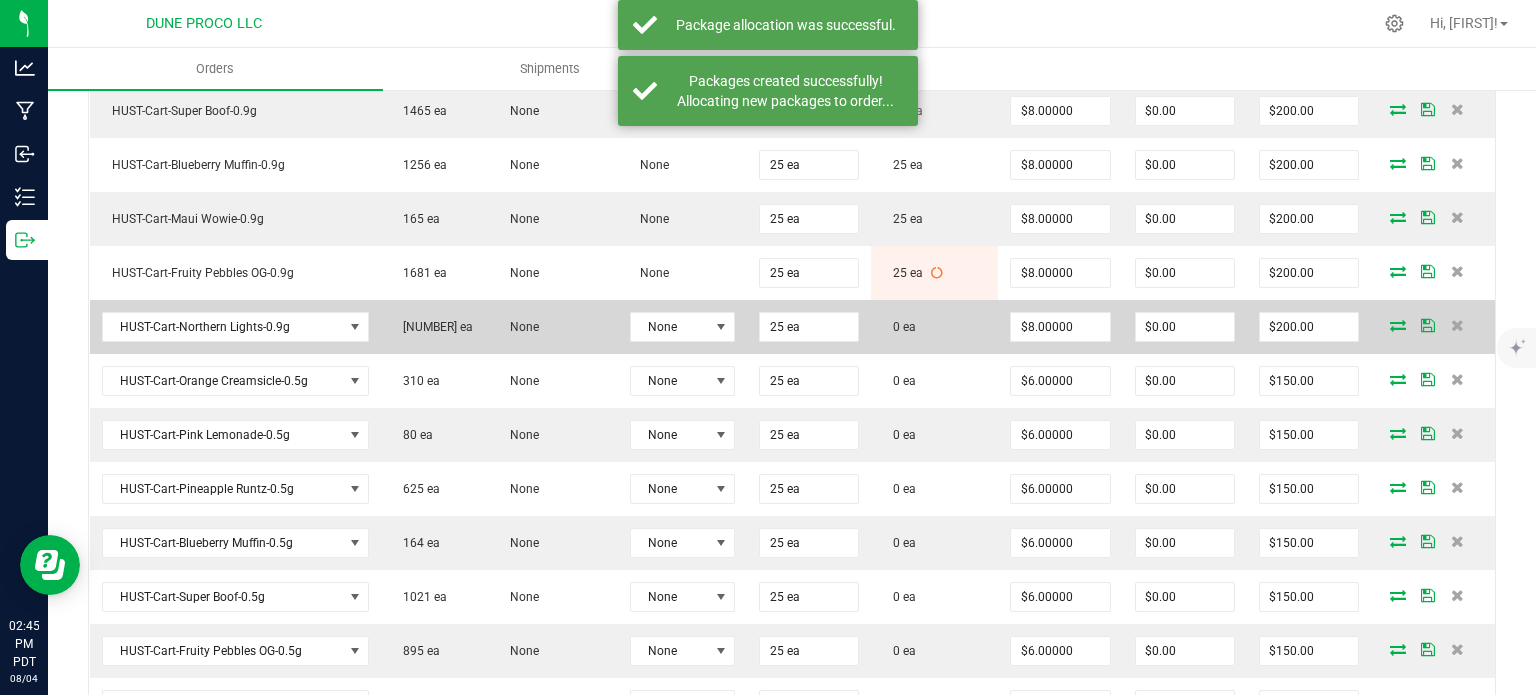 click at bounding box center [1398, 325] 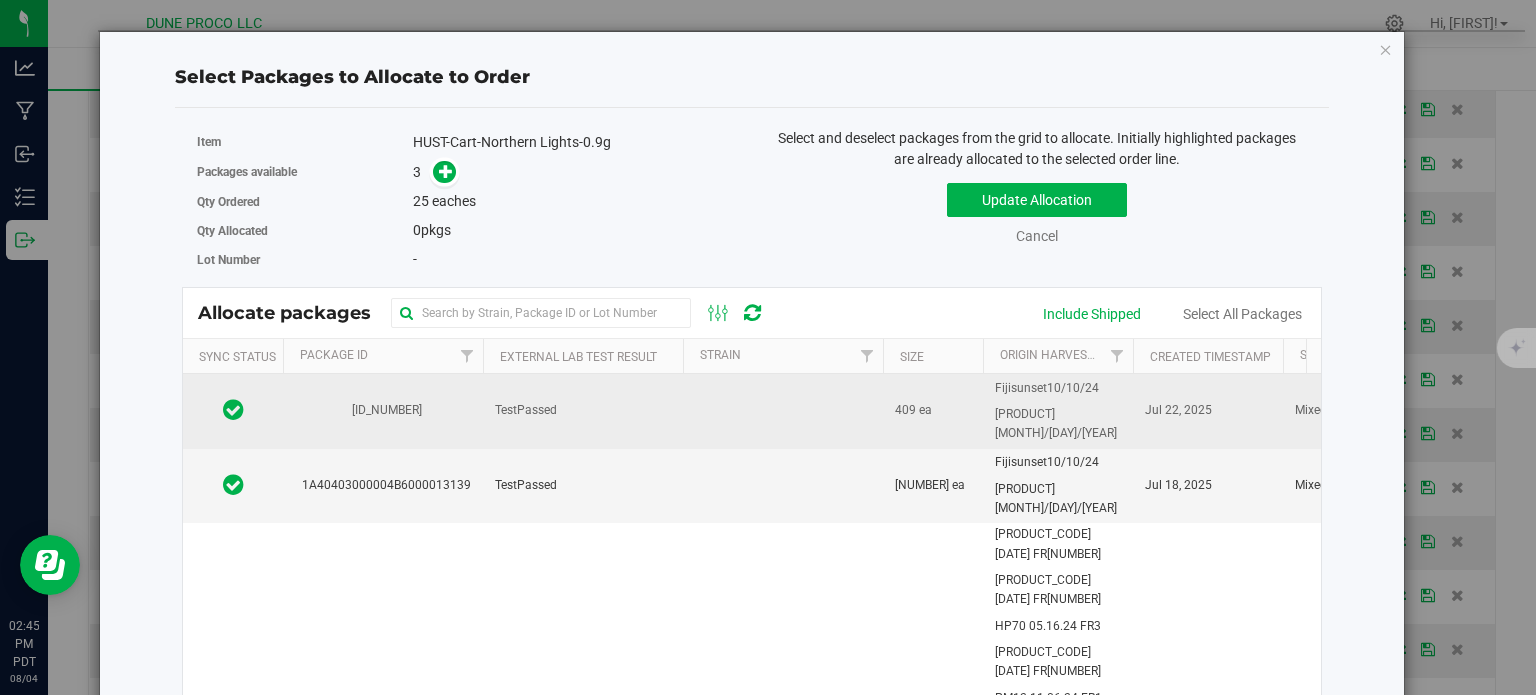 click on "1A40403000004B6000015996" at bounding box center [383, 410] 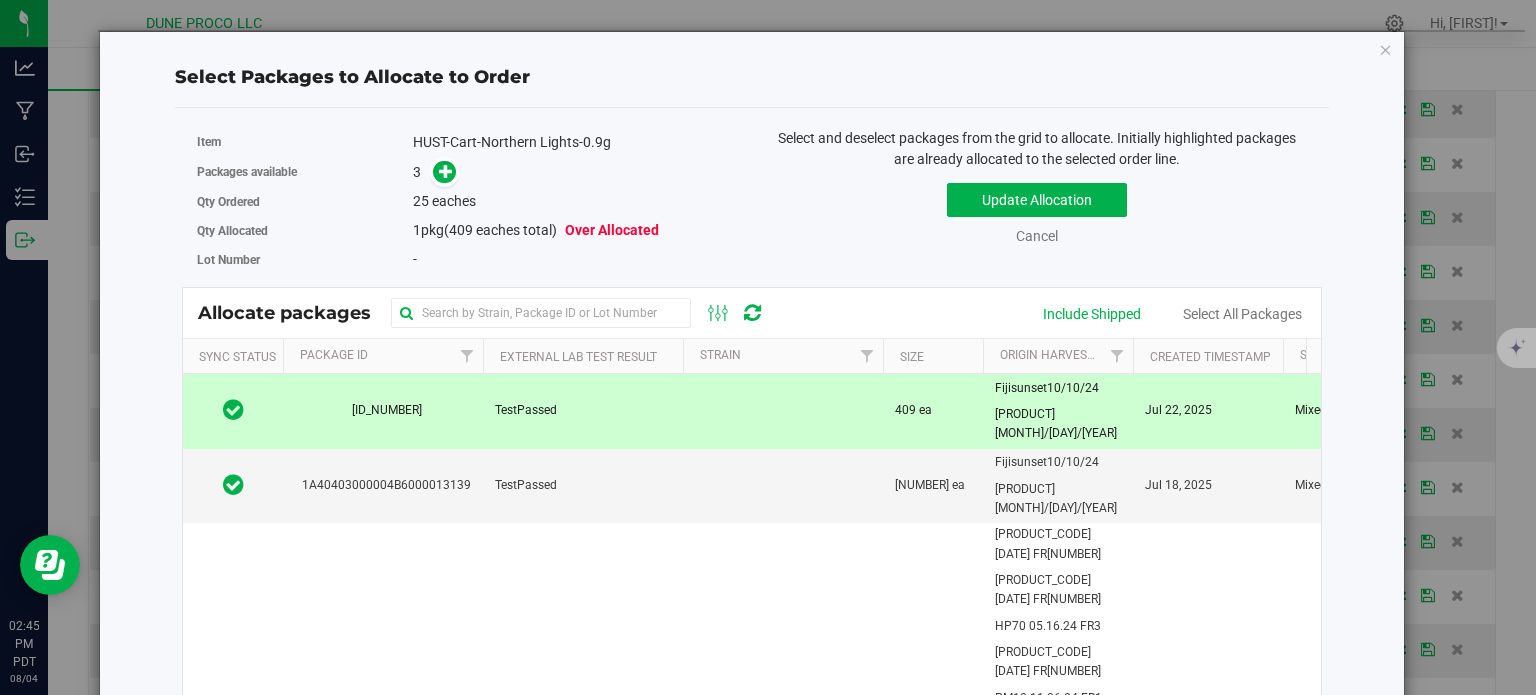 click on "Packages available
3" at bounding box center [467, 172] 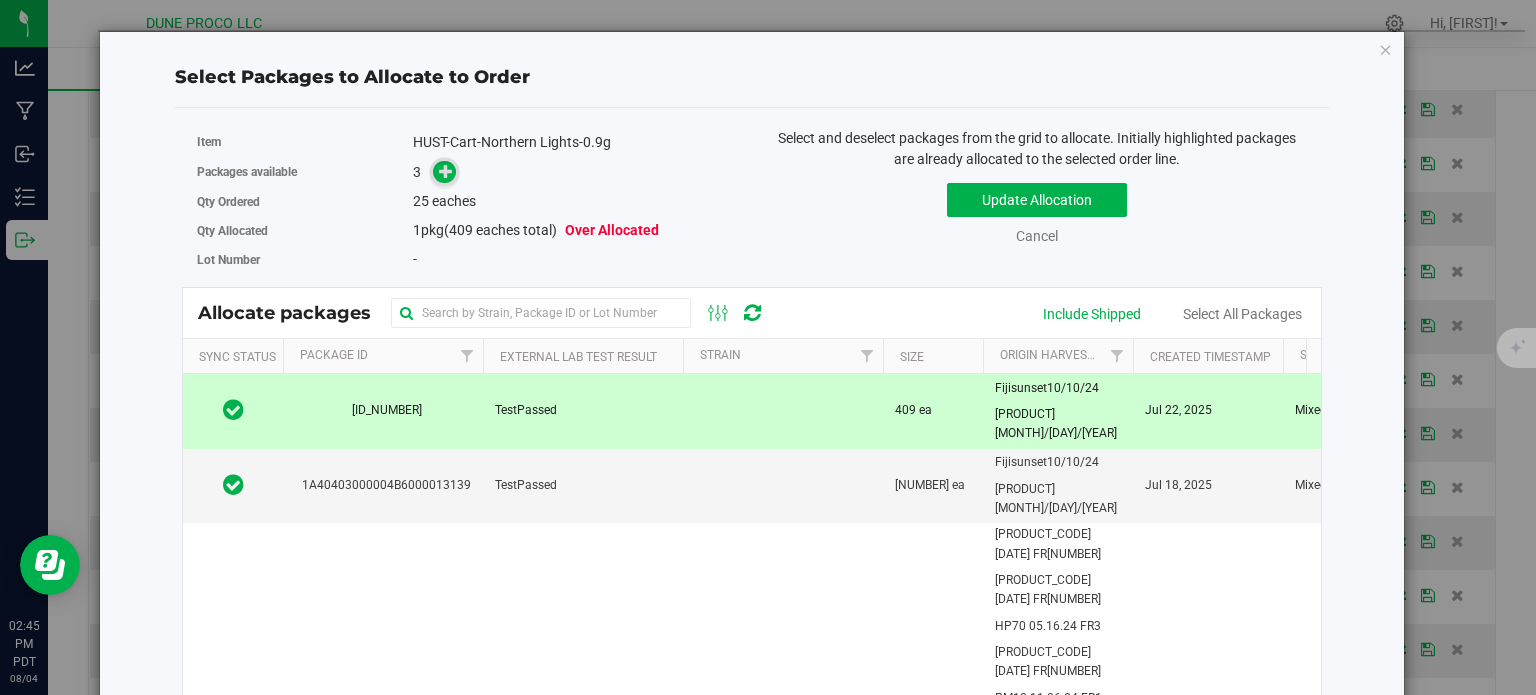 click at bounding box center [446, 171] 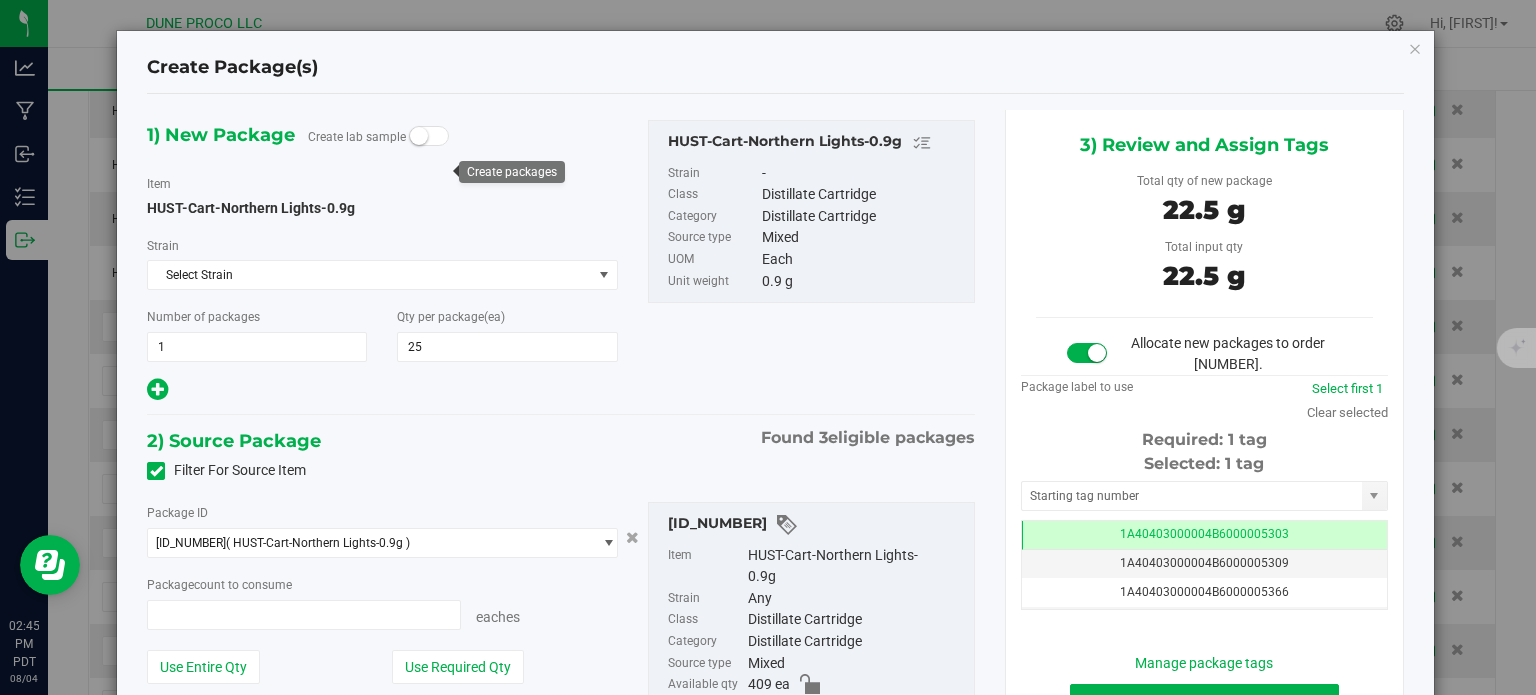 type on "25 ea" 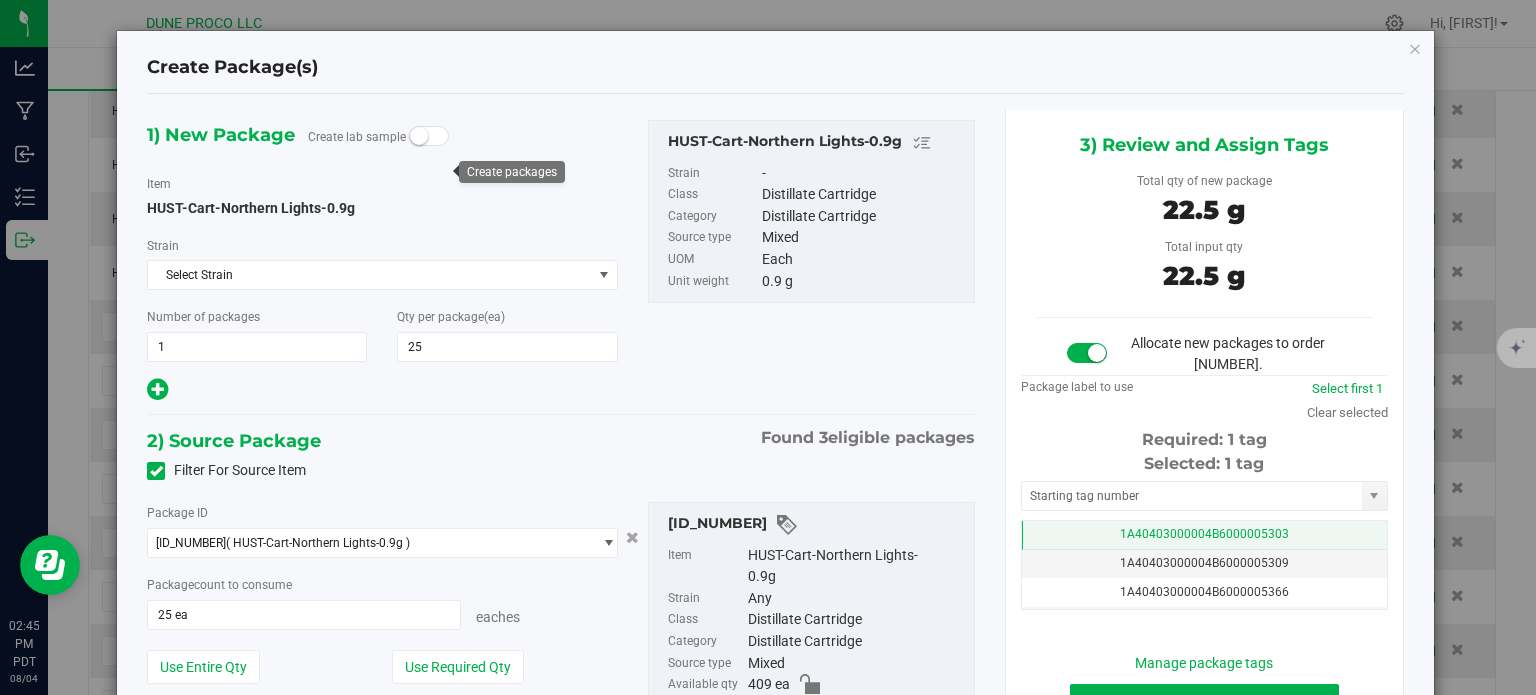 click on "1A40403000004B6000005303" at bounding box center [1204, 535] 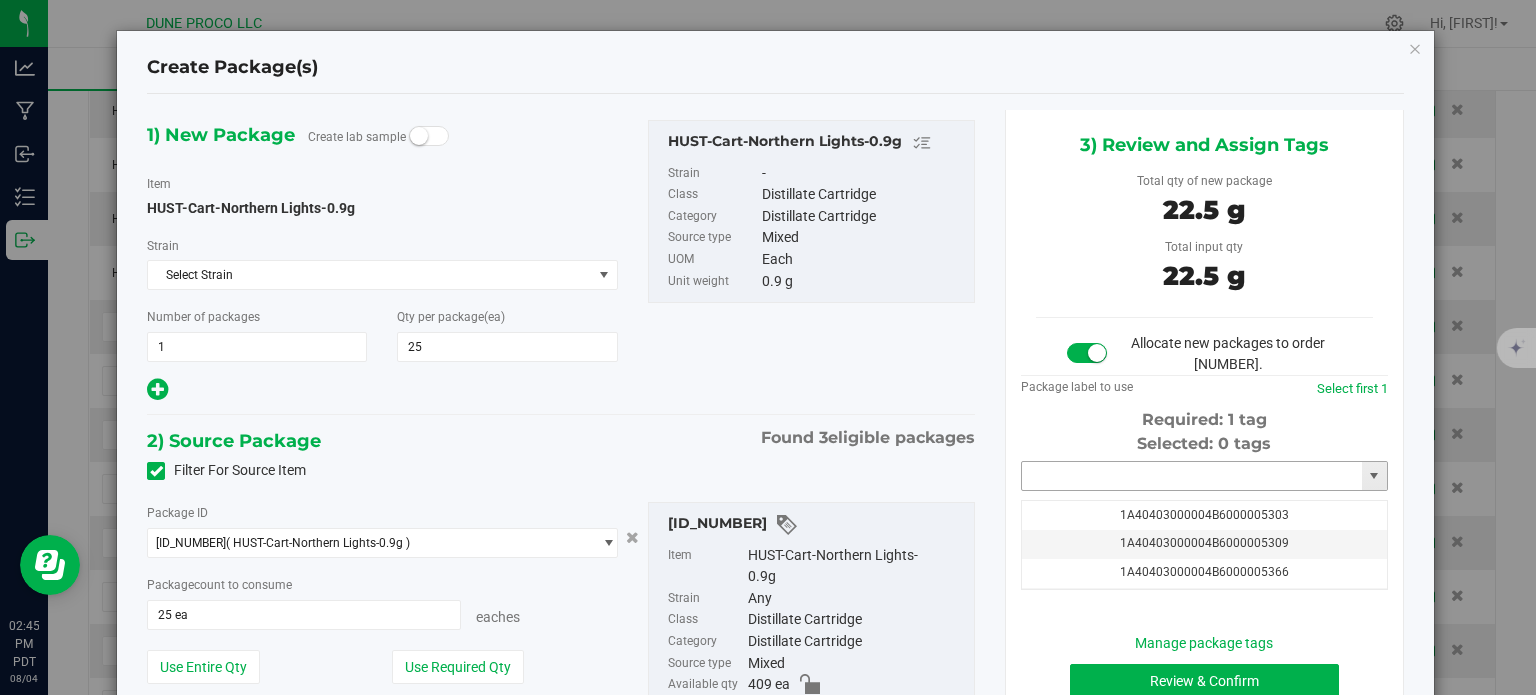 click at bounding box center (1192, 476) 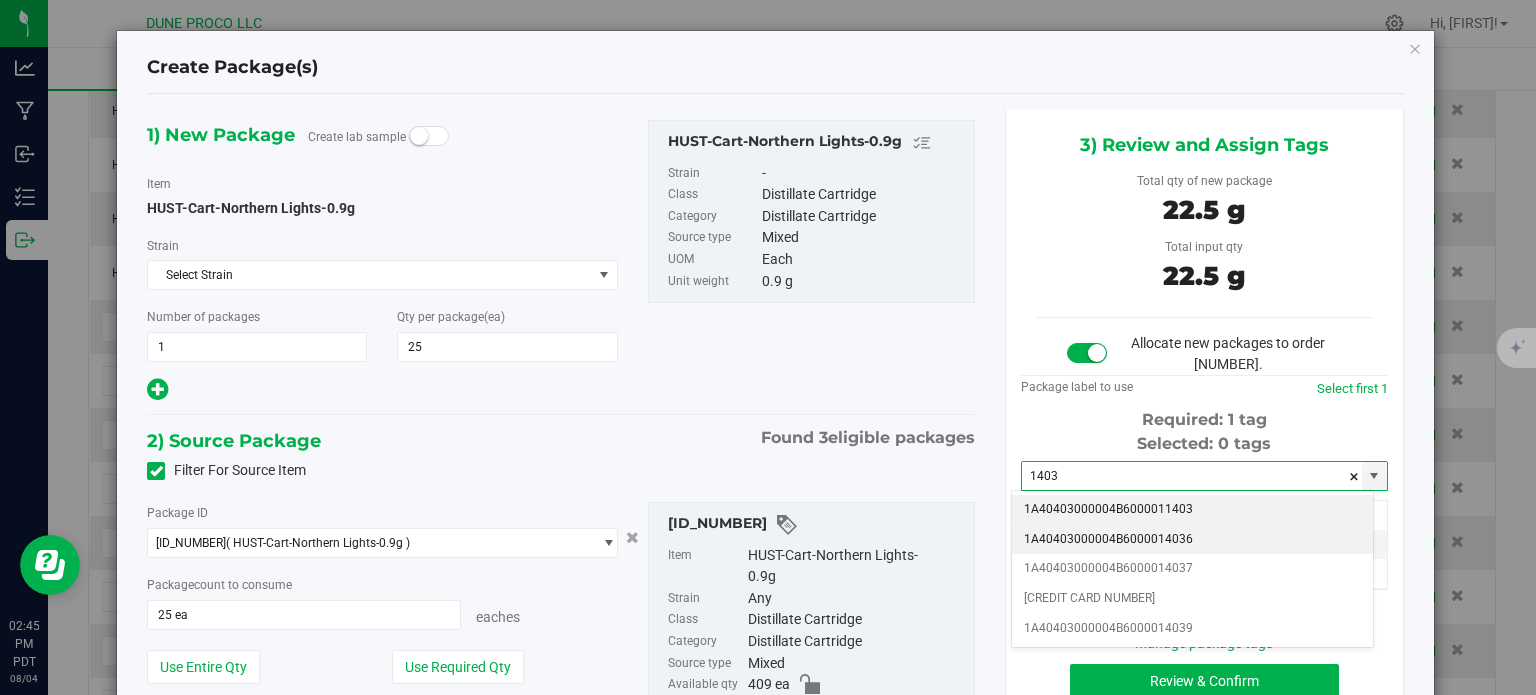 click on "1A40403000004B6000014036" at bounding box center [1192, 540] 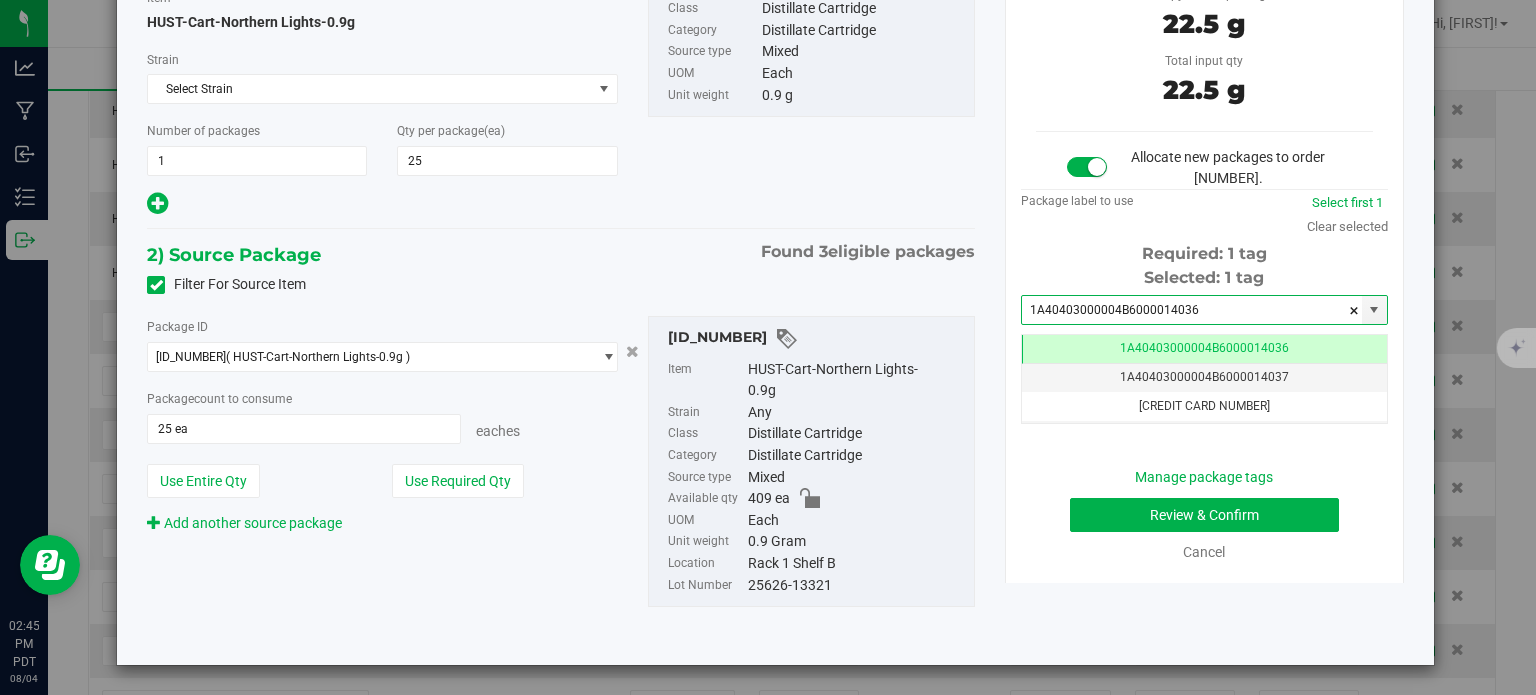type on "1A40403000004B6000014036" 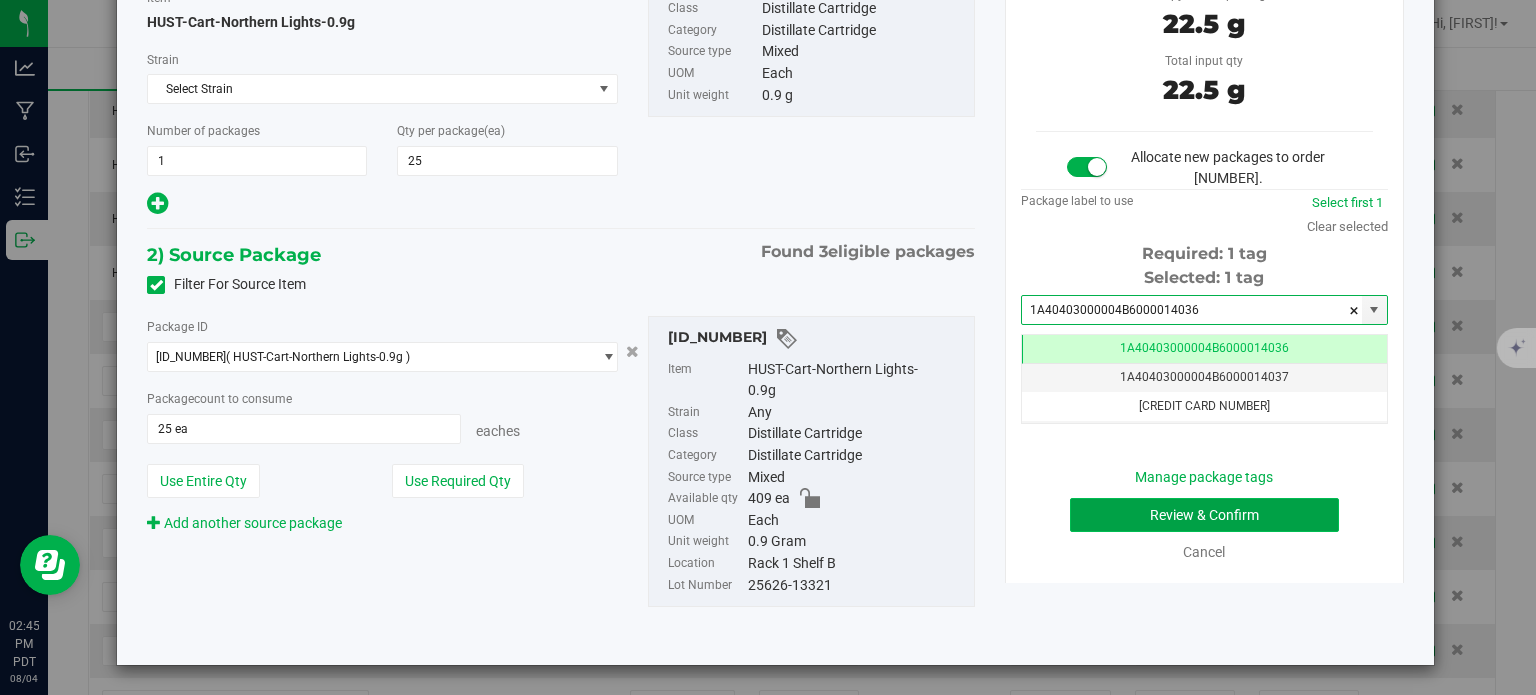 click on "Review & Confirm" at bounding box center [1204, 515] 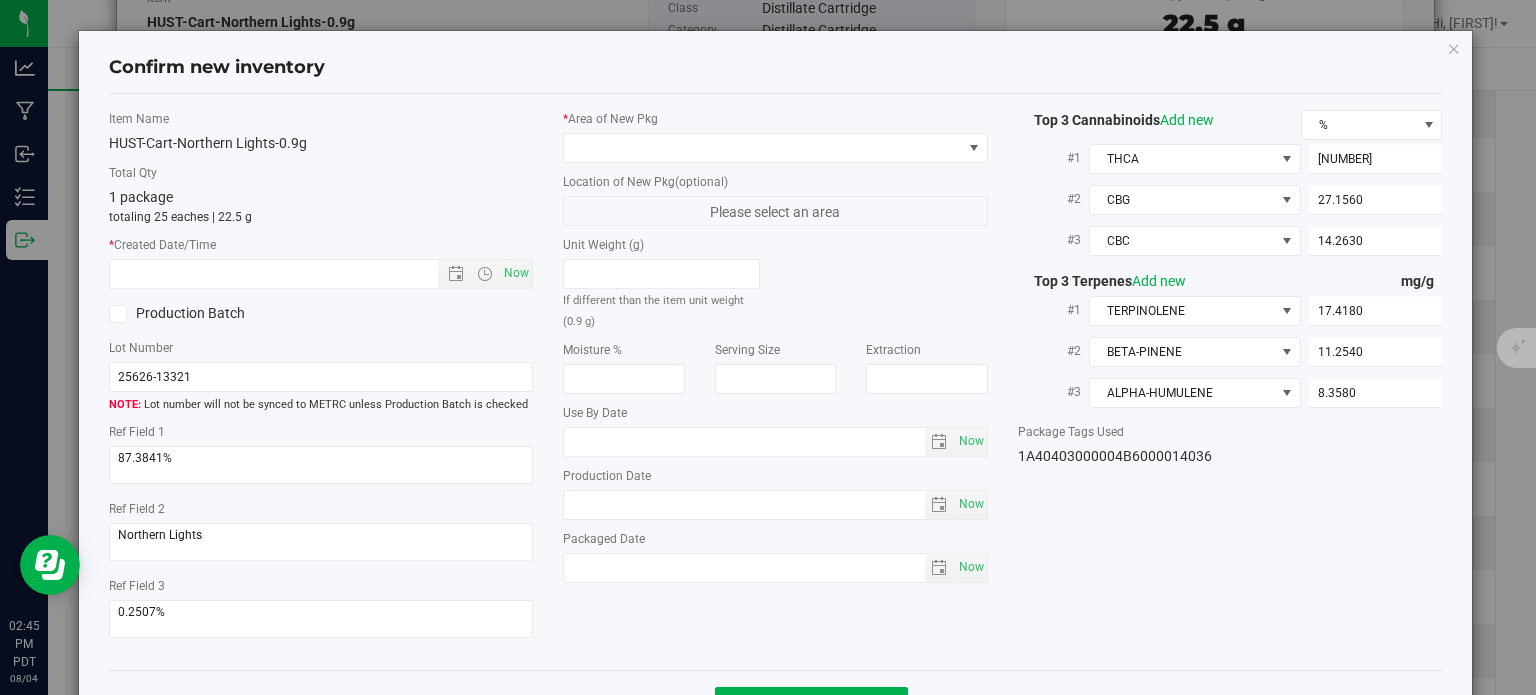 type on "2025-06-24" 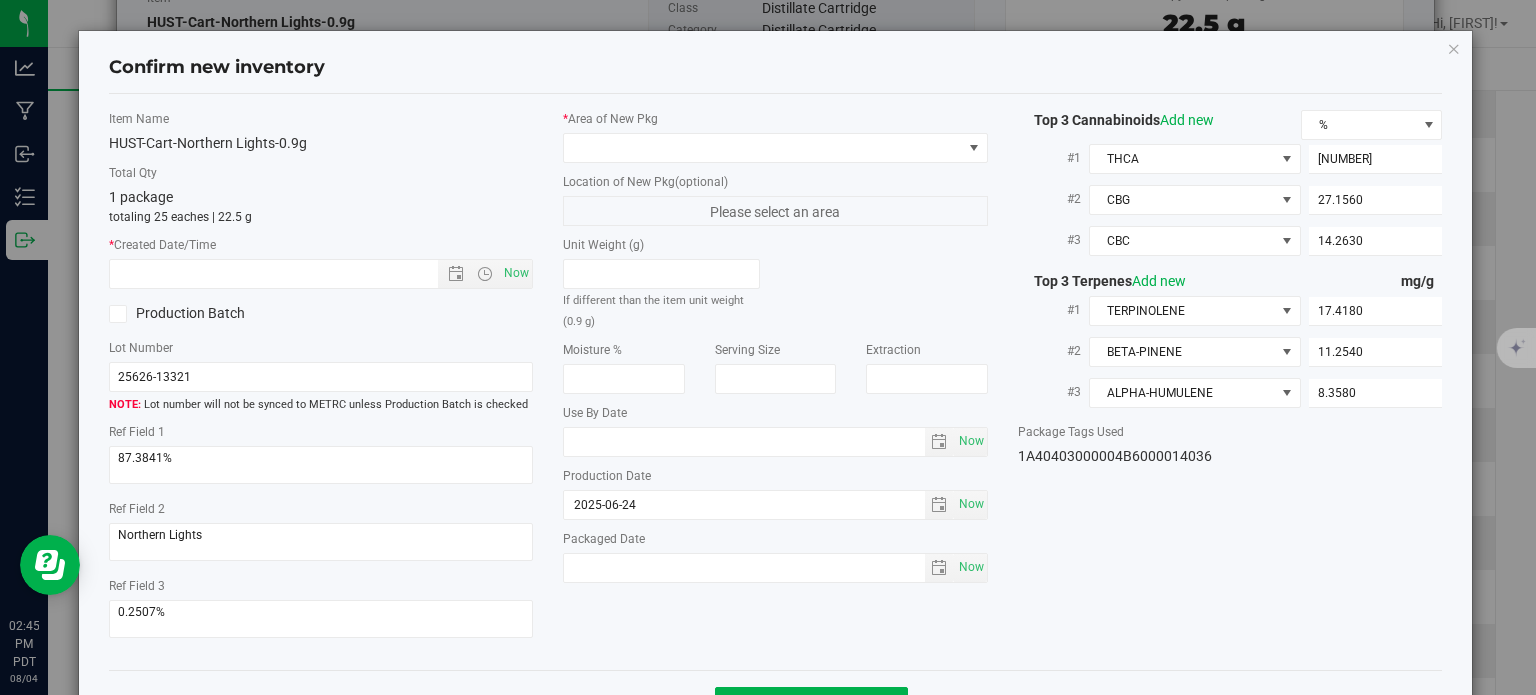 click on "*
Area of New Pkg" at bounding box center (775, 136) 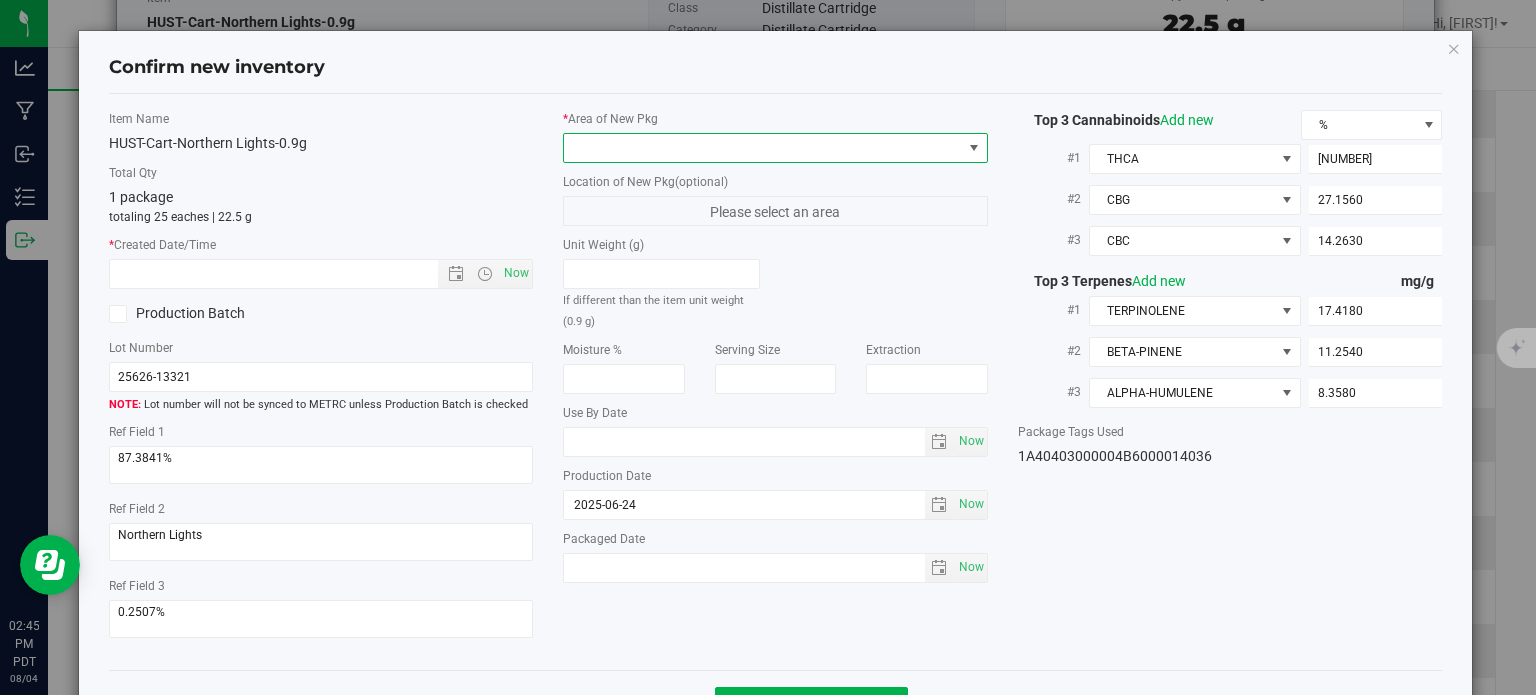 click at bounding box center [763, 148] 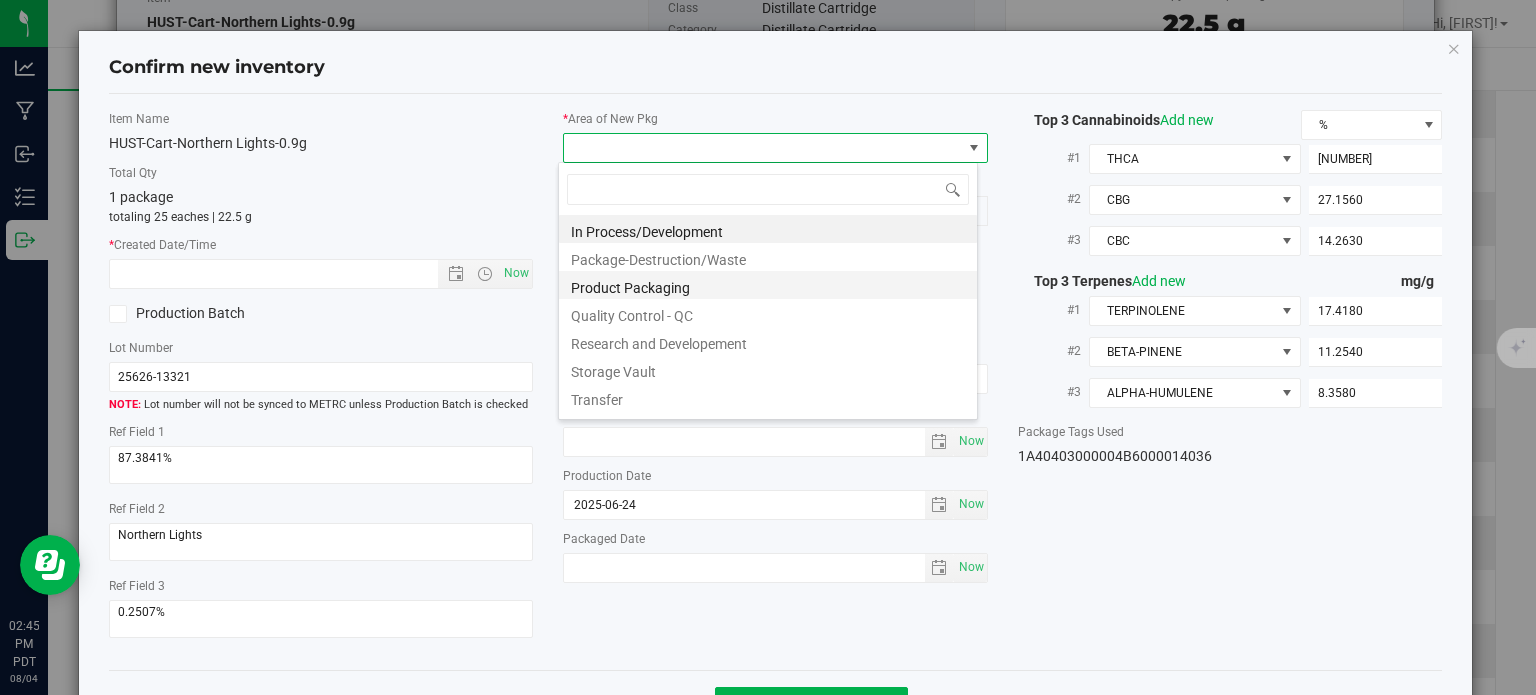 click on "Product Packaging" at bounding box center [768, 285] 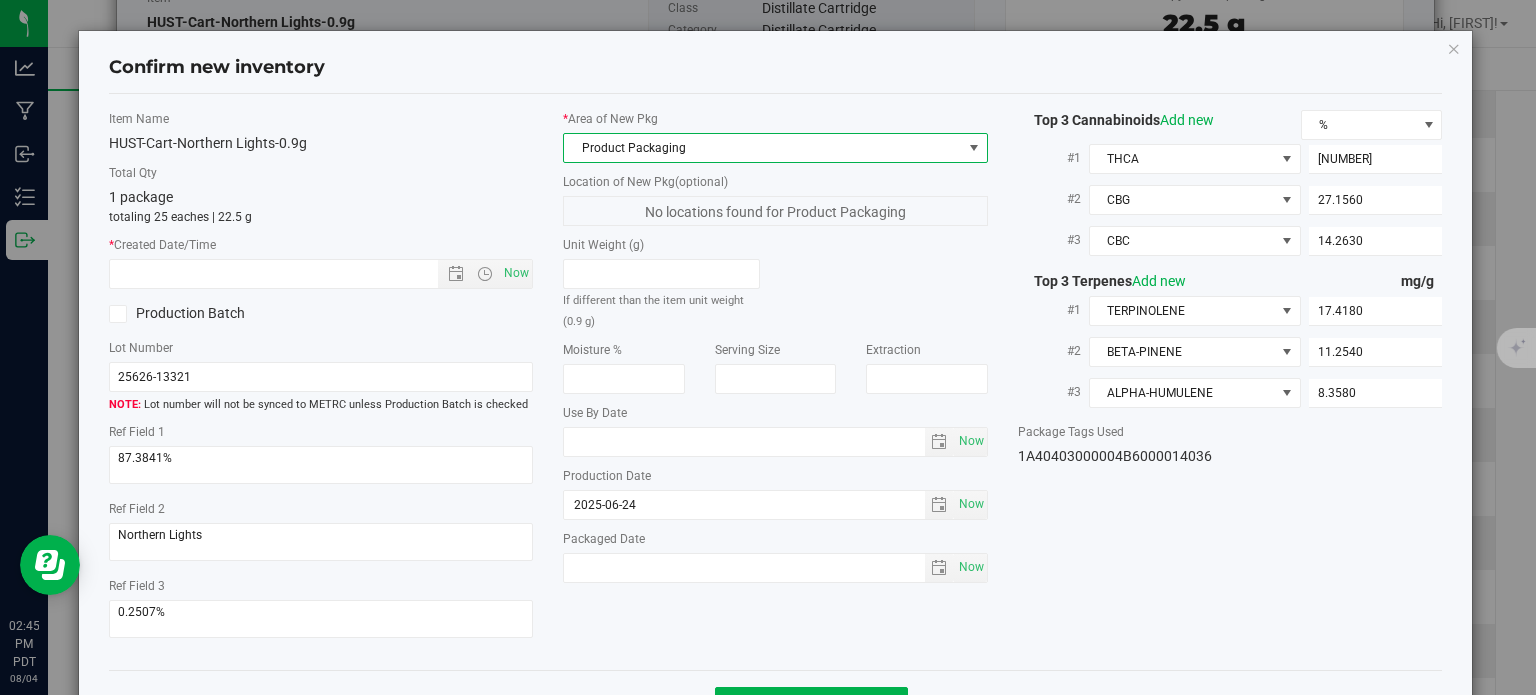 click on "Item Name
HUST-Cart-Northern Lights-0.9g
Total Qty
1 package  totaling 25 eaches | 22.5 g
*
Created Date/Time
Now
Production Batch
Lot Number
25626-13321" at bounding box center (321, 382) 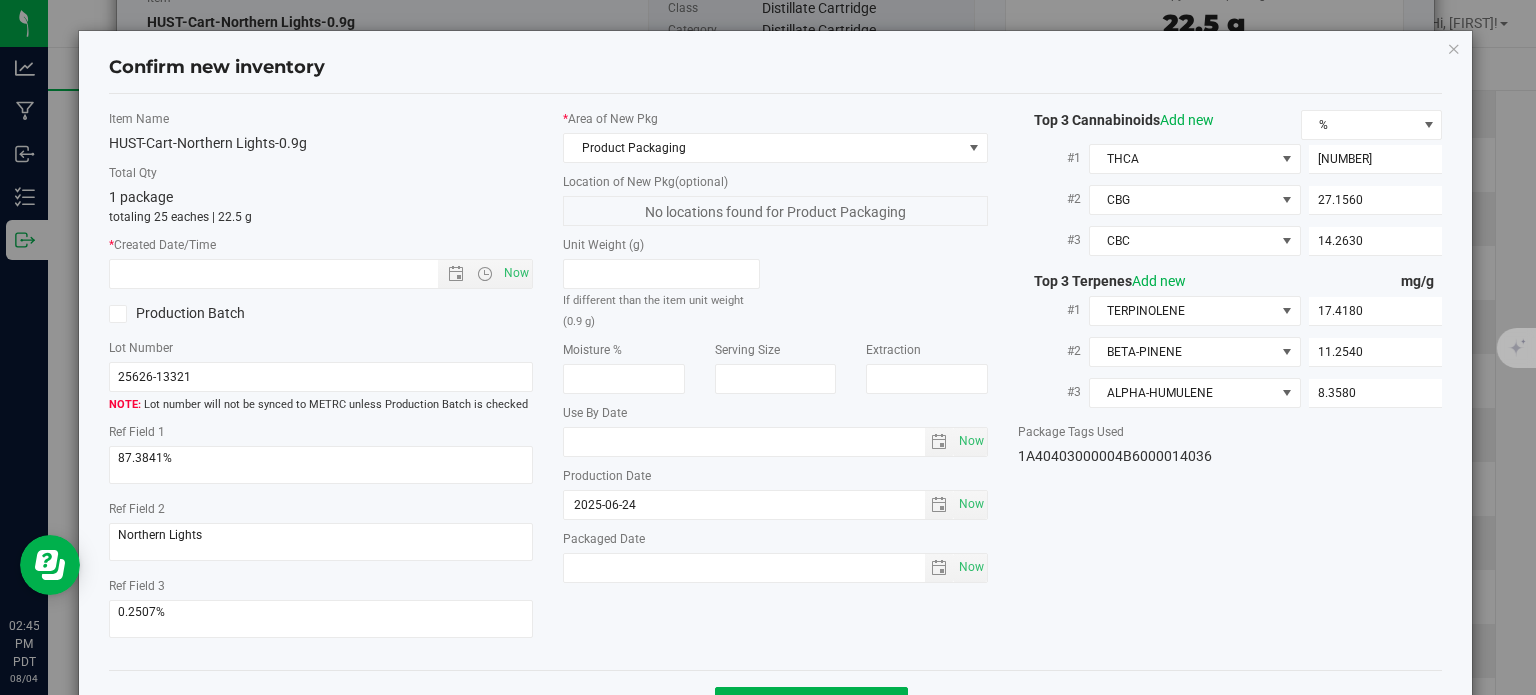 click on "Item Name
HUST-Cart-Northern Lights-0.9g
Total Qty
1 package  totaling 25 eaches | 22.5 g
*
Created Date/Time
Now
Production Batch
Lot Number
25626-13321" at bounding box center [321, 382] 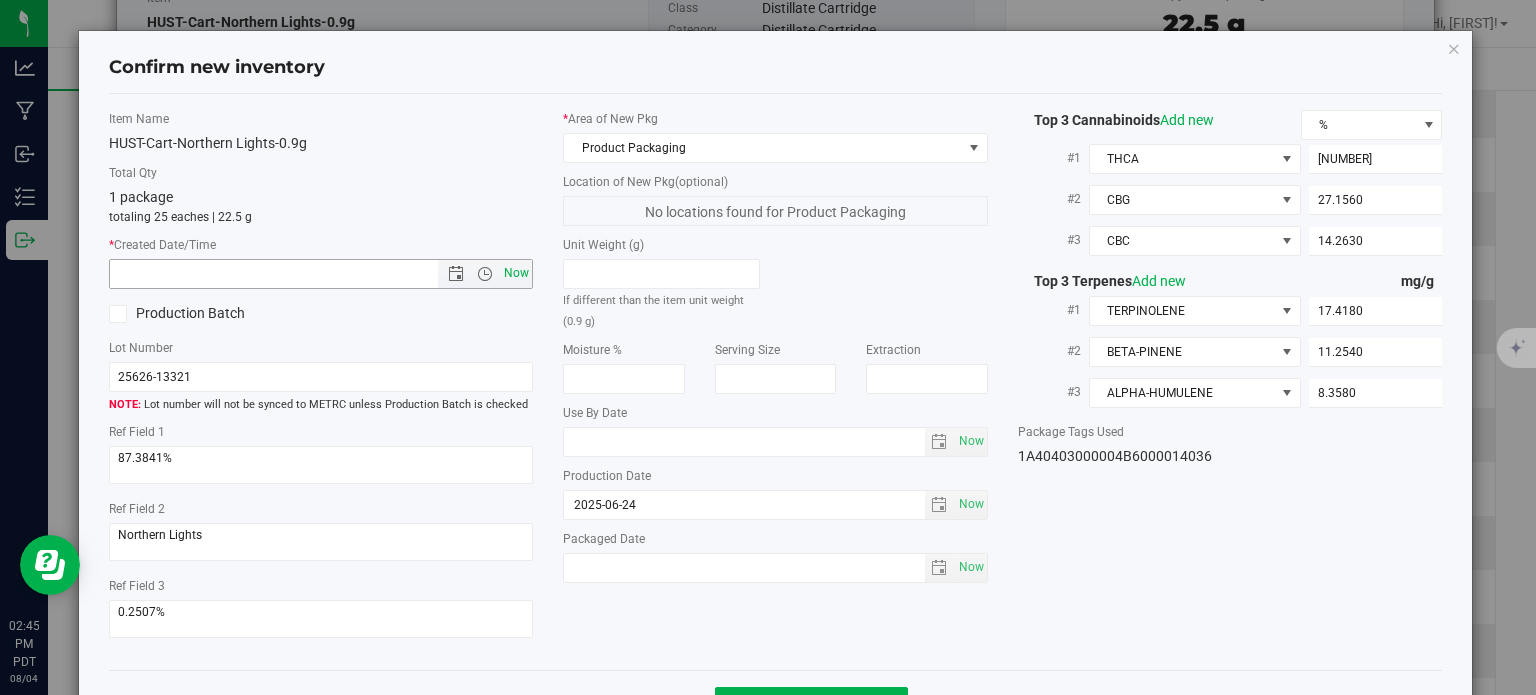 click on "Now" at bounding box center [517, 273] 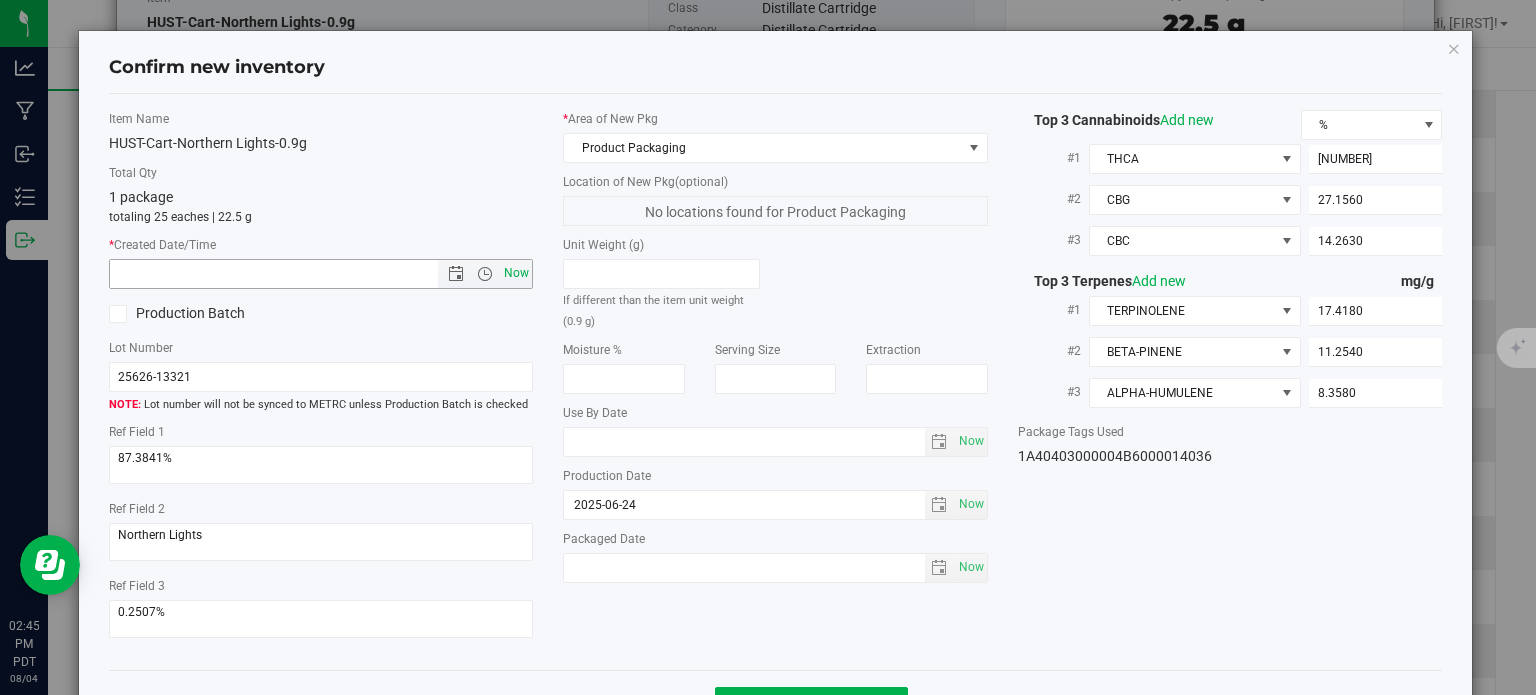 type on "8/4/2025 2:45 PM" 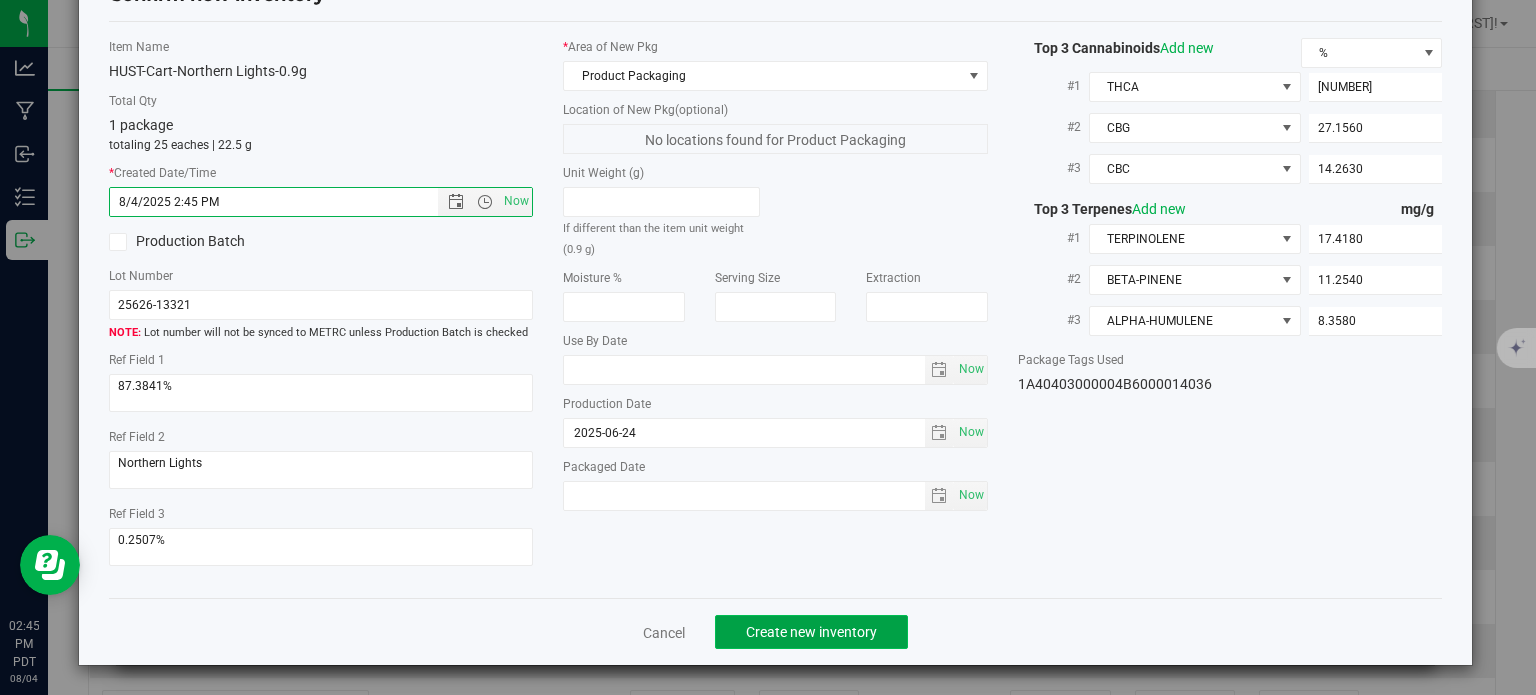 click on "Create new inventory" 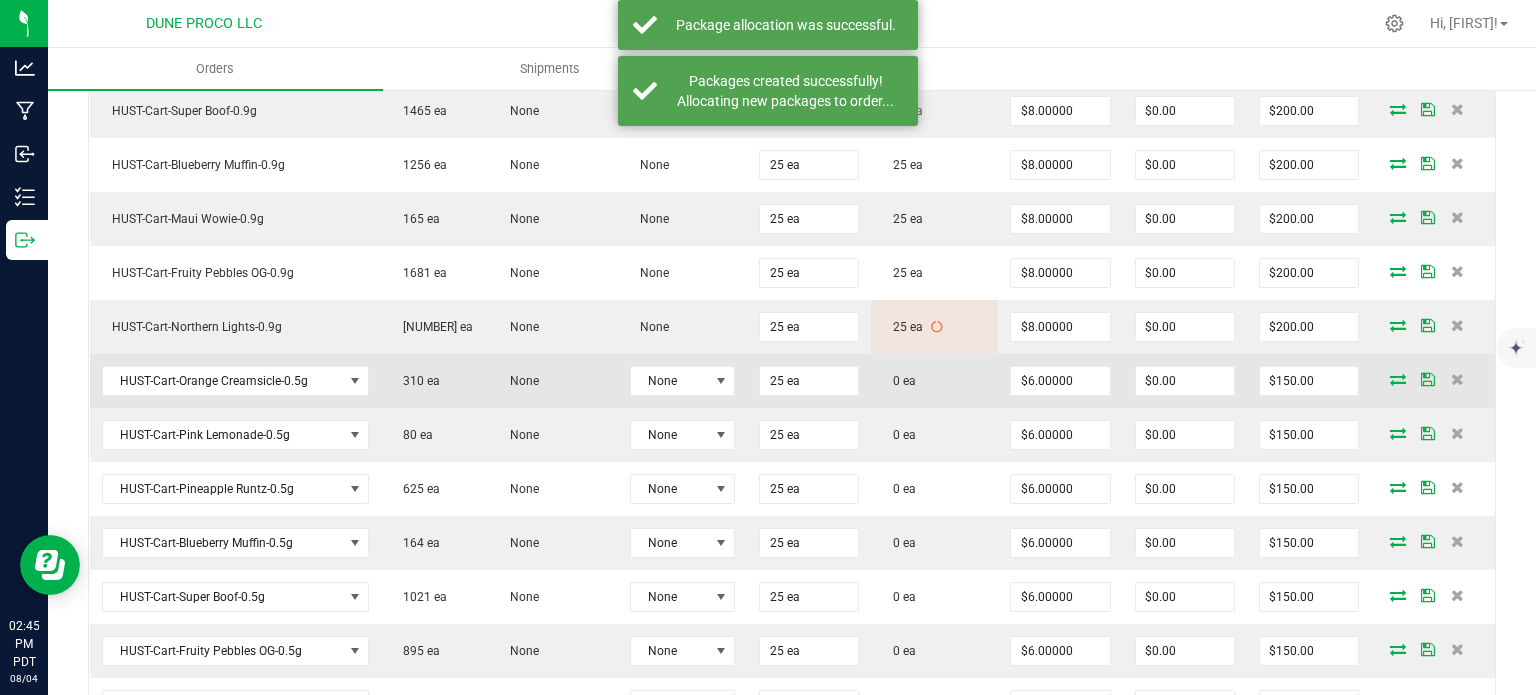 click at bounding box center [1398, 379] 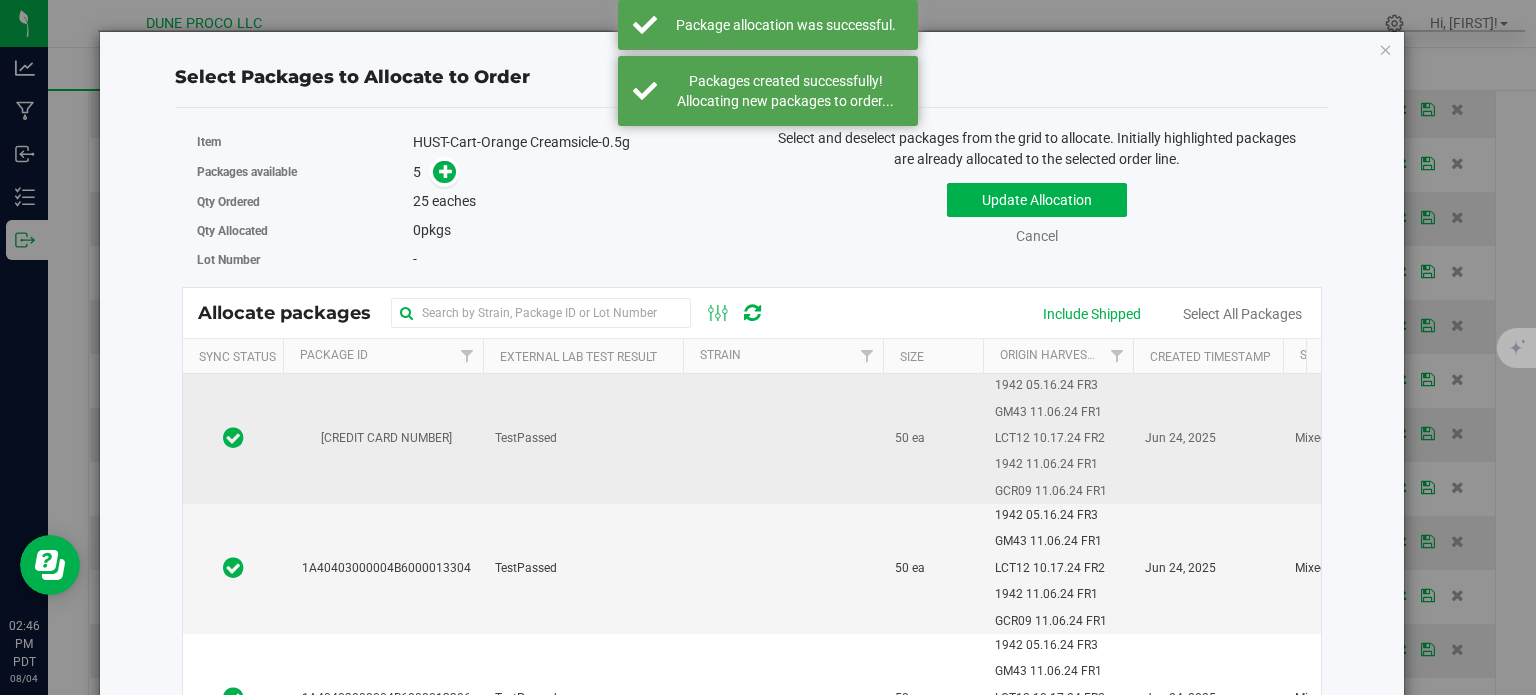 click on "1A40403000004B6000013303" at bounding box center [383, 439] 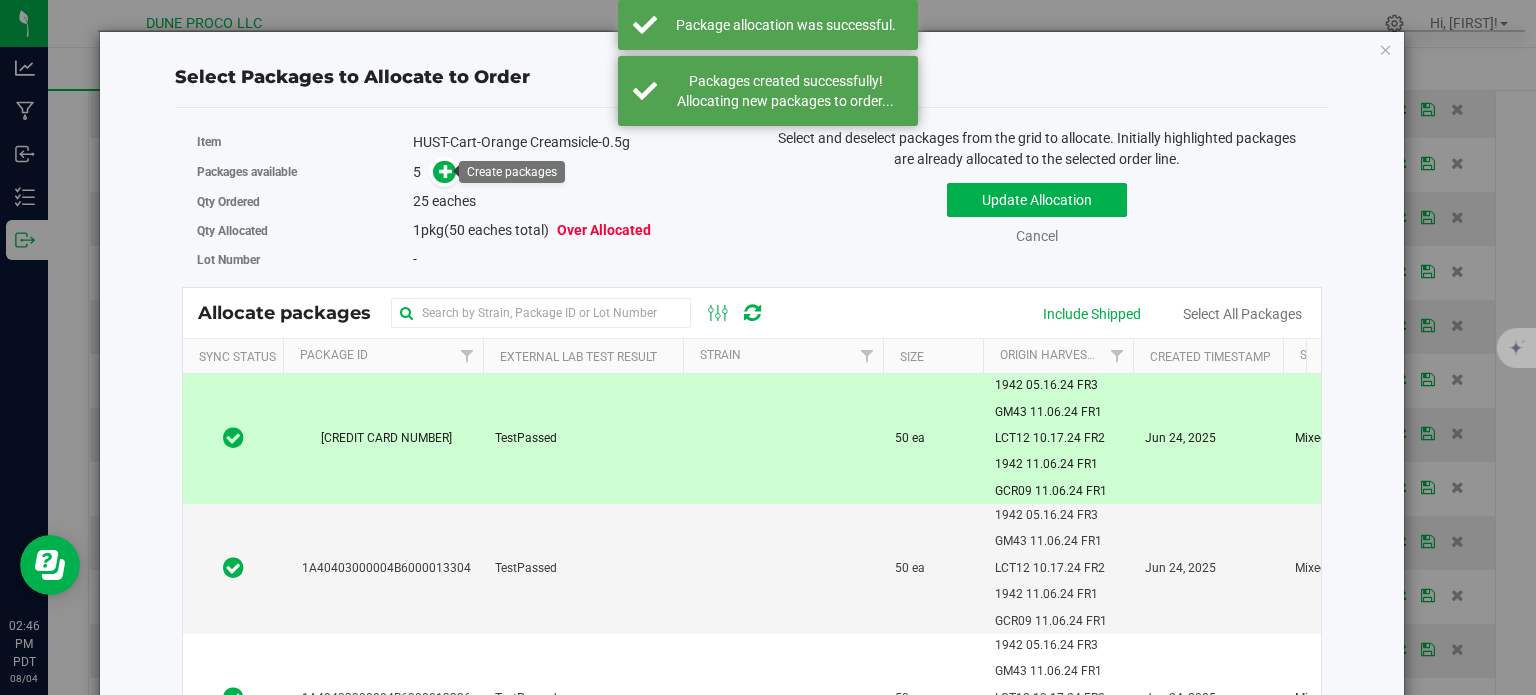 click on "Packages available
5" at bounding box center (467, 172) 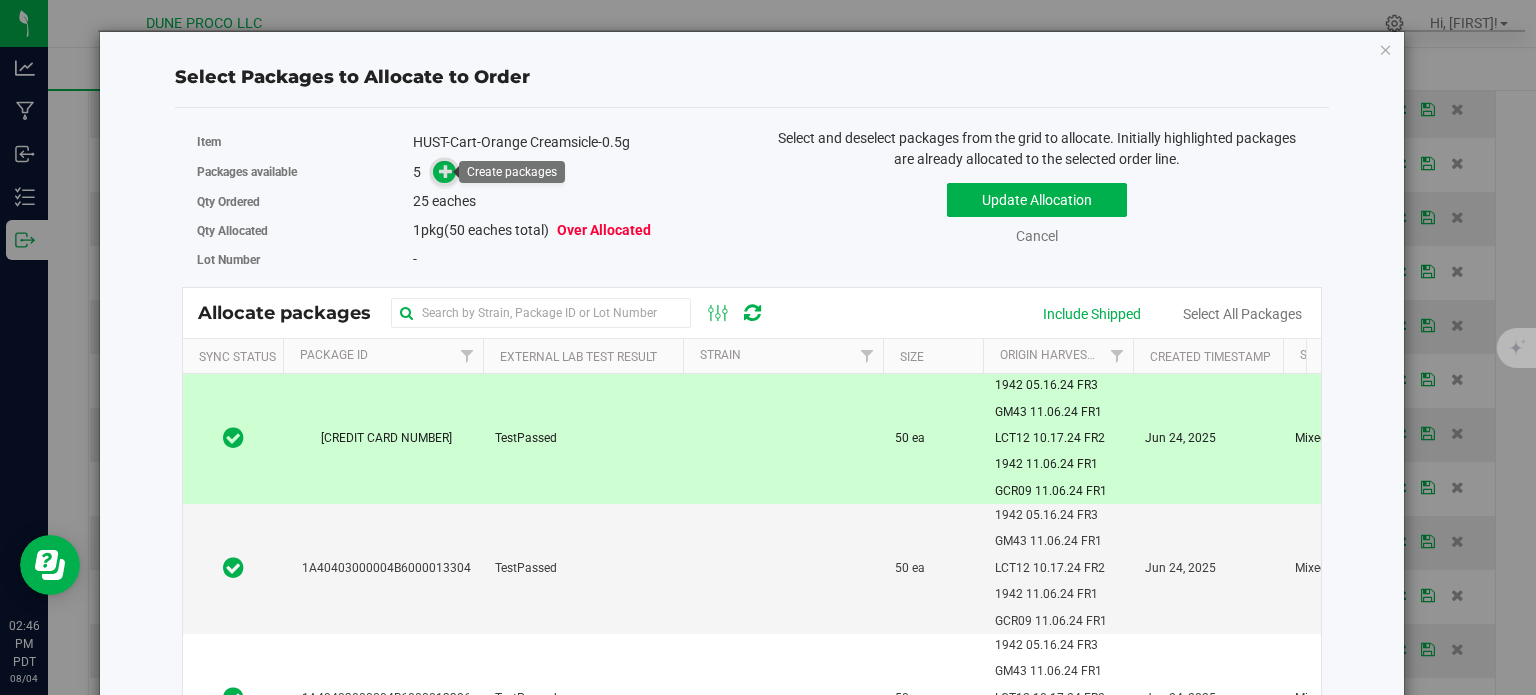 click at bounding box center [446, 171] 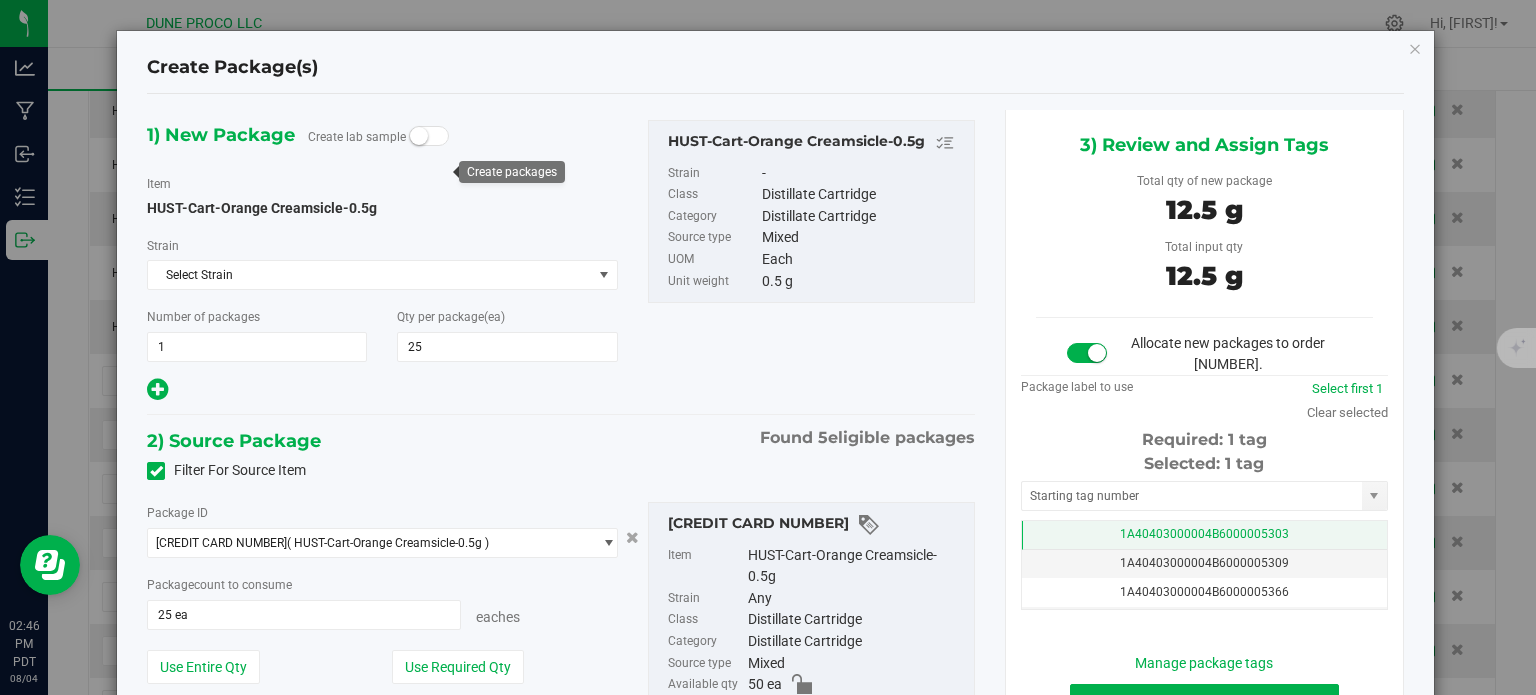 click on "1A40403000004B6000005303" at bounding box center (1204, 535) 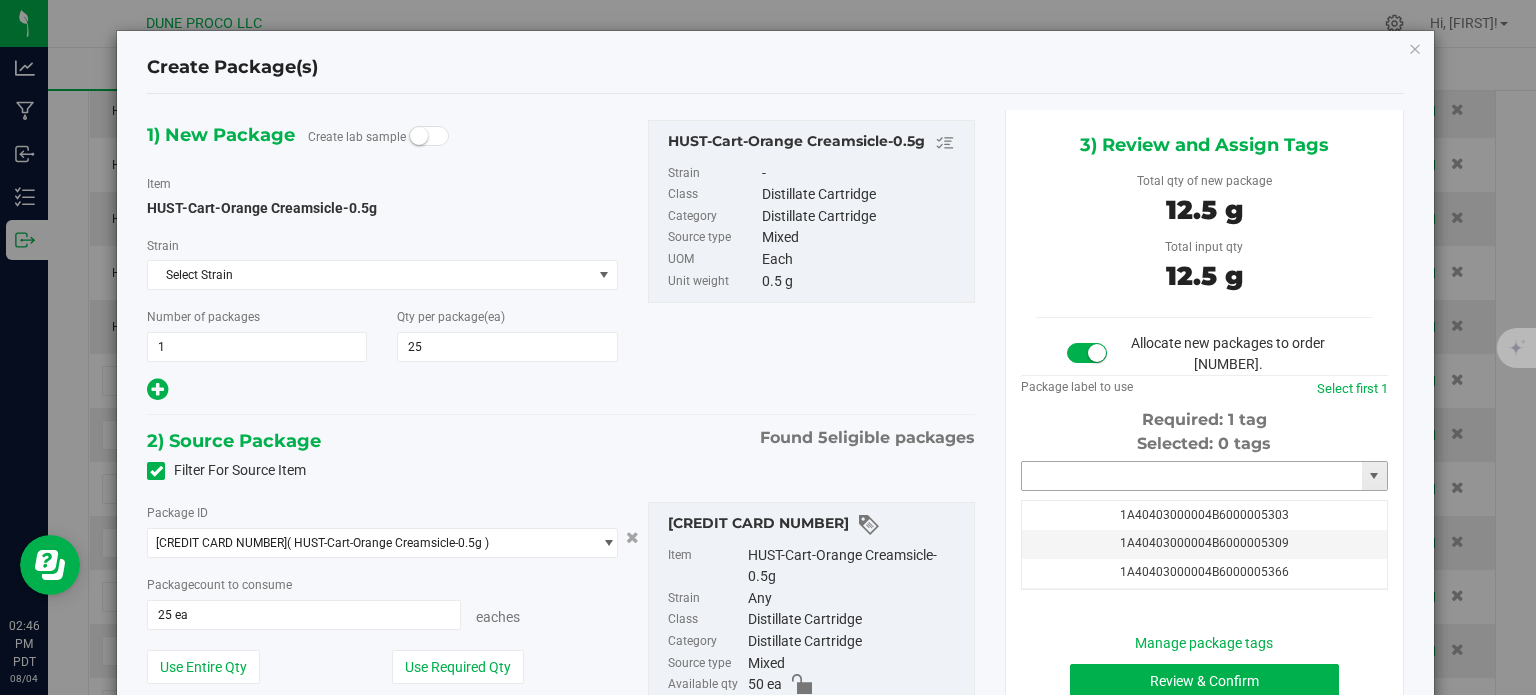 click at bounding box center (1192, 476) 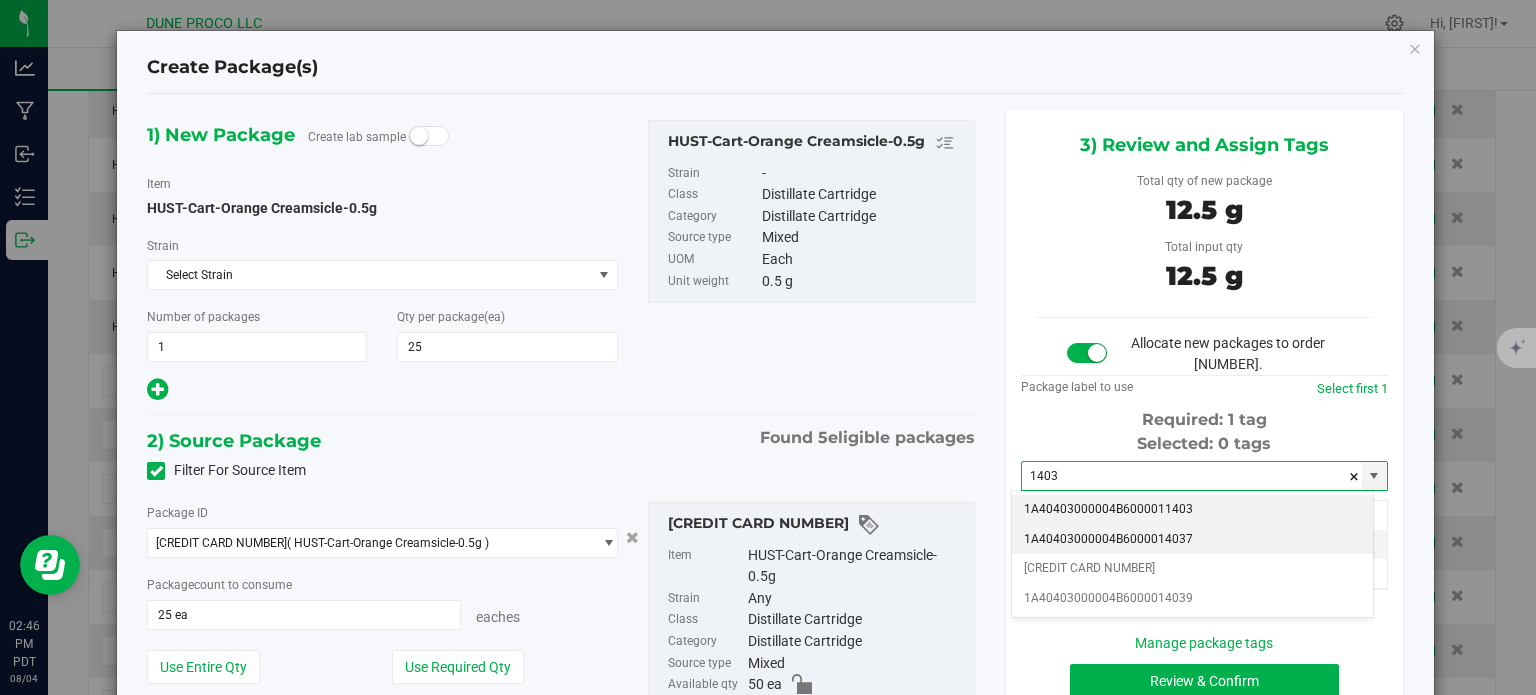 click on "1A40403000004B6000014037" at bounding box center [1192, 540] 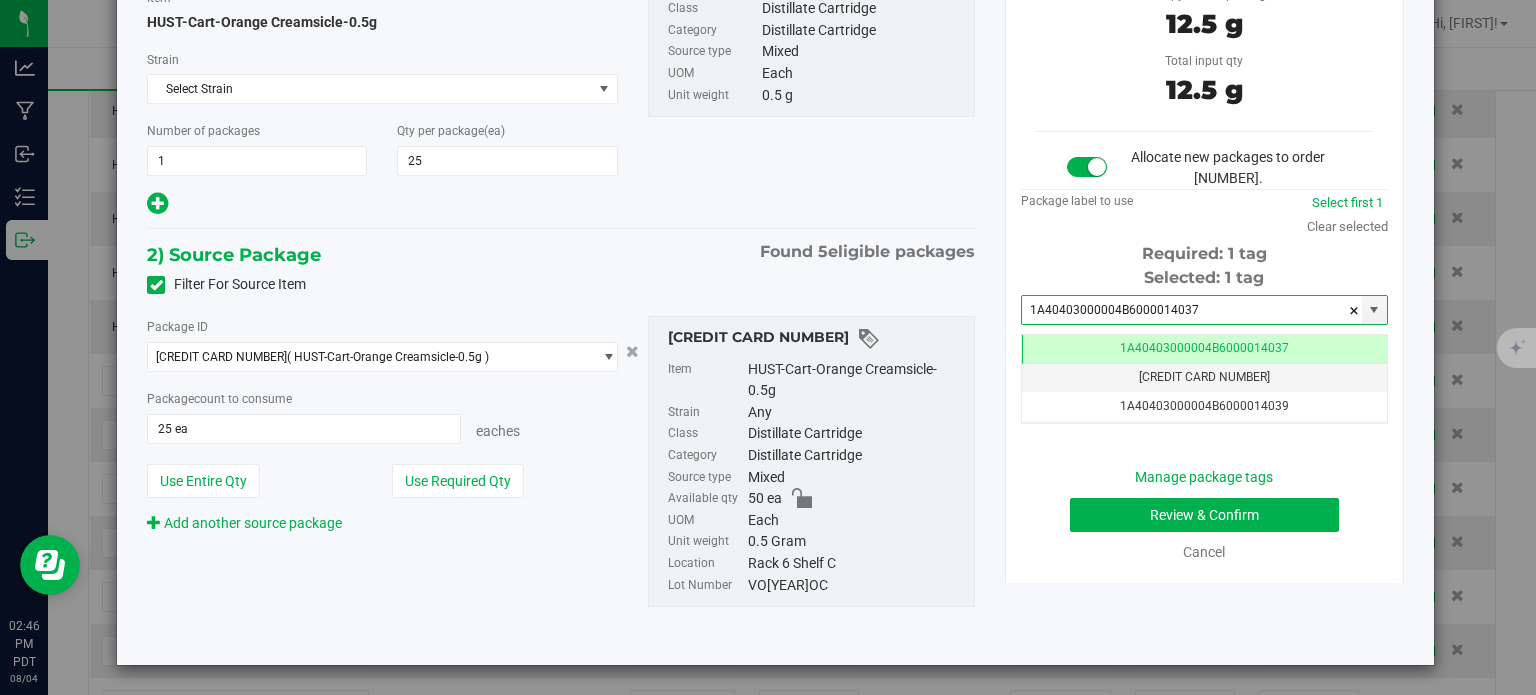 type on "1A40403000004B6000014037" 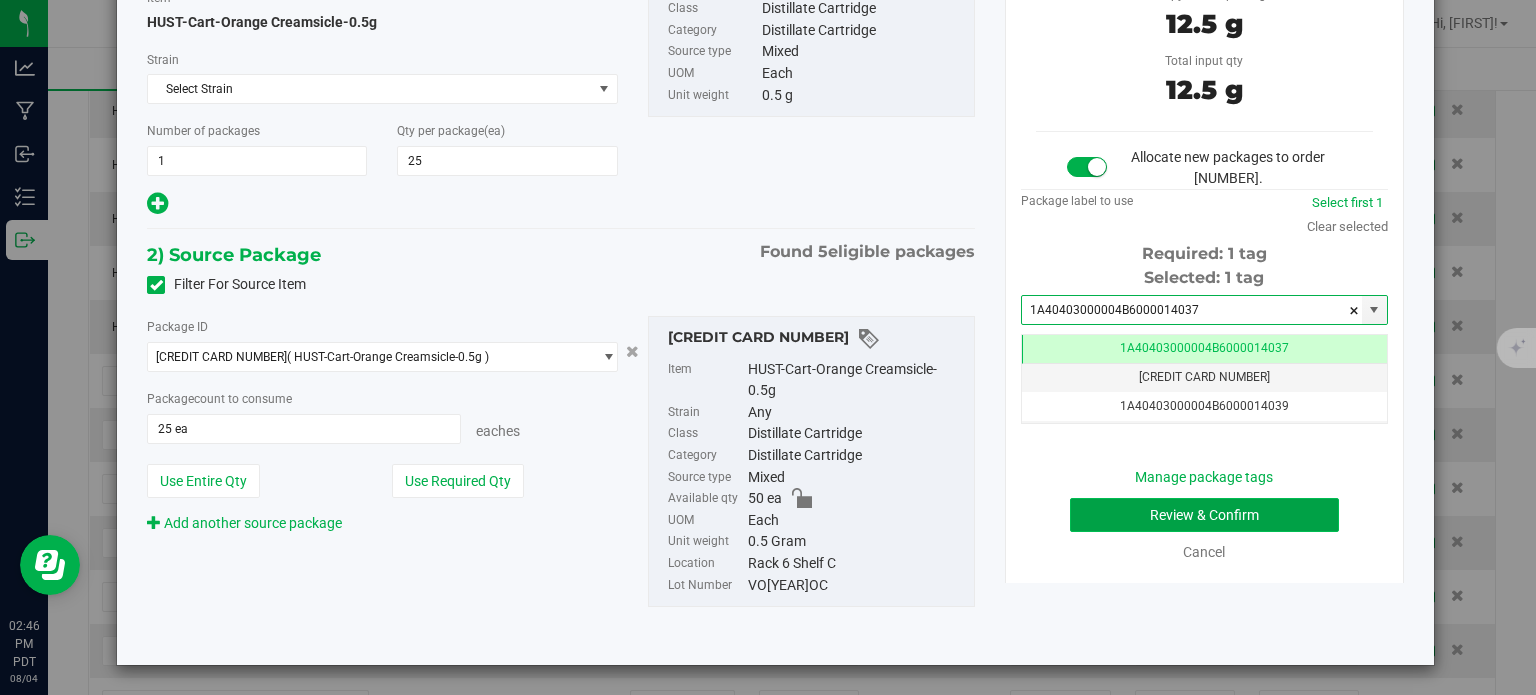 click on "Review & Confirm" at bounding box center [1204, 515] 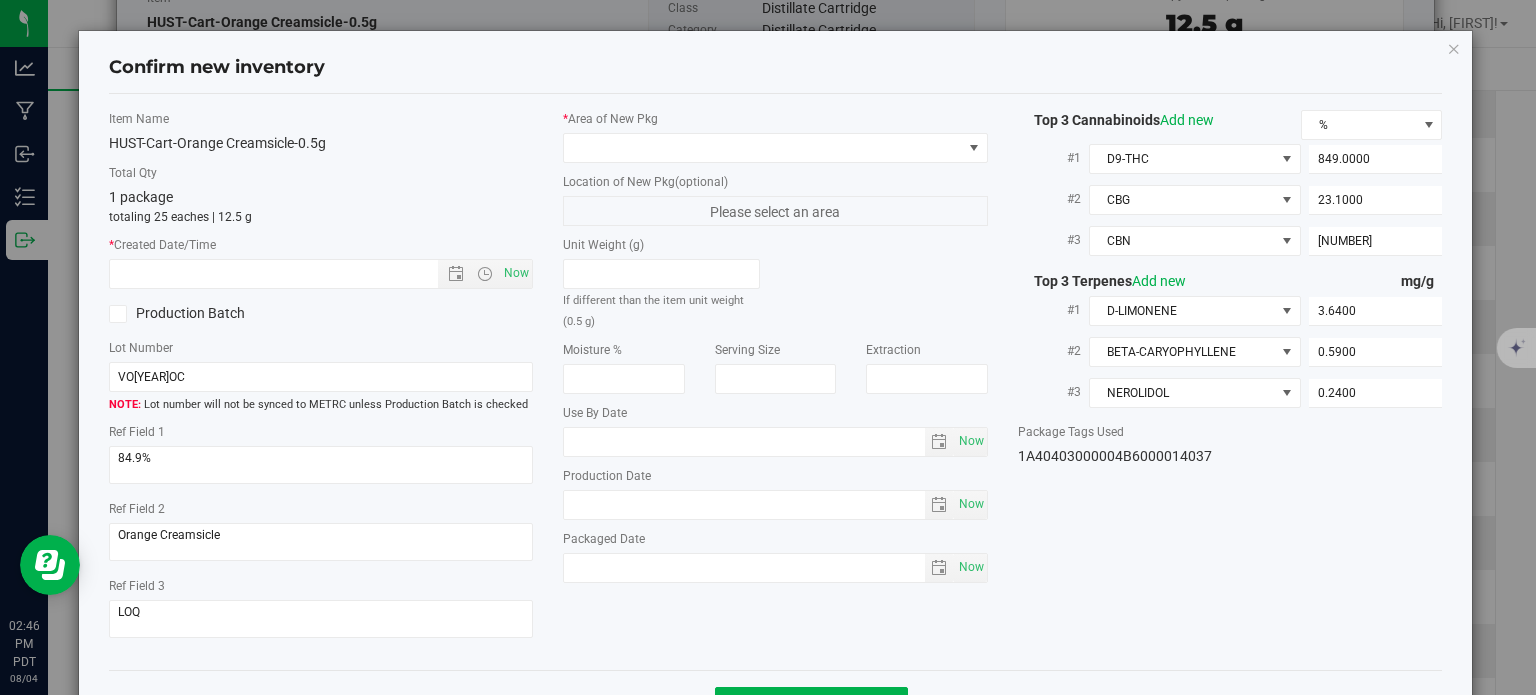 click on "*
Area of New Pkg
Location of New Pkg
(optional)
Please select an area
Unit Weight (g)
If different than the item unit weight (0.5 g)
Moisture %
Serving Size" at bounding box center (775, 351) 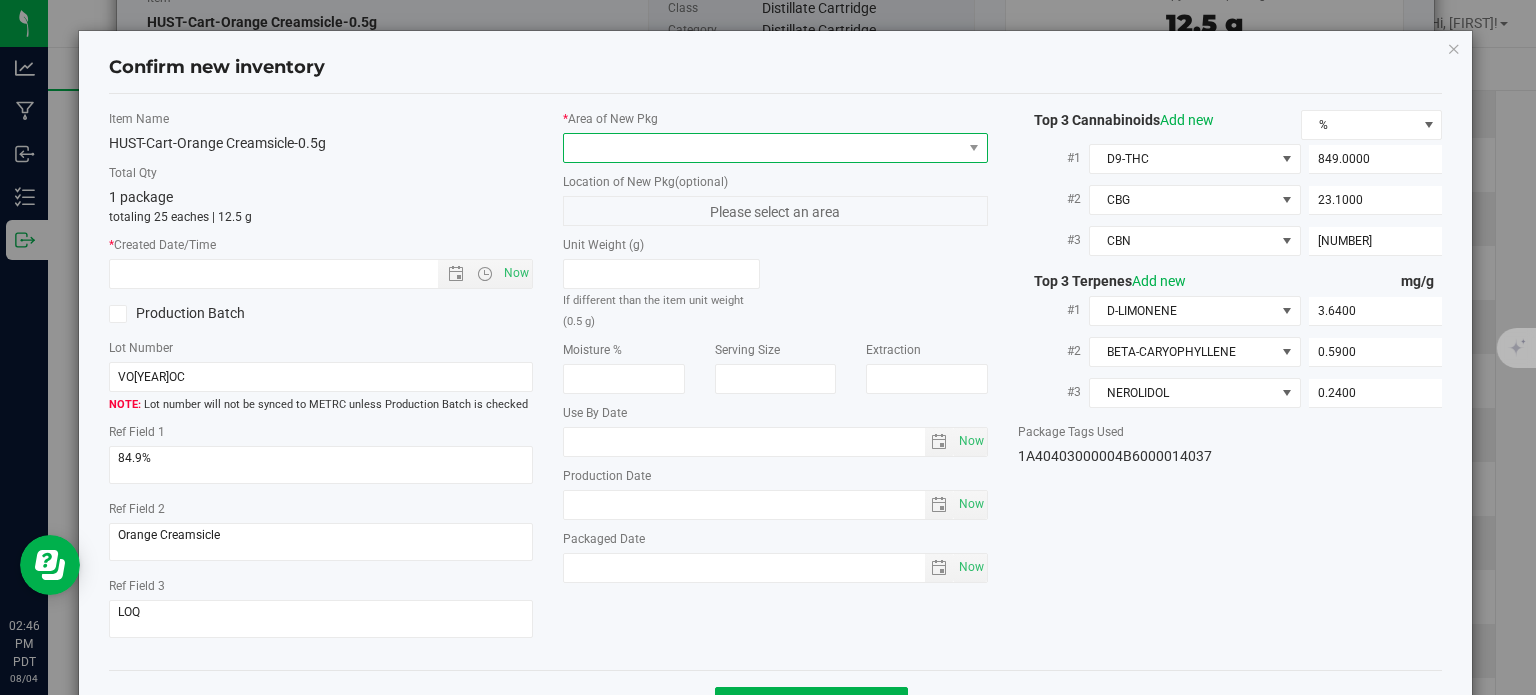click at bounding box center (763, 148) 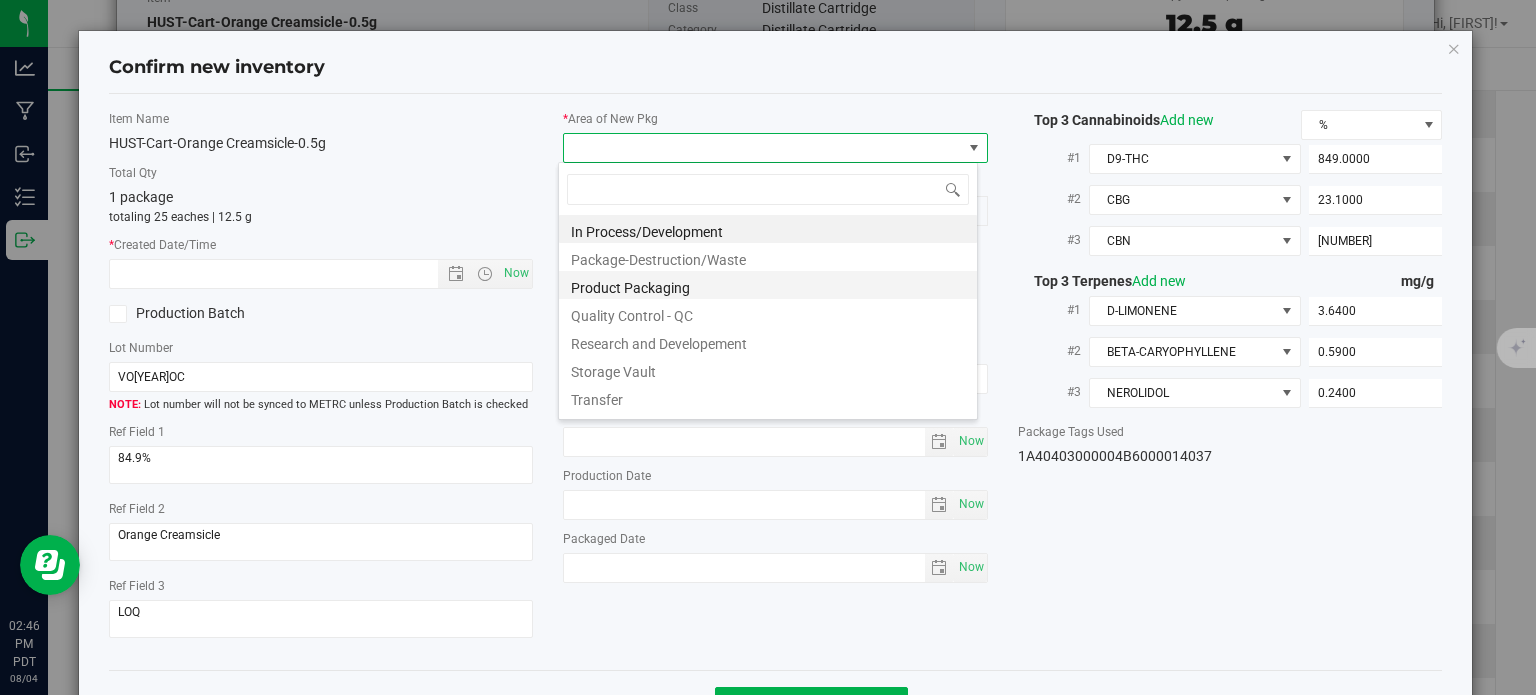 click on "Product Packaging" at bounding box center [768, 285] 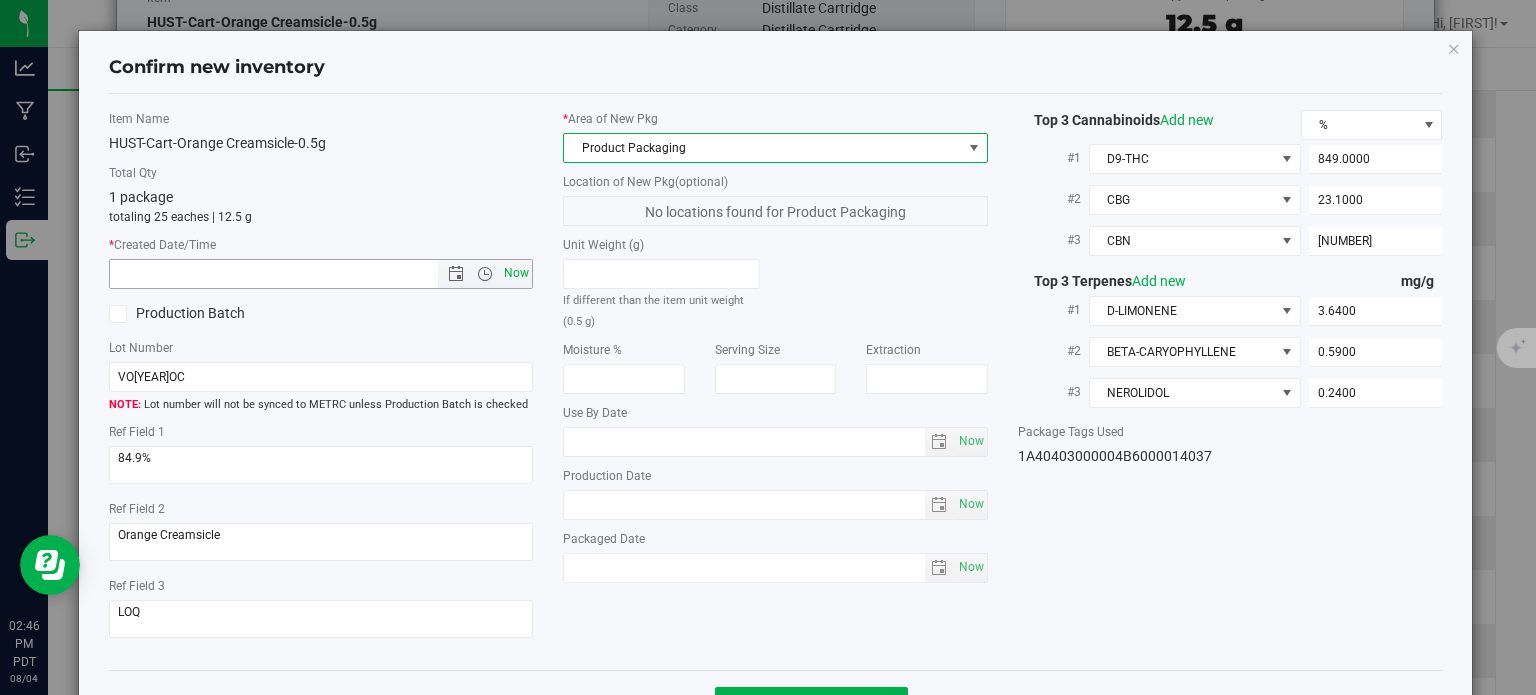 click on "Now" at bounding box center (517, 273) 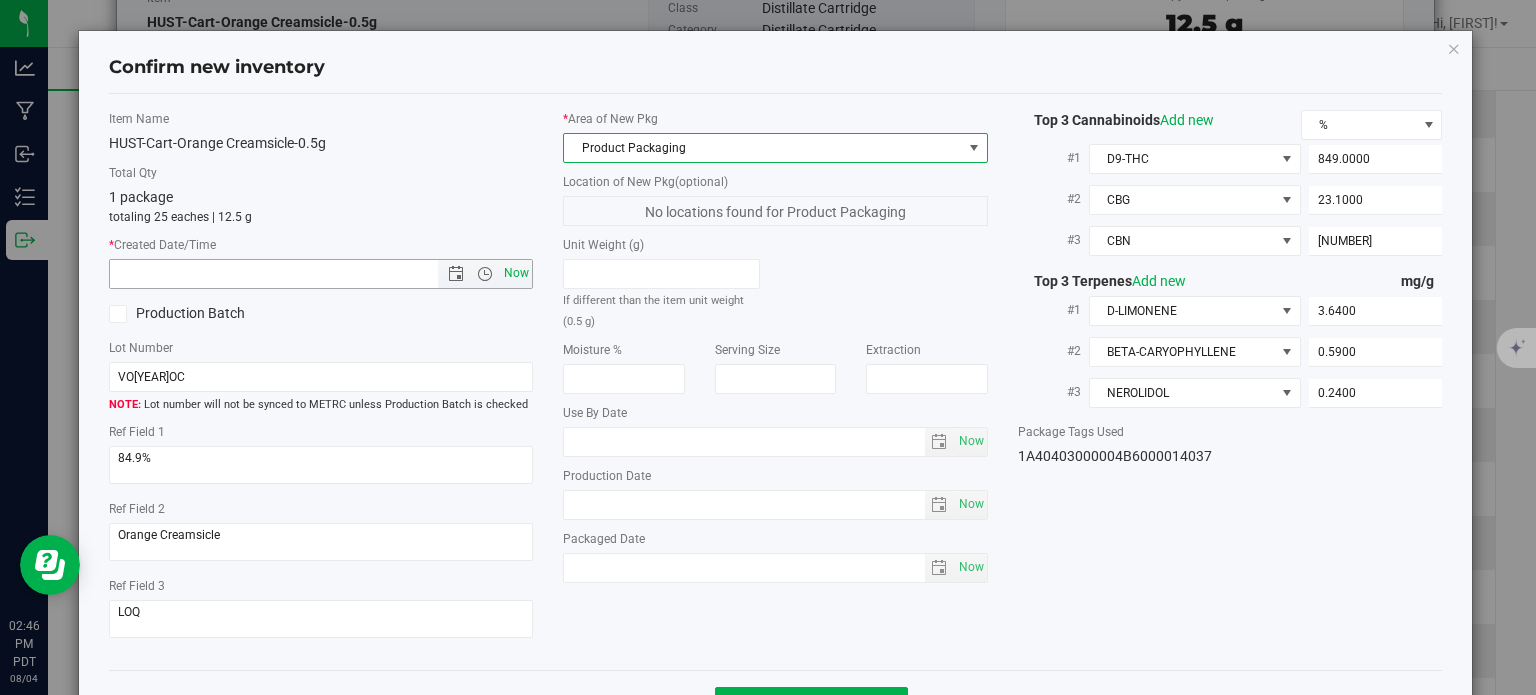 type on "8/4/2025 2:46 PM" 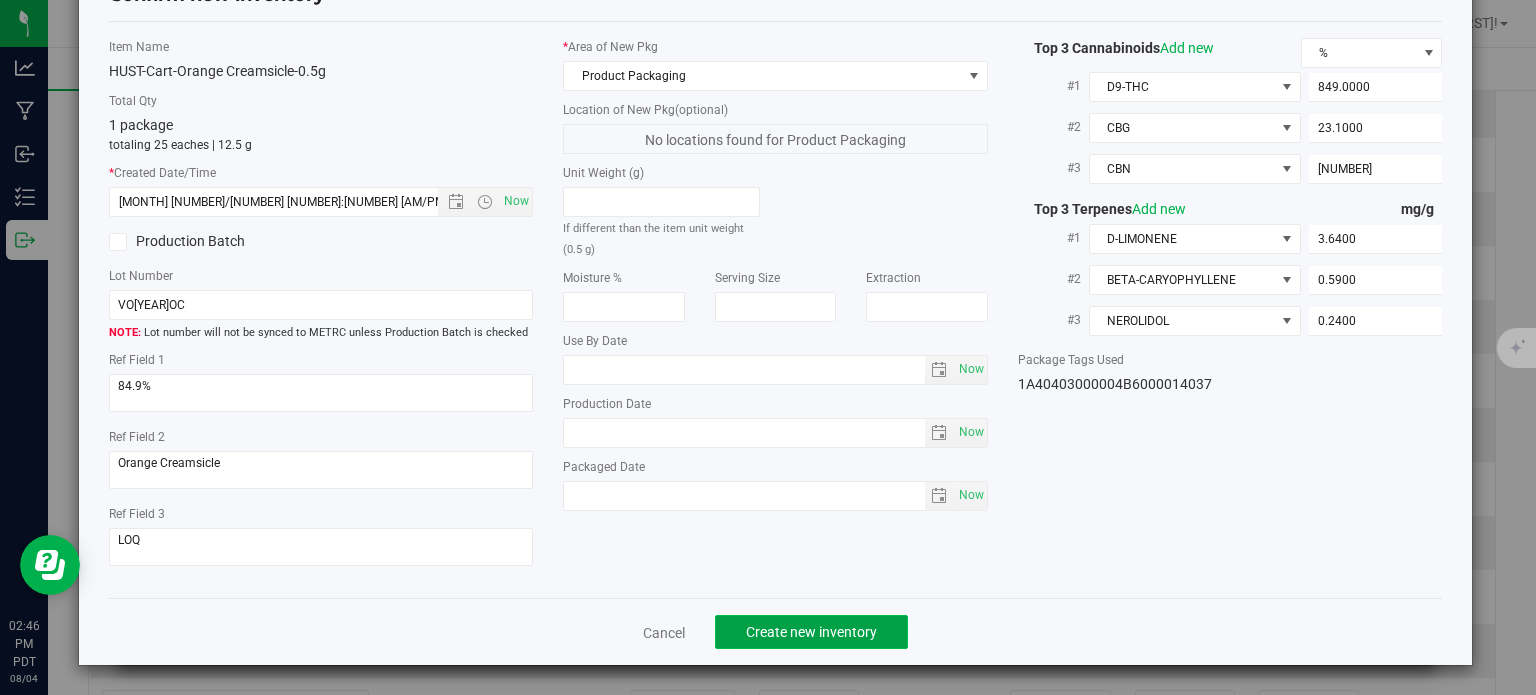 click on "Create new inventory" 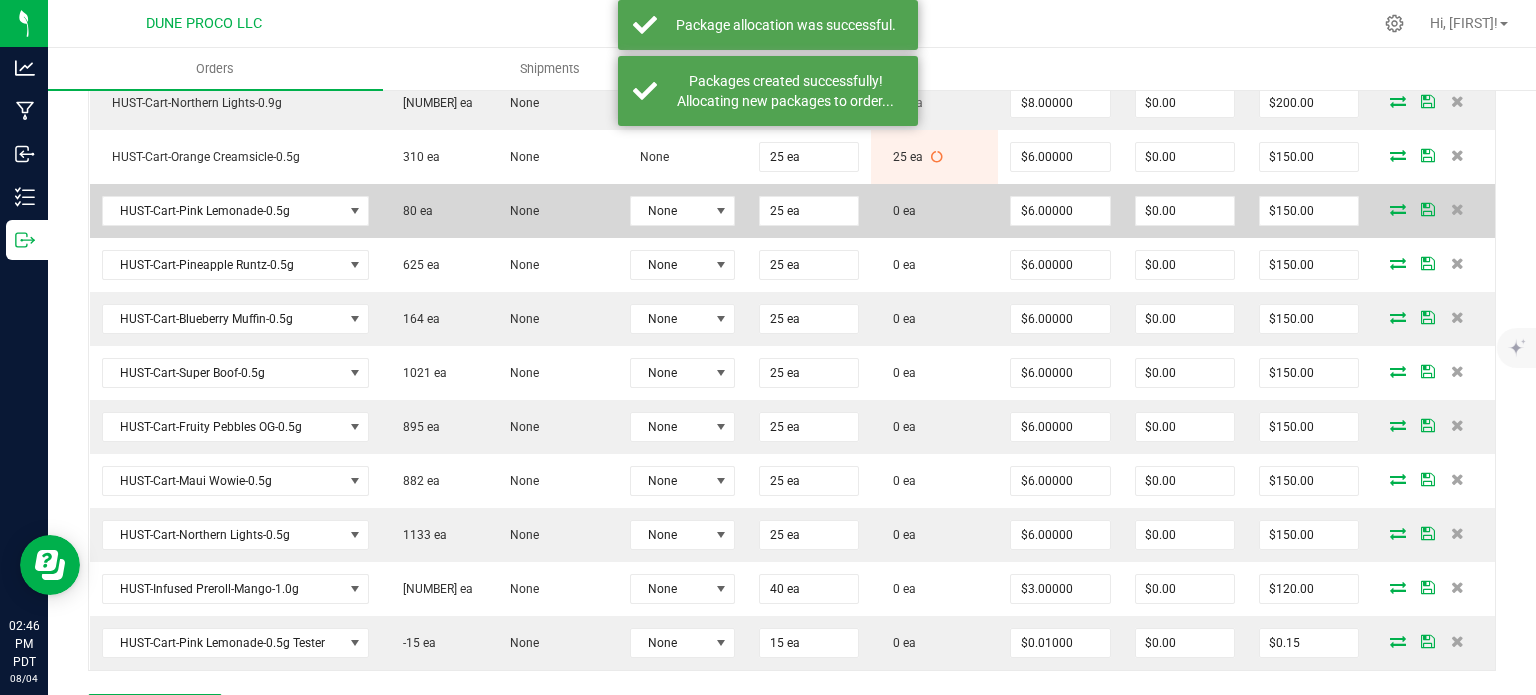 click at bounding box center [1398, 209] 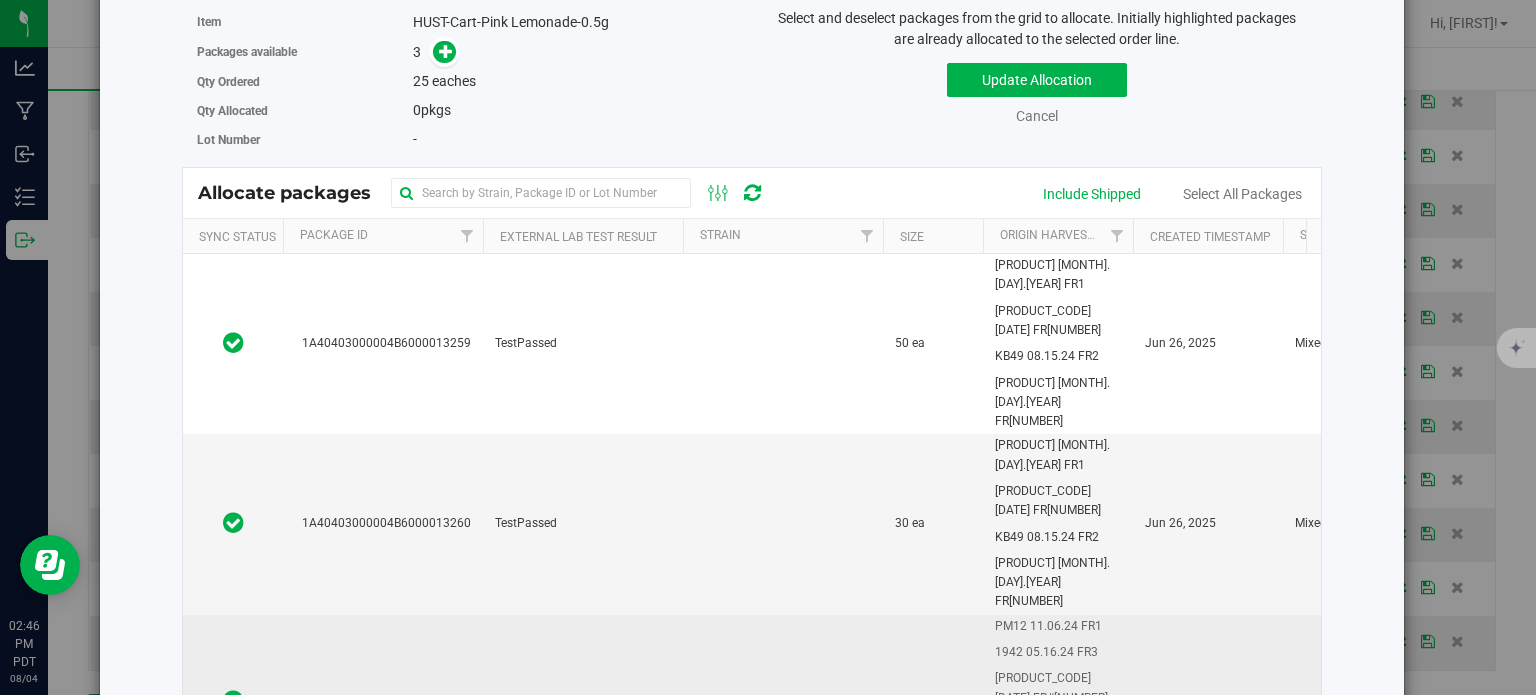 click on "1A40403000004B6000013413" at bounding box center [383, 702] 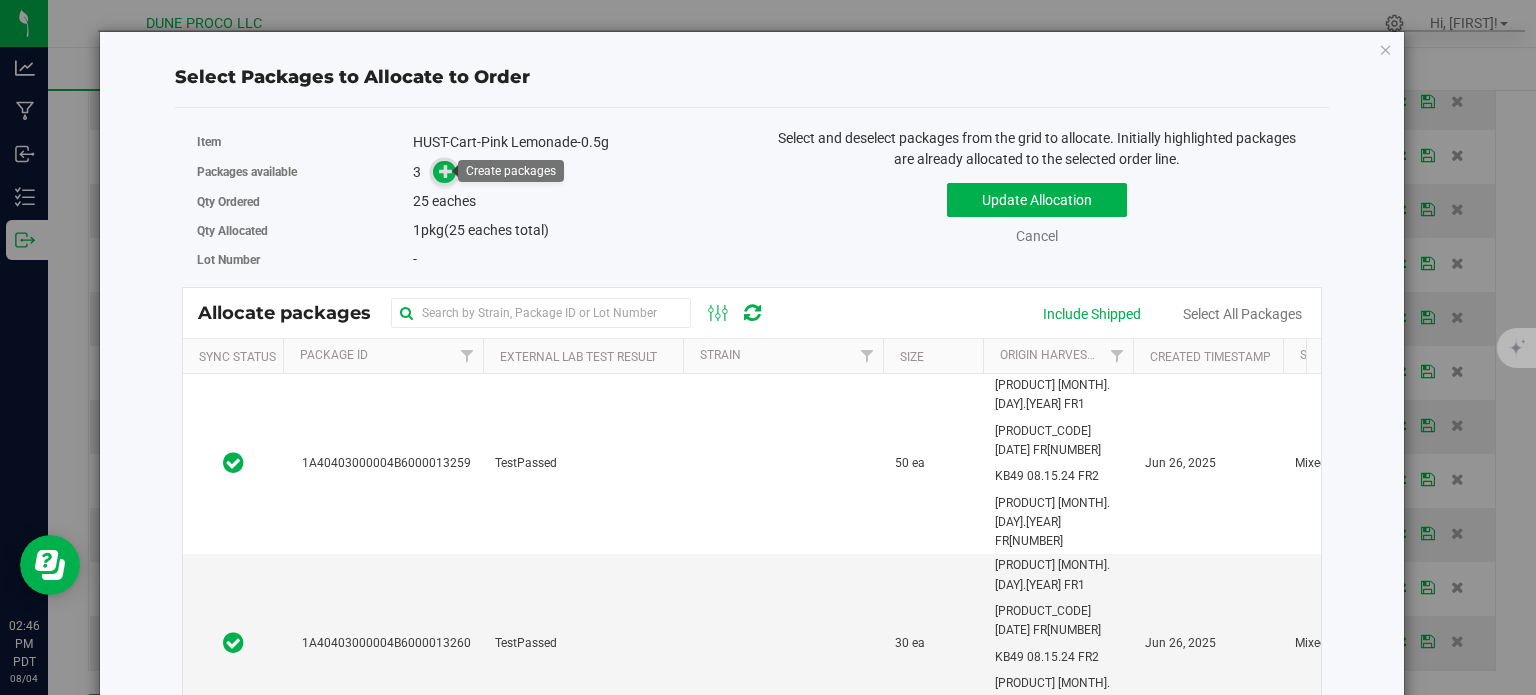 click at bounding box center (444, 172) 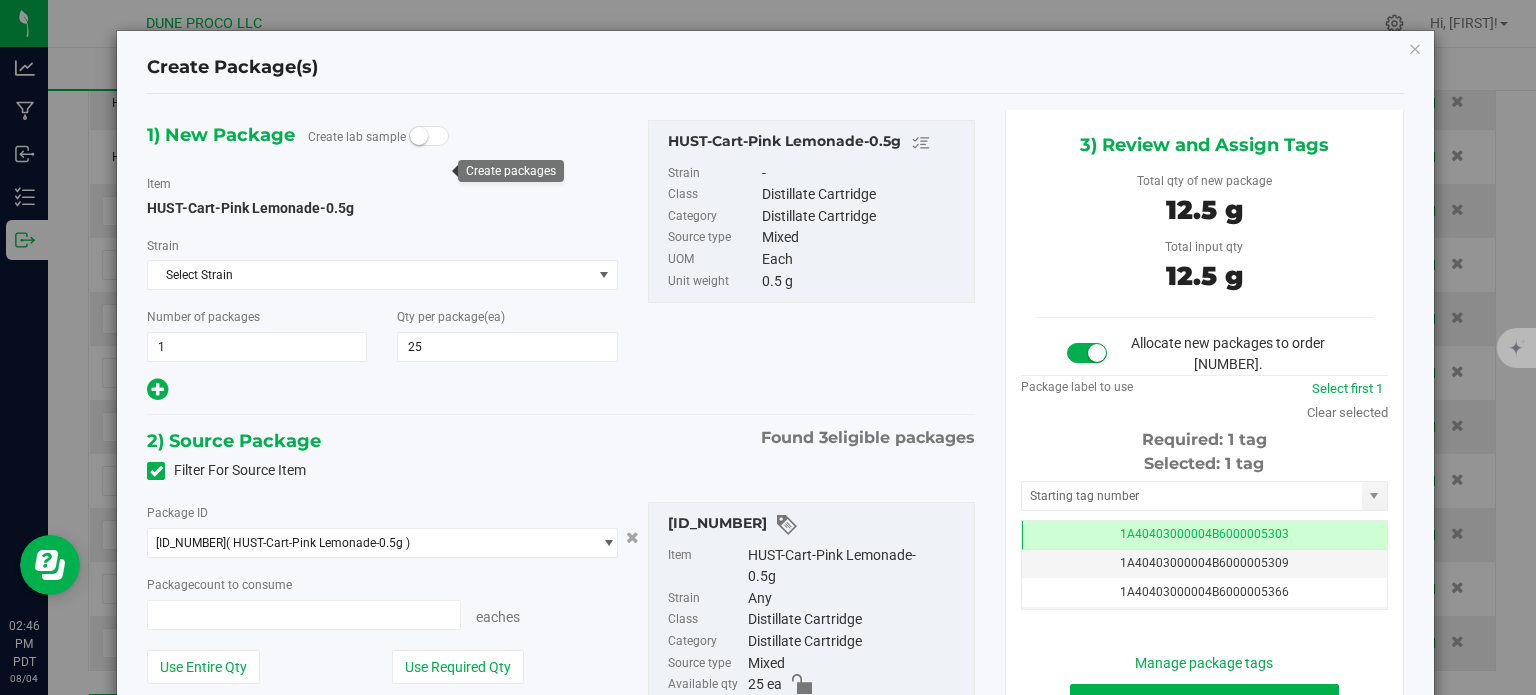 type on "25 ea" 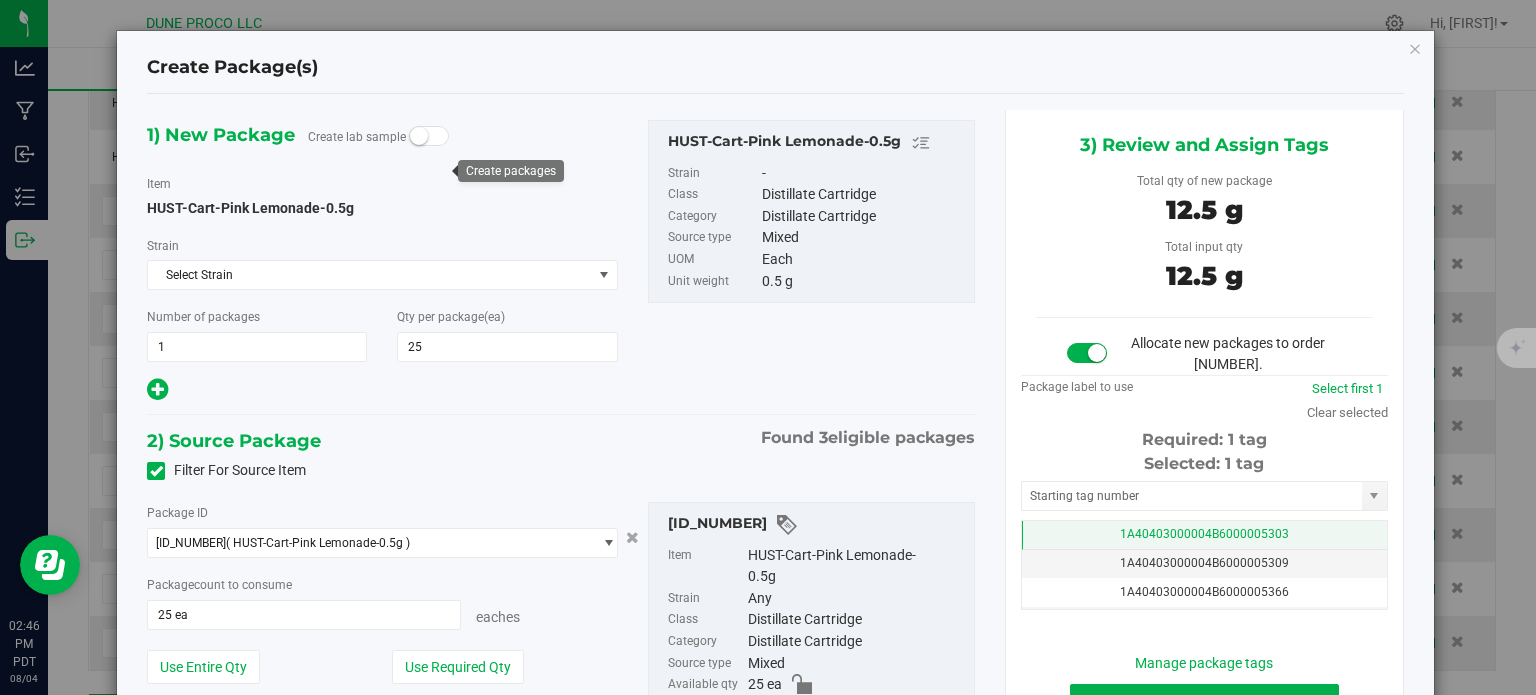 click on "1A40403000004B6000005303" at bounding box center (1204, 535) 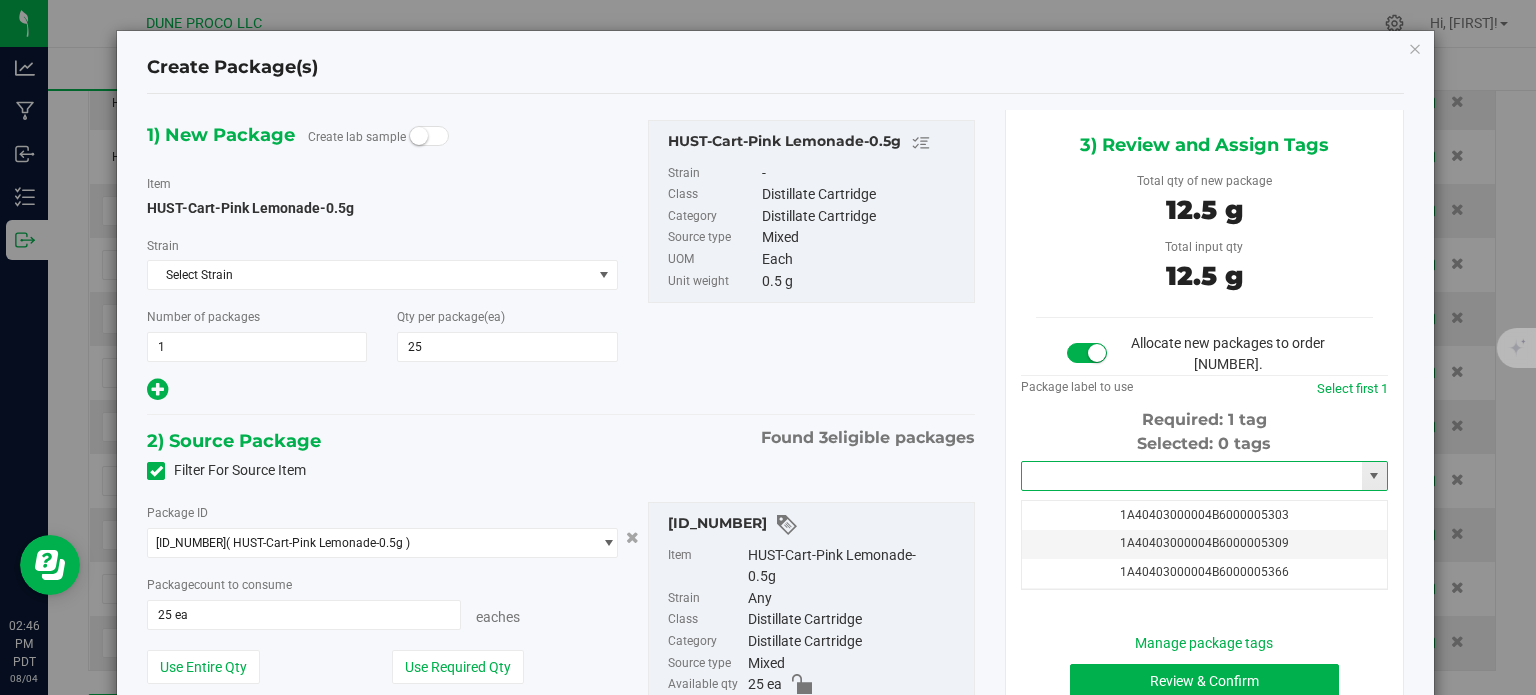 click at bounding box center [1192, 476] 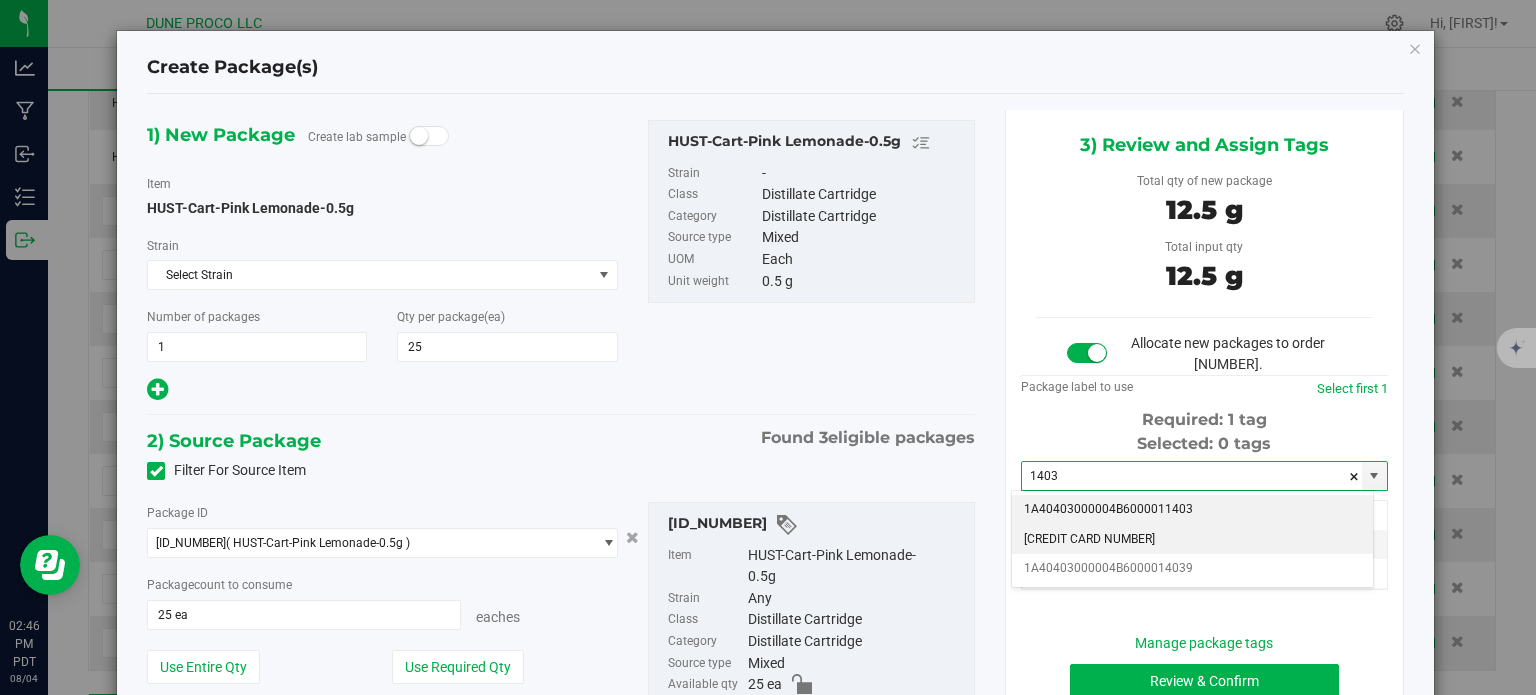 click on "[CREDIT_CARD_NUMBER]" at bounding box center (1192, 540) 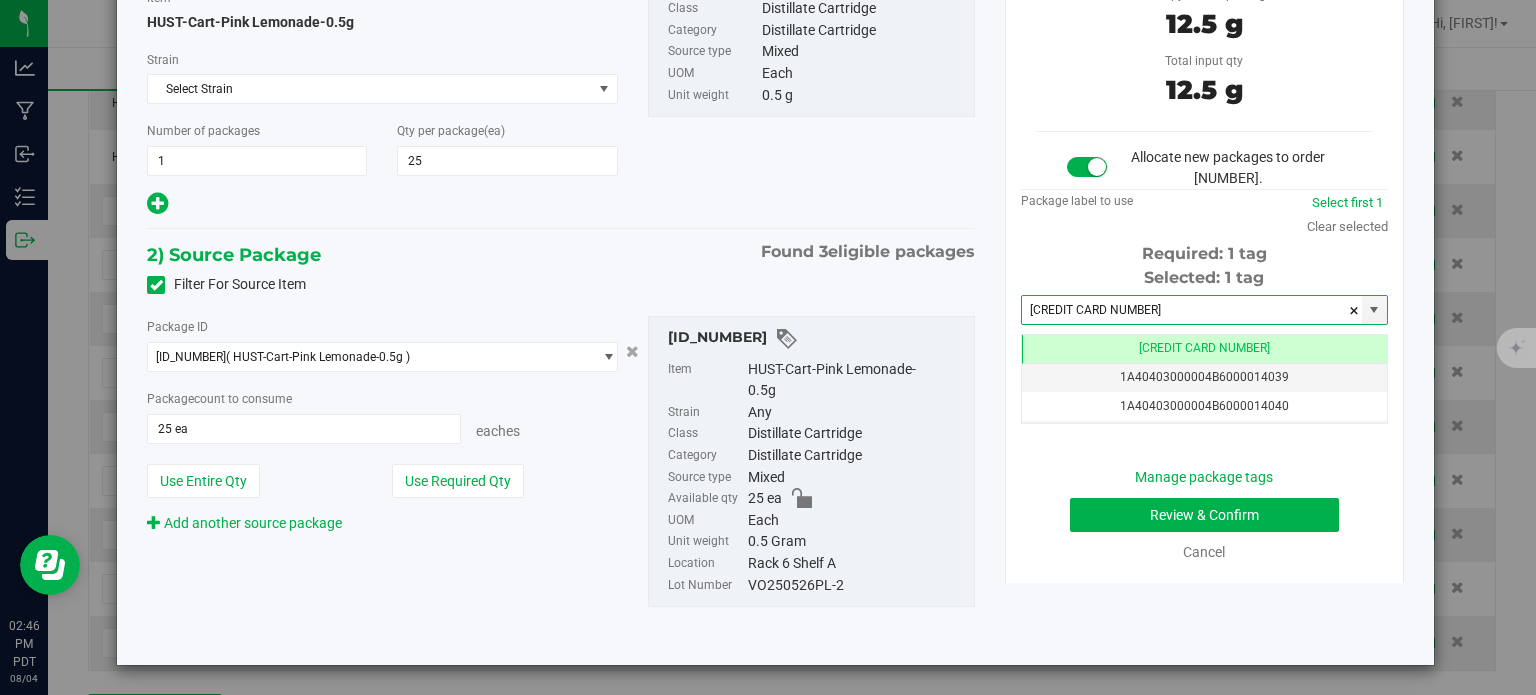 type on "[CREDIT_CARD_NUMBER]" 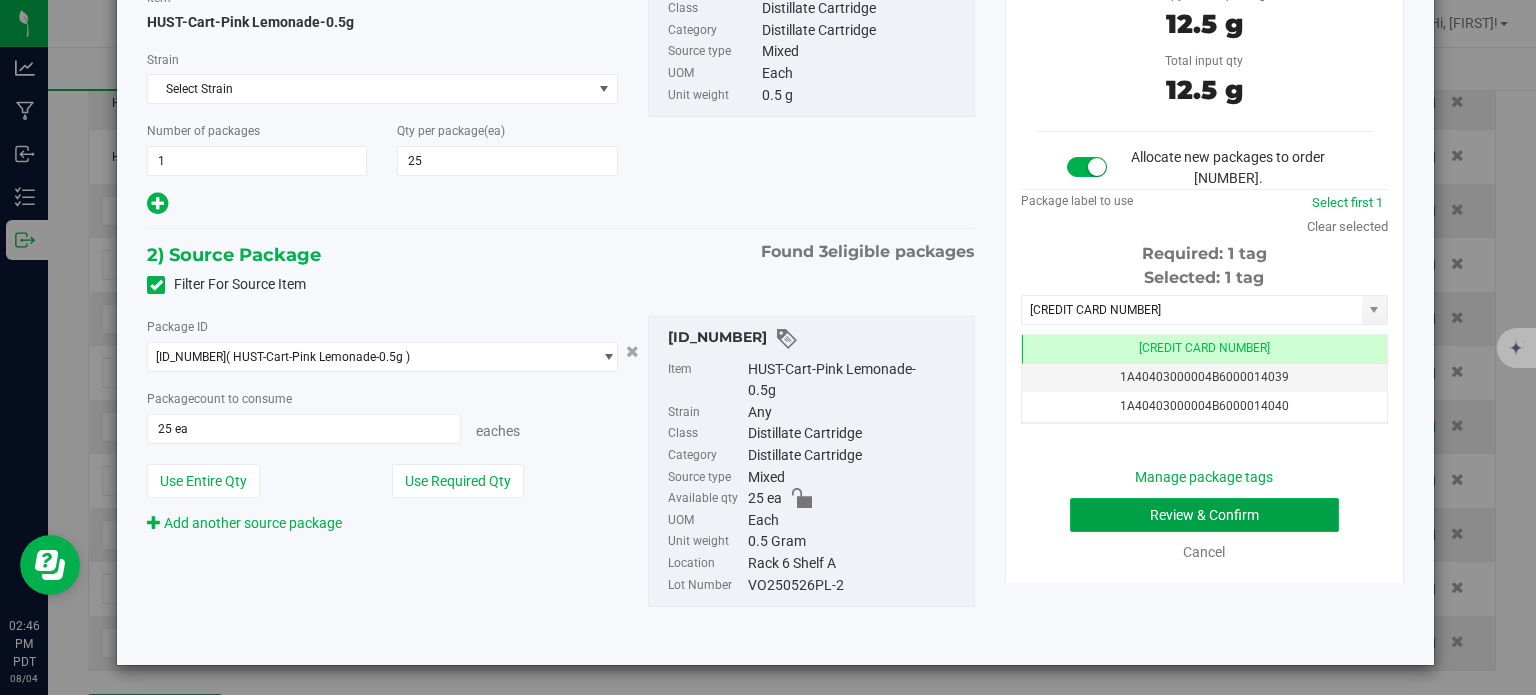 click on "Review & Confirm" at bounding box center [1204, 515] 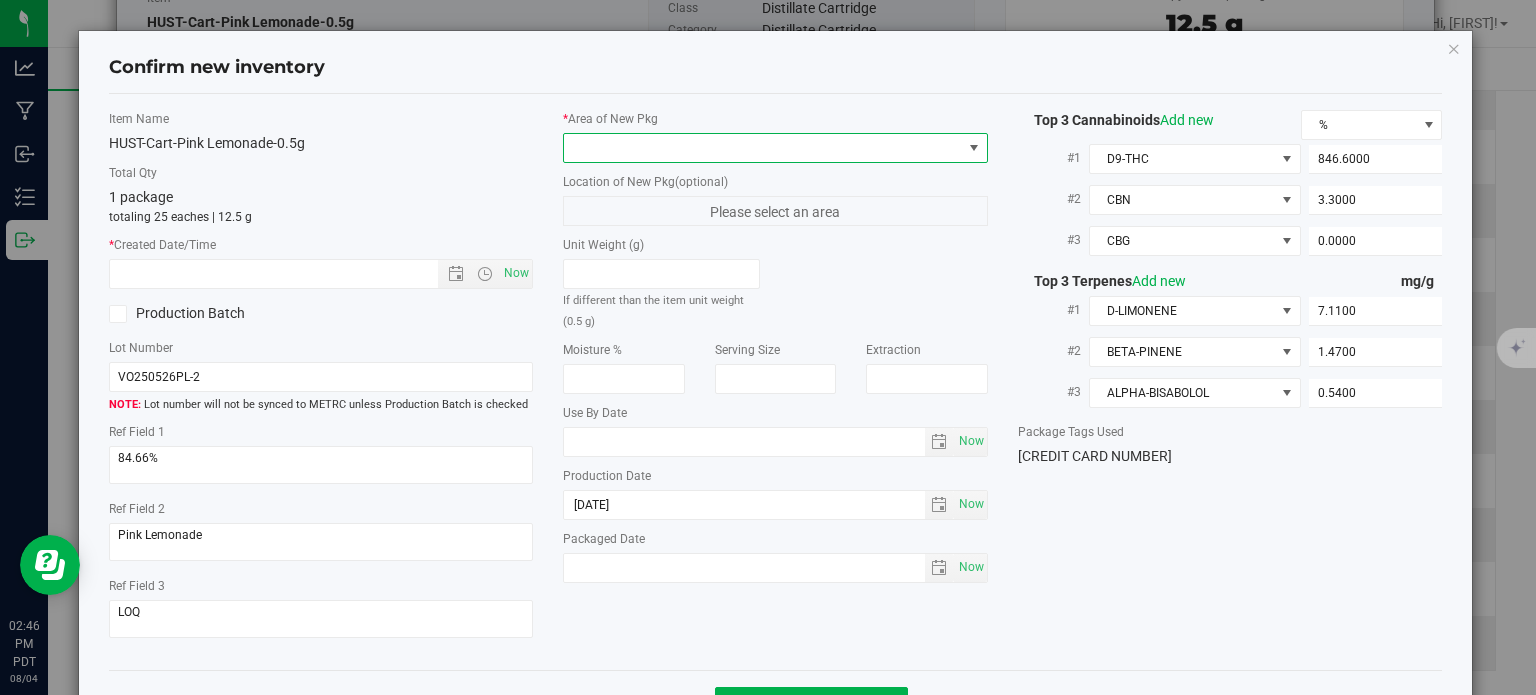 click at bounding box center [763, 148] 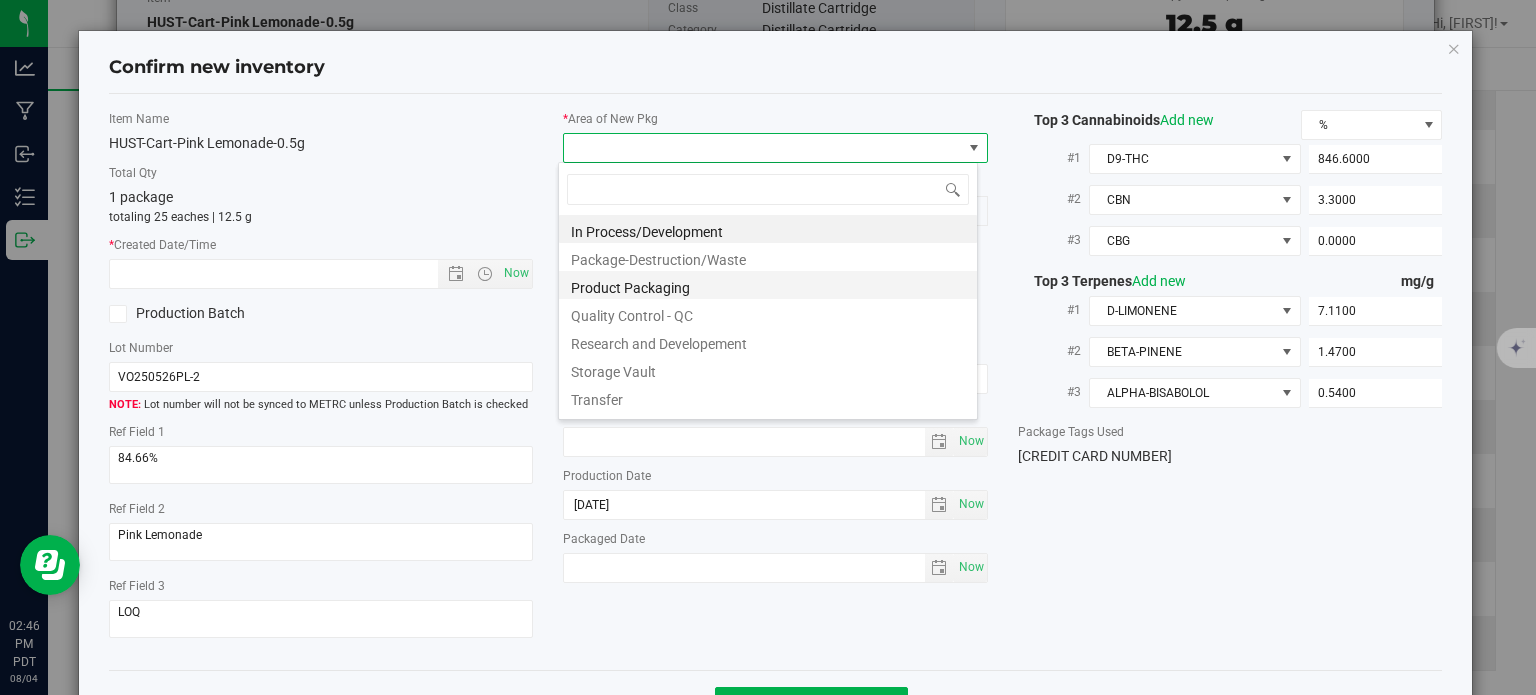 click on "Product Packaging" at bounding box center [768, 285] 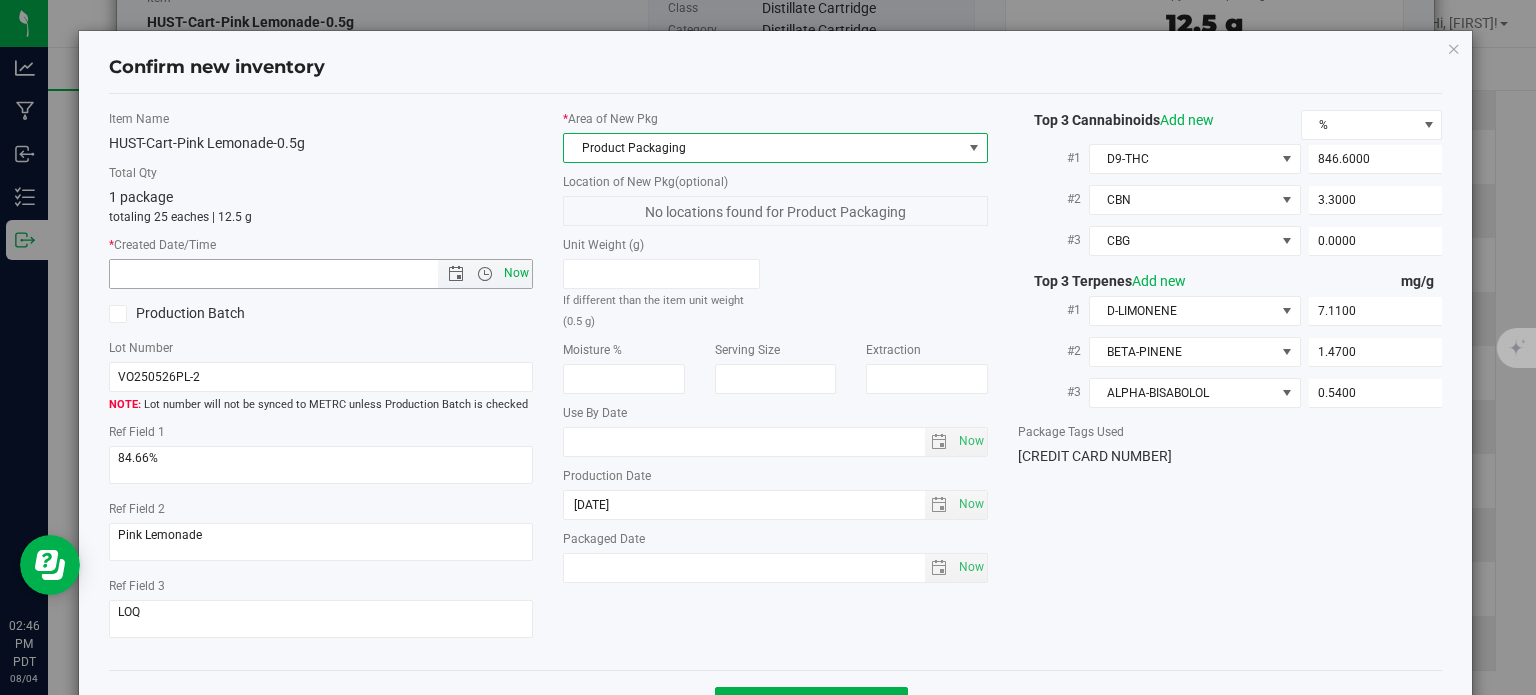 click on "Now" at bounding box center [517, 273] 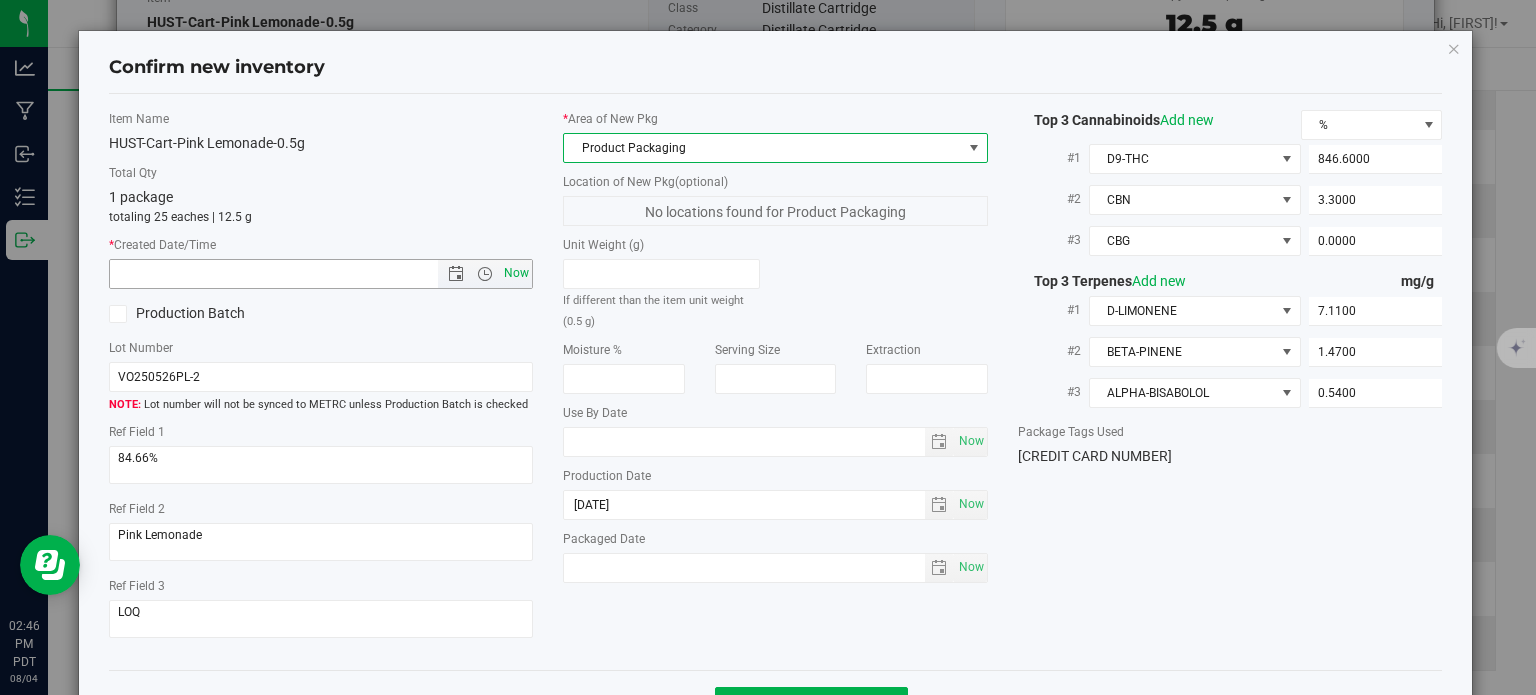 type on "8/4/2025 2:46 PM" 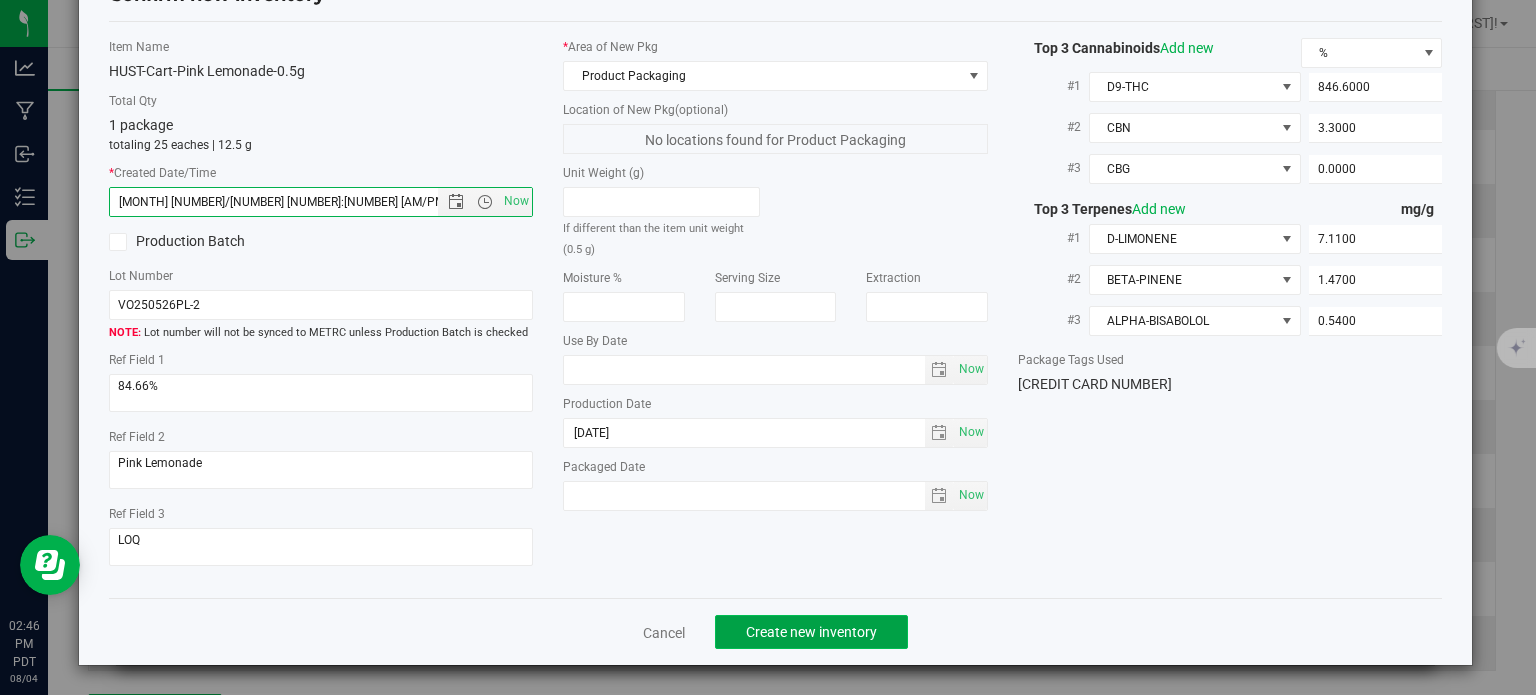 click on "Create new inventory" 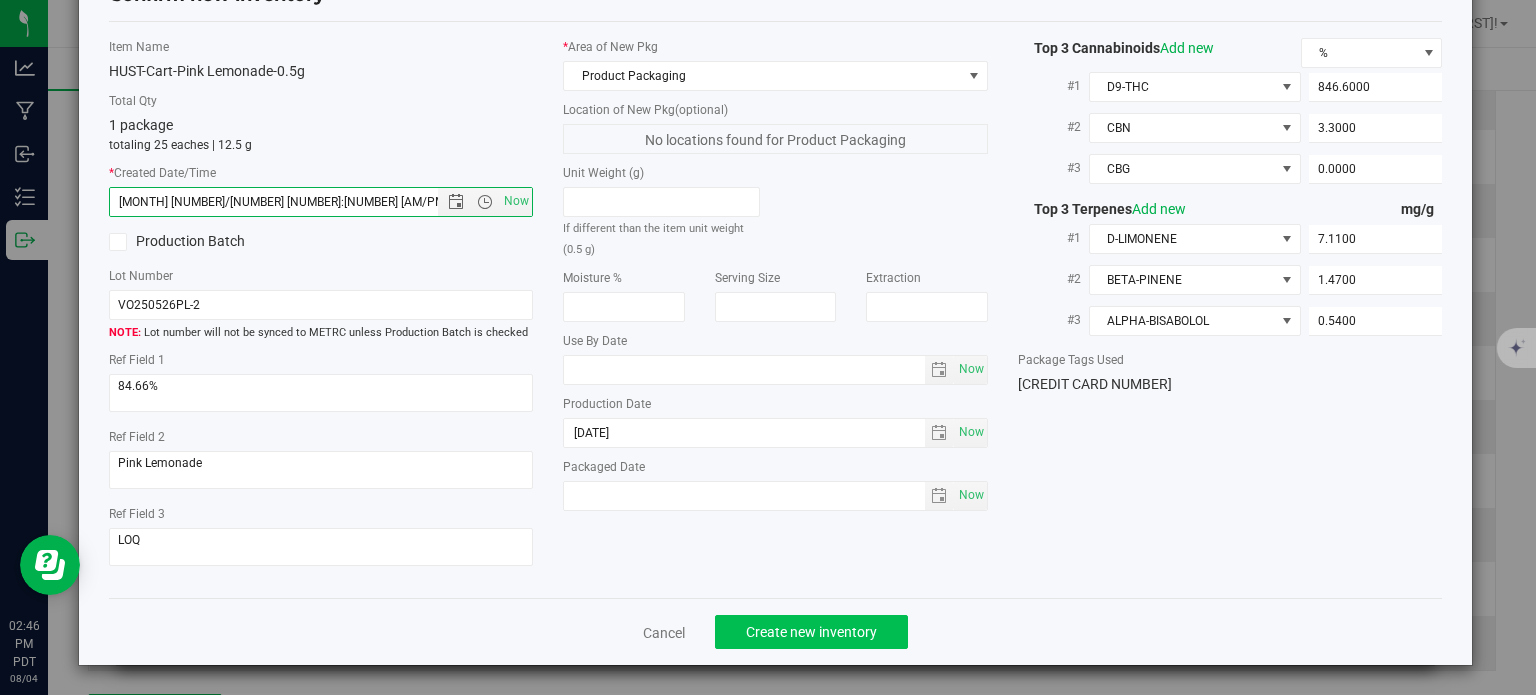 type 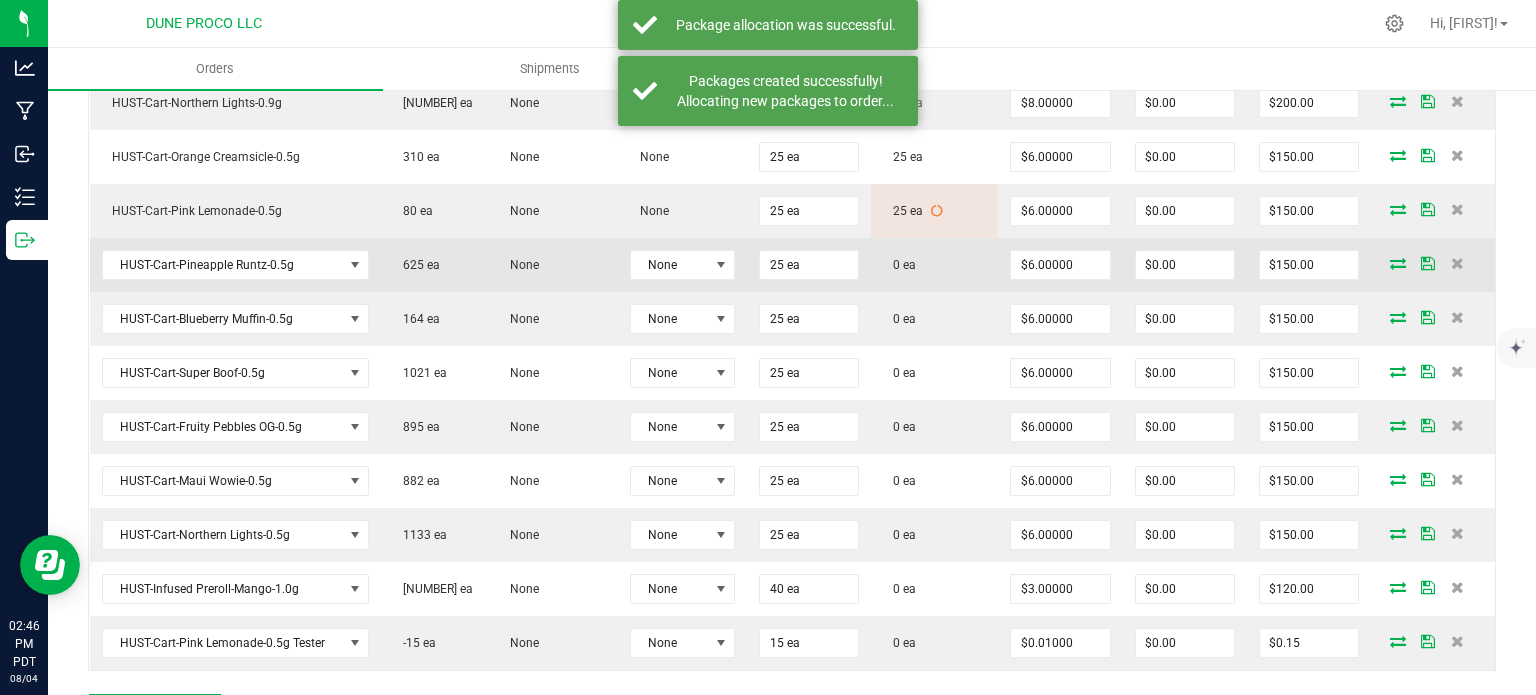 click at bounding box center (1398, 263) 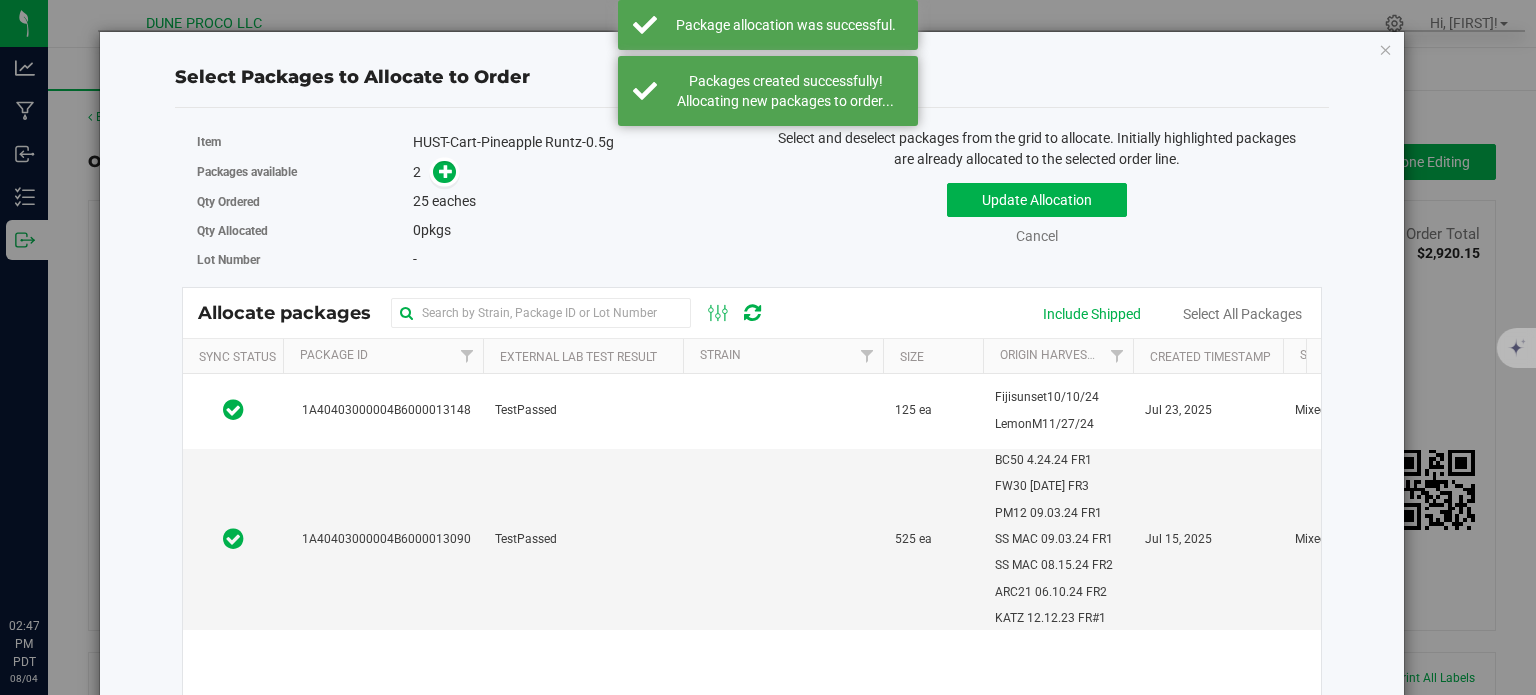 scroll, scrollTop: 0, scrollLeft: 0, axis: both 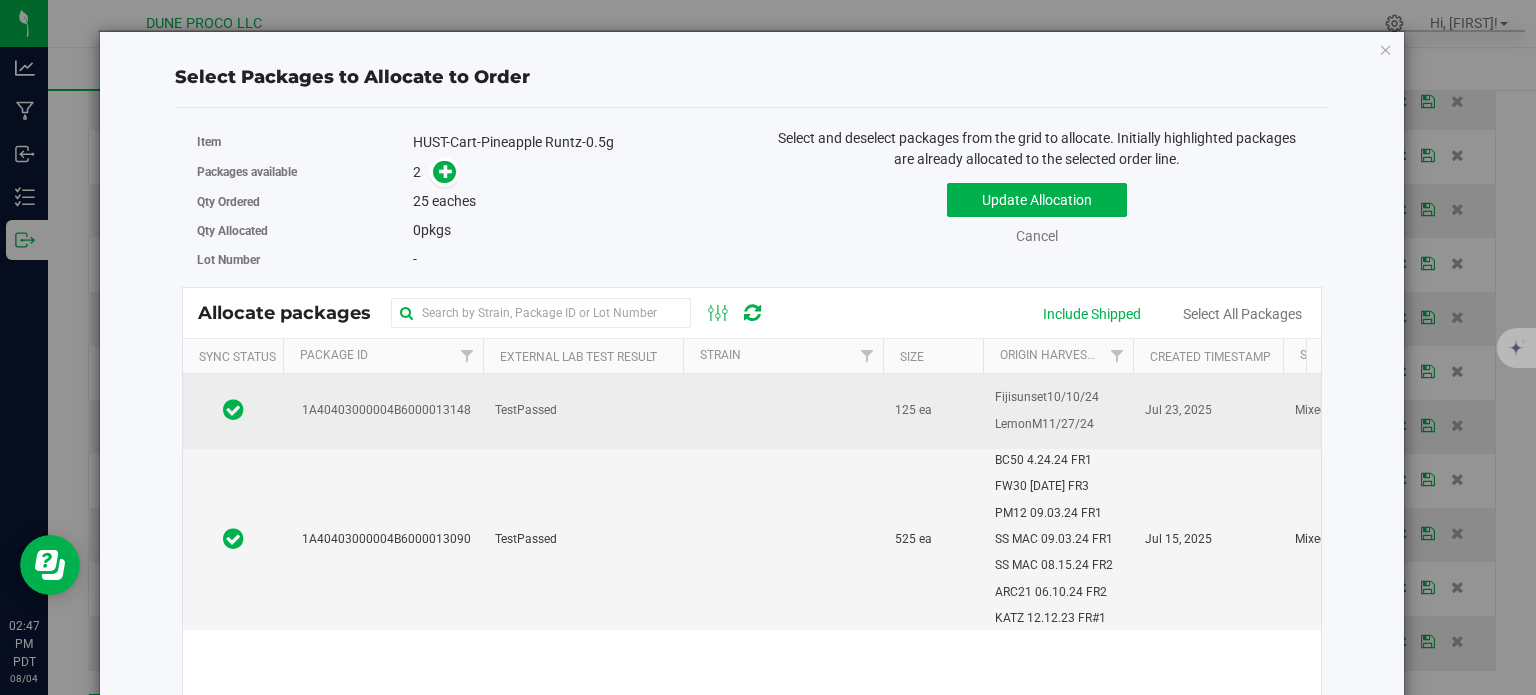click on "1A40403000004B6000013148" at bounding box center (383, 411) 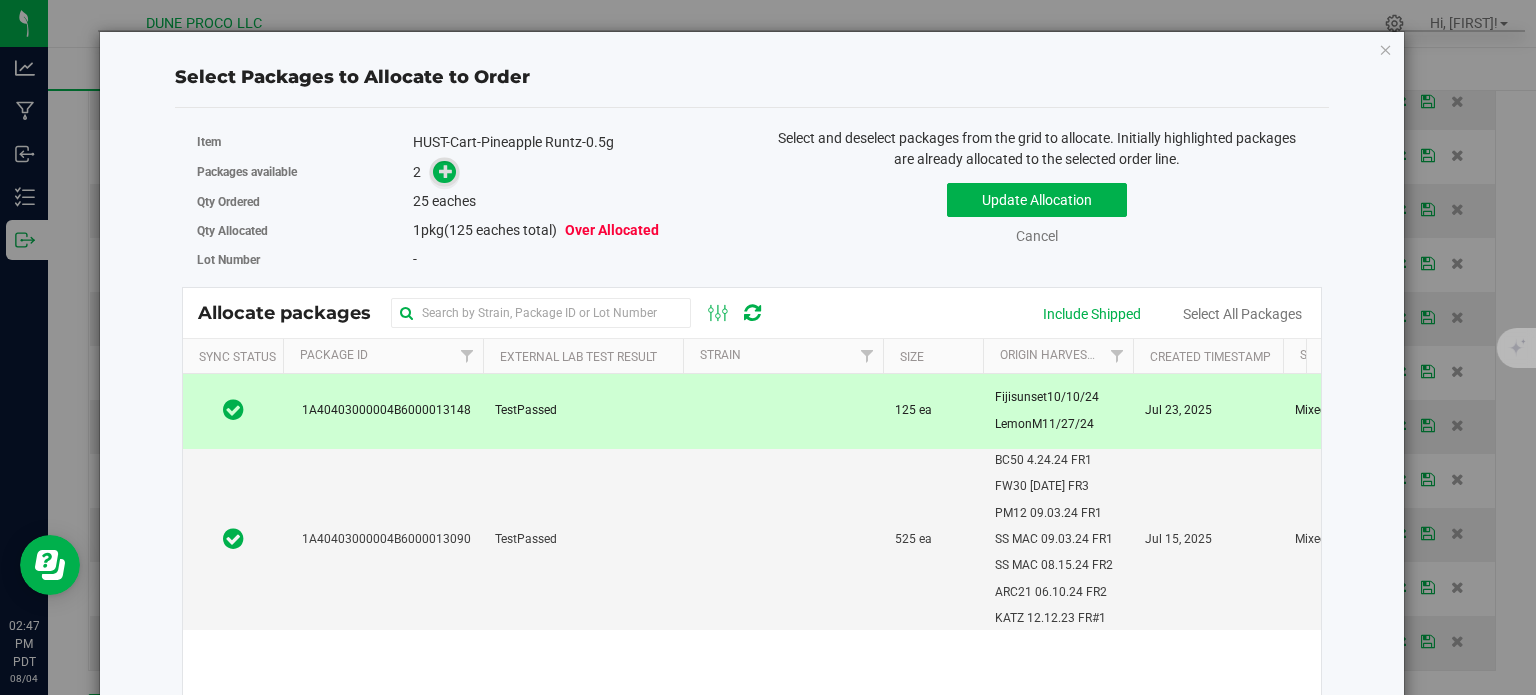 click at bounding box center (446, 171) 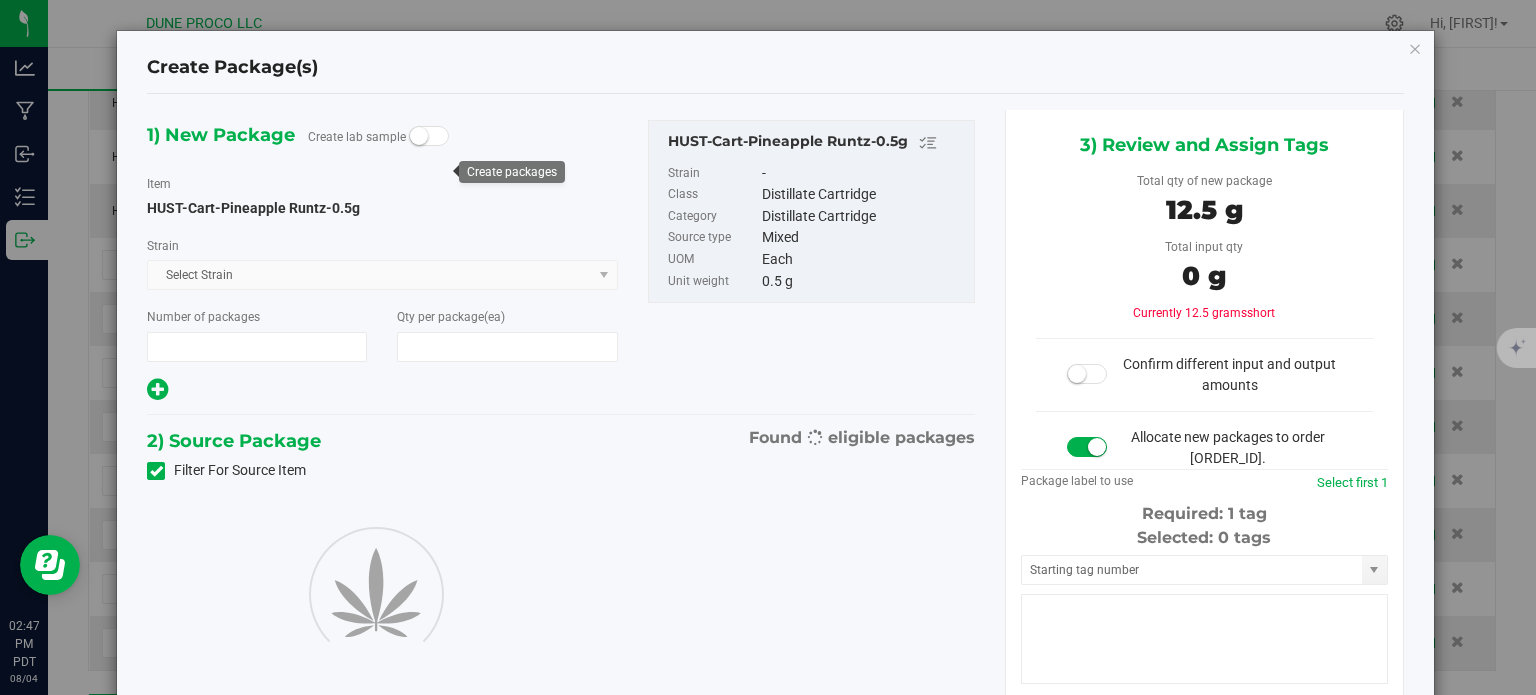 type on "1" 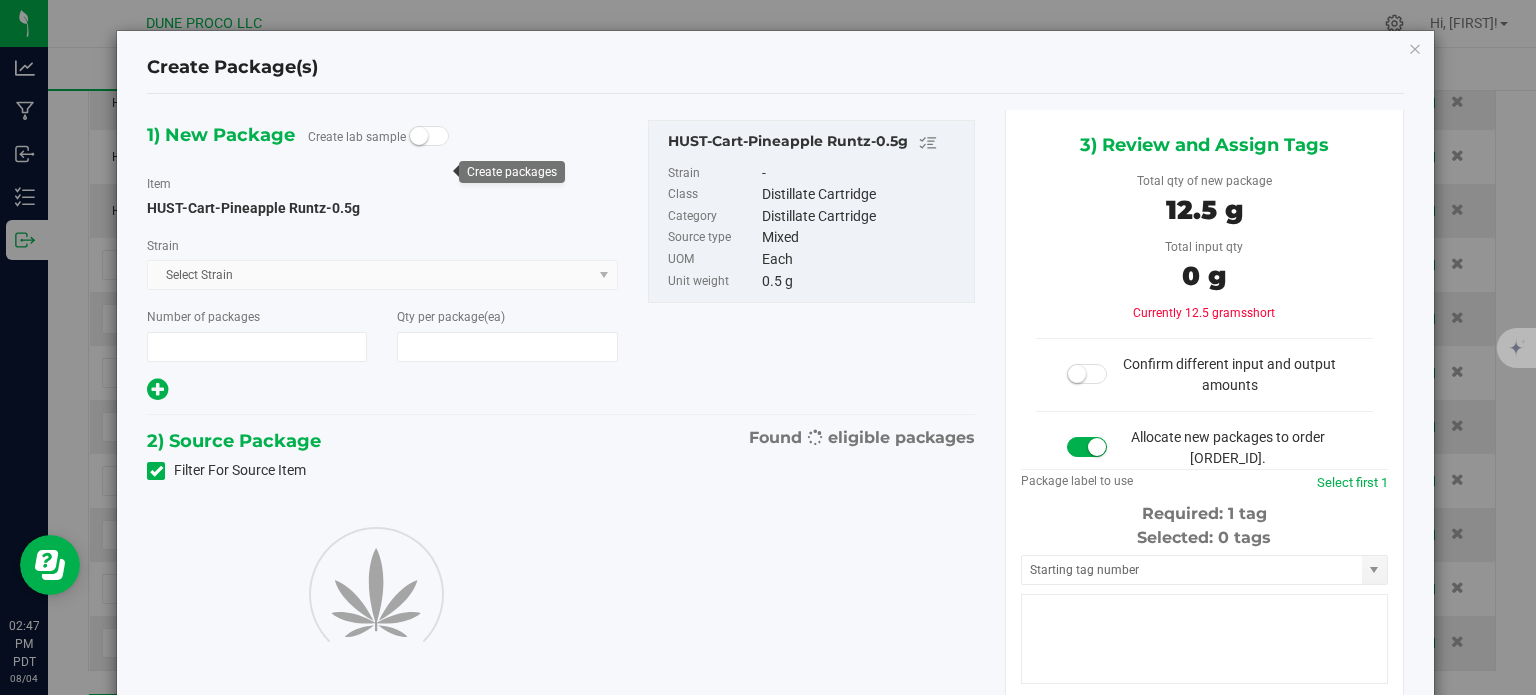 type on "25" 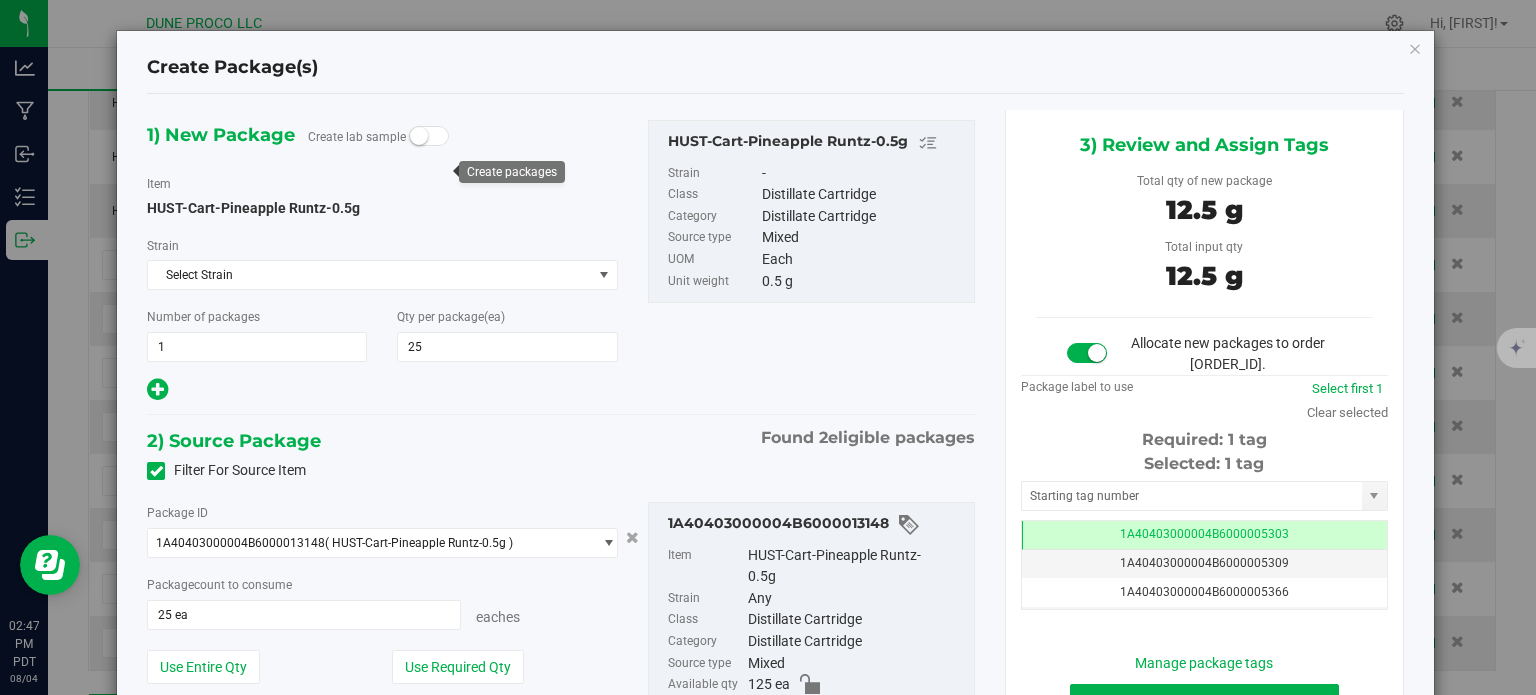 scroll, scrollTop: 0, scrollLeft: 0, axis: both 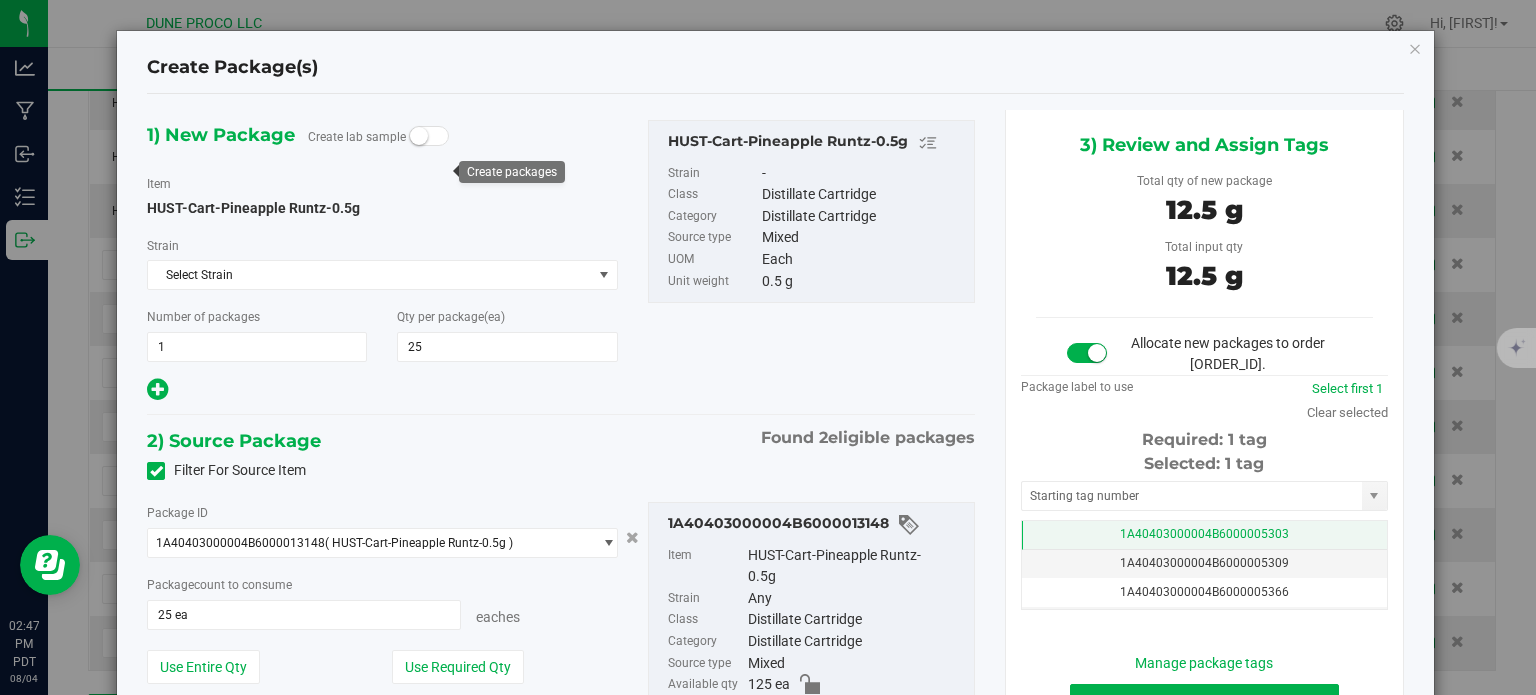 click on "1A40403000004B6000005303" at bounding box center [1204, 535] 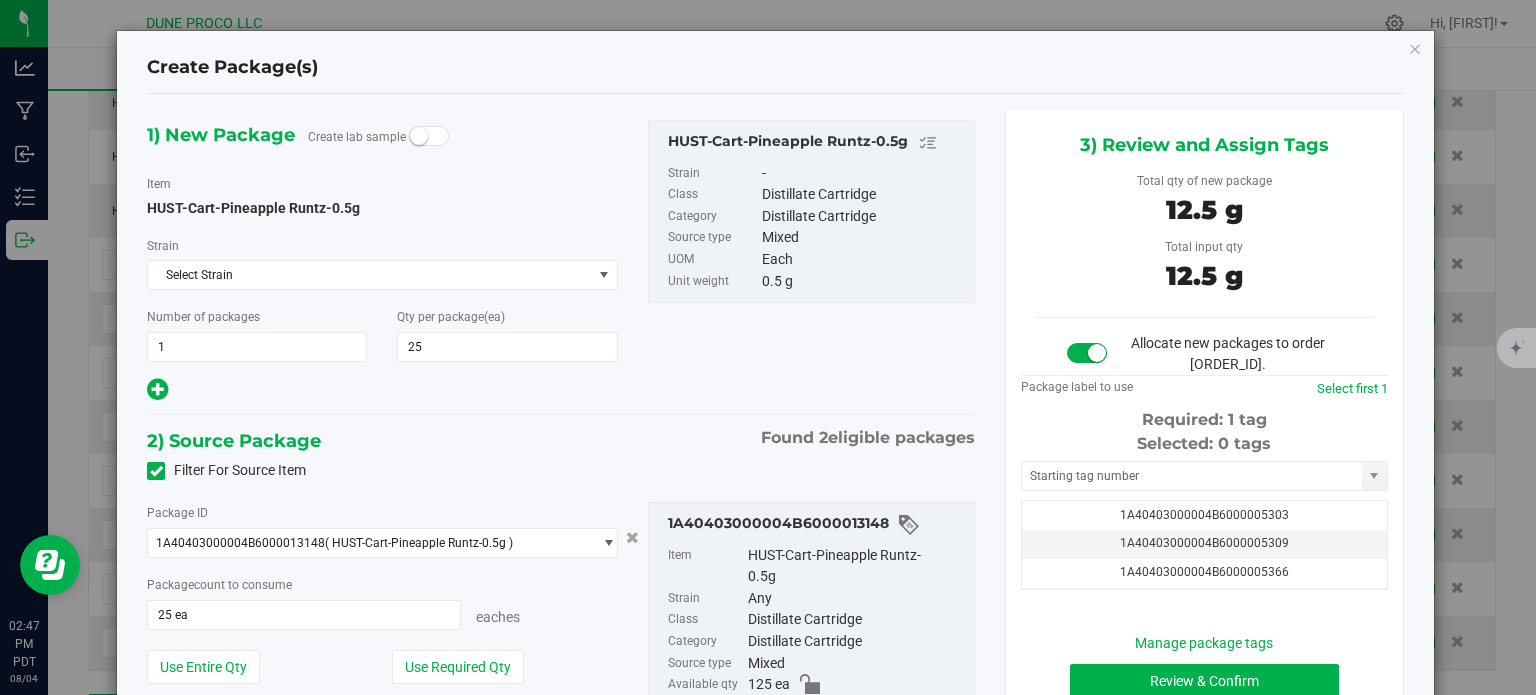click on "Selected: 0 tags
Tag [ID] [ID] [ID] [ID] [ID] [ID] [ID] [ID] [ID] [ID] [ID] [ID] [ID] [ID] [ID] [ID] [ID] [ID] [ID] [ID] [ID] [ID] [ID] [ID] [ID] [ID] Page of 1 NaN - NaN of 26 items" at bounding box center (1204, 511) 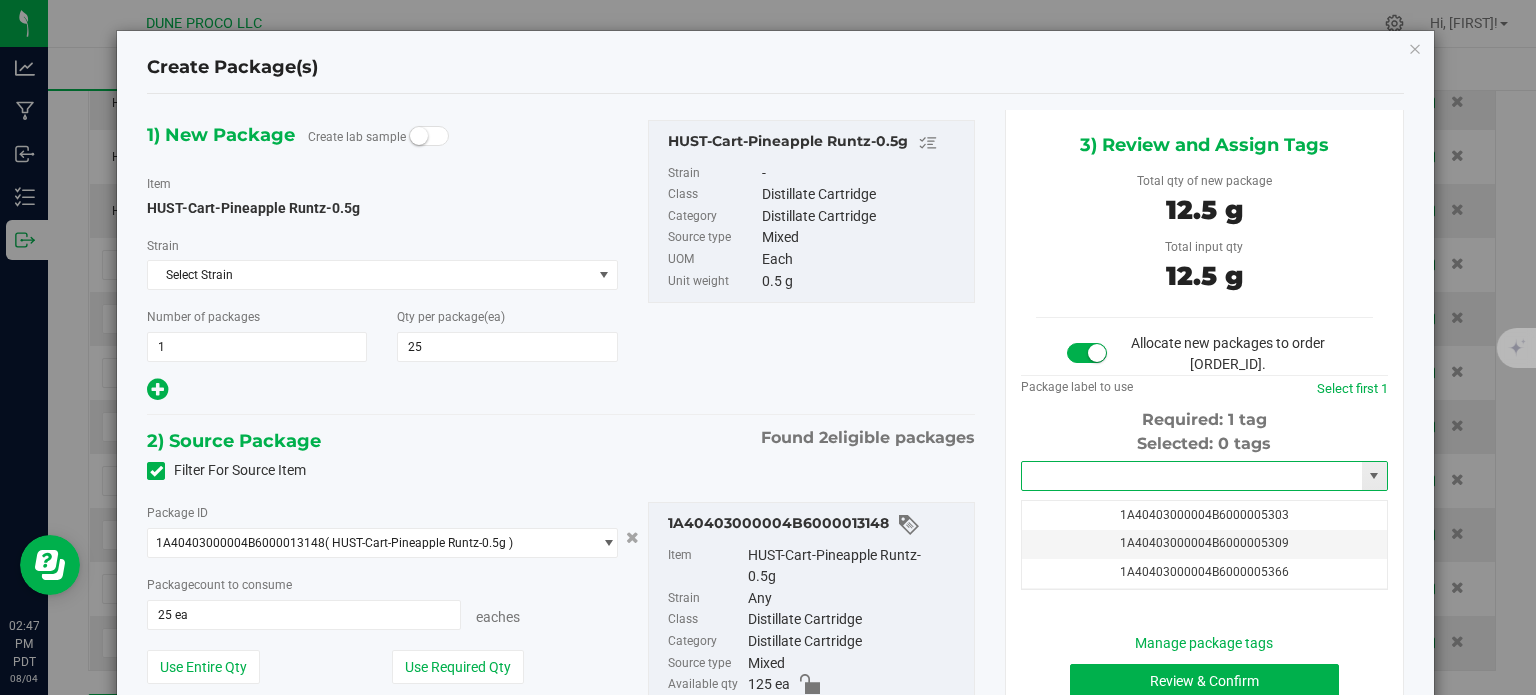 click at bounding box center [1192, 476] 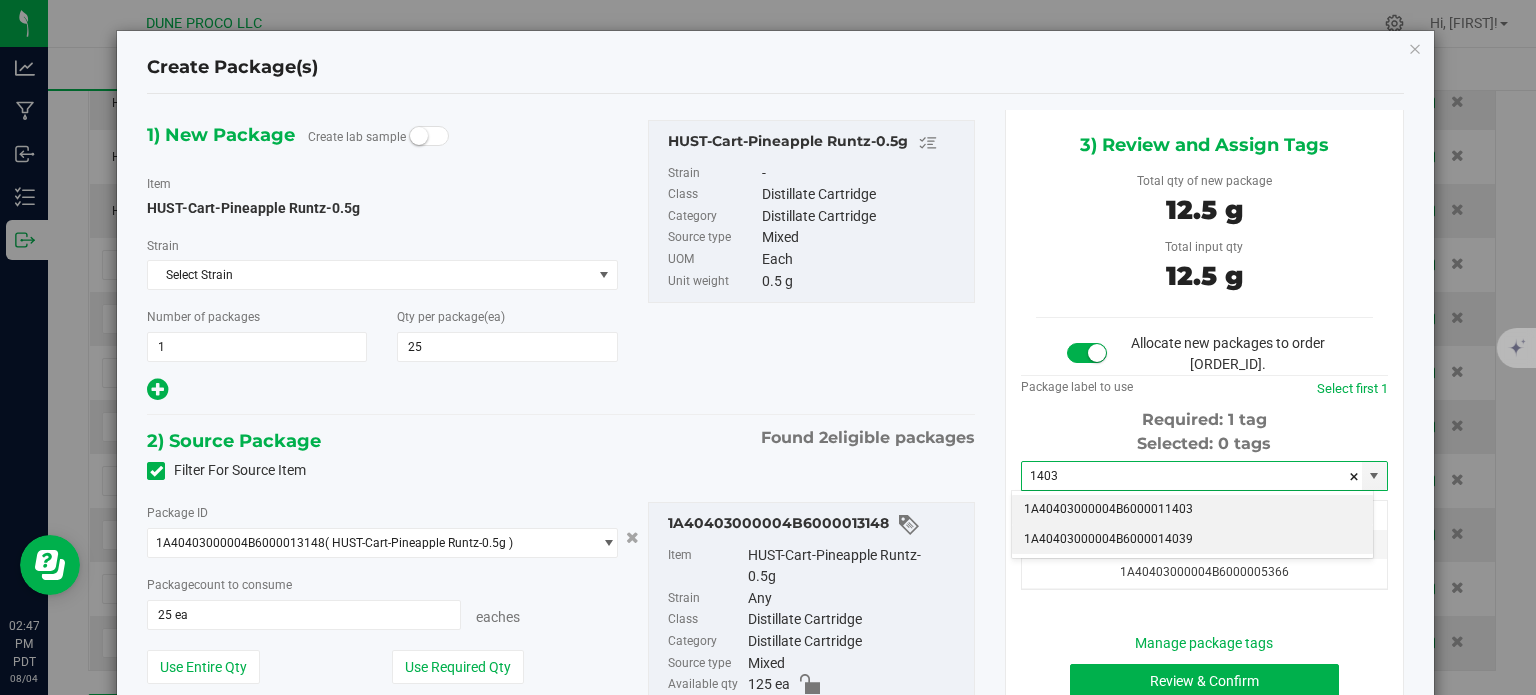 click on "1A40403000004B6000014039" at bounding box center [1192, 540] 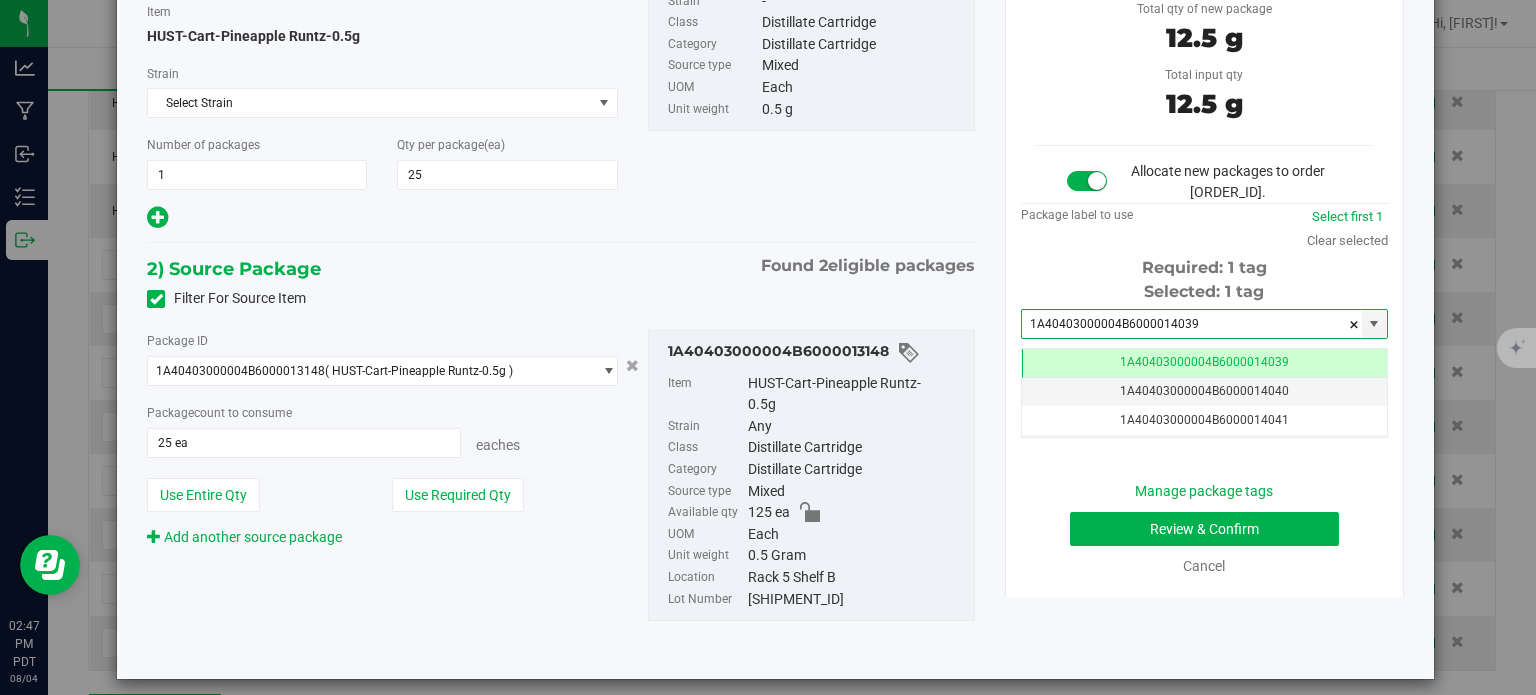 type on "1A40403000004B6000014039" 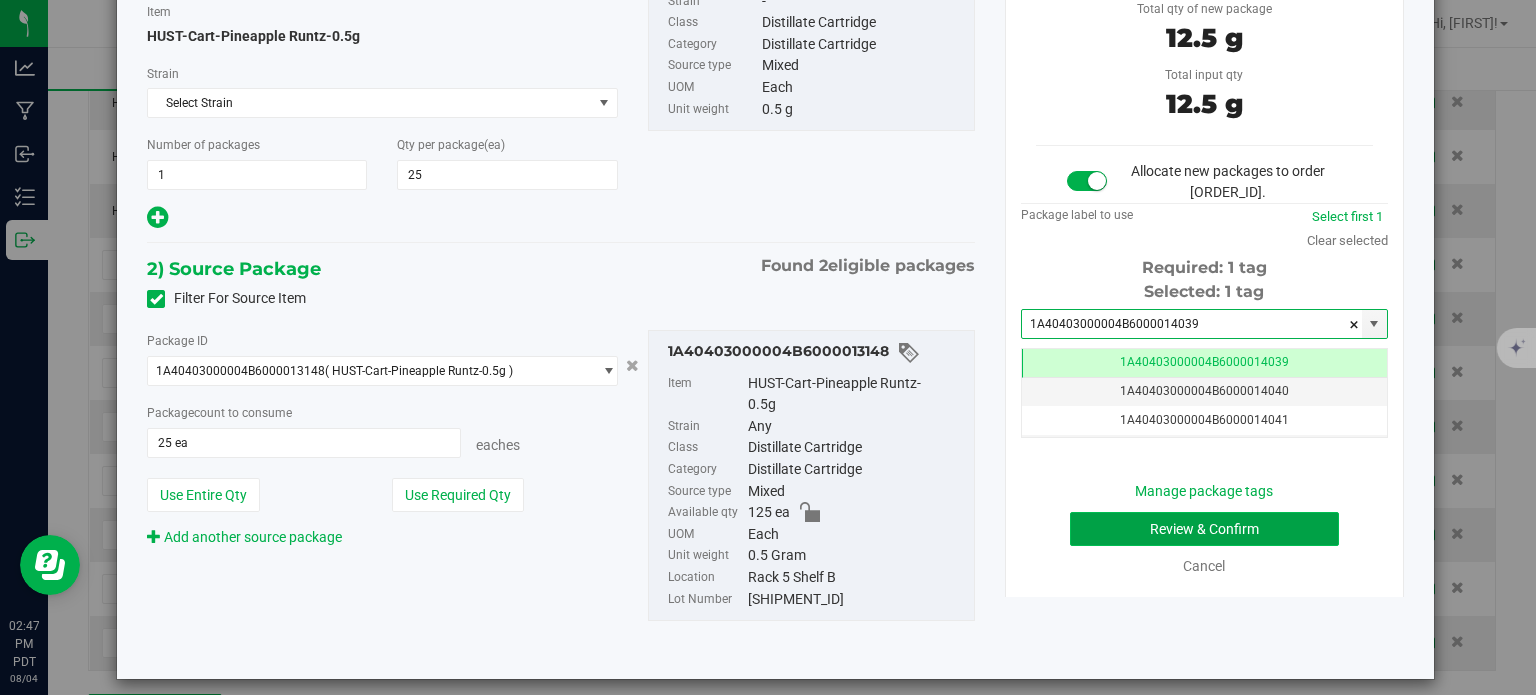 click on "Review & Confirm" at bounding box center [1204, 529] 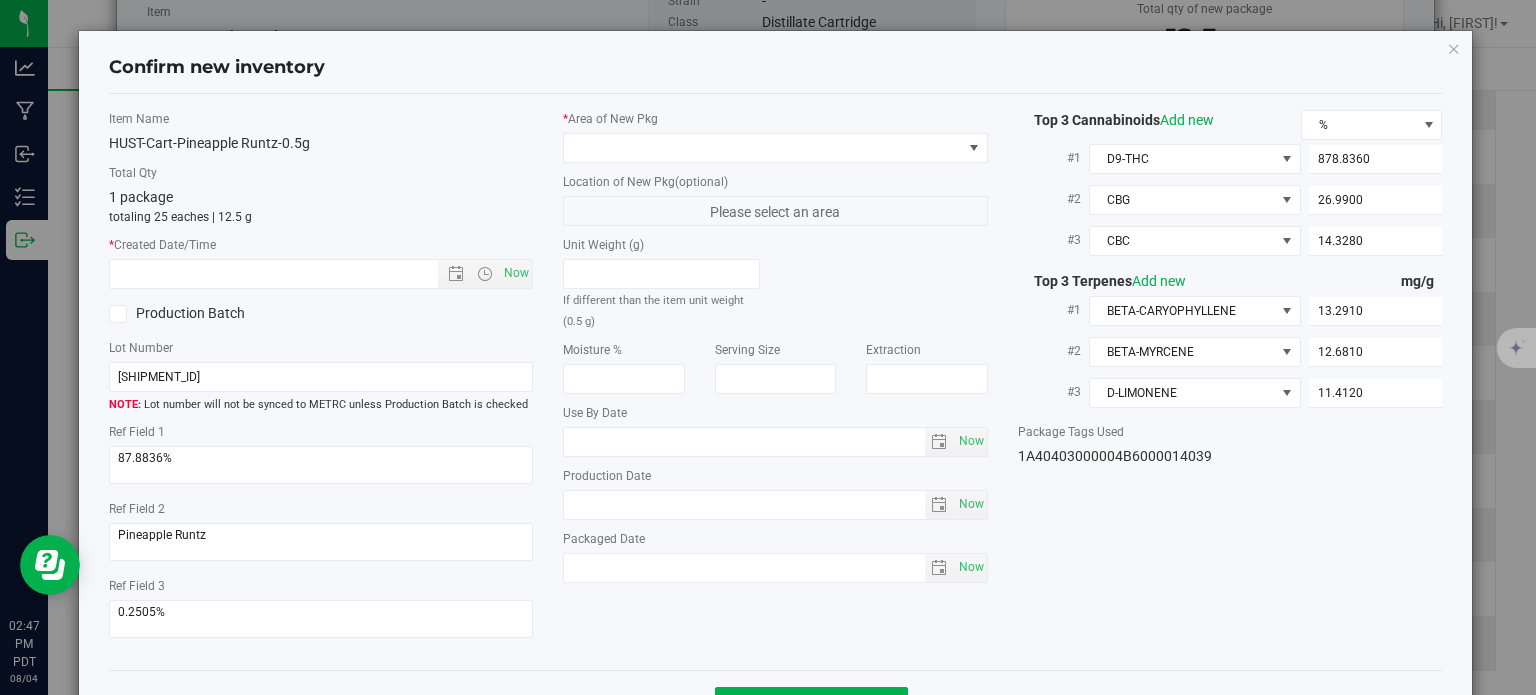 type on "2025-06-18" 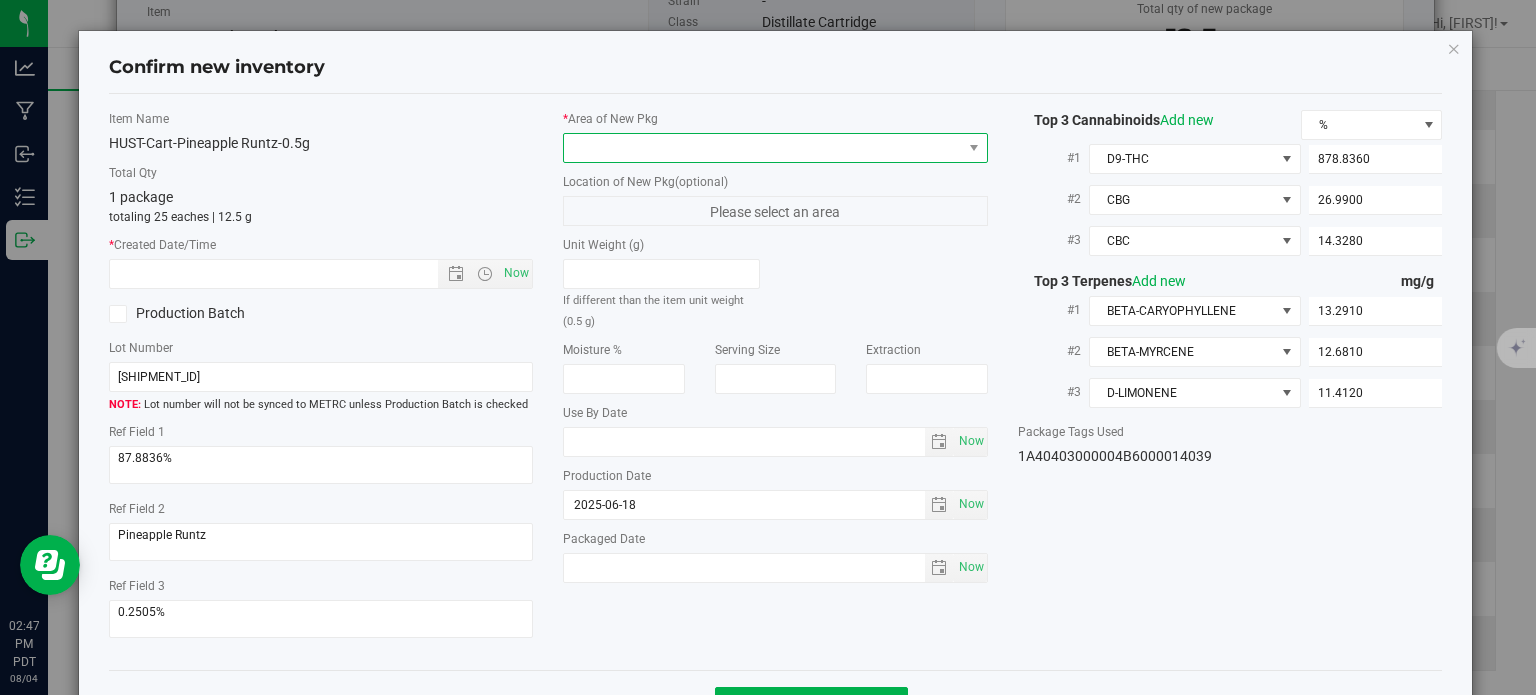 click at bounding box center (763, 148) 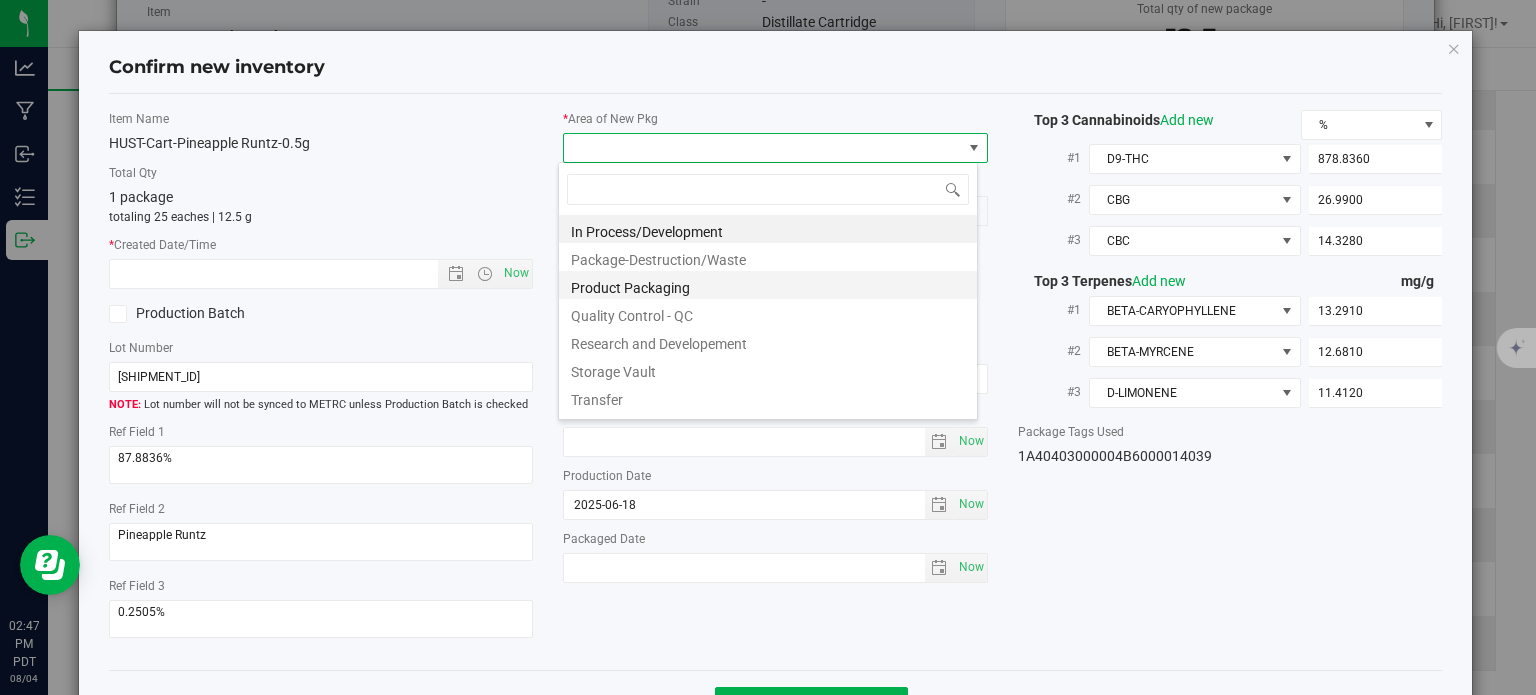 click on "Product Packaging" at bounding box center (768, 285) 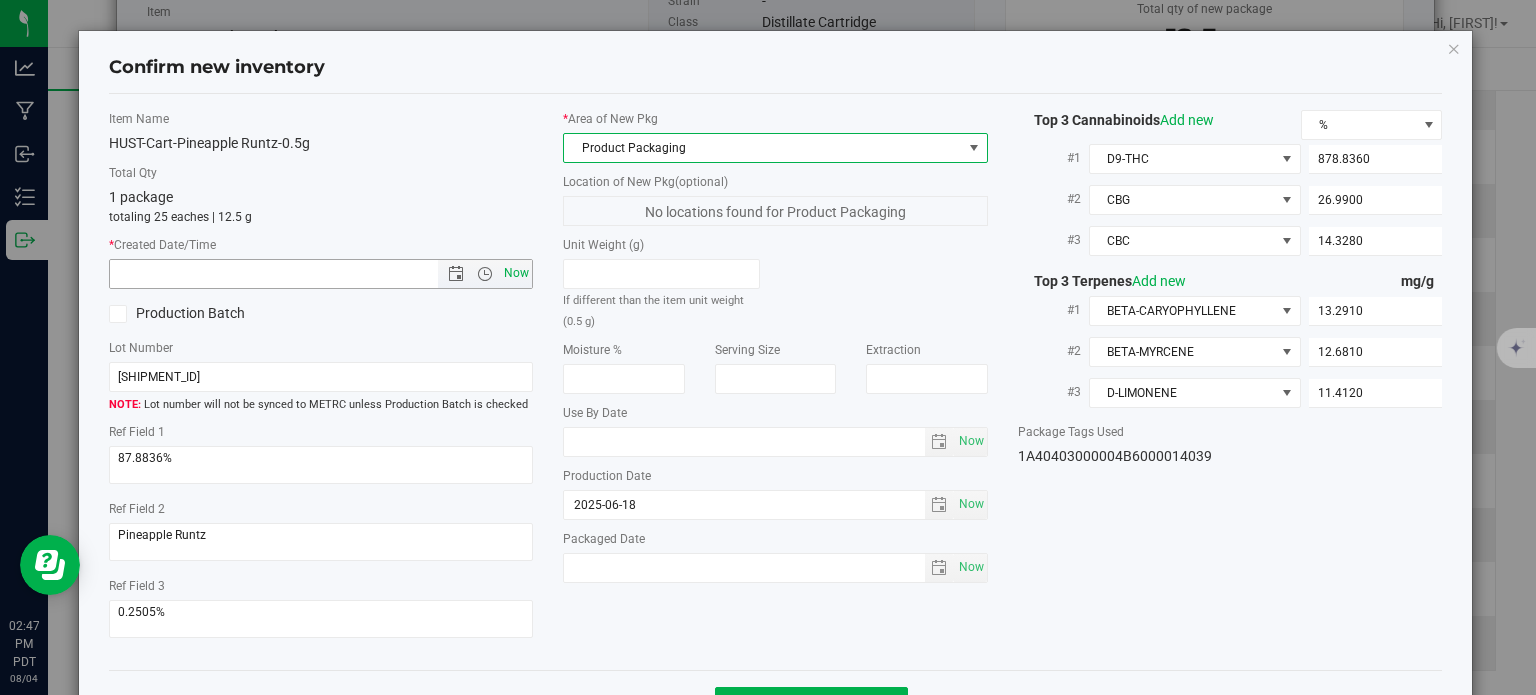 click on "Now" at bounding box center (517, 273) 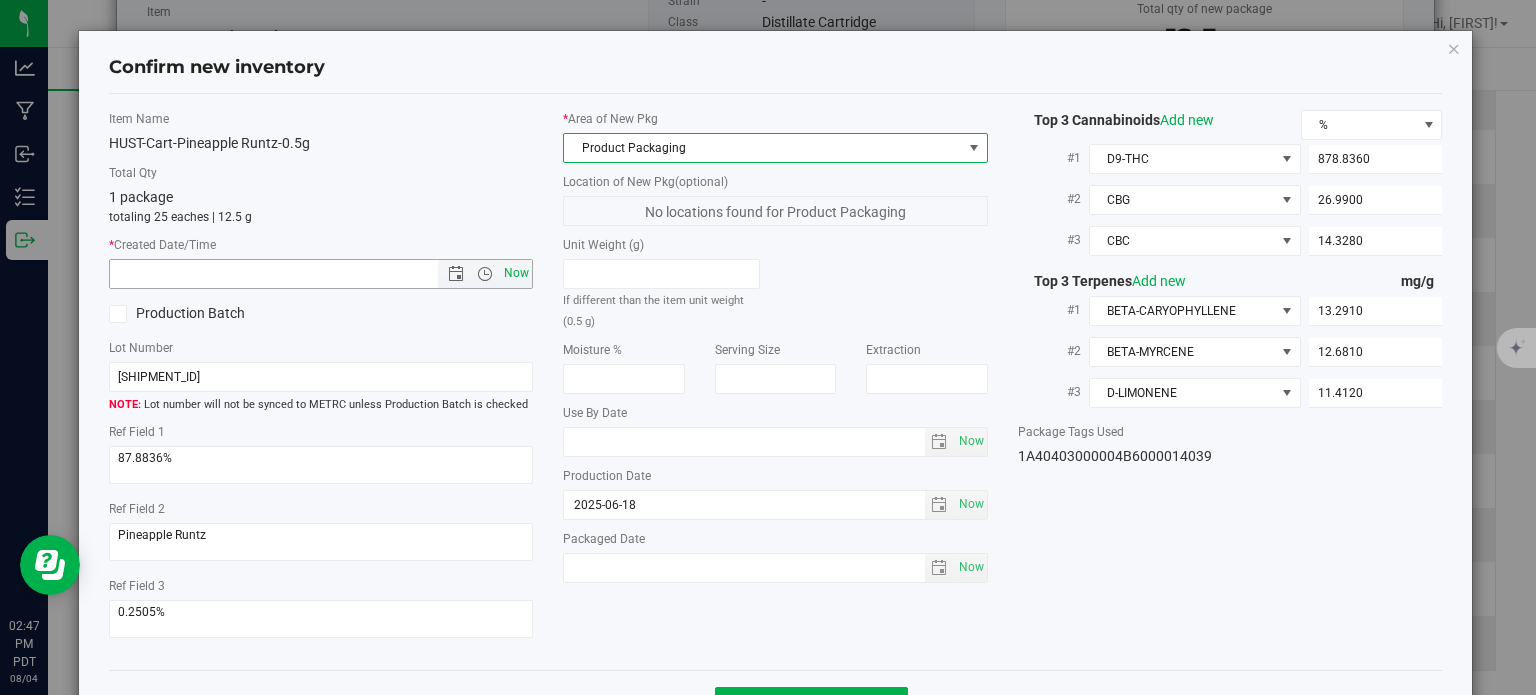 type on "[DATE] [TIME]" 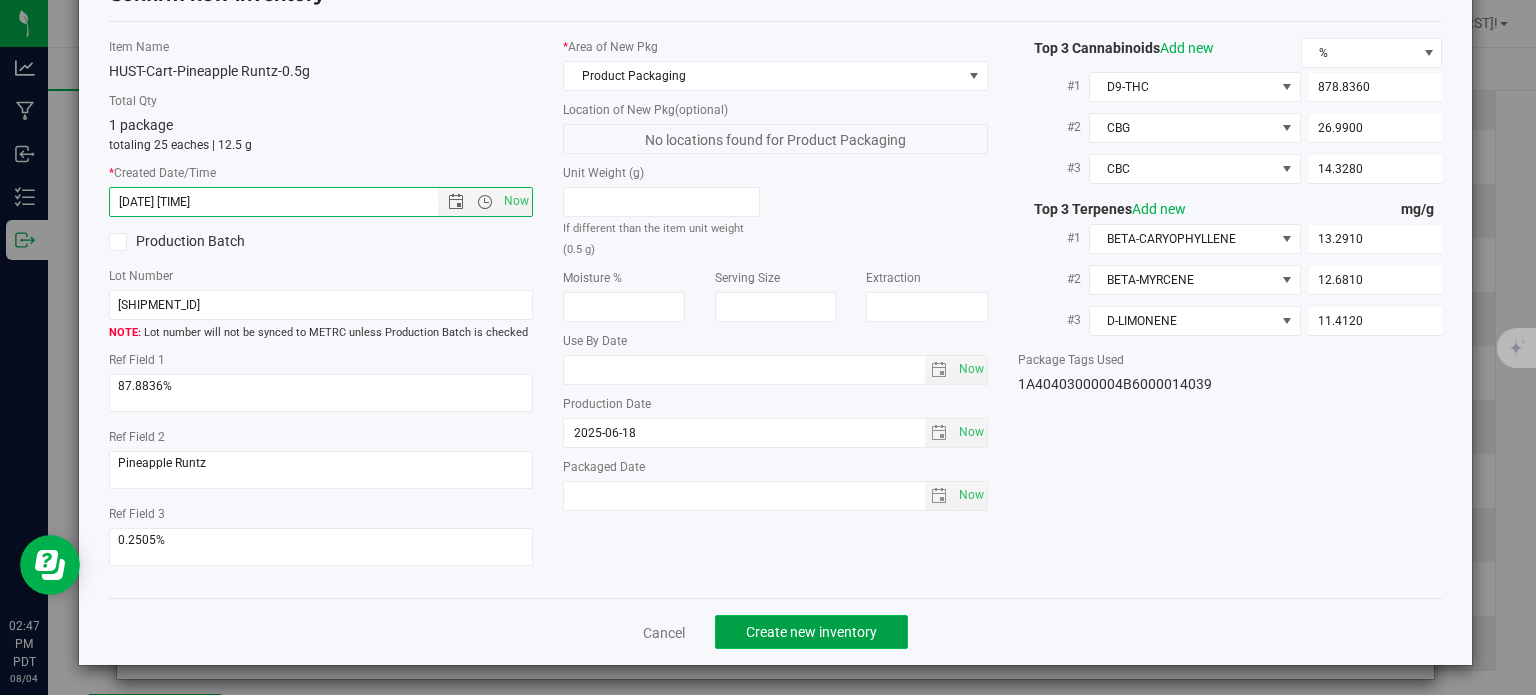 click on "Create new inventory" 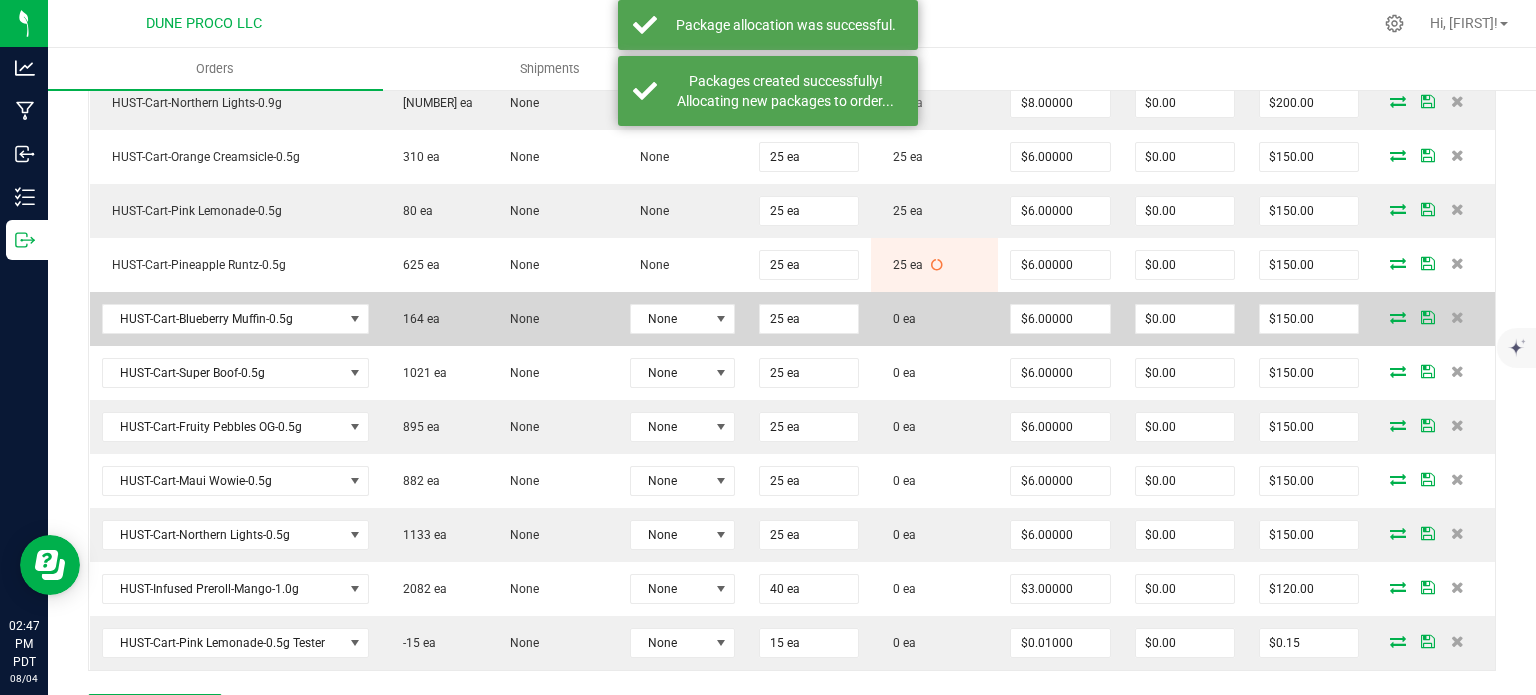 click at bounding box center [1398, 317] 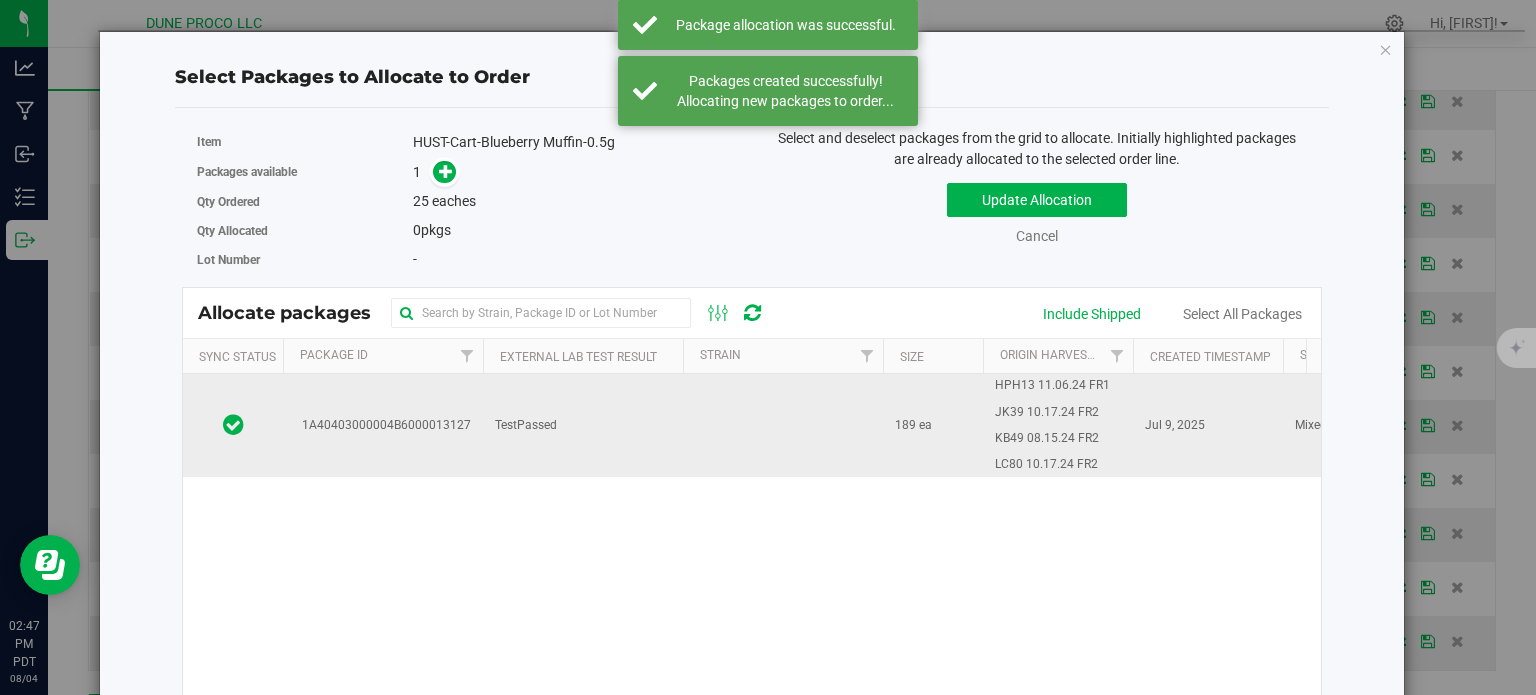 click on "1A40403000004B6000013127" at bounding box center (383, 425) 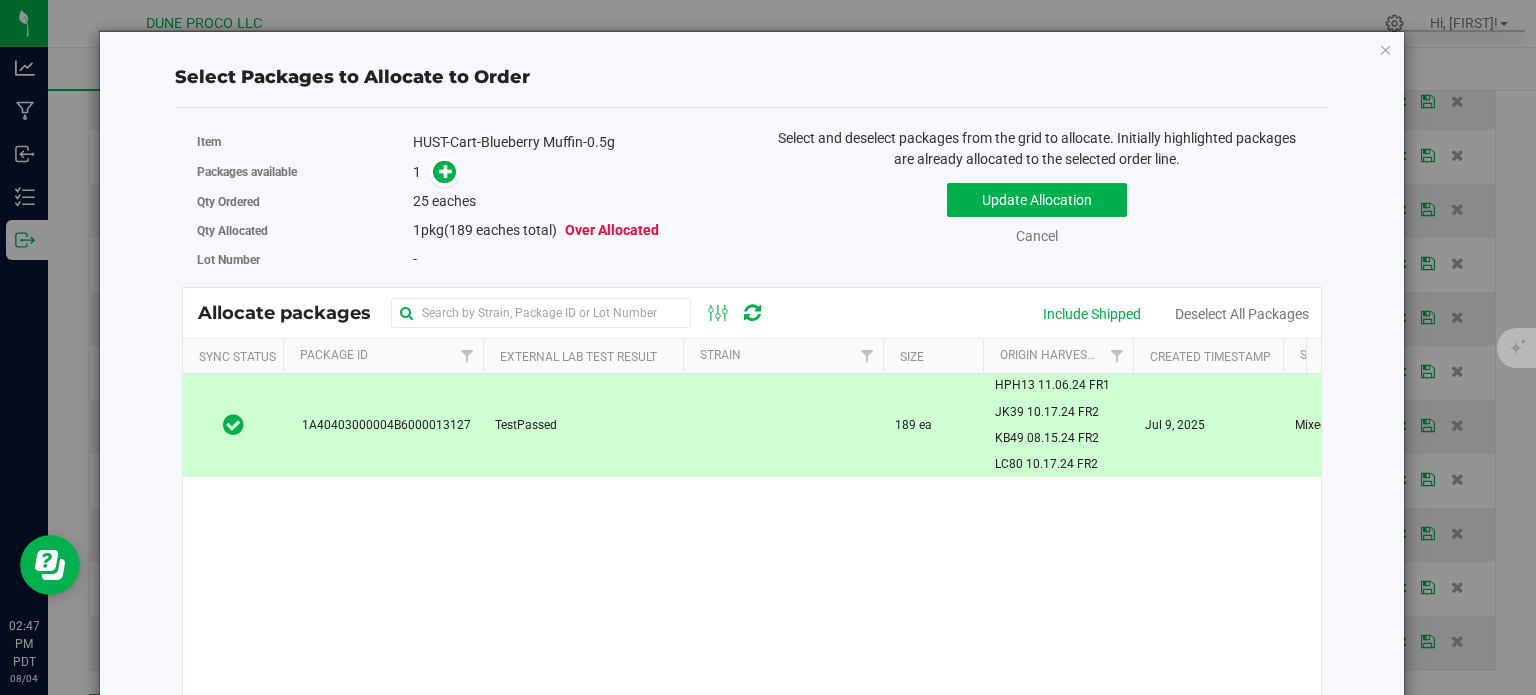 click on "Qty Ordered
25
eaches" at bounding box center (467, 201) 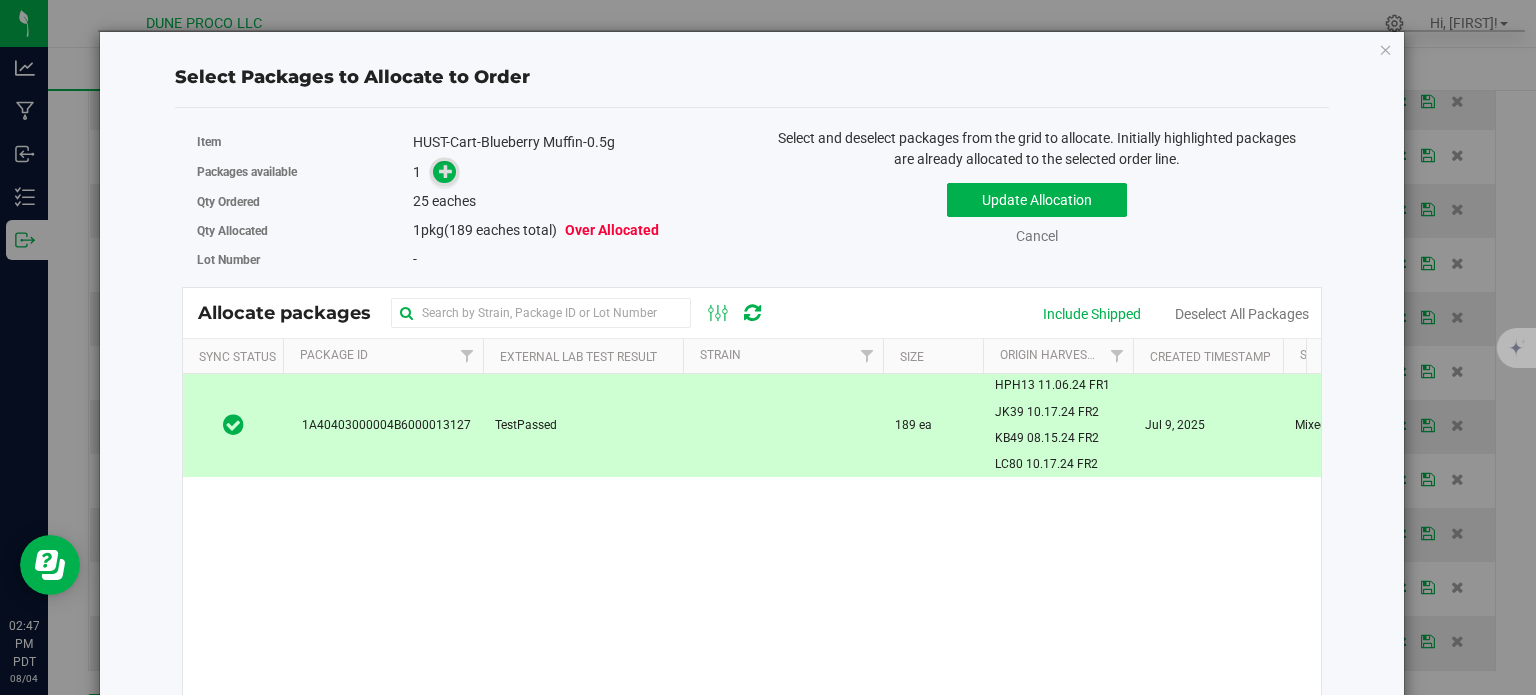 click at bounding box center (446, 171) 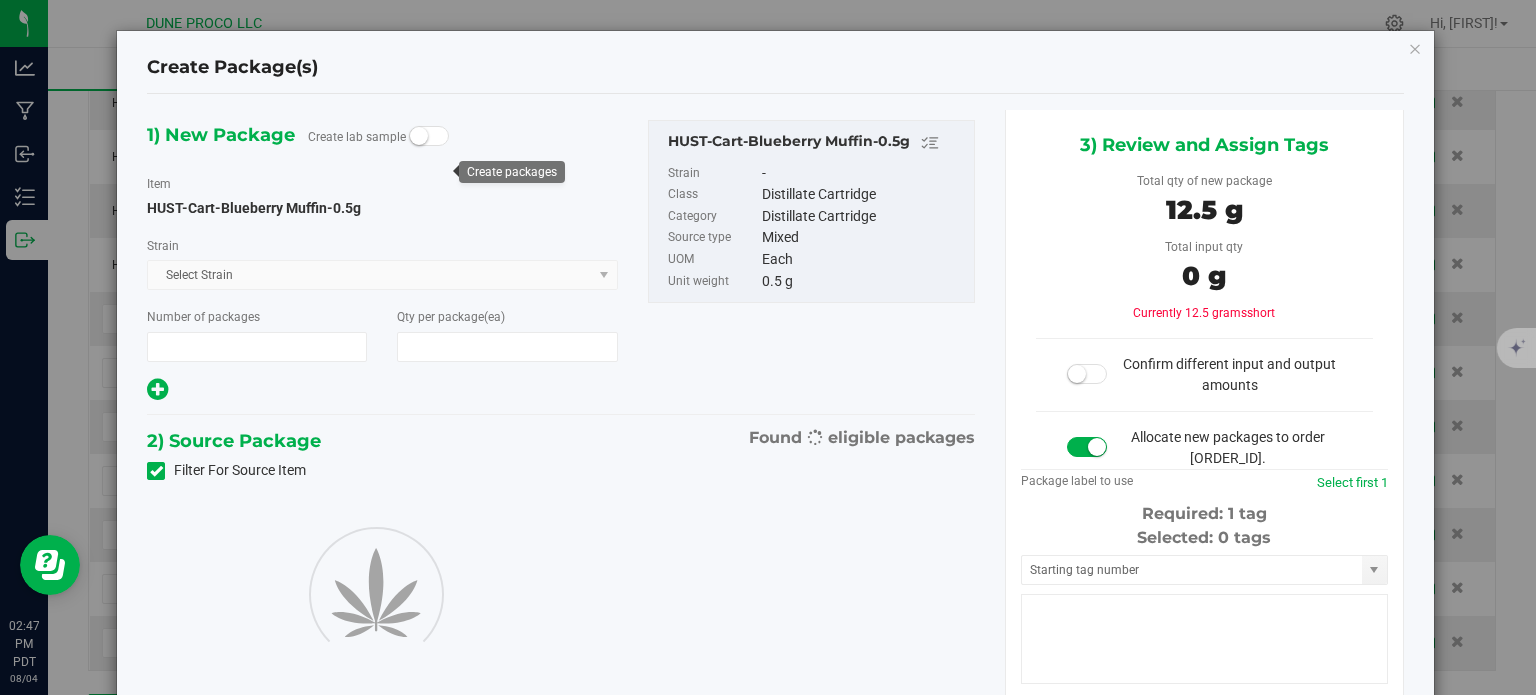 type on "1" 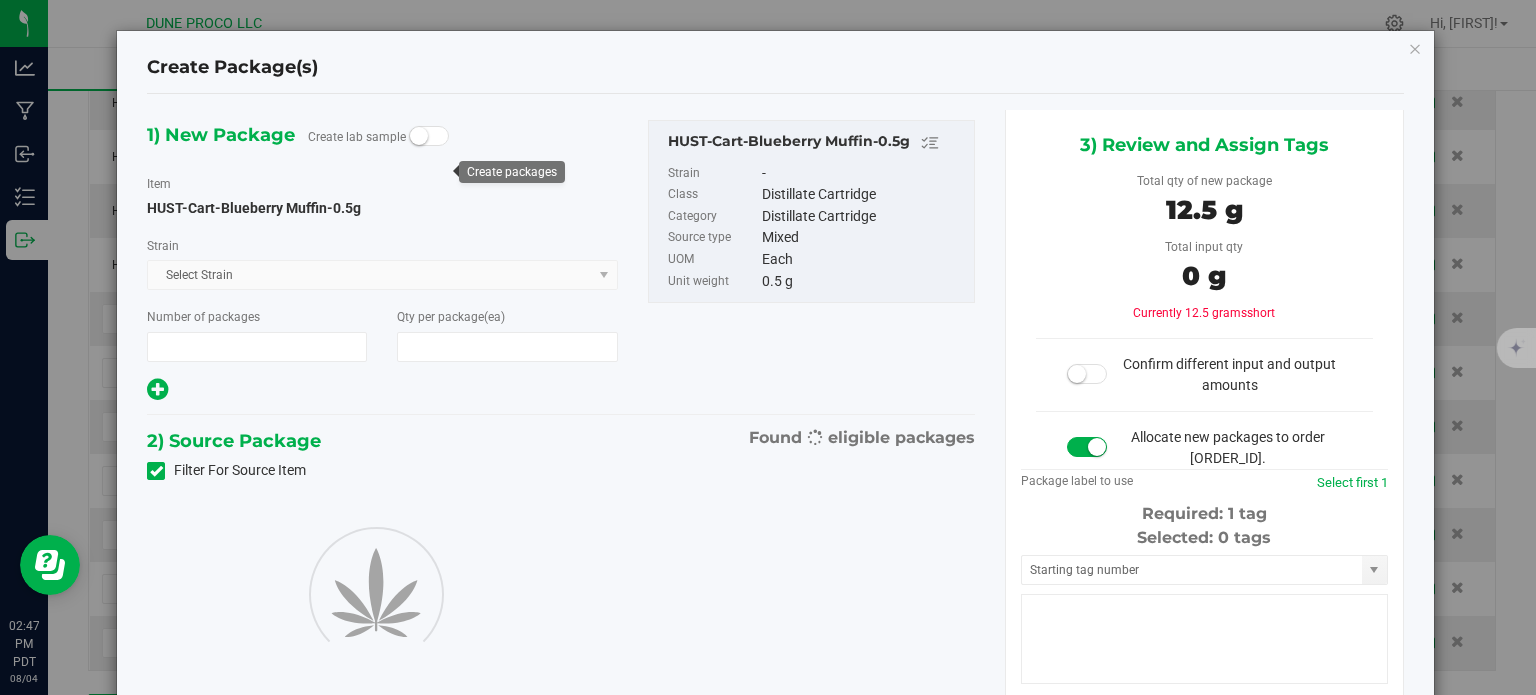 type on "25" 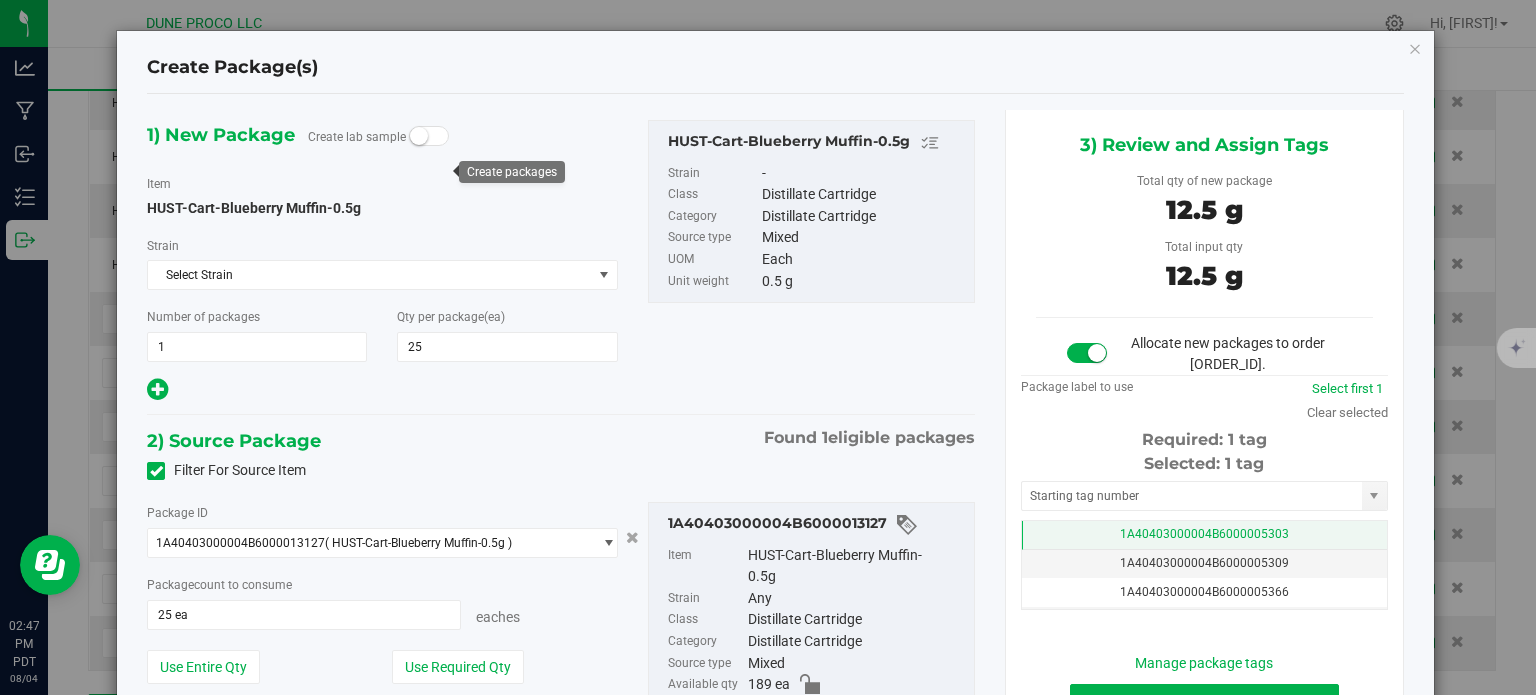click on "1A40403000004B6000005303" at bounding box center (1204, 535) 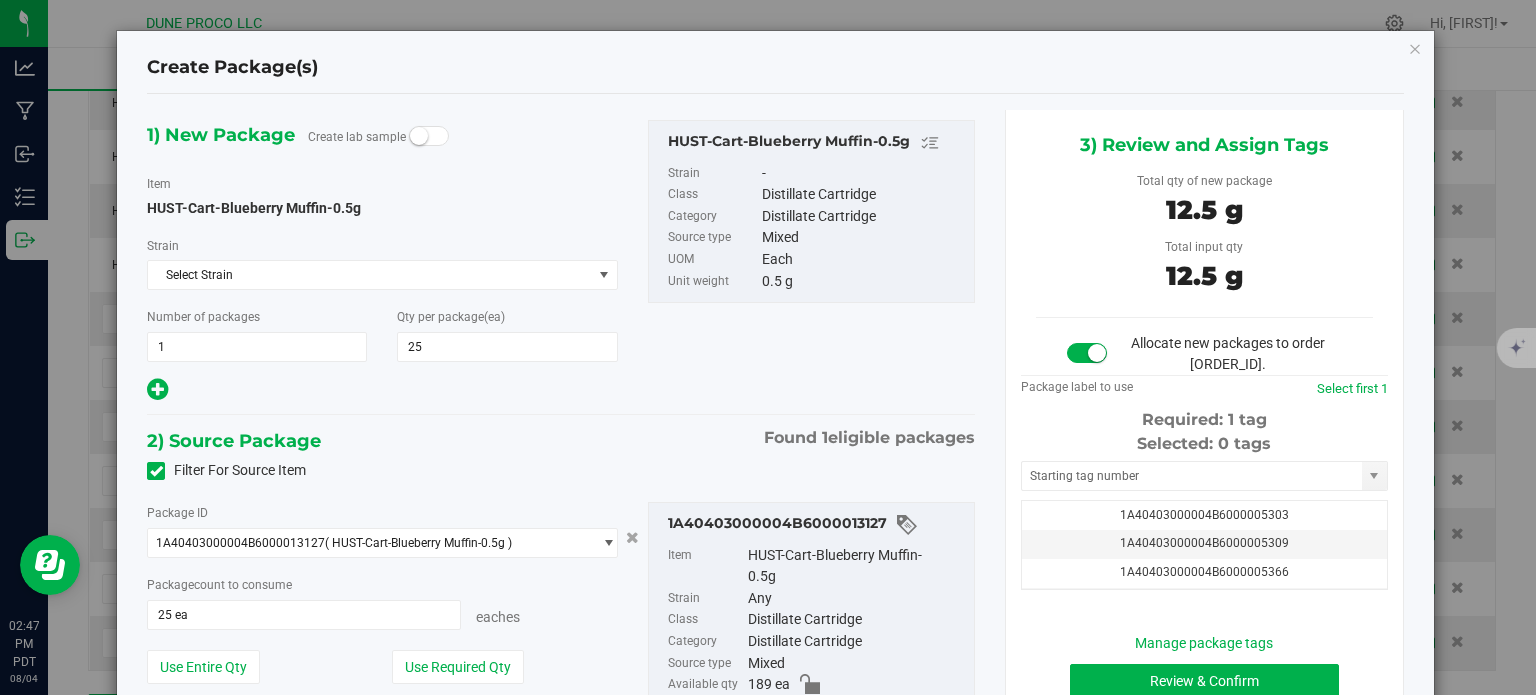 click on "Selected: 0 tags" at bounding box center (1204, 444) 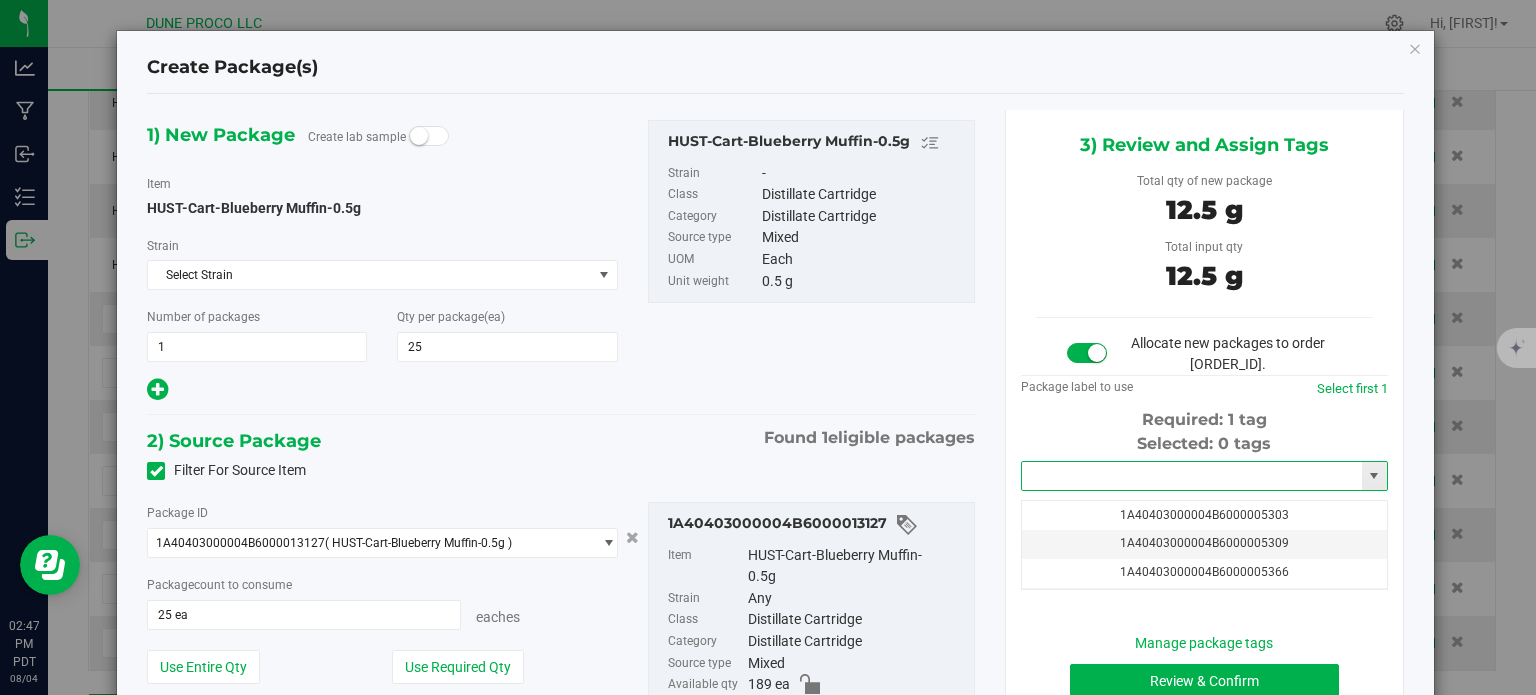 click at bounding box center [1192, 476] 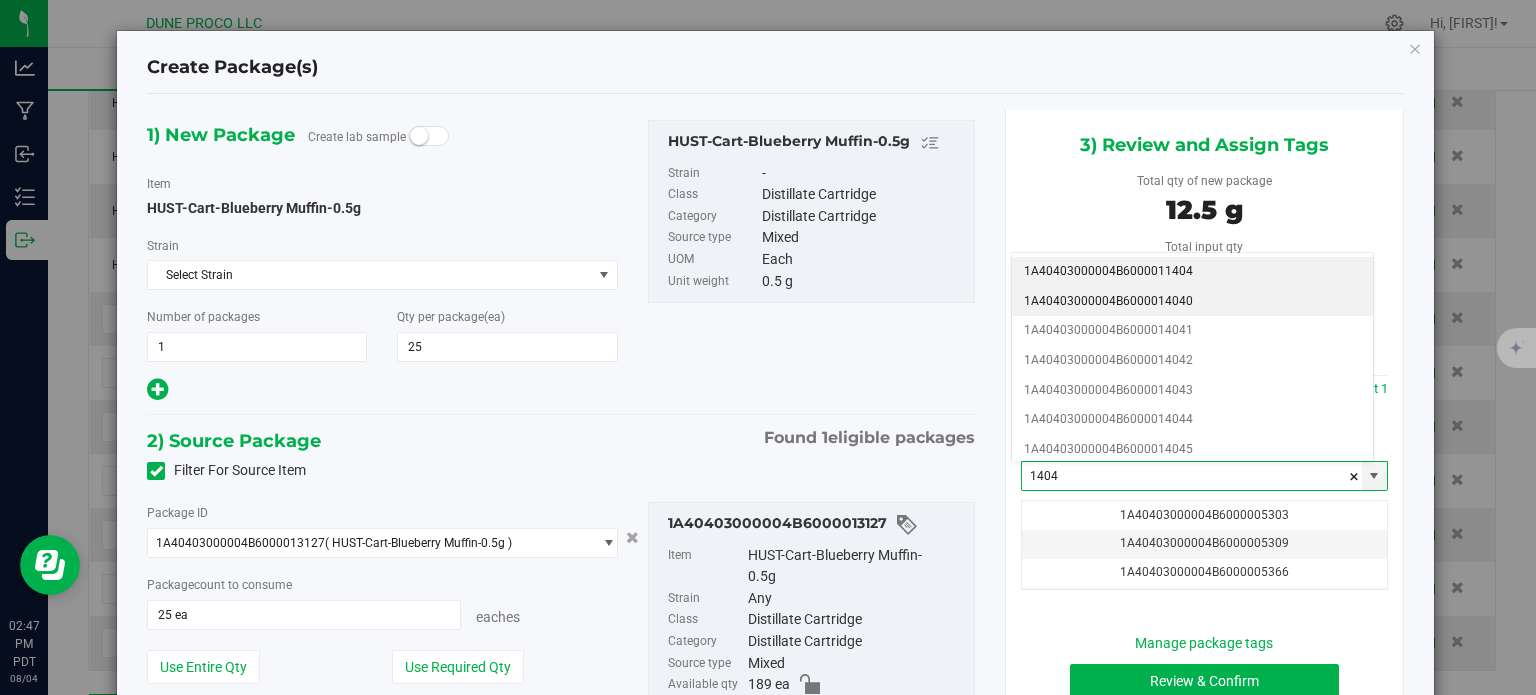 click on "1A40403000004B6000014040" at bounding box center [1192, 302] 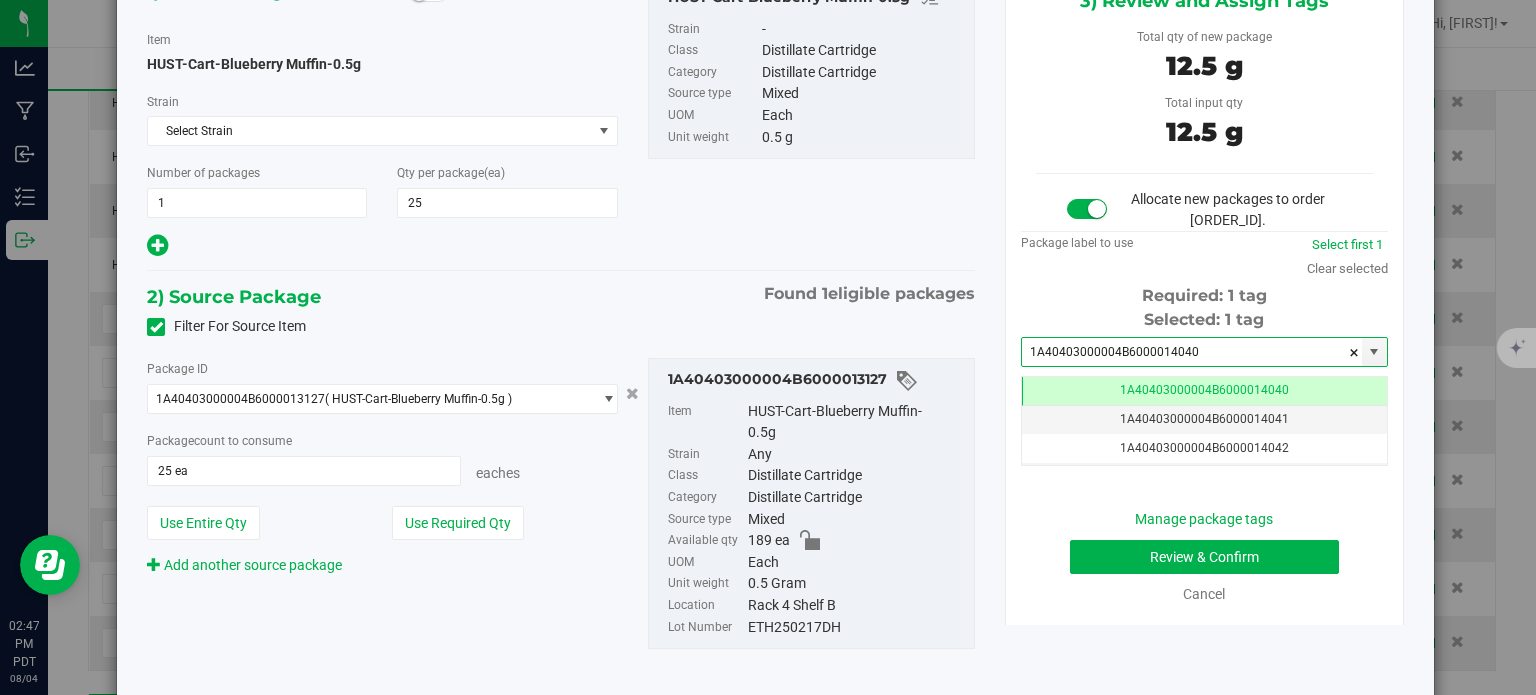 type on "1A40403000004B6000014040" 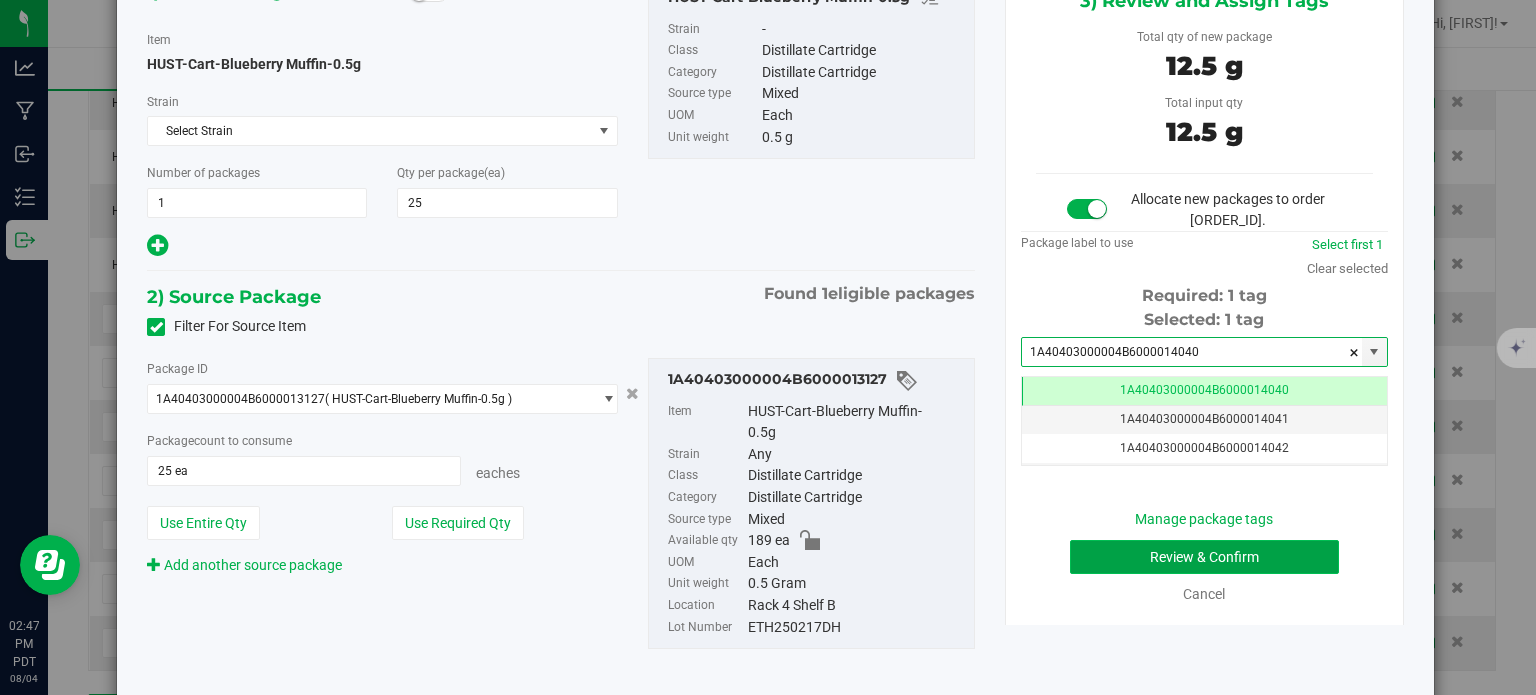 click on "Review & Confirm" at bounding box center (1204, 557) 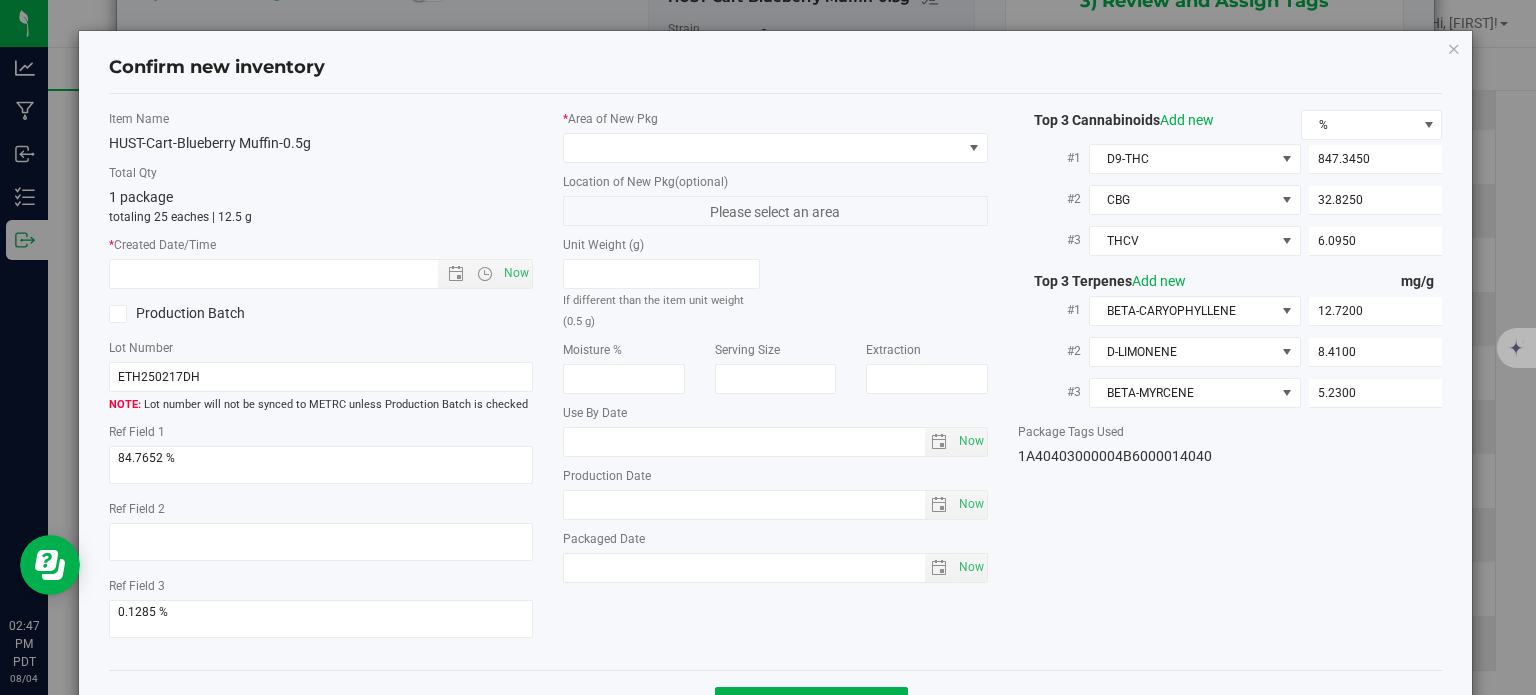 type on "2025-06-12" 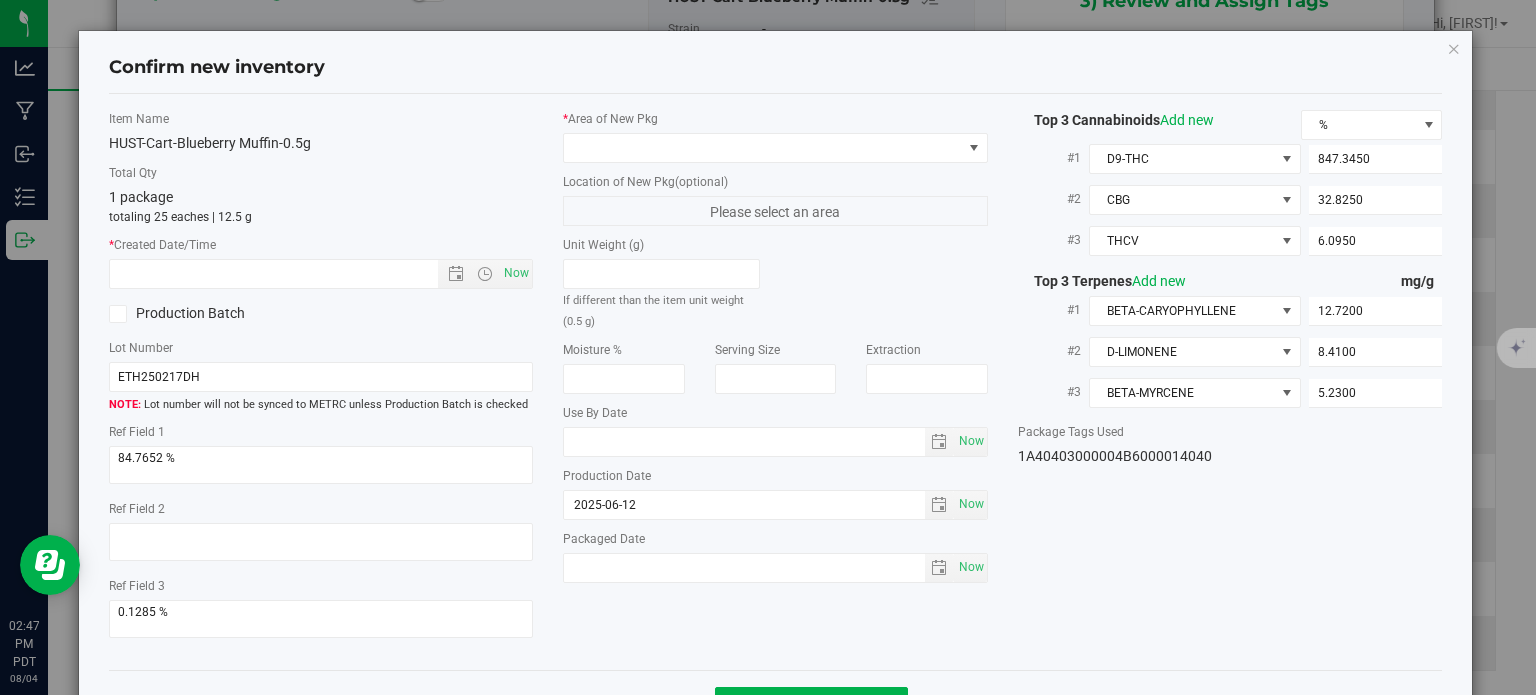 click on "*
Area of New Pkg
Location of New Pkg
(optional)
Please select an area
Unit Weight (g)
If different than the item unit weight (0.5 g)
Moisture %
Serving Size" at bounding box center (775, 351) 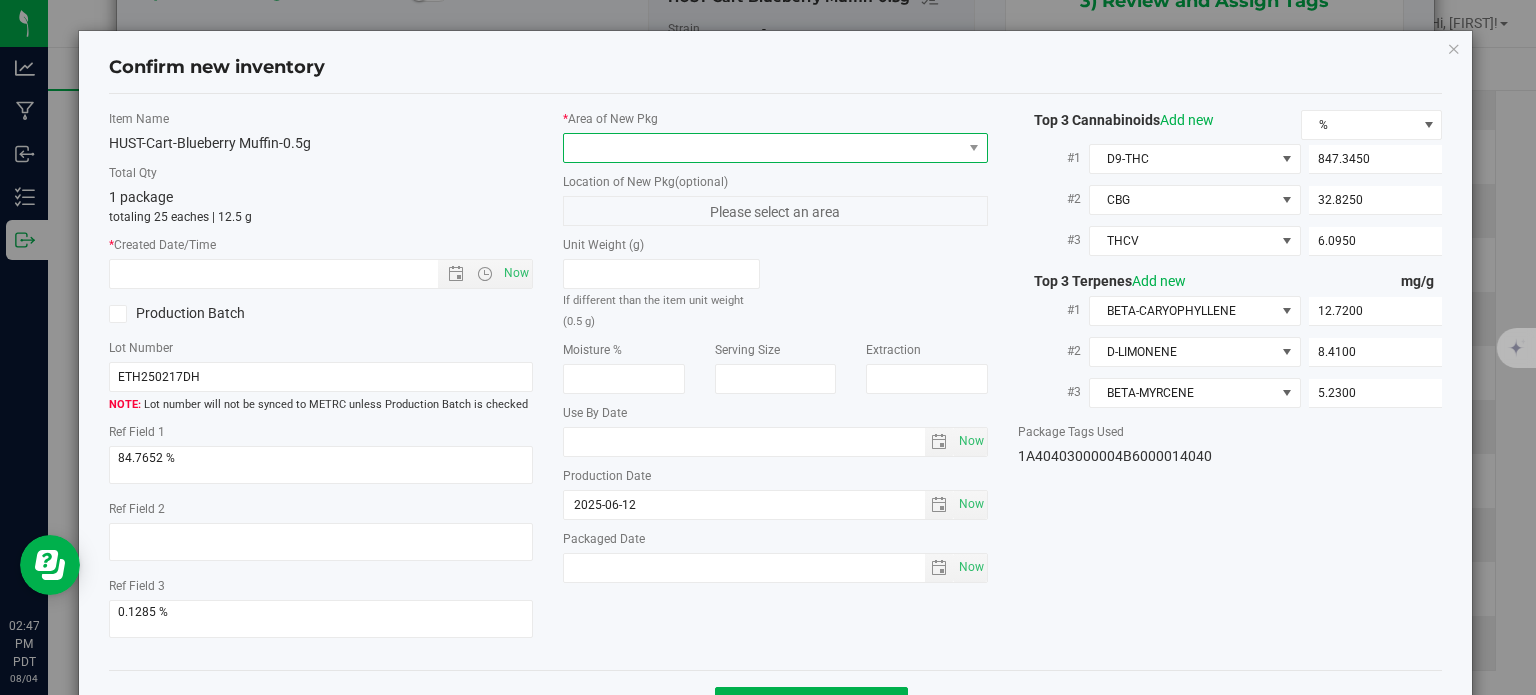click at bounding box center (763, 148) 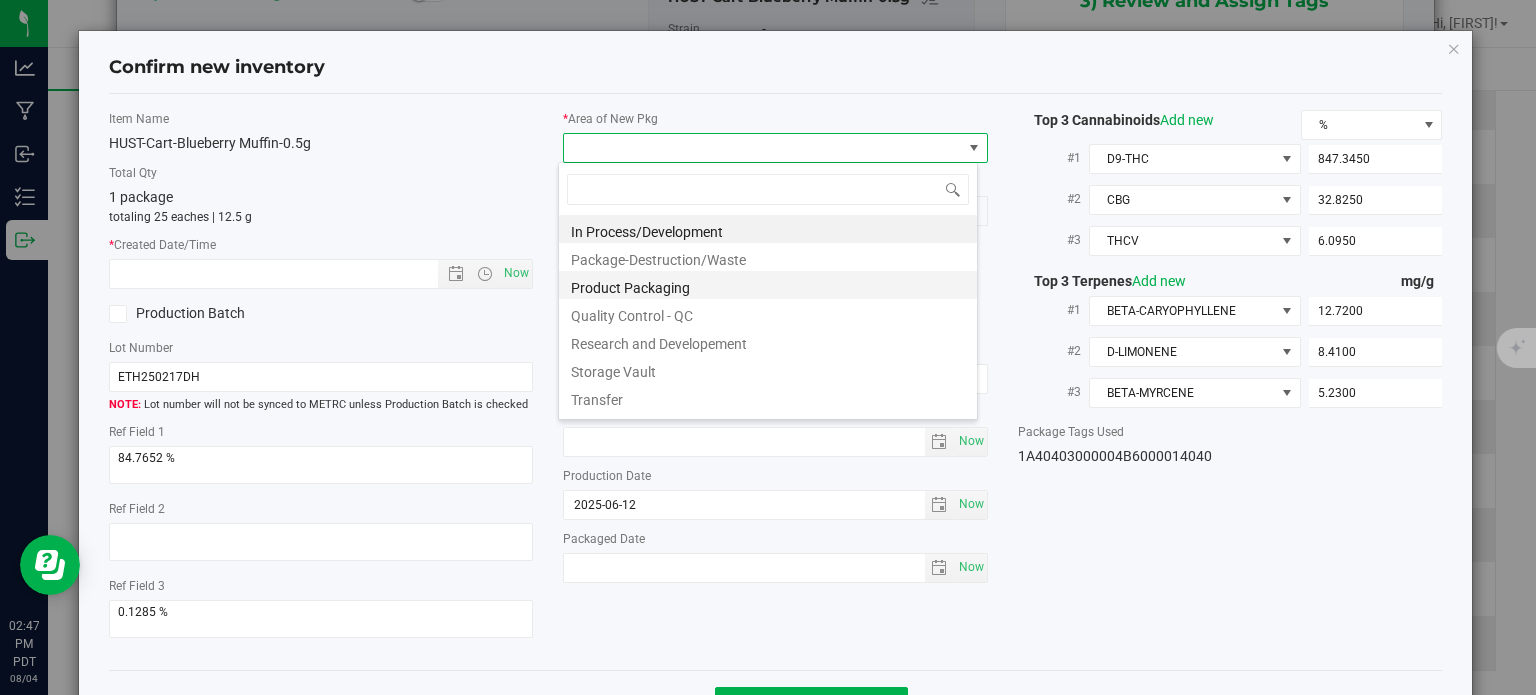 click on "Product Packaging" at bounding box center (768, 285) 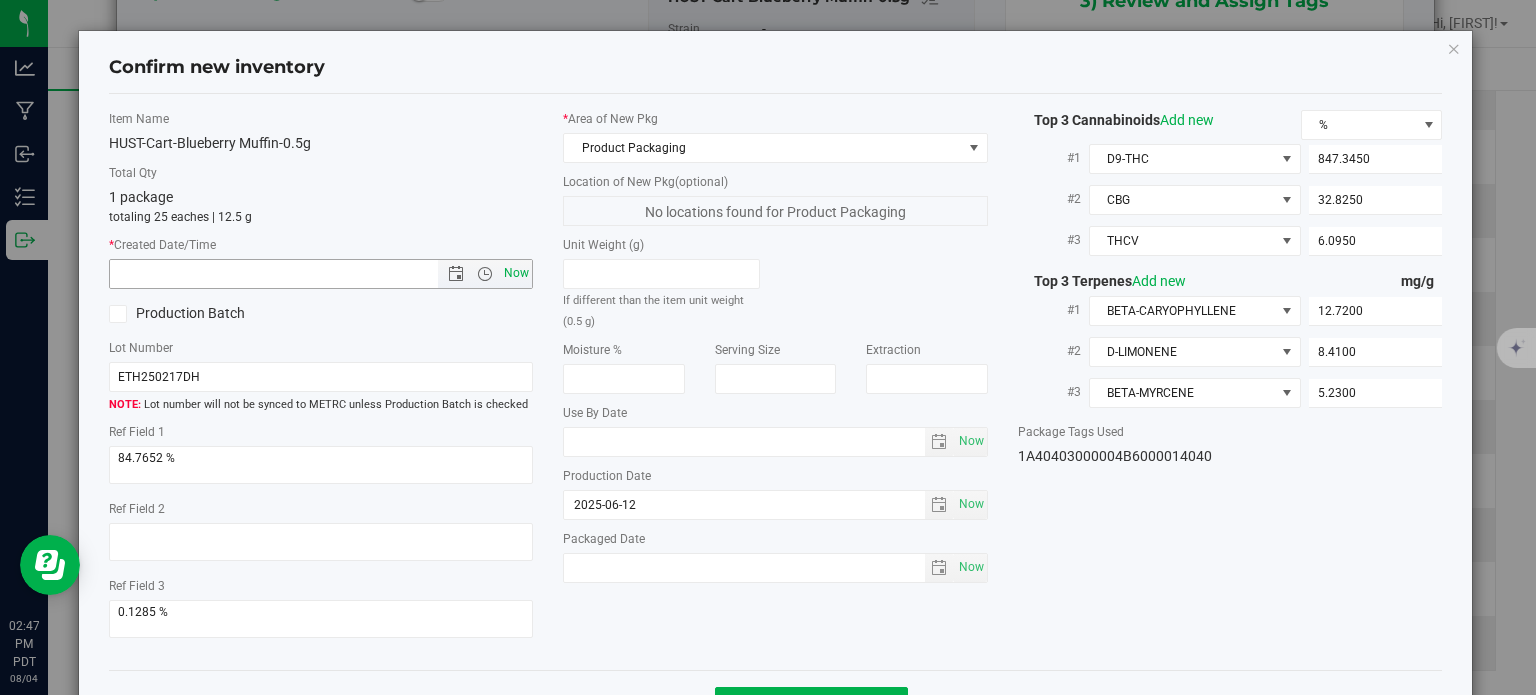 click on "Now" at bounding box center [517, 273] 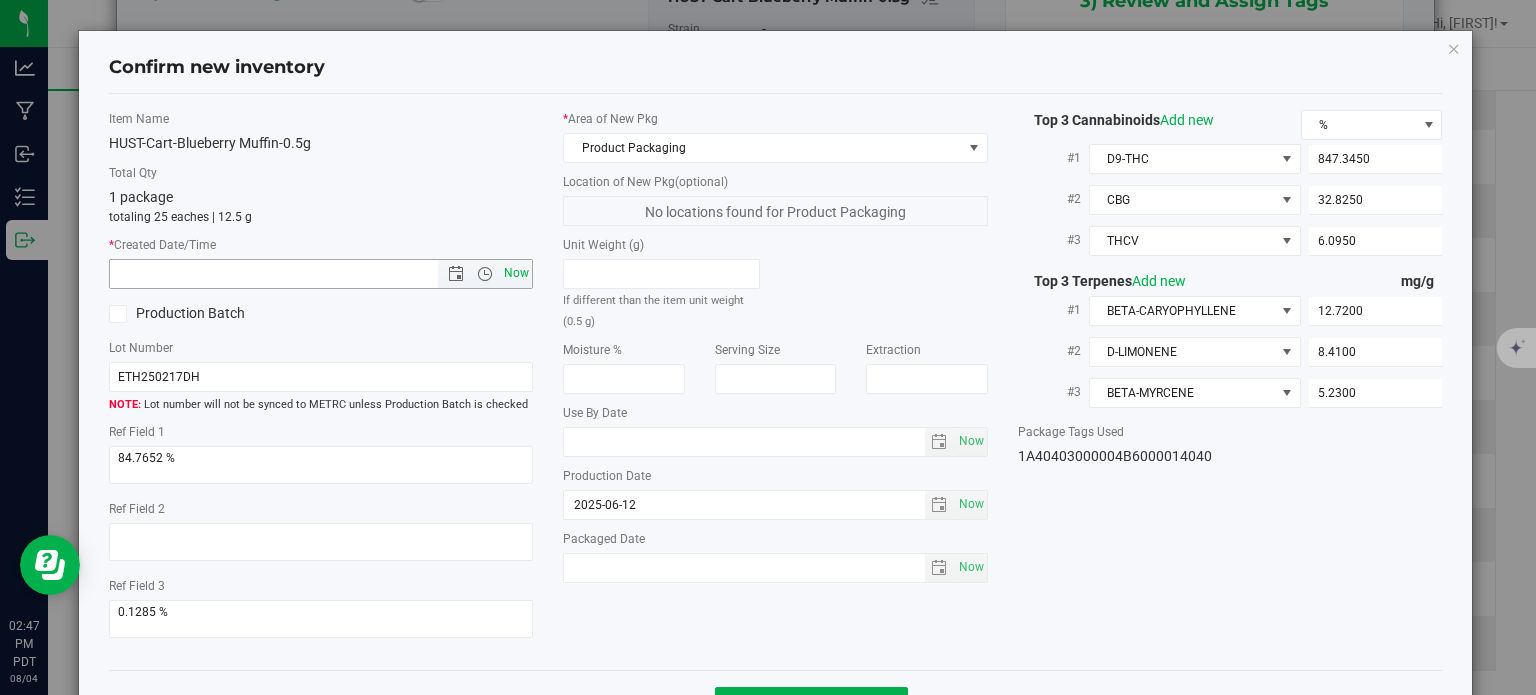 type on "[DATE] [TIME]" 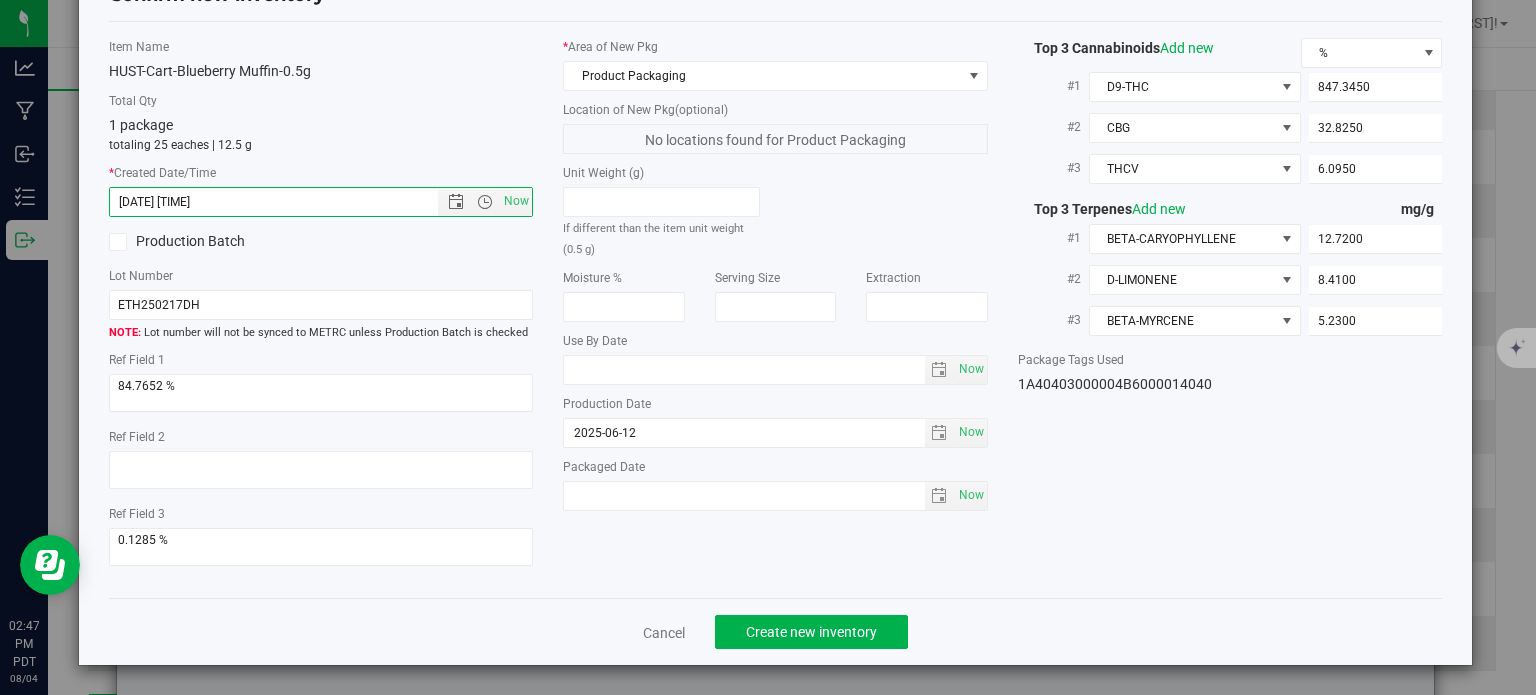 click on "Cancel
Create new inventory" at bounding box center (776, 631) 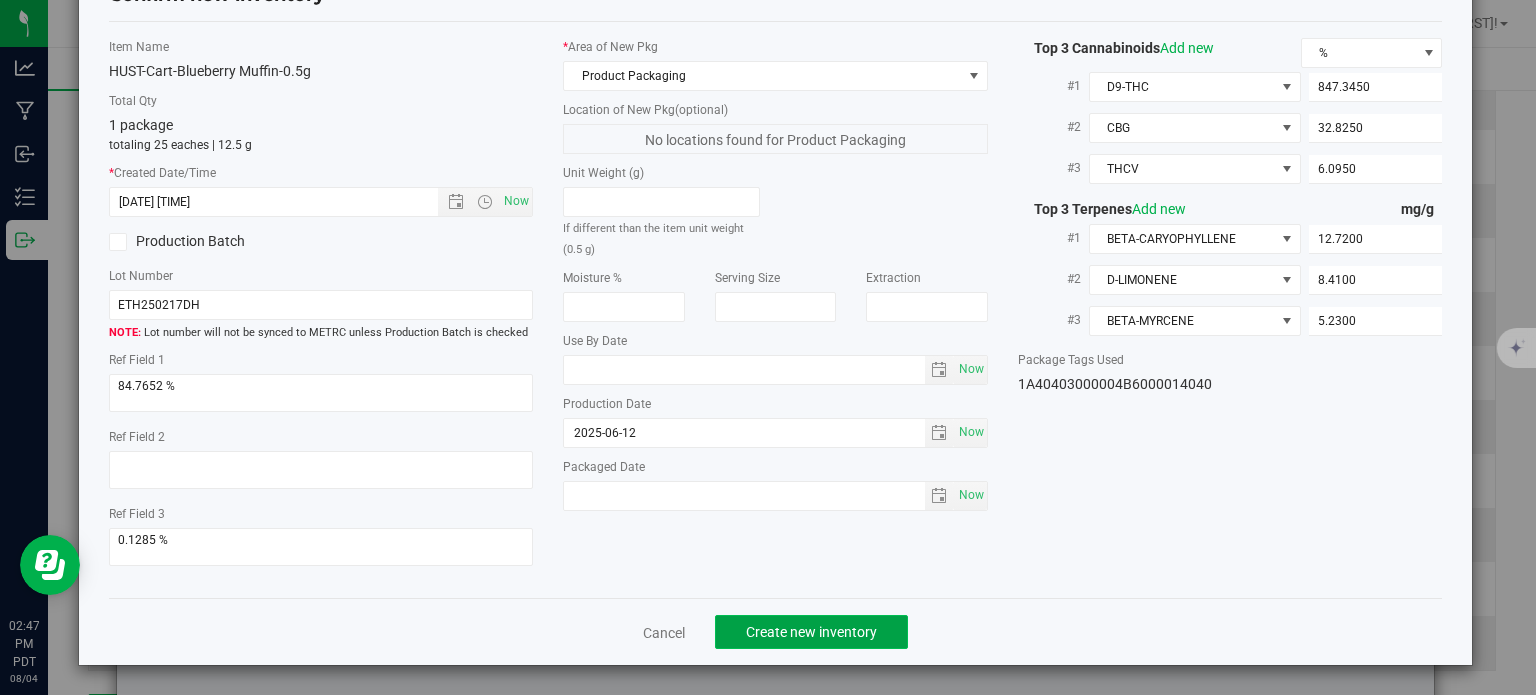 click on "Create new inventory" 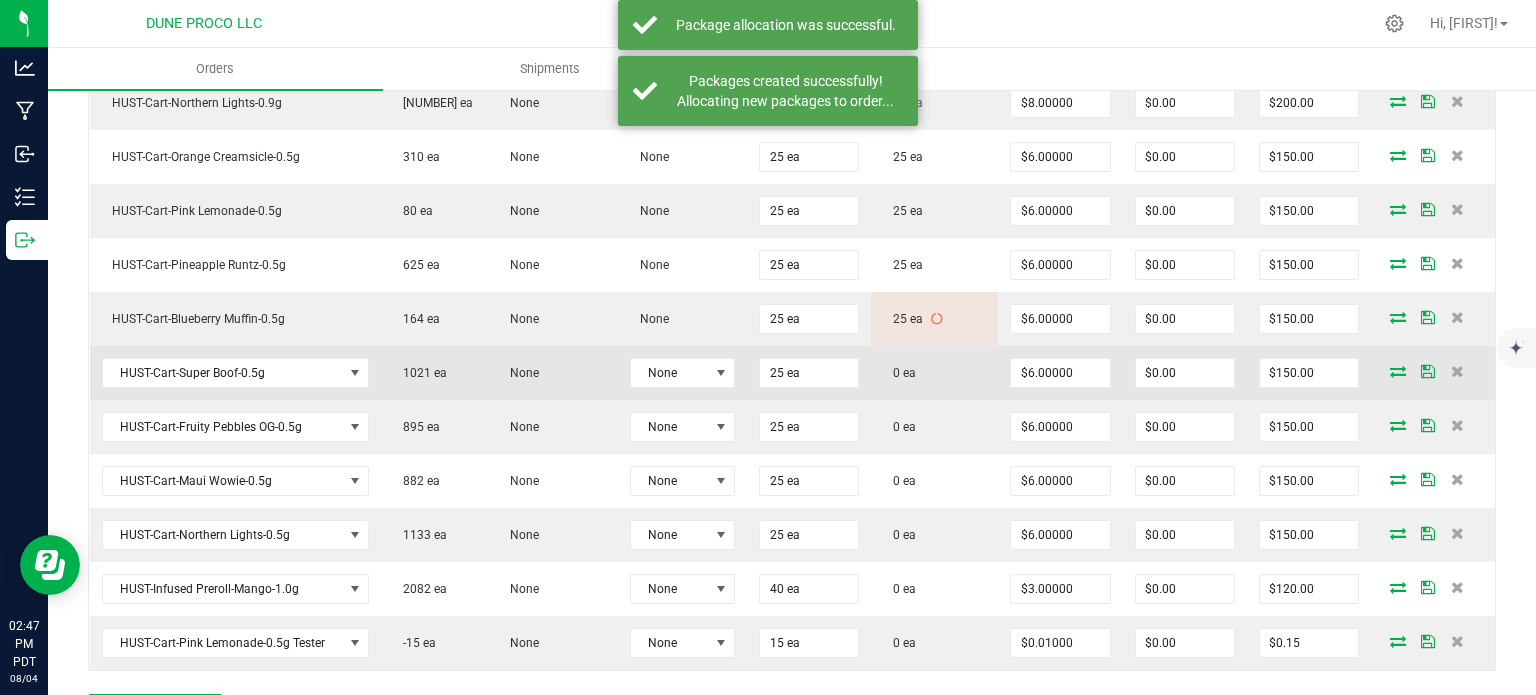 click at bounding box center [1398, 371] 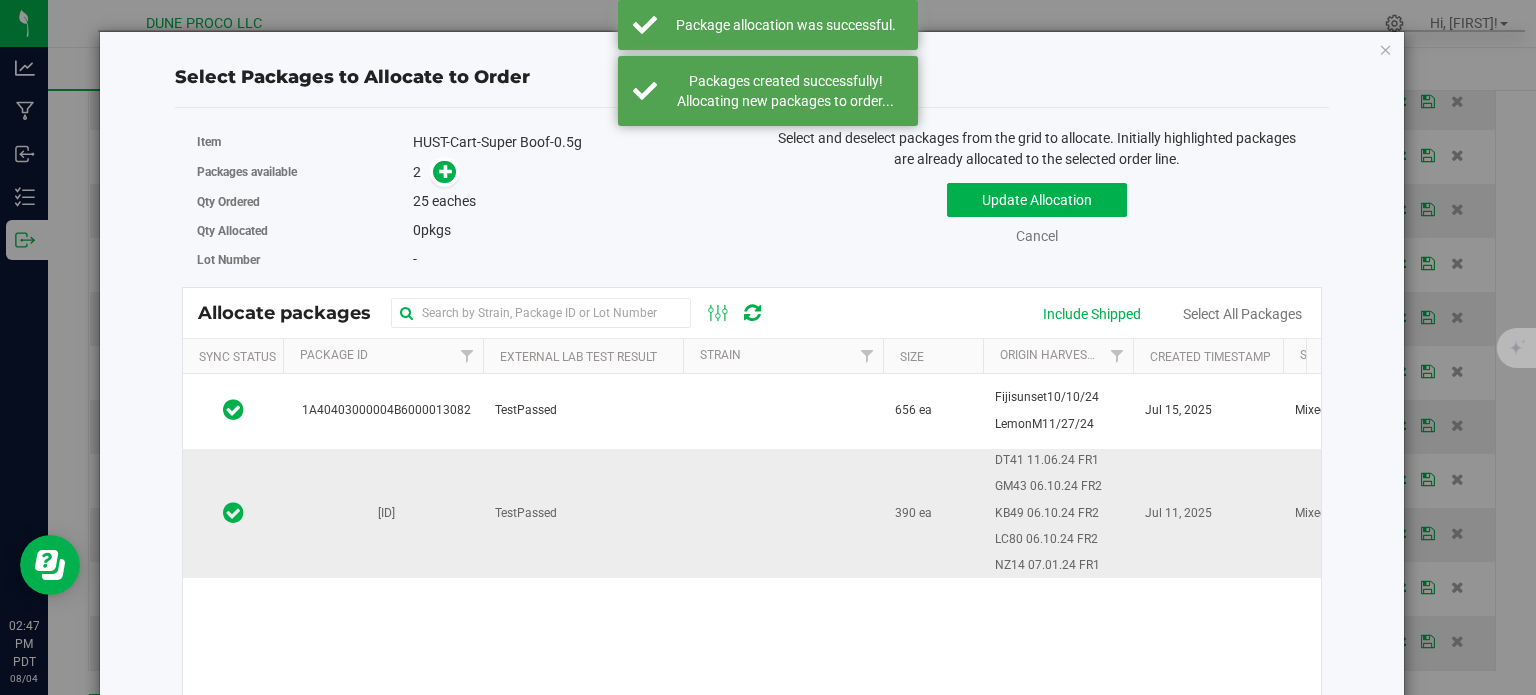 click on "[ID]" at bounding box center (383, 513) 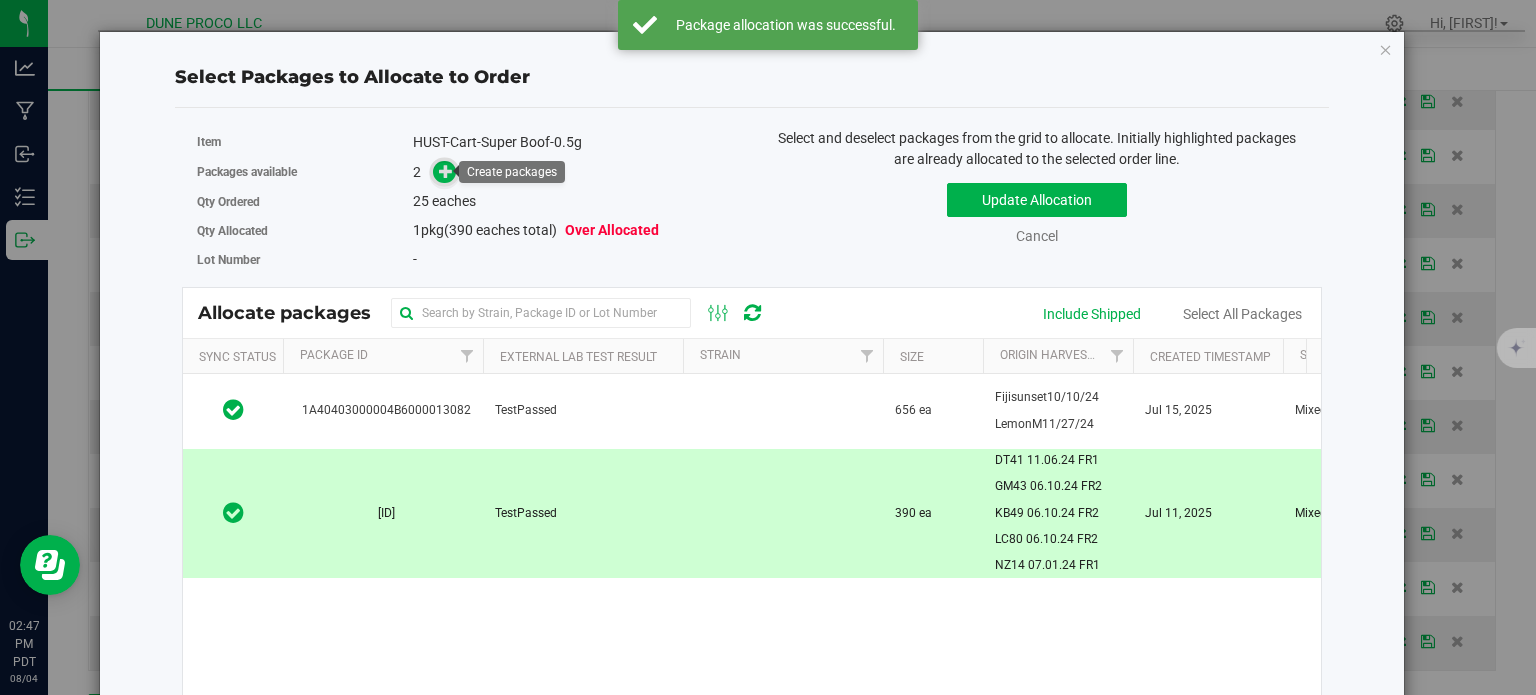 click at bounding box center (446, 171) 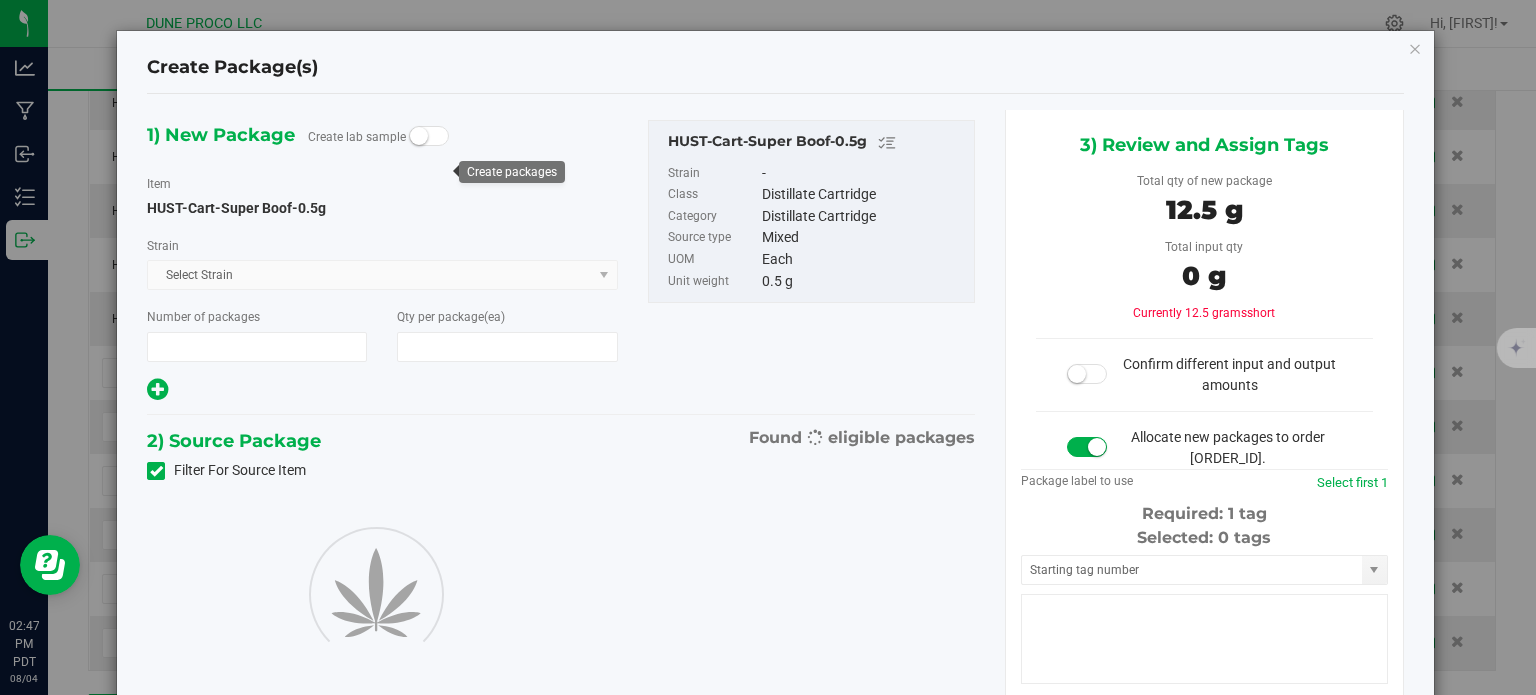 type on "1" 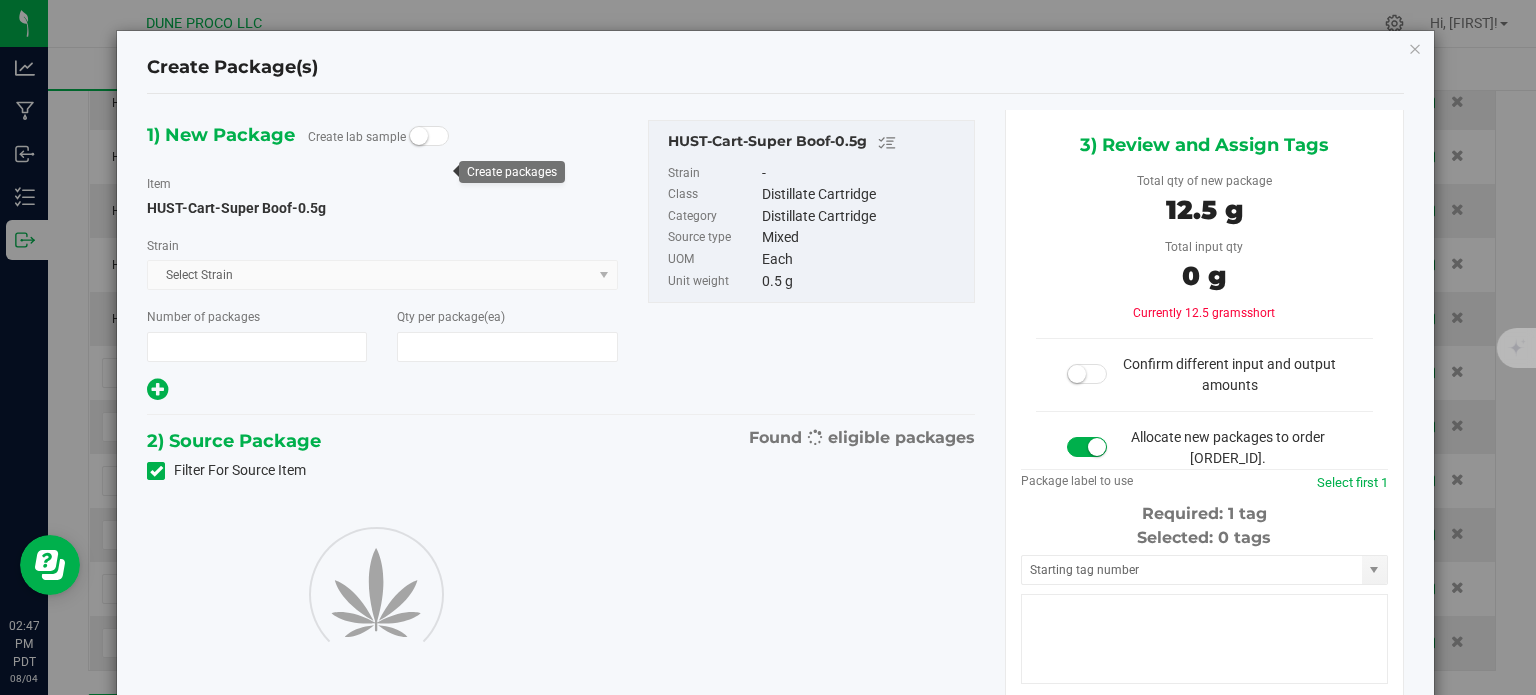 type on "25" 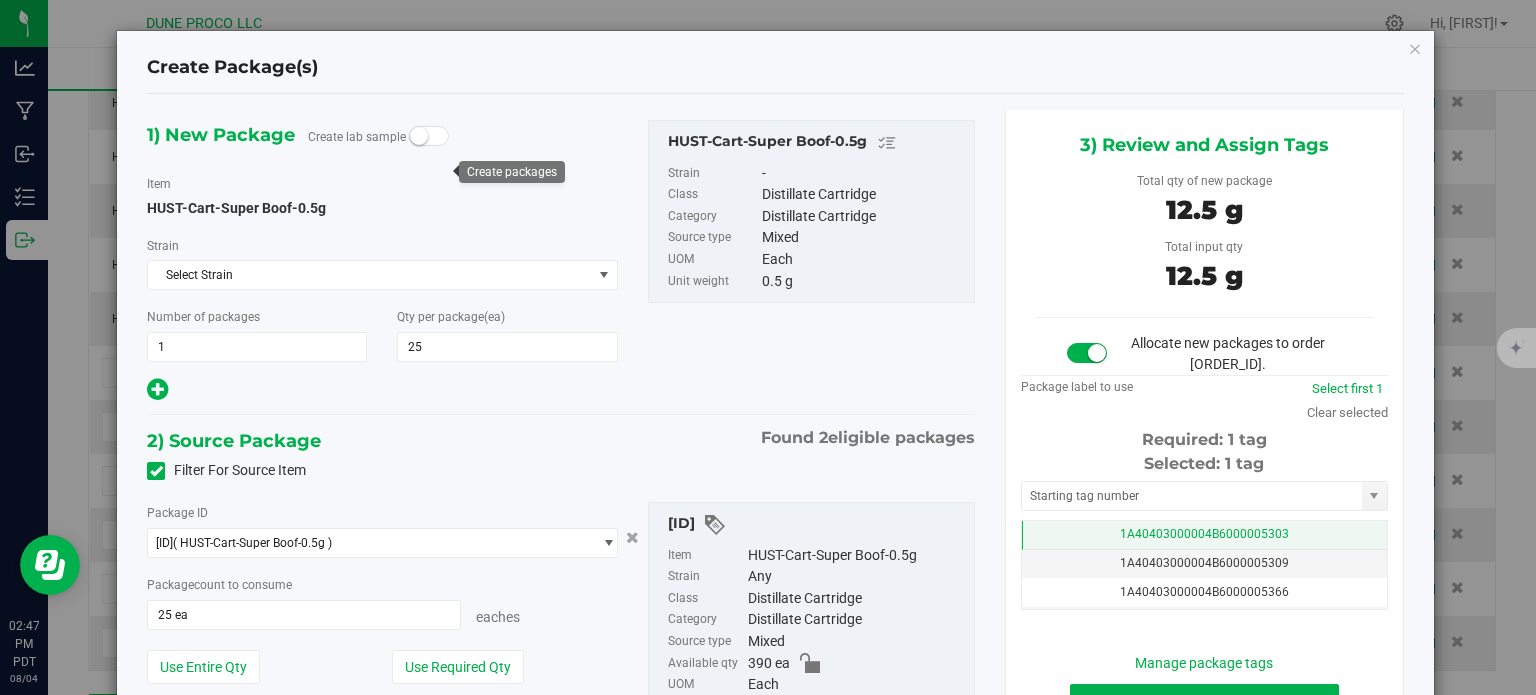 click on "1A40403000004B6000005303" at bounding box center [1204, 534] 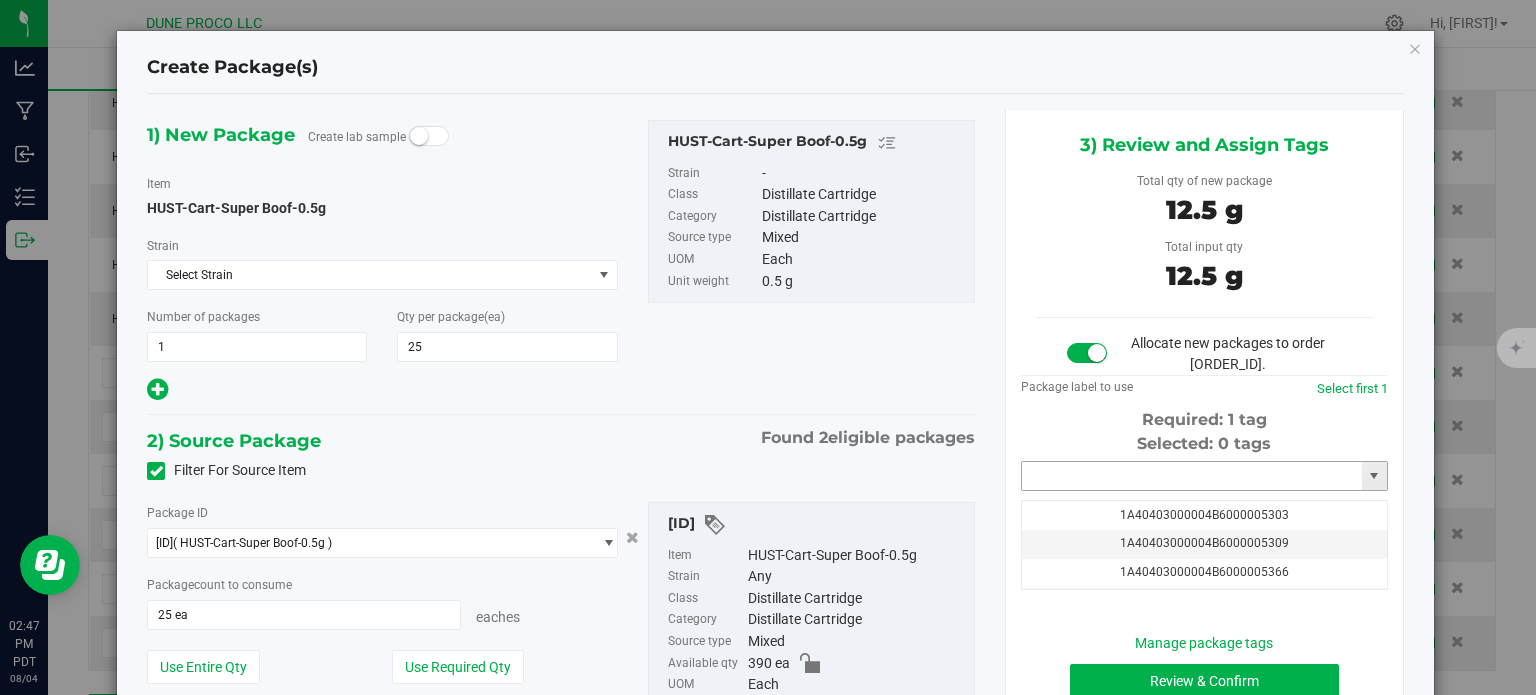 click at bounding box center (1192, 476) 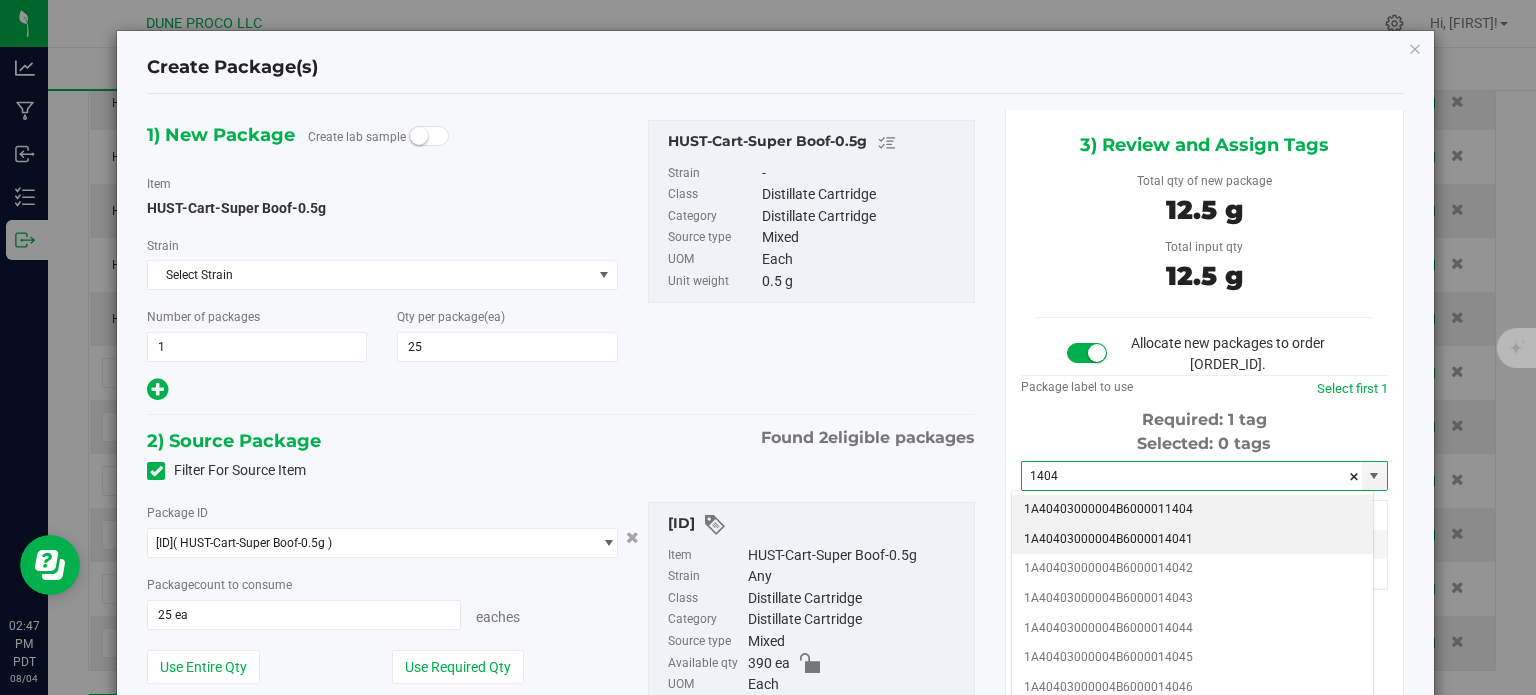 click on "1A40403000004B6000014041" at bounding box center [1192, 540] 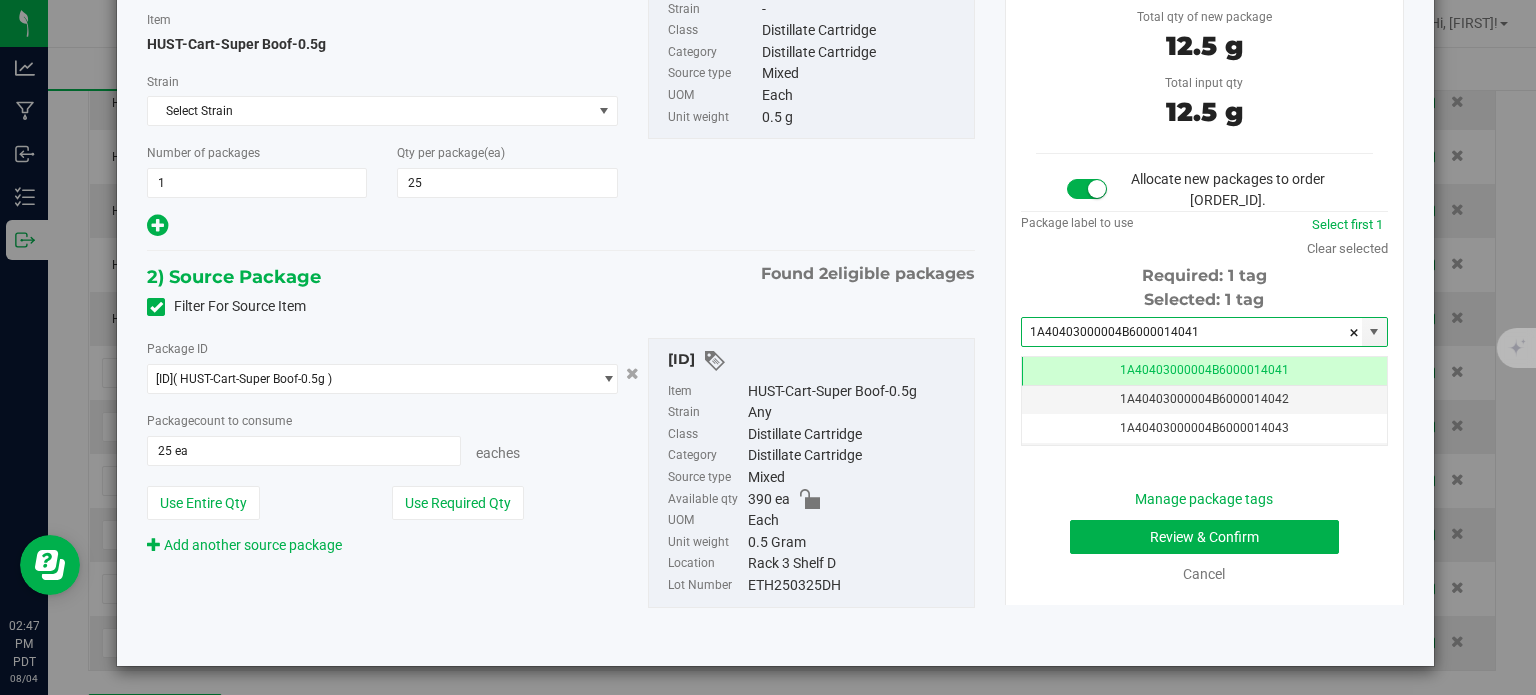type on "1A40403000004B6000014041" 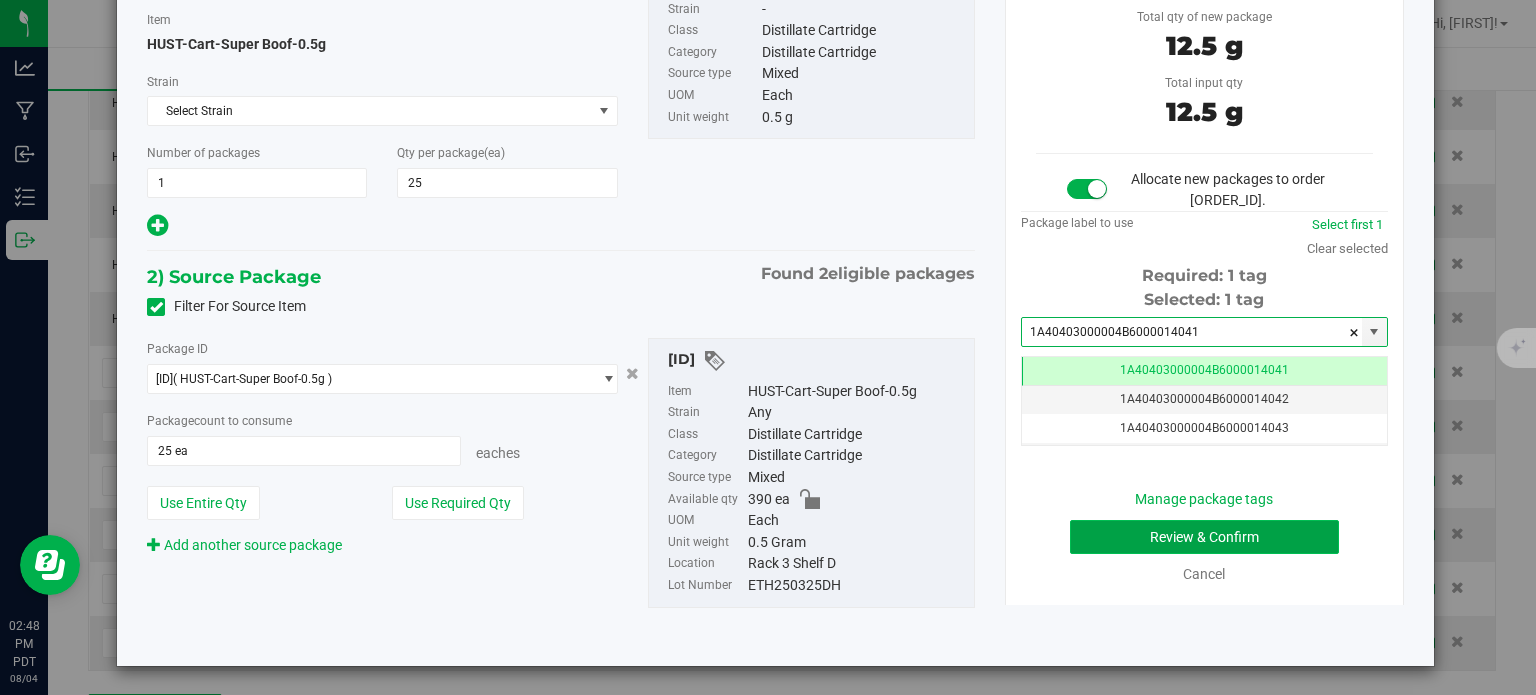 click on "Review & Confirm" at bounding box center (1204, 537) 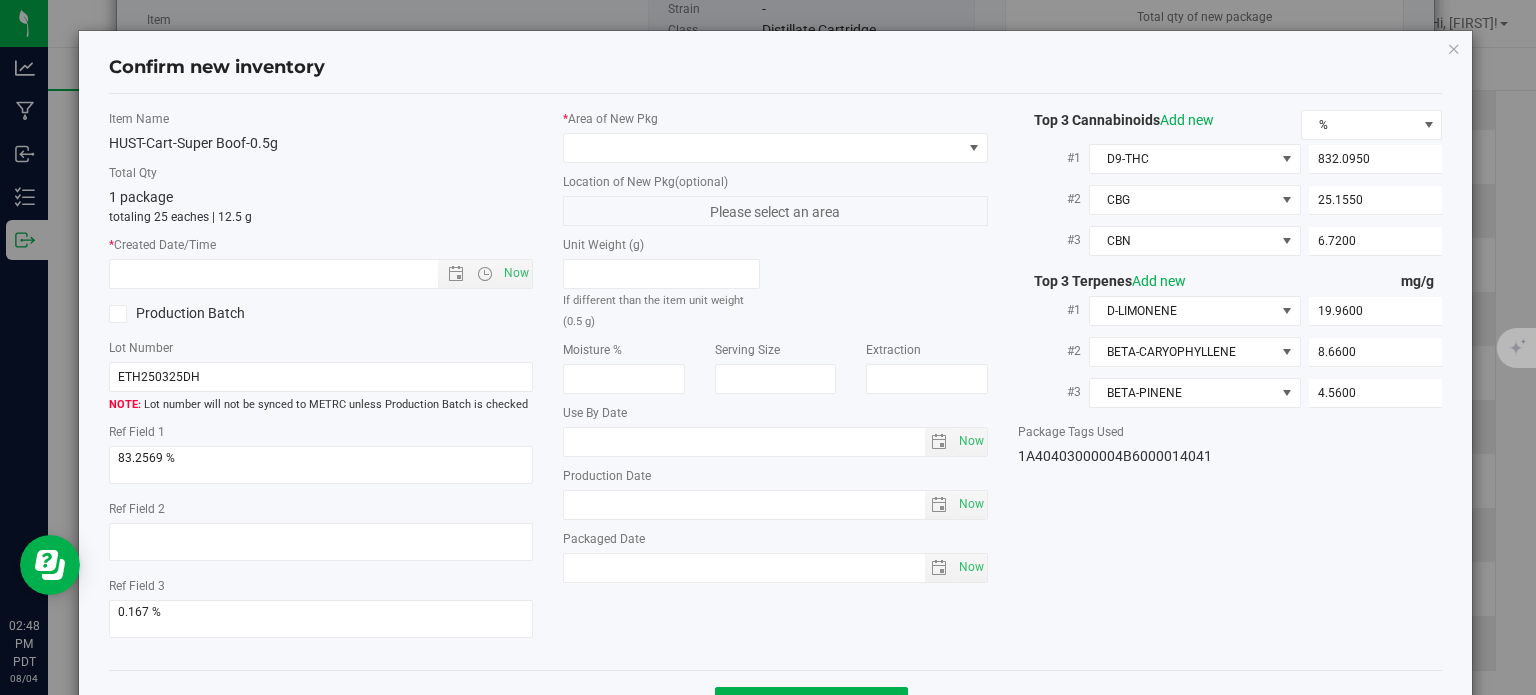 type on "2025-06-12" 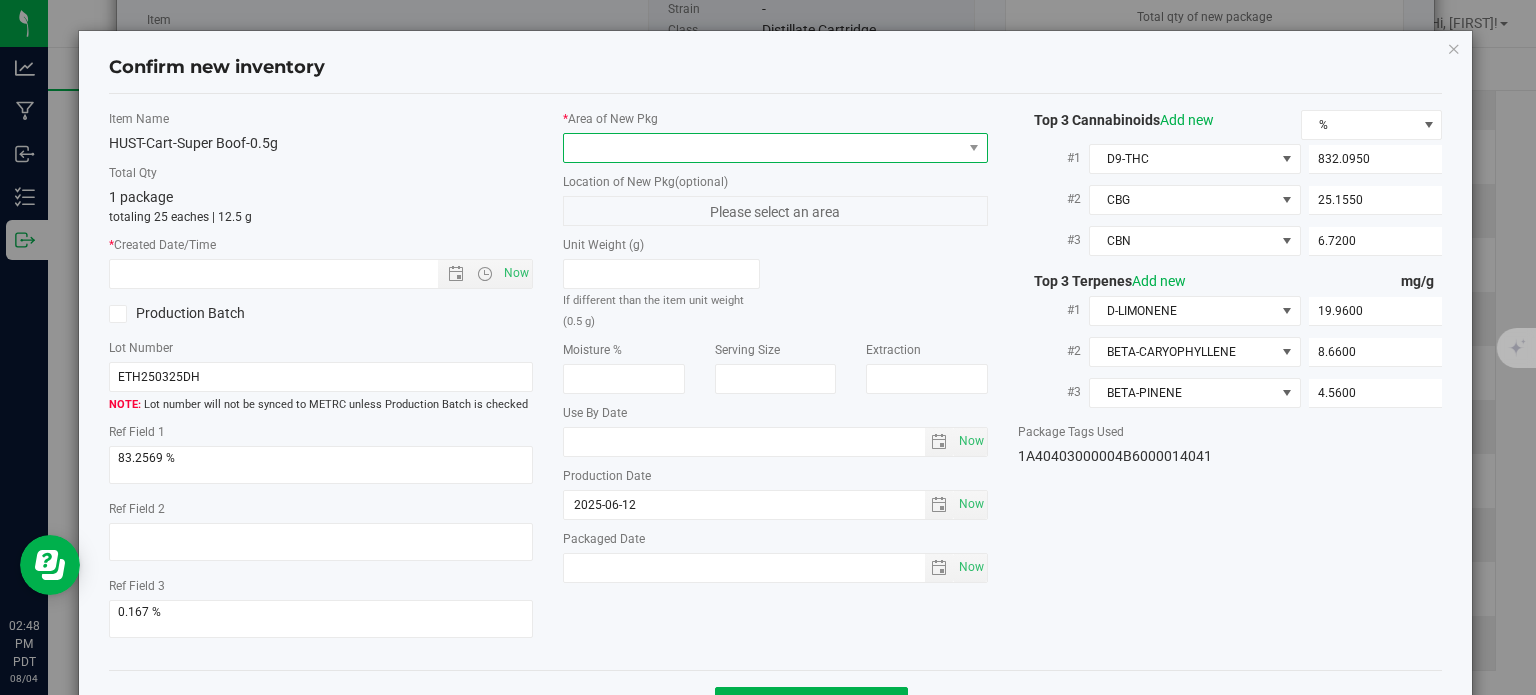 click at bounding box center [763, 148] 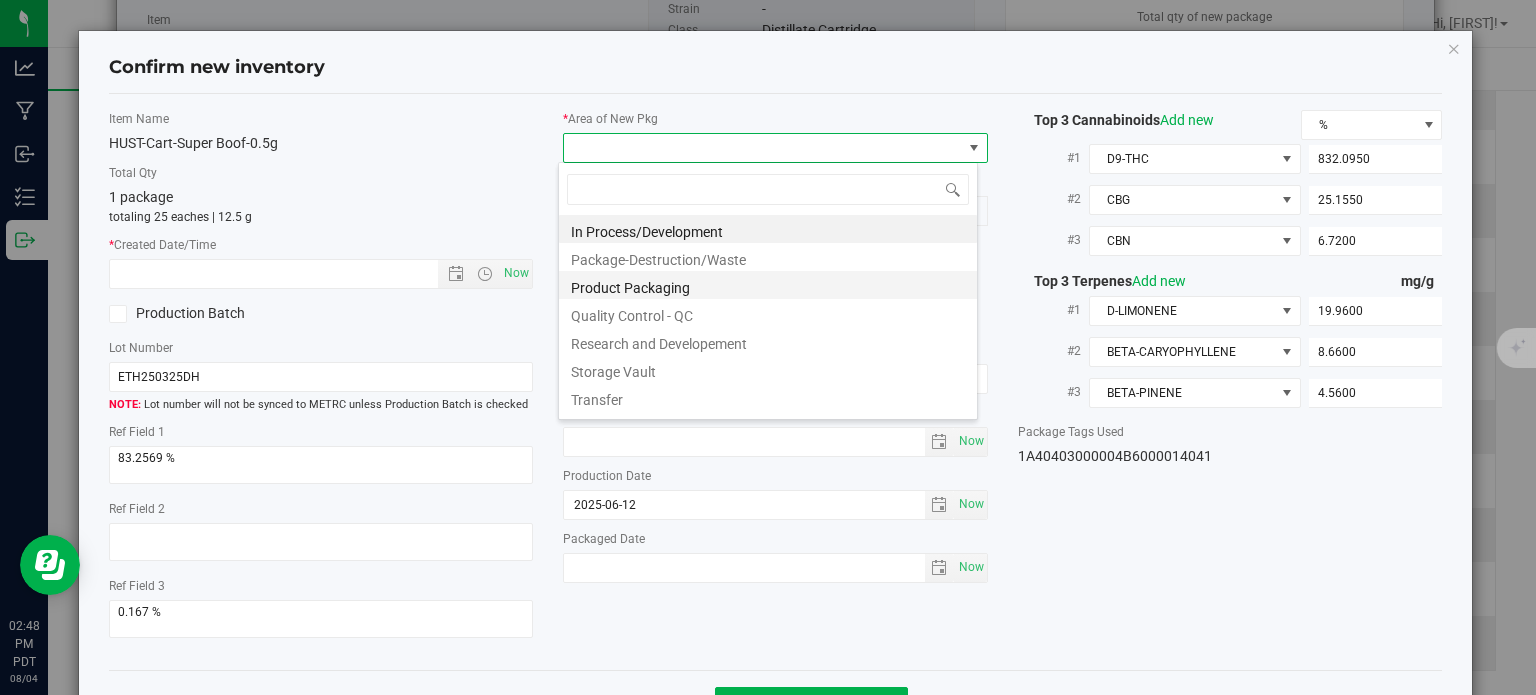 click on "Product Packaging" at bounding box center (768, 285) 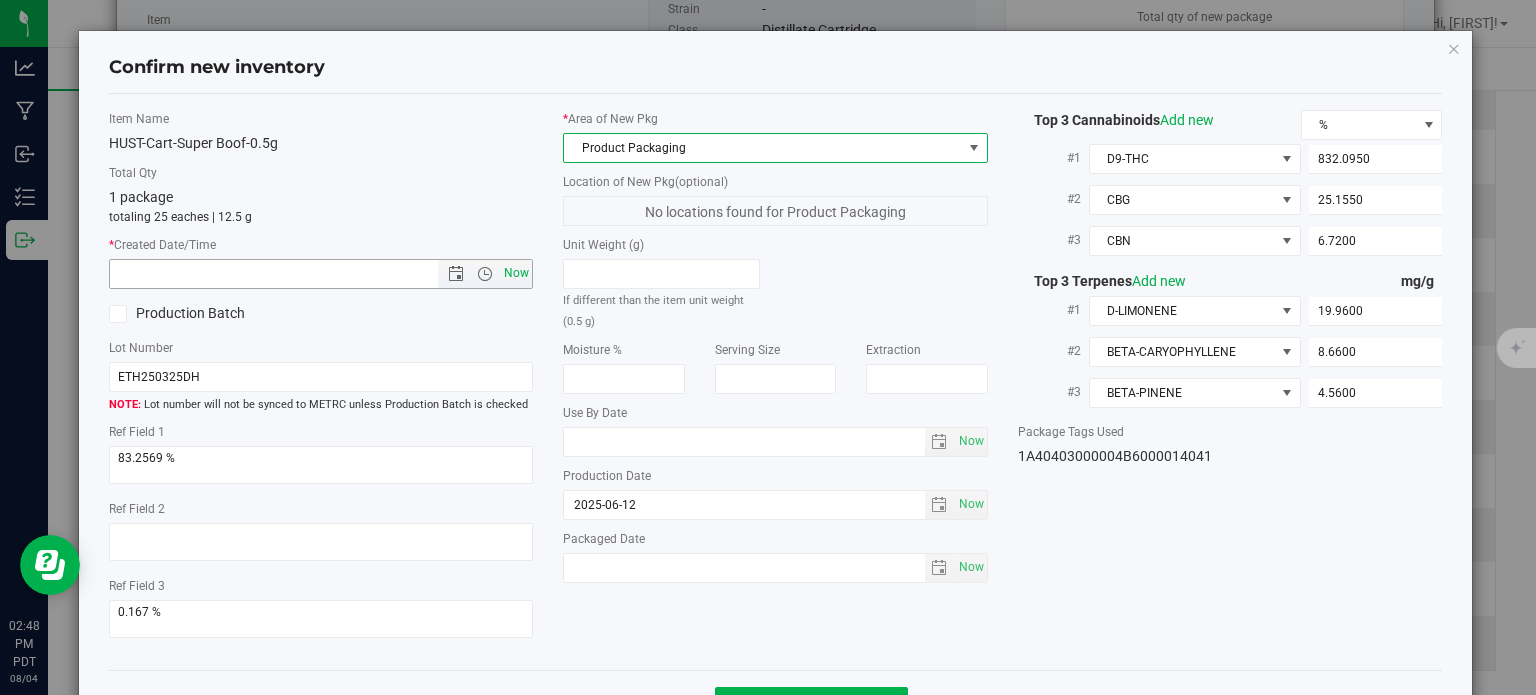 click on "Now" at bounding box center [517, 273] 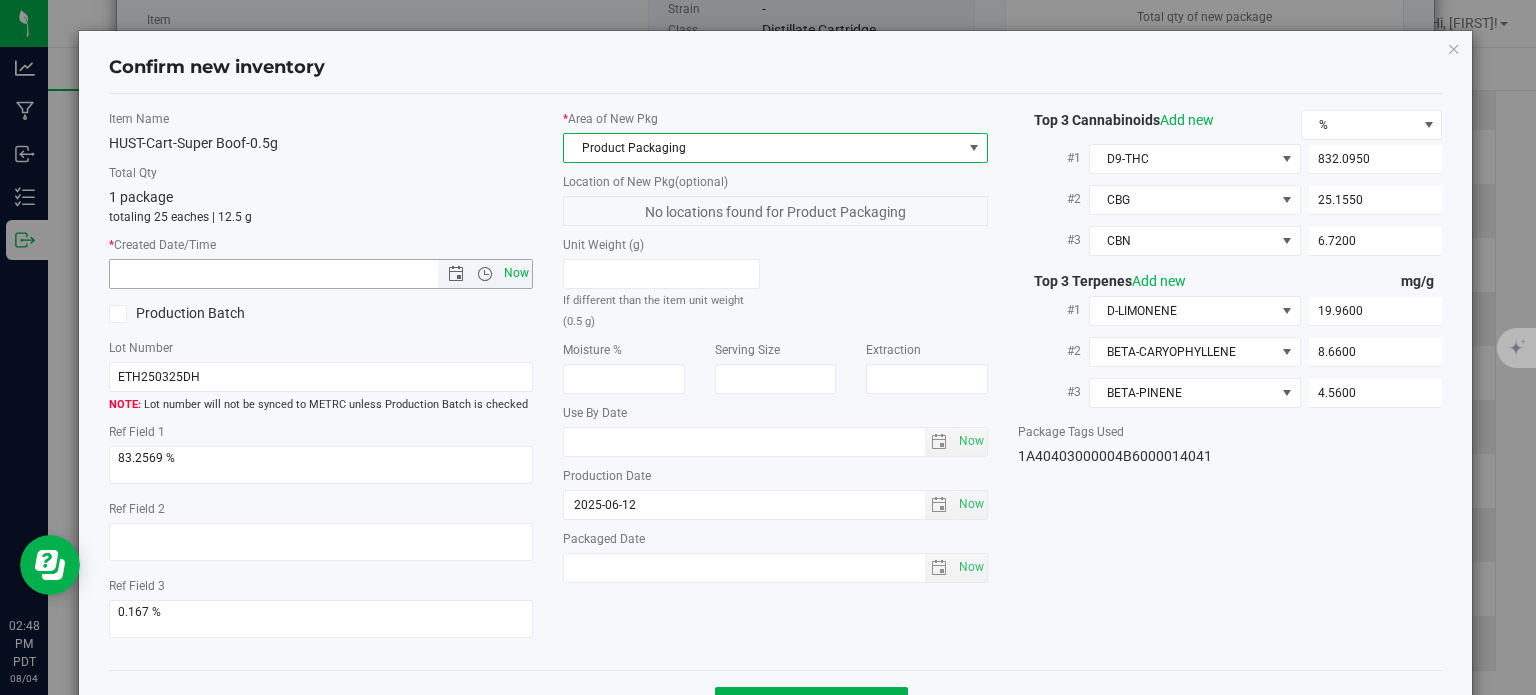 type on "[DATE] [TIME]" 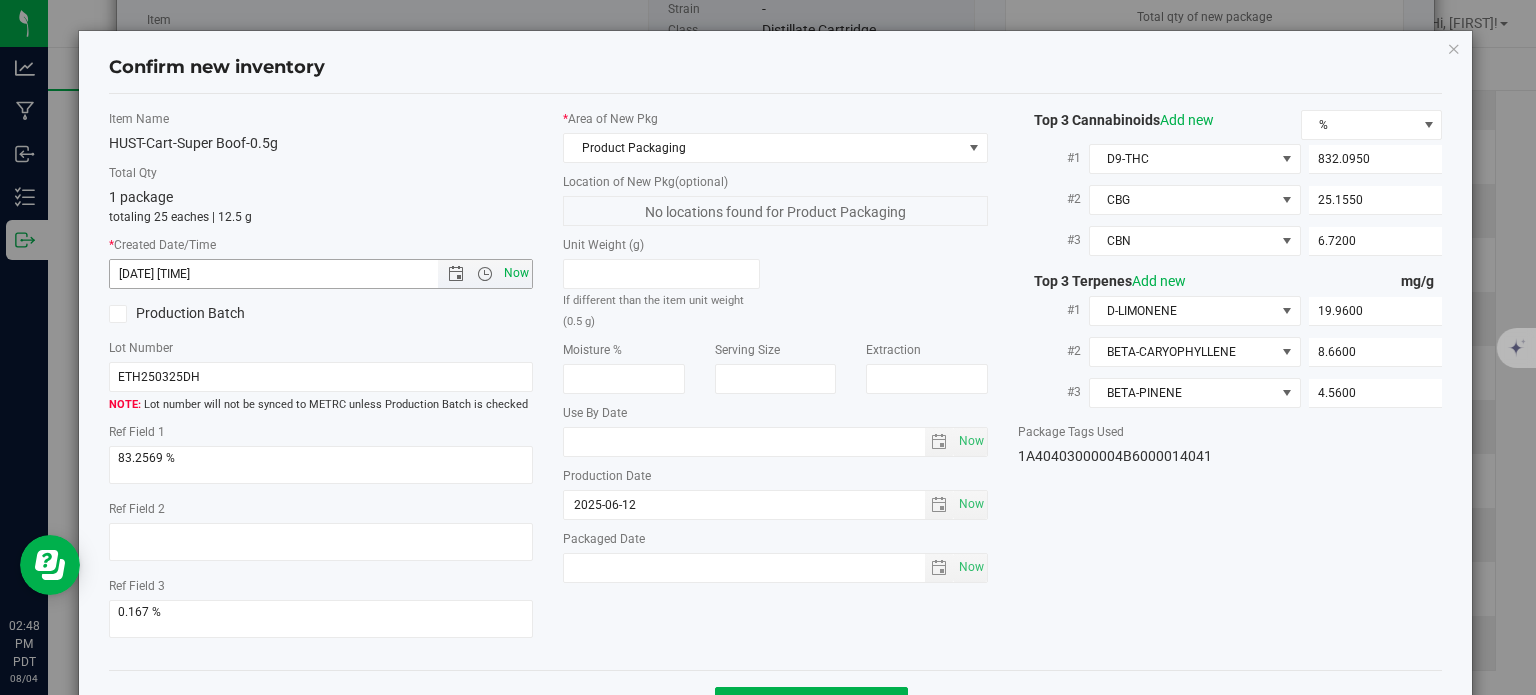 click on "Now" at bounding box center [517, 273] 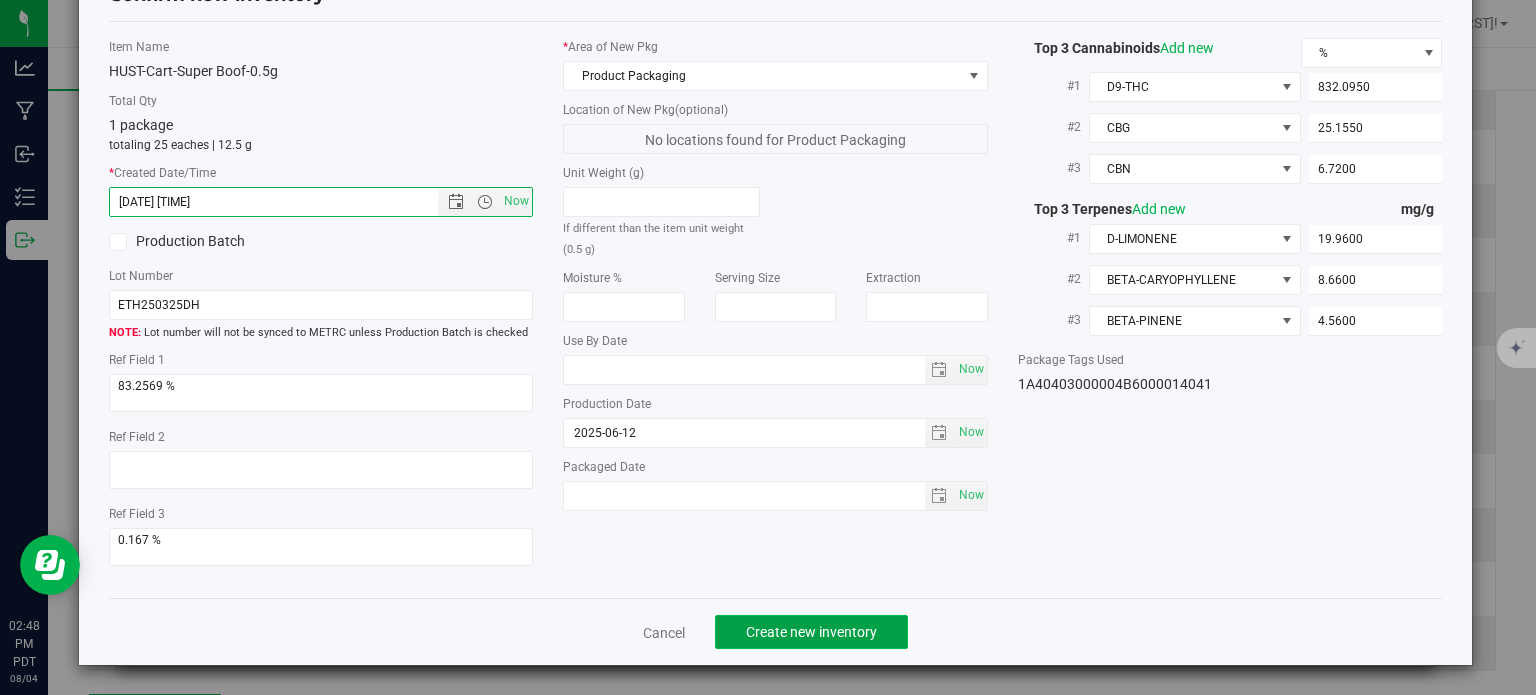 click on "Create new inventory" 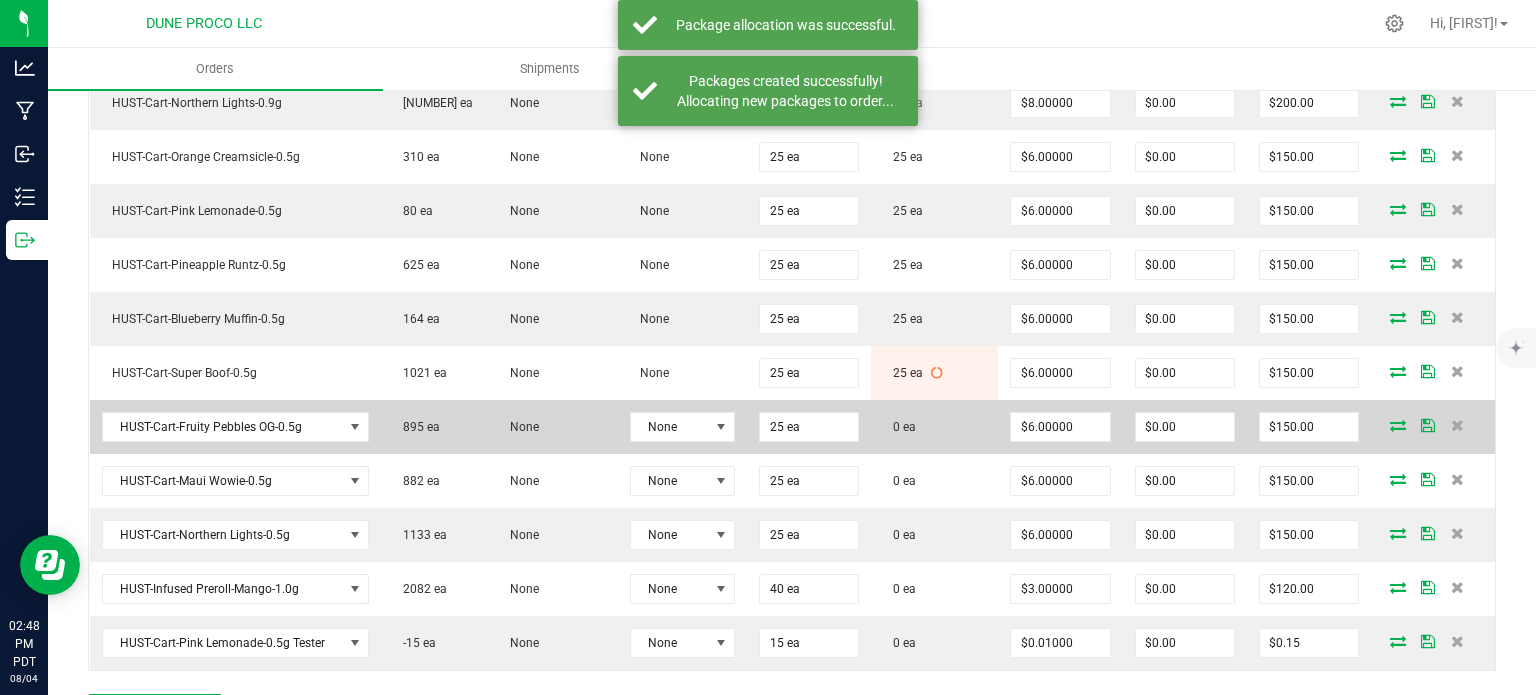 click at bounding box center (1398, 425) 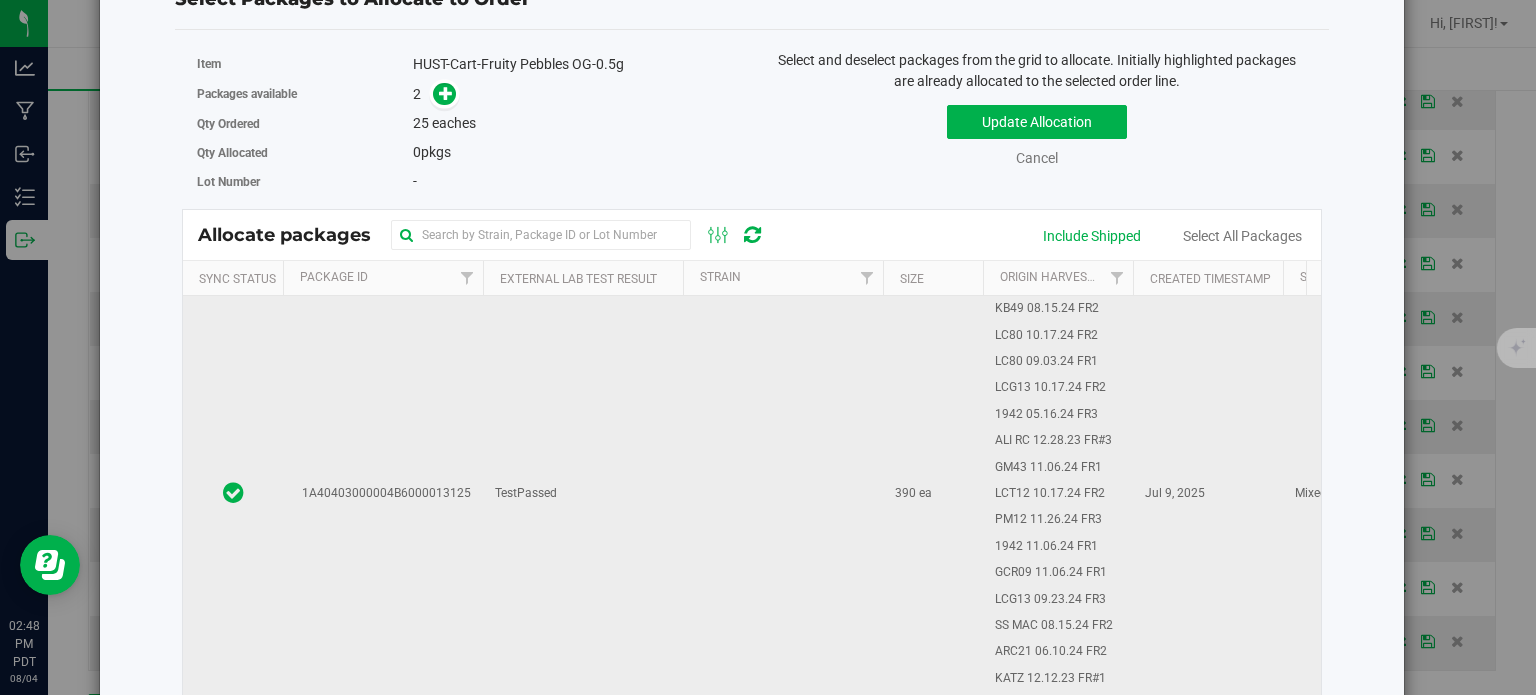 click on "1A40403000004B6000013125" at bounding box center (383, 494) 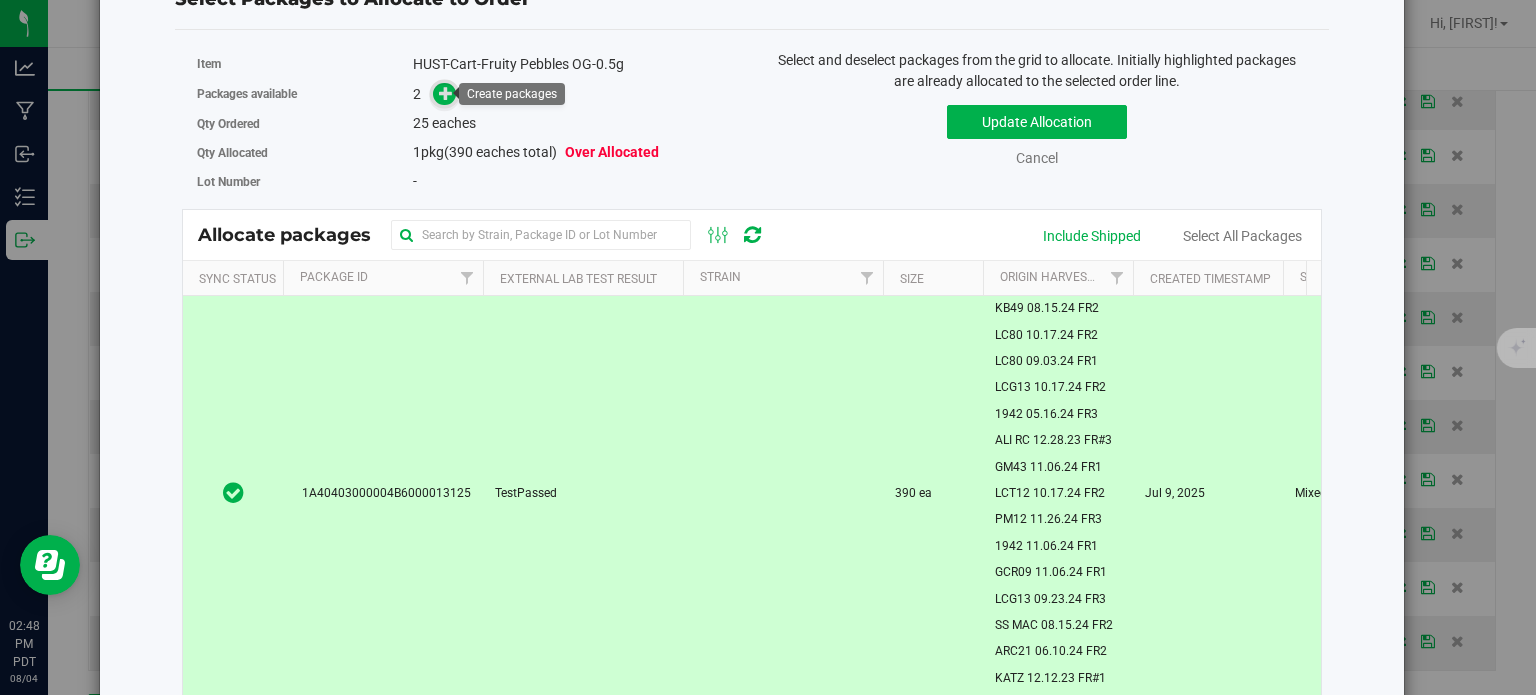 click at bounding box center (446, 93) 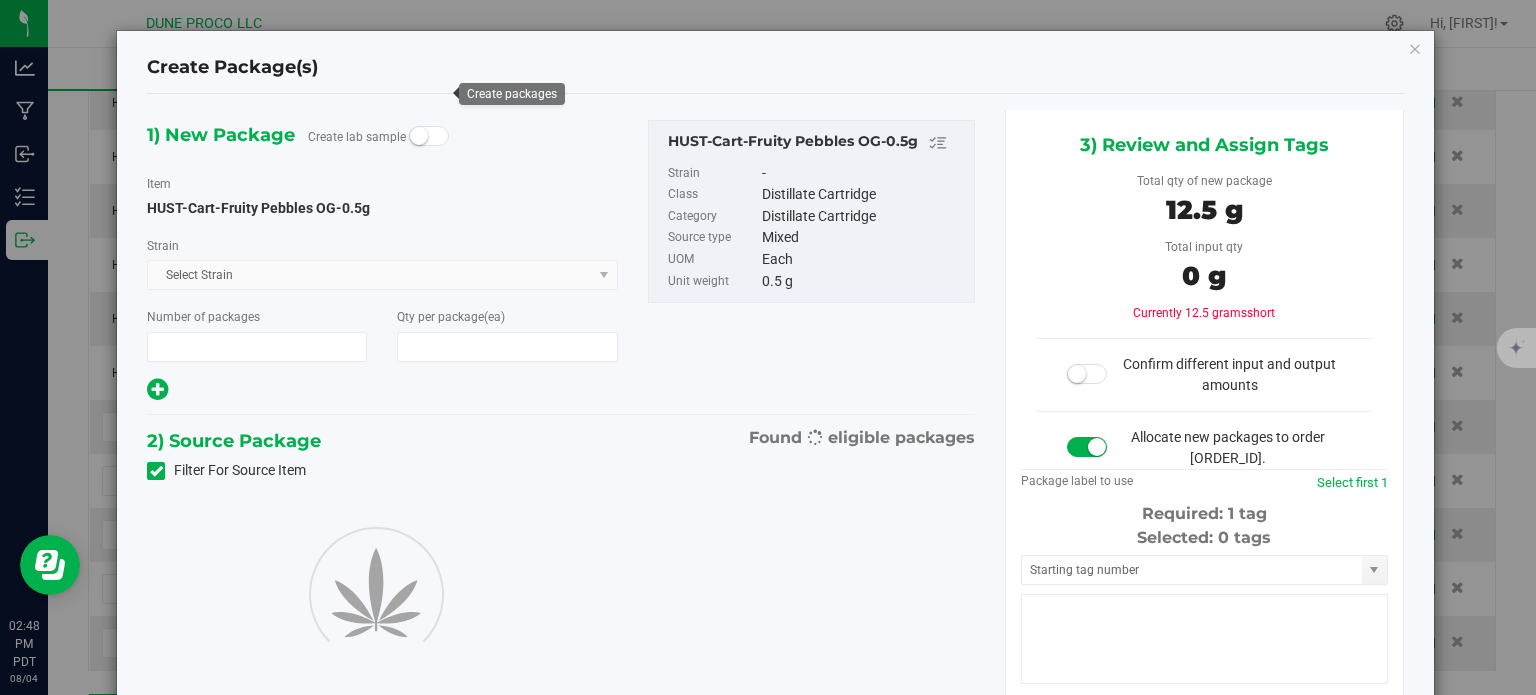 type on "1" 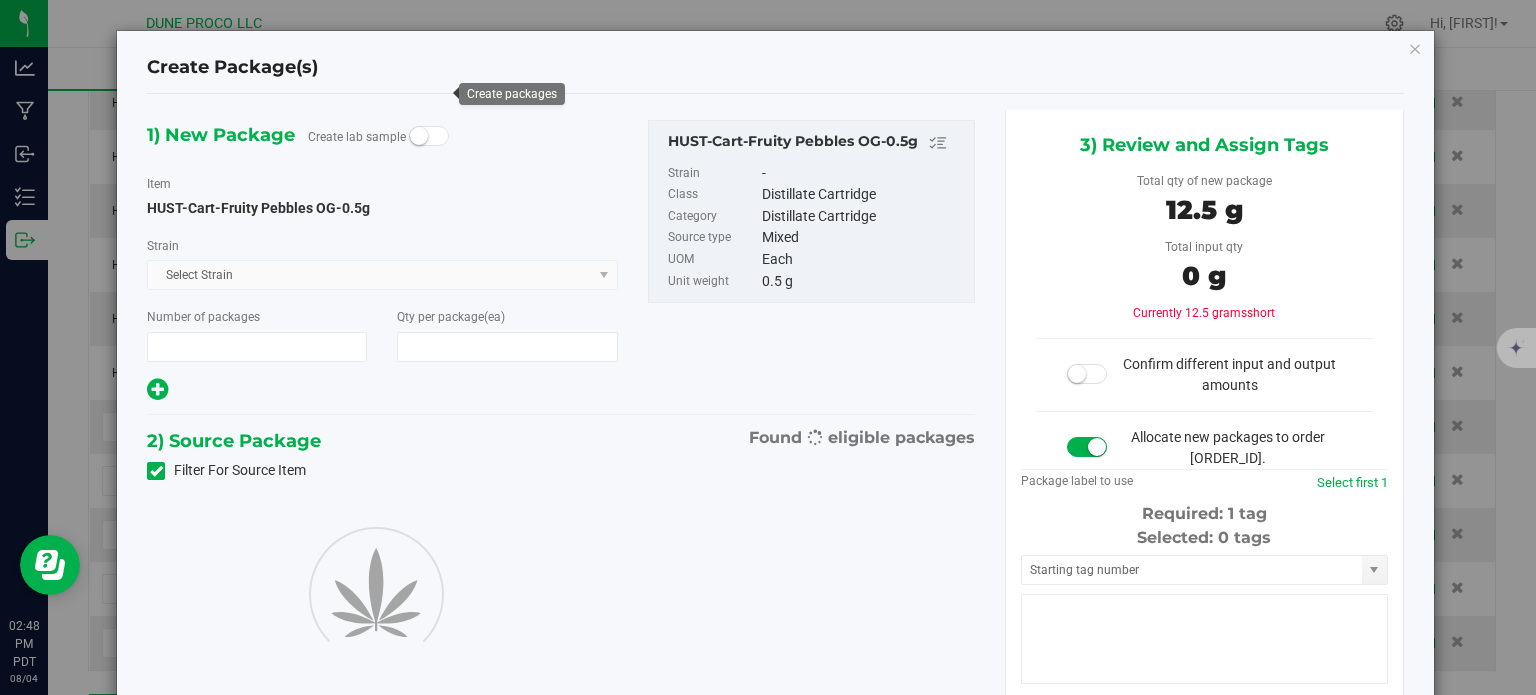type on "25" 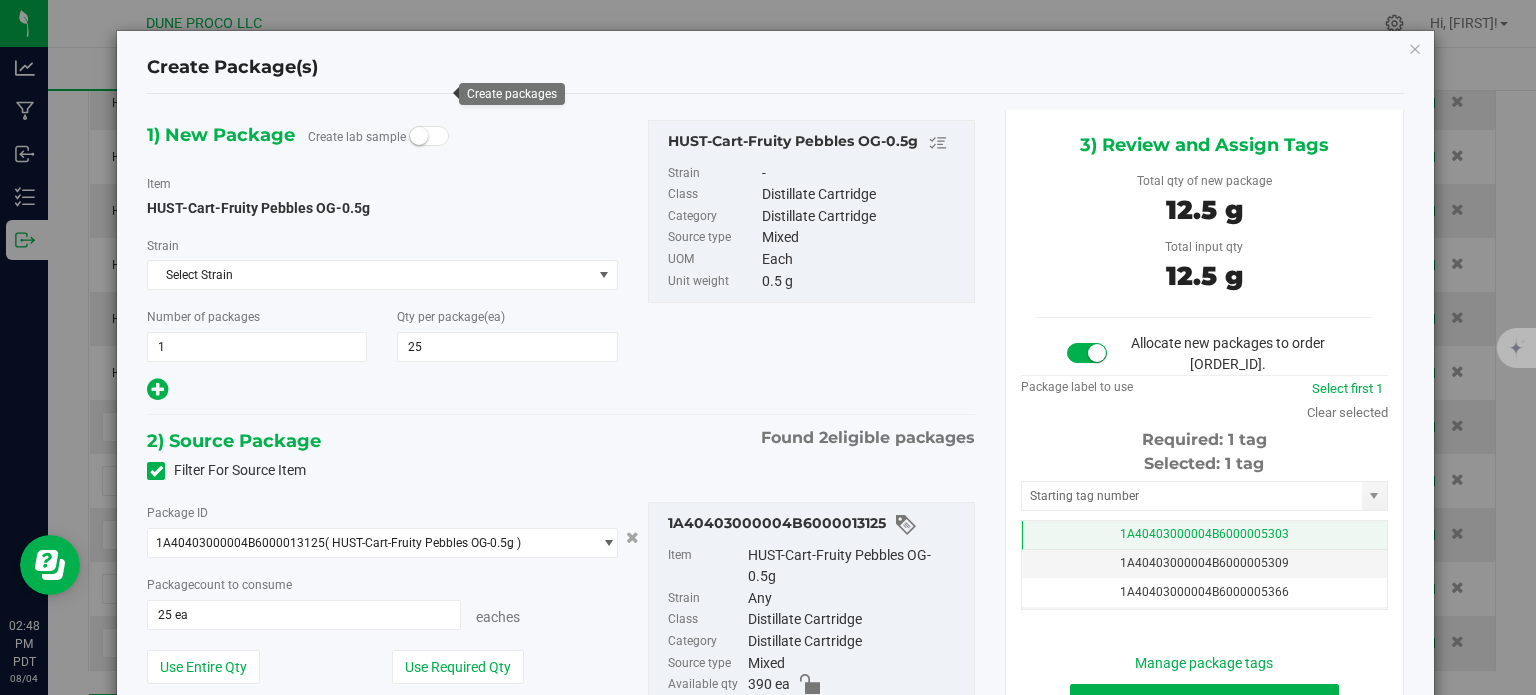 click on "1A40403000004B6000005303" at bounding box center [1204, 535] 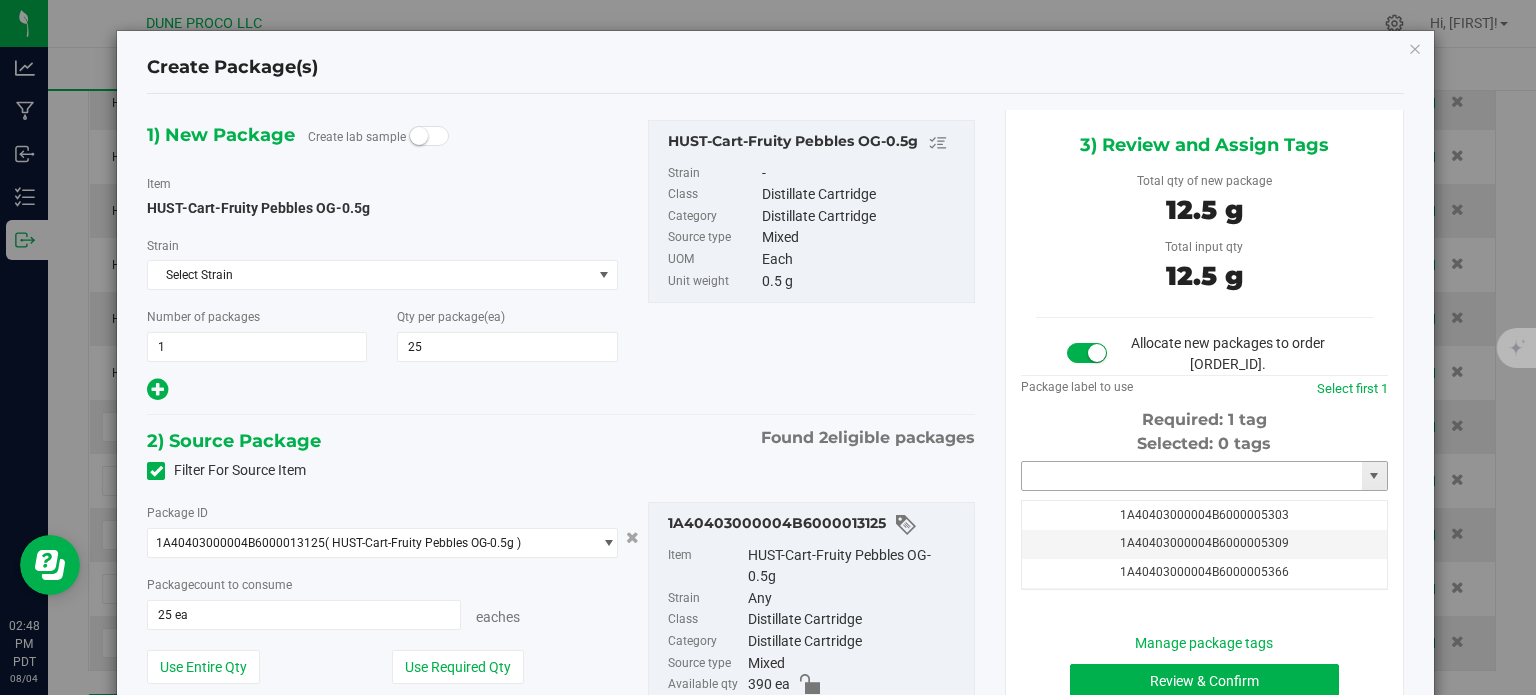 click at bounding box center [1192, 476] 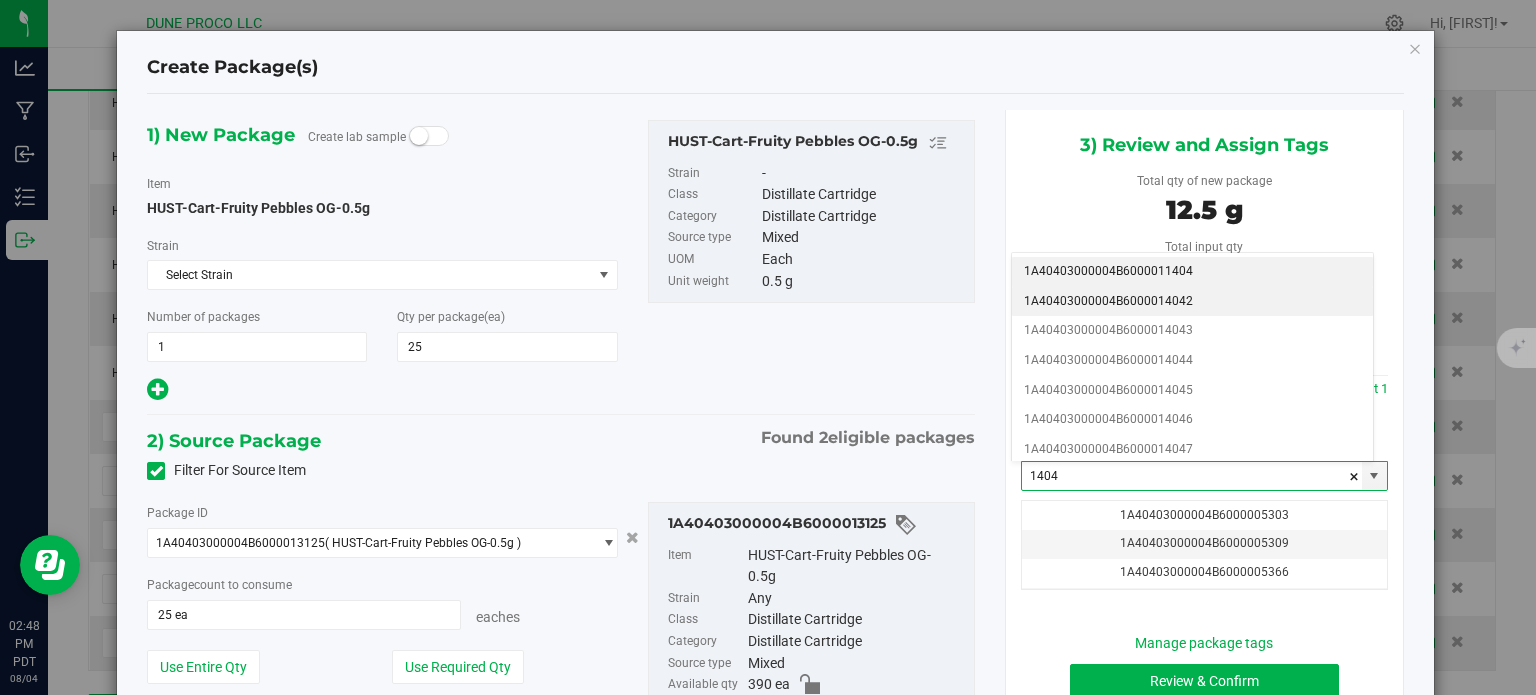 click on "1A40403000004B6000014042" at bounding box center [1192, 302] 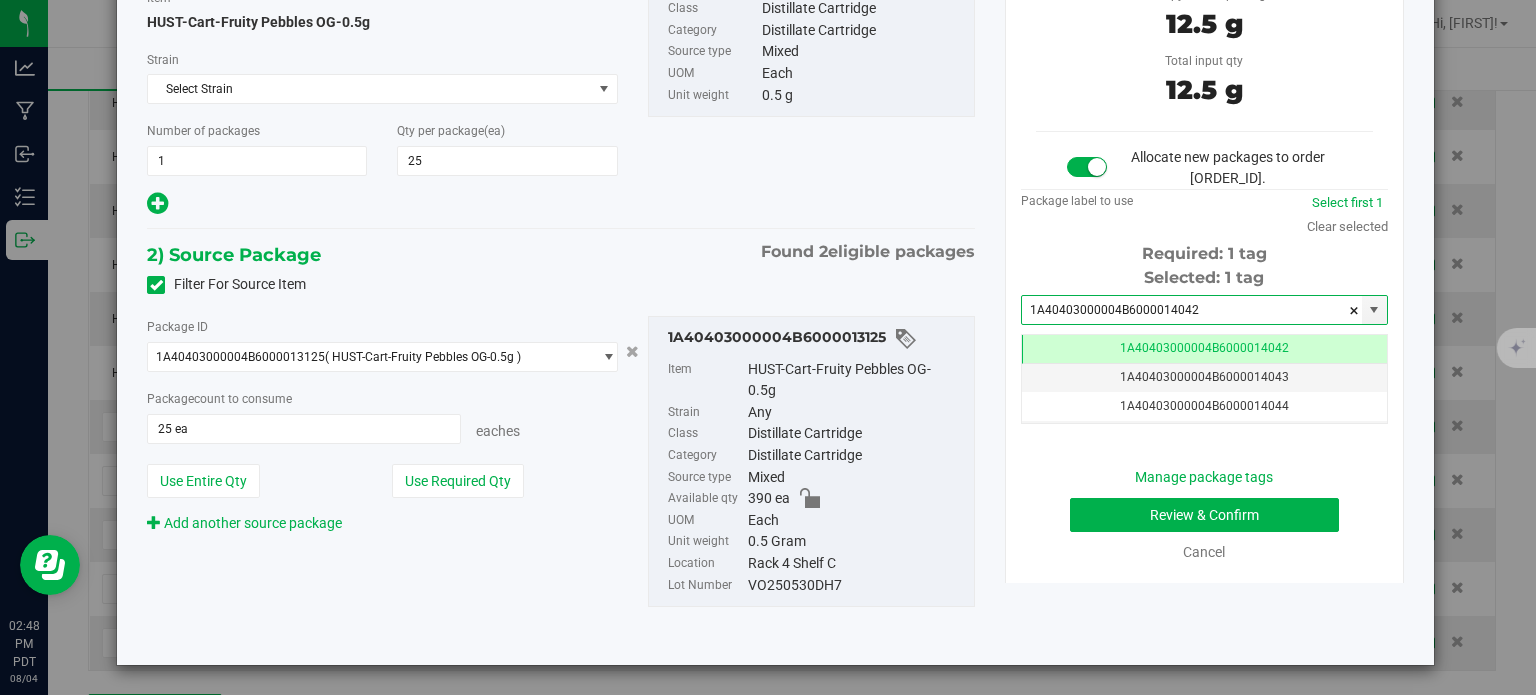 type on "1A40403000004B6000014042" 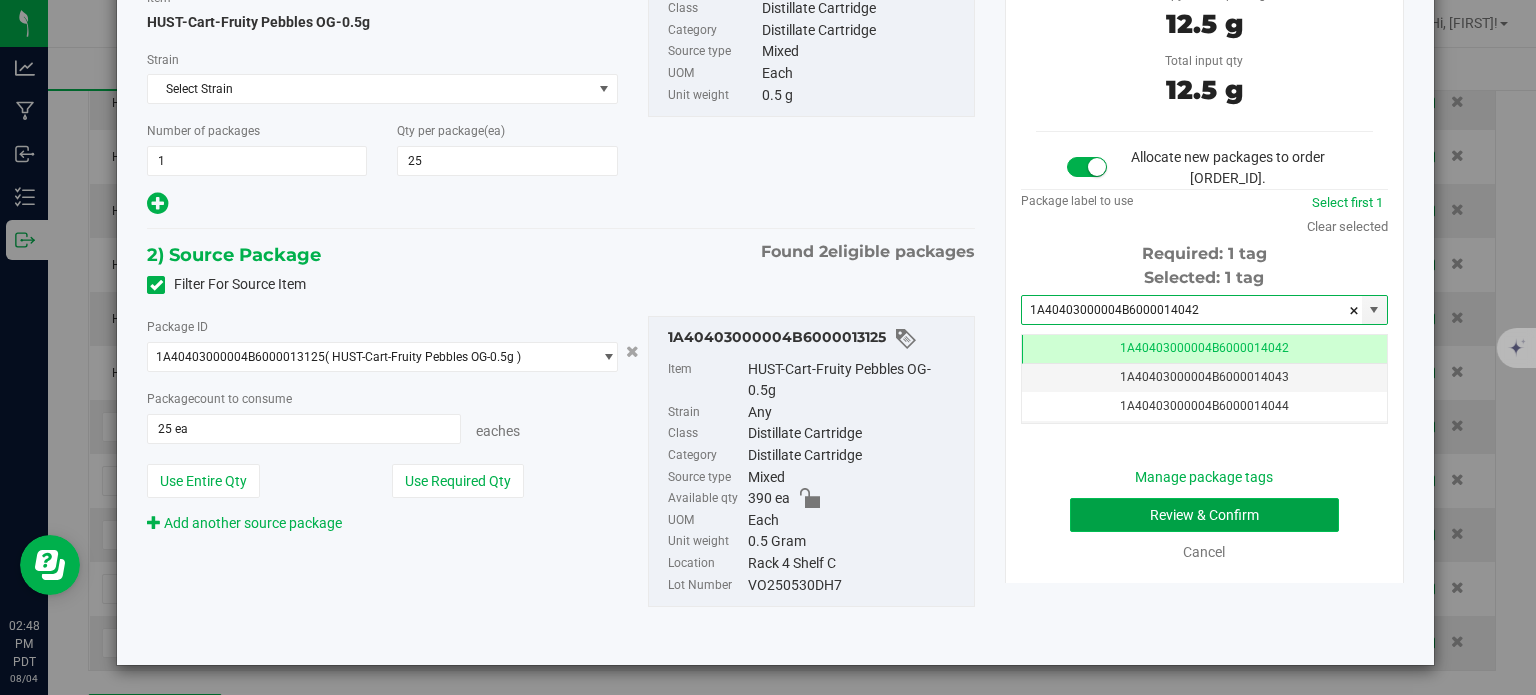click on "Review & Confirm" at bounding box center (1204, 515) 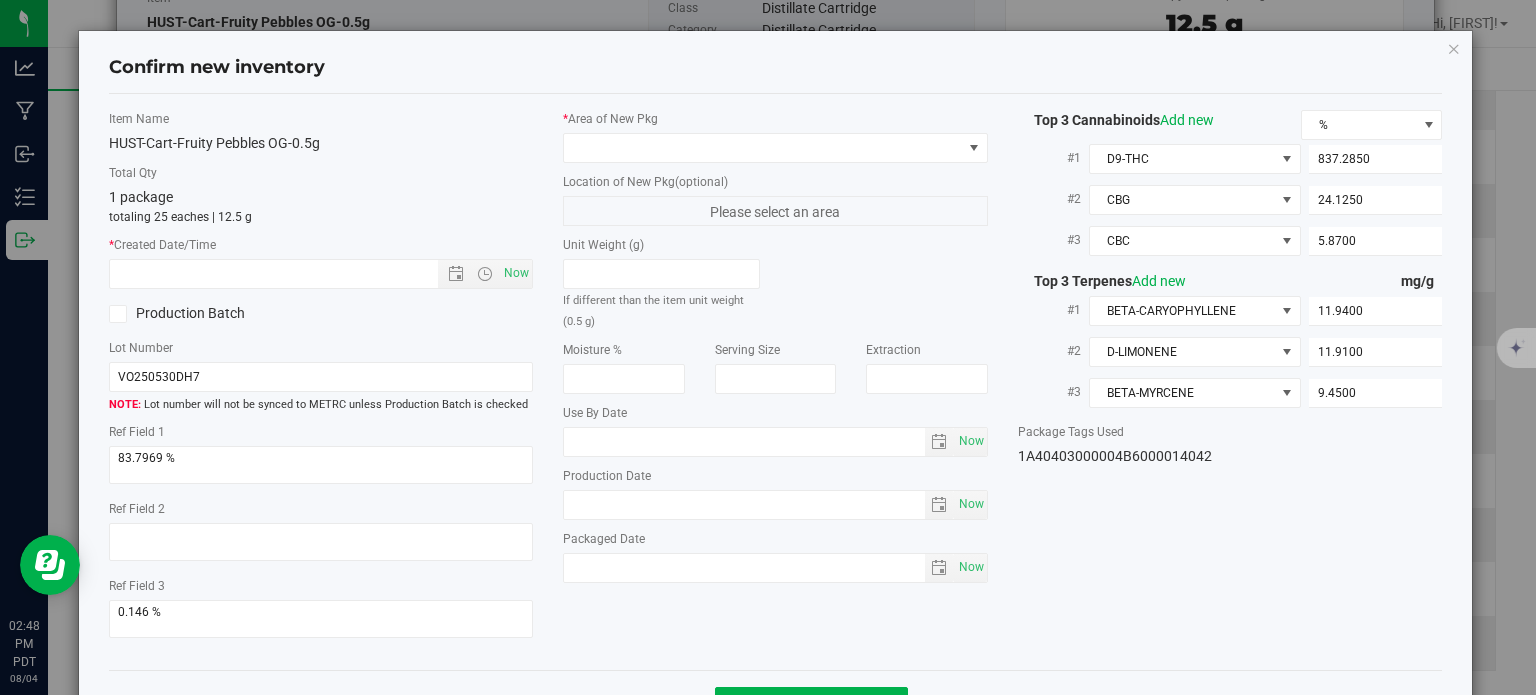 type on "2025-05-30" 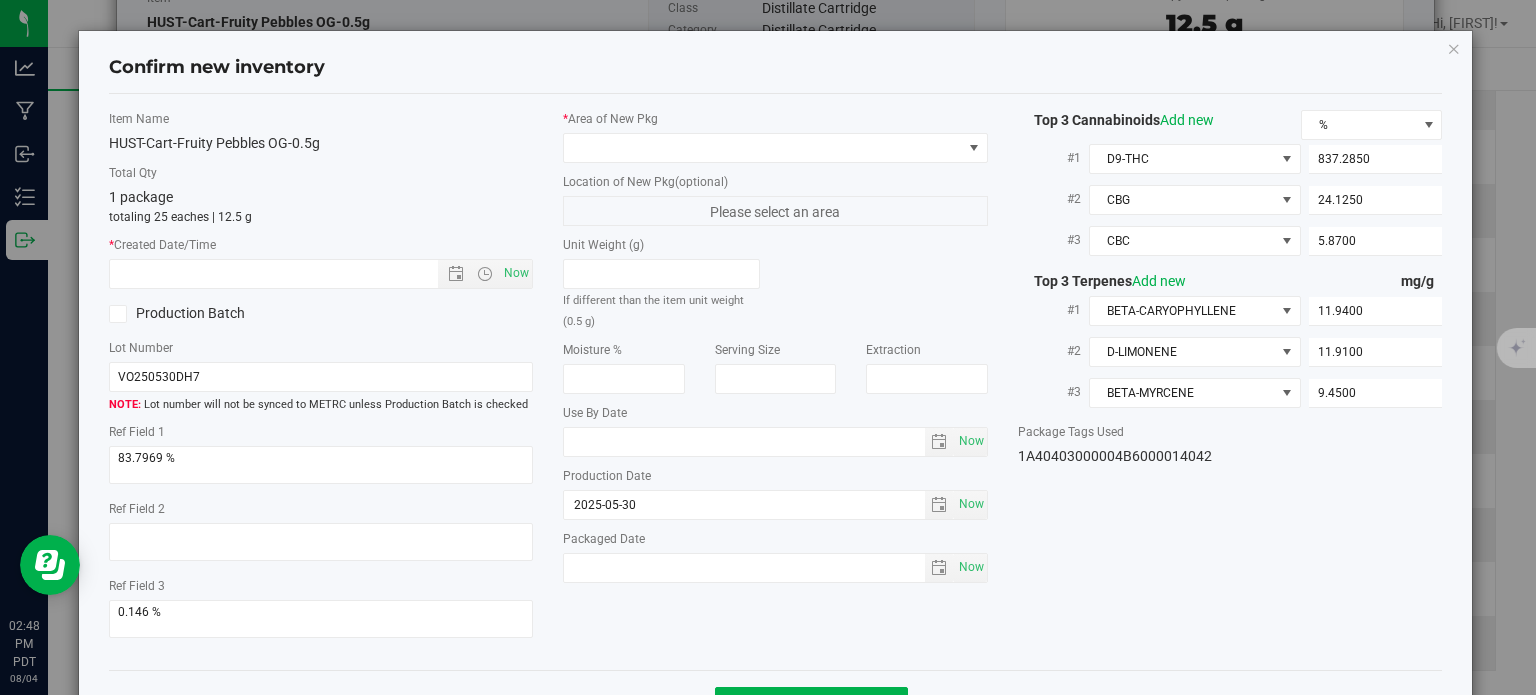 click on "*
Area of New Pkg" at bounding box center (775, 136) 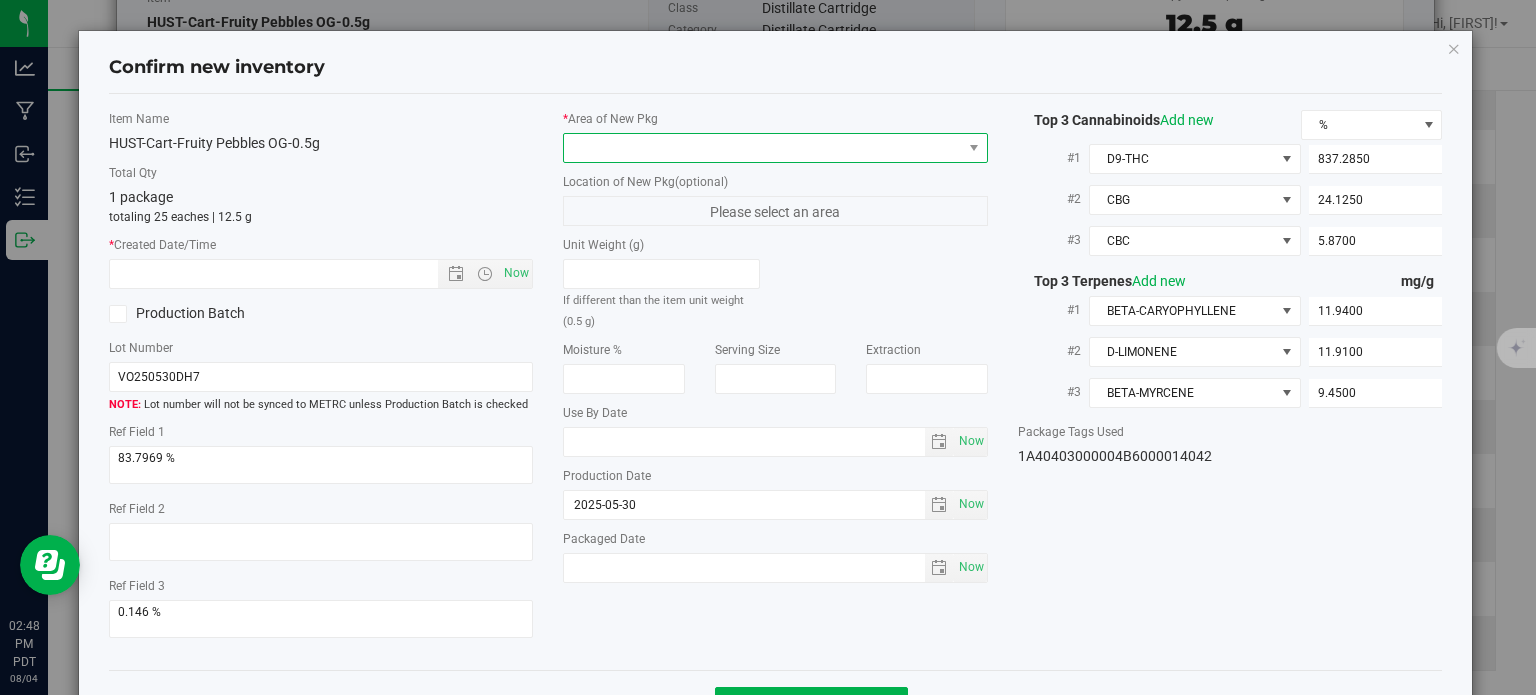 click at bounding box center [763, 148] 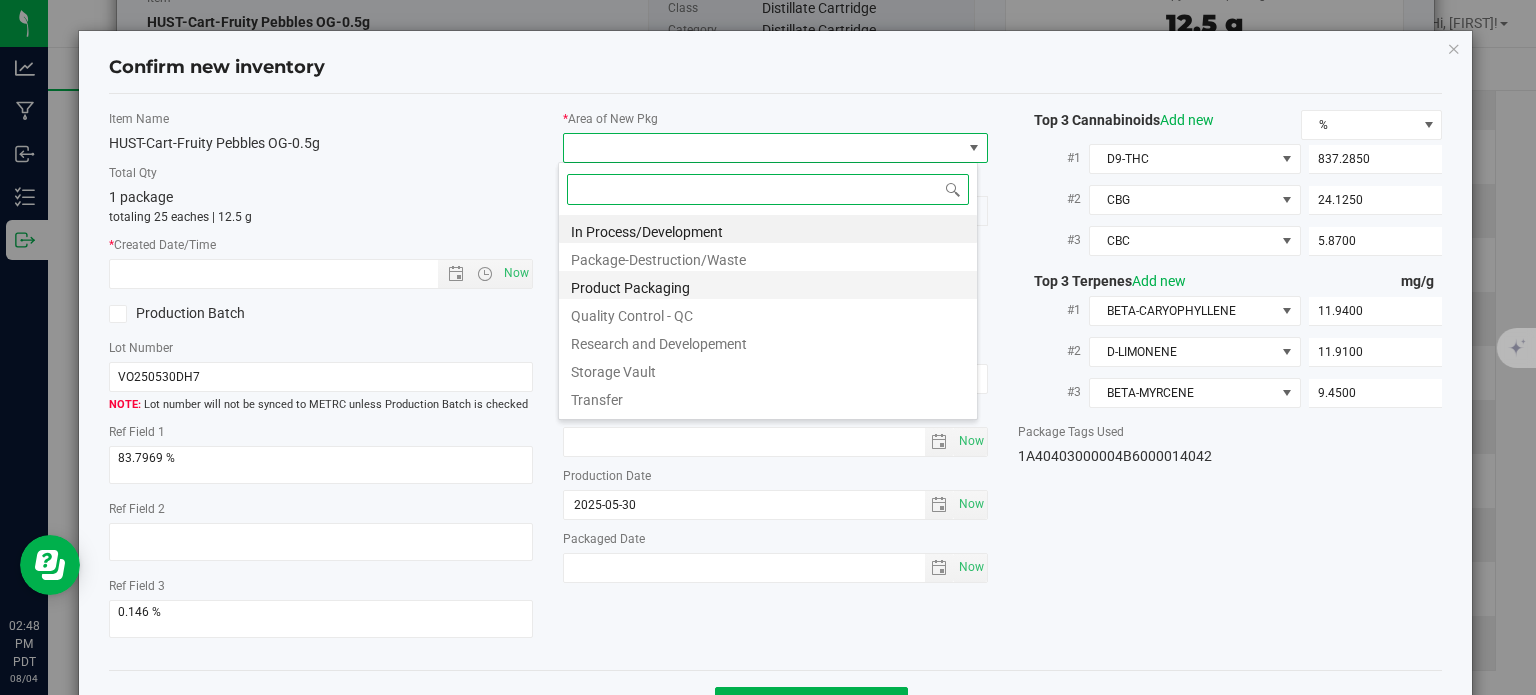 click on "Product Packaging" at bounding box center (768, 285) 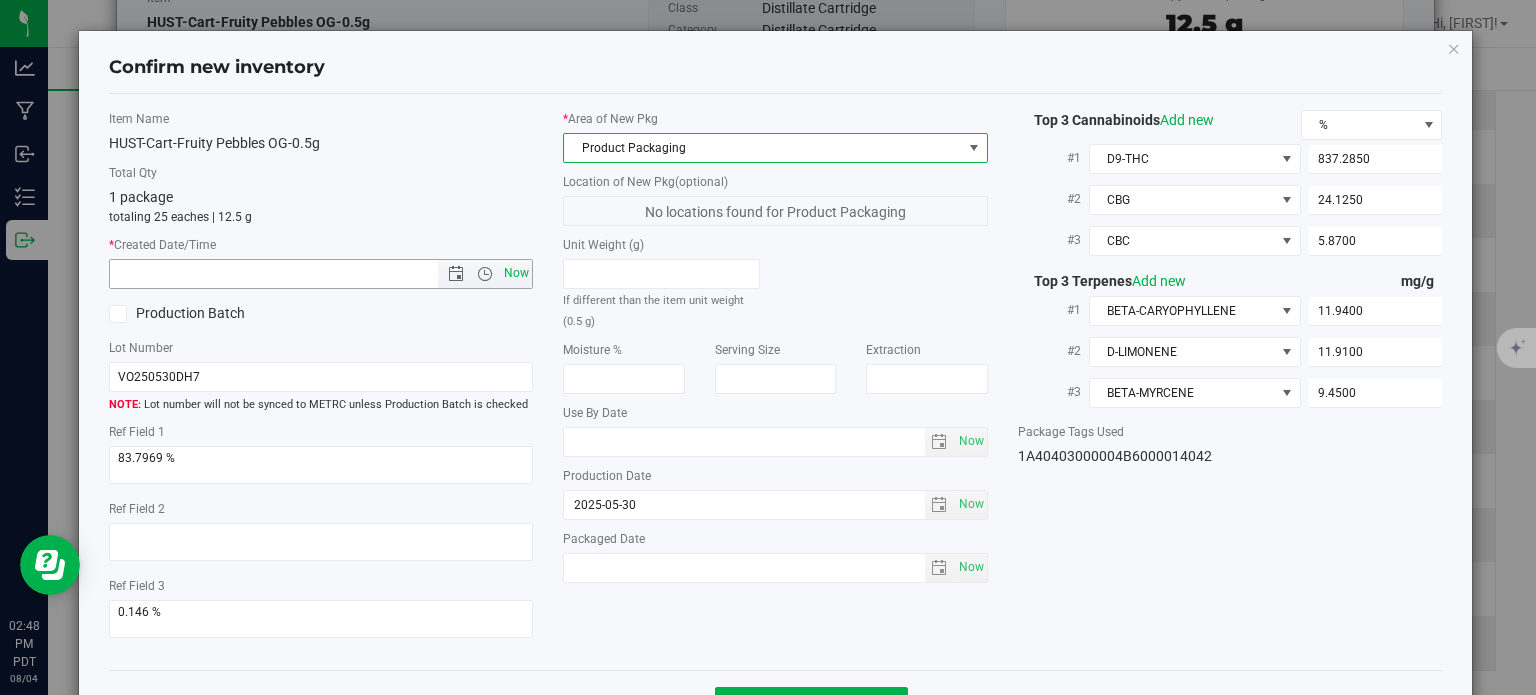 click on "Now" at bounding box center [517, 273] 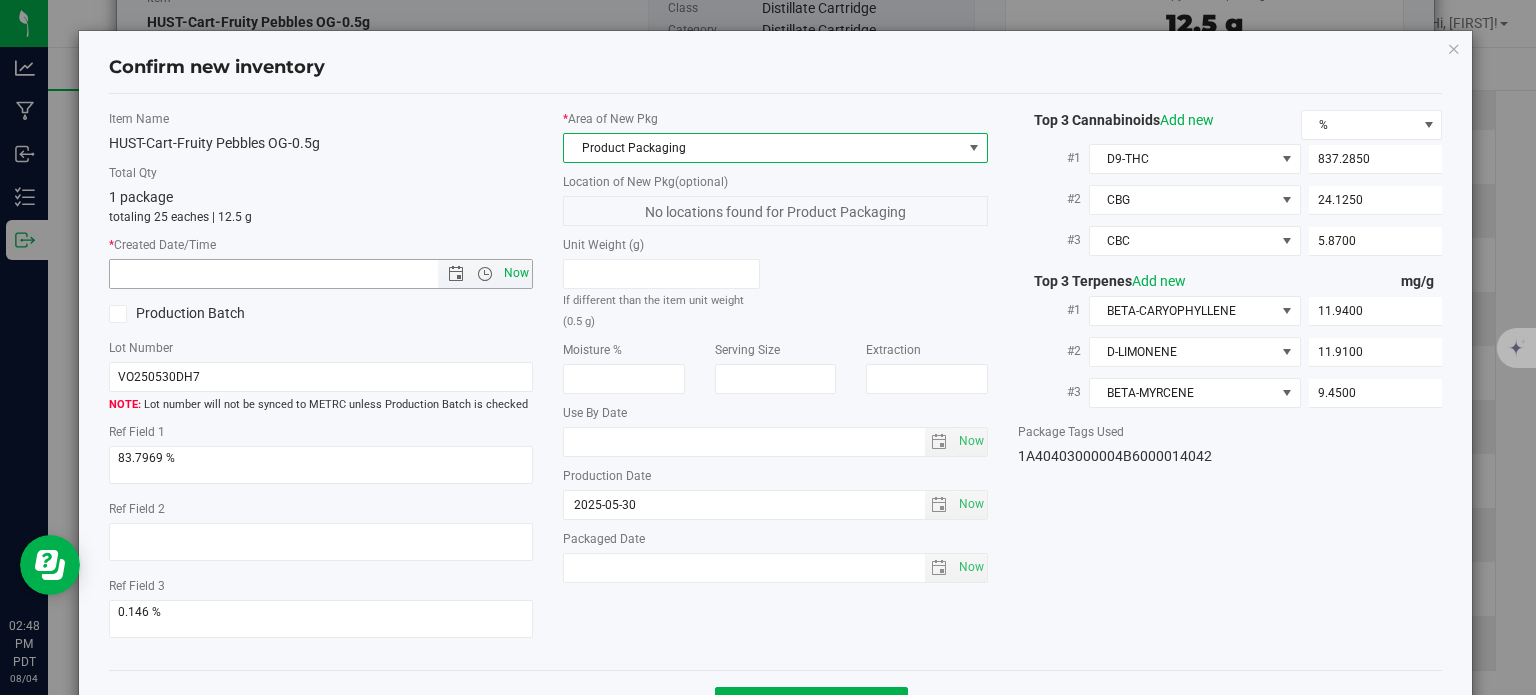 type on "[DATE] [TIME]" 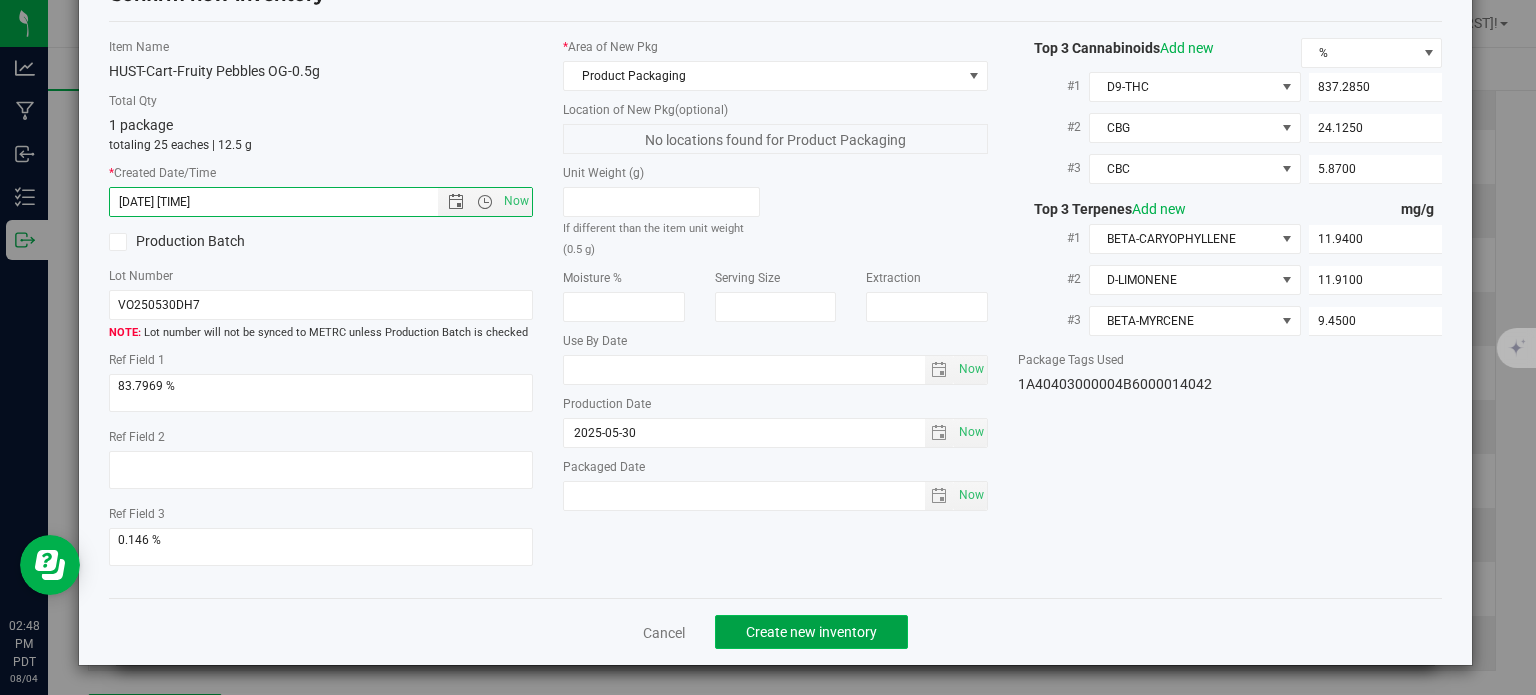 click on "Create new inventory" 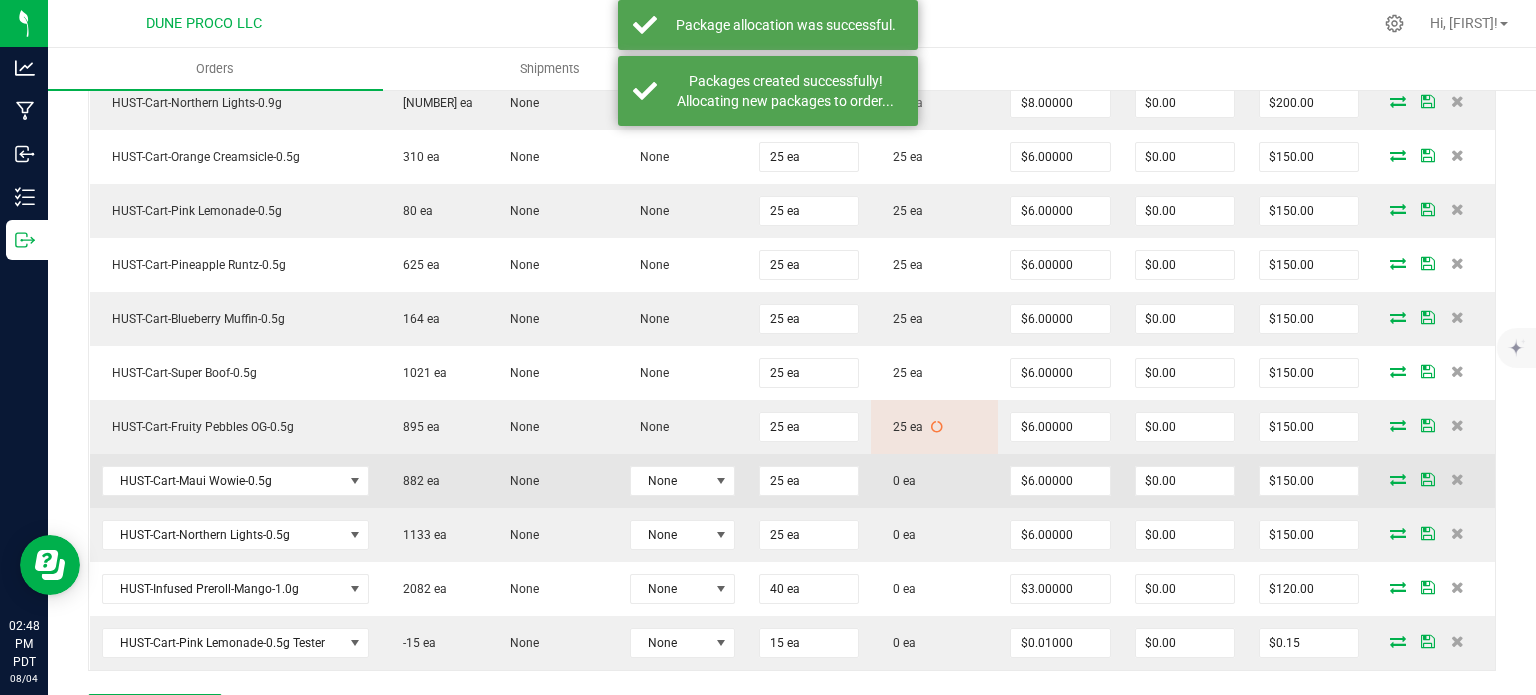 click at bounding box center [1398, 479] 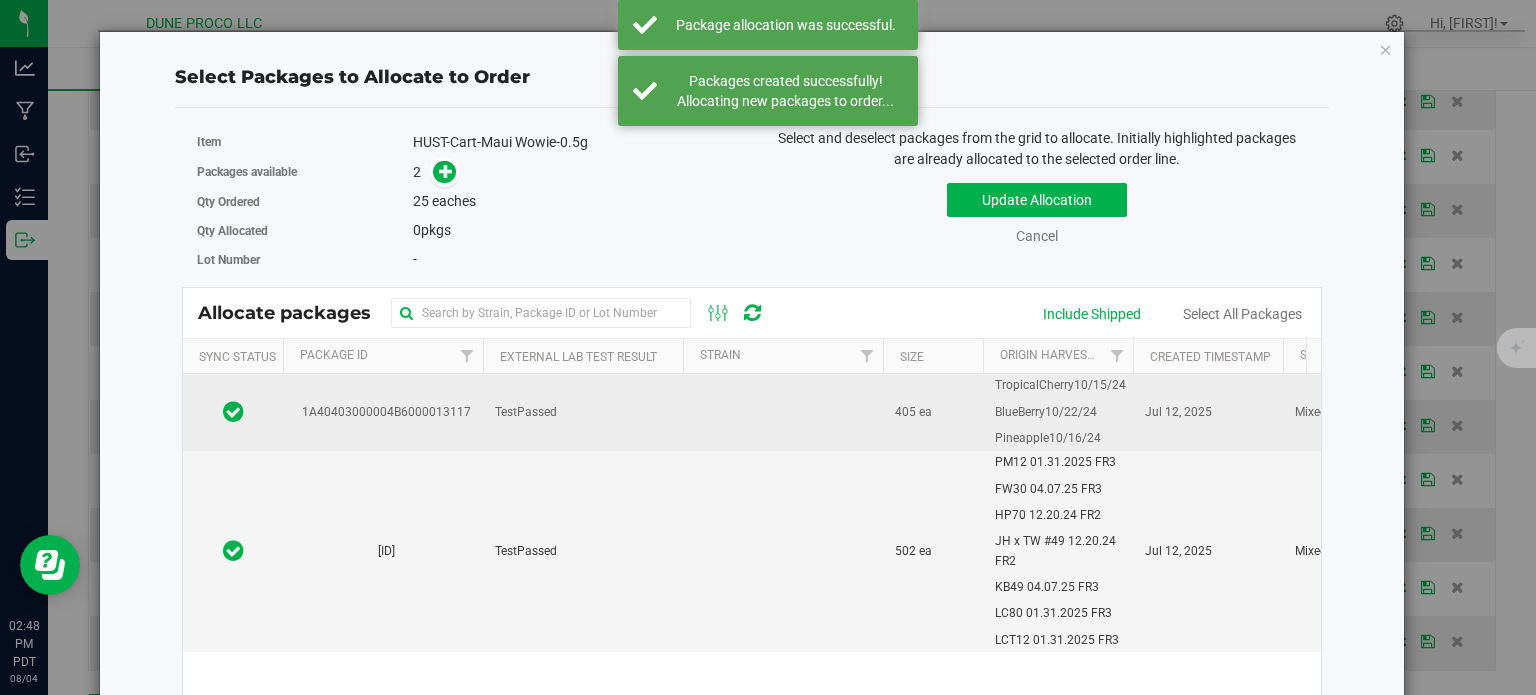 click on "1A40403000004B6000013117" at bounding box center [383, 412] 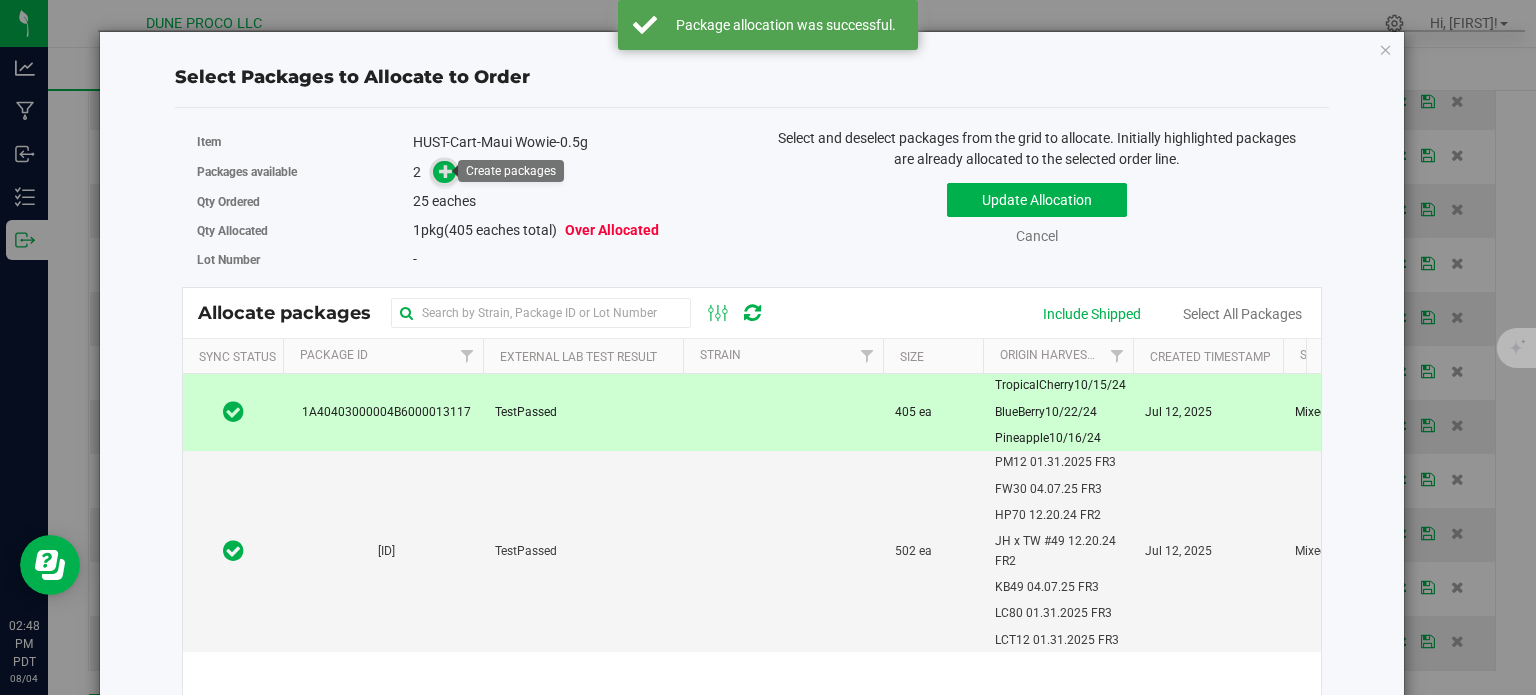 click at bounding box center (446, 171) 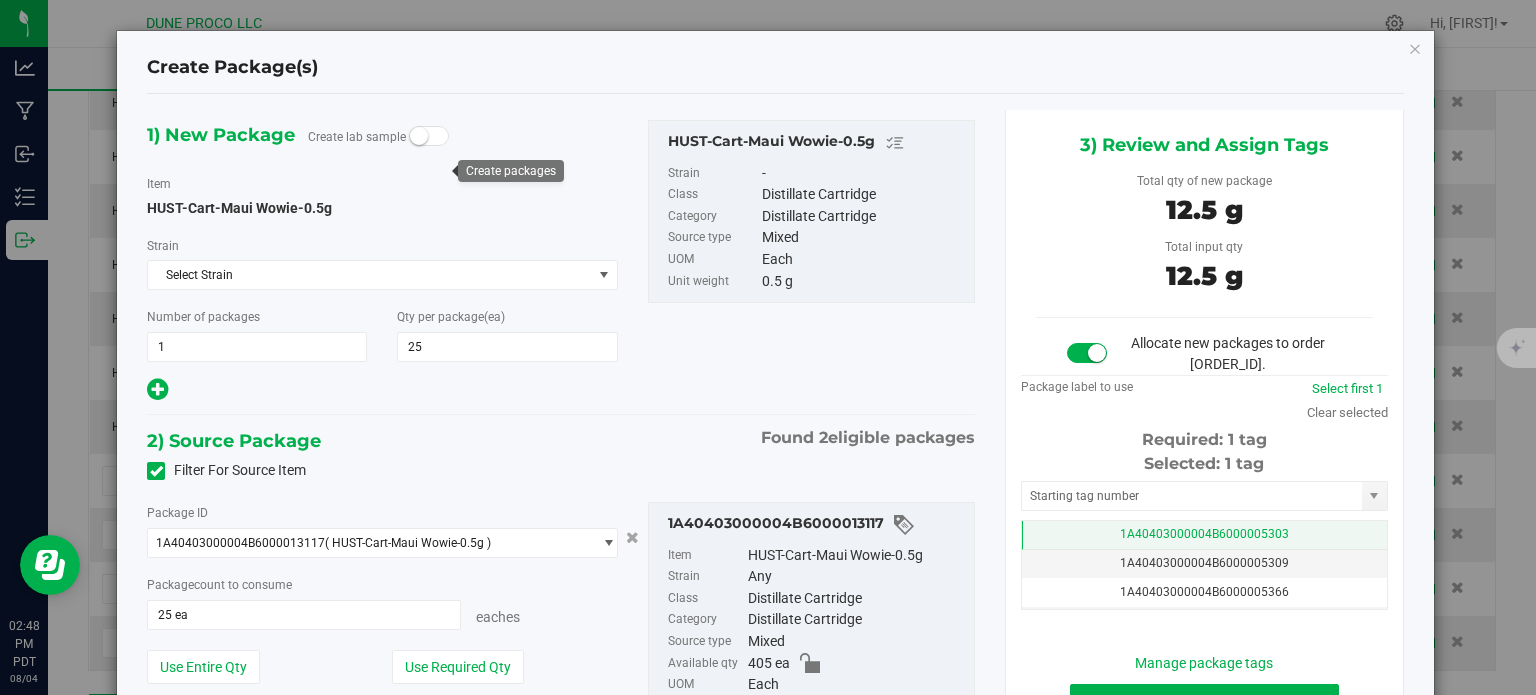 click on "1A40403000004B6000005303" at bounding box center (1204, 535) 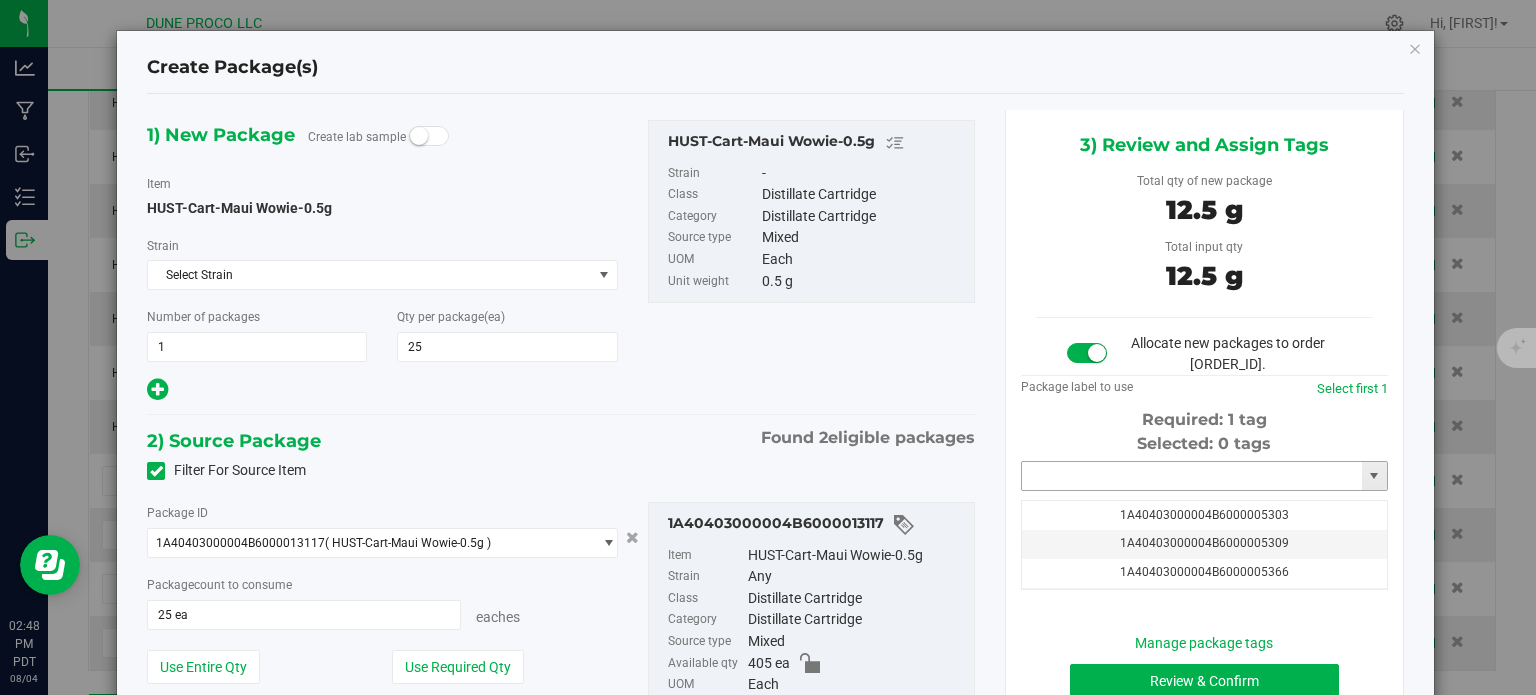 click at bounding box center [1192, 476] 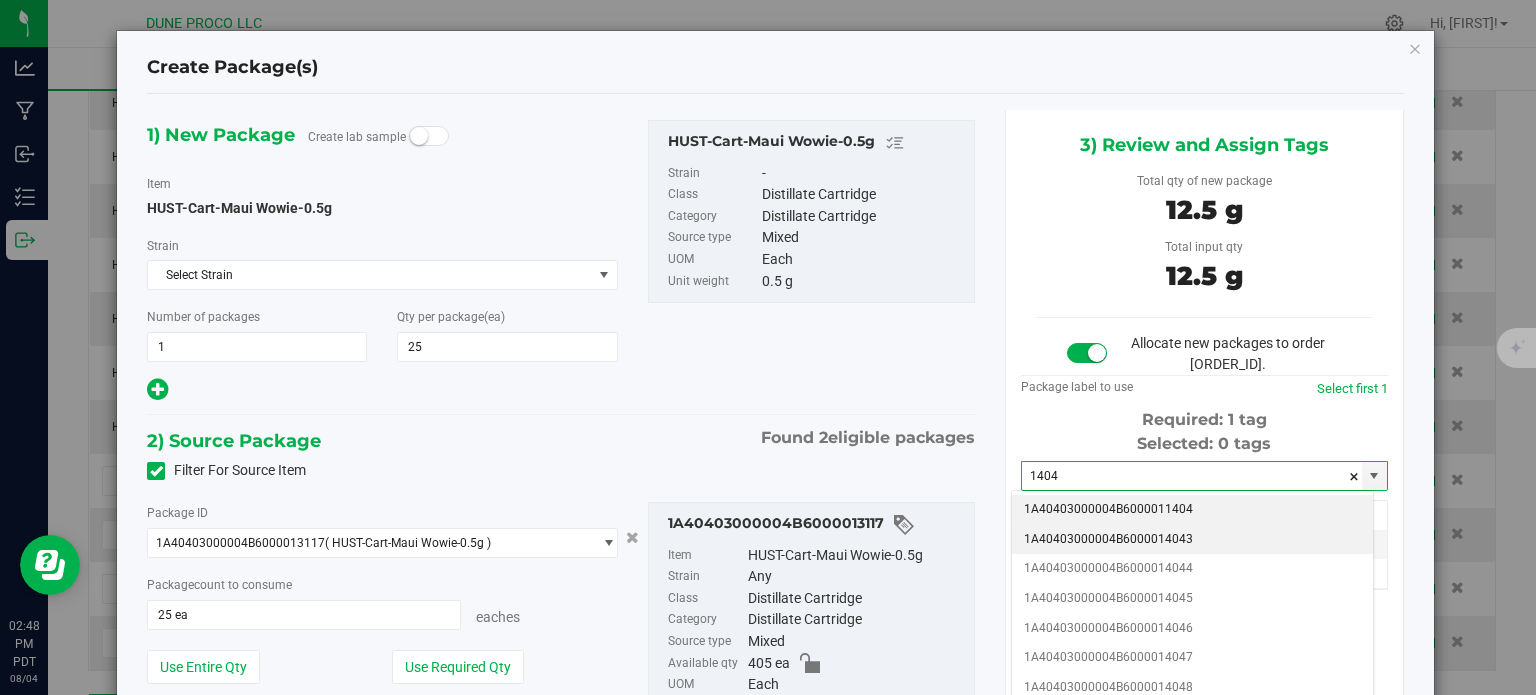 click on "1A40403000004B6000014043" at bounding box center [1192, 540] 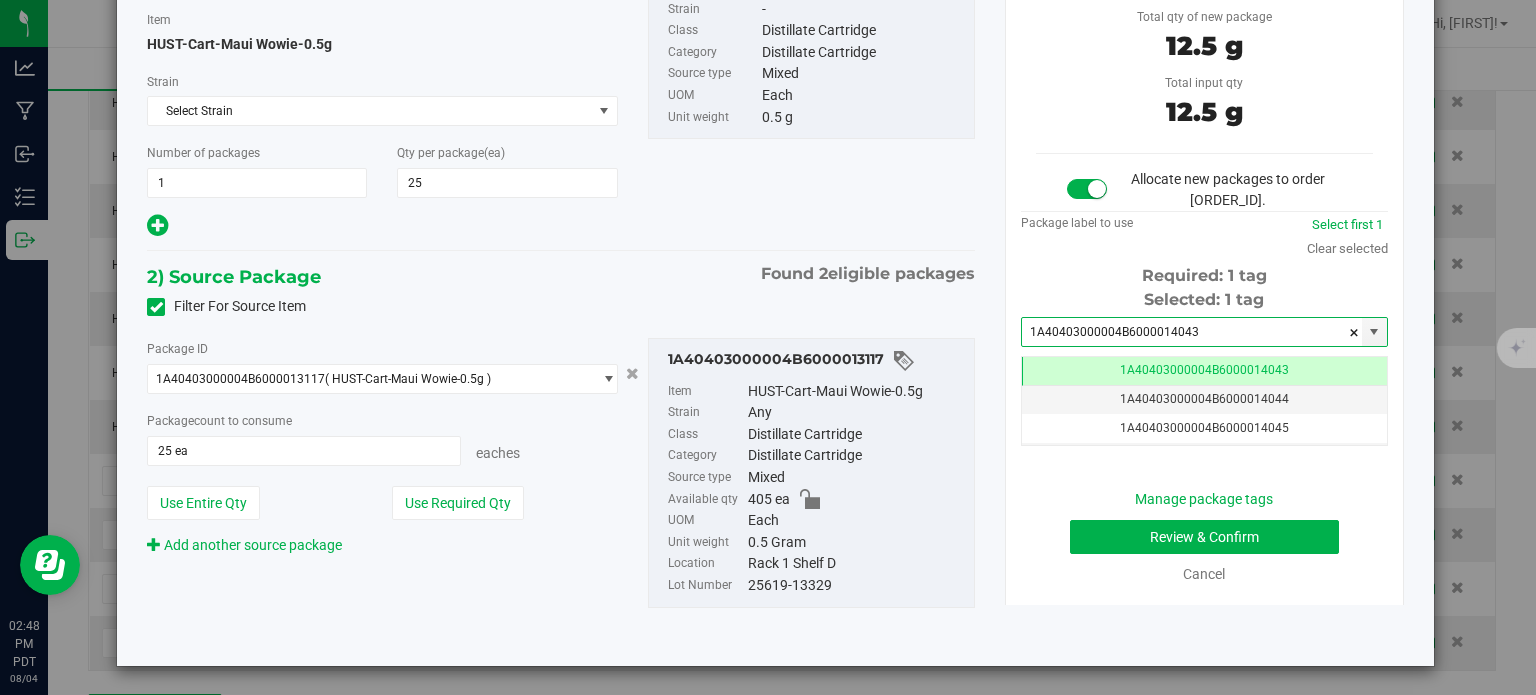 type on "1A40403000004B6000014043" 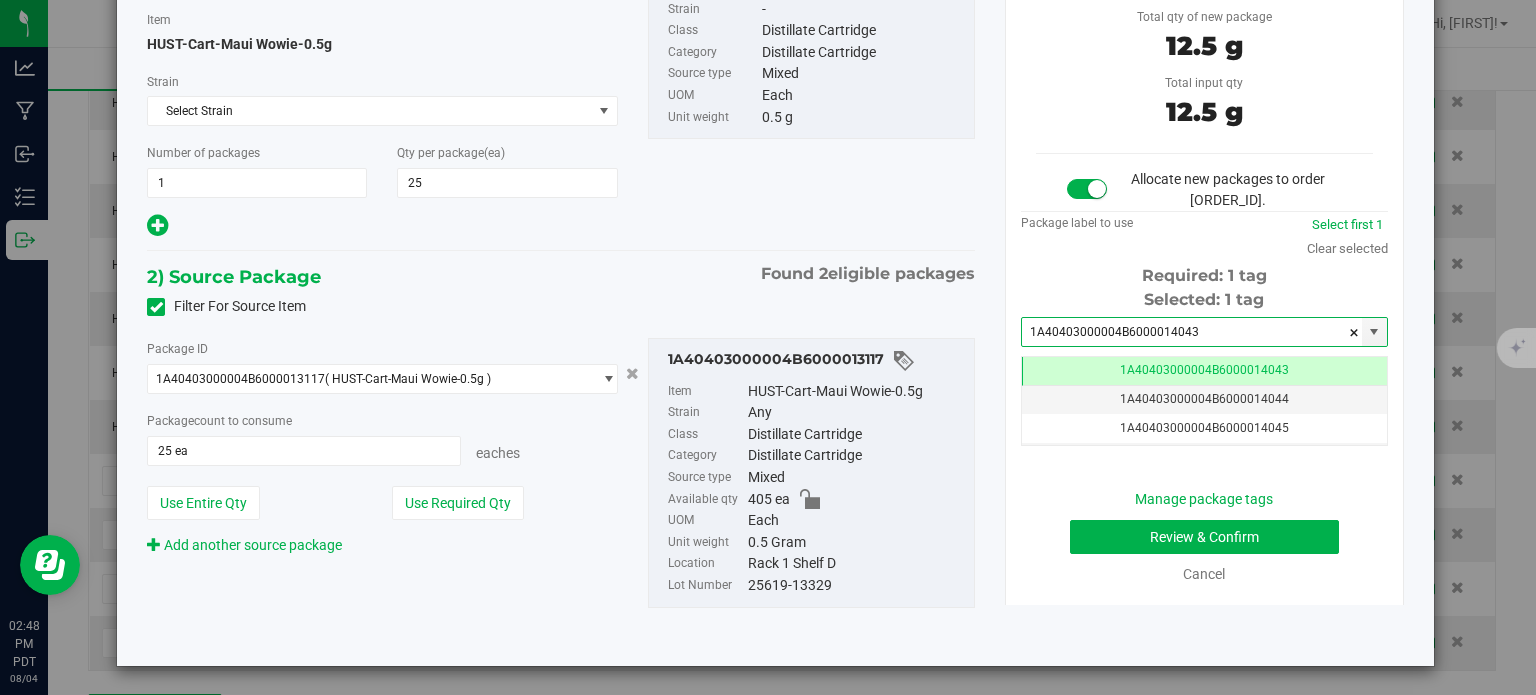 click on "Manage package tags" at bounding box center [1204, 499] 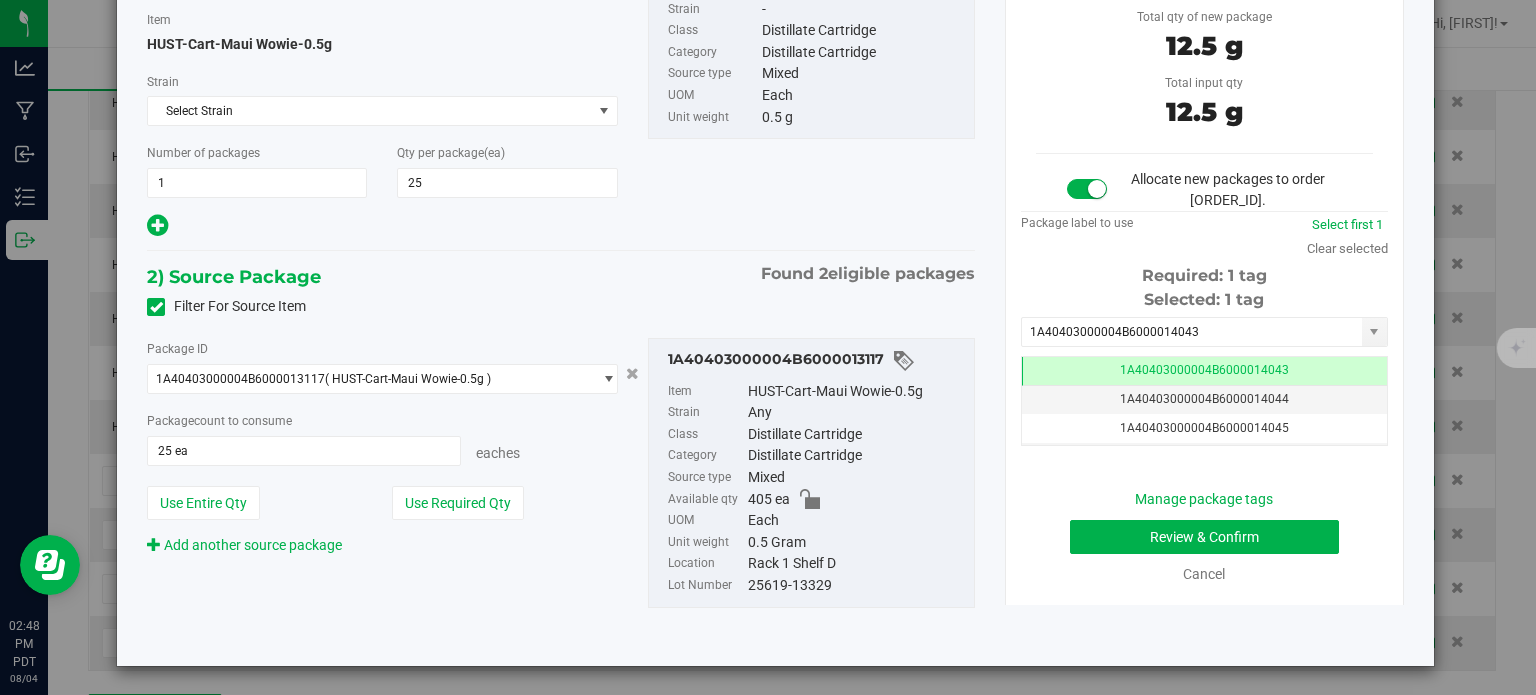 click on "Manage package tags
Review & Confirm
Cancel" at bounding box center [1204, 537] 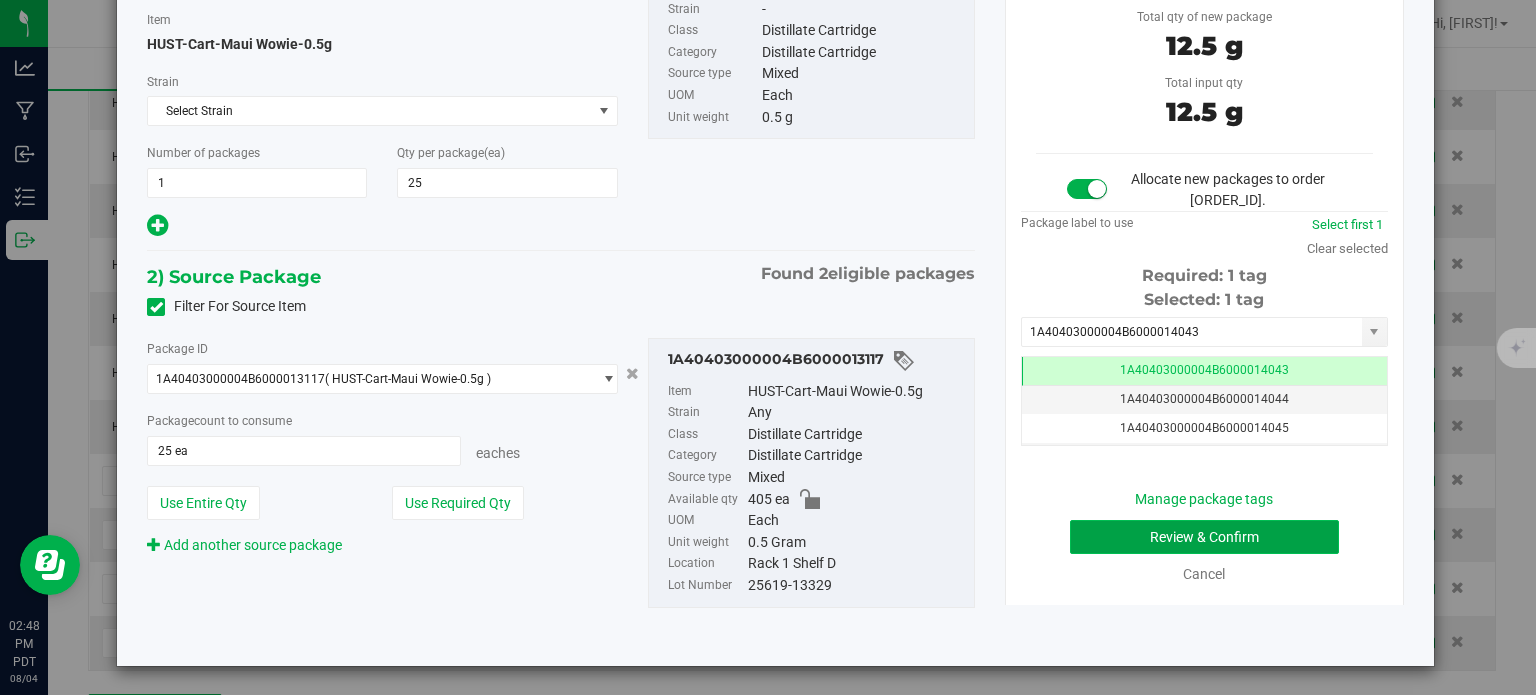 click on "Review & Confirm" at bounding box center (1204, 537) 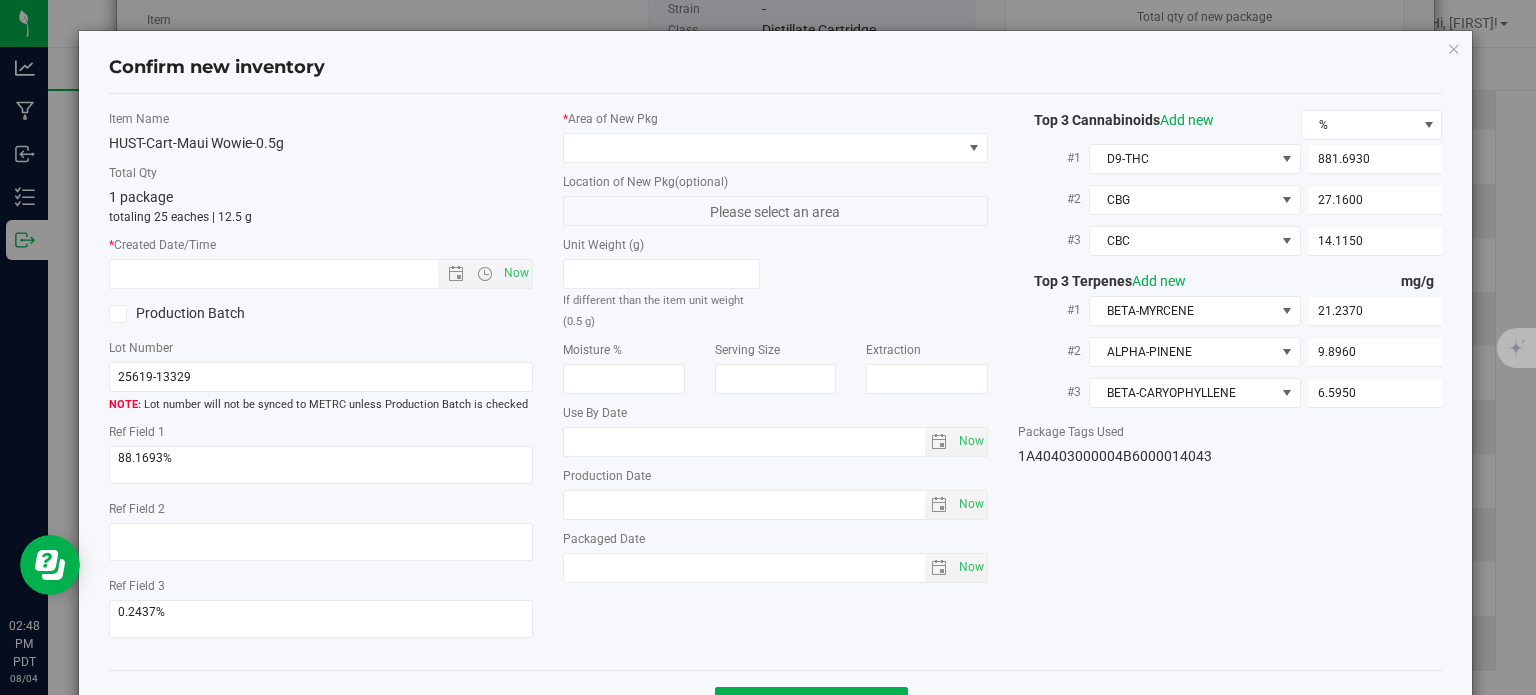 type on "2025-06-19" 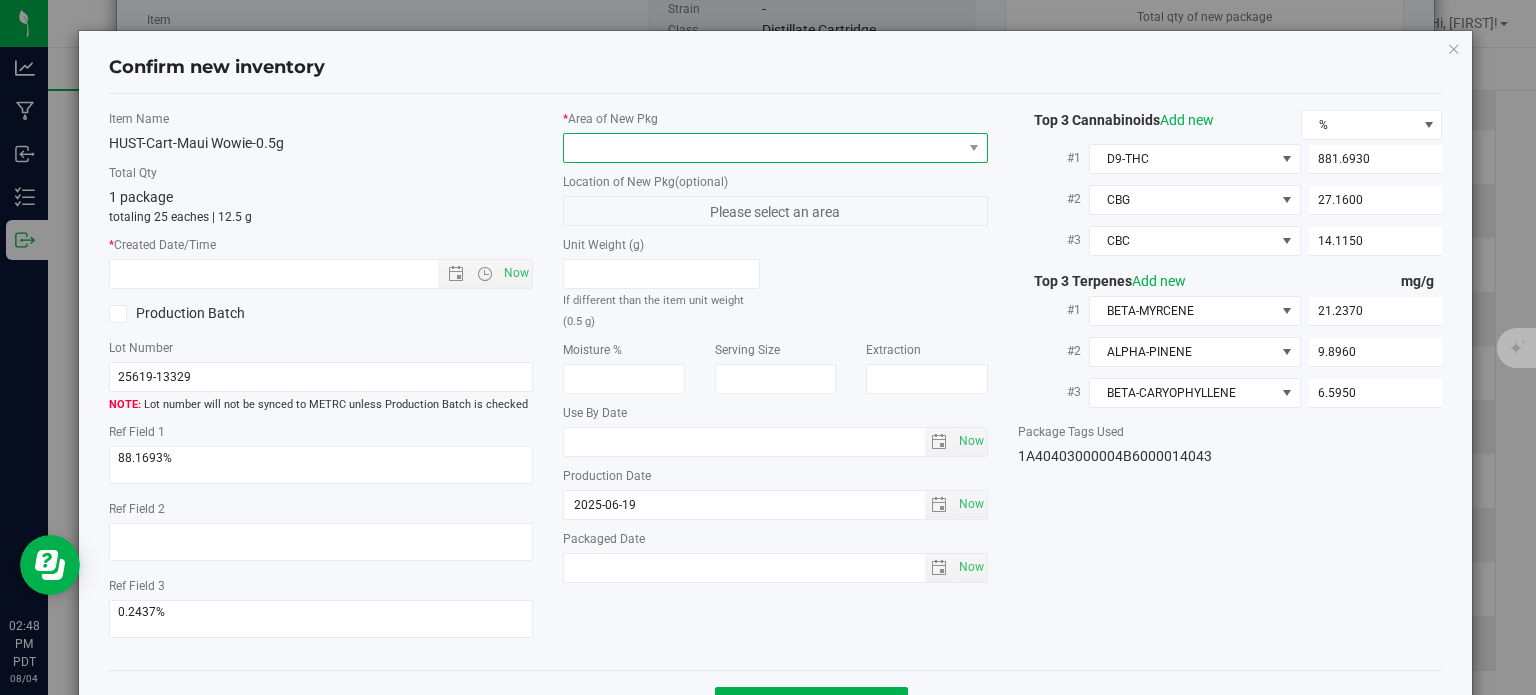click at bounding box center (775, 148) 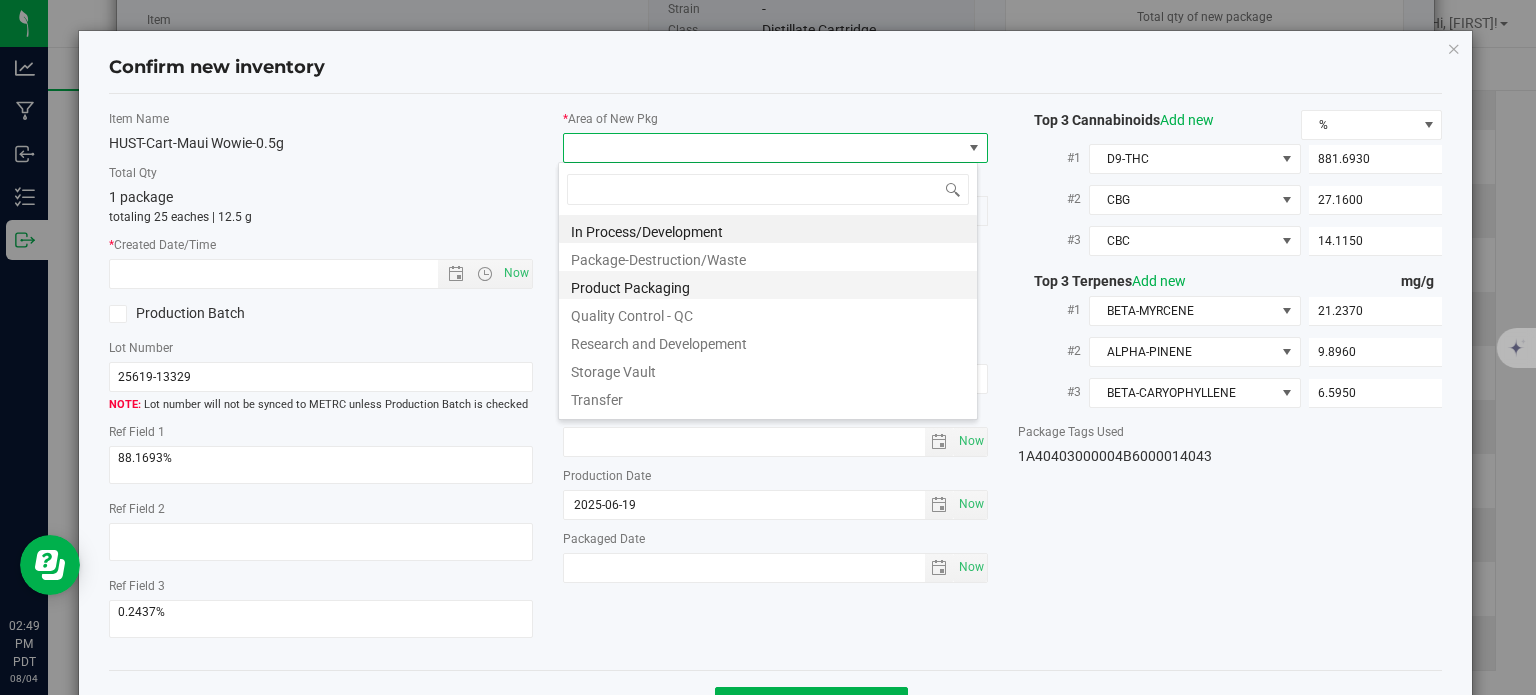 click on "Product Packaging" at bounding box center (768, 285) 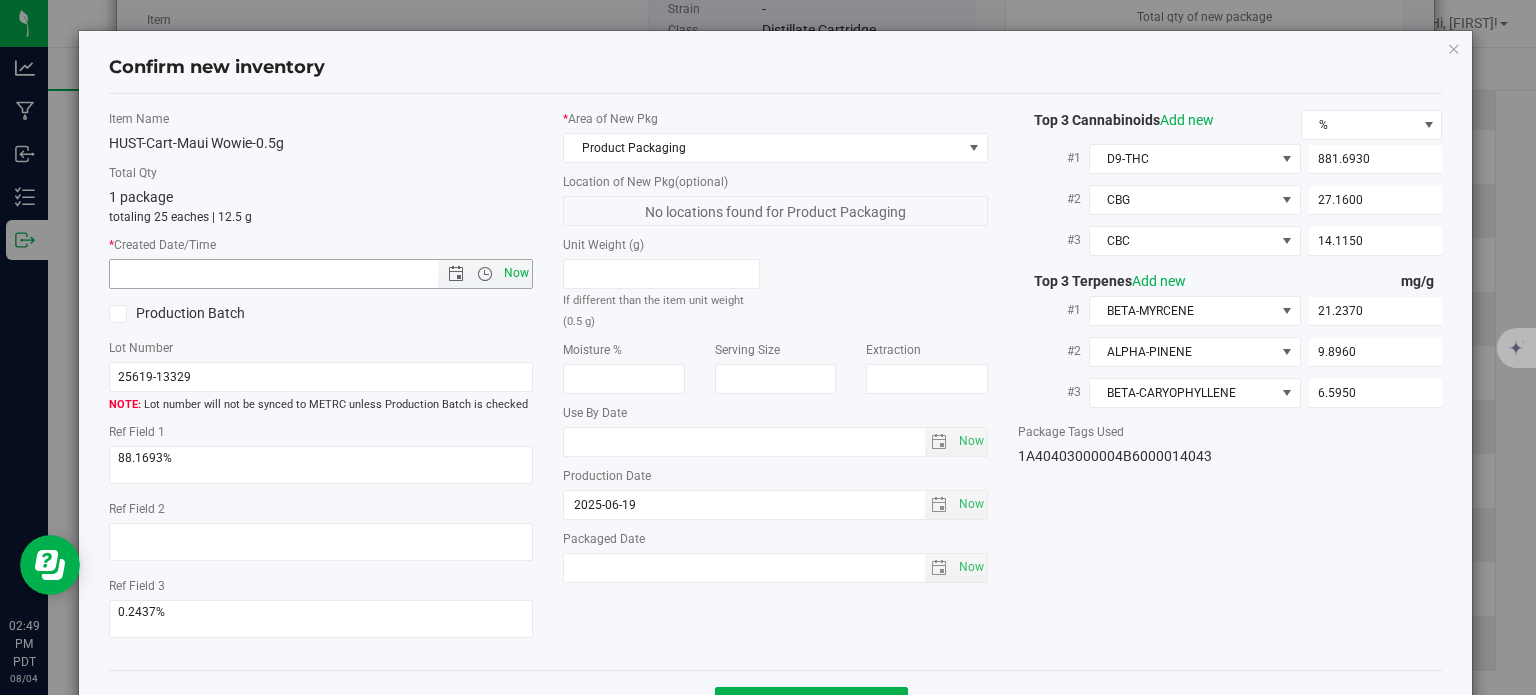 click on "Now" at bounding box center (517, 273) 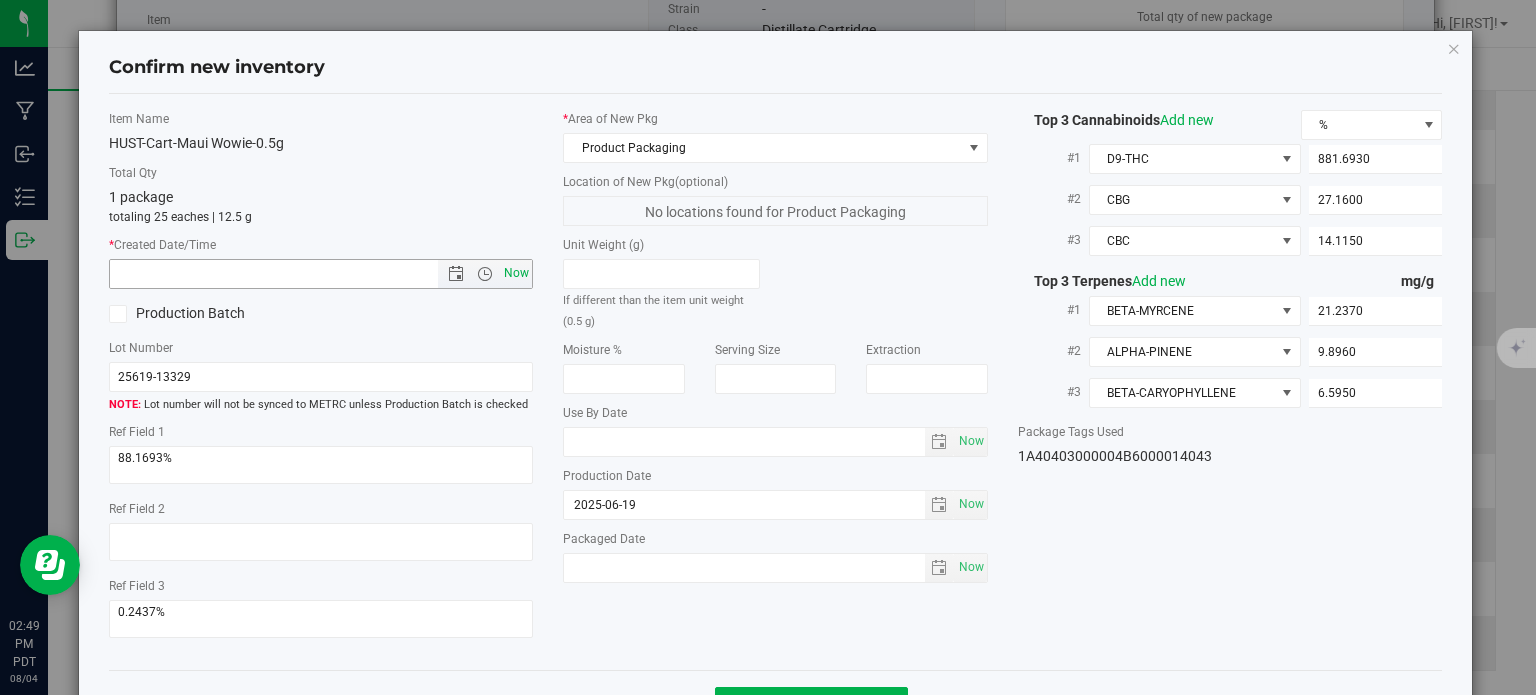 type on "[DATE] [TIME]" 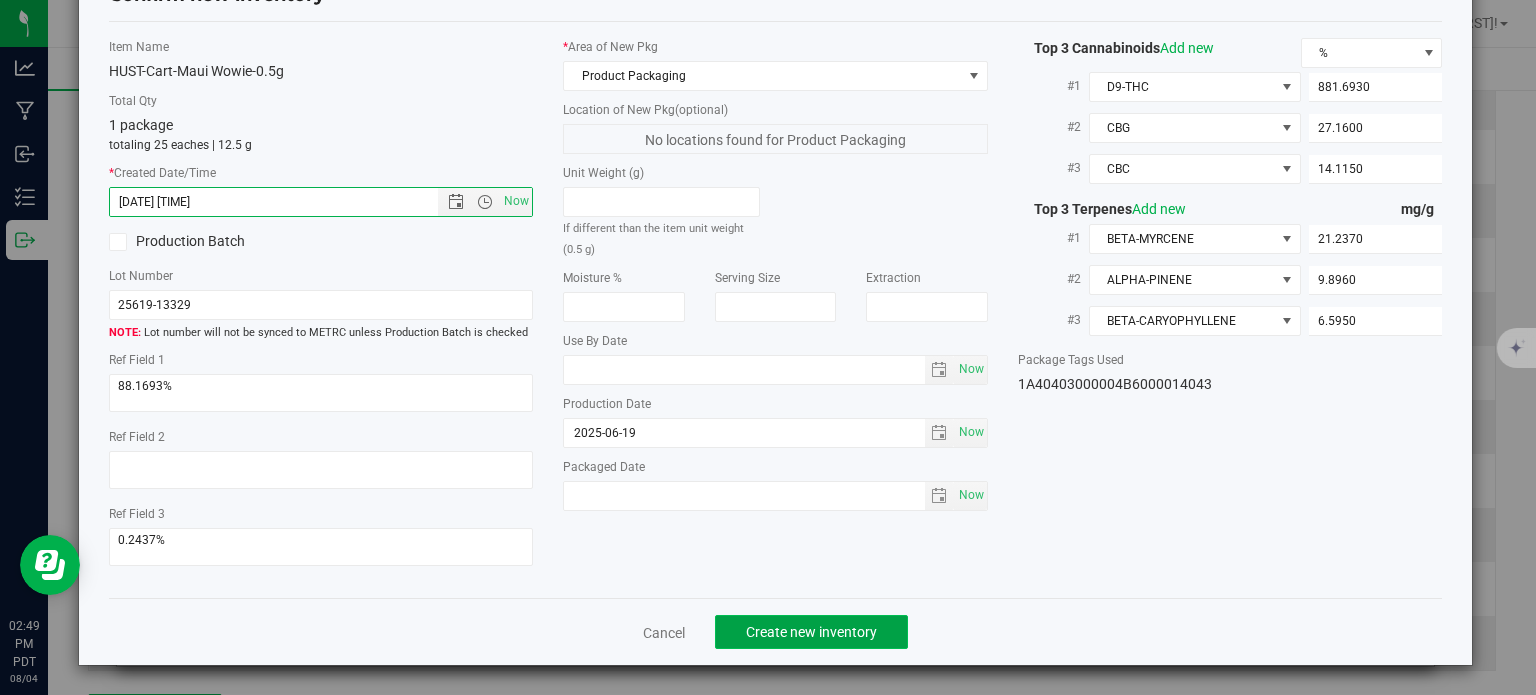 click on "Create new inventory" 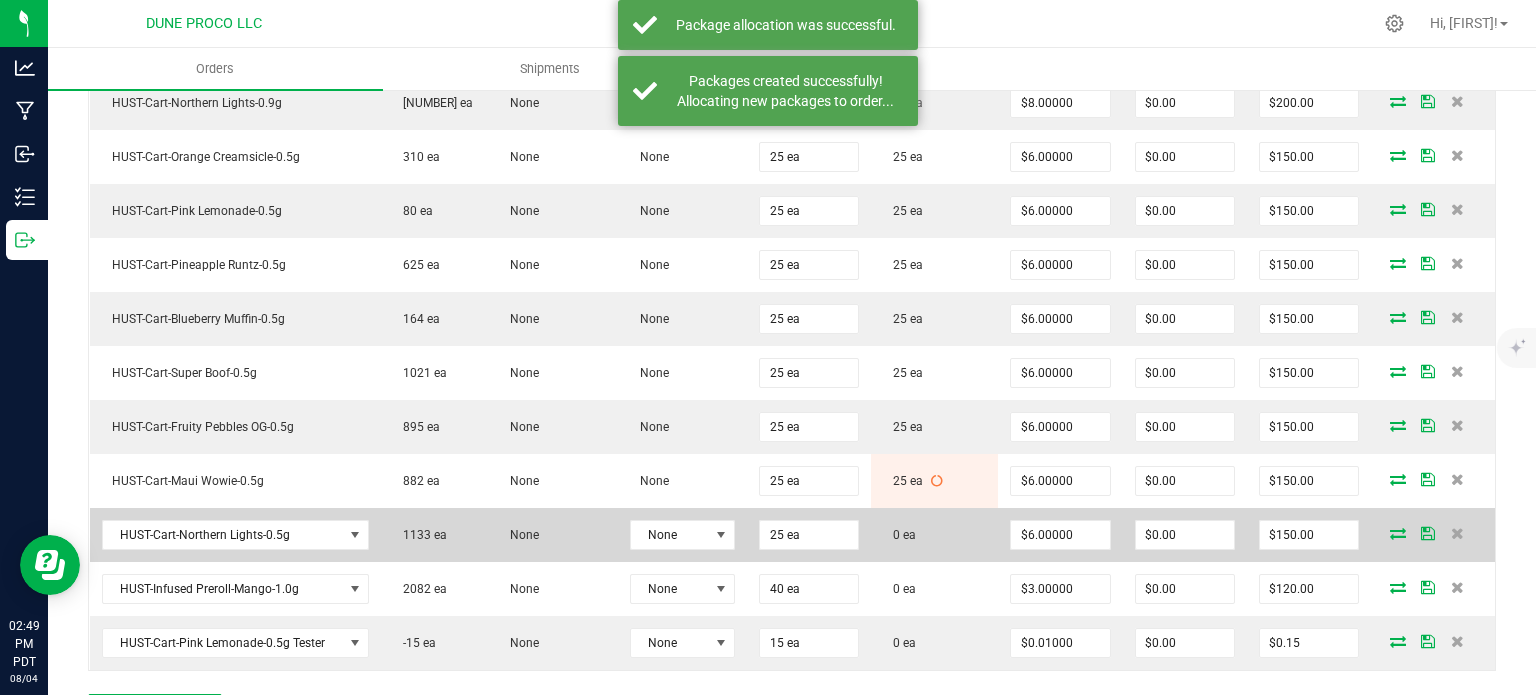 click at bounding box center (1398, 533) 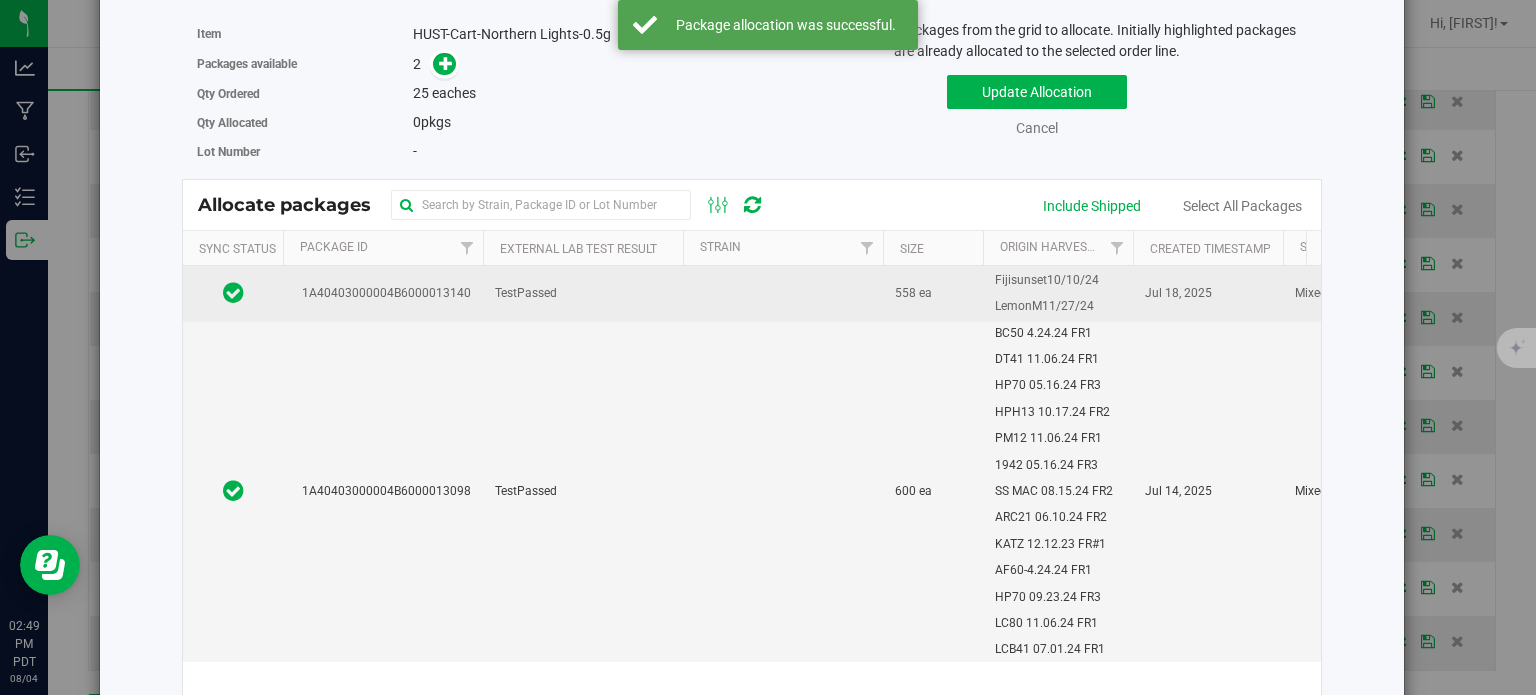 click on "1A40403000004B6000013140" at bounding box center [383, 293] 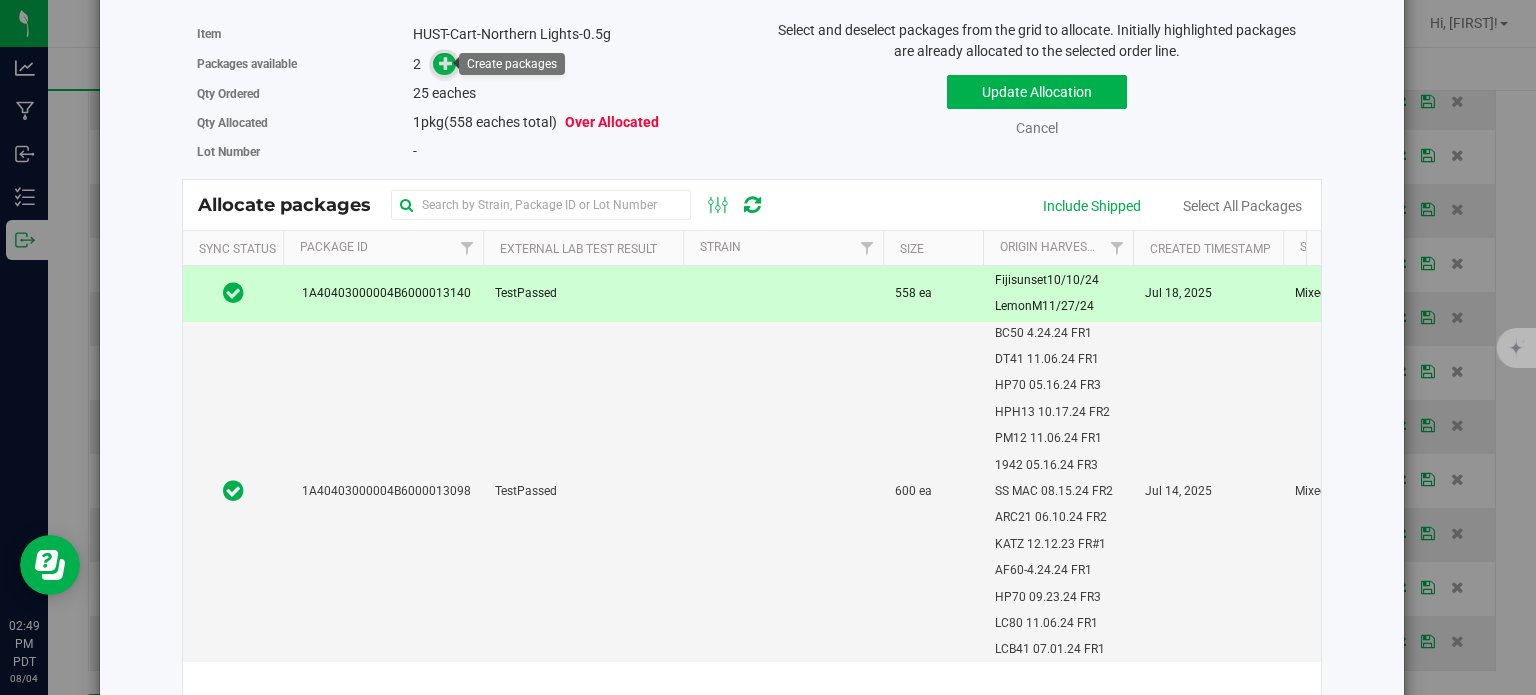 click at bounding box center (444, 63) 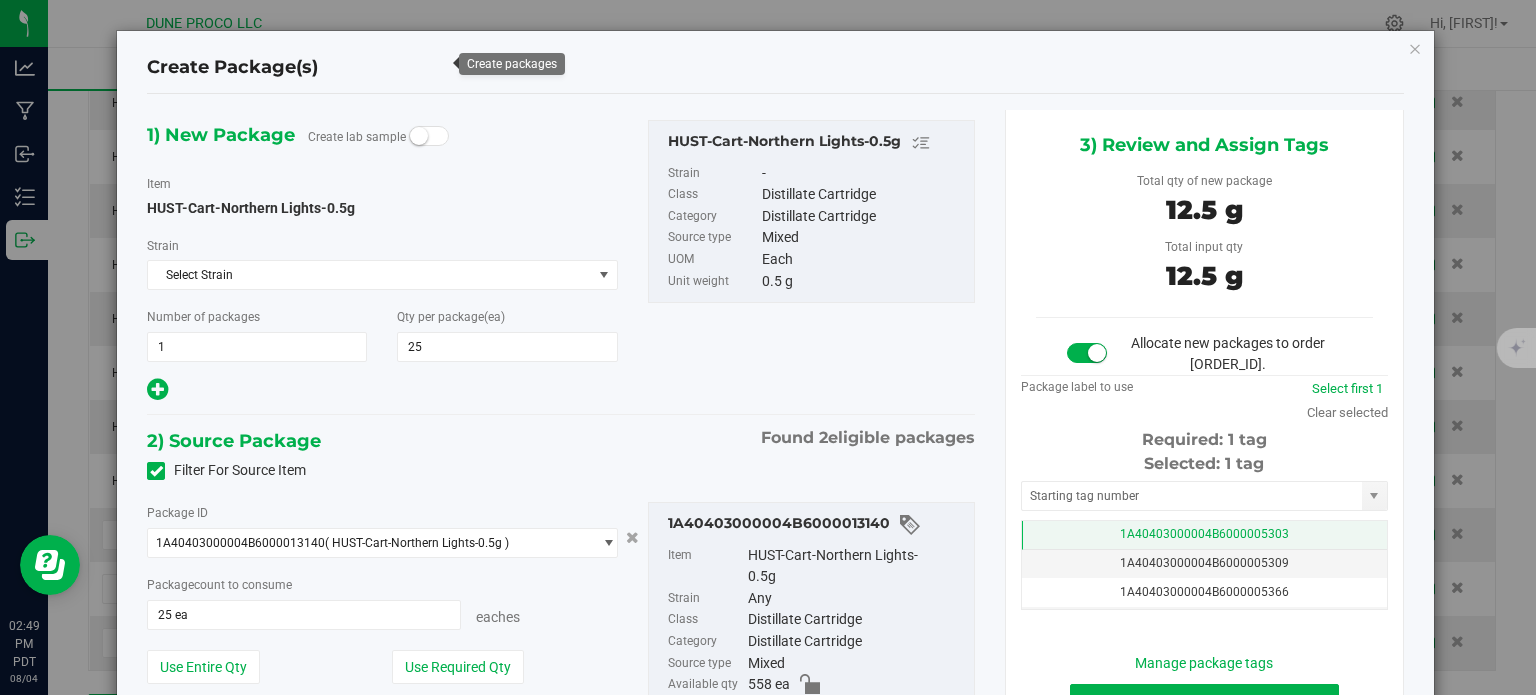 click on "1A40403000004B6000005303" at bounding box center (1204, 535) 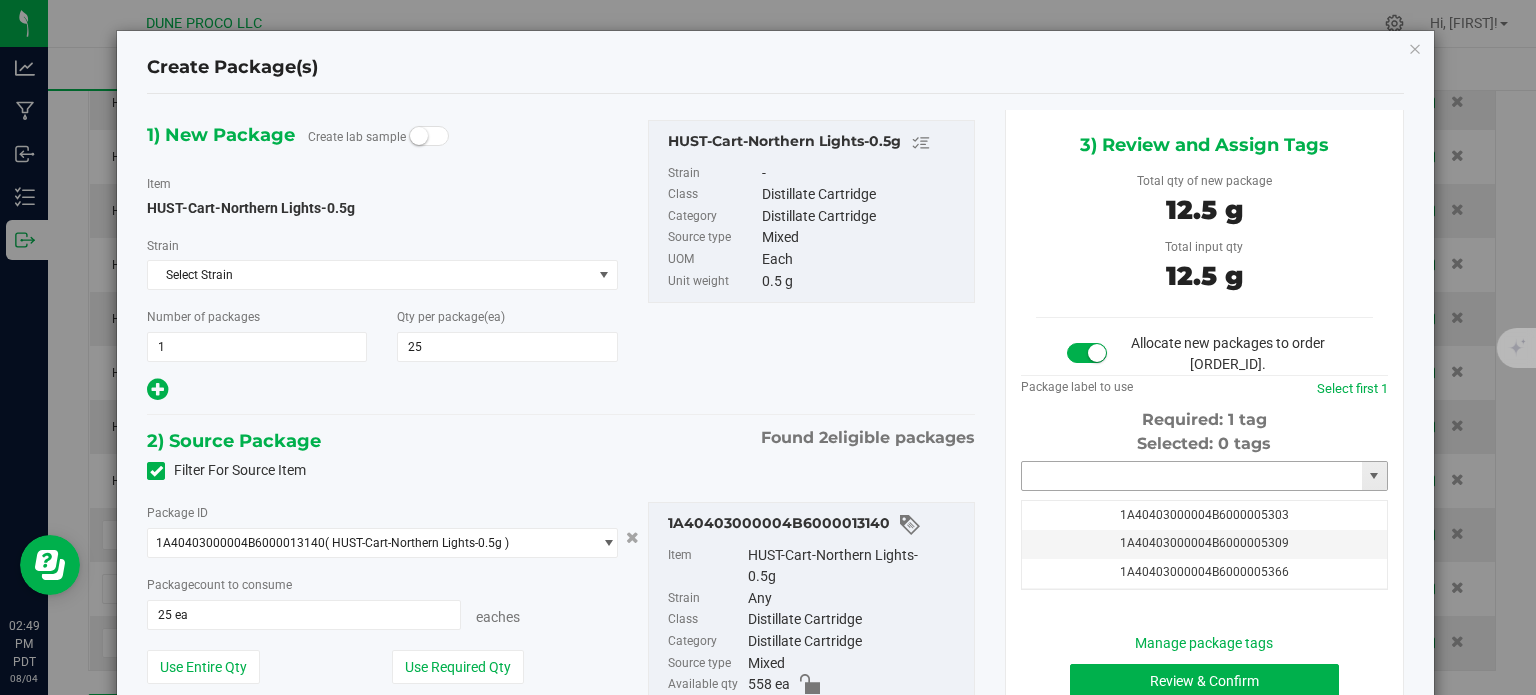click at bounding box center (1192, 476) 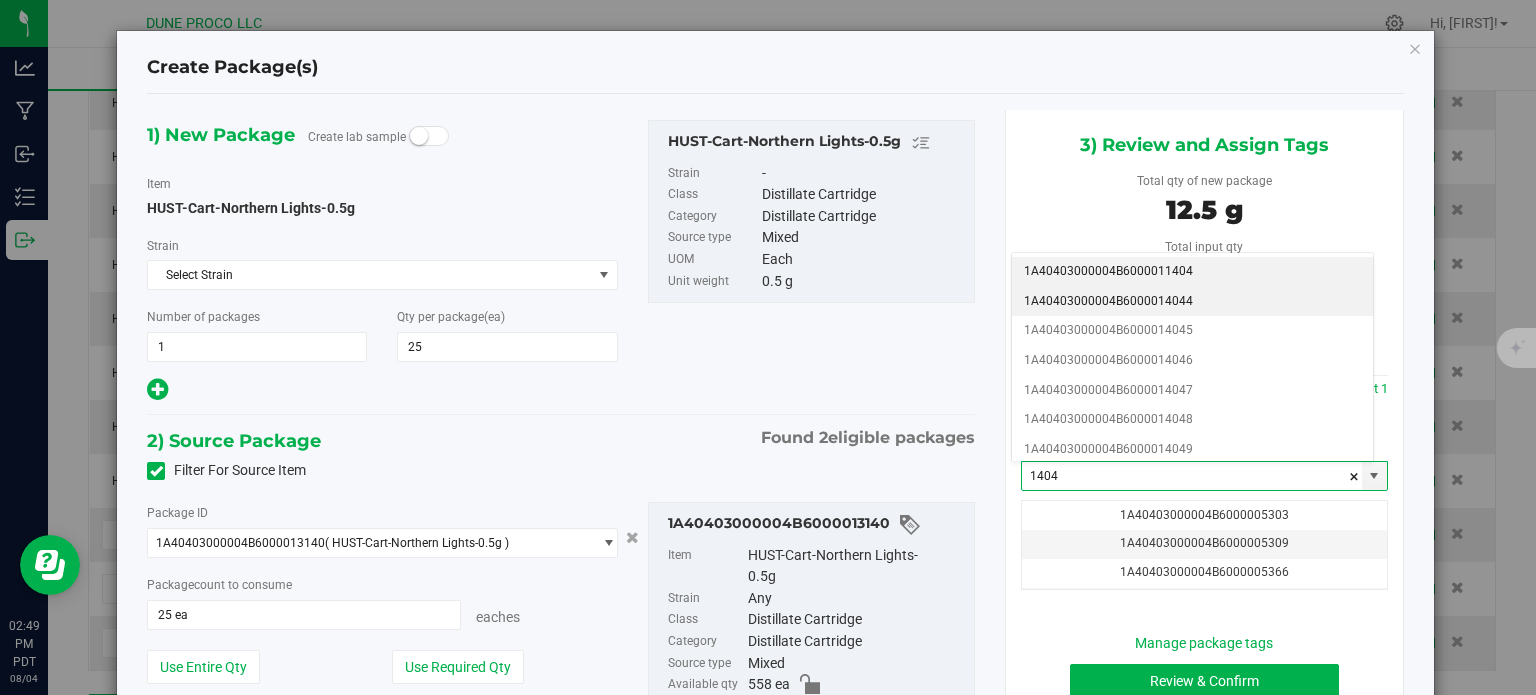 click on "1A40403000004B6000014044" at bounding box center [1192, 302] 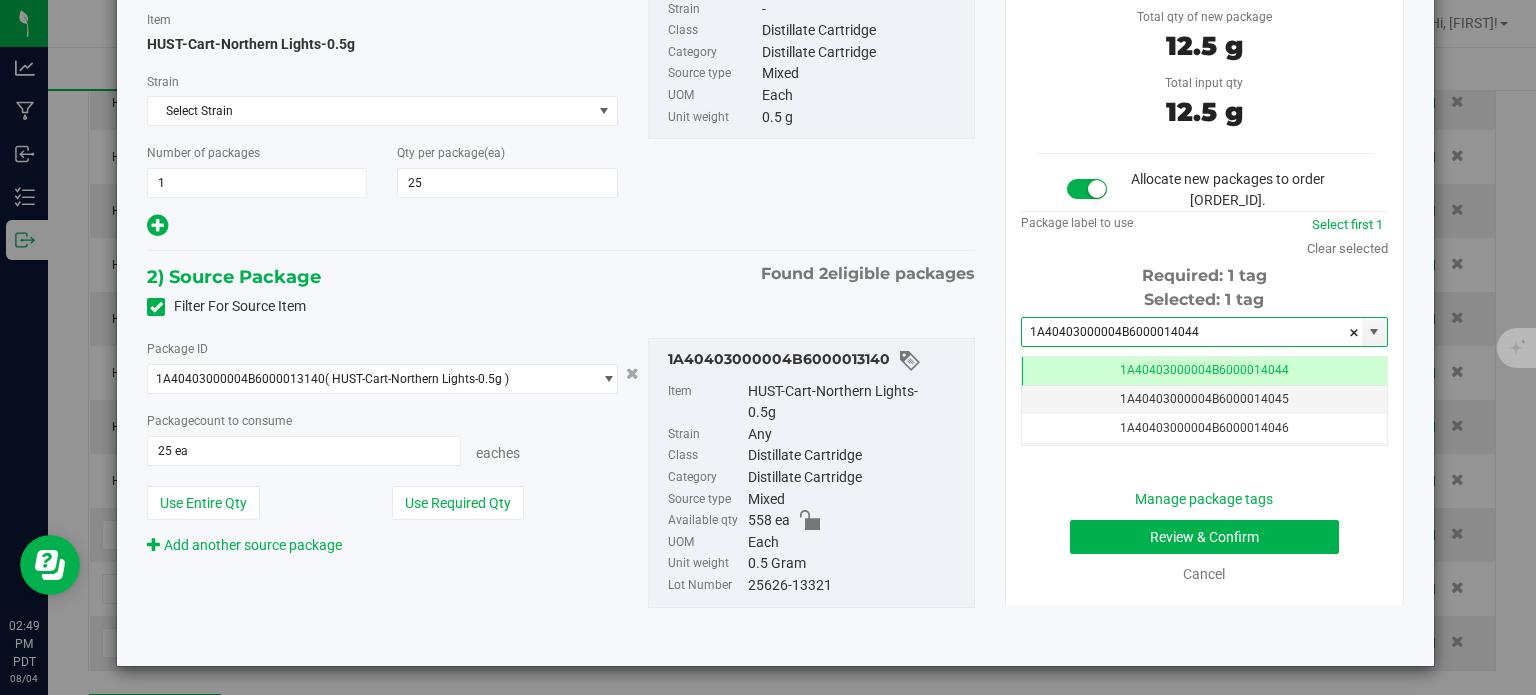 type on "1A40403000004B6000014044" 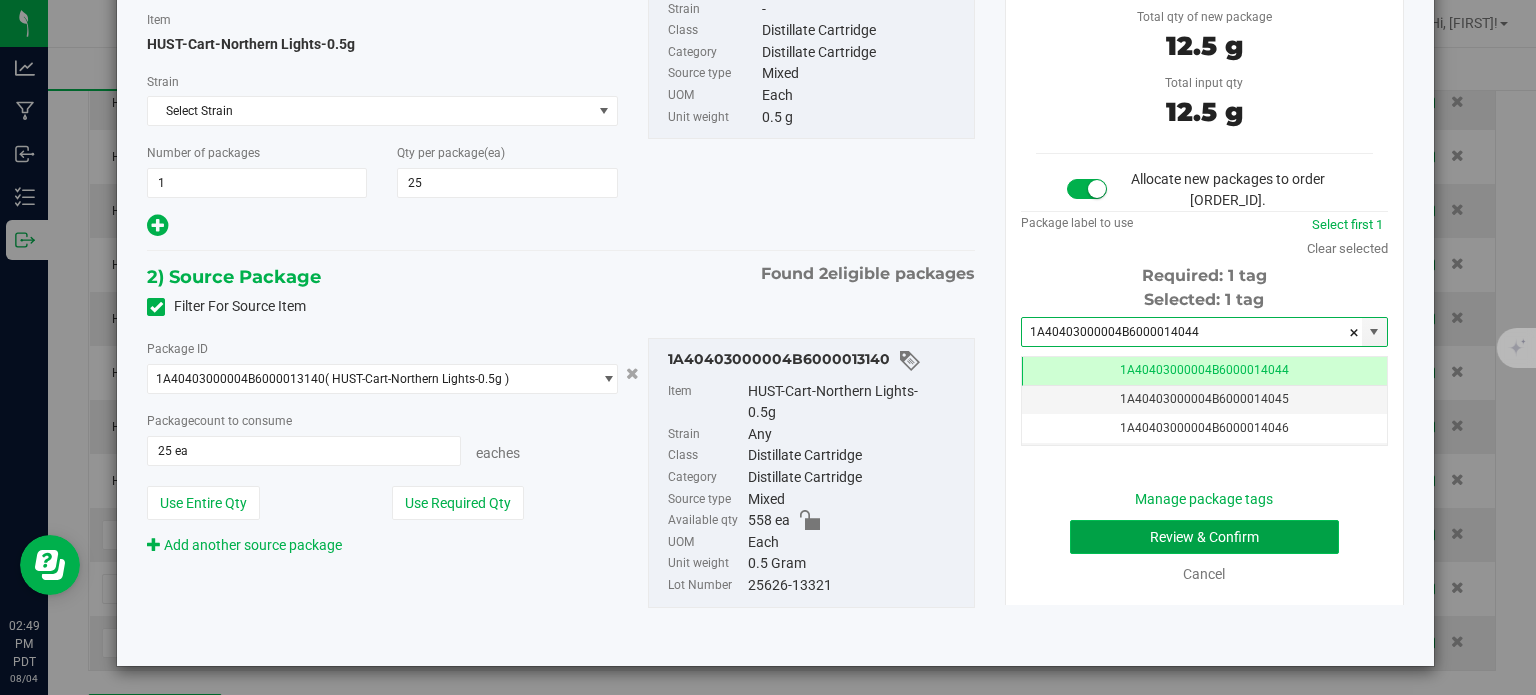click on "Review & Confirm" at bounding box center (1204, 537) 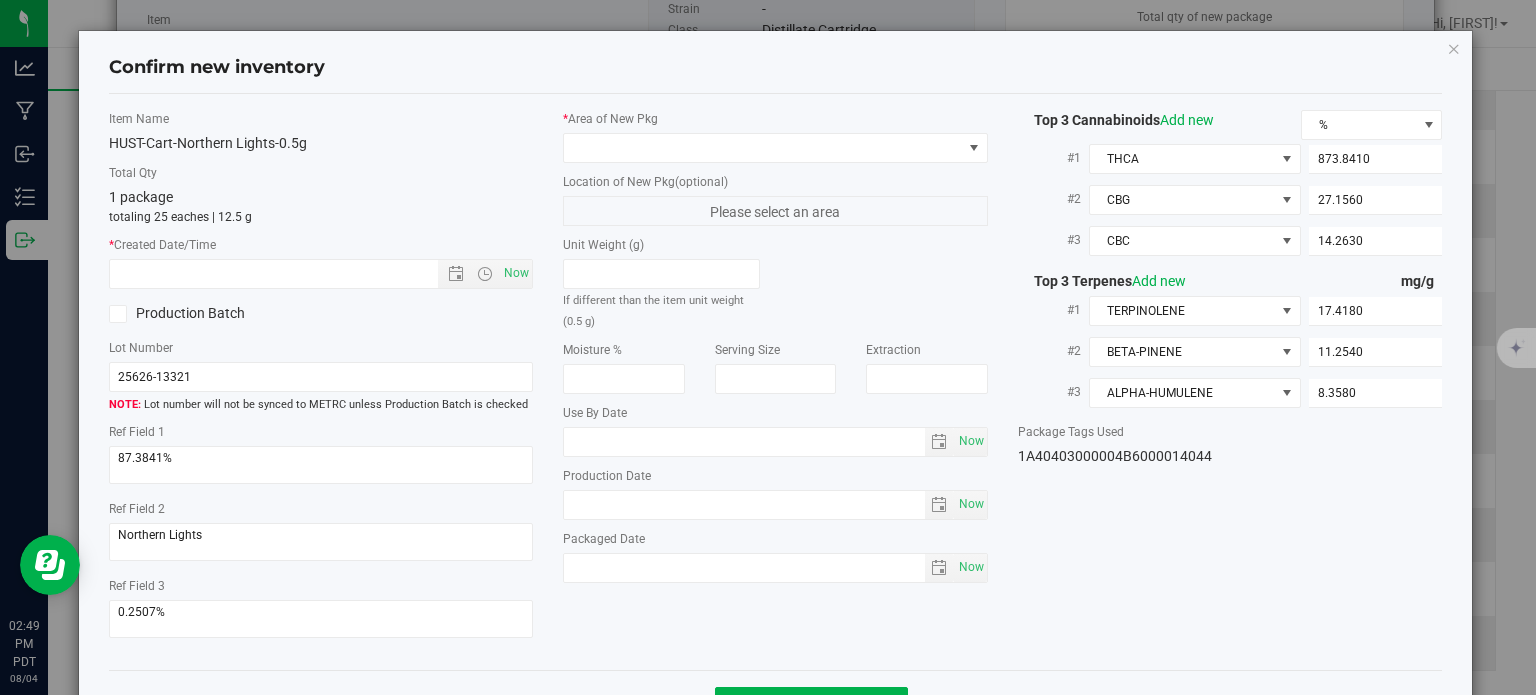 type on "2025-06-24" 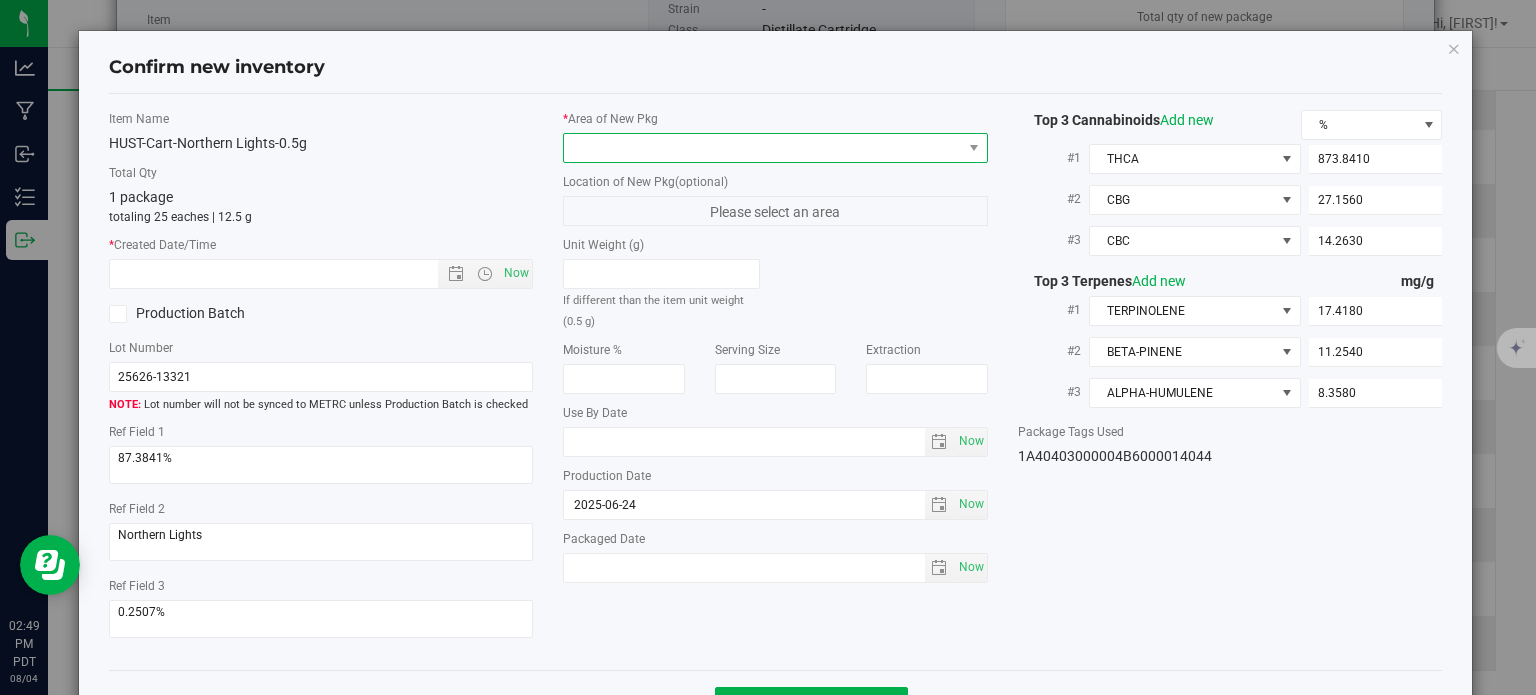 click at bounding box center (763, 148) 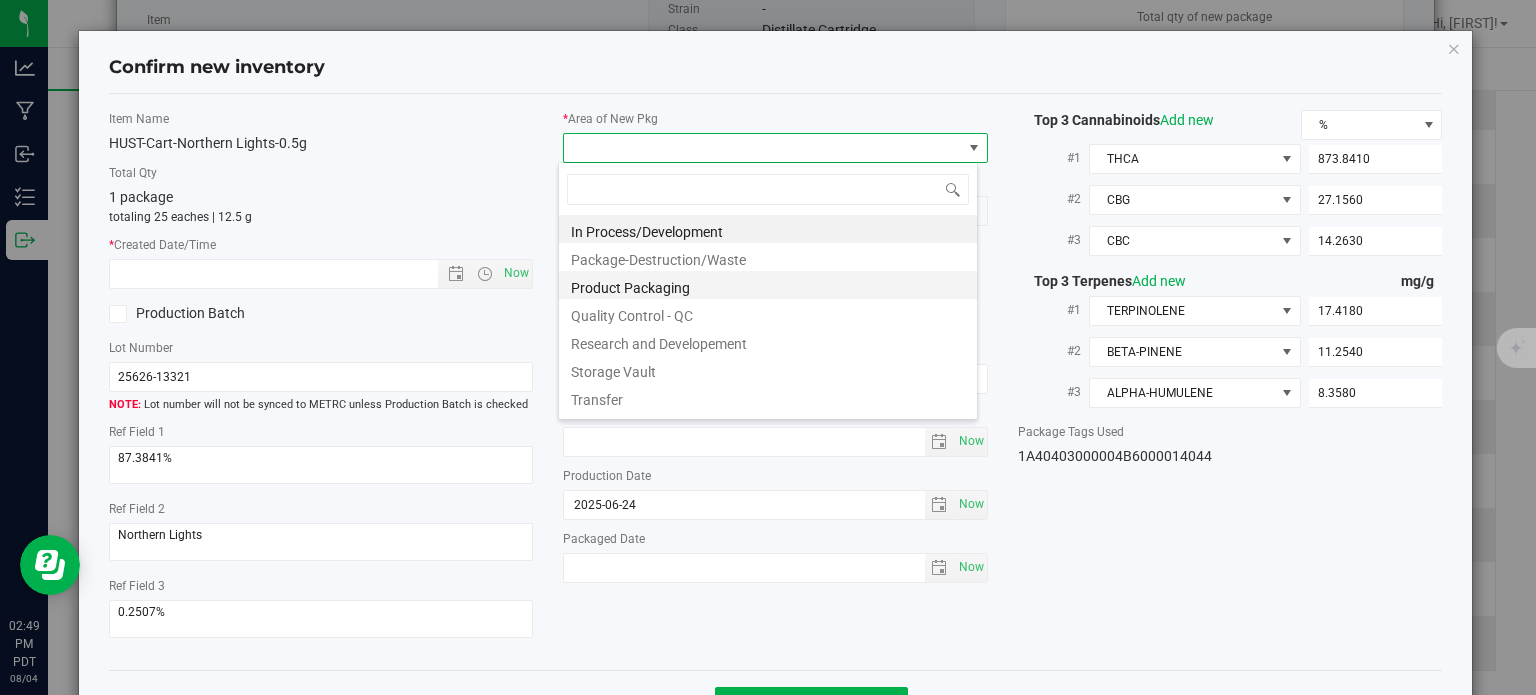 click on "Product Packaging" at bounding box center [768, 285] 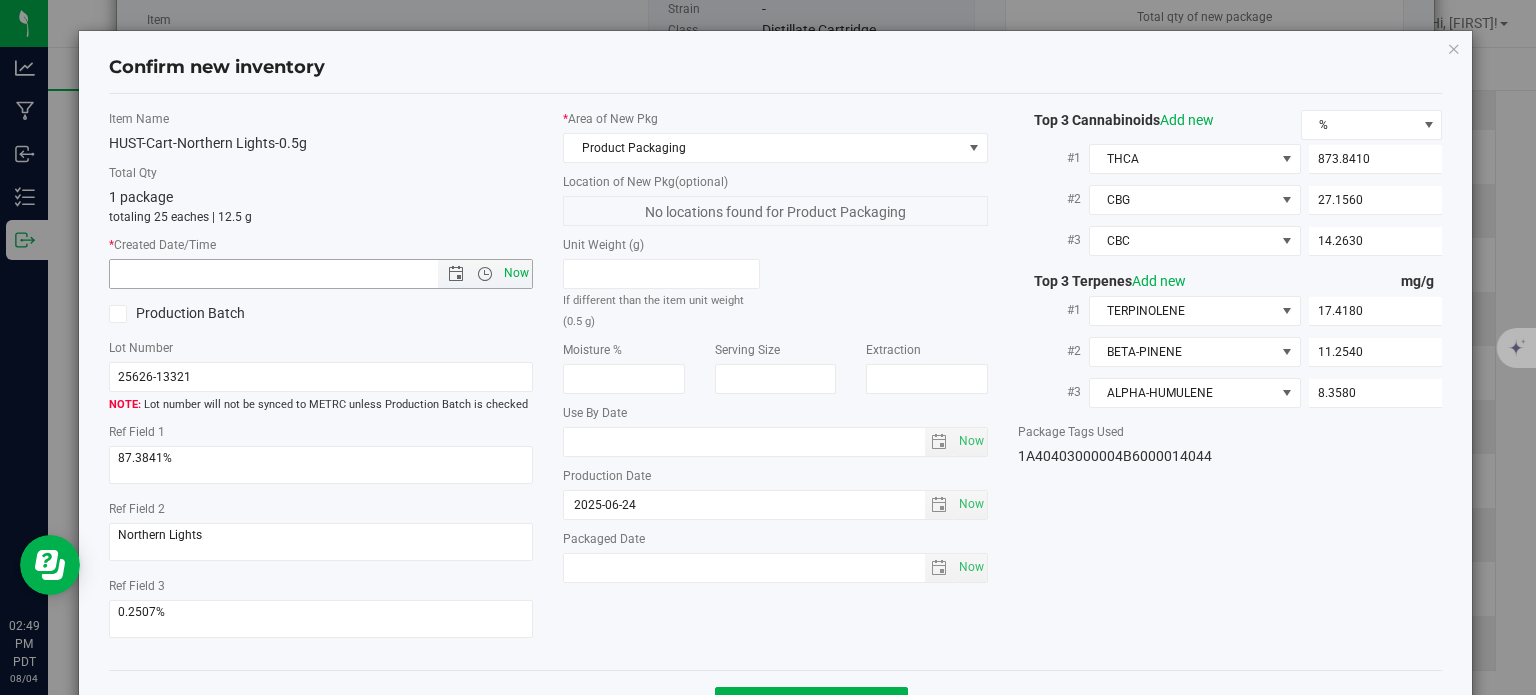 click on "Now" at bounding box center [517, 273] 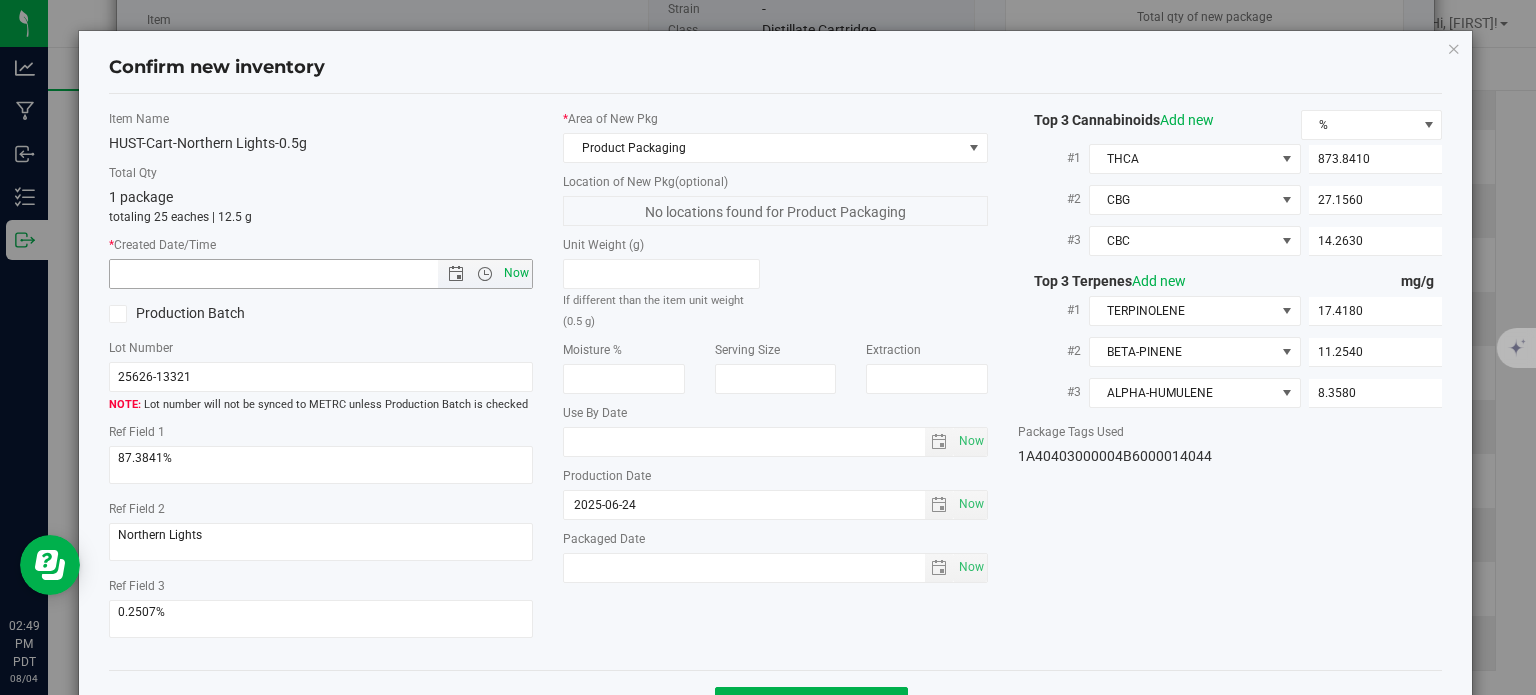 type on "[DATE] [TIME]" 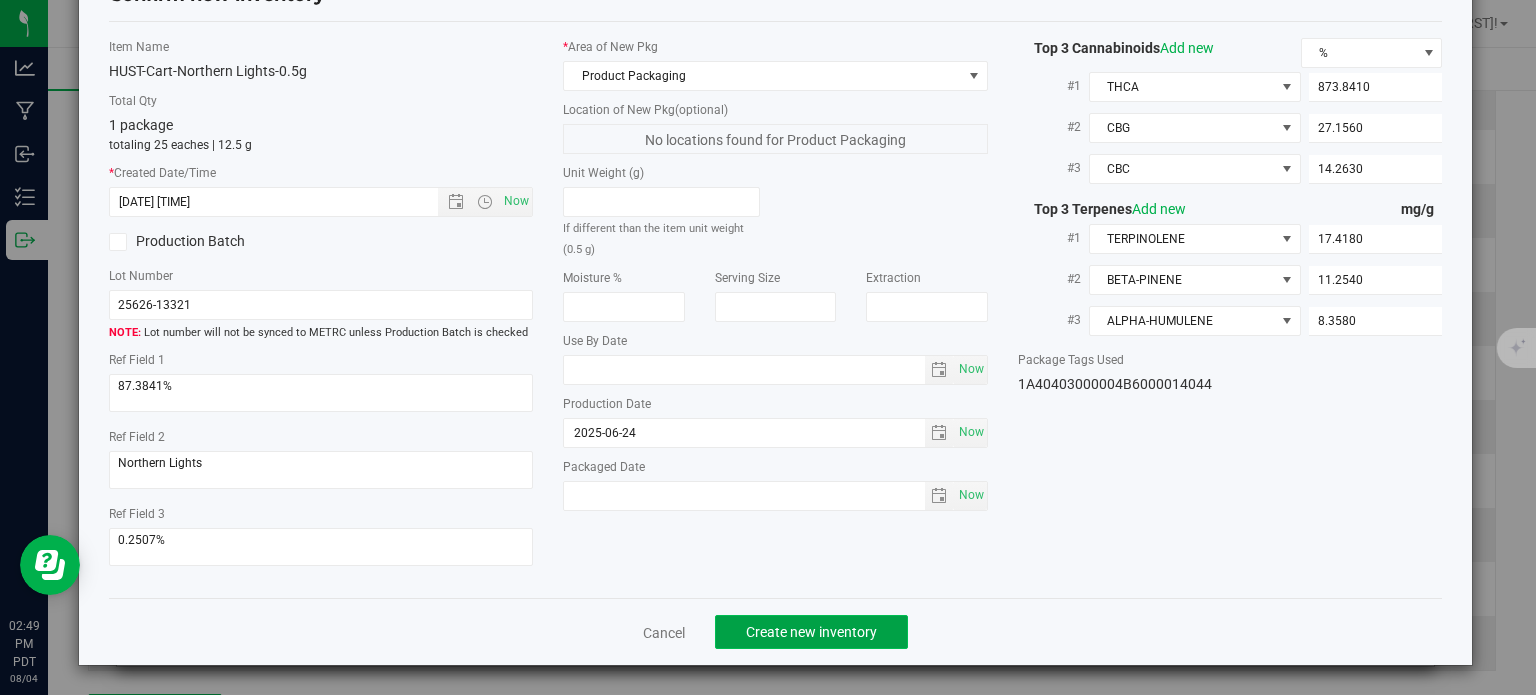 click on "Create new inventory" 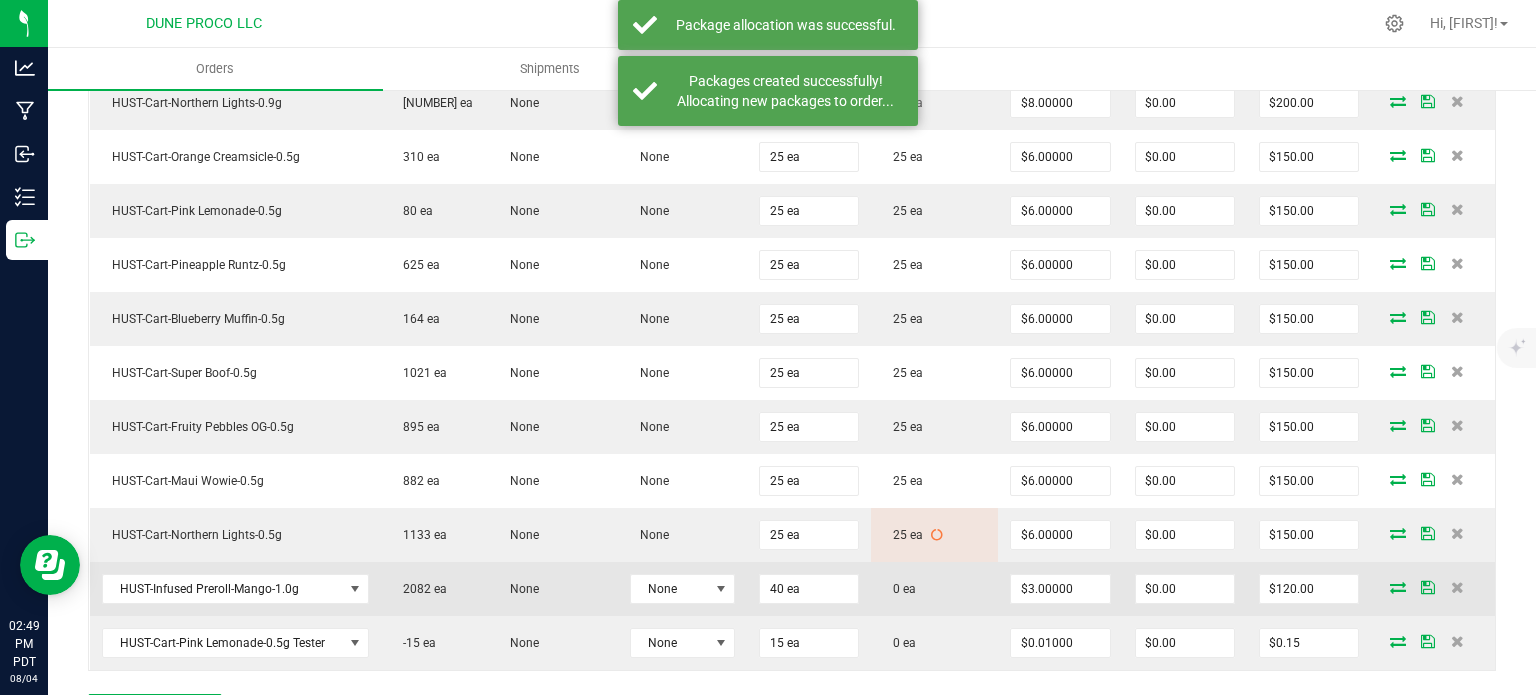 click at bounding box center [1398, 587] 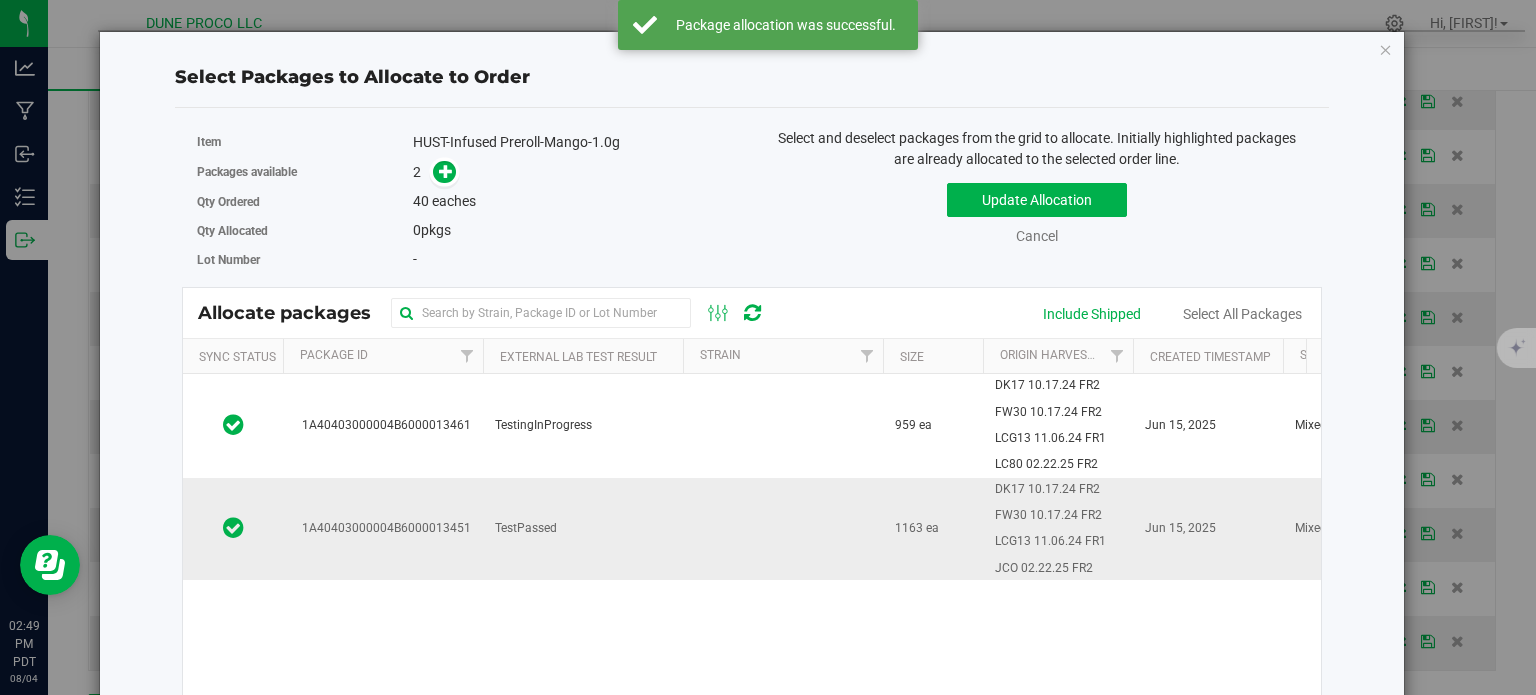 drag, startPoint x: 516, startPoint y: 557, endPoint x: 382, endPoint y: 556, distance: 134.00374 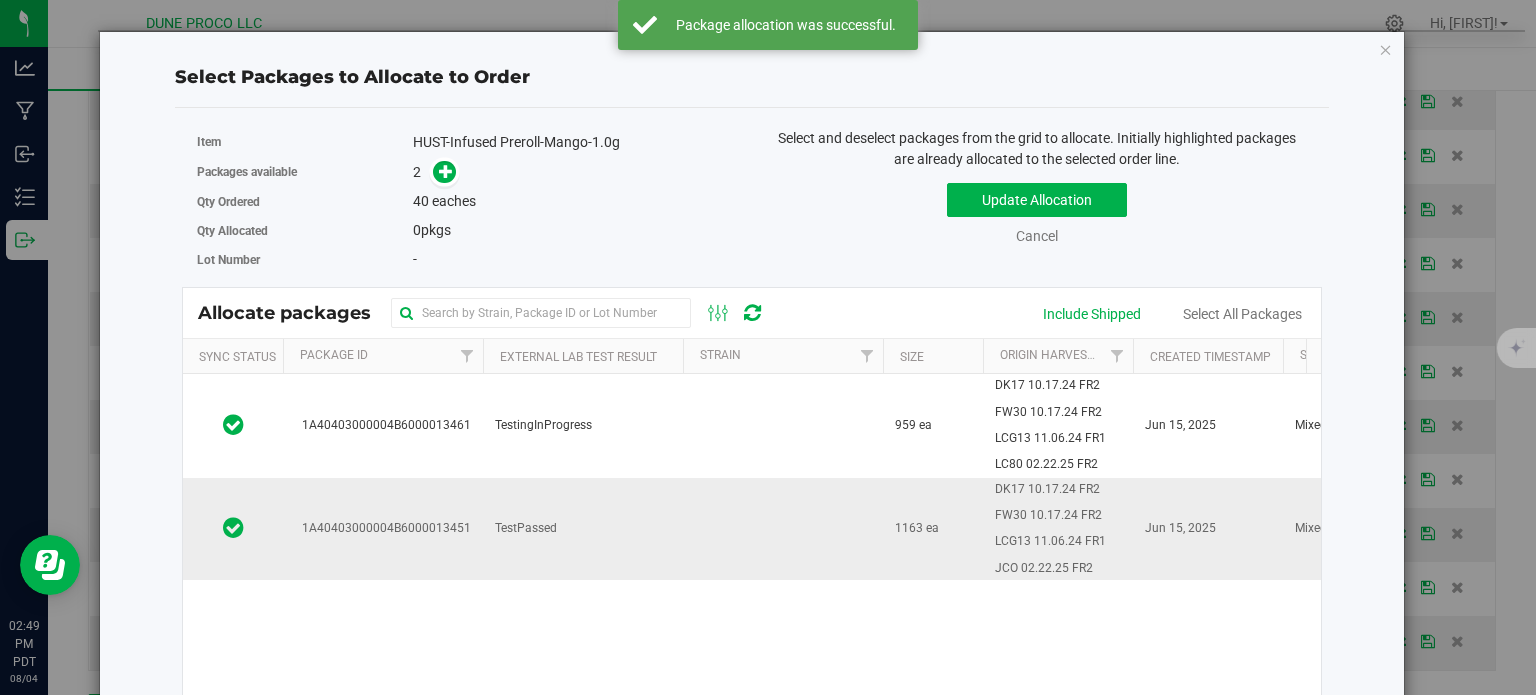 click on "1A40403000004B6000013451" at bounding box center [383, 529] 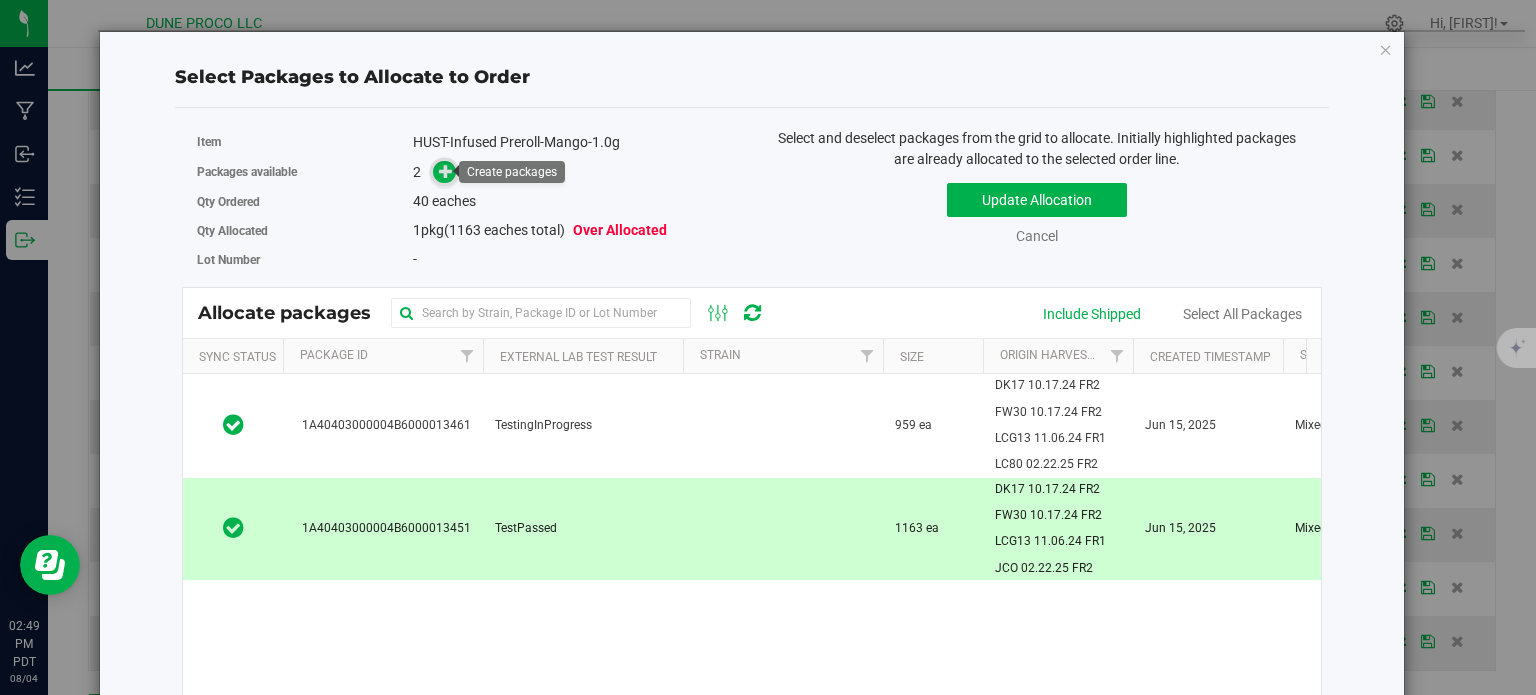 click at bounding box center (446, 171) 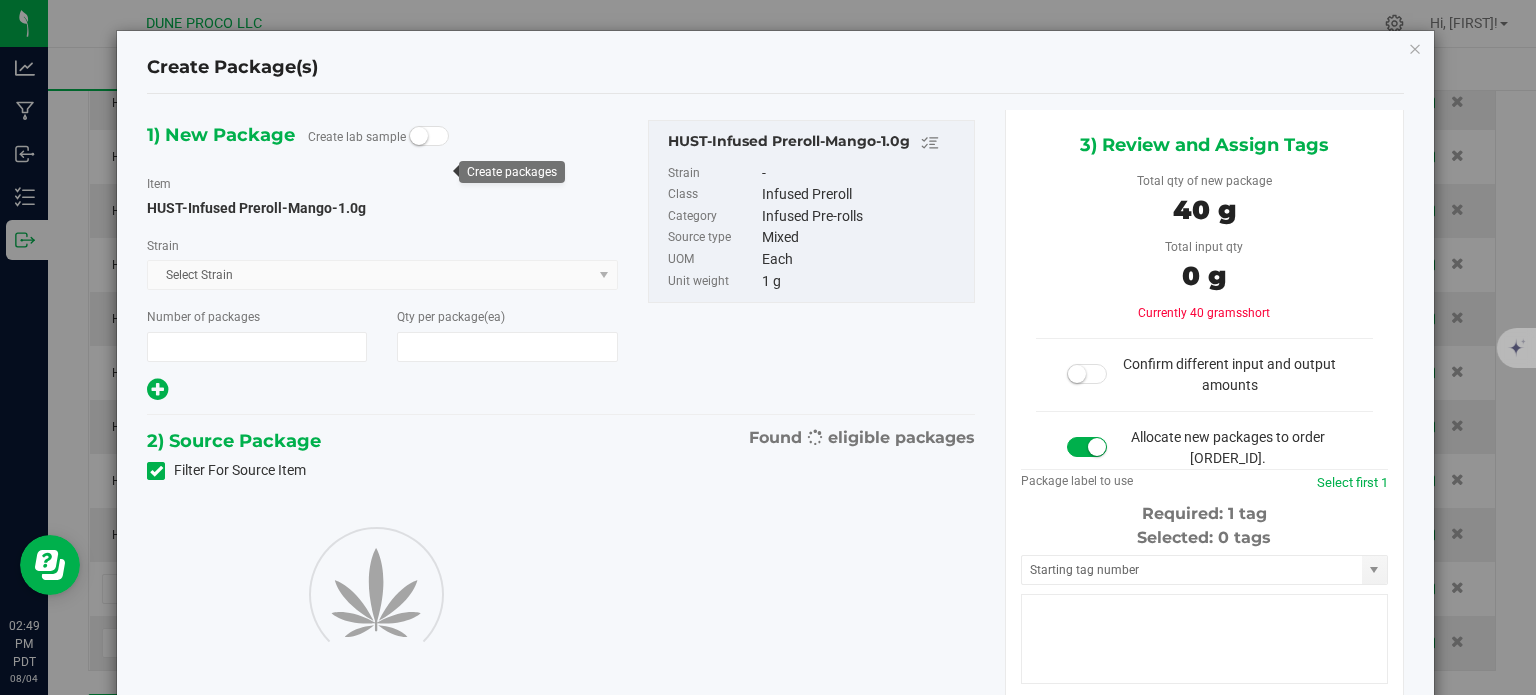 type on "1" 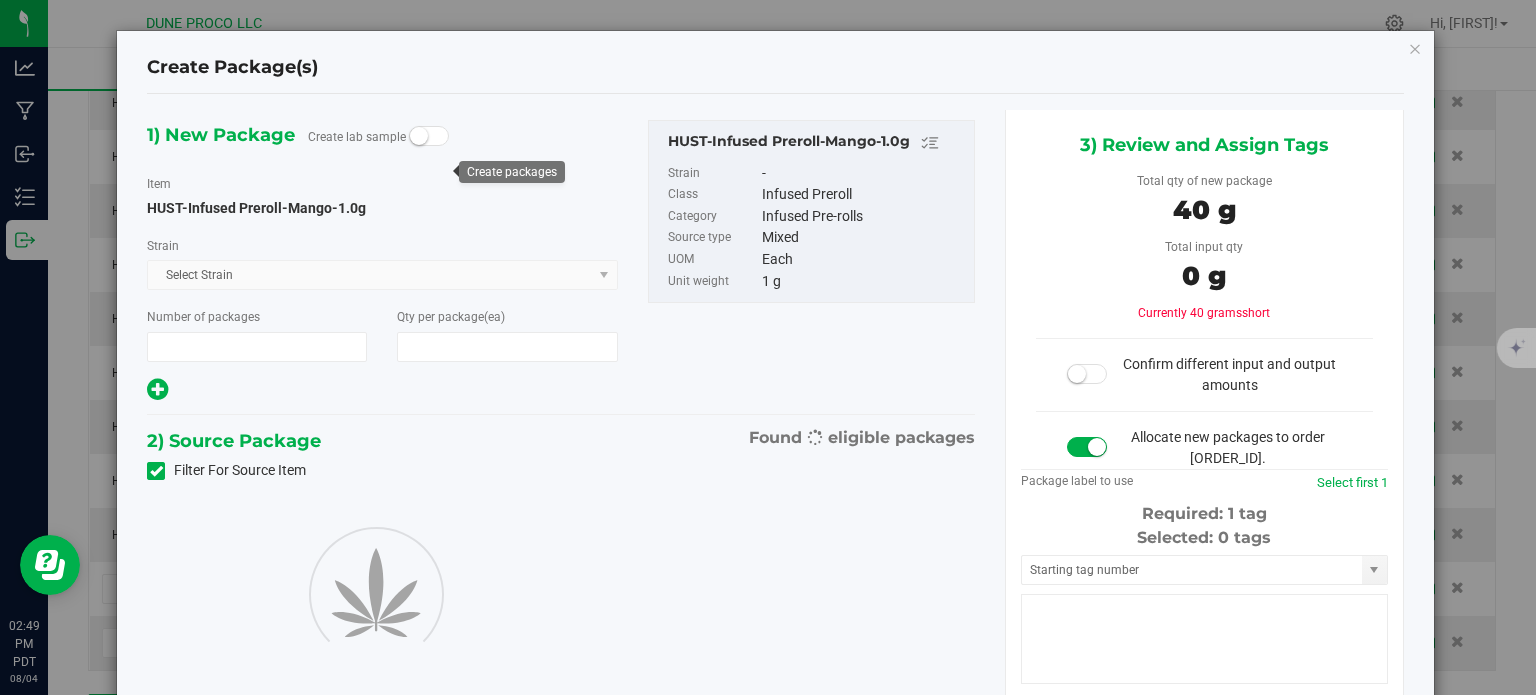 type on "40" 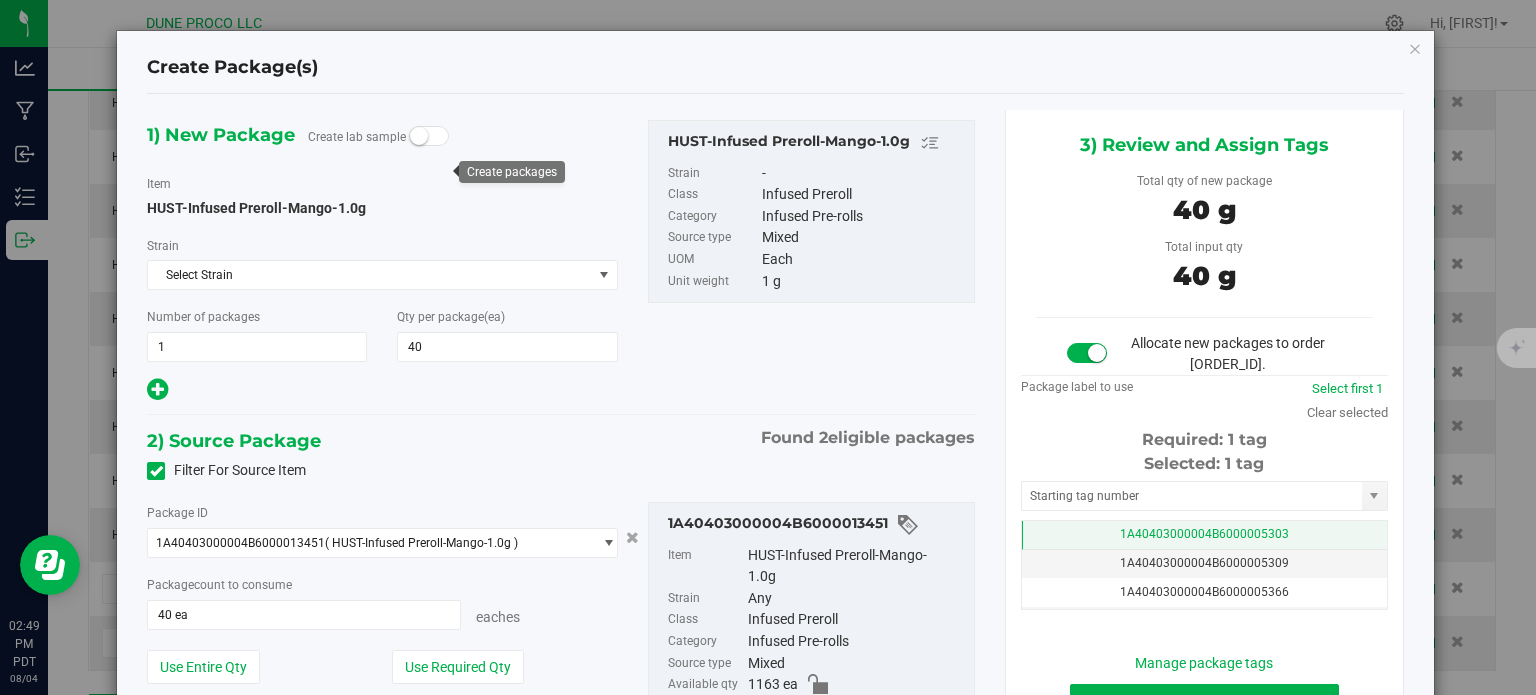 click on "1A40403000004B6000005303" at bounding box center (1204, 534) 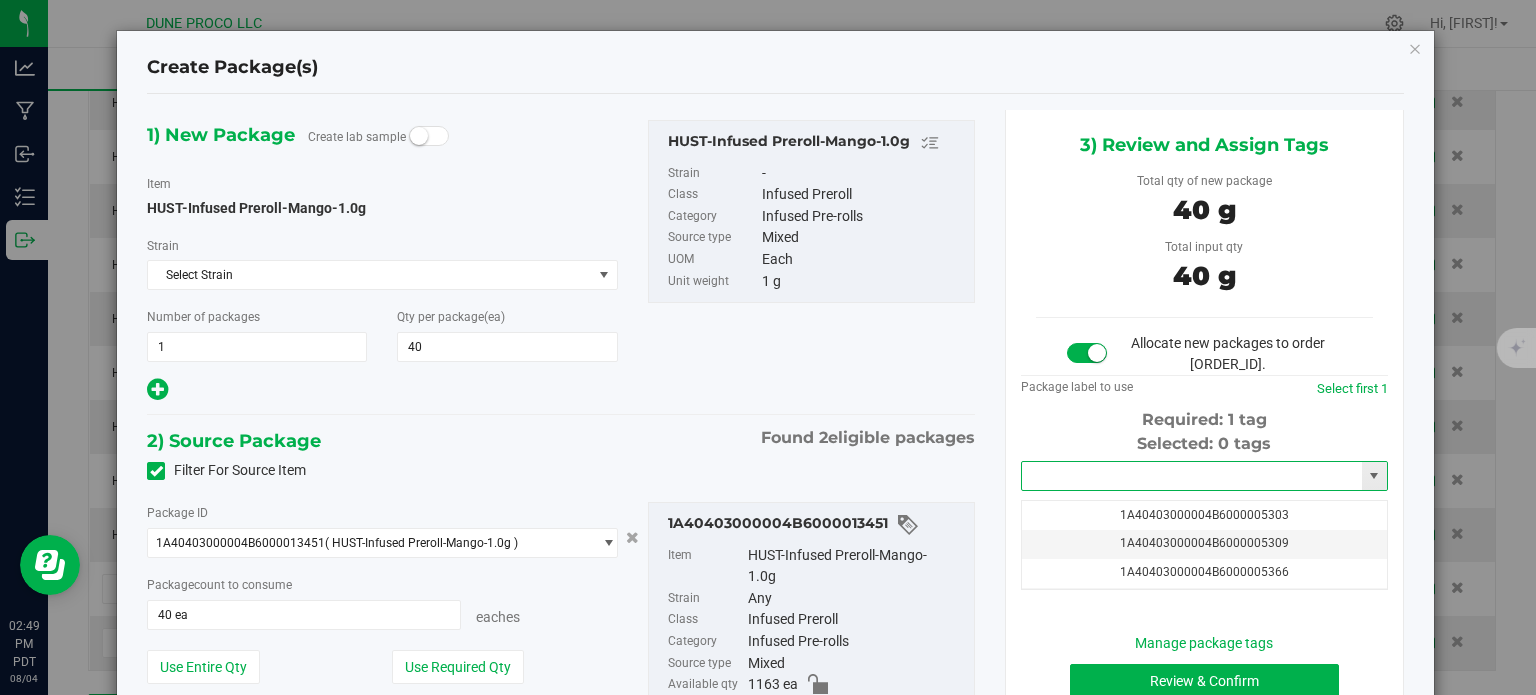 click at bounding box center (1192, 476) 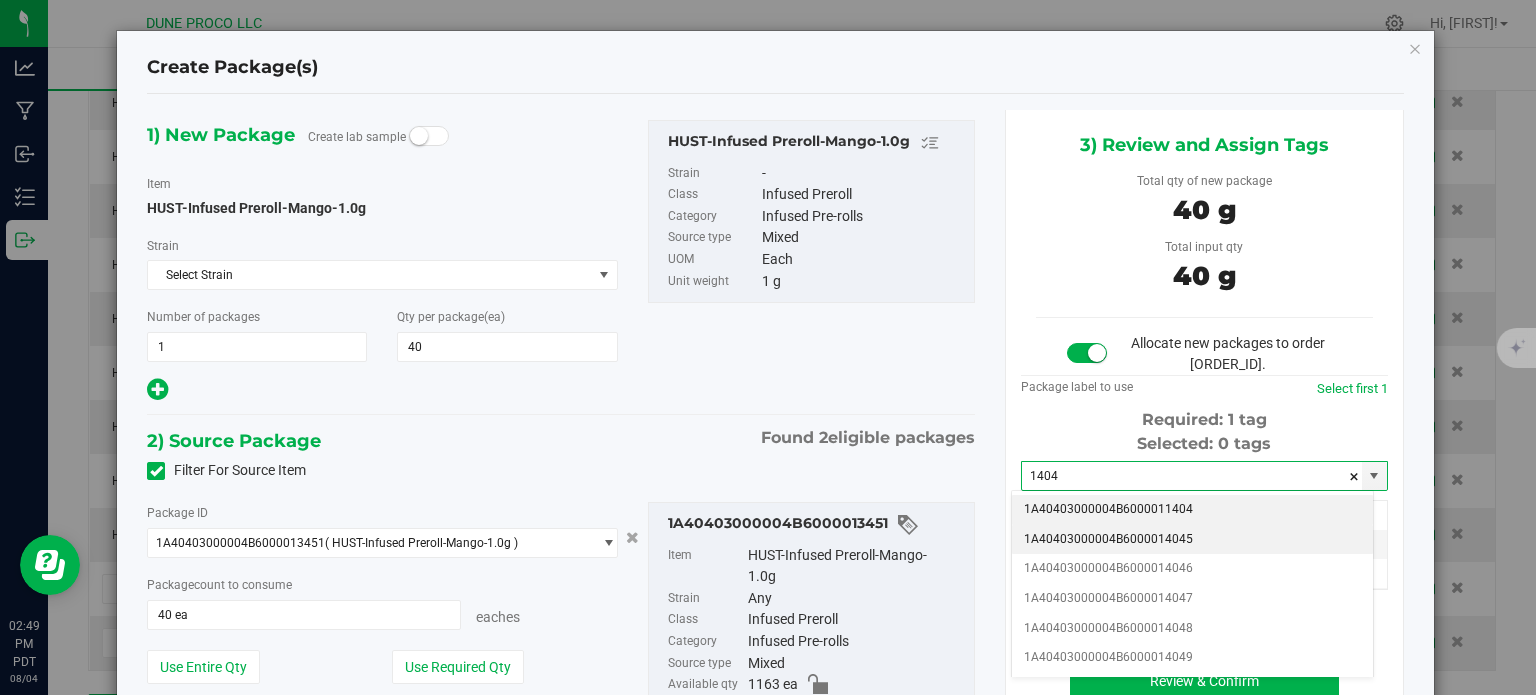 click on "1A40403000004B6000014045" at bounding box center (1192, 540) 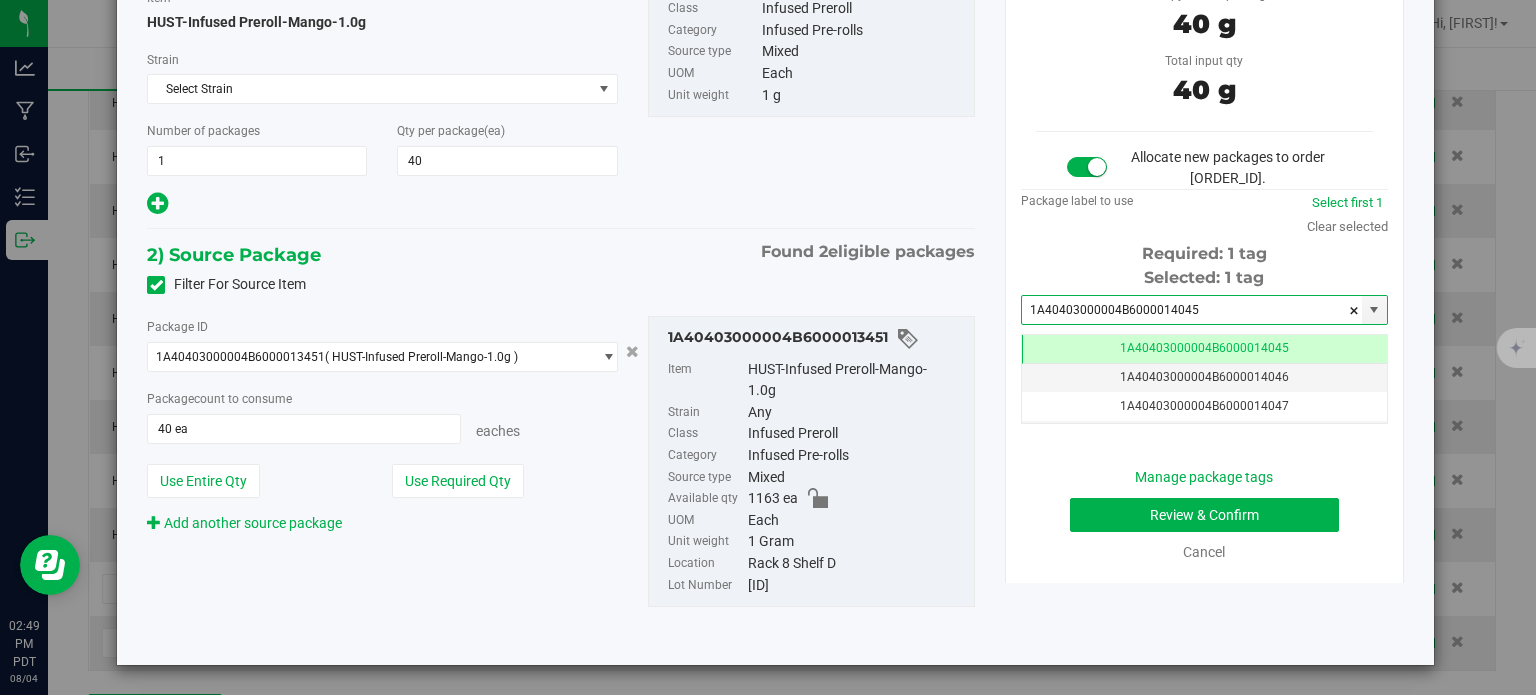 type on "1A40403000004B6000014045" 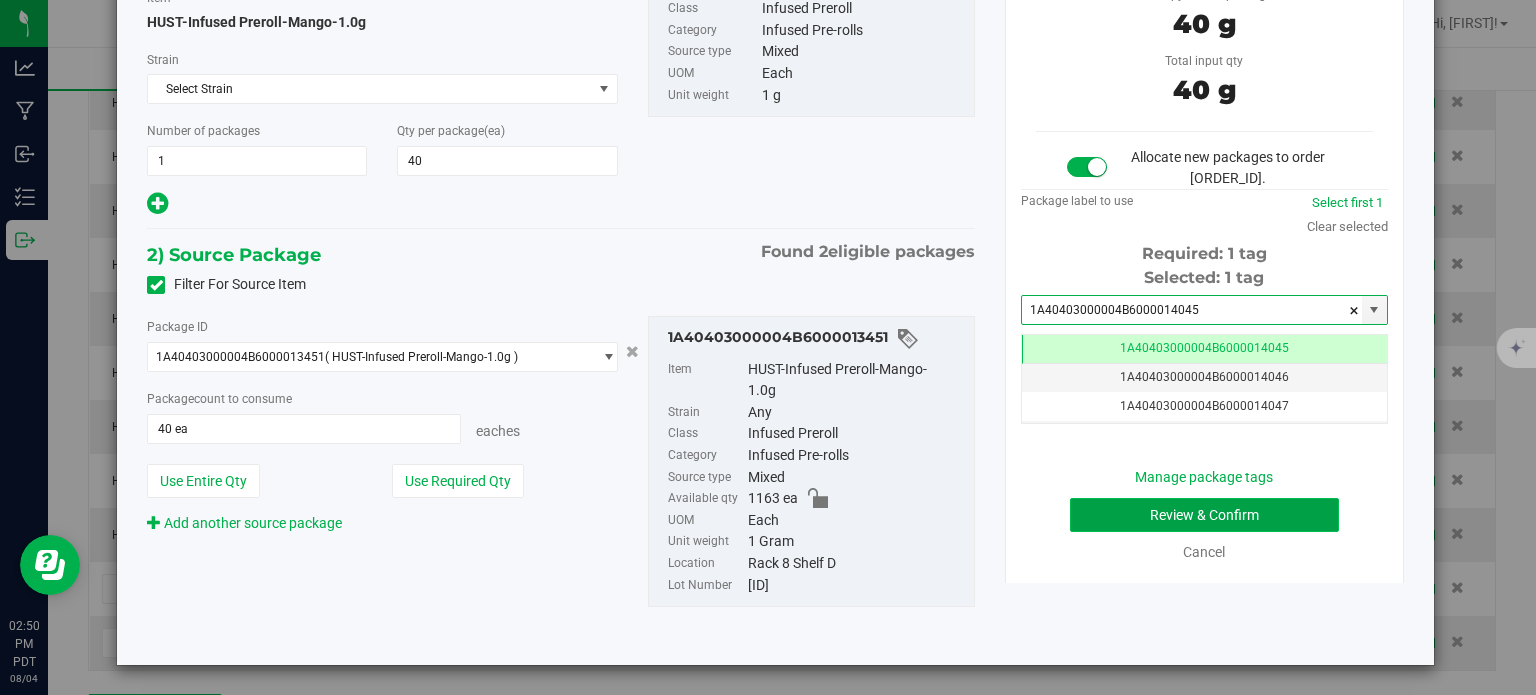 click on "Review & Confirm" at bounding box center (1204, 515) 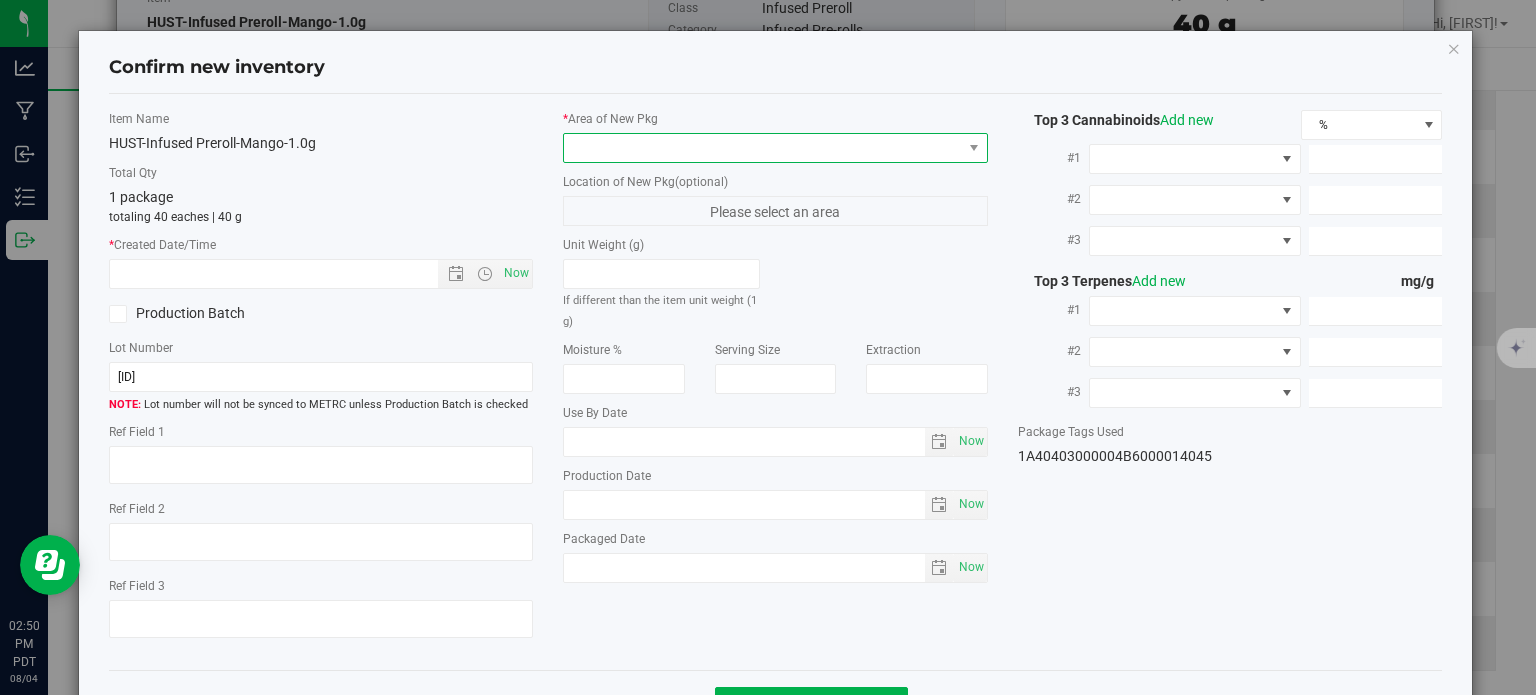 click at bounding box center (763, 148) 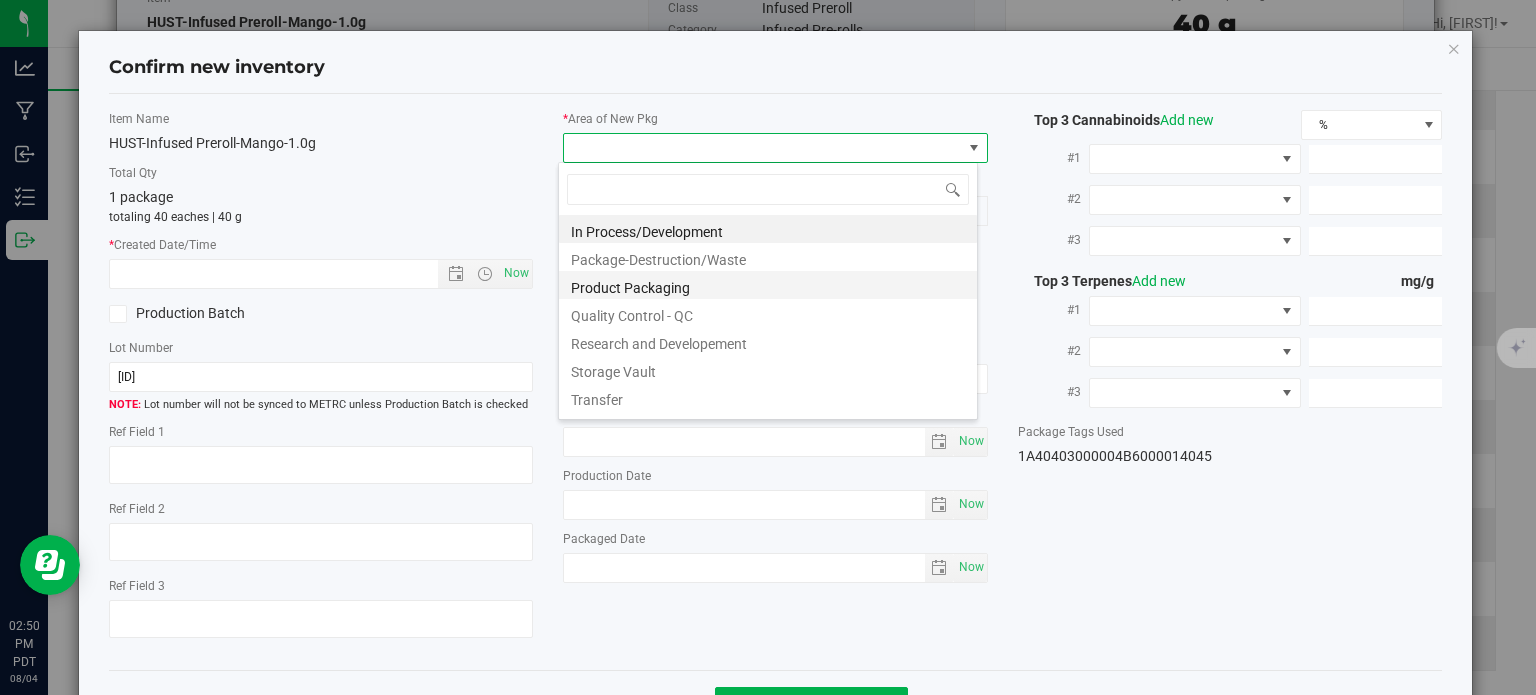 click on "Product Packaging" at bounding box center [768, 285] 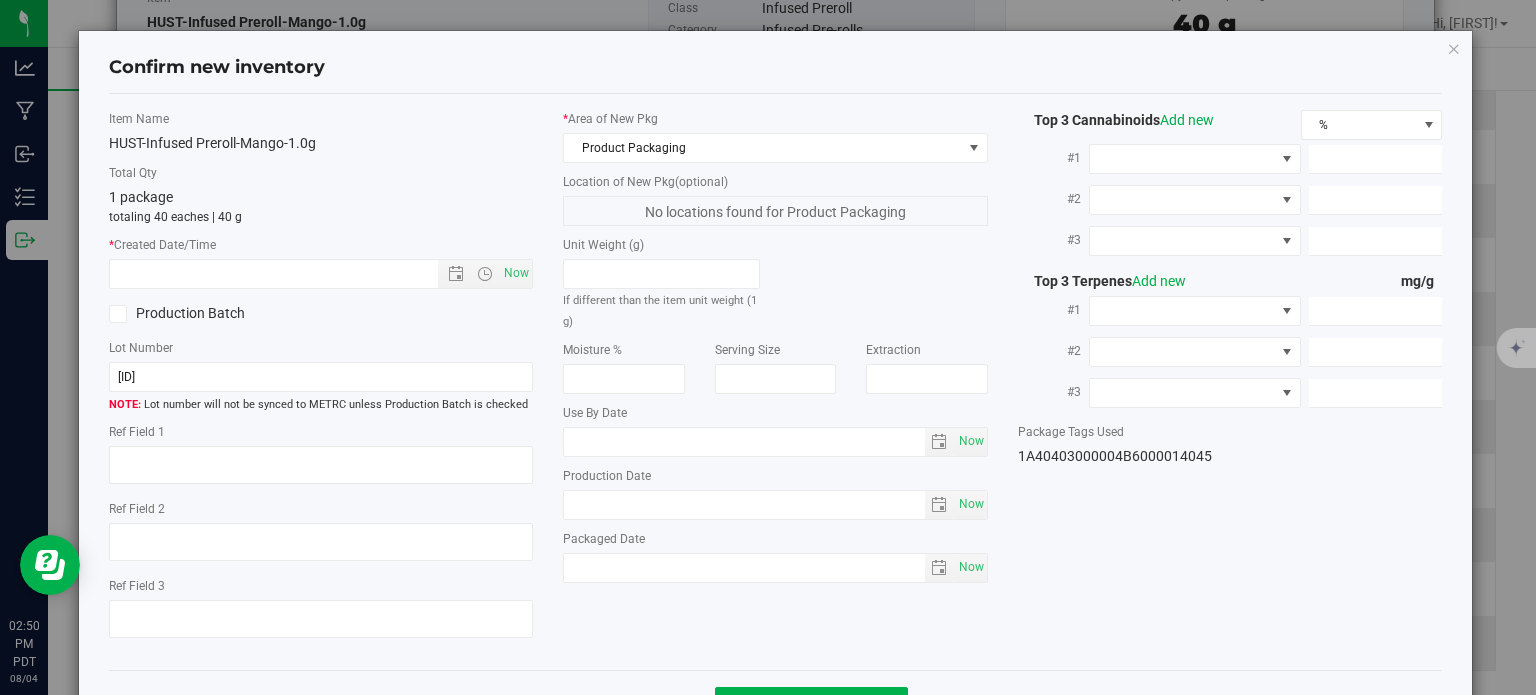 click on "Item Name
HUST-Infused Preroll-Mango-1.0g
Total Qty
1 package  totaling 40 eaches | 40 g
*
Created Date/Time
Now
Production Batch
Lot Number
25136_13460" at bounding box center [321, 382] 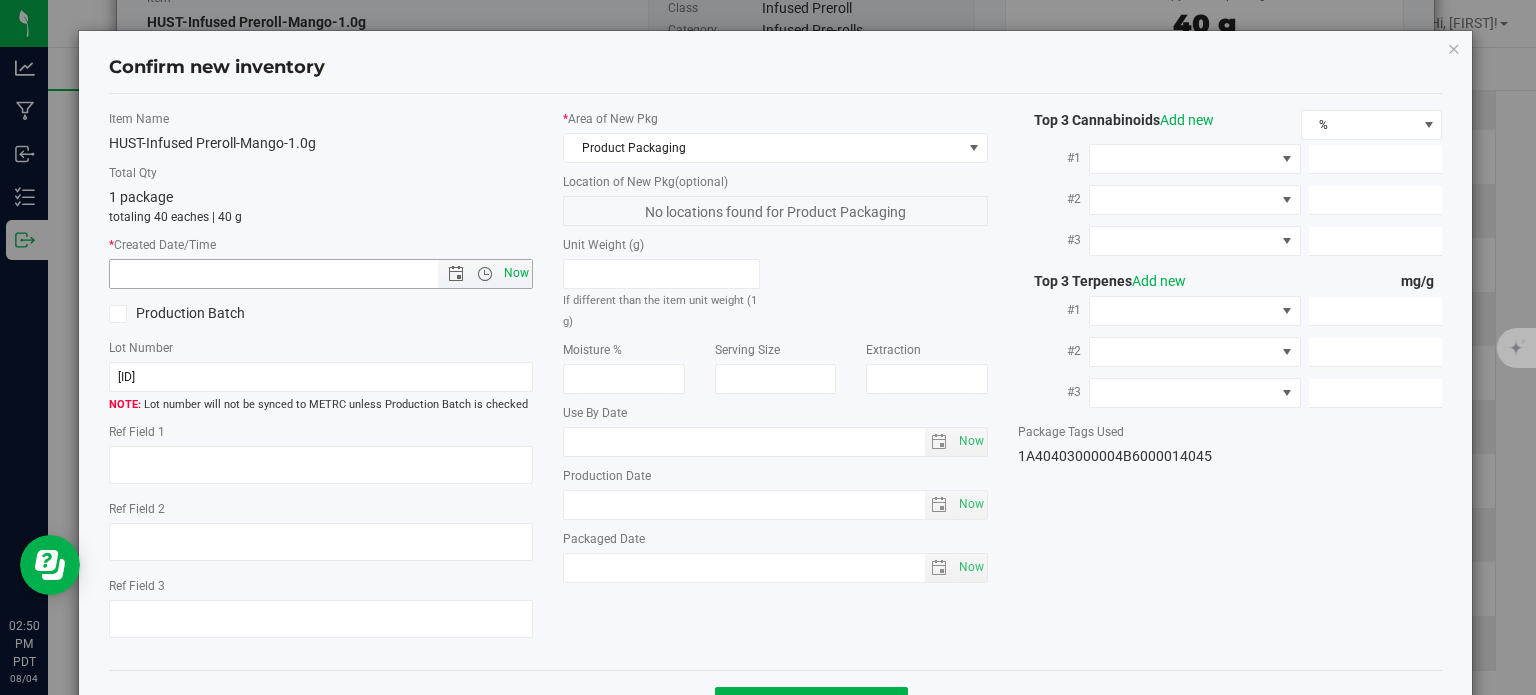 click on "Now" at bounding box center [517, 273] 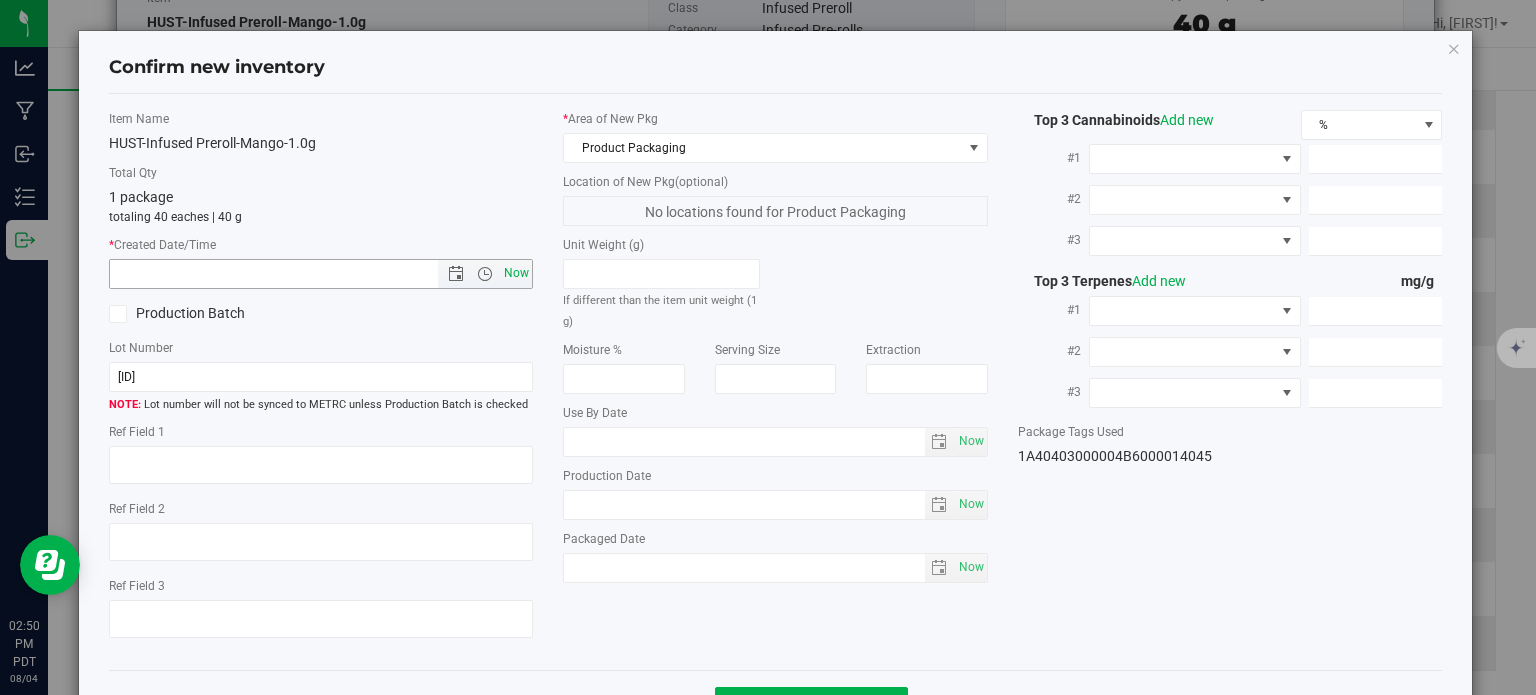 type on "8/4/2025 2:50 PM" 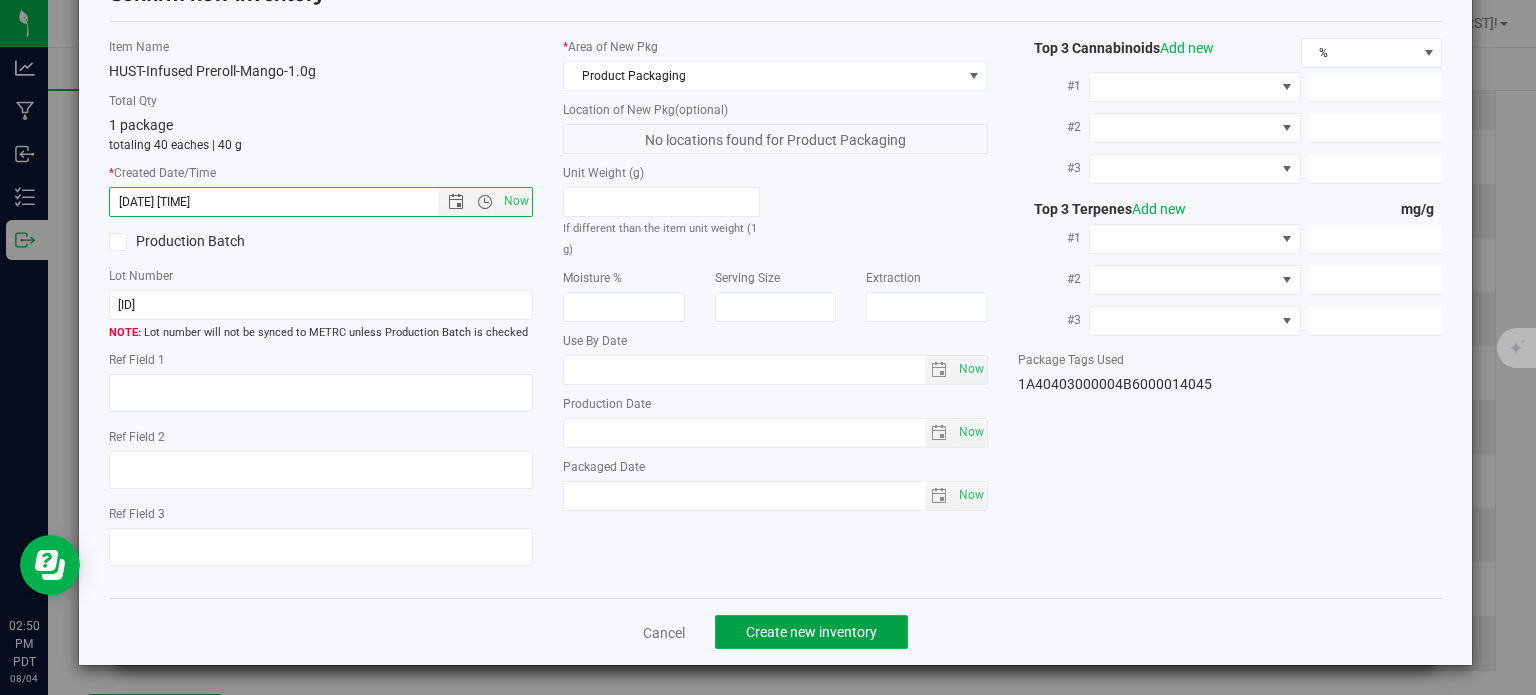 click on "Create new inventory" 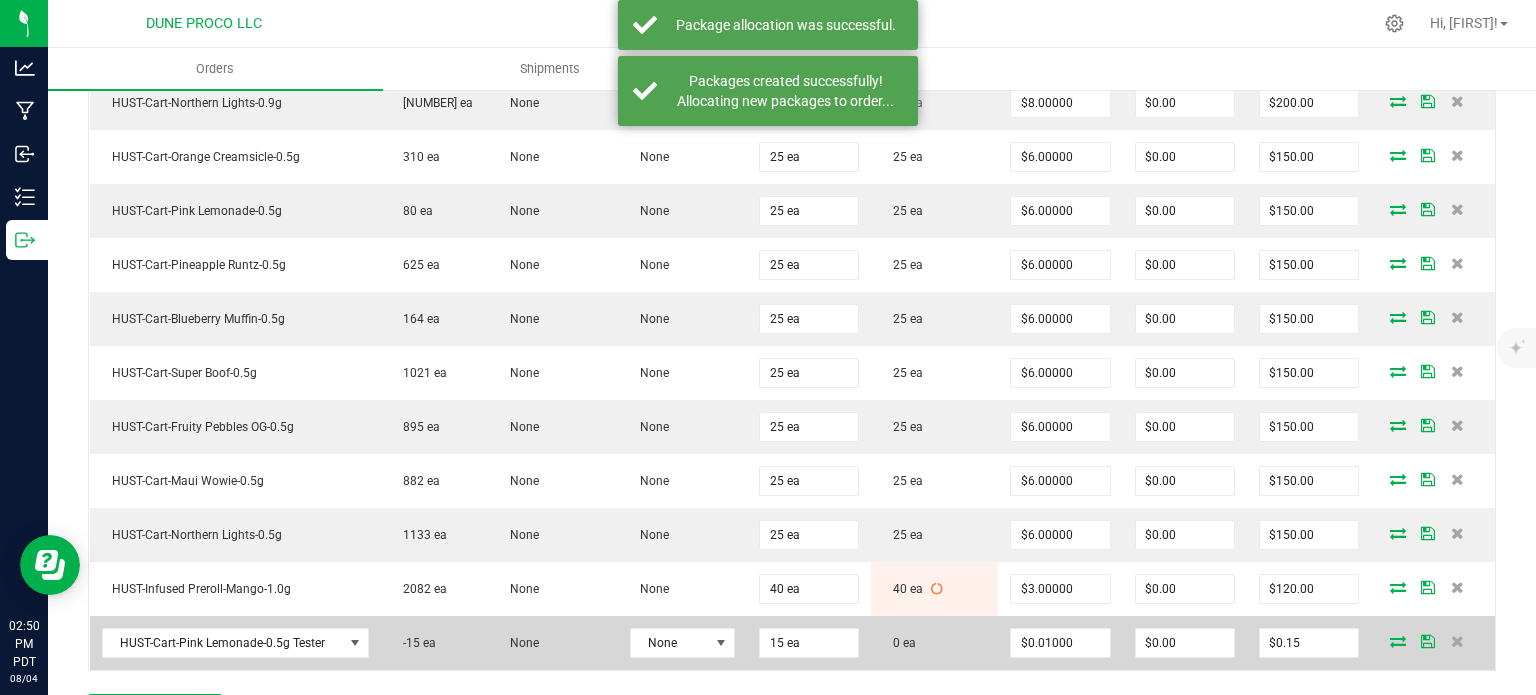 click at bounding box center [1398, 641] 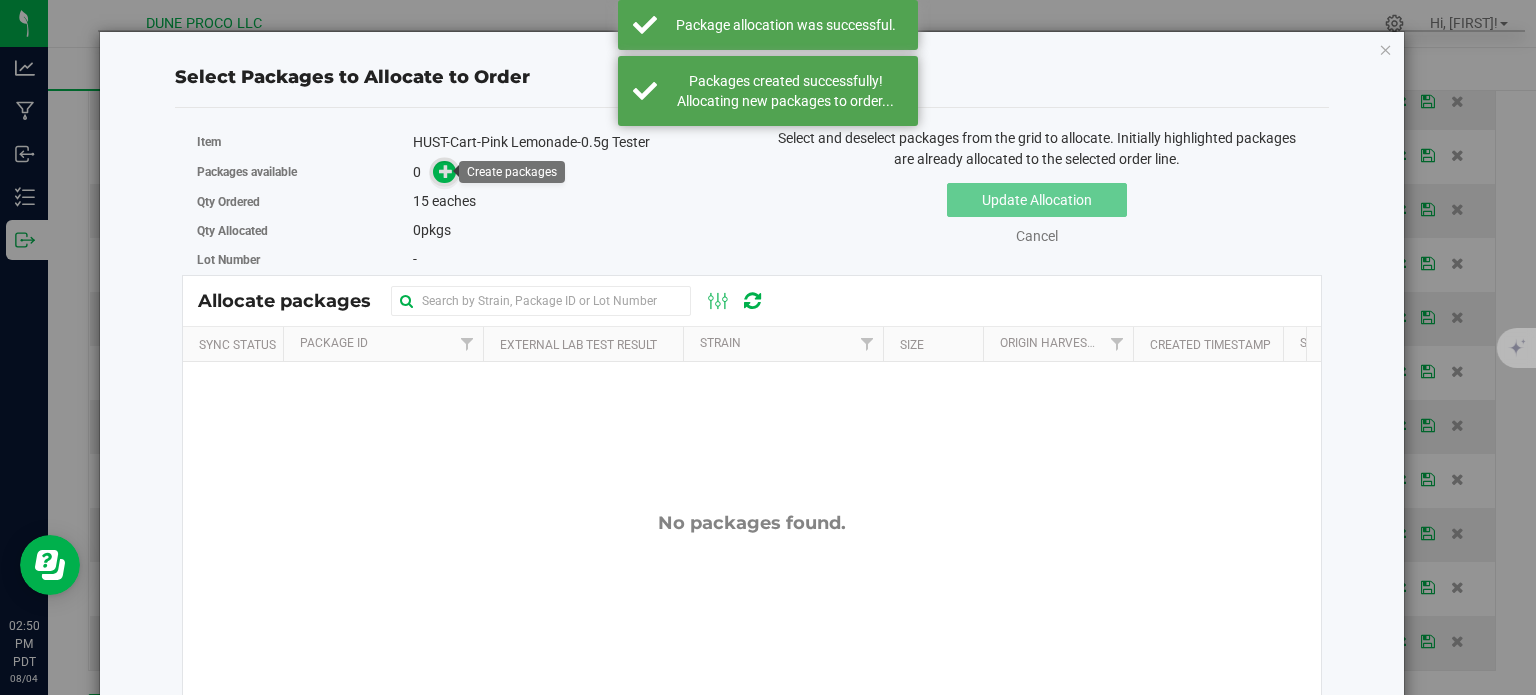 click at bounding box center (444, 172) 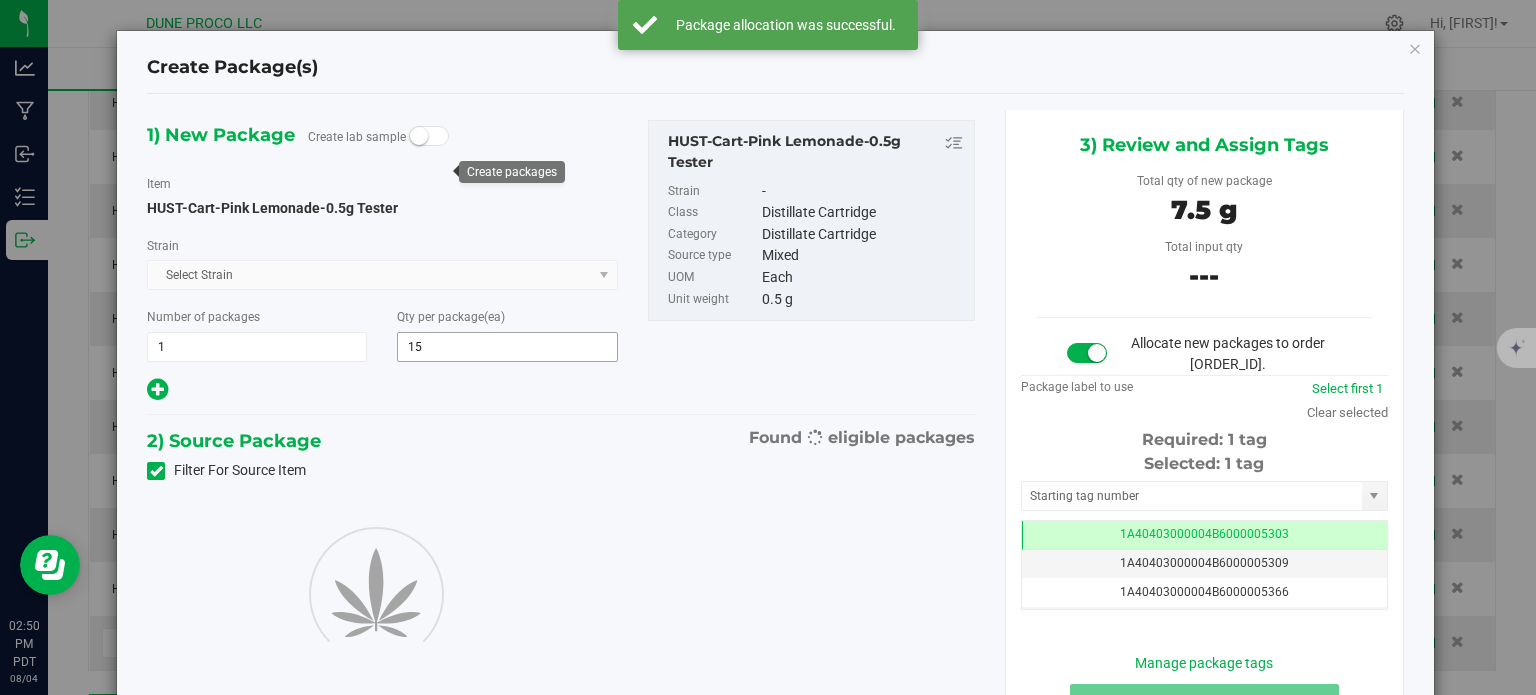 type on "15" 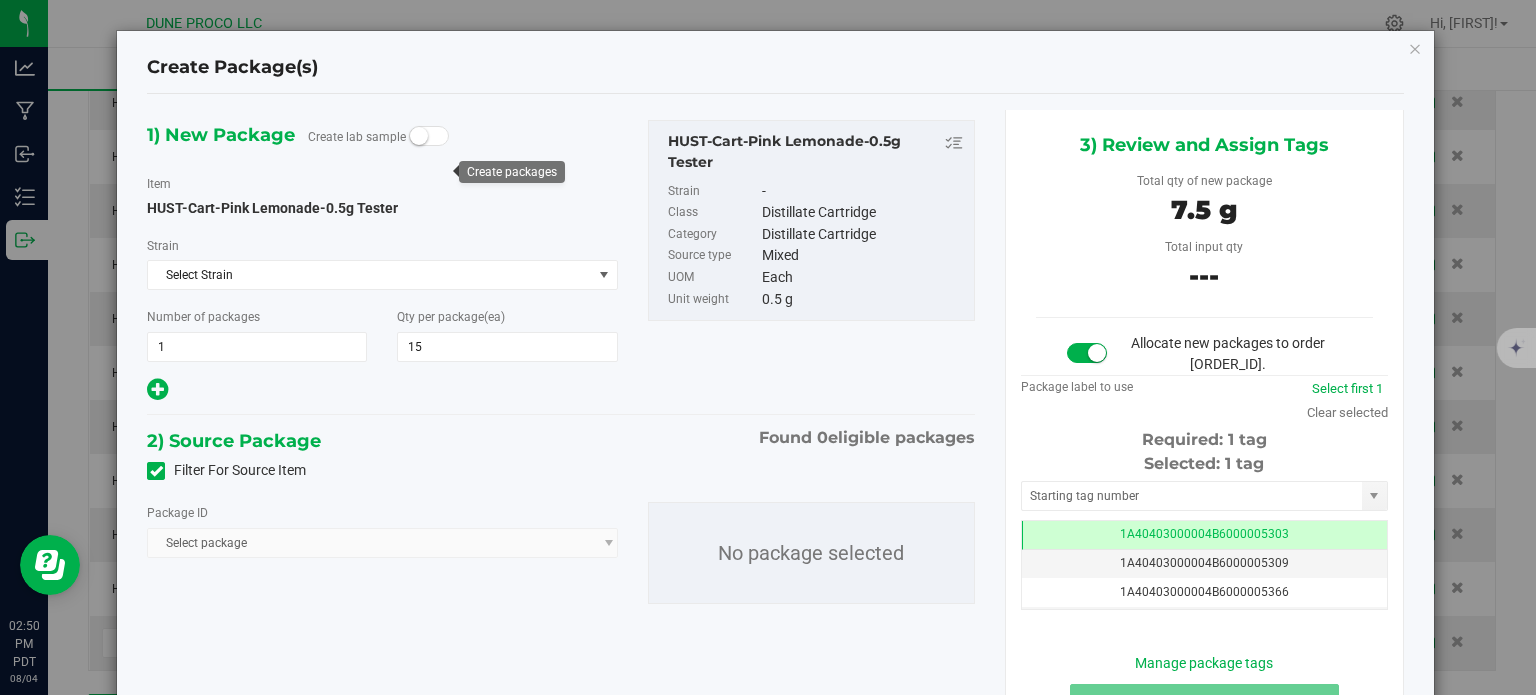 click on "Filter For Source Item" at bounding box center (226, 470) 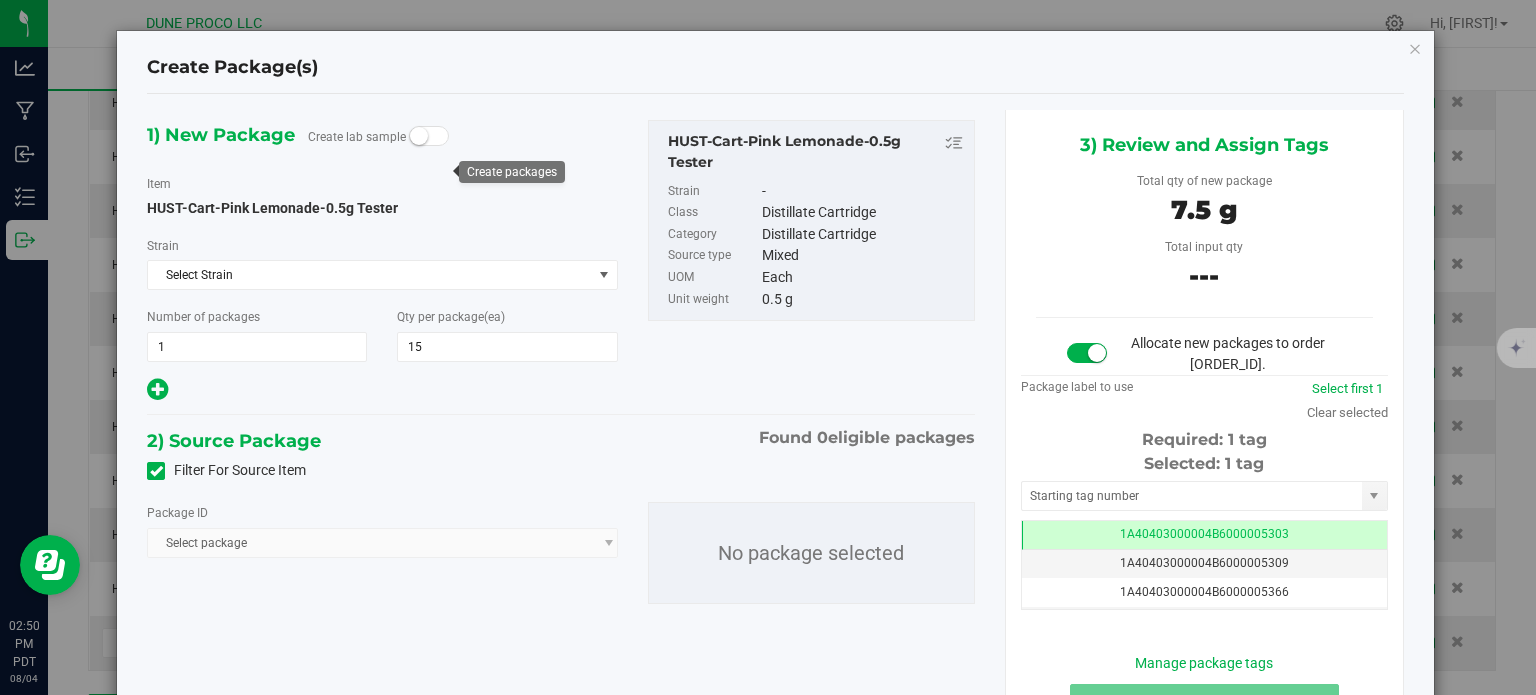 click on "Filter For Source Item" at bounding box center (0, 0) 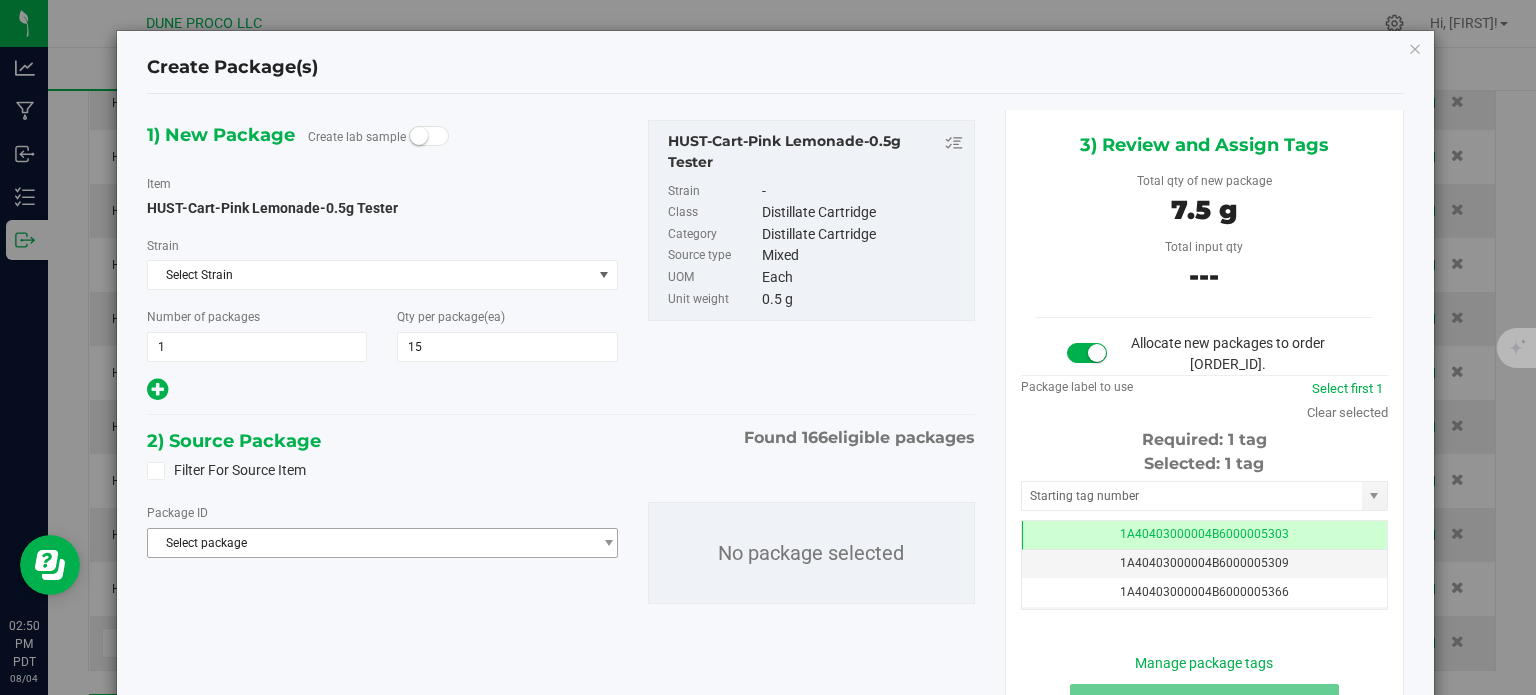 click on "Select package" at bounding box center (369, 543) 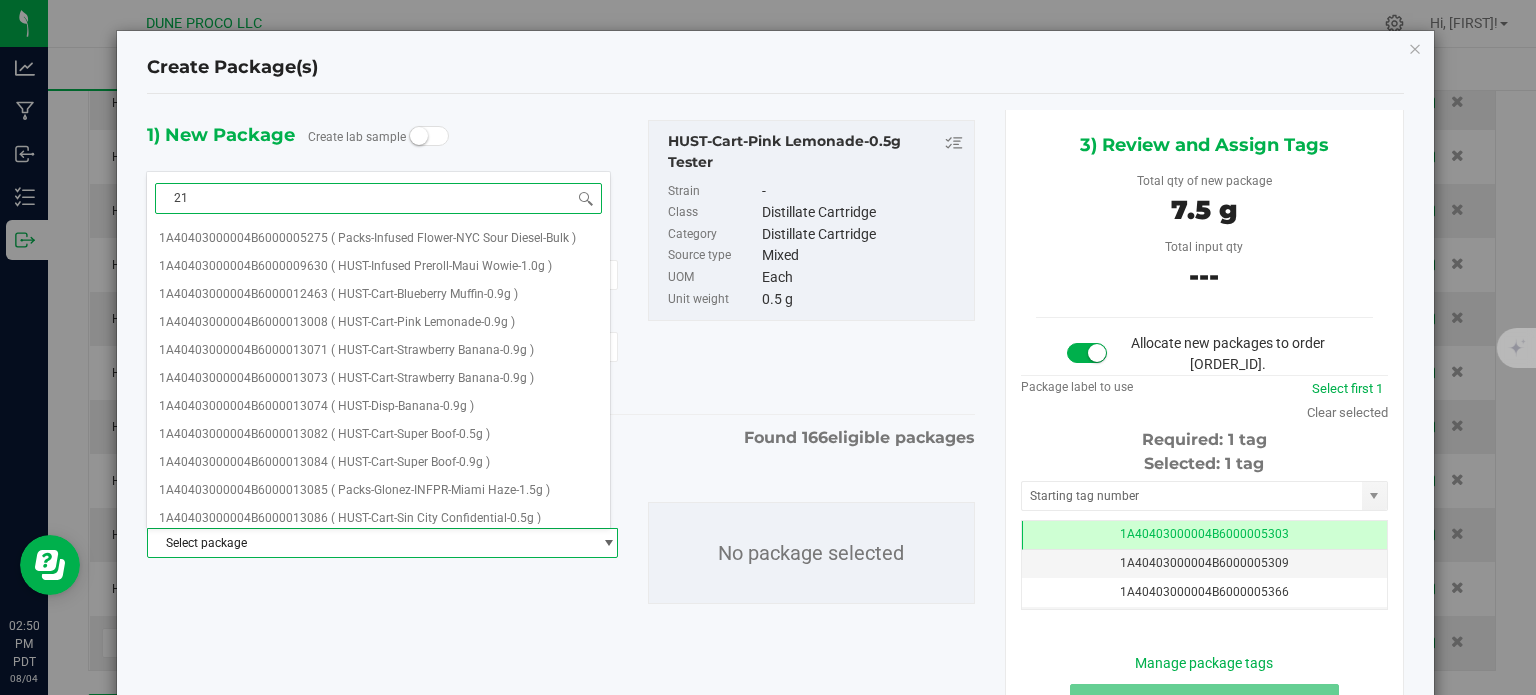 type on "2" 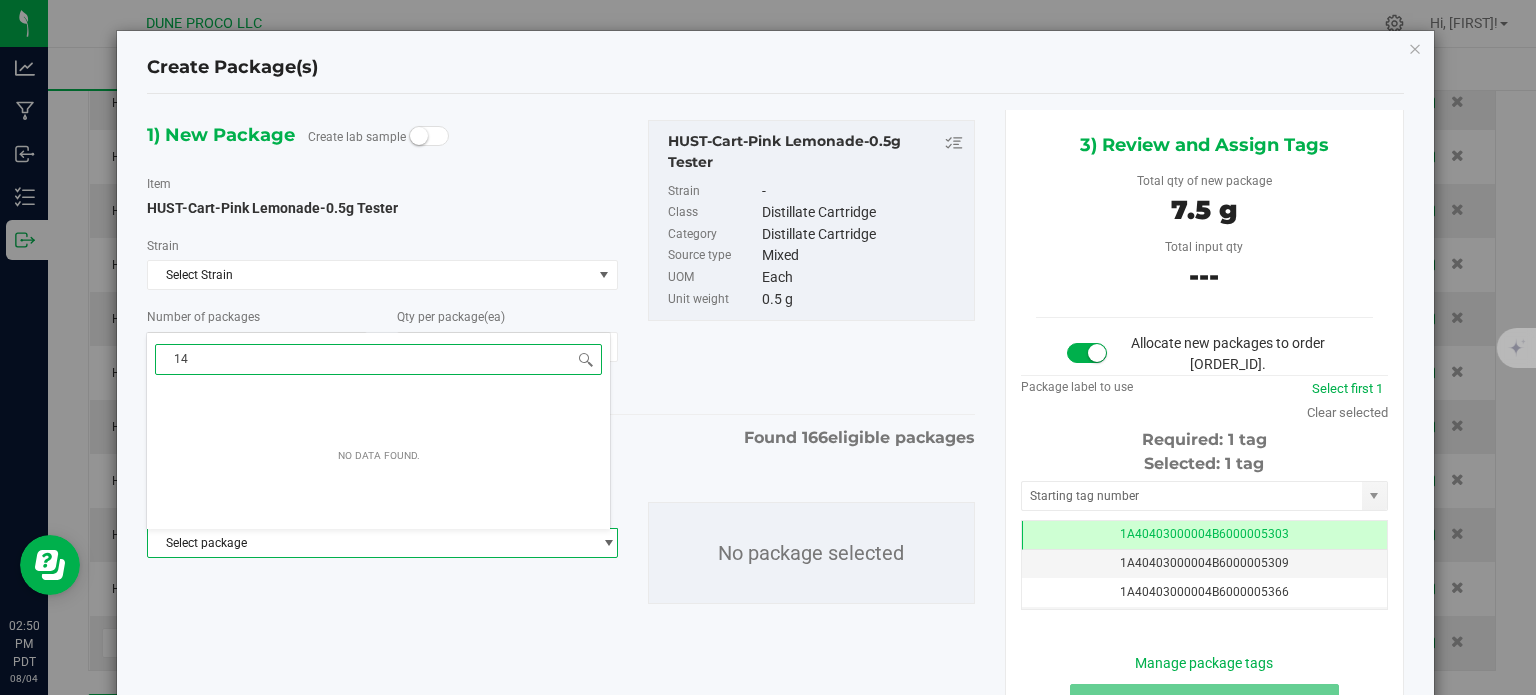 type on "1" 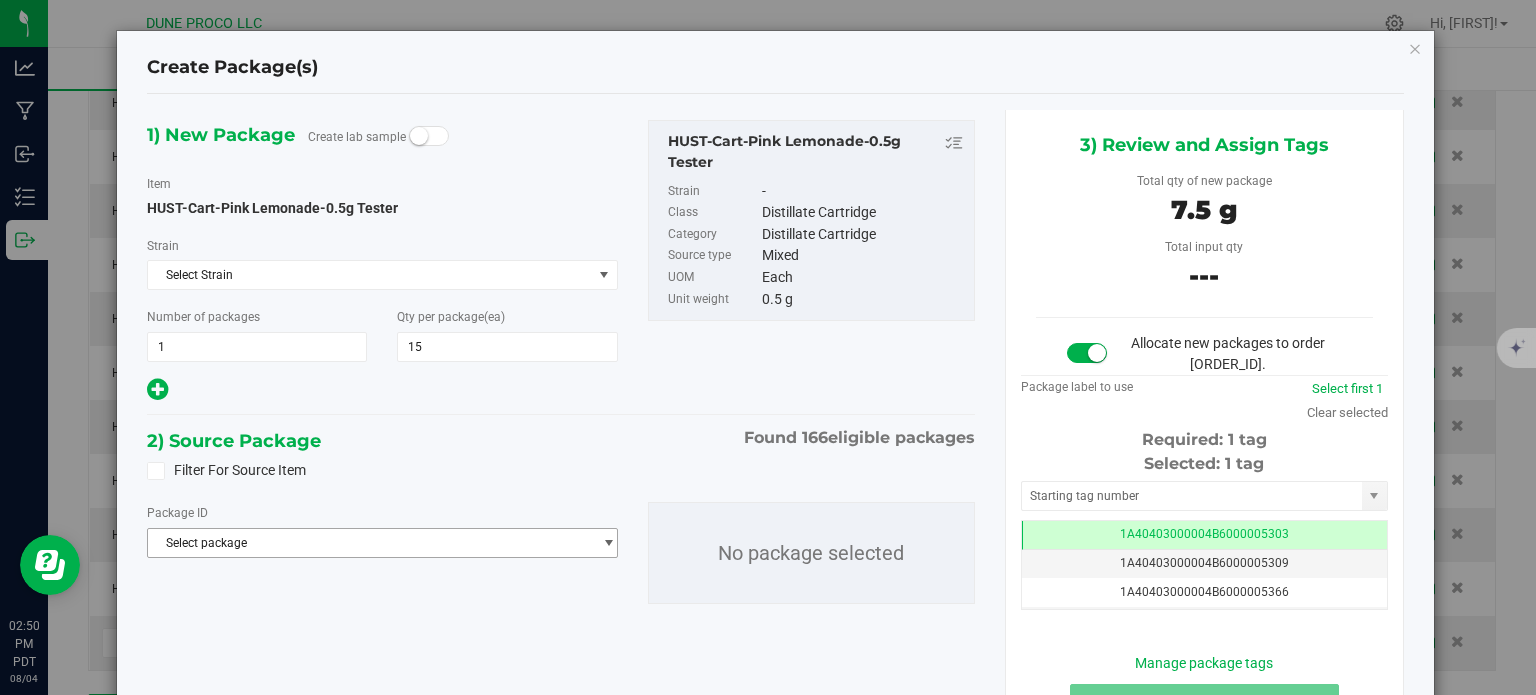 click on "Select package" at bounding box center [369, 543] 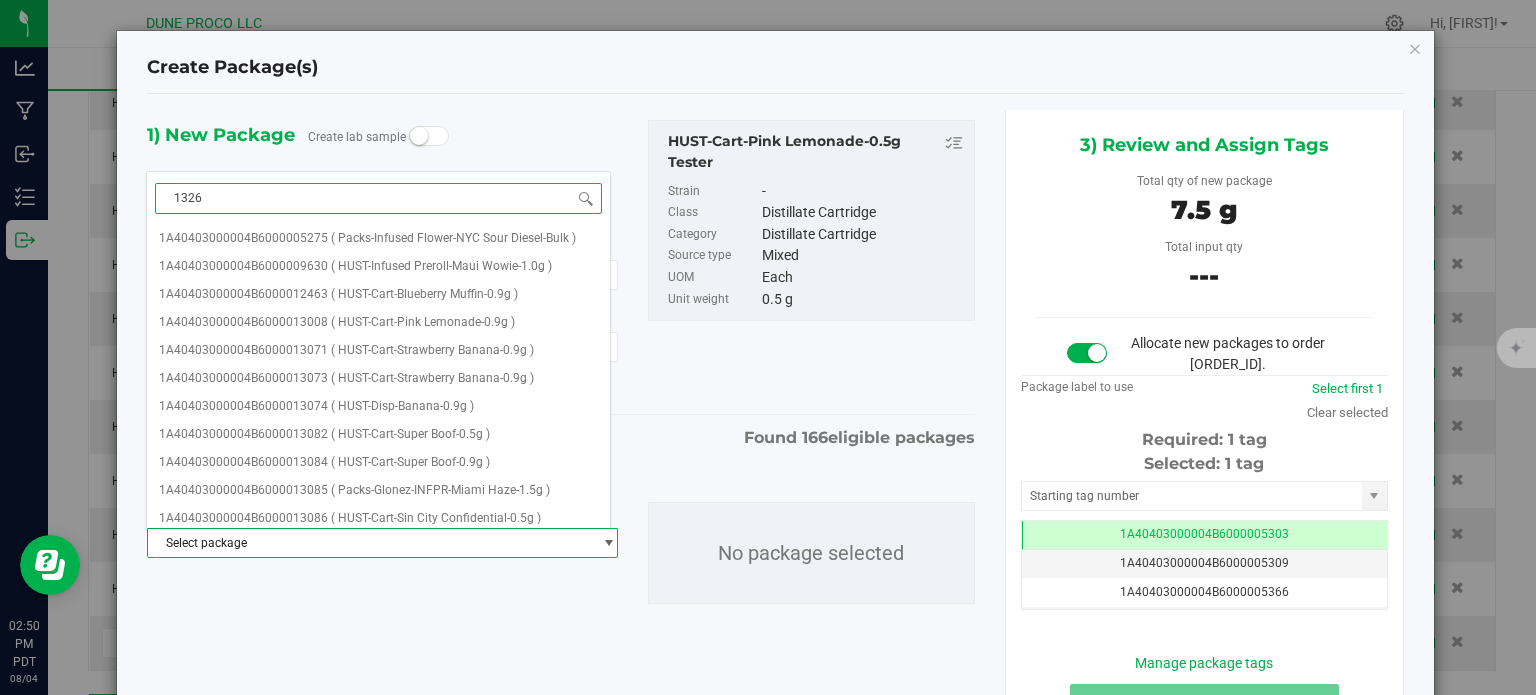 type on "13260" 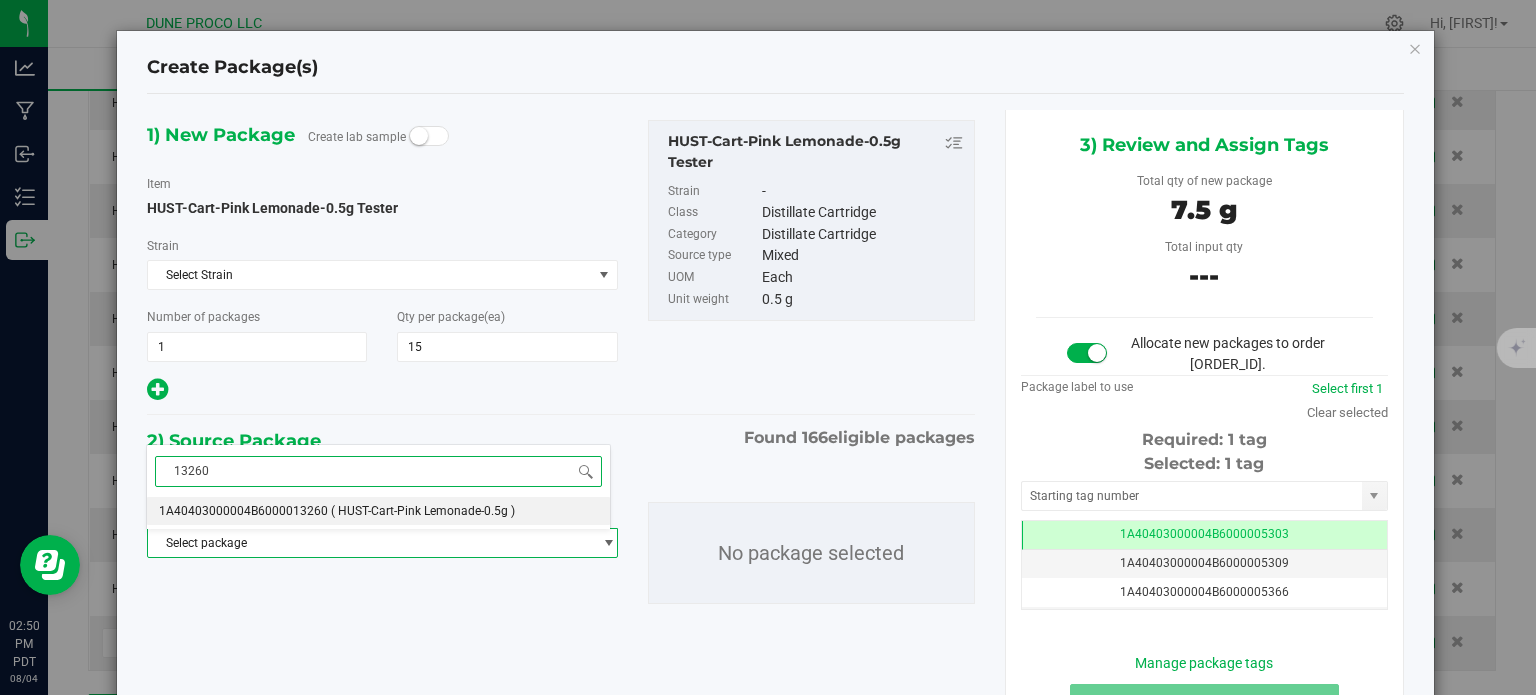 click on "1A40403000004B6000013260" at bounding box center [243, 511] 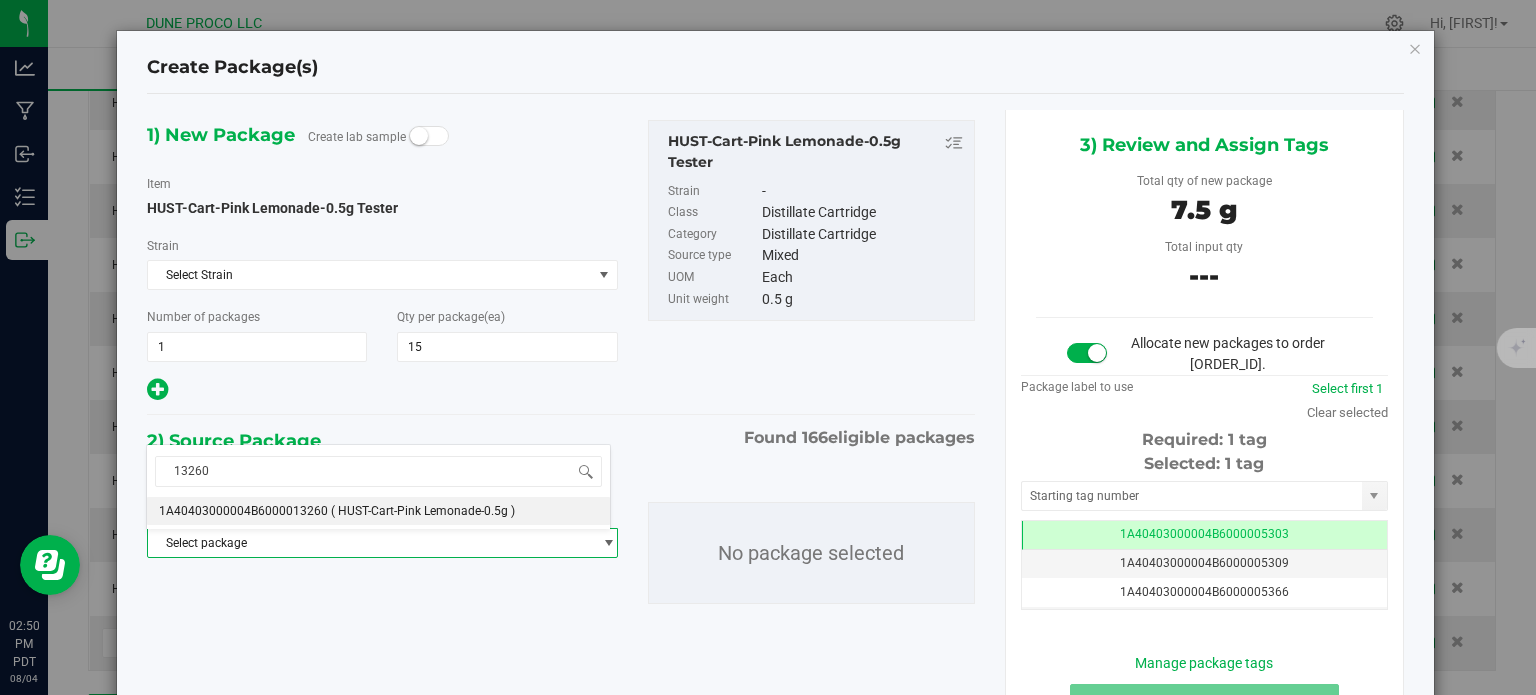 type 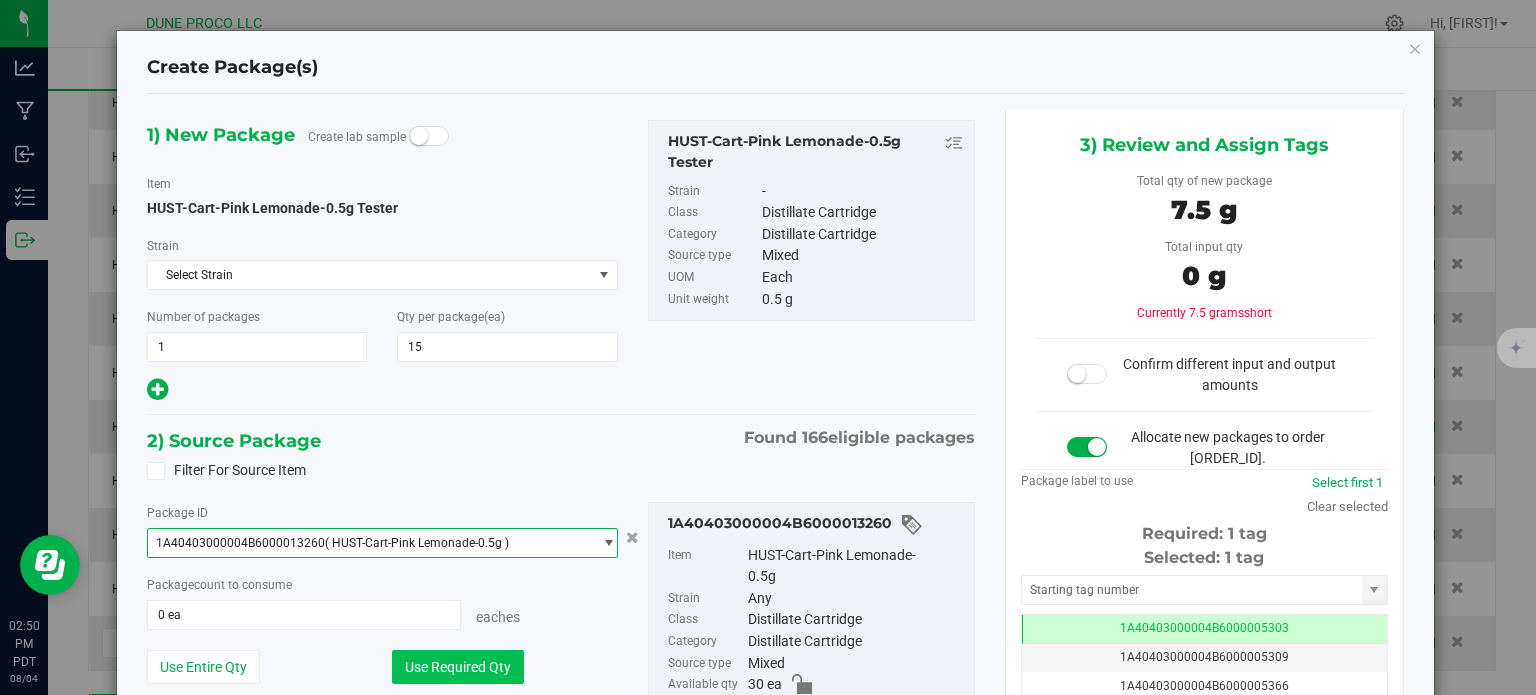 click on "Use Required Qty" at bounding box center [458, 667] 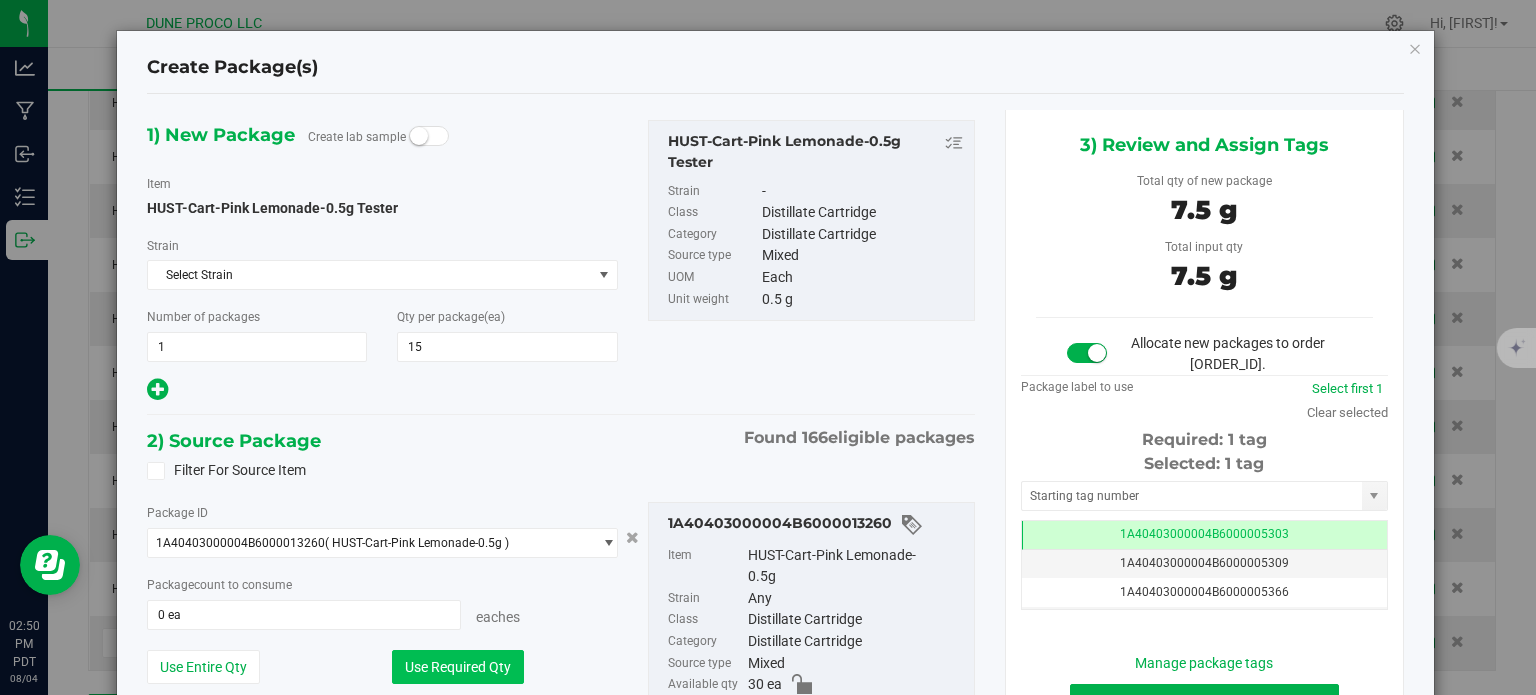 type on "15 ea" 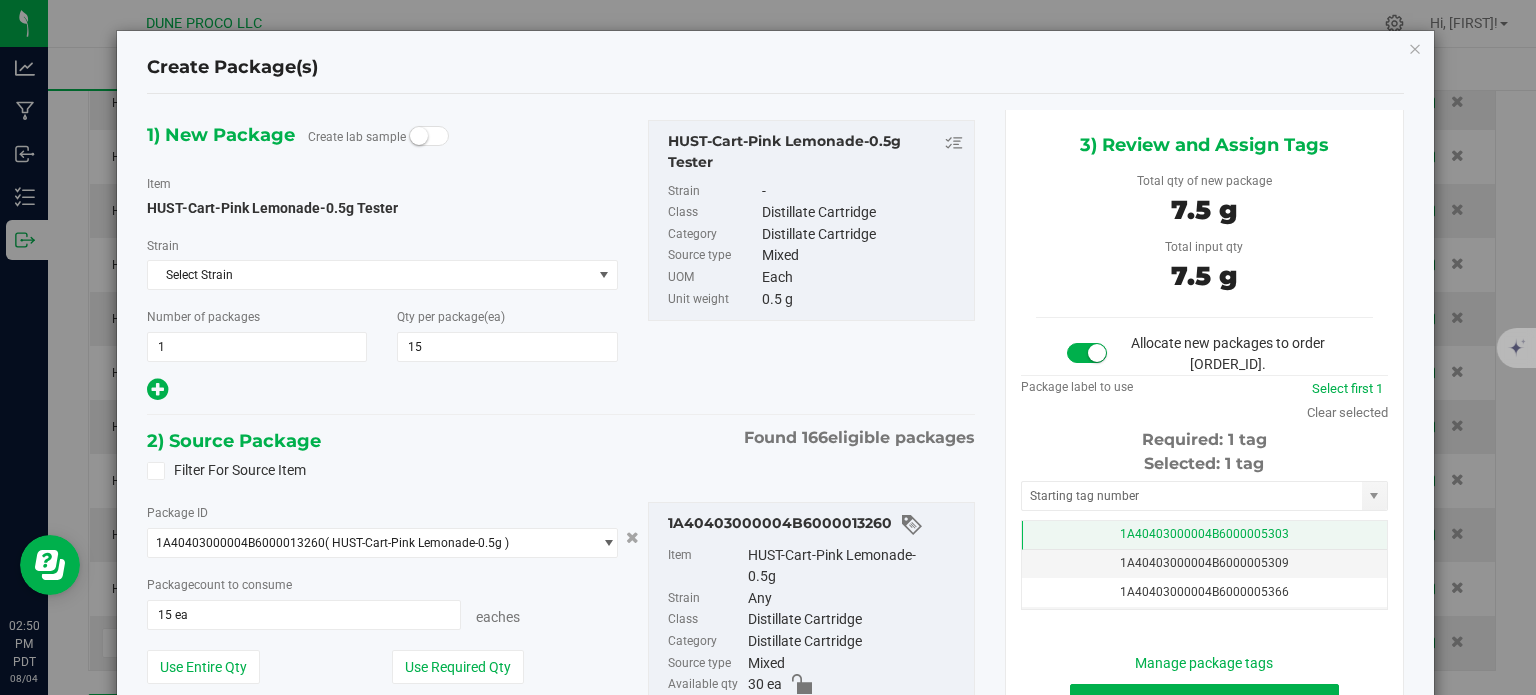 click on "1A40403000004B6000005303" at bounding box center (1204, 535) 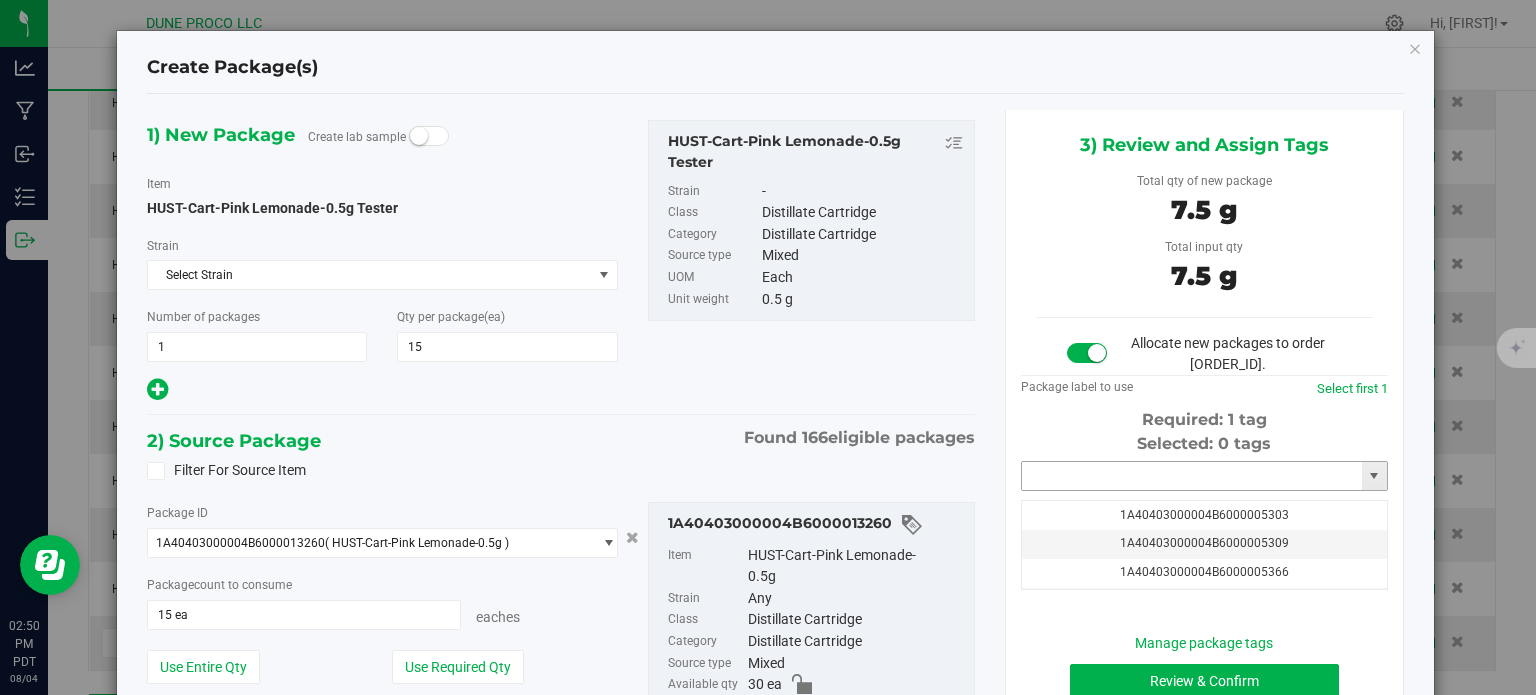 click at bounding box center (1192, 476) 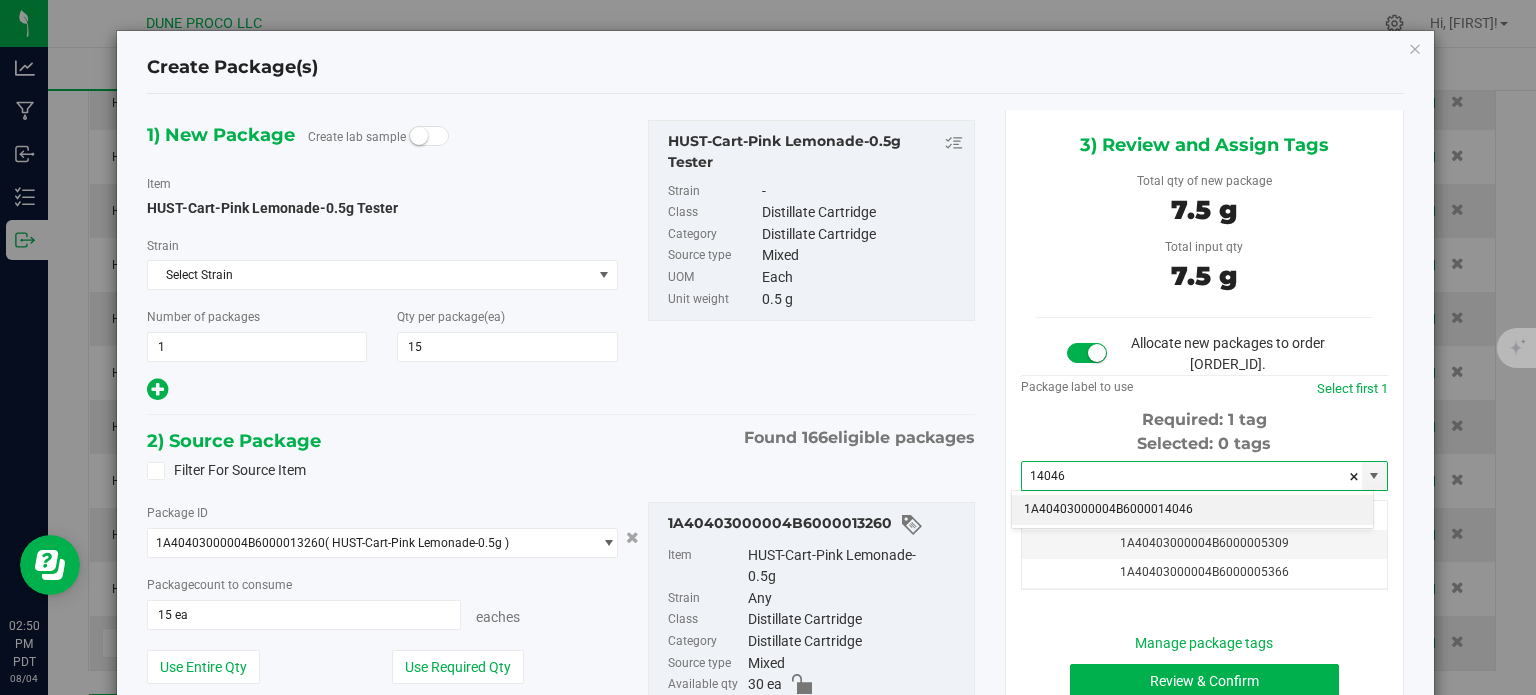click on "1A40403000004B6000014046" at bounding box center (1192, 510) 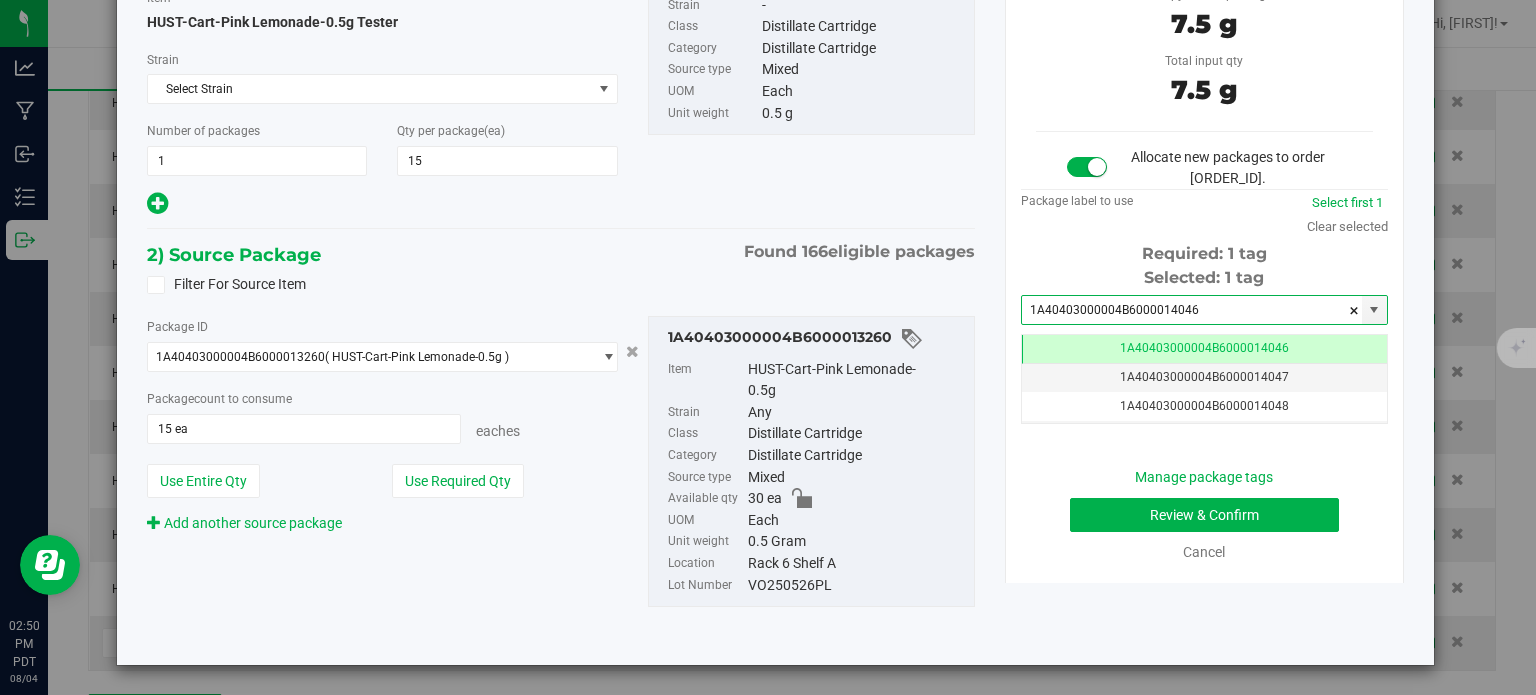 type on "1A40403000004B6000014046" 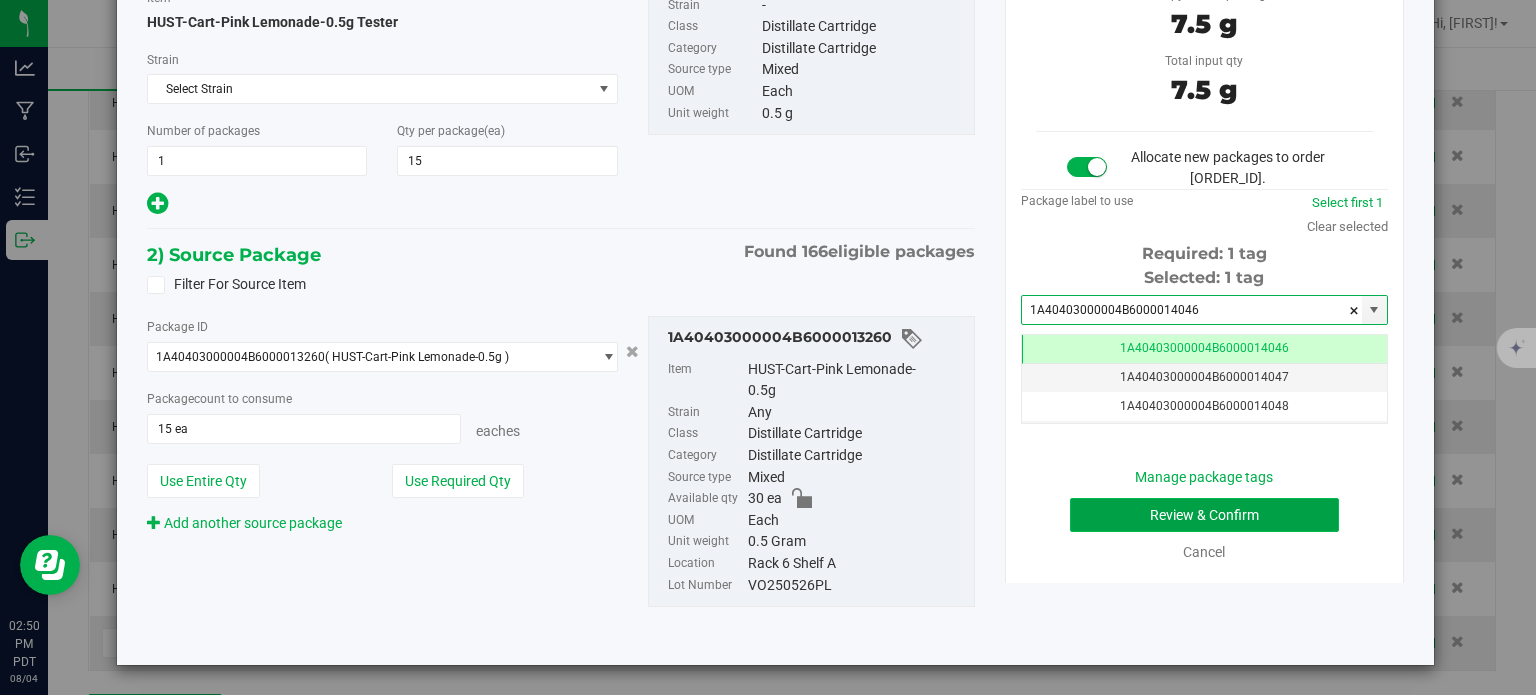 click on "Review & Confirm" at bounding box center [1204, 515] 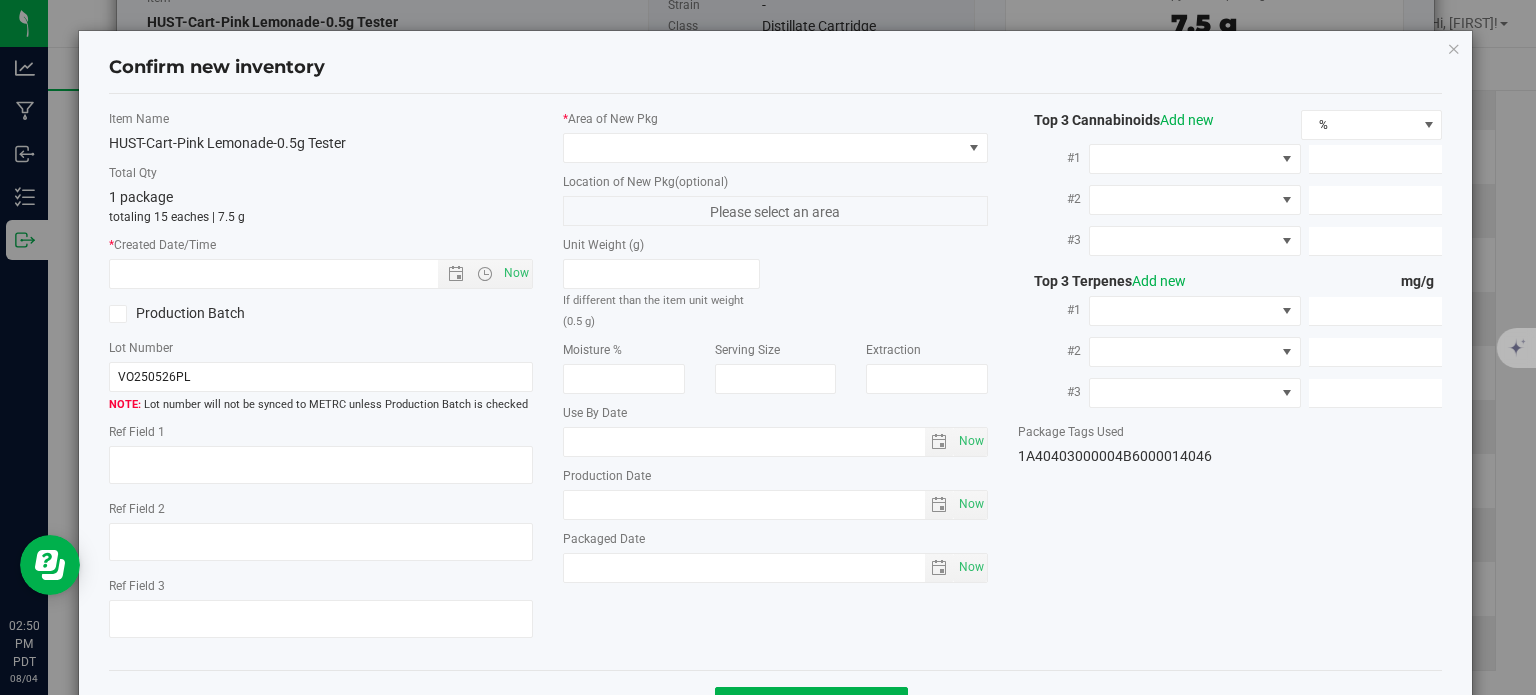type on "87.01%" 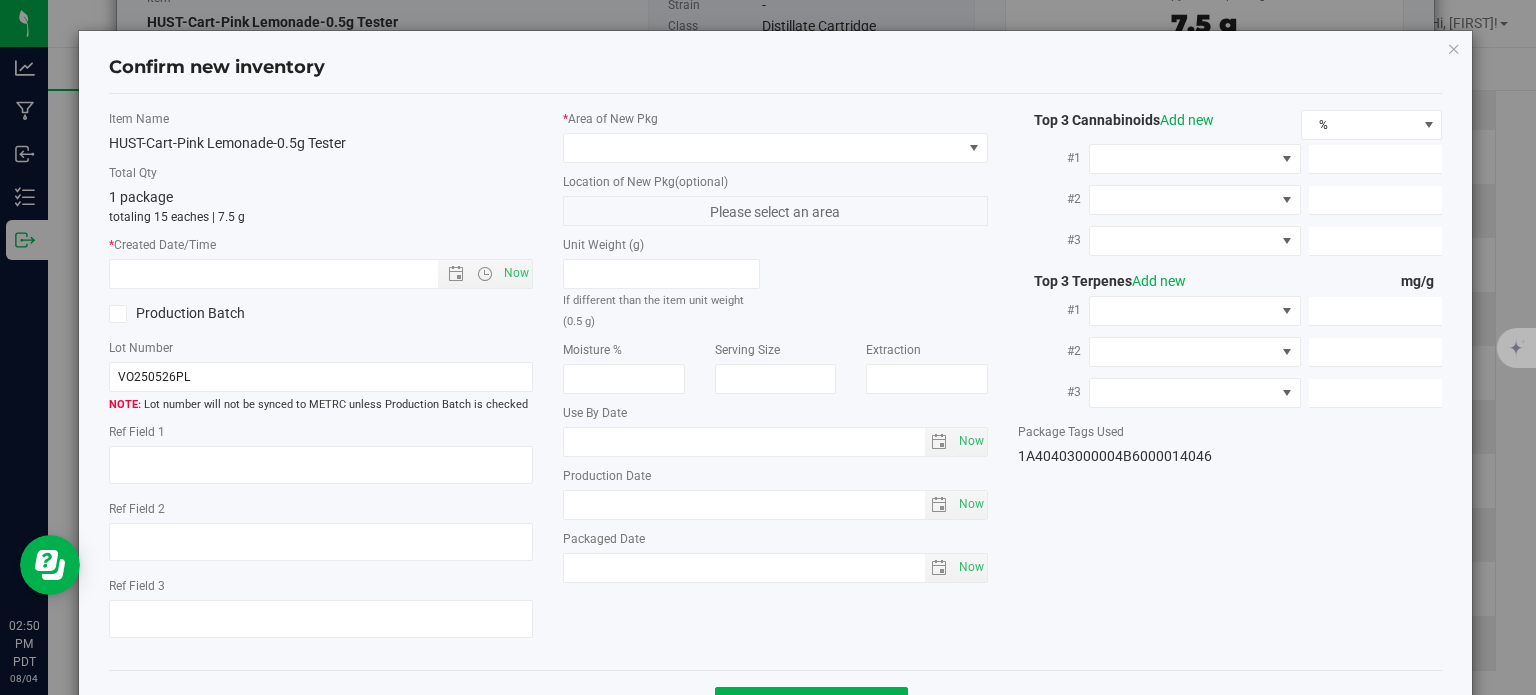 type on "870.1000" 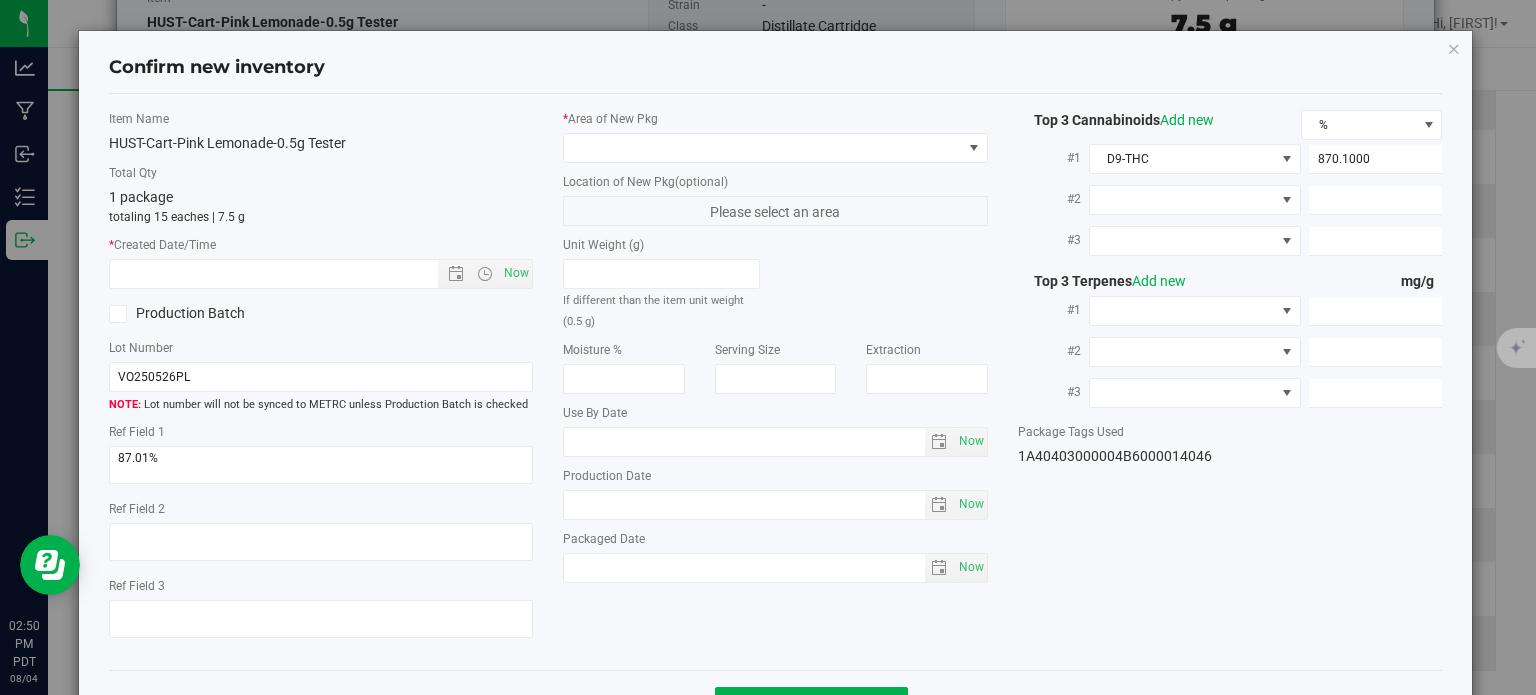 click on "*
Area of New Pkg" at bounding box center [775, 136] 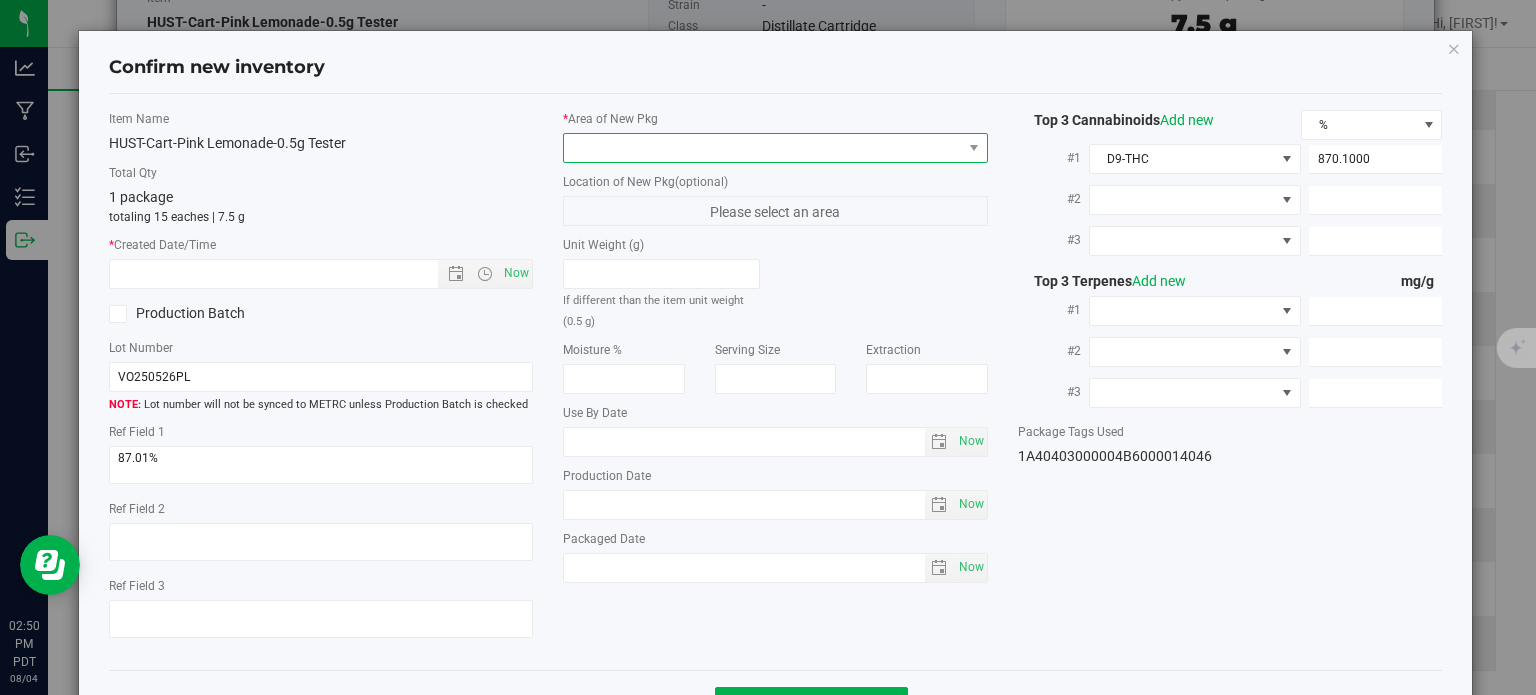 click at bounding box center [763, 148] 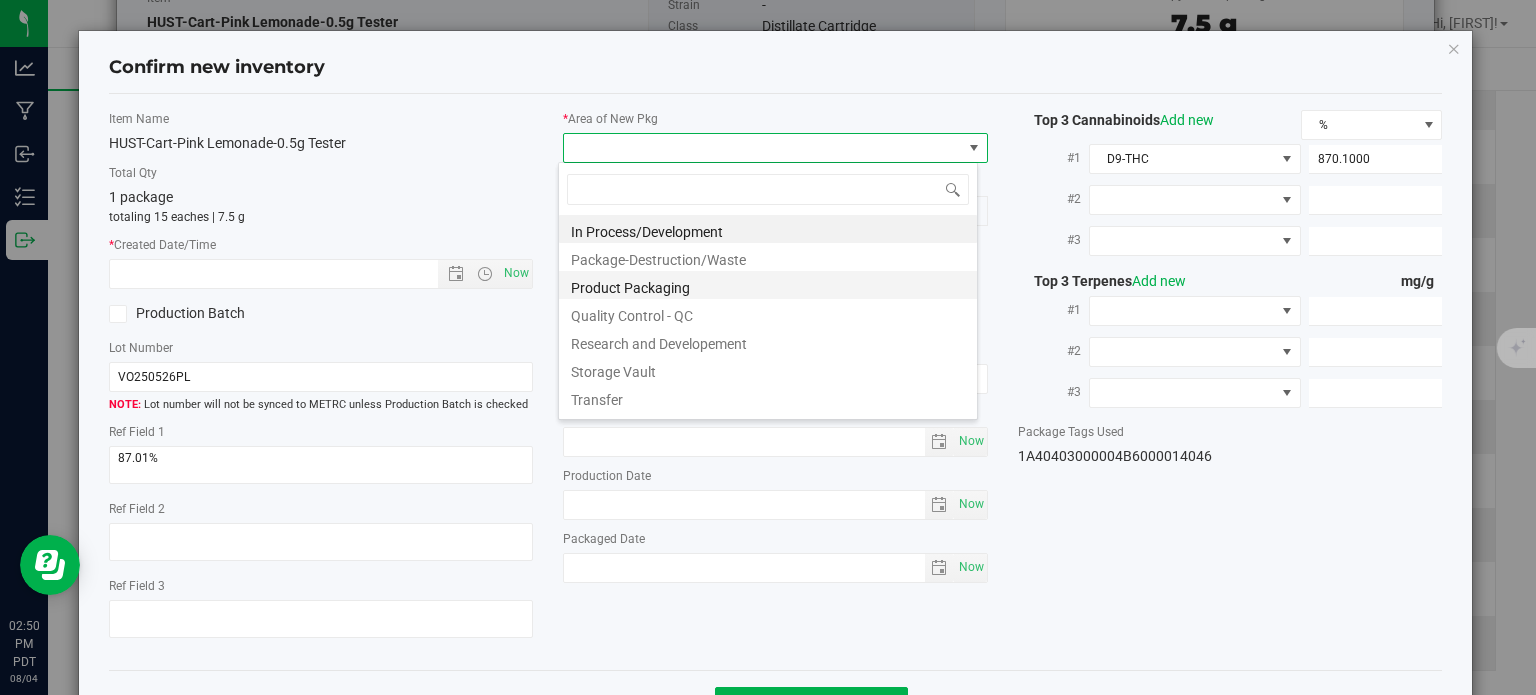 click on "Product Packaging" at bounding box center [768, 285] 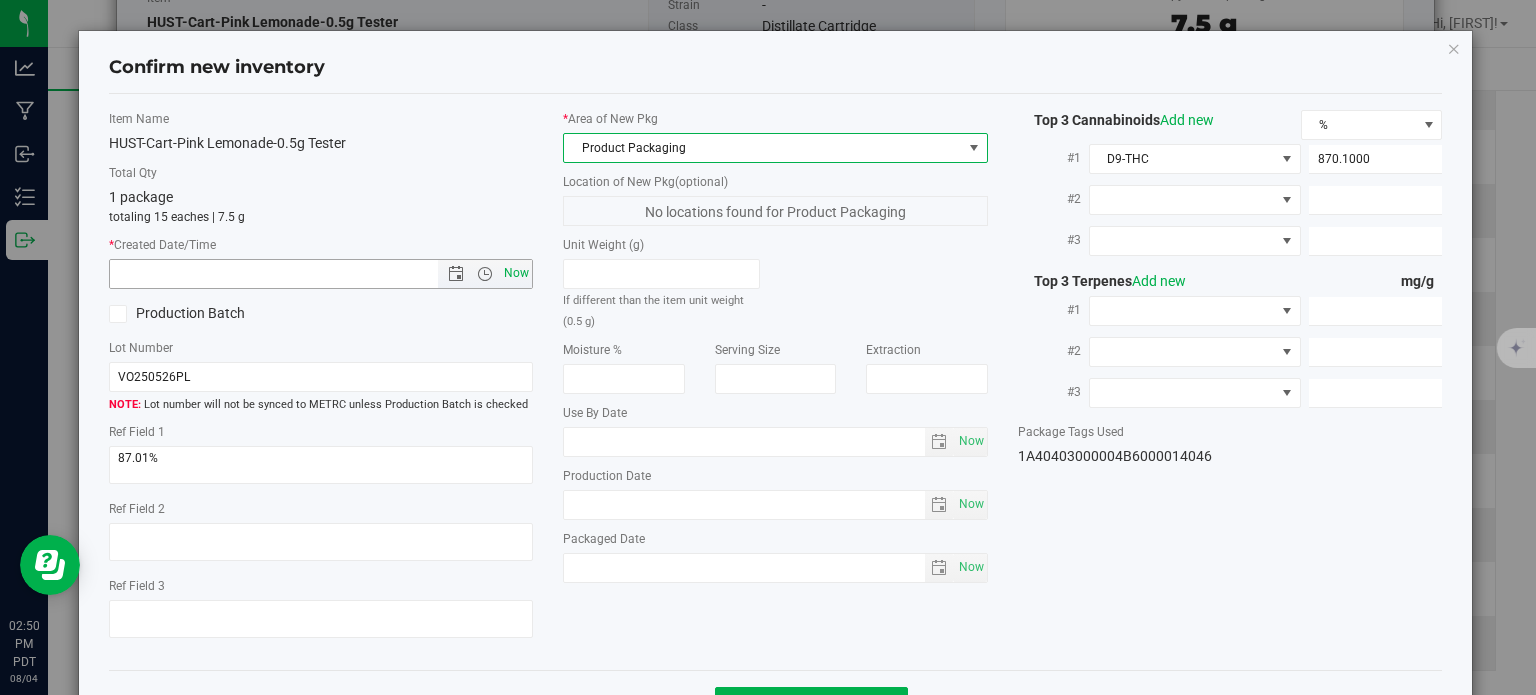 click on "Now" at bounding box center (517, 273) 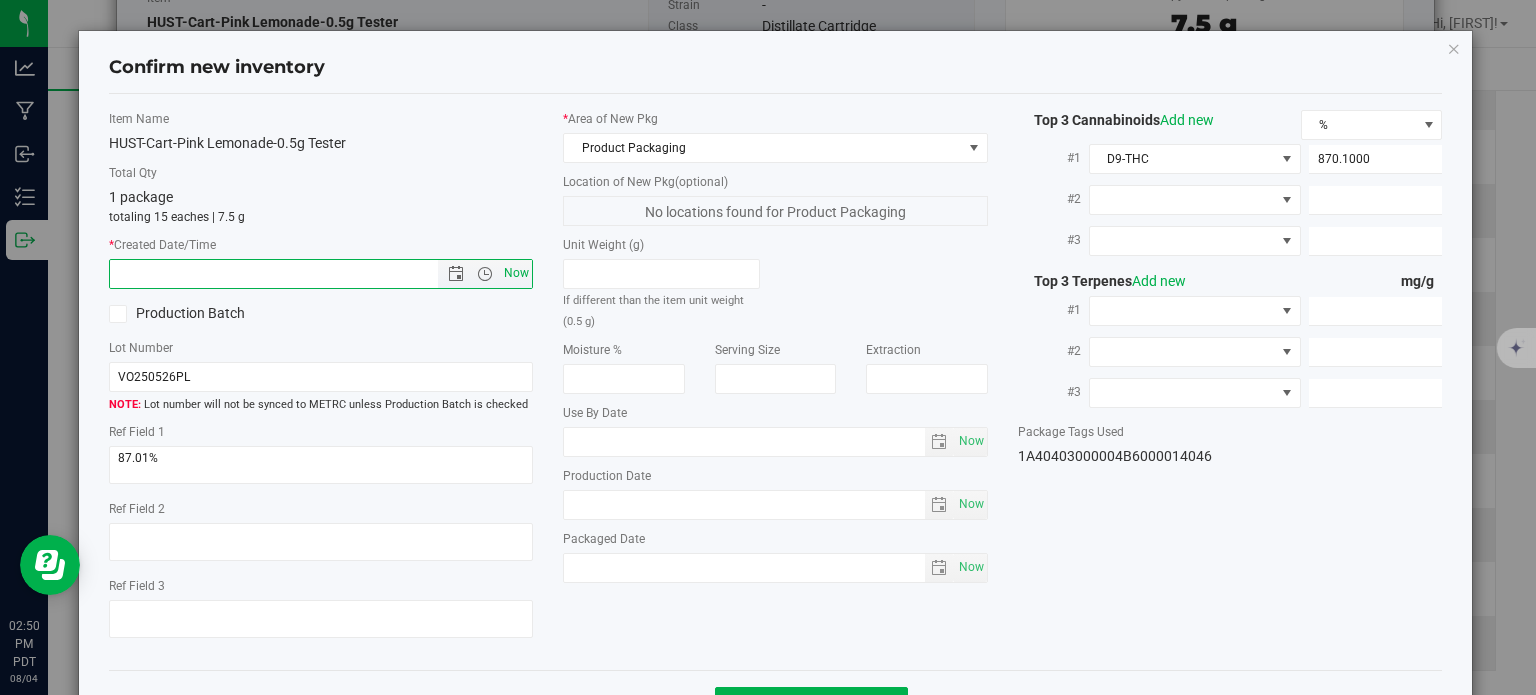 type on "8/4/2025 2:50 PM" 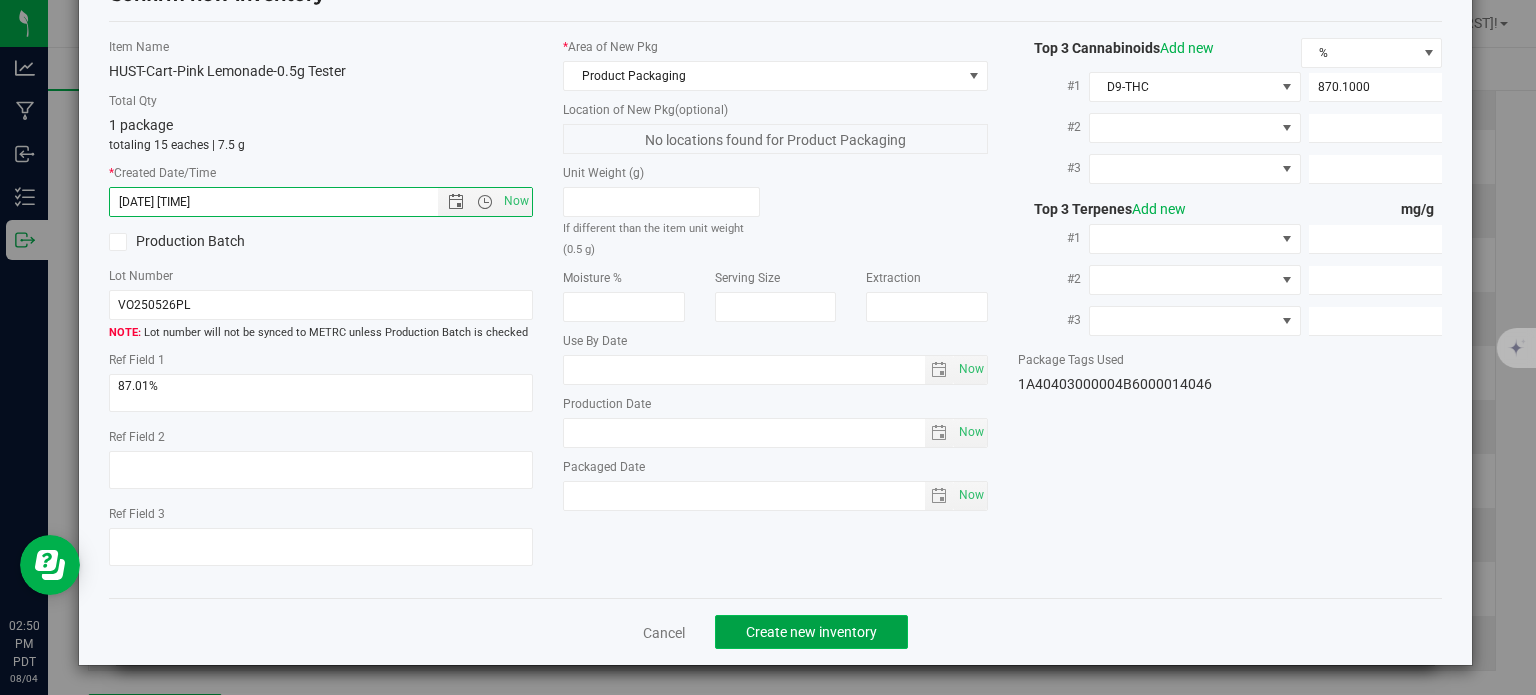 click on "Create new inventory" 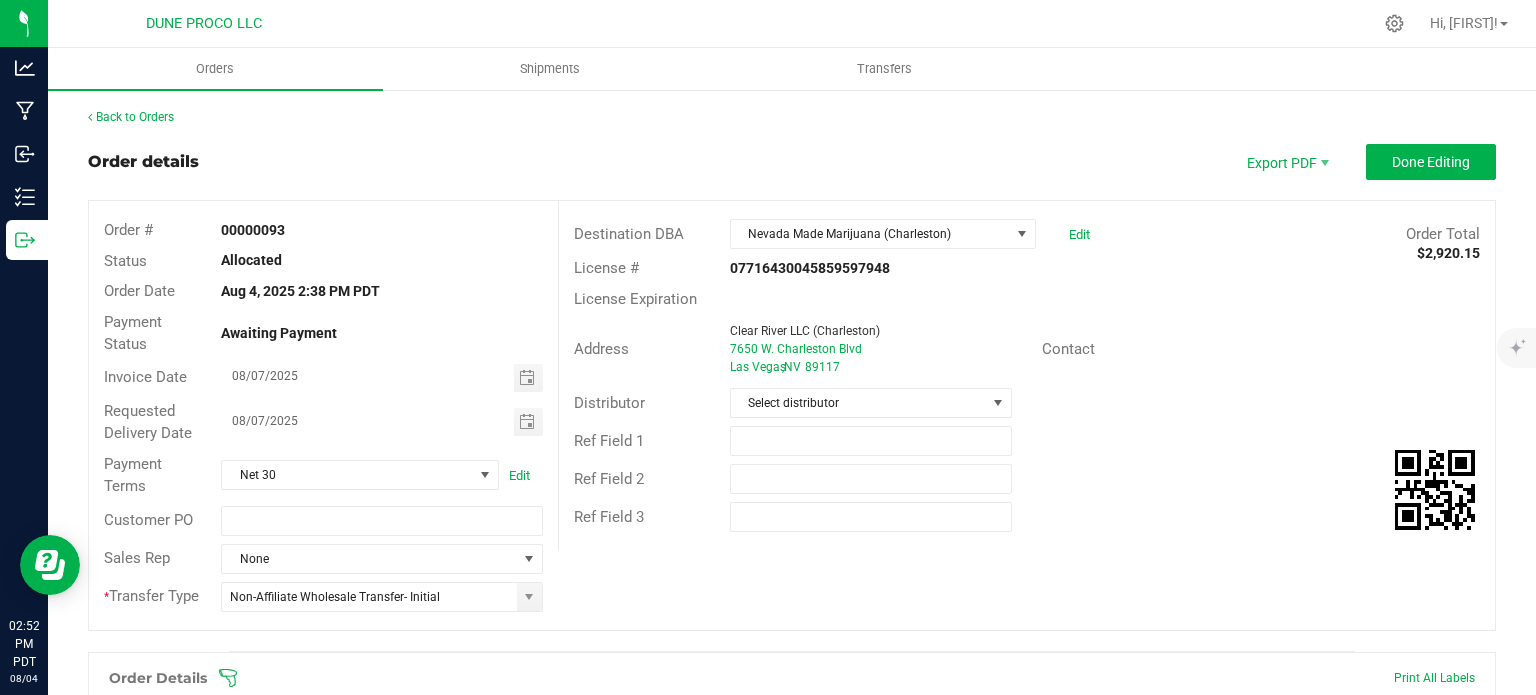 click on "Order #   00000093   Status   Allocated   Order Date   Aug 4, 2025 2:38 PM PDT   Payment Status   Awaiting Payment   Invoice Date  08/07/2025  Requested Delivery Date  08/07/2025  Payment Terms  Net 30  Edit   Customer PO   Sales Rep  None *  Transfer Type  Non-Affiliate Wholesale Transfer- Initial  Destination DBA  Nevada Made Marijuana (Charleston)  Edit   Order Total   $2,920.15   License #   07716430045859597948   License Expiration   Address  Clear River LLC (Charleston) 7650 W. Charleston Blvd Las Vegas  ,  NV 89117  Contact   Distributor  Select distributor  Ref Field 1   Ref Field 2   Ref Field 3" at bounding box center [792, 415] 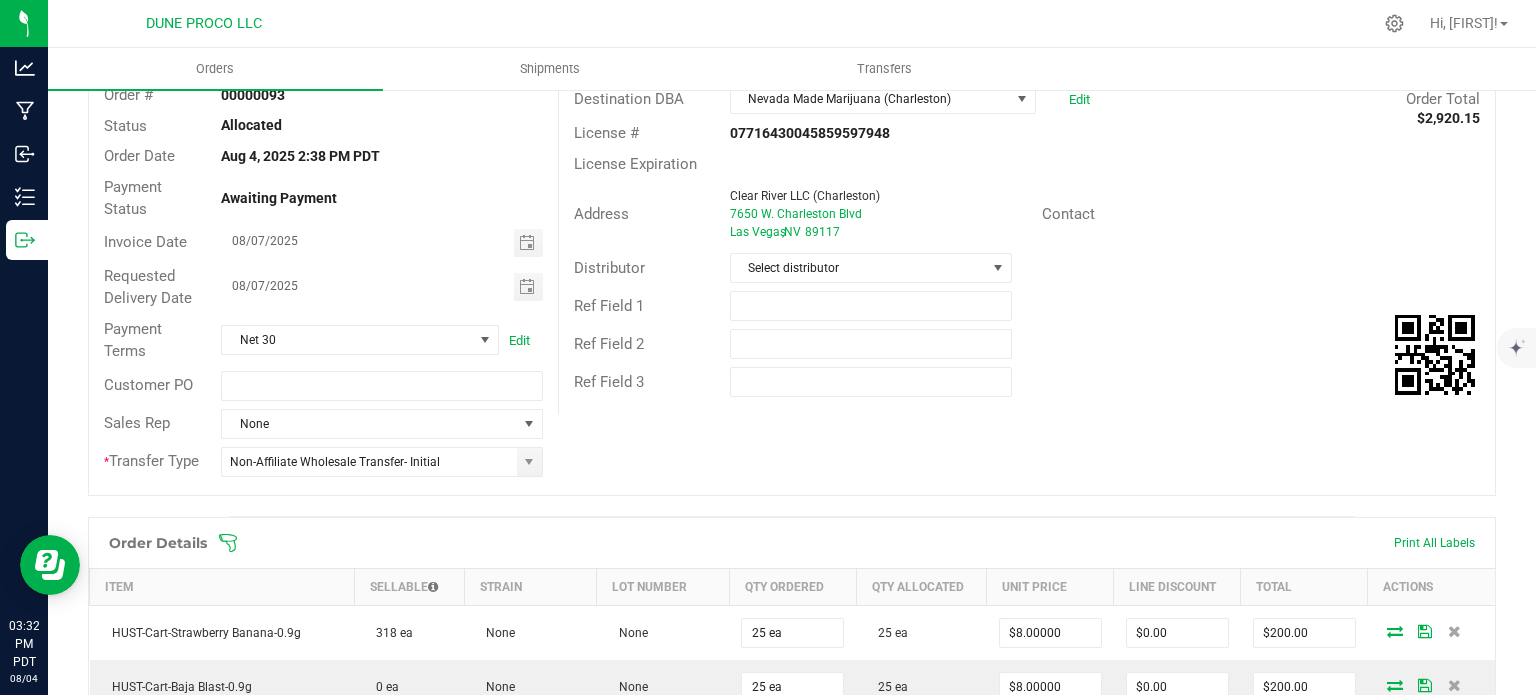 scroll, scrollTop: 0, scrollLeft: 0, axis: both 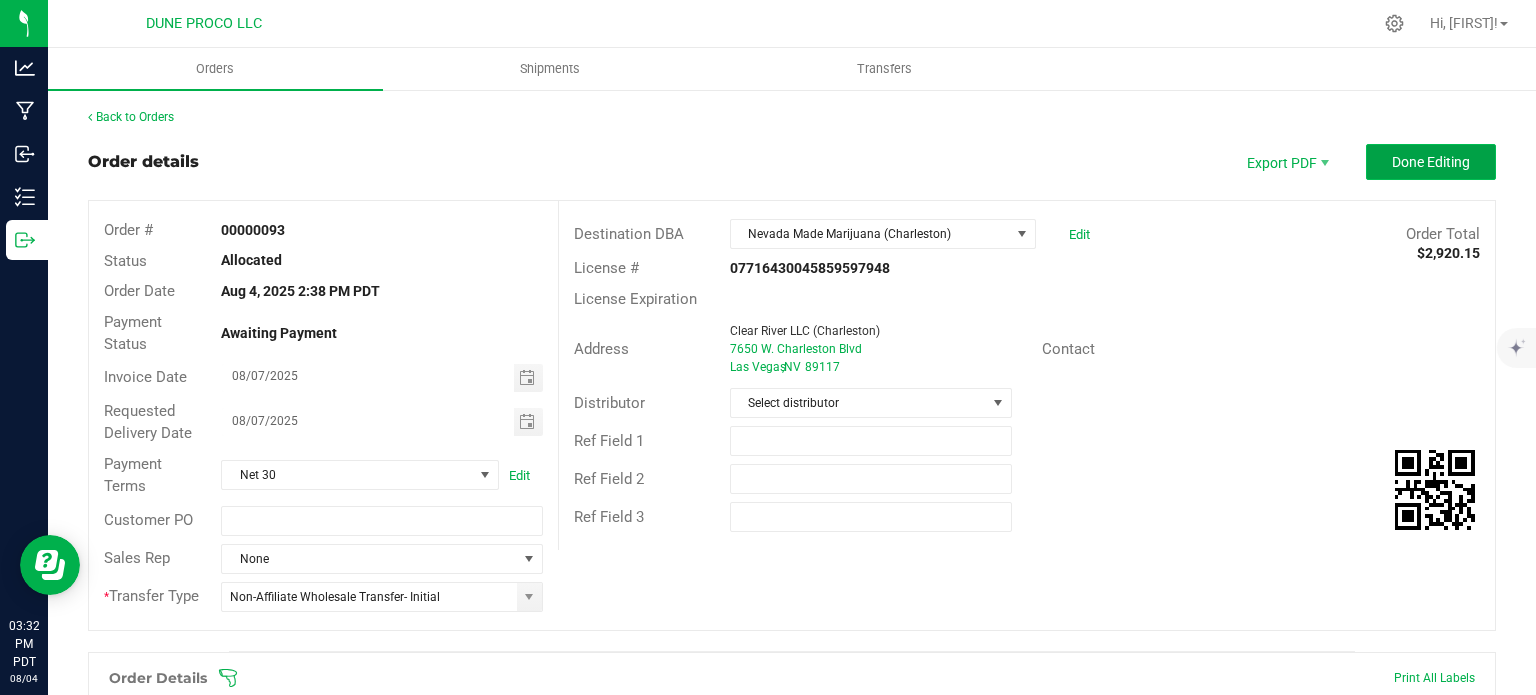 click on "Done Editing" at bounding box center (1431, 162) 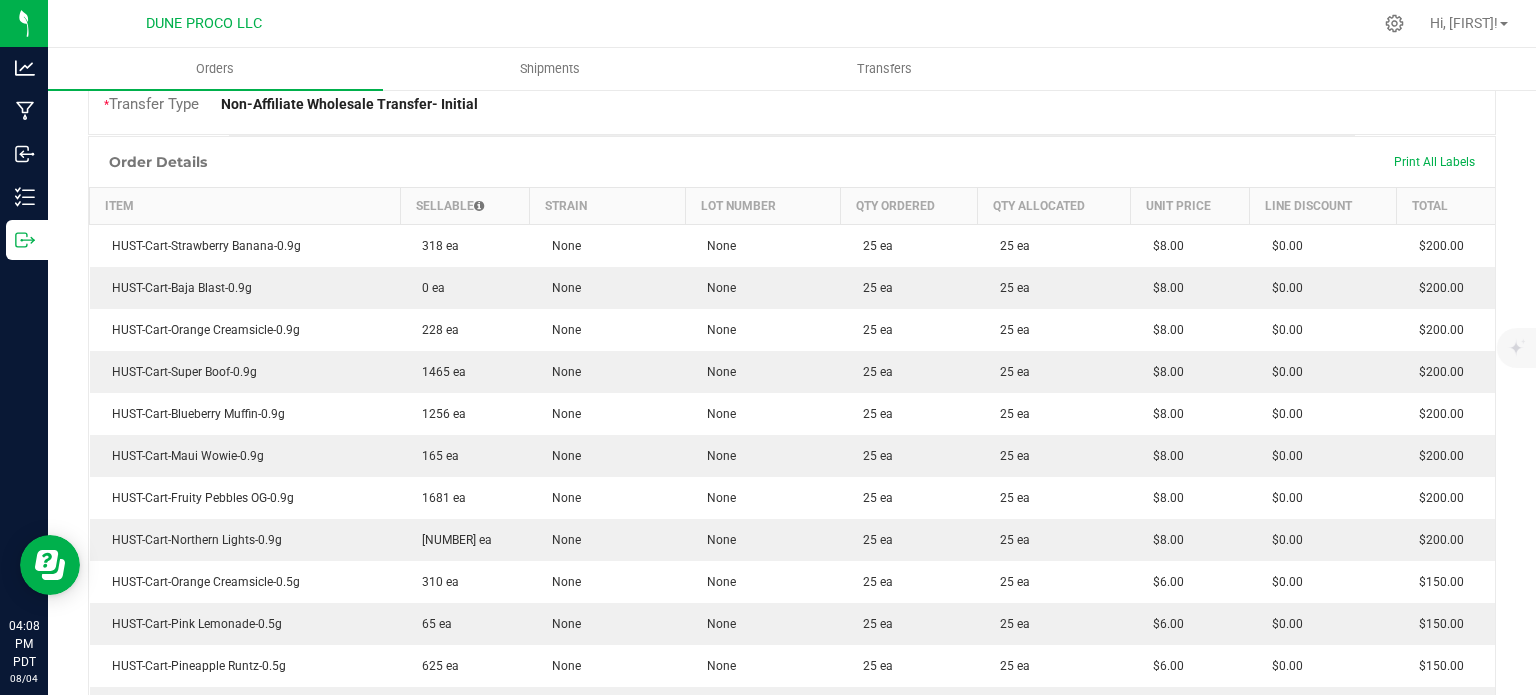 scroll, scrollTop: 0, scrollLeft: 0, axis: both 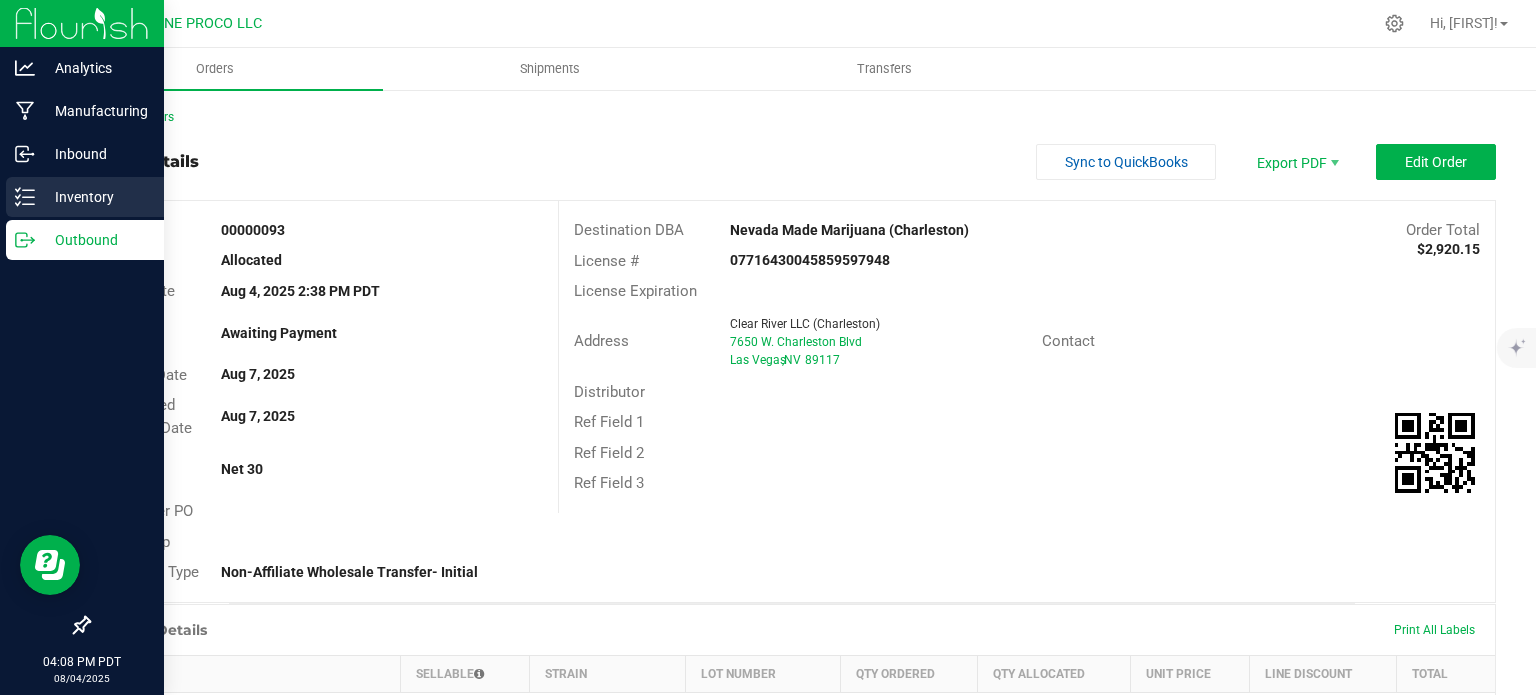 click on "Inventory" at bounding box center [95, 197] 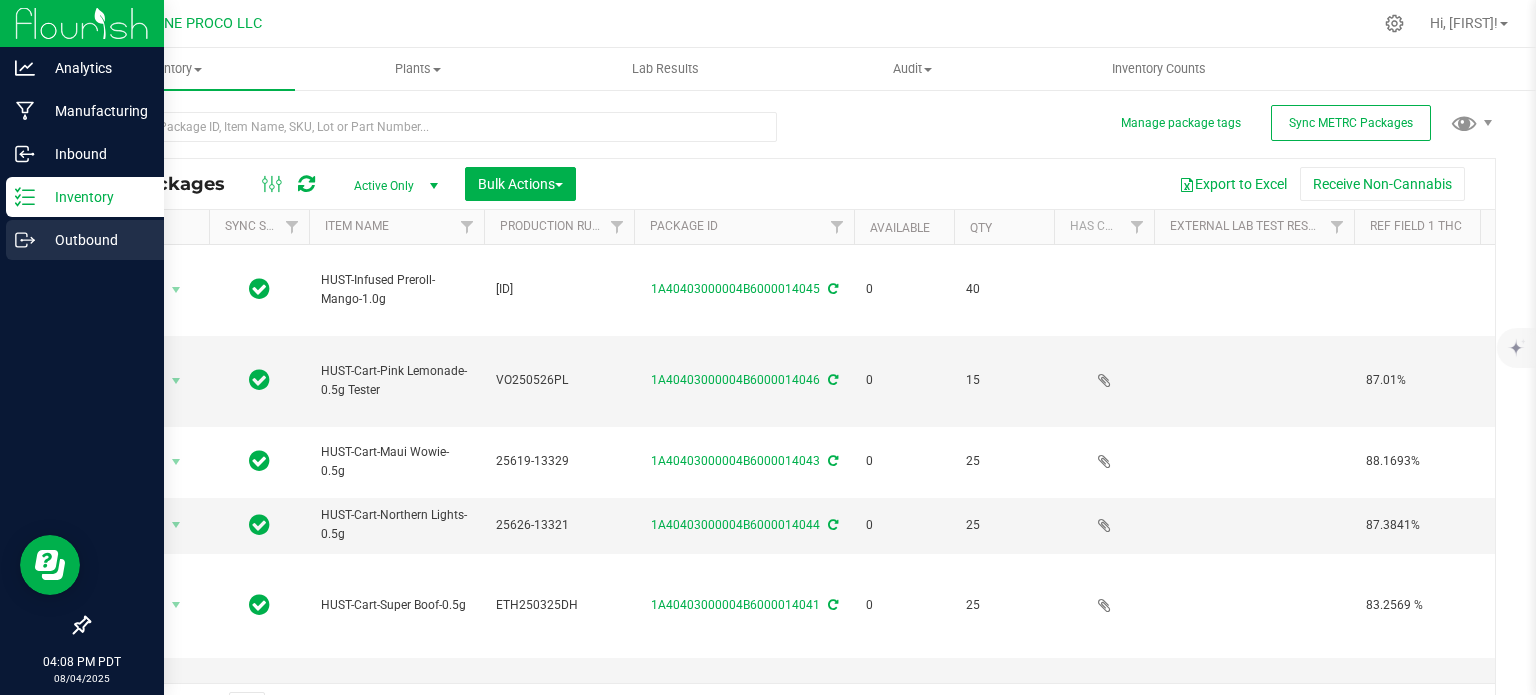 click on "Outbound" at bounding box center (95, 240) 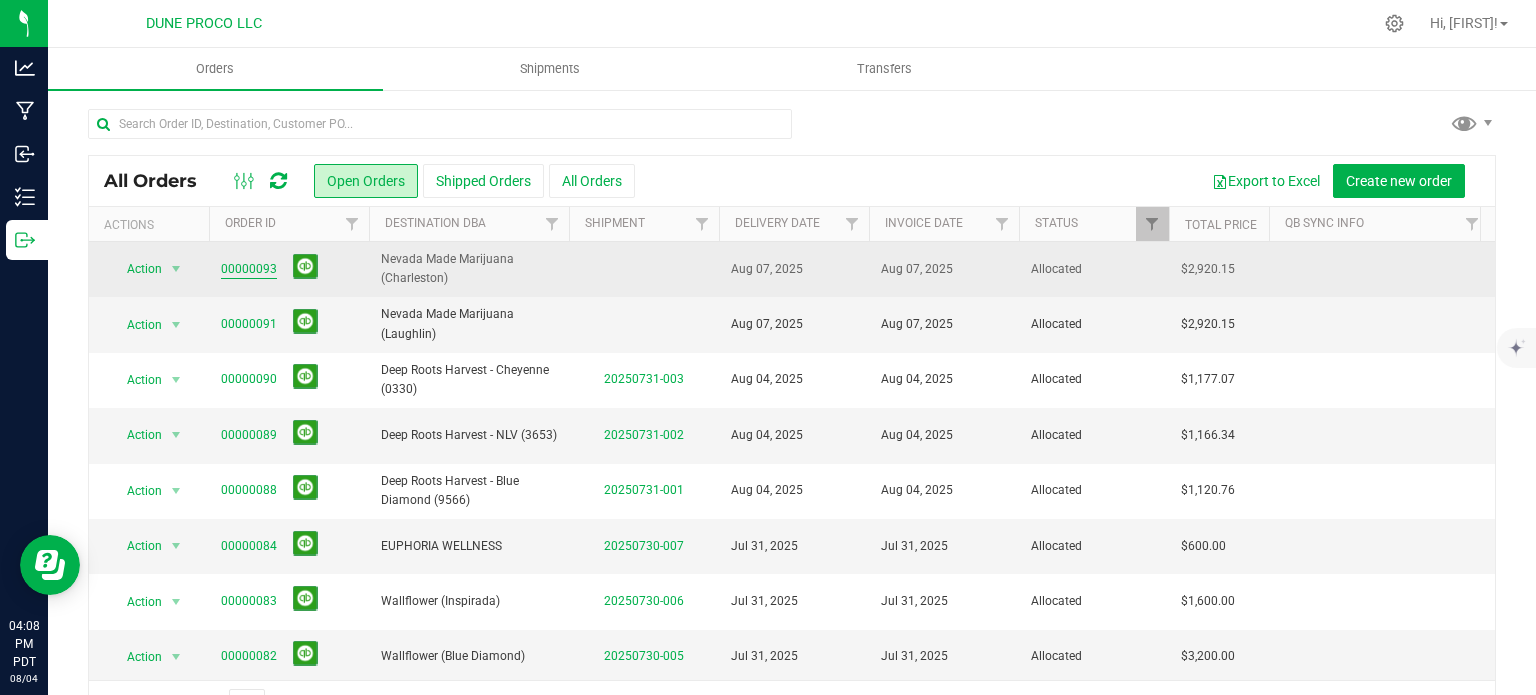 click on "00000093" at bounding box center [249, 269] 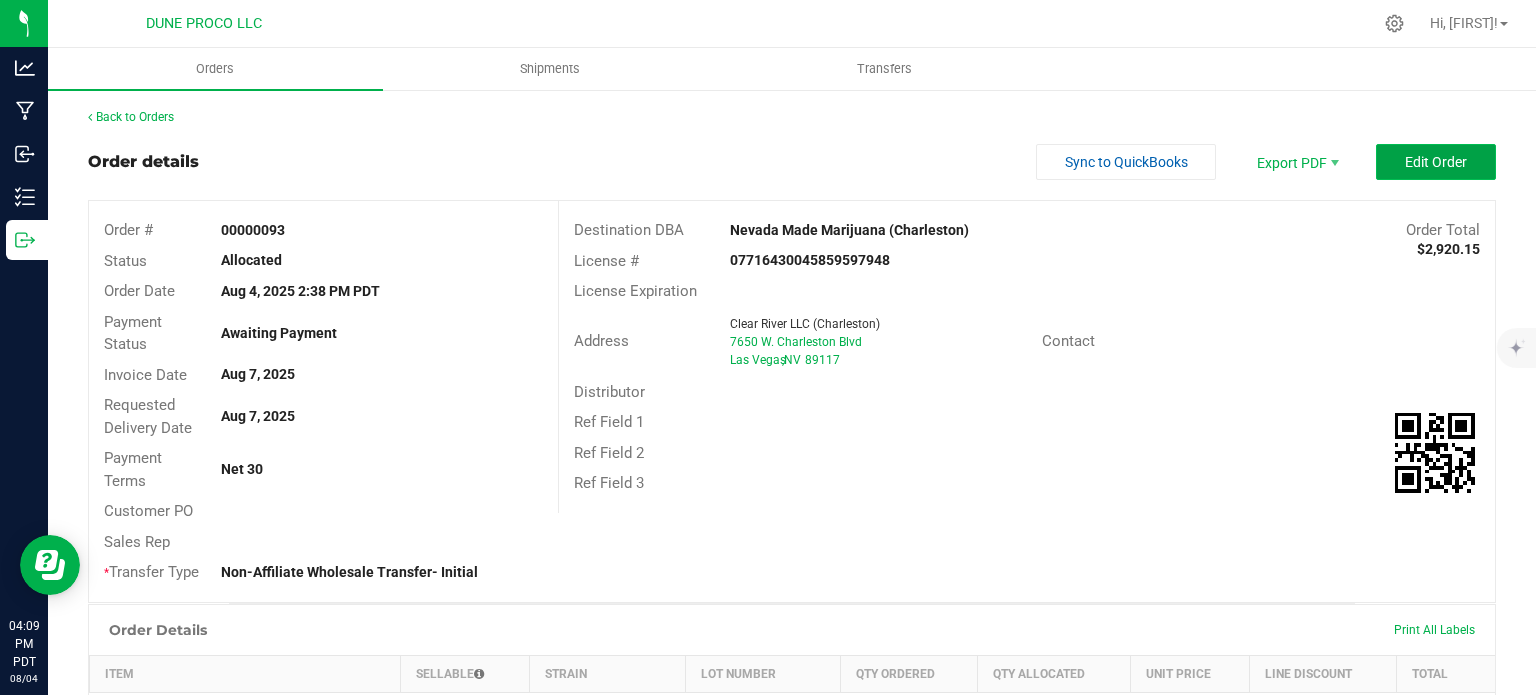 click on "Edit Order" at bounding box center [1436, 162] 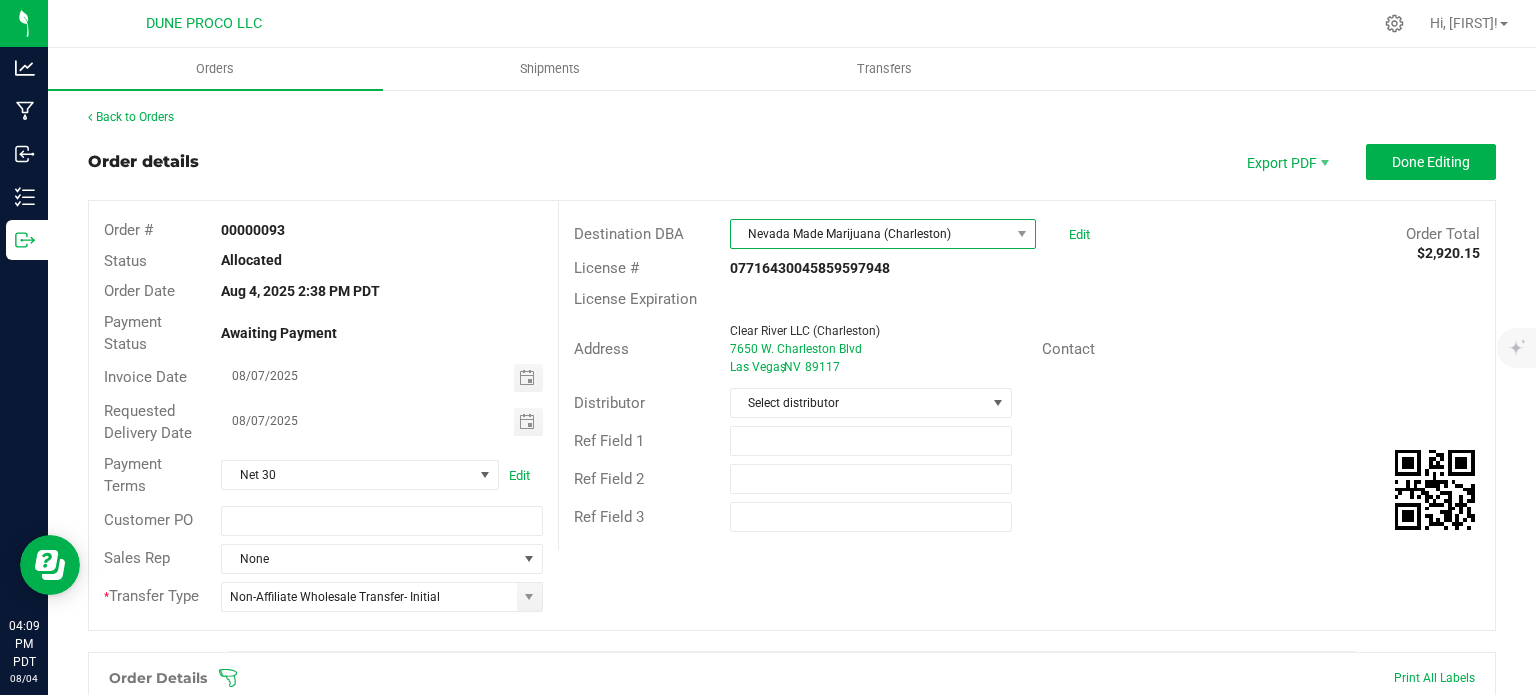 click on "Nevada Made Marijuana (Charleston)" at bounding box center (870, 234) 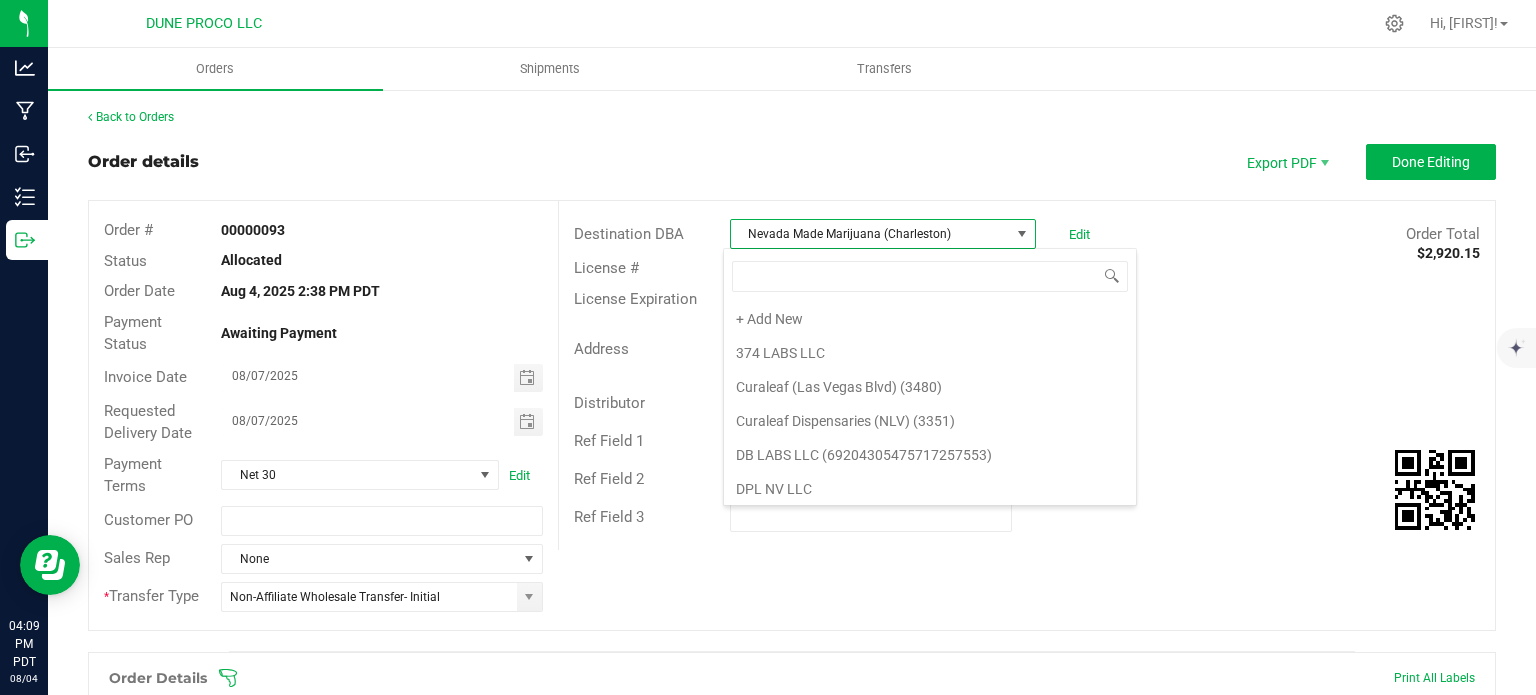 scroll, scrollTop: 775, scrollLeft: 0, axis: vertical 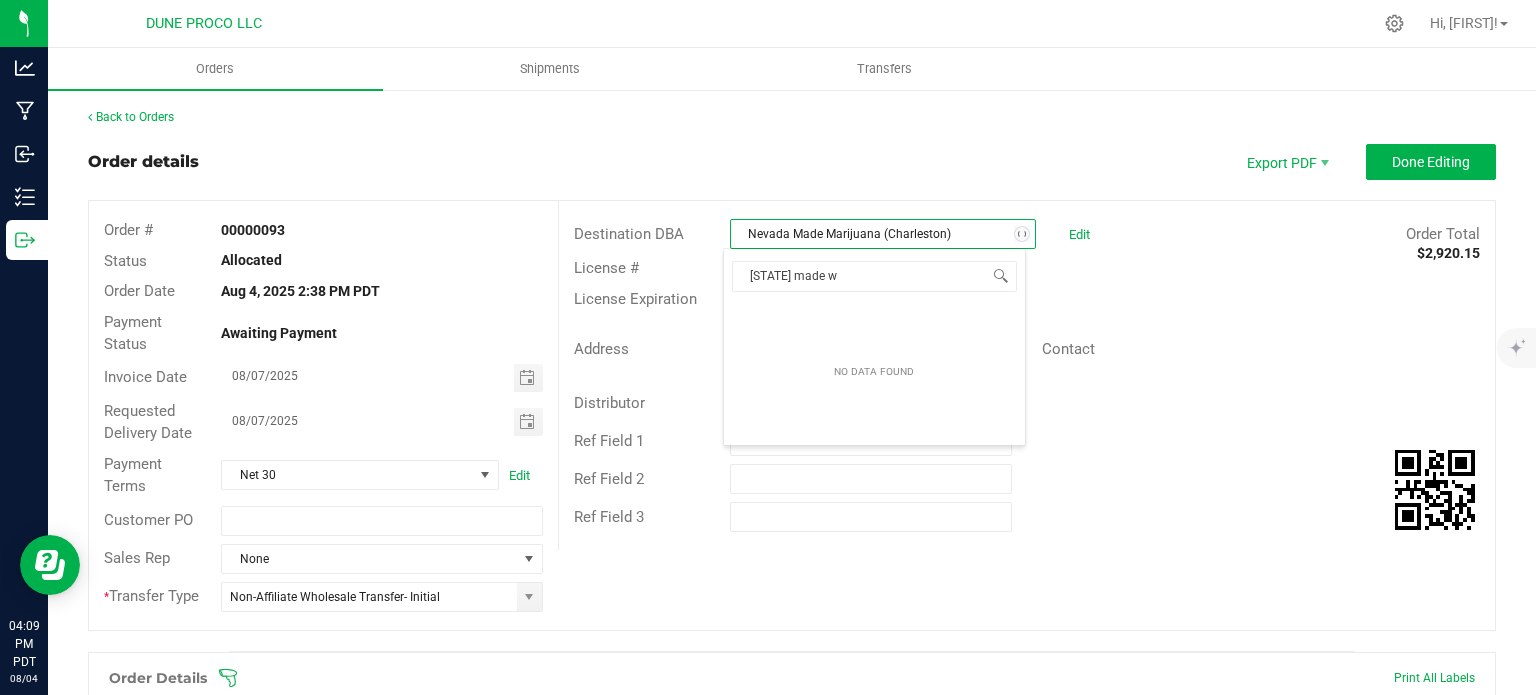 type on "nevada made" 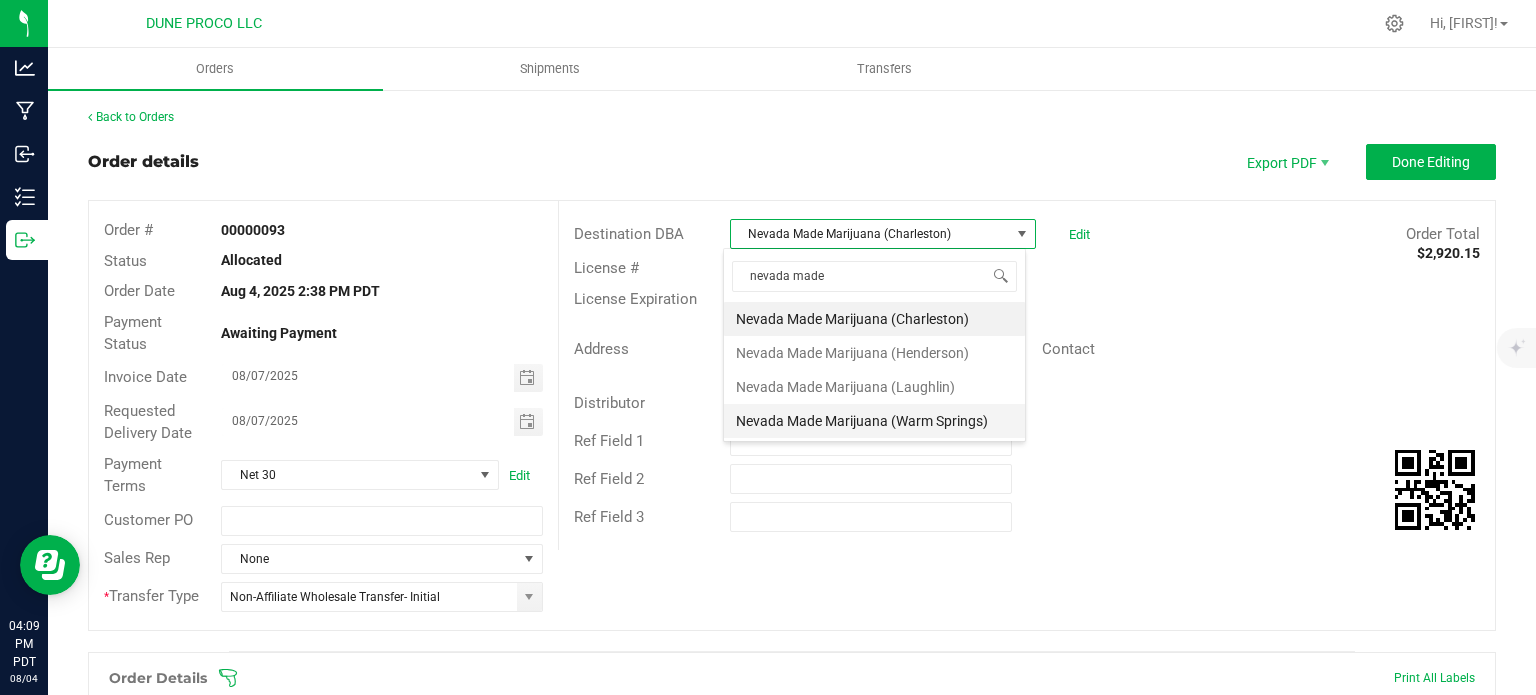 click on "Nevada Made Marijuana (Warm Springs)" at bounding box center (874, 421) 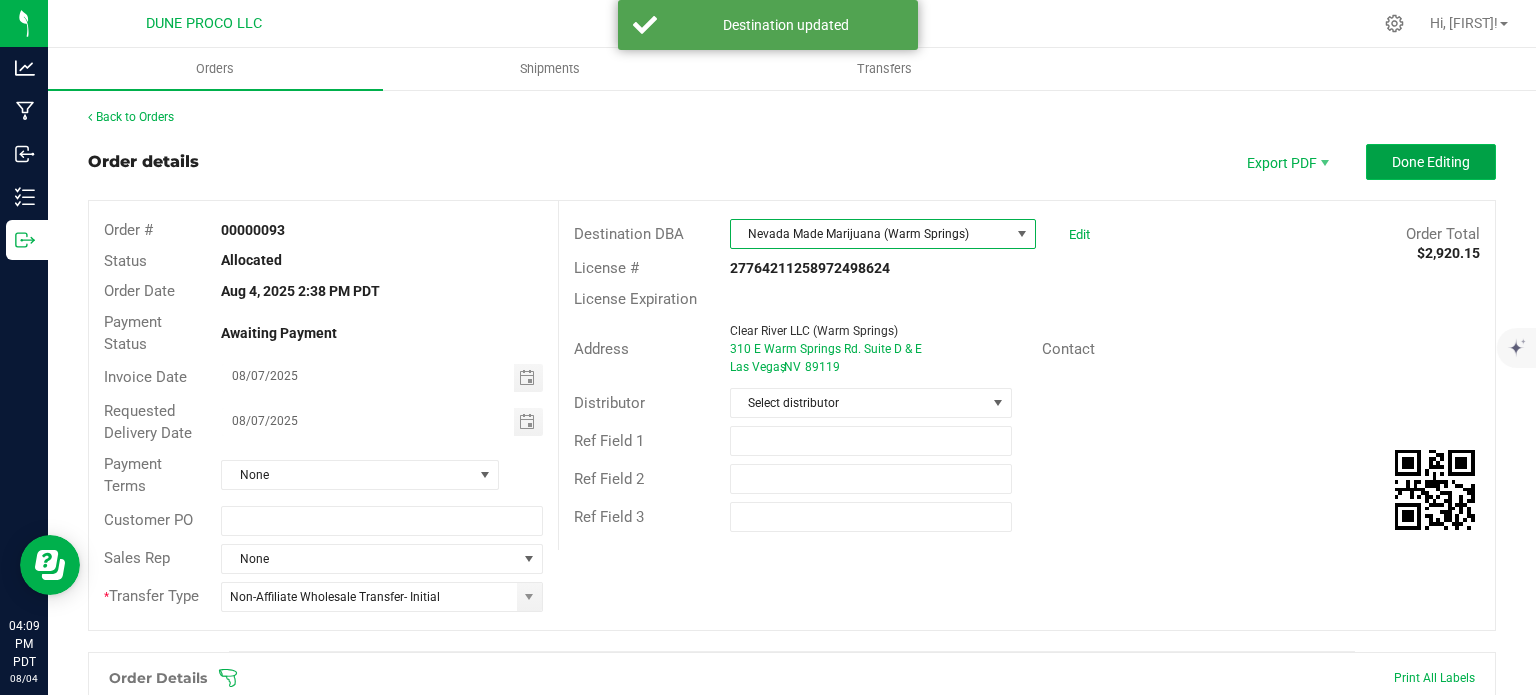 click on "Done Editing" at bounding box center [1431, 162] 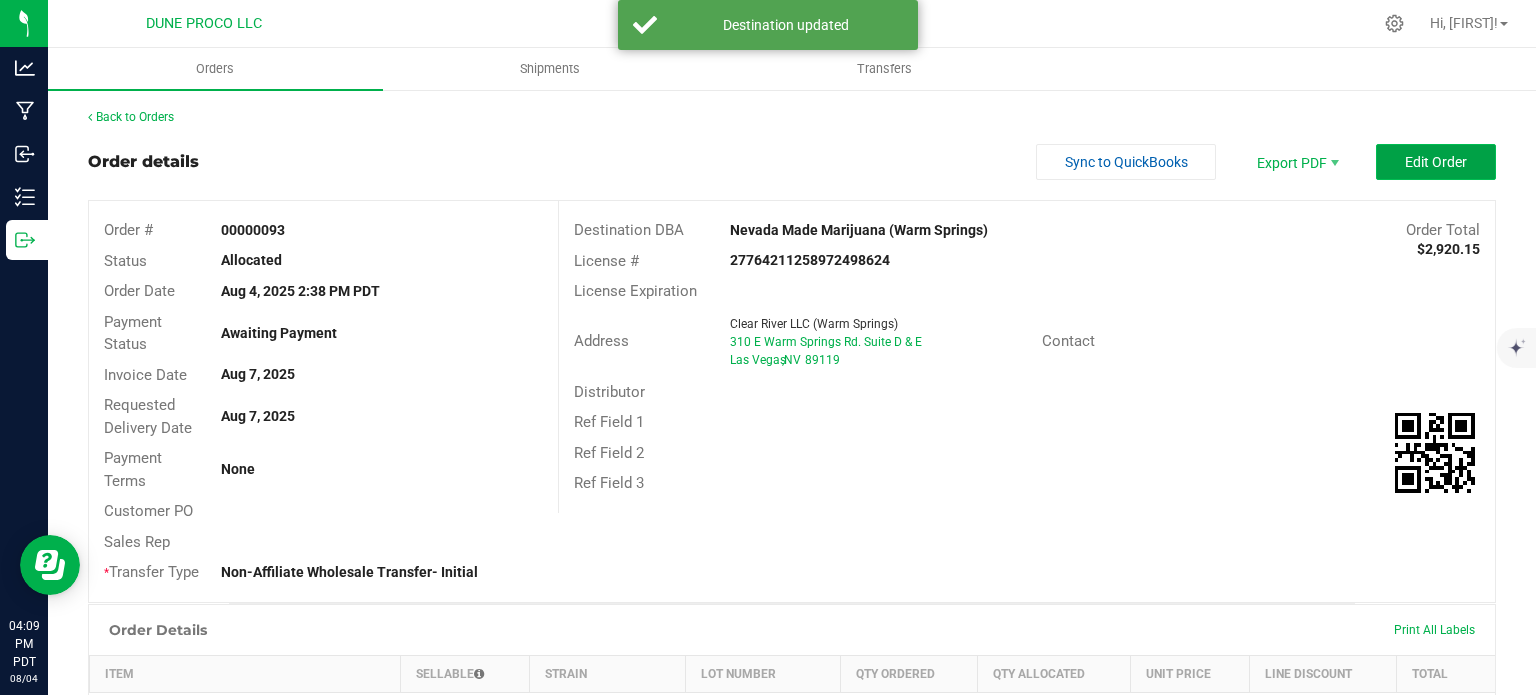 click on "Edit Order" at bounding box center (1436, 162) 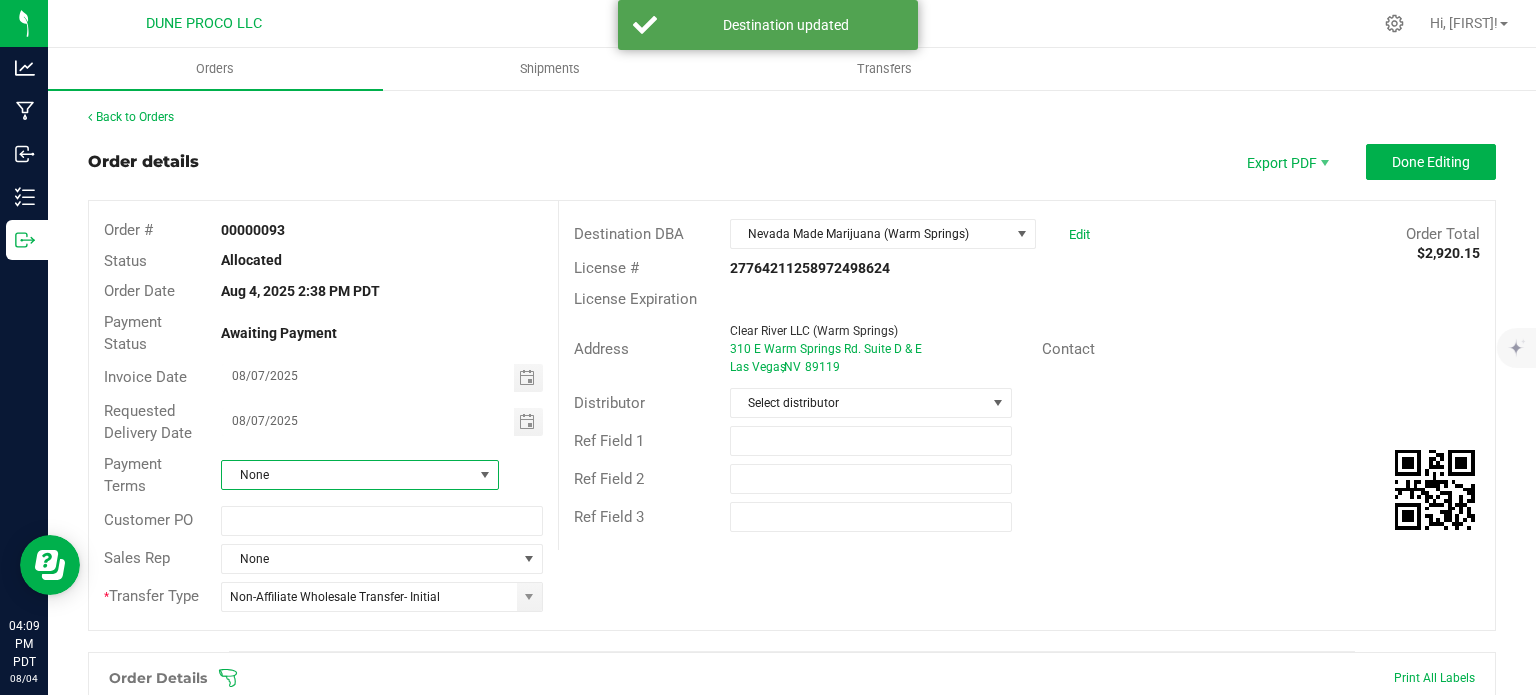 click on "None" at bounding box center [347, 475] 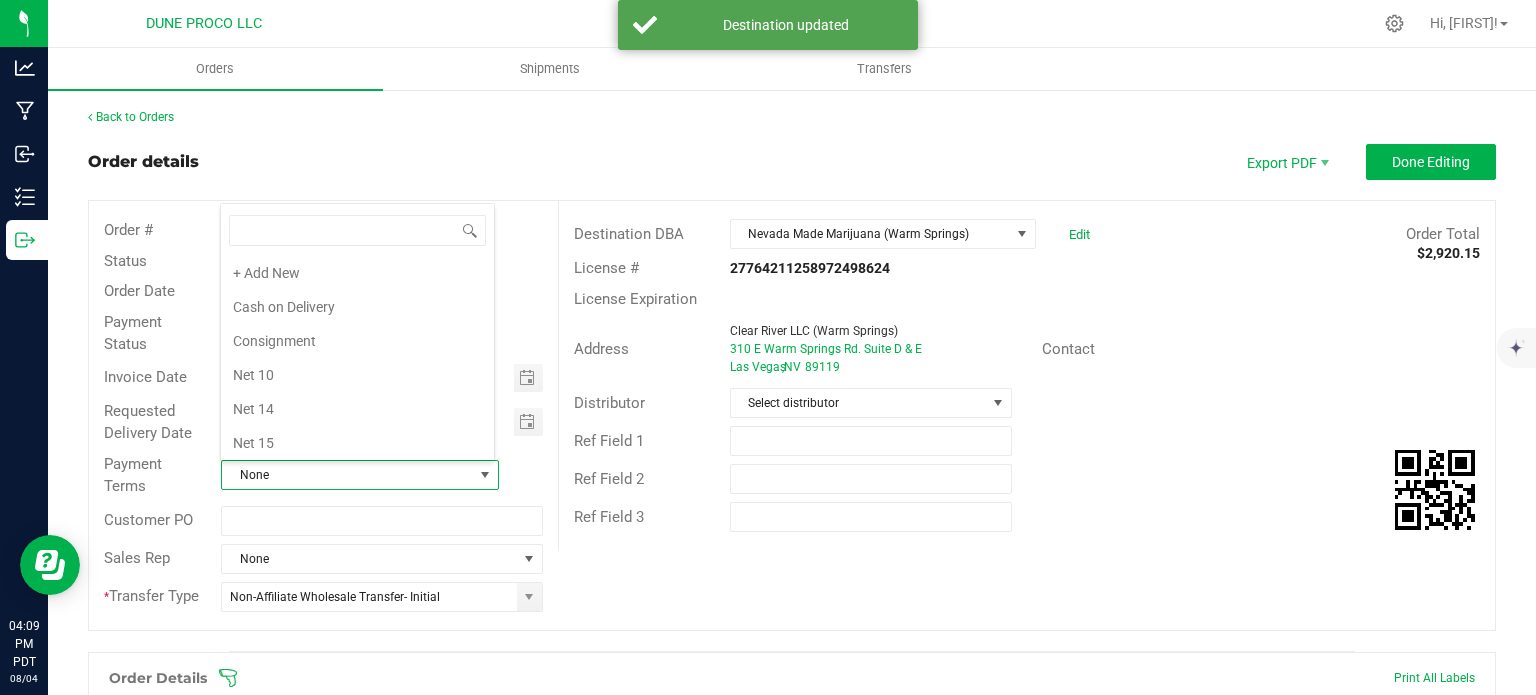 scroll, scrollTop: 236, scrollLeft: 0, axis: vertical 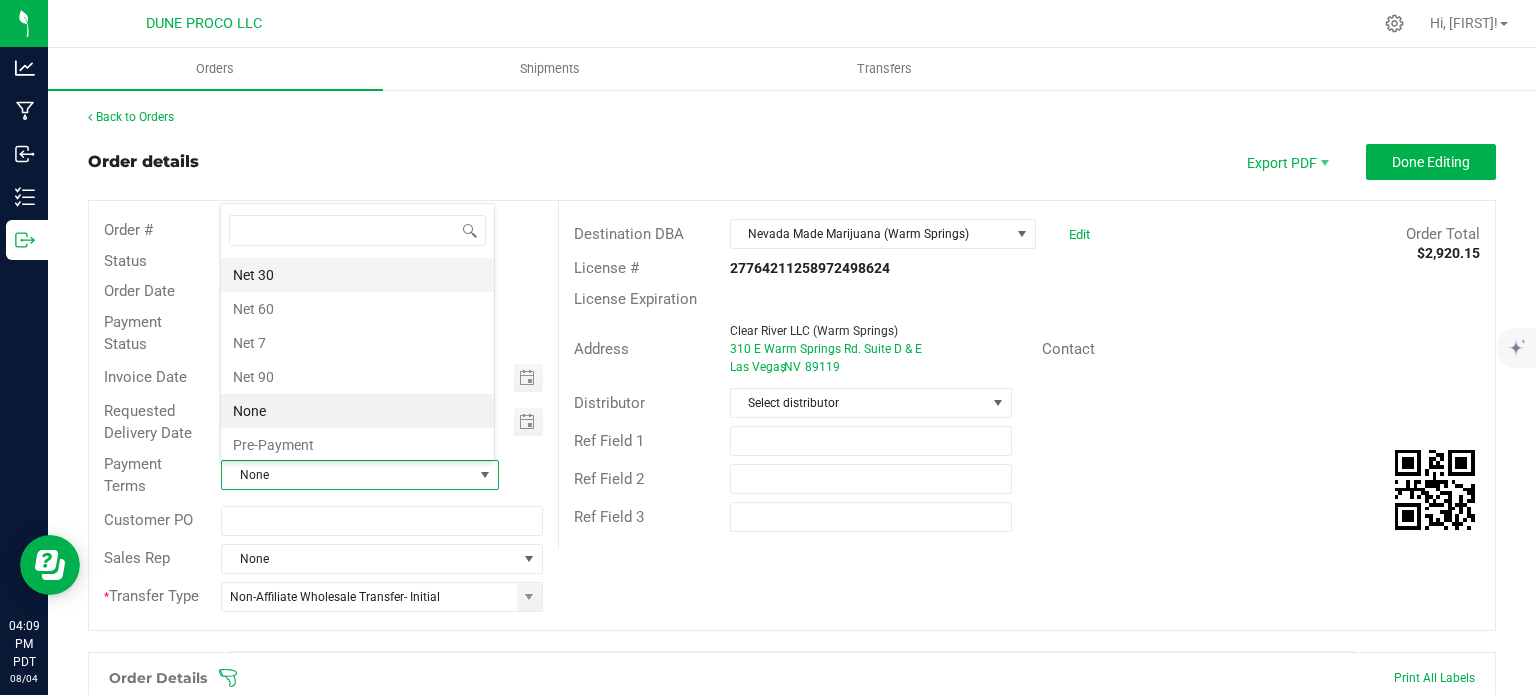click on "Net 30" at bounding box center (357, 275) 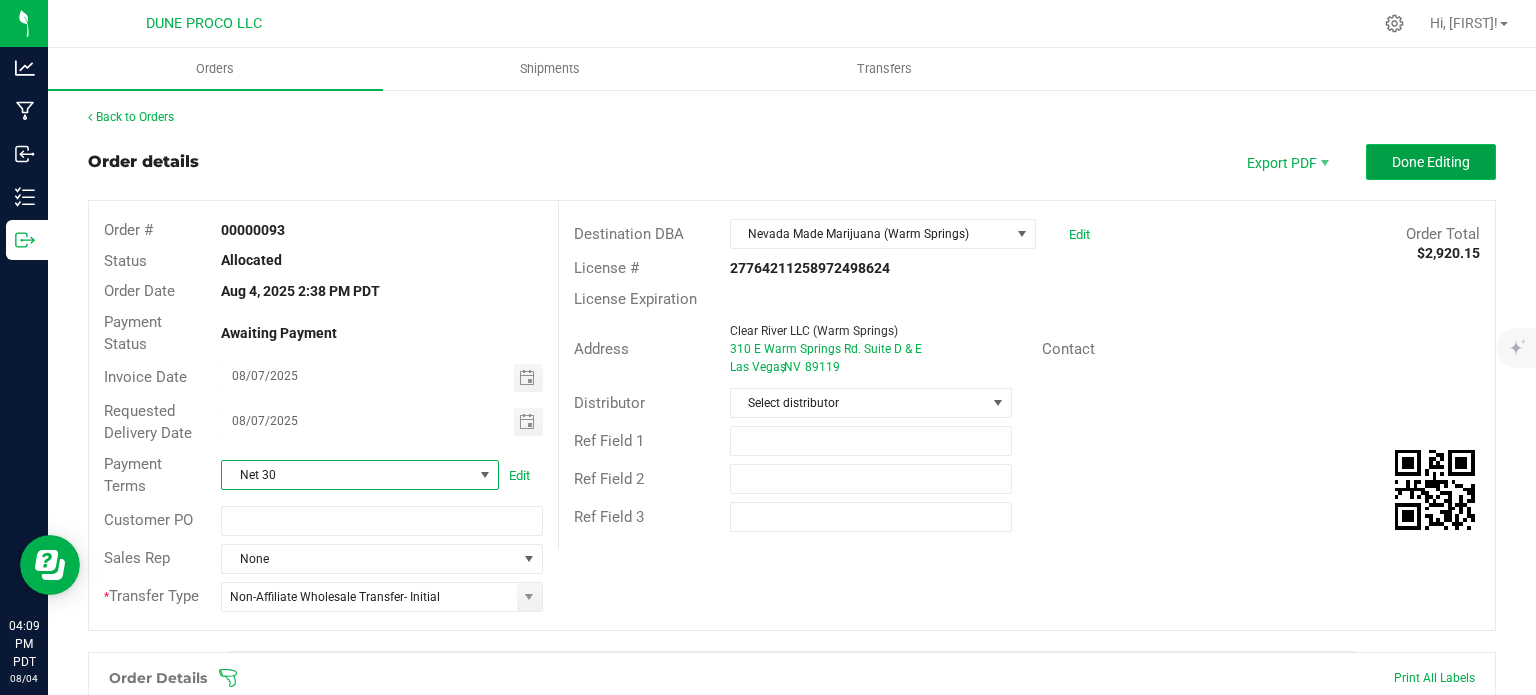 click on "Done Editing" at bounding box center (1431, 162) 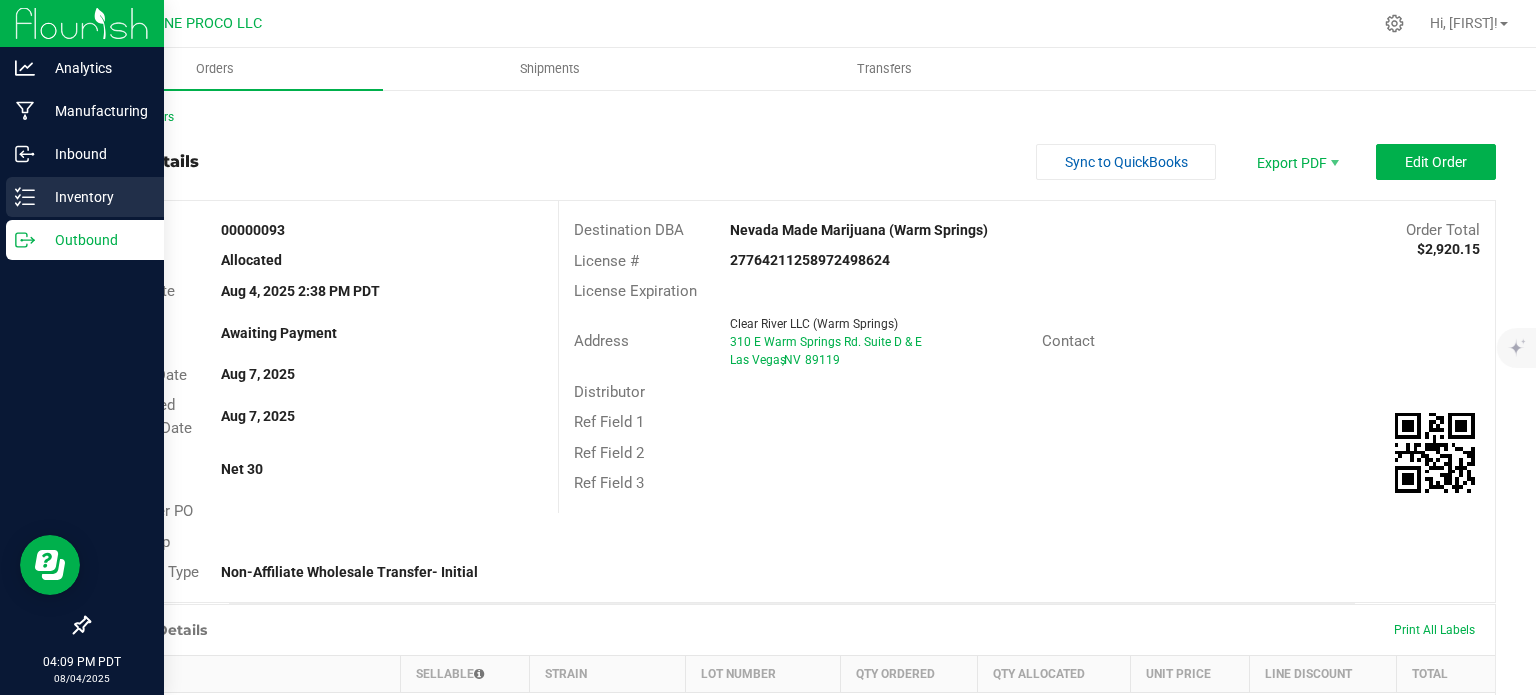 click on "Inventory" at bounding box center [85, 197] 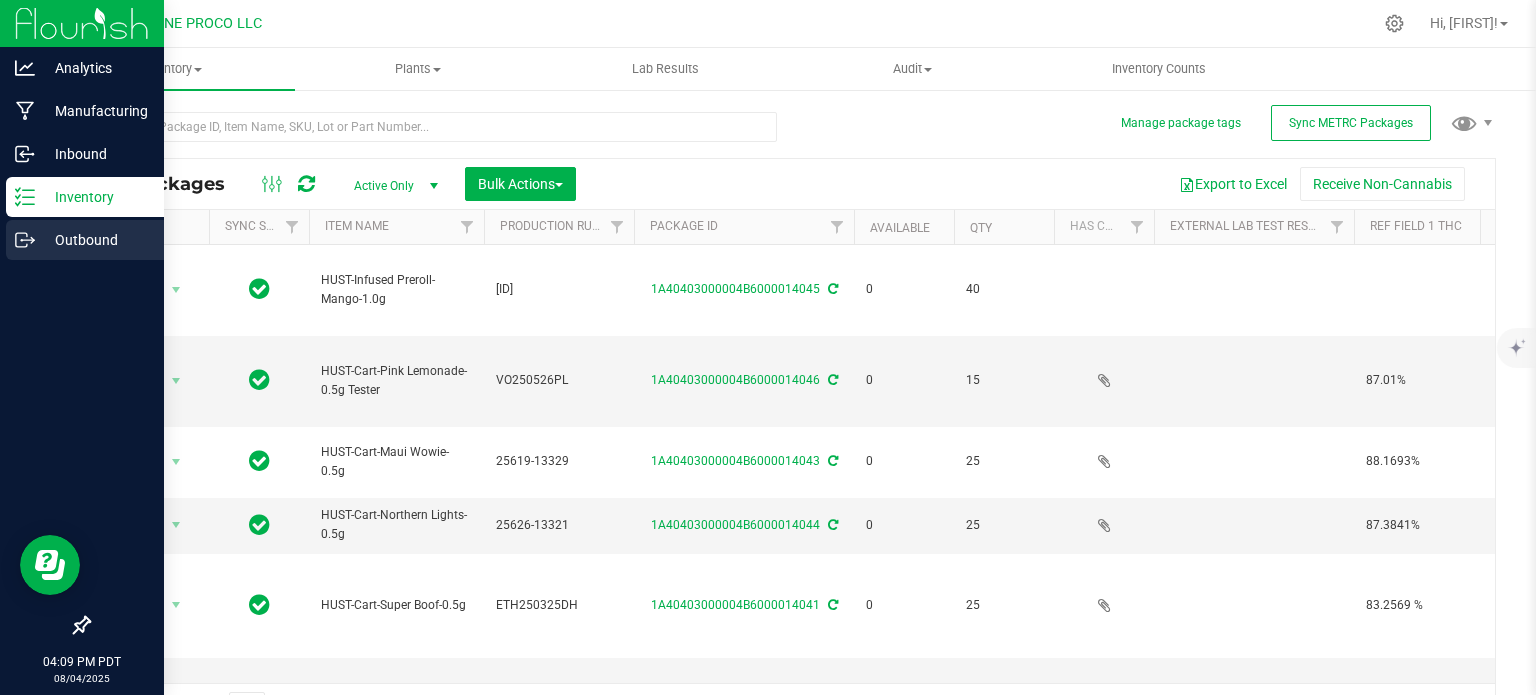 click 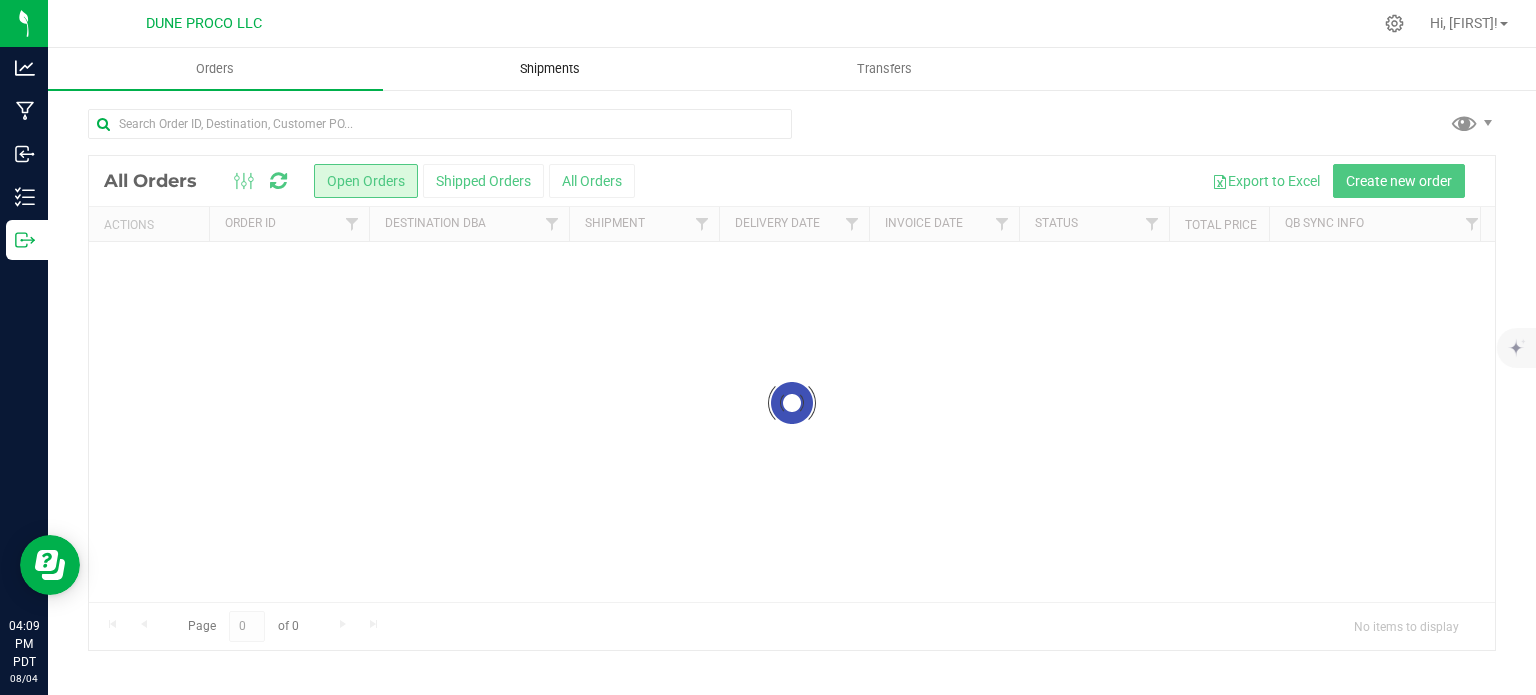 click on "Shipments" at bounding box center [550, 69] 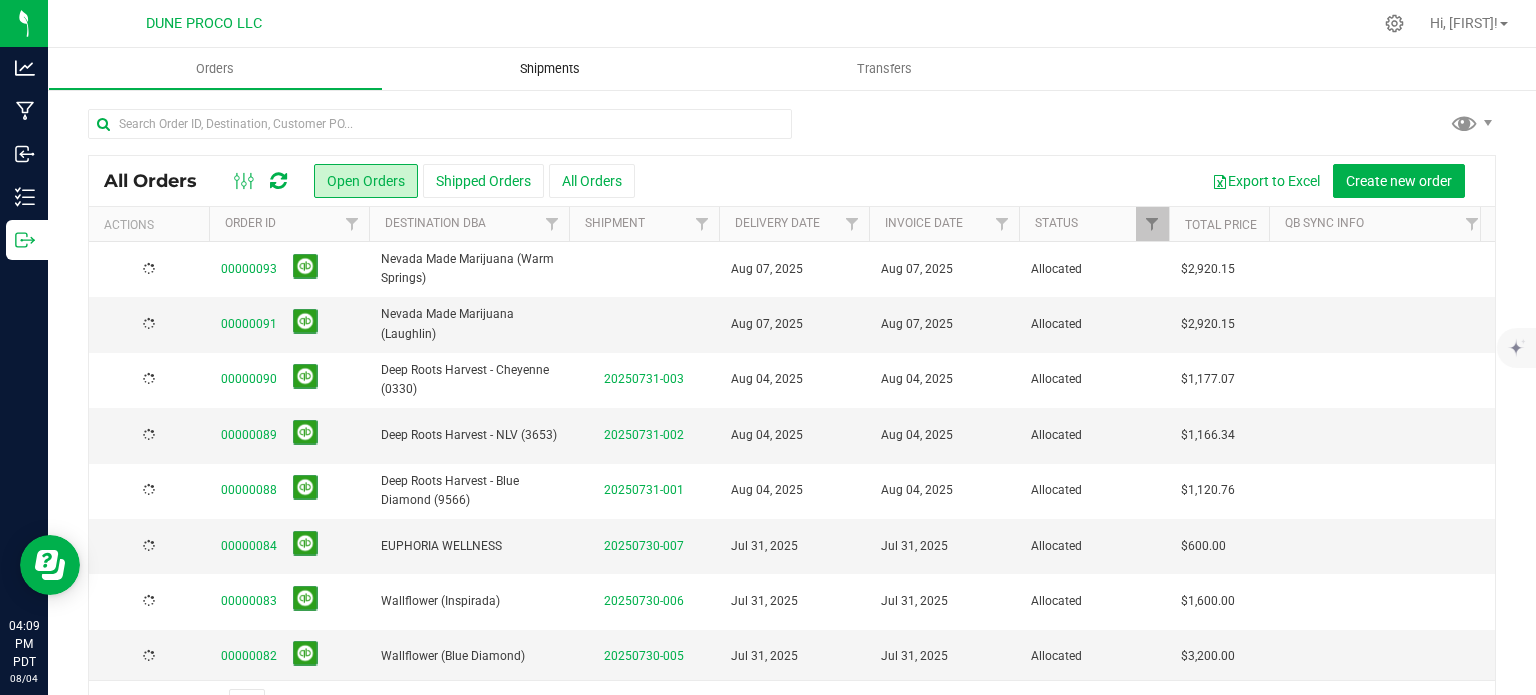 click on "Orders
Shipments
Transfers
All Orders
Open Orders
Shipped Orders" at bounding box center (792, 371) 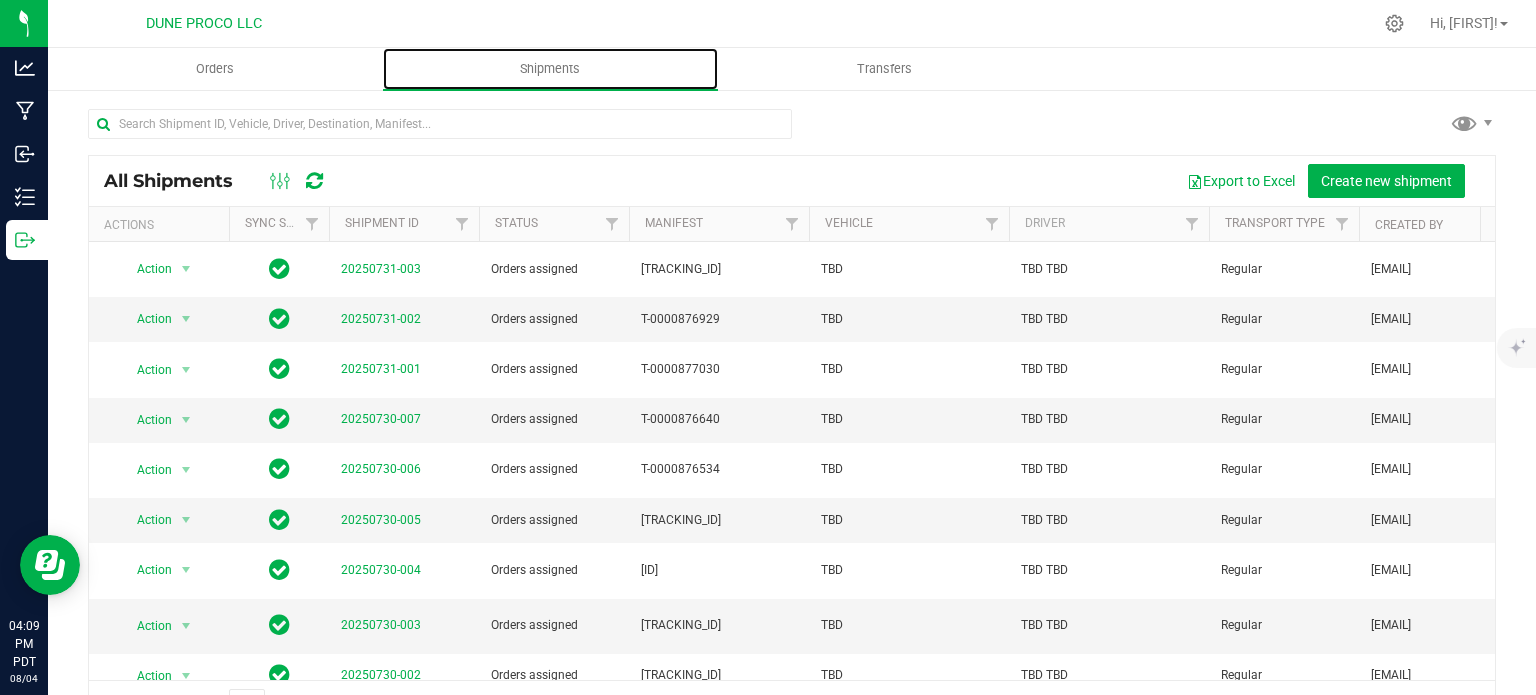 scroll, scrollTop: 52, scrollLeft: 0, axis: vertical 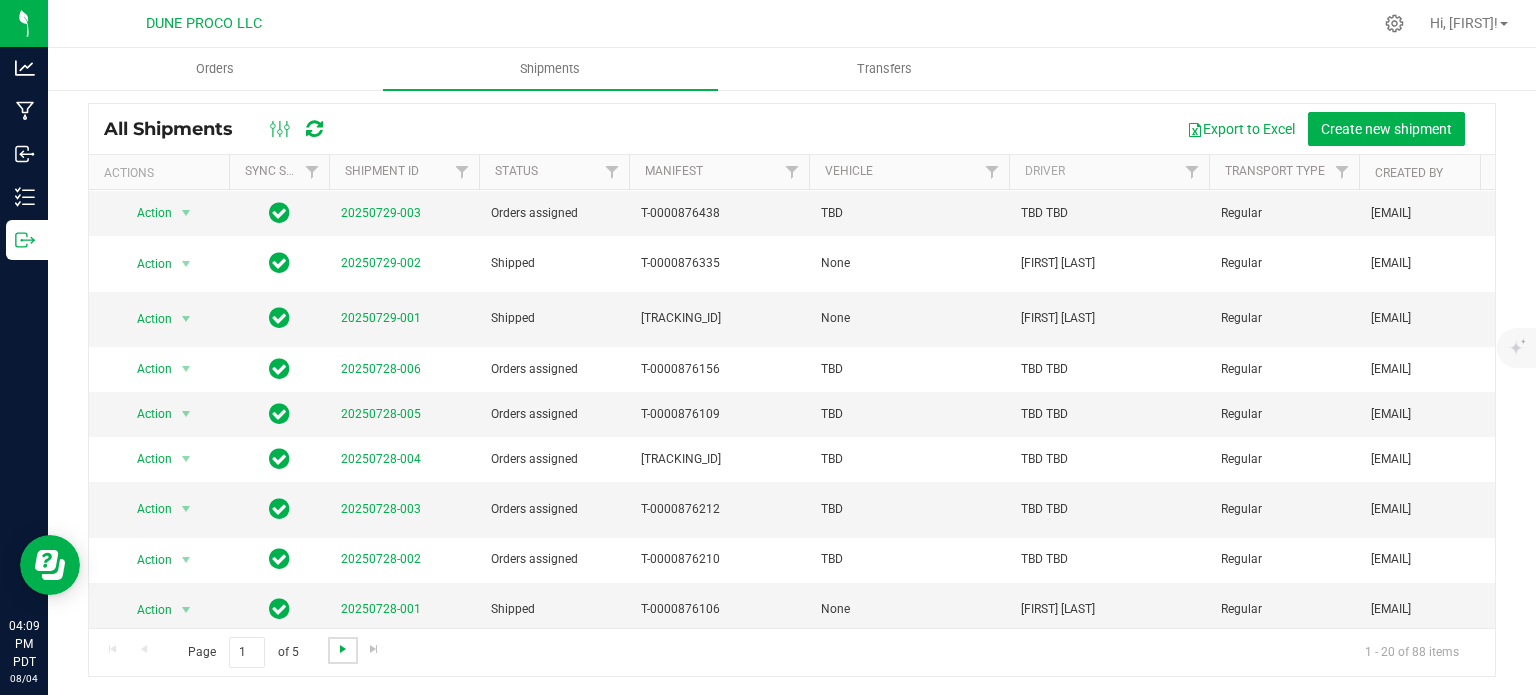 click at bounding box center [343, 649] 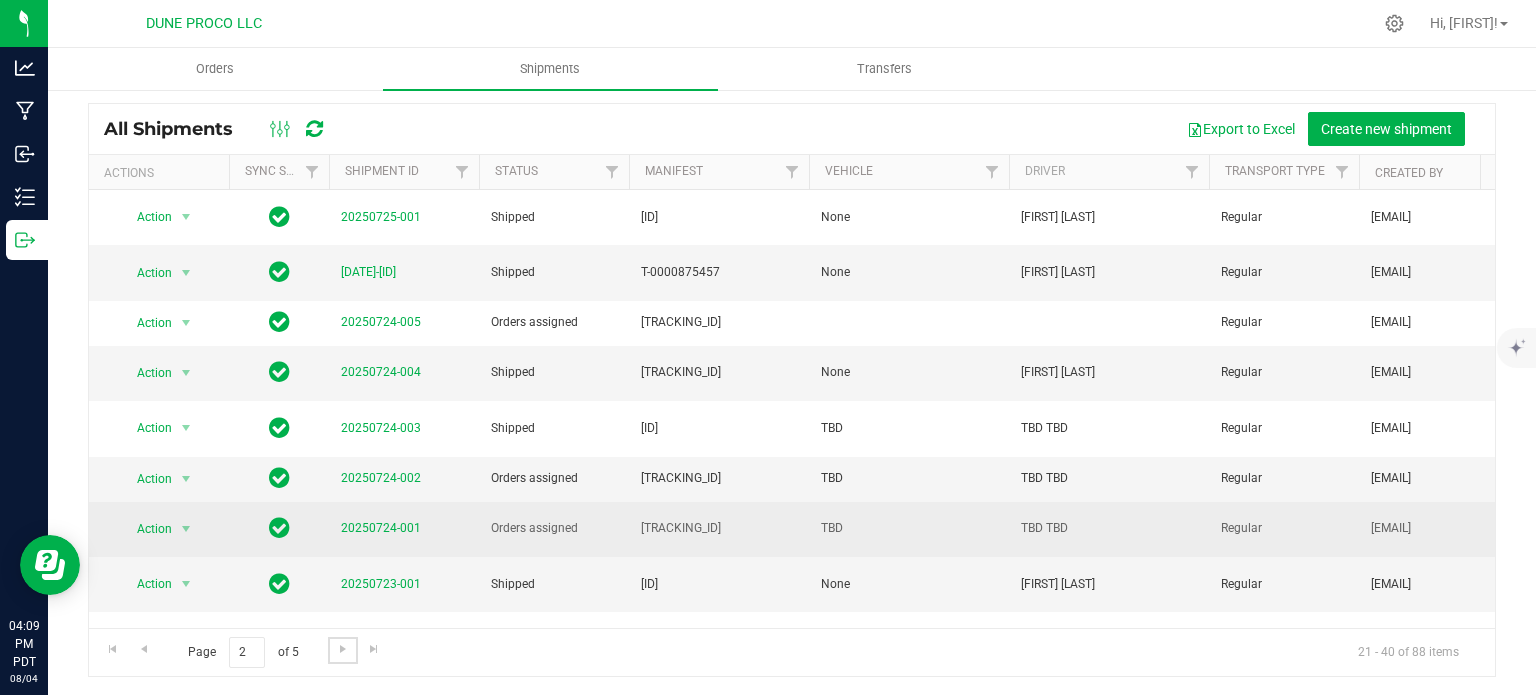 scroll, scrollTop: 576, scrollLeft: 0, axis: vertical 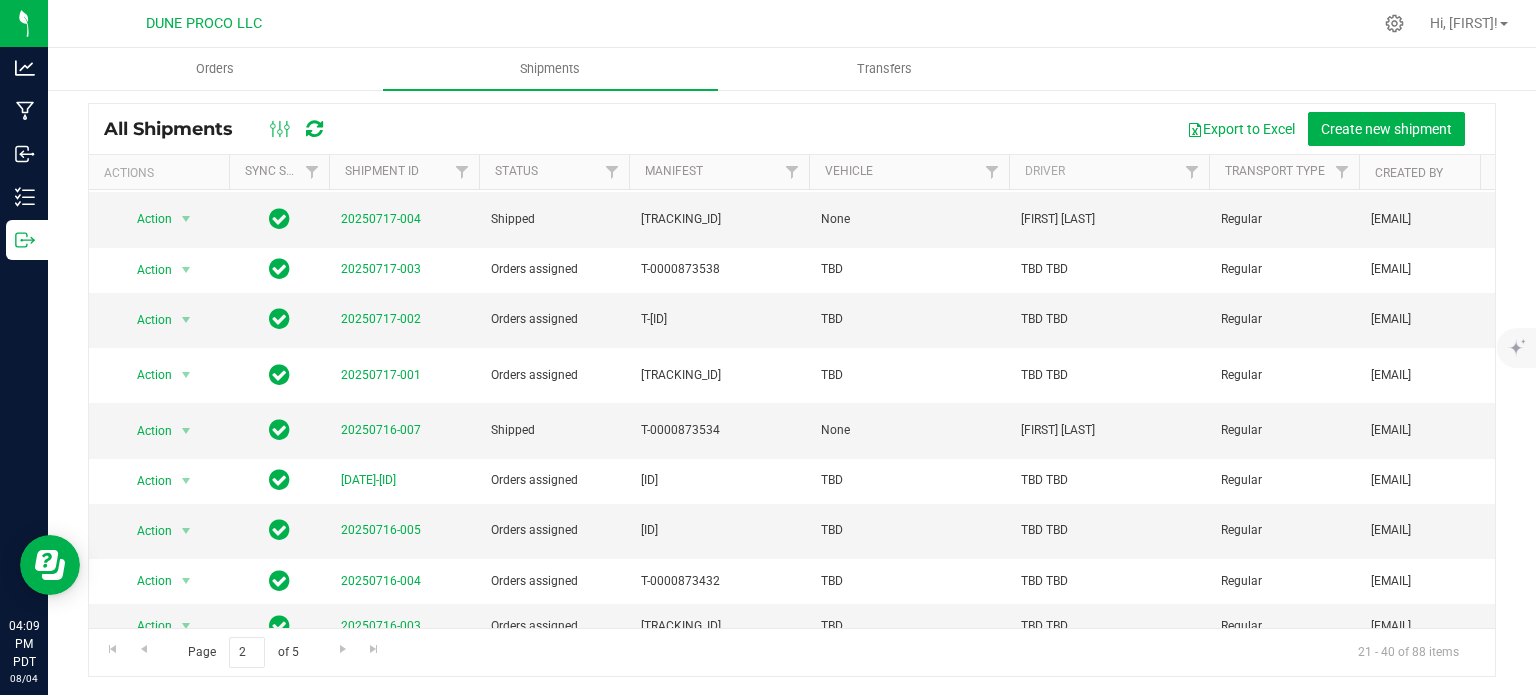 click on "Page 2 of 5 21 - 40 of 88 items" at bounding box center [792, 652] 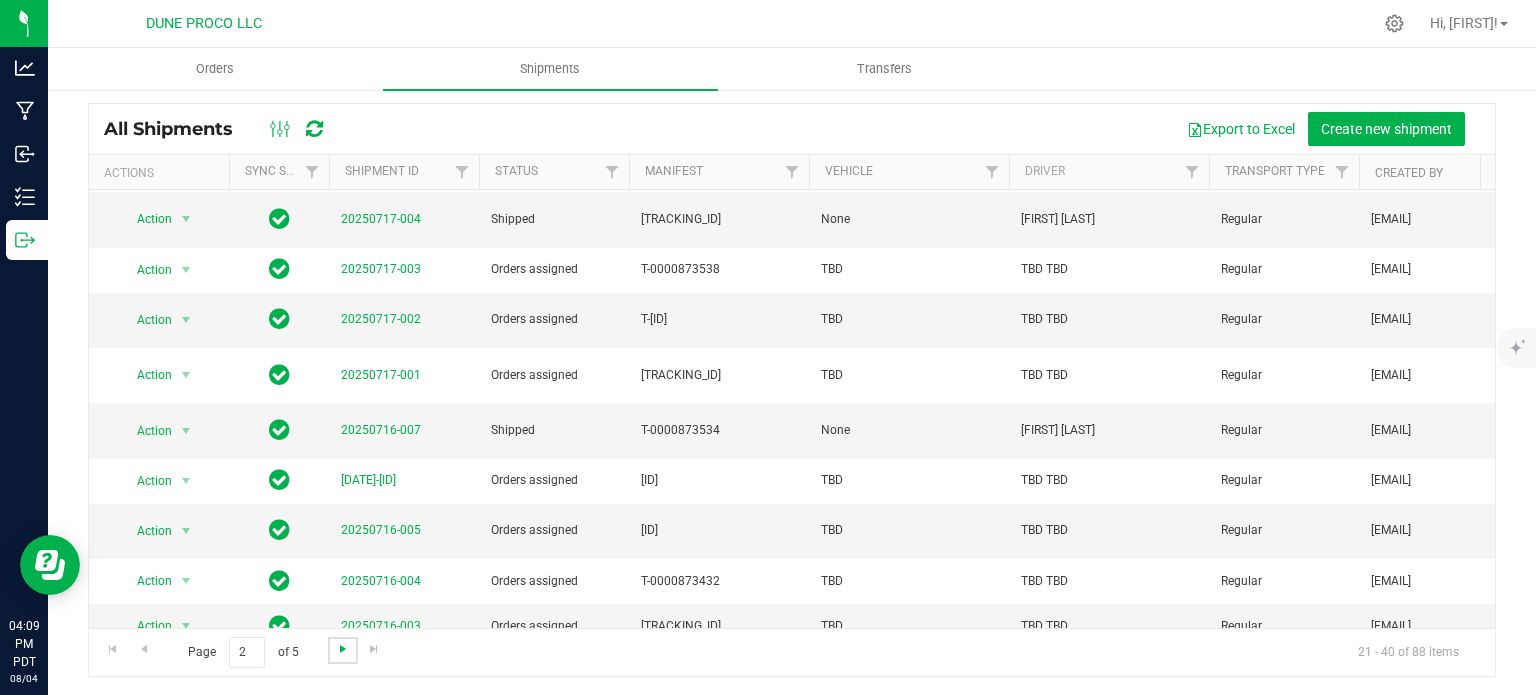 click at bounding box center [343, 649] 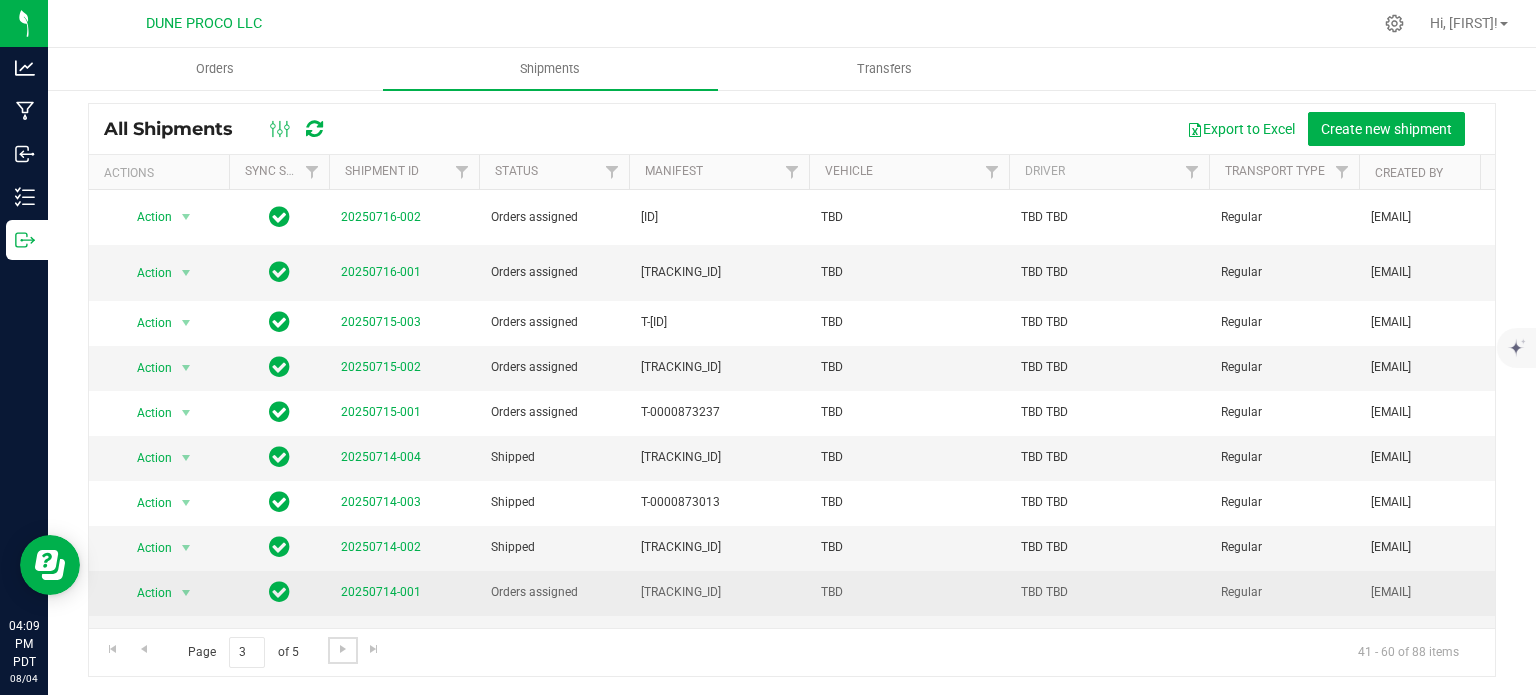 scroll, scrollTop: 576, scrollLeft: 0, axis: vertical 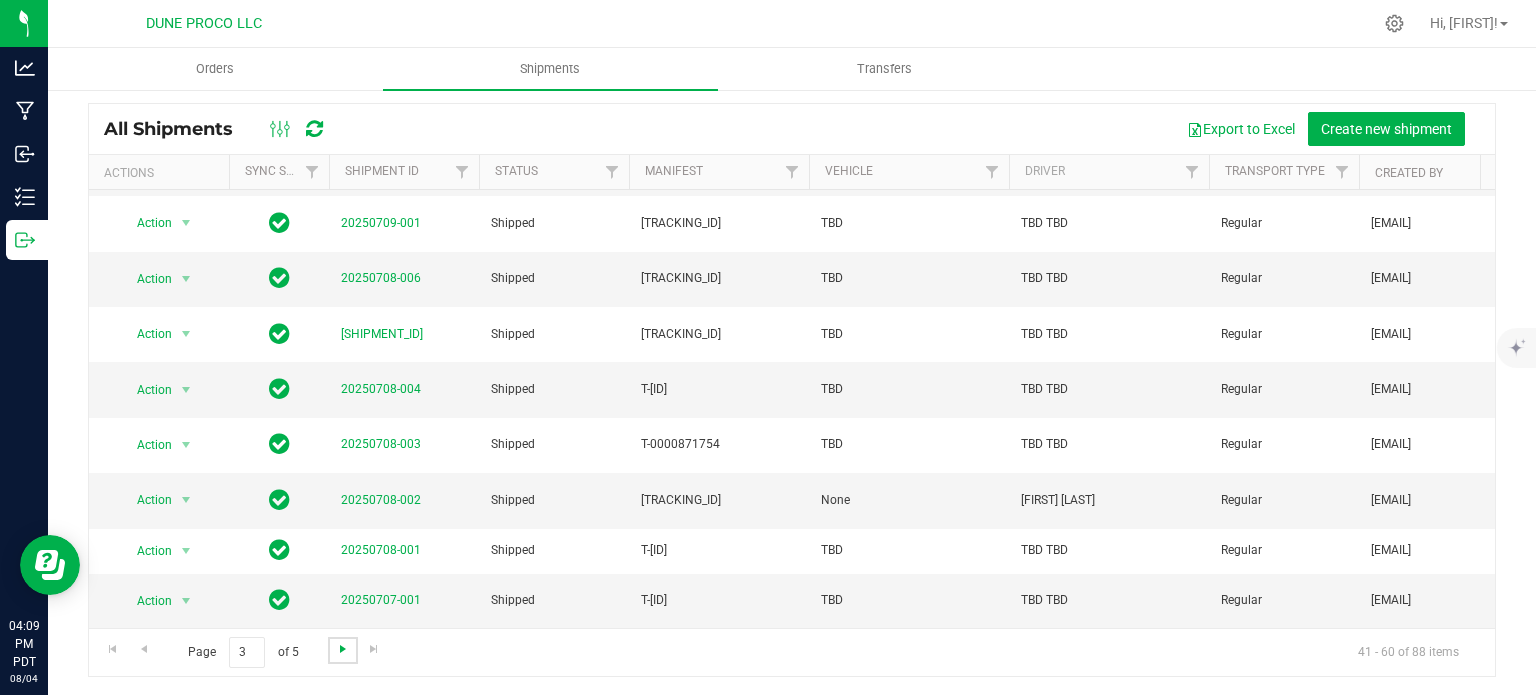 click at bounding box center (343, 649) 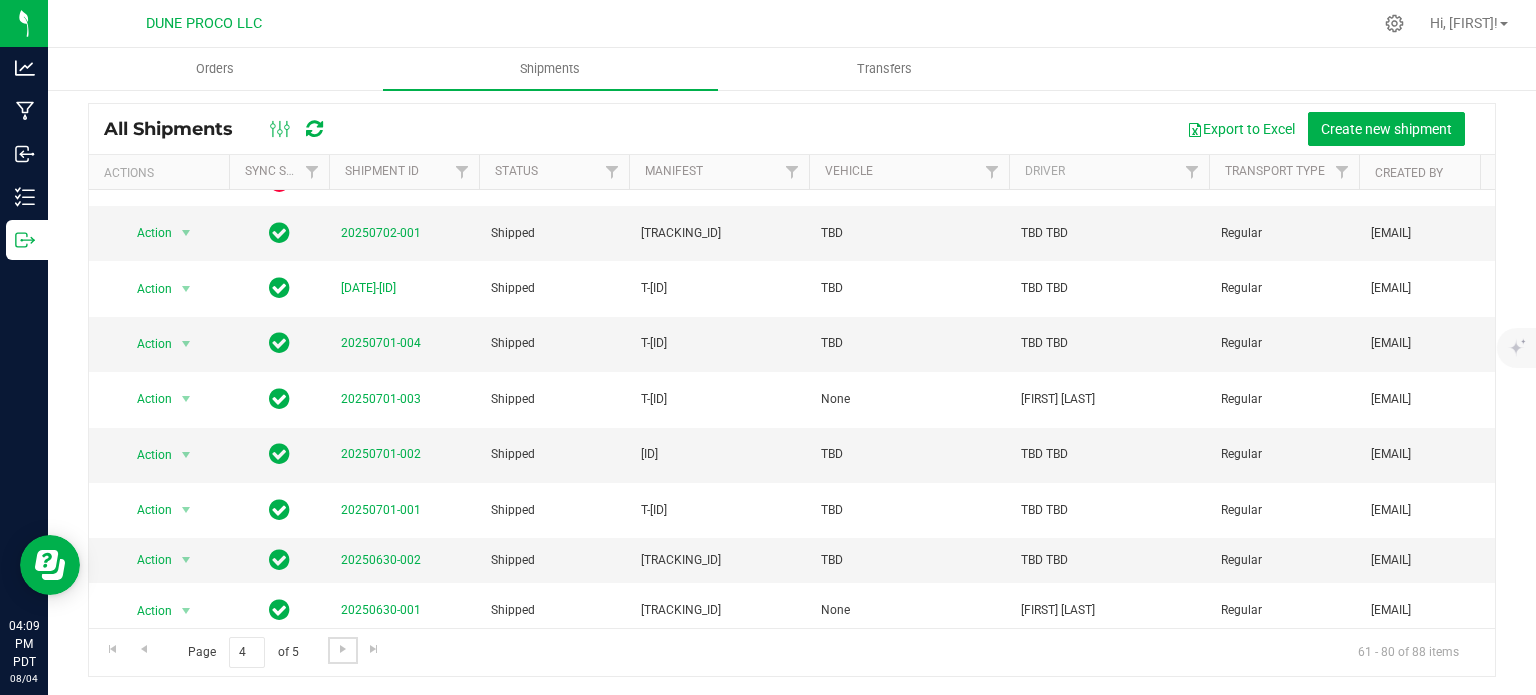 scroll, scrollTop: 0, scrollLeft: 0, axis: both 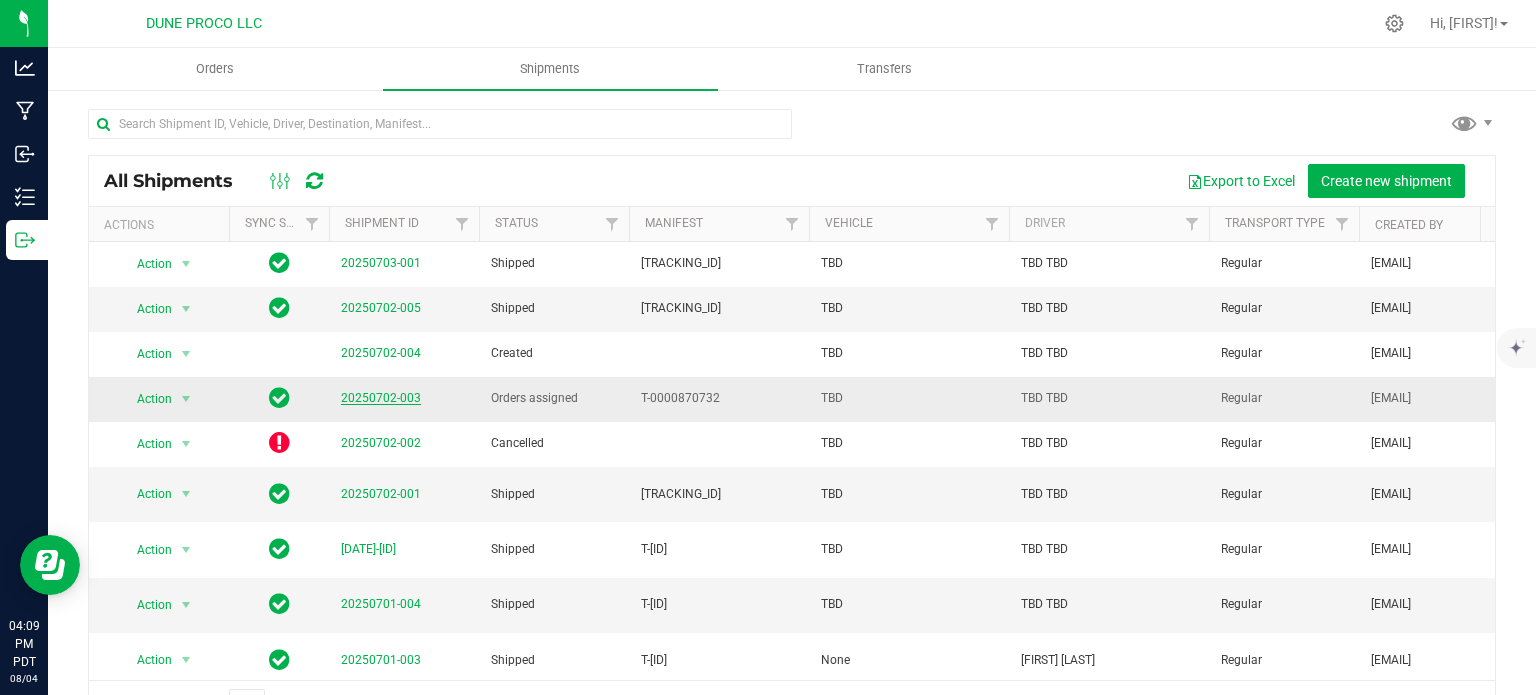 click on "20250702-003" at bounding box center (381, 398) 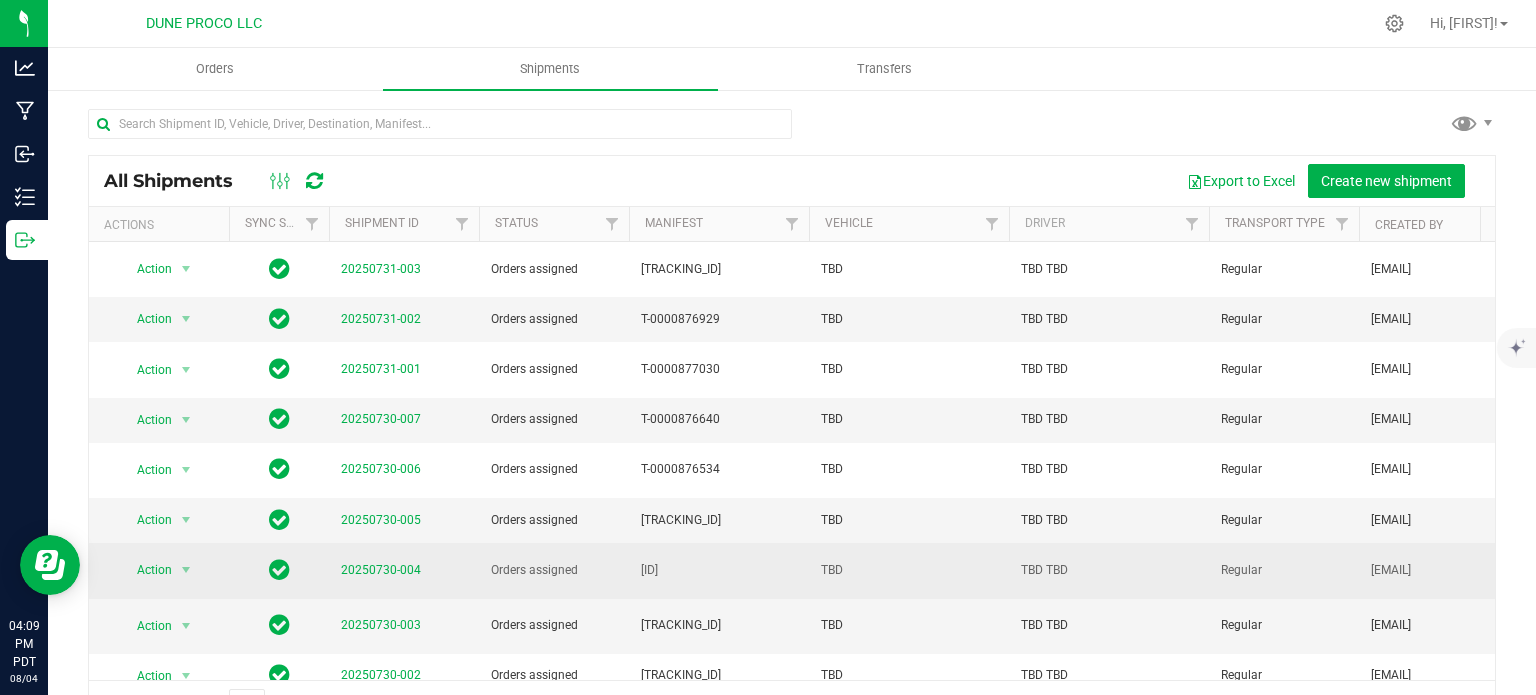 scroll, scrollTop: 556, scrollLeft: 0, axis: vertical 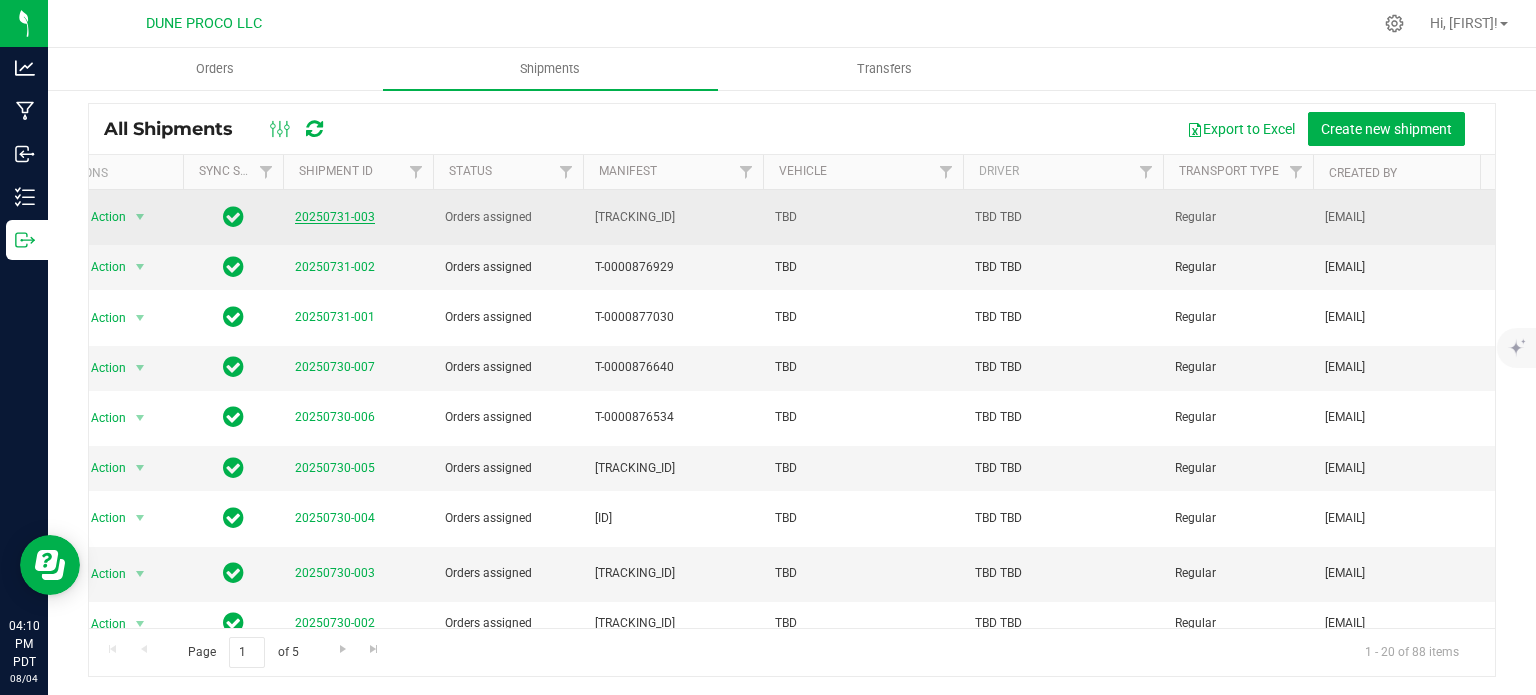 click on "20250731-003" at bounding box center [335, 217] 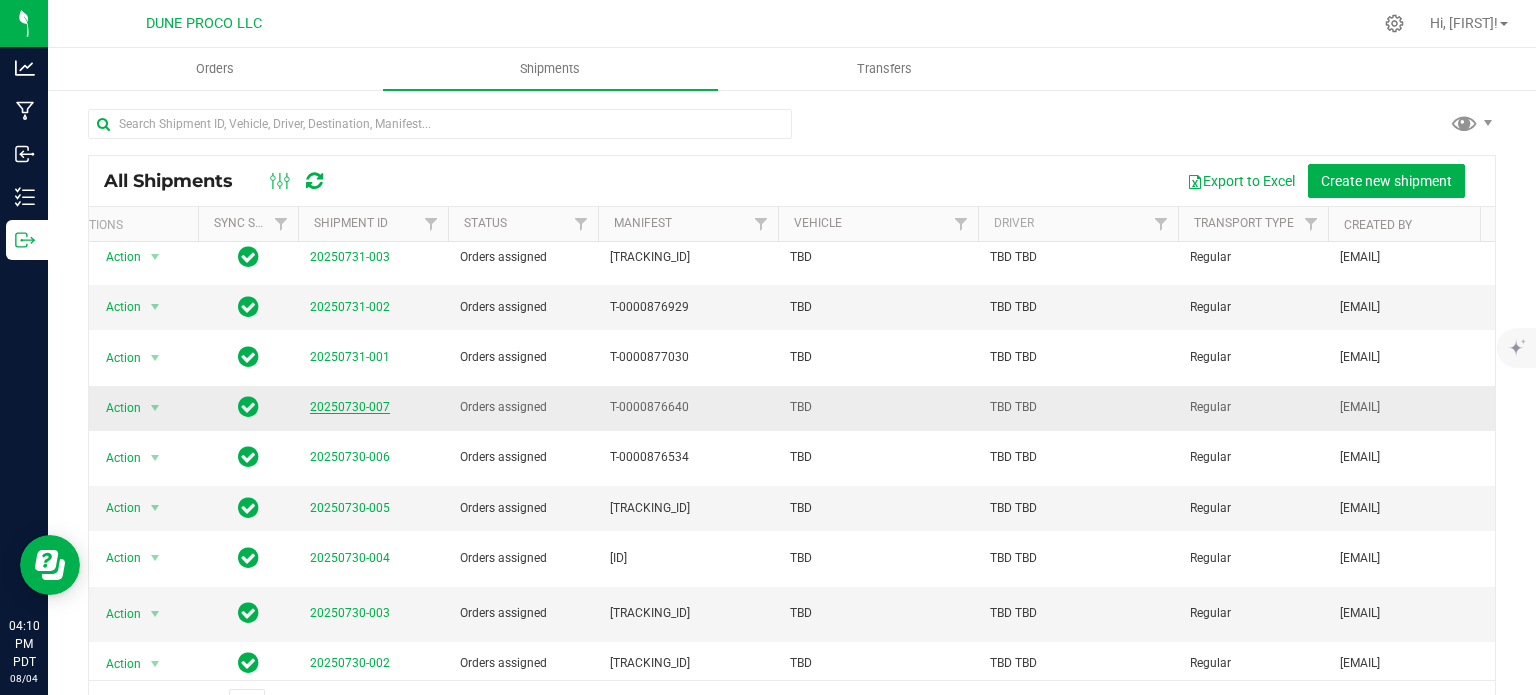 click on "20250730-007" at bounding box center [350, 407] 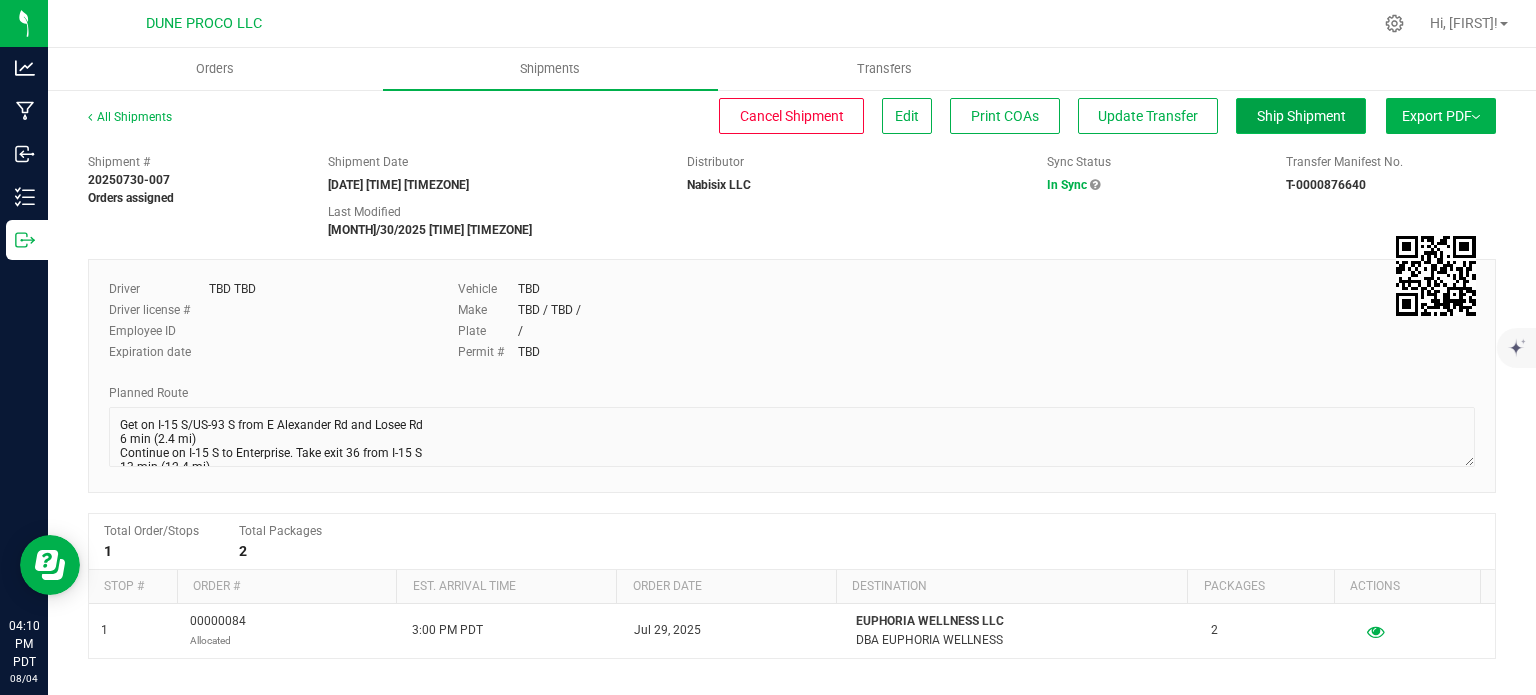 click on "Ship Shipment" at bounding box center [1301, 116] 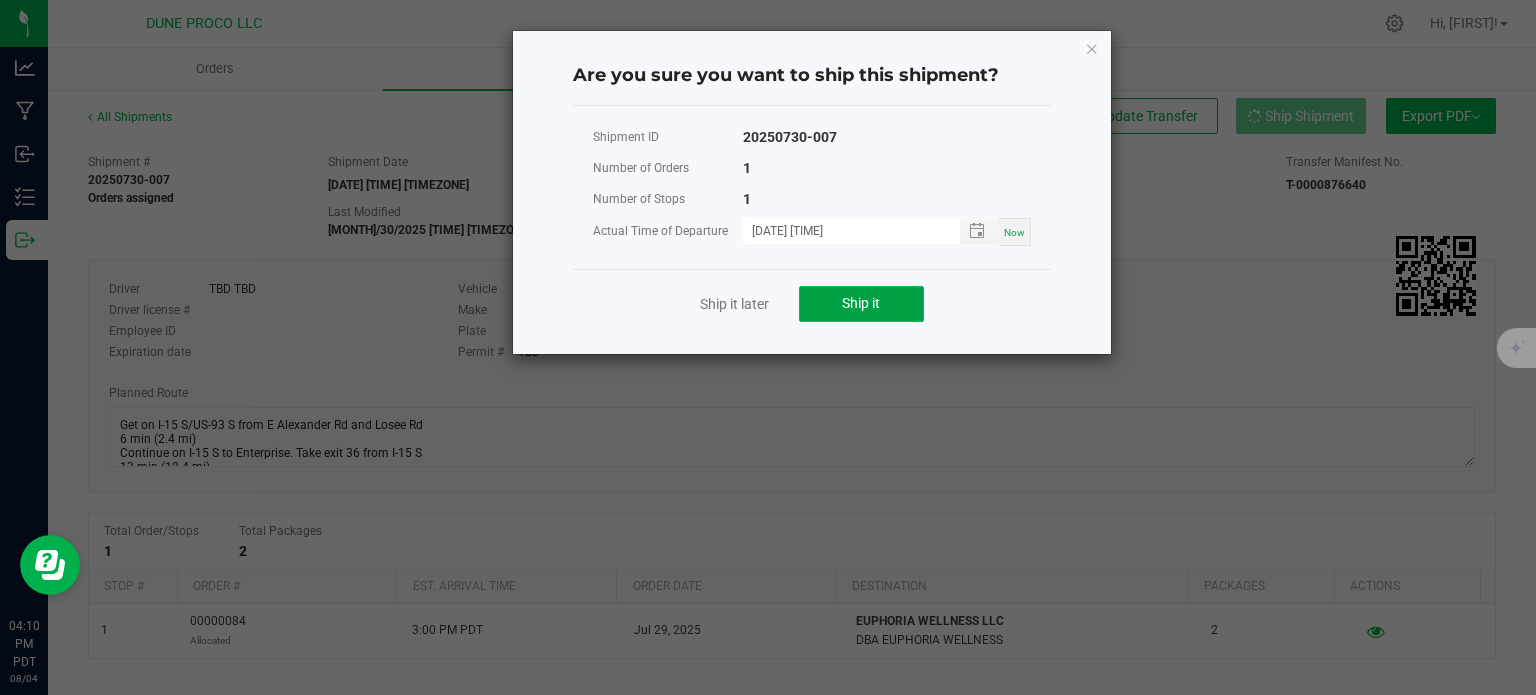 click on "Ship it" 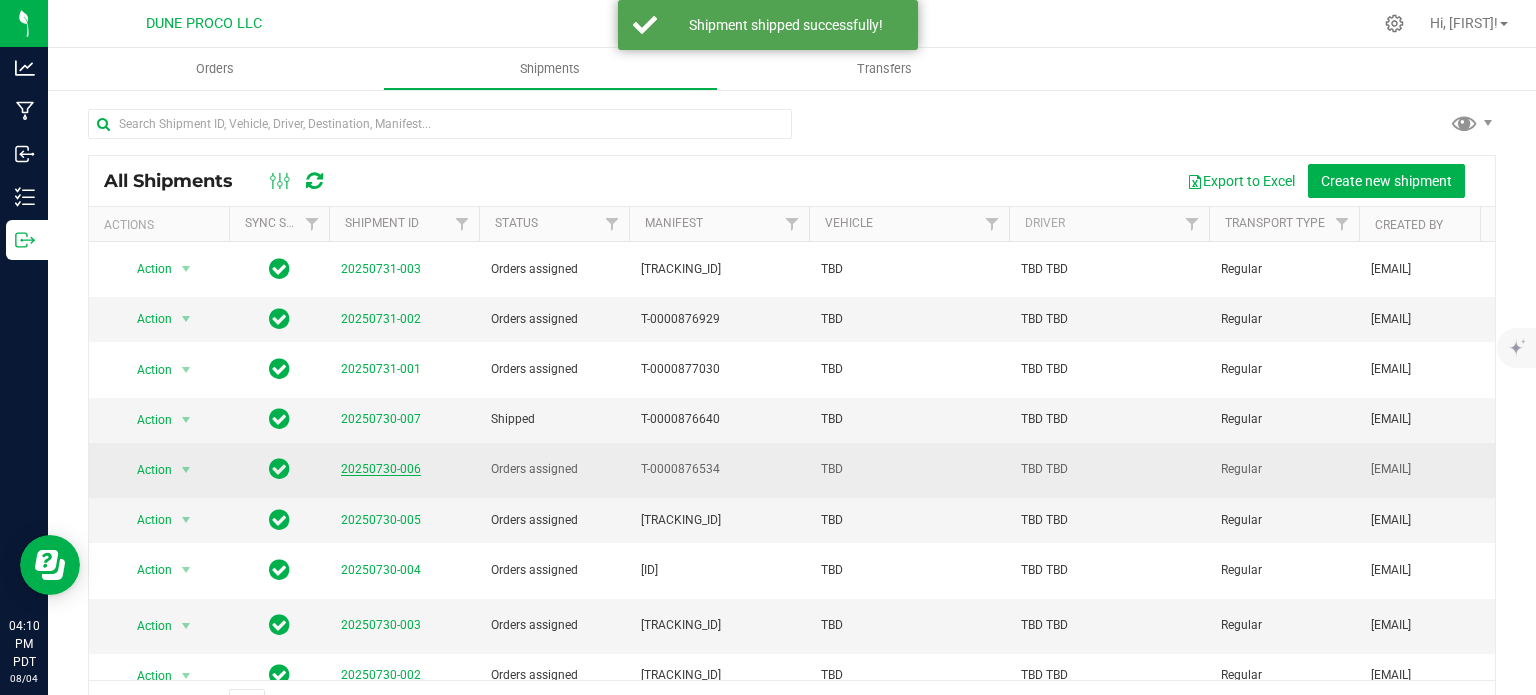 click on "20250730-006" at bounding box center [381, 469] 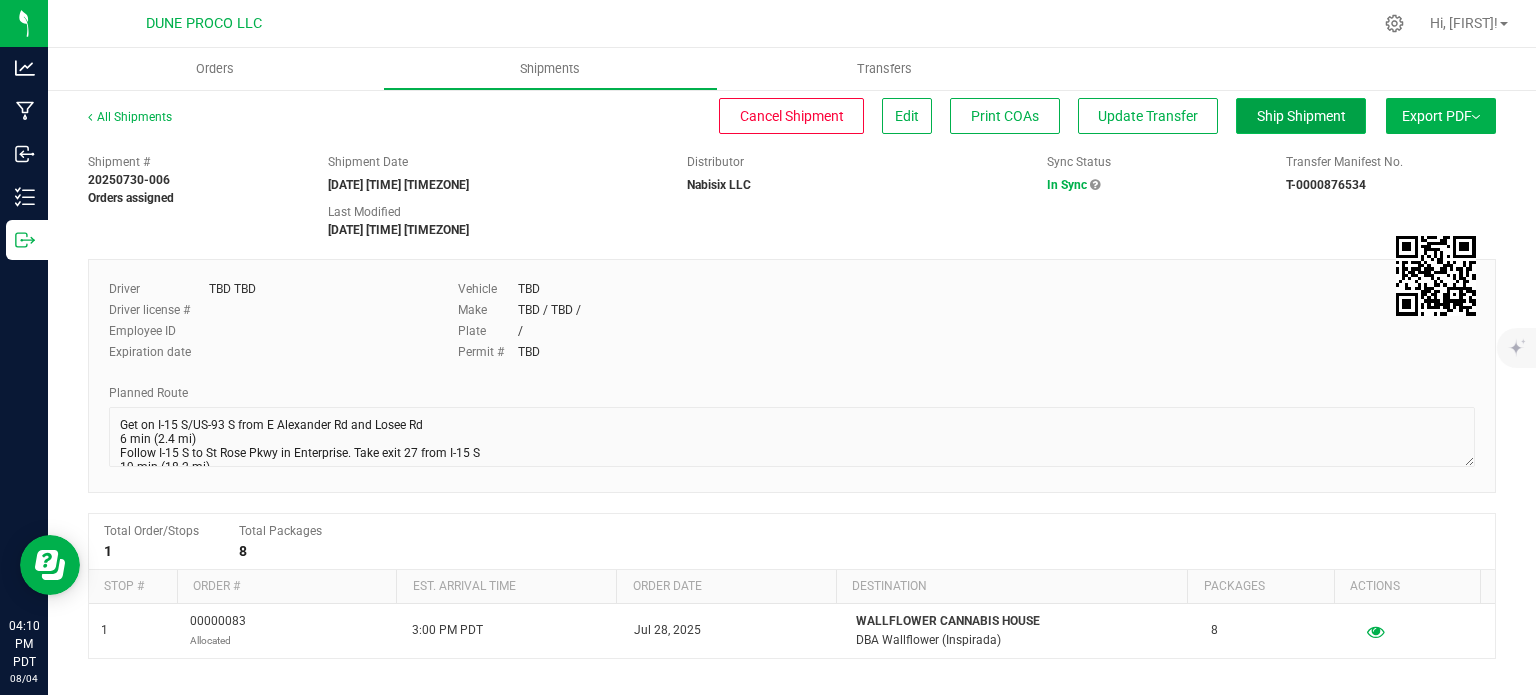 click on "Ship Shipment" at bounding box center (1301, 116) 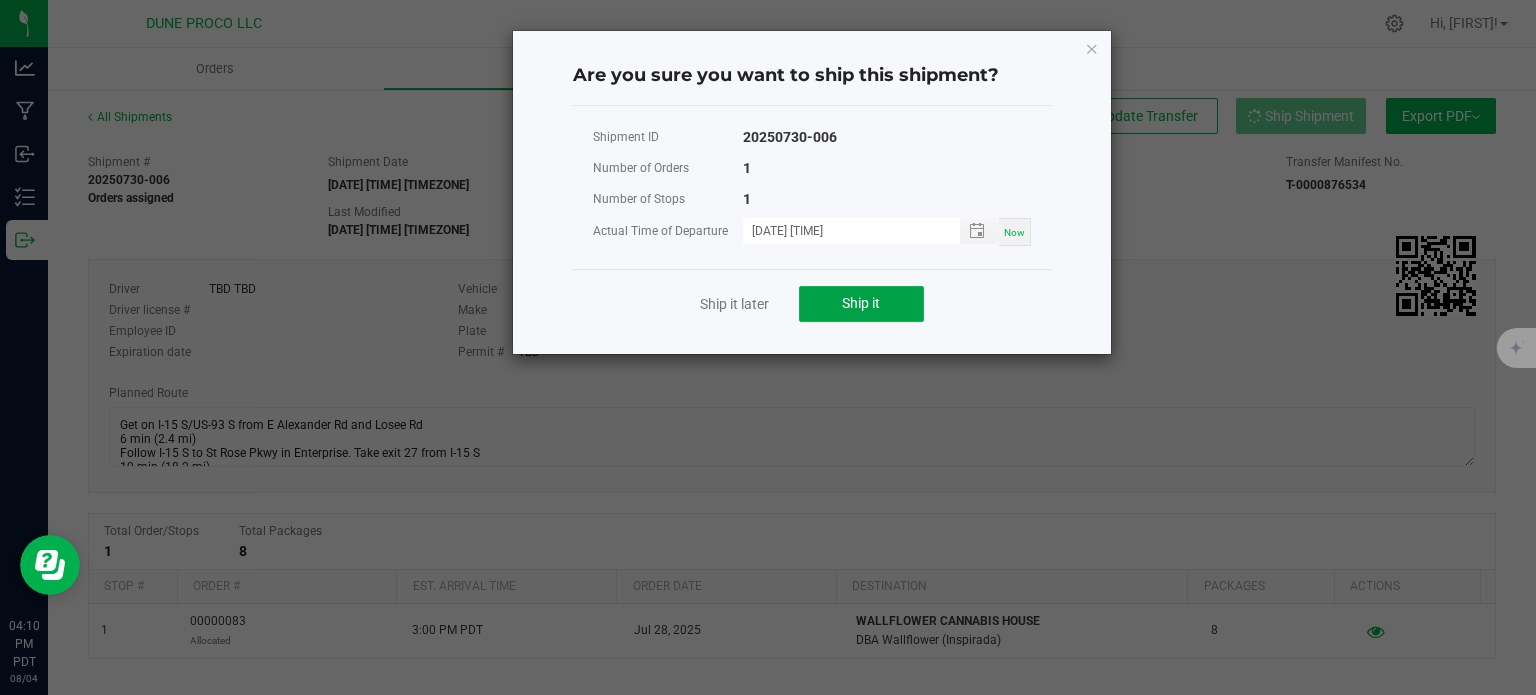 click on "Ship it" 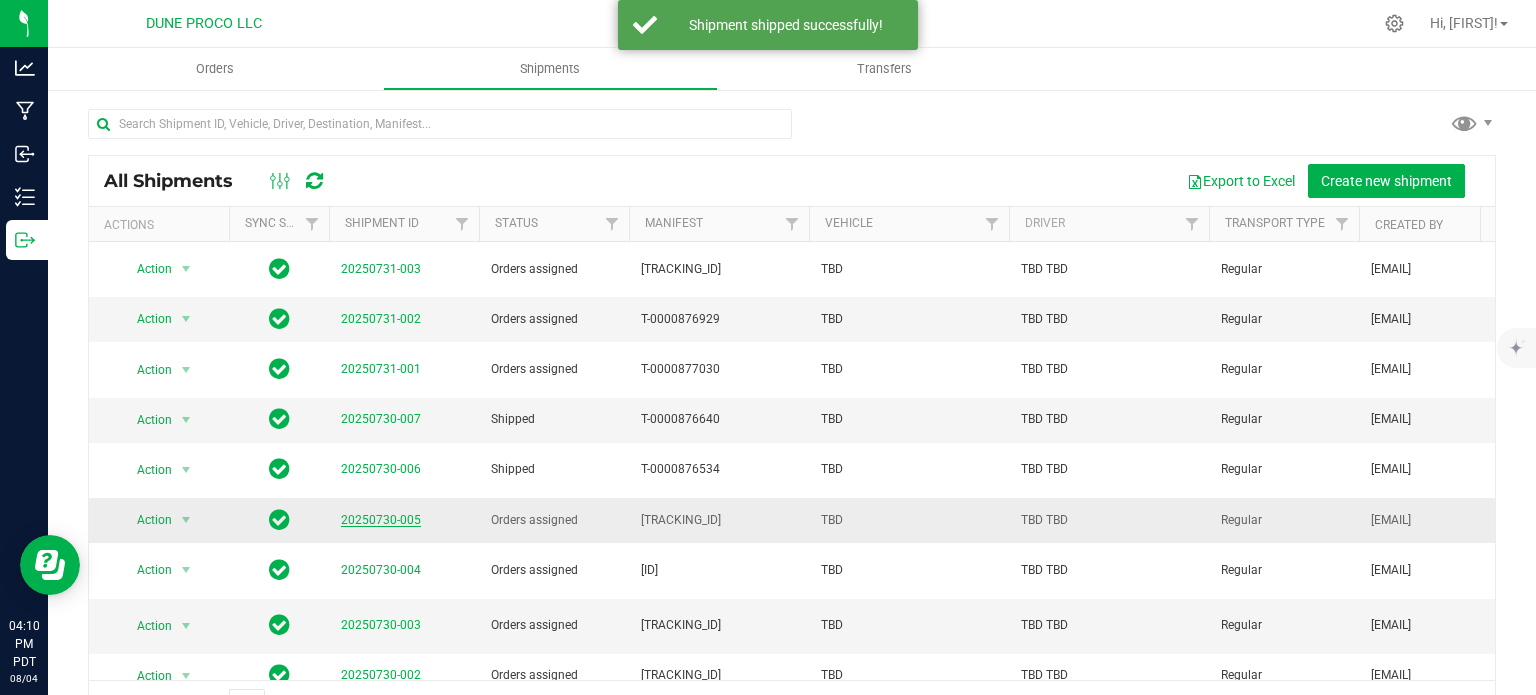 click on "20250730-005" at bounding box center [381, 520] 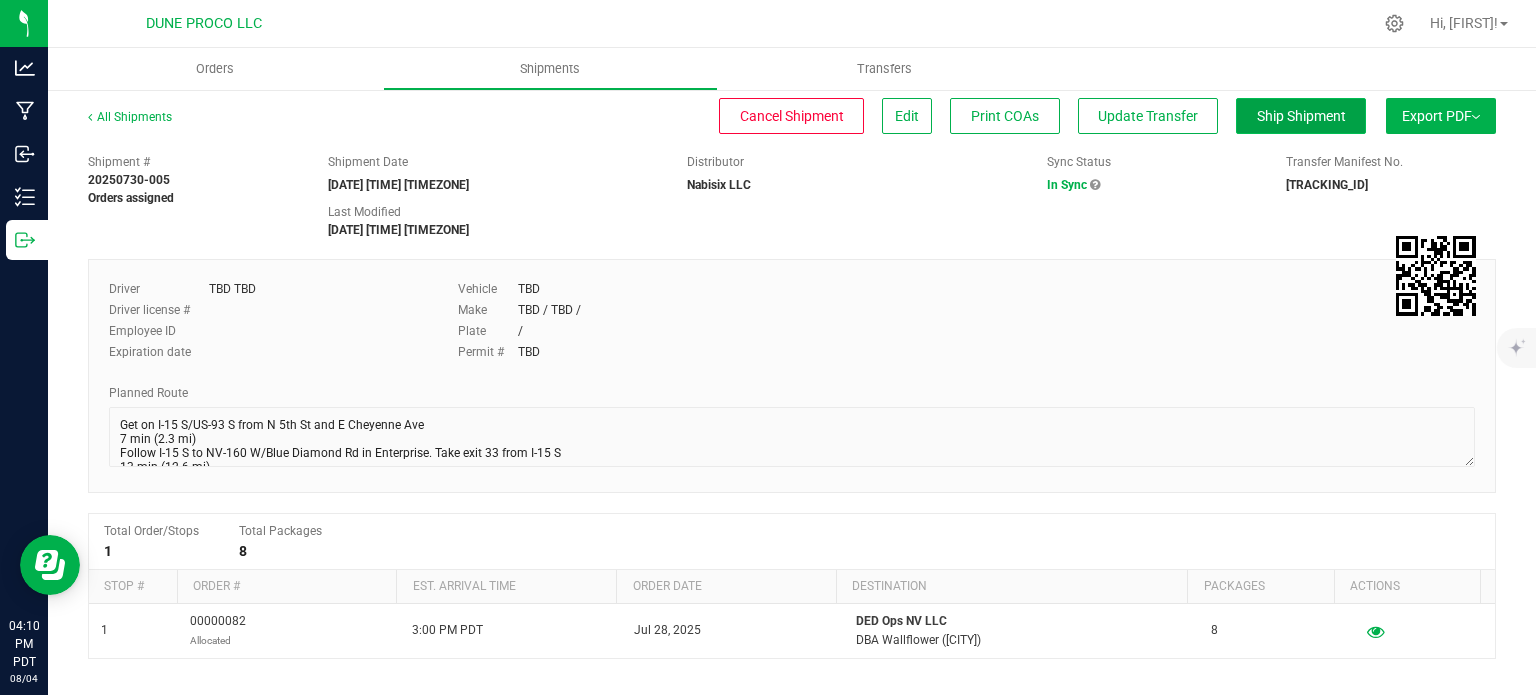 click on "Ship Shipment" at bounding box center (1301, 116) 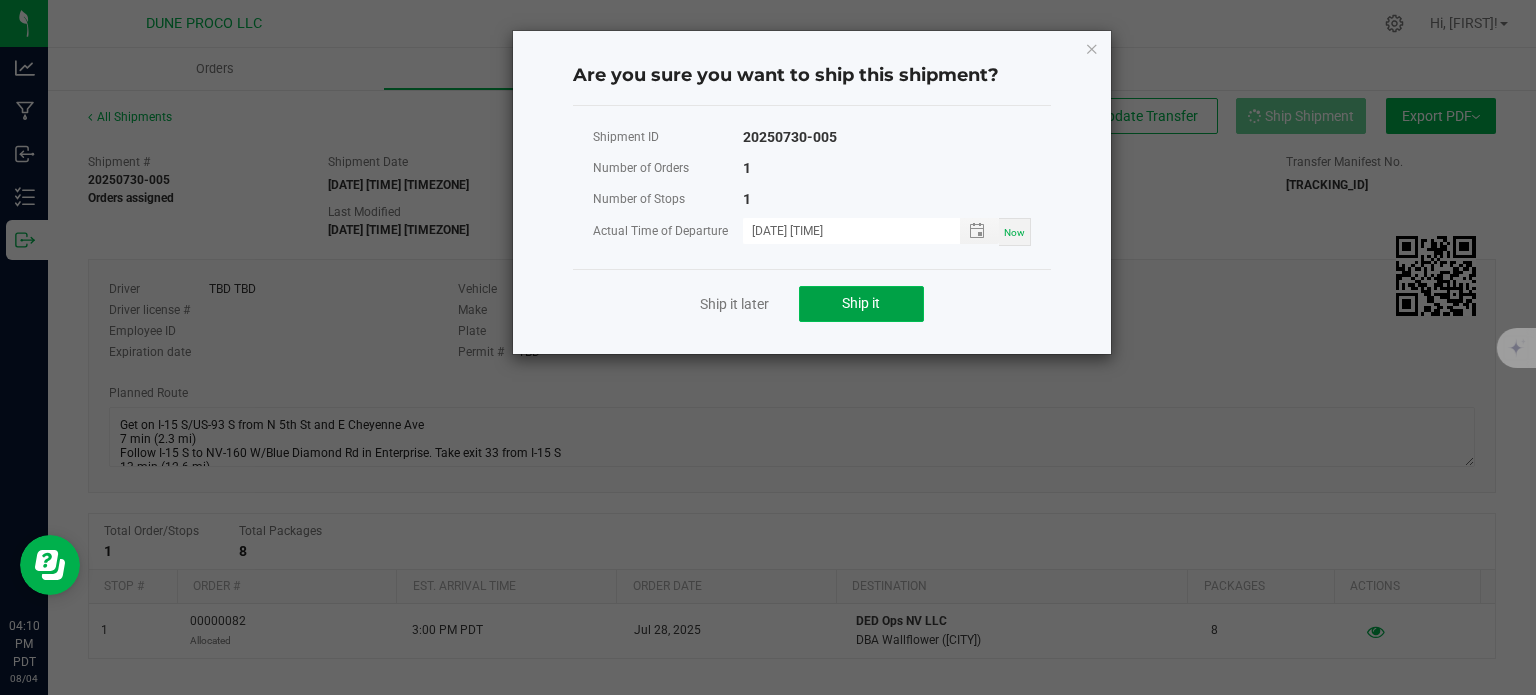 click on "Ship it" 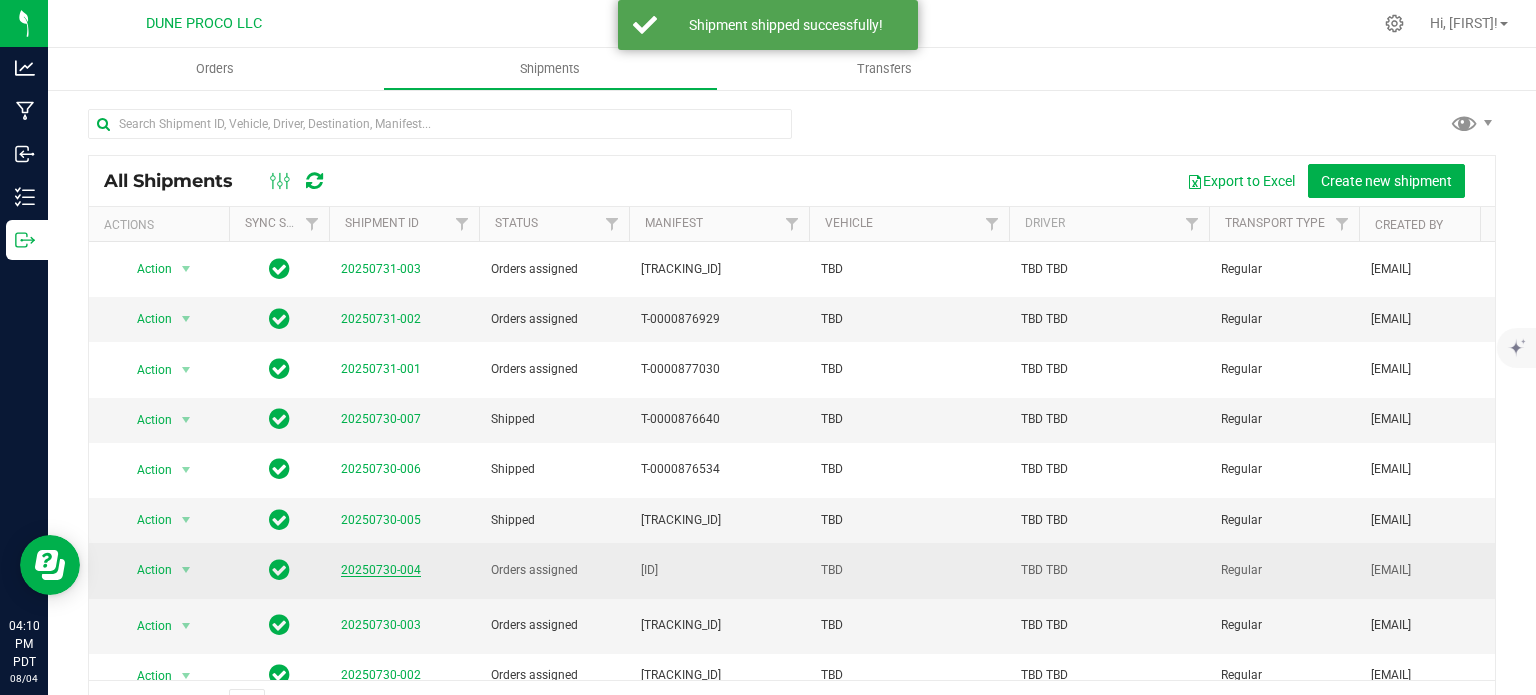 click on "20250730-004" at bounding box center [381, 570] 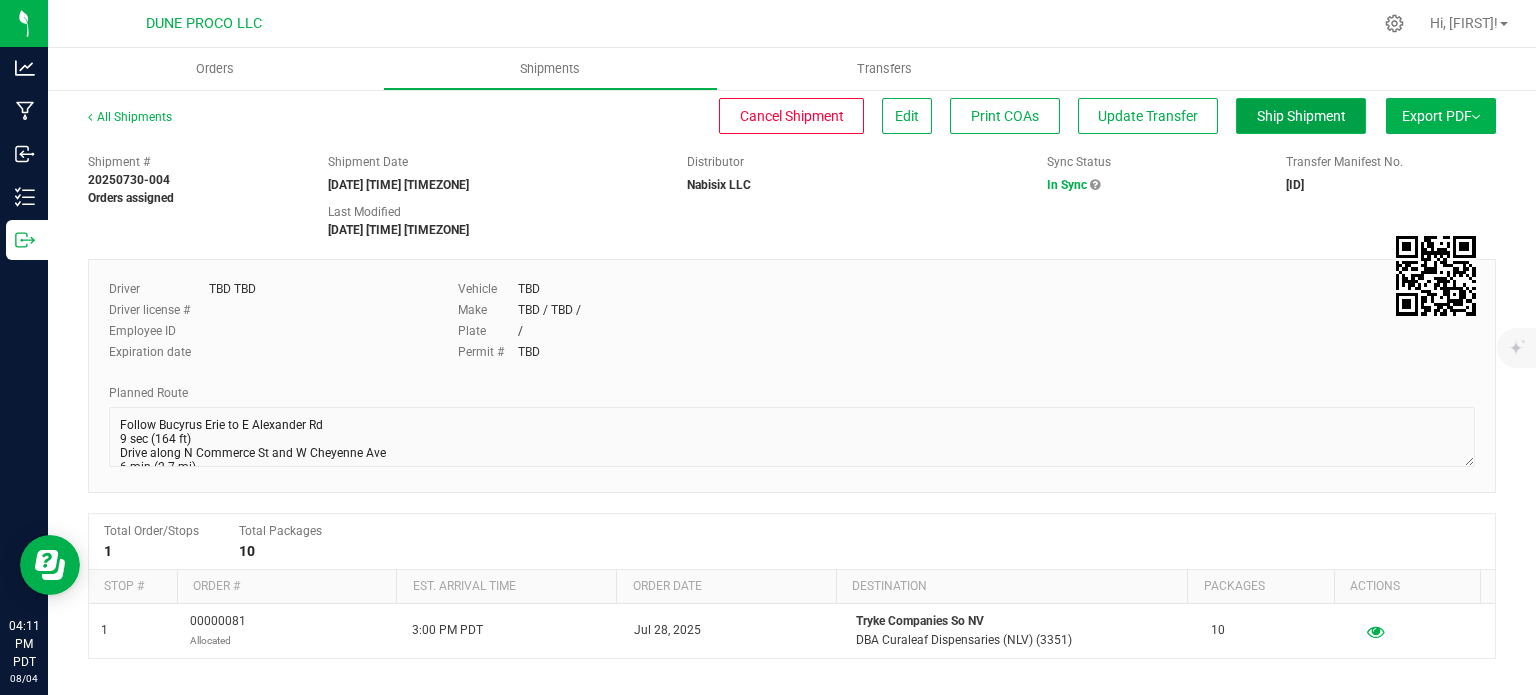 click on "Ship Shipment" at bounding box center [1301, 116] 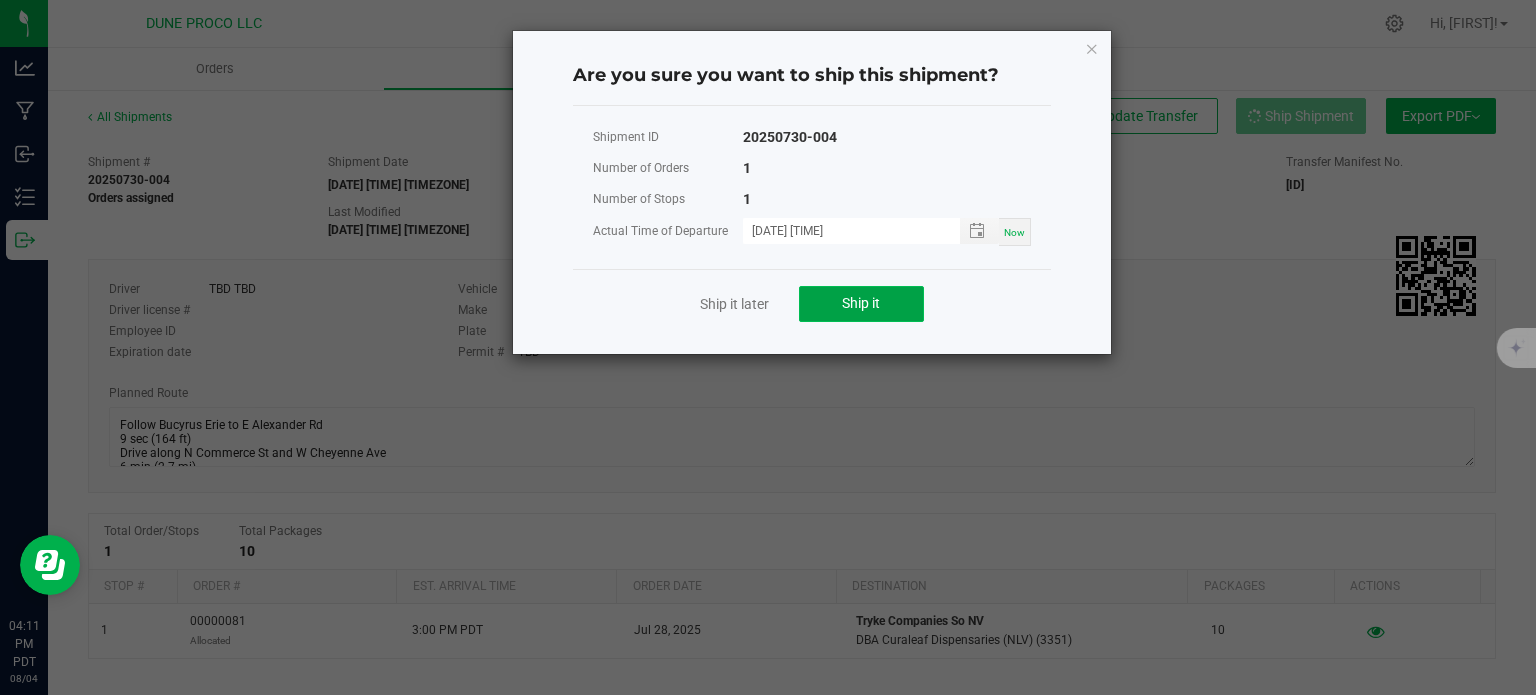 click on "Ship it" 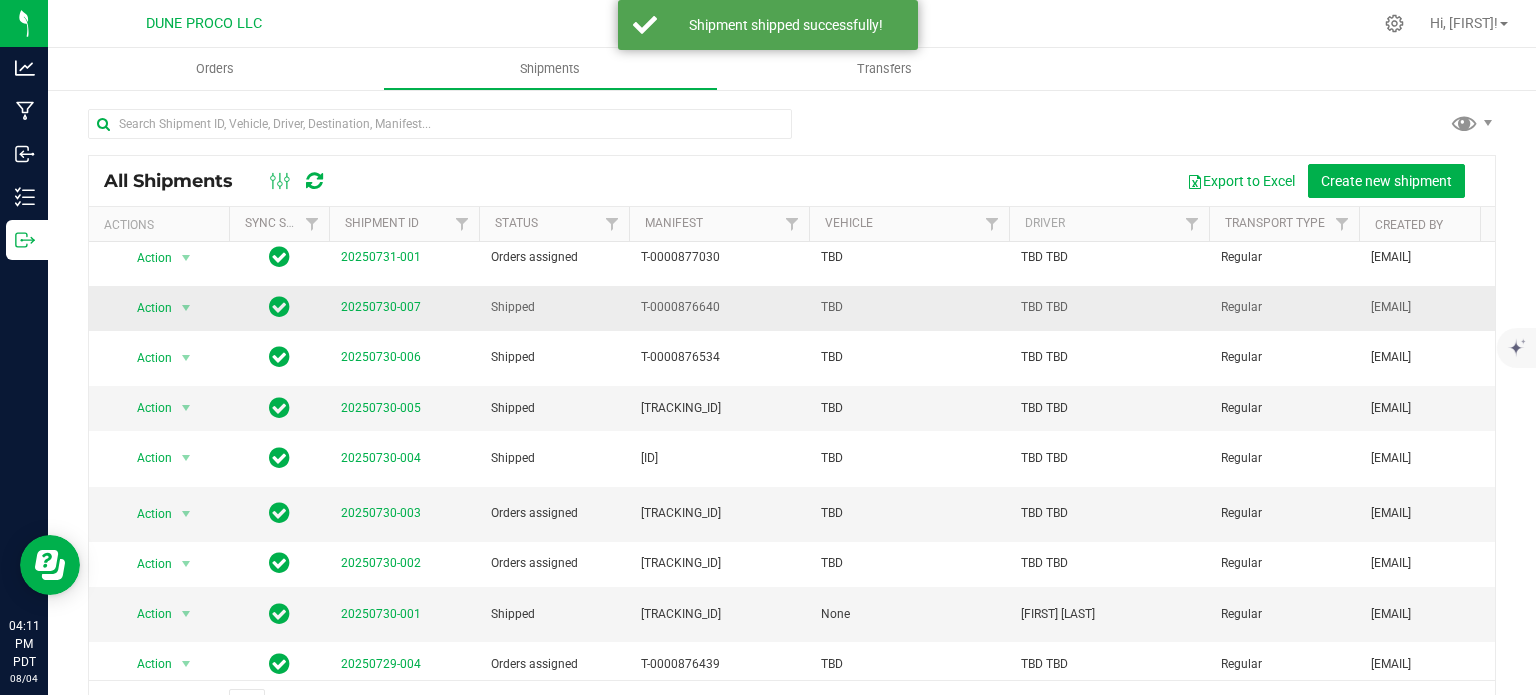 scroll, scrollTop: 114, scrollLeft: 0, axis: vertical 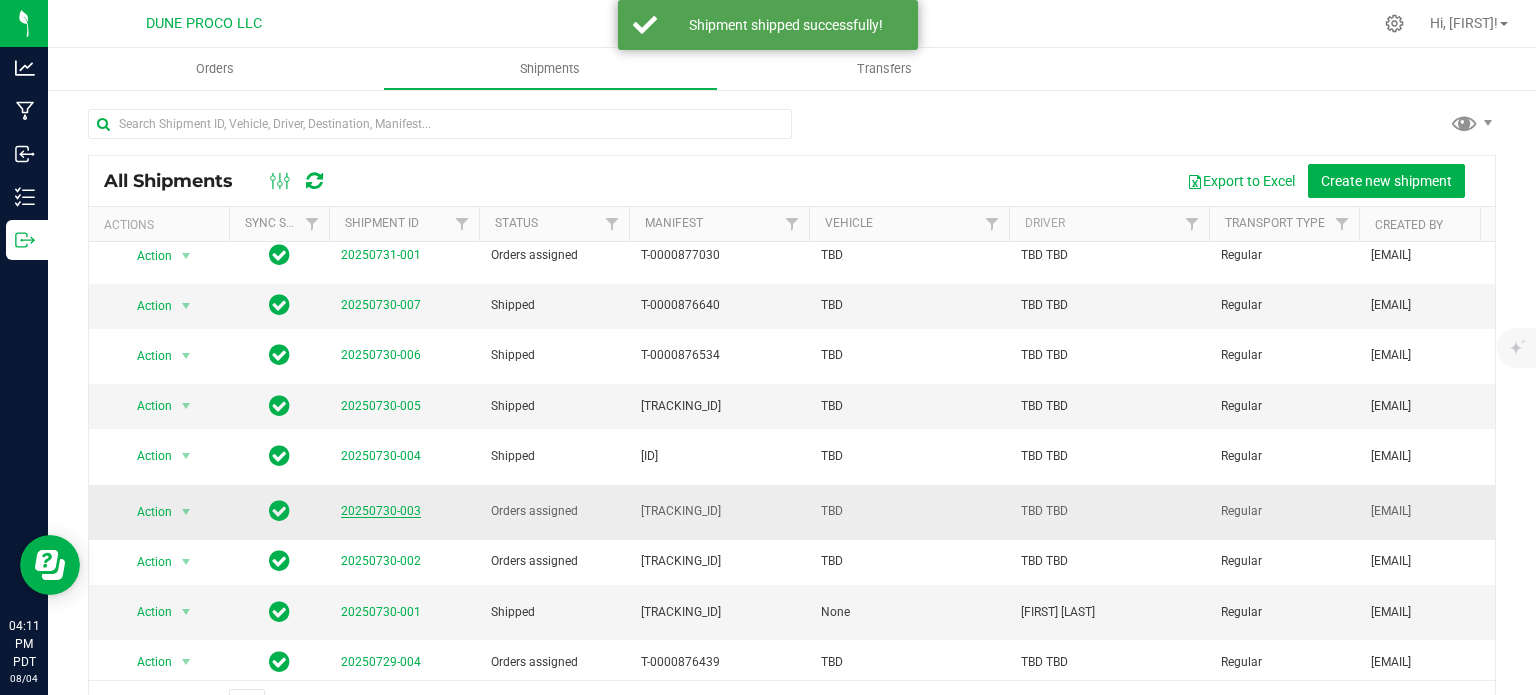click on "20250730-003" at bounding box center (381, 511) 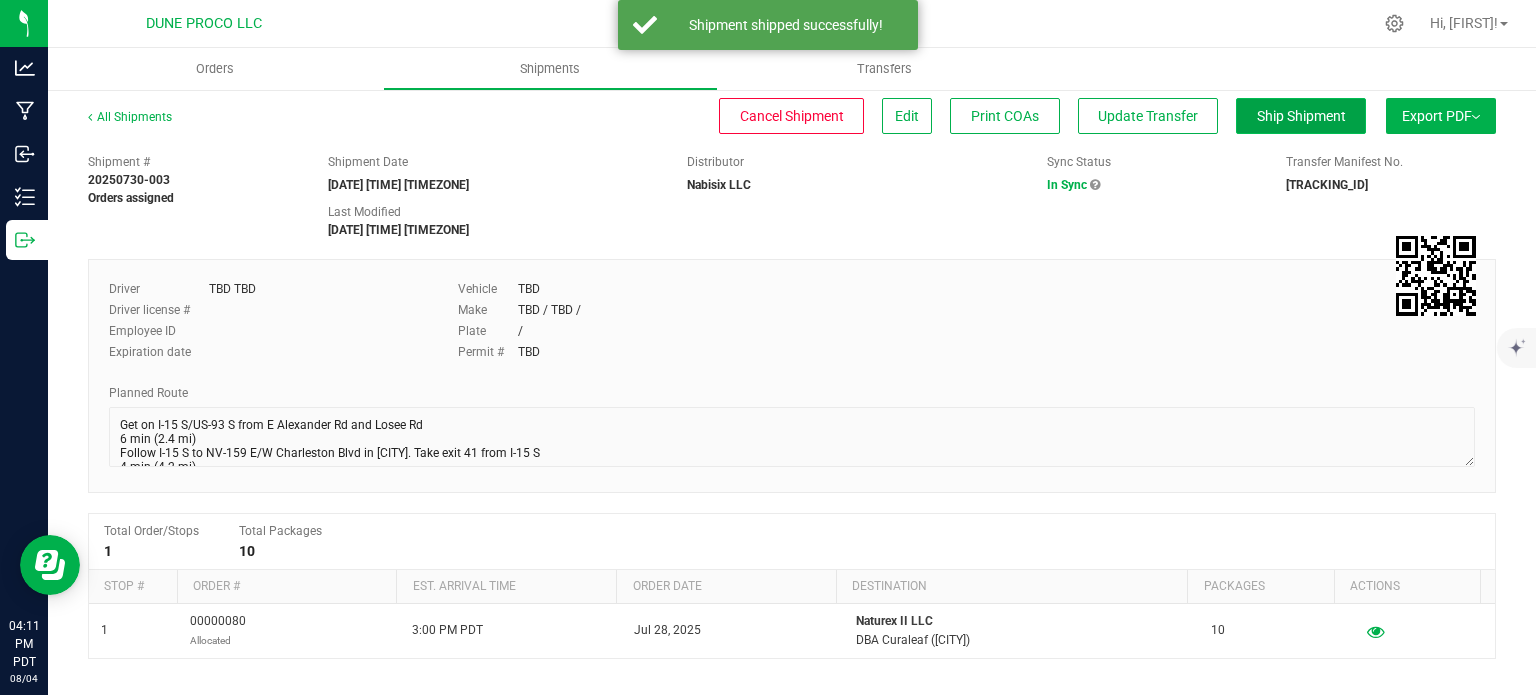 click on "Ship Shipment" at bounding box center [1301, 116] 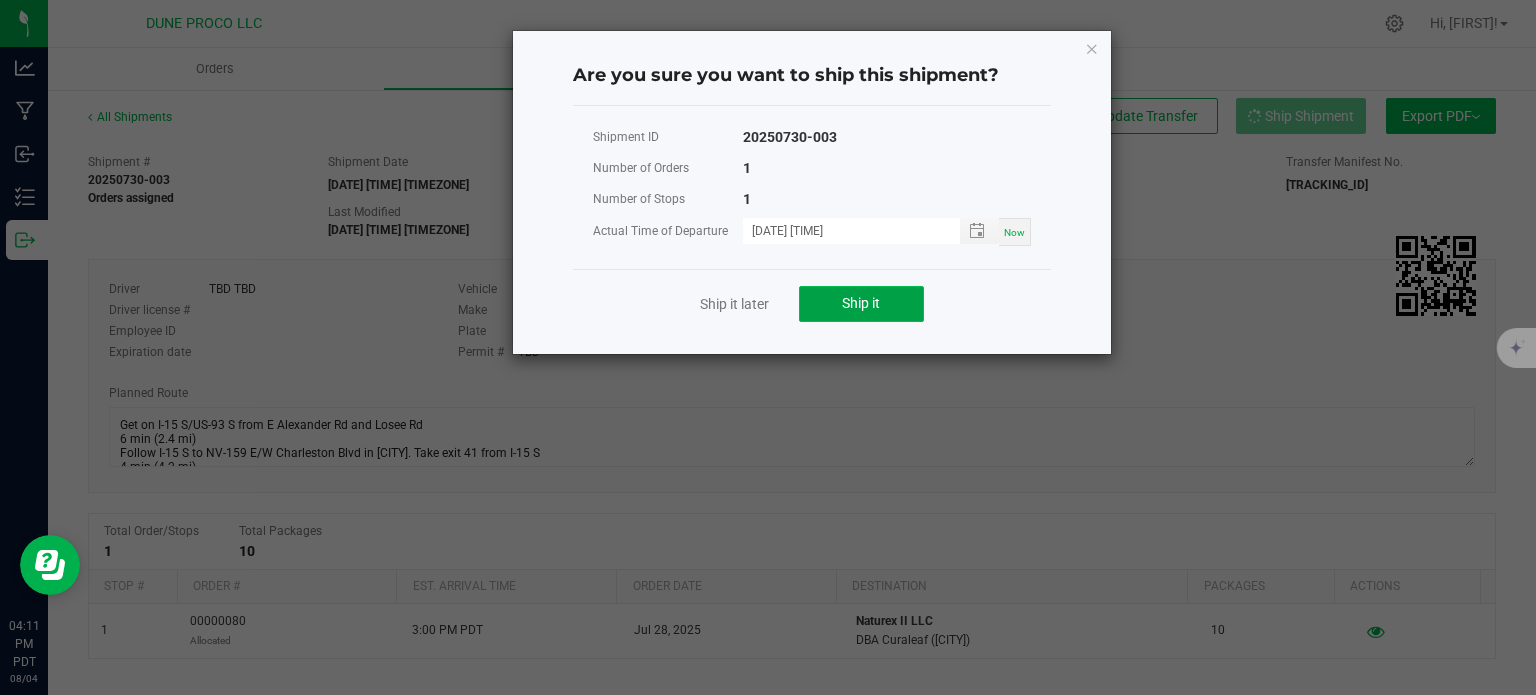 click on "Ship it" 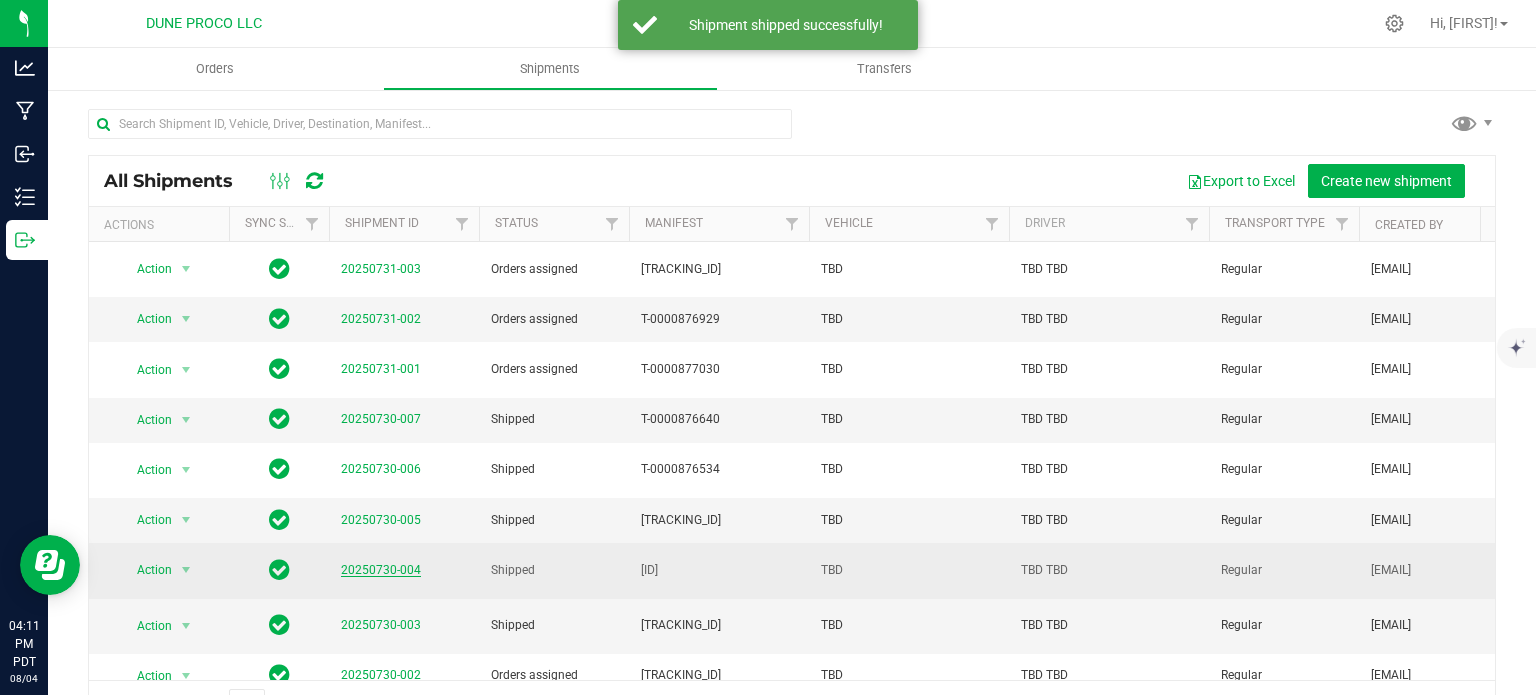 scroll, scrollTop: 306, scrollLeft: 0, axis: vertical 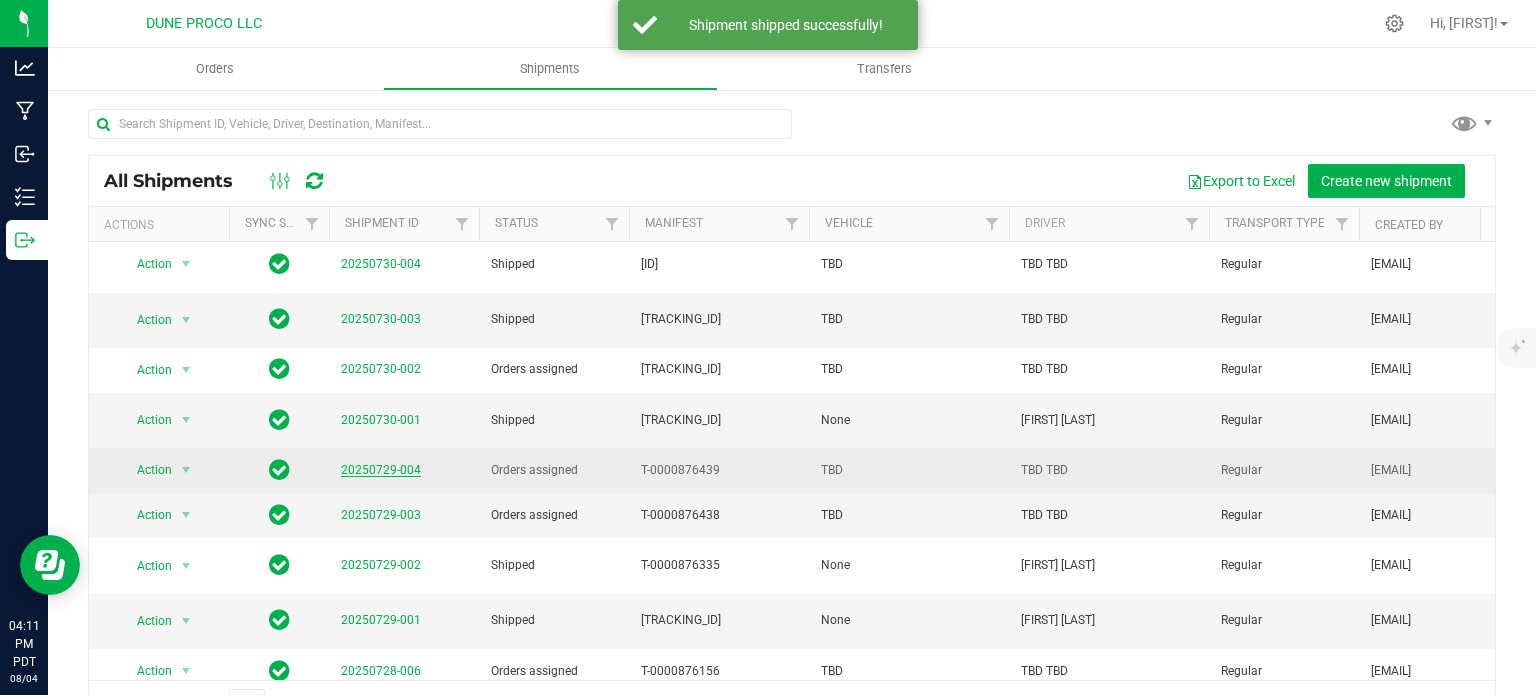 click on "20250729-004" at bounding box center (381, 470) 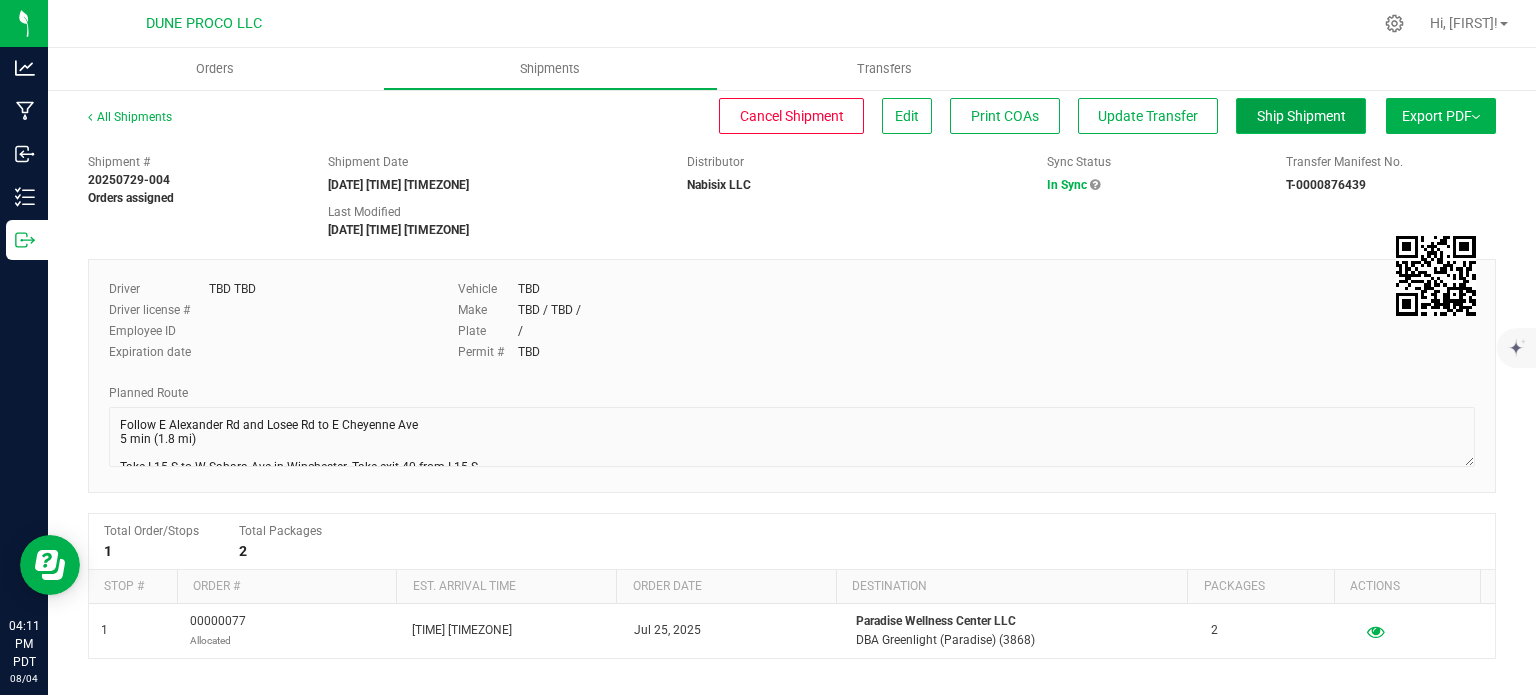 click on "Ship Shipment" at bounding box center [1301, 116] 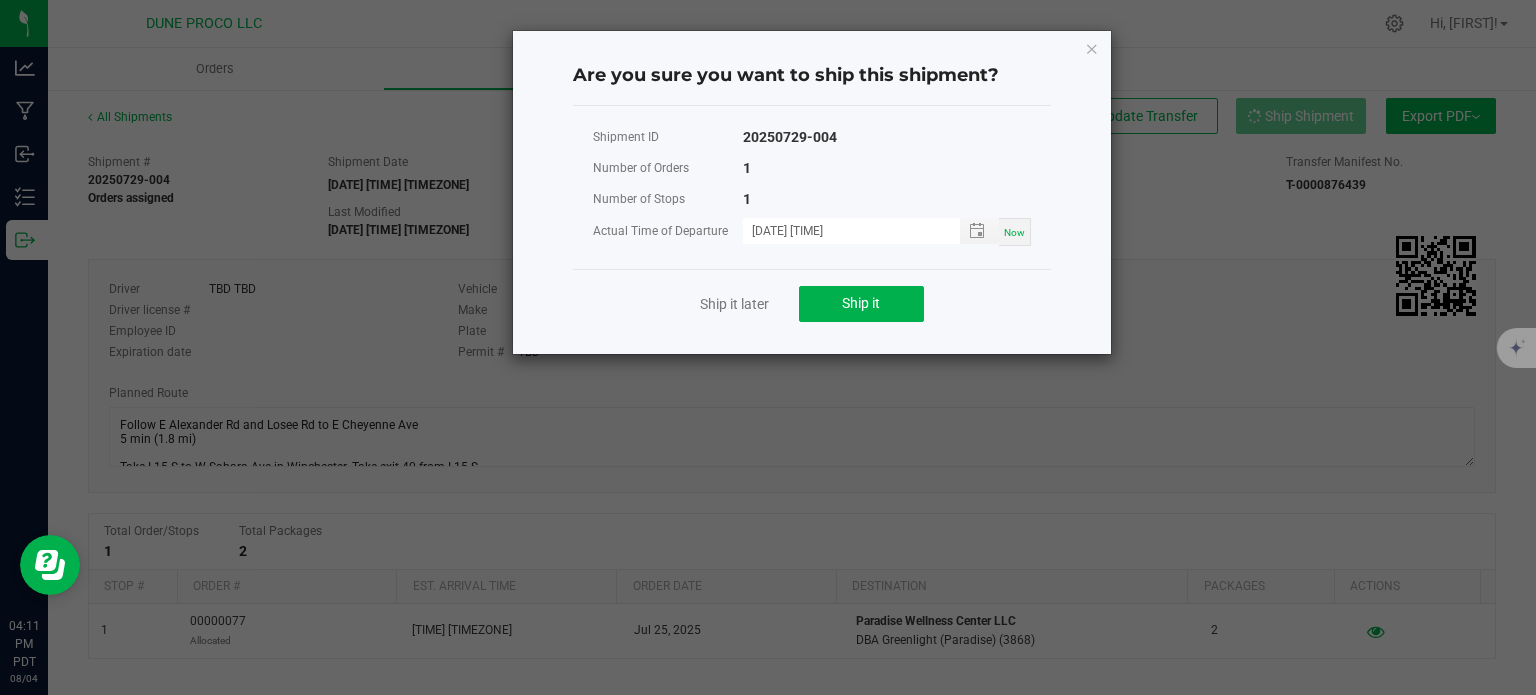 click on "Ship it later   Ship it" 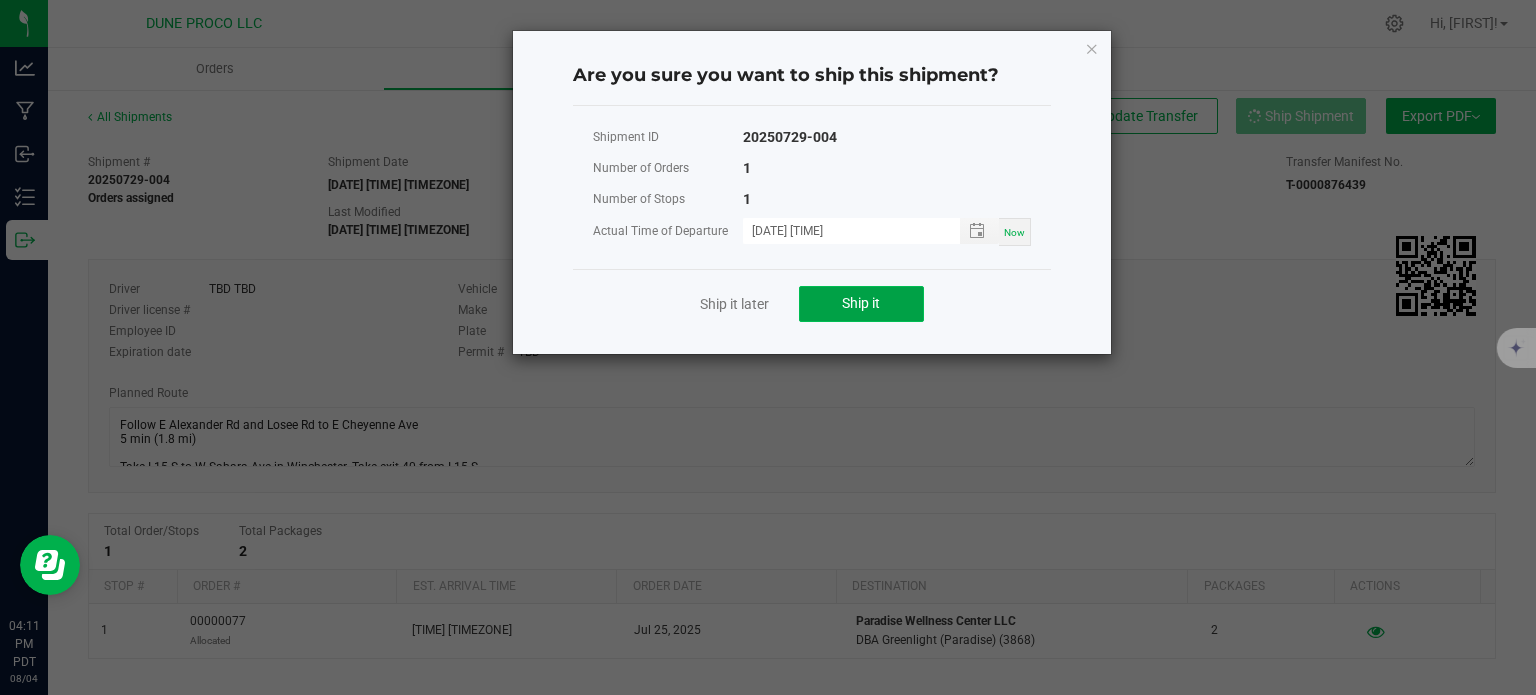 click on "Ship it" 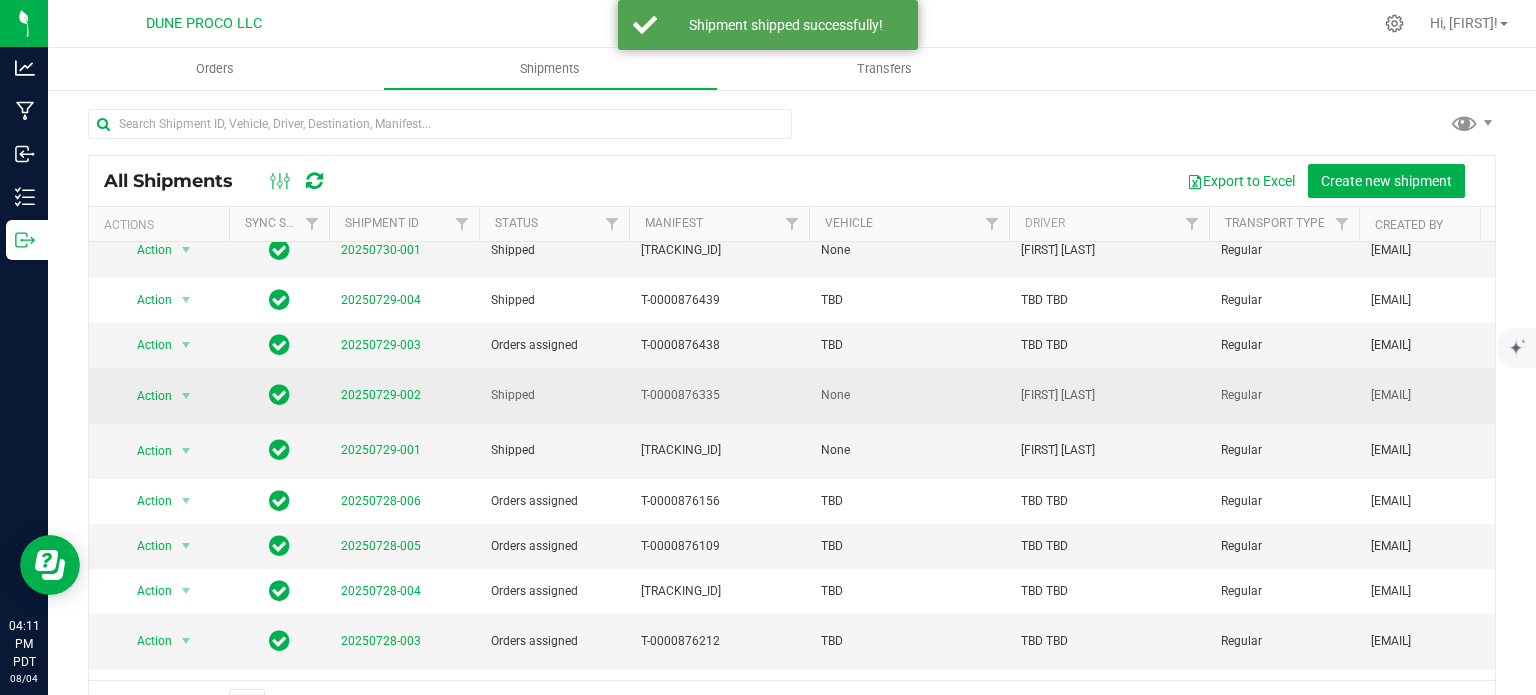 scroll, scrollTop: 556, scrollLeft: 0, axis: vertical 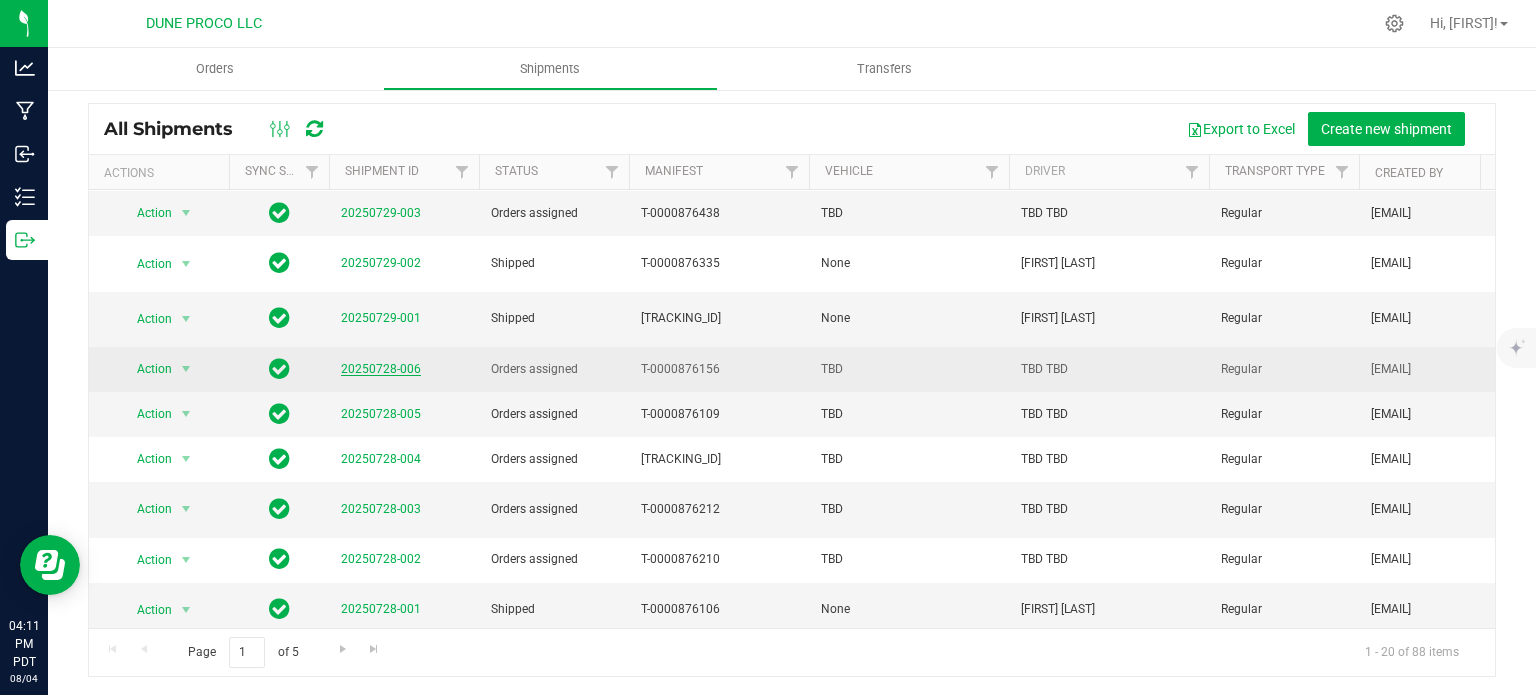 click on "20250728-006" at bounding box center [381, 369] 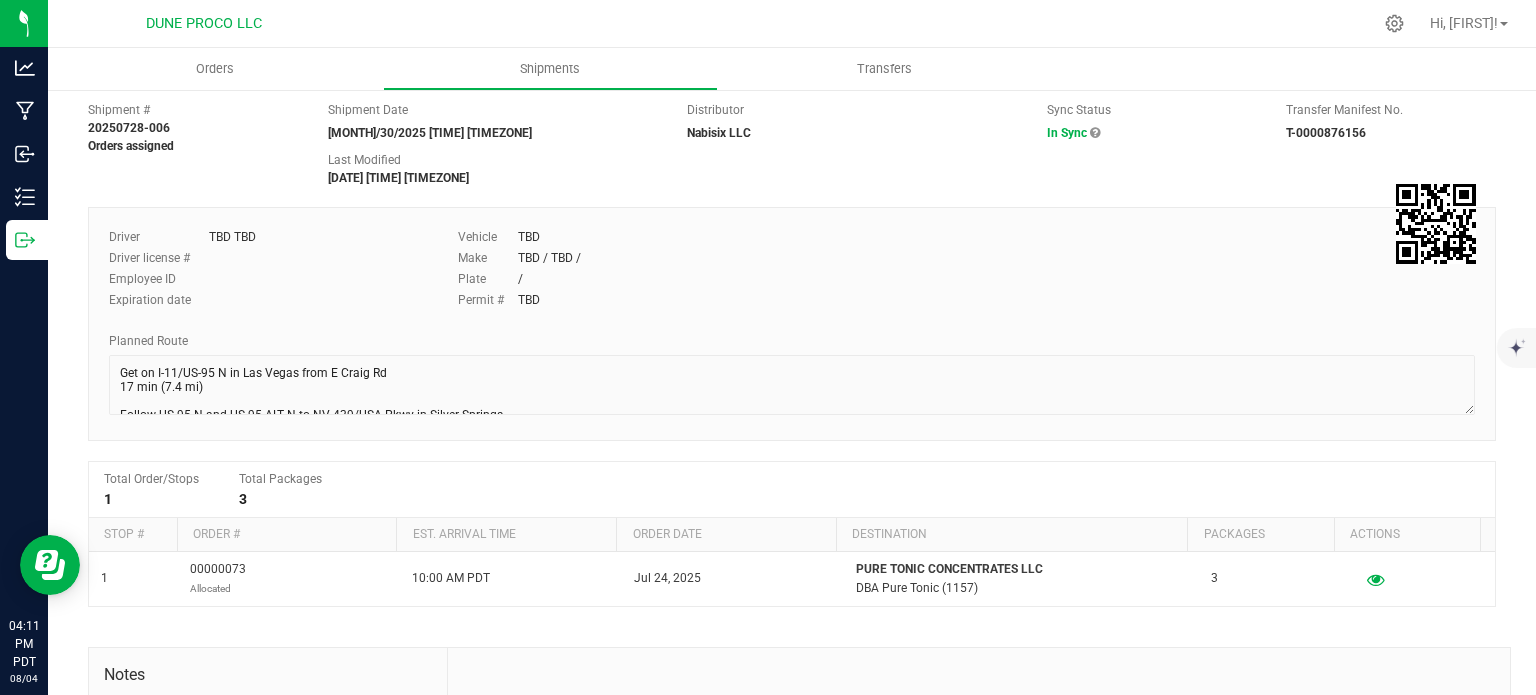 scroll, scrollTop: 0, scrollLeft: 0, axis: both 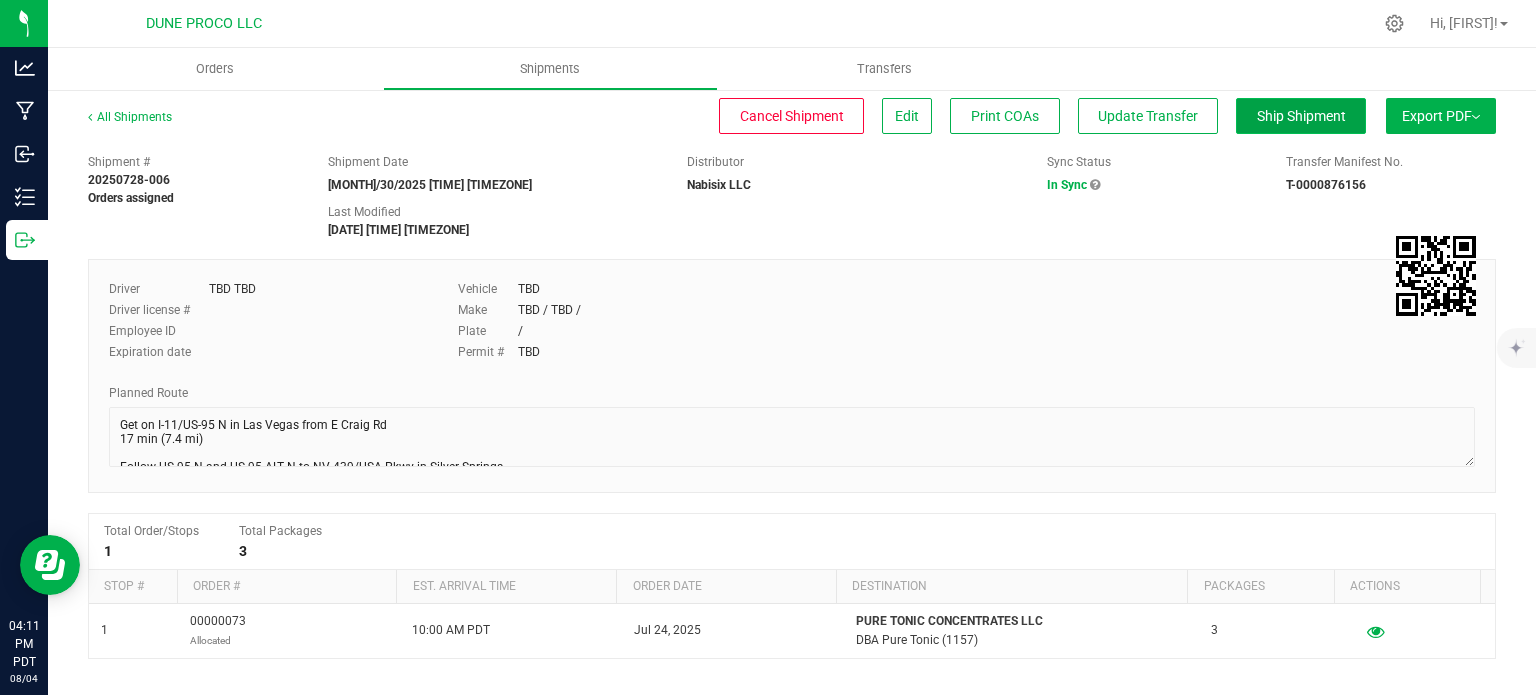 click on "Ship Shipment" at bounding box center [1301, 116] 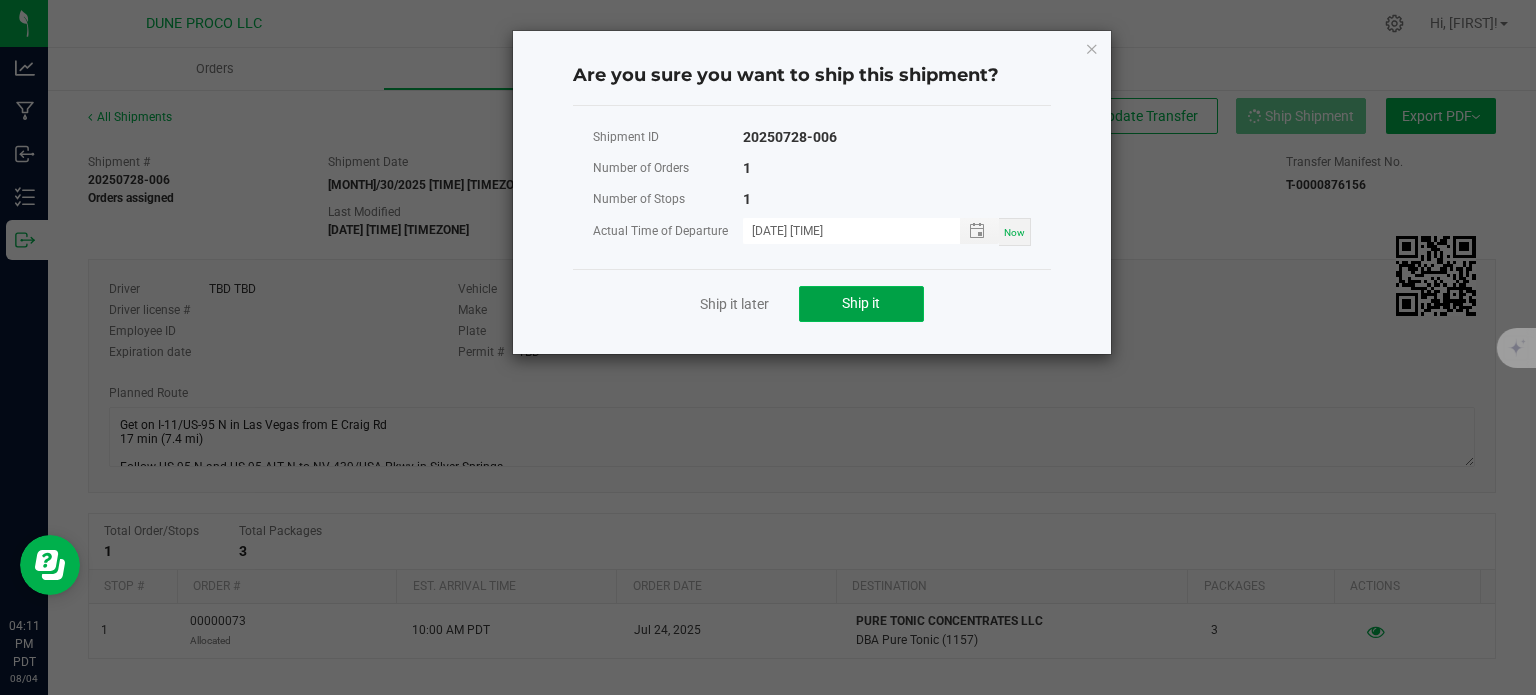 click on "Ship it" 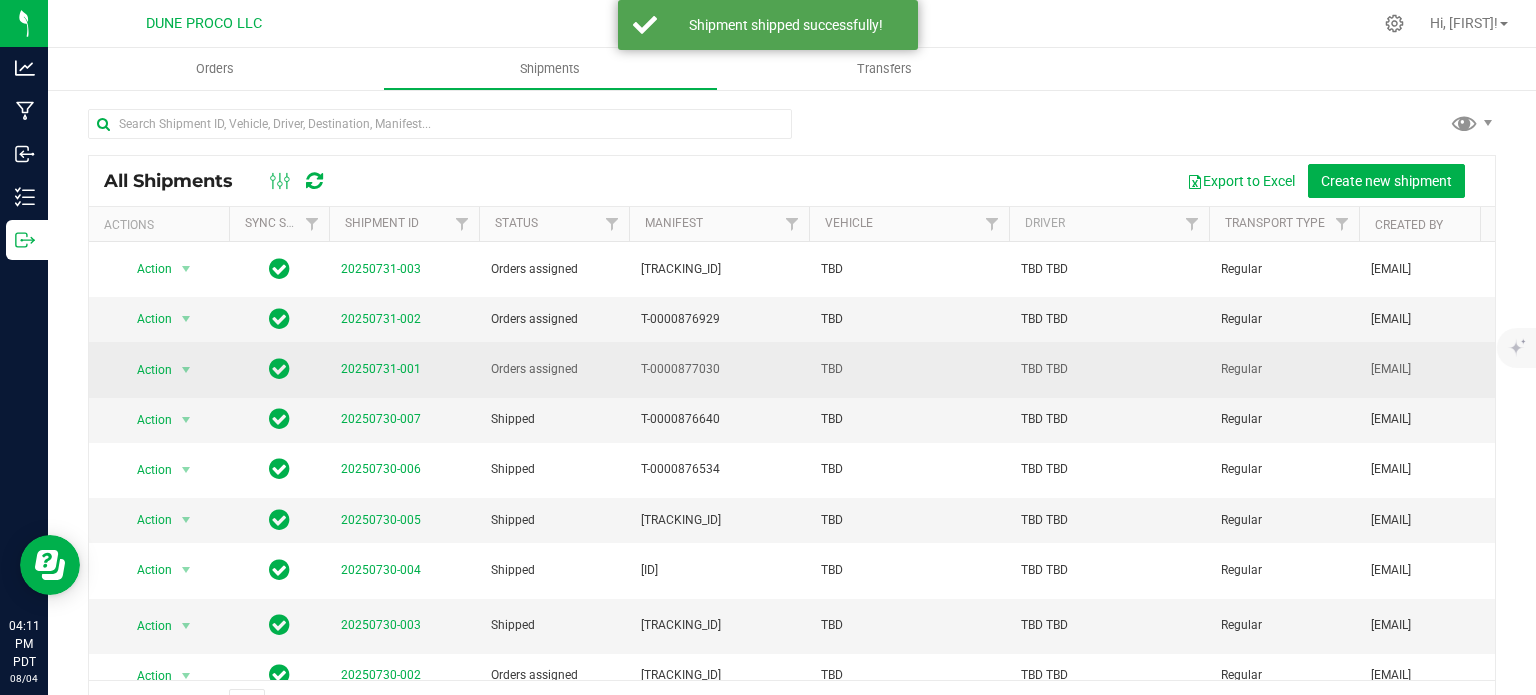 scroll, scrollTop: 556, scrollLeft: 0, axis: vertical 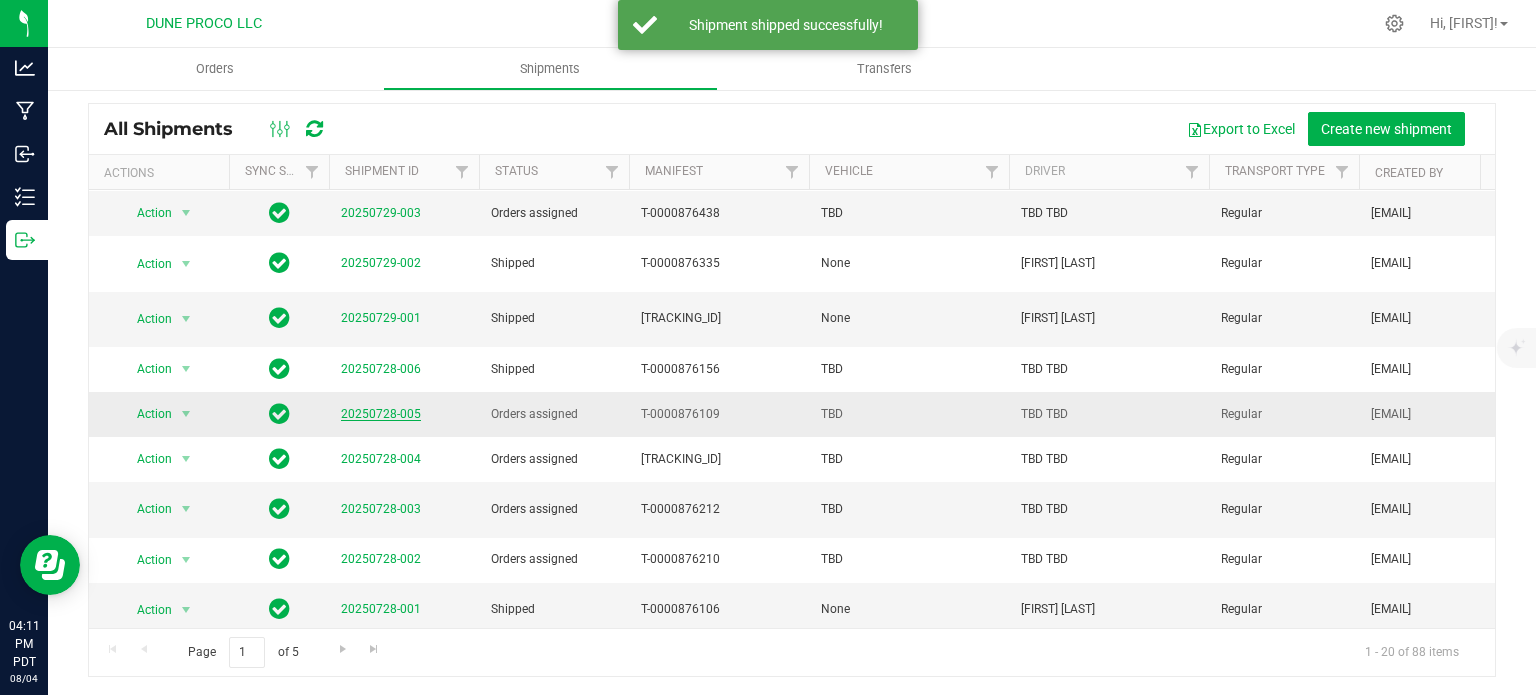 click on "20250728-005" at bounding box center (381, 414) 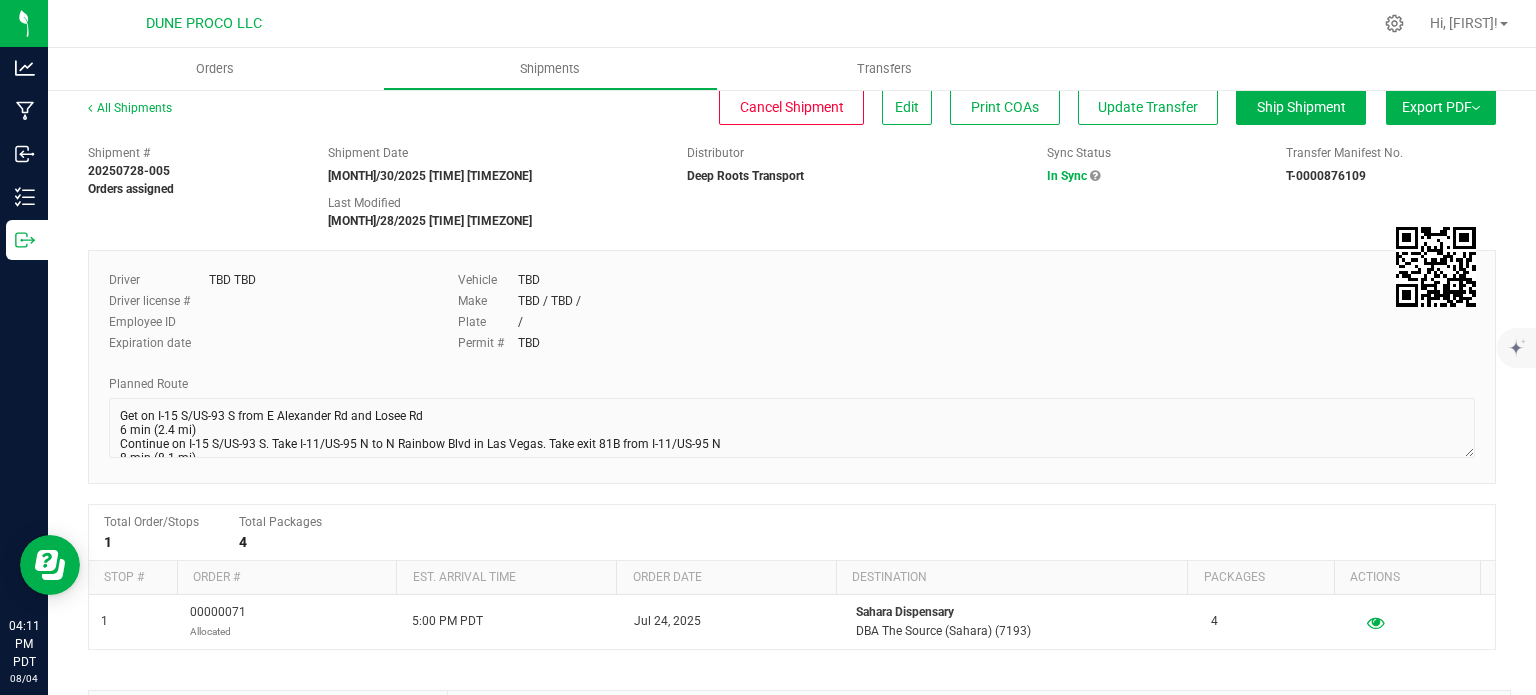 scroll, scrollTop: 6, scrollLeft: 0, axis: vertical 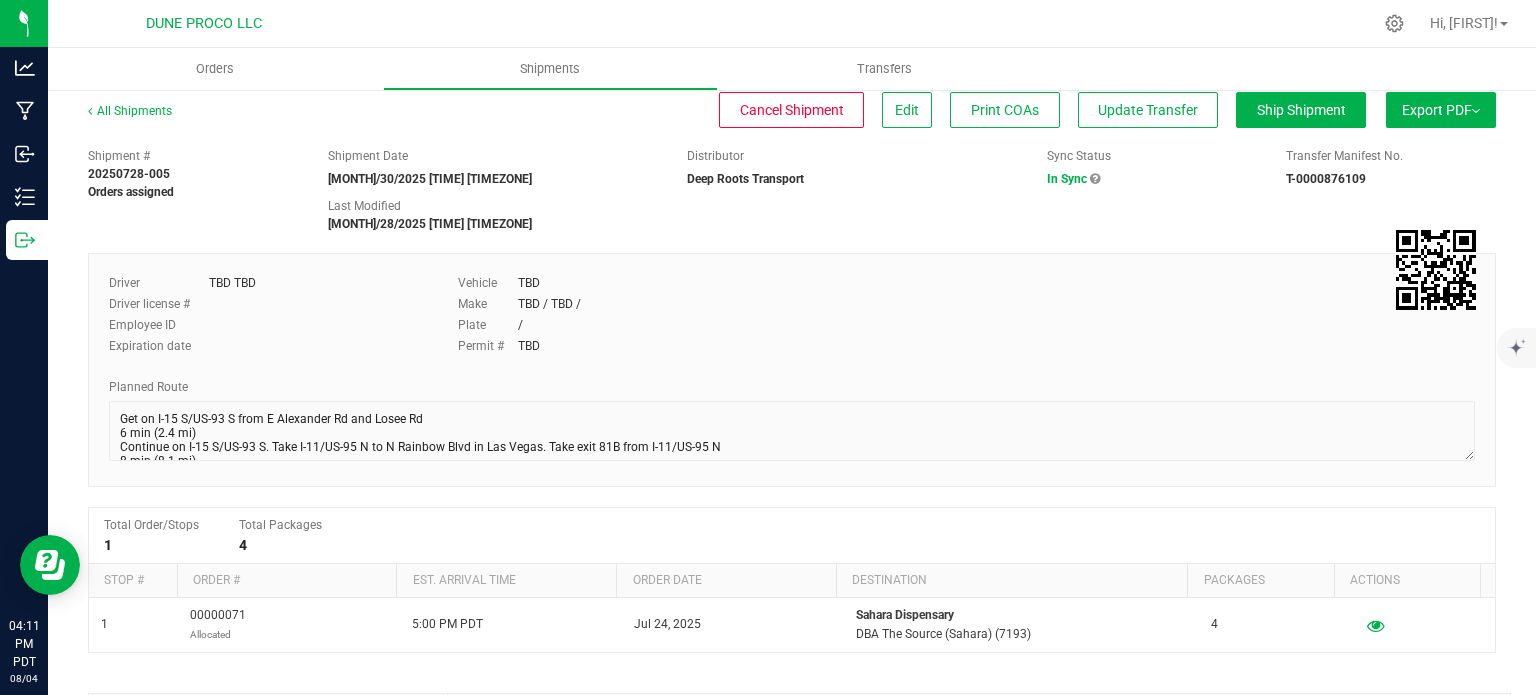 click on "All Shipments
Cancel Shipment
Edit
Print COAs
Update Transfer
Ship Shipment
Export PDF
Manifest by Package ID
Manifest by Lot
NY Manifest
Standard Maine Trip Ticket
Shipment #
20250728-005
1" at bounding box center (792, 532) 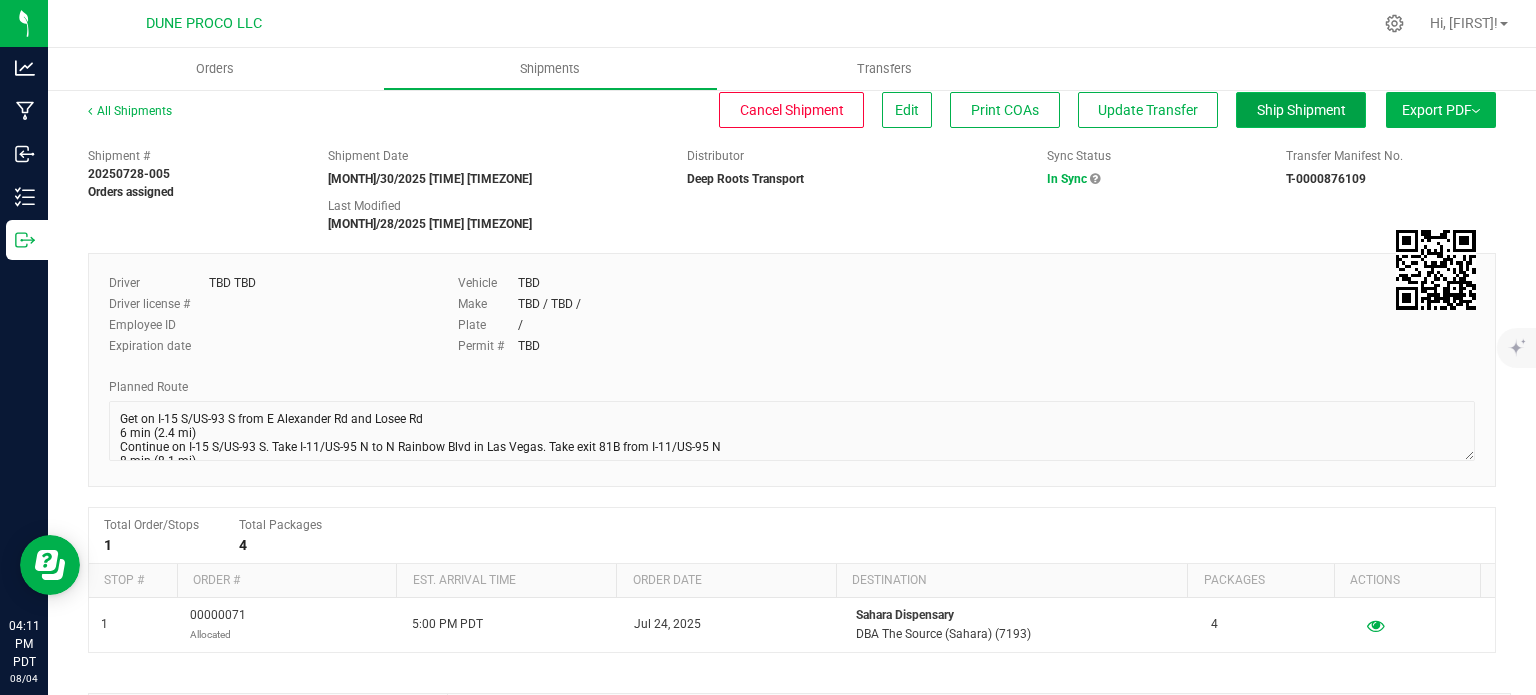 click on "Ship Shipment" at bounding box center [1301, 110] 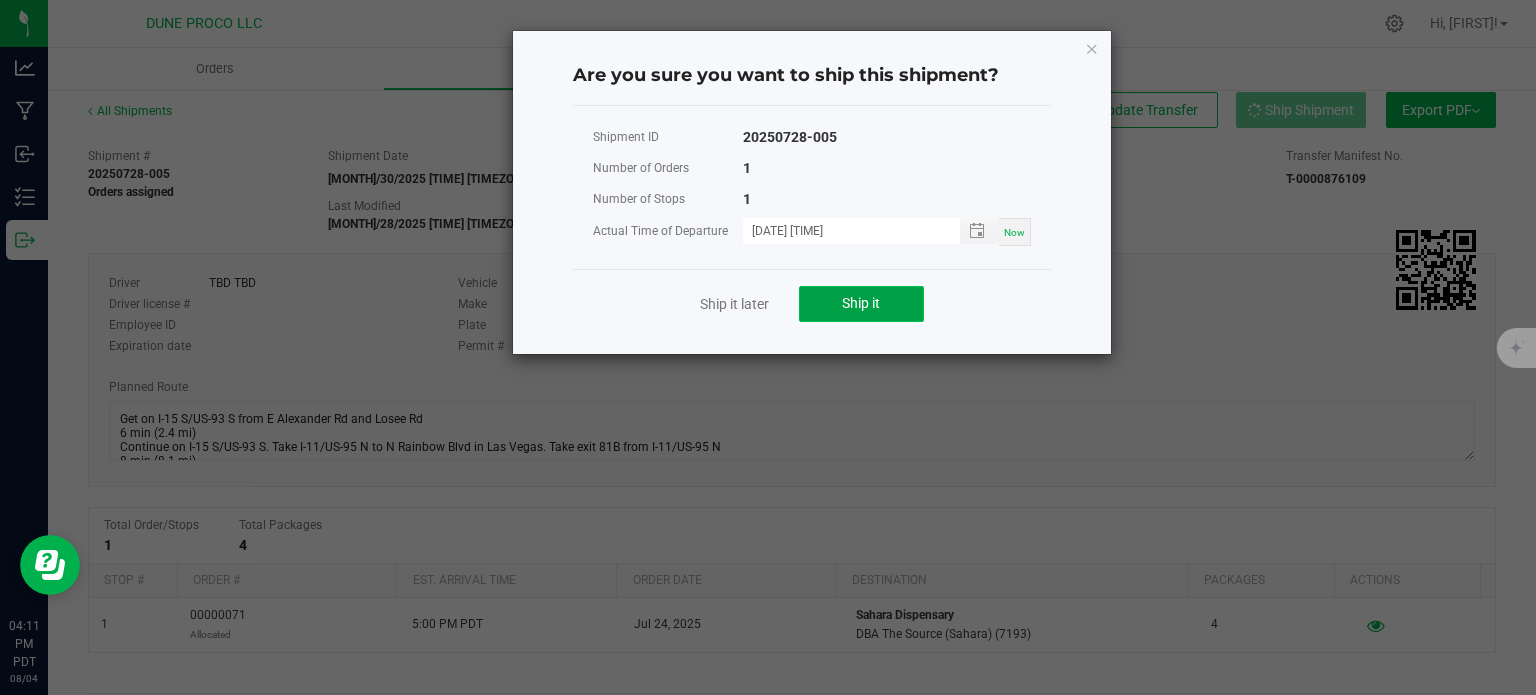 click on "Ship it" 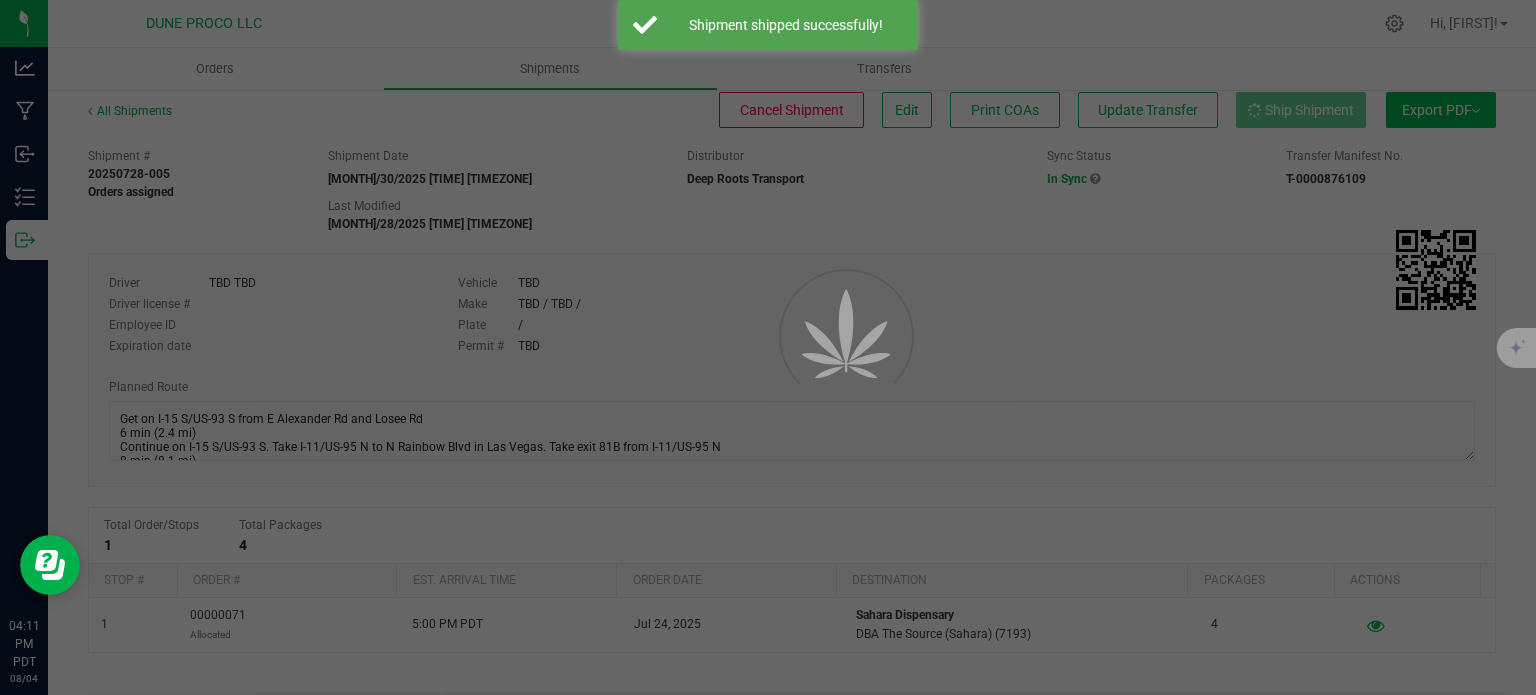 scroll, scrollTop: 0, scrollLeft: 0, axis: both 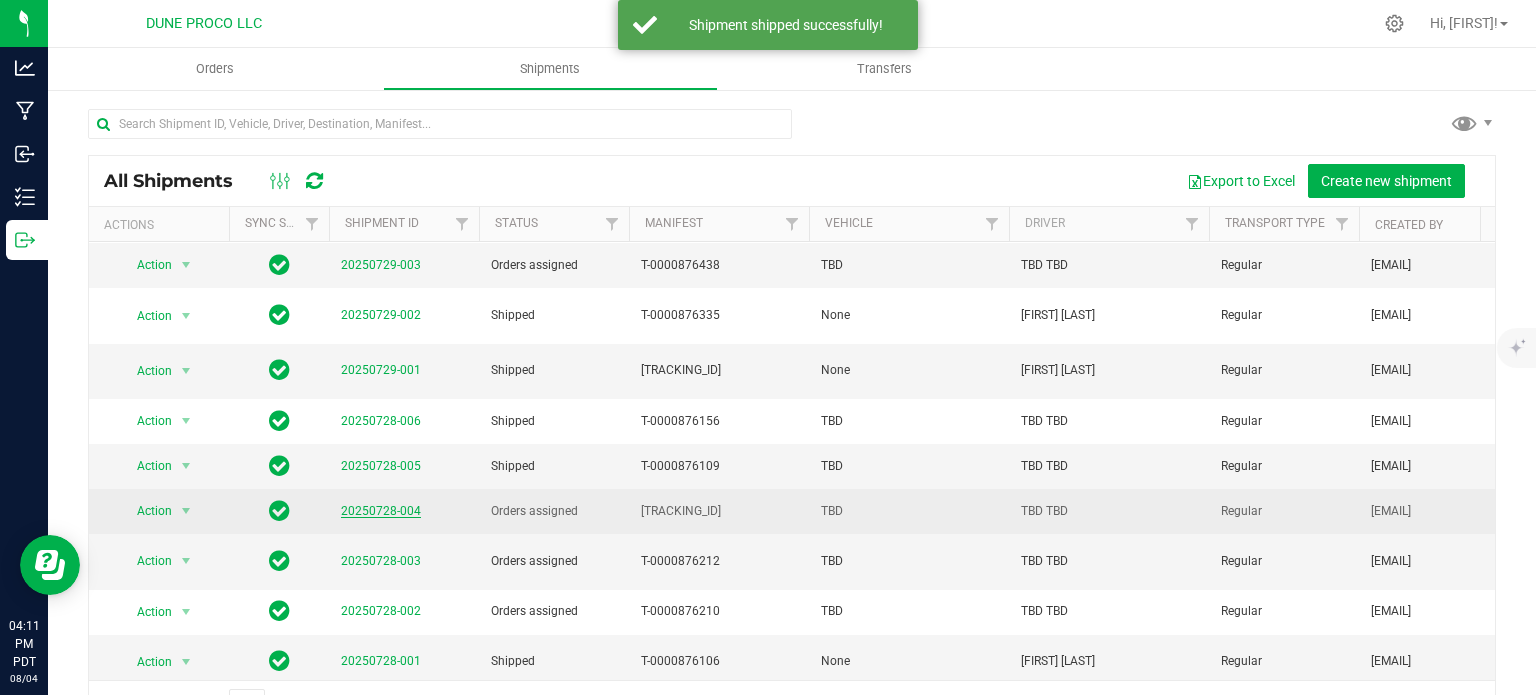 click on "20250728-004" at bounding box center (381, 511) 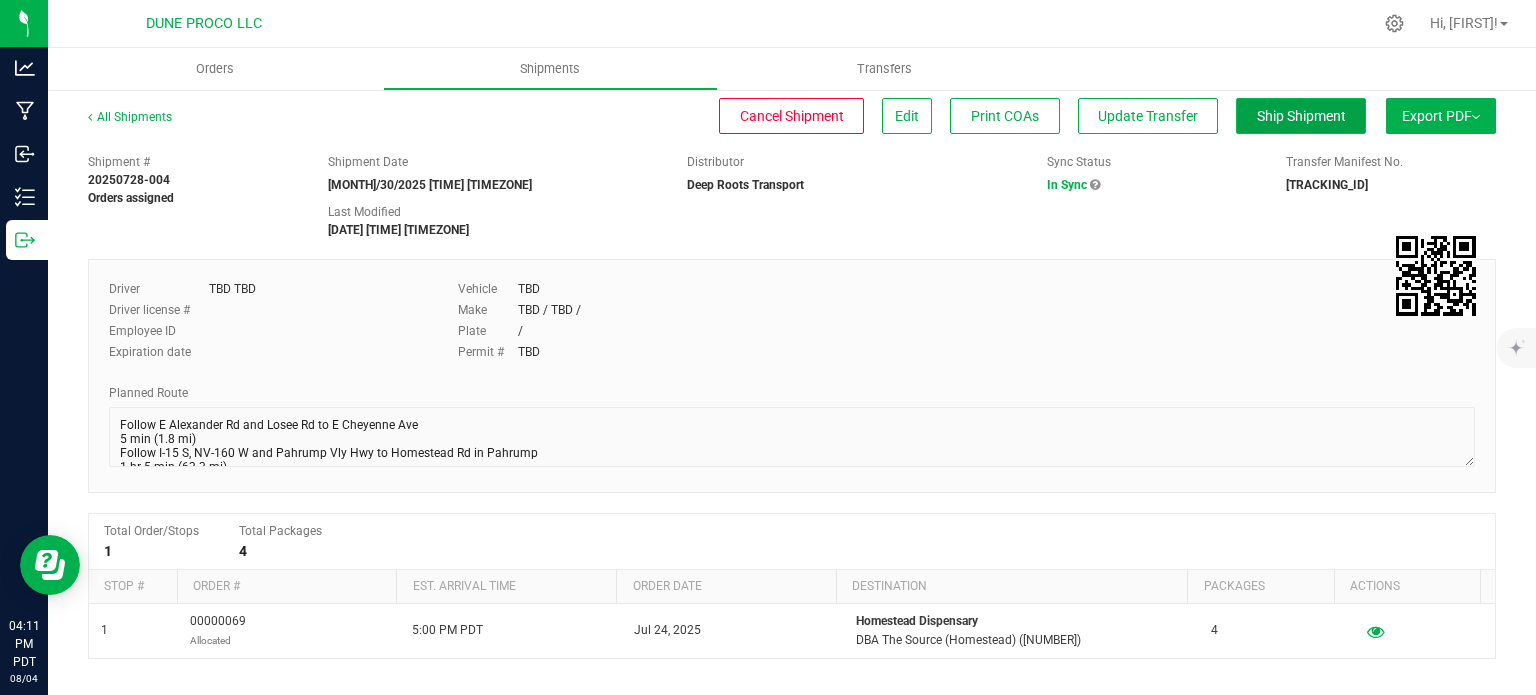 click on "Ship Shipment" at bounding box center [1301, 116] 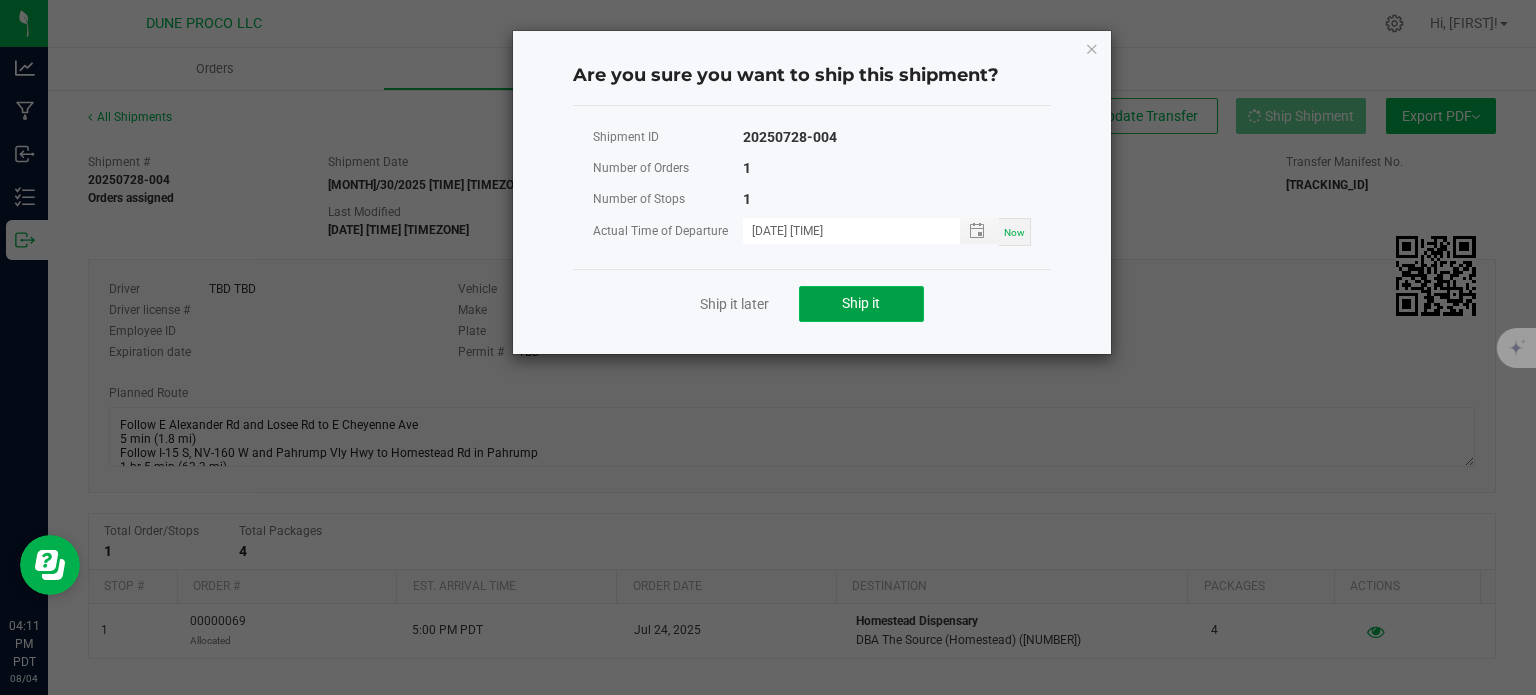 click on "Ship it" 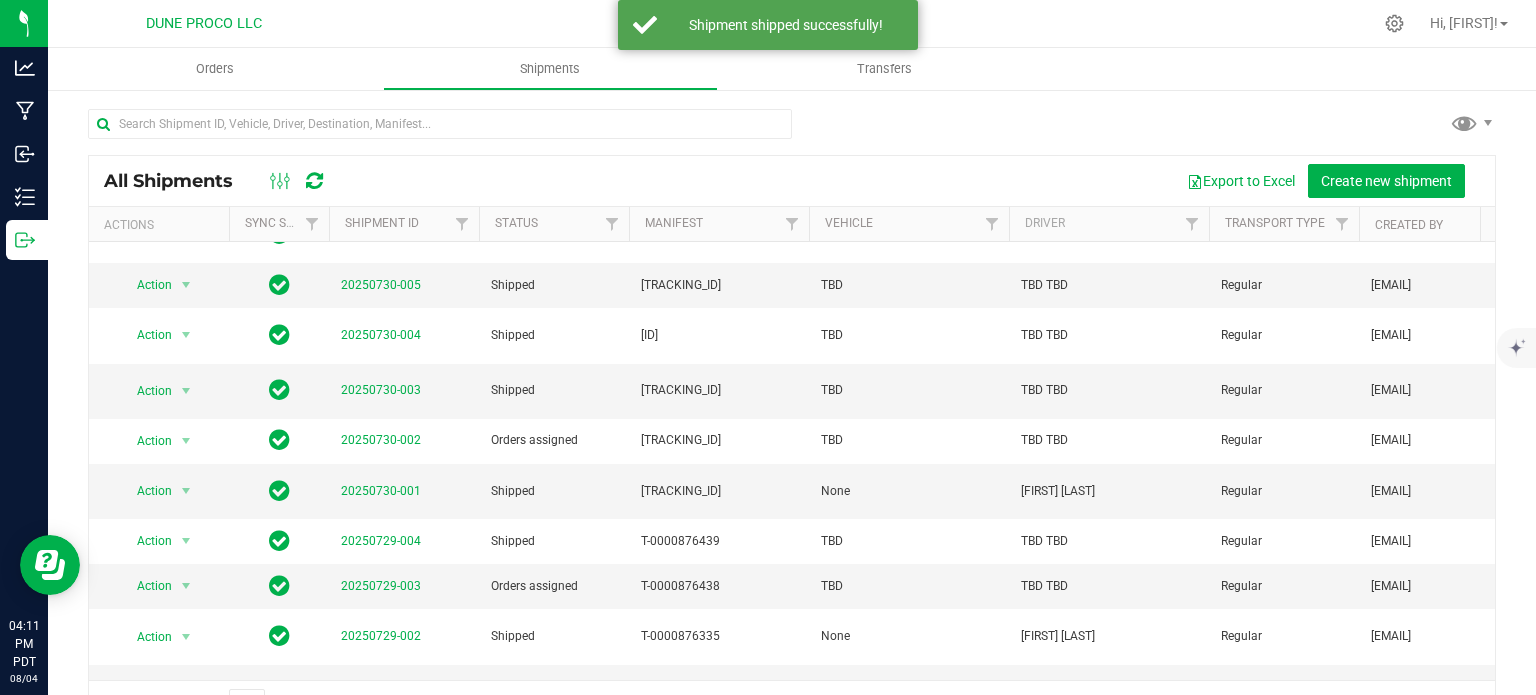 scroll, scrollTop: 556, scrollLeft: 0, axis: vertical 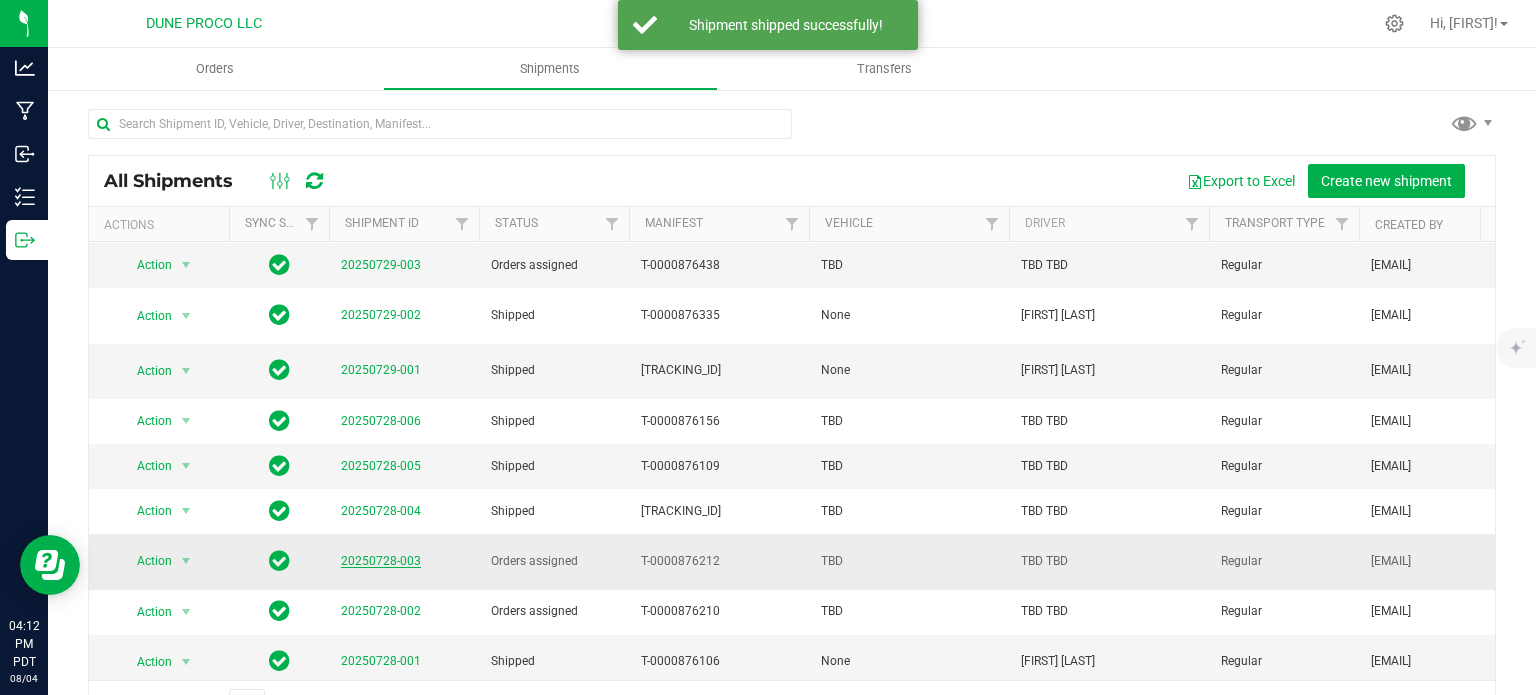 click on "20250728-003" at bounding box center [381, 561] 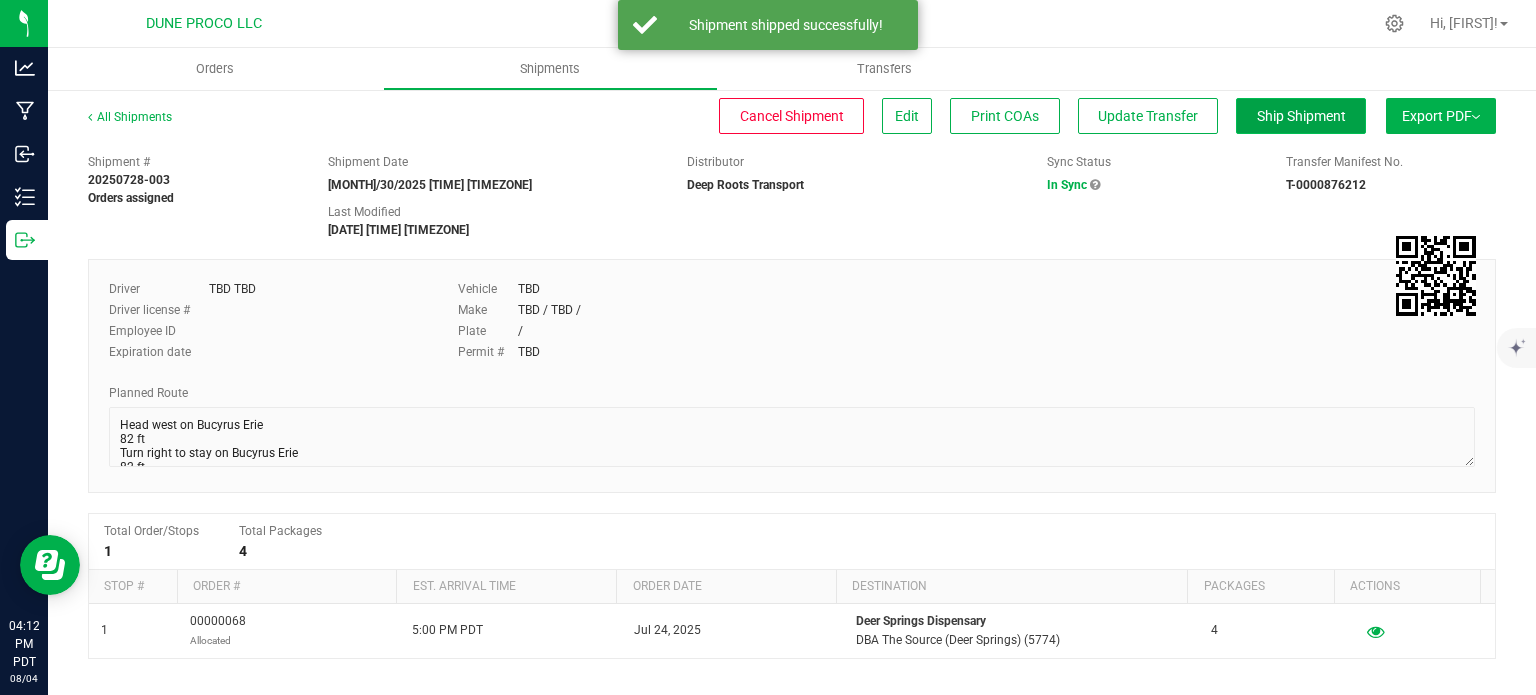 click on "Ship Shipment" at bounding box center [1301, 116] 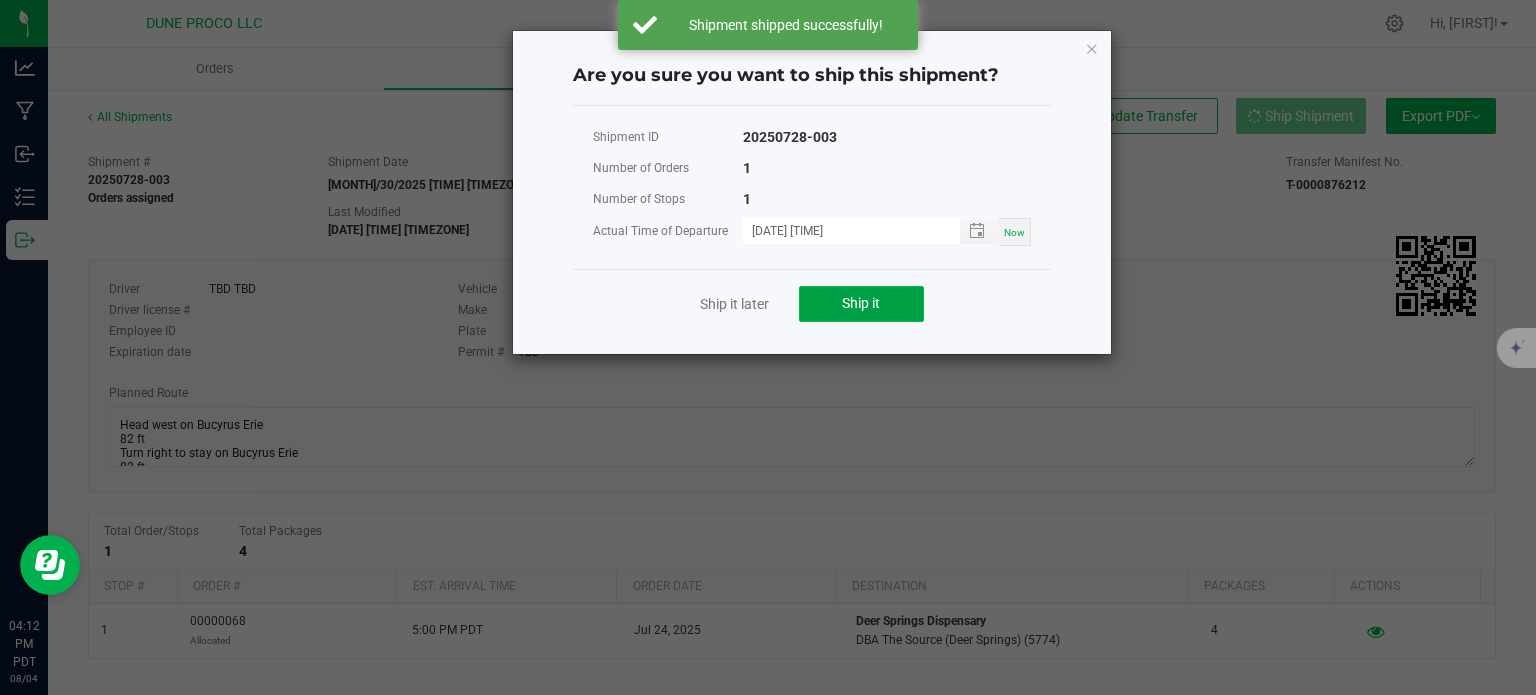 click on "Ship it" 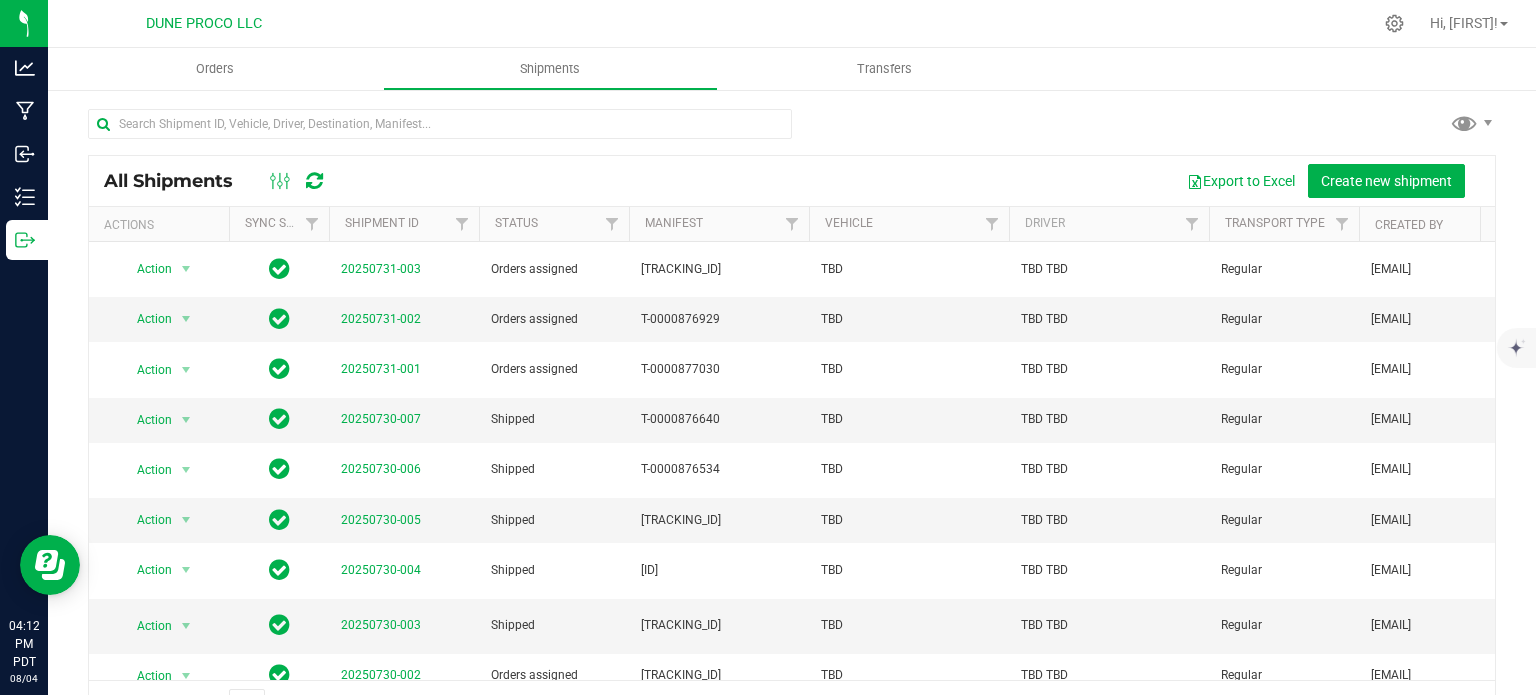 scroll, scrollTop: 52, scrollLeft: 0, axis: vertical 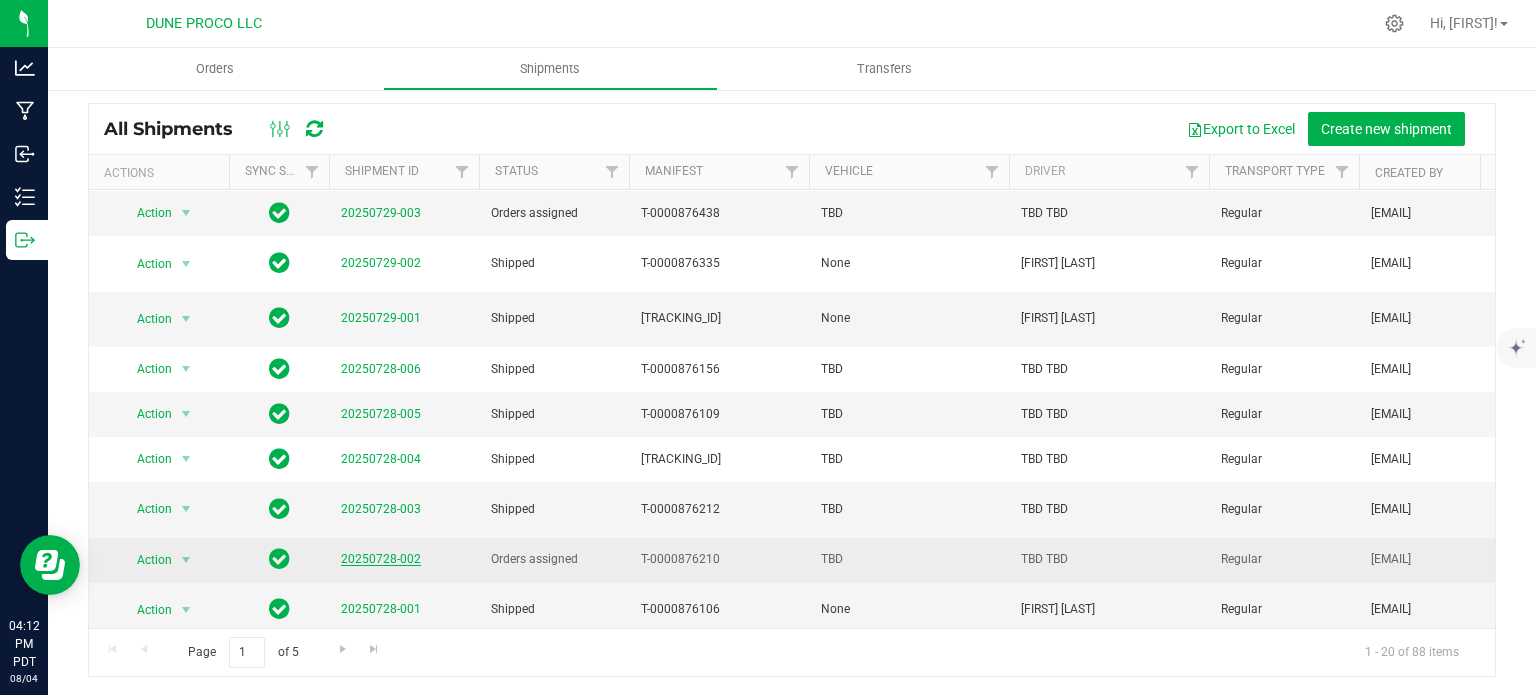 click on "20250728-002" at bounding box center (381, 559) 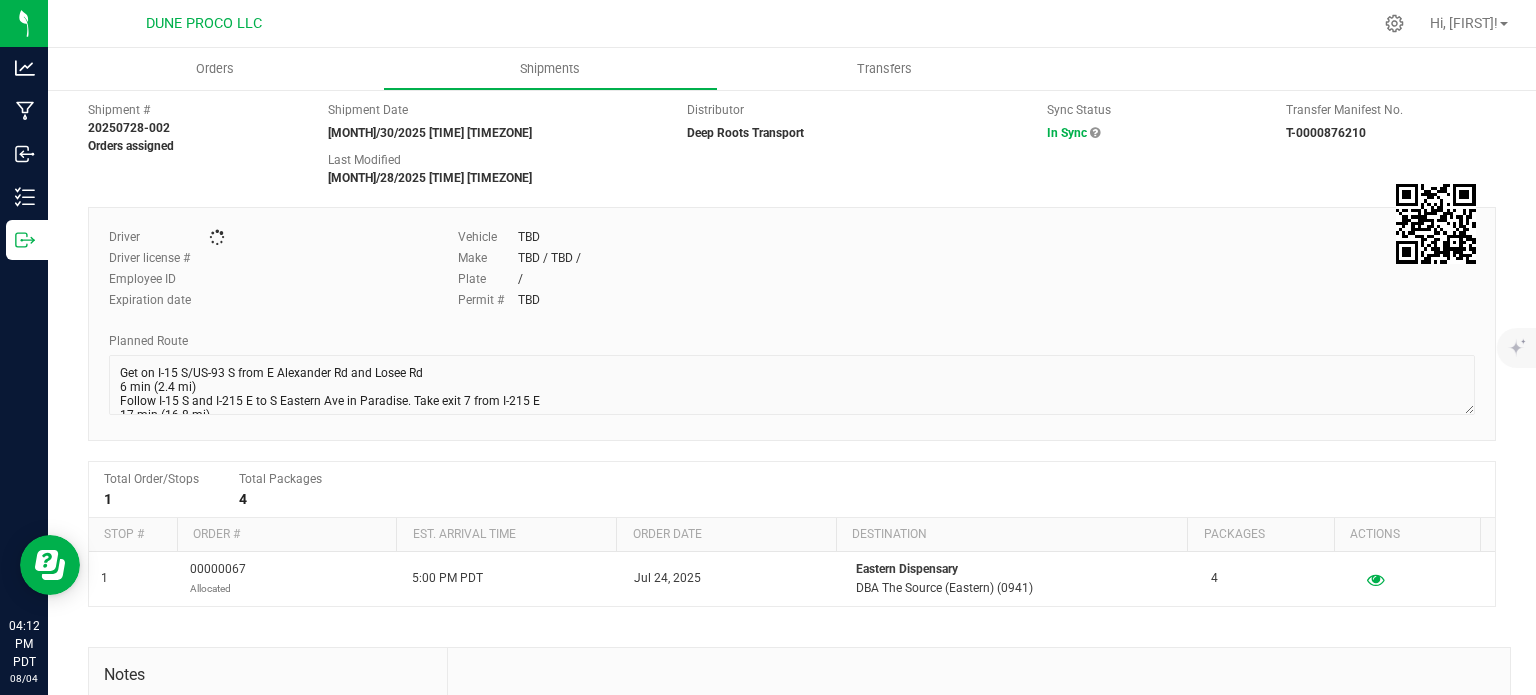 scroll, scrollTop: 0, scrollLeft: 0, axis: both 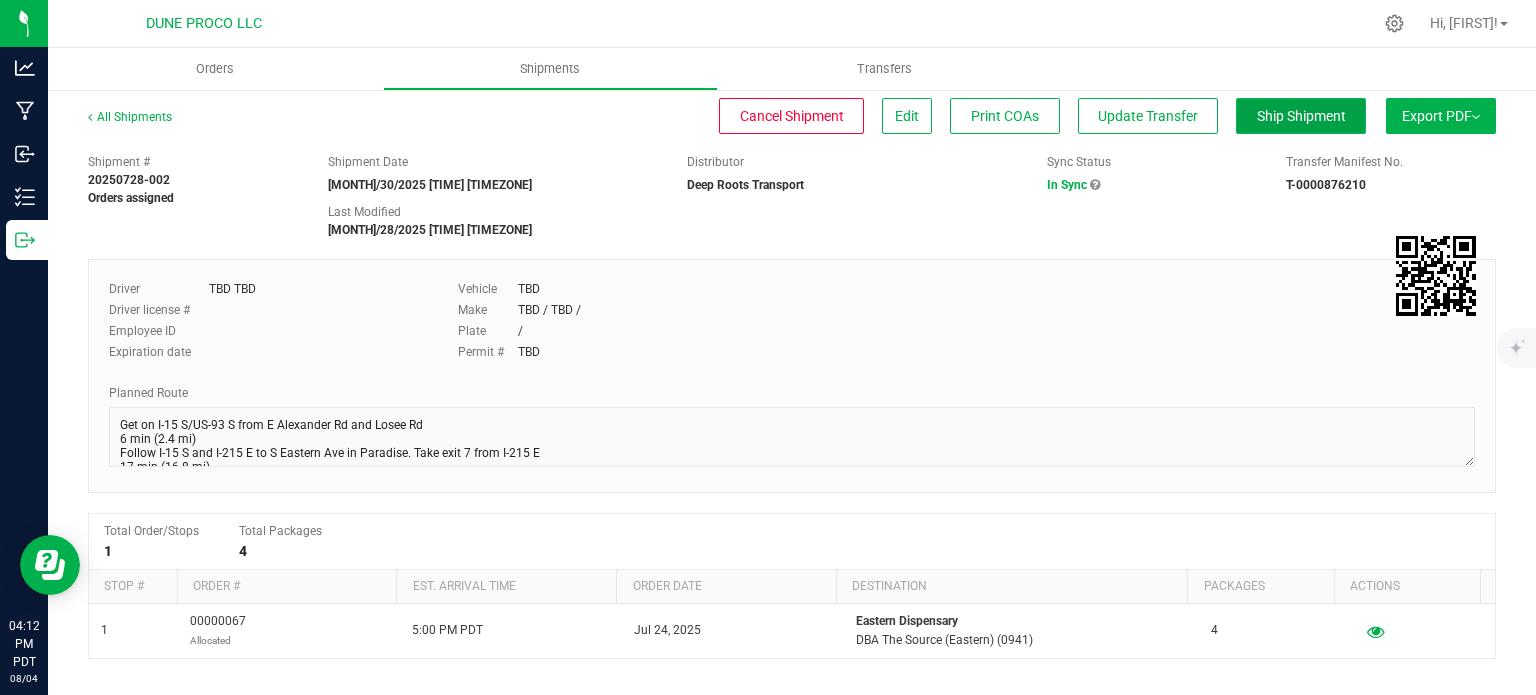 click on "Ship Shipment" at bounding box center (1301, 116) 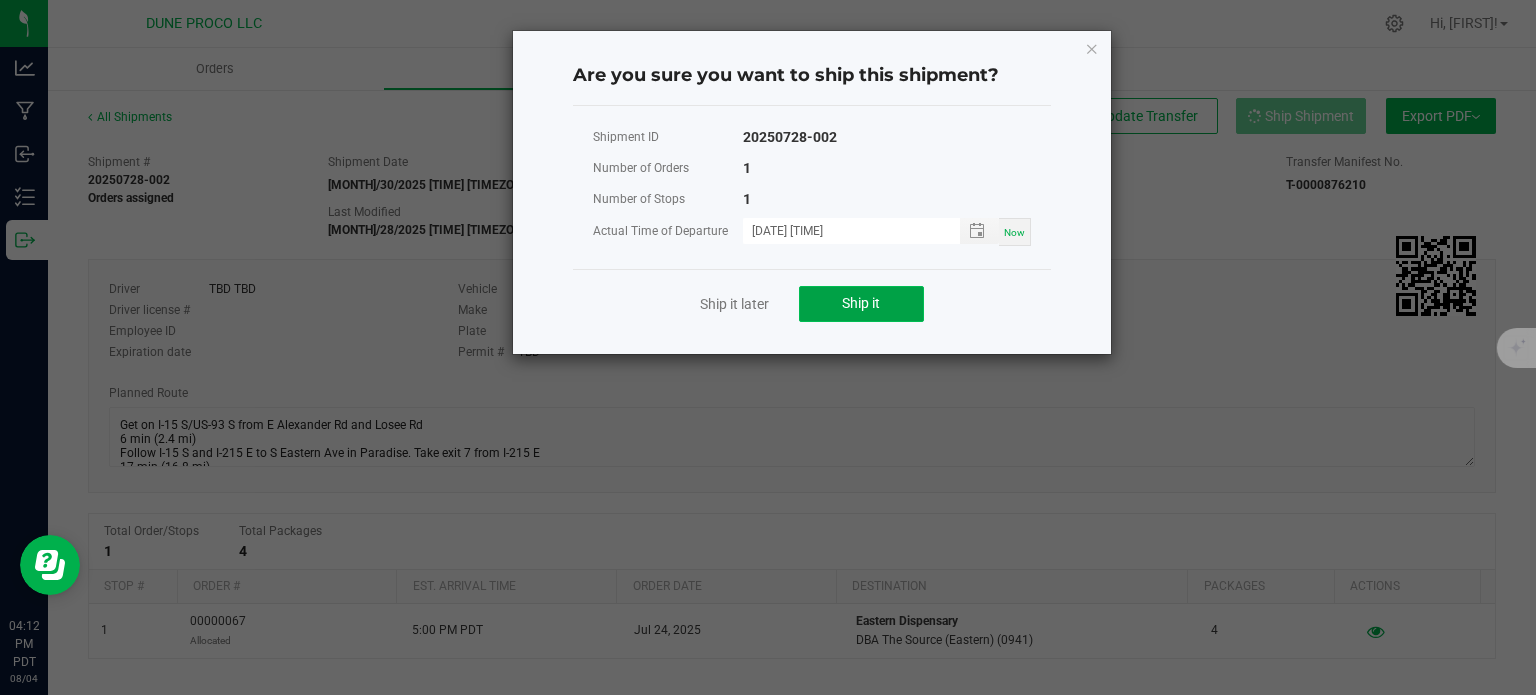 click on "Ship it" 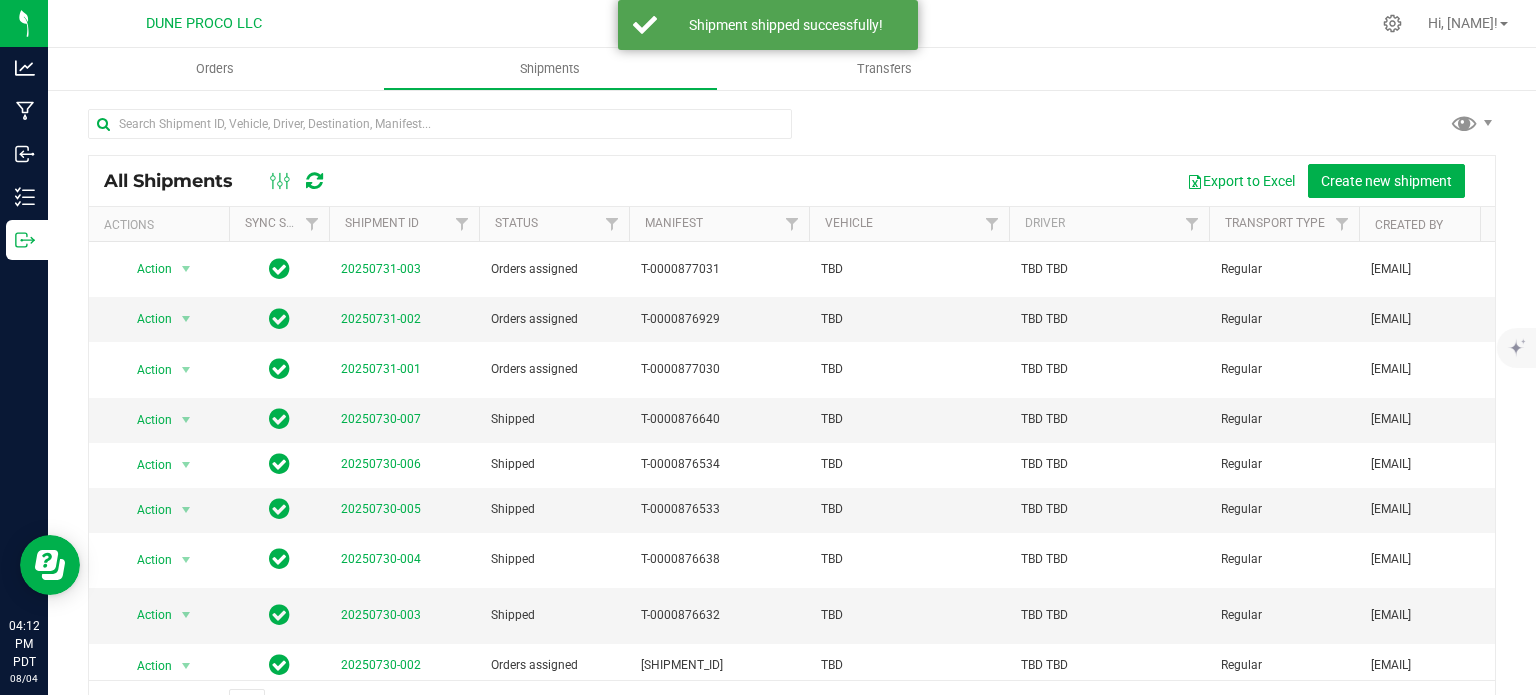 scroll, scrollTop: 0, scrollLeft: 0, axis: both 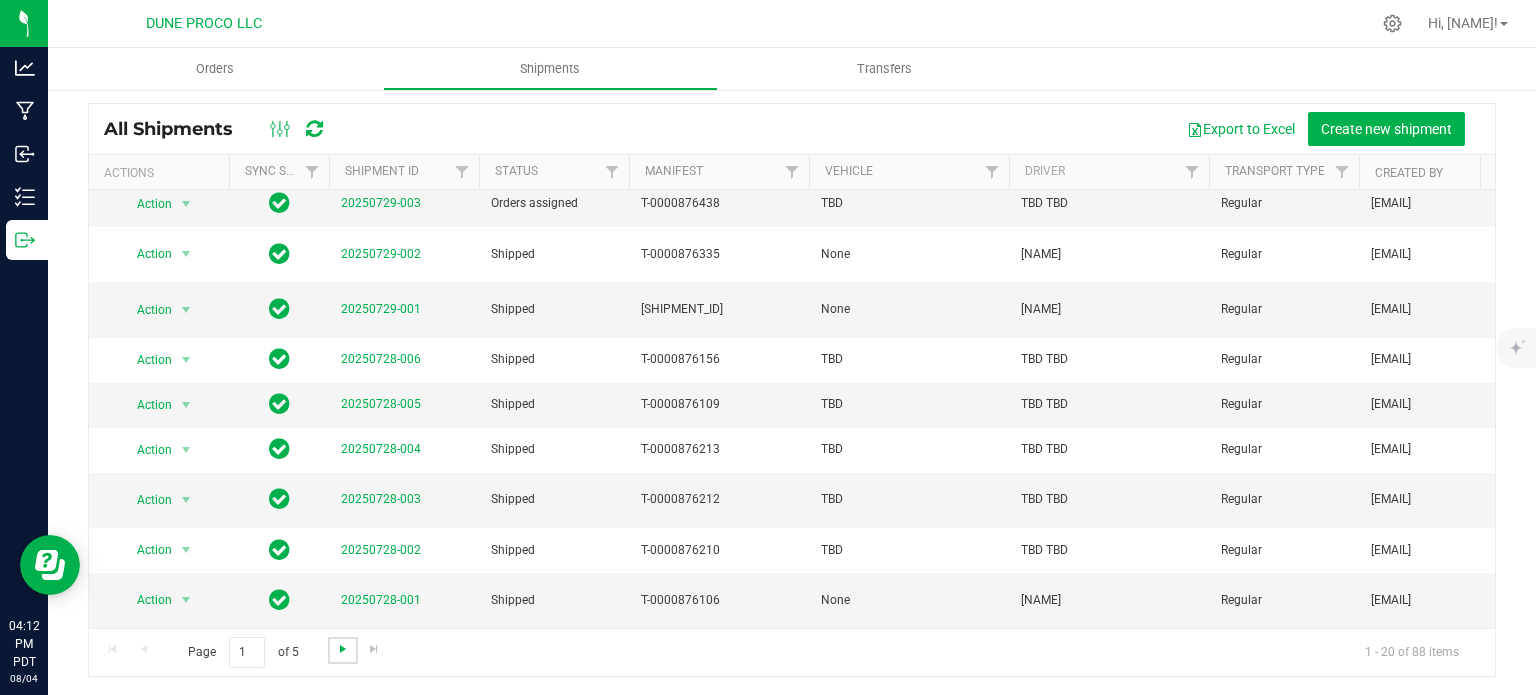 click at bounding box center [343, 649] 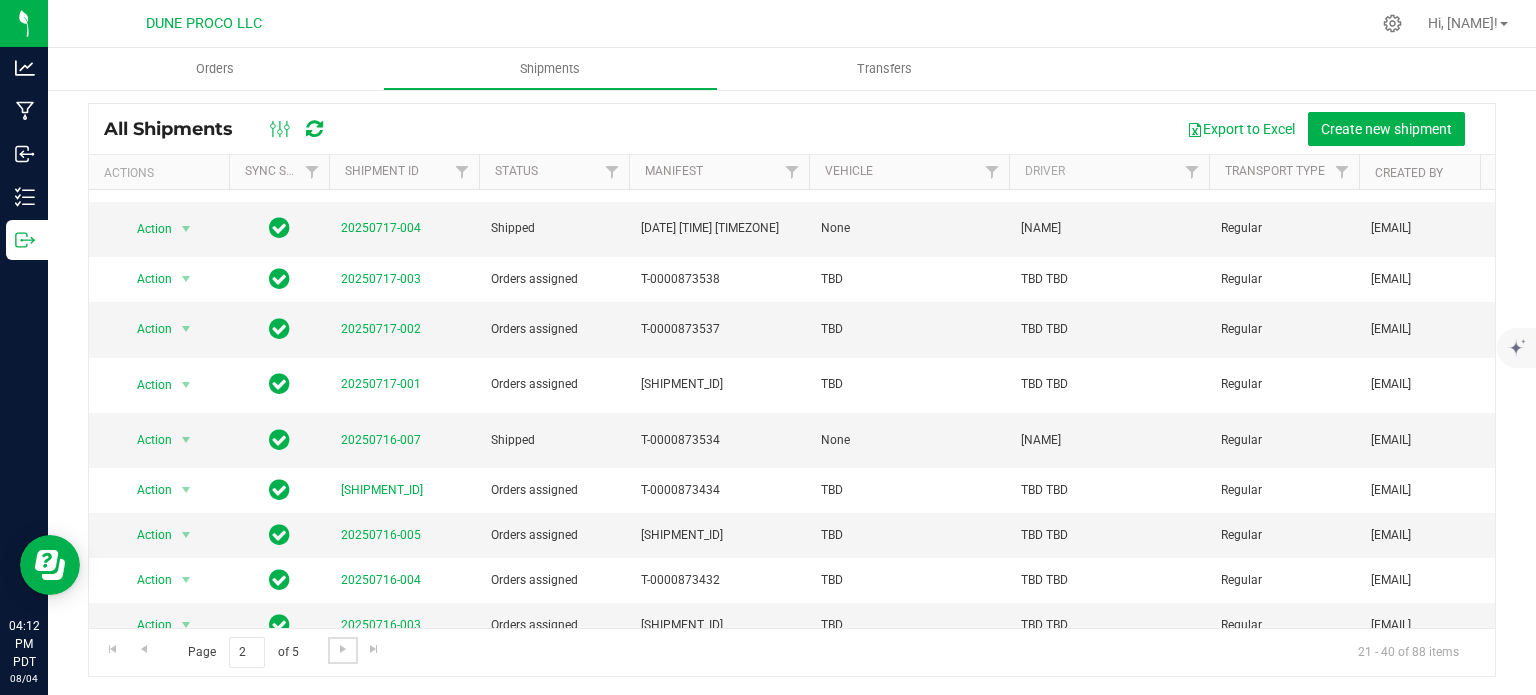 scroll, scrollTop: 0, scrollLeft: 0, axis: both 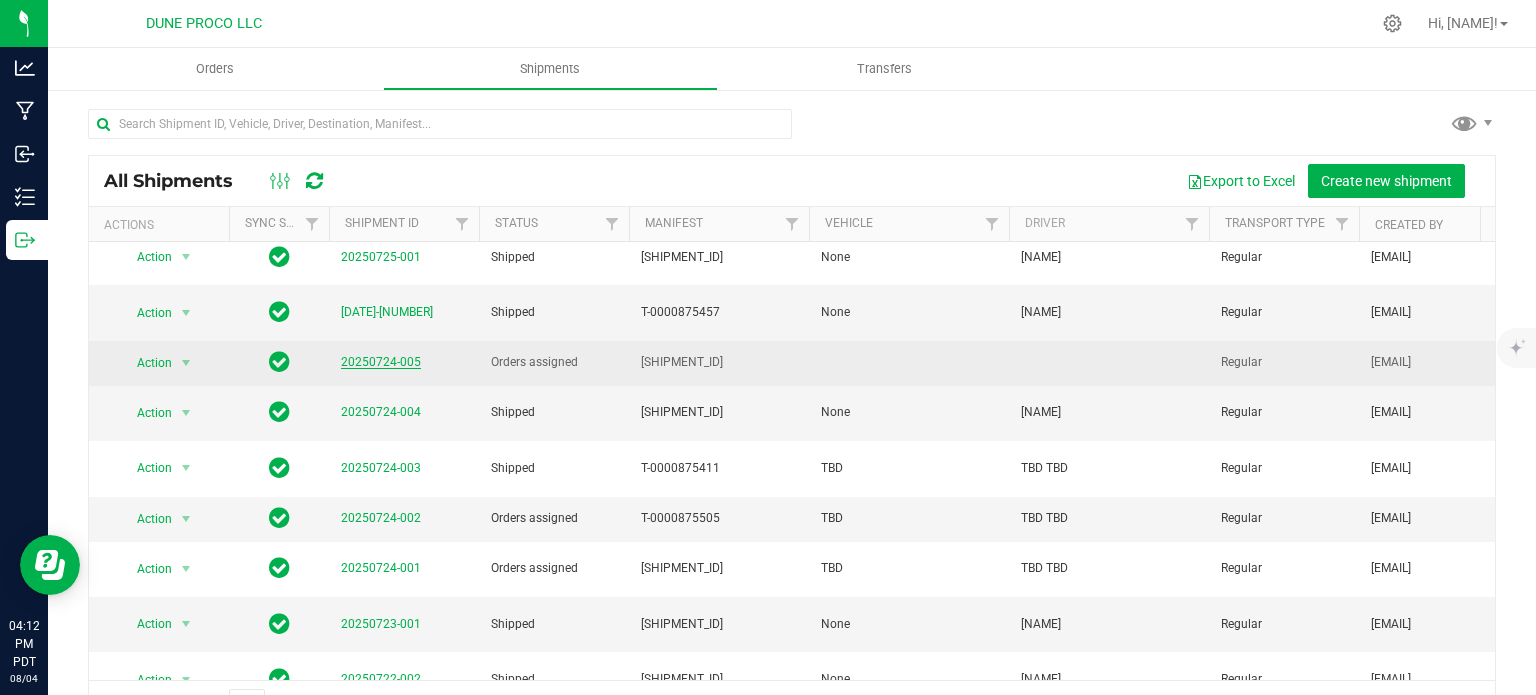 click on "20250724-005" at bounding box center (381, 362) 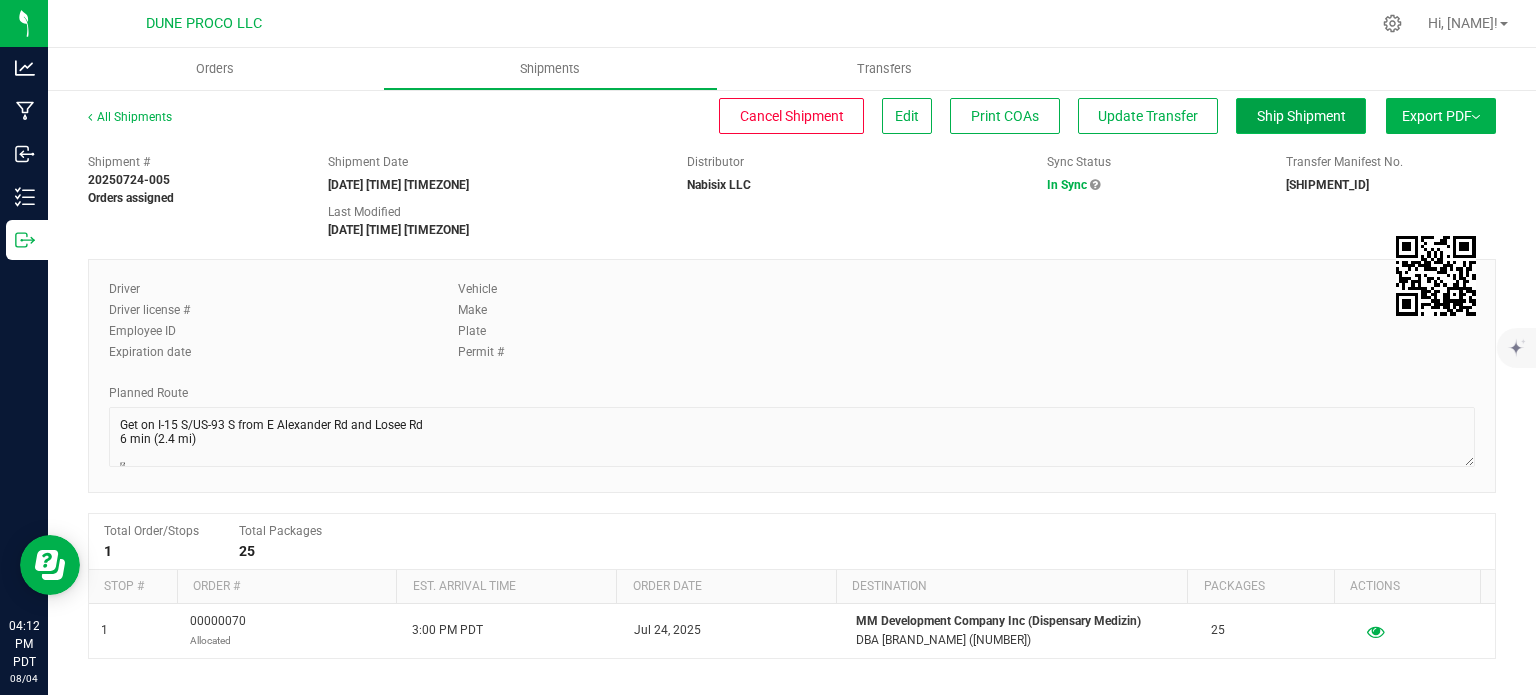 click on "Ship Shipment" at bounding box center [1301, 116] 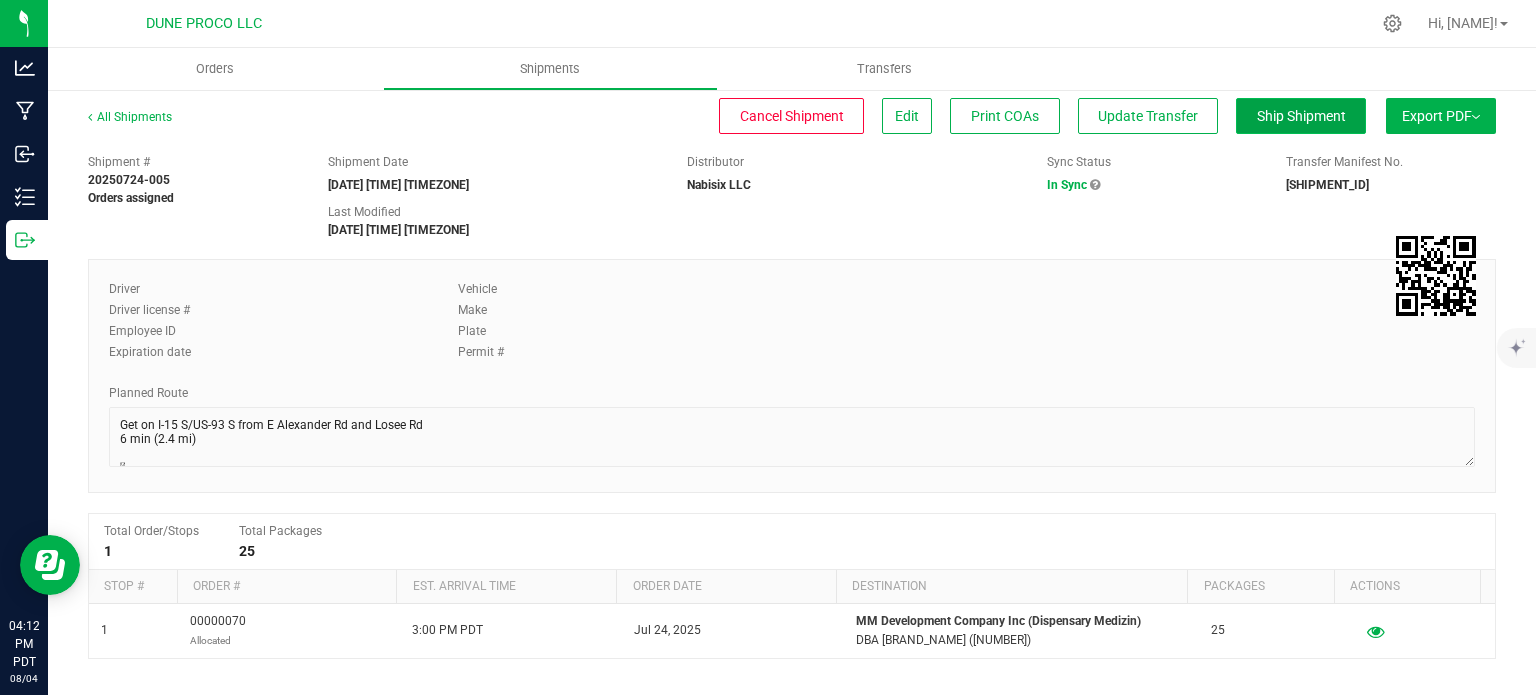 click on "Ship Shipment" at bounding box center [1301, 116] 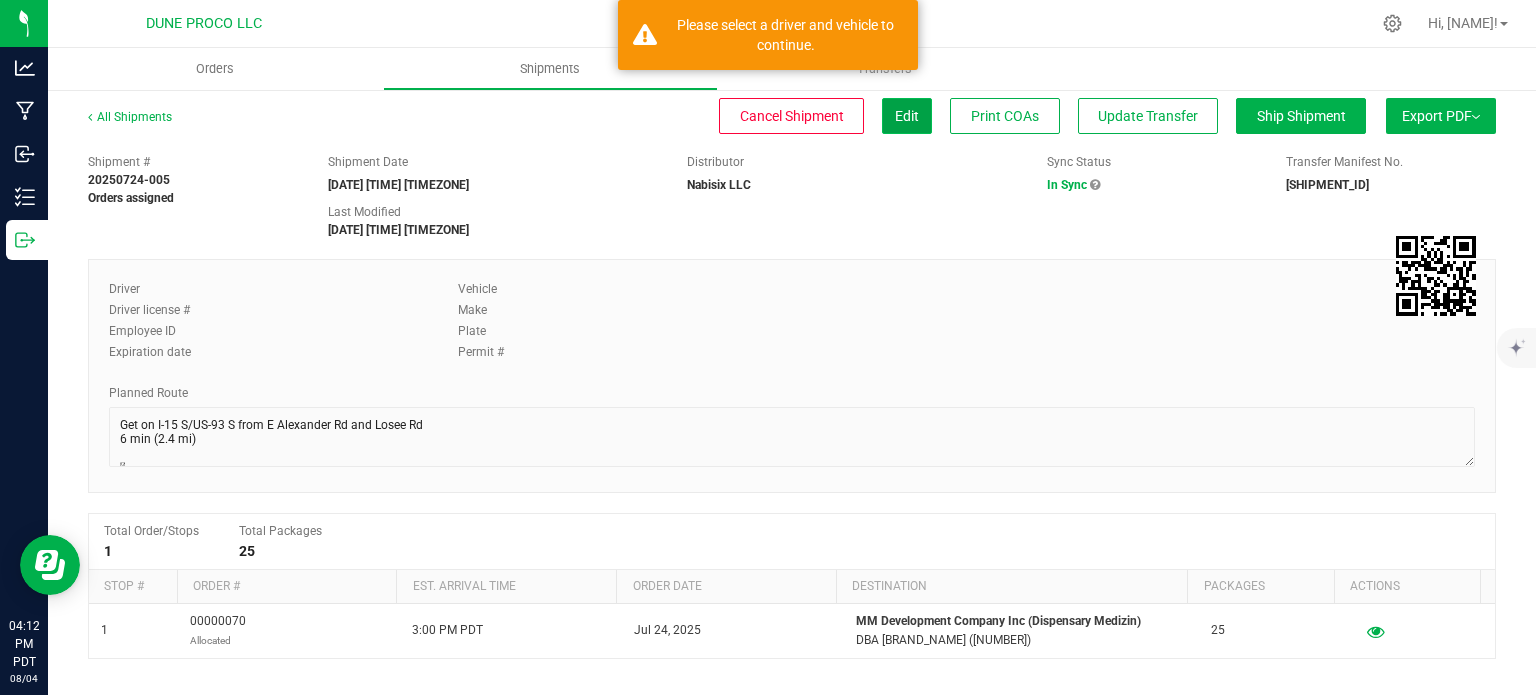 click on "Edit" at bounding box center (907, 116) 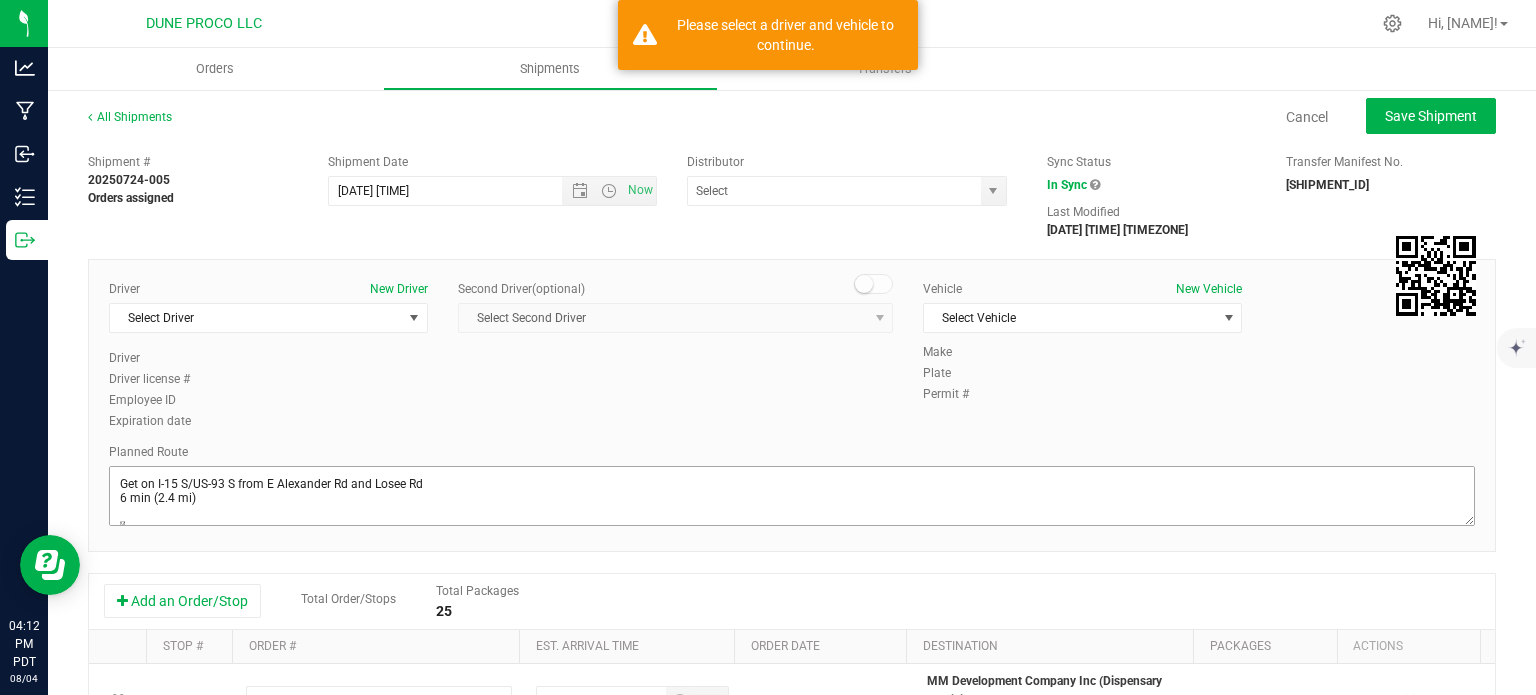 type on "Nabisix LLC" 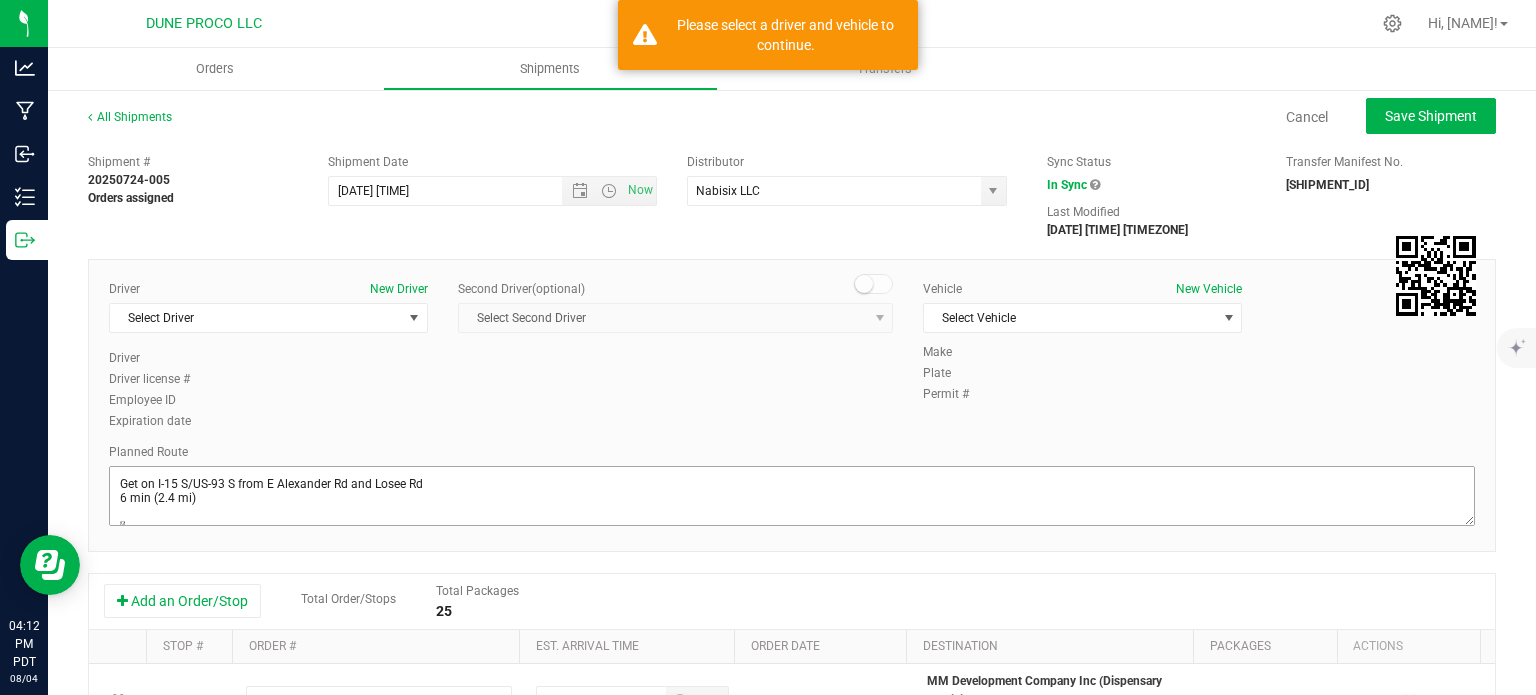 scroll, scrollTop: 105, scrollLeft: 0, axis: vertical 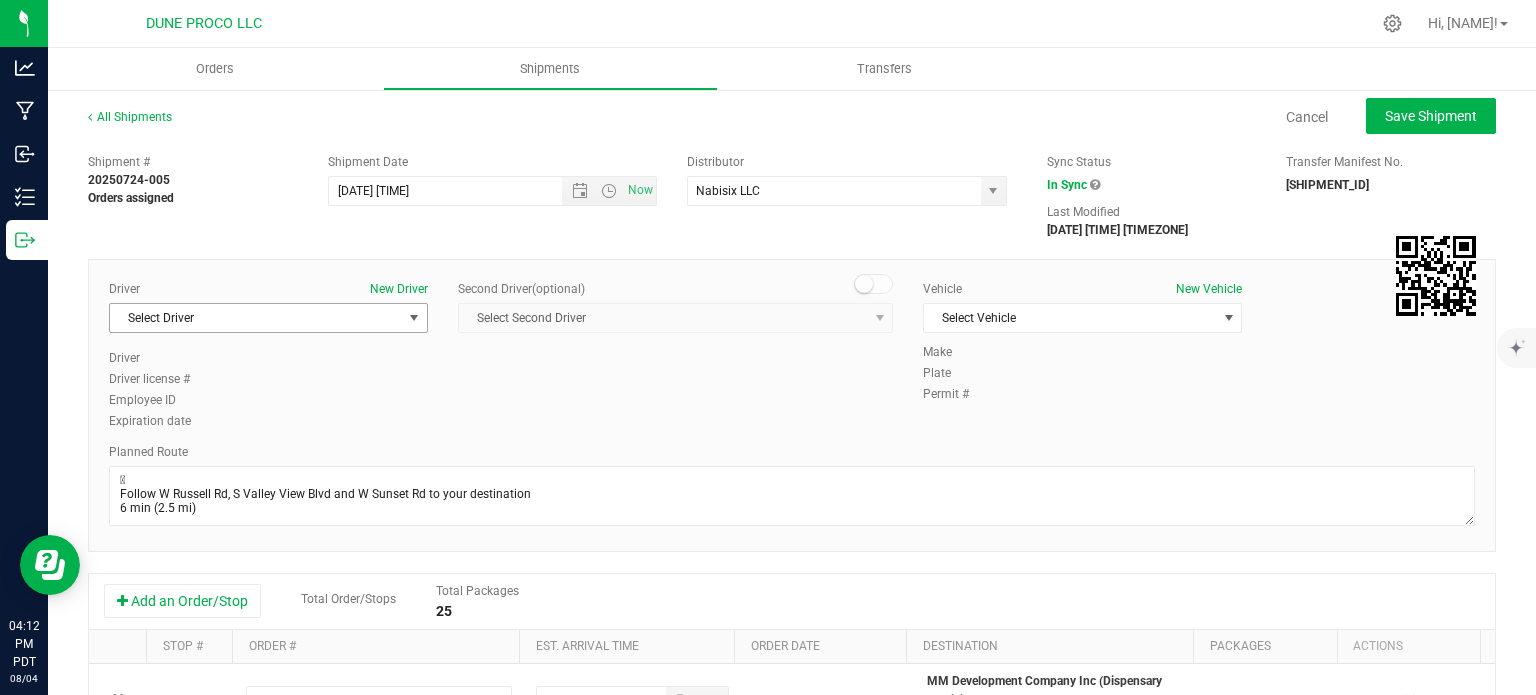 click at bounding box center (414, 318) 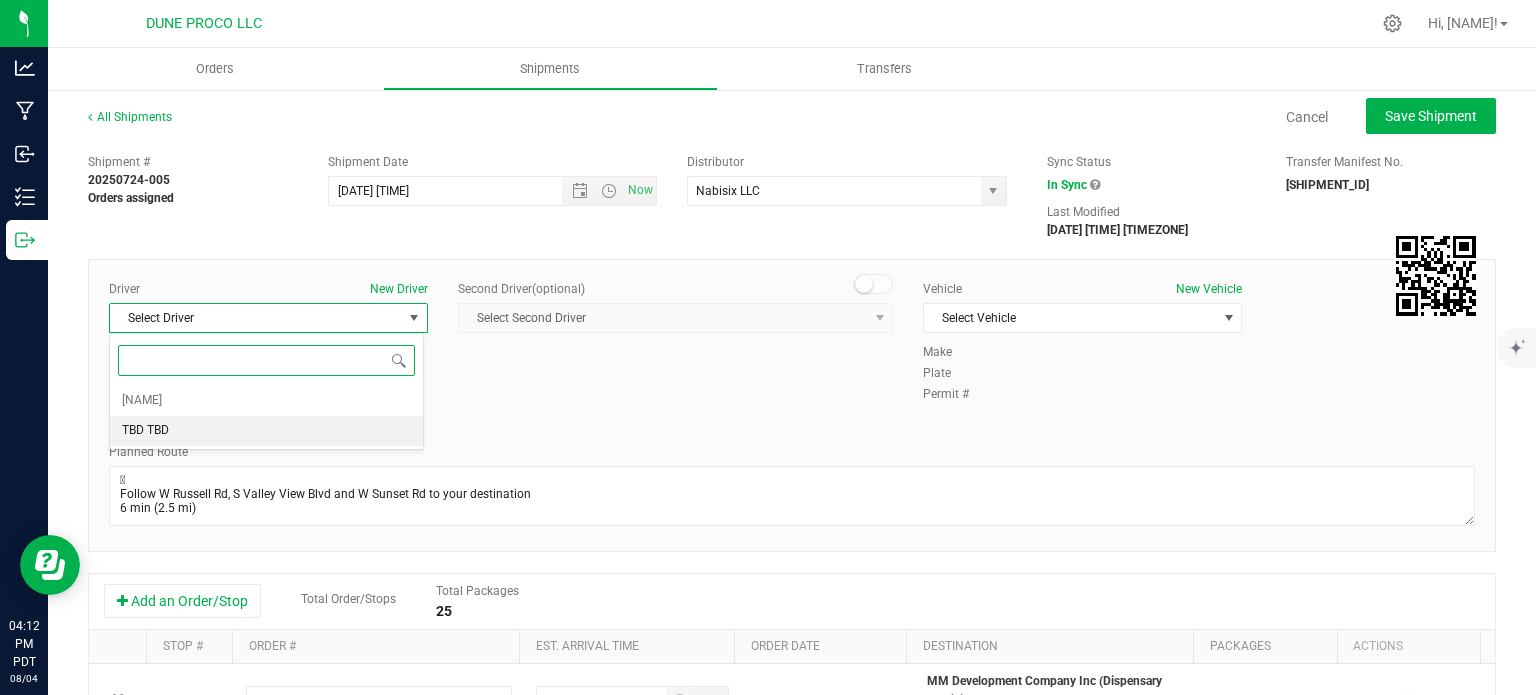 click on "TBD TBD" at bounding box center (266, 431) 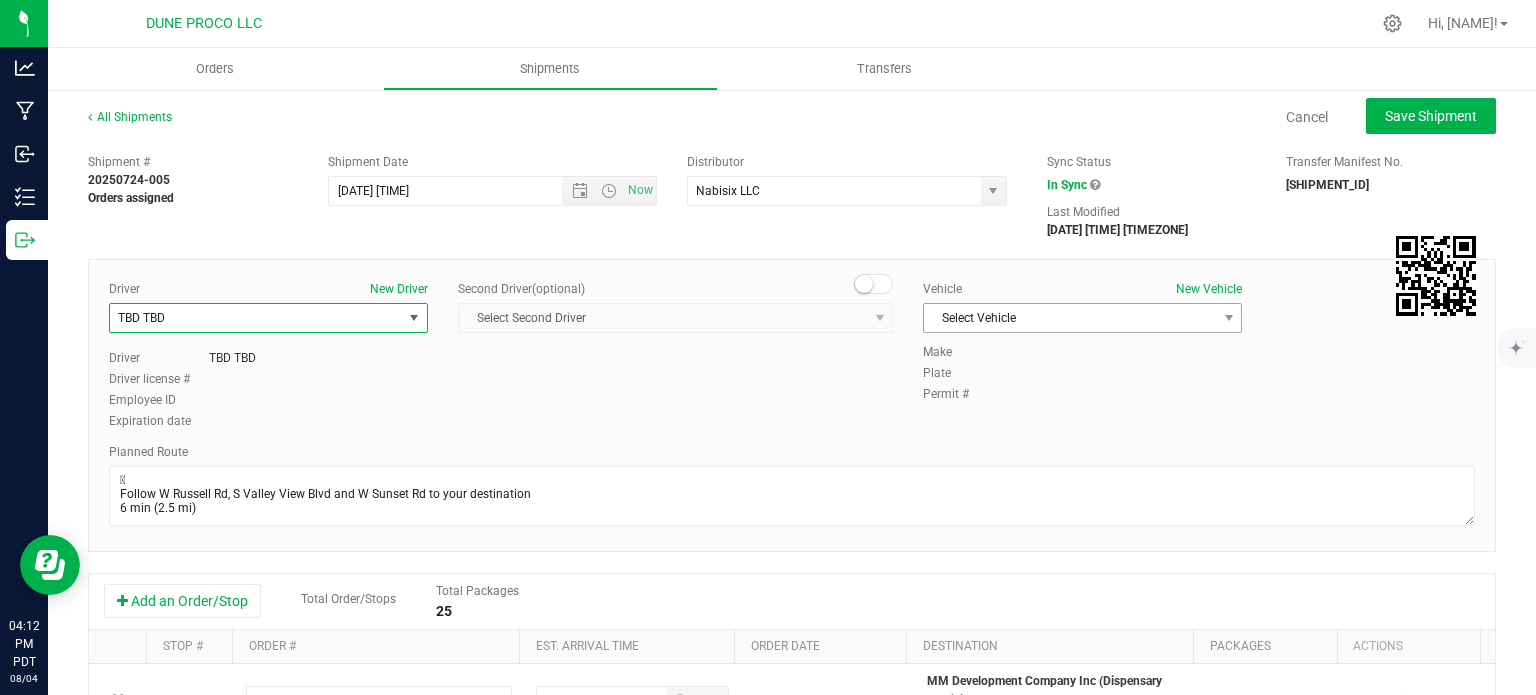 click on "Select Vehicle" at bounding box center (1070, 318) 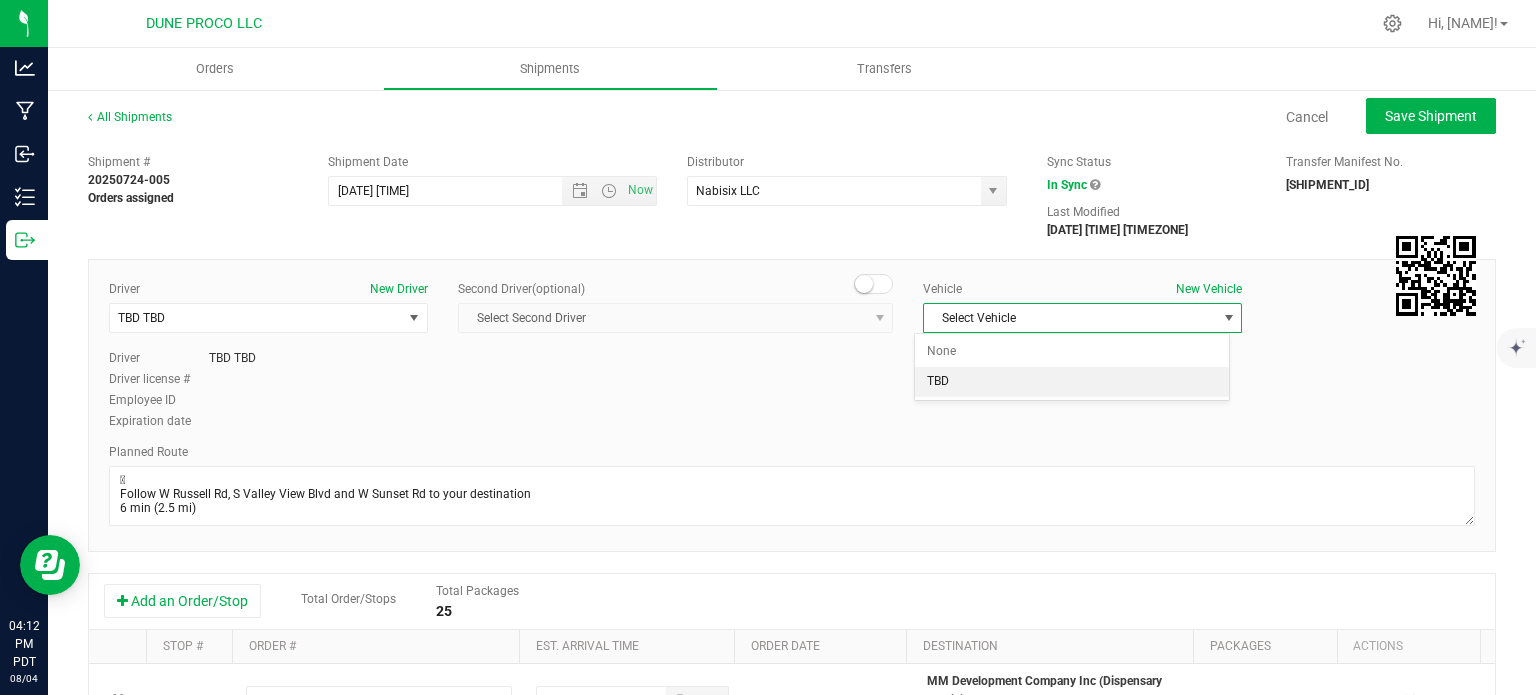 click on "TBD" at bounding box center [1071, 382] 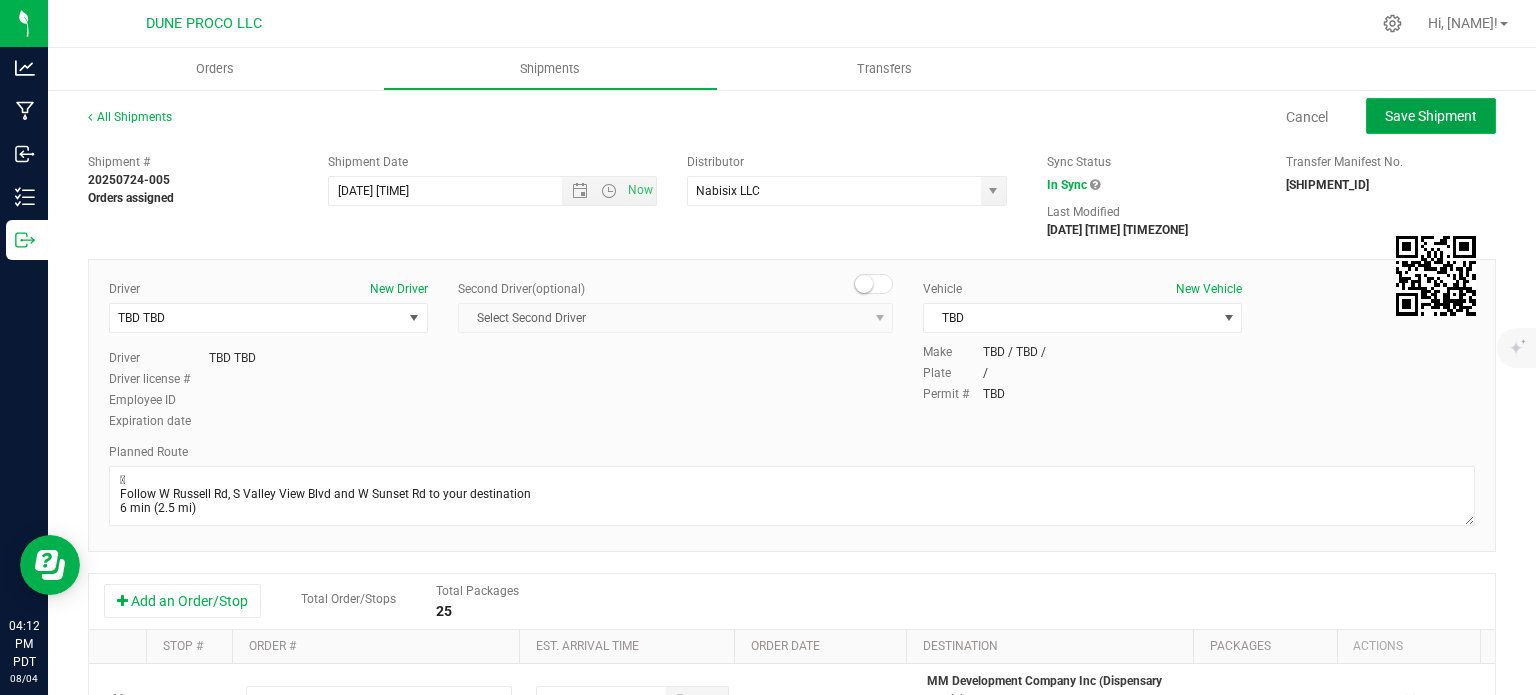 click on "Save Shipment" 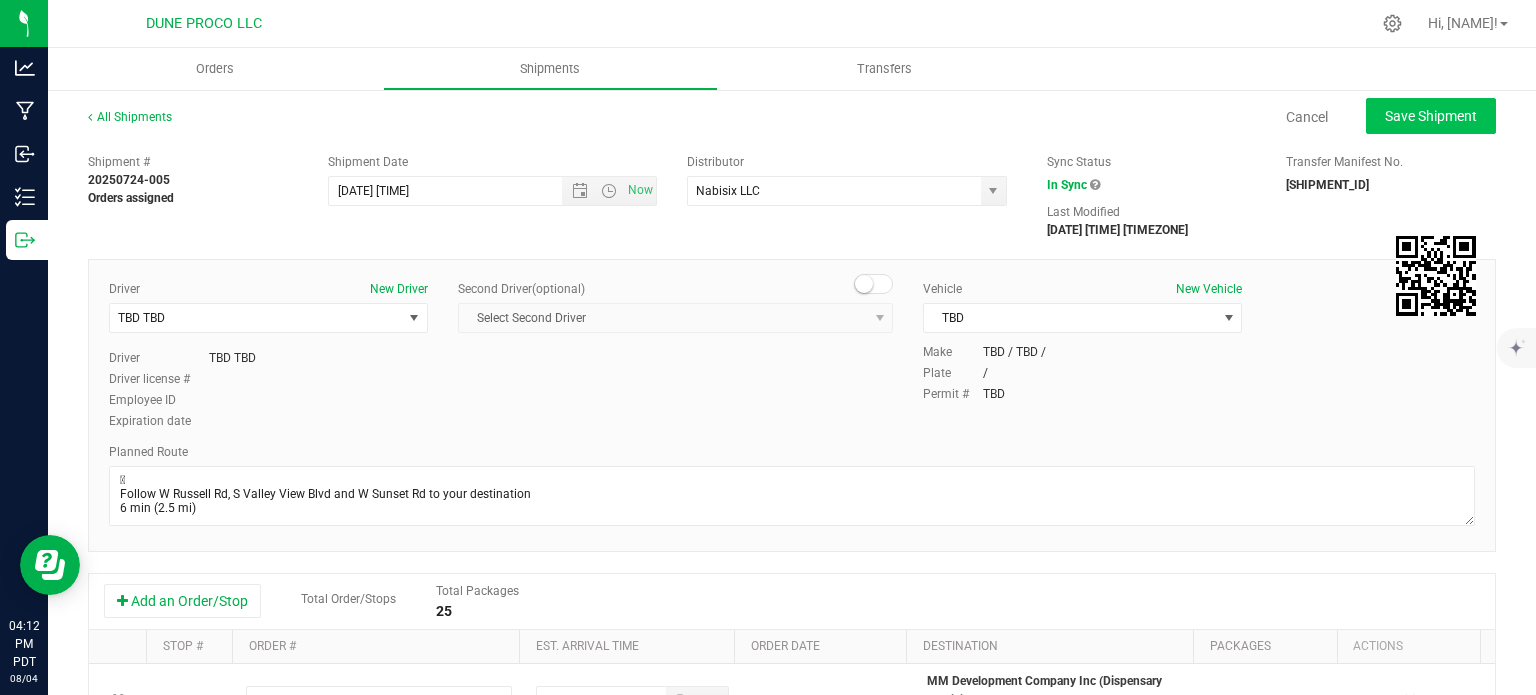 type on "[DATE] [TIME]" 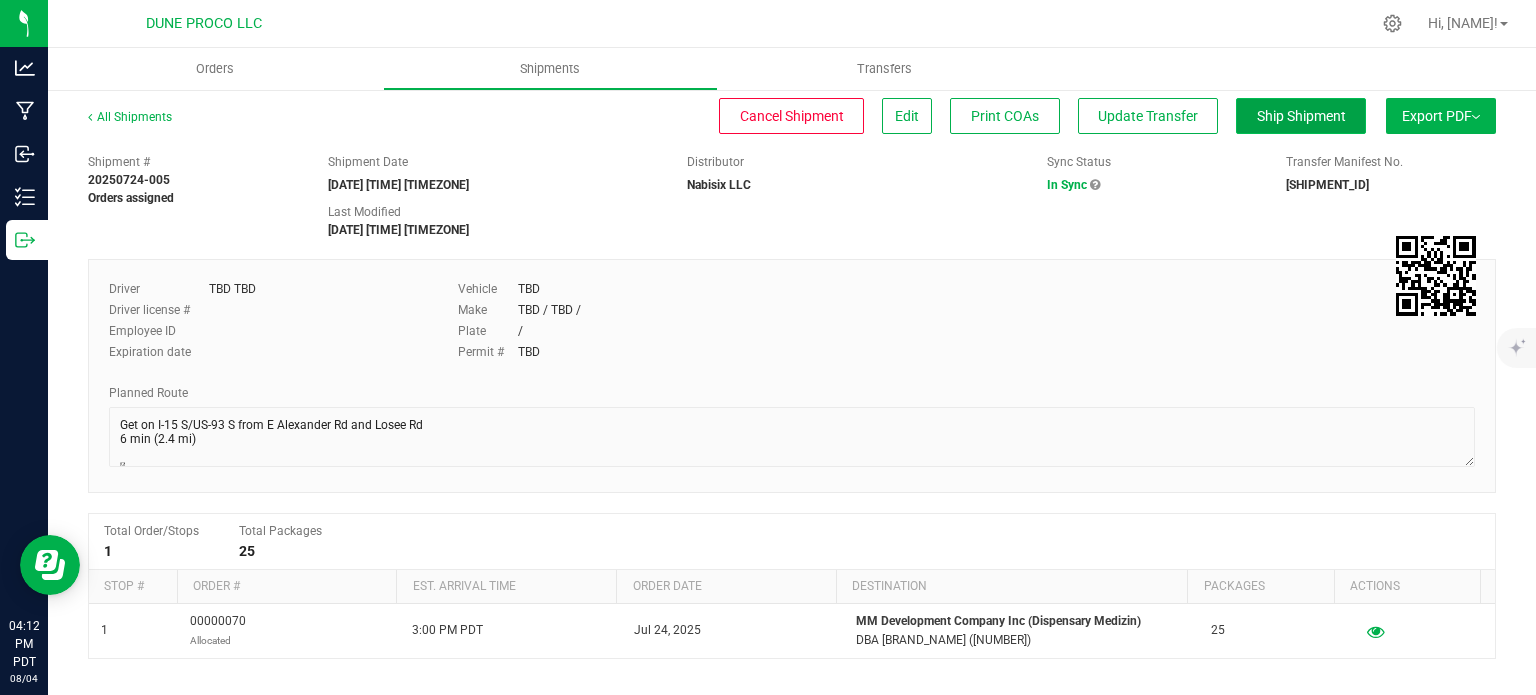click on "Ship Shipment" at bounding box center (1301, 116) 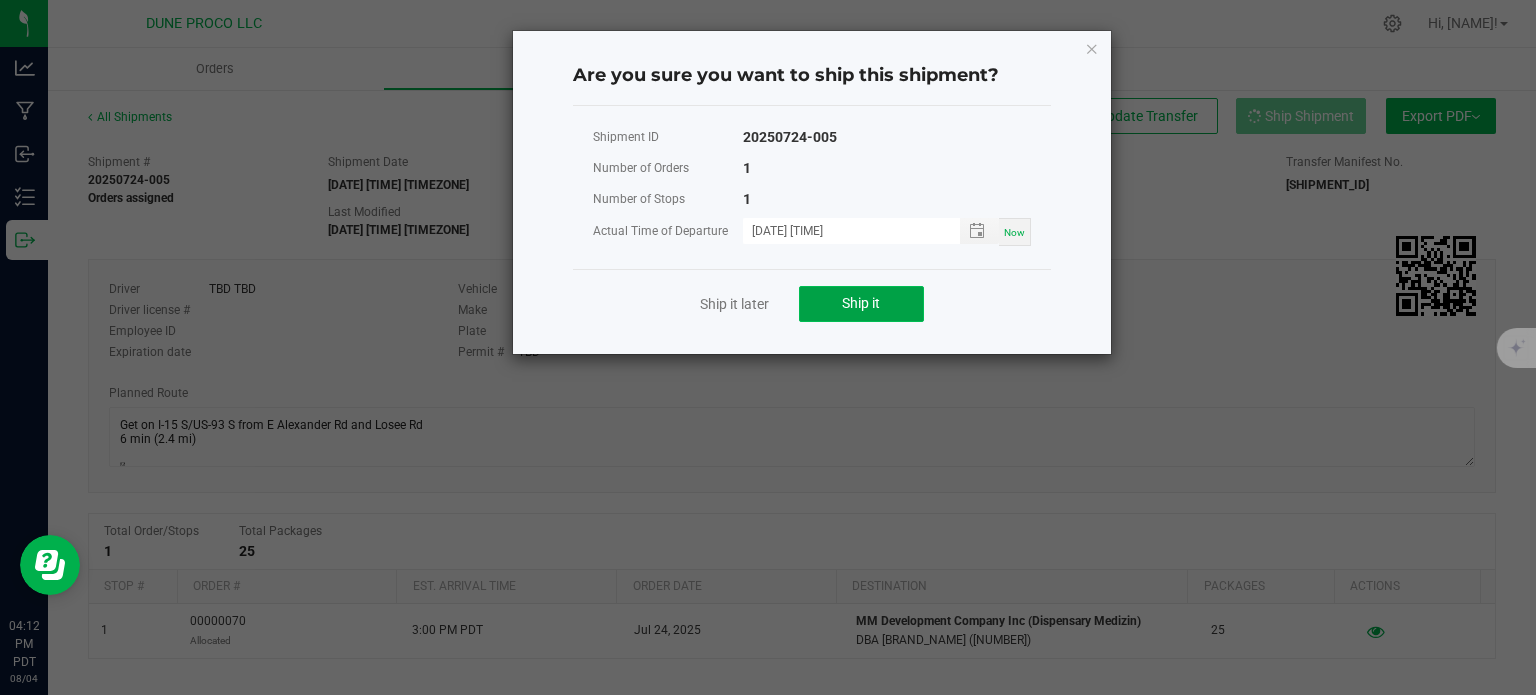 click on "Ship it" 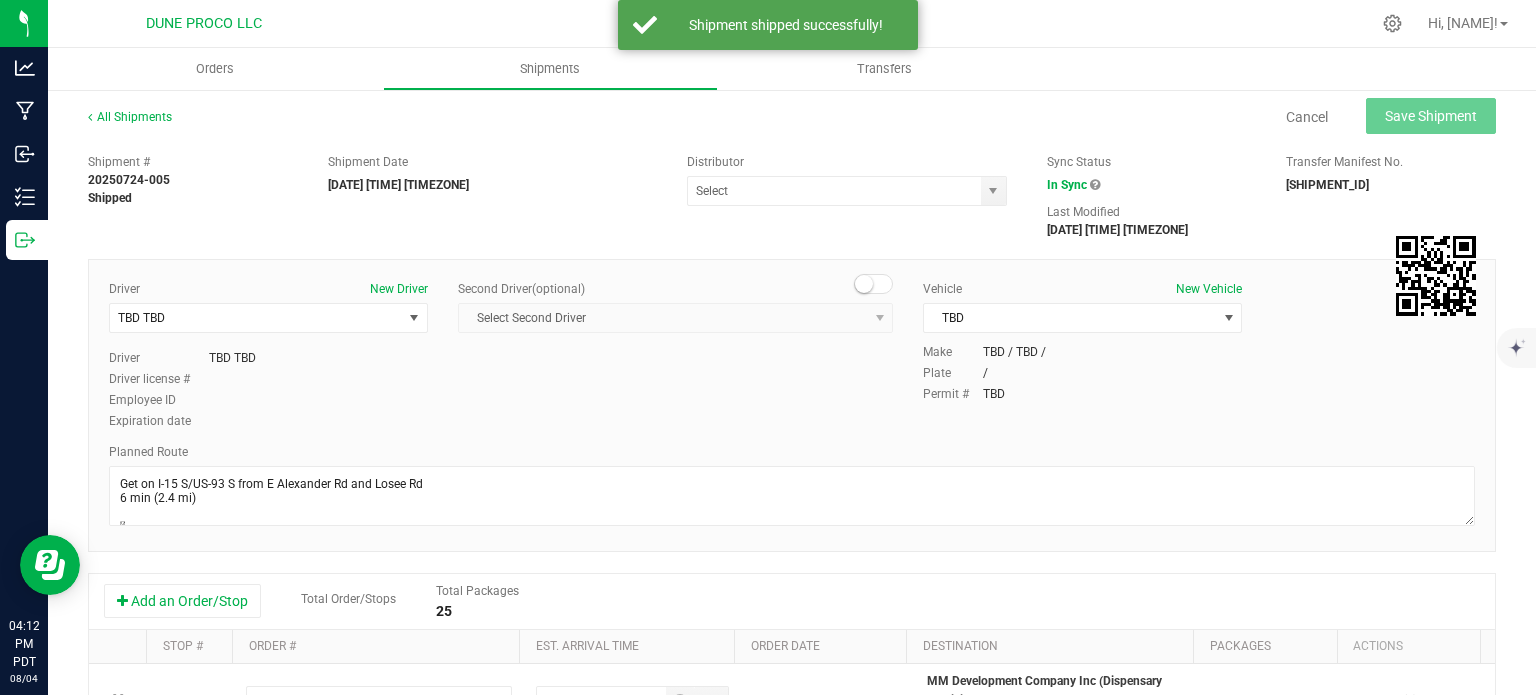 type on "Nabisix LLC" 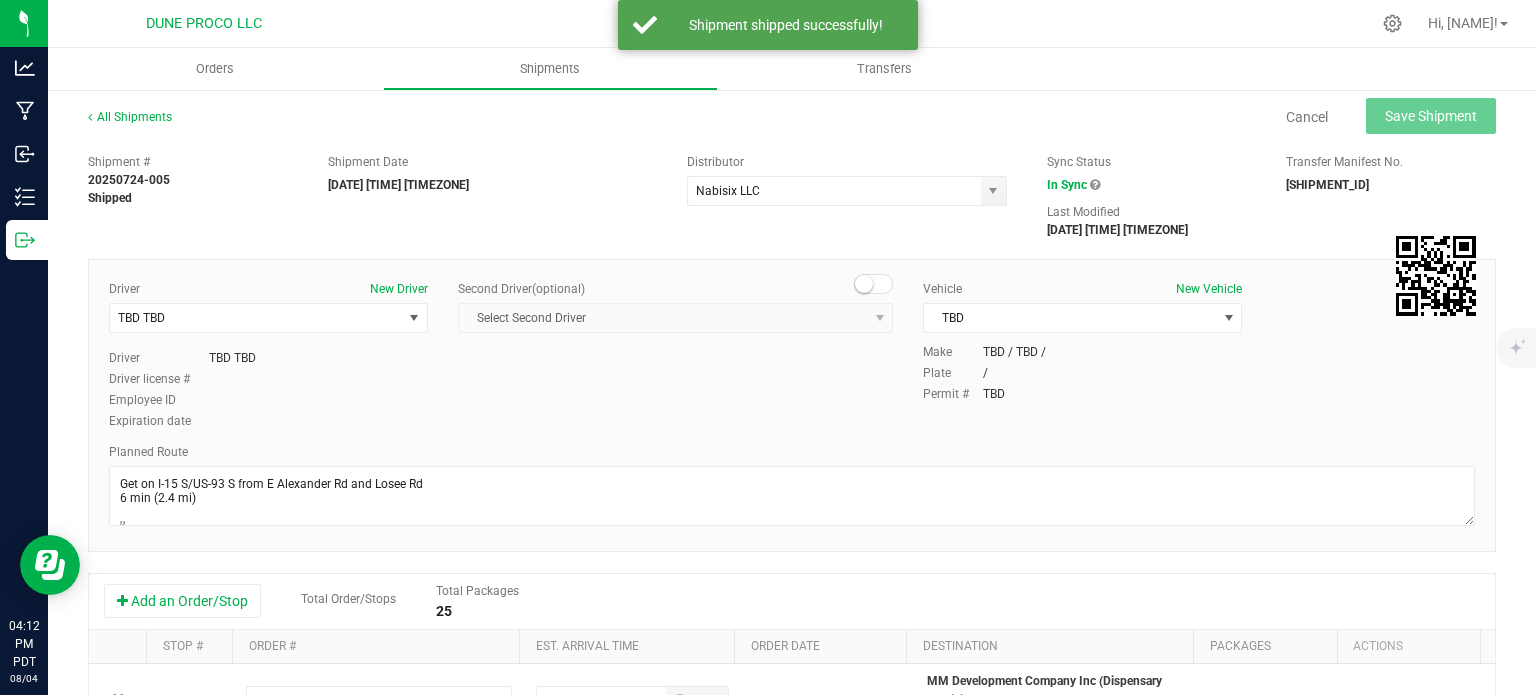 scroll, scrollTop: 357, scrollLeft: 0, axis: vertical 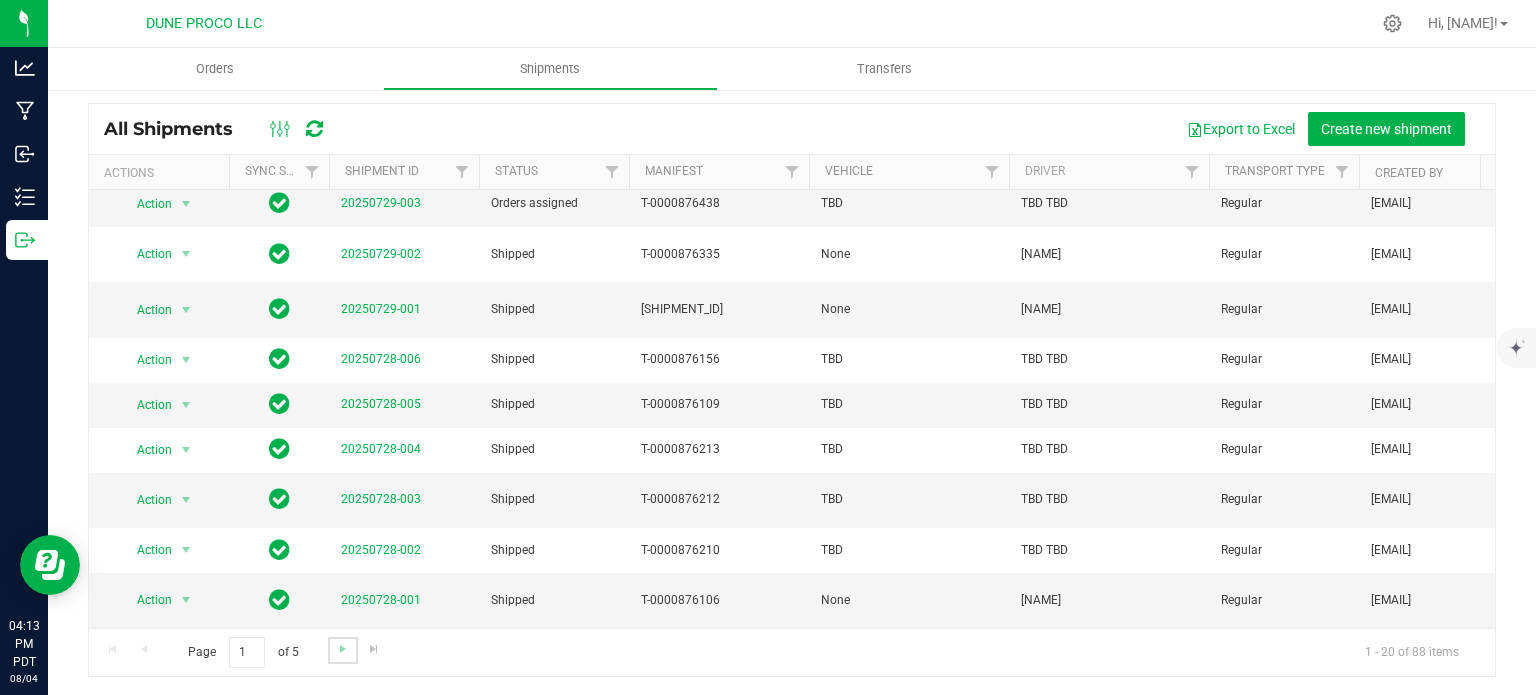 click at bounding box center [342, 650] 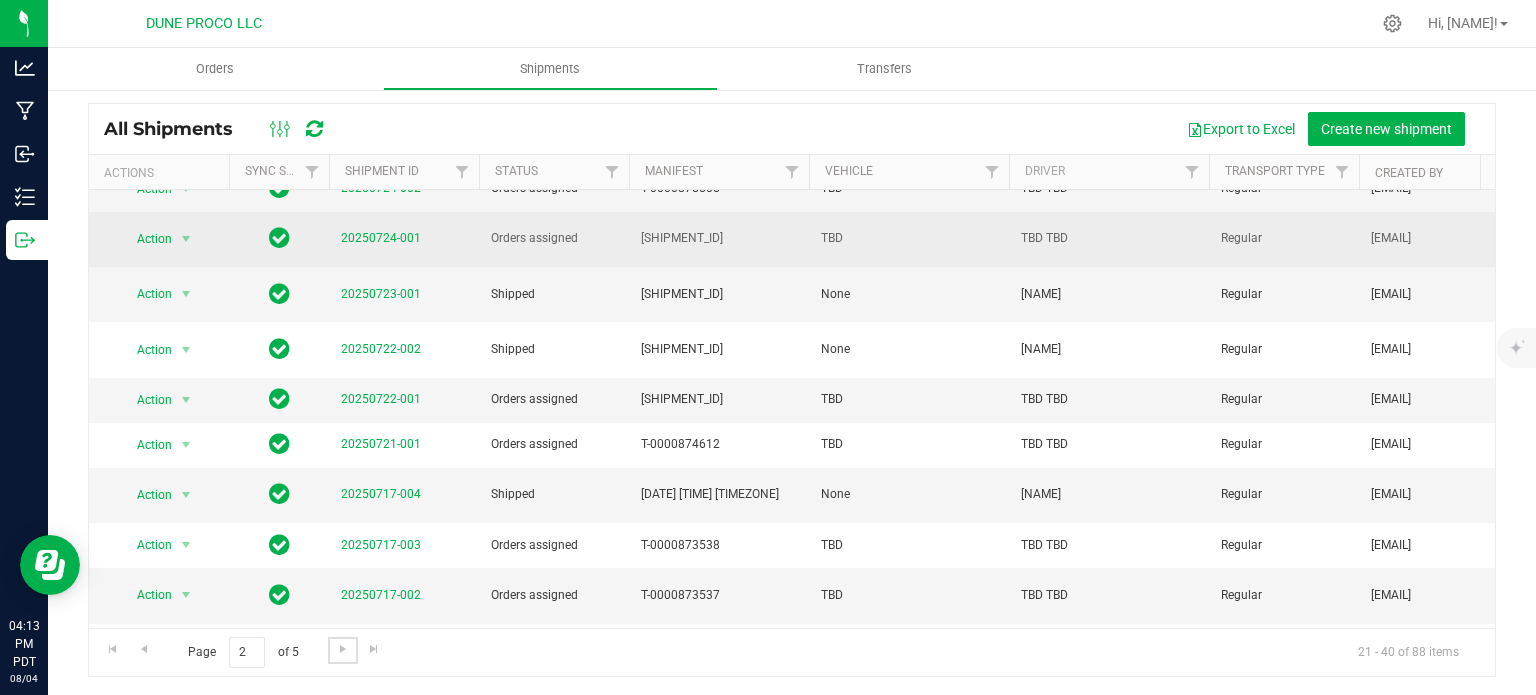 scroll, scrollTop: 302, scrollLeft: 0, axis: vertical 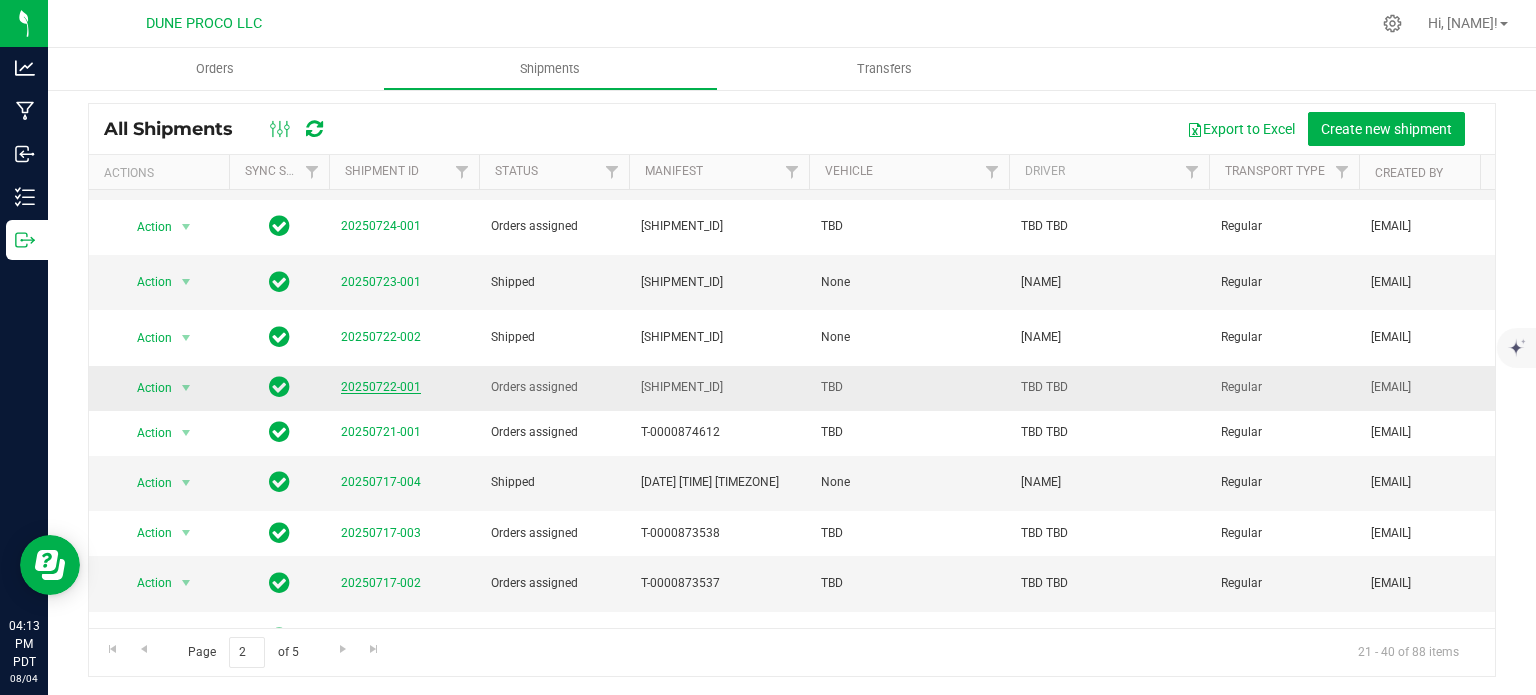 click on "20250722-001" at bounding box center (381, 387) 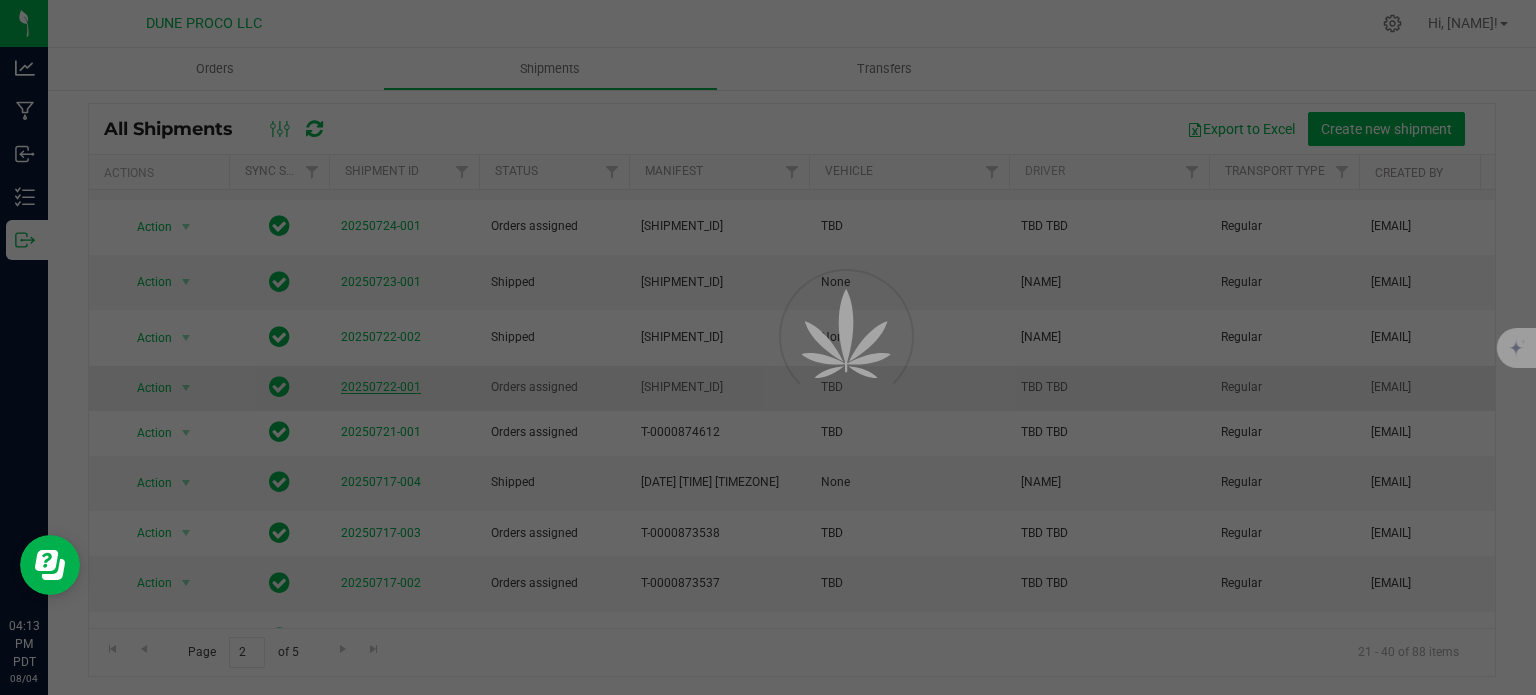 scroll, scrollTop: 0, scrollLeft: 0, axis: both 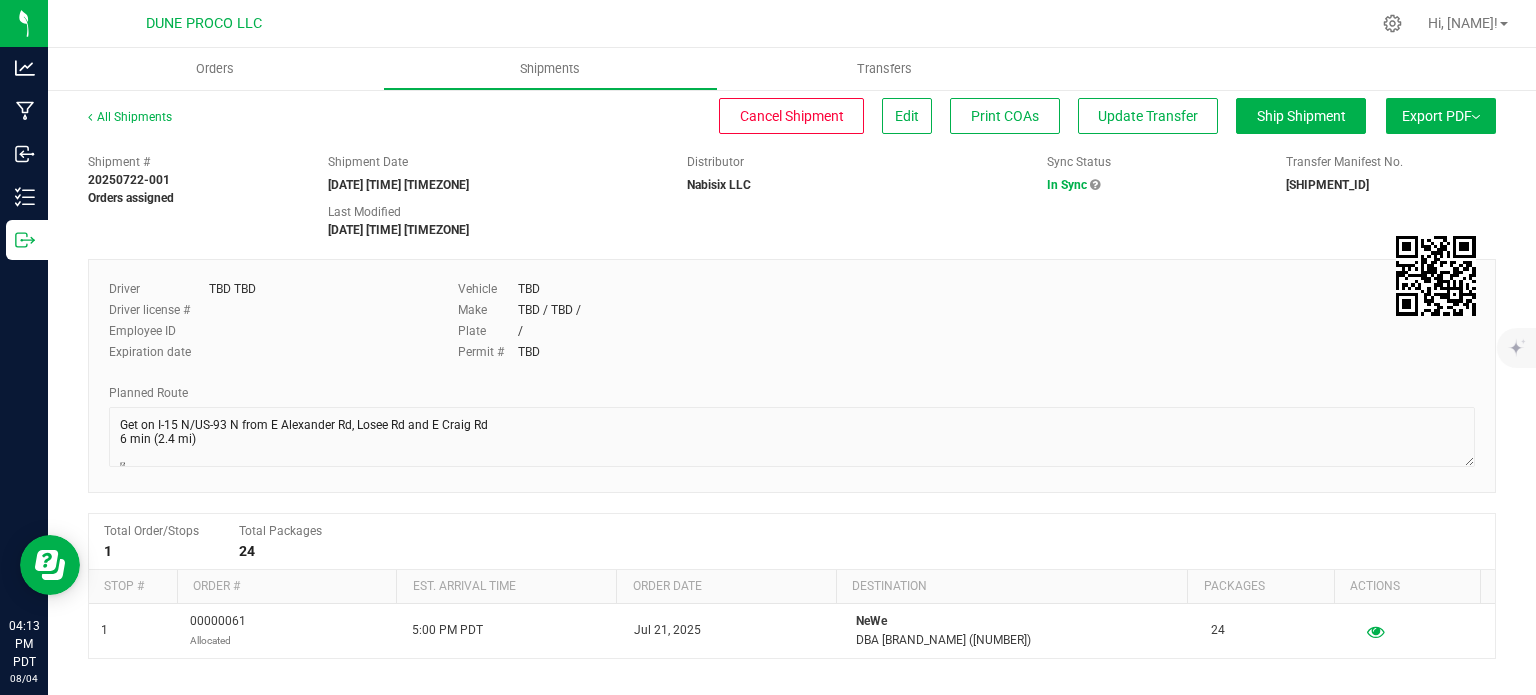 click on "All Shipments
Cancel Shipment
Edit
Print COAs
Update Transfer
Ship Shipment
Export PDF
Manifest by Package ID
Manifest by Lot
NY Manifest
Standard Maine Trip Ticket" at bounding box center (792, 126) 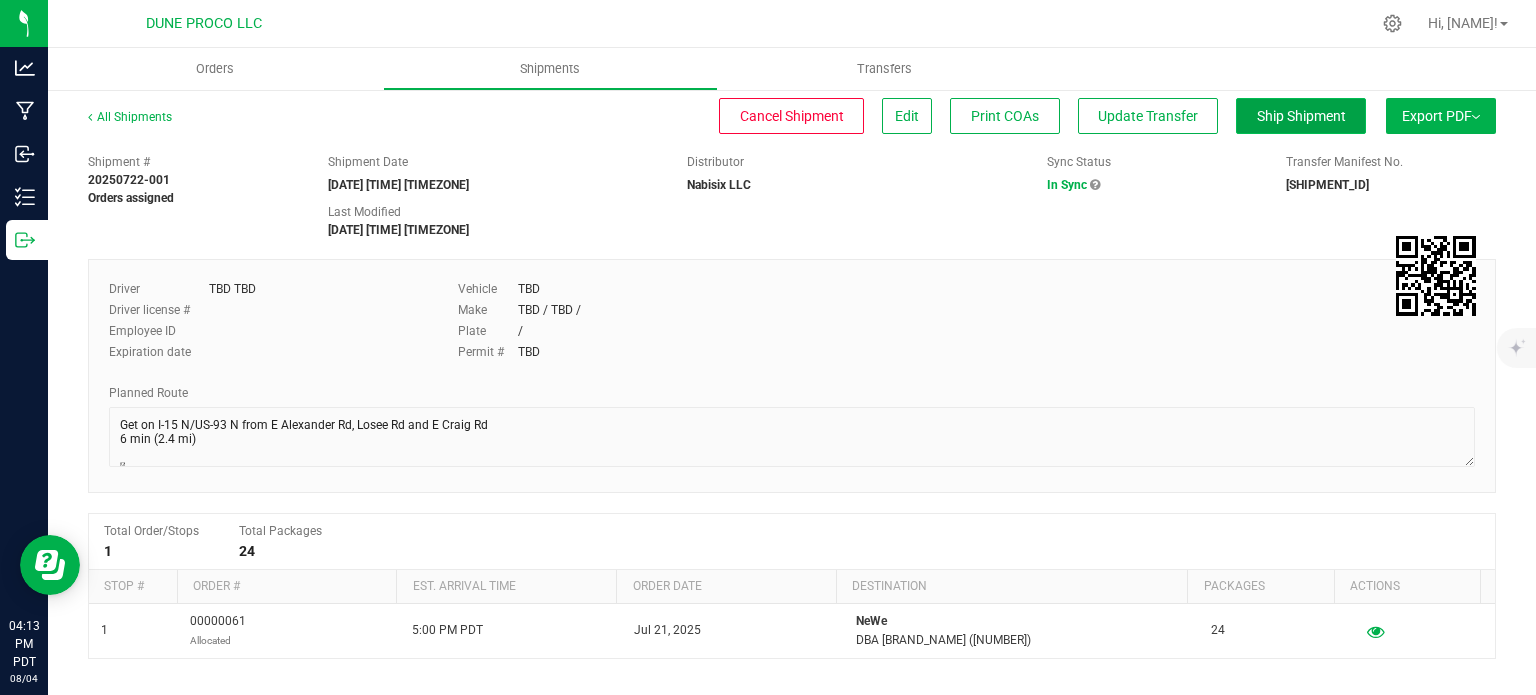 click on "Ship Shipment" at bounding box center [1301, 116] 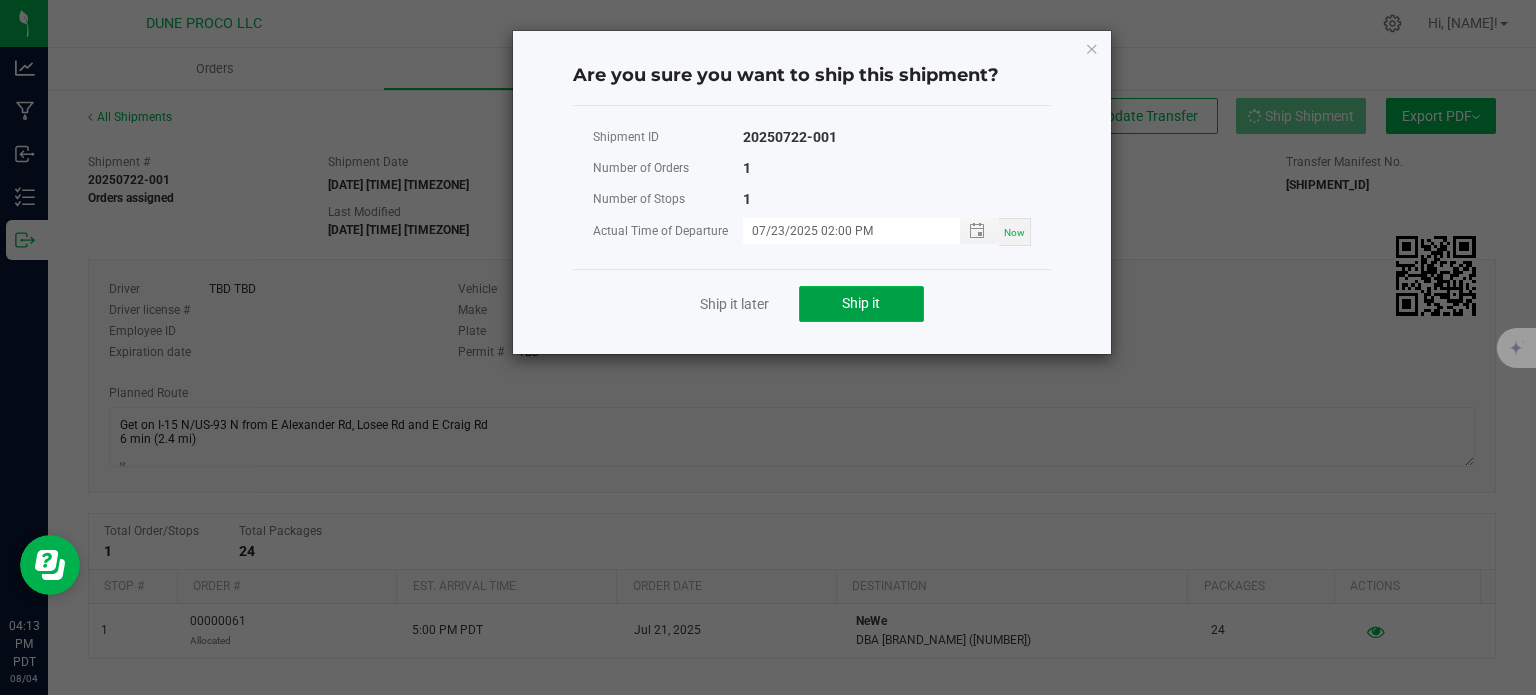 click on "Ship it" 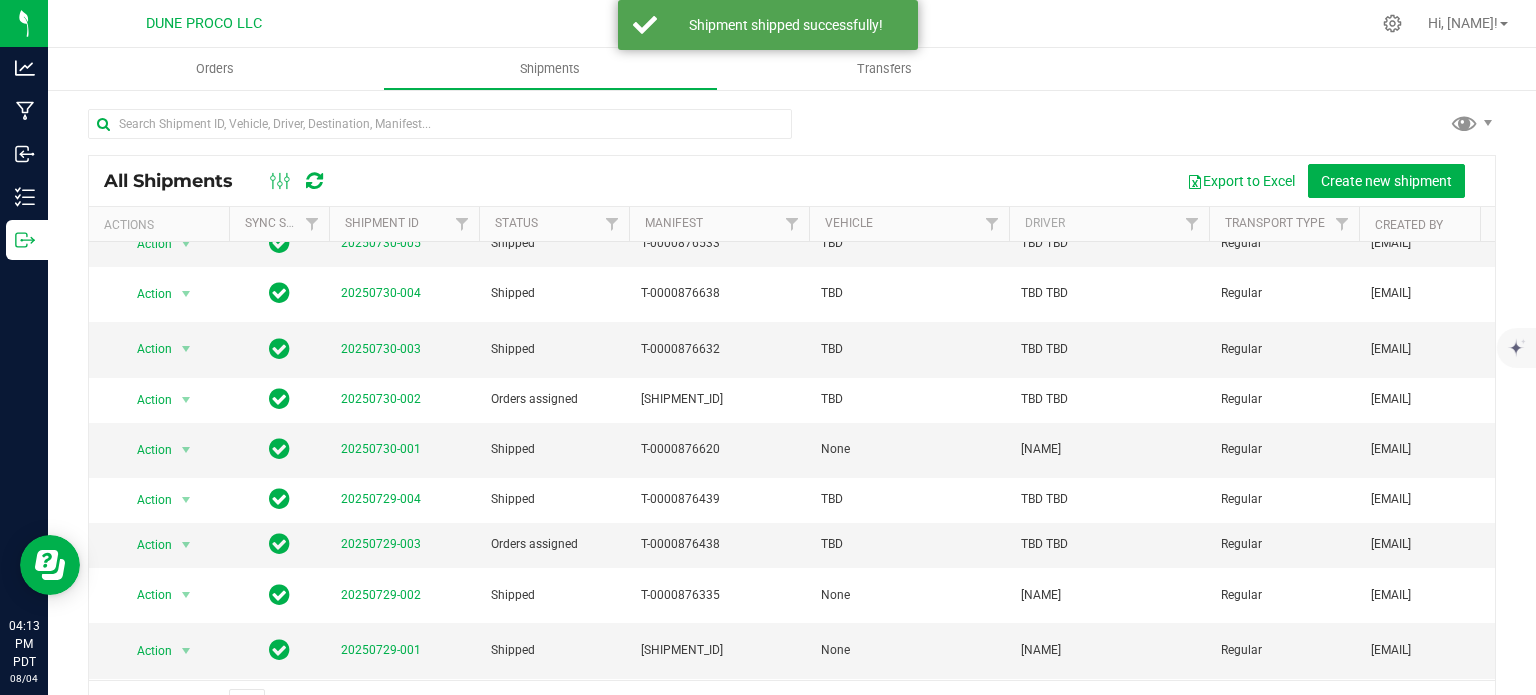 scroll, scrollTop: 556, scrollLeft: 0, axis: vertical 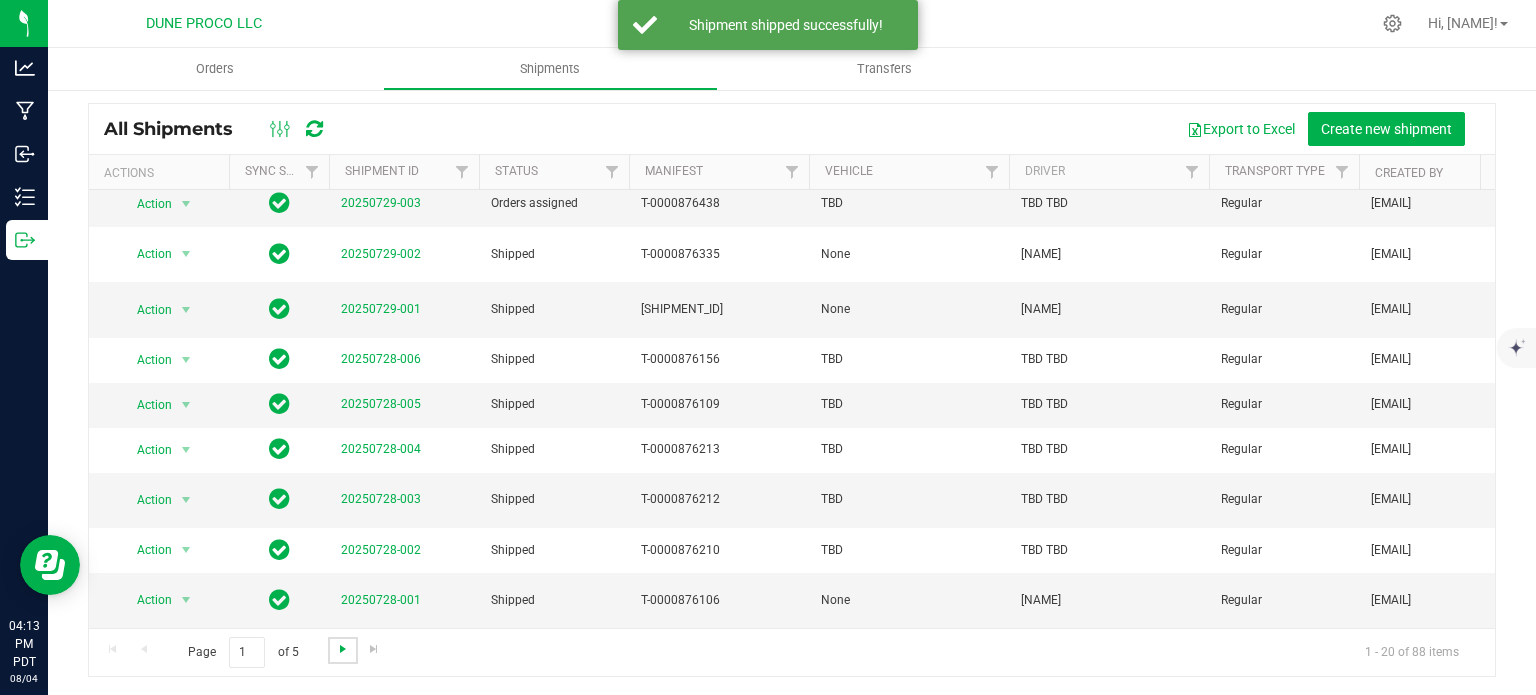 click at bounding box center (343, 649) 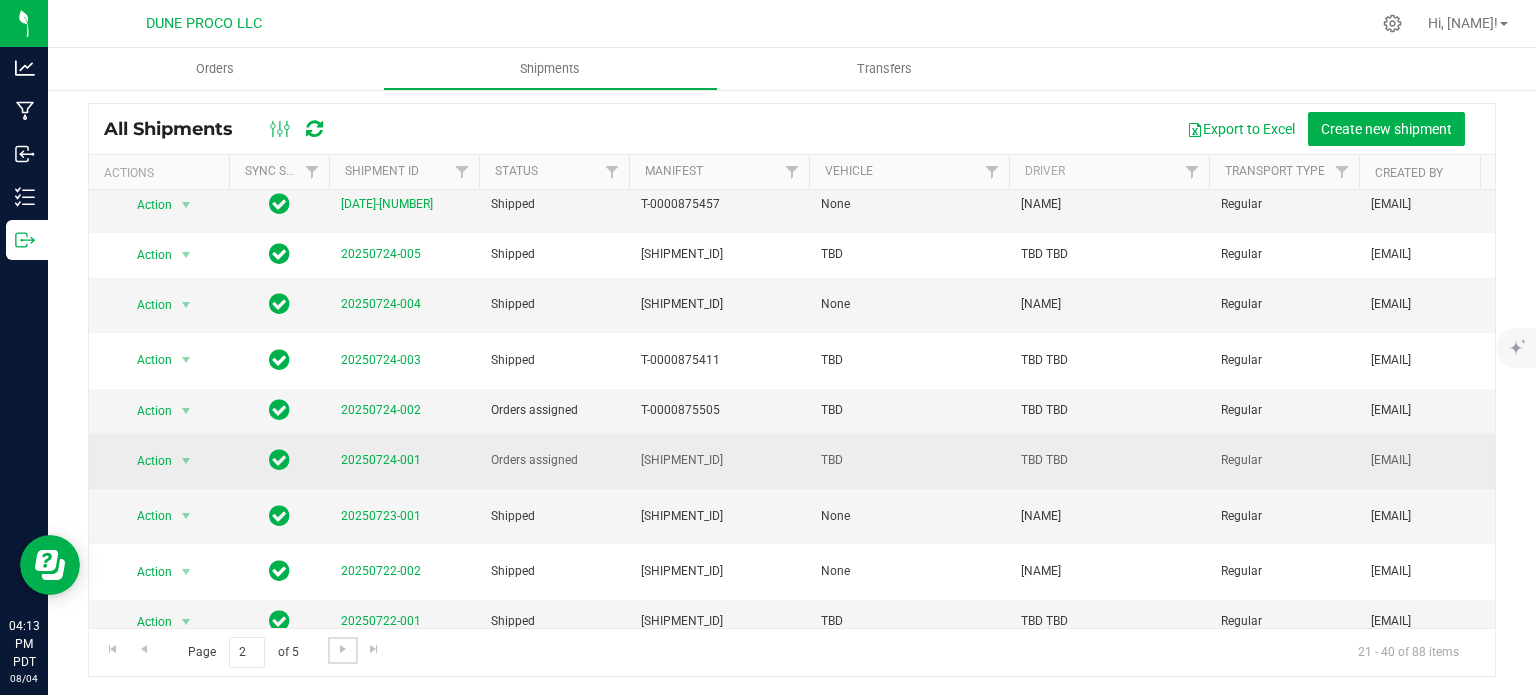 scroll, scrollTop: 92, scrollLeft: 0, axis: vertical 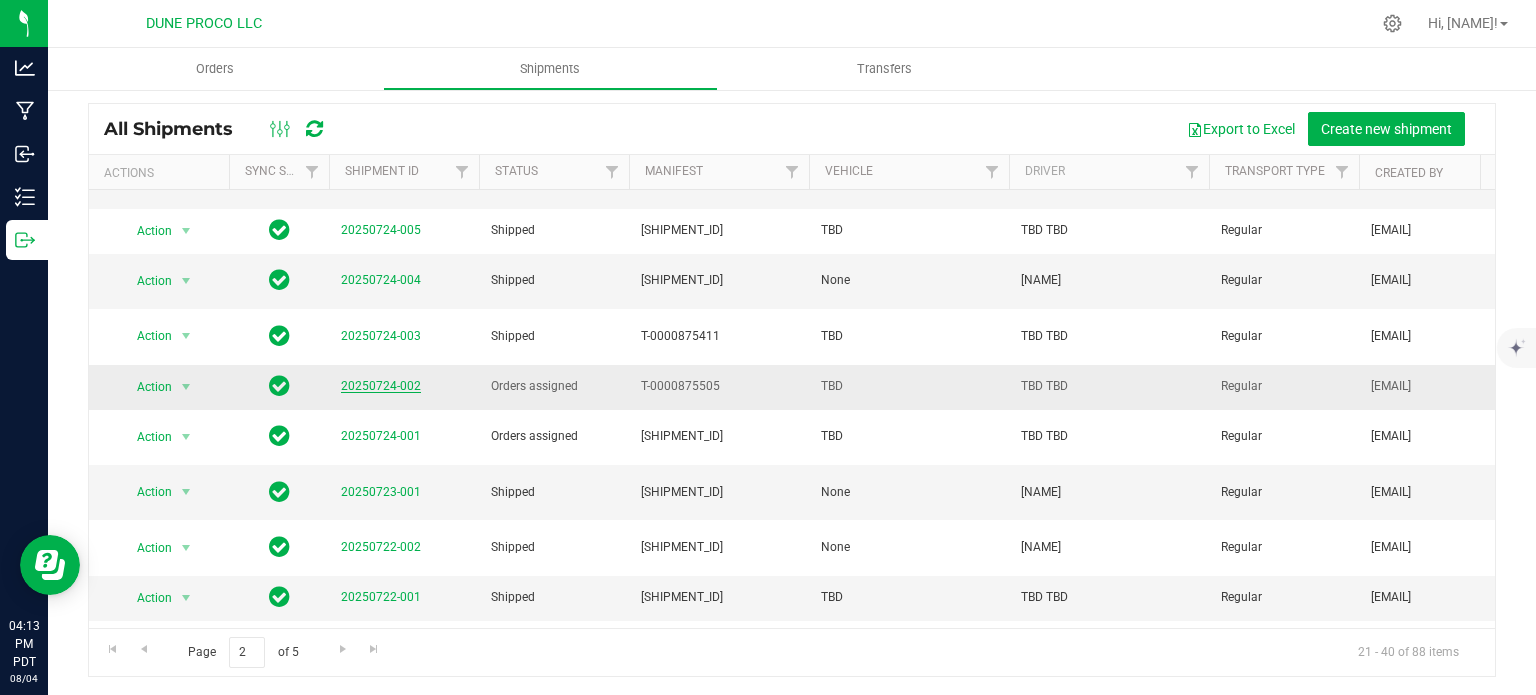 click on "20250724-002" at bounding box center [381, 386] 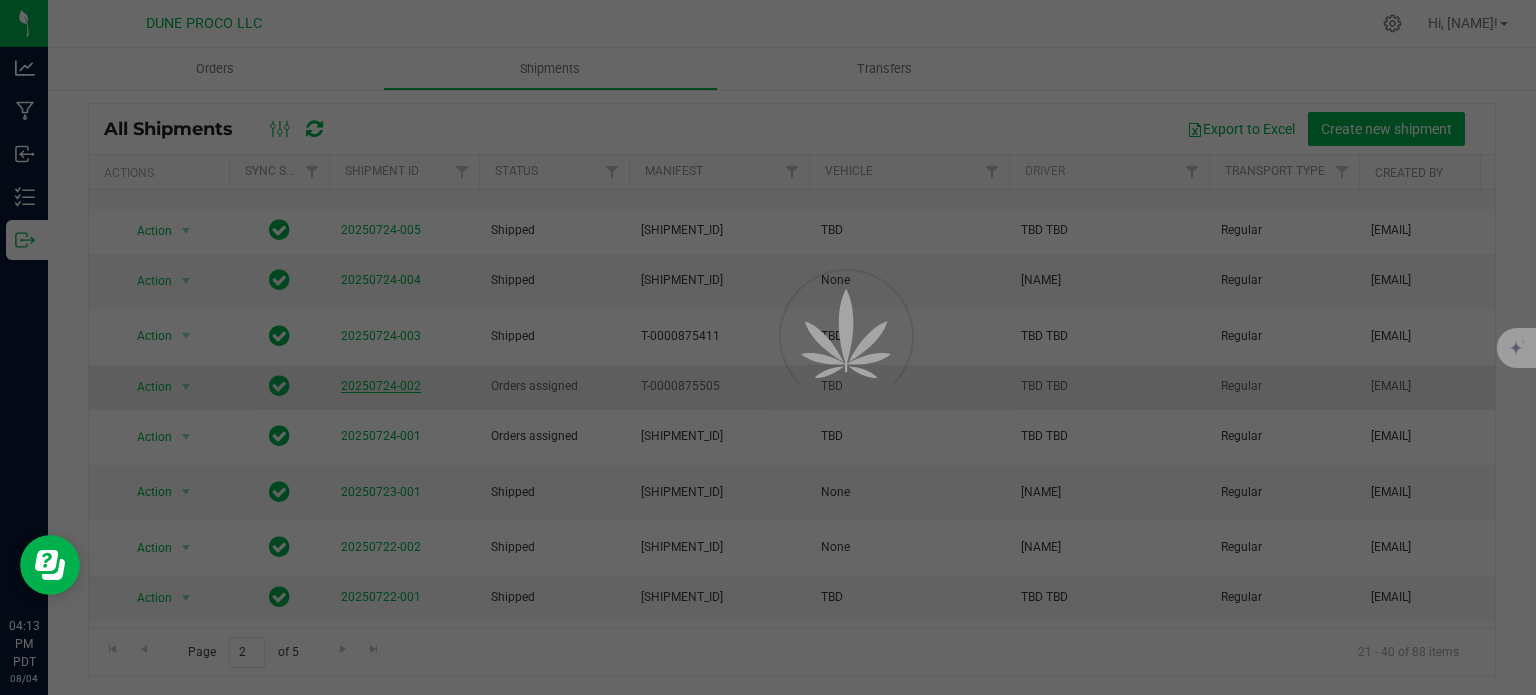 scroll, scrollTop: 0, scrollLeft: 0, axis: both 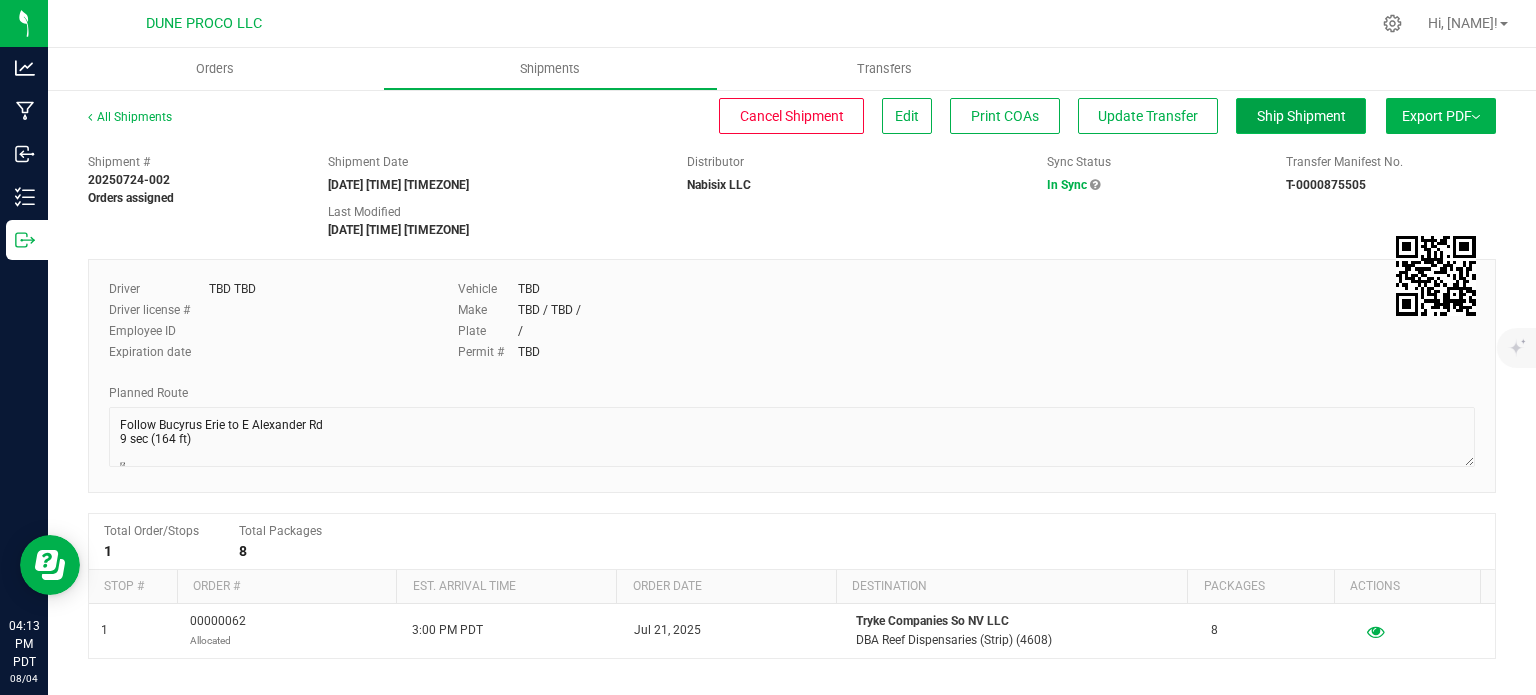 click on "Ship Shipment" at bounding box center [1301, 116] 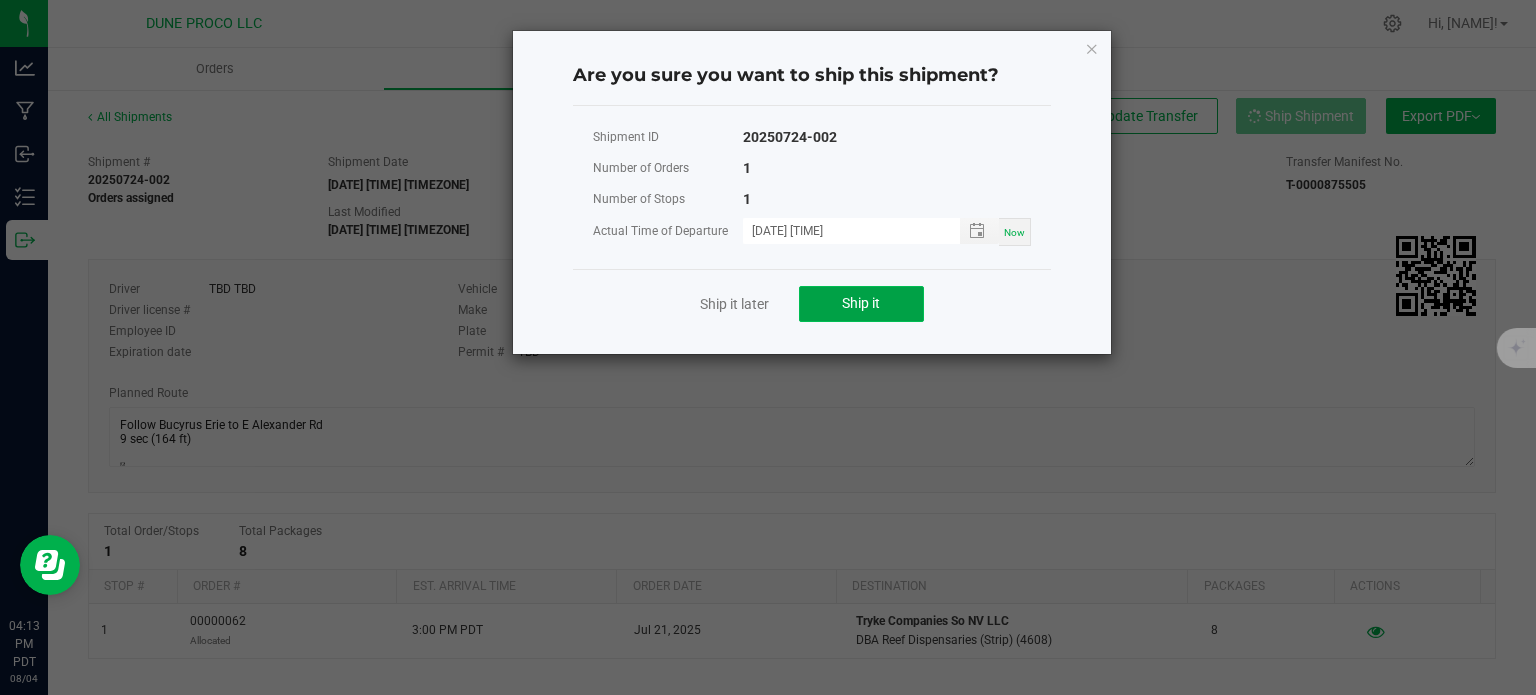 click on "Ship it" 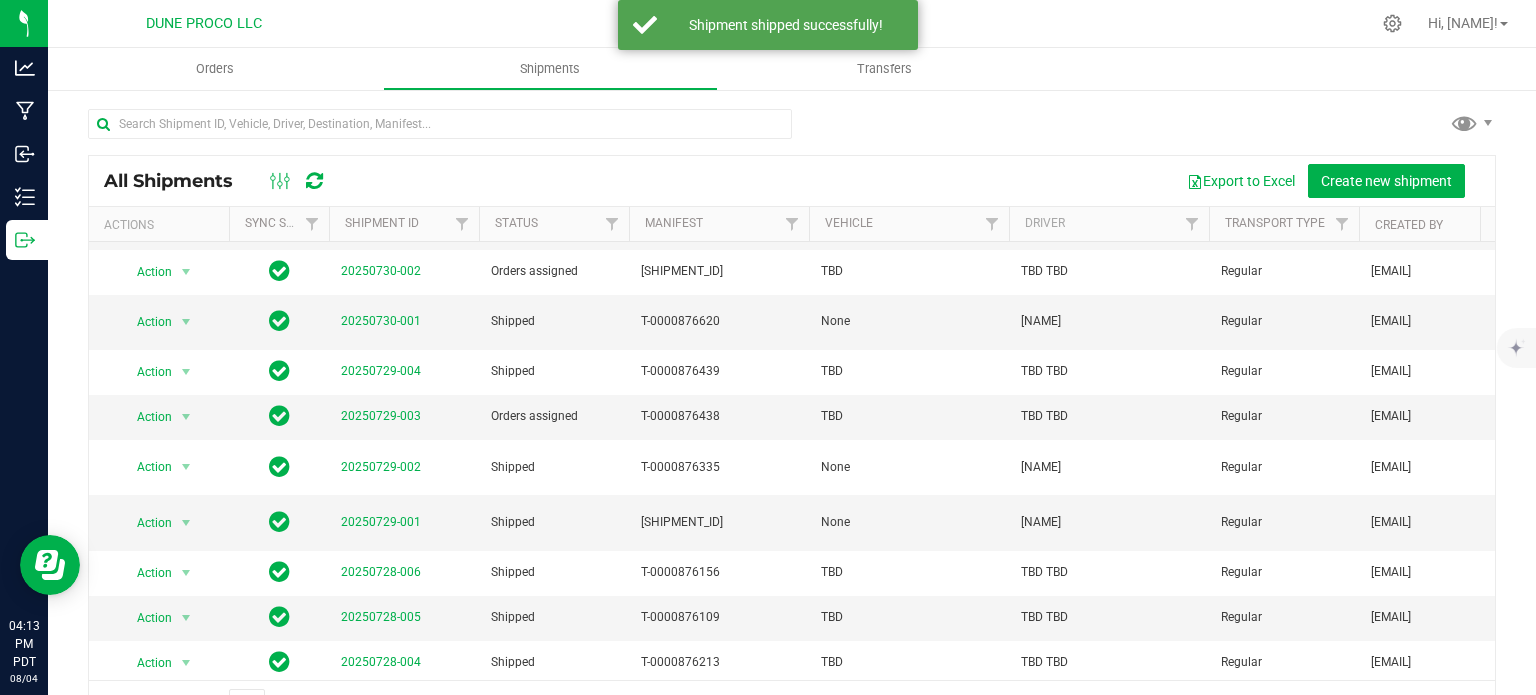 scroll, scrollTop: 556, scrollLeft: 0, axis: vertical 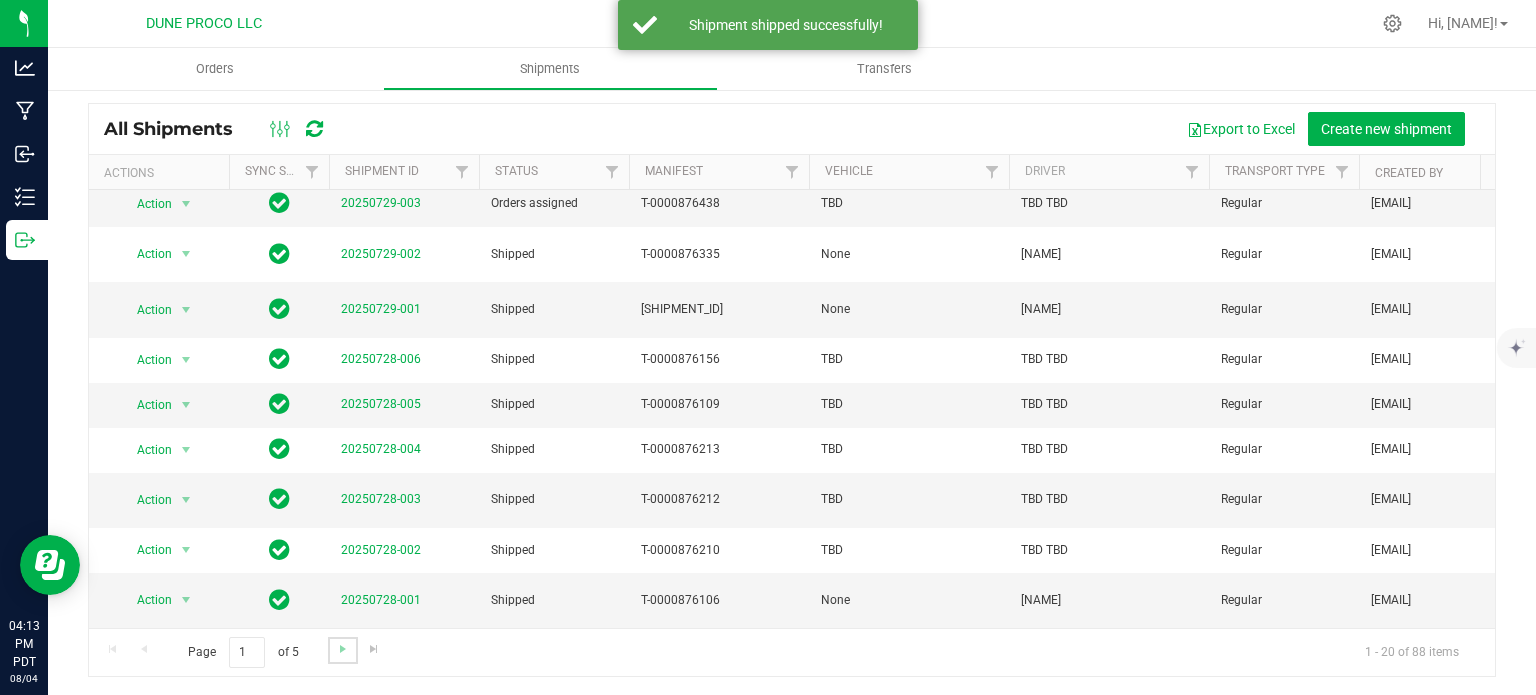 click at bounding box center [342, 650] 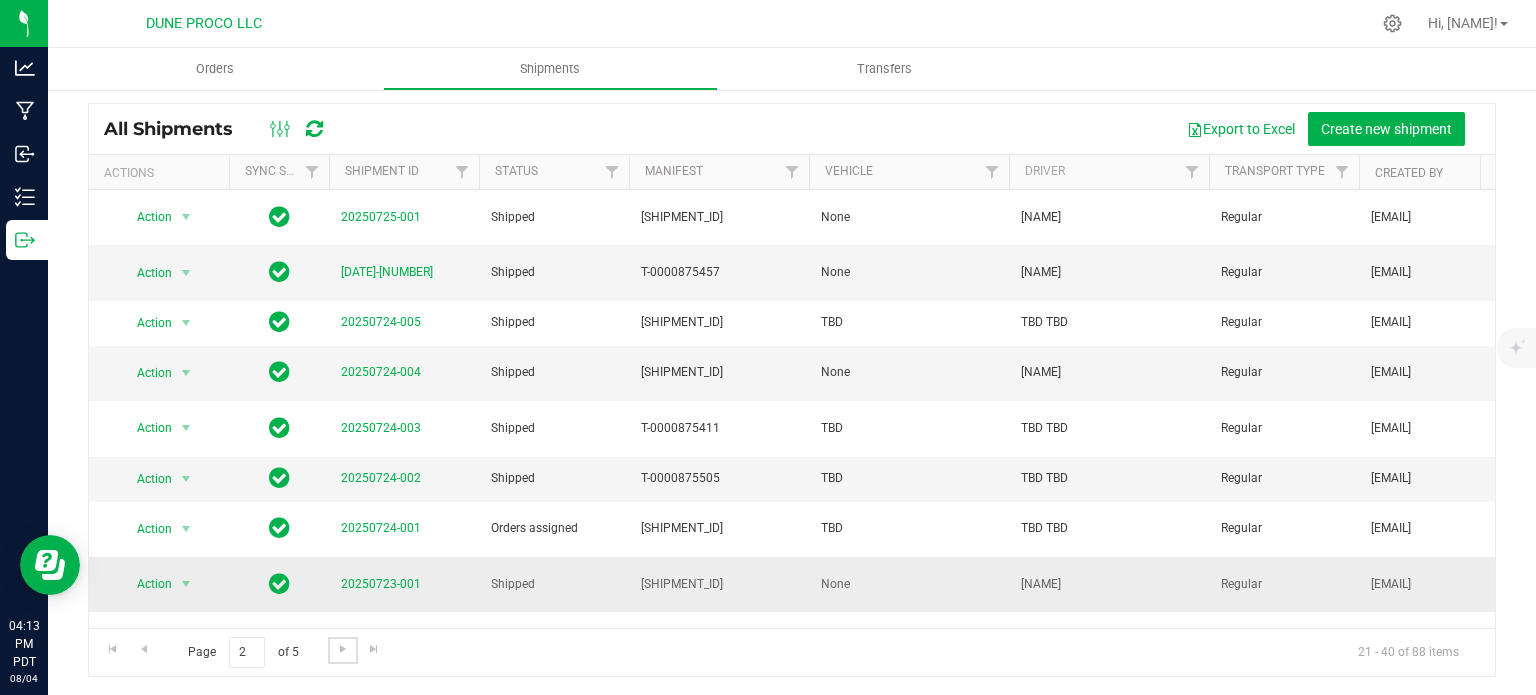 scroll, scrollTop: 68, scrollLeft: 0, axis: vertical 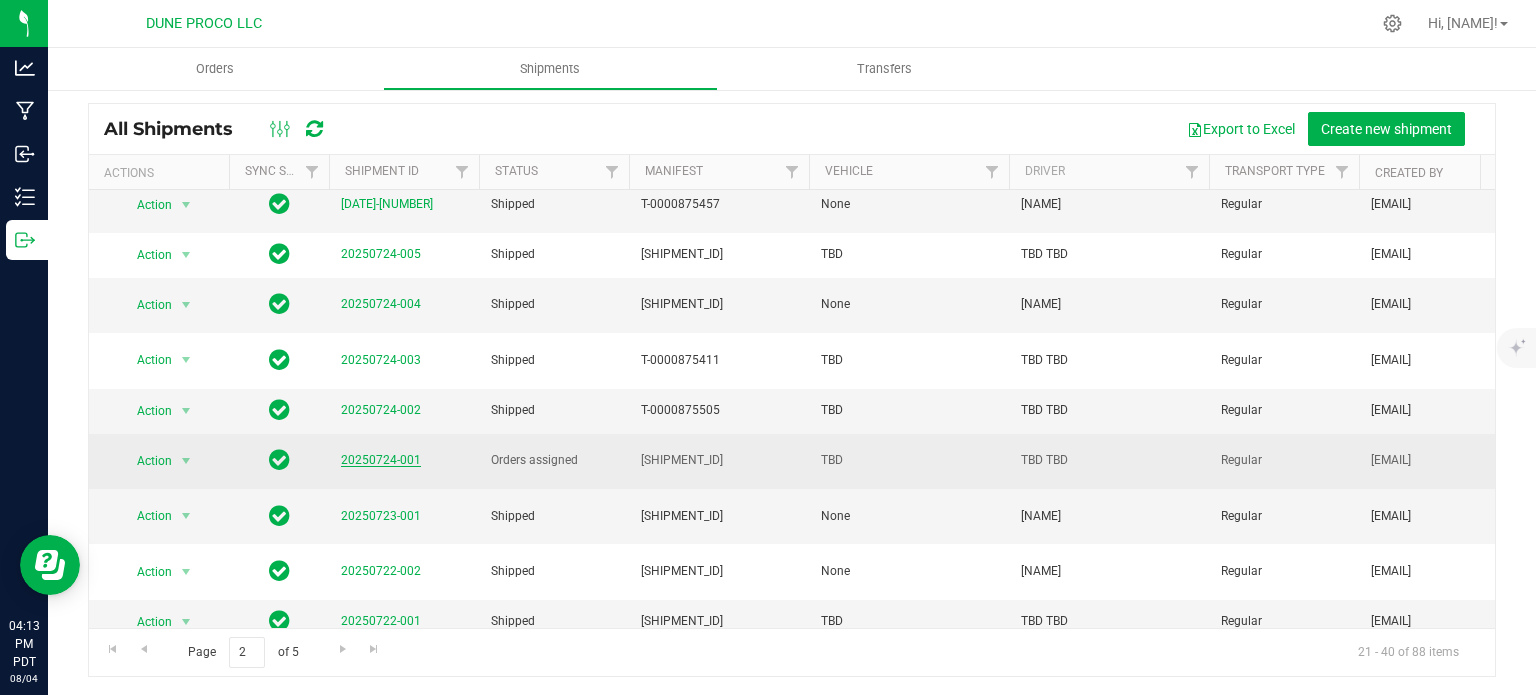 click on "20250724-001" at bounding box center [381, 460] 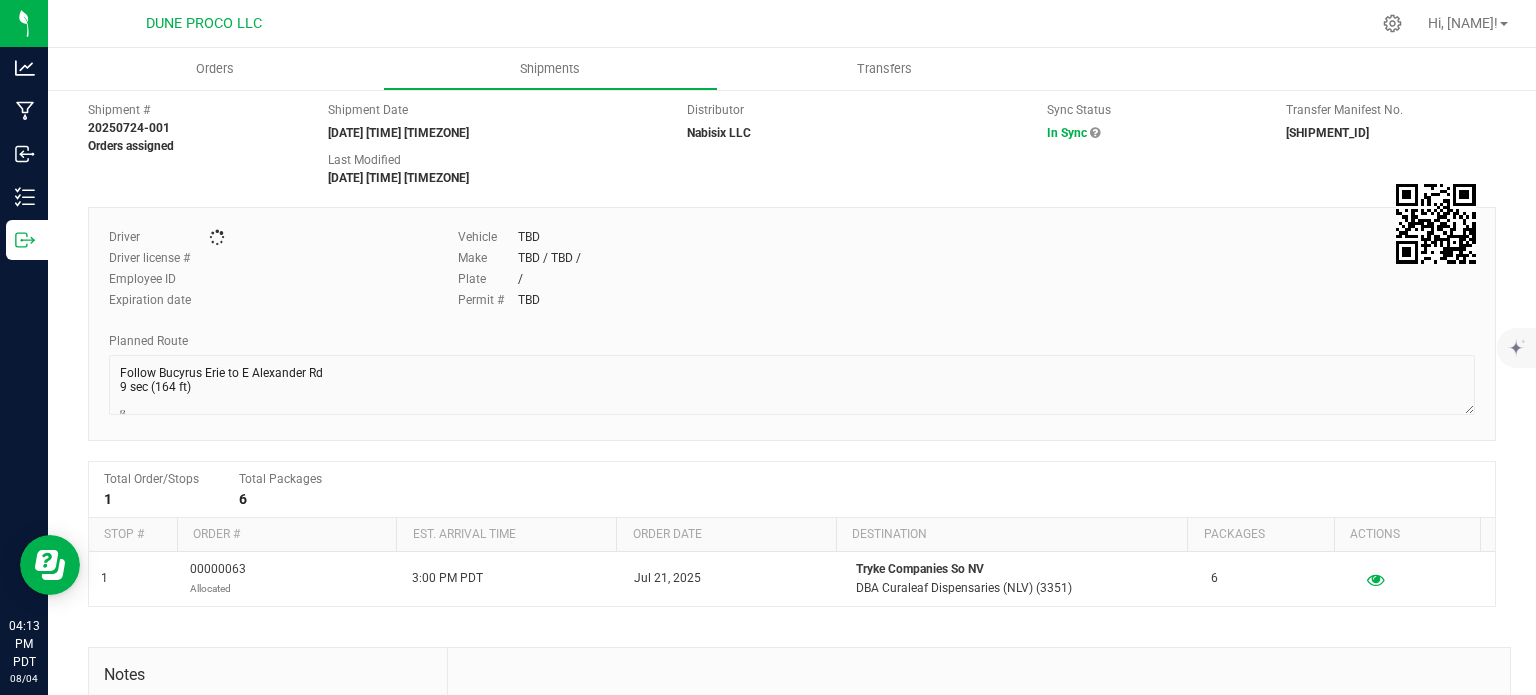 scroll, scrollTop: 0, scrollLeft: 0, axis: both 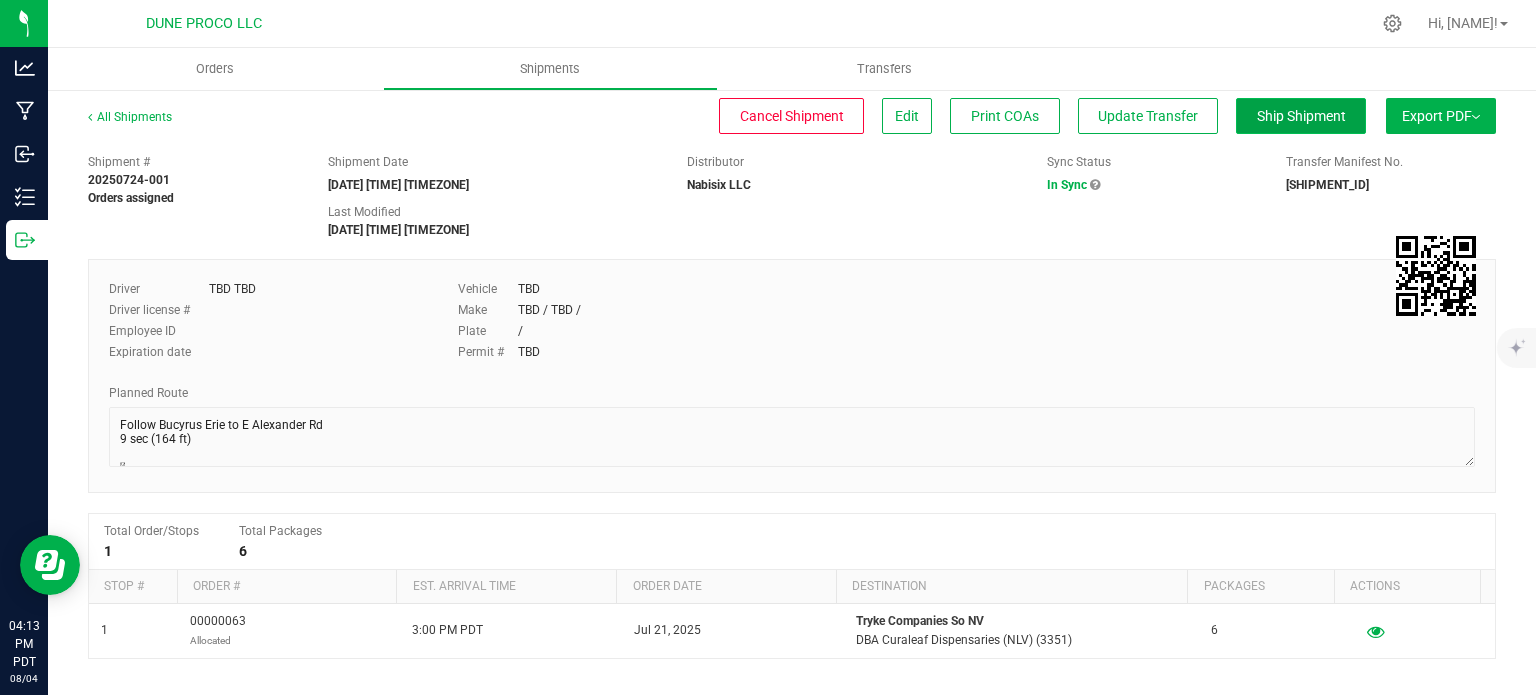 click on "Ship Shipment" at bounding box center [1301, 116] 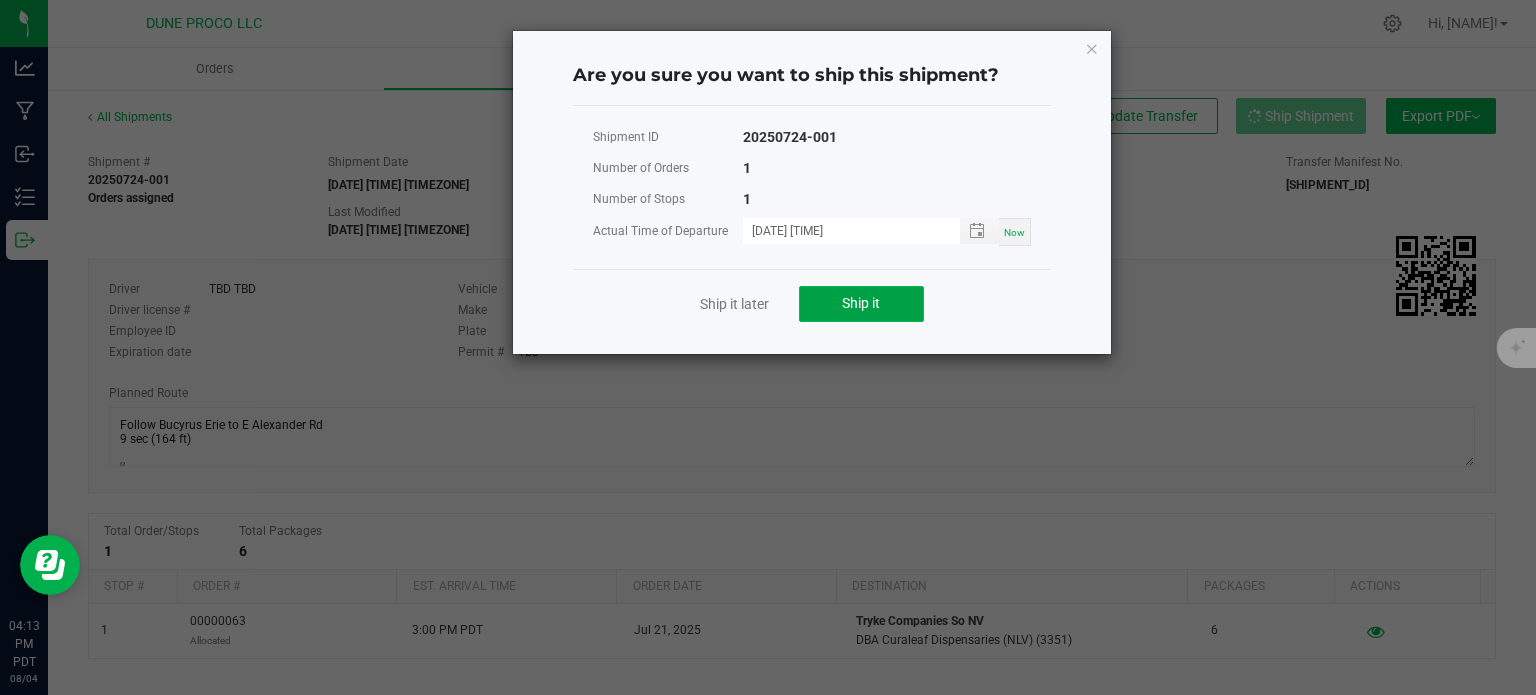 click on "Ship it" 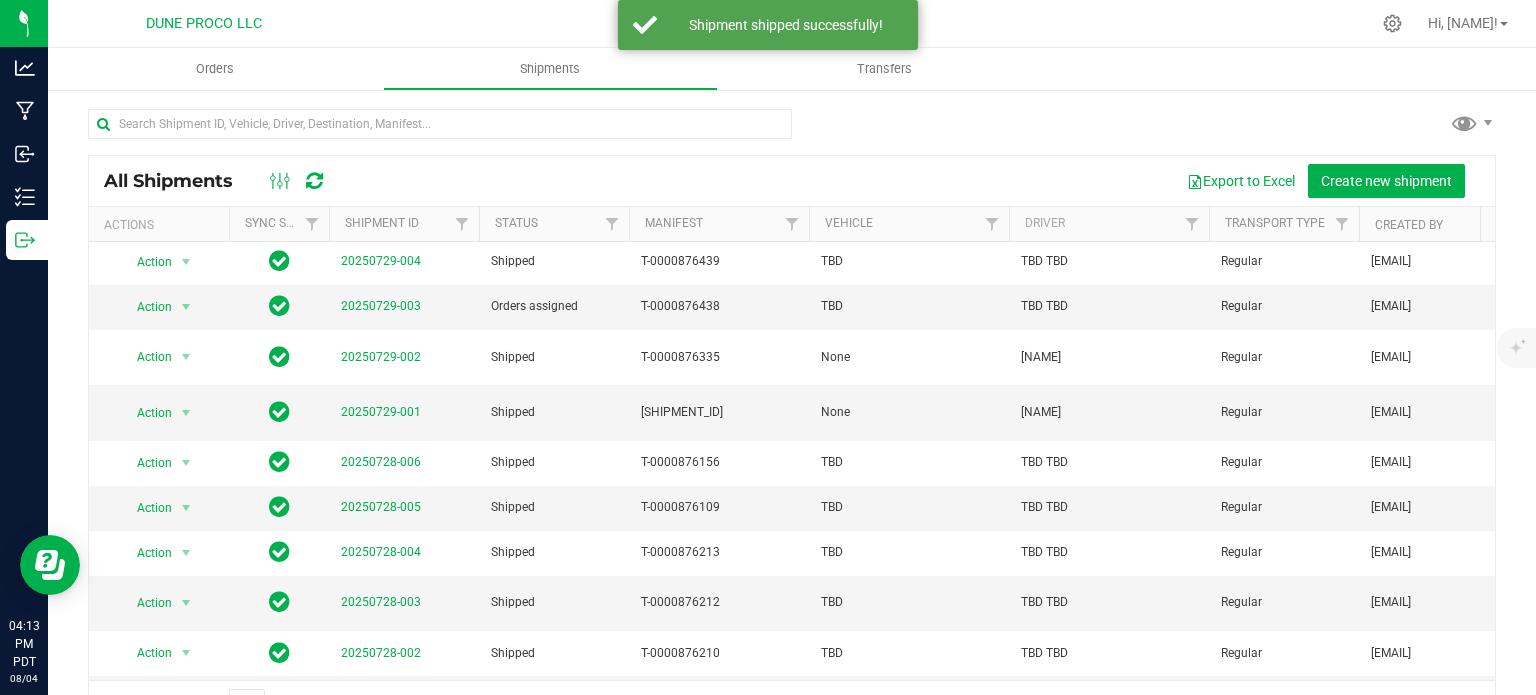 scroll, scrollTop: 556, scrollLeft: 0, axis: vertical 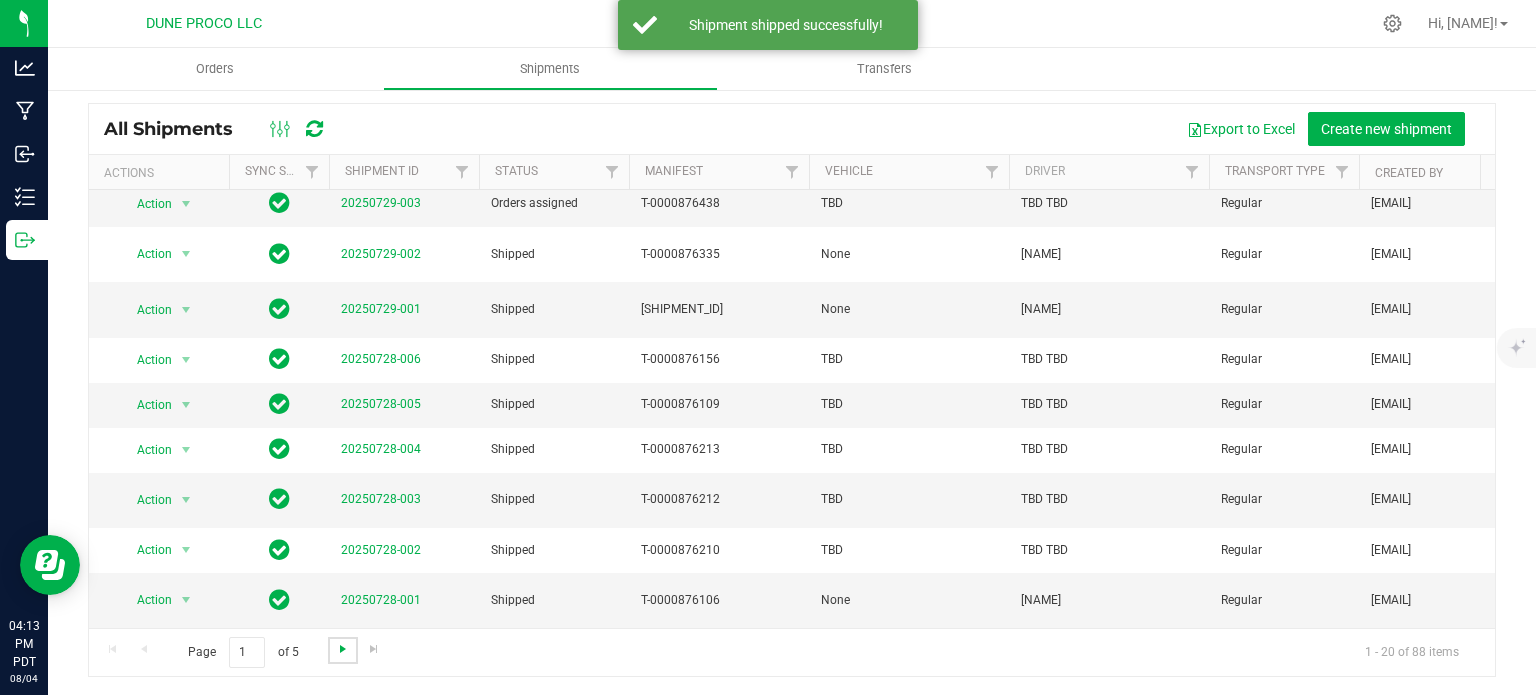 click at bounding box center (343, 649) 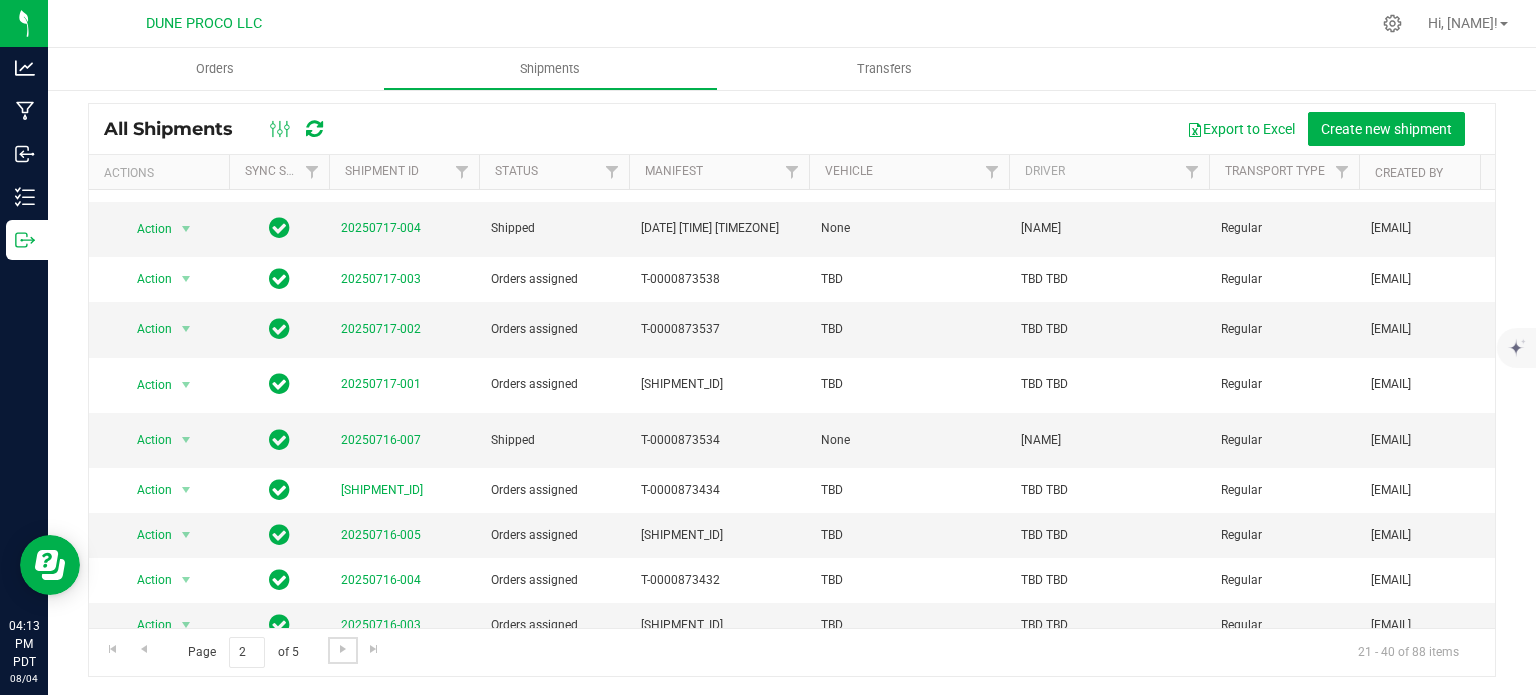 scroll, scrollTop: 576, scrollLeft: 0, axis: vertical 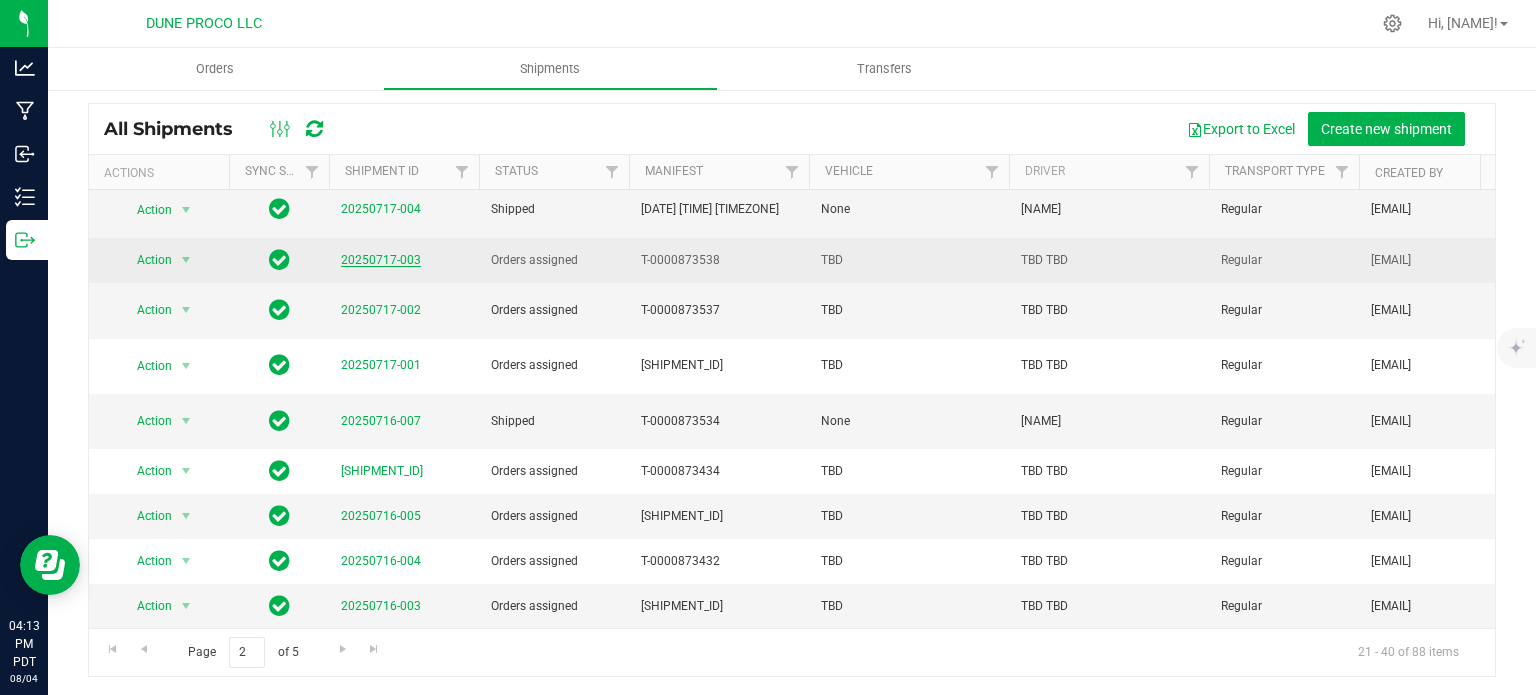 click on "20250717-003" at bounding box center [381, 260] 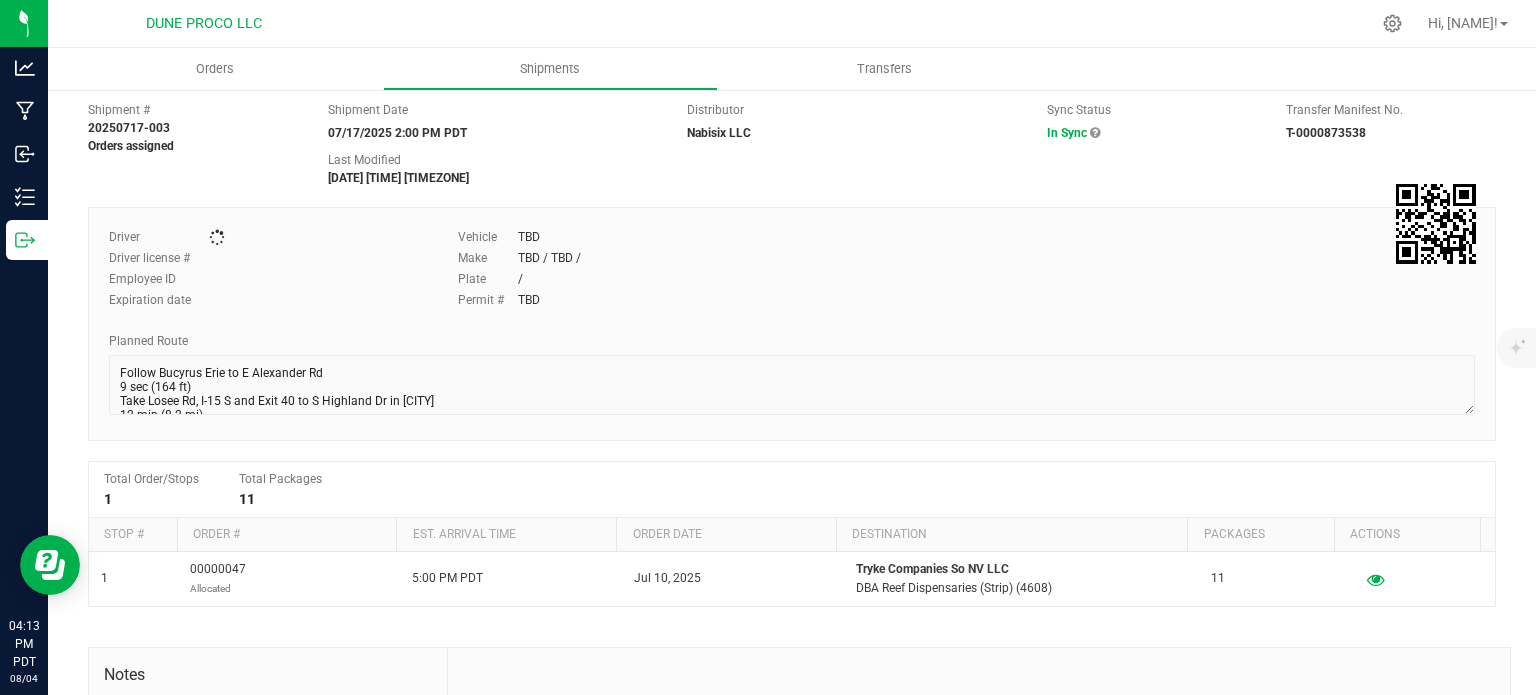scroll, scrollTop: 0, scrollLeft: 0, axis: both 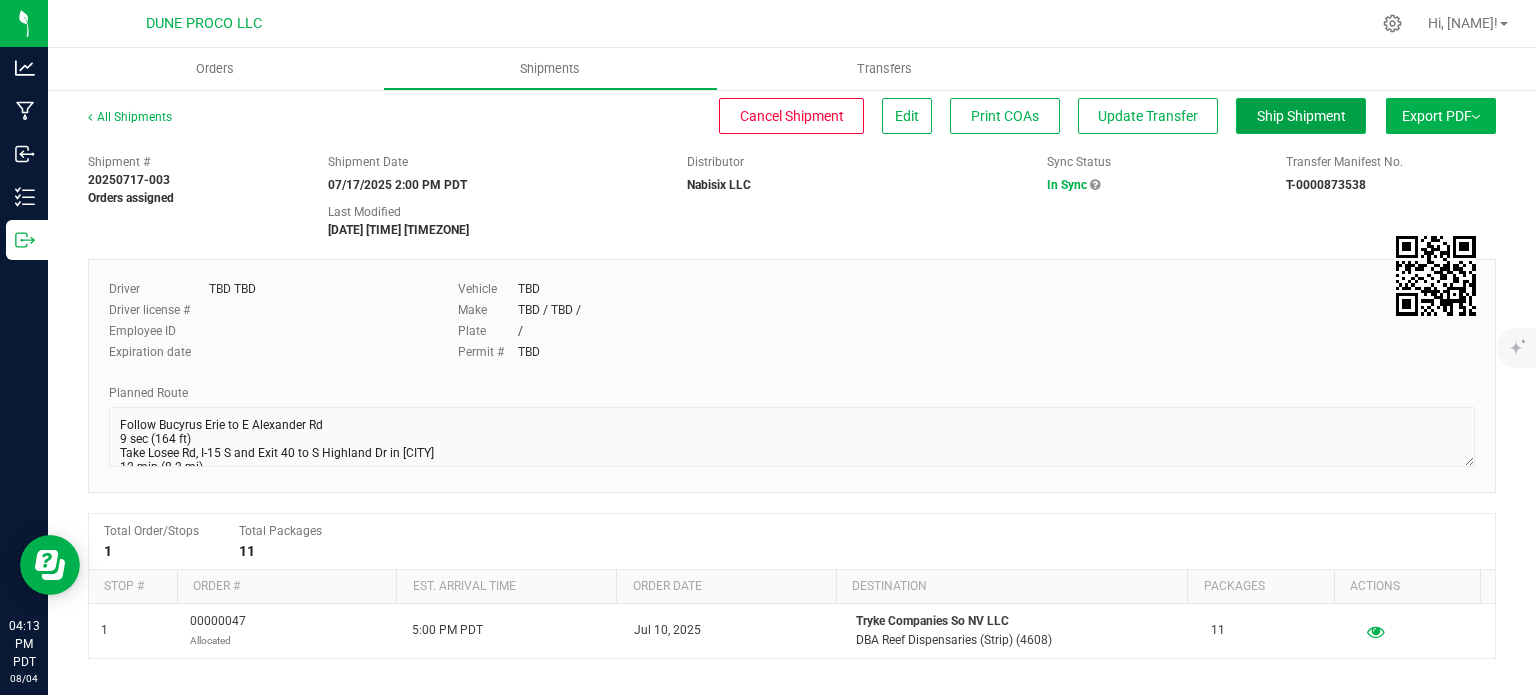 click on "Ship Shipment" at bounding box center [1301, 116] 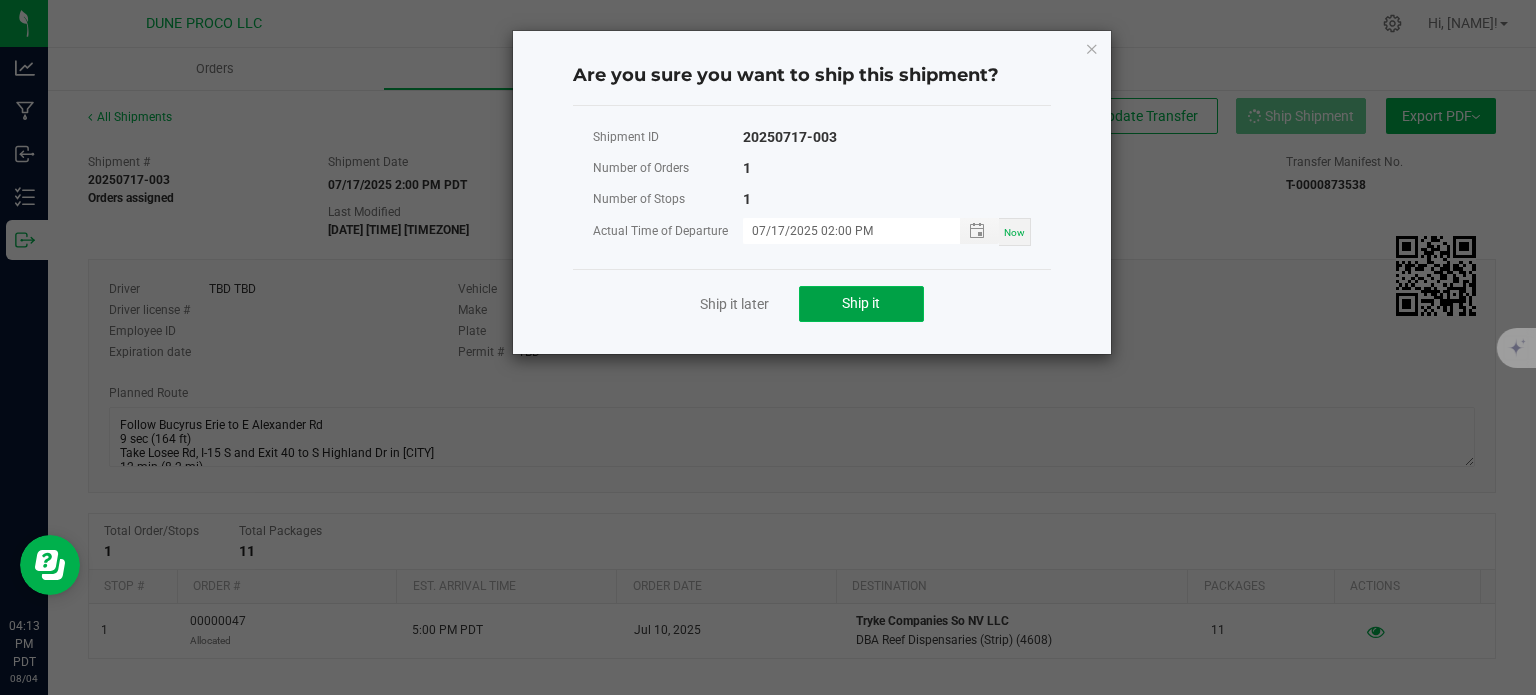 click on "Ship it" 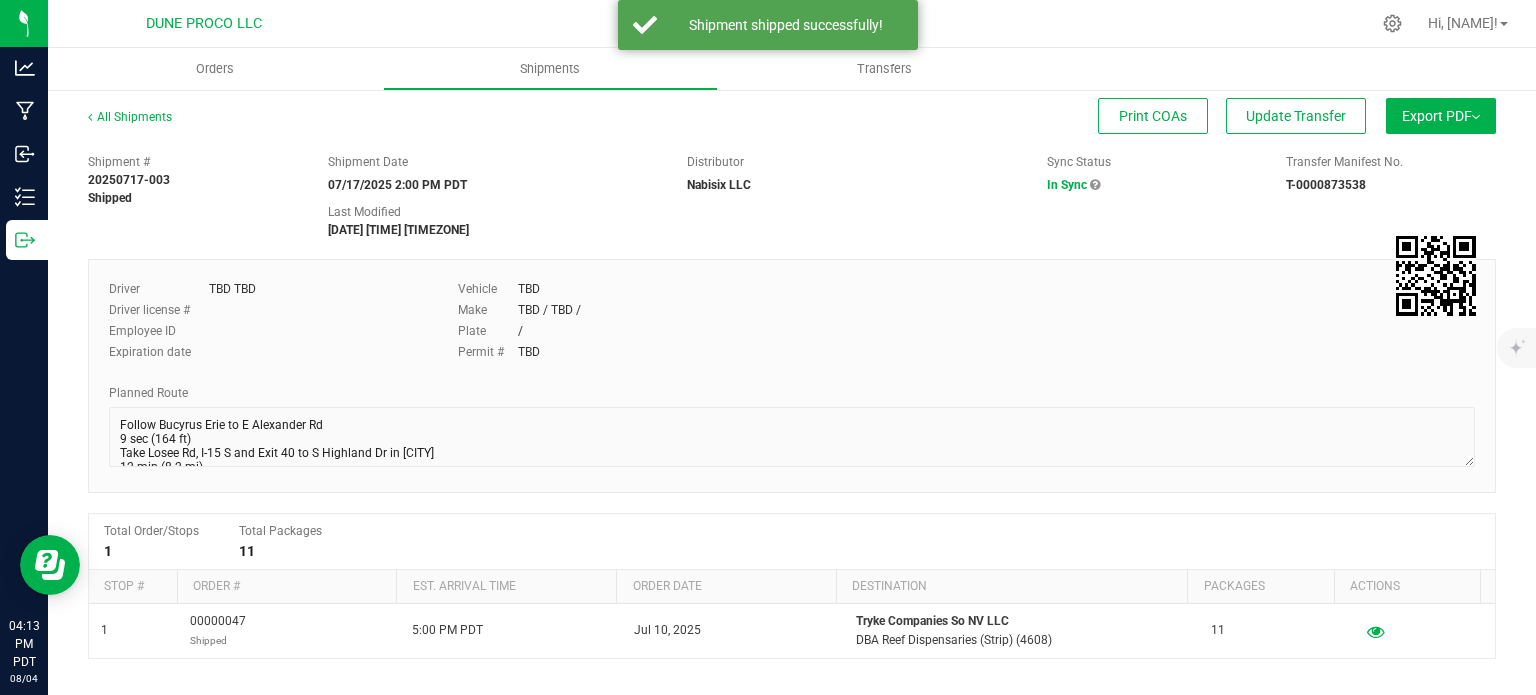 scroll, scrollTop: 48, scrollLeft: 0, axis: vertical 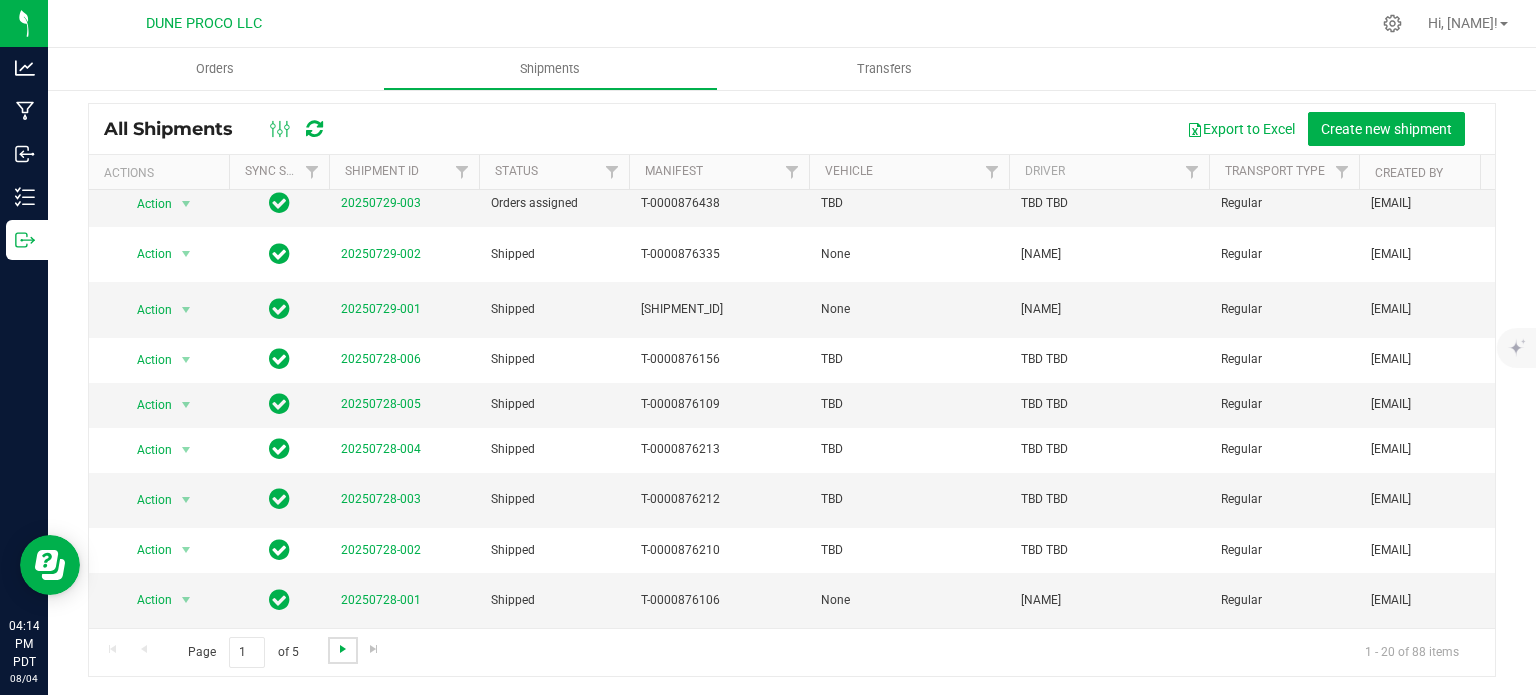 click at bounding box center (343, 649) 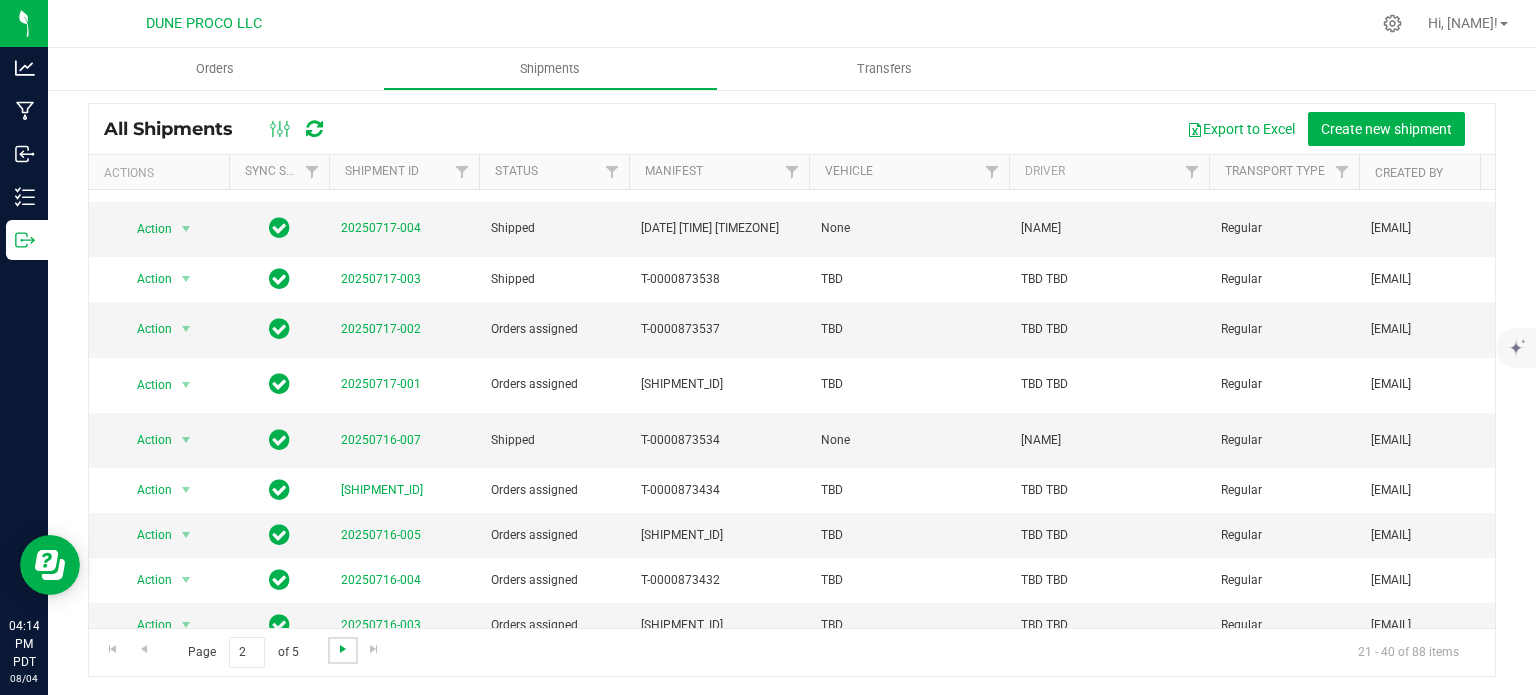 scroll, scrollTop: 576, scrollLeft: 0, axis: vertical 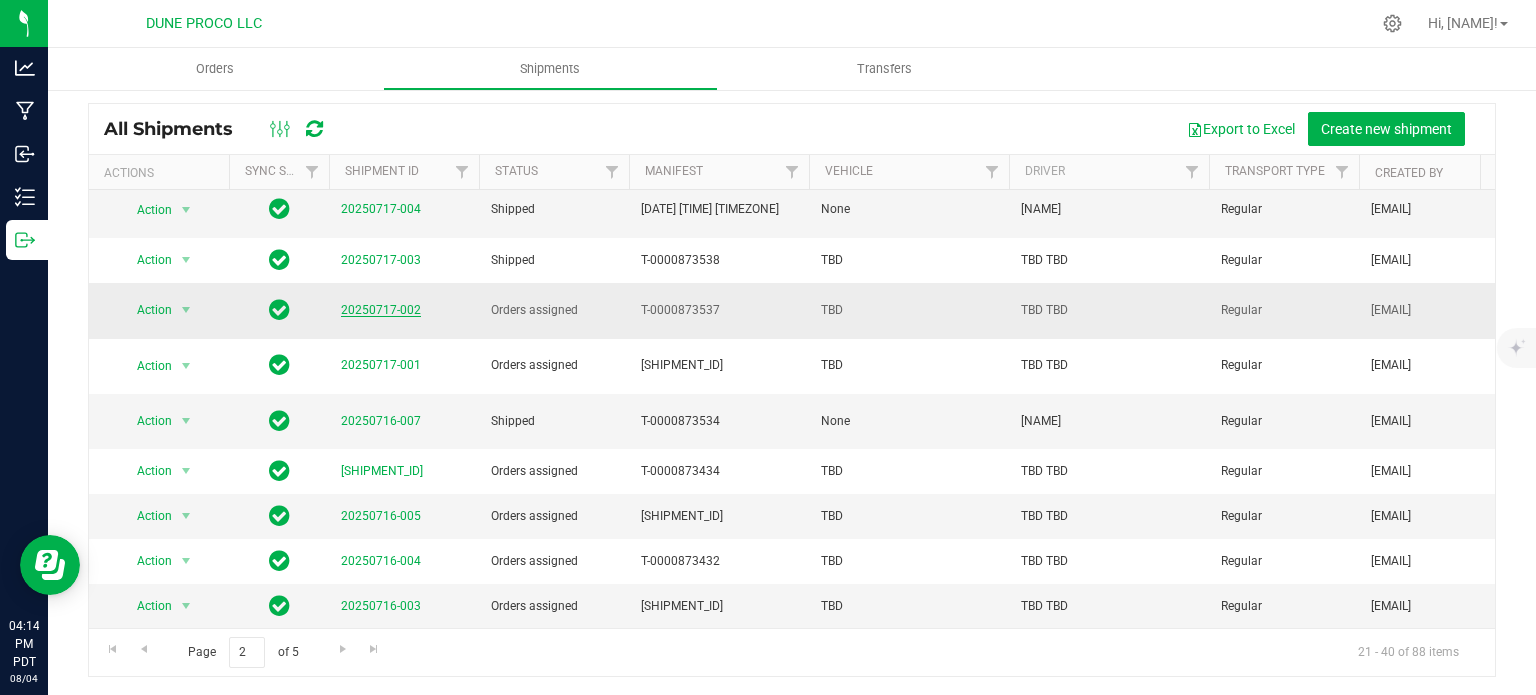 click on "20250717-002" at bounding box center (381, 310) 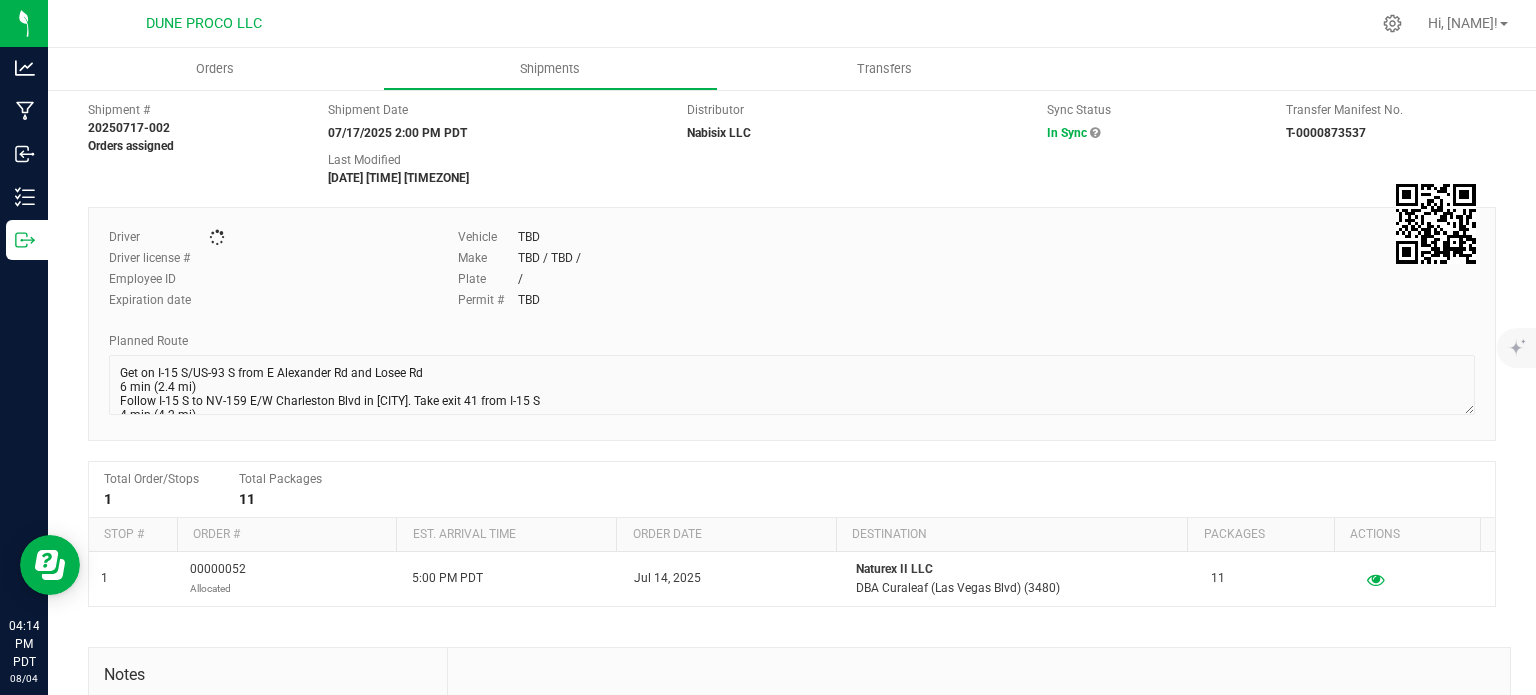 scroll, scrollTop: 0, scrollLeft: 0, axis: both 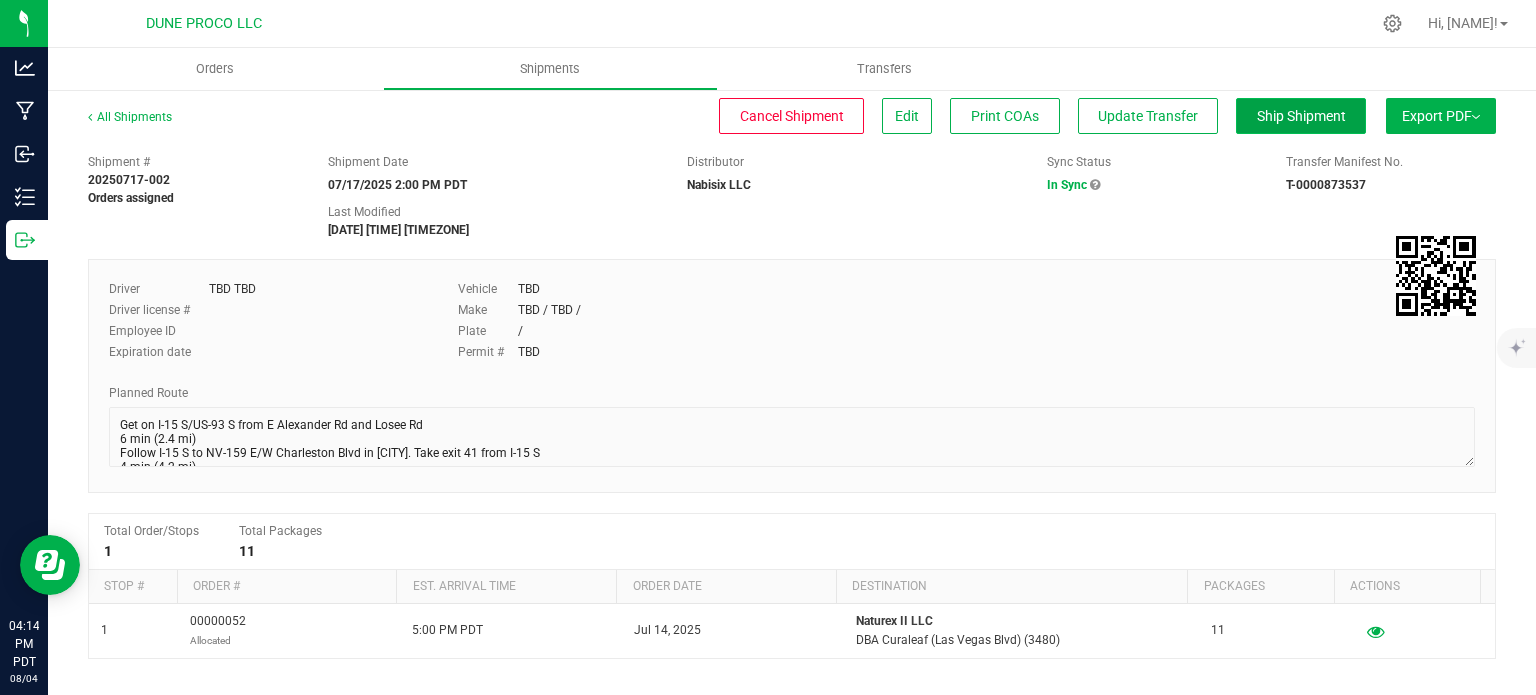 click on "Ship Shipment" at bounding box center (1301, 116) 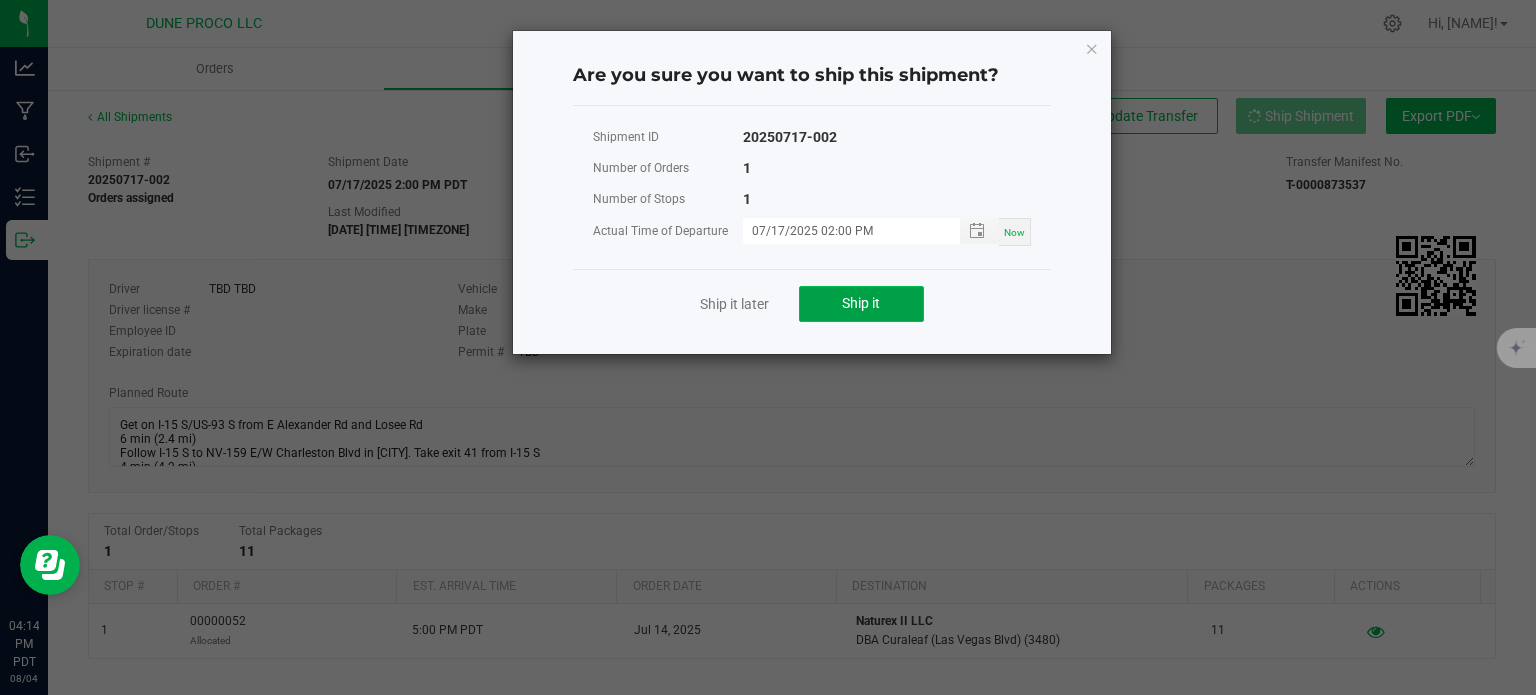click on "Ship it" 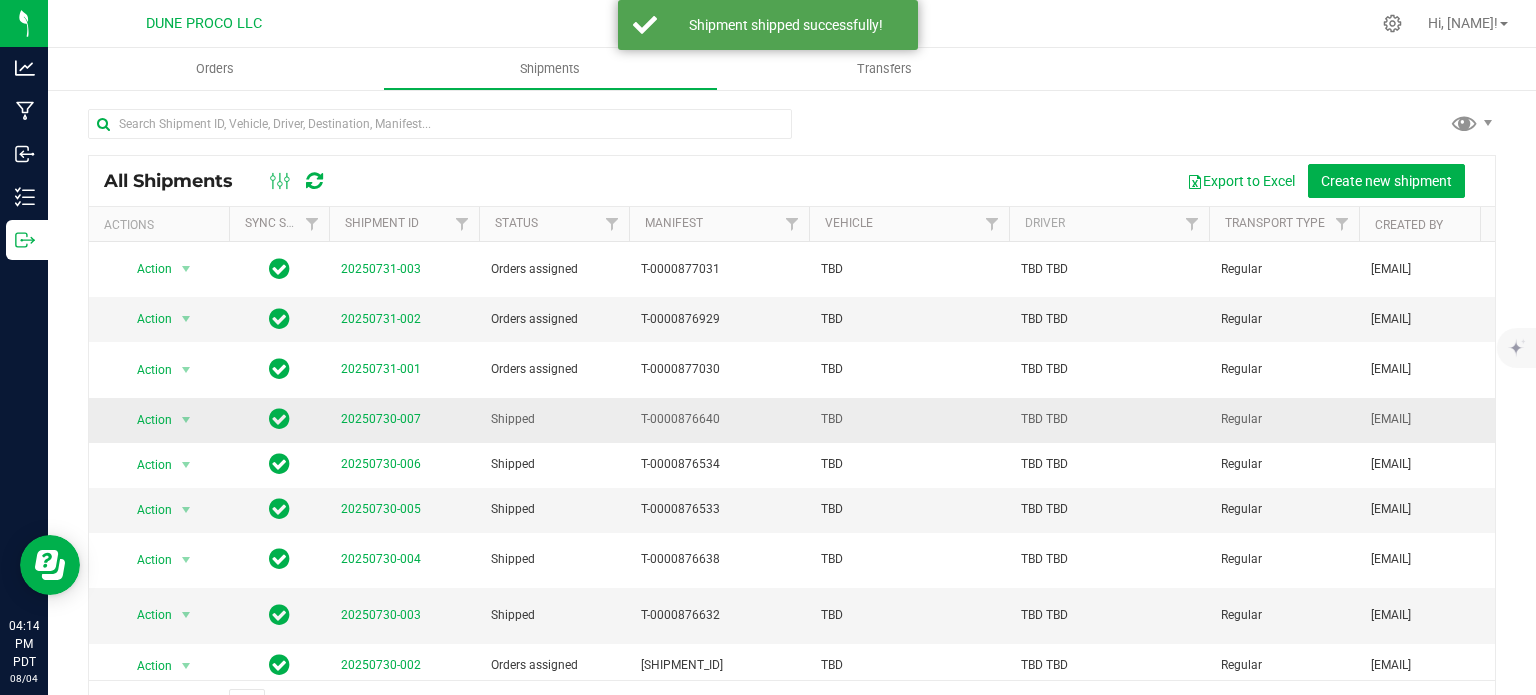 scroll, scrollTop: 556, scrollLeft: 0, axis: vertical 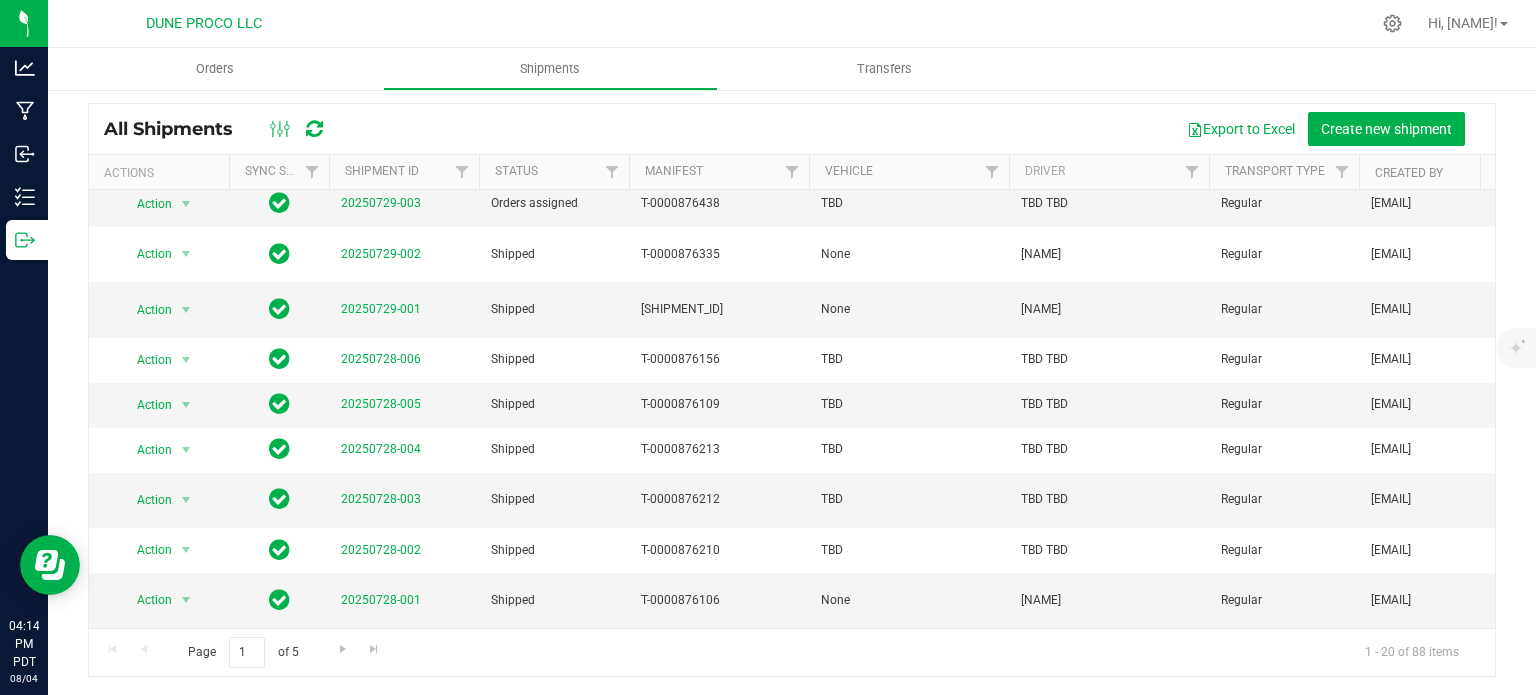 click on "Page 1 of 5 1 - 20 of 88 items" at bounding box center (792, 652) 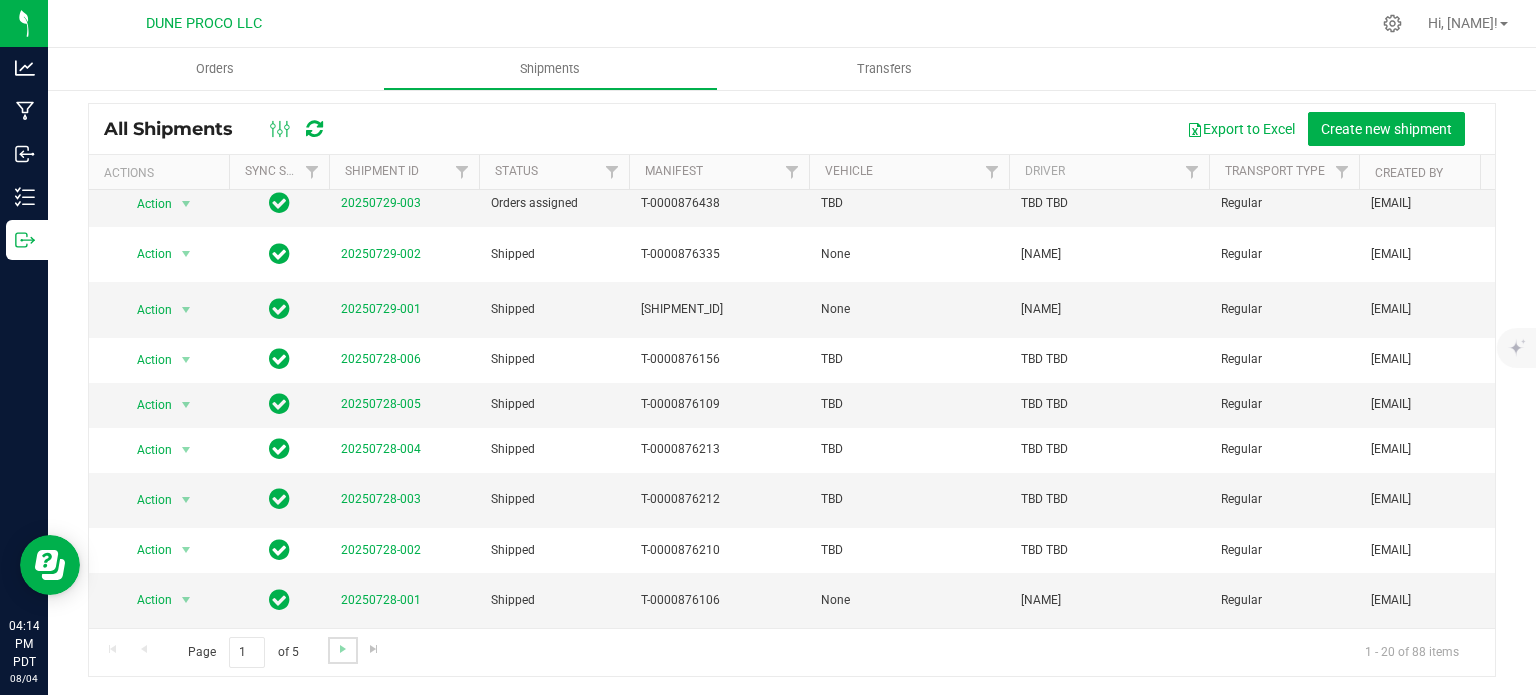 click at bounding box center (342, 650) 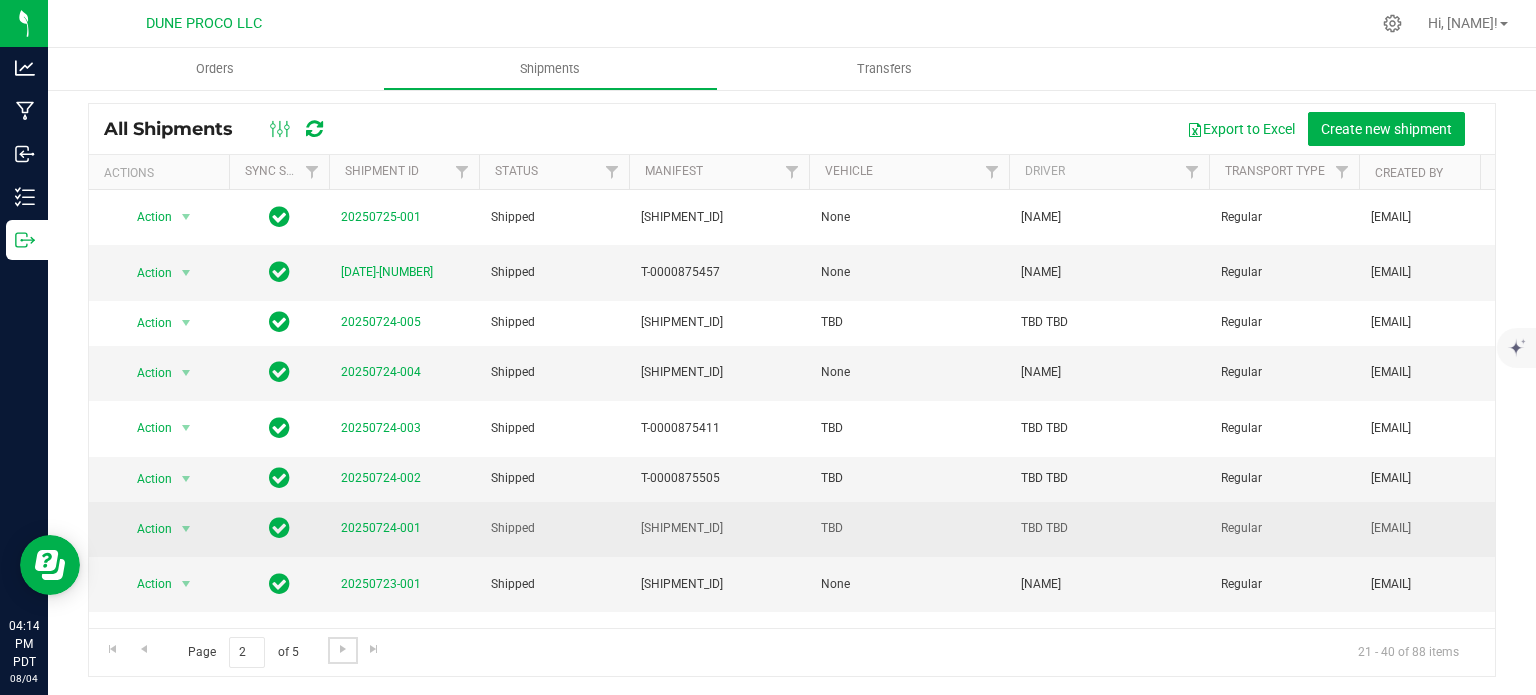 scroll, scrollTop: 576, scrollLeft: 0, axis: vertical 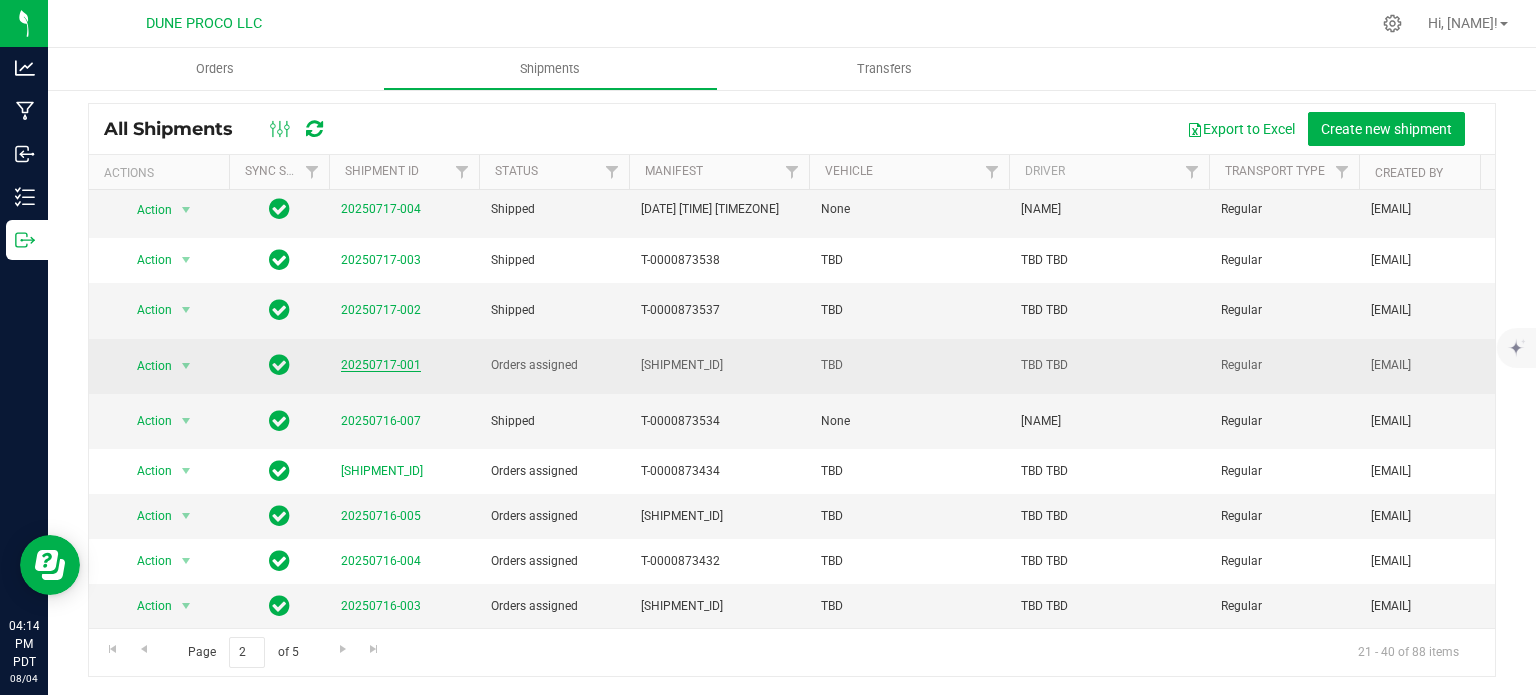 click on "20250717-001" at bounding box center (381, 365) 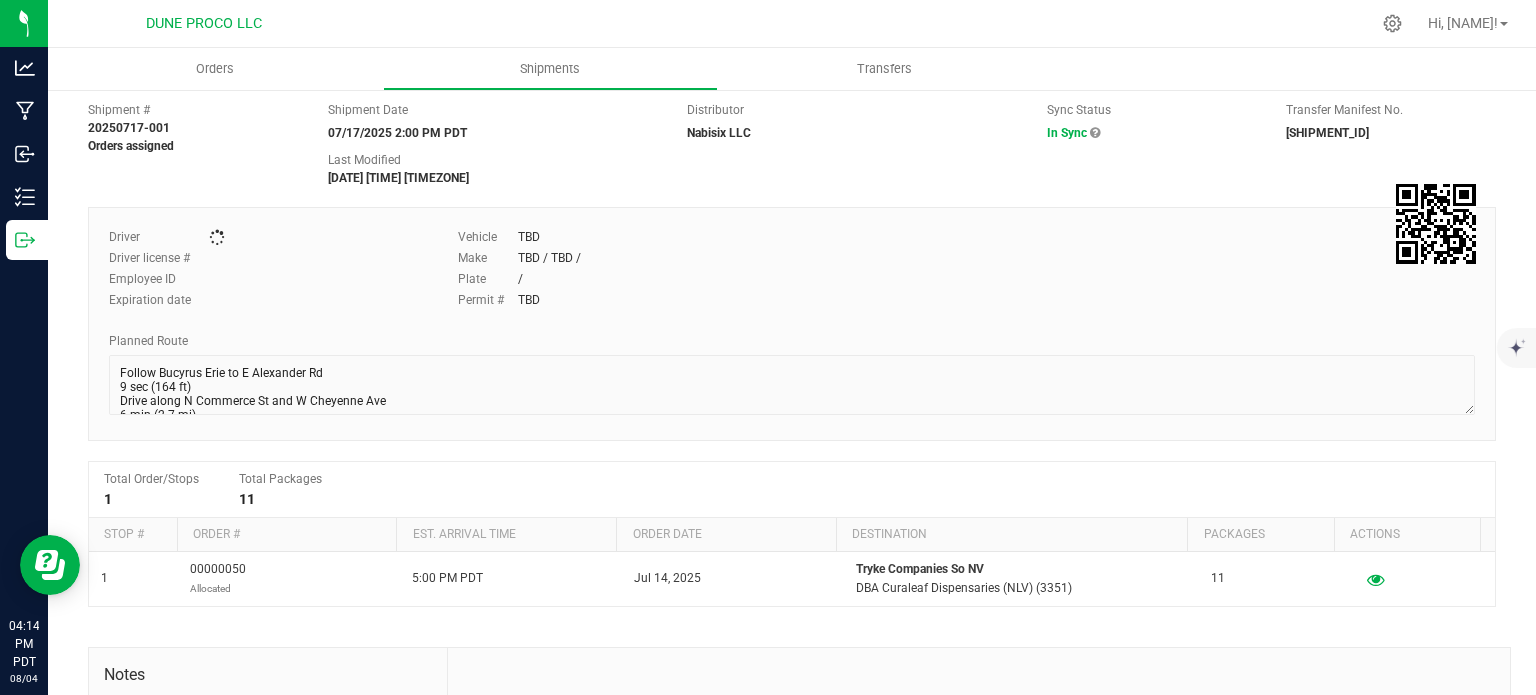 scroll, scrollTop: 0, scrollLeft: 0, axis: both 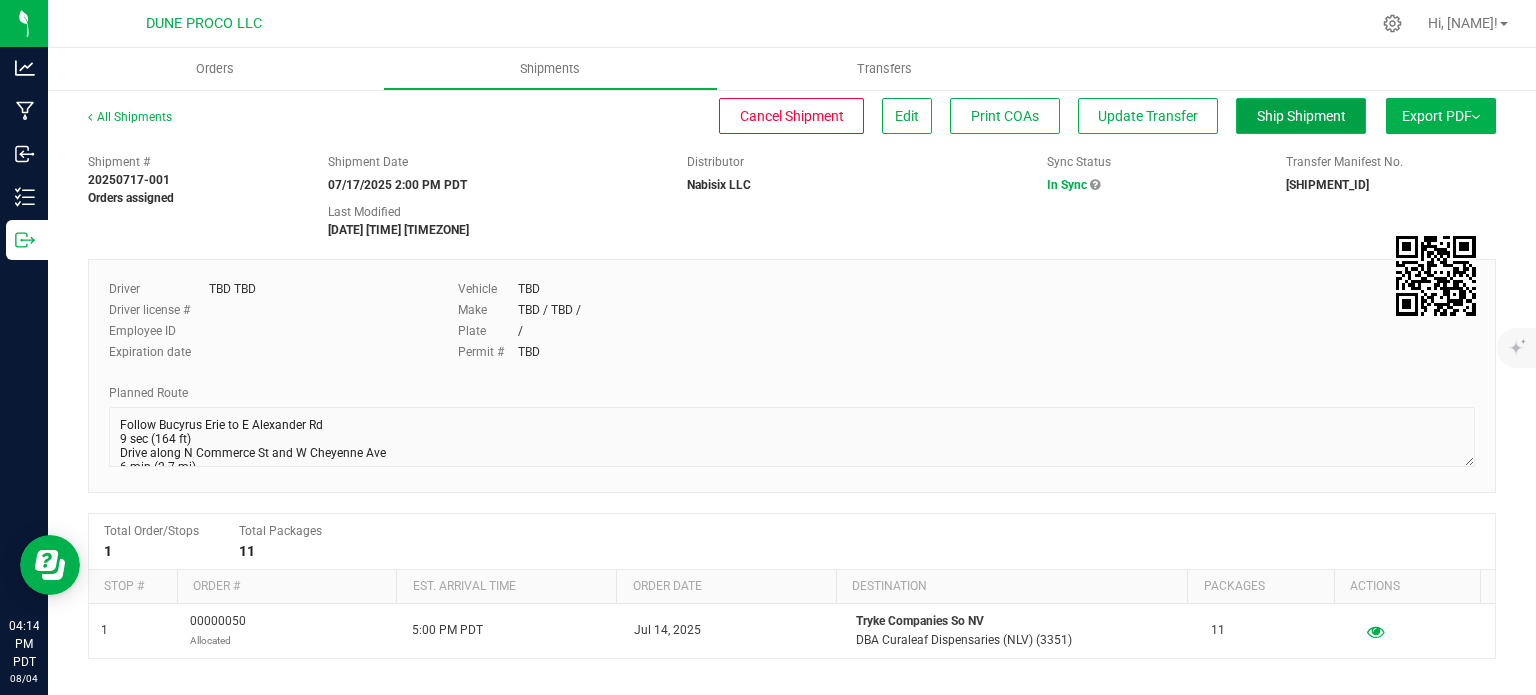click on "Ship Shipment" at bounding box center [1301, 116] 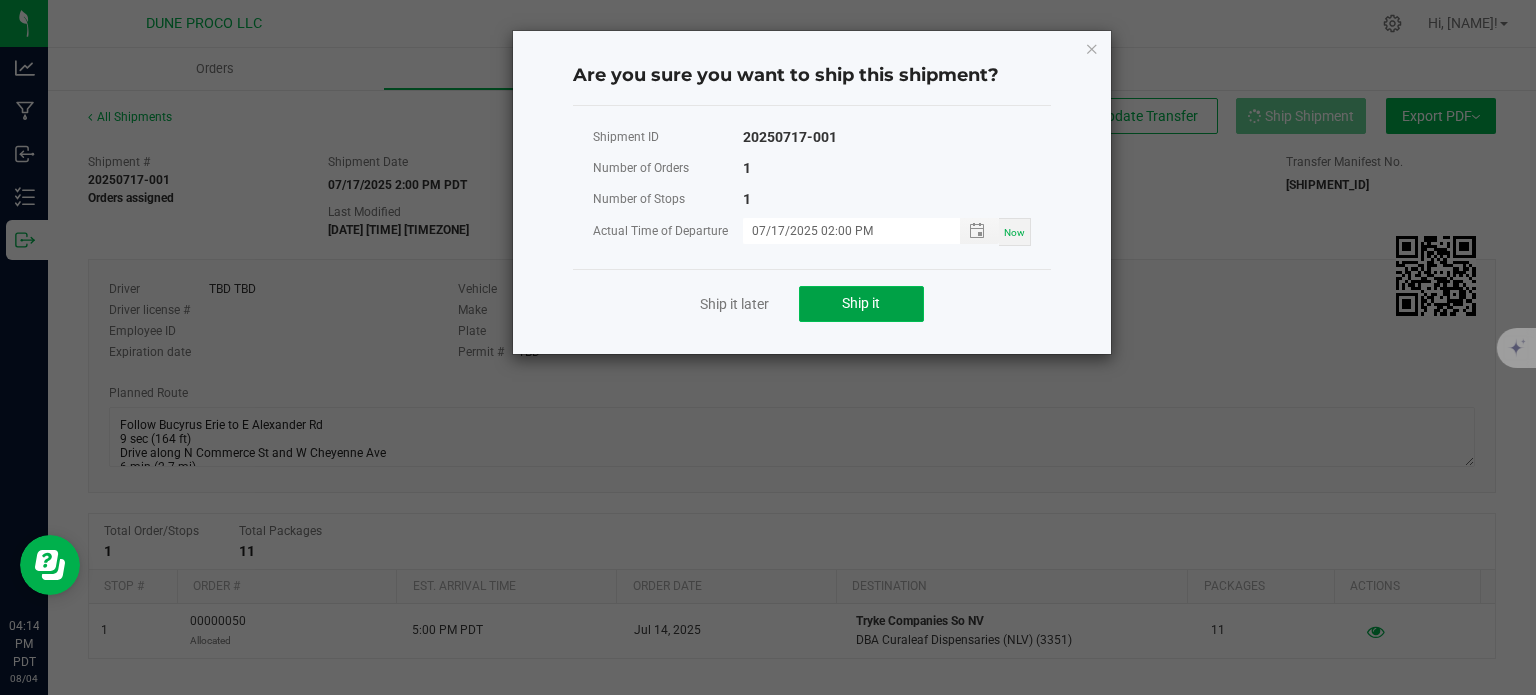click on "Ship it" 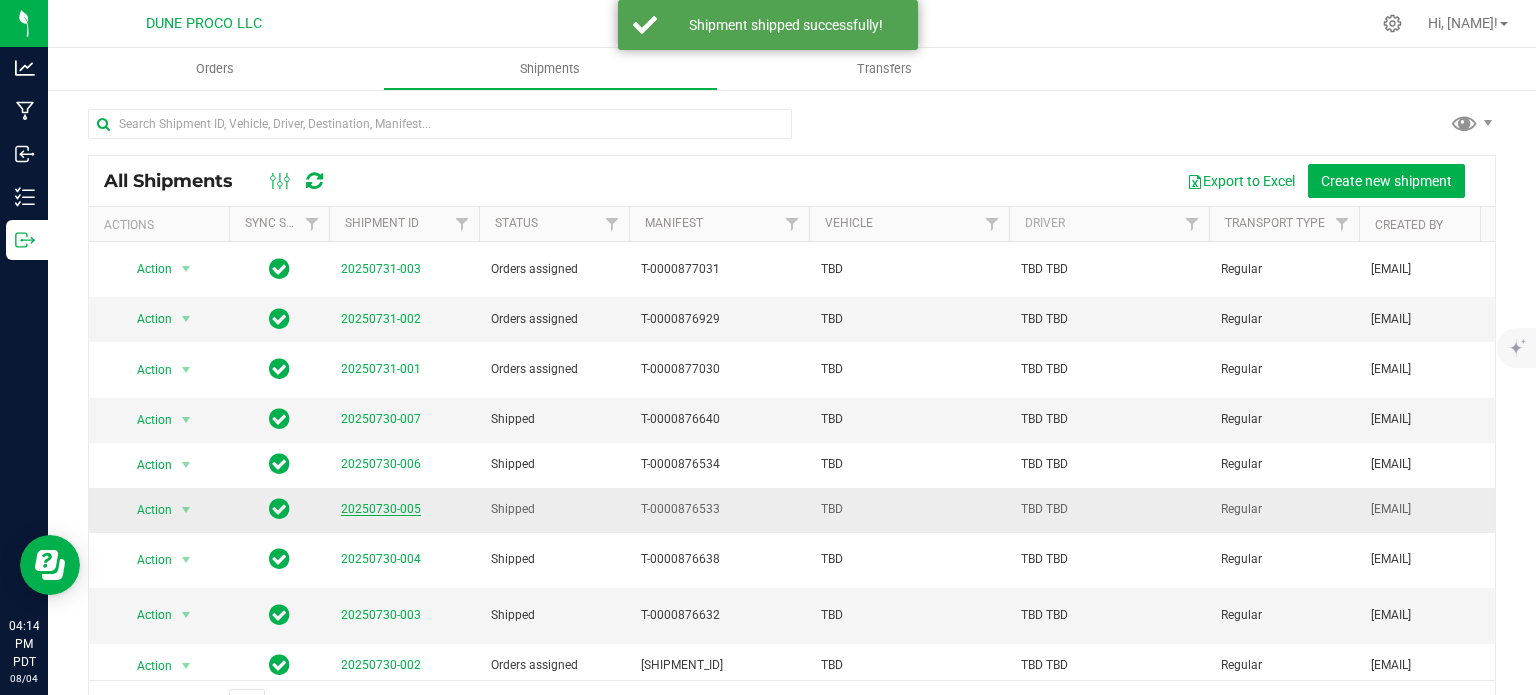scroll, scrollTop: 556, scrollLeft: 0, axis: vertical 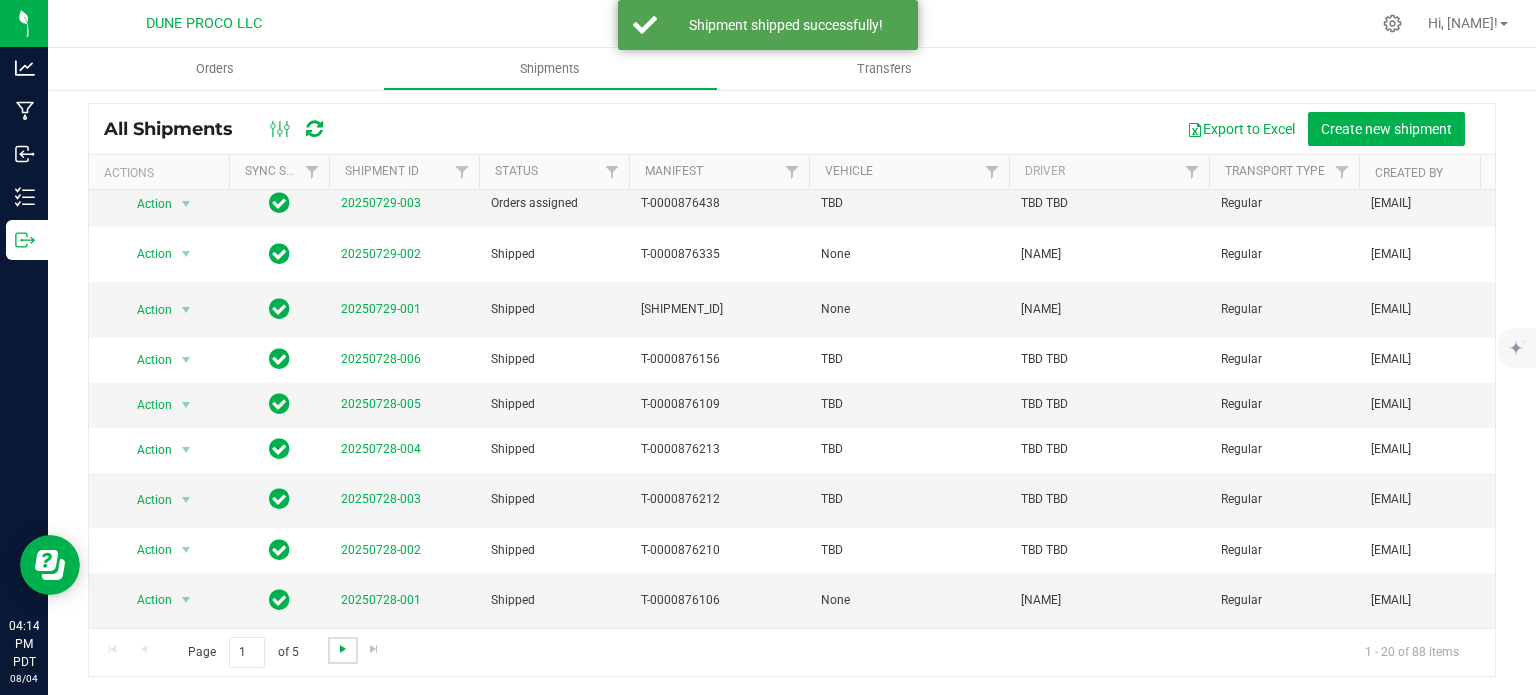 click at bounding box center (343, 649) 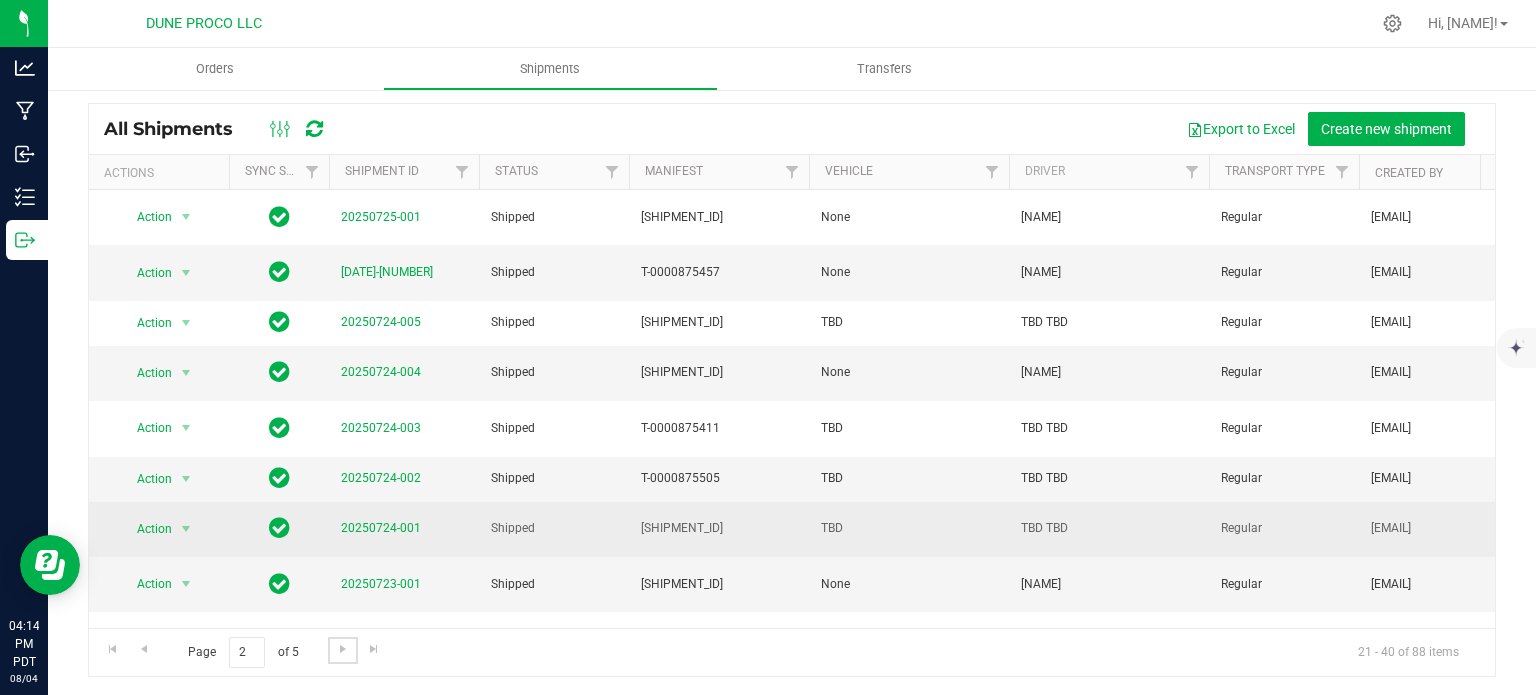 scroll, scrollTop: 576, scrollLeft: 0, axis: vertical 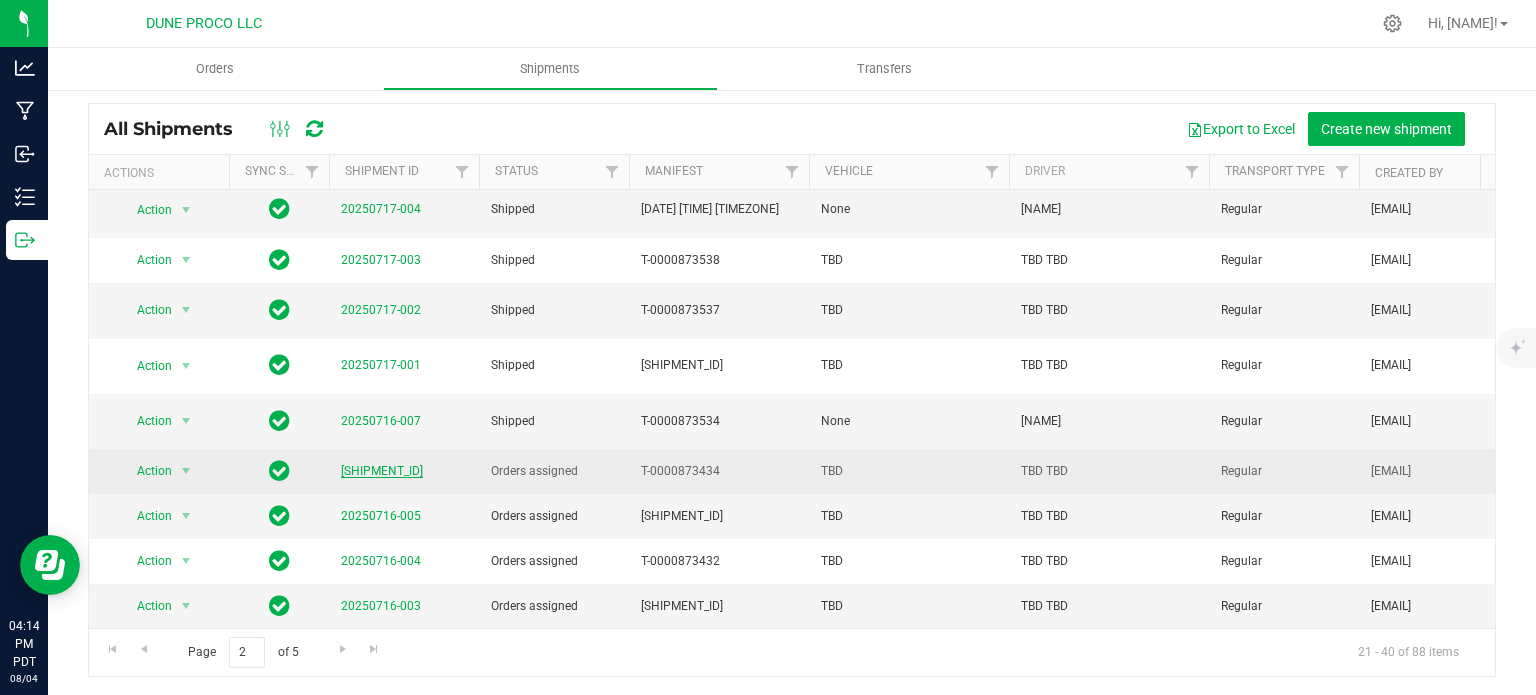 click on "[SHIPMENT_ID]" at bounding box center [382, 471] 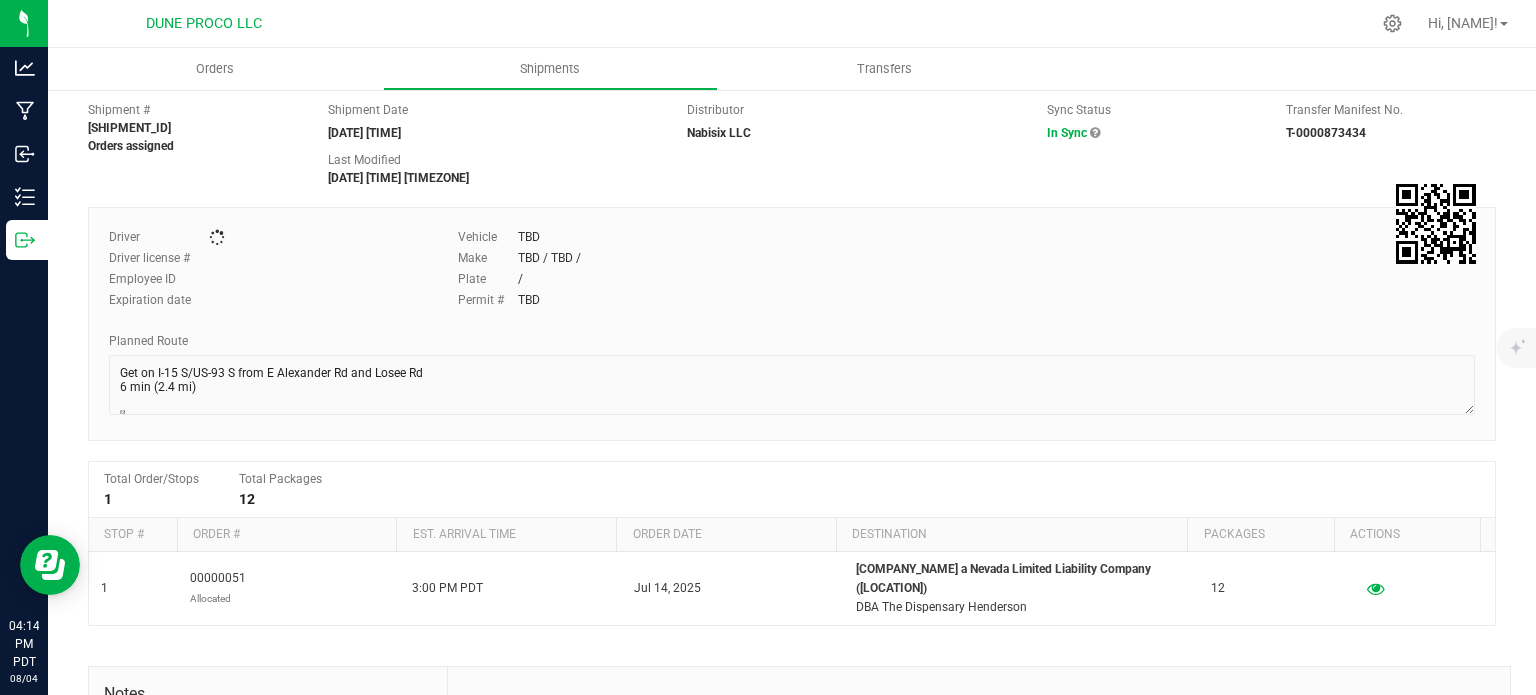 scroll, scrollTop: 0, scrollLeft: 0, axis: both 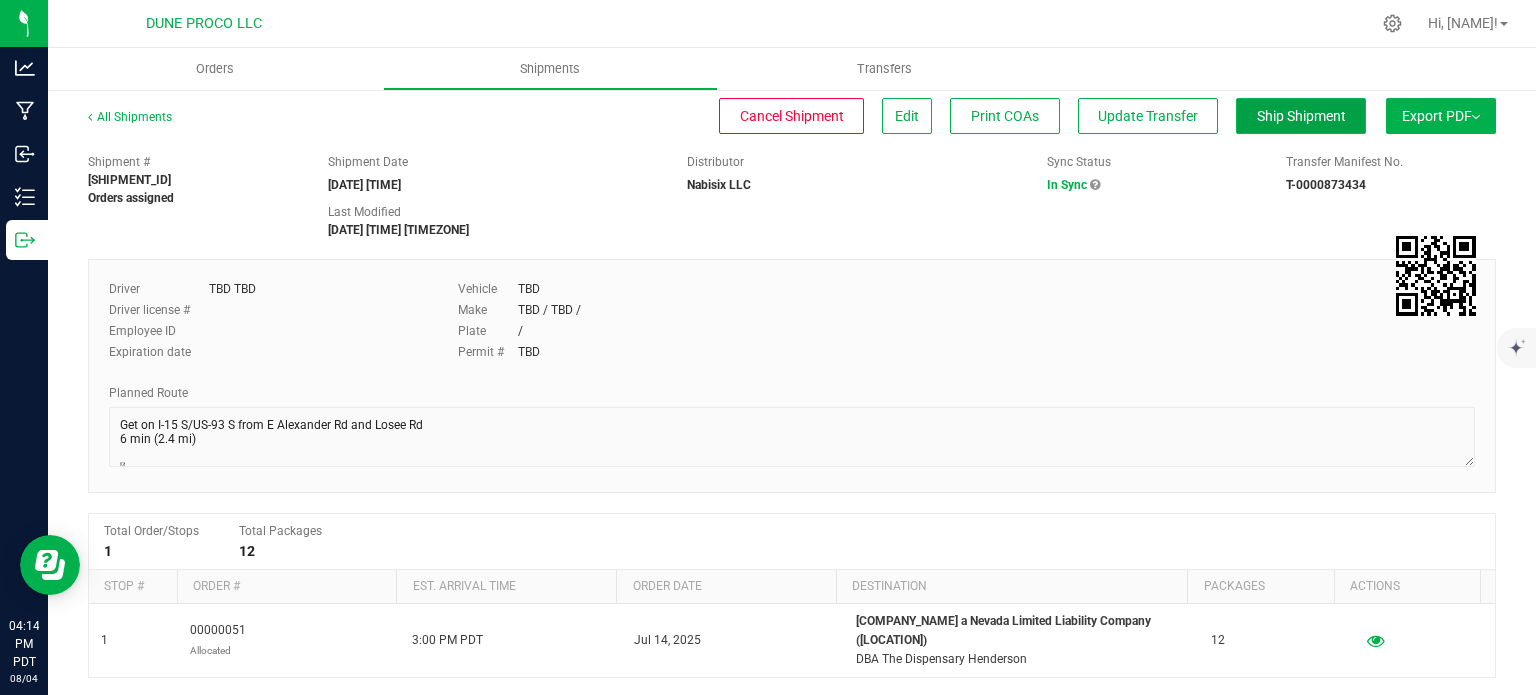 click on "Ship Shipment" at bounding box center [1301, 116] 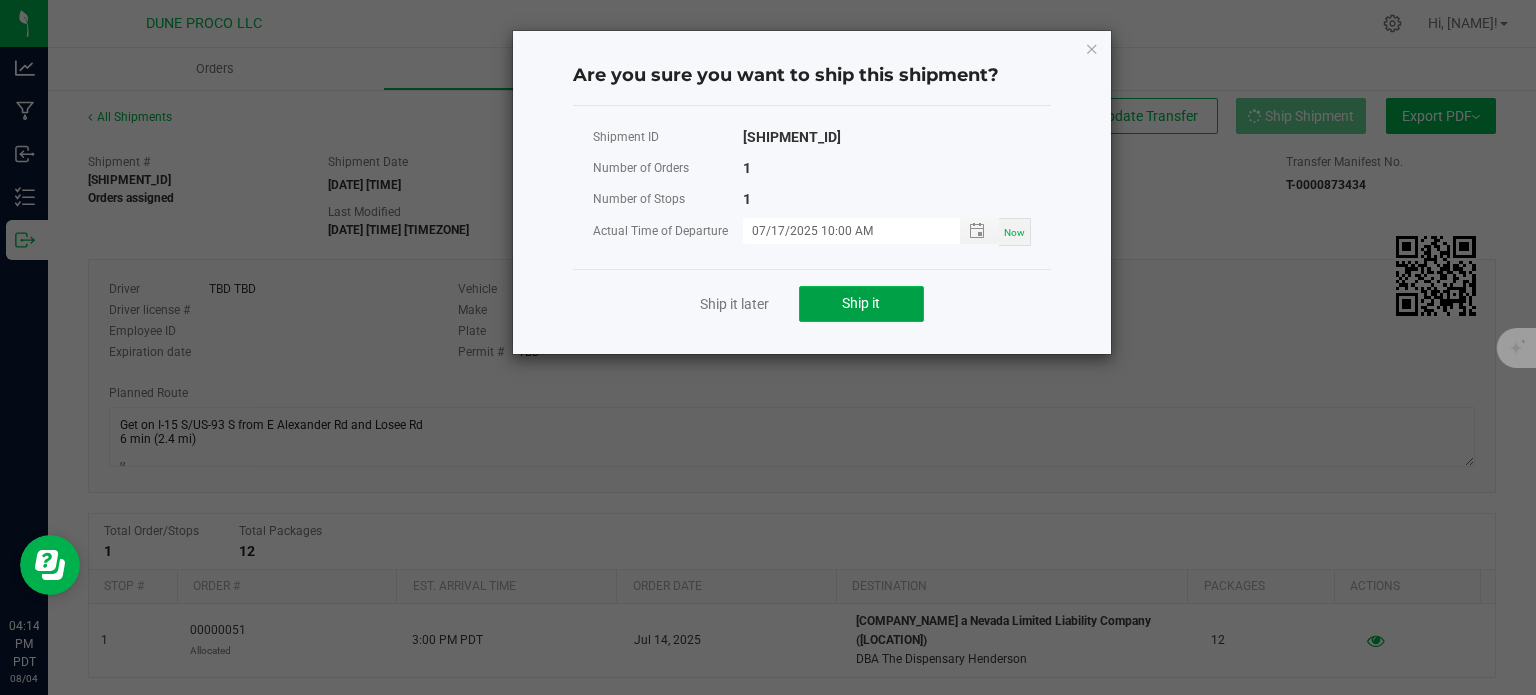 click on "Ship it" 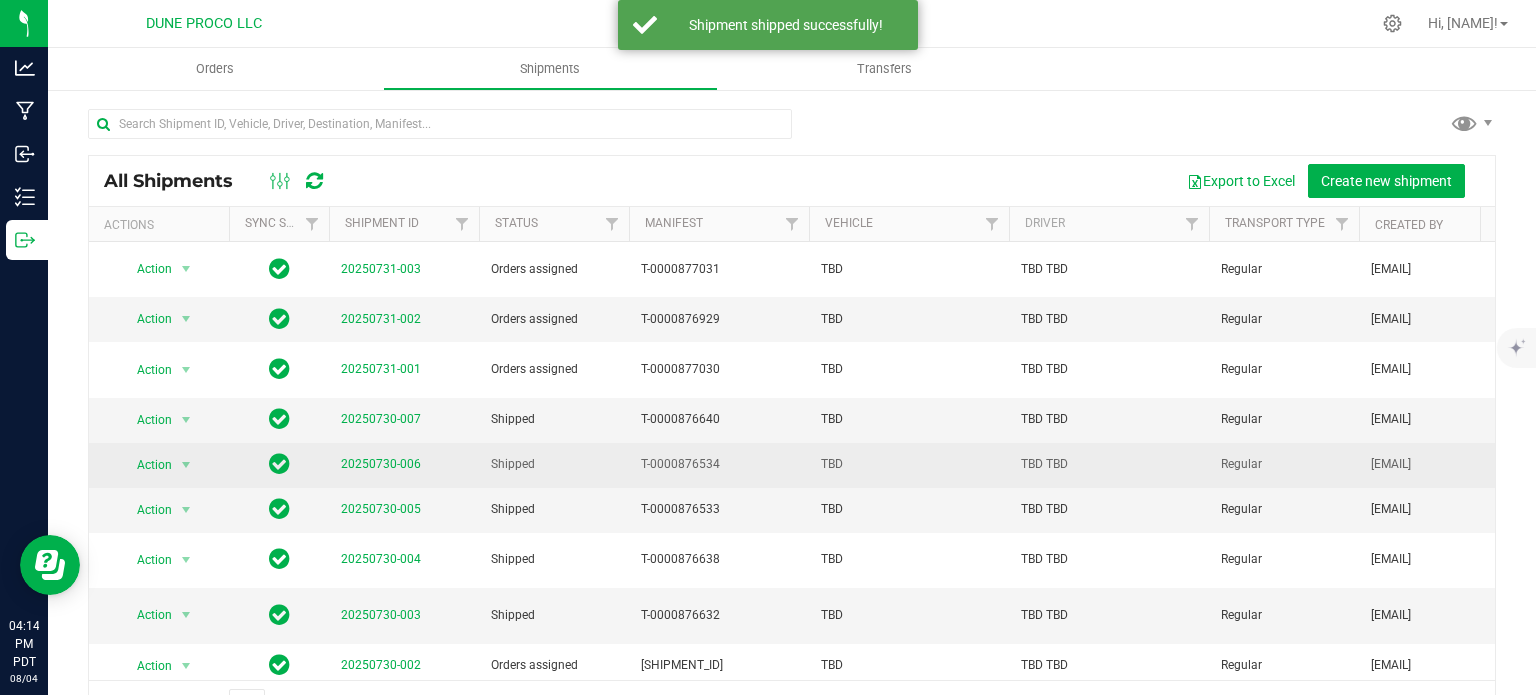 scroll, scrollTop: 556, scrollLeft: 0, axis: vertical 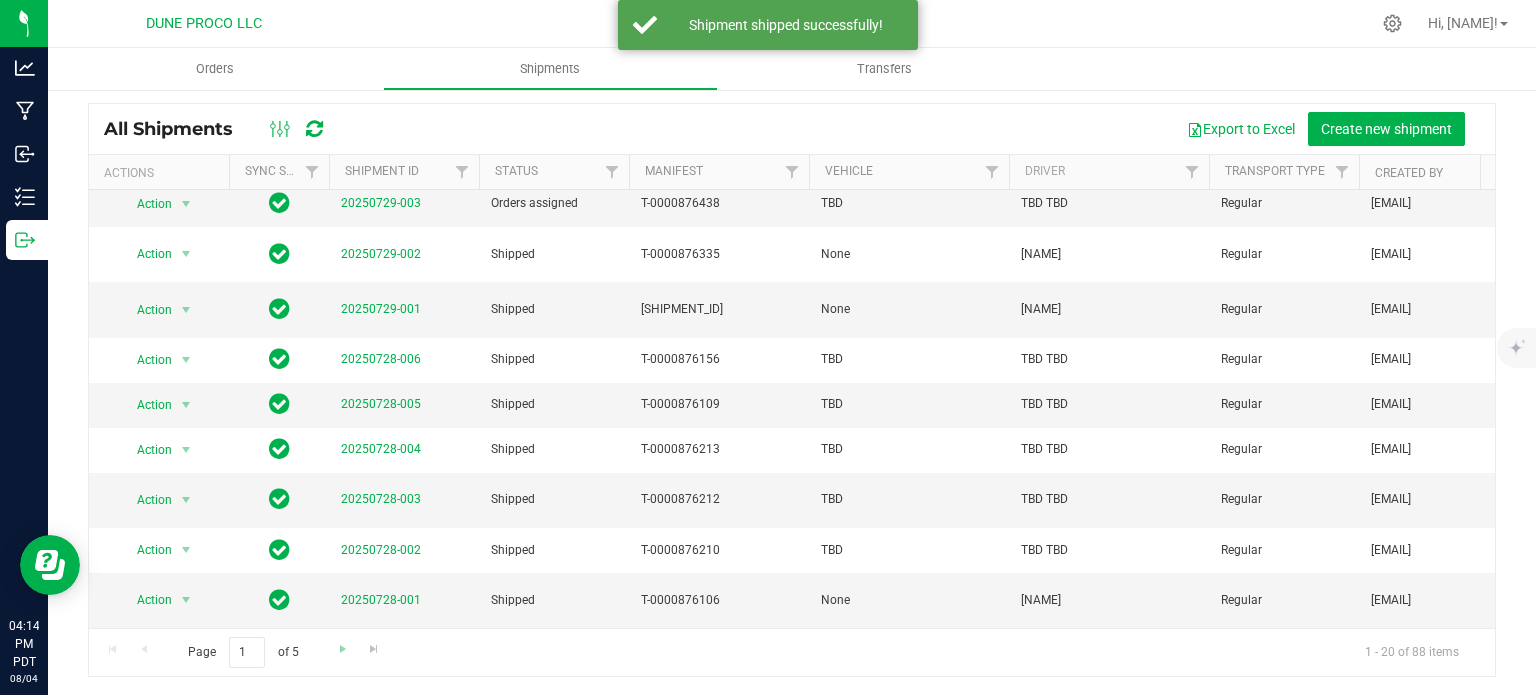 click on "Page 1 of 5 1 - 20 of 88 items" at bounding box center [792, 652] 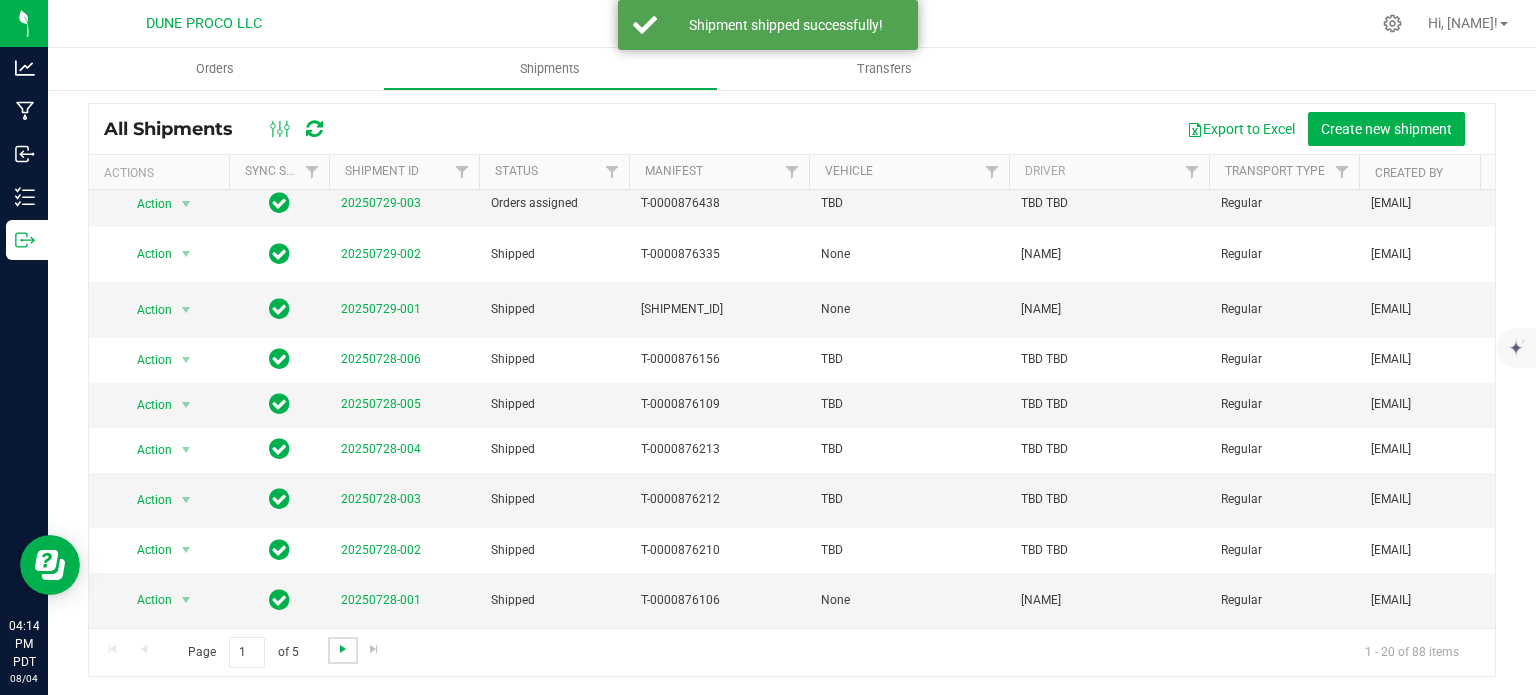 click at bounding box center (343, 649) 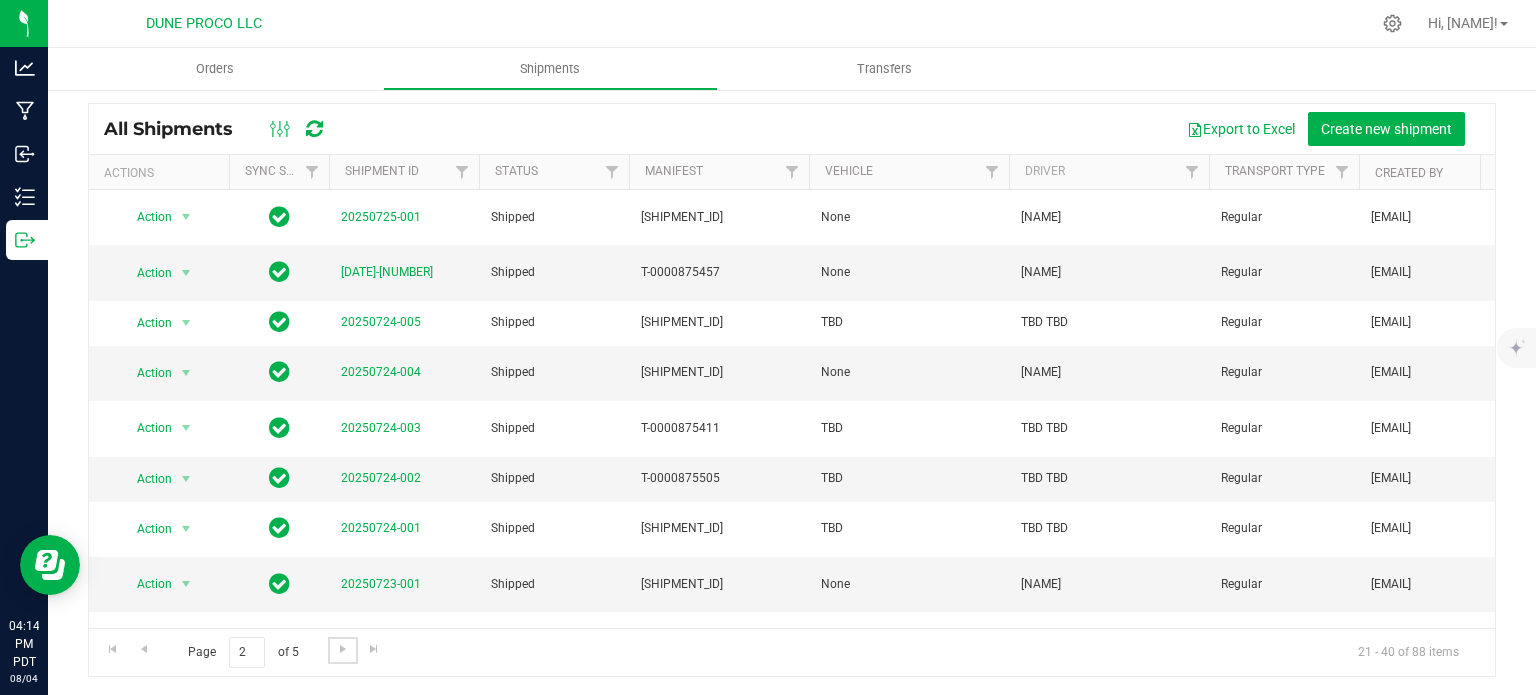 scroll, scrollTop: 576, scrollLeft: 0, axis: vertical 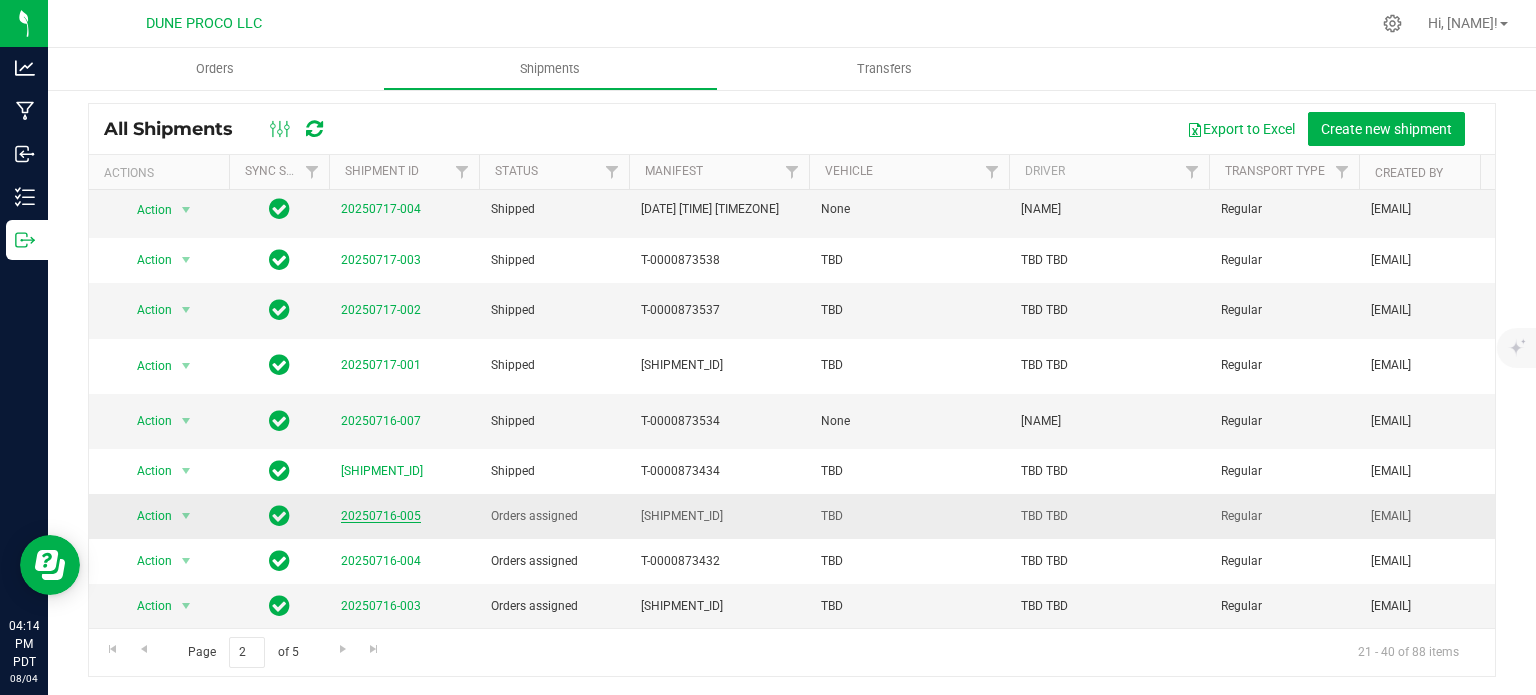 click on "20250716-005" at bounding box center [381, 516] 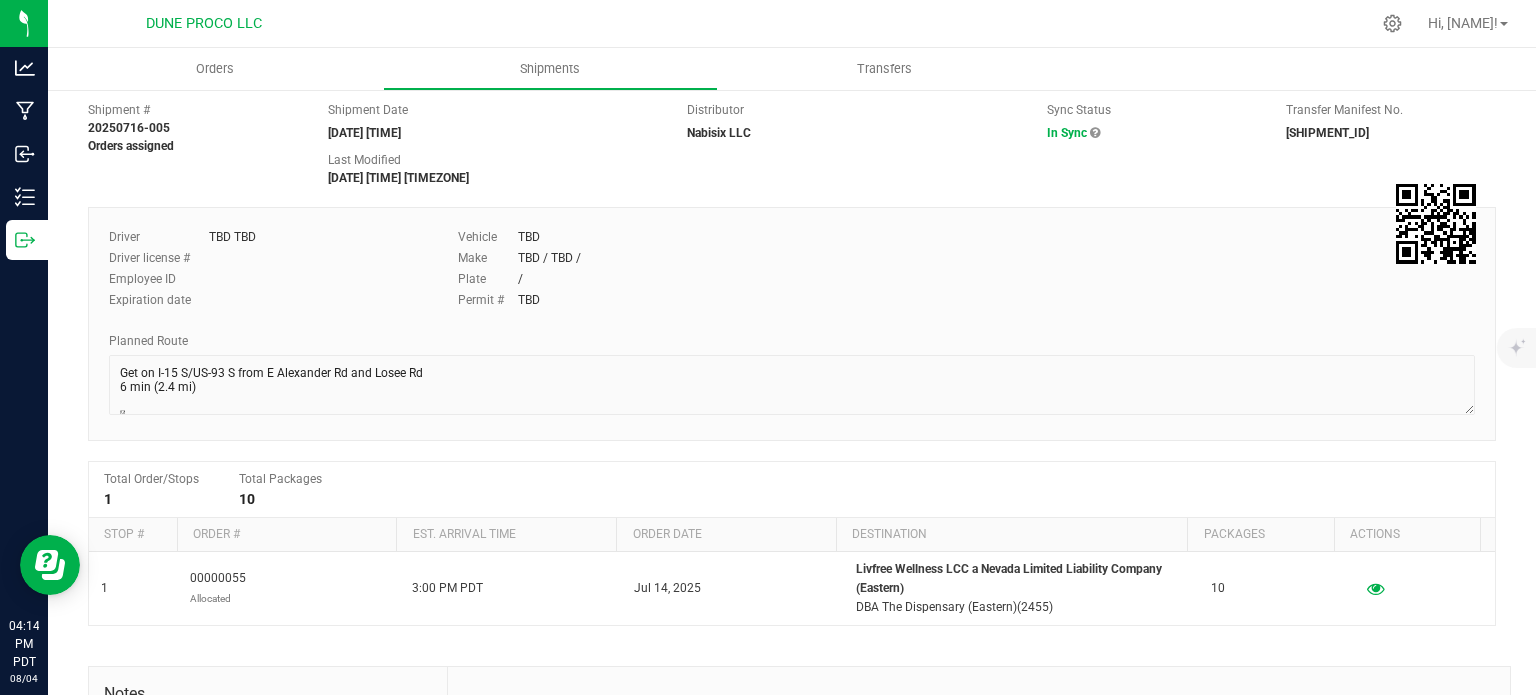 scroll, scrollTop: 0, scrollLeft: 0, axis: both 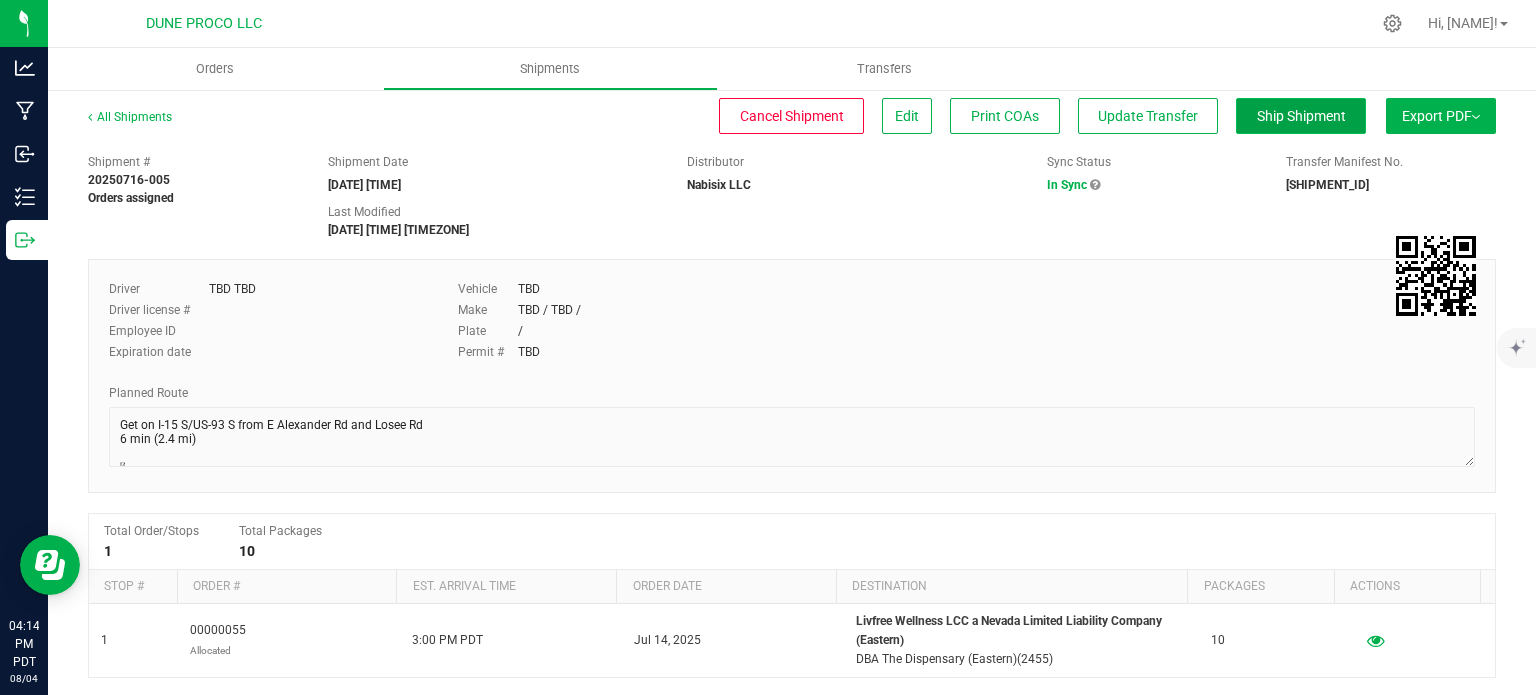 click on "Ship Shipment" at bounding box center (1301, 116) 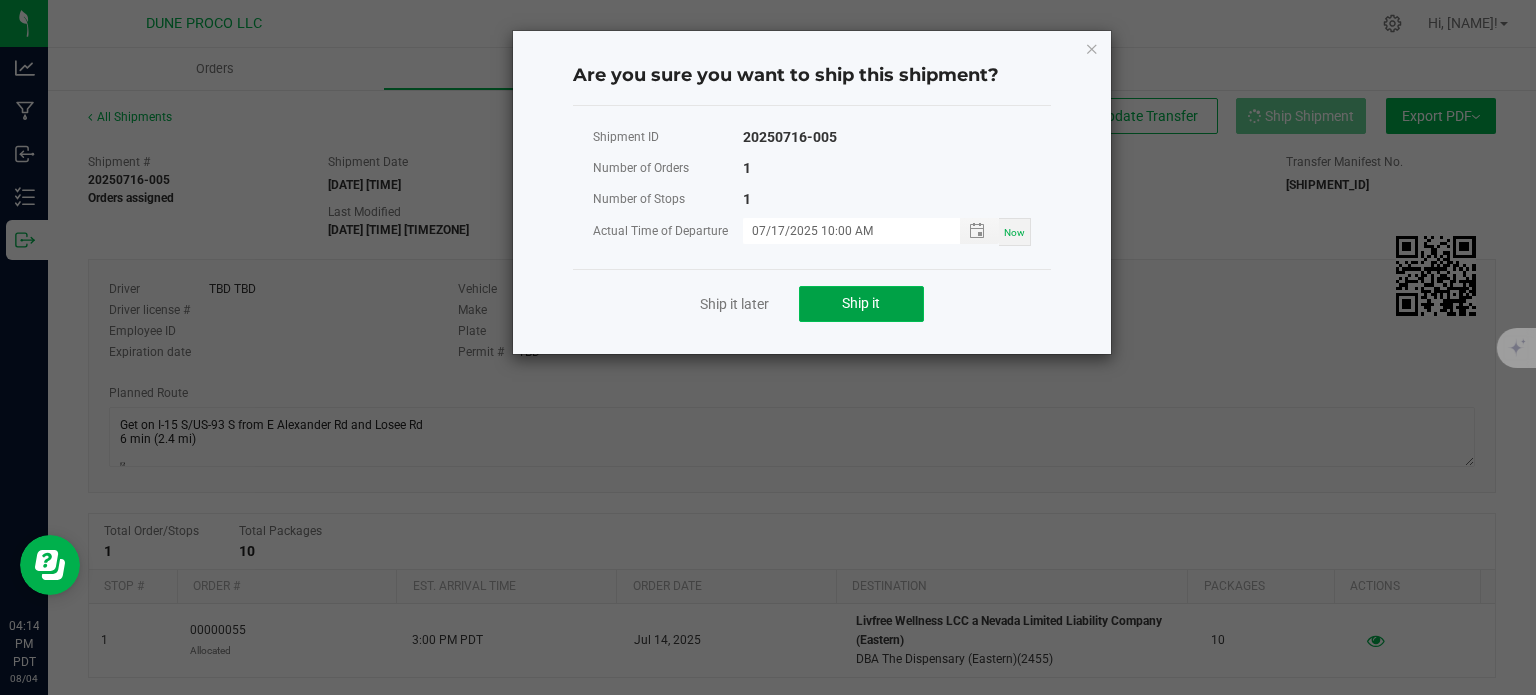 click on "Ship it" 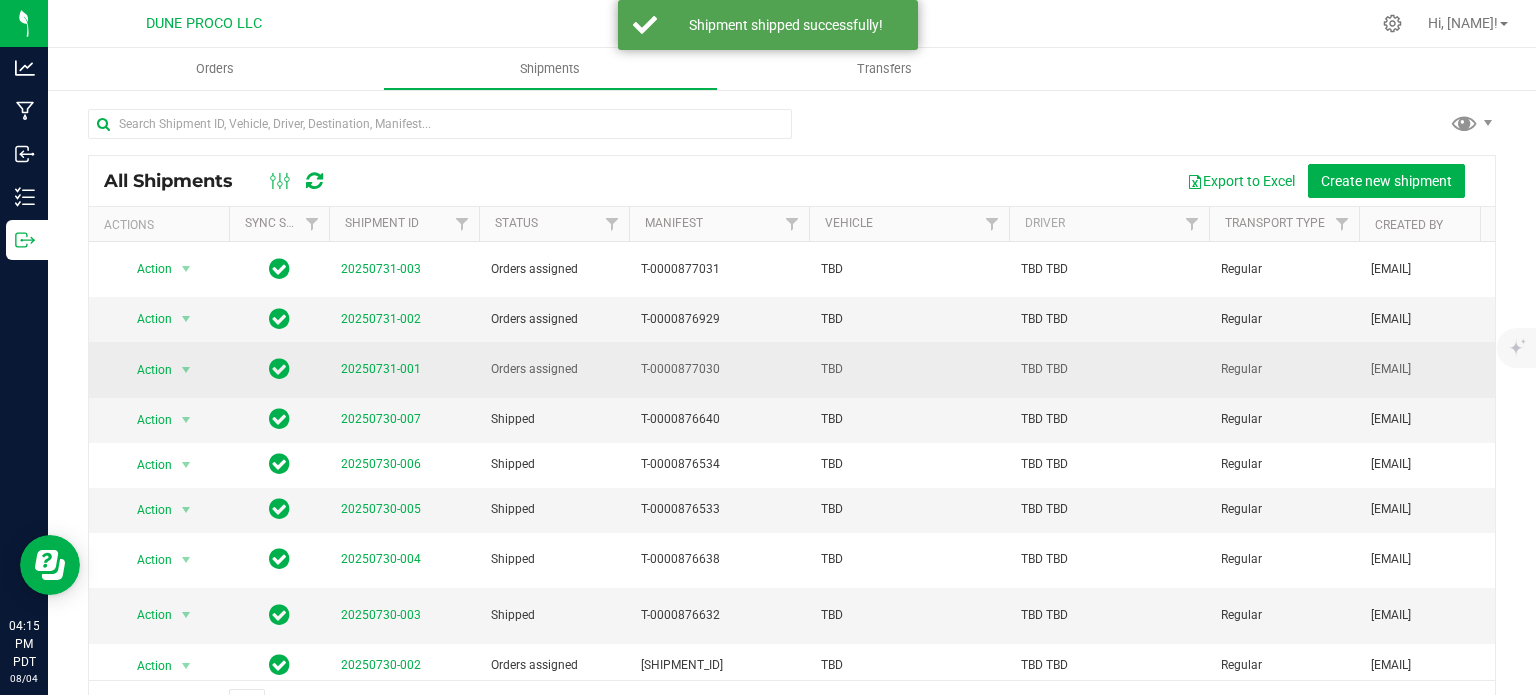 scroll, scrollTop: 556, scrollLeft: 0, axis: vertical 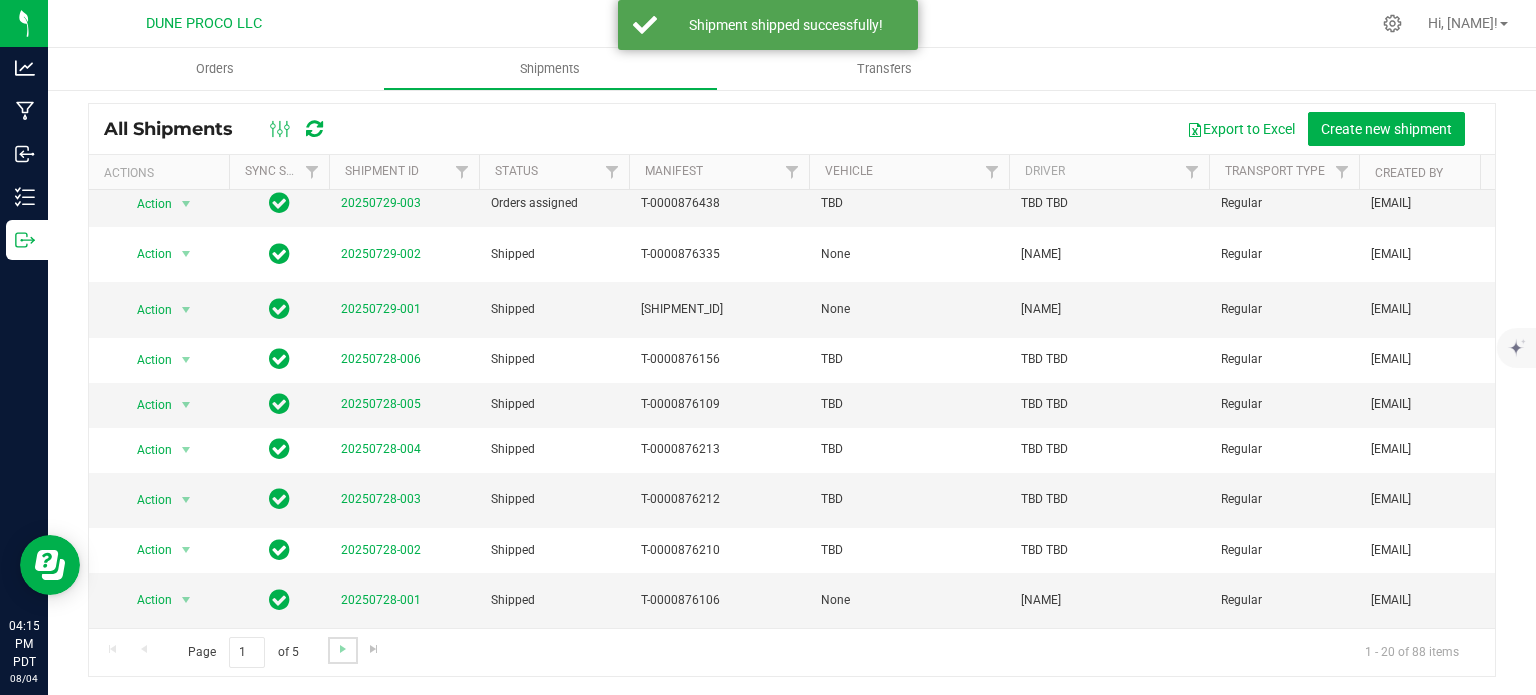 click at bounding box center [342, 650] 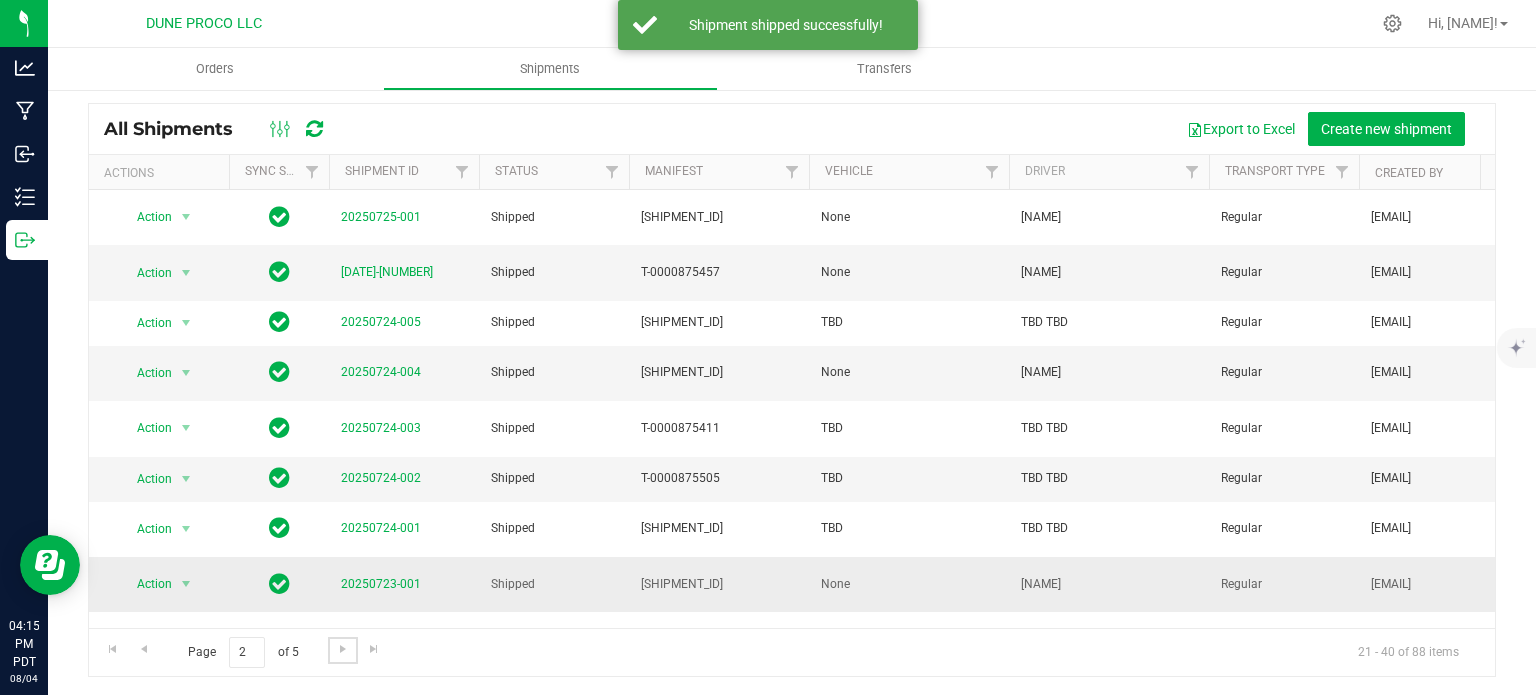 scroll, scrollTop: 576, scrollLeft: 0, axis: vertical 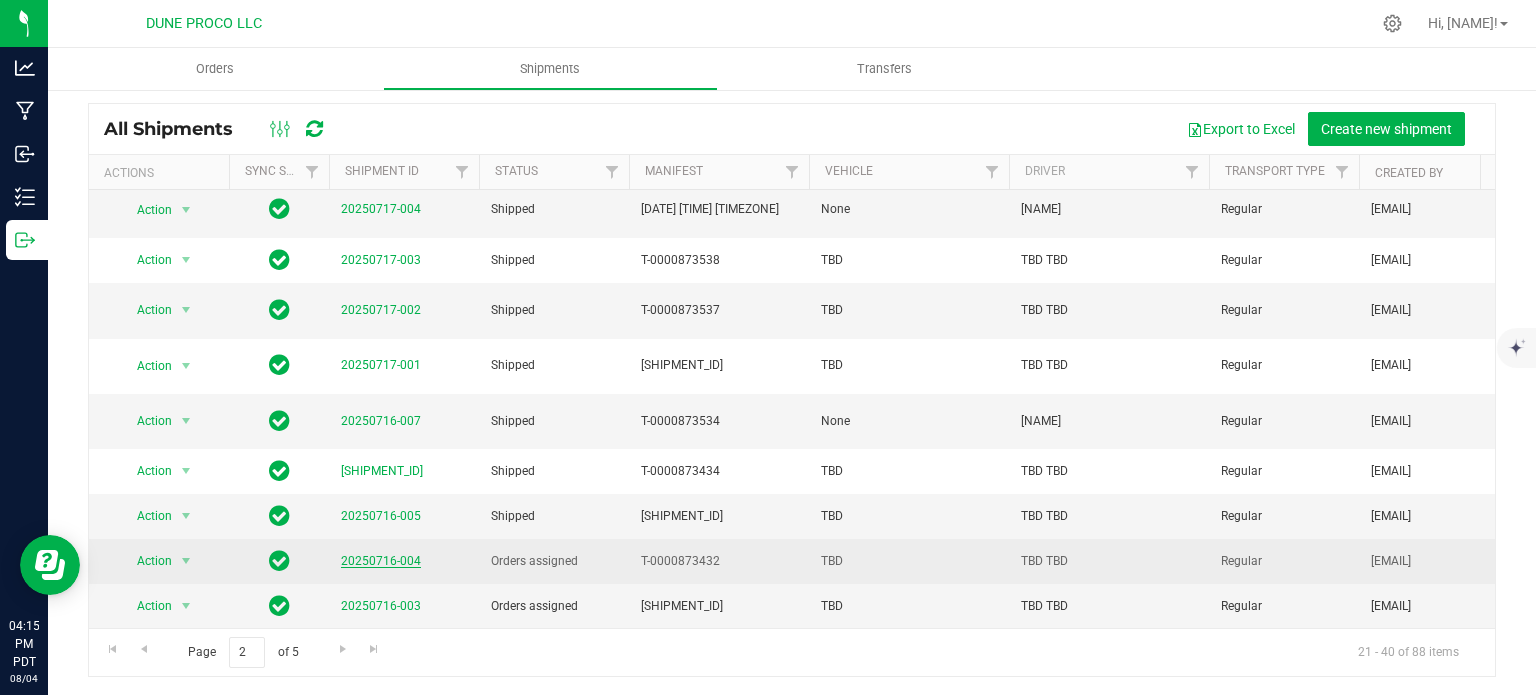 click on "20250716-004" at bounding box center (381, 561) 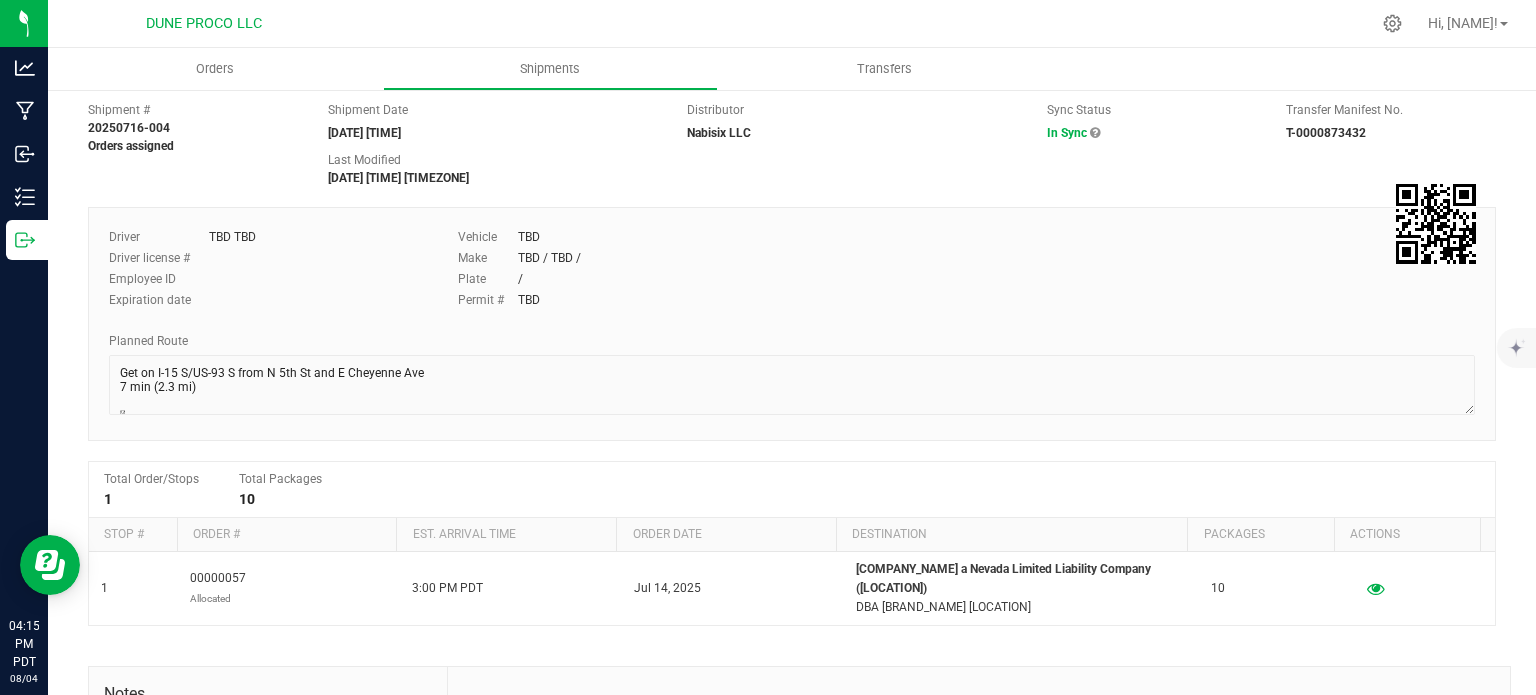 scroll, scrollTop: 0, scrollLeft: 0, axis: both 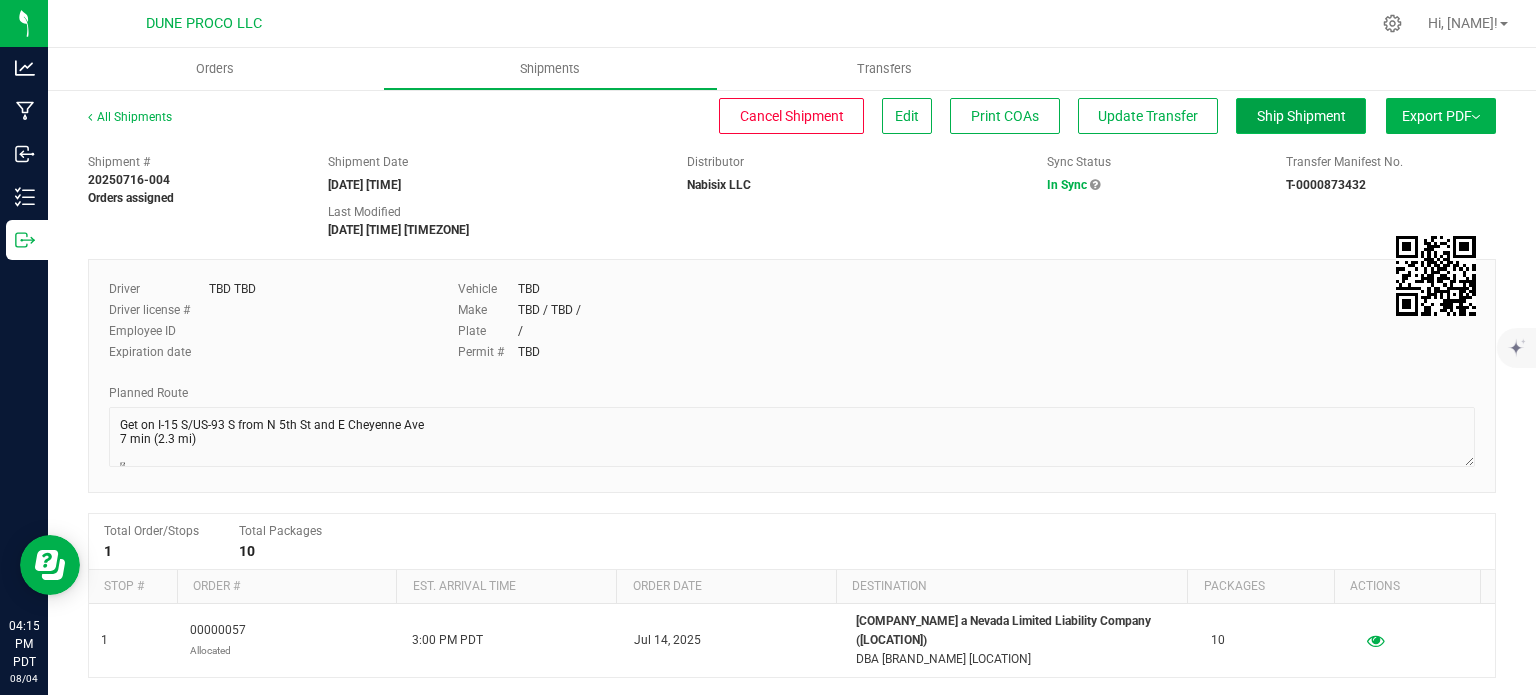 click on "Ship Shipment" at bounding box center (1301, 116) 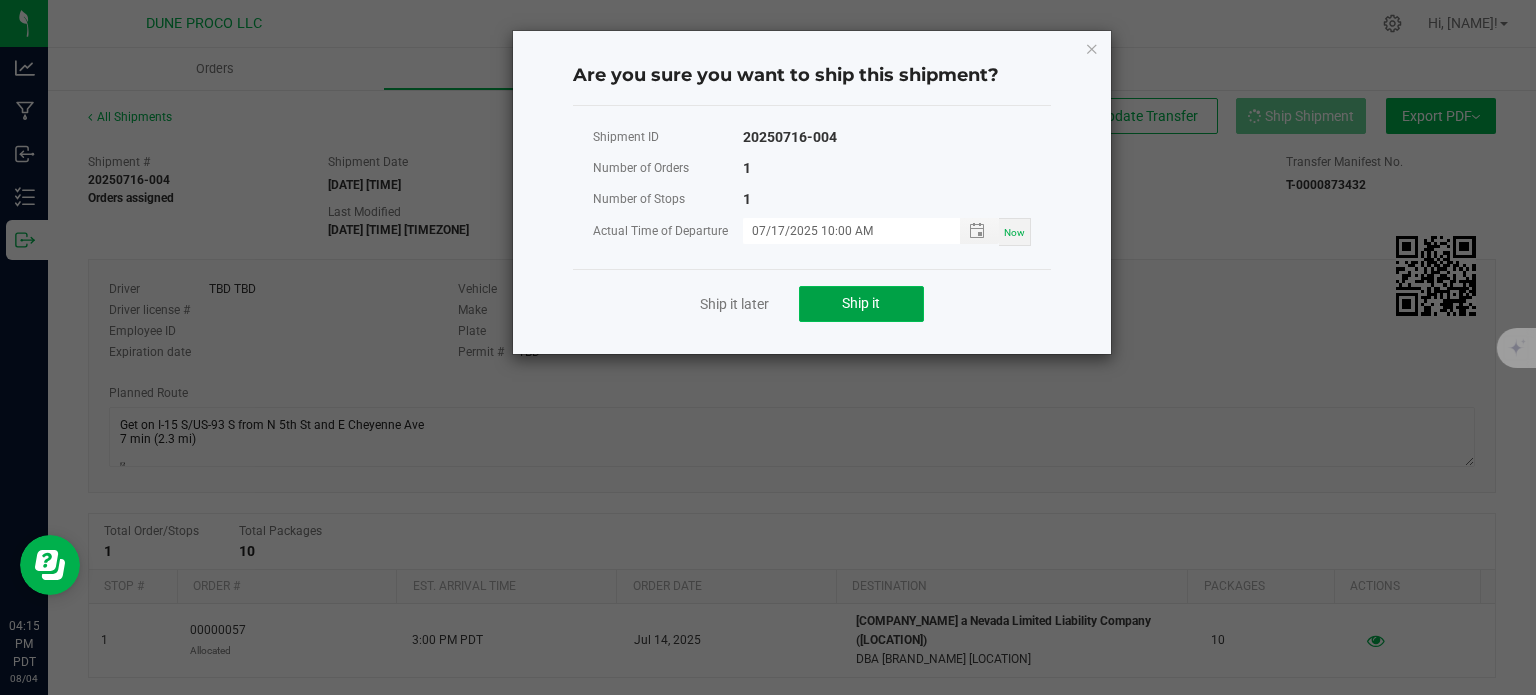 click on "Ship it" 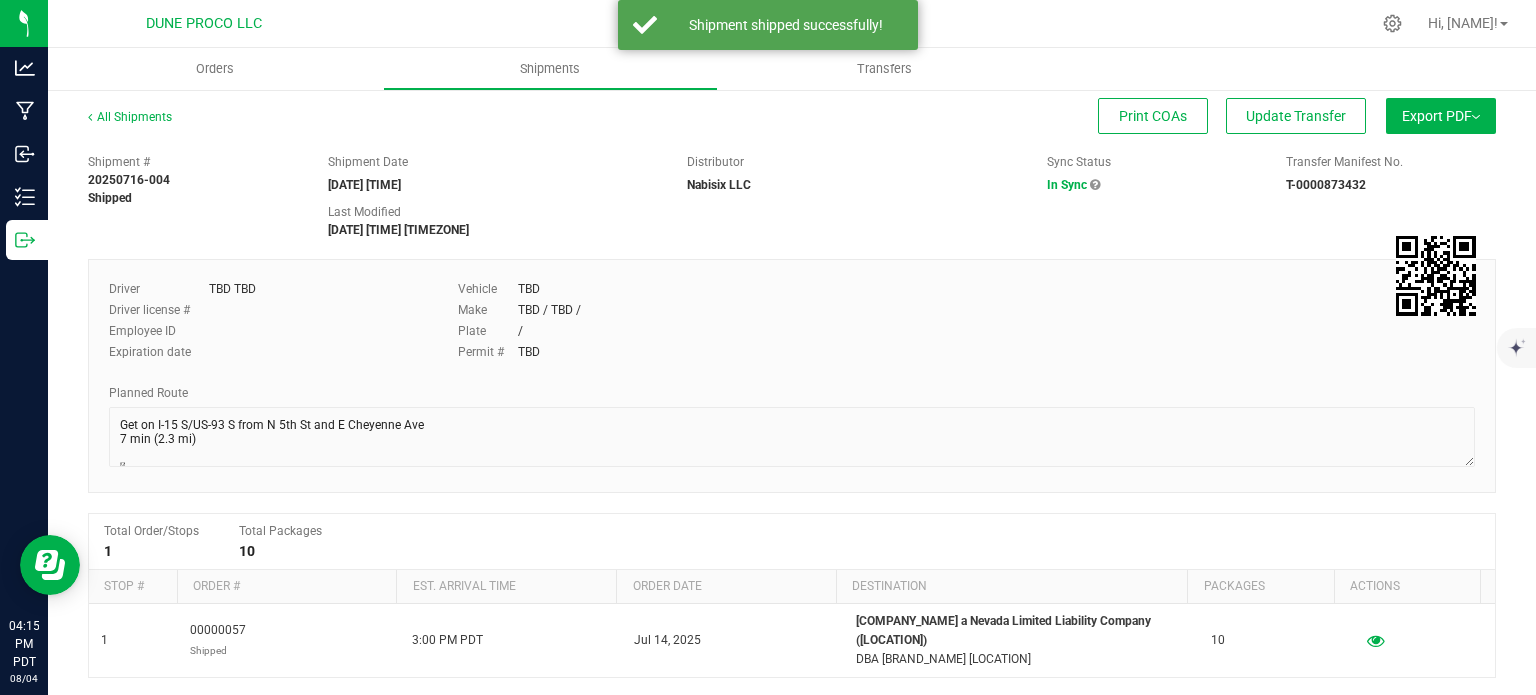 scroll, scrollTop: 105, scrollLeft: 0, axis: vertical 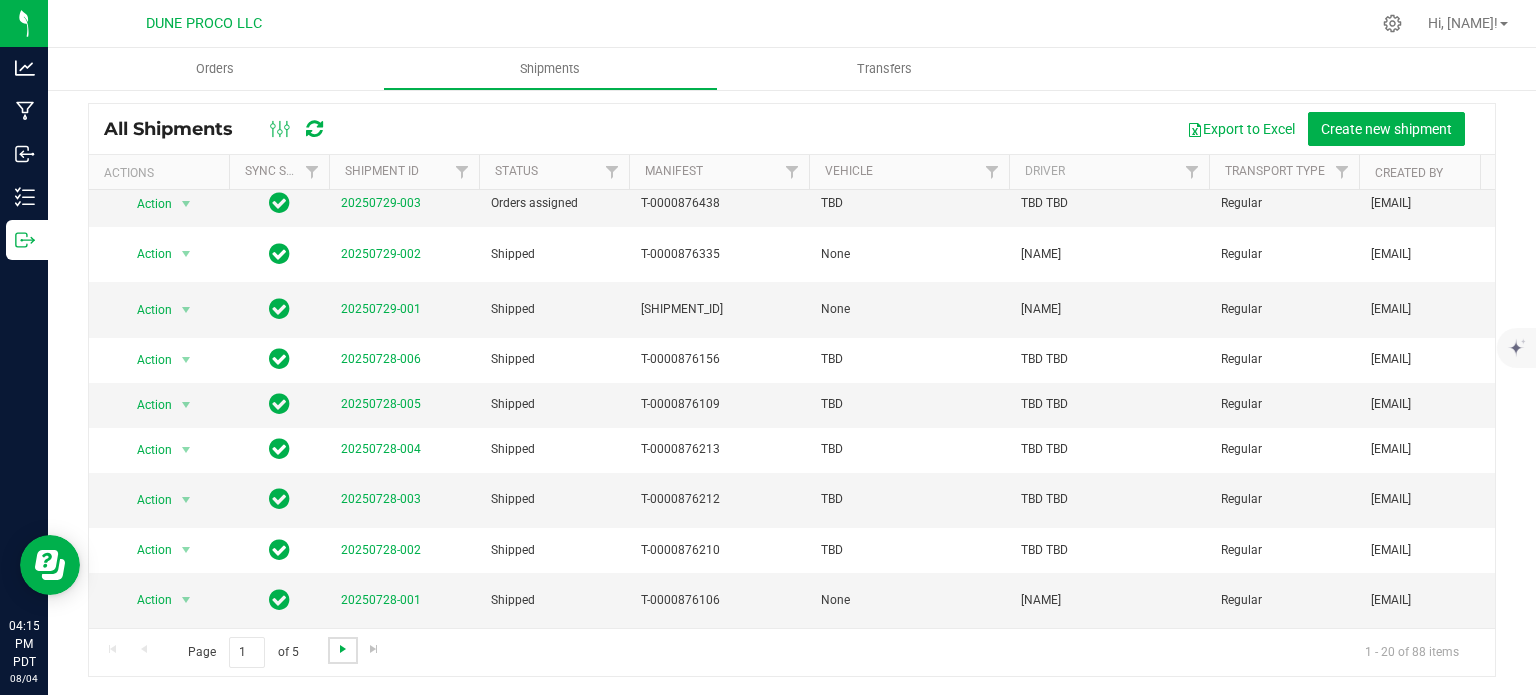 click at bounding box center (343, 649) 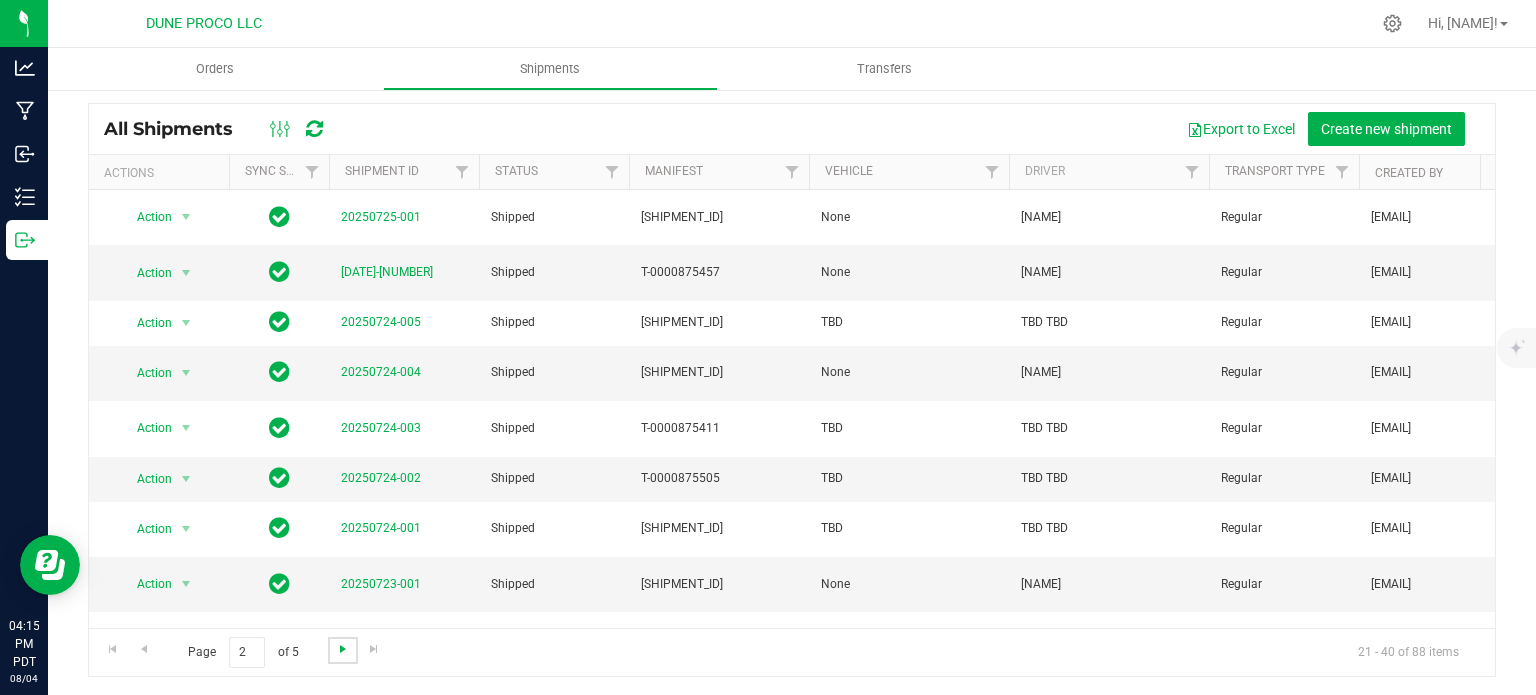 scroll, scrollTop: 576, scrollLeft: 0, axis: vertical 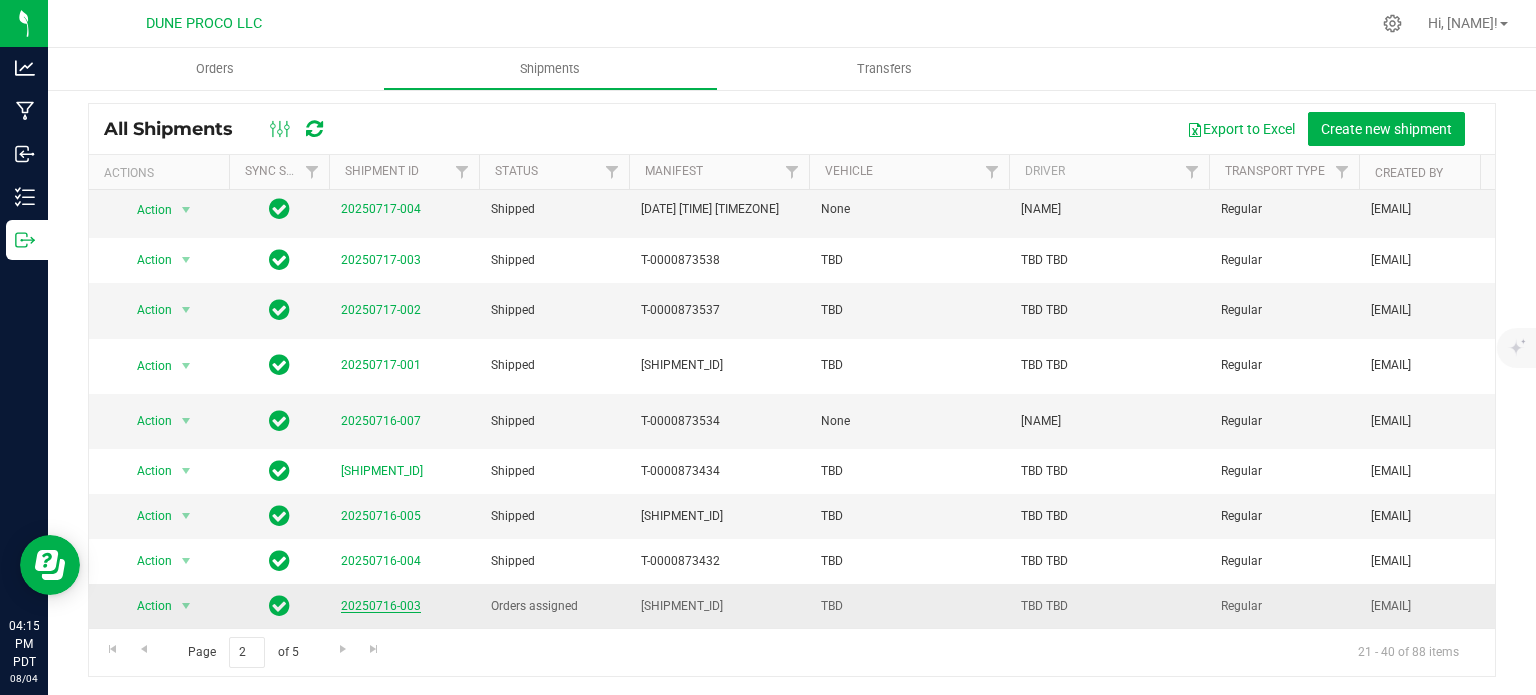 click on "20250716-003" at bounding box center (381, 606) 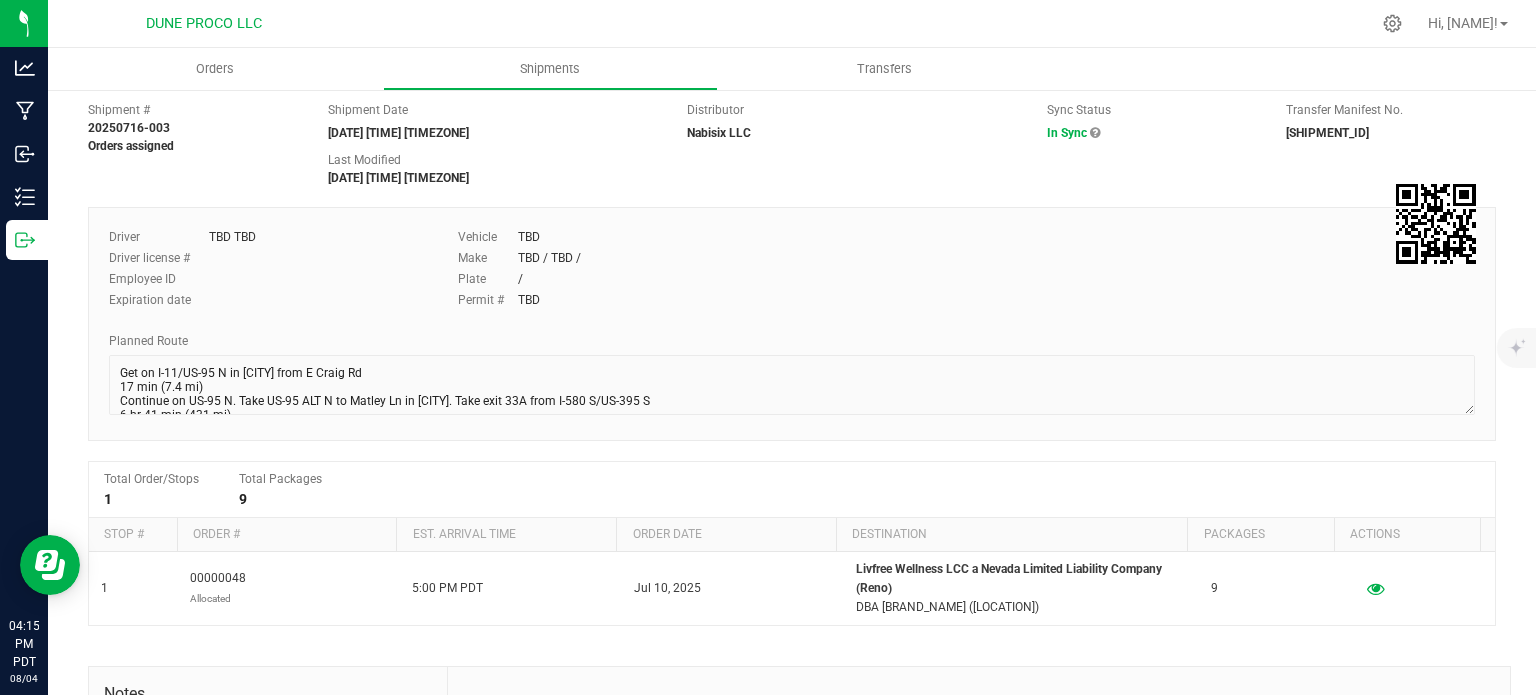 scroll 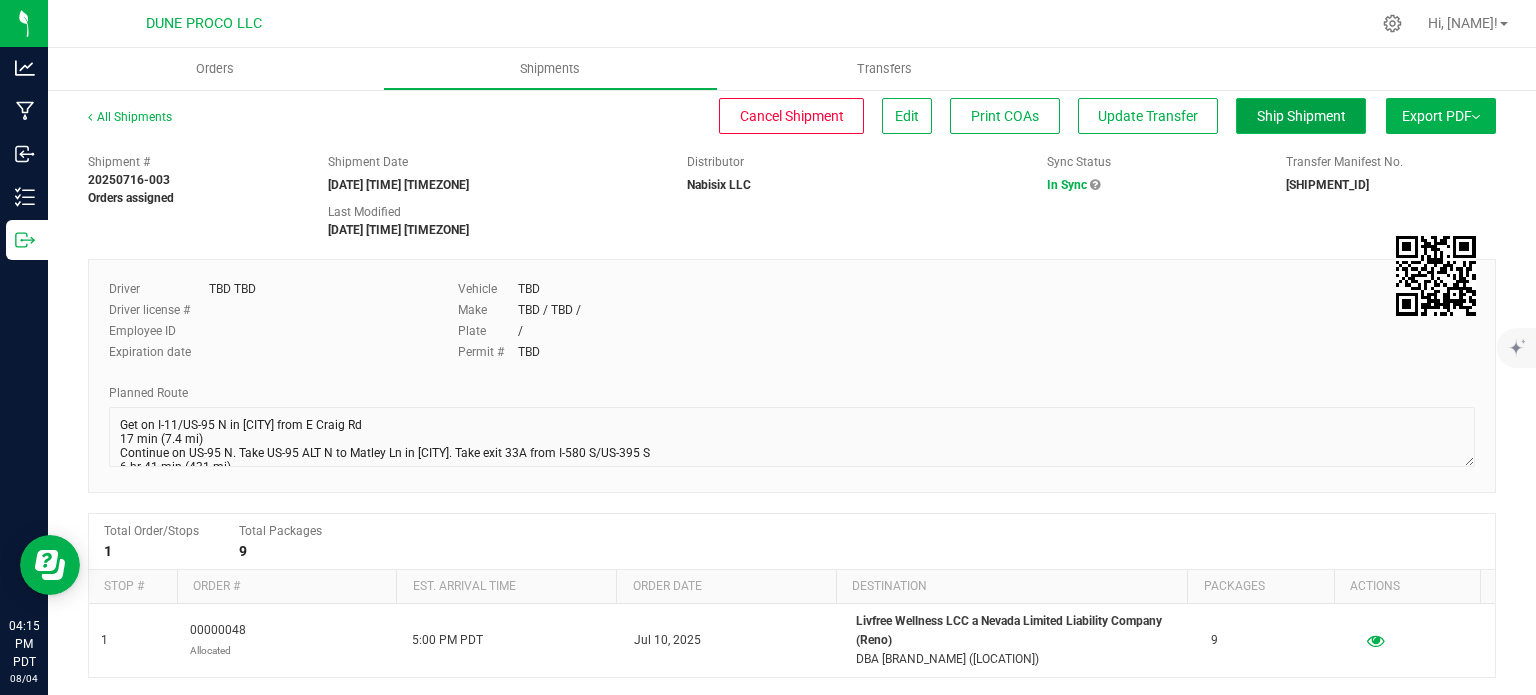 click on "Ship Shipment" at bounding box center (1301, 116) 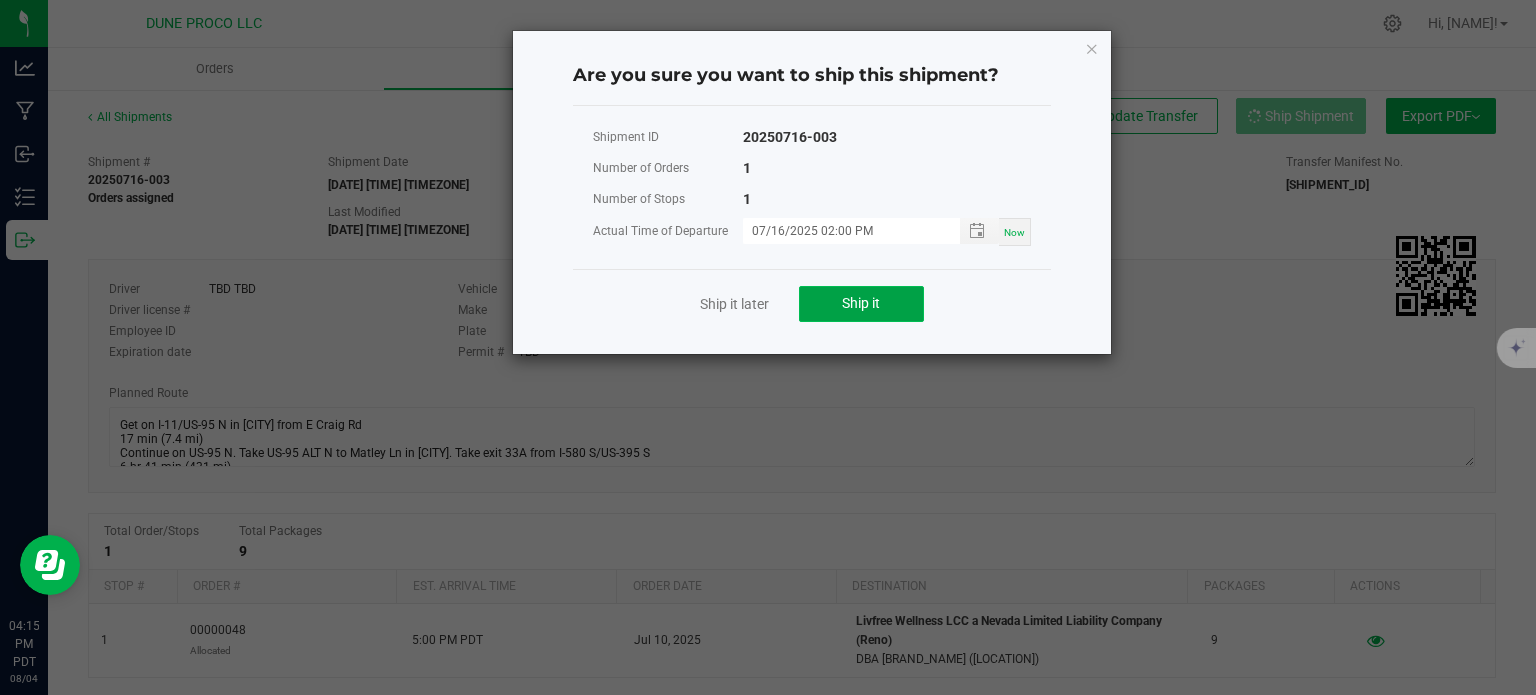 click on "Ship it" 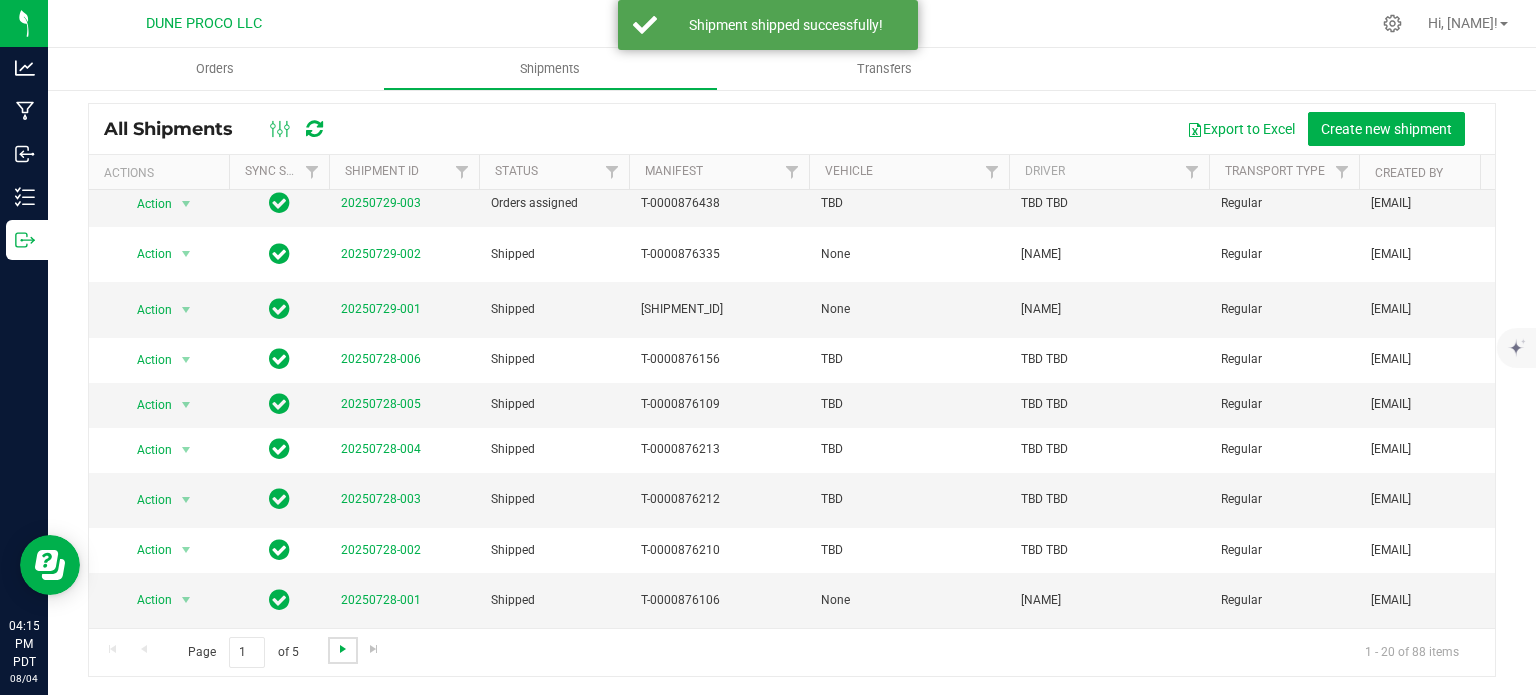 click at bounding box center [343, 649] 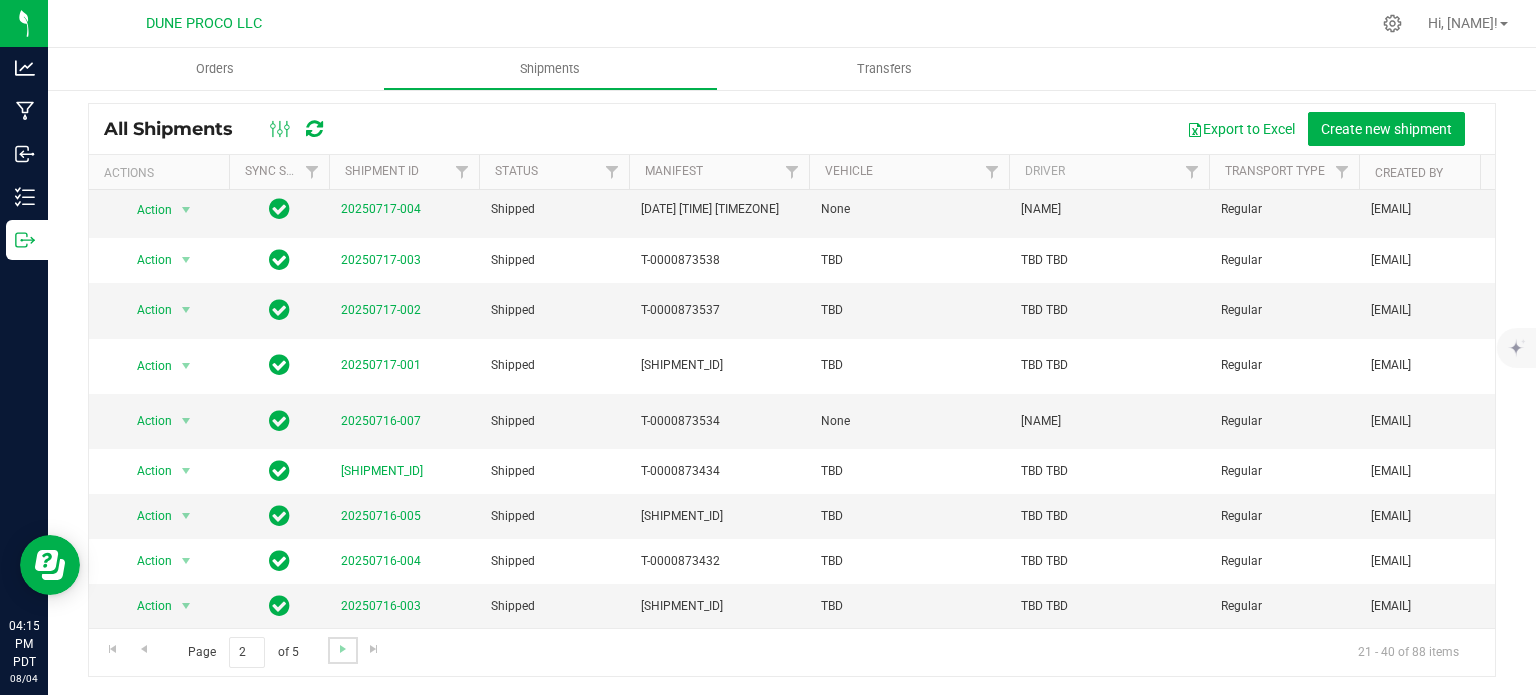 click at bounding box center [342, 650] 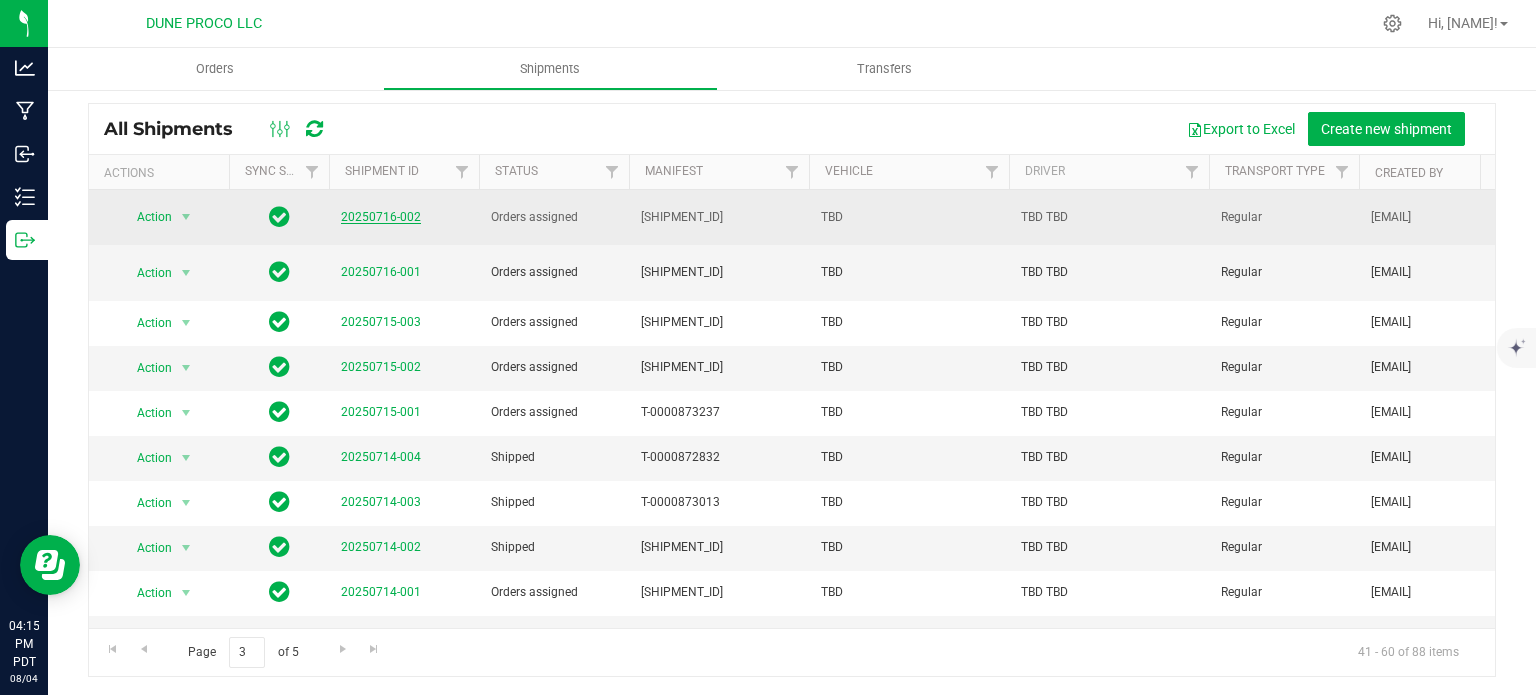 click on "20250716-002" at bounding box center (381, 217) 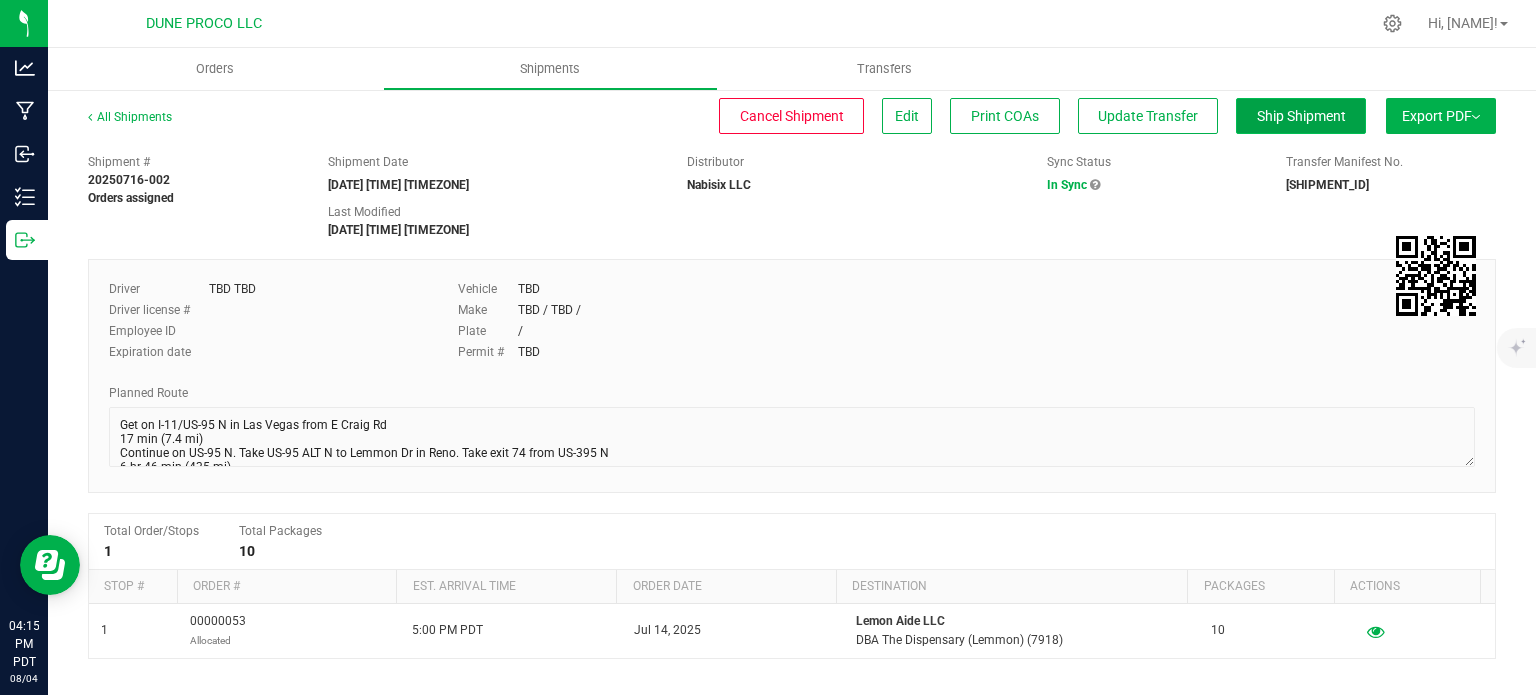 click on "Ship Shipment" at bounding box center (1301, 116) 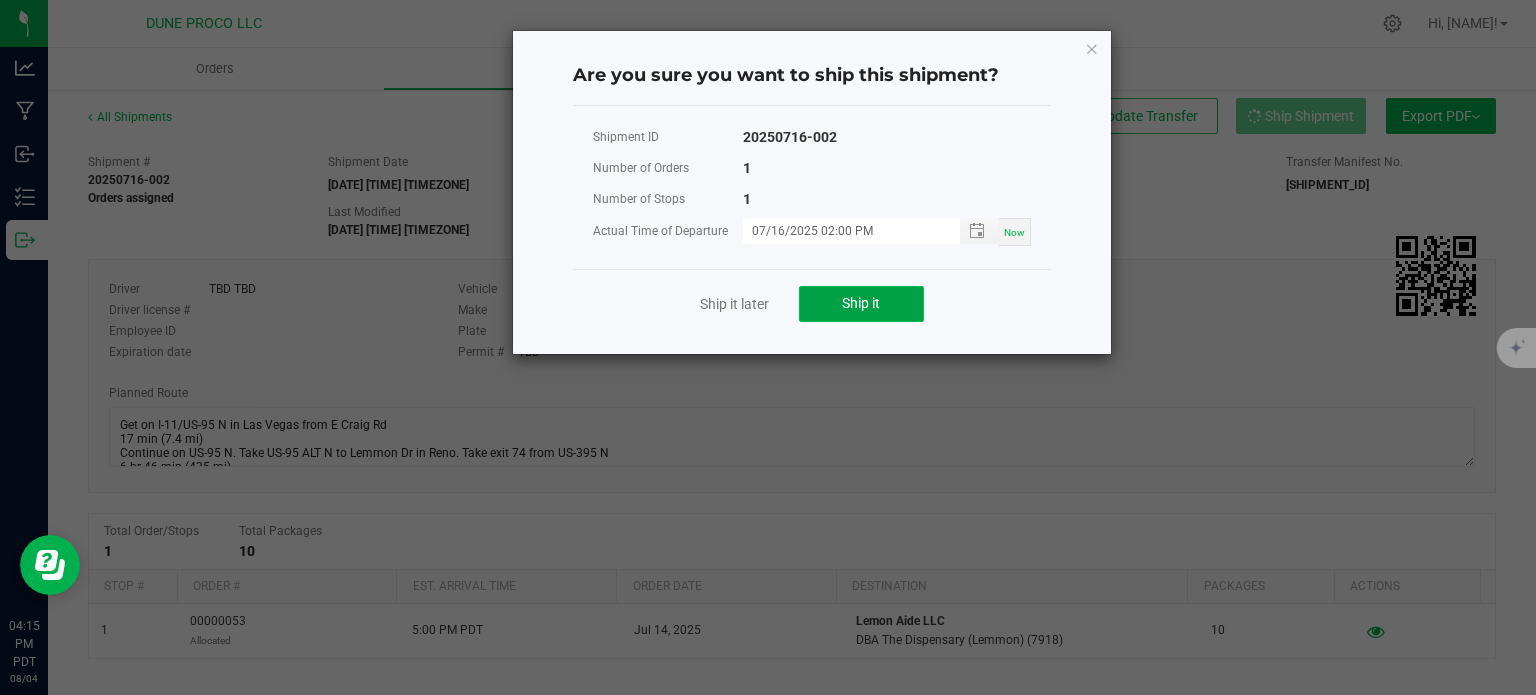 click on "Ship it" 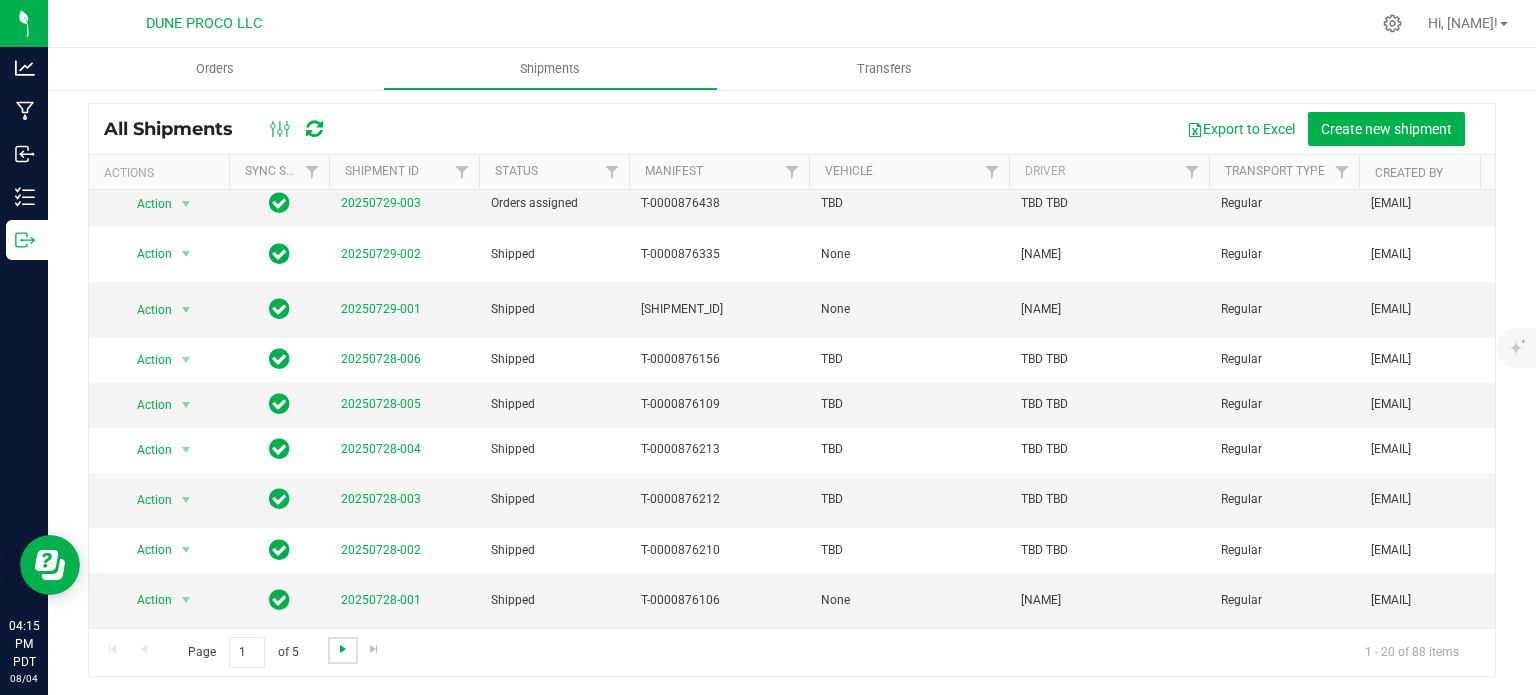 click at bounding box center (343, 649) 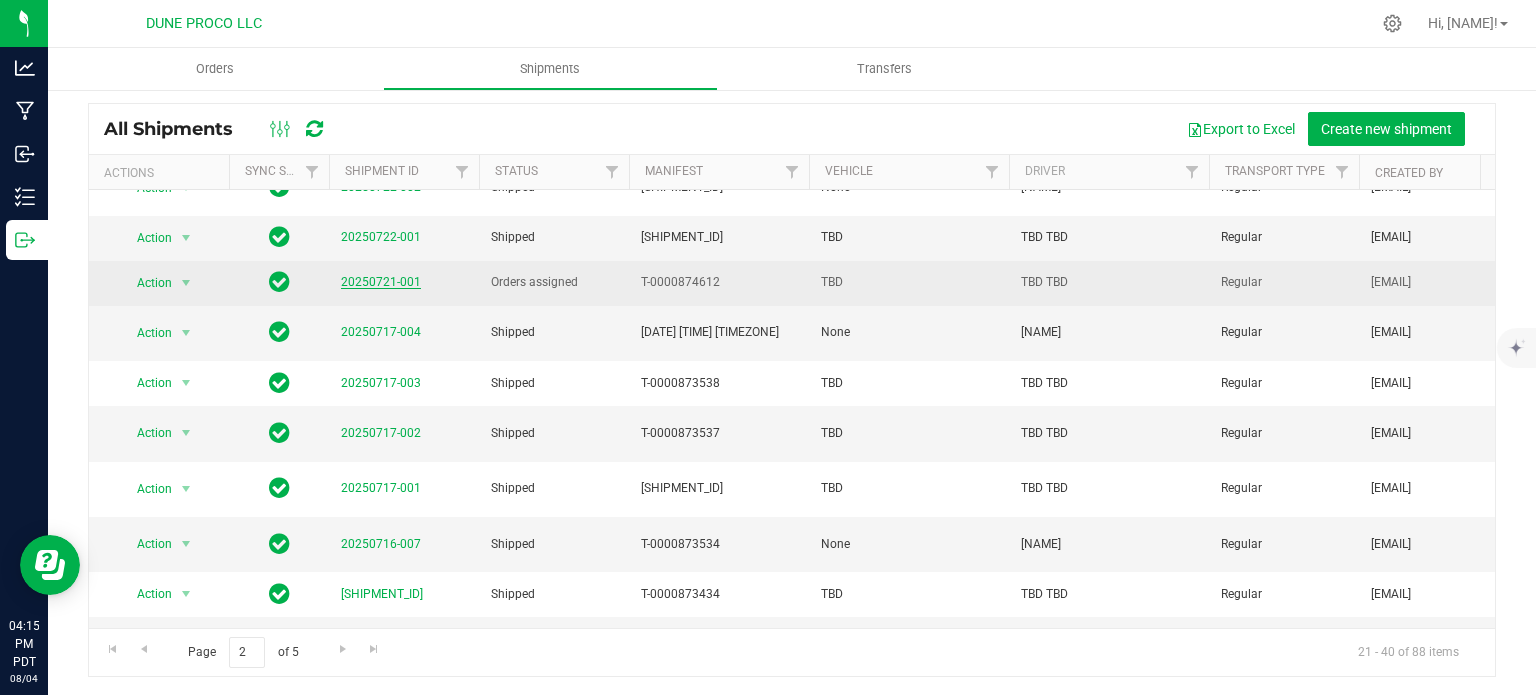 click on "20250721-001" at bounding box center [381, 282] 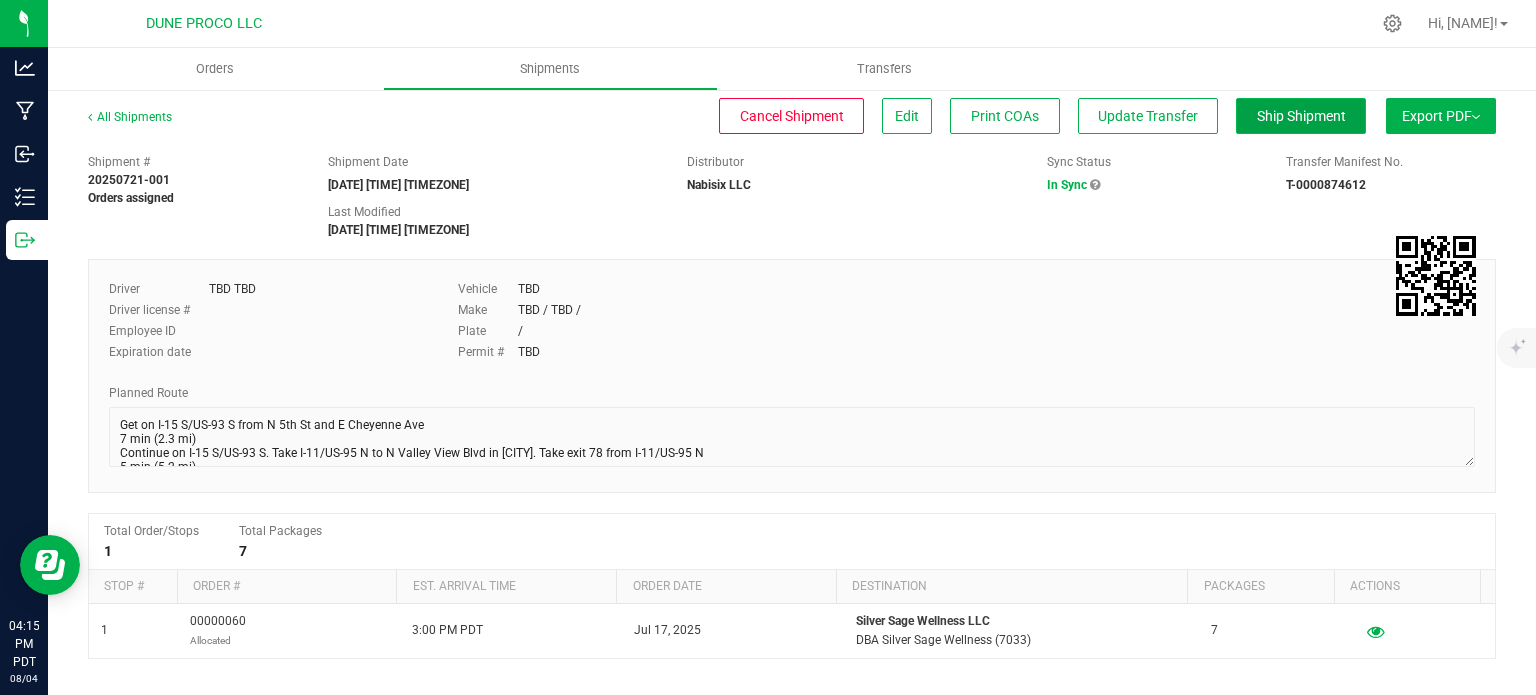 click on "Ship Shipment" at bounding box center [1301, 116] 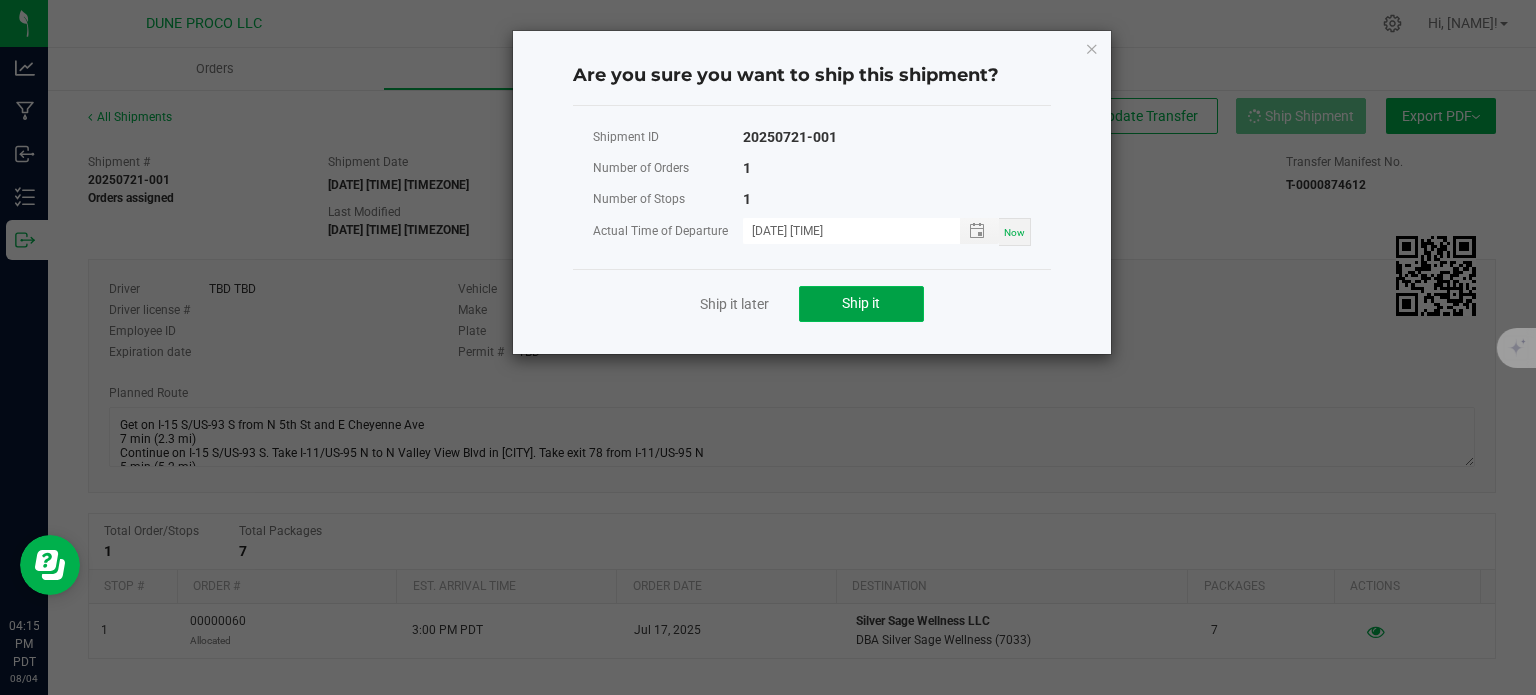 click on "Ship it" 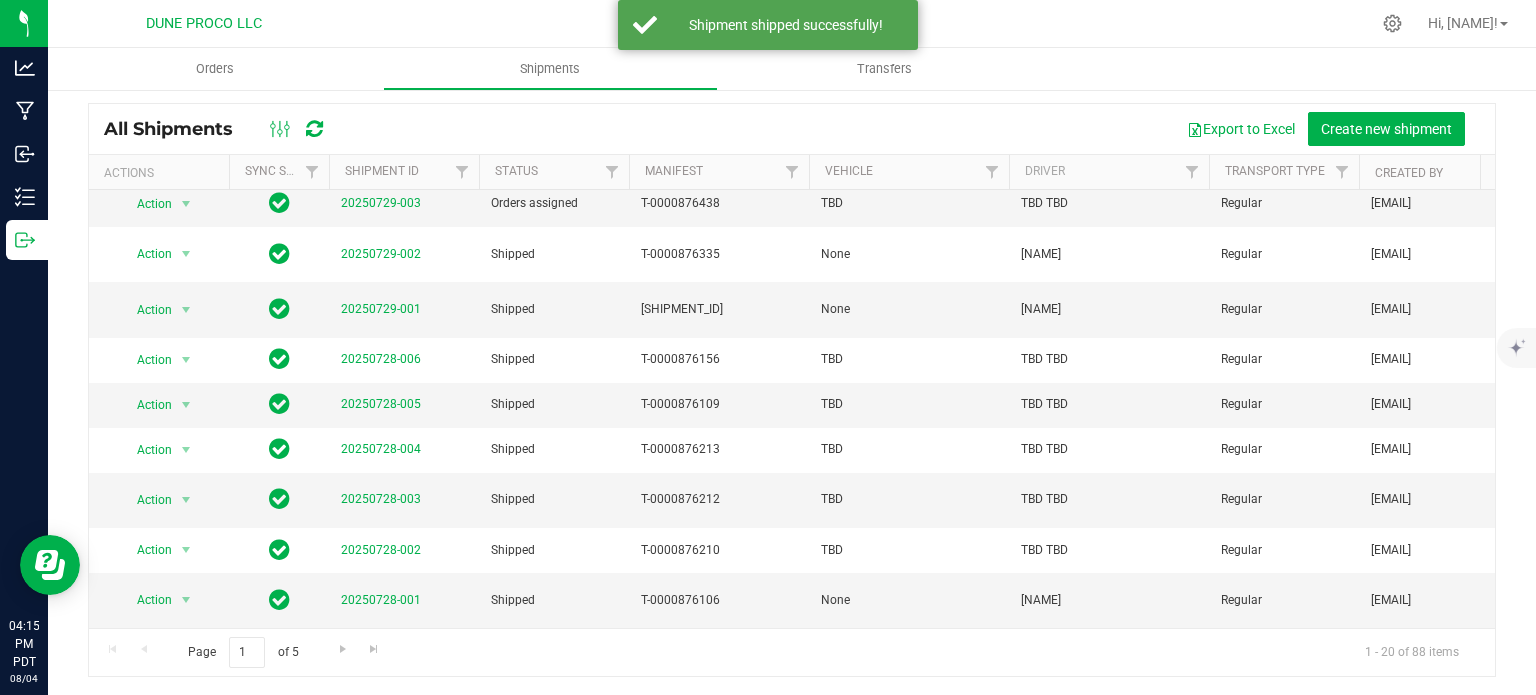 click on "Page 1 of 5 1 - 20 of 88 items" at bounding box center (792, 652) 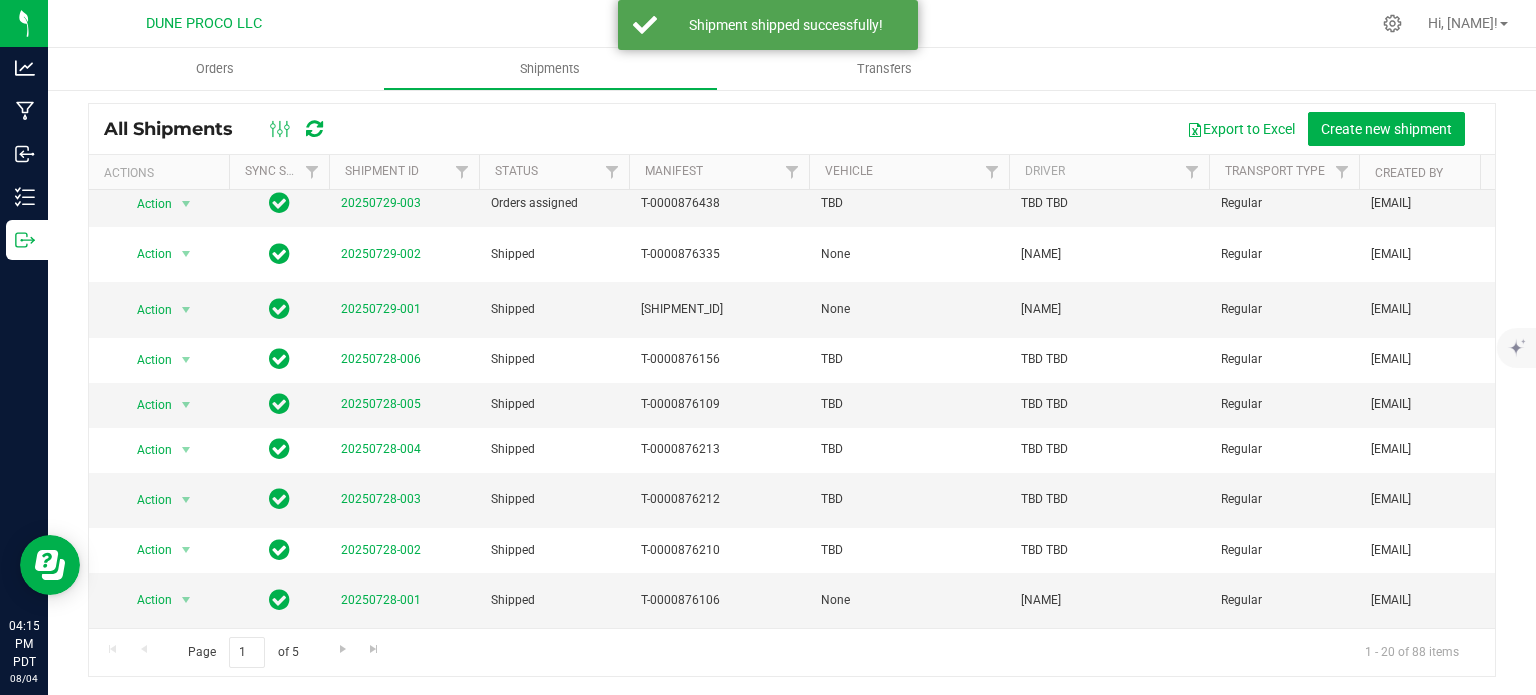click on "Page 1 of 5 1 - 20 of 88 items" at bounding box center (792, 652) 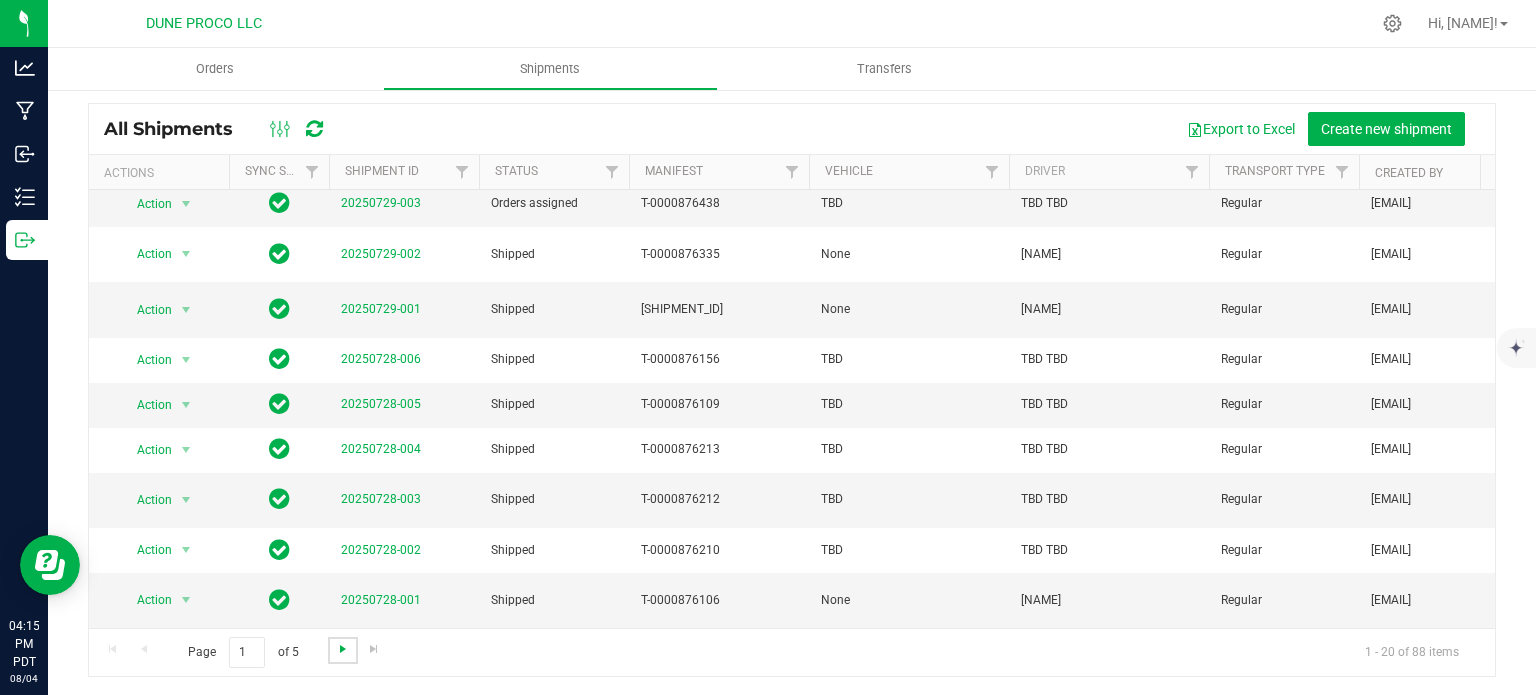 click at bounding box center [343, 649] 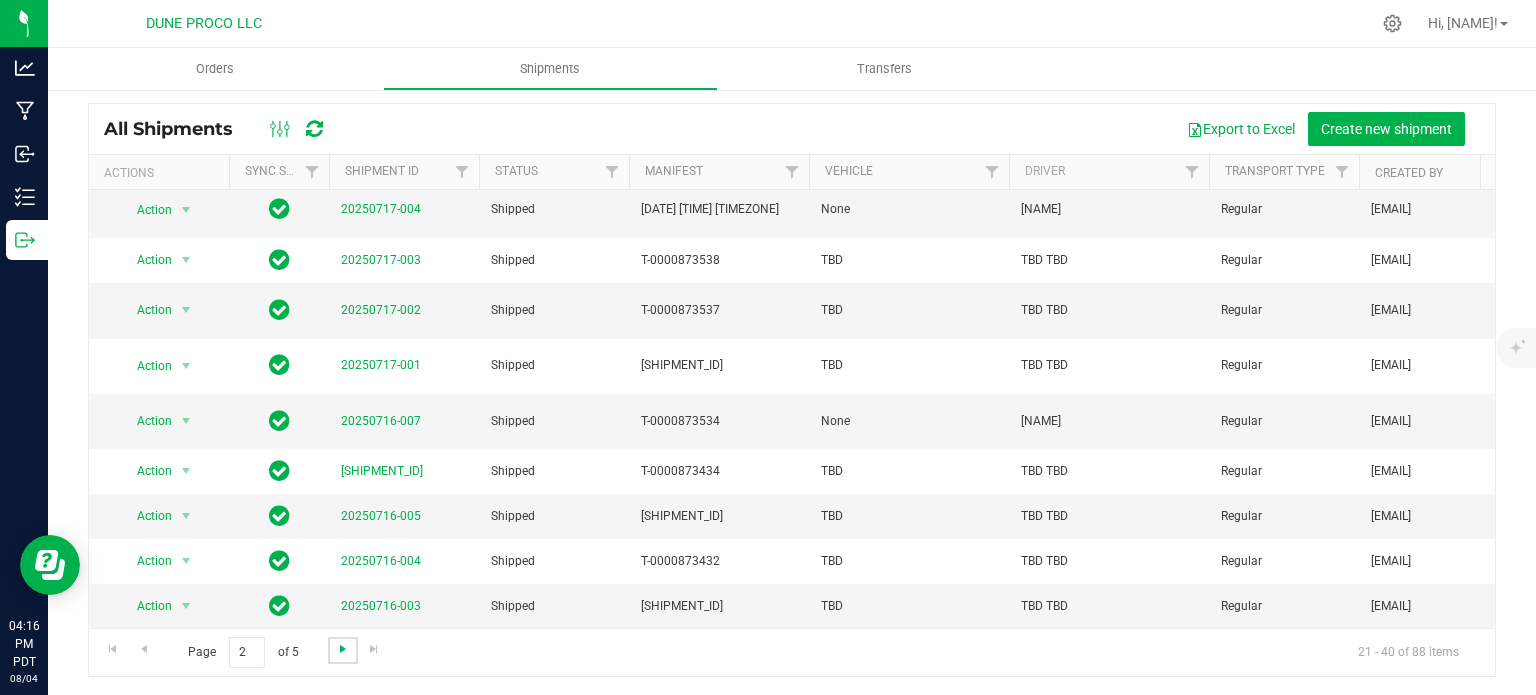 click at bounding box center (343, 649) 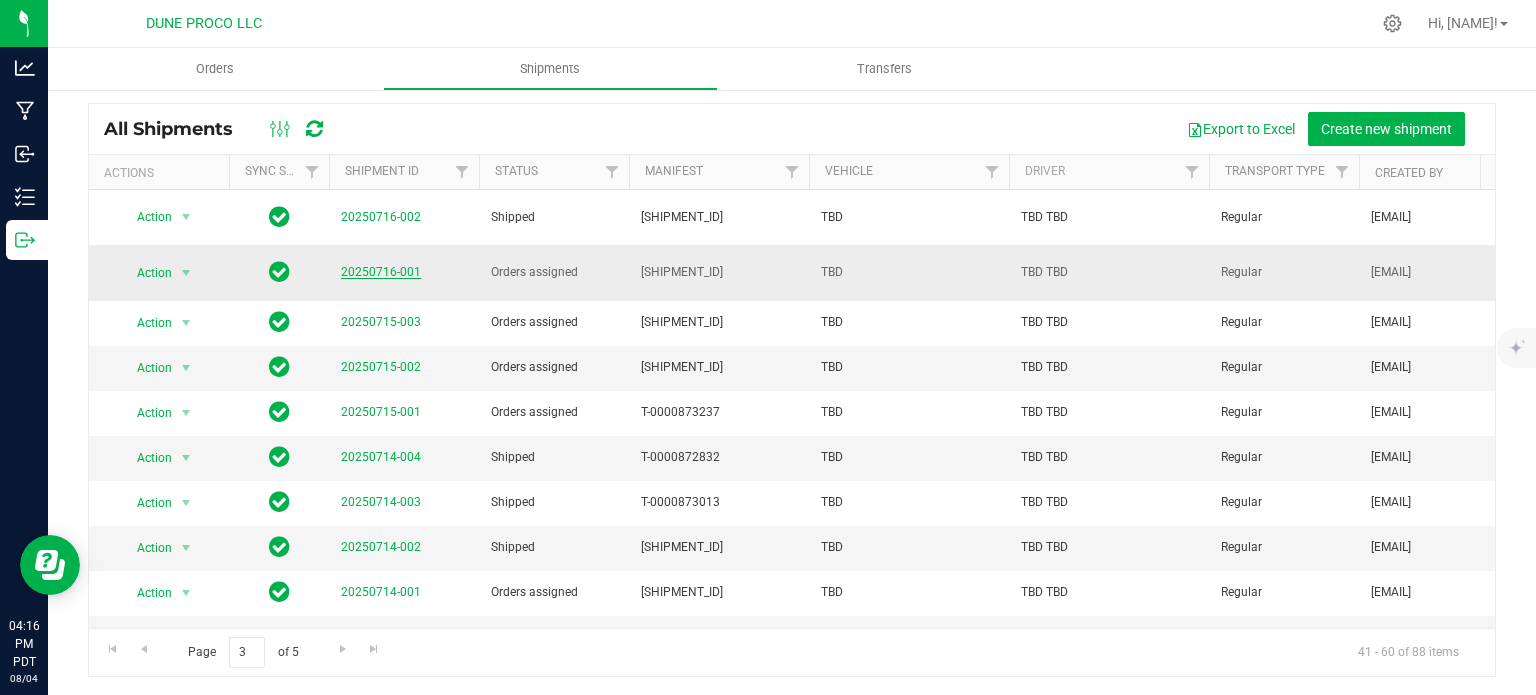 click on "20250716-001" at bounding box center (381, 272) 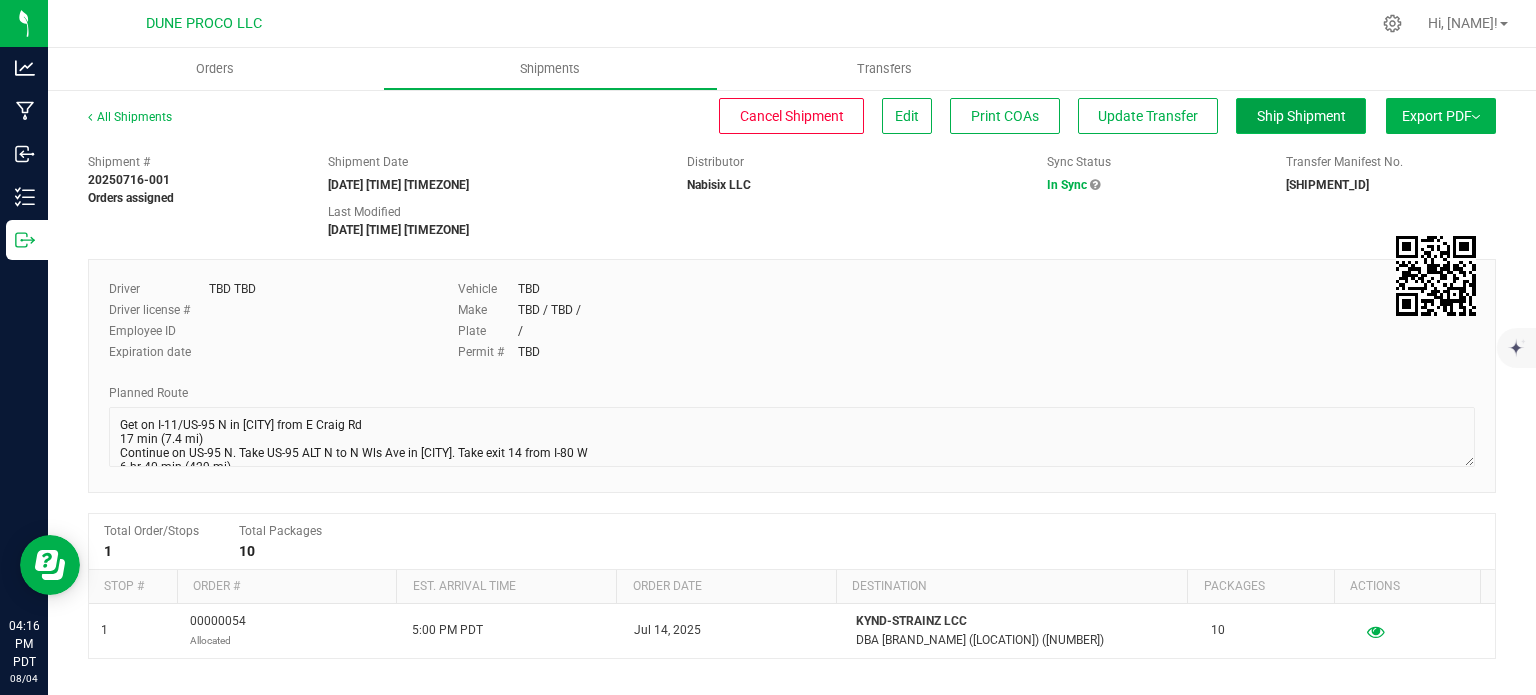 click on "Ship Shipment" at bounding box center [1301, 116] 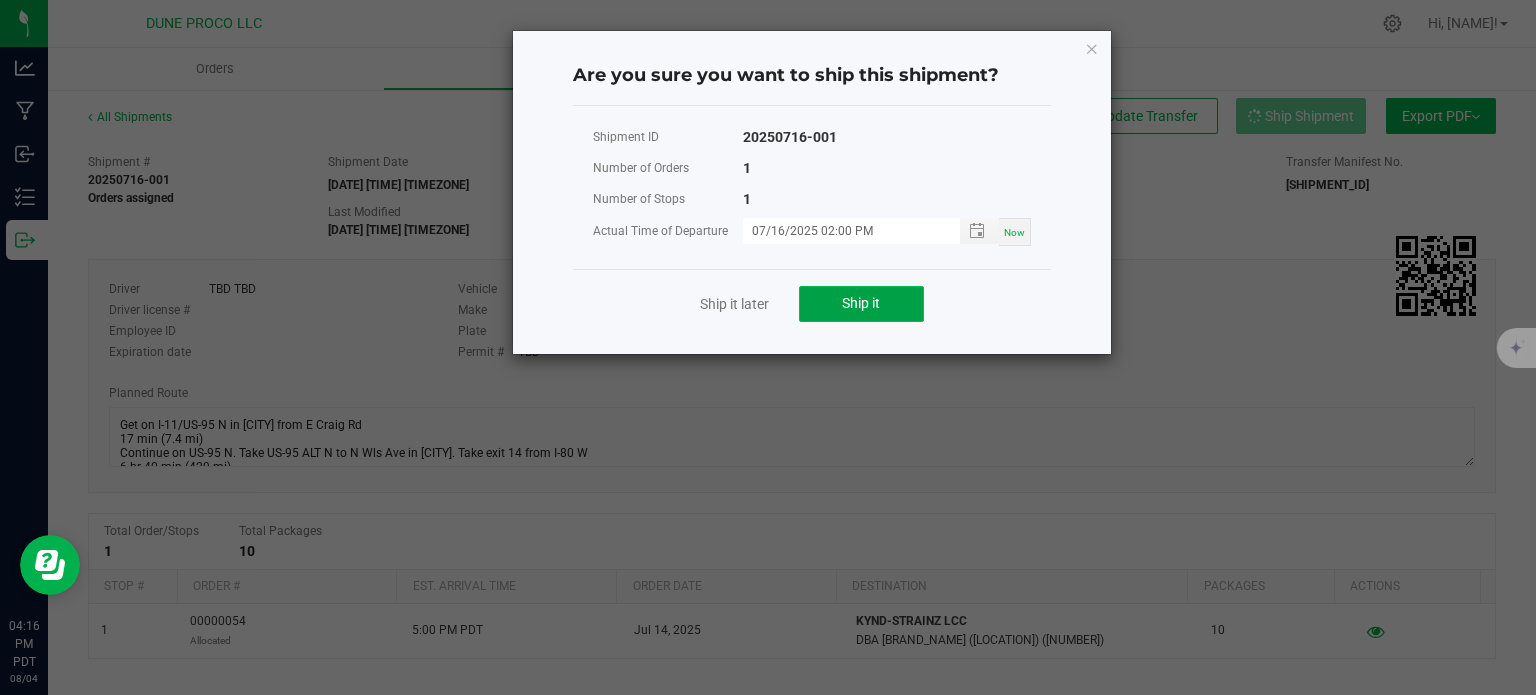click on "Ship it" 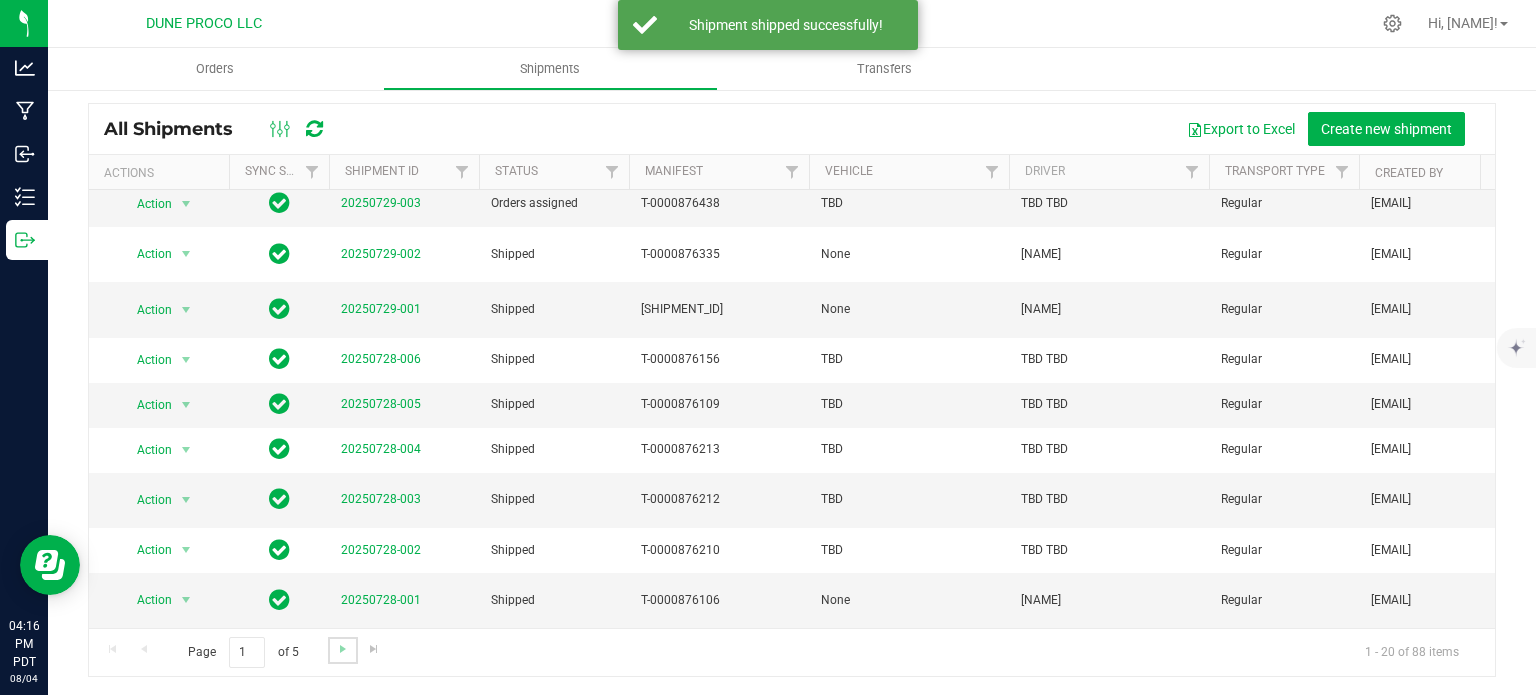 click at bounding box center [342, 650] 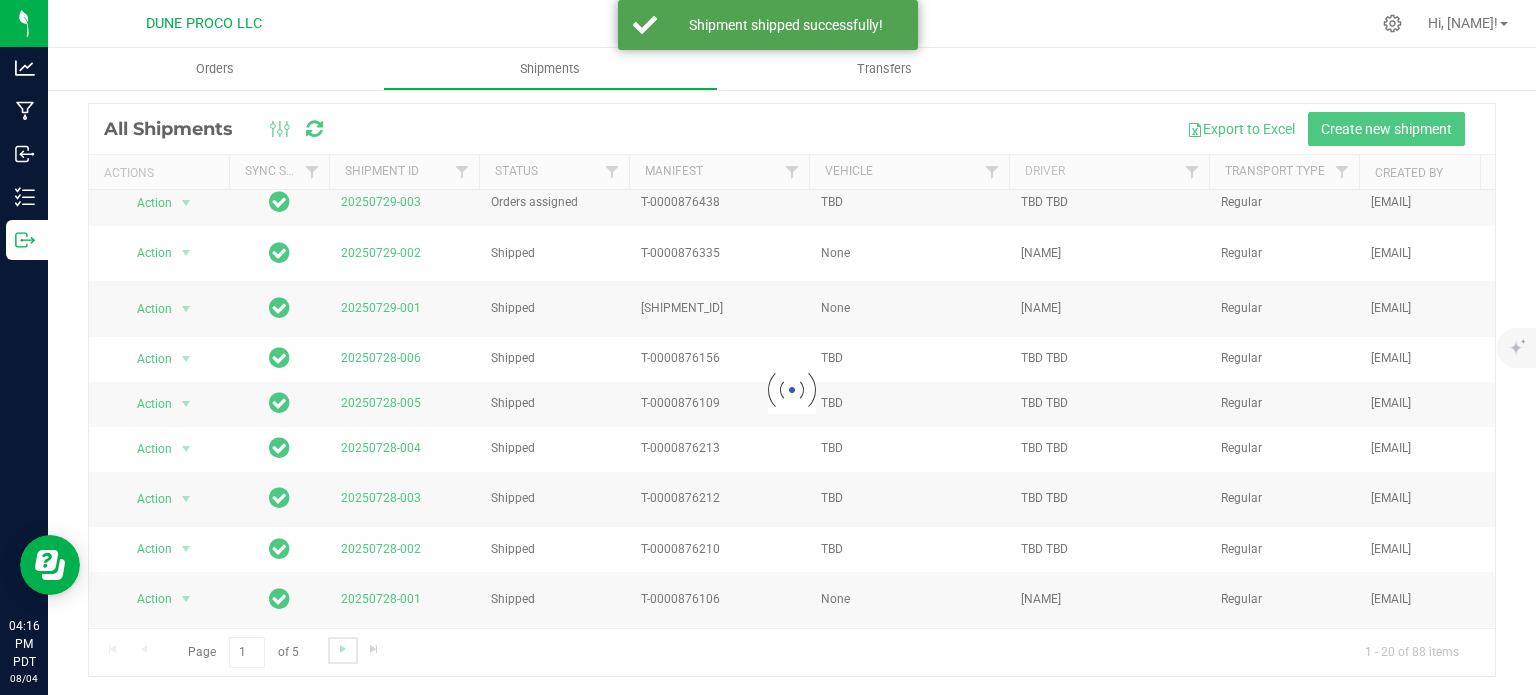 click at bounding box center [342, 650] 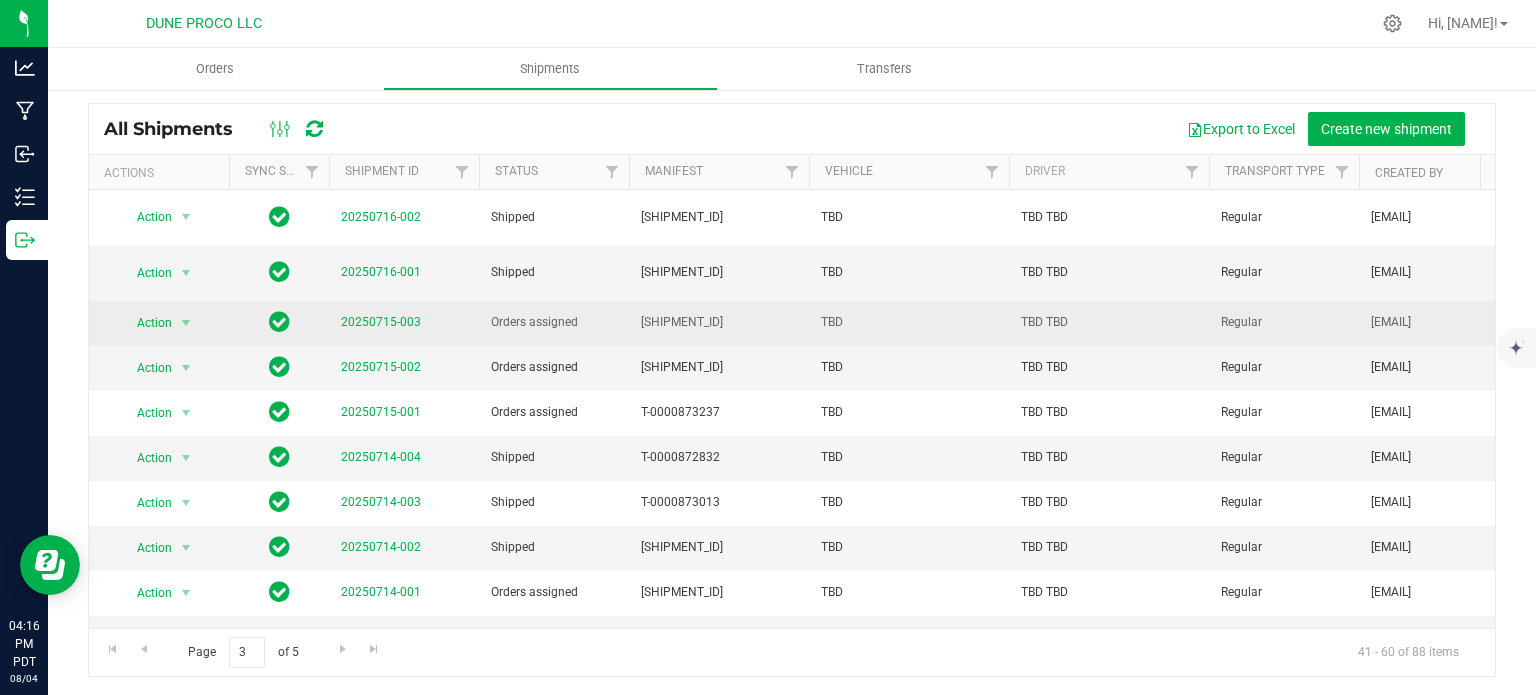 click on "20250715-003" at bounding box center (381, 322) 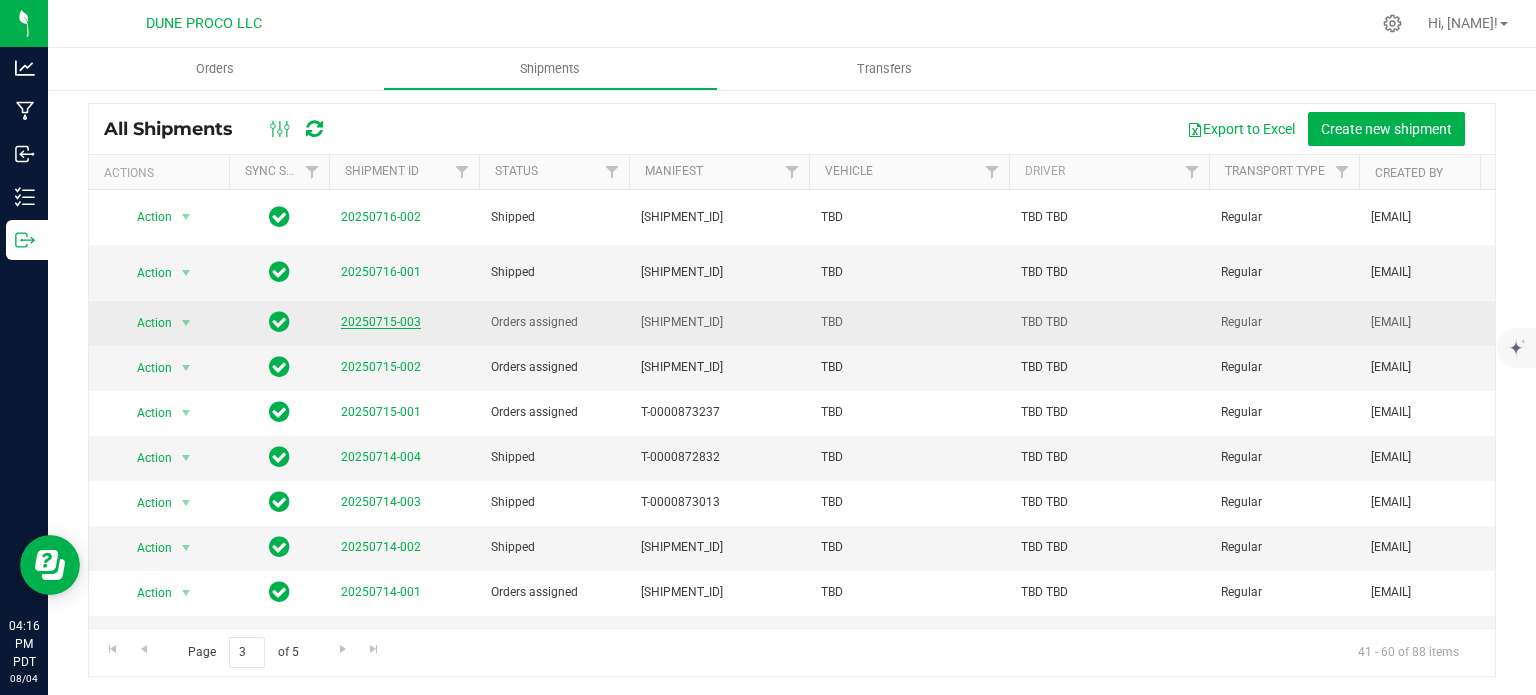 click on "20250715-003" at bounding box center [381, 322] 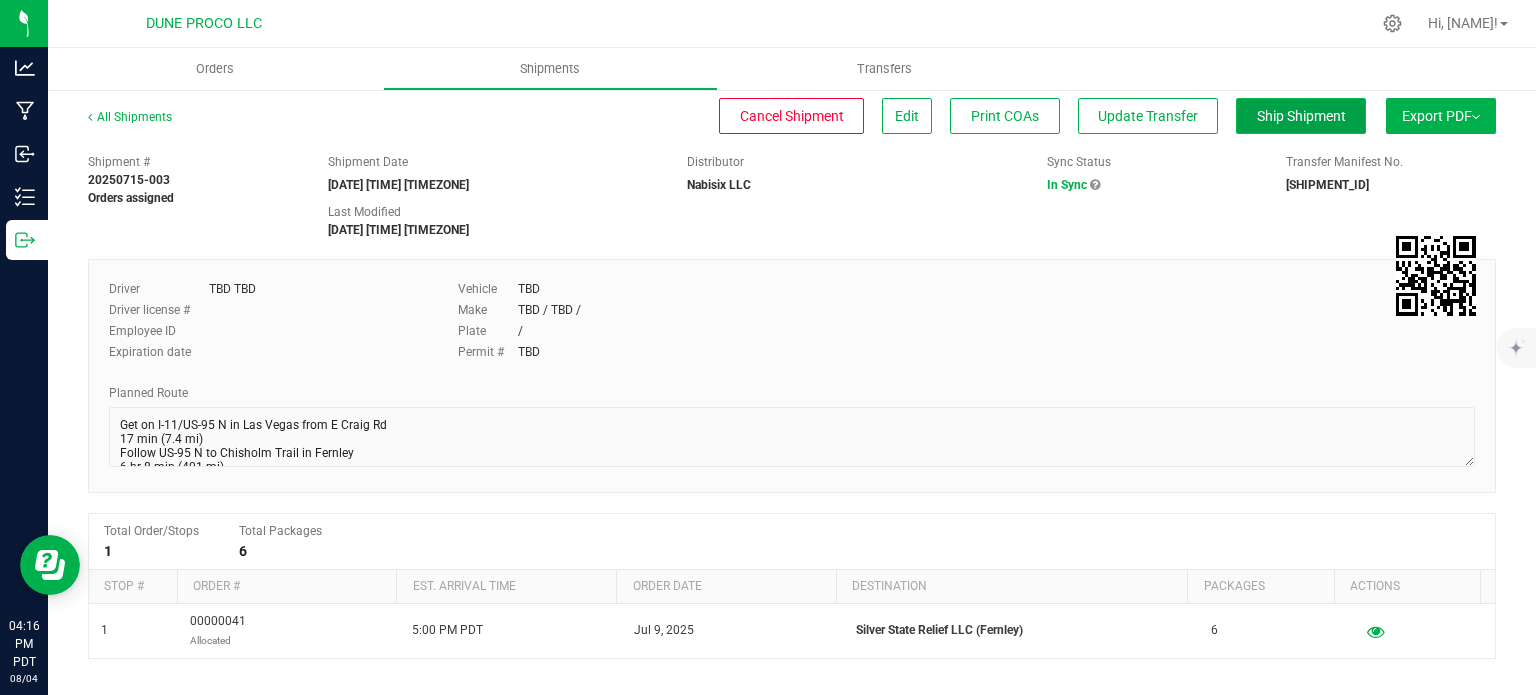 click on "Ship Shipment" at bounding box center (1301, 116) 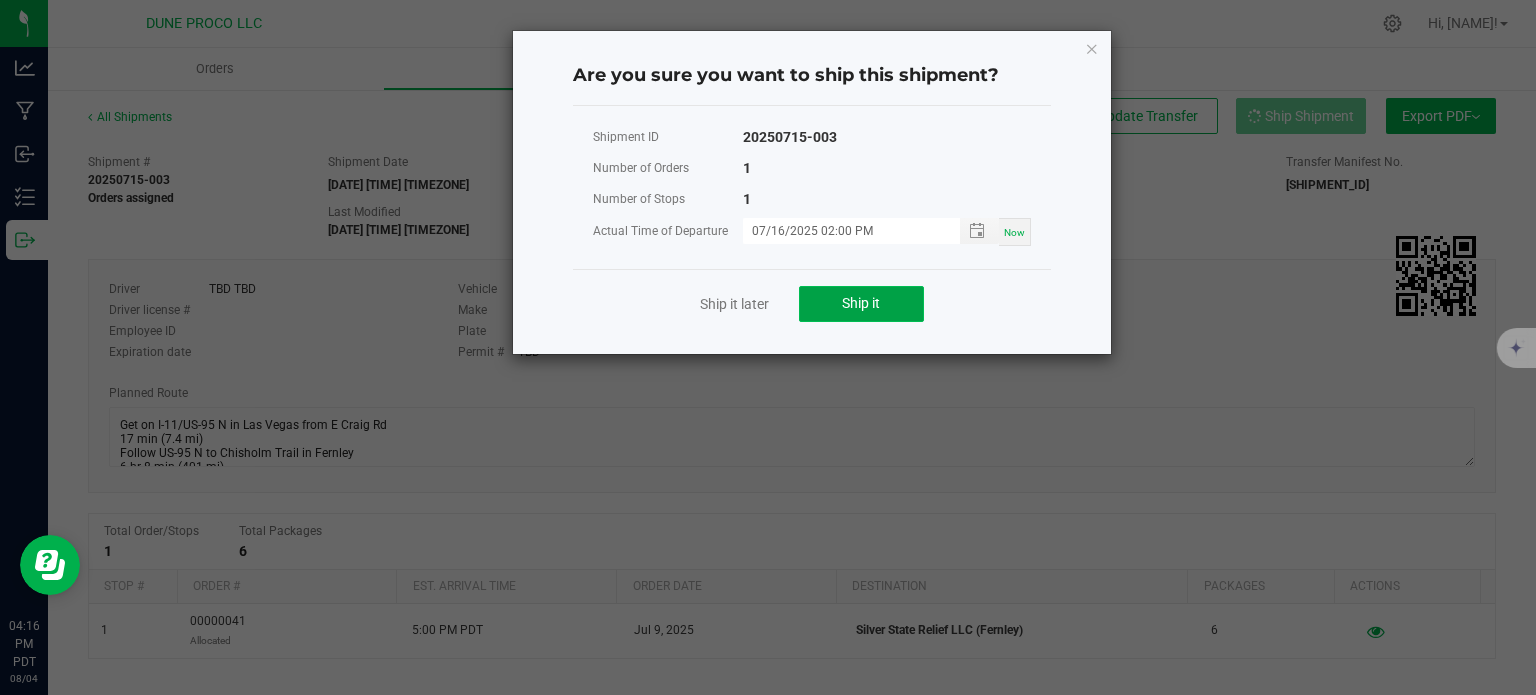 click on "Ship it" 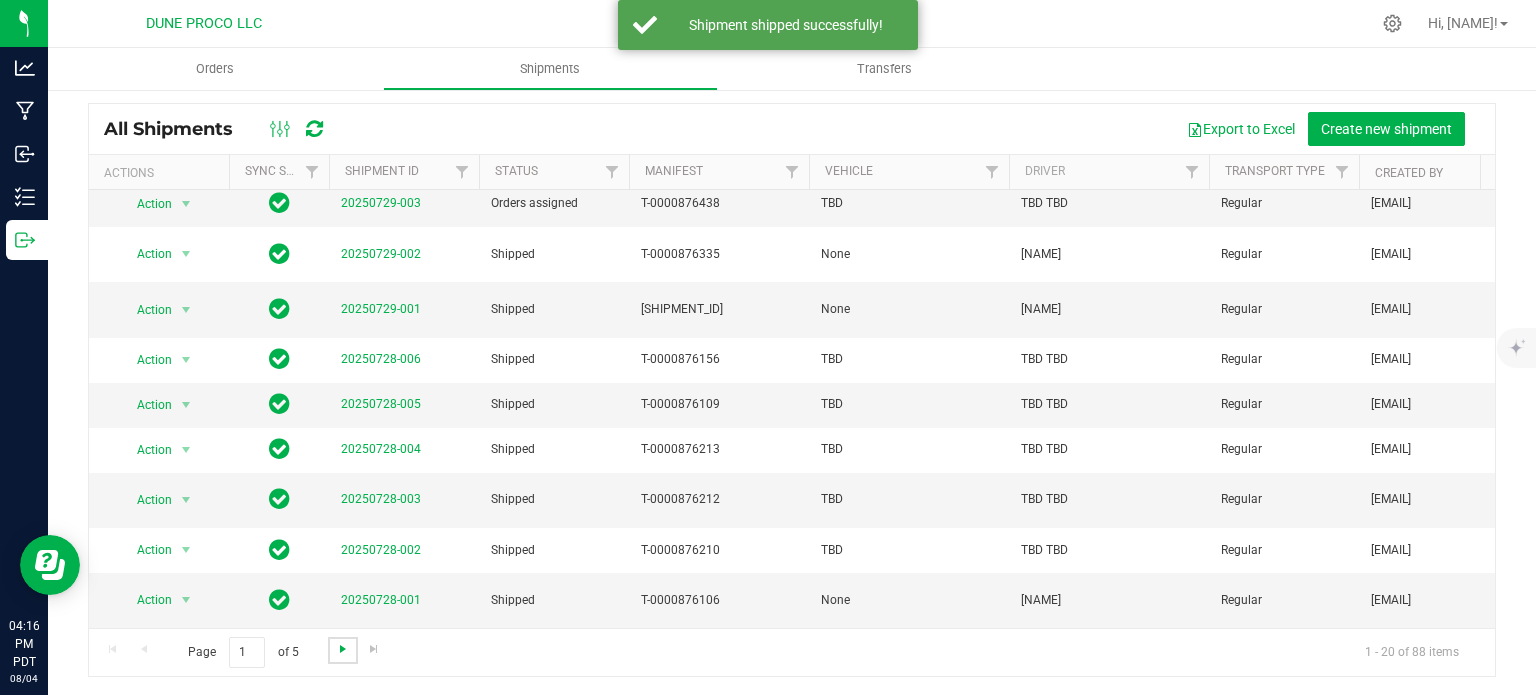 click at bounding box center (343, 649) 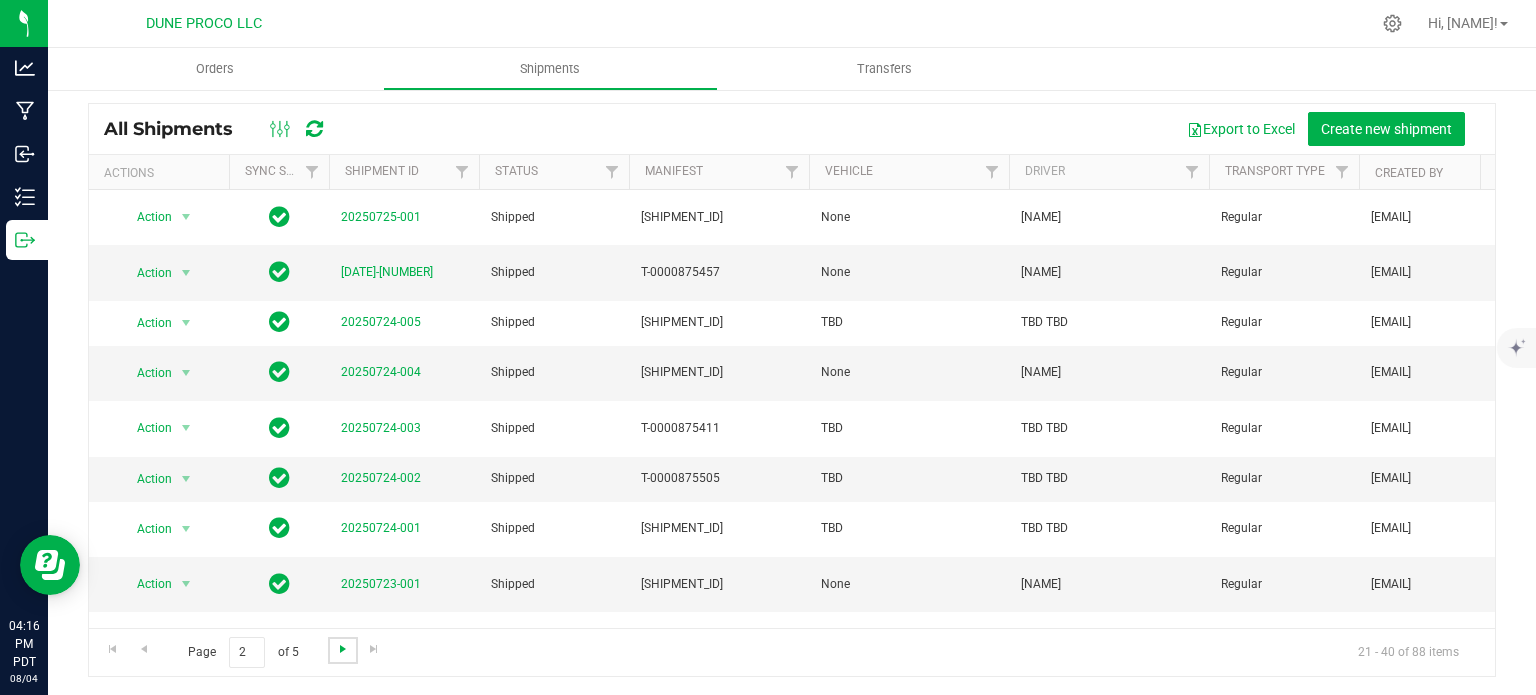 click at bounding box center [343, 649] 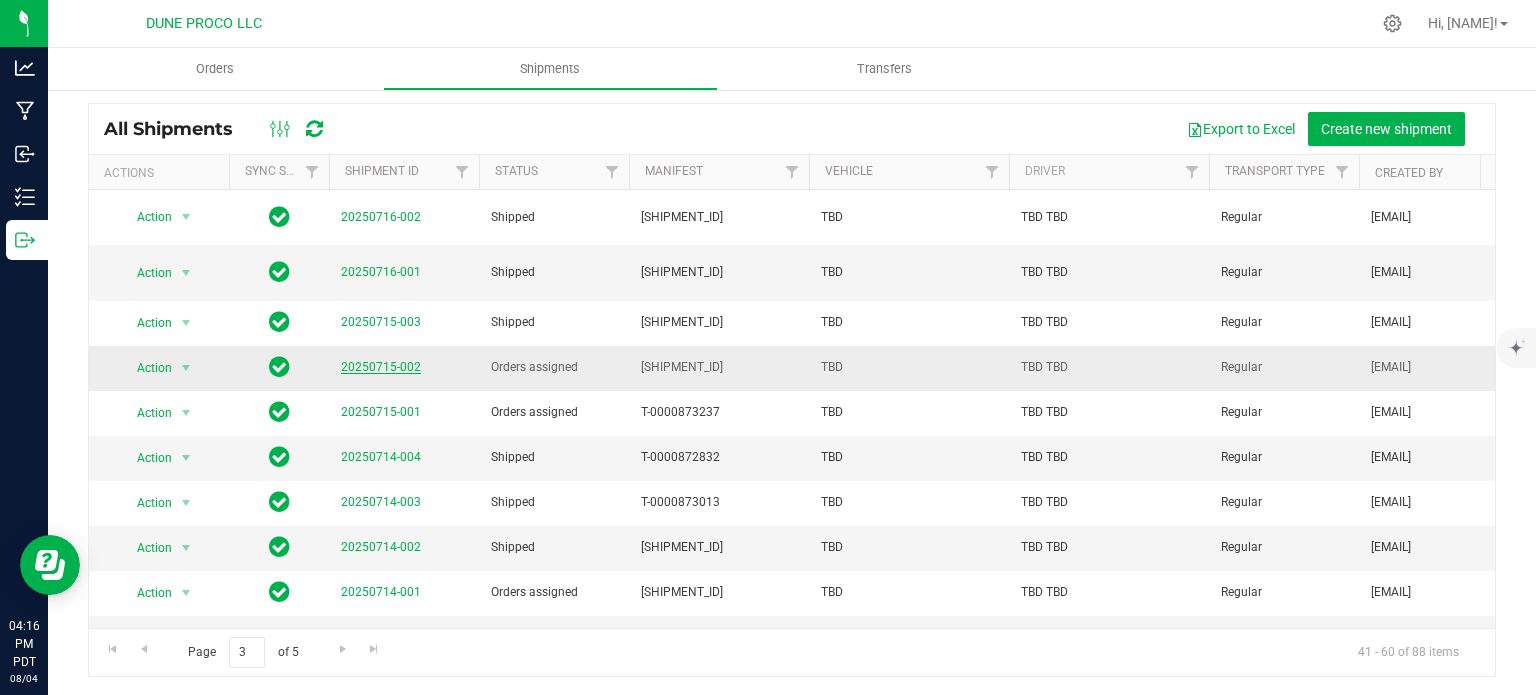 click on "20250715-002" at bounding box center (381, 367) 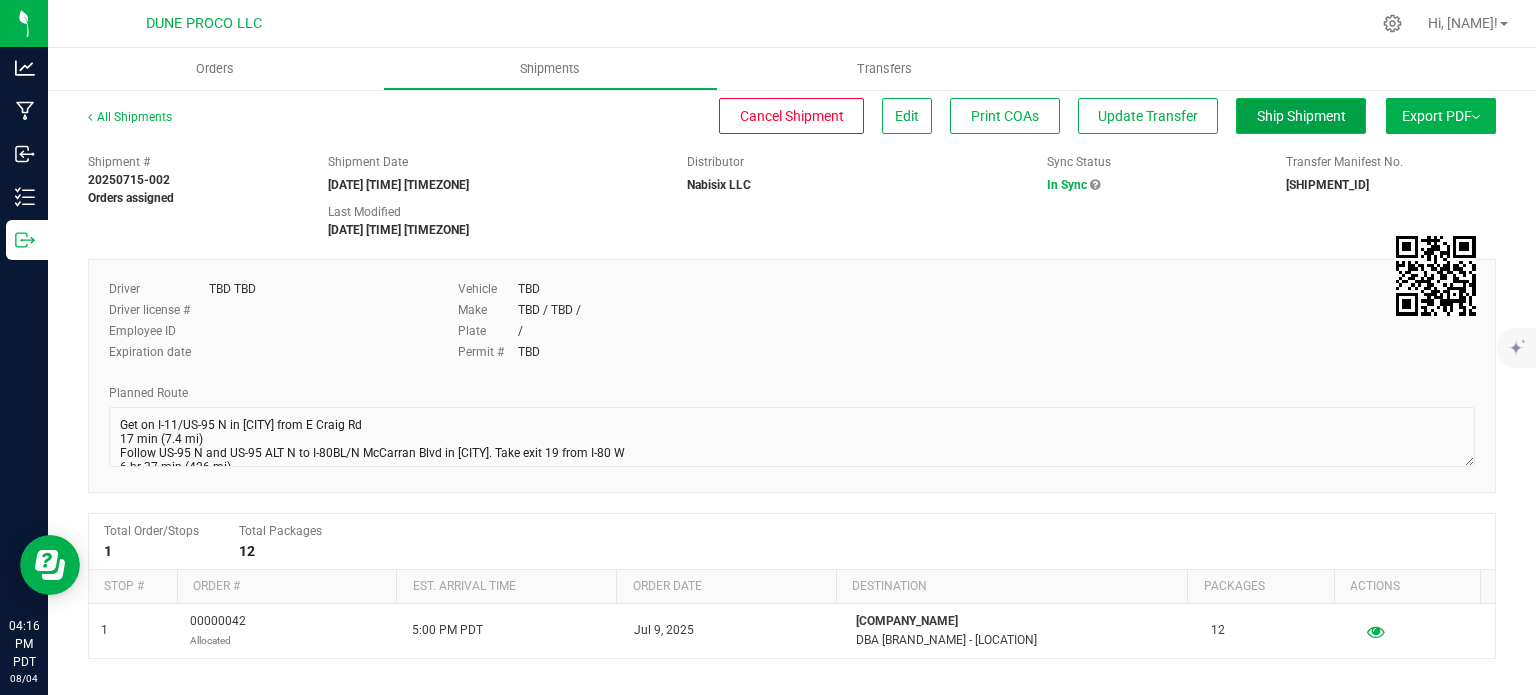 click on "Ship Shipment" at bounding box center (1301, 116) 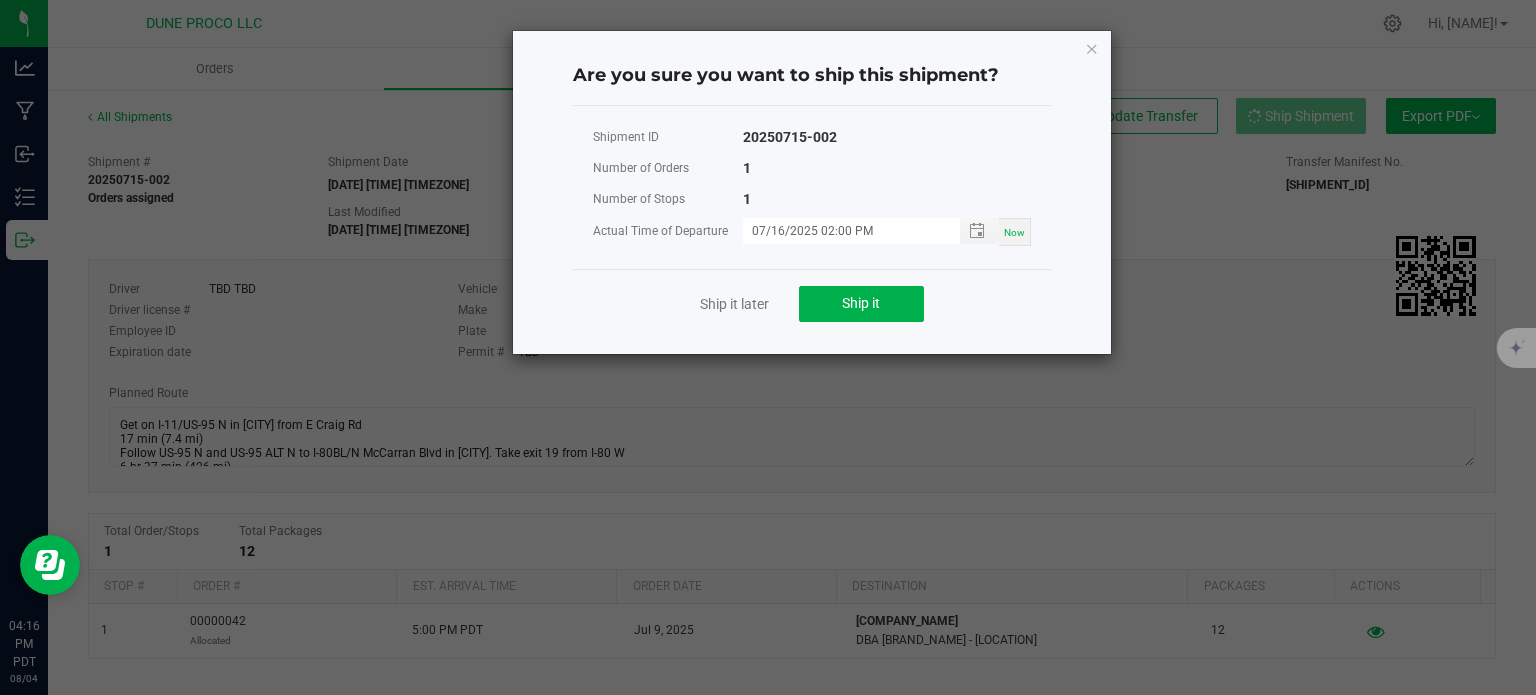 click on "Ship it later   Ship it" 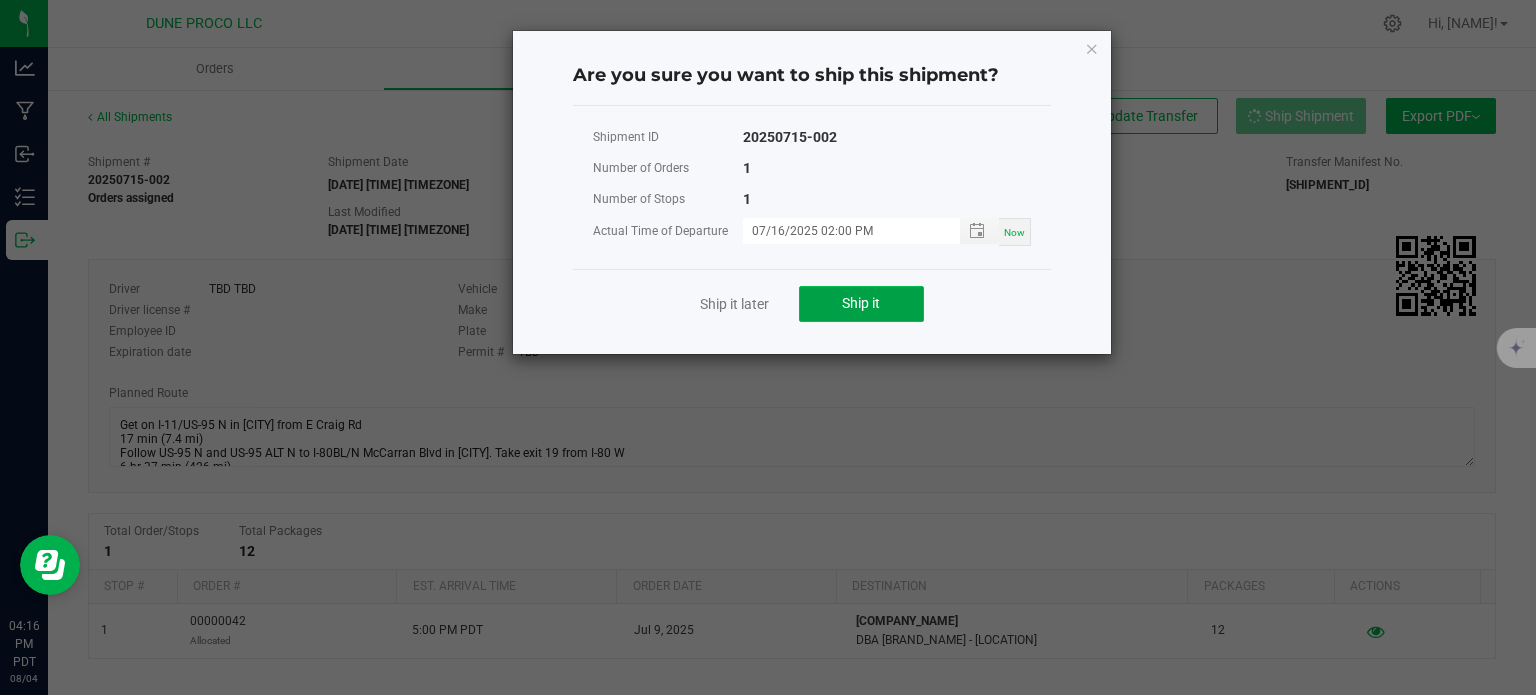 click on "Ship it" 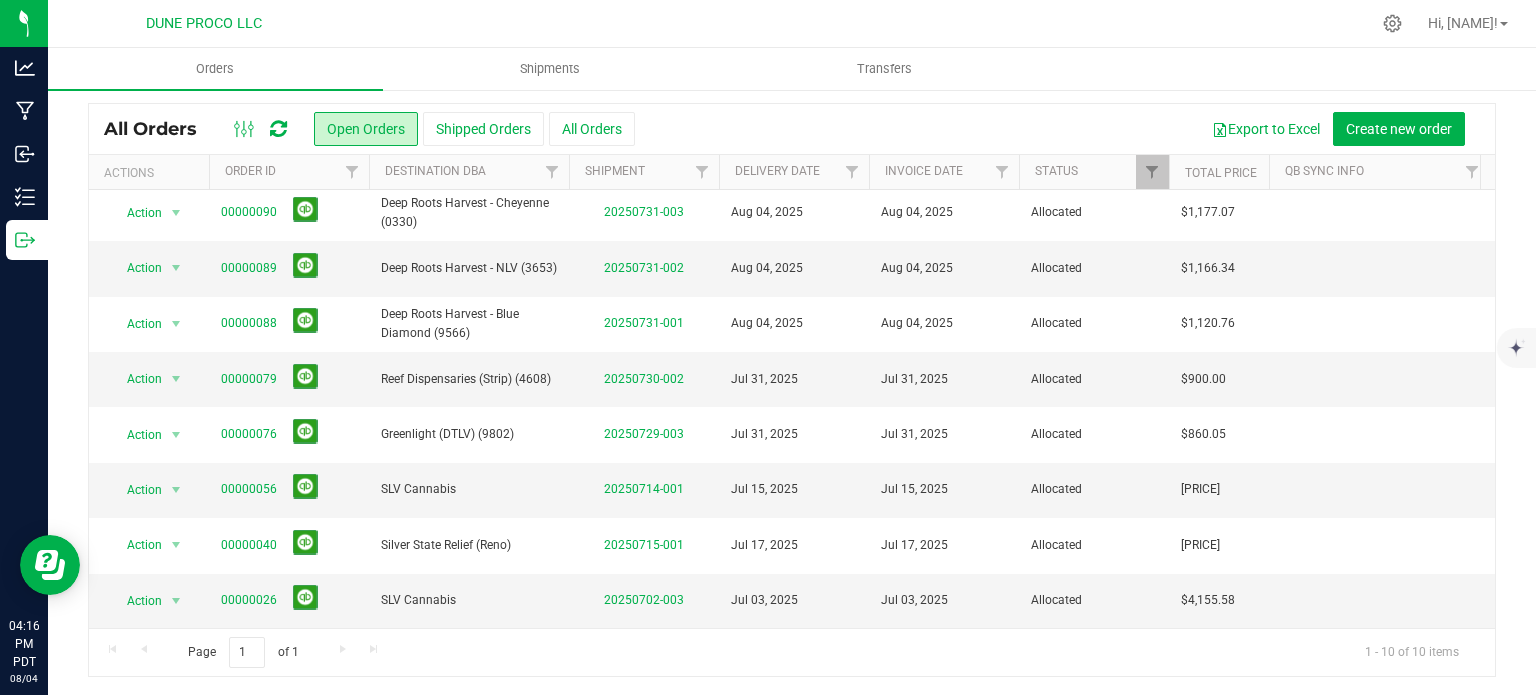 click on "Page 1 of 1 1 - 10 of 10 items" at bounding box center [792, 652] 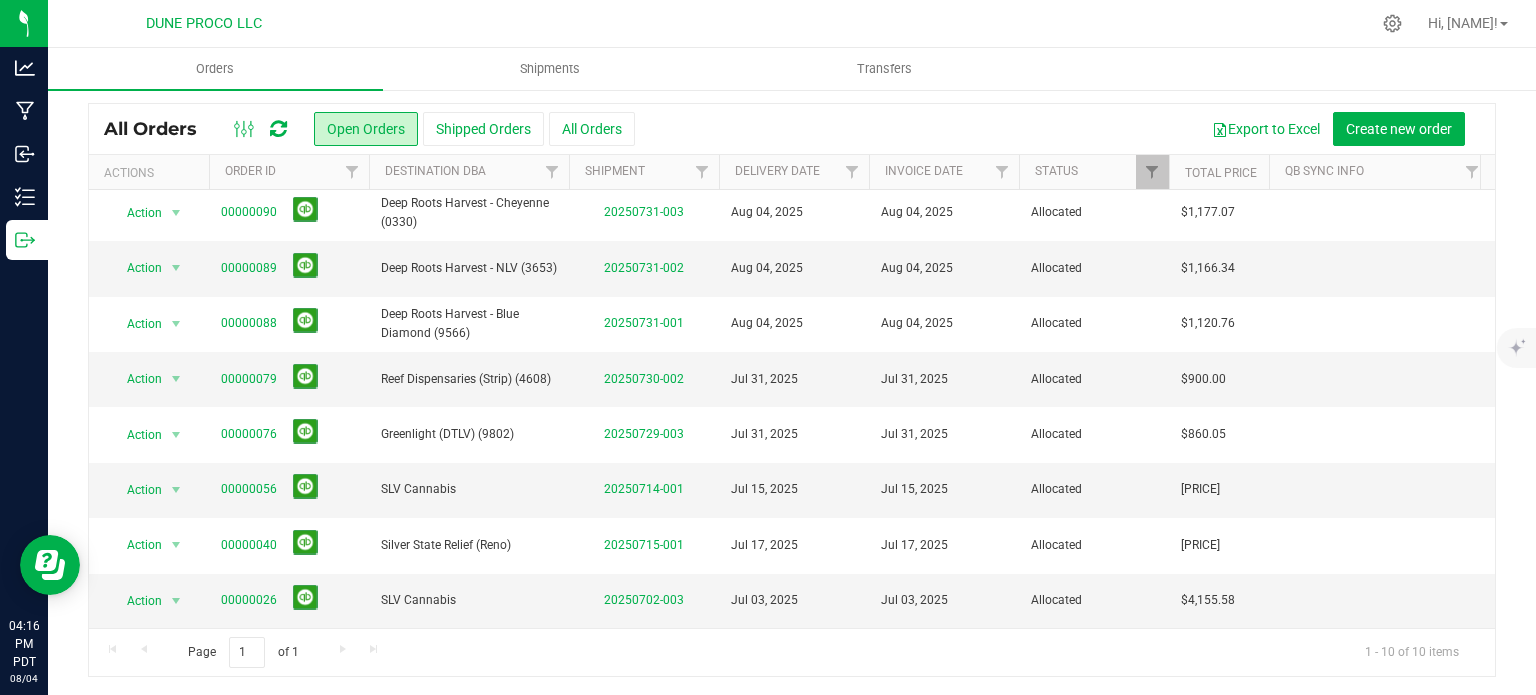 click on "Page 1 of 1 1 - 10 of 10 items" at bounding box center [792, 652] 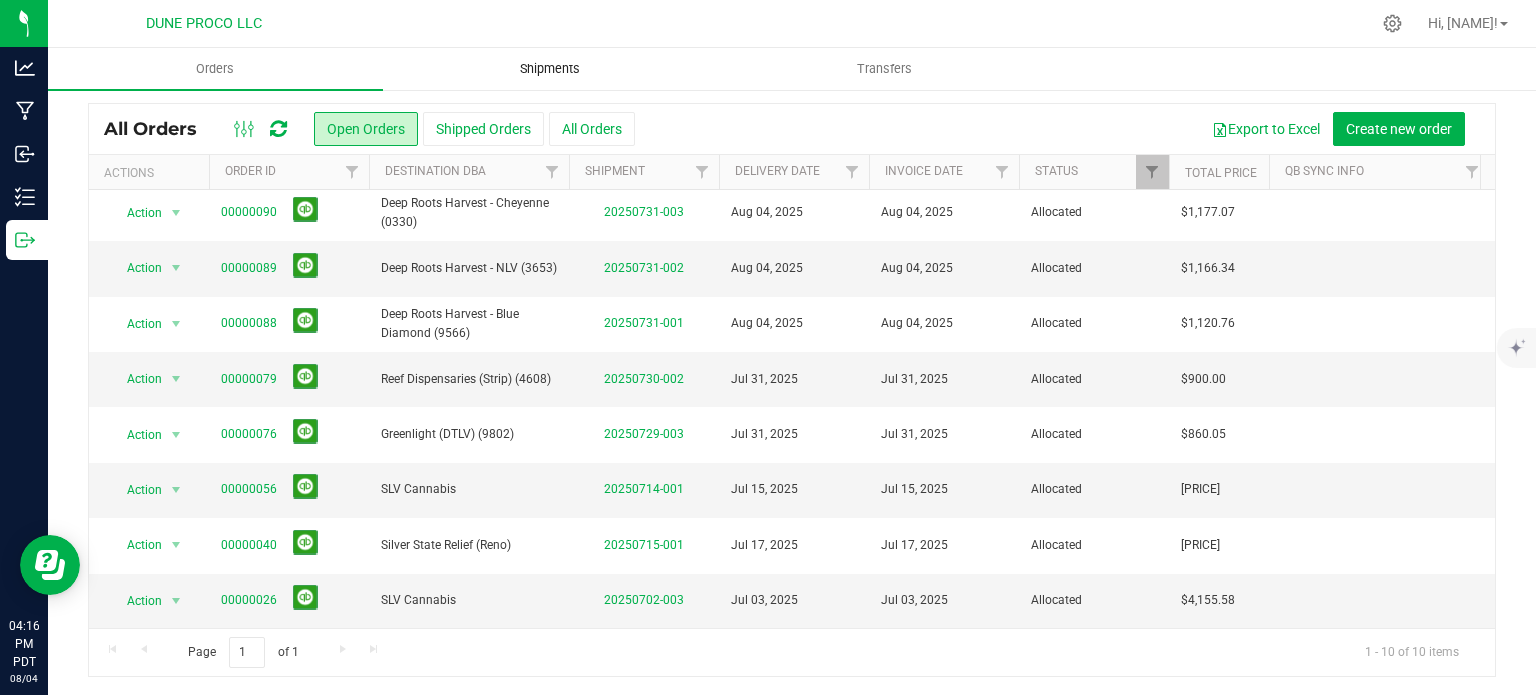 click on "Shipments" at bounding box center (550, 69) 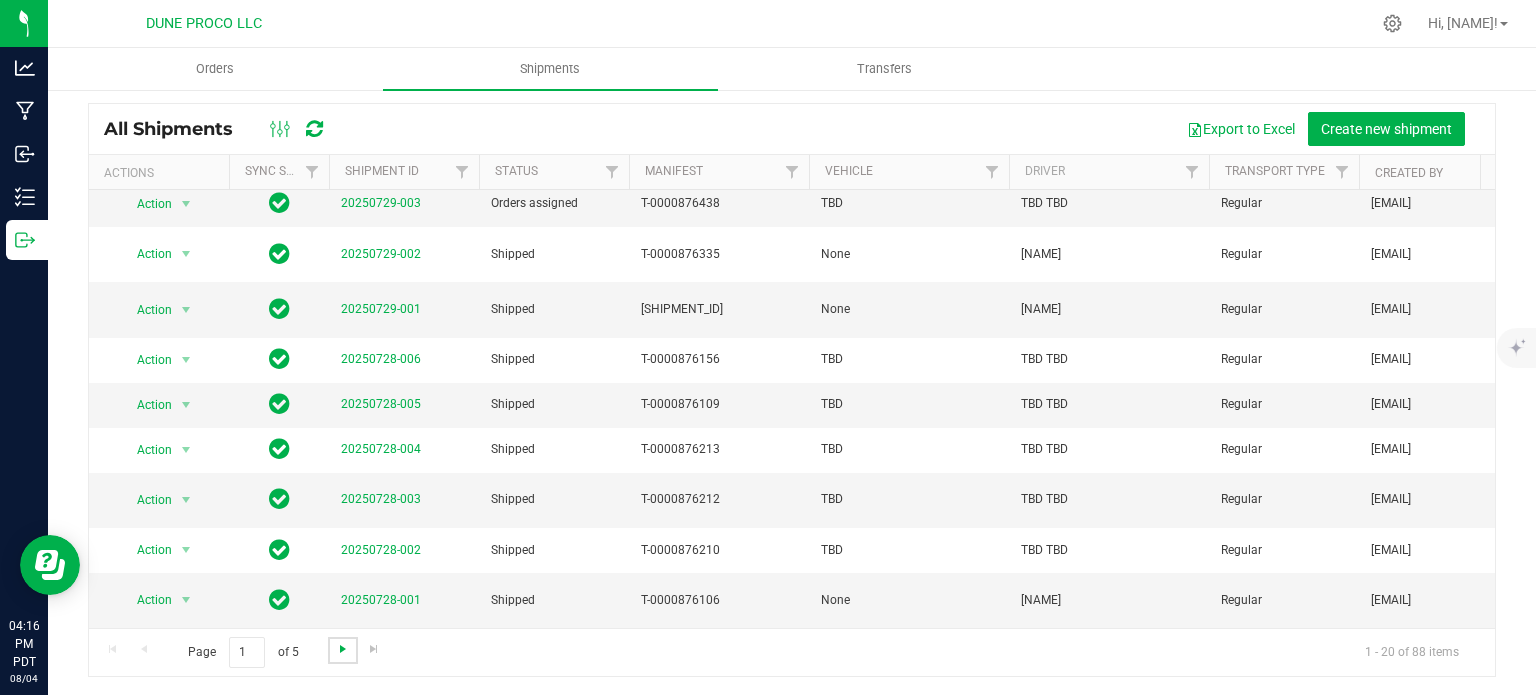 click at bounding box center [343, 649] 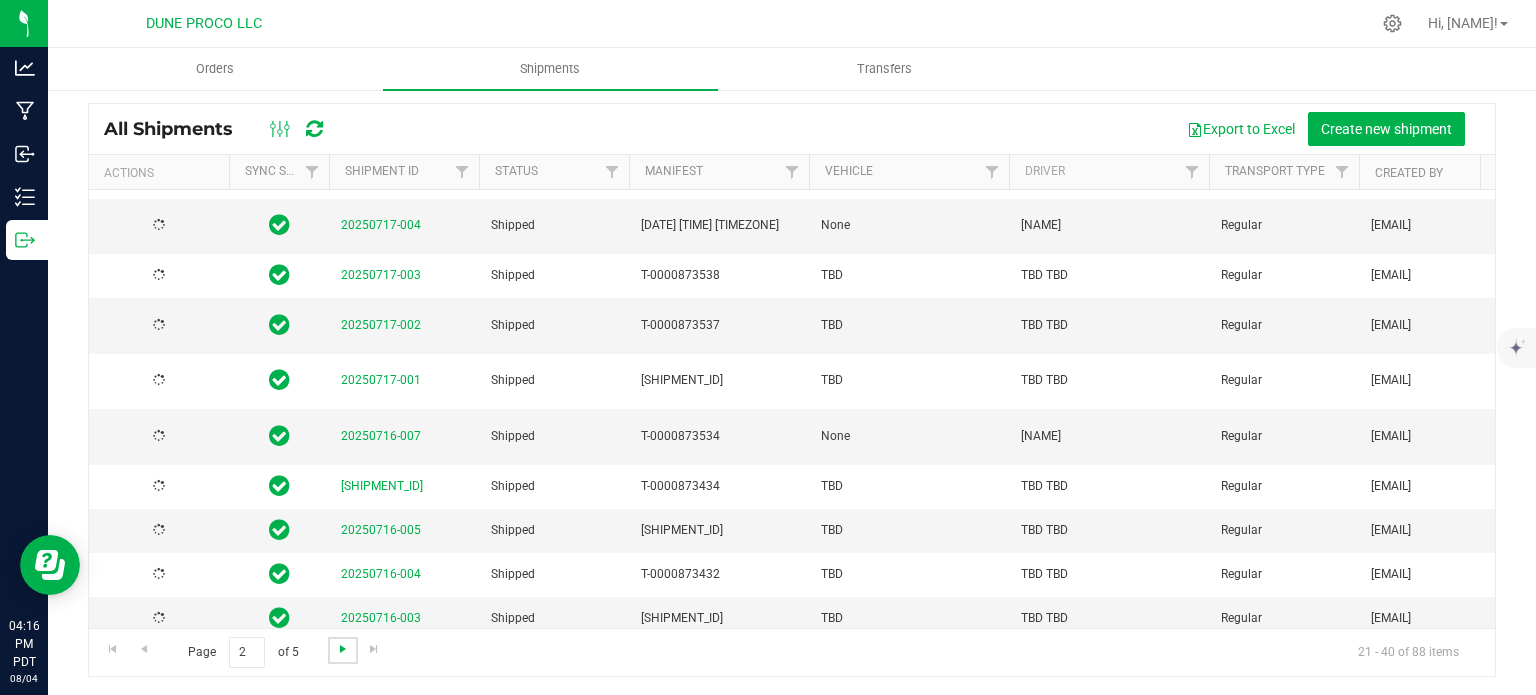 click at bounding box center (343, 649) 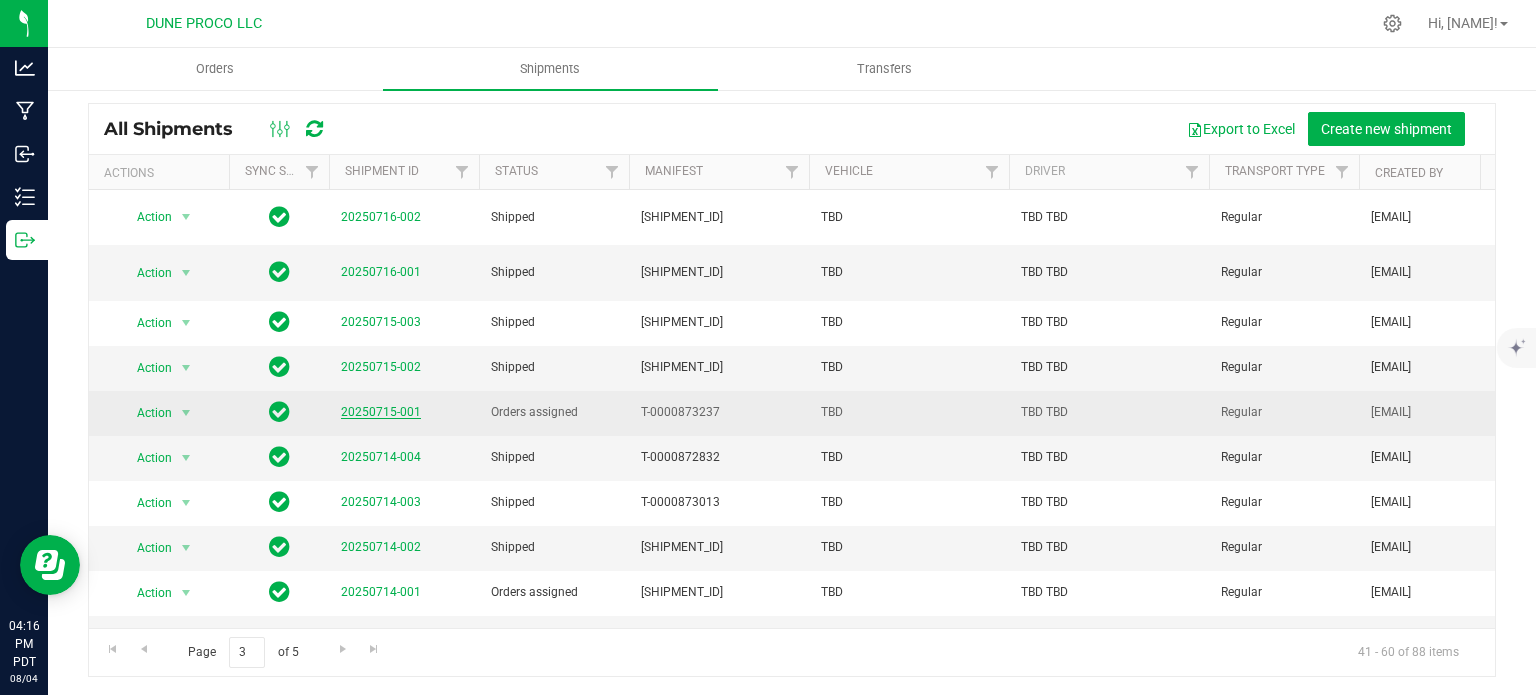 click on "20250715-001" at bounding box center [381, 412] 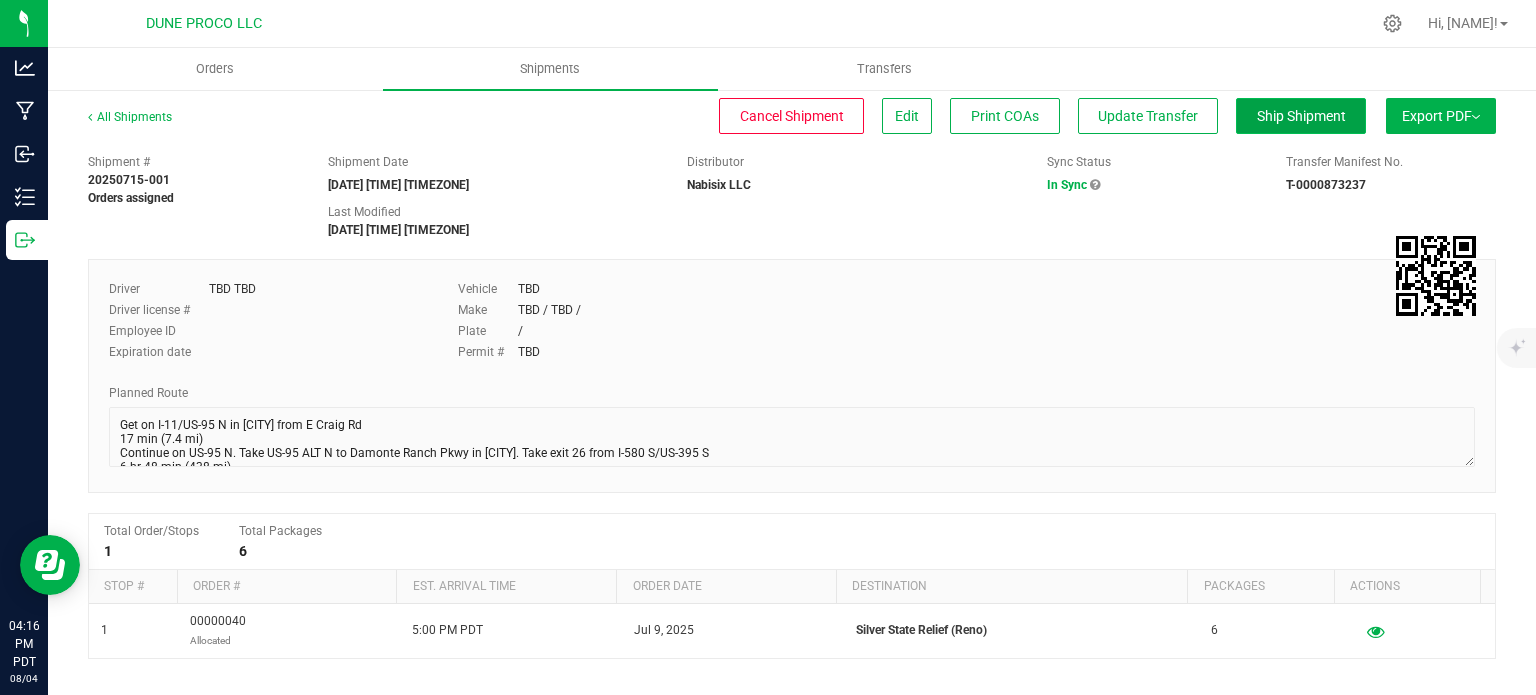 click on "Ship Shipment" at bounding box center (1301, 116) 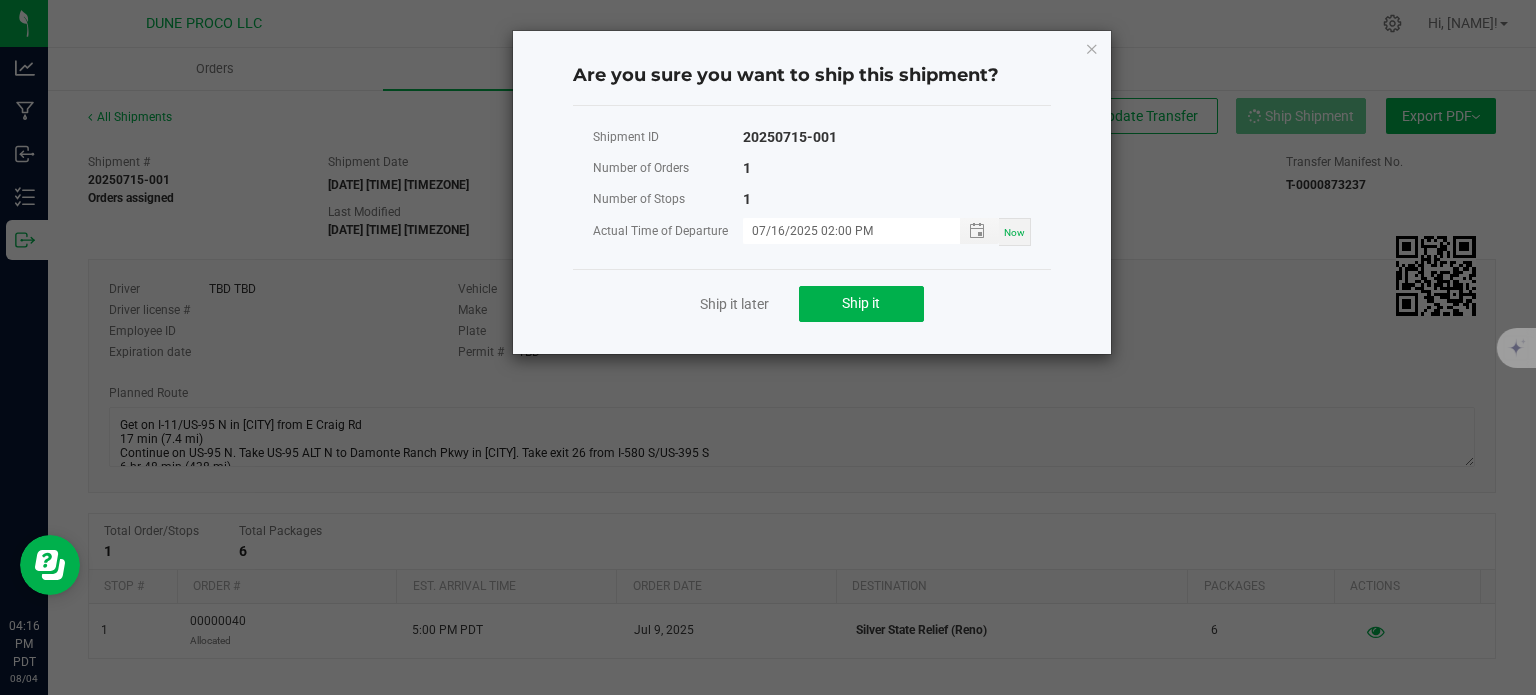 click on "Ship it later   Ship it" 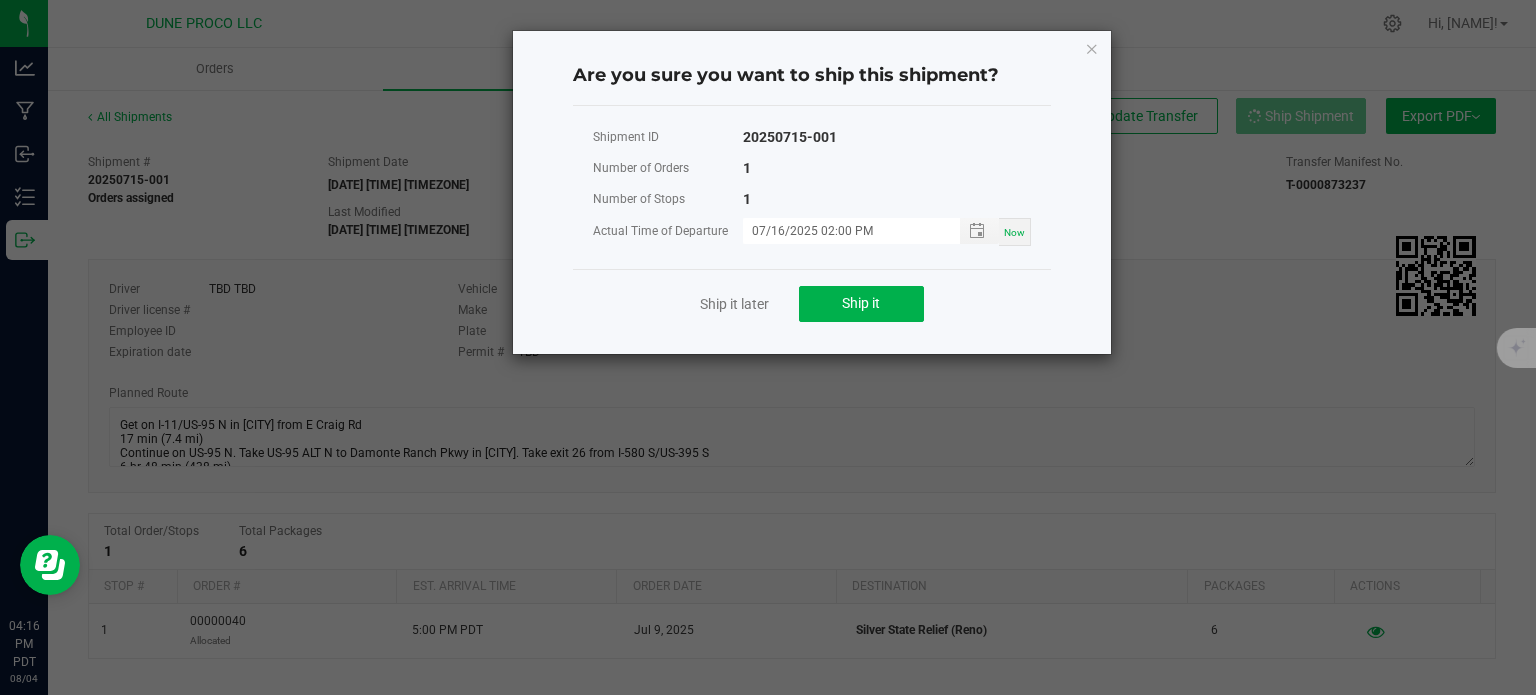 click on "Ship it later   Ship it" 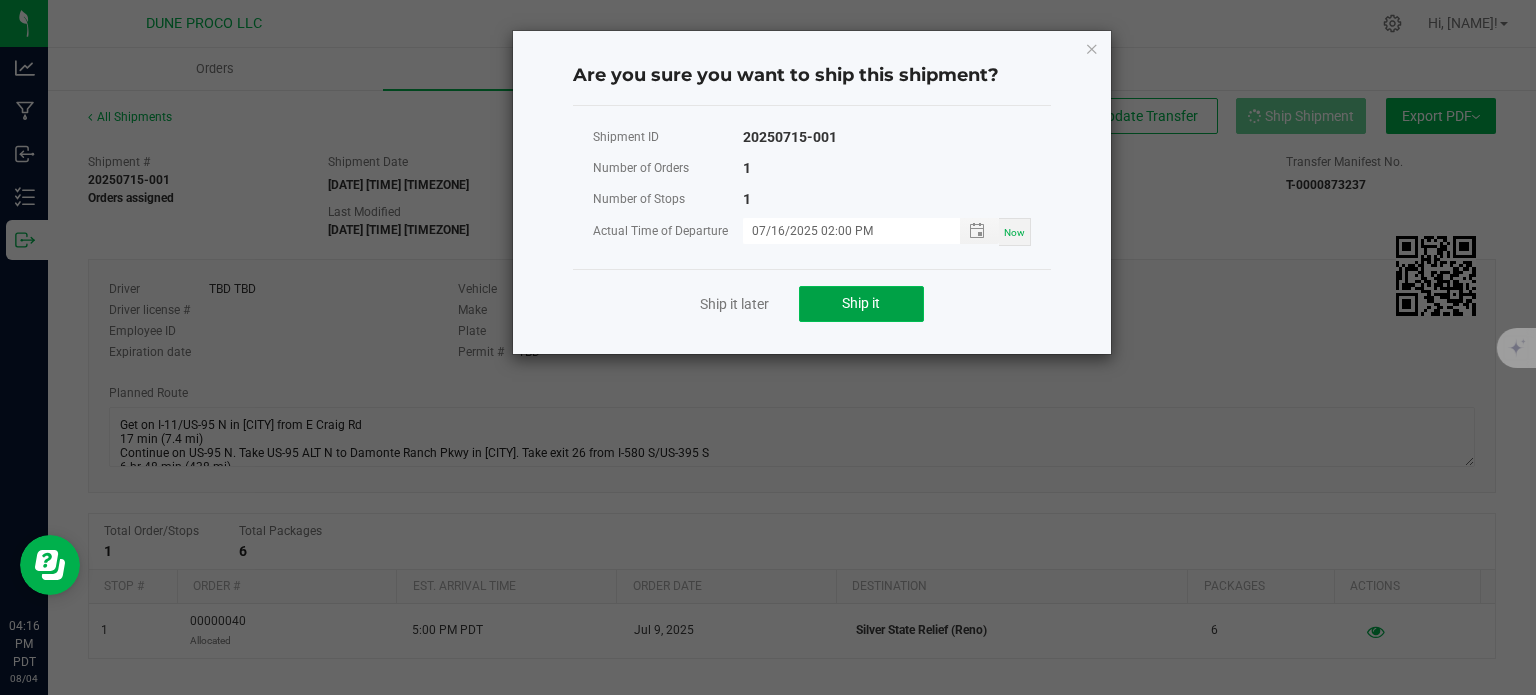 click on "Ship it" 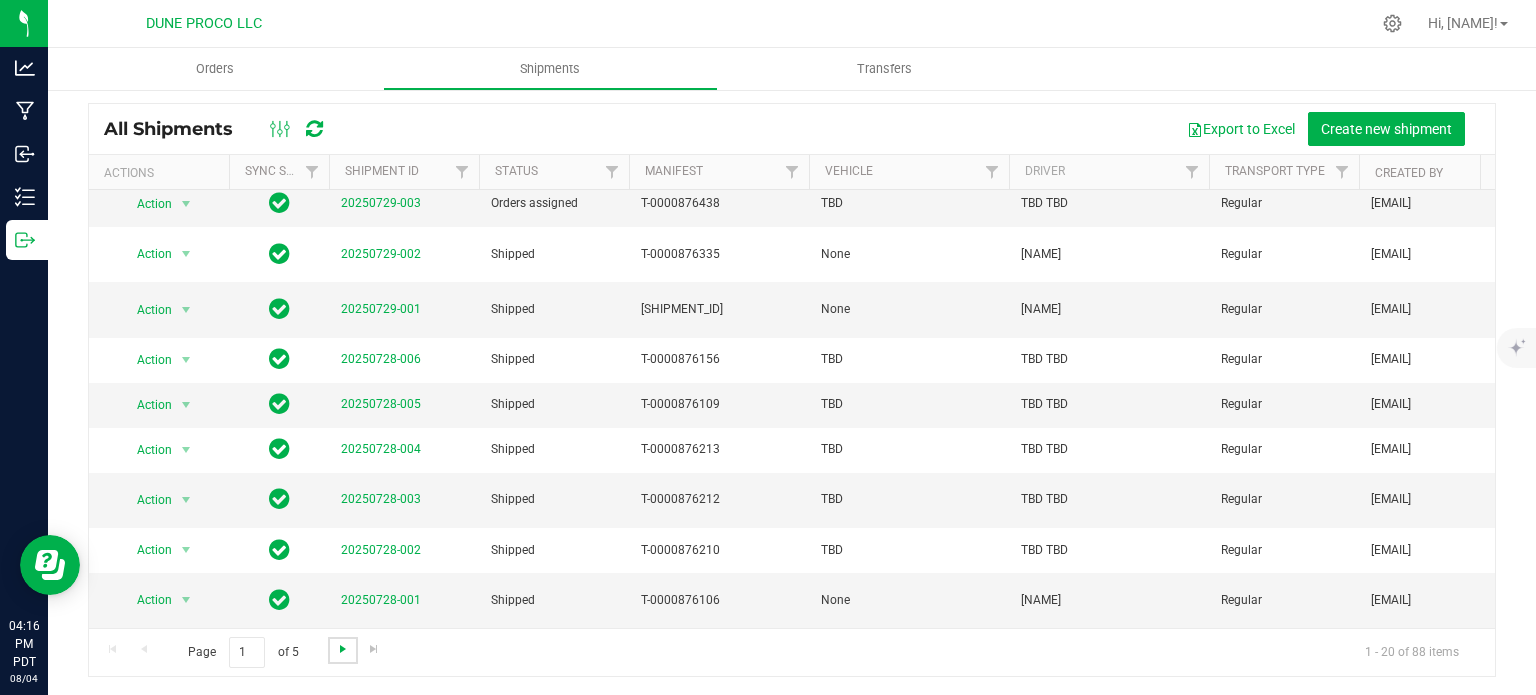 click at bounding box center [343, 649] 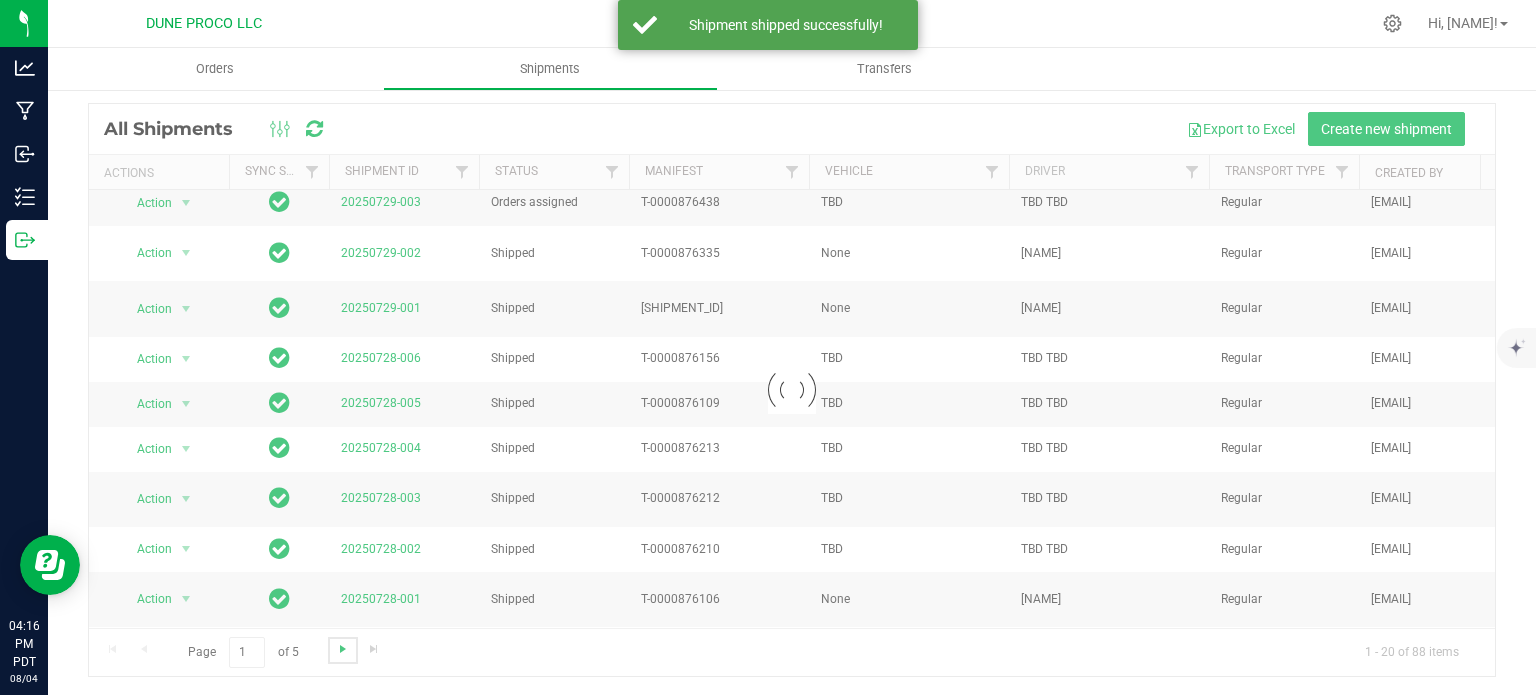 click at bounding box center [343, 649] 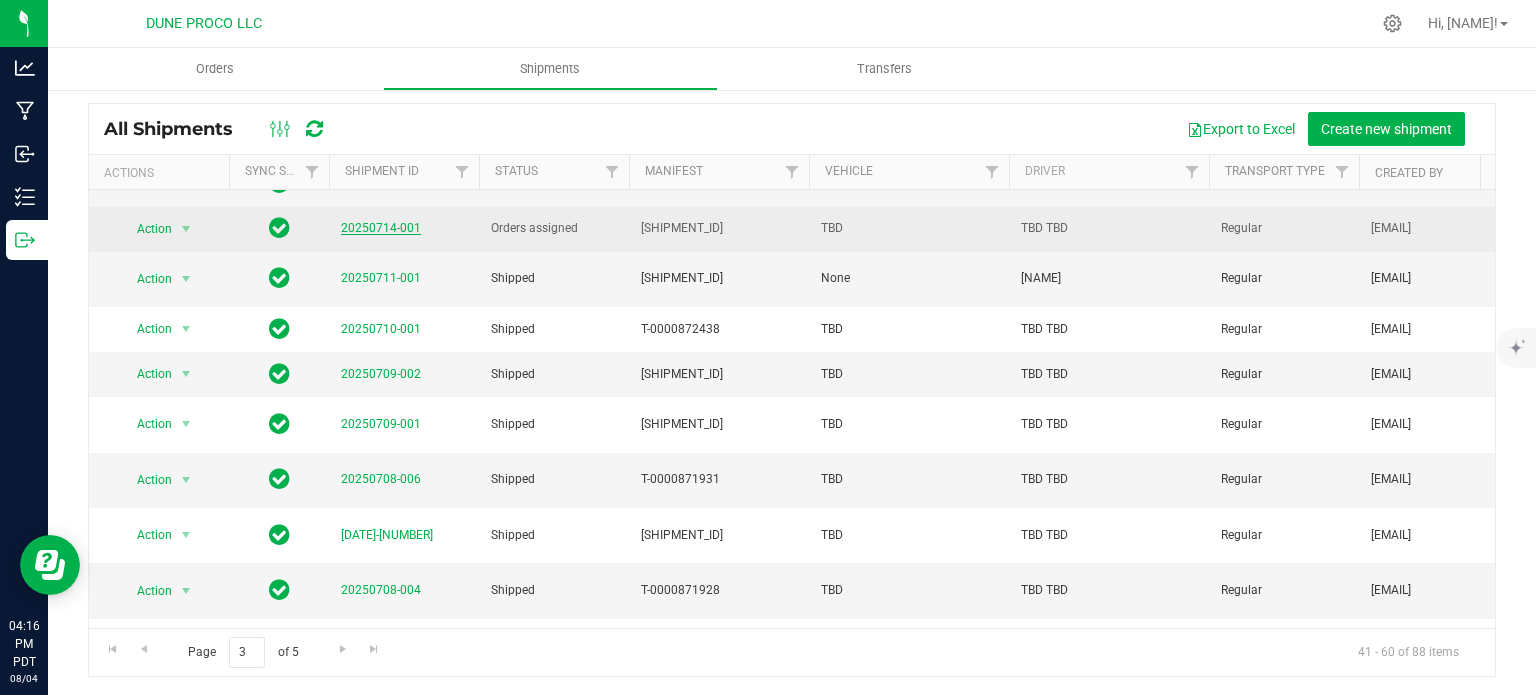 click on "20250714-001" at bounding box center (381, 228) 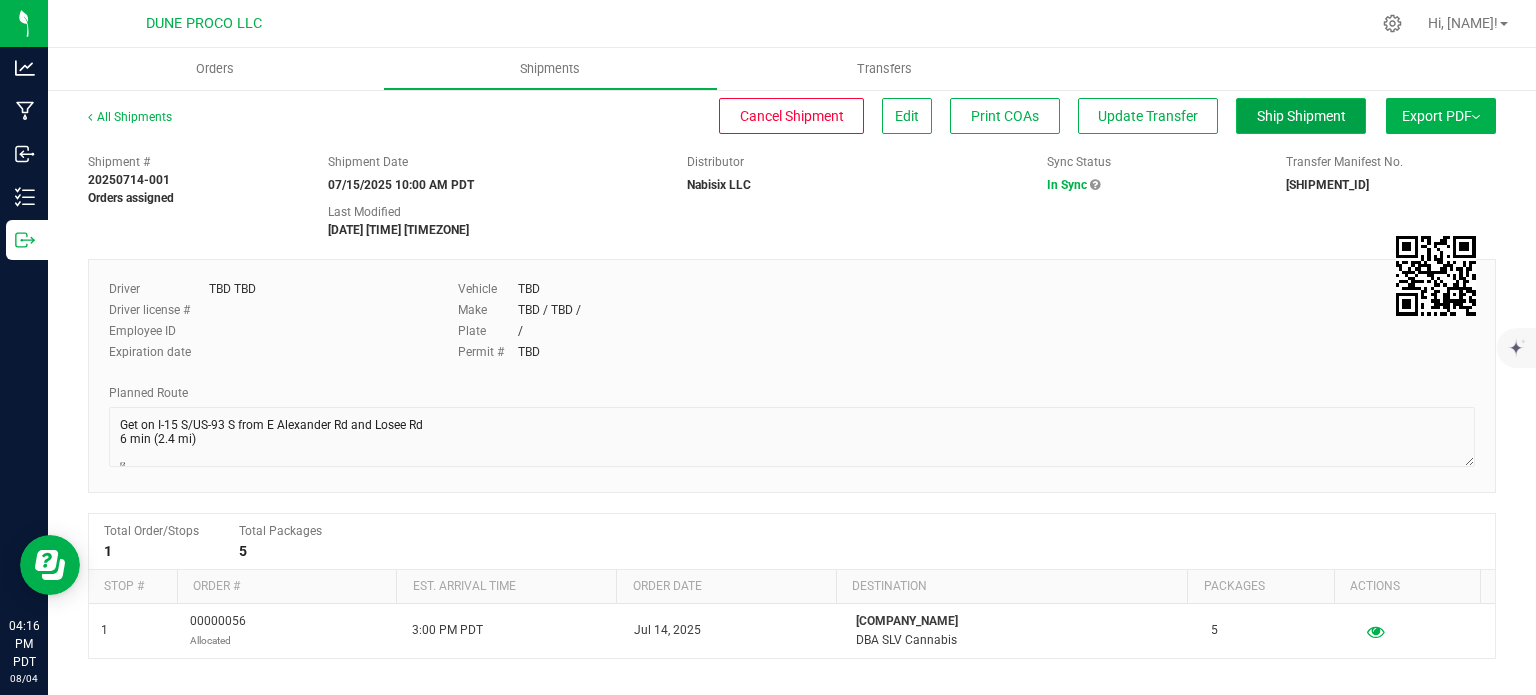 click on "Ship Shipment" at bounding box center [1301, 116] 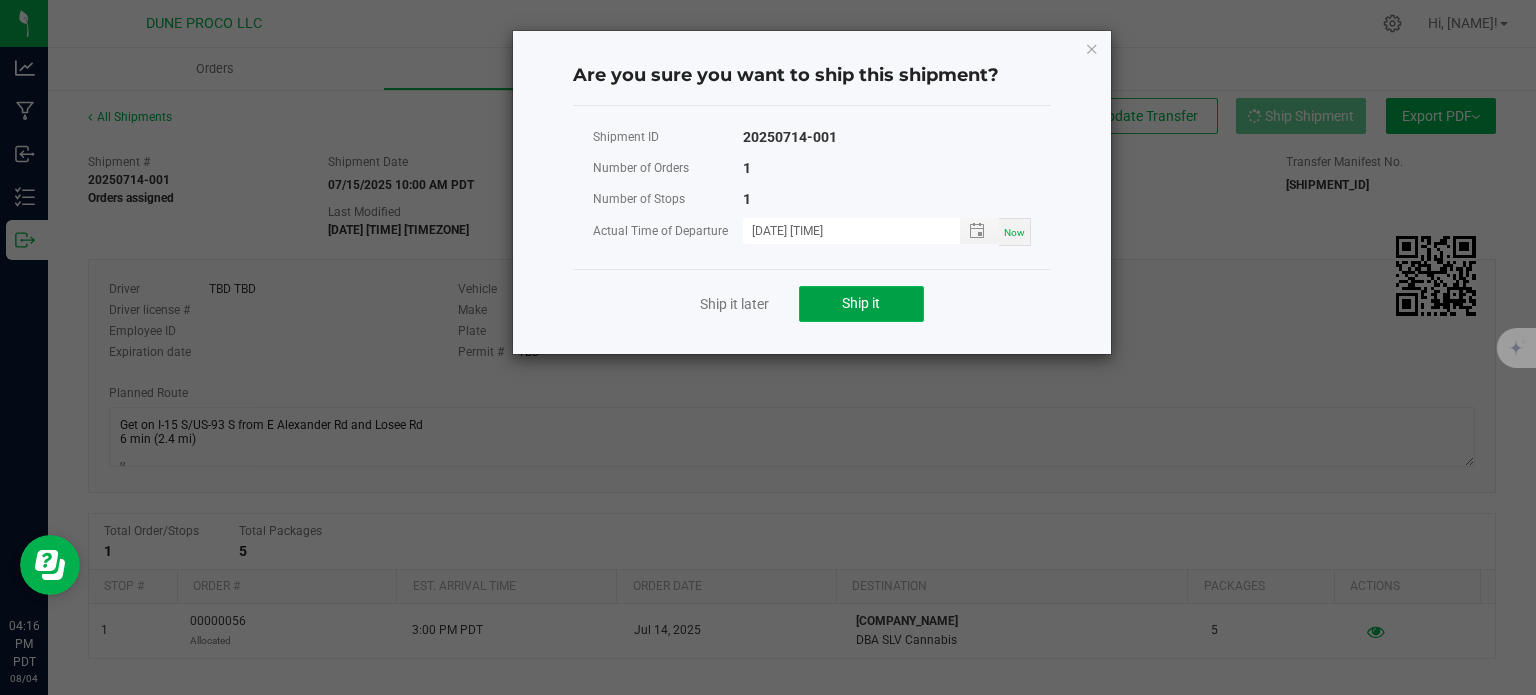 click on "Ship it" 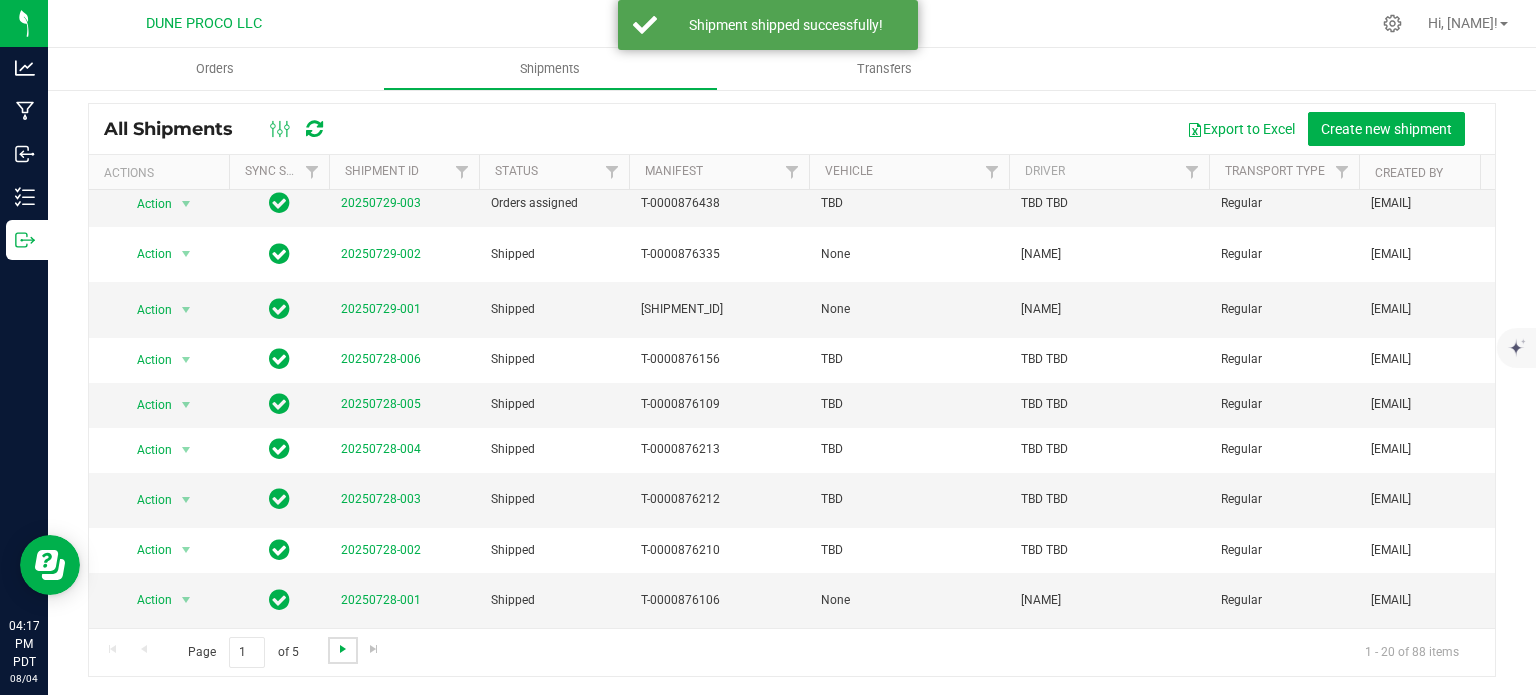 click at bounding box center [343, 649] 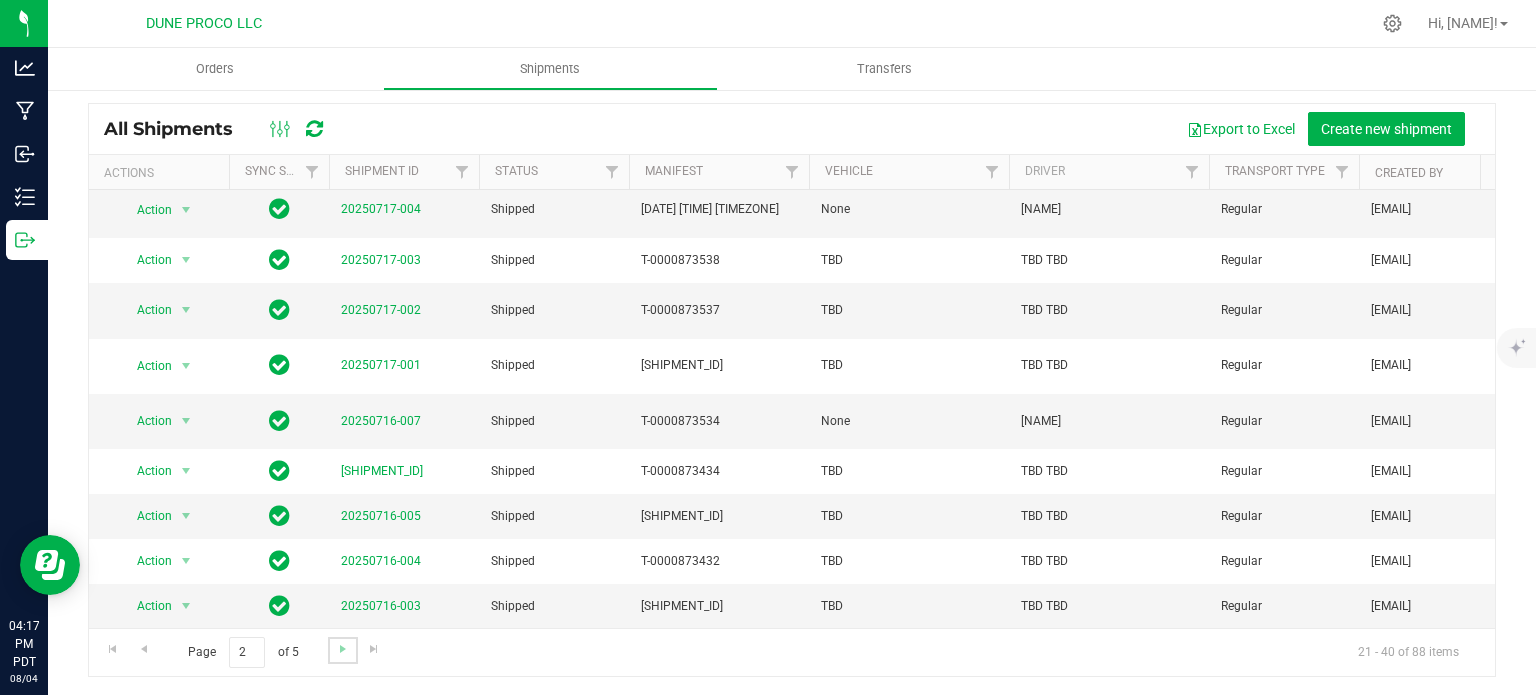 click at bounding box center [342, 650] 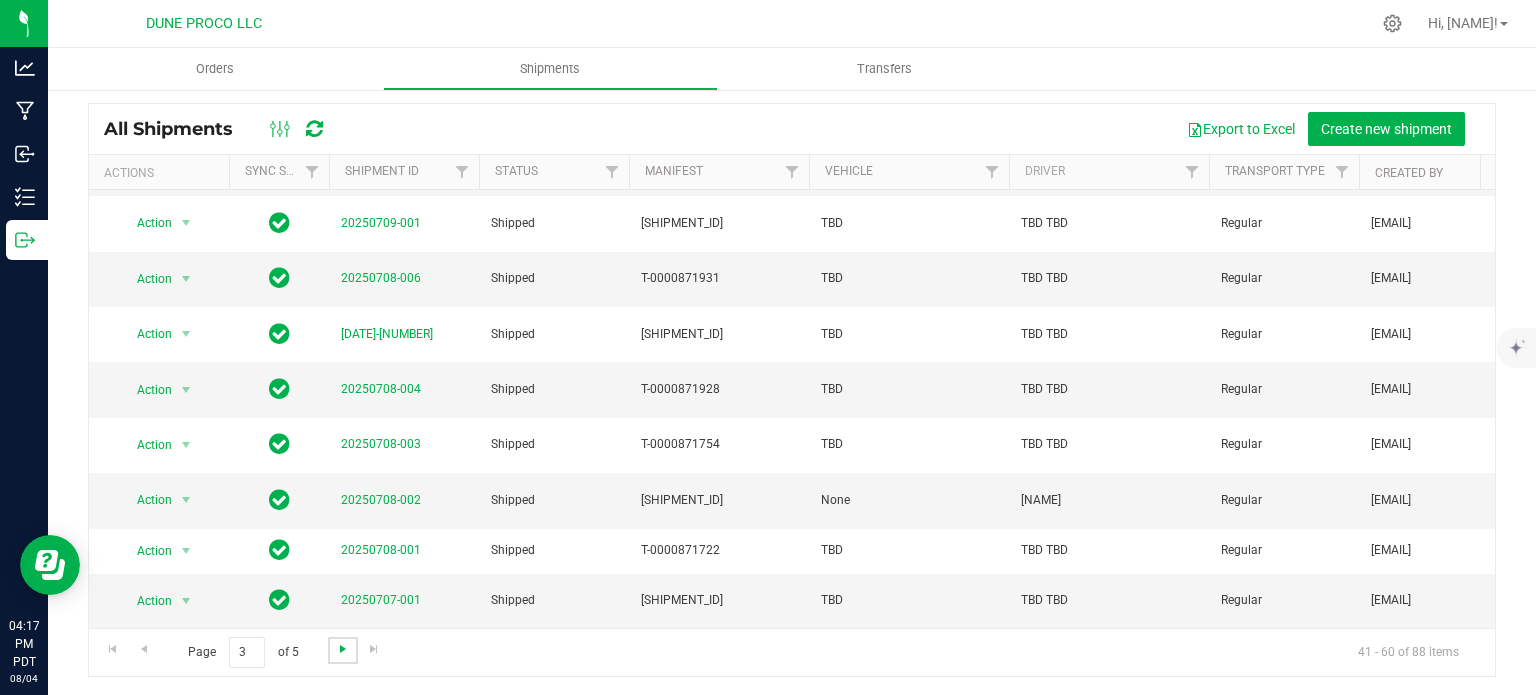 click at bounding box center [343, 649] 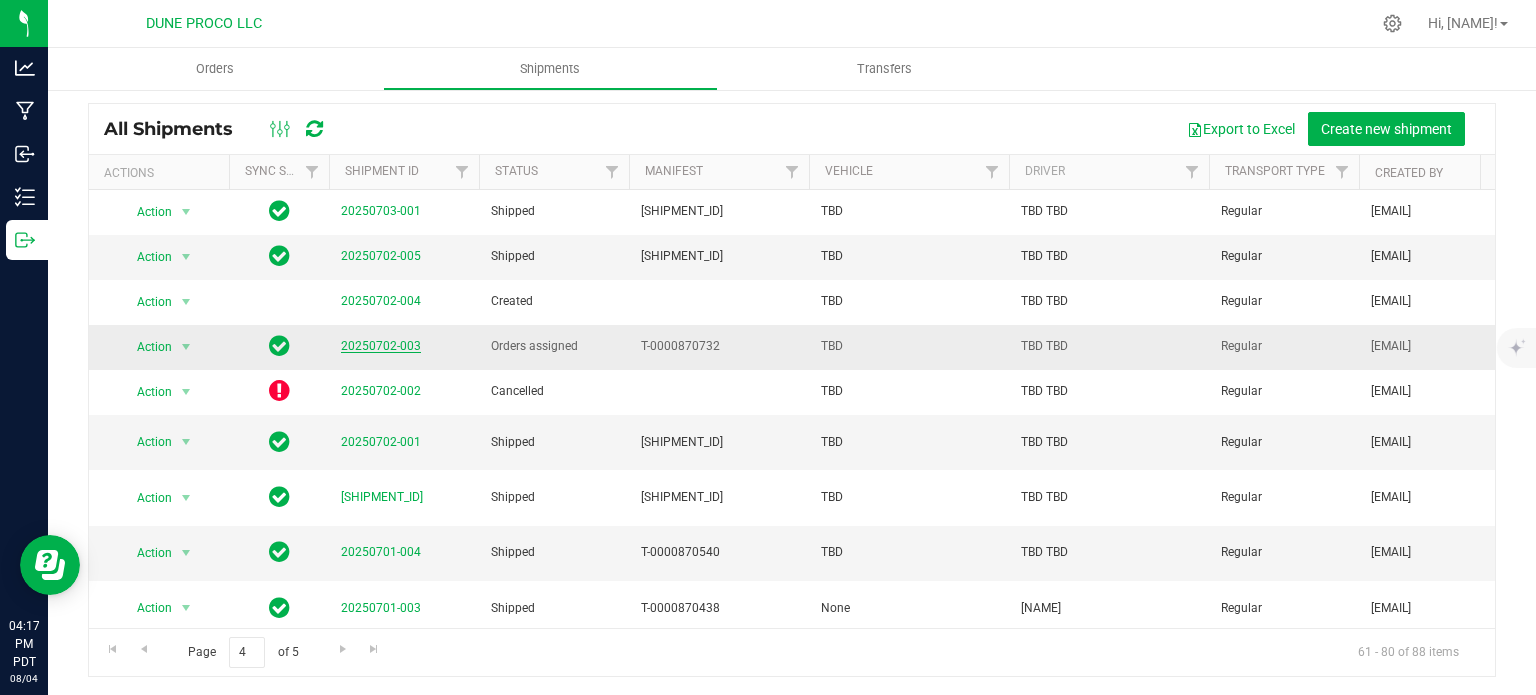 click on "20250702-003" at bounding box center (381, 346) 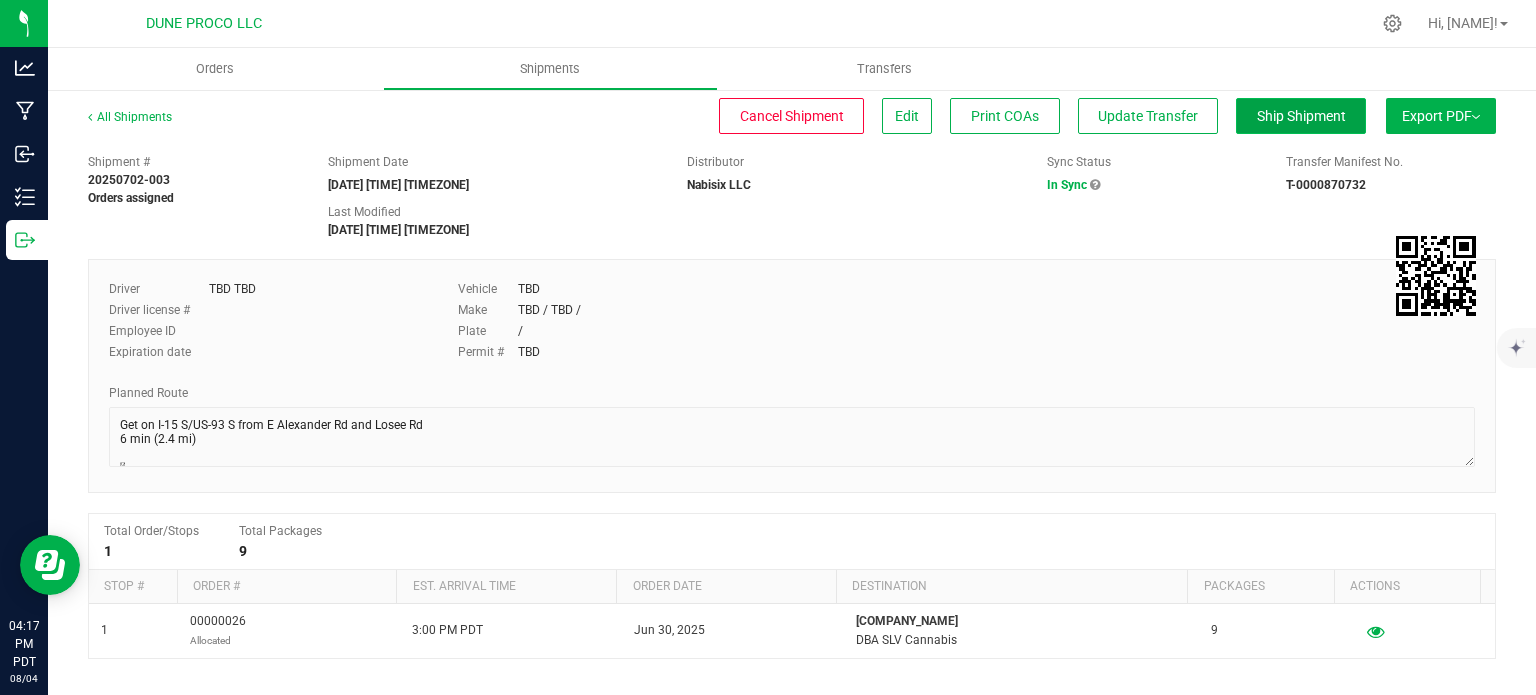click on "Ship Shipment" at bounding box center [1301, 116] 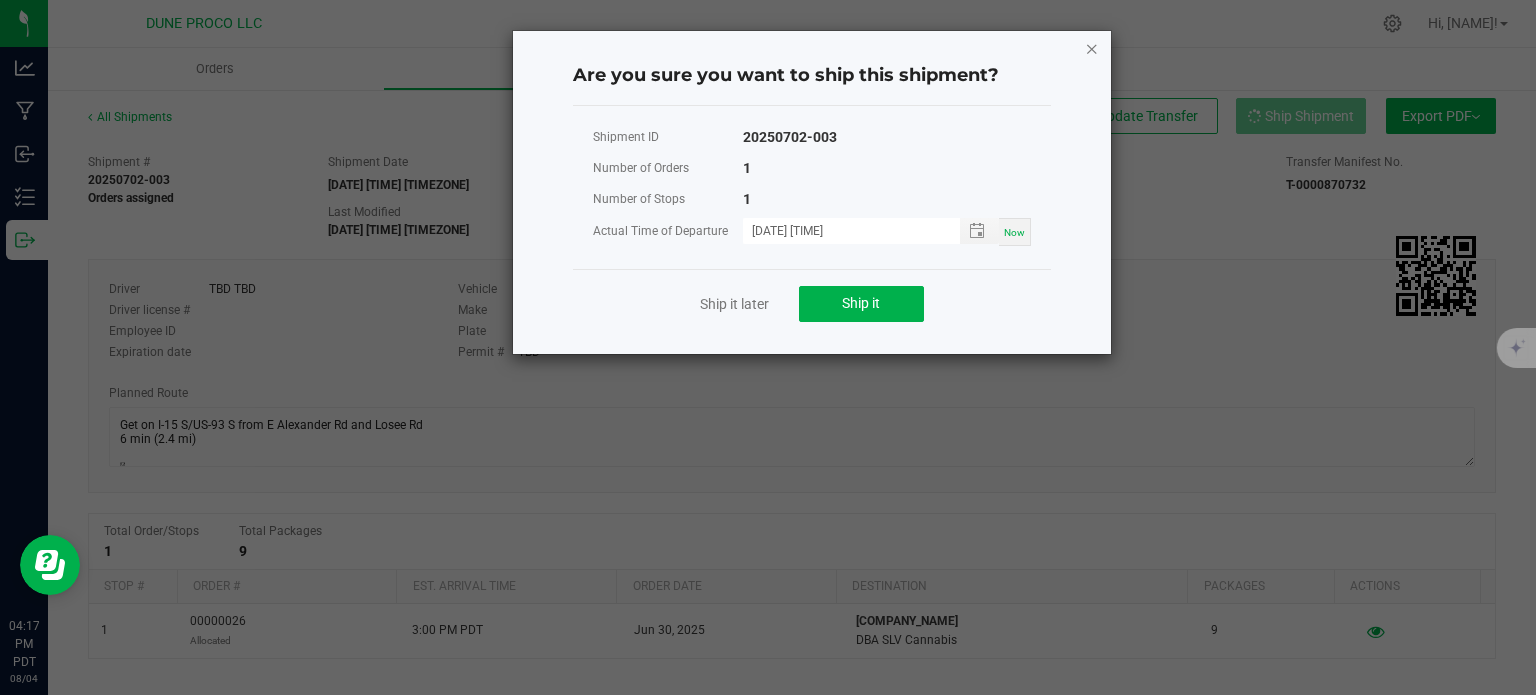 click 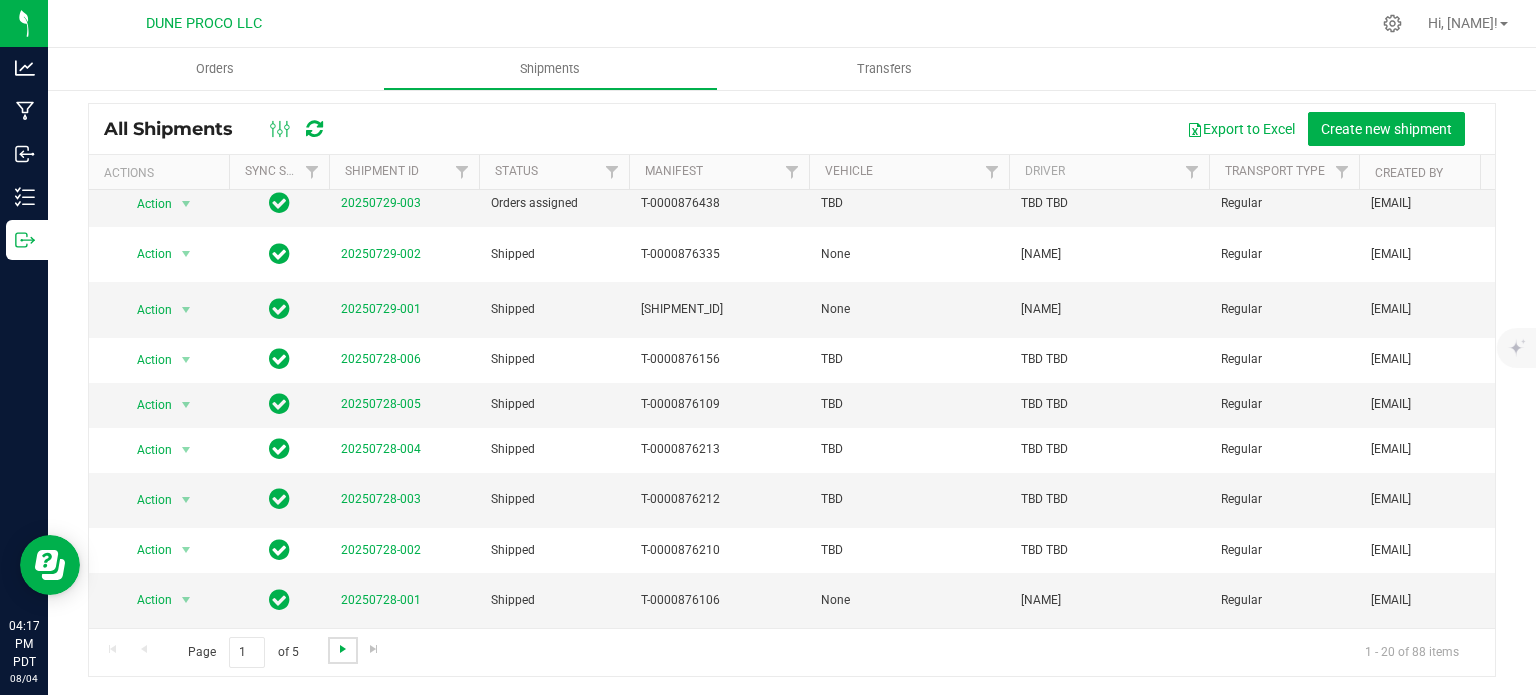 click at bounding box center (343, 649) 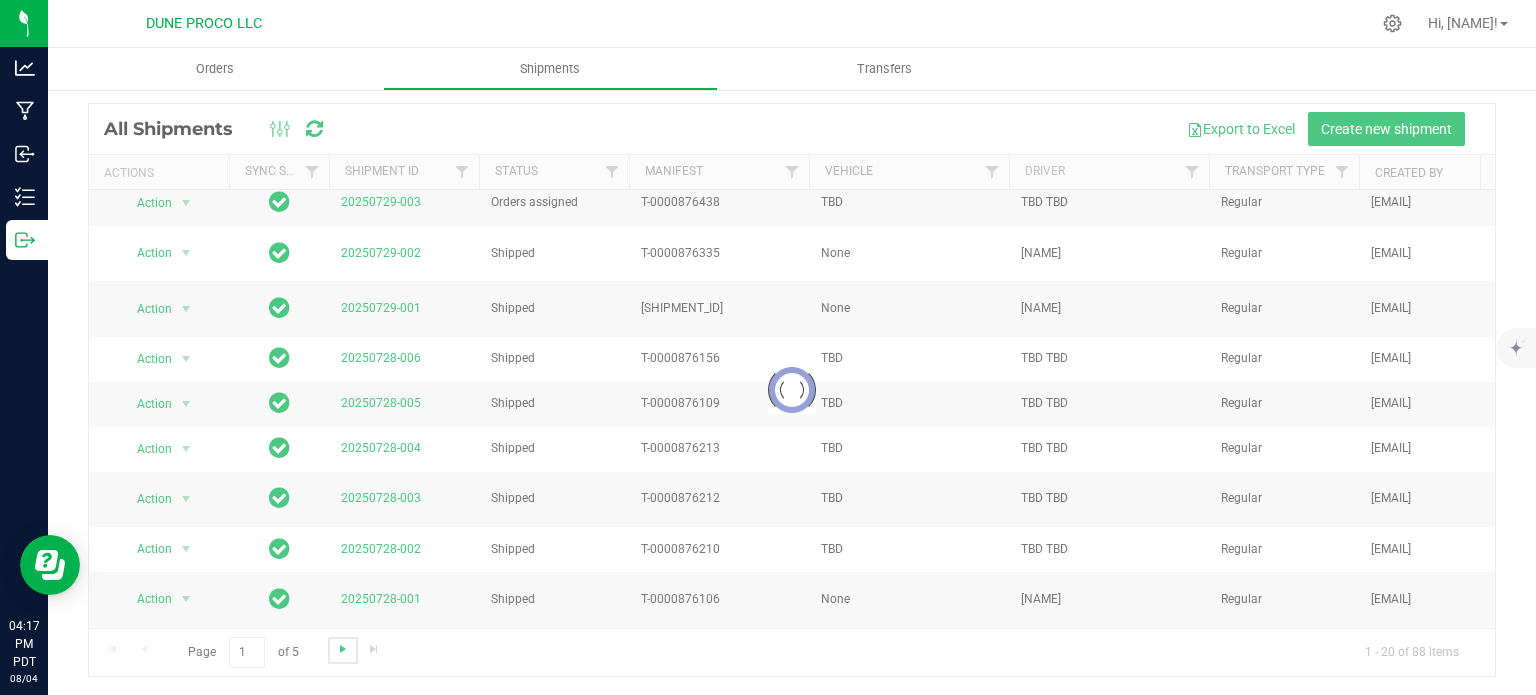click at bounding box center [343, 649] 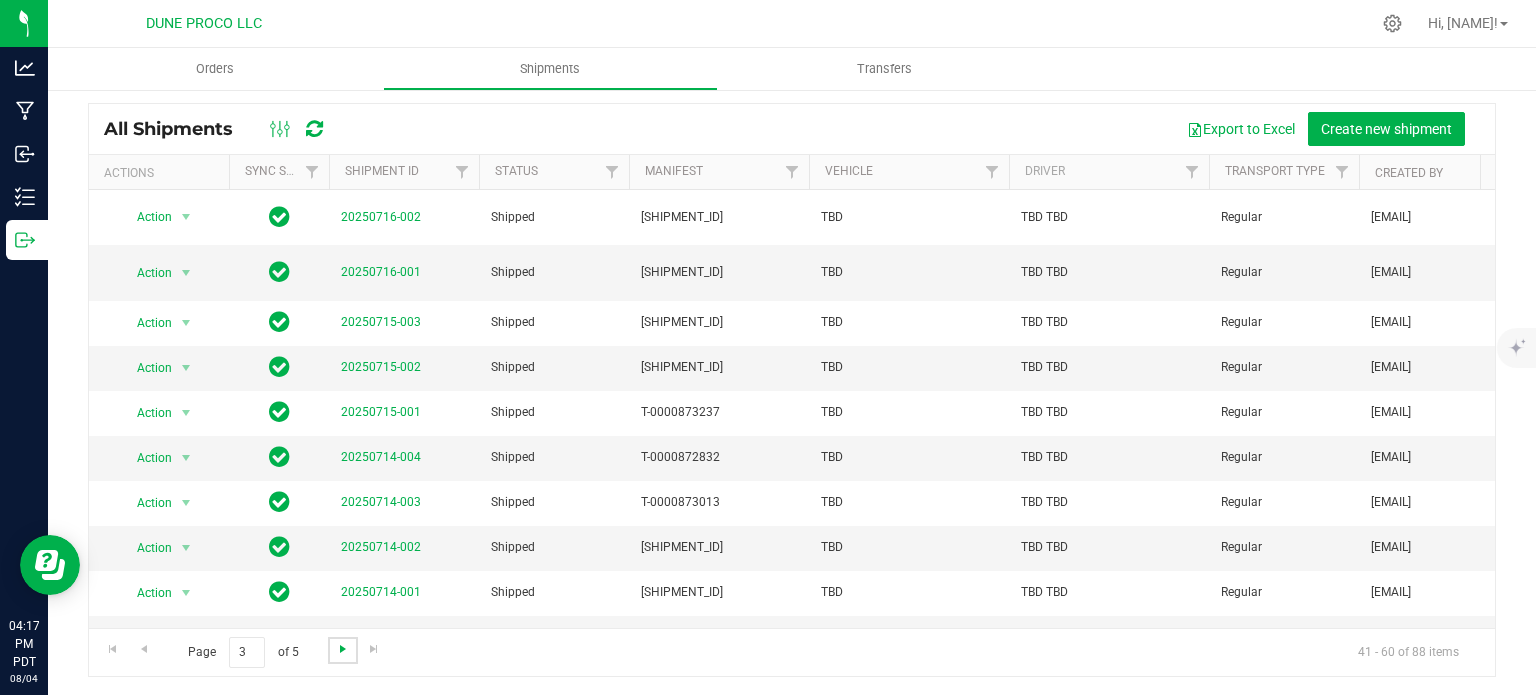 click at bounding box center (343, 649) 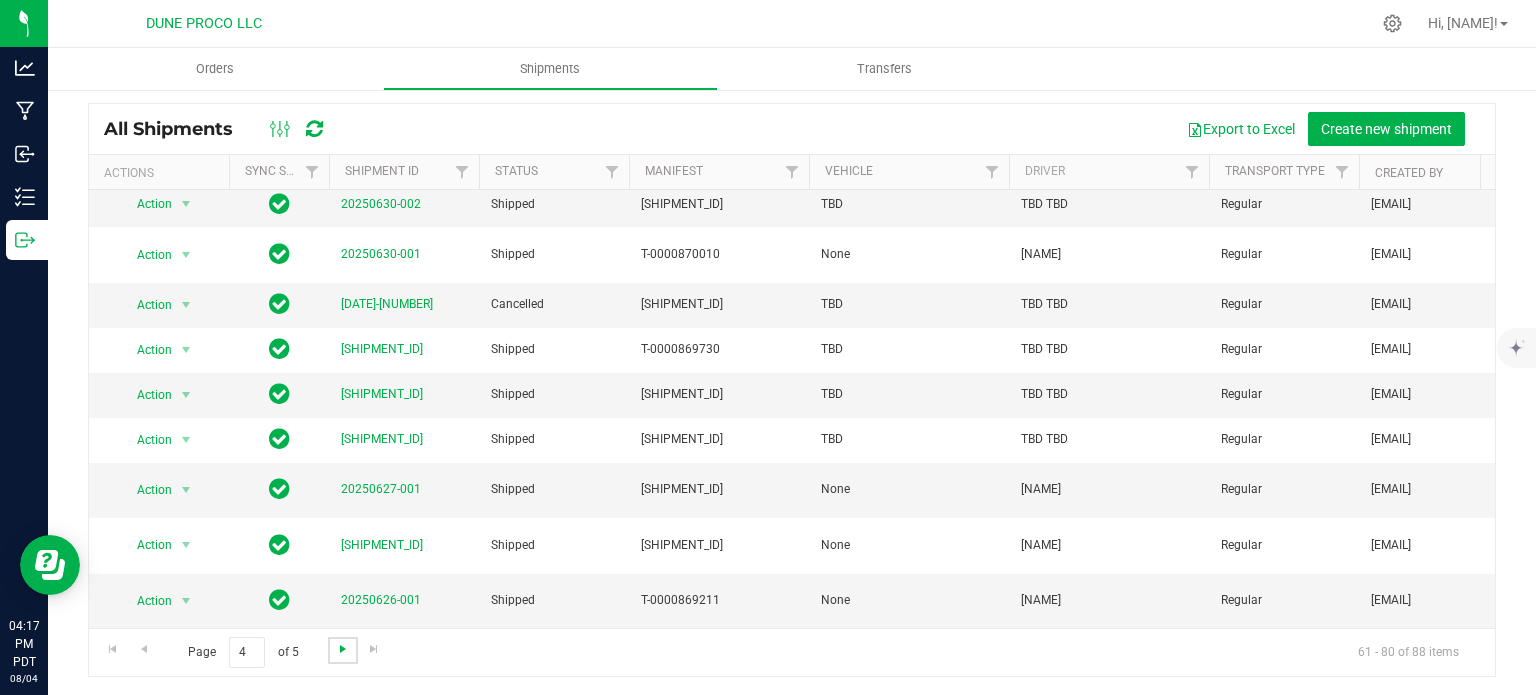 click at bounding box center [343, 649] 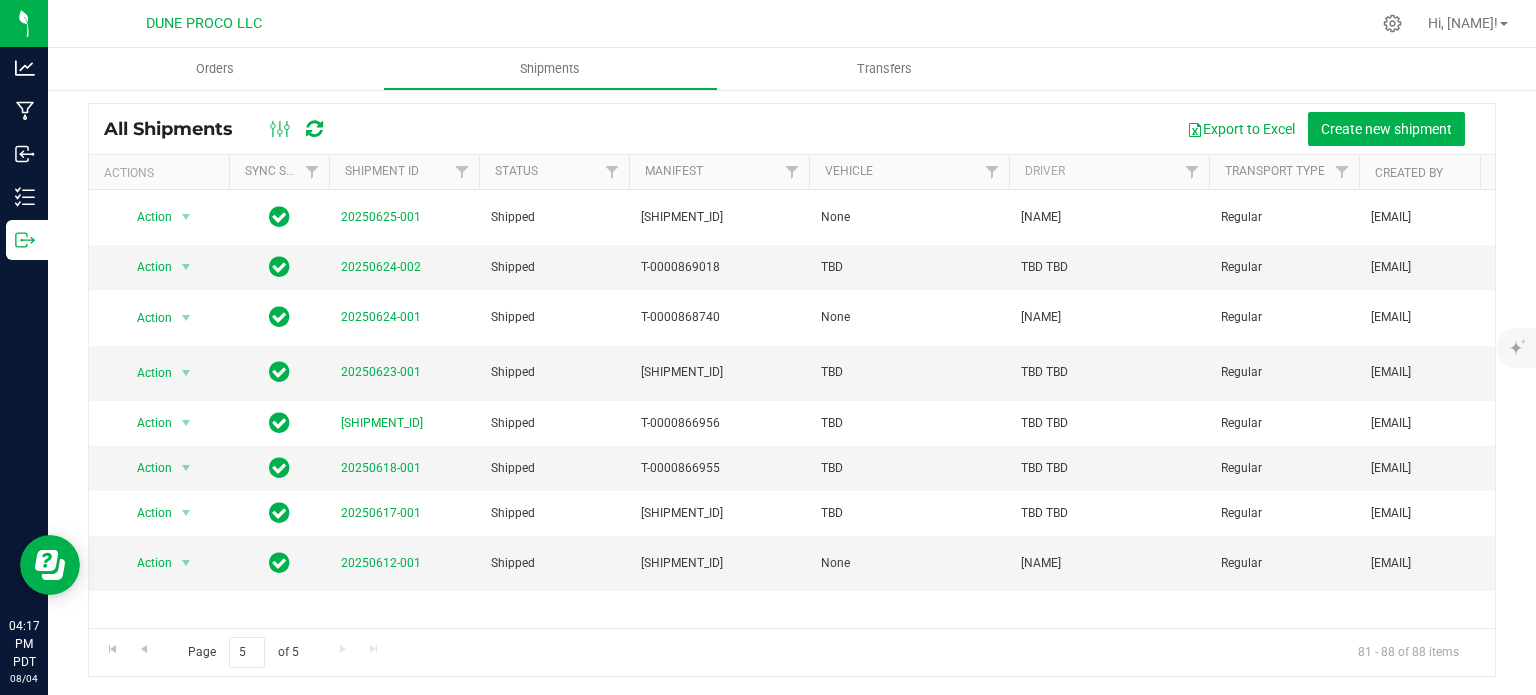 click on "Page 5 of 5 81 - 88 of 88 items" at bounding box center [792, 652] 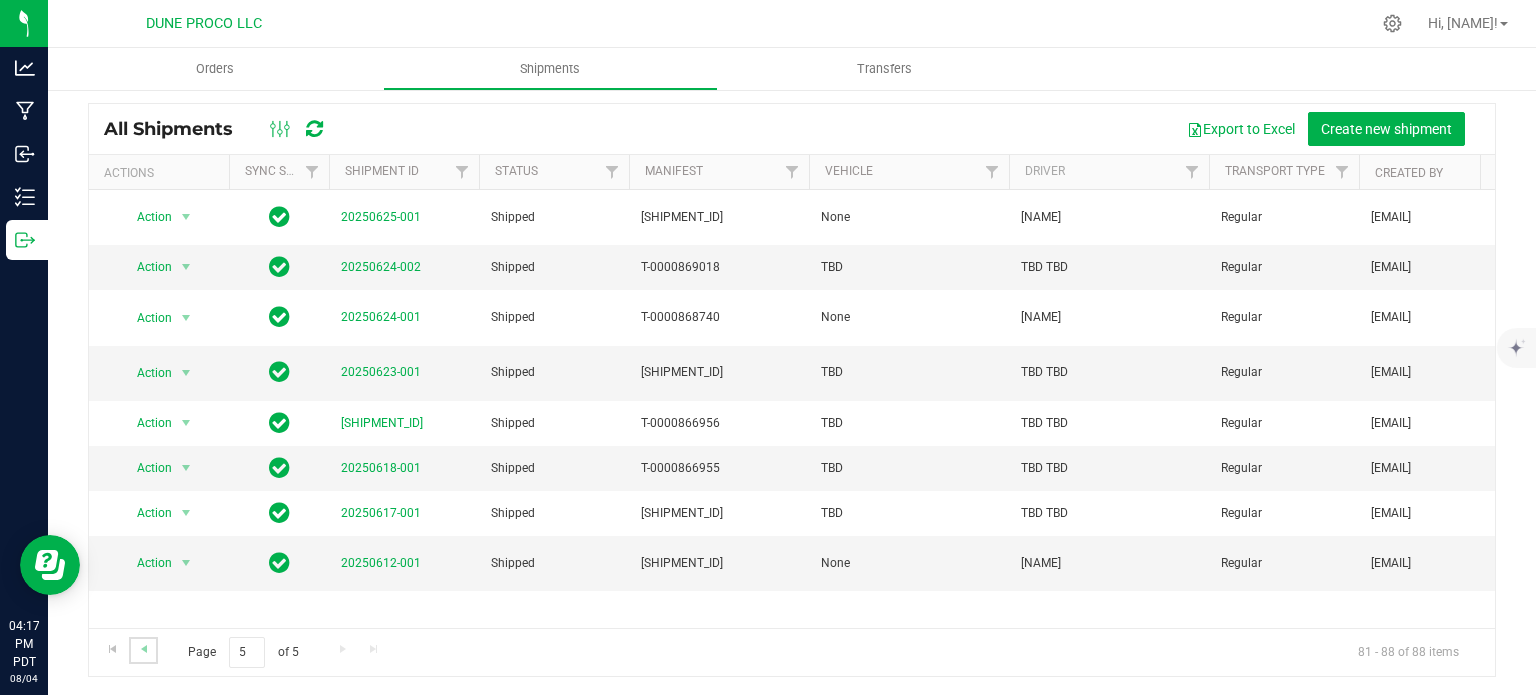 click at bounding box center [143, 650] 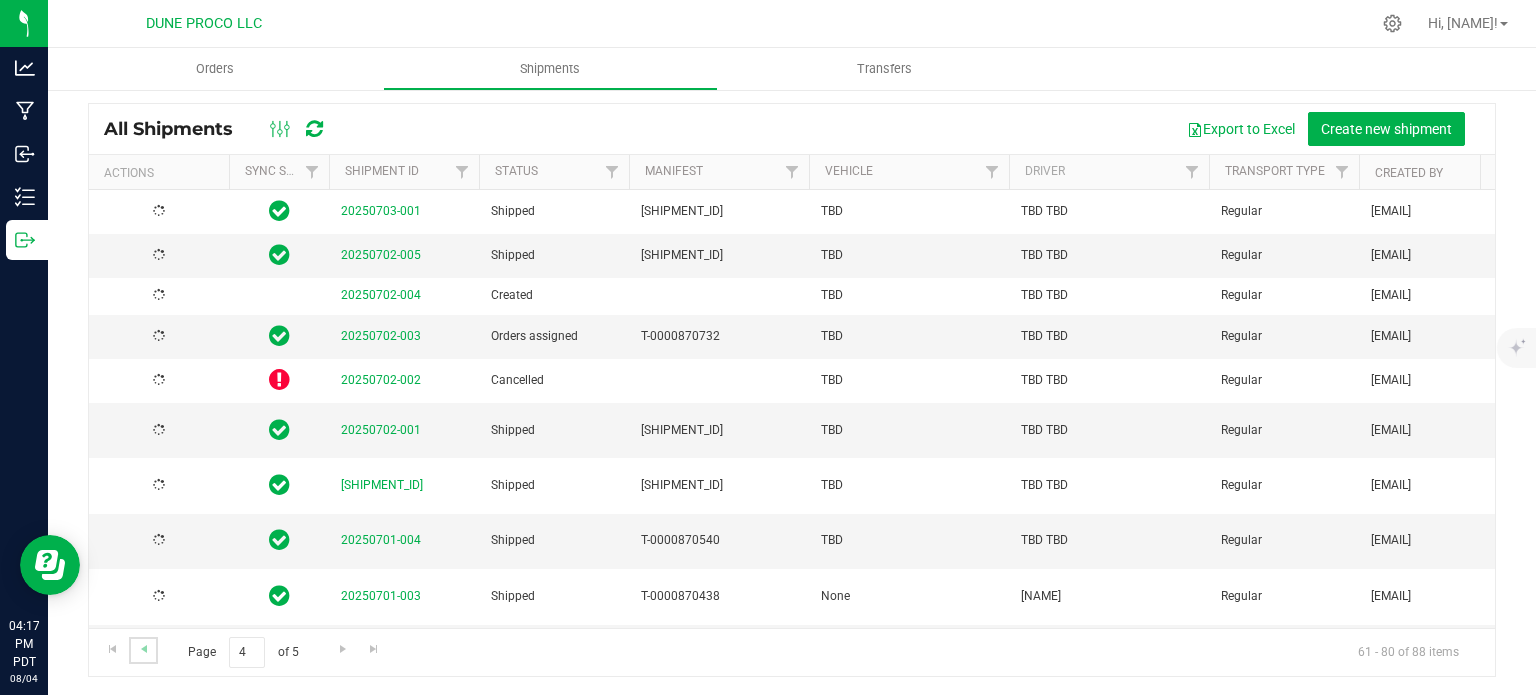 click at bounding box center (143, 650) 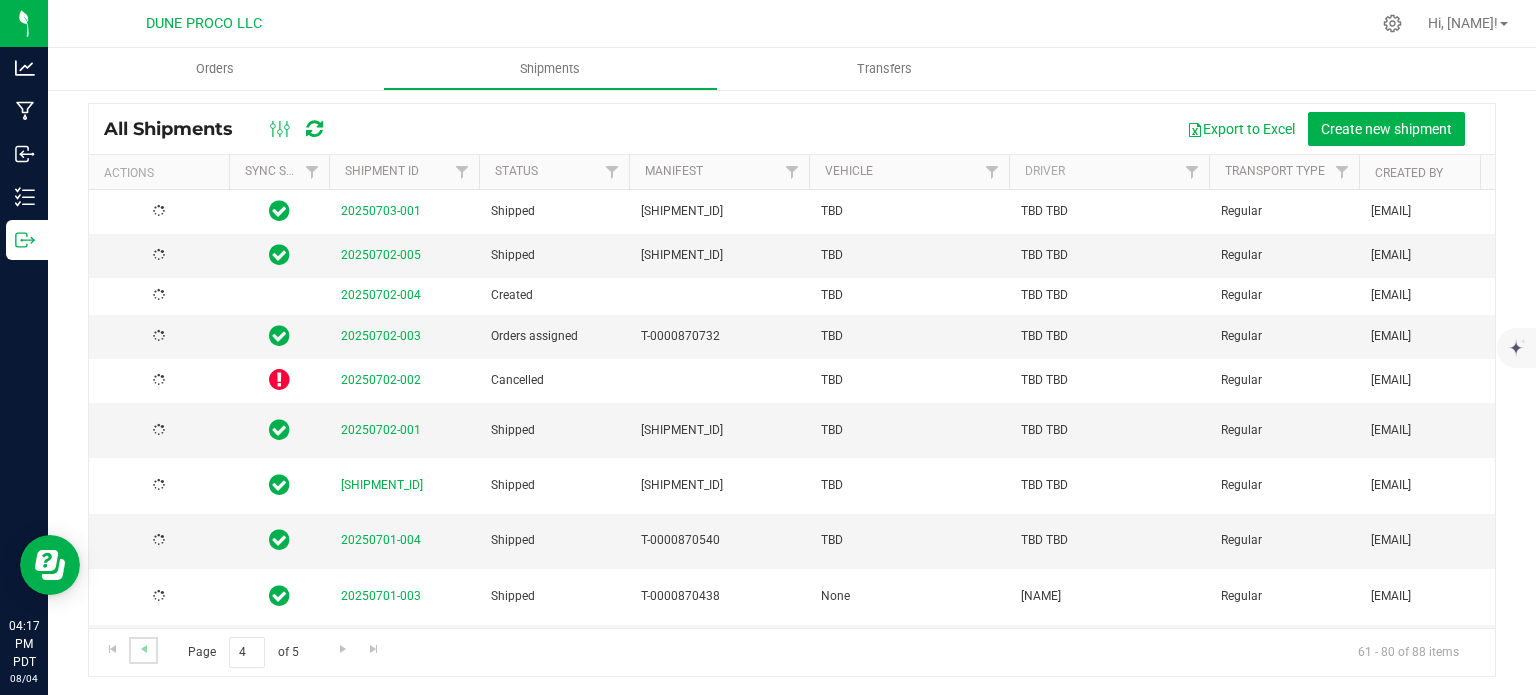 click at bounding box center [143, 650] 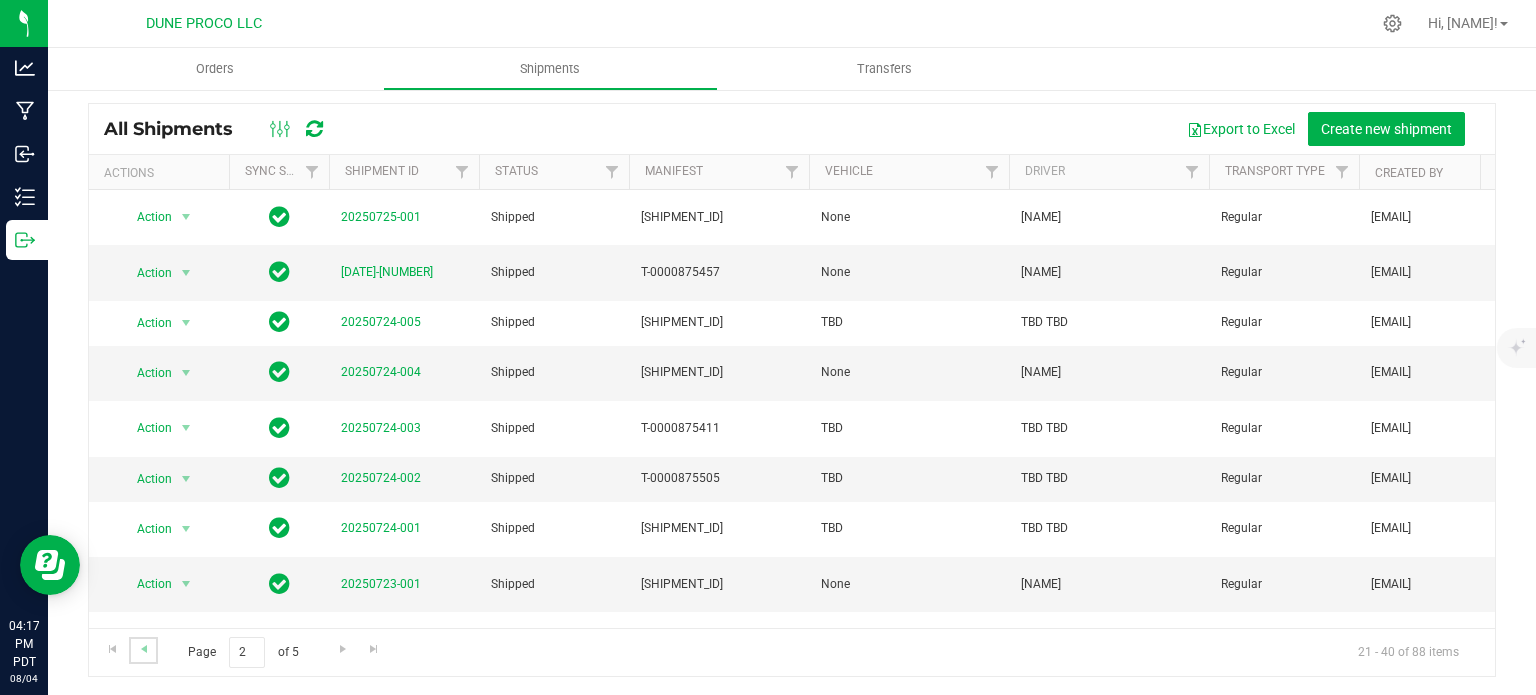 click at bounding box center (143, 650) 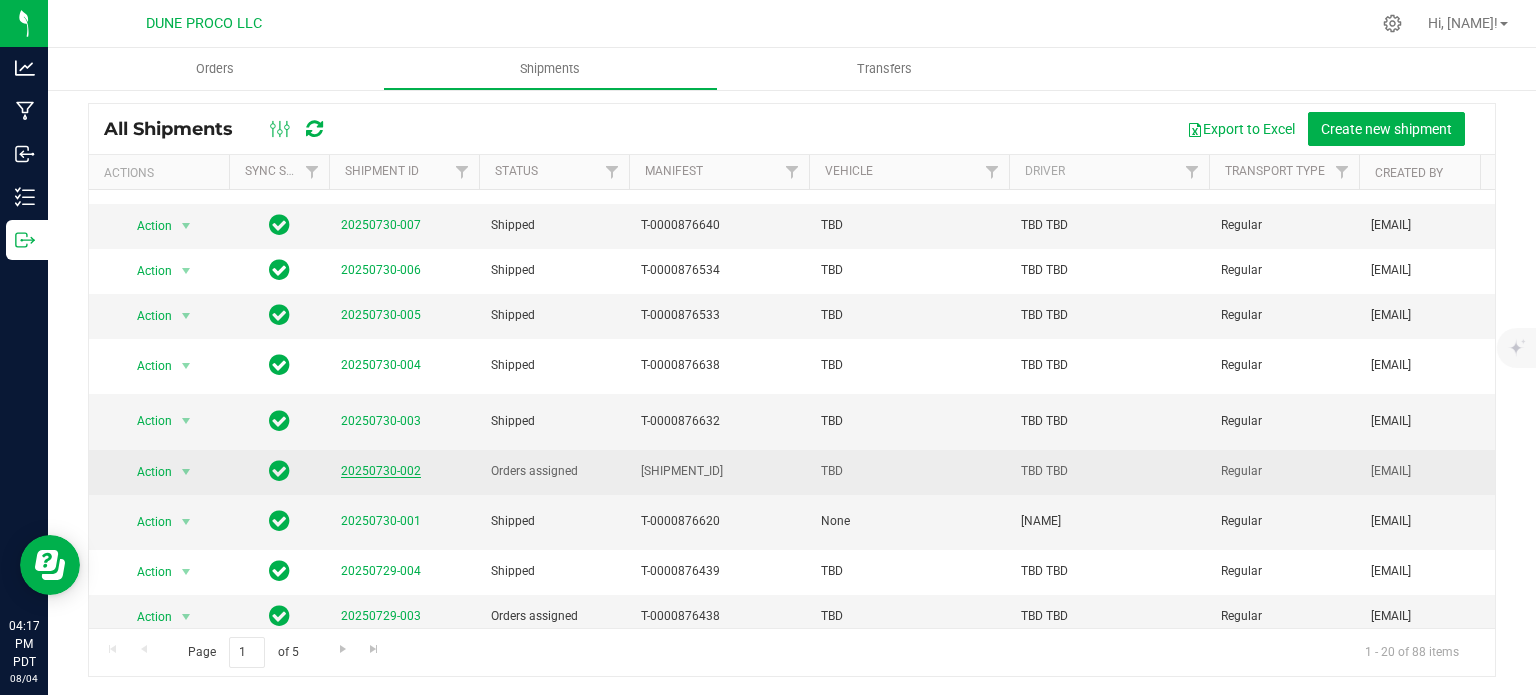 click on "20250730-002" at bounding box center [381, 471] 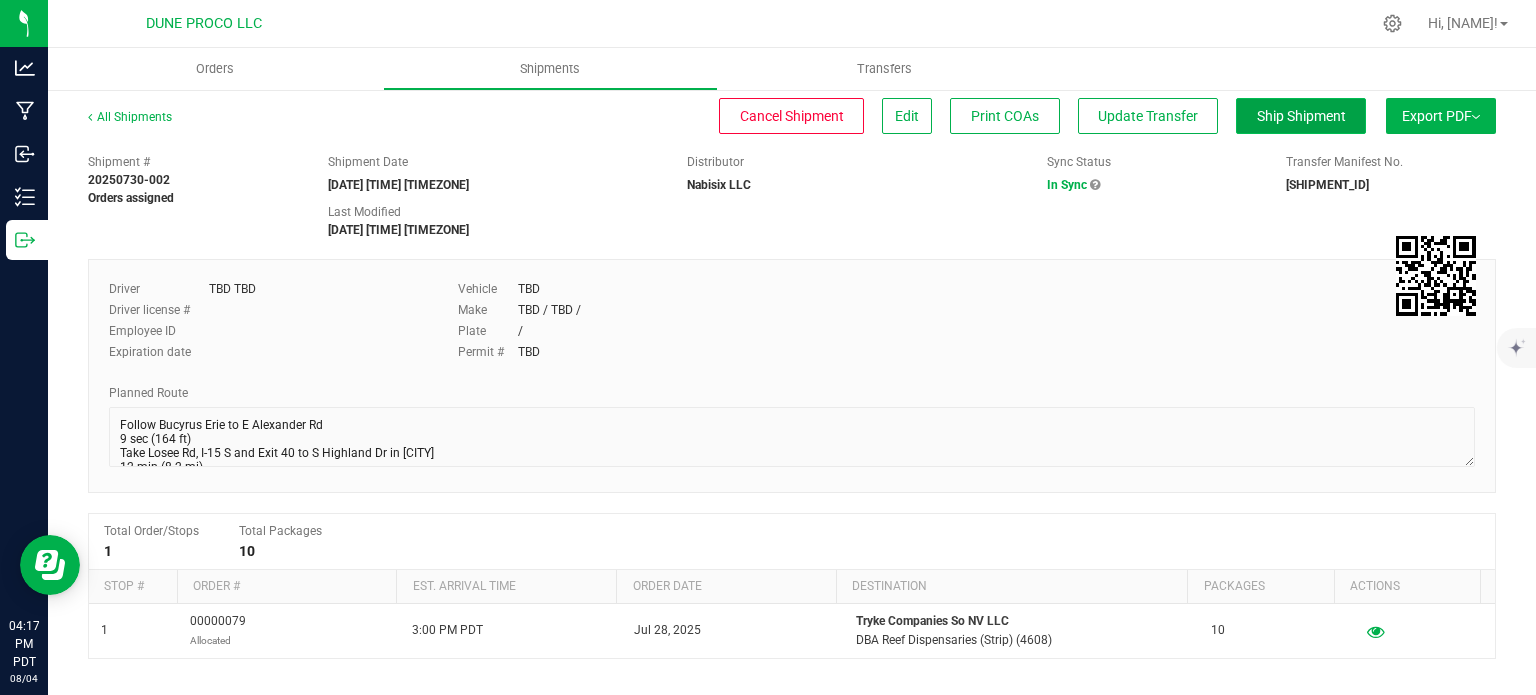 click on "Ship Shipment" at bounding box center [1301, 116] 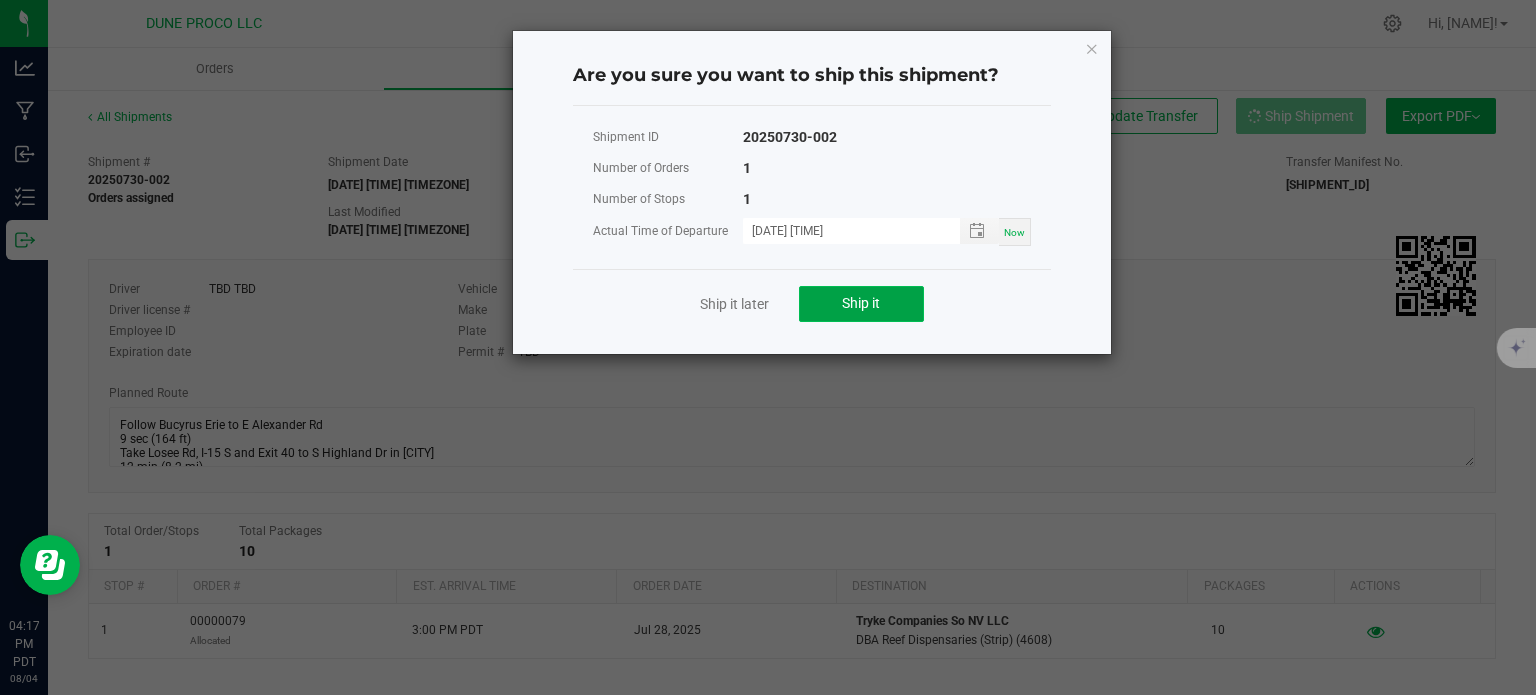 click on "Ship it" 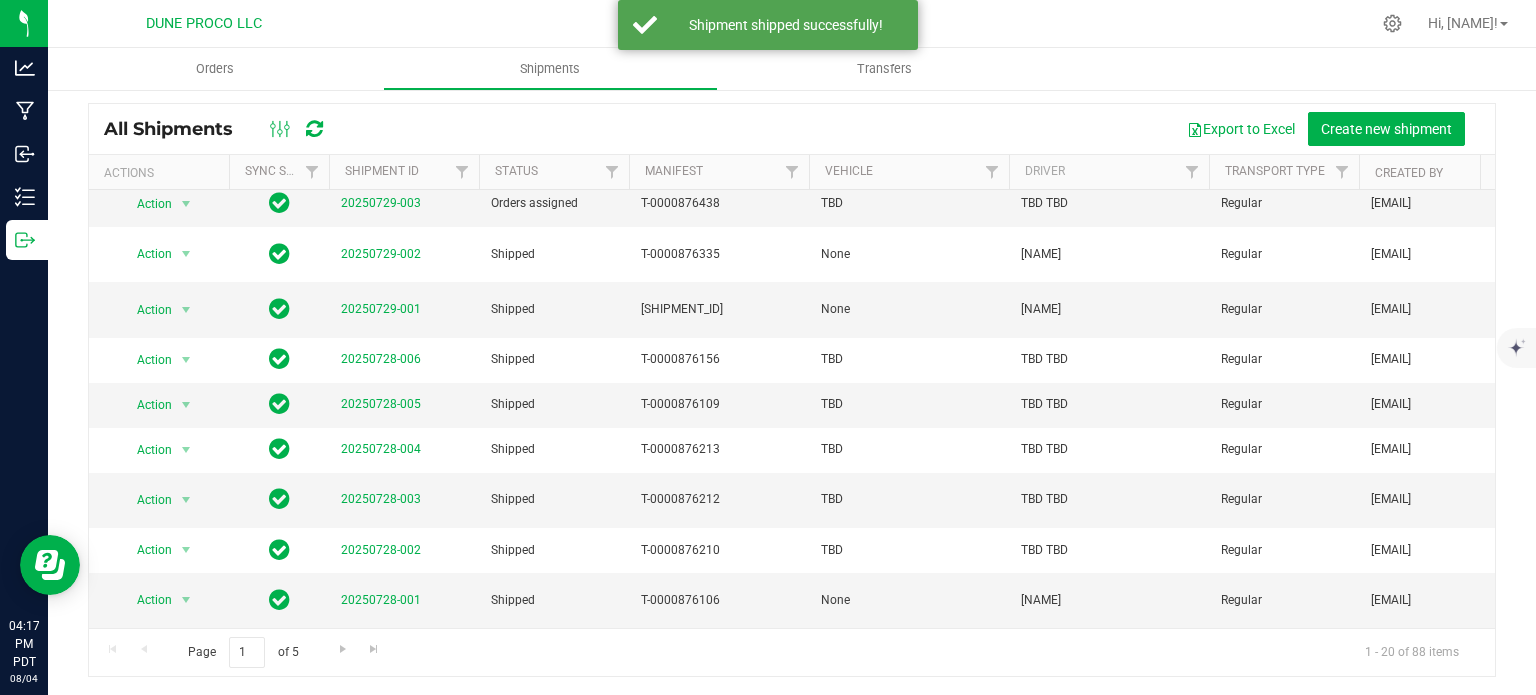 click on "Page 1 of 5 1 - 20 of 88 items" at bounding box center [792, 652] 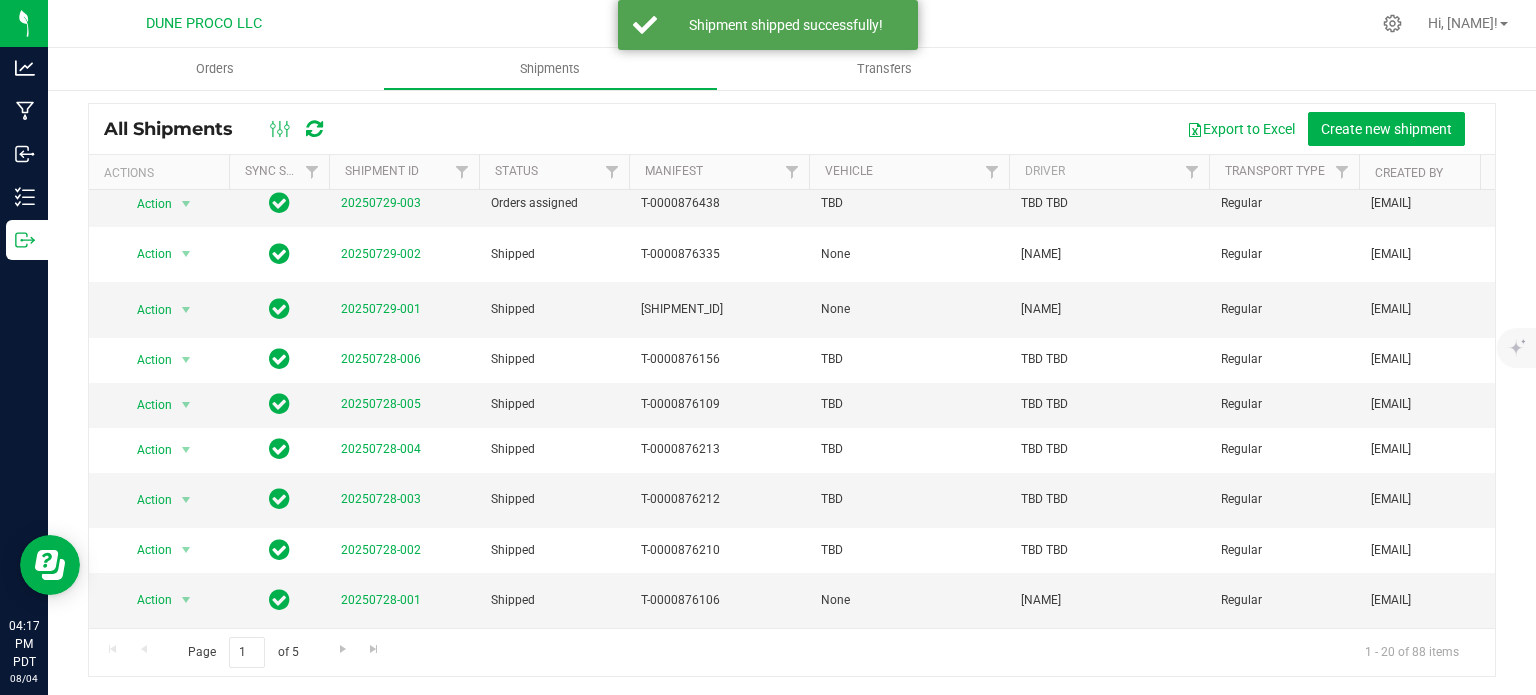 click on "Page 1 of 5 1 - 20 of 88 items" at bounding box center [792, 652] 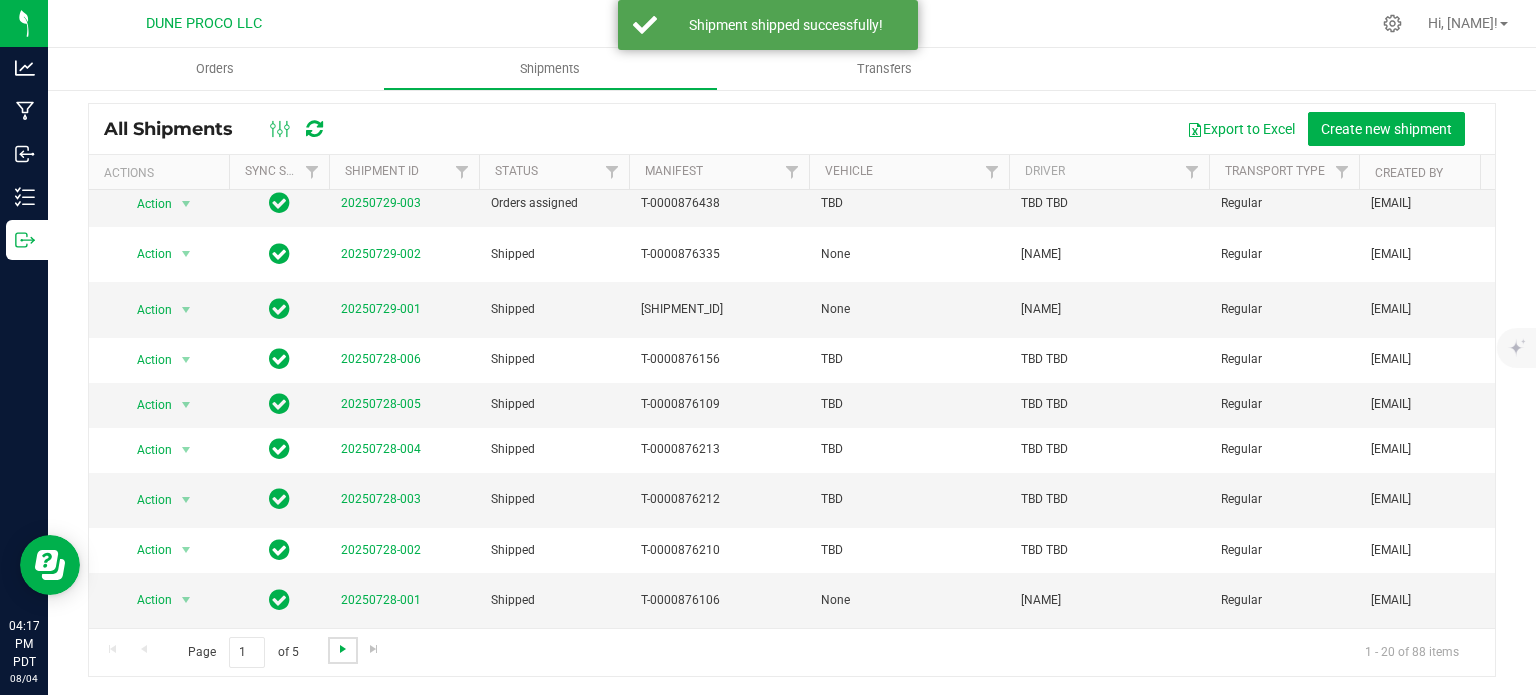click at bounding box center [343, 649] 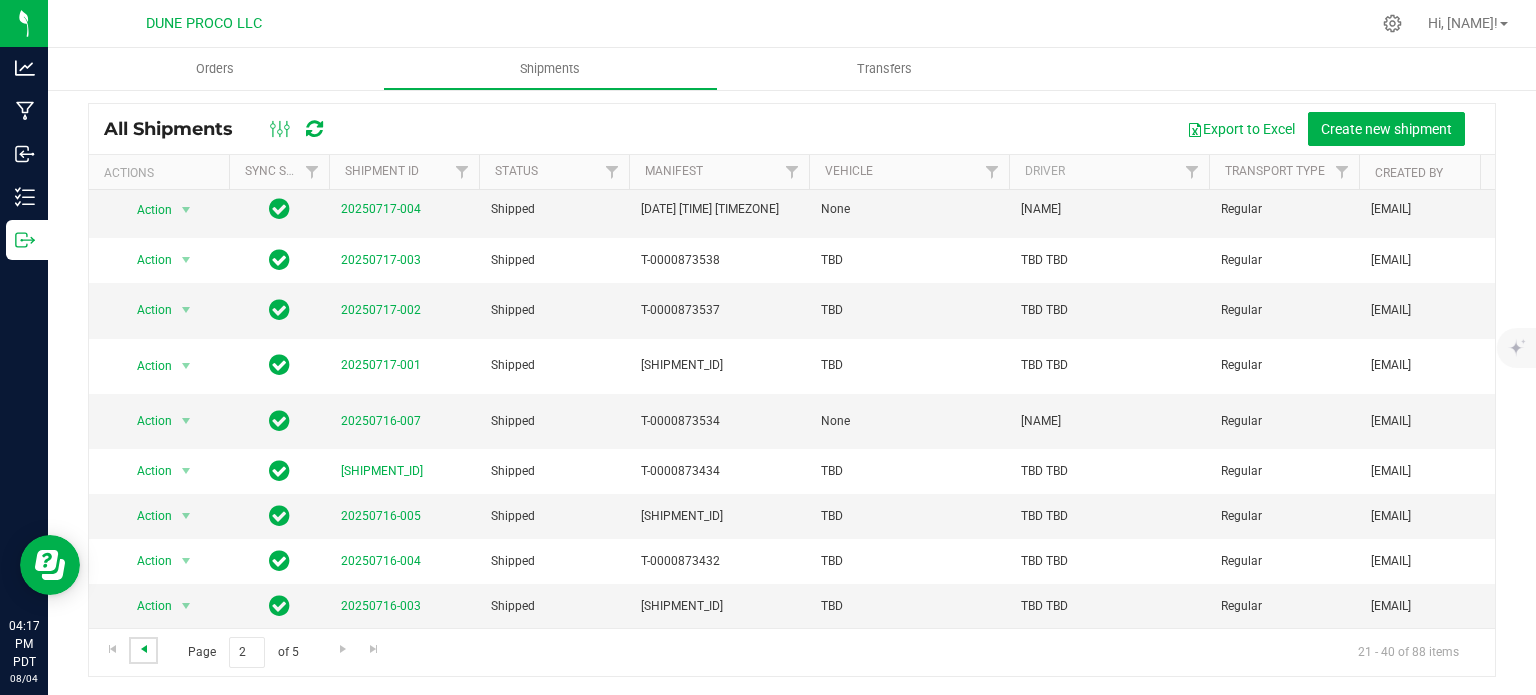 click at bounding box center (144, 649) 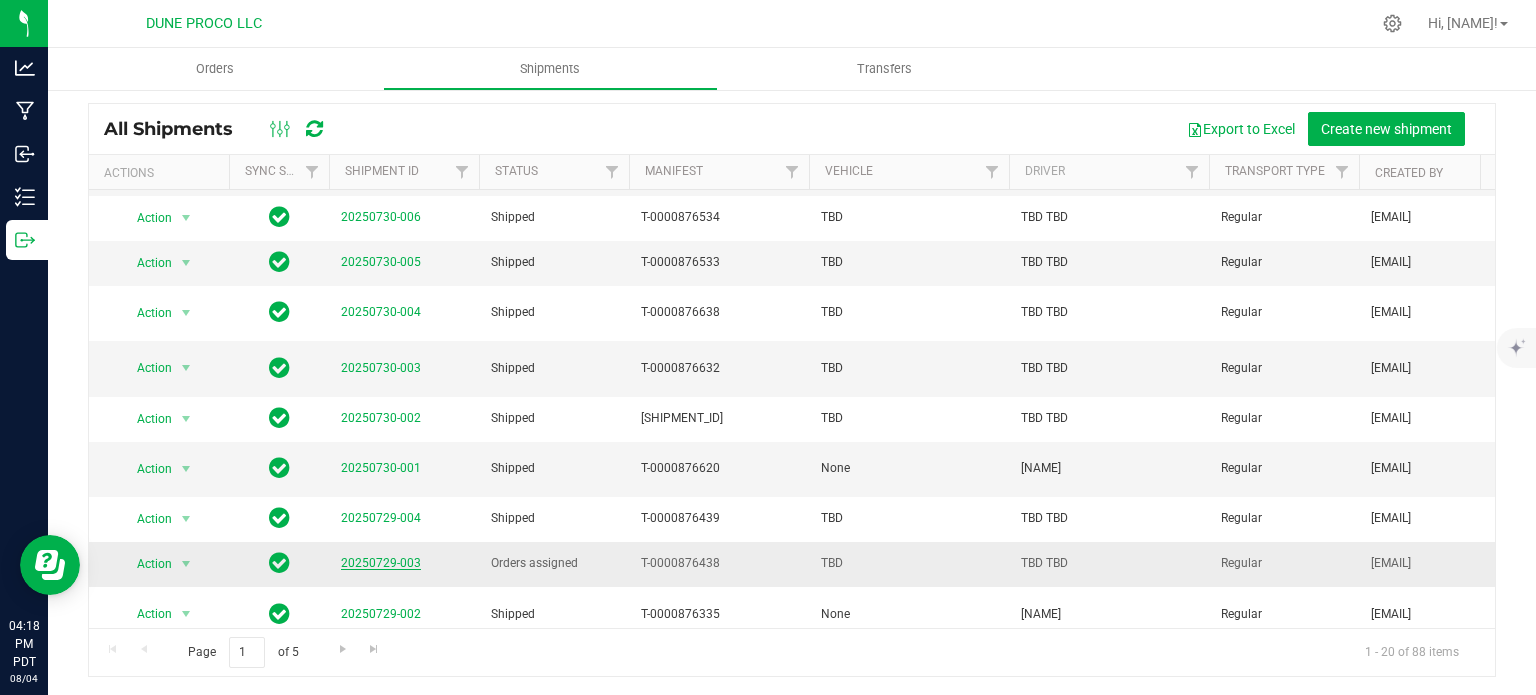click on "20250729-003" at bounding box center [381, 563] 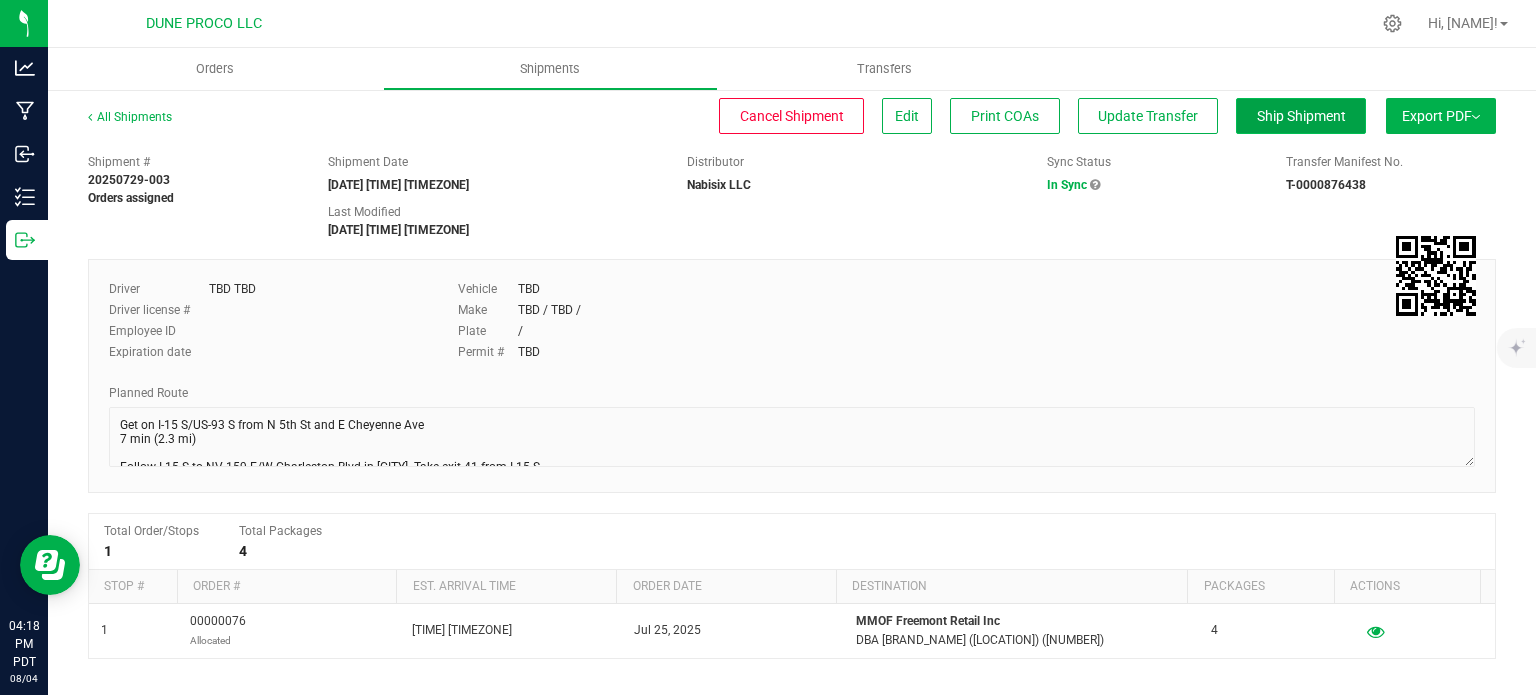 click on "Ship Shipment" at bounding box center (1301, 116) 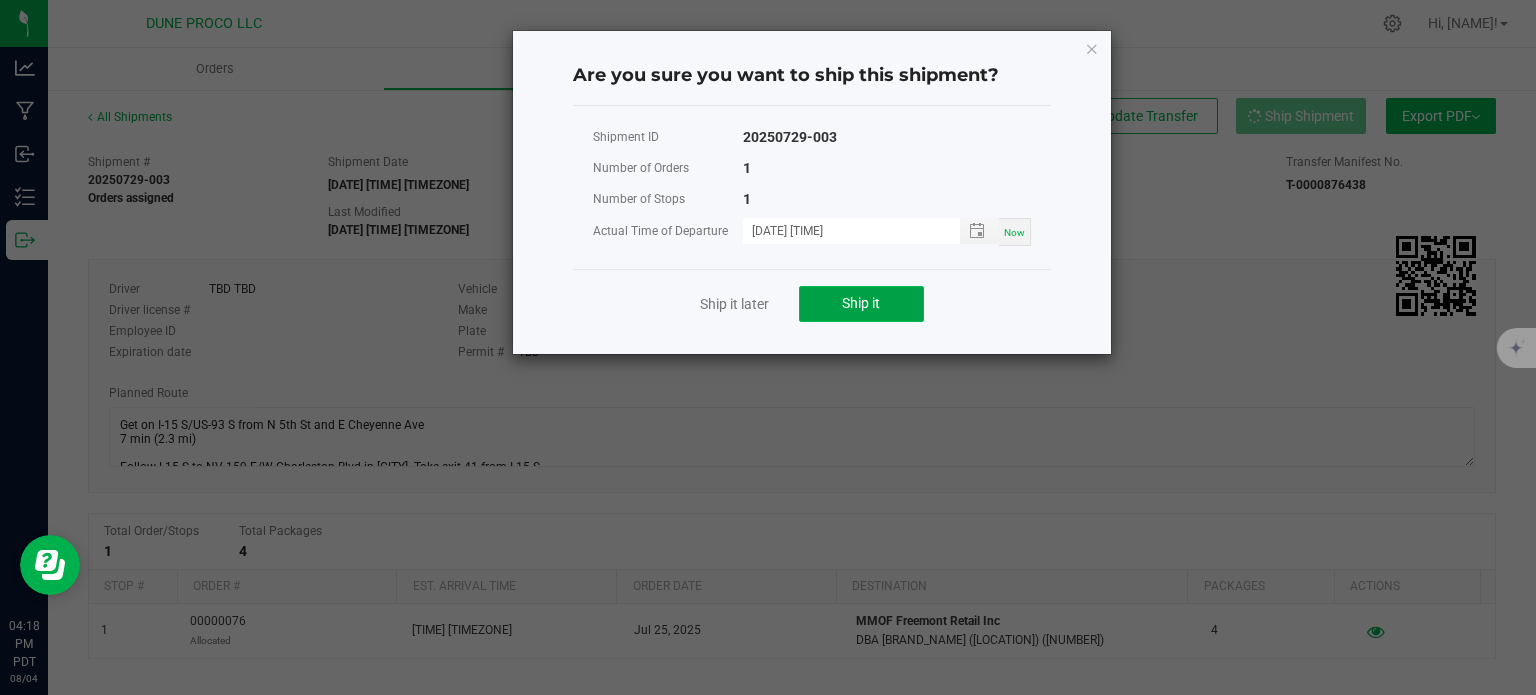 click on "Ship it" 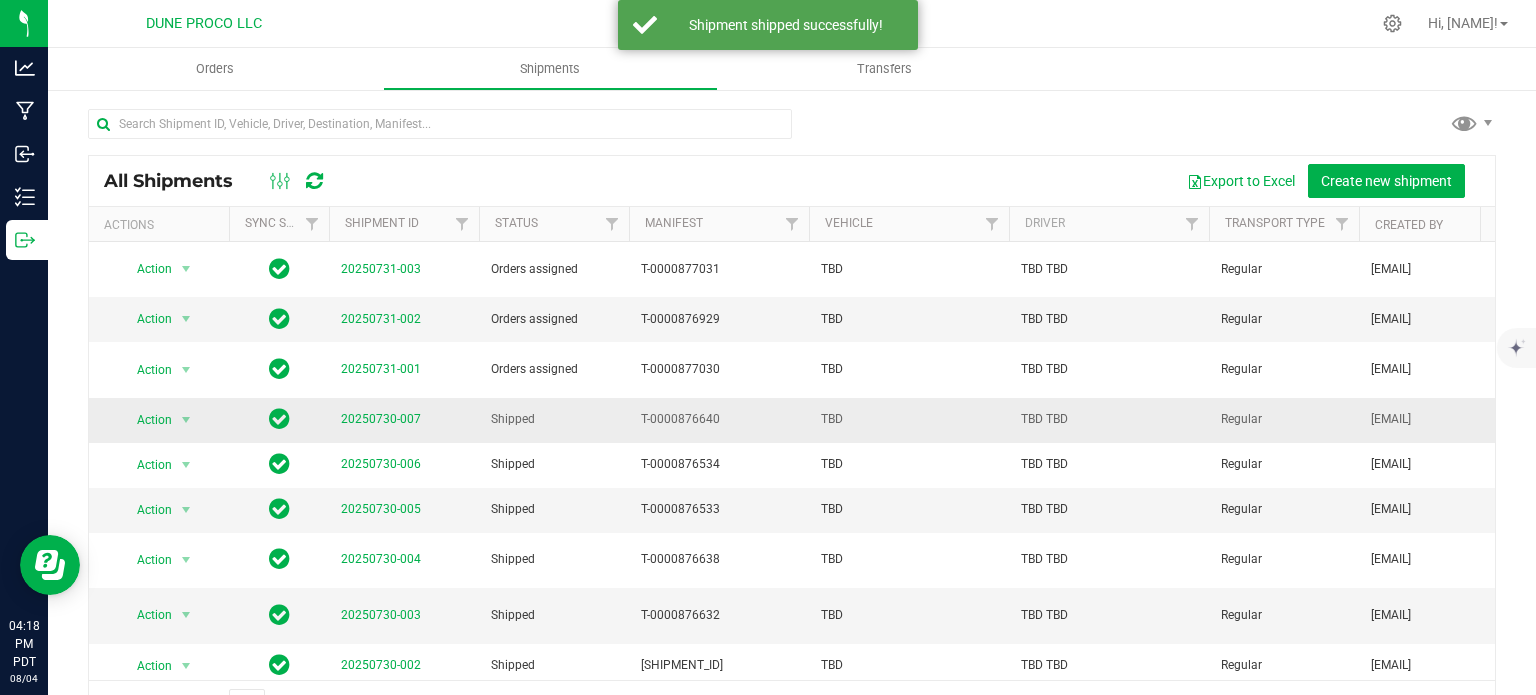 scroll, scrollTop: 556, scrollLeft: 0, axis: vertical 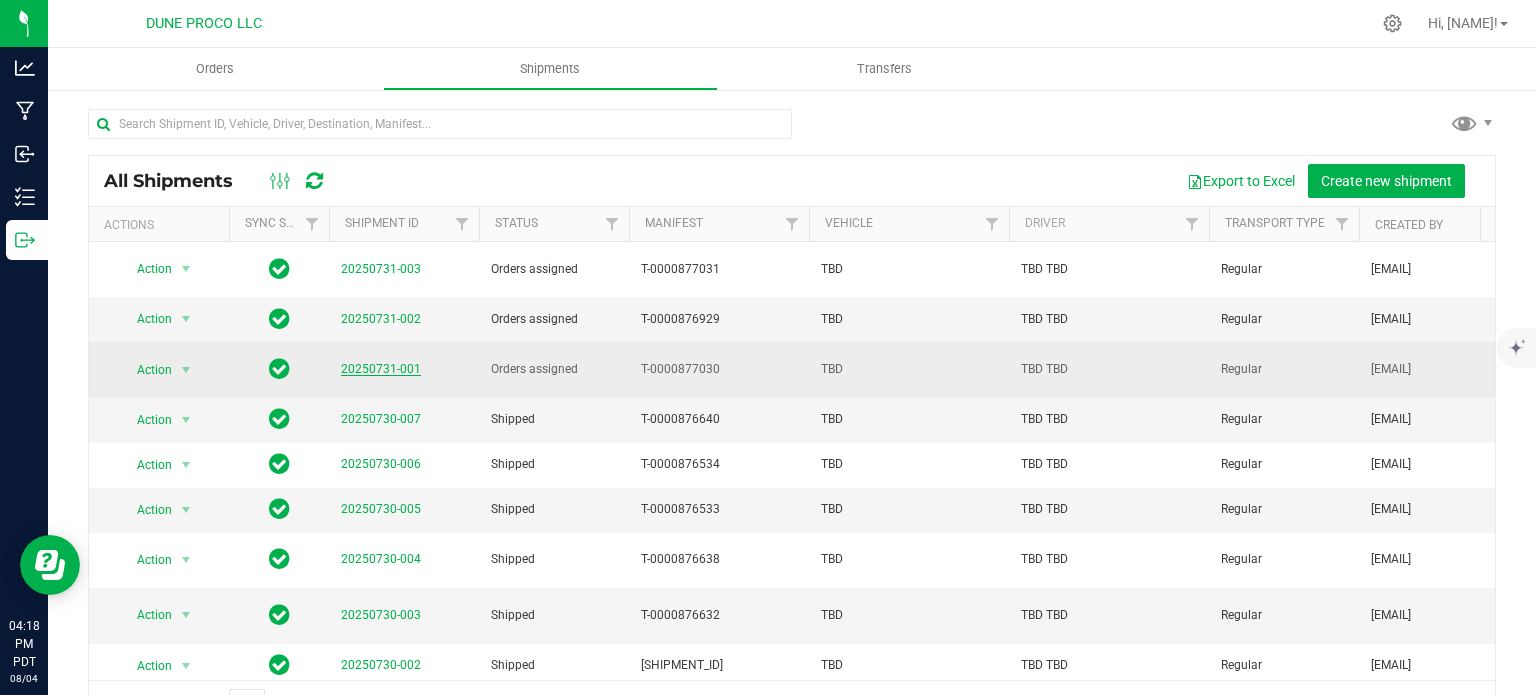 click on "20250731-001" at bounding box center (381, 369) 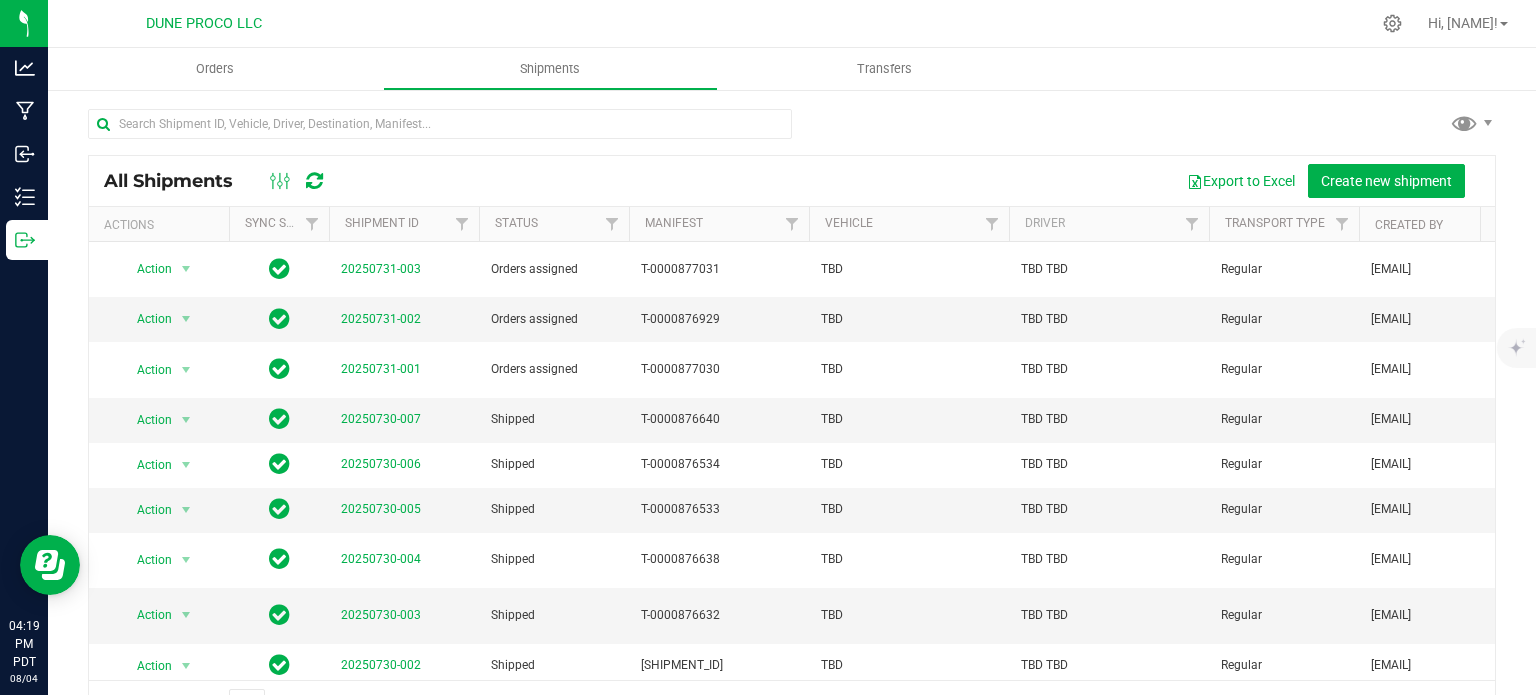 click on "All Shipments
Export to Excel
Create new shipment
Actions Sync Status Shipment ID Status Manifest Vehicle Driver Transport Type Created By Created Date Last Updated By Last Updated Date Distributor Destination Arrived
Action Action Cancel shipment Edit shipment" at bounding box center (792, 418) 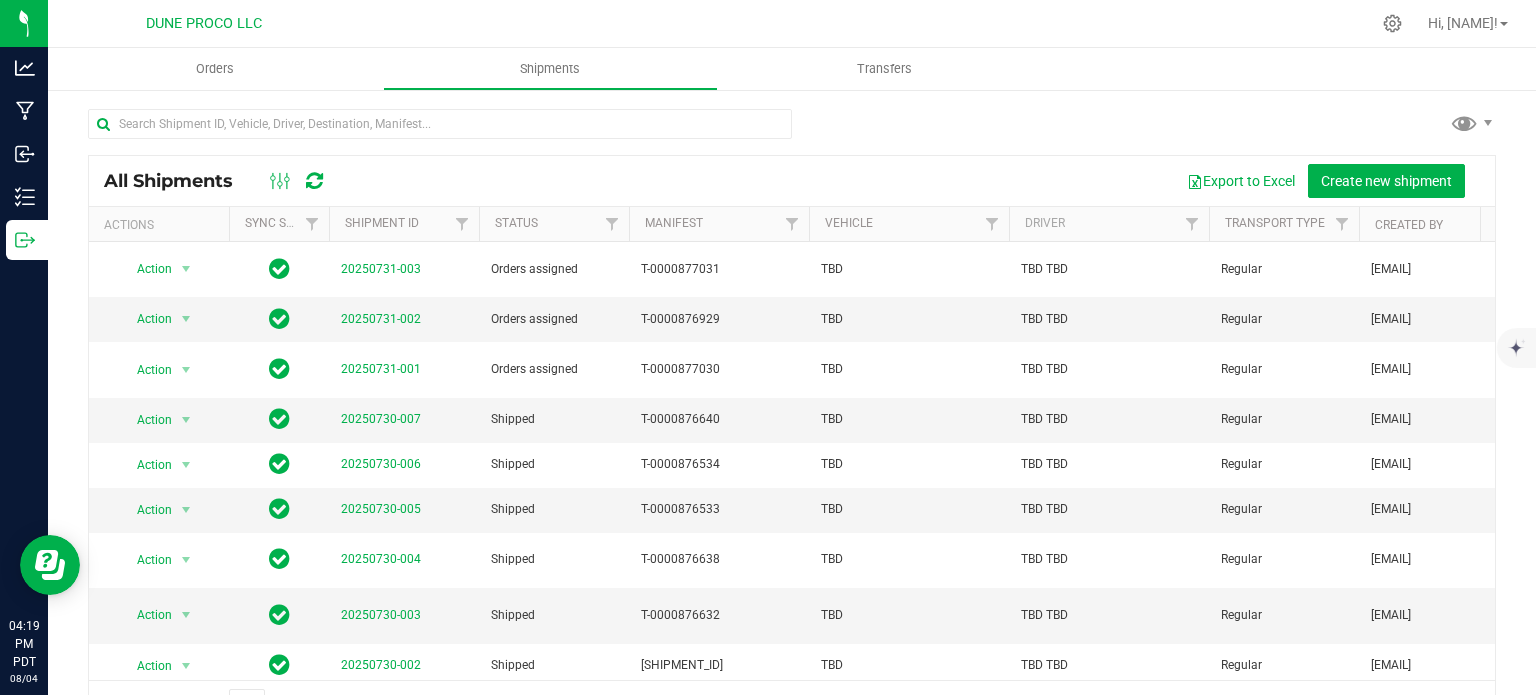 click on "Hi, [NAME]!" at bounding box center (1470, 23) 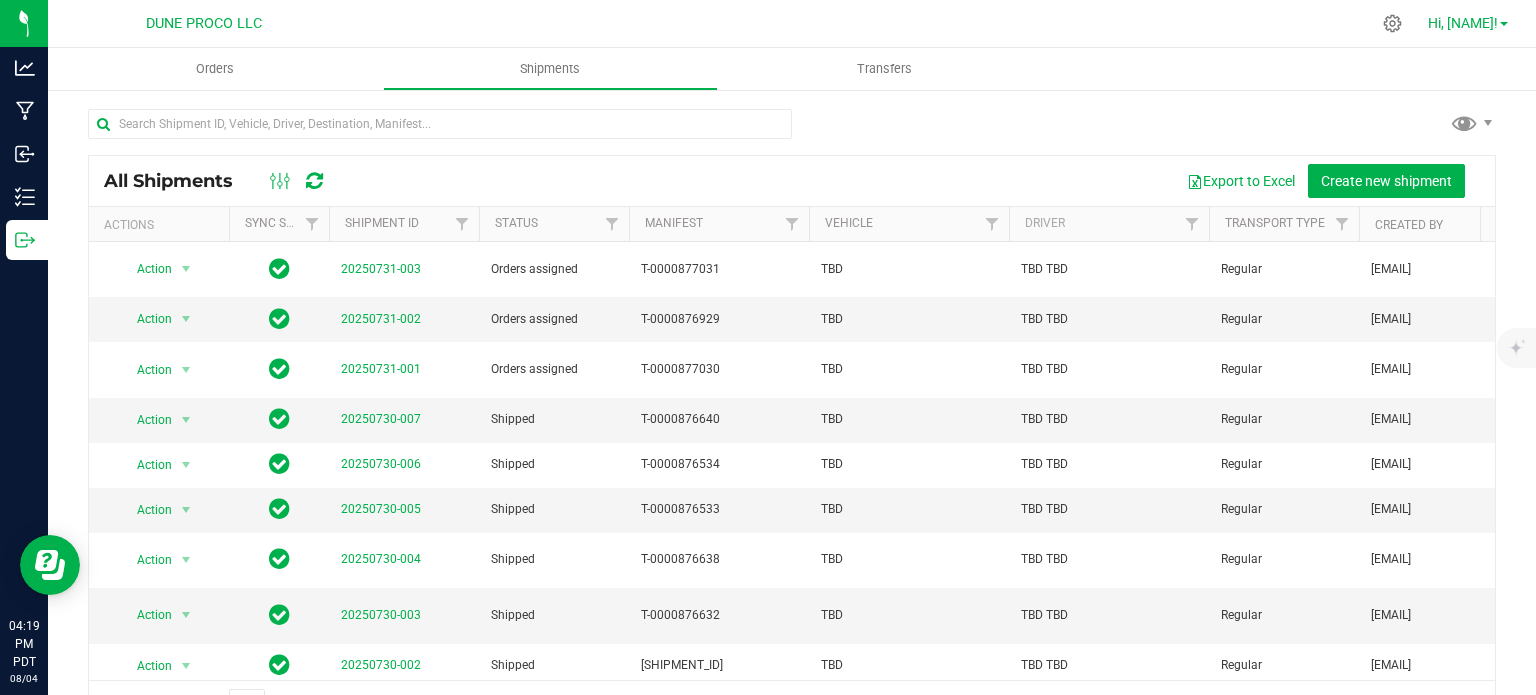 click on "Hi, [NAME]!" at bounding box center (1468, 23) 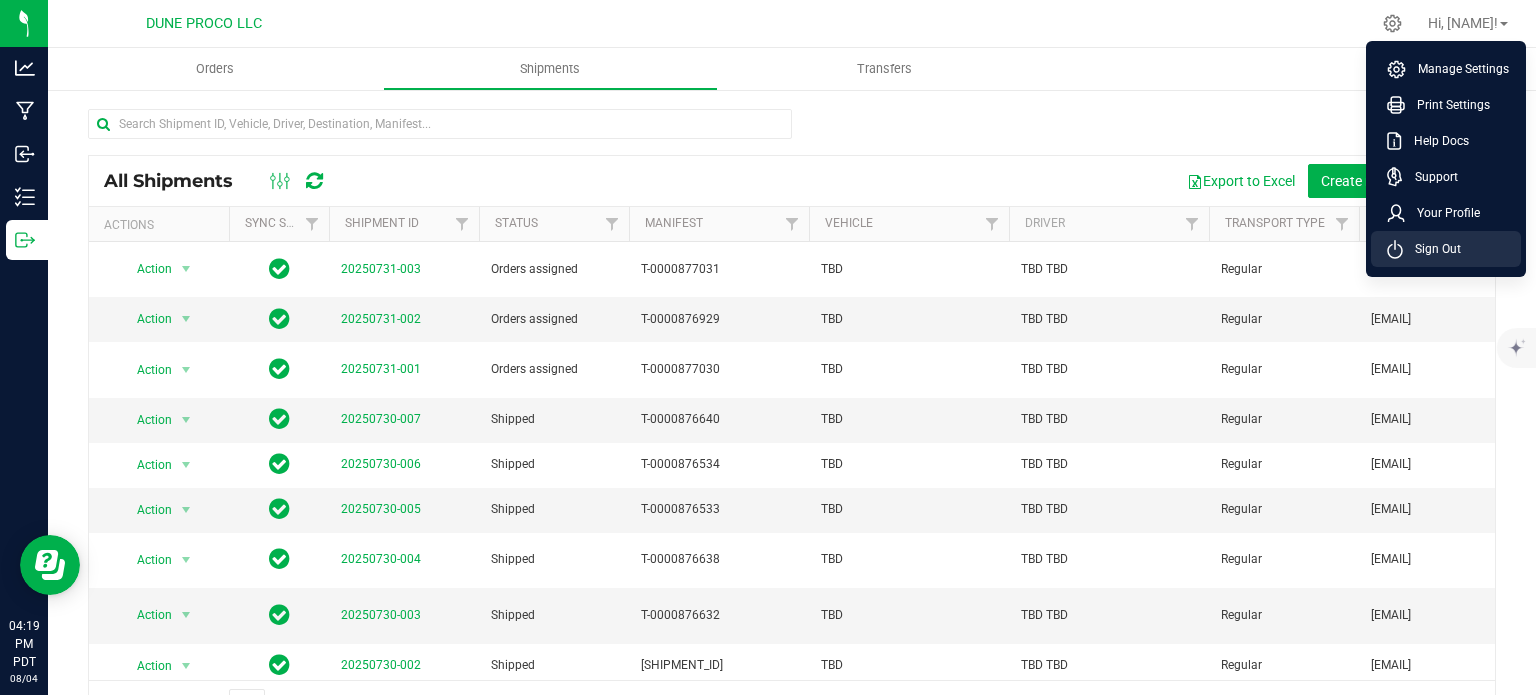 click on "Sign Out" at bounding box center [1432, 249] 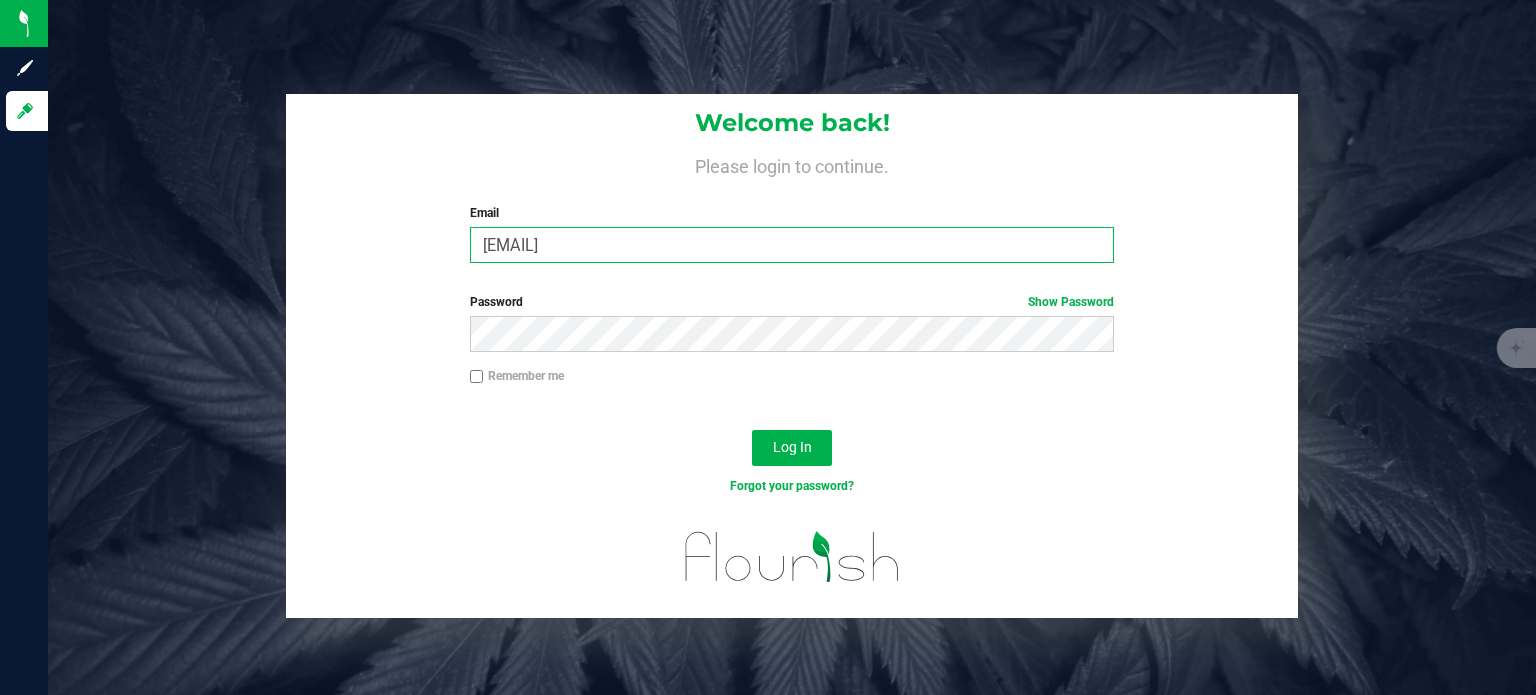 click on "[EMAIL]" at bounding box center [792, 245] 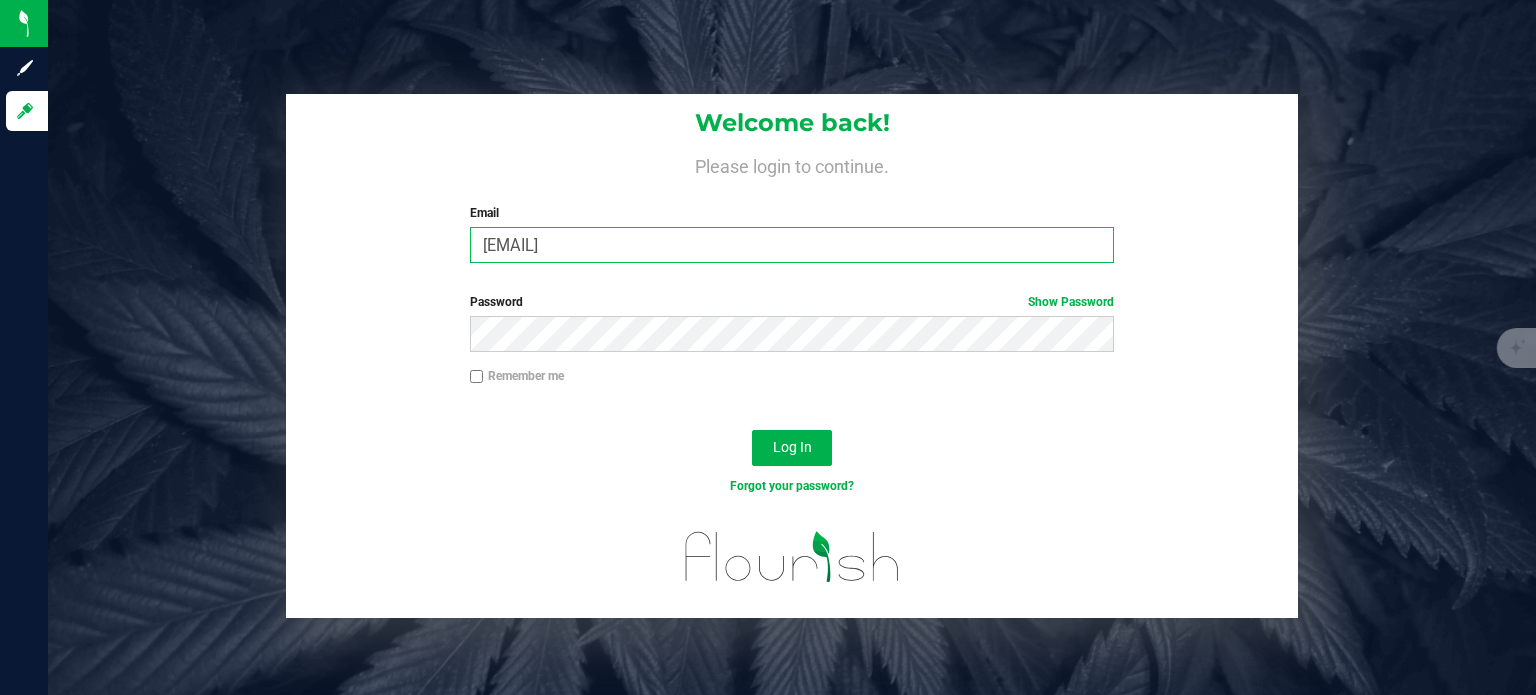 type on "[EMAIL]" 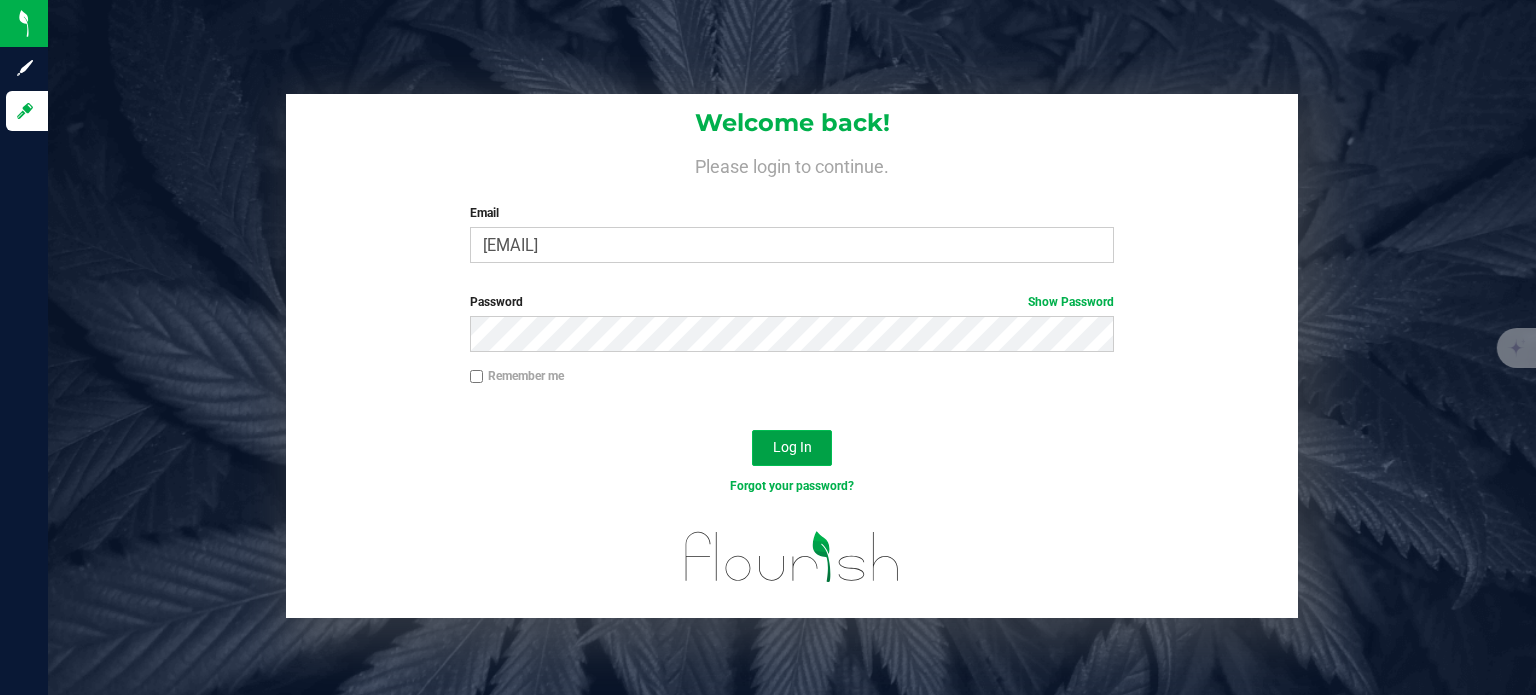 click on "Log In" at bounding box center [792, 448] 